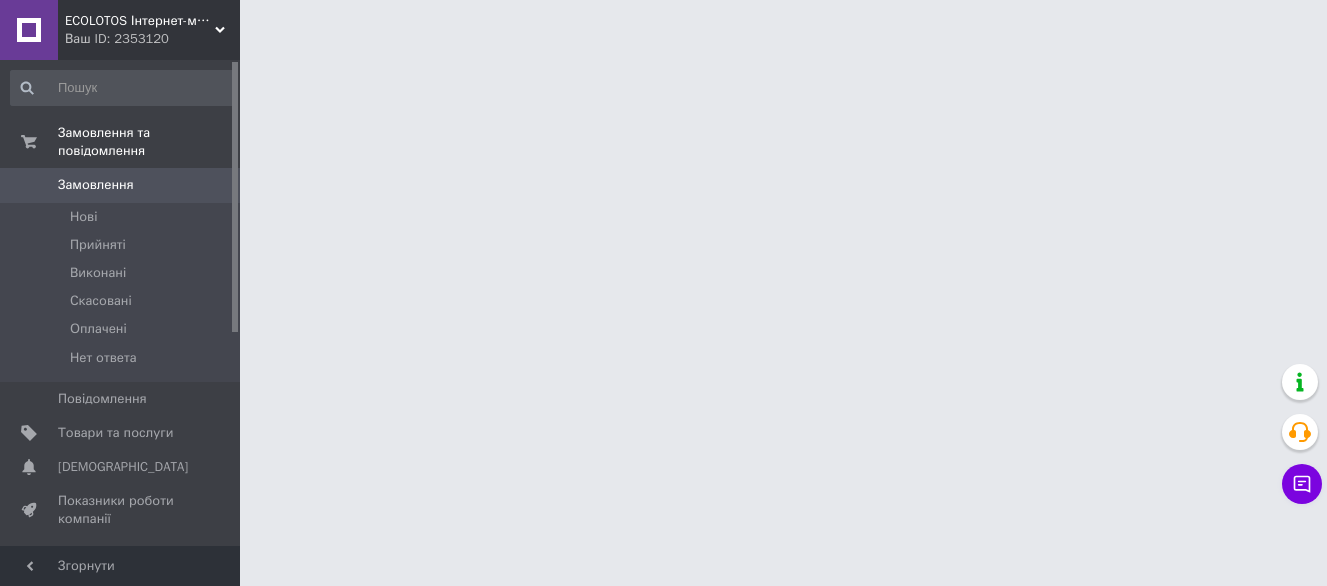 scroll, scrollTop: 0, scrollLeft: 0, axis: both 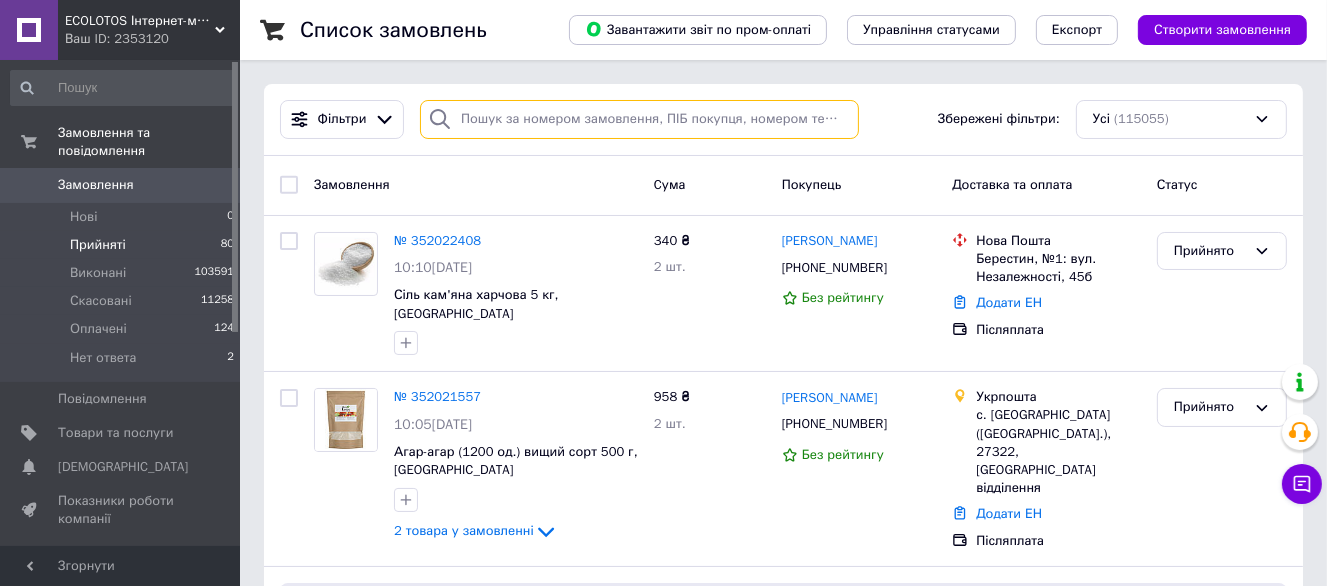 click at bounding box center [639, 119] 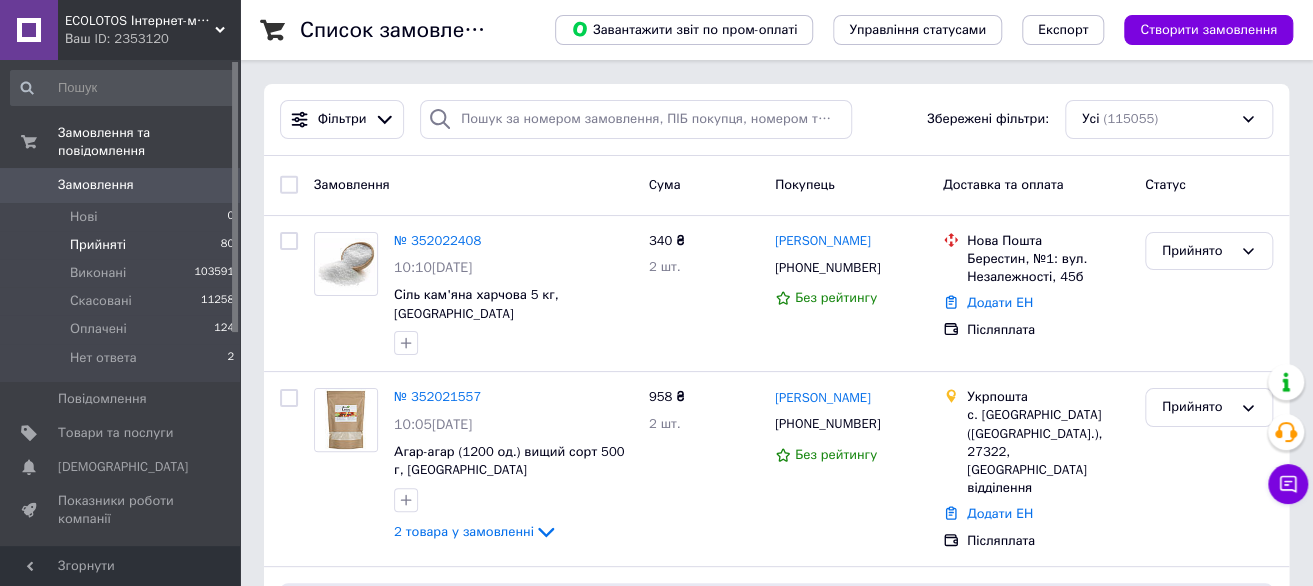 click on "Прийняті 80" at bounding box center [123, 245] 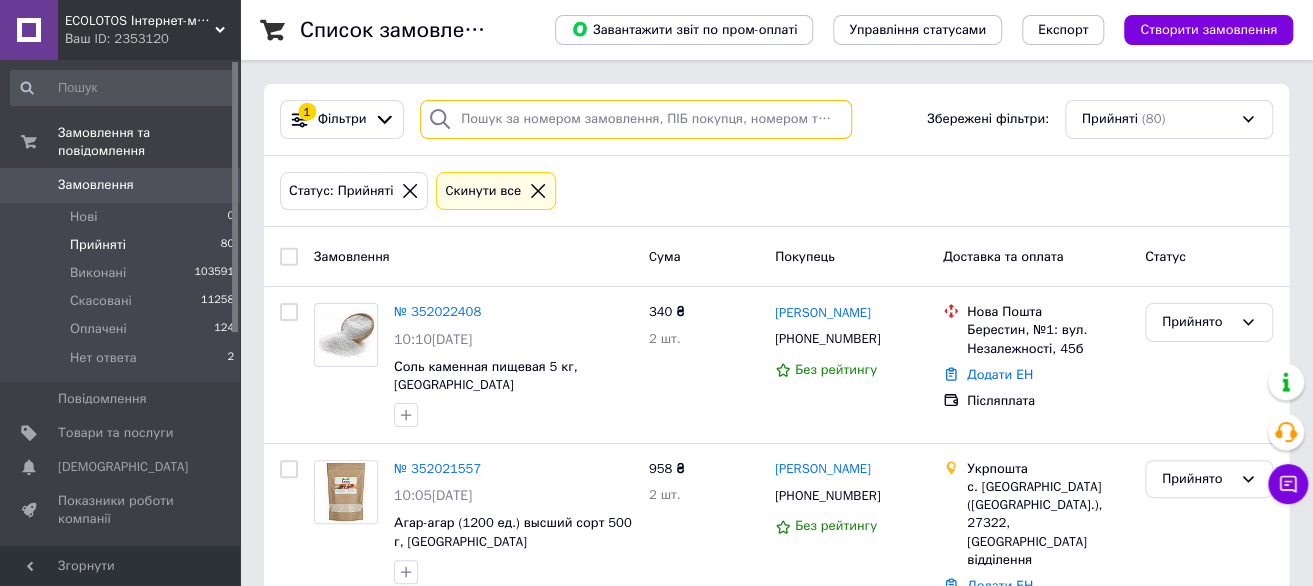 click at bounding box center [636, 119] 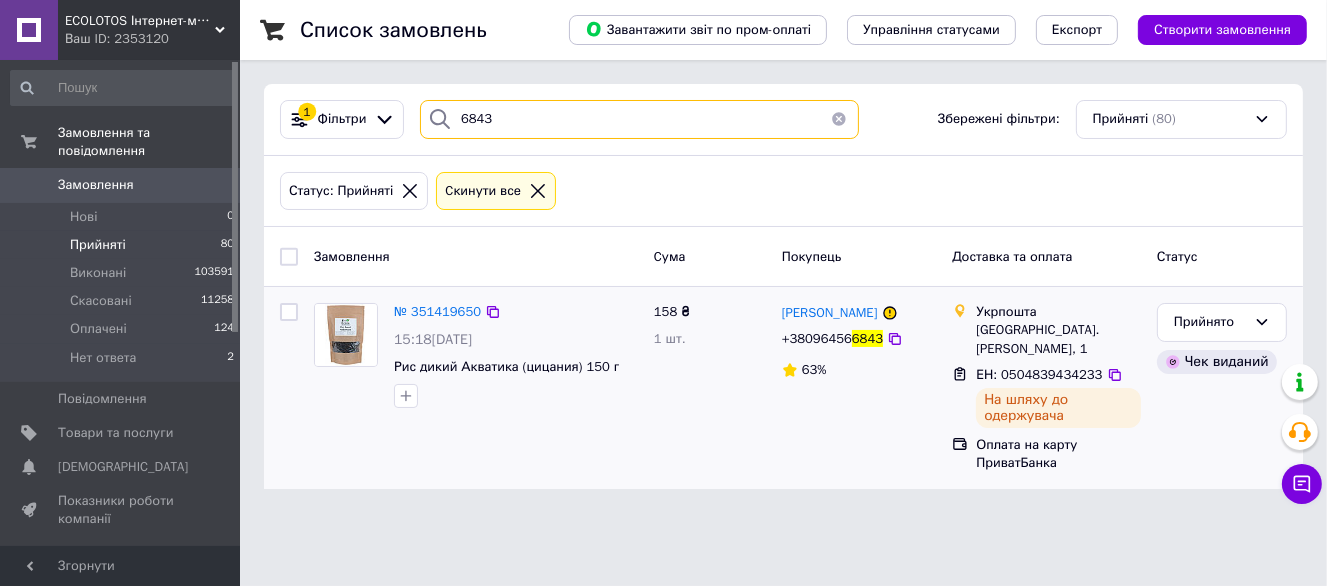 type on "6843" 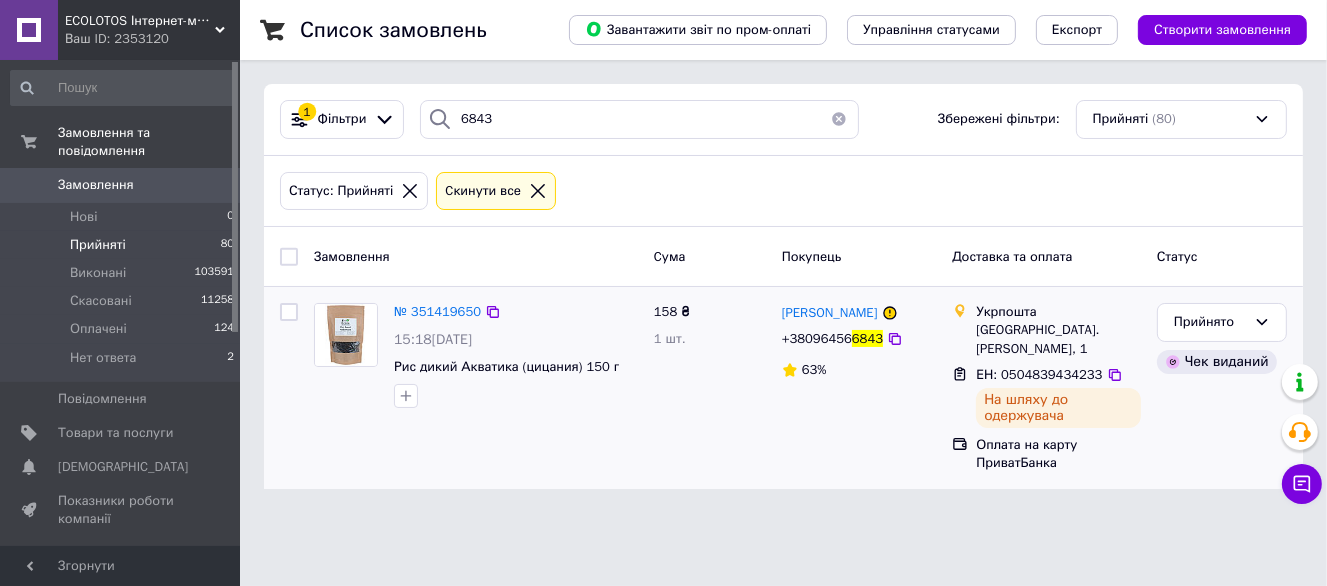 click on "ЕН: 0504839434233" at bounding box center [1039, 375] 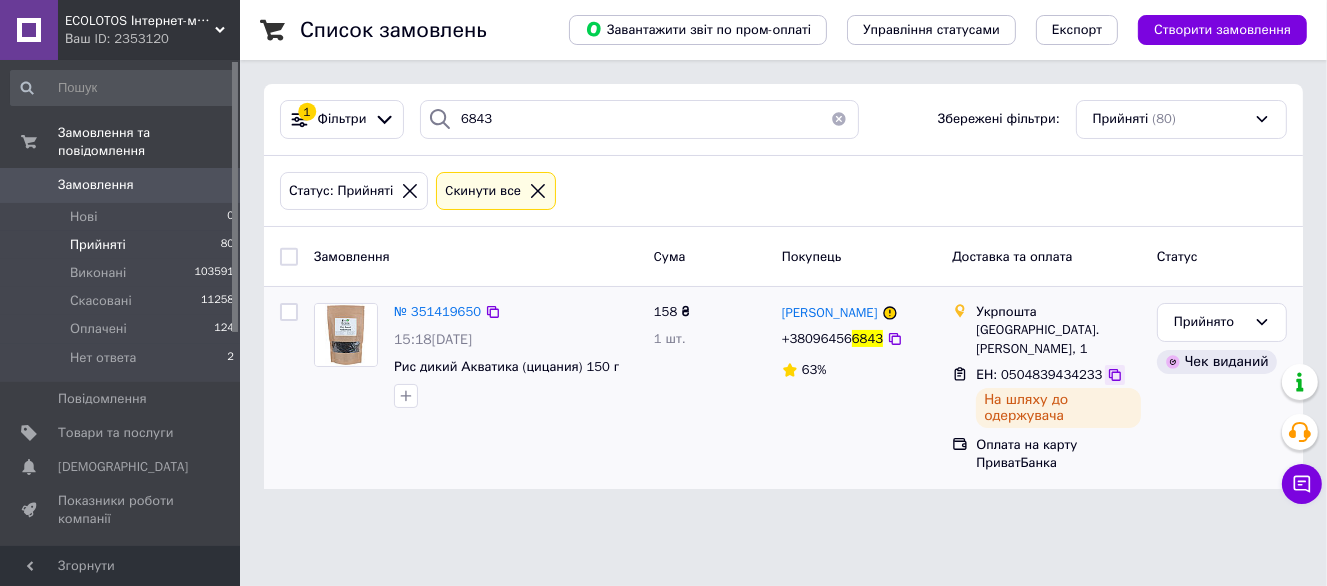click 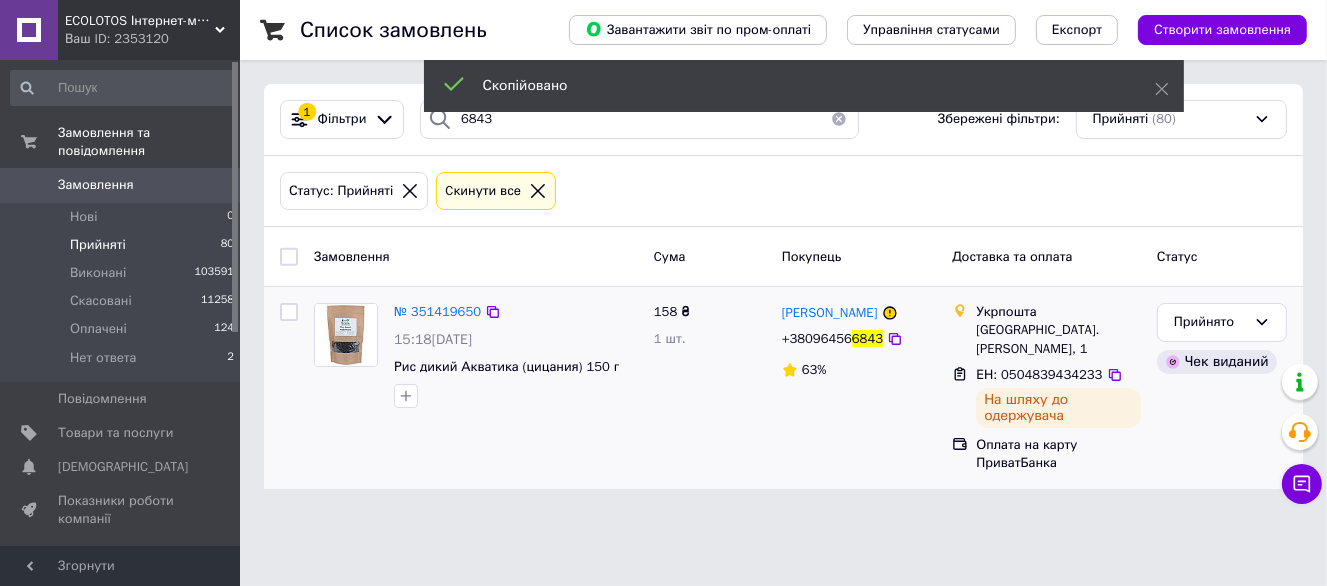 click on "+38096456" at bounding box center [817, 338] 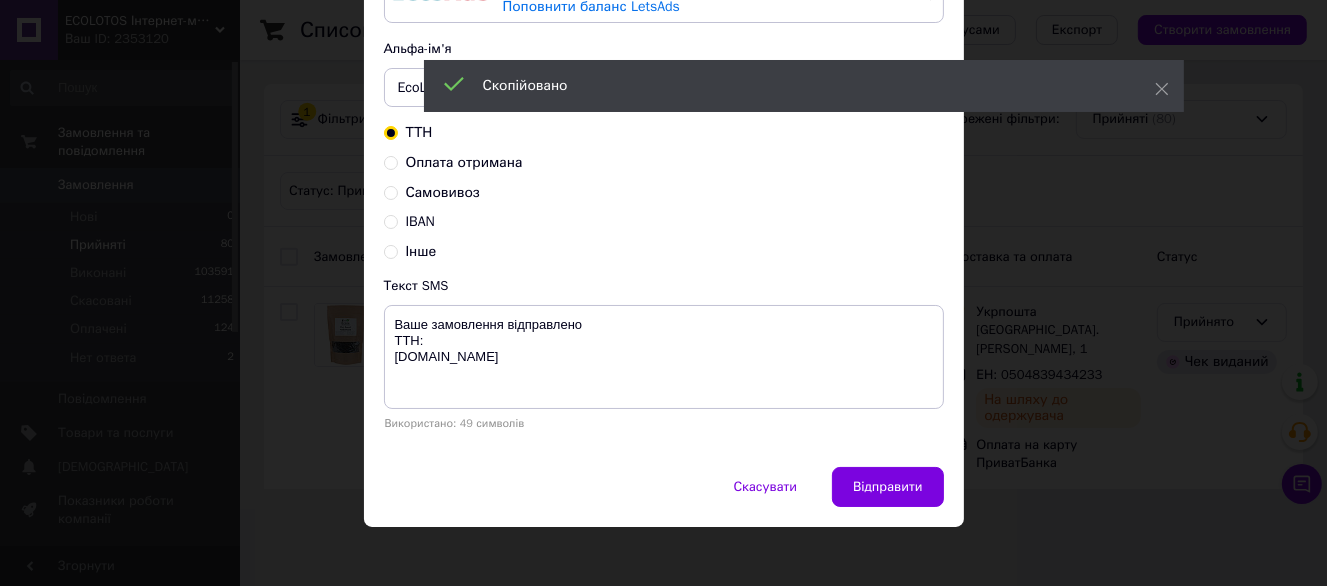 scroll, scrollTop: 187, scrollLeft: 0, axis: vertical 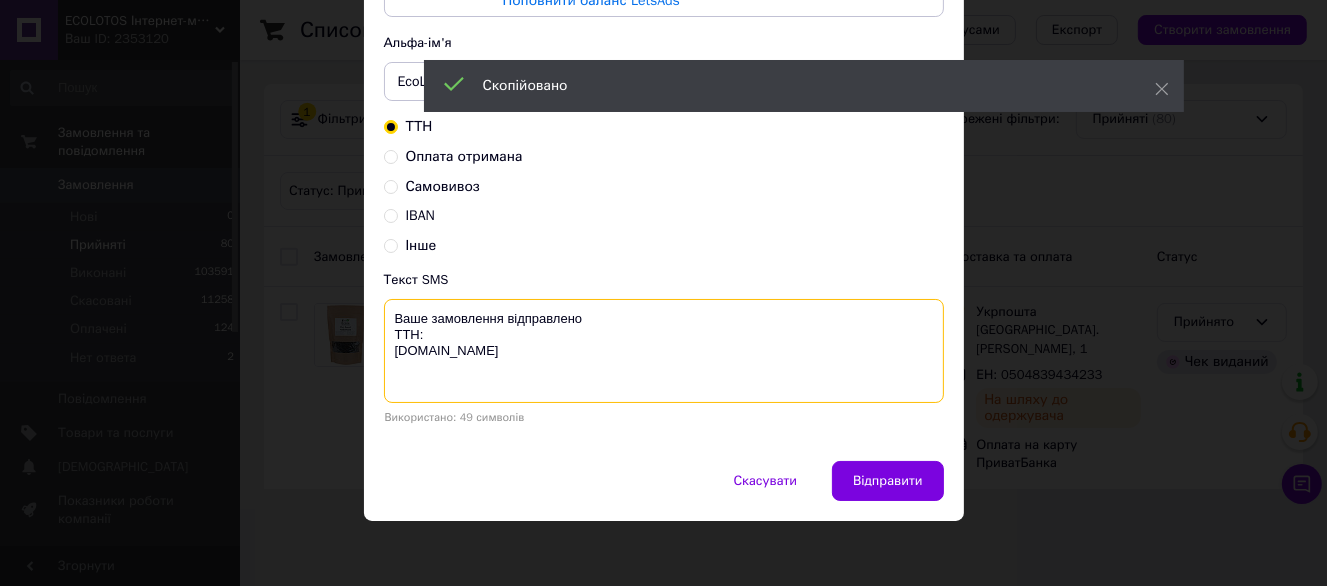 click on "Ваше замовлення відправлено
ТТН:
ecolotos.com.ua" at bounding box center [664, 351] 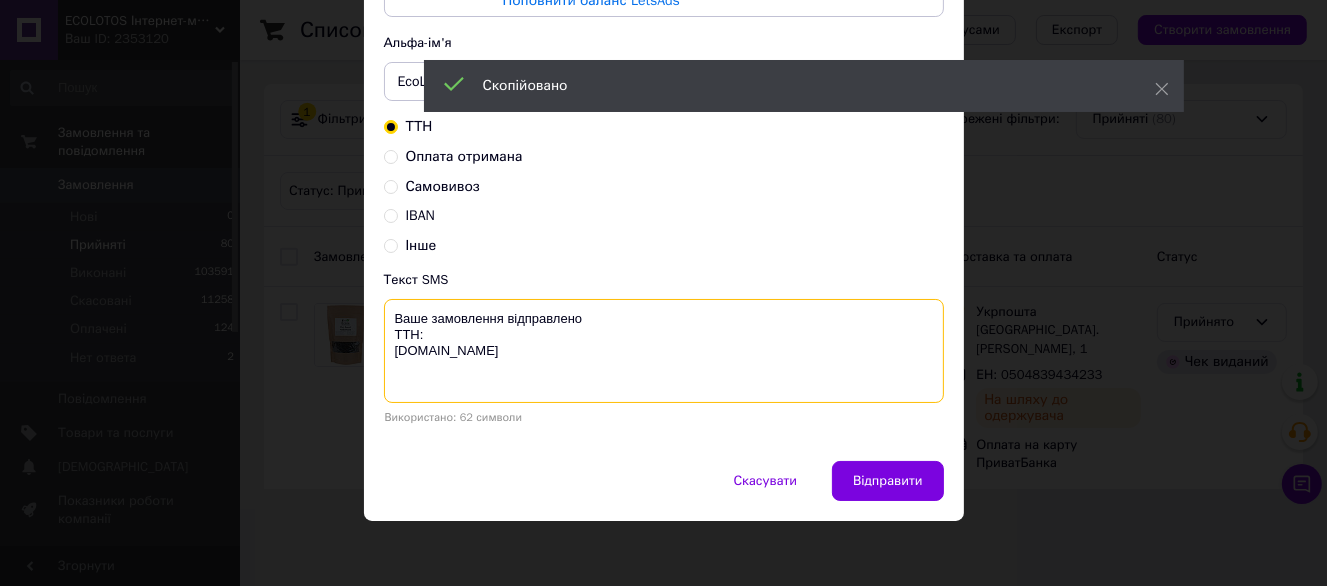 type on "Ваше замовлення відправлено
ТТН:
ecolotos.0504839434233com.ua" 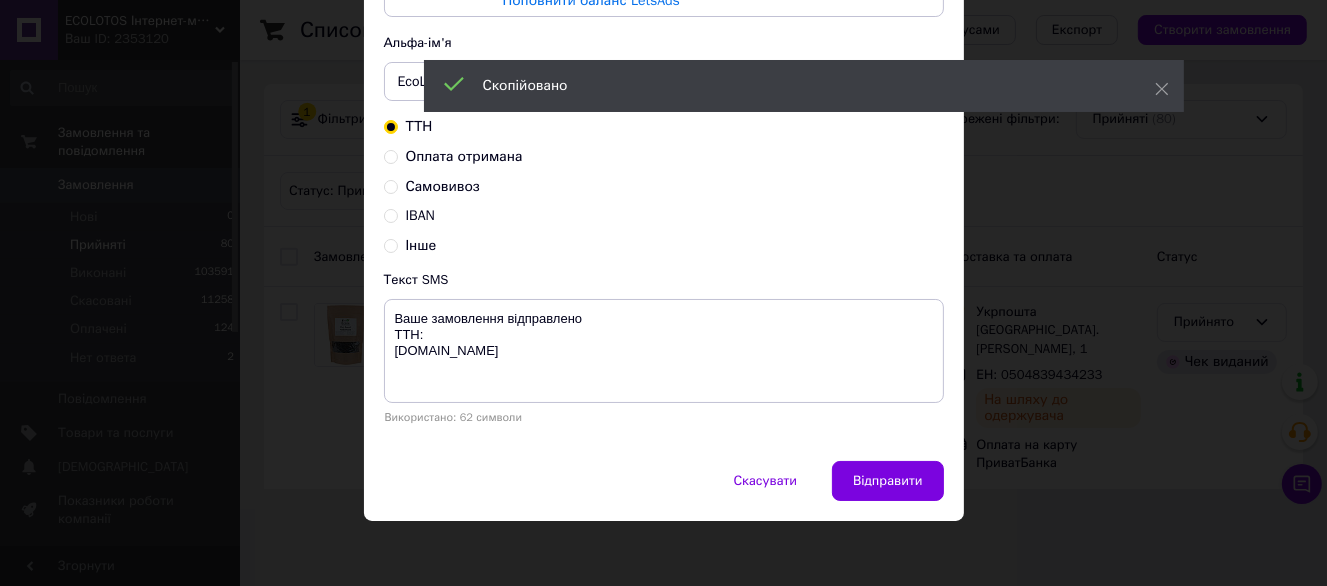 click on "× Відправка SMS Залишилось: 218.68 ₴ Поповнити баланс LetsAds Підключити SMSClub Альфа-ім'я  EcoLotos Dolcibox Dolcibo Оновити список альфа-імен ТТН Оплата отримана Самовивоз IBAN Інше Текст SMS Ваше замовлення відправлено
ТТН:
ecolotos.0504839434233com.ua Використано: 62 символи Скасувати   Відправити" at bounding box center (663, 293) 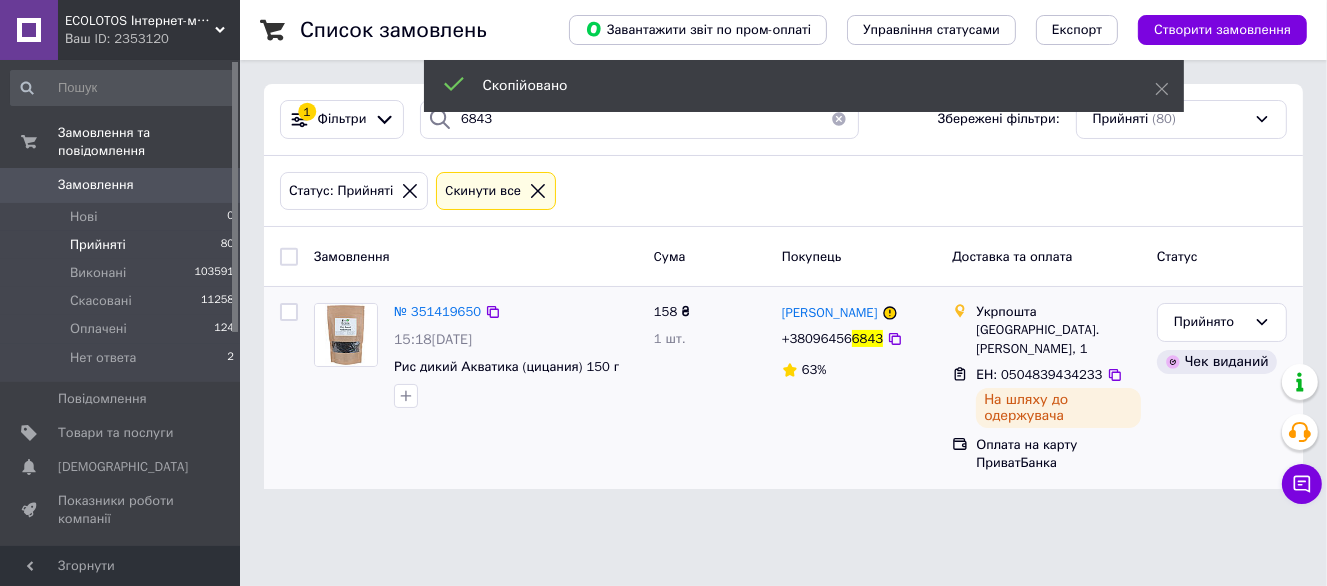 click on "+38096456" at bounding box center (817, 338) 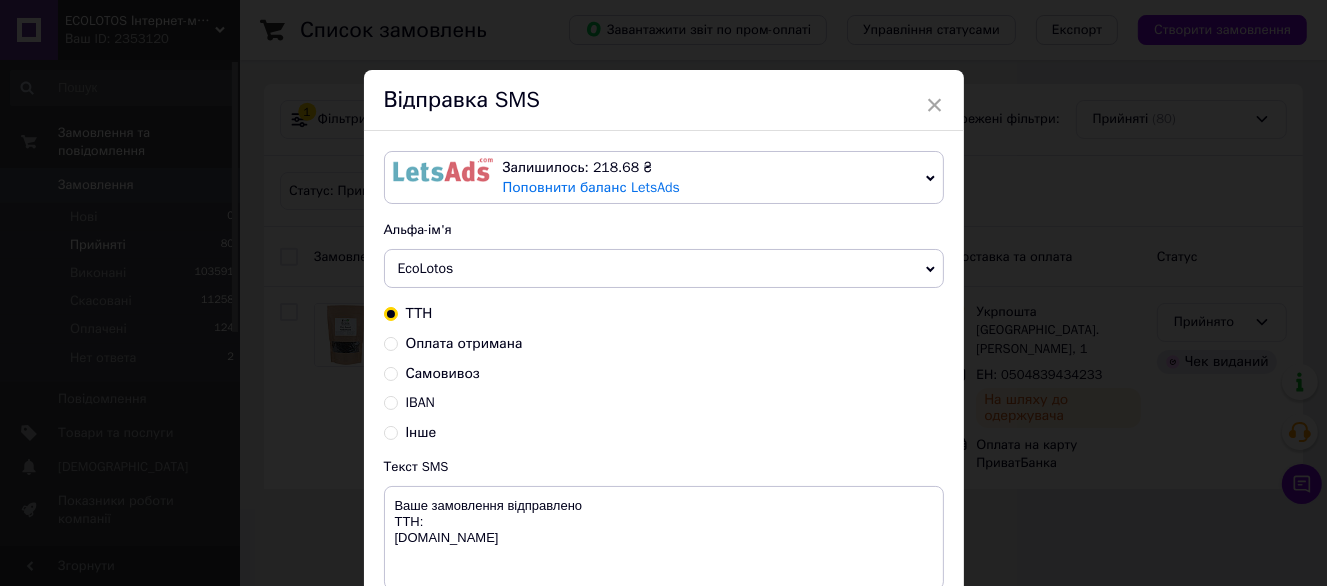 scroll, scrollTop: 100, scrollLeft: 0, axis: vertical 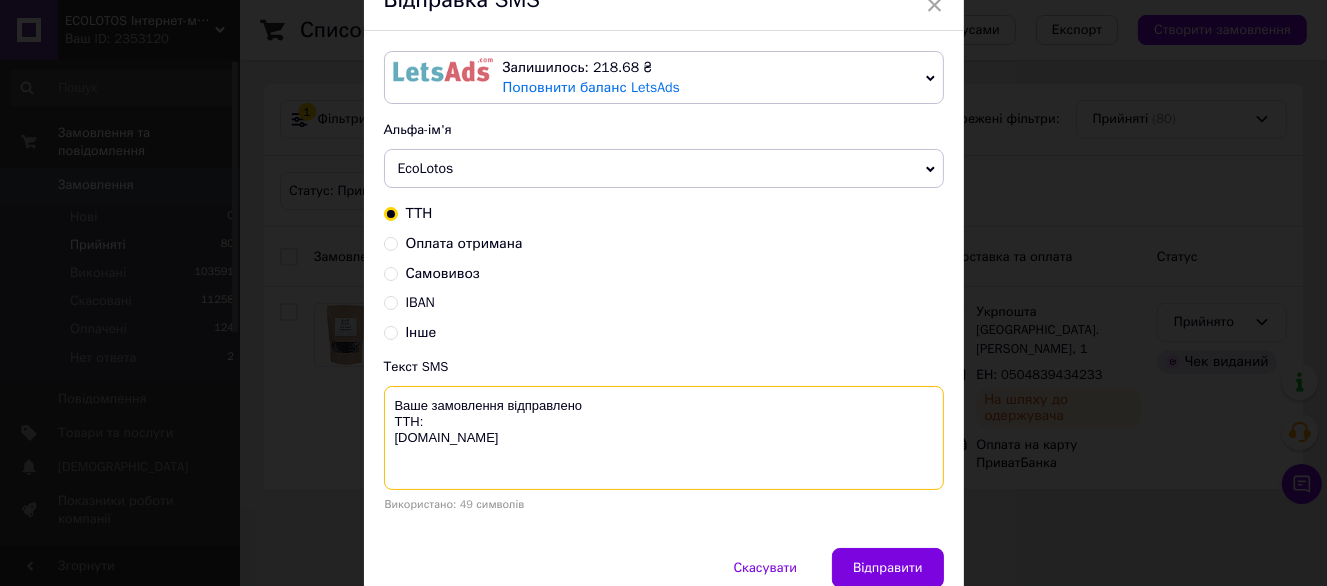 click on "Ваше замовлення відправлено
ТТН:
ecolotos.com.ua" at bounding box center [664, 438] 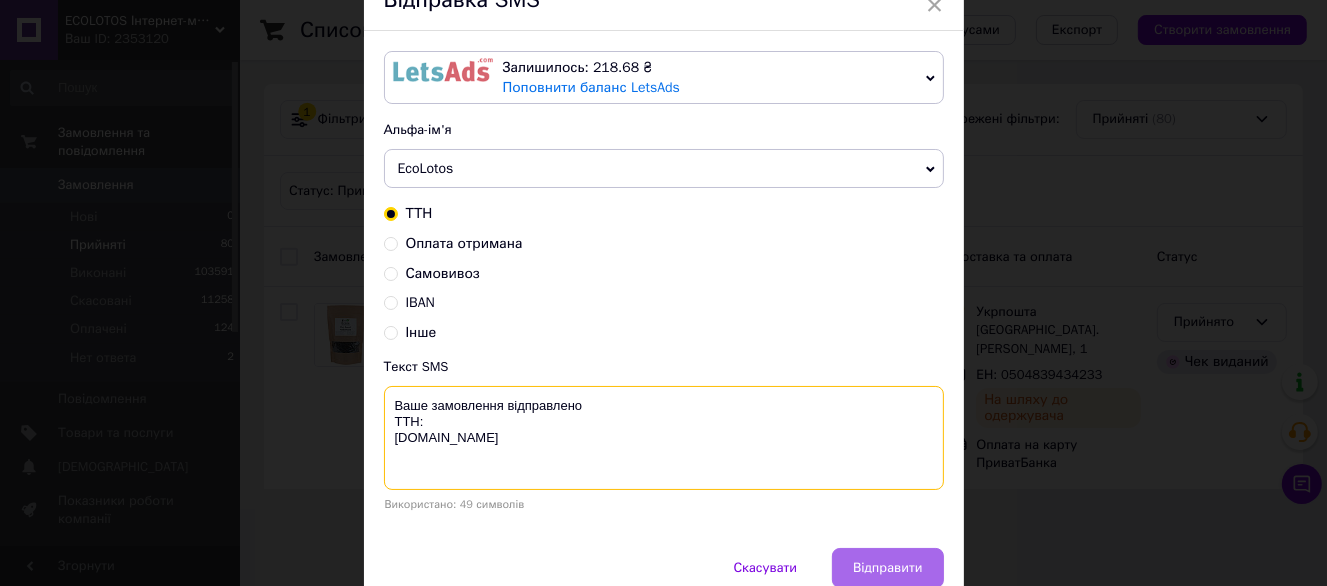 paste on "0504839434233" 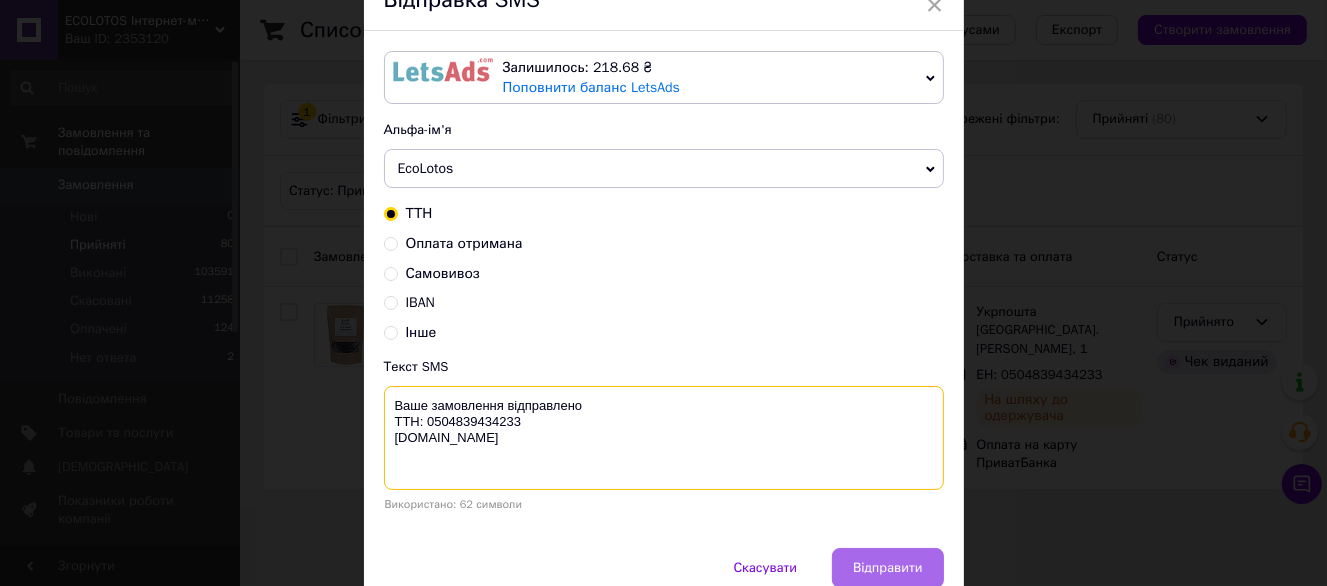type on "Ваше замовлення відправлено
ТТН: 0504839434233
ecolotos.com.ua" 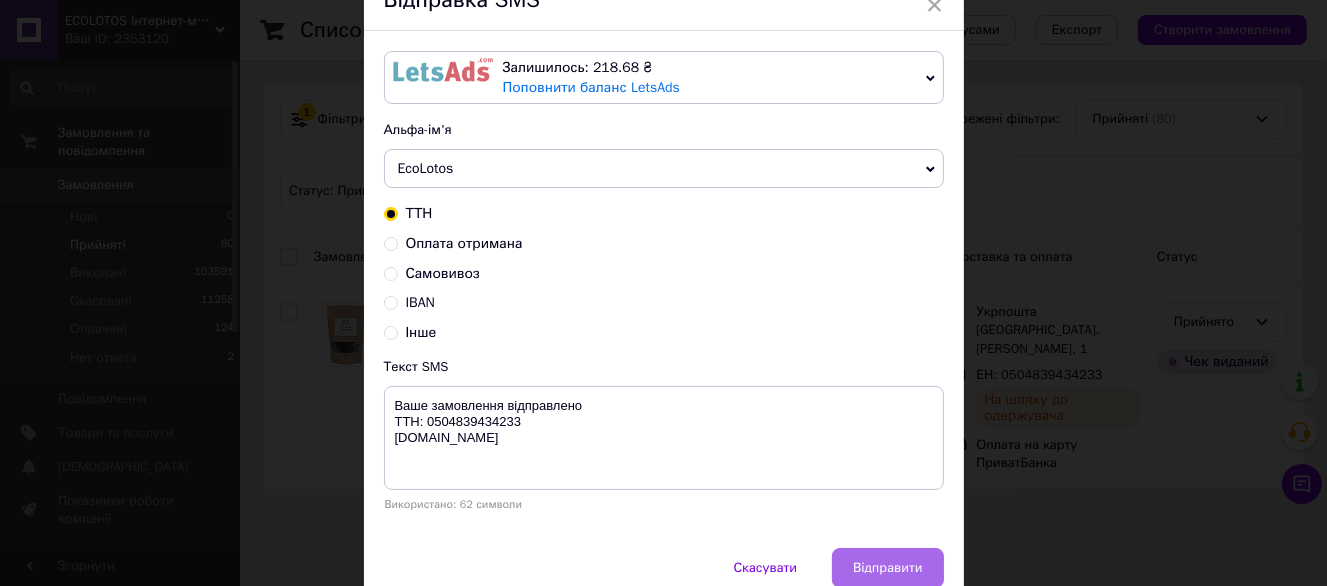 click on "Відправити" at bounding box center (887, 568) 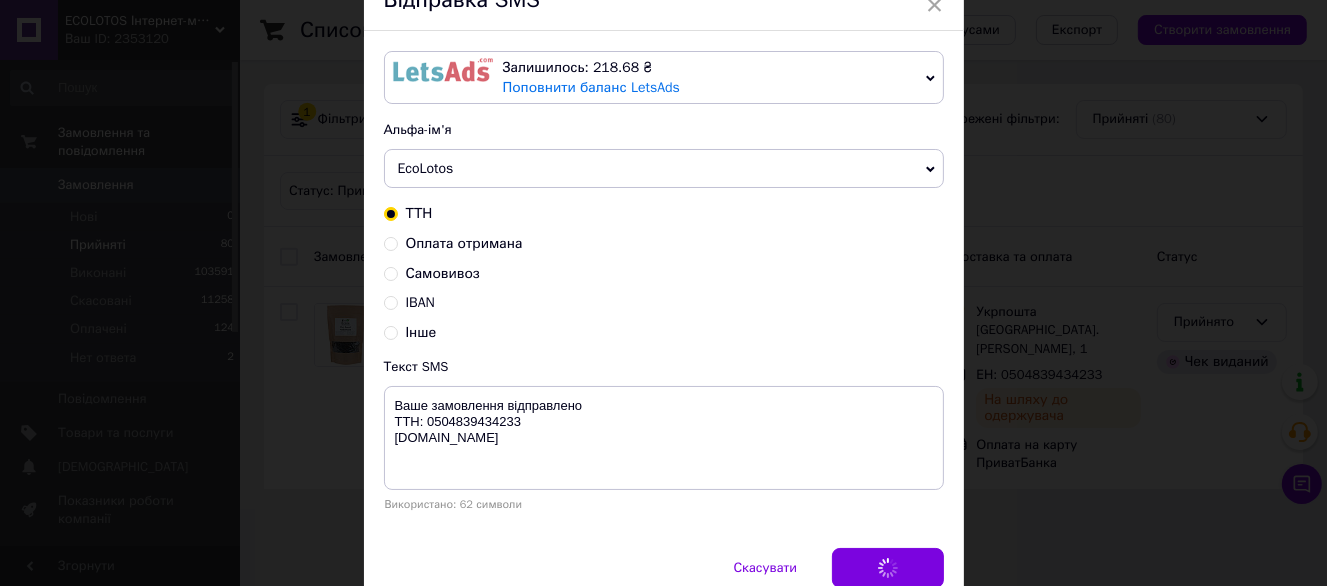 scroll, scrollTop: 0, scrollLeft: 0, axis: both 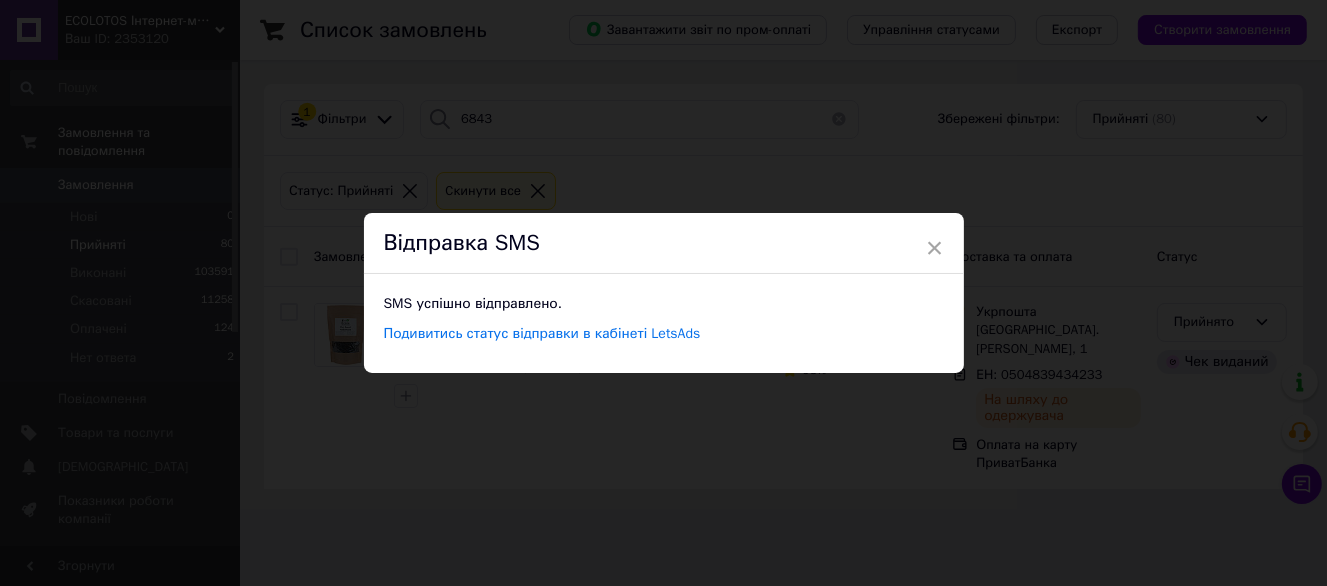 click on "× Відправка SMS SMS успішно відправлено. Подивитись статус відправки в кабінеті LetsAds" at bounding box center [663, 293] 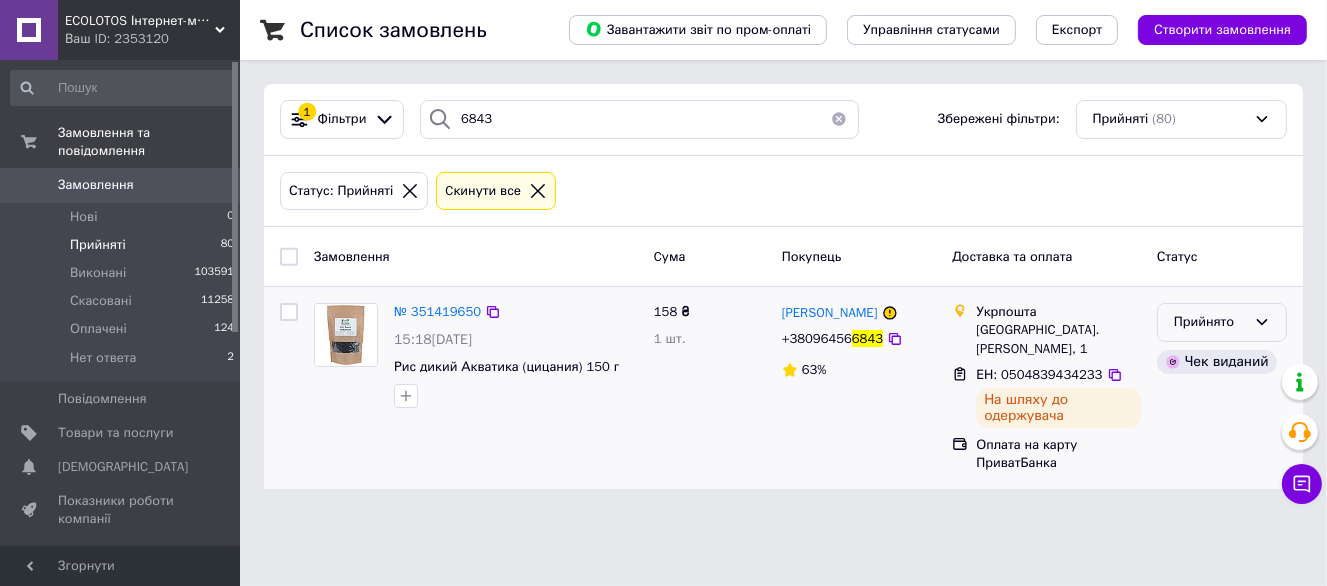 click on "Прийнято" at bounding box center (1210, 322) 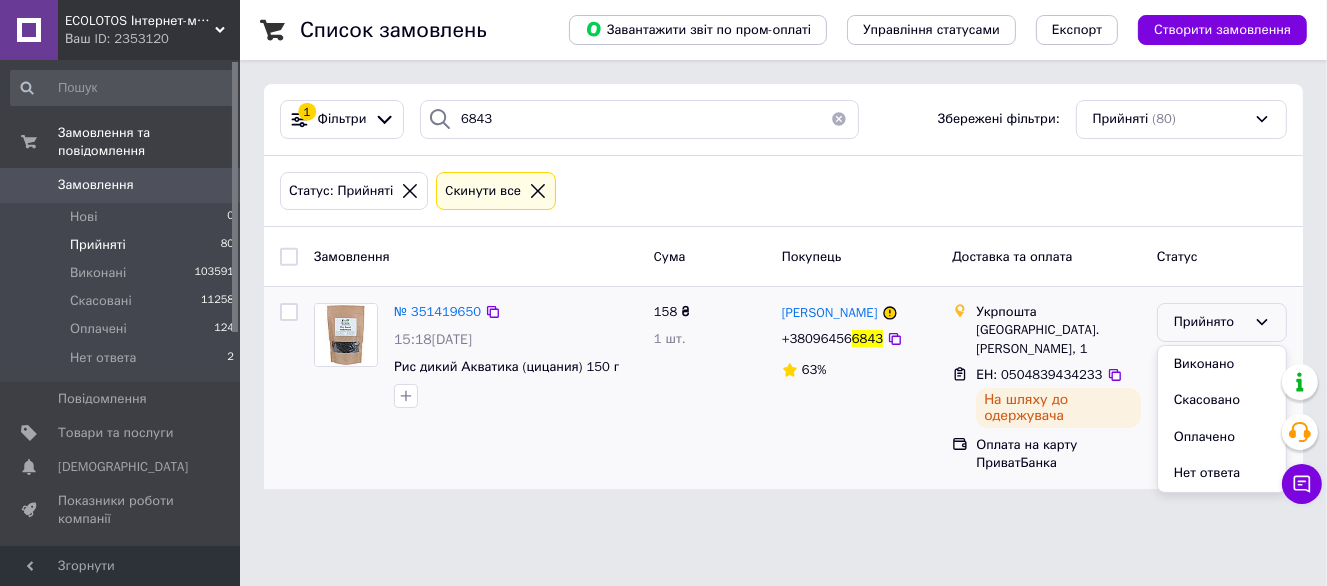 drag, startPoint x: 1200, startPoint y: 336, endPoint x: 1198, endPoint y: 352, distance: 16.124516 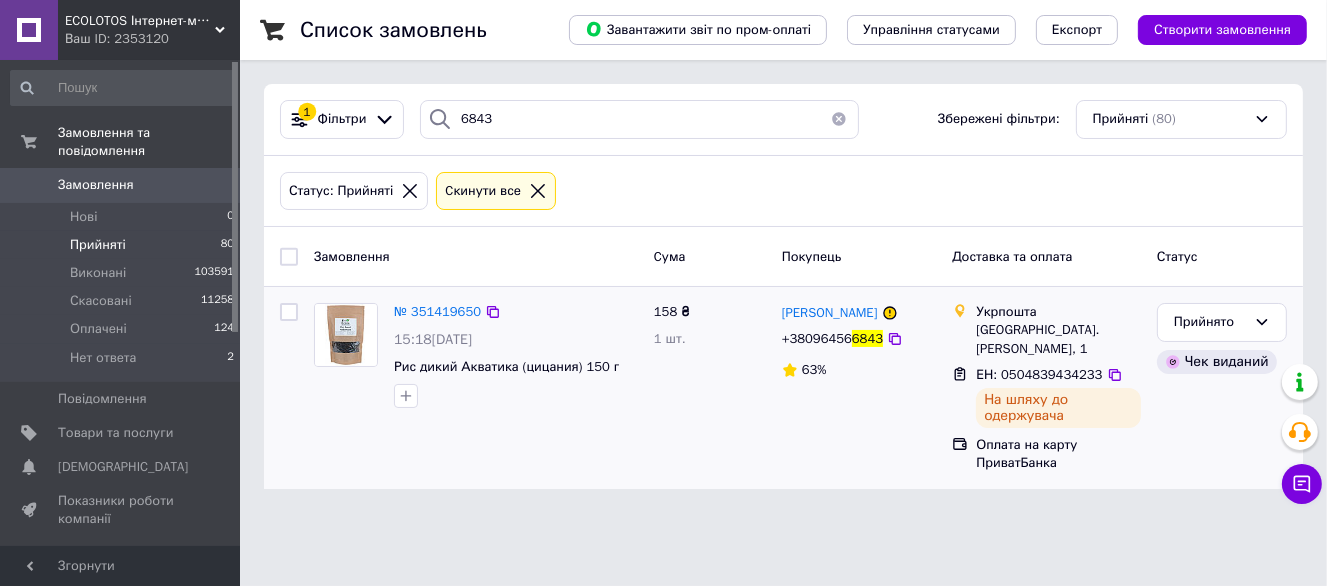 click on "Чек виданий" at bounding box center [1217, 362] 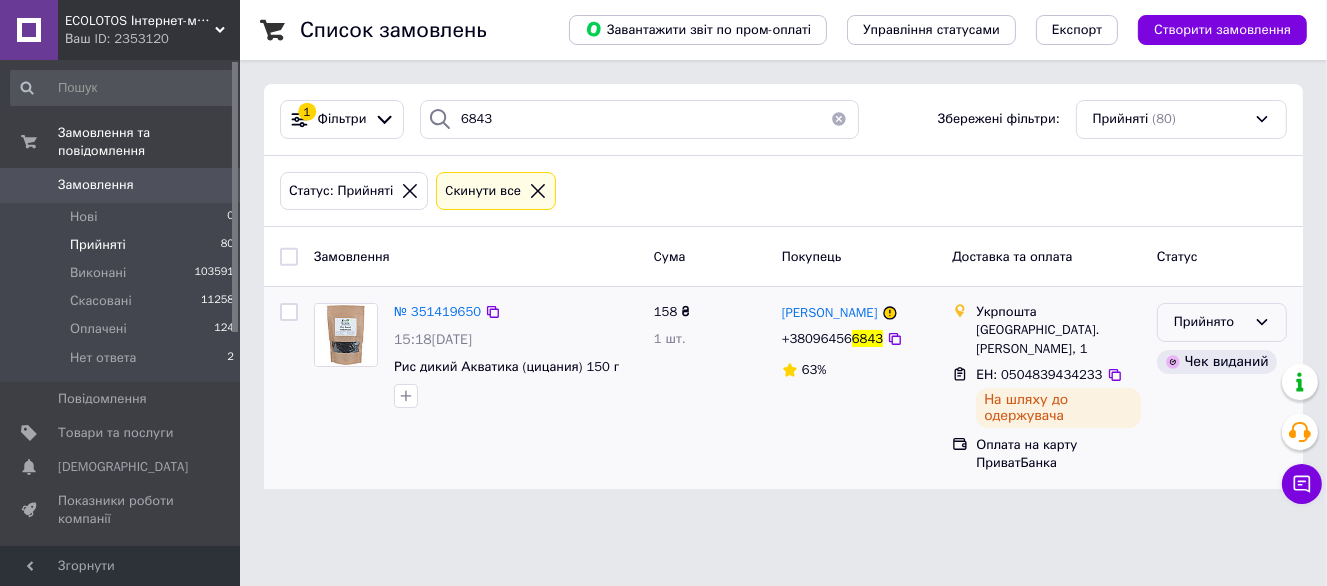 click on "Прийнято" at bounding box center (1210, 322) 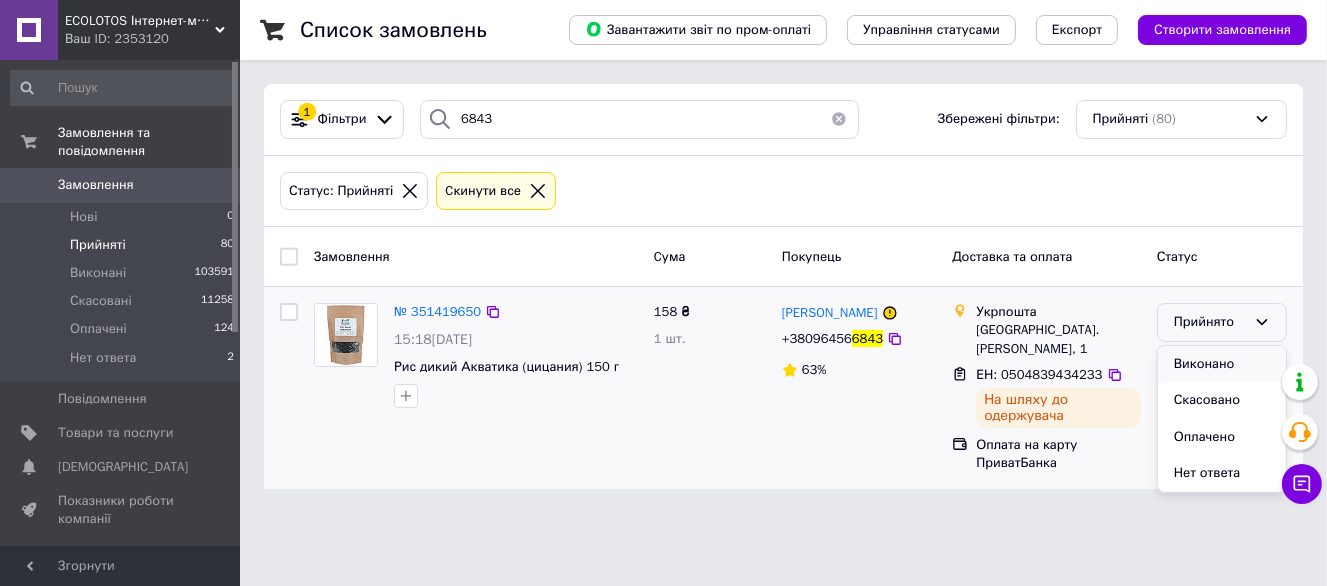 click on "Виконано" at bounding box center (1222, 364) 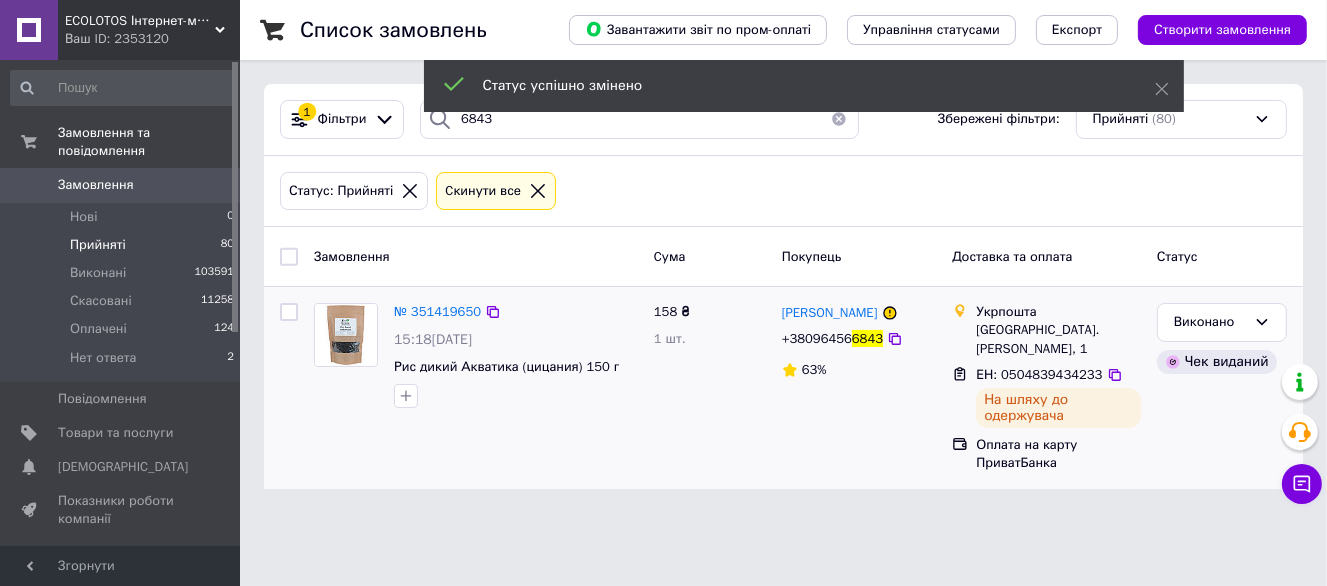 click on "Статус успішно змінено" at bounding box center (804, 88) 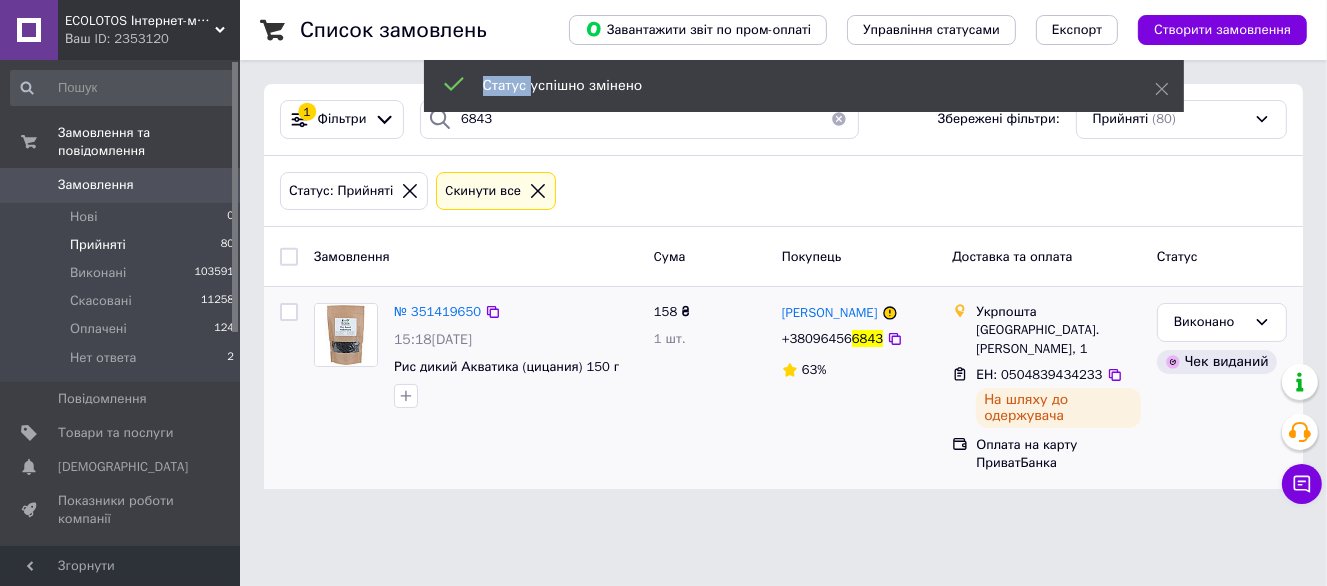 click on "Статус успішно змінено" at bounding box center [804, 88] 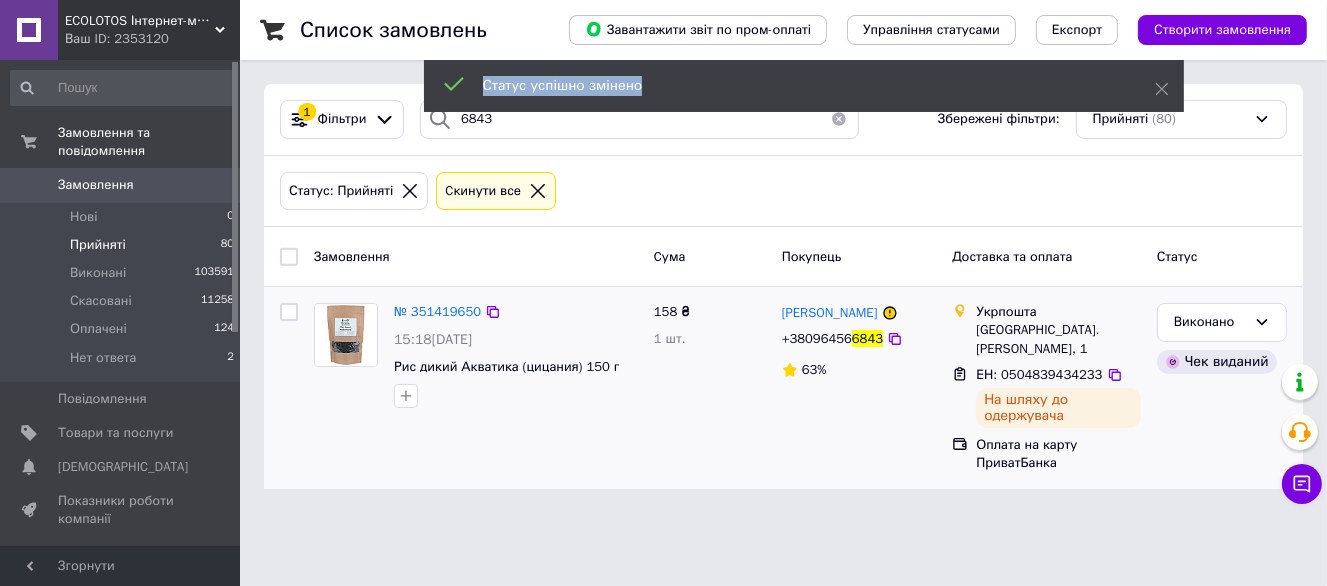 click on "Статус успішно змінено" at bounding box center [804, 88] 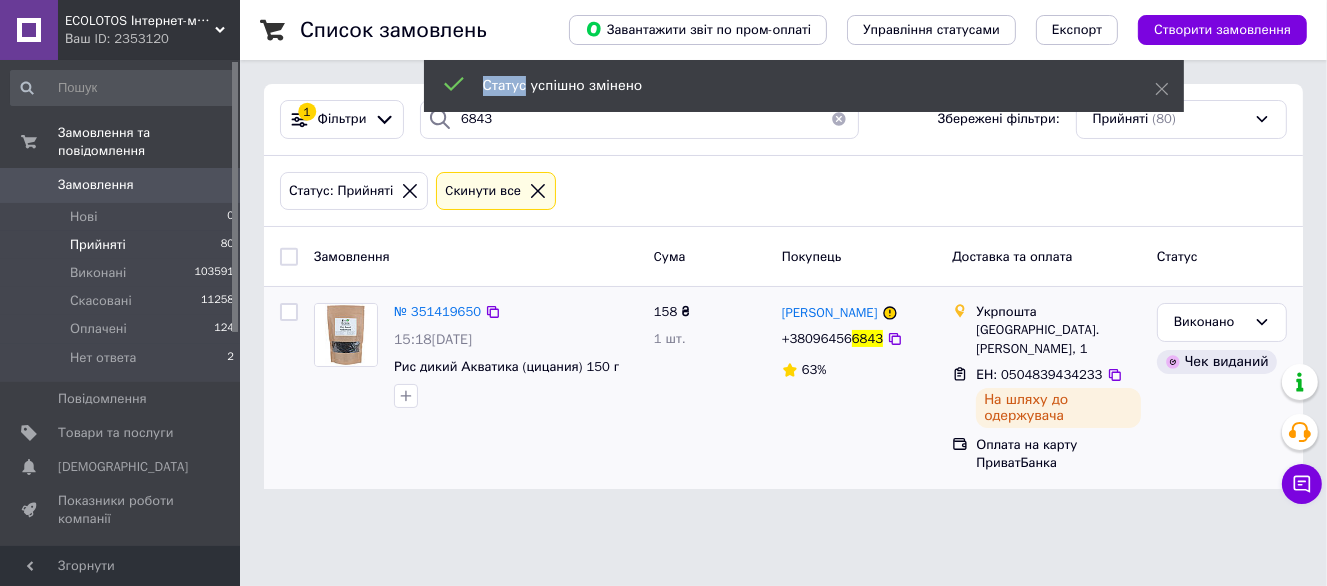 click on "Статус успішно змінено" at bounding box center [804, 88] 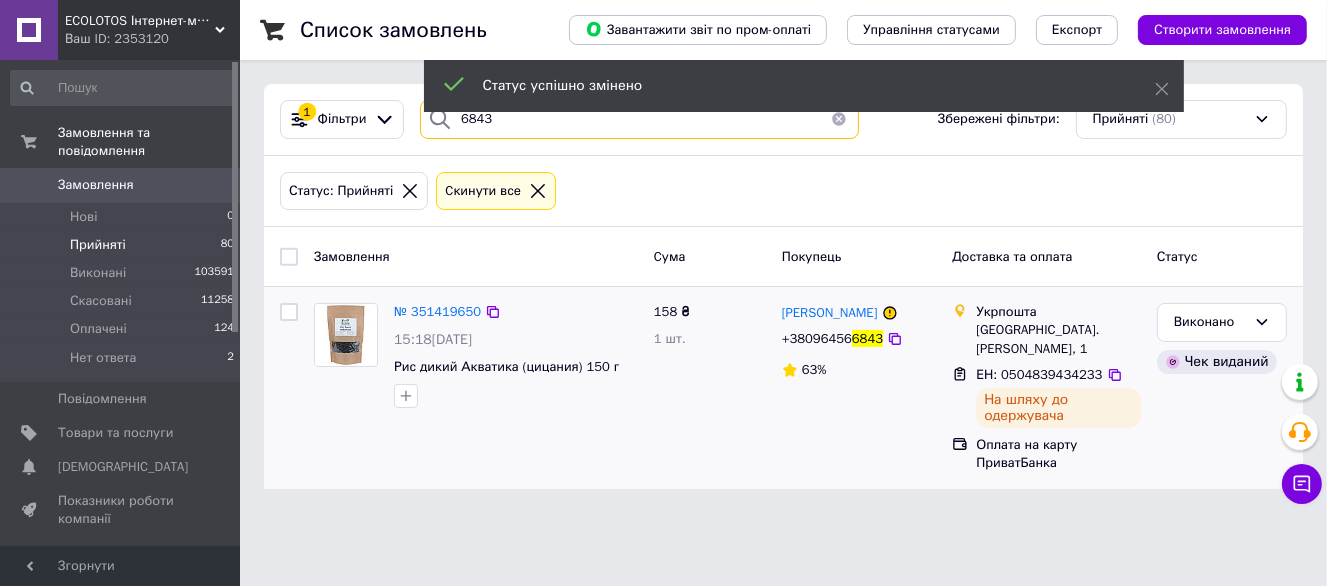 click on "6843" at bounding box center (639, 119) 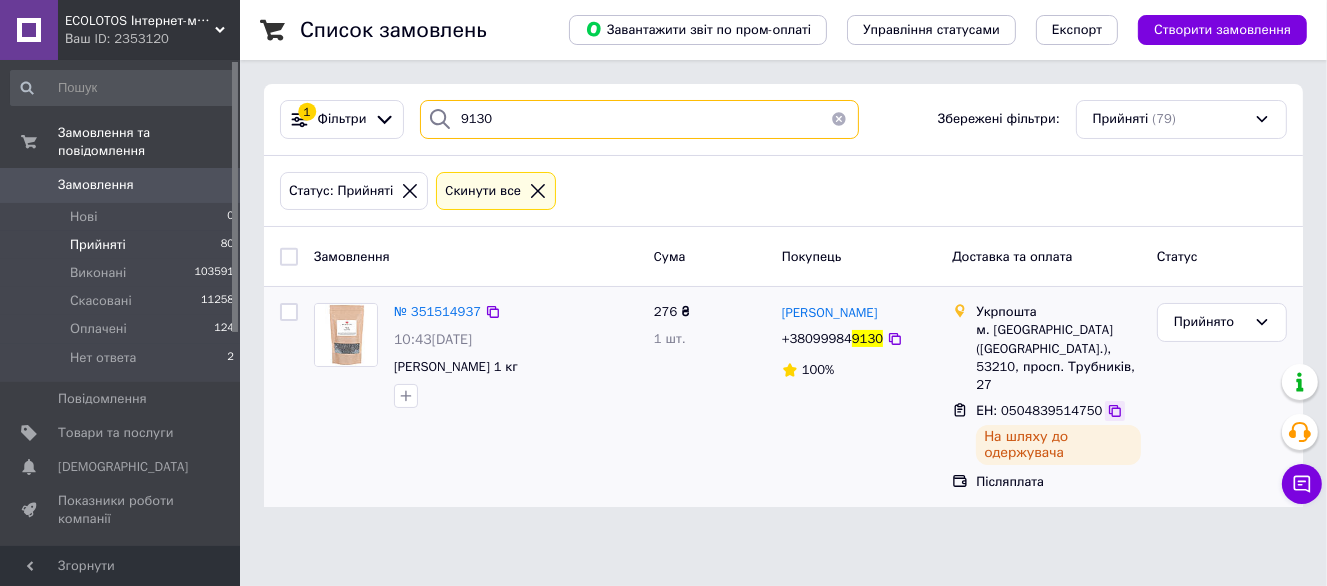 type on "9130" 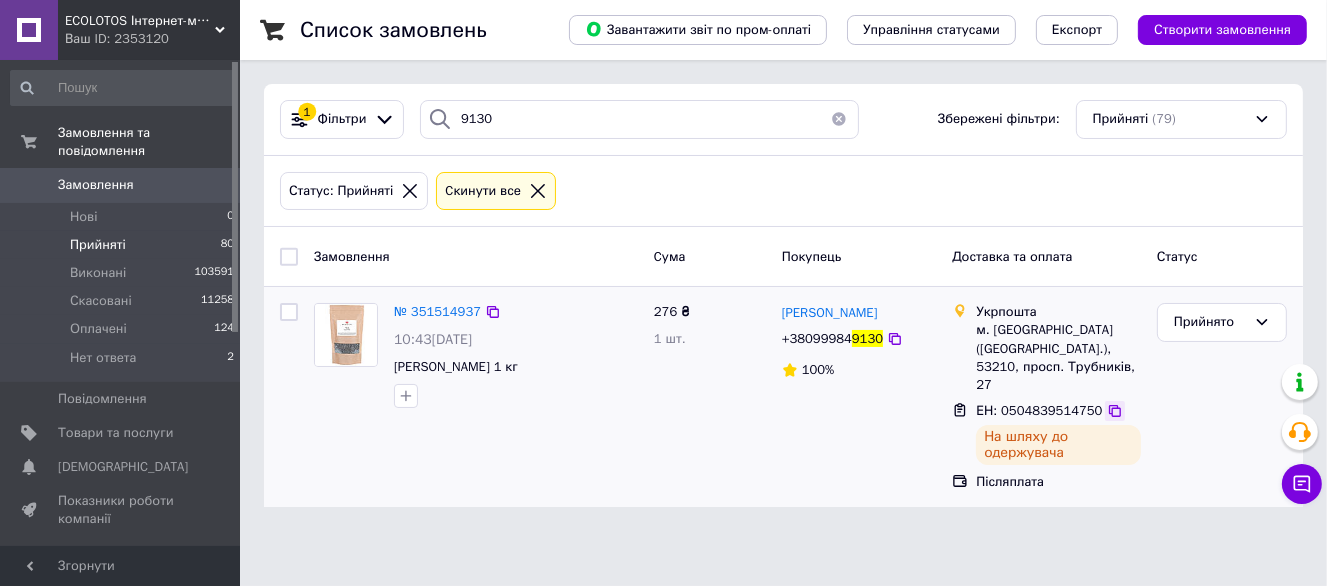 click at bounding box center (1115, 411) 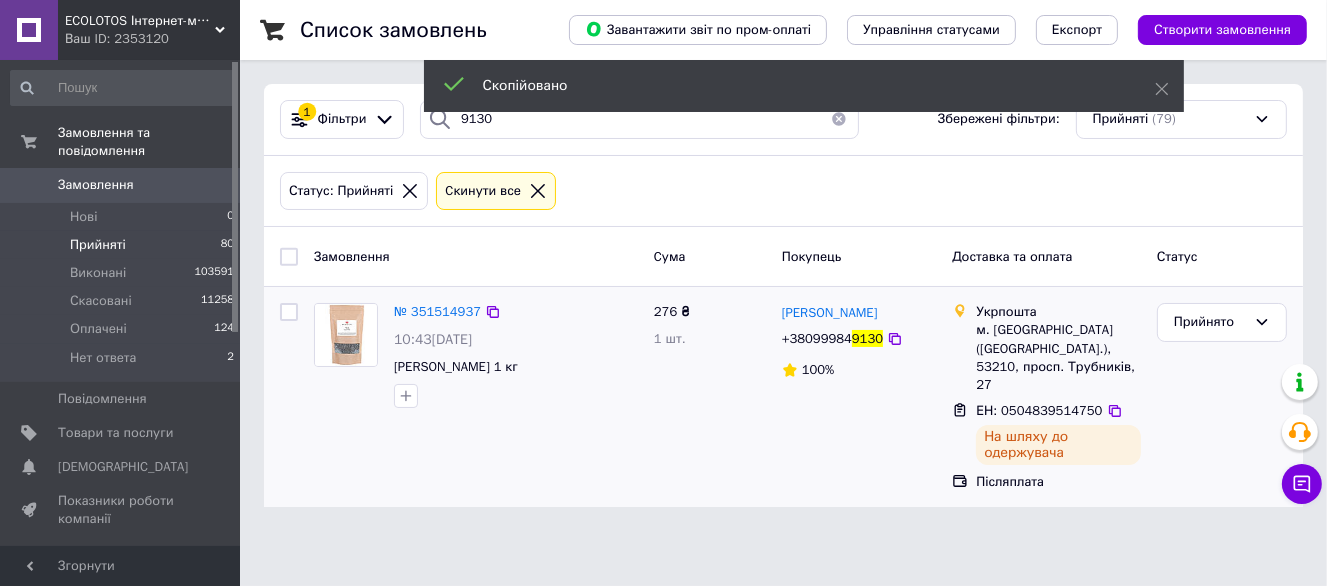 click on "9130" at bounding box center (867, 338) 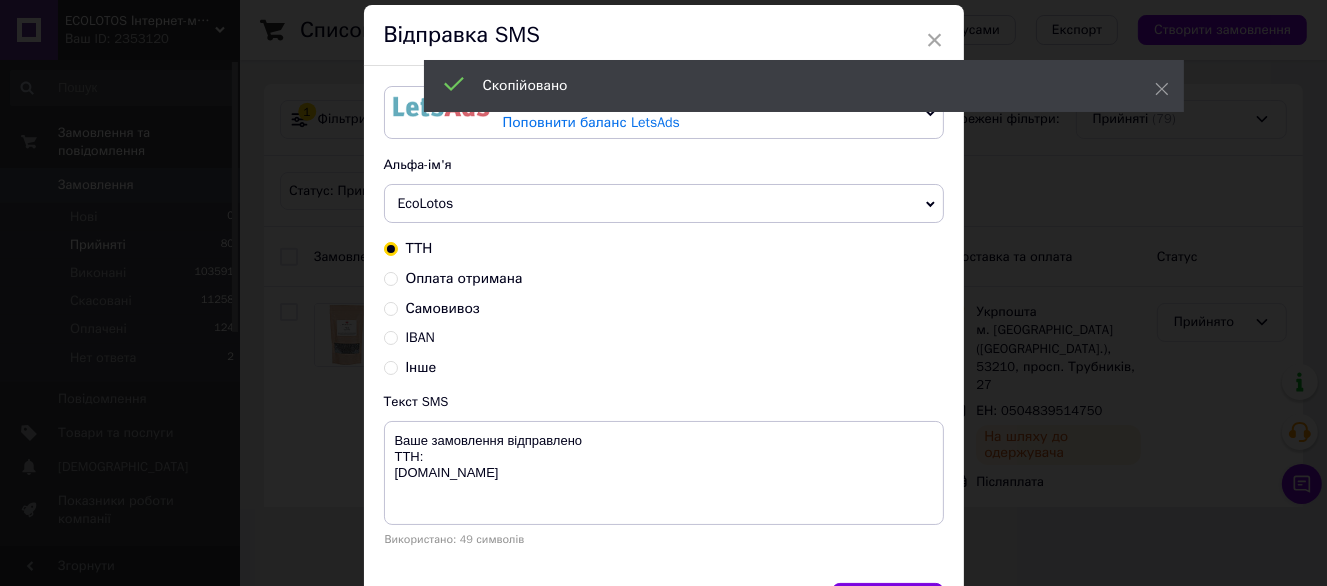 scroll, scrollTop: 100, scrollLeft: 0, axis: vertical 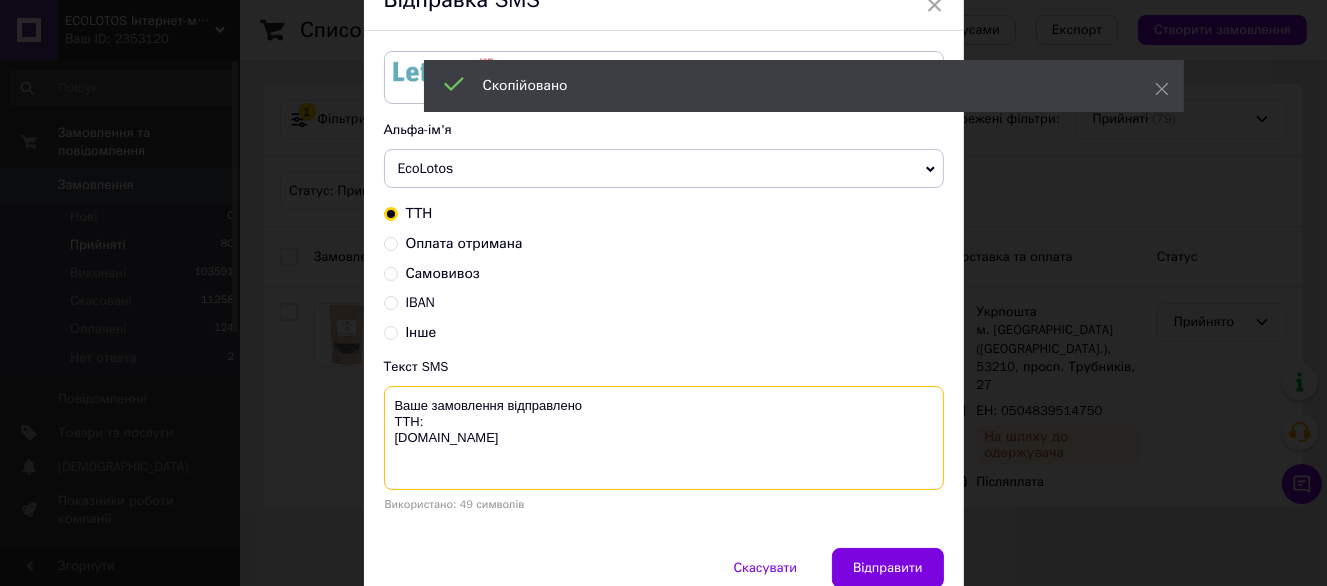 click on "Ваше замовлення відправлено
ТТН:
ecolotos.com.ua" at bounding box center [664, 438] 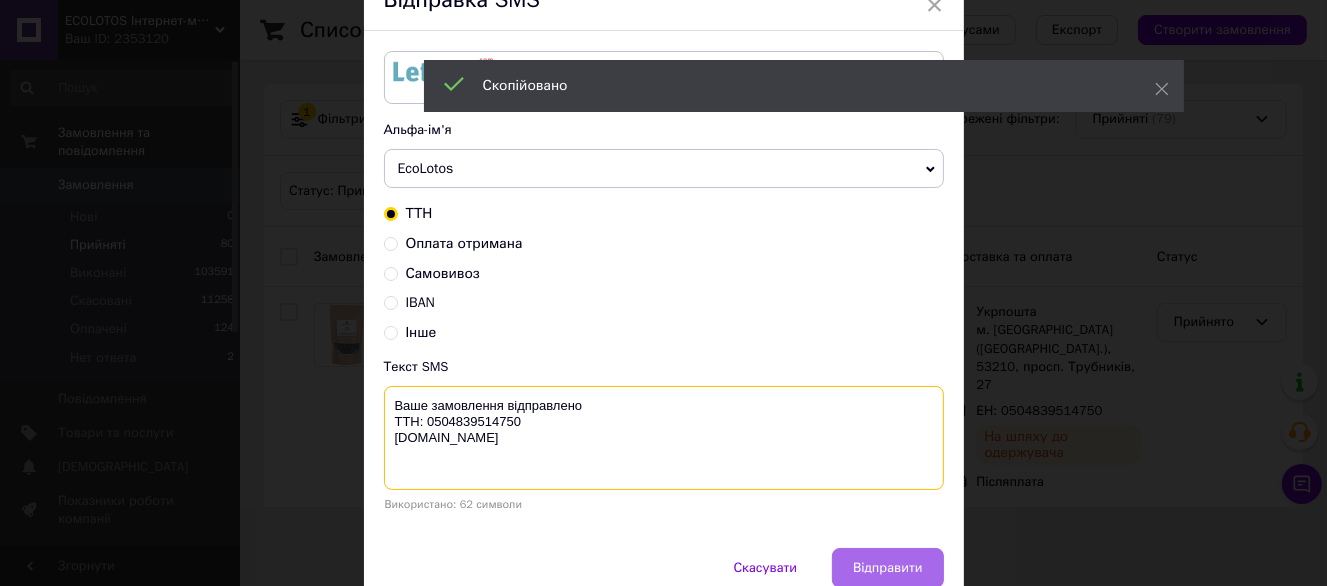 type on "Ваше замовлення відправлено
ТТН: 0504839514750
ecolotos.com.ua" 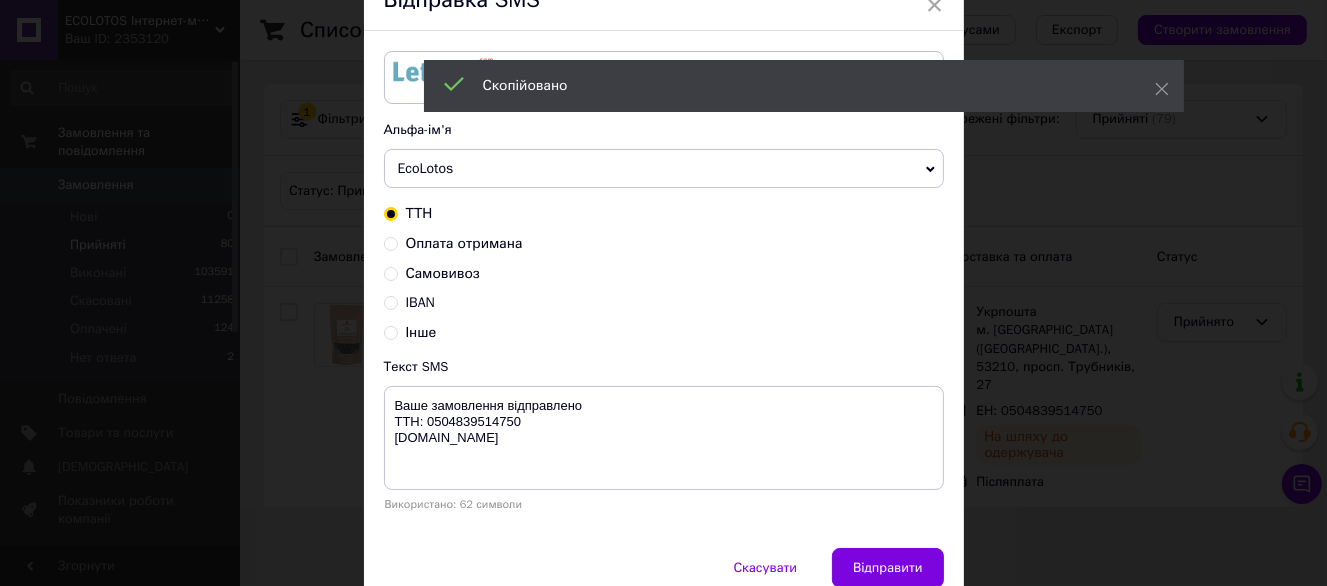 click on "Відправити" at bounding box center [887, 568] 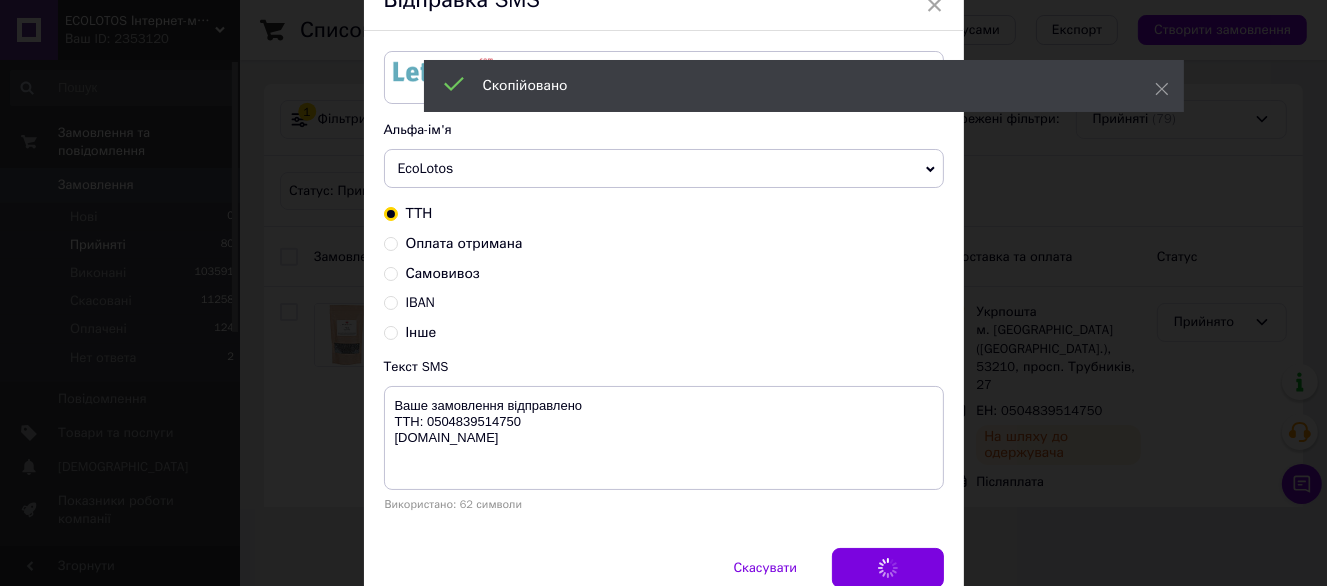 scroll, scrollTop: 0, scrollLeft: 0, axis: both 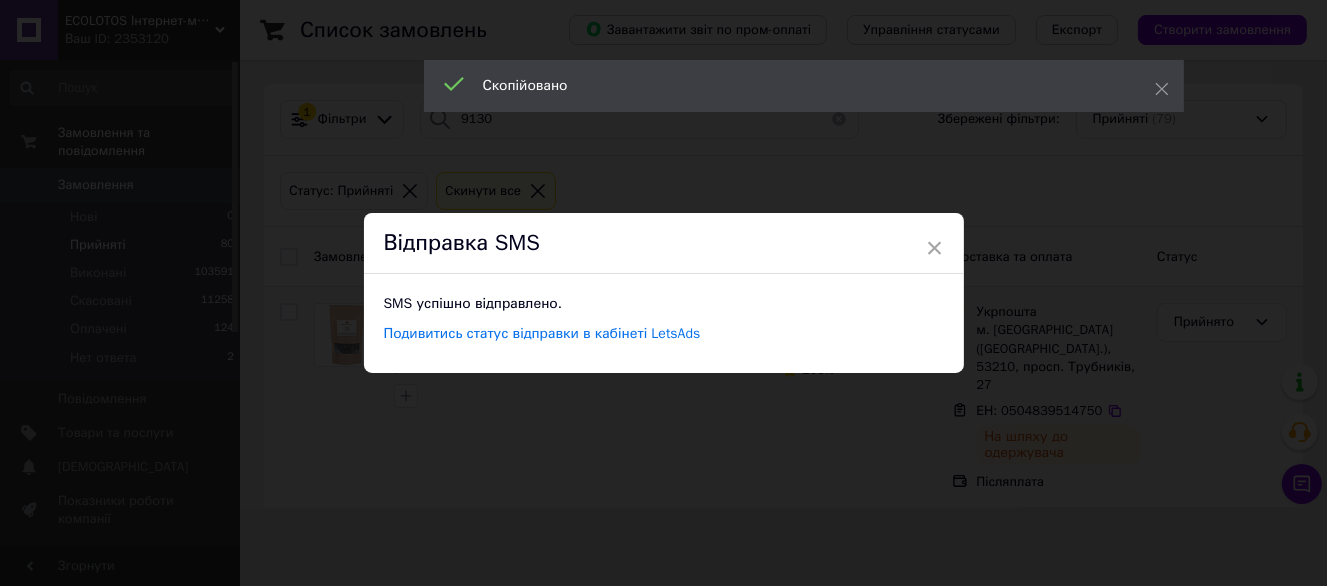 drag, startPoint x: 1124, startPoint y: 428, endPoint x: 1156, endPoint y: 404, distance: 40 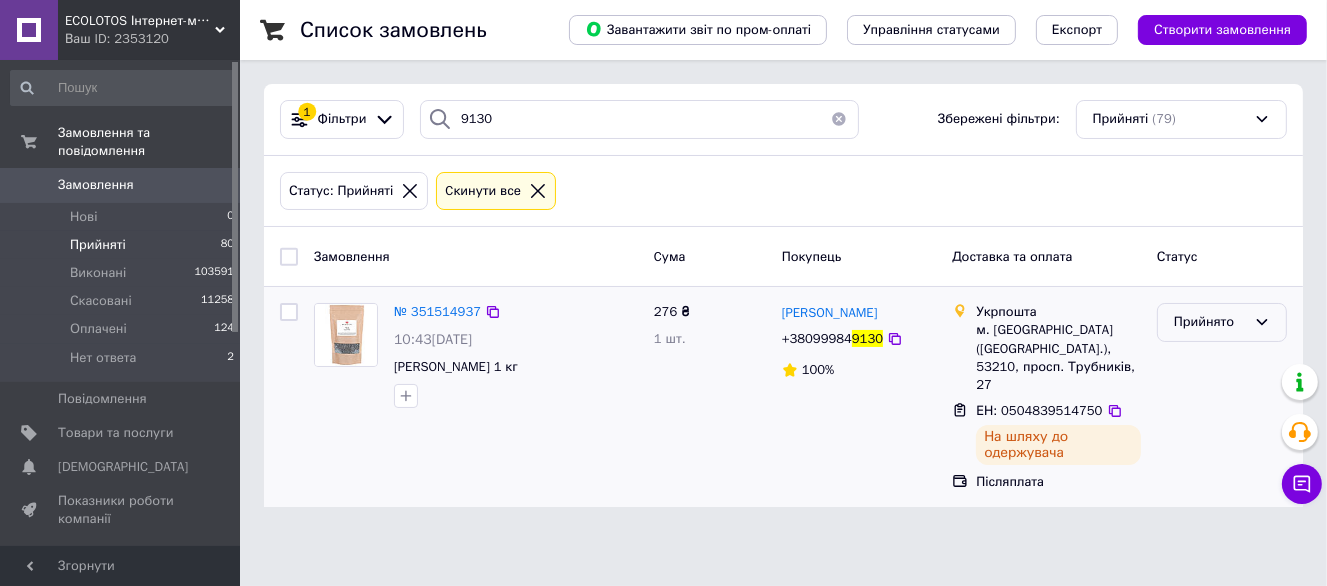 drag, startPoint x: 1225, startPoint y: 270, endPoint x: 1207, endPoint y: 321, distance: 54.08327 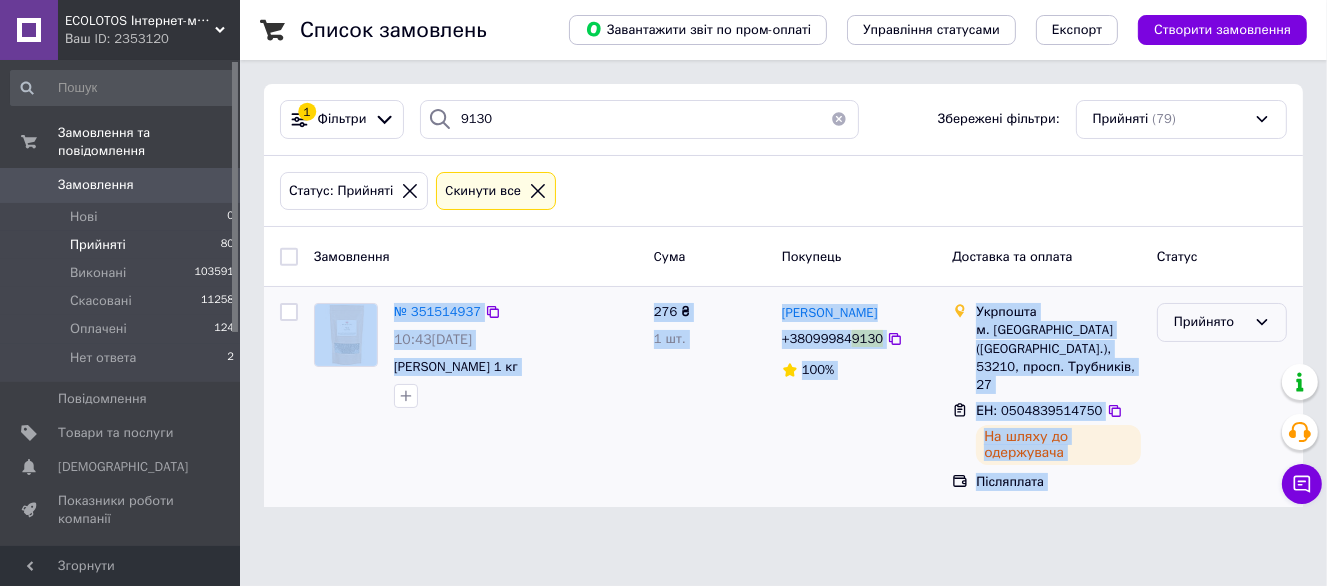 click on "Прийнято" at bounding box center [1210, 322] 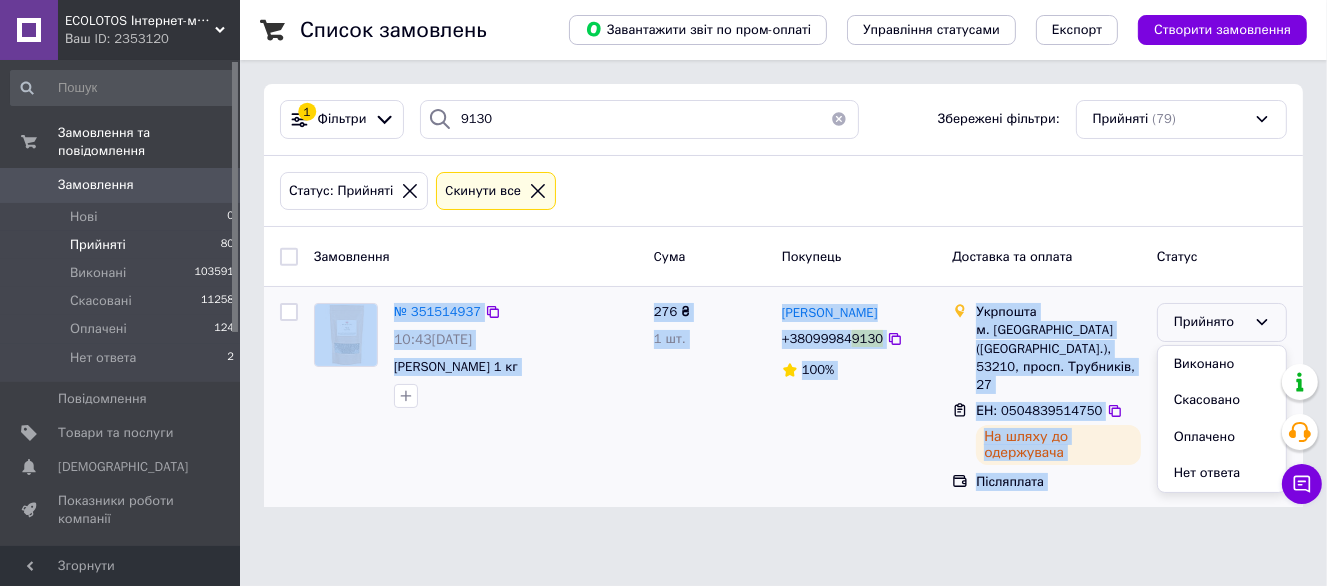 click on "Виконано" at bounding box center [1222, 364] 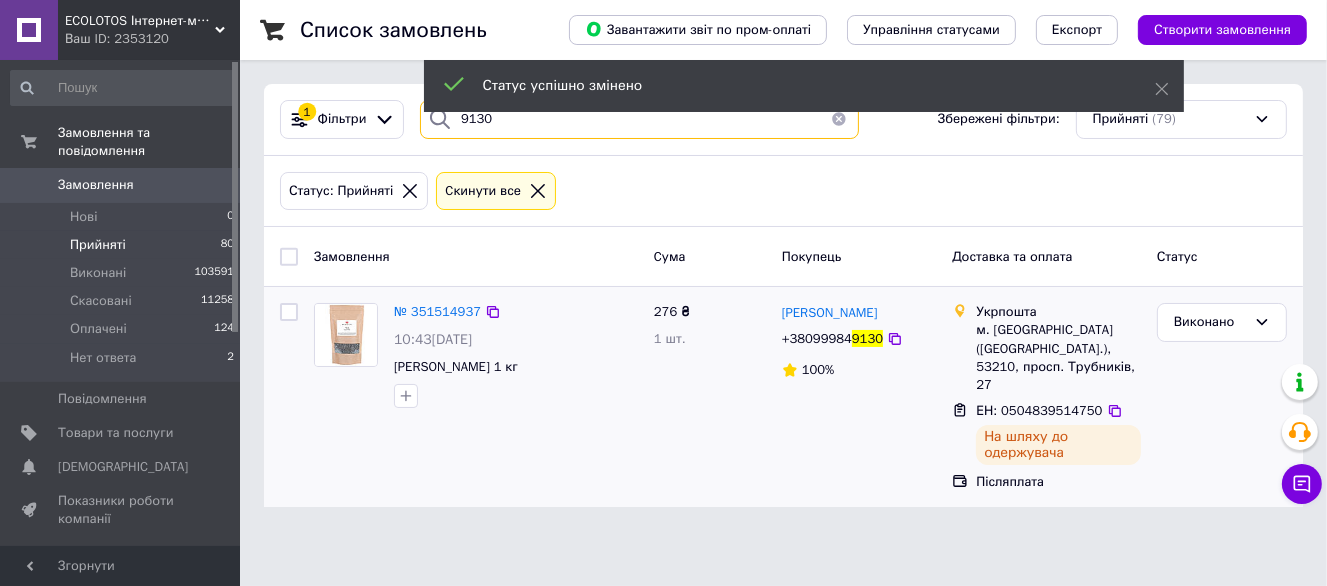 click on "9130" at bounding box center (639, 119) 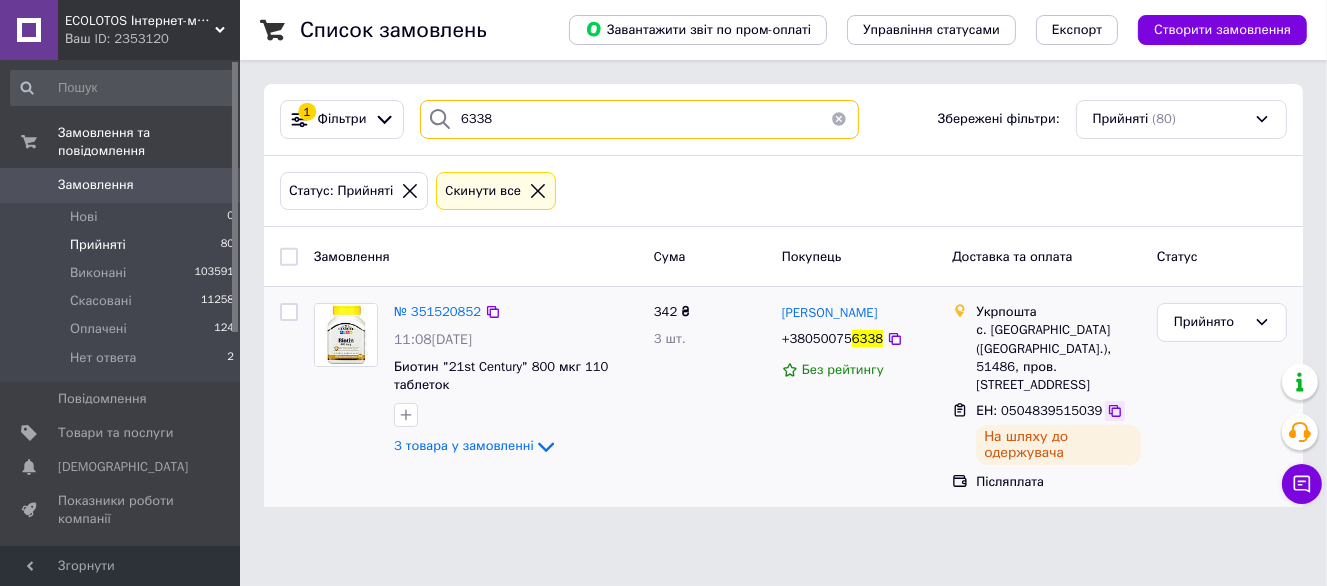 type on "6338" 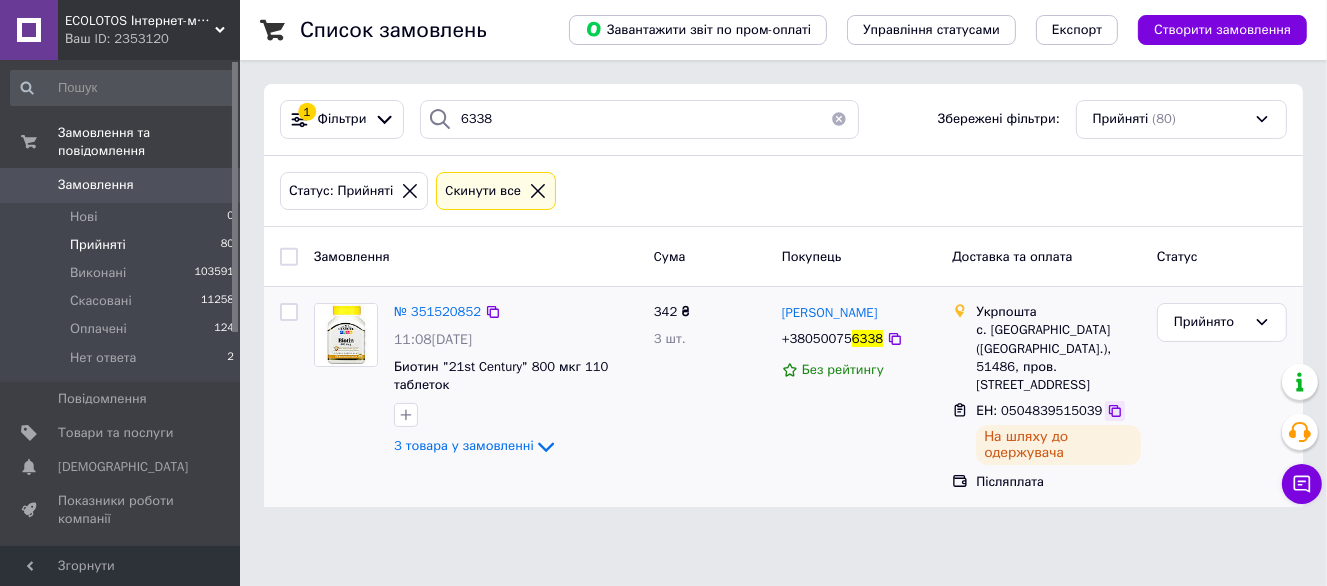 click 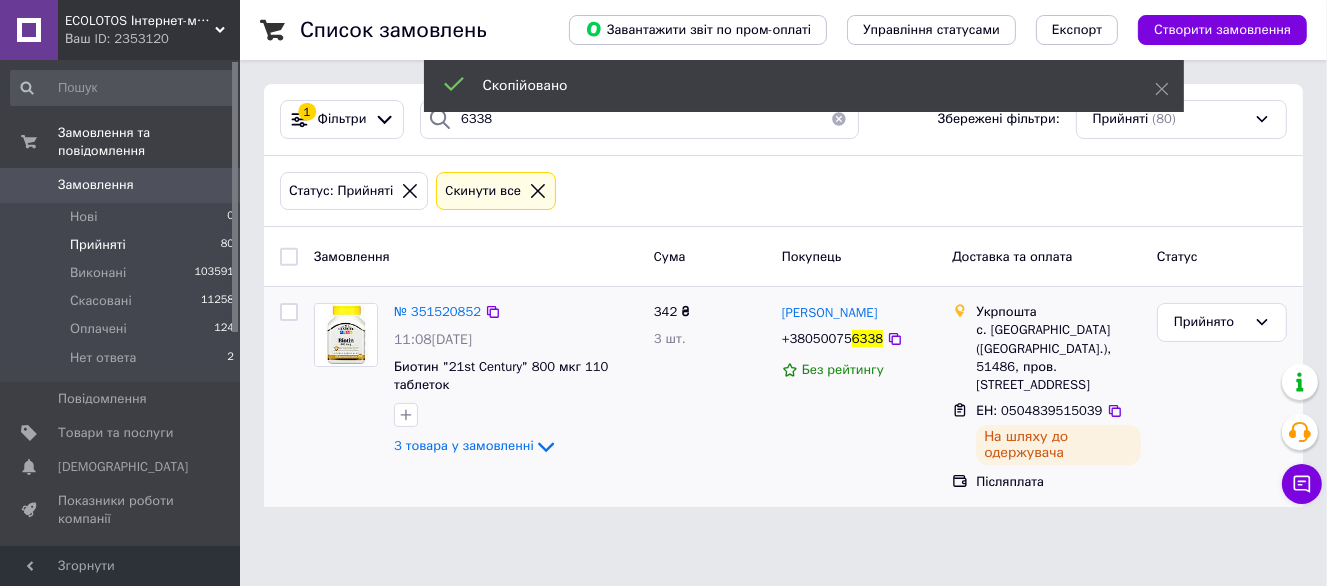 click on "+38050075" at bounding box center [817, 338] 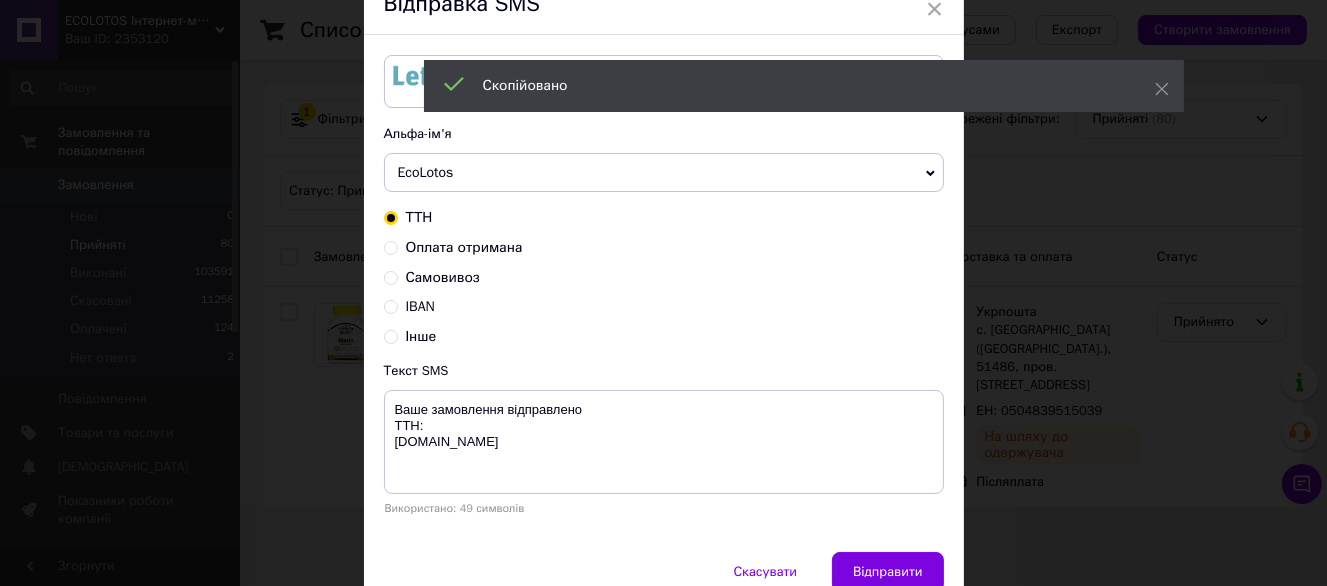 scroll, scrollTop: 100, scrollLeft: 0, axis: vertical 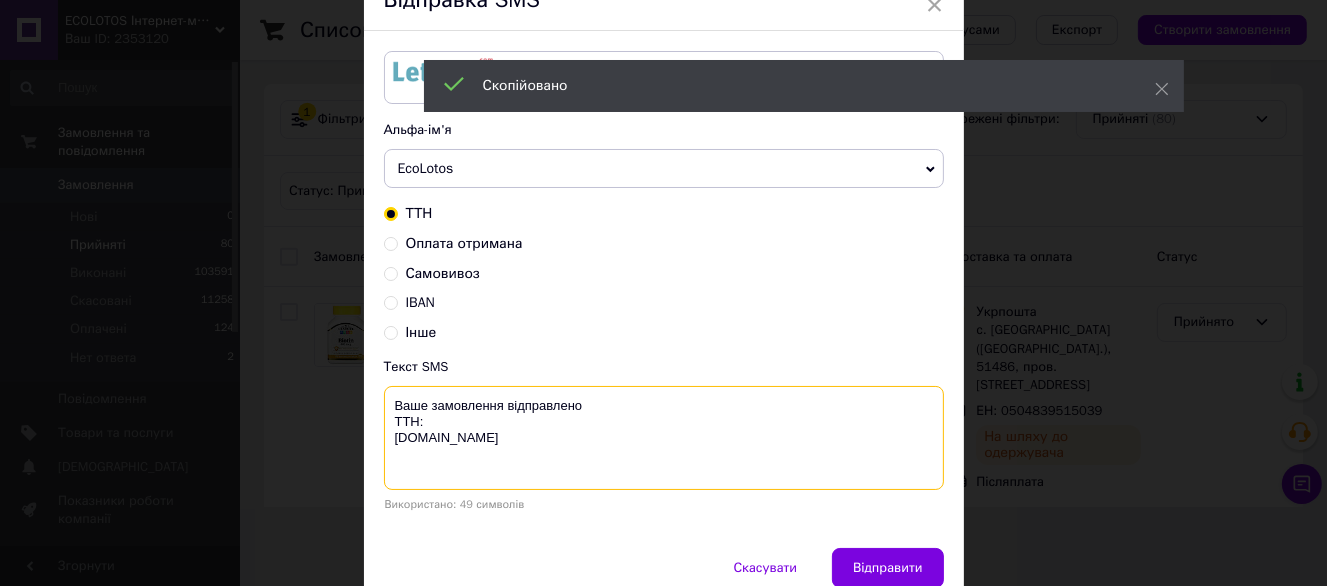 click on "Ваше замовлення відправлено
ТТН:
ecolotos.com.ua" at bounding box center (664, 438) 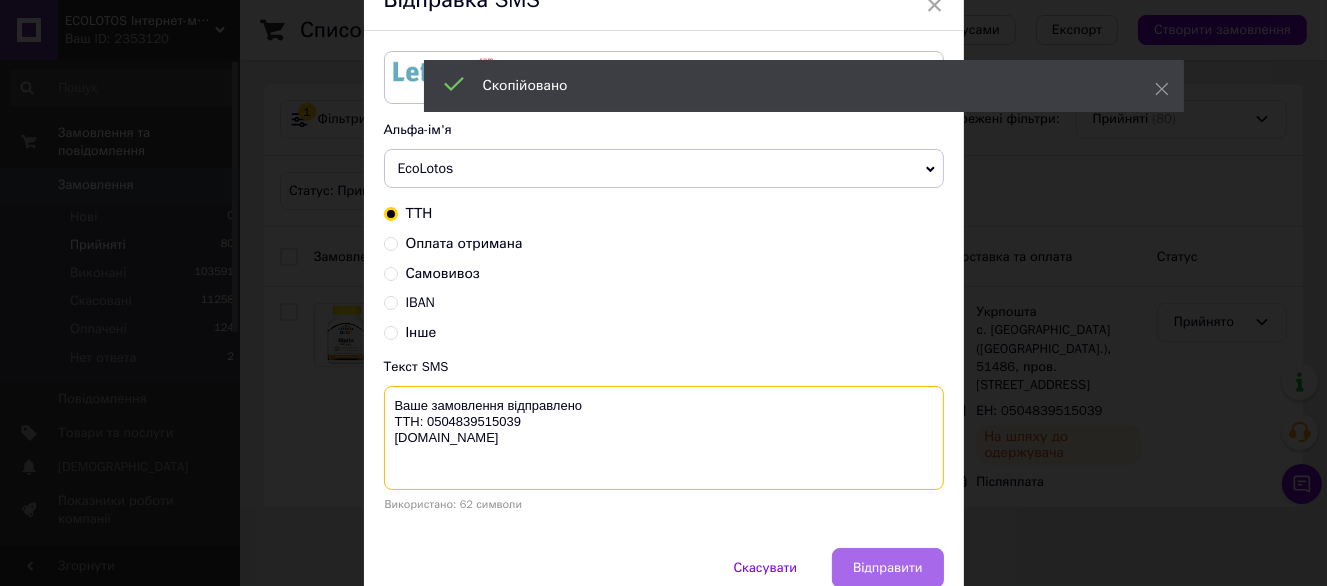 type on "Ваше замовлення відправлено
ТТН: 0504839515039
ecolotos.com.ua" 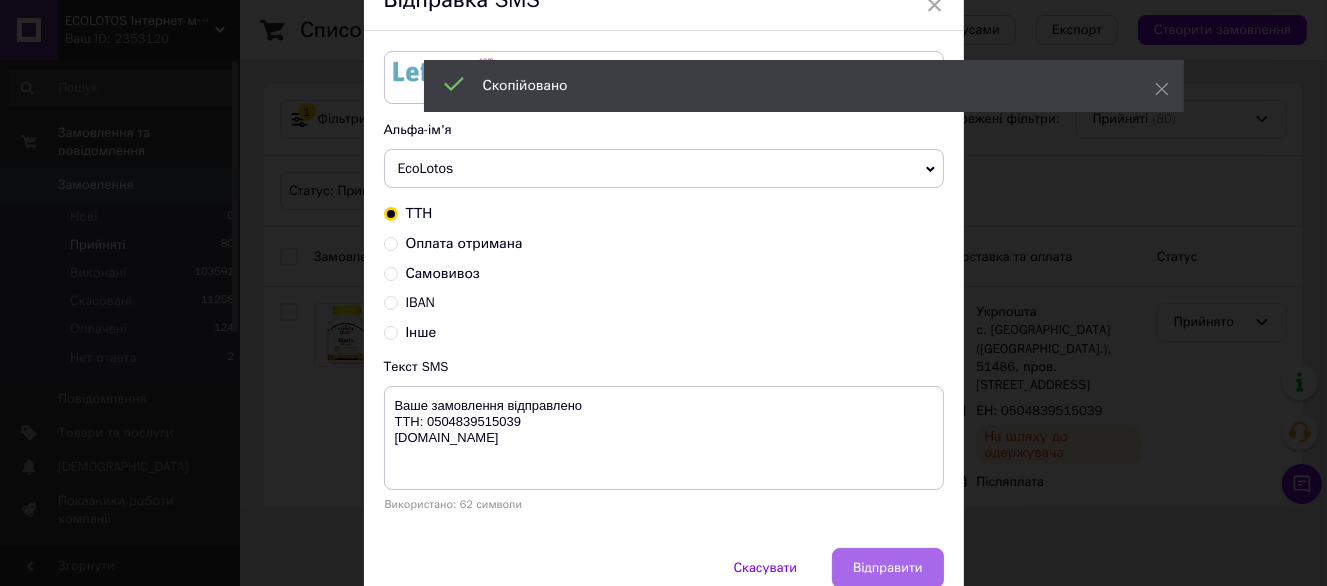 click on "Відправити" at bounding box center (887, 568) 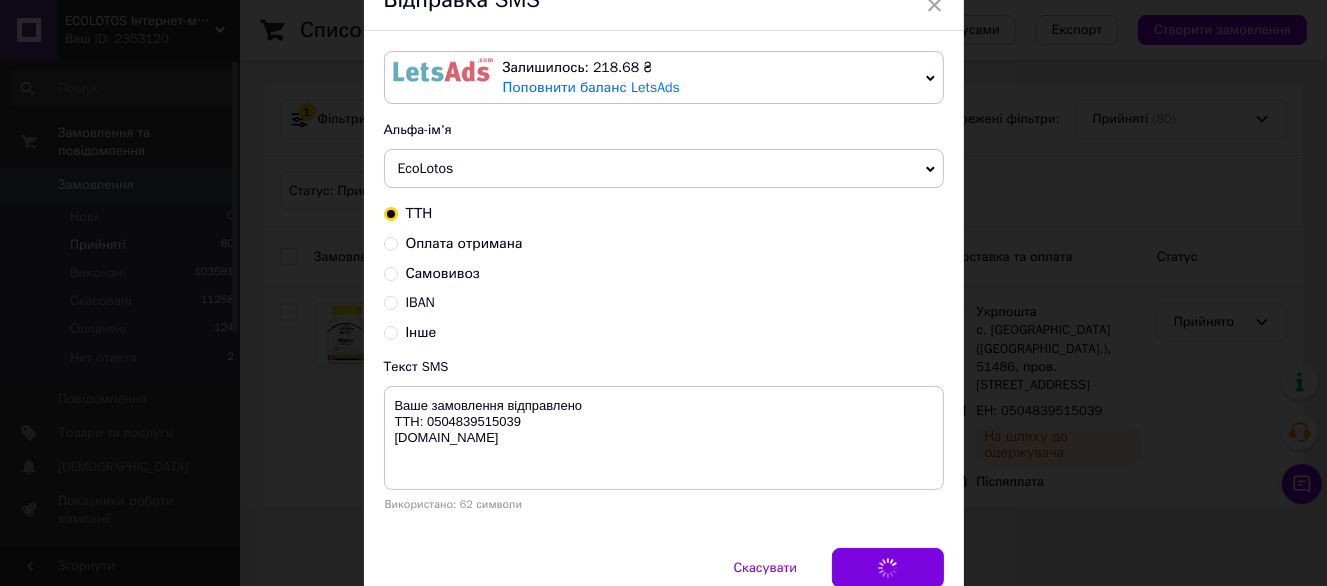 scroll, scrollTop: 0, scrollLeft: 0, axis: both 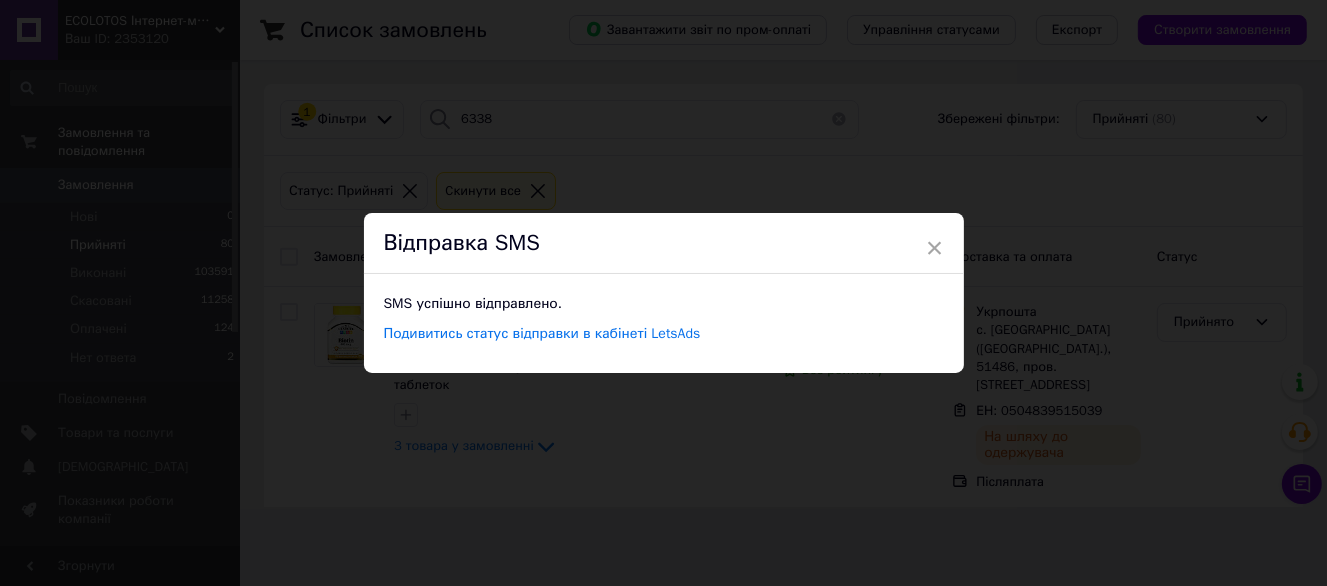 click on "× Відправка SMS SMS успішно відправлено. Подивитись статус відправки в кабінеті LetsAds" at bounding box center (663, 293) 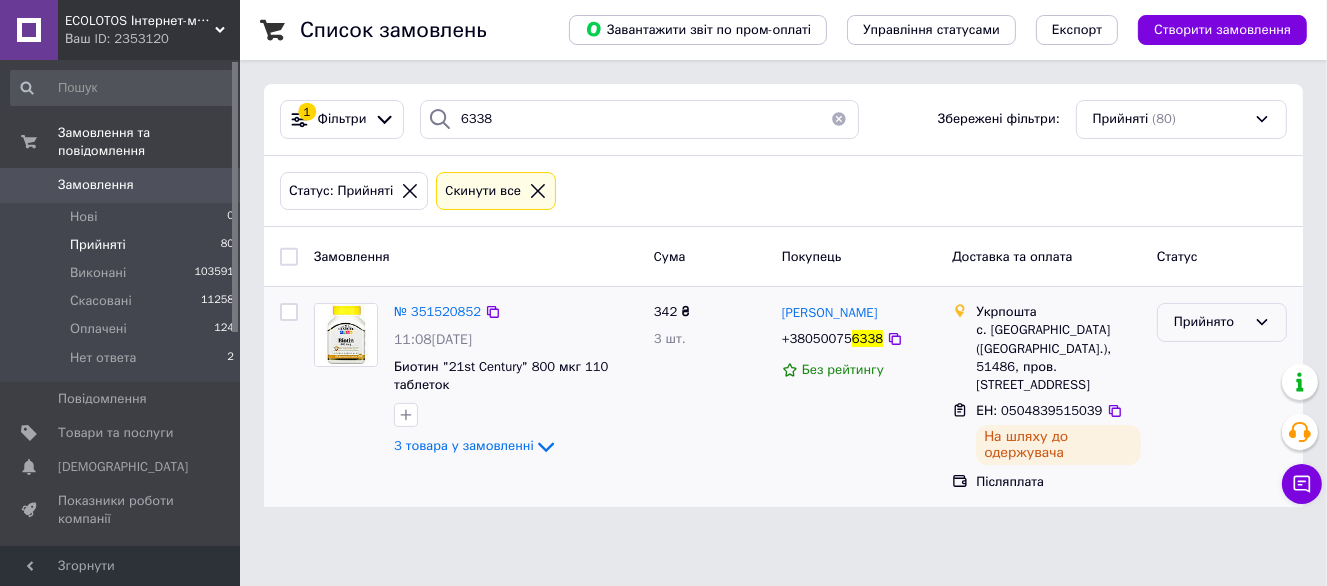 click on "Прийнято" at bounding box center [1222, 322] 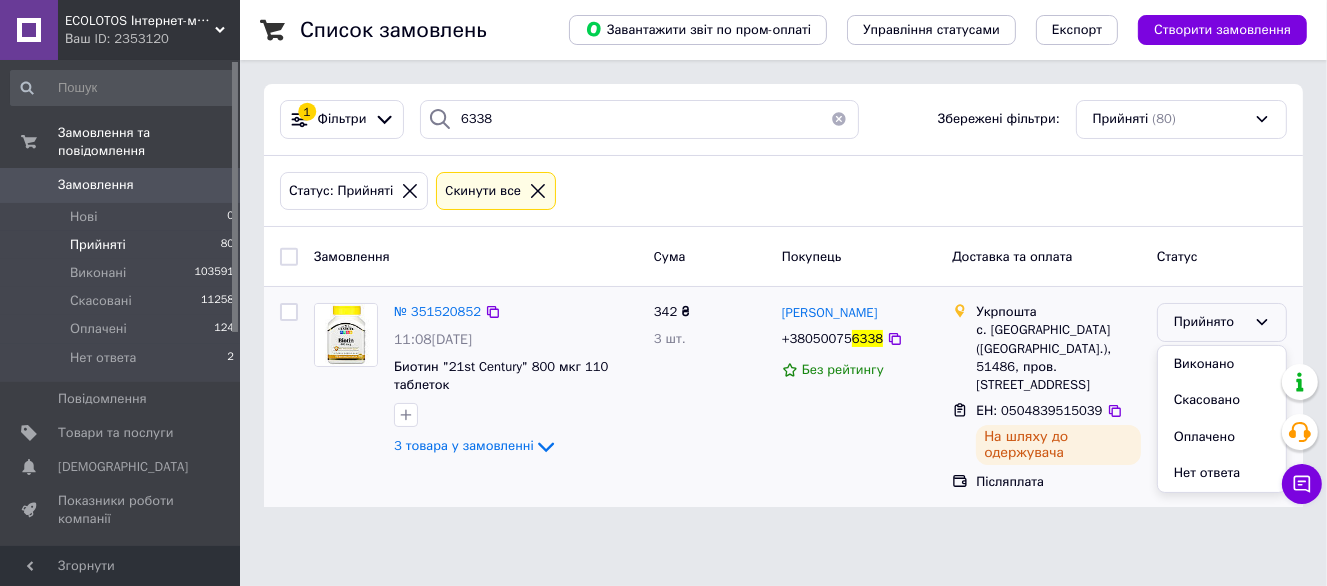 click on "Виконано" at bounding box center [1222, 364] 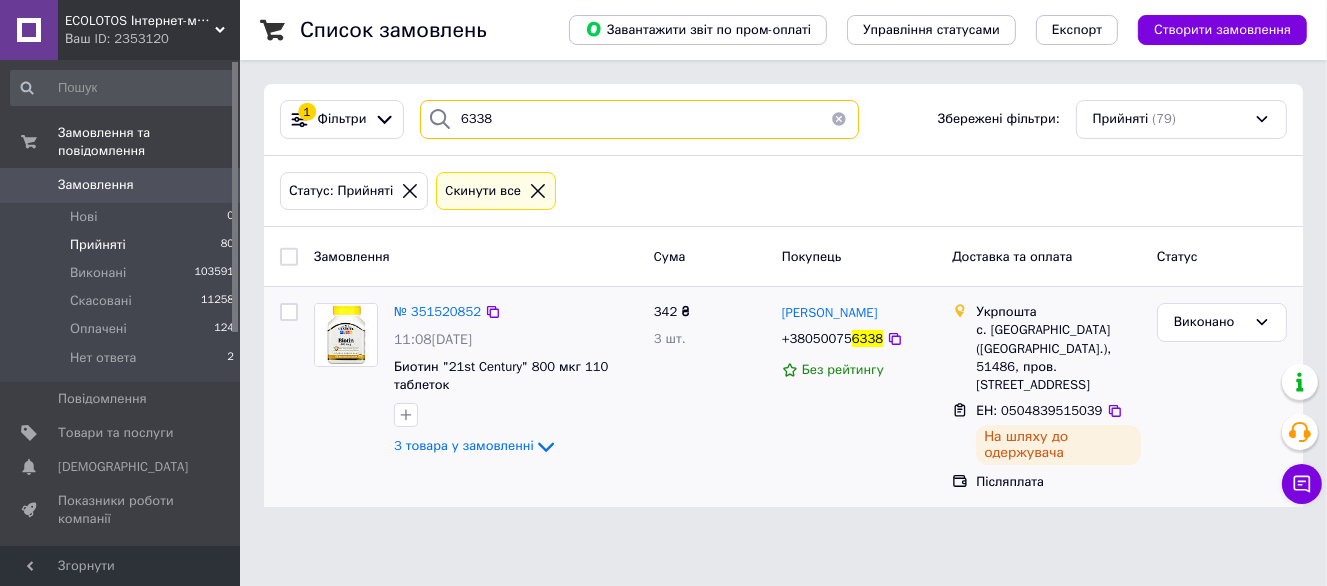 click on "6338" at bounding box center (639, 119) 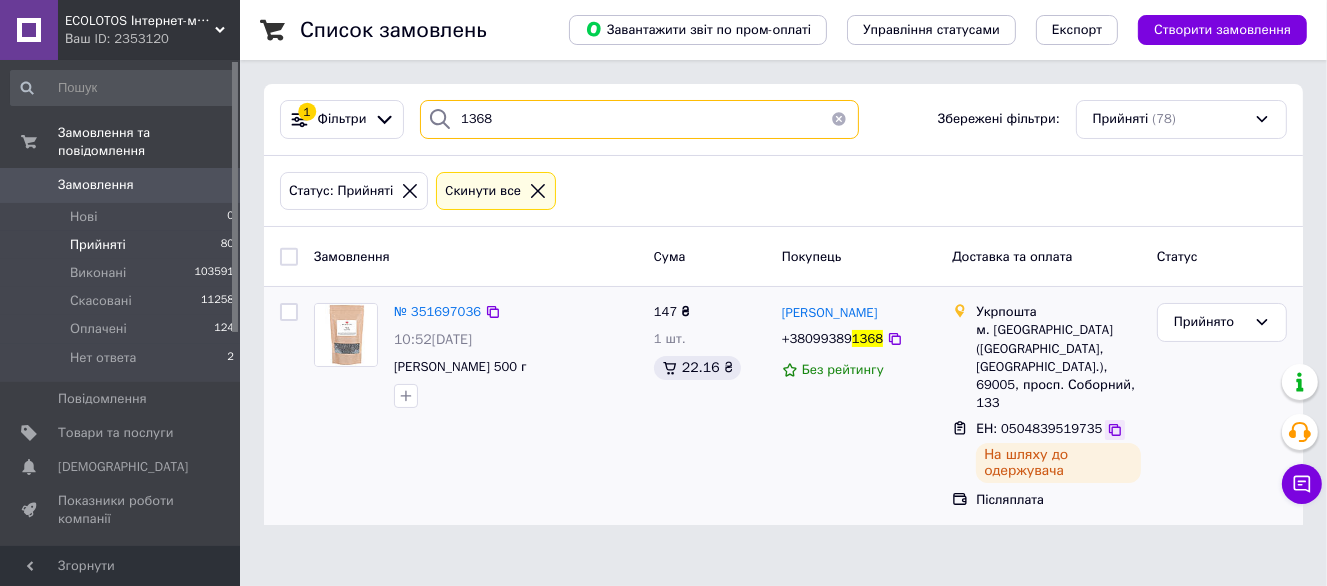 type on "1368" 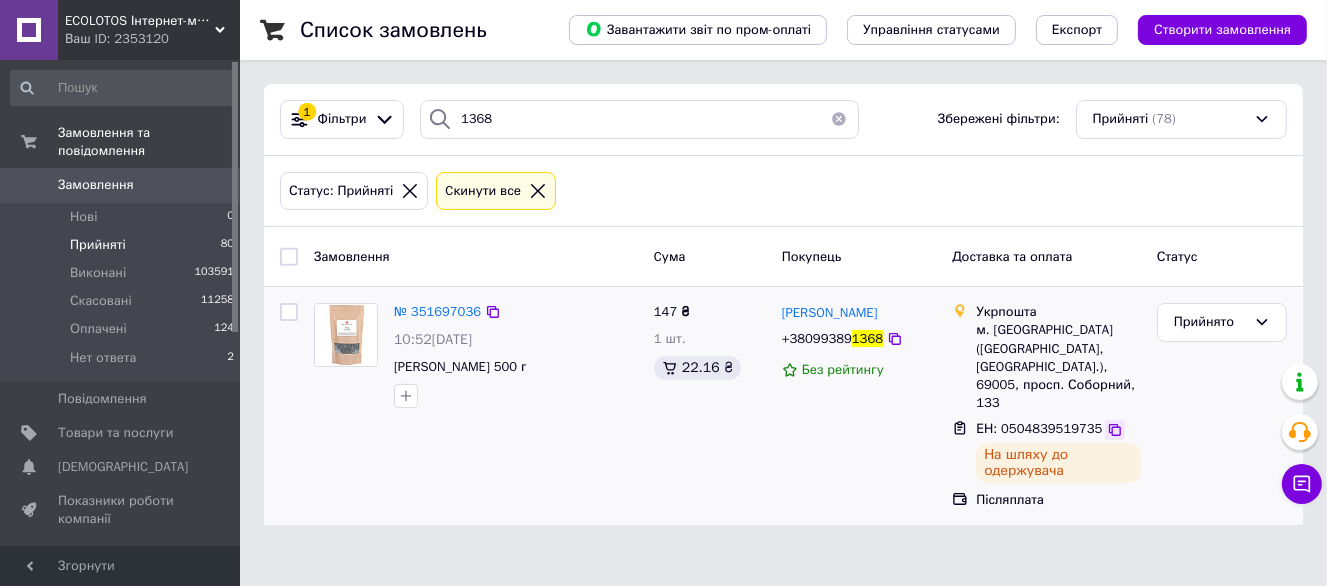 click 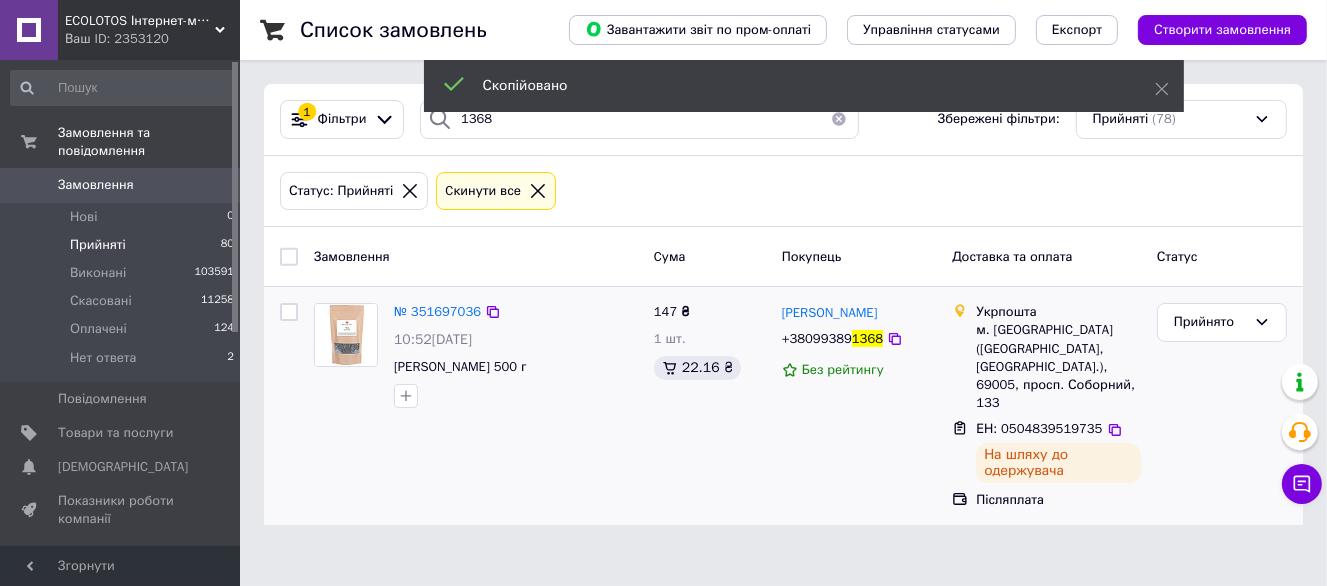 click on "+38099389" at bounding box center (817, 338) 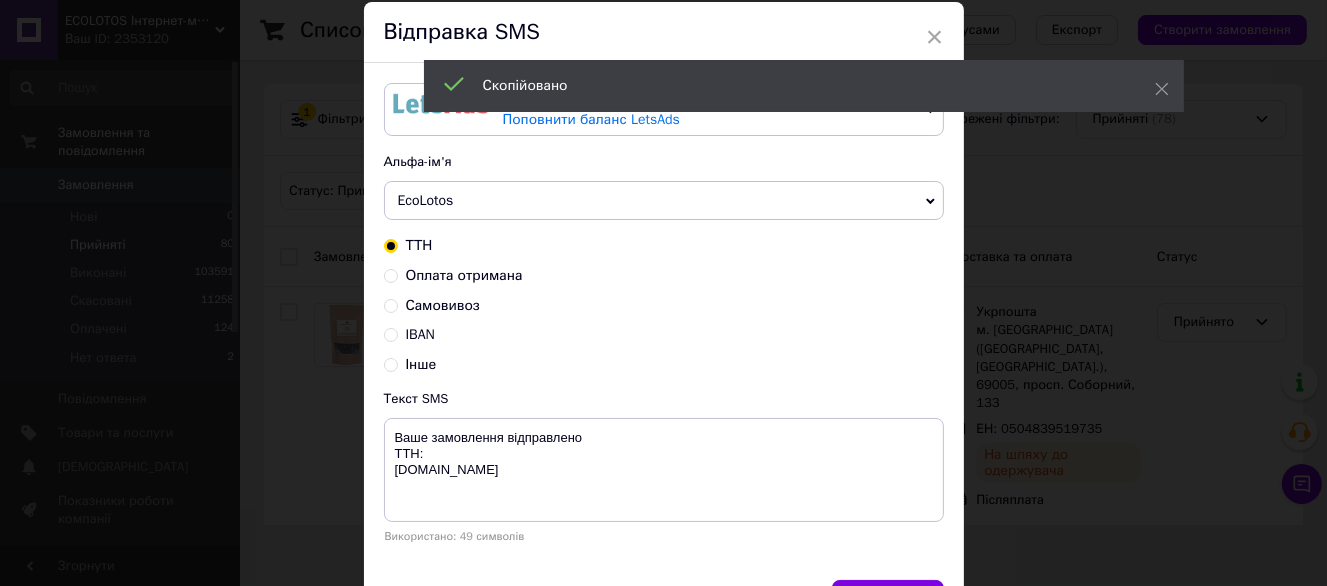 scroll, scrollTop: 100, scrollLeft: 0, axis: vertical 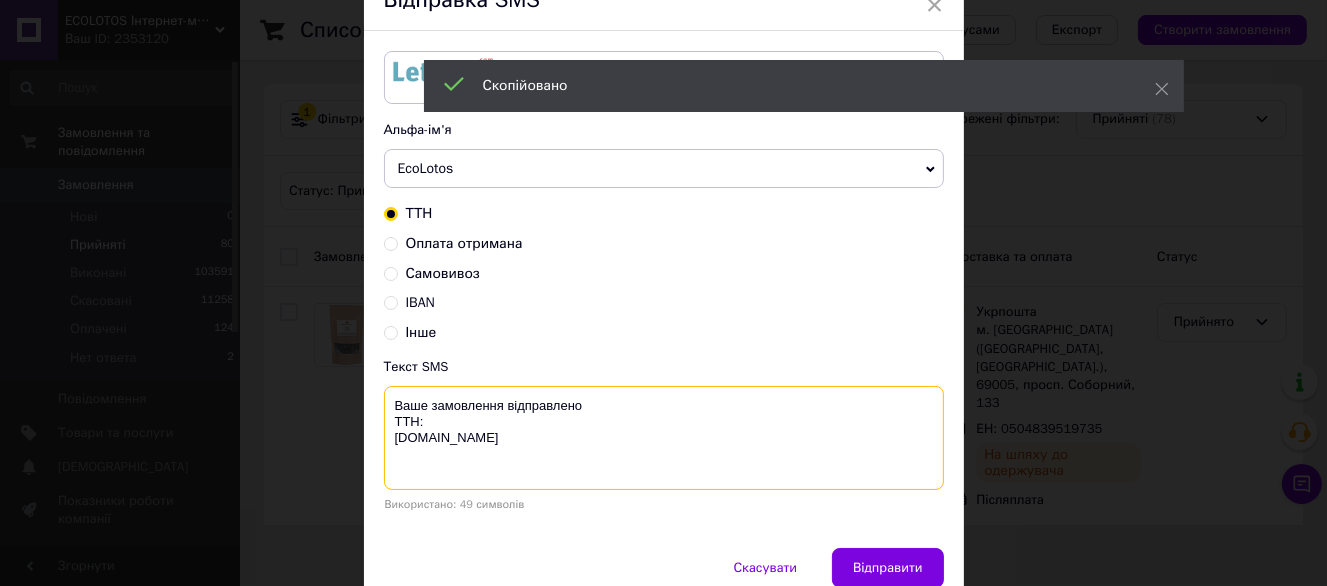click on "Ваше замовлення відправлено
ТТН:
ecolotos.com.ua" at bounding box center (664, 438) 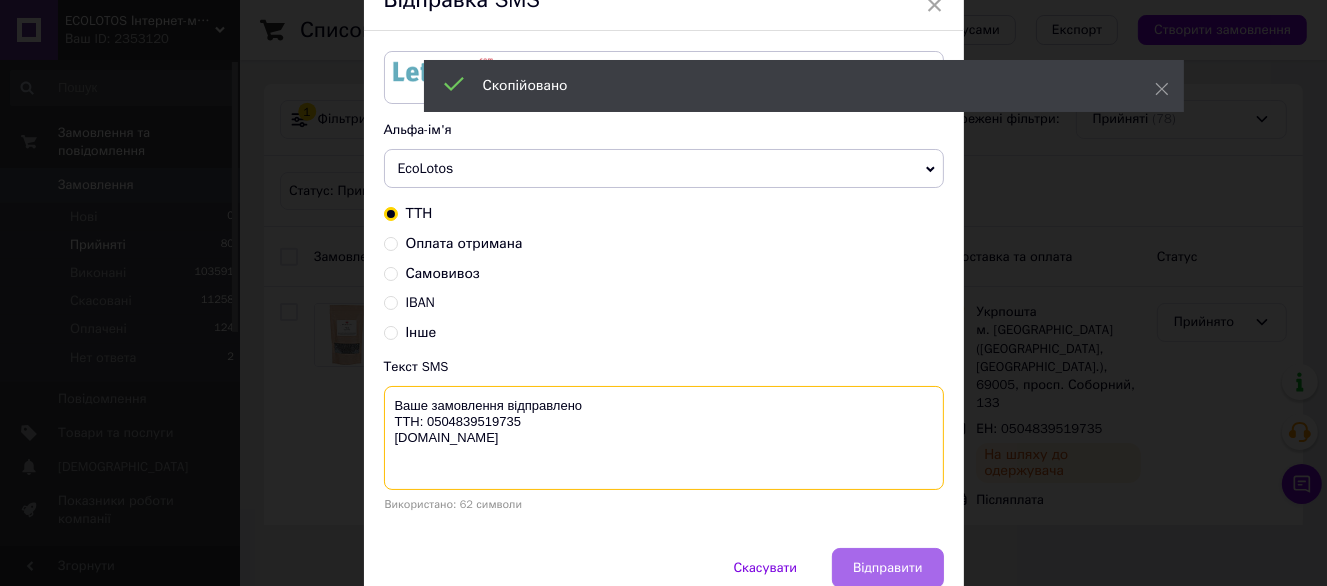 type on "Ваше замовлення відправлено
ТТН: 0504839519735
ecolotos.com.ua" 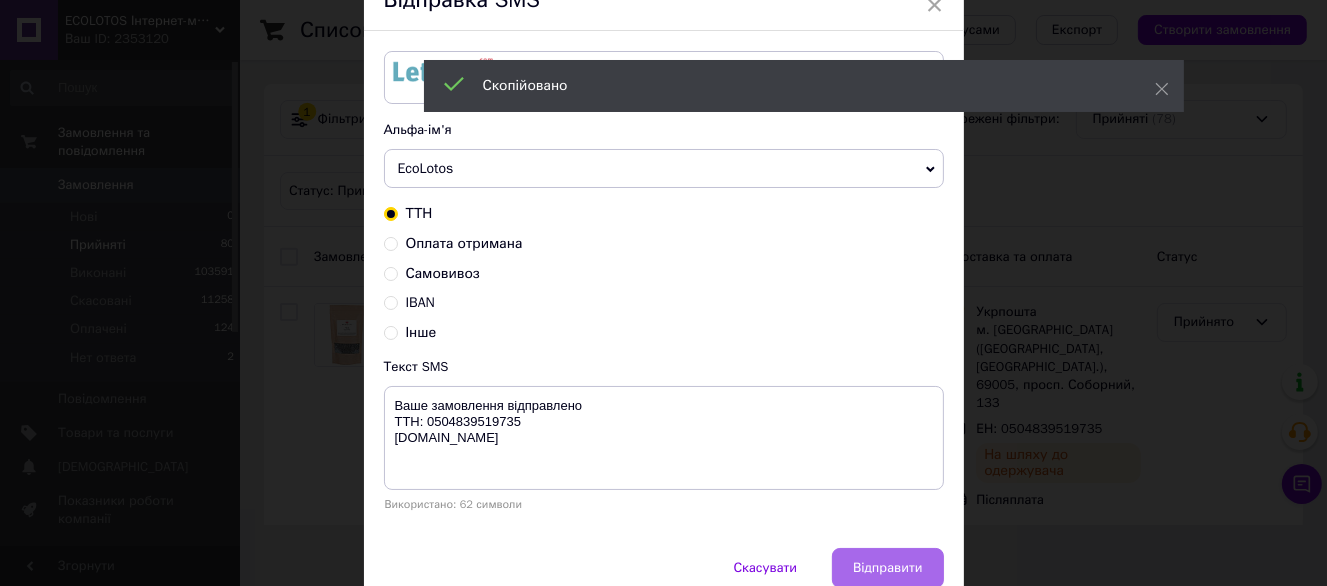 click on "Відправити" at bounding box center (887, 568) 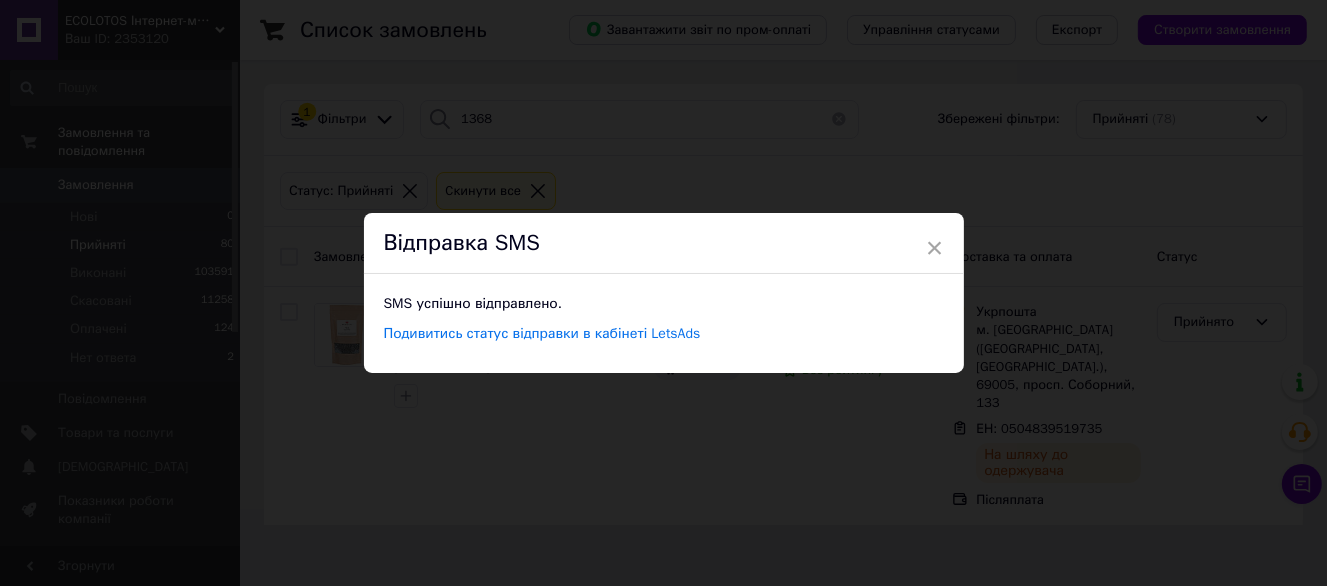 scroll, scrollTop: 0, scrollLeft: 0, axis: both 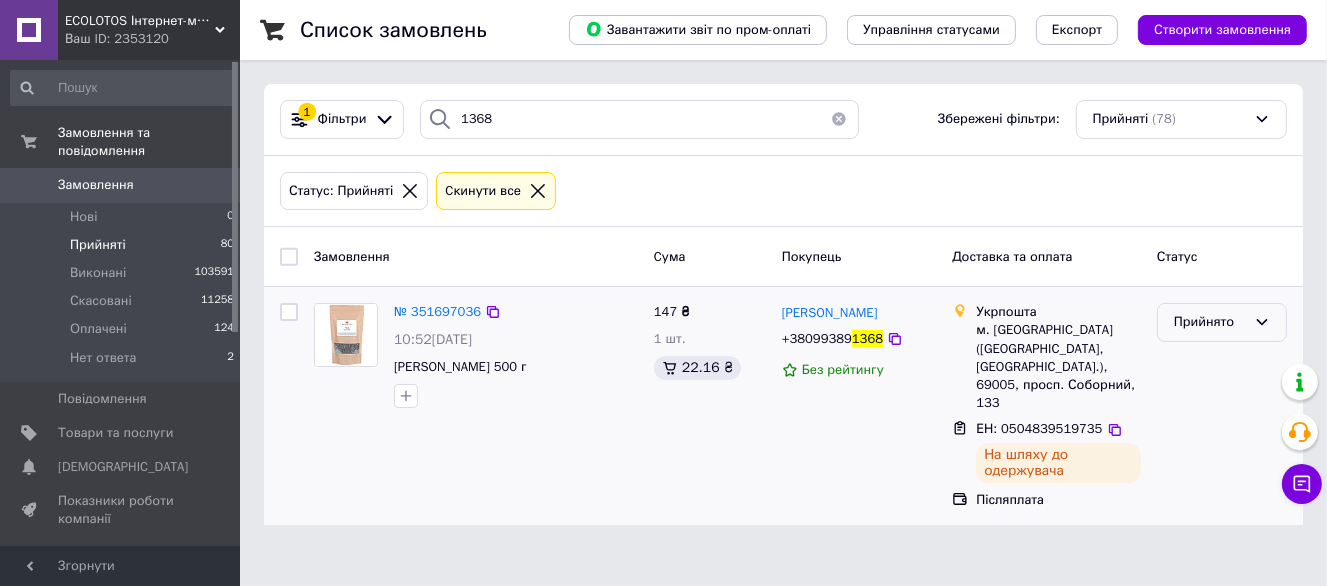 click on "Прийнято" at bounding box center (1210, 322) 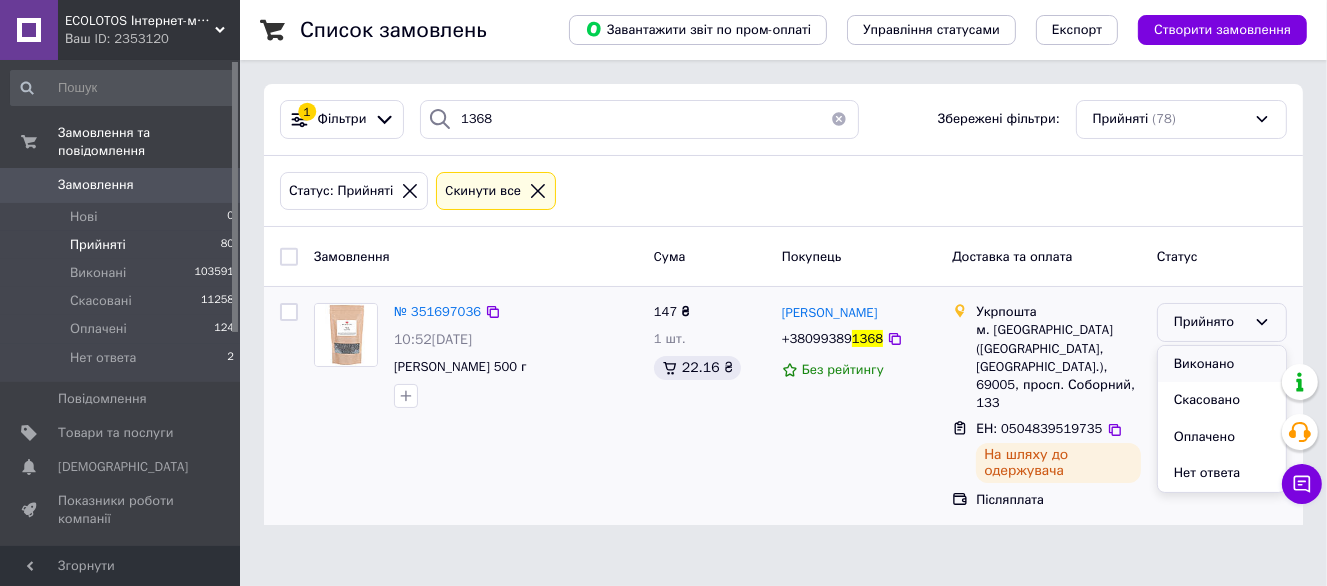 click on "Виконано" at bounding box center [1222, 364] 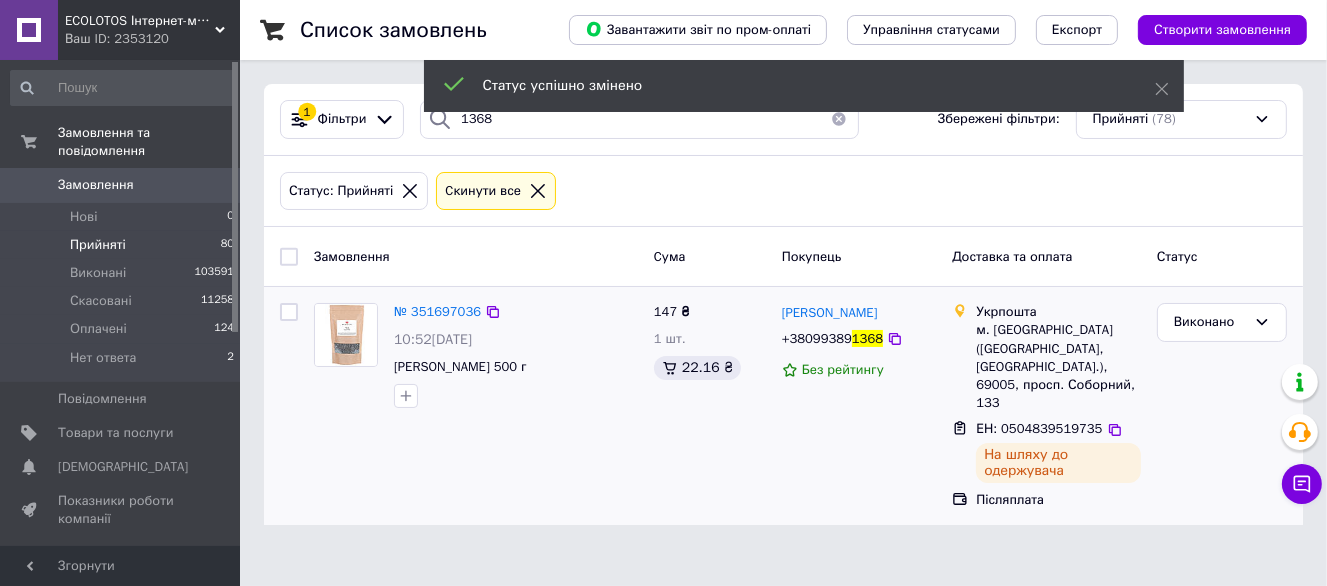 click on "1 Фільтри 1368 Збережені фільтри: Прийняті (78)" at bounding box center [783, 120] 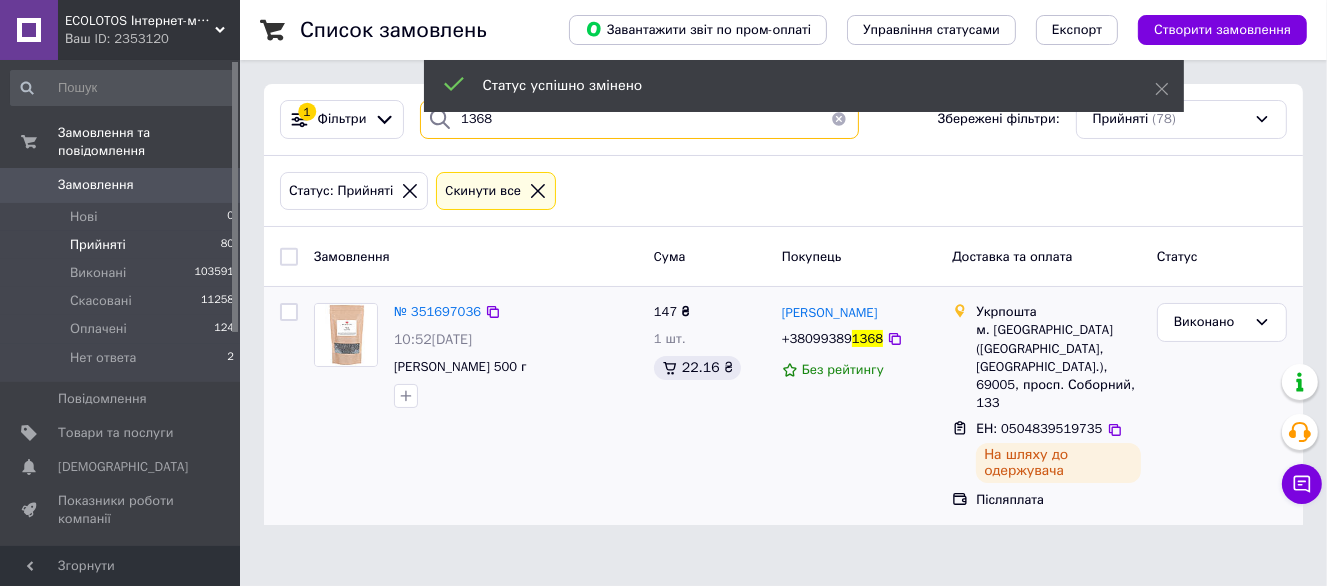drag, startPoint x: 481, startPoint y: 141, endPoint x: 499, endPoint y: 129, distance: 21.633308 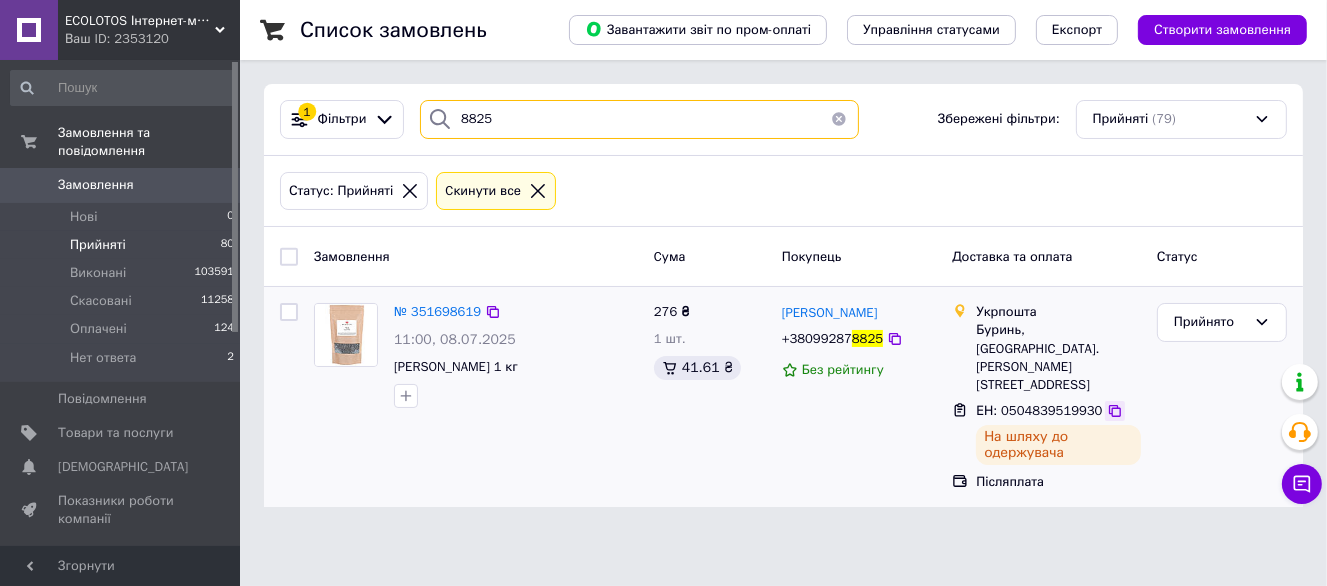 type on "8825" 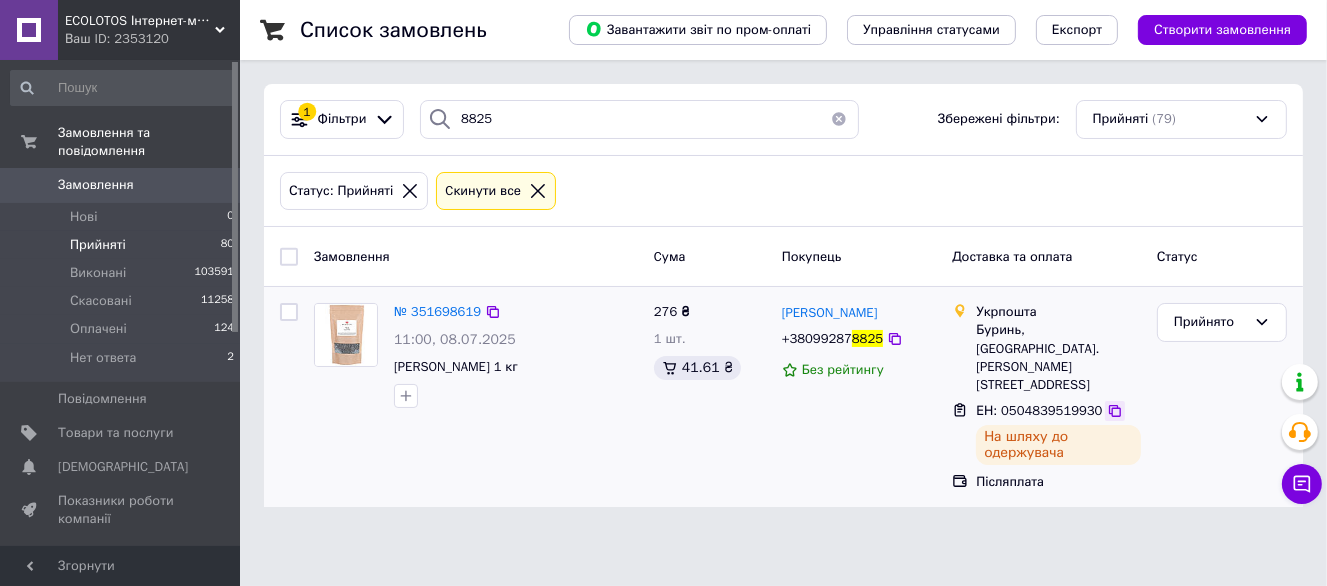 click 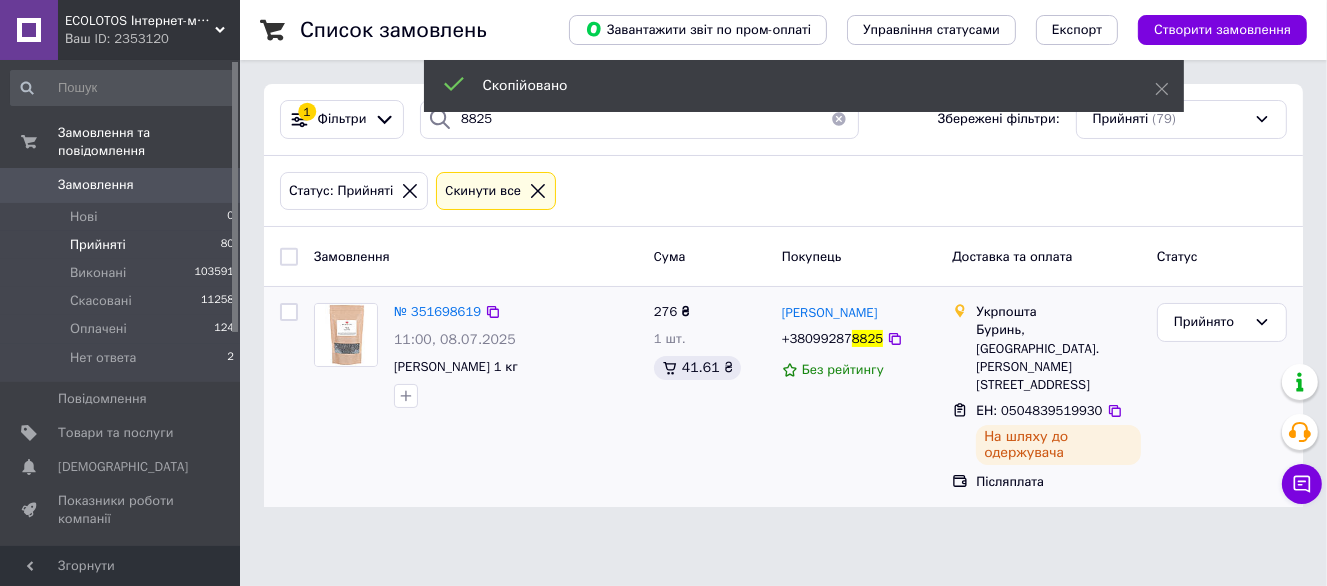 click on "+38099287" at bounding box center [817, 338] 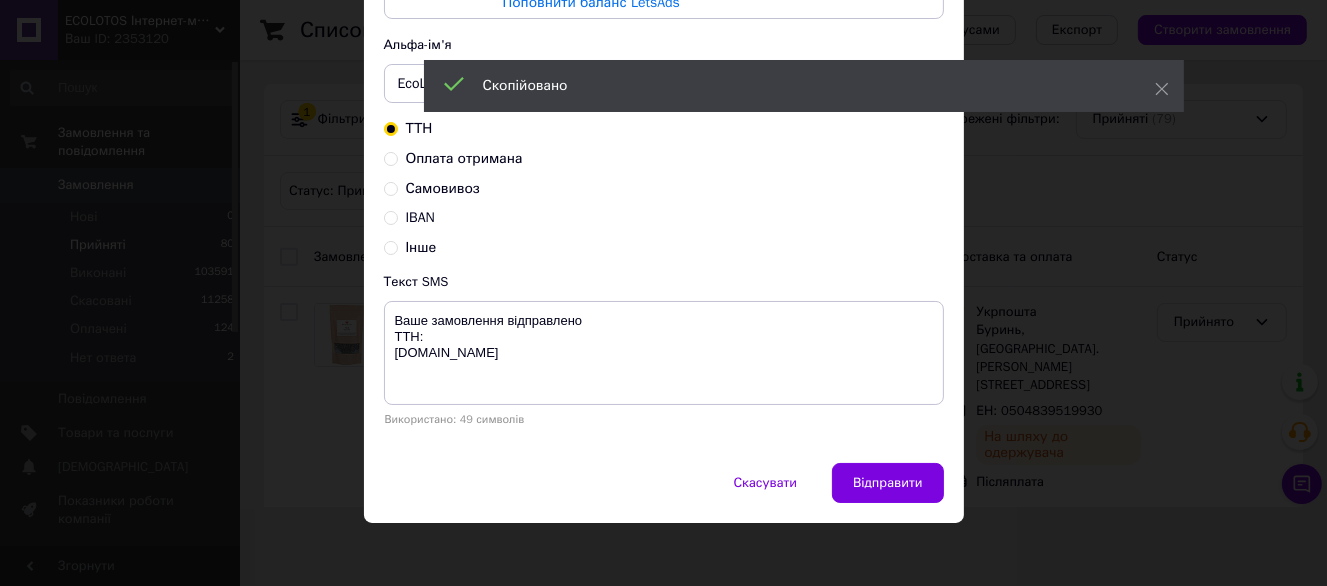 scroll, scrollTop: 187, scrollLeft: 0, axis: vertical 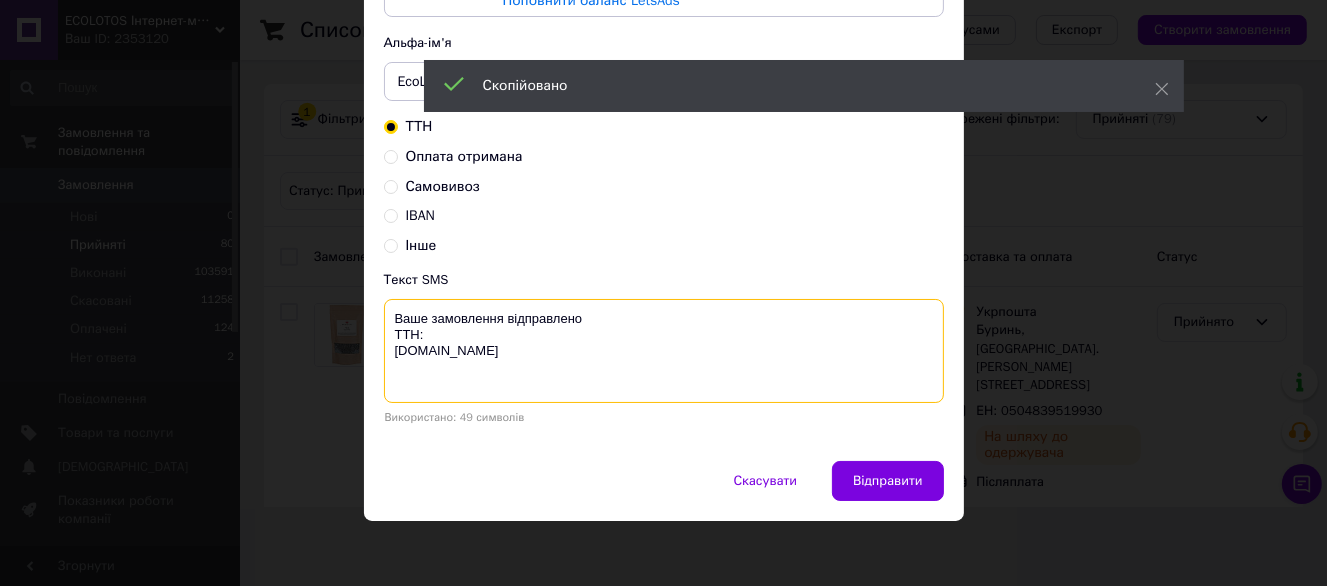 click on "Ваше замовлення відправлено
ТТН:
ecolotos.com.ua" at bounding box center (664, 351) 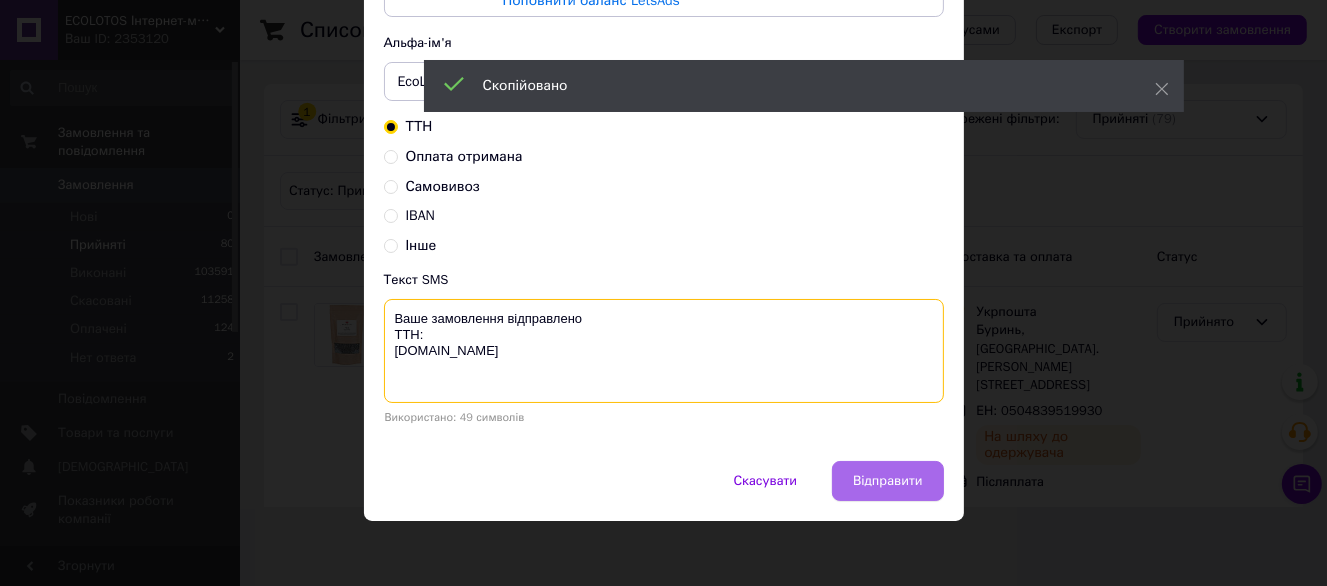 paste on "0504839519930" 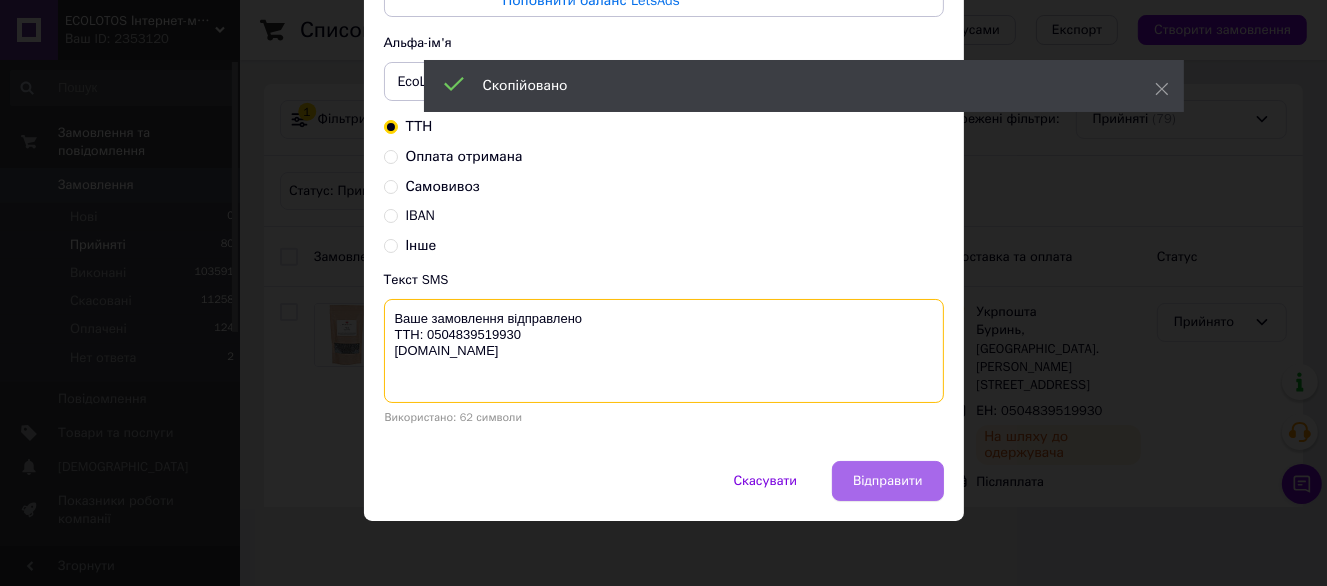 type on "Ваше замовлення відправлено
ТТН: 0504839519930
ecolotos.com.ua" 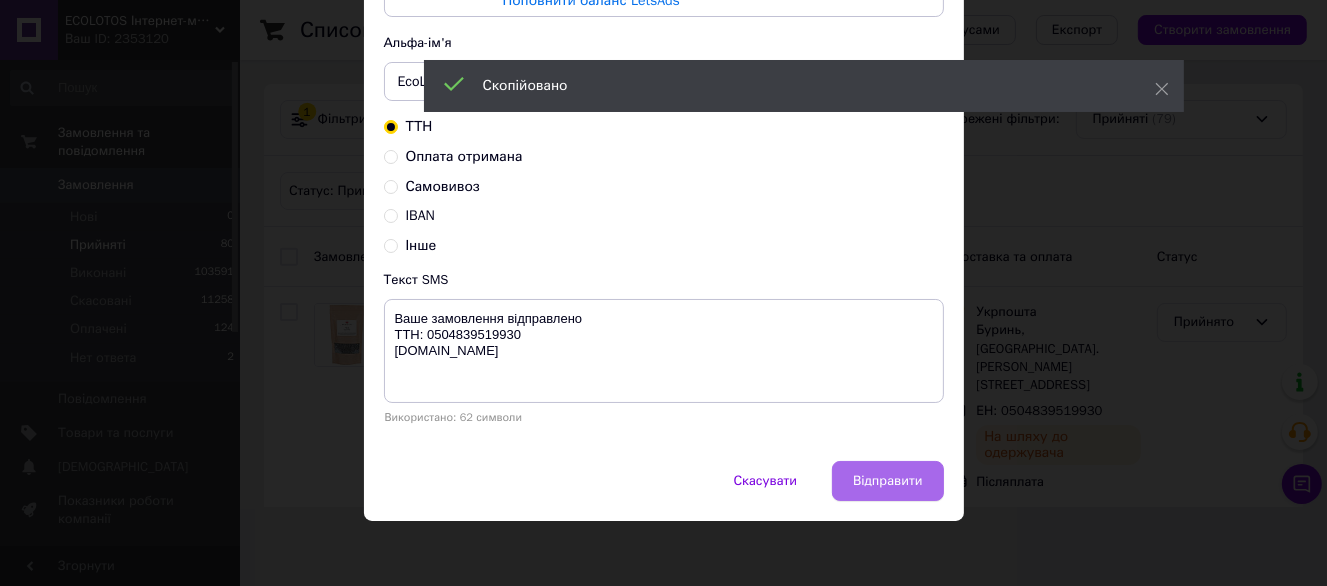 click on "Відправити" at bounding box center [887, 481] 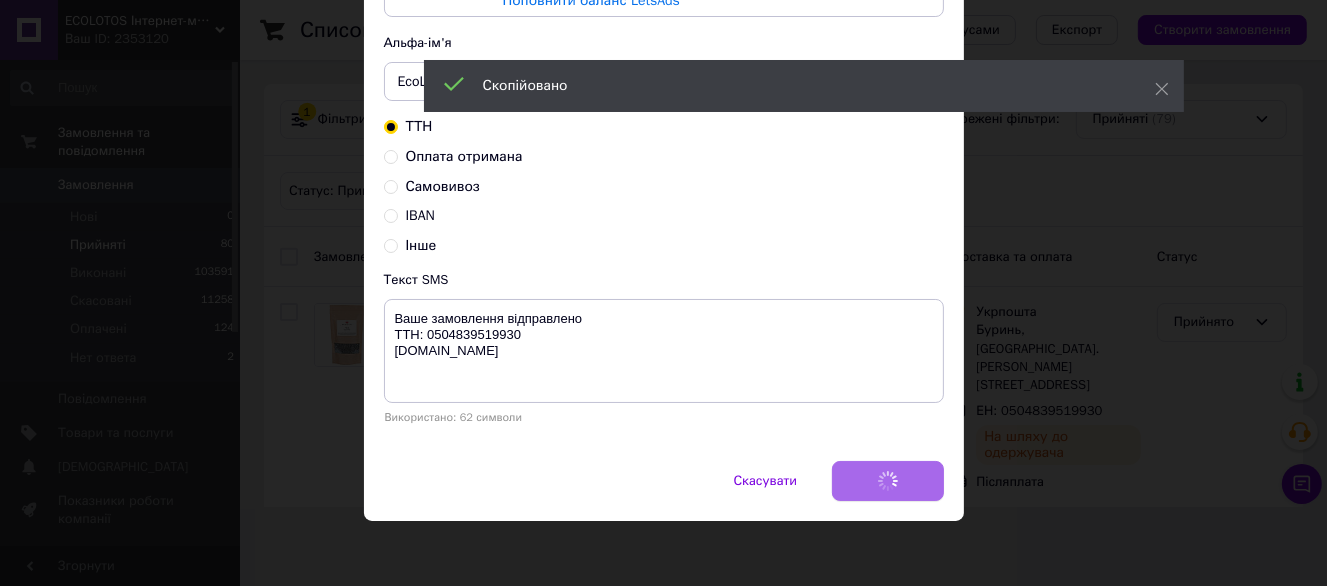 scroll, scrollTop: 0, scrollLeft: 0, axis: both 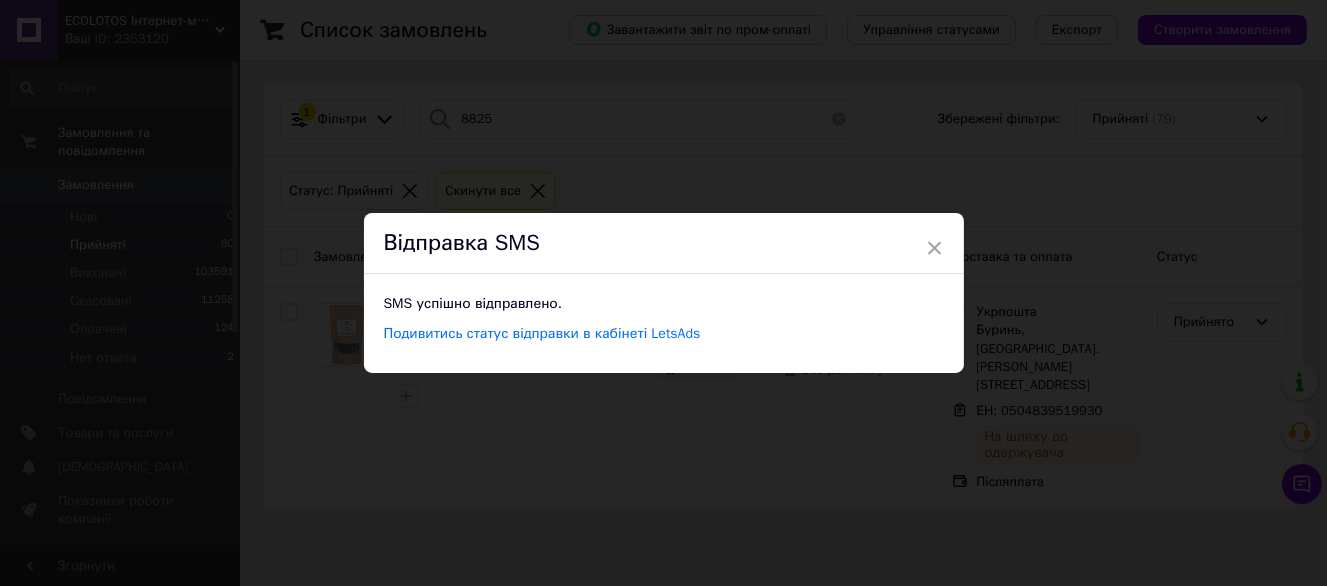 click on "× Відправка SMS SMS успішно відправлено. Подивитись статус відправки в кабінеті LetsAds" at bounding box center (663, 293) 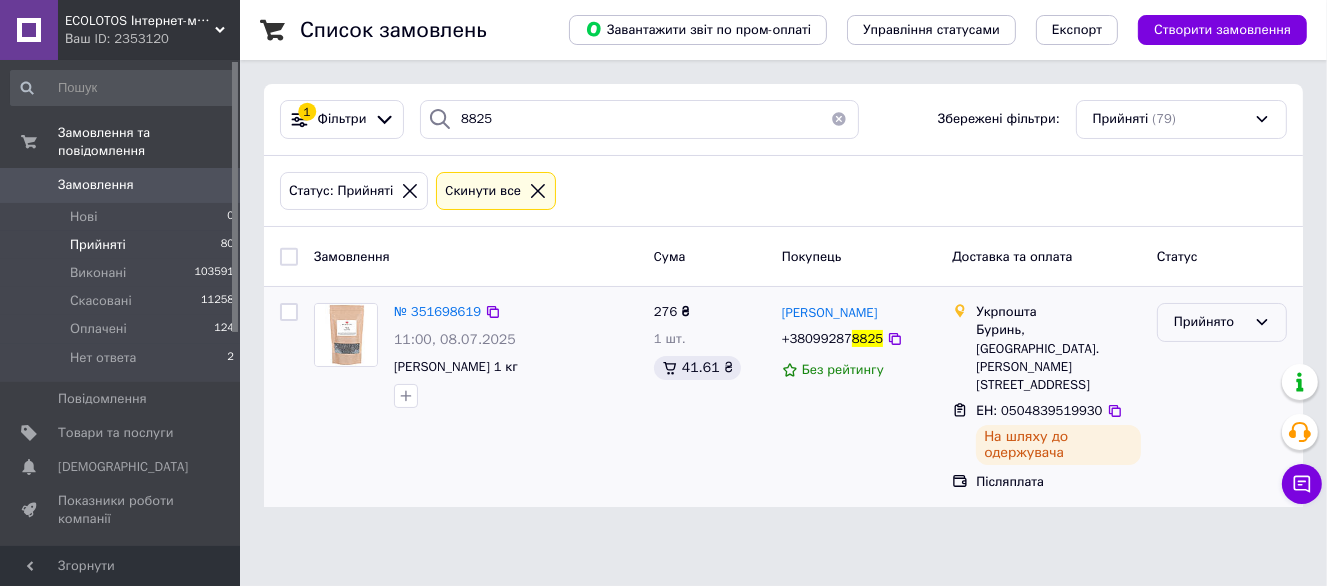 click on "Прийнято" at bounding box center (1210, 322) 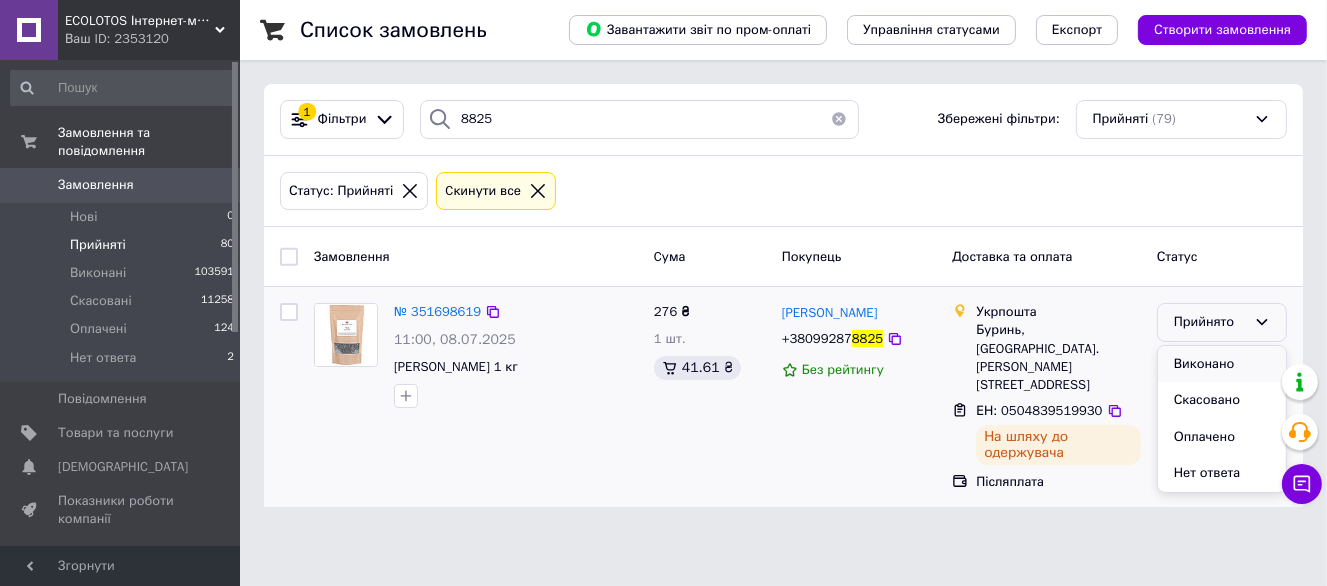 click on "Виконано" at bounding box center [1222, 364] 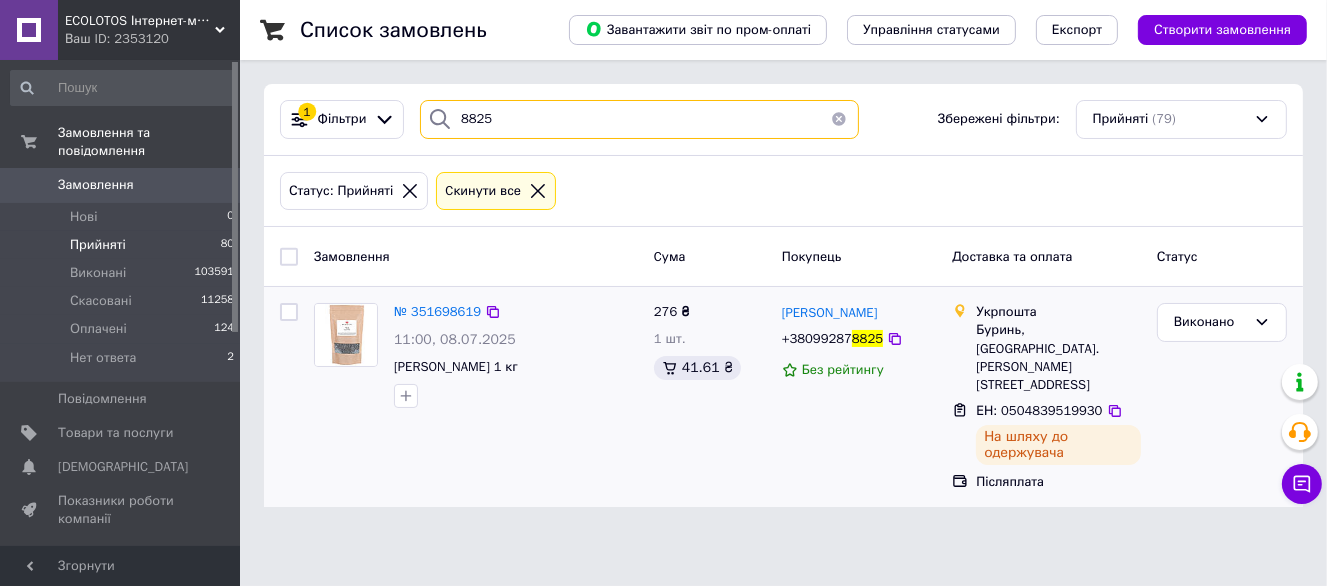 click on "8825" at bounding box center [639, 119] 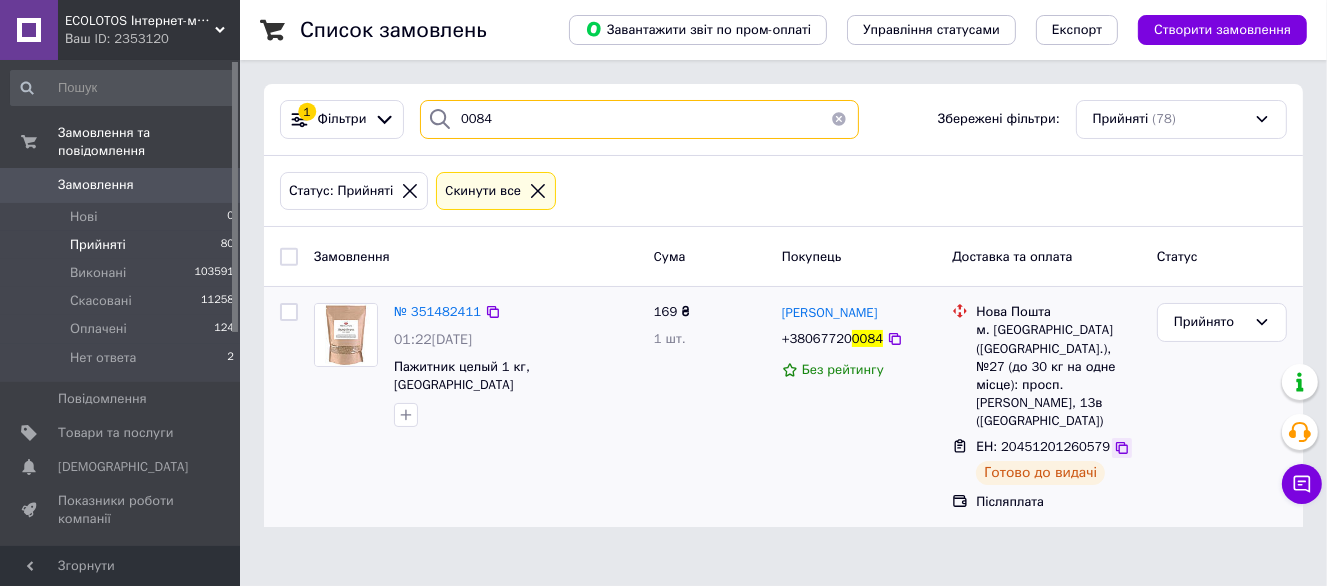 type on "0084" 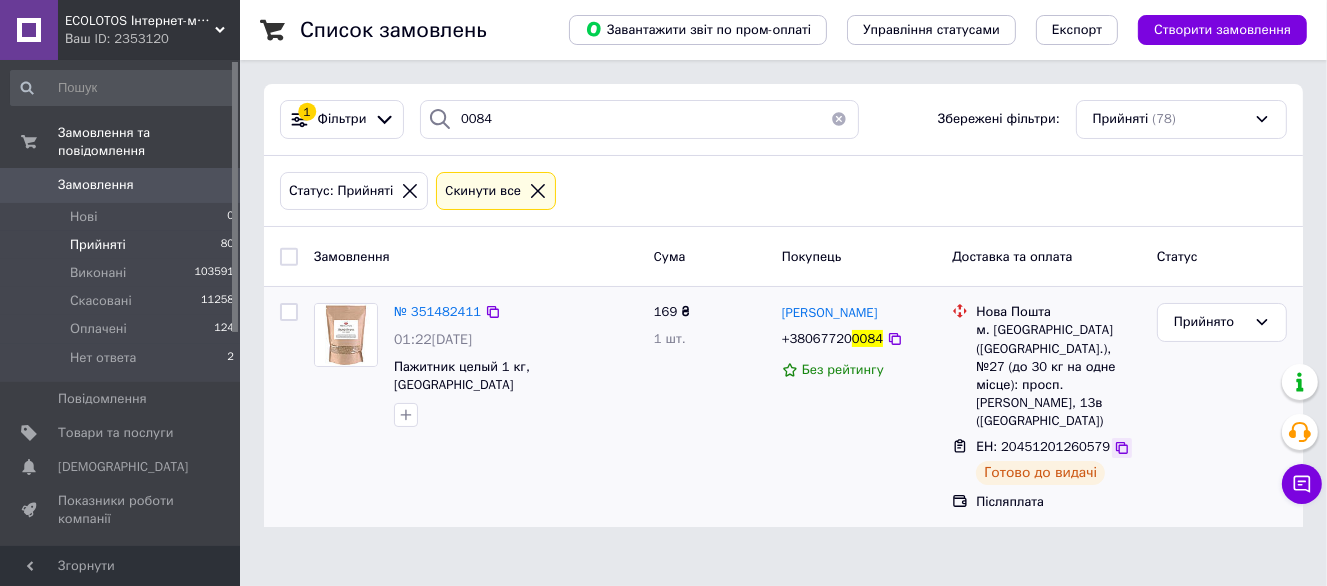 click 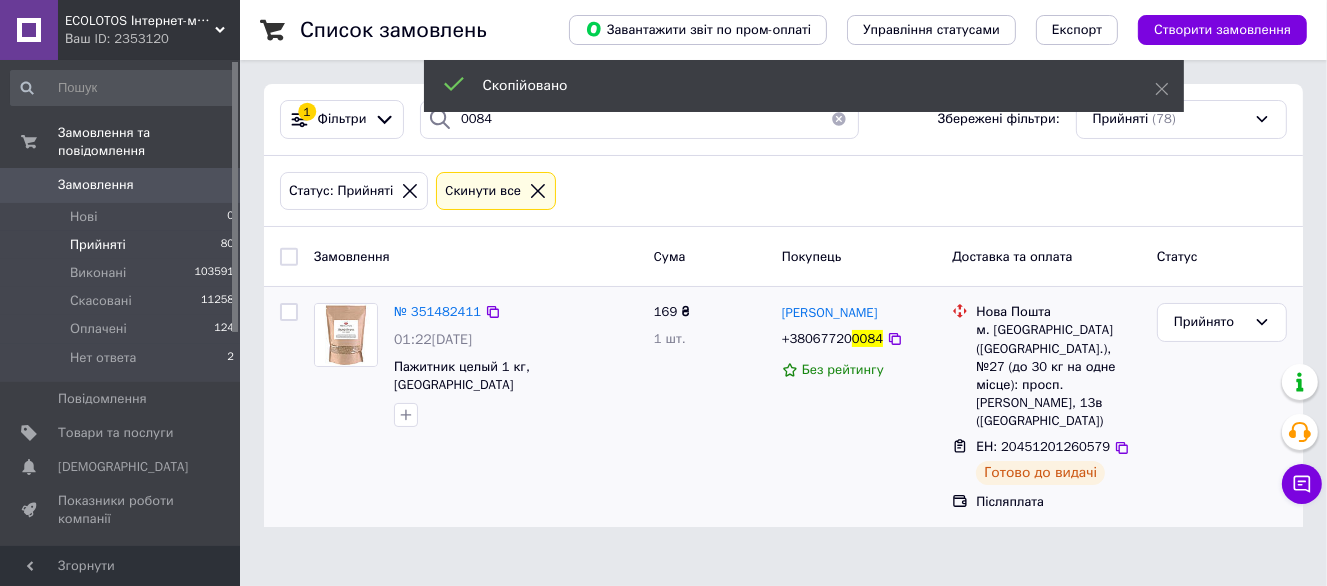 click on "0084" at bounding box center (867, 338) 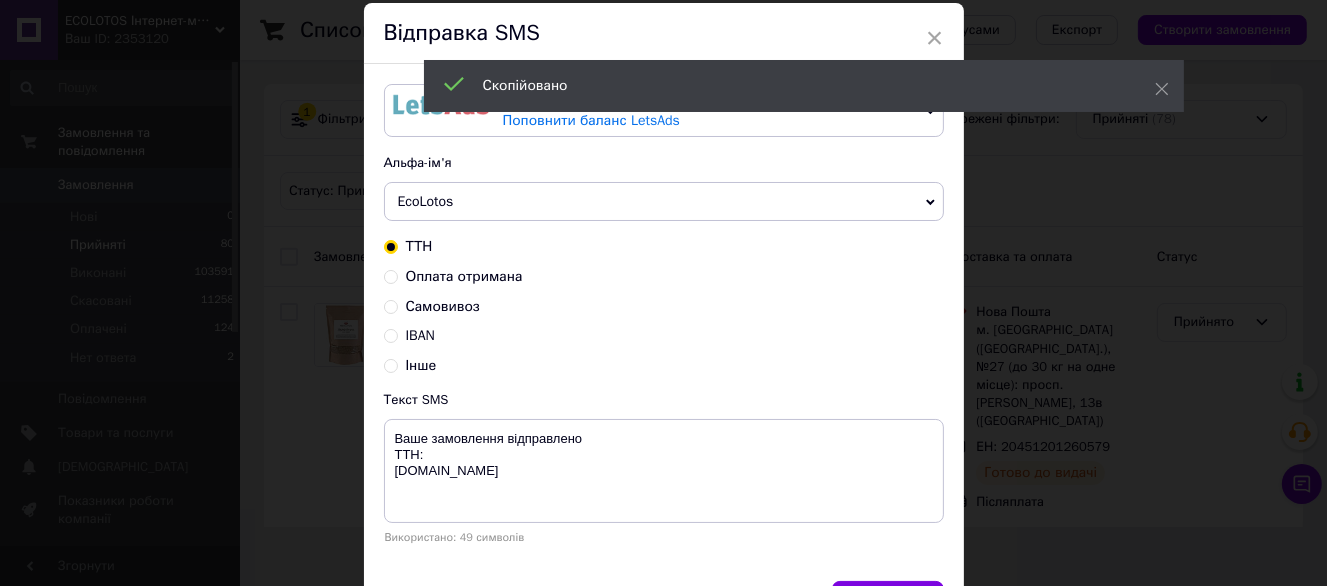 scroll, scrollTop: 100, scrollLeft: 0, axis: vertical 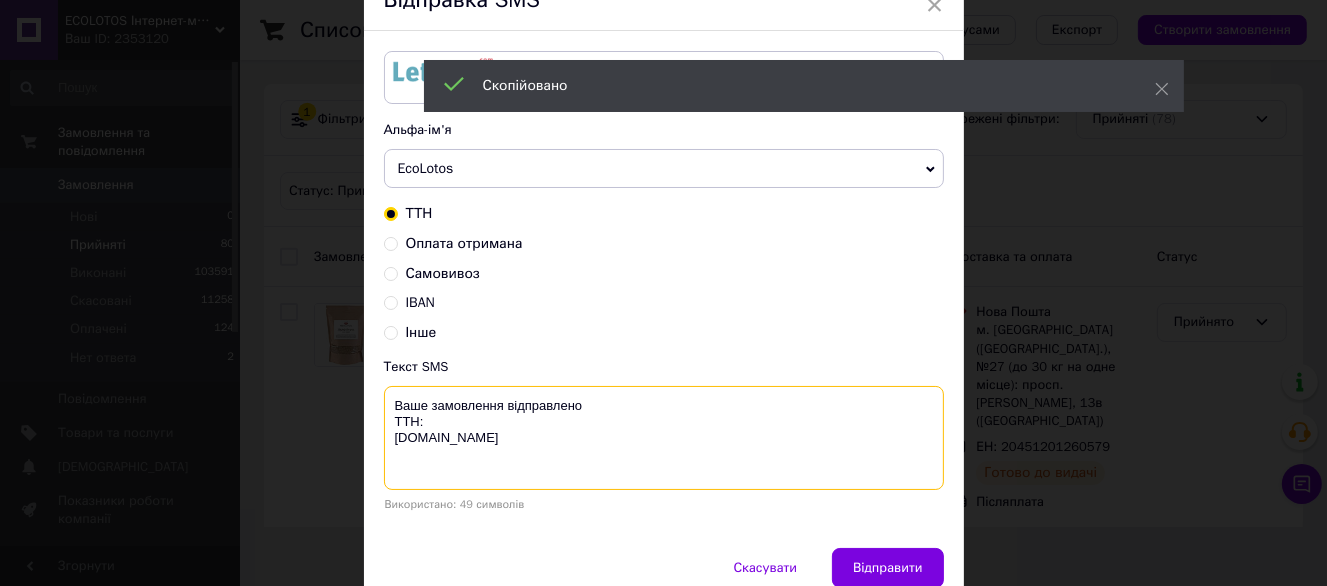 click on "Ваше замовлення відправлено
ТТН:
ecolotos.com.ua" at bounding box center (664, 438) 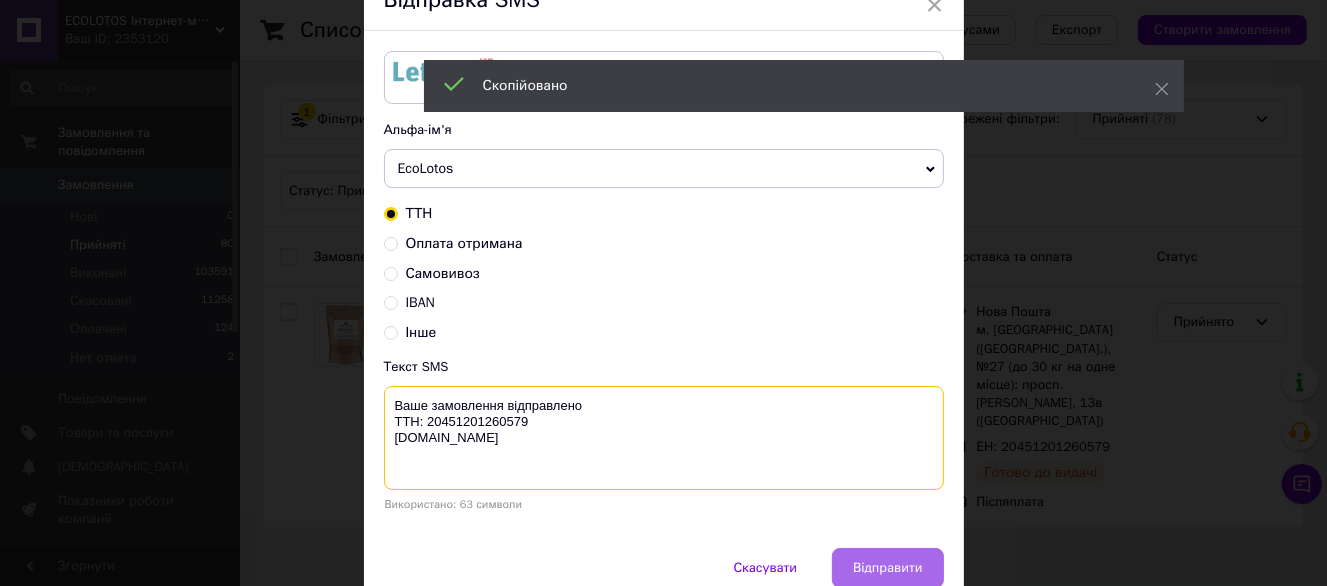 type on "Ваше замовлення відправлено
ТТН: 20451201260579
ecolotos.com.ua" 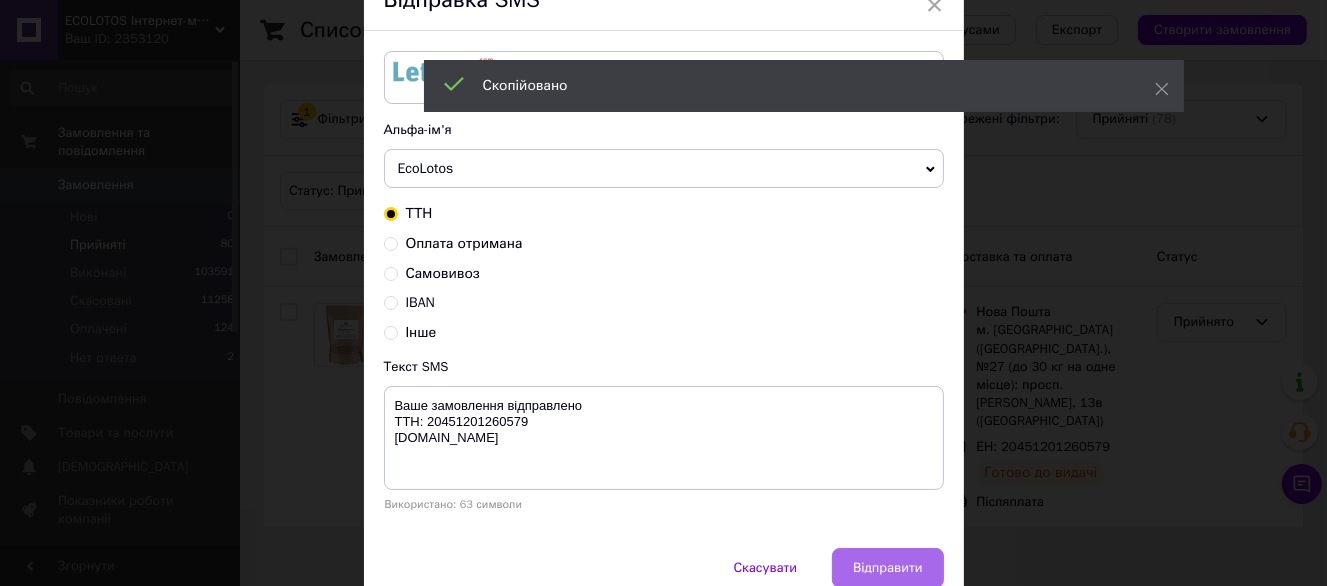 click on "Відправити" at bounding box center [887, 568] 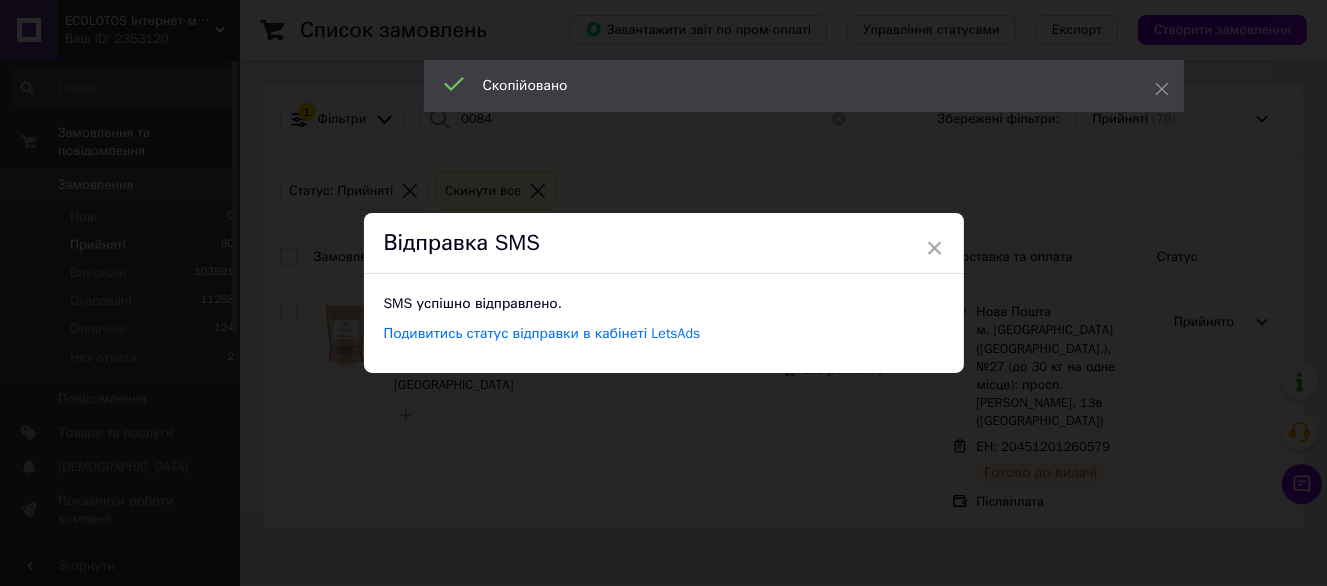 scroll, scrollTop: 0, scrollLeft: 0, axis: both 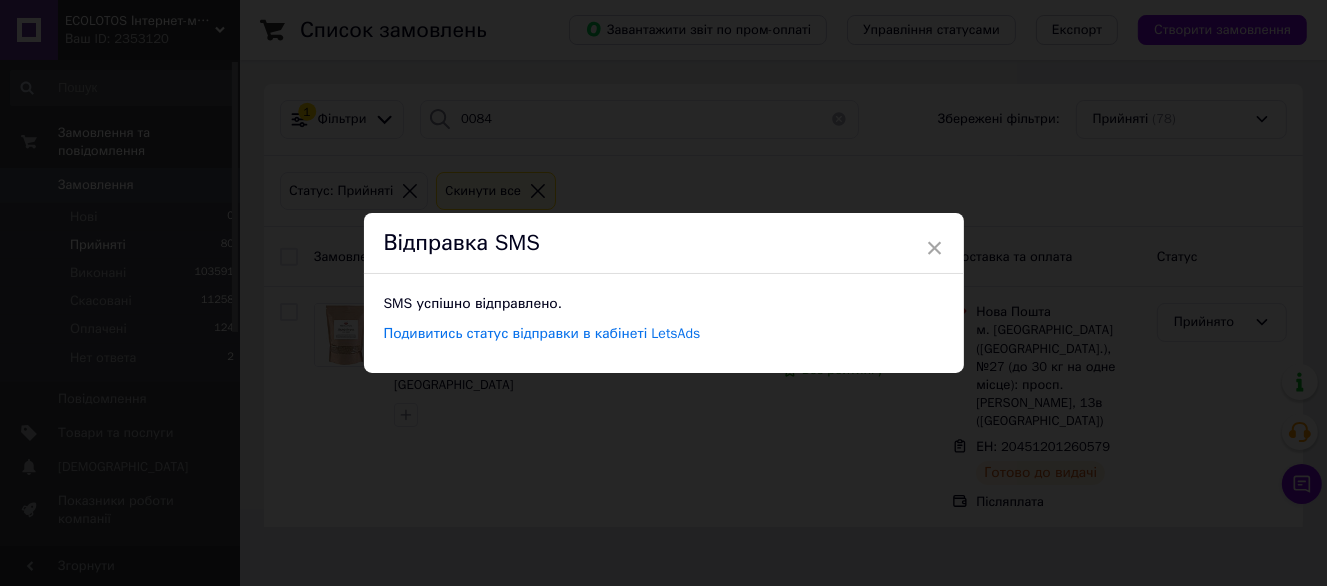 click on "× Відправка SMS SMS успішно відправлено. Подивитись статус відправки в кабінеті LetsAds" at bounding box center [663, 293] 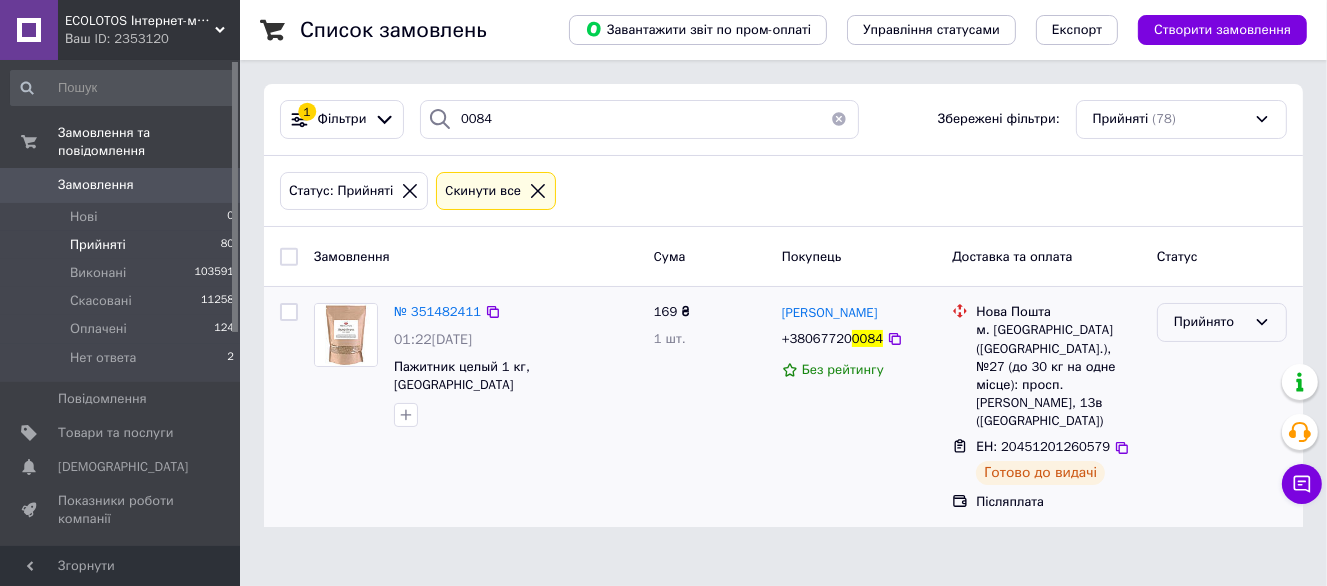 click on "Прийнято" at bounding box center [1210, 322] 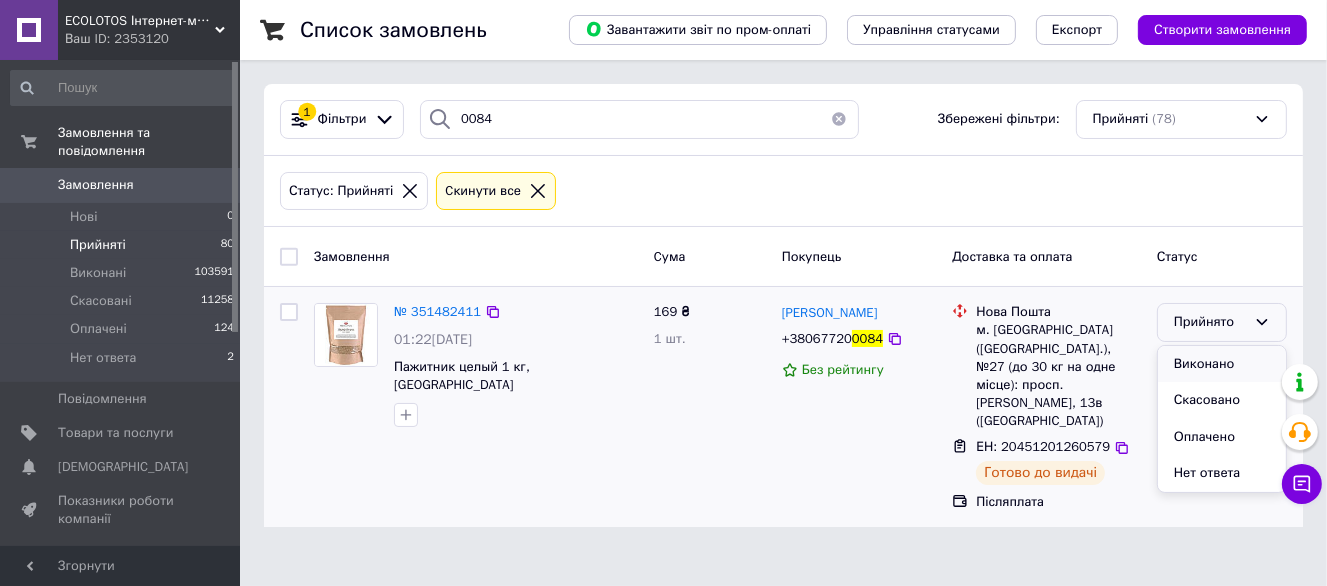 click on "Виконано" at bounding box center [1222, 364] 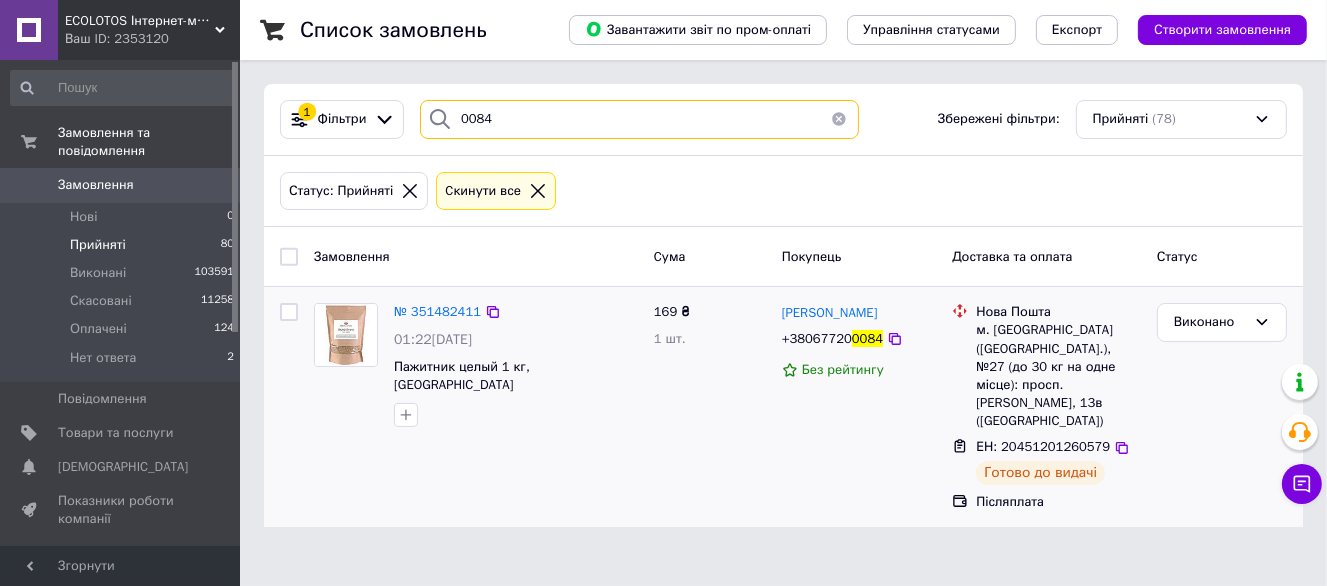 click on "0084" at bounding box center [639, 119] 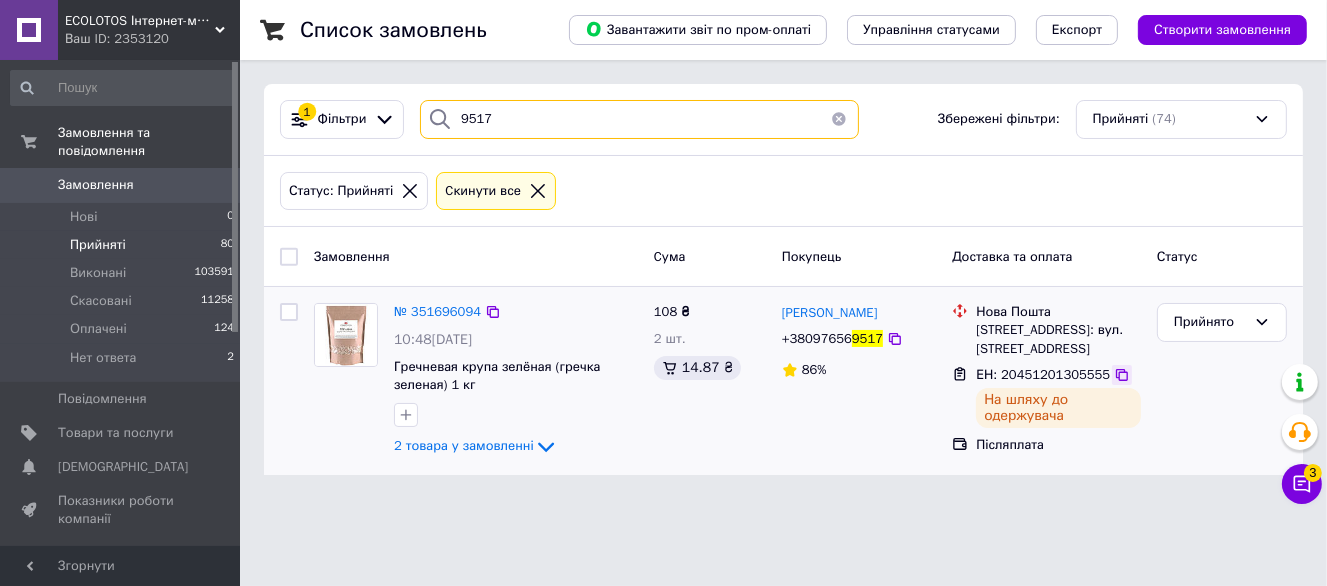 type on "9517" 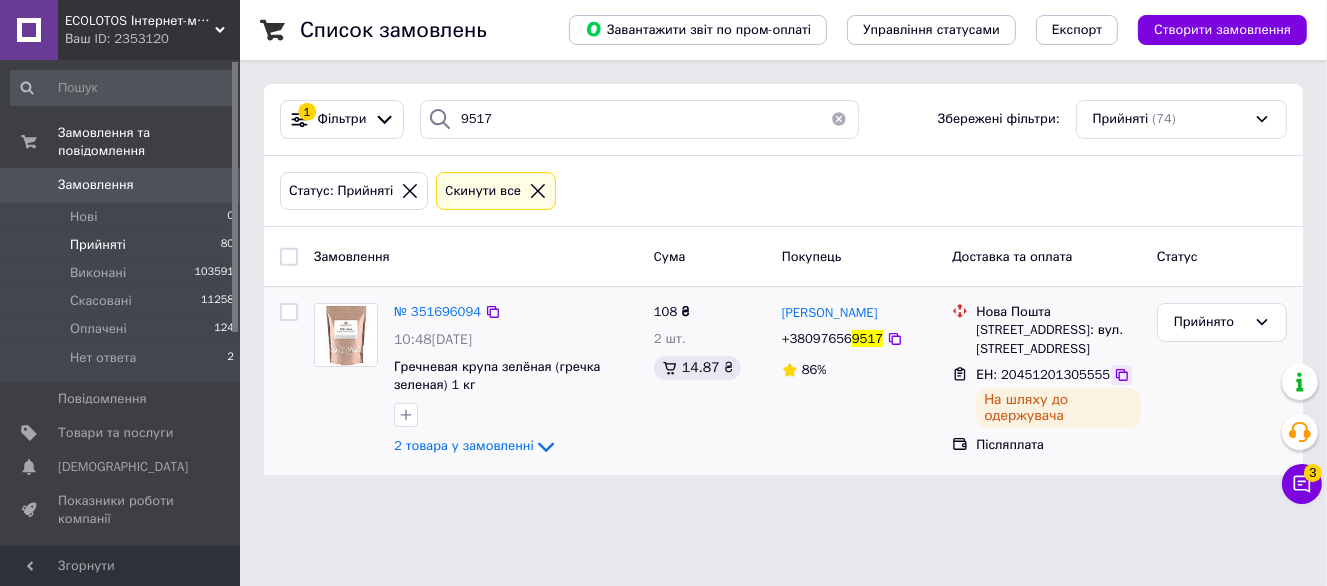 click 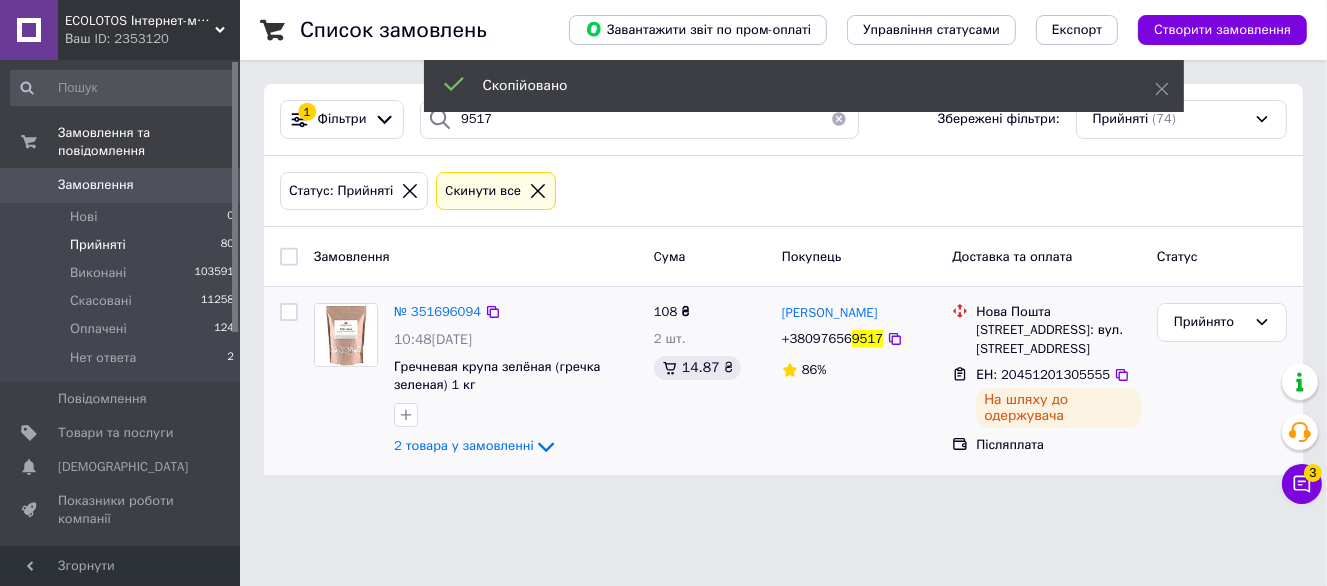 click on "+38097656 9517" at bounding box center (832, 339) 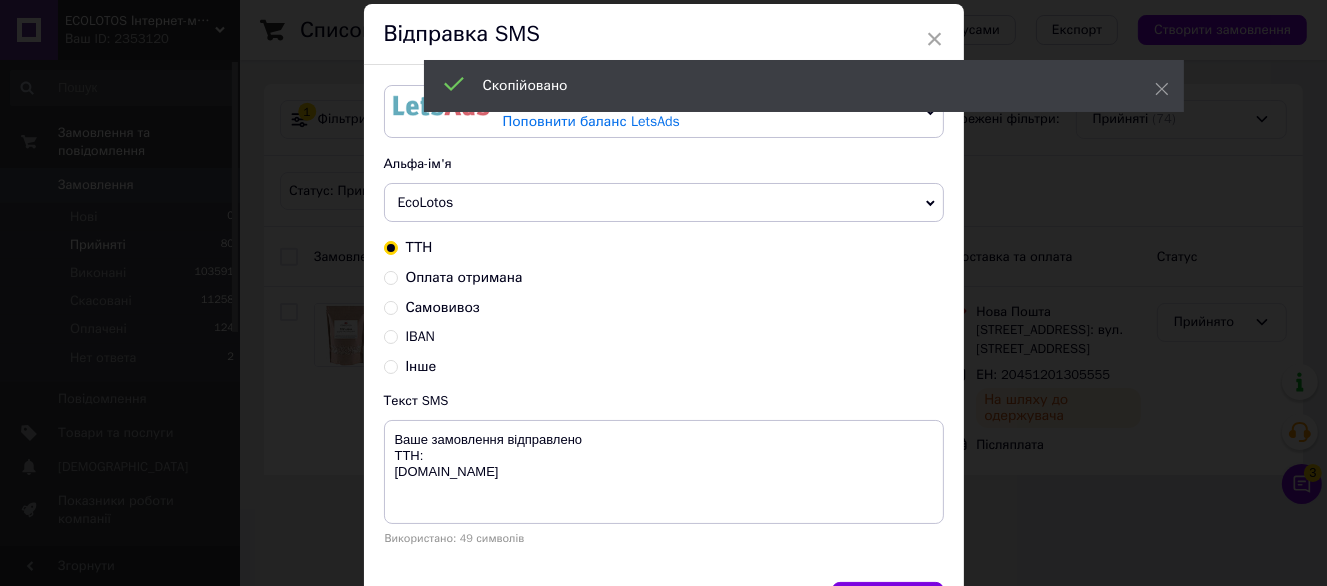 scroll, scrollTop: 100, scrollLeft: 0, axis: vertical 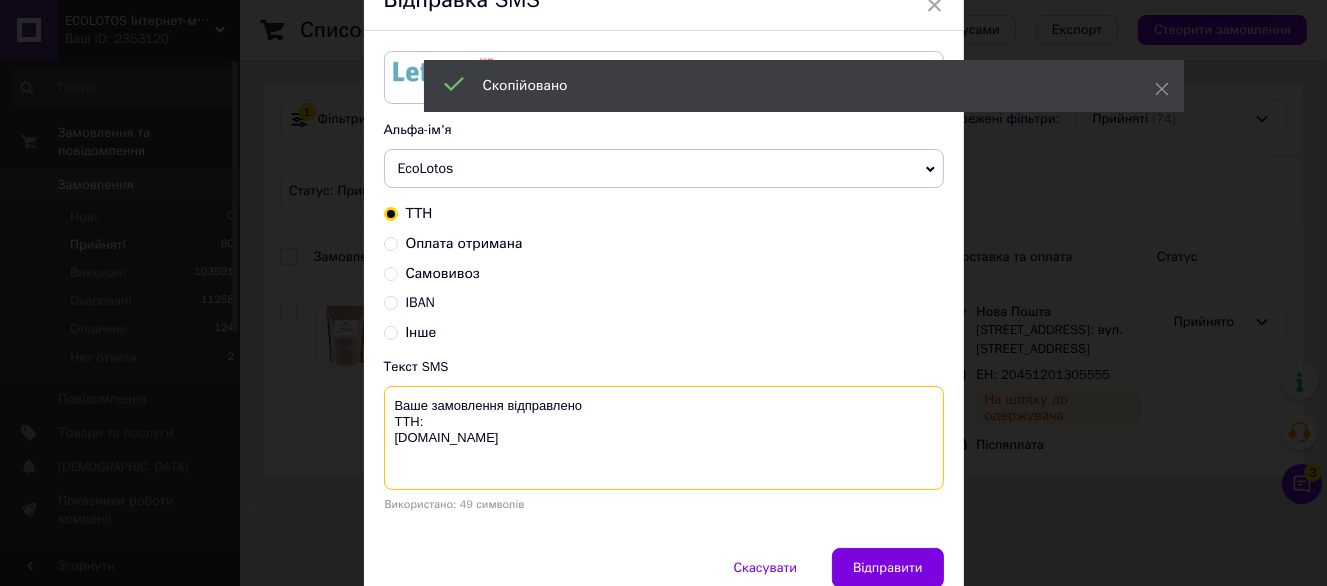 click on "Ваше замовлення відправлено
ТТН:
ecolotos.com.ua" at bounding box center (664, 438) 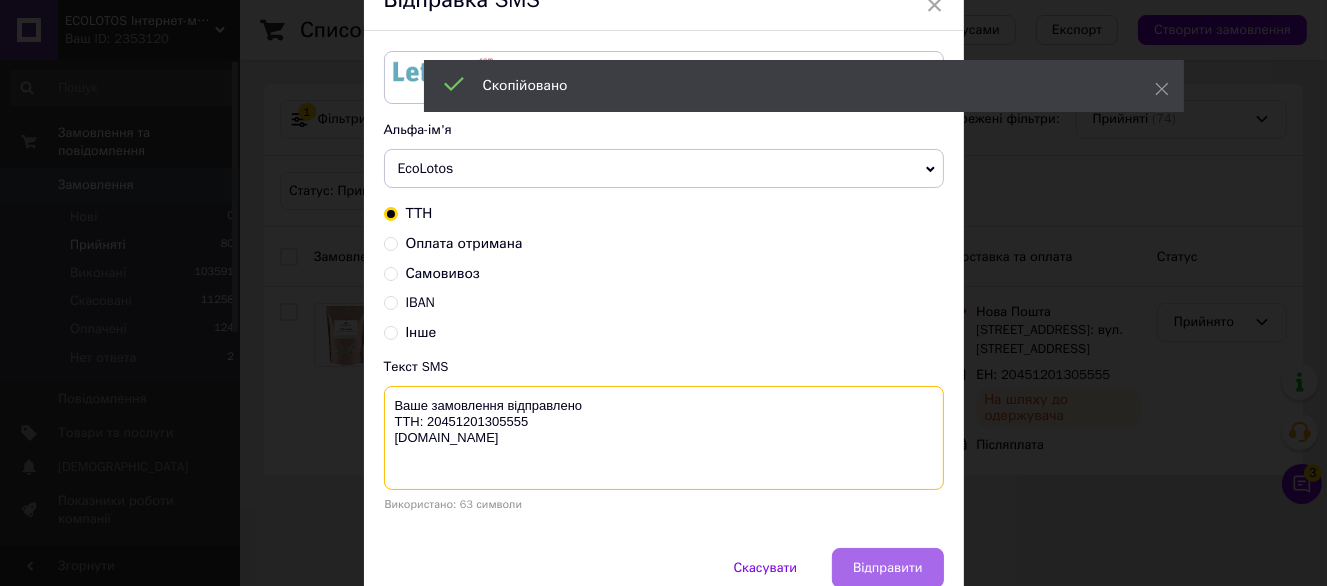 type on "Ваше замовлення відправлено
ТТН: 20451201305555
ecolotos.com.ua" 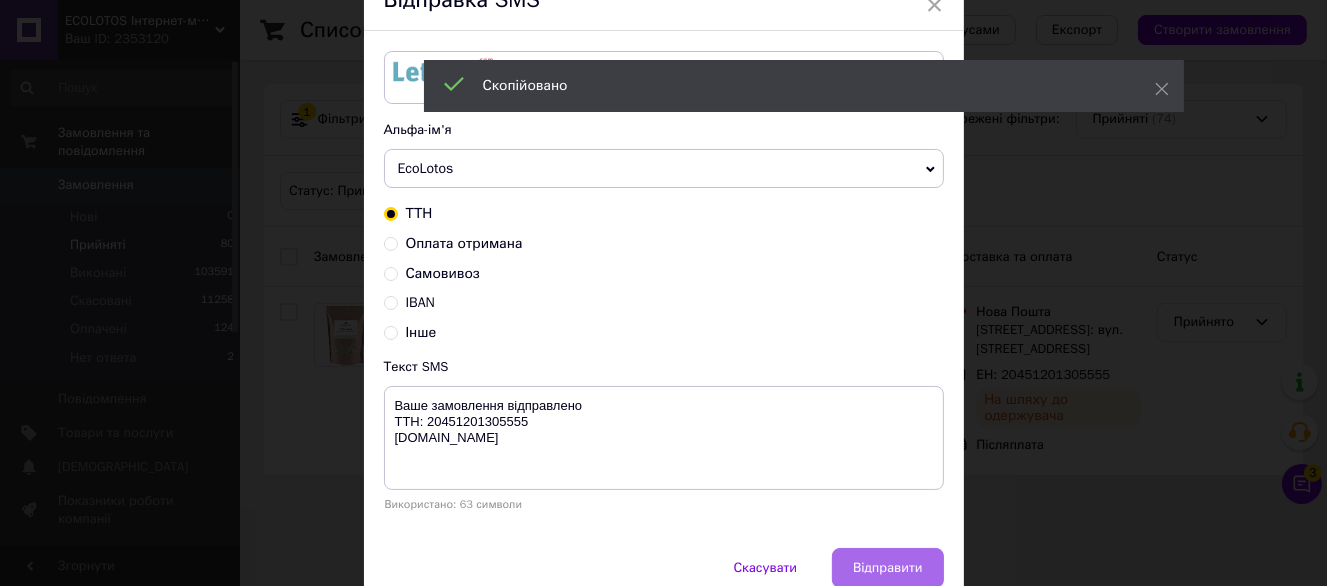 click on "Відправити" at bounding box center [887, 568] 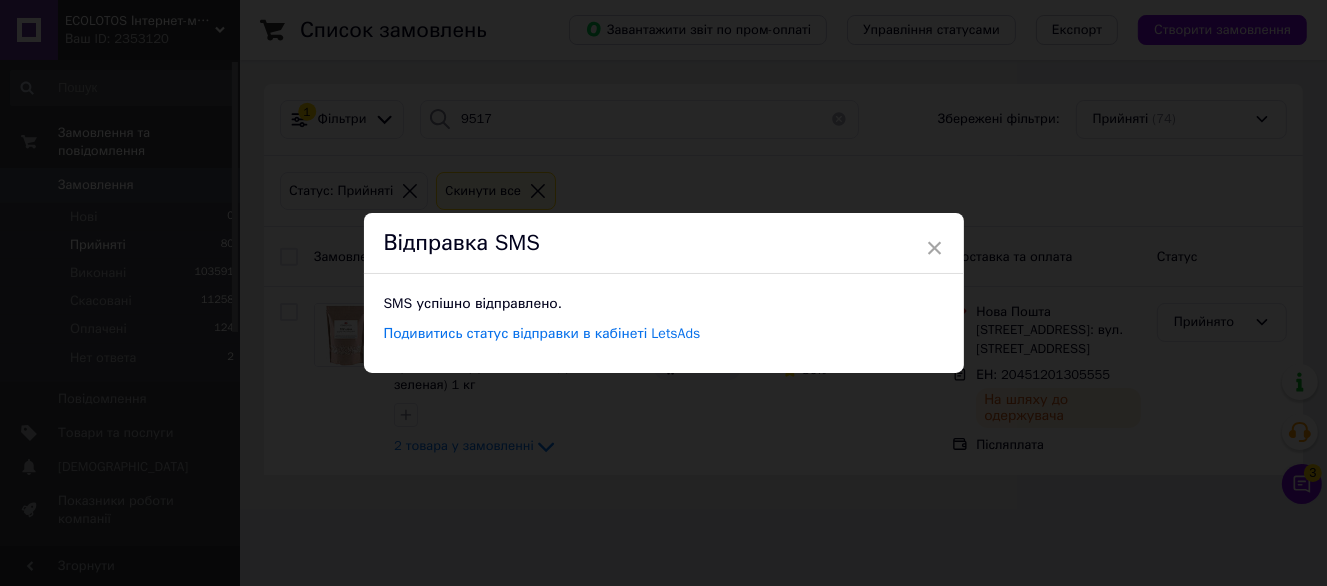 scroll, scrollTop: 0, scrollLeft: 0, axis: both 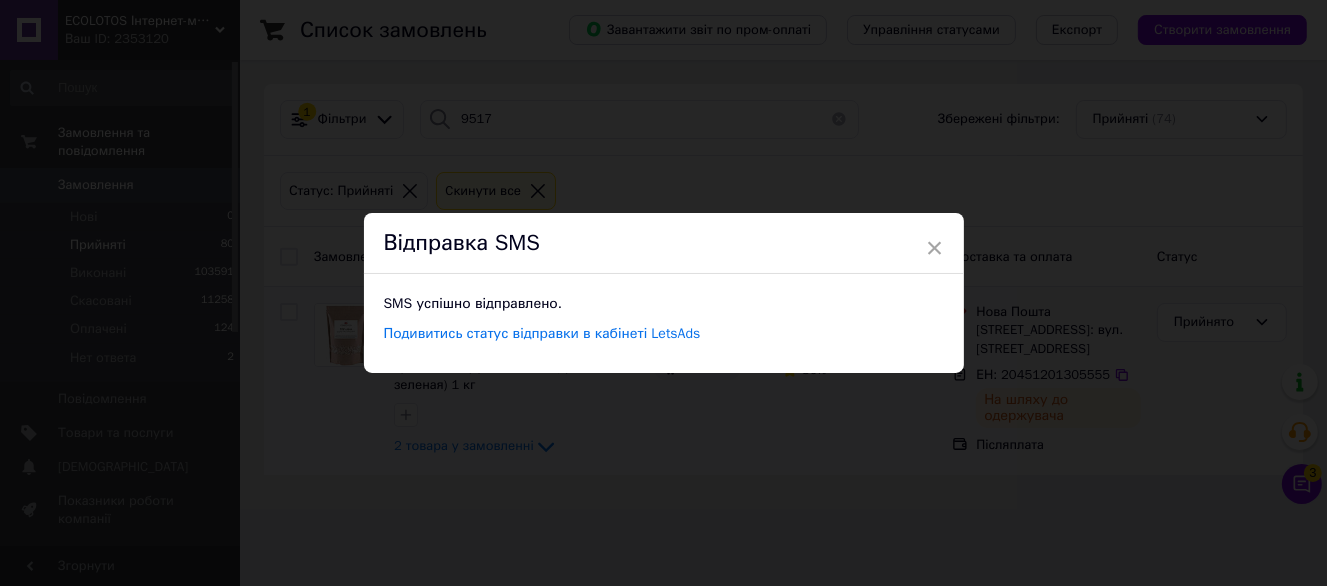 drag, startPoint x: 1105, startPoint y: 421, endPoint x: 1142, endPoint y: 382, distance: 53.75872 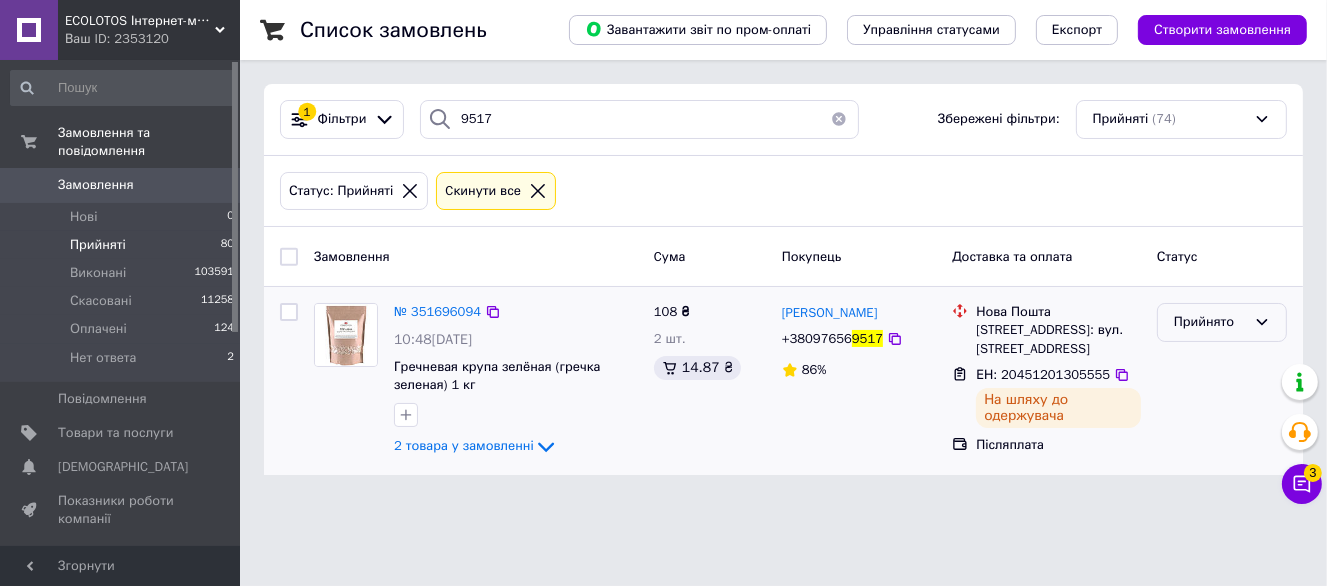 click on "Прийнято" at bounding box center [1210, 322] 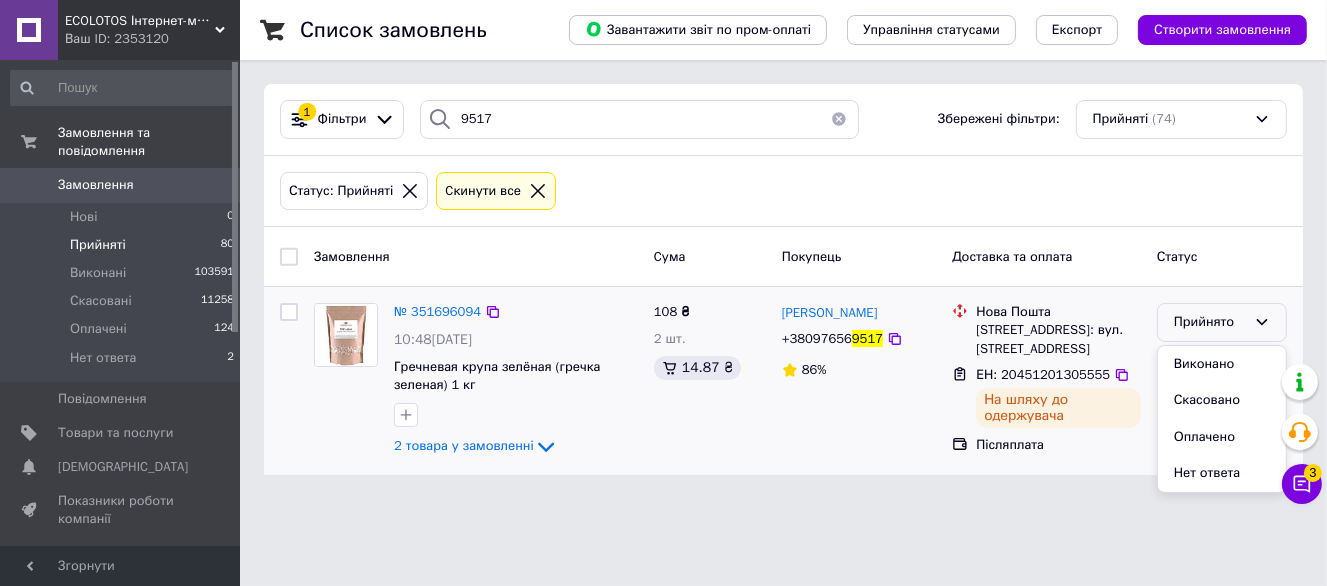 click on "Виконано" at bounding box center [1222, 364] 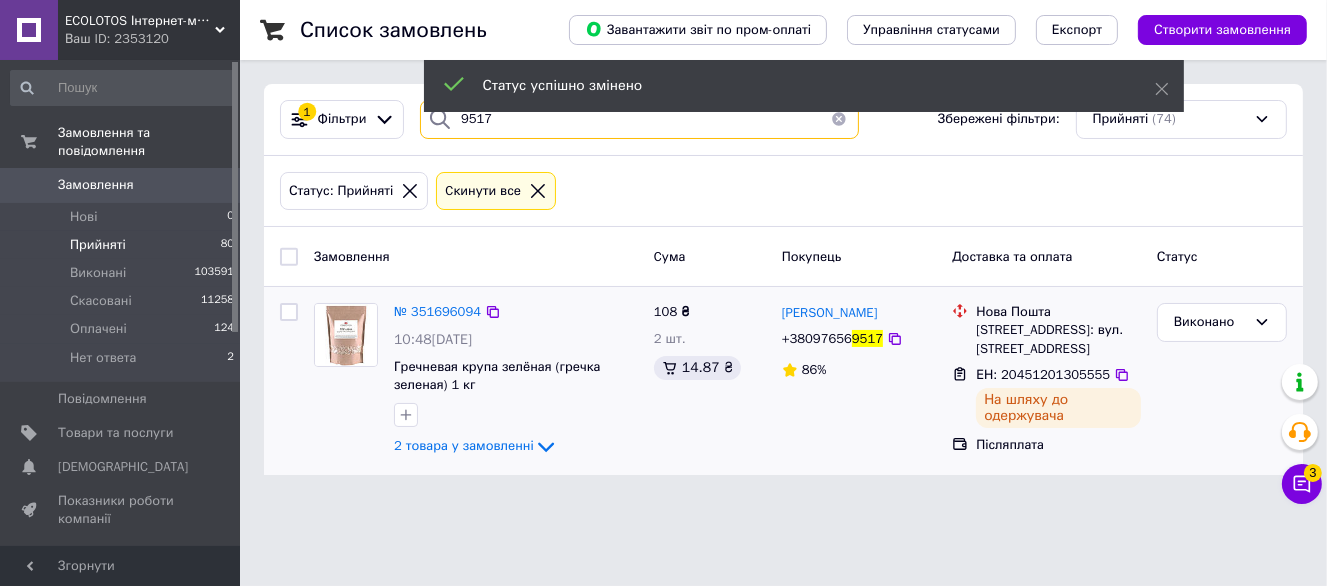 click on "9517" at bounding box center (639, 119) 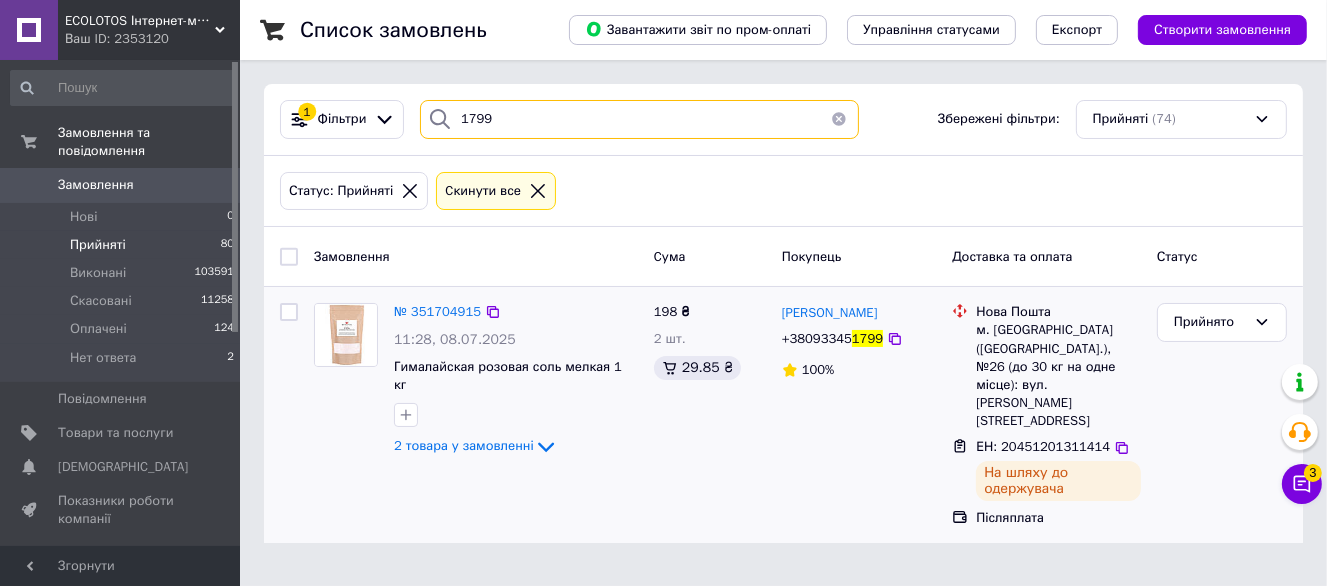 type on "1799" 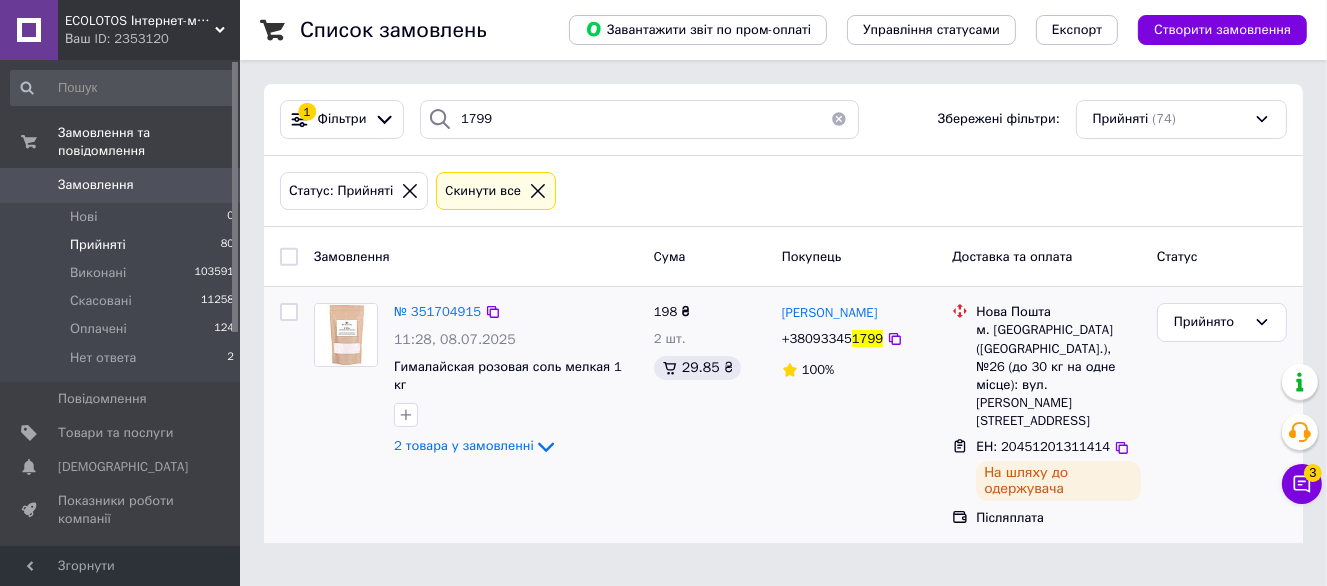 click on "ЕН: 20451201311414" at bounding box center [1058, 447] 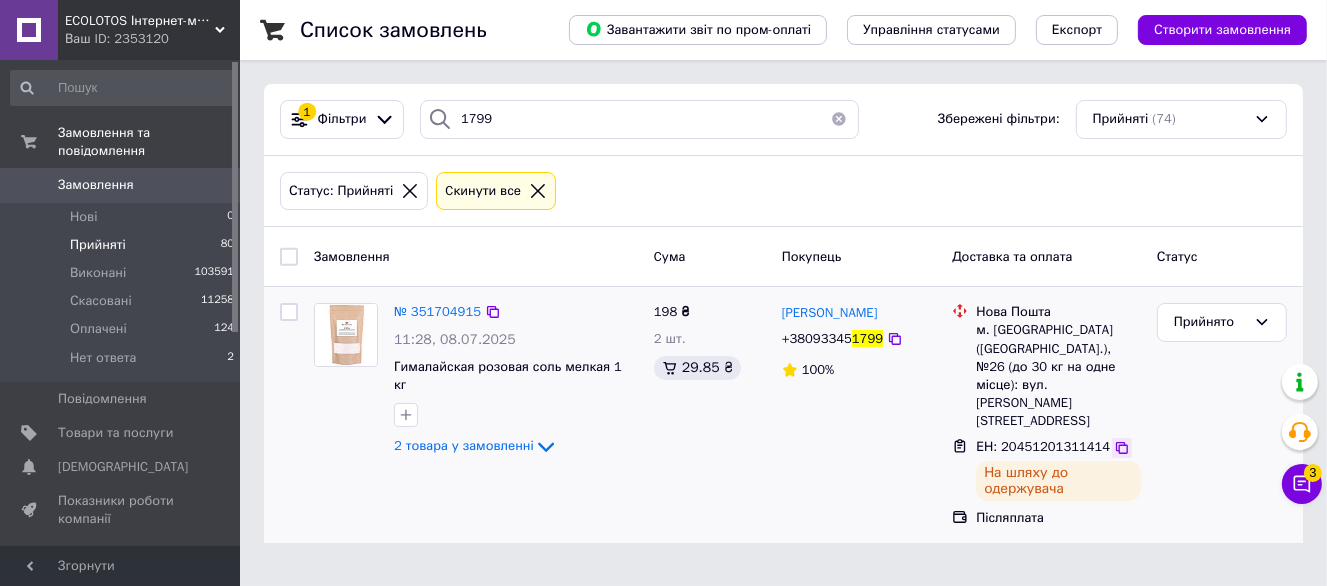 click 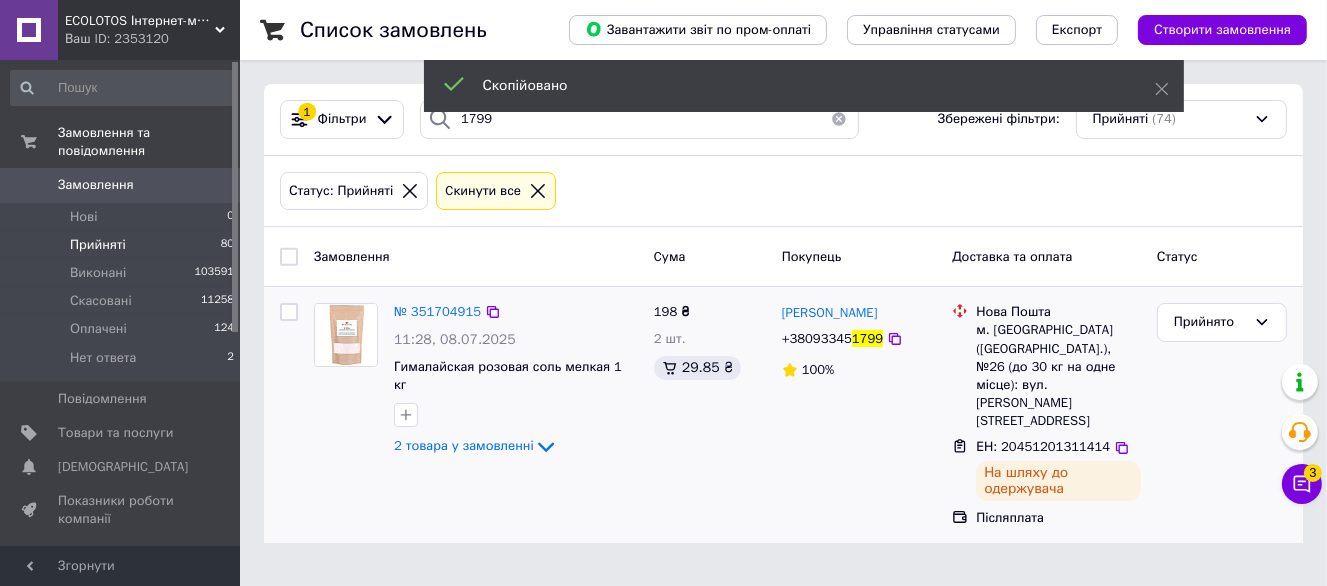 click on "1799" at bounding box center [867, 338] 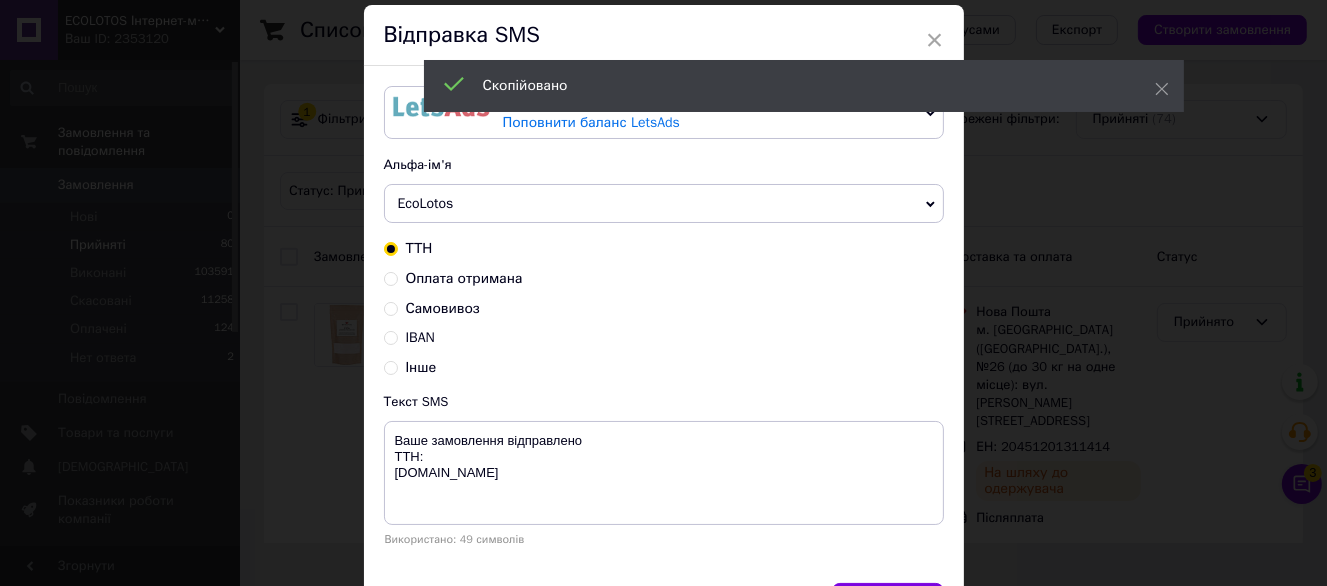 scroll, scrollTop: 100, scrollLeft: 0, axis: vertical 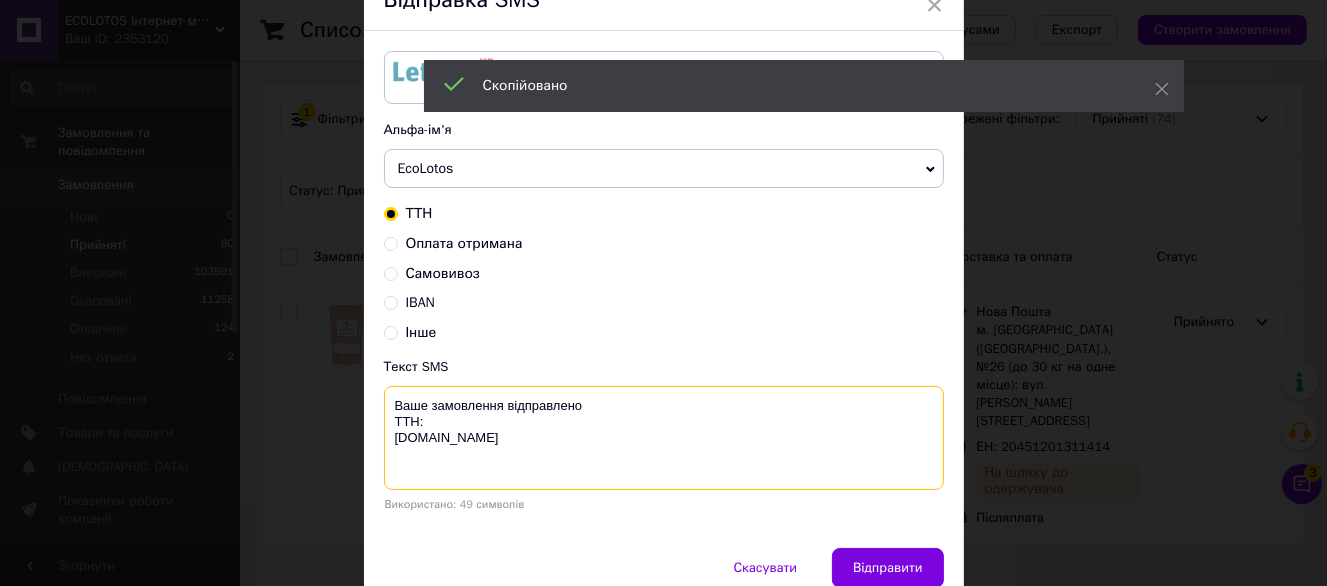 click on "Ваше замовлення відправлено
ТТН:
ecolotos.com.ua" at bounding box center [664, 438] 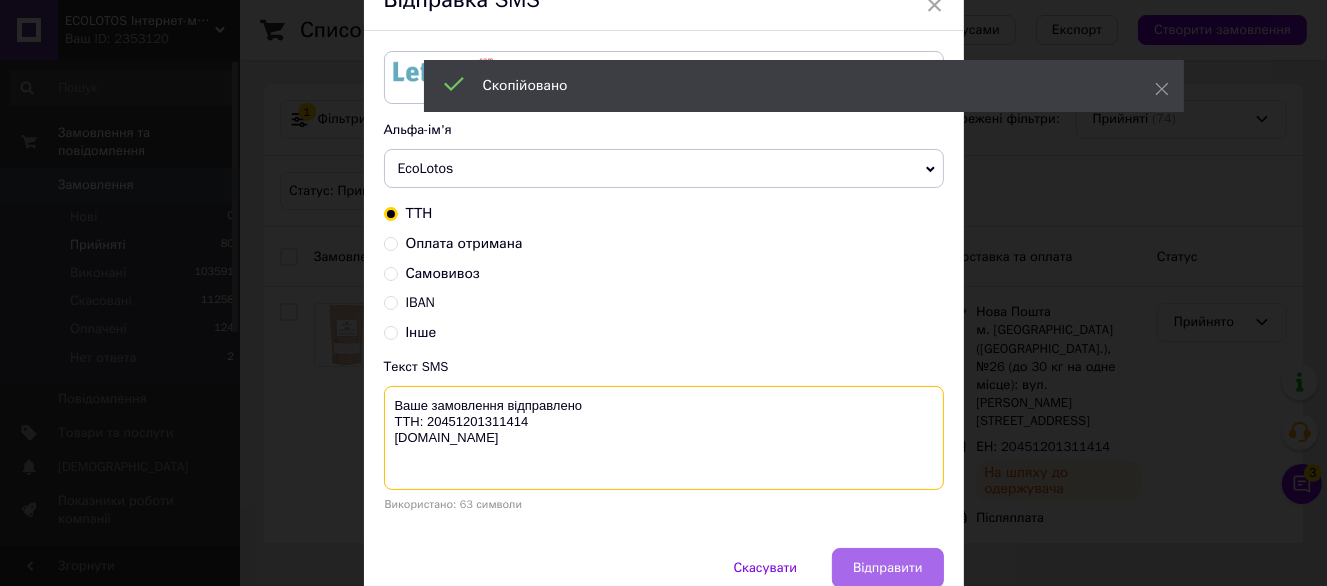 type on "Ваше замовлення відправлено
ТТН: 20451201311414
ecolotos.com.ua" 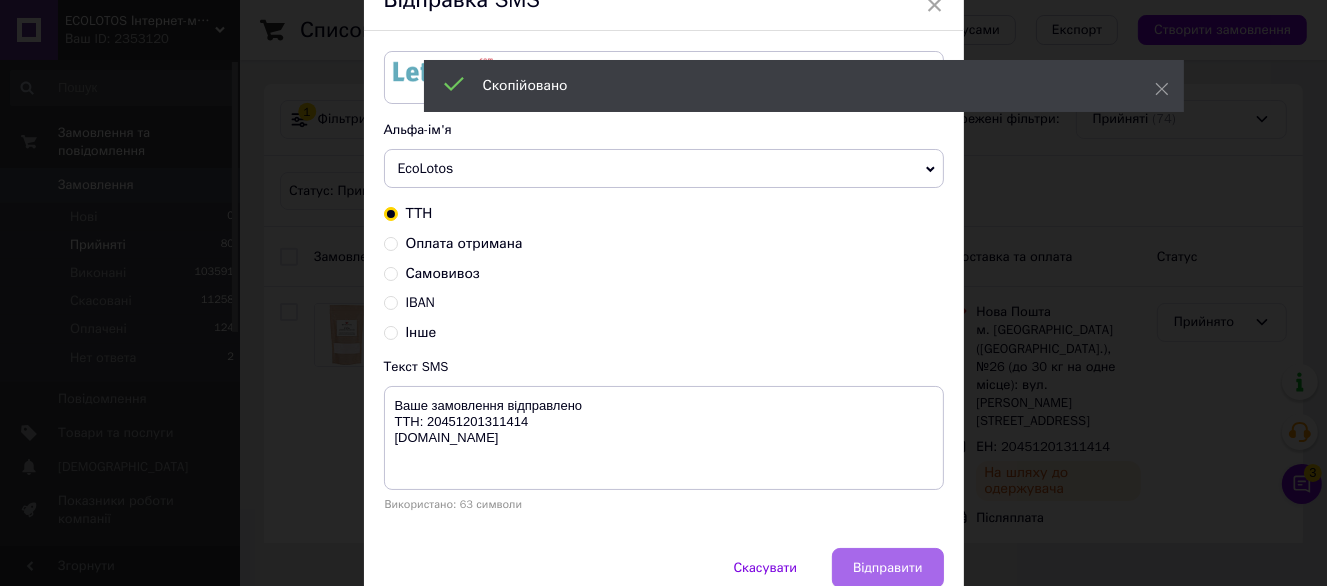click on "Відправити" at bounding box center (887, 568) 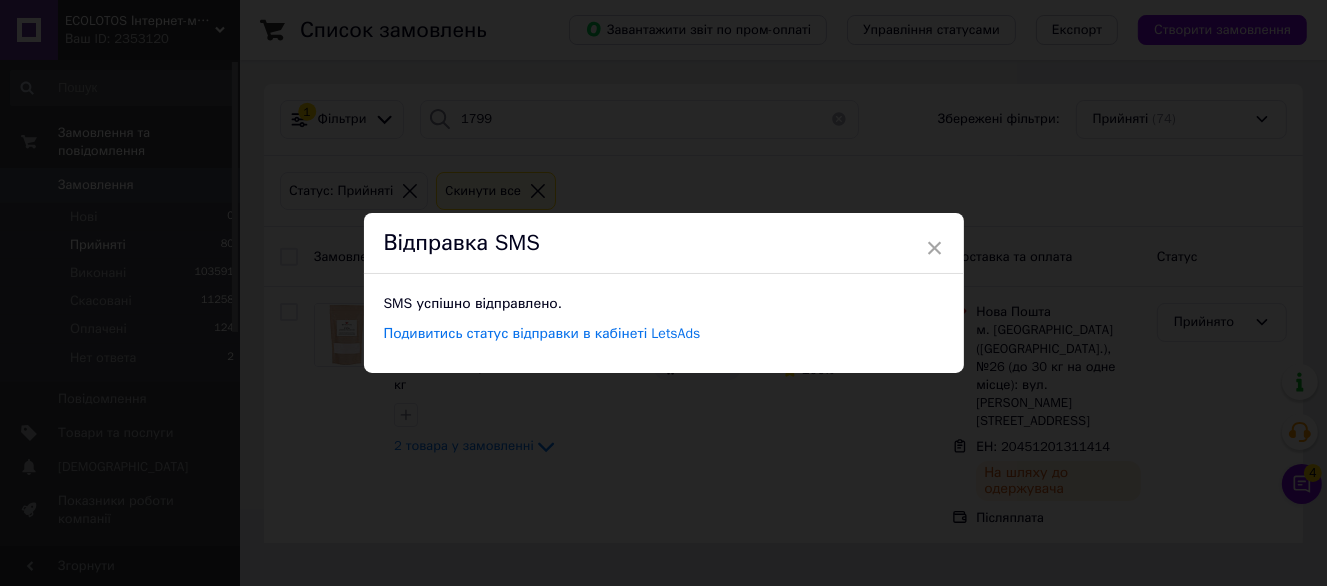 scroll, scrollTop: 0, scrollLeft: 0, axis: both 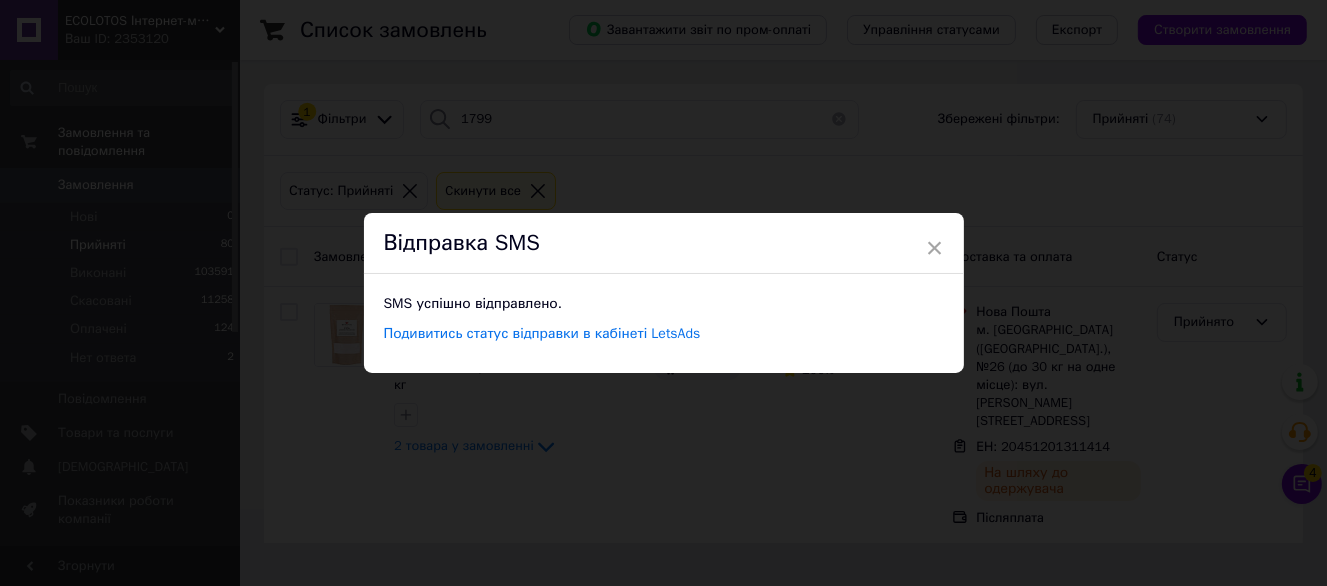 click on "× Відправка SMS SMS успішно відправлено. Подивитись статус відправки в кабінеті LetsAds" at bounding box center [663, 293] 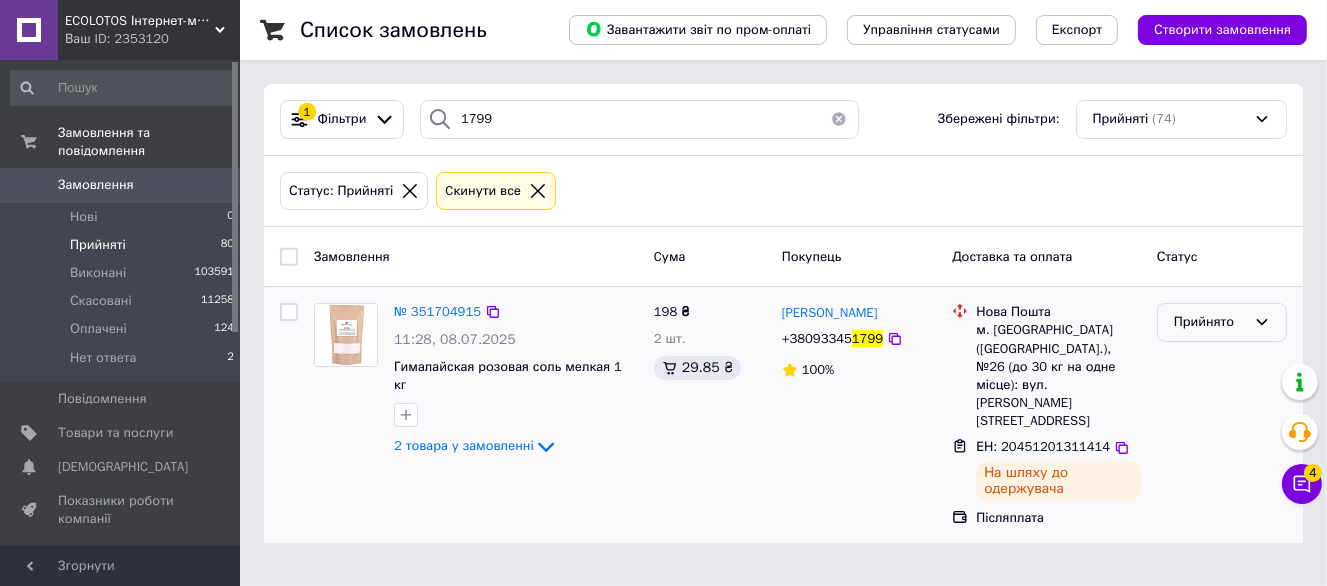 click on "Прийнято" at bounding box center [1222, 322] 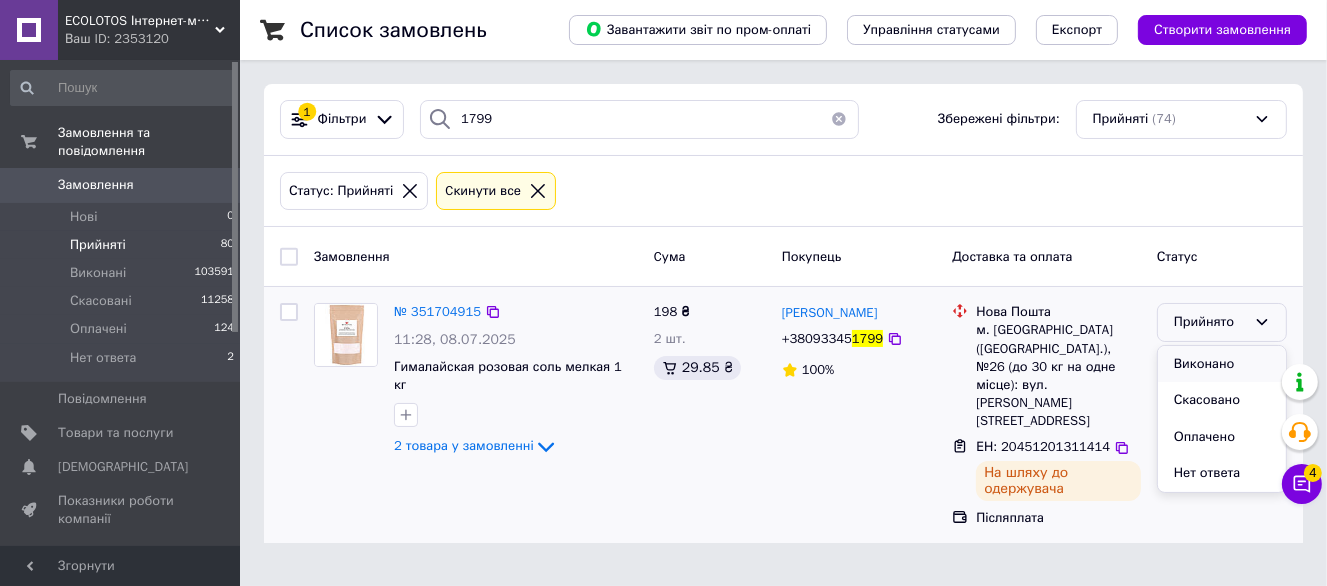 click on "Виконано" at bounding box center (1222, 364) 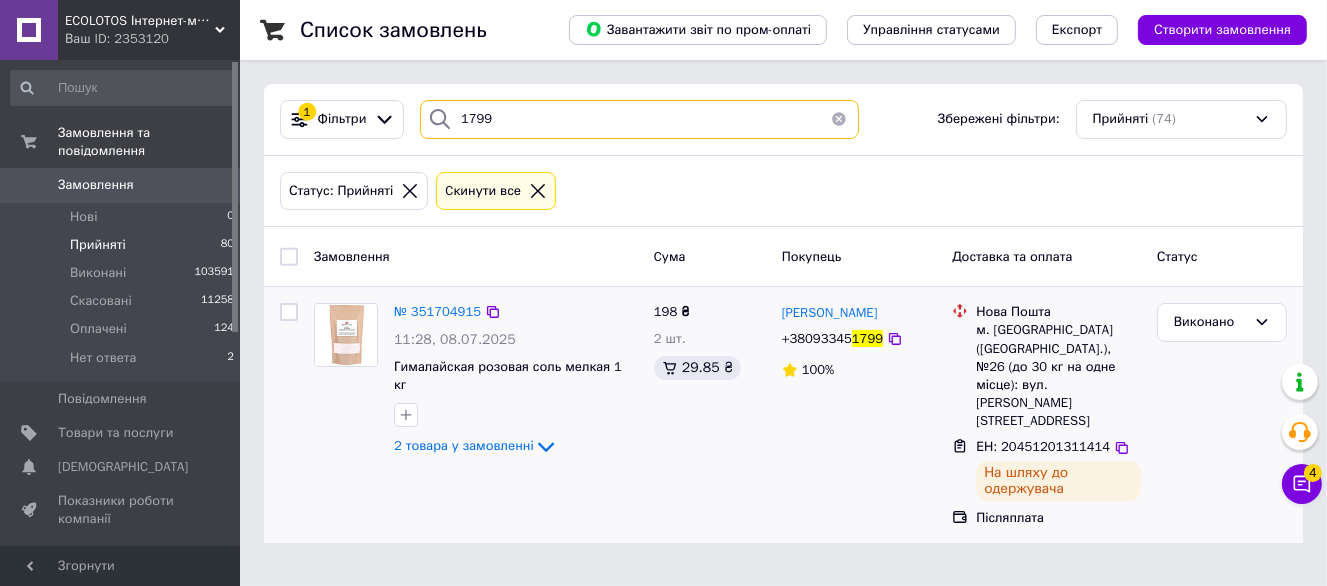 click on "1799" at bounding box center [639, 119] 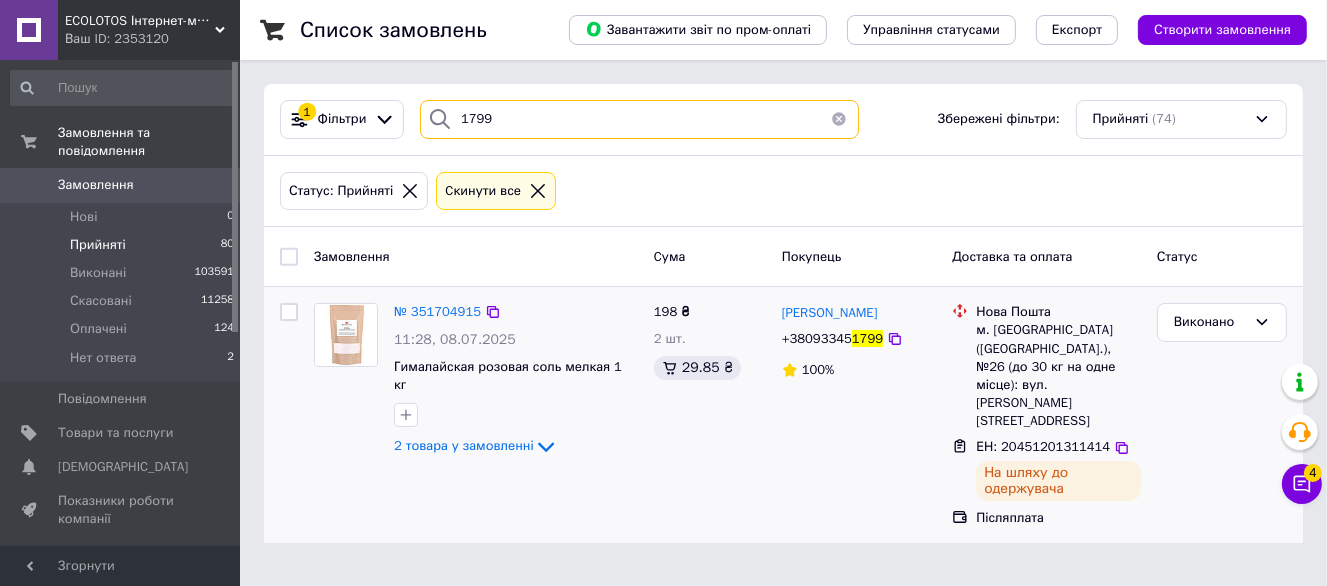 click on "1799" at bounding box center (639, 119) 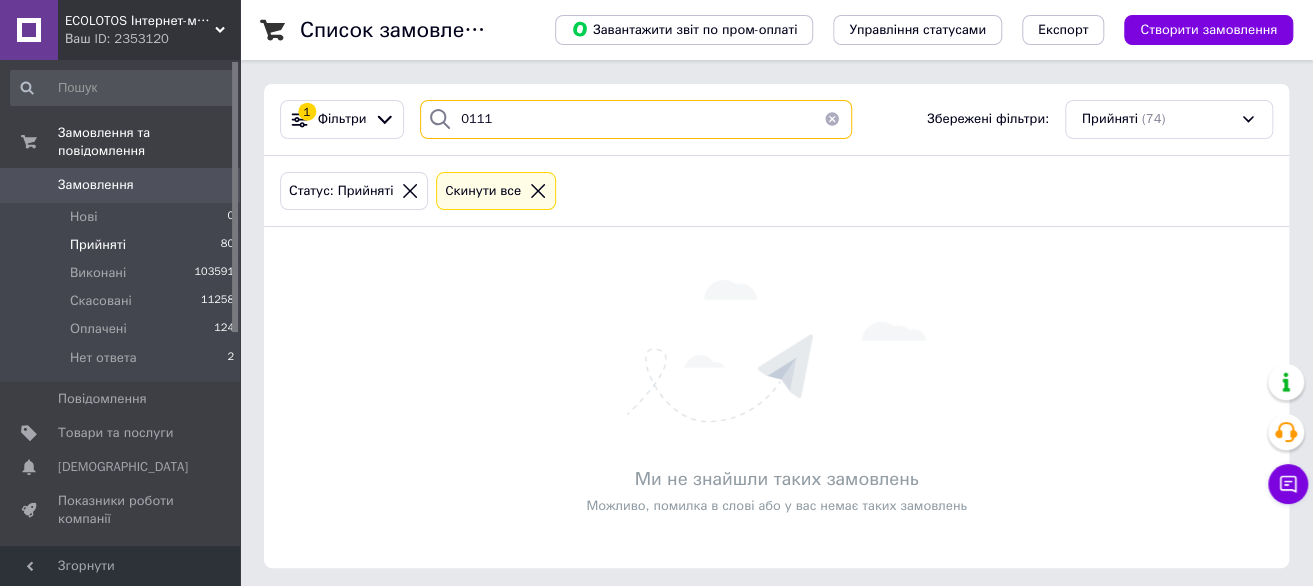 click on "0111" at bounding box center (636, 119) 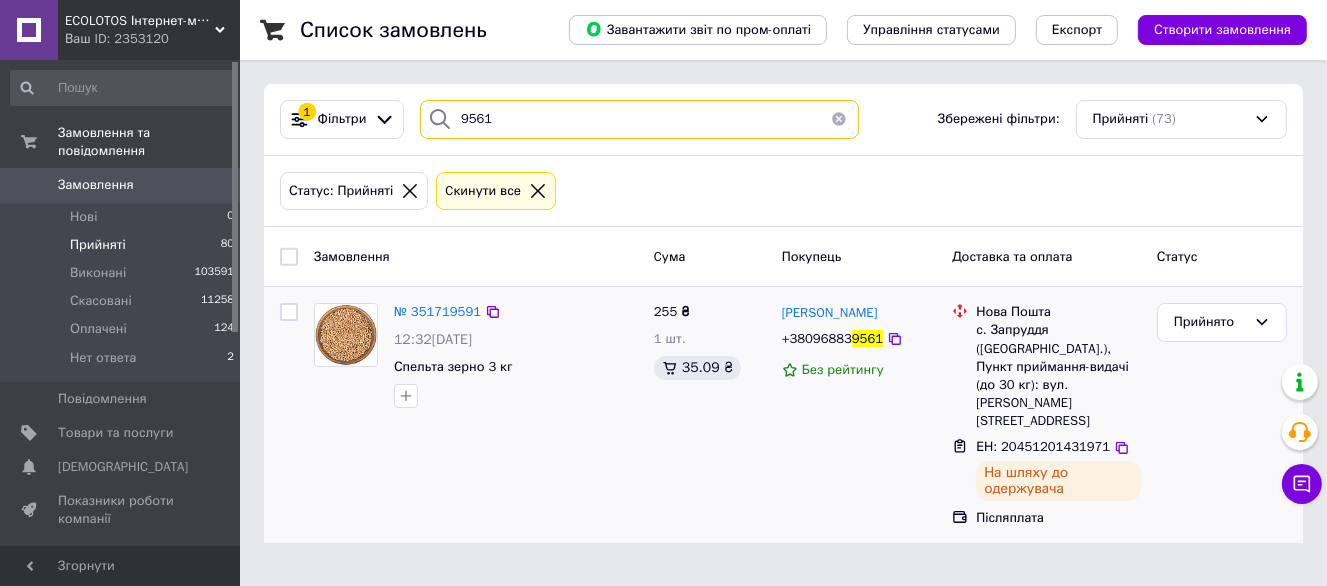 type on "9561" 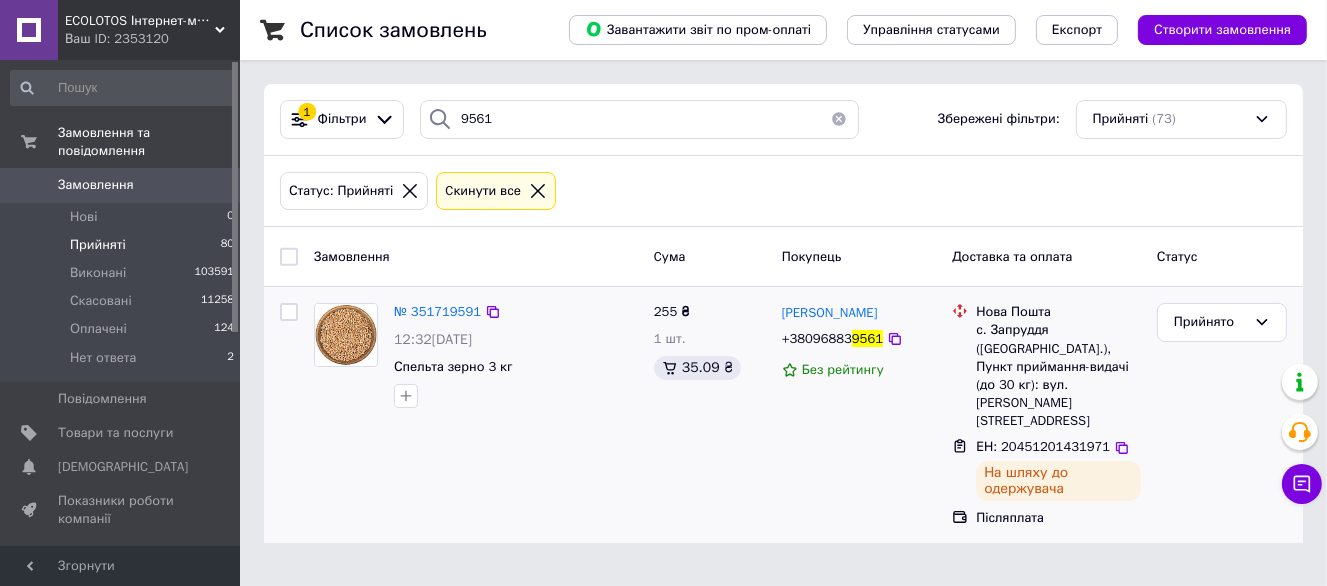 click on "ЕН: 20451201431971" at bounding box center (1058, 447) 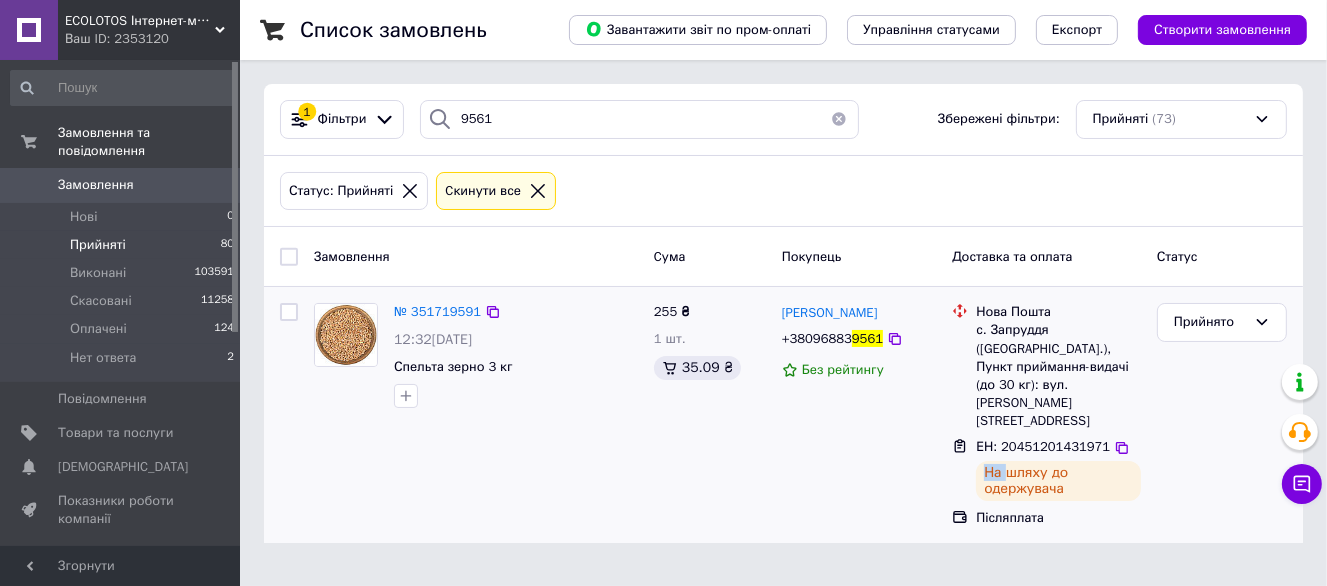 click on "ЕН: 20451201431971" at bounding box center (1058, 447) 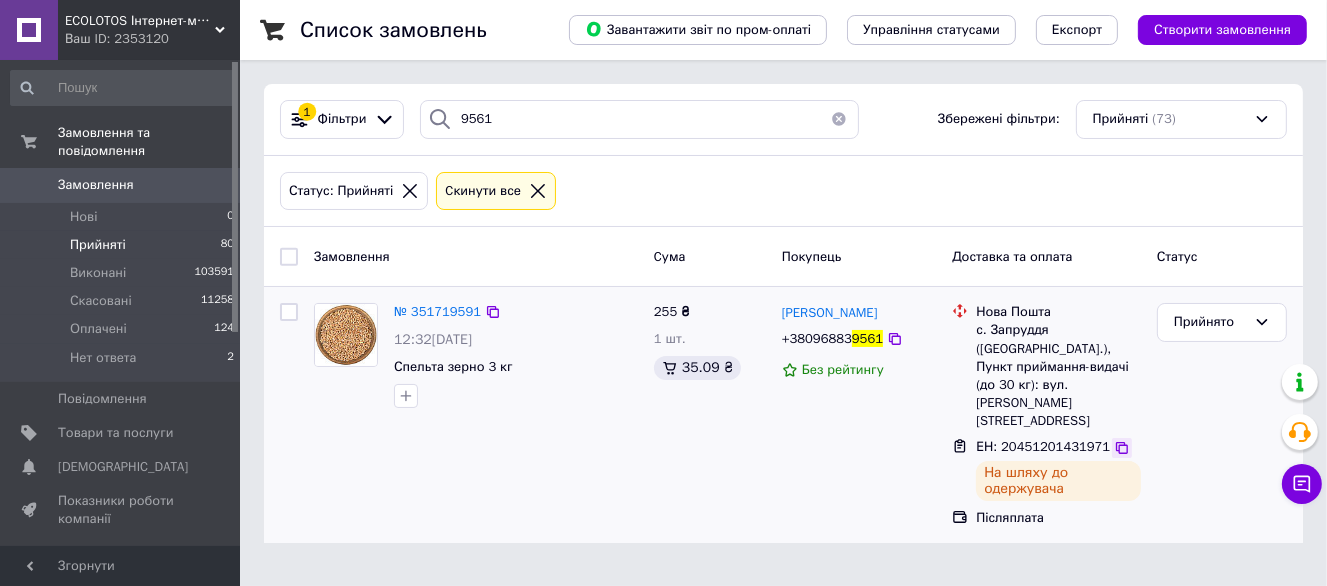 click 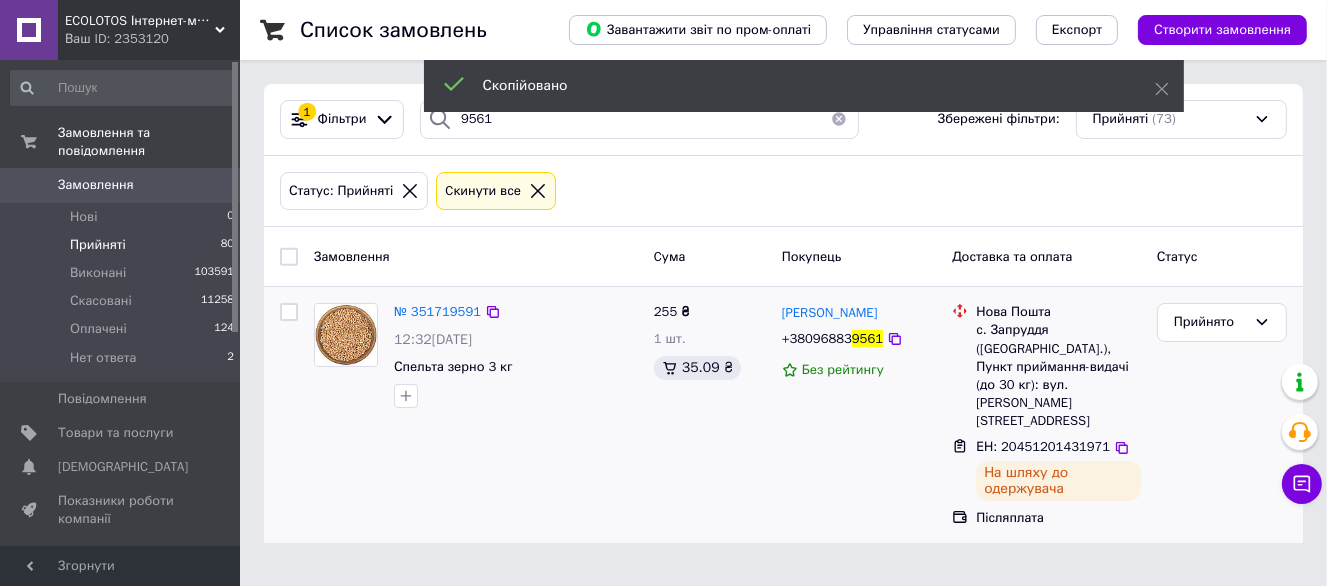 click on "+38096883 9561" at bounding box center (832, 339) 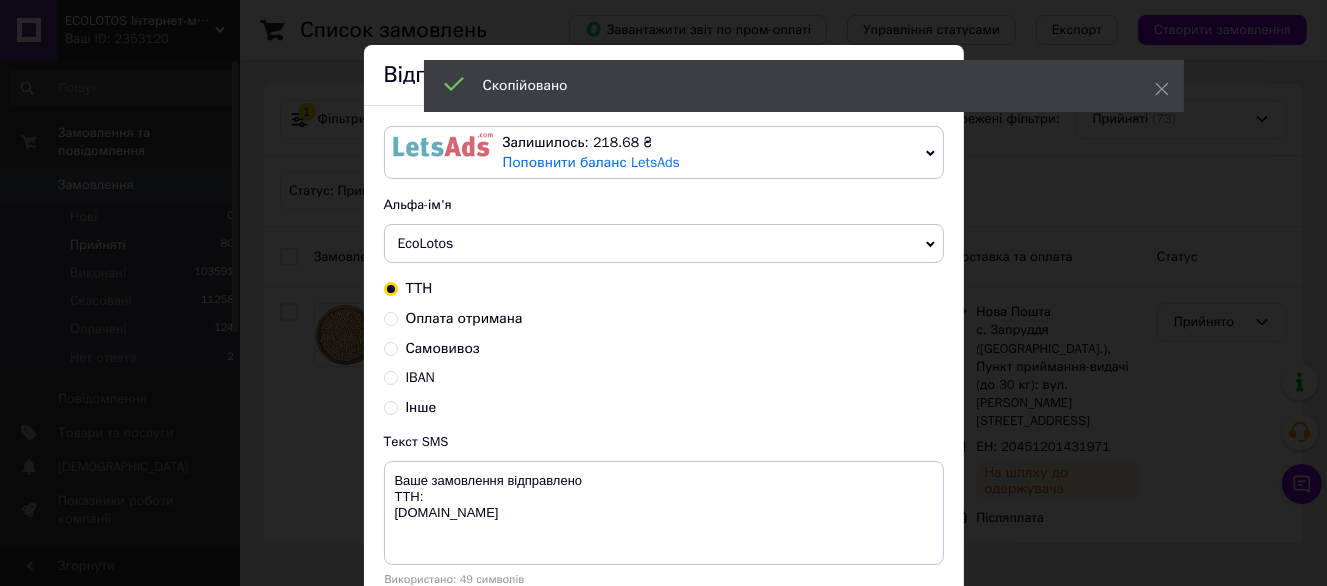 scroll, scrollTop: 100, scrollLeft: 0, axis: vertical 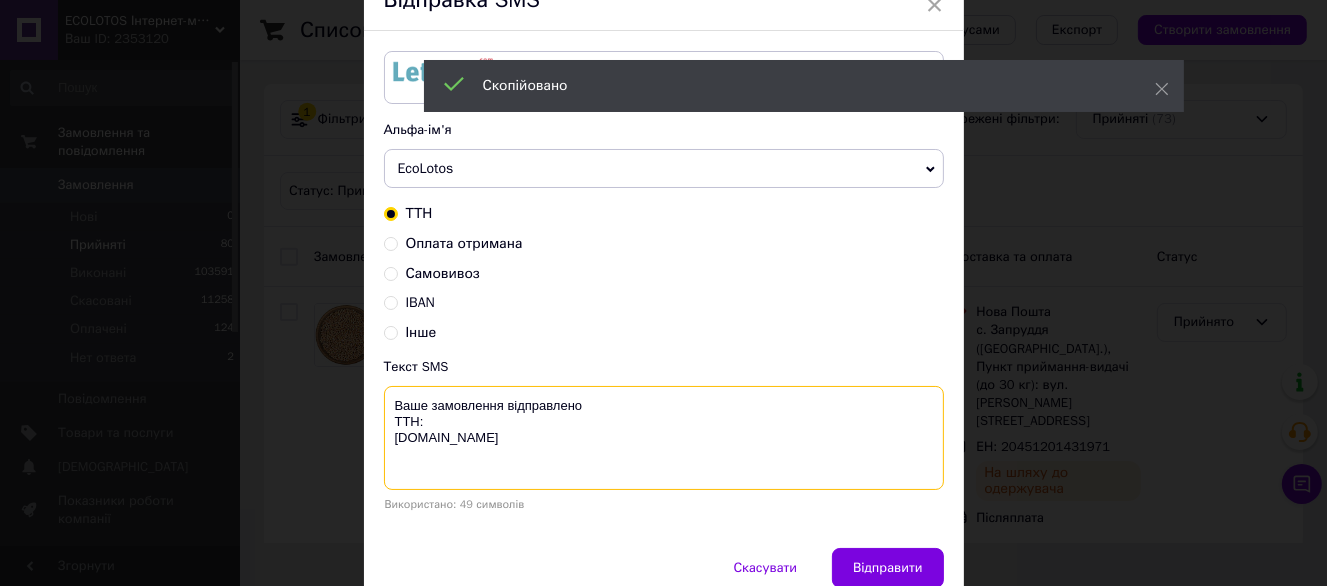 click on "Ваше замовлення відправлено
ТТН:
ecolotos.com.ua" at bounding box center [664, 438] 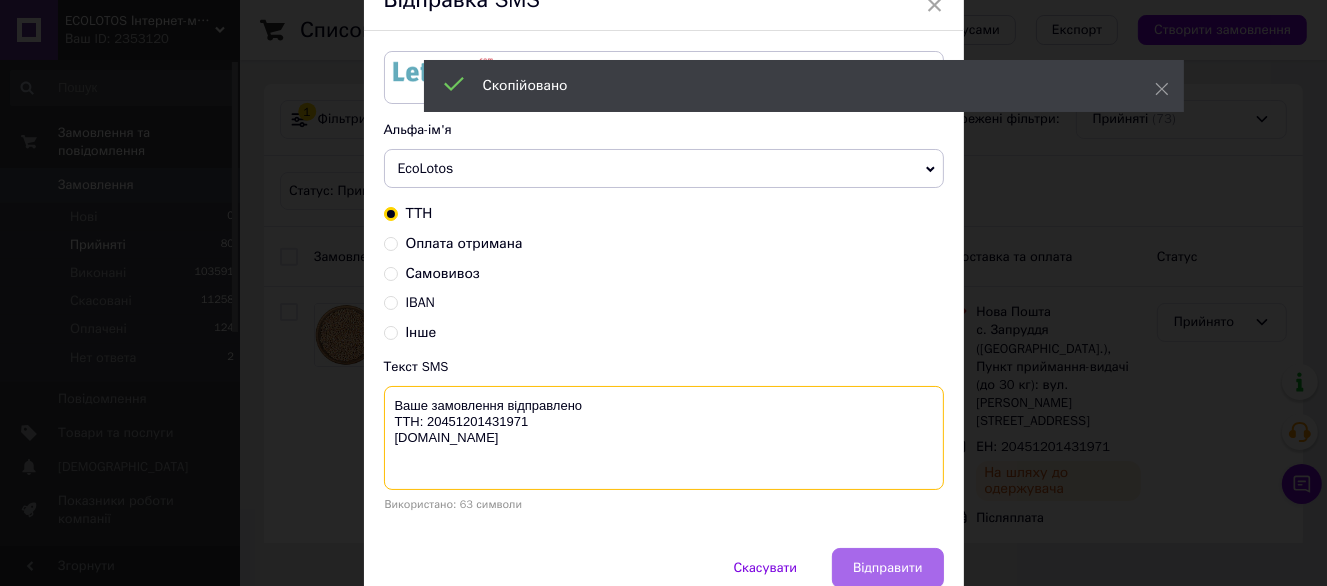 type on "Ваше замовлення відправлено
ТТН: 20451201431971
ecolotos.com.ua" 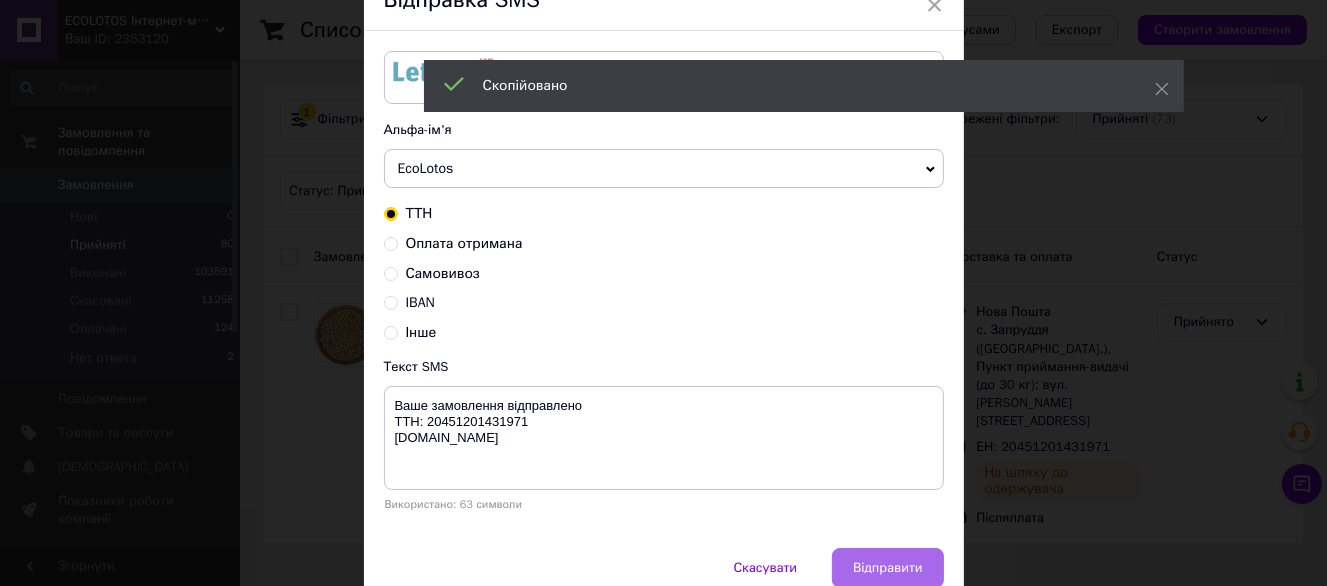 click on "Відправити" at bounding box center (887, 568) 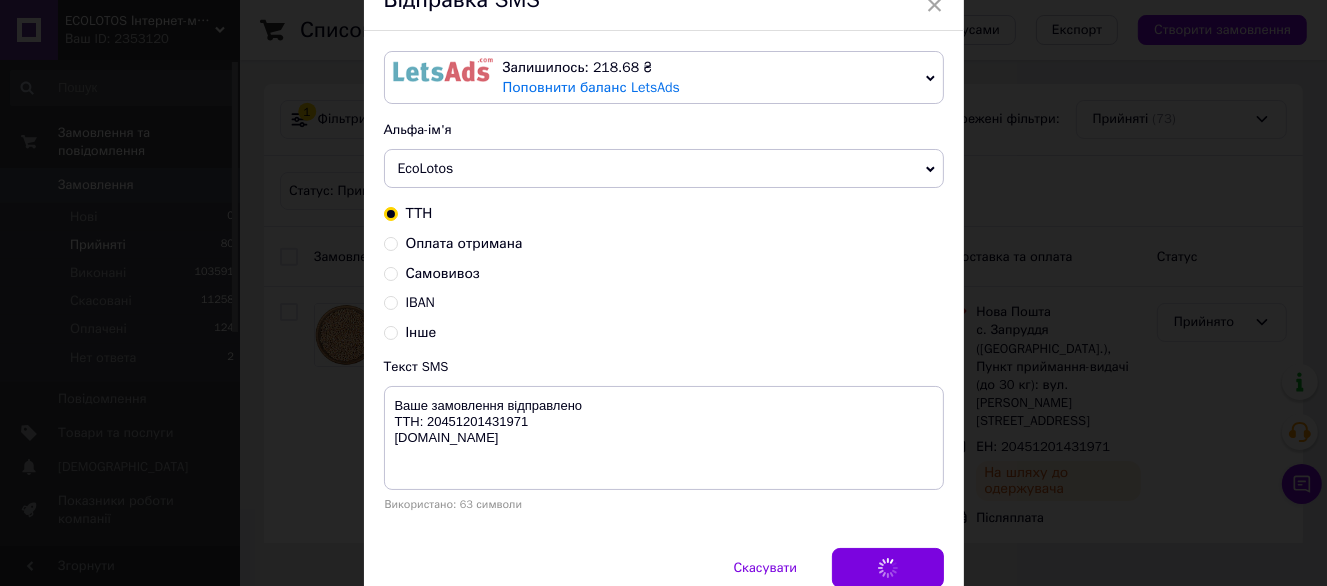 scroll, scrollTop: 0, scrollLeft: 0, axis: both 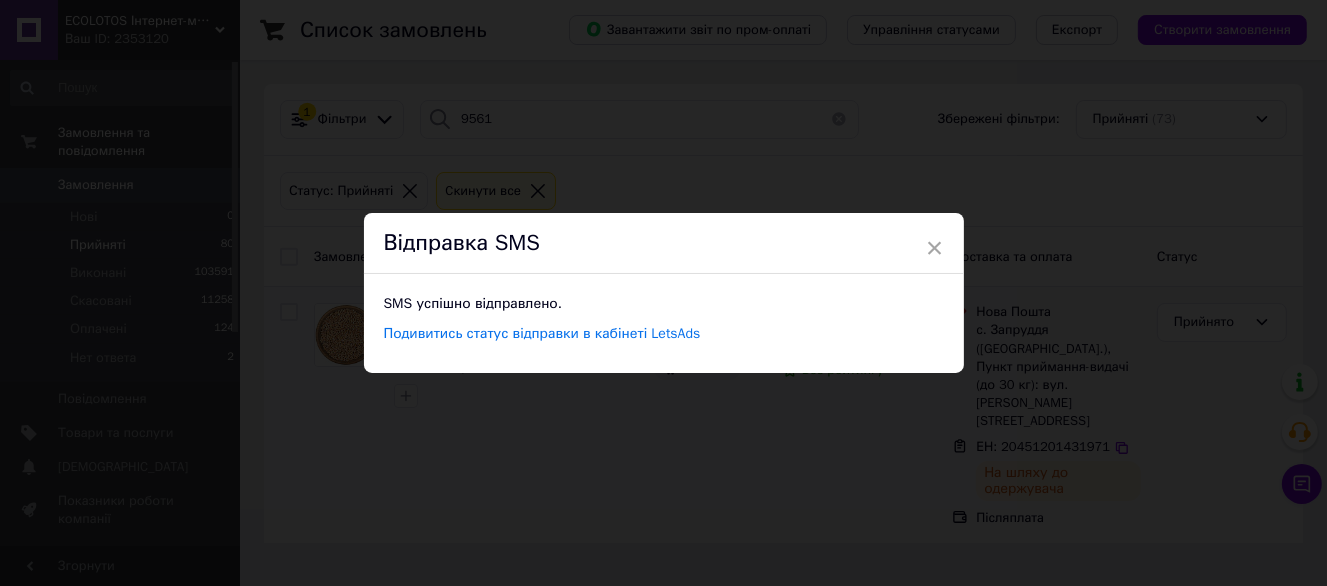 drag, startPoint x: 1148, startPoint y: 349, endPoint x: 1161, endPoint y: 346, distance: 13.341664 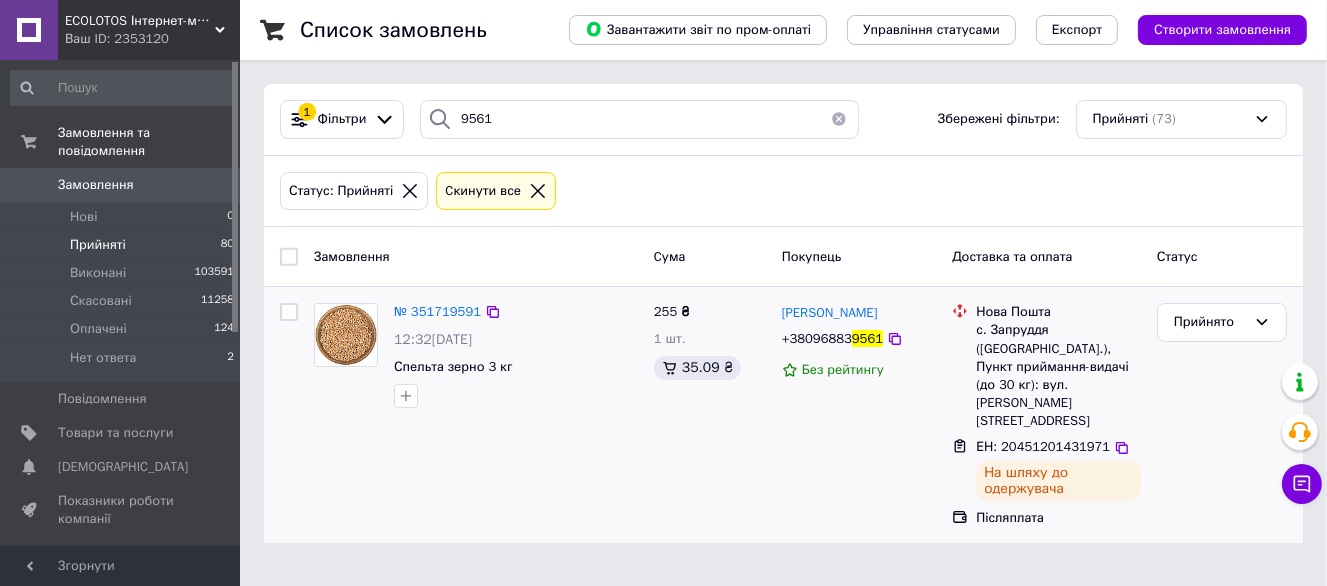 click on "Прийнято" at bounding box center (1222, 415) 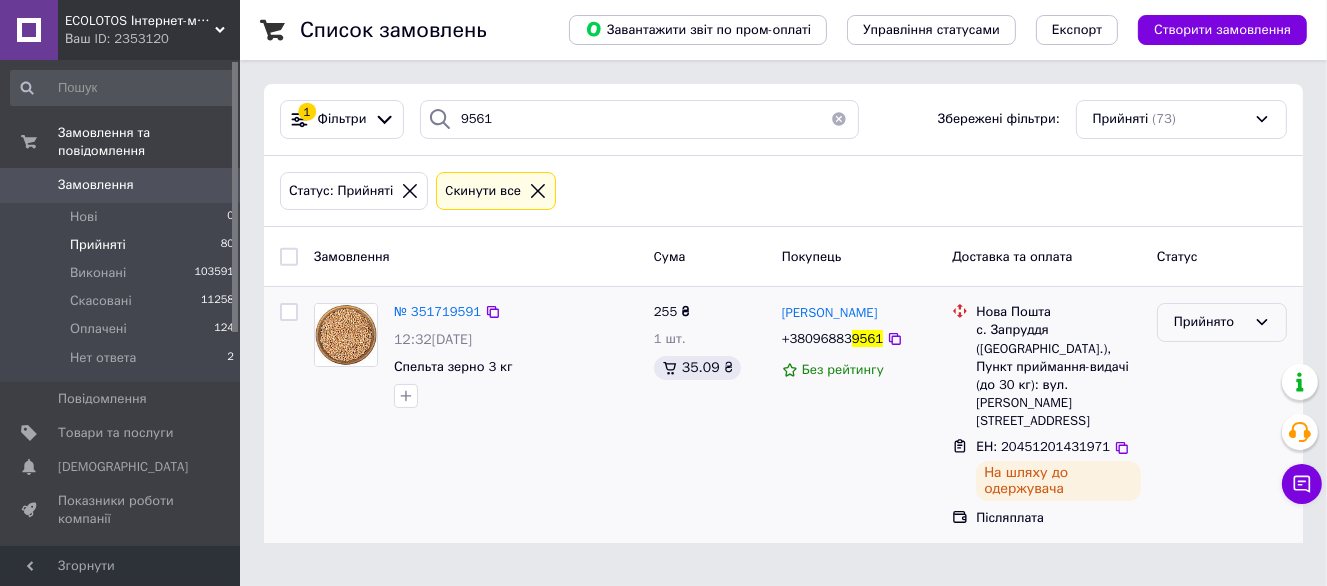 click on "Прийнято" at bounding box center (1210, 322) 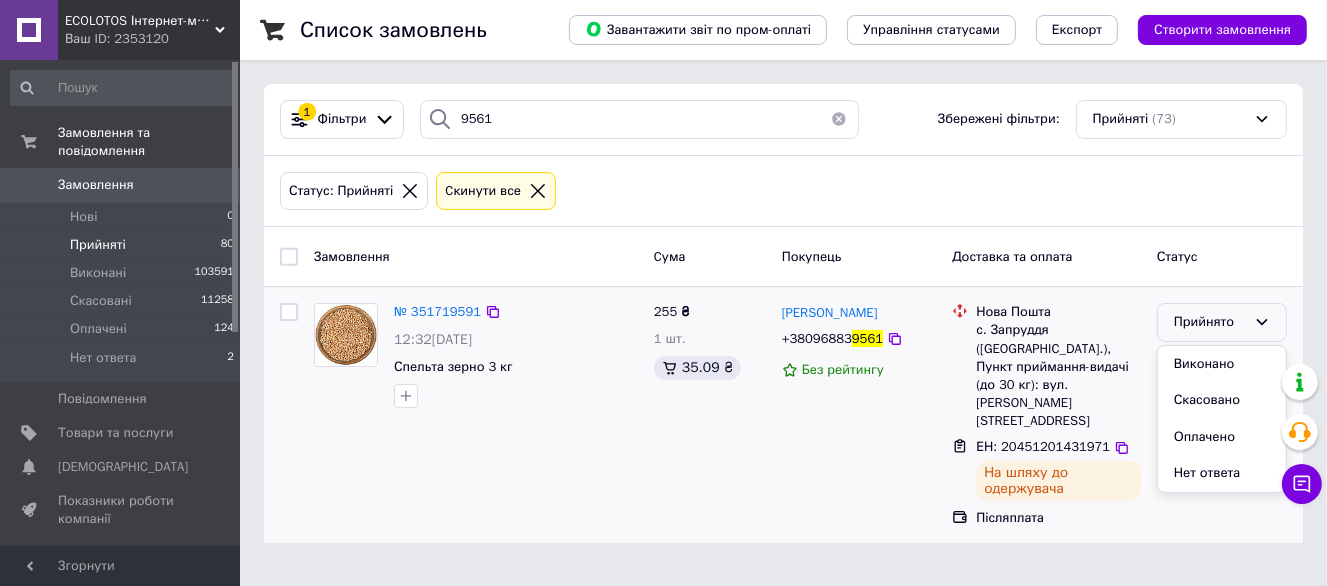click on "Виконано" at bounding box center (1222, 364) 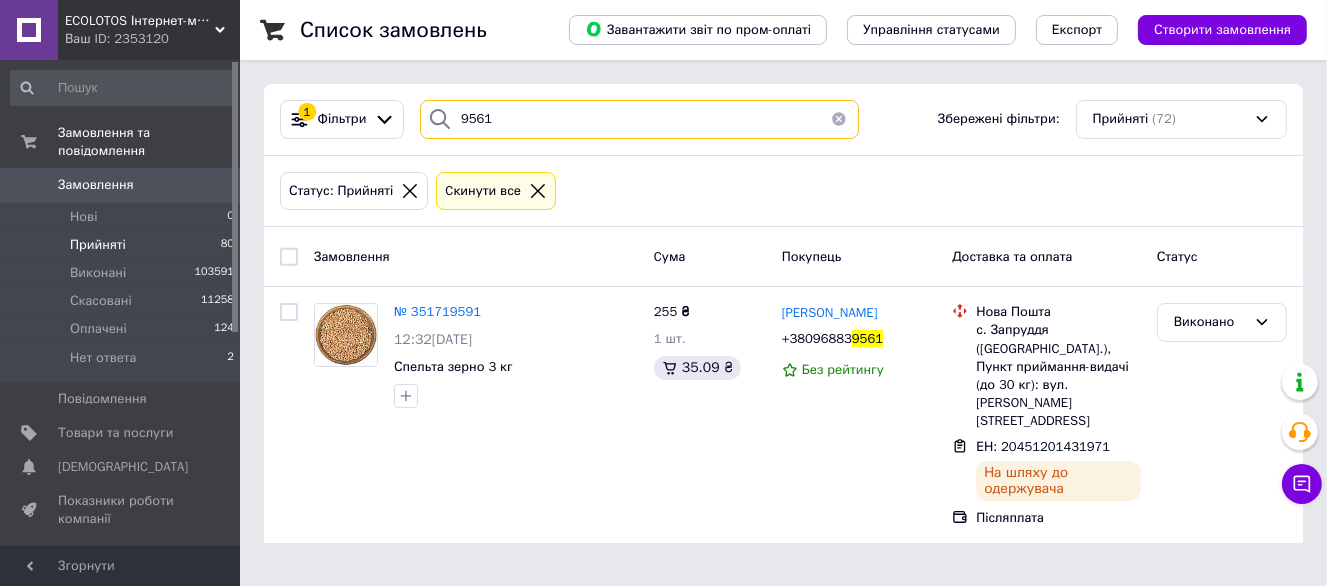 click on "9561" at bounding box center [639, 119] 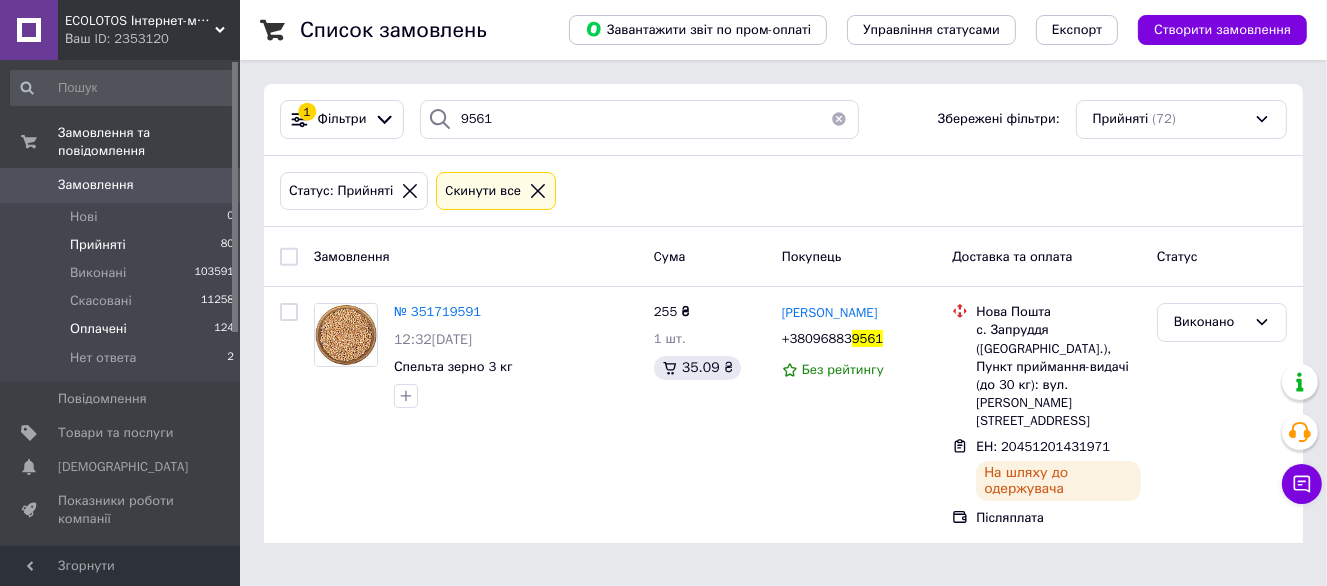 click on "Оплачені 124" at bounding box center [123, 329] 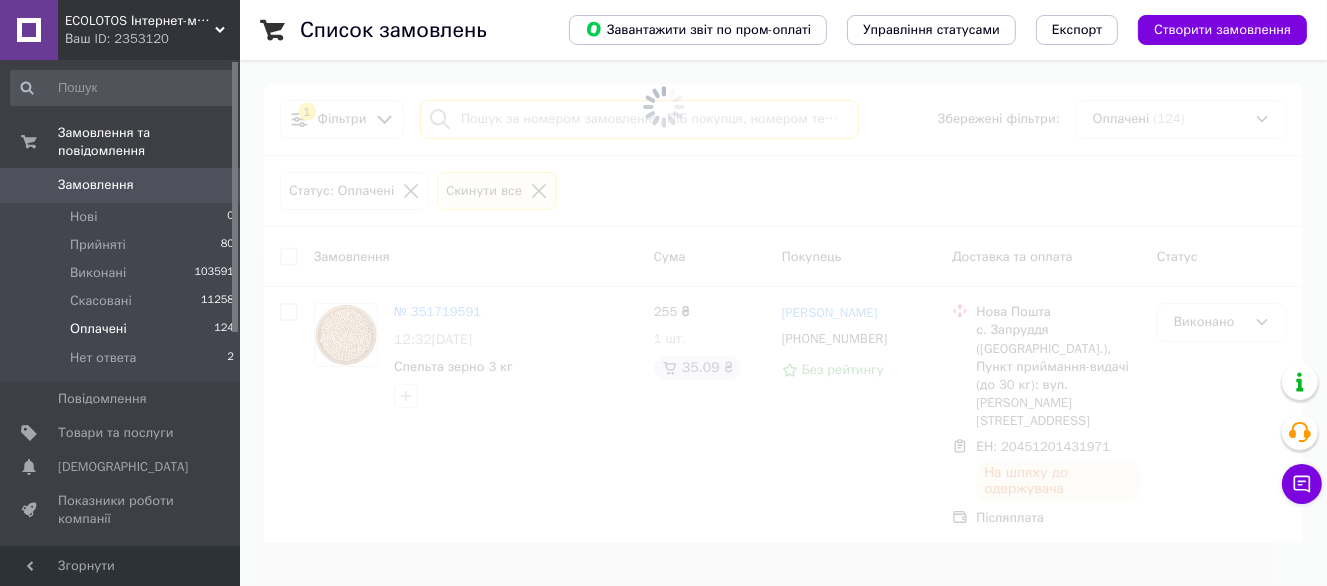 click at bounding box center (639, 119) 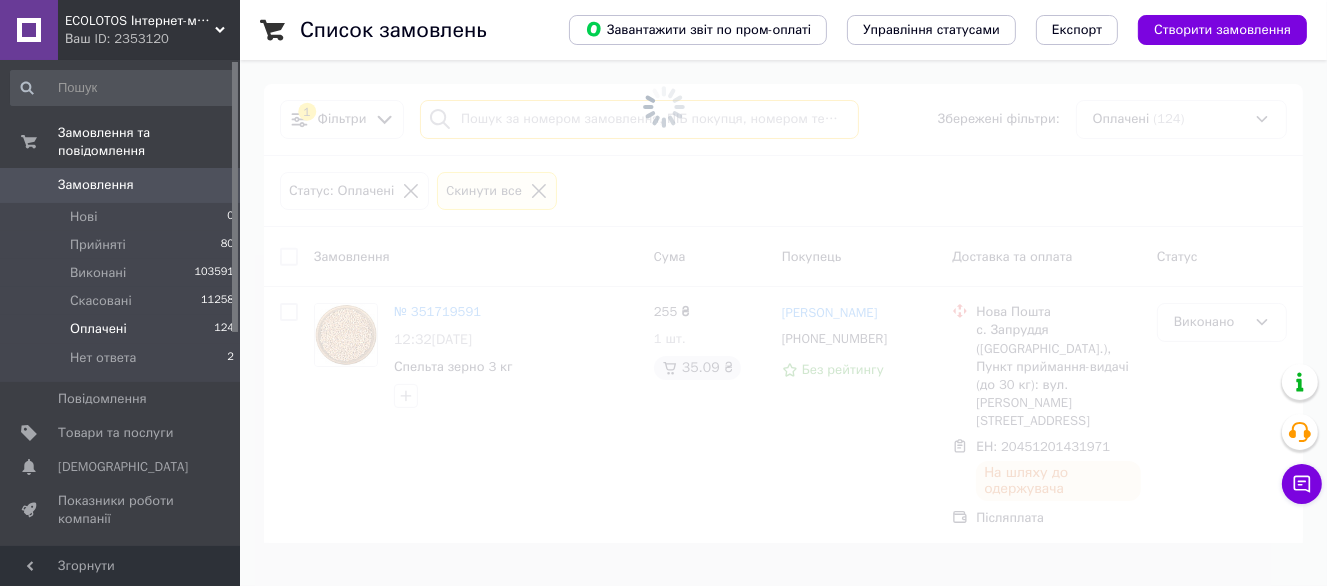 click at bounding box center [639, 119] 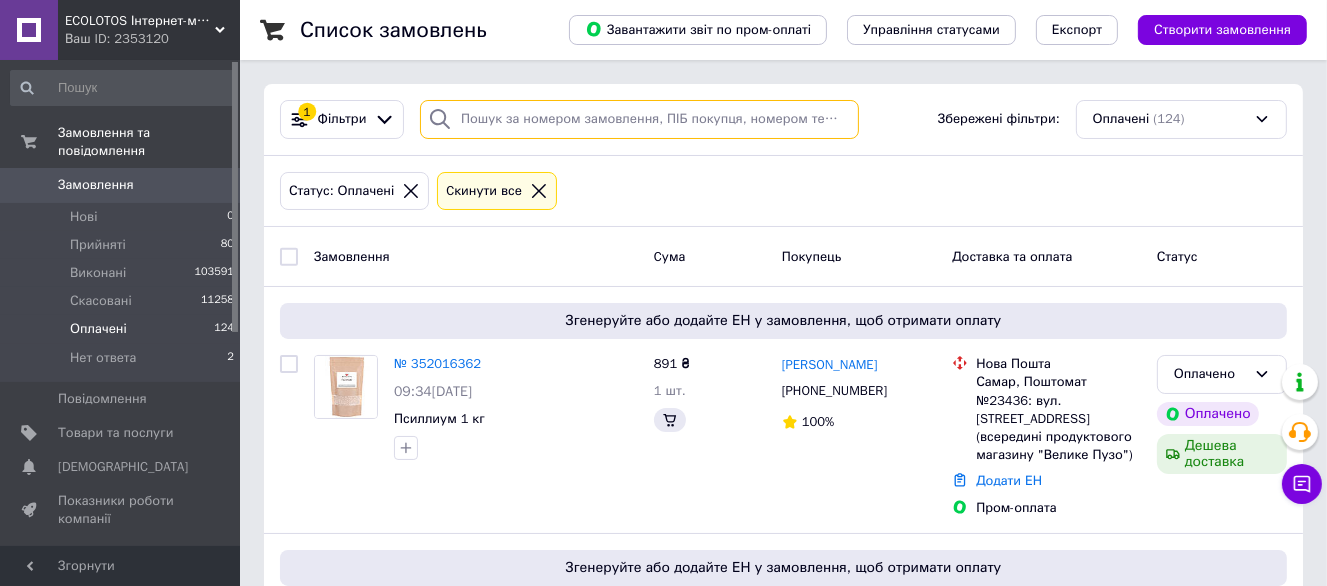 click at bounding box center [639, 119] 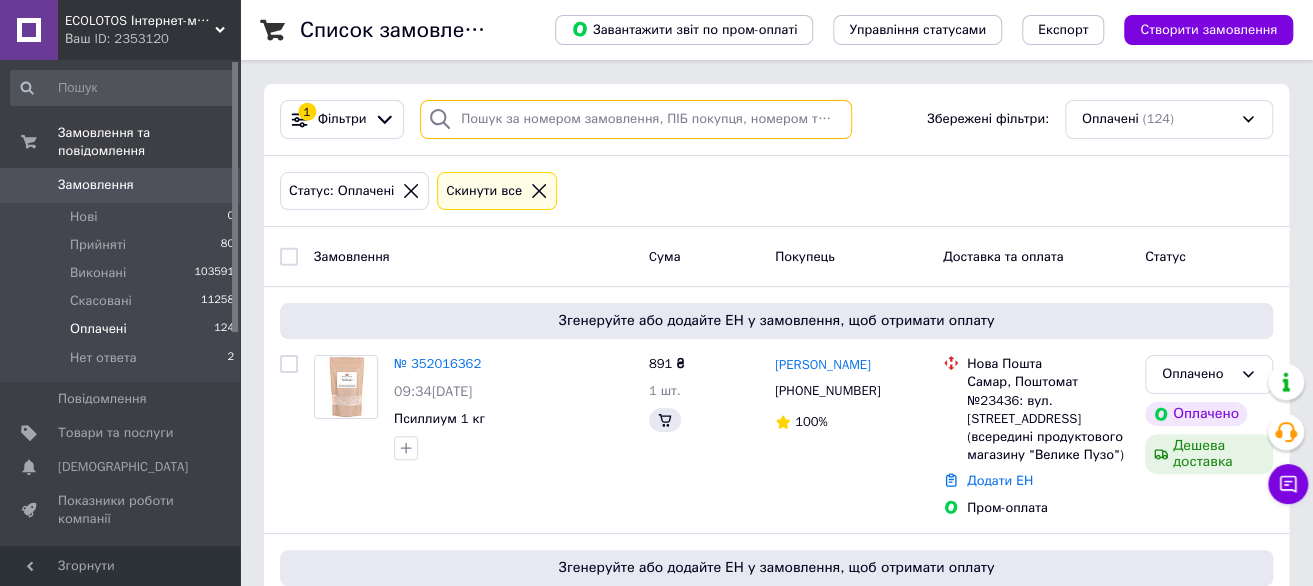 click at bounding box center [636, 119] 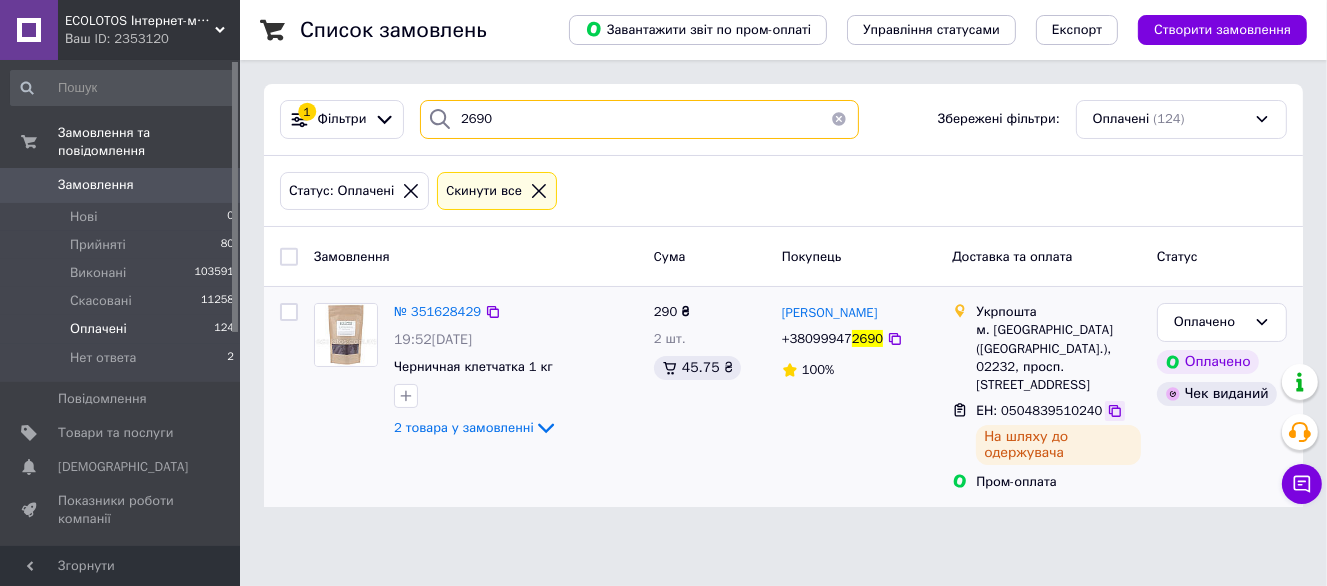 type on "2690" 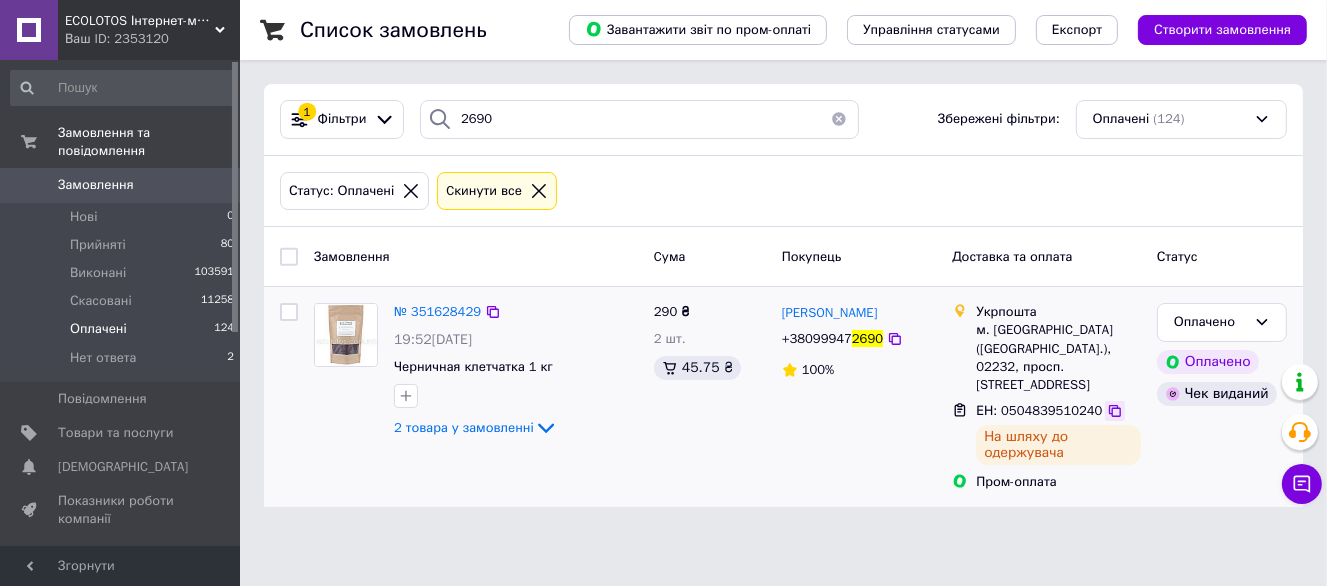 click 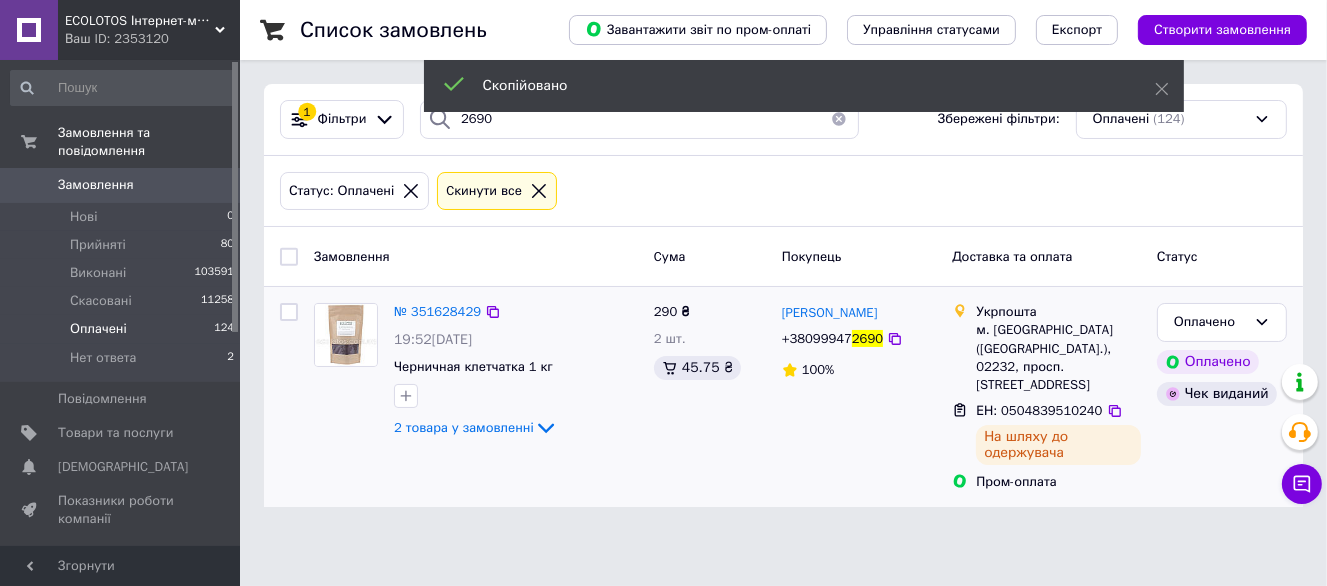 click on "2690" at bounding box center (867, 338) 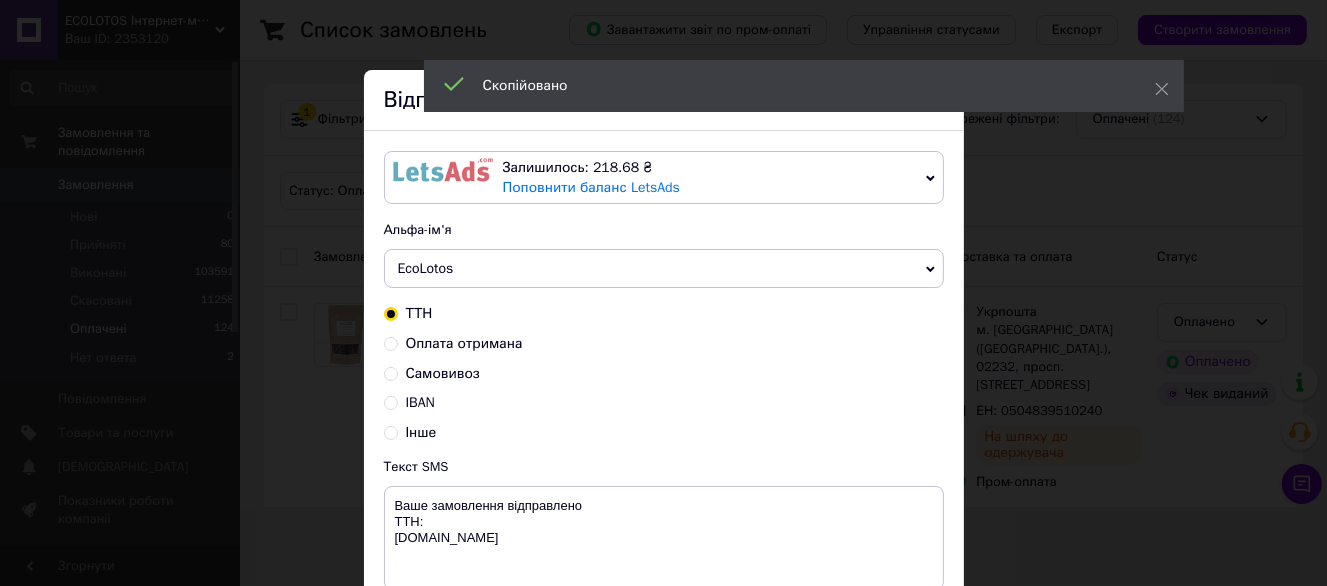 scroll, scrollTop: 100, scrollLeft: 0, axis: vertical 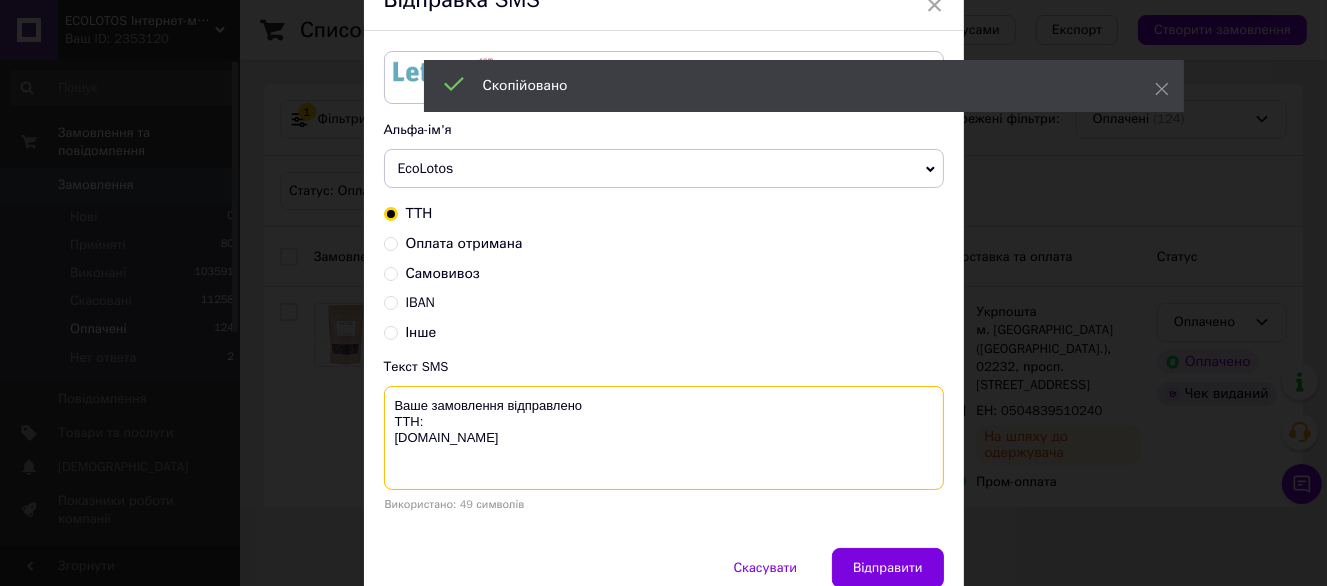 click on "Ваше замовлення відправлено
ТТН:
ecolotos.com.ua" at bounding box center (664, 438) 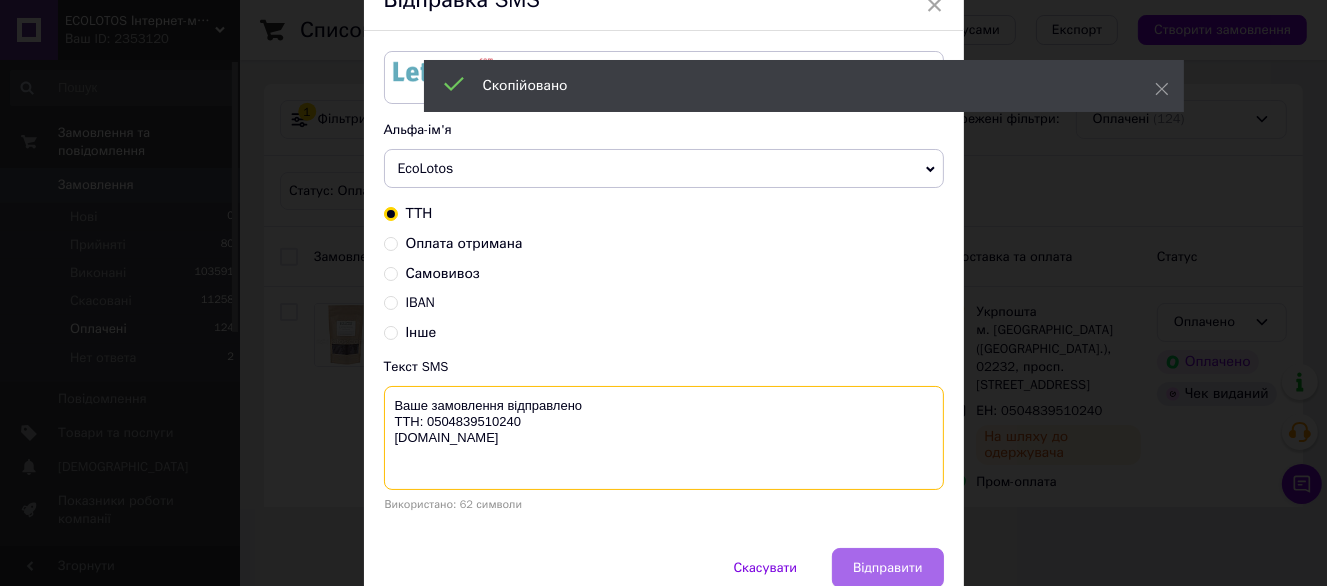 type on "Ваше замовлення відправлено
ТТН: 0504839510240
ecolotos.com.ua" 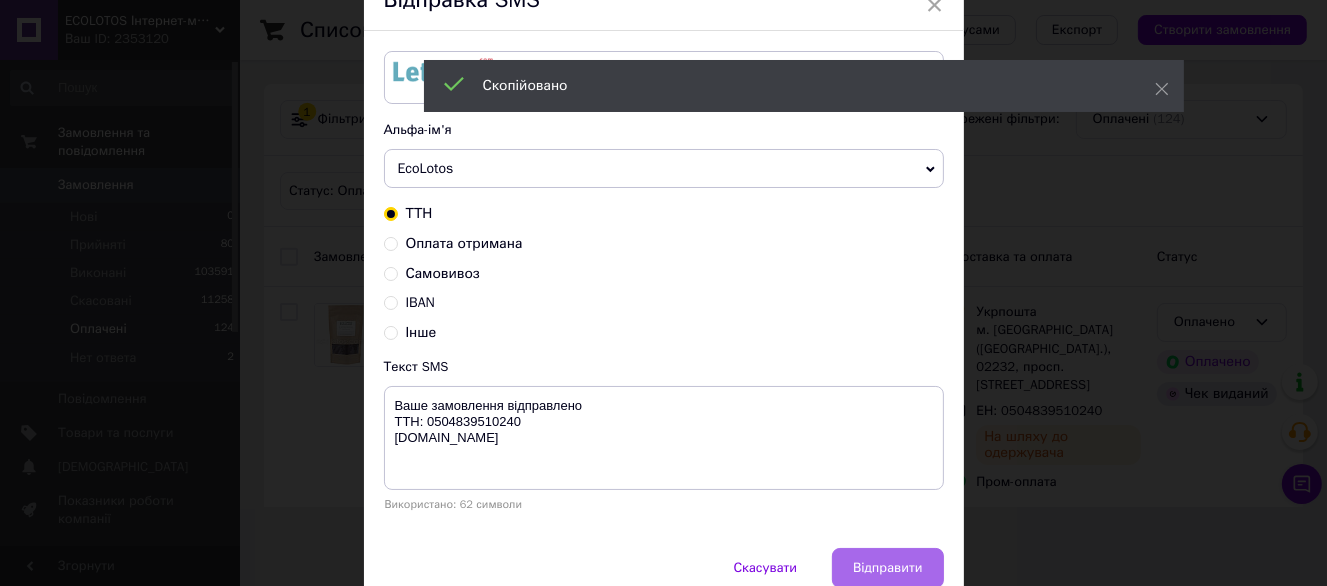 click on "Відправити" at bounding box center [887, 568] 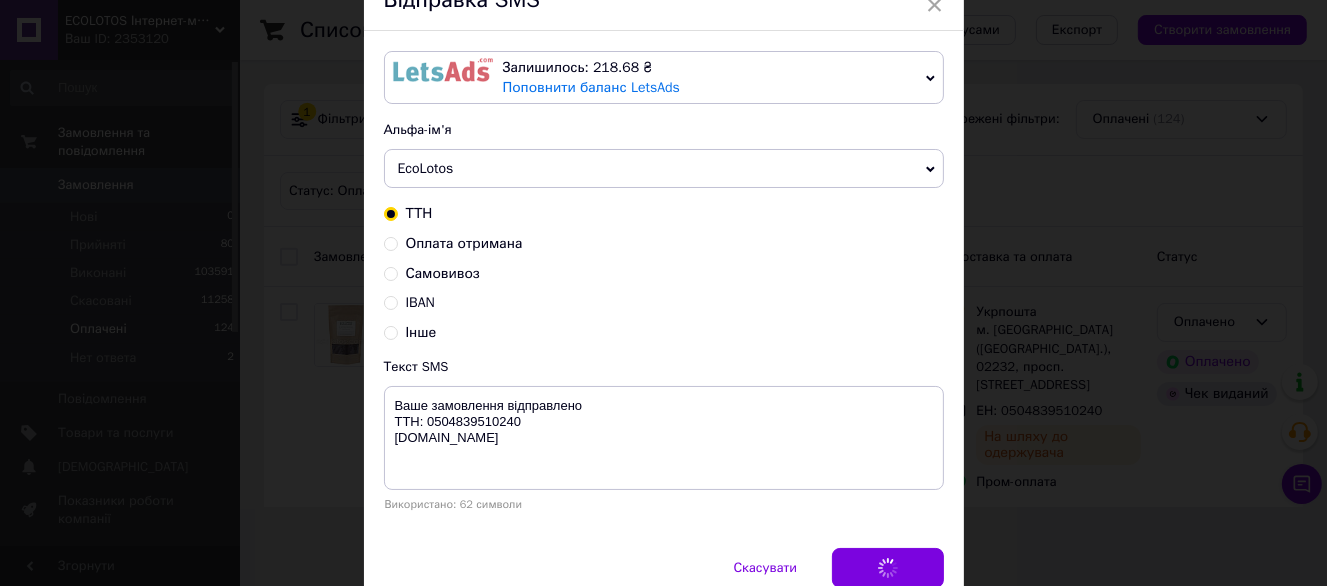 scroll, scrollTop: 0, scrollLeft: 0, axis: both 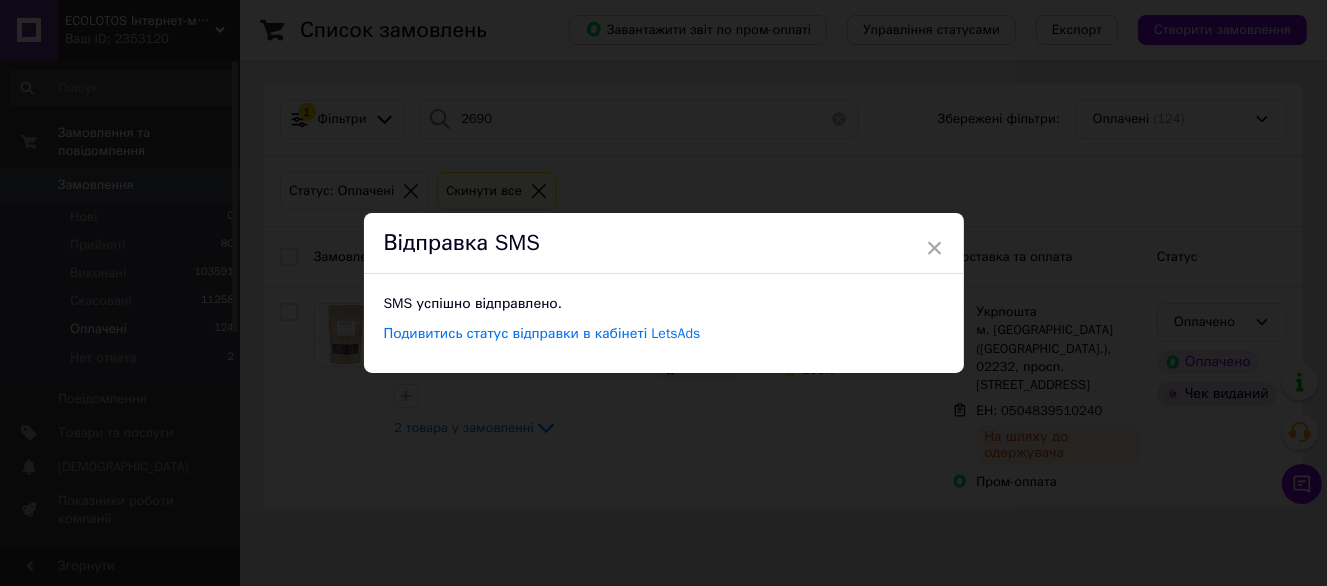 click on "× Відправка SMS SMS успішно відправлено. Подивитись статус відправки в кабінеті LetsAds" at bounding box center (663, 293) 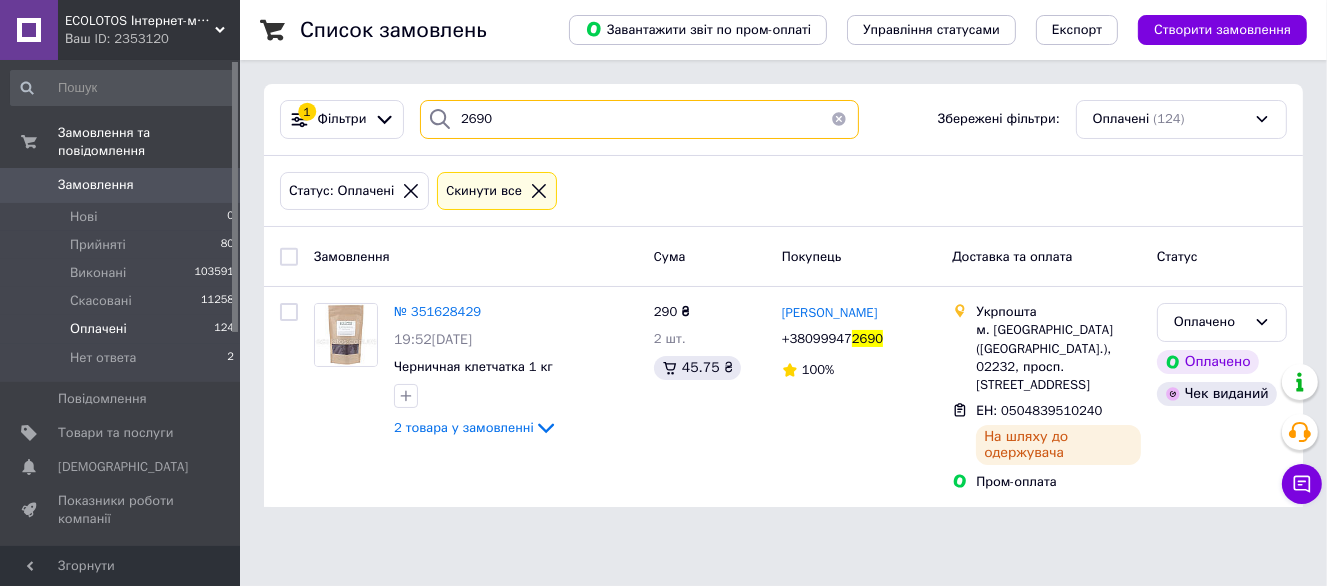 click on "2690" at bounding box center (639, 119) 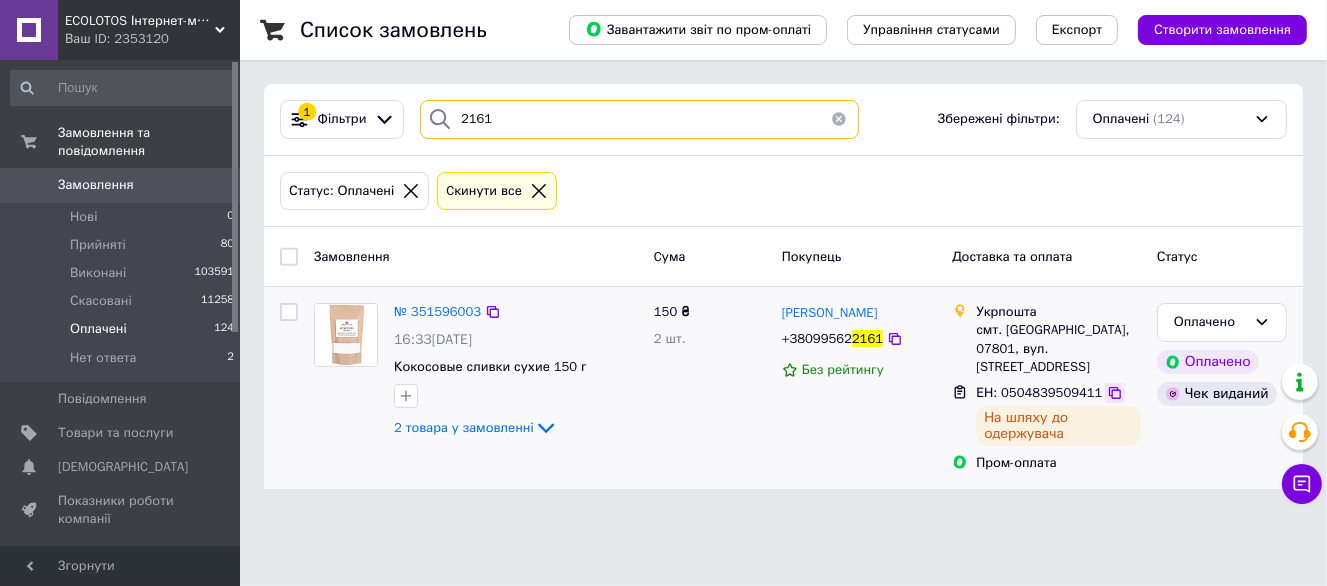 type on "2161" 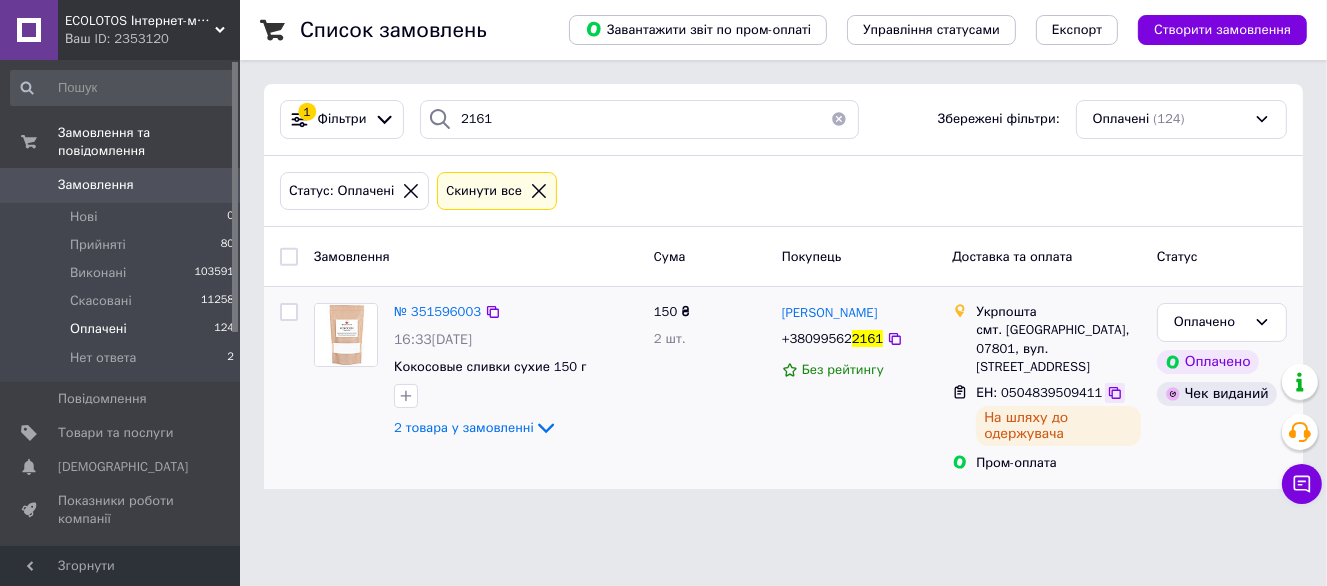 click 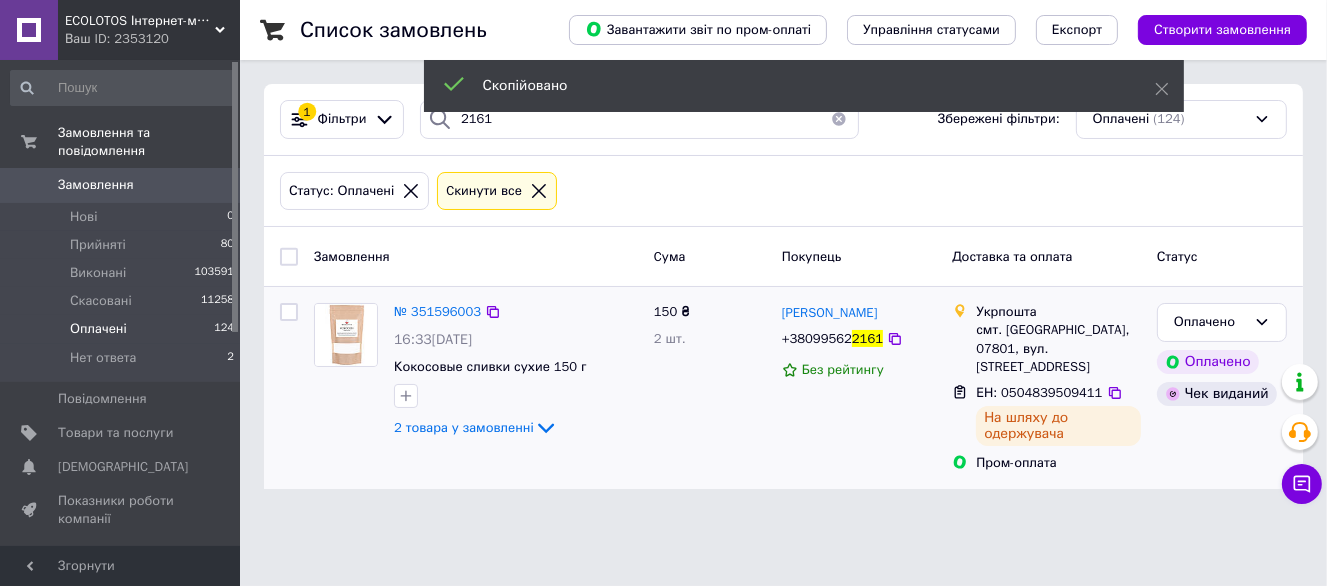 click on "2161" at bounding box center [867, 338] 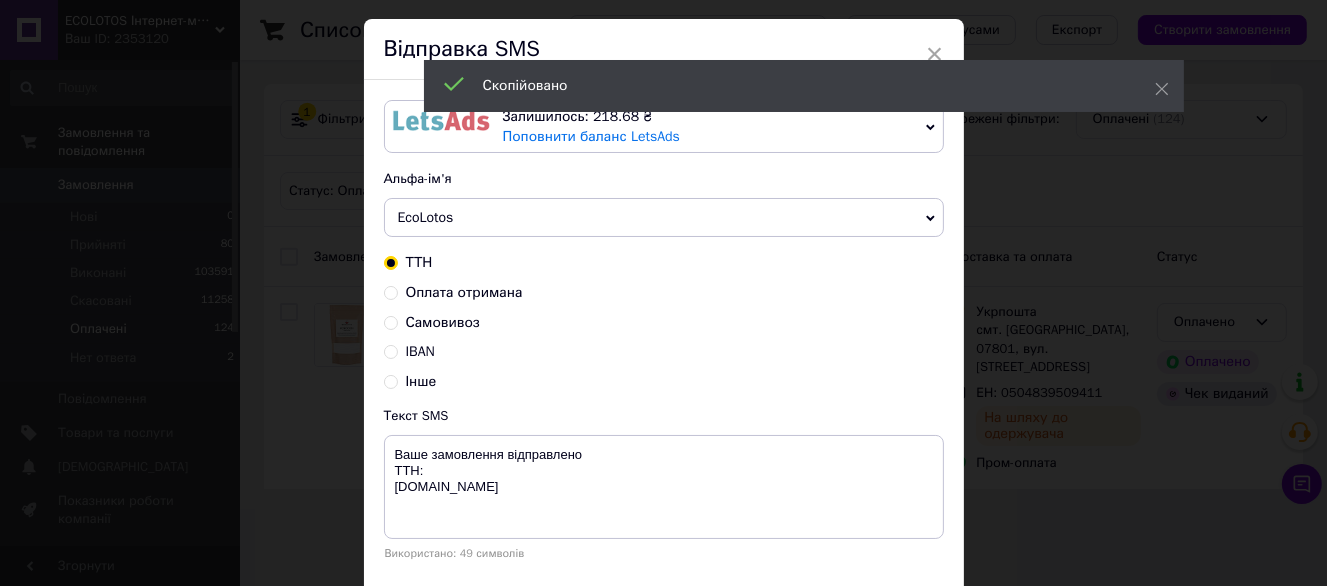 scroll, scrollTop: 100, scrollLeft: 0, axis: vertical 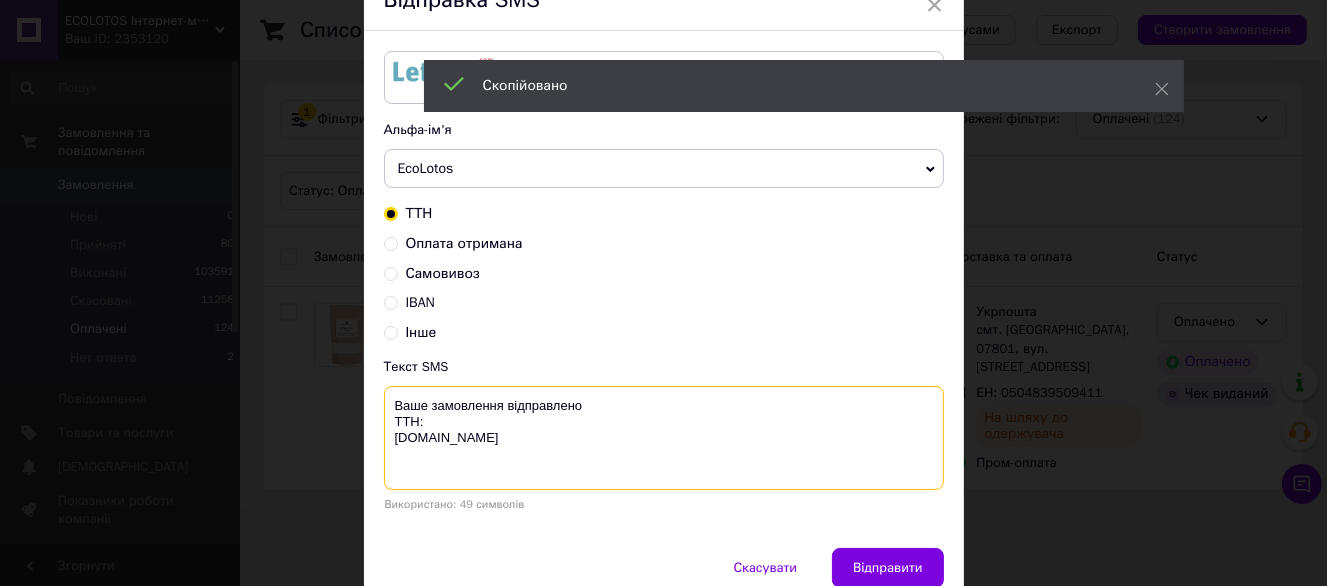 click on "Ваше замовлення відправлено
ТТН:
ecolotos.com.ua" at bounding box center (664, 438) 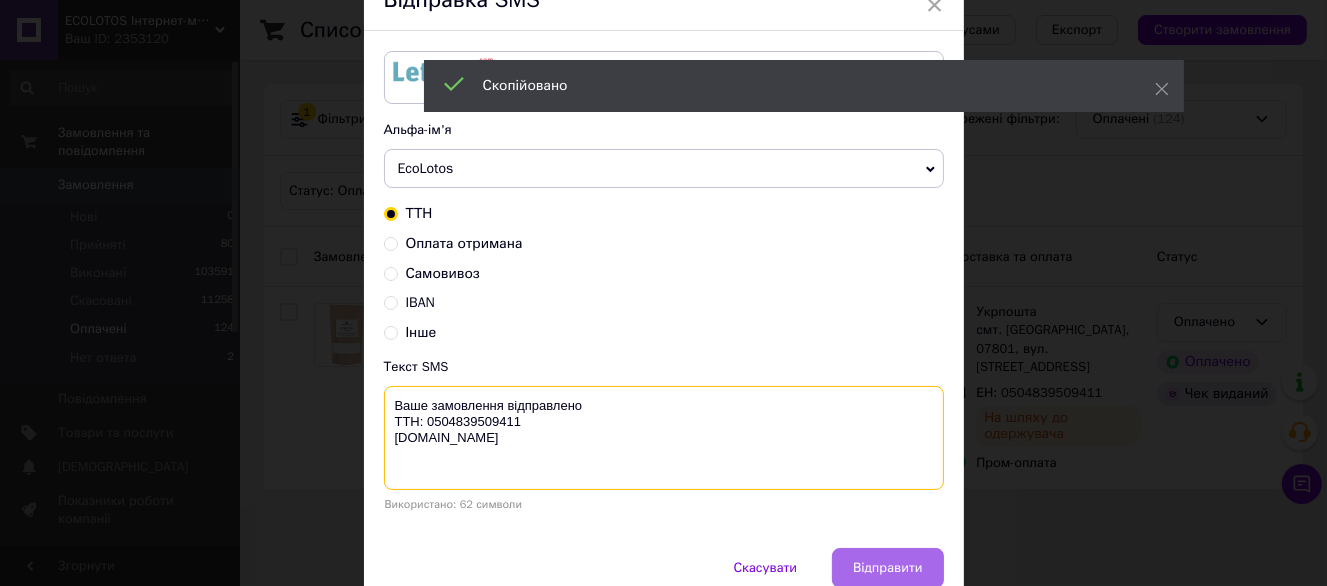 type on "Ваше замовлення відправлено
ТТН: 0504839509411
ecolotos.com.ua" 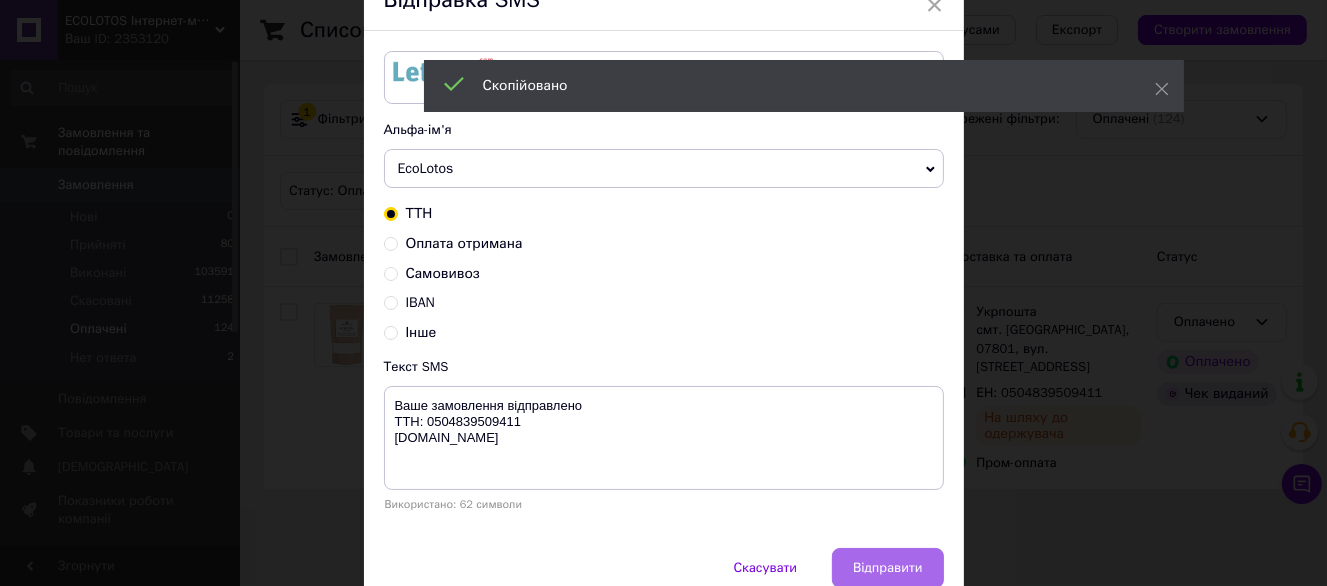 click on "Відправити" at bounding box center (887, 568) 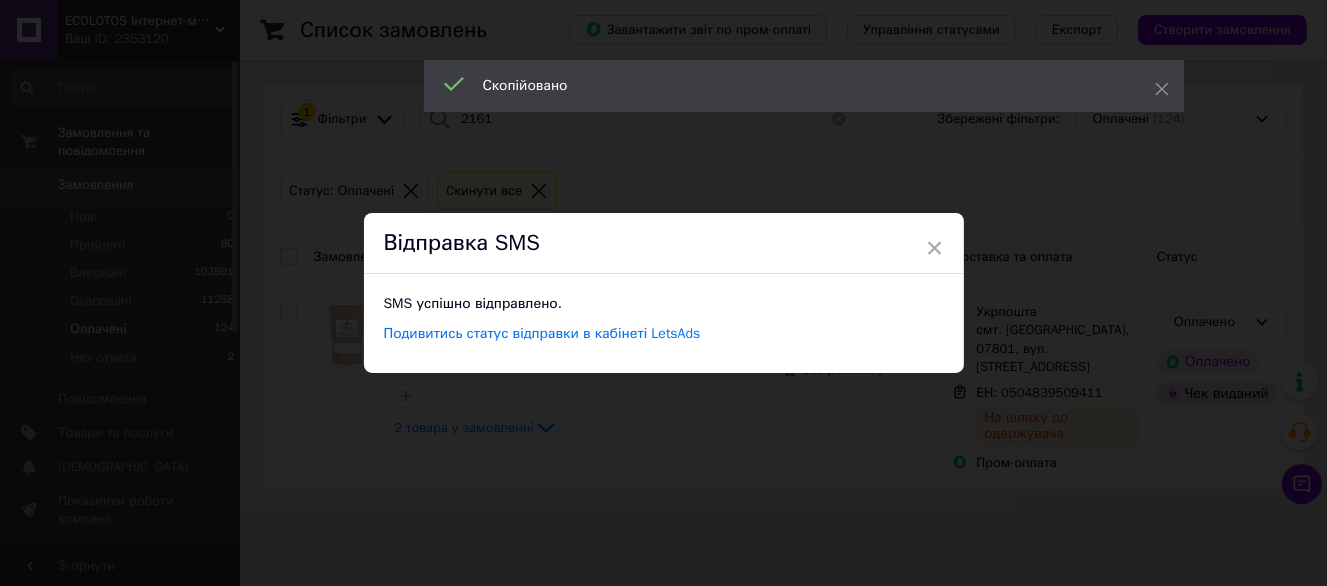 scroll, scrollTop: 0, scrollLeft: 0, axis: both 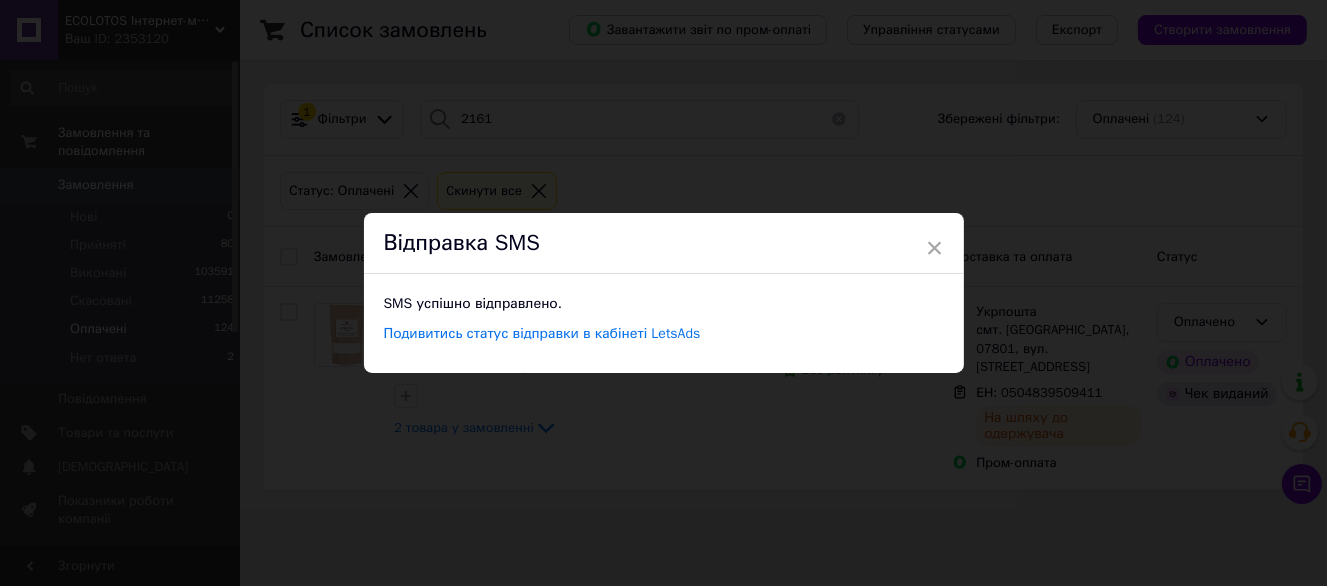 click on "× Відправка SMS SMS успішно відправлено. Подивитись статус відправки в кабінеті LetsAds" at bounding box center [663, 293] 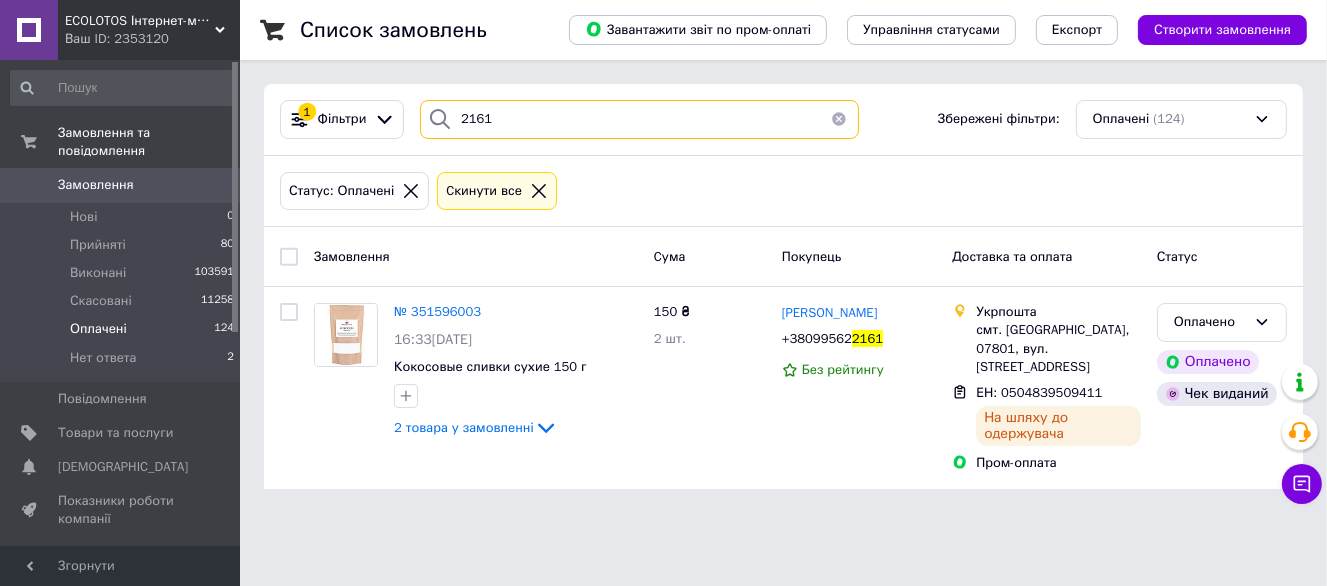 click on "2161" at bounding box center (639, 119) 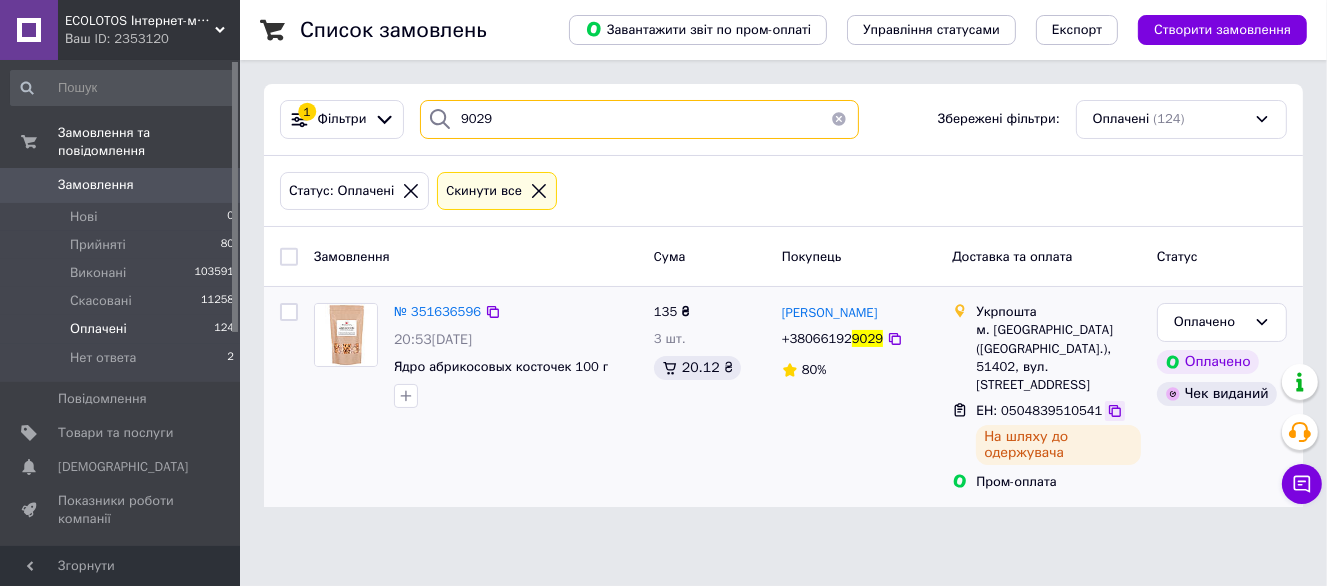 type on "9029" 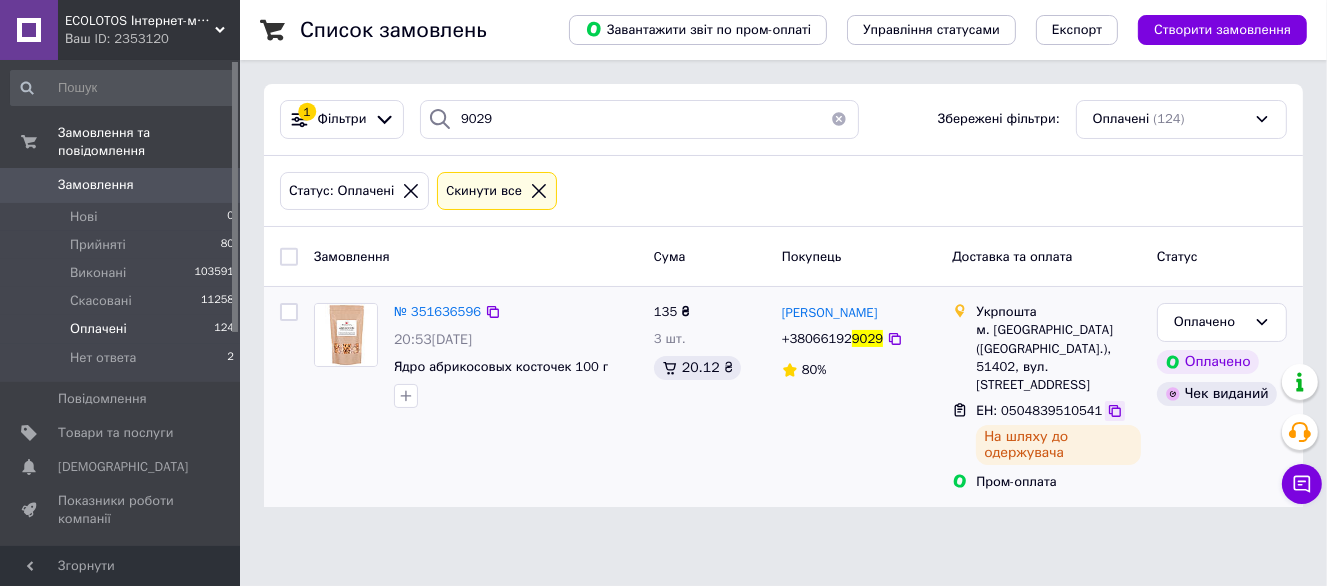 click at bounding box center (1115, 411) 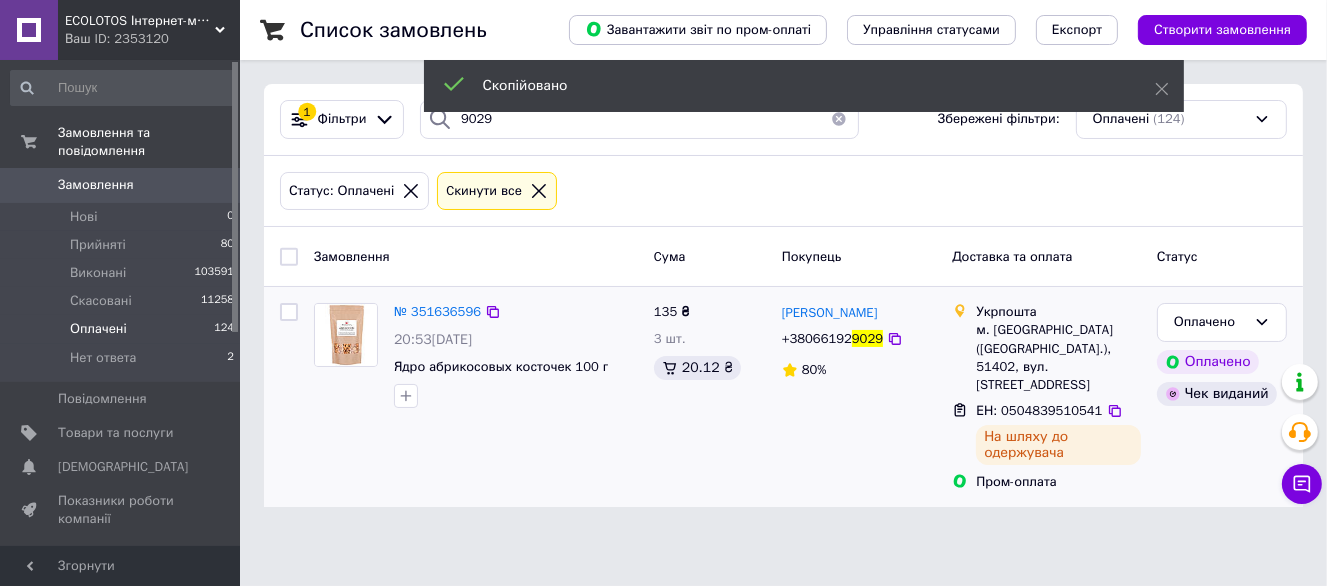 click on "+38066192" at bounding box center [817, 338] 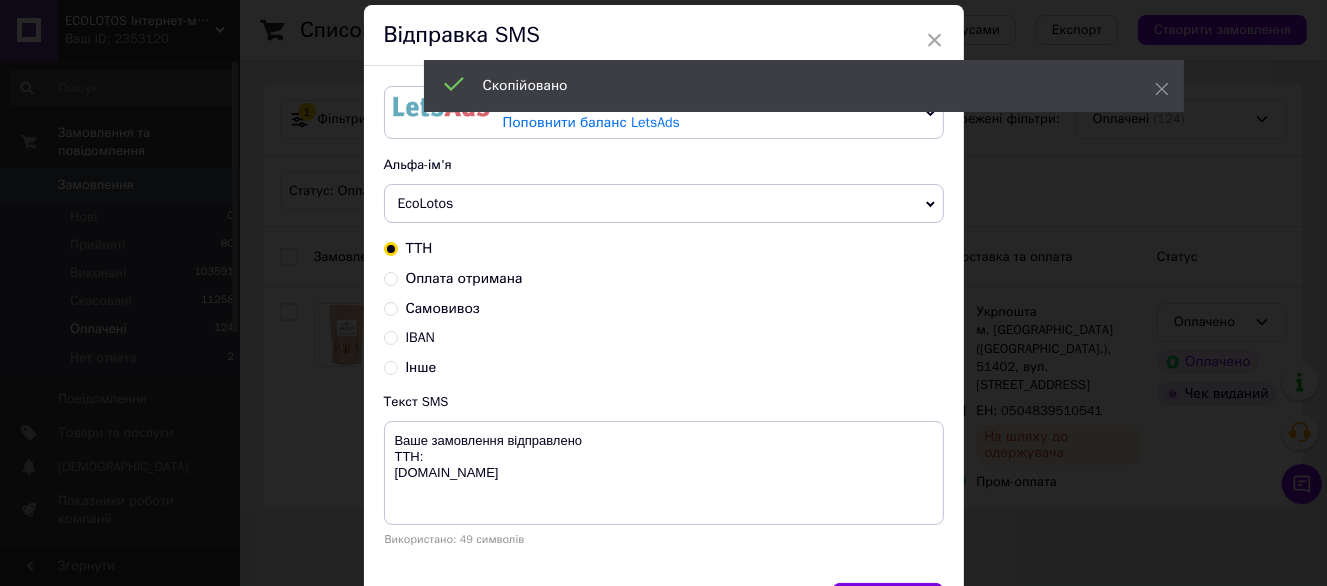 scroll, scrollTop: 100, scrollLeft: 0, axis: vertical 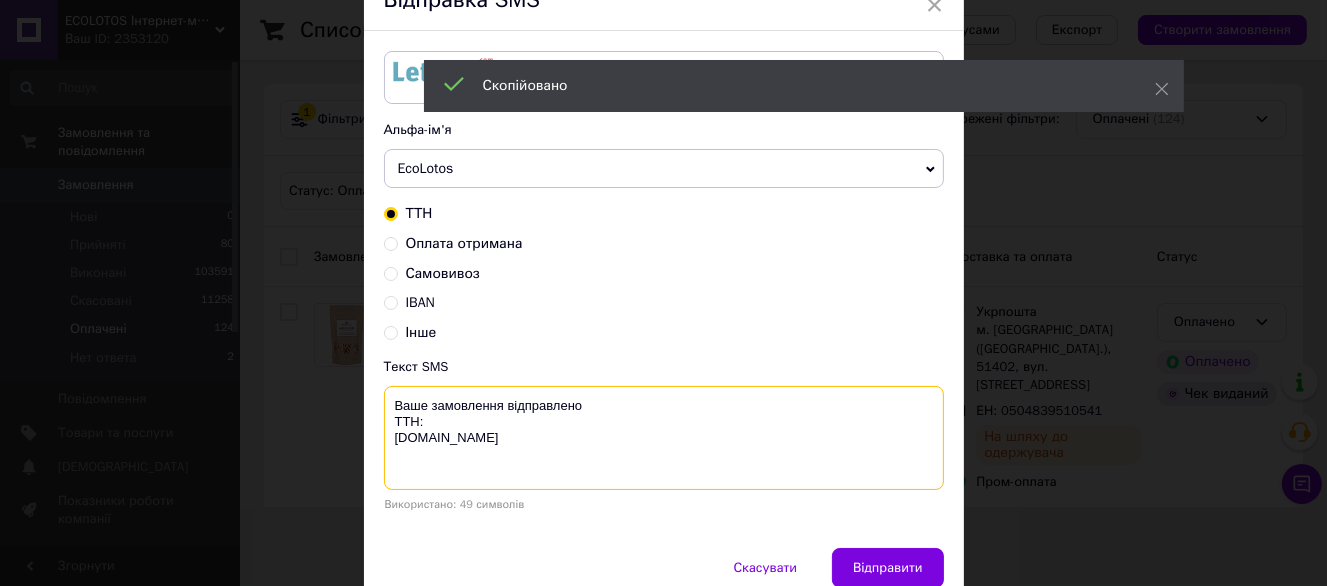 click on "Ваше замовлення відправлено
ТТН:
ecolotos.com.ua" at bounding box center (664, 438) 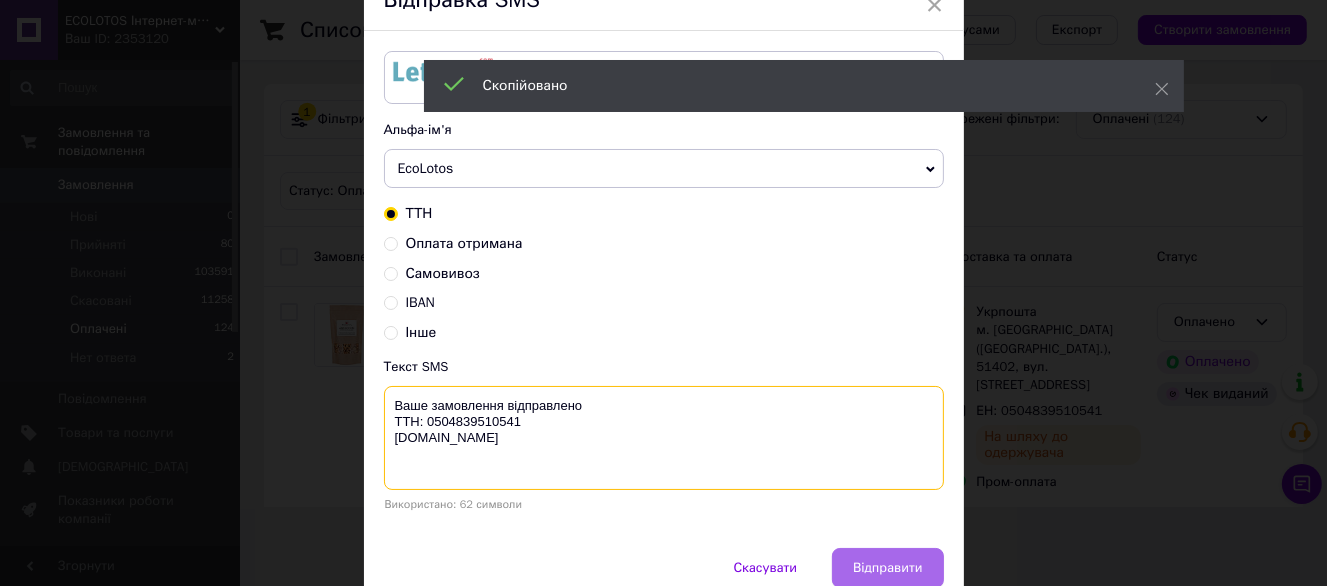 type on "Ваше замовлення відправлено
ТТН: 0504839510541
ecolotos.com.ua" 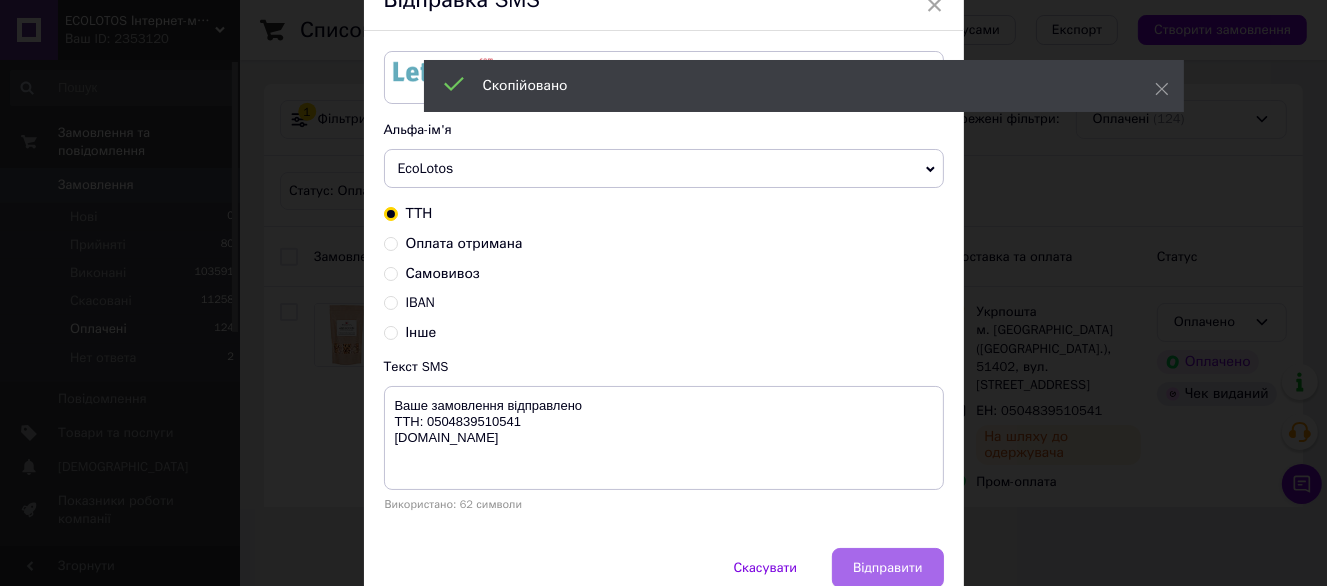 click on "Відправити" at bounding box center (887, 568) 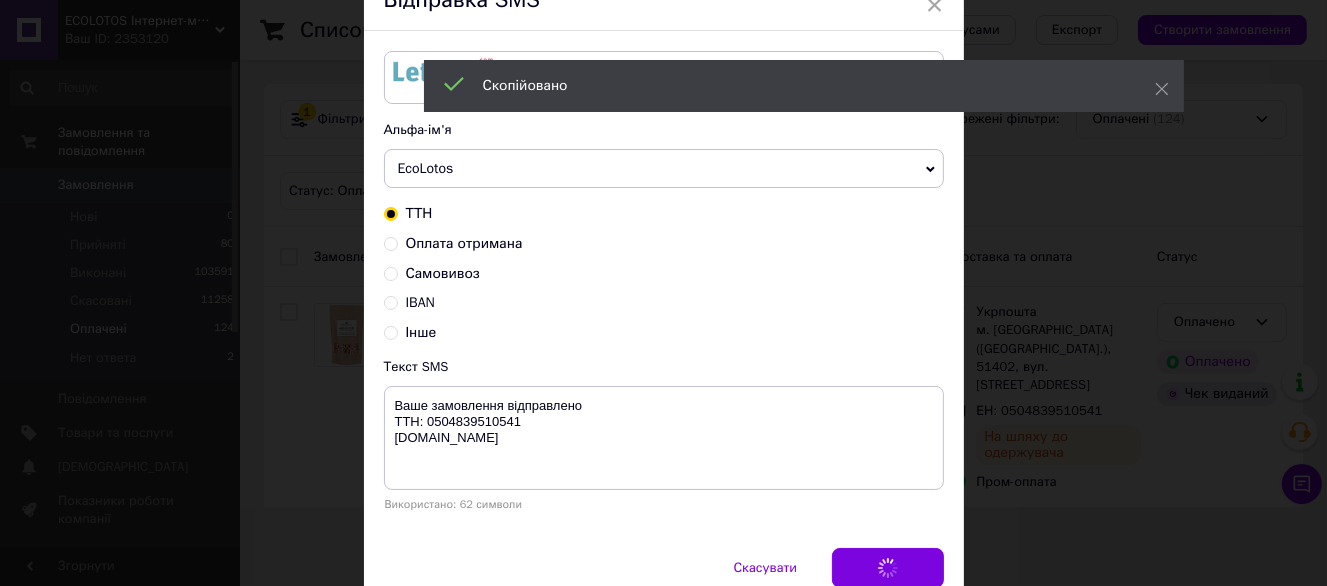 click on "Скасувати   Відправити" at bounding box center [664, 578] 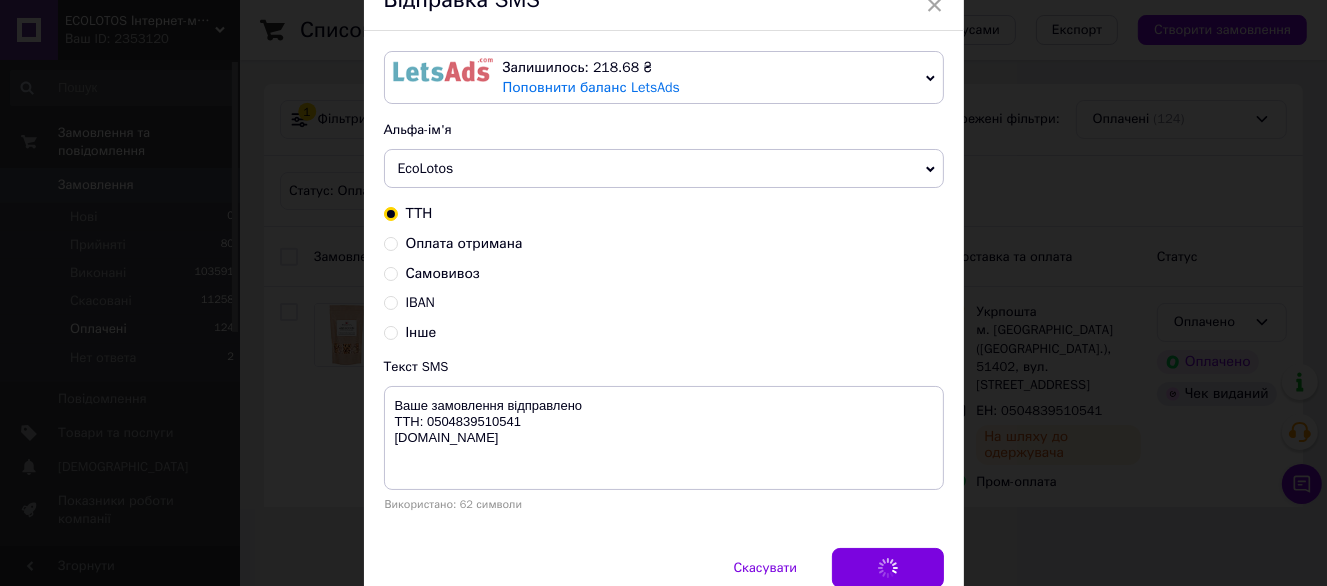 scroll, scrollTop: 0, scrollLeft: 0, axis: both 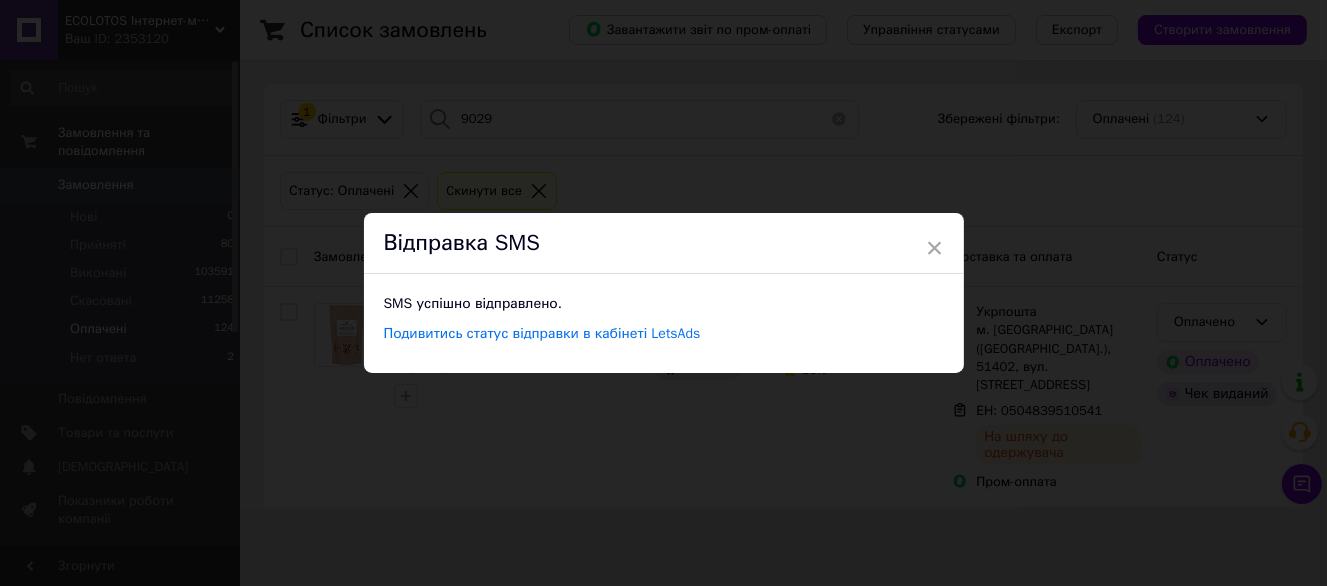 click on "× Відправка SMS SMS успішно відправлено. Подивитись статус відправки в кабінеті LetsAds" at bounding box center (663, 293) 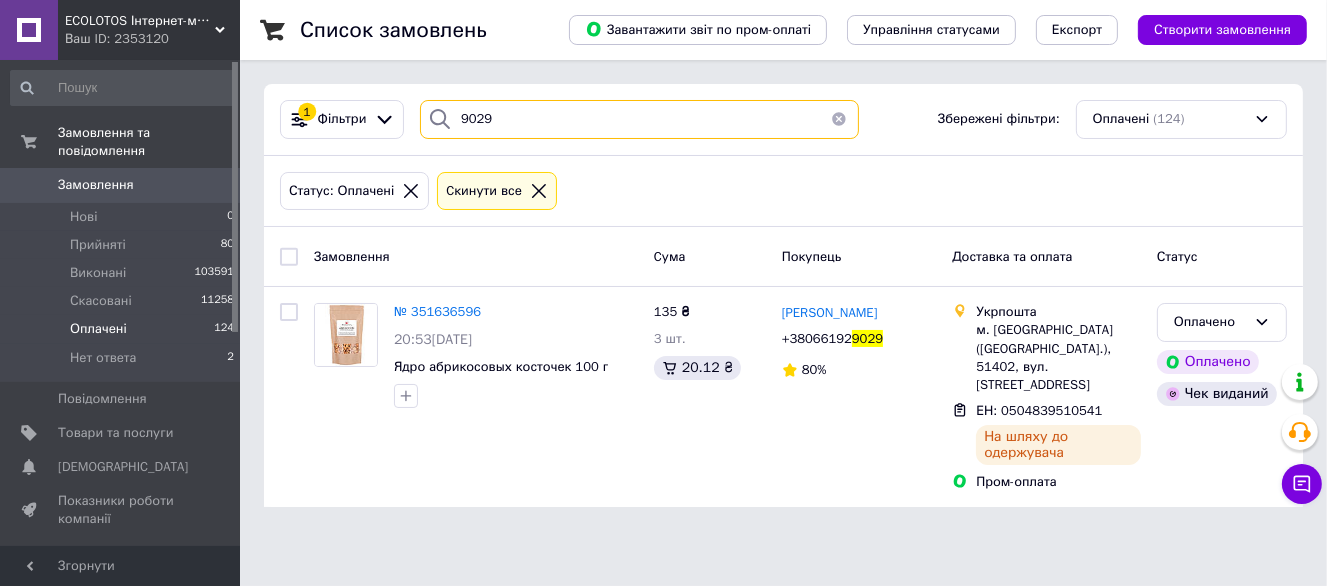 click on "9029" at bounding box center (639, 119) 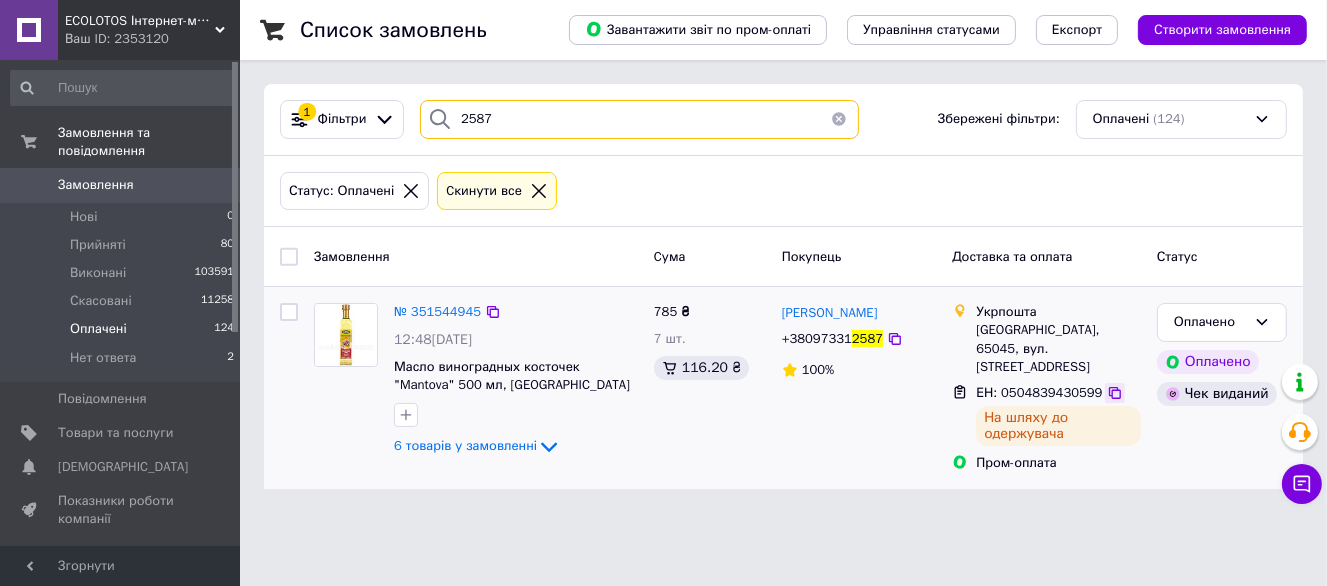 type on "2587" 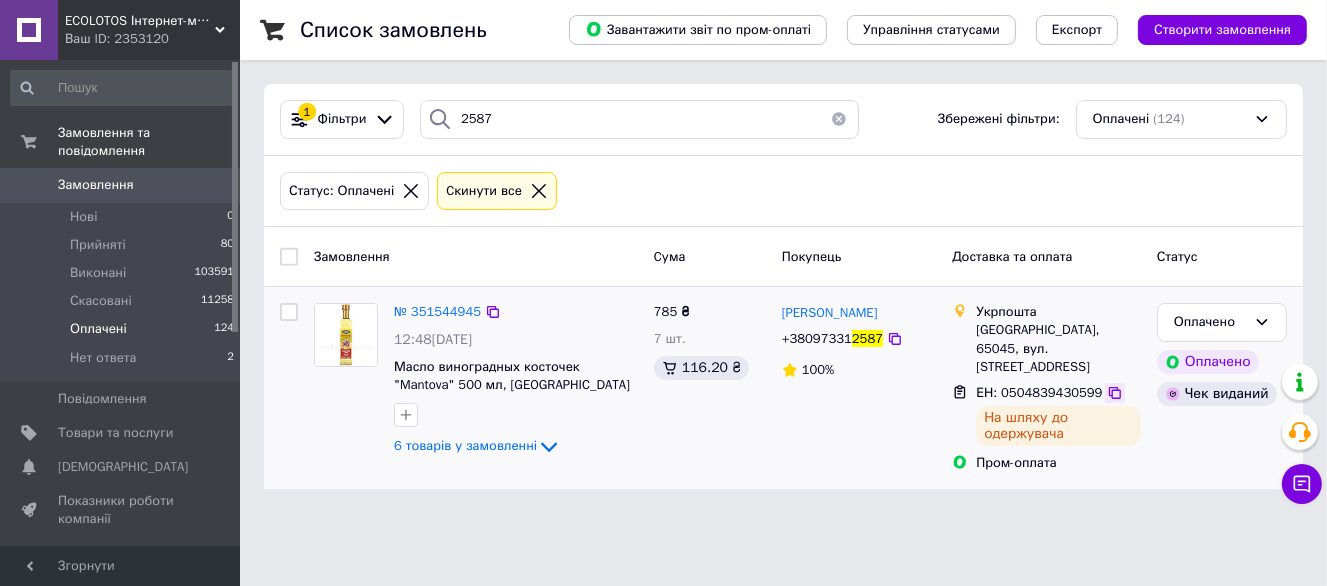 click 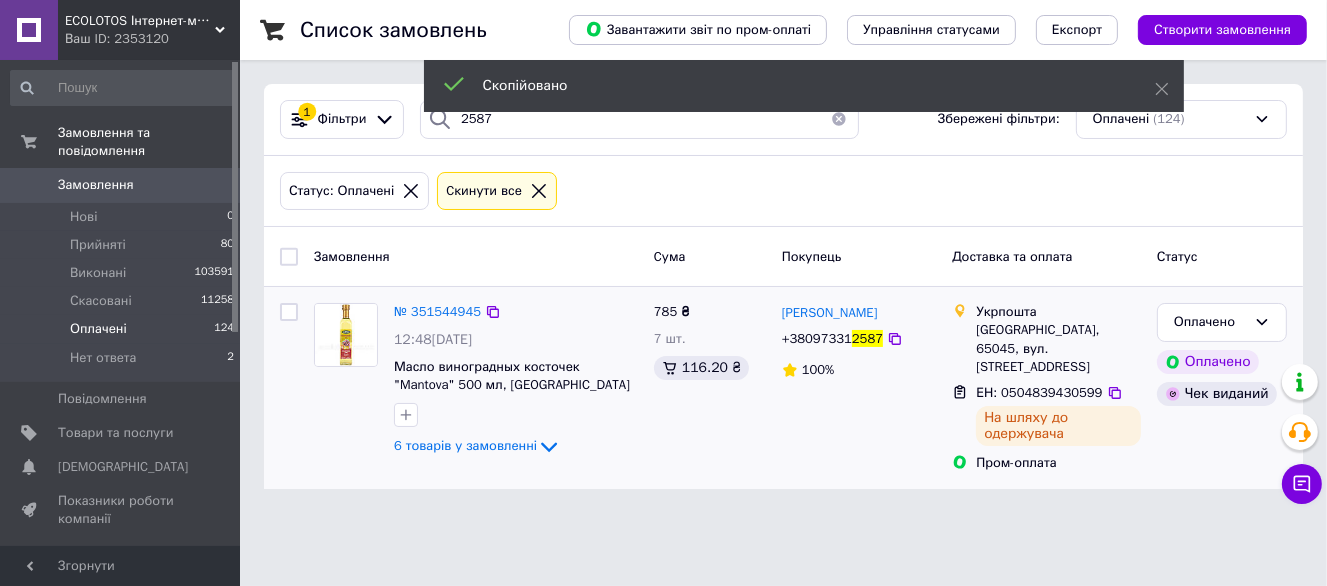 click on "+38097331 2587" at bounding box center (832, 339) 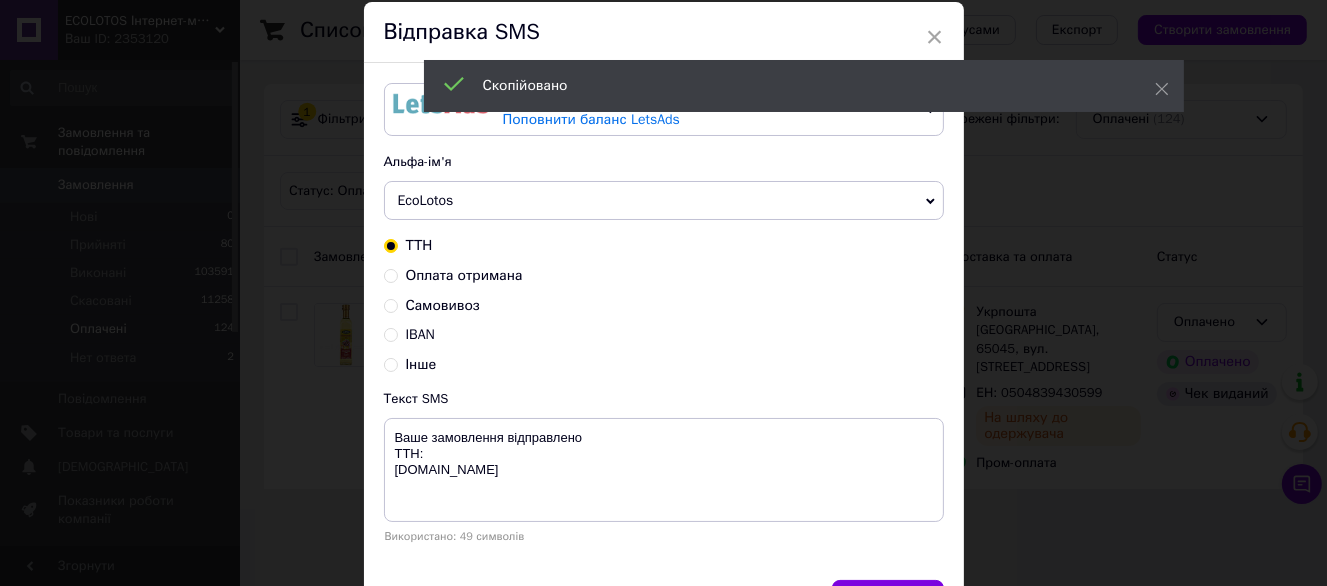 scroll, scrollTop: 100, scrollLeft: 0, axis: vertical 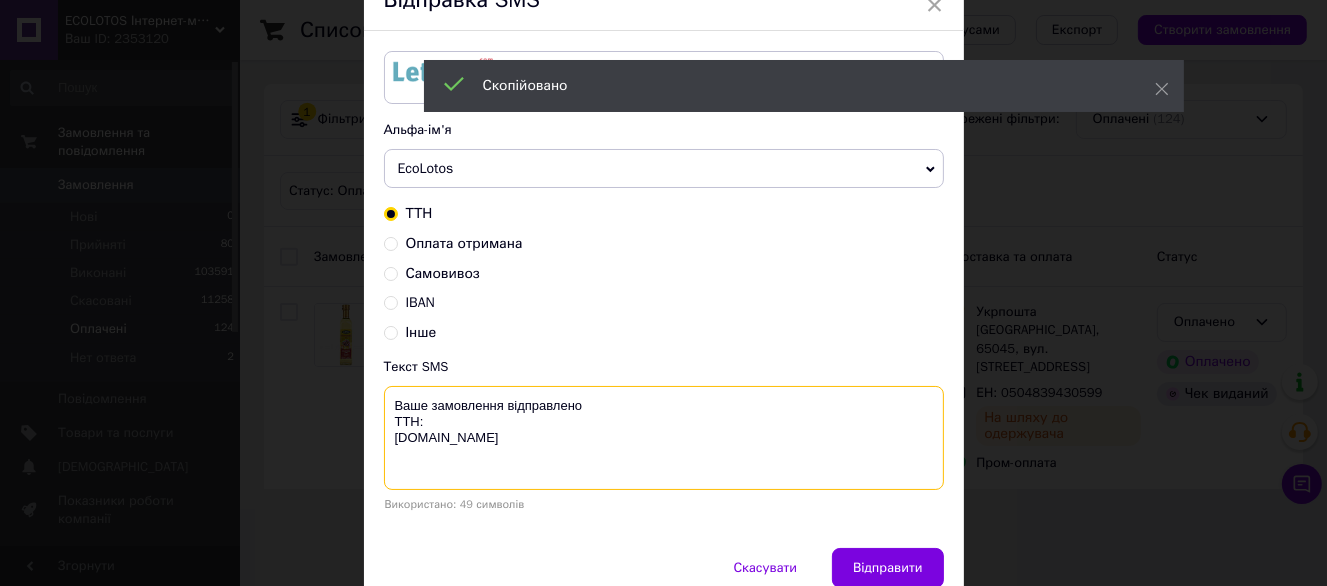 click on "Ваше замовлення відправлено
ТТН:
ecolotos.com.ua" at bounding box center (664, 438) 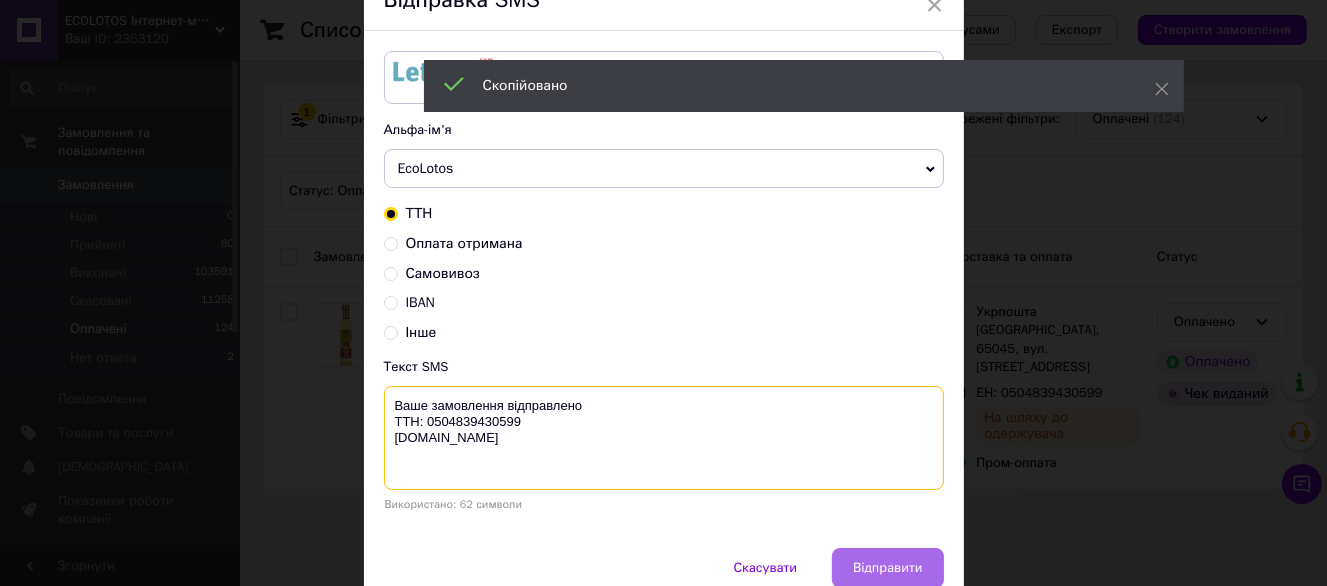 type on "Ваше замовлення відправлено
ТТН: 0504839430599
ecolotos.com.ua" 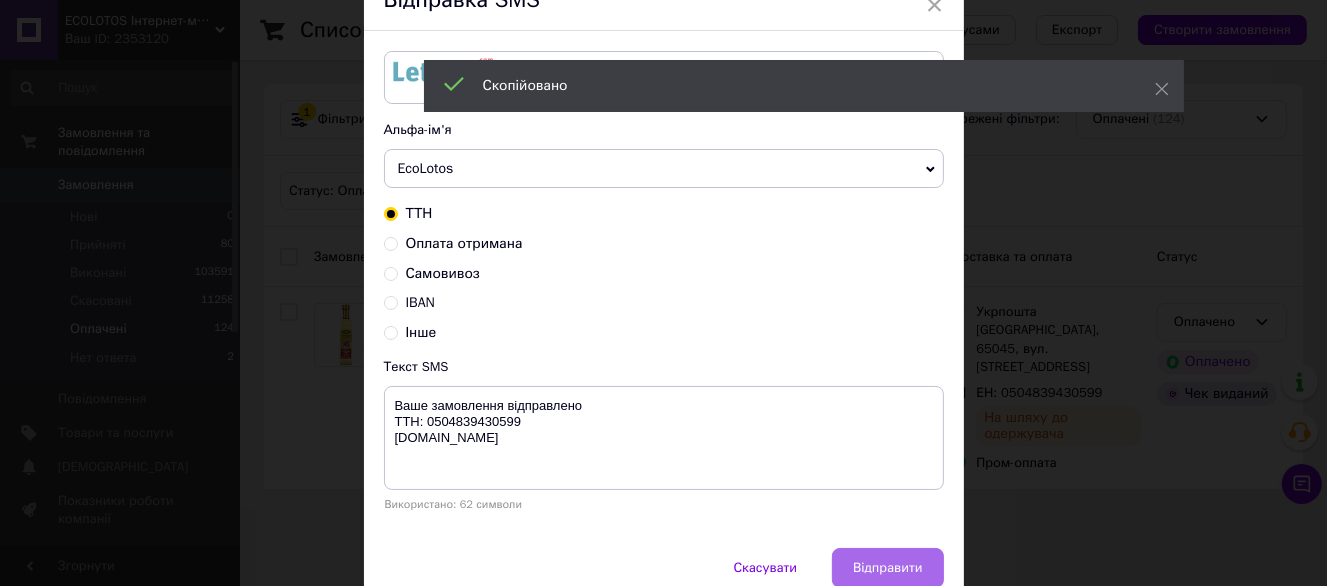 click on "Відправити" at bounding box center (887, 568) 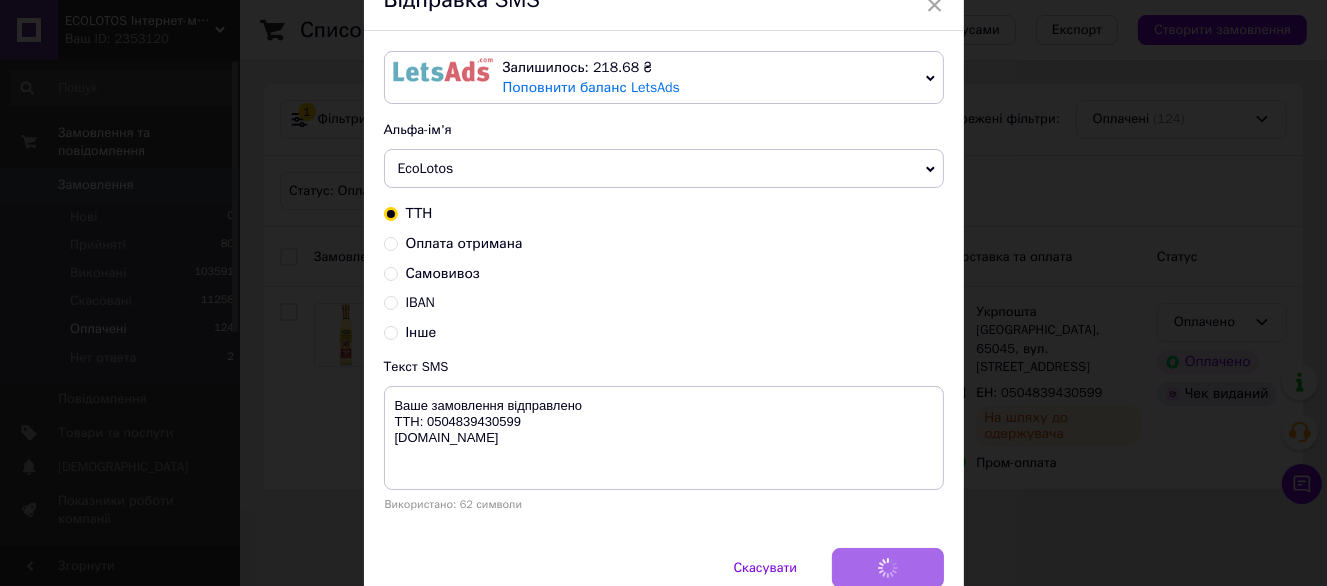 scroll, scrollTop: 0, scrollLeft: 0, axis: both 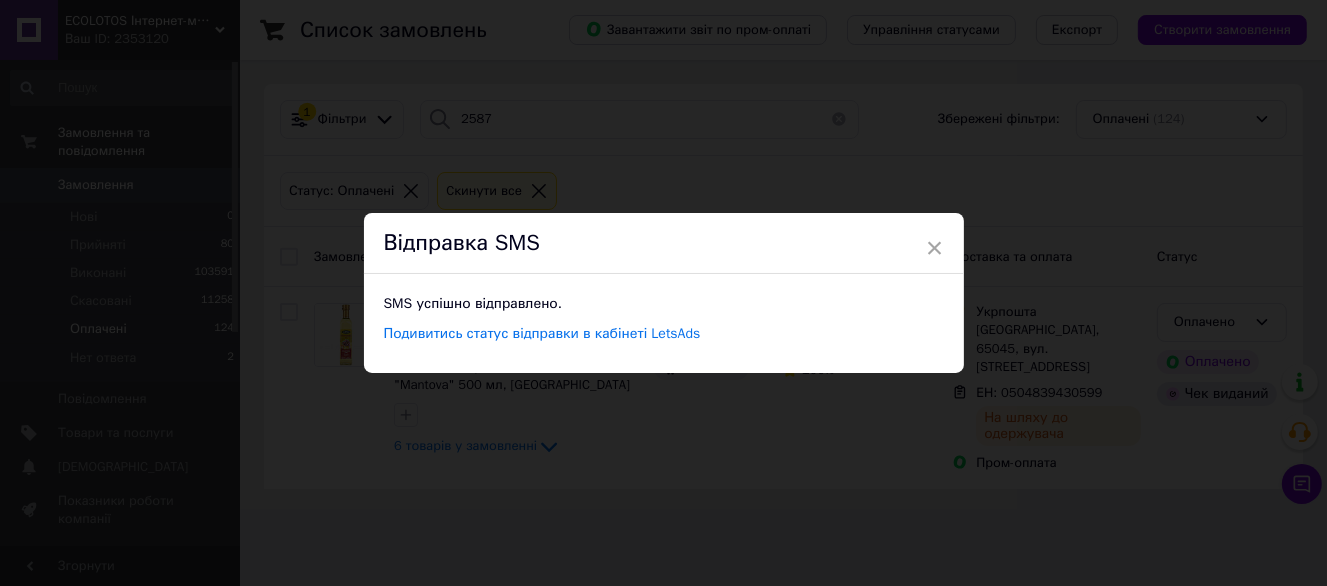 click on "× Відправка SMS SMS успішно відправлено. Подивитись статус відправки в кабінеті LetsAds" at bounding box center (663, 293) 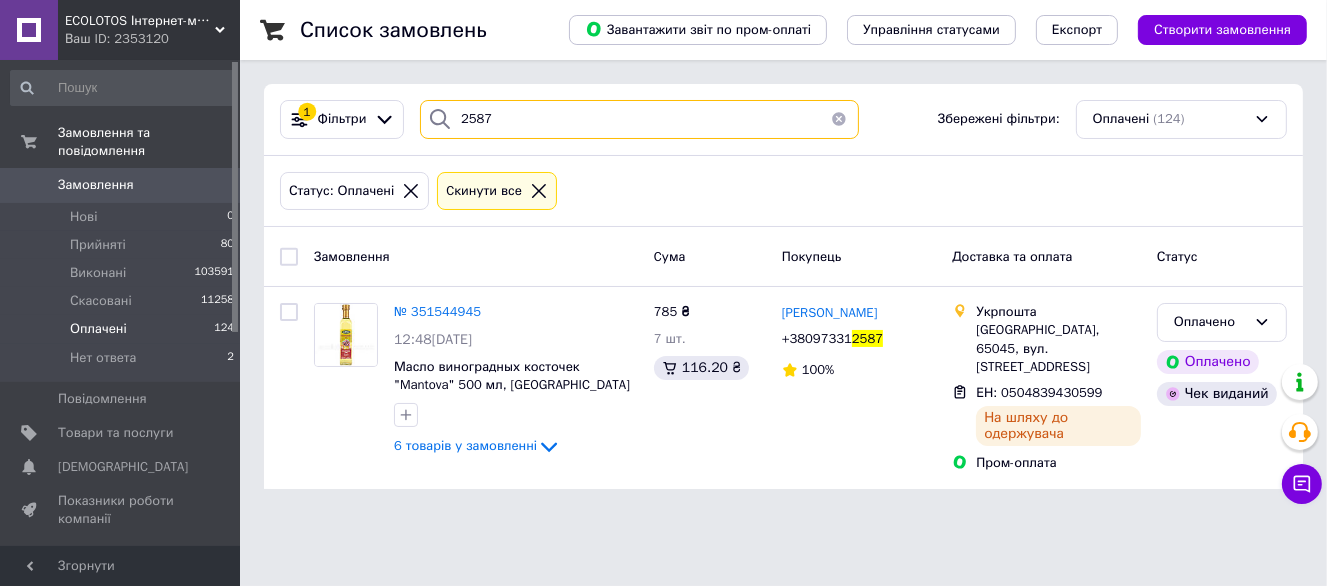 click on "2587" at bounding box center (639, 119) 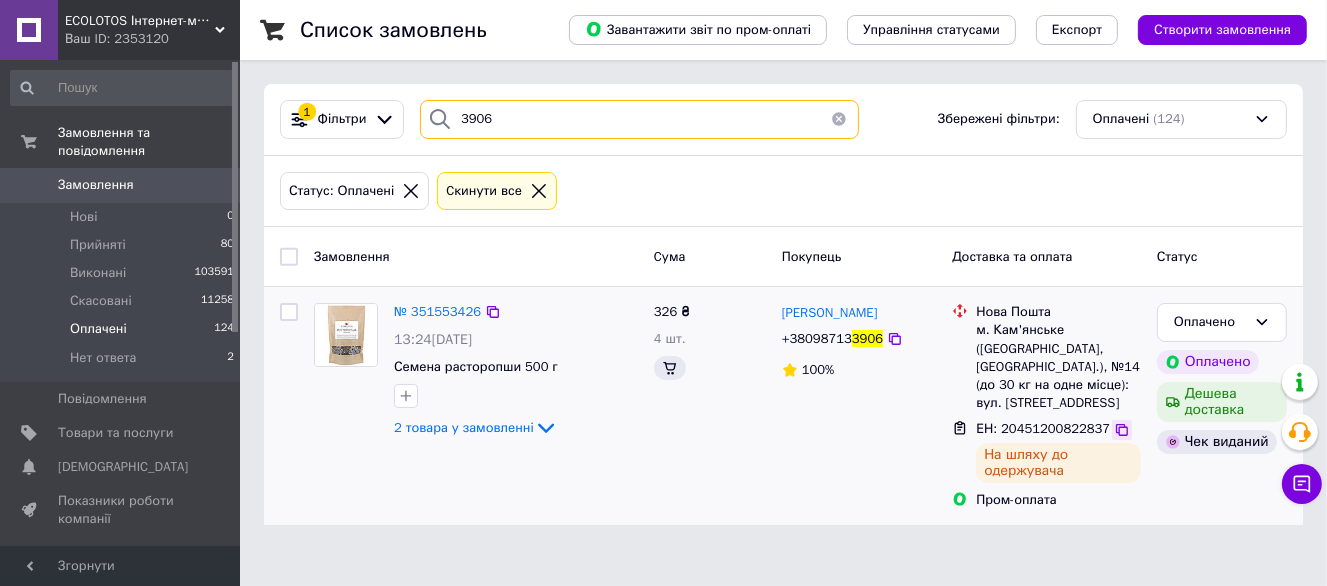 type on "3906" 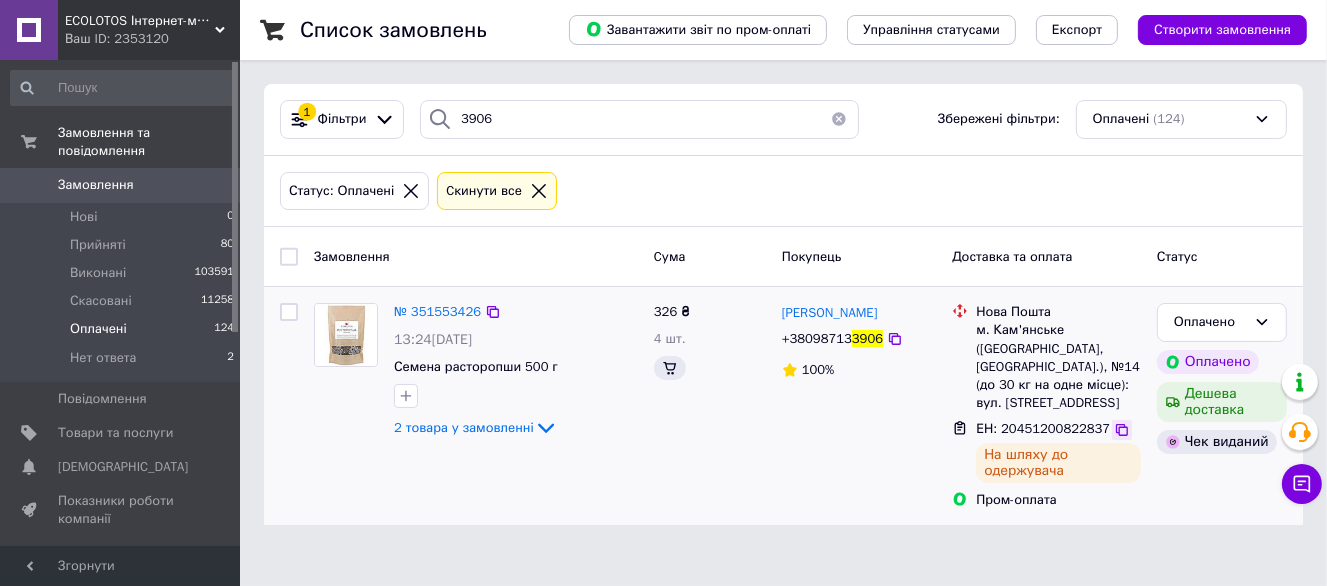 click 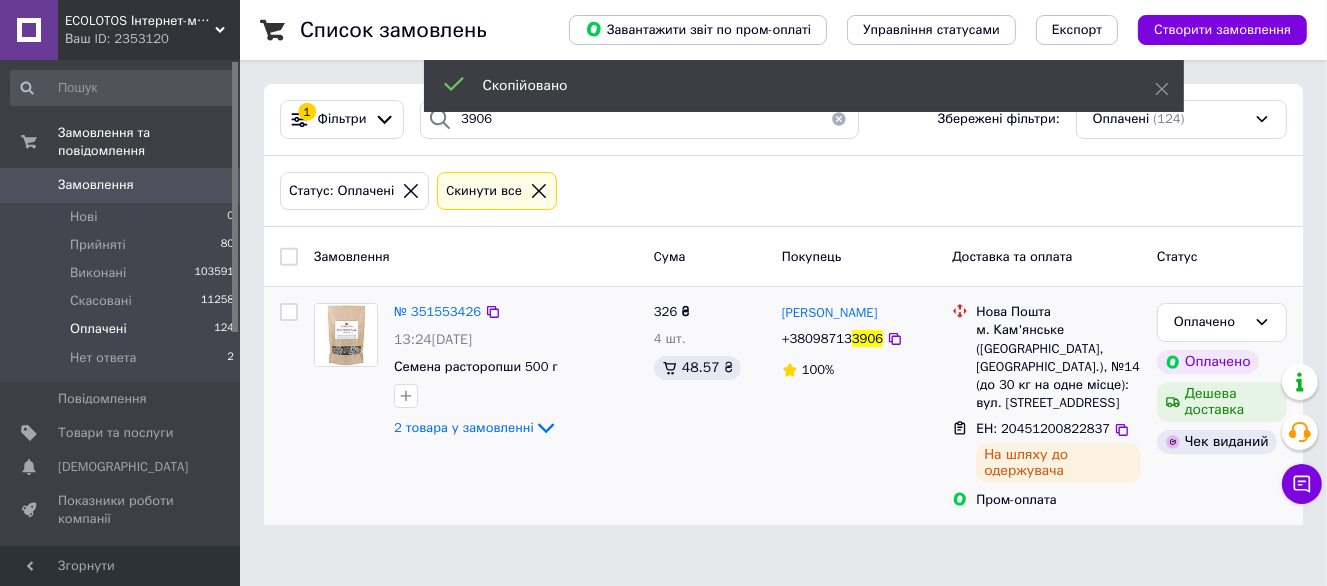 click on "3906" at bounding box center (867, 338) 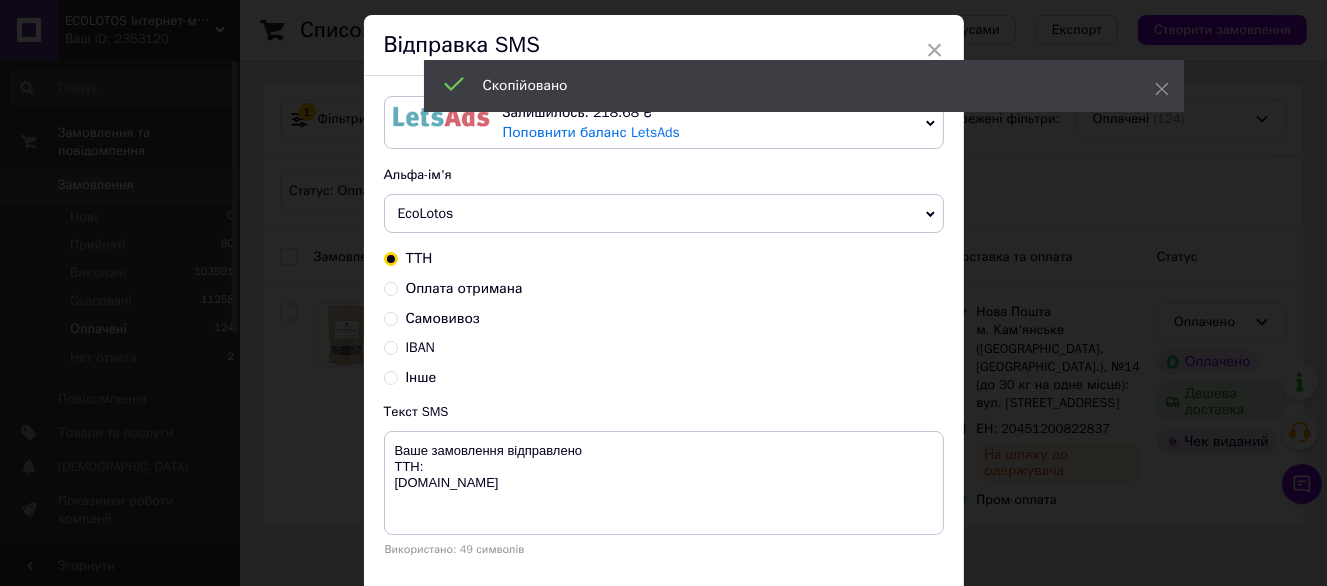 scroll, scrollTop: 100, scrollLeft: 0, axis: vertical 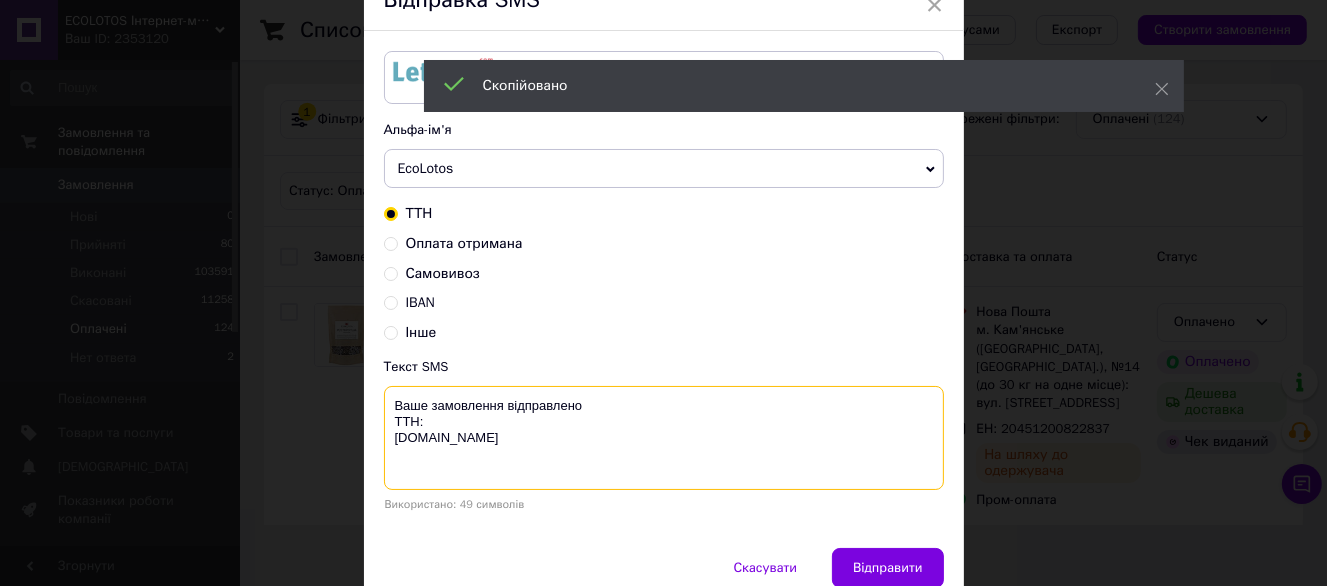 click on "Ваше замовлення відправлено
ТТН:
ecolotos.com.ua" at bounding box center (664, 438) 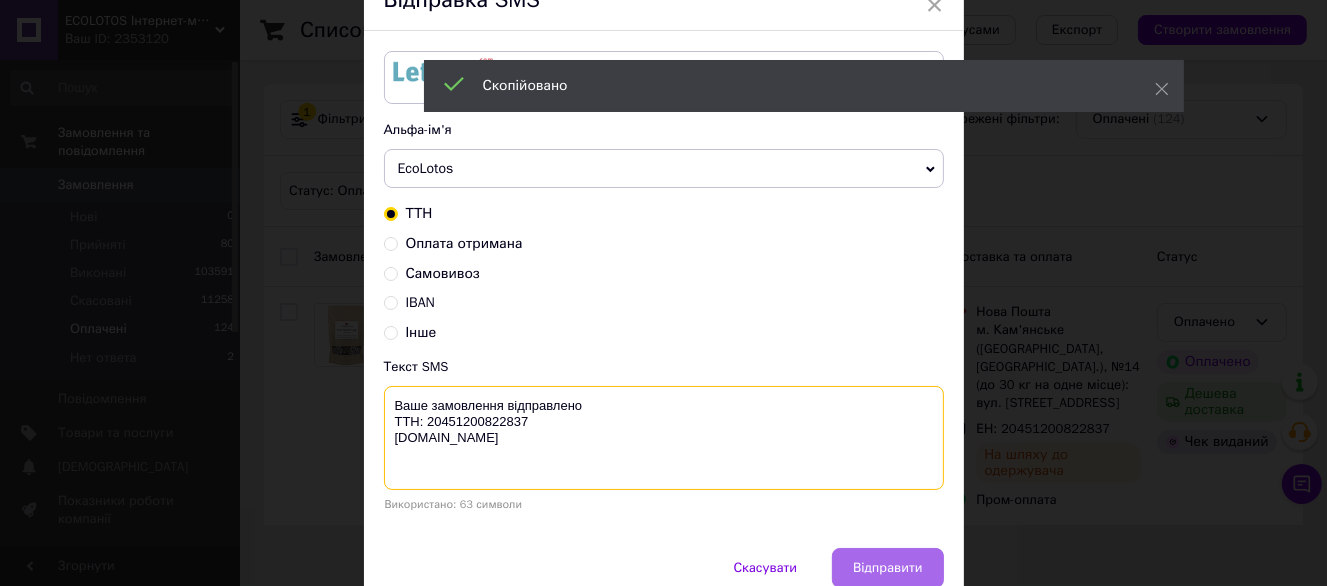 type on "Ваше замовлення відправлено
ТТН: 20451200822837
ecolotos.com.ua" 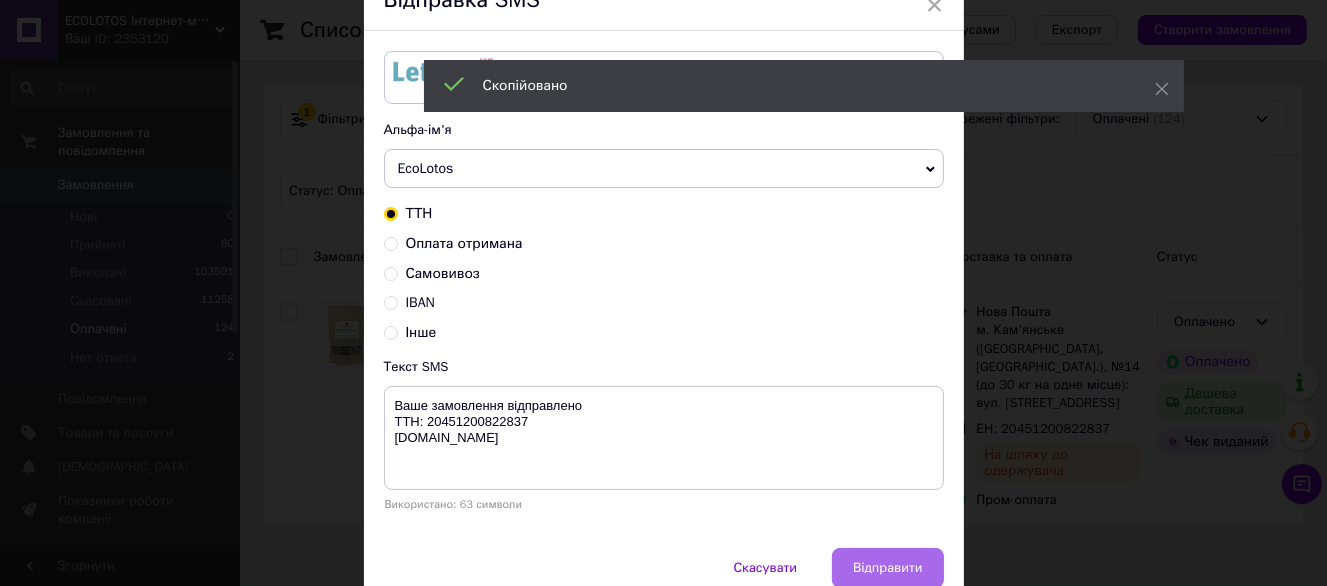 click on "Відправити" at bounding box center [887, 568] 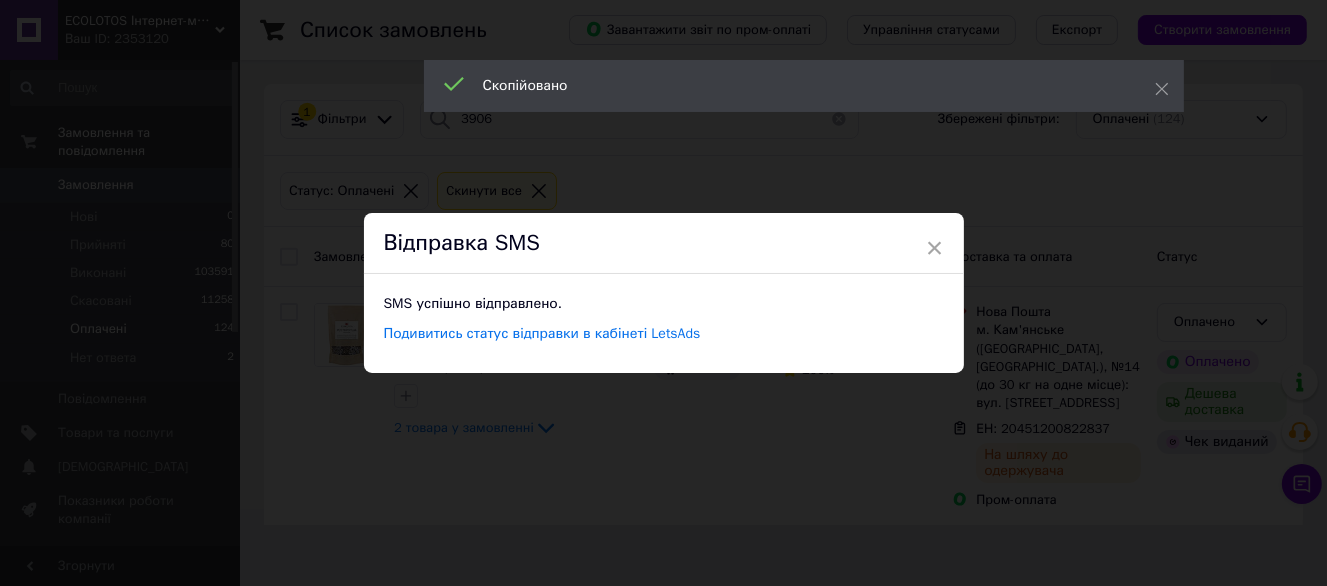 scroll, scrollTop: 0, scrollLeft: 0, axis: both 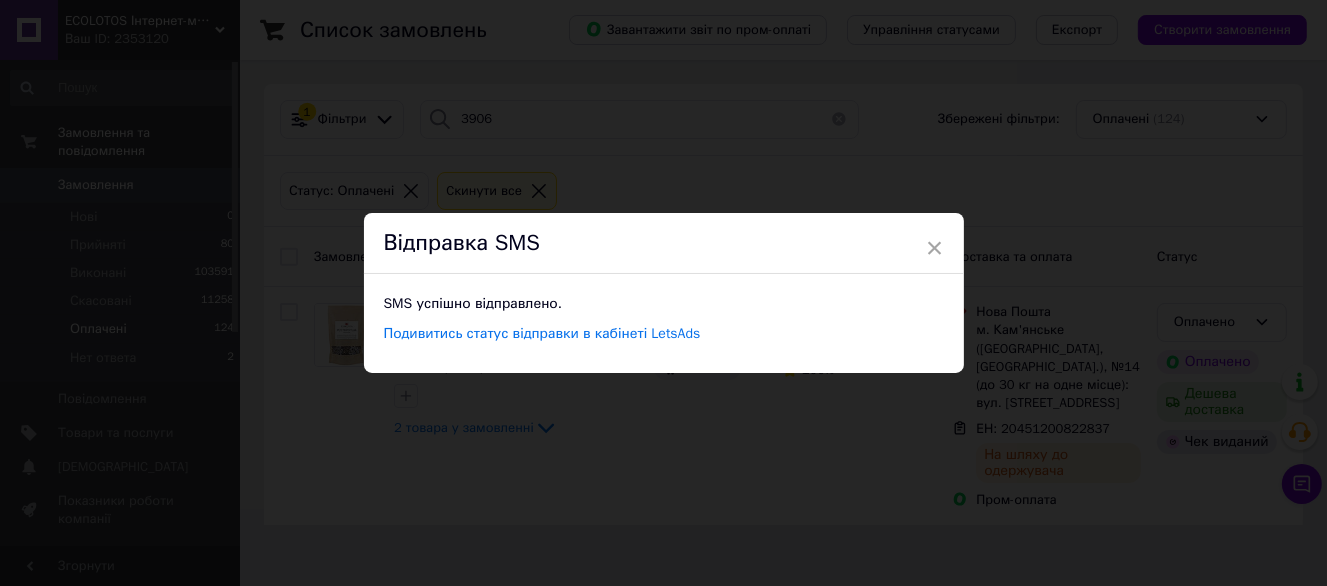 click on "× Відправка SMS SMS успішно відправлено. Подивитись статус відправки в кабінеті LetsAds" at bounding box center (663, 293) 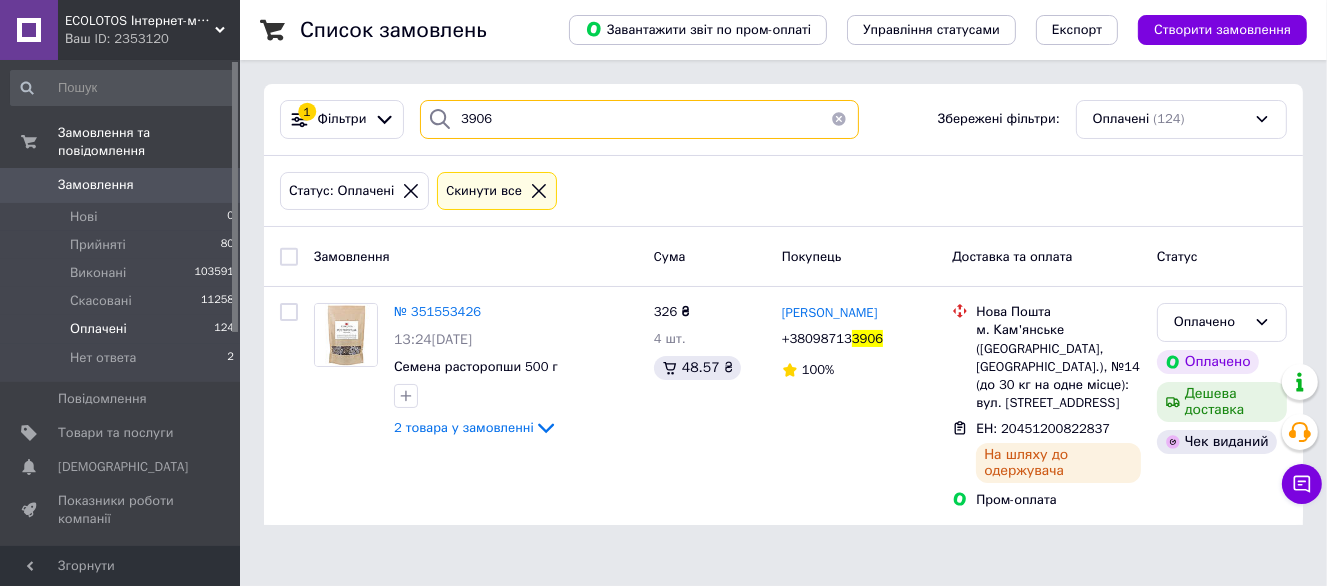 click on "3906" at bounding box center (639, 119) 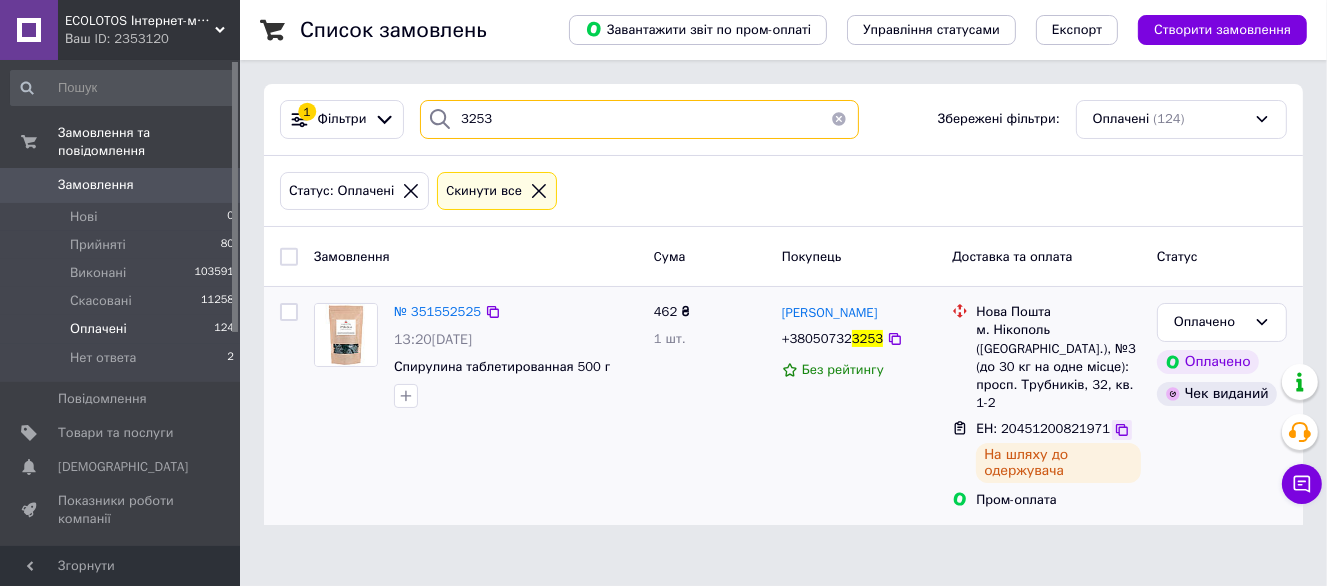 type on "3253" 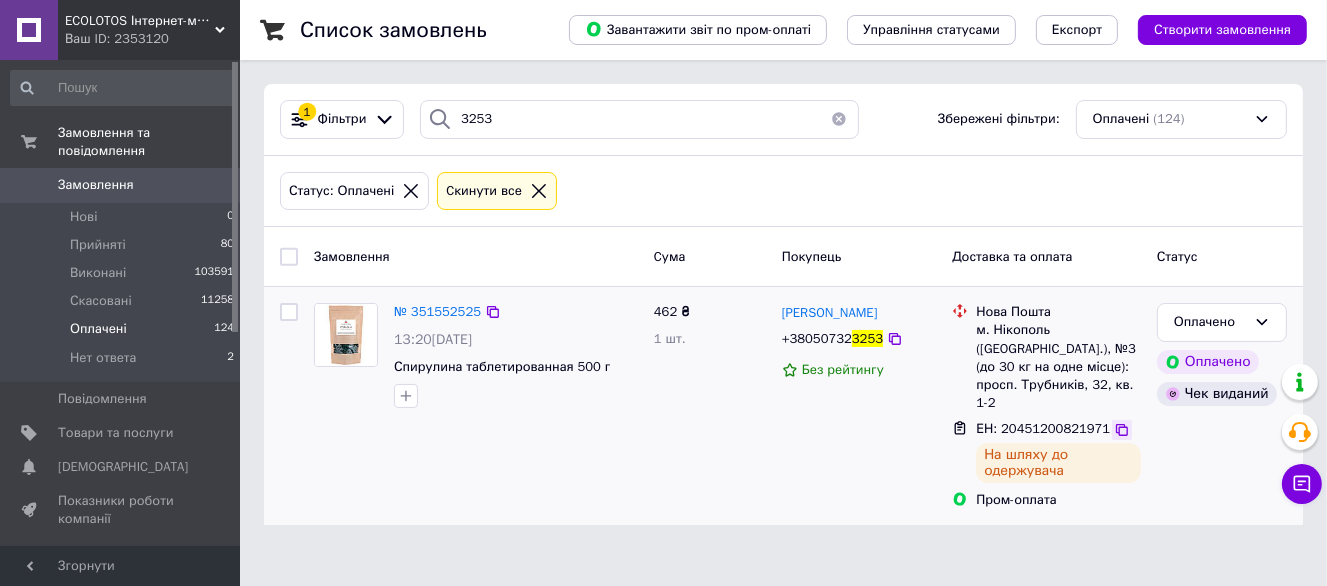 click 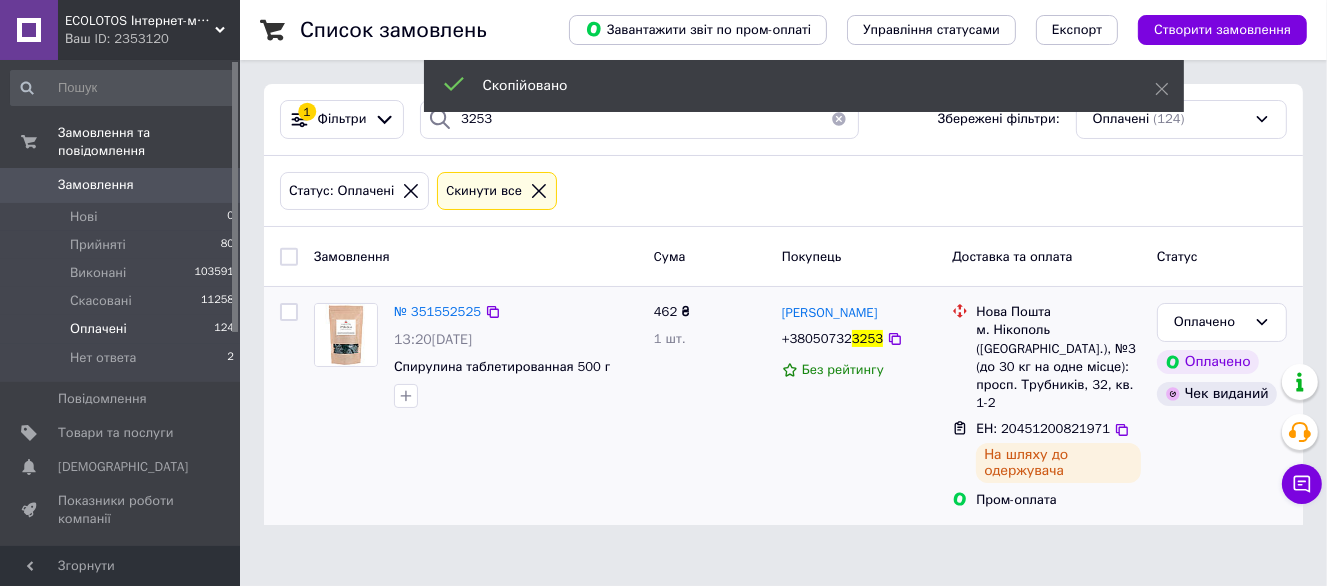 drag, startPoint x: 773, startPoint y: 321, endPoint x: 810, endPoint y: 336, distance: 39.92493 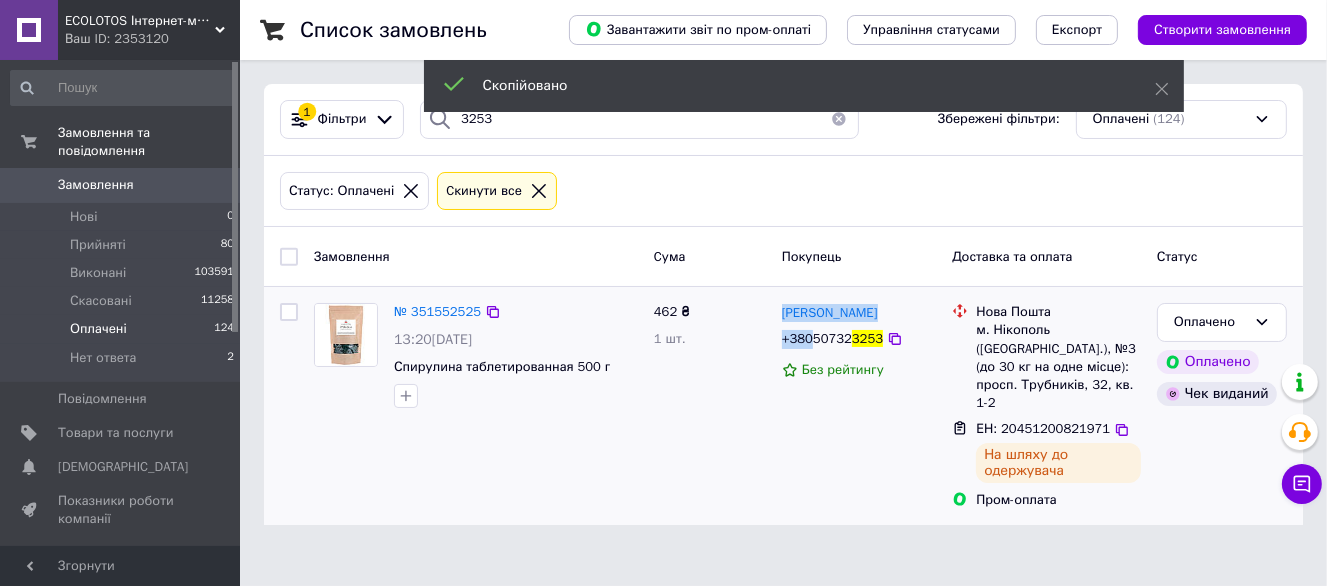 click on "+38050732" at bounding box center (817, 338) 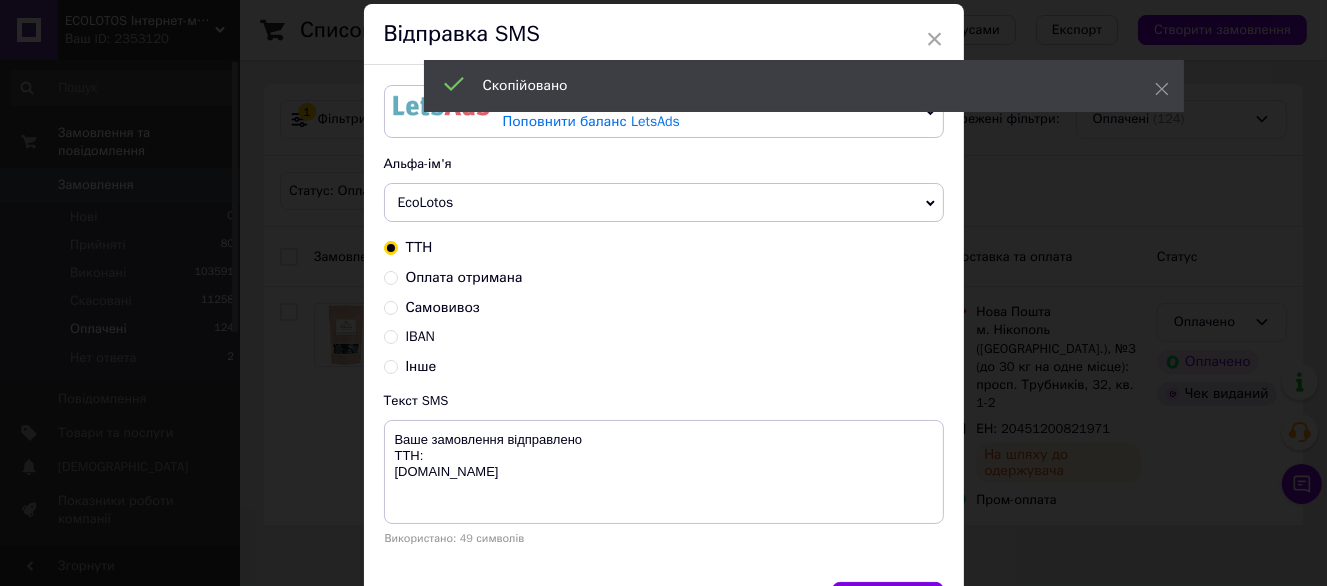 scroll, scrollTop: 100, scrollLeft: 0, axis: vertical 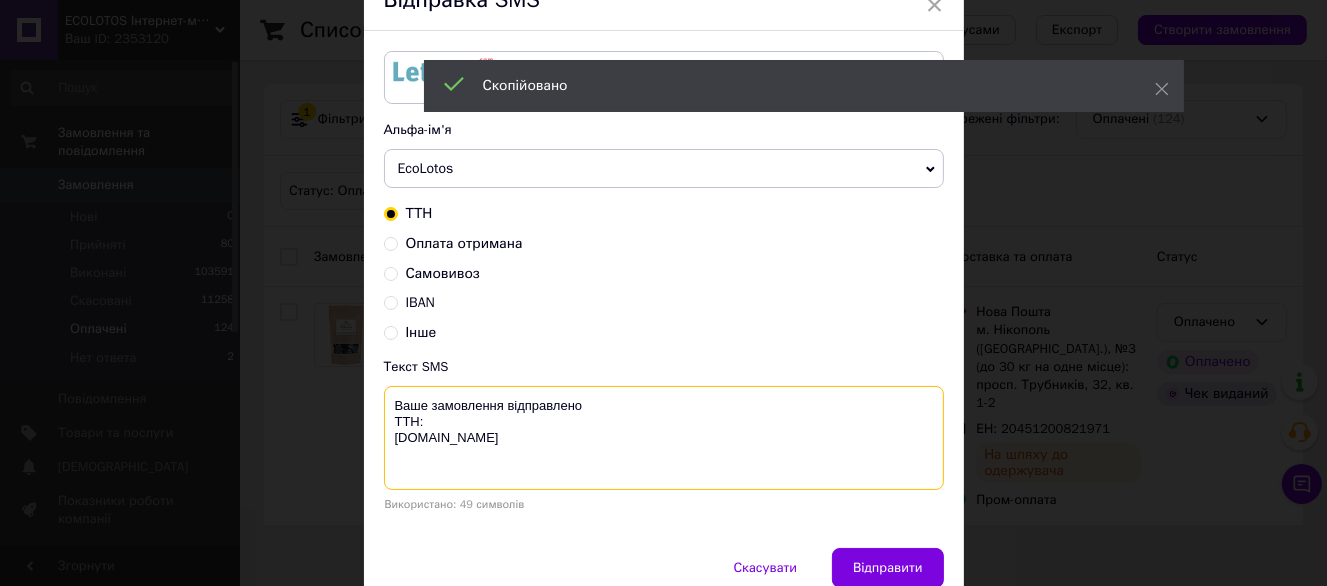 click on "Ваше замовлення відправлено
ТТН:
ecolotos.com.ua" at bounding box center (664, 438) 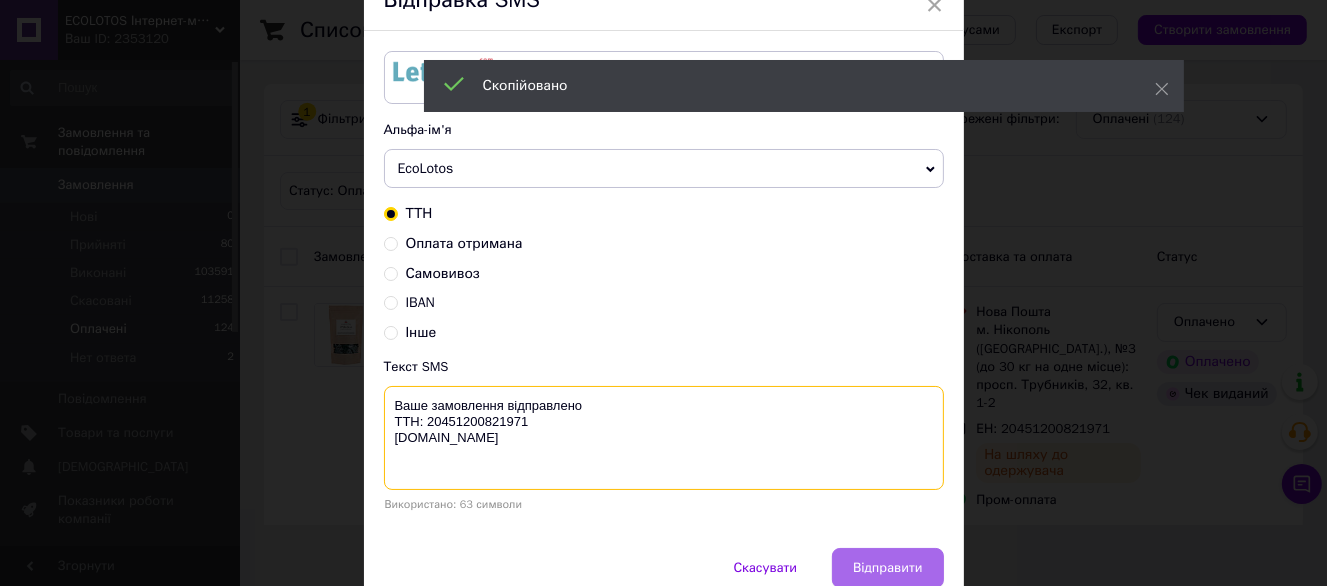 type on "Ваше замовлення відправлено
ТТН: 20451200821971
ecolotos.com.ua" 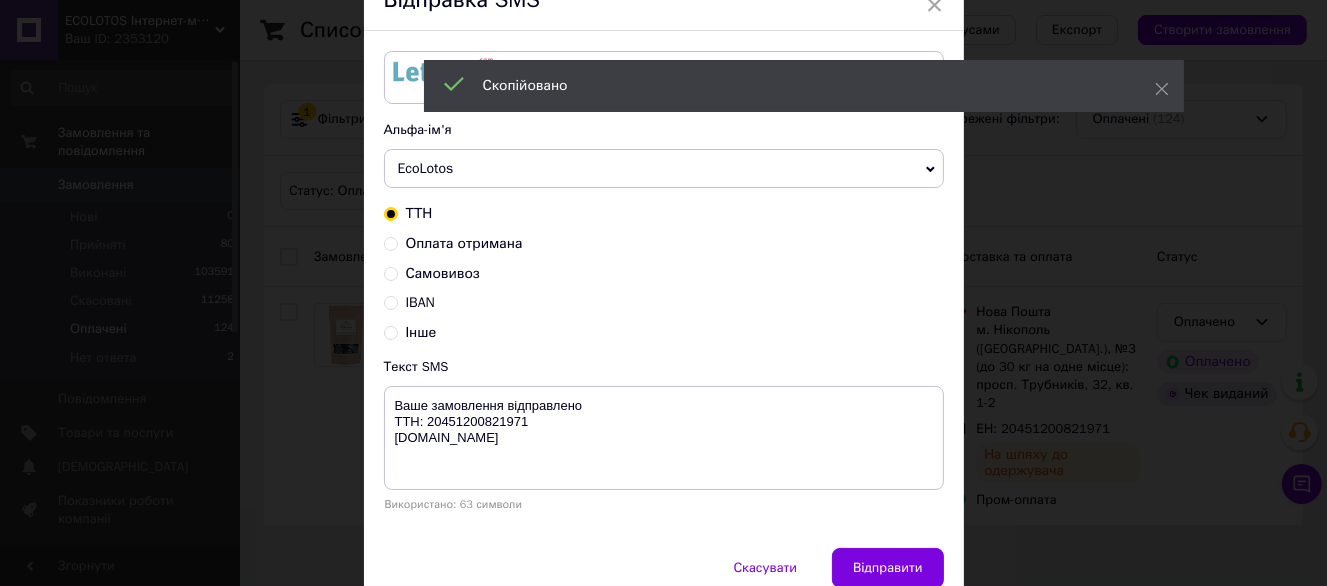 click on "Відправити" at bounding box center (887, 568) 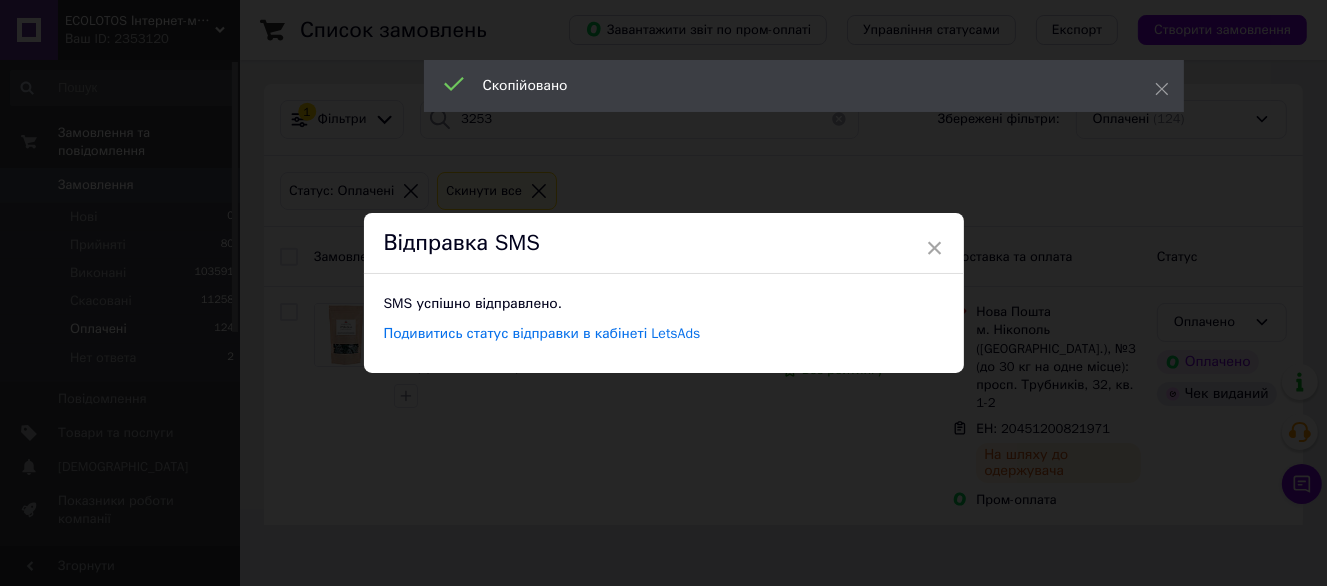 scroll, scrollTop: 0, scrollLeft: 0, axis: both 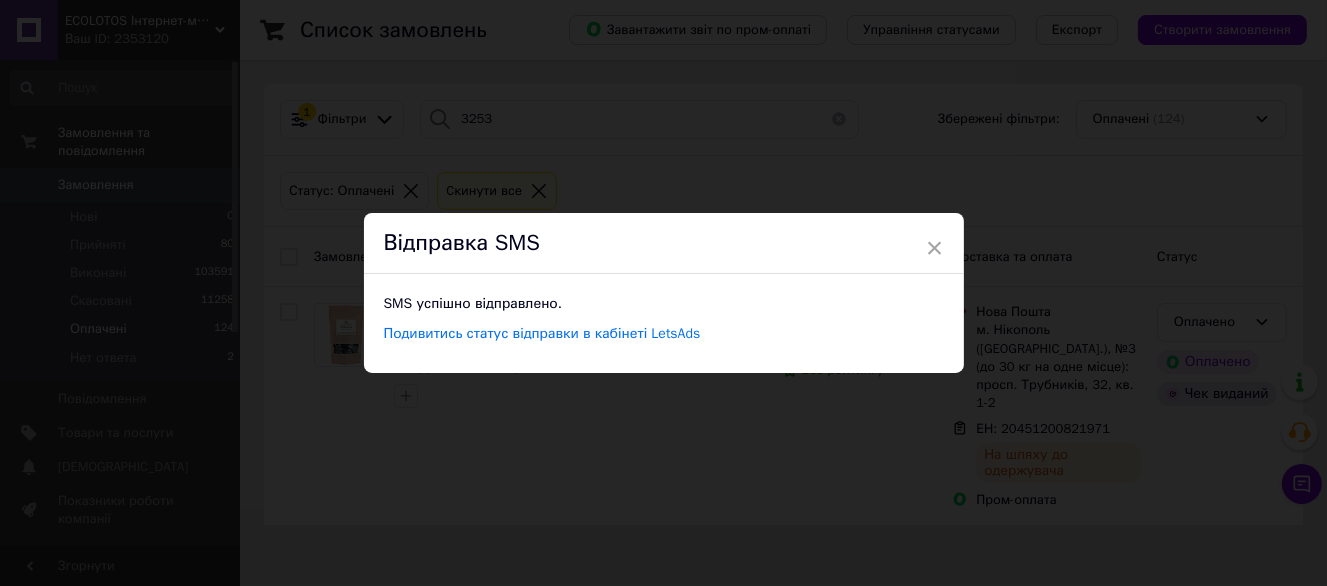 click on "× Відправка SMS SMS успішно відправлено. Подивитись статус відправки в кабінеті LetsAds" at bounding box center (663, 293) 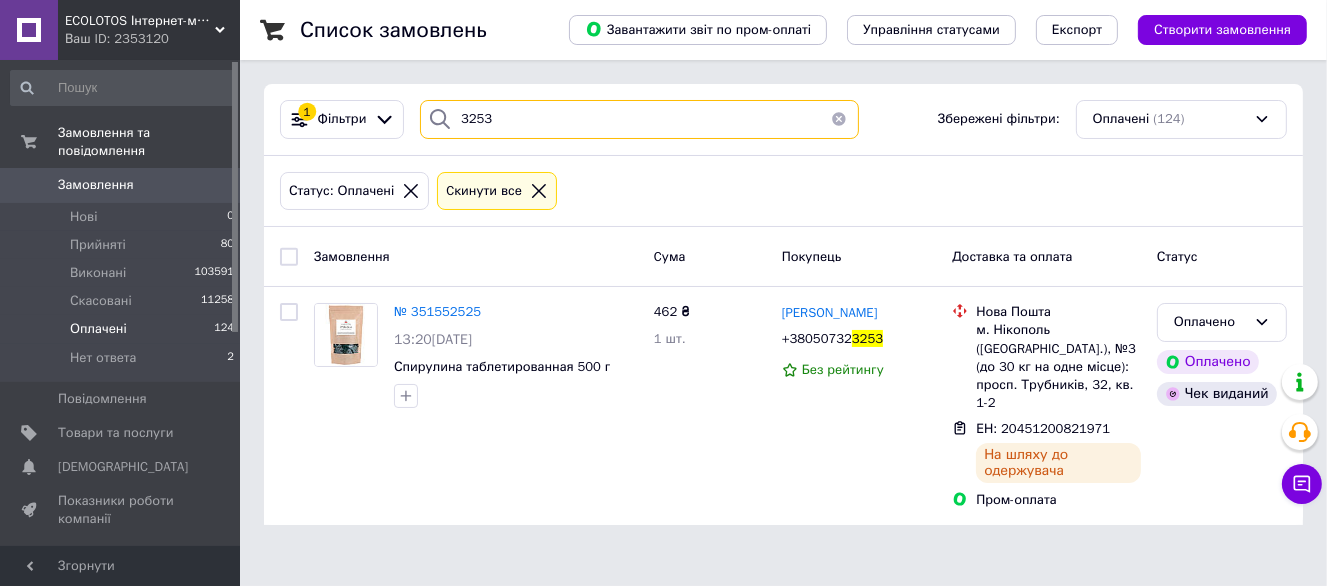 click on "3253" at bounding box center (639, 119) 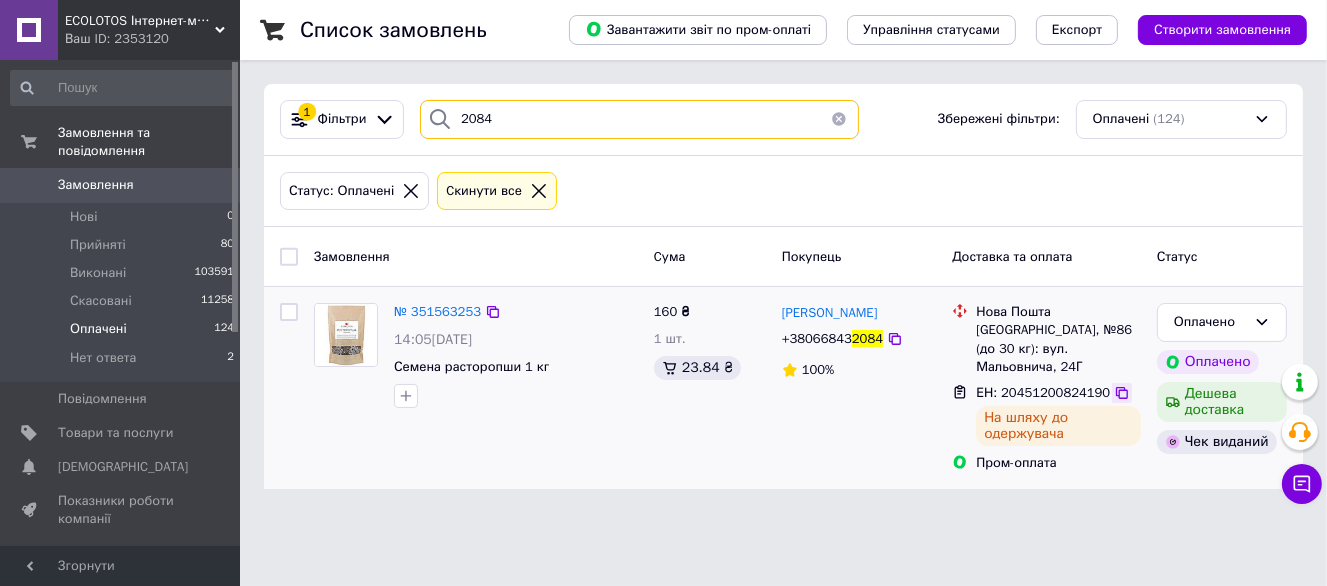type on "2084" 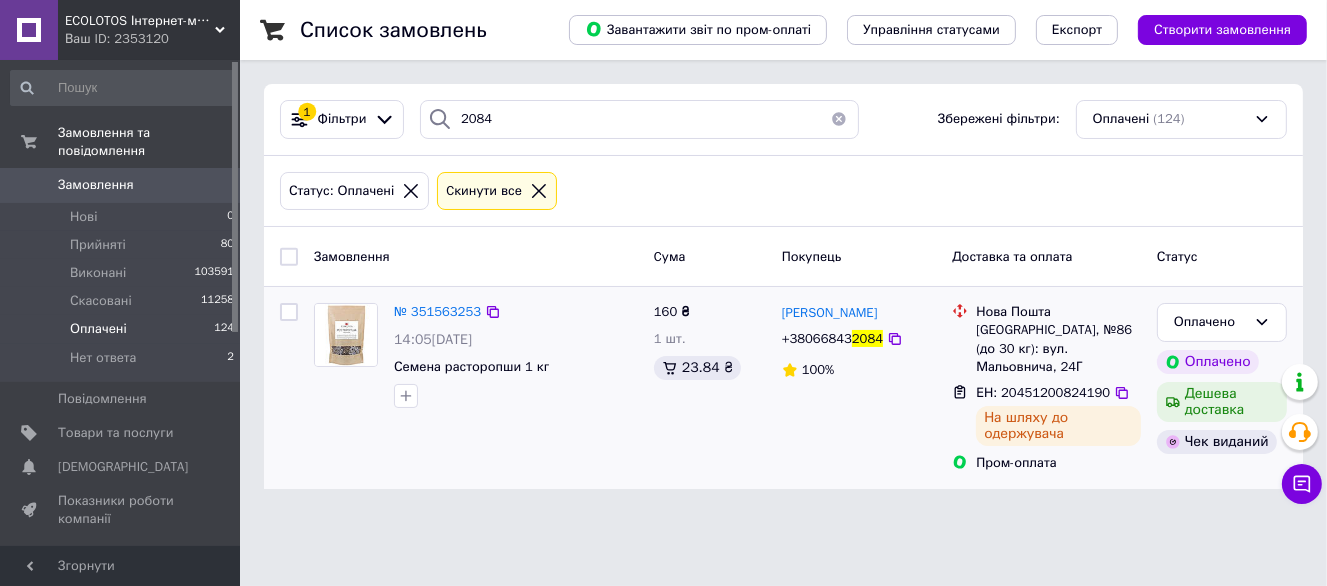 drag, startPoint x: 1100, startPoint y: 378, endPoint x: 1121, endPoint y: 368, distance: 23.259407 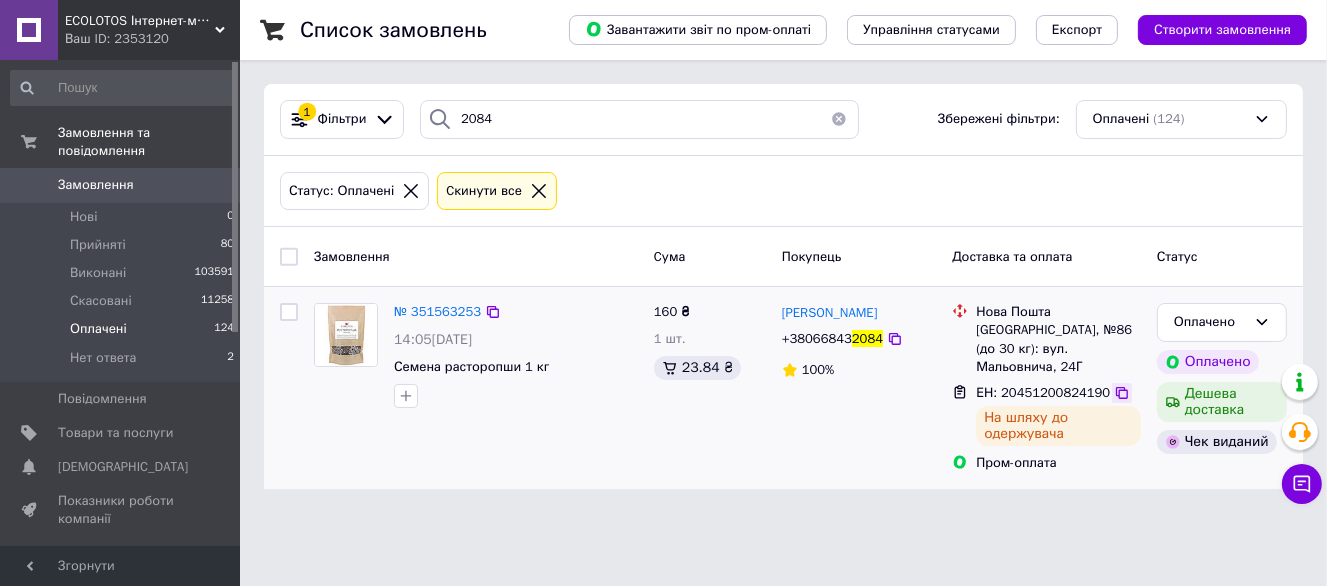 click 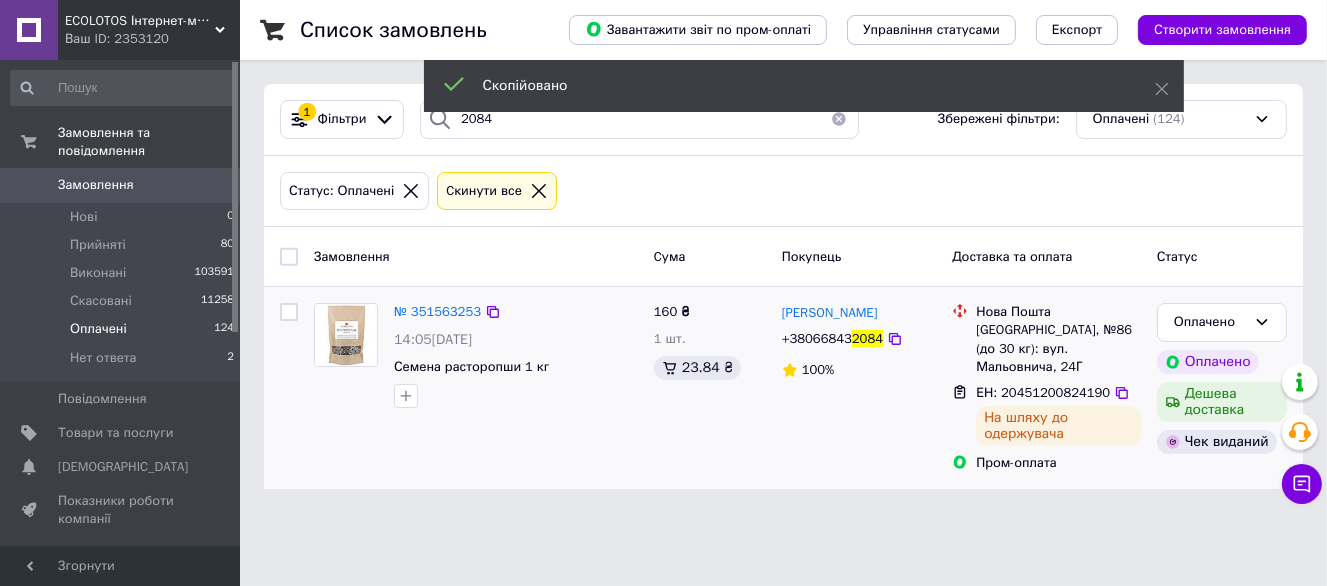 click on "+38066843" at bounding box center (817, 338) 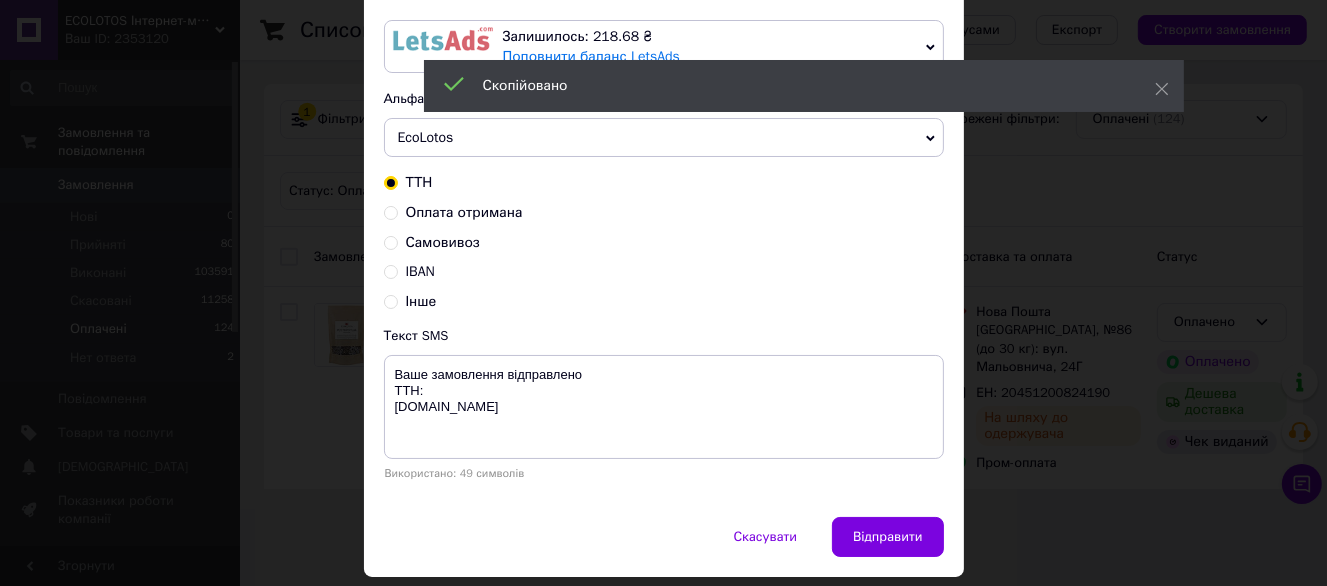 scroll, scrollTop: 187, scrollLeft: 0, axis: vertical 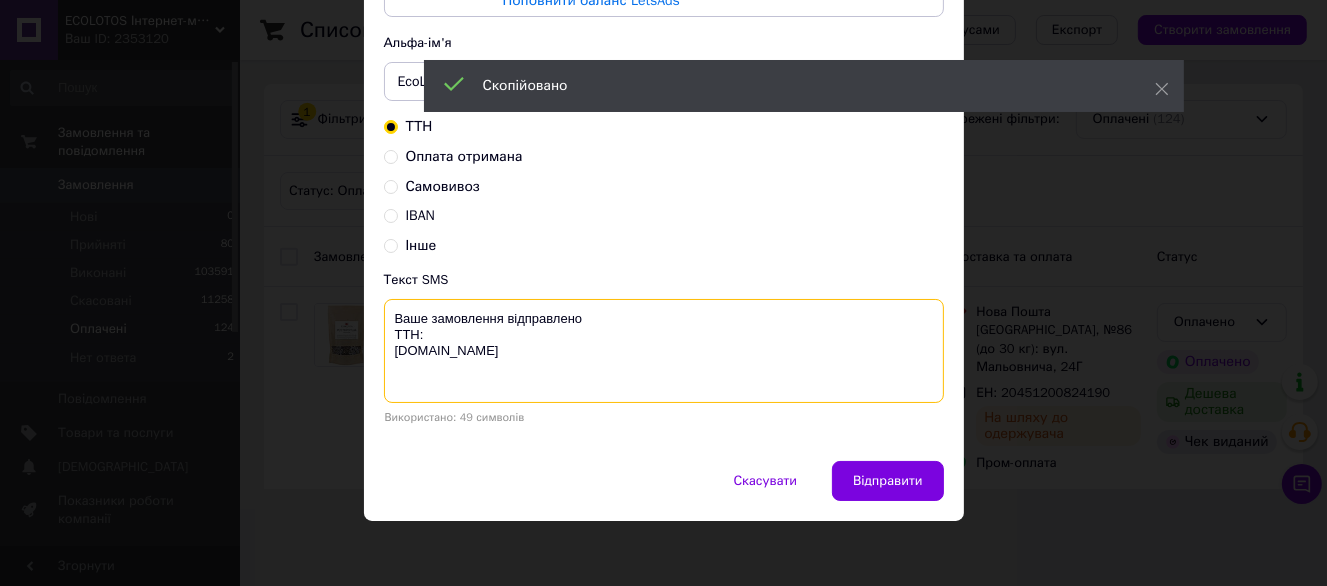 click on "Ваше замовлення відправлено
ТТН:
ecolotos.com.ua" at bounding box center [664, 351] 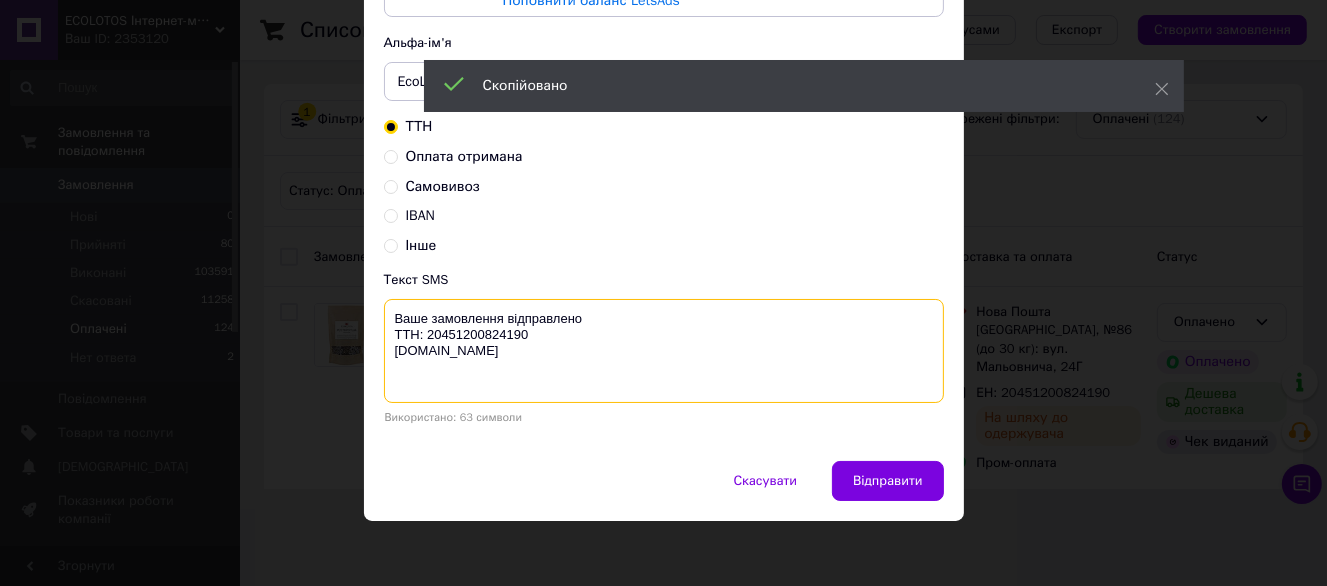 type on "Ваше замовлення відправлено
ТТН: 20451200824190
ecolotos.com.ua" 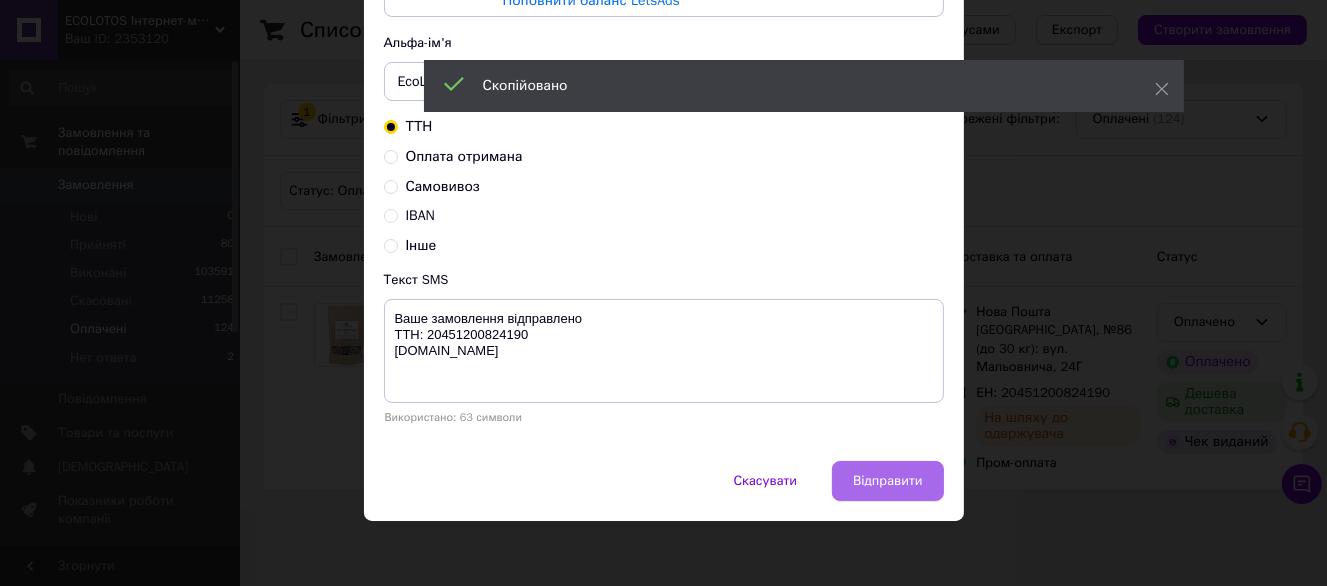 drag, startPoint x: 889, startPoint y: 451, endPoint x: 900, endPoint y: 462, distance: 15.556349 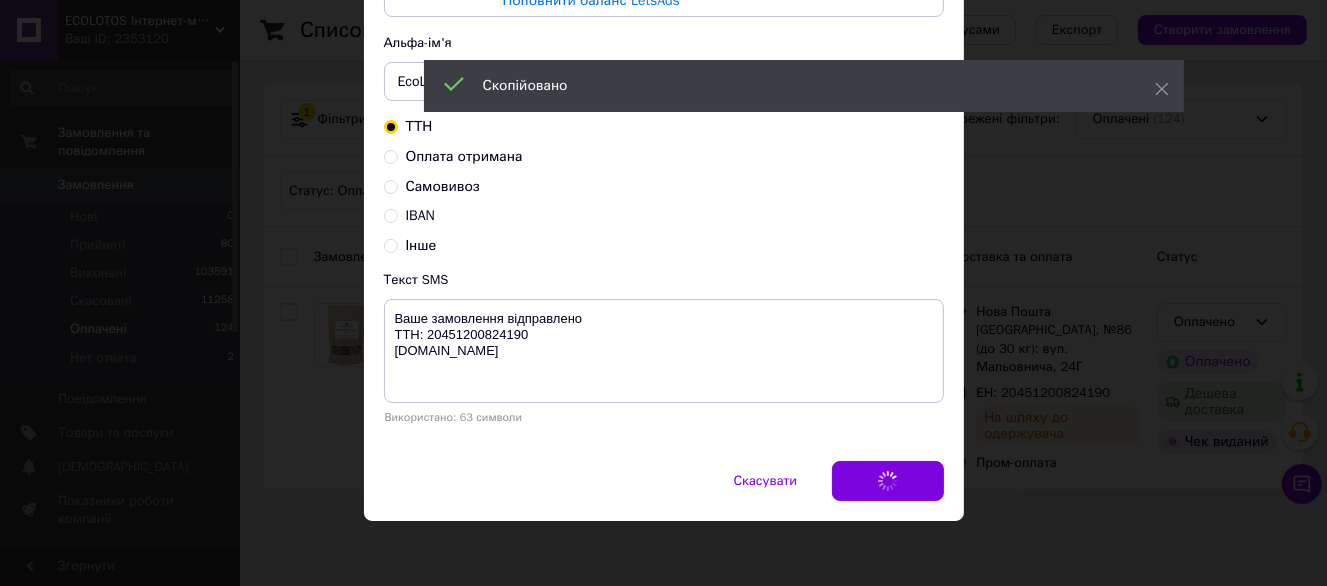 scroll, scrollTop: 0, scrollLeft: 0, axis: both 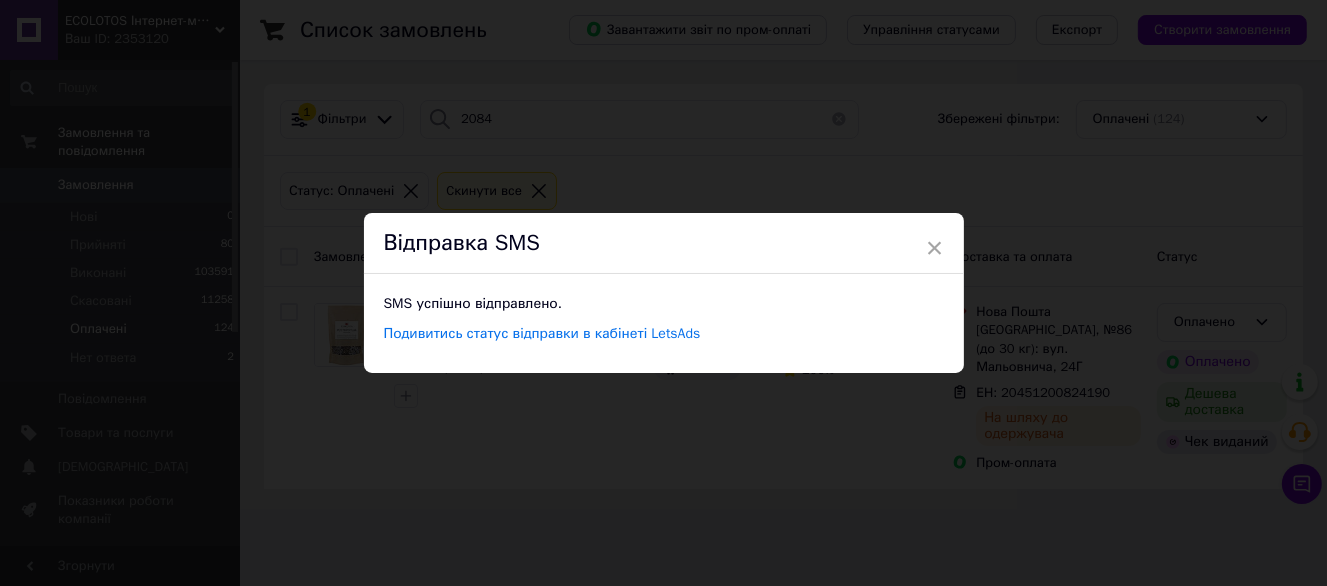 click on "× Відправка SMS SMS успішно відправлено. Подивитись статус відправки в кабінеті LetsAds" at bounding box center [663, 293] 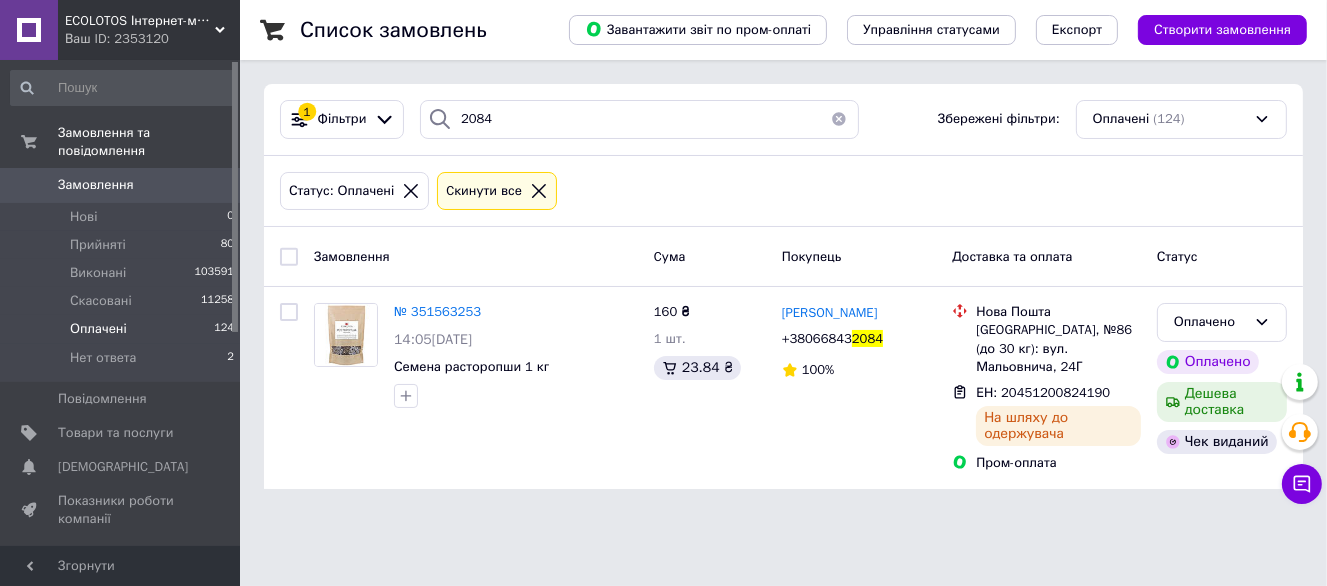 click on "1 Фільтри 2084 Збережені фільтри: Оплачені (124)" at bounding box center [783, 120] 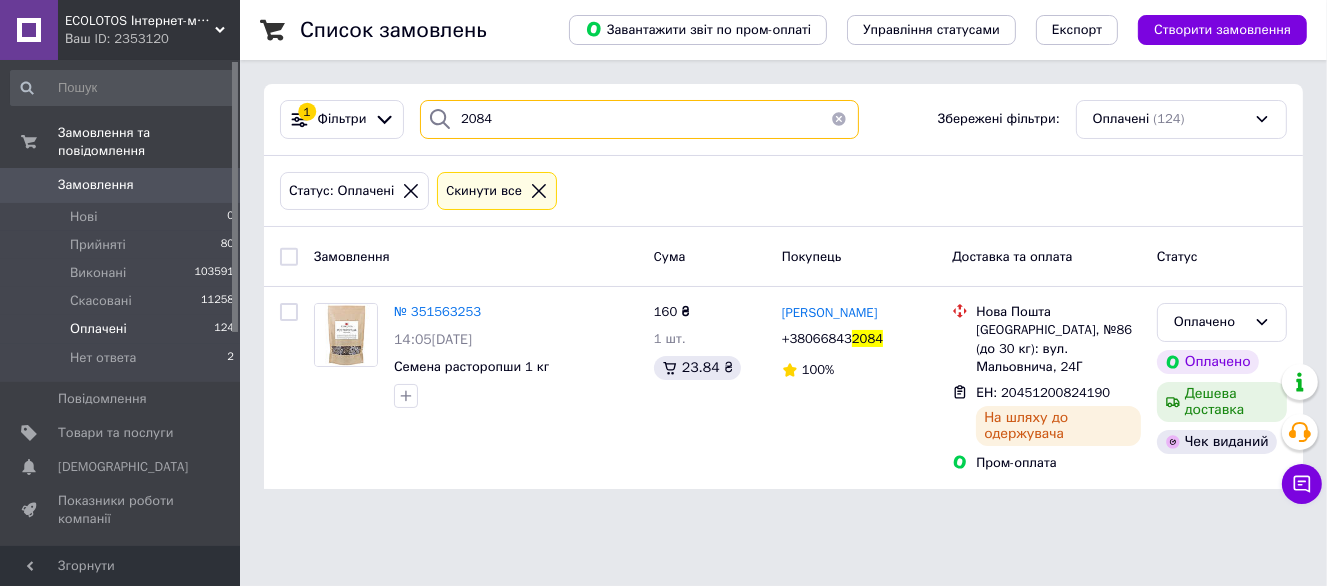 drag, startPoint x: 526, startPoint y: 141, endPoint x: 546, endPoint y: 118, distance: 30.479502 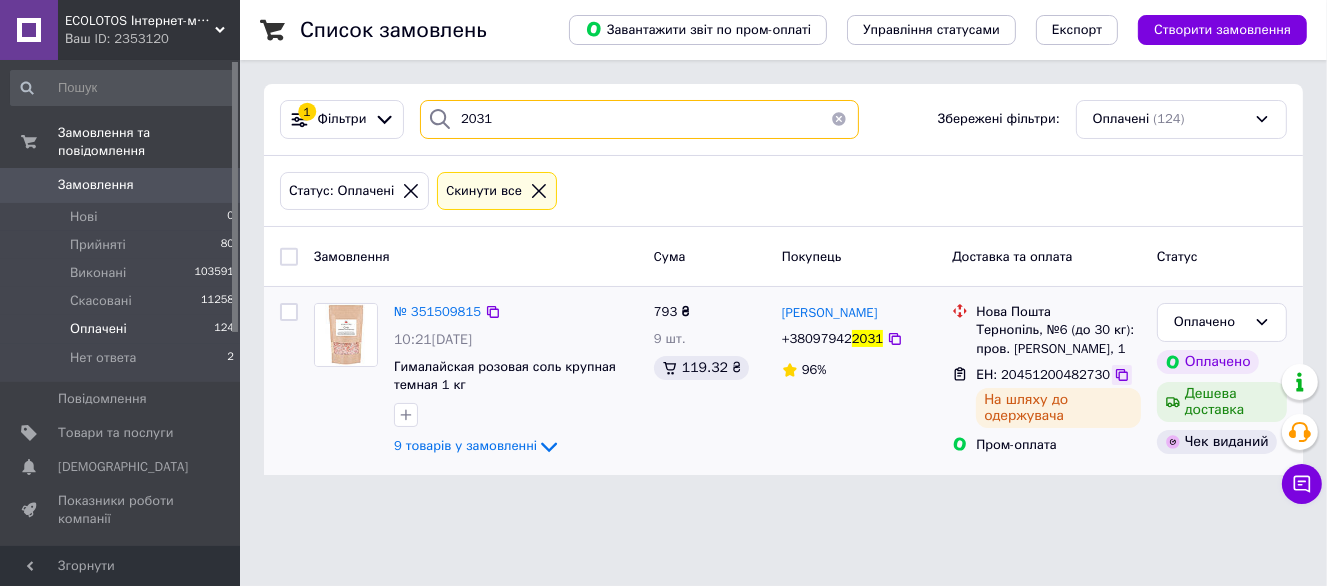 type on "2031" 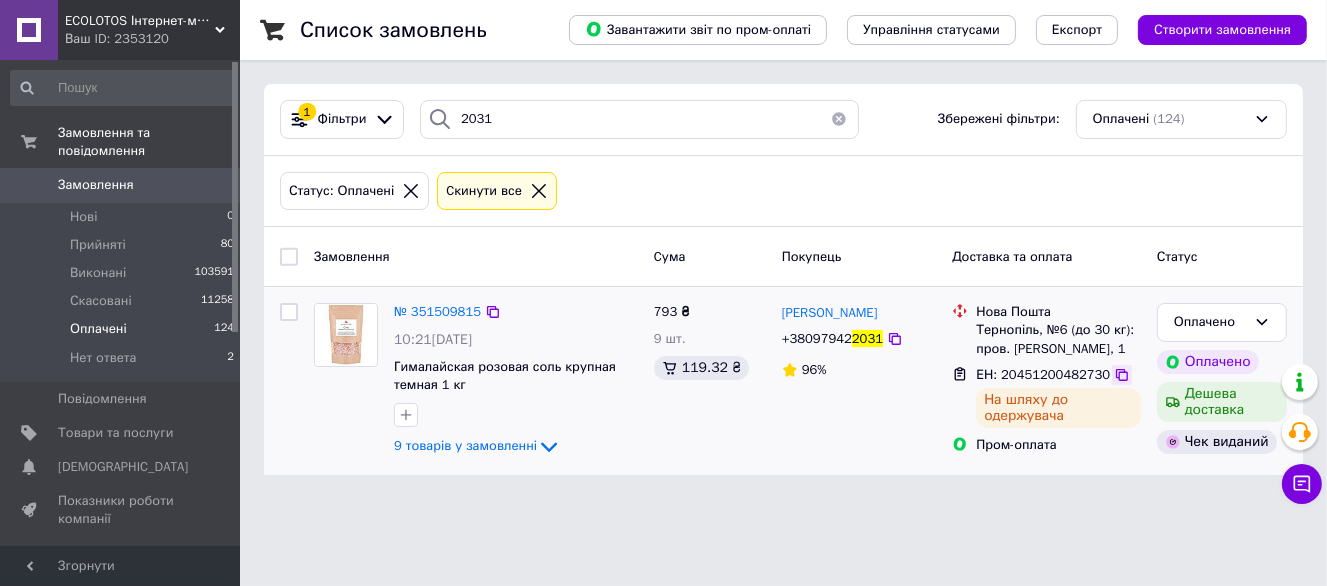 click 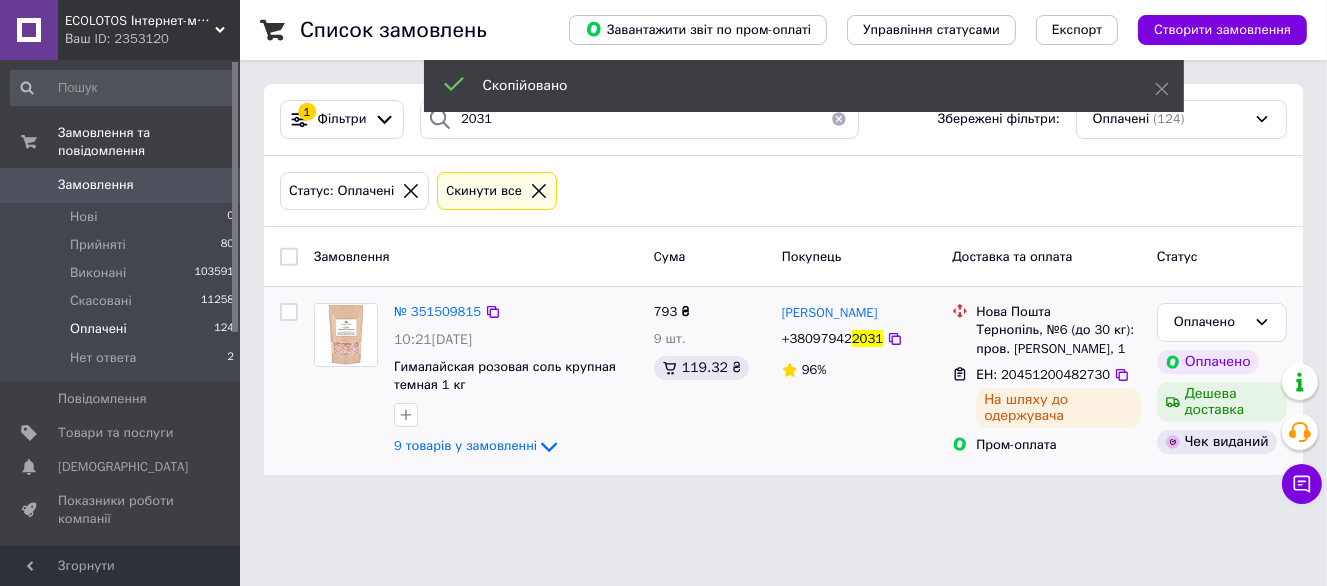 click on "+38097942 2031" at bounding box center [832, 339] 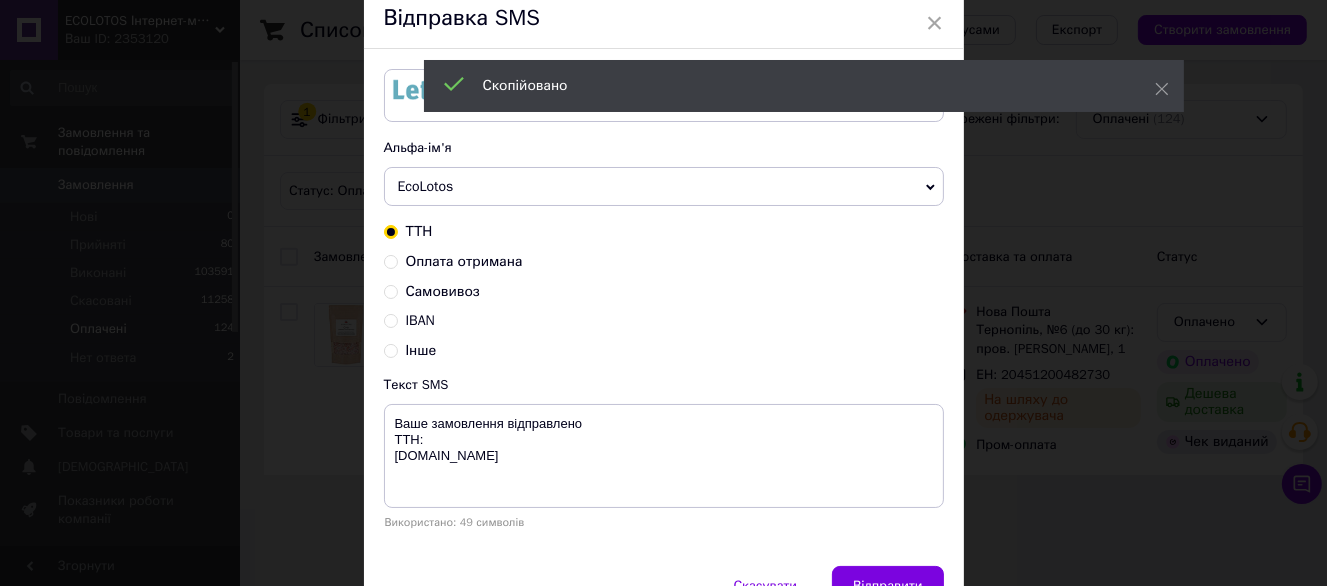 scroll, scrollTop: 100, scrollLeft: 0, axis: vertical 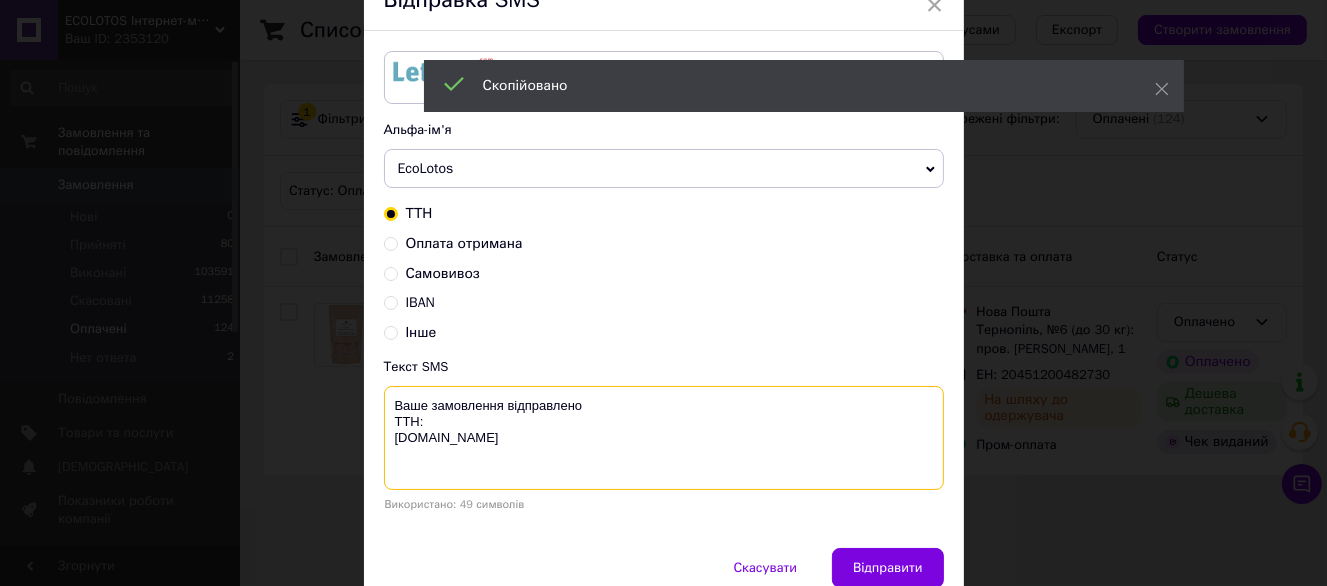 click on "Ваше замовлення відправлено
ТТН:
ecolotos.com.ua" at bounding box center [664, 438] 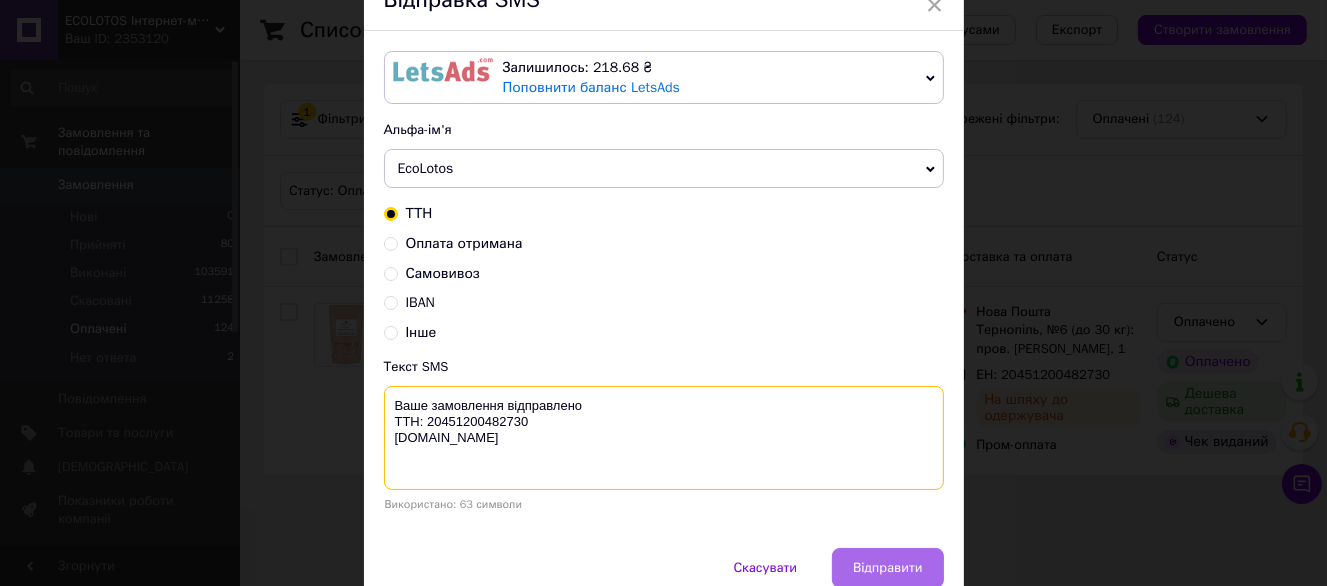 type on "Ваше замовлення відправлено
ТТН: 20451200482730
ecolotos.com.ua" 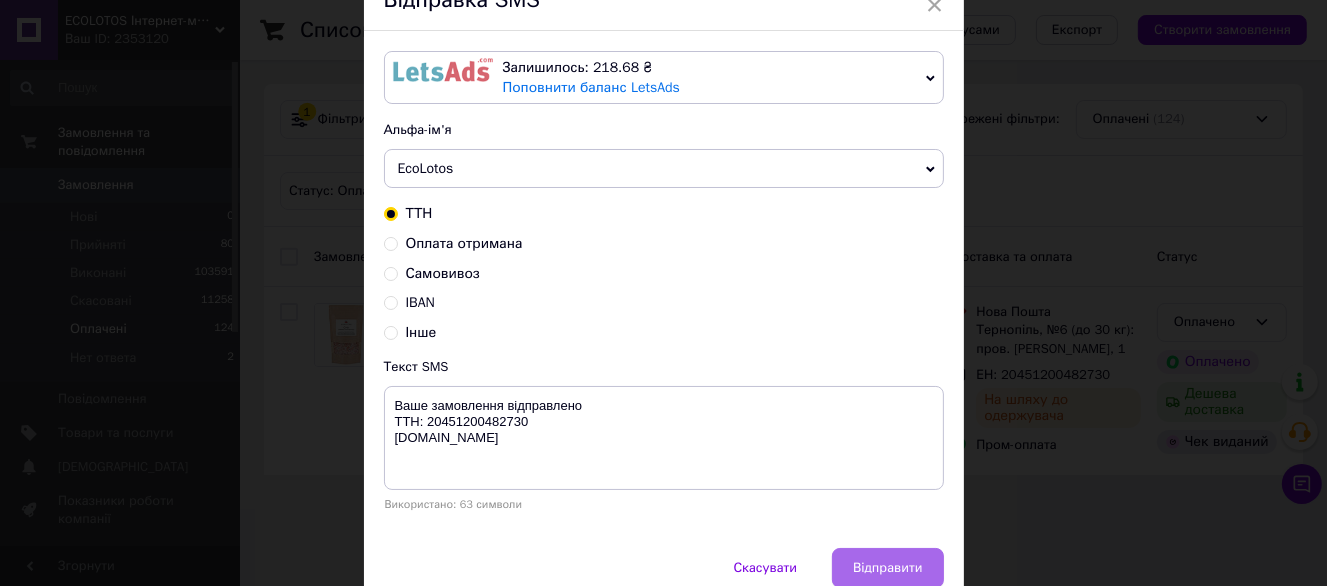 click on "Відправити" at bounding box center (887, 568) 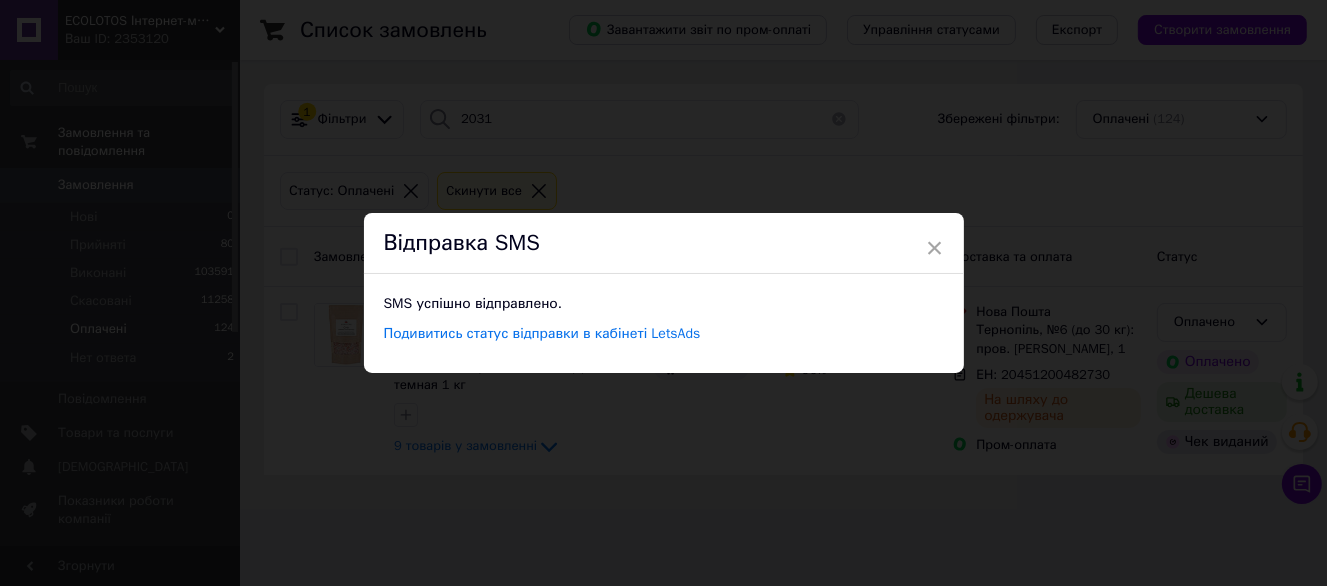 scroll, scrollTop: 0, scrollLeft: 0, axis: both 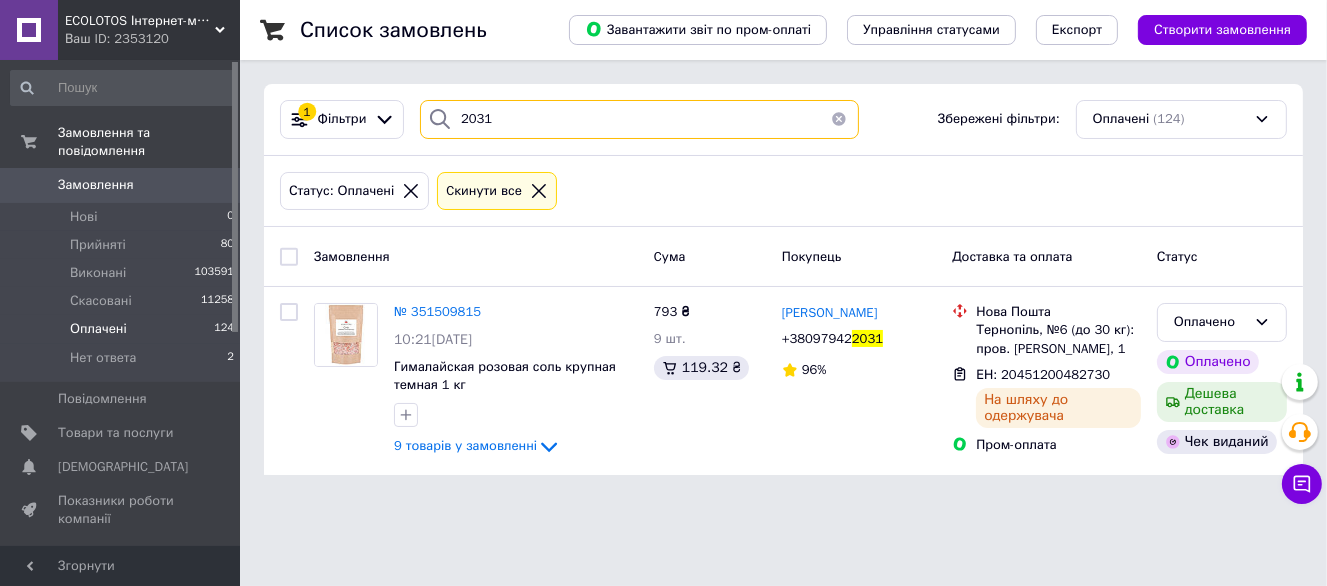 click on "2031" at bounding box center [639, 119] 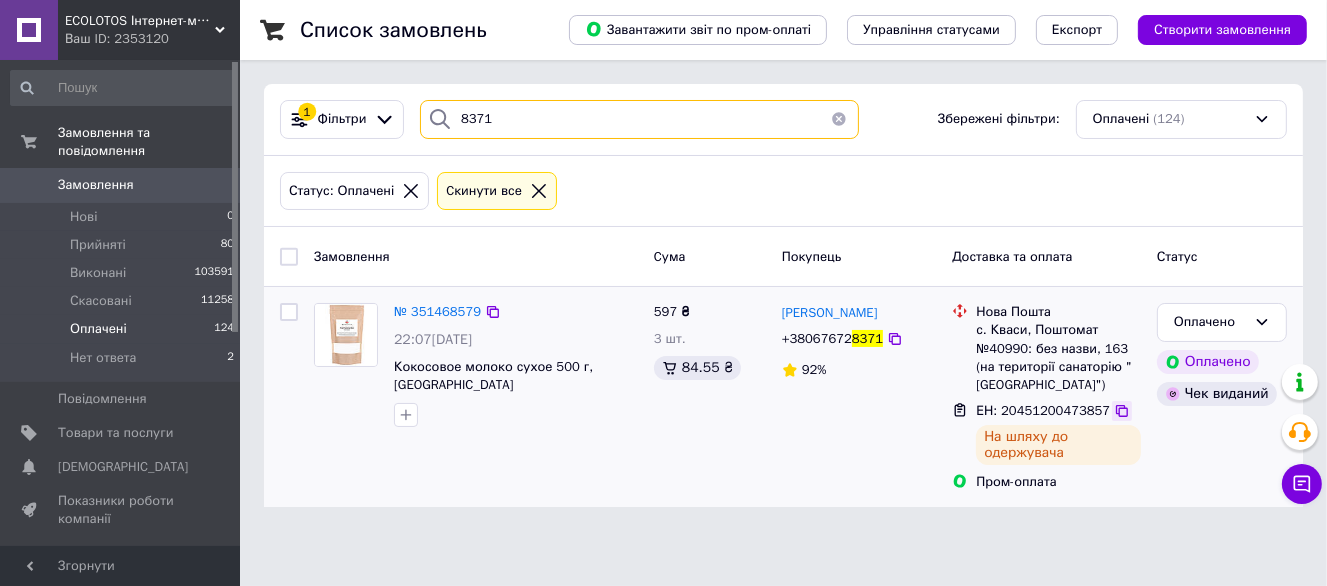 type on "8371" 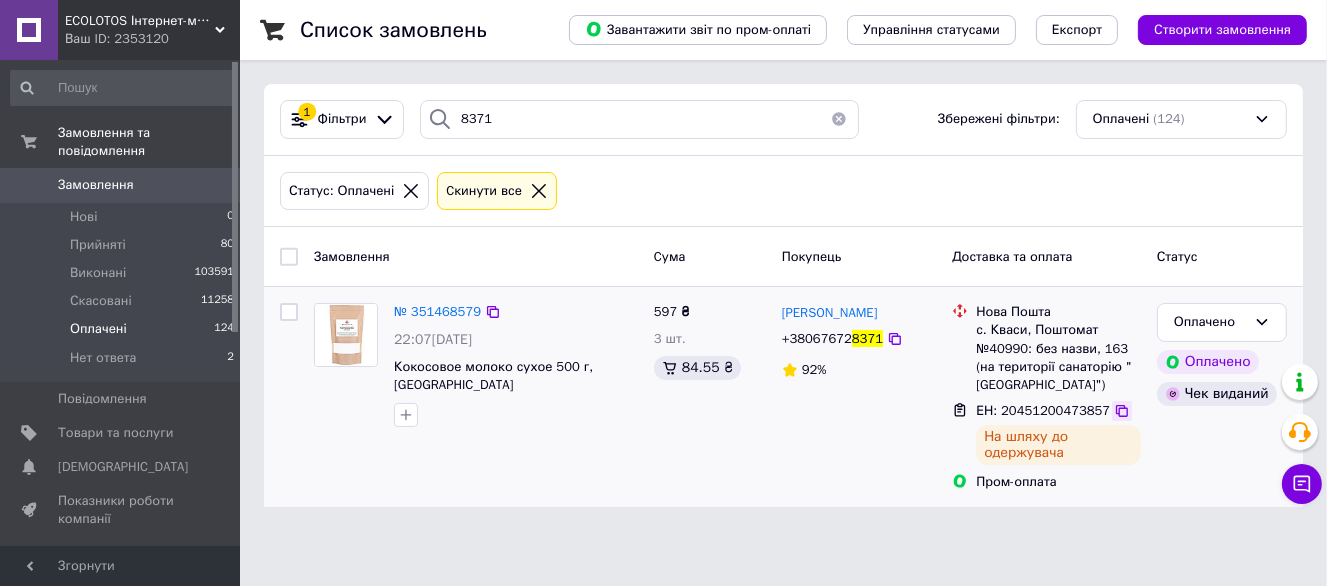 click 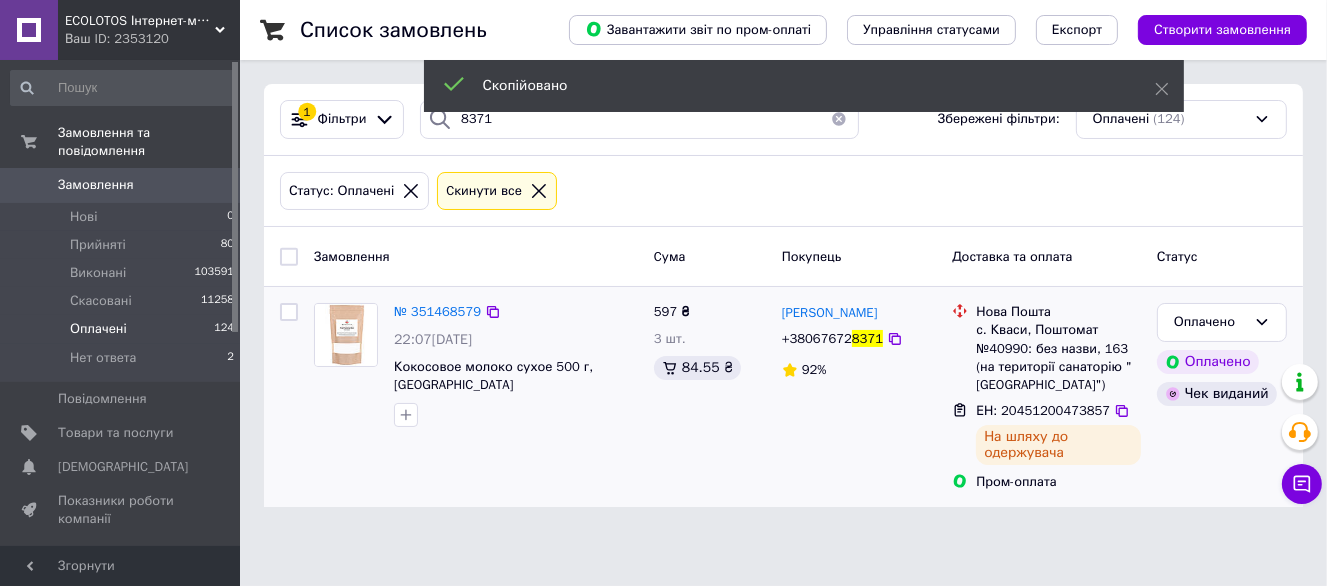click on "8371" at bounding box center [867, 338] 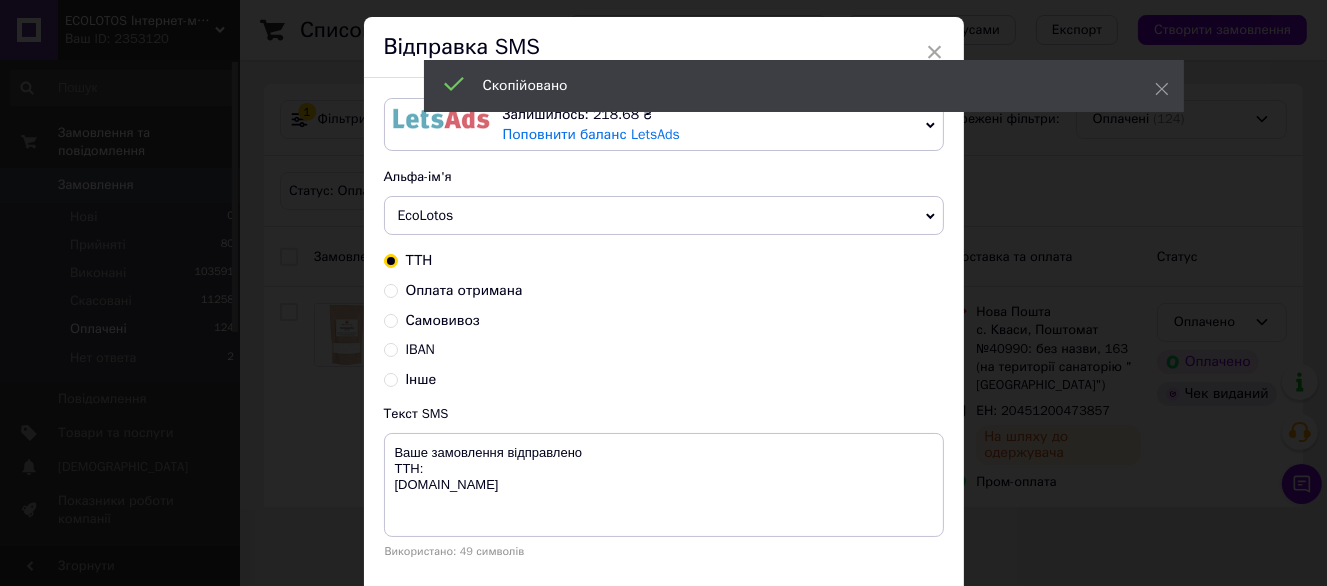 scroll, scrollTop: 100, scrollLeft: 0, axis: vertical 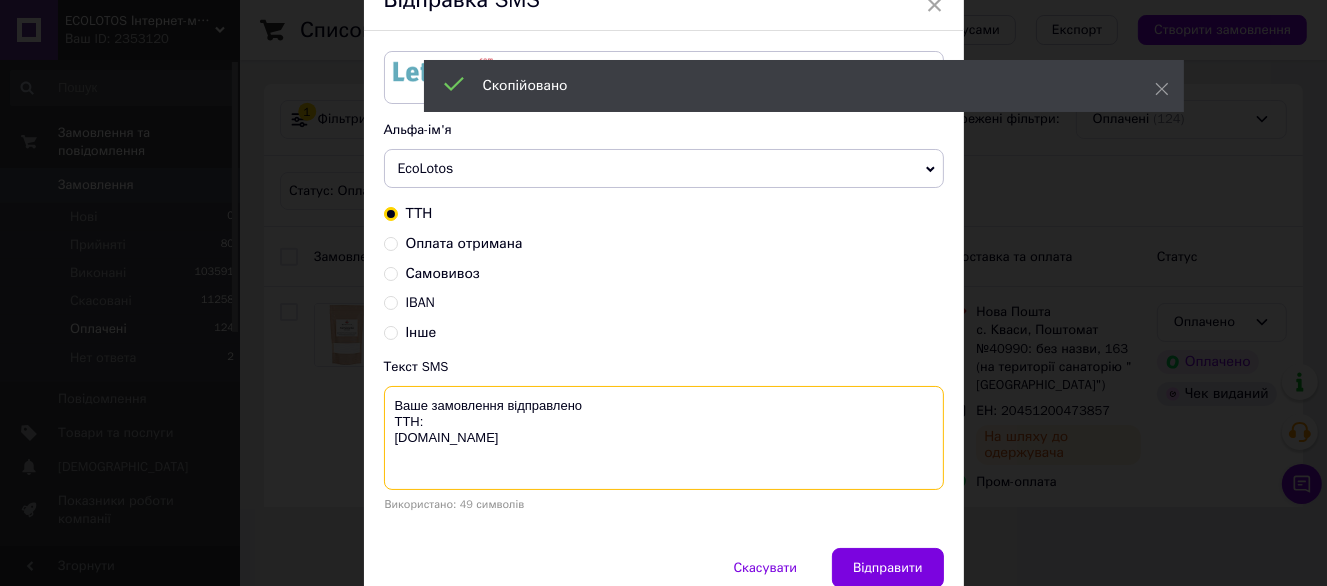 click on "Ваше замовлення відправлено
ТТН:
ecolotos.com.ua" at bounding box center [664, 438] 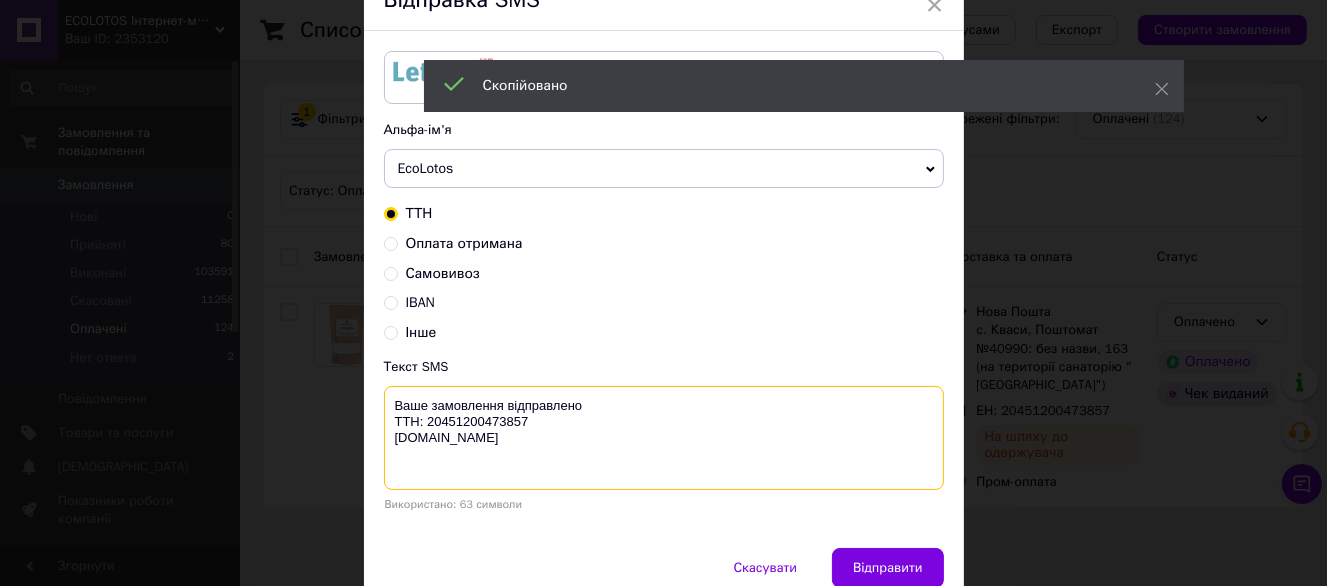type on "Ваше замовлення відправлено
ТТН: 20451200473857
ecolotos.com.ua" 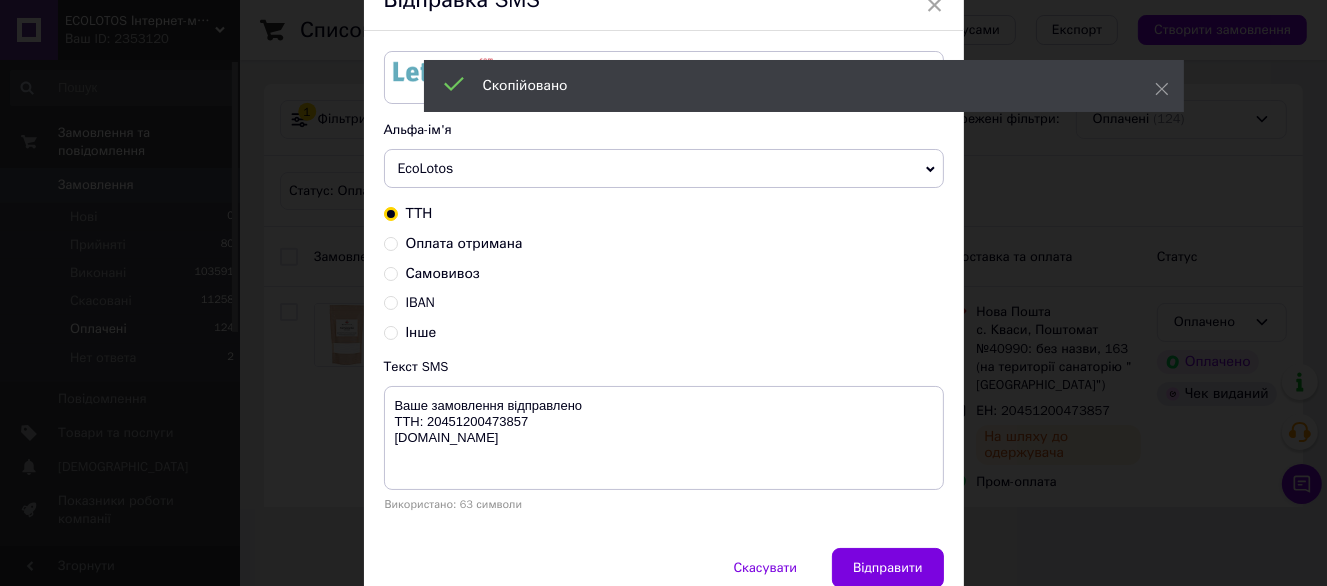 click on "Залишилось: 218.68 ₴ Поповнити баланс LetsAds Підключити SMSClub Альфа-ім'я  EcoLotos Dolcibox Dolcibo Оновити список альфа-імен ТТН Оплата отримана Самовивоз IBAN Інше Текст SMS Ваше замовлення відправлено
ТТН: 20451200473857
ecolotos.com.ua Використано: 63 символи" at bounding box center (664, 289) 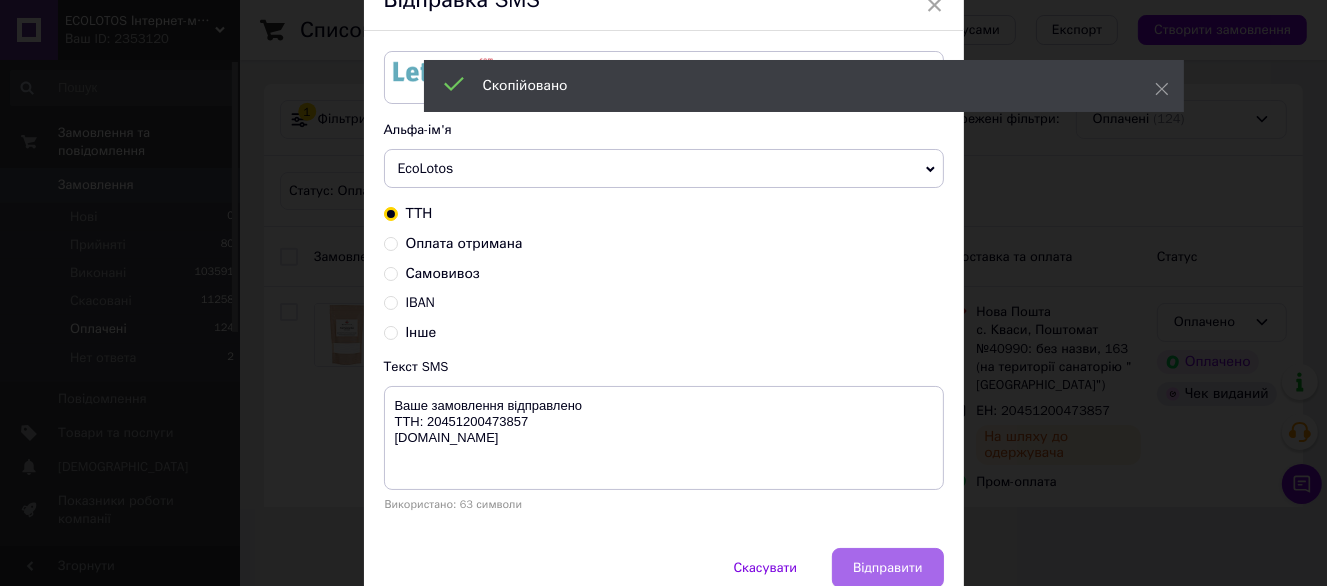 click on "Відправити" at bounding box center [887, 568] 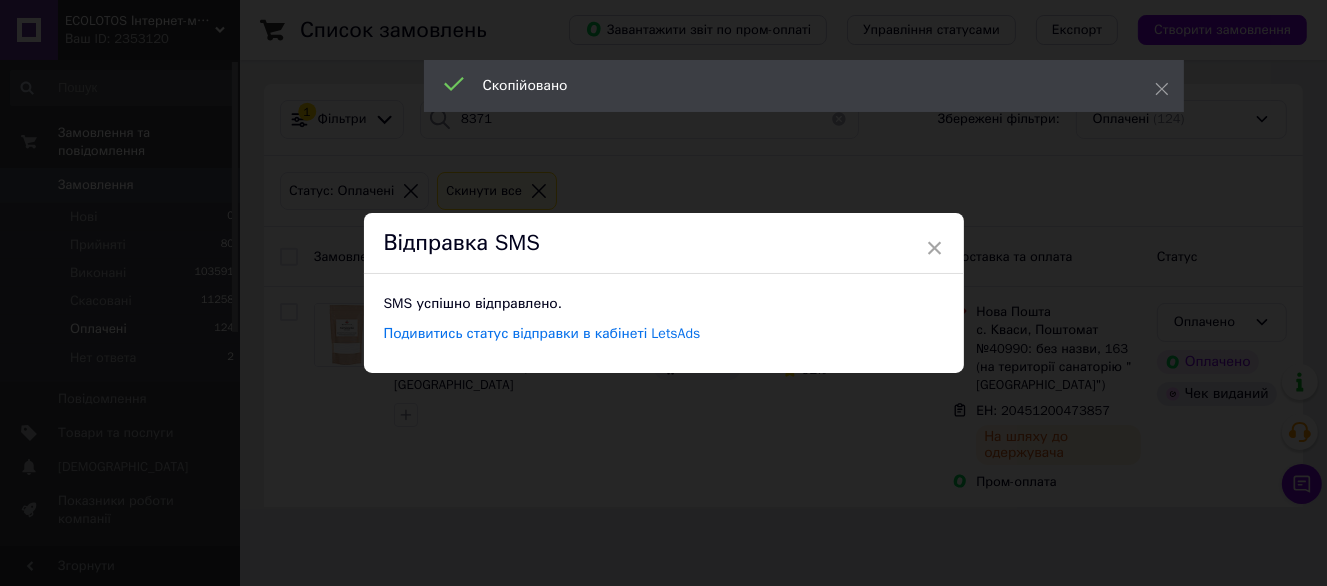 scroll, scrollTop: 0, scrollLeft: 0, axis: both 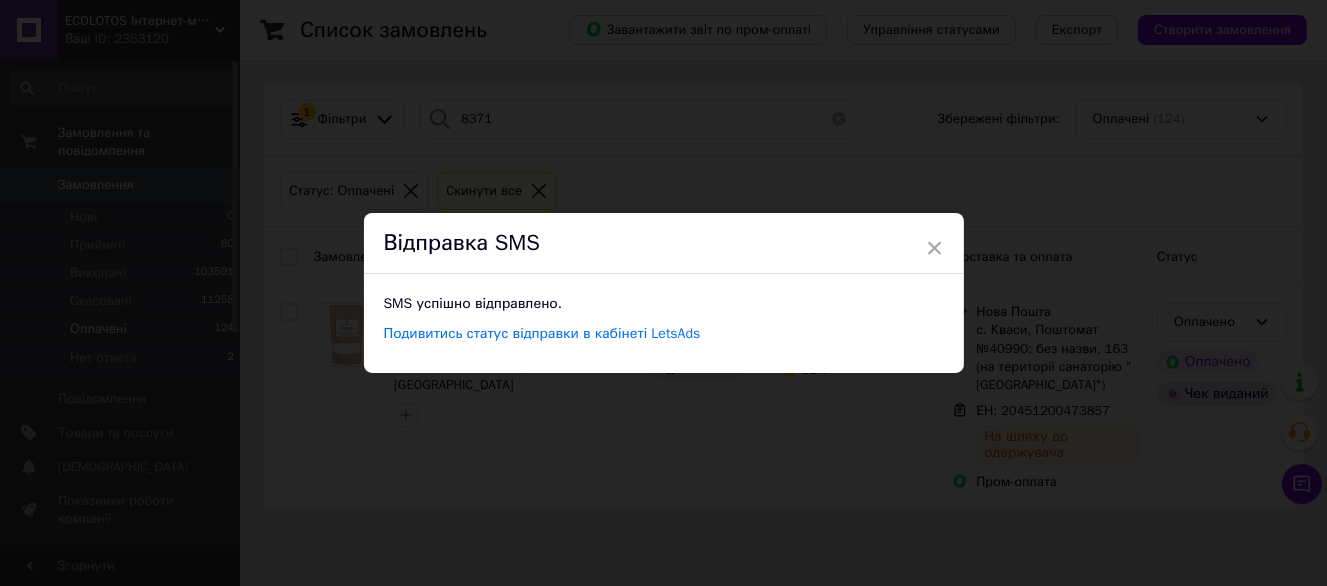 click on "× Відправка SMS SMS успішно відправлено. Подивитись статус відправки в кабінеті LetsAds" at bounding box center [663, 293] 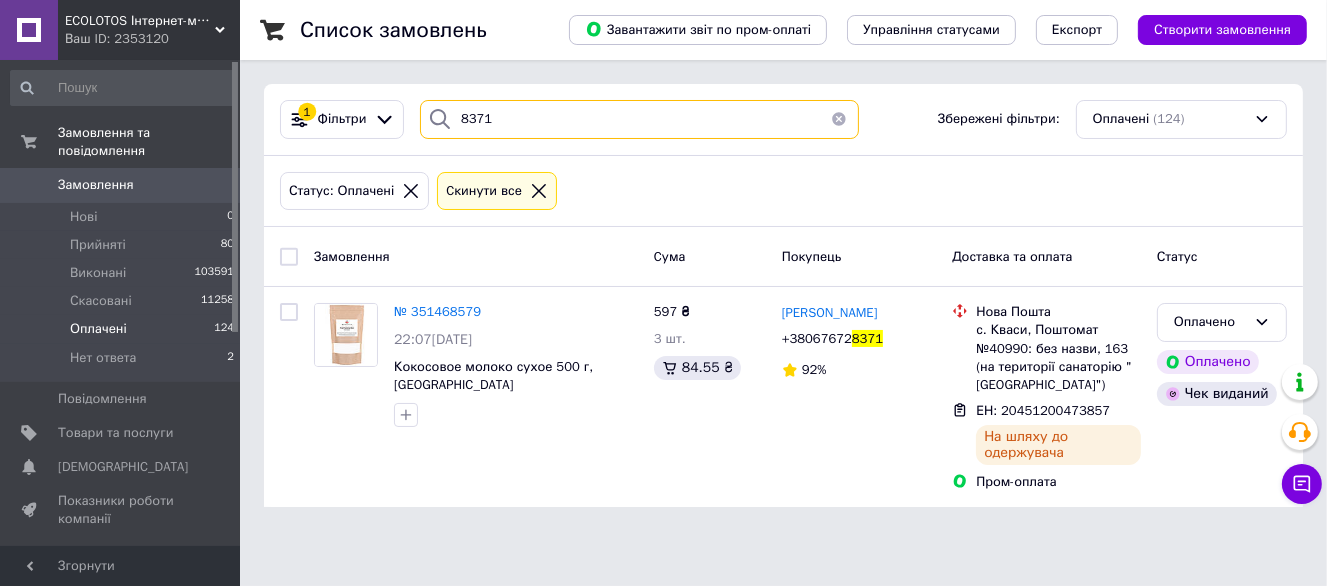 click on "8371" at bounding box center [639, 119] 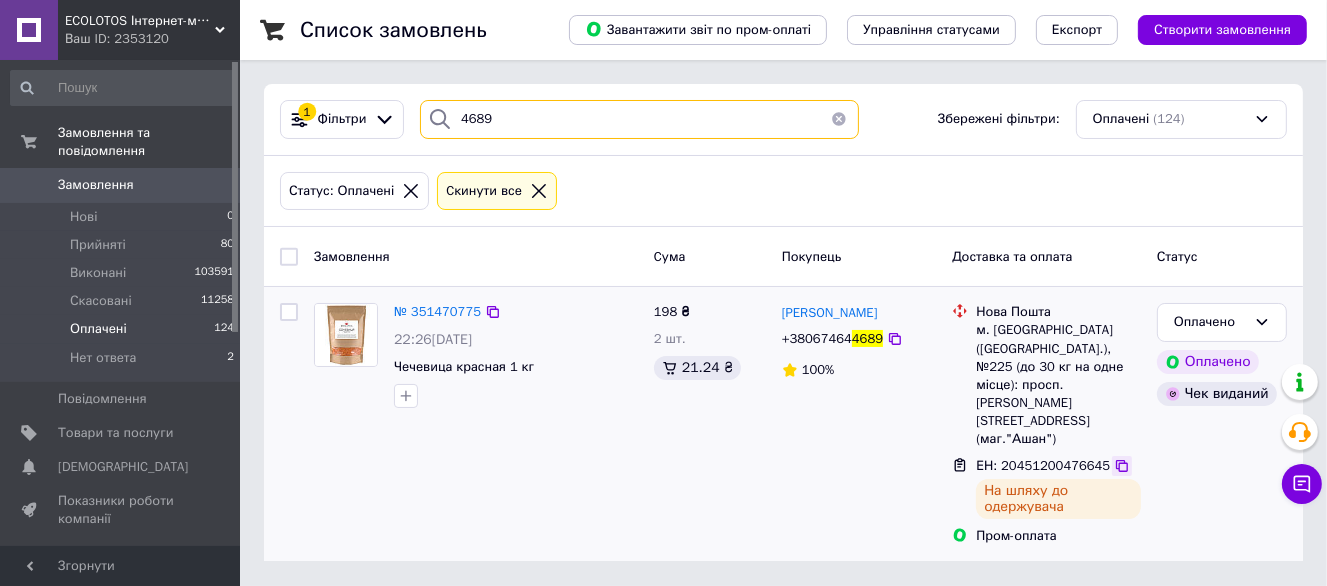 type on "4689" 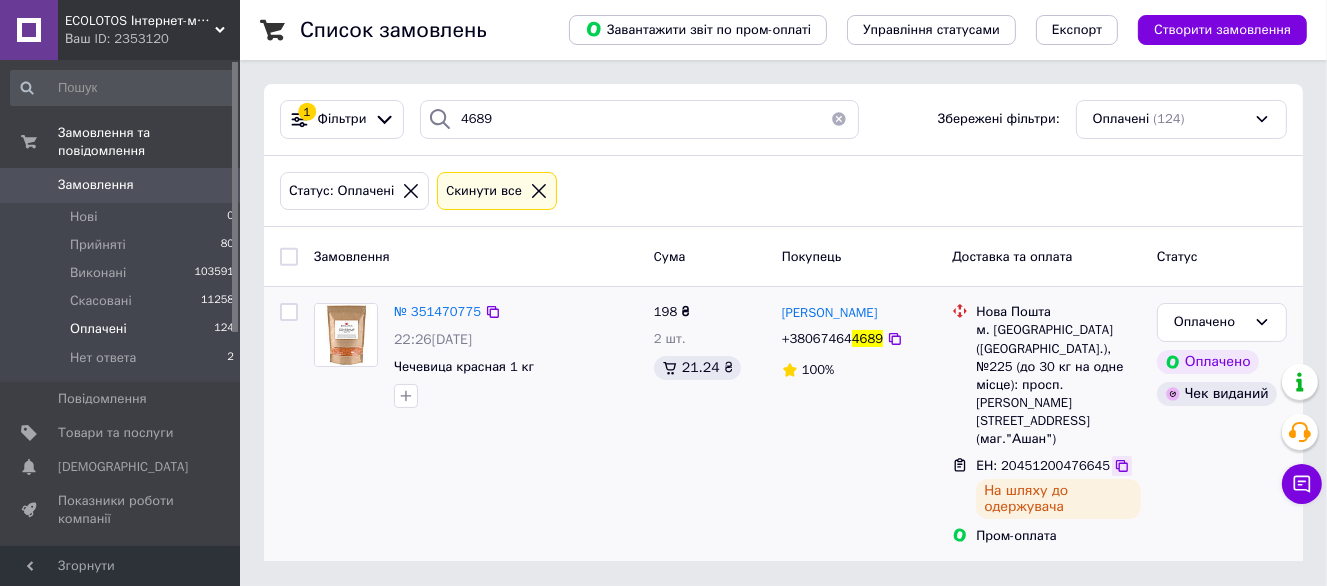 click 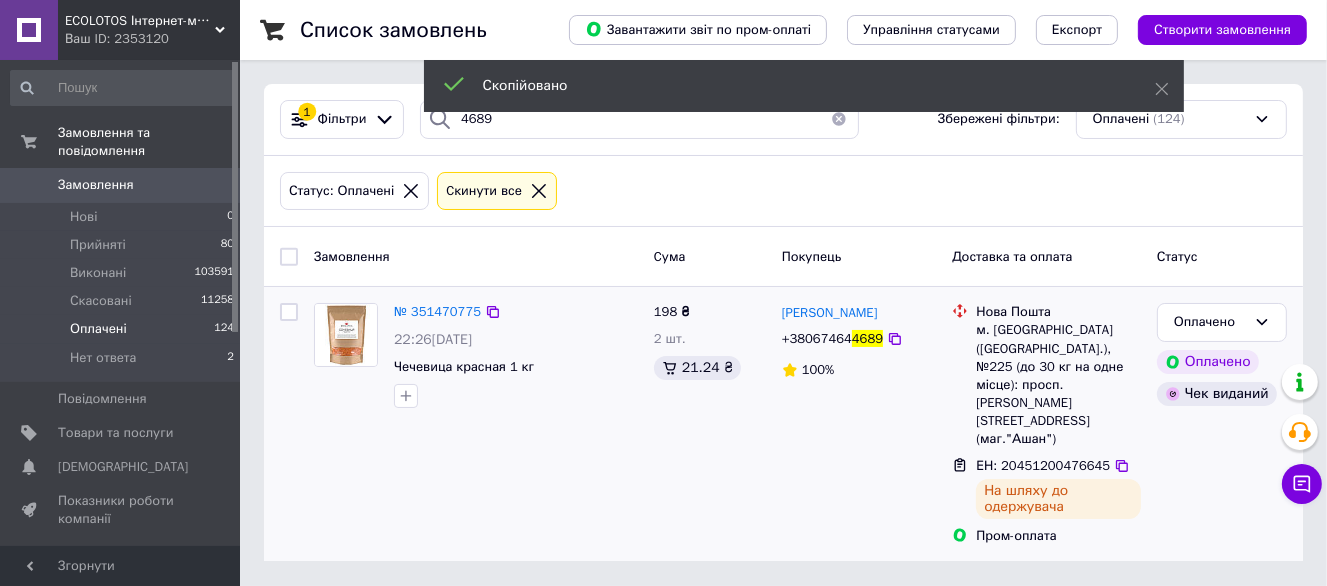 click on "+38067464" at bounding box center (817, 338) 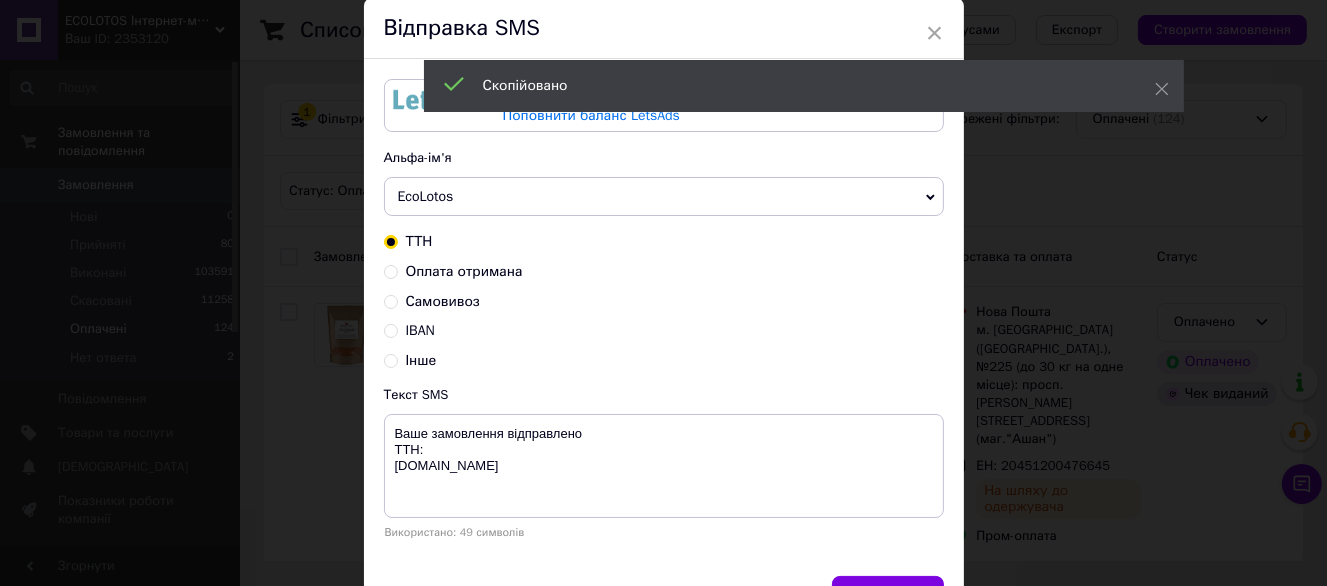 scroll, scrollTop: 100, scrollLeft: 0, axis: vertical 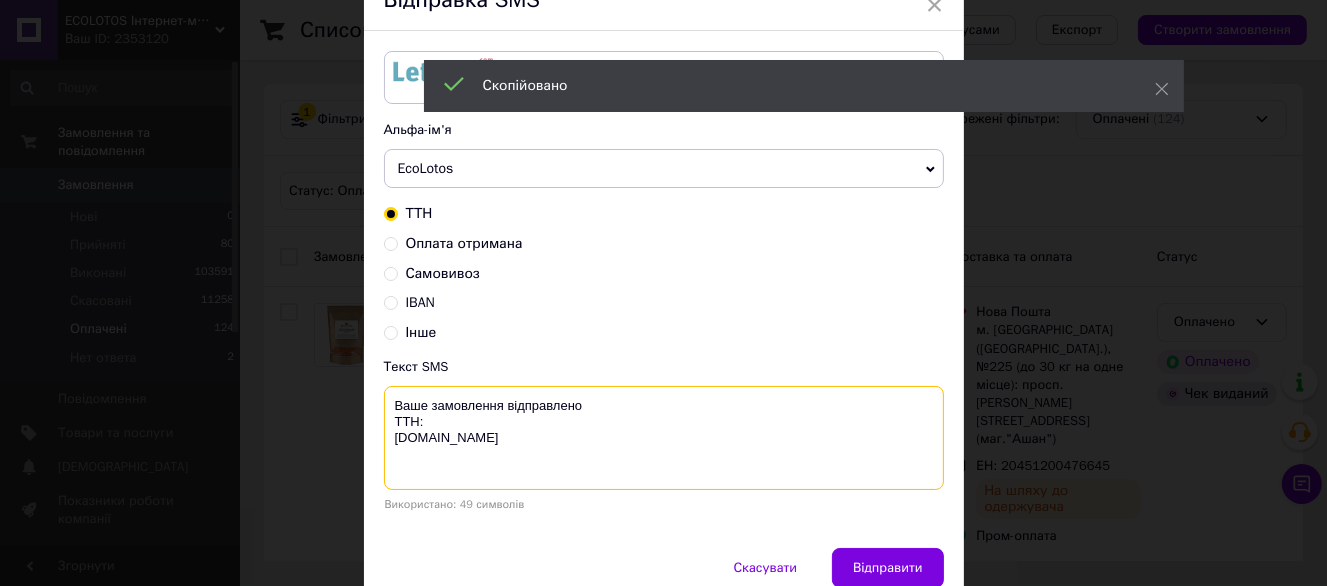 click on "Ваше замовлення відправлено
ТТН:
ecolotos.com.ua" at bounding box center (664, 438) 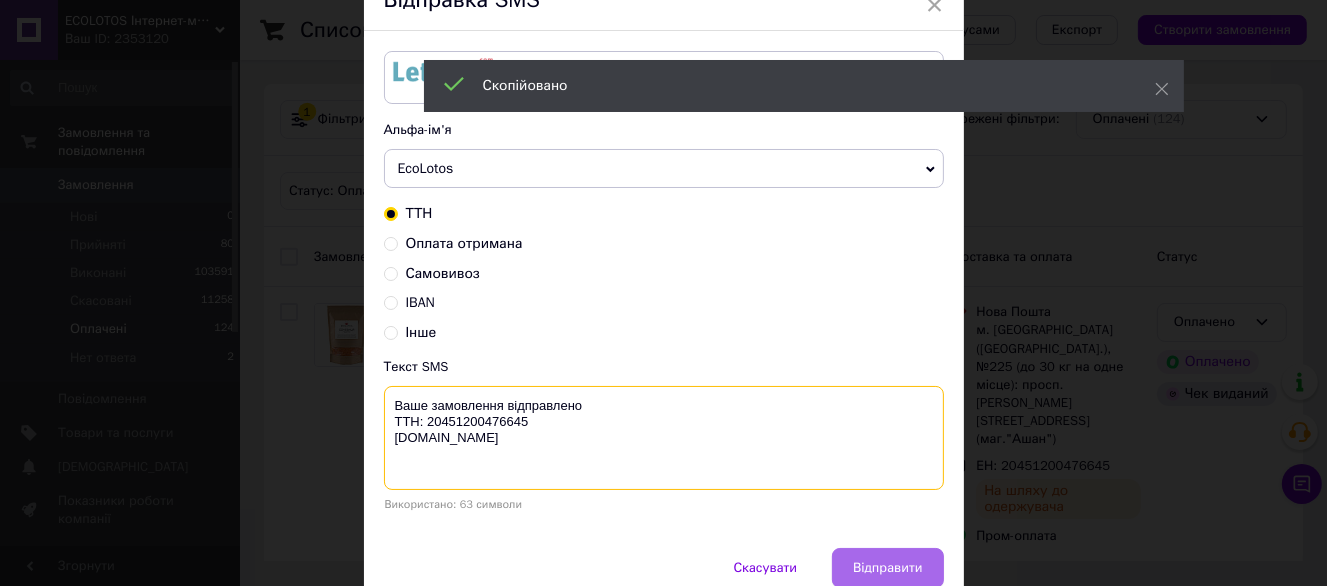 type on "Ваше замовлення відправлено
ТТН: 20451200476645
ecolotos.com.ua" 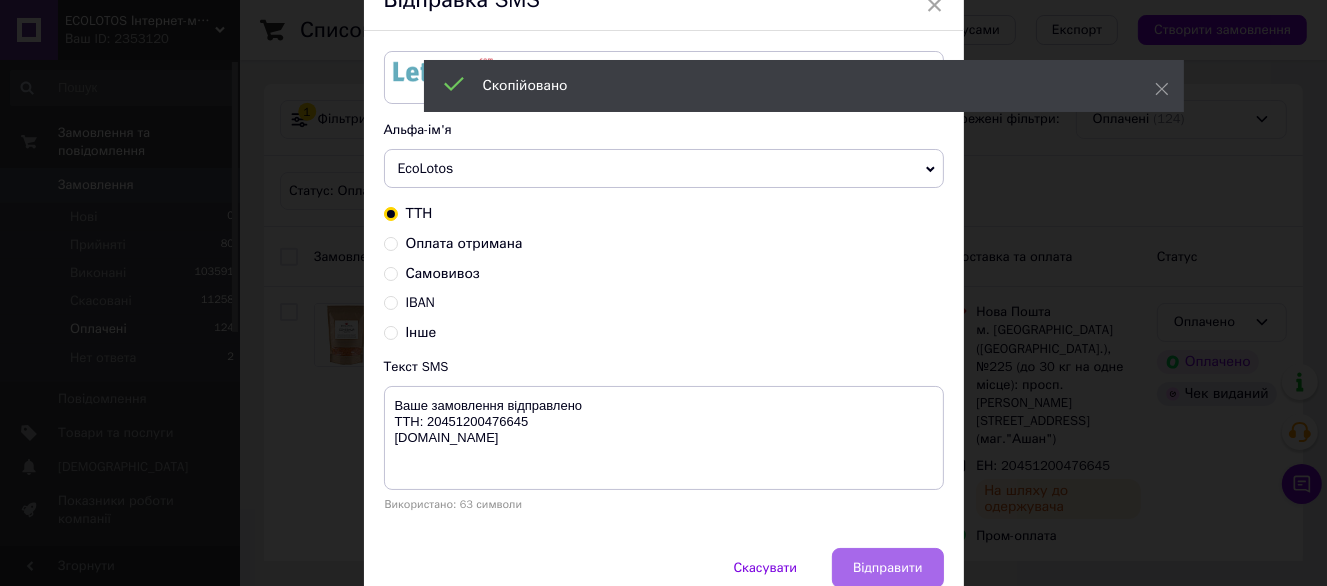 click on "Відправити" at bounding box center (887, 568) 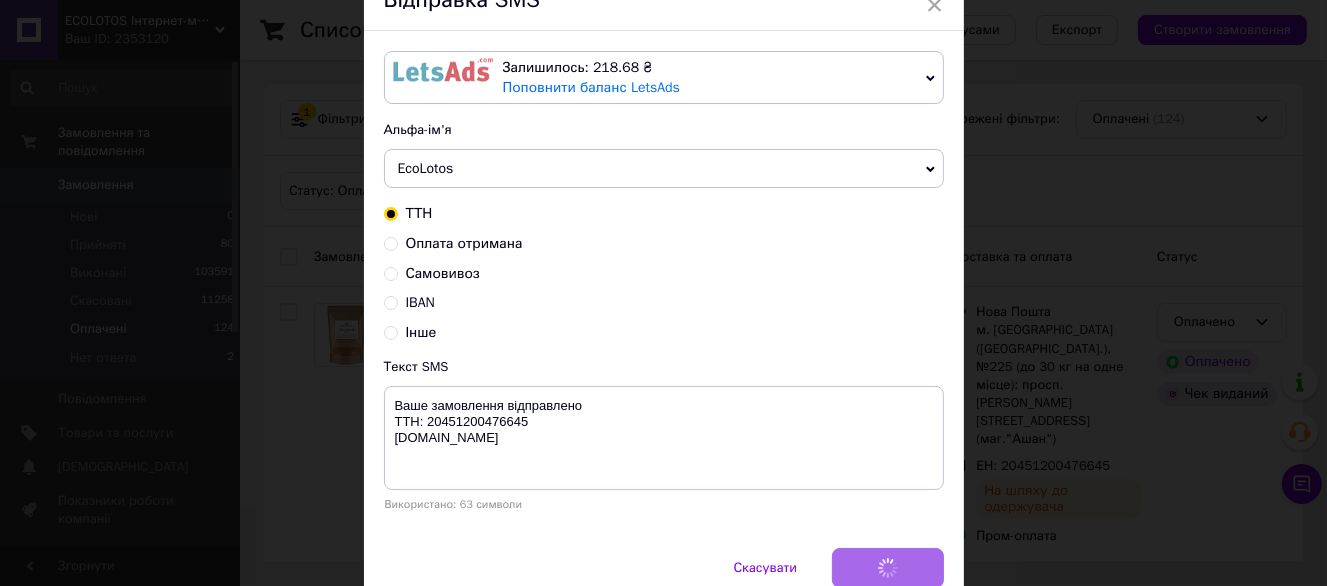 scroll, scrollTop: 0, scrollLeft: 0, axis: both 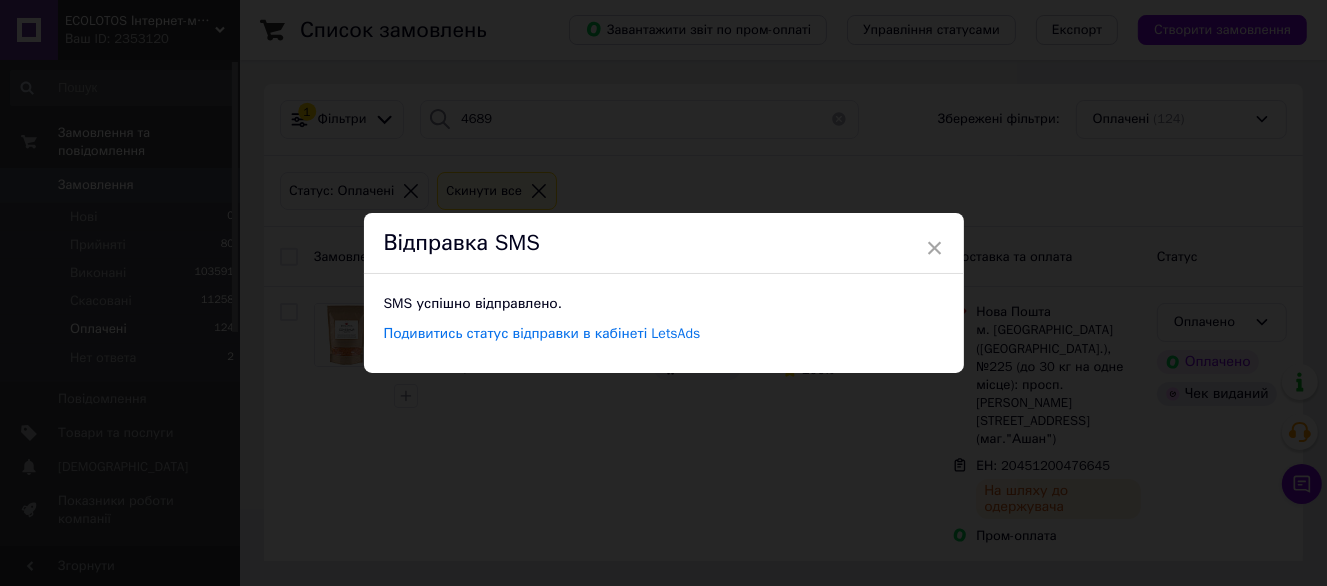 click on "× Відправка SMS SMS успішно відправлено. Подивитись статус відправки в кабінеті LetsAds" at bounding box center [663, 293] 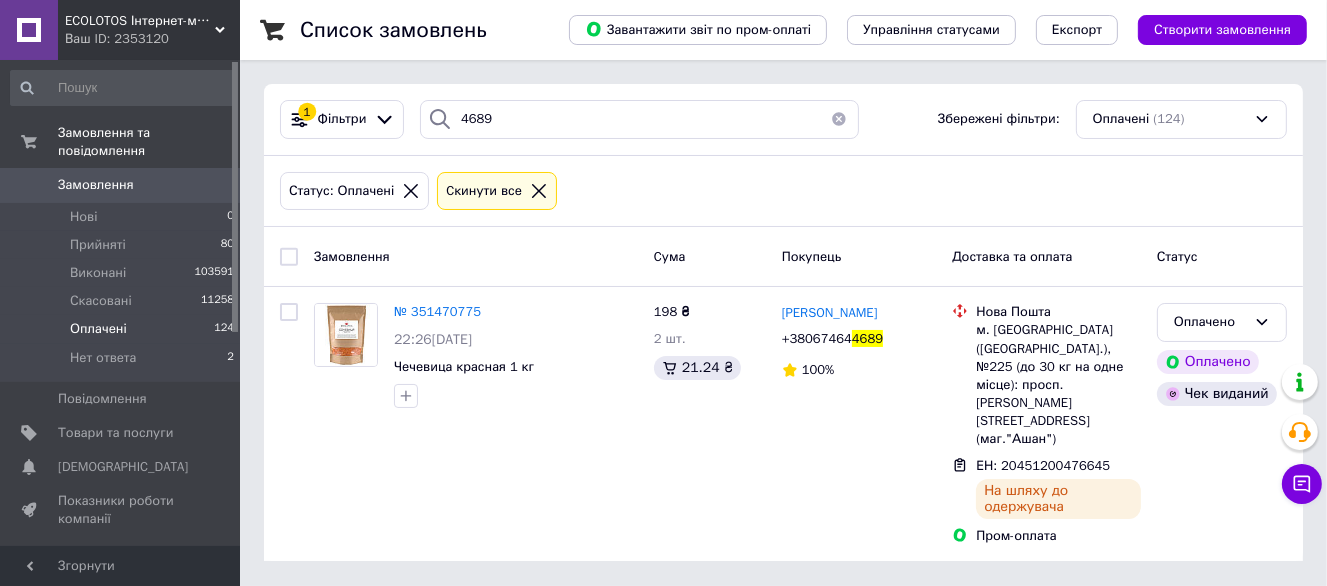 click on "1 Фільтри 4689 Збережені фільтри: Оплачені (124)" at bounding box center (783, 120) 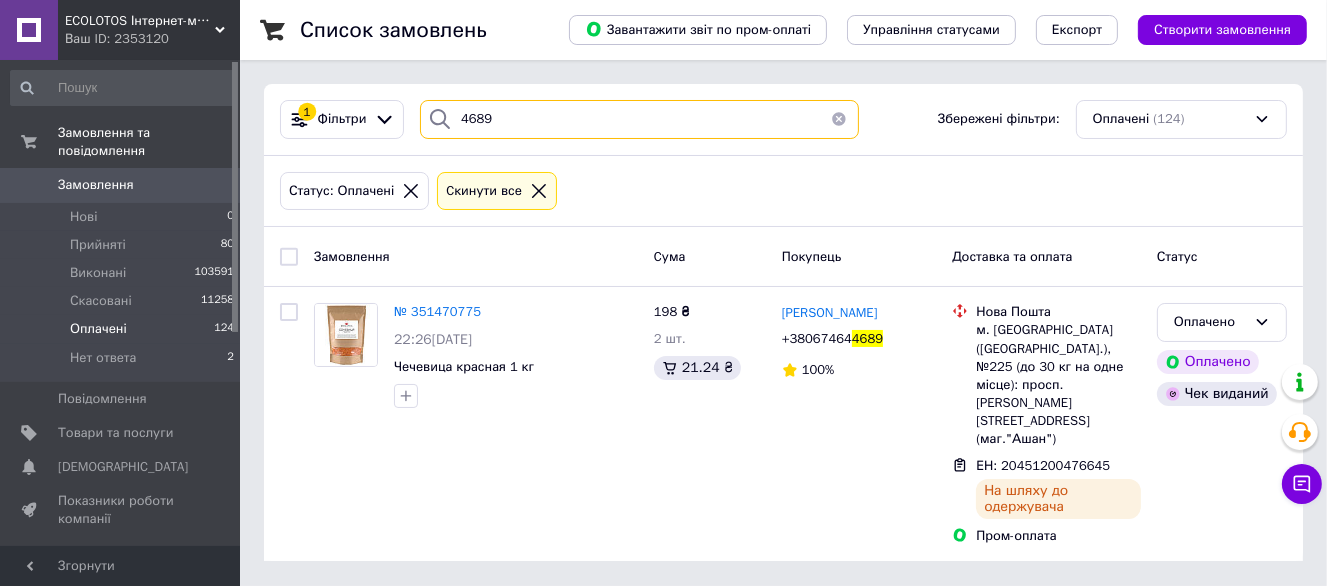 click on "4689" at bounding box center [639, 119] 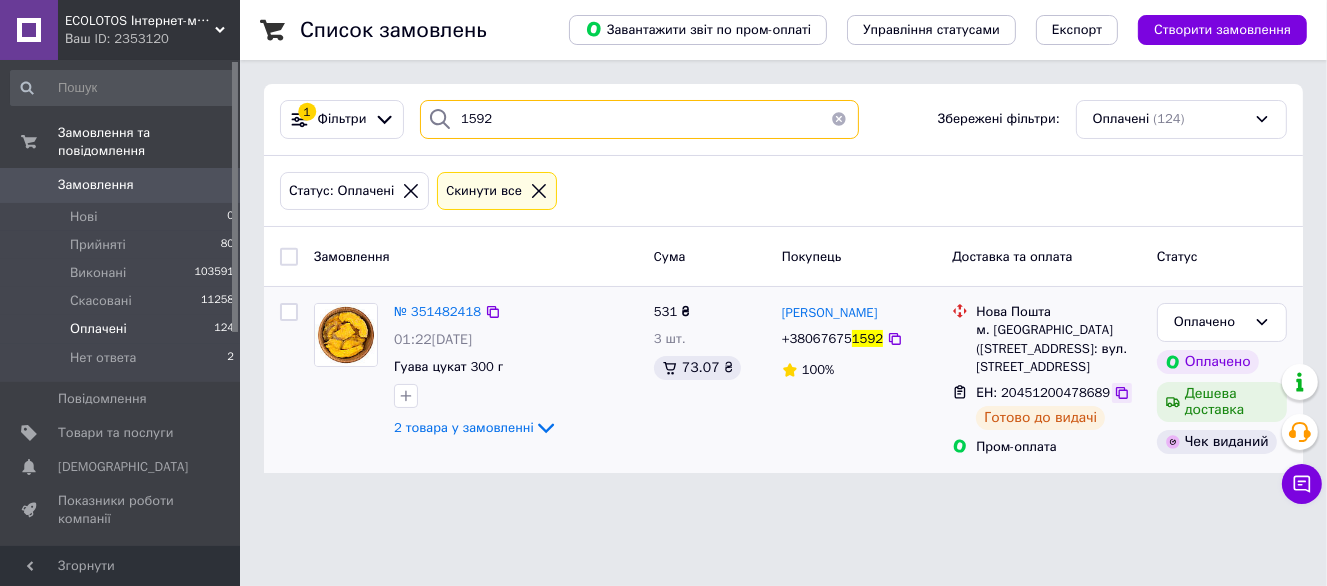 type on "1592" 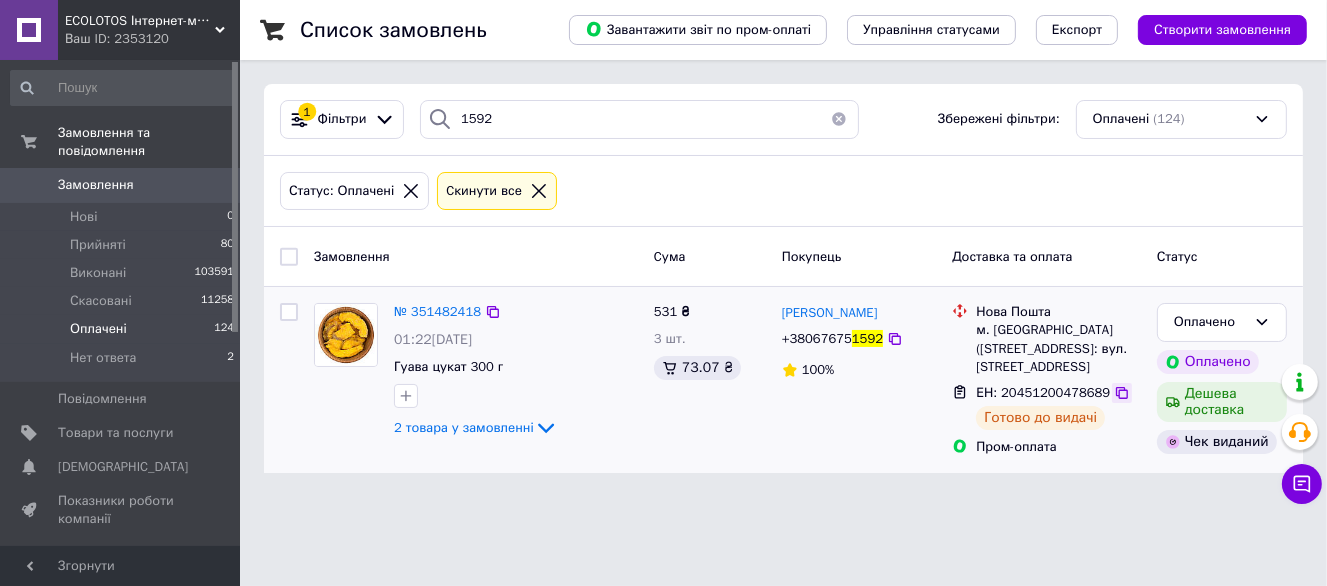 click at bounding box center (1122, 393) 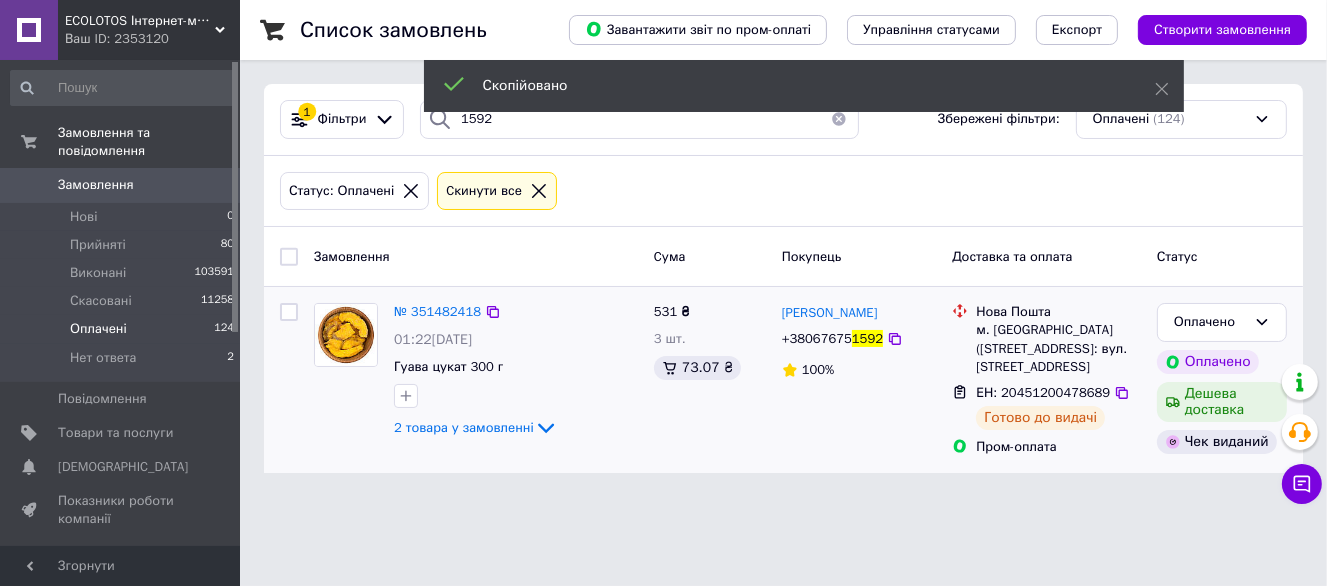 click on "1592" at bounding box center (867, 338) 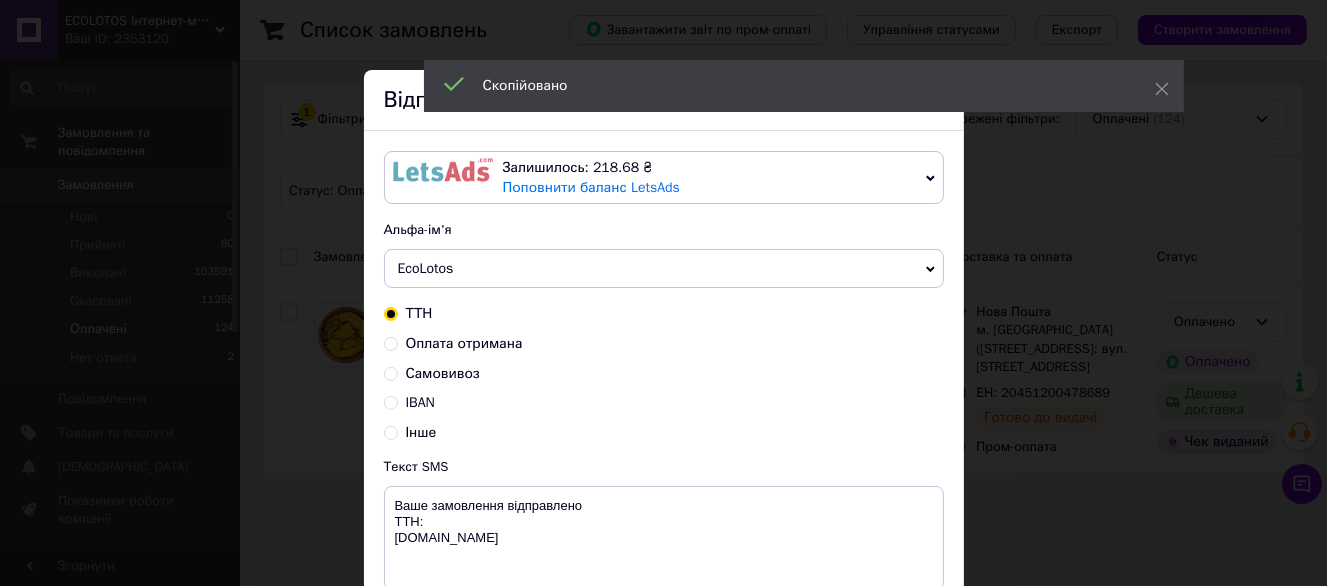 scroll, scrollTop: 100, scrollLeft: 0, axis: vertical 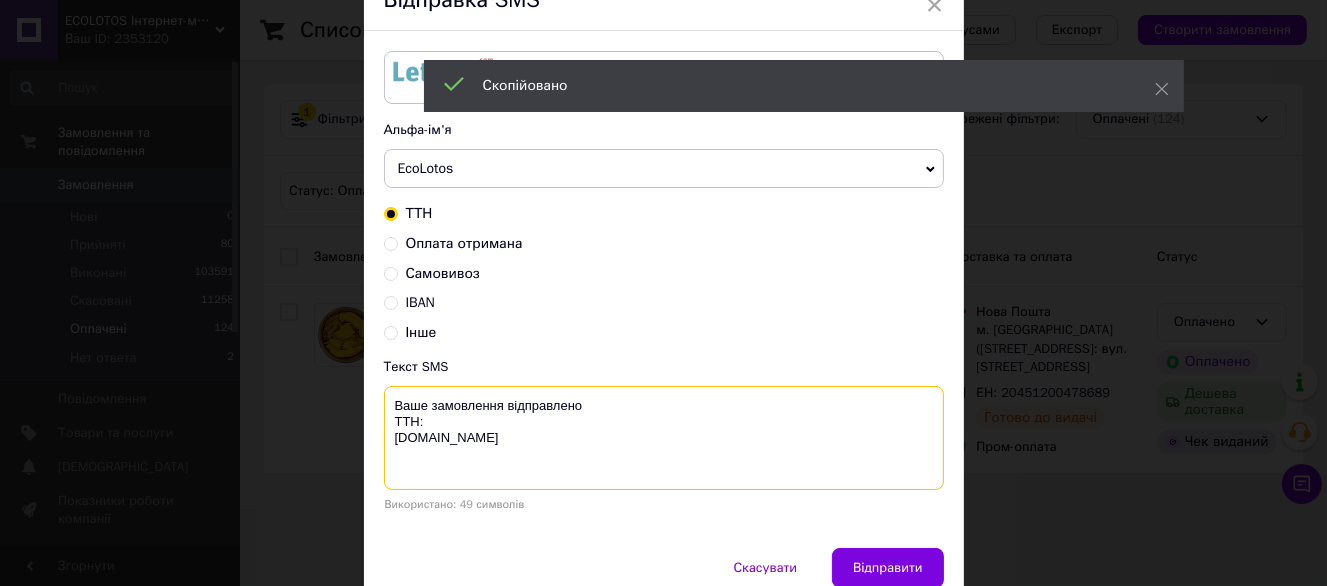 click on "Ваше замовлення відправлено
ТТН:
ecolotos.com.ua" at bounding box center [664, 438] 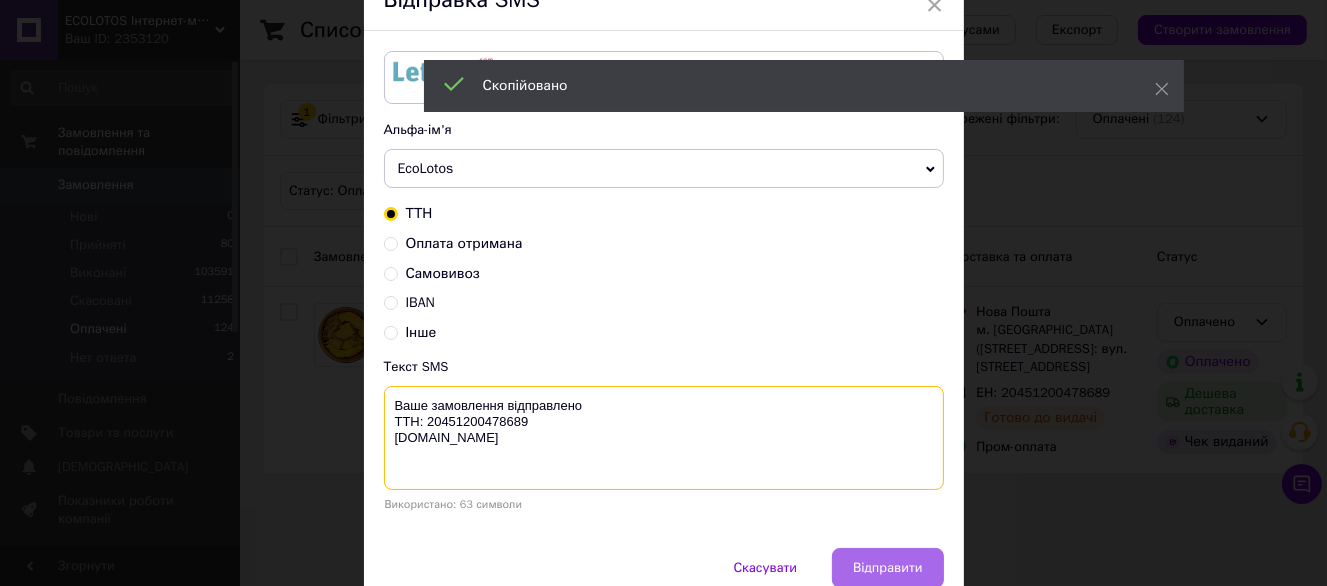 type on "Ваше замовлення відправлено
ТТН: 20451200478689
ecolotos.com.ua" 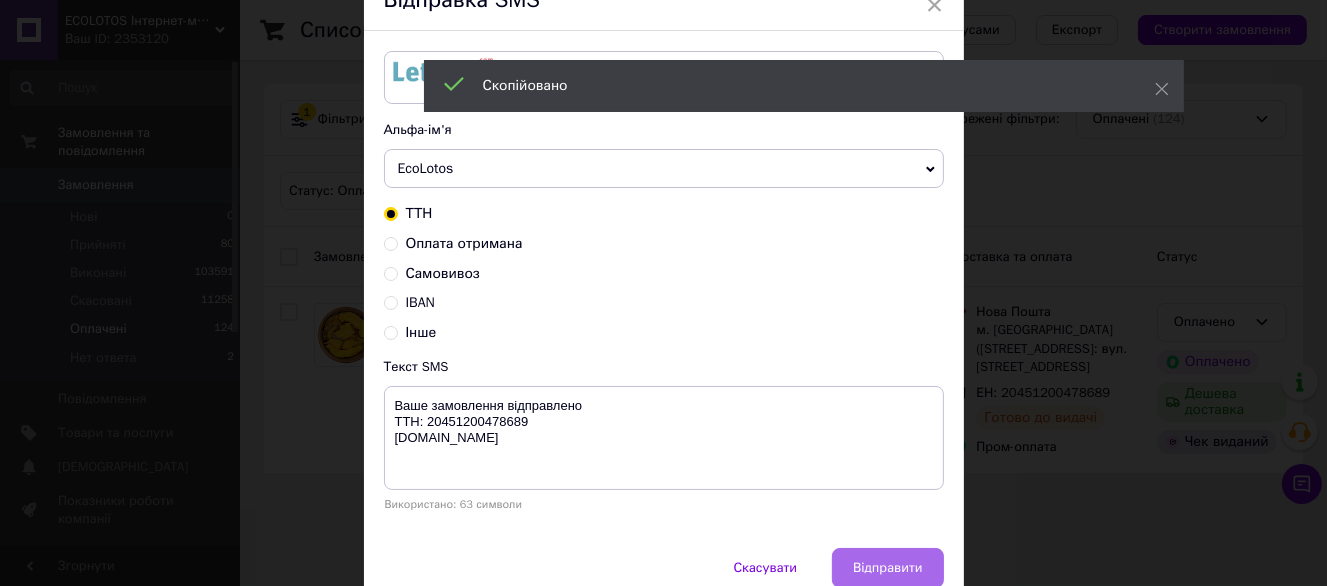 click on "Відправити" at bounding box center (887, 568) 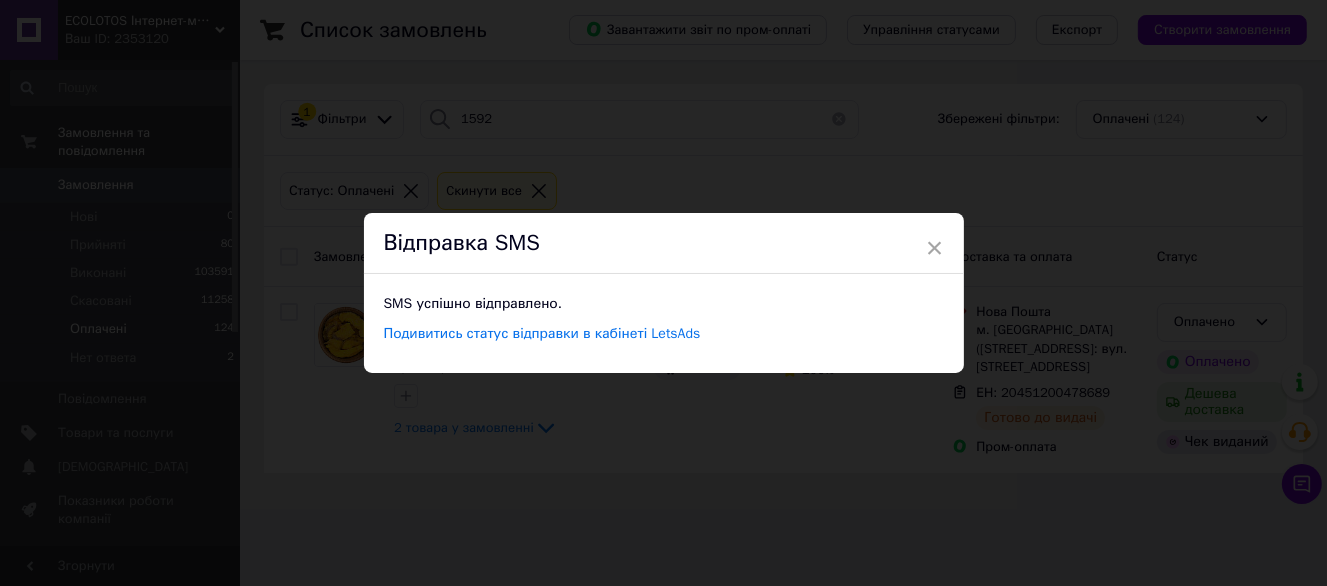 scroll, scrollTop: 0, scrollLeft: 0, axis: both 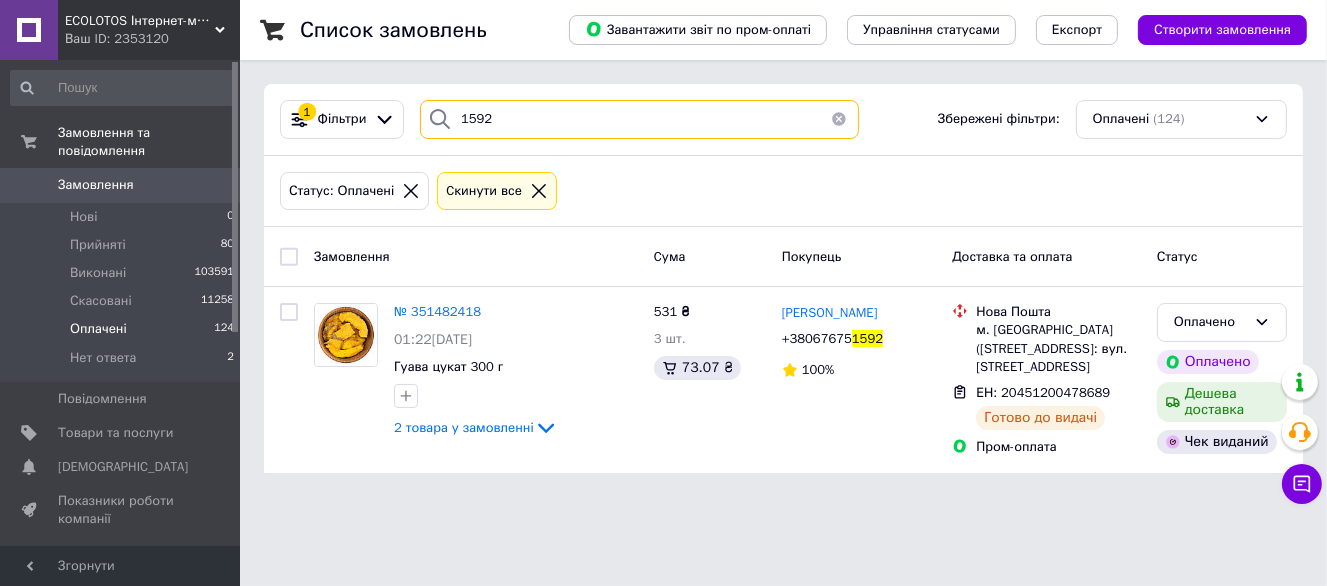 click on "1592" at bounding box center (639, 119) 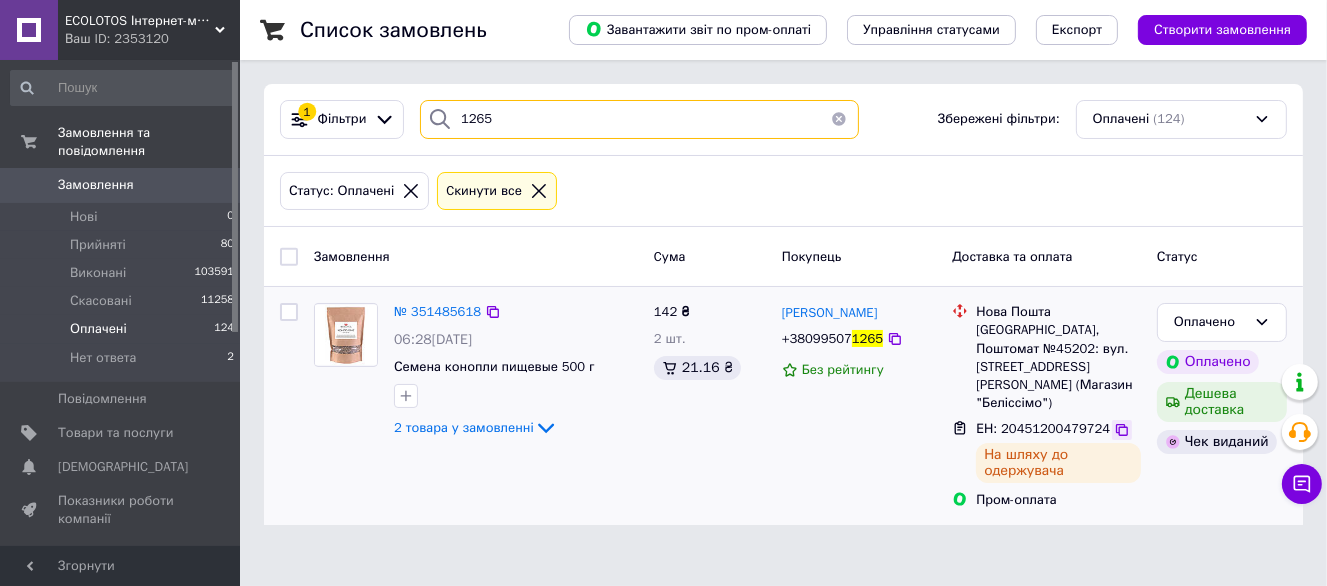 type on "1265" 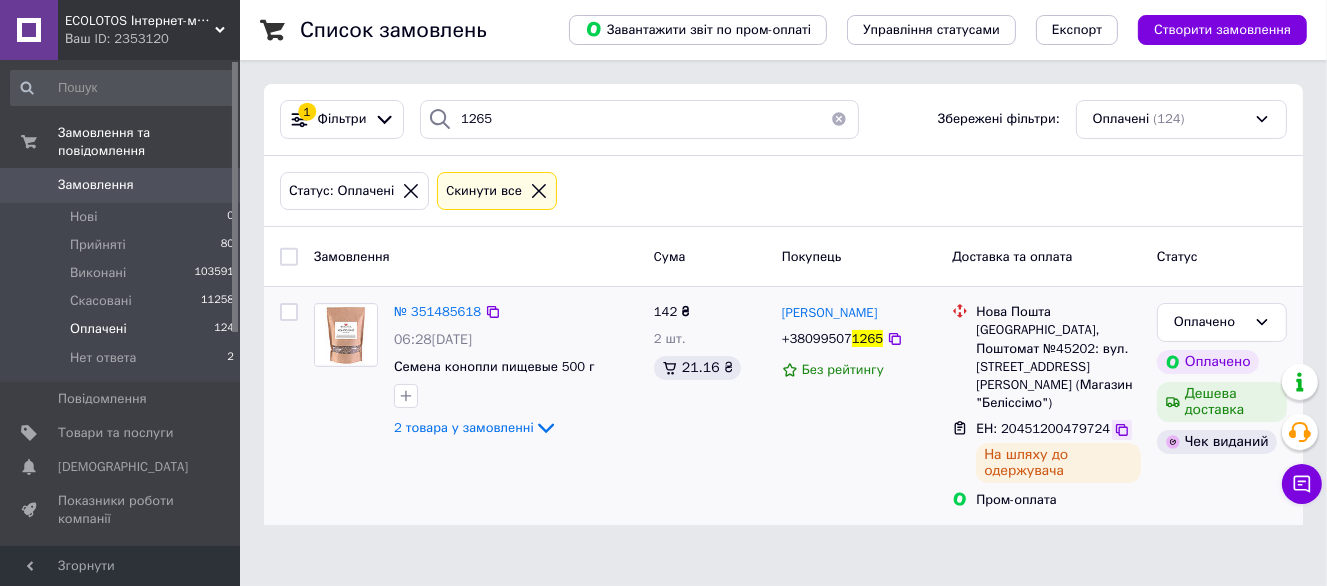 click 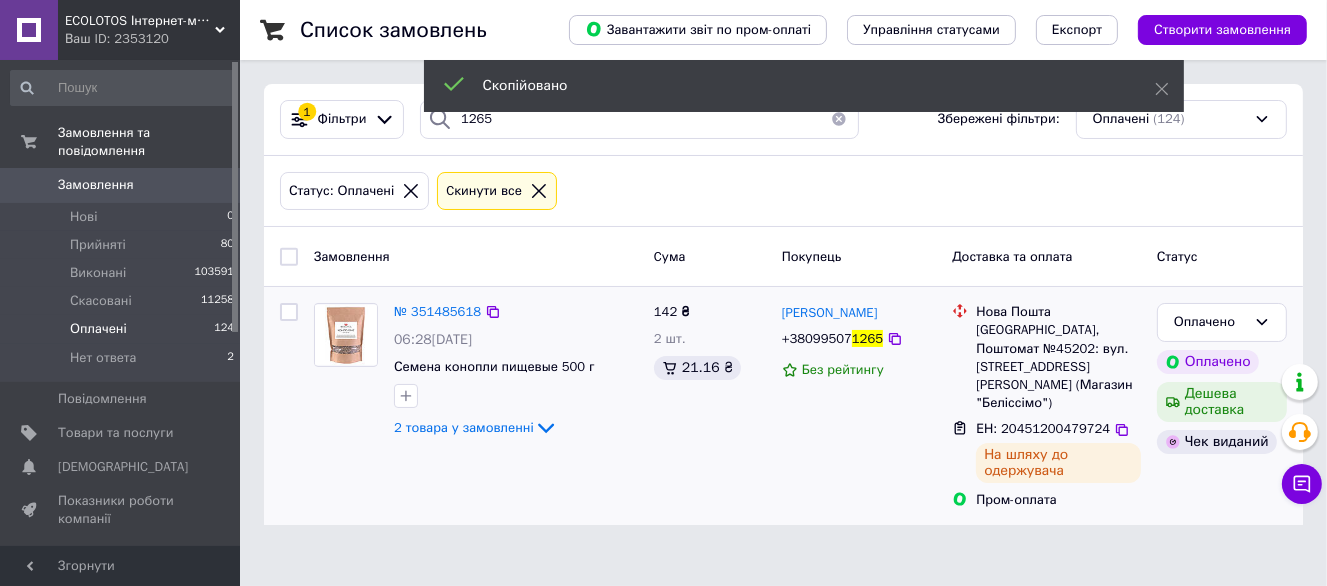 click on "1265" at bounding box center [867, 338] 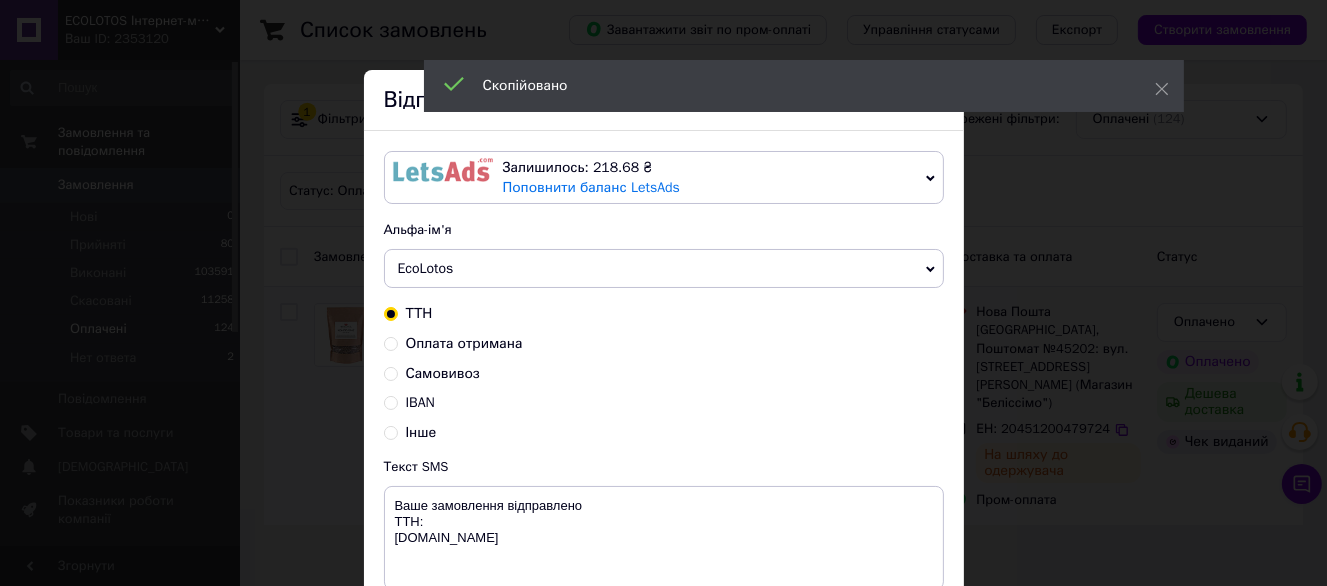 scroll, scrollTop: 187, scrollLeft: 0, axis: vertical 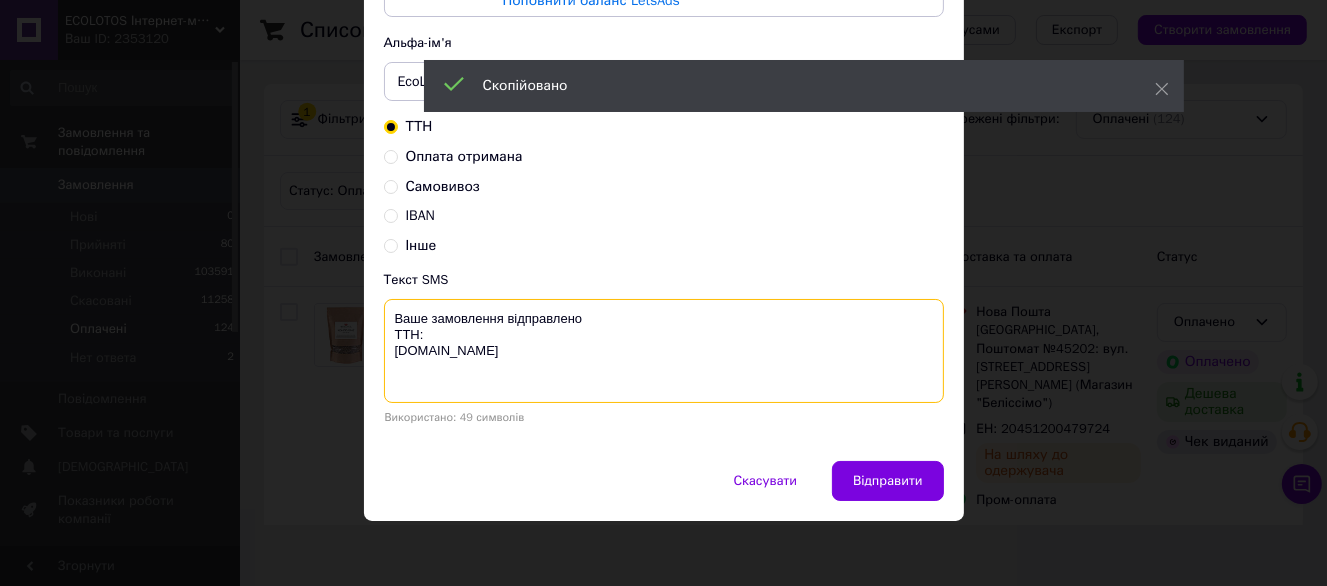 click on "Ваше замовлення відправлено
ТТН:
ecolotos.com.ua" at bounding box center [664, 351] 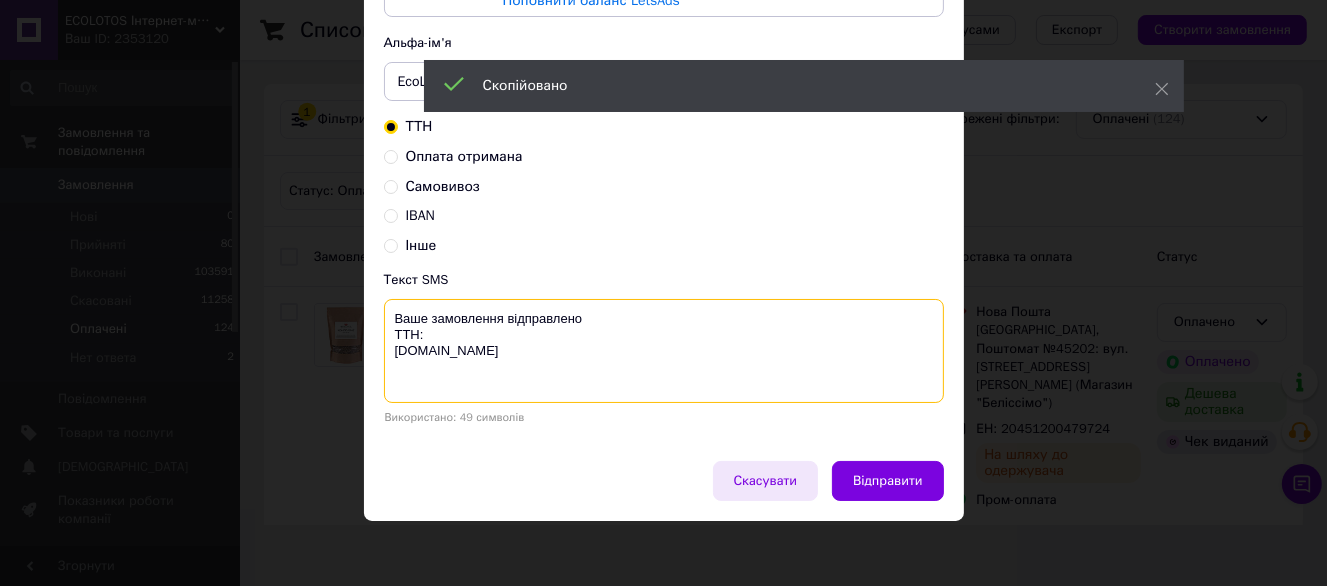 paste on "20451200479724" 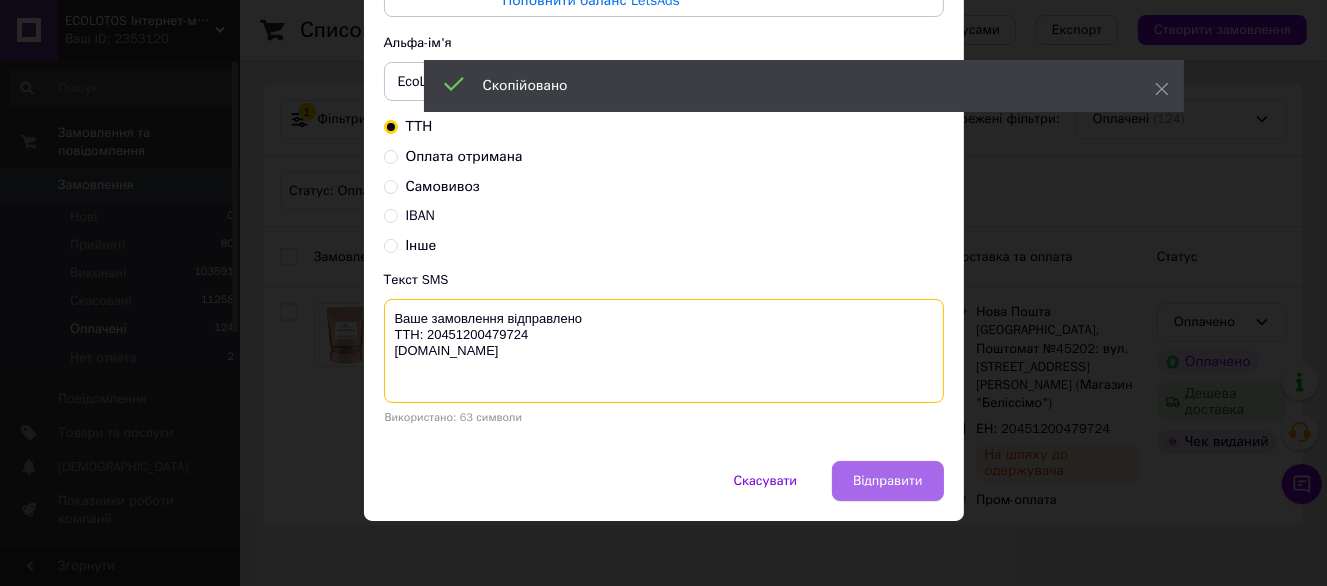 type on "Ваше замовлення відправлено
ТТН: 20451200479724
ecolotos.com.ua" 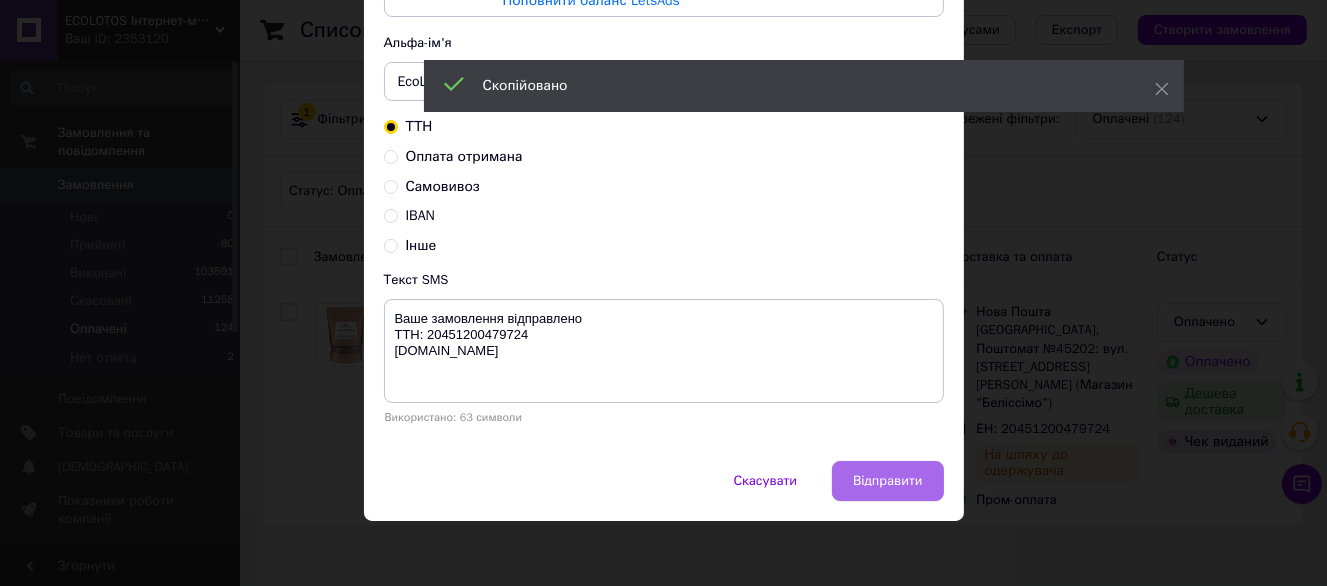 click on "Відправити" at bounding box center (887, 481) 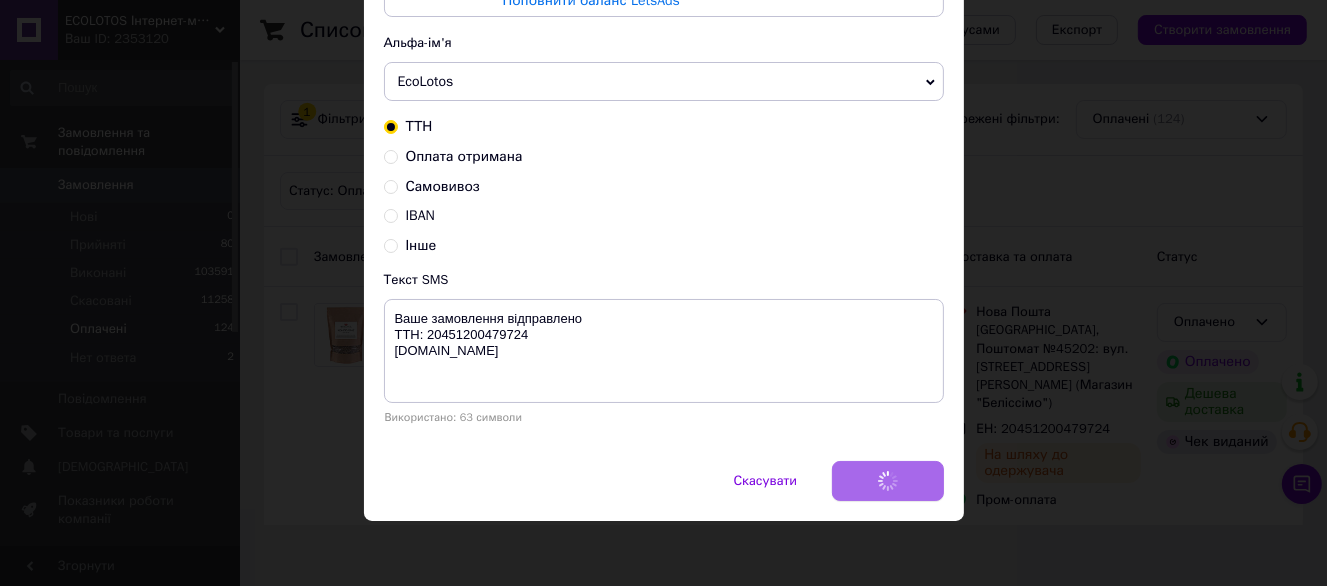 scroll, scrollTop: 0, scrollLeft: 0, axis: both 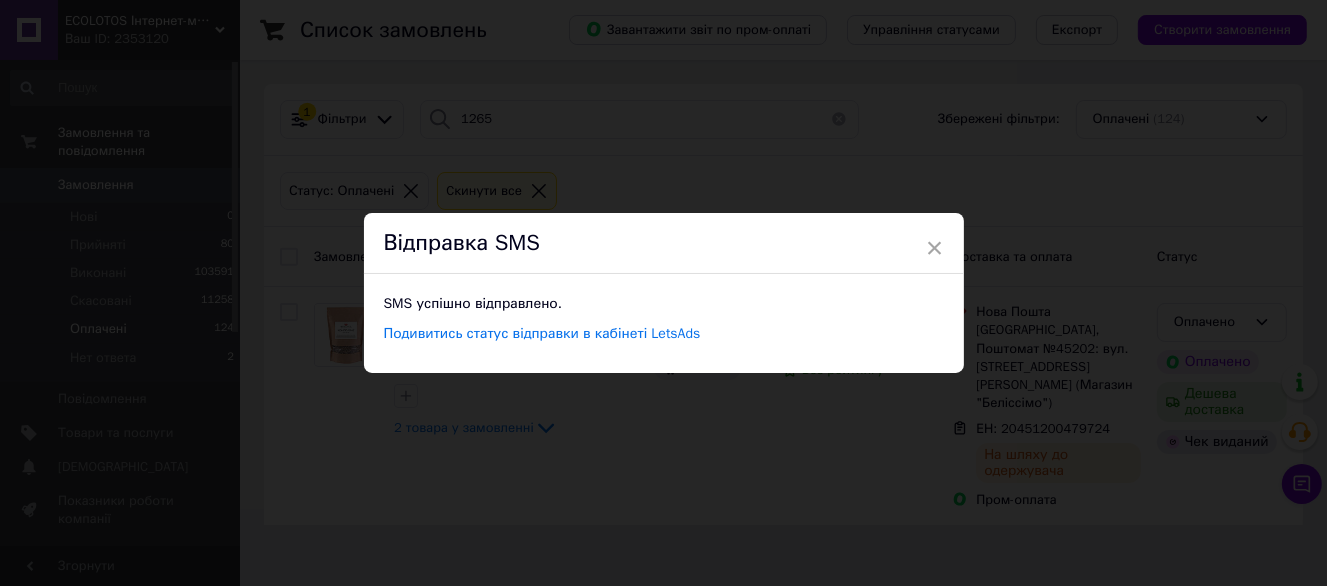 click on "× Відправка SMS SMS успішно відправлено. Подивитись статус відправки в кабінеті LetsAds" at bounding box center (663, 293) 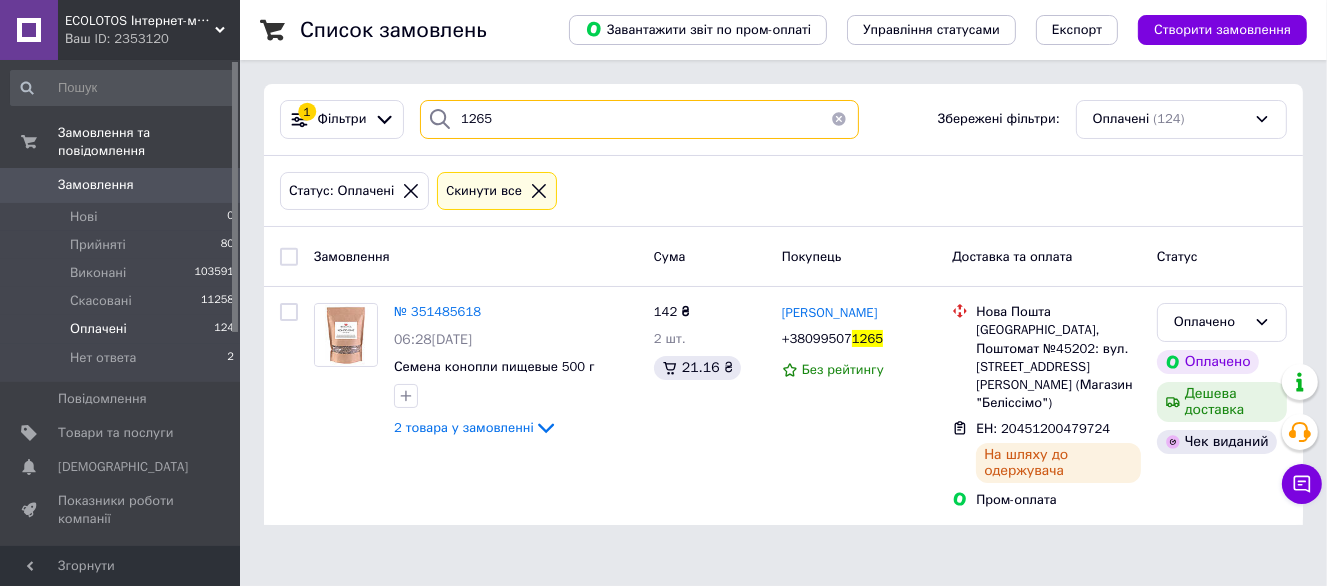 click on "1265" at bounding box center [639, 119] 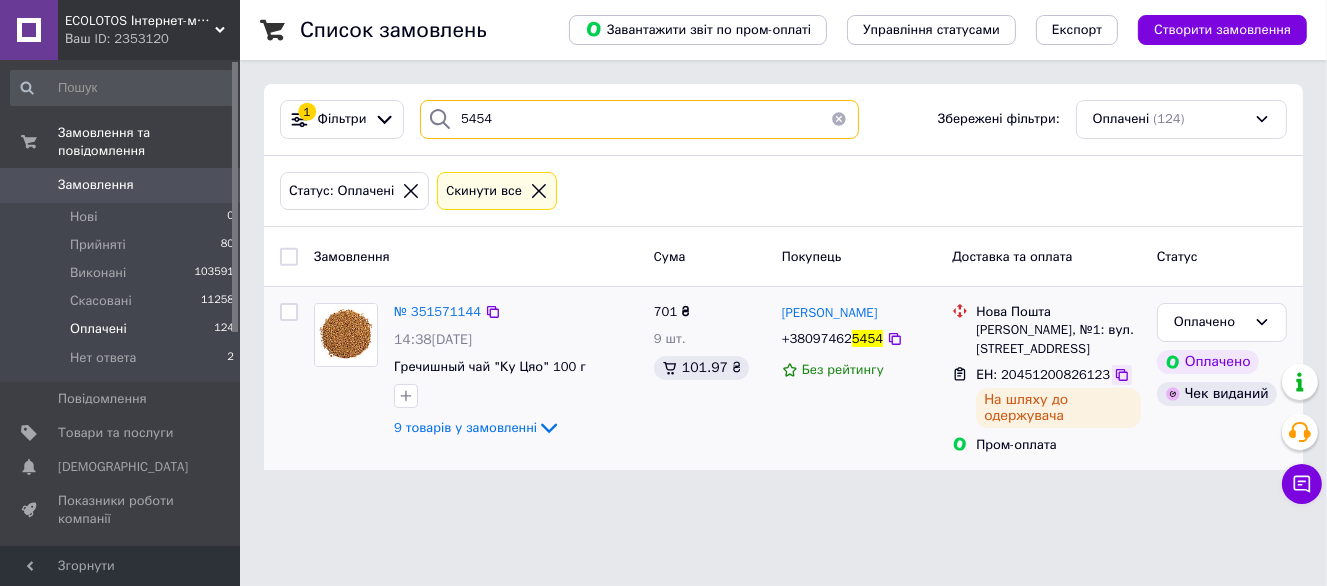 type on "5454" 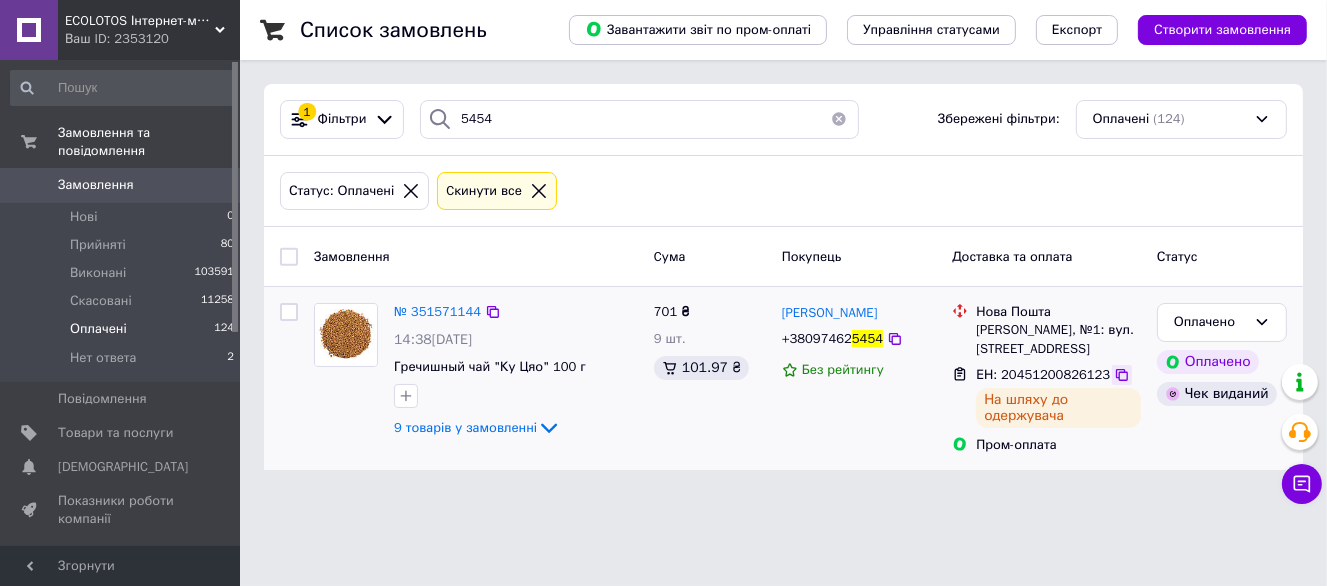 click at bounding box center [1122, 375] 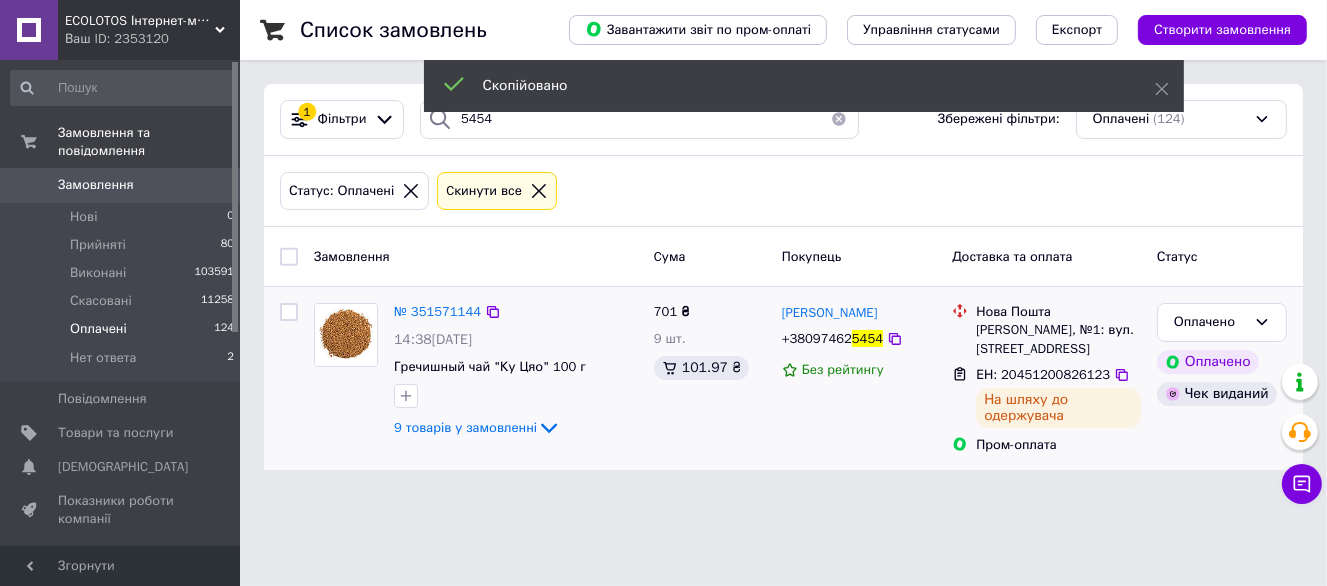click on "+38097462" at bounding box center (817, 338) 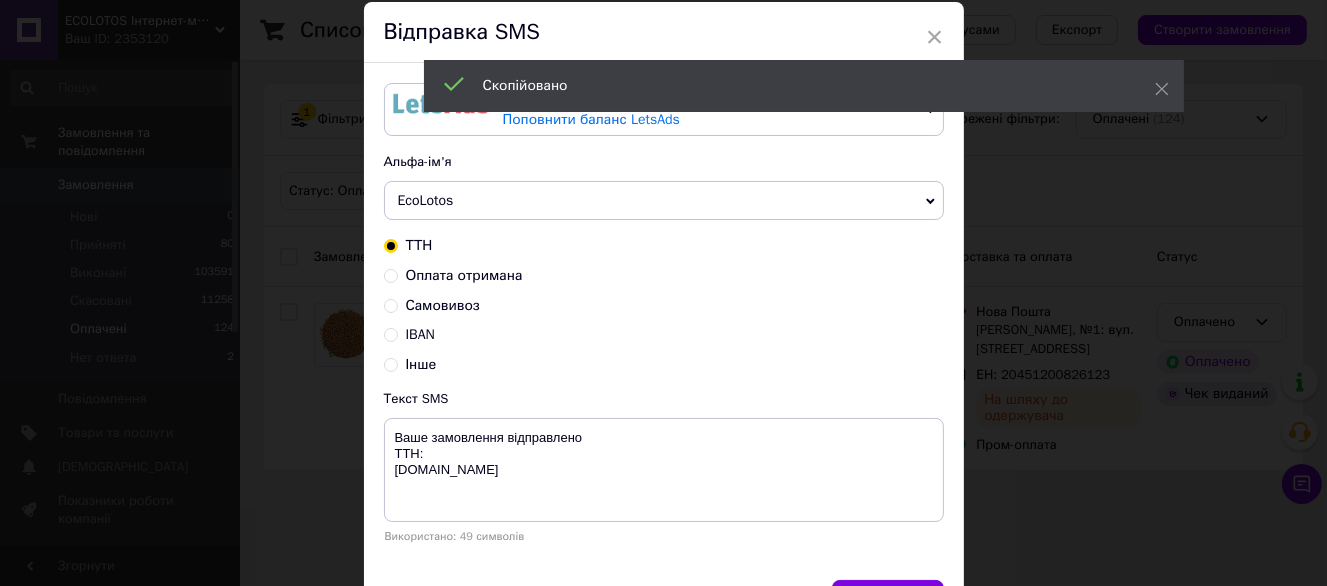 scroll, scrollTop: 100, scrollLeft: 0, axis: vertical 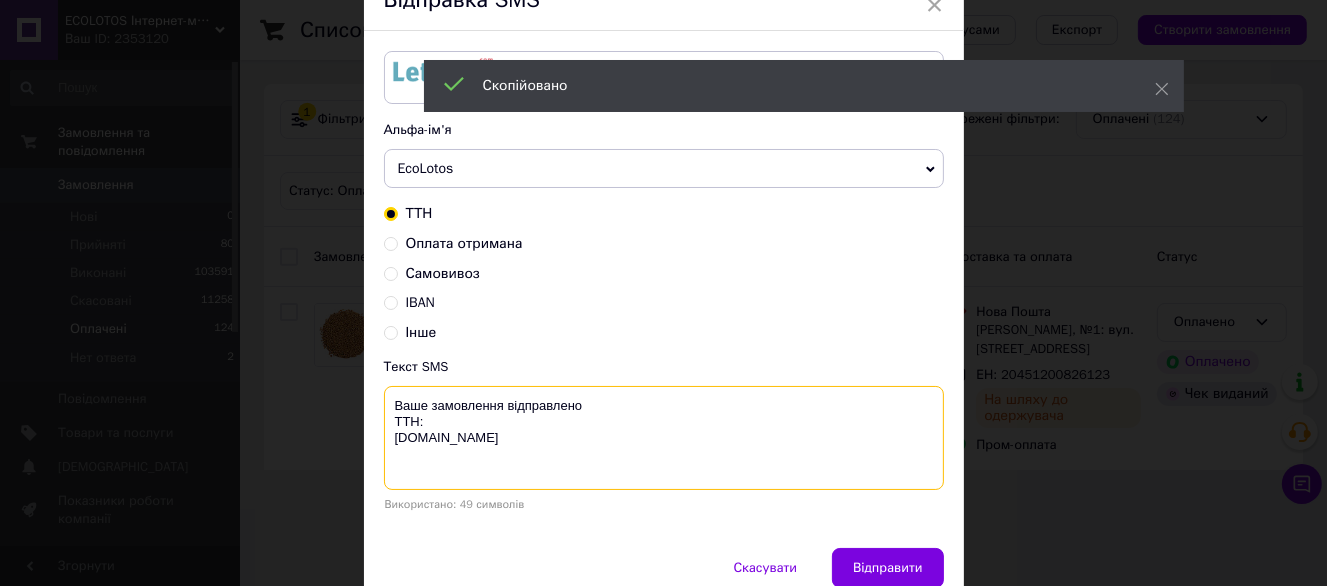 click on "Ваше замовлення відправлено
ТТН:
ecolotos.com.ua" at bounding box center (664, 438) 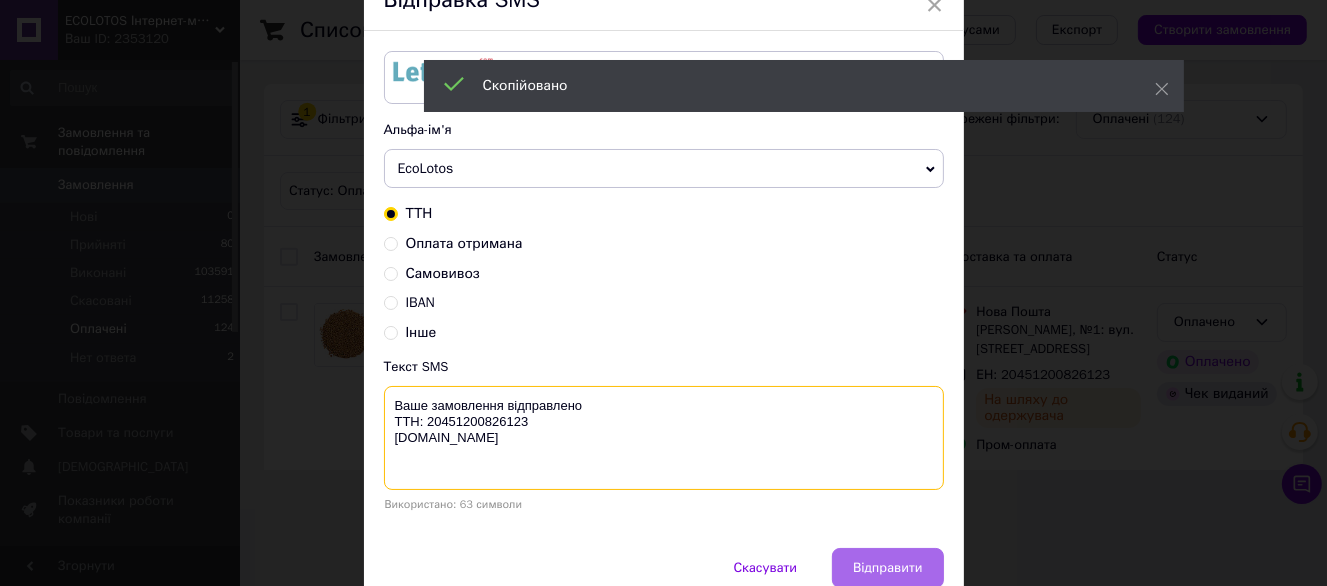 type on "Ваше замовлення відправлено
ТТН: 20451200826123
ecolotos.com.ua" 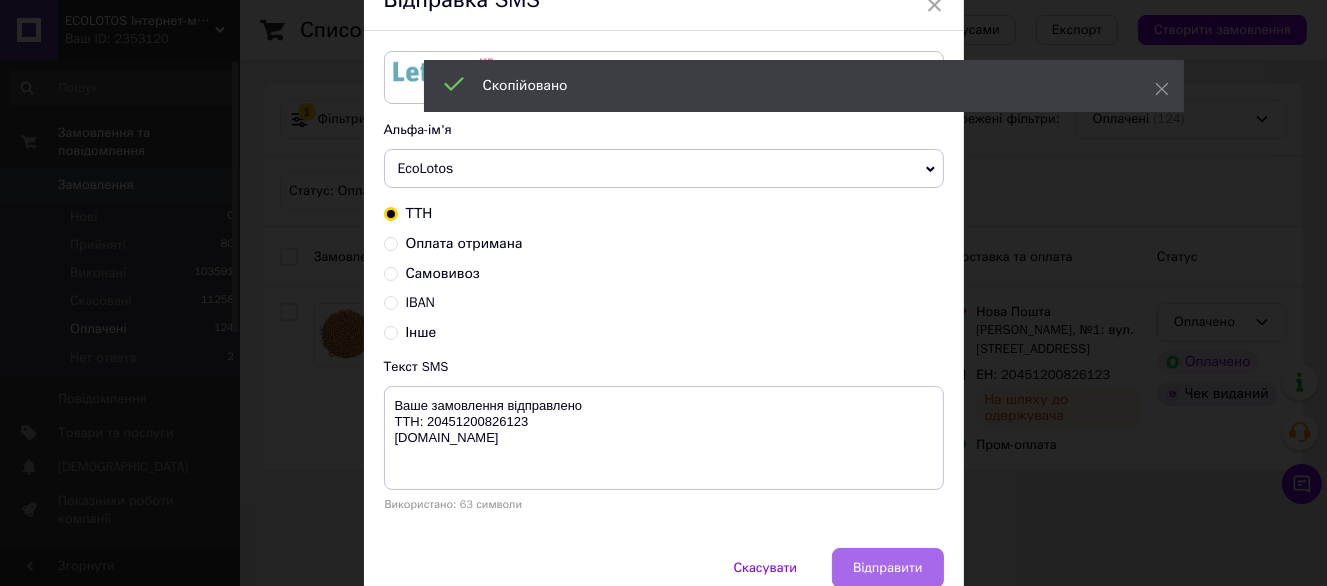 click on "Відправити" at bounding box center (887, 568) 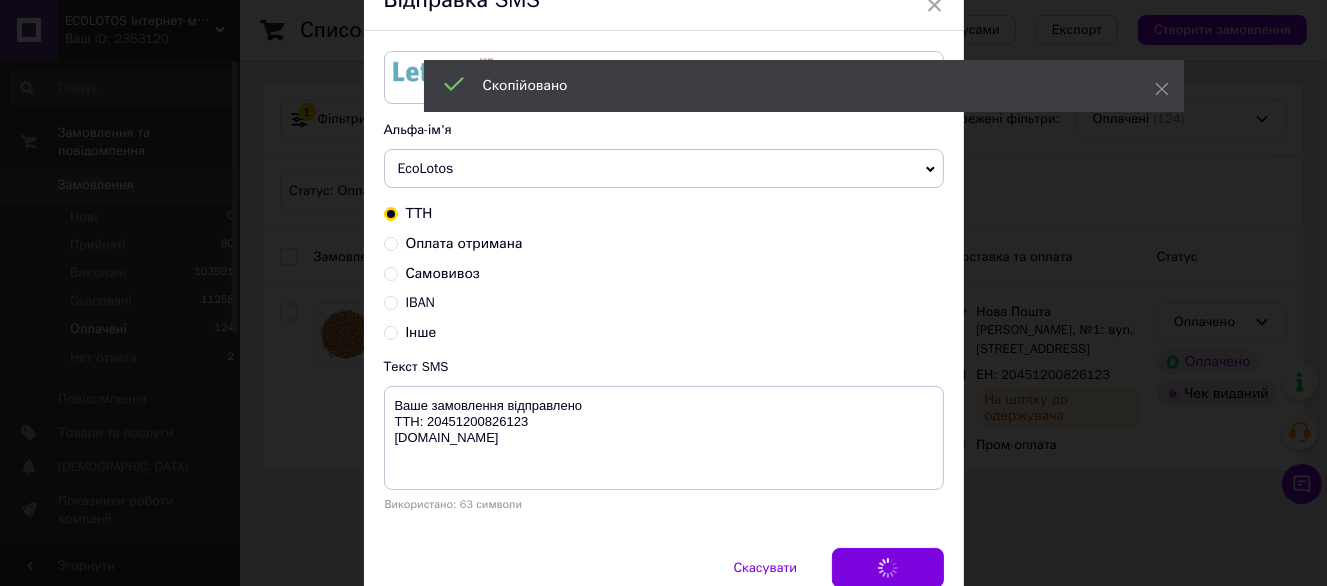 click on "Скасувати   Відправити" at bounding box center (664, 578) 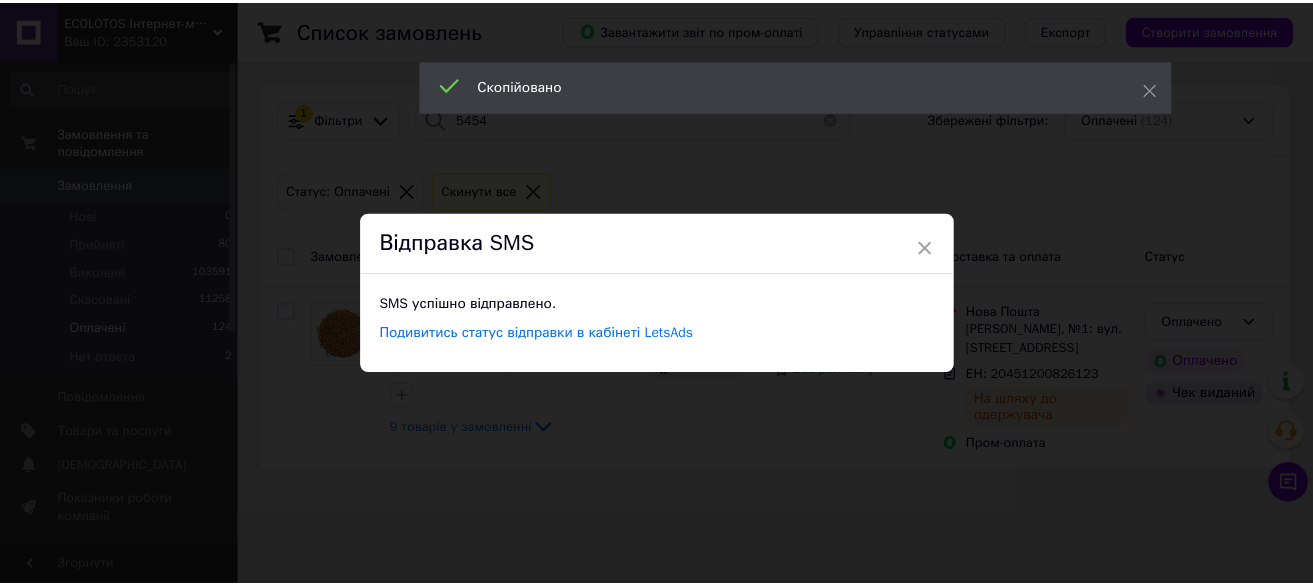 scroll, scrollTop: 0, scrollLeft: 0, axis: both 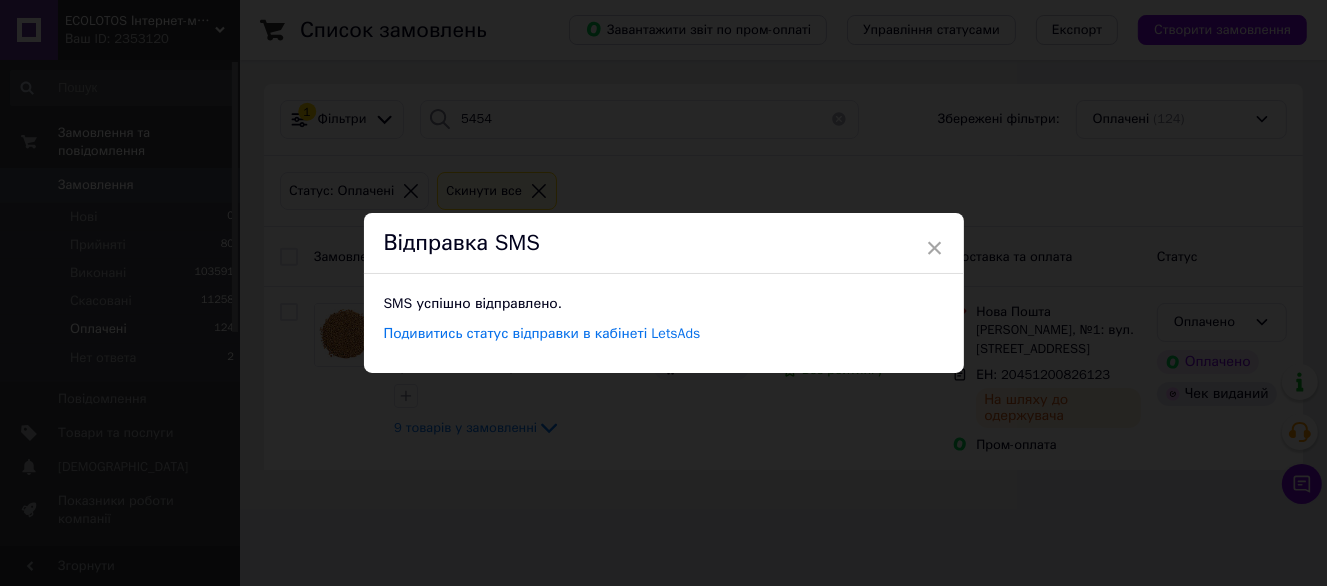 click on "× Відправка SMS SMS успішно відправлено. Подивитись статус відправки в кабінеті LetsAds" at bounding box center (663, 293) 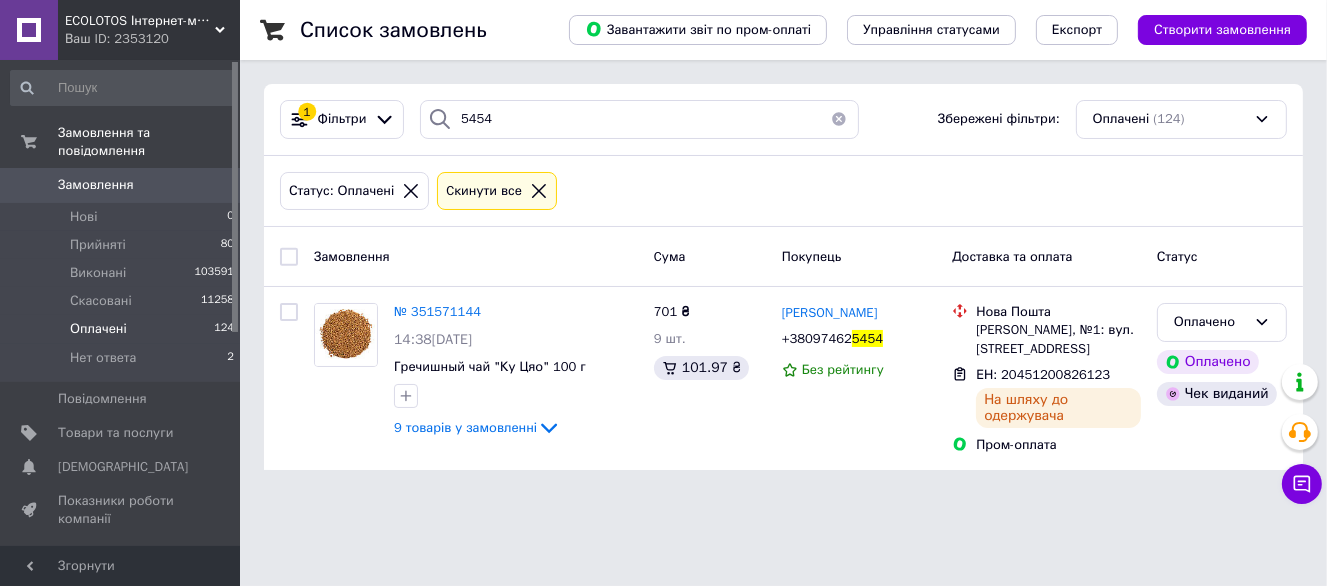 drag, startPoint x: 537, startPoint y: 147, endPoint x: 561, endPoint y: 114, distance: 40.804413 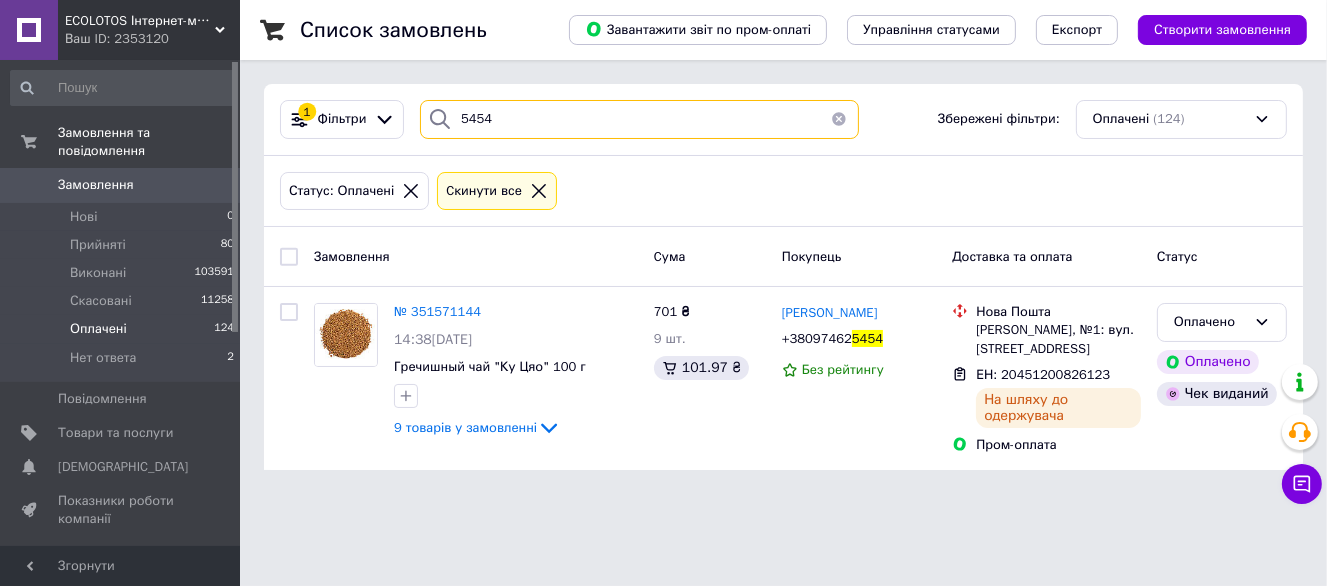 click on "5454" at bounding box center (639, 119) 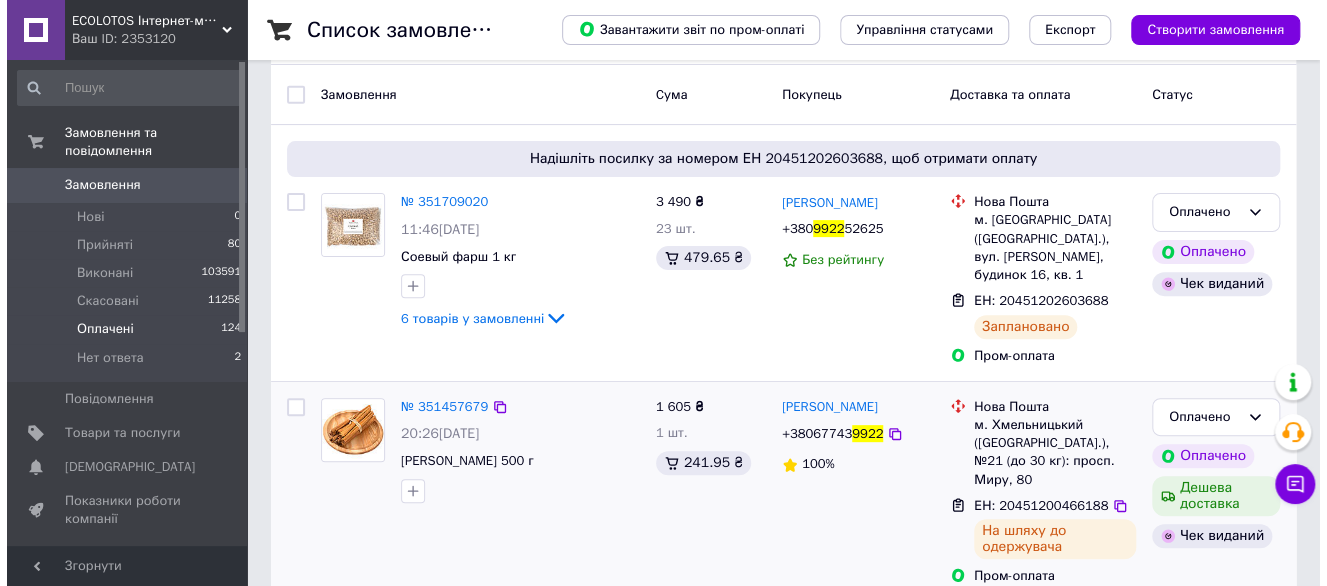 scroll, scrollTop: 165, scrollLeft: 0, axis: vertical 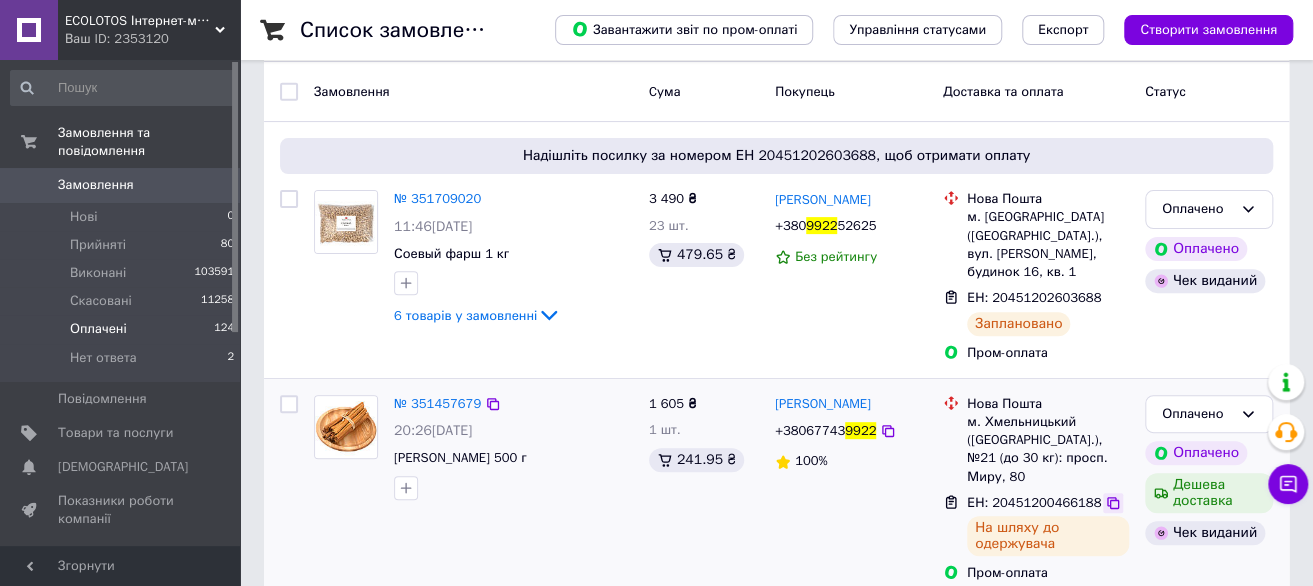 type on "9922" 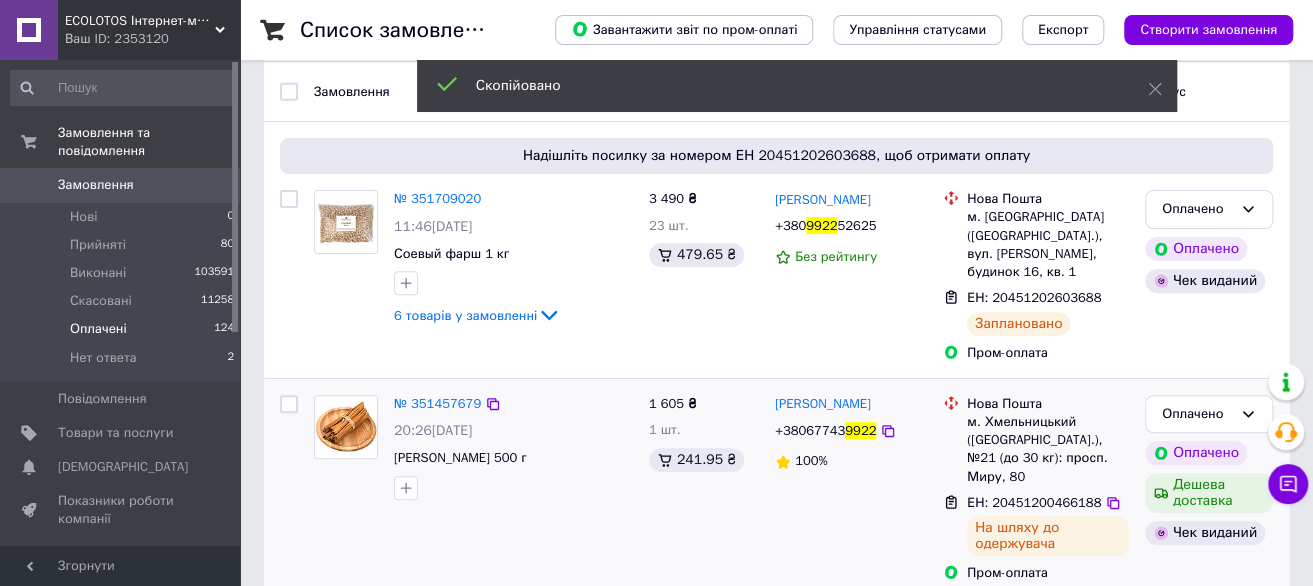 click on "+38067743" at bounding box center [810, 430] 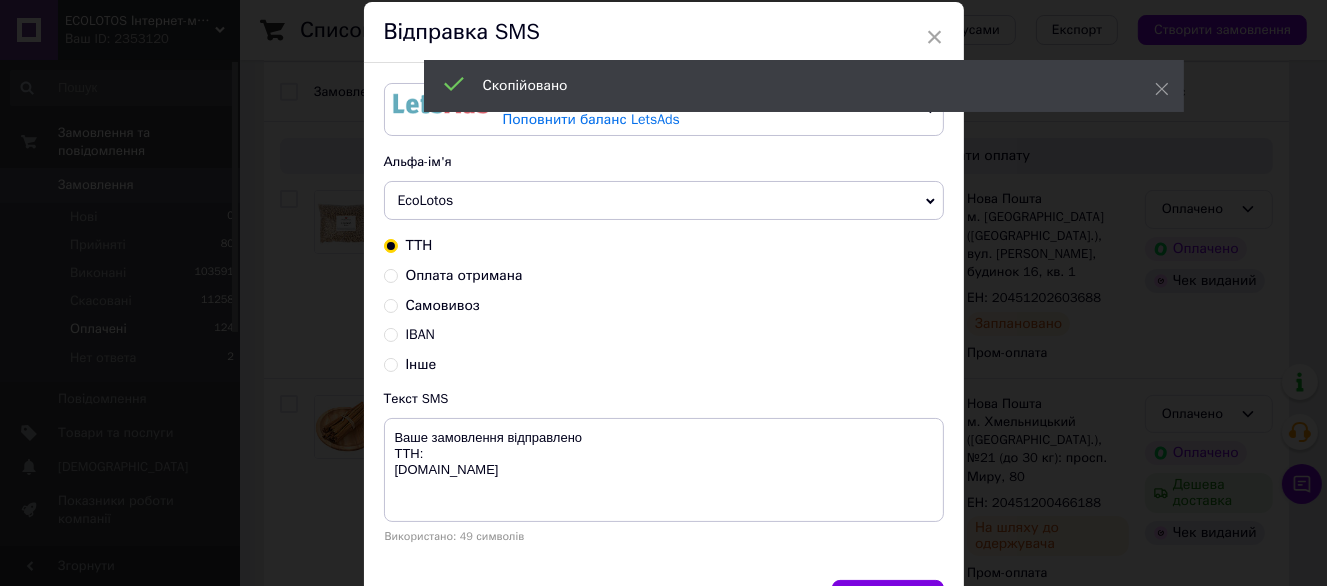 scroll, scrollTop: 100, scrollLeft: 0, axis: vertical 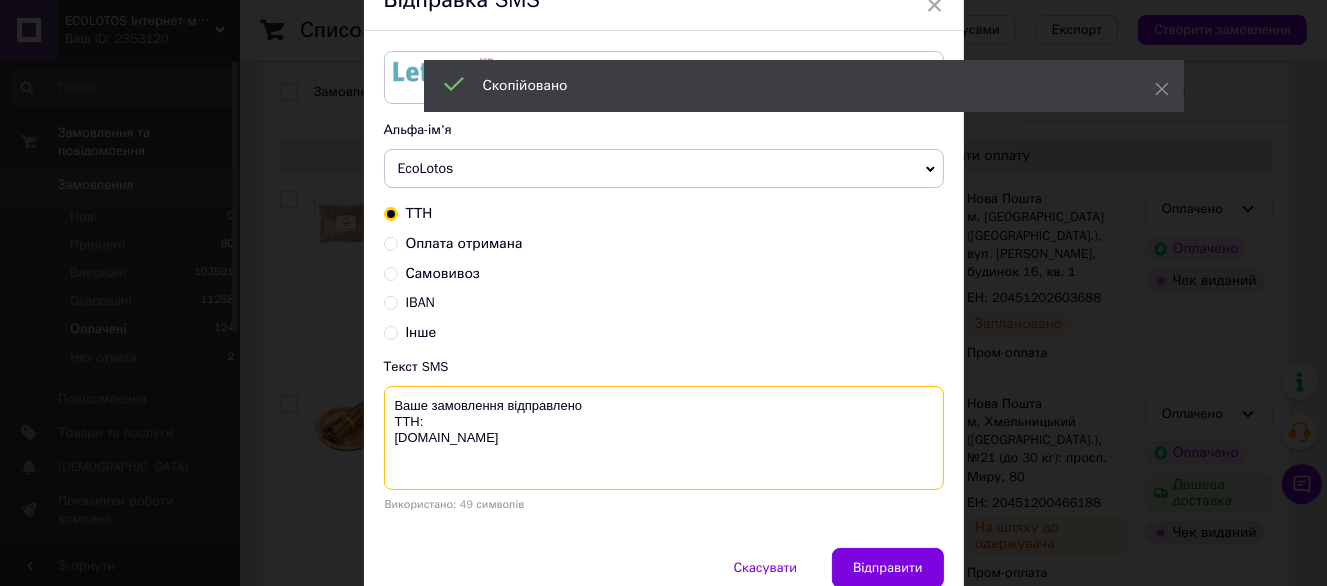 click on "Ваше замовлення відправлено
ТТН:
ecolotos.com.ua" at bounding box center [664, 438] 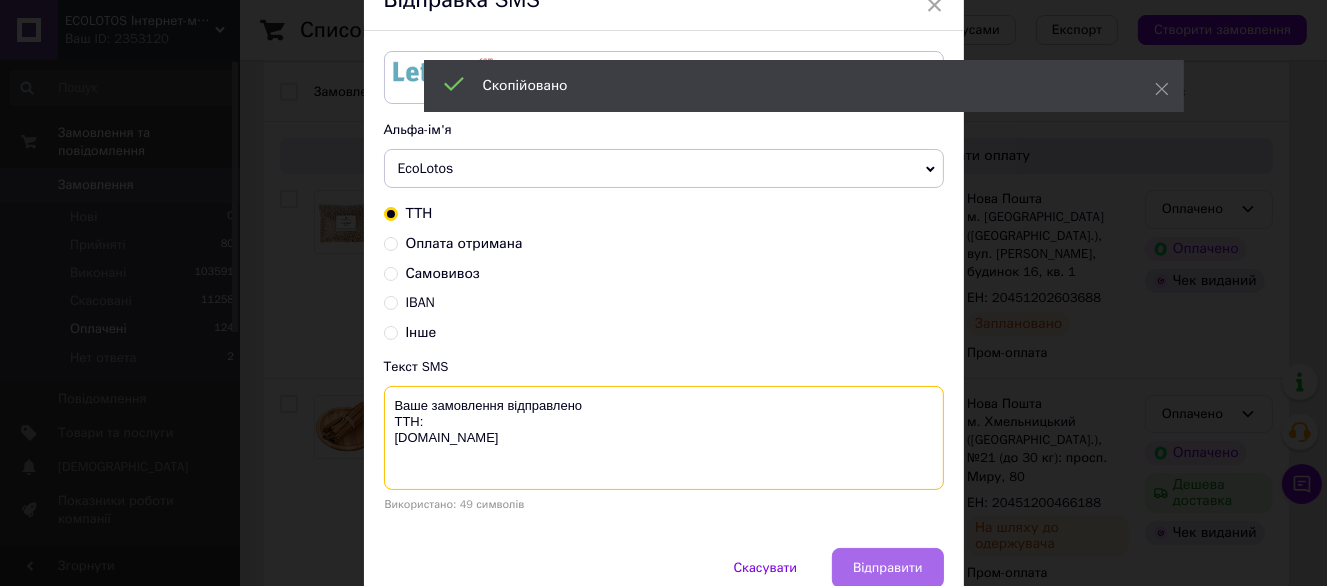 paste on "20451200466188" 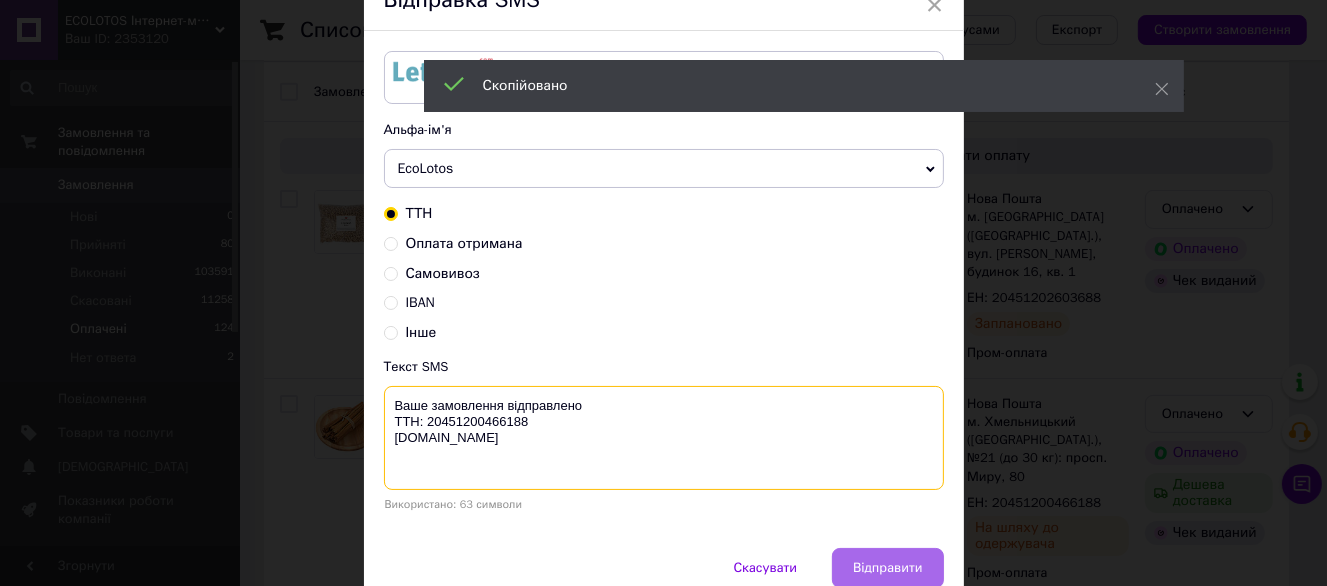 type on "Ваше замовлення відправлено
ТТН: 20451200466188
ecolotos.com.ua" 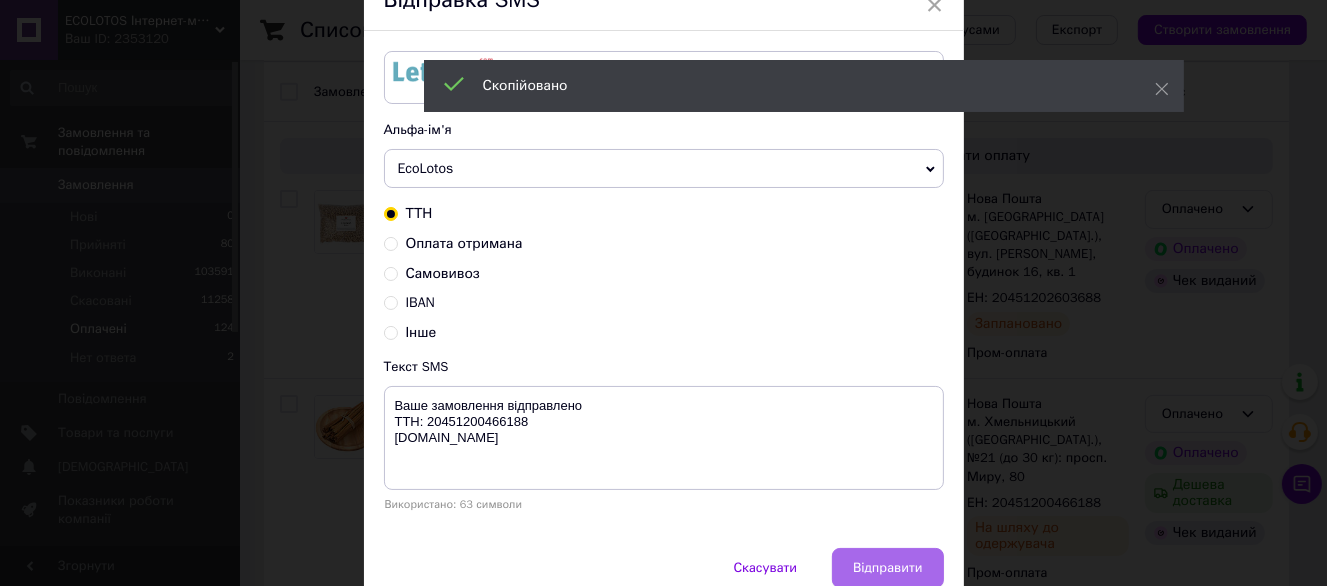 click on "Відправити" at bounding box center (887, 568) 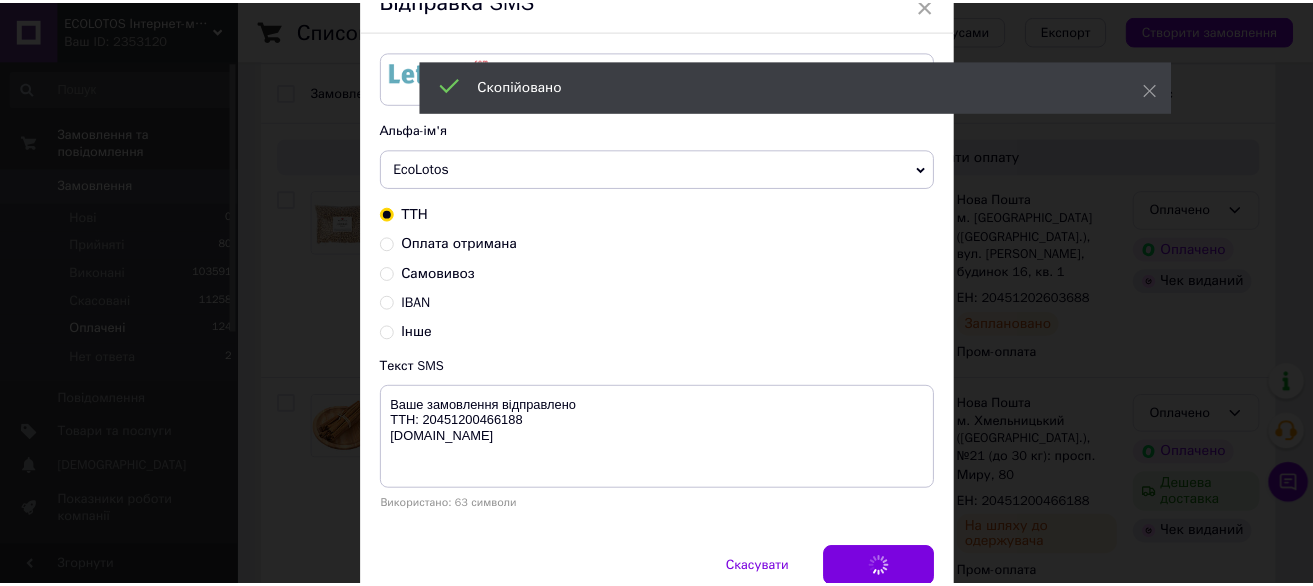 scroll, scrollTop: 0, scrollLeft: 0, axis: both 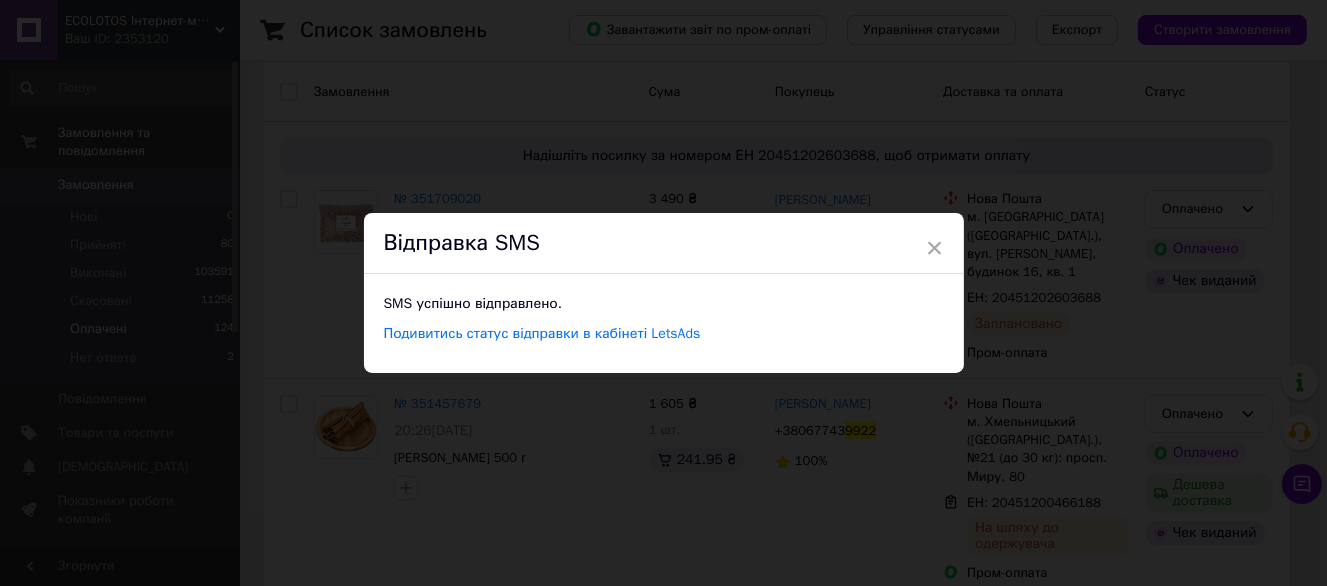 click on "× Відправка SMS SMS успішно відправлено. Подивитись статус відправки в кабінеті LetsAds" at bounding box center (663, 293) 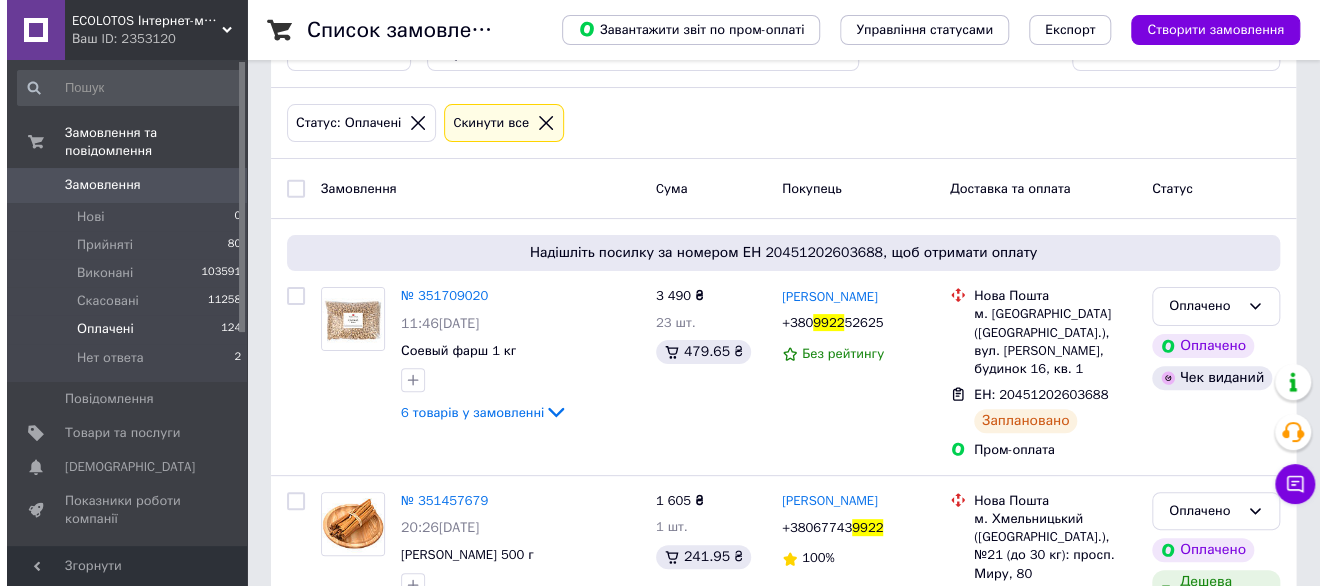 scroll, scrollTop: 0, scrollLeft: 0, axis: both 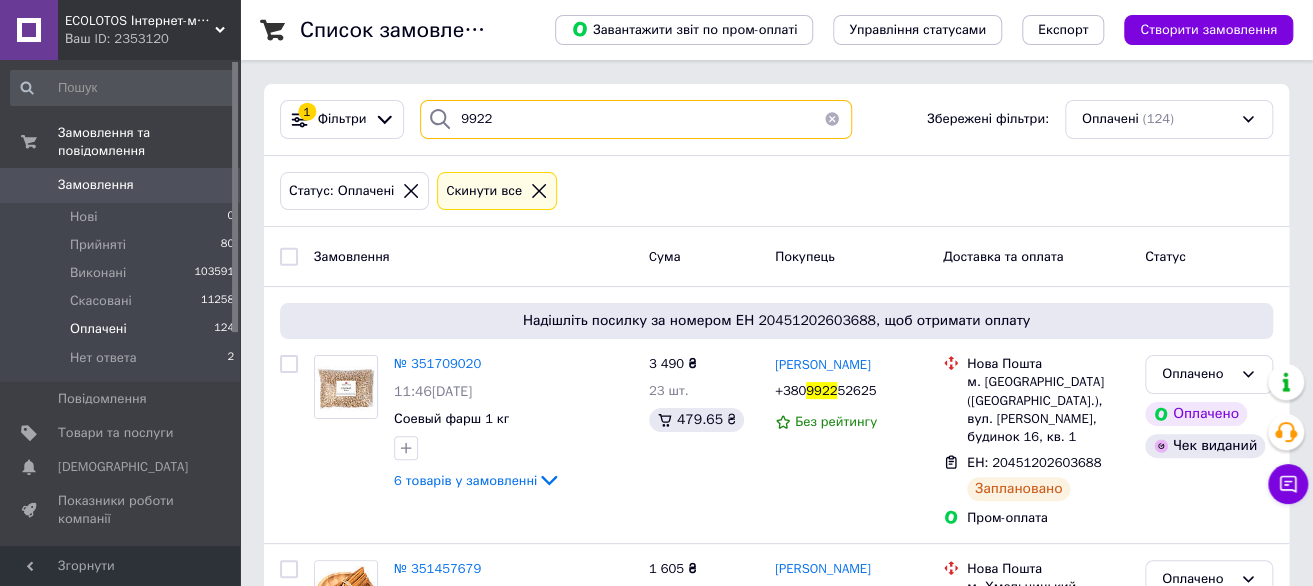click on "9922" at bounding box center [636, 119] 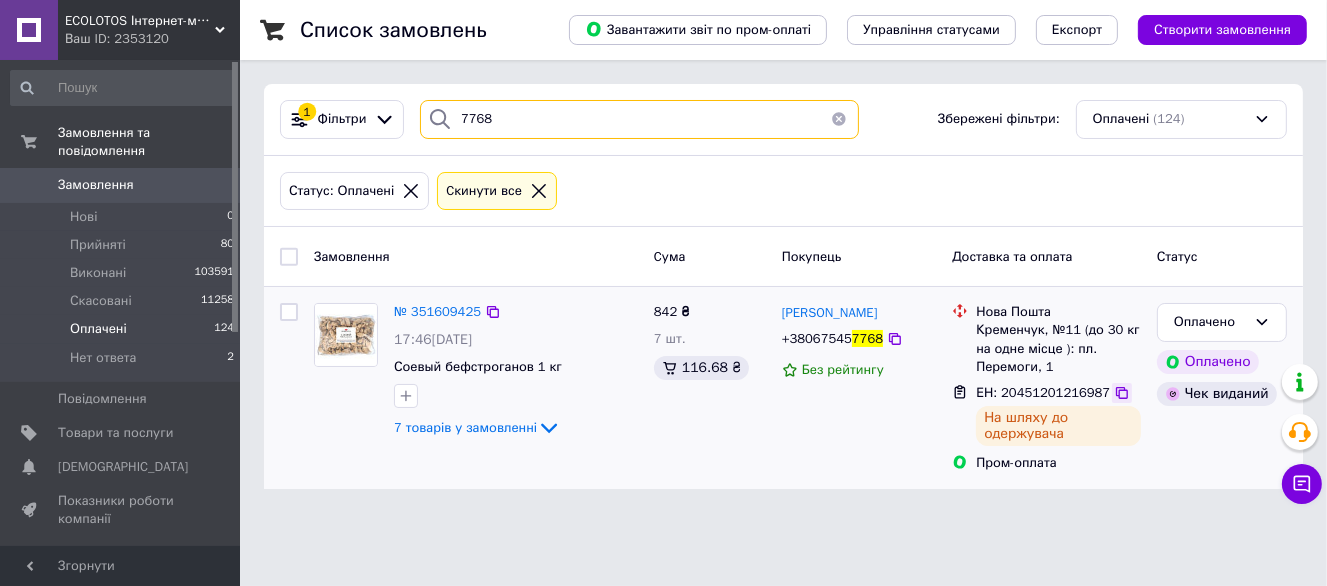 type on "7768" 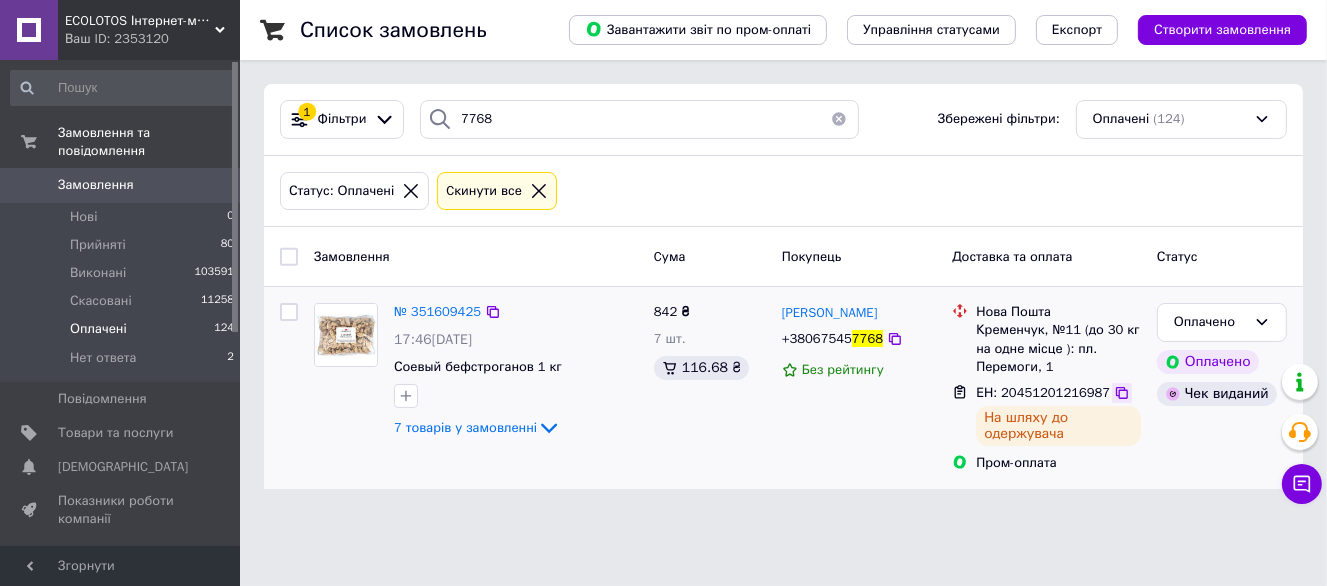 click 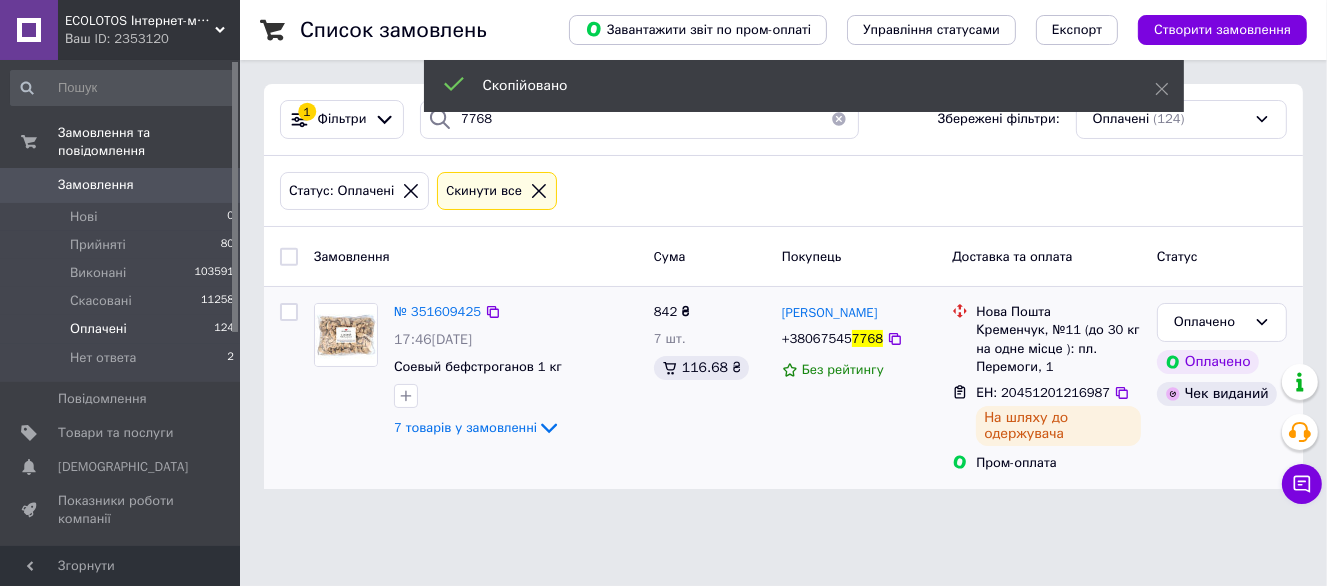 click on "+38067545" at bounding box center [817, 338] 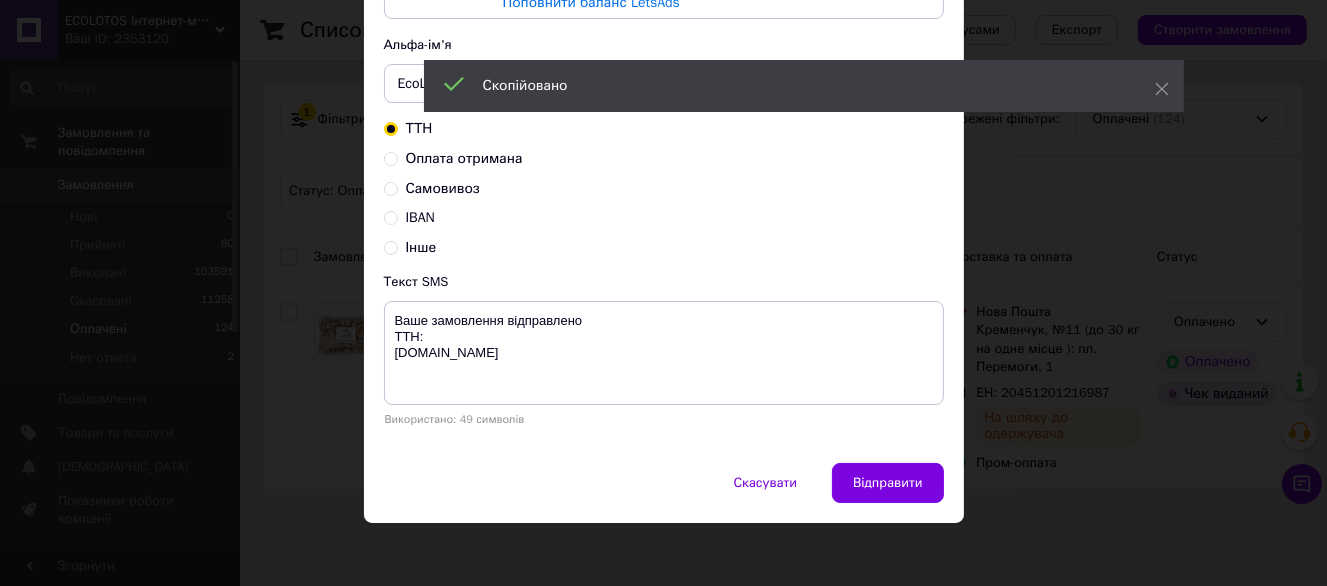 scroll, scrollTop: 187, scrollLeft: 0, axis: vertical 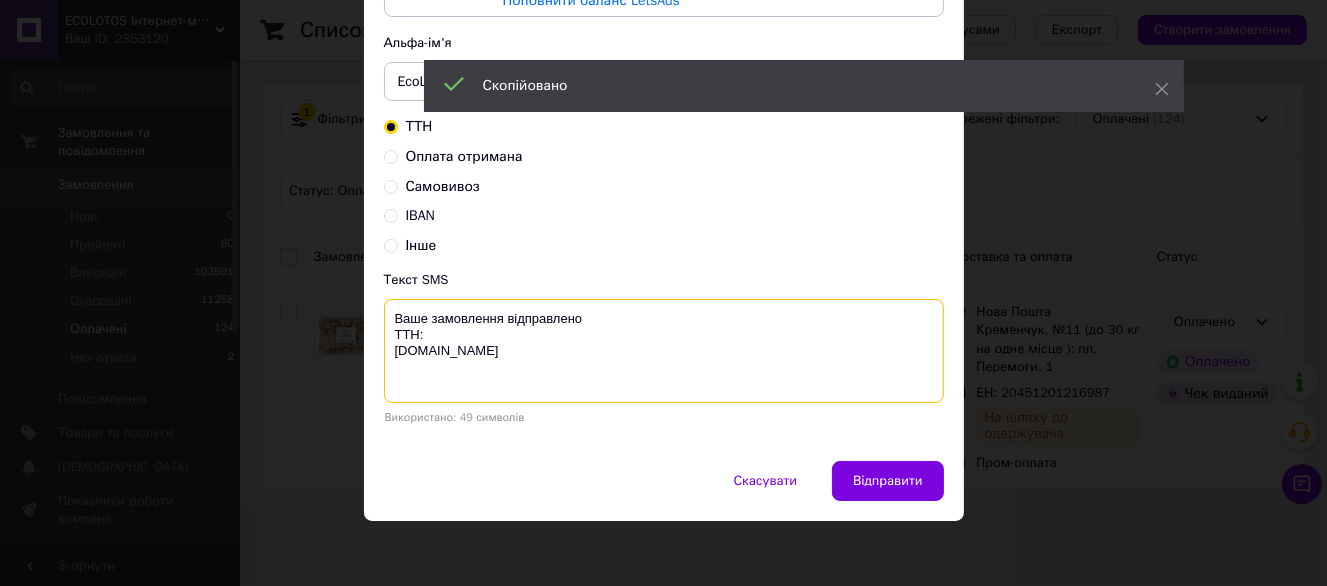 click on "Ваше замовлення відправлено
ТТН:
ecolotos.com.ua" at bounding box center (664, 351) 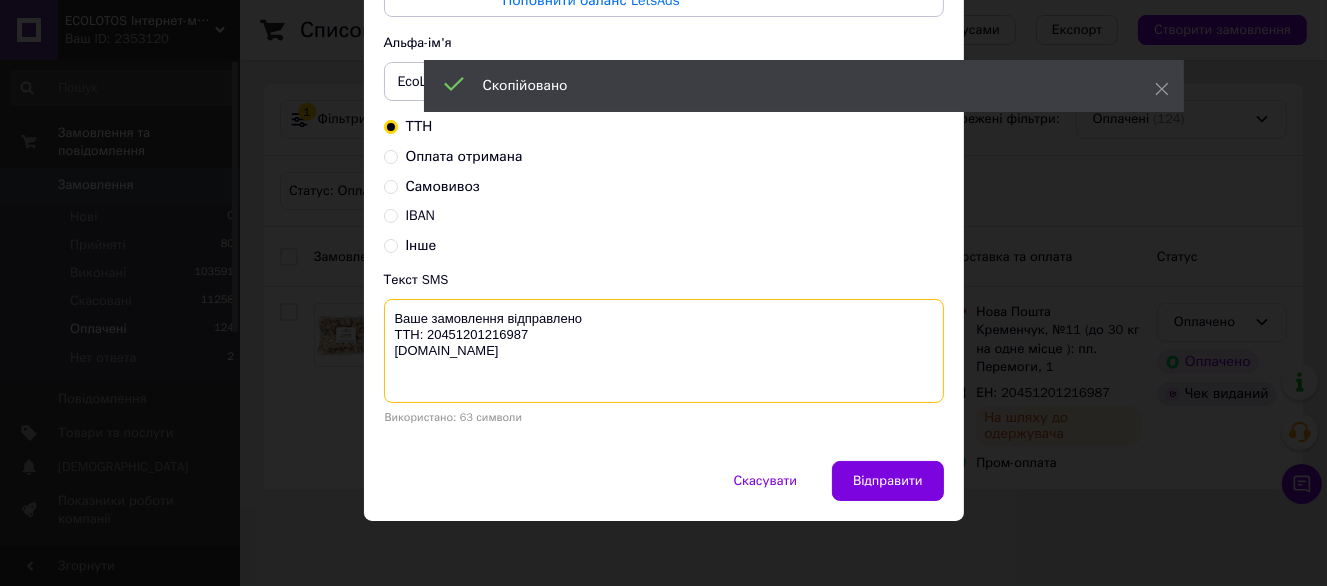 type on "Ваше замовлення відправлено
ТТН: 20451201216987
ecolotos.com.ua" 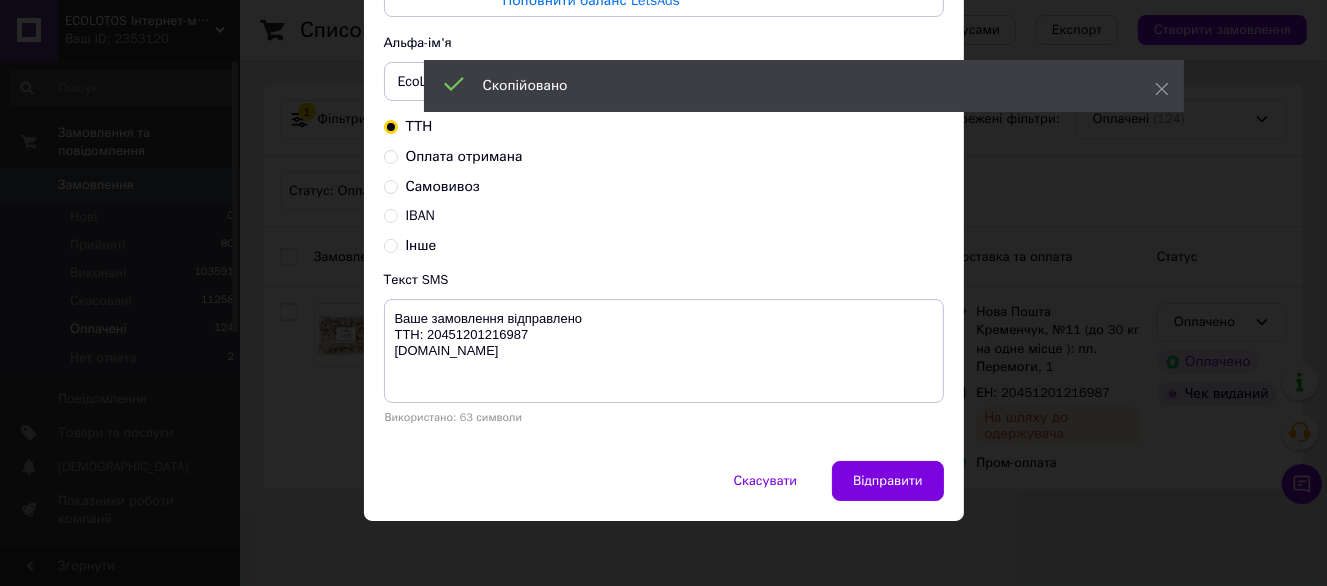 click on "Залишилось: 218.68 ₴ Поповнити баланс LetsAds Підключити SMSClub Альфа-ім'я  EcoLotos Dolcibox Dolcibo Оновити список альфа-імен ТТН Оплата отримана Самовивоз IBAN Інше Текст SMS Ваше замовлення відправлено
ТТН: 20451201216987
ecolotos.com.ua Використано: 63 символи" at bounding box center [664, 202] 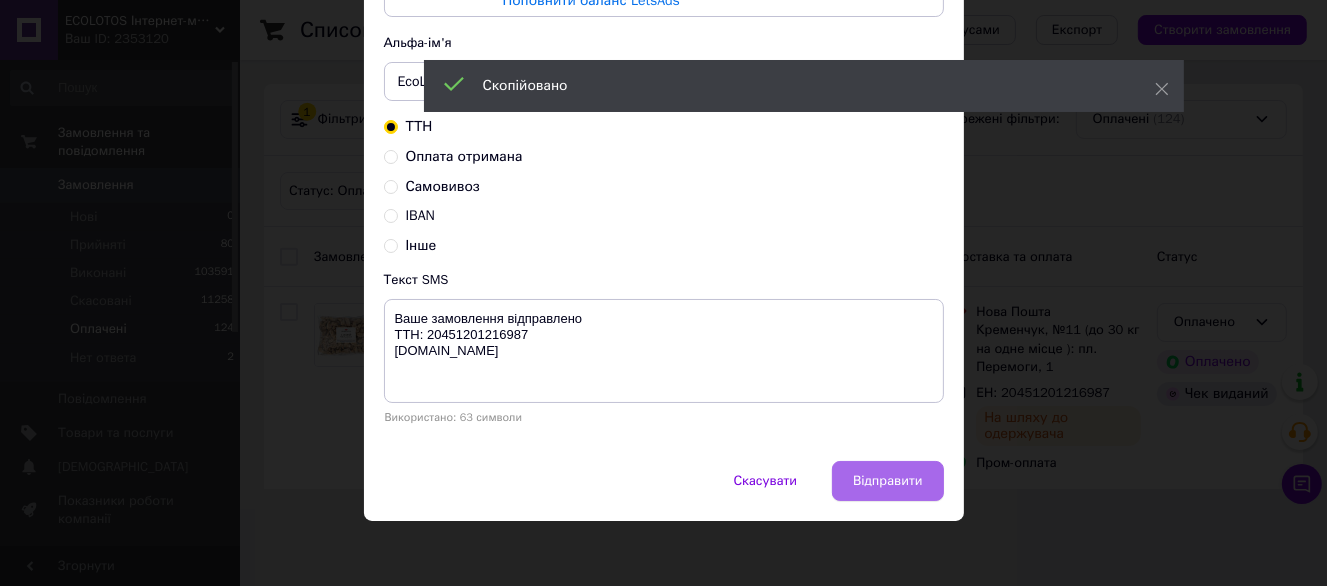 click on "Відправити" at bounding box center [887, 481] 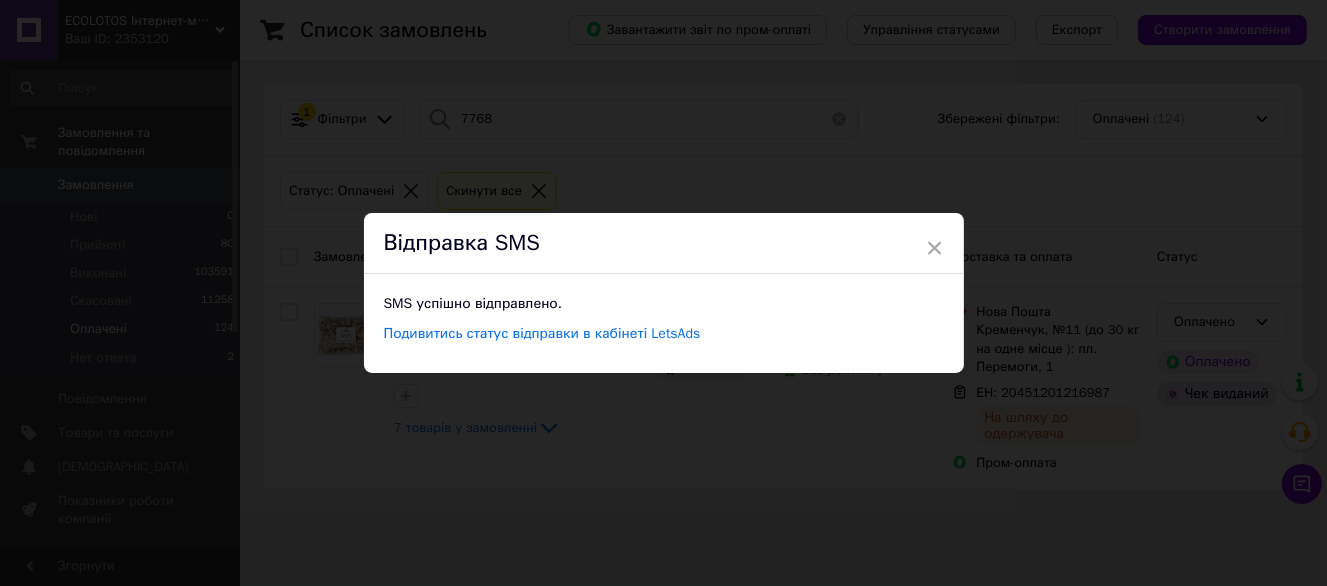 scroll, scrollTop: 0, scrollLeft: 0, axis: both 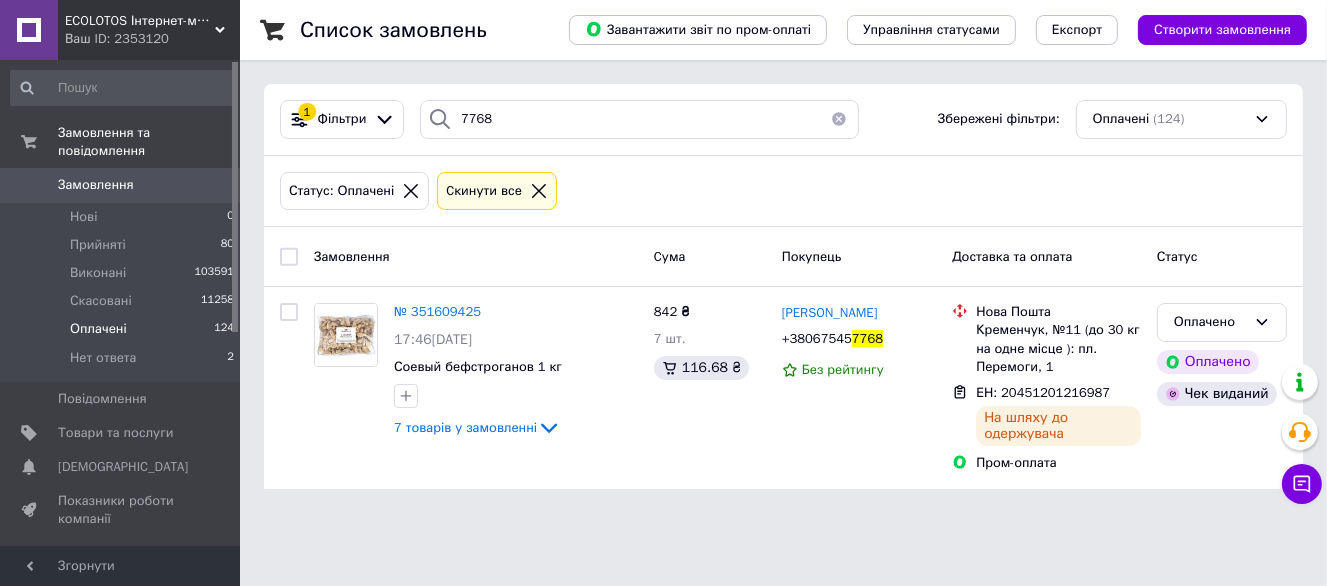 click on "1 Фільтри 7768 Збережені фільтри: Оплачені (124)" at bounding box center [783, 120] 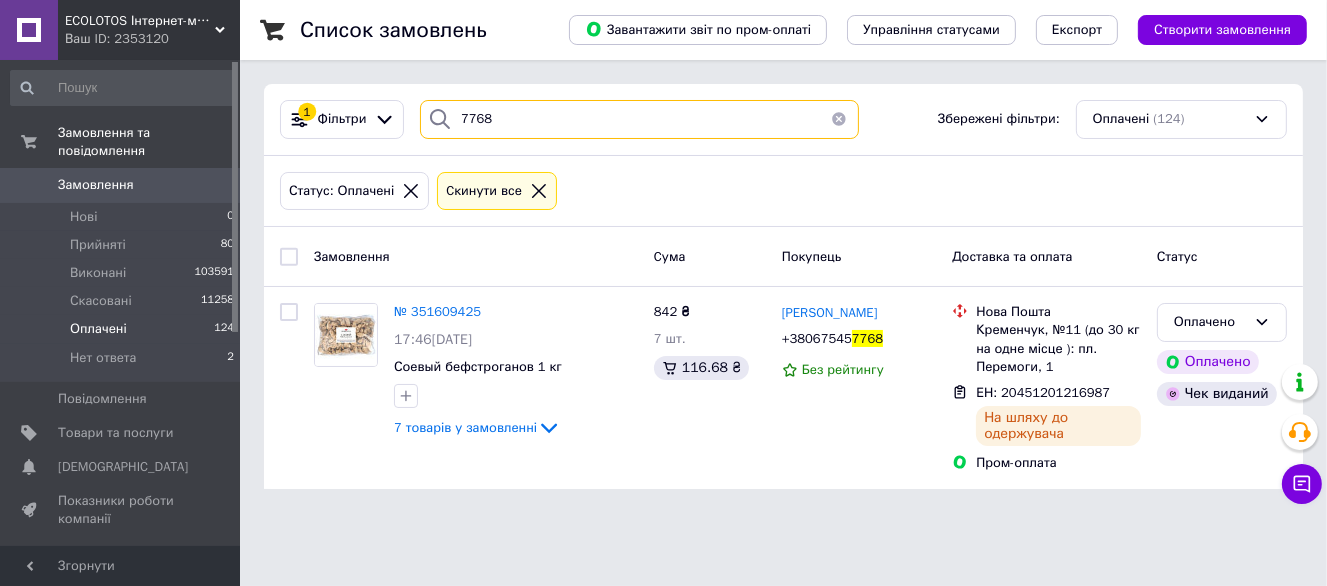 click on "7768" at bounding box center (639, 119) 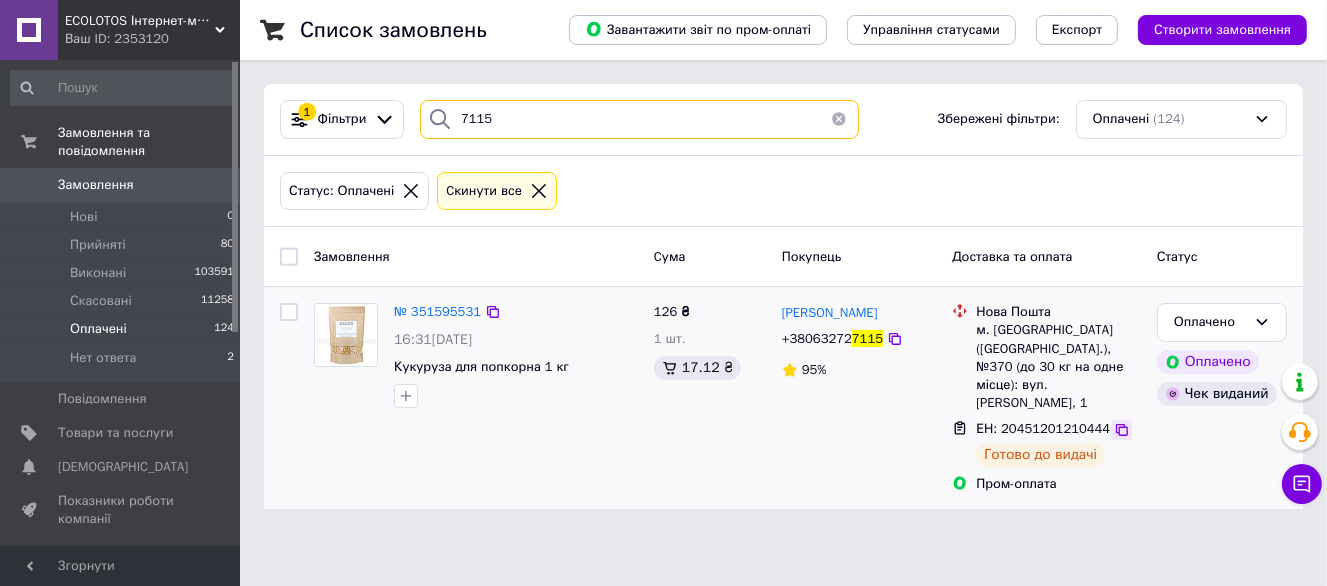 type on "7115" 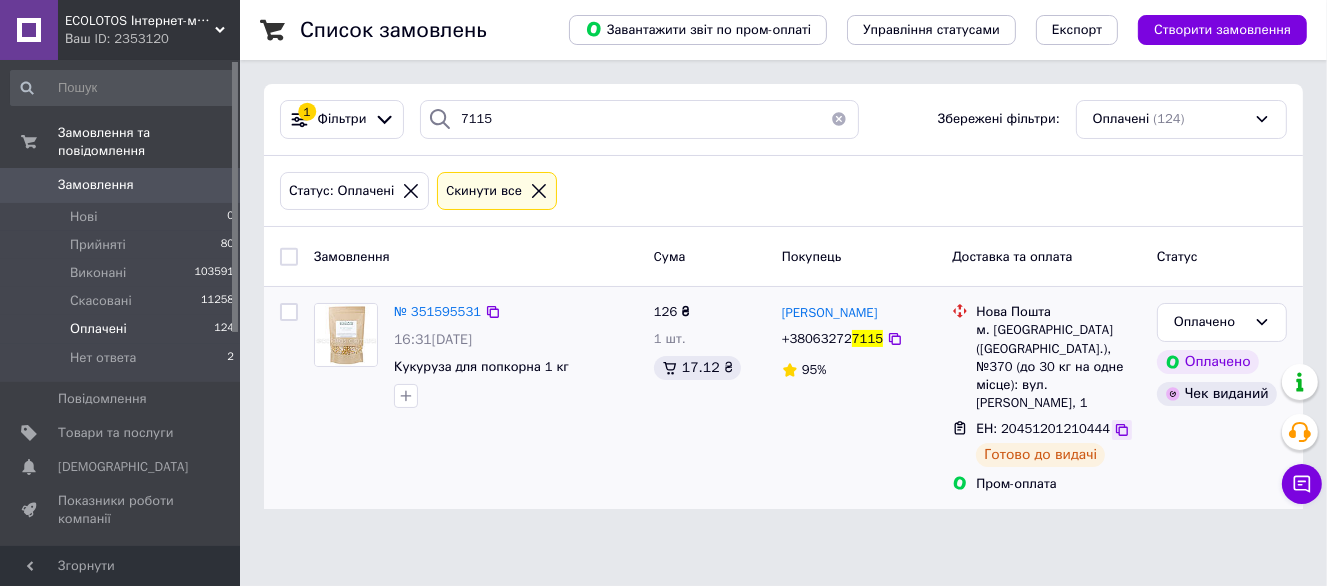 click 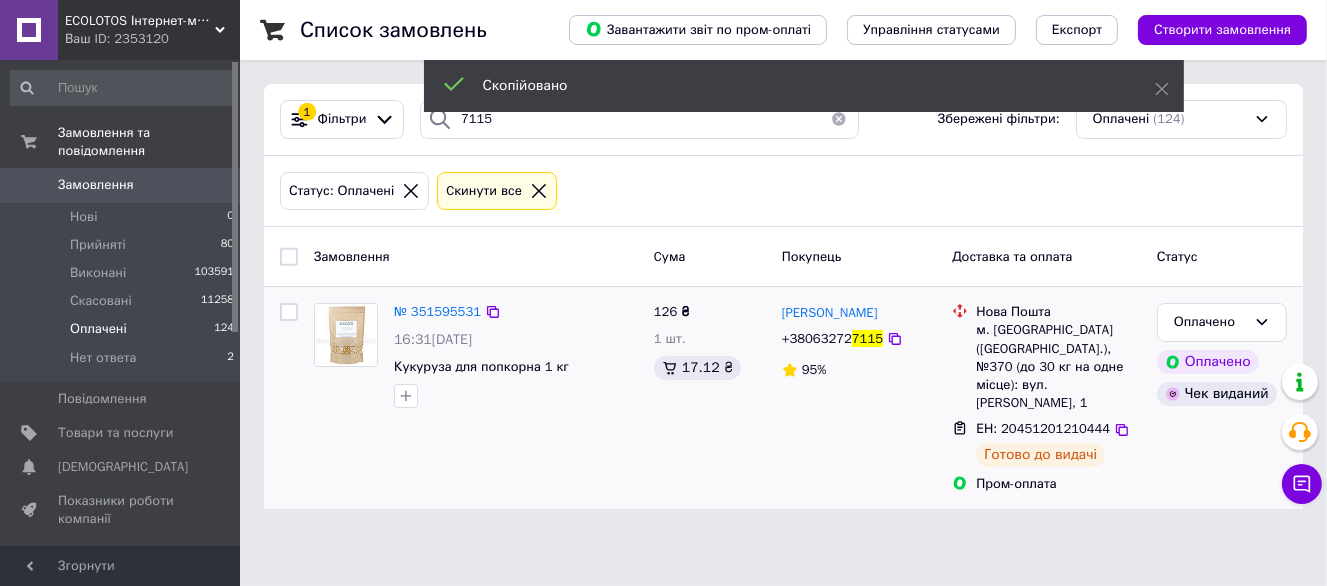 click on "+38063272 7115" at bounding box center (832, 339) 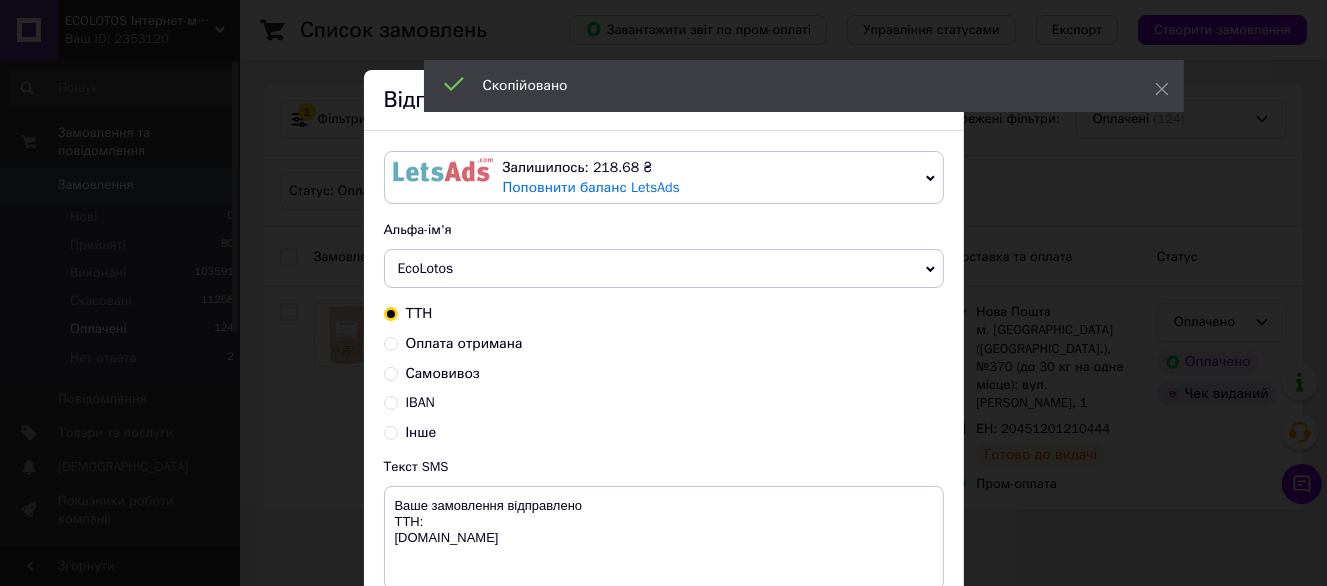 scroll, scrollTop: 187, scrollLeft: 0, axis: vertical 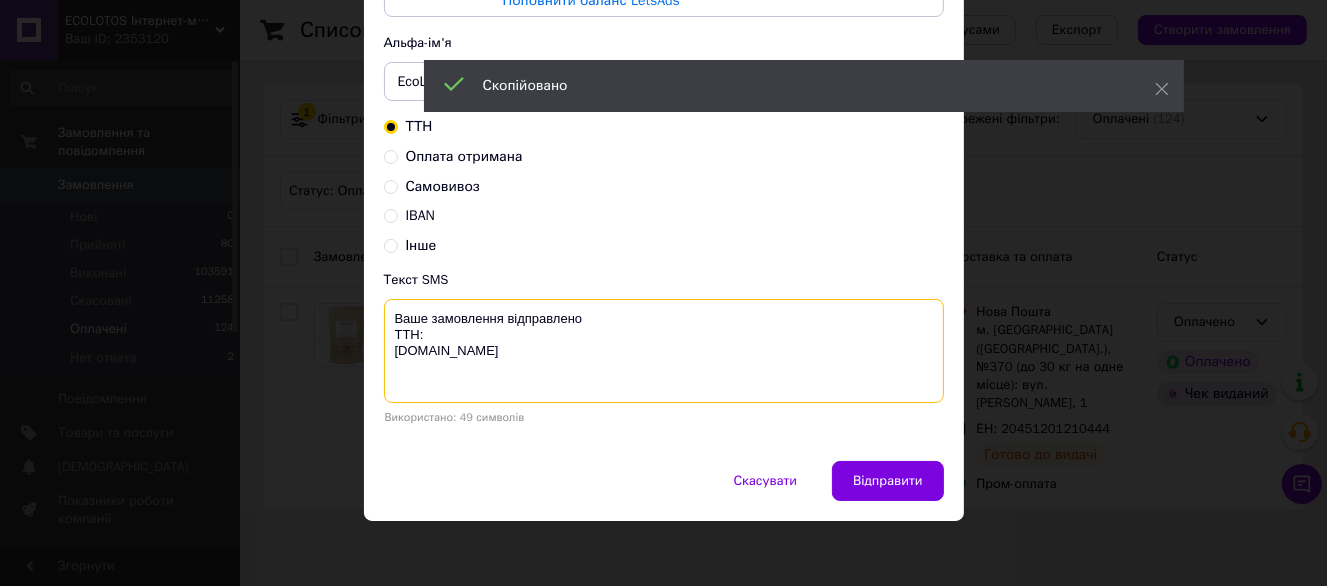 click on "Ваше замовлення відправлено
ТТН:
ecolotos.com.ua" at bounding box center [664, 351] 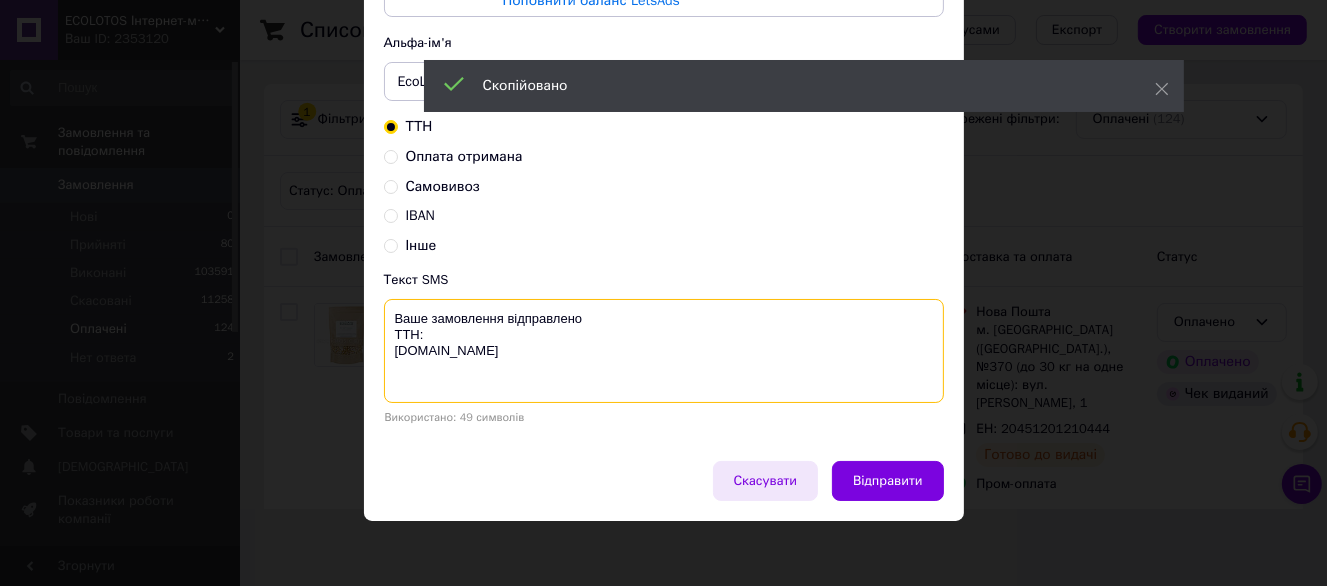 paste on "20451201210444" 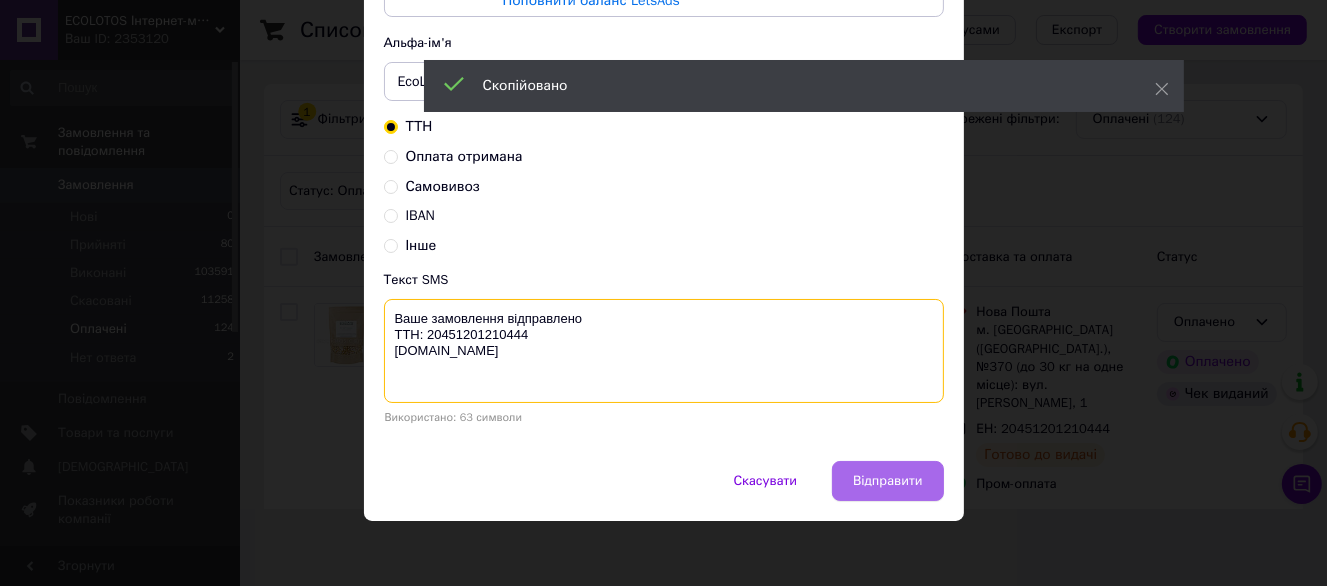 type on "Ваше замовлення відправлено
ТТН: 20451201210444
ecolotos.com.ua" 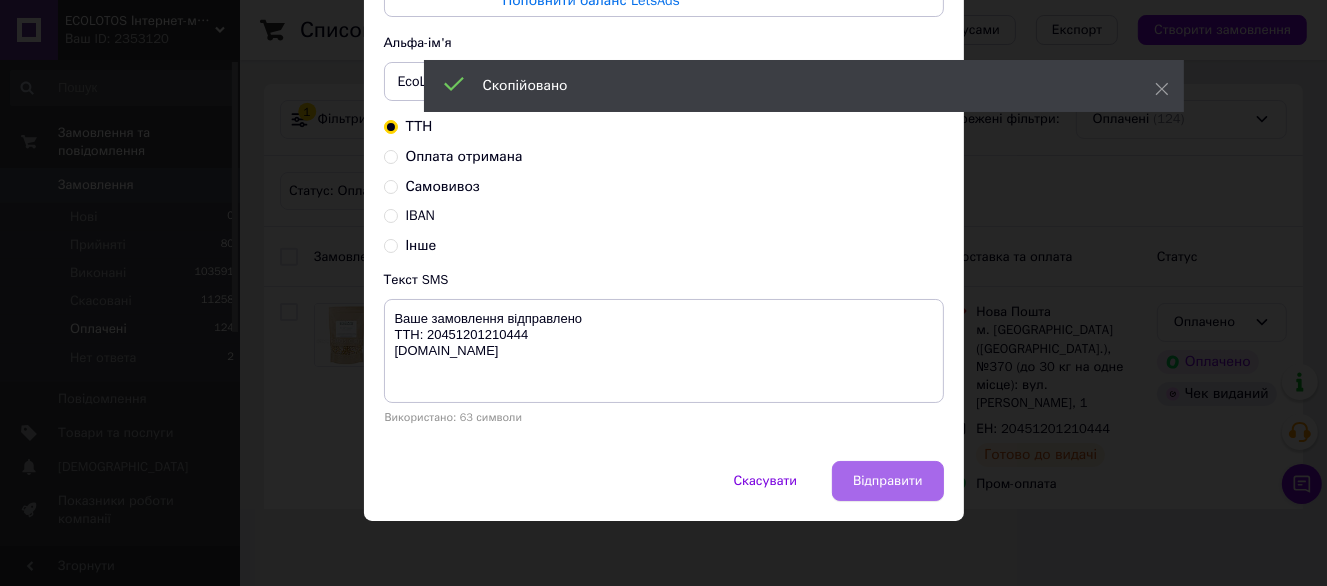 click on "Відправити" at bounding box center [887, 481] 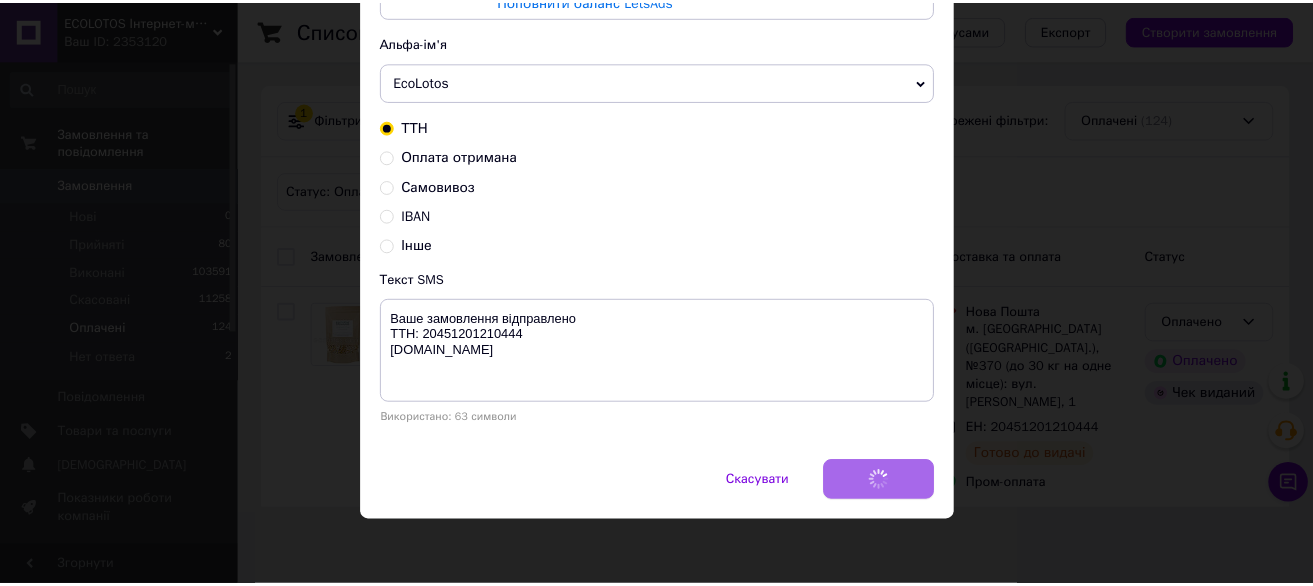 scroll, scrollTop: 0, scrollLeft: 0, axis: both 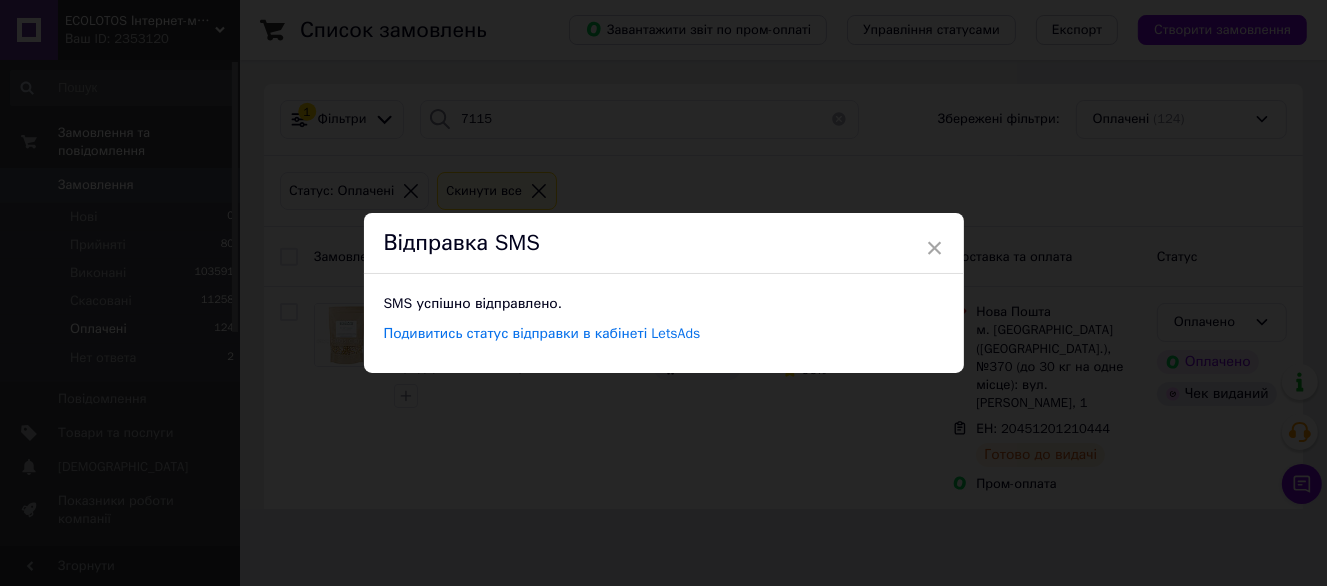 click on "× Відправка SMS SMS успішно відправлено. Подивитись статус відправки в кабінеті LetsAds" at bounding box center [663, 293] 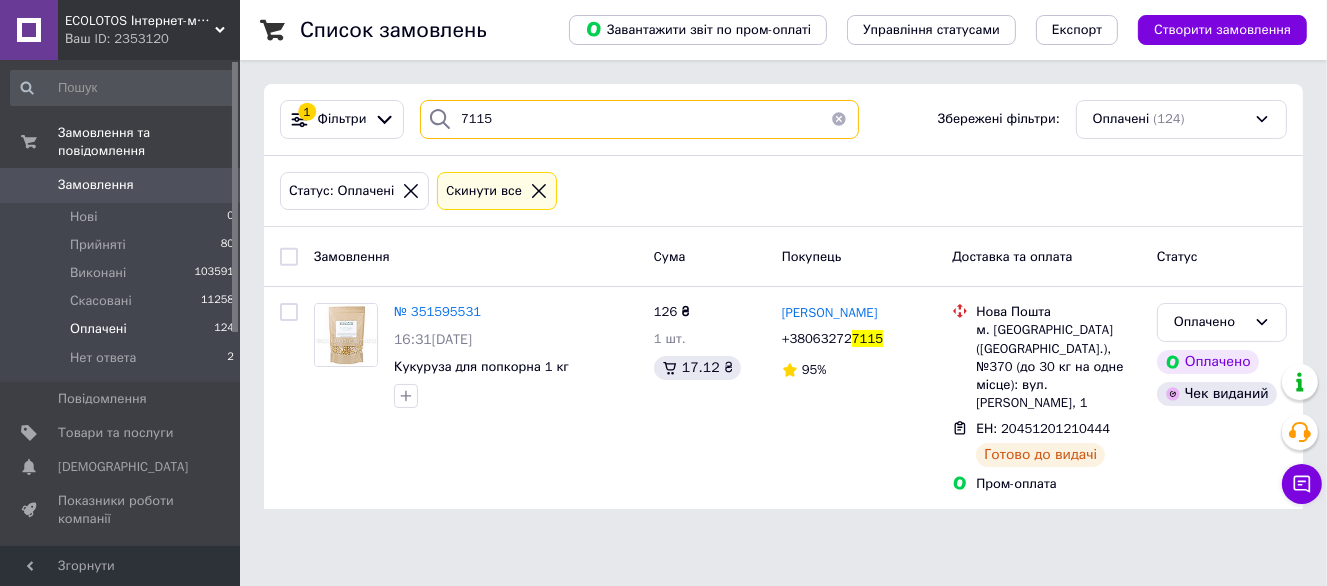 click on "7115" at bounding box center (639, 119) 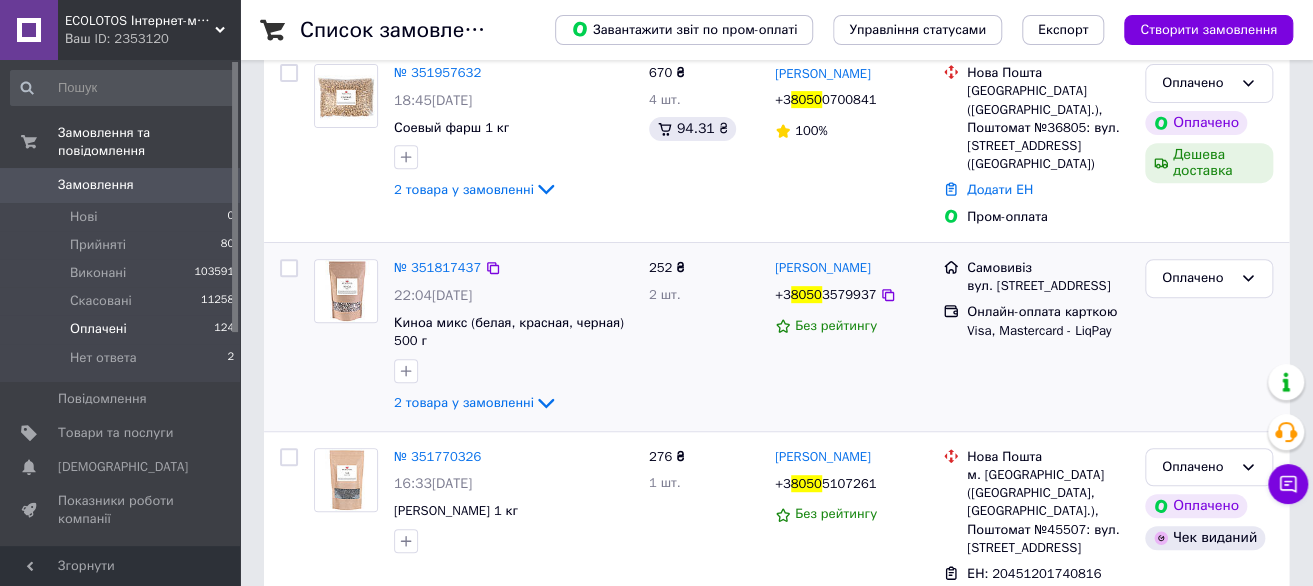 scroll, scrollTop: 300, scrollLeft: 0, axis: vertical 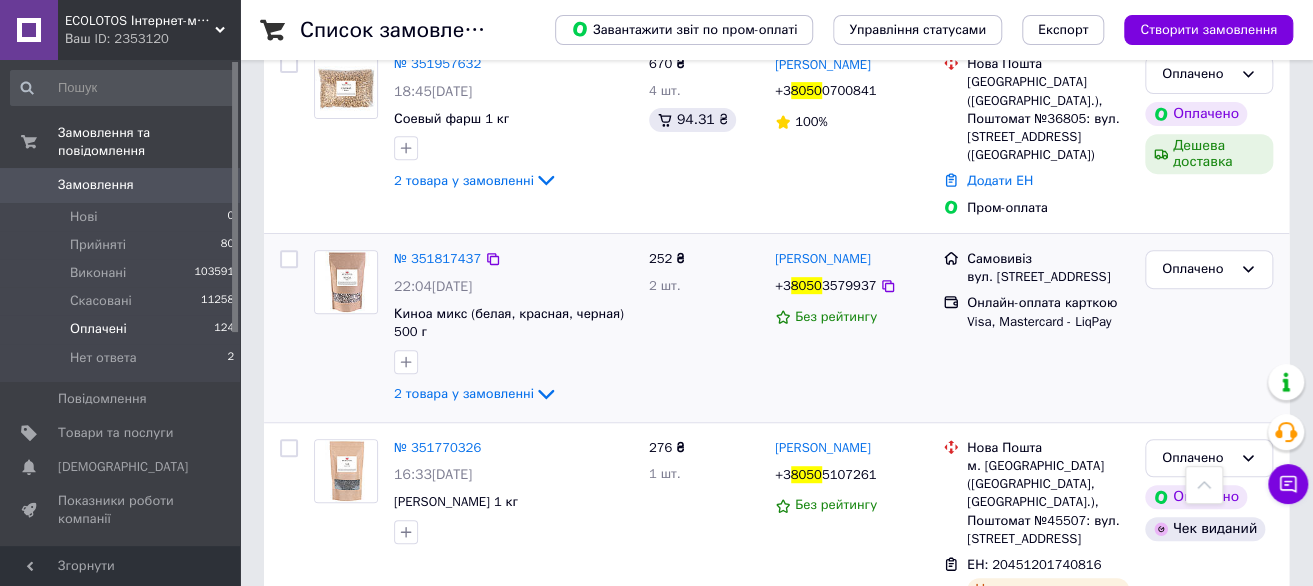 click on "Сергей Степанов +3 8050 3579937 Без рейтингу" at bounding box center [851, 328] 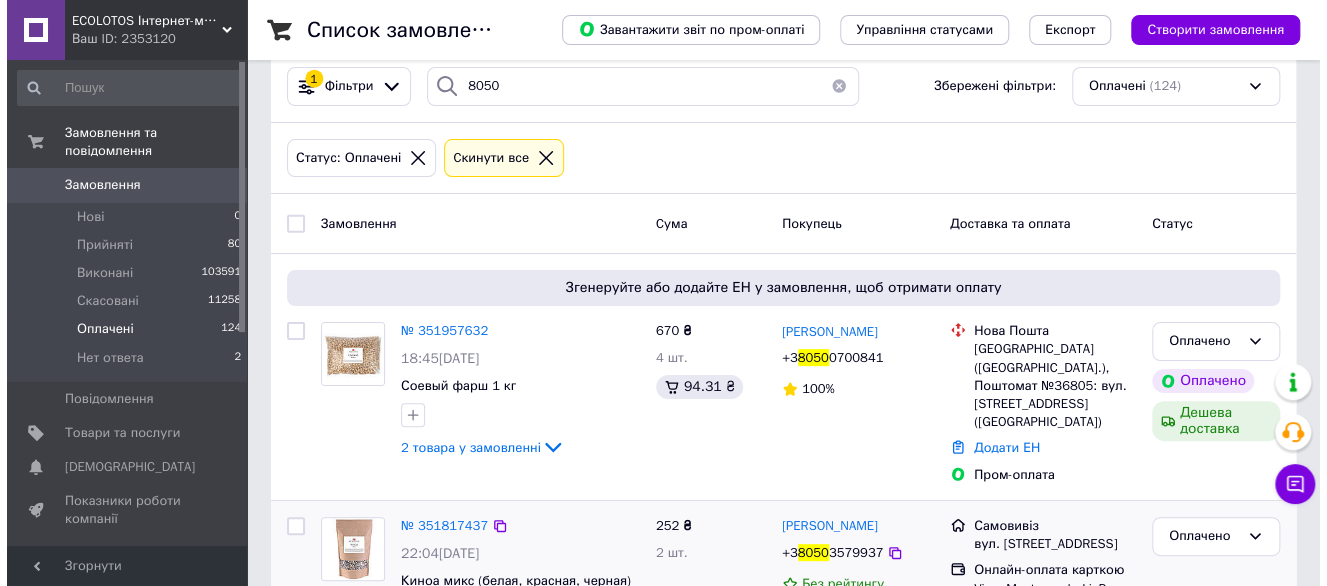 scroll, scrollTop: 0, scrollLeft: 0, axis: both 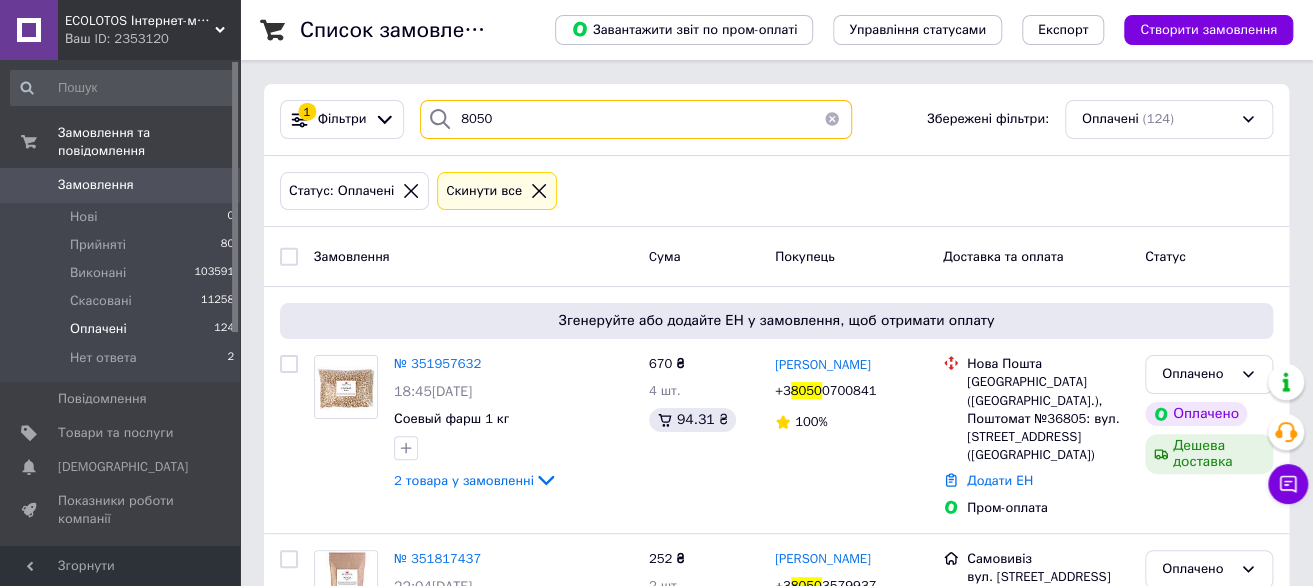 click on "8050" at bounding box center (636, 119) 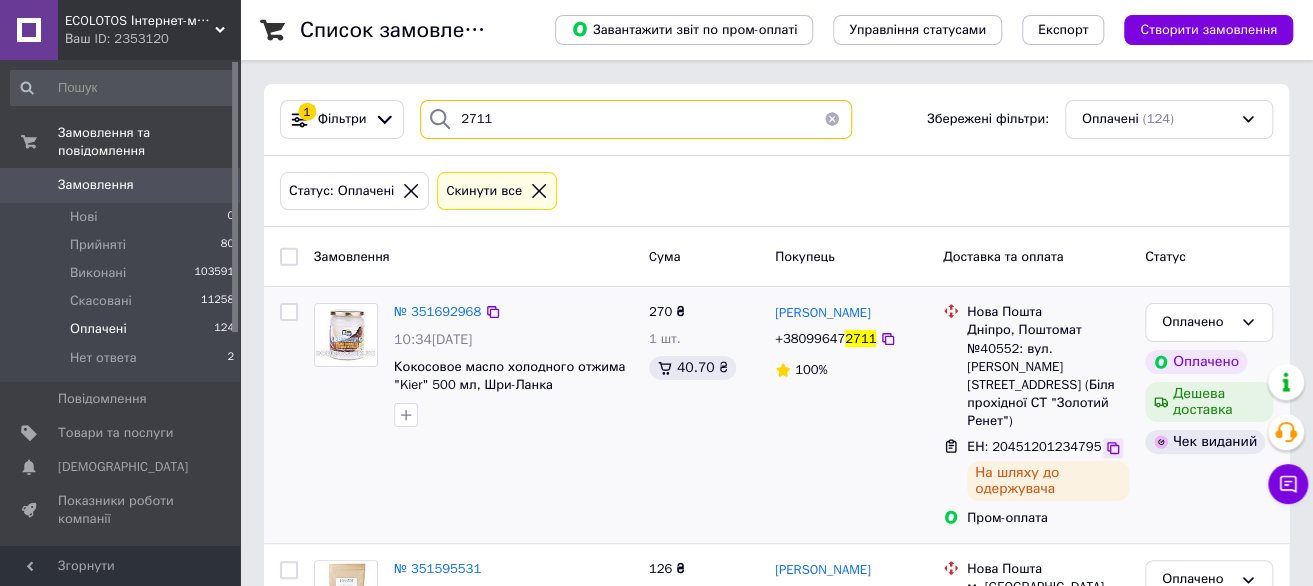 type on "2711" 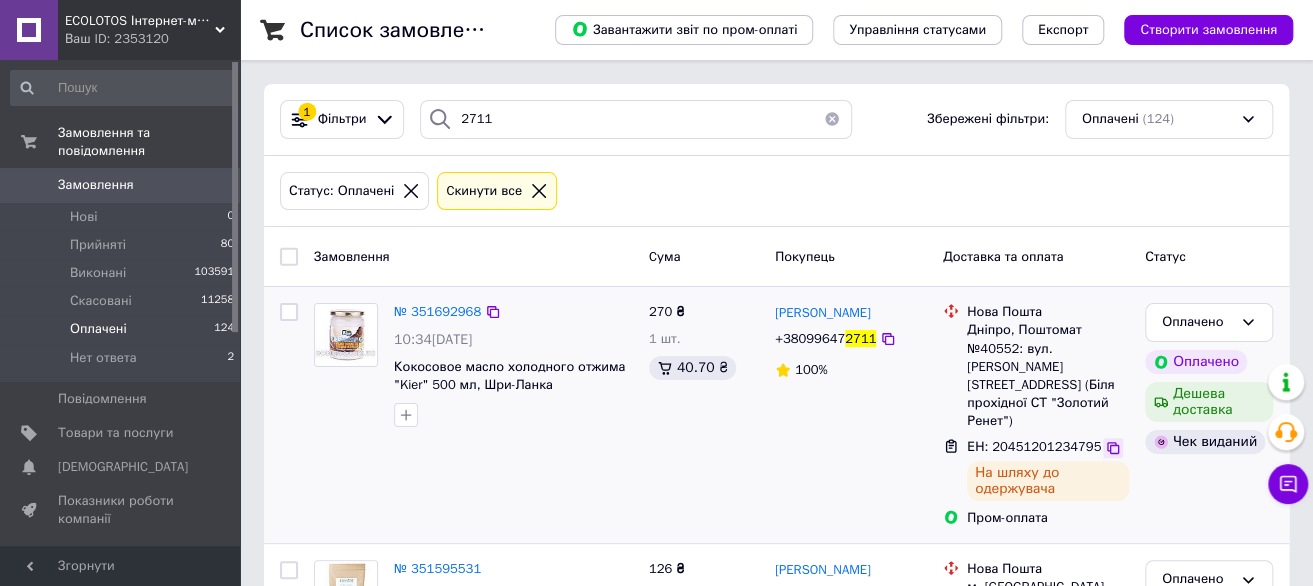 click 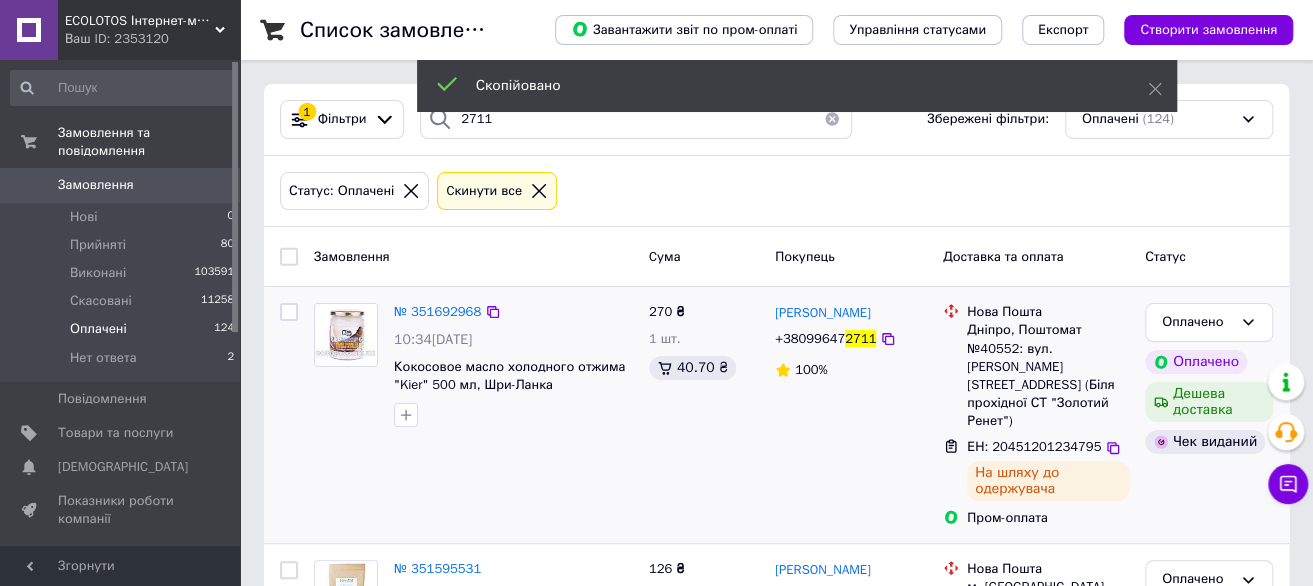 click on "2711" at bounding box center (860, 338) 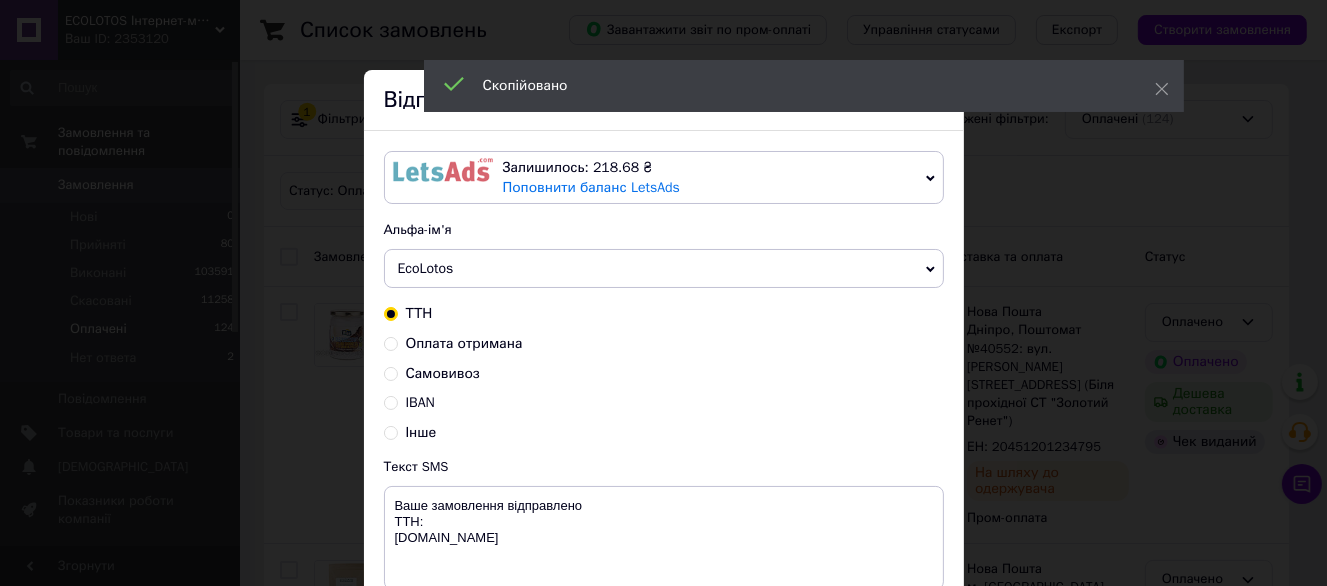 scroll, scrollTop: 187, scrollLeft: 0, axis: vertical 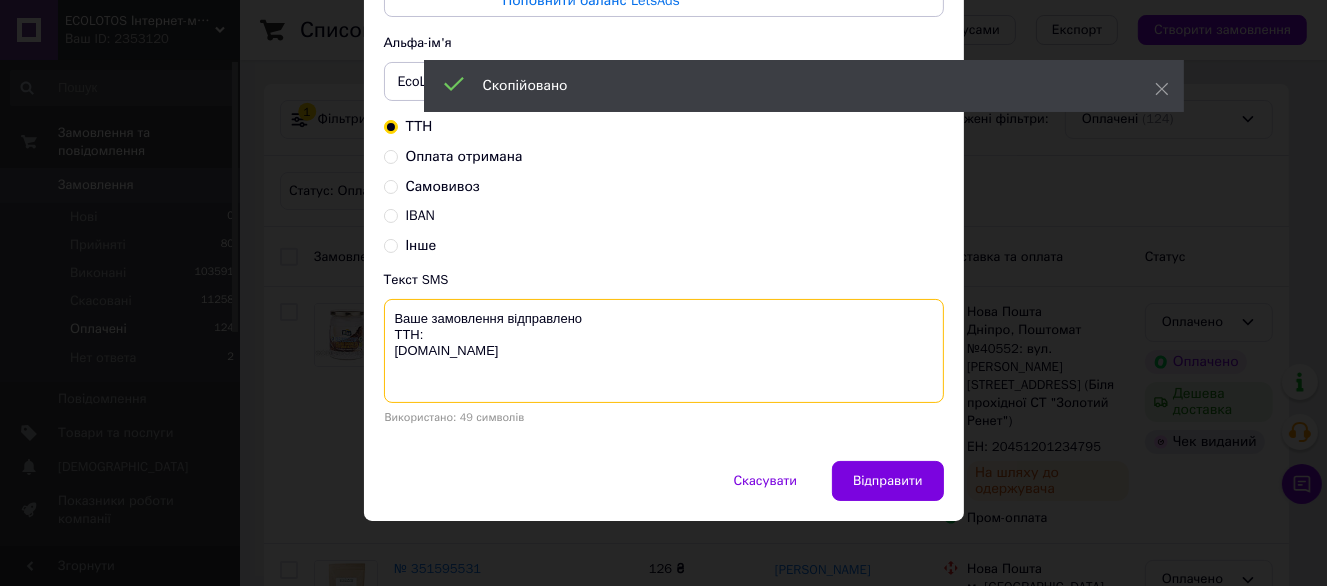 click on "Ваше замовлення відправлено
ТТН:
ecolotos.com.ua" at bounding box center (664, 351) 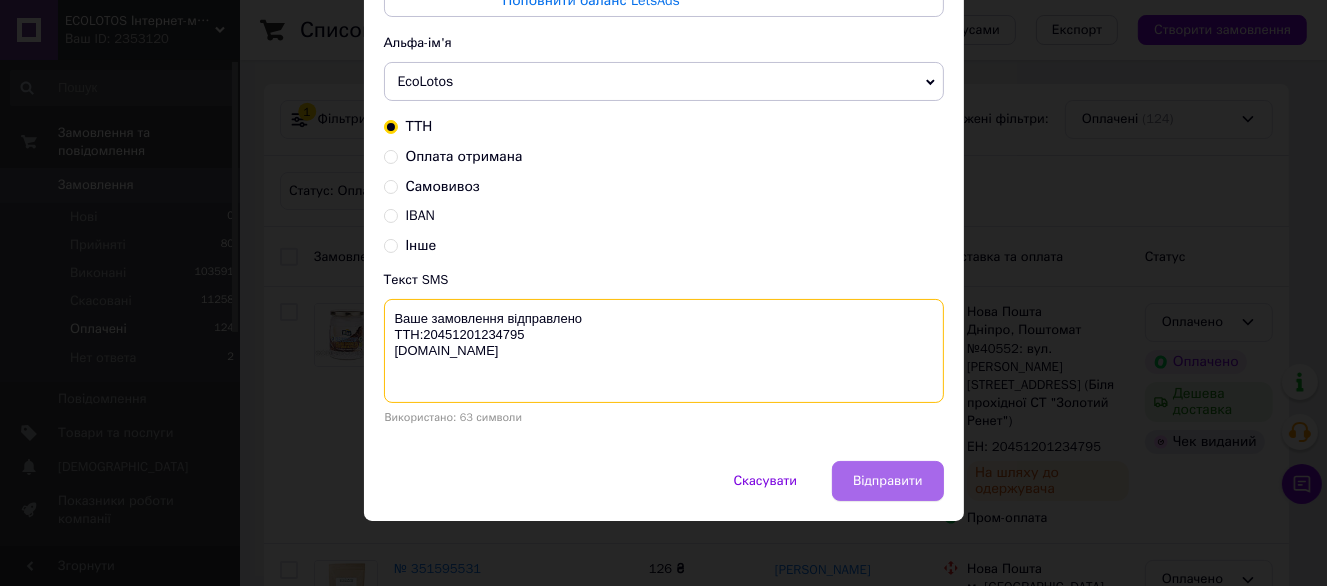 type on "Ваше замовлення відправлено
ТТН:20451201234795
ecolotos.com.ua" 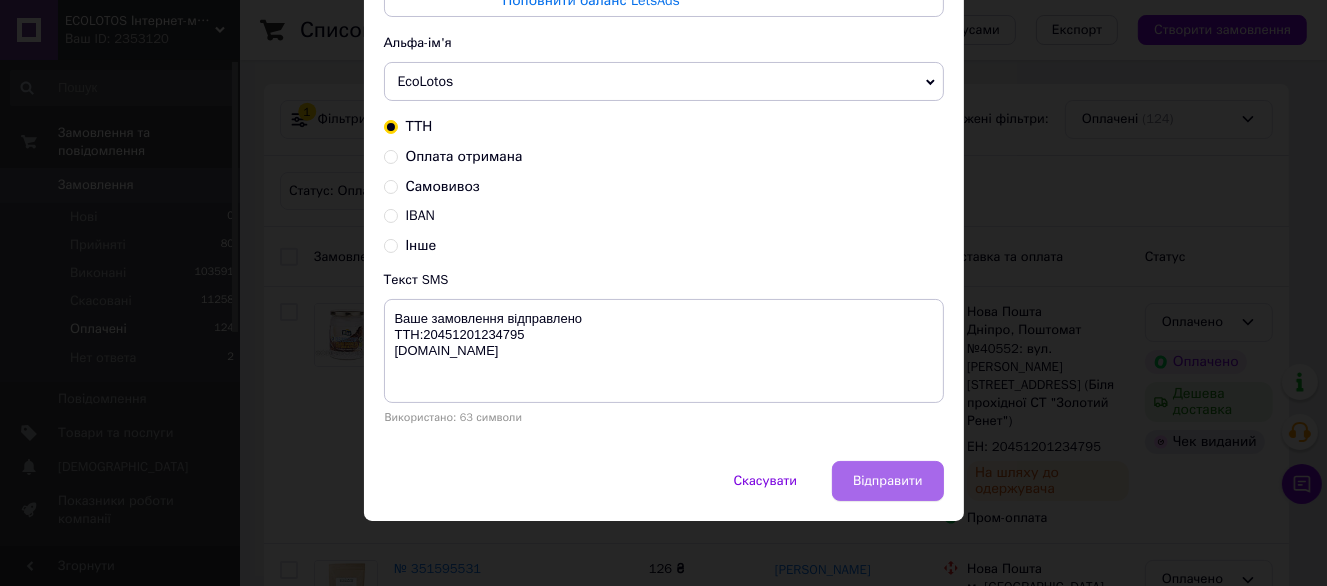 click on "Відправити" at bounding box center (887, 481) 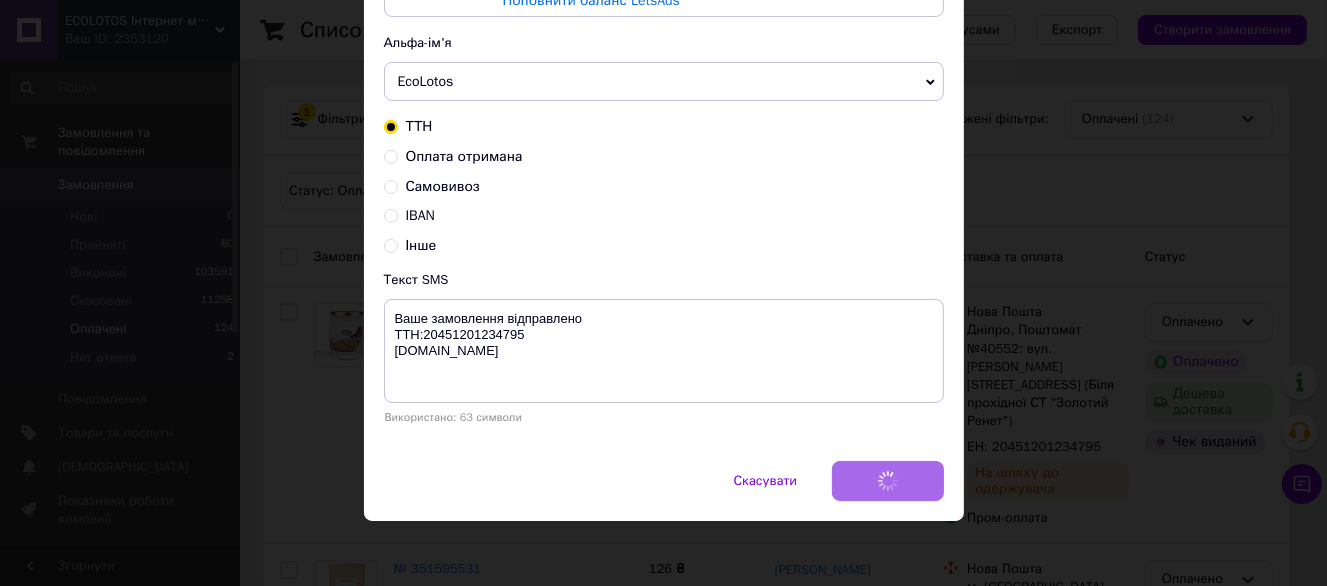 scroll, scrollTop: 0, scrollLeft: 0, axis: both 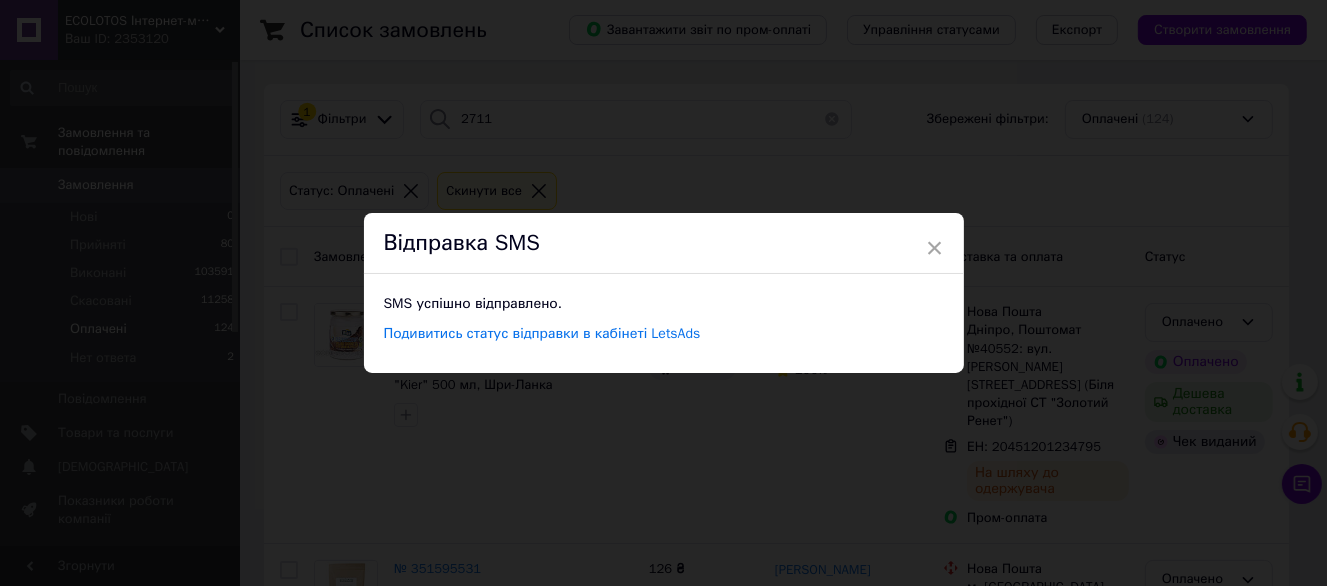 click on "Подивитись статус відправки в кабінеті LetsAds" at bounding box center (664, 334) 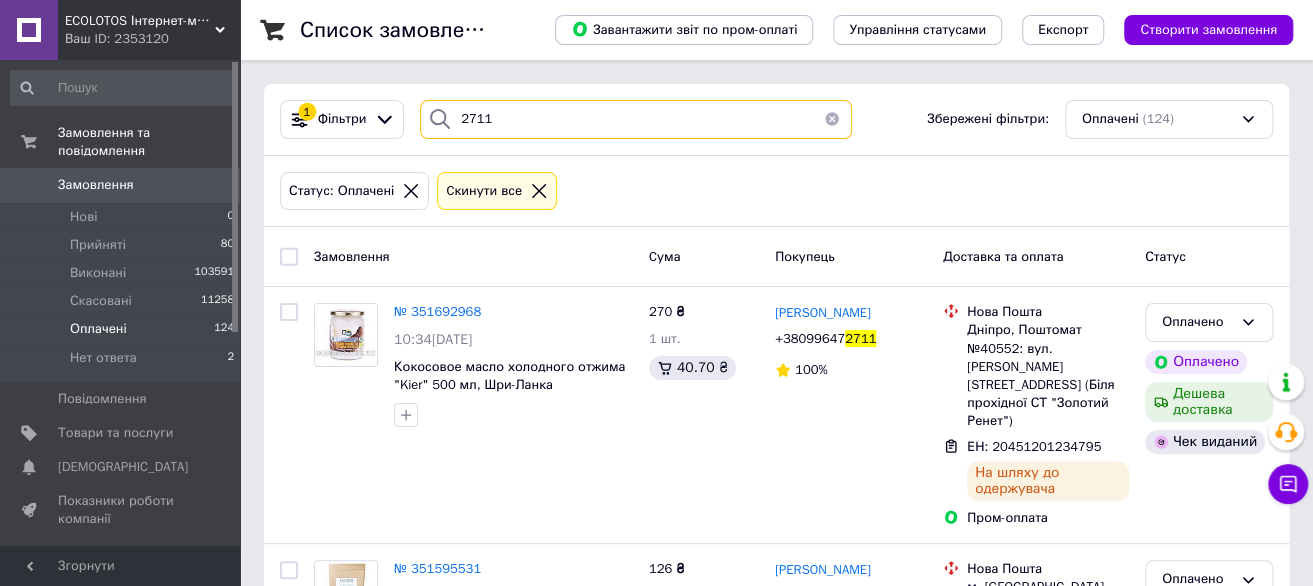 click on "2711" at bounding box center (636, 119) 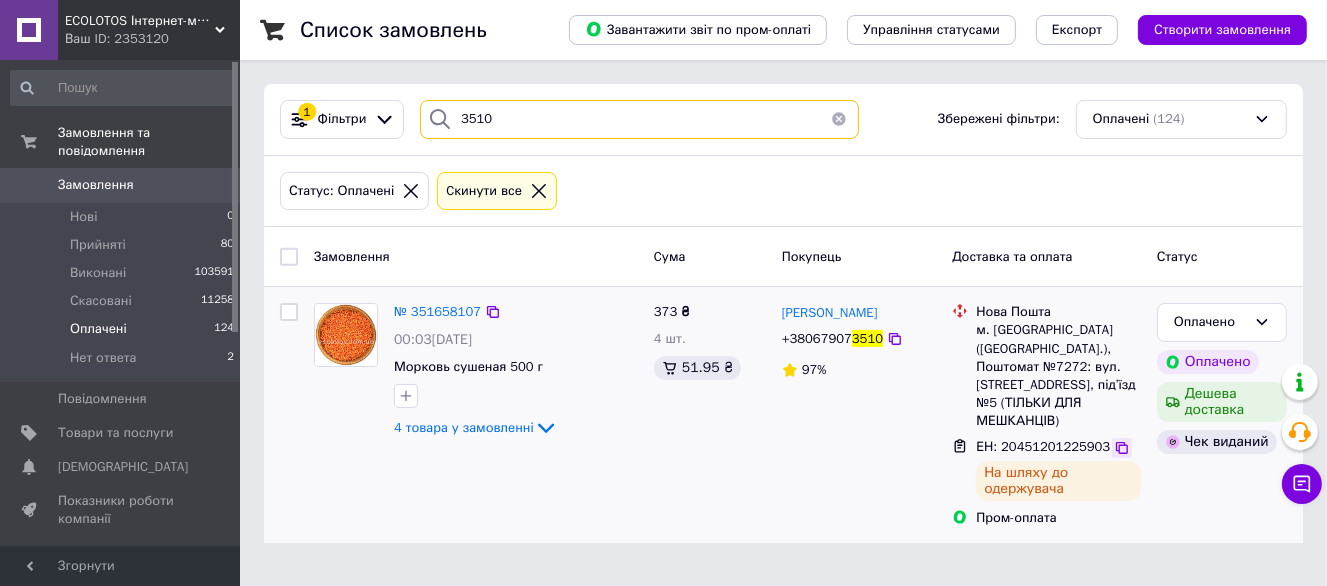 type on "3510" 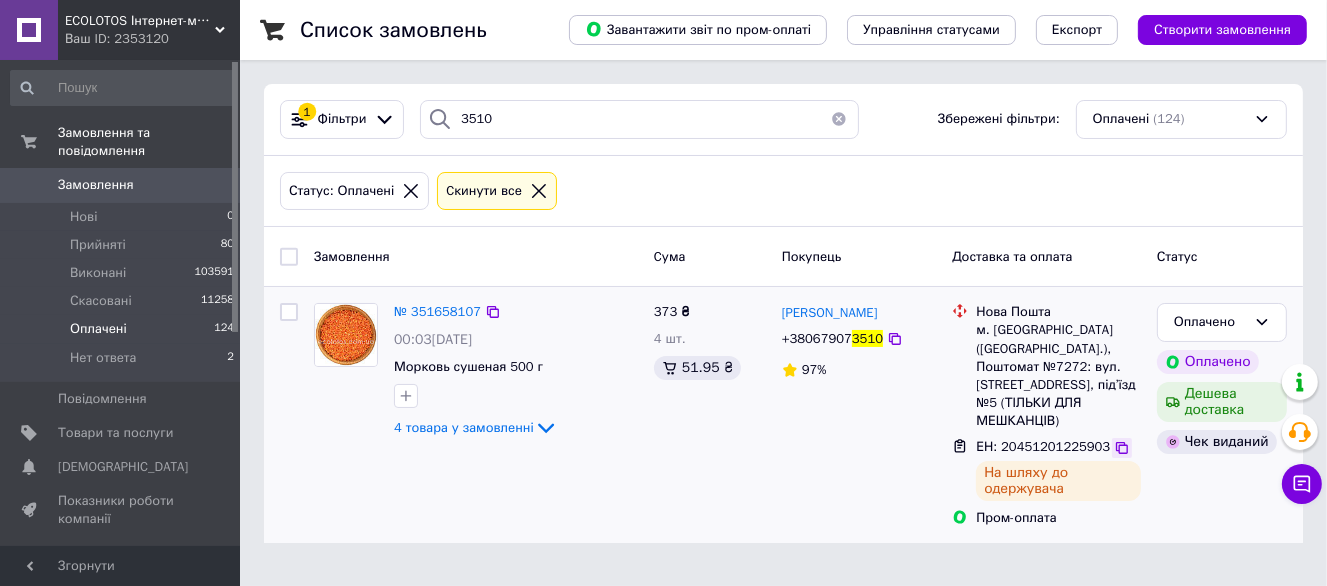 click 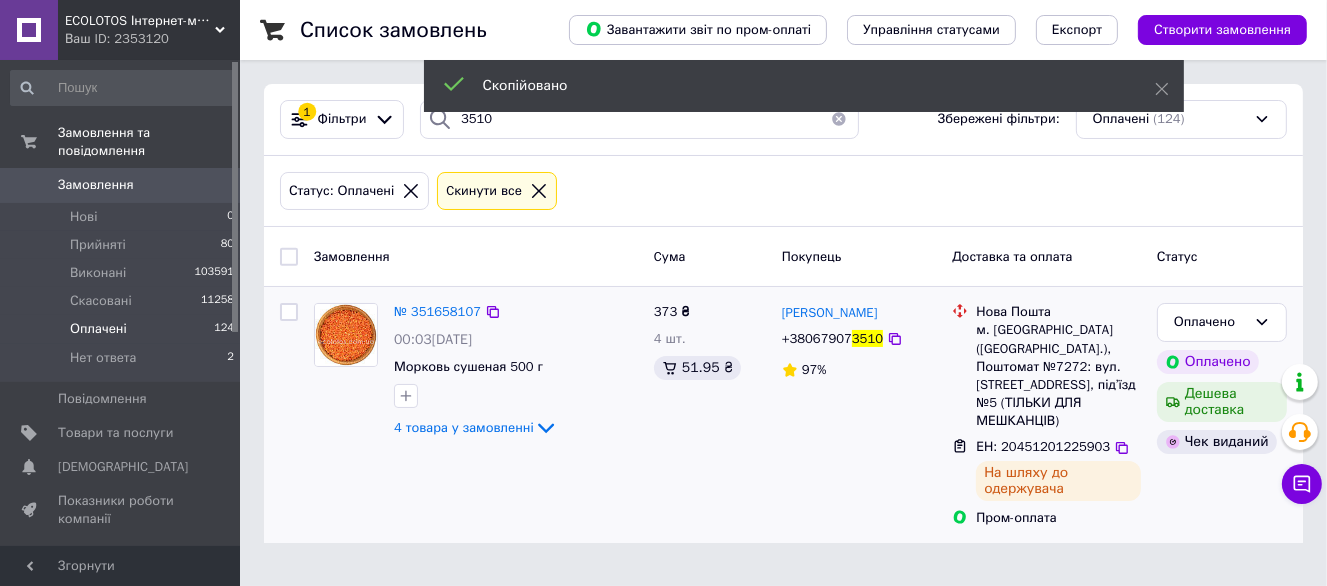 click on "3510" at bounding box center [867, 338] 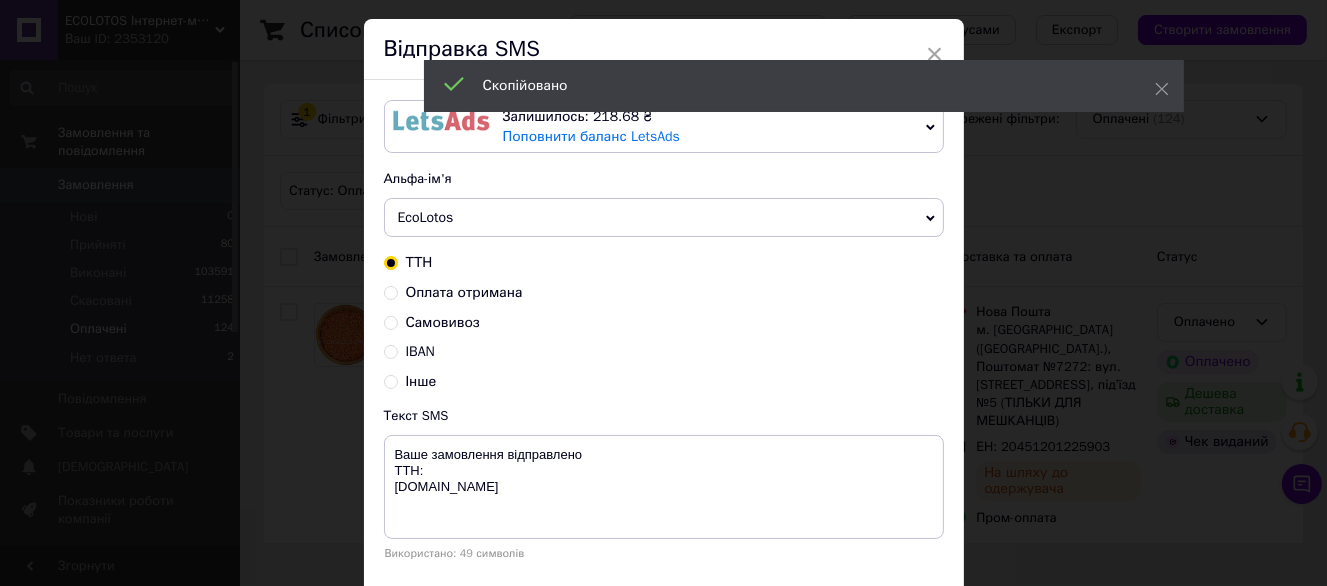 scroll, scrollTop: 100, scrollLeft: 0, axis: vertical 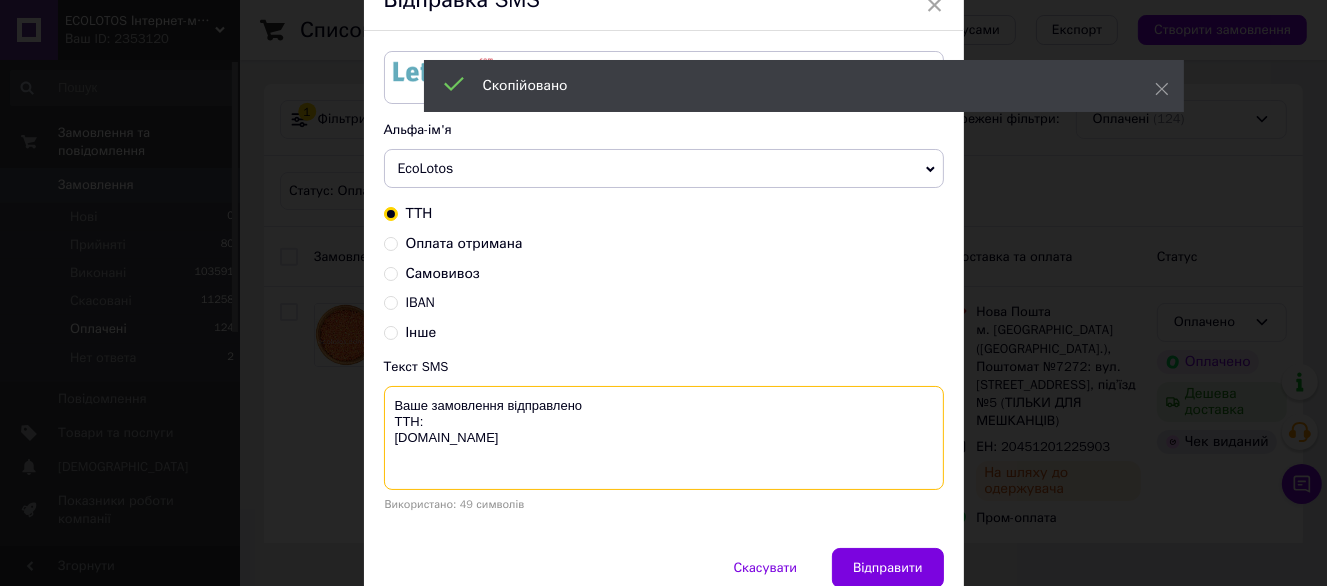 click on "Ваше замовлення відправлено
ТТН:
ecolotos.com.ua" at bounding box center [664, 438] 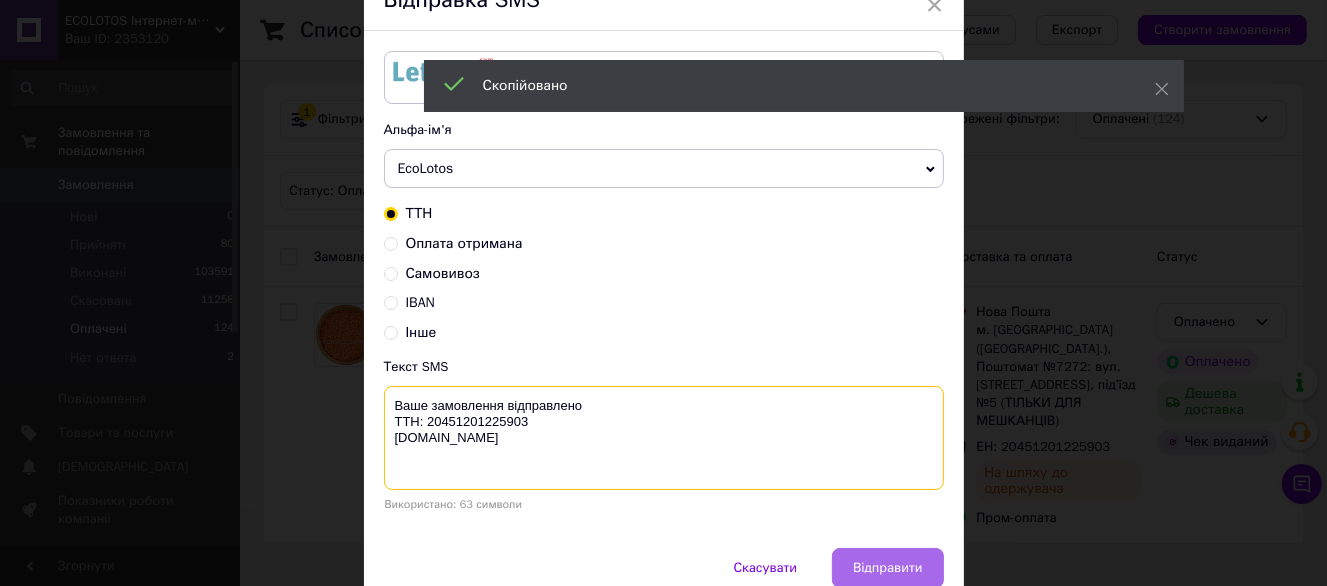 type on "Ваше замовлення відправлено
ТТН: 20451201225903
ecolotos.com.ua" 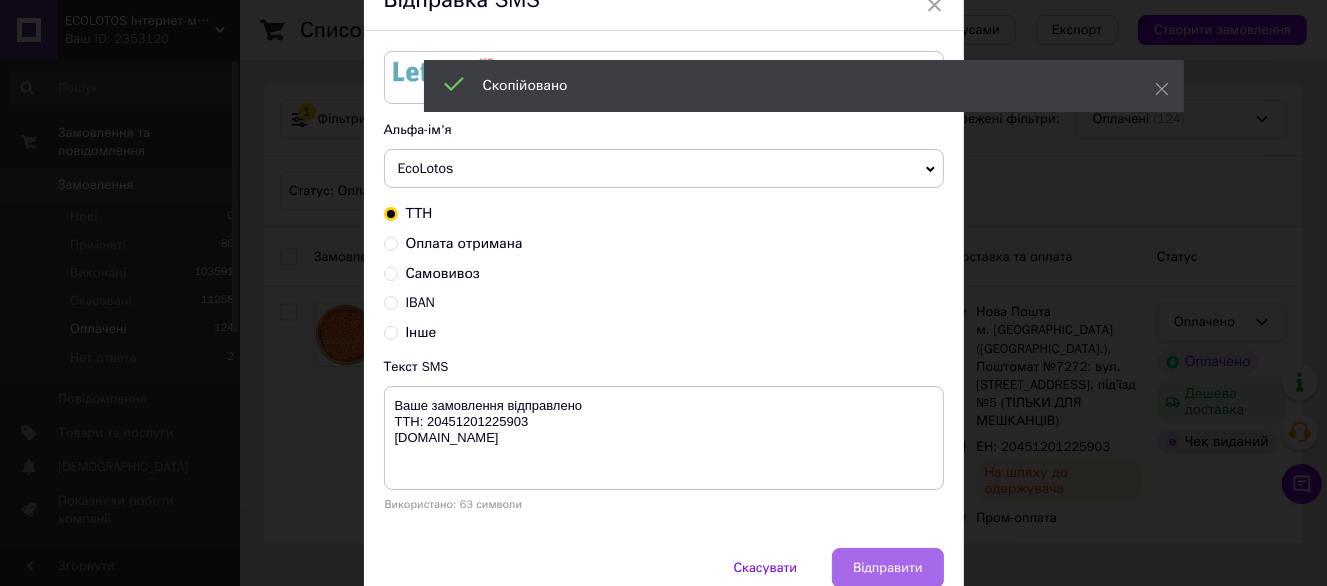 click on "Відправити" at bounding box center (887, 568) 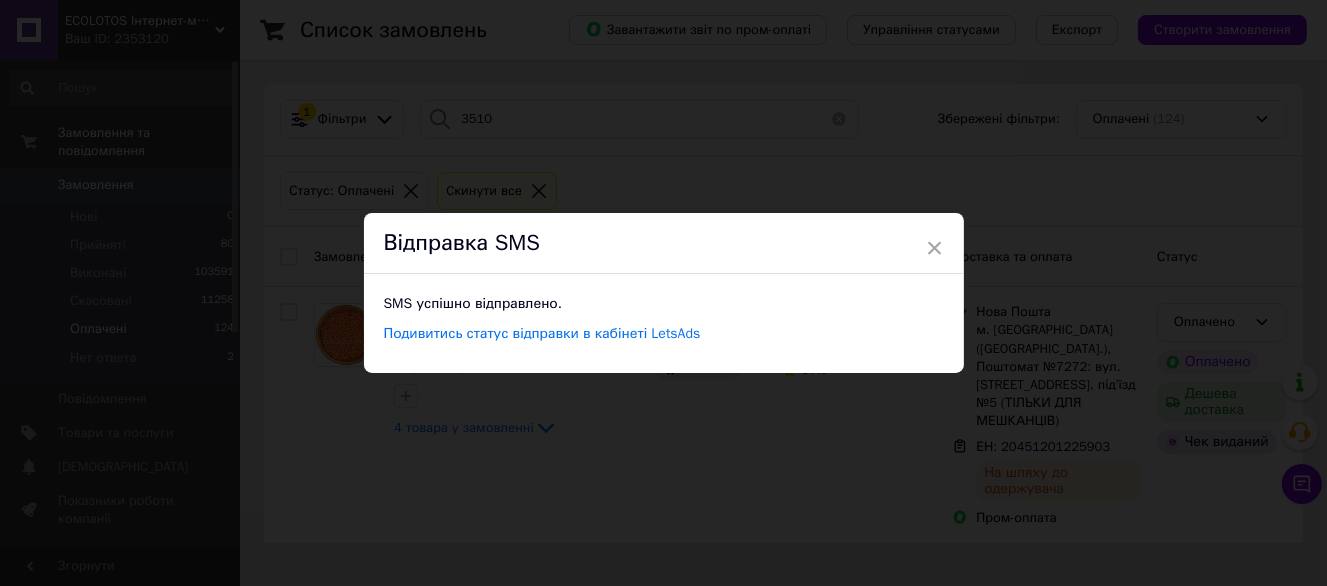 scroll, scrollTop: 0, scrollLeft: 0, axis: both 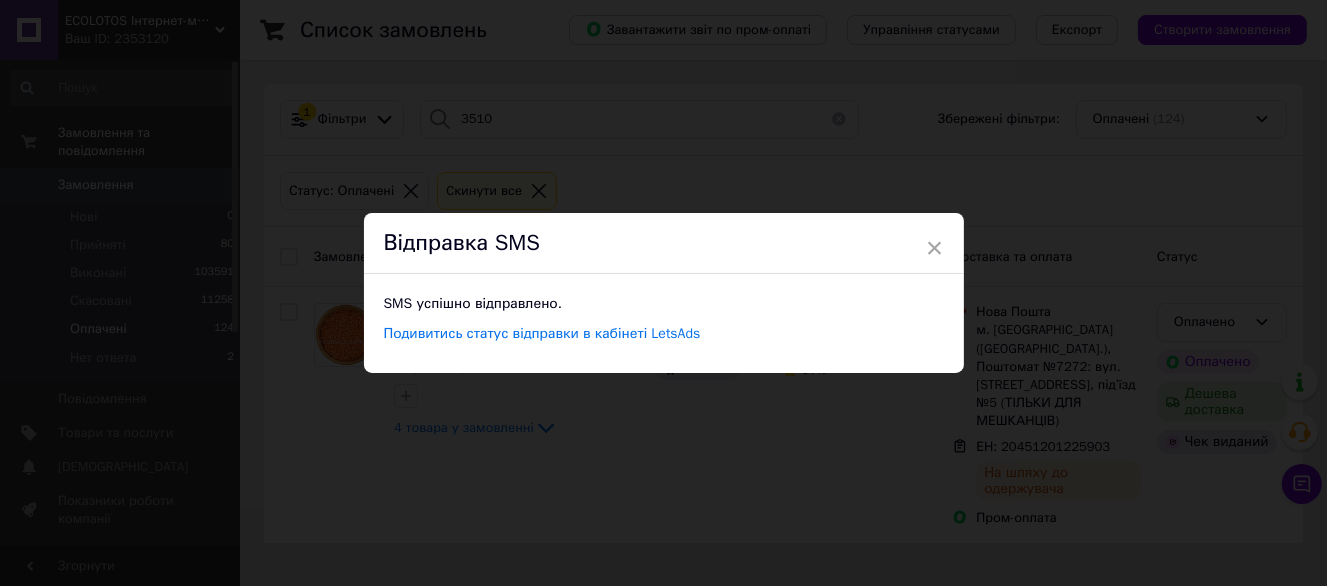 click on "× Відправка SMS SMS успішно відправлено. Подивитись статус відправки в кабінеті LetsAds" at bounding box center [663, 293] 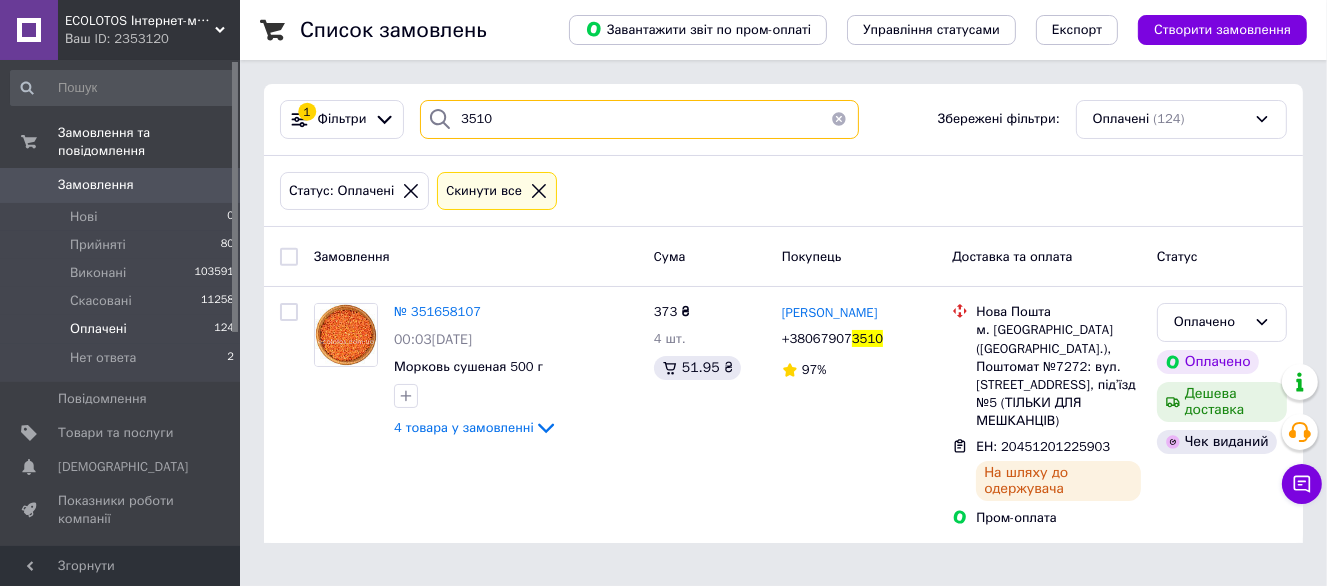 click on "3510" at bounding box center [639, 119] 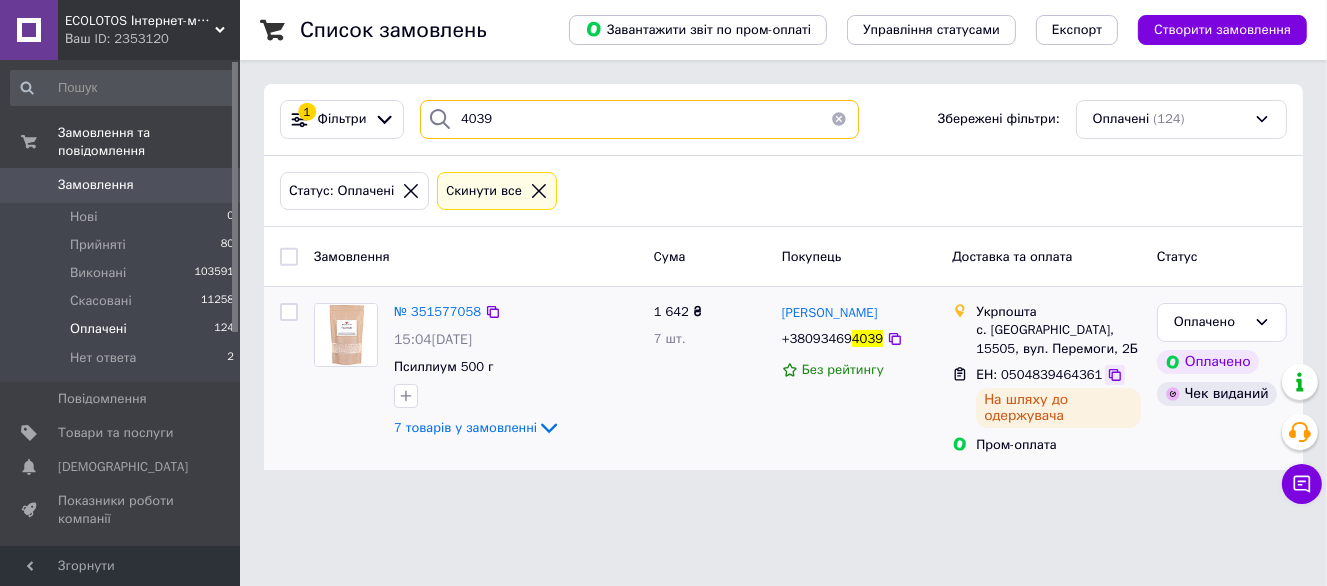 type on "4039" 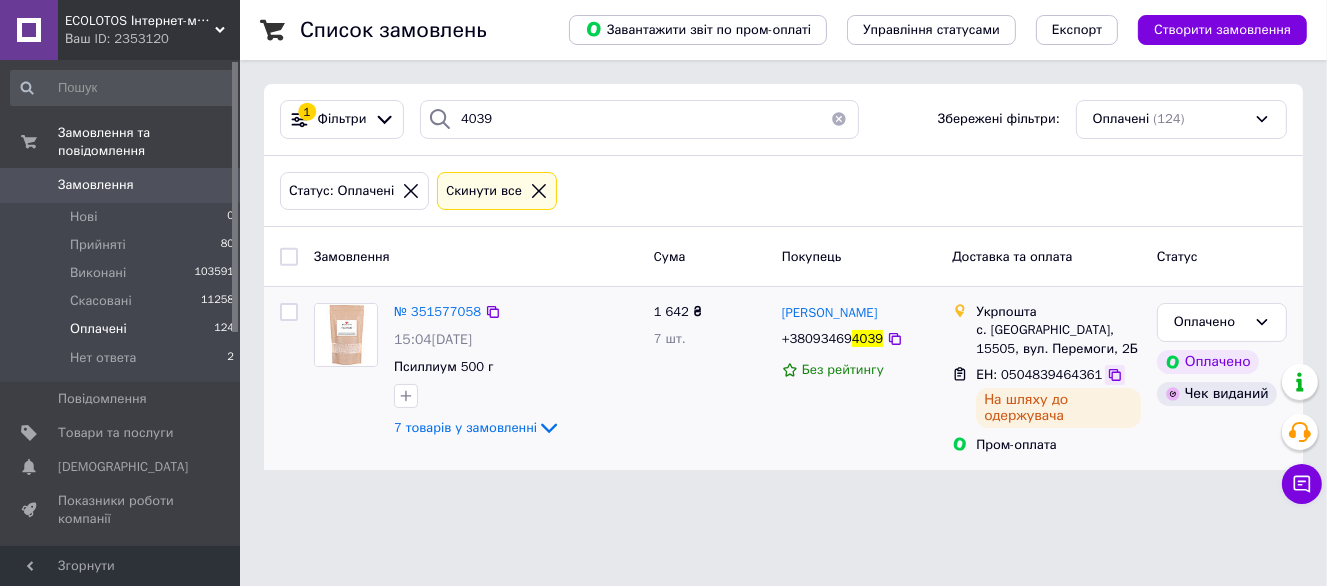 click 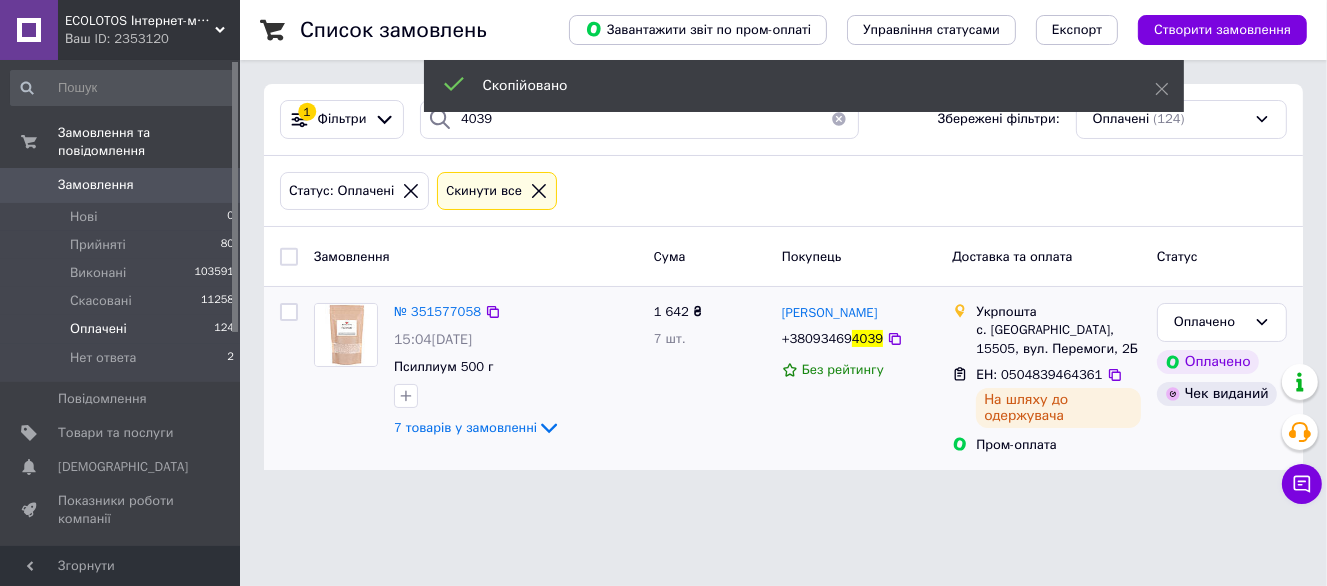 click on "+38093469 4039" at bounding box center (832, 339) 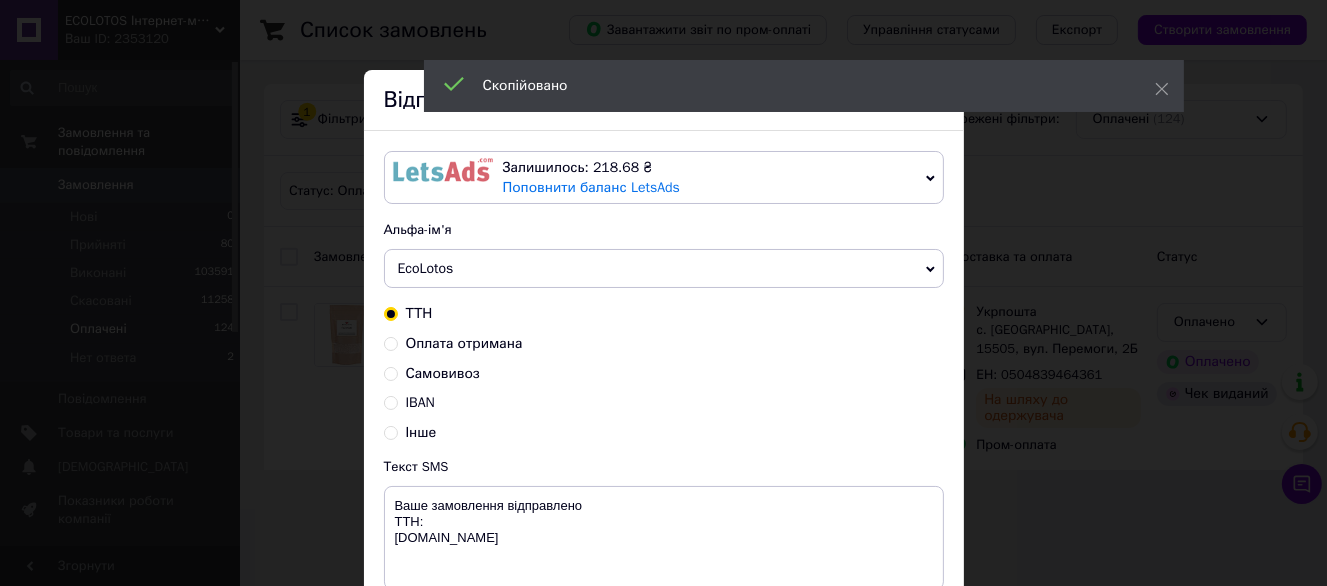 scroll, scrollTop: 100, scrollLeft: 0, axis: vertical 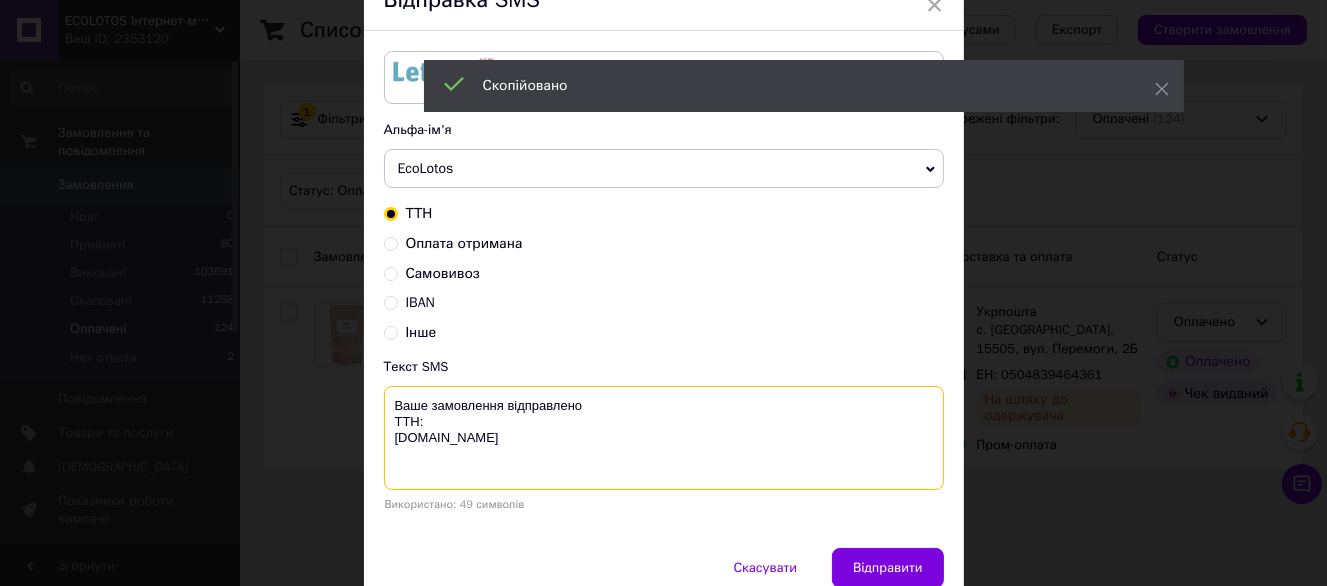 click on "Ваше замовлення відправлено
ТТН:
ecolotos.com.ua" at bounding box center (664, 438) 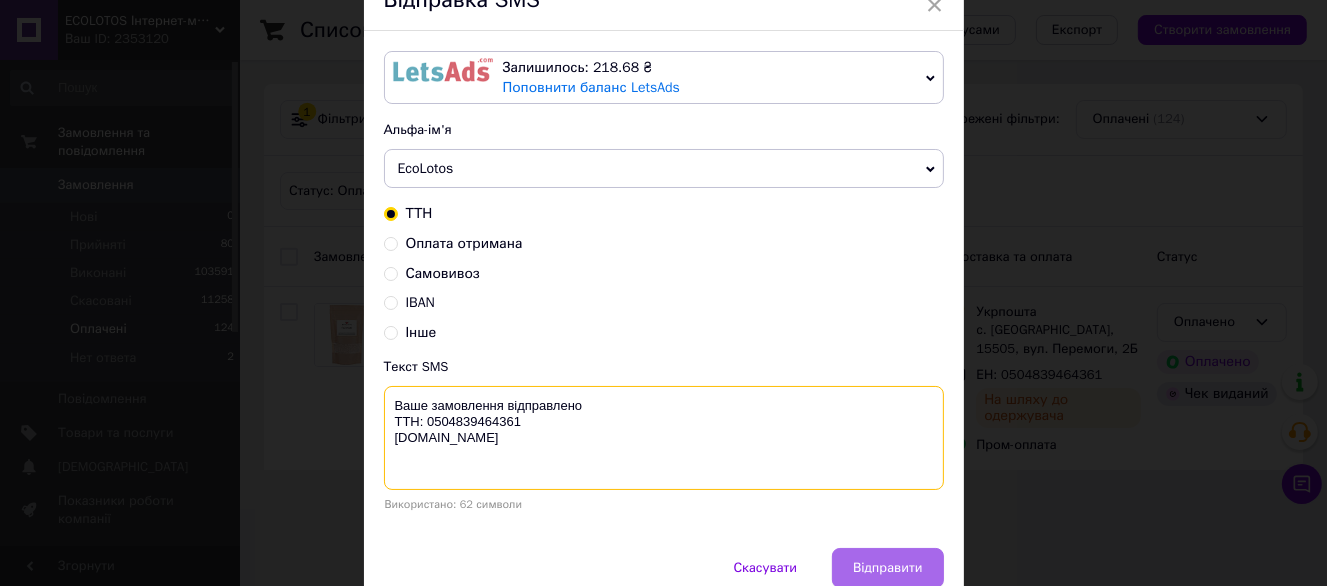 type on "Ваше замовлення відправлено
ТТН: 0504839464361
ecolotos.com.ua" 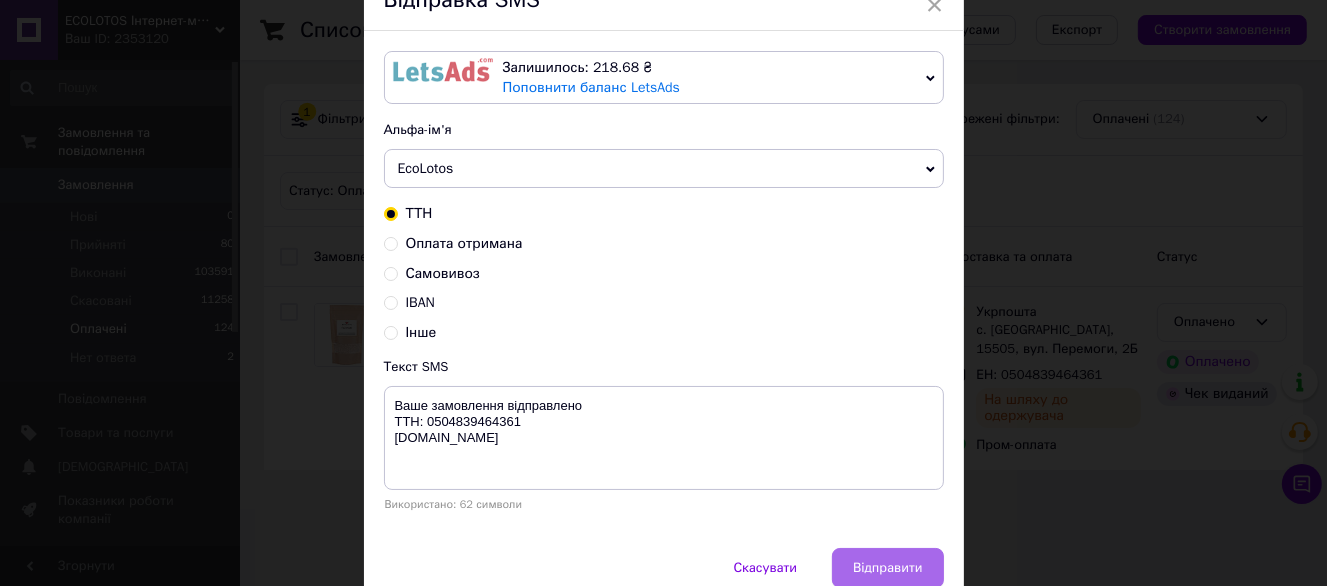 click on "Відправити" at bounding box center [887, 568] 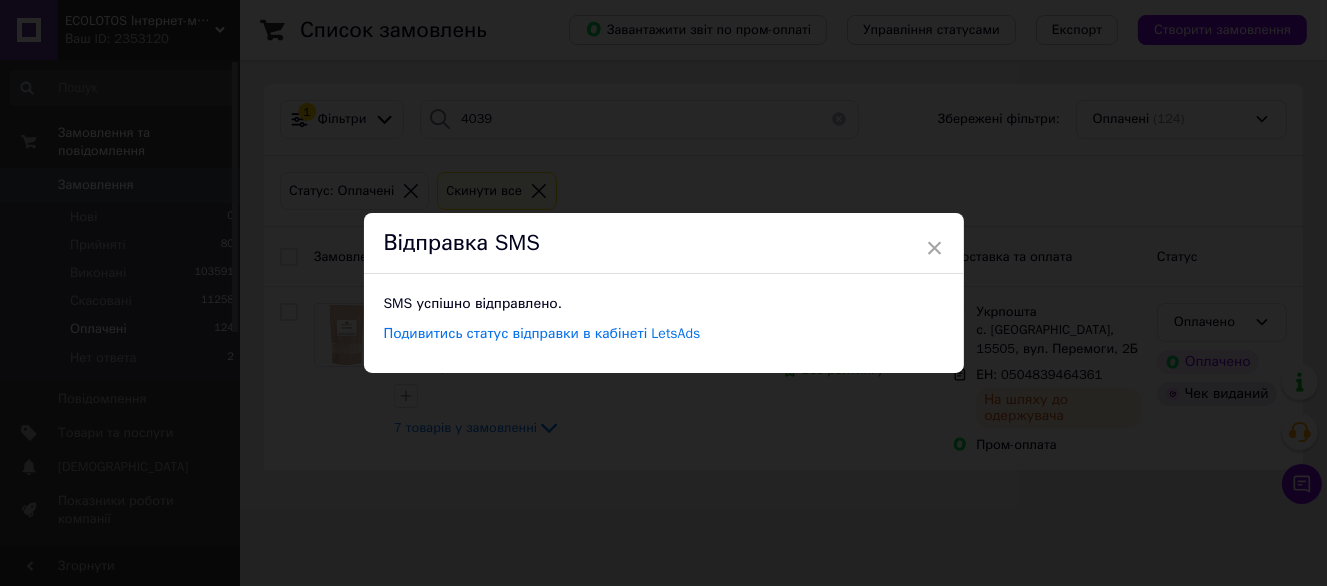 scroll, scrollTop: 0, scrollLeft: 0, axis: both 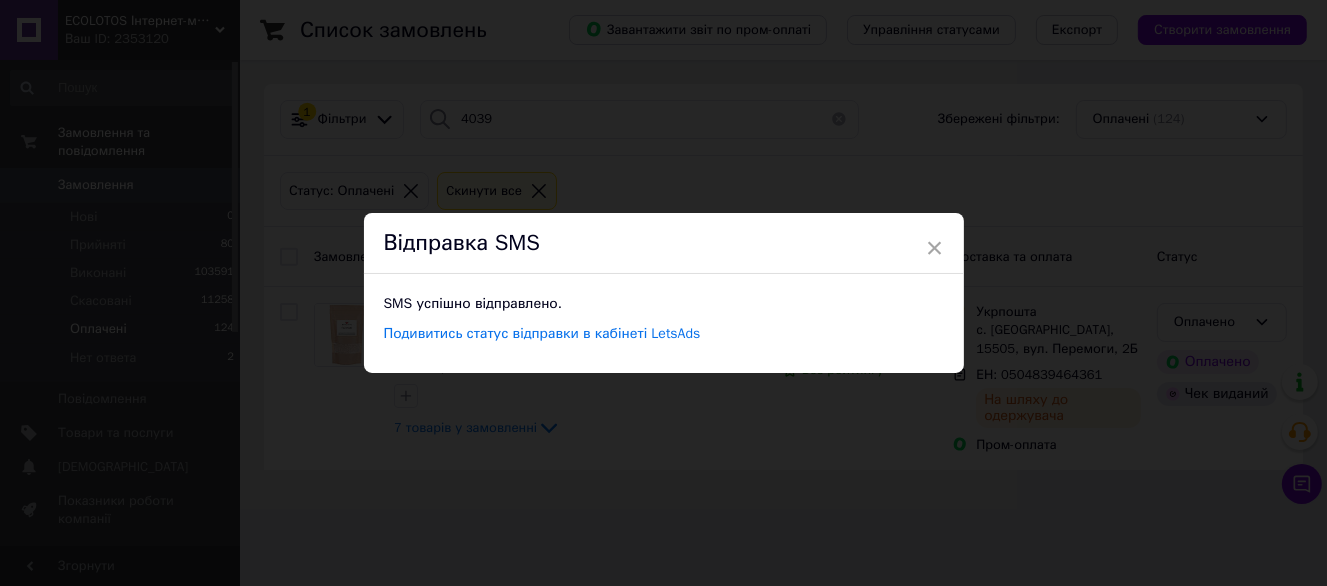 click on "× Відправка SMS SMS успішно відправлено. Подивитись статус відправки в кабінеті LetsAds" at bounding box center [663, 293] 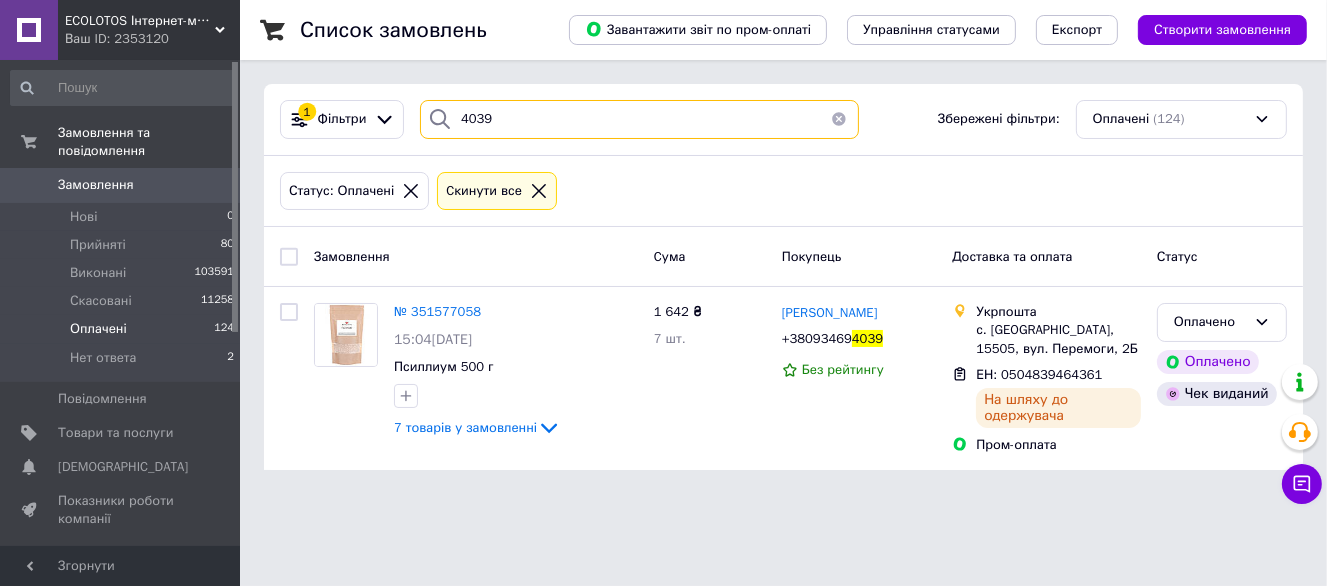 click on "4039" at bounding box center [639, 119] 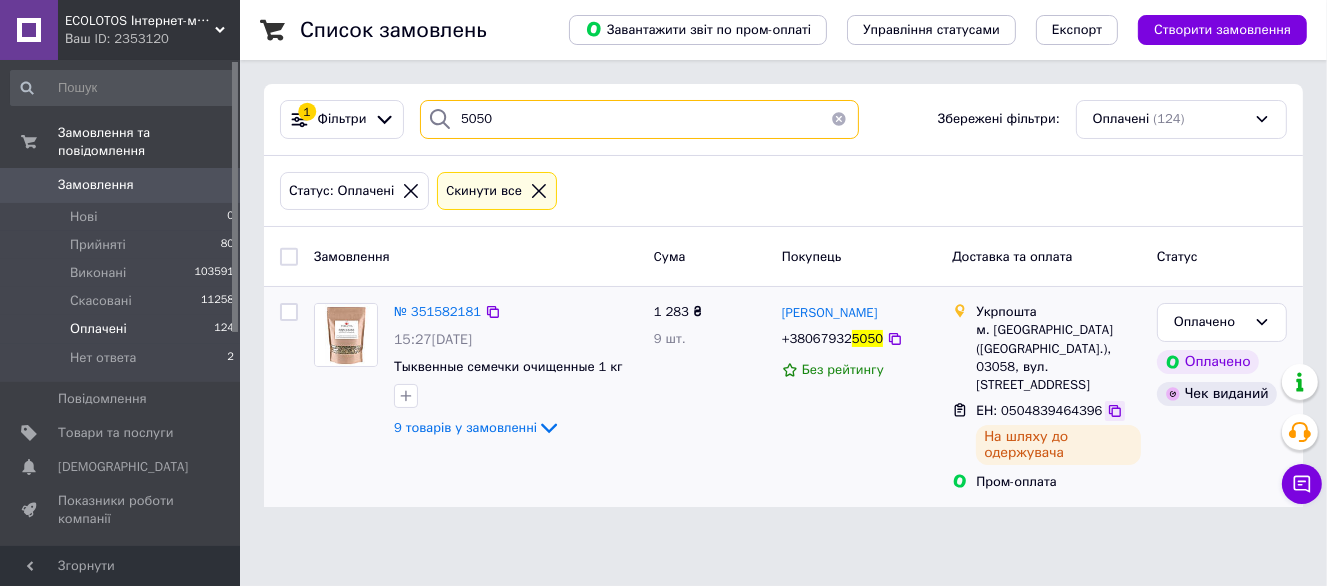 type on "5050" 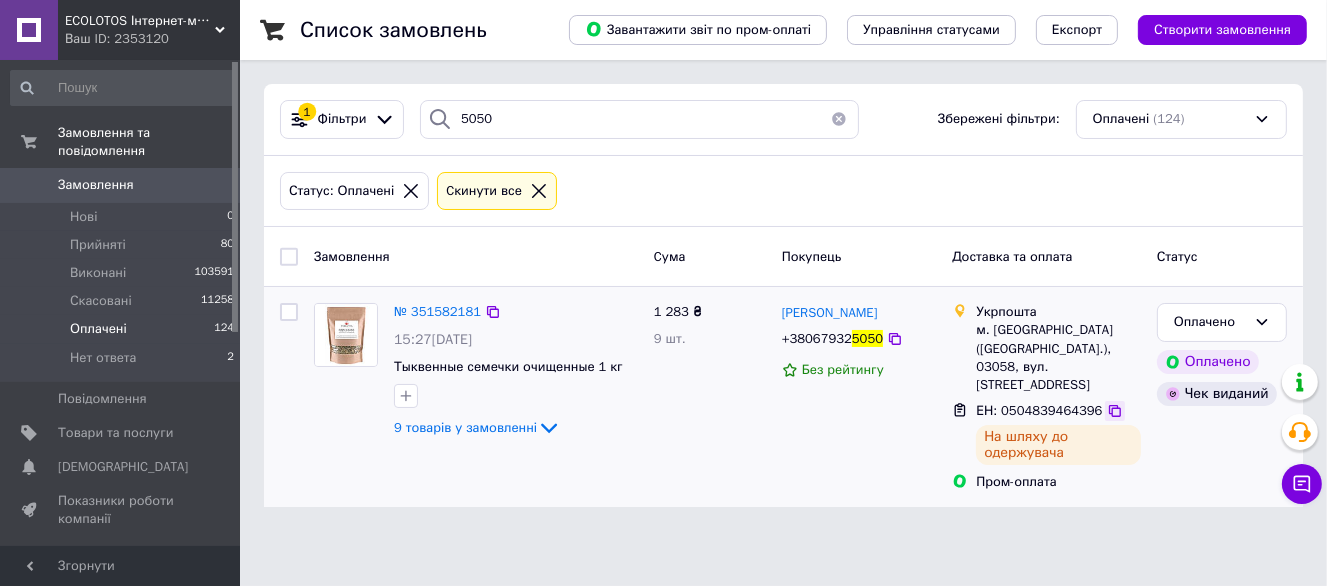 click 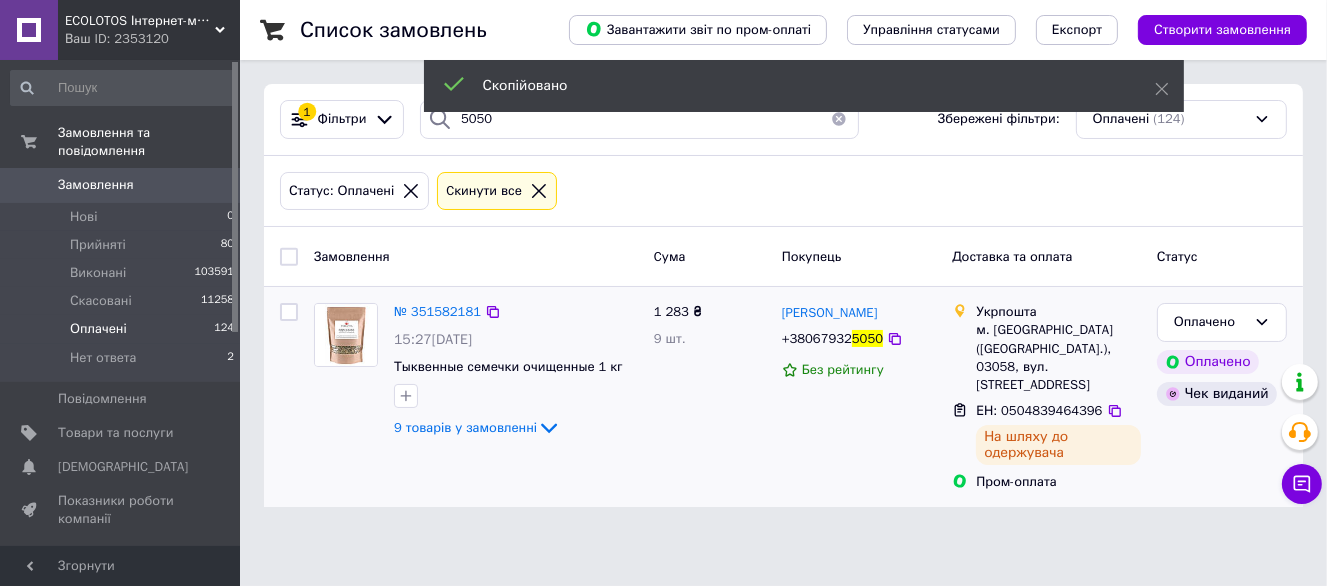 click on "+38067932 5050" at bounding box center (832, 339) 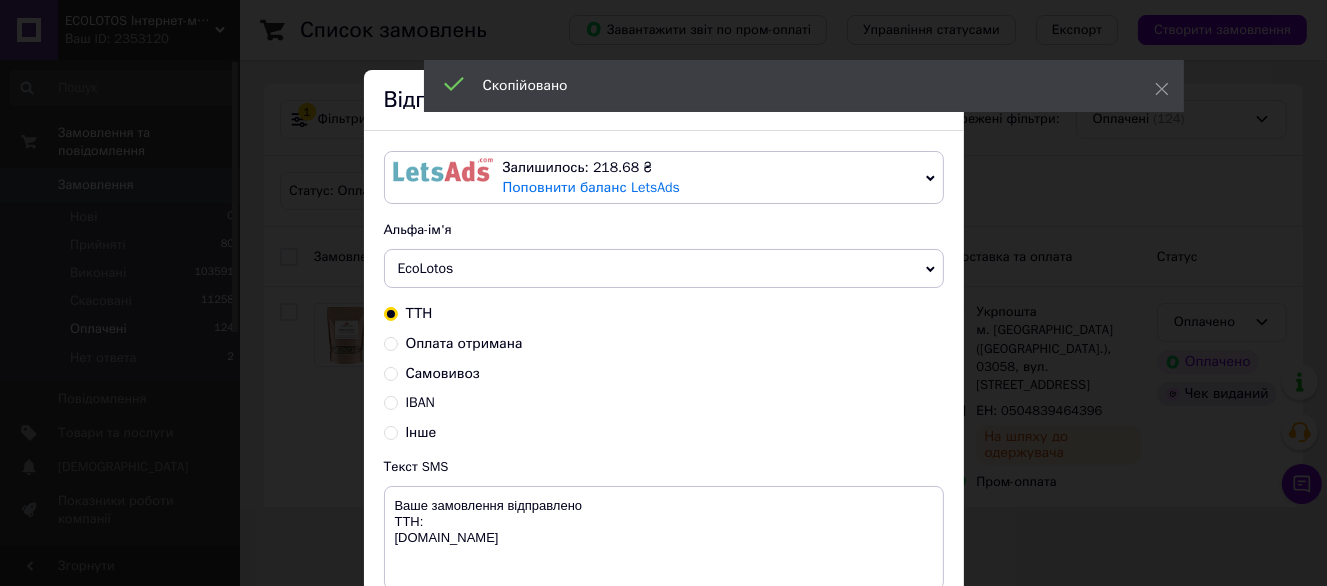 scroll, scrollTop: 100, scrollLeft: 0, axis: vertical 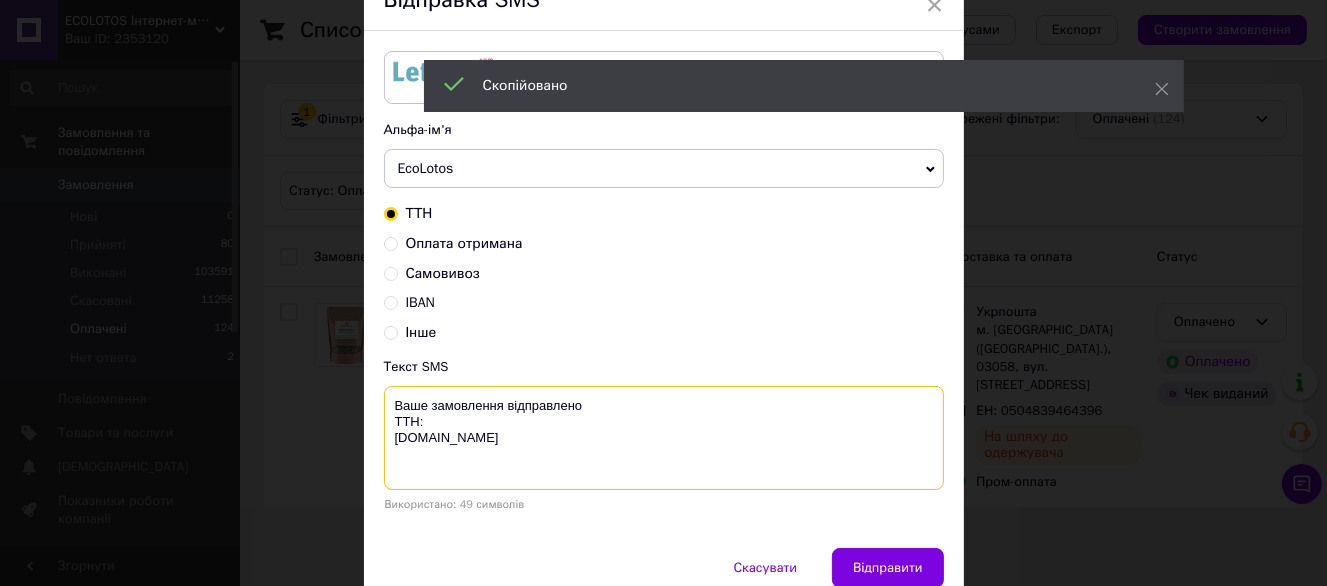 click on "Ваше замовлення відправлено
ТТН:
ecolotos.com.ua" at bounding box center (664, 438) 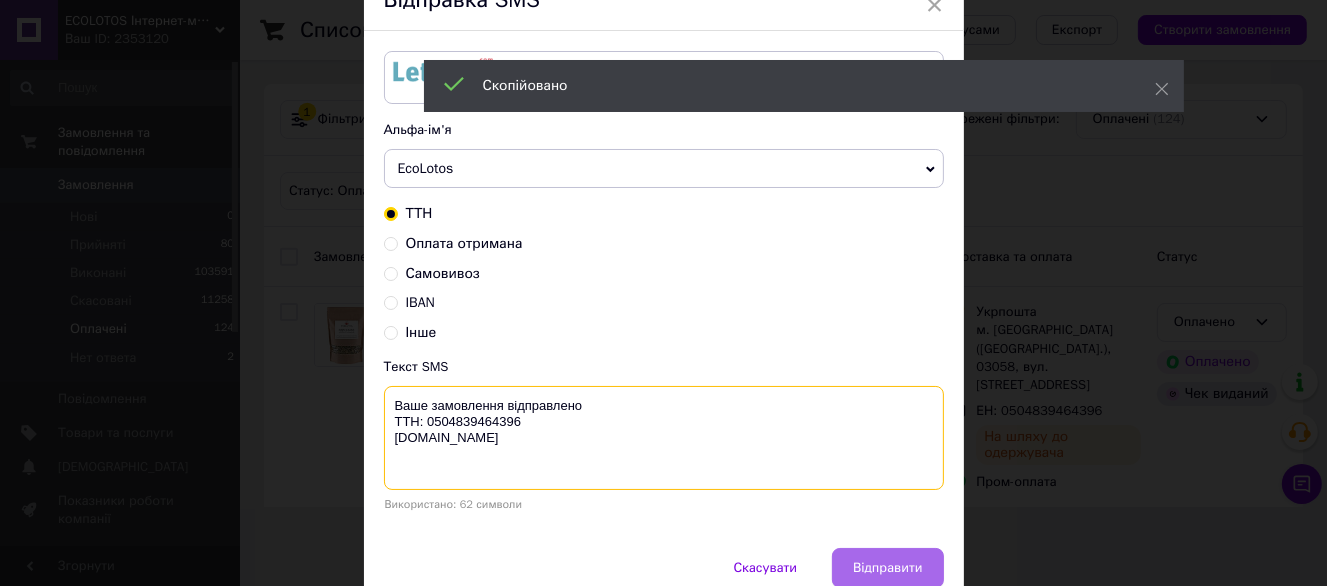 type on "Ваше замовлення відправлено
ТТН: 0504839464396
ecolotos.com.ua" 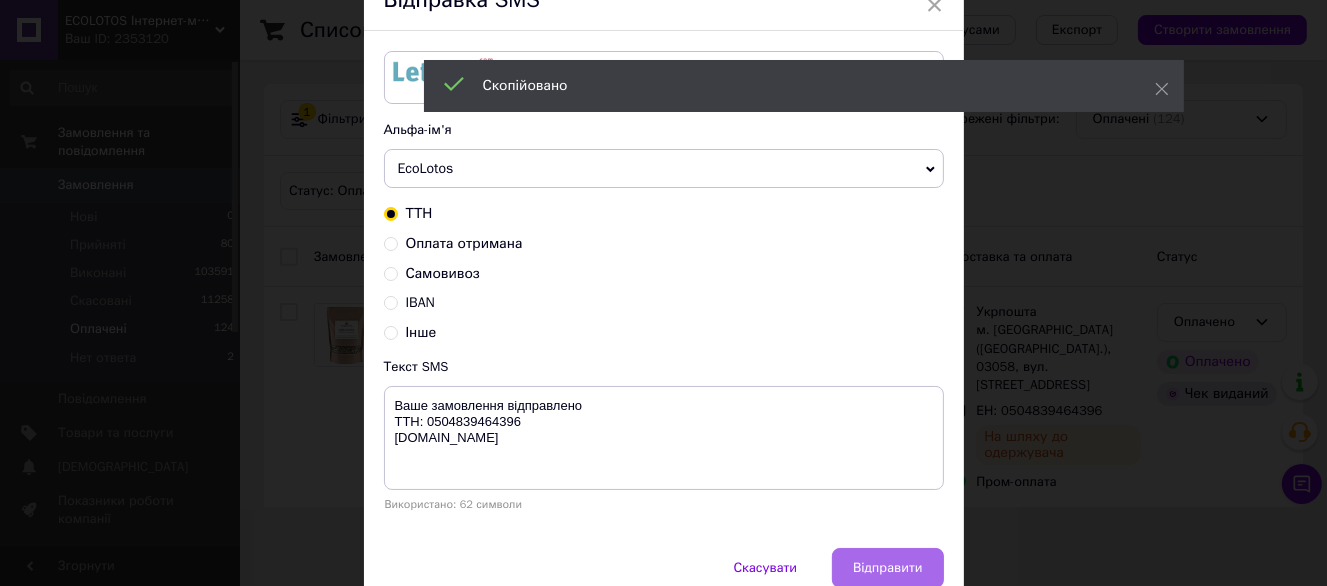 click on "Відправити" at bounding box center [887, 568] 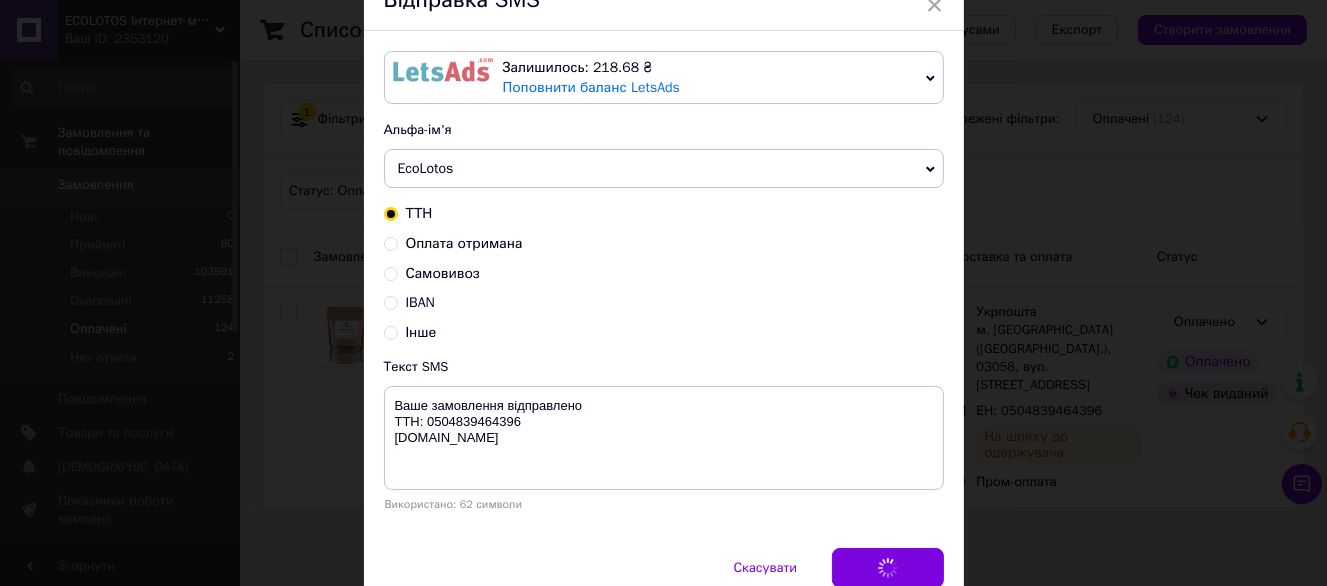 scroll, scrollTop: 0, scrollLeft: 0, axis: both 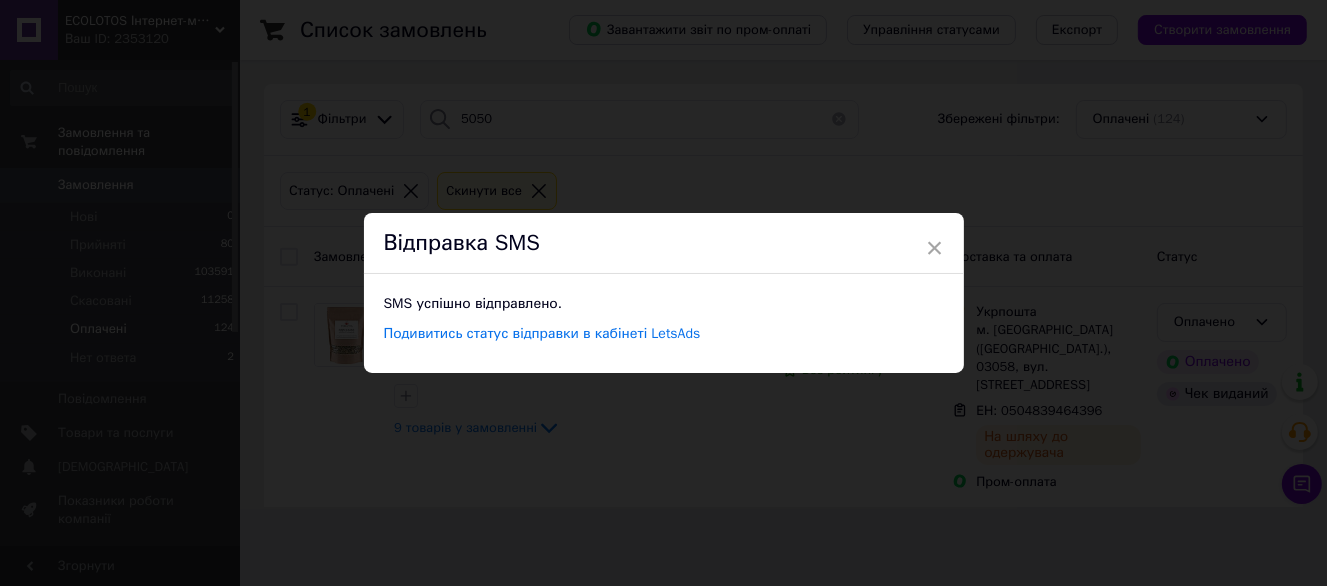 click on "× Відправка SMS SMS успішно відправлено. Подивитись статус відправки в кабінеті LetsAds" at bounding box center (663, 293) 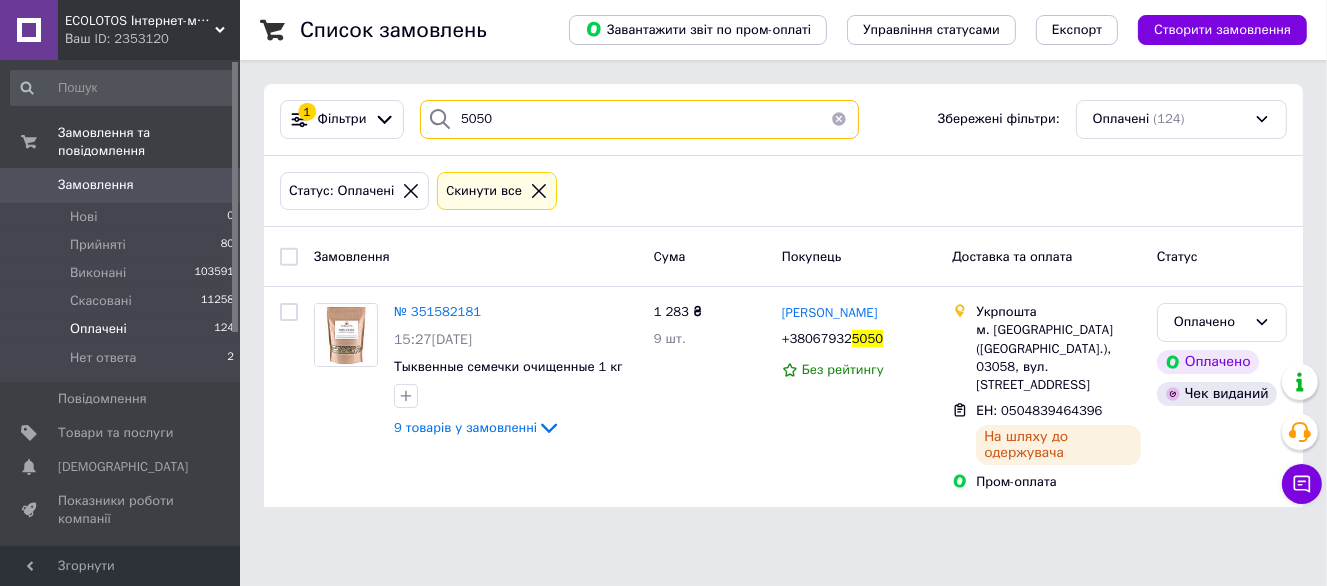 click on "5050" at bounding box center [639, 119] 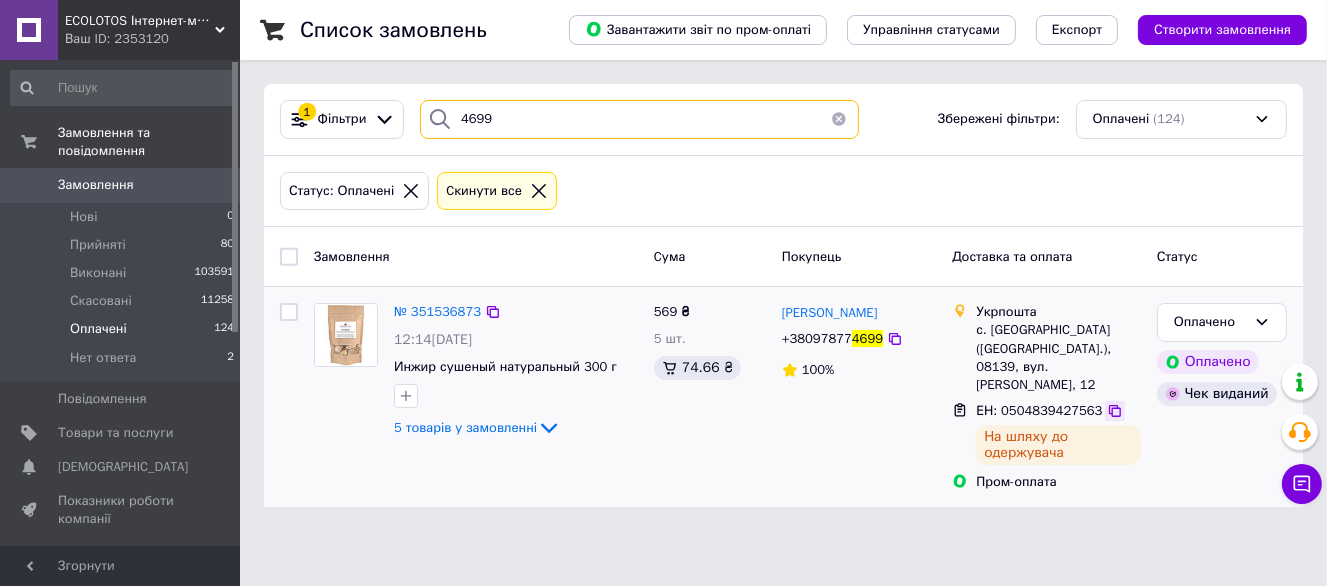 type on "4699" 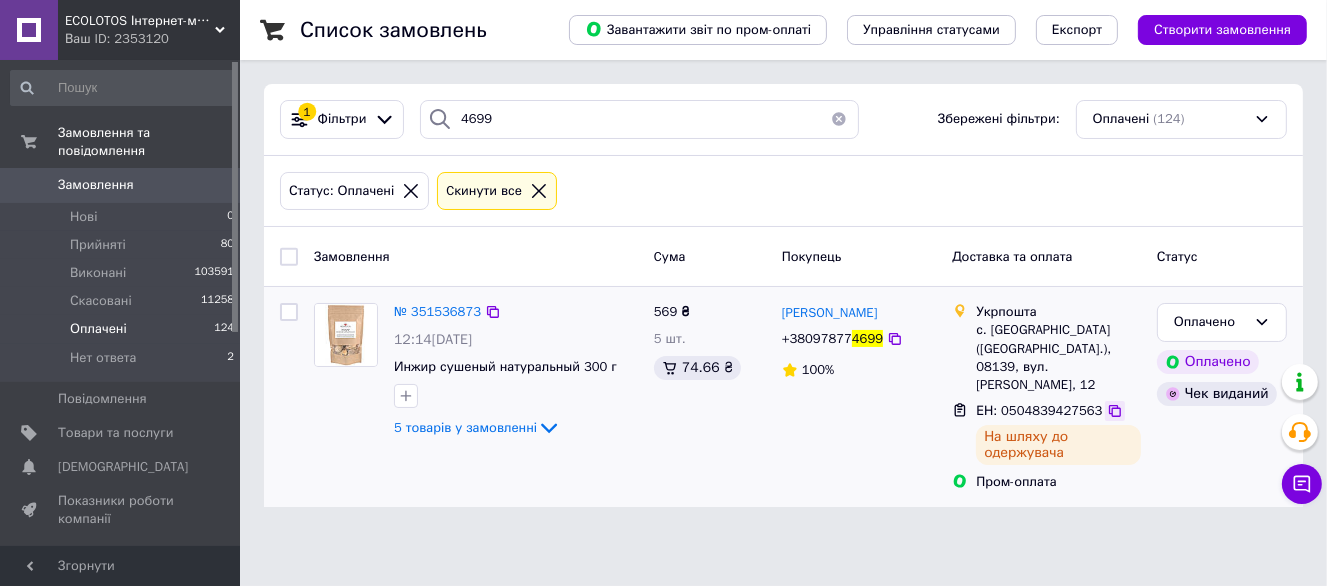 click at bounding box center [1115, 411] 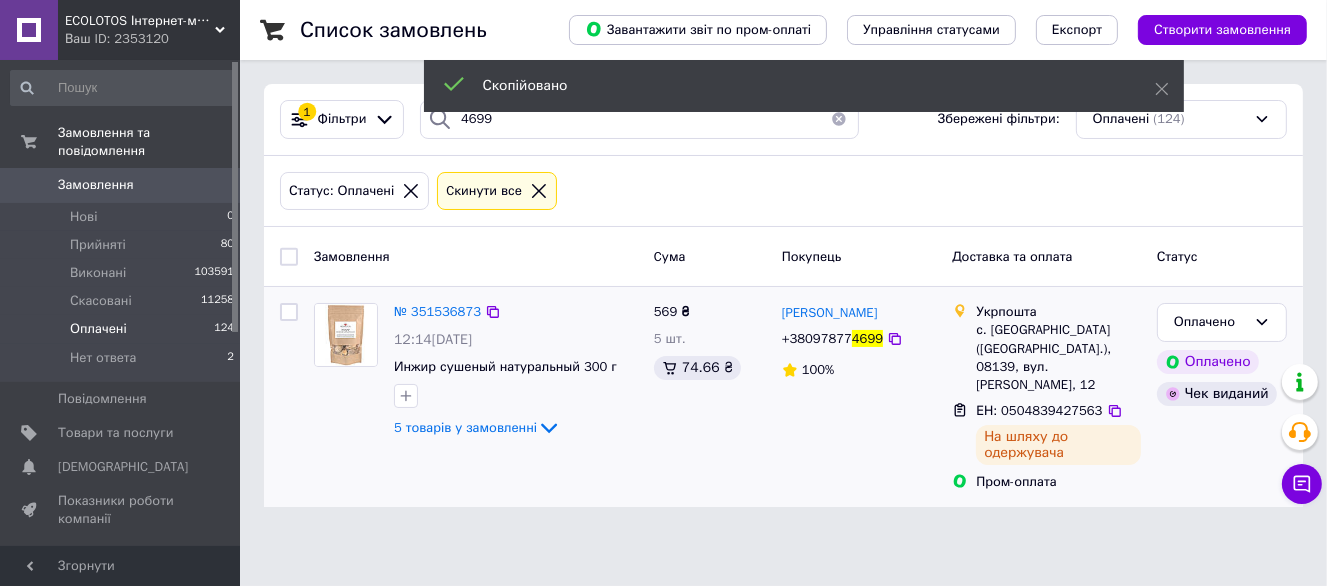 click on "+38097877" at bounding box center (817, 338) 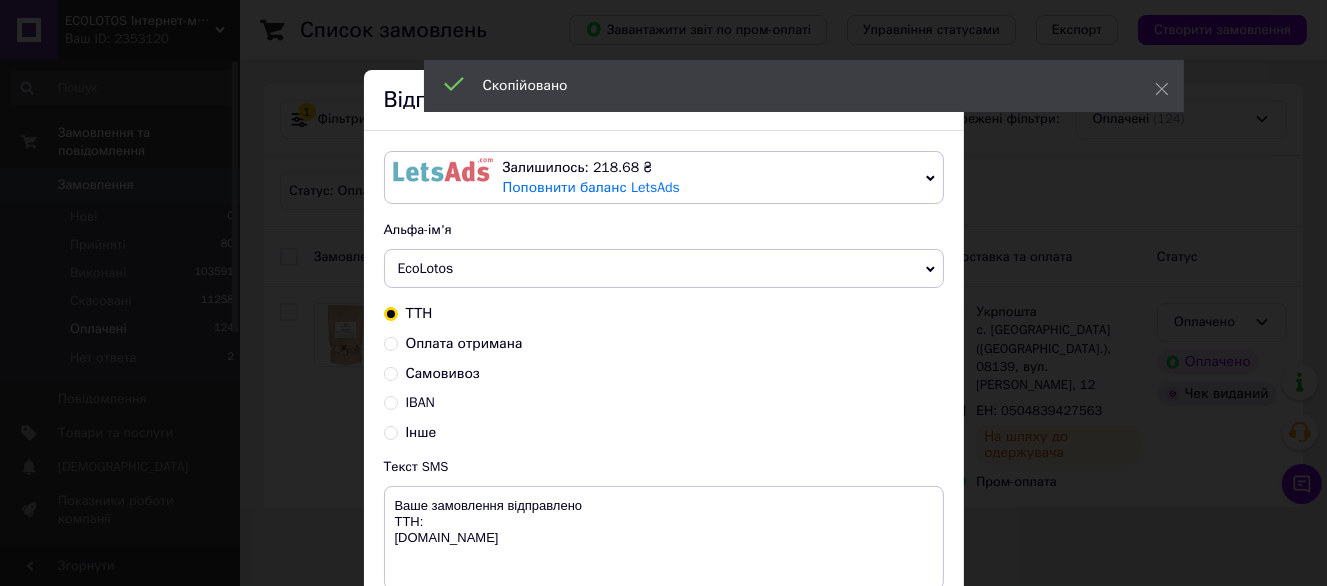 scroll, scrollTop: 100, scrollLeft: 0, axis: vertical 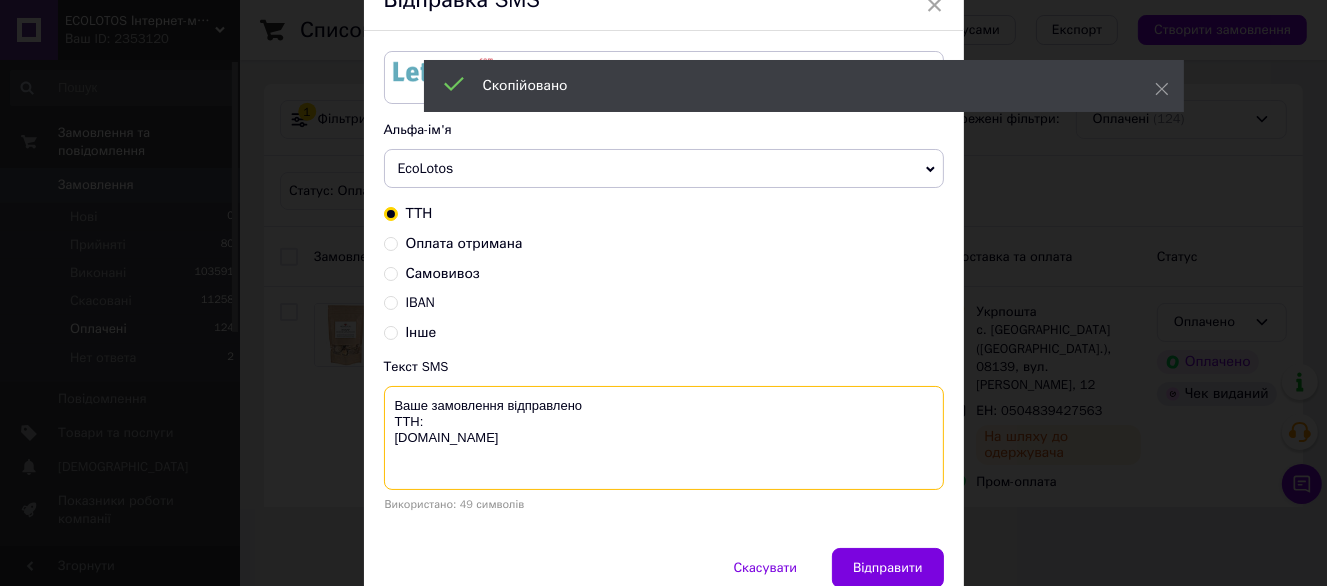 click on "Ваше замовлення відправлено
ТТН:
ecolotos.com.ua" at bounding box center [664, 438] 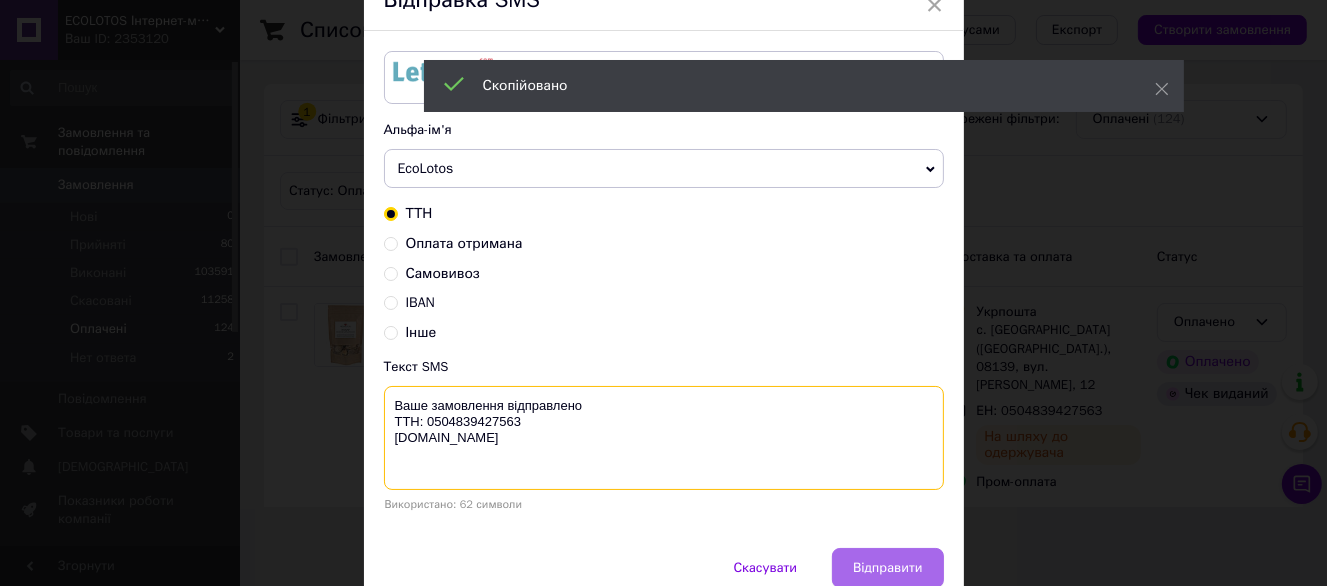 type on "Ваше замовлення відправлено
ТТН: 0504839427563
ecolotos.com.ua" 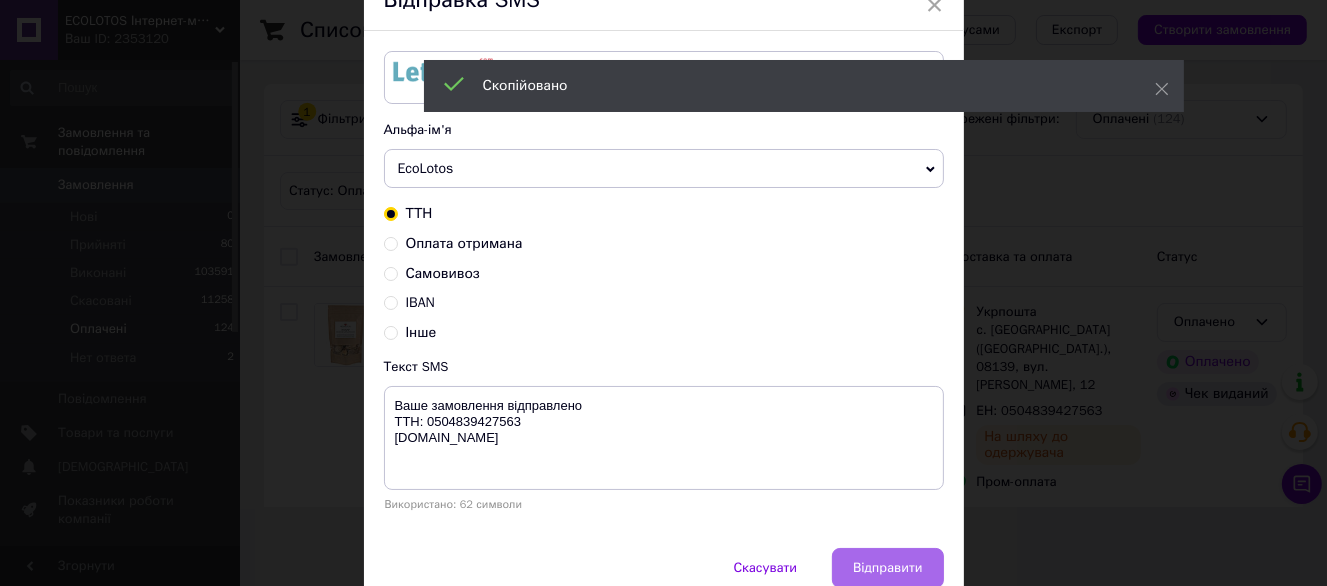 click on "Відправити" at bounding box center [887, 568] 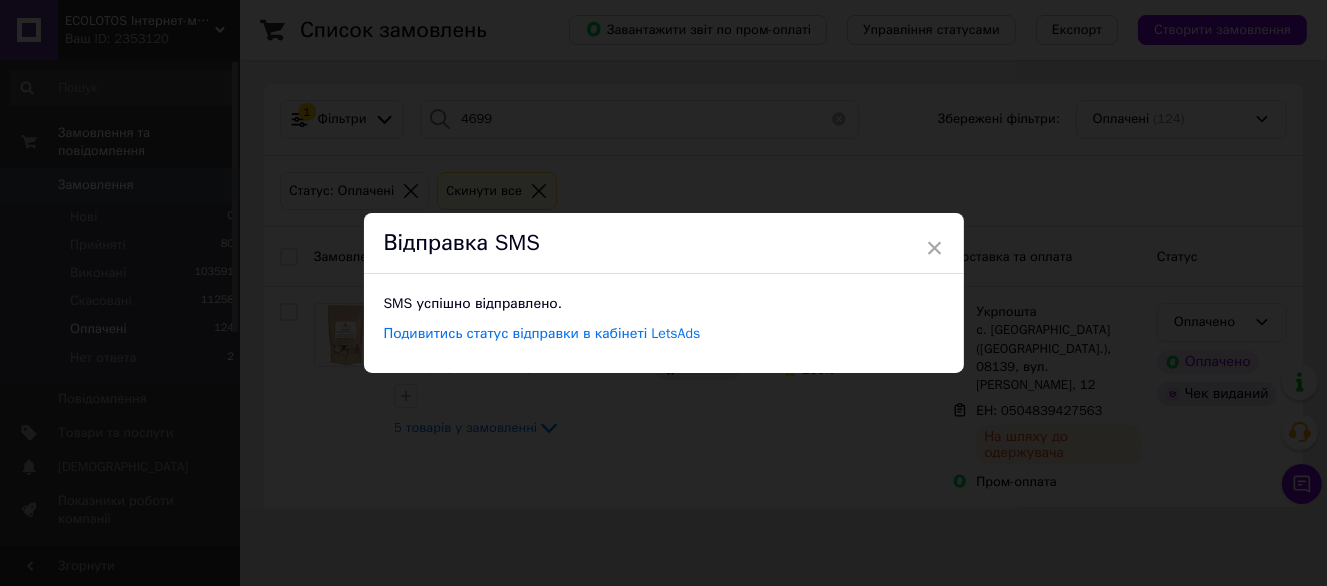 scroll, scrollTop: 0, scrollLeft: 0, axis: both 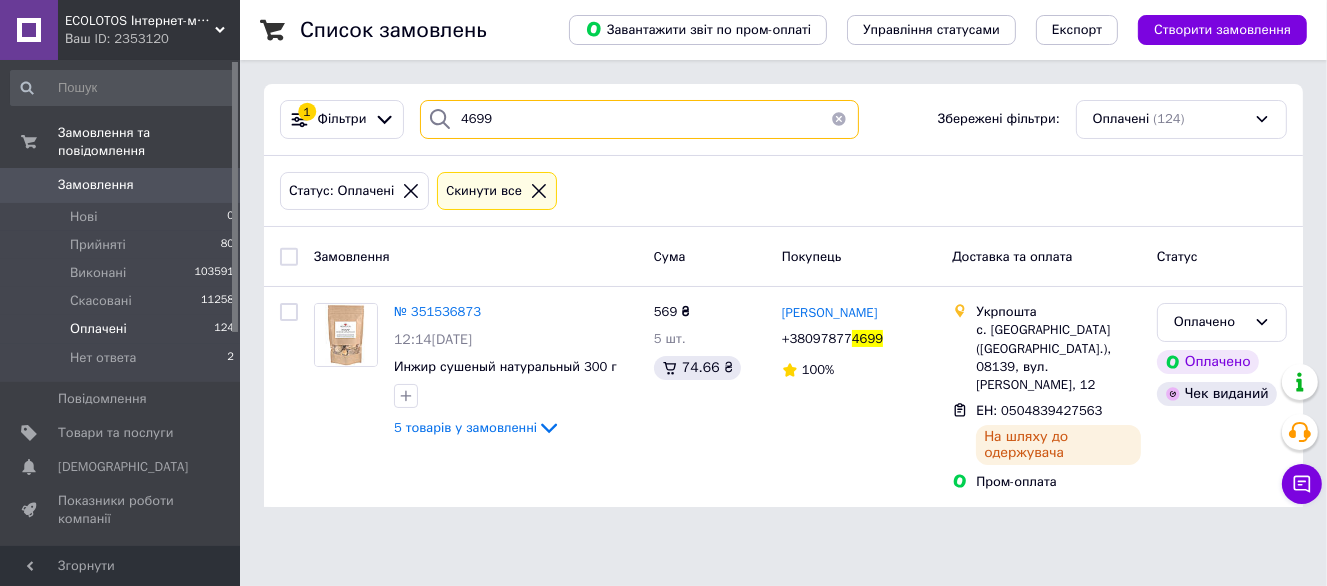 click on "4699" at bounding box center [639, 119] 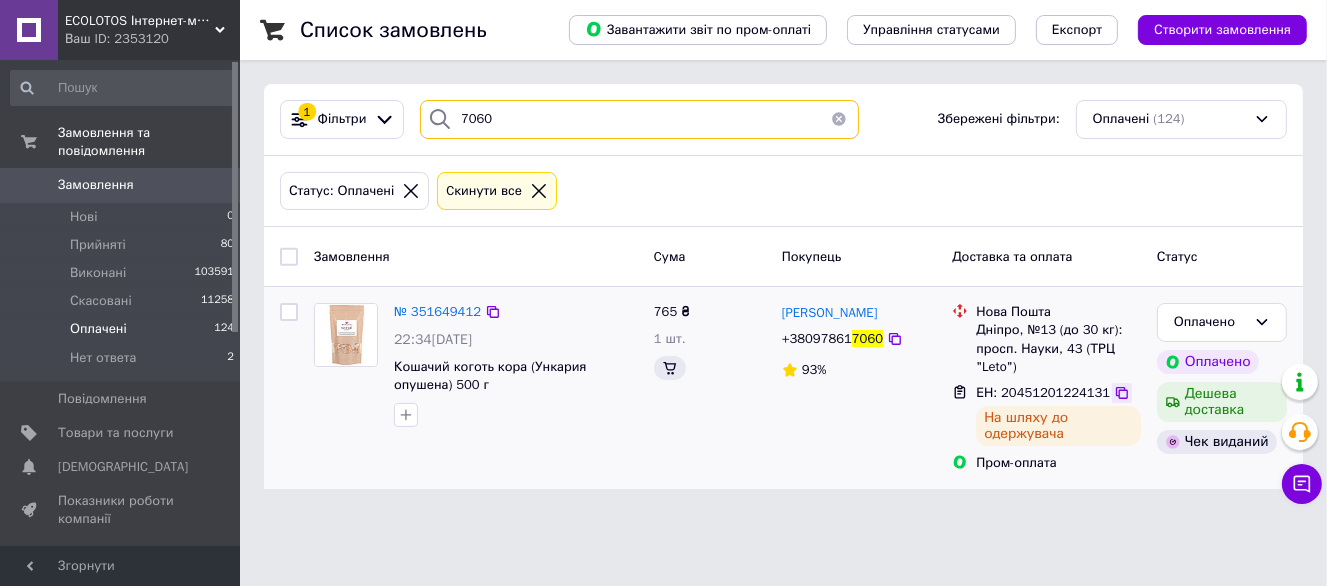 type on "7060" 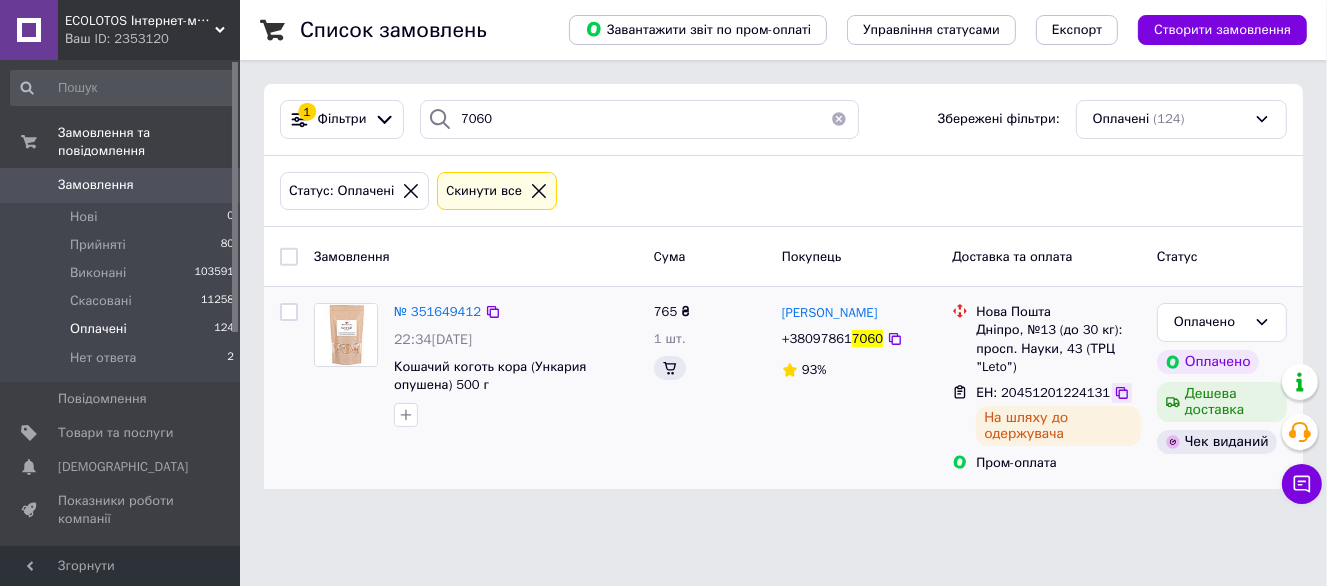 click 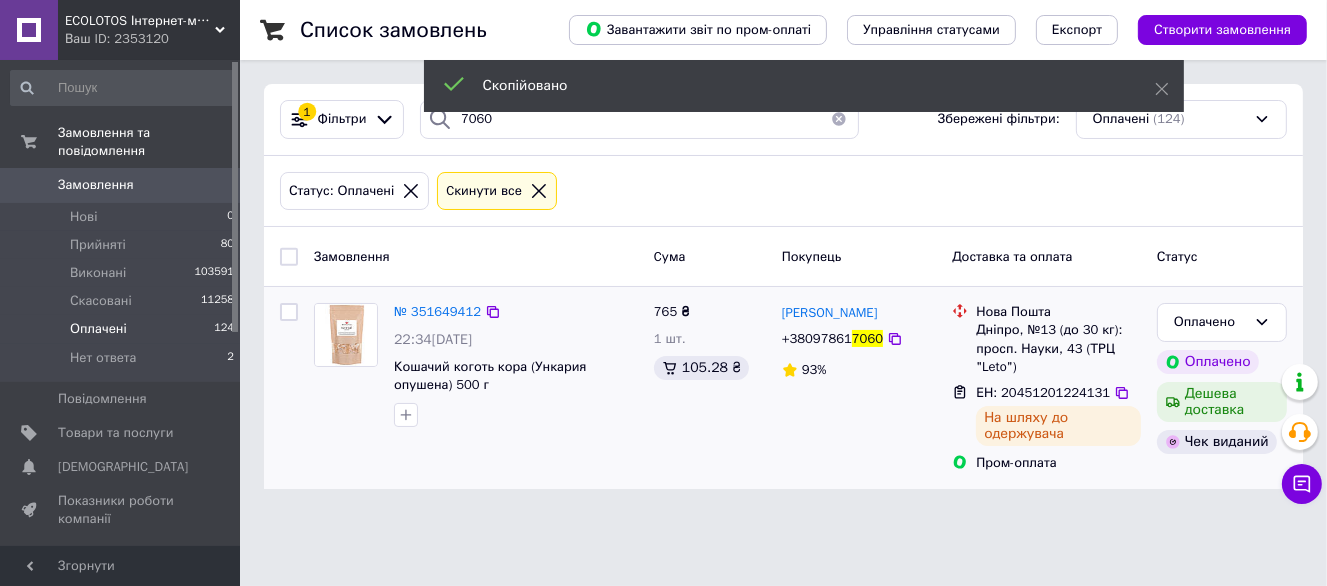 click on "+38097861" at bounding box center [817, 338] 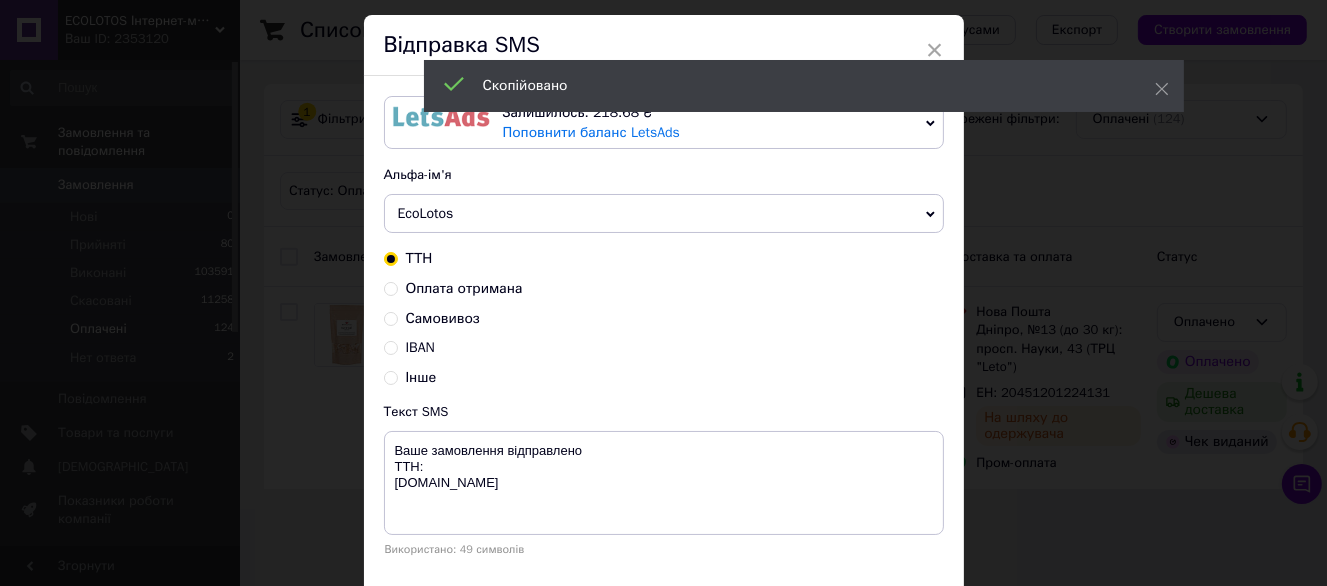 scroll, scrollTop: 100, scrollLeft: 0, axis: vertical 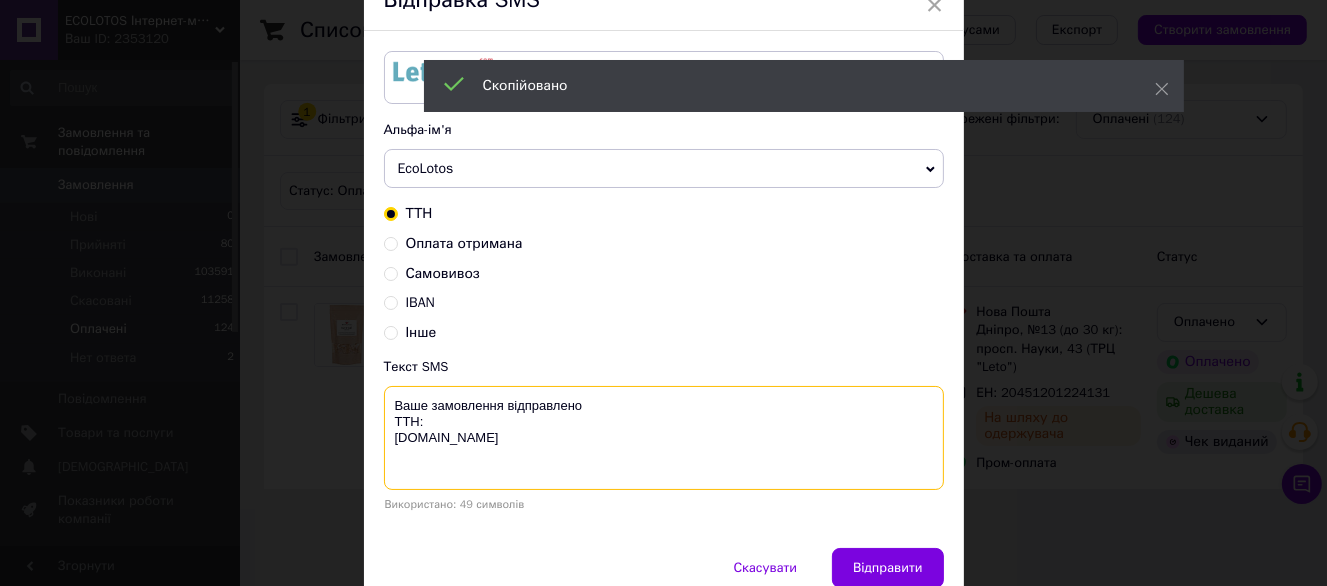 click on "Ваше замовлення відправлено
ТТН:
ecolotos.com.ua" at bounding box center (664, 438) 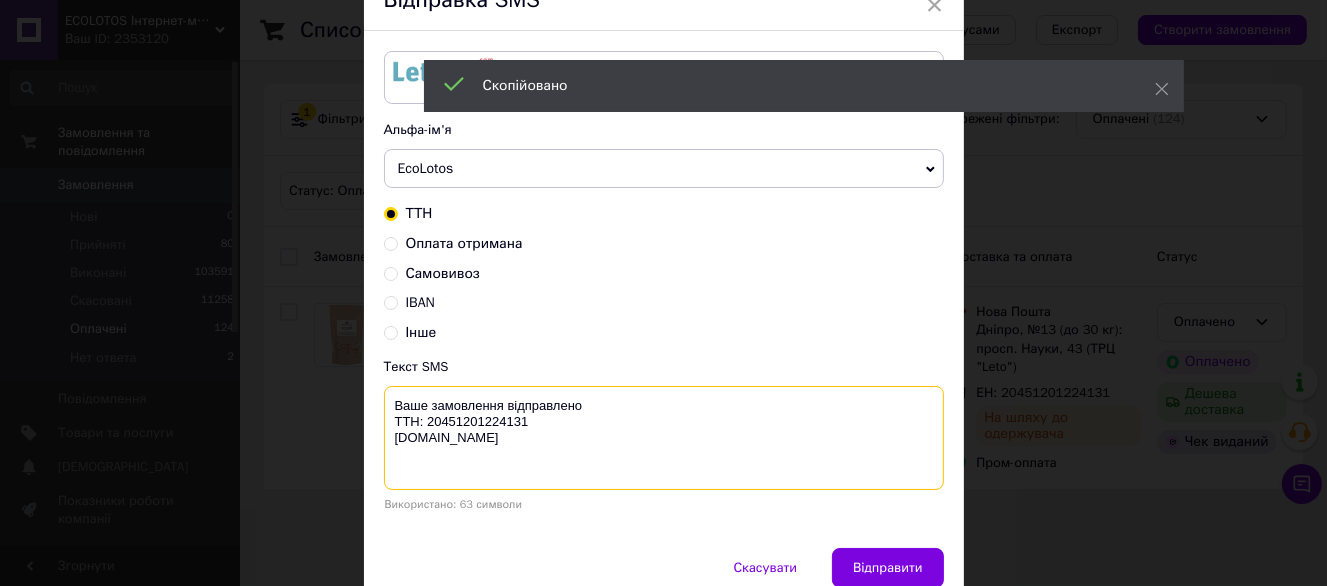 type on "Ваше замовлення відправлено
ТТН: 20451201224131
ecolotos.com.ua" 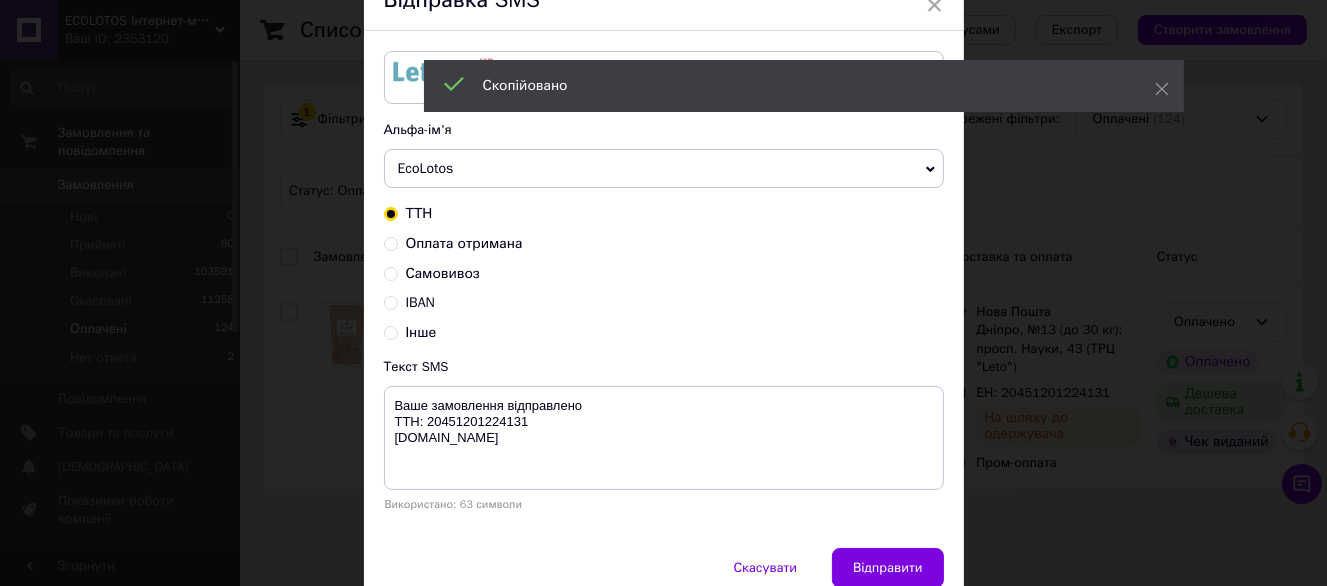 click on "Відправити" at bounding box center (887, 568) 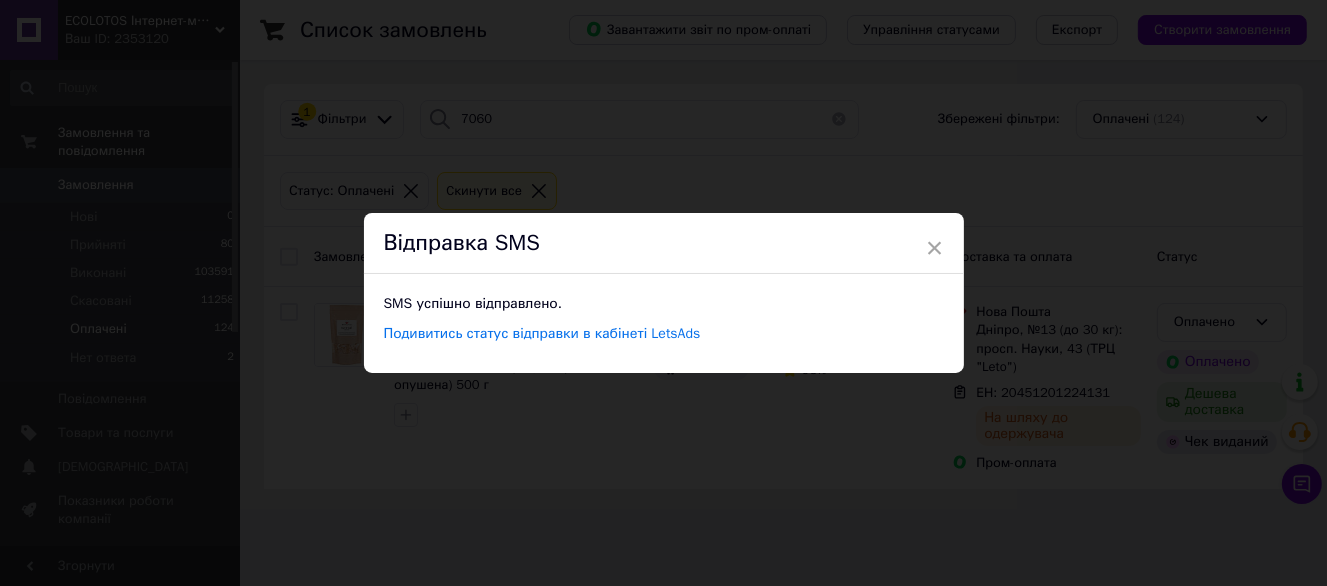 scroll, scrollTop: 0, scrollLeft: 0, axis: both 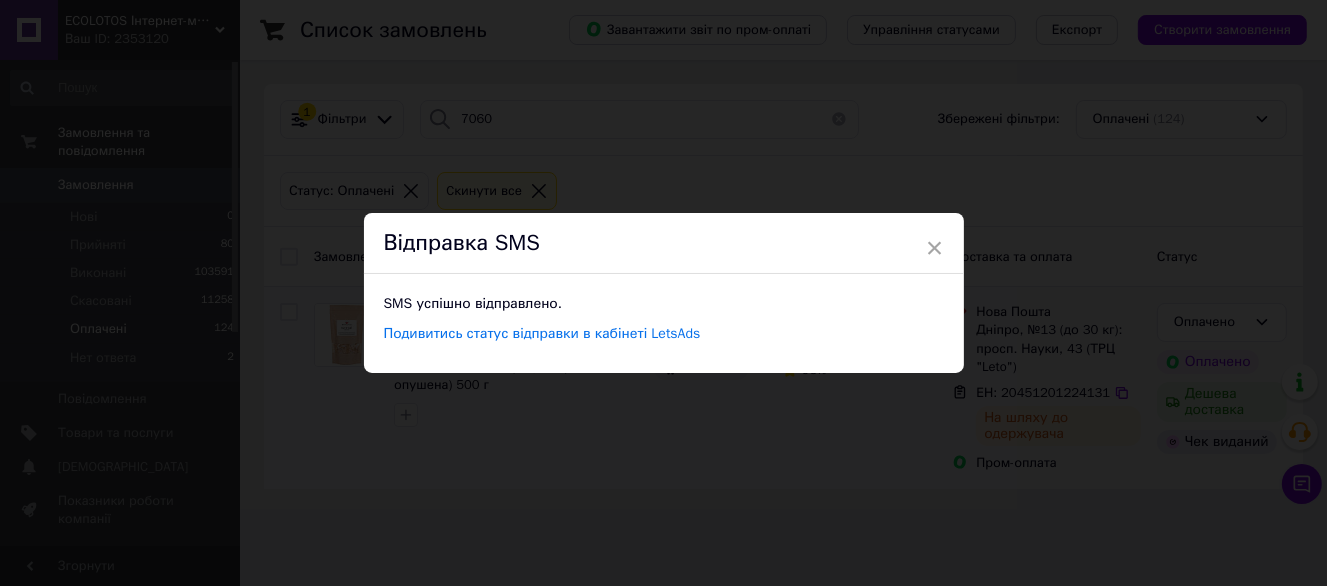 drag, startPoint x: 850, startPoint y: 506, endPoint x: 744, endPoint y: 355, distance: 184.4912 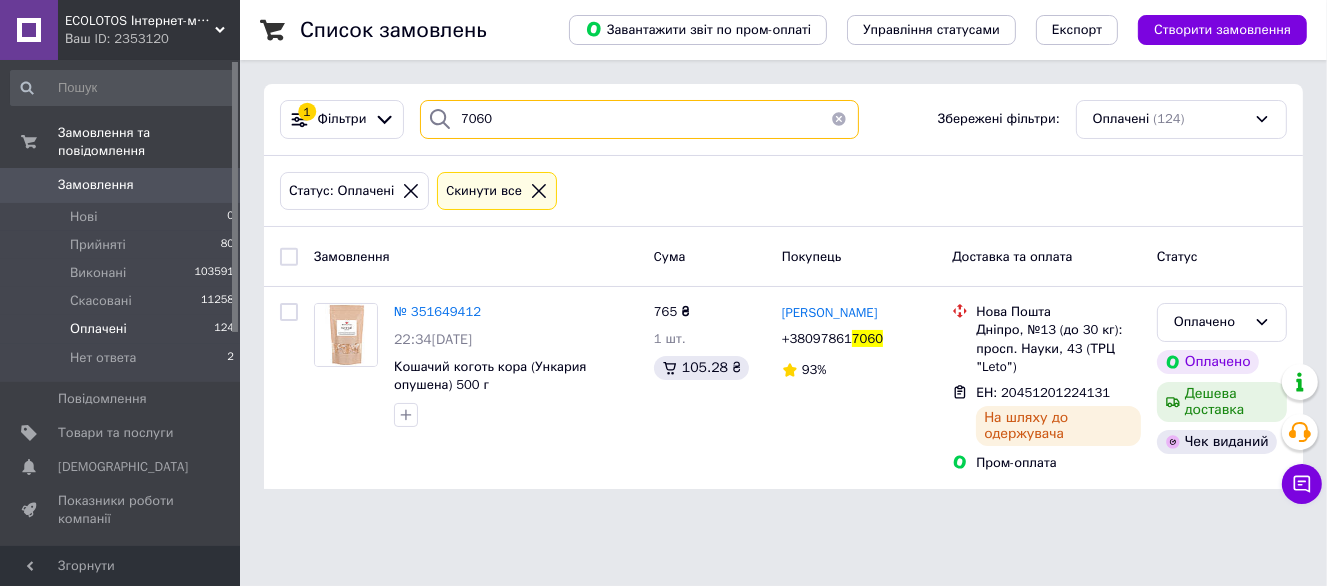 click on "7060" at bounding box center (639, 119) 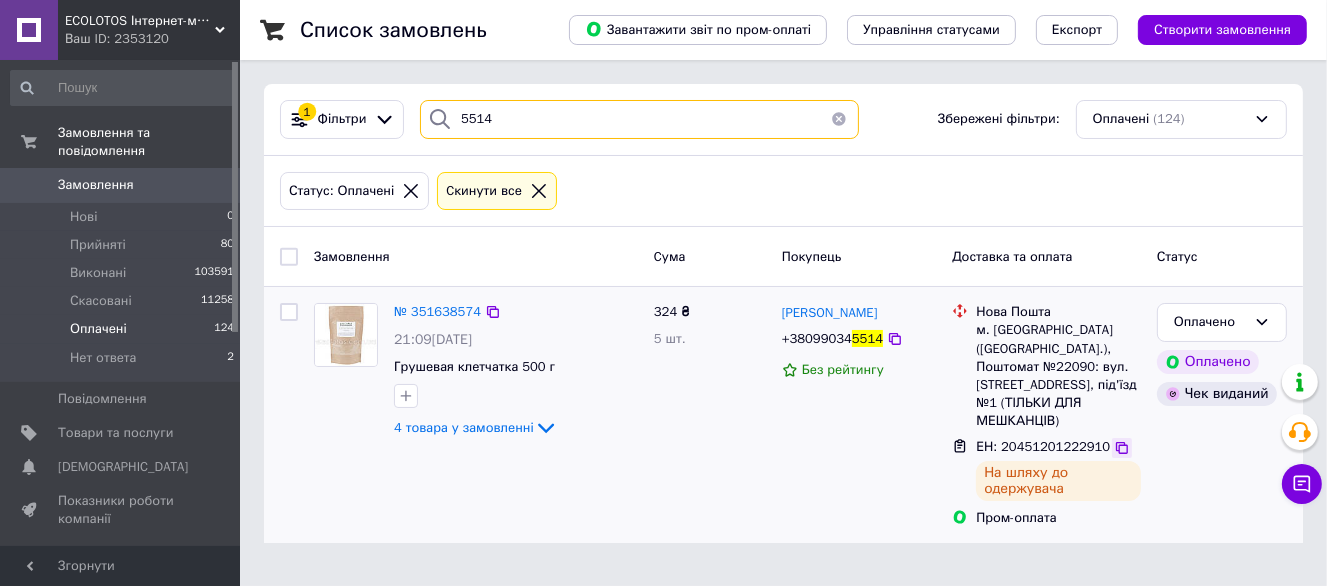 type on "5514" 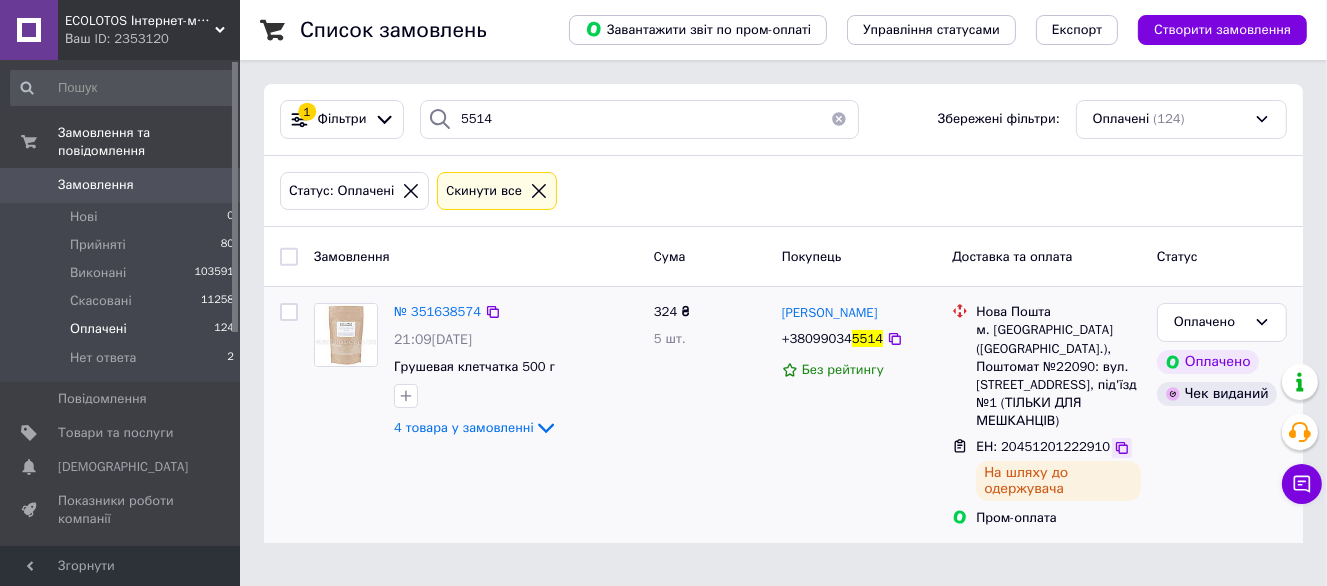 click 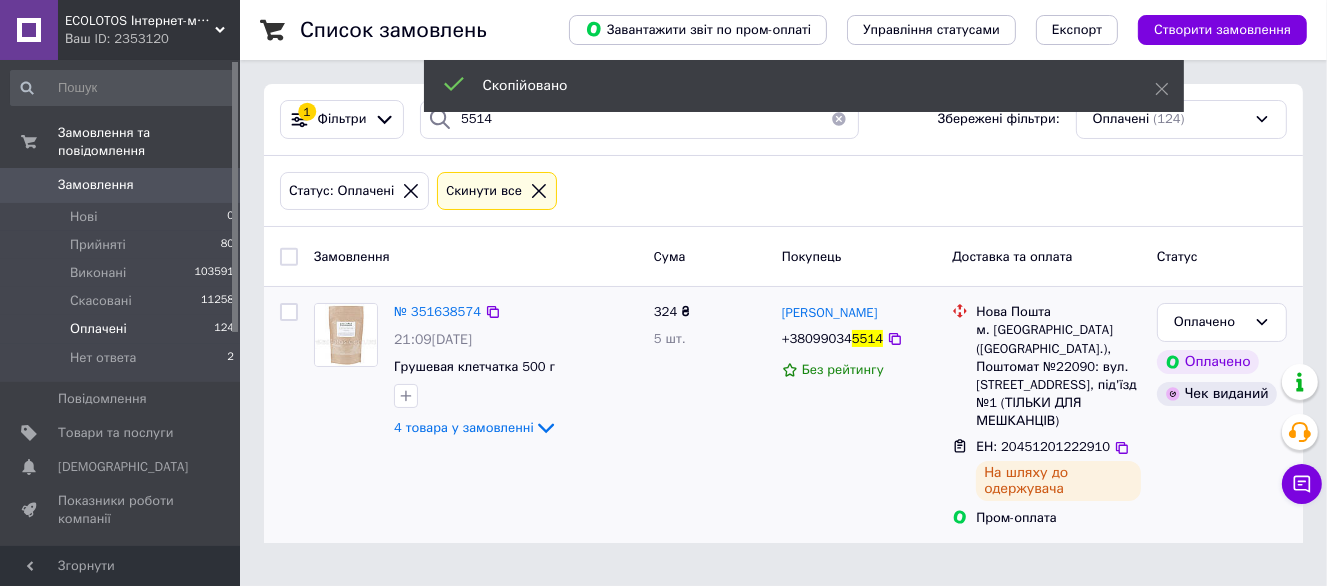 click on "+38099034 5514" at bounding box center [832, 339] 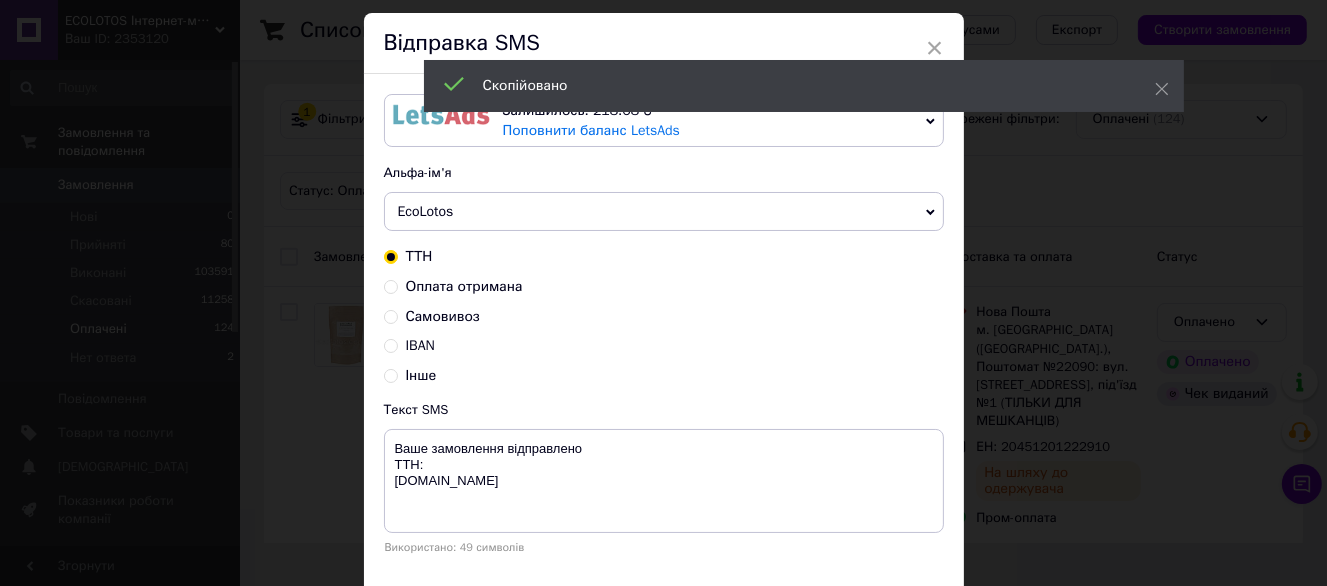 scroll, scrollTop: 100, scrollLeft: 0, axis: vertical 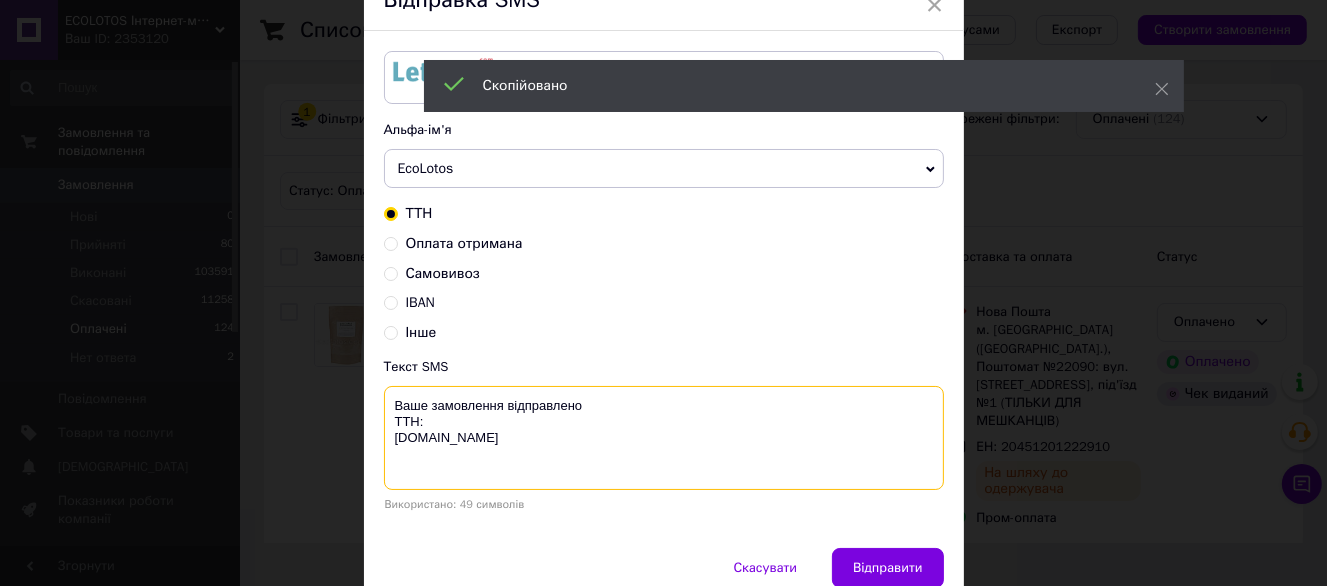 click on "Ваше замовлення відправлено
ТТН:
ecolotos.com.ua" at bounding box center [664, 438] 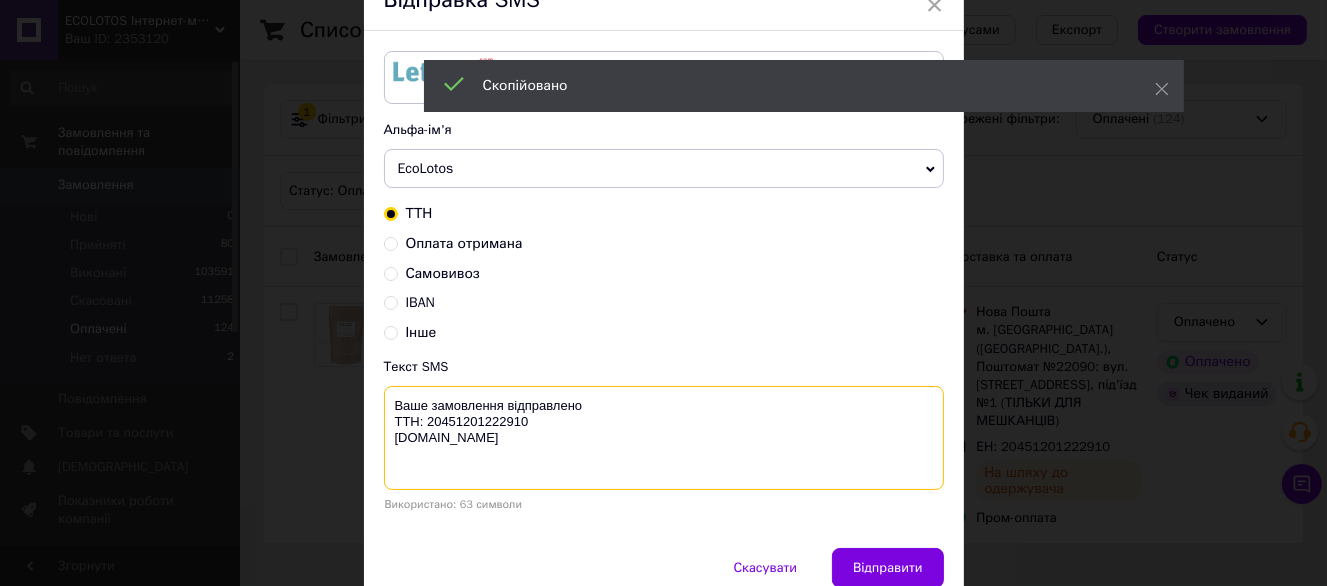 type on "Ваше замовлення відправлено
ТТН: 20451201222910
ecolotos.com.ua" 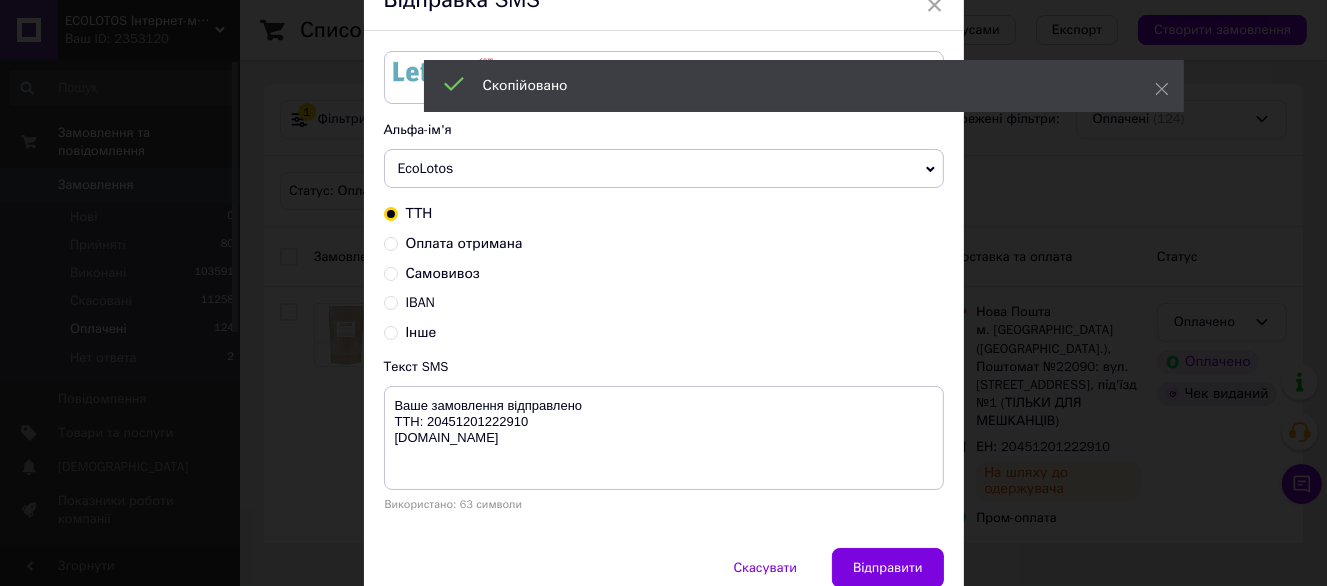 click on "Залишилось: 218.68 ₴ Поповнити баланс LetsAds Підключити SMSClub Альфа-ім'я  EcoLotos Dolcibox Dolcibo Оновити список альфа-імен ТТН Оплата отримана Самовивоз IBAN Інше Текст SMS Ваше замовлення відправлено
ТТН: 20451201222910
ecolotos.com.ua Використано: 63 символи" at bounding box center [664, 289] 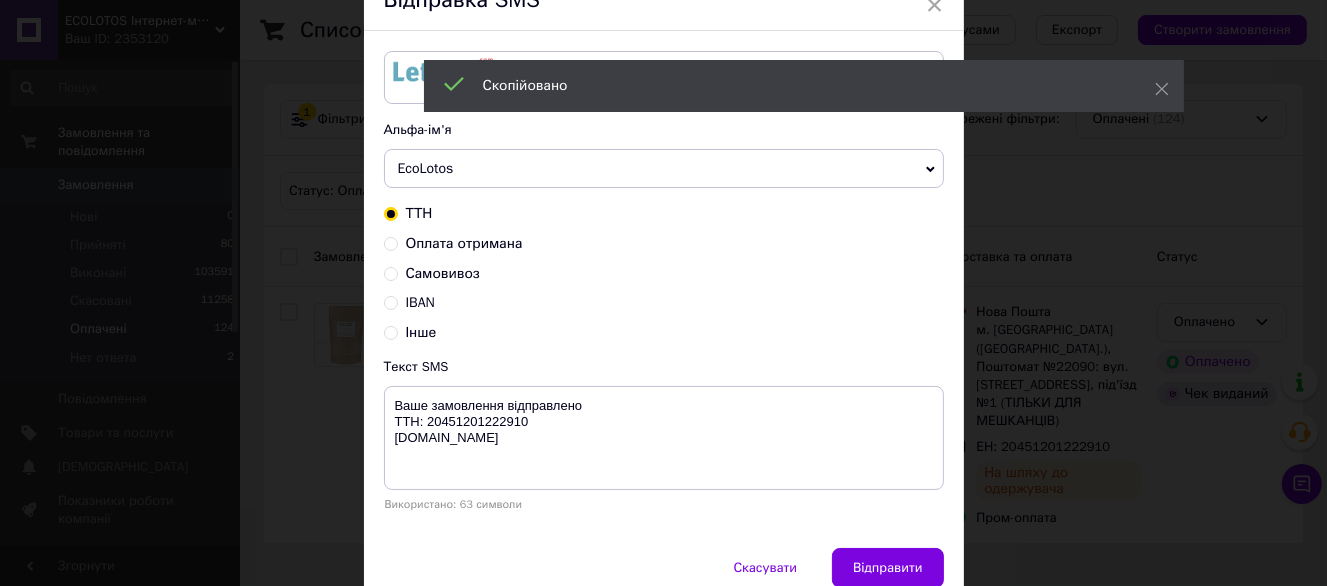 click on "Залишилось: 218.68 ₴ Поповнити баланс LetsAds Підключити SMSClub Альфа-ім'я  EcoLotos Dolcibox Dolcibo Оновити список альфа-імен ТТН Оплата отримана Самовивоз IBAN Інше Текст SMS Ваше замовлення відправлено
ТТН: 20451201222910
ecolotos.com.ua Використано: 63 символи" at bounding box center [664, 289] 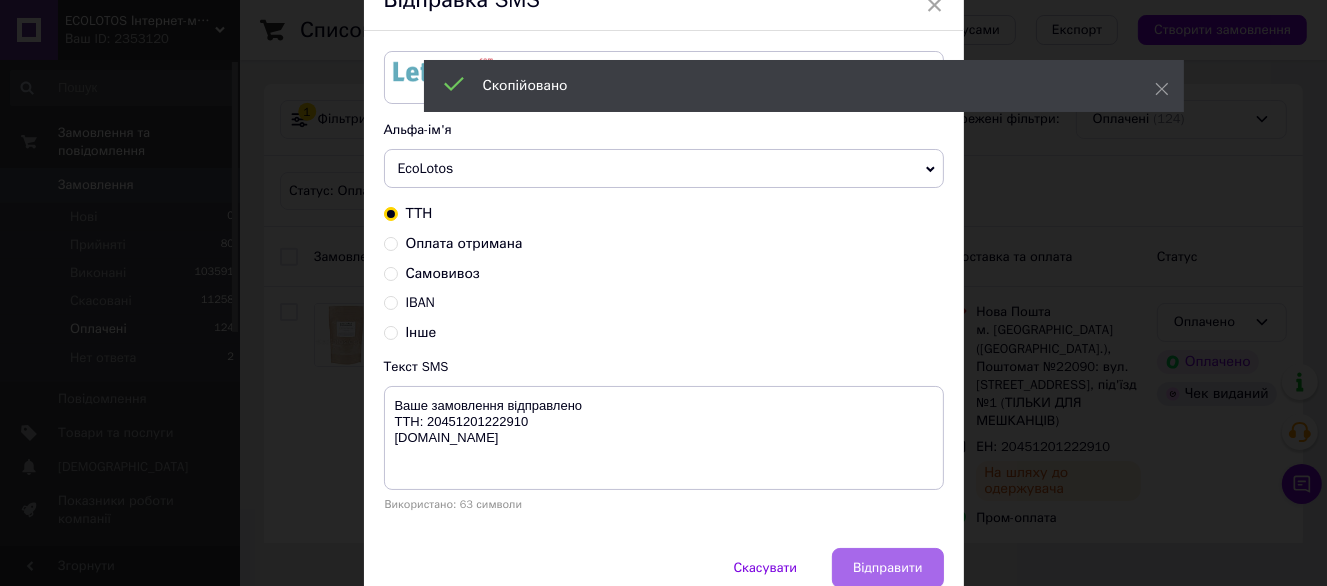 click on "Відправити" at bounding box center [887, 568] 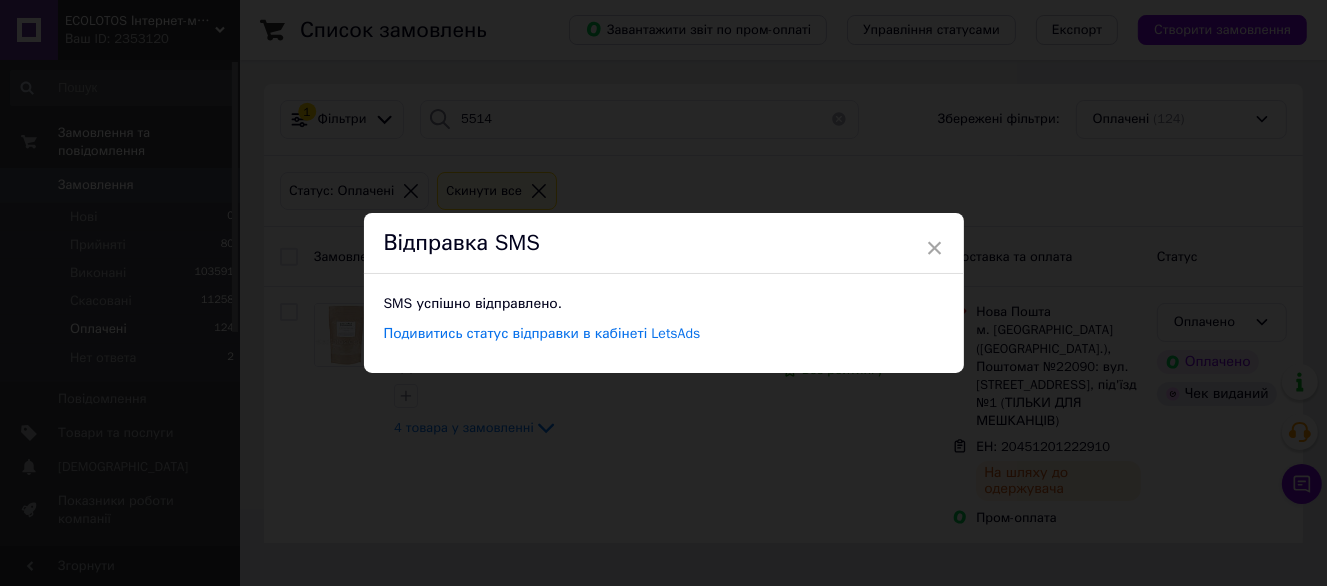 scroll, scrollTop: 0, scrollLeft: 0, axis: both 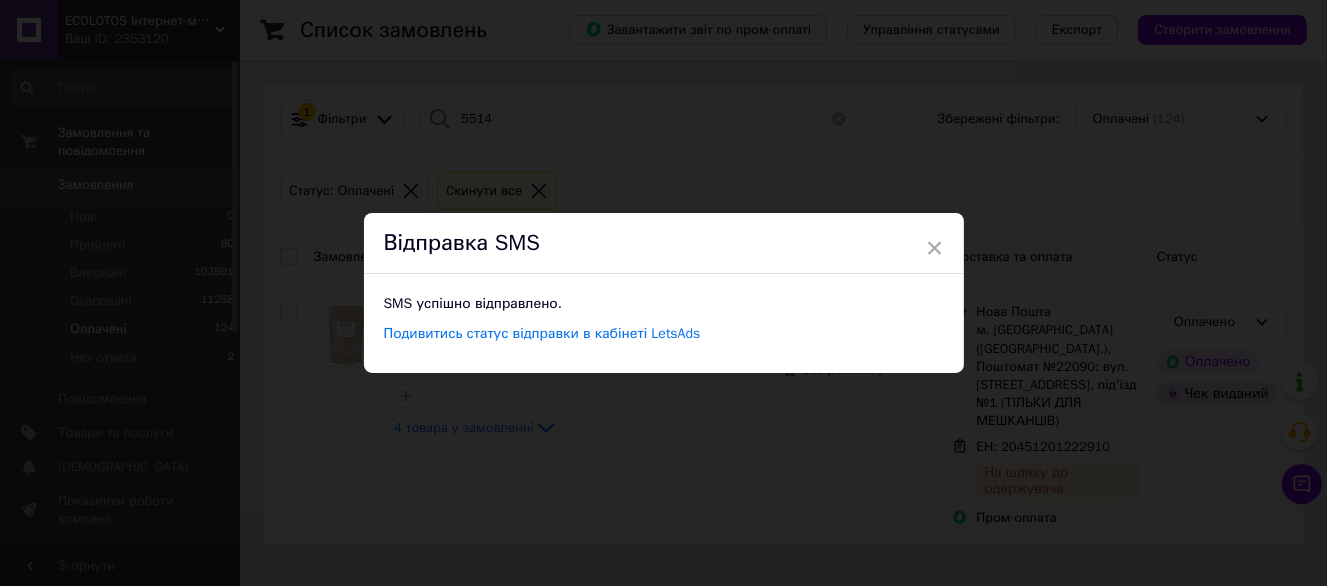 click on "× Відправка SMS SMS успішно відправлено. Подивитись статус відправки в кабінеті LetsAds" at bounding box center [663, 293] 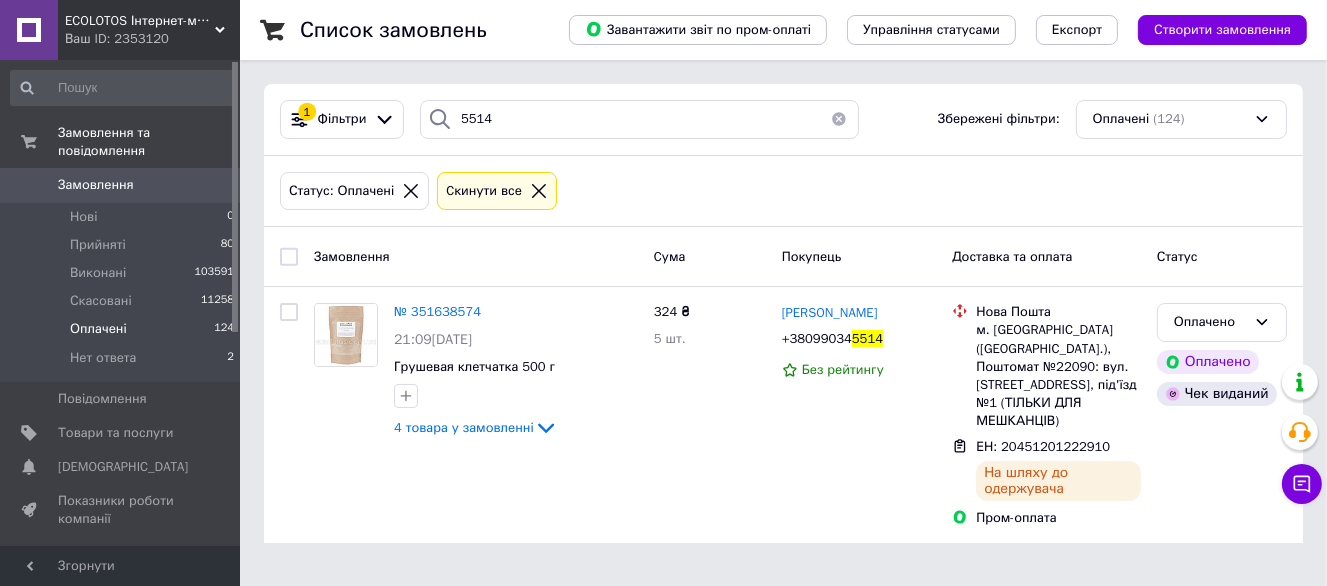 click on "1 Фільтри 5514 Збережені фільтри: Оплачені (124)" at bounding box center [783, 120] 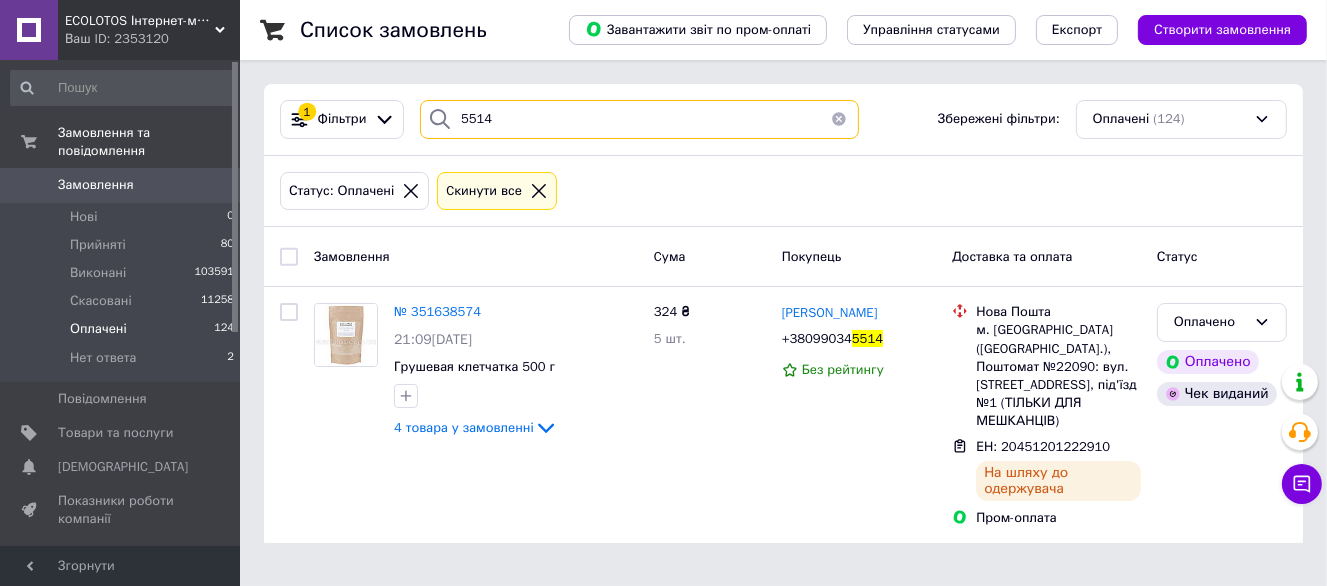 click on "5514" at bounding box center [639, 119] 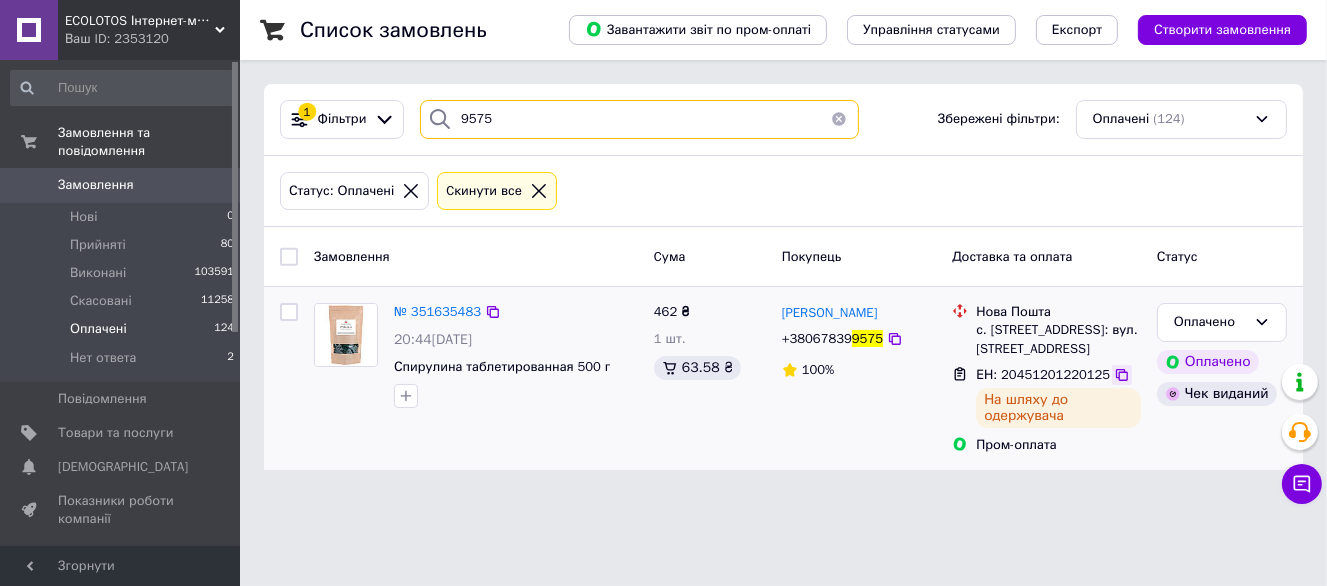 type on "9575" 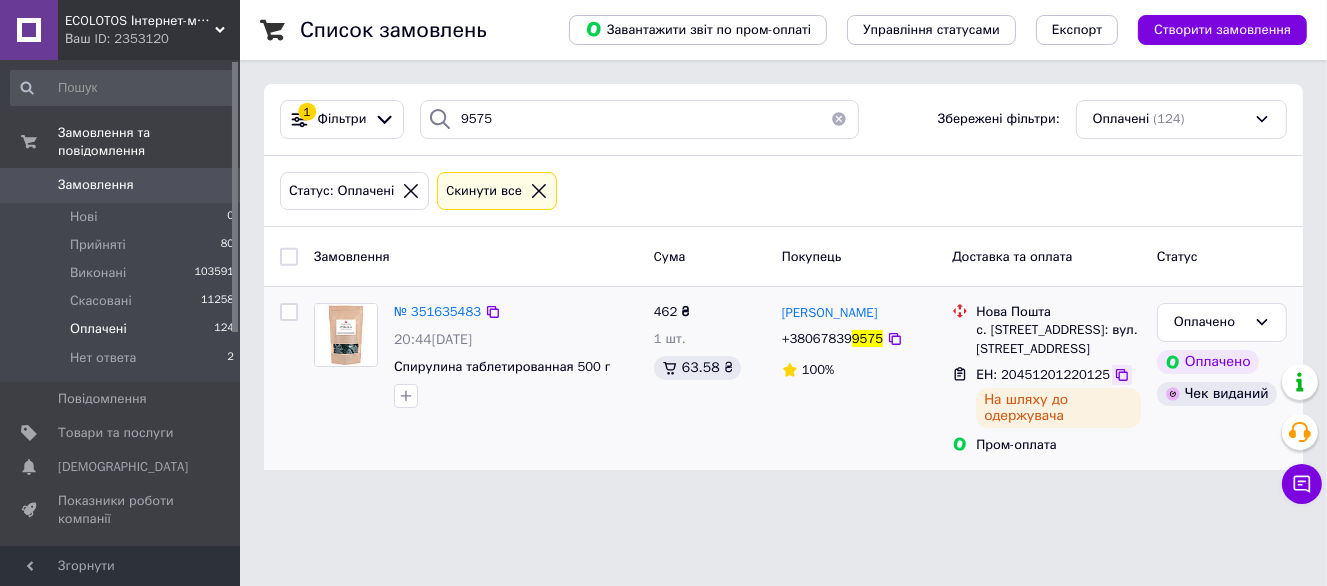 click 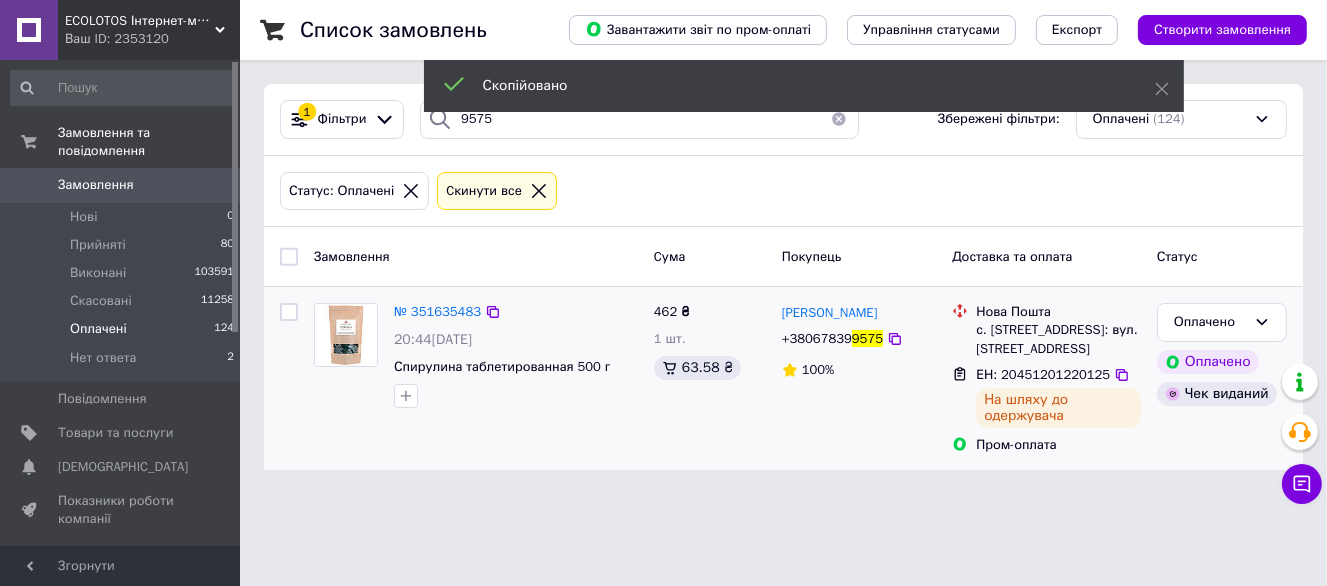 click on "+38067839" at bounding box center [817, 338] 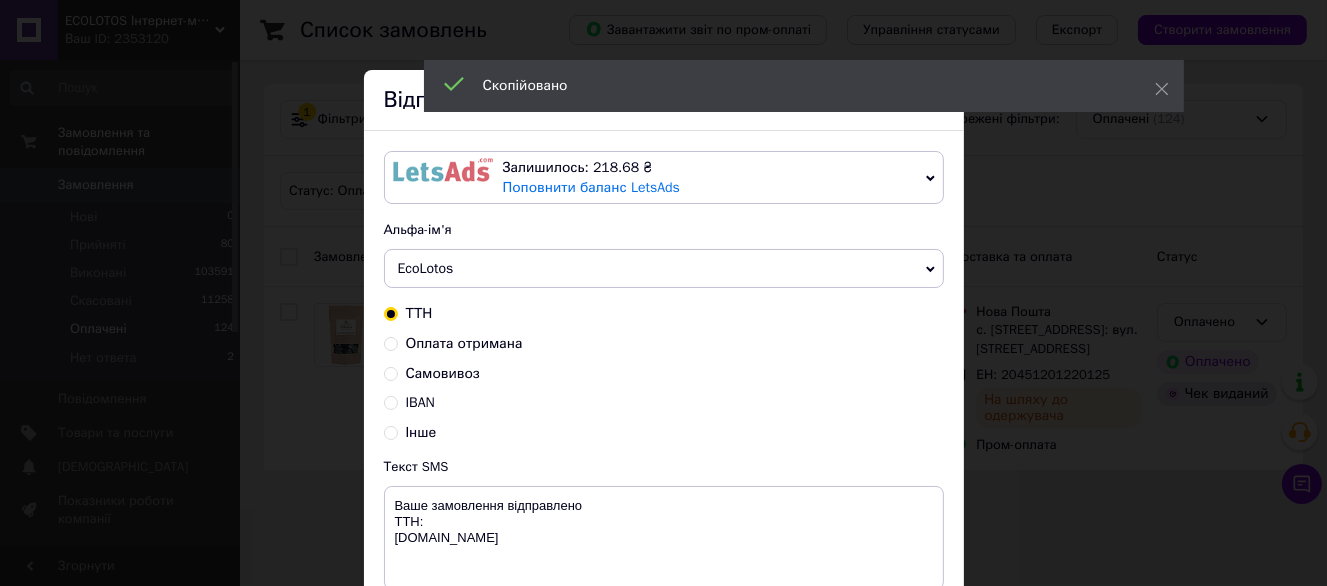 scroll, scrollTop: 100, scrollLeft: 0, axis: vertical 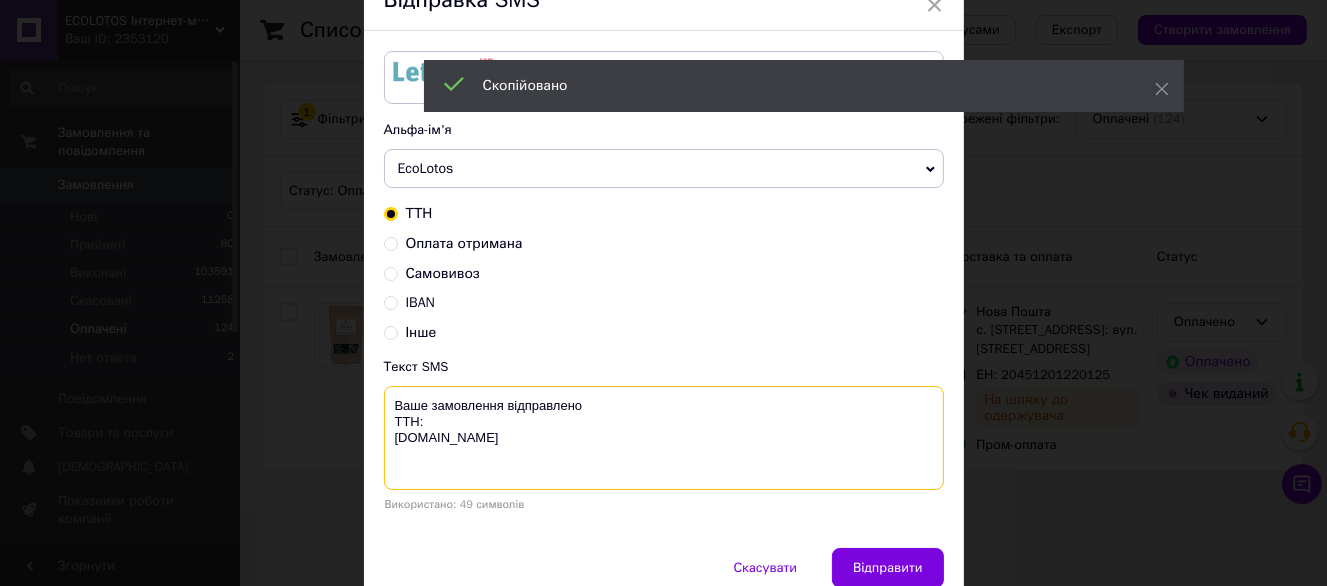 click on "Ваше замовлення відправлено
ТТН:
ecolotos.com.ua" at bounding box center (664, 438) 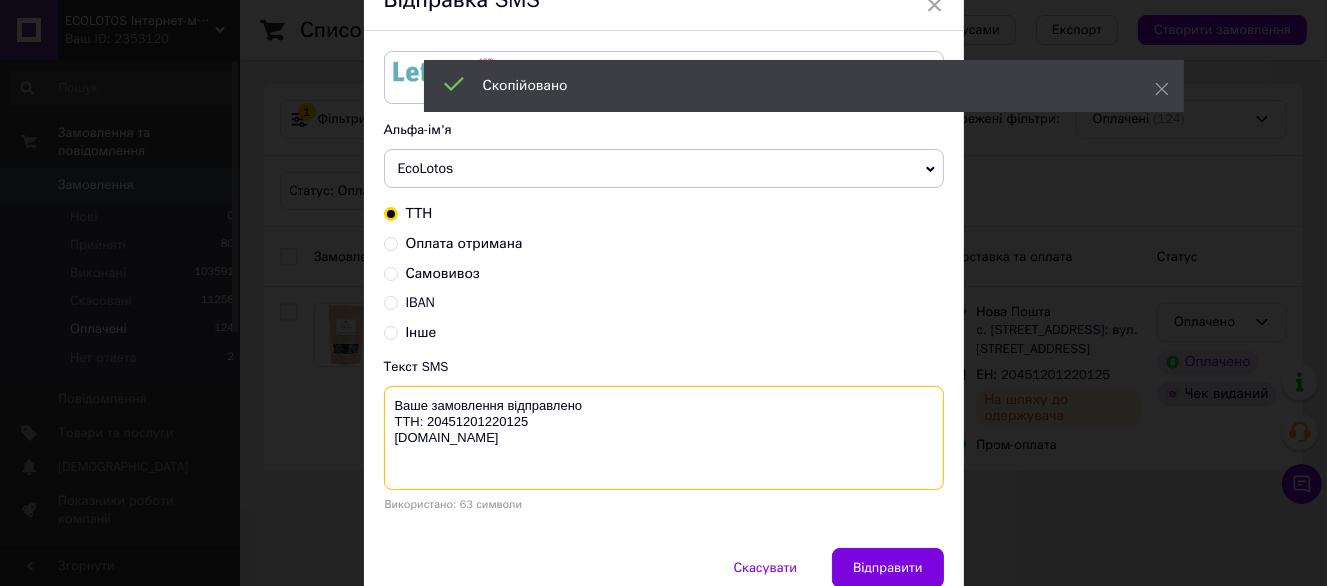 type on "Ваше замовлення відправлено
ТТН: 20451201220125
ecolotos.com.ua" 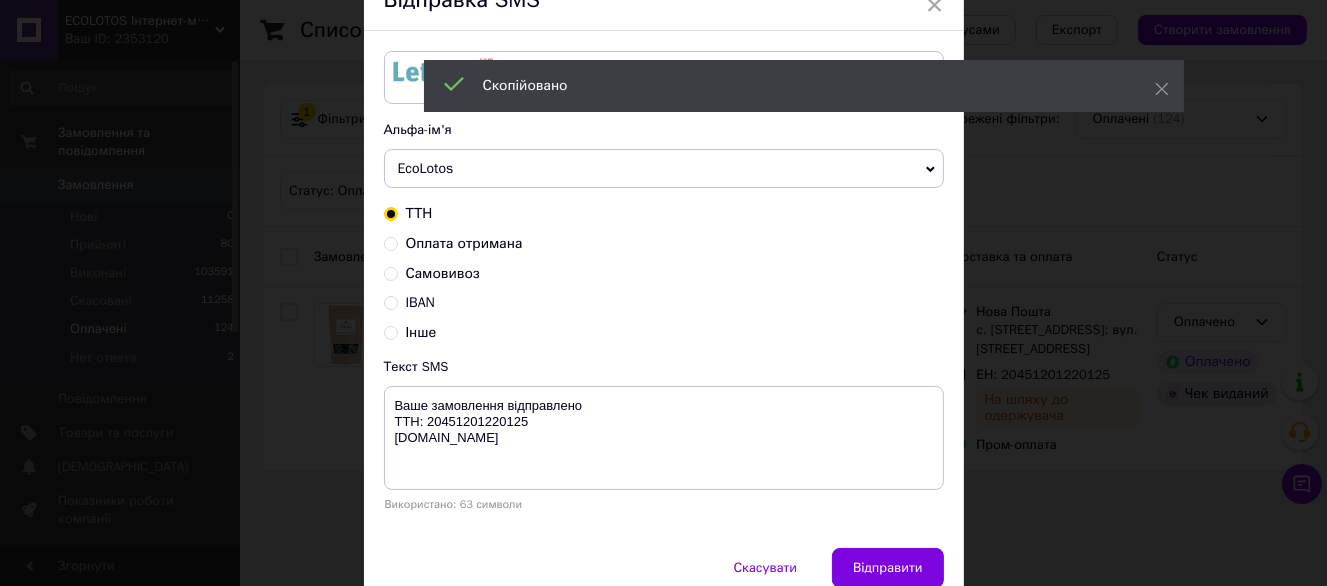 click on "Залишилось: 218.68 ₴ Поповнити баланс LetsAds Підключити SMSClub Альфа-ім'я  EcoLotos Dolcibox Dolcibo Оновити список альфа-імен ТТН Оплата отримана Самовивоз IBAN Інше Текст SMS Ваше замовлення відправлено
ТТН: 20451201220125
ecolotos.com.ua Використано: 63 символи" at bounding box center [664, 289] 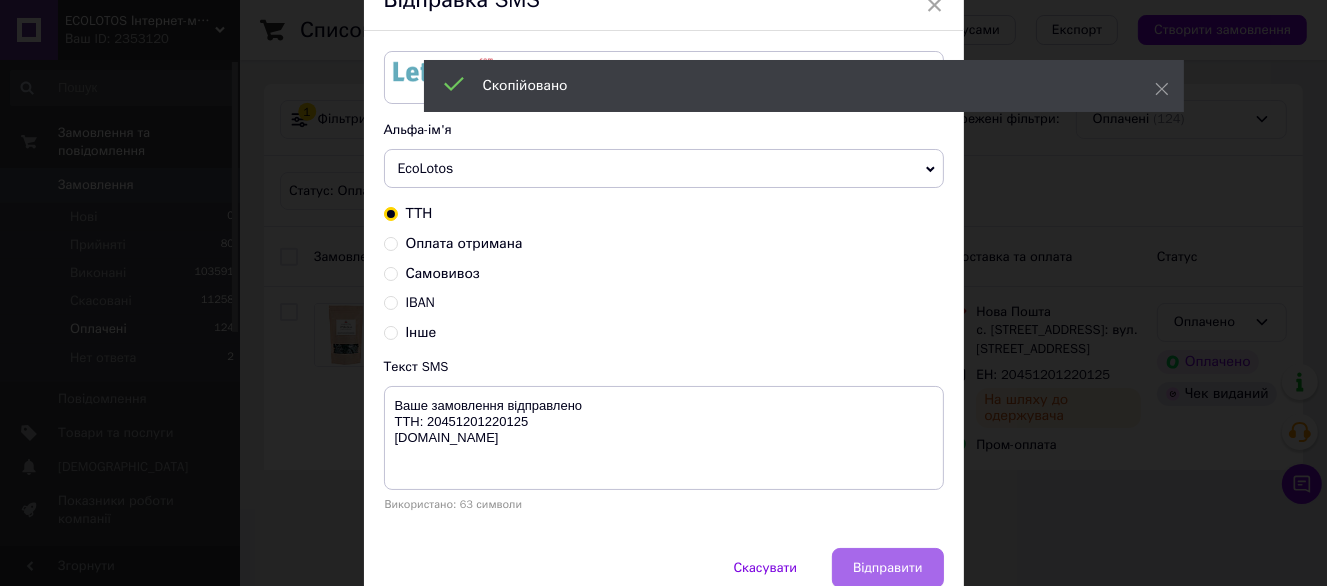 click on "Відправити" at bounding box center [887, 568] 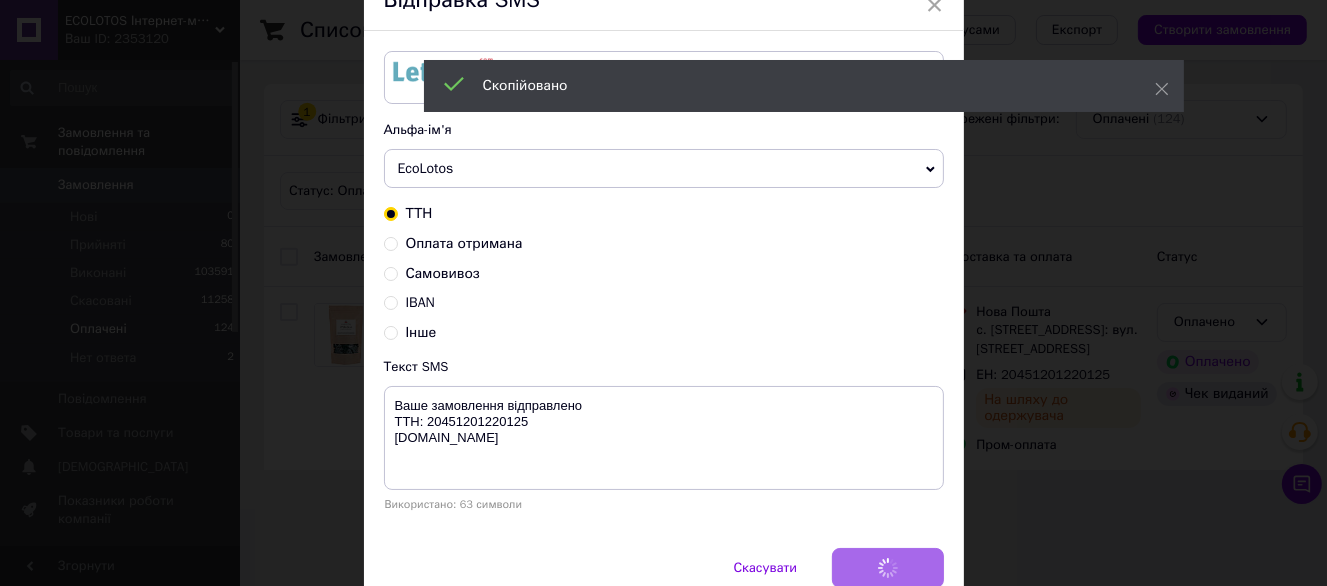 scroll, scrollTop: 0, scrollLeft: 0, axis: both 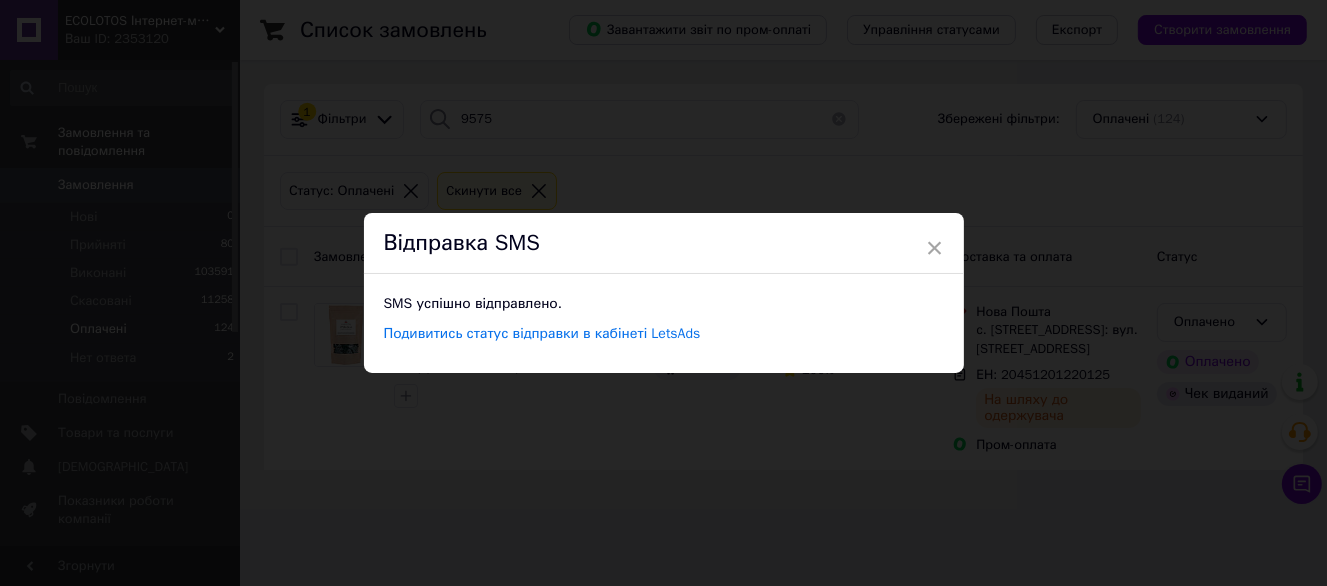 drag, startPoint x: 764, startPoint y: 504, endPoint x: 507, endPoint y: 82, distance: 494.09818 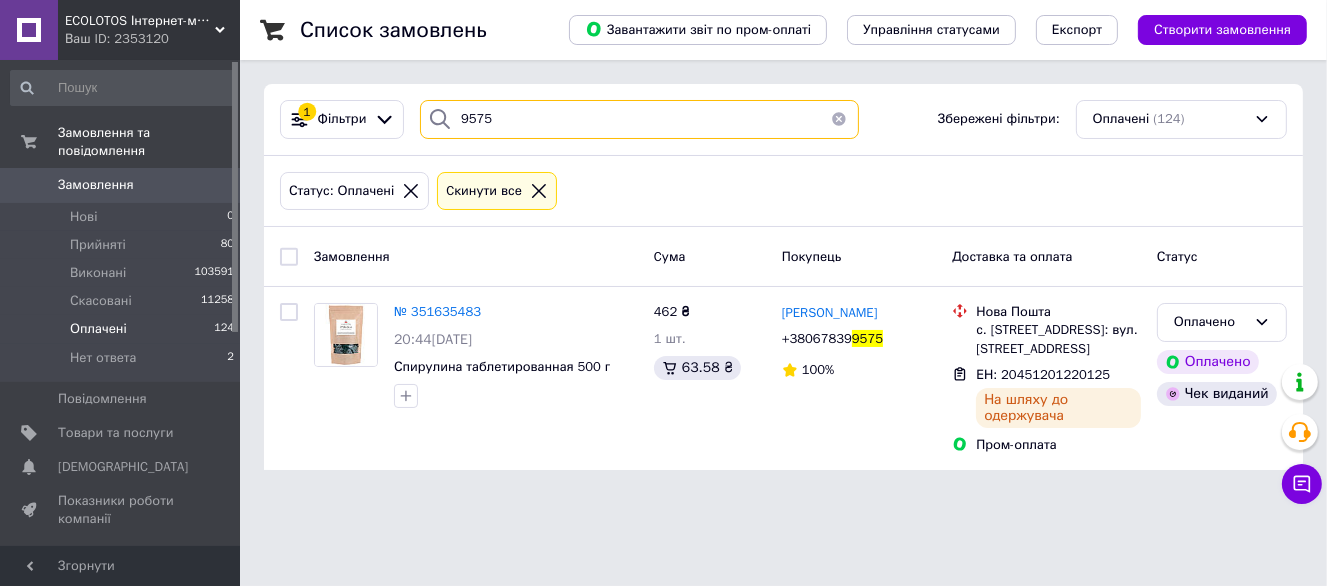 click on "9575" at bounding box center (639, 119) 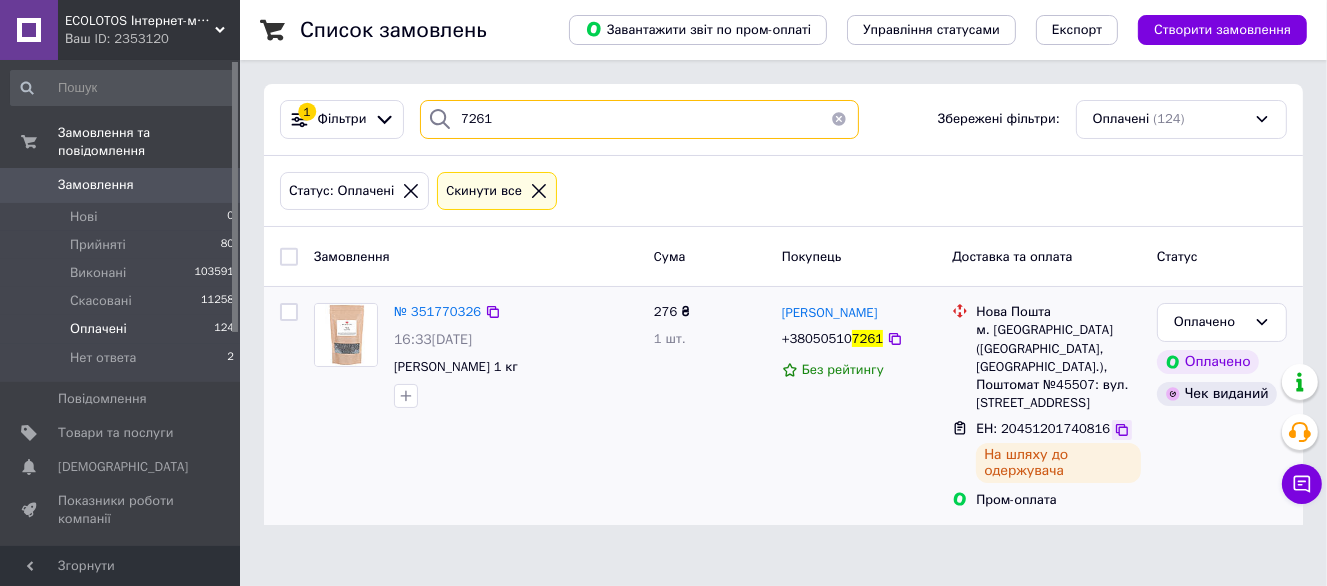 type on "7261" 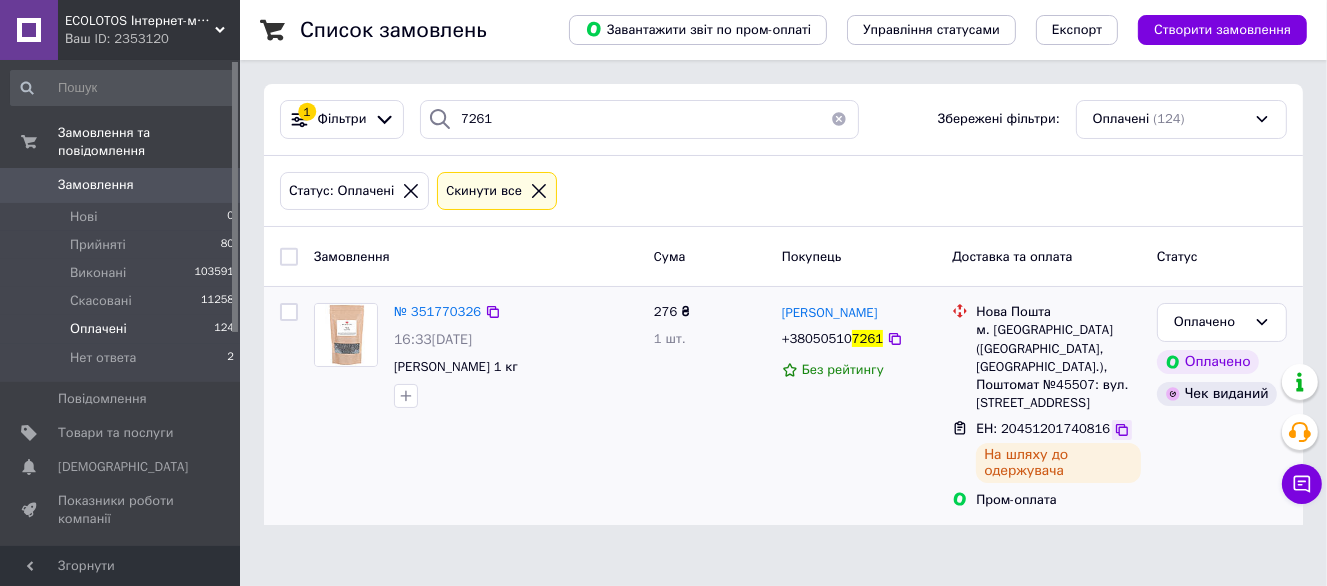 click 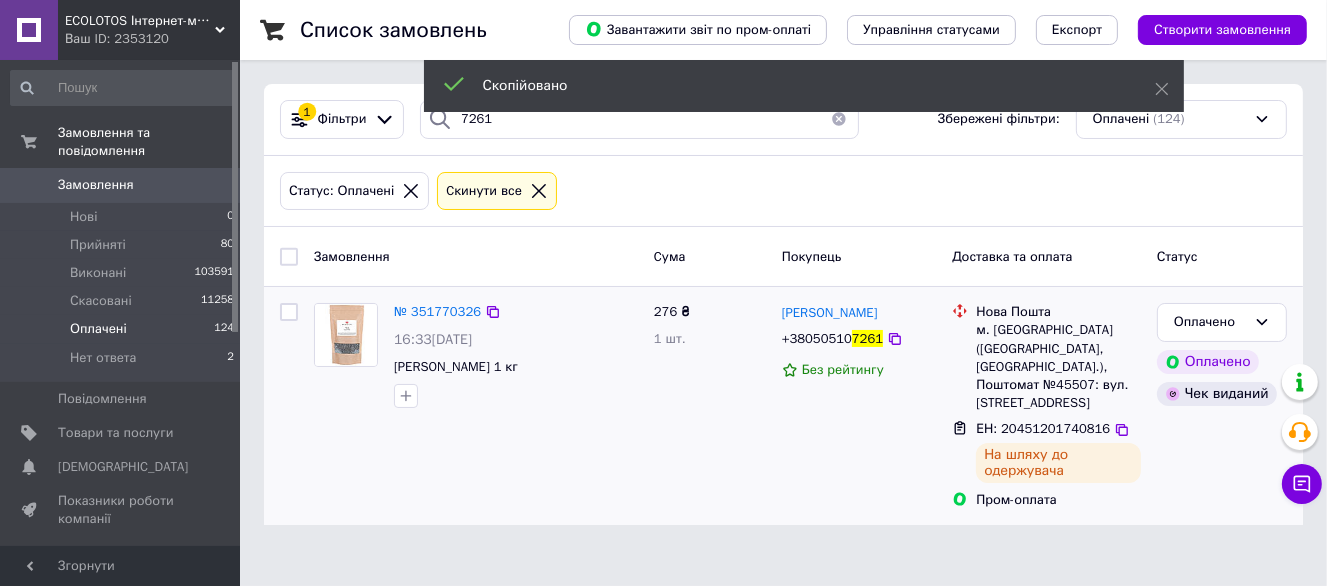 click on "+38050510" at bounding box center (817, 338) 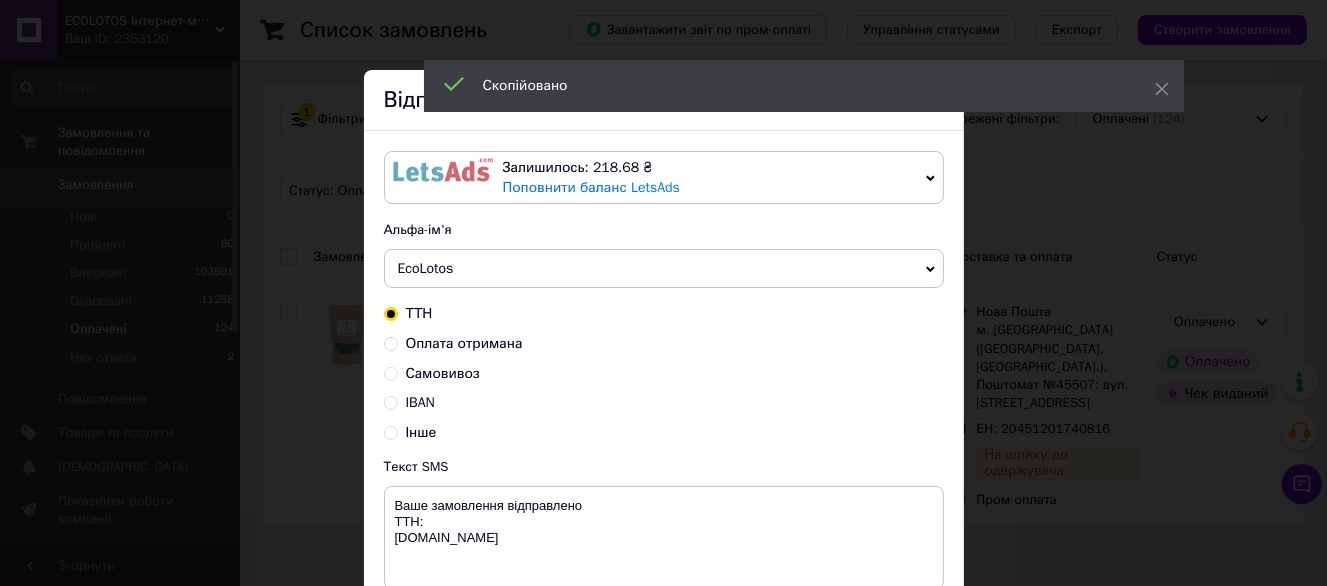 scroll, scrollTop: 100, scrollLeft: 0, axis: vertical 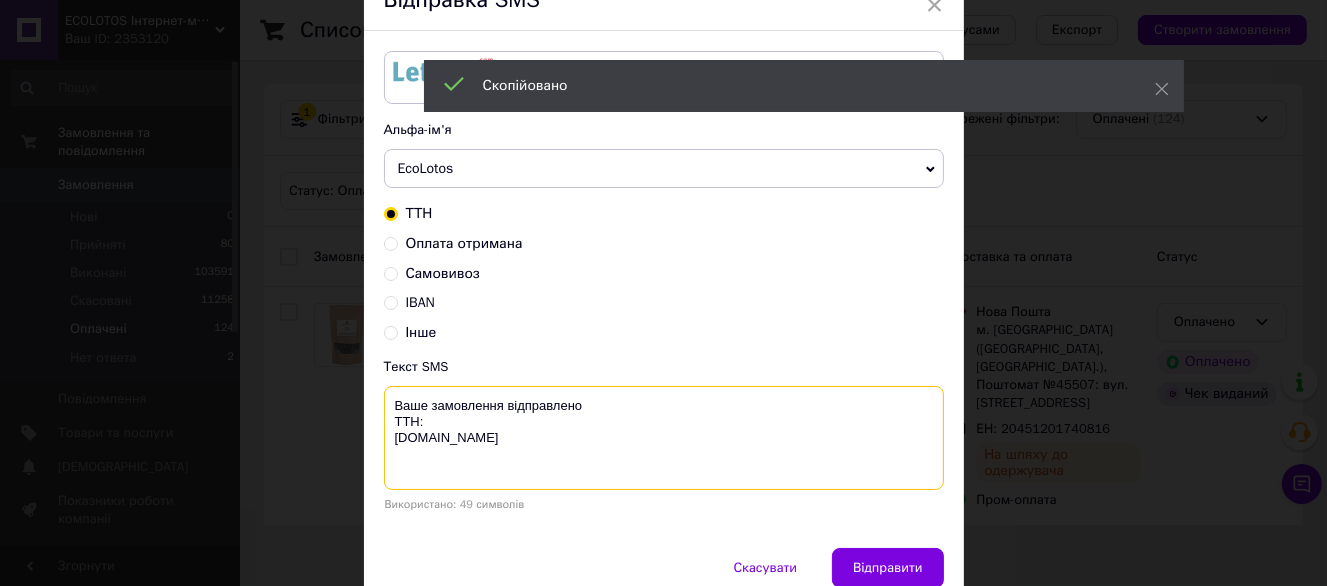 click on "Ваше замовлення відправлено
ТТН:
ecolotos.com.ua" at bounding box center [664, 438] 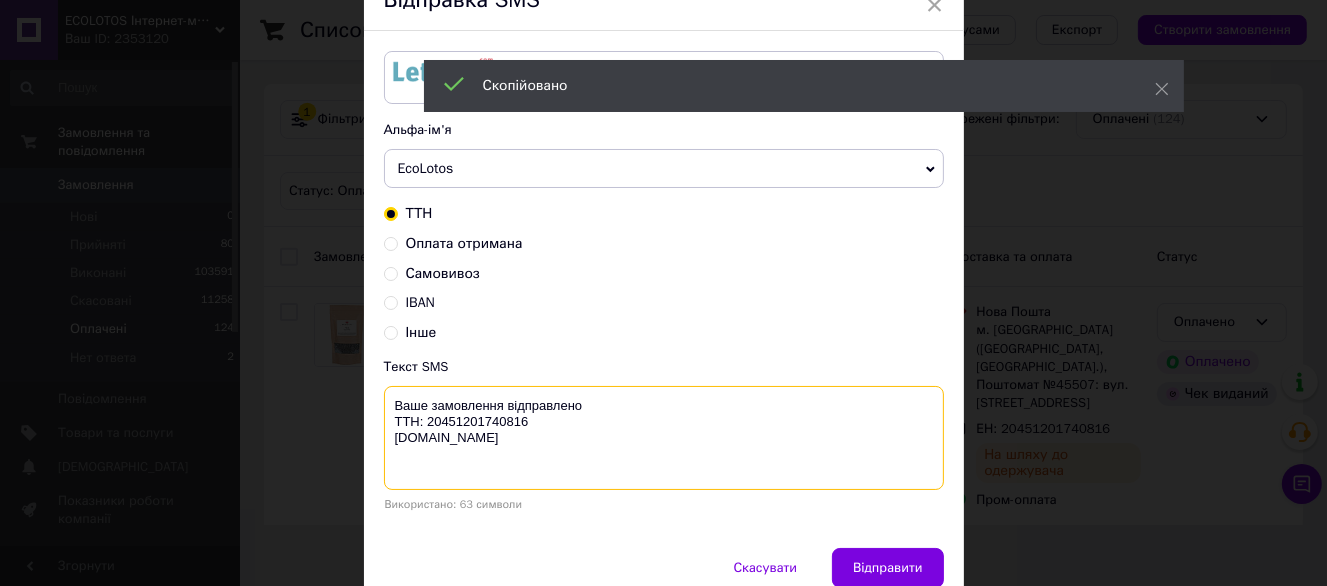 type on "Ваше замовлення відправлено
ТТН: 20451201740816
ecolotos.com.ua" 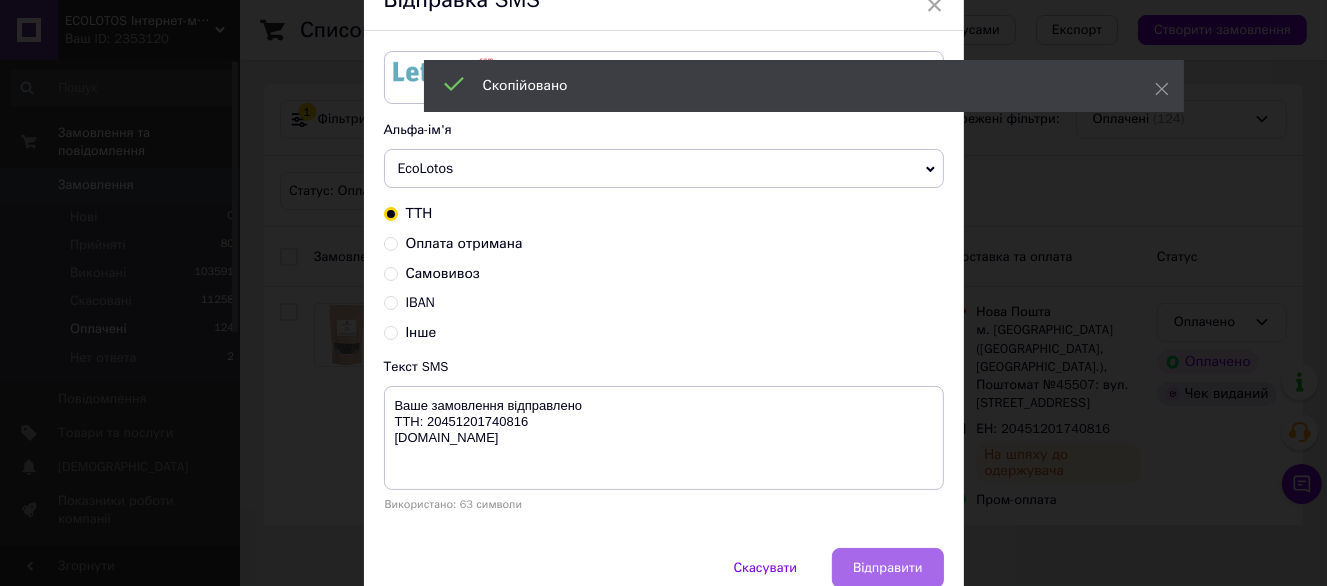 click on "Відправити" at bounding box center [887, 568] 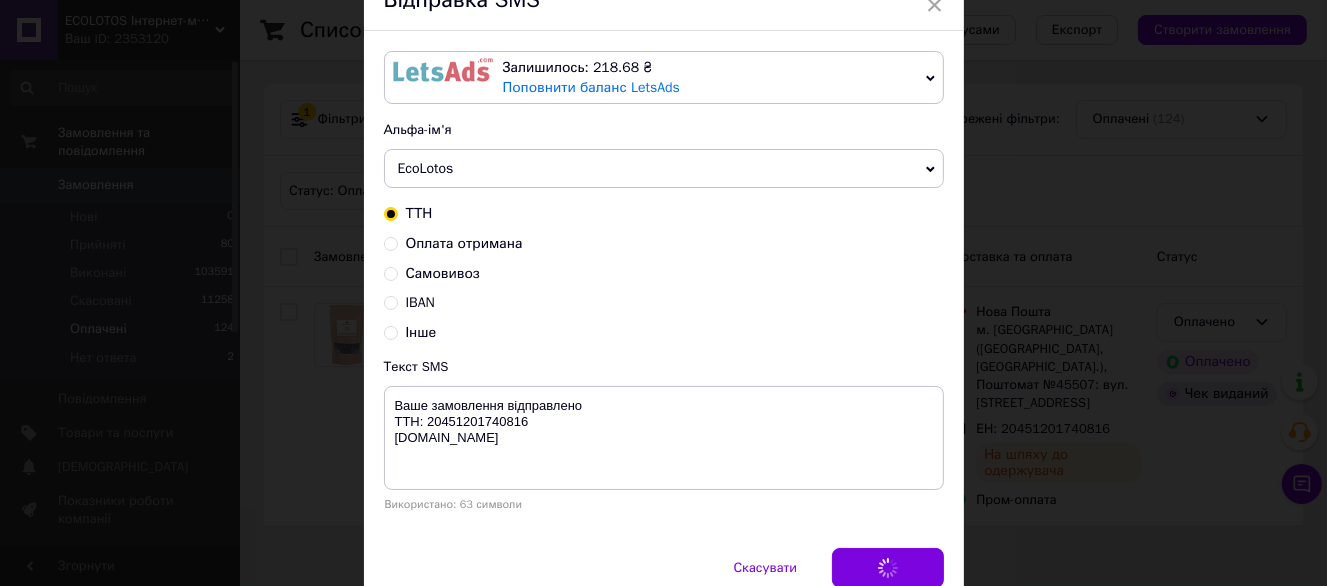 scroll, scrollTop: 0, scrollLeft: 0, axis: both 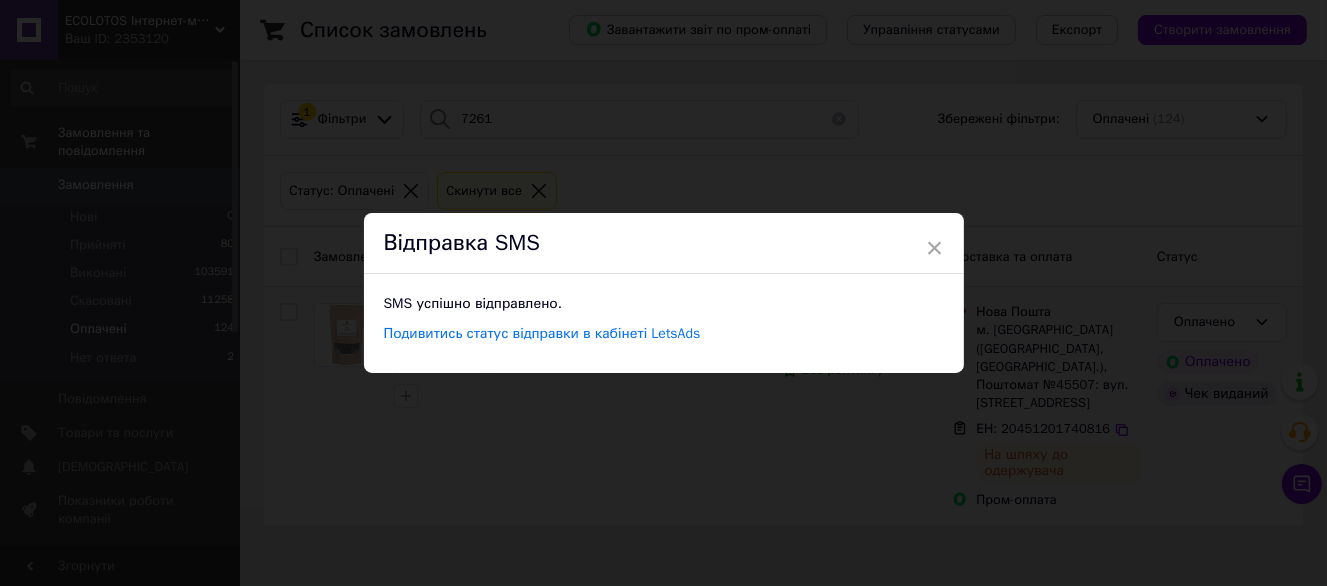 drag, startPoint x: 774, startPoint y: 445, endPoint x: 769, endPoint y: 430, distance: 15.811388 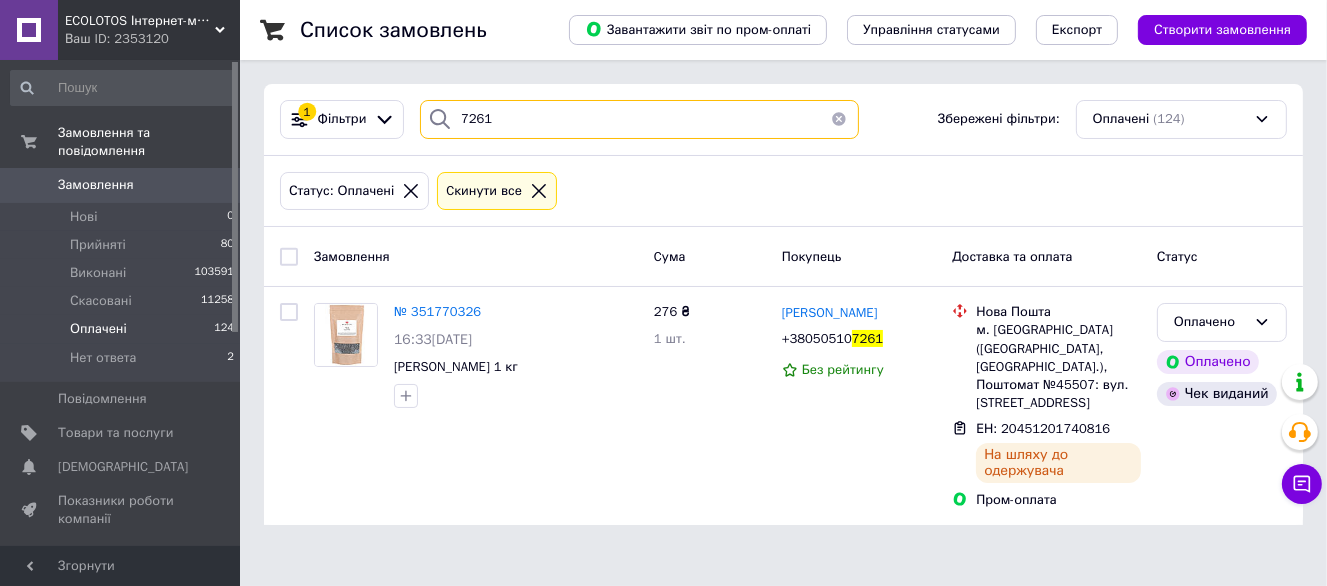 click on "7261" at bounding box center (639, 119) 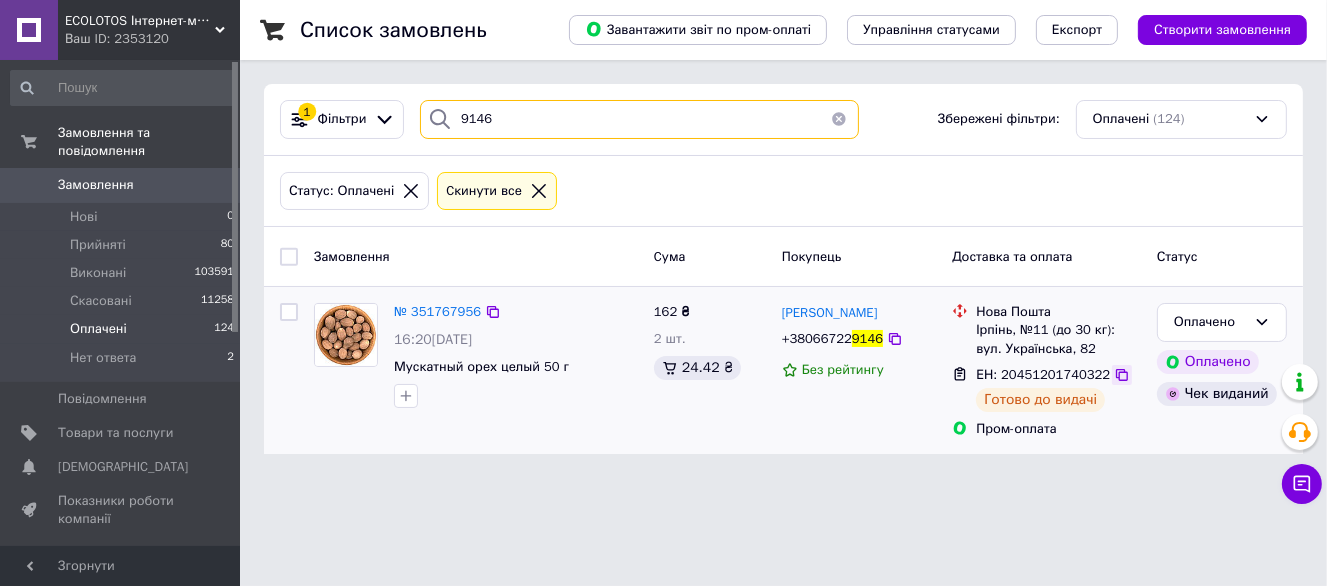 type on "9146" 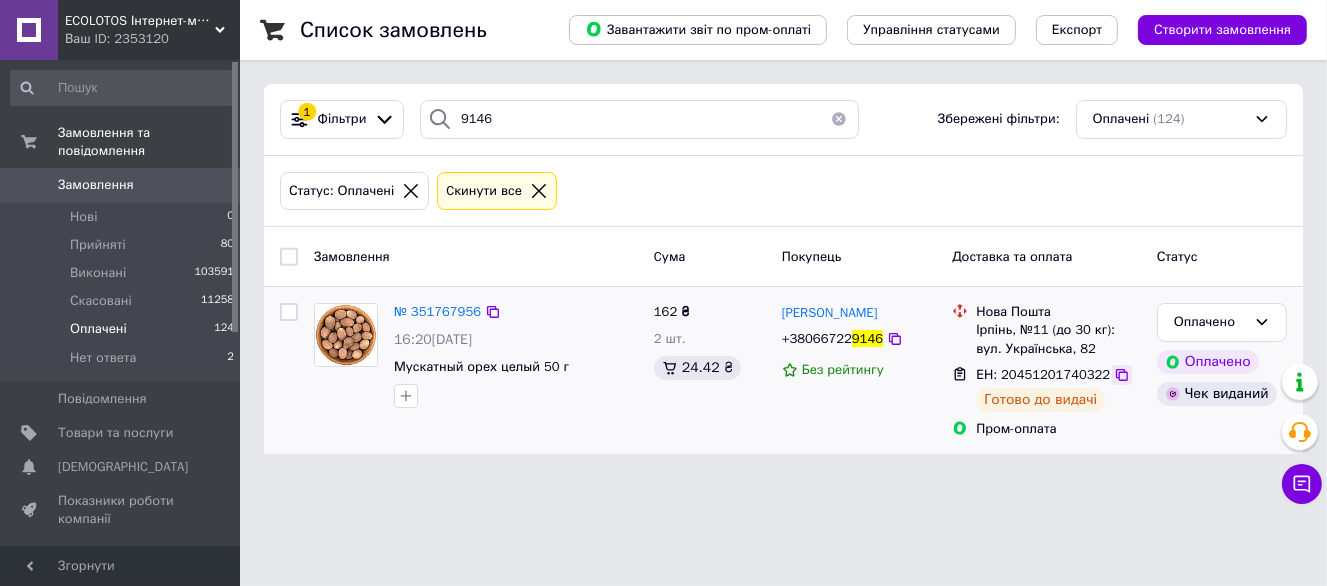 click 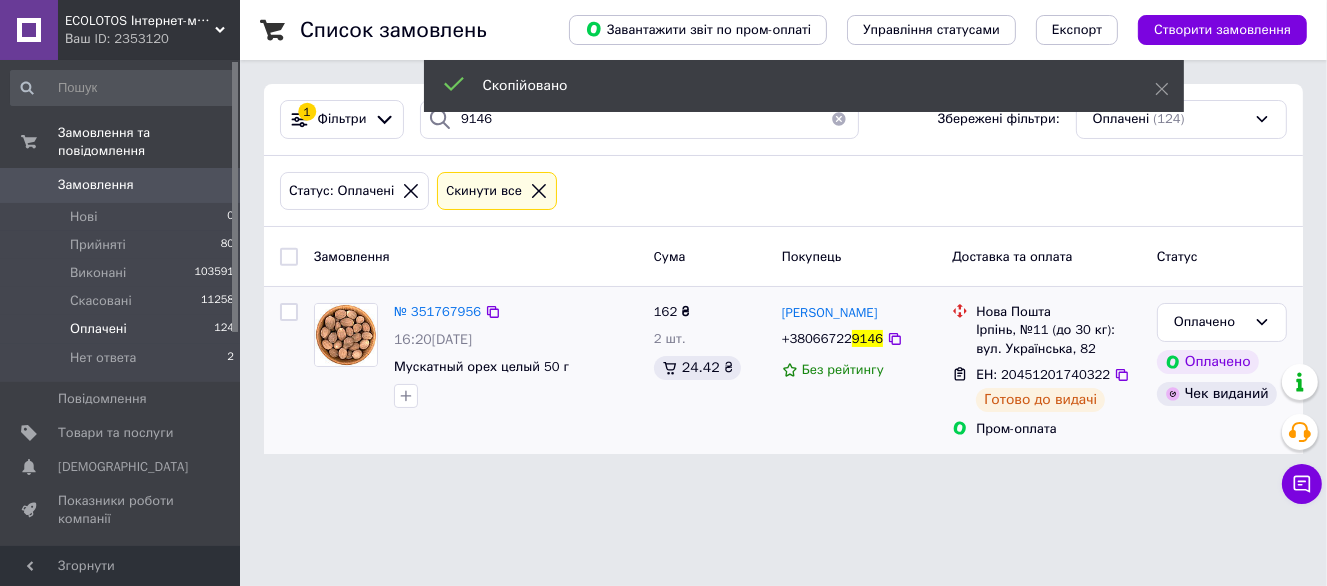 click on "+38066722" at bounding box center (817, 338) 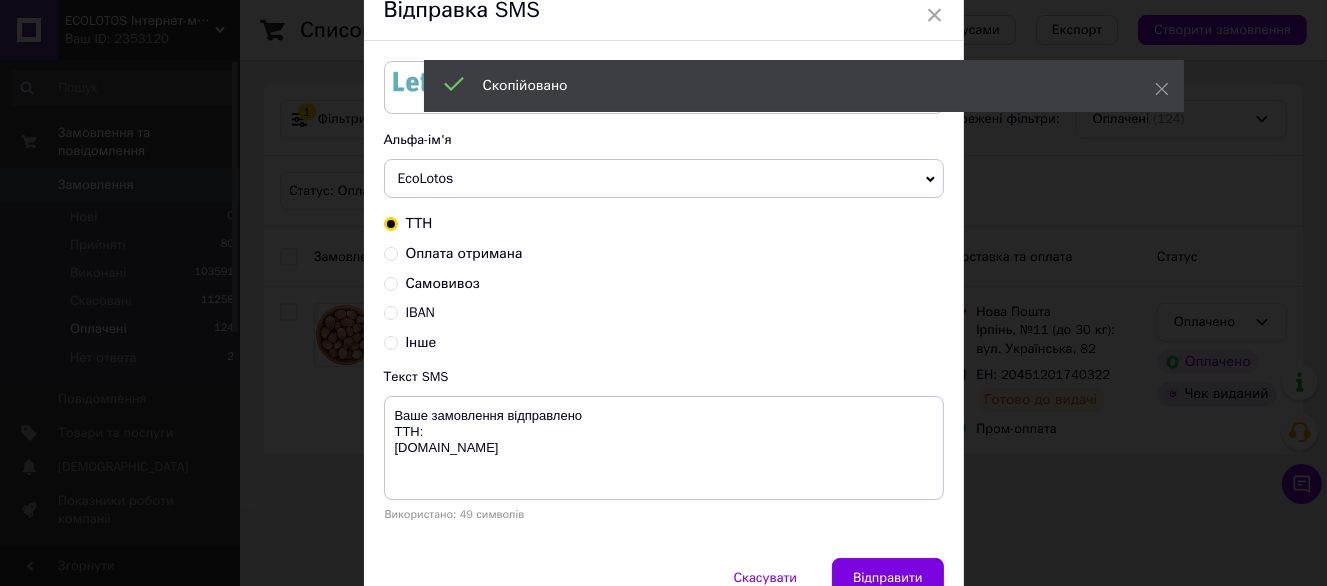 scroll, scrollTop: 100, scrollLeft: 0, axis: vertical 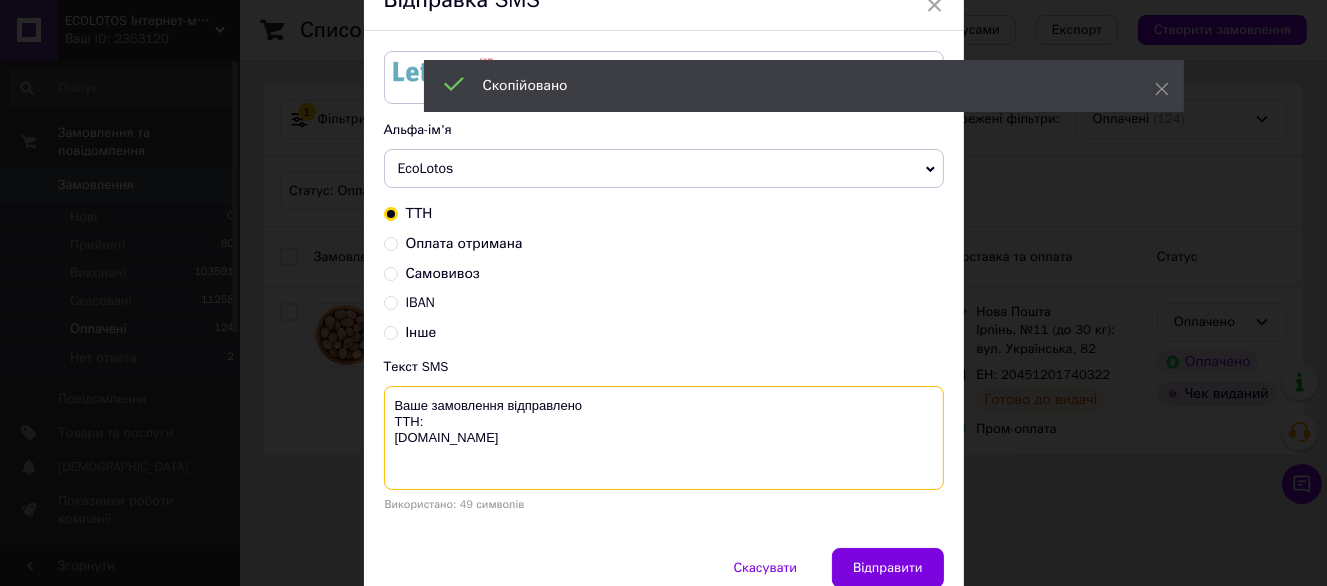click on "Ваше замовлення відправлено
ТТН:
ecolotos.com.ua" at bounding box center [664, 438] 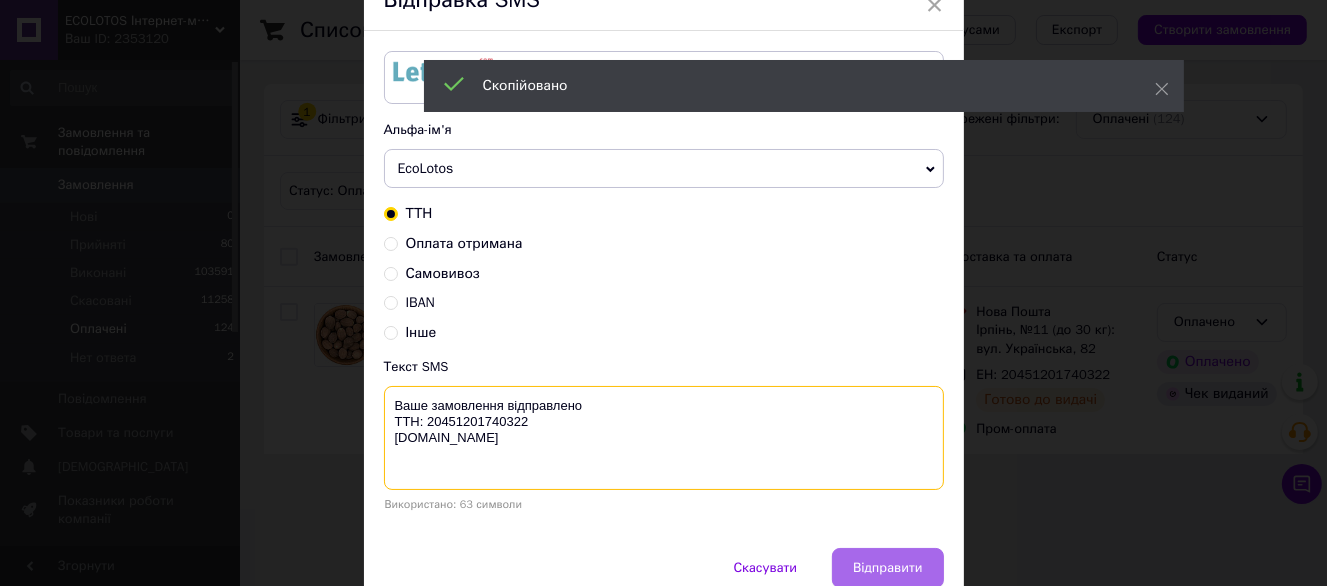 type on "Ваше замовлення відправлено
ТТН: 20451201740322
ecolotos.com.ua" 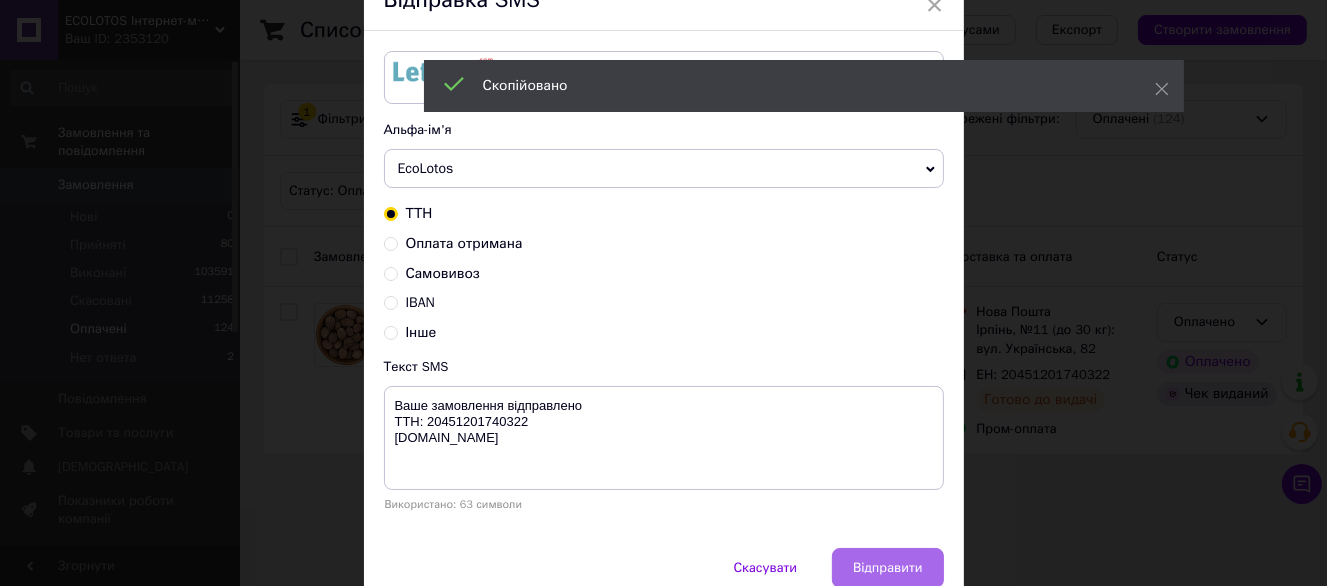 click on "Відправити" at bounding box center [887, 568] 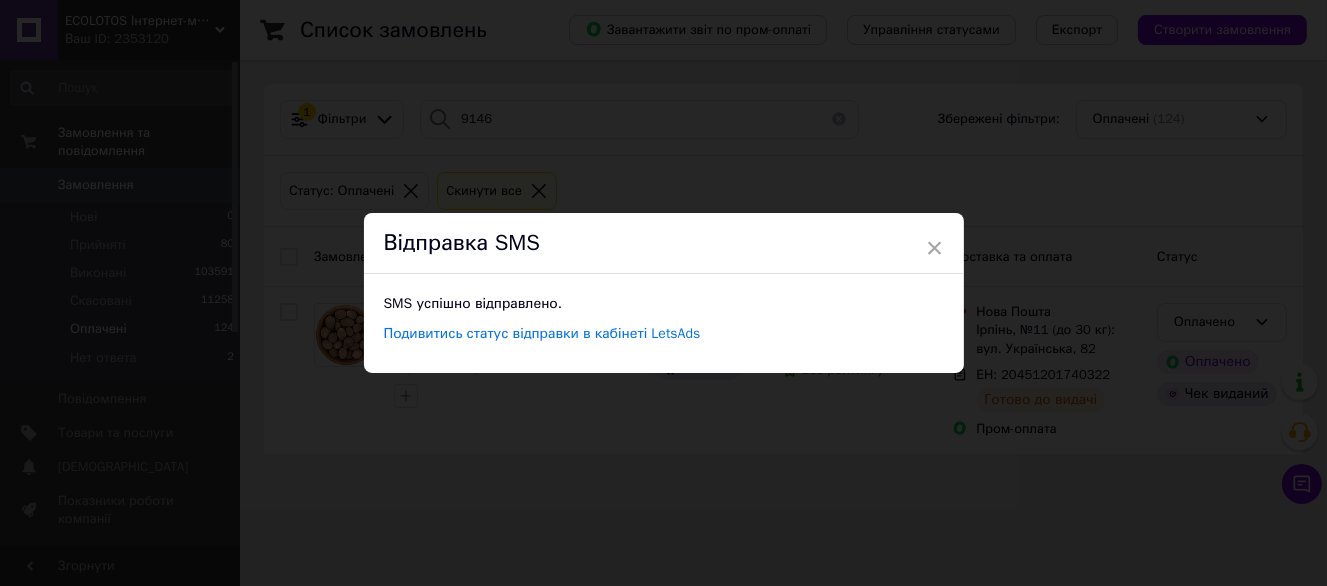 scroll, scrollTop: 0, scrollLeft: 0, axis: both 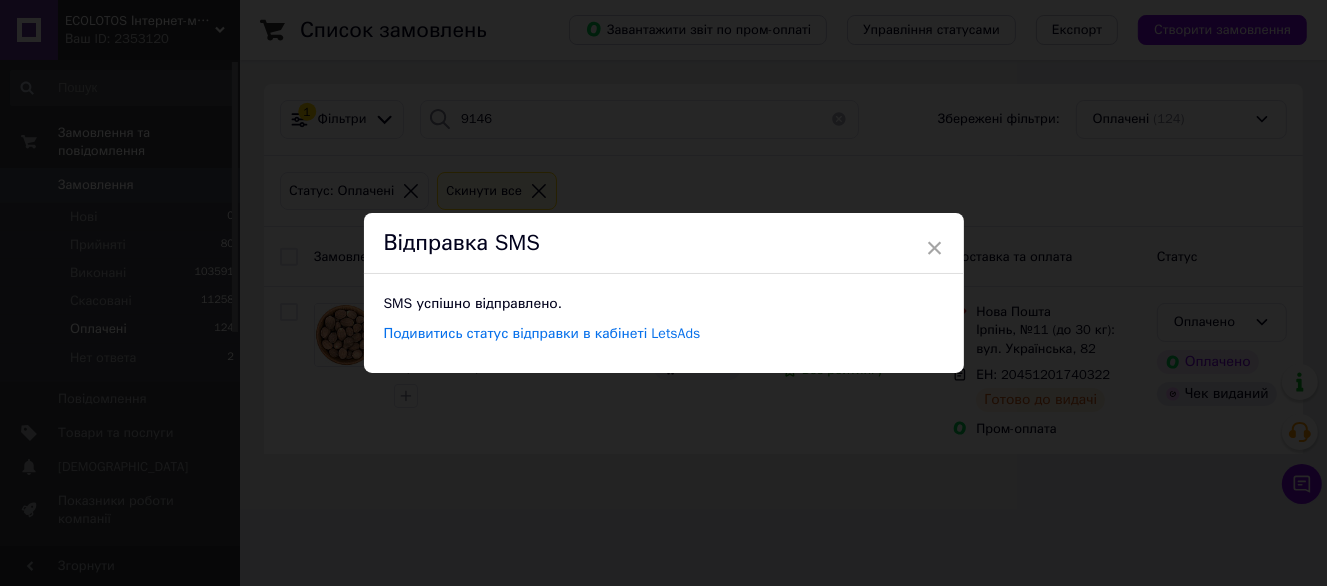 click on "× Відправка SMS SMS успішно відправлено. Подивитись статус відправки в кабінеті LetsAds" at bounding box center (663, 293) 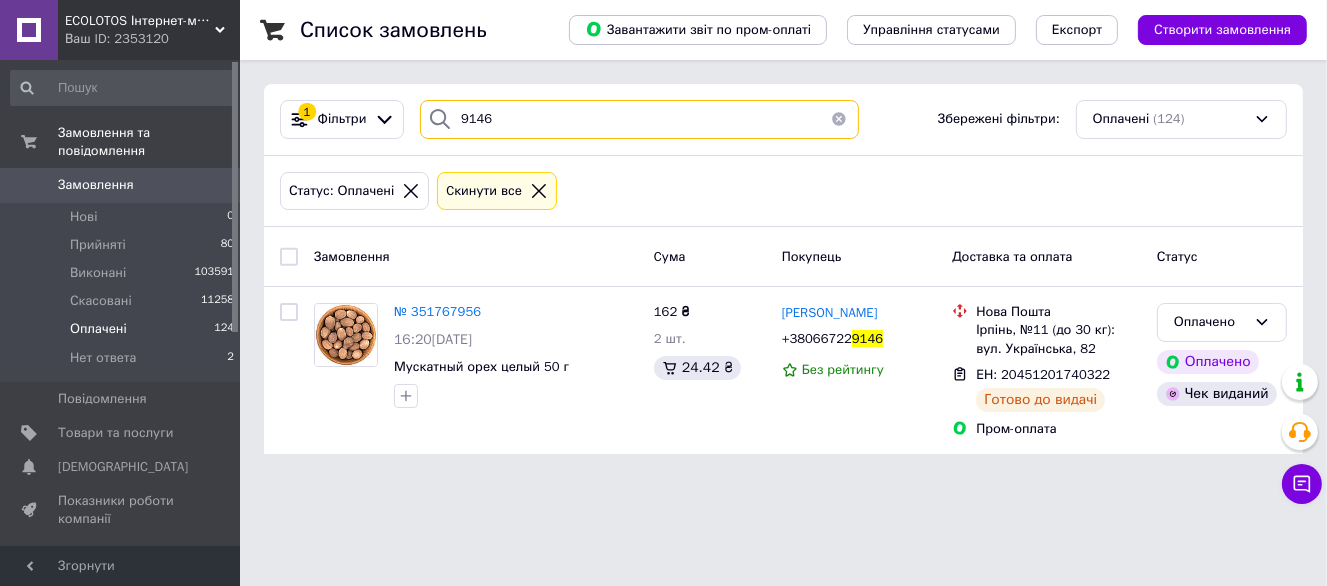 click on "9146" at bounding box center [639, 119] 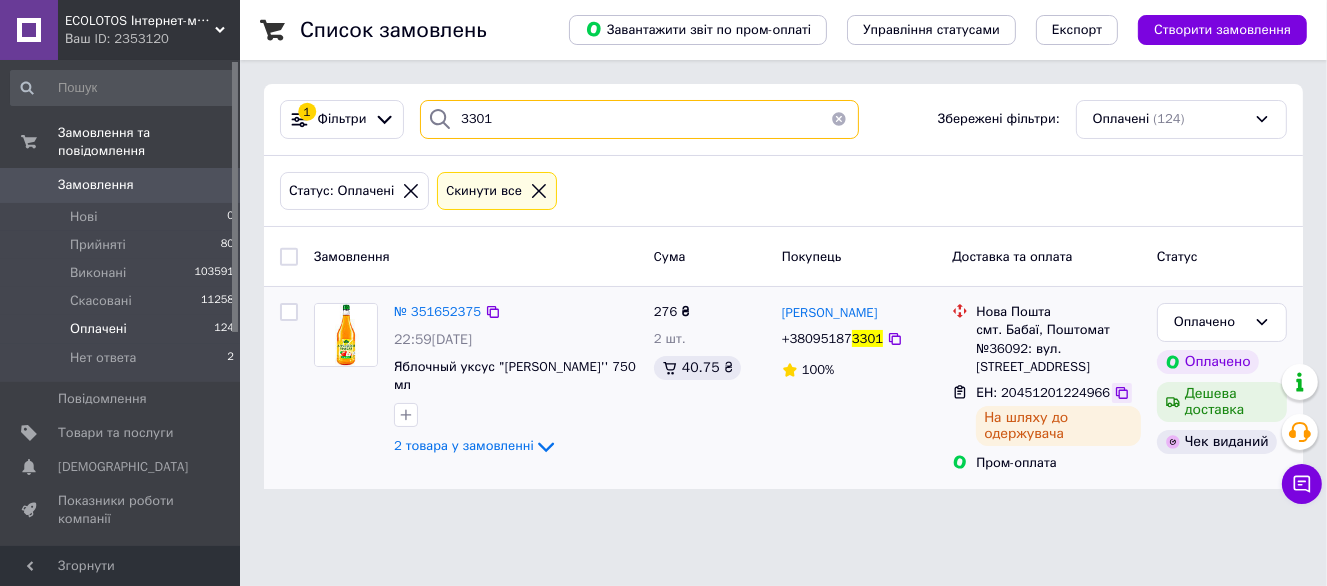 type on "3301" 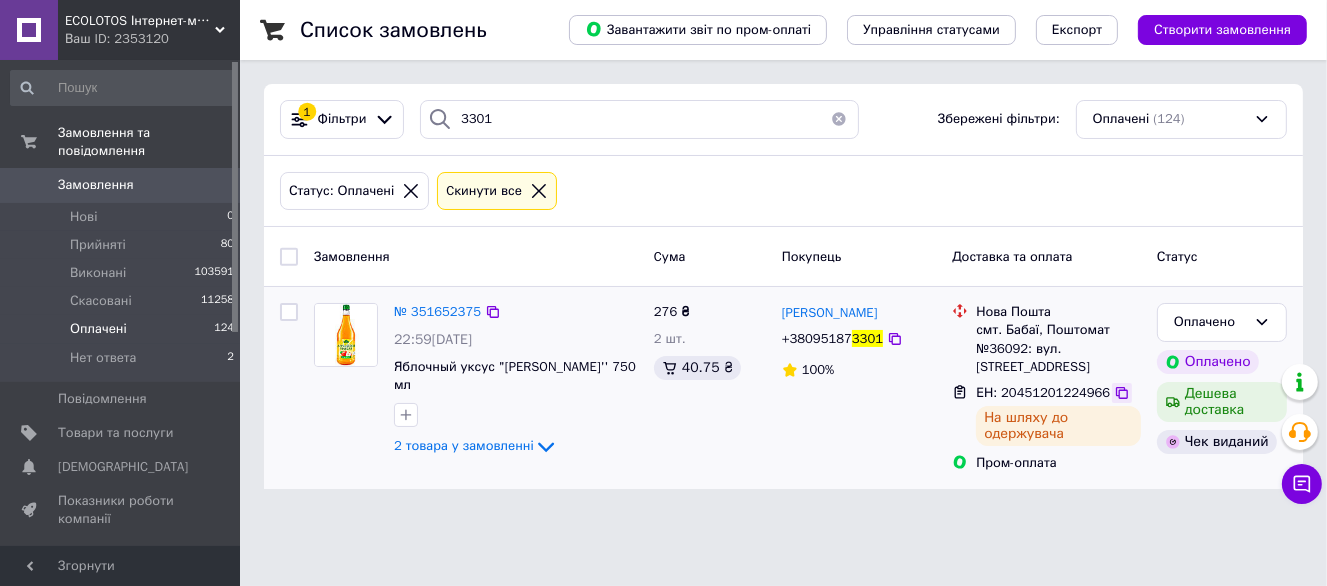 click 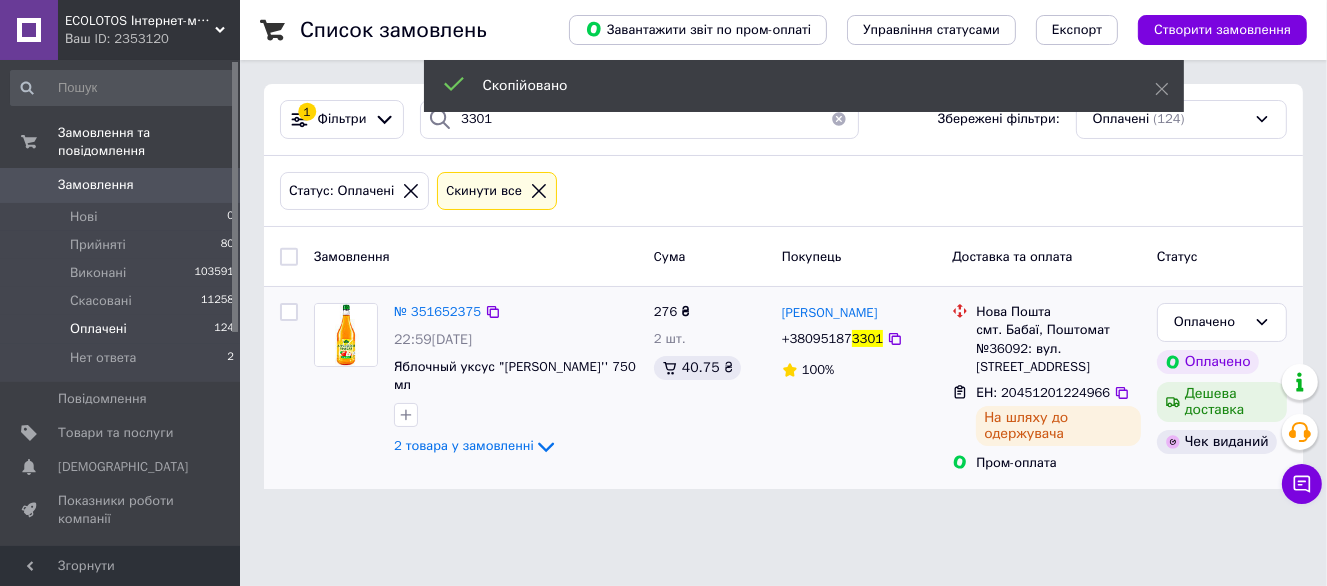 click on "+38095187 3301" at bounding box center [832, 339] 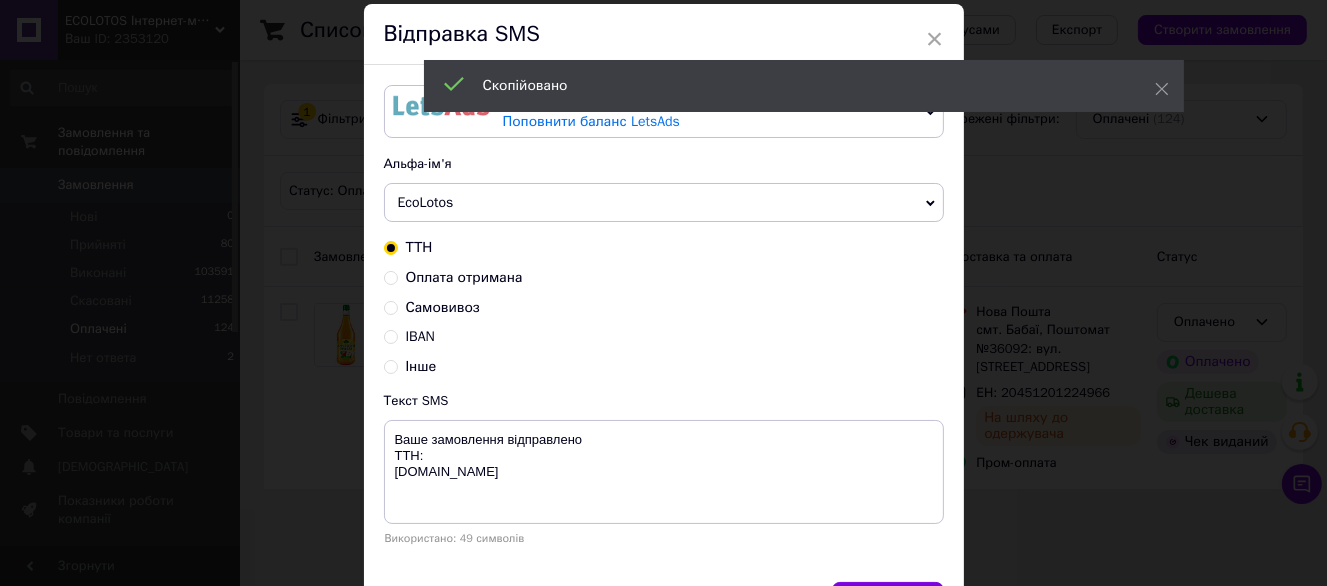 scroll, scrollTop: 100, scrollLeft: 0, axis: vertical 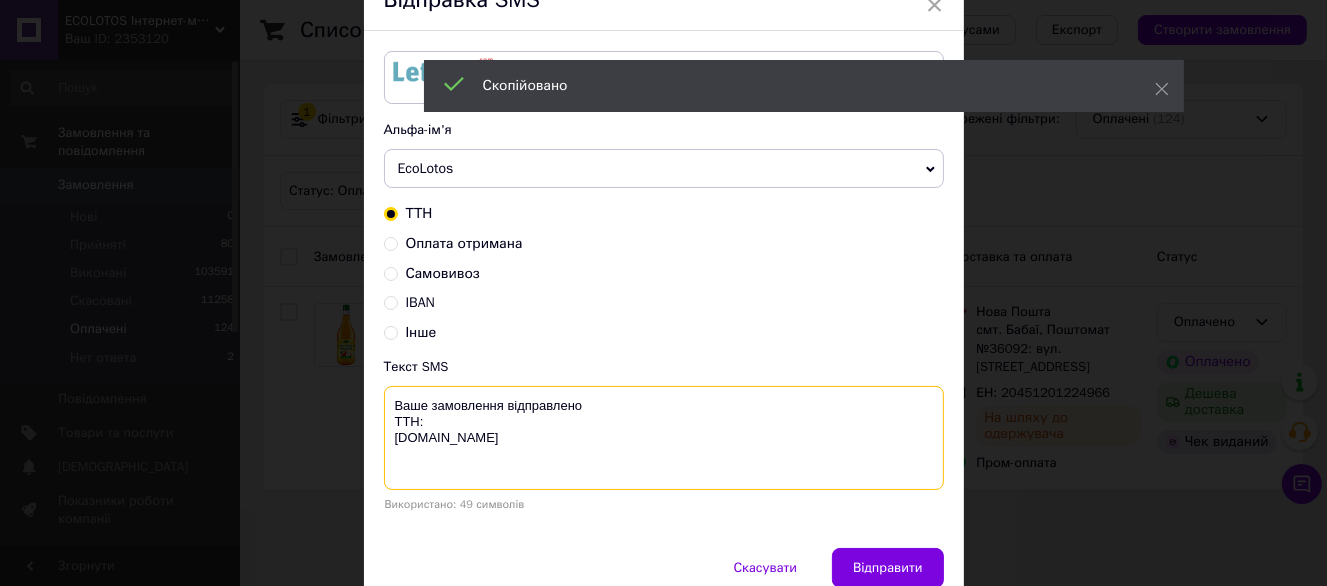 click on "Ваше замовлення відправлено
ТТН:
ecolotos.com.ua" at bounding box center [664, 438] 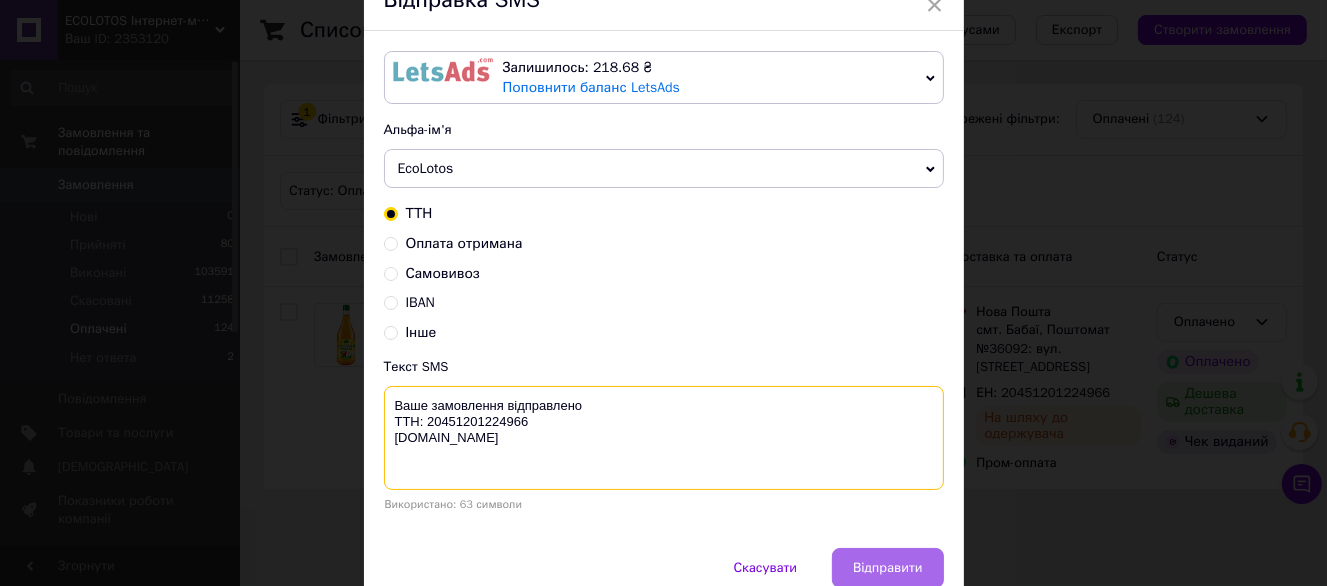 type on "Ваше замовлення відправлено
ТТН: 20451201224966
ecolotos.com.ua" 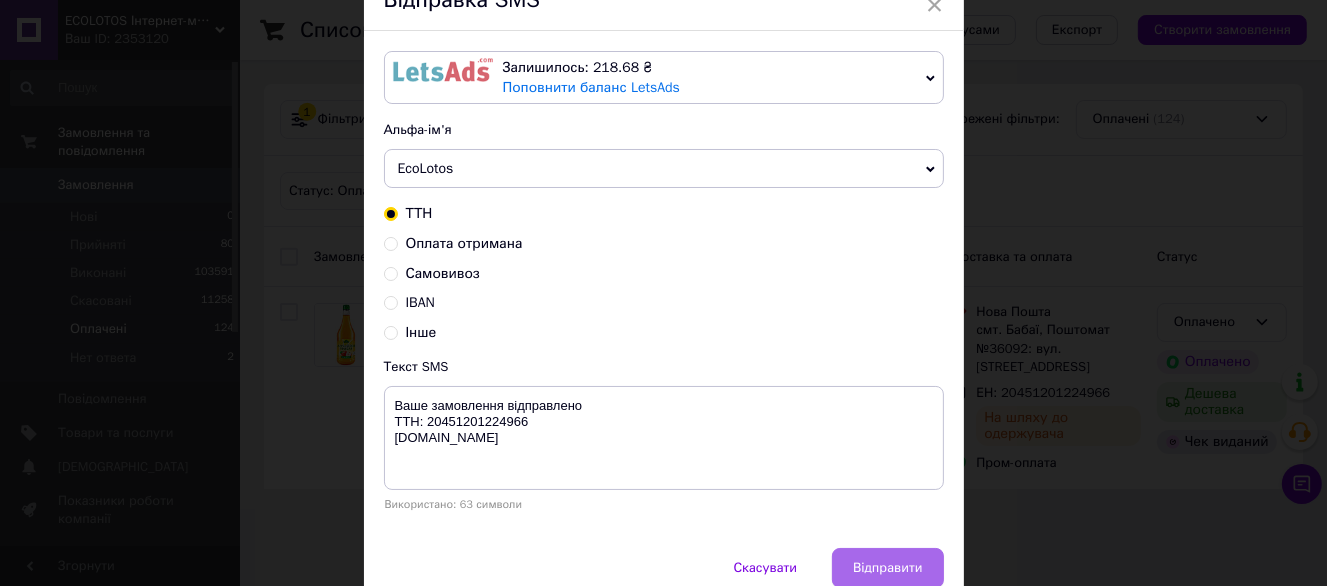 click on "Відправити" at bounding box center [887, 568] 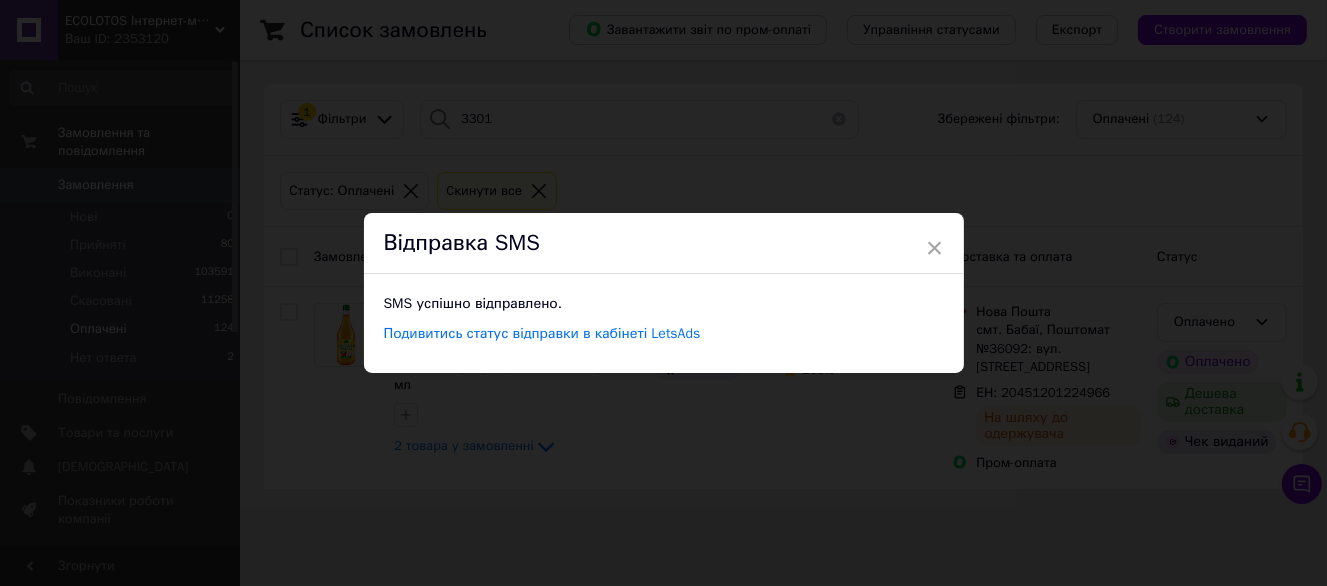 scroll, scrollTop: 0, scrollLeft: 0, axis: both 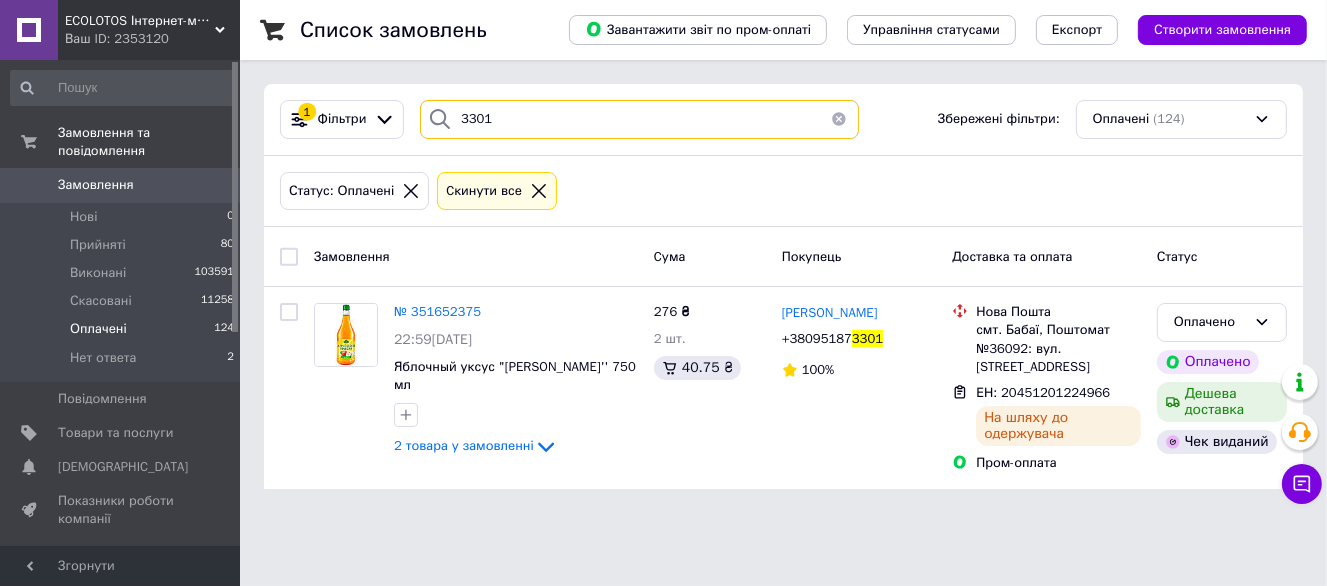 click on "3301" at bounding box center [639, 119] 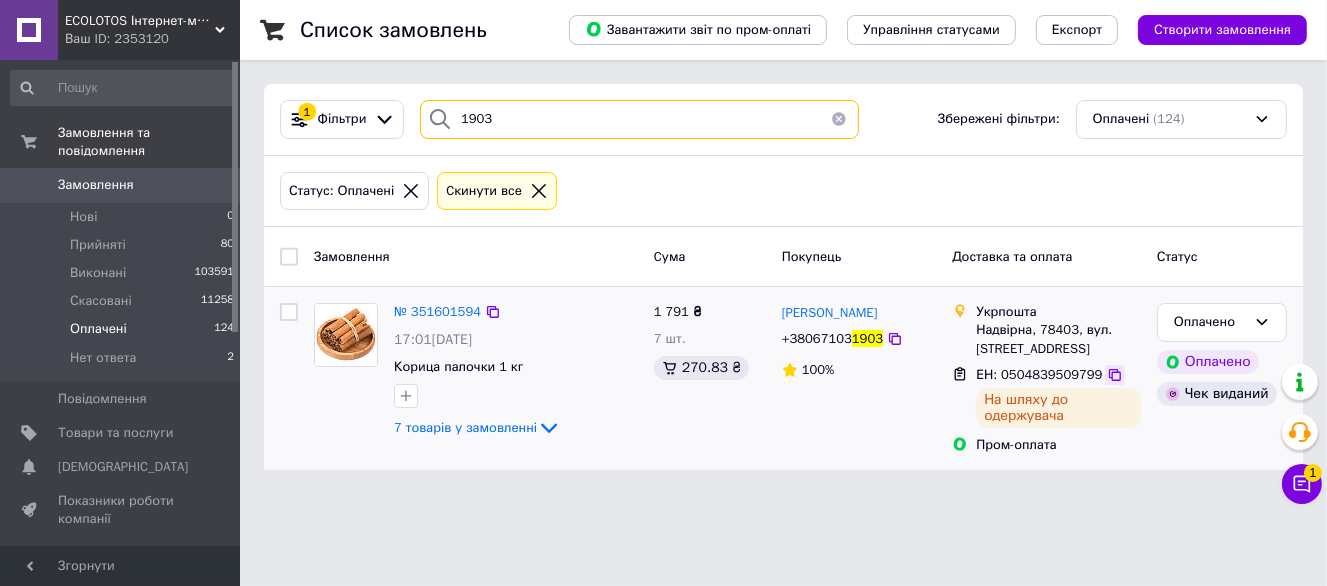 type on "1903" 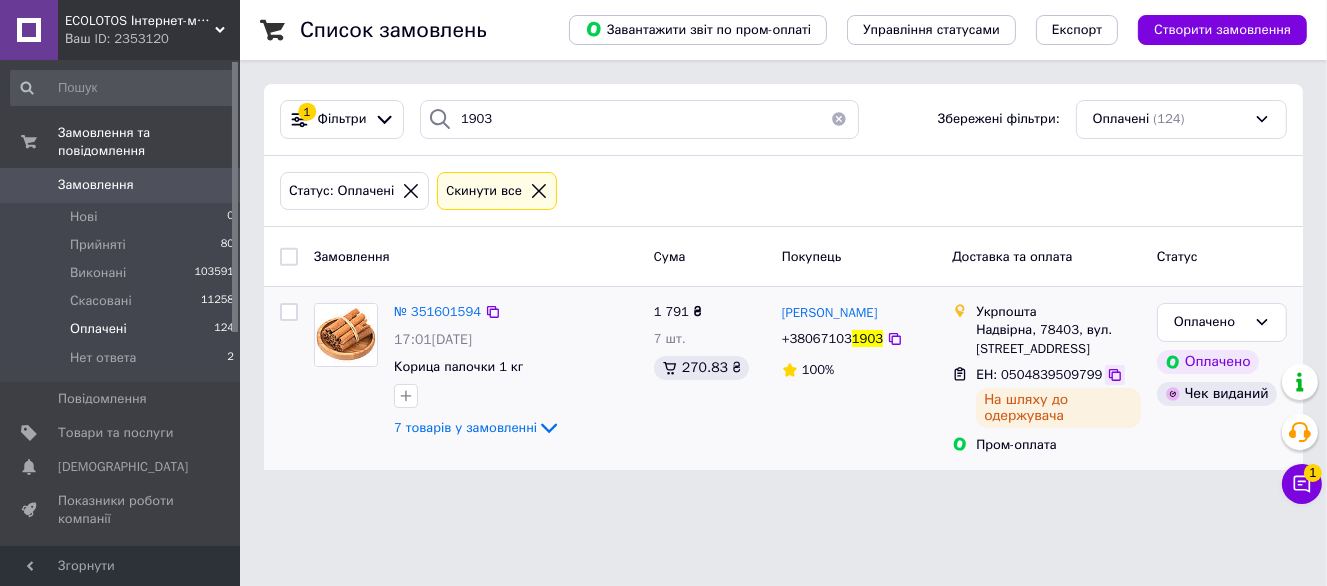 click 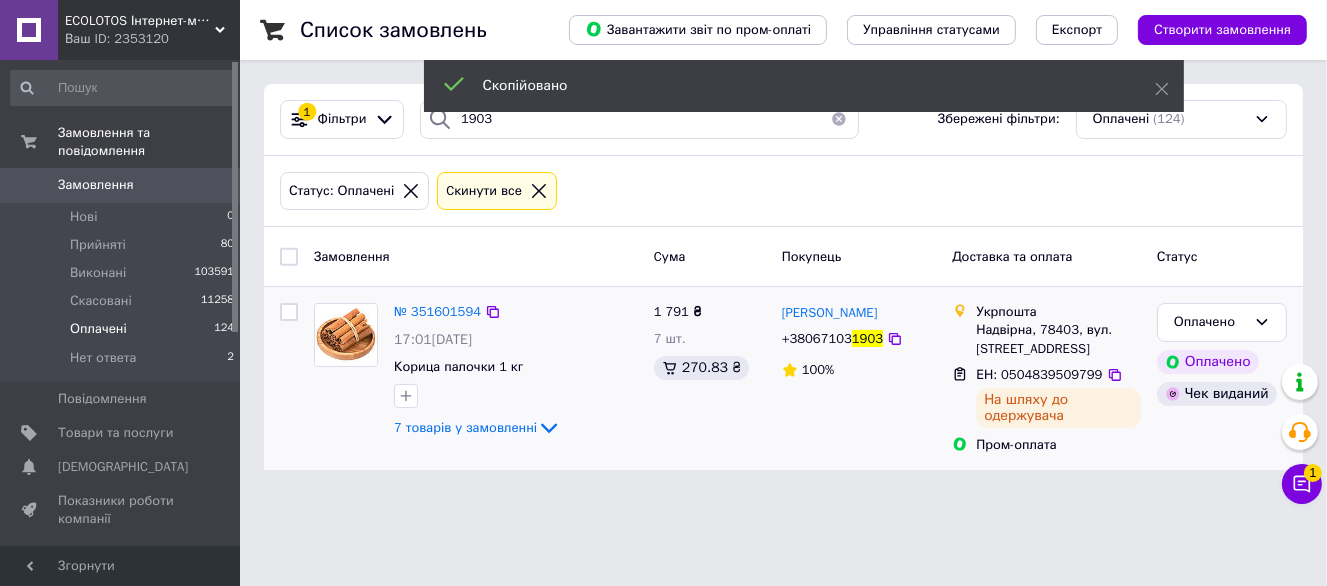 click on "+38067103" at bounding box center [817, 338] 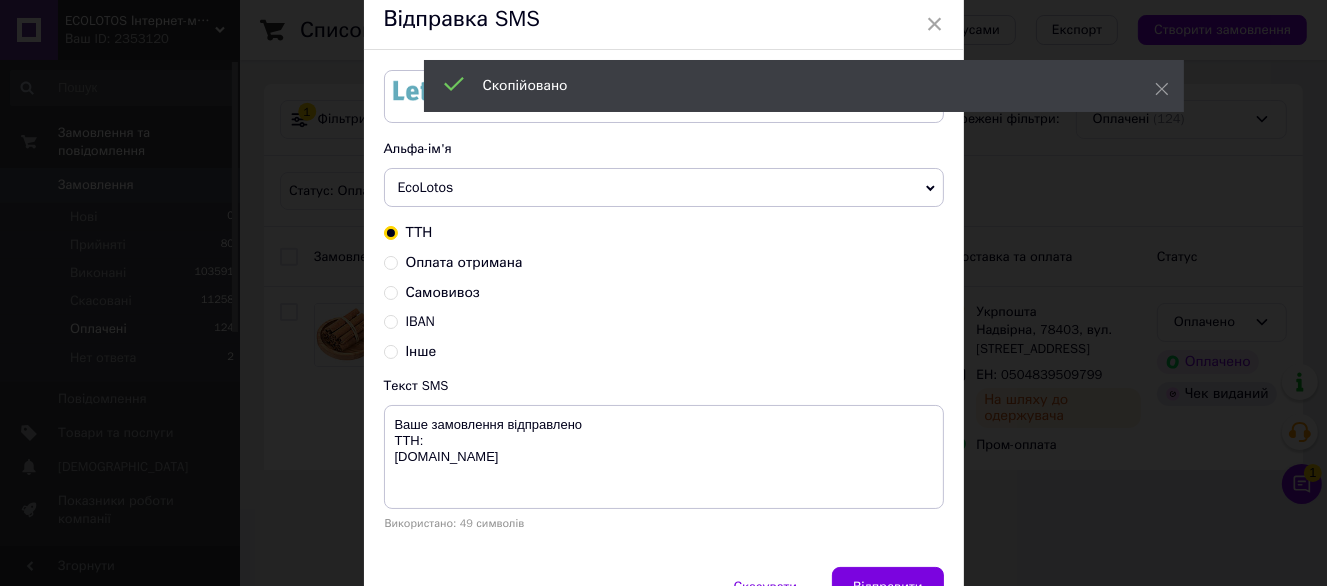 scroll, scrollTop: 100, scrollLeft: 0, axis: vertical 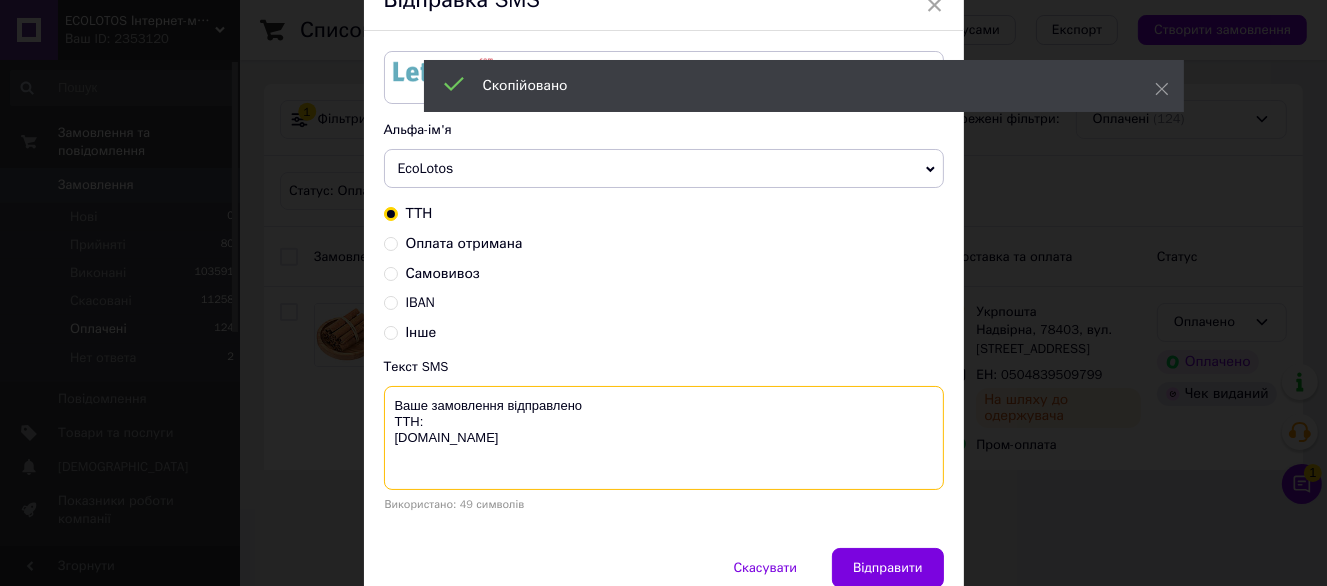 click on "Ваше замовлення відправлено
ТТН:
ecolotos.com.ua" at bounding box center (664, 438) 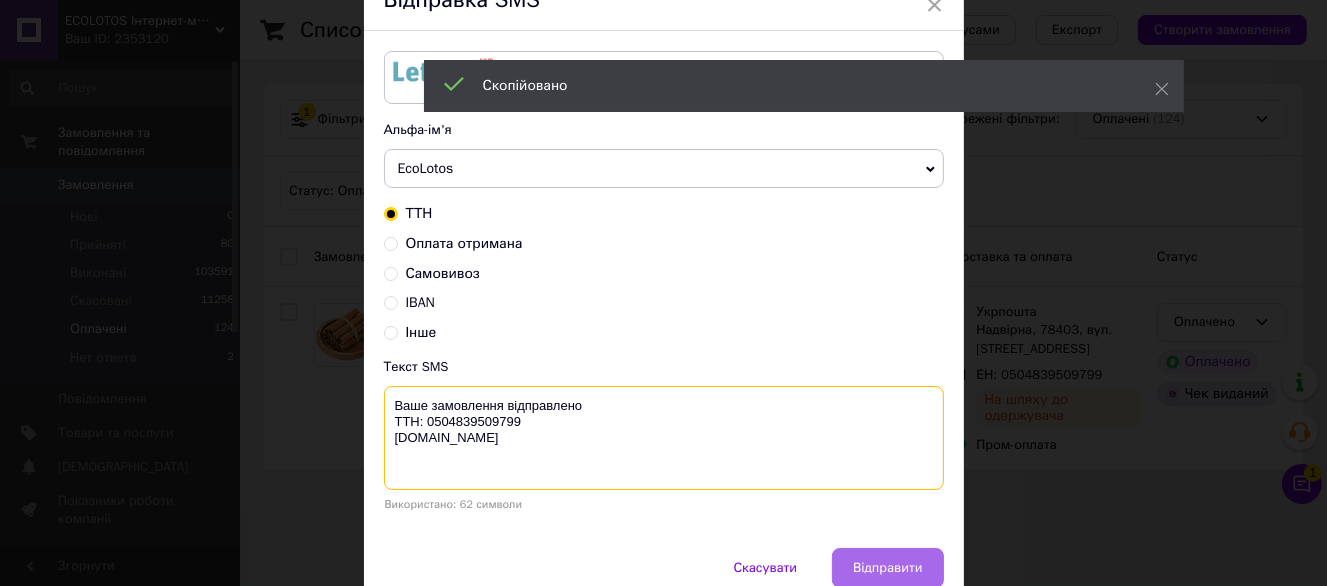 type on "Ваше замовлення відправлено
ТТН: 0504839509799
ecolotos.com.ua" 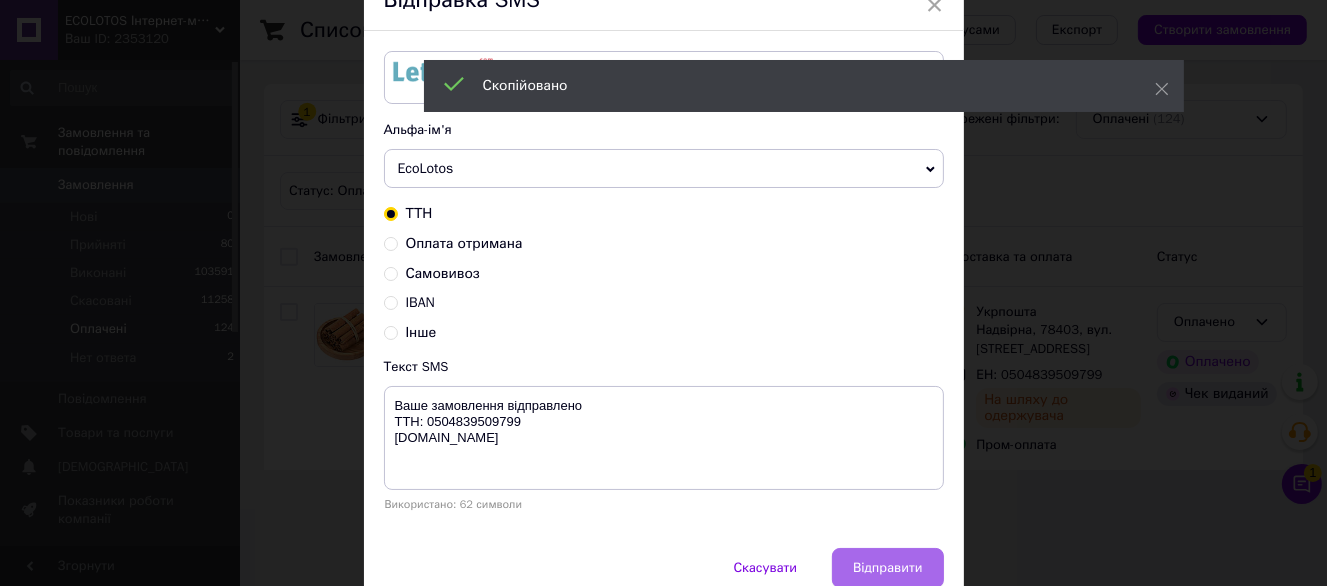 click on "Відправити" at bounding box center (887, 568) 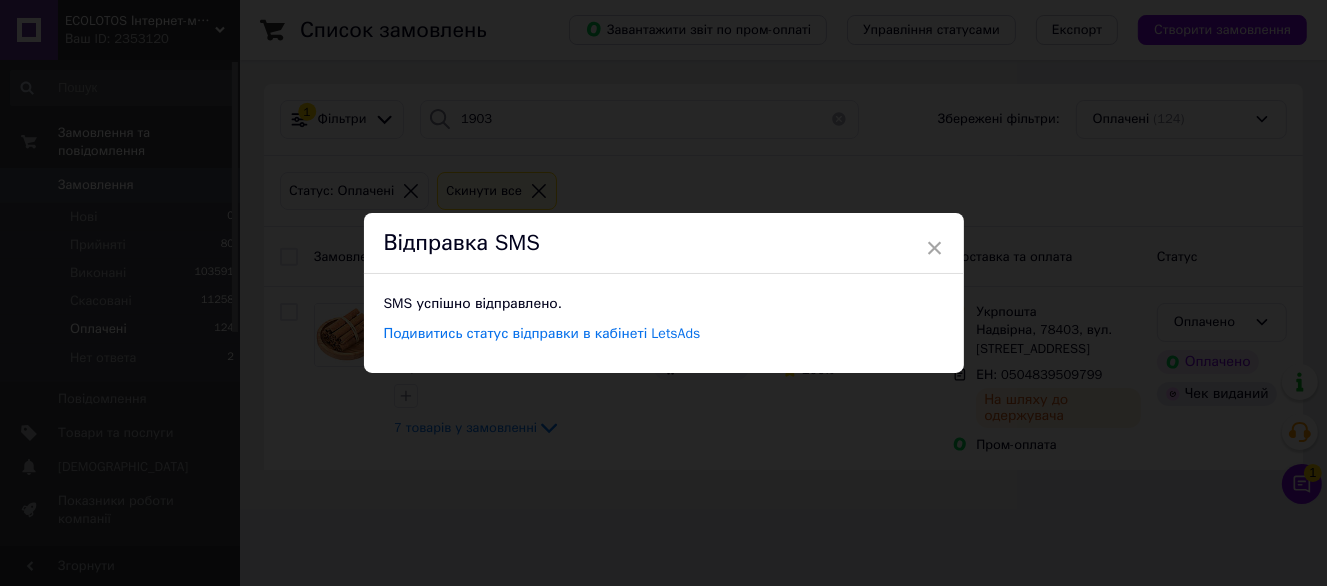 scroll, scrollTop: 0, scrollLeft: 0, axis: both 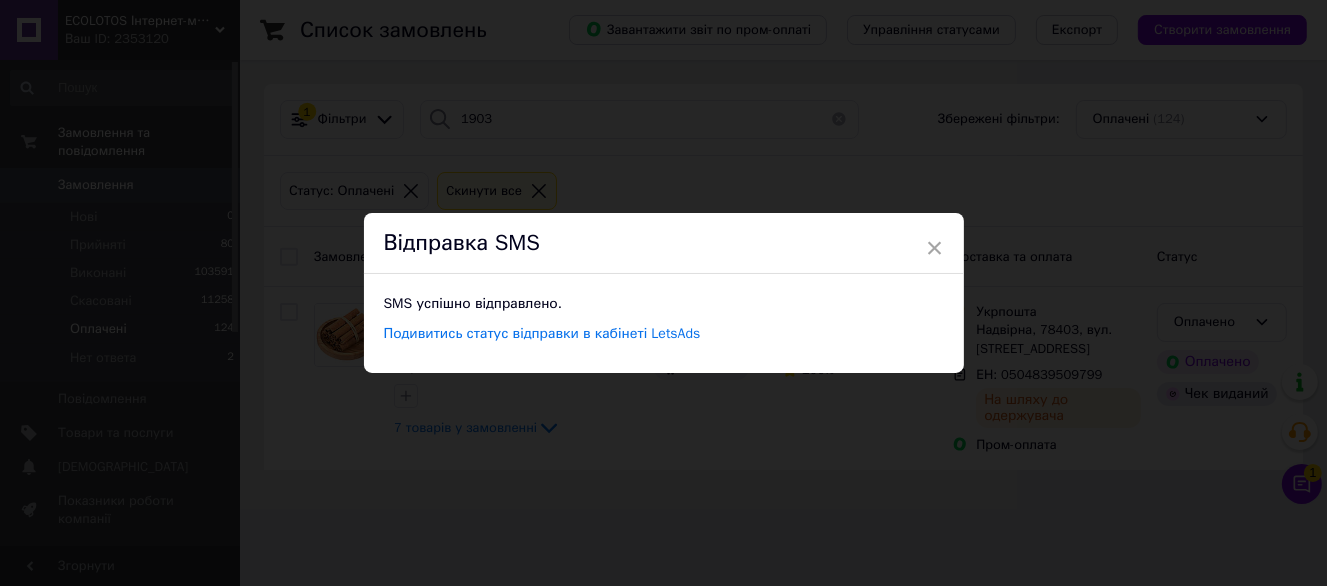 click on "× Відправка SMS SMS успішно відправлено. Подивитись статус відправки в кабінеті LetsAds" at bounding box center [663, 293] 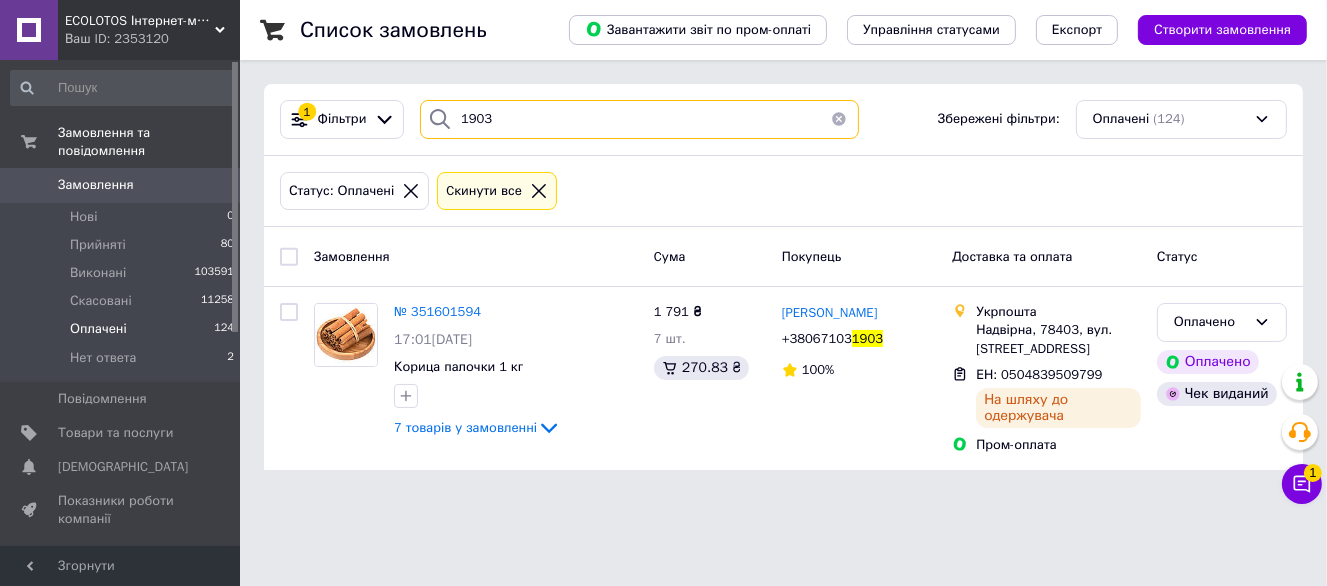 click on "1903" at bounding box center [639, 119] 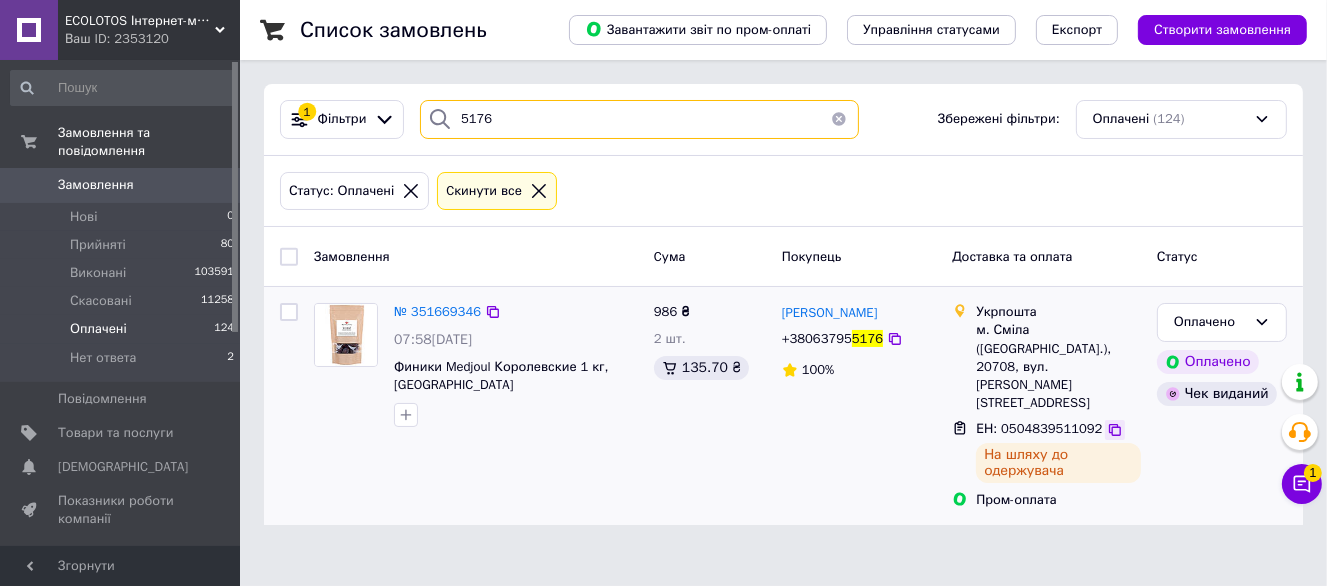 type on "5176" 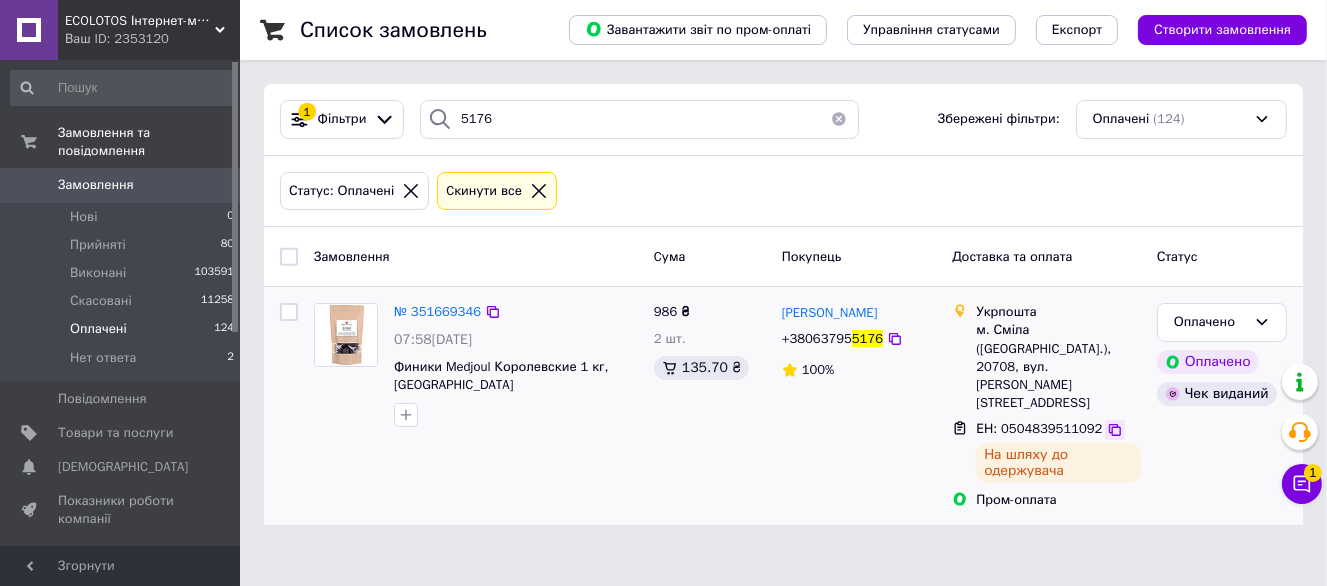 click 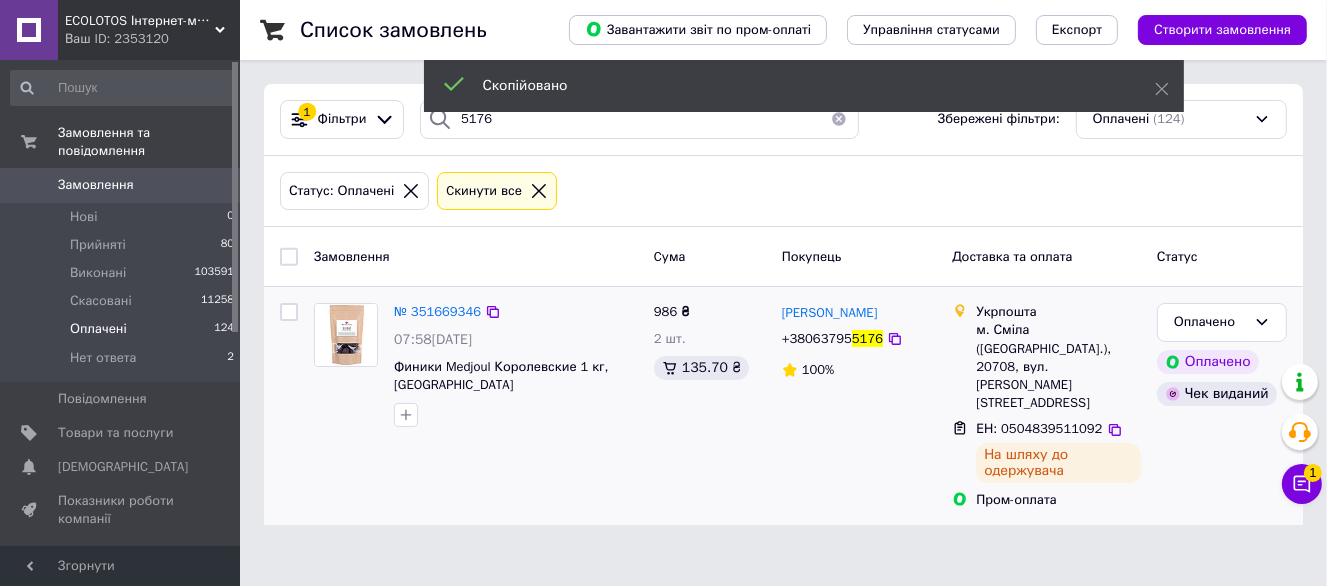 click on "+38063795 5176" at bounding box center [832, 339] 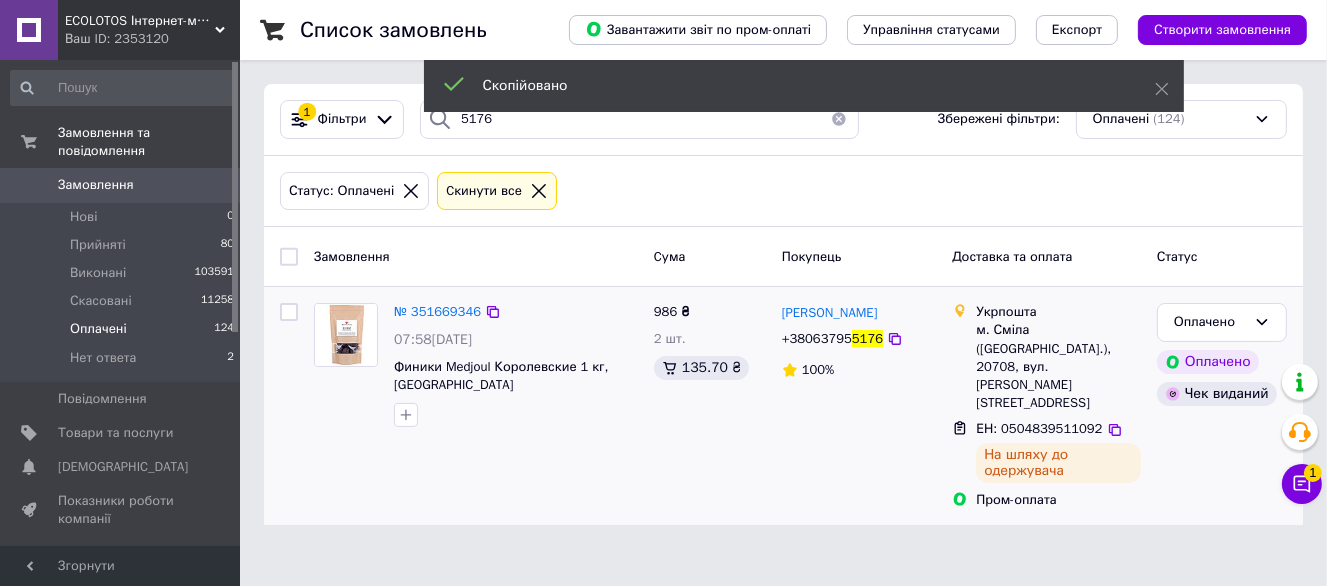 click on "+38063795" at bounding box center (817, 338) 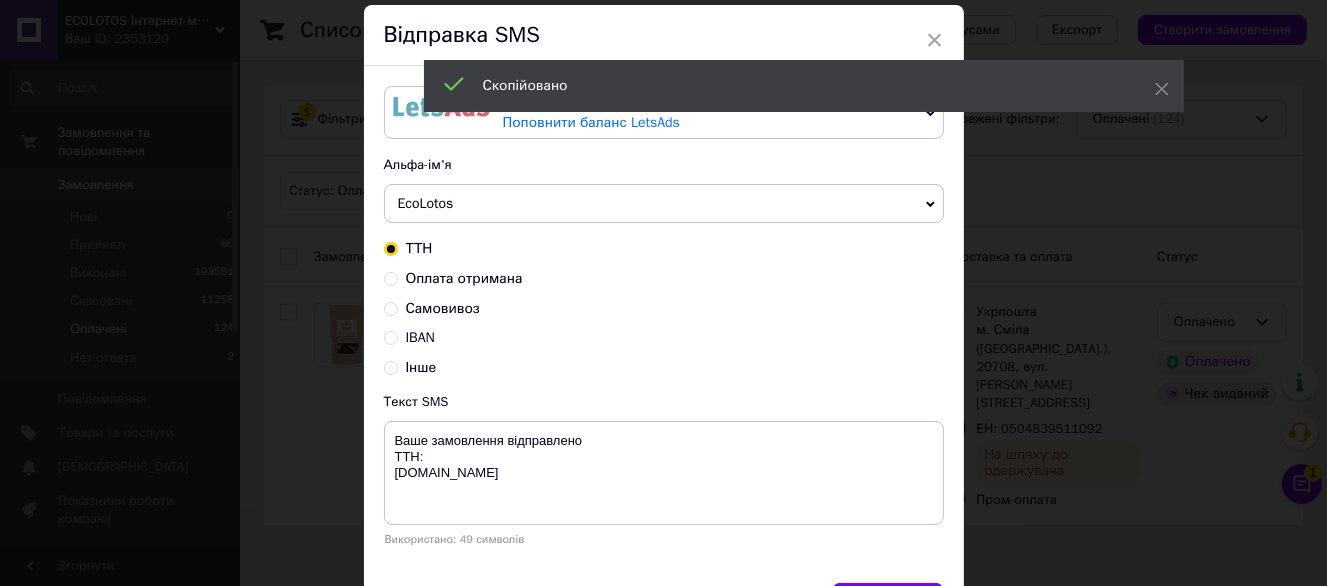 scroll, scrollTop: 100, scrollLeft: 0, axis: vertical 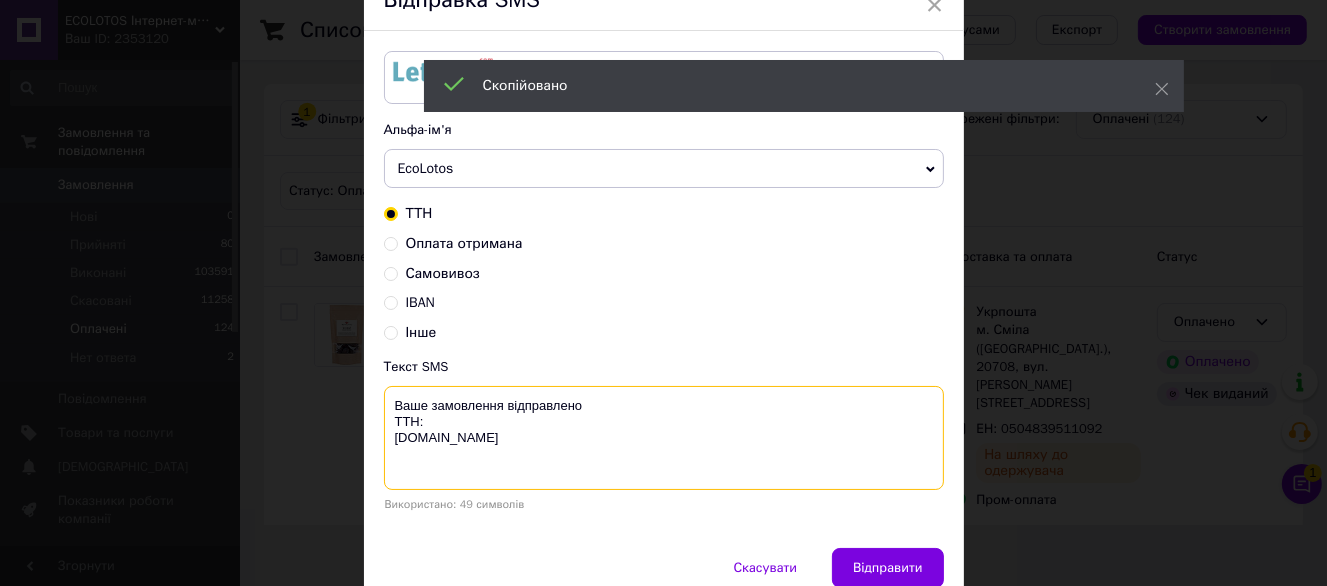 click on "Ваше замовлення відправлено
ТТН:
ecolotos.com.ua" at bounding box center (664, 438) 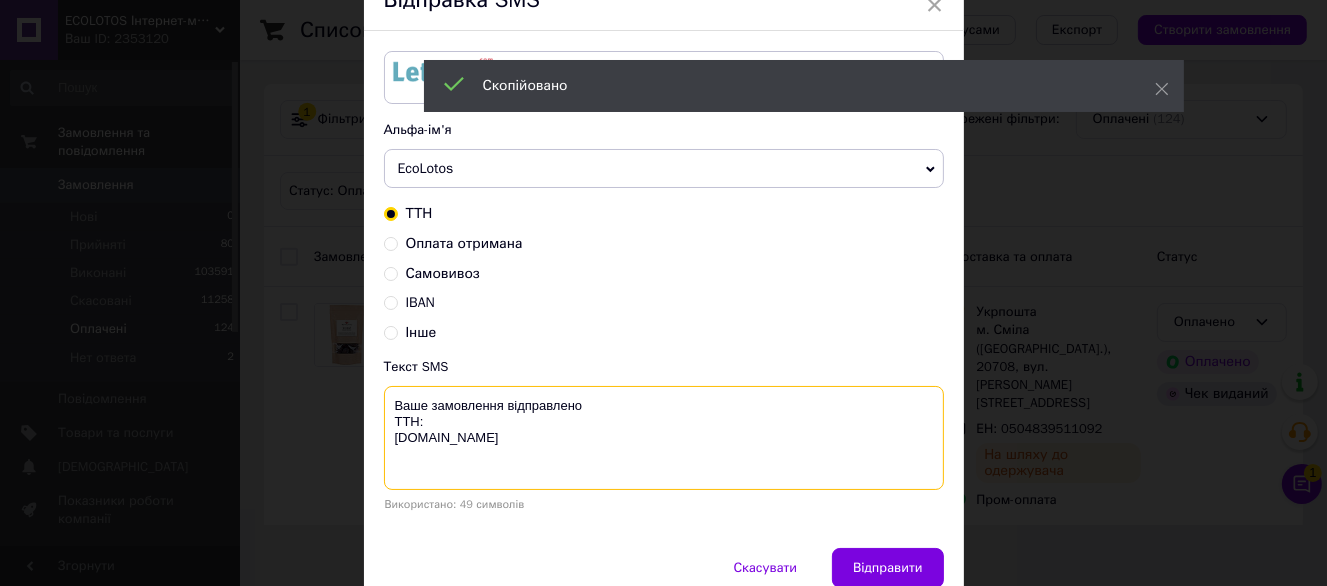 paste on "0504839511092" 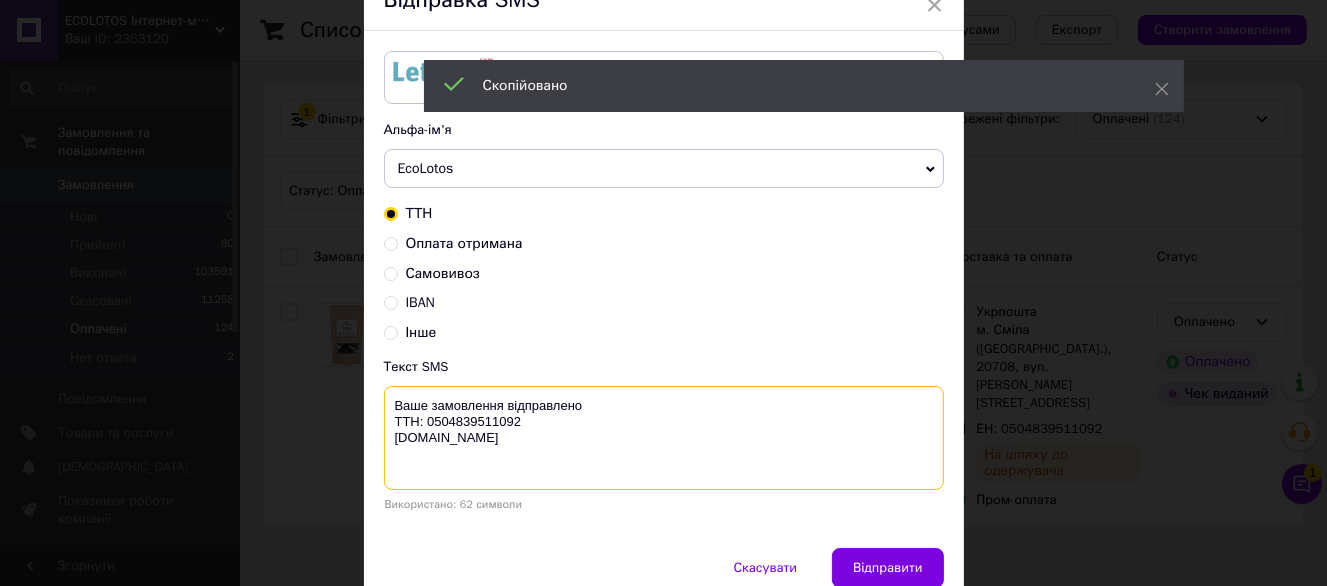 type on "Ваше замовлення відправлено
ТТН: 0504839511092
ecolotos.com.ua" 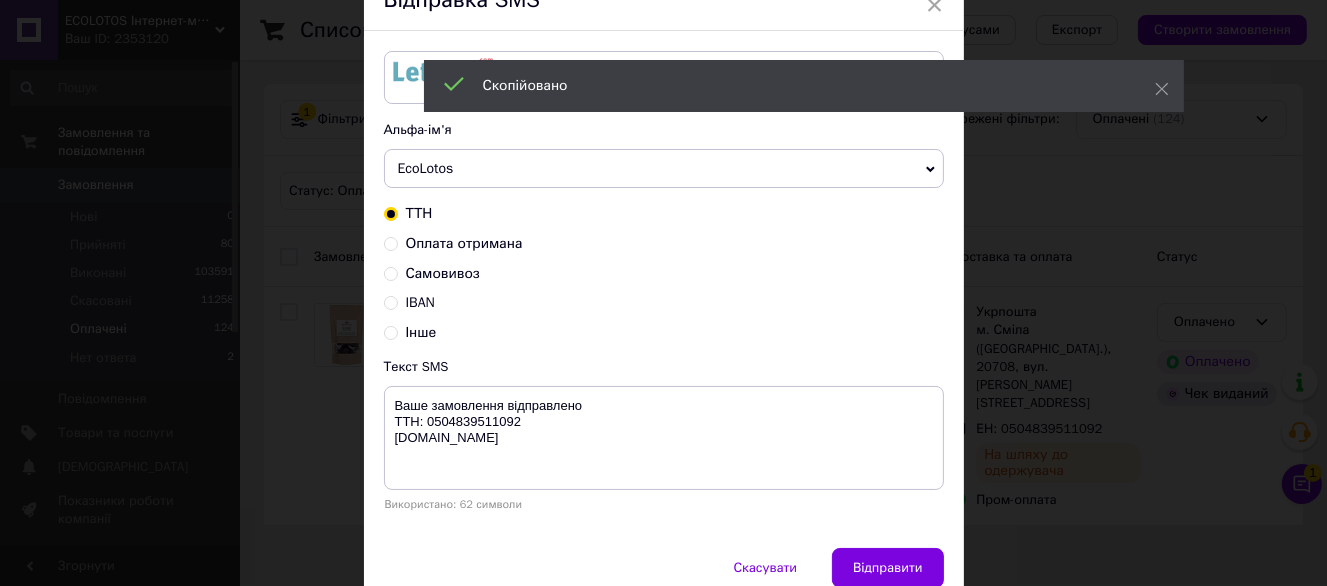 drag, startPoint x: 896, startPoint y: 525, endPoint x: 903, endPoint y: 539, distance: 15.652476 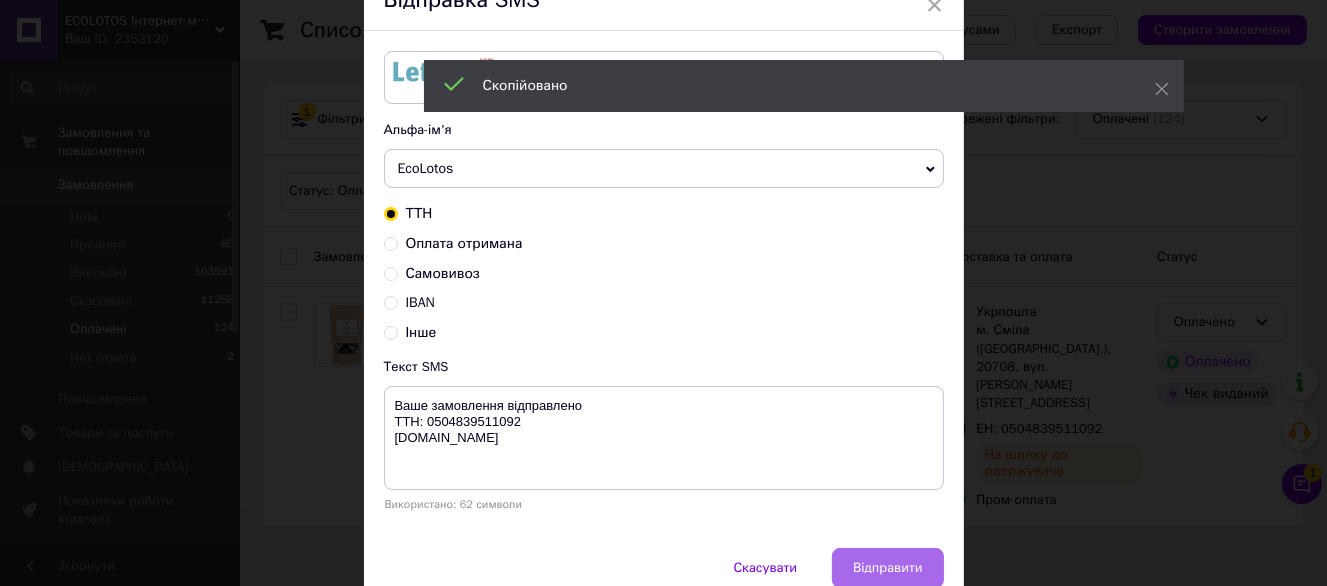 click on "Відправити" at bounding box center [887, 568] 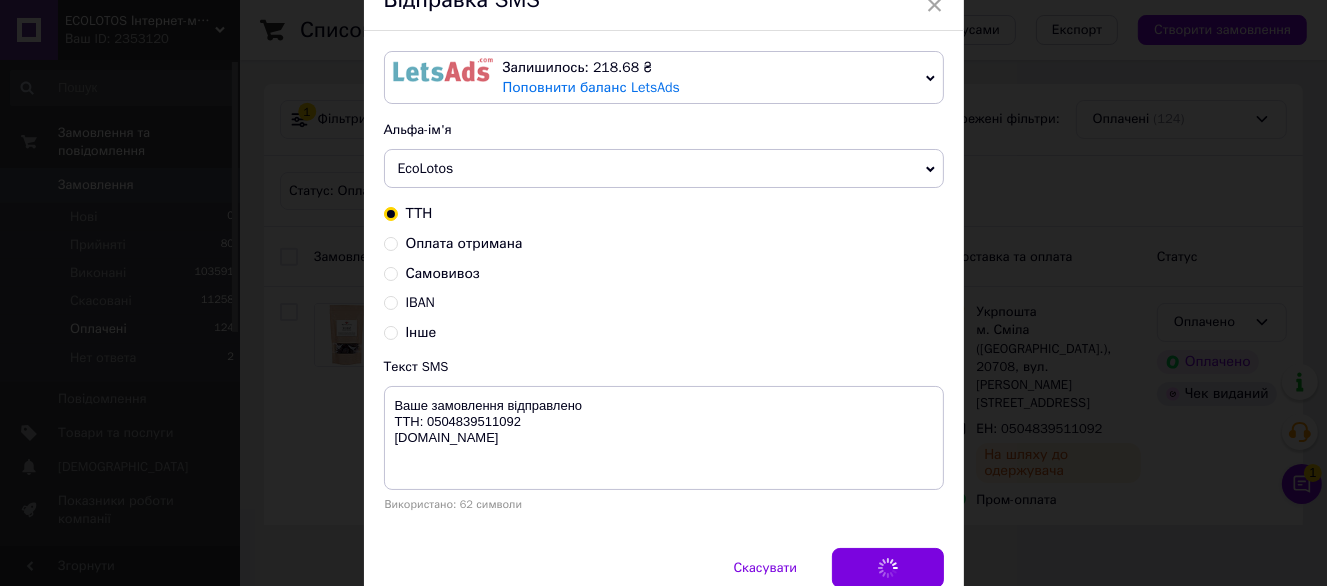 scroll, scrollTop: 0, scrollLeft: 0, axis: both 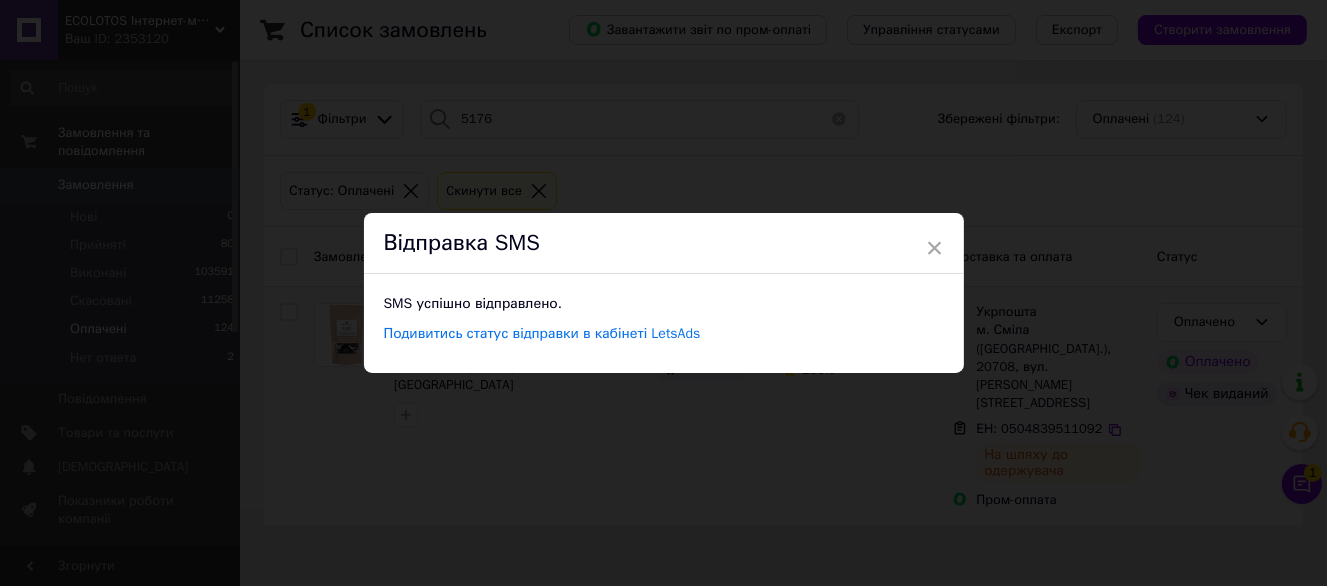 click on "× Відправка SMS SMS успішно відправлено. Подивитись статус відправки в кабінеті LetsAds" at bounding box center (663, 293) 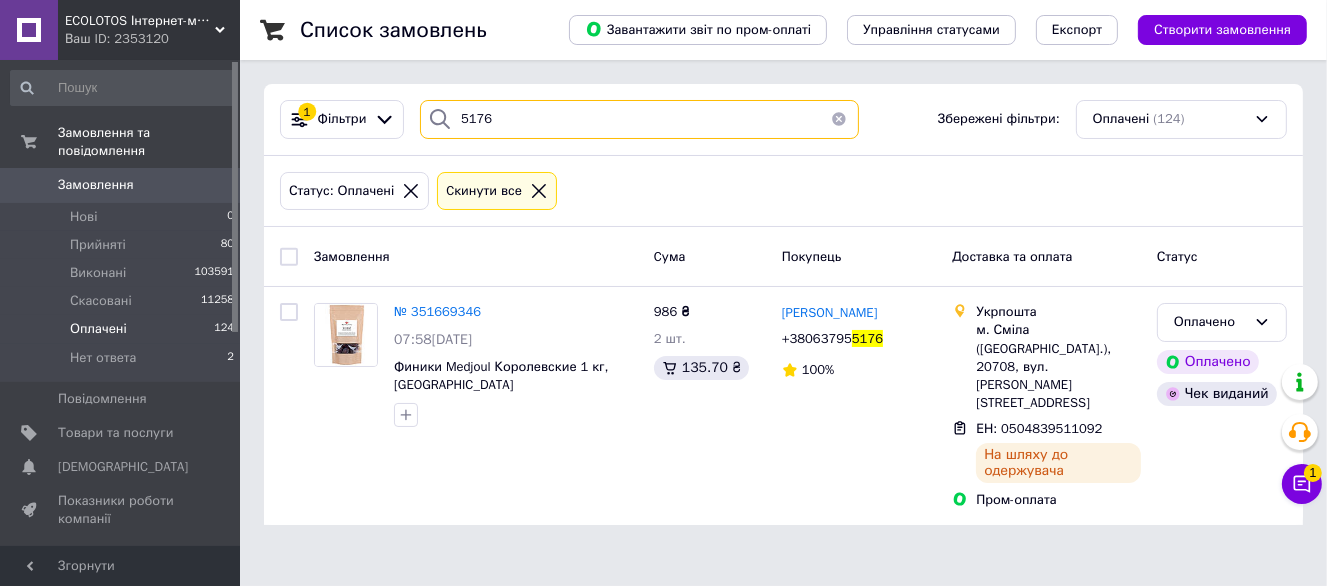 click on "5176" at bounding box center (639, 119) 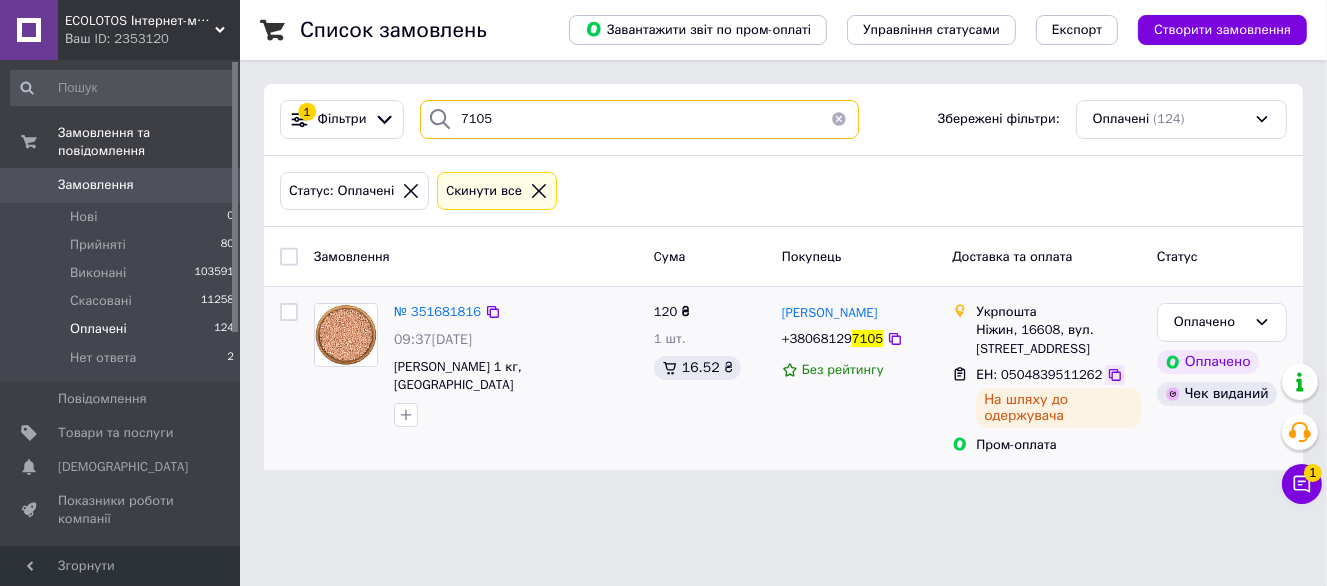 type on "7105" 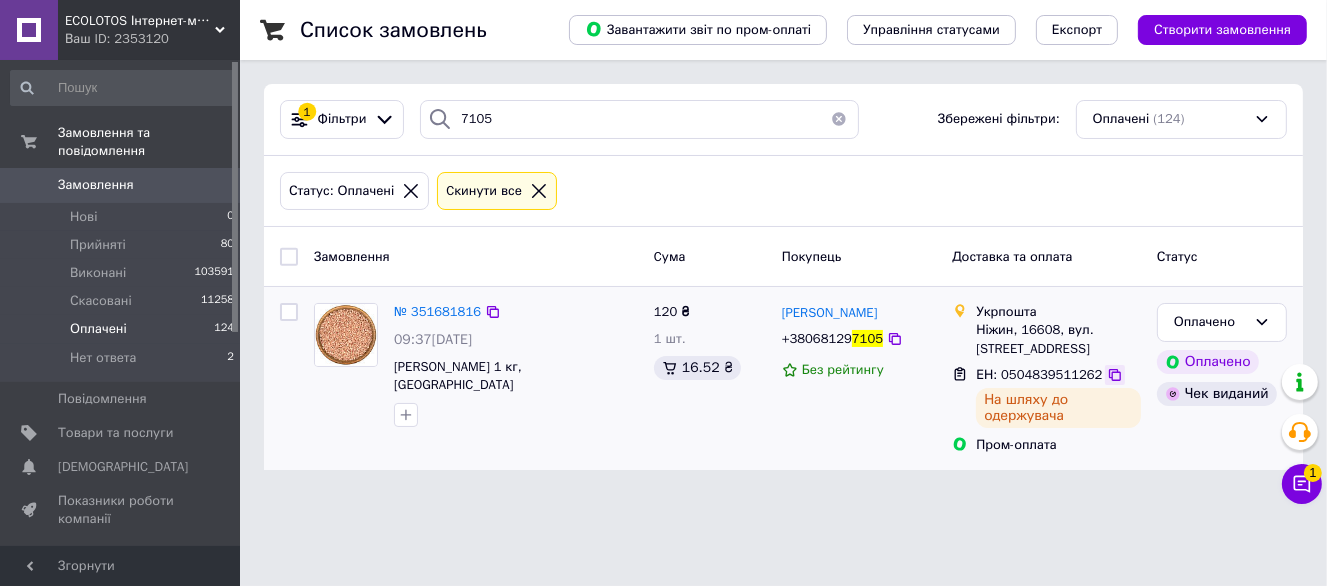 click 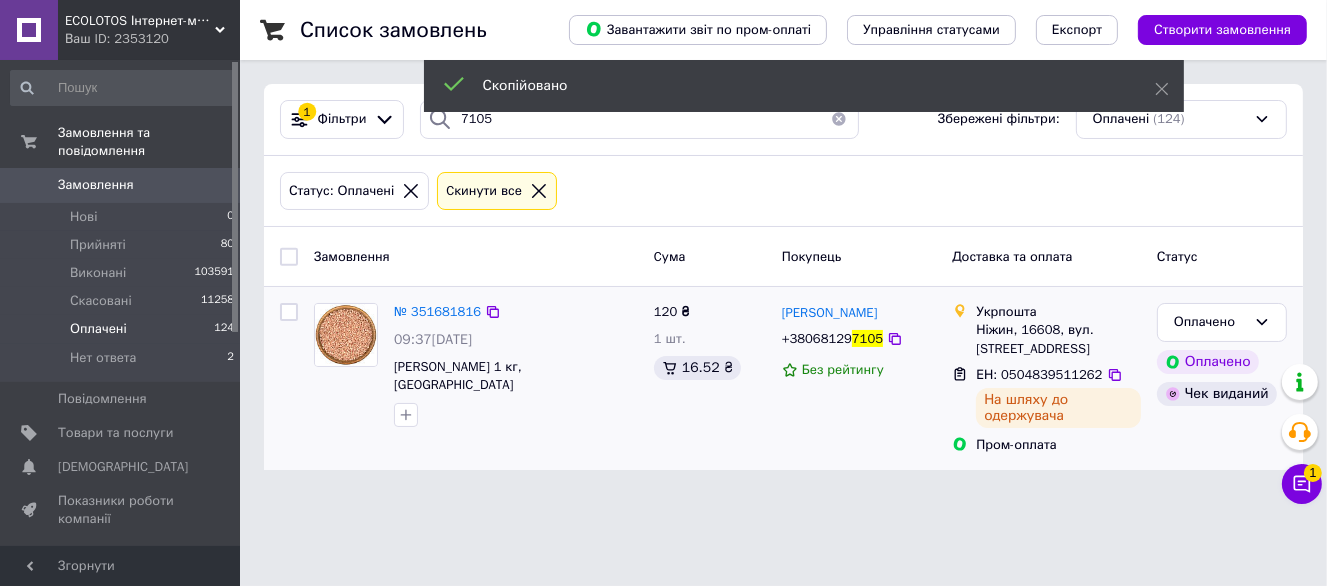 click on "+38068129" at bounding box center [817, 338] 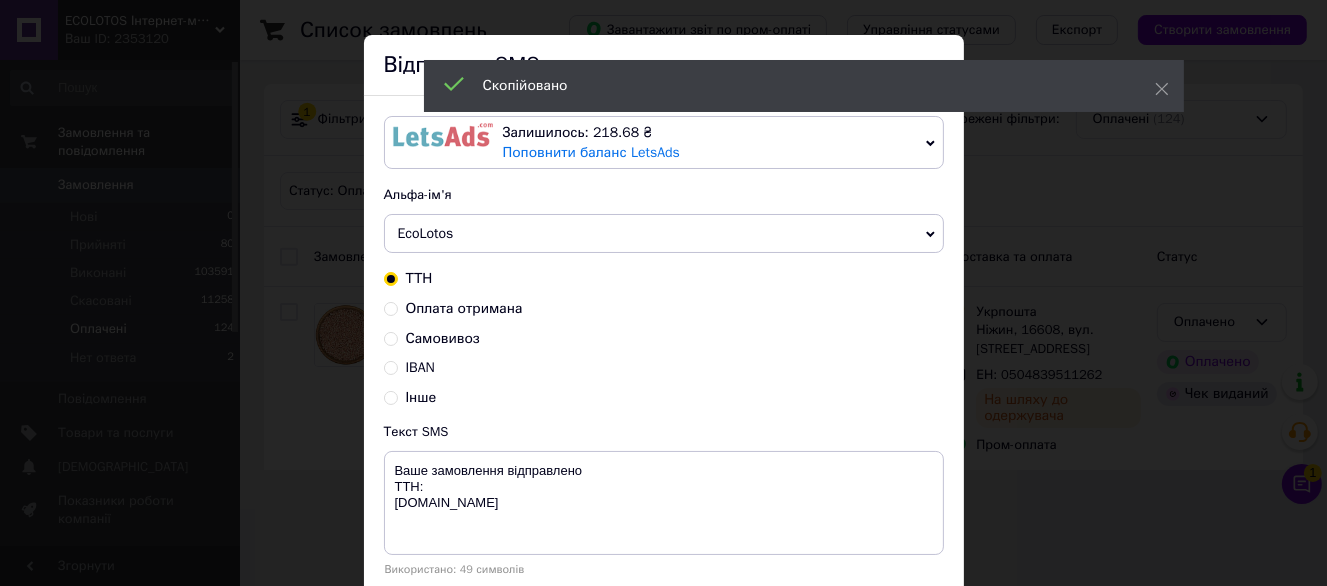 scroll, scrollTop: 100, scrollLeft: 0, axis: vertical 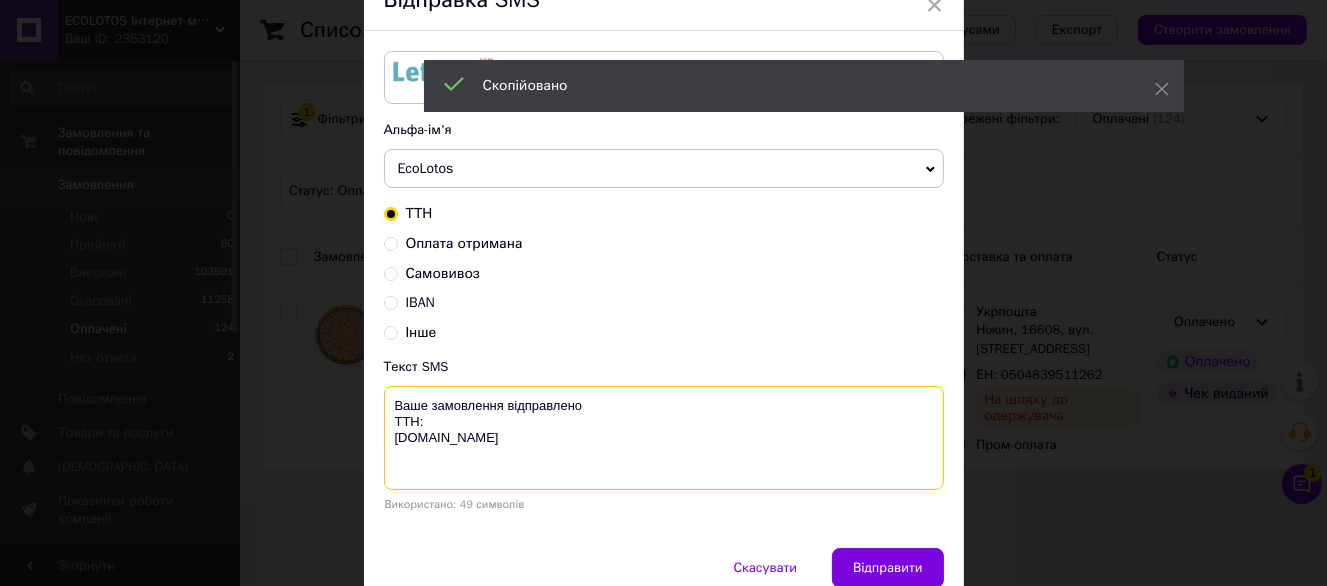 click on "Ваше замовлення відправлено
ТТН:
ecolotos.com.ua" at bounding box center (664, 438) 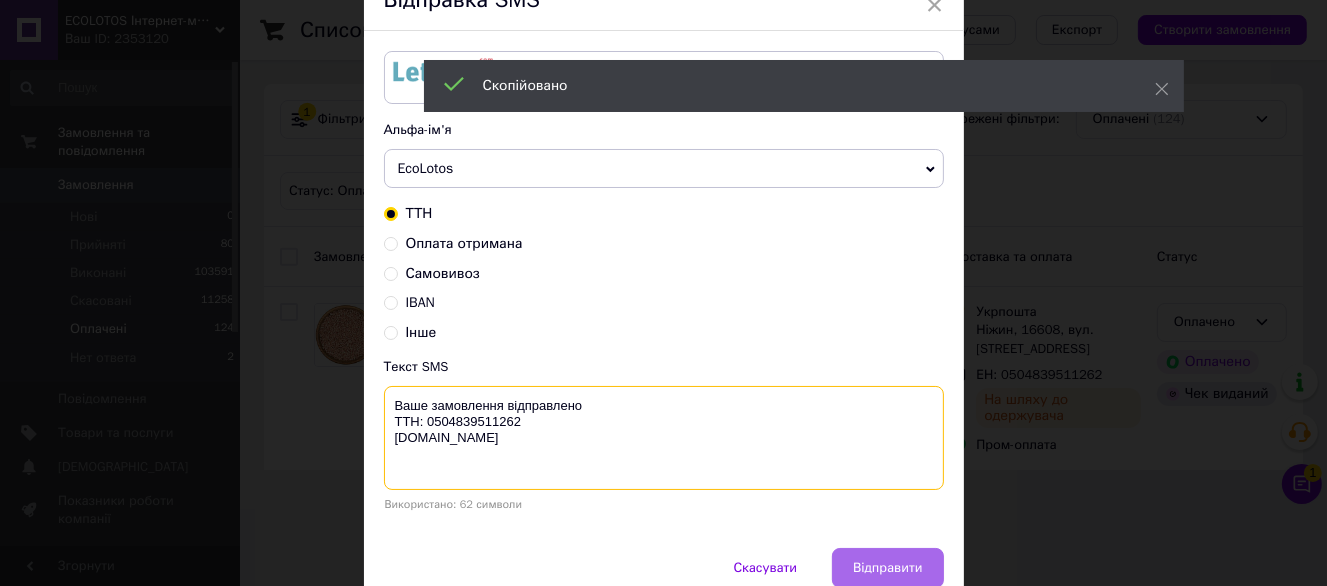 type on "Ваше замовлення відправлено
ТТН: 0504839511262
ecolotos.com.ua" 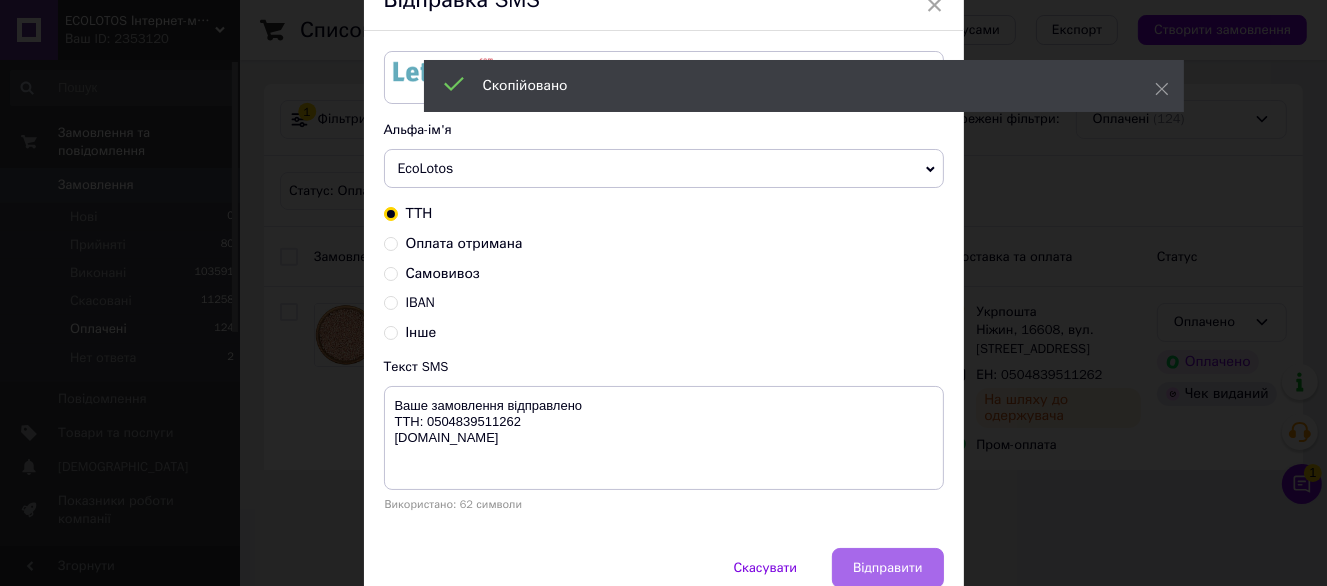click on "Відправити" at bounding box center [887, 568] 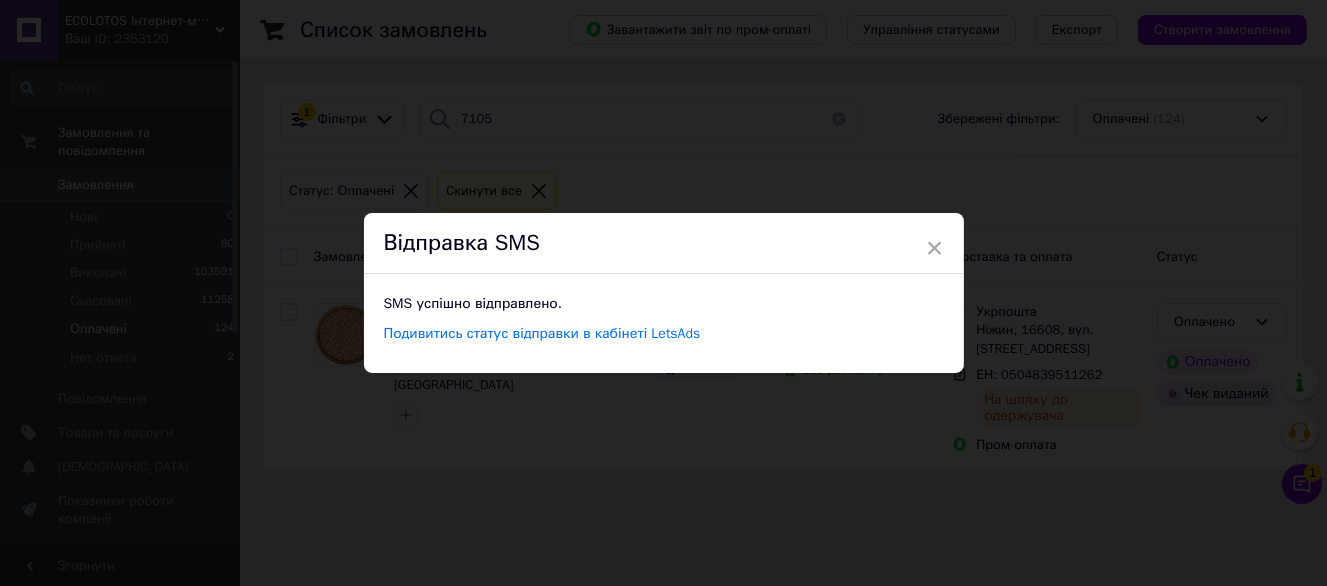 scroll, scrollTop: 0, scrollLeft: 0, axis: both 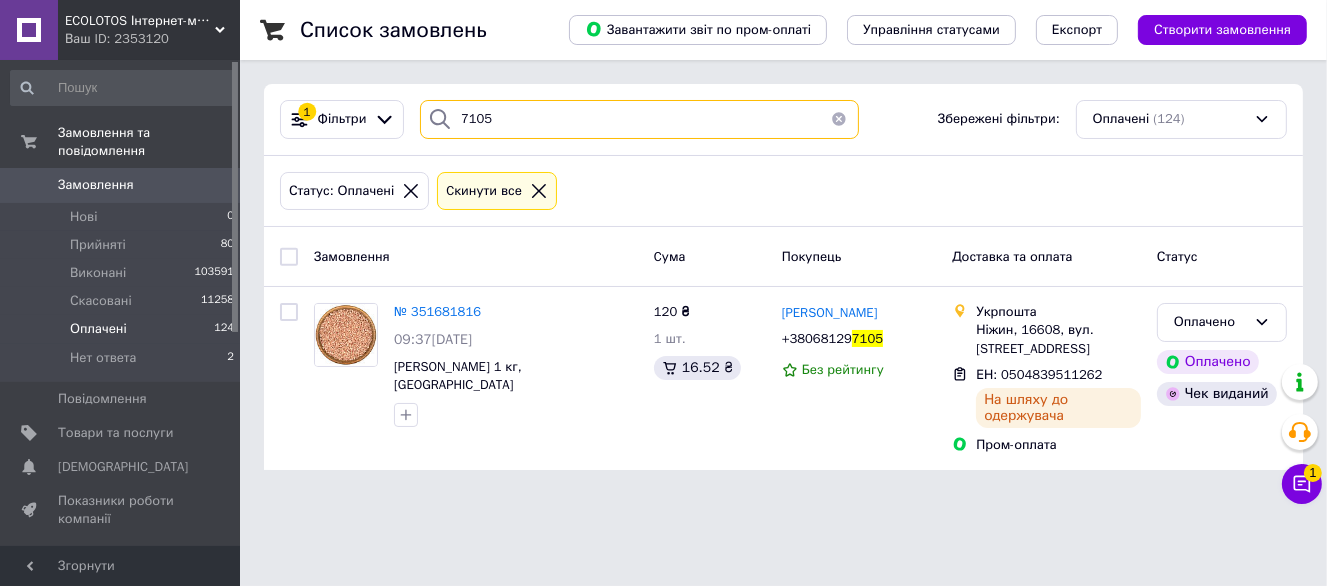 click on "7105" at bounding box center [639, 119] 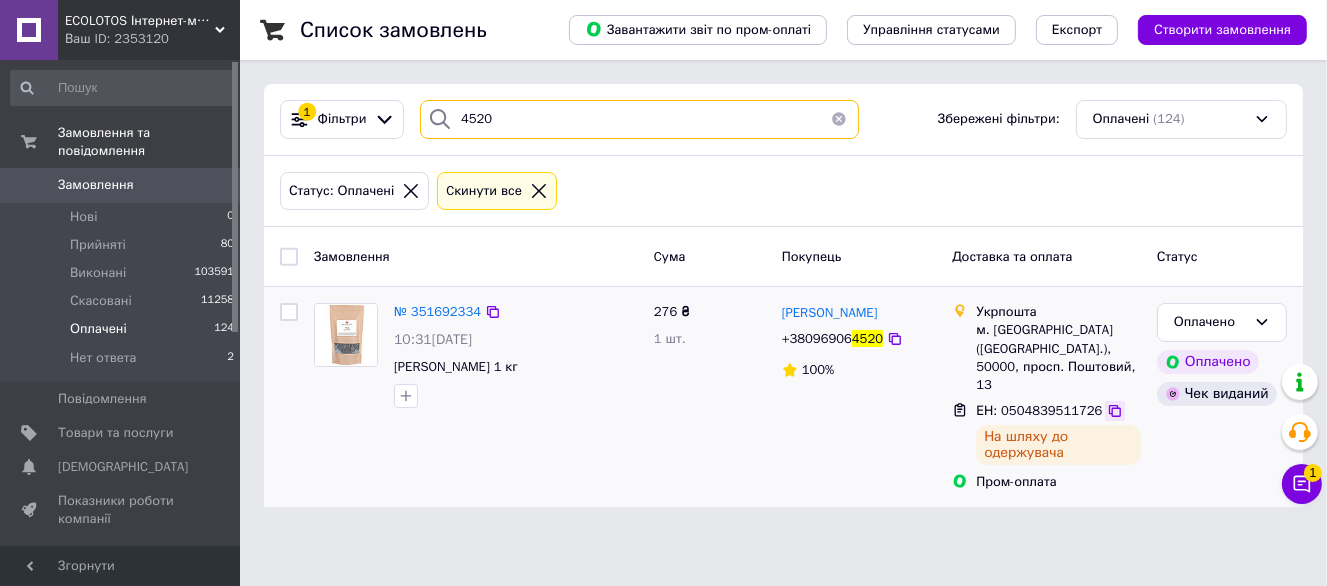 type on "4520" 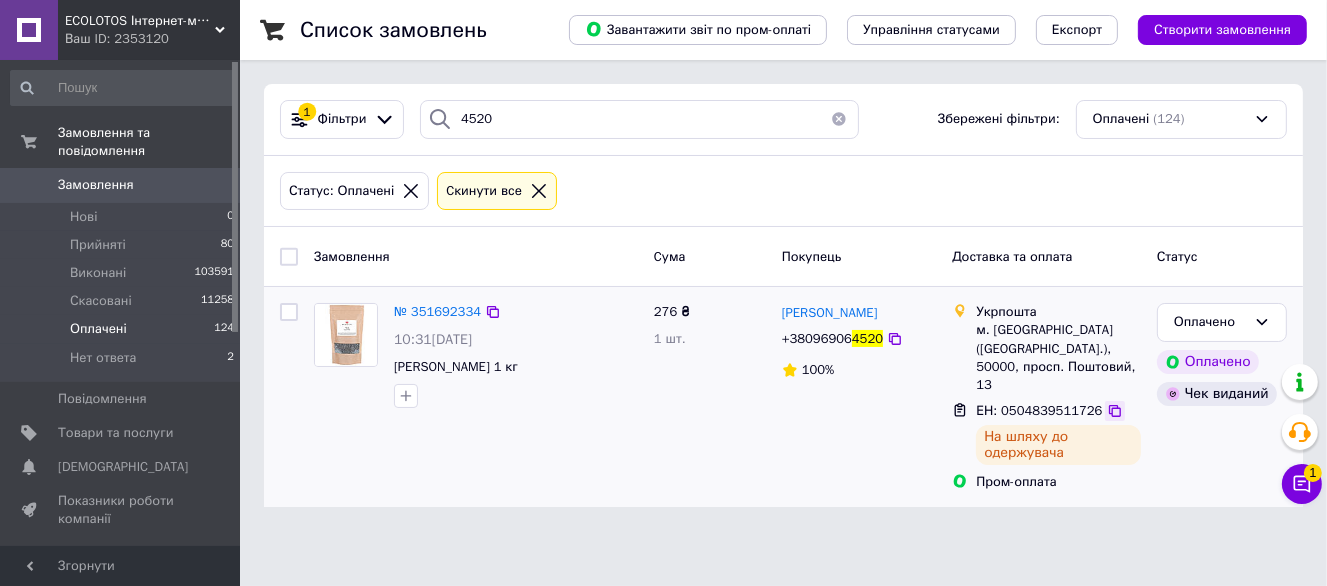 click 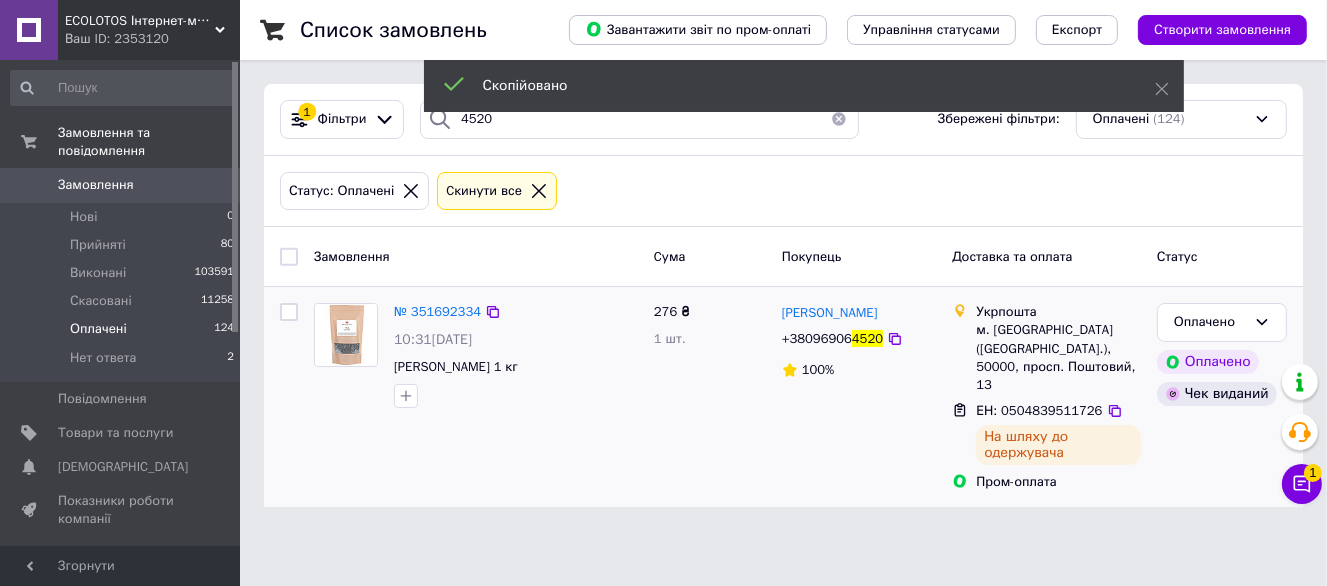 click on "4520" at bounding box center [867, 338] 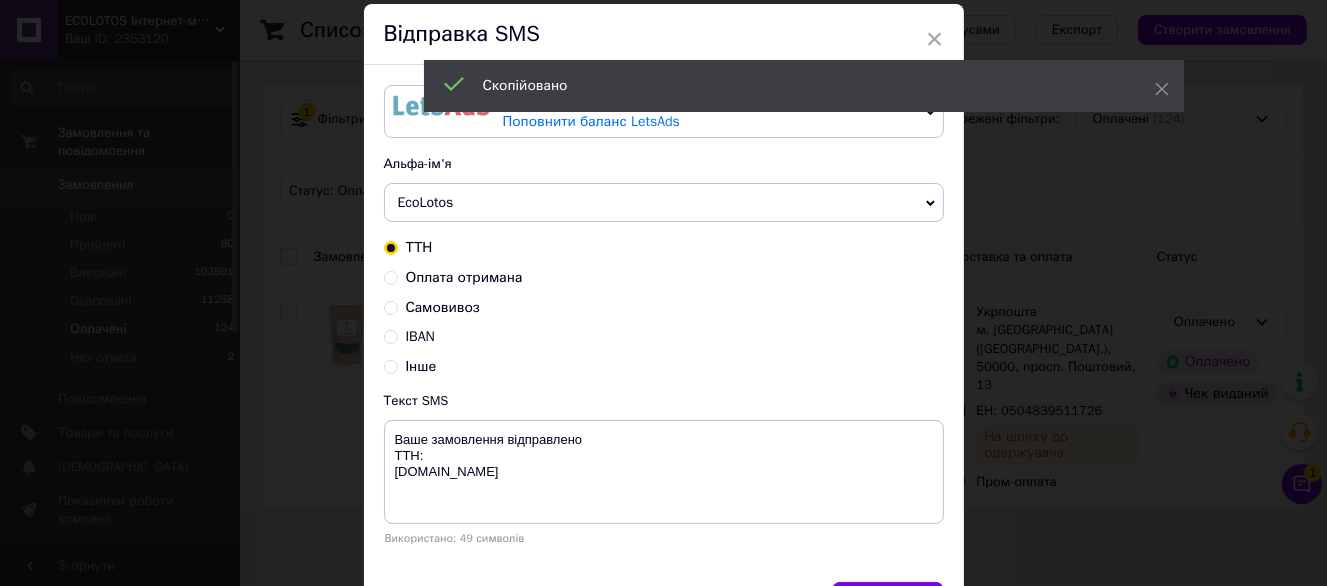 scroll, scrollTop: 100, scrollLeft: 0, axis: vertical 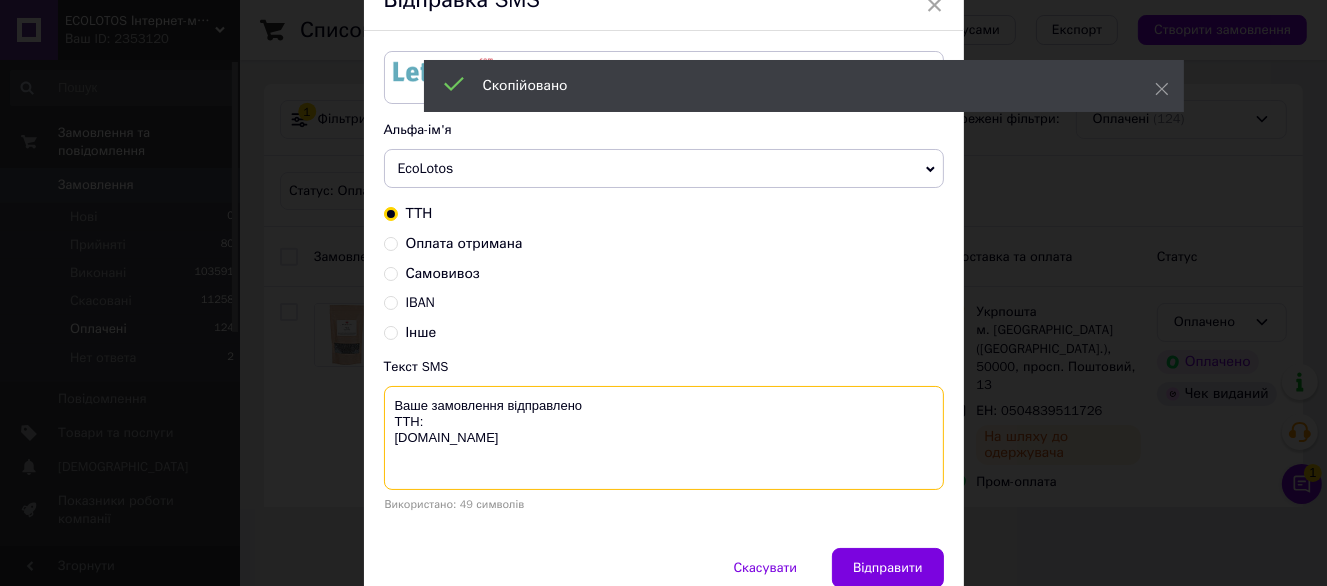 click on "Ваше замовлення відправлено
ТТН:
ecolotos.com.ua" at bounding box center [664, 438] 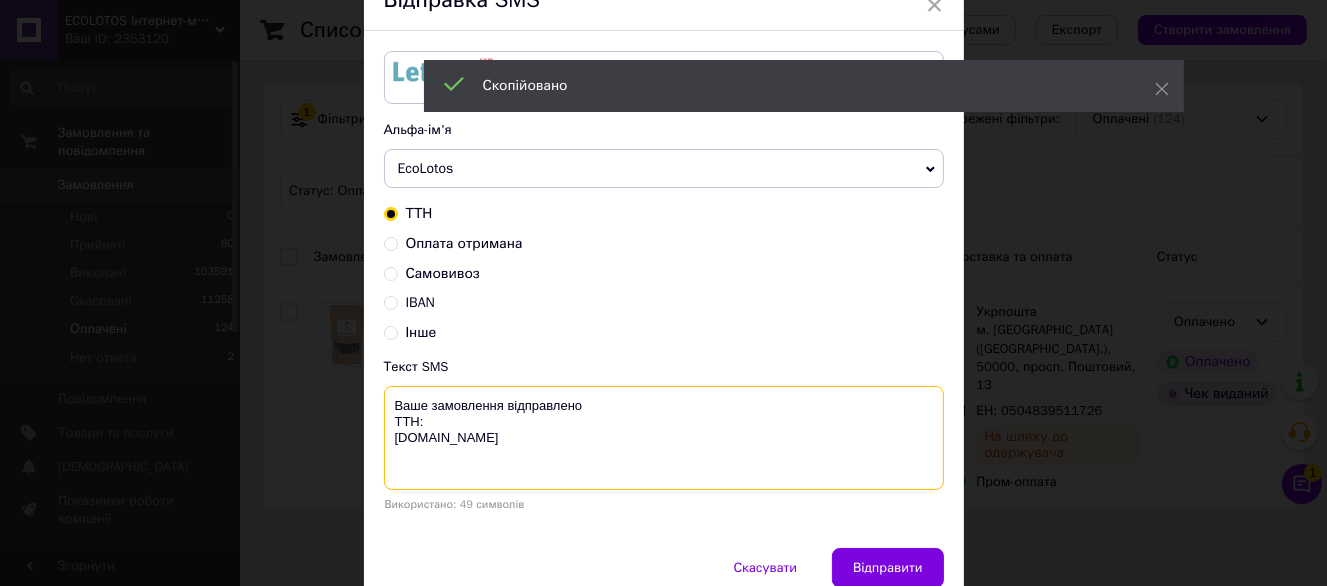 paste on "0504839511726" 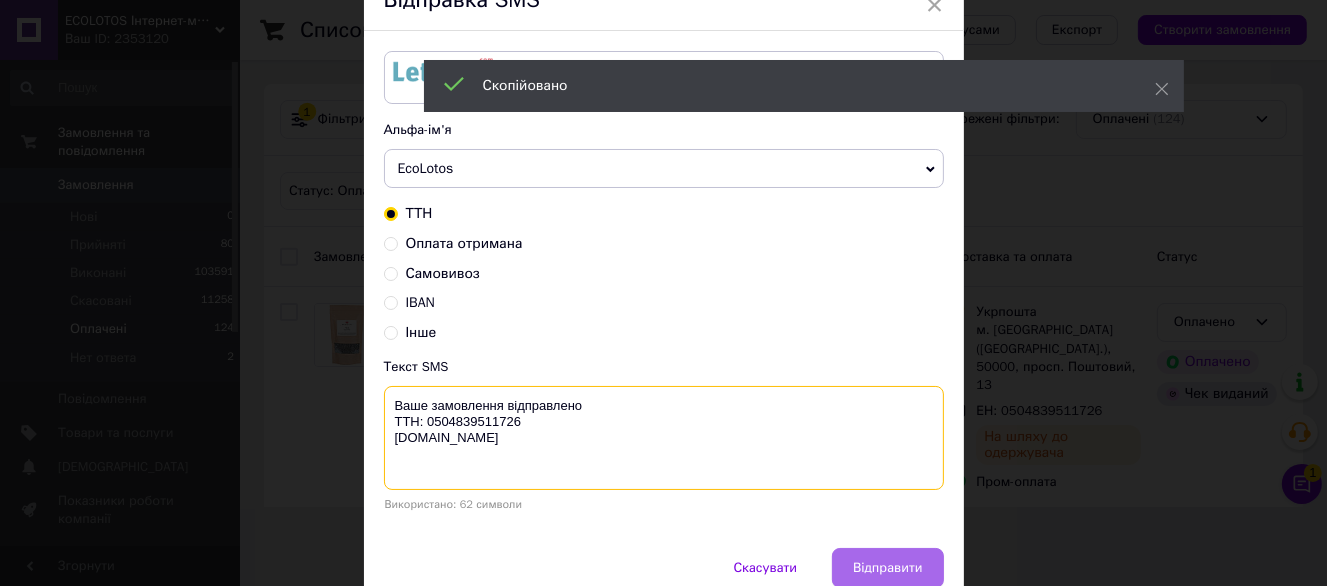 type on "Ваше замовлення відправлено
ТТН: 0504839511726
ecolotos.com.ua" 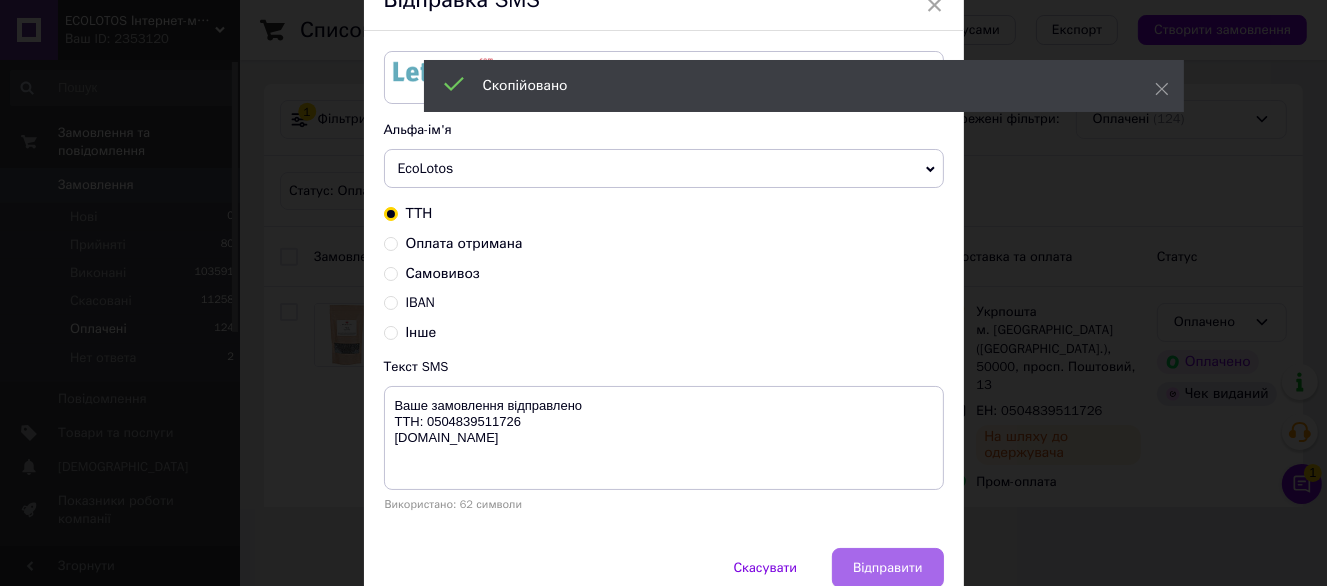 click on "Відправити" at bounding box center [887, 568] 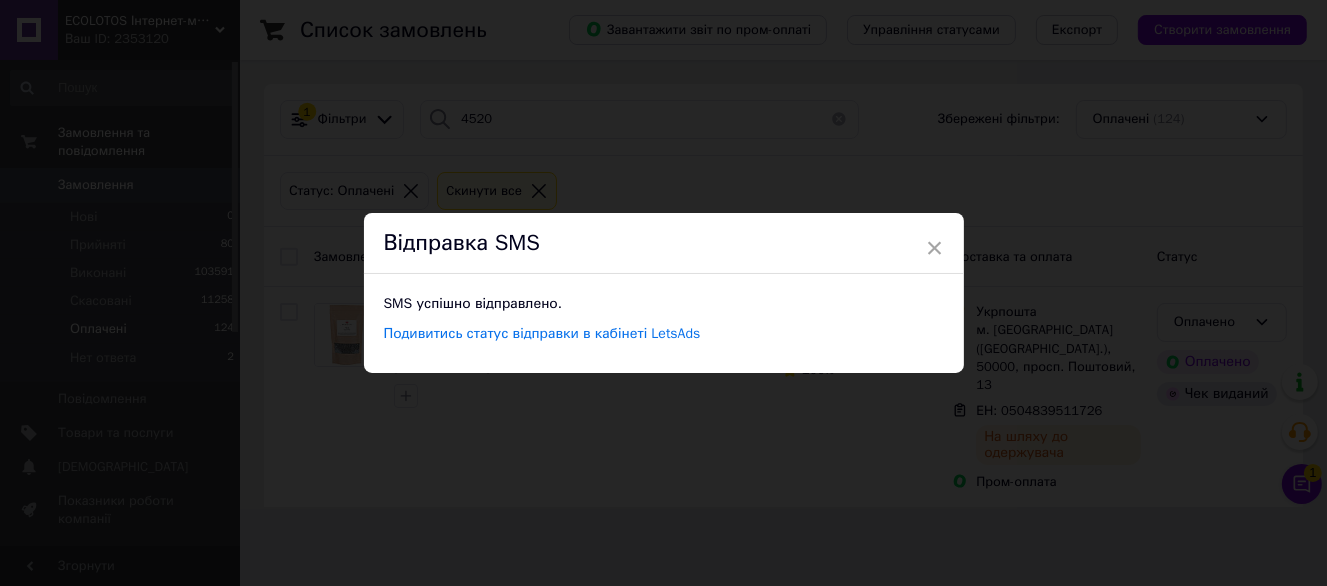 scroll, scrollTop: 0, scrollLeft: 0, axis: both 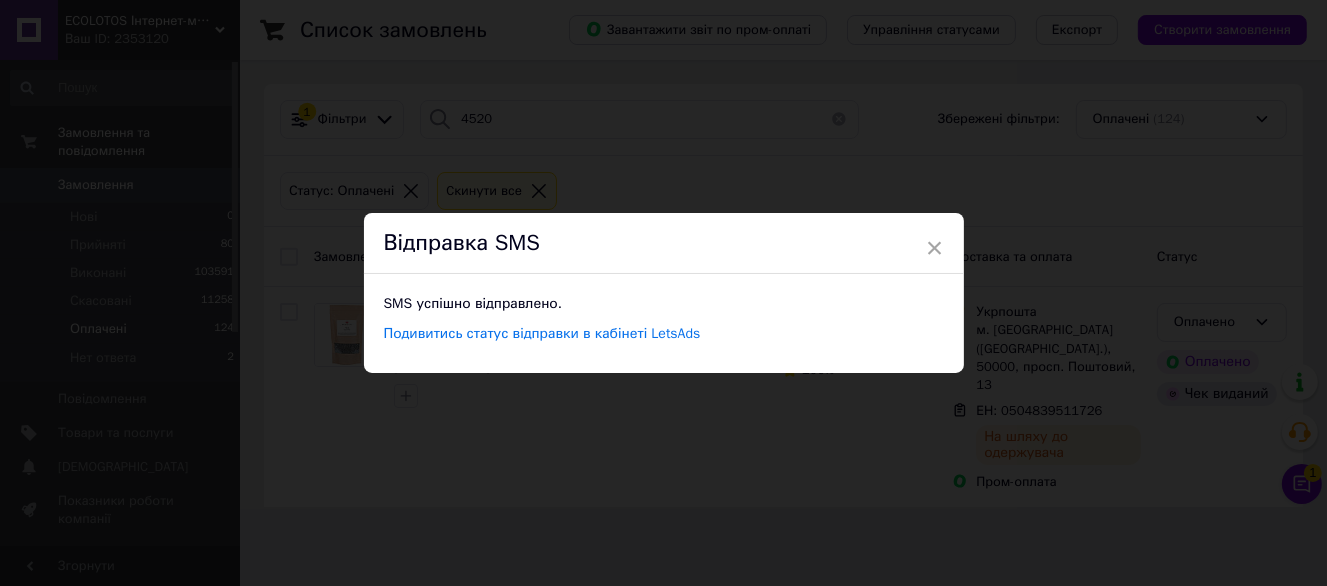 click on "× Відправка SMS SMS успішно відправлено. Подивитись статус відправки в кабінеті LetsAds" at bounding box center (663, 293) 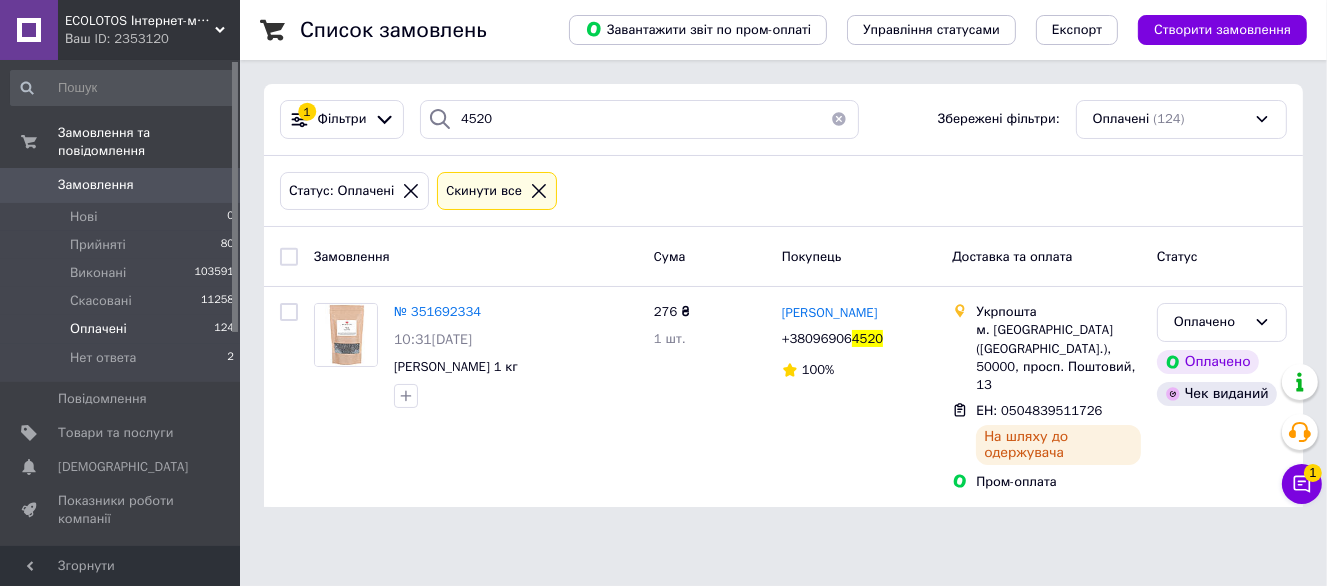 click on "1 Фільтри 4520 Збережені фільтри: Оплачені (124)" at bounding box center (783, 120) 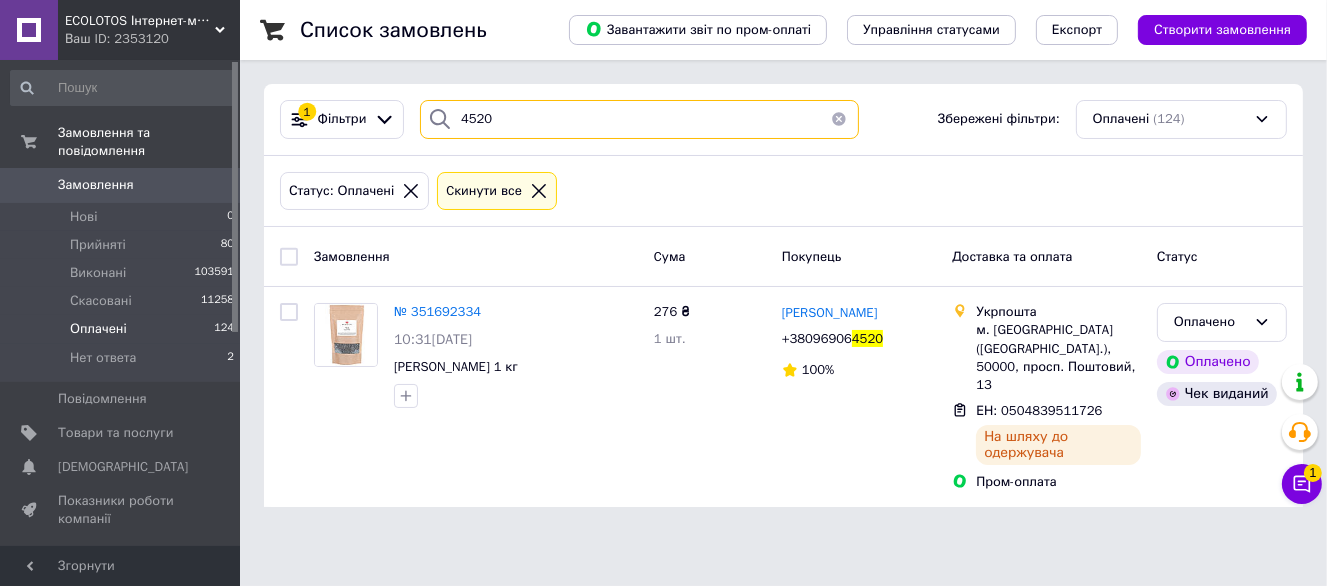 click on "4520" at bounding box center (639, 119) 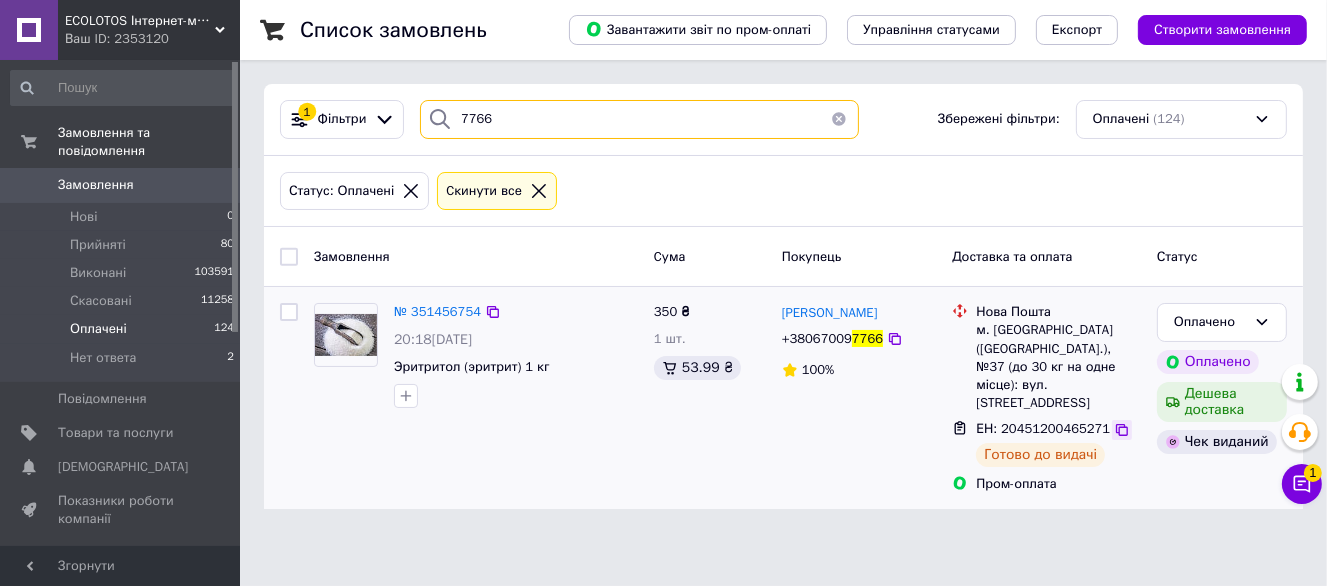 type on "7766" 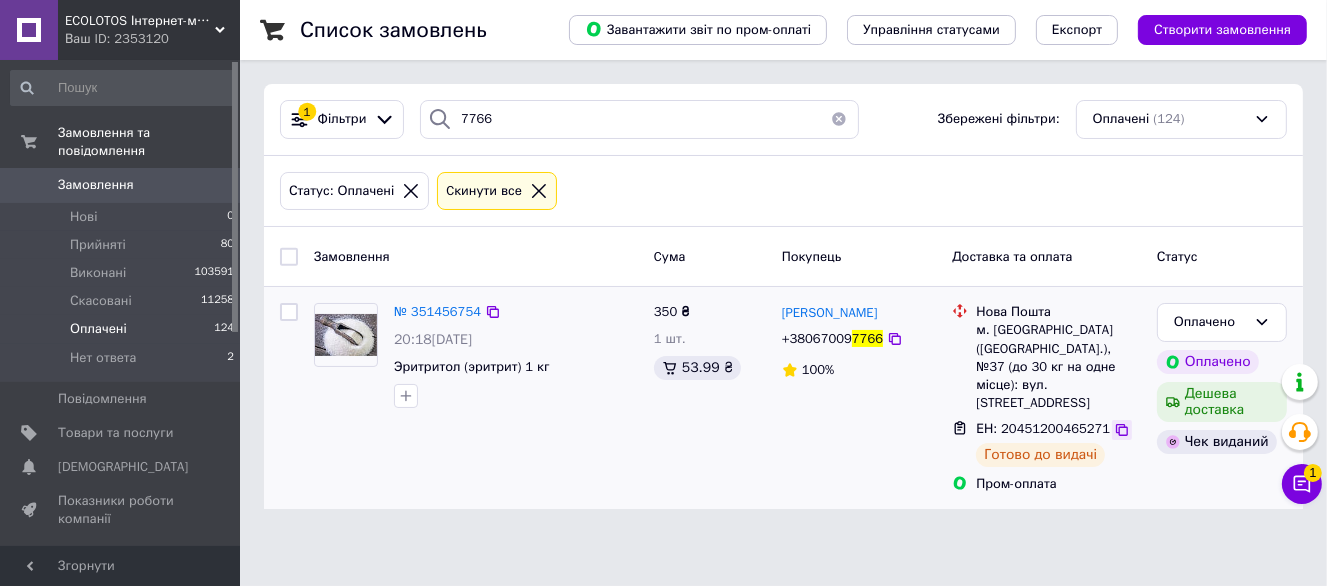 click 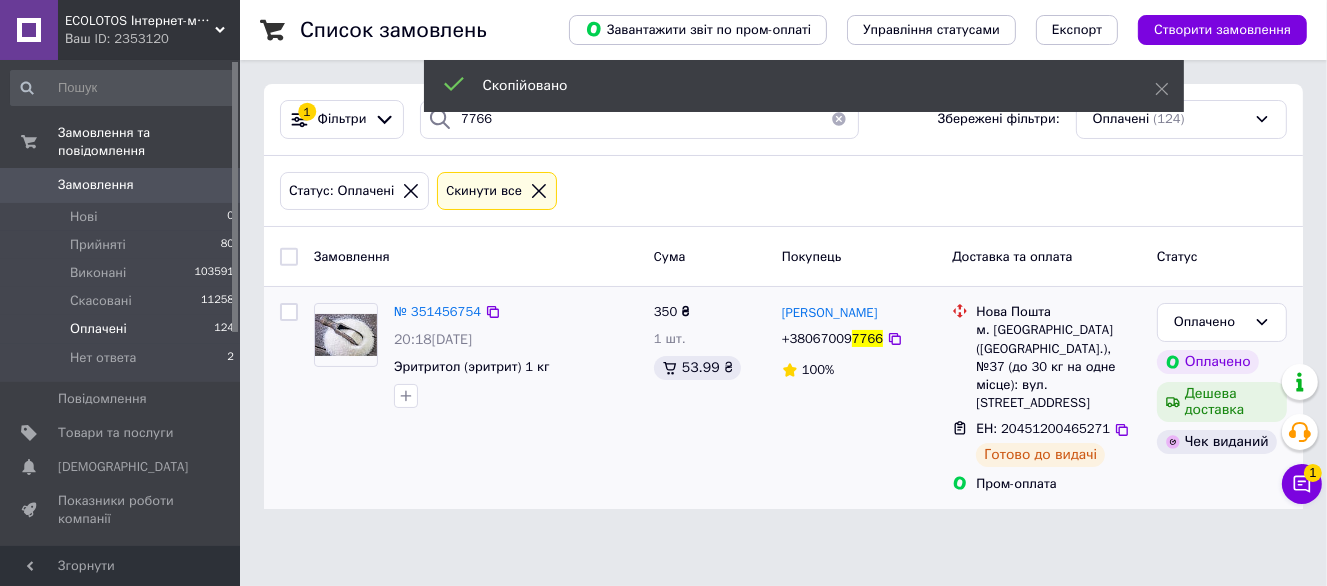 click on "Евгений Соломко +38067009 7766 100%" at bounding box center [859, 398] 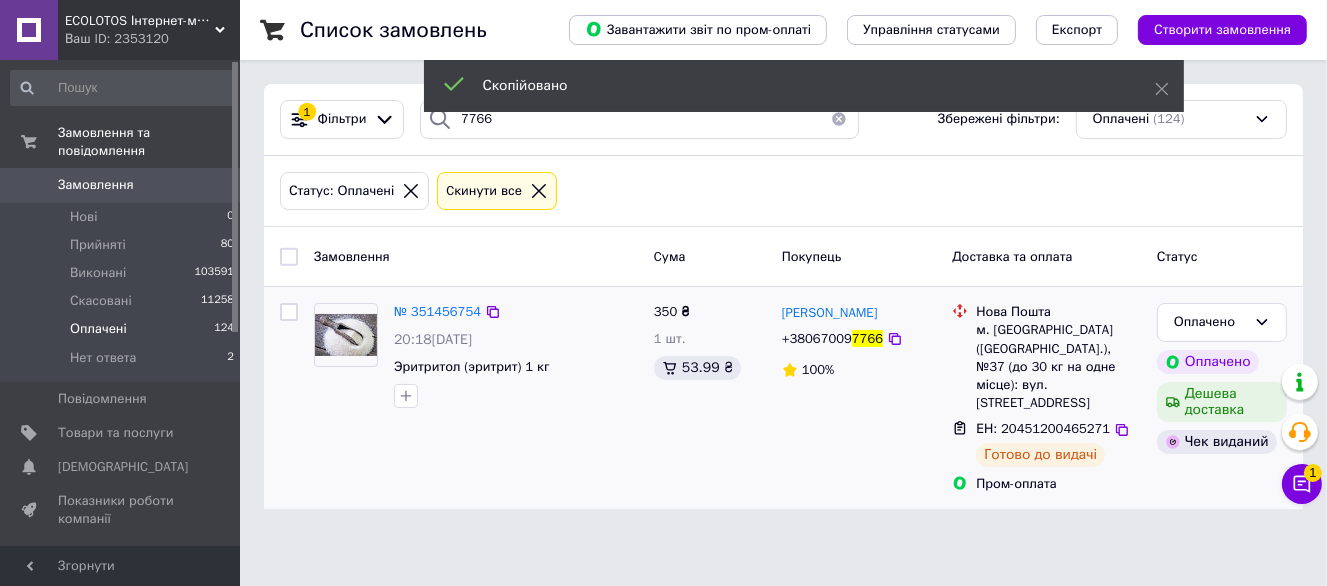 click on "7766" at bounding box center (867, 338) 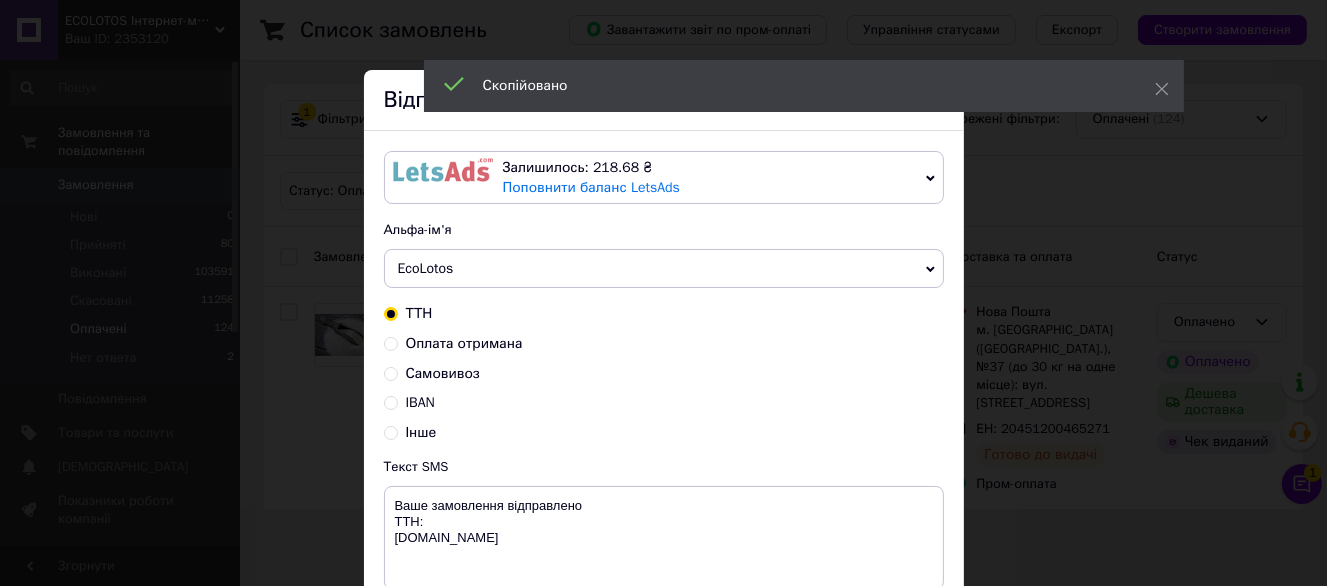 scroll, scrollTop: 100, scrollLeft: 0, axis: vertical 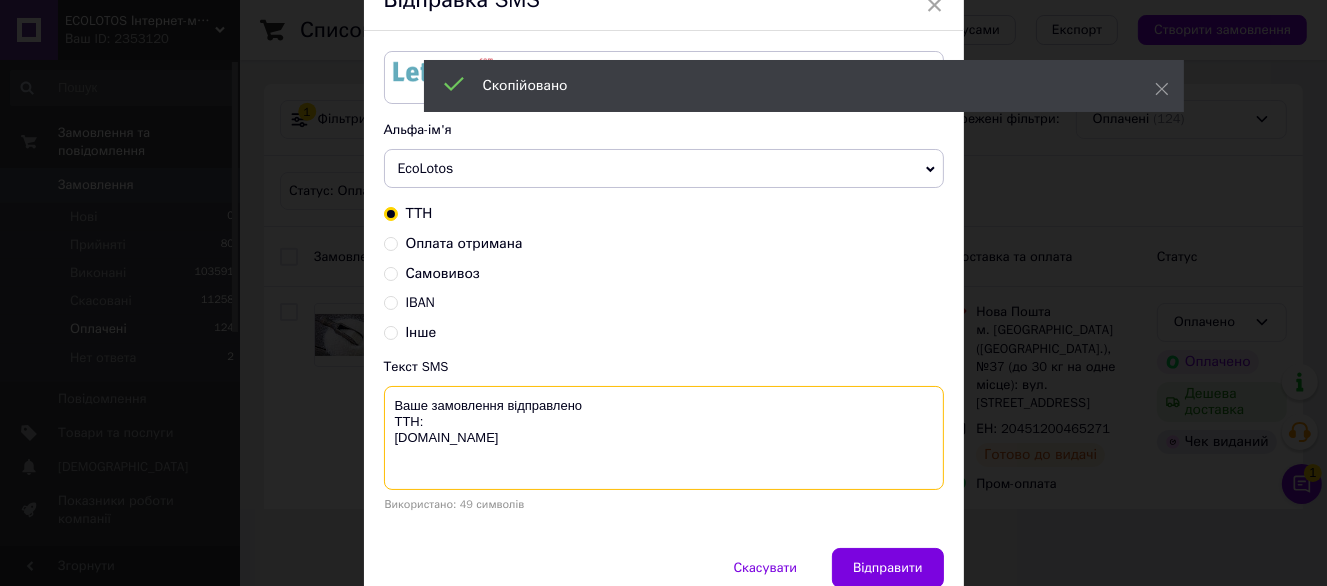click on "Ваше замовлення відправлено
ТТН:
ecolotos.com.ua" at bounding box center [664, 438] 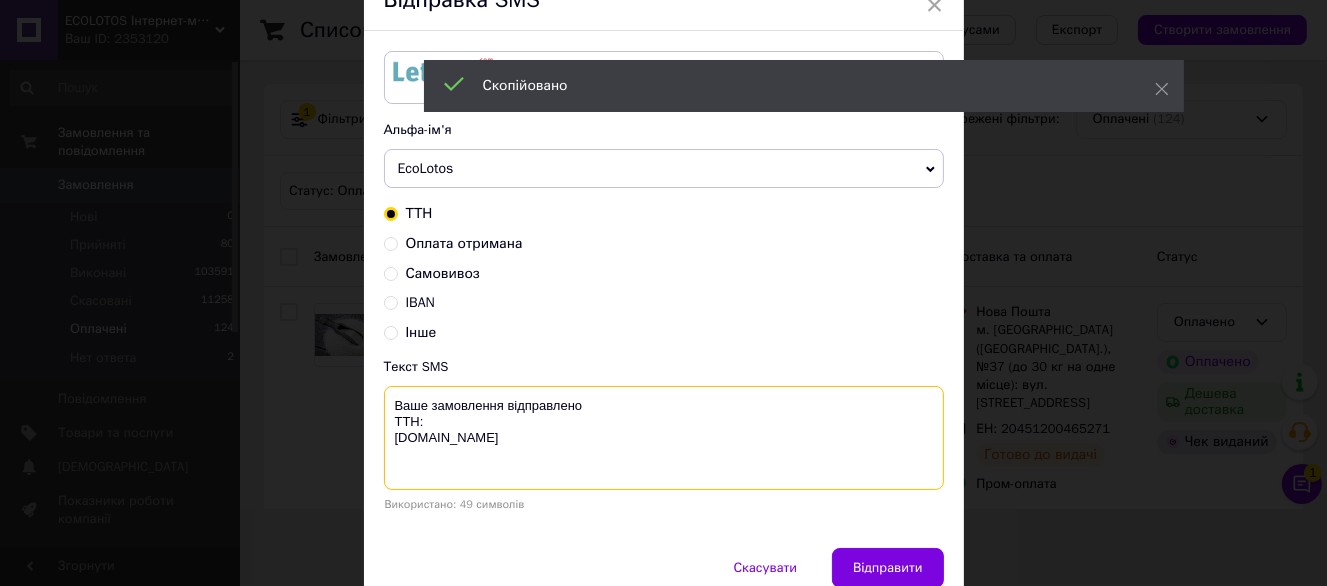 paste on "20451200465271" 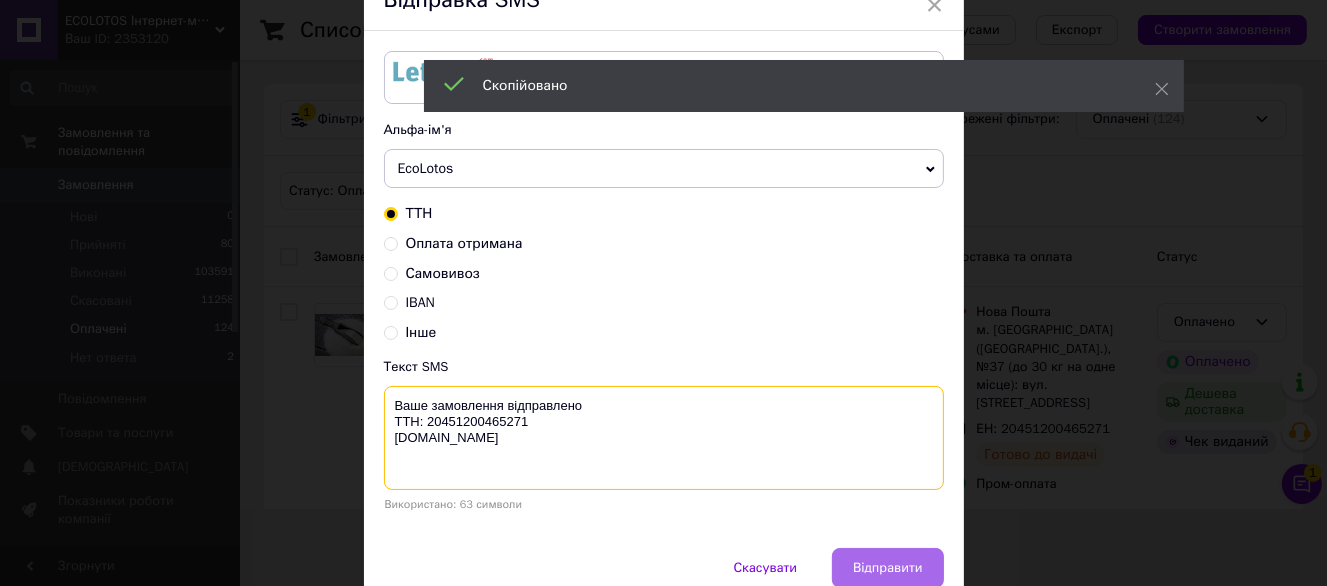type on "Ваше замовлення відправлено
ТТН: 20451200465271
ecolotos.com.ua" 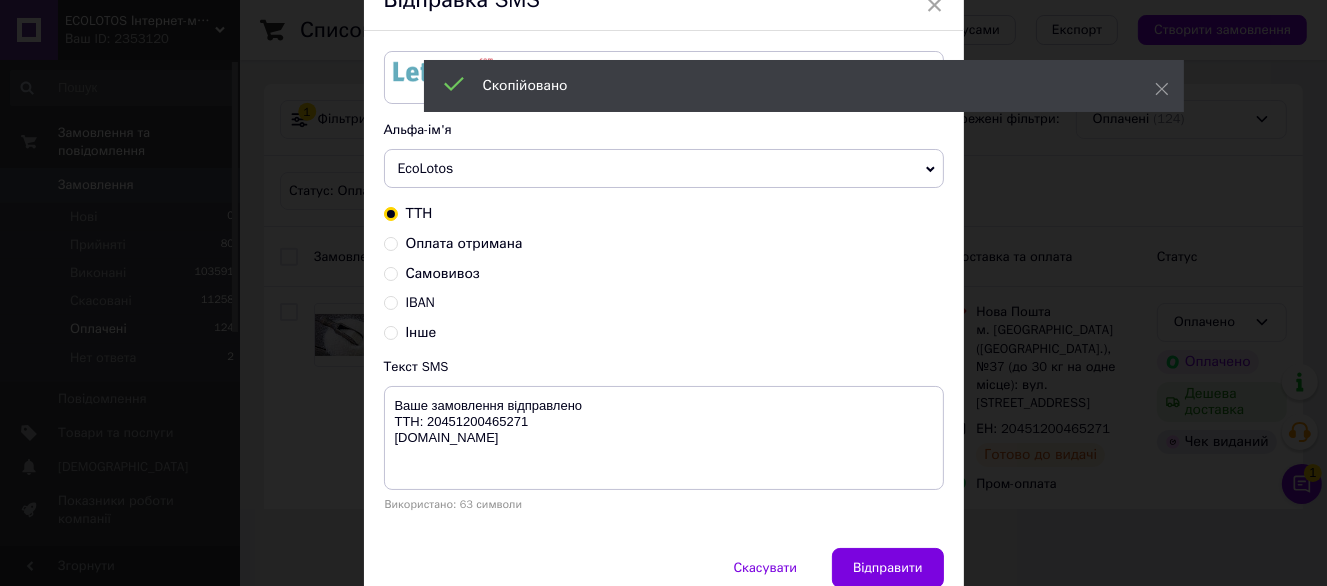click on "Відправити" at bounding box center [887, 568] 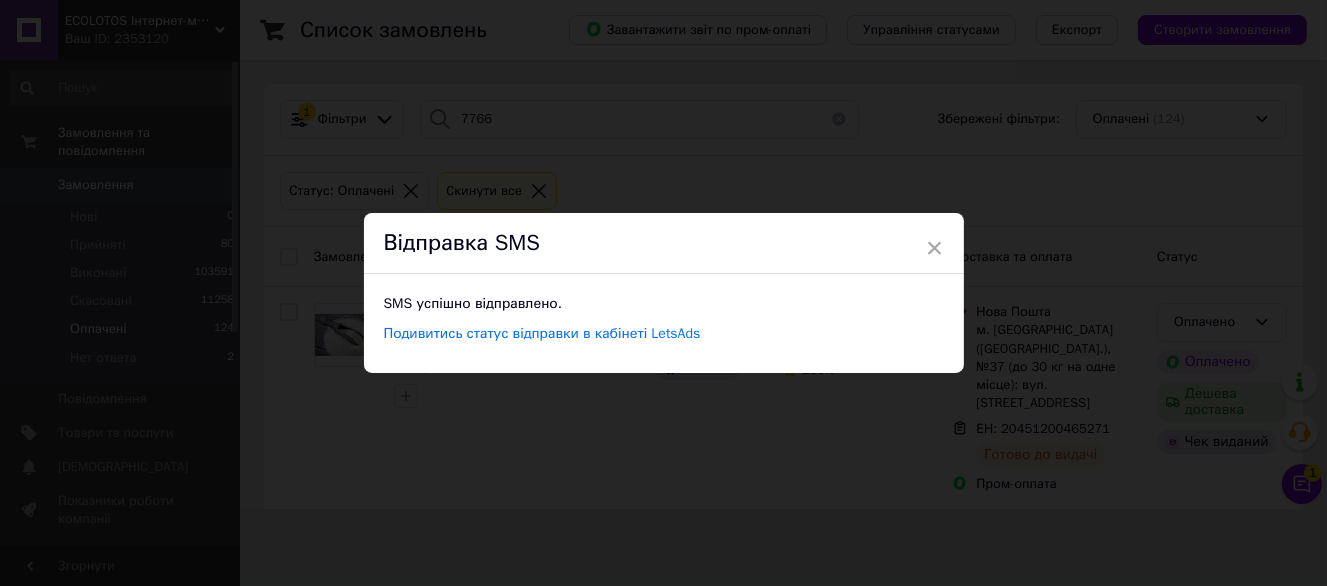 scroll, scrollTop: 0, scrollLeft: 0, axis: both 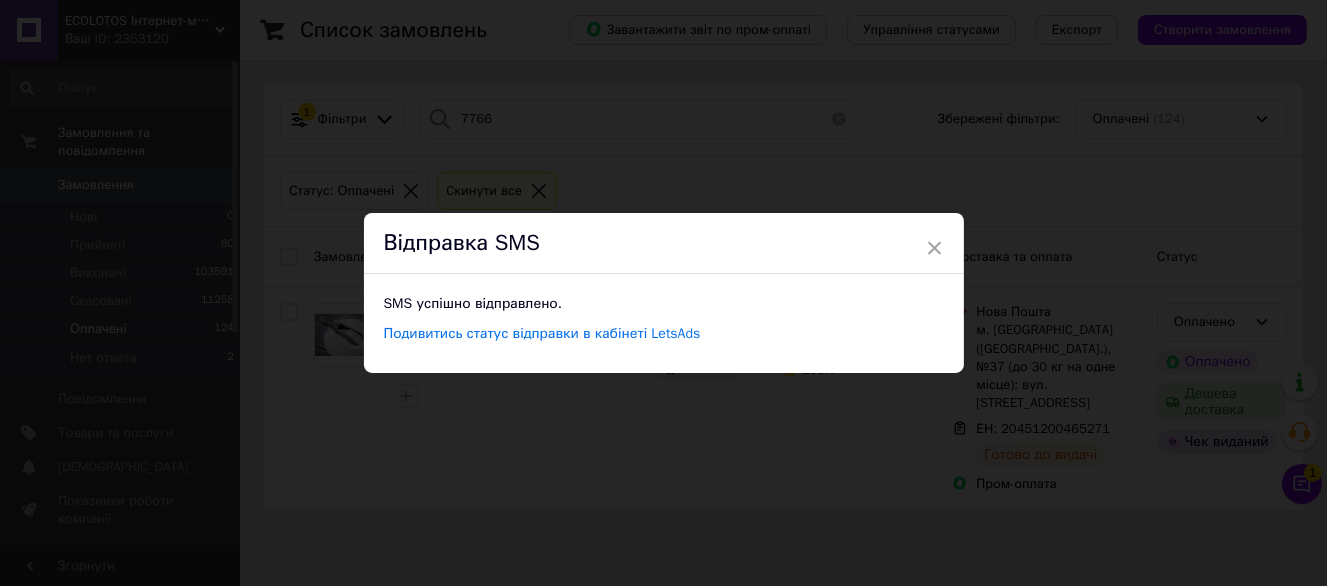 drag, startPoint x: 654, startPoint y: 498, endPoint x: 571, endPoint y: 110, distance: 396.7783 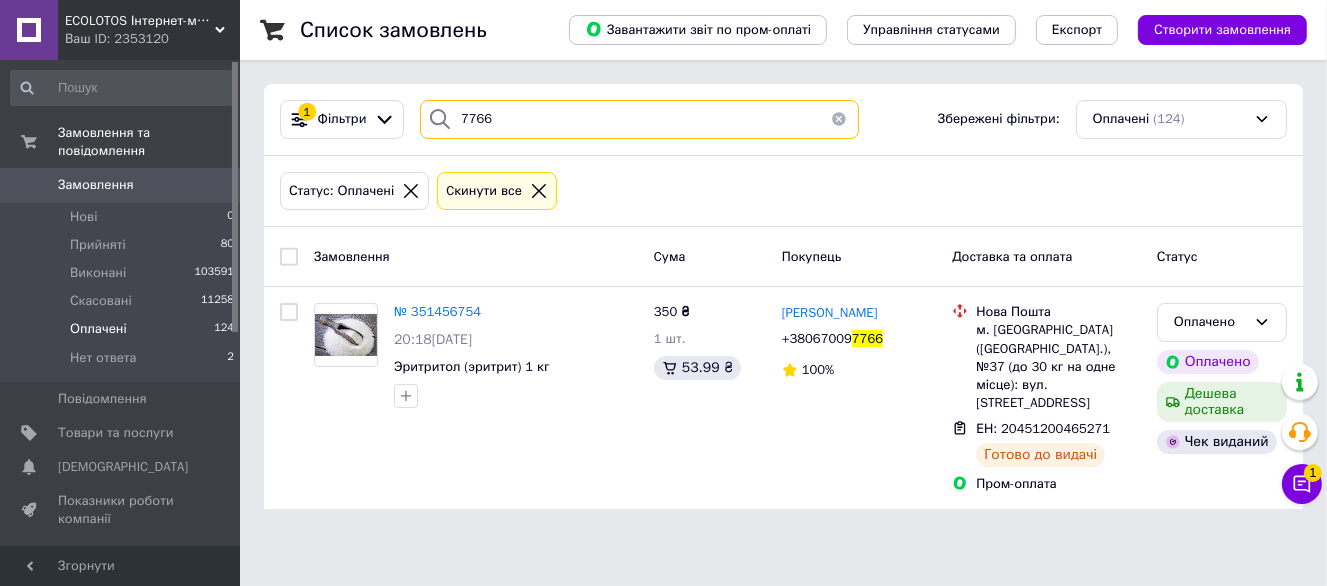 click on "7766" at bounding box center [639, 119] 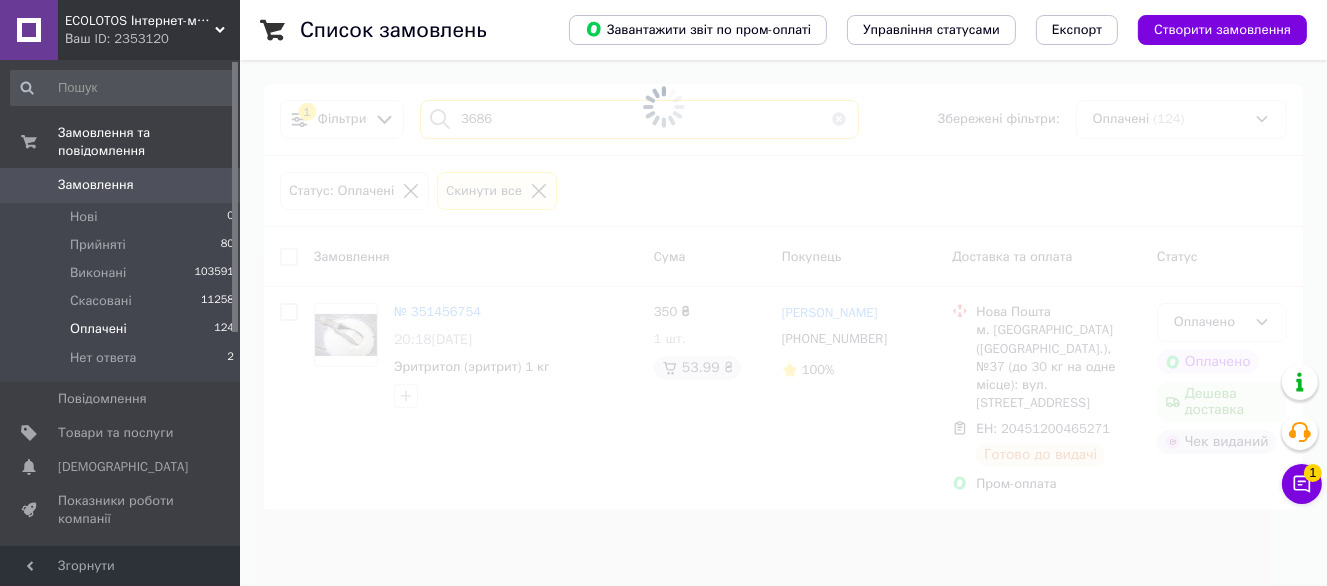 type on "3686" 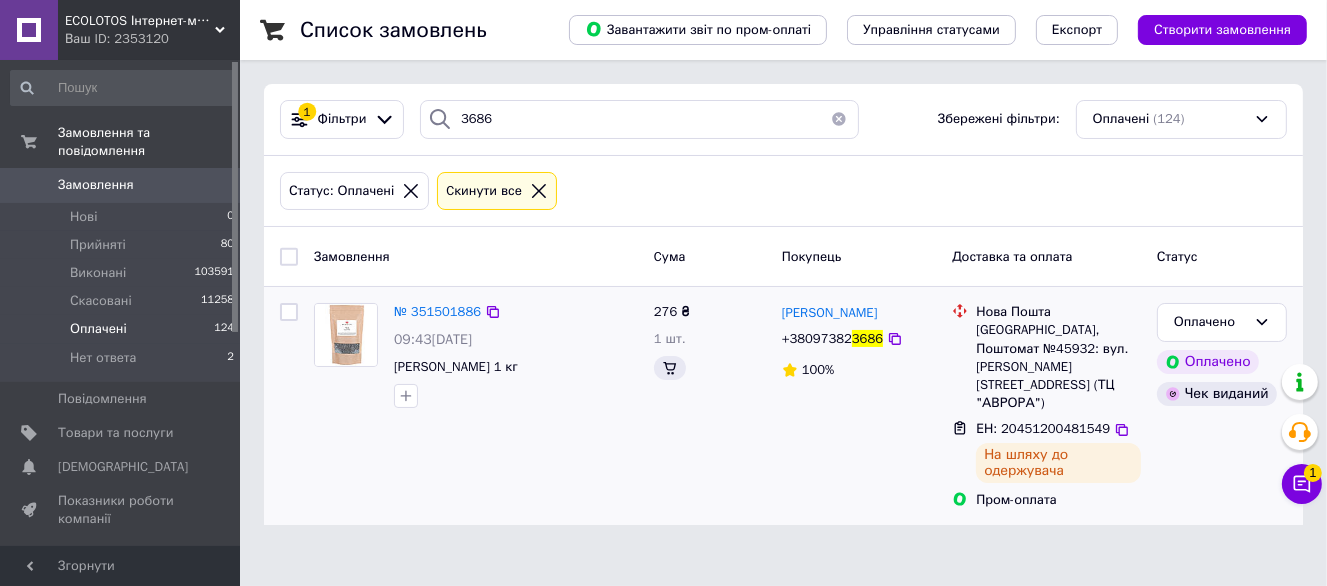 click on "276 ₴ 1 шт." at bounding box center [710, 406] 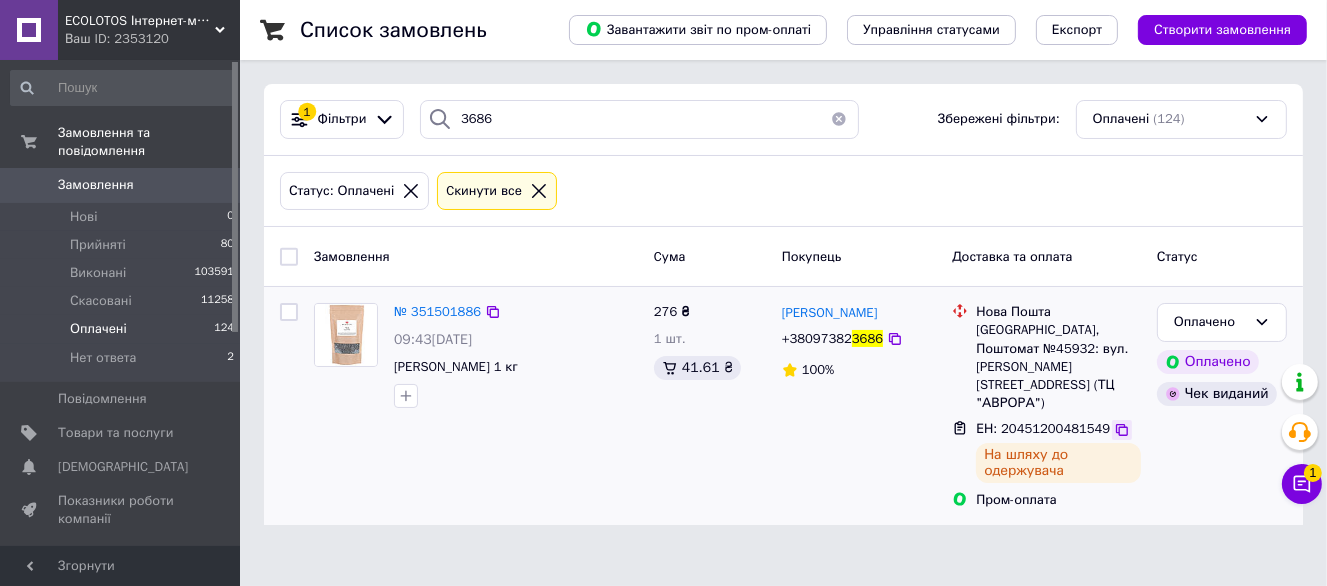 click 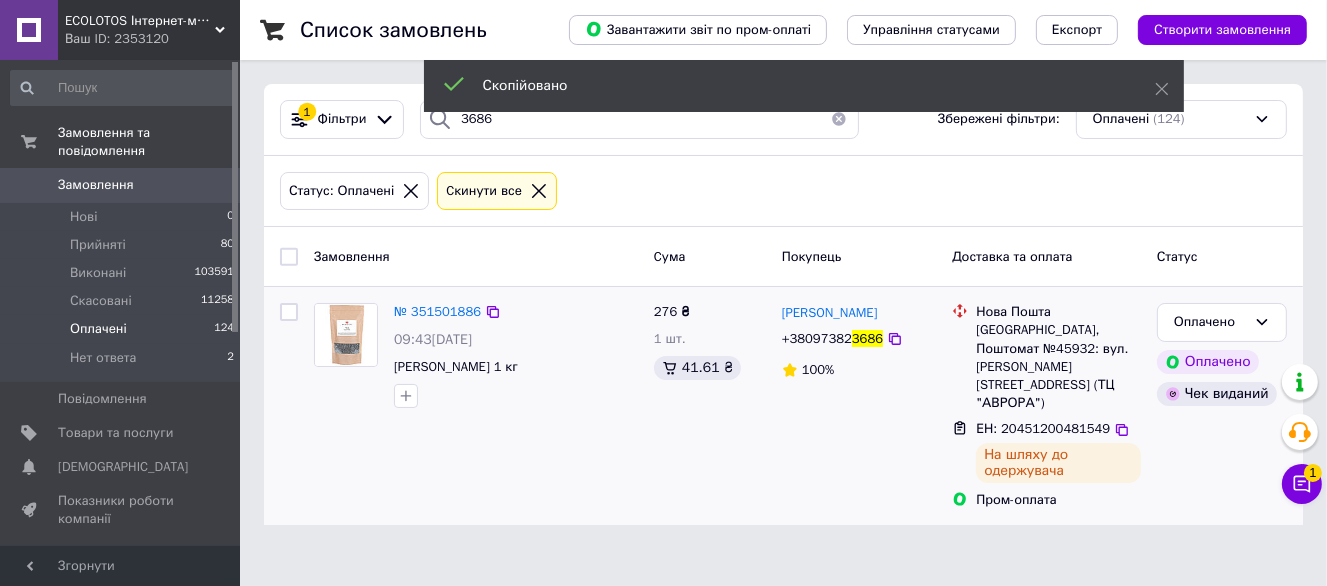 click on "+38097382" at bounding box center [817, 338] 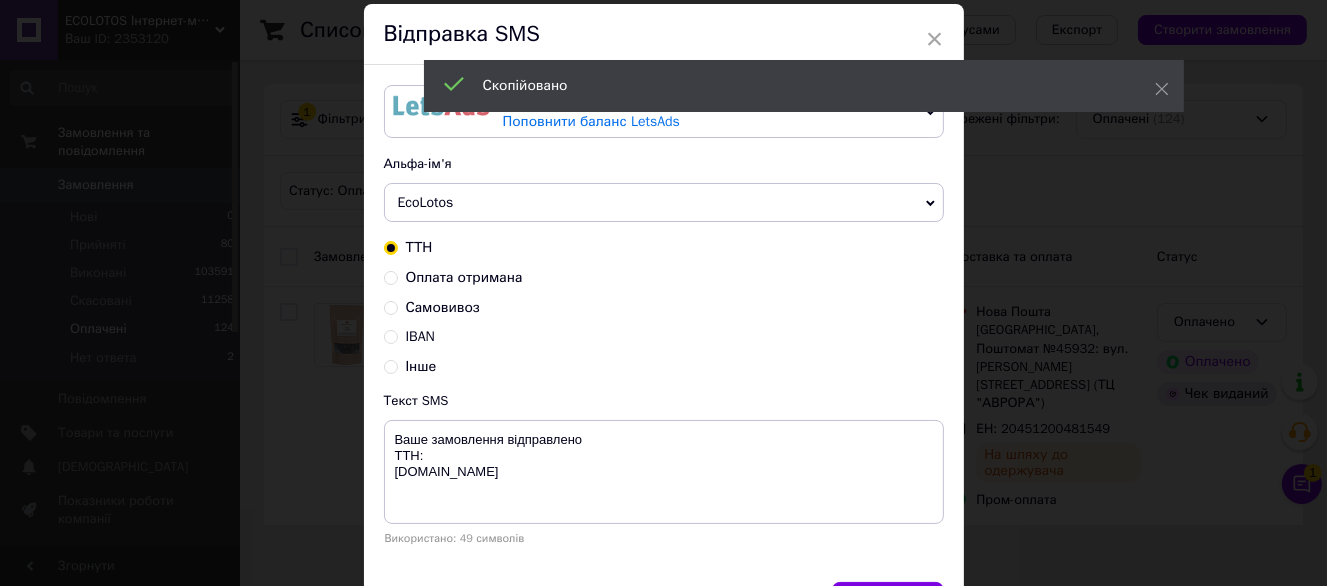 scroll, scrollTop: 100, scrollLeft: 0, axis: vertical 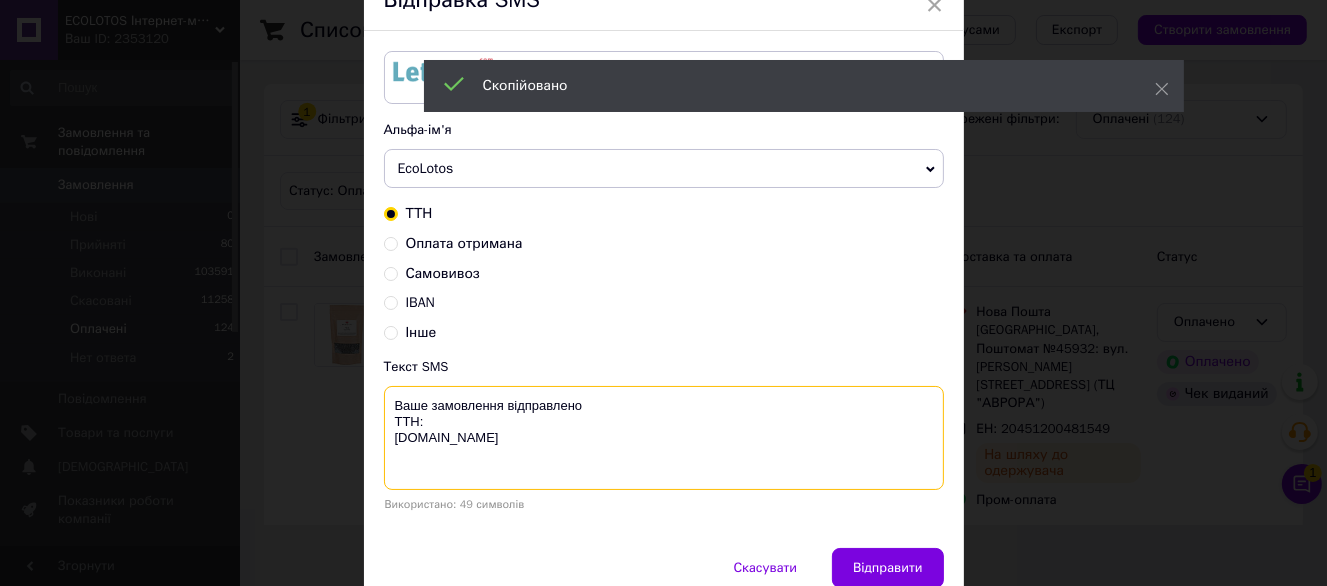 click on "Ваше замовлення відправлено
ТТН:
ecolotos.com.ua" at bounding box center (664, 438) 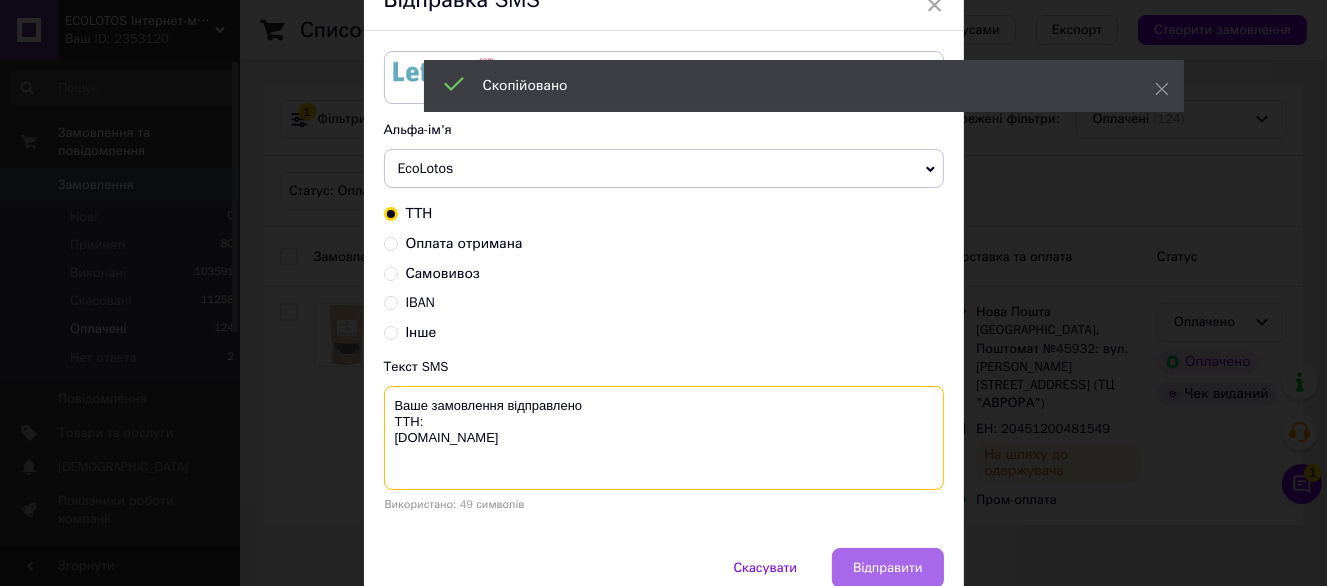 paste on "20451200481549" 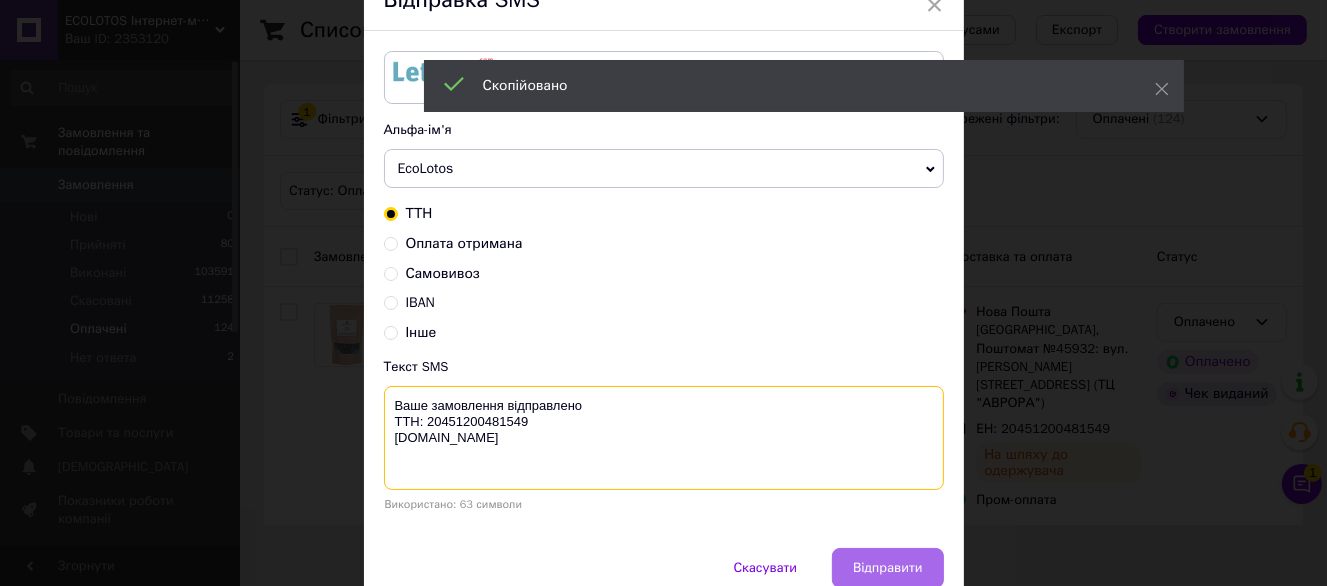 type on "Ваше замовлення відправлено
ТТН: 20451200481549
ecolotos.com.ua" 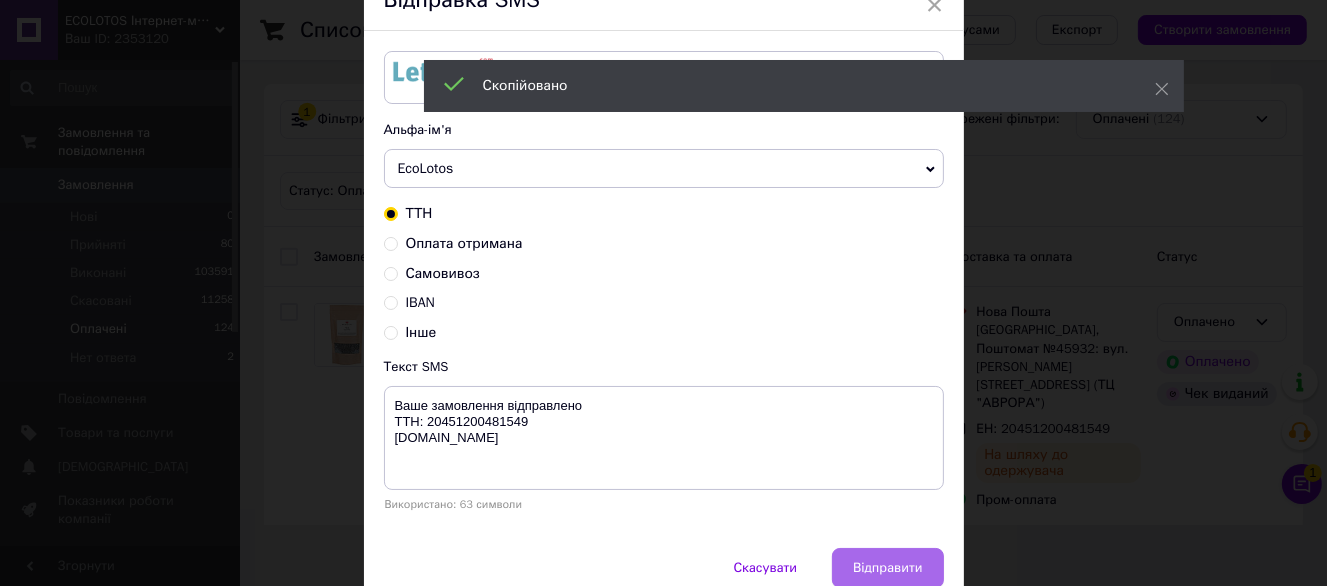 click on "Відправити" at bounding box center [887, 568] 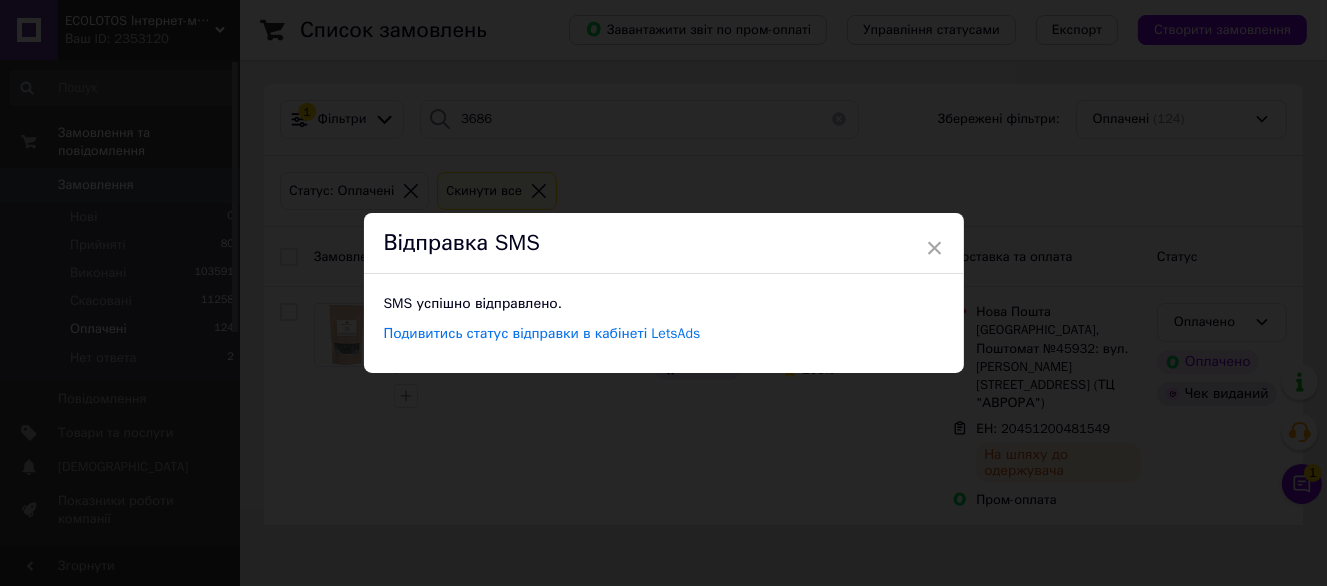 scroll, scrollTop: 0, scrollLeft: 0, axis: both 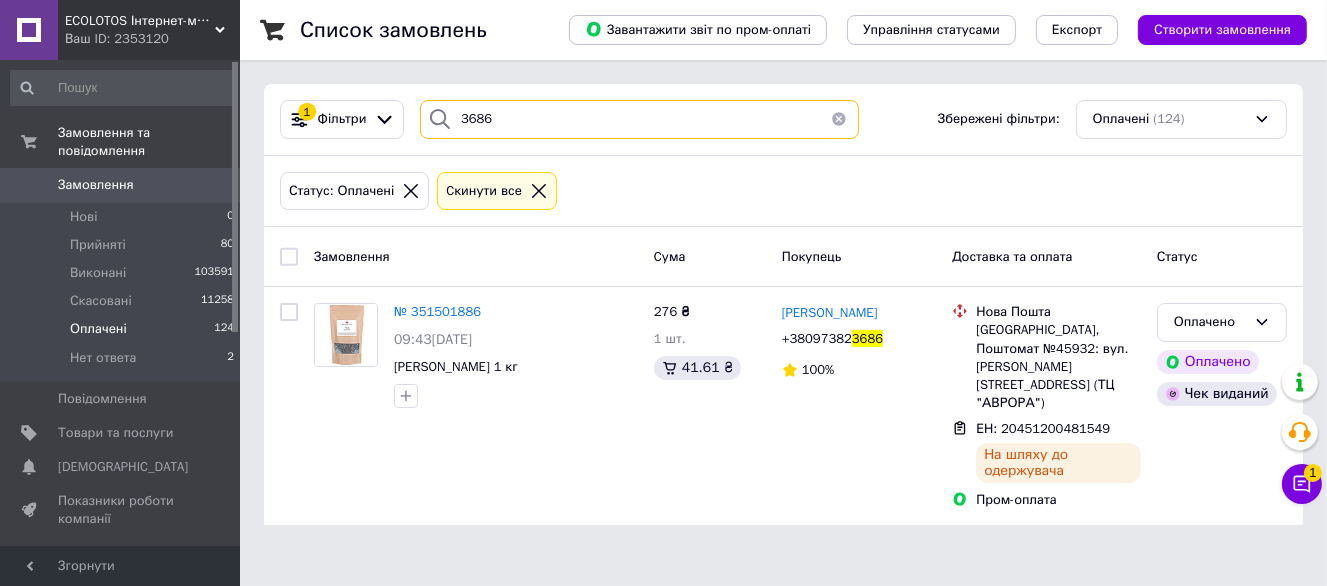 click on "3686" at bounding box center (639, 119) 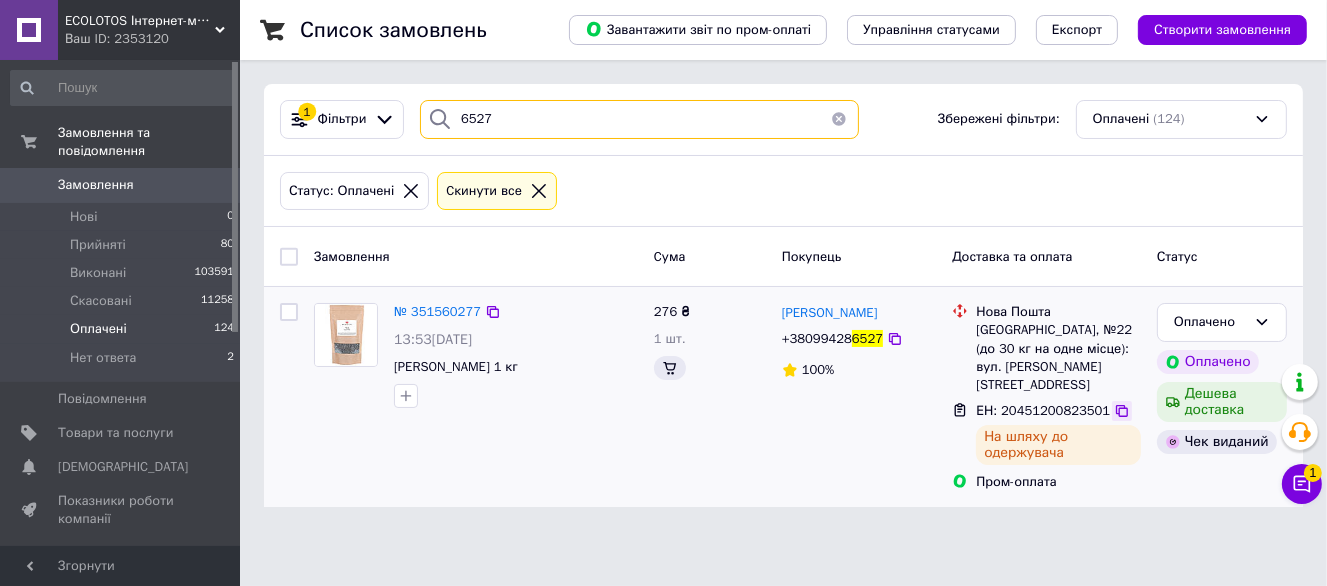 type on "6527" 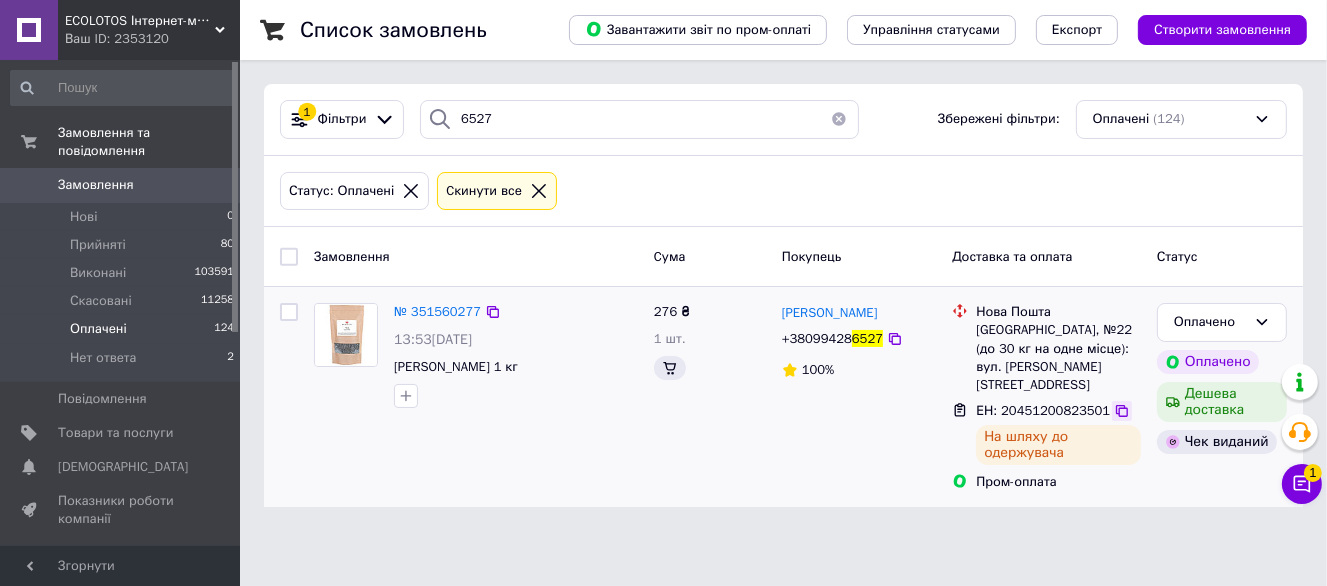 click 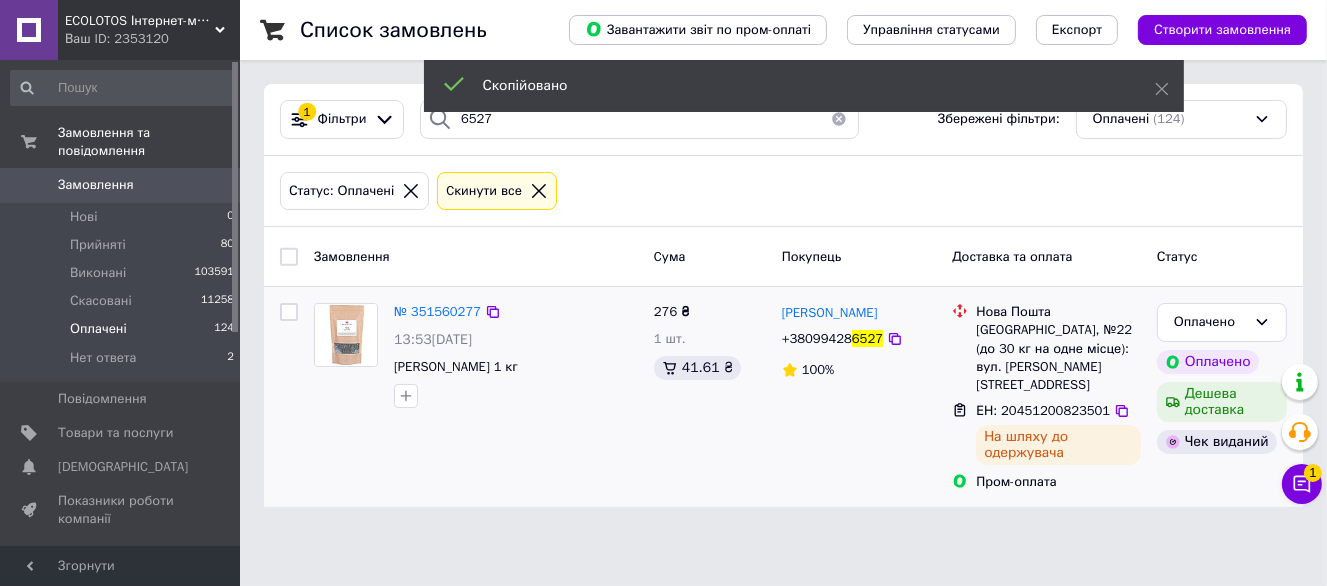 click on "+38099428" at bounding box center [817, 338] 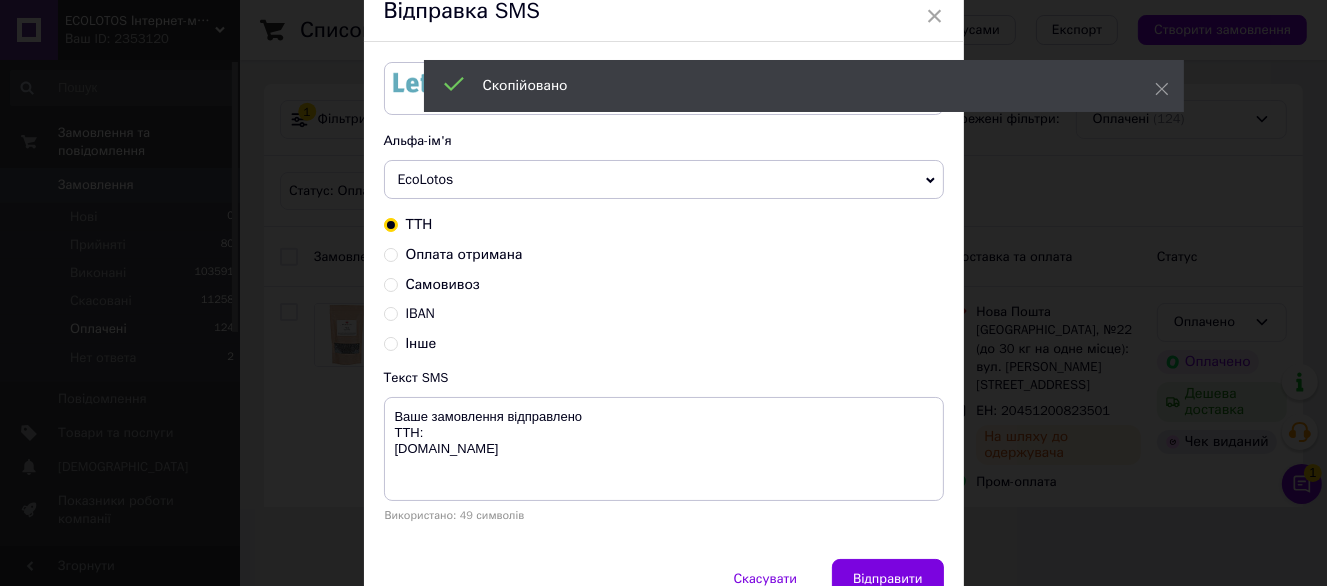 scroll, scrollTop: 100, scrollLeft: 0, axis: vertical 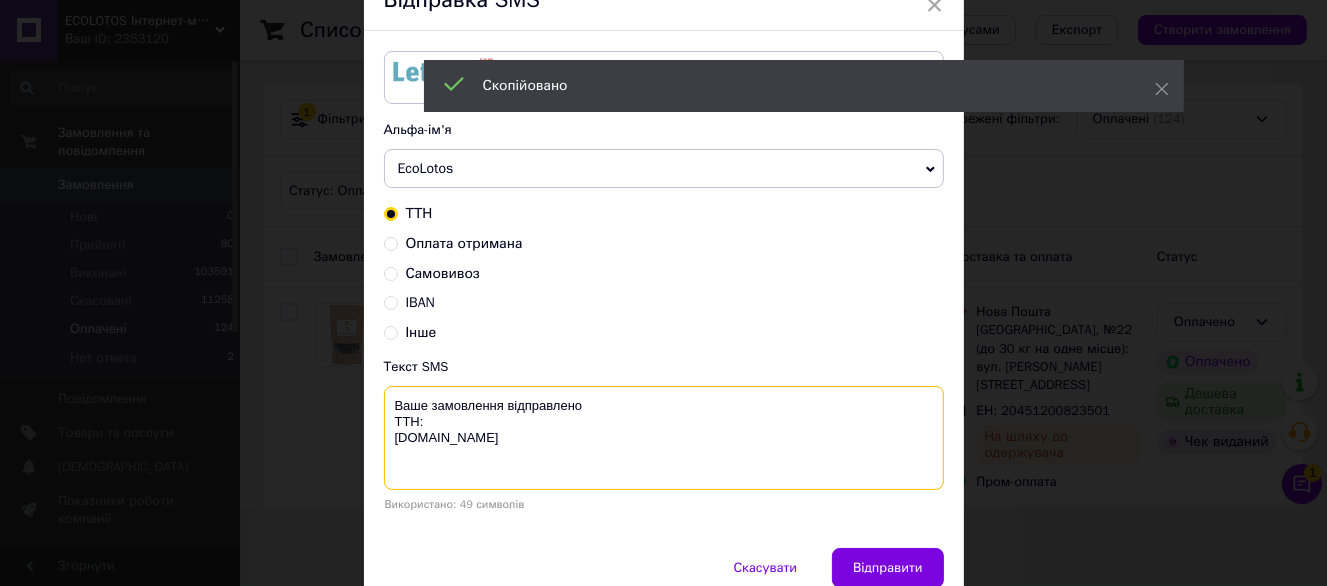 click on "Ваше замовлення відправлено
ТТН:
ecolotos.com.ua" at bounding box center (664, 438) 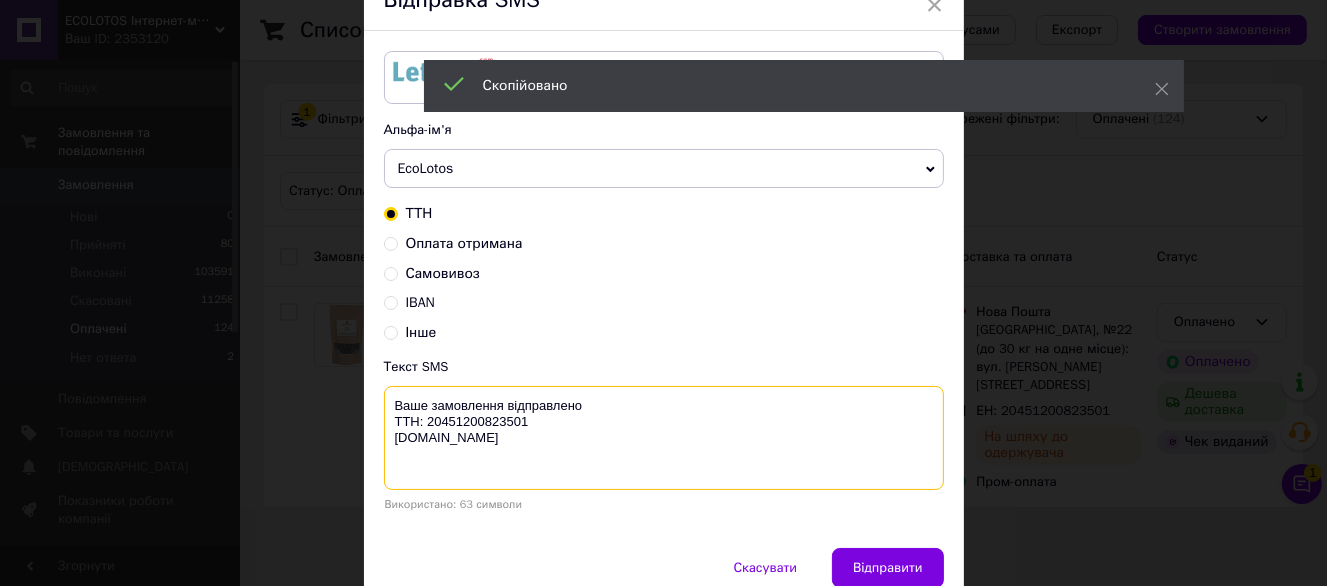 type on "Ваше замовлення відправлено
ТТН: 20451200823501
ecolotos.com.ua" 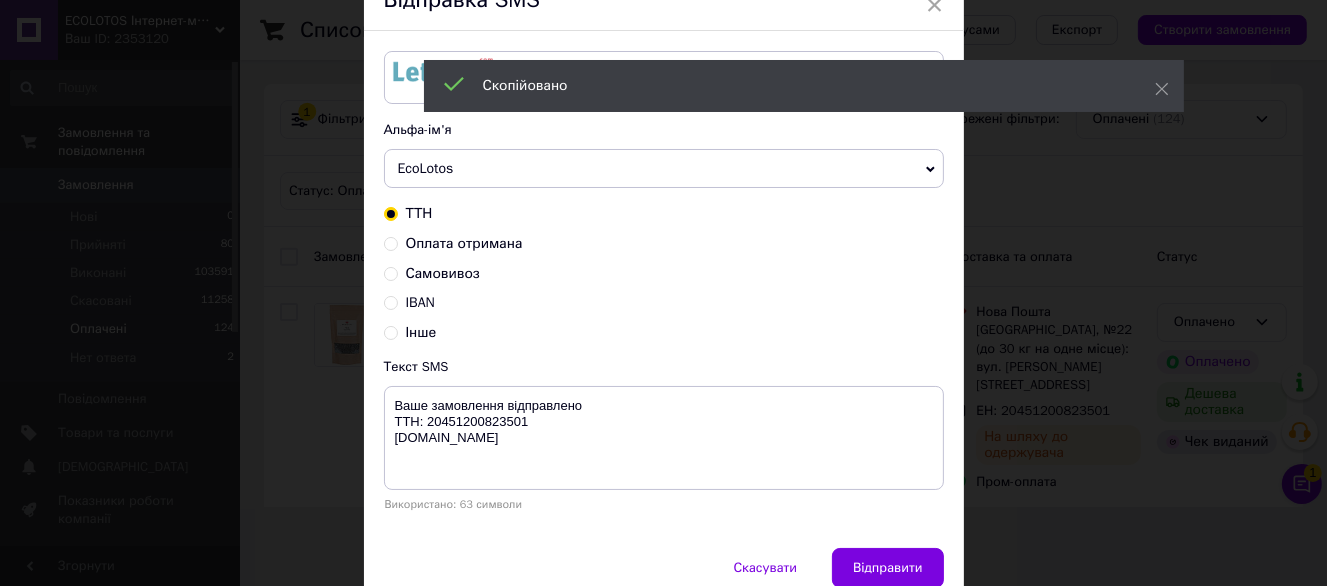 click on "Залишилось: 218.68 ₴ Поповнити баланс LetsAds Підключити SMSClub Альфа-ім'я  EcoLotos Dolcibox Dolcibo Оновити список альфа-імен ТТН Оплата отримана Самовивоз IBAN Інше Текст SMS Ваше замовлення відправлено
ТТН: 20451200823501
ecolotos.com.ua Використано: 63 символи" at bounding box center [664, 289] 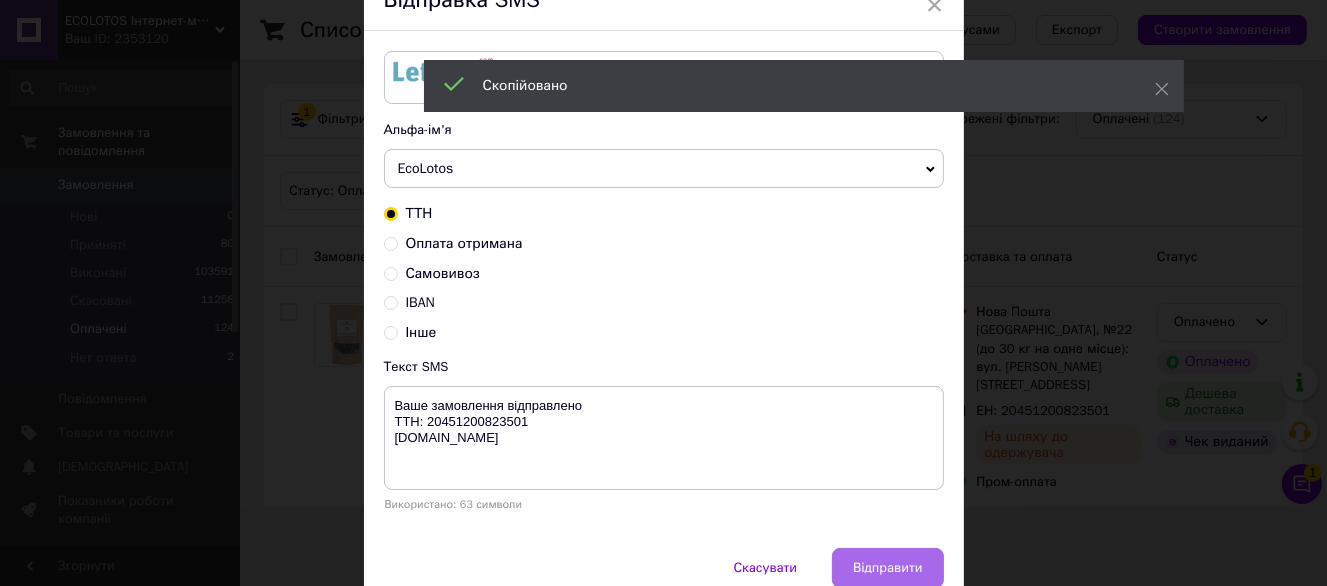 click on "Відправити" at bounding box center (887, 568) 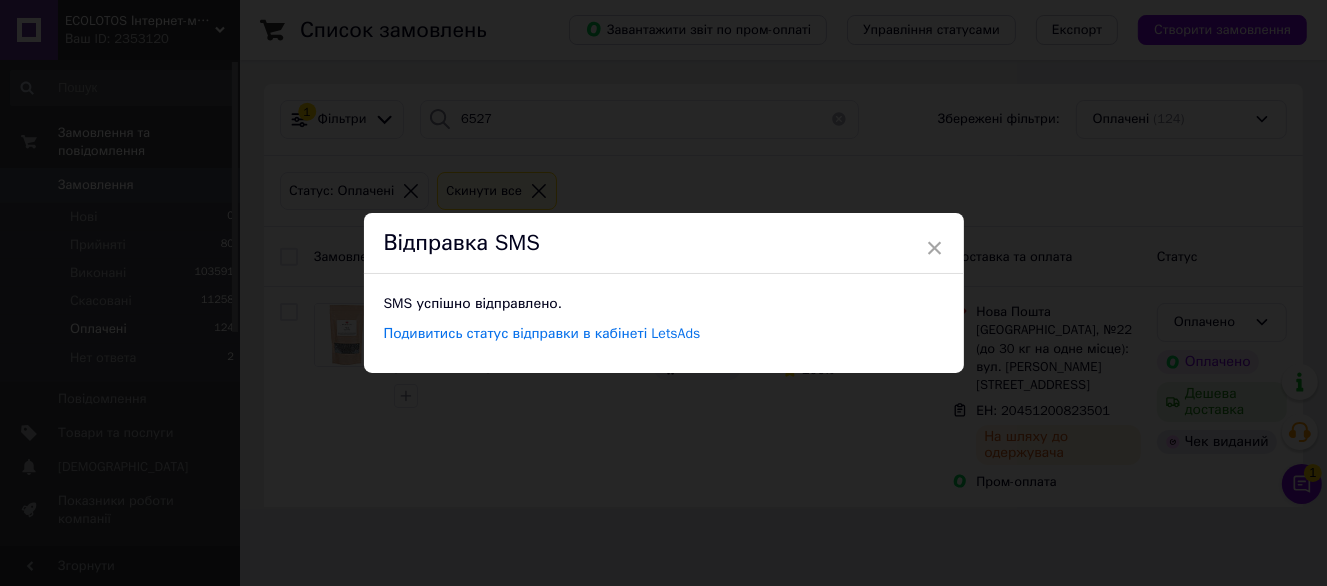 scroll, scrollTop: 0, scrollLeft: 0, axis: both 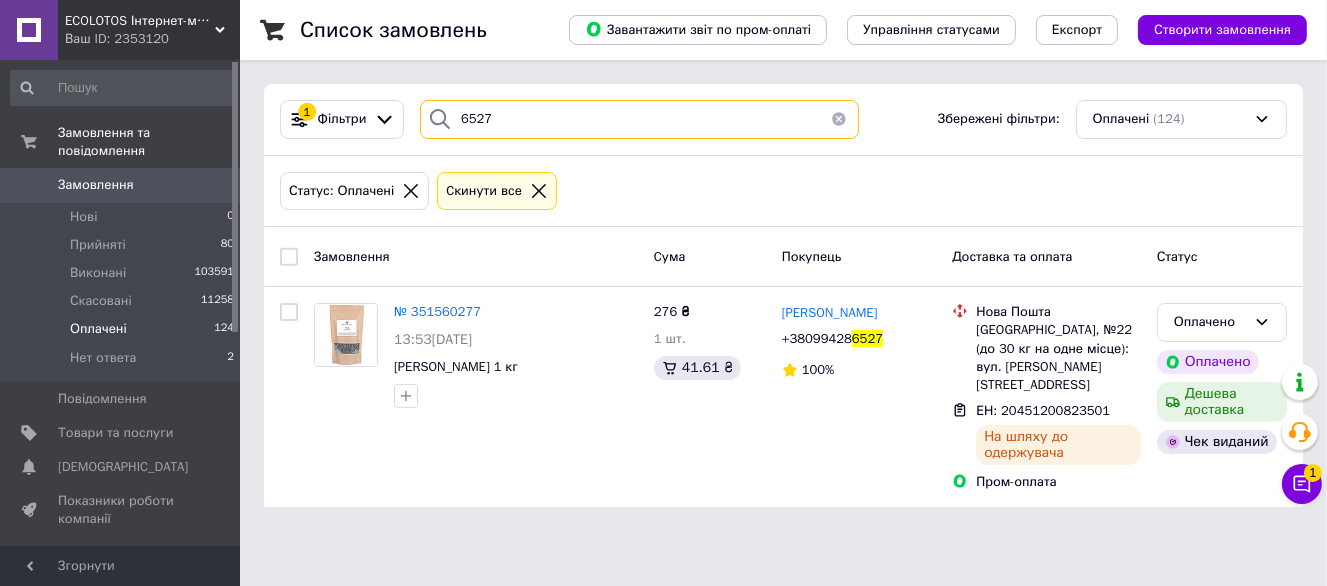 click on "6527" at bounding box center [639, 119] 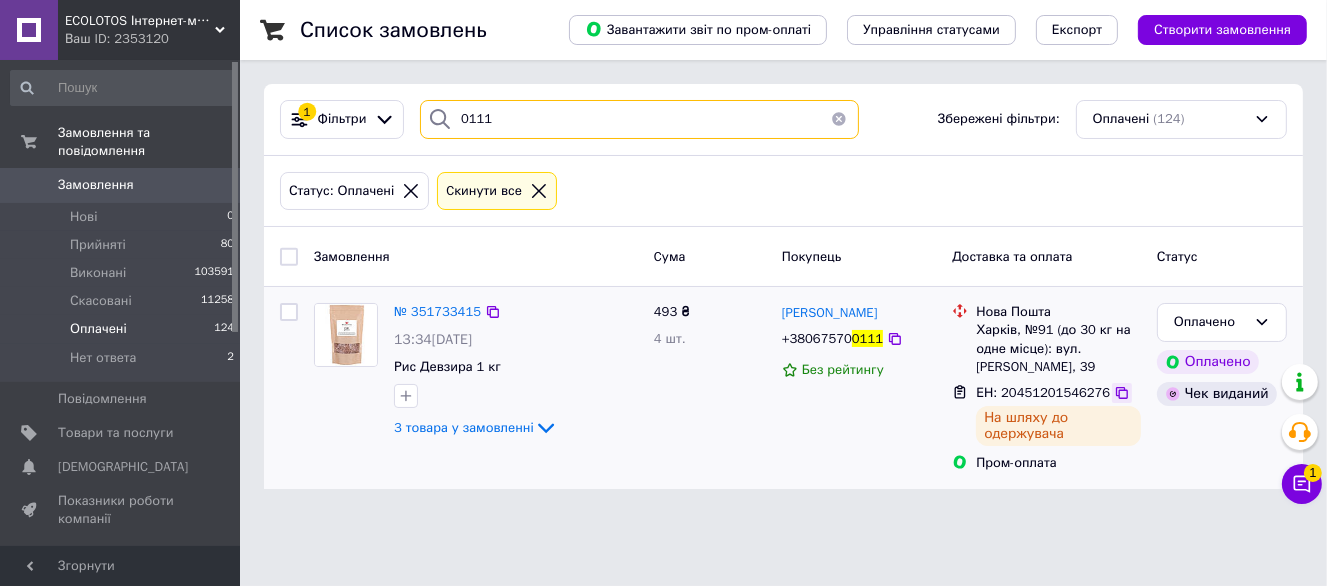 type on "0111" 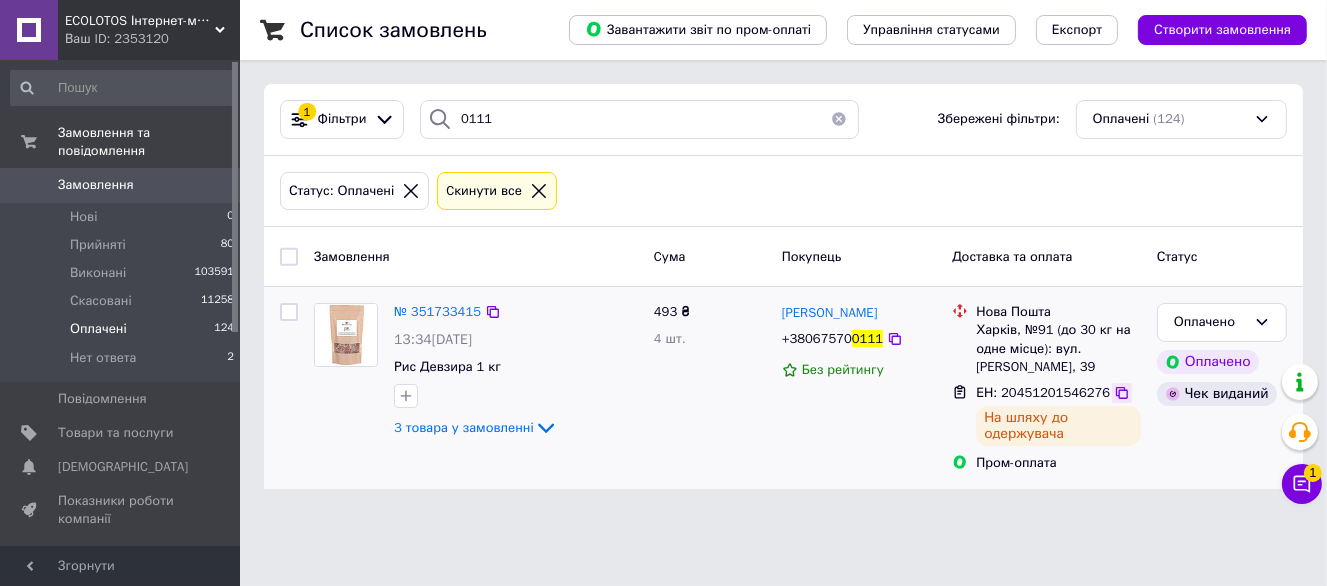 click 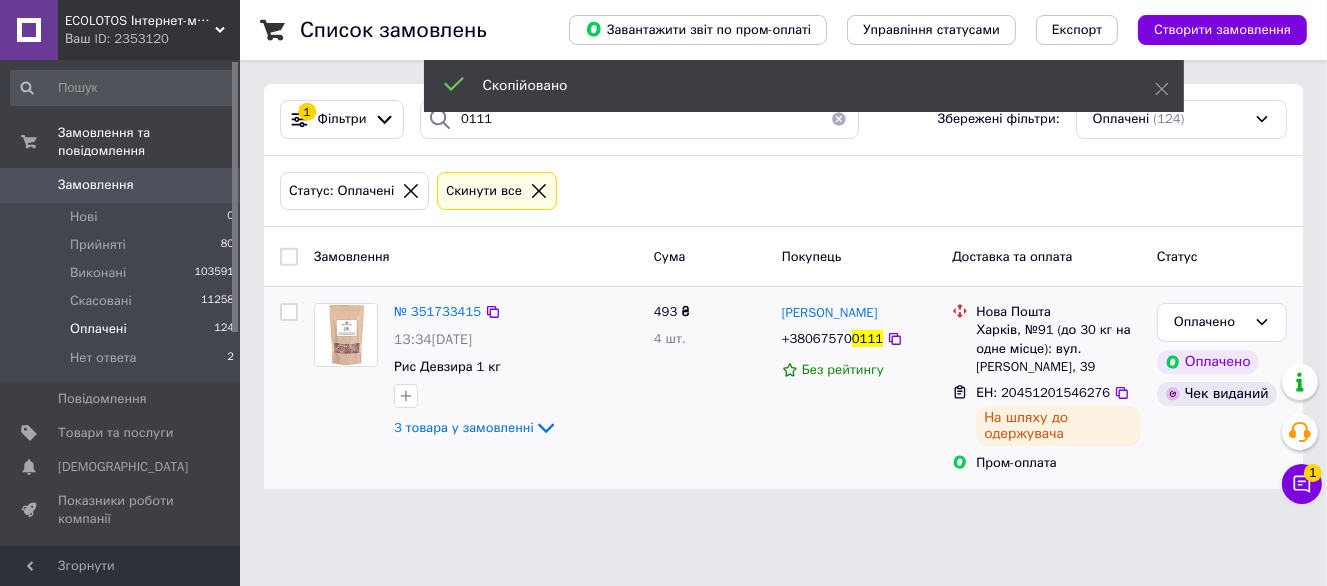 click on "+38067570" at bounding box center [817, 338] 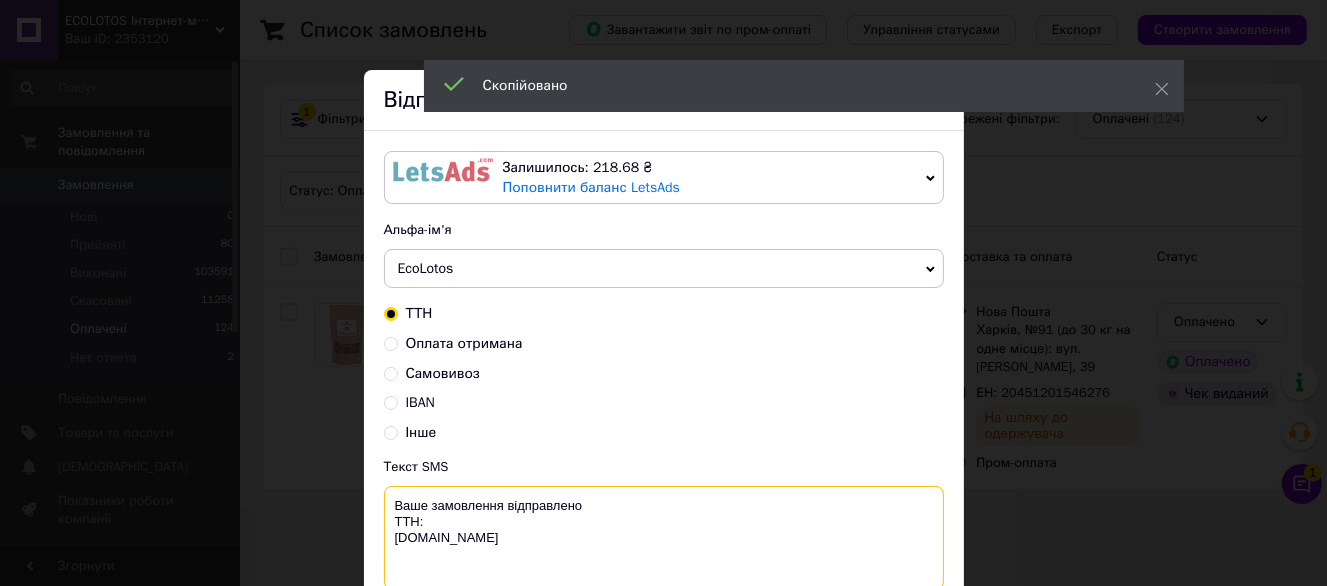 click on "Ваше замовлення відправлено
ТТН:
ecolotos.com.ua" at bounding box center (664, 538) 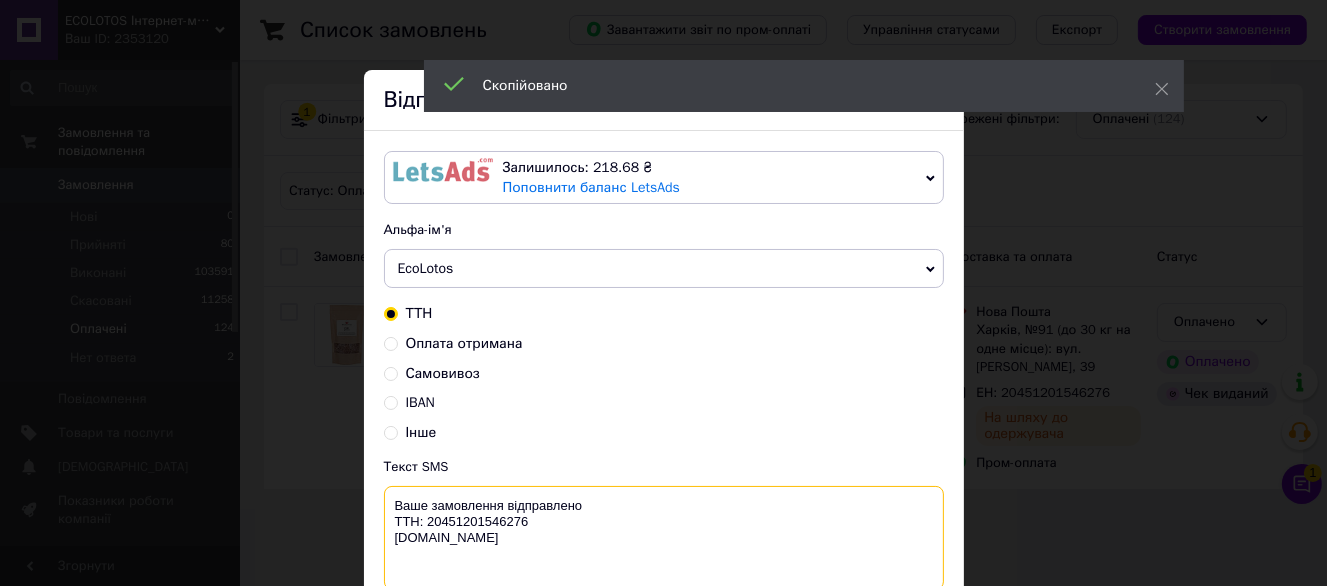 scroll, scrollTop: 187, scrollLeft: 0, axis: vertical 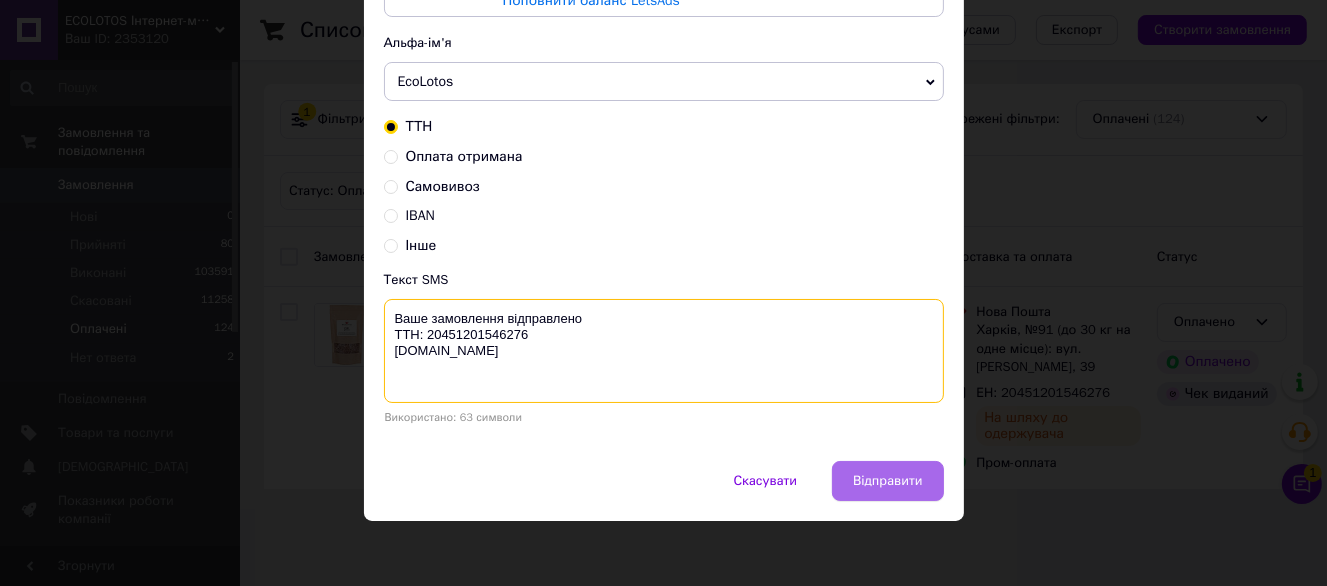 type on "Ваше замовлення відправлено
ТТН: 20451201546276
ecolotos.com.ua" 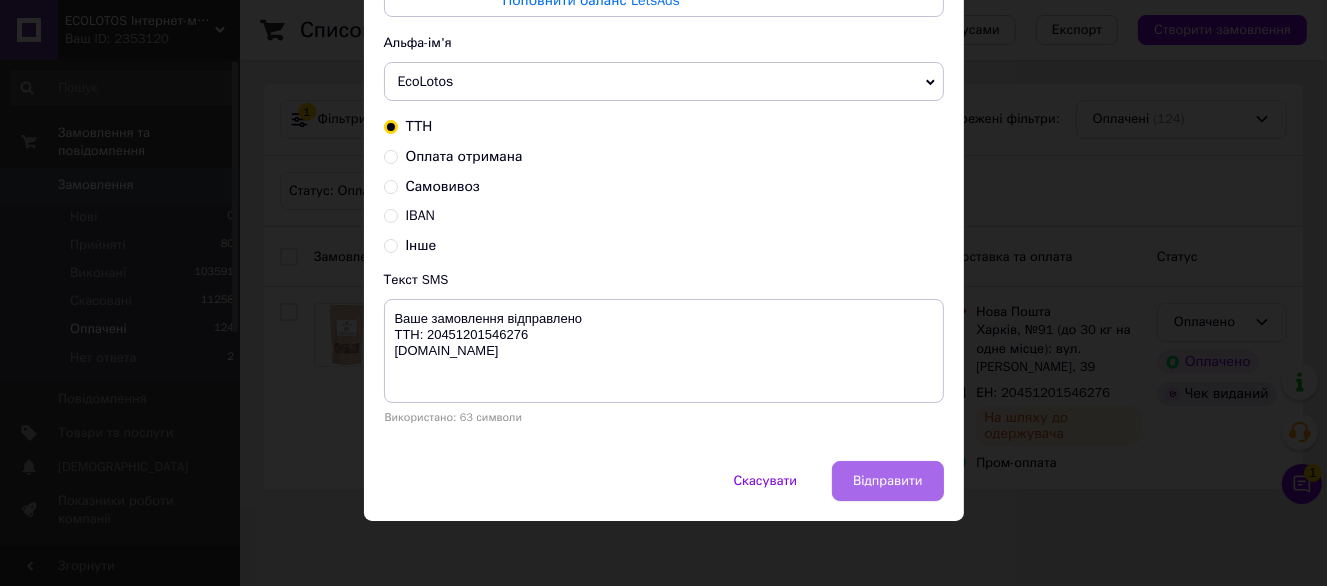click on "Відправити" at bounding box center (887, 481) 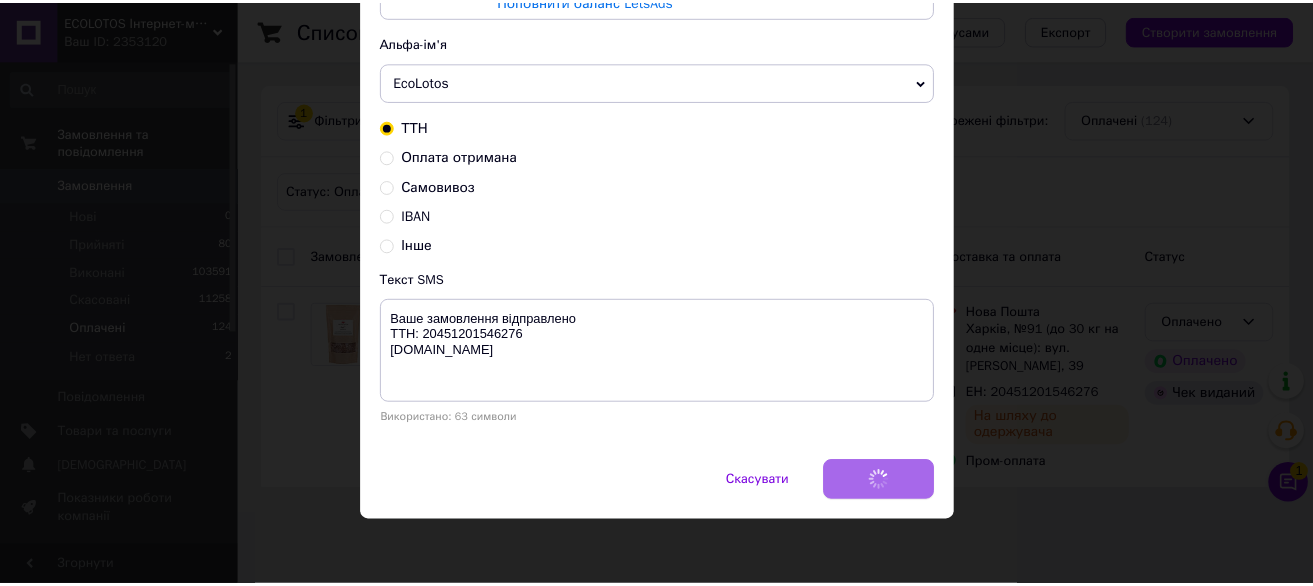 scroll, scrollTop: 0, scrollLeft: 0, axis: both 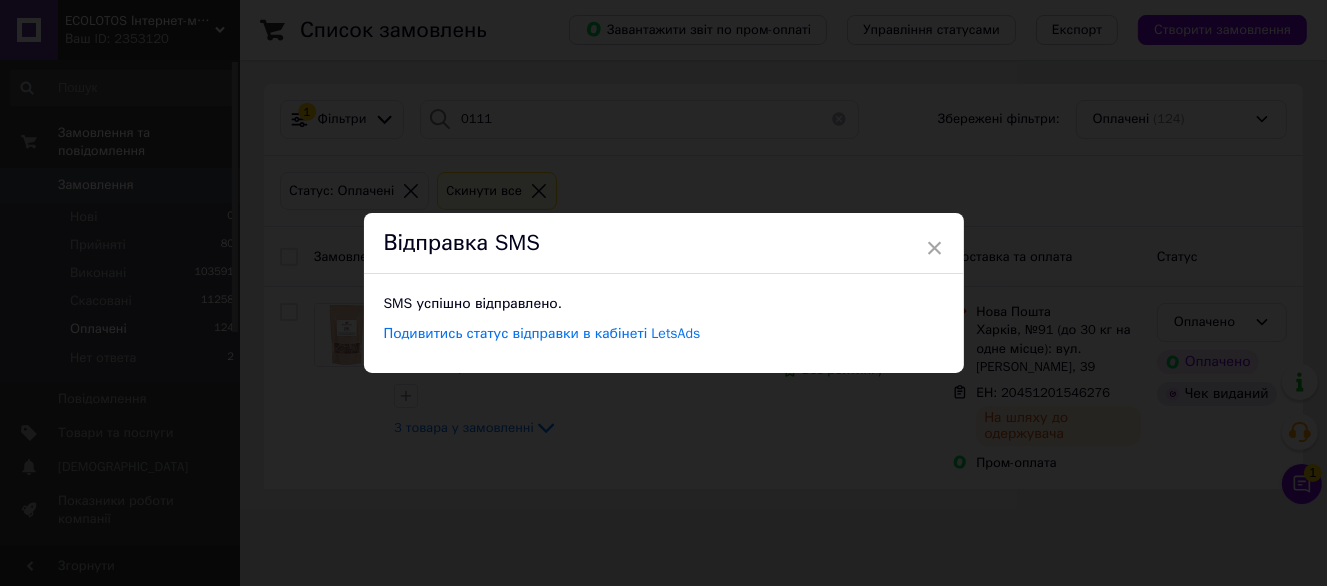 click on "× Відправка SMS SMS успішно відправлено. Подивитись статус відправки в кабінеті LetsAds" at bounding box center (663, 293) 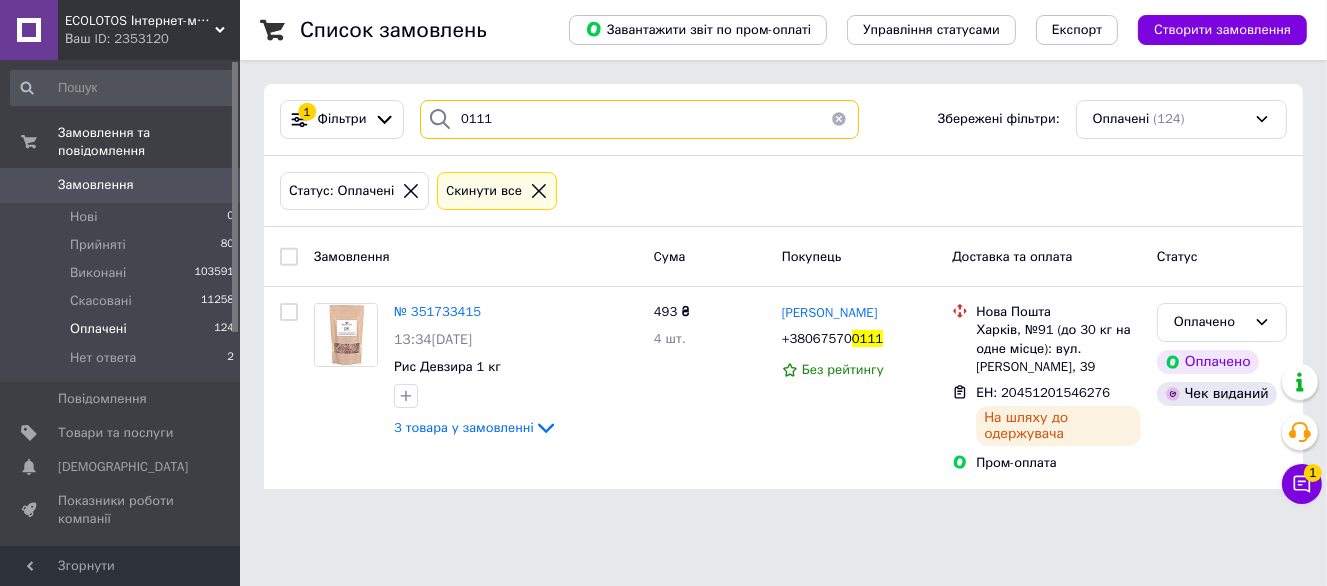 click on "0111" at bounding box center [639, 119] 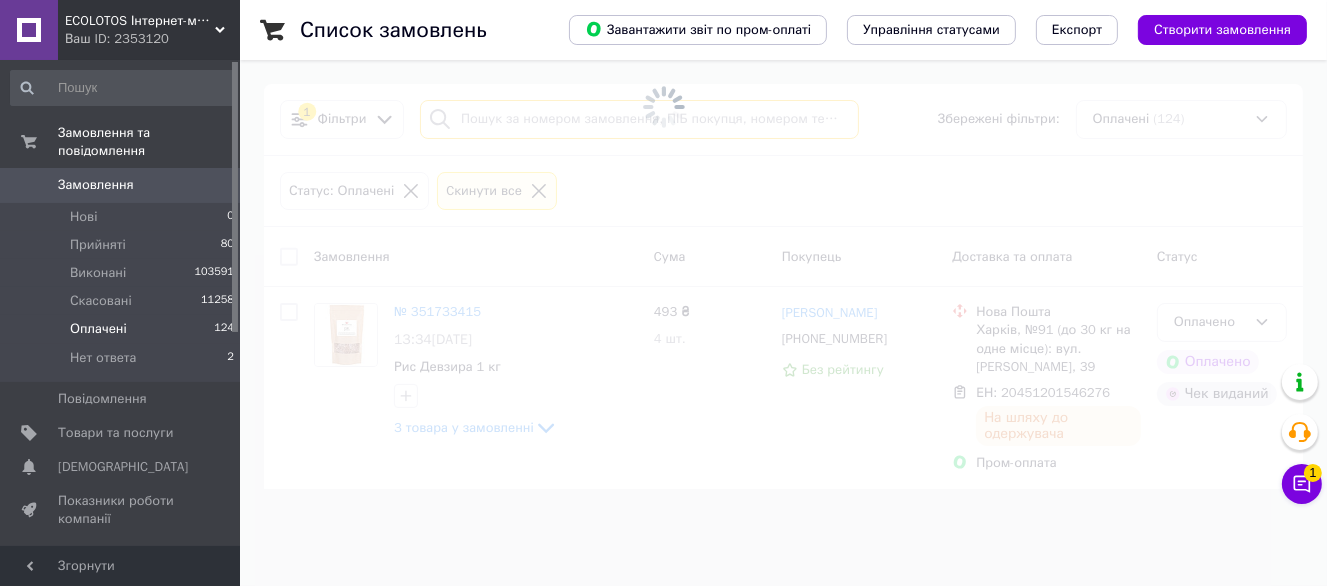 type 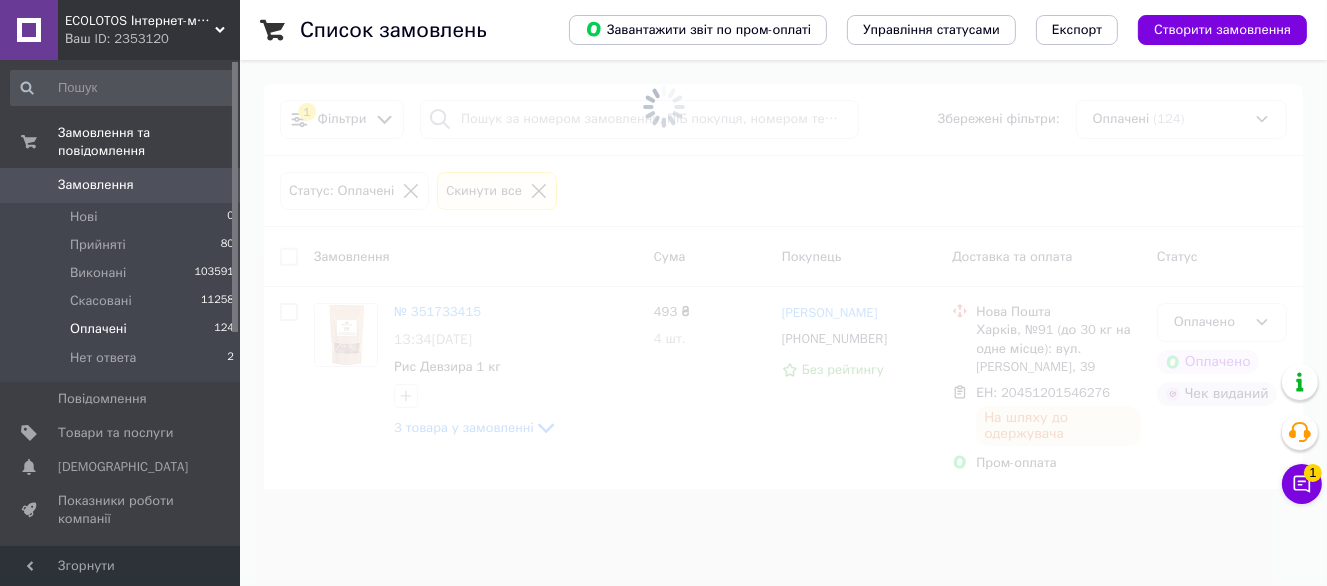 click at bounding box center [663, 293] 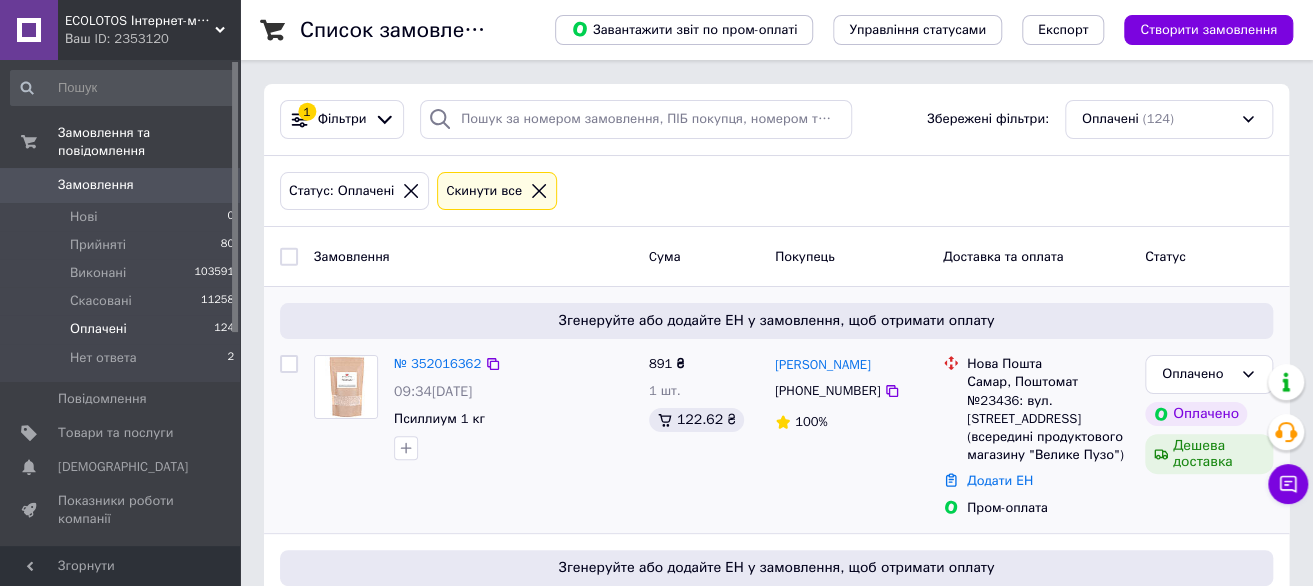 click at bounding box center (513, 448) 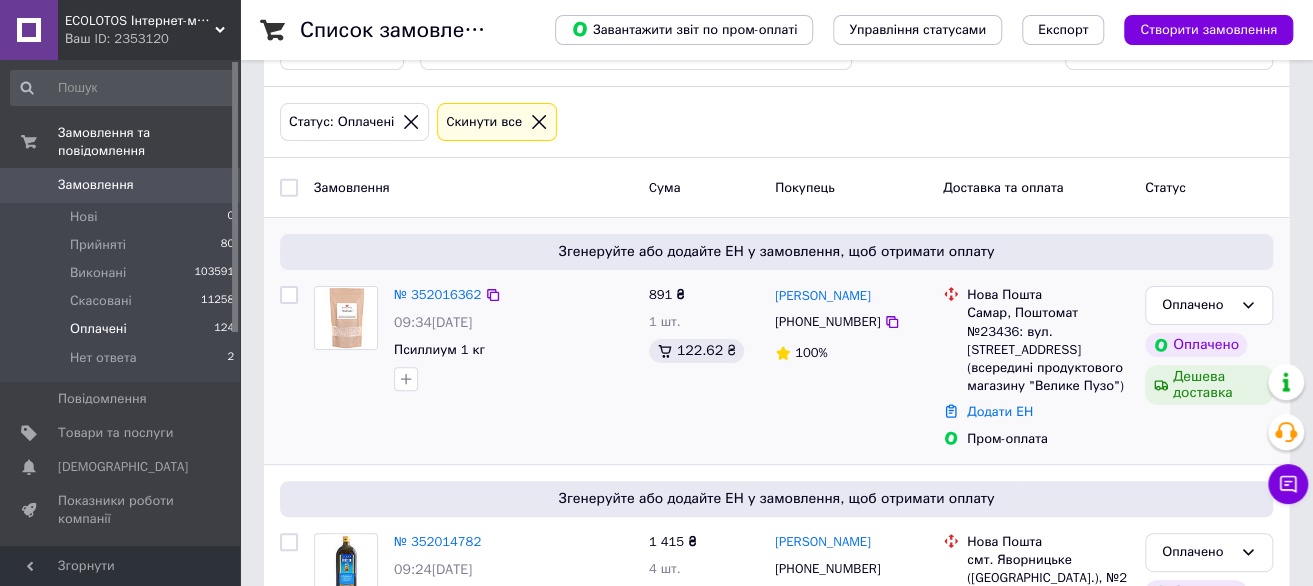scroll, scrollTop: 200, scrollLeft: 0, axis: vertical 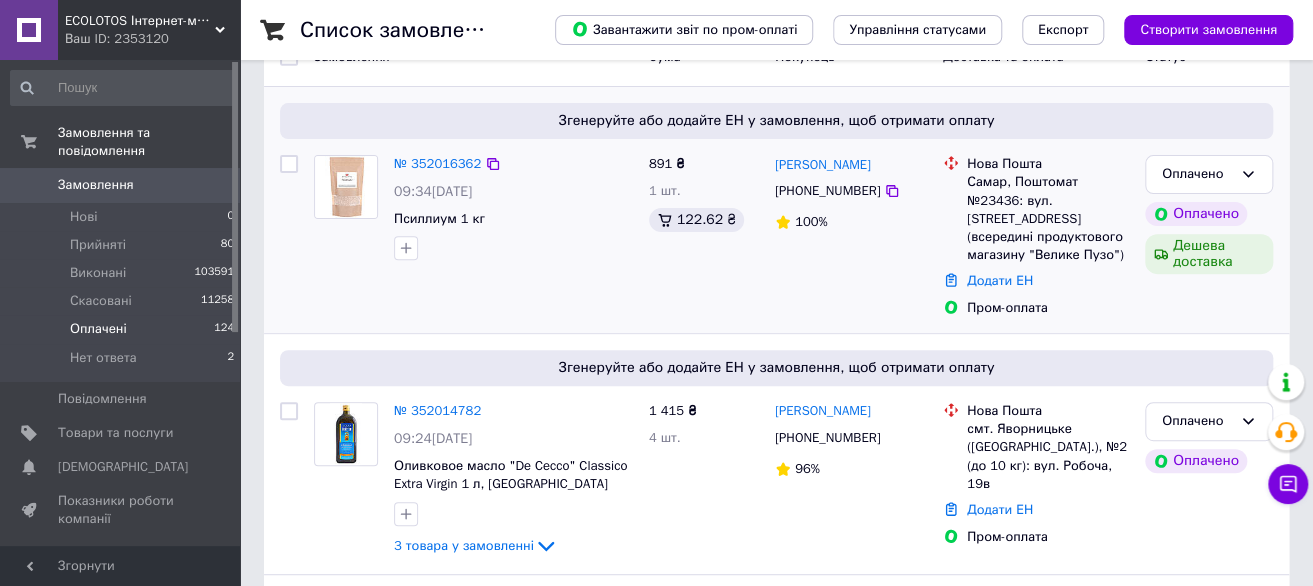 click at bounding box center [513, 248] 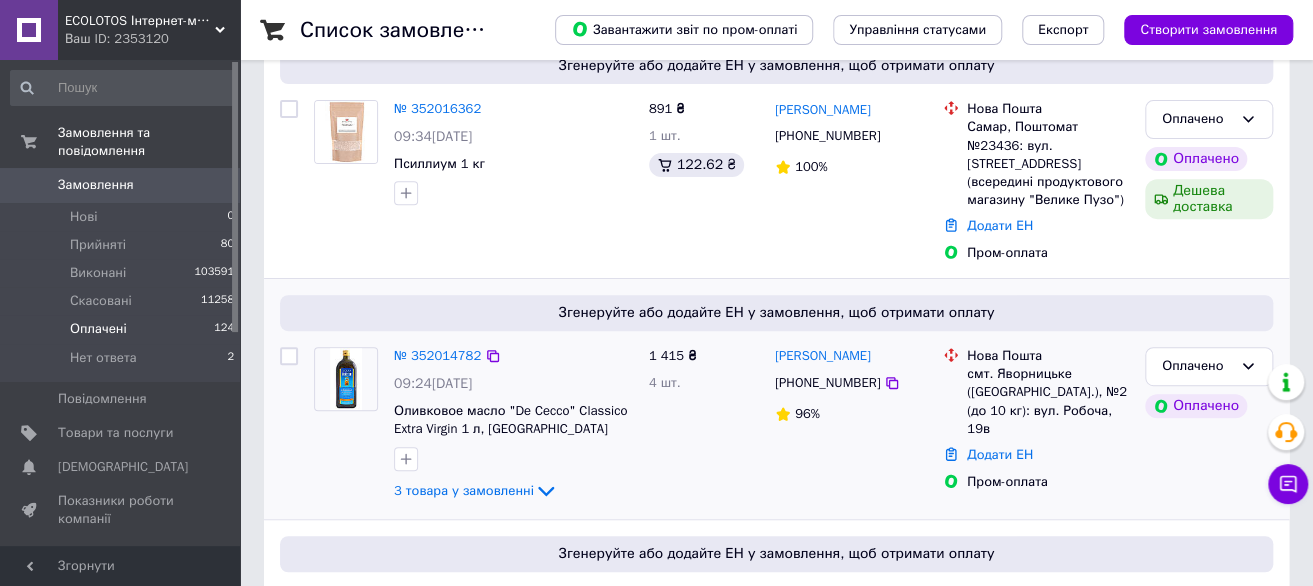 scroll, scrollTop: 400, scrollLeft: 0, axis: vertical 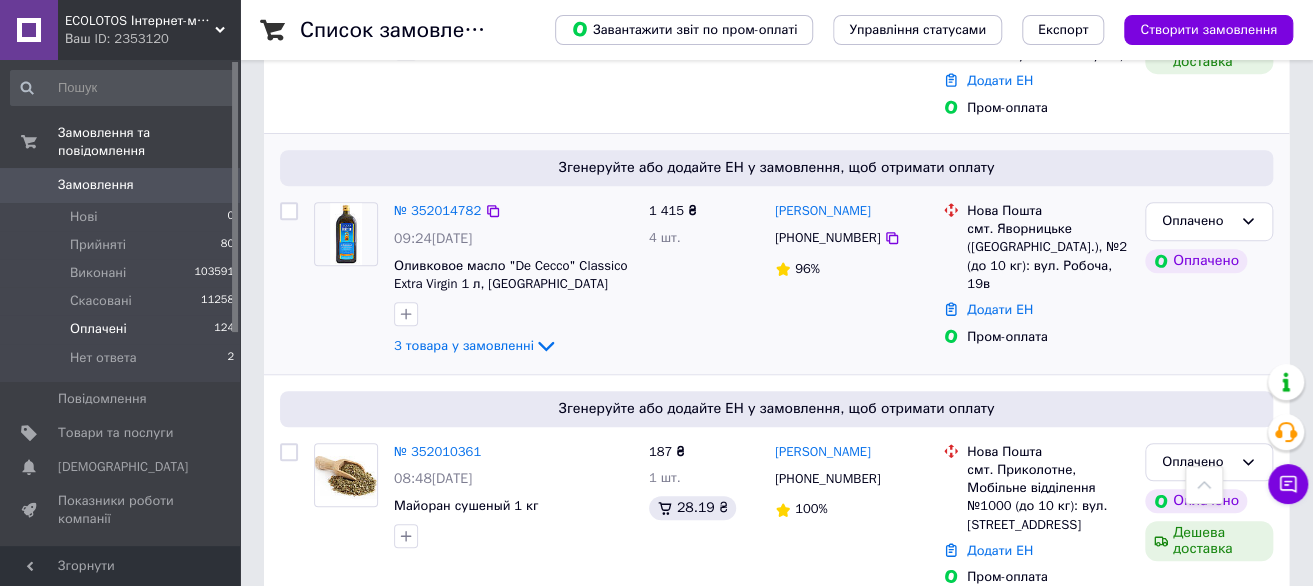 click on "1 415 ₴ 4 шт." at bounding box center [704, 280] 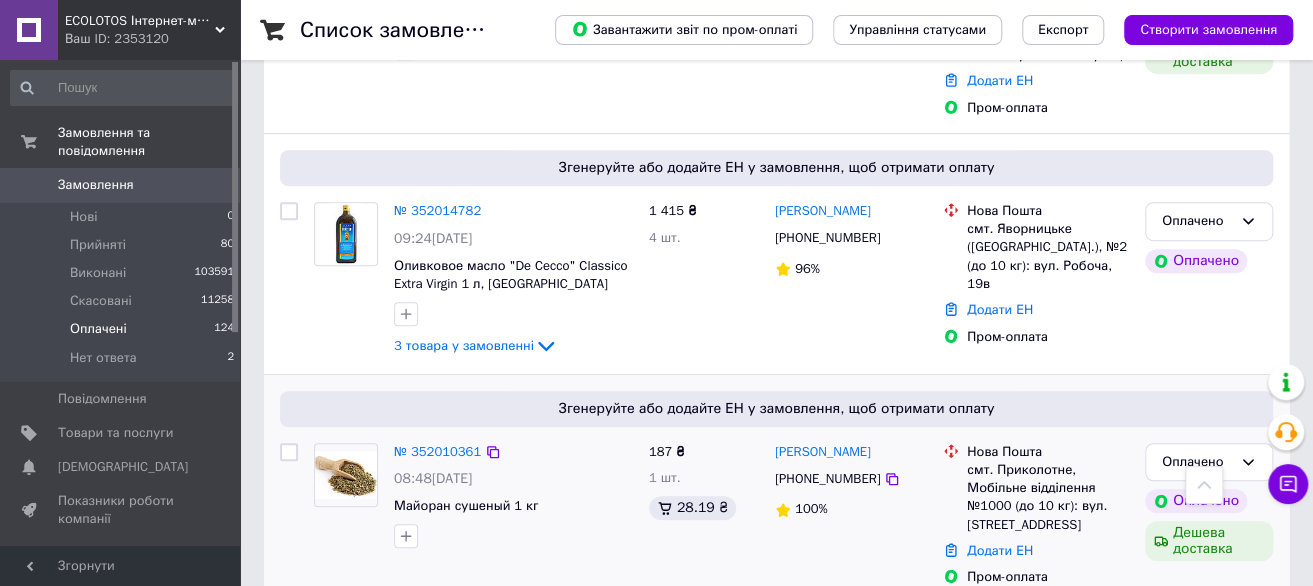 click on "Згенеруйте або додайте ЕН у замовлення, щоб отримати оплату № 352010361 08:48, 10.07.2025 Майоран сушеный 1 кг 187 ₴ 1 шт. 28.19 ₴ Олександр Зюзьков +380685804025 100% Нова Пошта смт. Приколотне, Мобільне відділення №1000 (до 10 кг): вул. Центральна, 55 Додати ЕН Пром-оплата Оплачено Оплачено Дешева доставка" at bounding box center (776, 489) 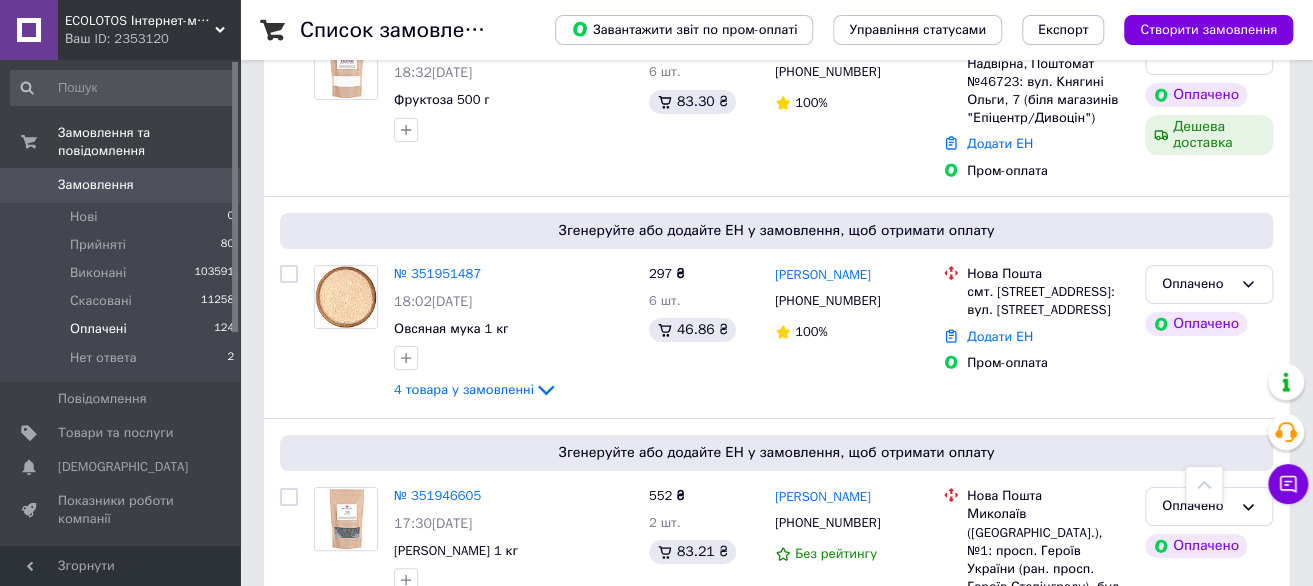 scroll, scrollTop: 3500, scrollLeft: 0, axis: vertical 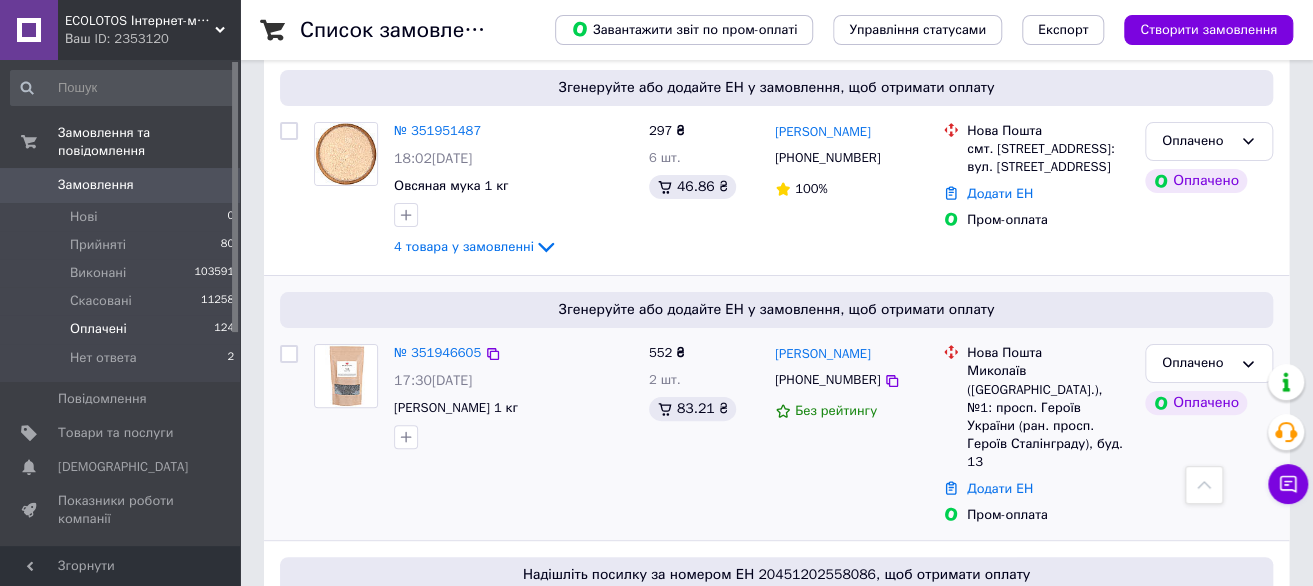 click at bounding box center [513, 437] 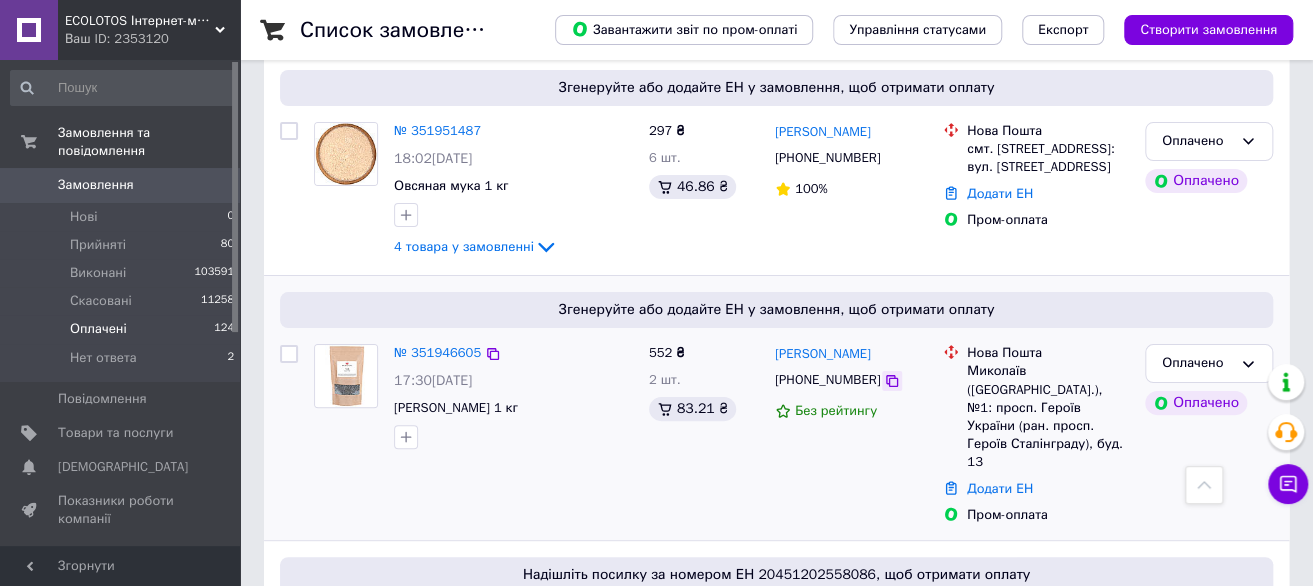 click 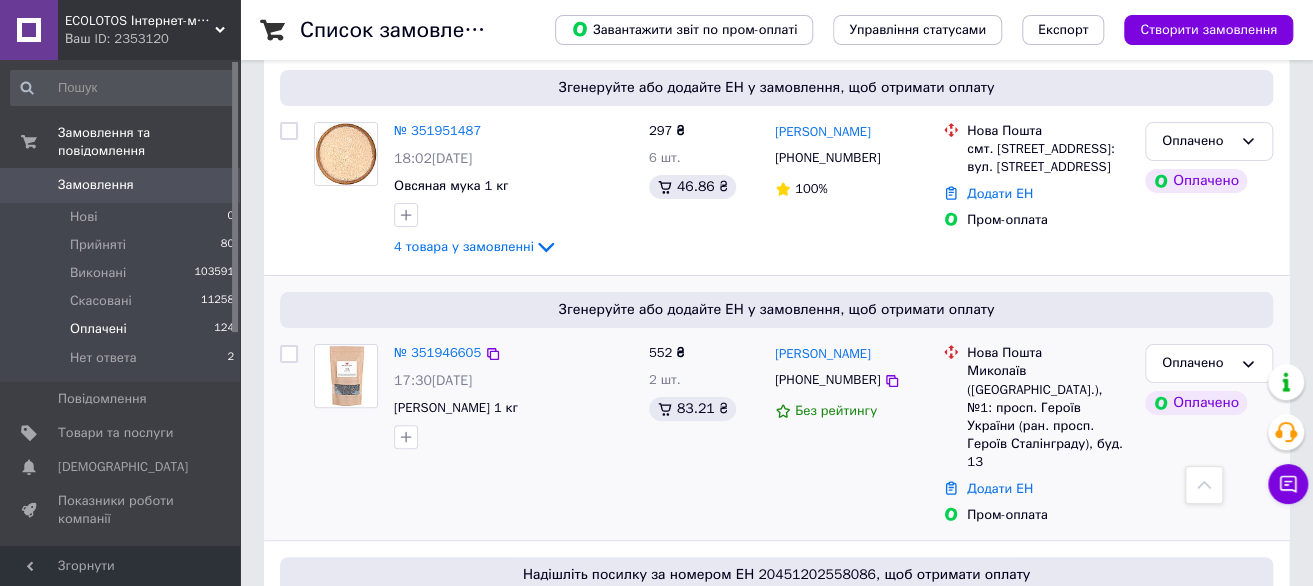 click on "[PHONE_NUMBER]" at bounding box center [827, 379] 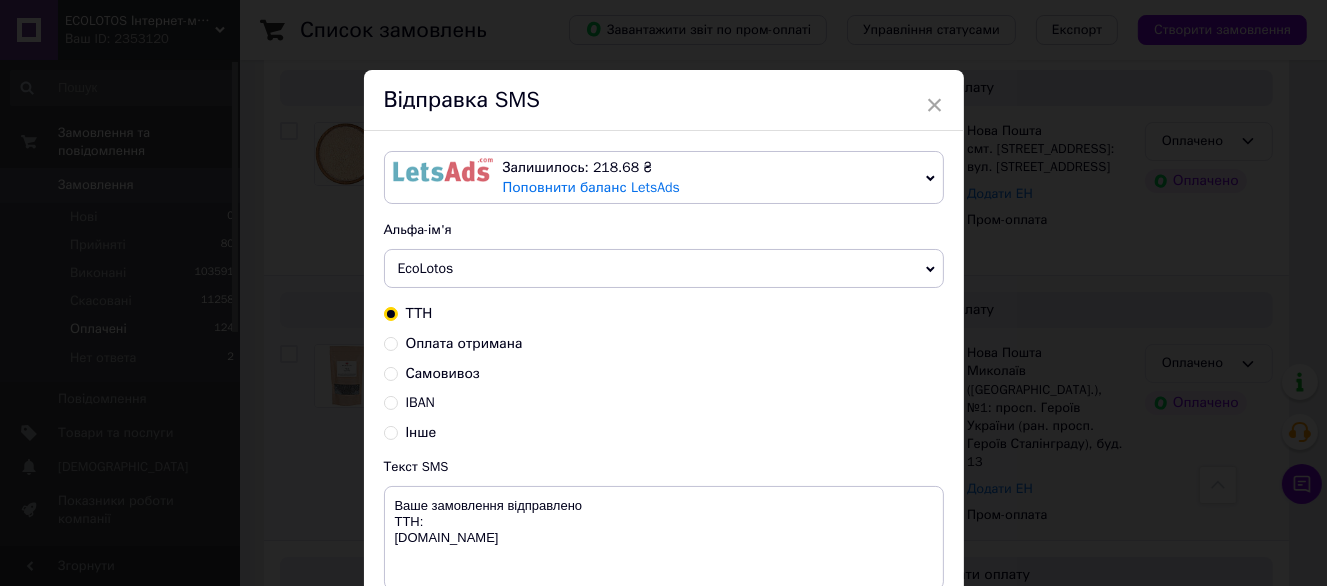 click on "× Відправка SMS Залишилось: 218.68 ₴ Поповнити баланс LetsAds Підключити SMSClub Альфа-ім'я  EcoLotos Dolcibox Dolcibo Оновити список альфа-імен ТТН Оплата отримана Самовивоз IBAN Інше Текст SMS Ваше замовлення відправлено
ТТН:
ecolotos.com.ua Використано: 49 символів Скасувати   Відправити" at bounding box center (663, 293) 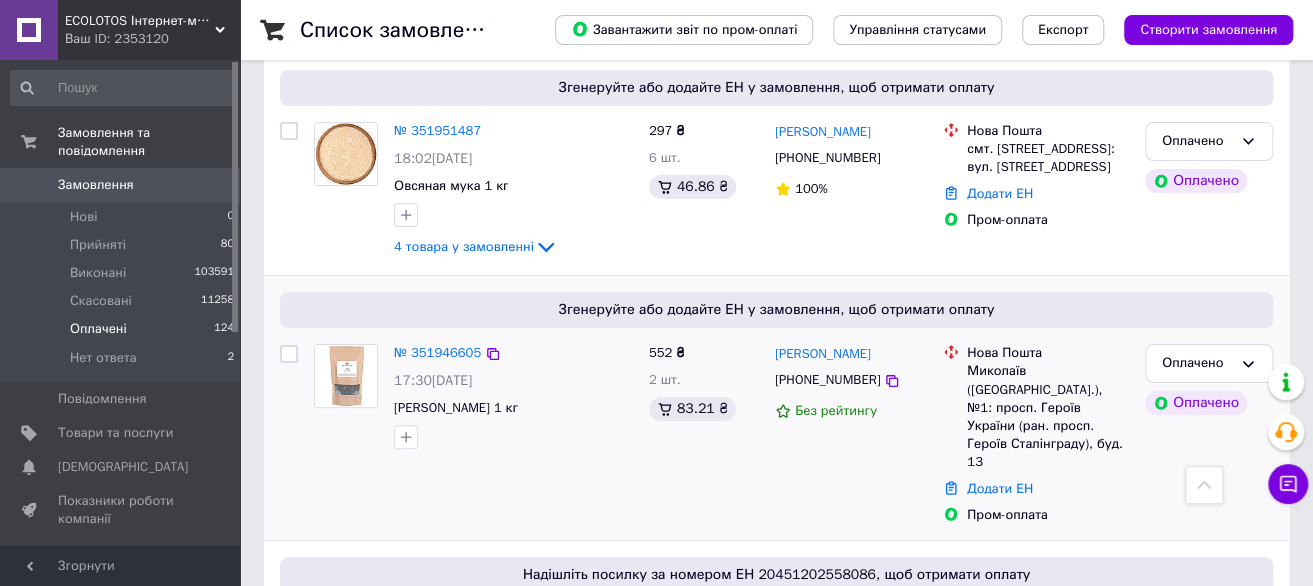 click on "Миколаїв (Миколаївська обл.), №1: просп. Героїв України (ран. просп. Героїв Сталінграду), буд. 13" at bounding box center (1048, 416) 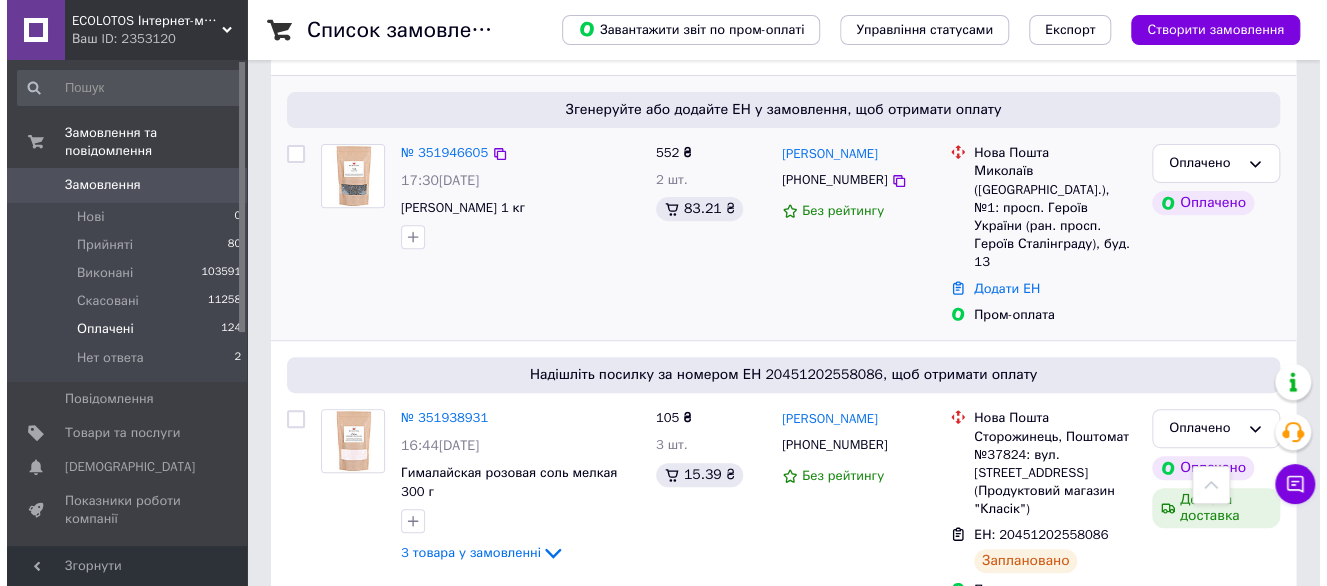 scroll, scrollTop: 3600, scrollLeft: 0, axis: vertical 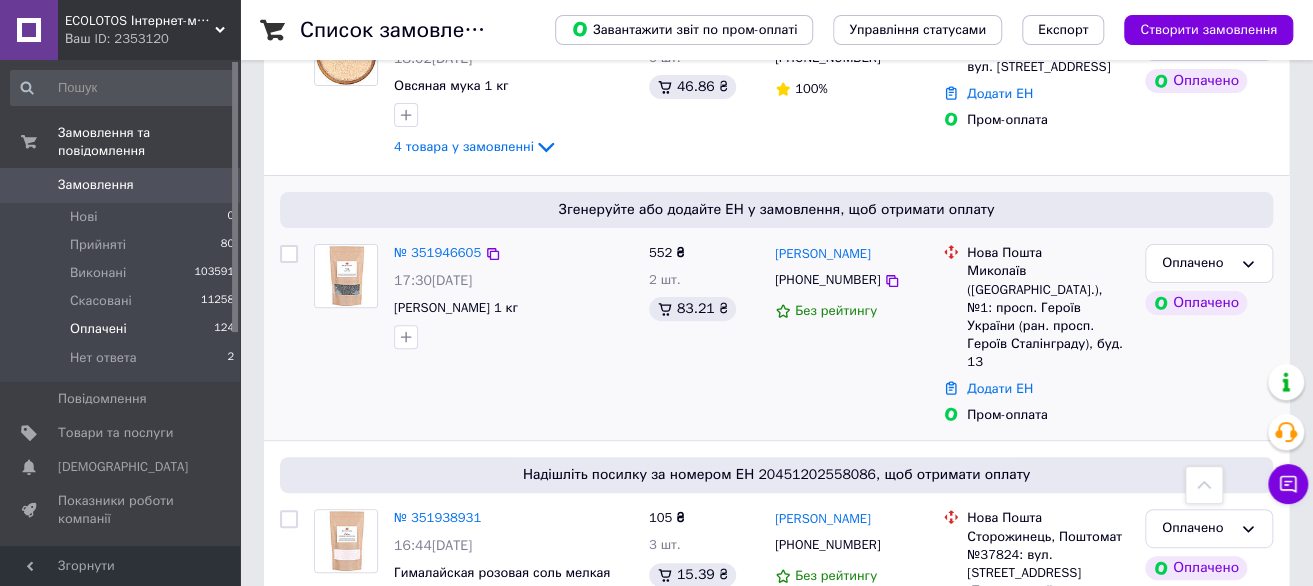 click on "[PHONE_NUMBER]" at bounding box center [827, 279] 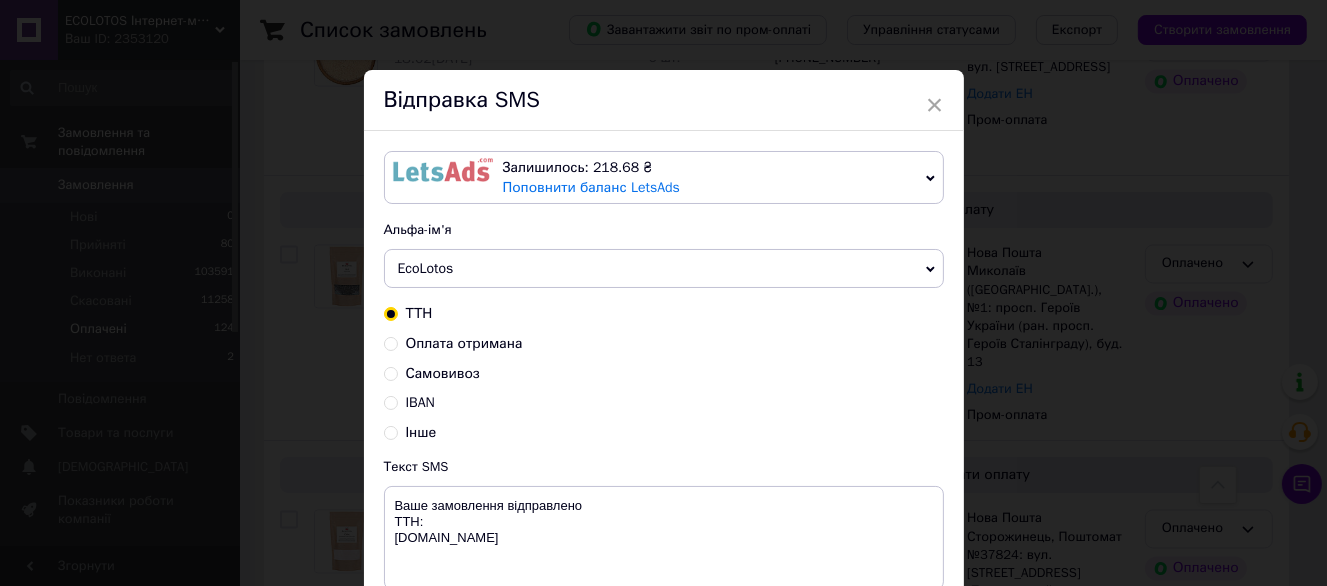 click on "ТТН Оплата отримана Самовивоз IBAN Інше" at bounding box center (664, 373) 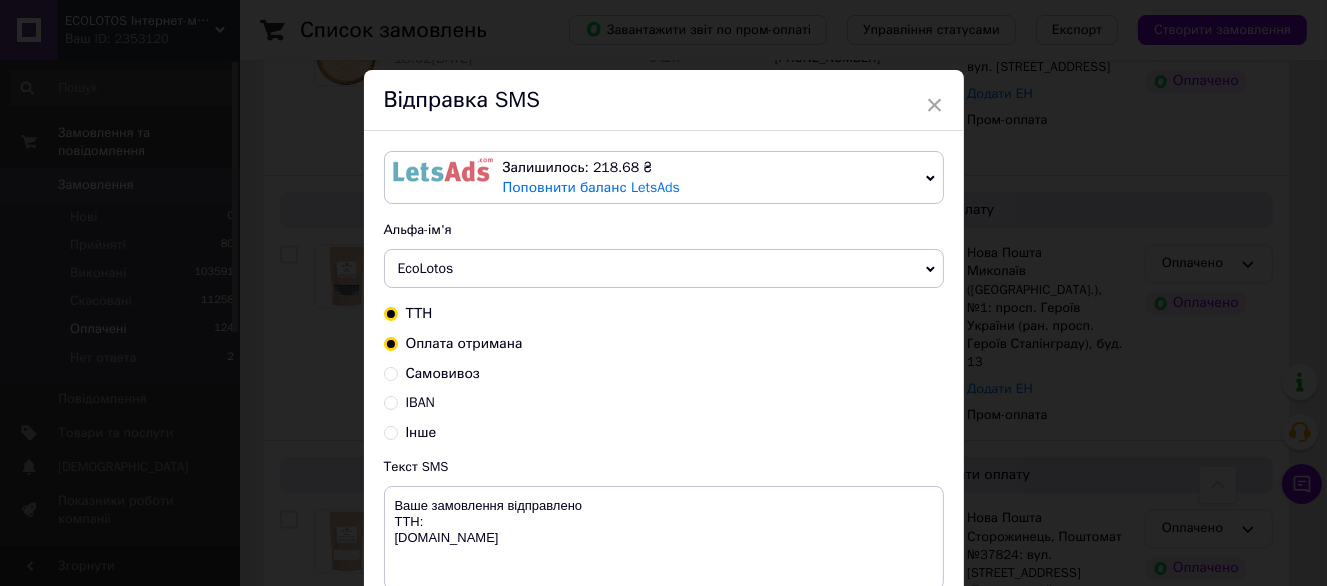 radio on "true" 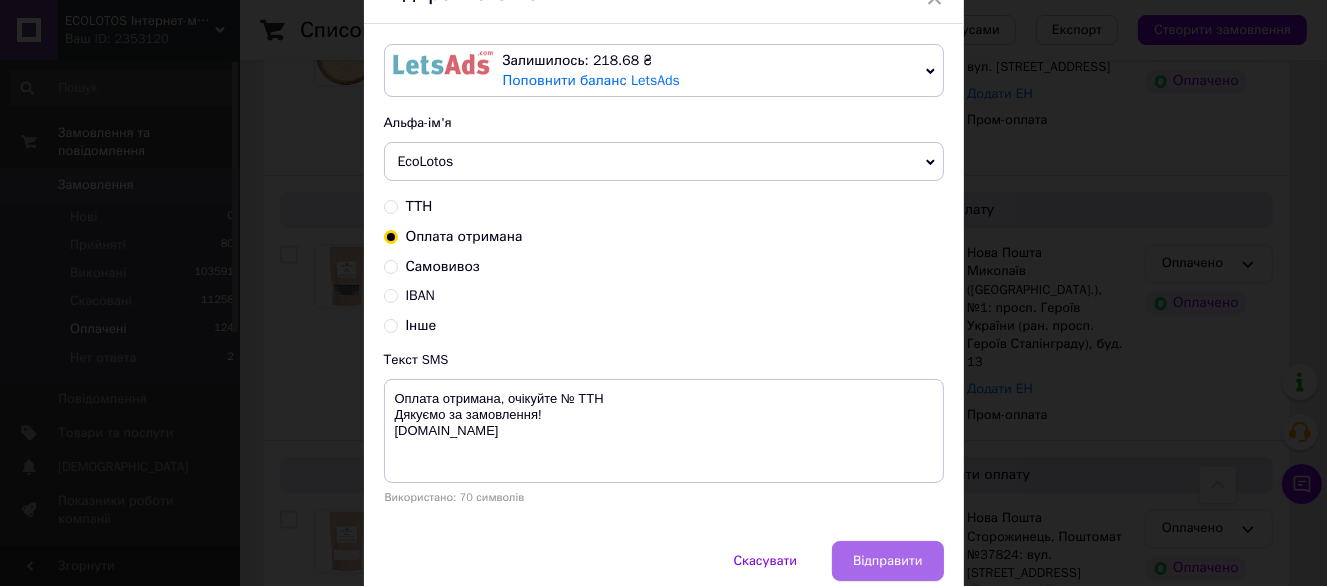 scroll, scrollTop: 187, scrollLeft: 0, axis: vertical 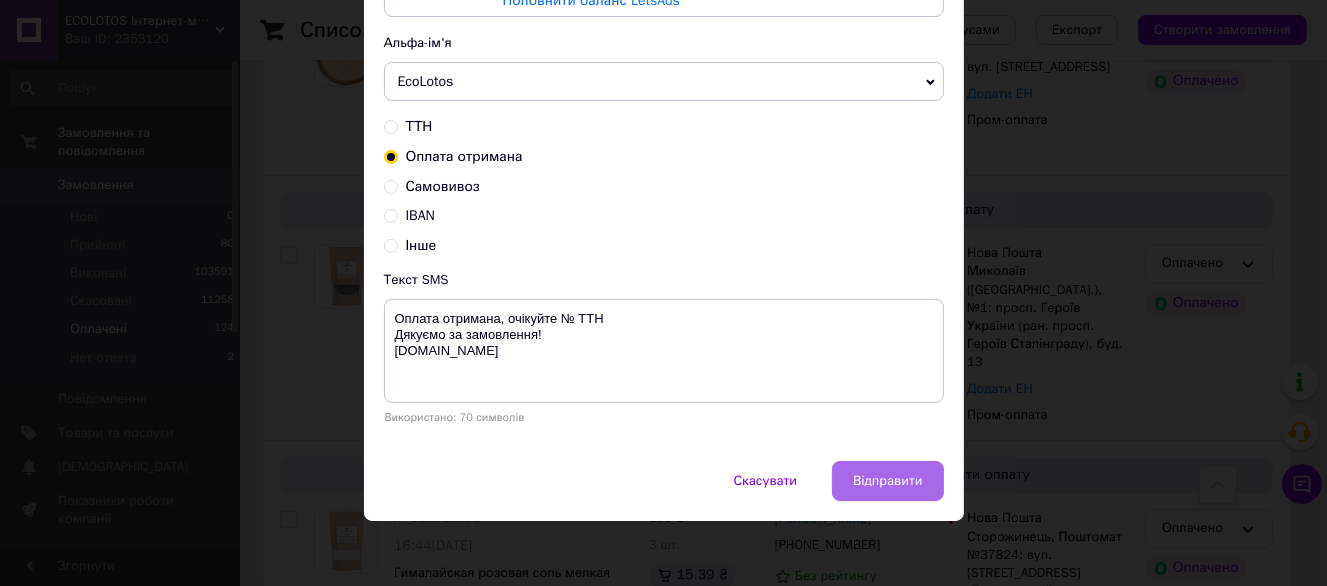 click on "Відправити" at bounding box center (887, 481) 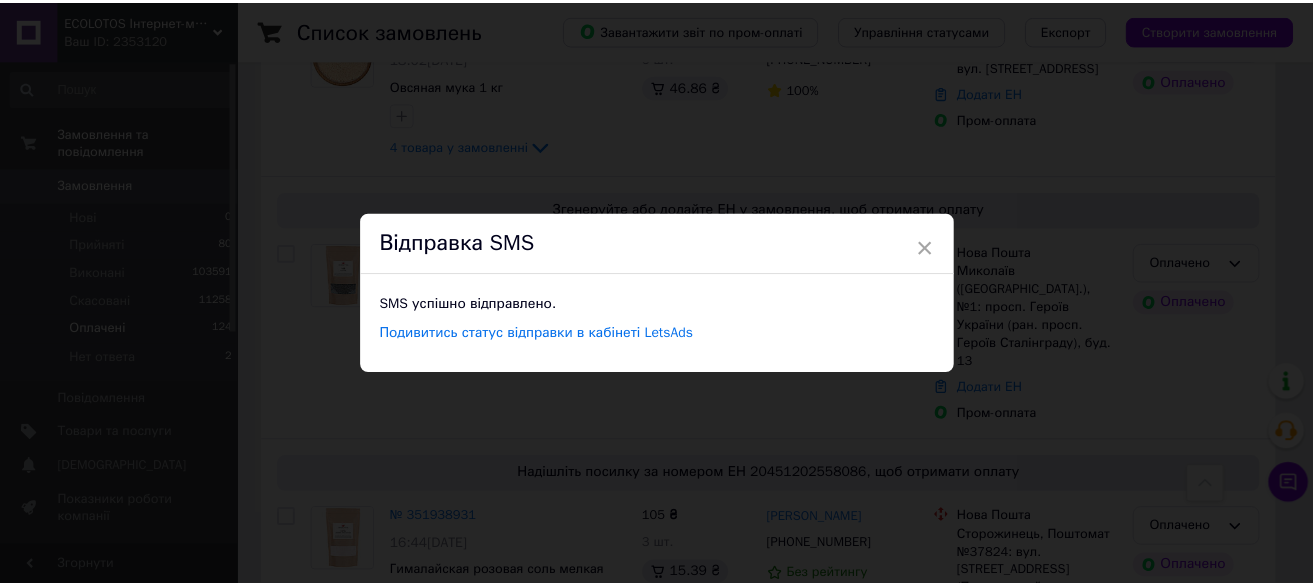 scroll, scrollTop: 0, scrollLeft: 0, axis: both 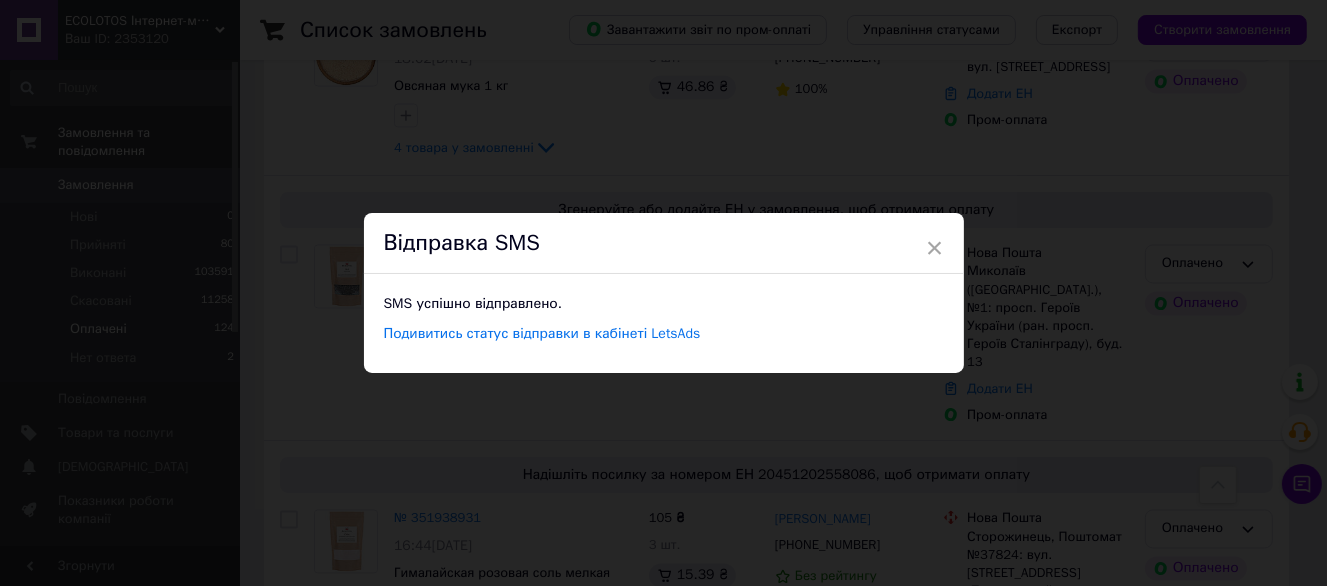 click on "× Відправка SMS SMS успішно відправлено. Подивитись статус відправки в кабінеті LetsAds" at bounding box center (663, 293) 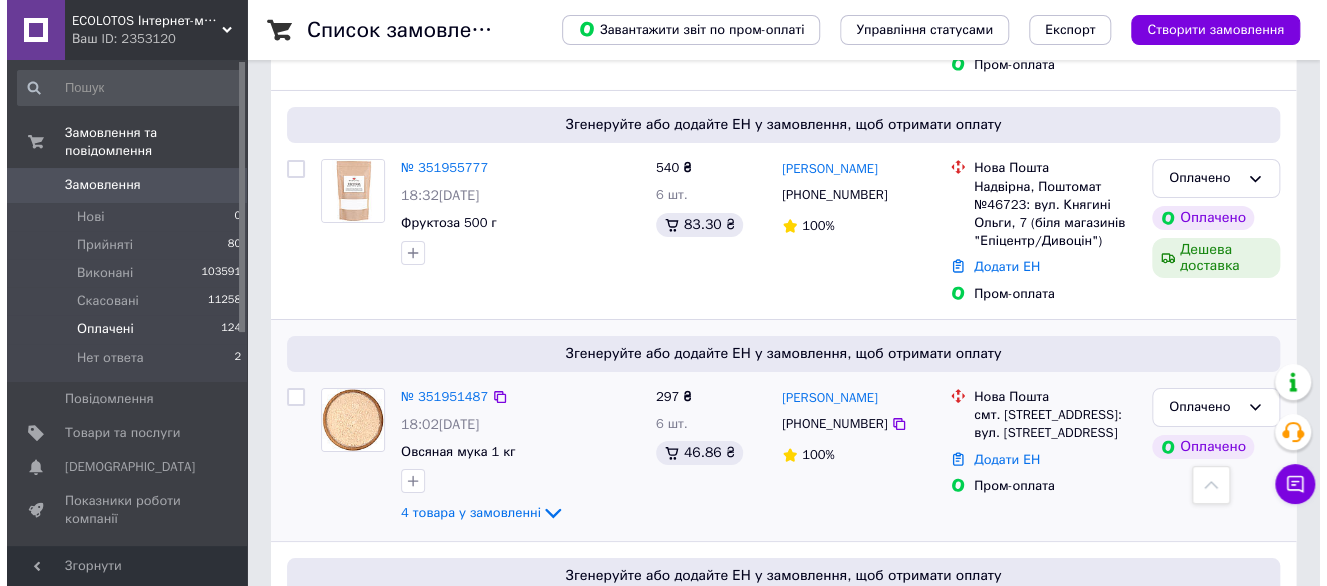 scroll, scrollTop: 3200, scrollLeft: 0, axis: vertical 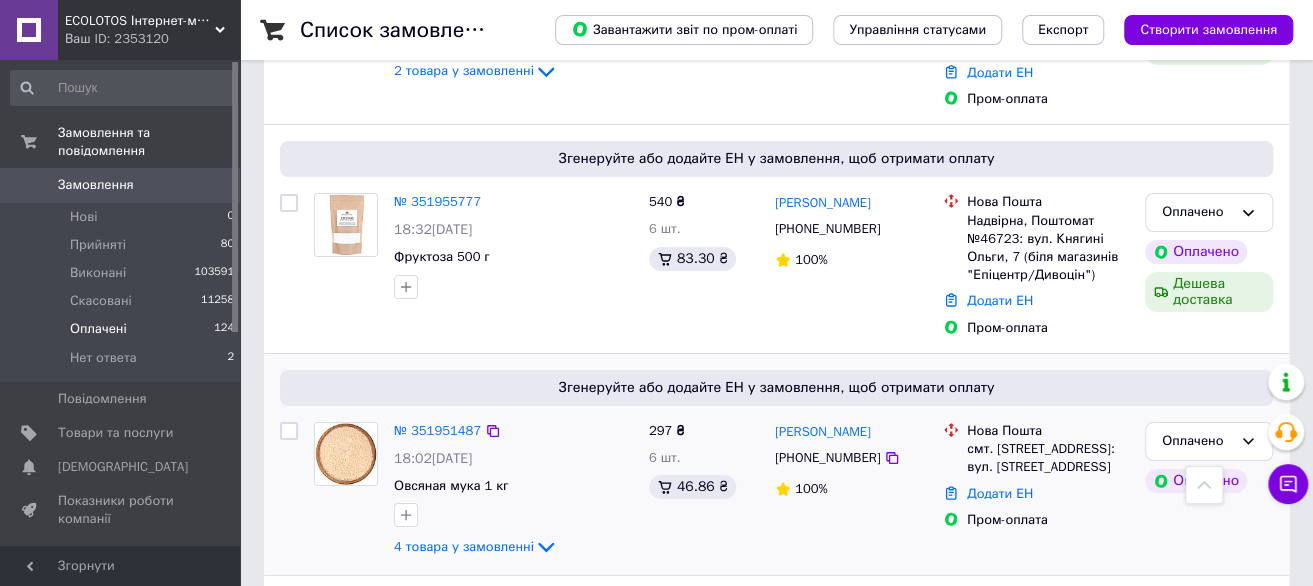 click on "+380639497374" at bounding box center (827, 457) 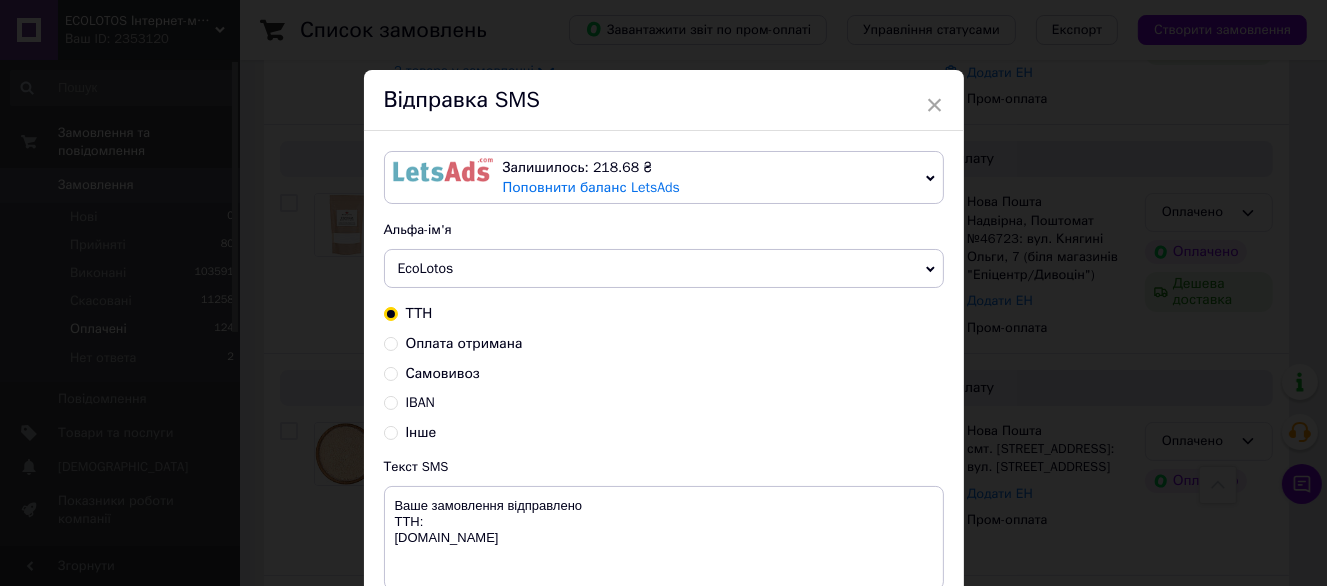 click on "Оплата отримана" at bounding box center (464, 343) 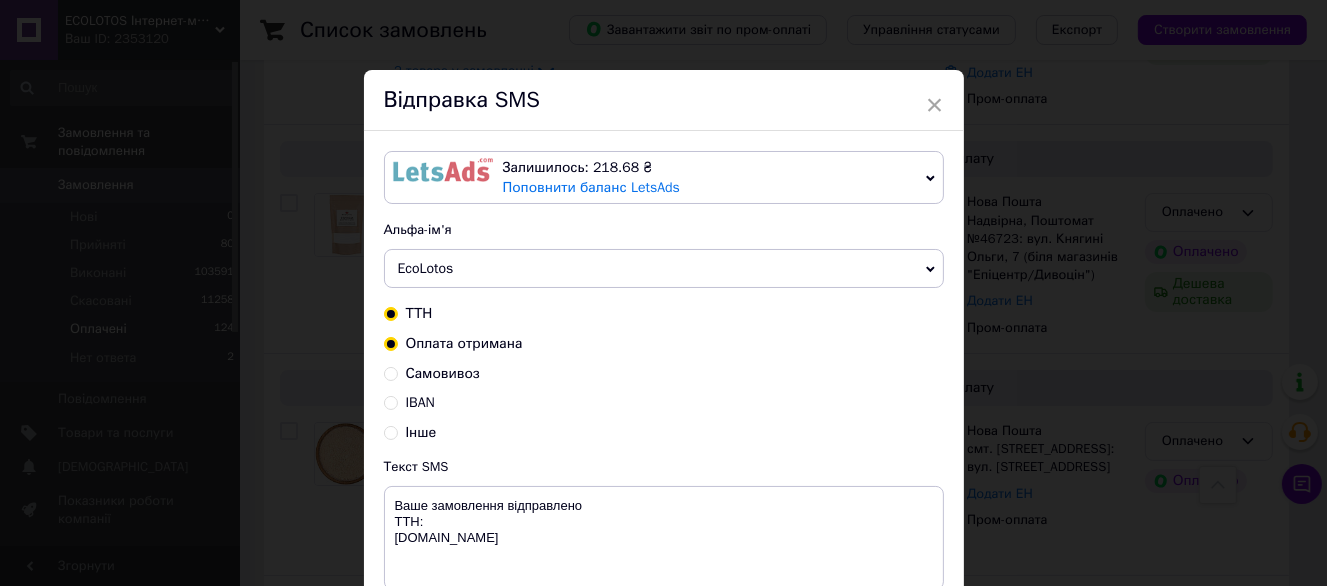 radio on "true" 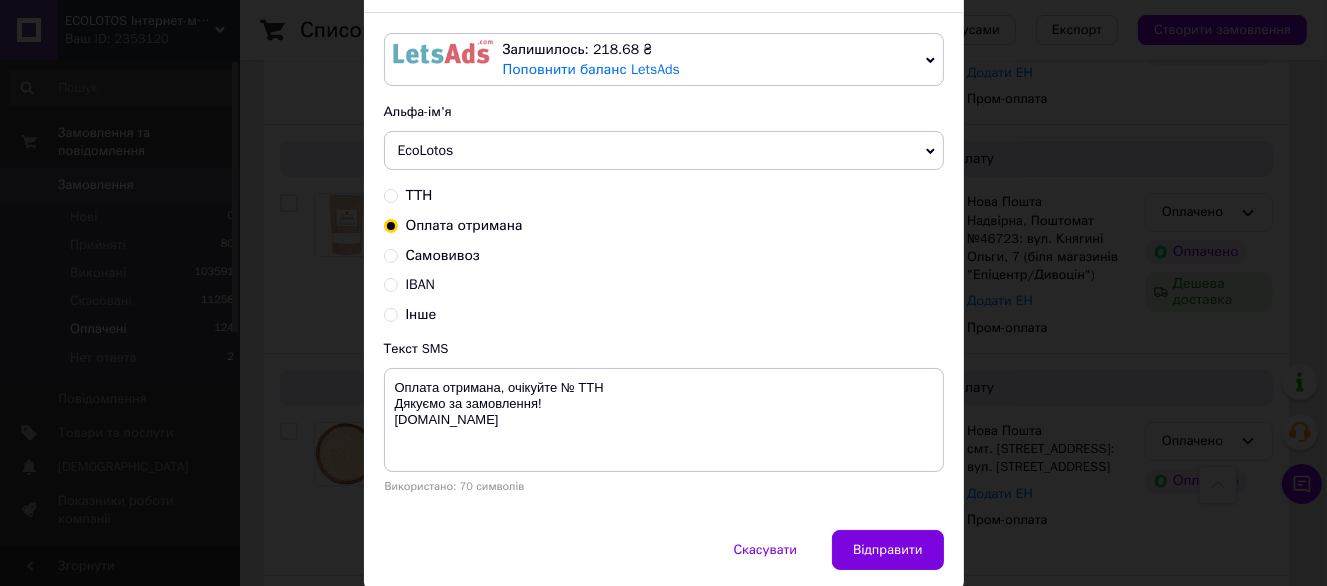 scroll, scrollTop: 187, scrollLeft: 0, axis: vertical 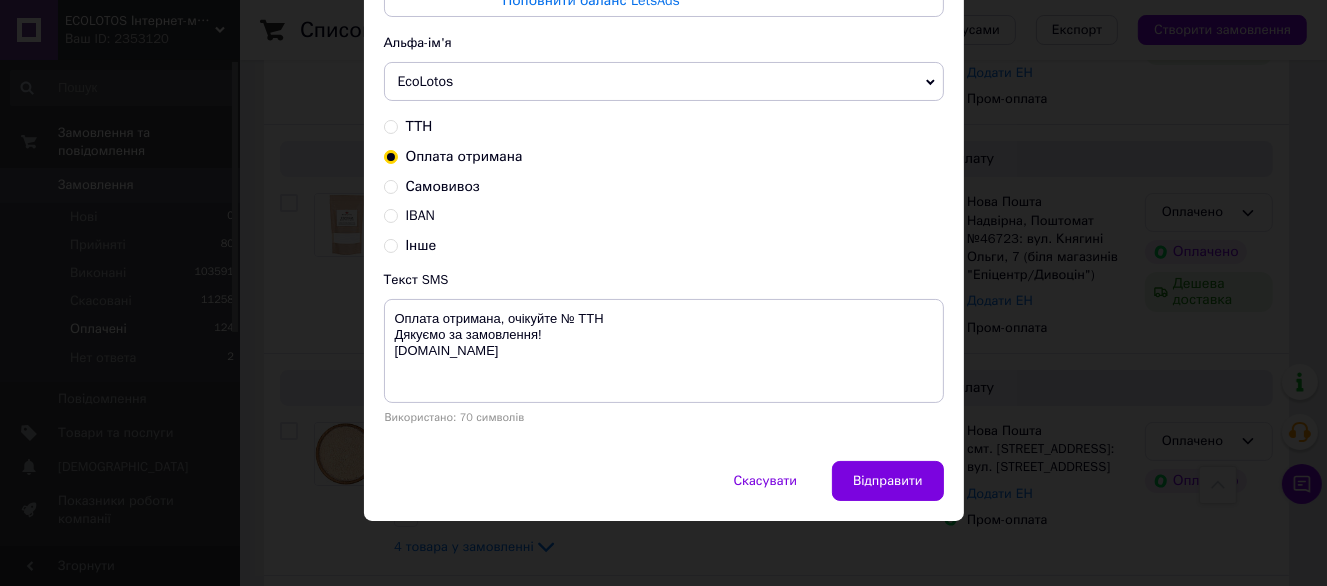 click on "Залишилось: 218.68 ₴ Поповнити баланс LetsAds Підключити SMSClub Альфа-ім'я  EcoLotos Dolcibox Dolcibo Оновити список альфа-імен ТТН Оплата отримана Самовивоз IBAN Інше Текст SMS Оплата отримана, очікуйте № ТТН
Дякуємо за замовлення!
ecolotos.com.ua Використано: 70 символів" at bounding box center (664, 202) 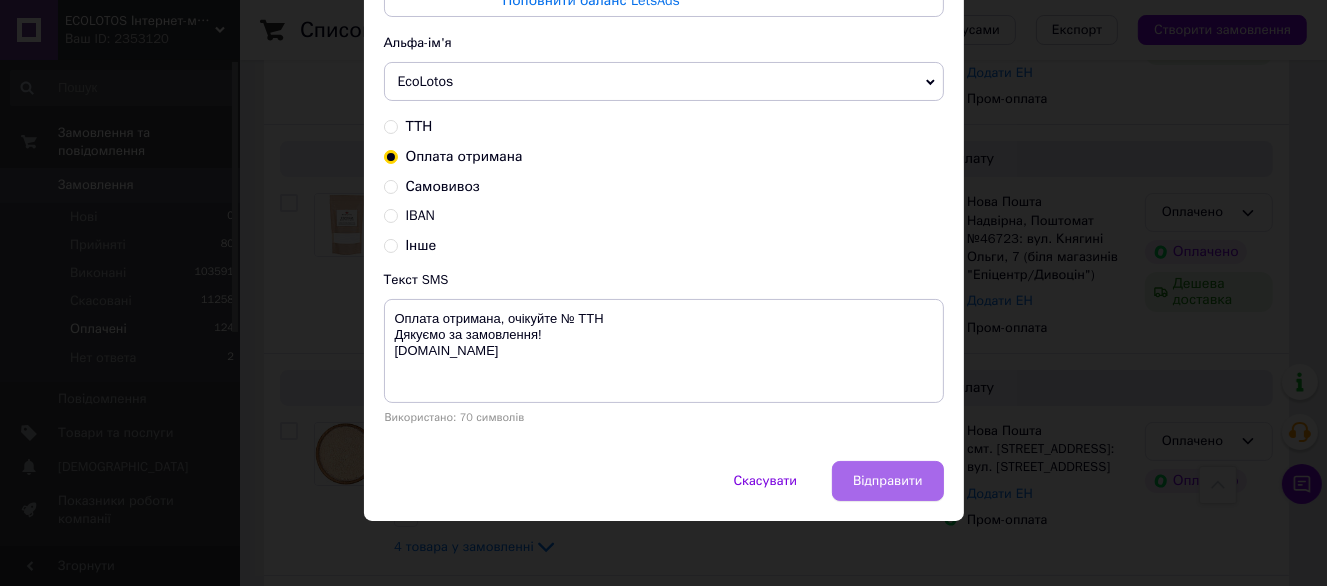 click on "Відправити" at bounding box center [887, 481] 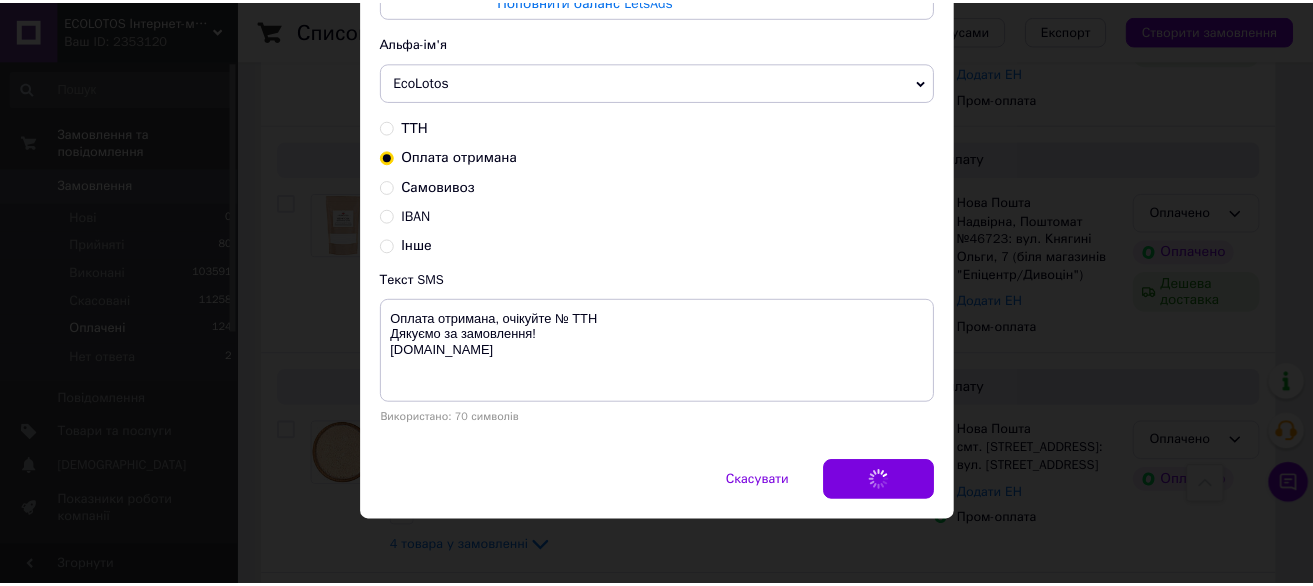 scroll, scrollTop: 0, scrollLeft: 0, axis: both 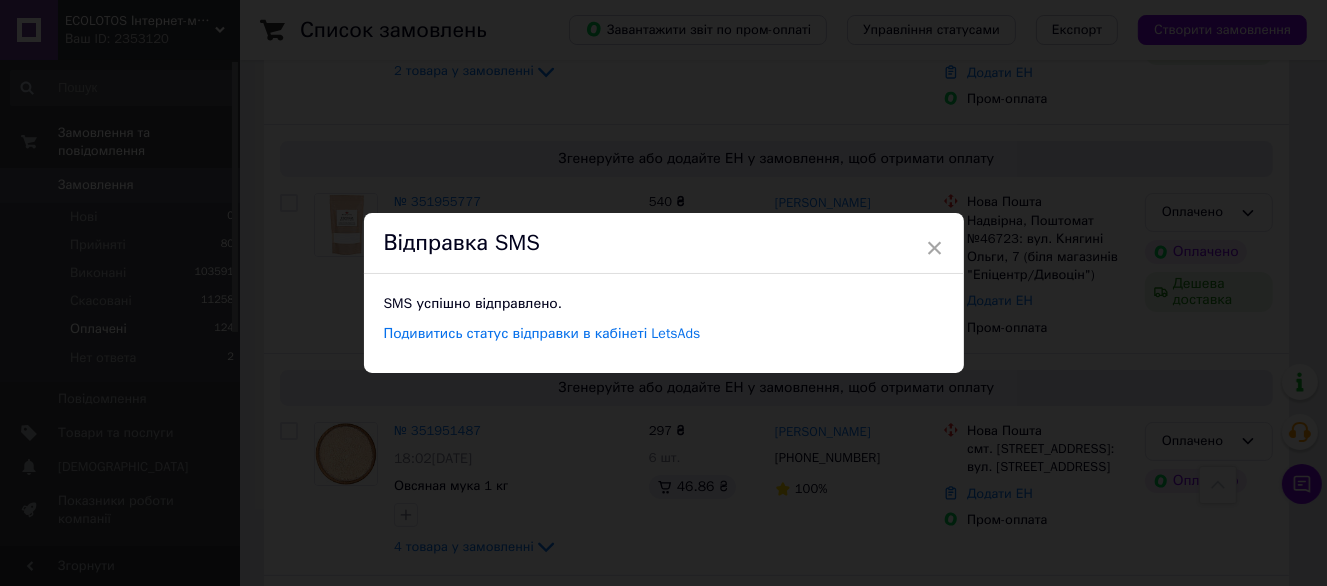 click on "× Відправка SMS SMS успішно відправлено. Подивитись статус відправки в кабінеті LetsAds" at bounding box center [663, 293] 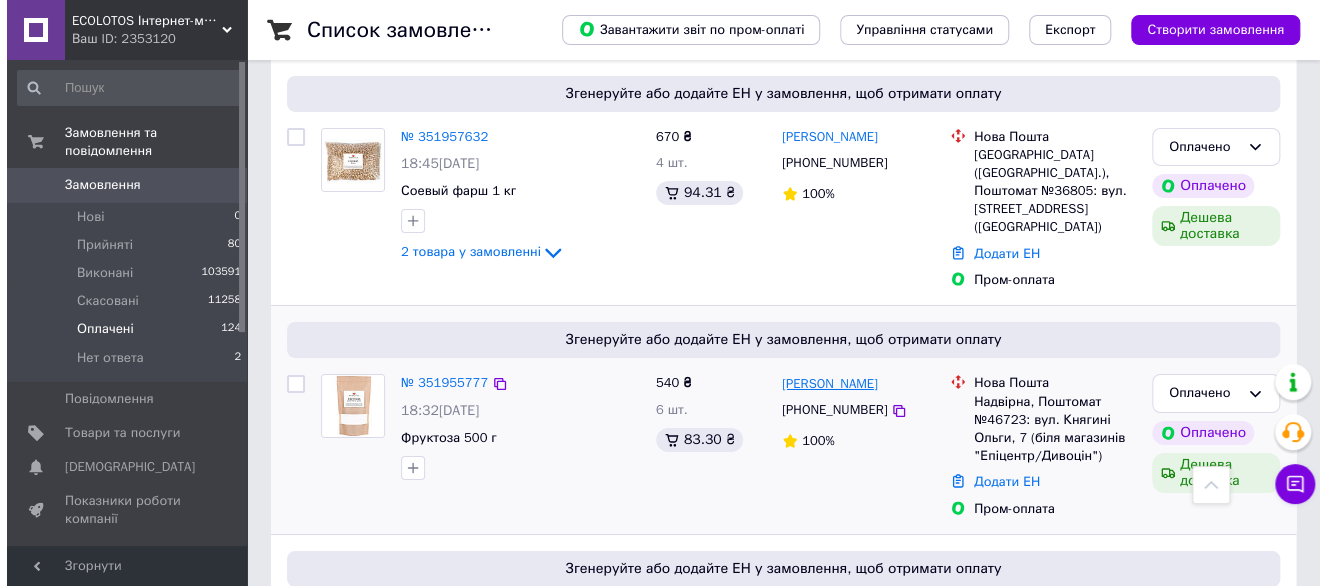 scroll, scrollTop: 3000, scrollLeft: 0, axis: vertical 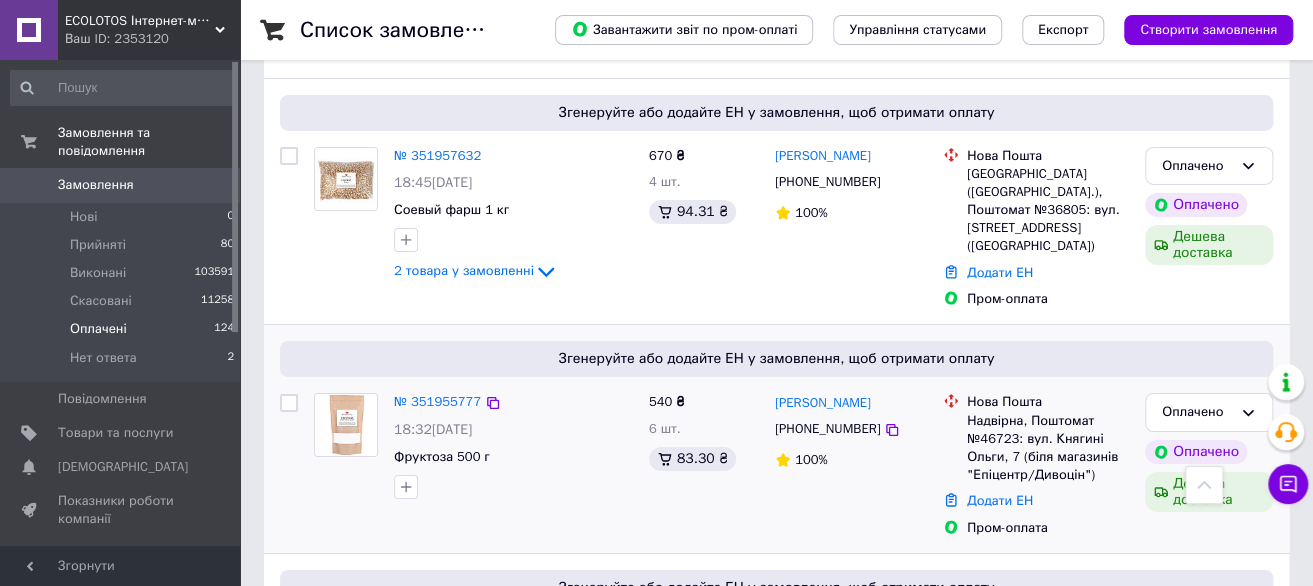 click on "+380666360116" at bounding box center (827, 428) 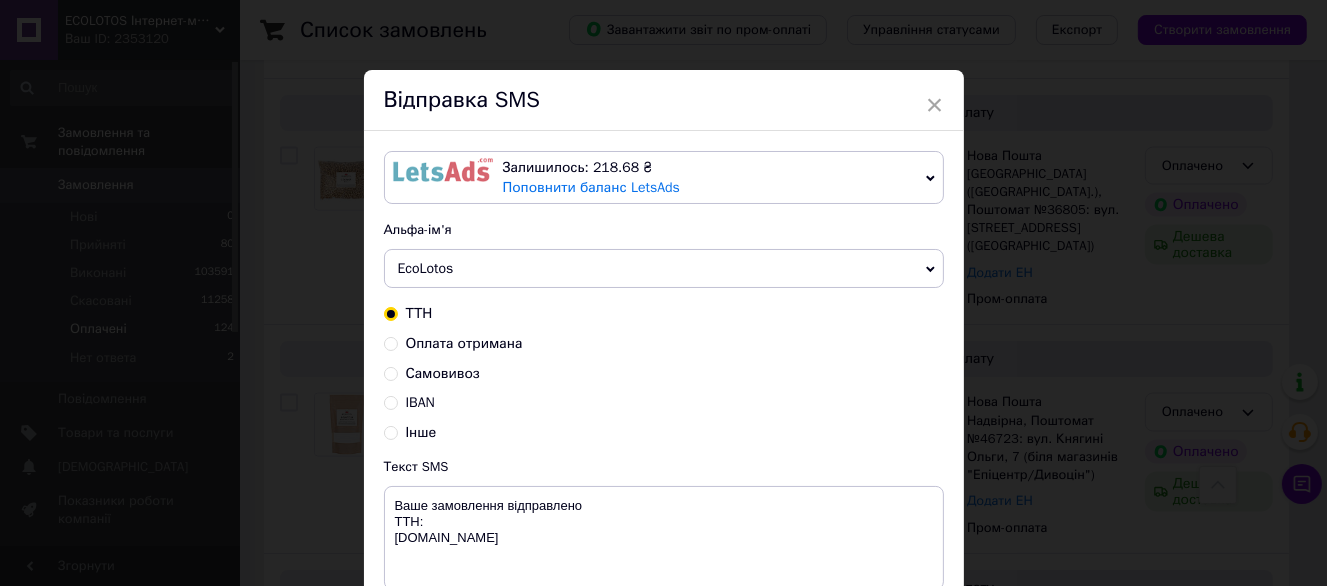 click on "Оплата отримана" at bounding box center (464, 343) 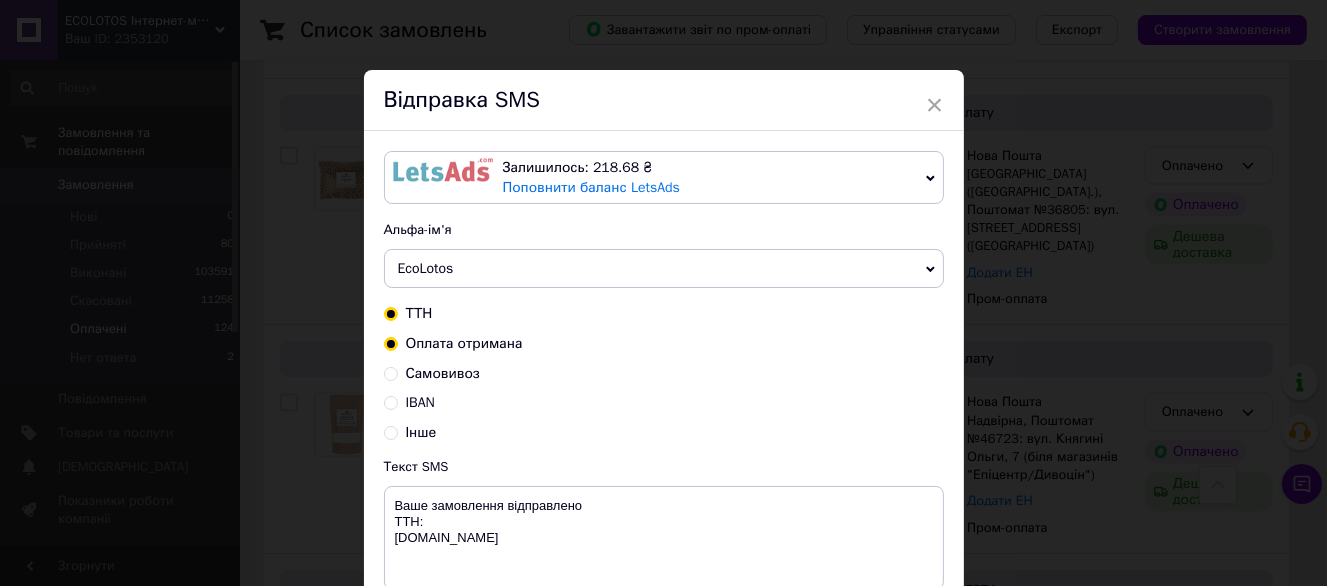 radio on "true" 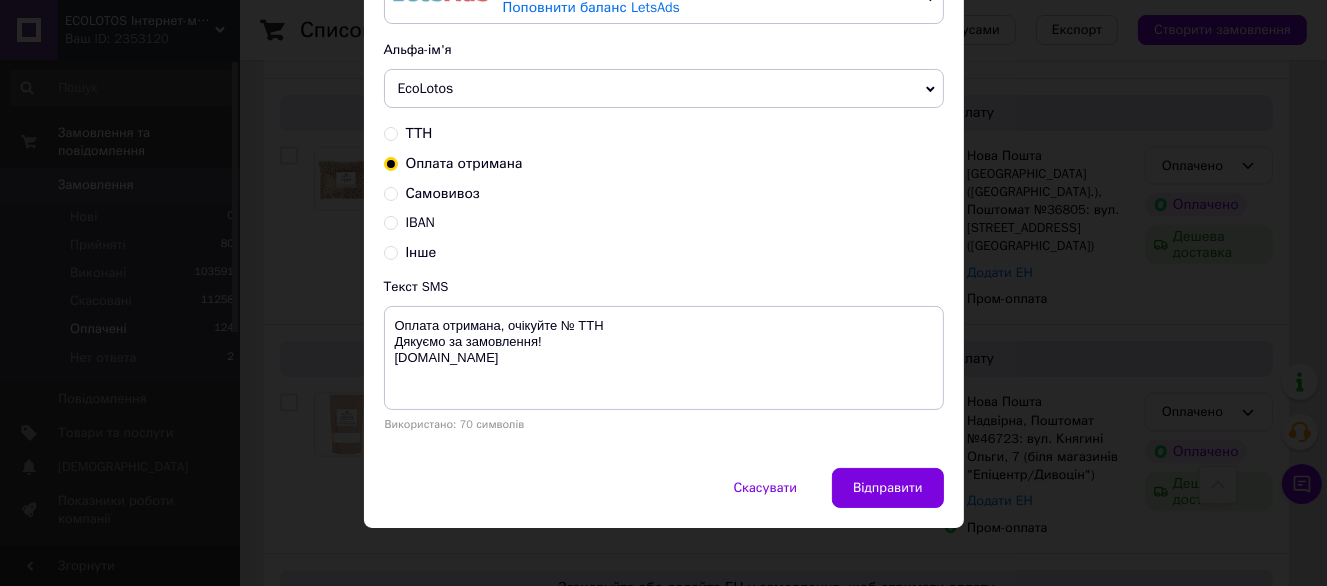 scroll, scrollTop: 187, scrollLeft: 0, axis: vertical 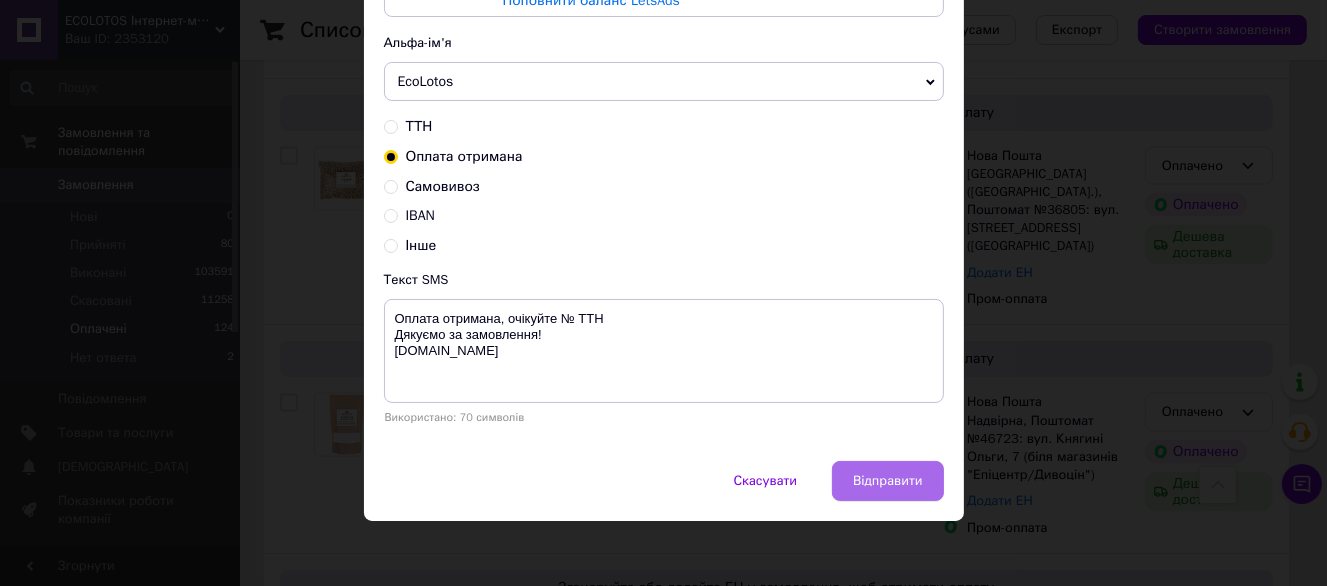 click on "Скасувати   Відправити" at bounding box center [664, 491] 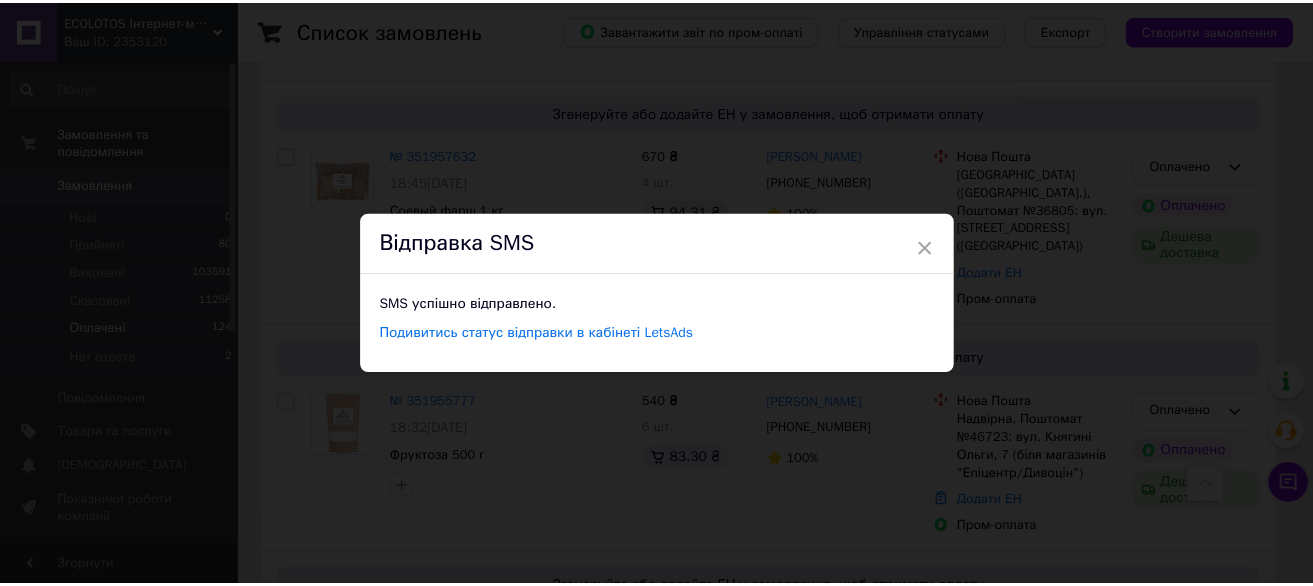 scroll, scrollTop: 0, scrollLeft: 0, axis: both 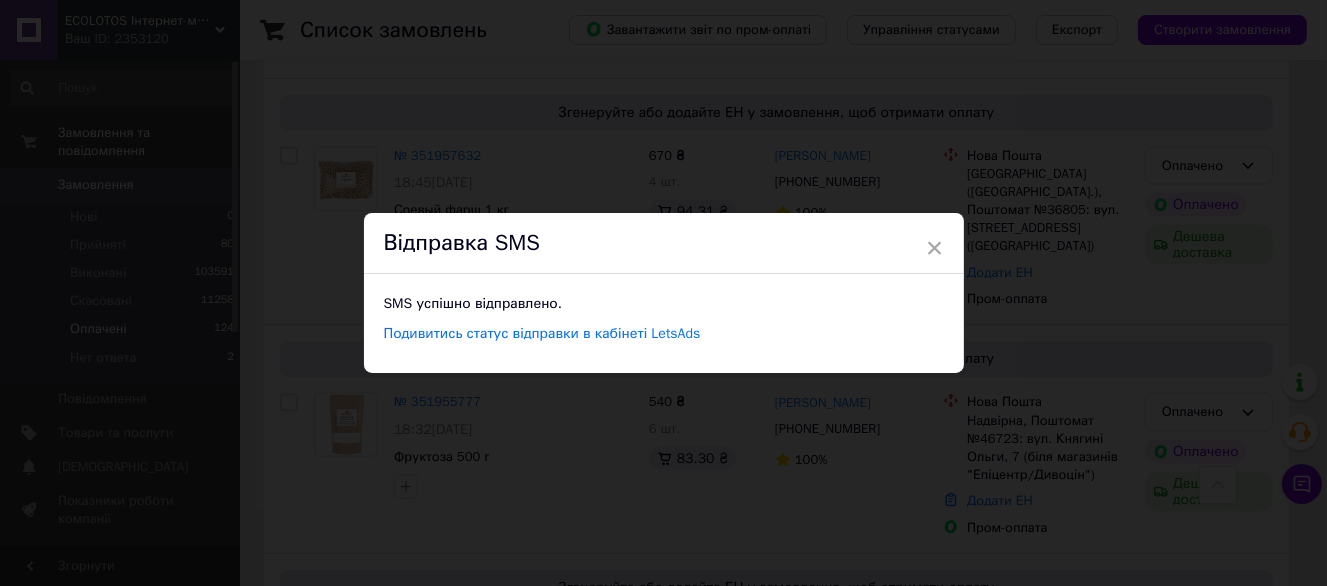 click on "× Відправка SMS SMS успішно відправлено. Подивитись статус відправки в кабінеті LetsAds" at bounding box center [663, 293] 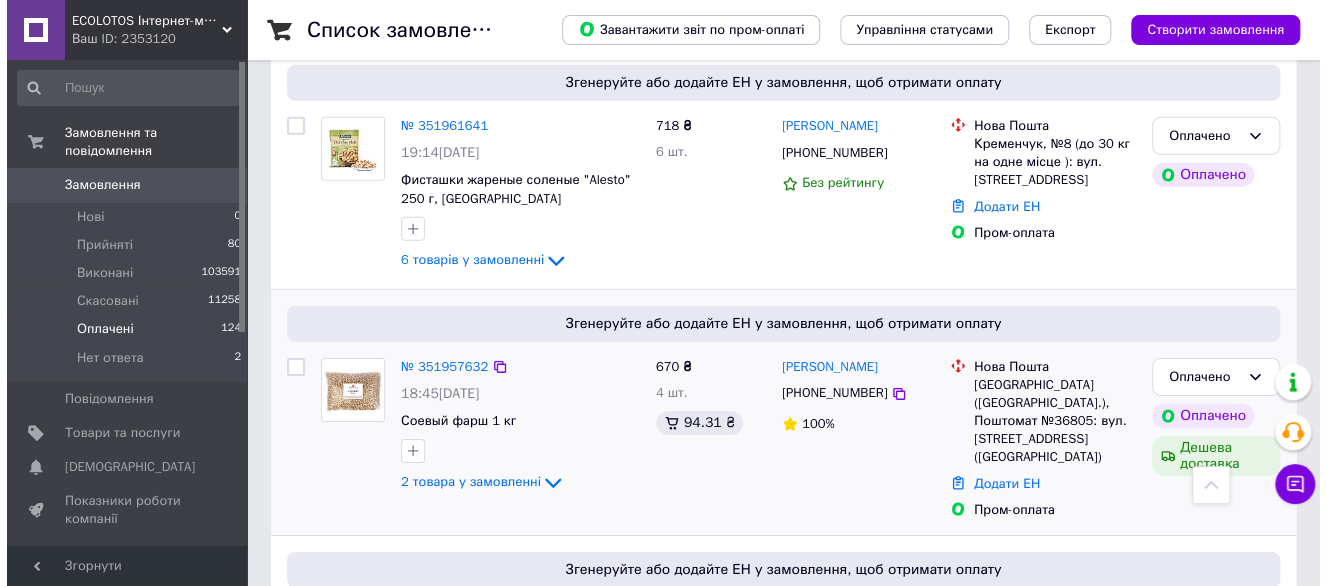 scroll, scrollTop: 2700, scrollLeft: 0, axis: vertical 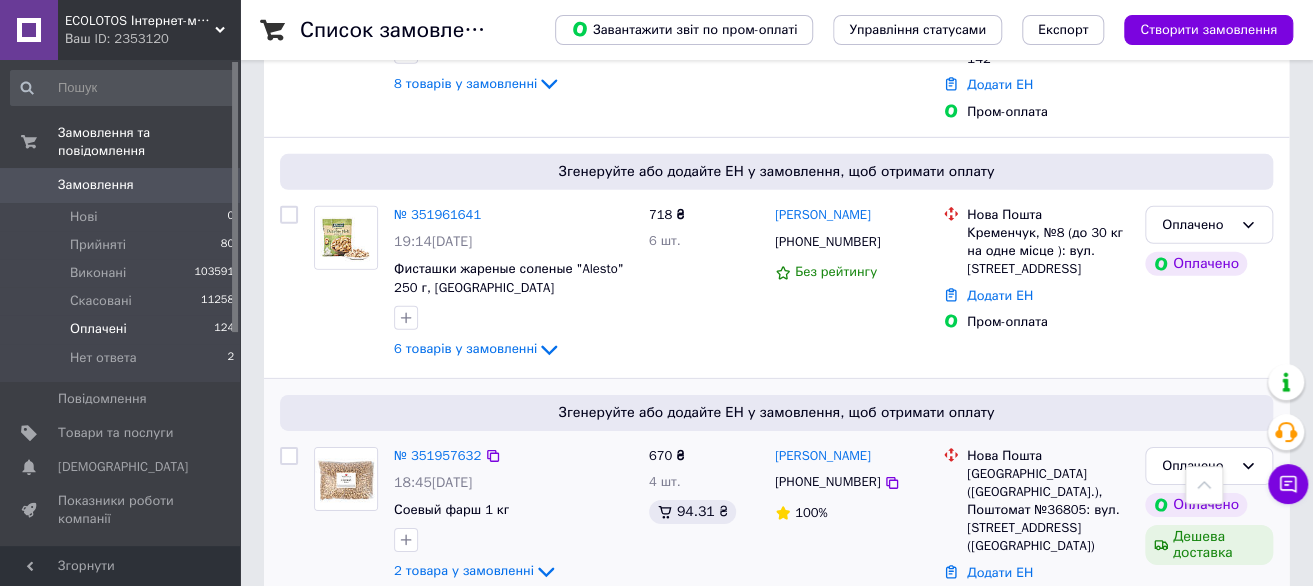 click on "+380500700841" at bounding box center (827, 481) 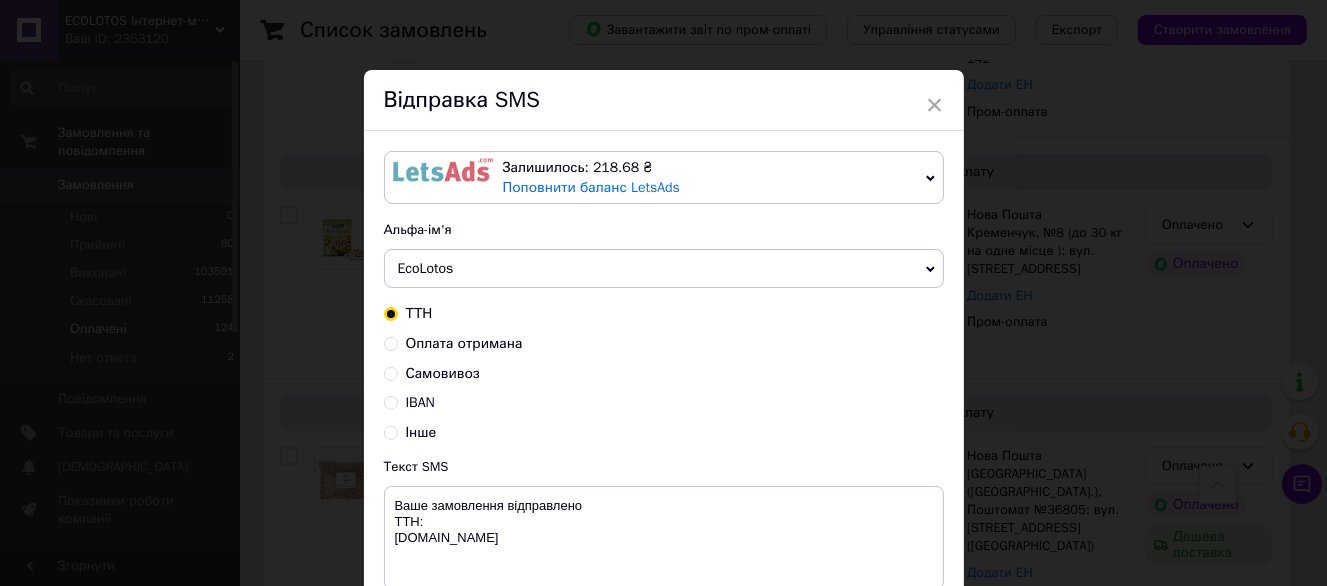click on "Оплата отримана" at bounding box center (464, 343) 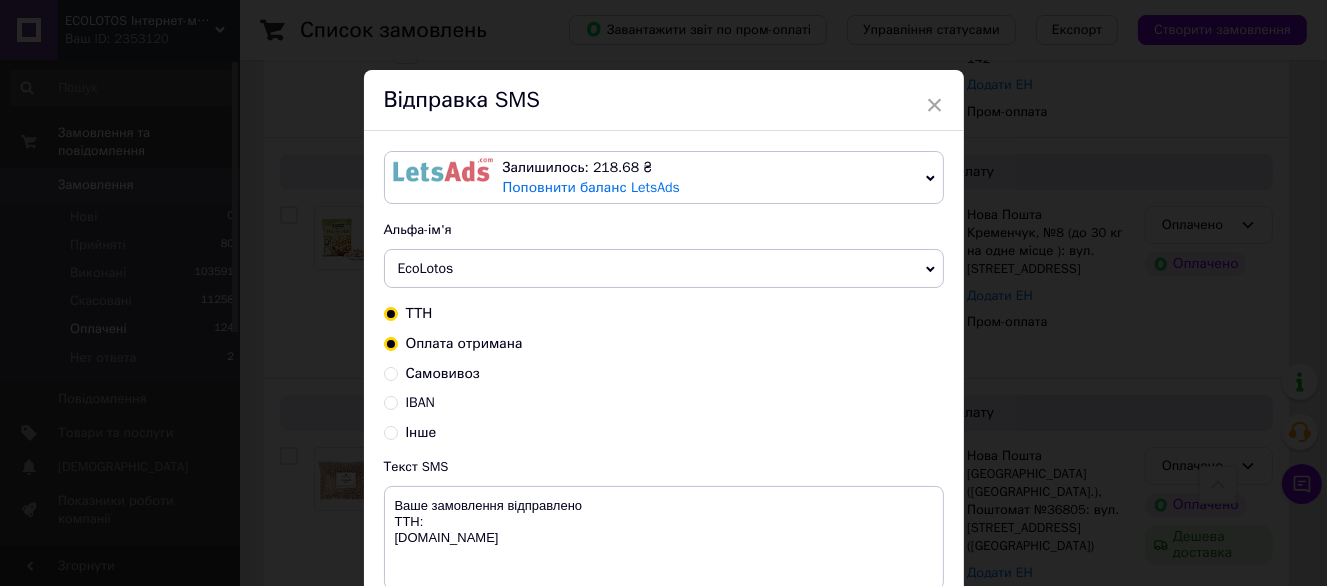 radio on "true" 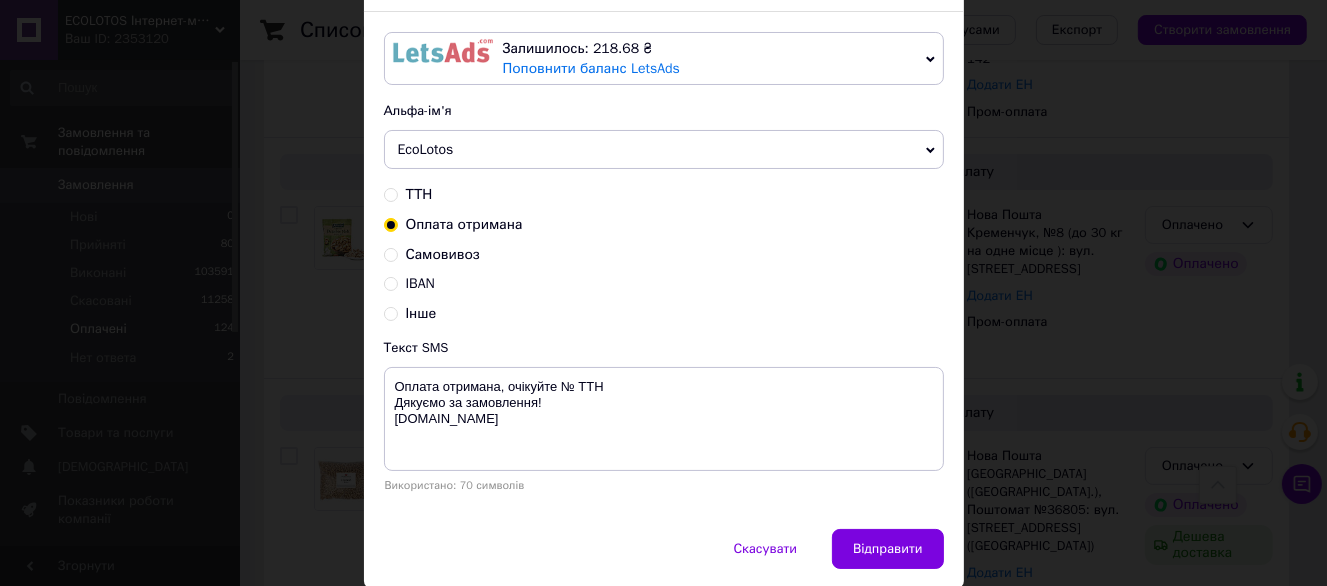 scroll, scrollTop: 187, scrollLeft: 0, axis: vertical 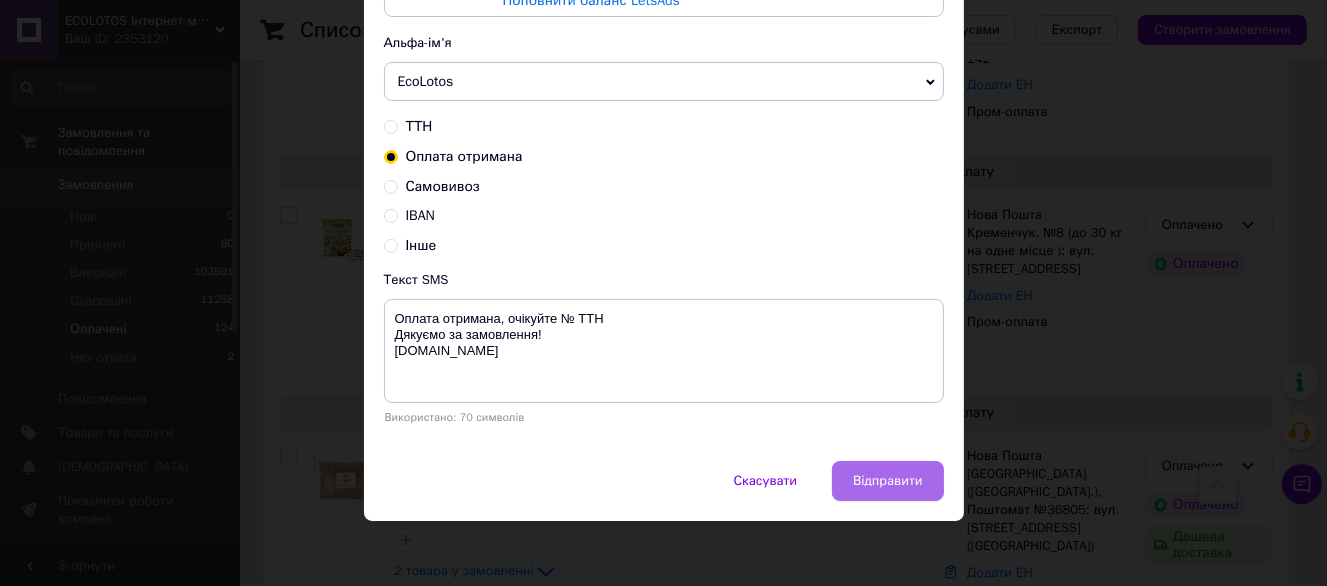 click on "Відправити" at bounding box center (887, 481) 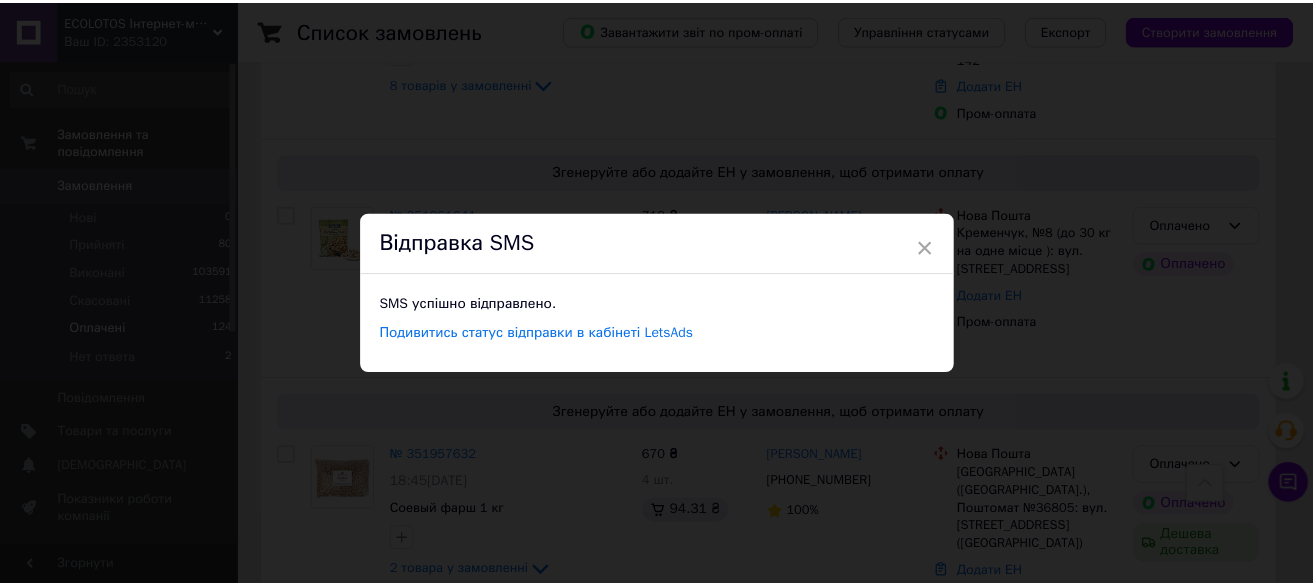 scroll, scrollTop: 0, scrollLeft: 0, axis: both 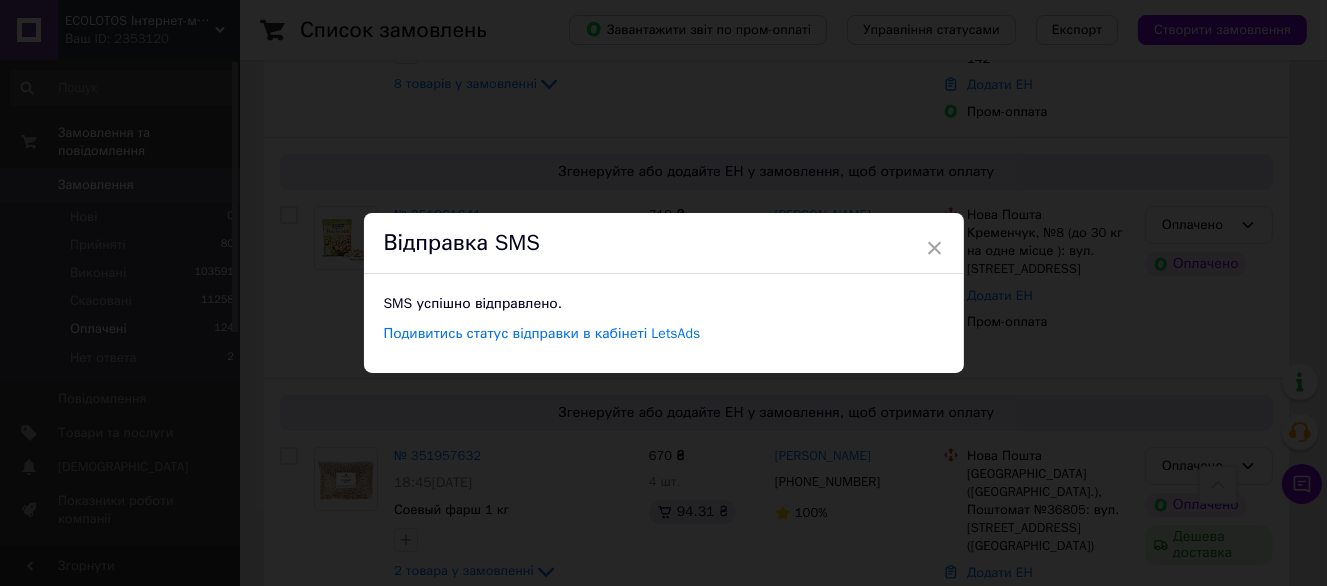 click on "× Відправка SMS SMS успішно відправлено. Подивитись статус відправки в кабінеті LetsAds" at bounding box center (663, 293) 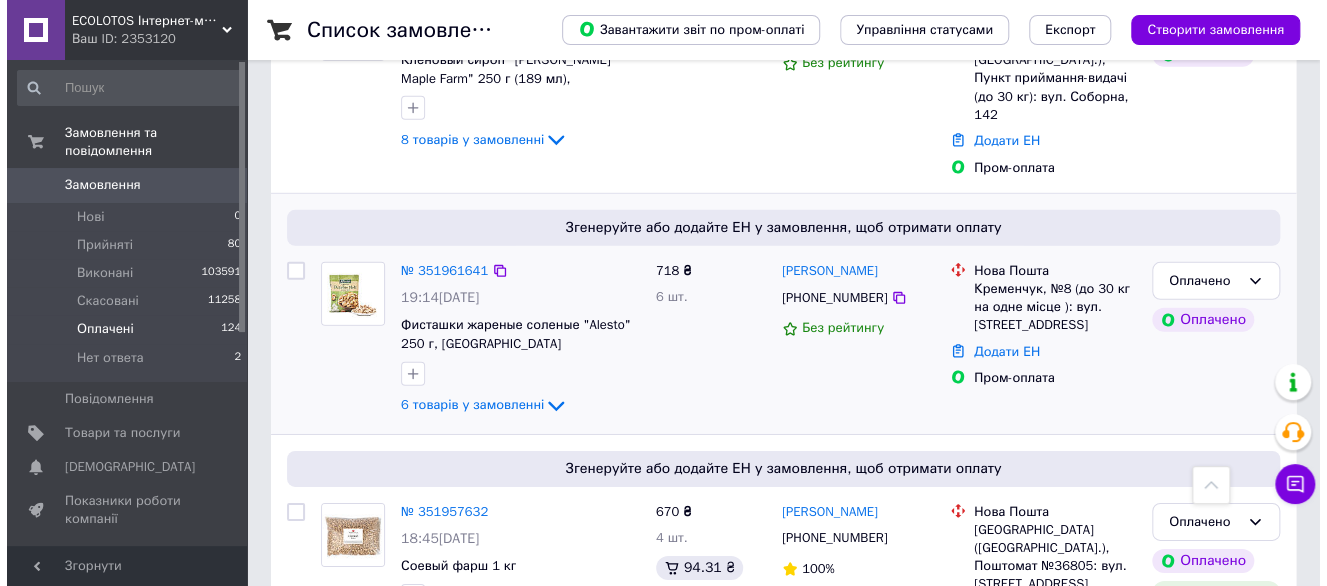 scroll, scrollTop: 2600, scrollLeft: 0, axis: vertical 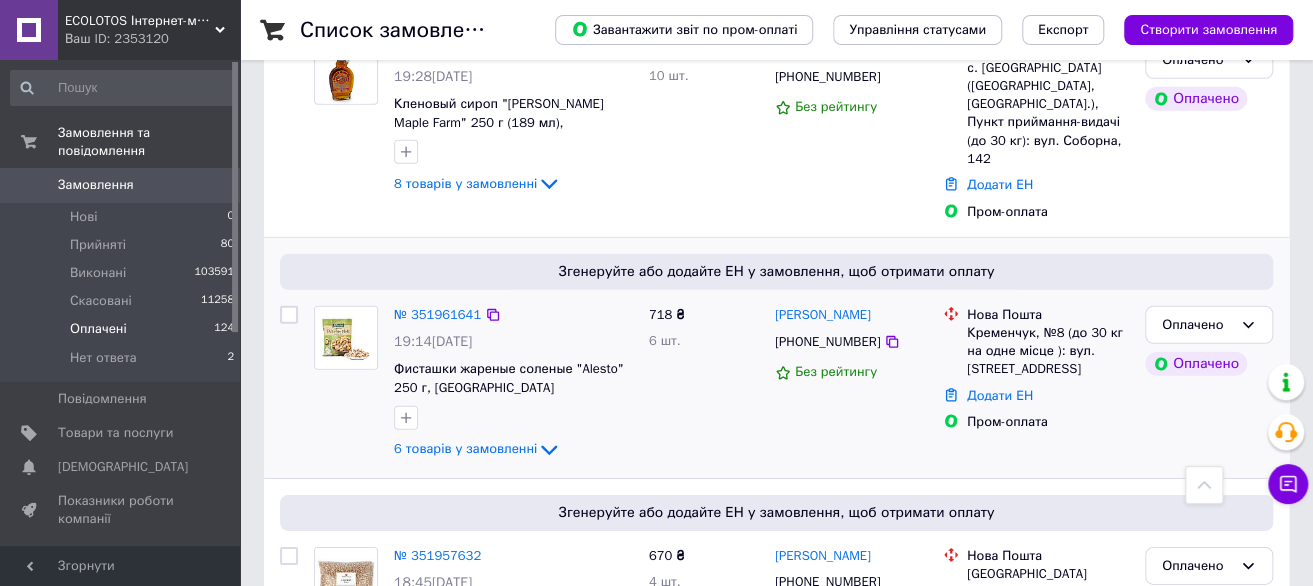 click on "+380931591548" at bounding box center [827, 341] 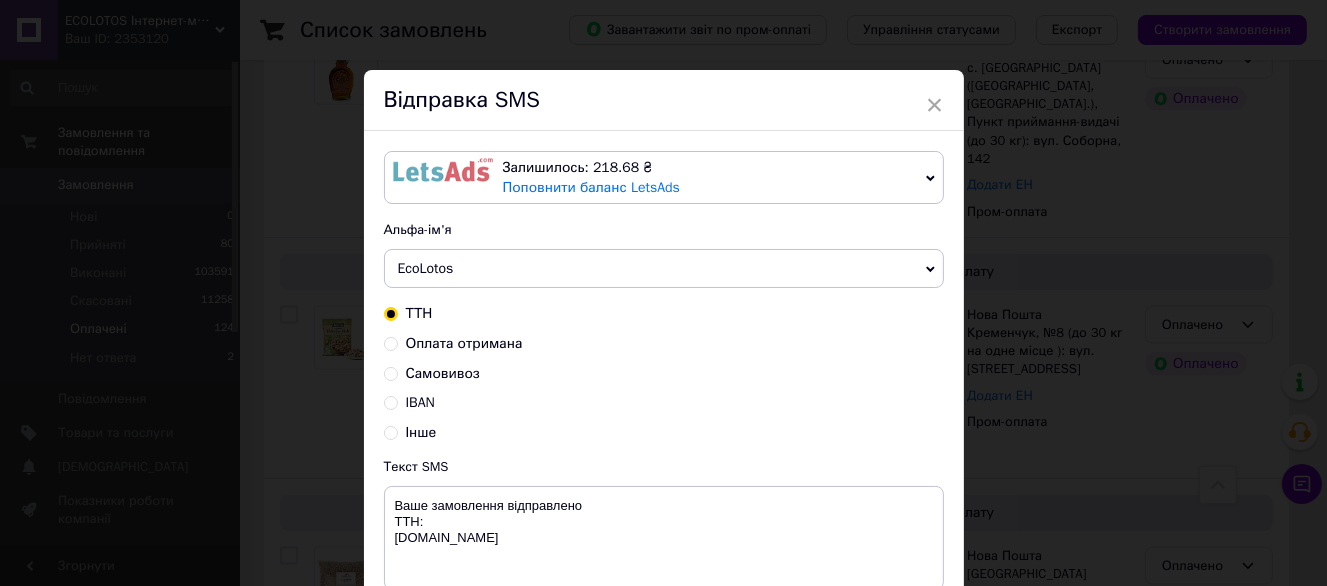 click on "Оплата отримана" at bounding box center [464, 343] 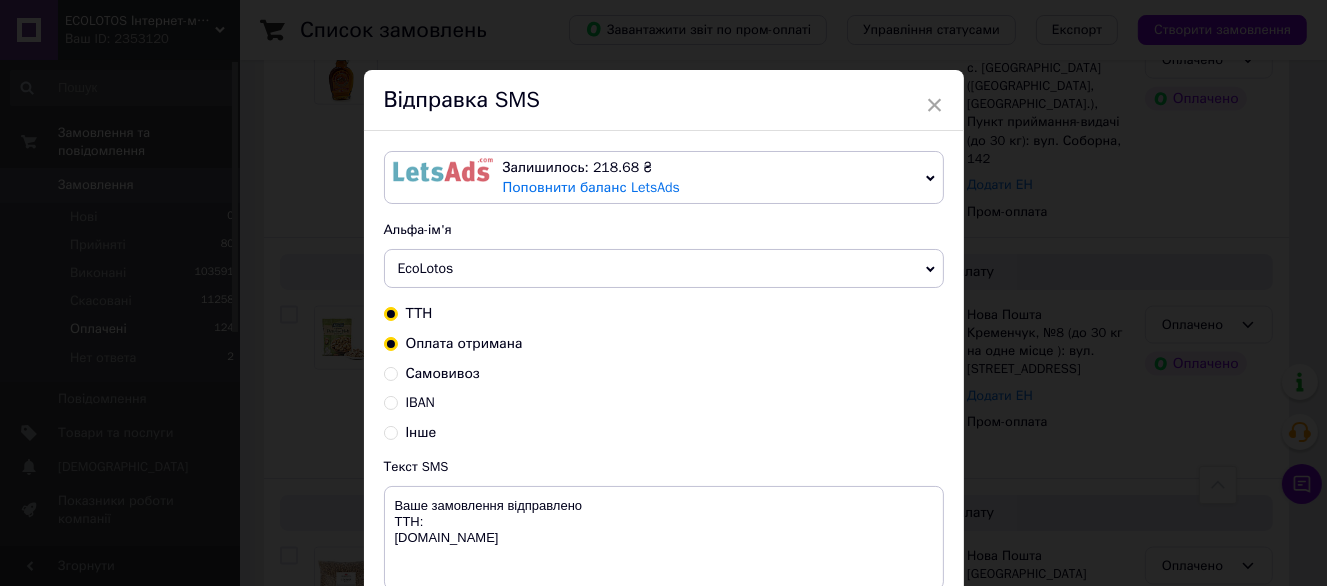 radio on "true" 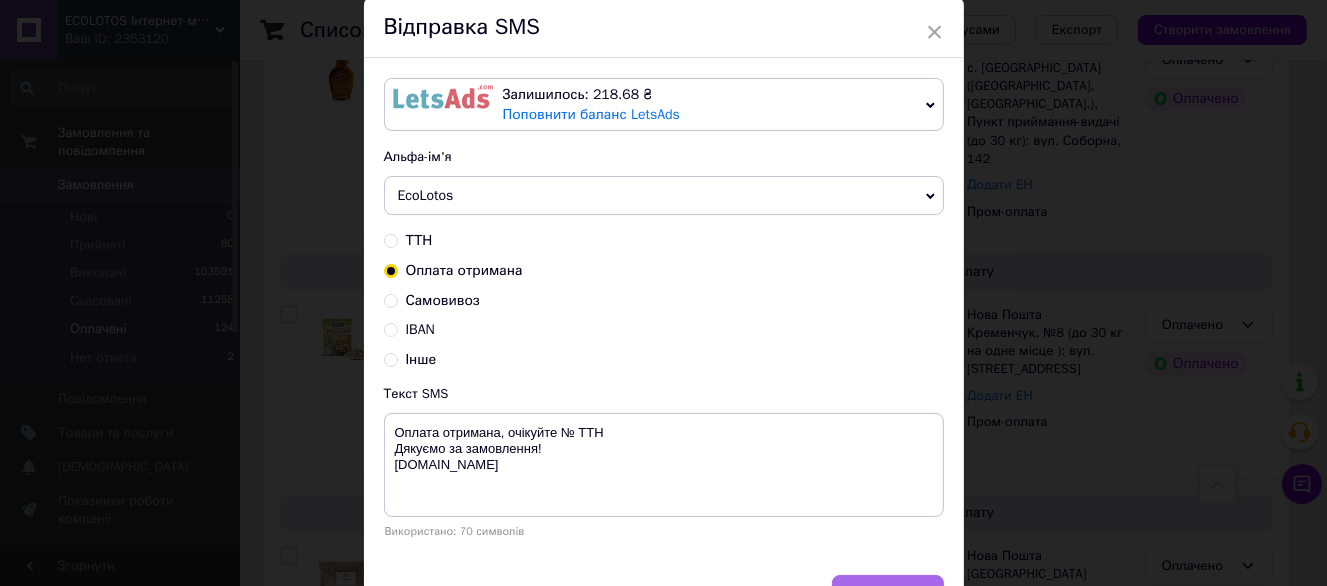 scroll, scrollTop: 187, scrollLeft: 0, axis: vertical 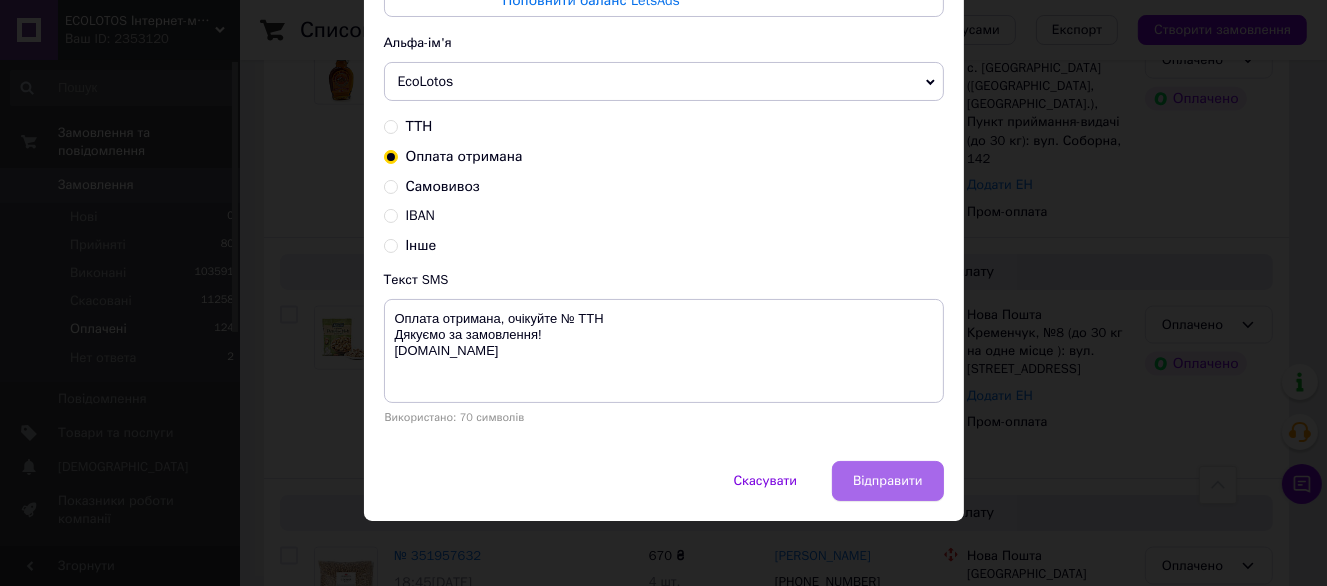click on "Відправити" at bounding box center (887, 481) 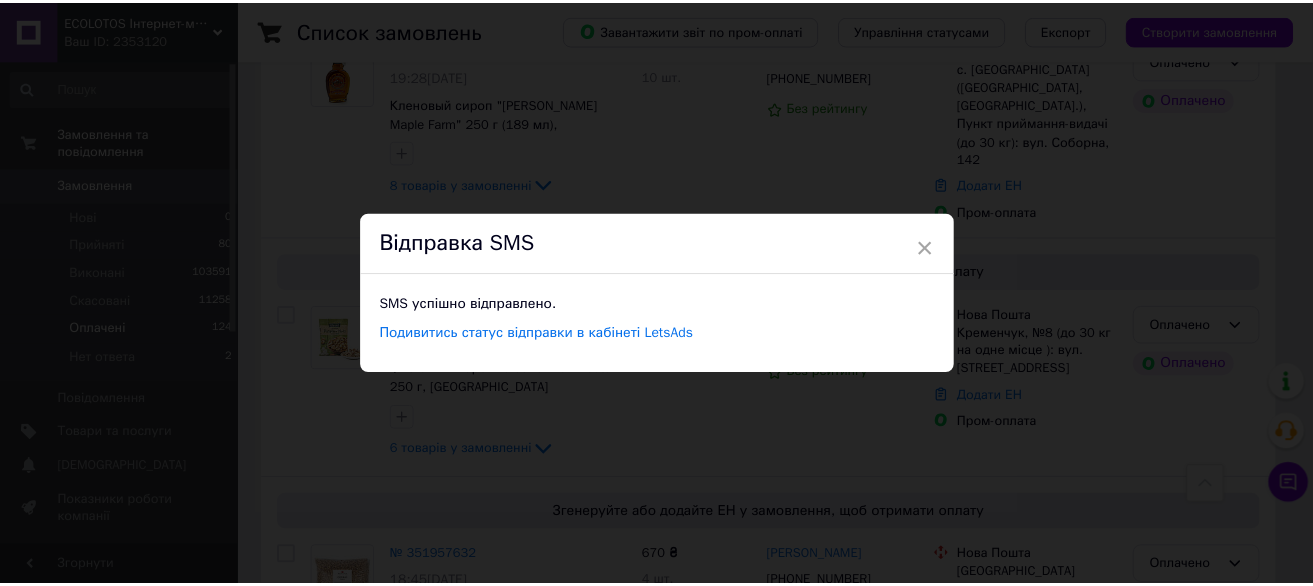 scroll, scrollTop: 0, scrollLeft: 0, axis: both 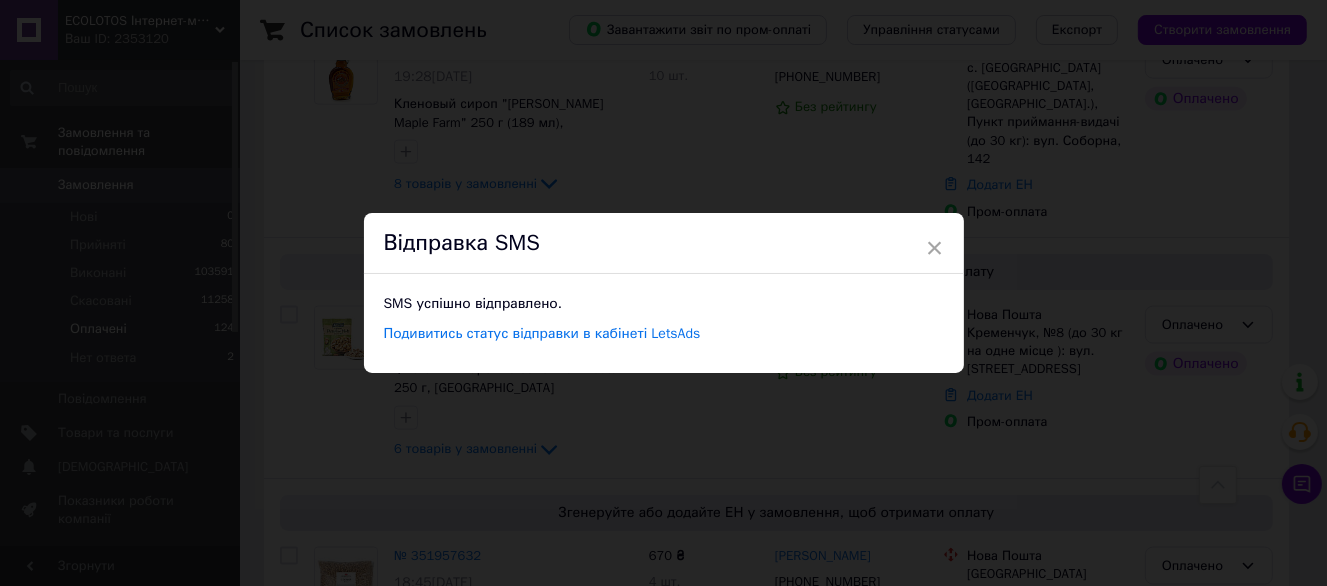 click on "× Відправка SMS SMS успішно відправлено. Подивитись статус відправки в кабінеті LetsAds" at bounding box center (663, 293) 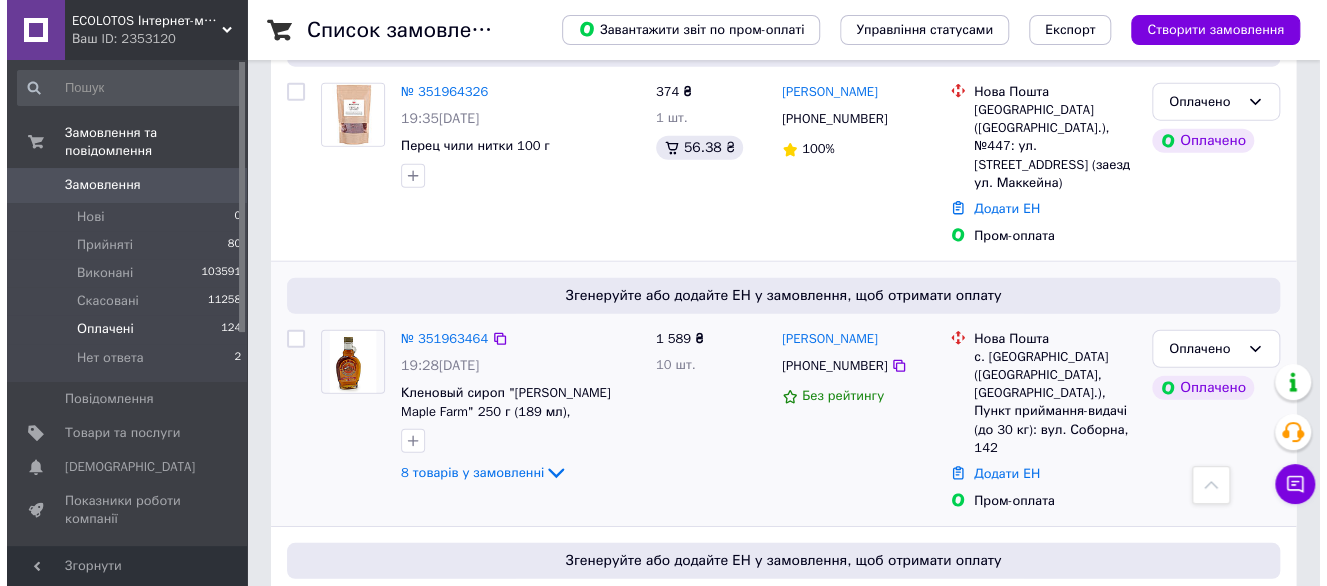 scroll, scrollTop: 2300, scrollLeft: 0, axis: vertical 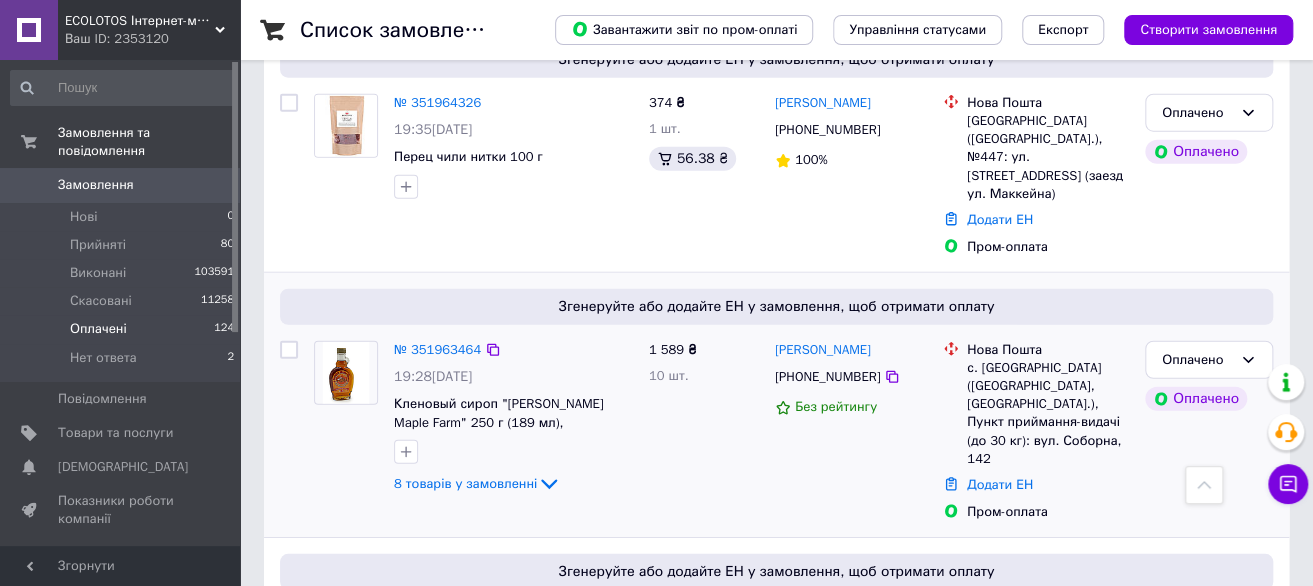 click on "+380988823643" at bounding box center (827, 376) 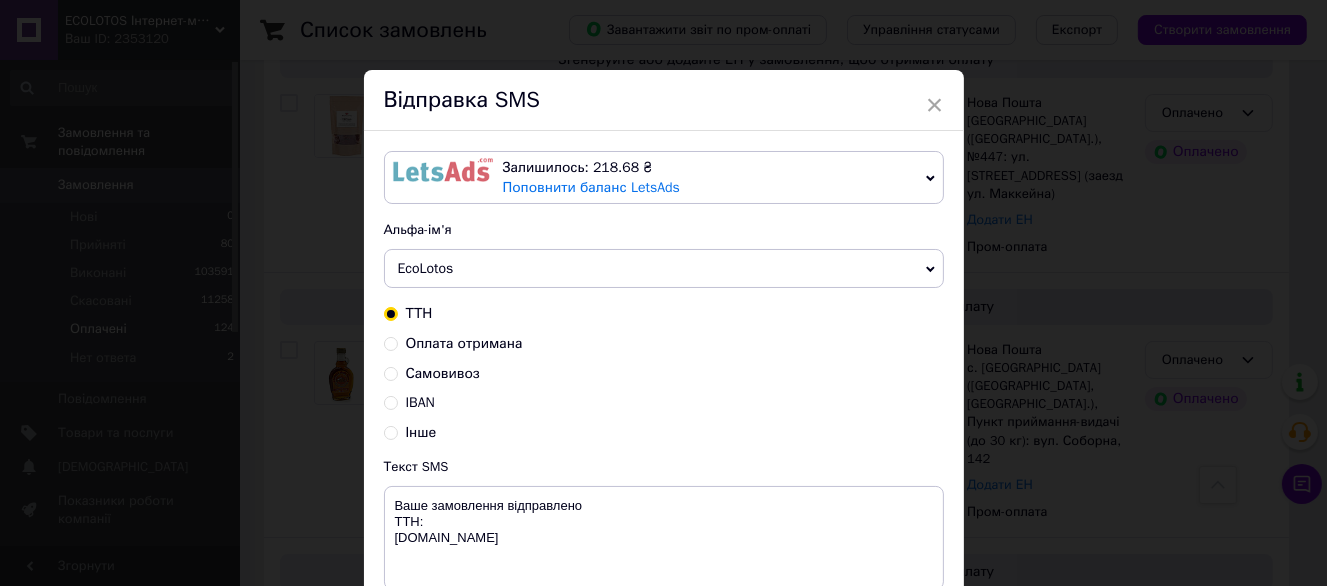drag, startPoint x: 485, startPoint y: 355, endPoint x: 483, endPoint y: 341, distance: 14.142136 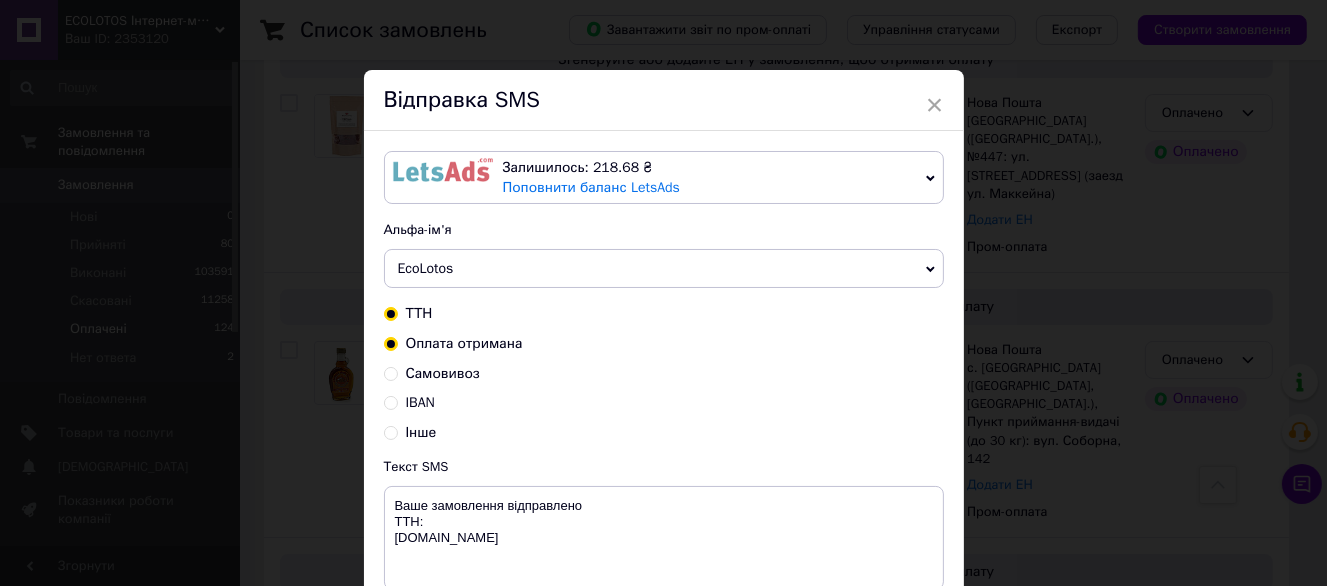 radio on "true" 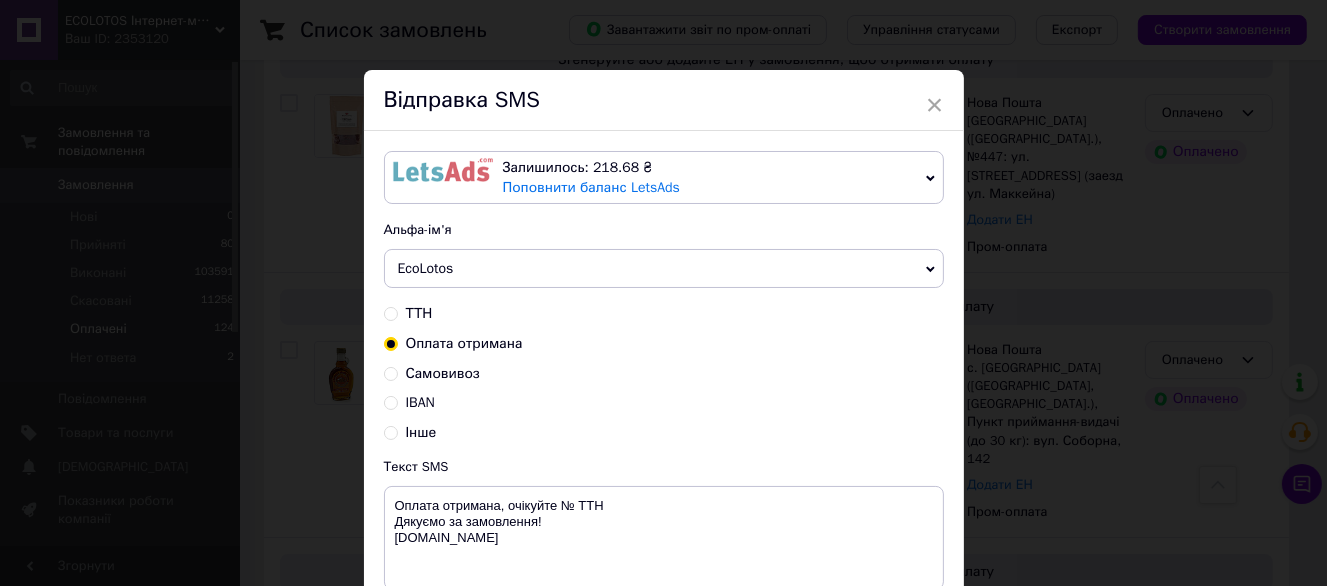 scroll, scrollTop: 187, scrollLeft: 0, axis: vertical 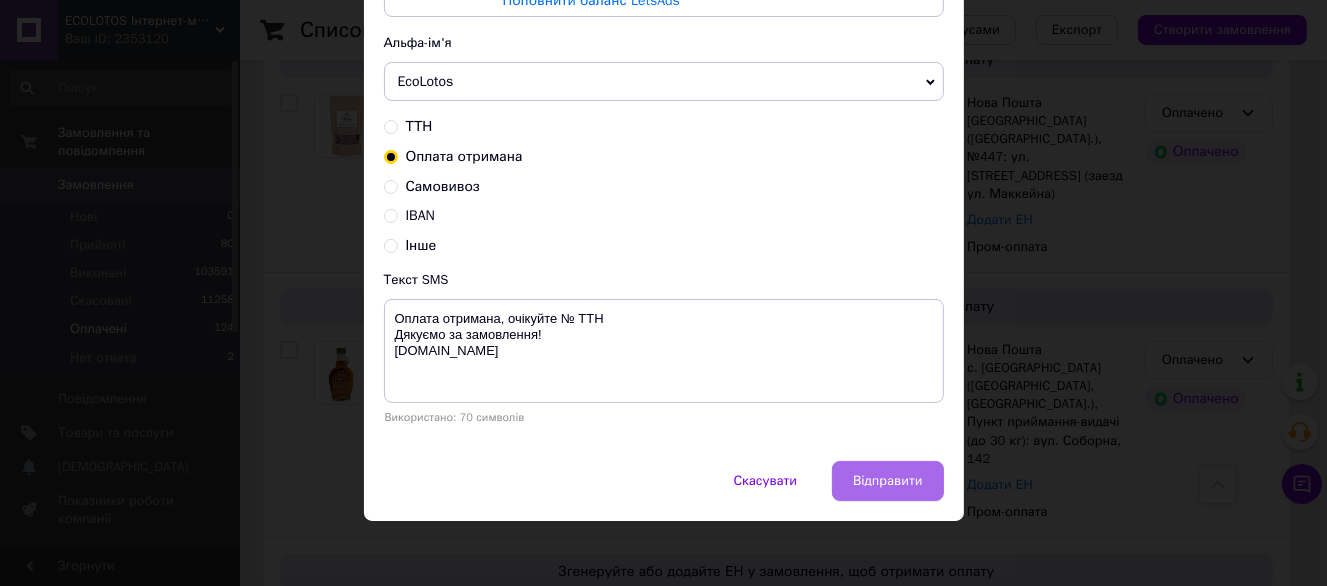click on "Відправити" at bounding box center (887, 481) 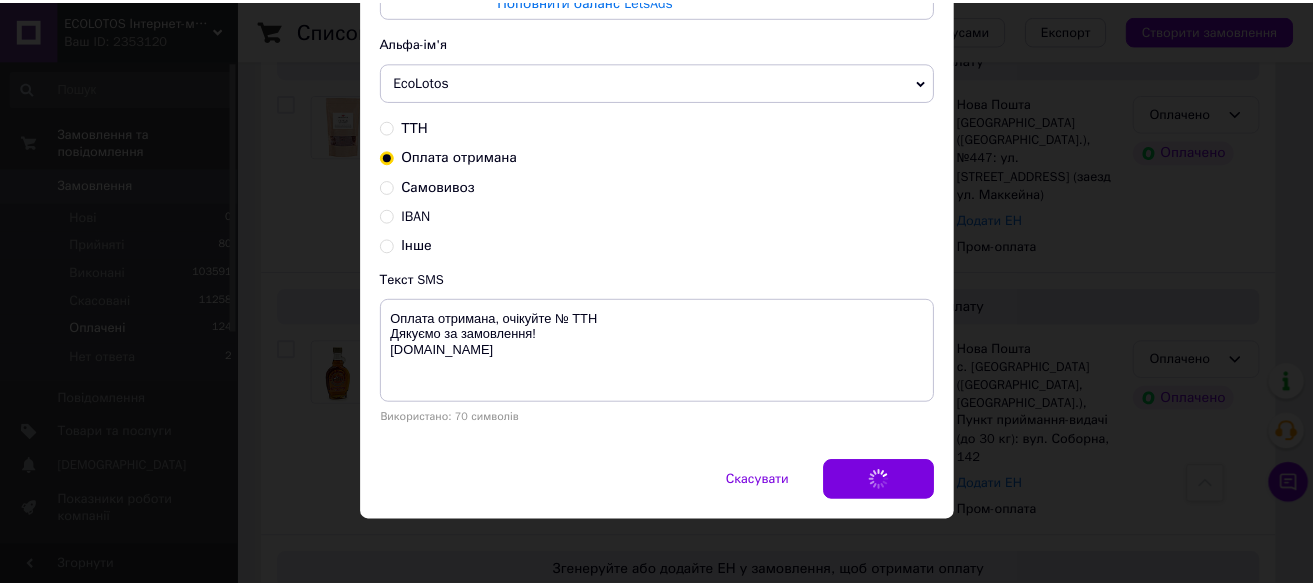 scroll, scrollTop: 0, scrollLeft: 0, axis: both 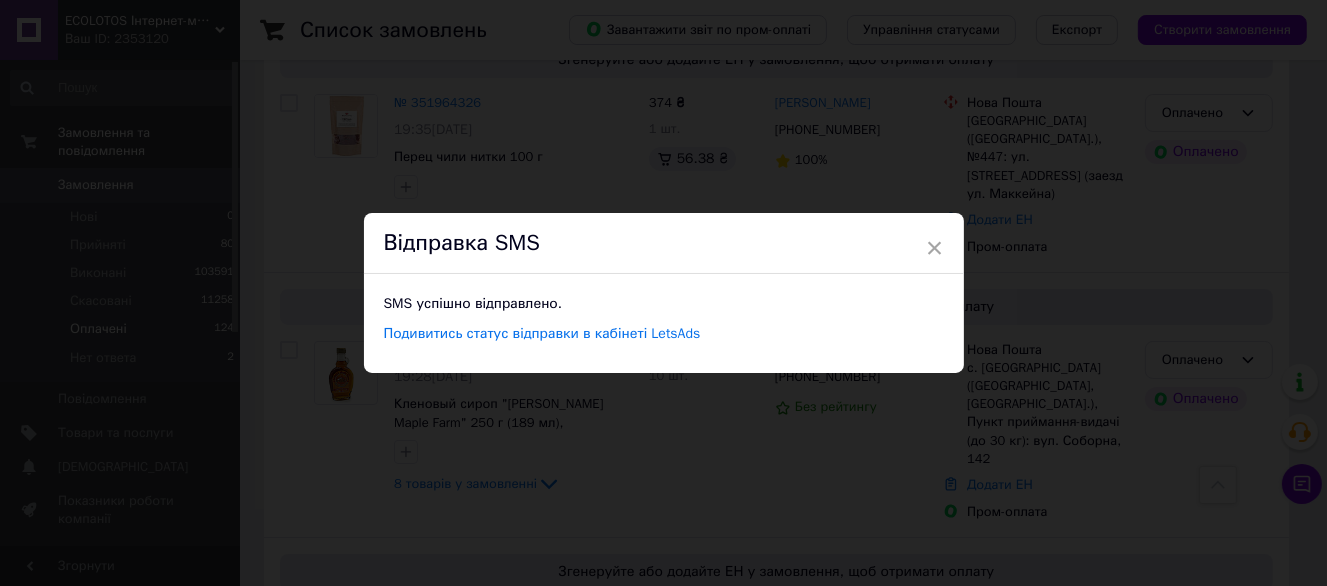 click on "× Відправка SMS SMS успішно відправлено. Подивитись статус відправки в кабінеті LetsAds" at bounding box center [663, 293] 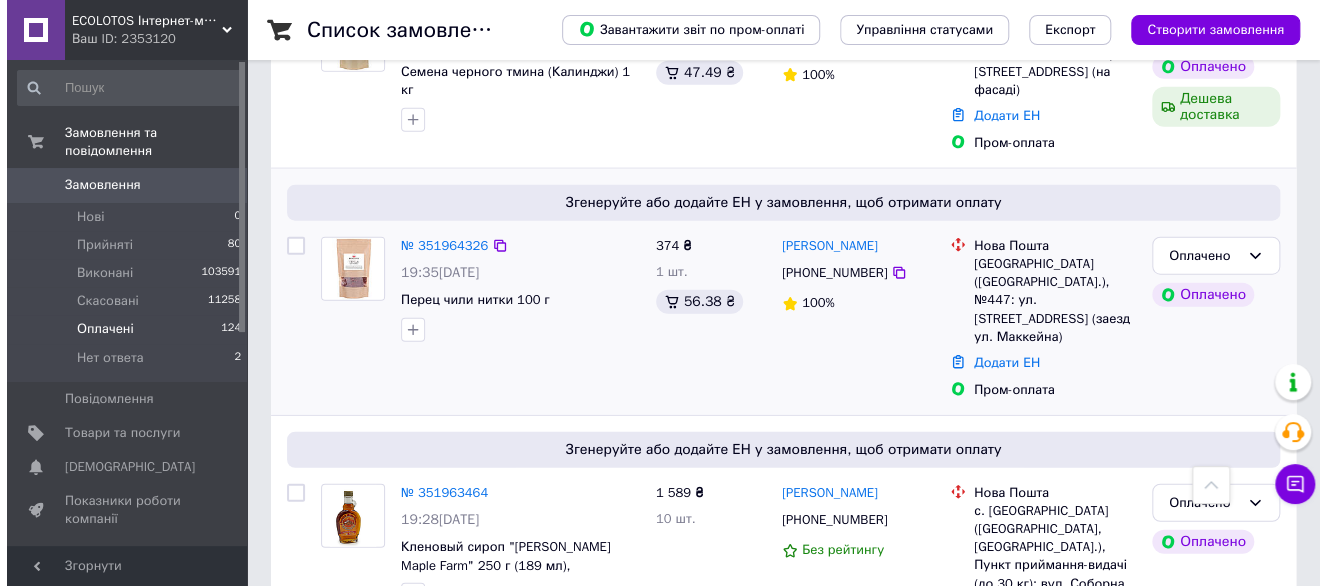 scroll, scrollTop: 2100, scrollLeft: 0, axis: vertical 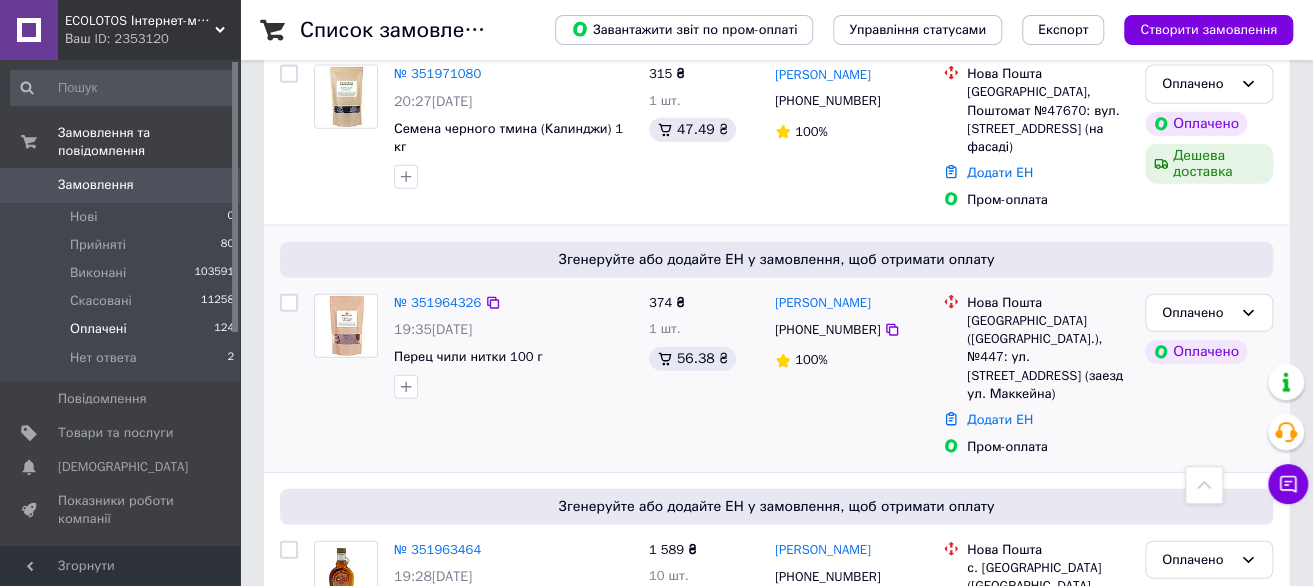 click on "+380639838668" at bounding box center [827, 330] 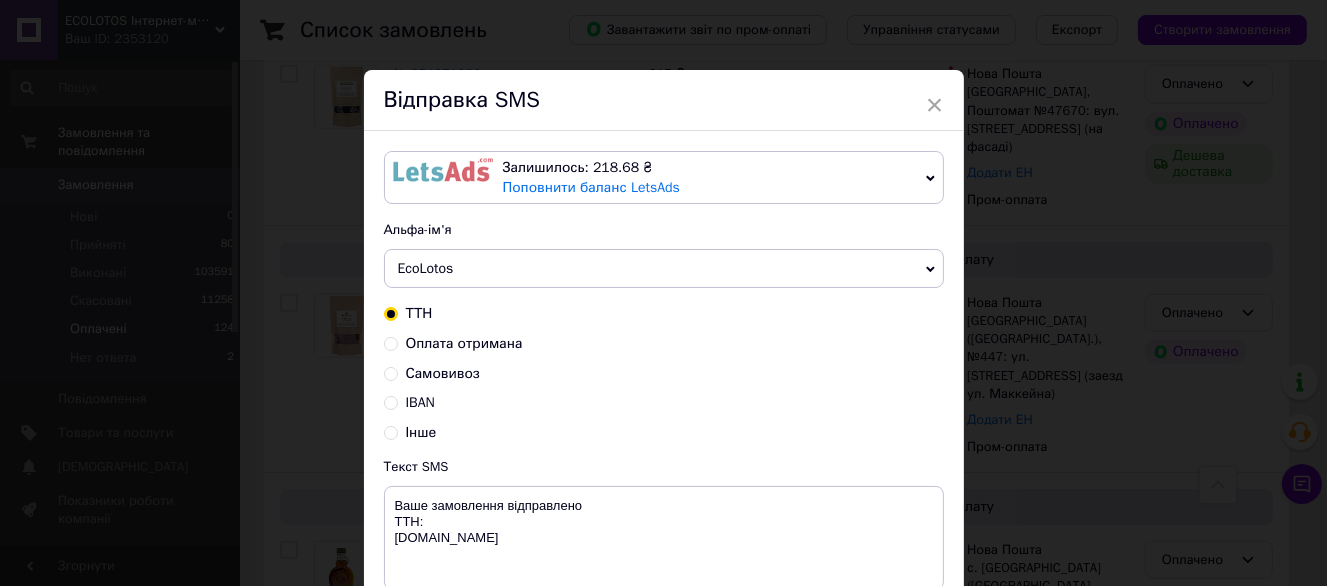 click on "Оплата отримана" at bounding box center [464, 343] 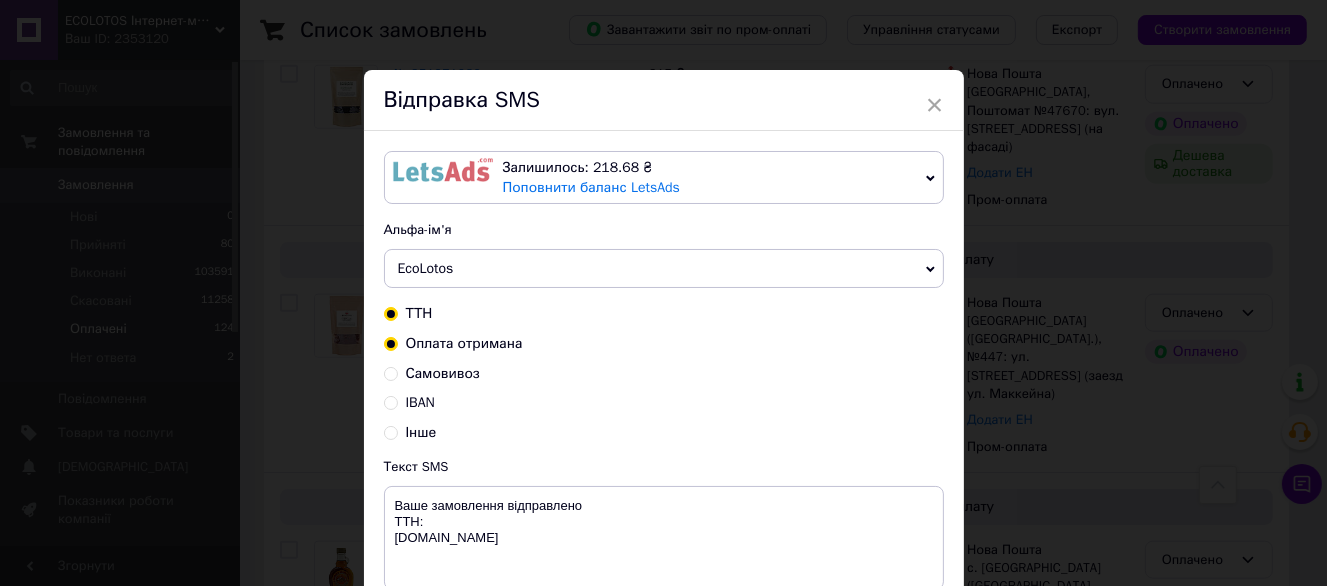 radio on "true" 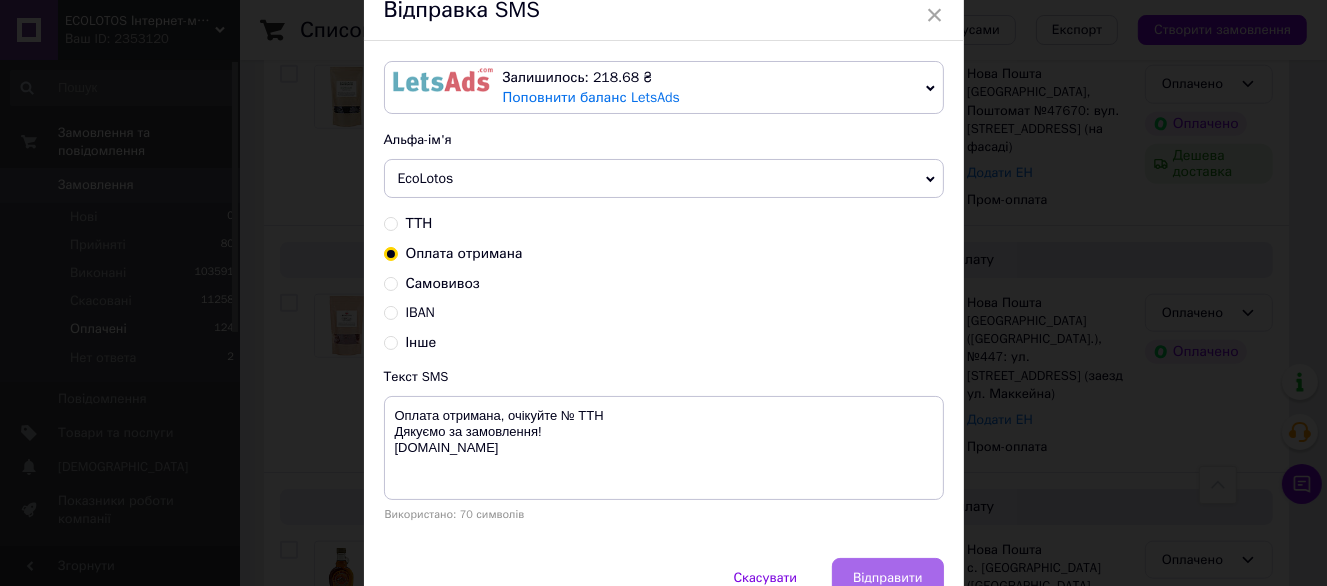 scroll, scrollTop: 187, scrollLeft: 0, axis: vertical 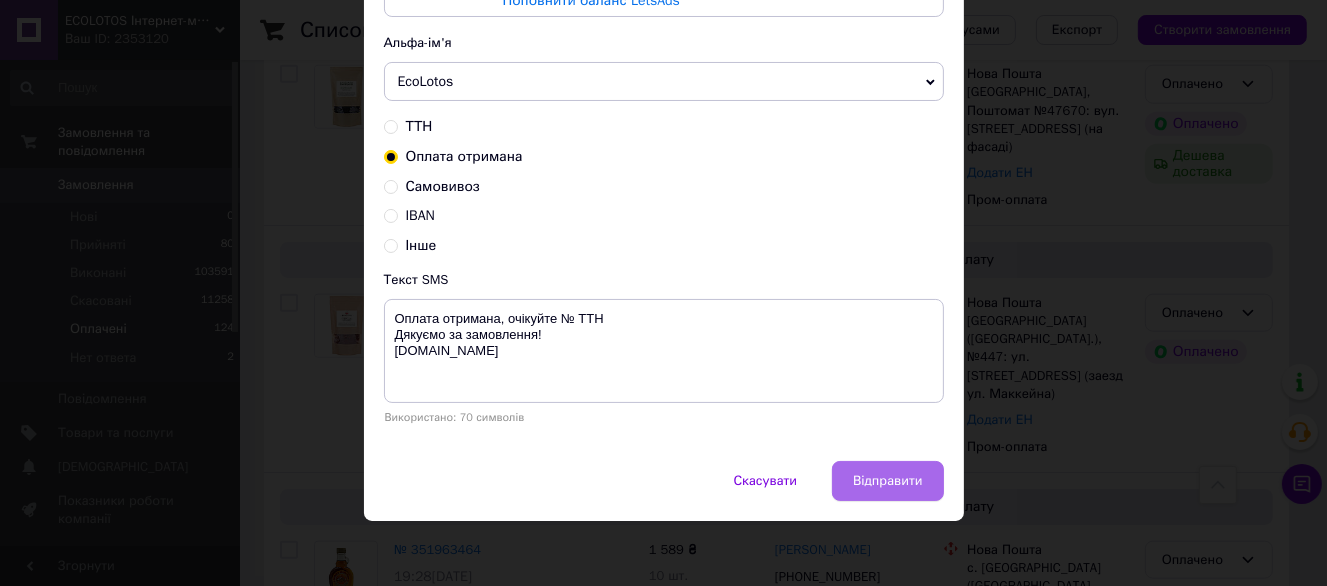 click on "Відправити" at bounding box center [887, 481] 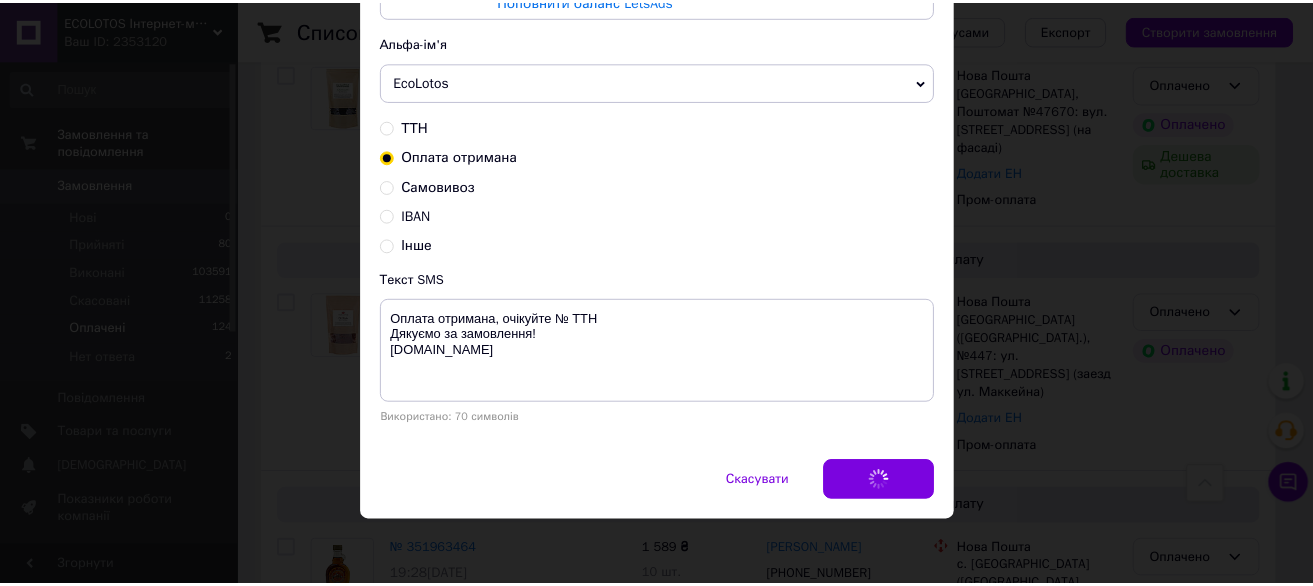 scroll, scrollTop: 0, scrollLeft: 0, axis: both 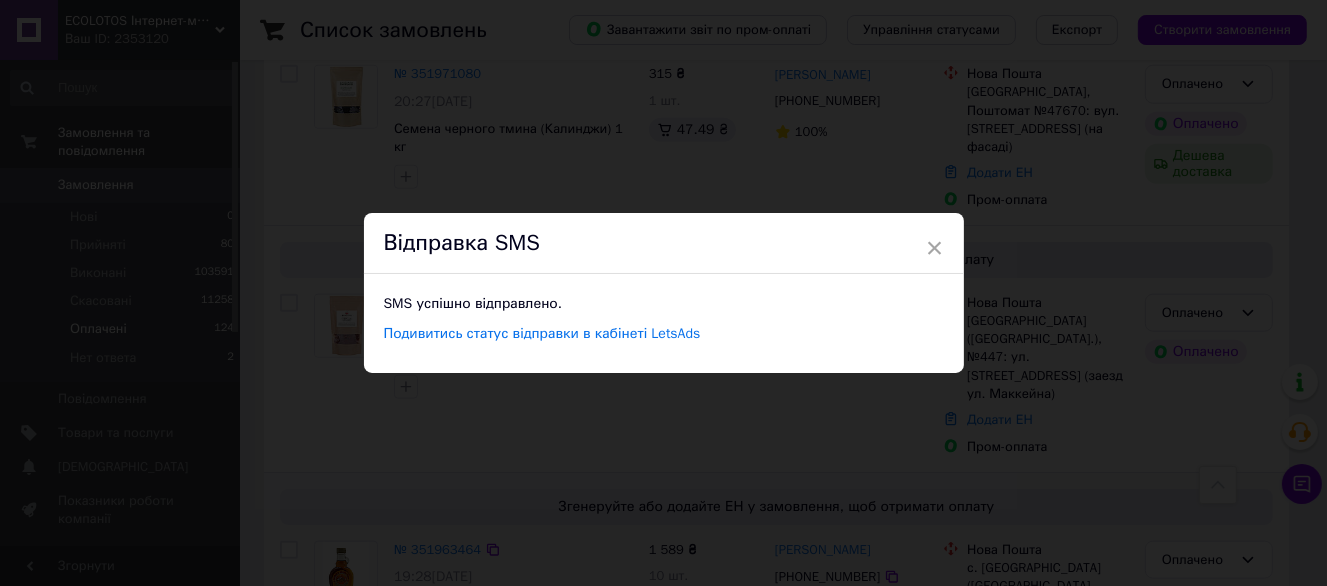 drag, startPoint x: 959, startPoint y: 453, endPoint x: 762, endPoint y: 453, distance: 197 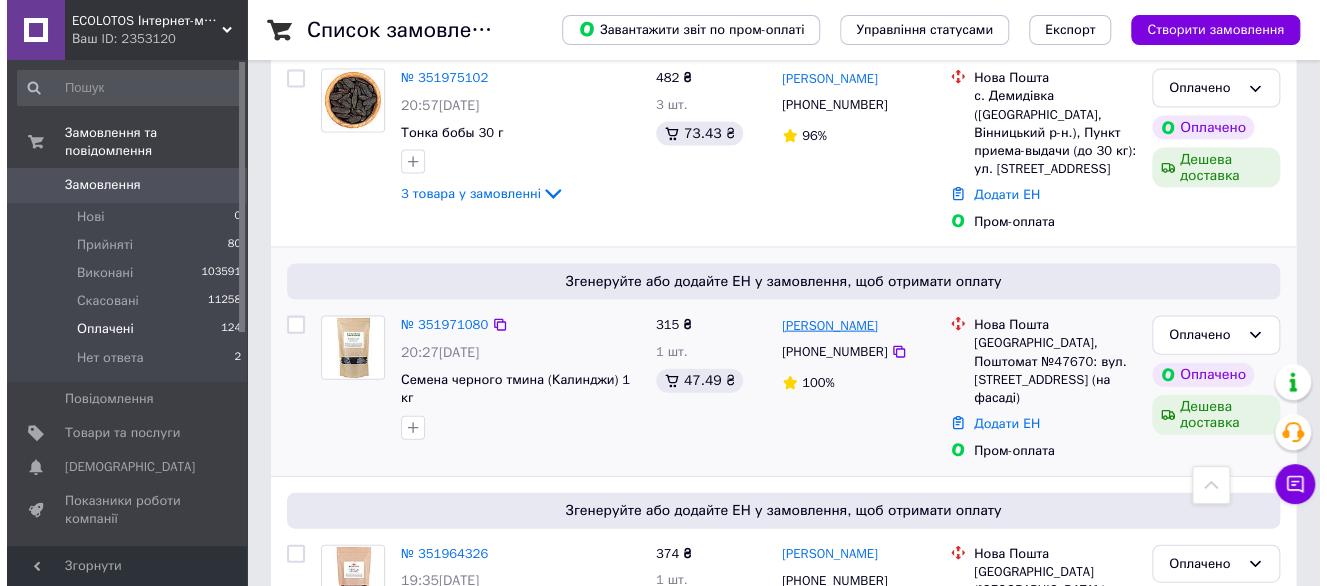 scroll, scrollTop: 1800, scrollLeft: 0, axis: vertical 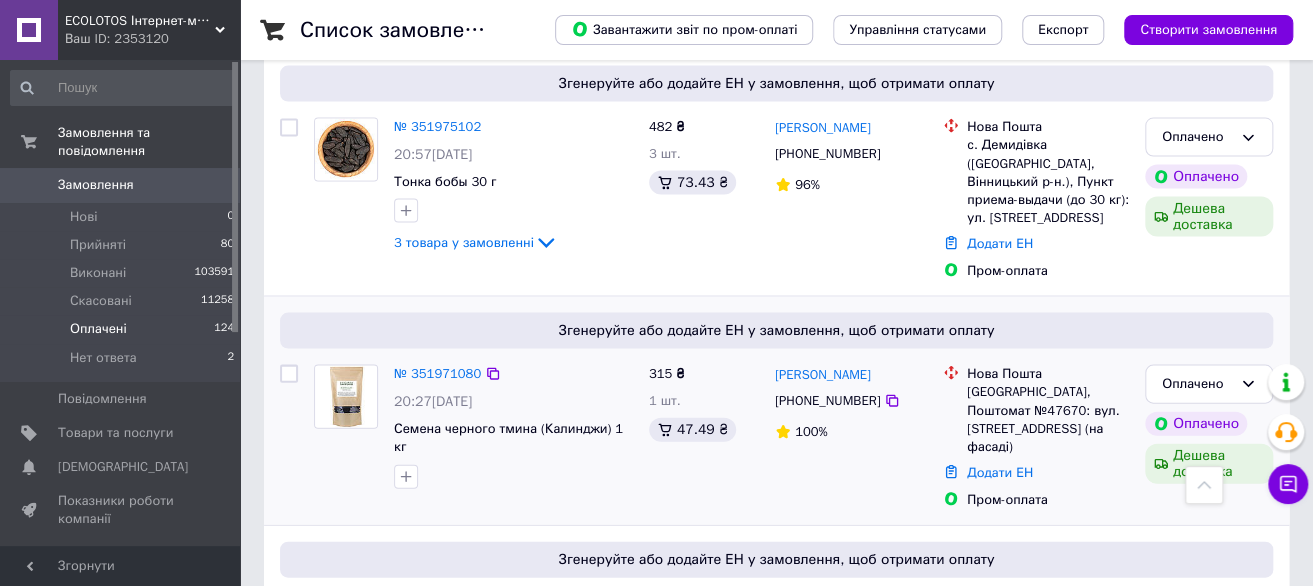 click on "Ева Кудрявцева +380686865847 100%" at bounding box center (851, 437) 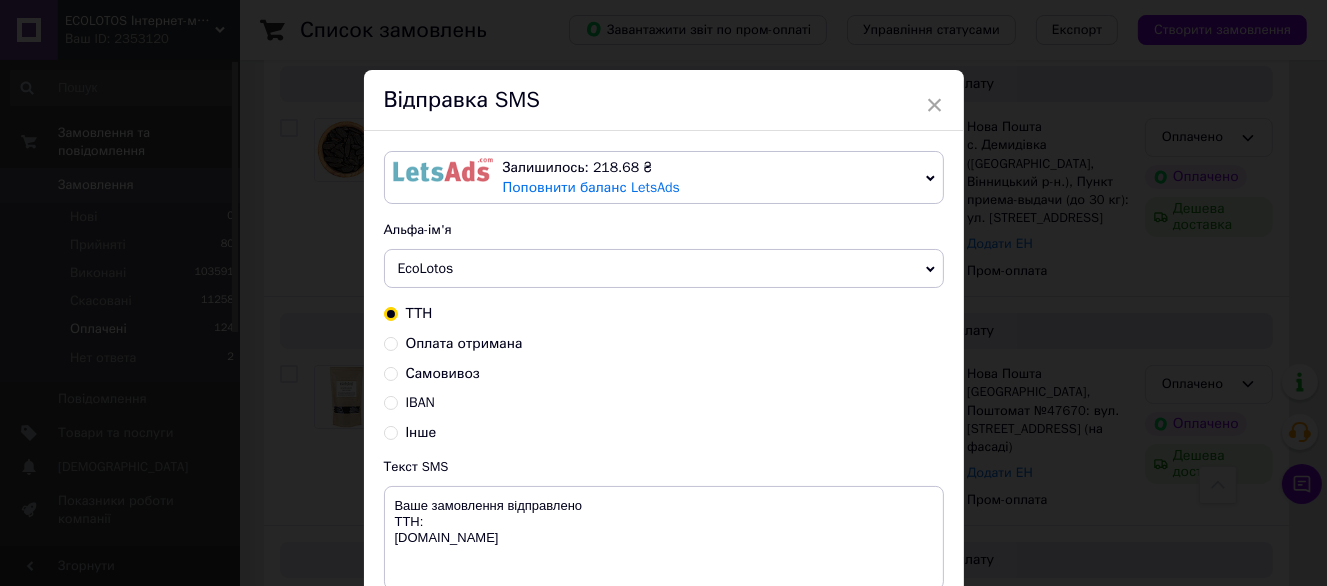 click on "Оплата отримана" at bounding box center [464, 343] 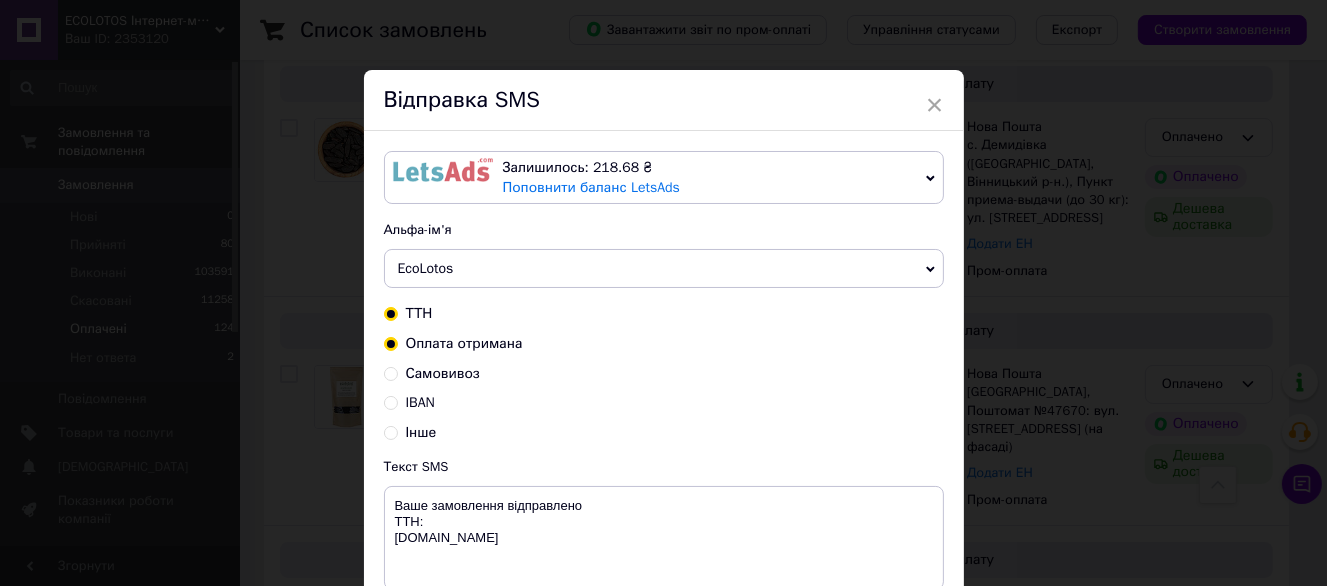 radio on "true" 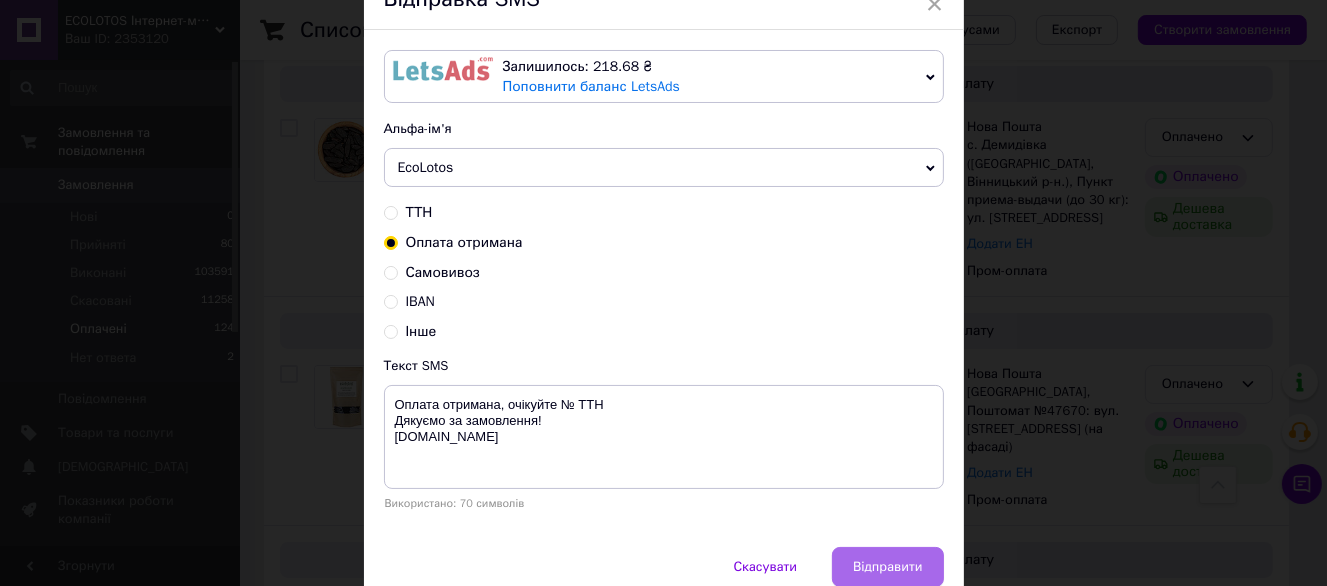 scroll, scrollTop: 187, scrollLeft: 0, axis: vertical 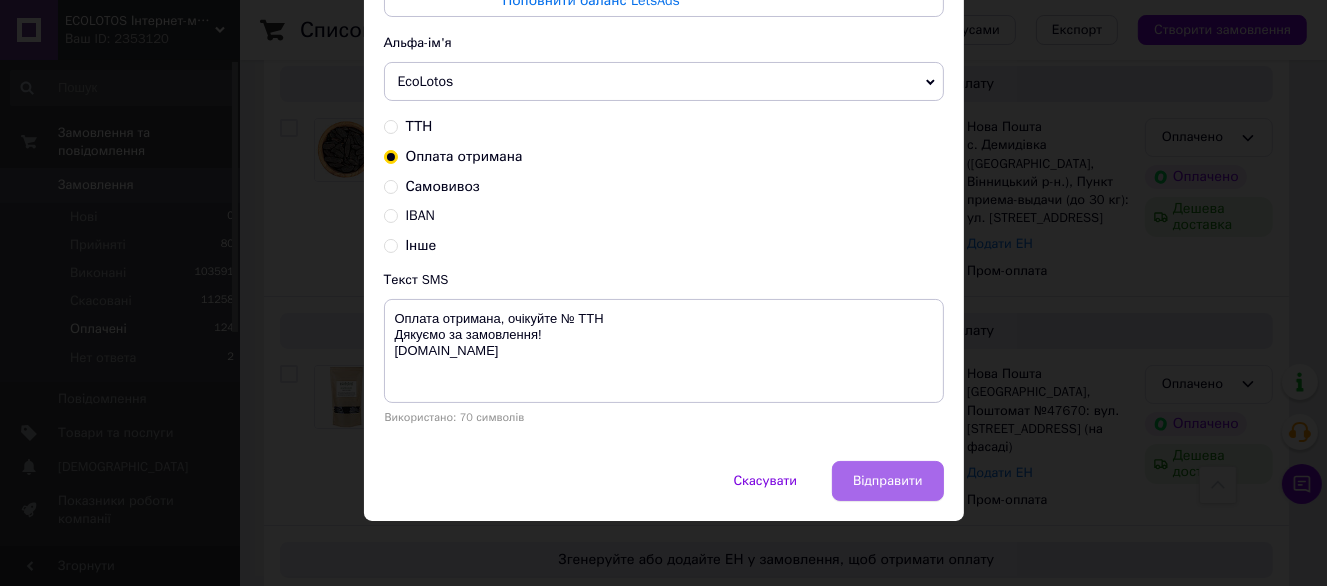 click on "Відправити" at bounding box center [887, 481] 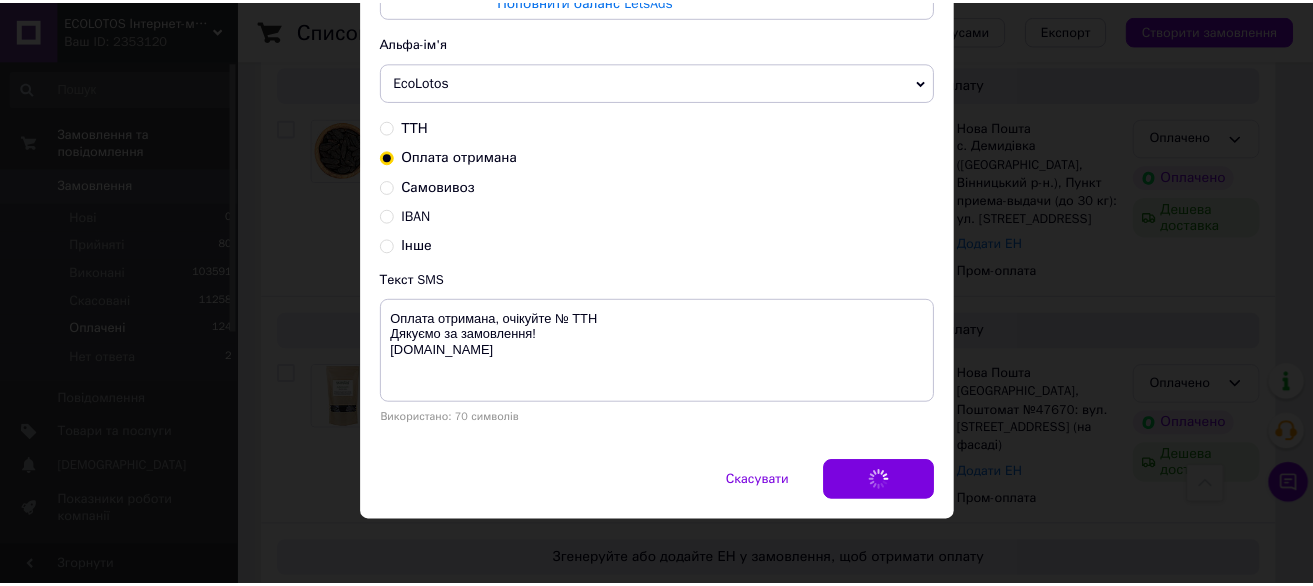 scroll, scrollTop: 0, scrollLeft: 0, axis: both 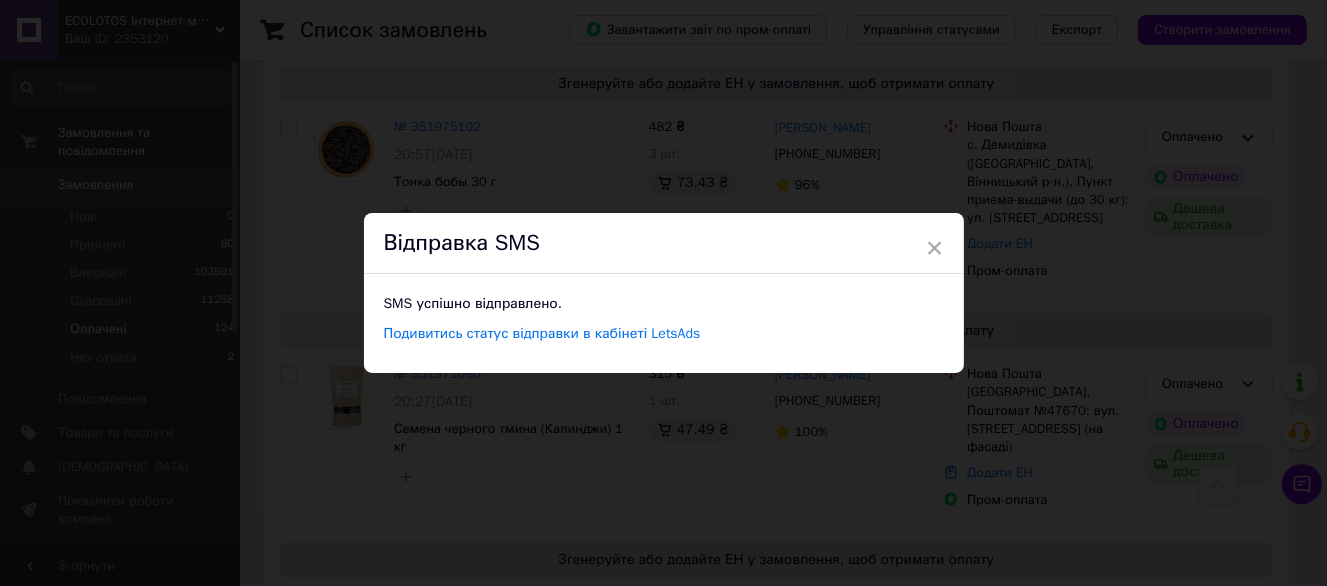 click on "× Відправка SMS SMS успішно відправлено. Подивитись статус відправки в кабінеті LetsAds" at bounding box center (663, 293) 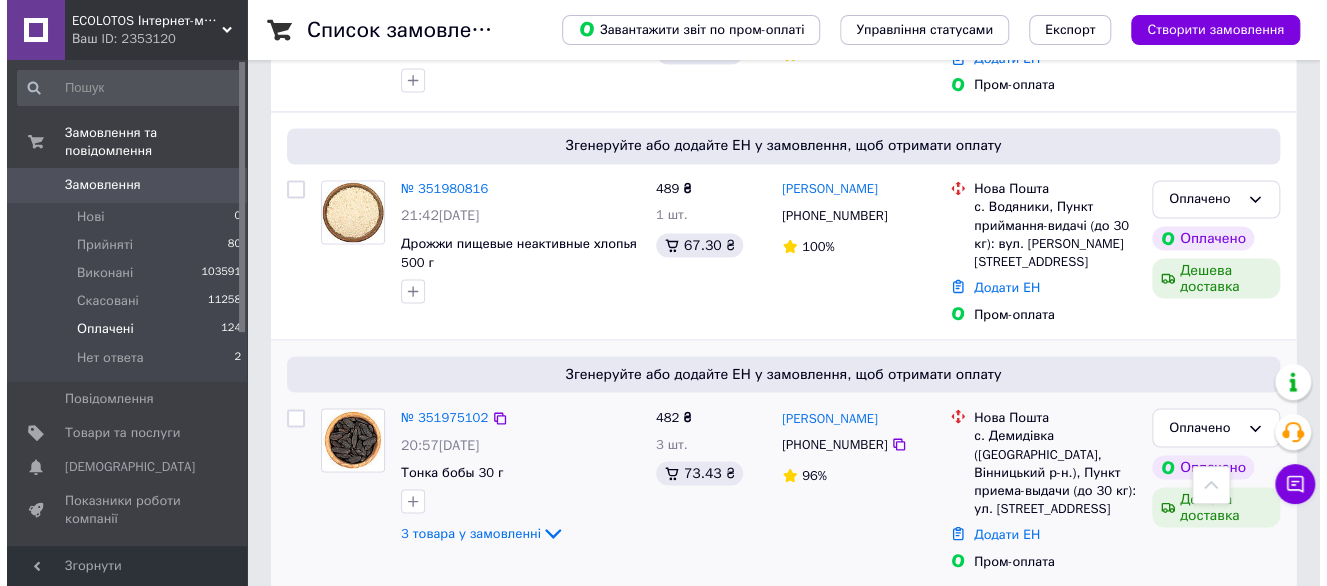 scroll, scrollTop: 1500, scrollLeft: 0, axis: vertical 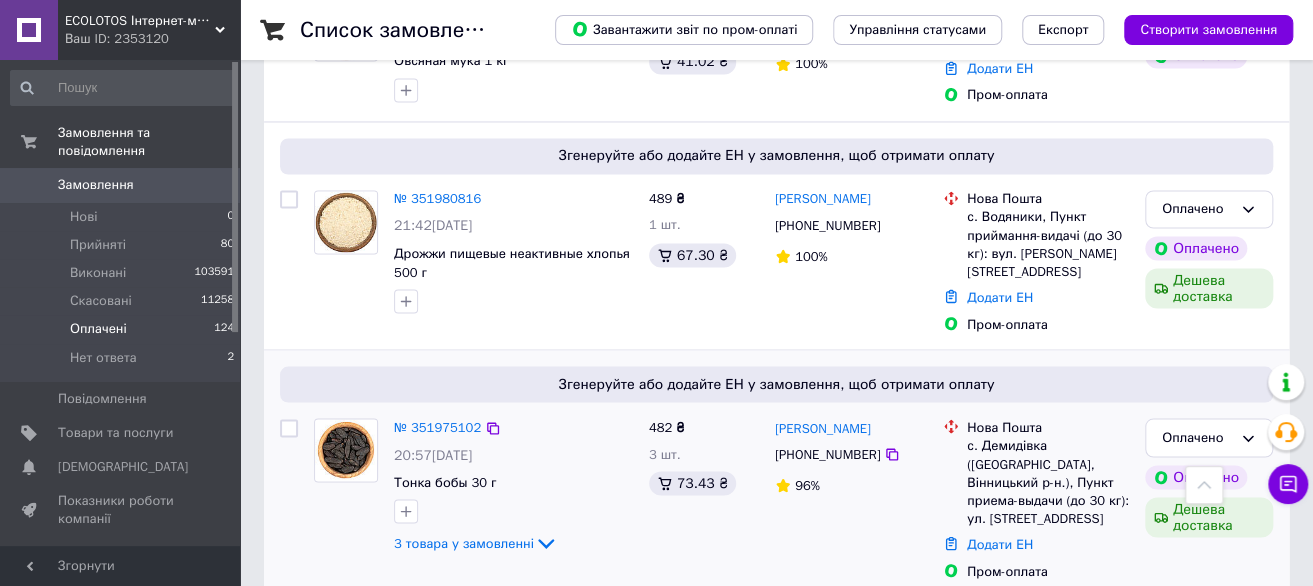 click on "+380963138568" at bounding box center (827, 453) 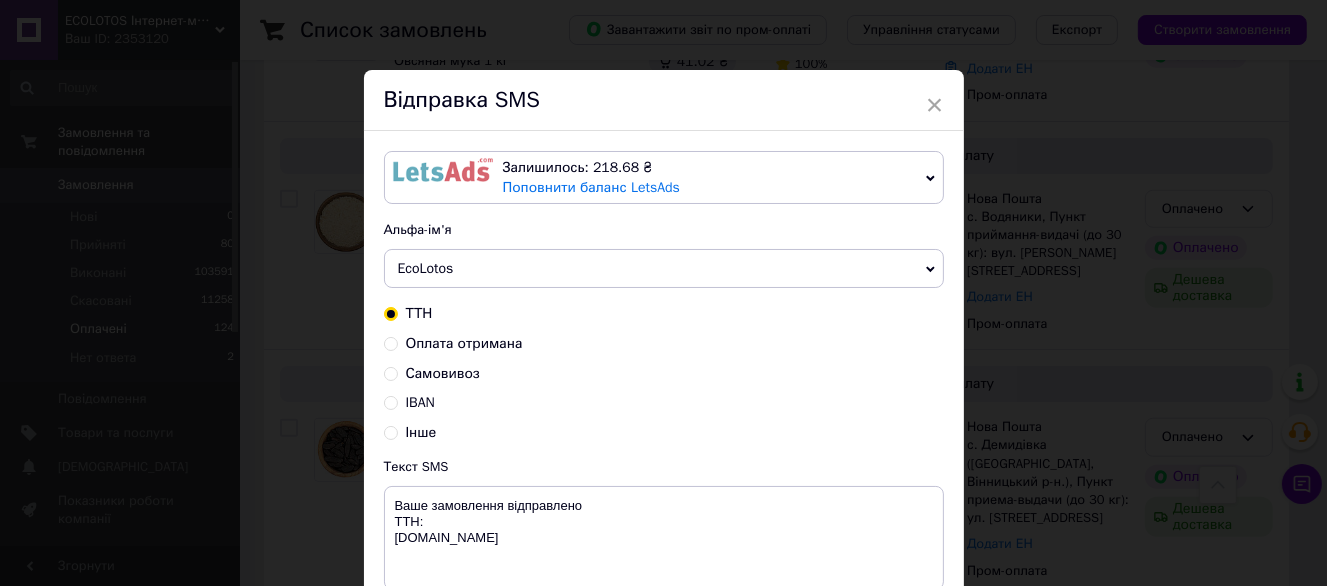 click on "ТТН" at bounding box center [664, 314] 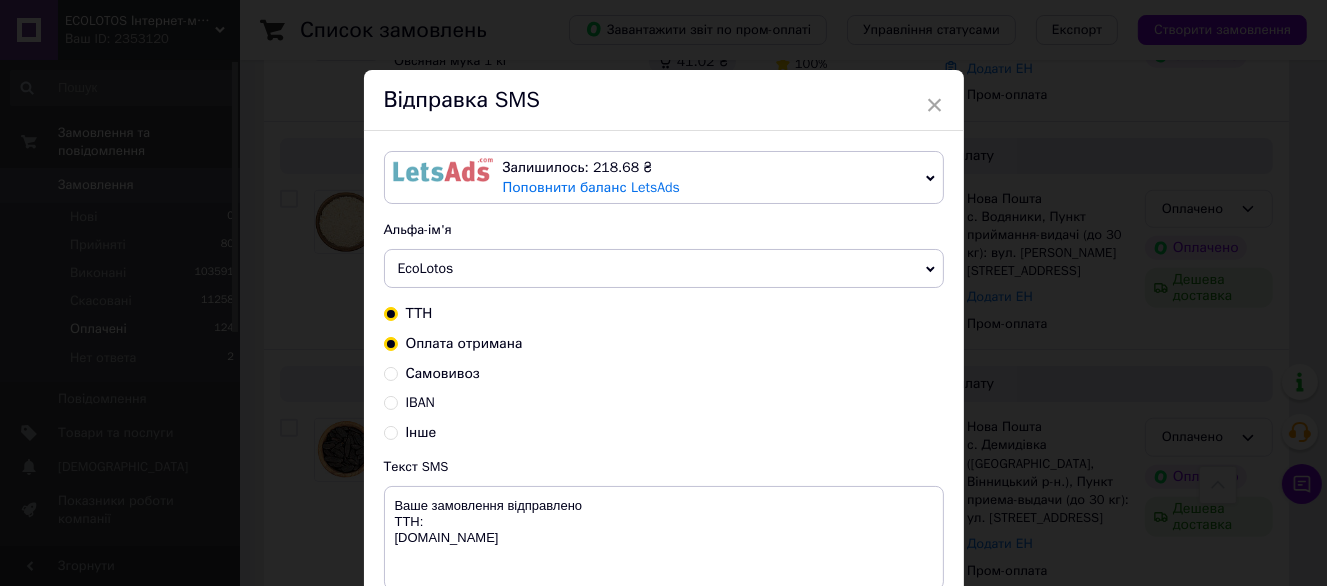 radio on "true" 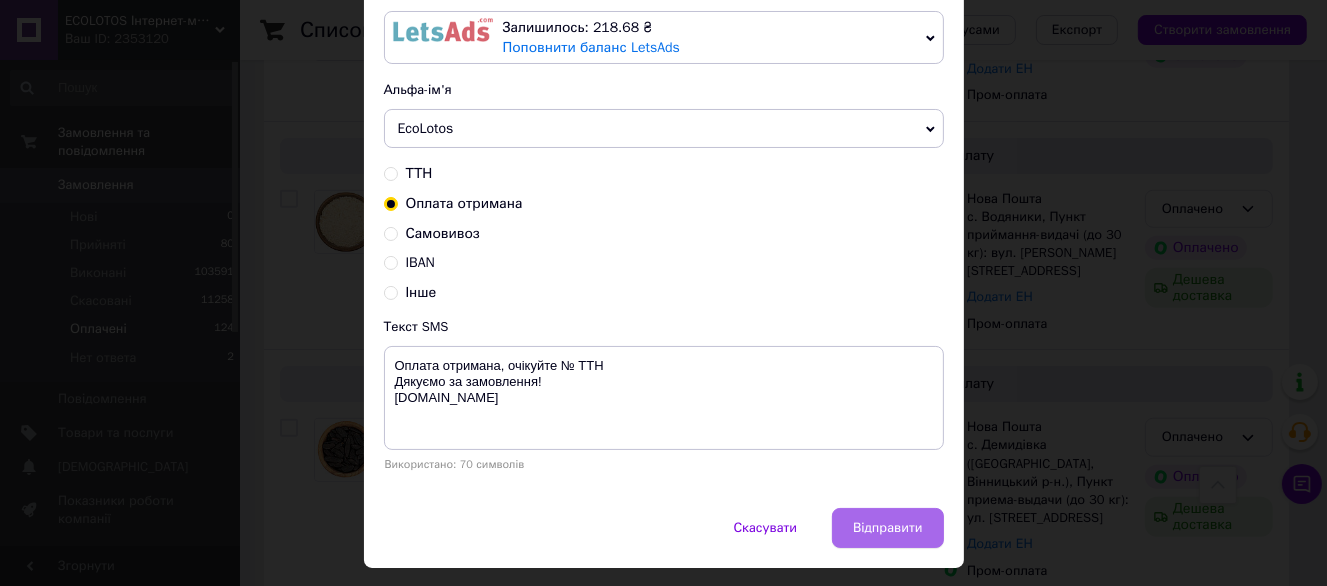 scroll, scrollTop: 187, scrollLeft: 0, axis: vertical 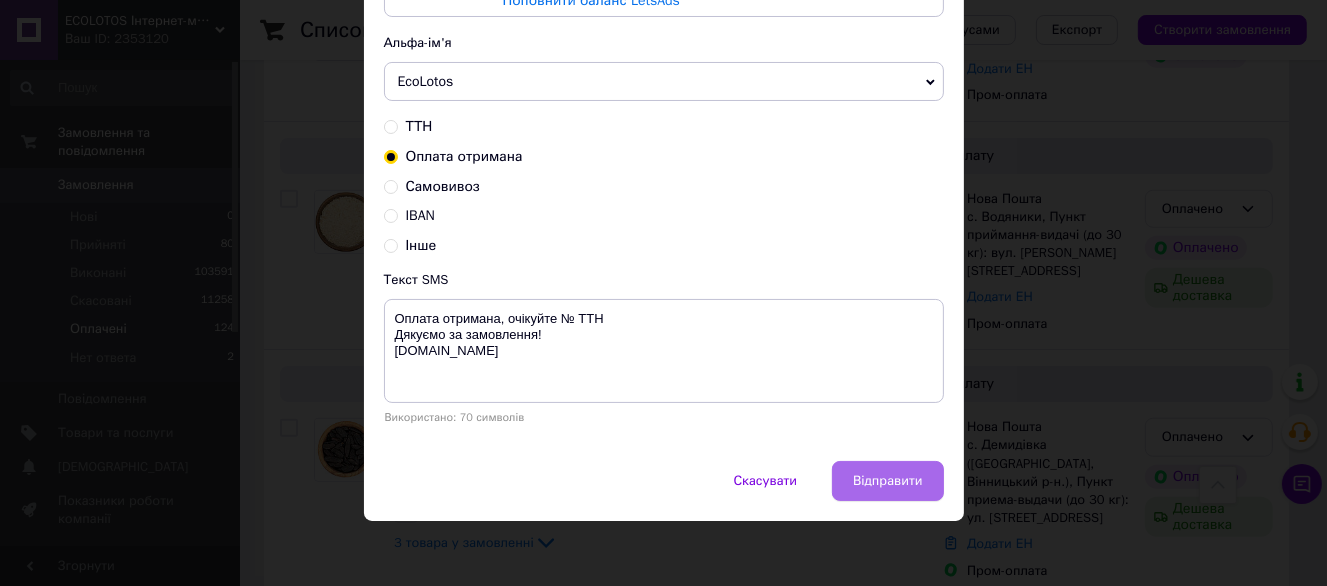 click on "Відправити" at bounding box center (887, 481) 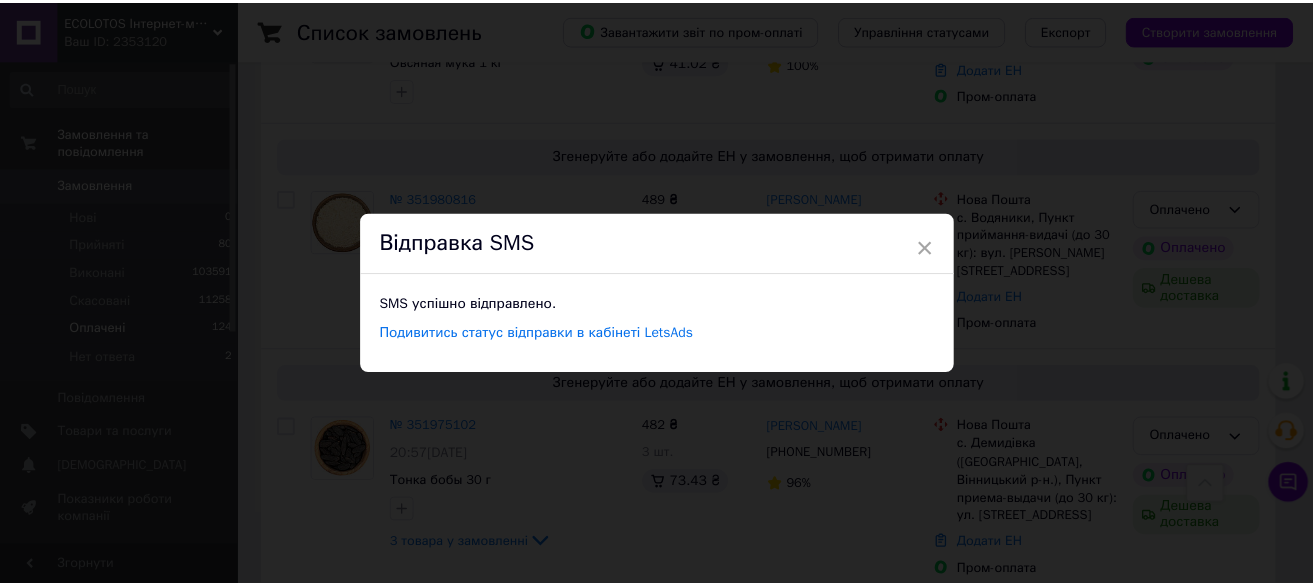 scroll, scrollTop: 0, scrollLeft: 0, axis: both 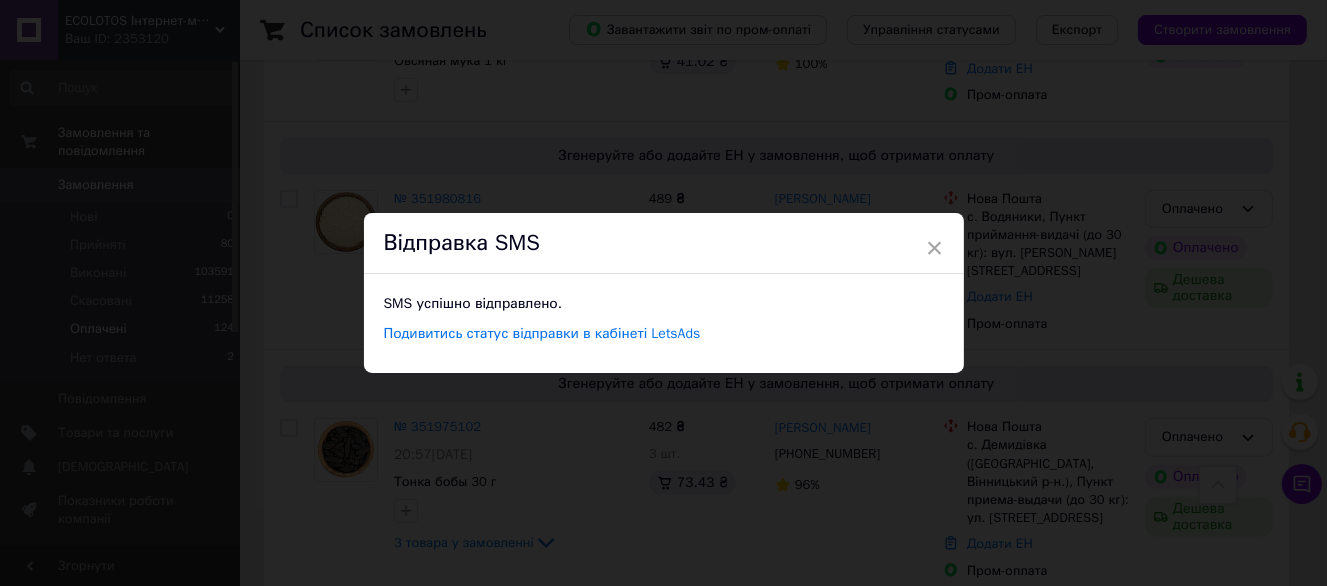click on "× Відправка SMS SMS успішно відправлено. Подивитись статус відправки в кабінеті LetsAds" at bounding box center (663, 293) 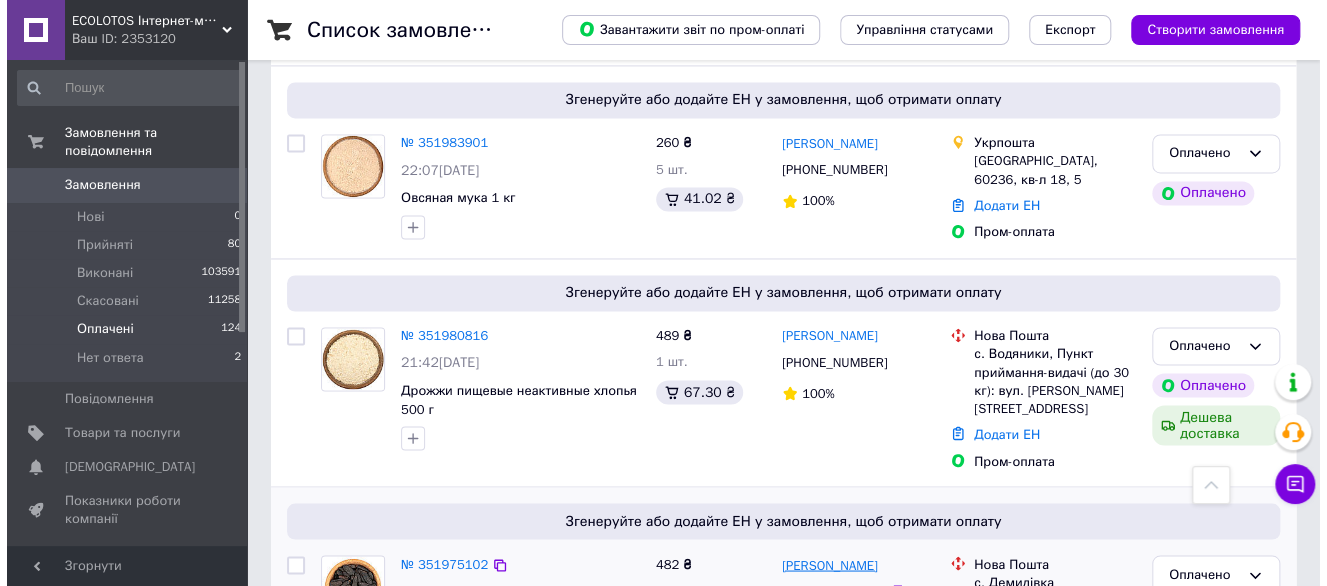 scroll, scrollTop: 1300, scrollLeft: 0, axis: vertical 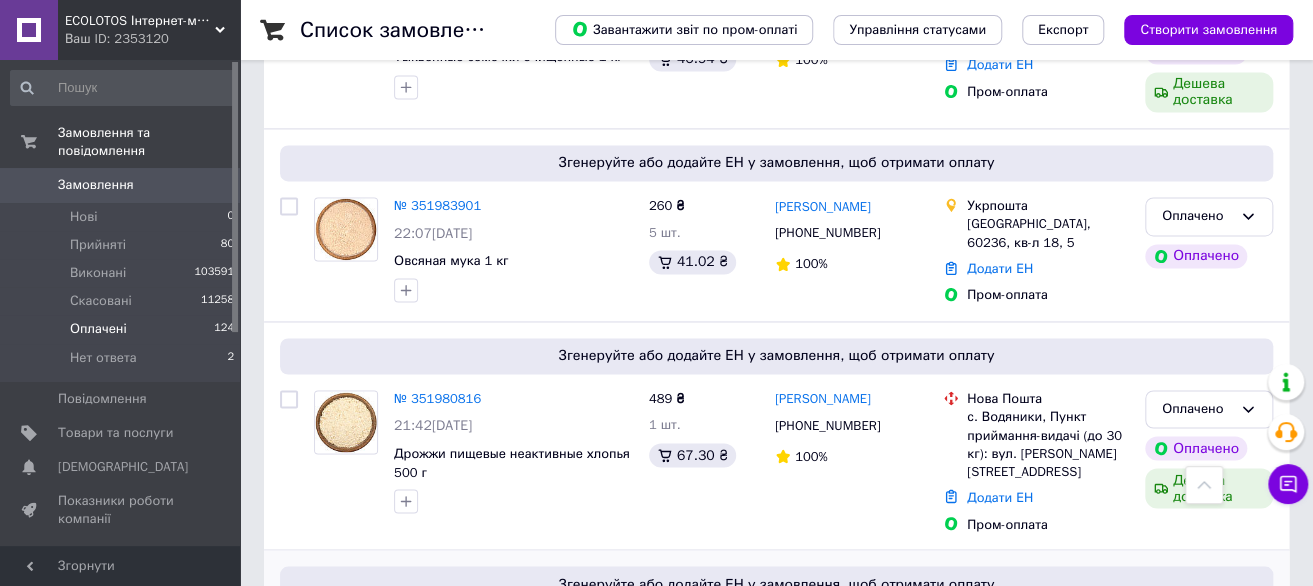 click on "+380976099605" at bounding box center (827, 425) 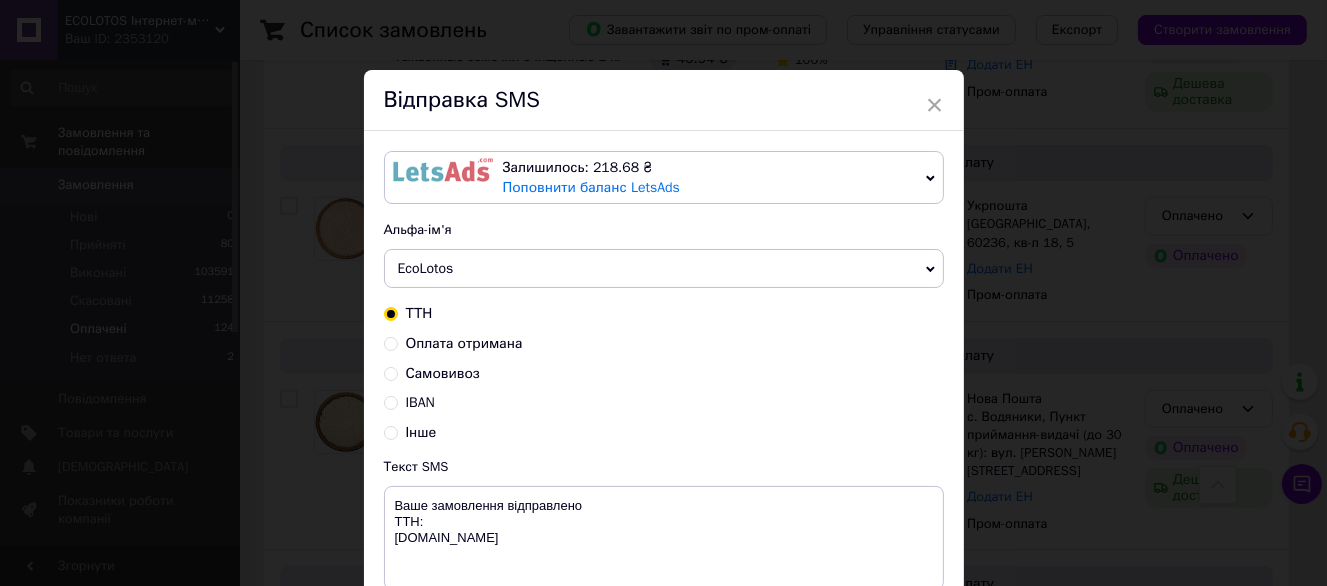 click on "Оплата отримана" at bounding box center [464, 343] 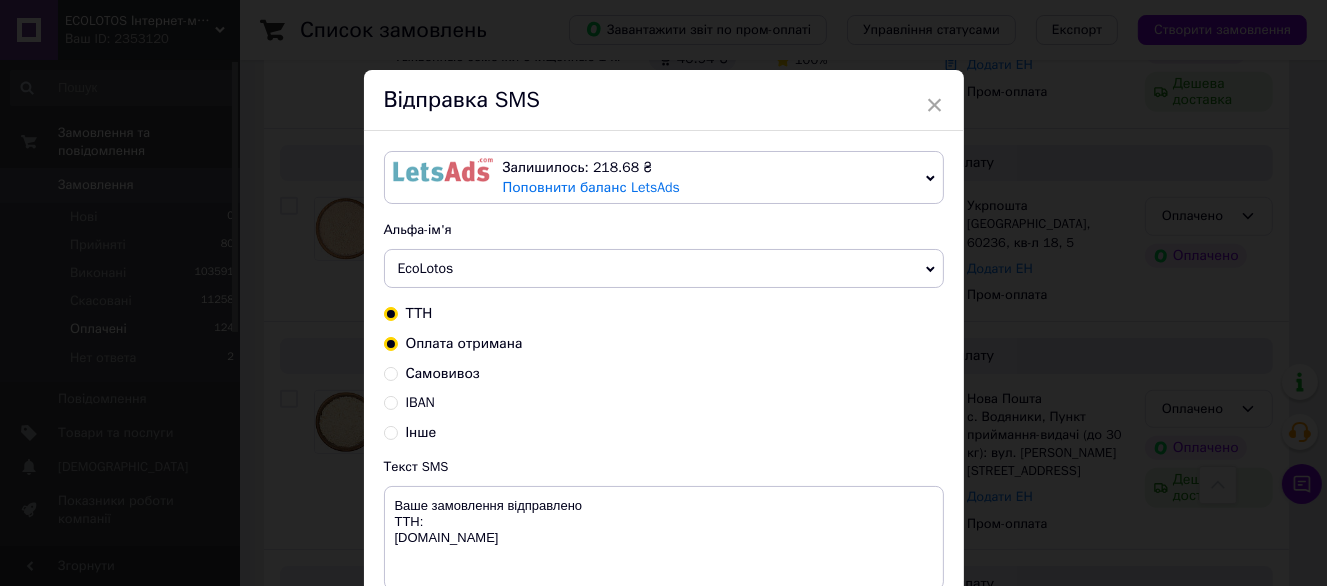 radio on "true" 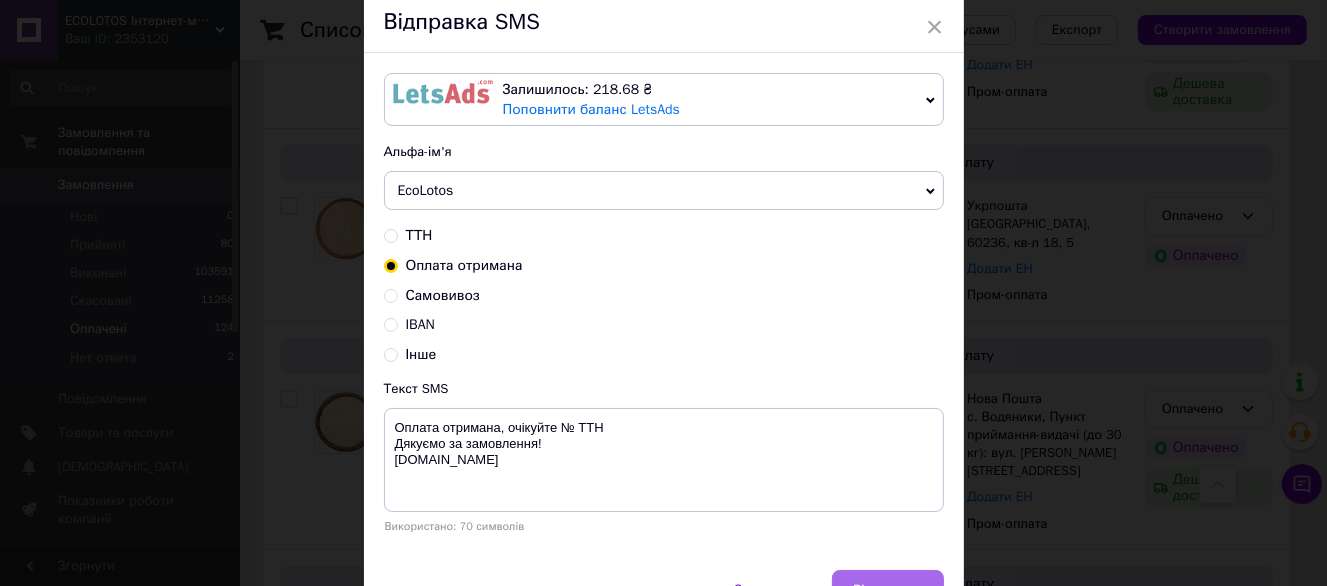 scroll, scrollTop: 187, scrollLeft: 0, axis: vertical 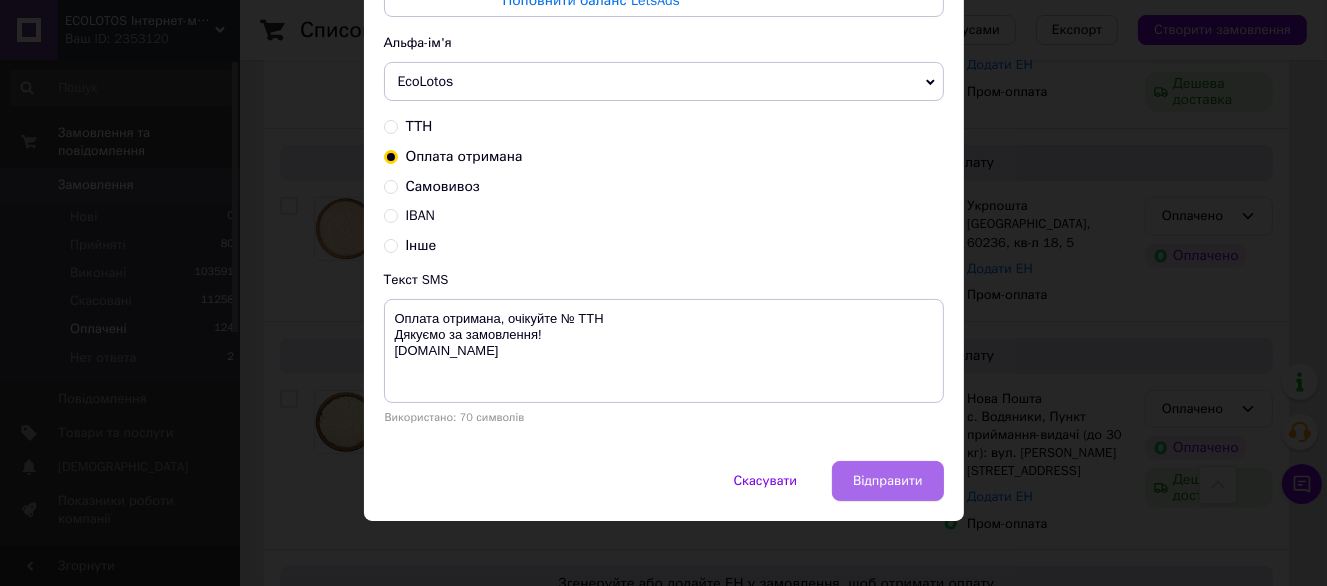 click on "Відправити" at bounding box center [887, 481] 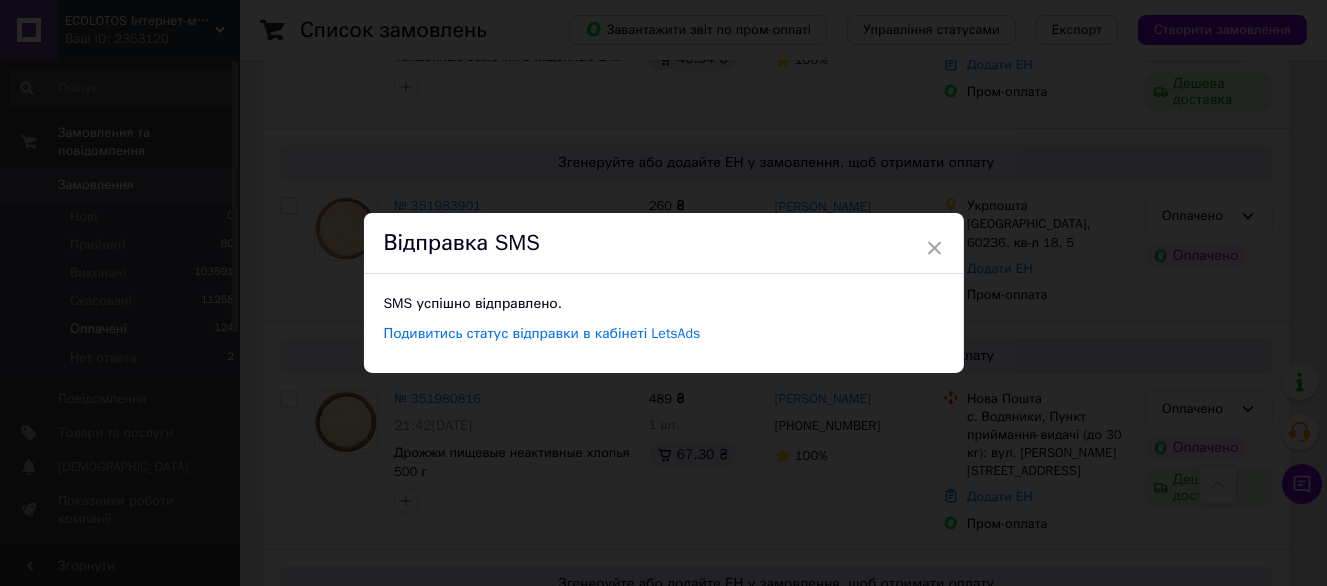 scroll, scrollTop: 0, scrollLeft: 0, axis: both 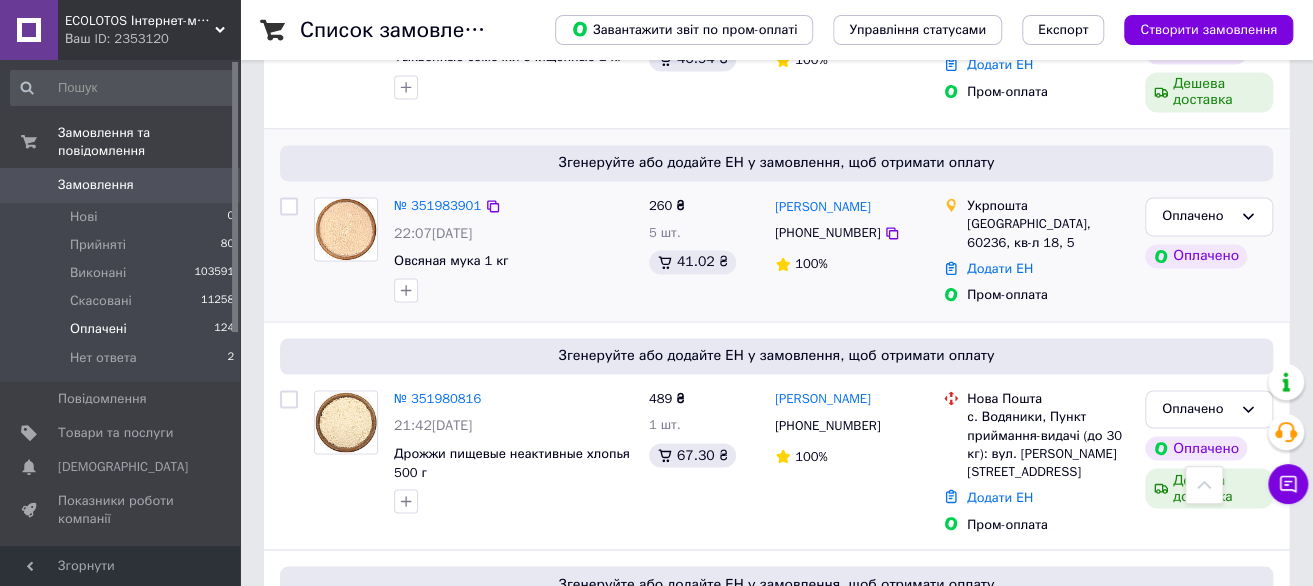click on "+380969985899" at bounding box center [827, 232] 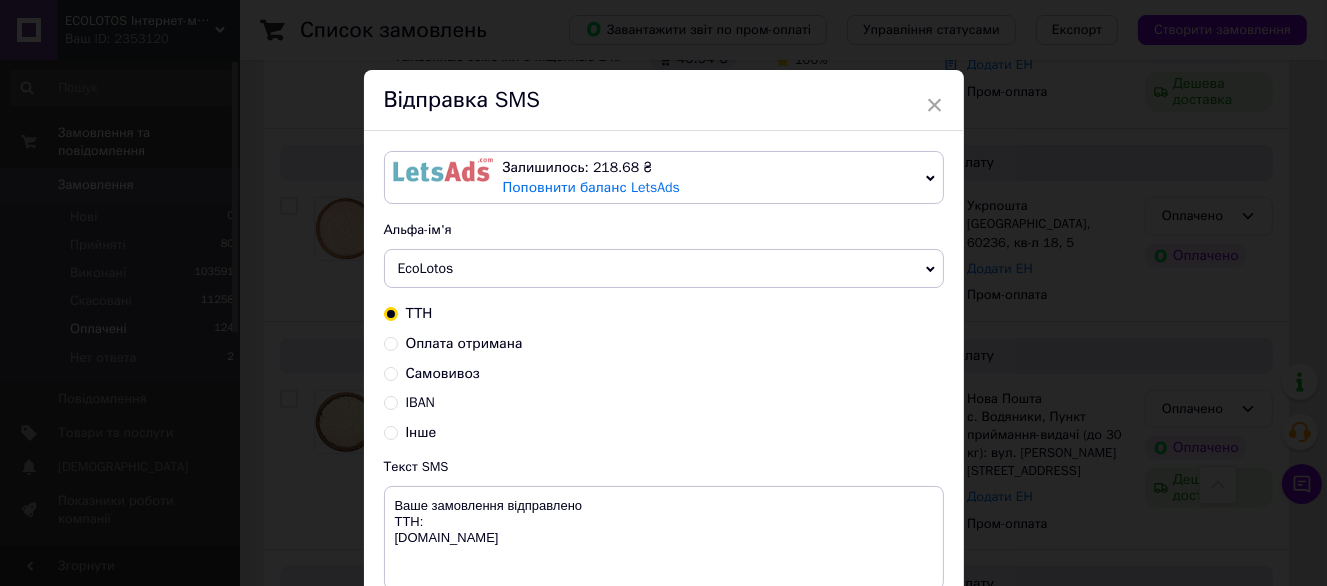 click on "ТТН Оплата отримана Самовивоз IBAN Інше" at bounding box center (664, 373) 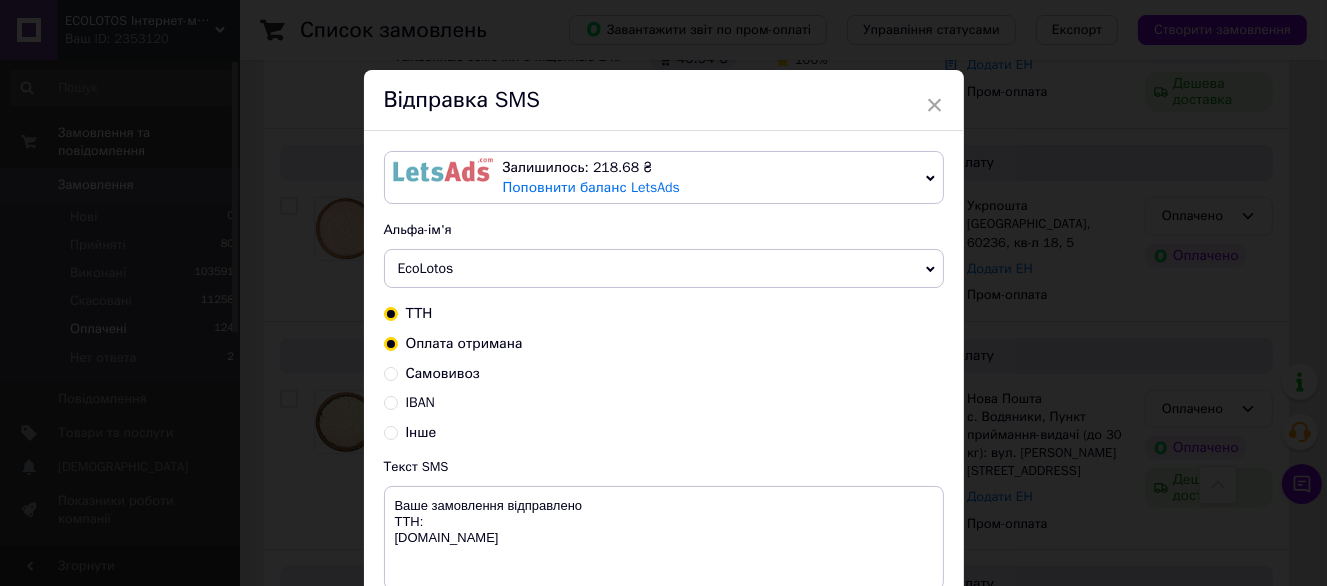 radio on "true" 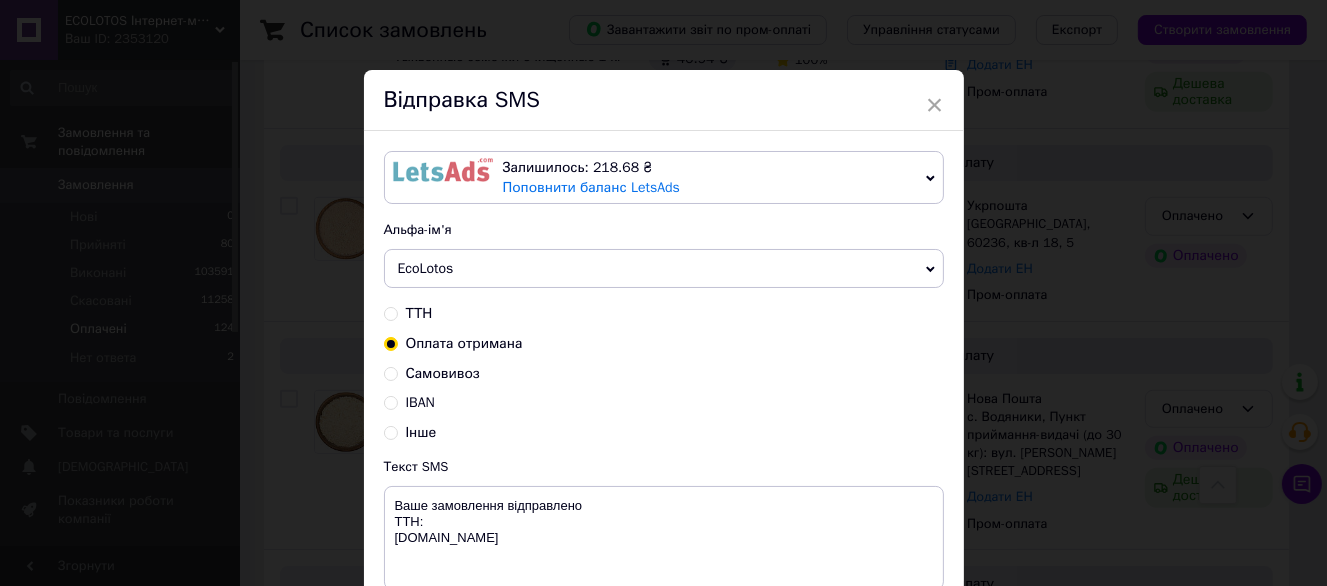 type on "Оплата отримана, очікуйте № ТТН
Дякуємо за замовлення!
ecolotos.com.ua" 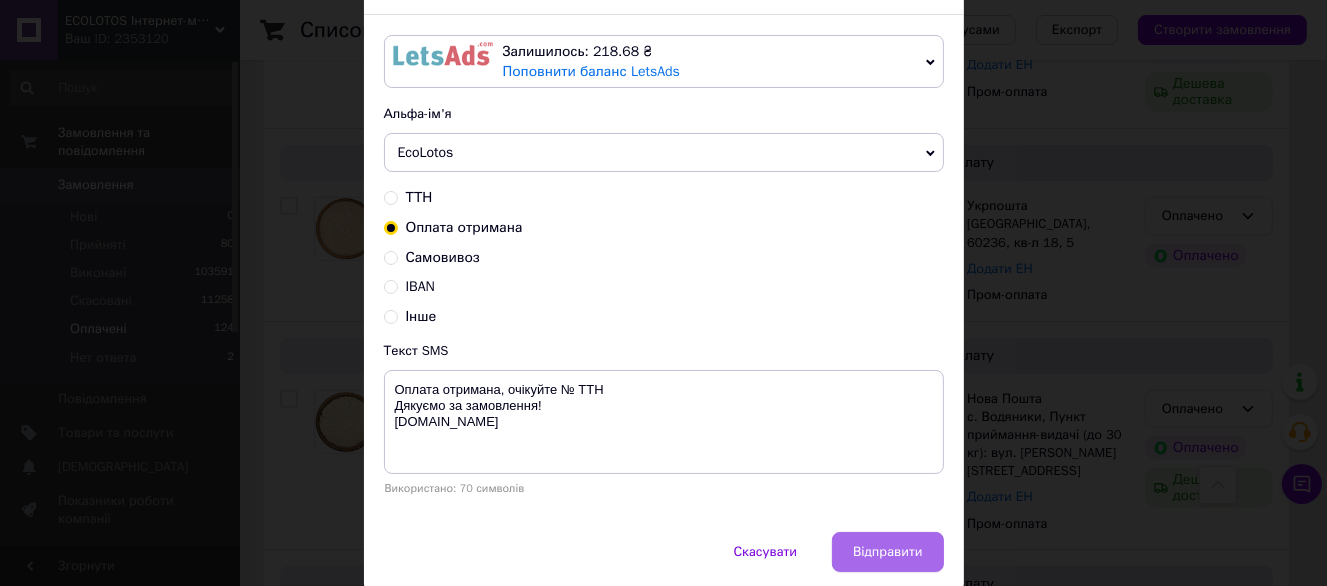 scroll 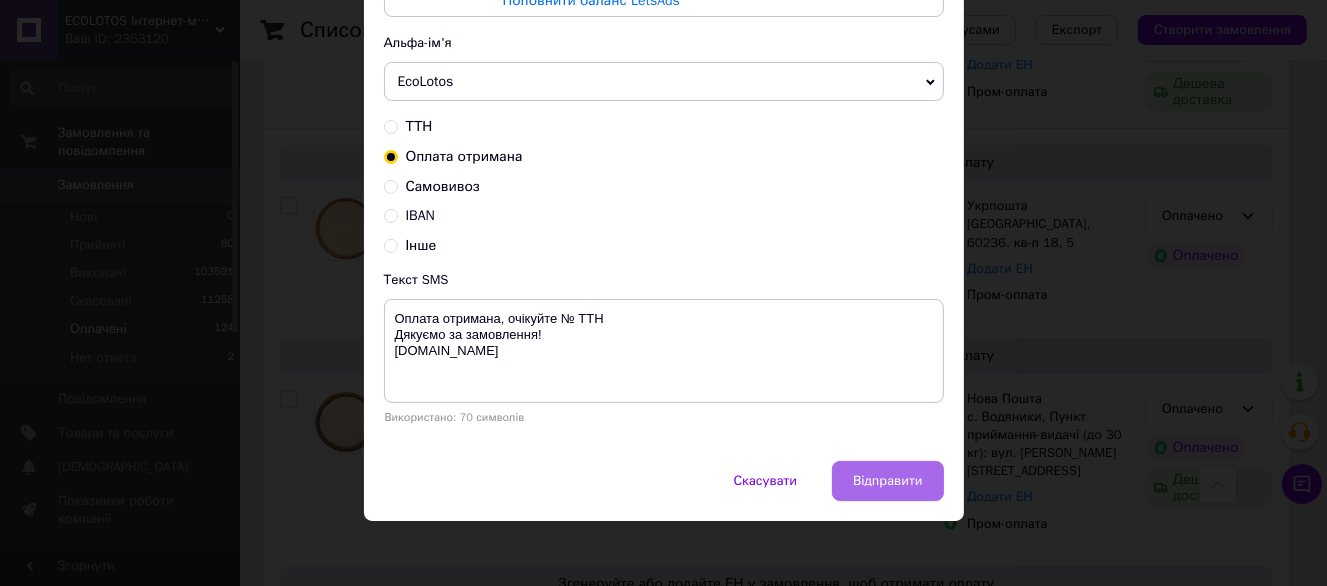 click on "Відправити" at bounding box center [887, 481] 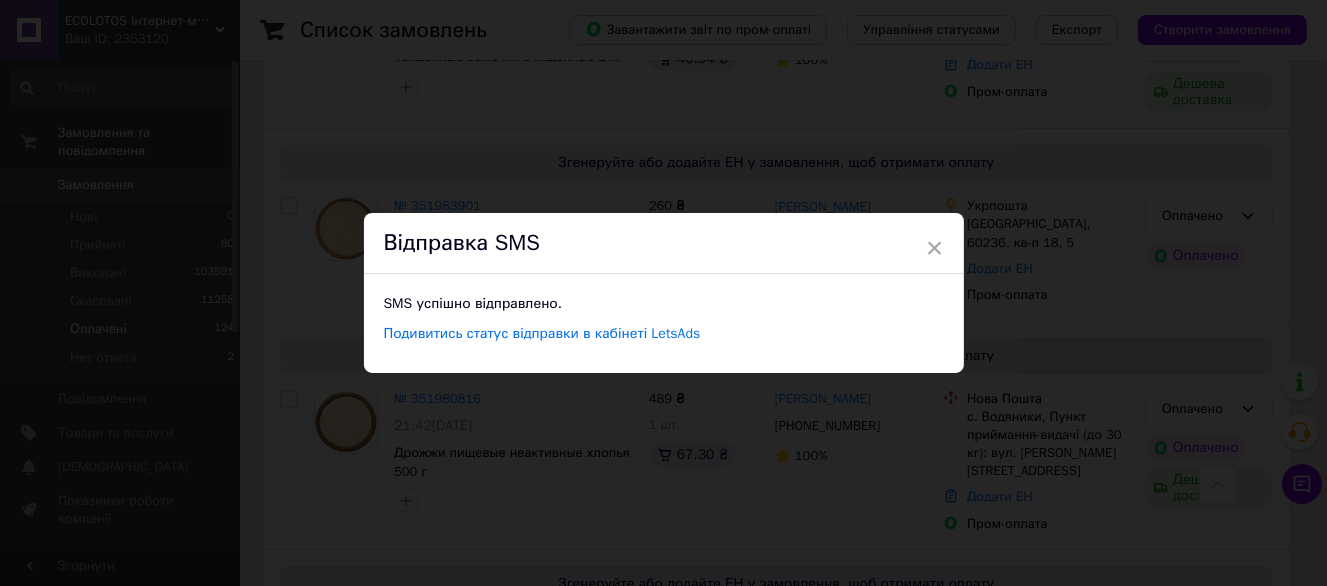 click on "× Відправка SMS SMS успішно відправлено. Подивитись статус відправки в кабінеті LetsAds" at bounding box center (663, 293) 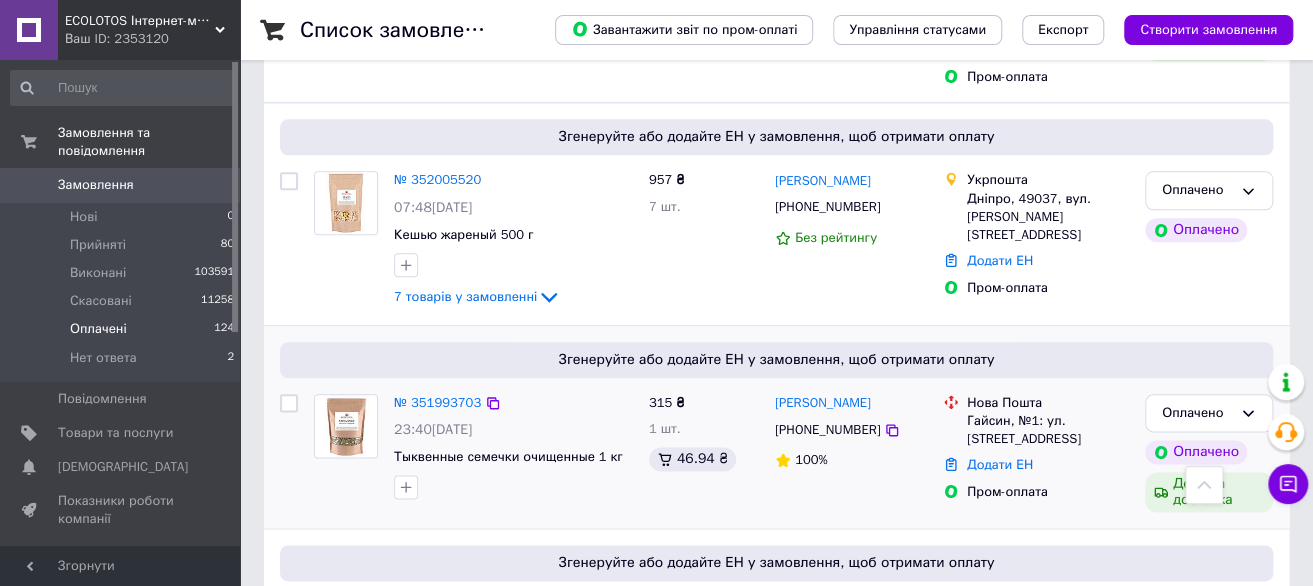 click on "+380985997929" at bounding box center [827, 429] 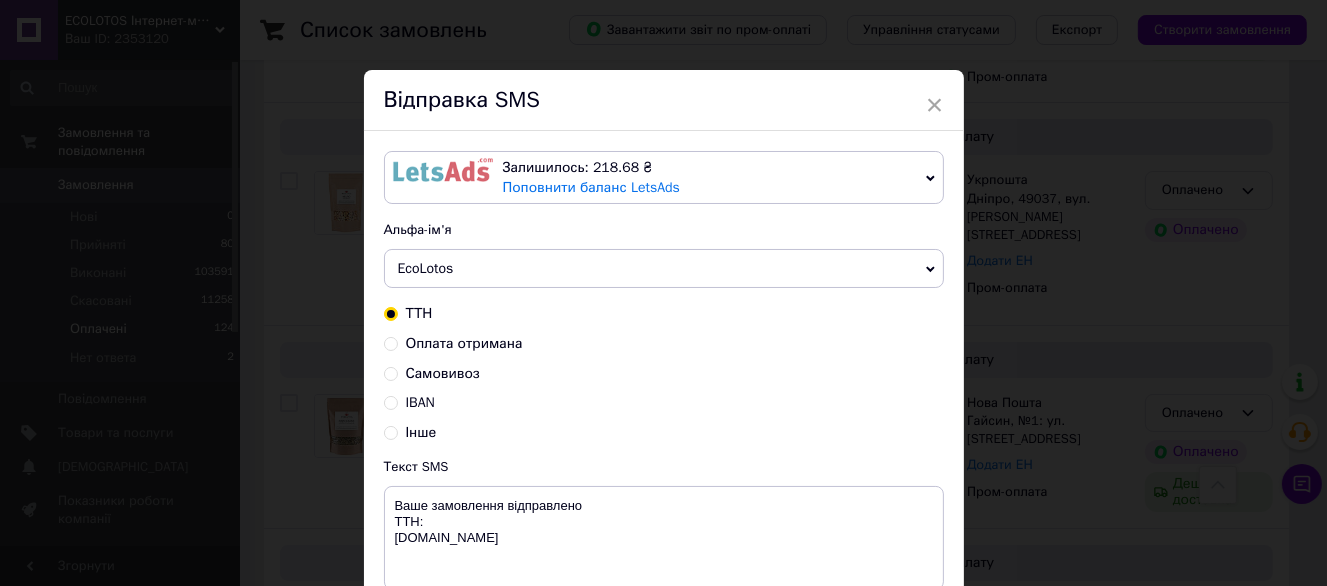 click on "Оплата отримана" at bounding box center [464, 343] 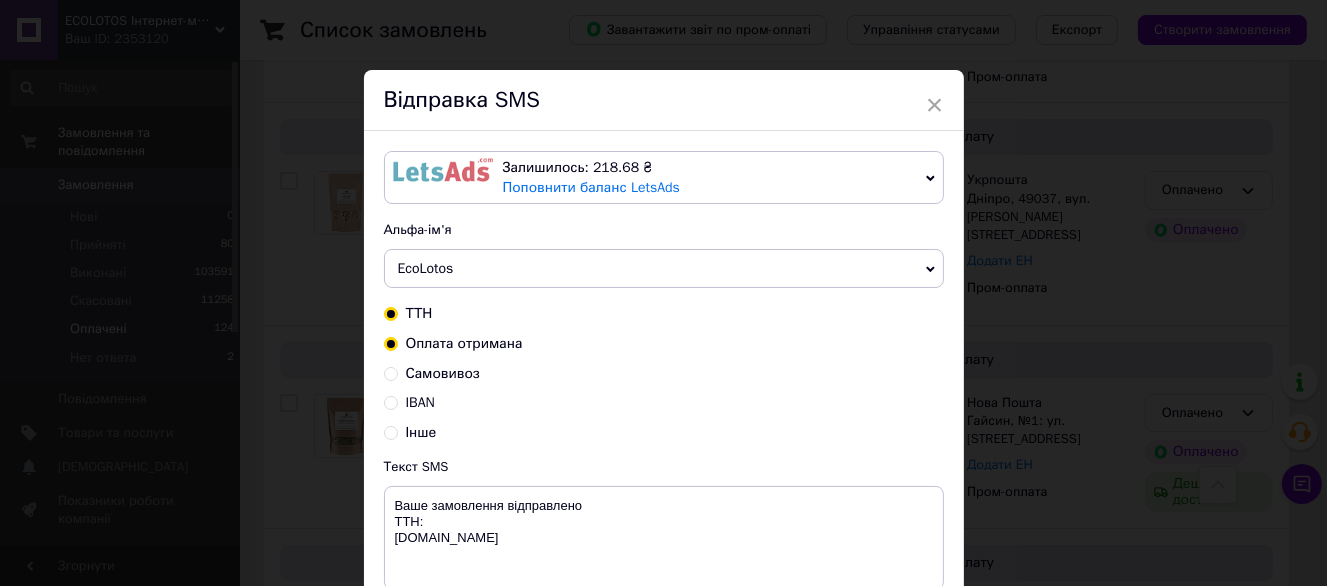 radio on "true" 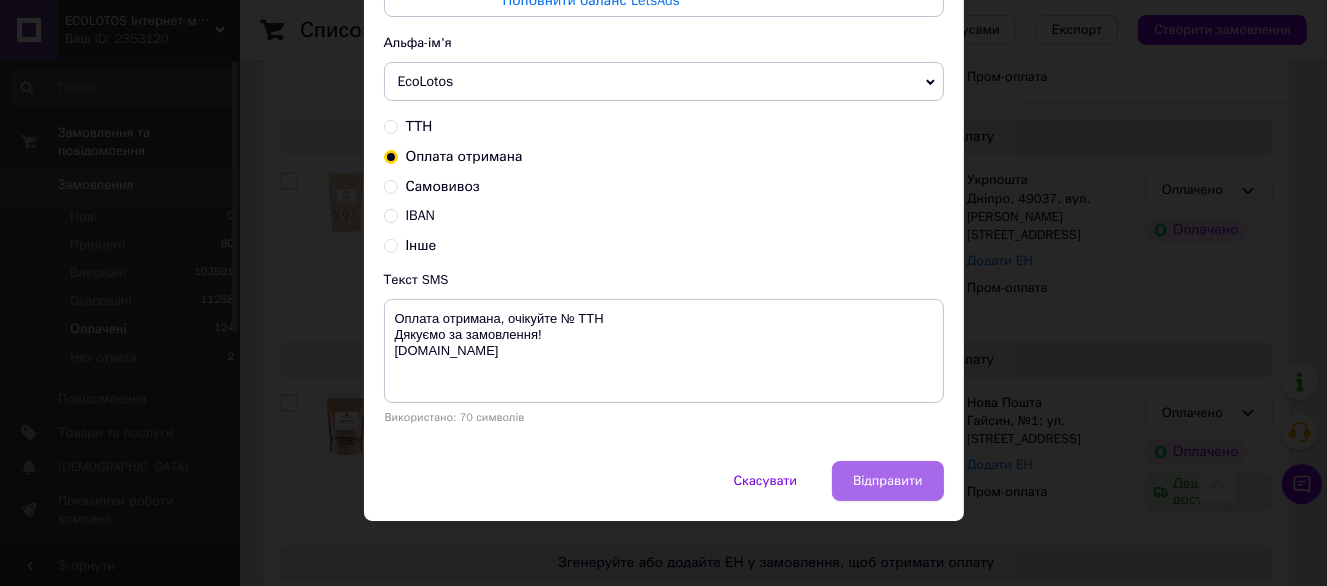 click on "Відправити" at bounding box center (887, 481) 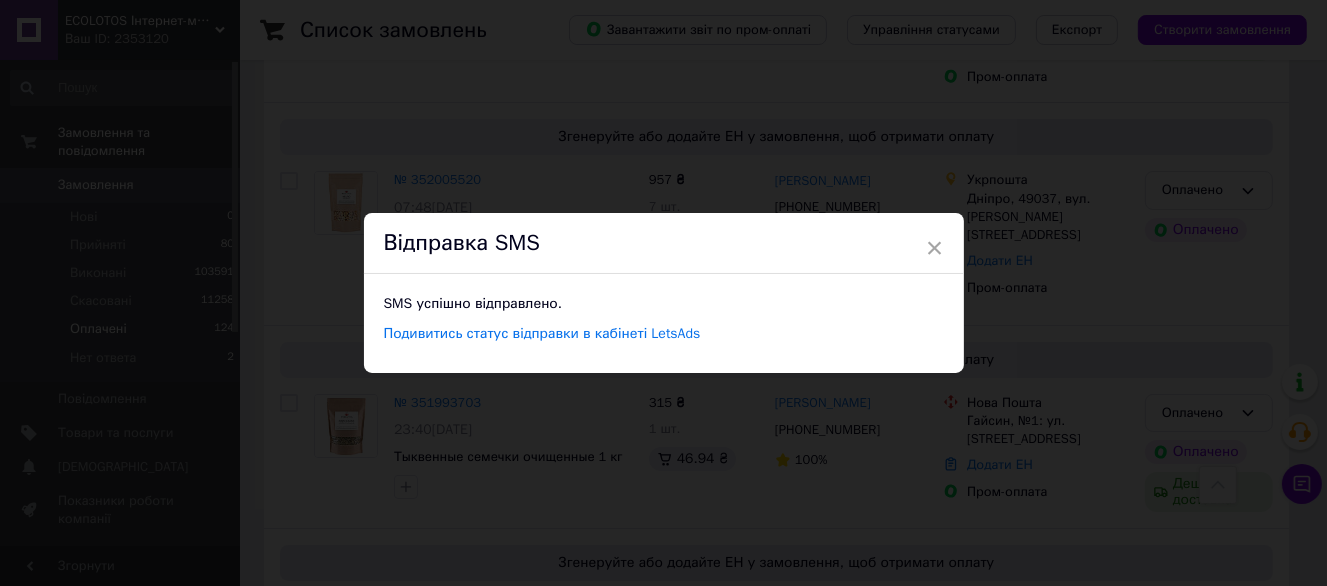 click on "× Відправка SMS SMS успішно відправлено. Подивитись статус відправки в кабінеті LetsAds" at bounding box center (663, 293) 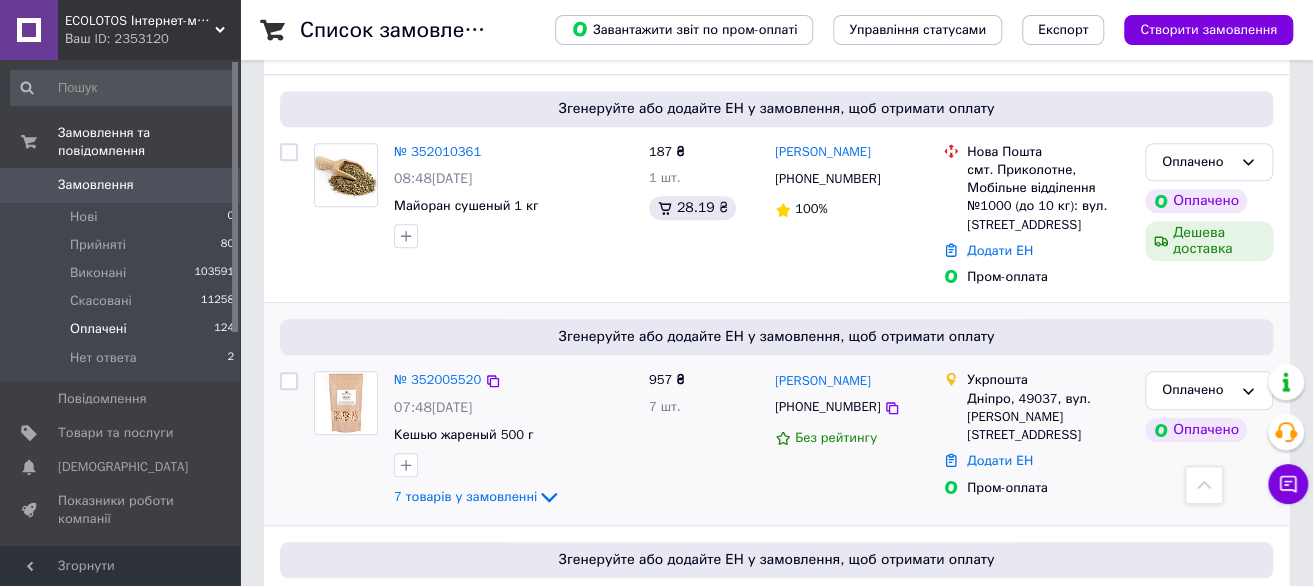 click on "+380958051052" at bounding box center [827, 406] 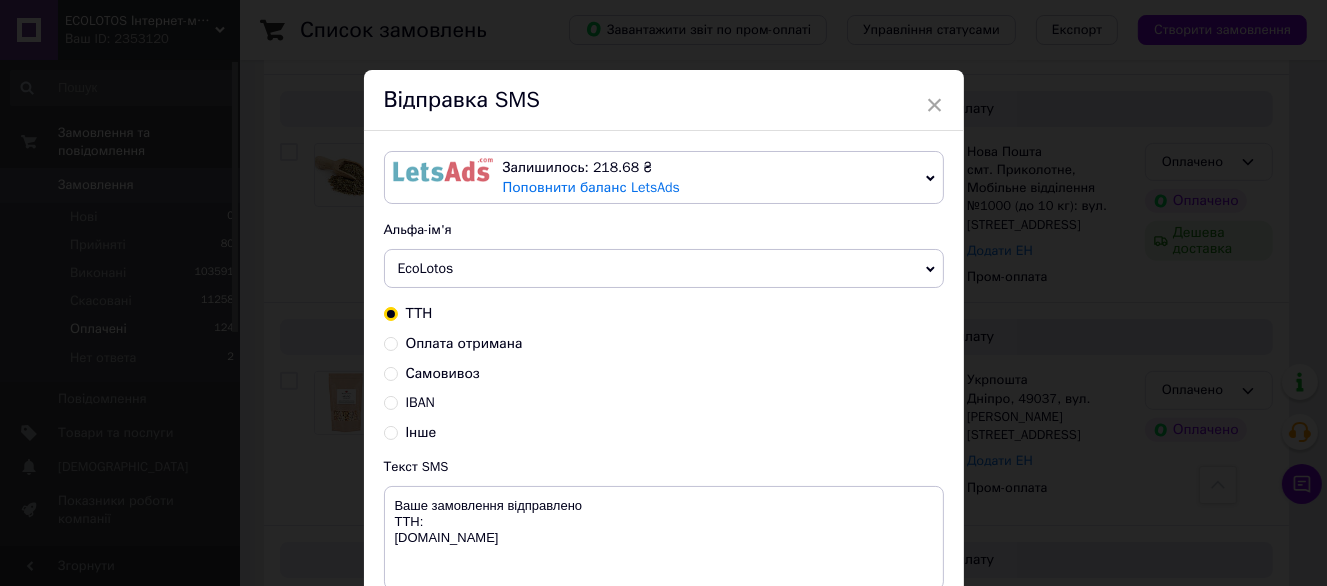 click on "Оплата отримана" at bounding box center [464, 343] 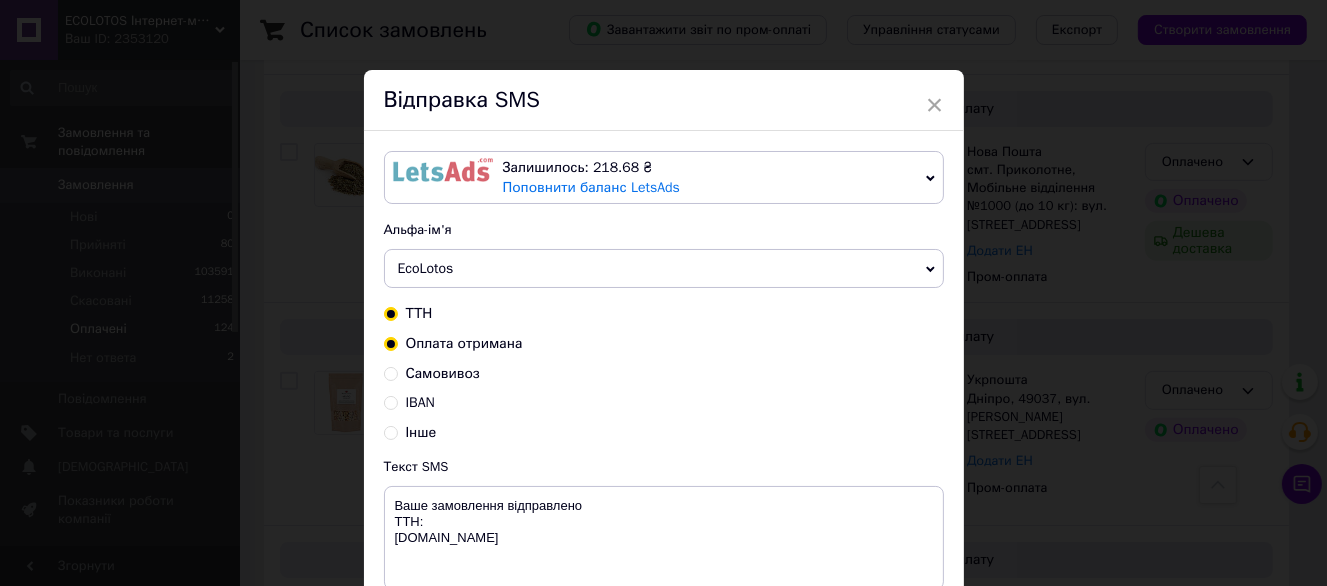 radio on "true" 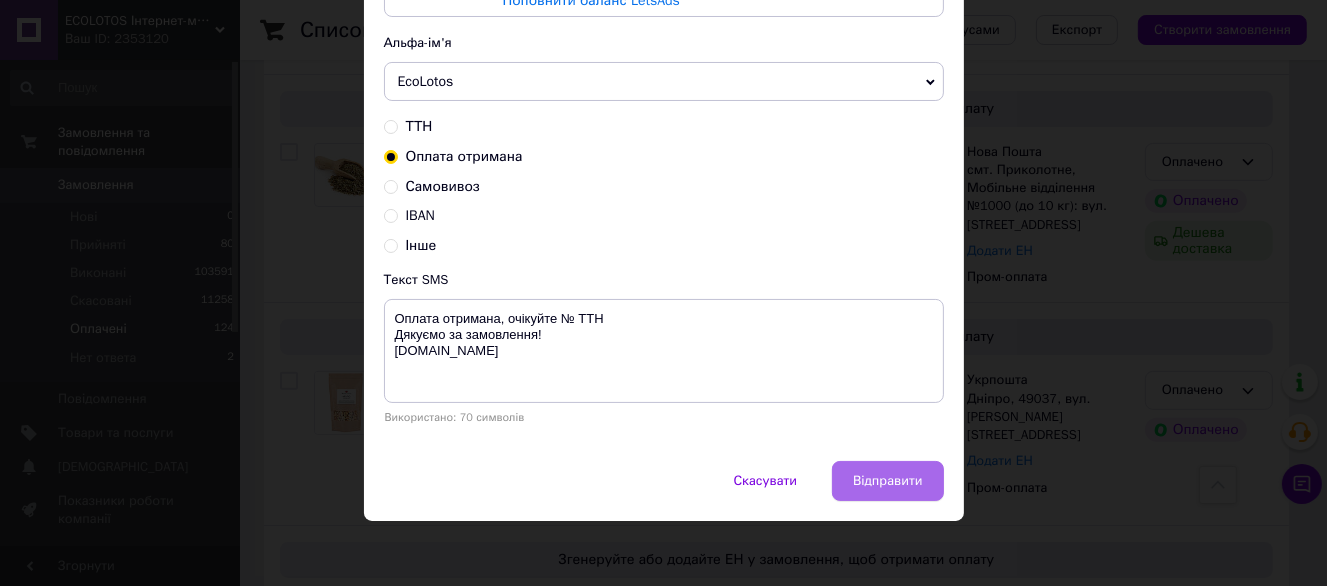 click on "Відправити" at bounding box center [887, 481] 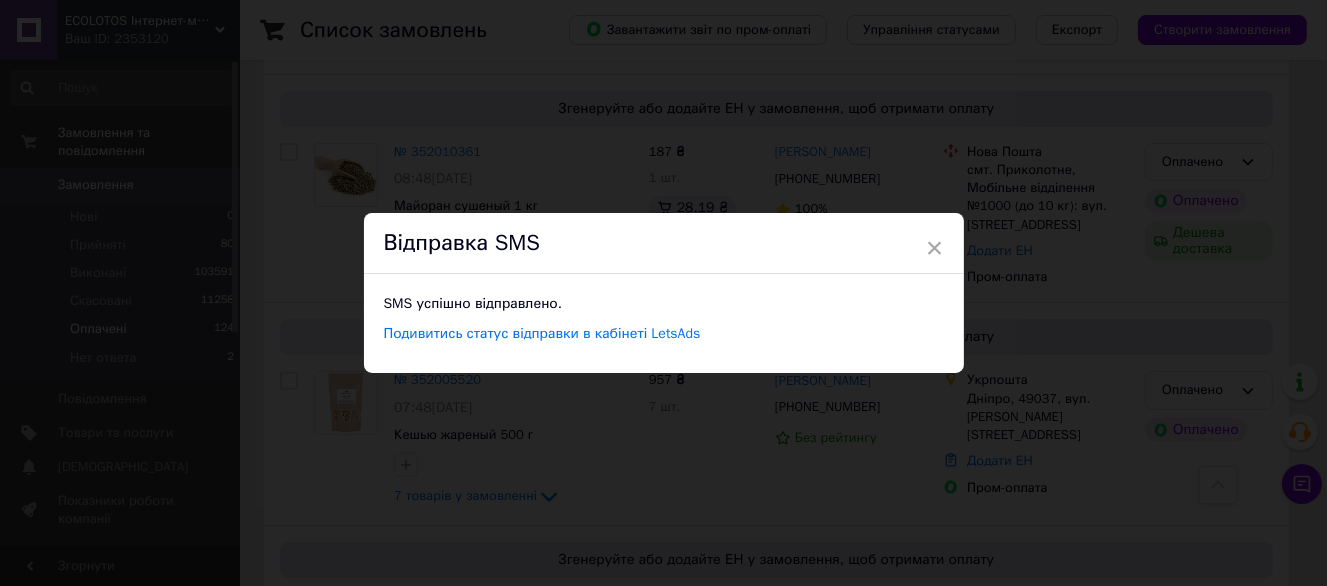 click on "× Відправка SMS SMS успішно відправлено. Подивитись статус відправки в кабінеті LetsAds" at bounding box center (663, 293) 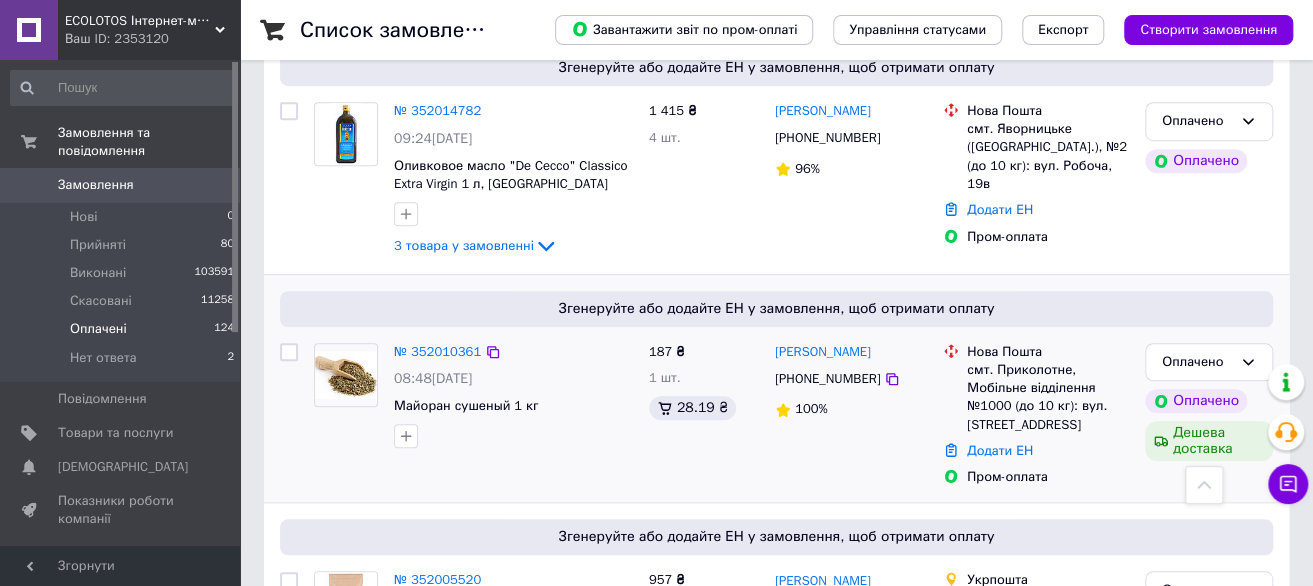 drag, startPoint x: 830, startPoint y: 345, endPoint x: 833, endPoint y: 364, distance: 19.235384 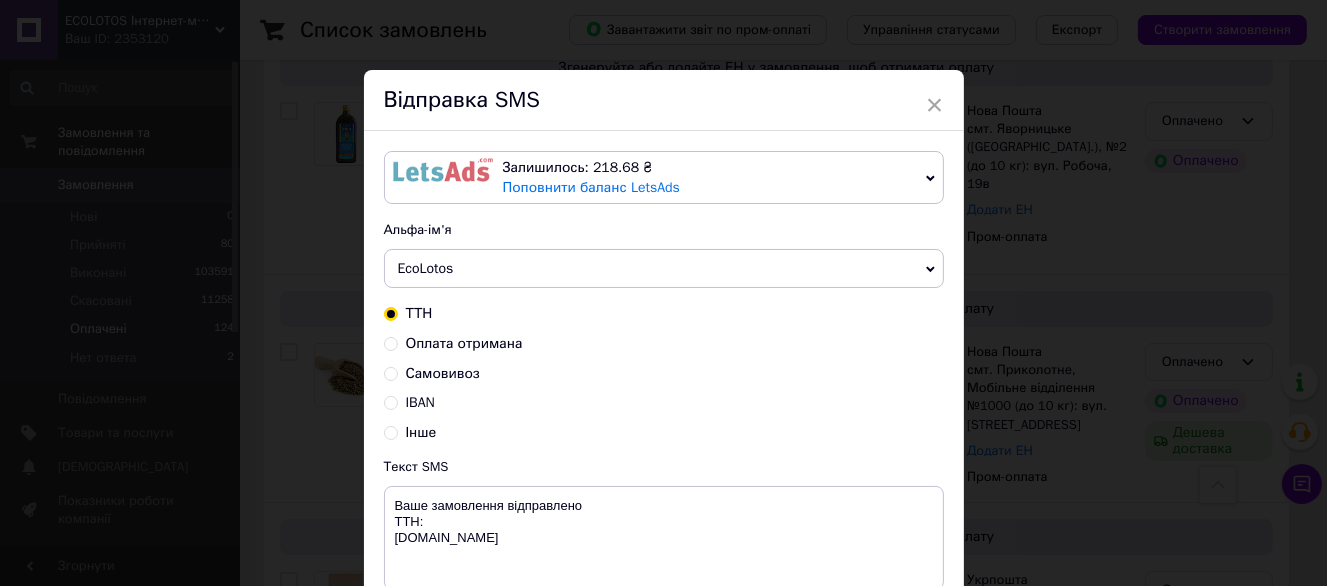 click on "Оплата отримана" at bounding box center [464, 343] 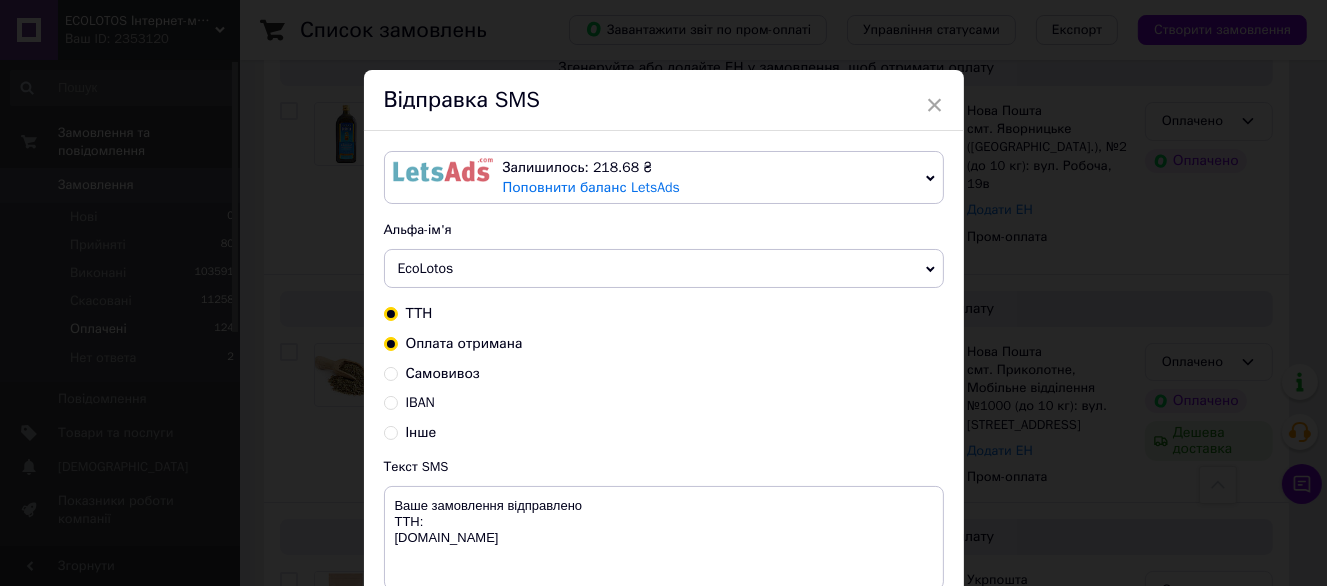 radio on "true" 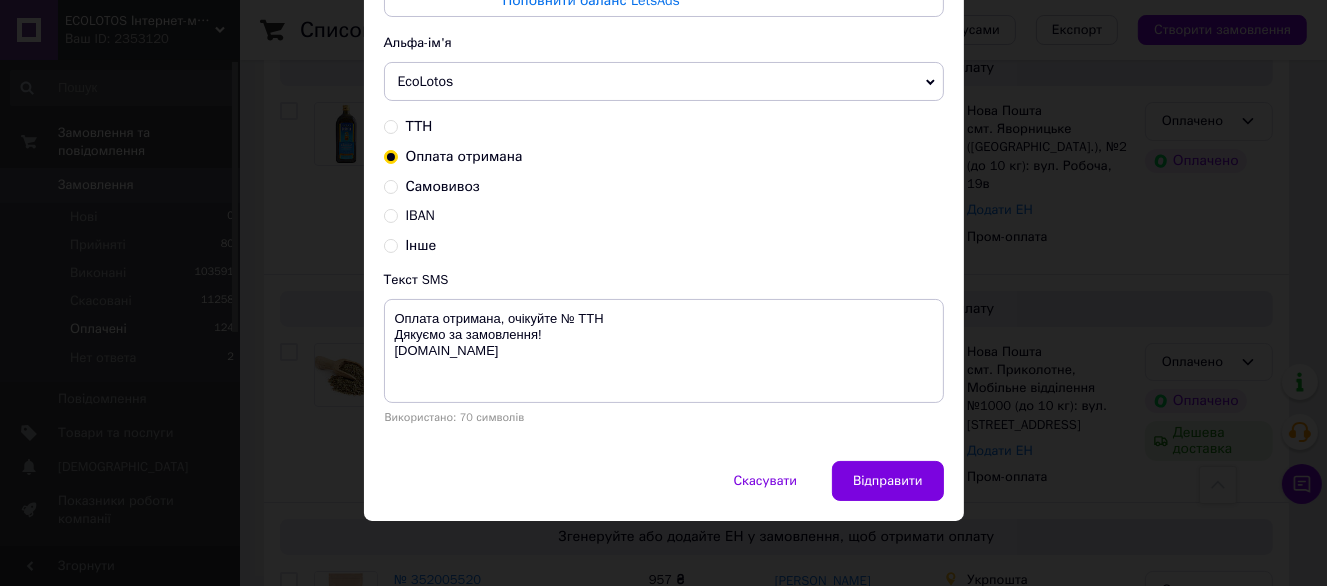 click on "Відправити" at bounding box center [887, 481] 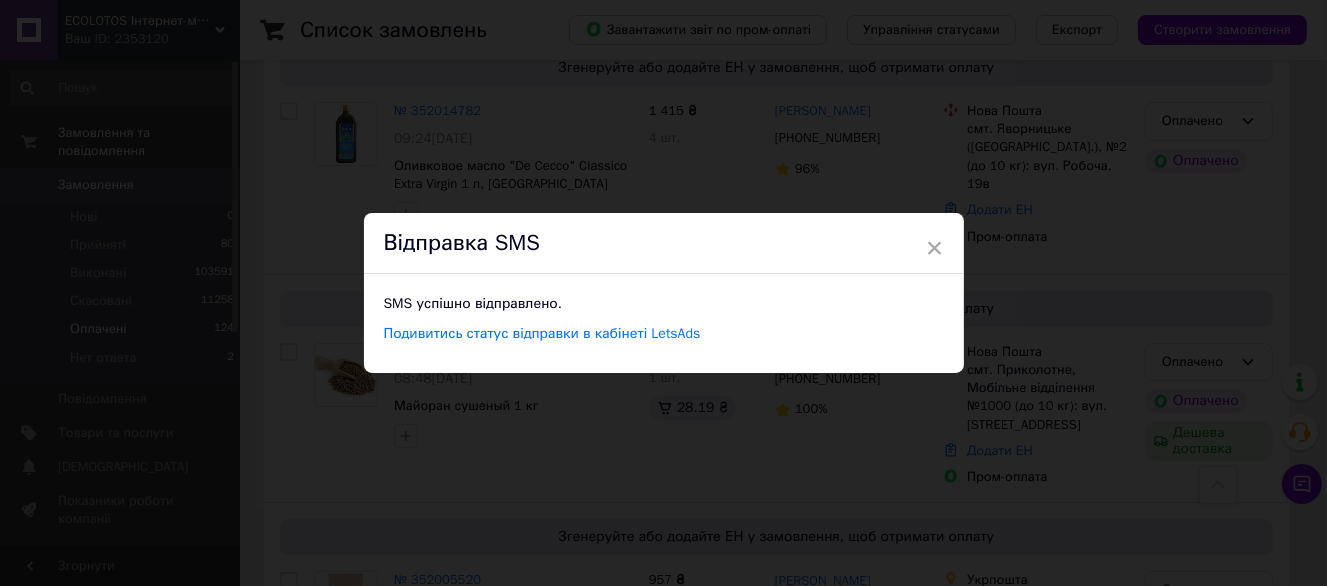 click on "× Відправка SMS SMS успішно відправлено. Подивитись статус відправки в кабінеті LetsAds" at bounding box center (663, 293) 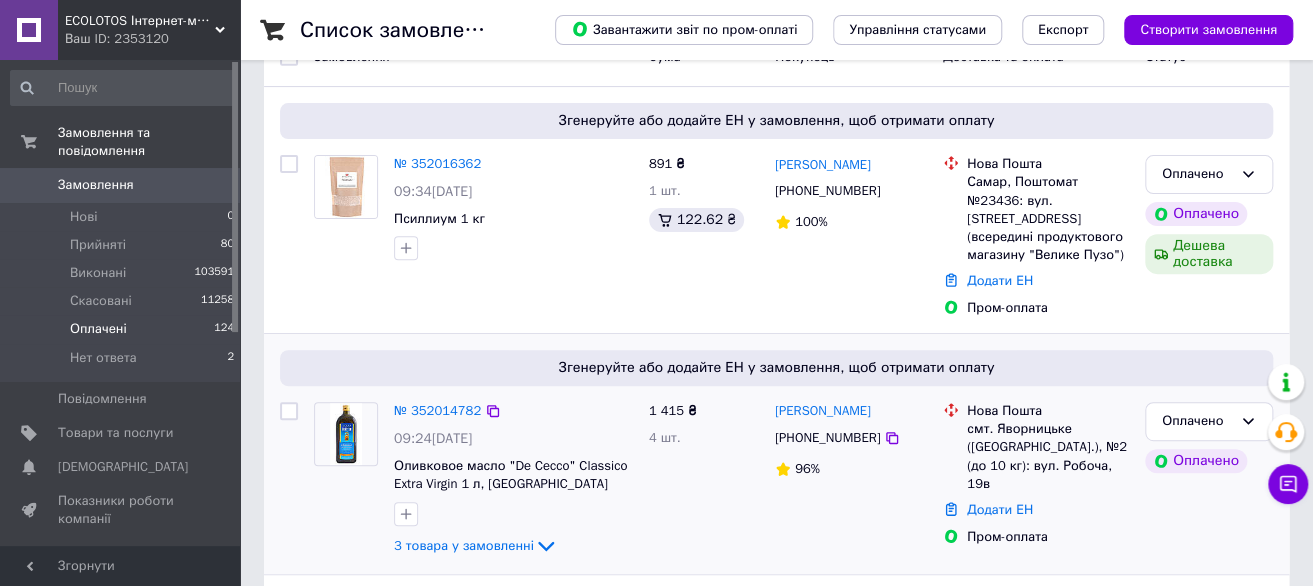click on "+380631843708" at bounding box center [827, 438] 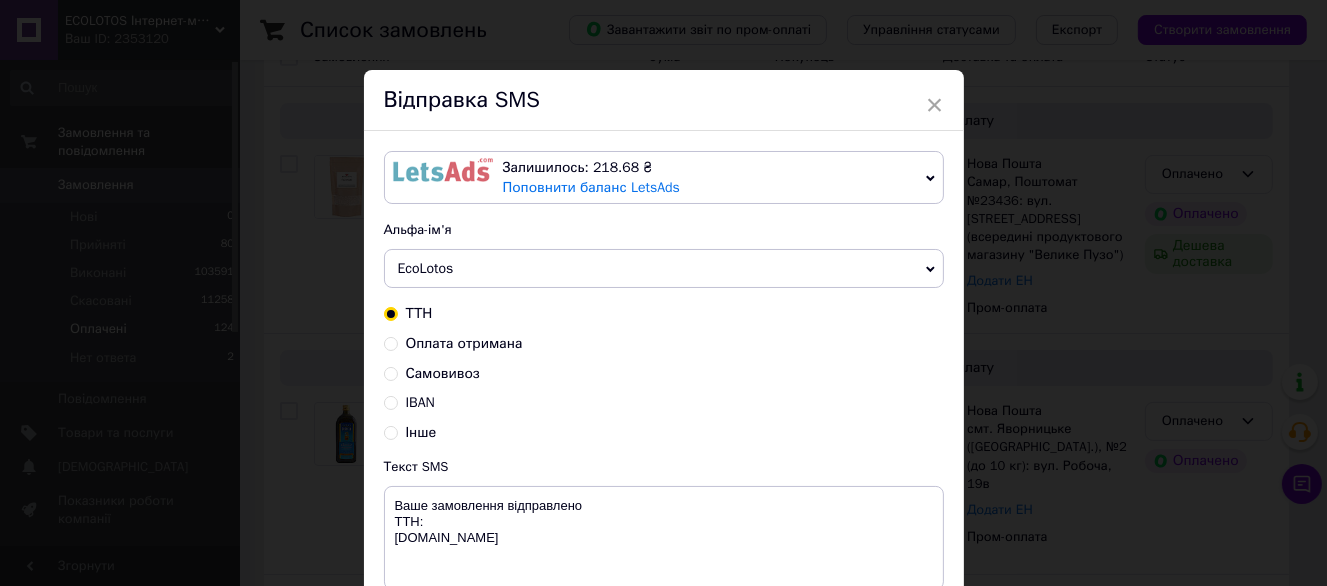 click on "Оплата отримана" at bounding box center (464, 343) 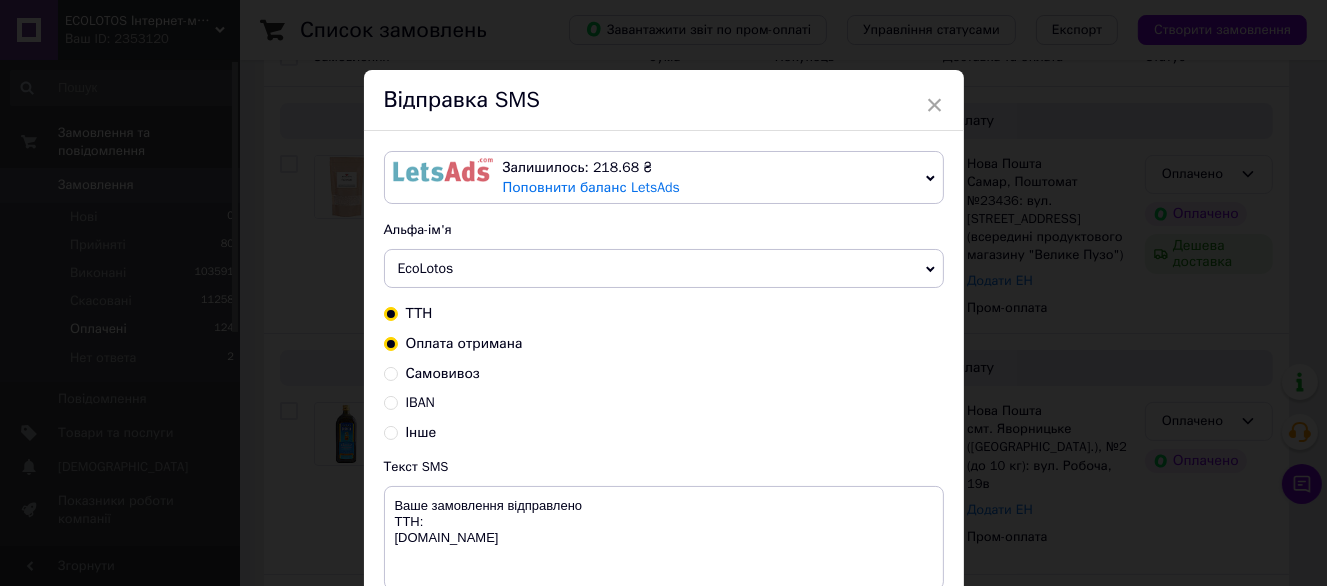radio on "true" 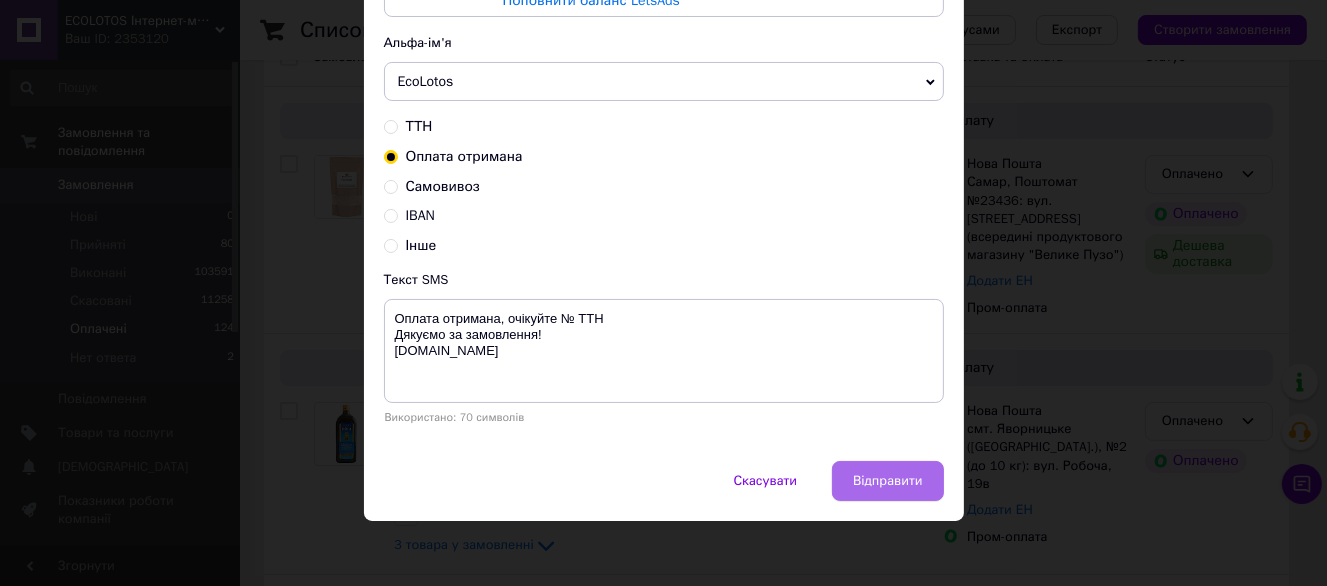 click on "Відправити" at bounding box center [887, 481] 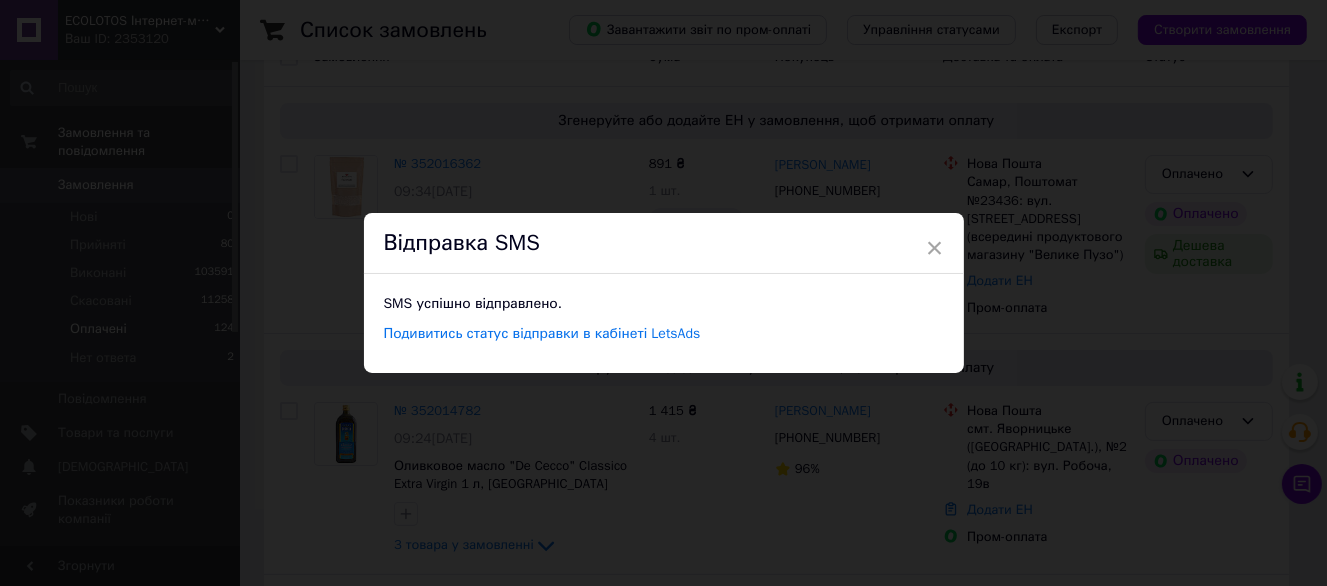 click on "× Відправка SMS SMS успішно відправлено. Подивитись статус відправки в кабінеті LetsAds" at bounding box center (663, 293) 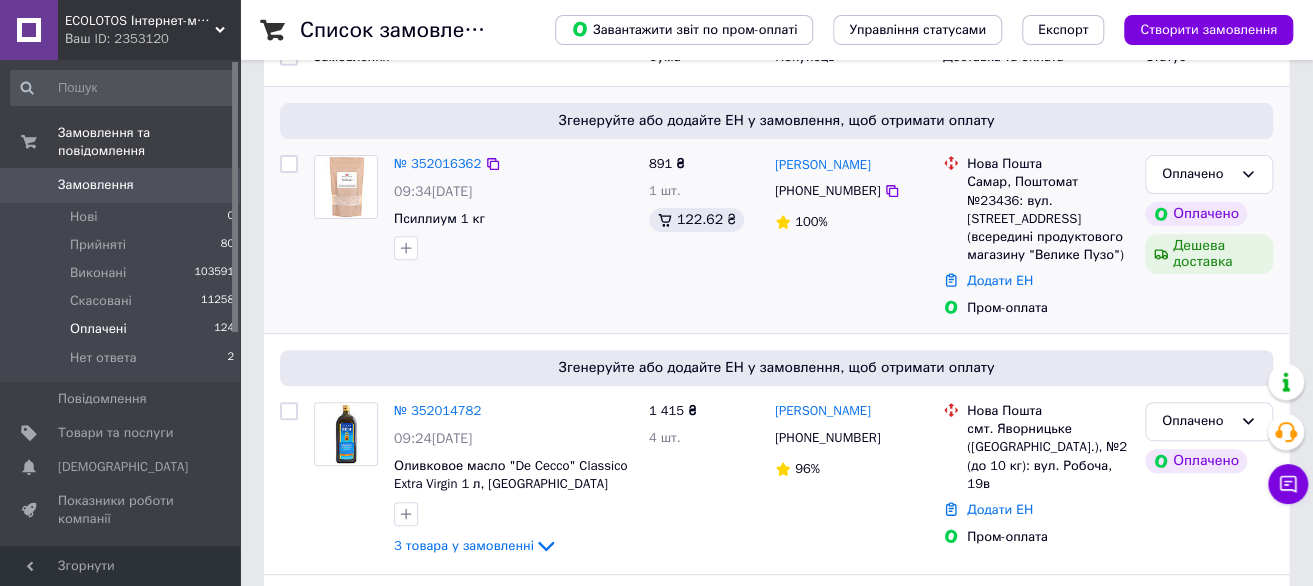 click on "+380955161429" at bounding box center [827, 190] 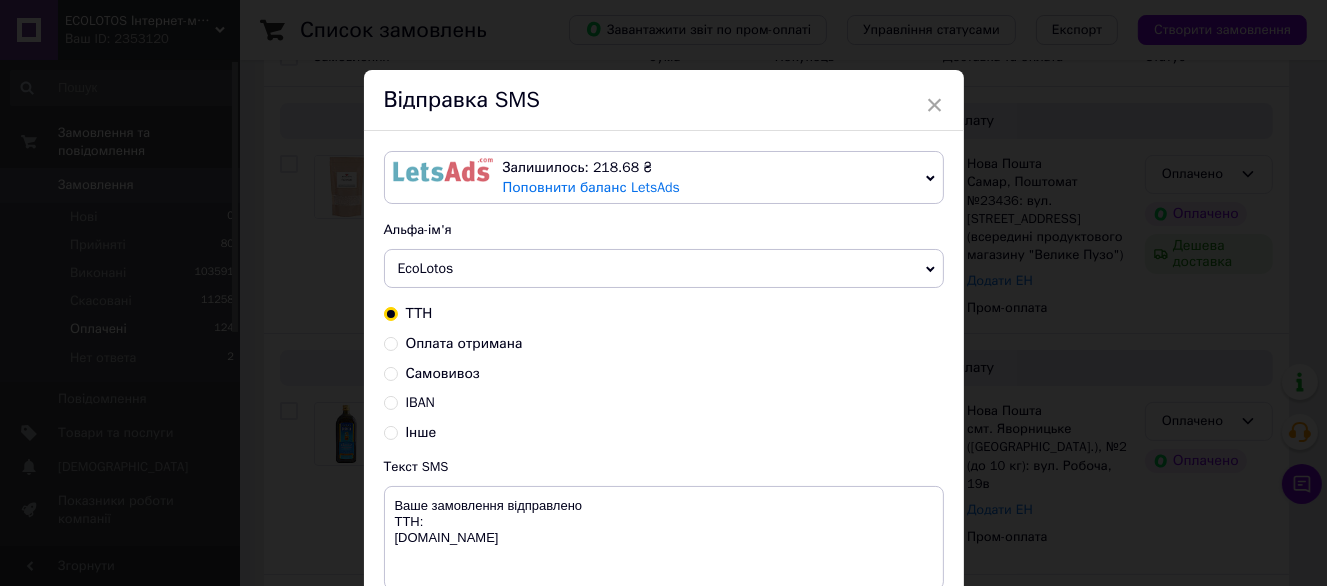 drag, startPoint x: 443, startPoint y: 328, endPoint x: 451, endPoint y: 343, distance: 17 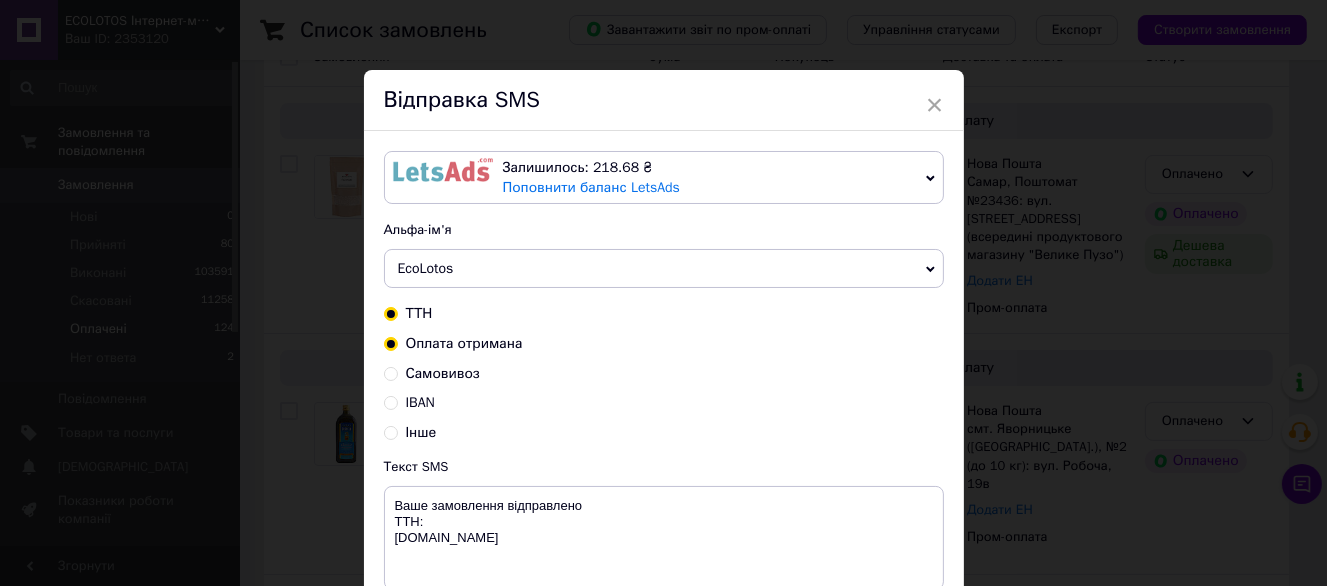 radio on "true" 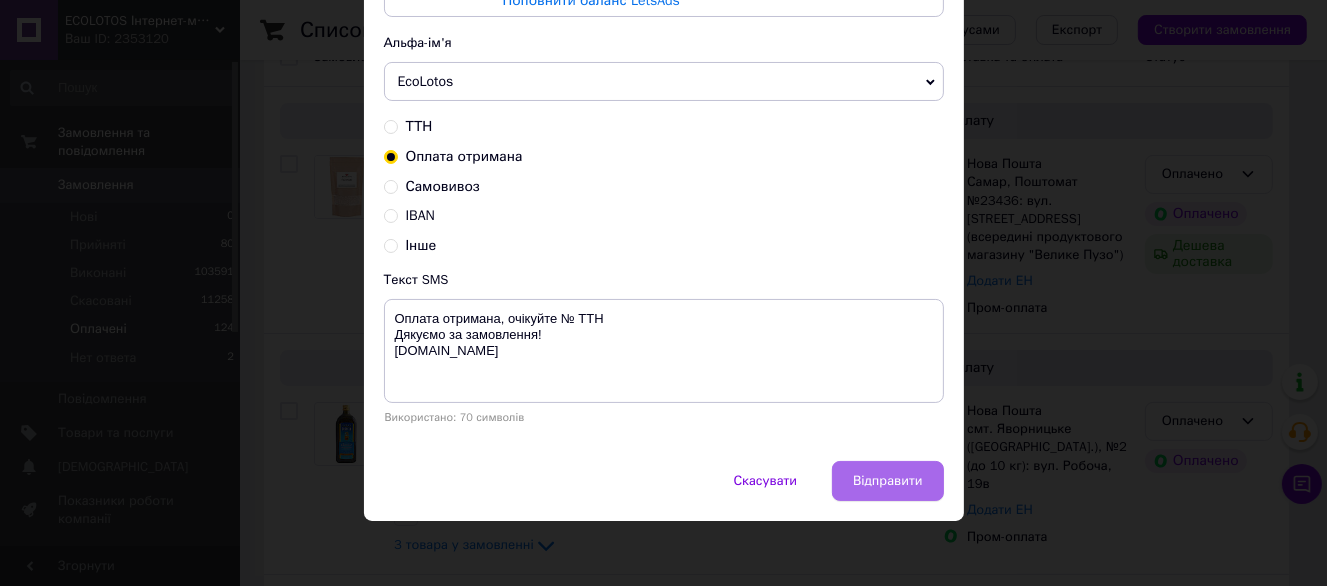 click on "Відправити" at bounding box center (887, 481) 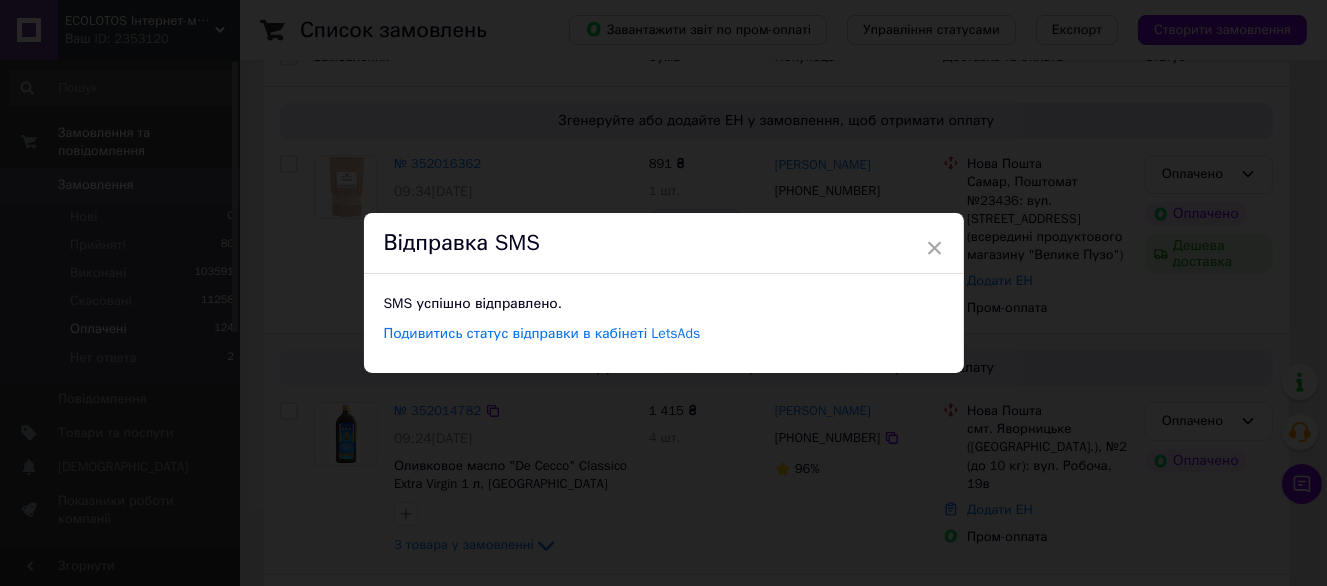 drag, startPoint x: 771, startPoint y: 534, endPoint x: 661, endPoint y: 531, distance: 110.0409 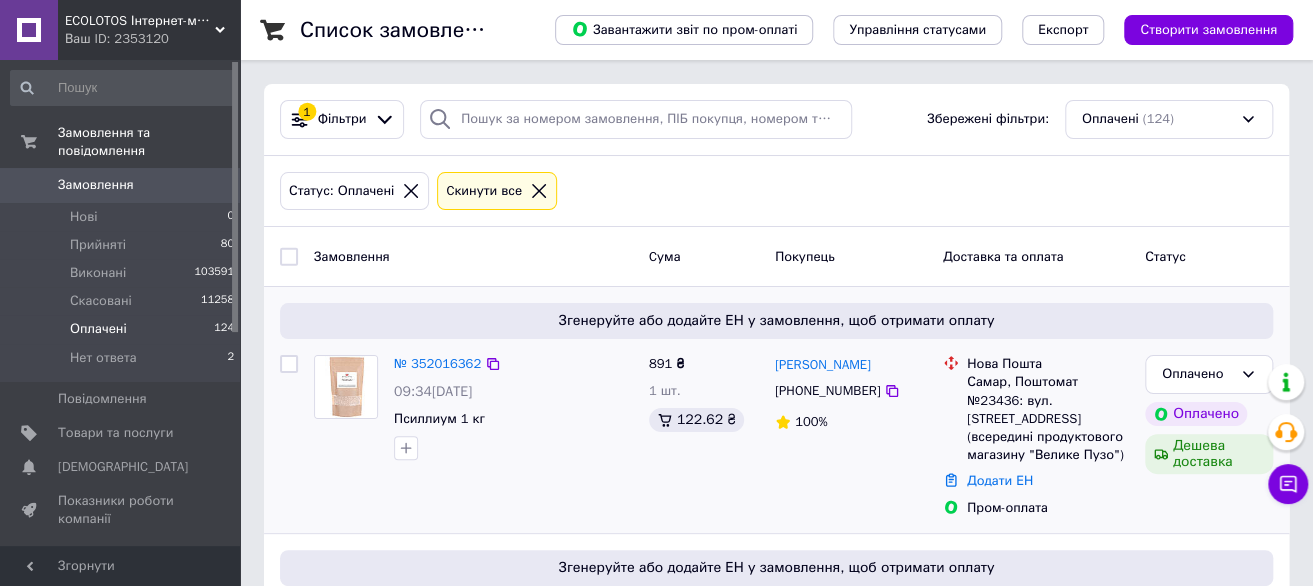 click on "891 ₴ 1 шт. 122.62 ₴" at bounding box center (704, 436) 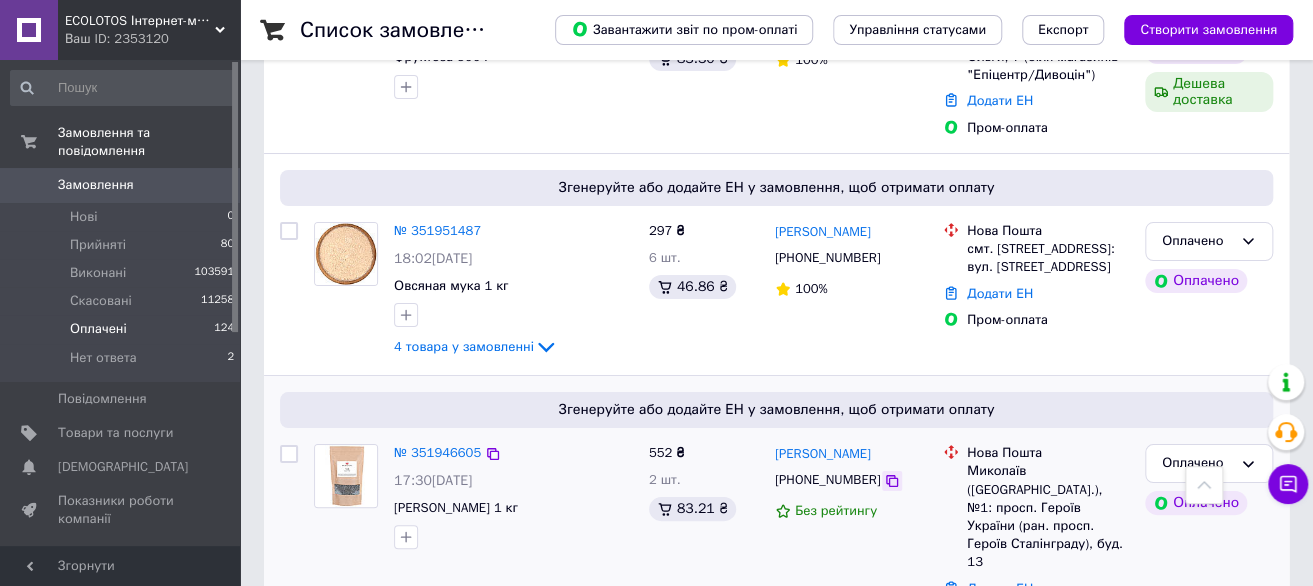 click 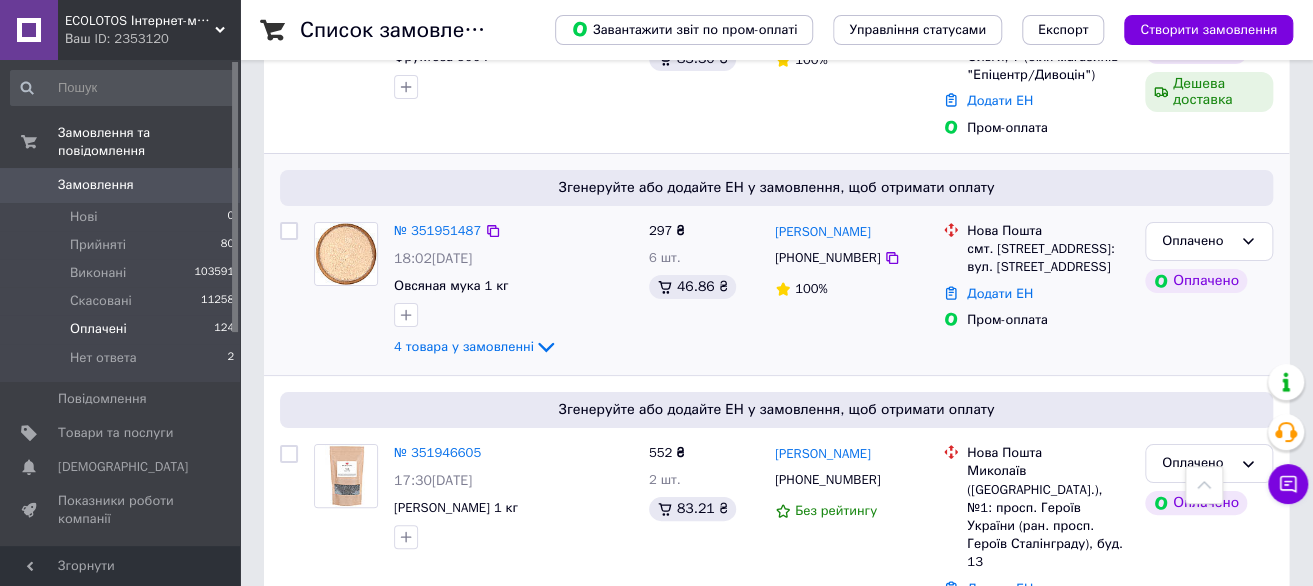 scroll, scrollTop: 3300, scrollLeft: 0, axis: vertical 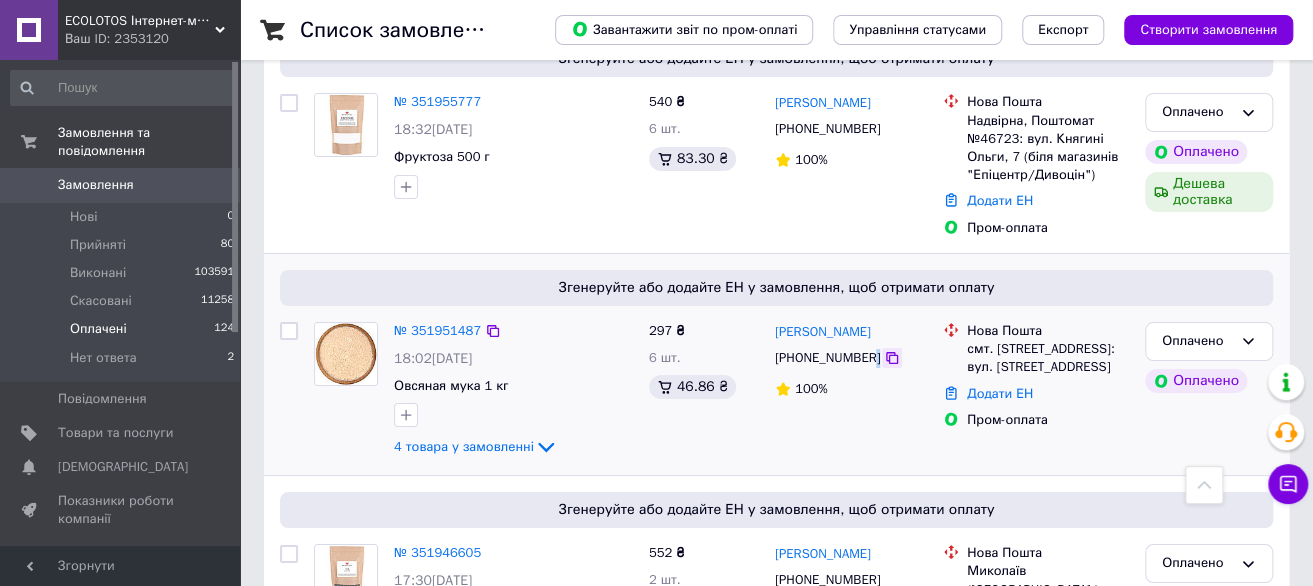 drag, startPoint x: 865, startPoint y: 292, endPoint x: 886, endPoint y: 290, distance: 21.095022 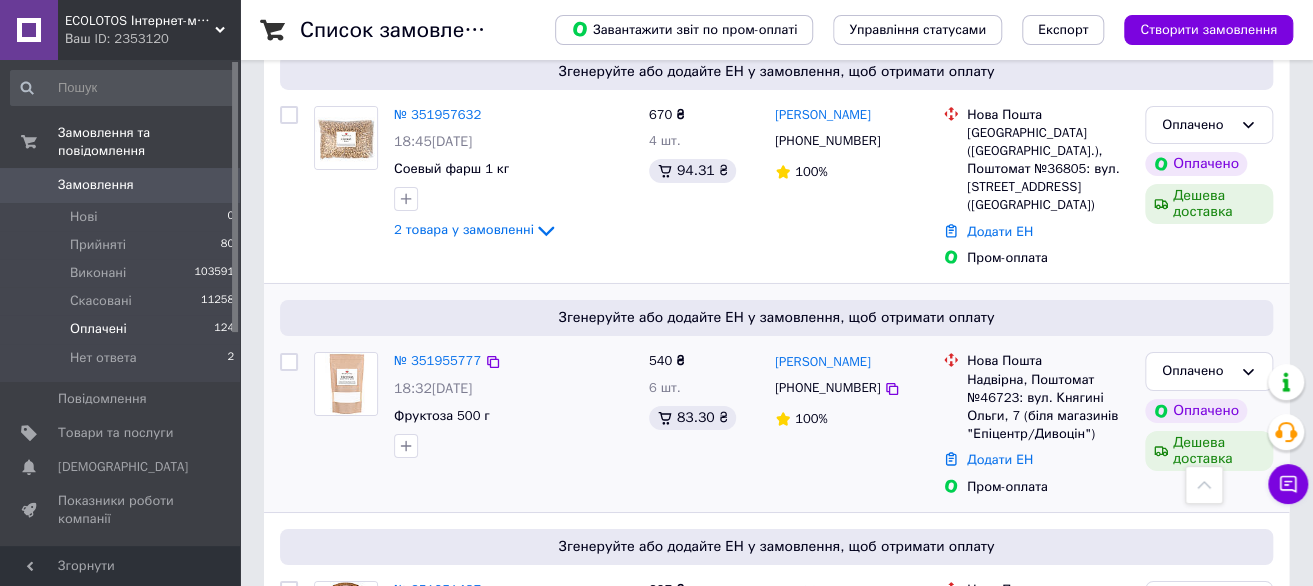 scroll, scrollTop: 3000, scrollLeft: 0, axis: vertical 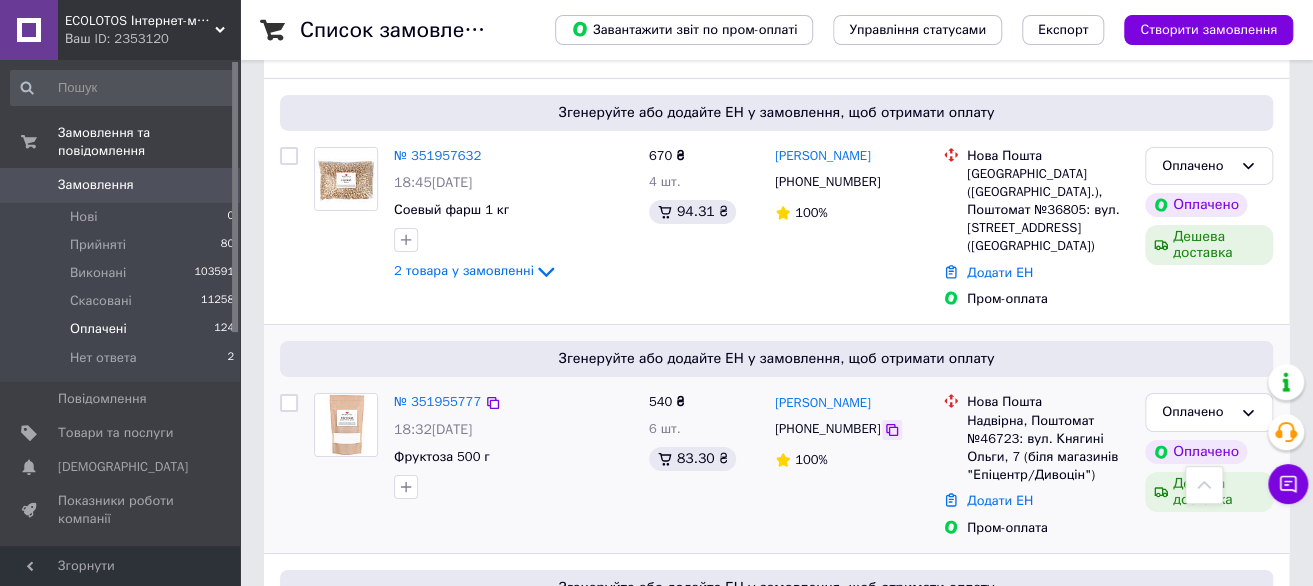click 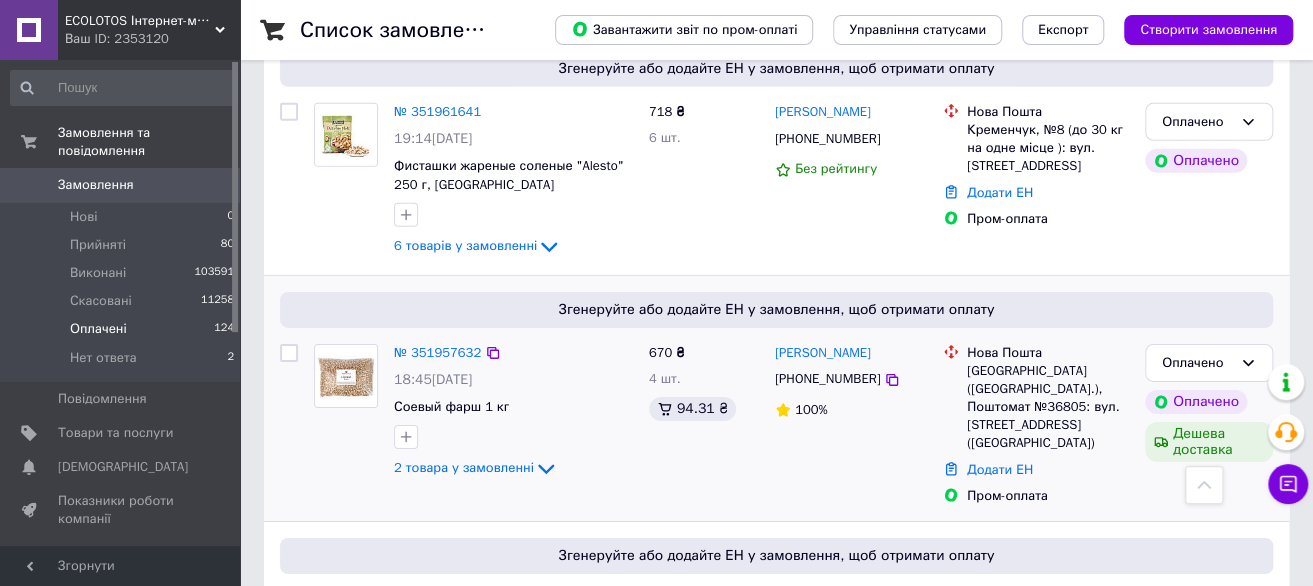 scroll, scrollTop: 2800, scrollLeft: 0, axis: vertical 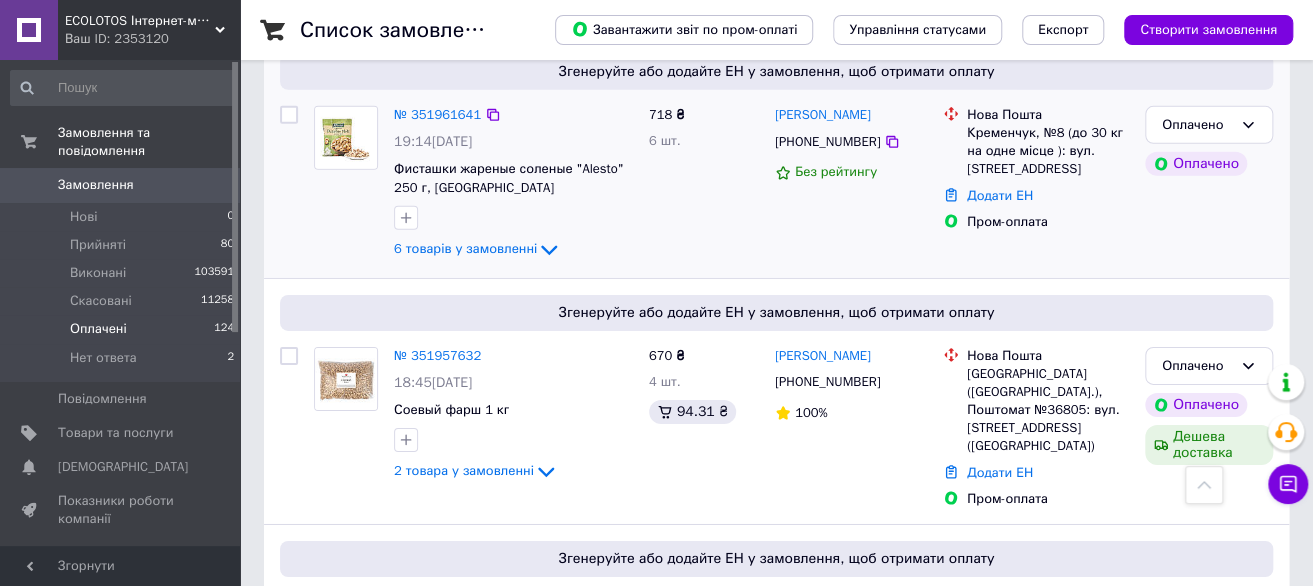 drag, startPoint x: 882, startPoint y: 336, endPoint x: 645, endPoint y: 183, distance: 282.09573 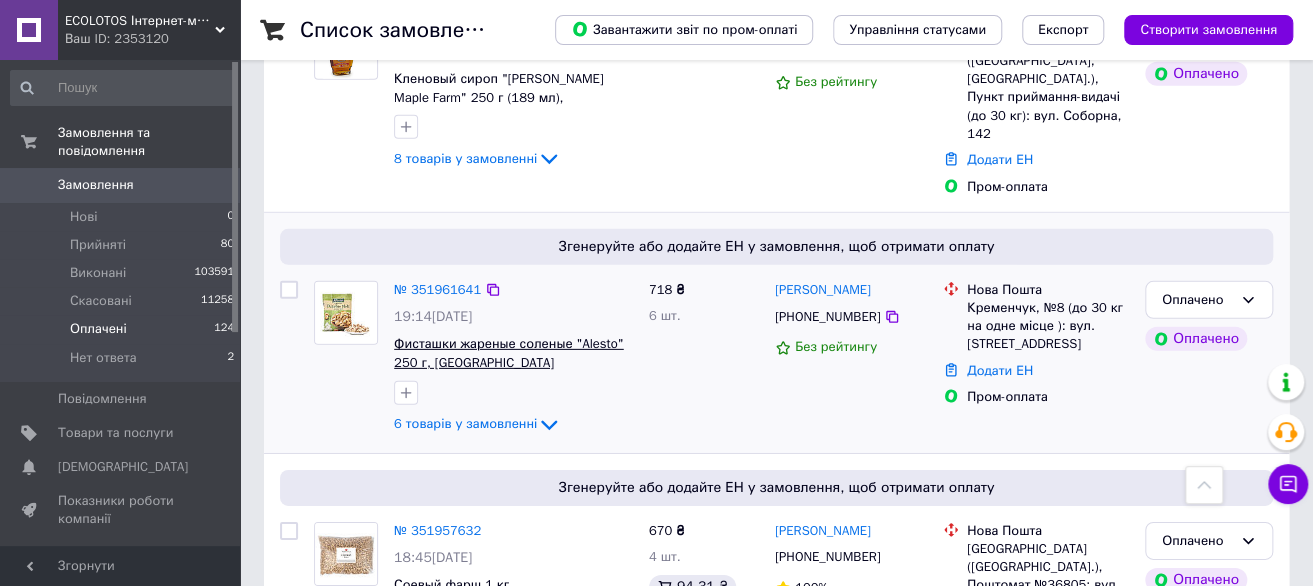scroll, scrollTop: 2600, scrollLeft: 0, axis: vertical 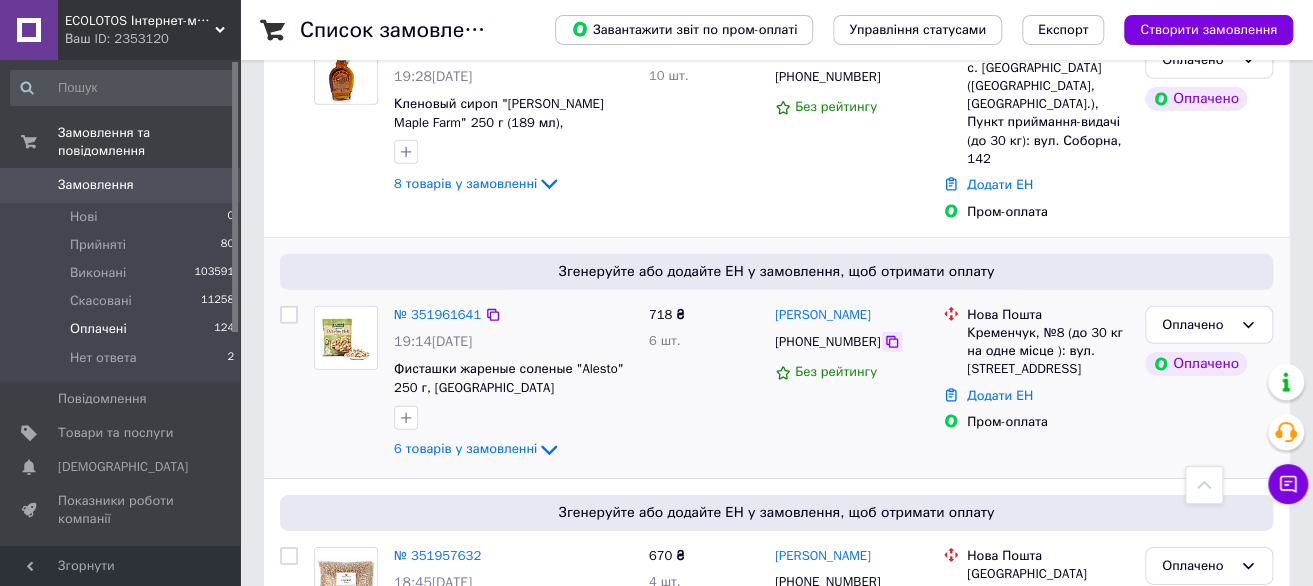 click 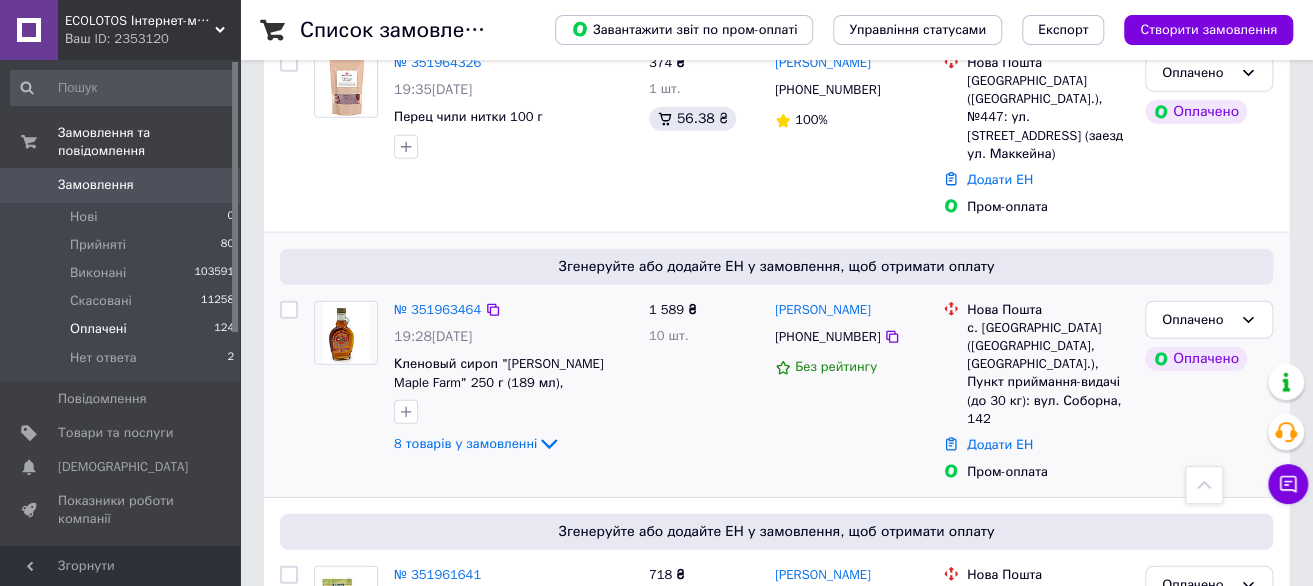 scroll, scrollTop: 2300, scrollLeft: 0, axis: vertical 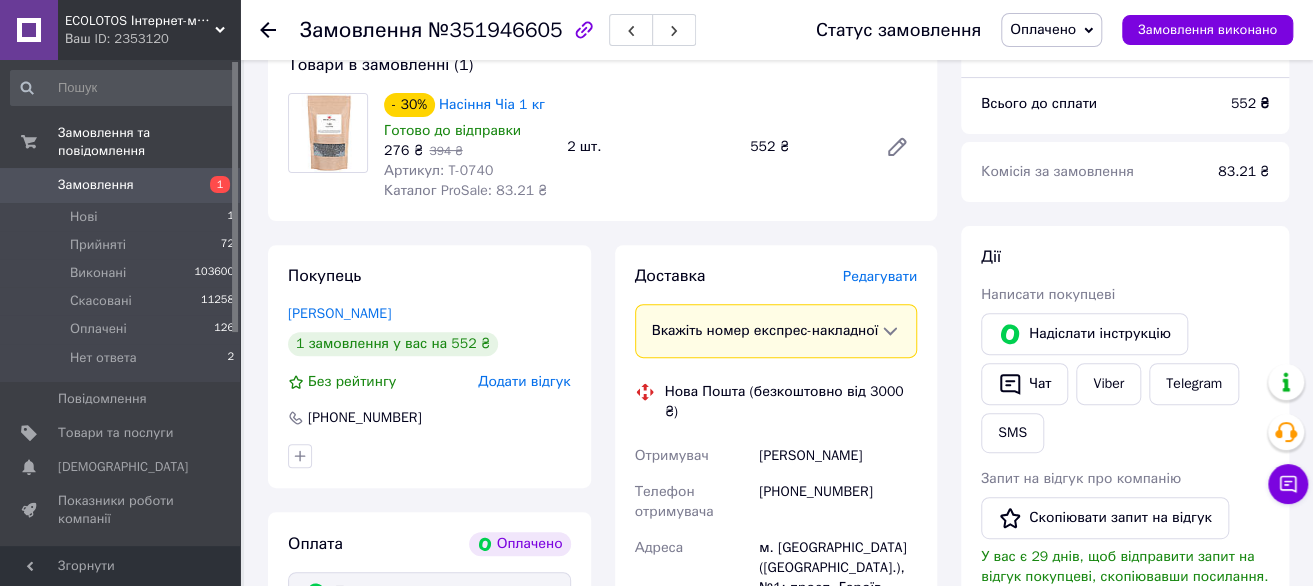 click on "Редагувати" at bounding box center (880, 276) 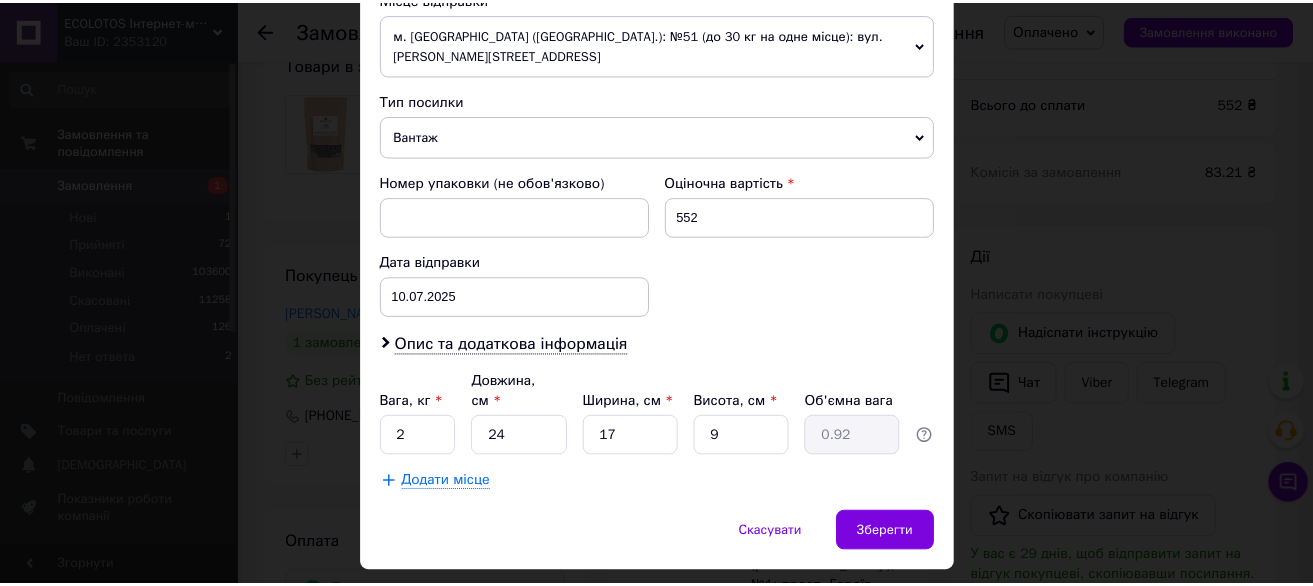 scroll, scrollTop: 740, scrollLeft: 0, axis: vertical 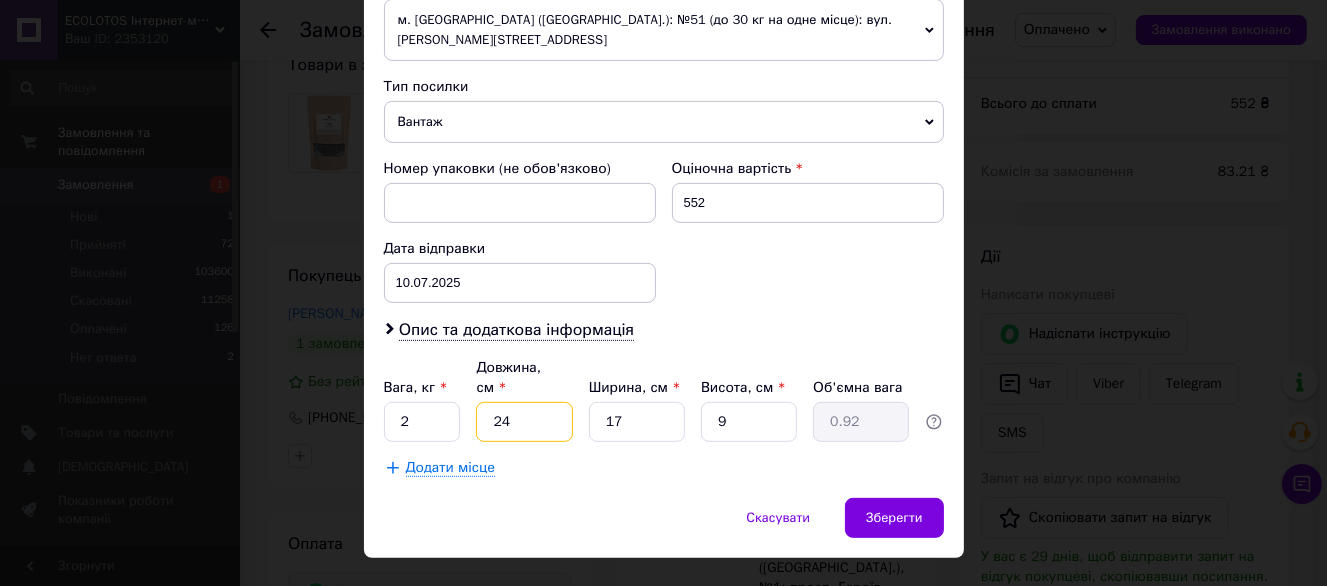 click on "24" at bounding box center (524, 422) 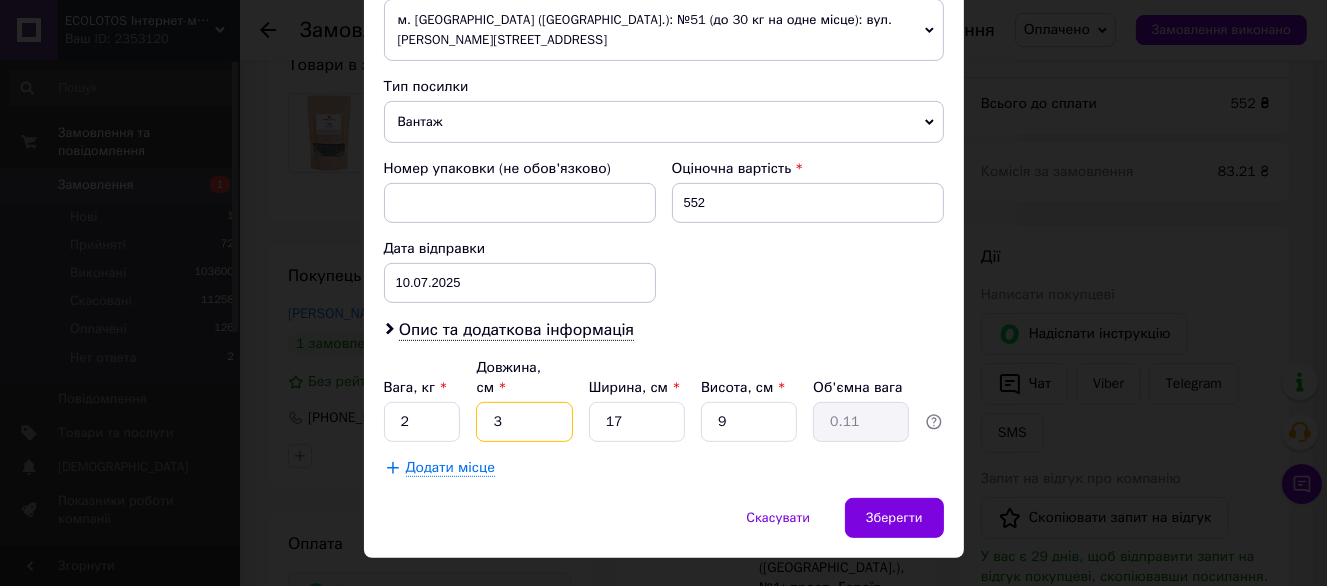type on "34" 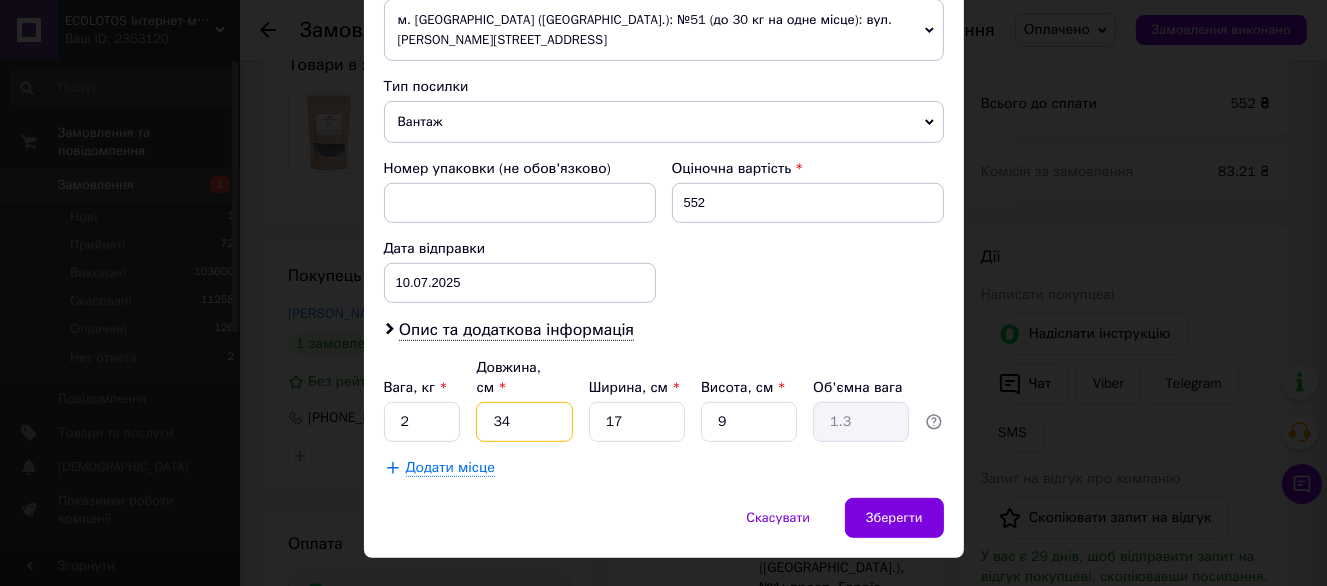 type on "34" 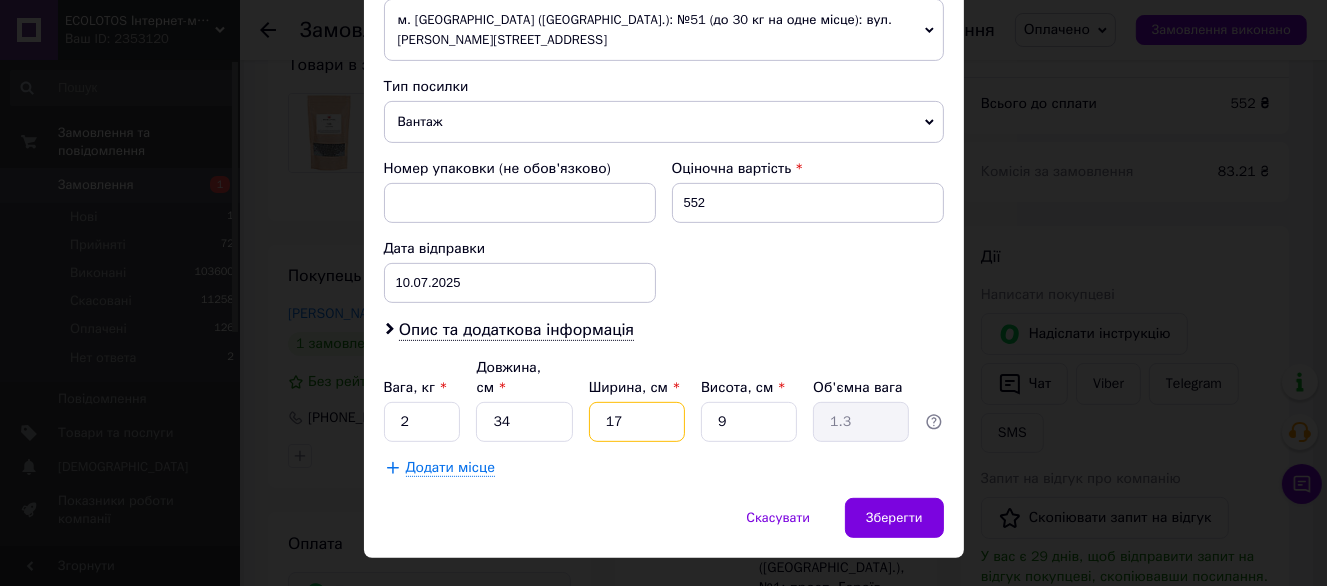 click on "17" at bounding box center (637, 422) 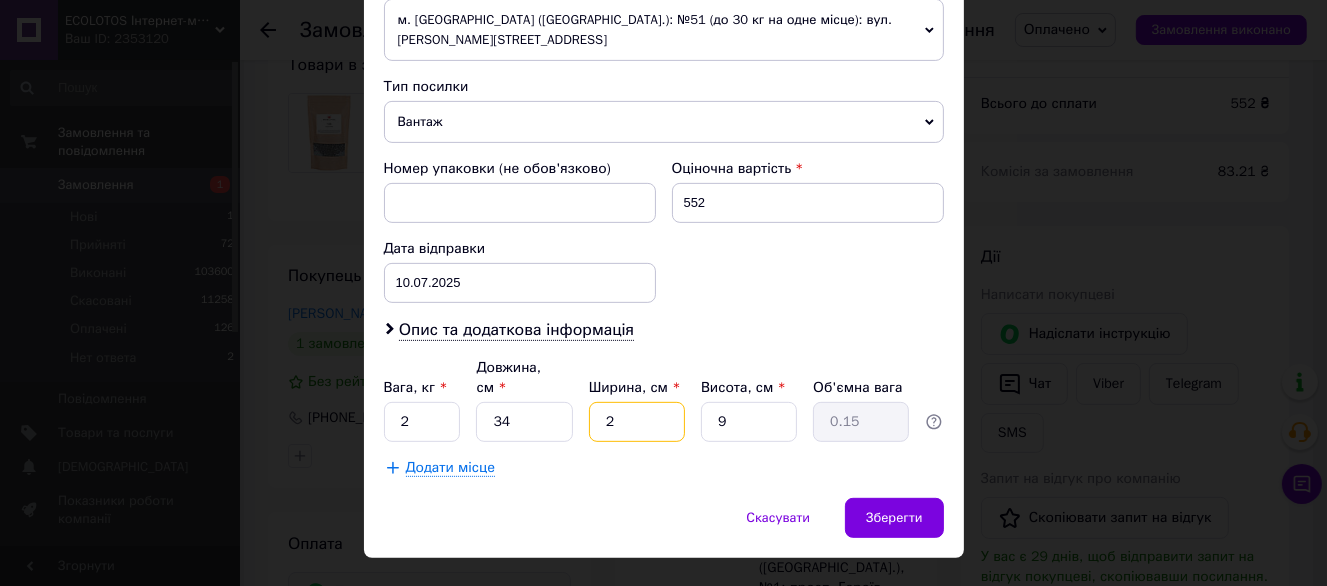type on "24" 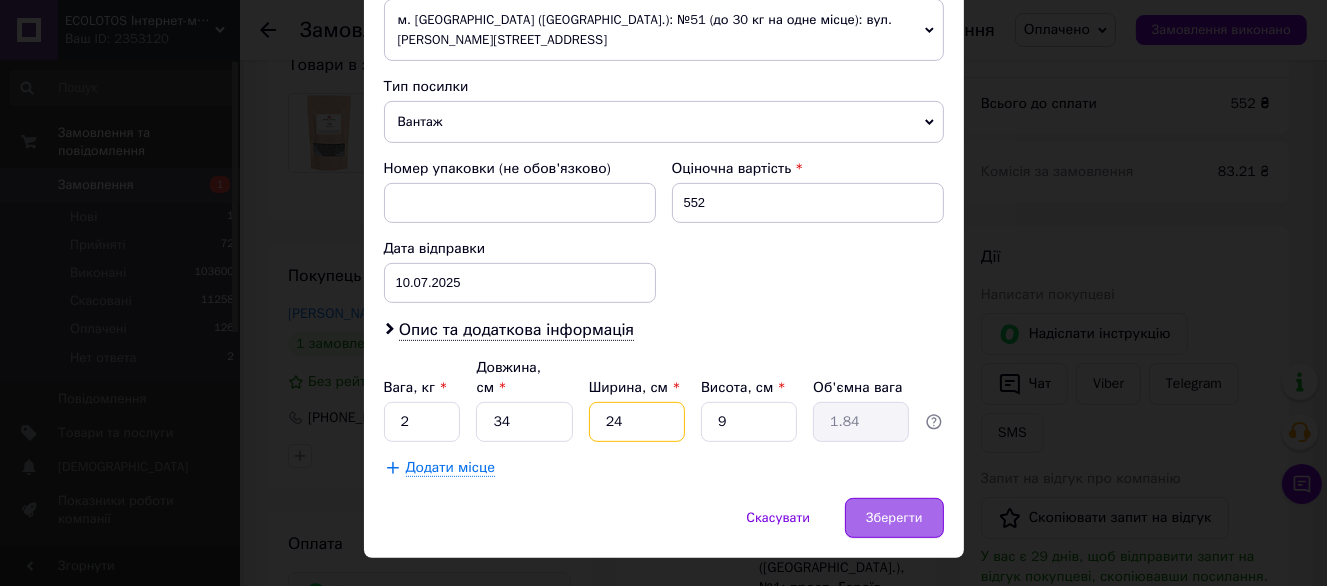 type on "24" 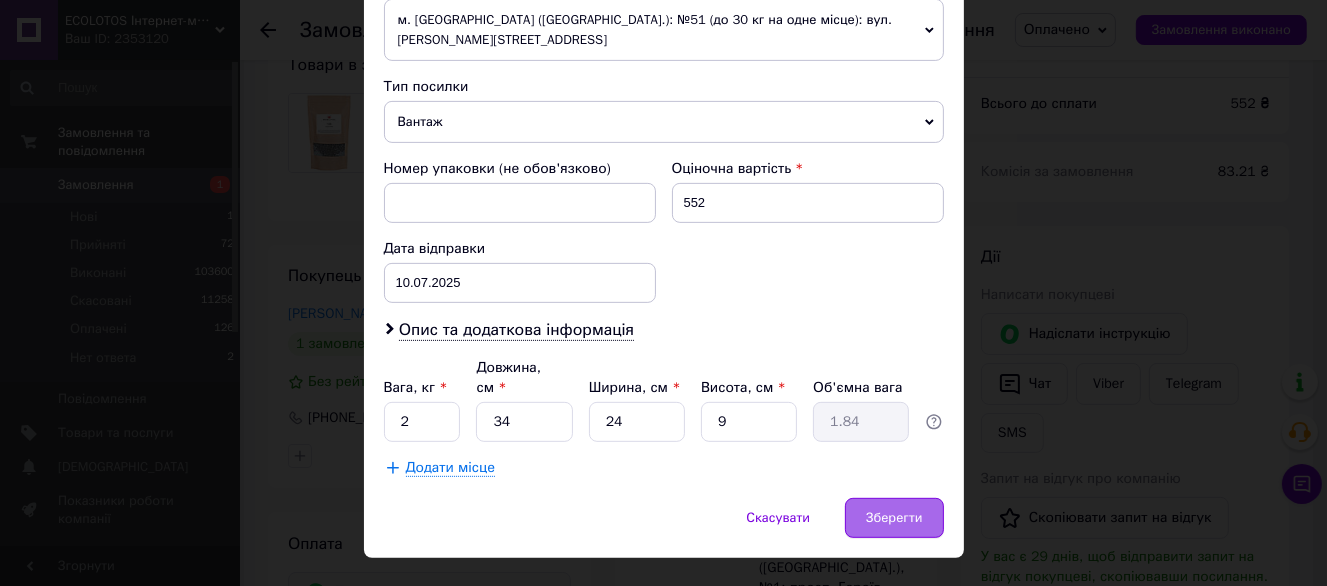 click on "Зберегти" at bounding box center (894, 518) 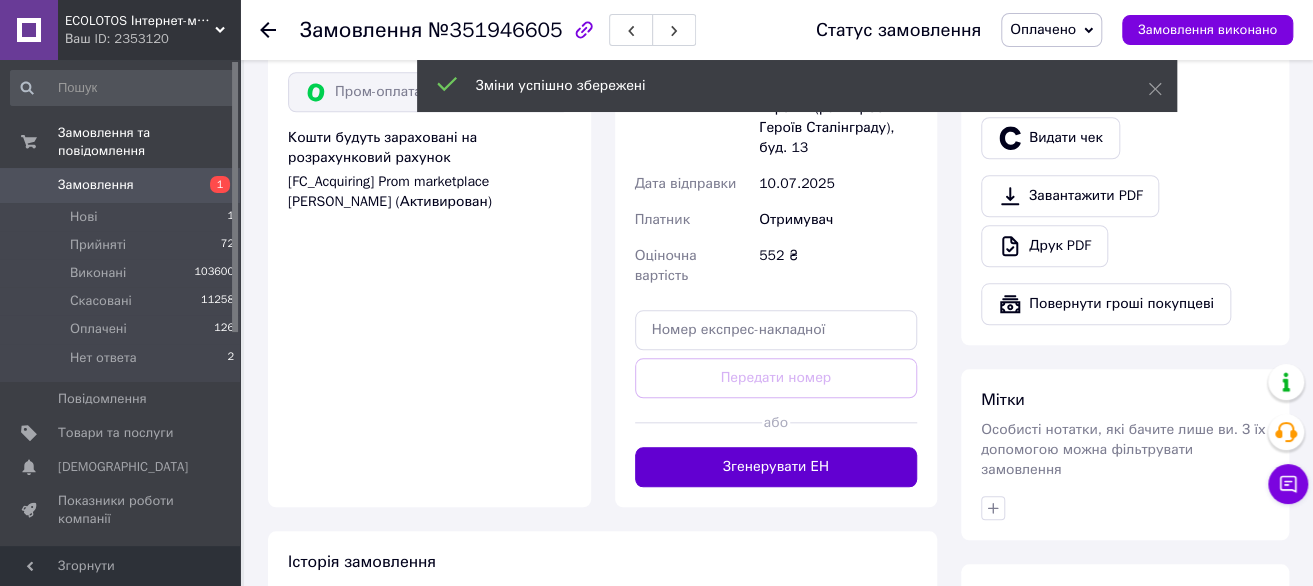 click on "Згенерувати ЕН" at bounding box center (776, 467) 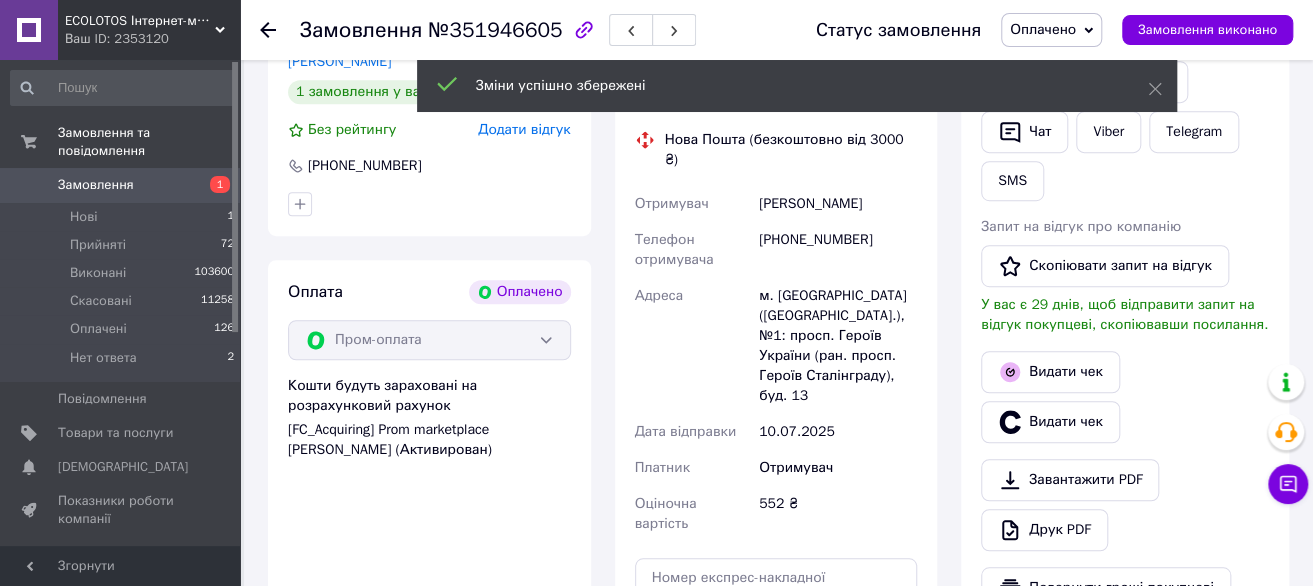 scroll, scrollTop: 400, scrollLeft: 0, axis: vertical 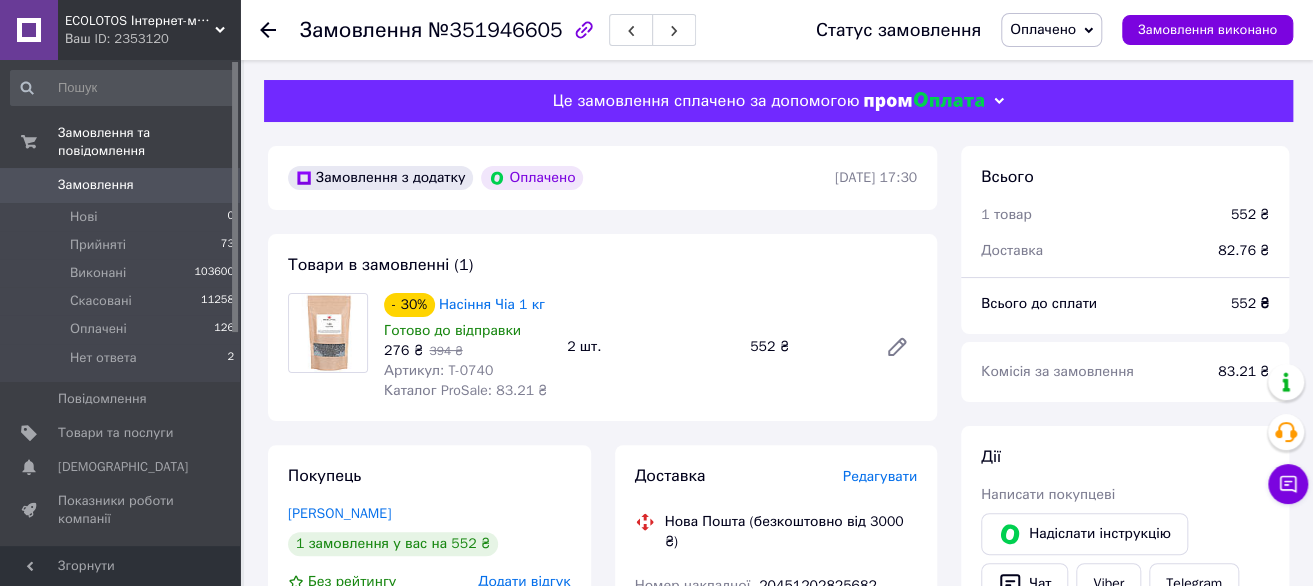 click on "Товари в замовленні (1) - 30% Насіння Чіа 1 кг Готово до відправки 276 ₴   394 ₴ Артикул: T-0740 Каталог ProSale: 83.21 ₴  2 шт. 552 ₴" at bounding box center [602, 327] 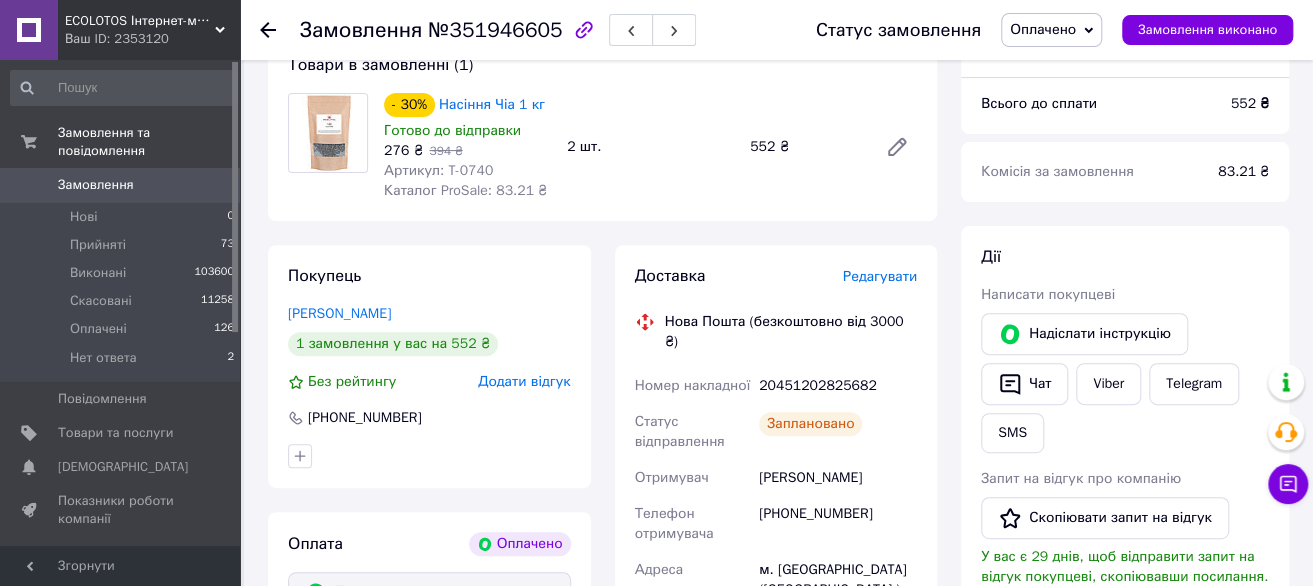 click on "Статус відправлення" at bounding box center (693, 432) 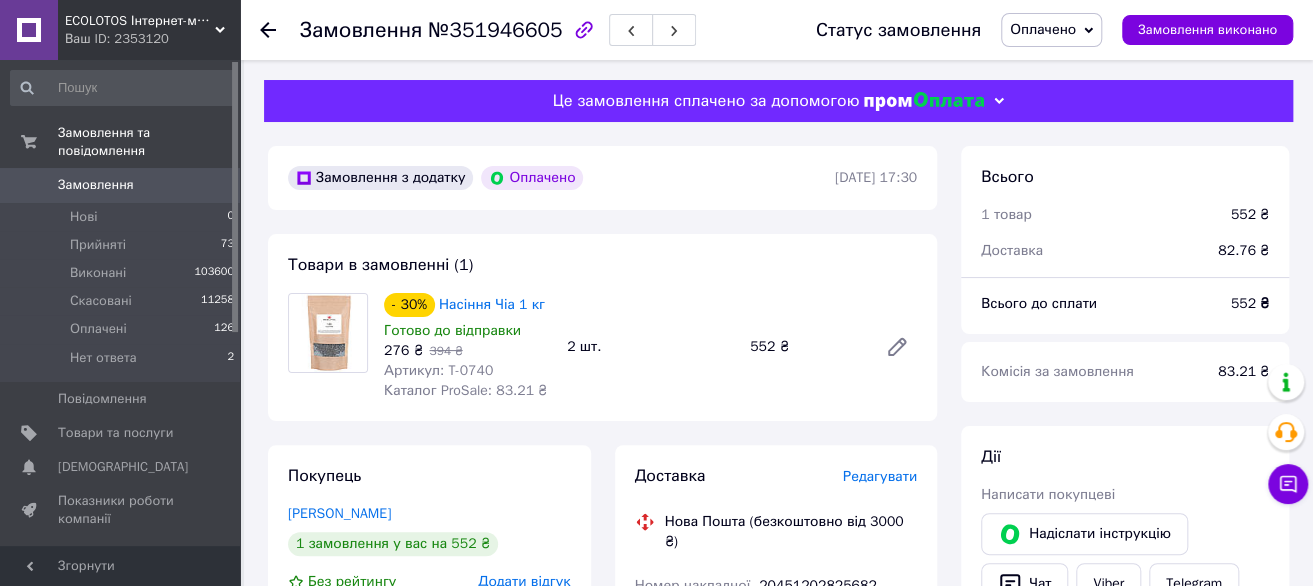 click on "Замовлення з додатку Оплачено 09.07.2025 | 17:30 Товари в замовленні (1) - 30% Насіння Чіа 1 кг Готово до відправки 276 ₴   394 ₴ Артикул: T-0740 Каталог ProSale: 83.21 ₴  2 шт. 552 ₴ Покупець Султанова Олександра 1 замовлення у вас на 552 ₴ Без рейтингу   Додати відгук +380987437858 Оплата Оплачено Пром-оплата Кошти будуть зараховані на розрахунковий рахунок [FC_Acquiring] Prom marketplace Гончаренко Іван Андрійович (Активирован) Доставка Редагувати Нова Пошта (безкоштовно від 3000 ₴) Номер накладної 20451202825682 Статус відправлення Заплановано Отримувач Султанова Олександра Телефон отримувача +380987437858 552 <" at bounding box center (602, 928) 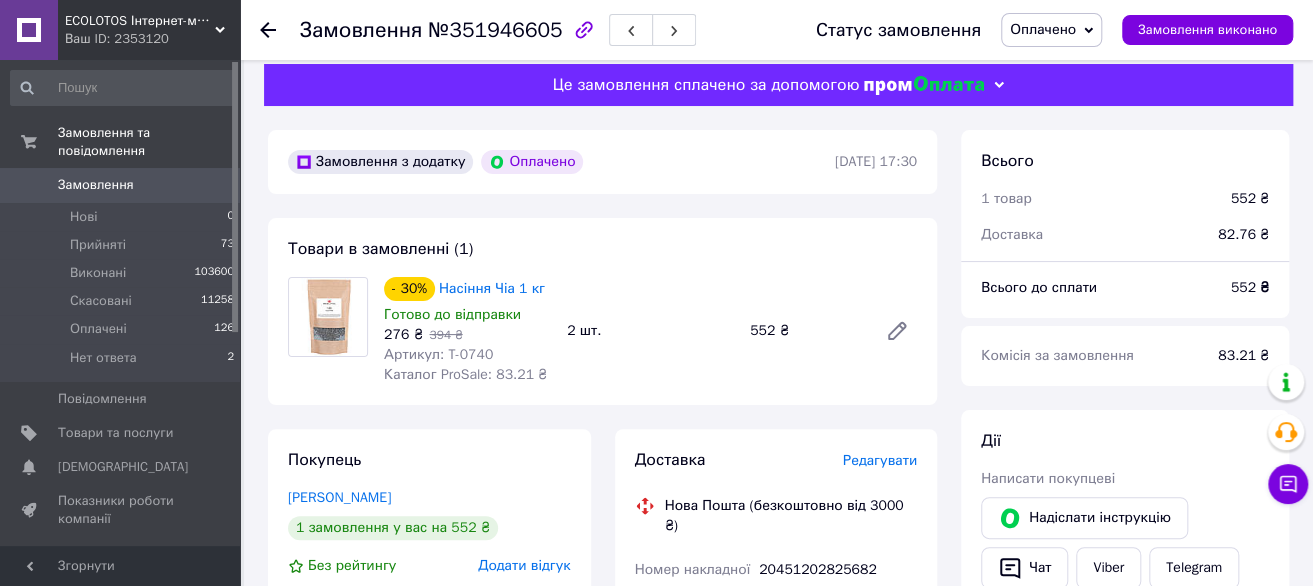 scroll, scrollTop: 0, scrollLeft: 0, axis: both 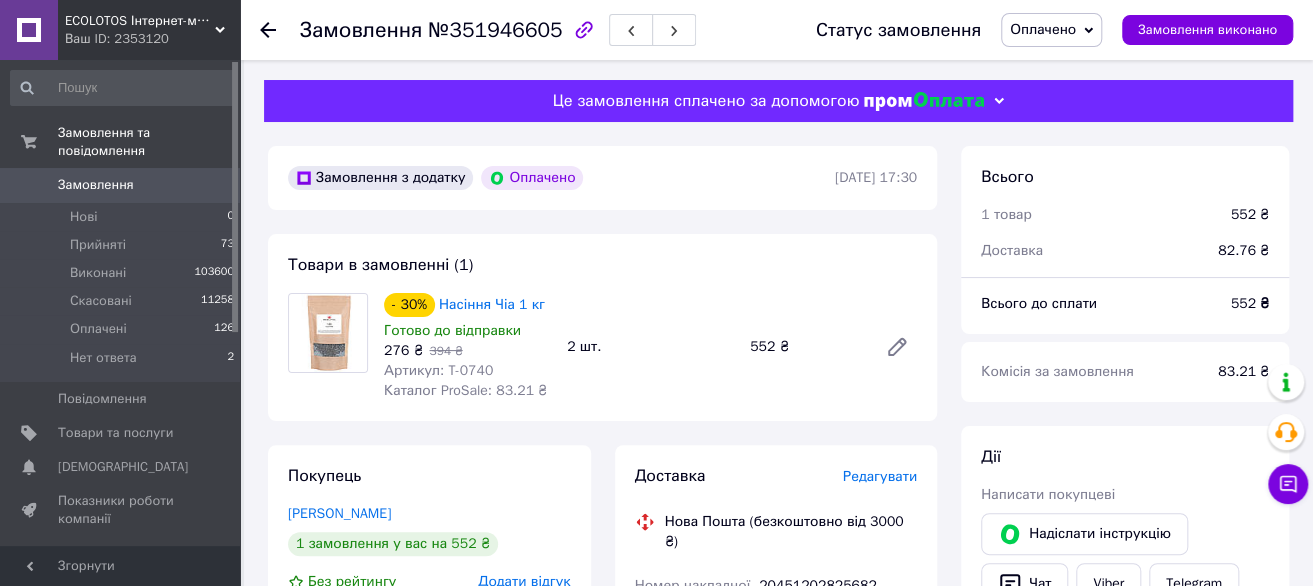 click on "- 30% Насіння Чіа 1 кг Готово до відправки 276 ₴   394 ₴ Артикул: T-0740 Каталог ProSale: 83.21 ₴  2 шт. 552 ₴" at bounding box center [650, 347] 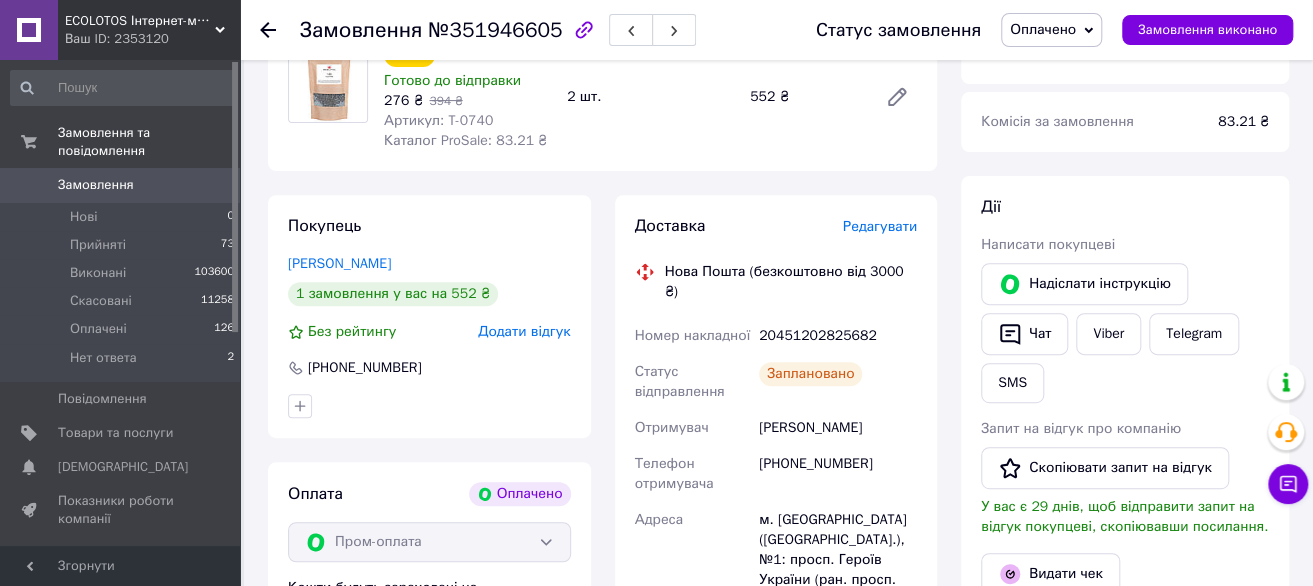 scroll, scrollTop: 300, scrollLeft: 0, axis: vertical 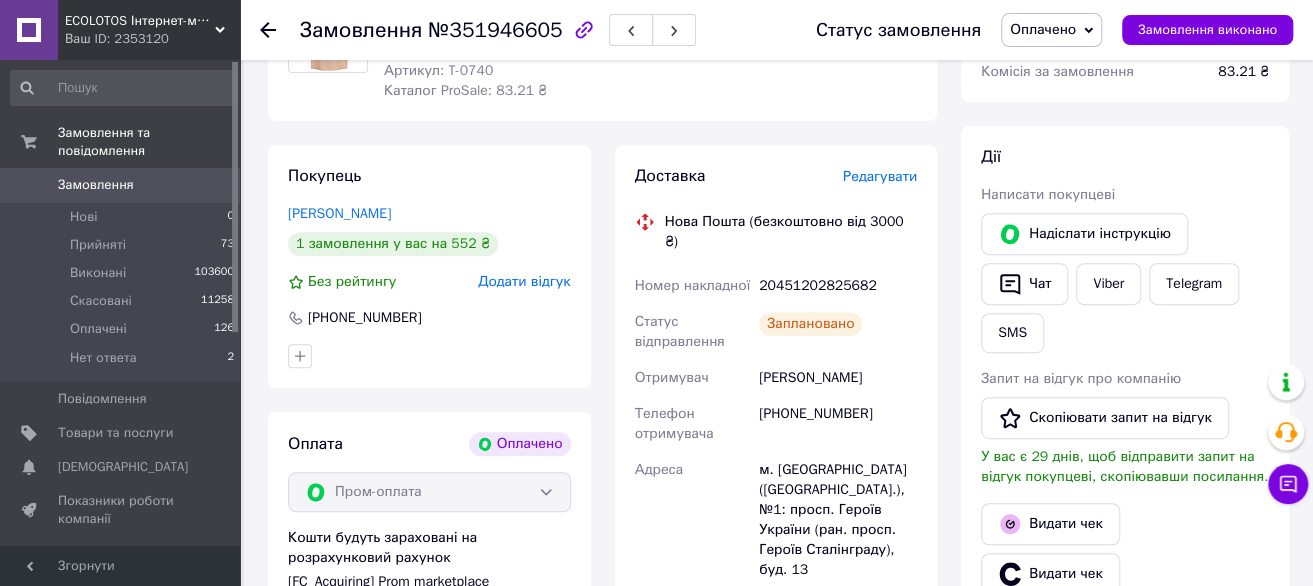 click on "[PHONE_NUMBER]" at bounding box center [838, 424] 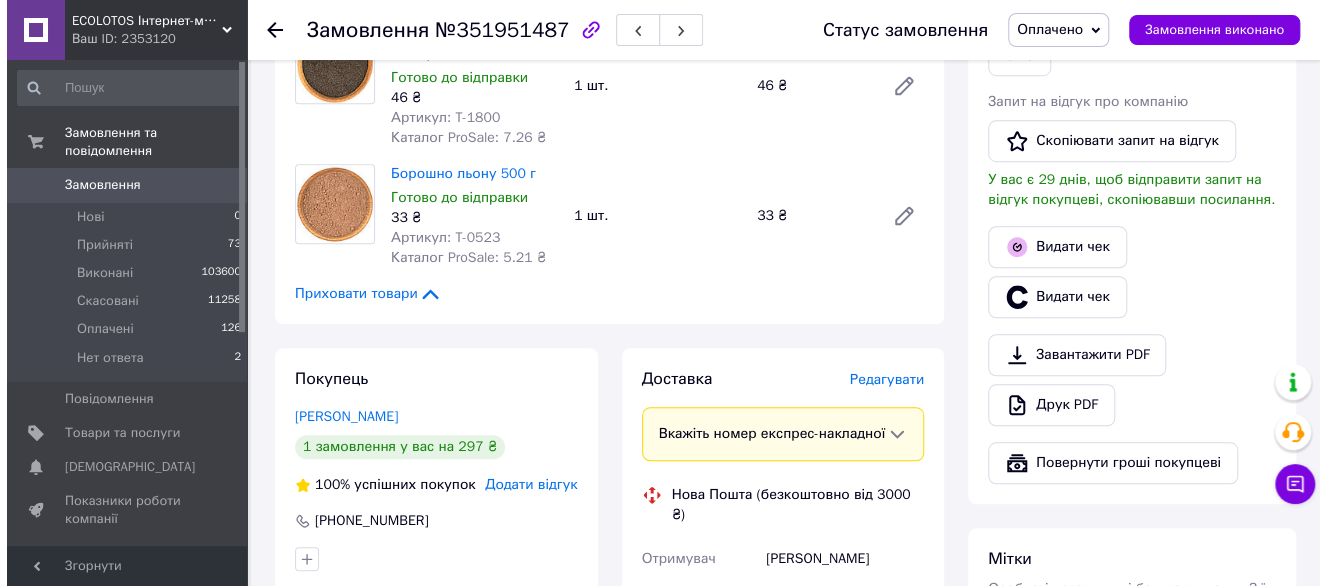 scroll, scrollTop: 600, scrollLeft: 0, axis: vertical 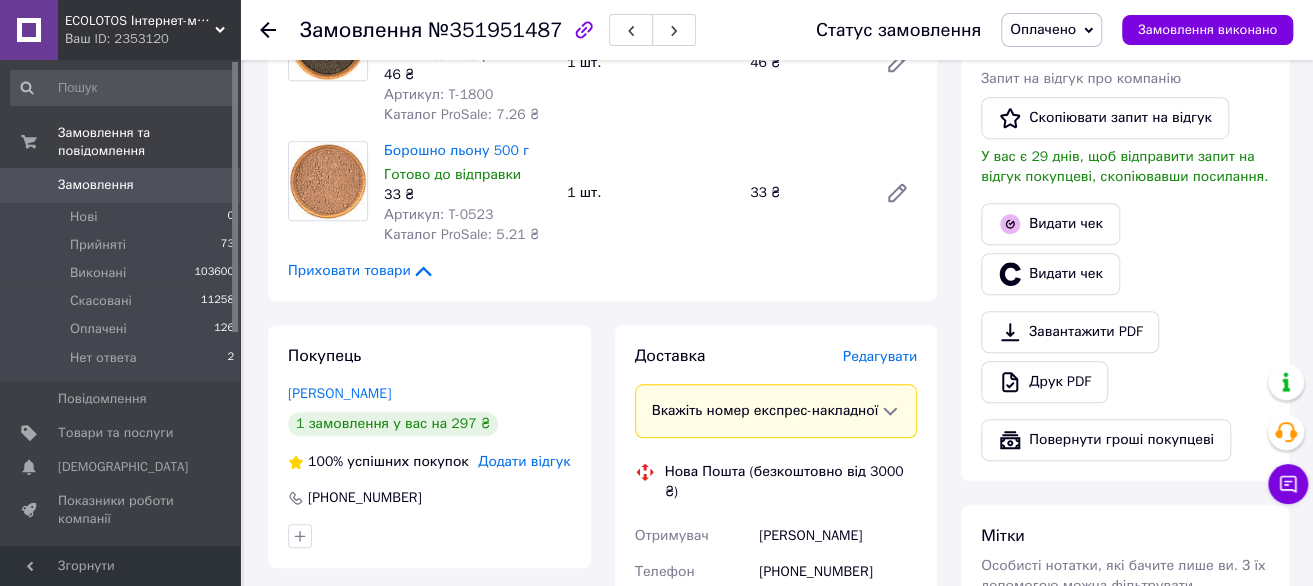 click on "Доставка Редагувати" at bounding box center (776, 356) 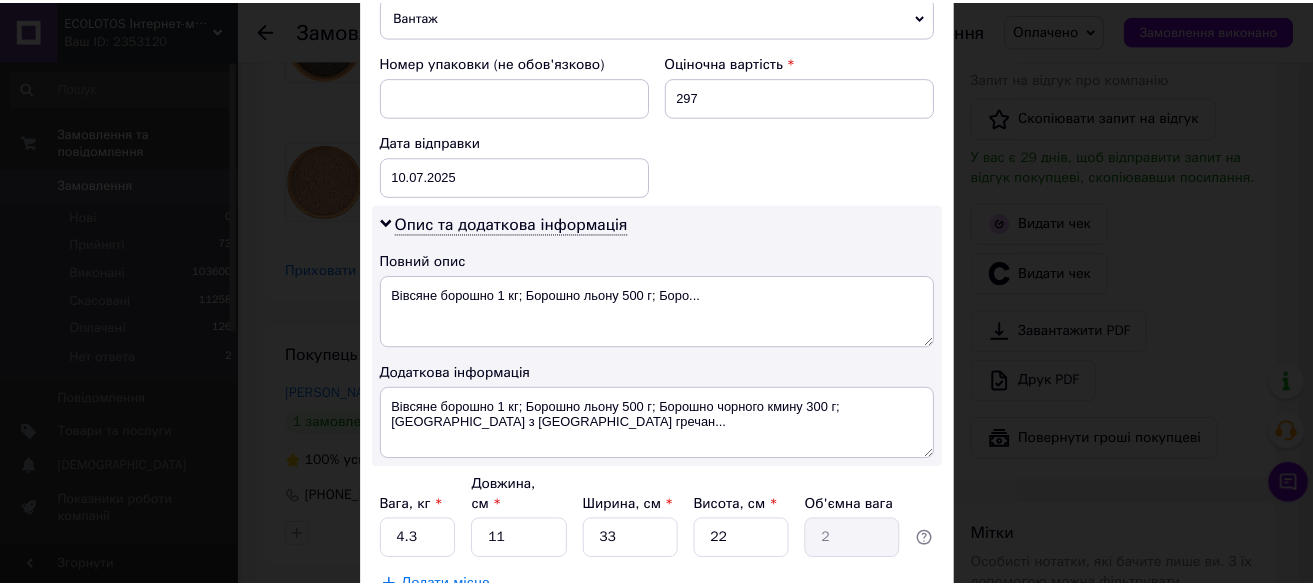 scroll, scrollTop: 964, scrollLeft: 0, axis: vertical 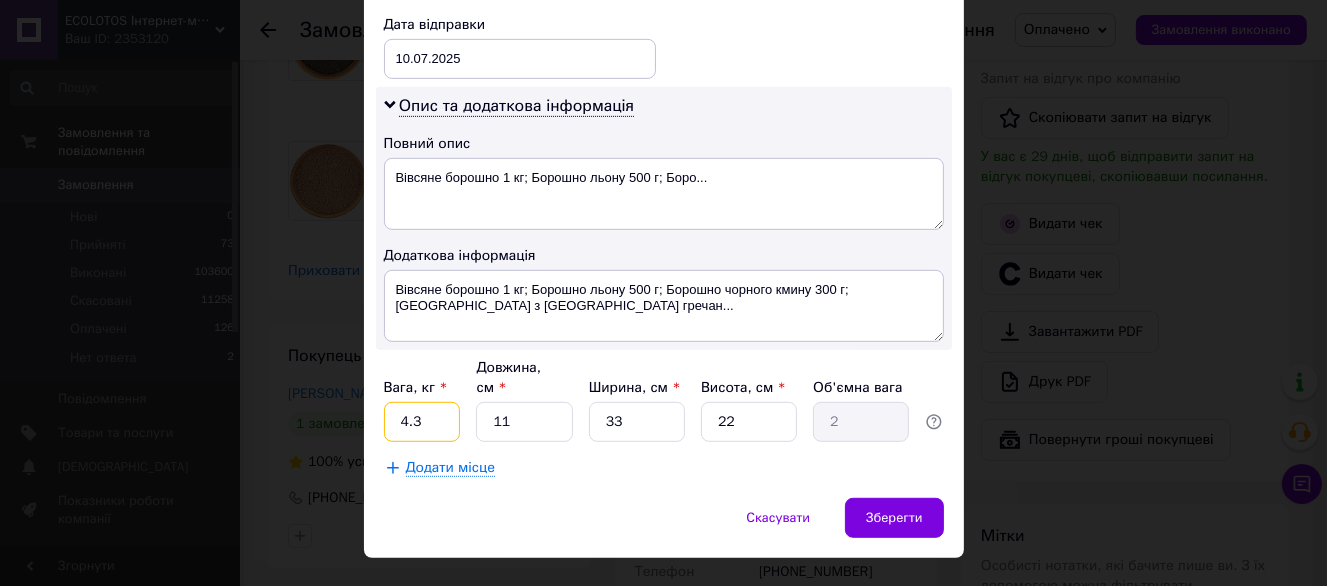 drag, startPoint x: 424, startPoint y: 387, endPoint x: 410, endPoint y: 388, distance: 14.035668 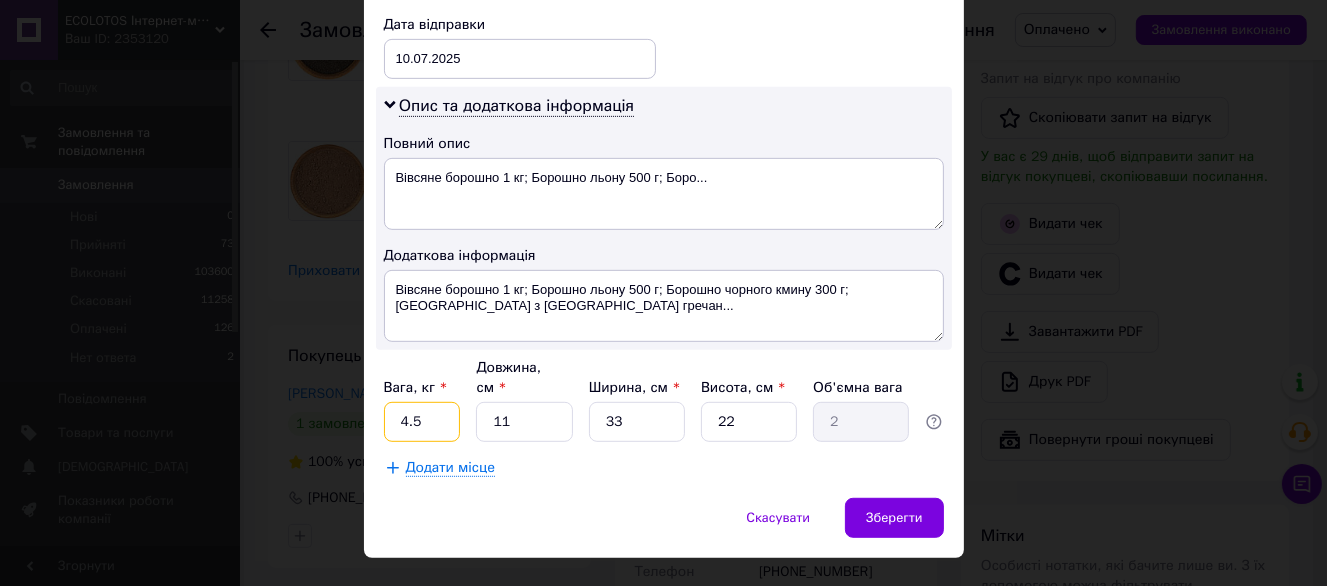 type on "4.5" 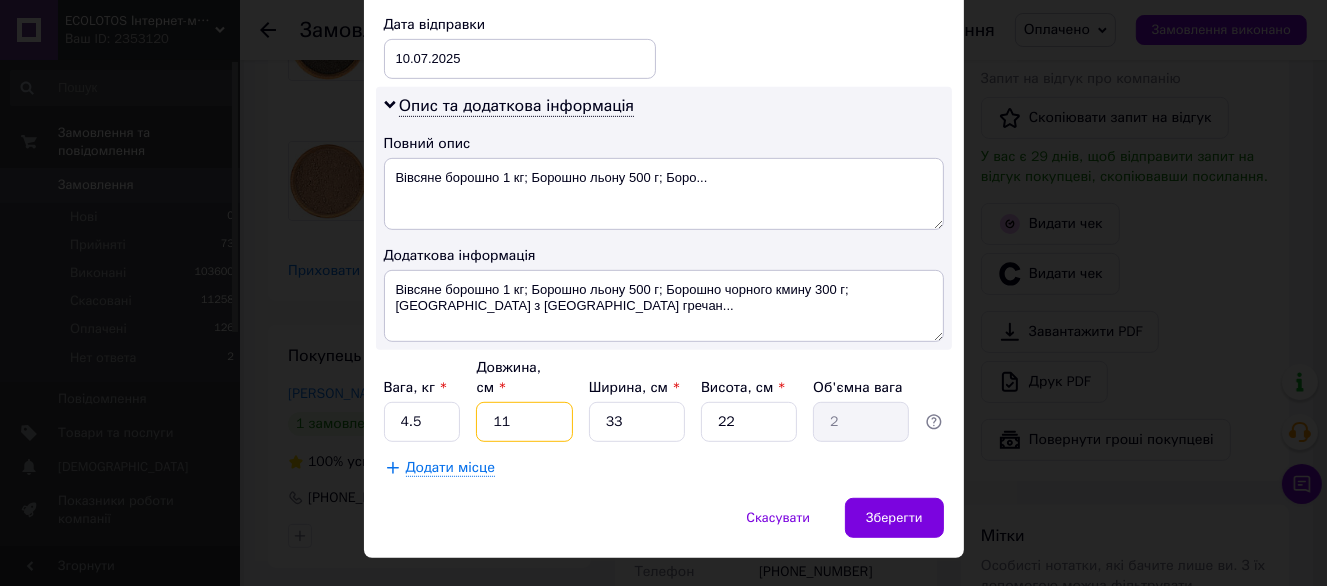click on "11" at bounding box center (524, 422) 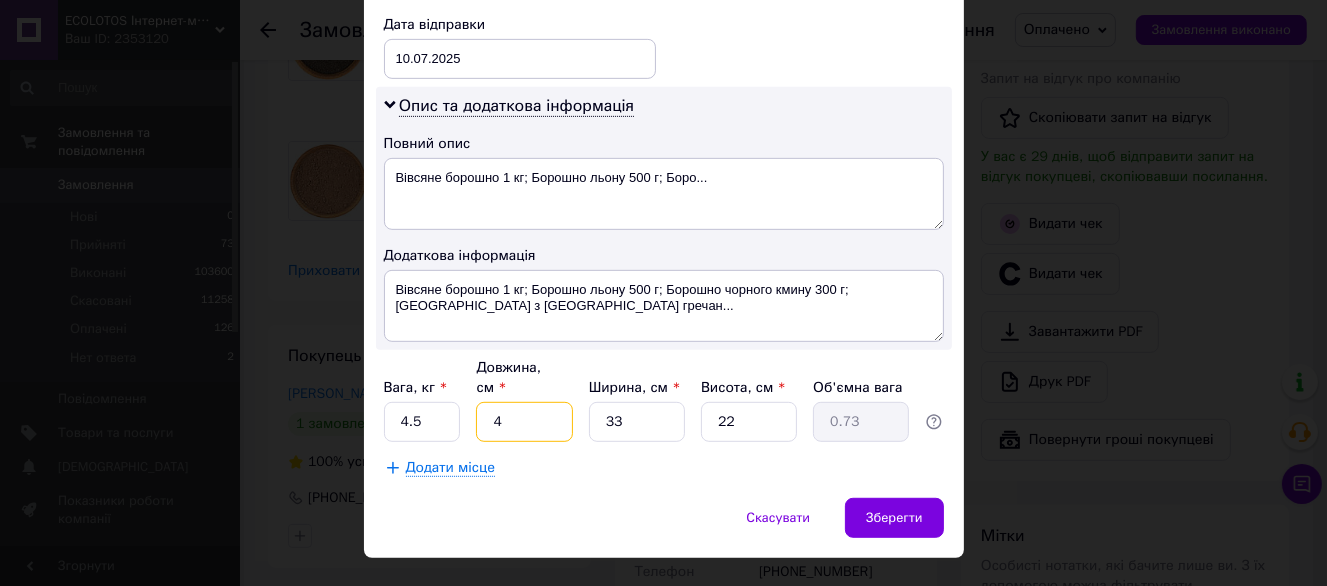 type on "40" 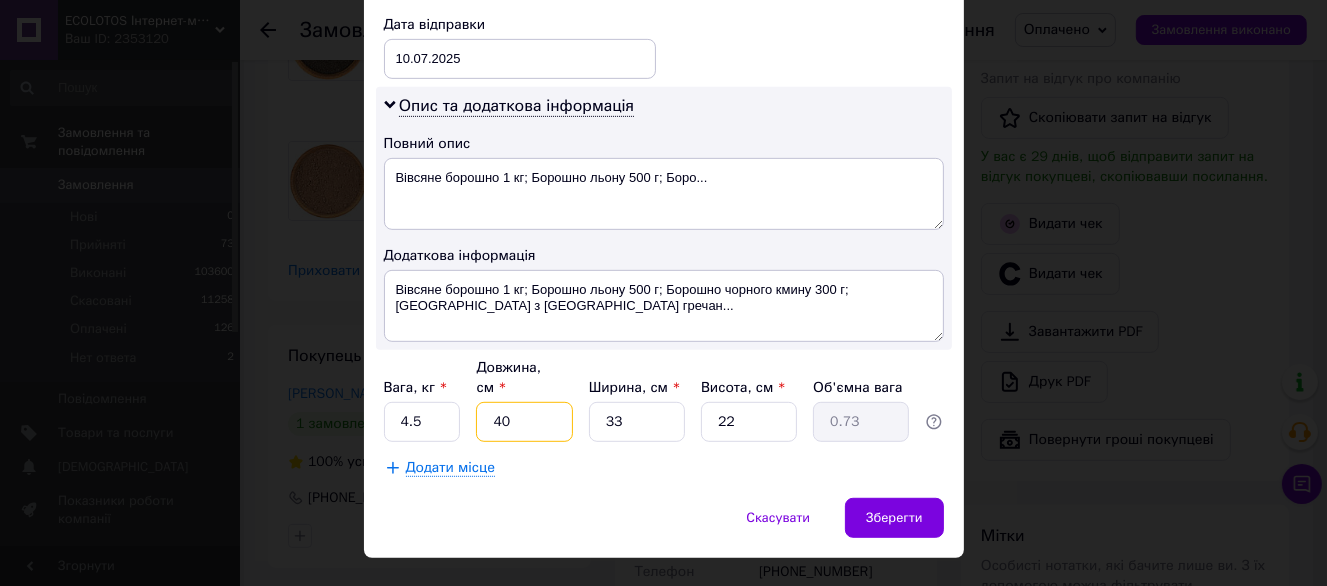 type on "7.26" 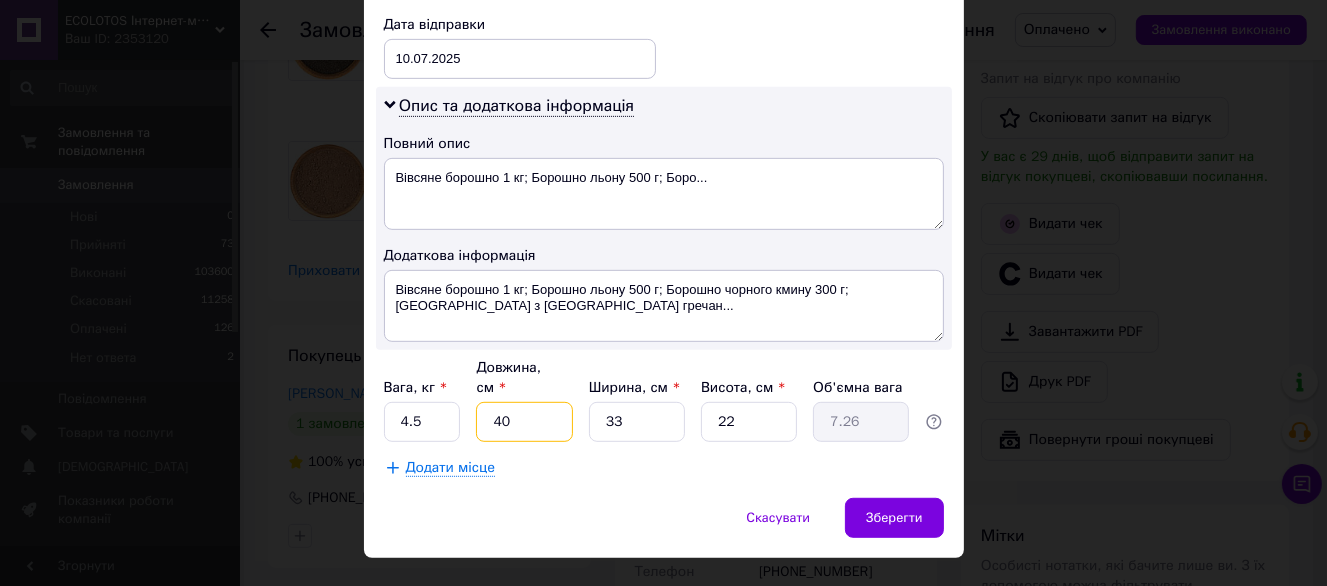 type on "40" 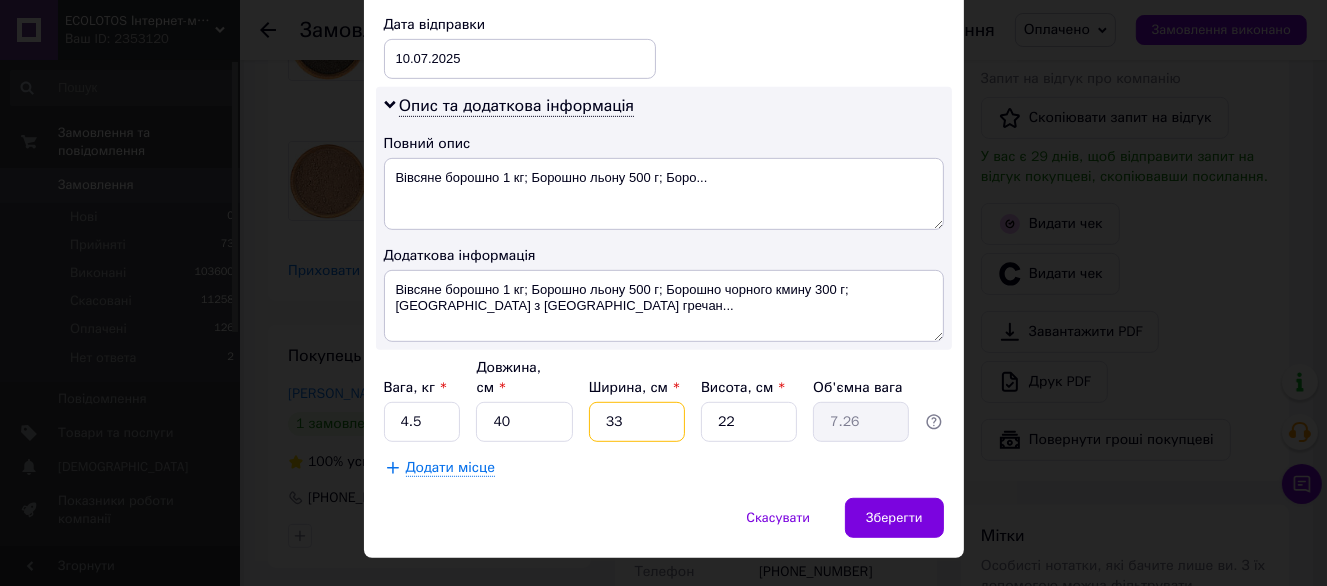 click on "33" at bounding box center (637, 422) 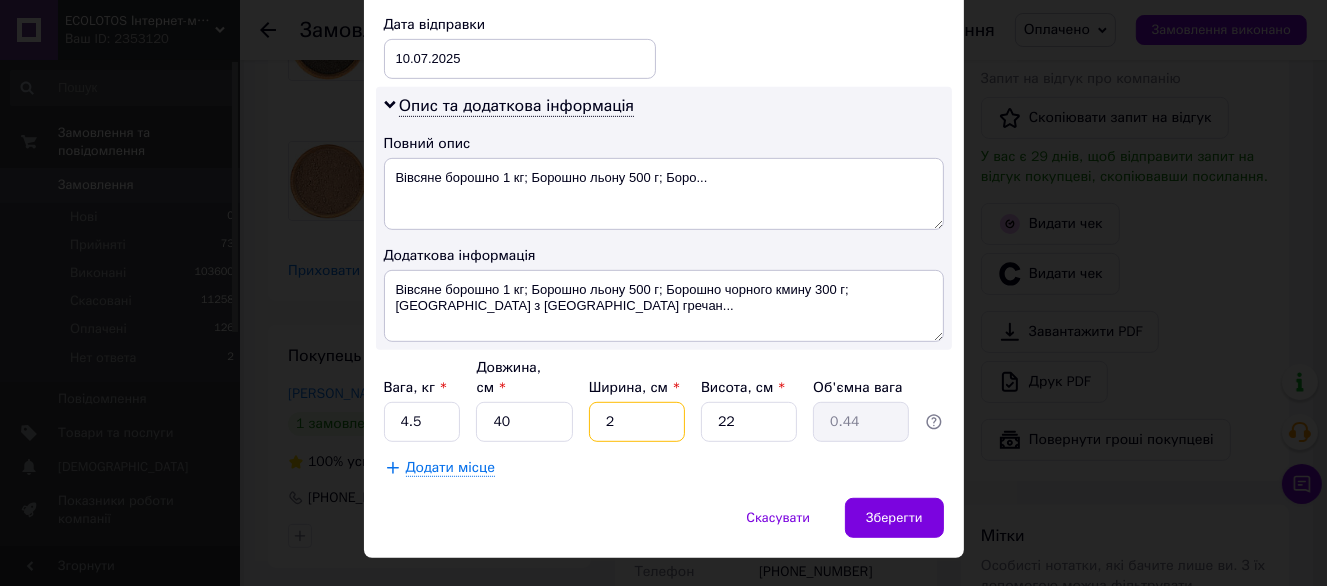 type on "24" 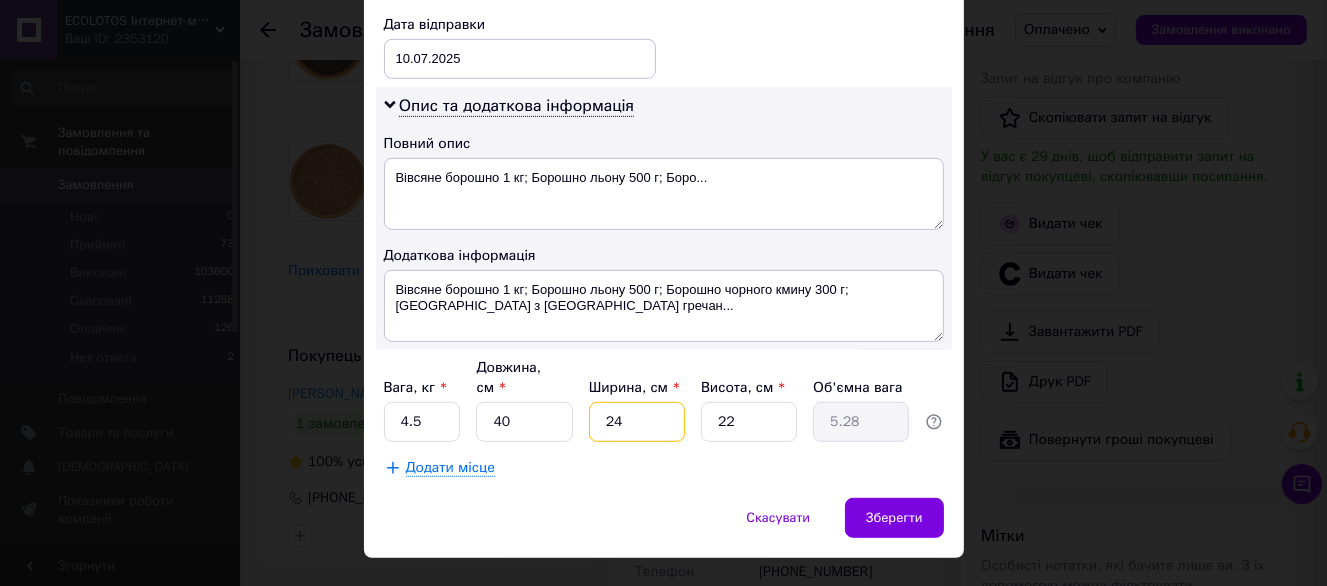 type on "24" 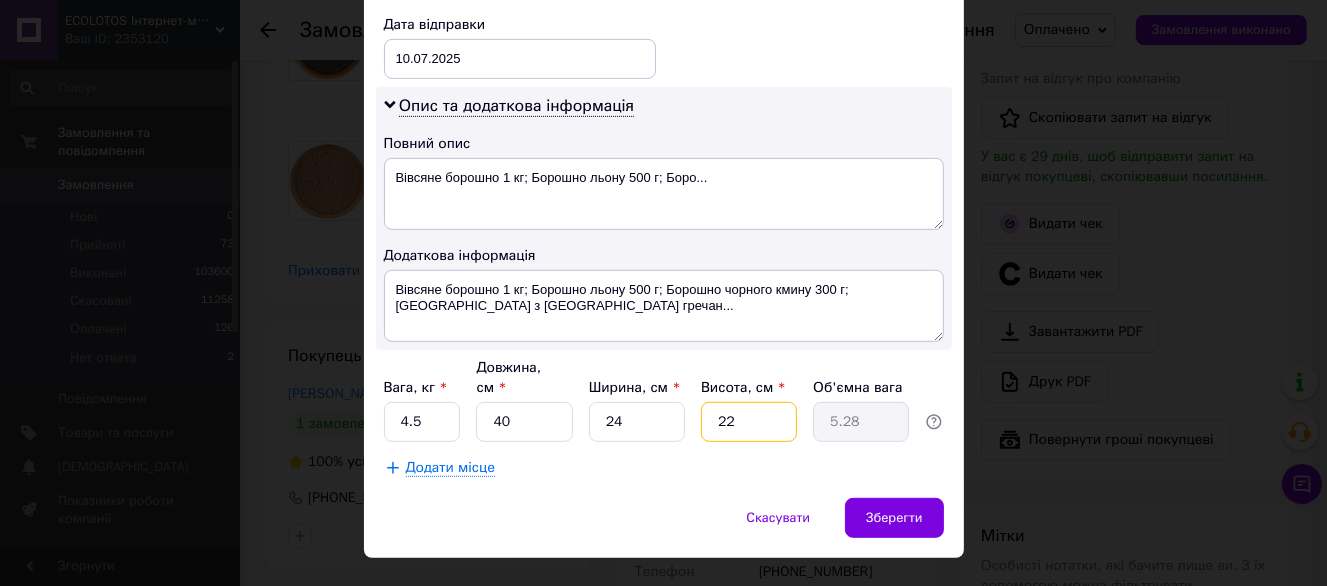 click on "22" at bounding box center [749, 422] 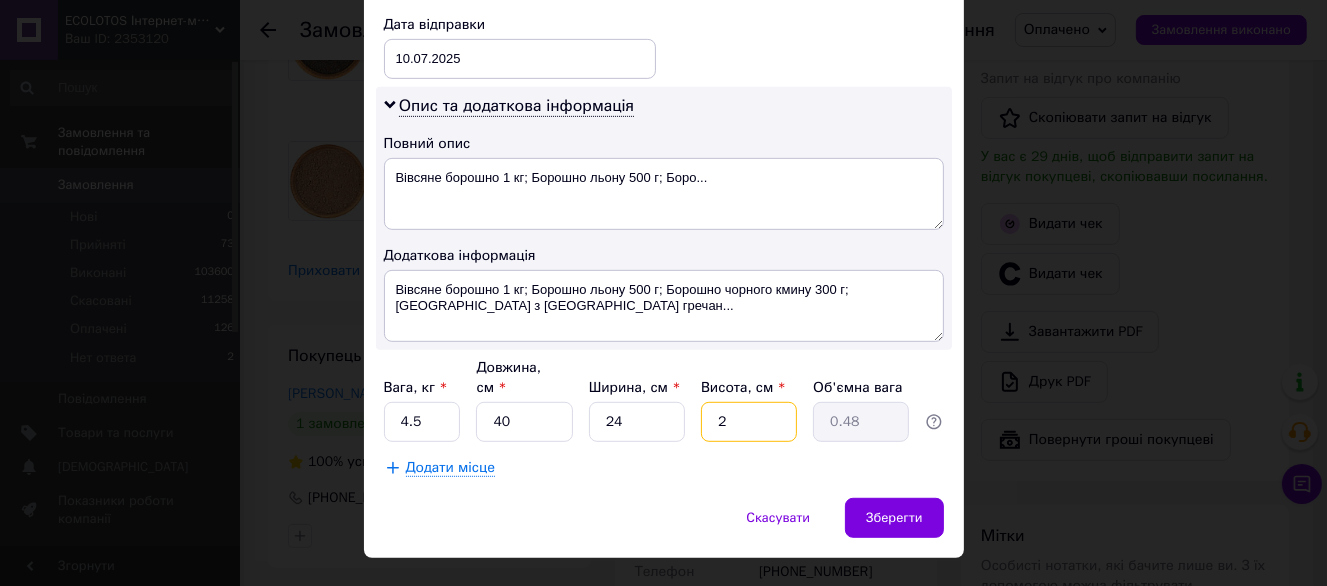 type on "20" 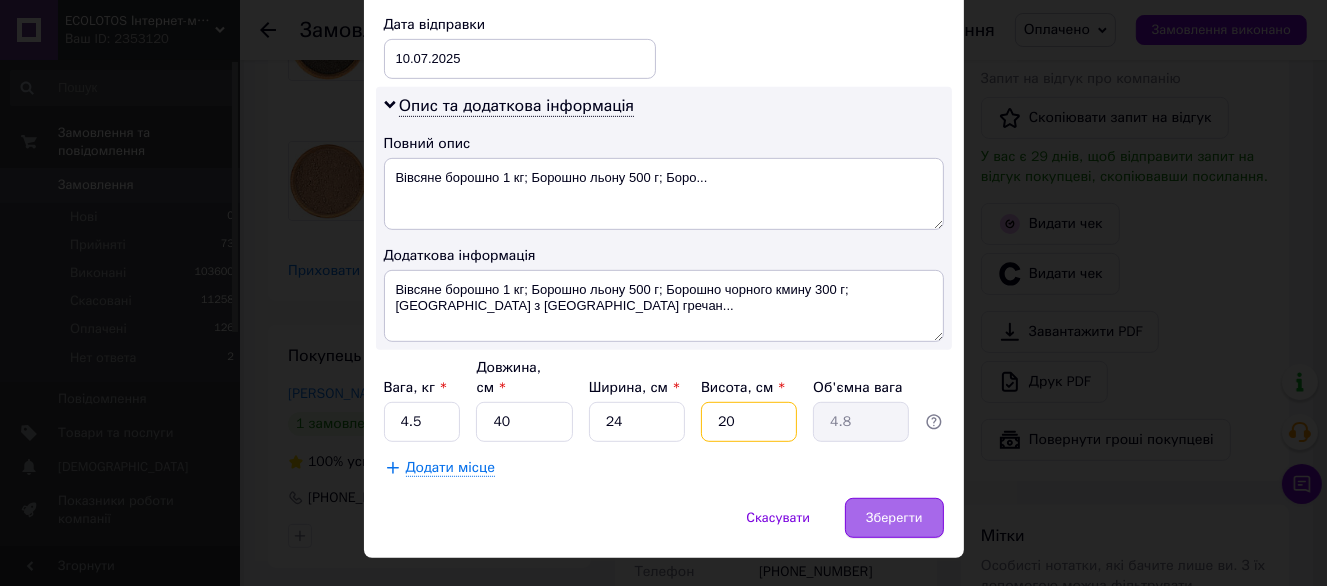 type on "20" 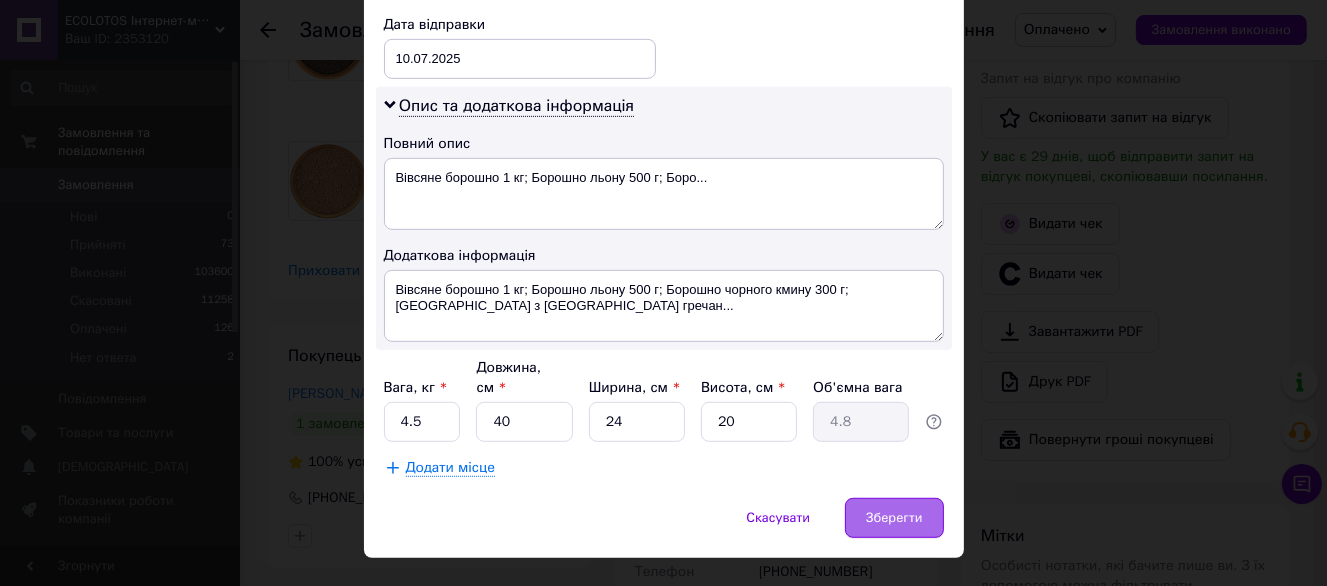 click on "Зберегти" at bounding box center (894, 518) 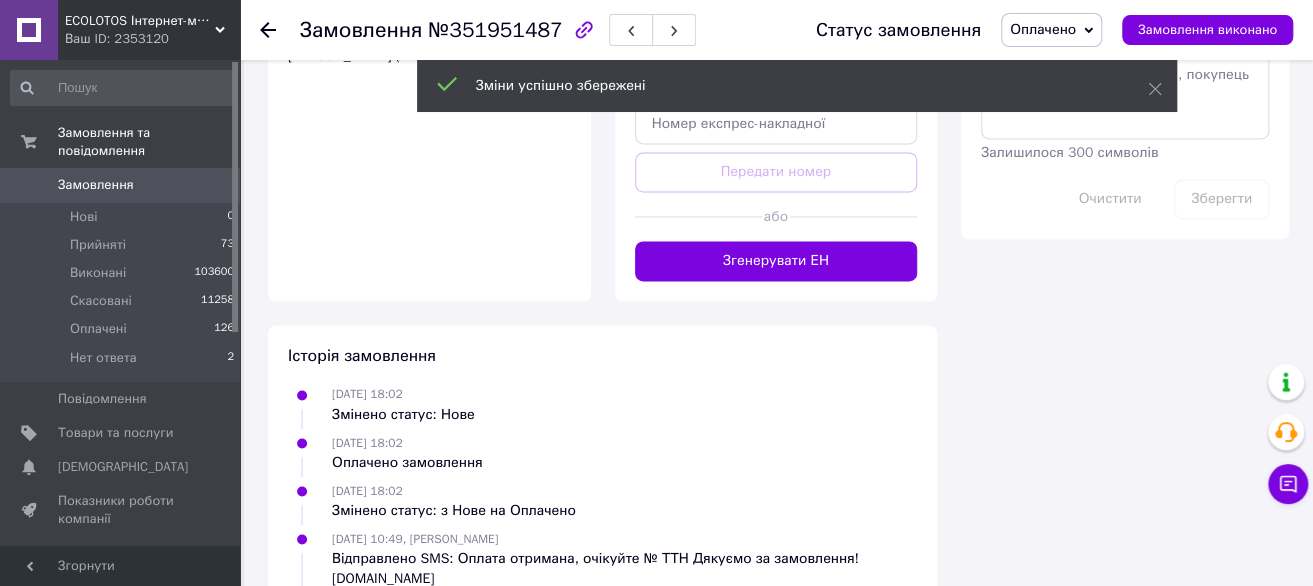 scroll, scrollTop: 1400, scrollLeft: 0, axis: vertical 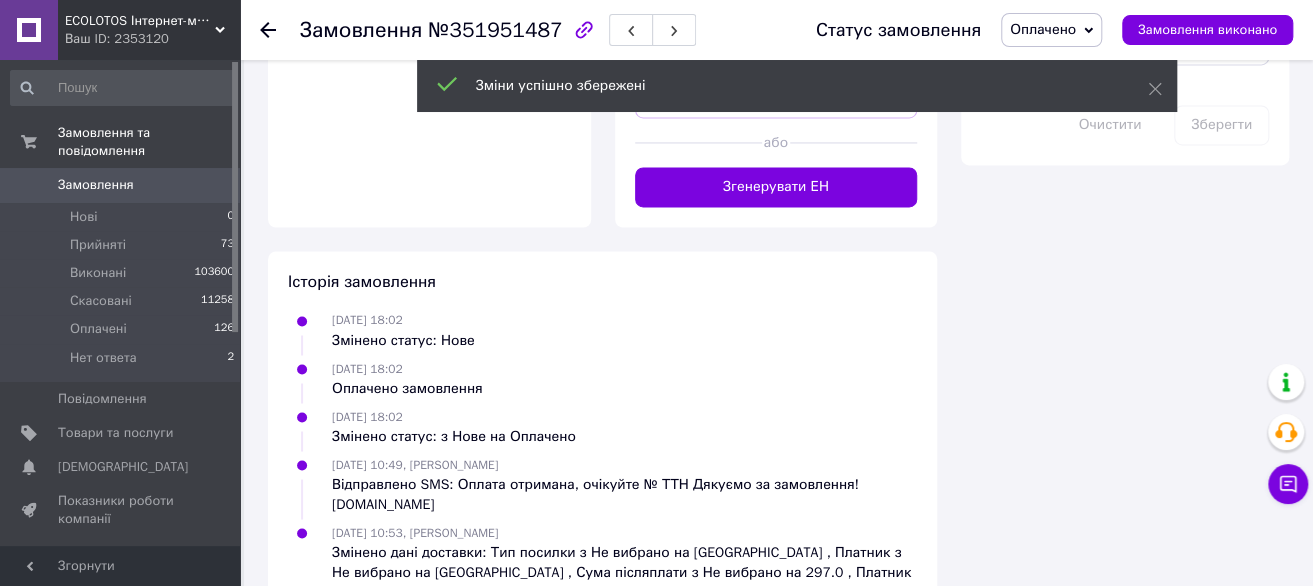 click on "Згенерувати ЕН" at bounding box center [776, 187] 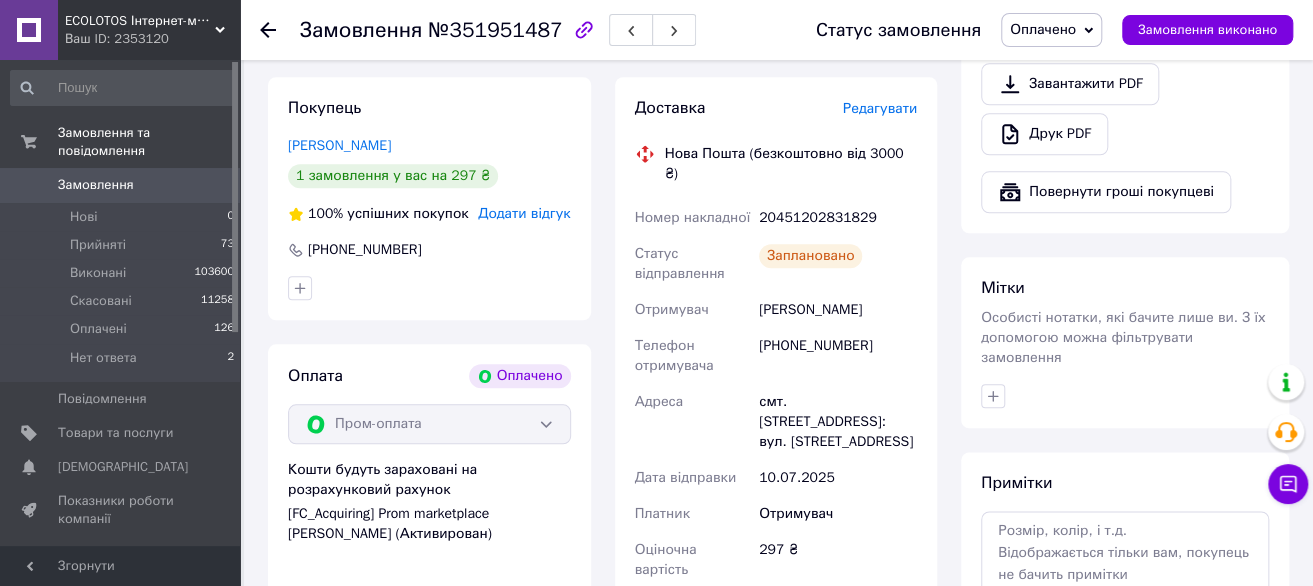 scroll, scrollTop: 800, scrollLeft: 0, axis: vertical 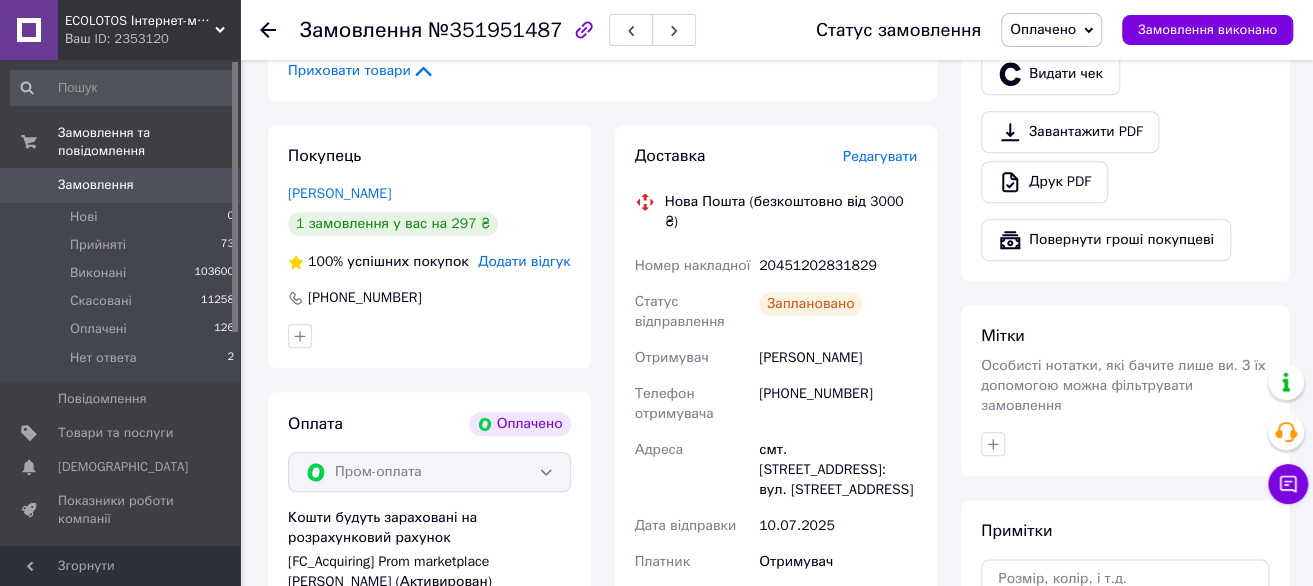 click on "Доставка Редагувати Нова Пошта (безкоштовно від 3000 ₴) Номер накладної 20451202831829 Статус відправлення Заплановано Отримувач Федюк Валерія Телефон отримувача +380639497374 Адреса смт. Тиврів, №1: вул. Тиверська, 38 Дата відправки 10.07.2025 Платник Отримувач Оціночна вартість 297 ₴ Вартість доставки 135 ₴ Роздрукувати ЕН" at bounding box center [776, 446] 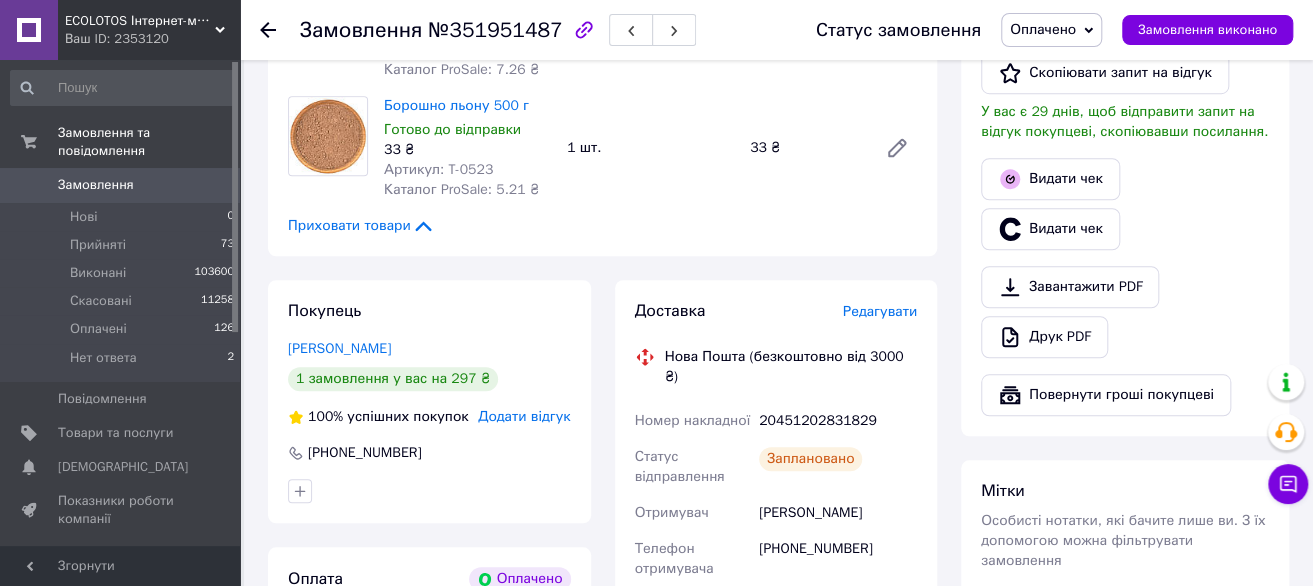 scroll, scrollTop: 600, scrollLeft: 0, axis: vertical 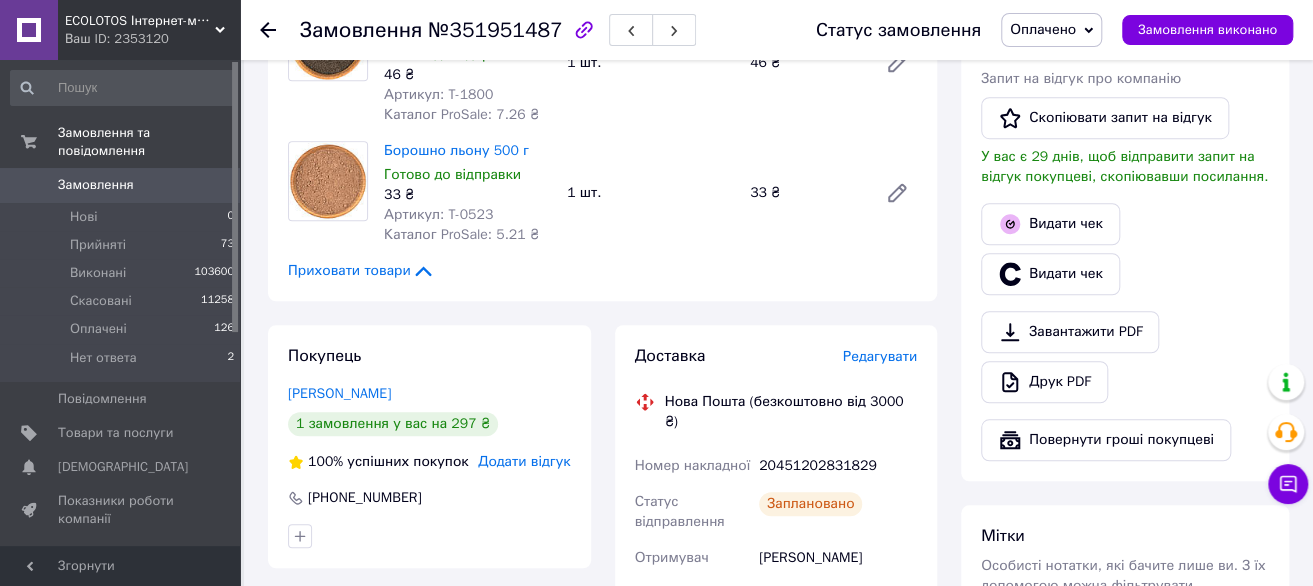 click on "Доставка" at bounding box center (670, 356) 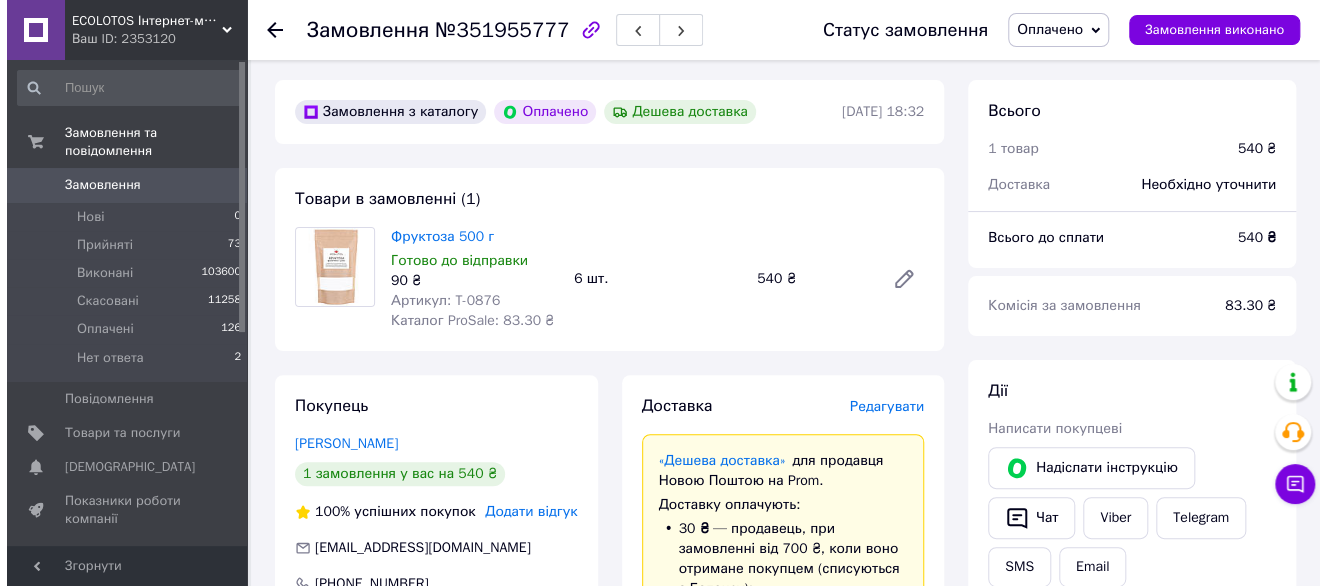 scroll, scrollTop: 100, scrollLeft: 0, axis: vertical 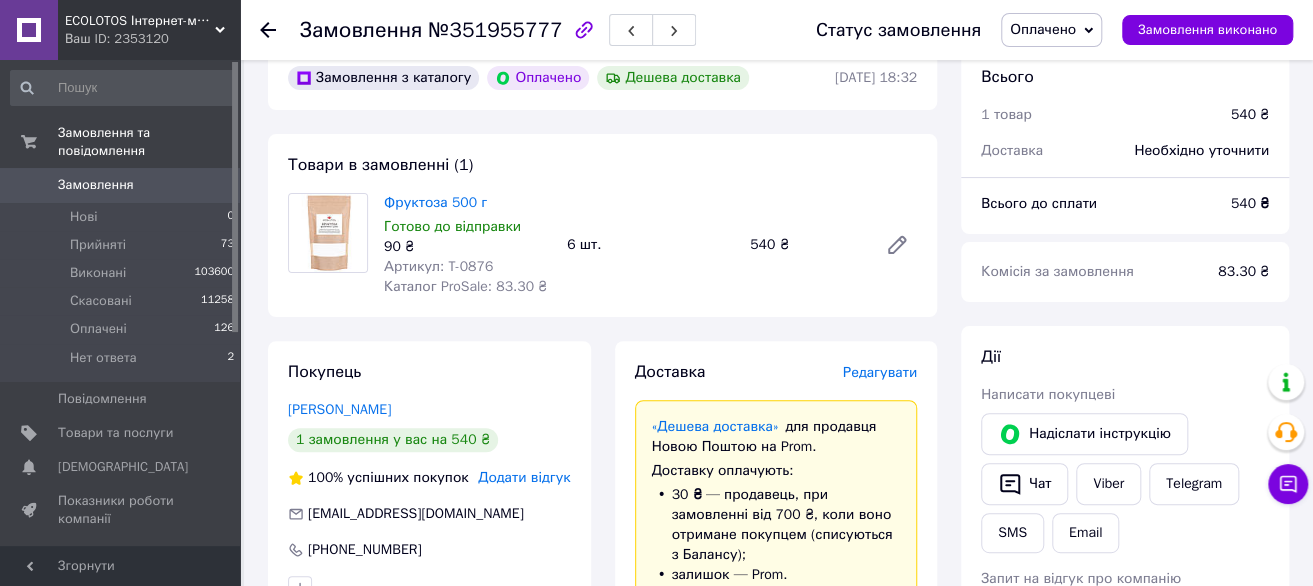 click on "Доставка Редагувати «Дешева доставка»   для продавця [GEOGRAPHIC_DATA] на Prom. Доставку оплачують: 30 ₴   — продавець , при замовленні від 700 ₴, коли воно отримане покупцем (списуються з Балансу); залишок — Prom. Для покупця доставка безкоштовна. Платник зміниться на Третю особу в момент відправки. Додавайте ЕН не пізніше, ніж у день відправки. Нова Пошта (безкоштовно від 3000 ₴) Отримувач [PERSON_NAME] Телефон отримувача [PHONE_NUMBER] [PERSON_NAME][GEOGRAPHIC_DATA]: вул. Княгині [PERSON_NAME], 7 (біля магазинів "Епіцентр/Дивоцін") Дата відправки [DATE] Платник   Отримувач 540 ₴ 540" at bounding box center (776, 830) 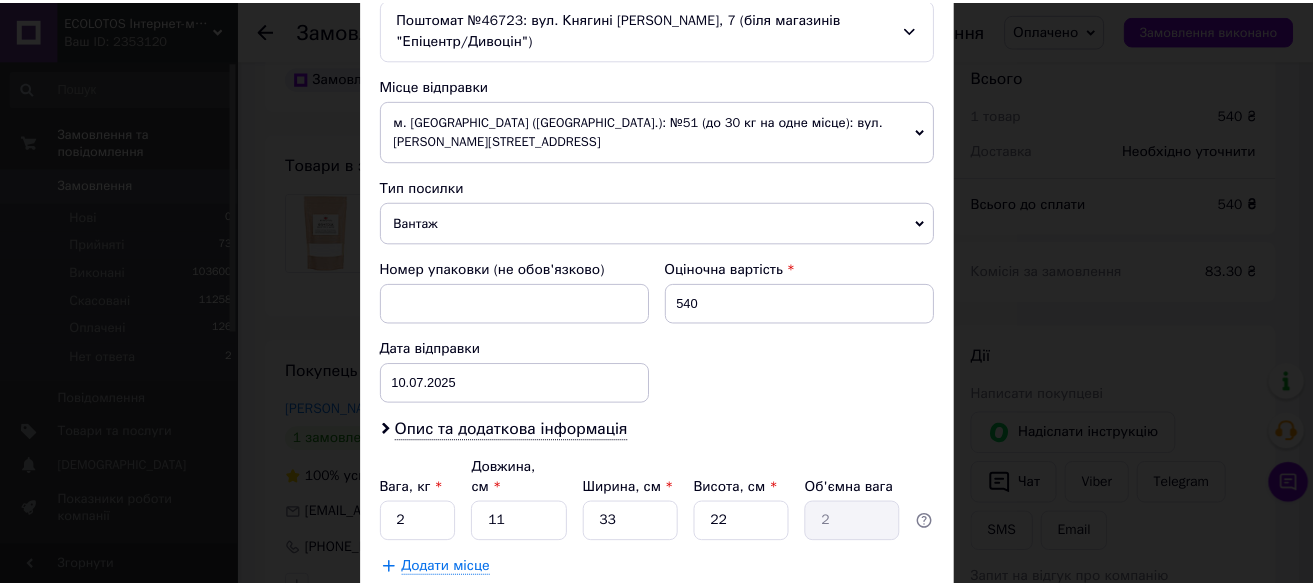 scroll, scrollTop: 740, scrollLeft: 0, axis: vertical 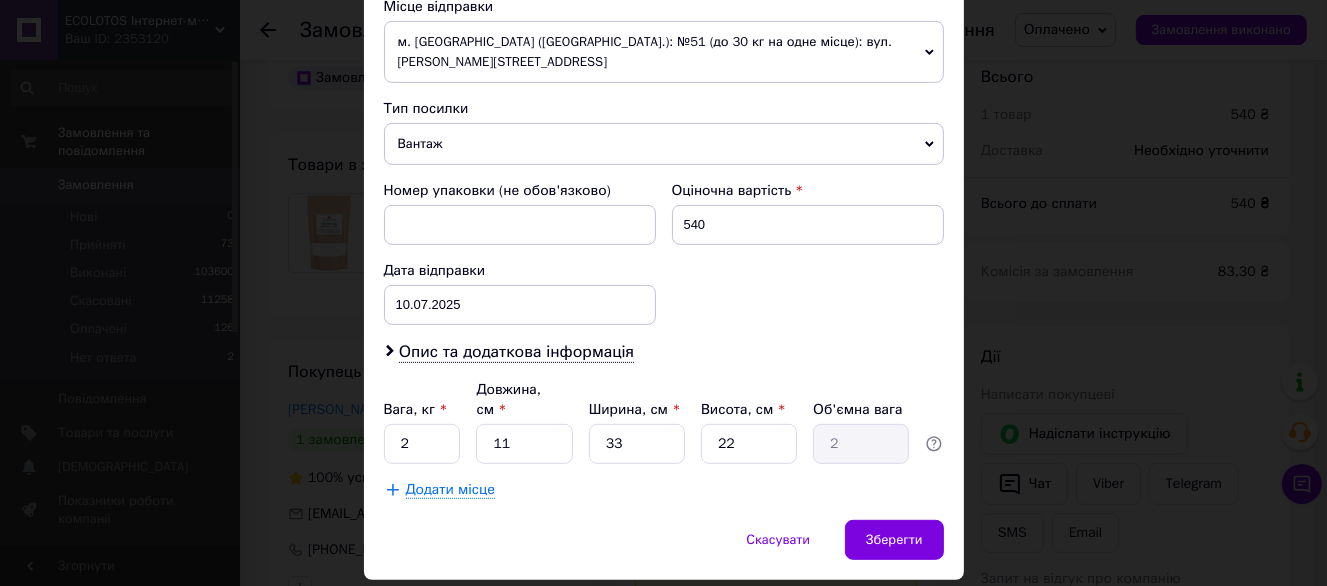 click on "Платник Отримувач Відправник Прізвище отримувача Канюк Ім'я отримувача Олександр По батькові отримувача Телефон отримувача +380666360116 Тип доставки В поштоматі У відділенні Кур'єром Місто Надвірна Поштомат Поштомат №46723: вул. Княгині Ольги, 7 (біля магазинів "Епіцентр/Дивоцін") Місце відправки м. Київ (Київська обл.): №51 (до 30 кг на одне місце): вул. Євгена Коновальця, 15/4 Немає збігів. Спробуйте змінити умови пошуку Додати ще місце відправки Тип посилки Вантаж Документи Номер упаковки (не обов'язково) Оціночна вартість 540 Дата відправки 10.07.2025 < 2025 > < Июль > Пн Вт 30" at bounding box center [664, -5] 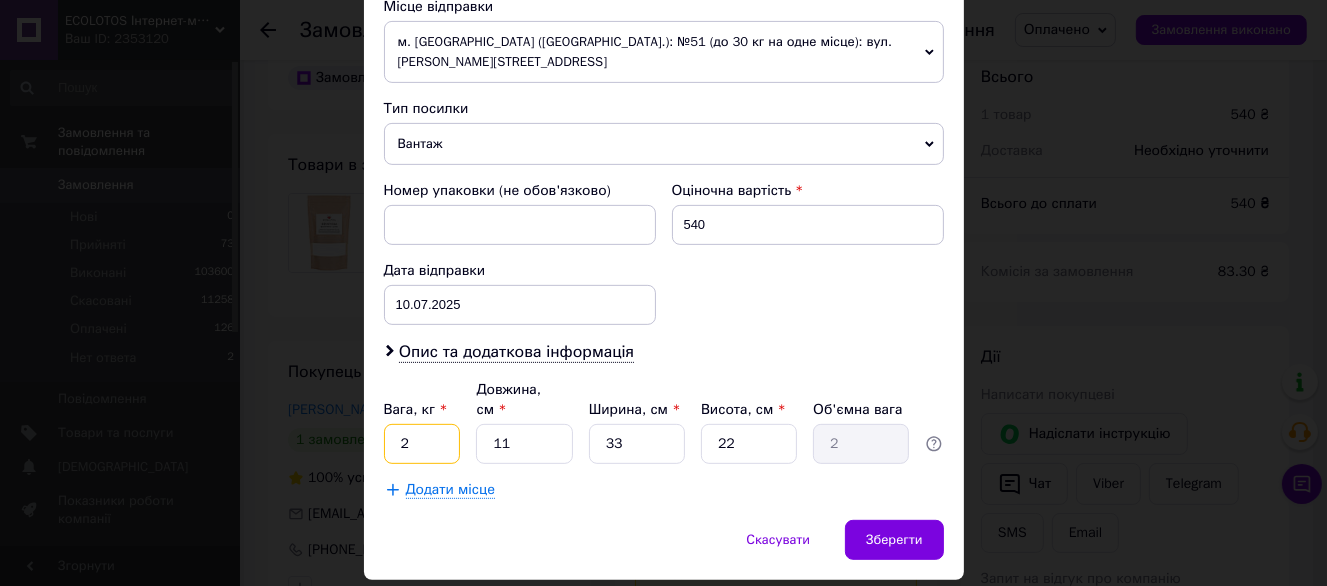 click on "2" at bounding box center (422, 444) 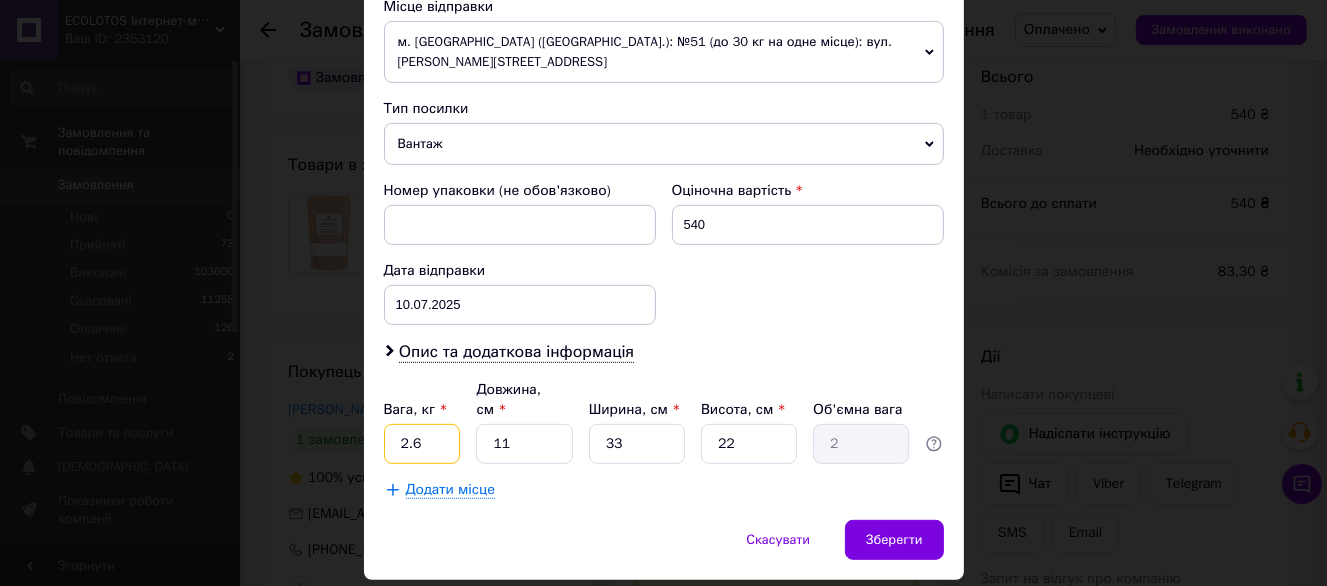 type on "2.6" 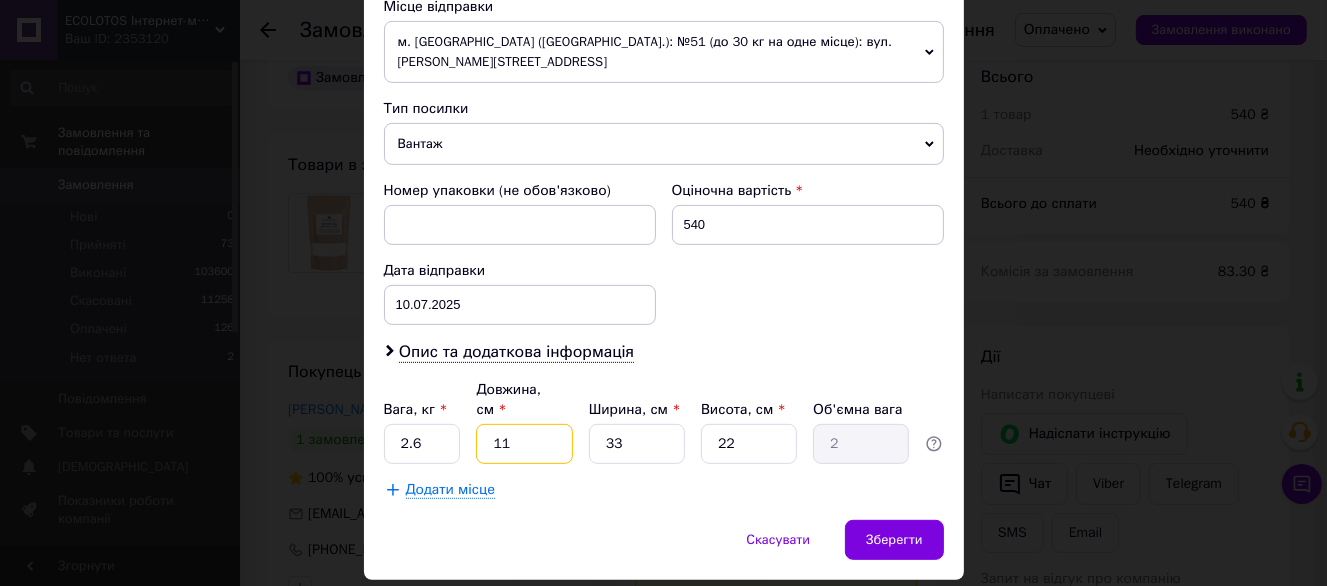 click on "11" at bounding box center (524, 444) 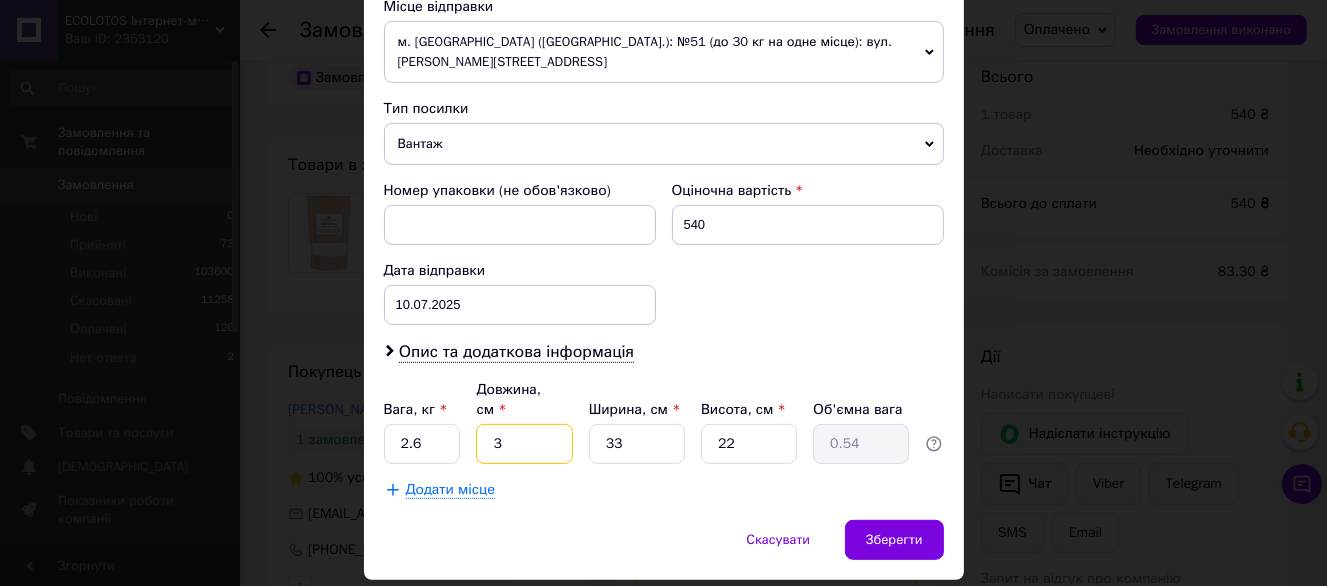type on "34" 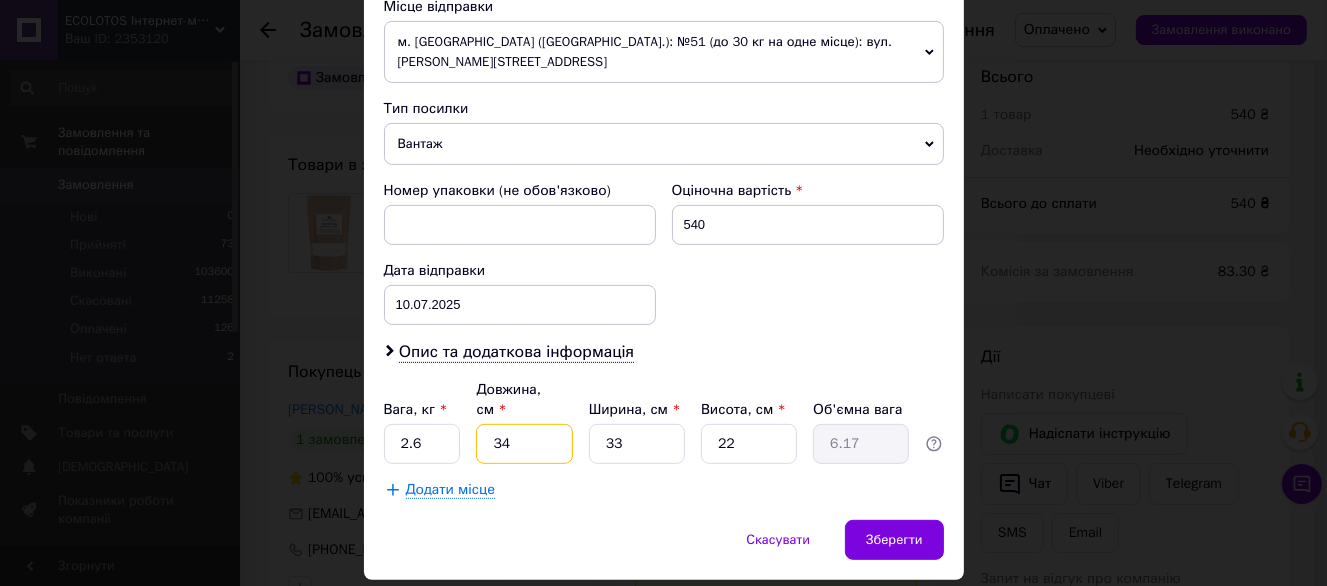 type on "34" 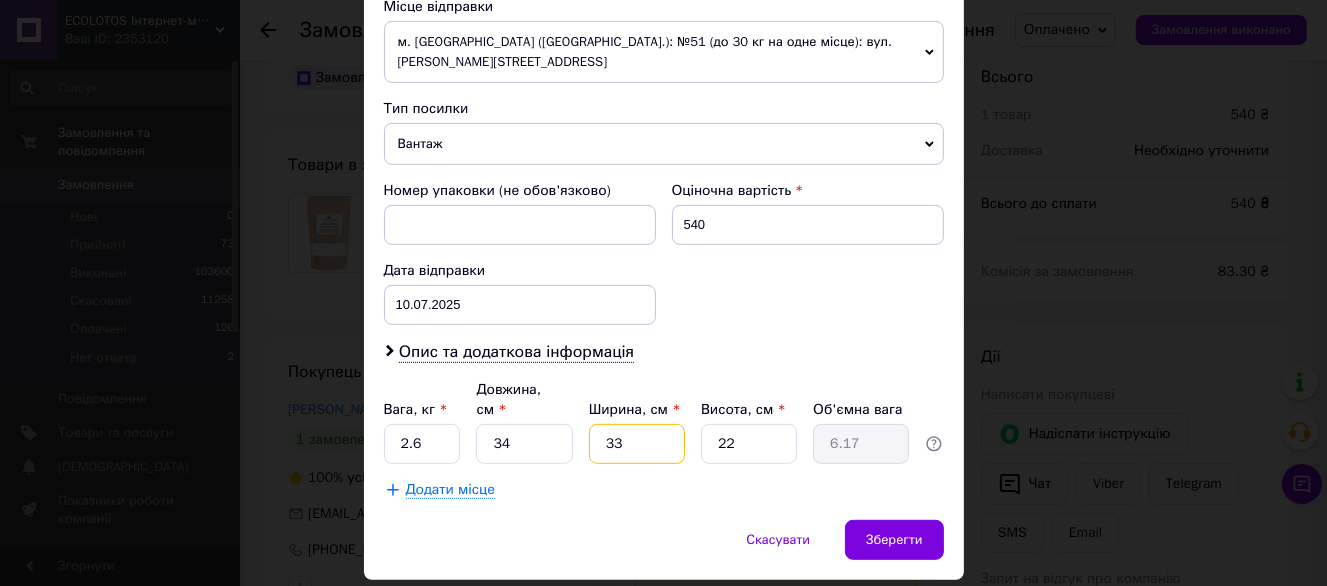 click on "33" at bounding box center (637, 444) 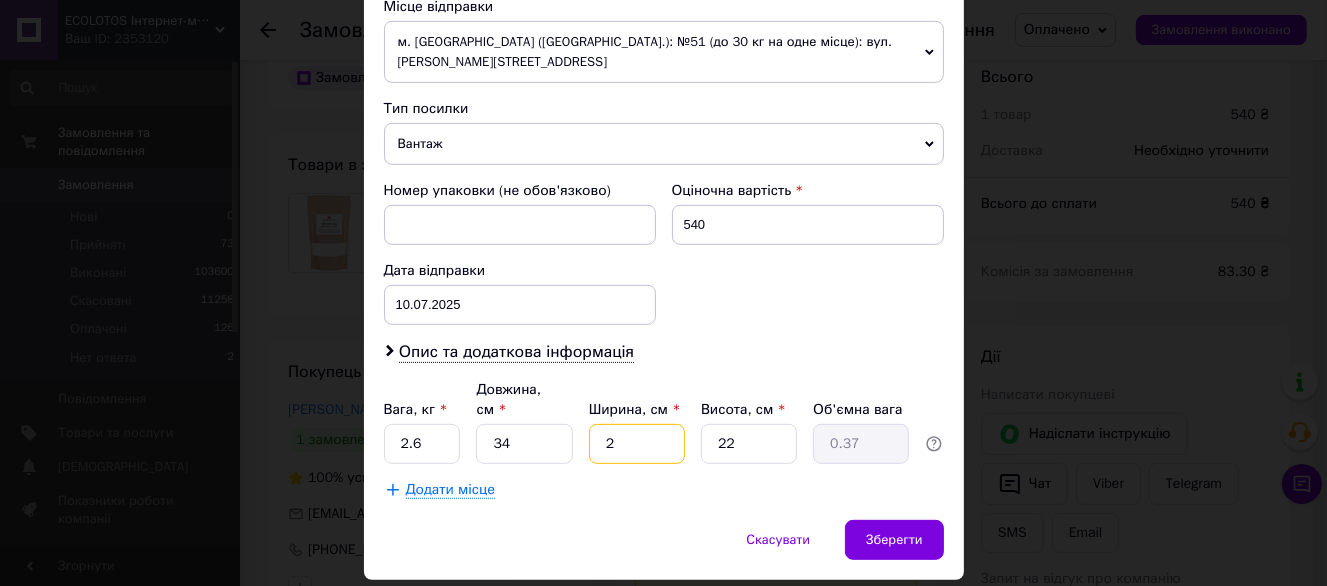 click on "2" at bounding box center [637, 444] 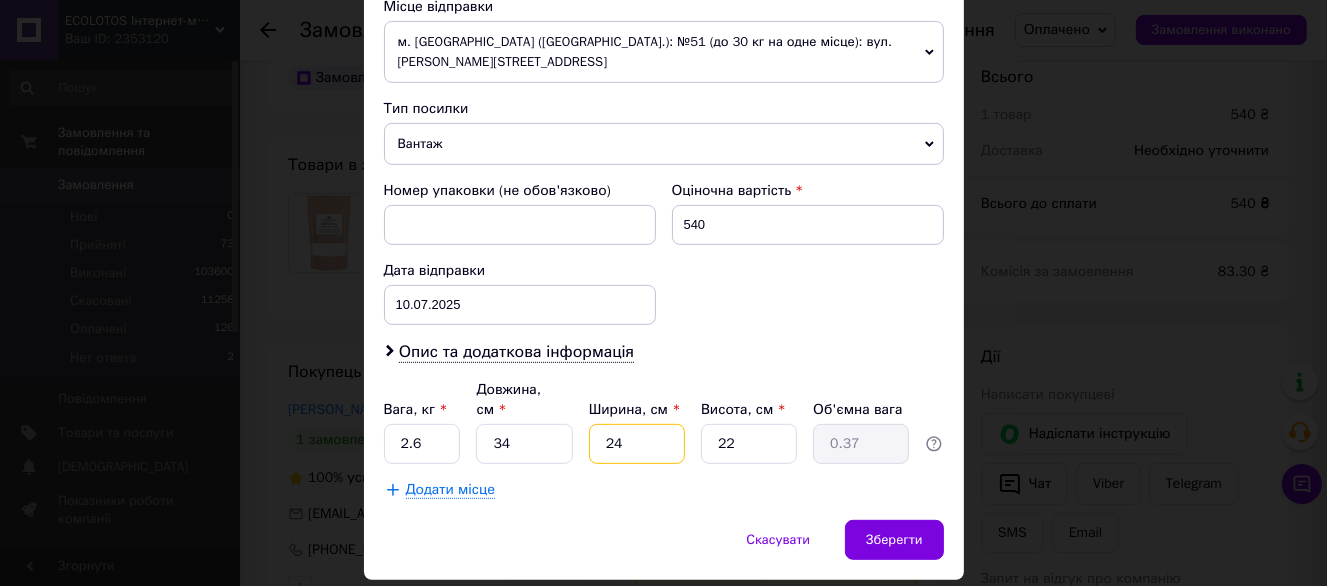 type on "4.49" 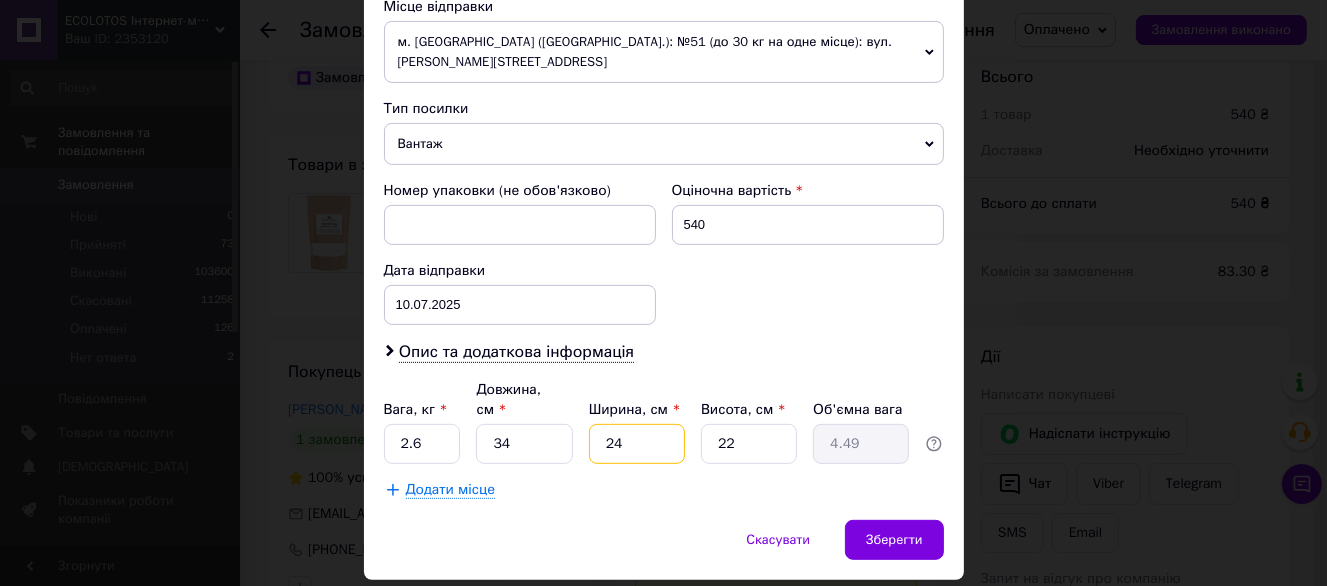 type on "24" 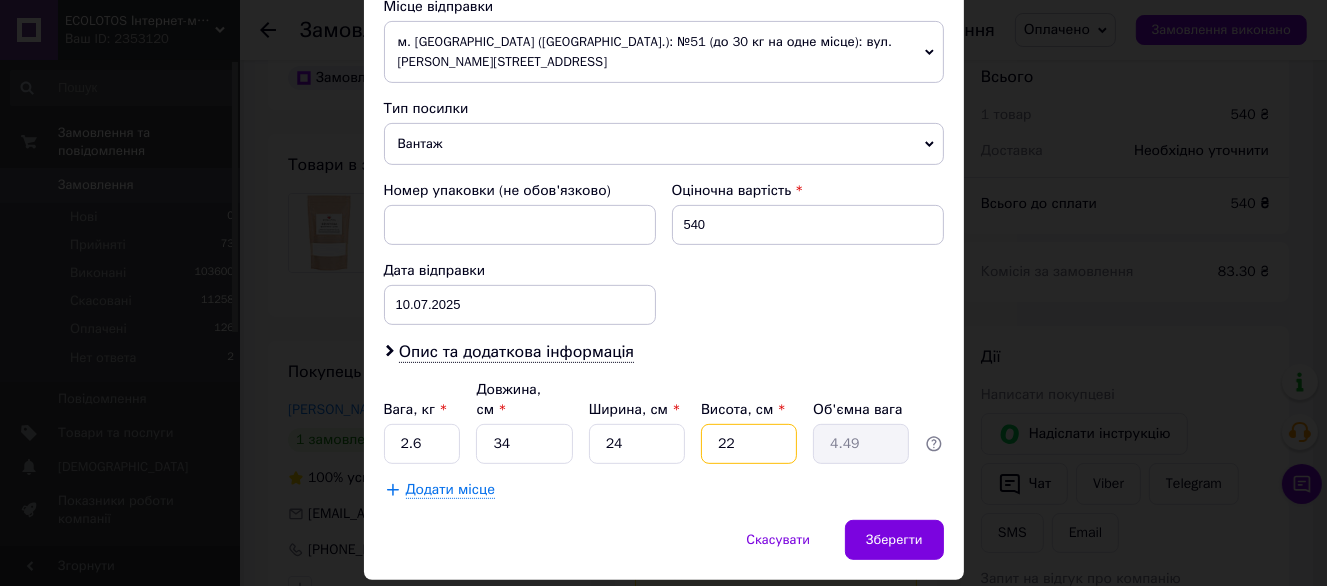 click on "22" at bounding box center [749, 444] 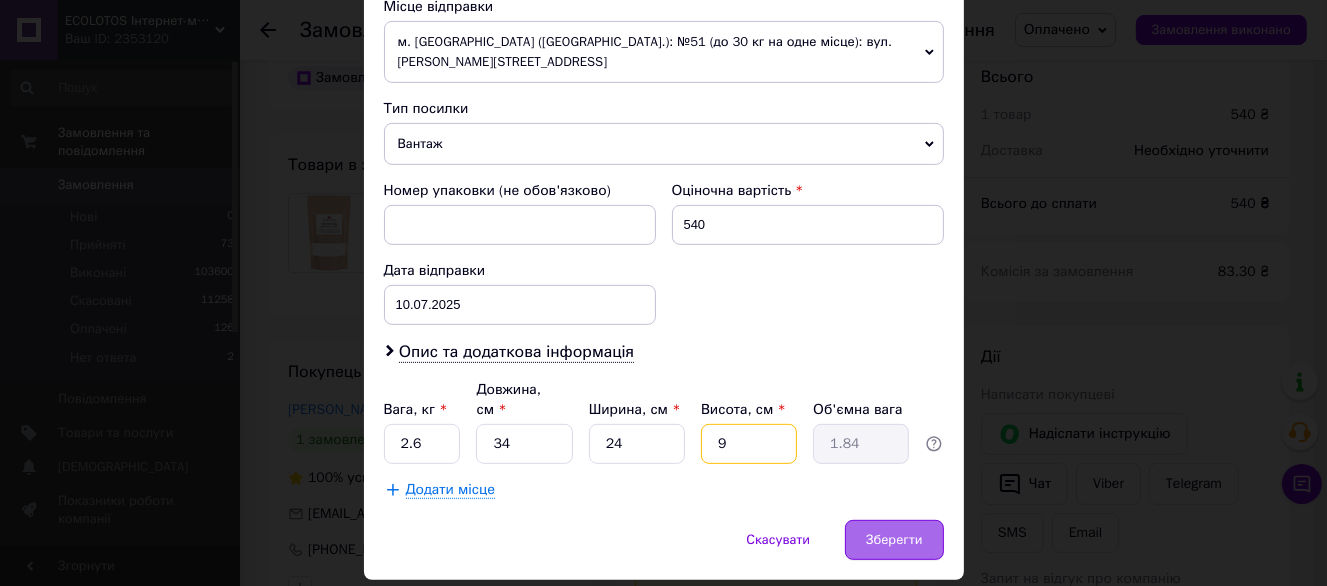 type on "9" 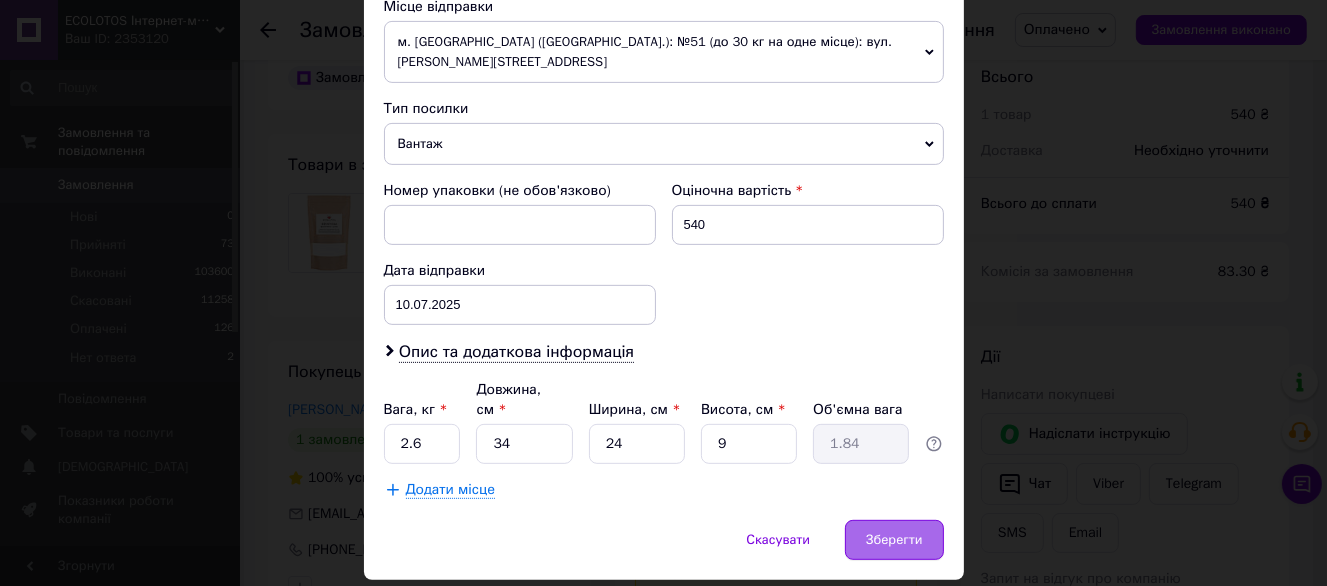 click on "Зберегти" at bounding box center (894, 540) 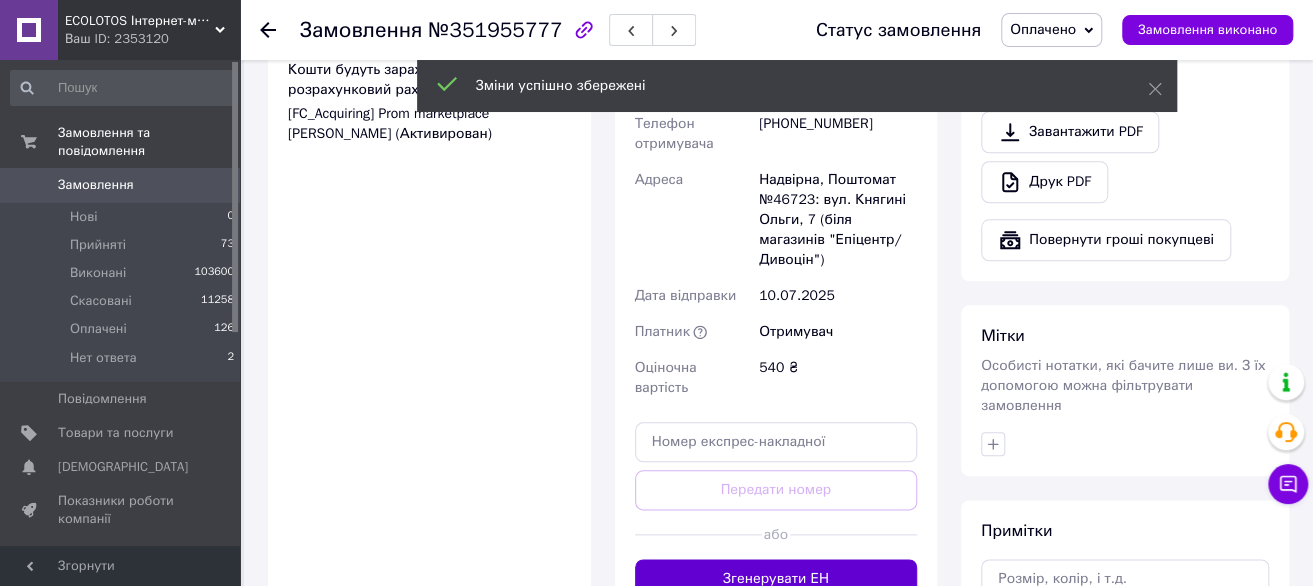 click on "Згенерувати ЕН" at bounding box center (776, 579) 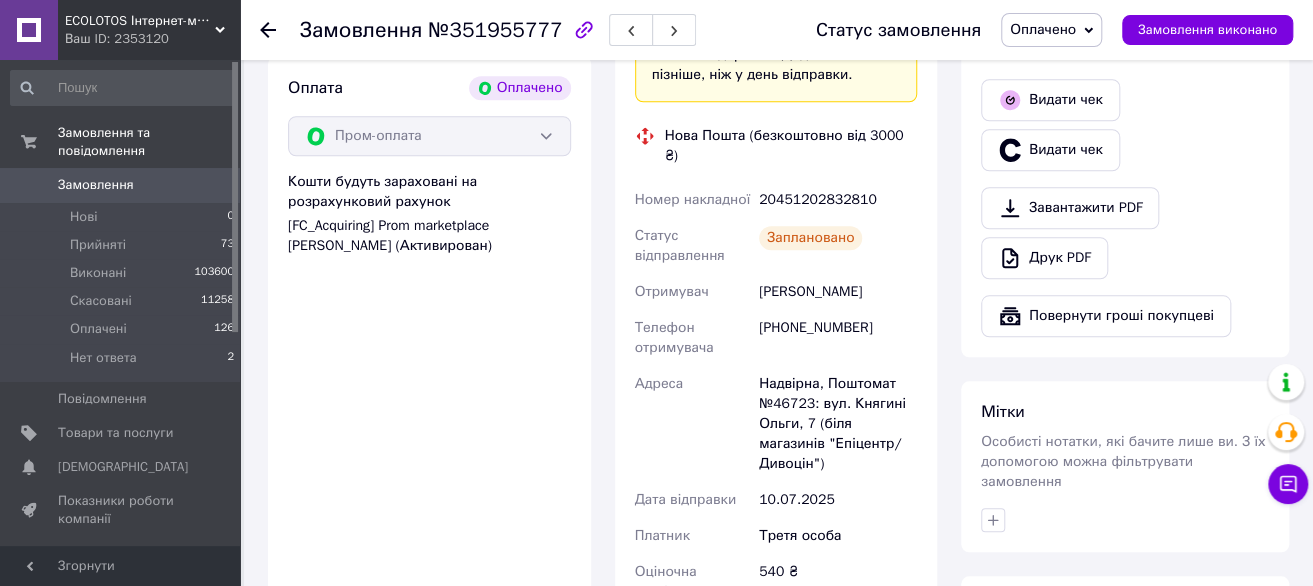 scroll, scrollTop: 700, scrollLeft: 0, axis: vertical 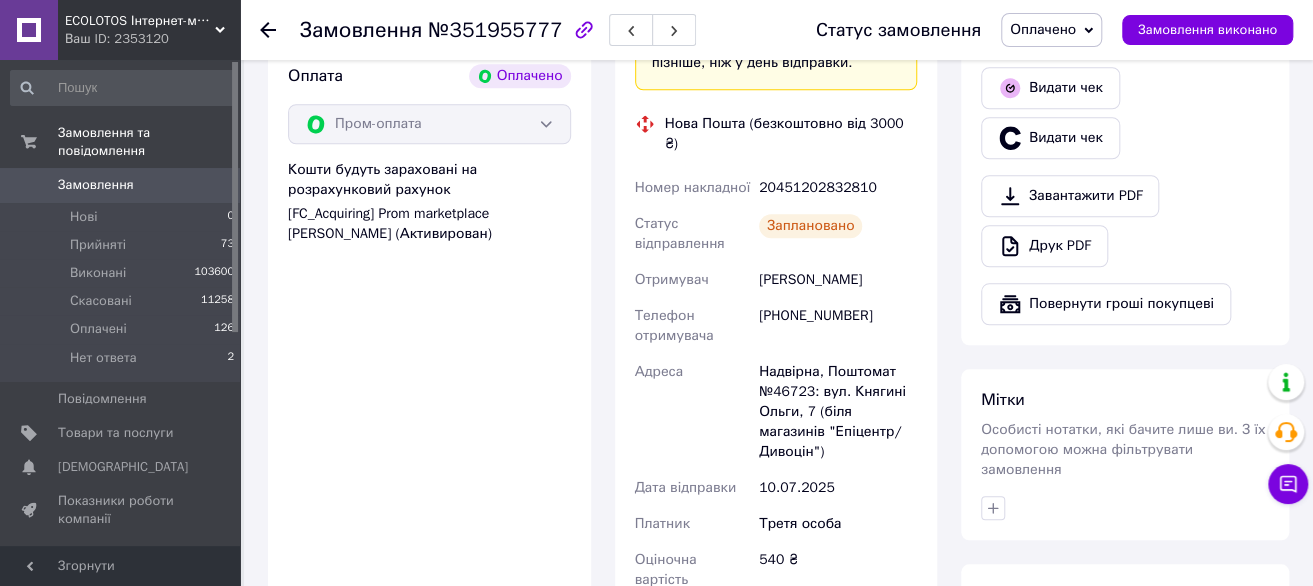 click on "Надвірна, Поштомат №46723: вул. Княгині Ольги, 7 (біля магазинів "Епіцентр/Дивоцін")" at bounding box center (838, 412) 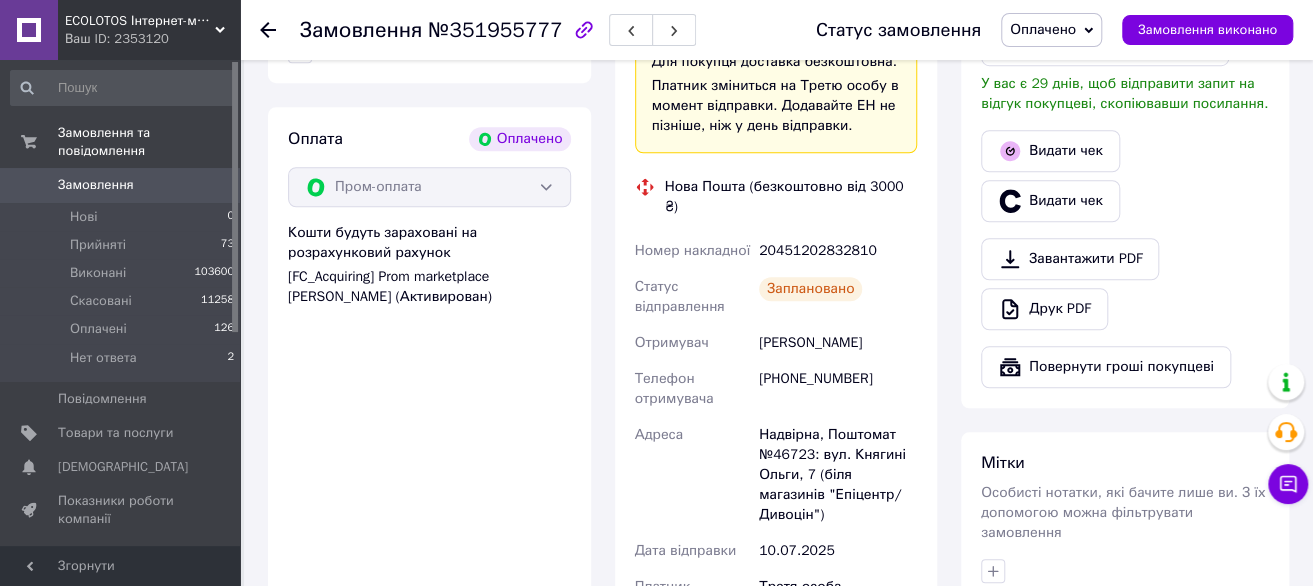 scroll, scrollTop: 500, scrollLeft: 0, axis: vertical 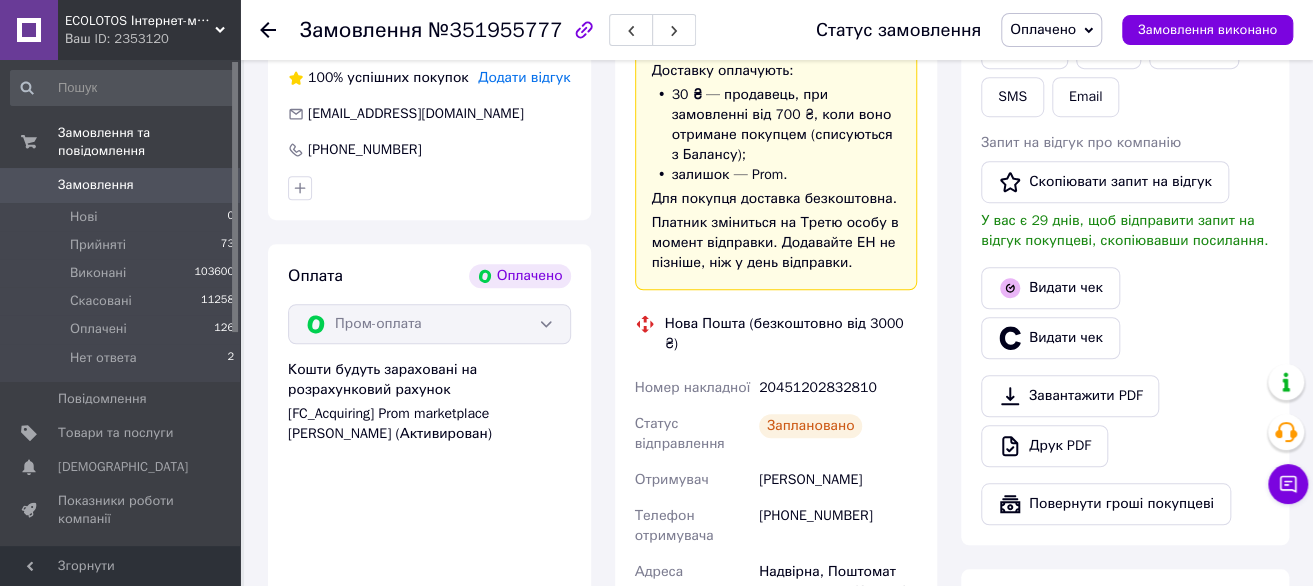 drag, startPoint x: 759, startPoint y: 415, endPoint x: 733, endPoint y: 378, distance: 45.221676 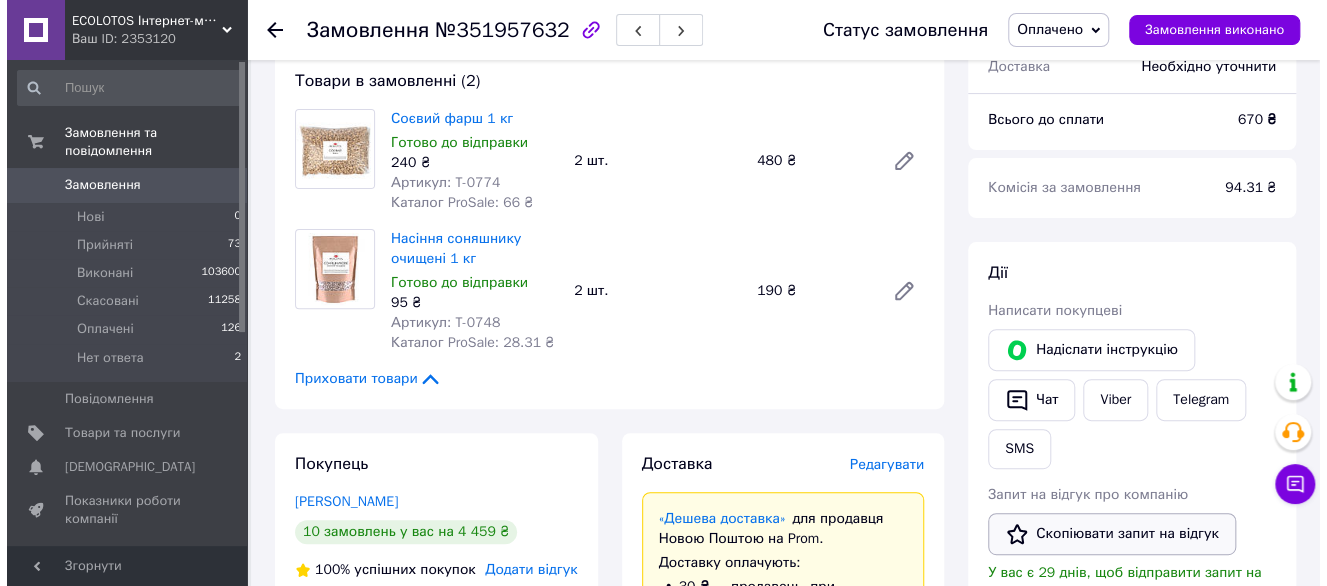 scroll, scrollTop: 200, scrollLeft: 0, axis: vertical 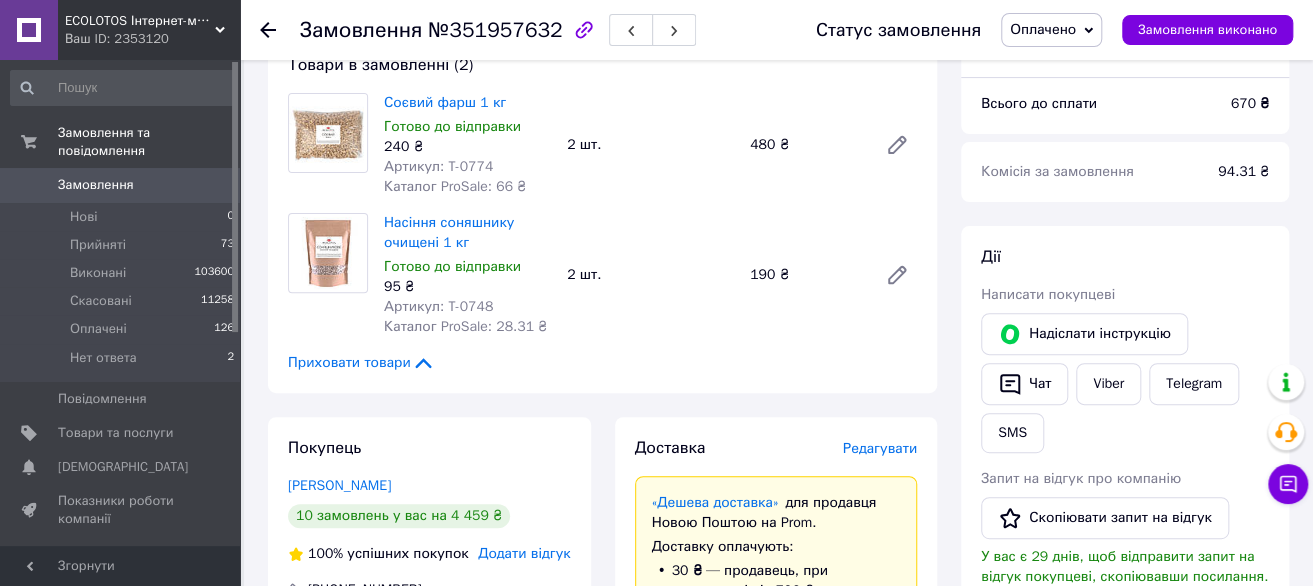 click on "Доставка Редагувати «Дешева доставка»   для продавця [GEOGRAPHIC_DATA] на Prom. Доставку оплачують: 30 ₴   — продавець , при замовленні від 700 ₴, коли воно отримане покупцем (списуються з Балансу); залишок — Prom. Для покупця доставка безкоштовна. Платник зміниться на Третю особу в момент відправки. Додавайте ЕН не пізніше, ніж у день відправки. Нова Пошта (безкоштовно від 3000 ₴) Отримувач [PERSON_NAME] Телефон отримувача [PHONE_NUMBER] Адреса м. [GEOGRAPHIC_DATA] ([GEOGRAPHIC_DATA].), Поштомат №36805: вул. [STREET_ADDRESS] (Генезіс) Дата відправки [DATE] Платник   Отримувач Оціночна вартість 670" at bounding box center [776, 906] 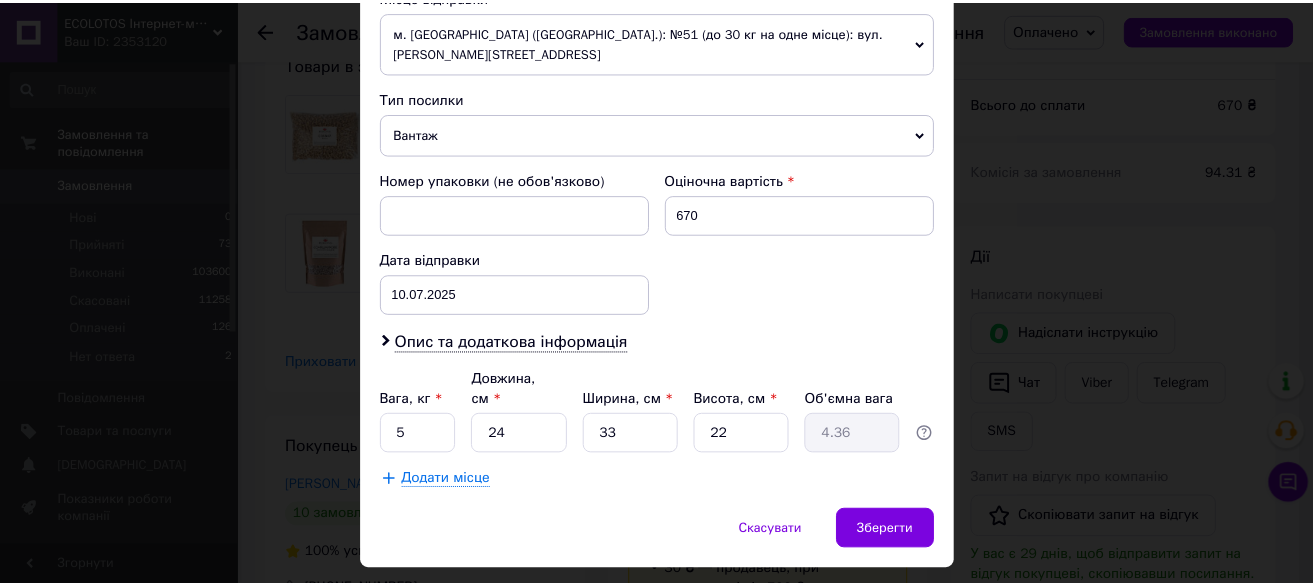 scroll, scrollTop: 740, scrollLeft: 0, axis: vertical 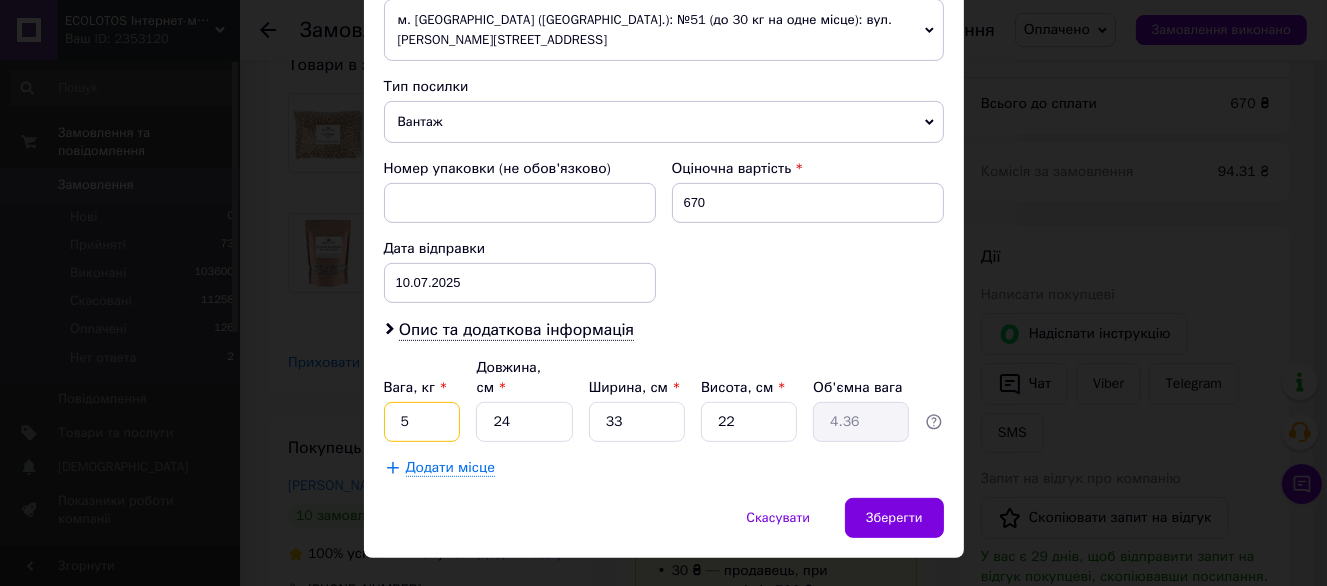 click on "5" at bounding box center (422, 422) 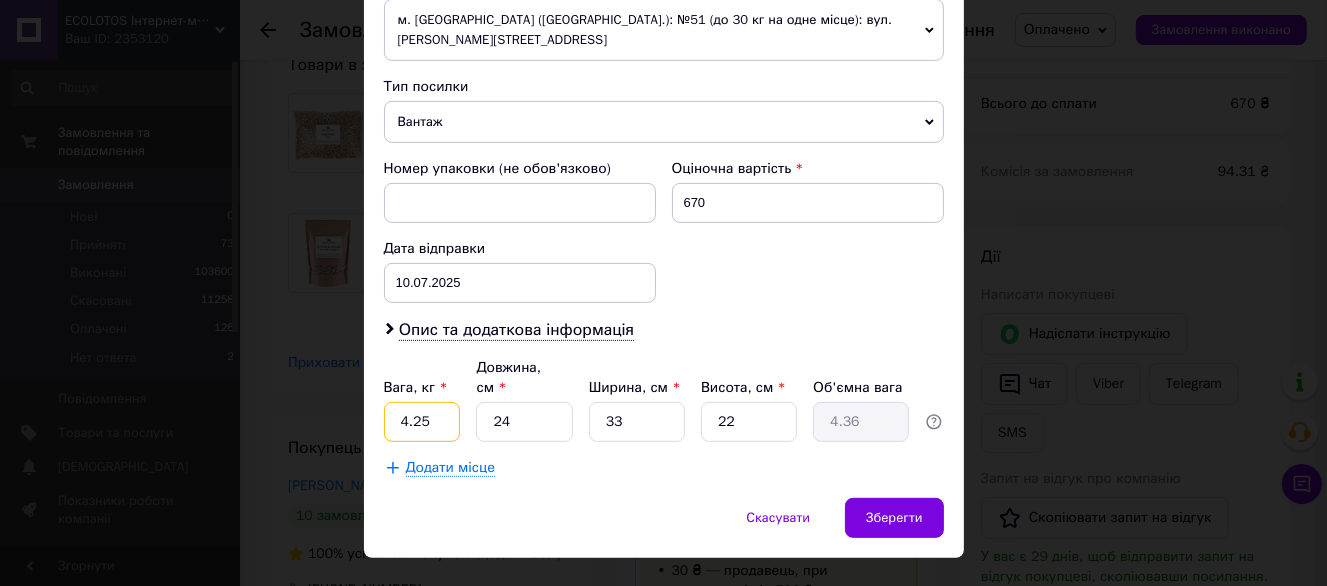 type on "4.25" 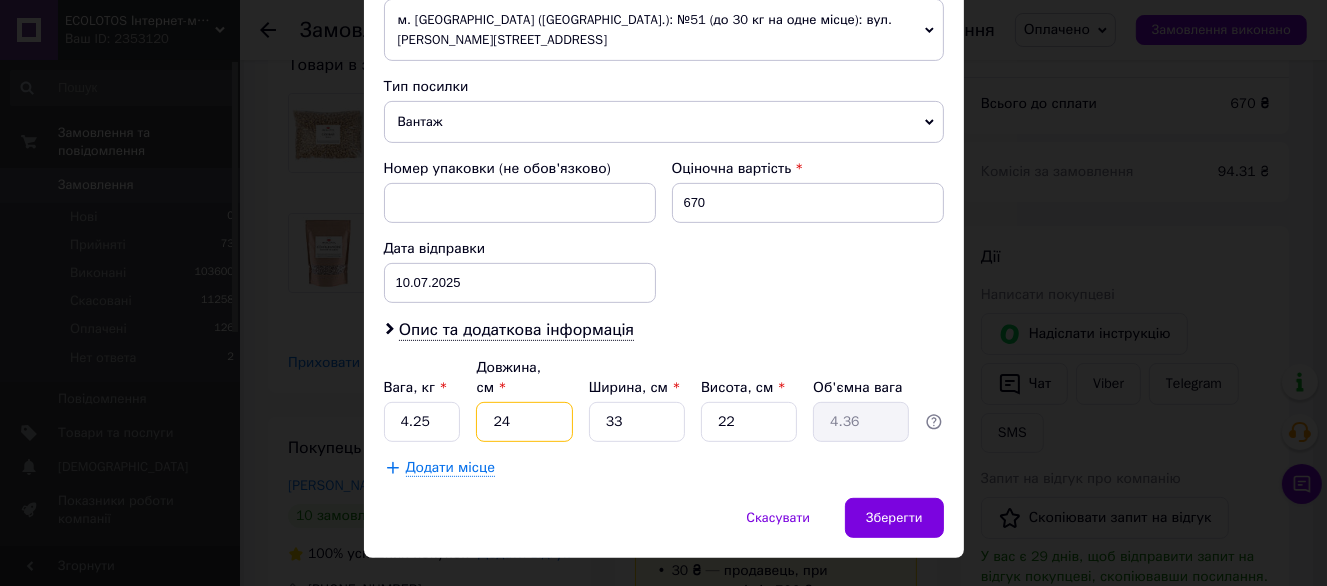 click on "24" at bounding box center (524, 422) 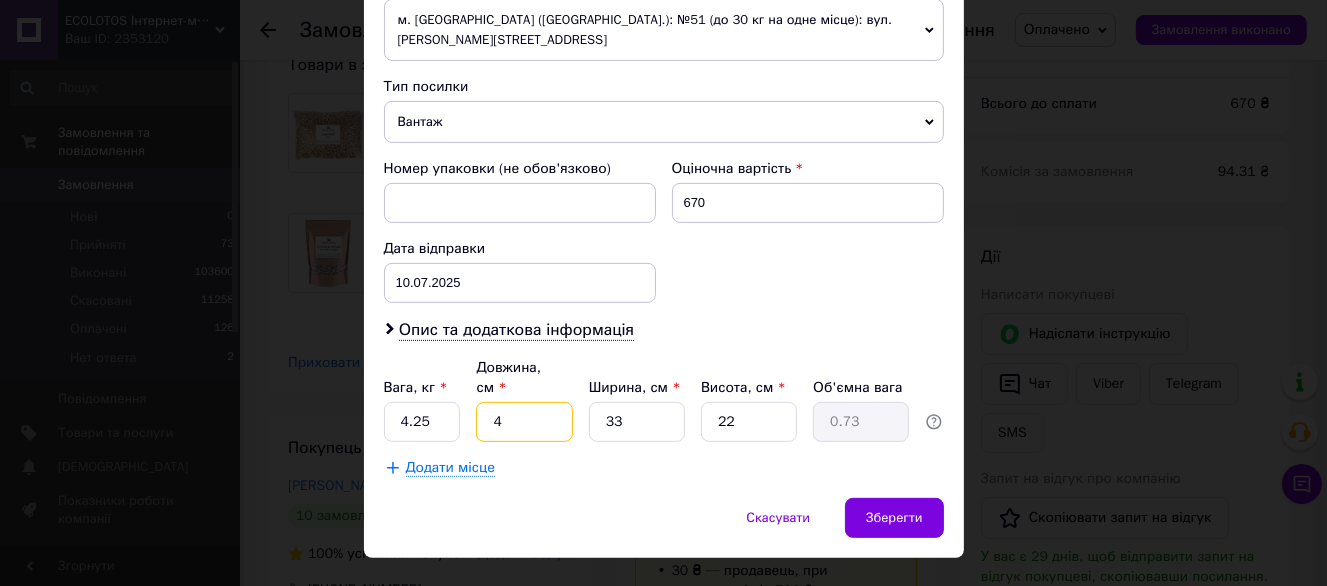 type on "40" 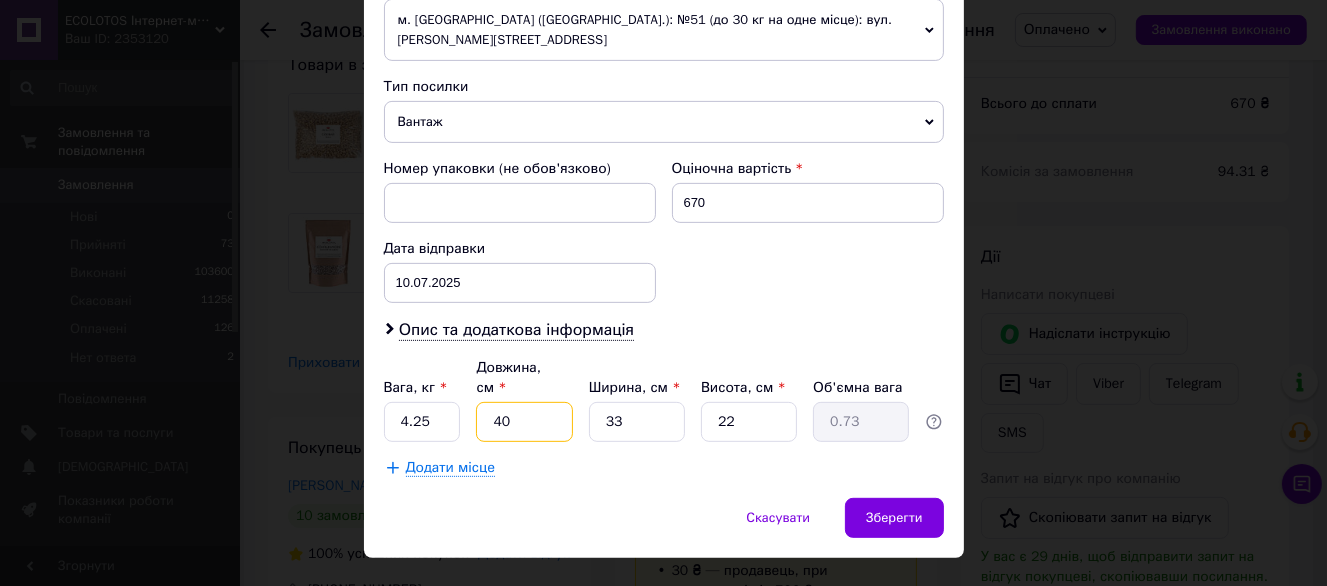 type on "7.26" 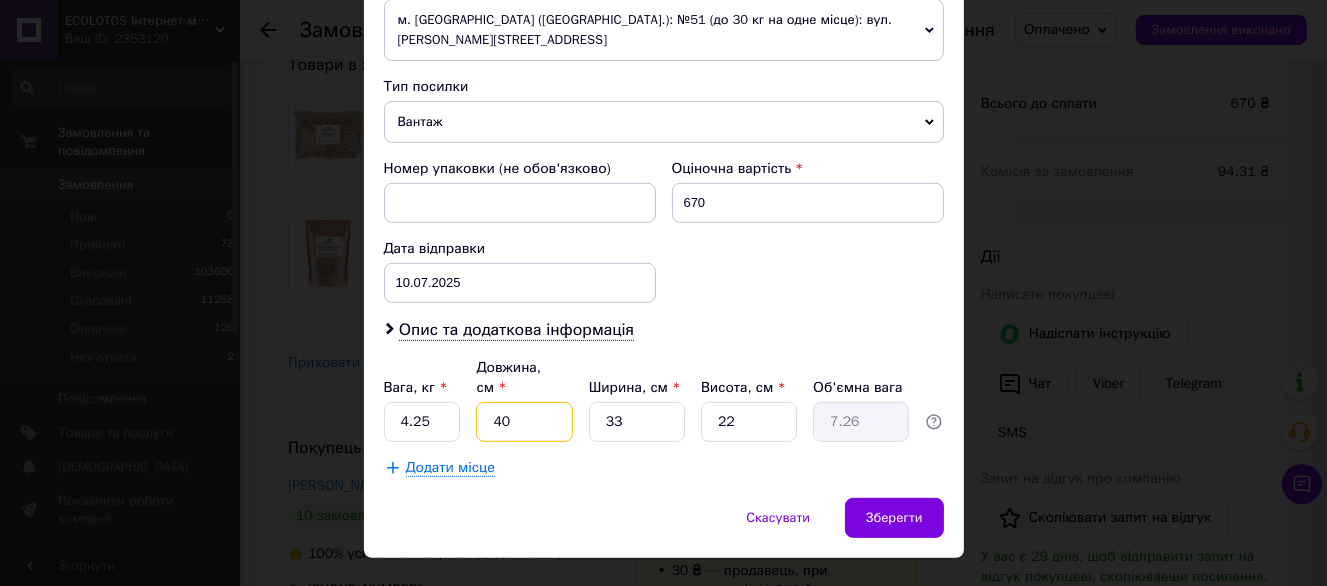 type on "40" 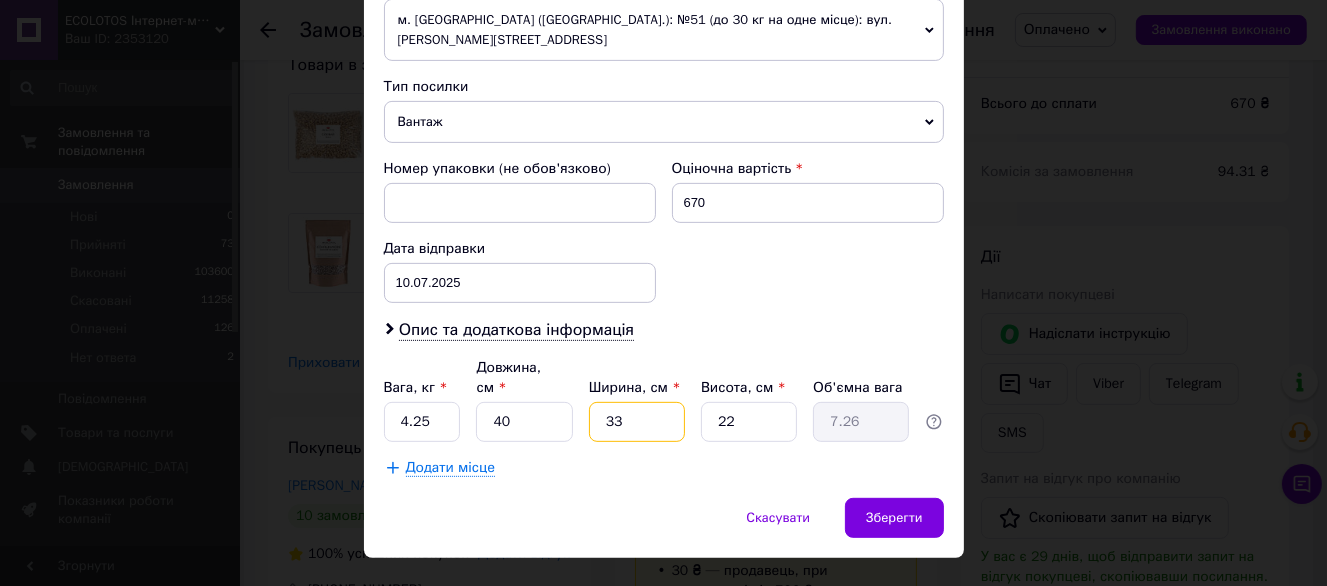 click on "33" at bounding box center [637, 422] 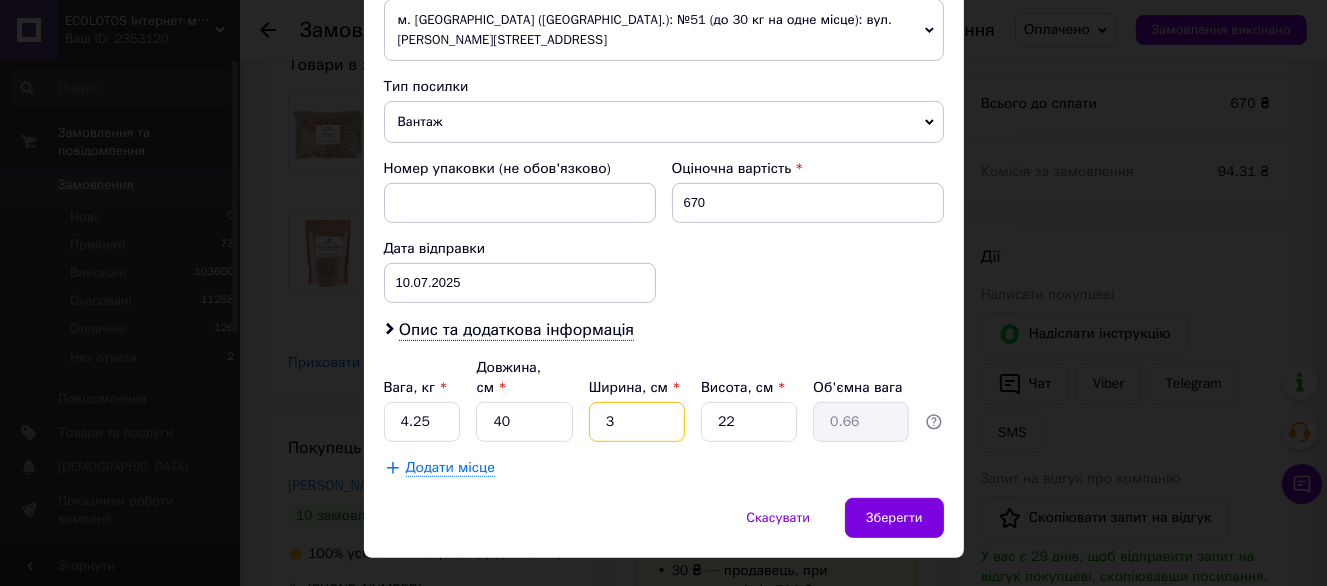 type on "32" 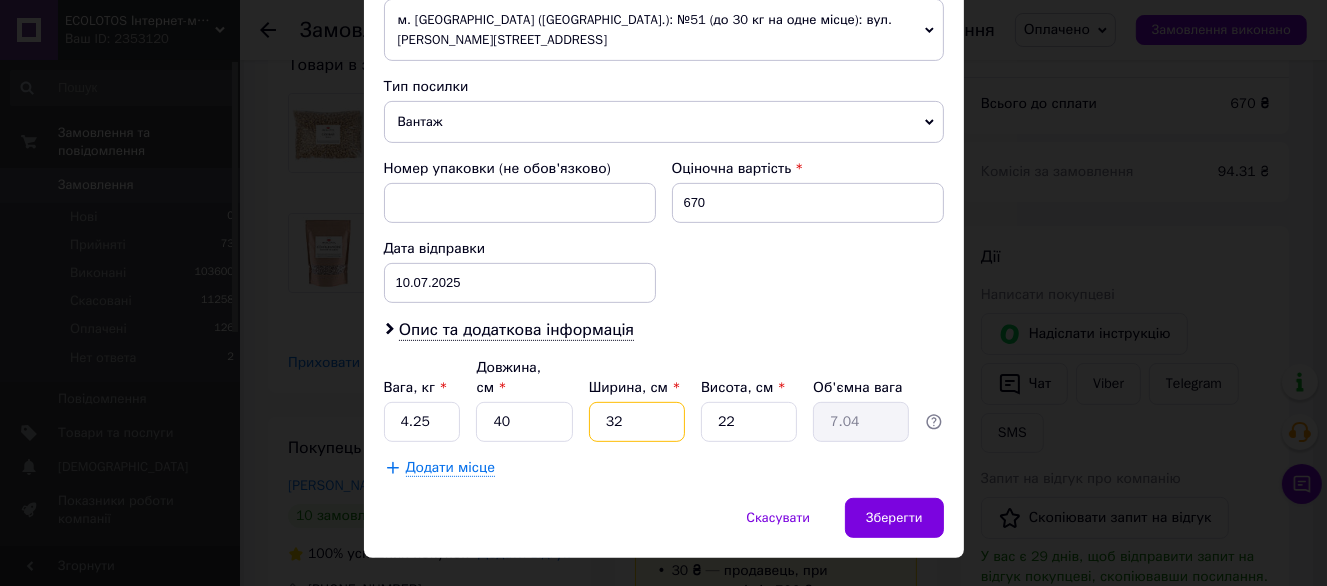 type on "32" 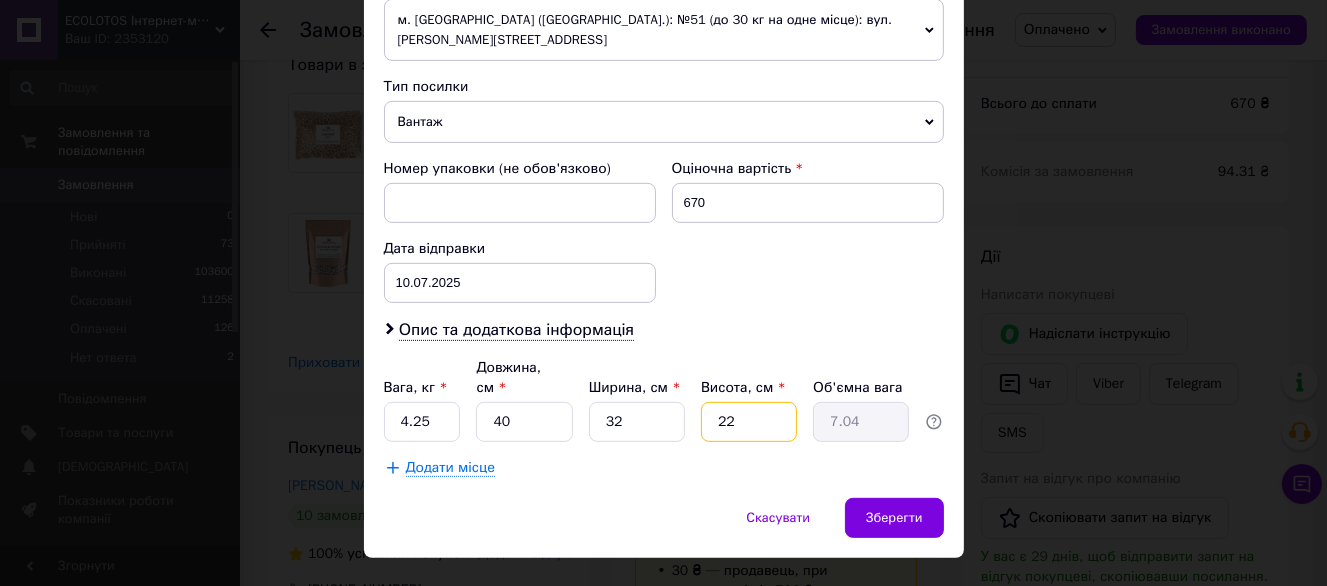 click on "22" at bounding box center (749, 422) 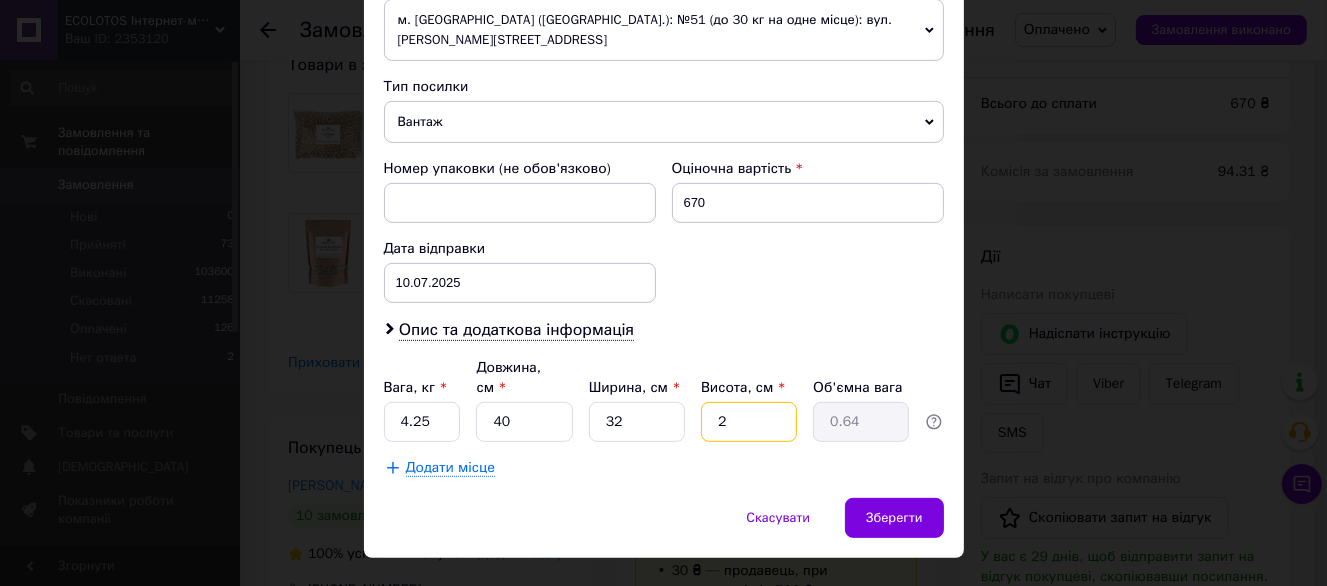 type on "21" 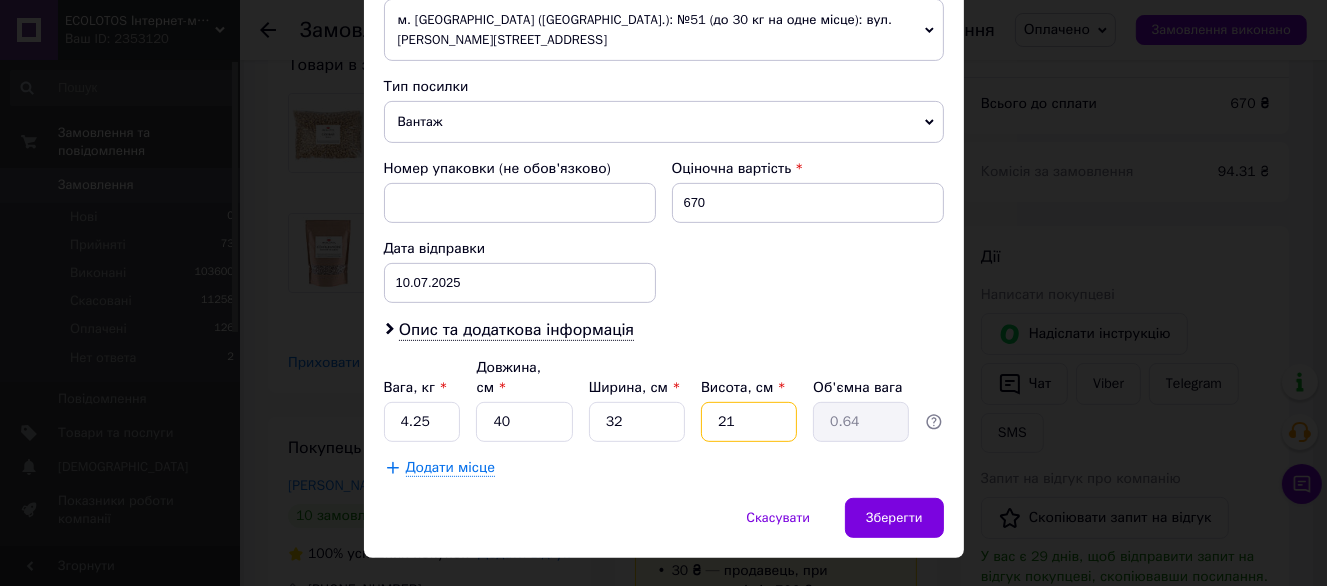 type on "6.72" 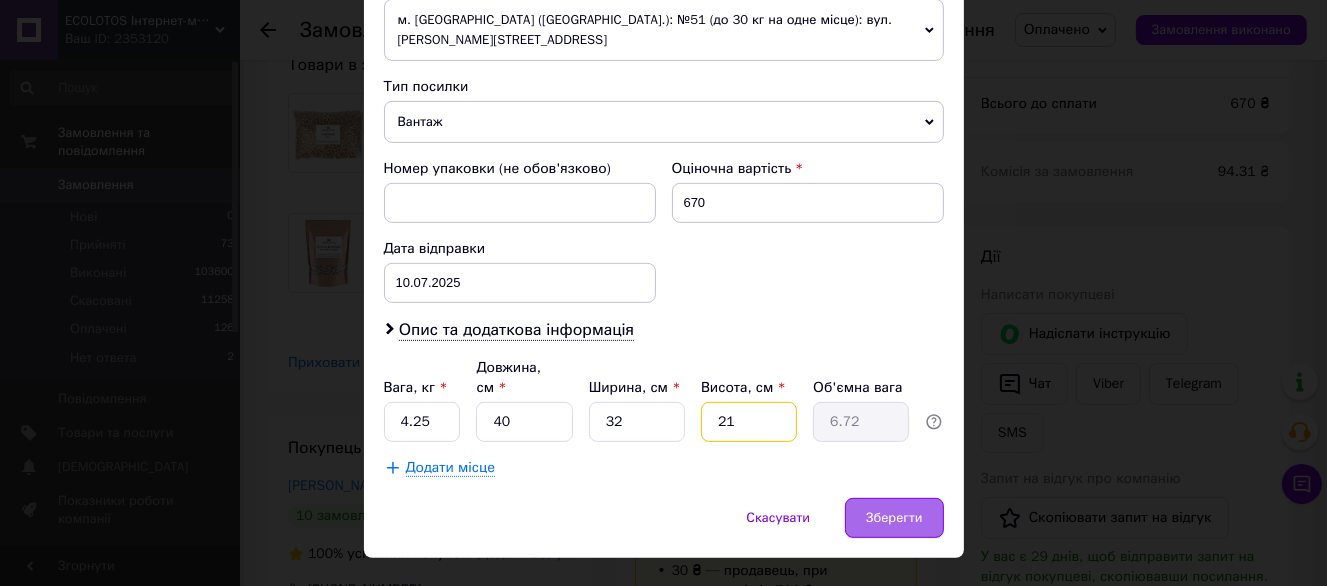 type on "21" 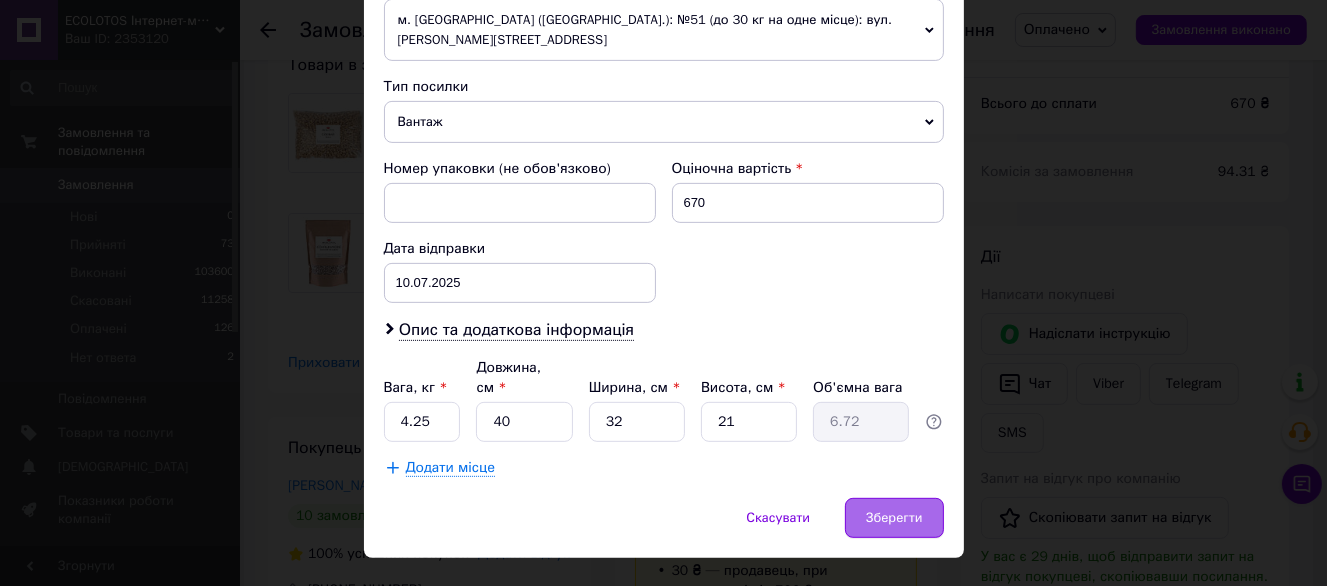 click on "Зберегти" at bounding box center (894, 518) 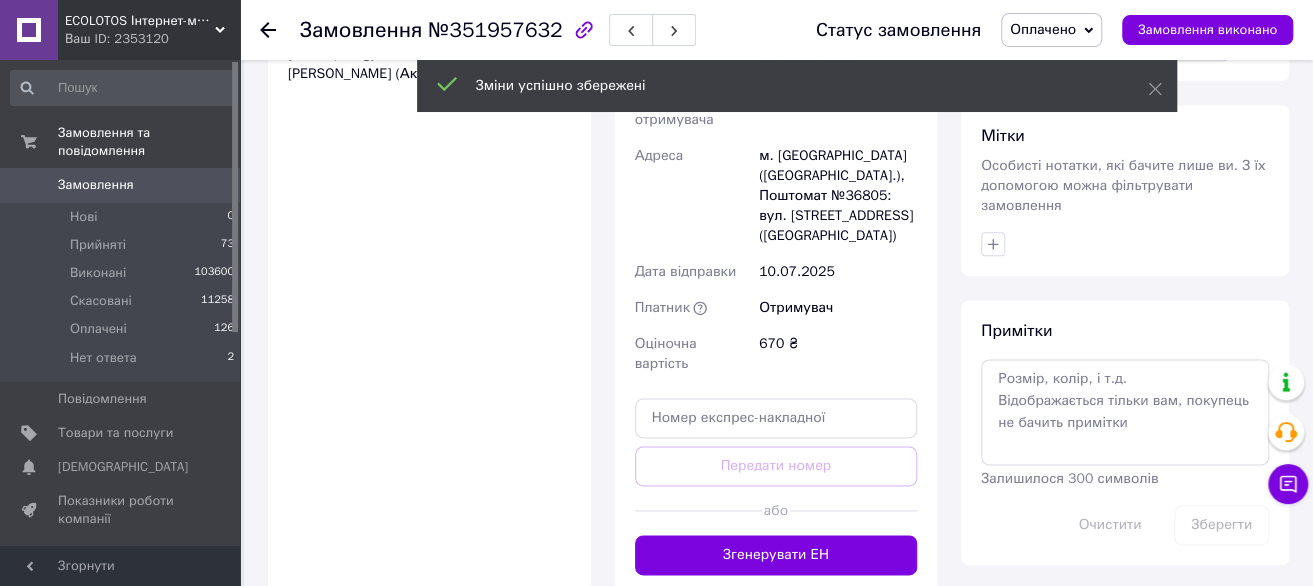 click at bounding box center (698, 510) 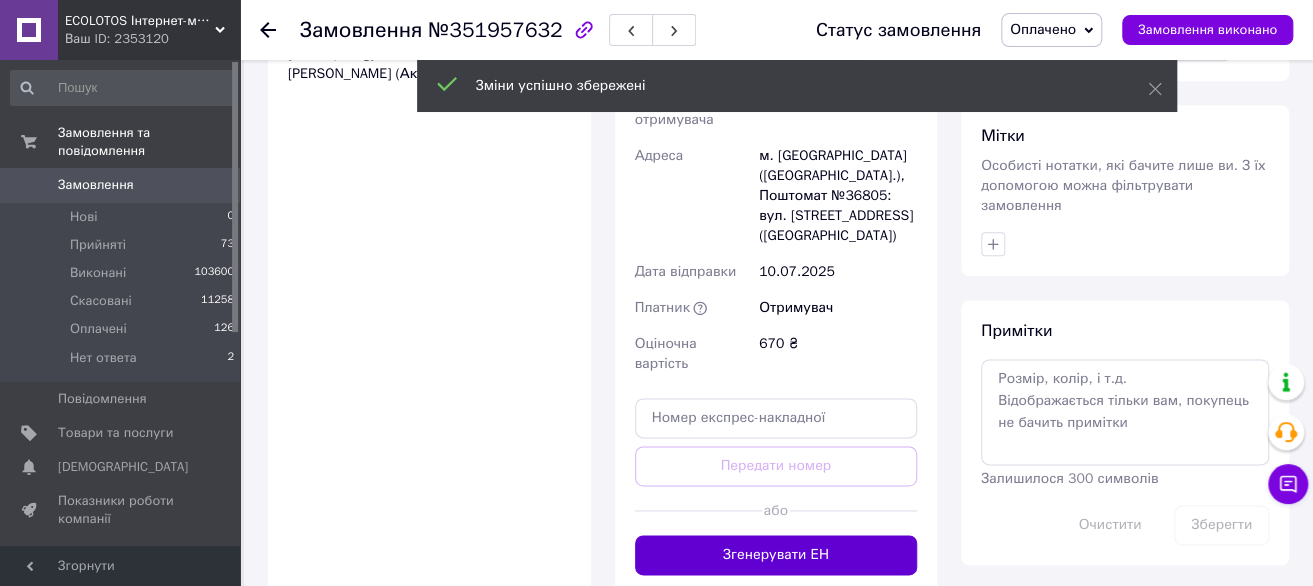 click on "Згенерувати ЕН" at bounding box center (776, 555) 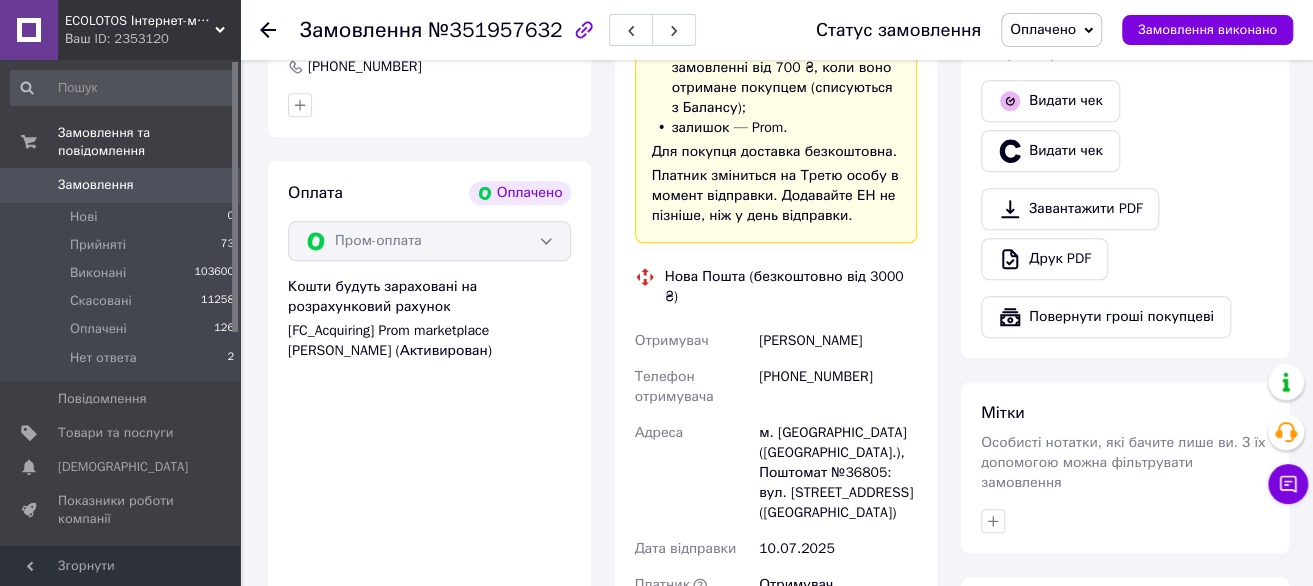 scroll, scrollTop: 700, scrollLeft: 0, axis: vertical 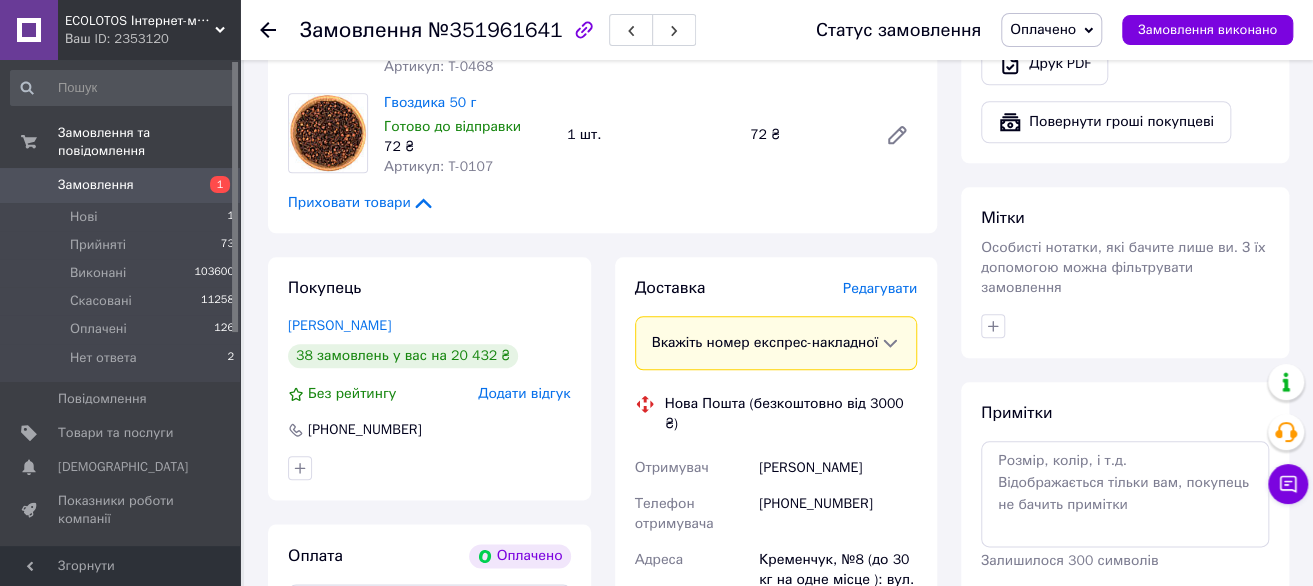 click on "Редагувати" at bounding box center (880, 288) 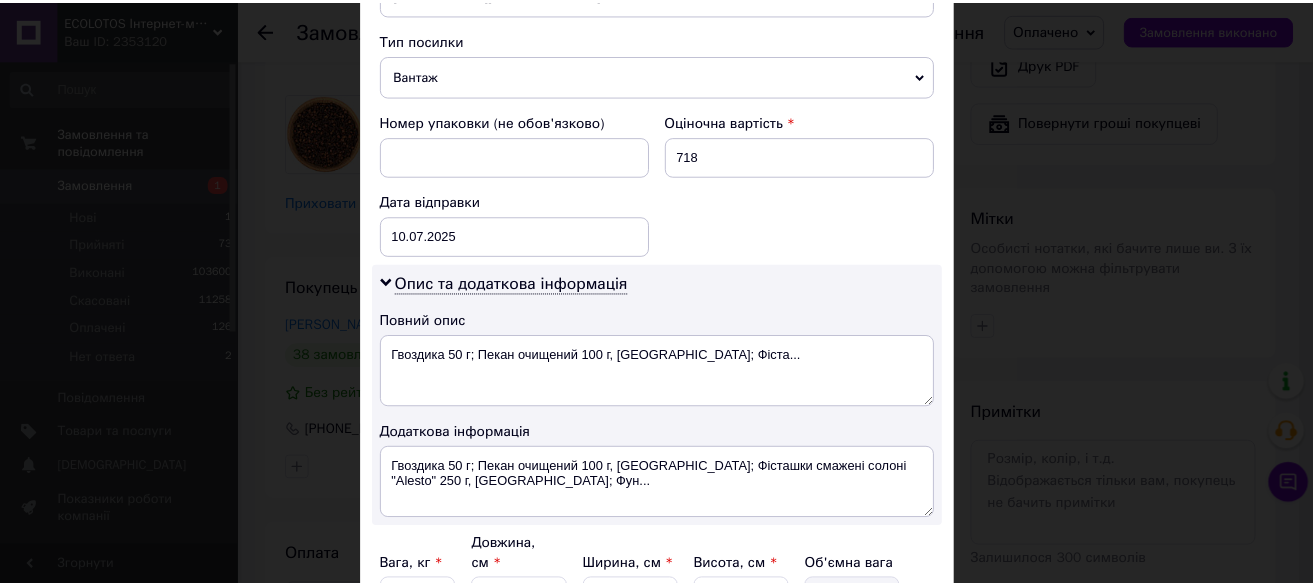 scroll, scrollTop: 964, scrollLeft: 0, axis: vertical 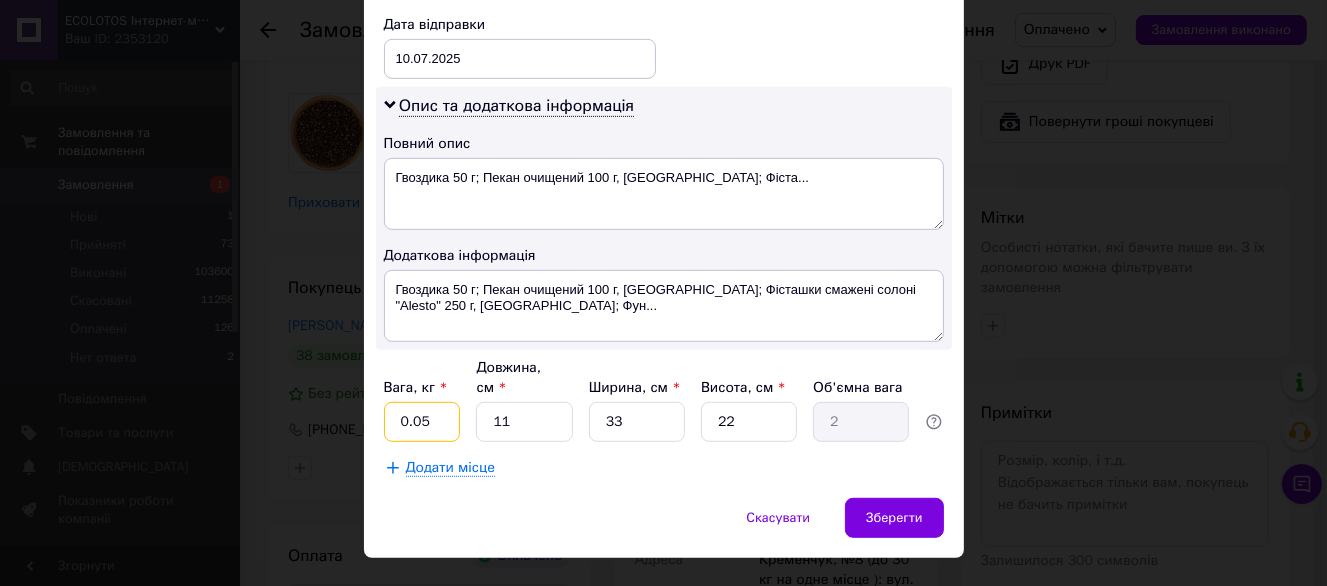 click on "0.05" at bounding box center (422, 422) 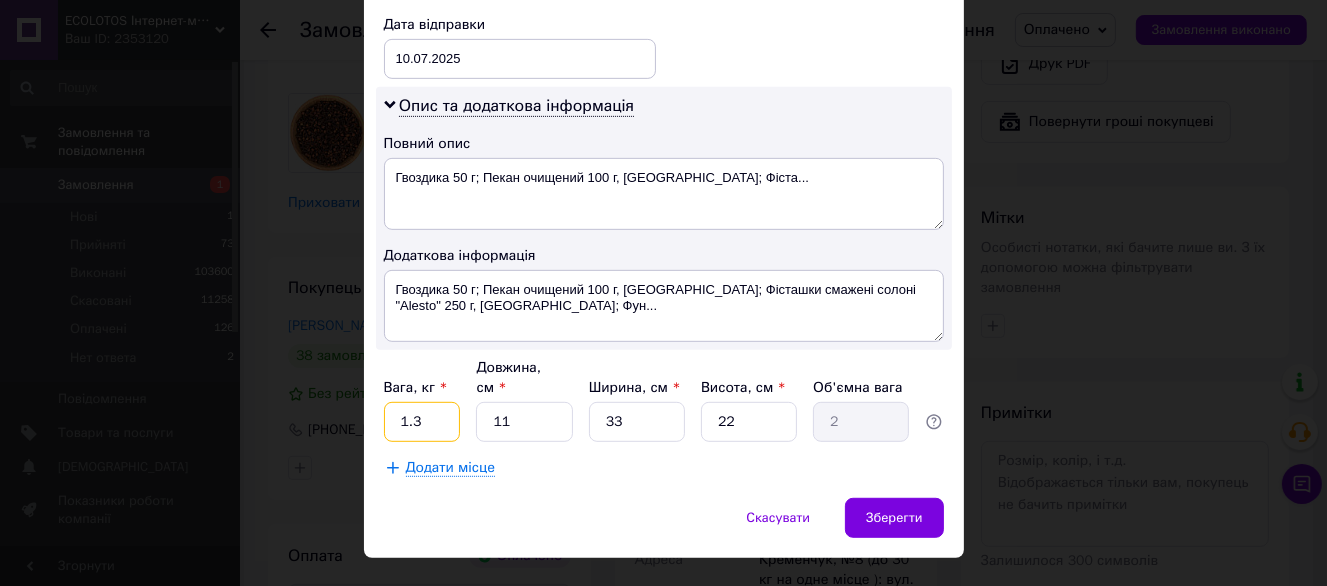 type on "1.3" 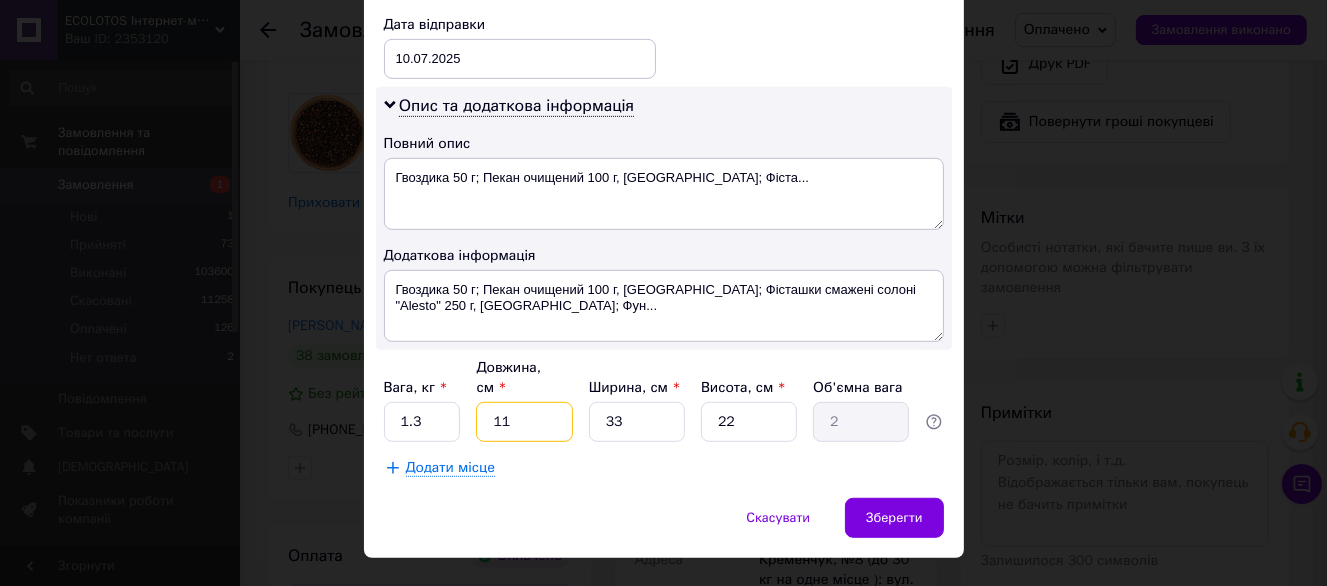 click on "11" at bounding box center (524, 422) 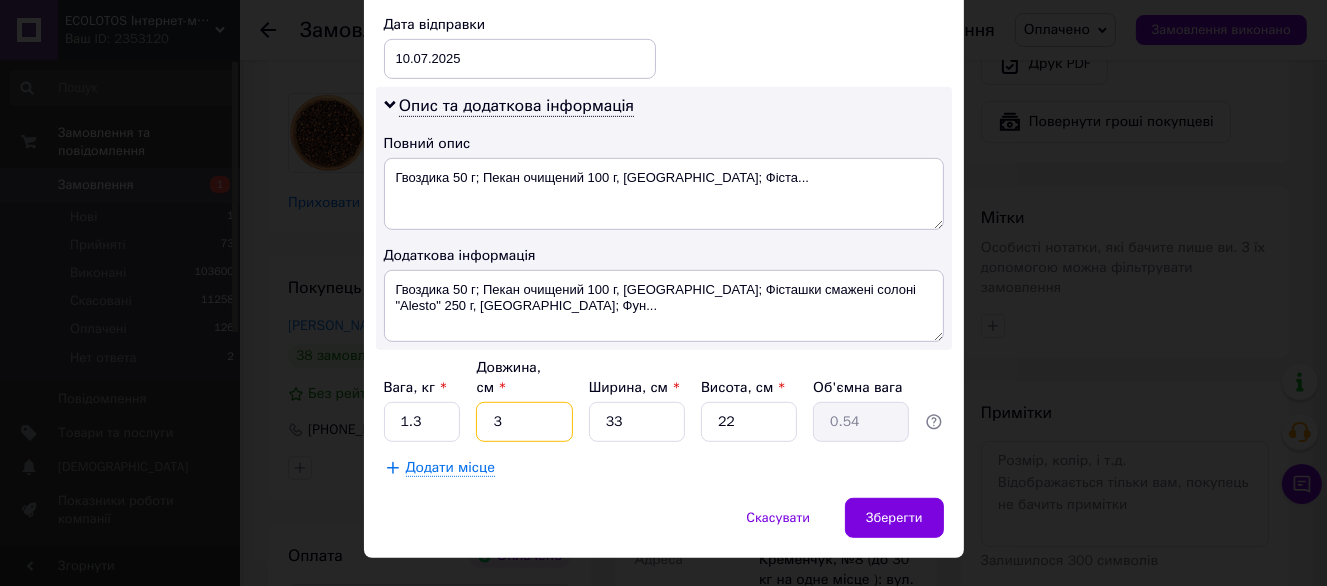 type on "34" 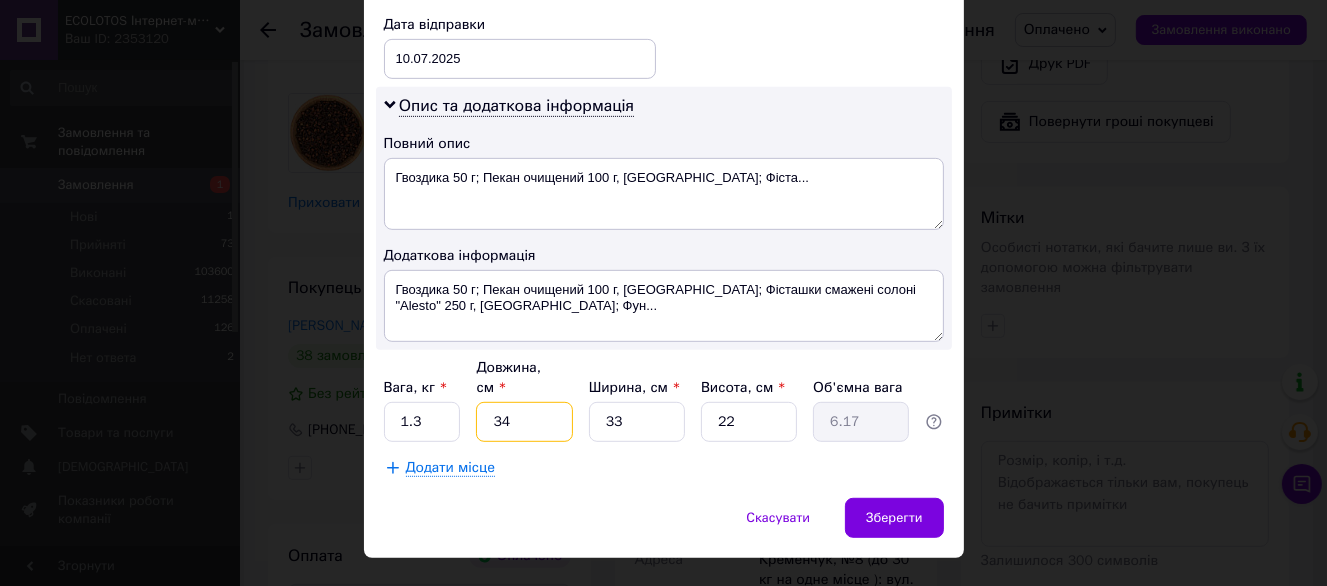 type on "34" 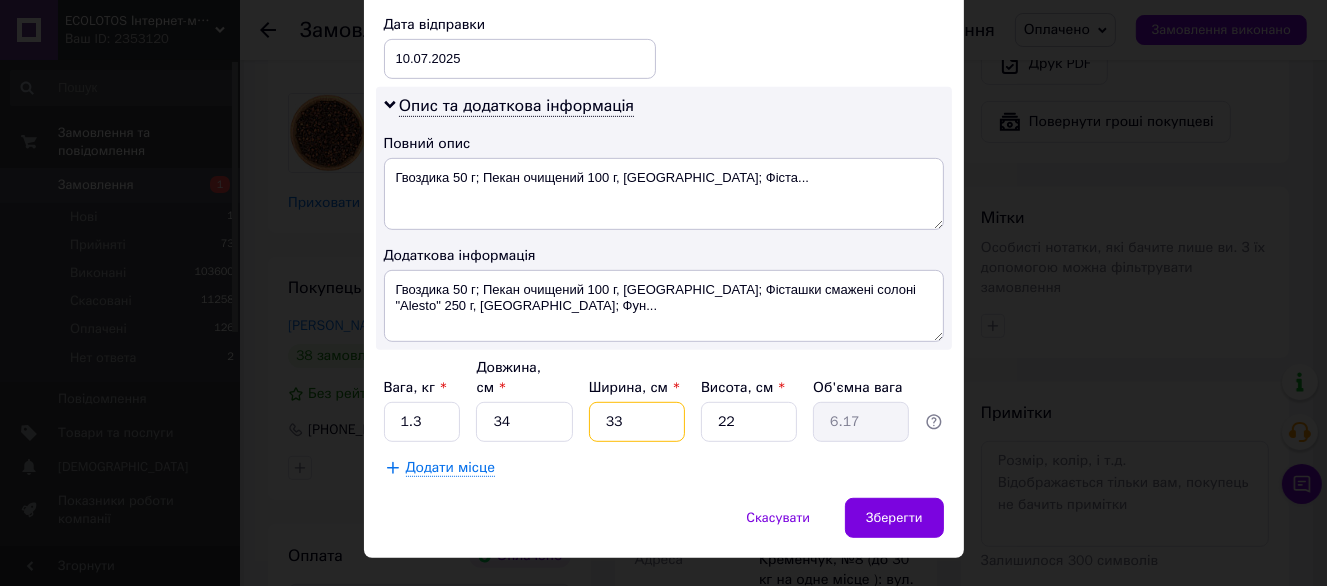 click on "33" at bounding box center [637, 422] 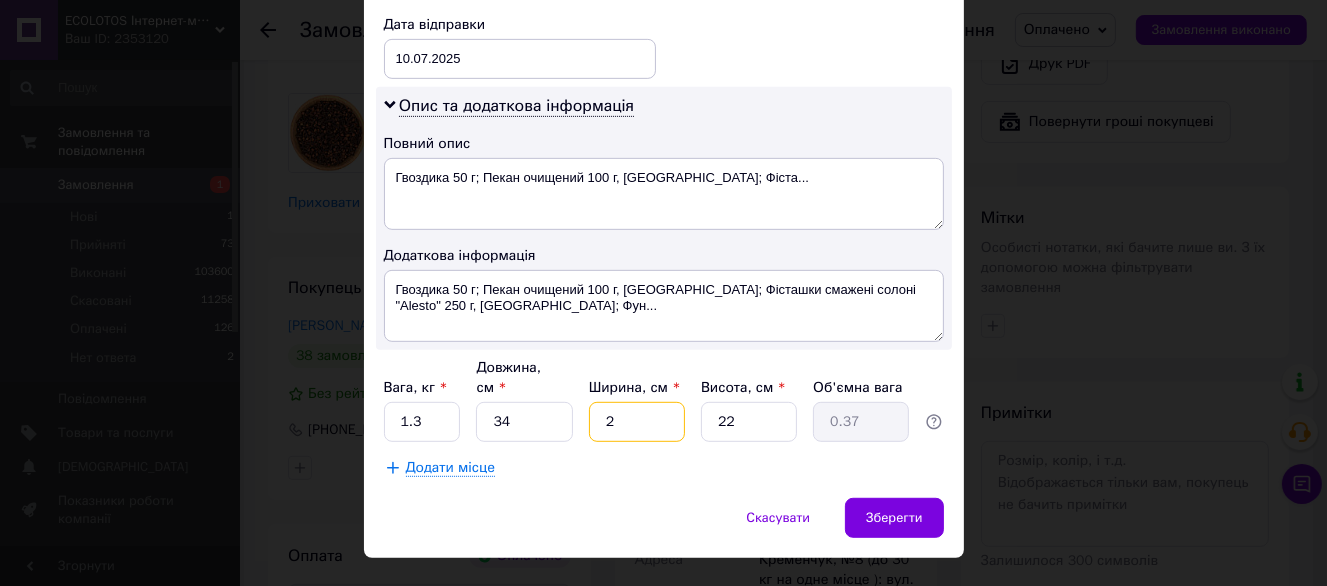 type on "24" 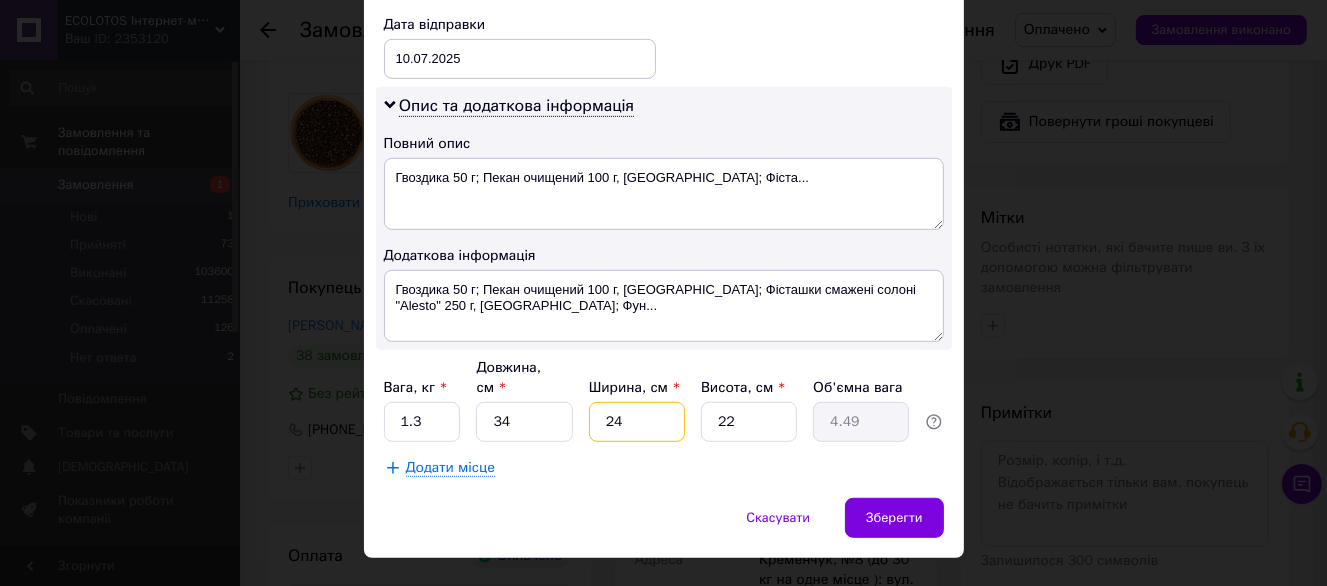 type on "24" 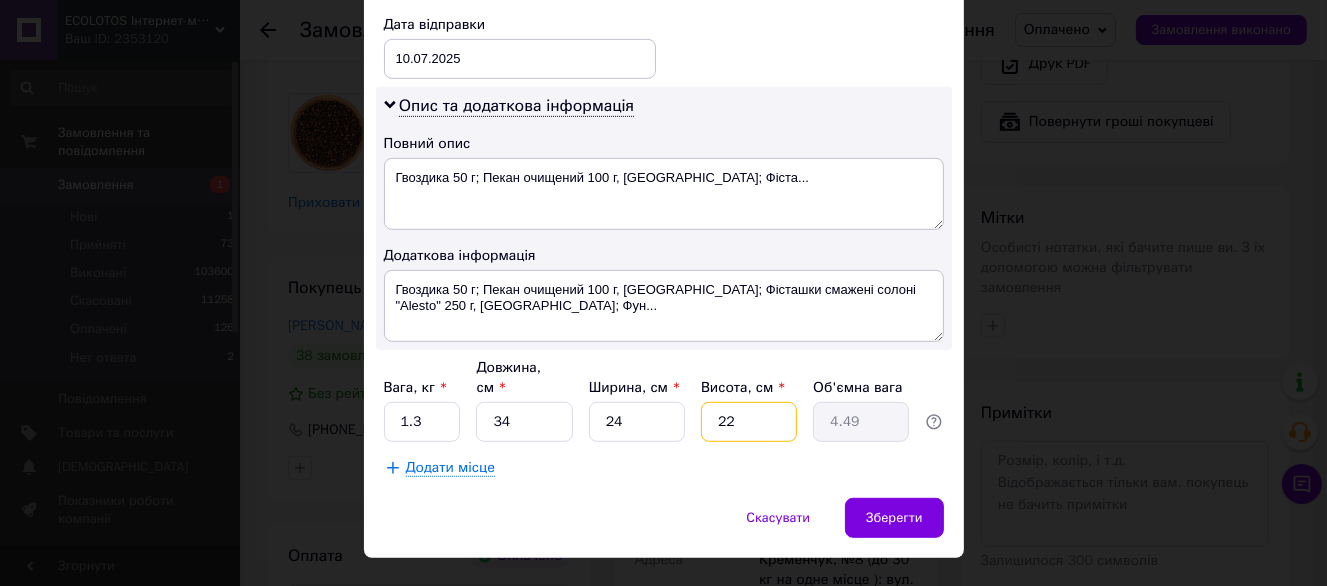 click on "22" at bounding box center [749, 422] 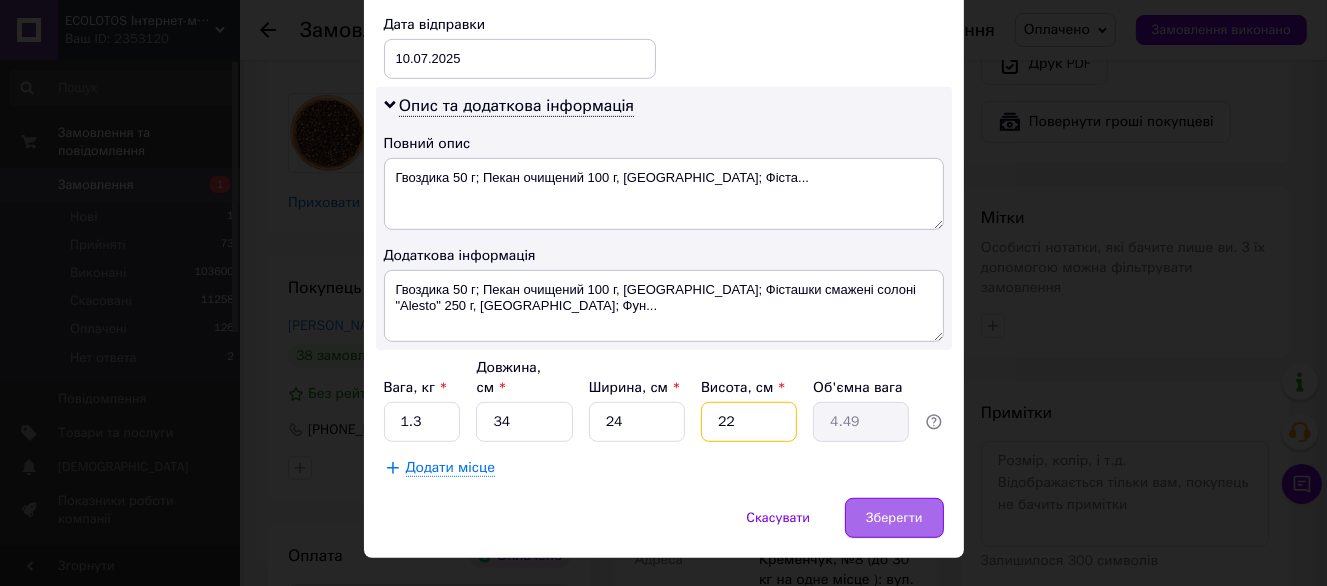 type on "9" 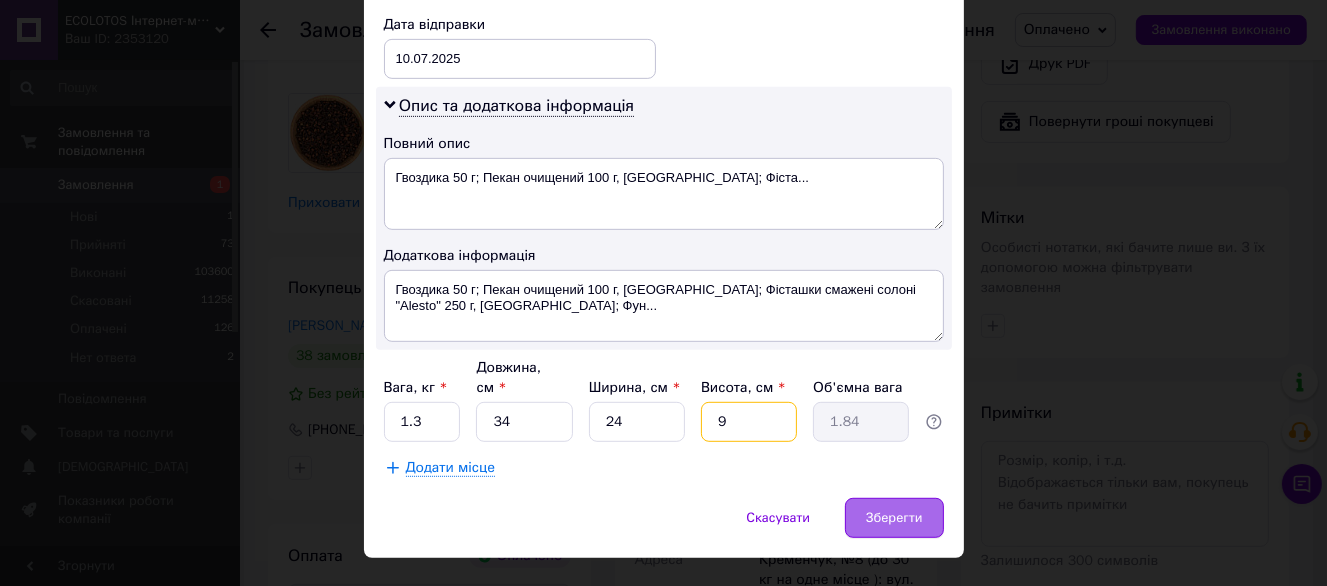 type on "9" 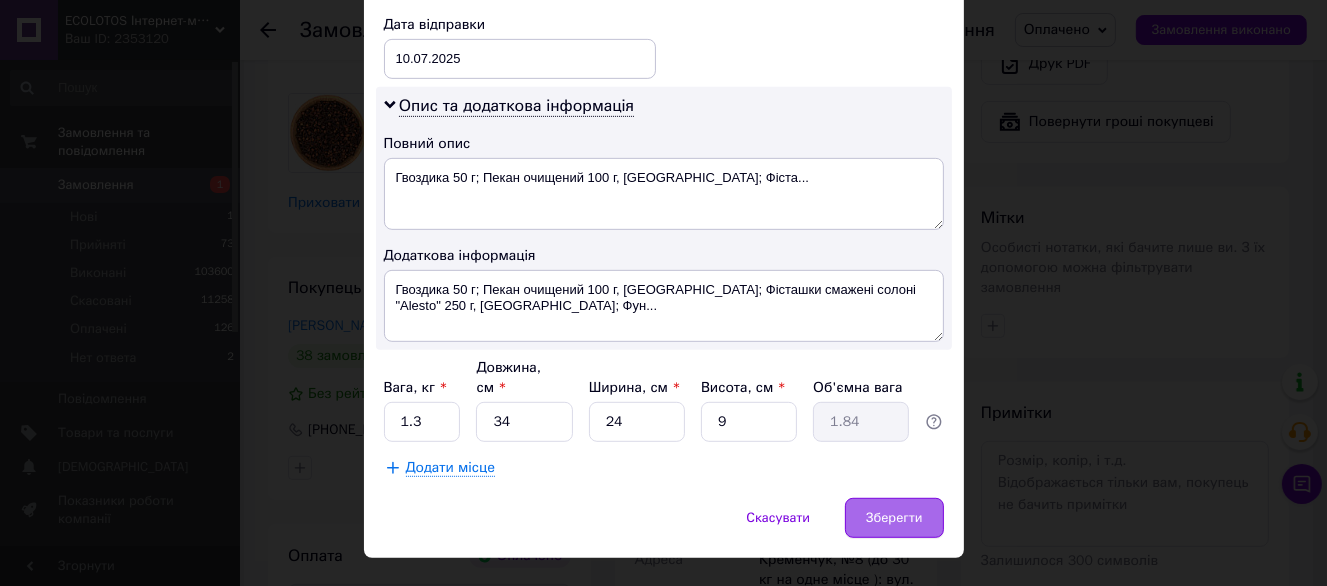 click on "Зберегти" at bounding box center [894, 518] 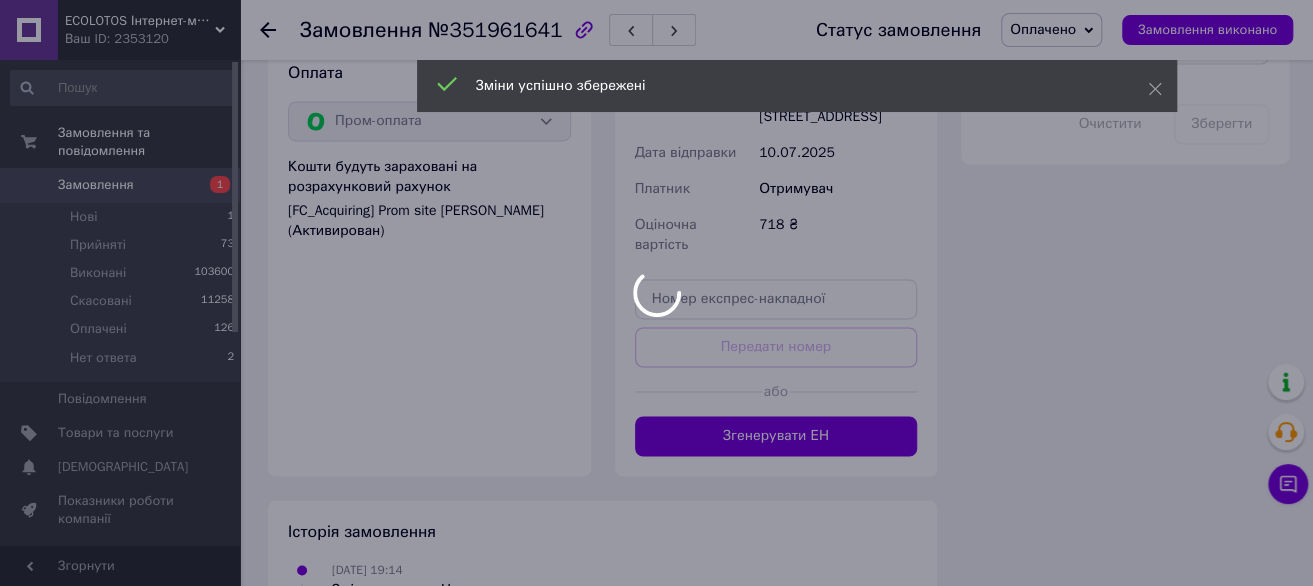 scroll, scrollTop: 1300, scrollLeft: 0, axis: vertical 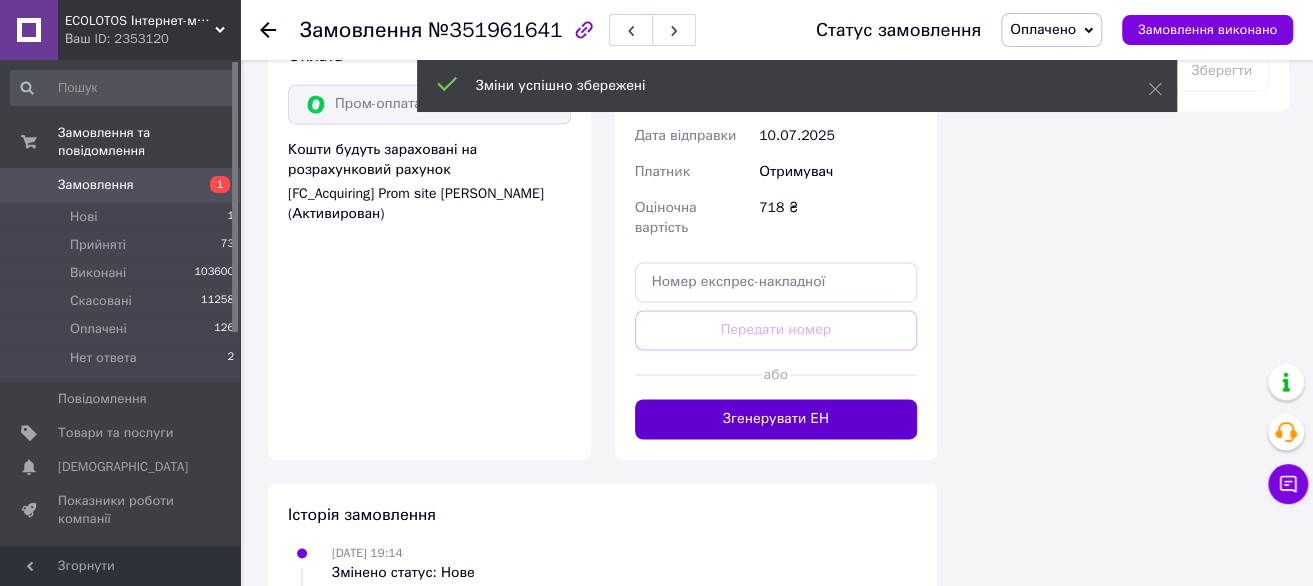 click on "Згенерувати ЕН" at bounding box center [776, 419] 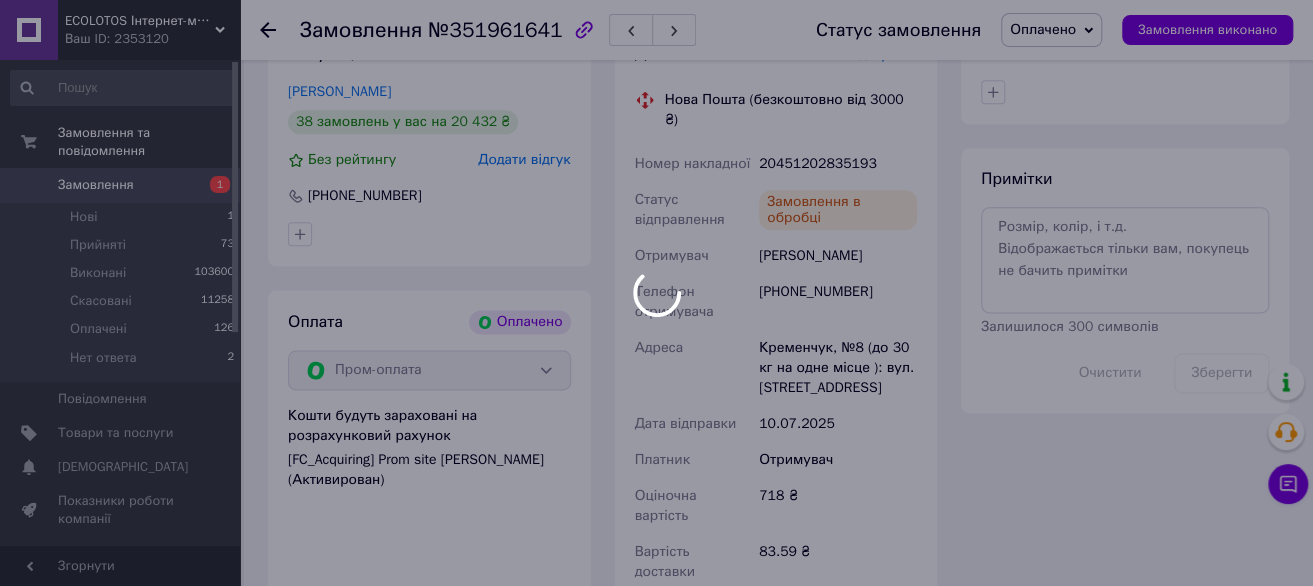 scroll, scrollTop: 1000, scrollLeft: 0, axis: vertical 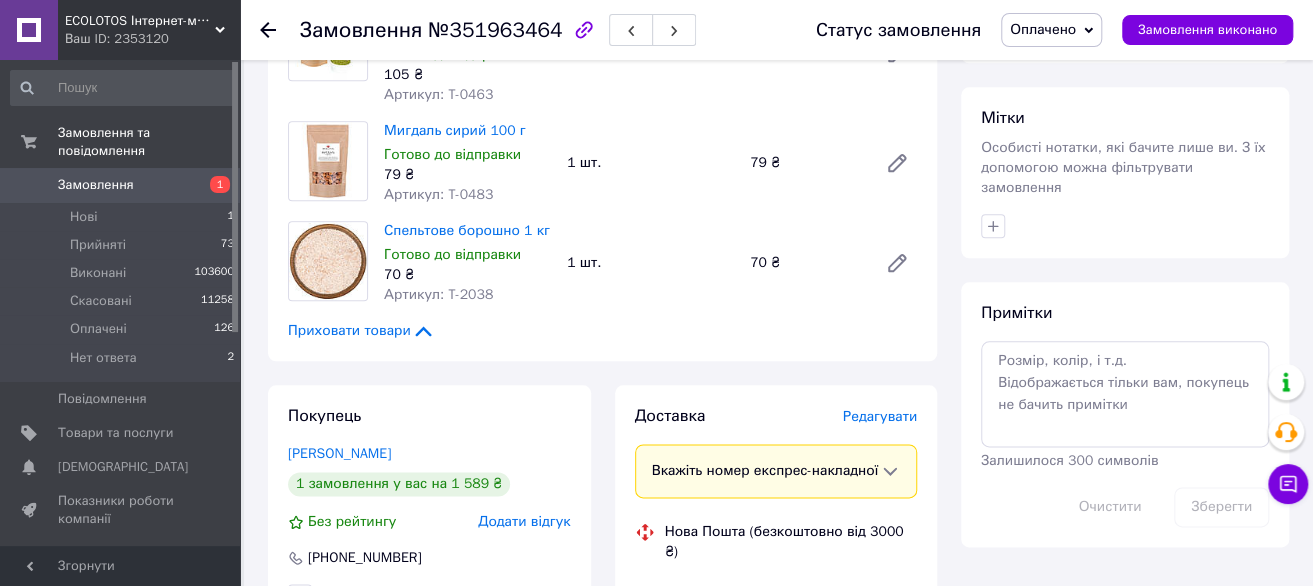 click on "Редагувати" at bounding box center (880, 416) 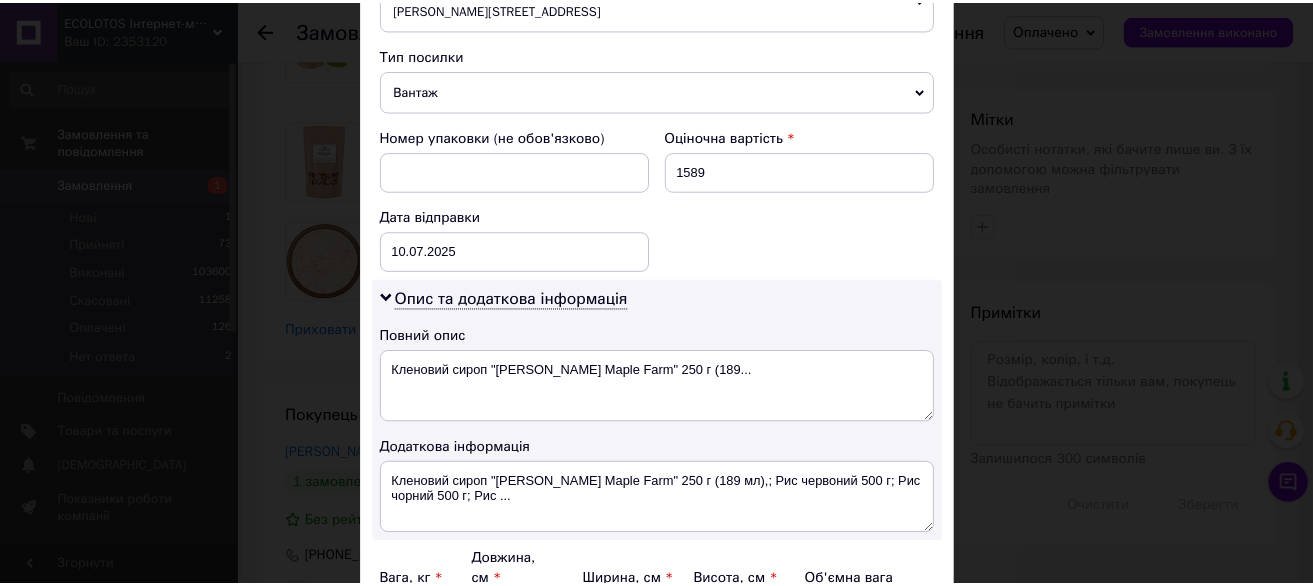 scroll, scrollTop: 964, scrollLeft: 0, axis: vertical 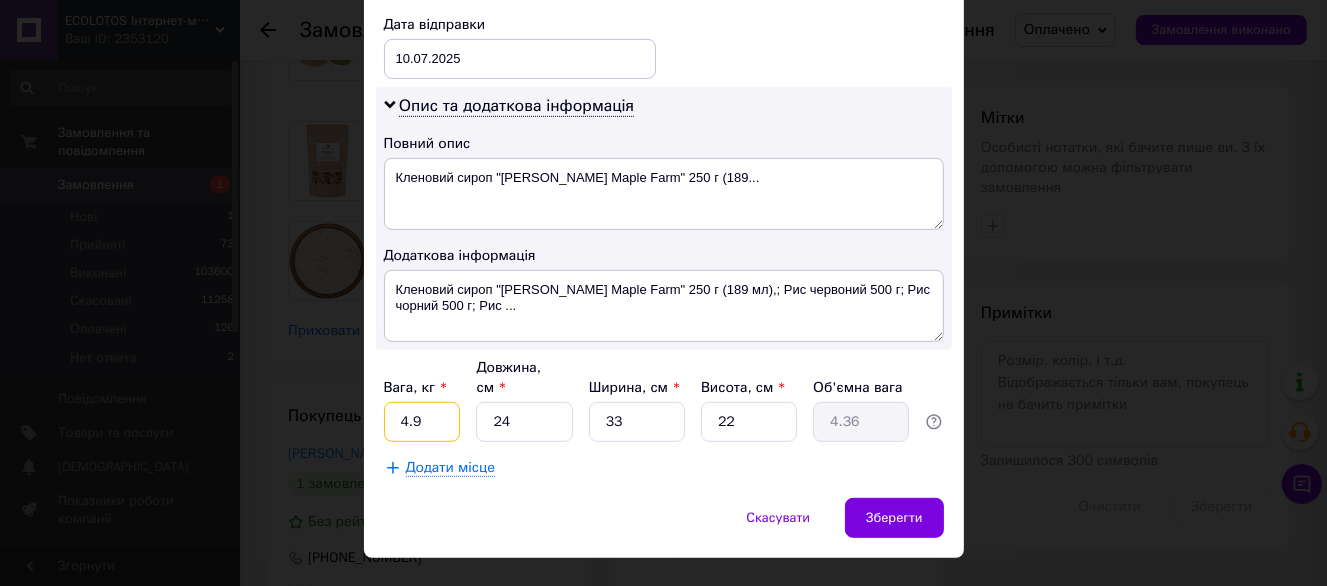 click on "4.9" at bounding box center [422, 422] 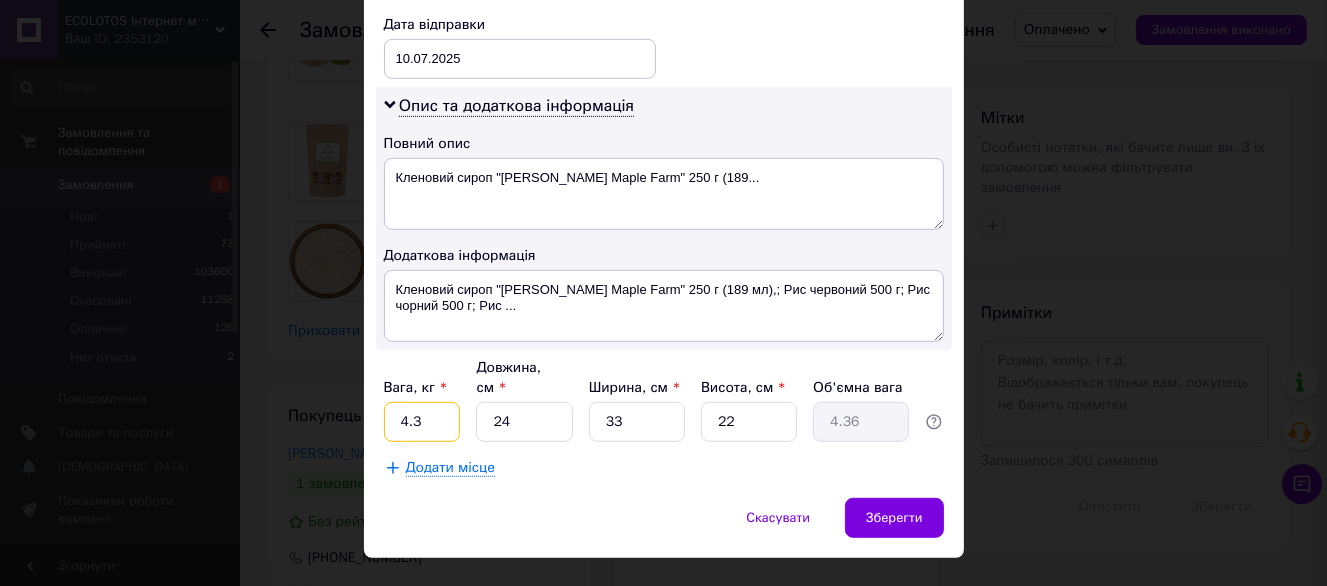 type on "4.3" 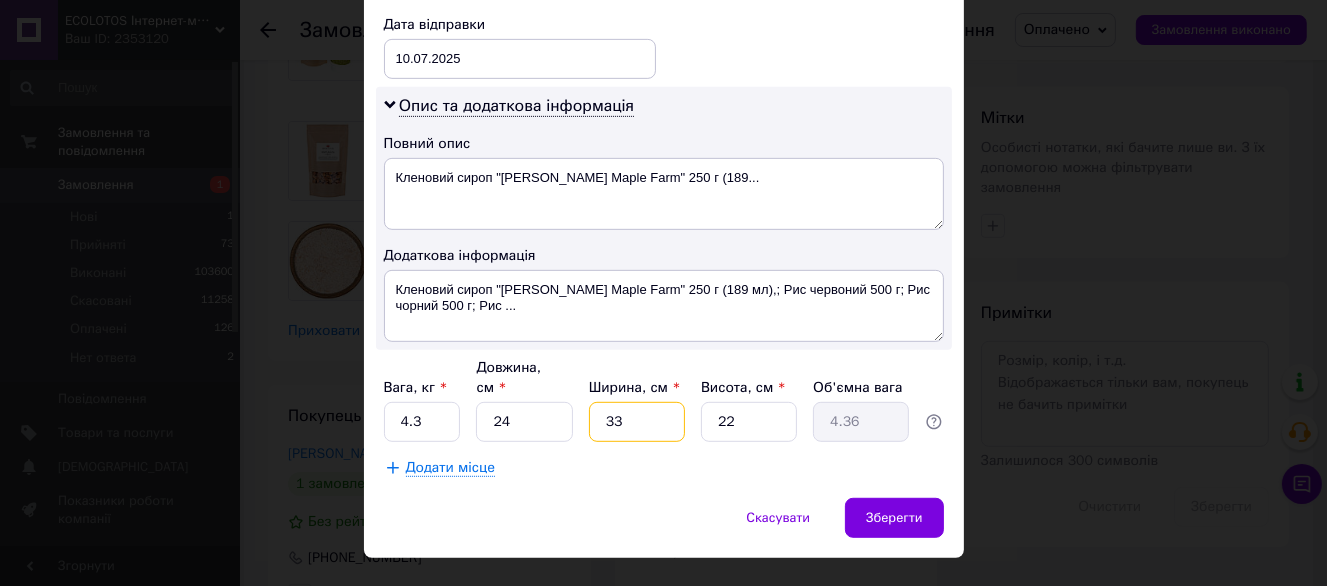 click on "33" at bounding box center [637, 422] 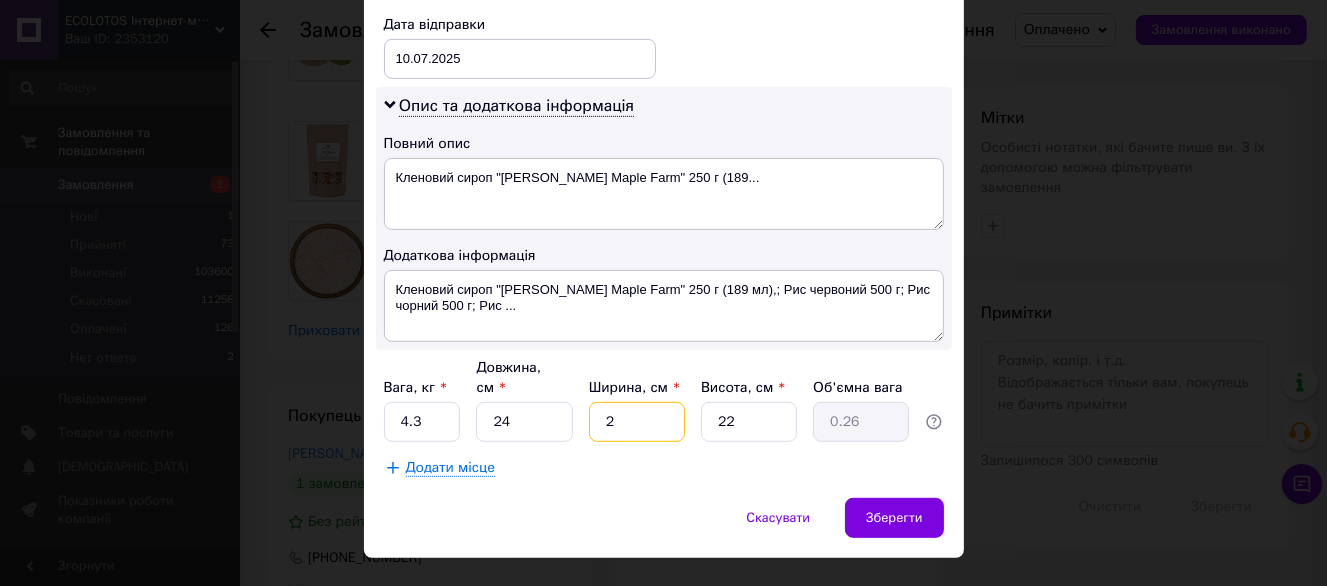 type on "24" 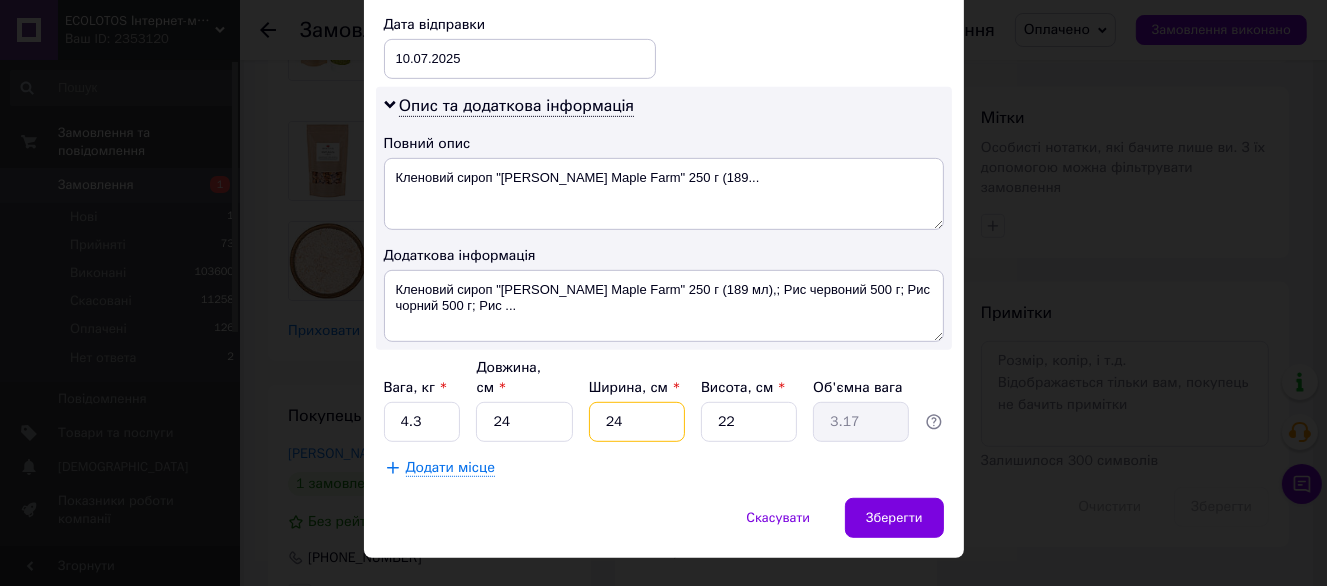 type on "24" 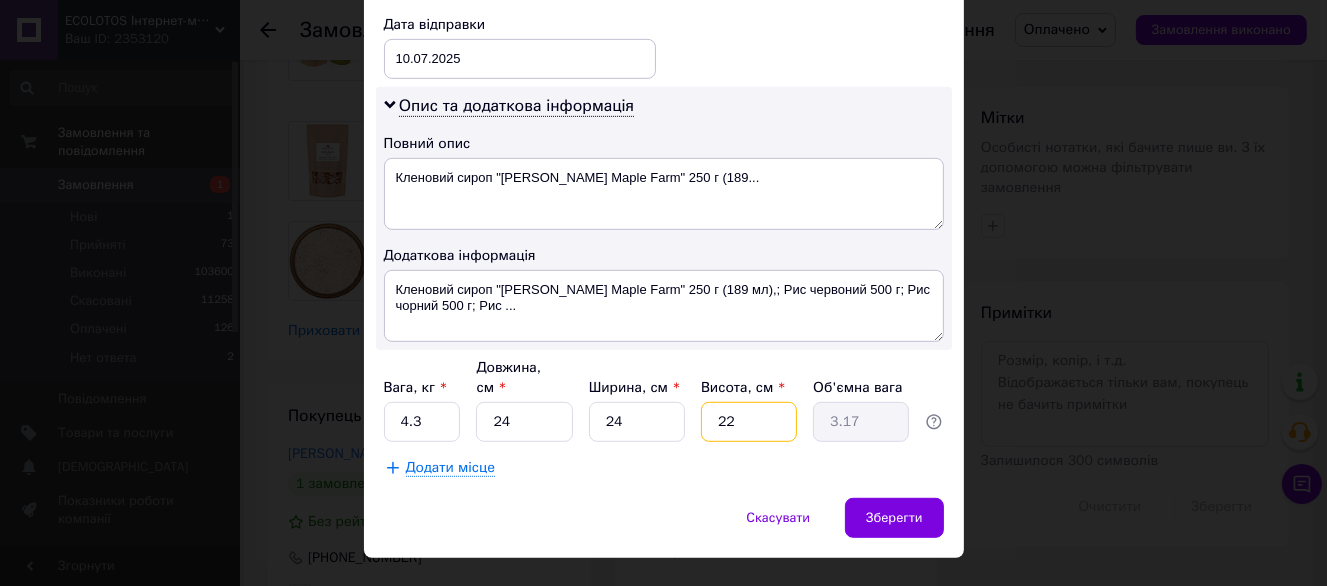 click on "22" at bounding box center (749, 422) 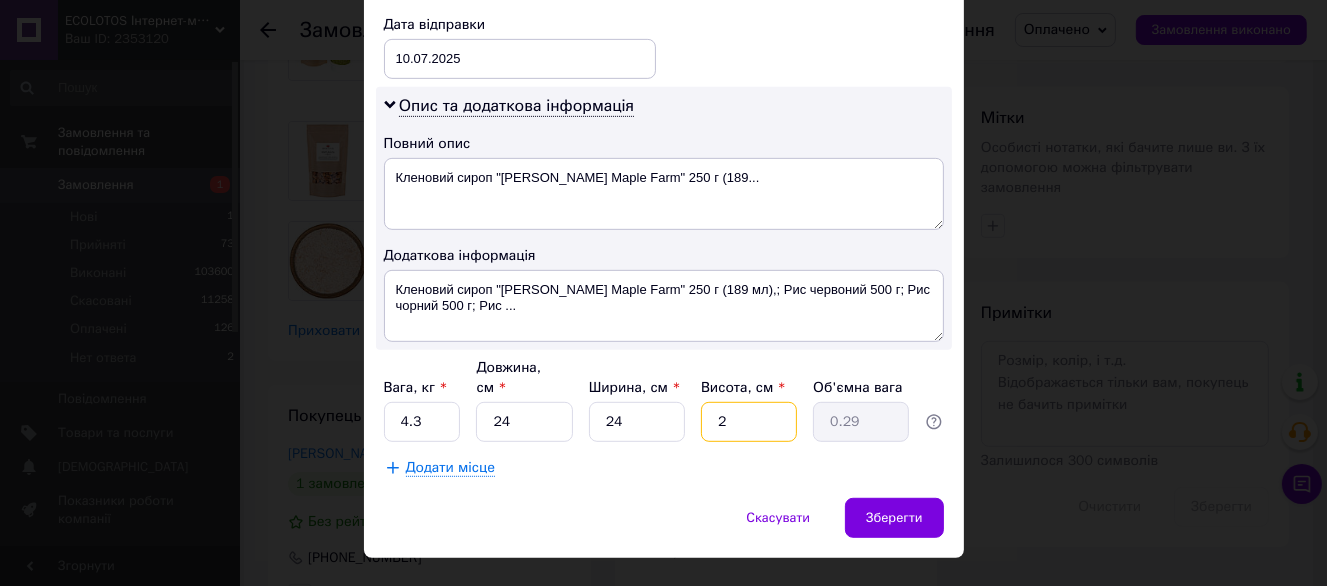 type on "20" 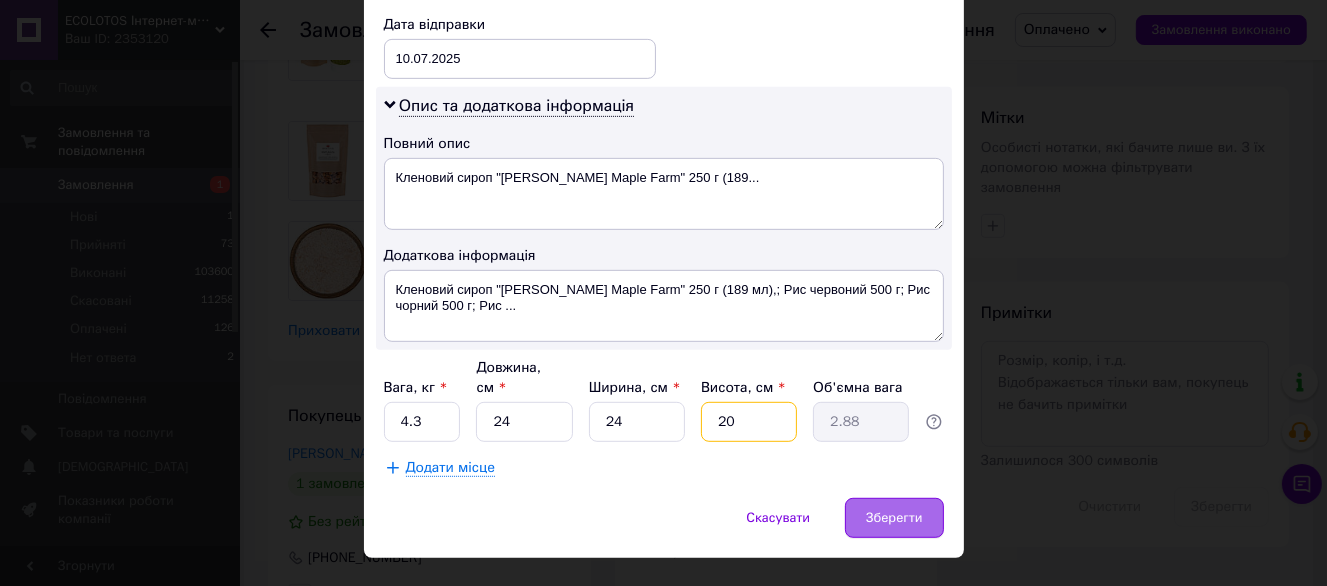 type on "20" 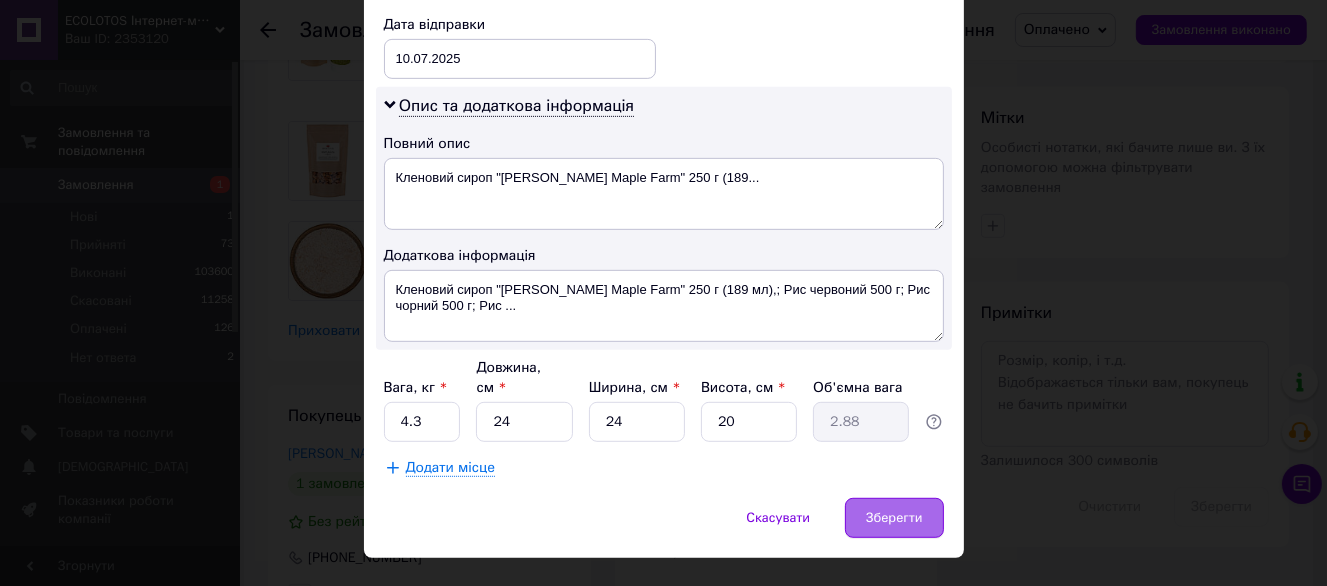 click on "Зберегти" at bounding box center (894, 518) 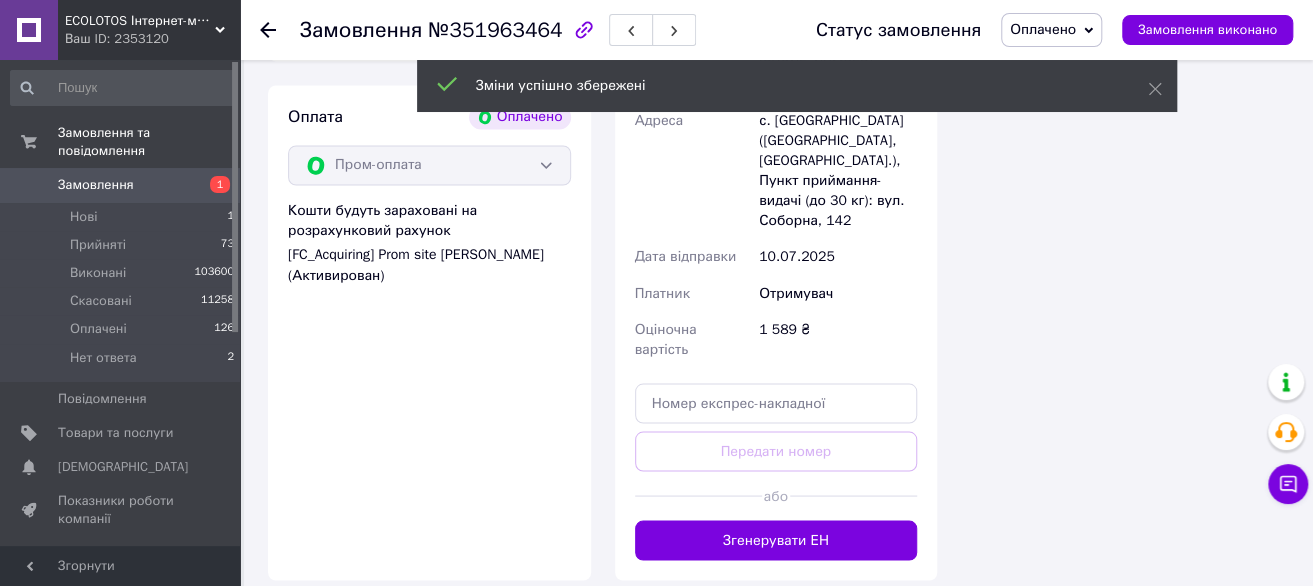 scroll, scrollTop: 1600, scrollLeft: 0, axis: vertical 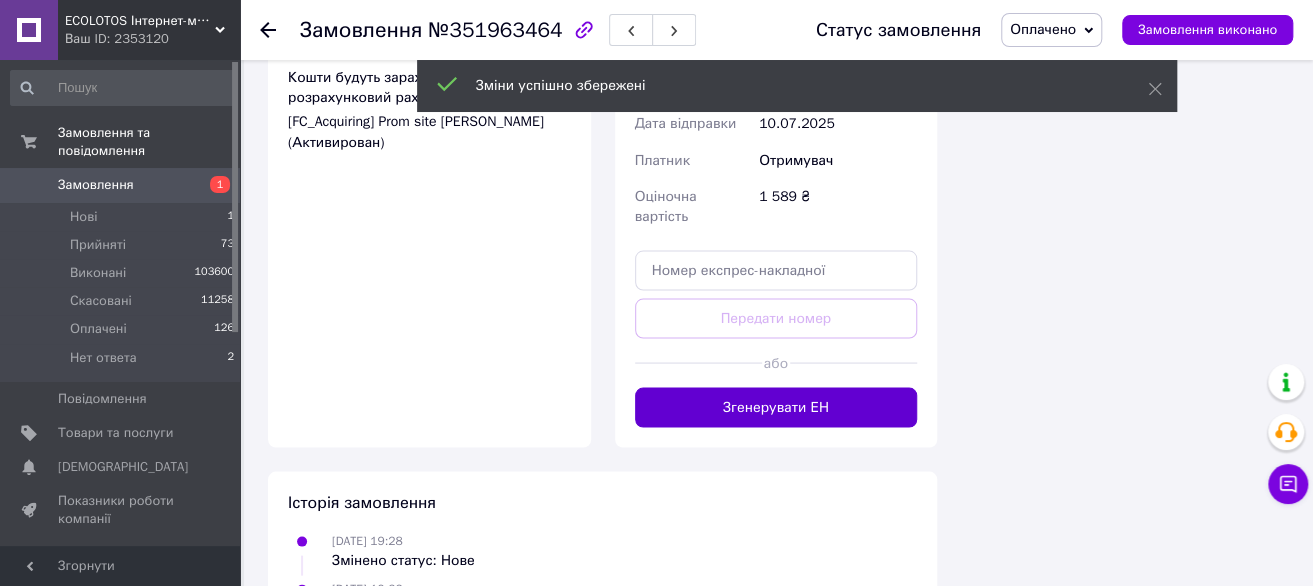 click on "Доставка Редагувати Вкажіть номер експрес-накладної Обов'язково введіть номер експрес-накладної,
якщо створювали її не на цій сторінці. У разі,
якщо номер ЕН не буде доданий, ми не зможемо
виплатити гроші за замовлення Мобільний номер покупця (із замовлення) повинен відповідати номеру отримувача за накладною Нова Пошта (безкоштовно від 3000 ₴) Отримувач Кирилішина Наталія Телефон отримувача +380988823643 Адреса с. Новоселиця (Хмельницька обл., Шепетівський р-н.), Пункт приймання-видачі (до 30 кг): вул. Соборна, 142 Дата відправки 10.07.2025 Платник Отримувач 1 589 ₴ або" at bounding box center [776, 66] 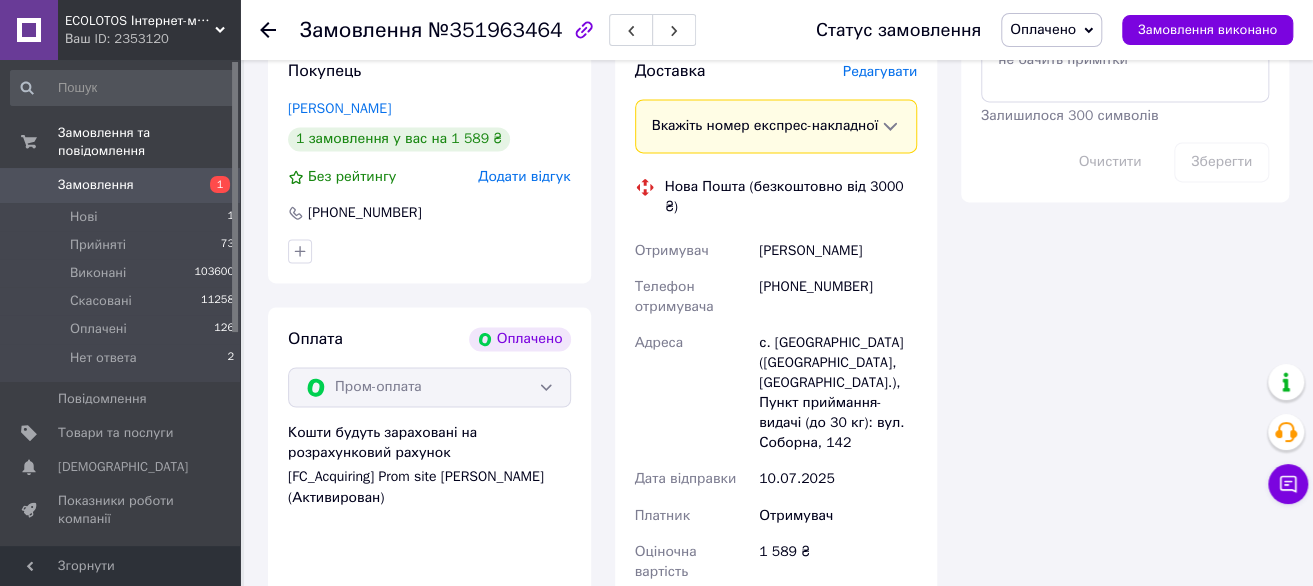 scroll, scrollTop: 1200, scrollLeft: 0, axis: vertical 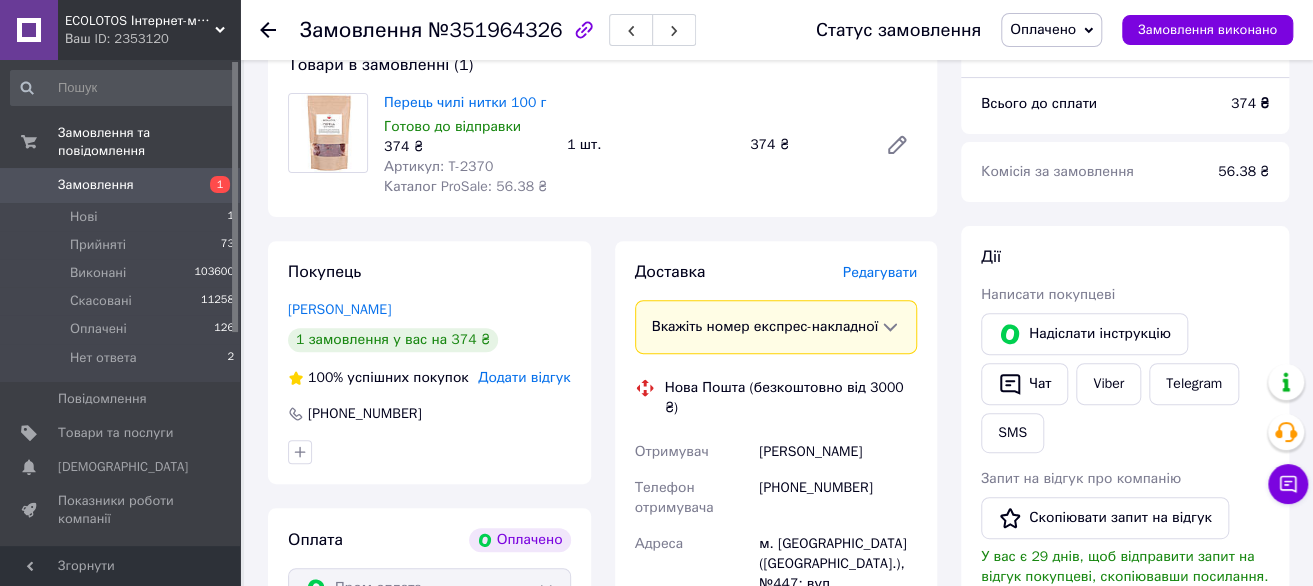 click on "Редагувати" at bounding box center (880, 272) 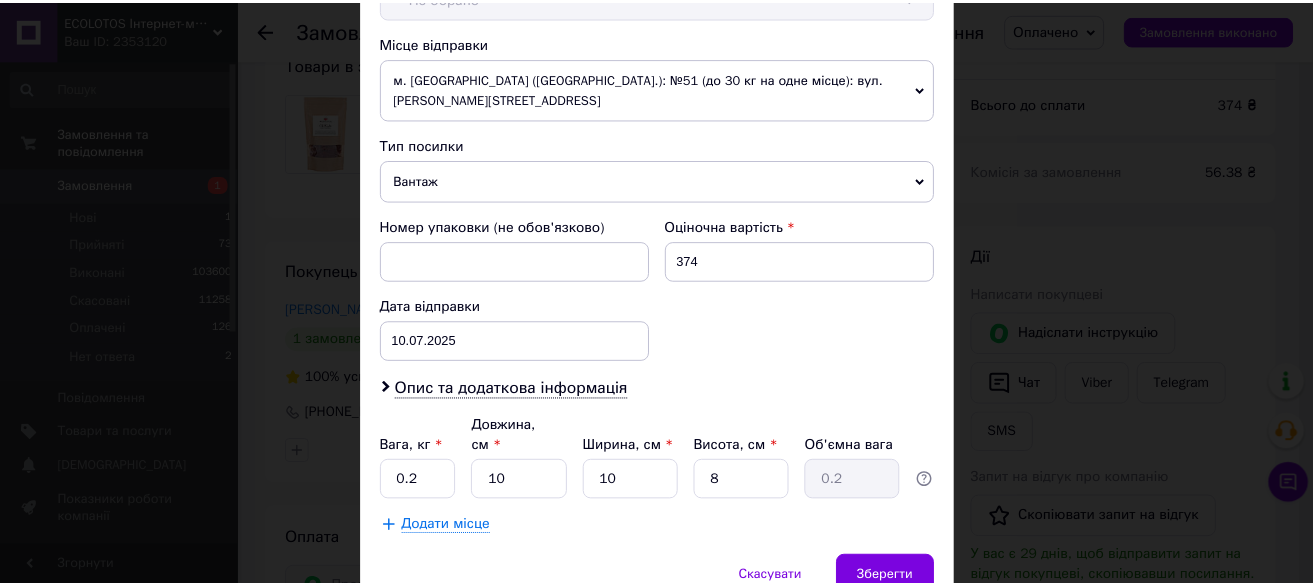 scroll, scrollTop: 740, scrollLeft: 0, axis: vertical 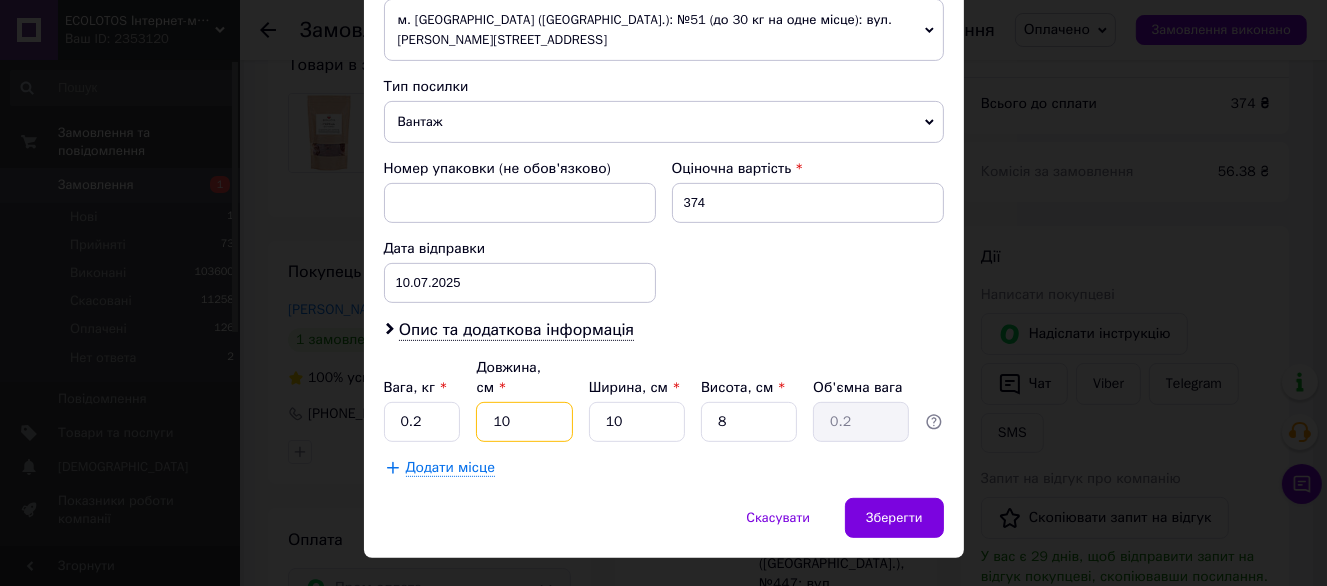 click on "10" at bounding box center [524, 422] 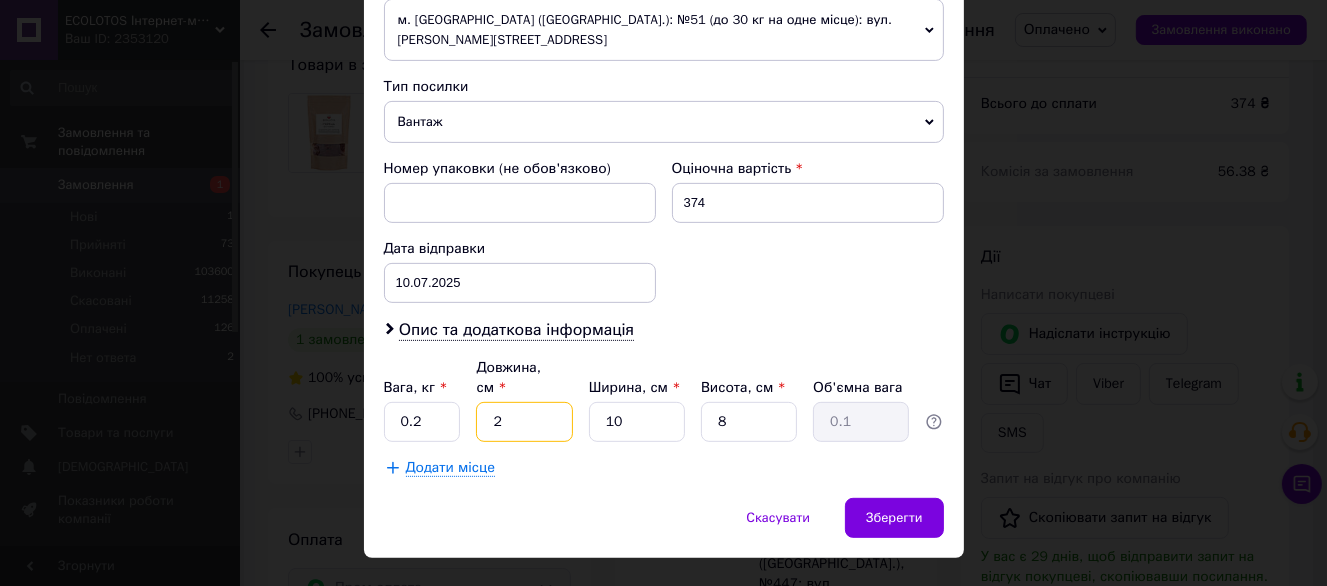 type on "24" 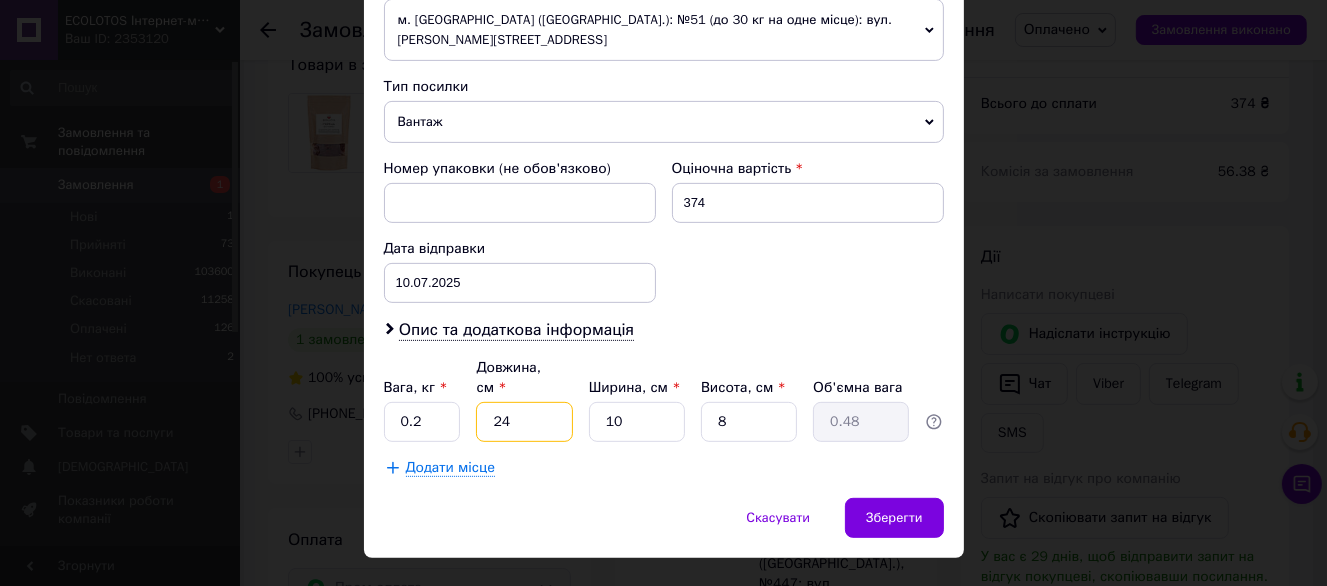 type on "24" 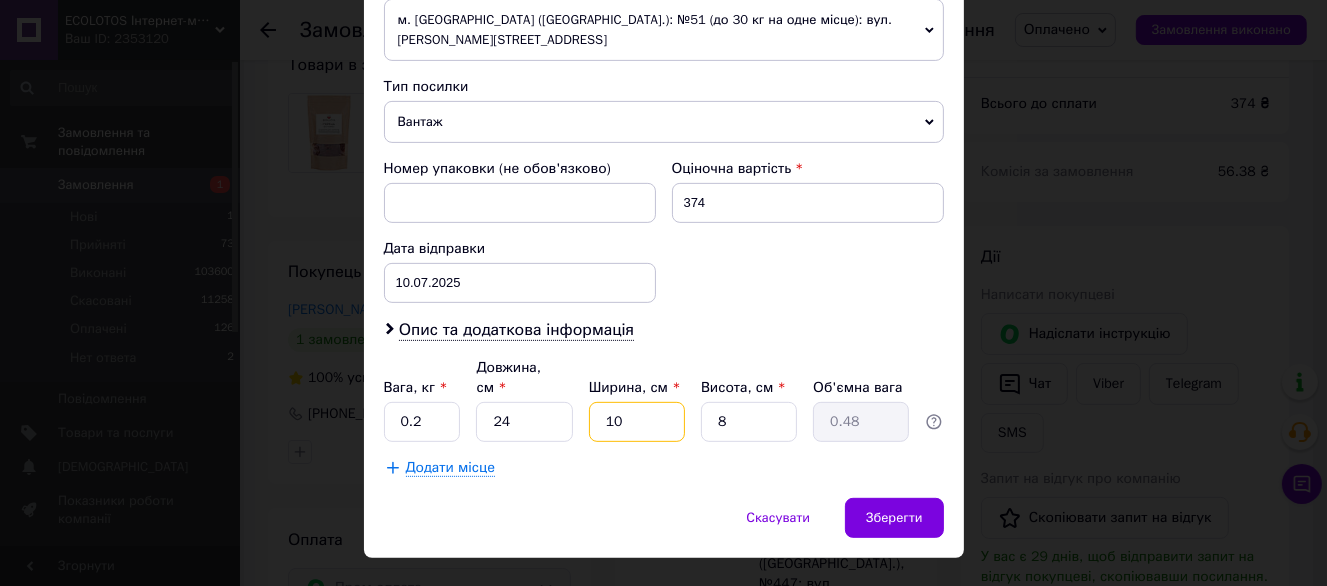 click on "10" at bounding box center [637, 422] 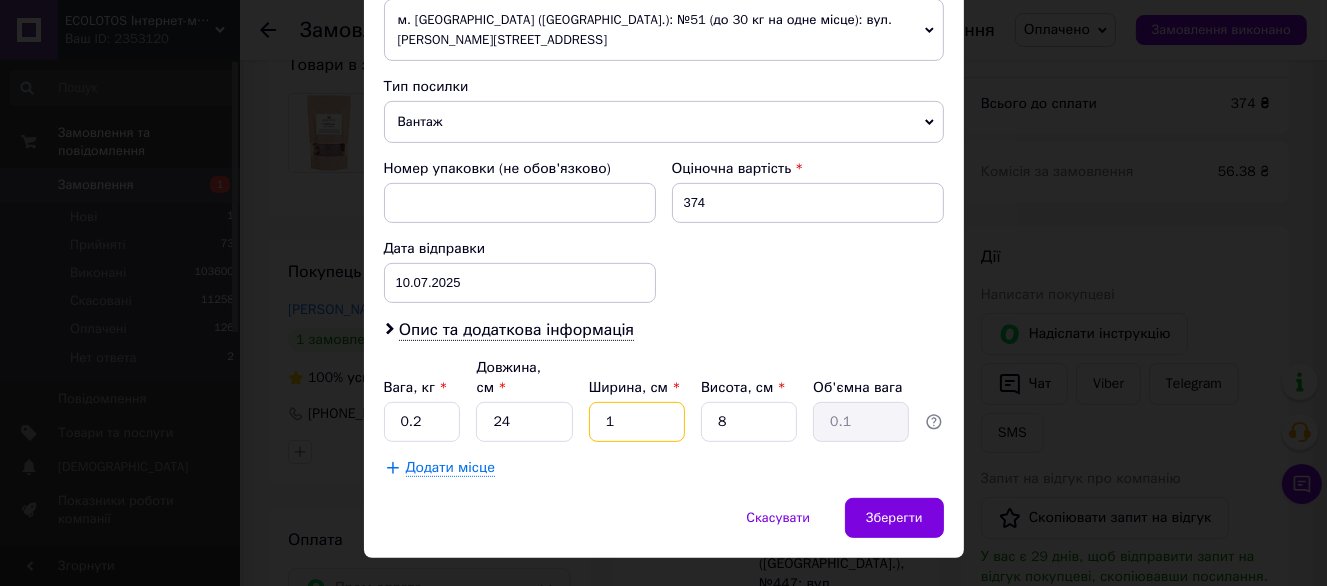 type on "17" 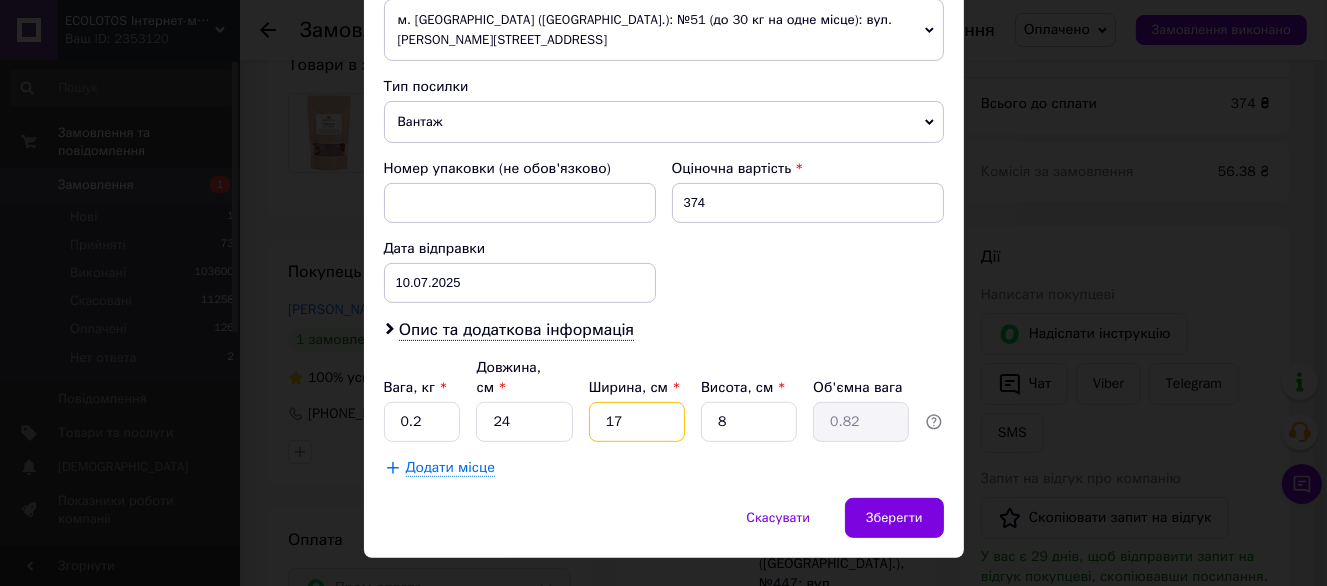 type on "17" 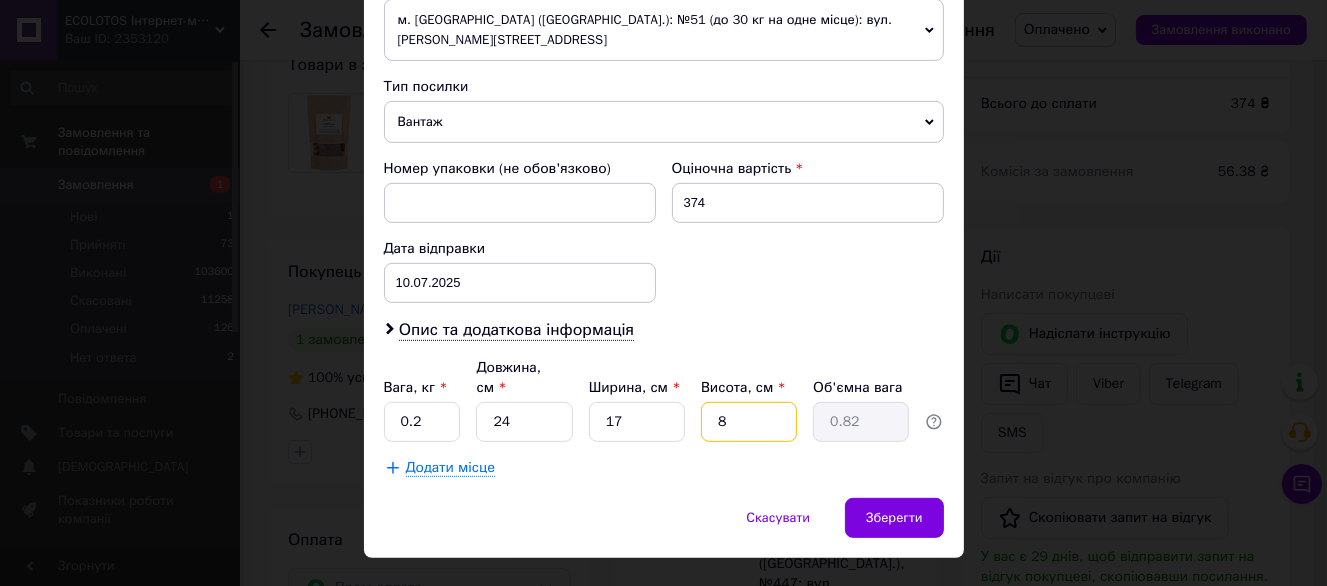 click on "8" at bounding box center (749, 422) 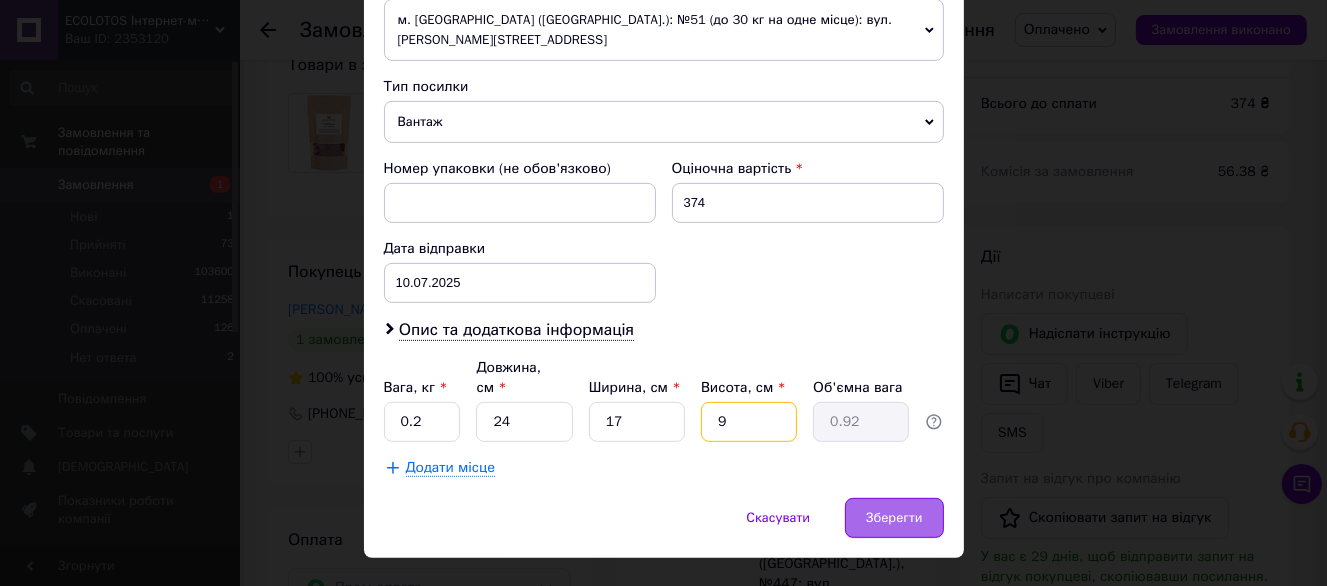 type on "9" 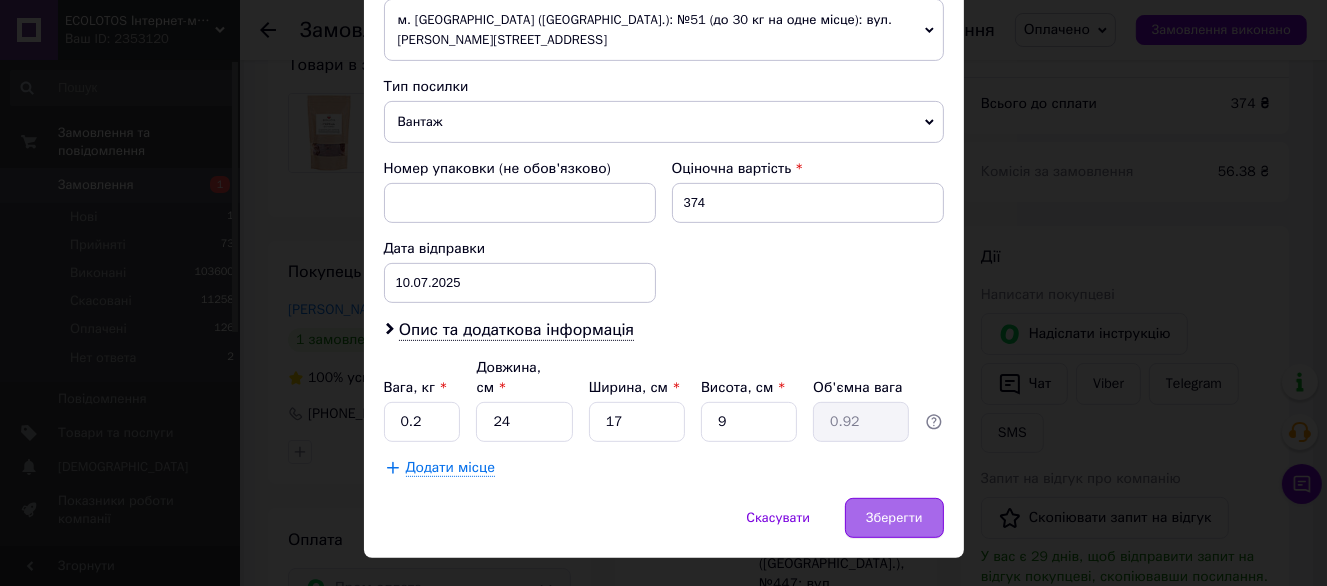 click on "Зберегти" at bounding box center (894, 518) 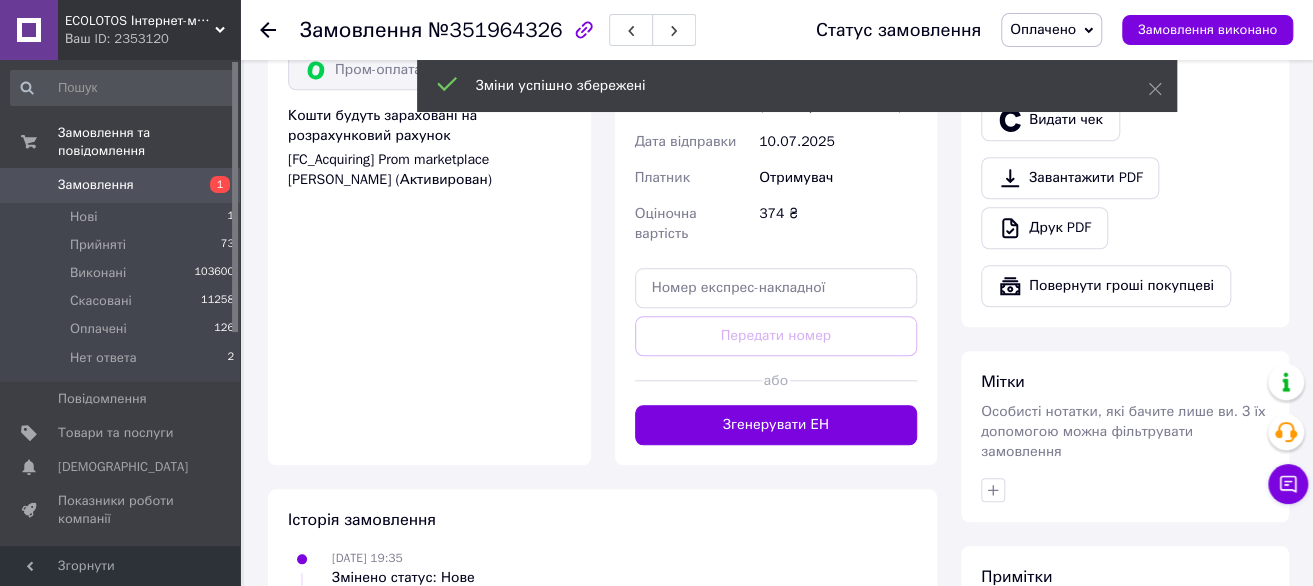 scroll, scrollTop: 800, scrollLeft: 0, axis: vertical 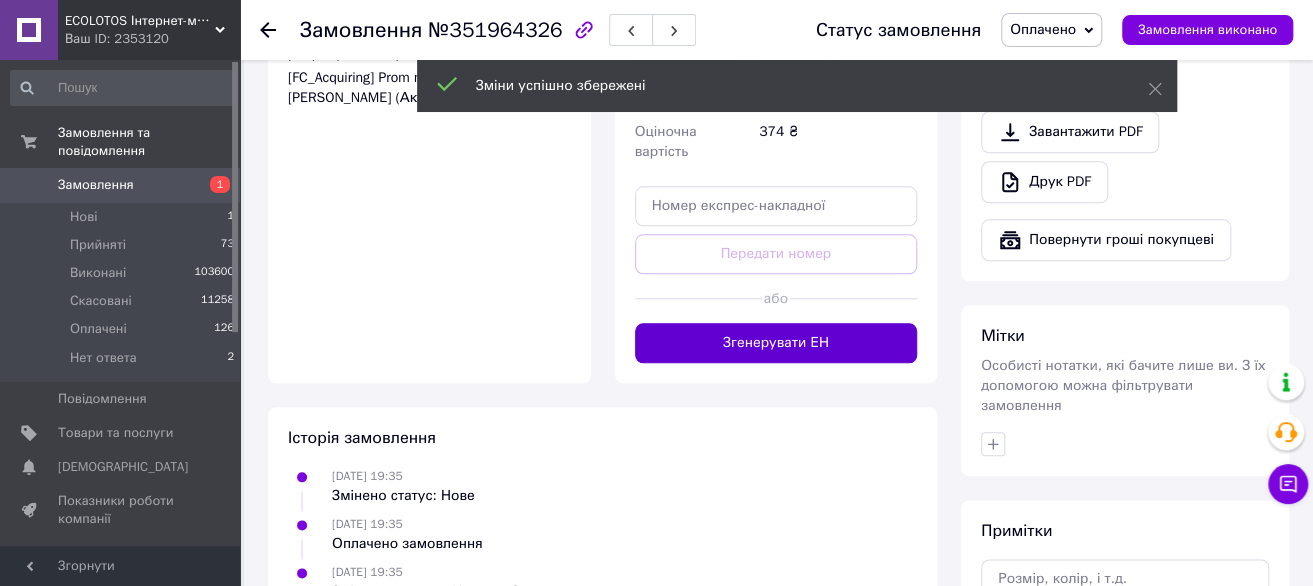 click on "Згенерувати ЕН" at bounding box center (776, 343) 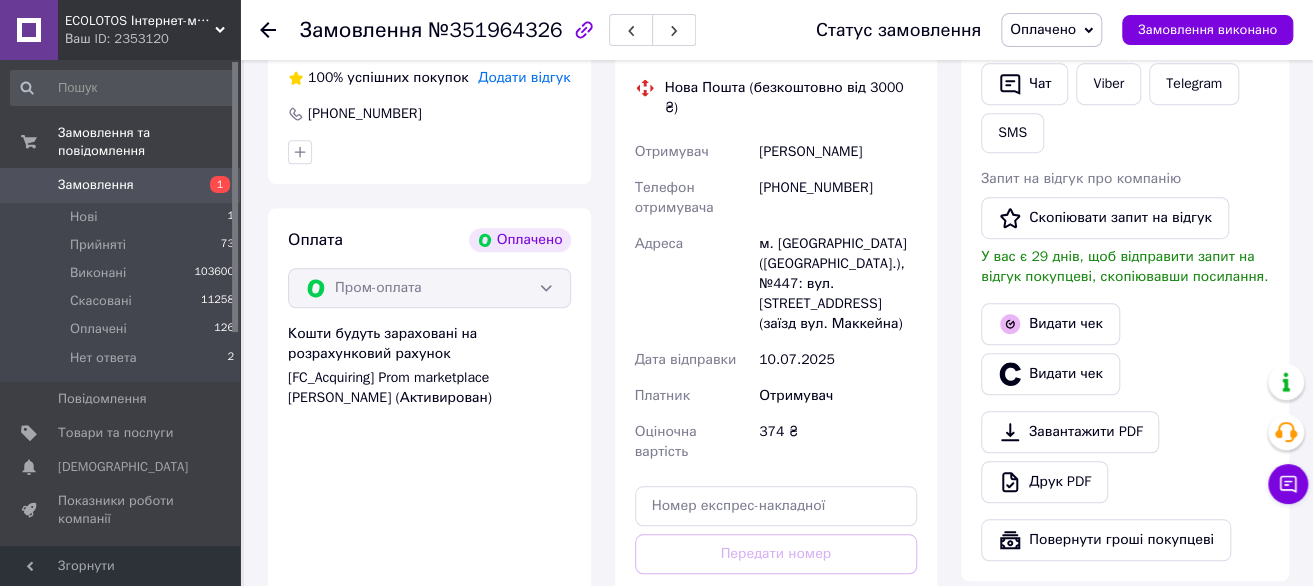 scroll, scrollTop: 400, scrollLeft: 0, axis: vertical 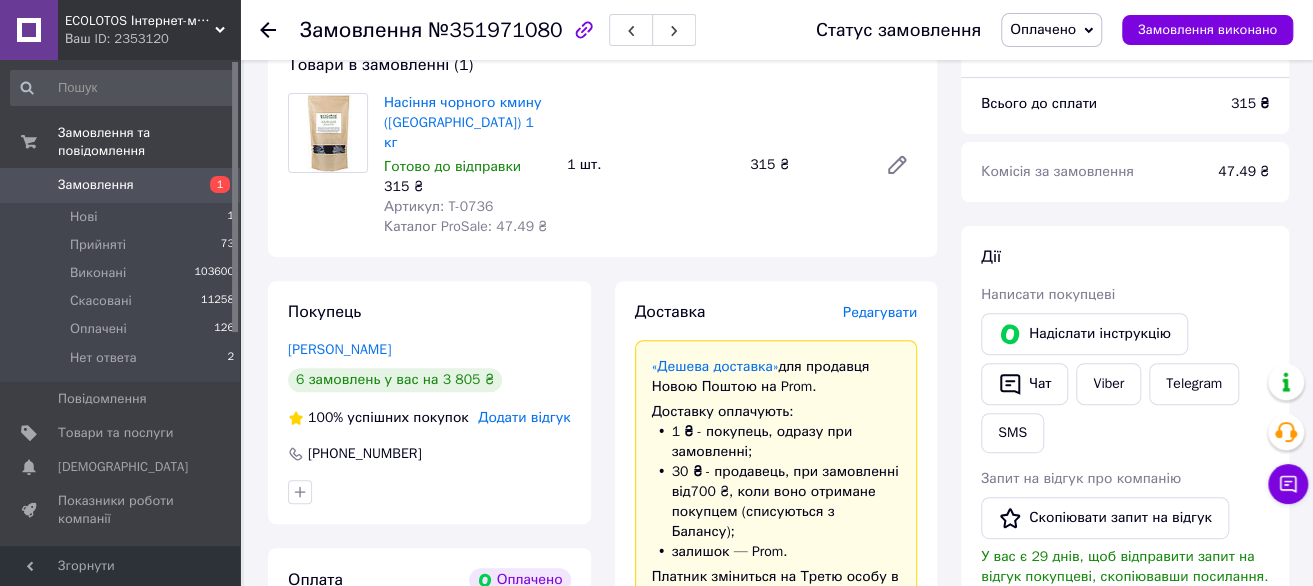 click on "Редагувати" at bounding box center (880, 312) 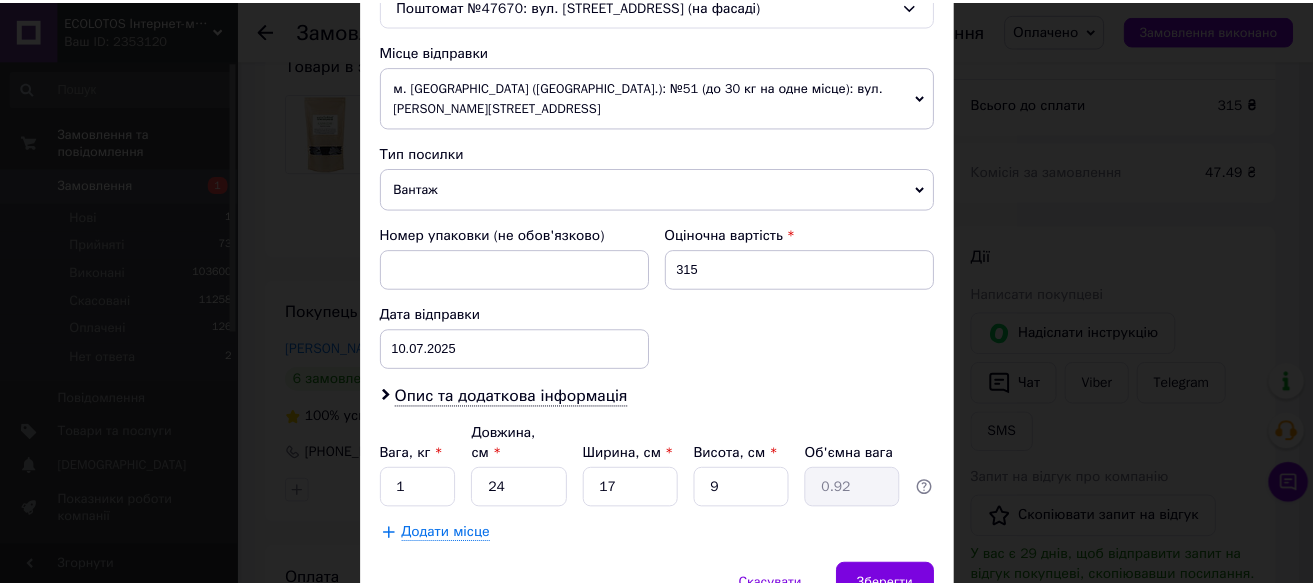 scroll, scrollTop: 740, scrollLeft: 0, axis: vertical 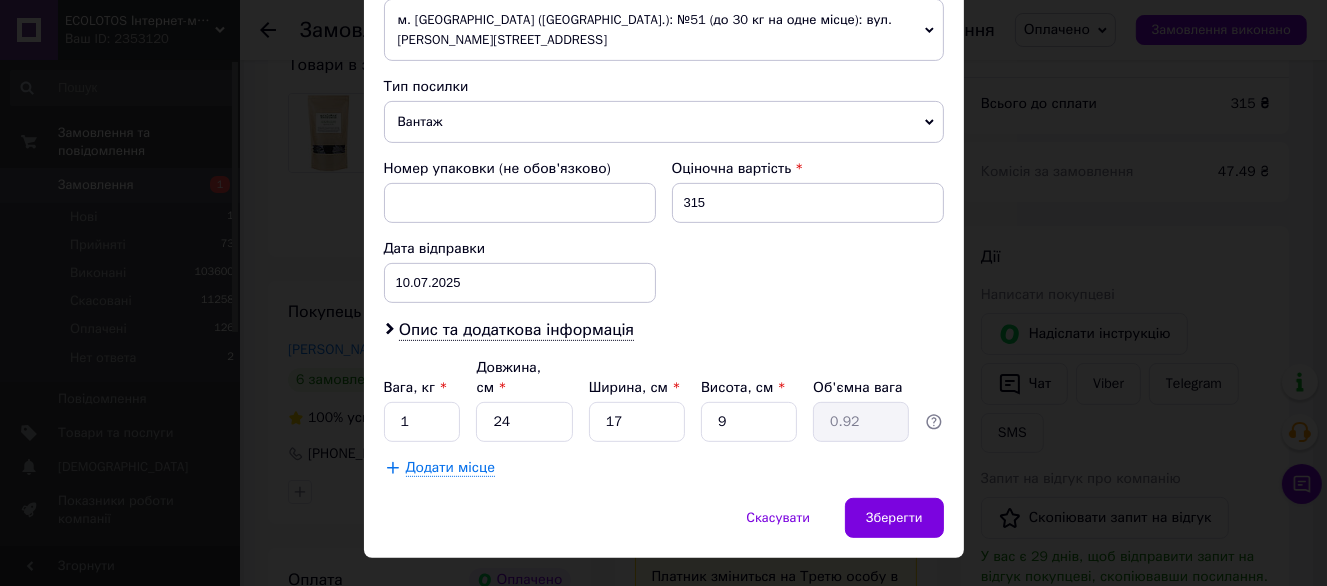 click on "× Редагування доставки Спосіб доставки Нова Пошта (безкоштовно від 3000 ₴) Платник Отримувач Відправник Прізвище отримувача [PERSON_NAME] Ім'я отримувача Ева По батькові отримувача Телефон отримувача [PHONE_NUMBER] Тип доставки В поштоматі У відділенні Кур'єром Місто [GEOGRAPHIC_DATA] Поштомат Поштомат №47670: вул. [STREET_ADDRESS] (на фасаді) Місце відправки м. [GEOGRAPHIC_DATA] ([GEOGRAPHIC_DATA].): №51 (до 30 кг на одне місце): вул. Євгена [STREET_ADDRESS] Немає збігів. Спробуйте змінити умови пошуку Додати ще місце відправки Тип посилки Вантаж Документи Номер упаковки (не обов'язково) 315 [DATE] < > <" at bounding box center [663, 293] 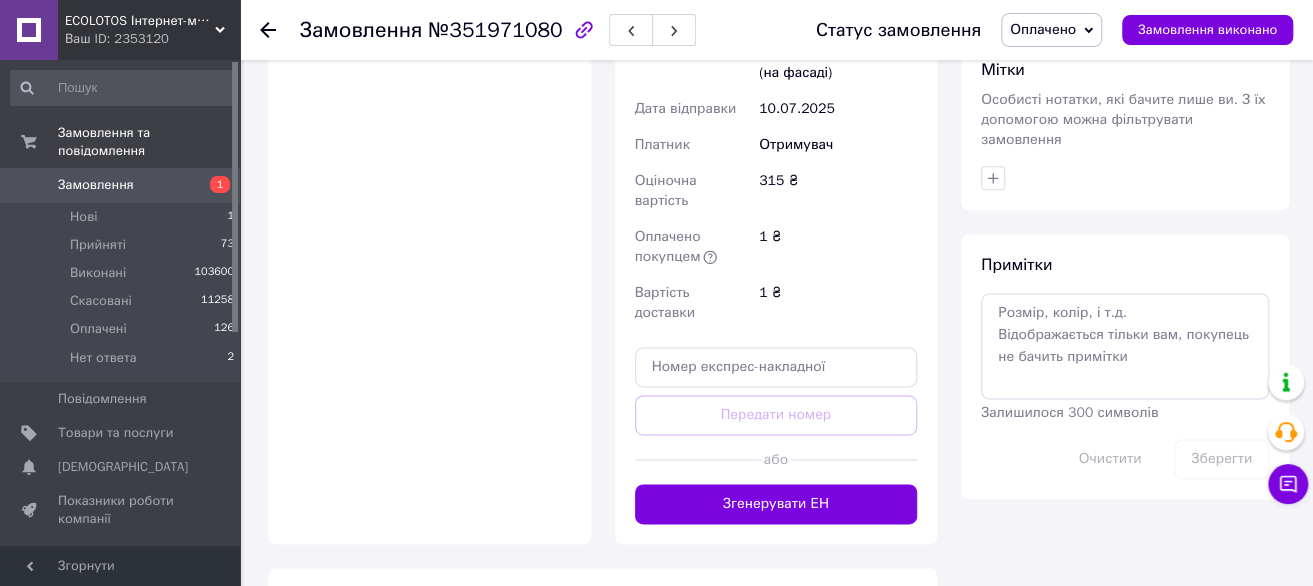 scroll, scrollTop: 1100, scrollLeft: 0, axis: vertical 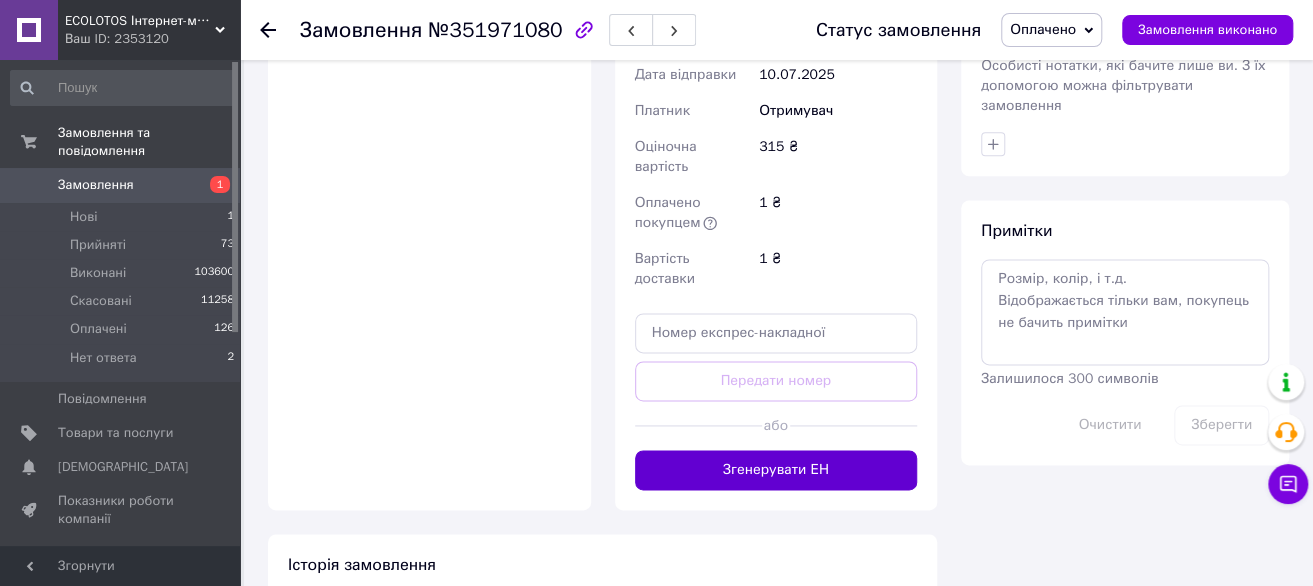 click on "Згенерувати ЕН" at bounding box center [776, 470] 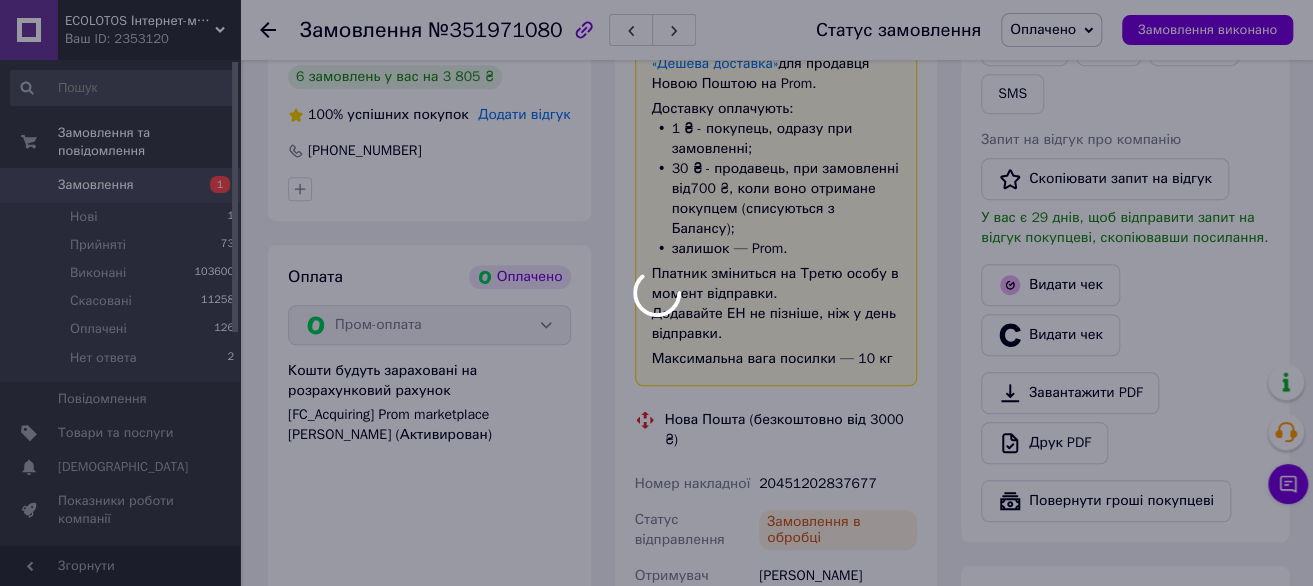 scroll, scrollTop: 500, scrollLeft: 0, axis: vertical 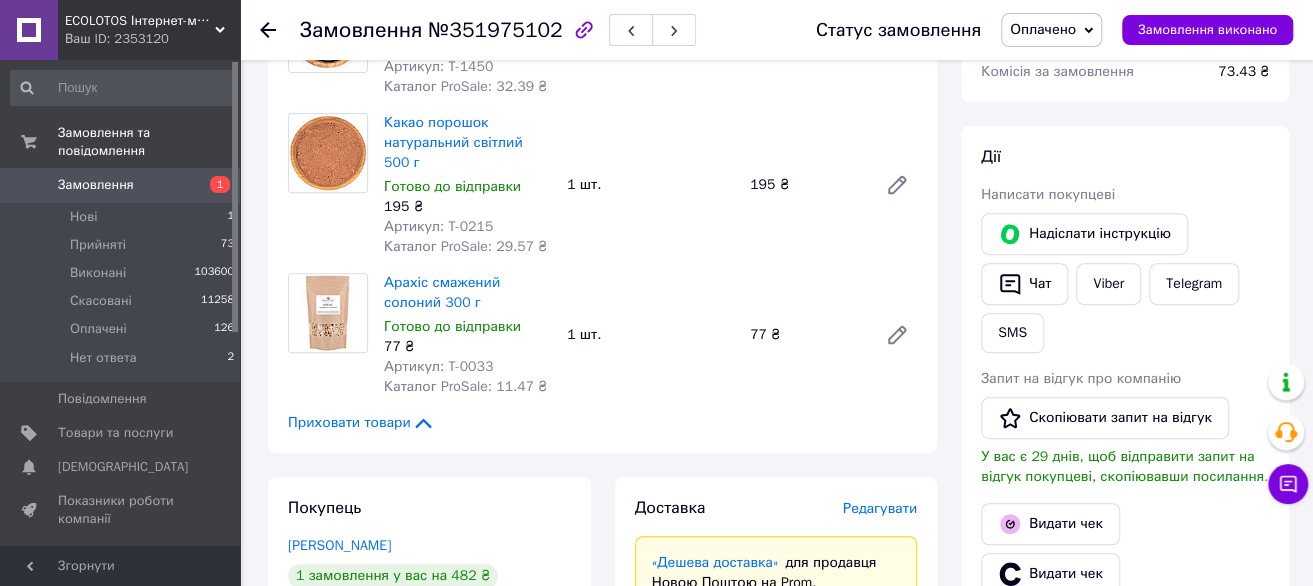 click on "Доставка Редагувати «Дешева доставка»   для продавця [GEOGRAPHIC_DATA] на Prom. Доставку оплачують: 30 ₴   — продавець , при замовленні від 700 ₴, коли воно отримане покупцем (списуються з Балансу); залишок — Prom. Для покупця доставка безкоштовна. Платник зміниться на Третю особу в момент відправки. Додавайте ЕН не пізніше, ніж у день відправки. Нова Пошта (безкоштовно від 3000 ₴) Отримувач [PERSON_NAME] Телефон отримувача [PHONE_NUMBER] Адреса с. Демидівка ([GEOGRAPHIC_DATA] обл., Вінницький р-н.), Пункт приймання-видачі (до 30 кг): вул. Центральна, 1-Б Дата відправки [DATE] Платник   482" at bounding box center [776, 976] 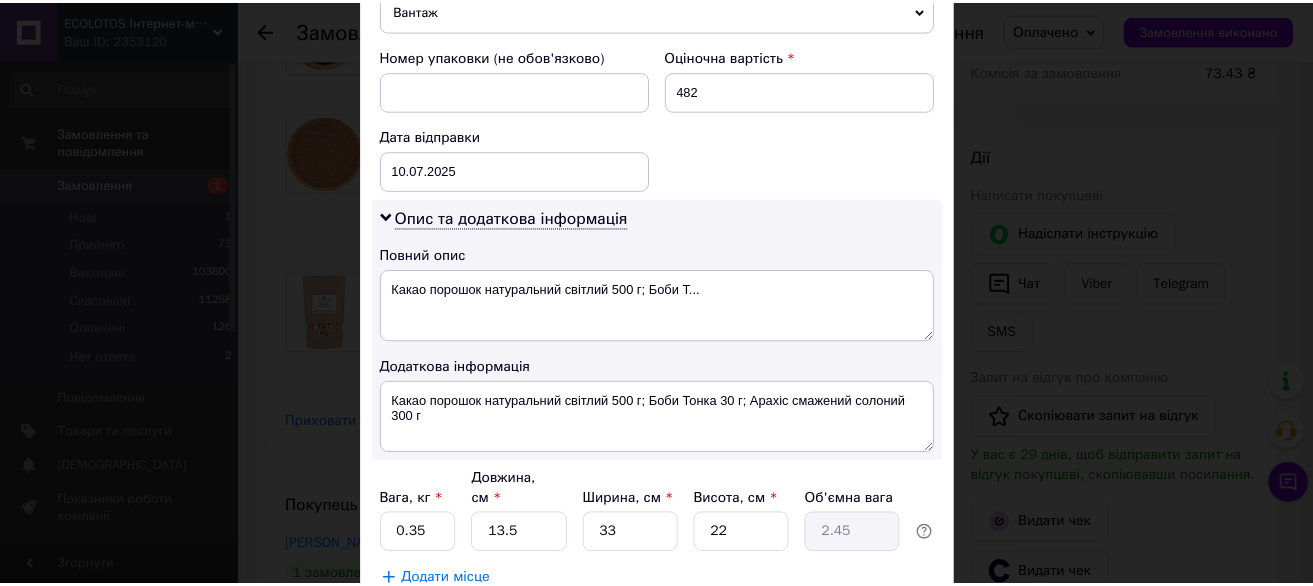 scroll, scrollTop: 964, scrollLeft: 0, axis: vertical 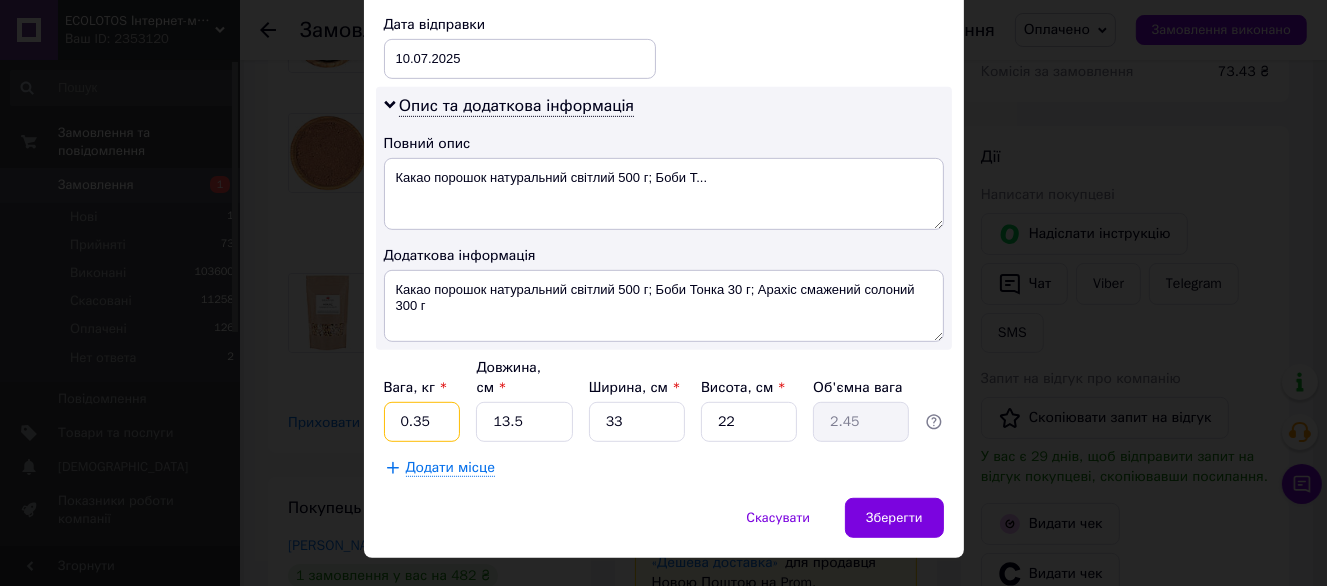 click on "0.35" at bounding box center [422, 422] 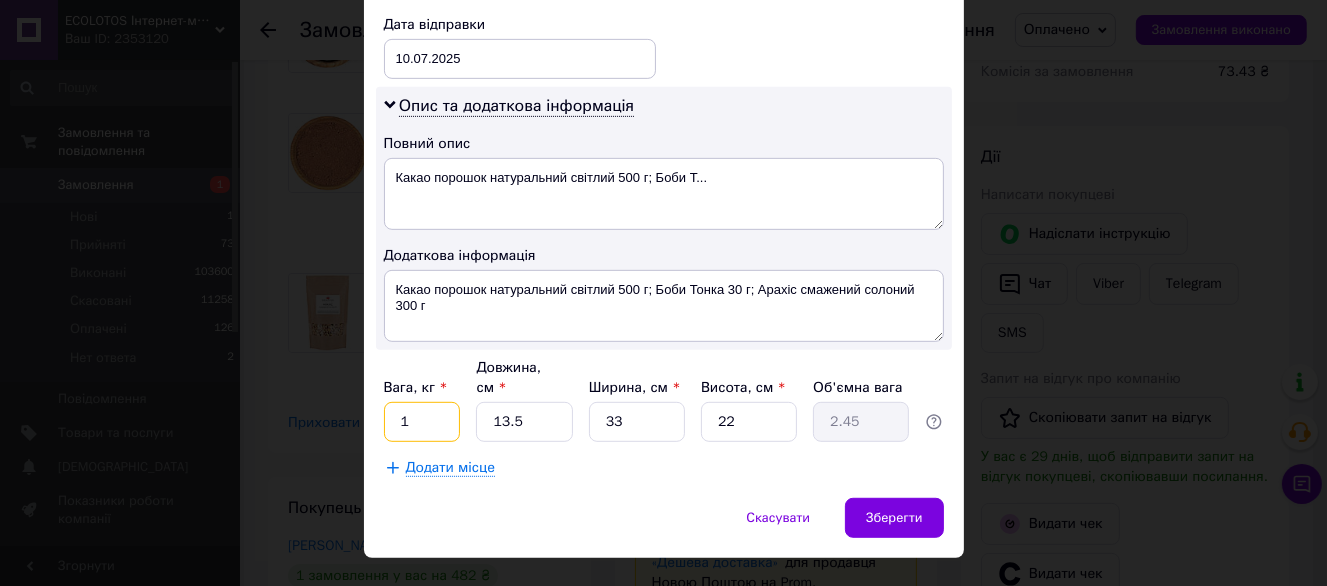 type on "1" 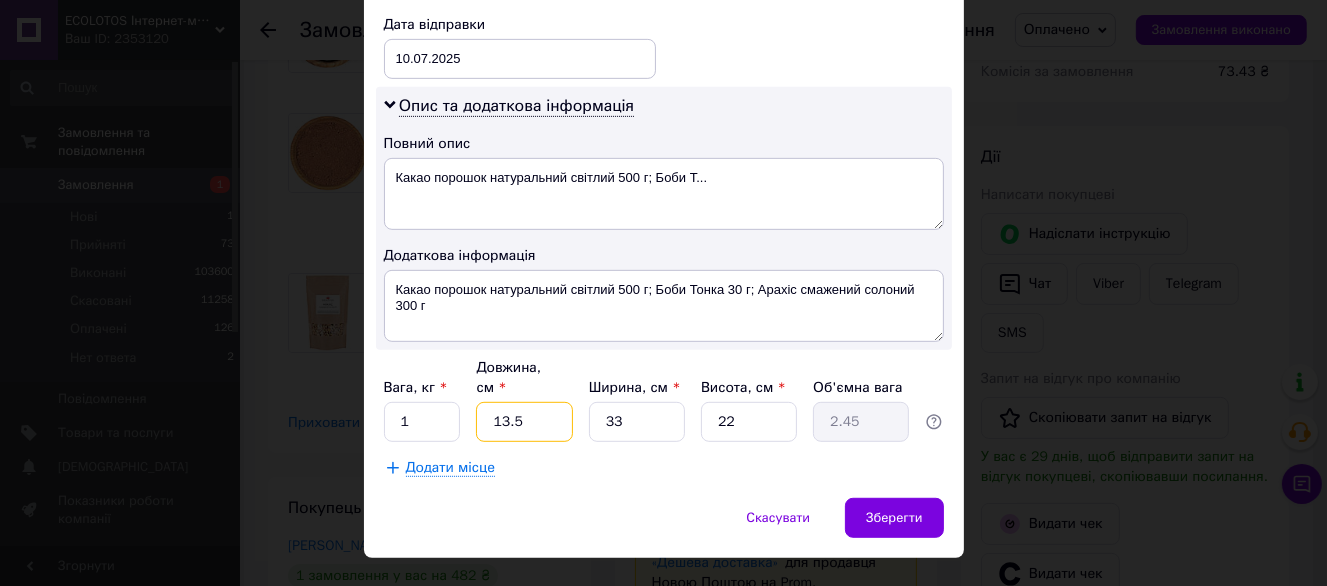 click on "13.5" at bounding box center (524, 422) 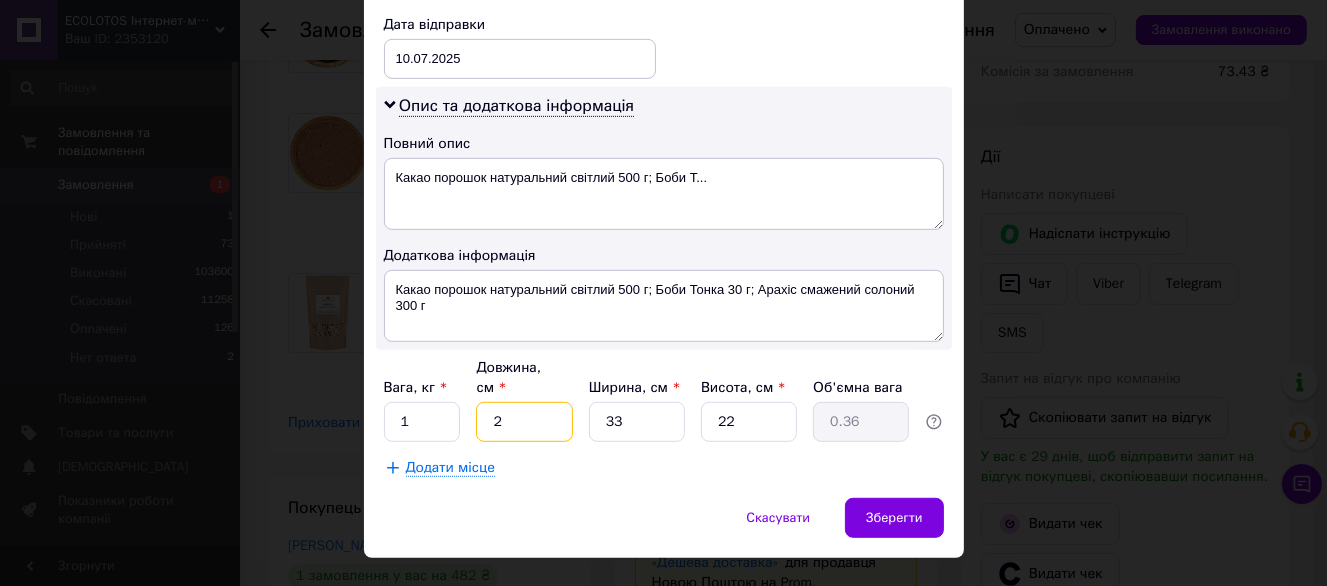 type on "24" 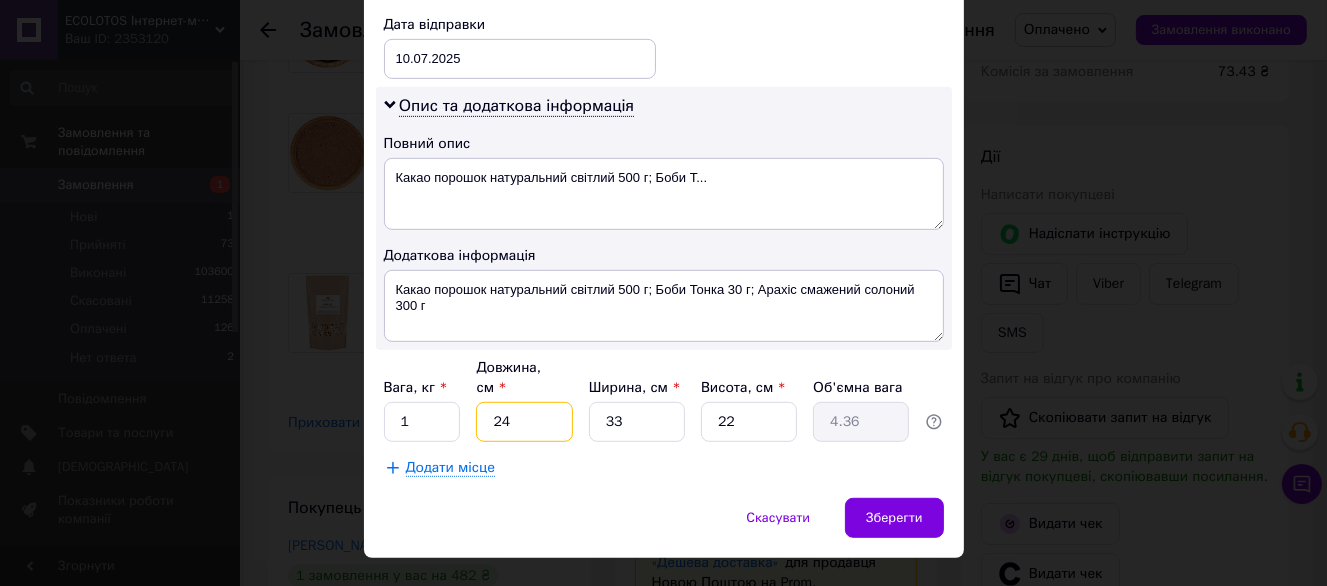 type on "24" 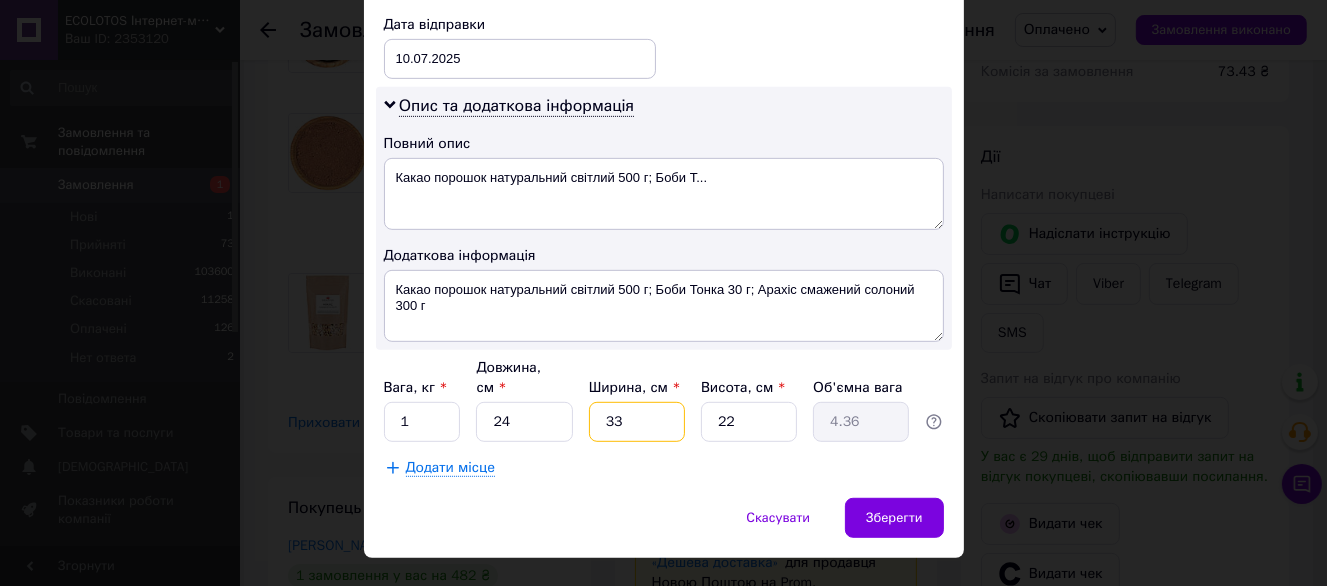 click on "33" at bounding box center (637, 422) 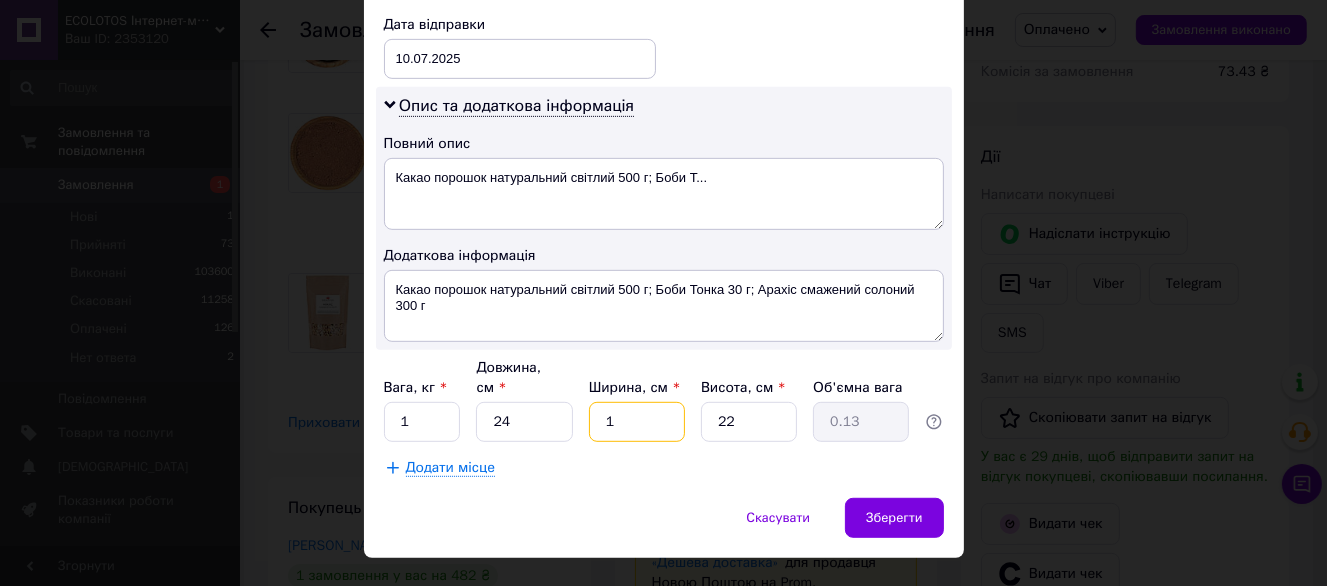 type on "17" 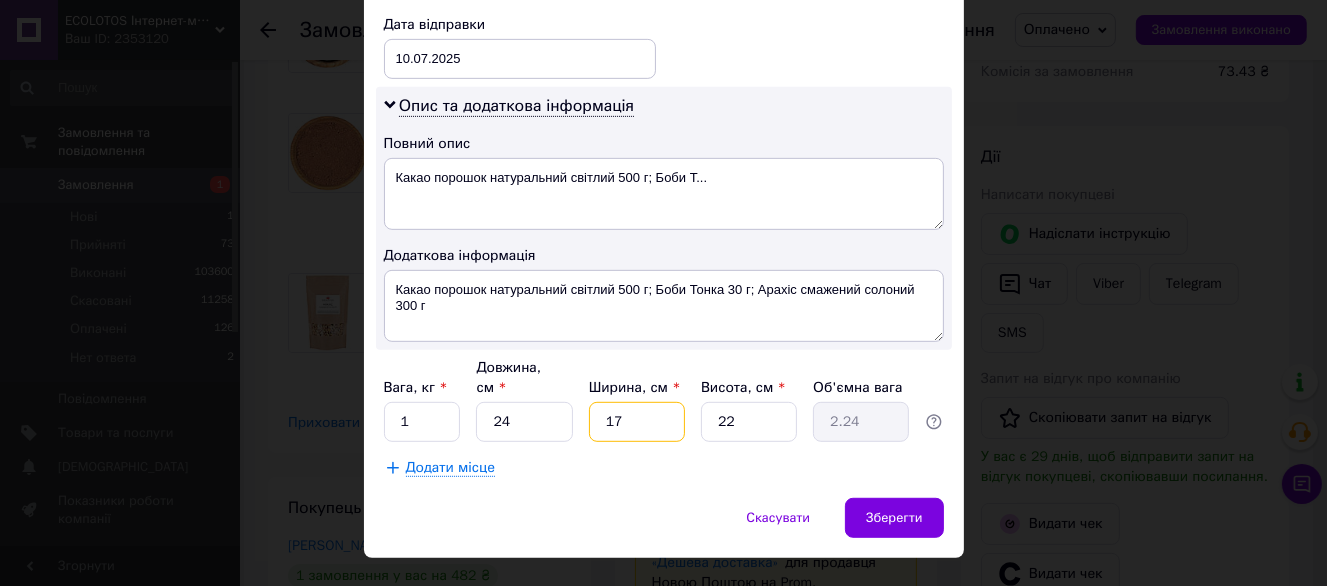 type on "17" 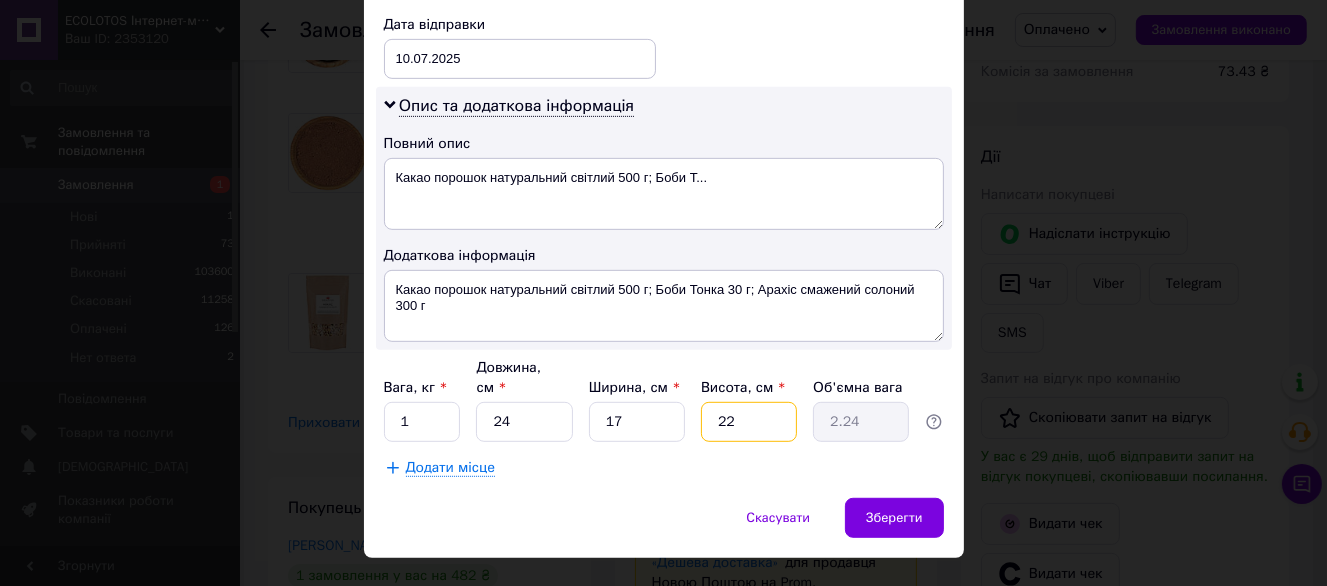 click on "22" at bounding box center (749, 422) 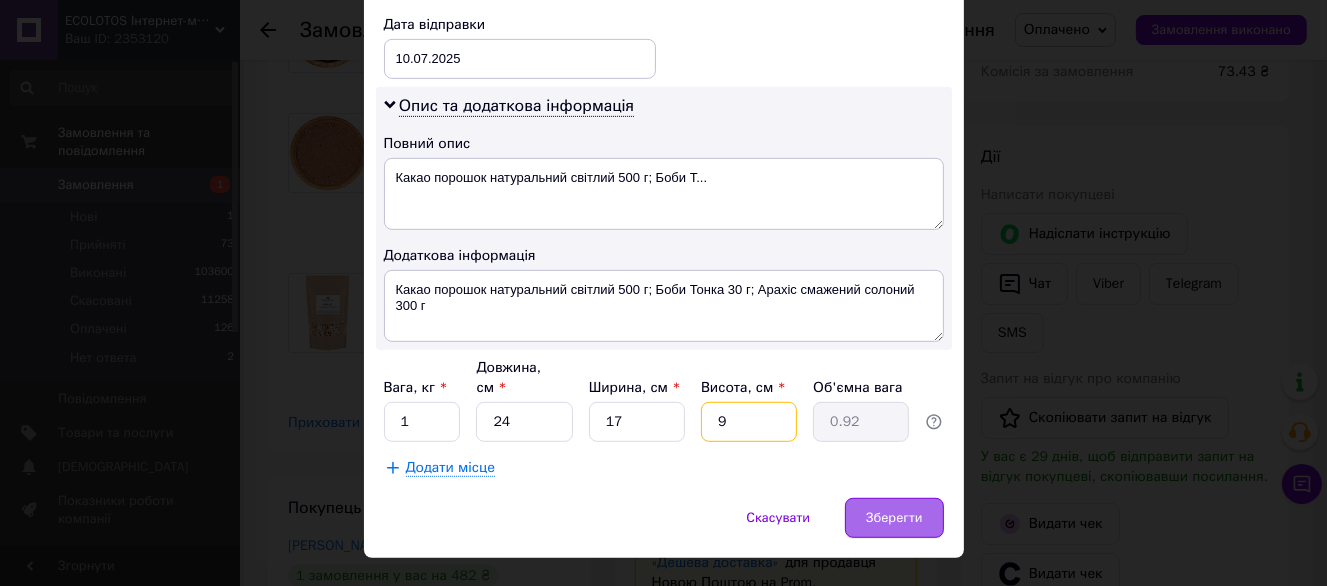 type on "9" 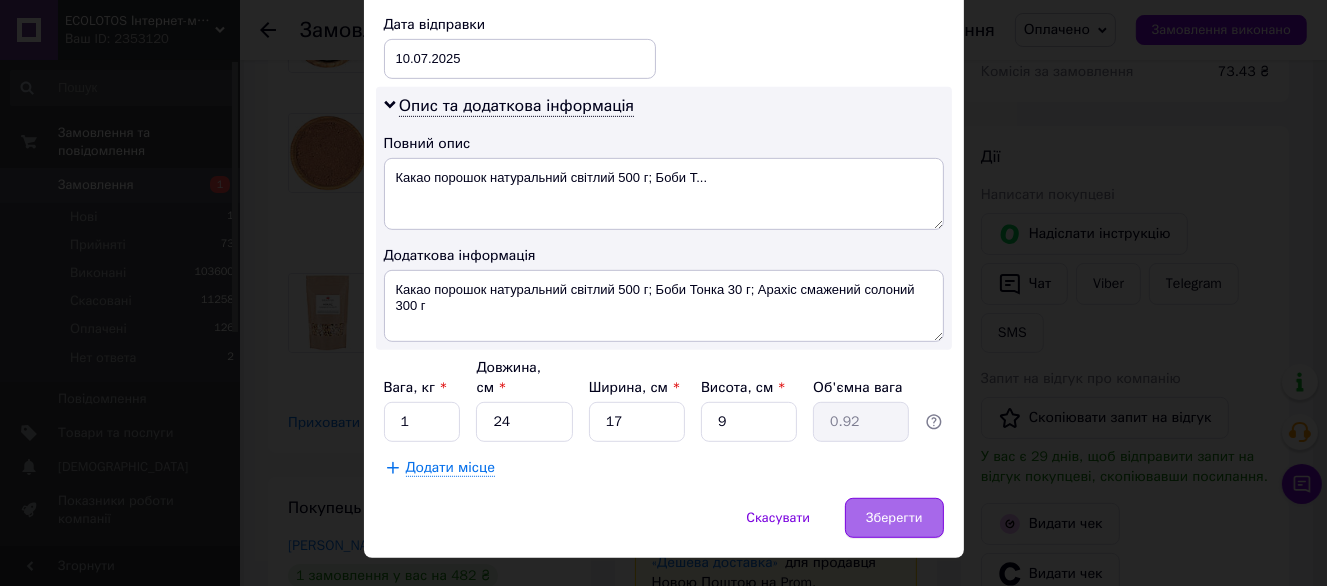 click on "Зберегти" at bounding box center (894, 518) 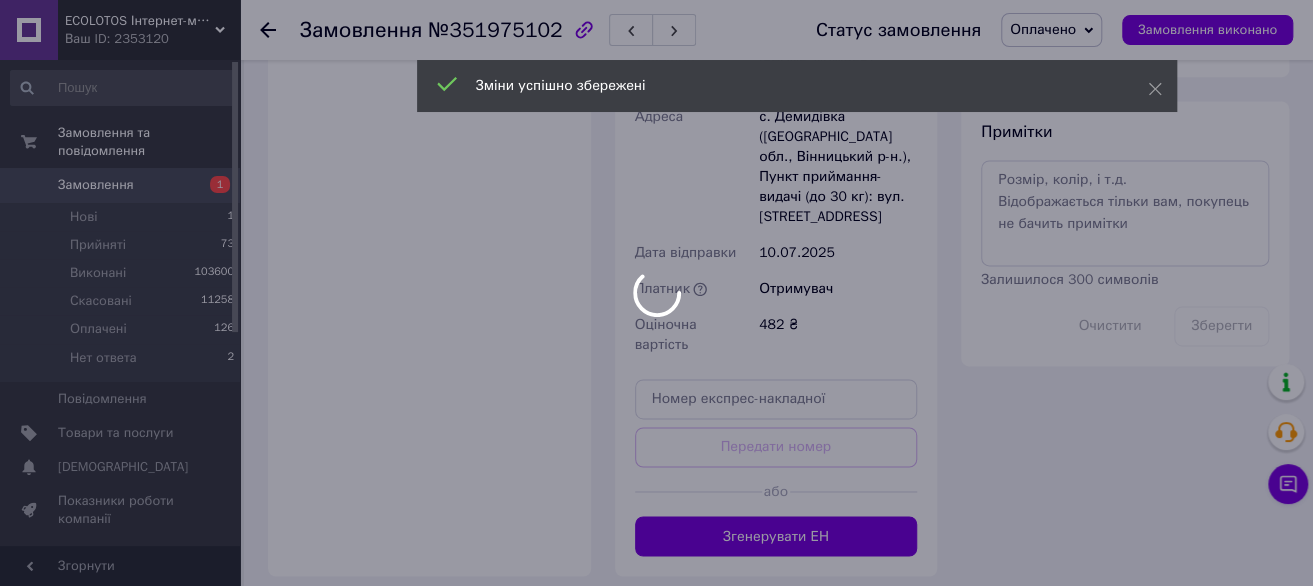 scroll, scrollTop: 1200, scrollLeft: 0, axis: vertical 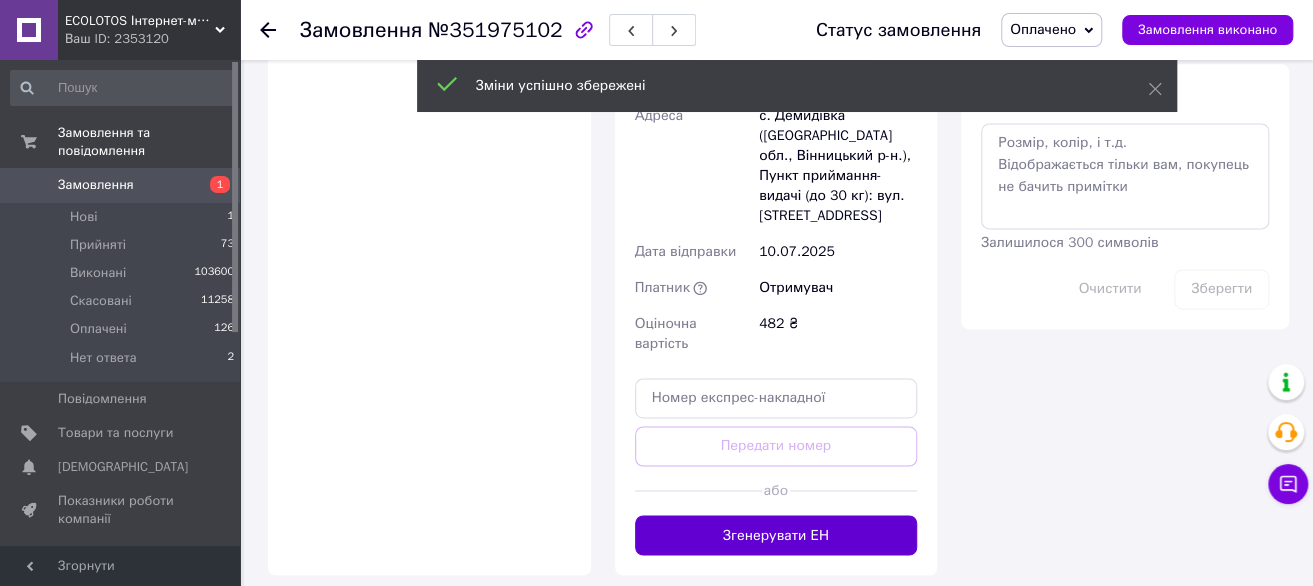 click on "Згенерувати ЕН" at bounding box center (776, 535) 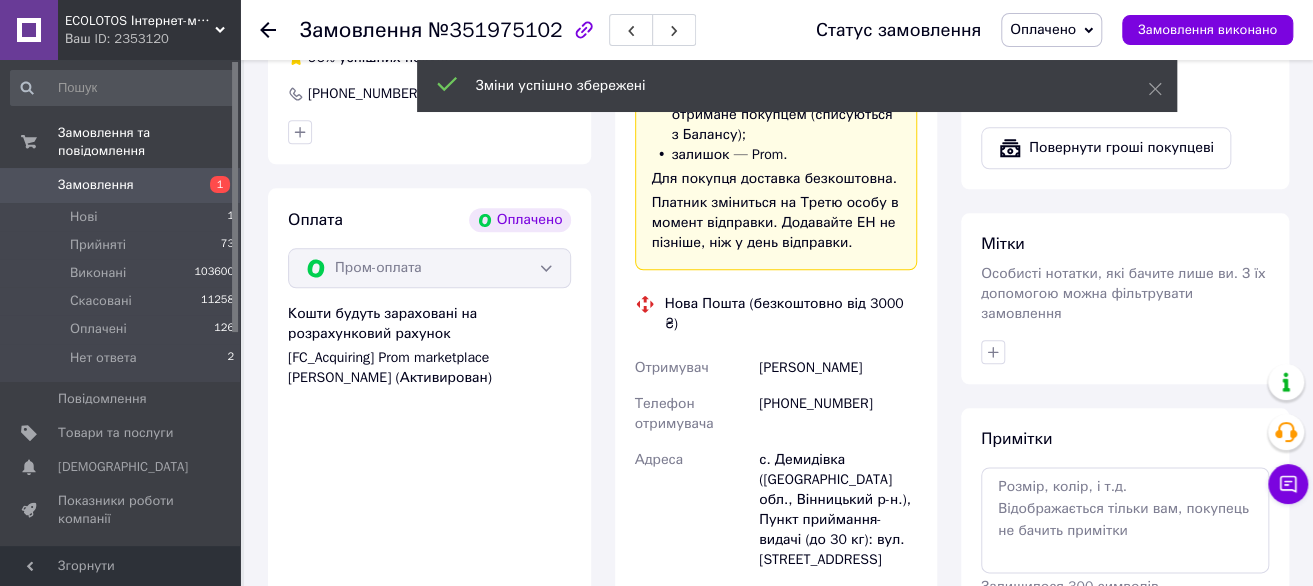 scroll, scrollTop: 800, scrollLeft: 0, axis: vertical 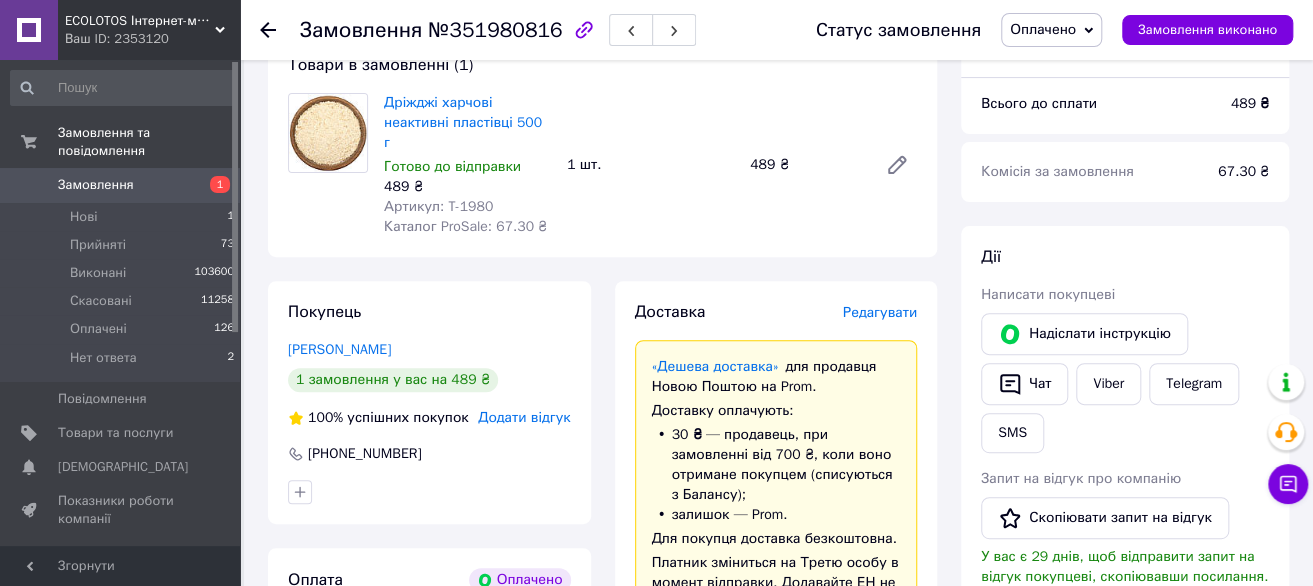 click on "Редагувати" at bounding box center (880, 312) 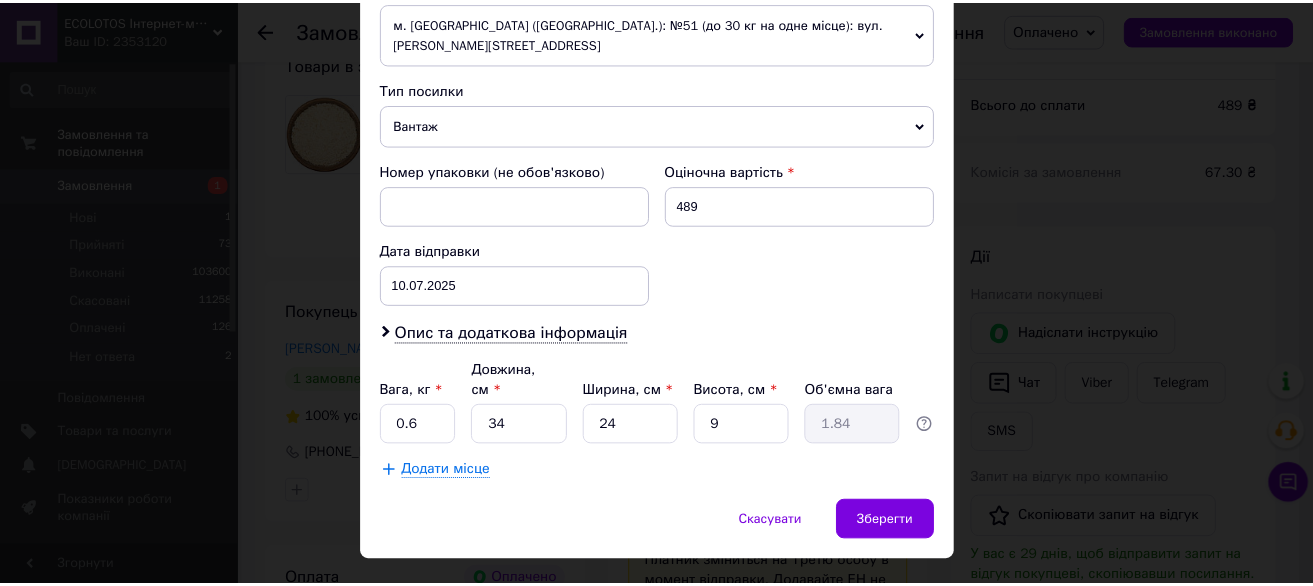 scroll, scrollTop: 740, scrollLeft: 0, axis: vertical 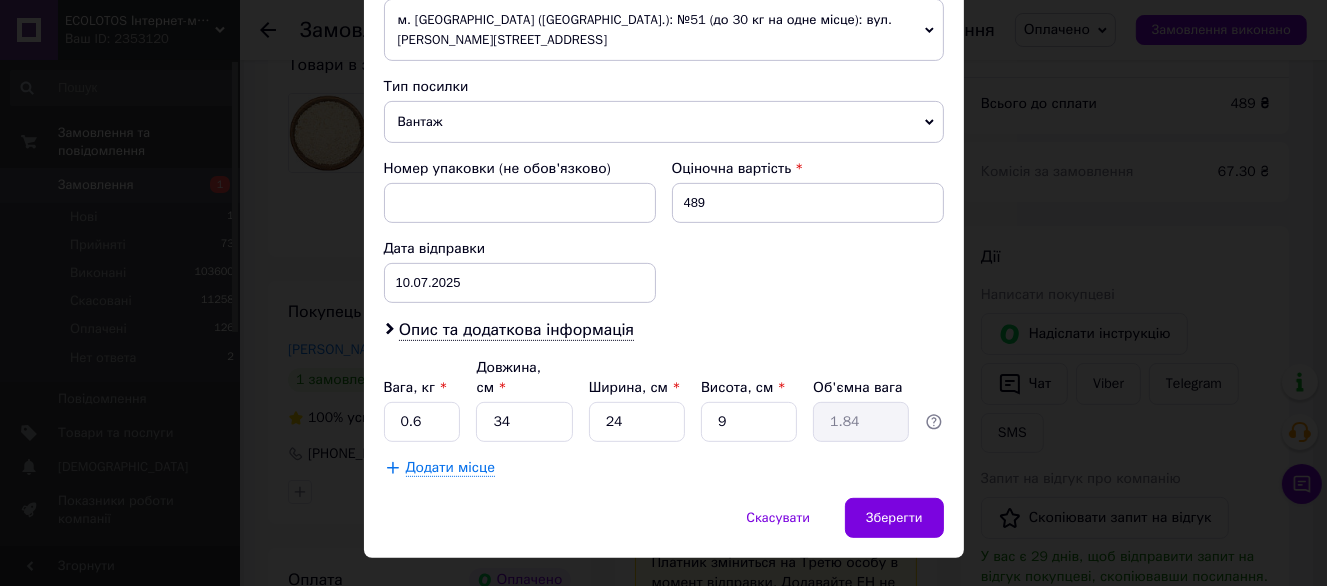 click on "Платник Отримувач Відправник Прізвище отримувача Козирєва Ім'я отримувача Інеса По батькові отримувача Телефон отримувача +380976099605 Тип доставки У відділенні Кур'єром В поштоматі Місто с. Водяники Відділення Пункт приймання-видачі (до 30 кг): вул. Богдана Хмельницького, 107 Місце відправки м. Київ (Київська обл.): №51 (до 30 кг на одне місце): вул. Євгена Коновальця, 15/4 Немає збігів. Спробуйте змінити умови пошуку Додати ще місце відправки Тип посилки Вантаж Документи Номер упаковки (не обов'язково) Оціночна вартість 489 Дата відправки 10.07.2025 < 2025 > < Июль > Пн Вт Ср Чт 1" at bounding box center (664, -16) 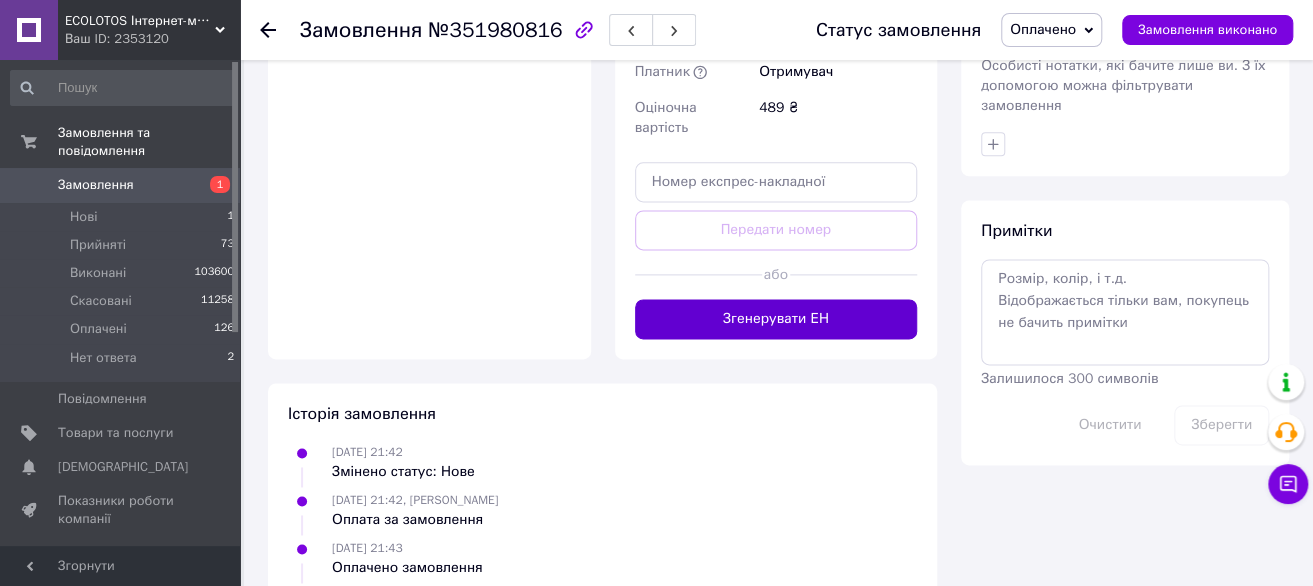 click on "Згенерувати ЕН" at bounding box center (776, 319) 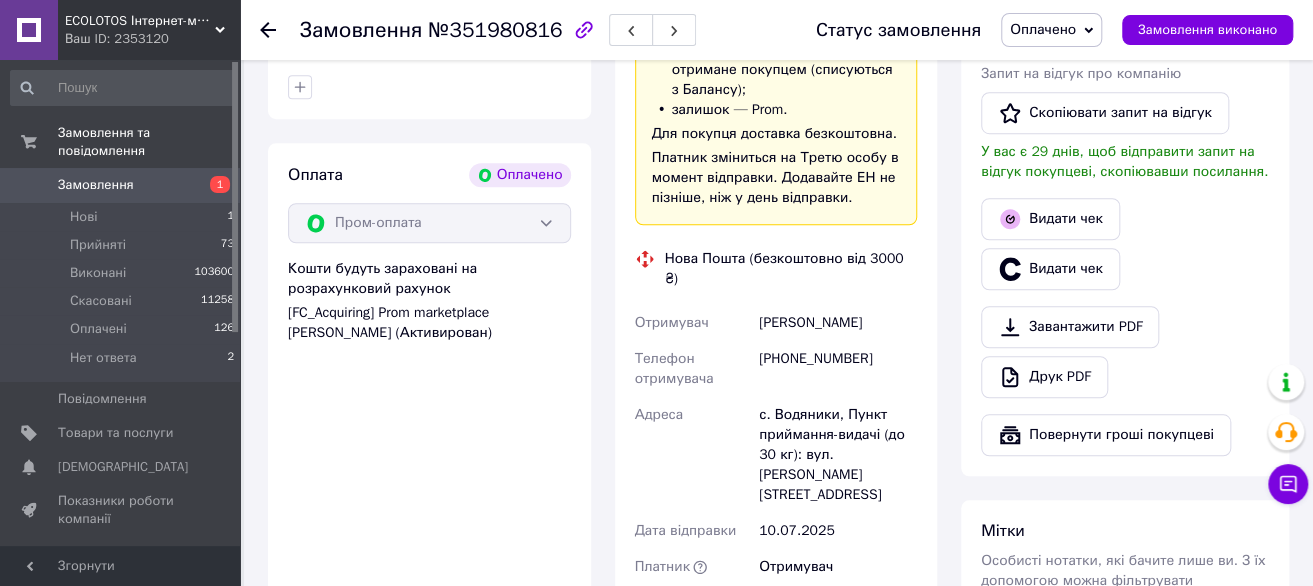 scroll, scrollTop: 600, scrollLeft: 0, axis: vertical 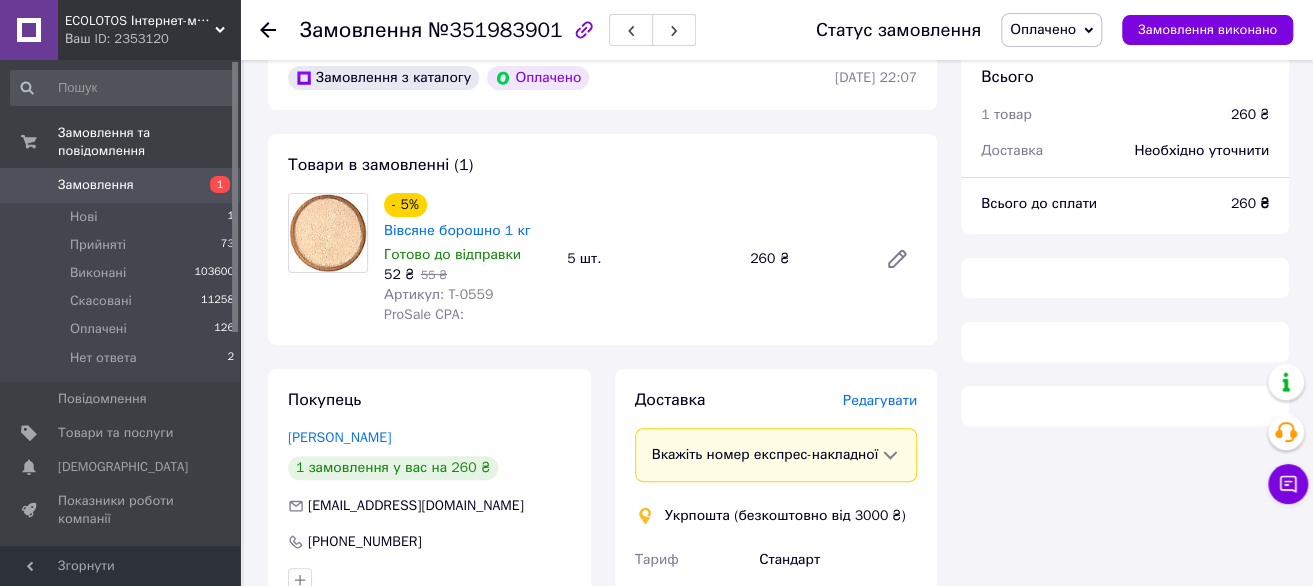 click on "Редагувати" at bounding box center [880, 400] 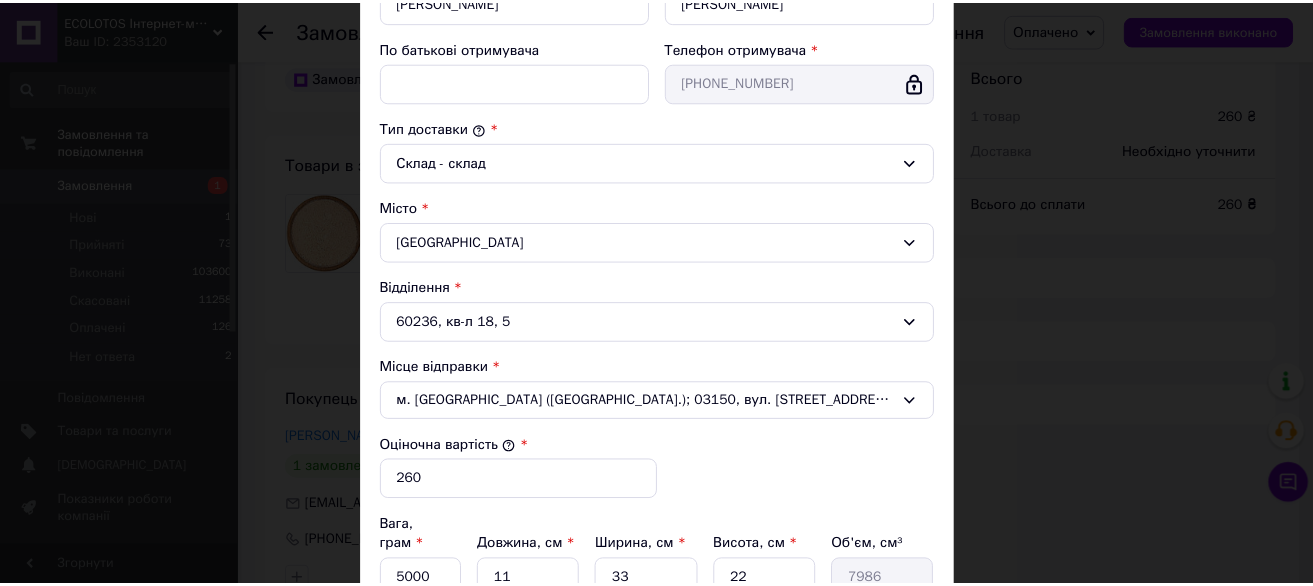 scroll, scrollTop: 600, scrollLeft: 0, axis: vertical 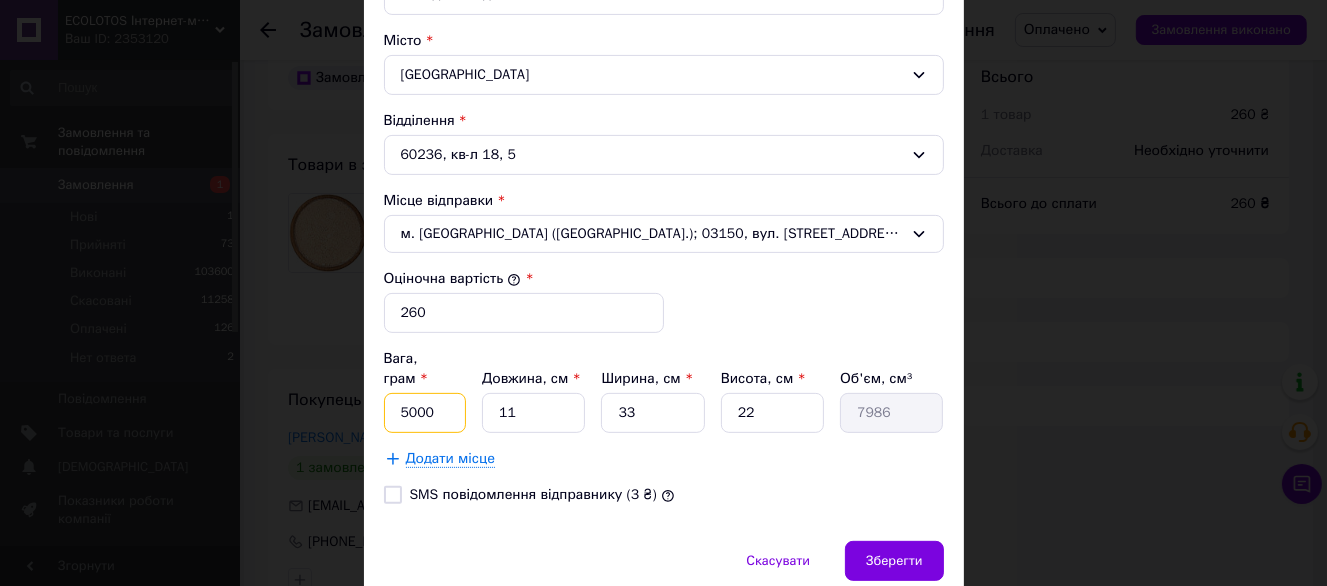 click on "5000" at bounding box center (425, 413) 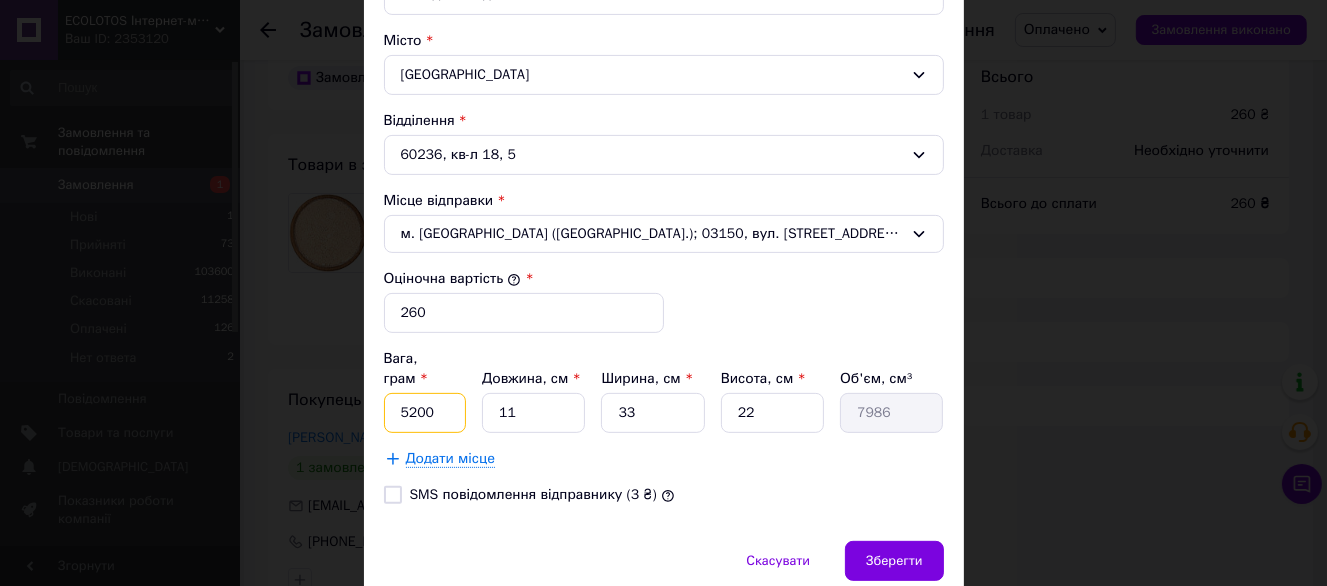 type on "5200" 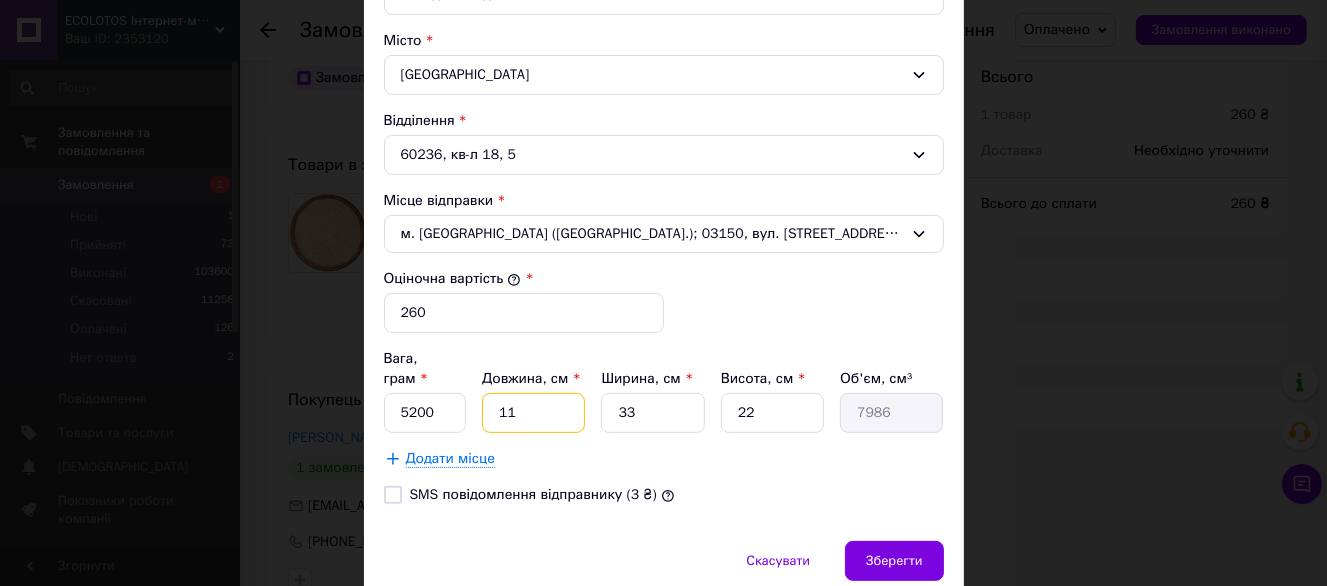 click on "11" at bounding box center [533, 413] 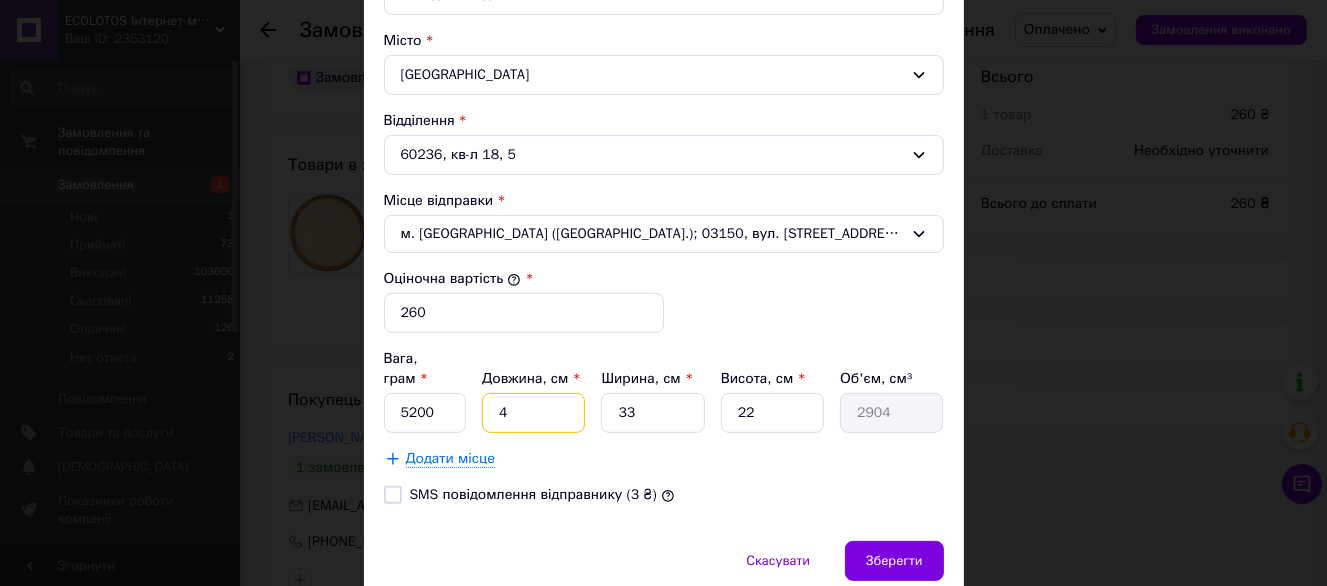 type on "40" 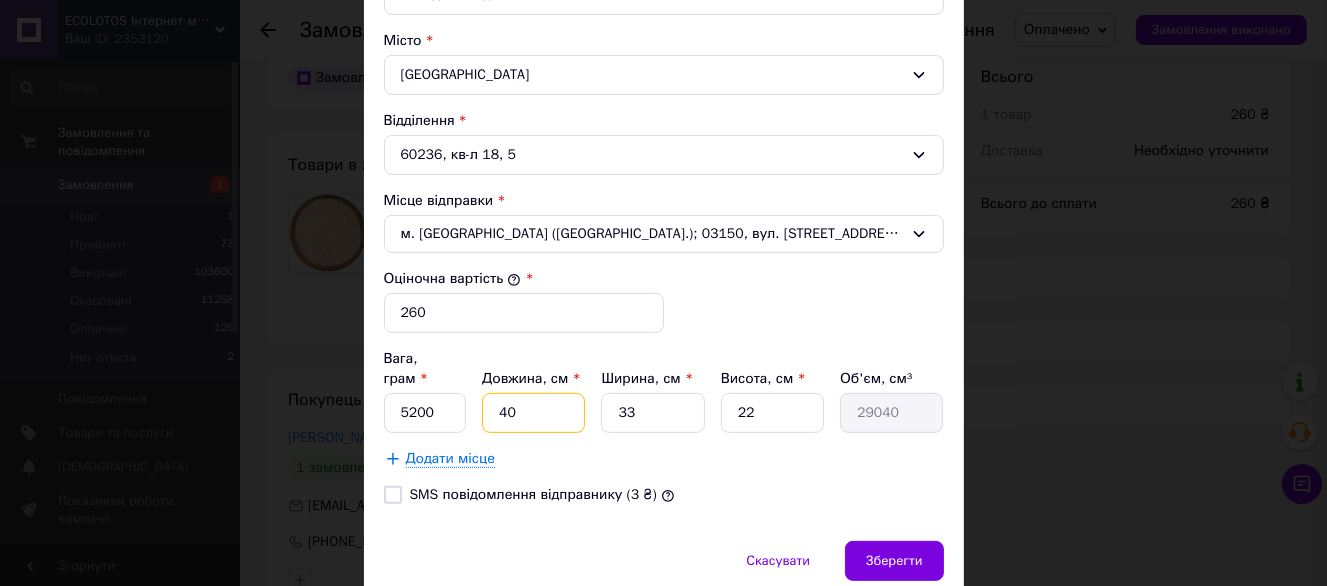 type on "40" 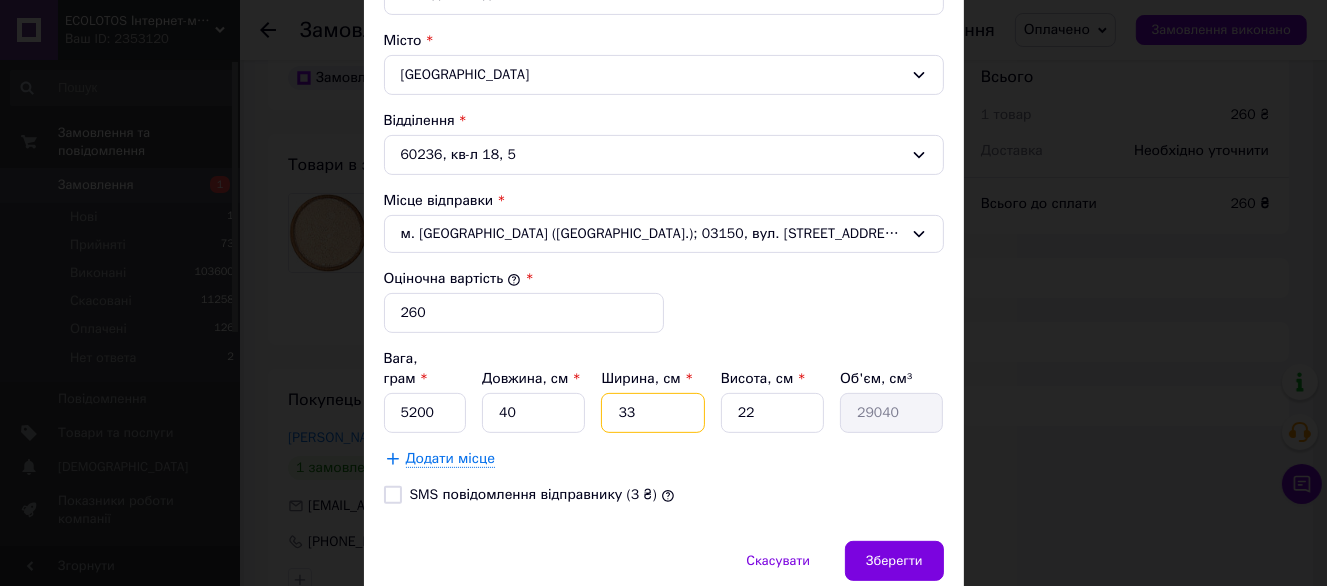 click on "33" at bounding box center (652, 413) 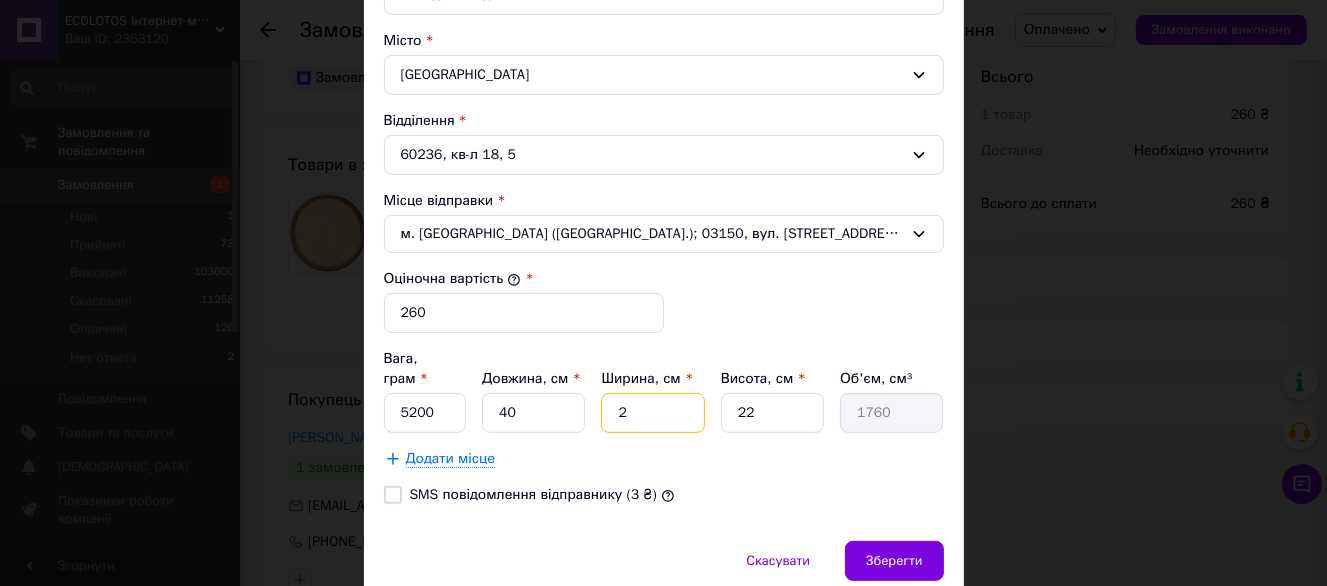 type on "24" 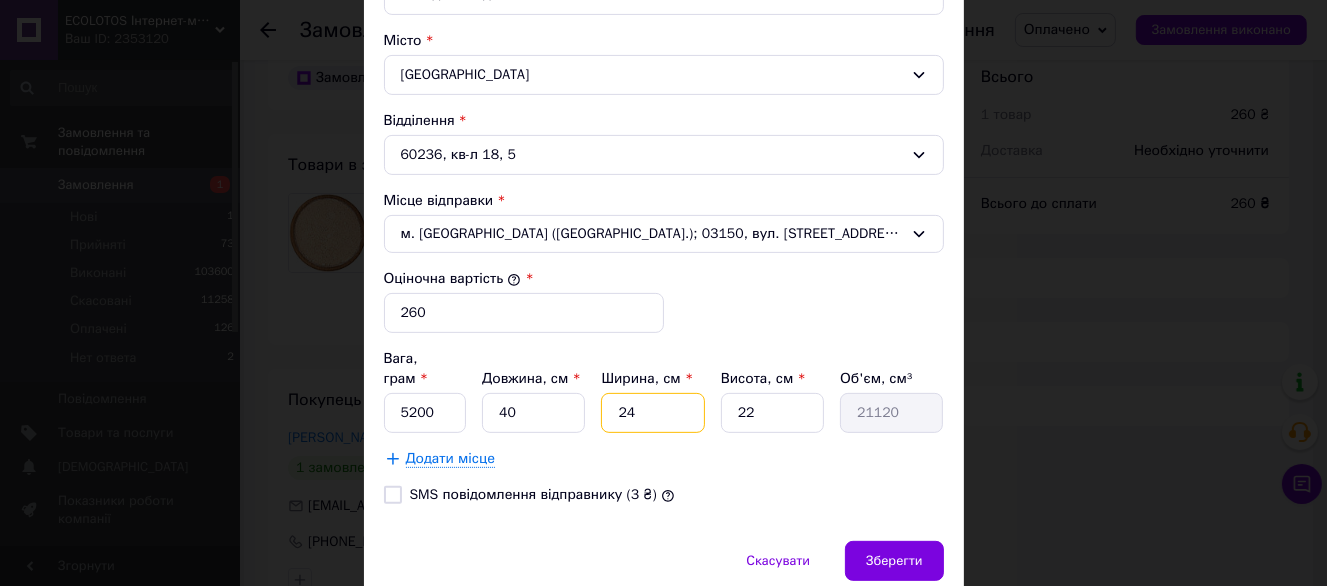 type on "24" 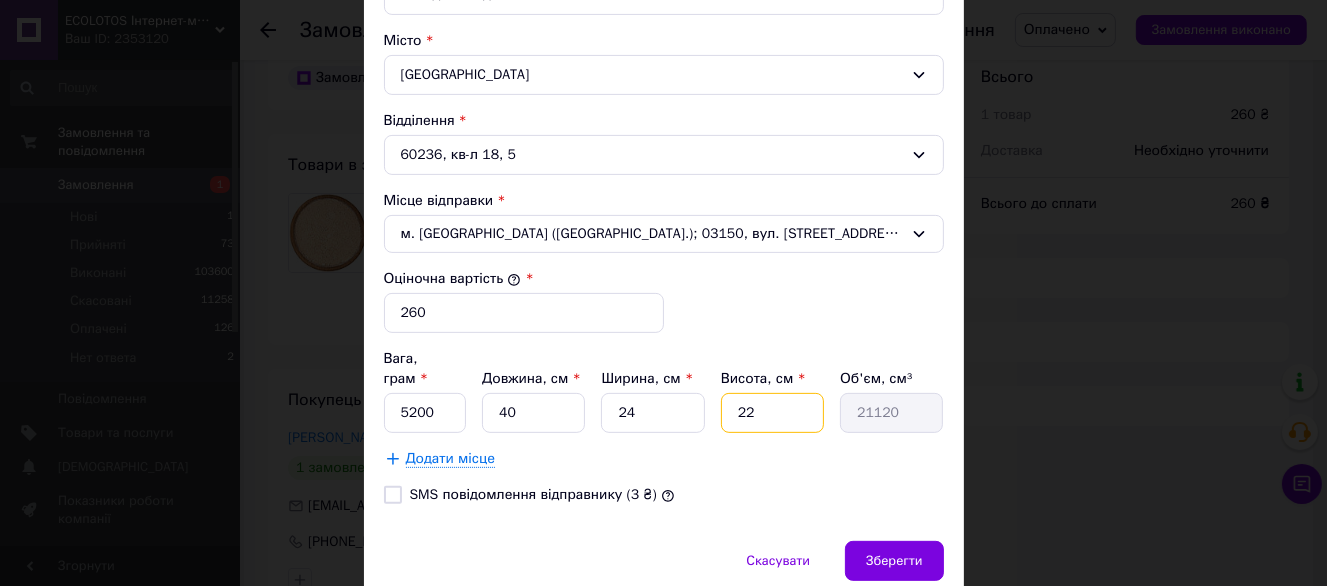 click on "22" at bounding box center (772, 413) 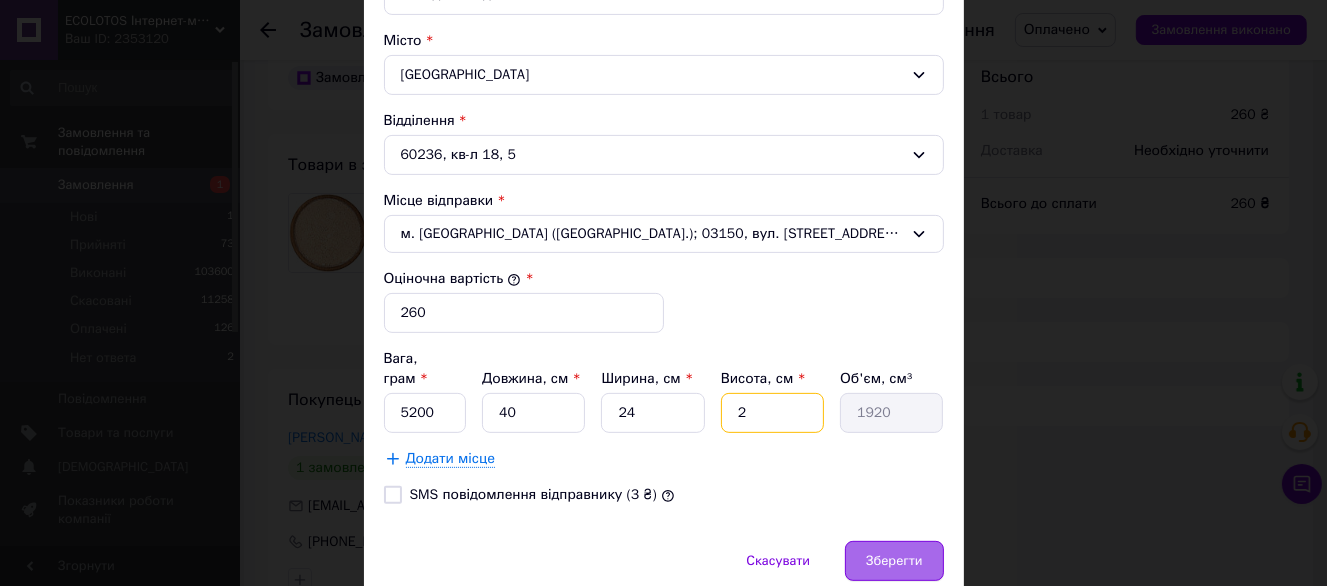 type on "21" 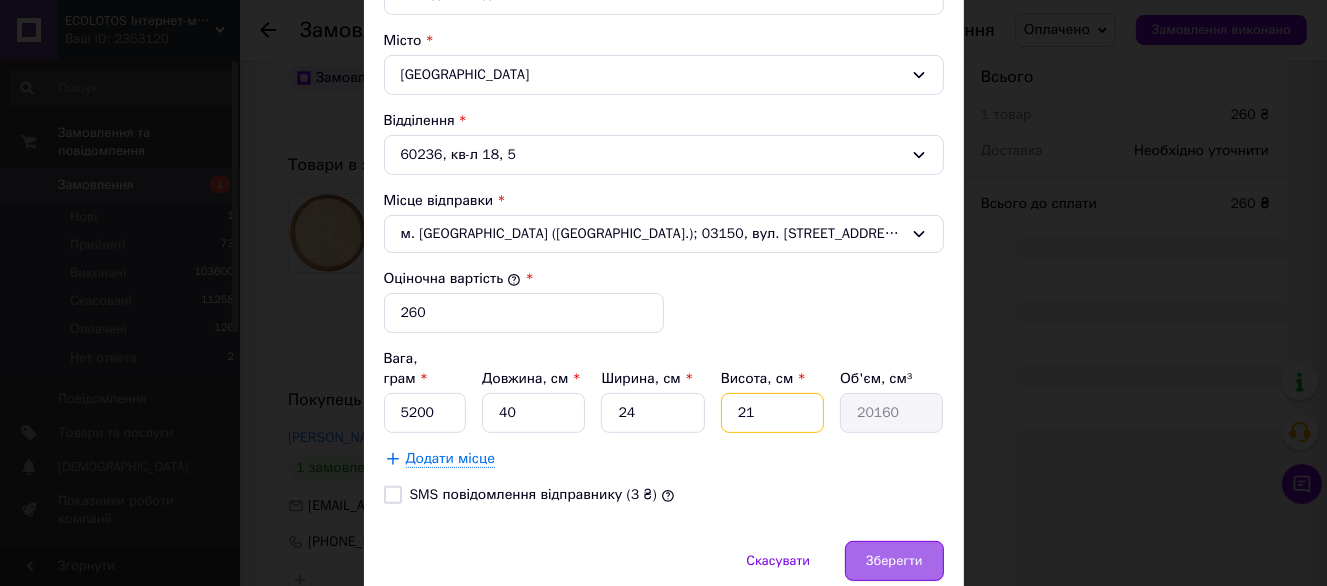 type on "21" 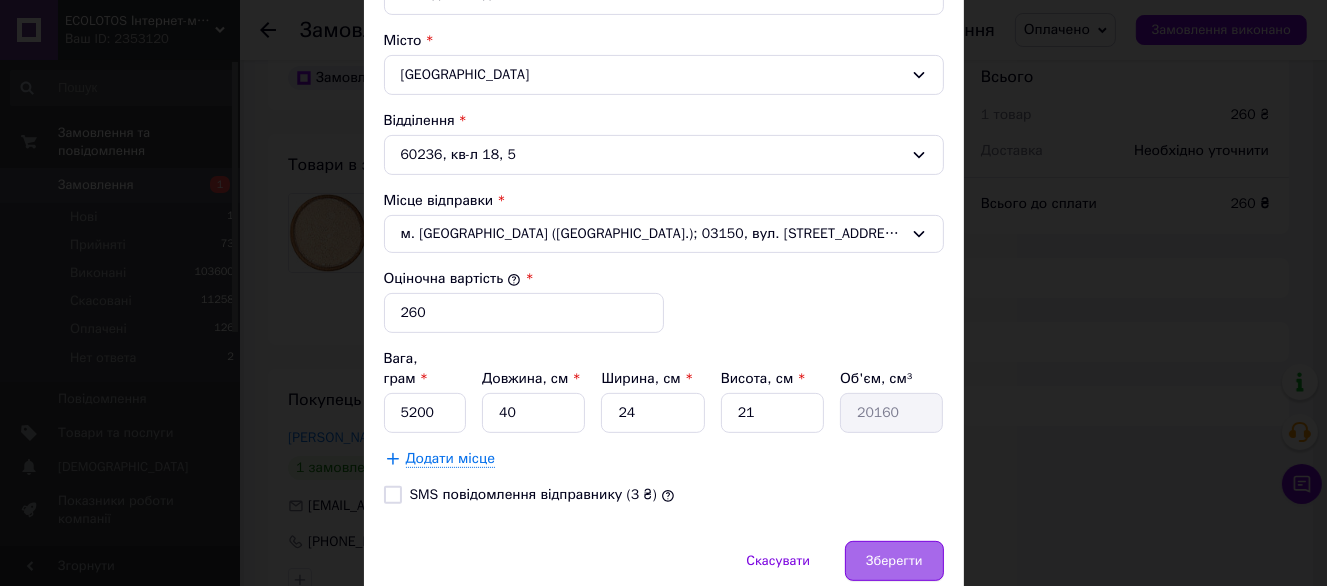 click on "Зберегти" at bounding box center [894, 561] 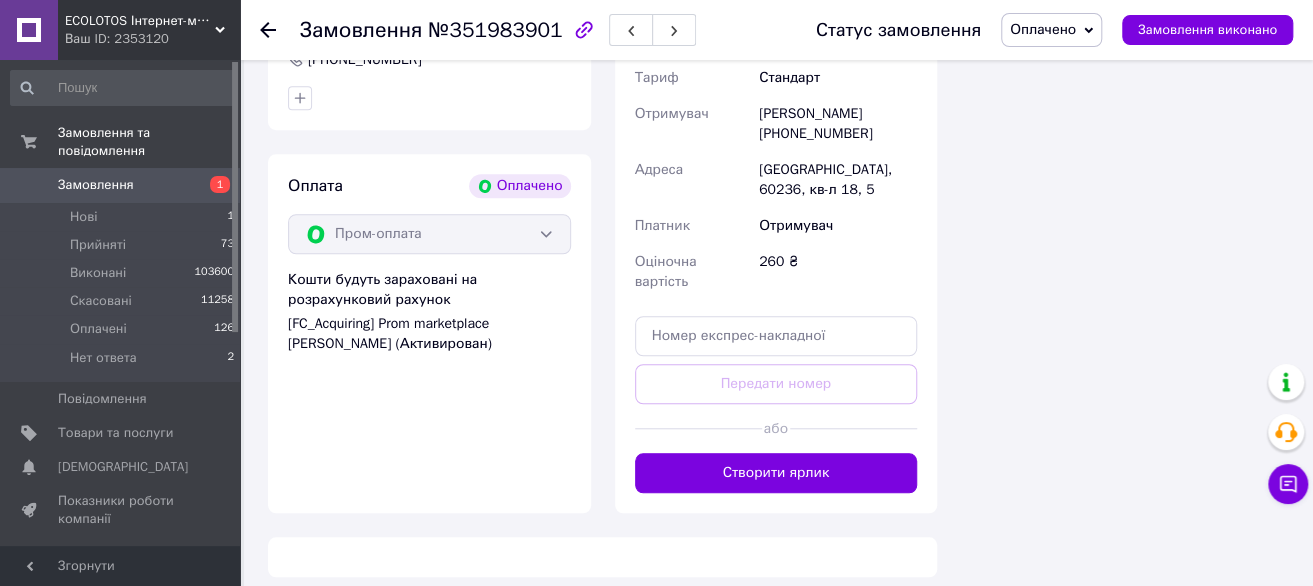 scroll, scrollTop: 600, scrollLeft: 0, axis: vertical 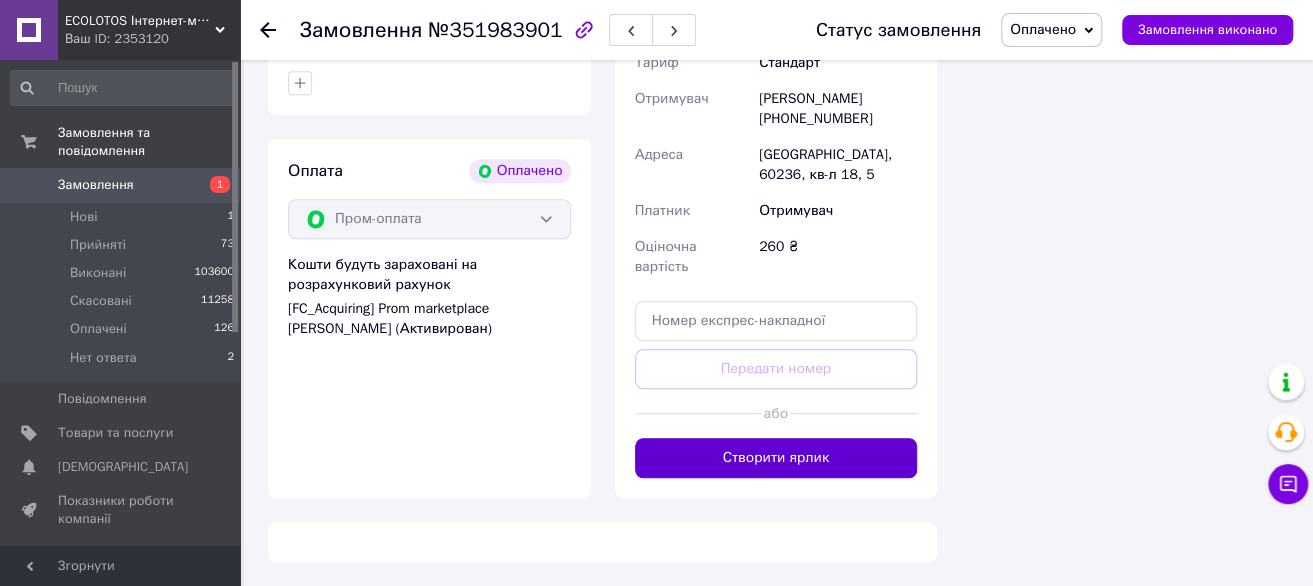 click on "Створити ярлик" at bounding box center (776, 458) 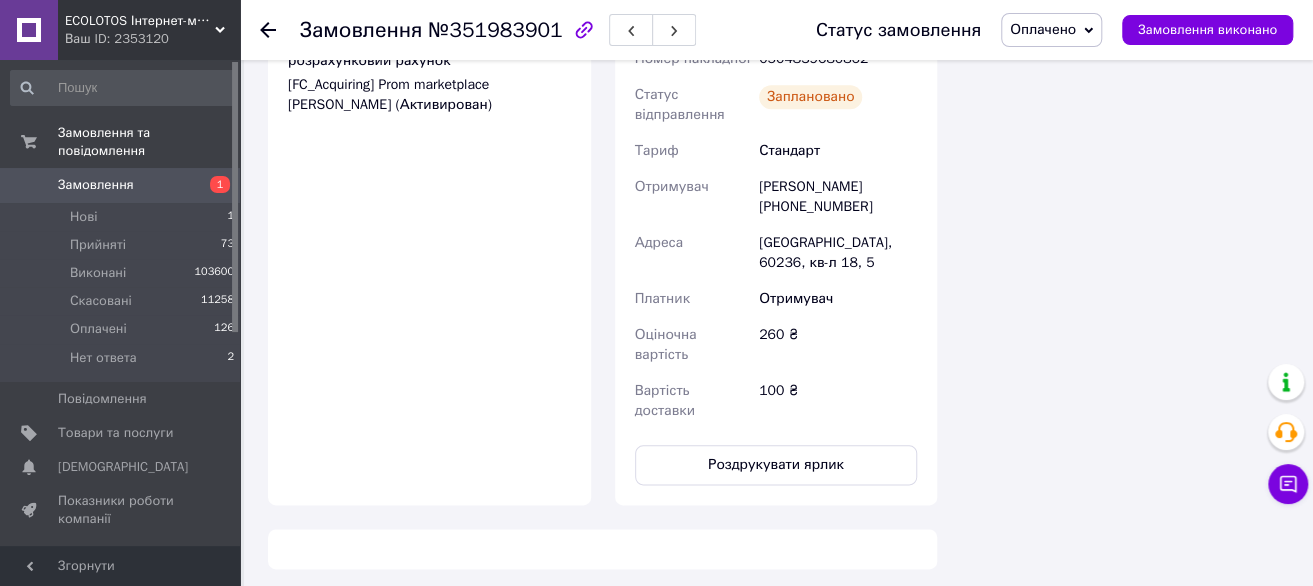 scroll, scrollTop: 828, scrollLeft: 0, axis: vertical 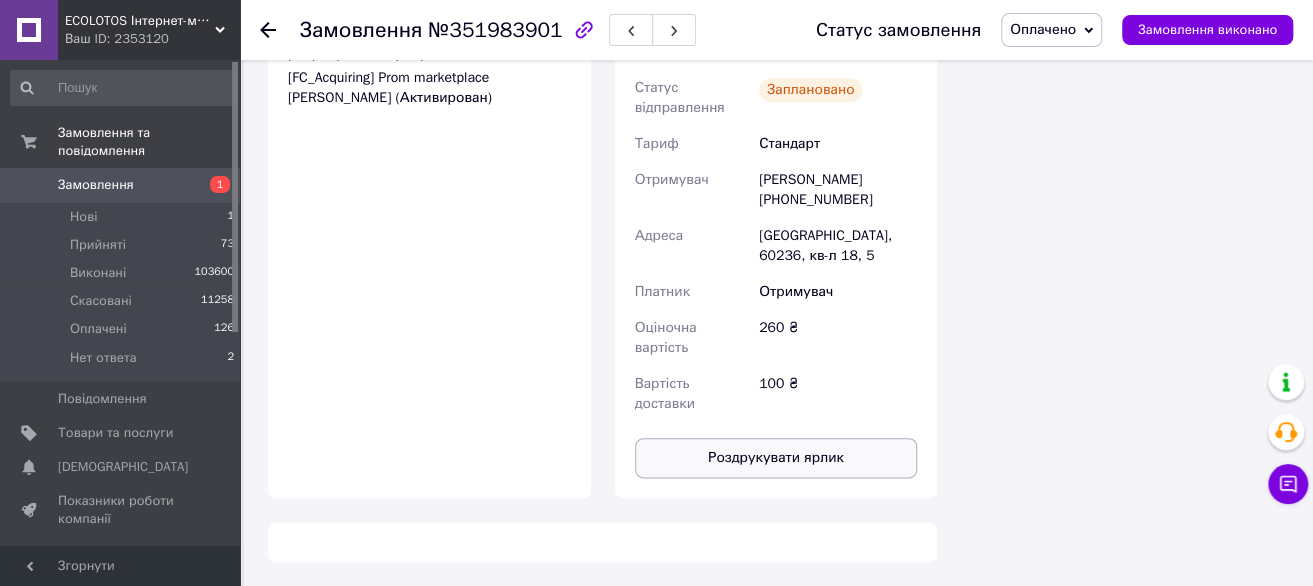 click on "Роздрукувати ярлик" at bounding box center (776, 458) 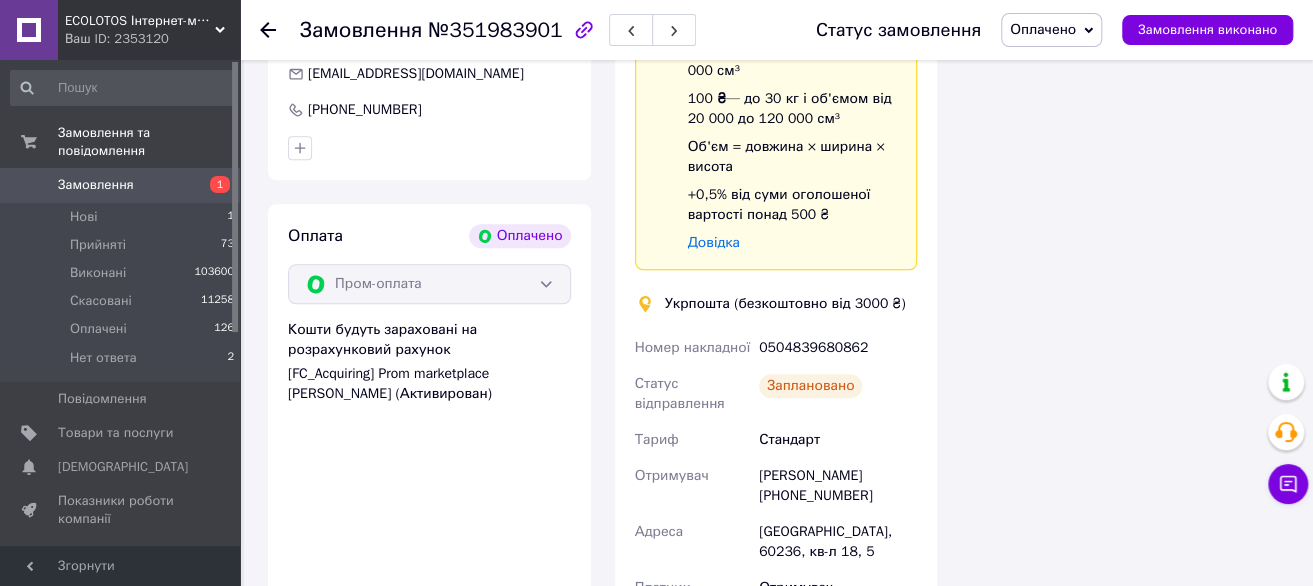 scroll, scrollTop: 528, scrollLeft: 0, axis: vertical 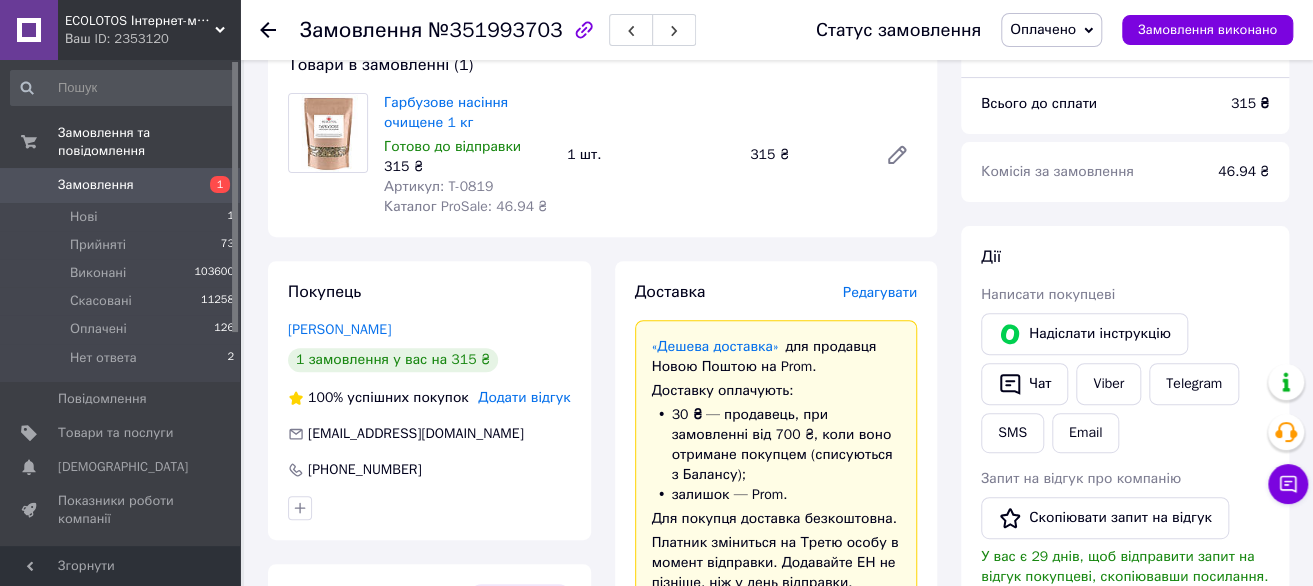 click on "Доставка Редагувати «Дешева доставка»   для продавця [GEOGRAPHIC_DATA] на Prom. Доставку оплачують: 30 ₴   — продавець , при замовленні від 700 ₴, коли воно отримане покупцем (списуються з Балансу); залишок — Prom. Для покупця доставка безкоштовна. Платник зміниться на Третю особу в момент відправки. Додавайте ЕН не пізніше, ніж у день відправки. Нова Пошта (безкоштовно від 3000 ₴) Отримувач [PERSON_NAME] Телефон отримувача [PHONE_NUMBER] [GEOGRAPHIC_DATA], №1: вул. Механізаторів, 15А Дата відправки [DATE] Платник   Отримувач Оціночна вартість 315 ₴ Передати номер або" at bounding box center (776, 720) 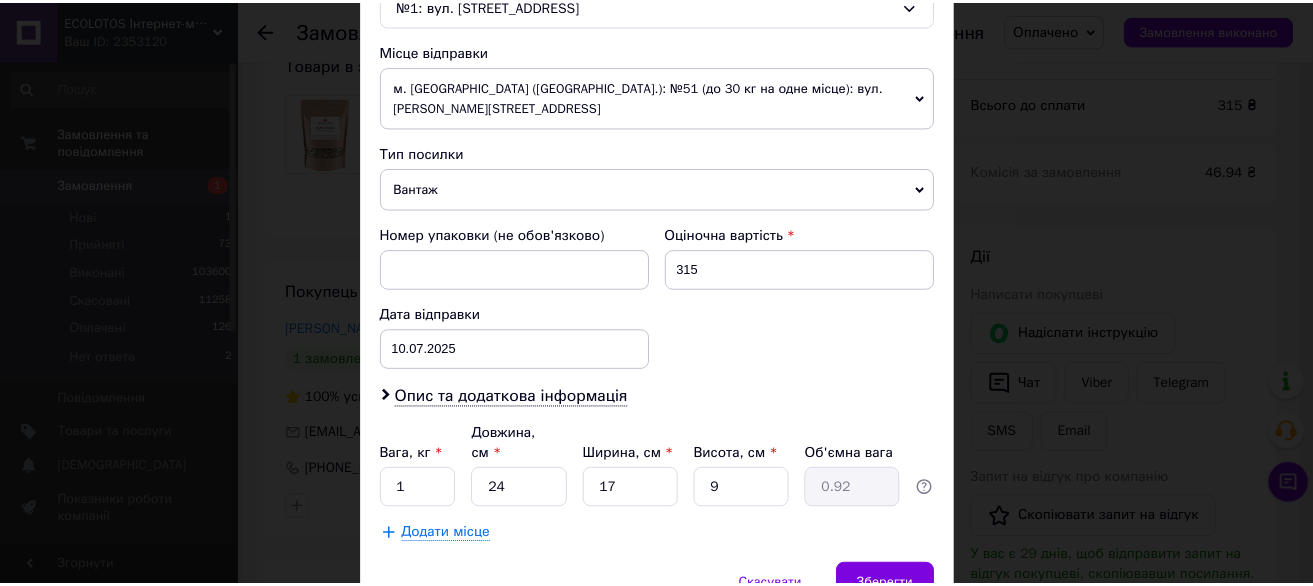 scroll, scrollTop: 740, scrollLeft: 0, axis: vertical 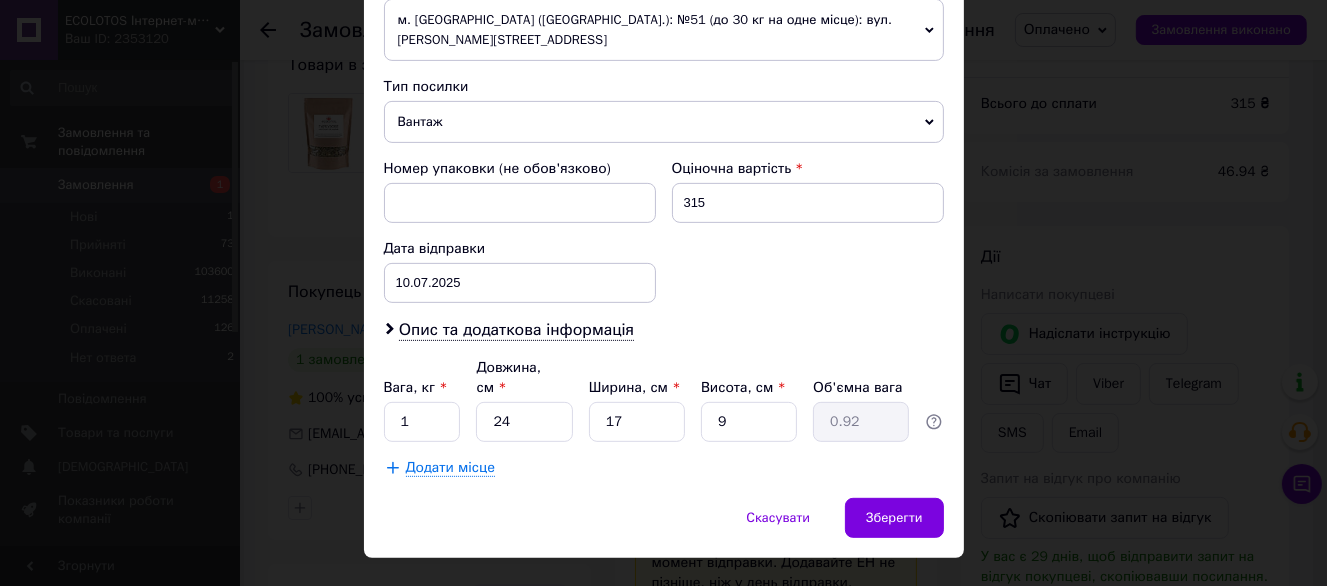 click on "× Редагування доставки Спосіб доставки Нова Пошта (безкоштовно від 3000 ₴) Платник Отримувач Відправник Прізвище отримувача [PERSON_NAME] Ім'я отримувача [PERSON_NAME] батькові отримувача Телефон отримувача [PHONE_NUMBER] Тип доставки У відділенні Кур'єром В поштоматі Місто [GEOGRAPHIC_DATA] Відділення №1: вул. Механізаторів, 15А Місце відправки м. [GEOGRAPHIC_DATA] ([GEOGRAPHIC_DATA].): №51 (до 30 кг на одне місце): вул. Євгена [STREET_ADDRESS] Немає збігів. Спробуйте змінити умови пошуку Додати ще місце відправки Тип посилки Вантаж Документи Номер упаковки (не обов'язково) Оціночна вартість 315 [DATE] < 2025 > < >" at bounding box center (663, 293) 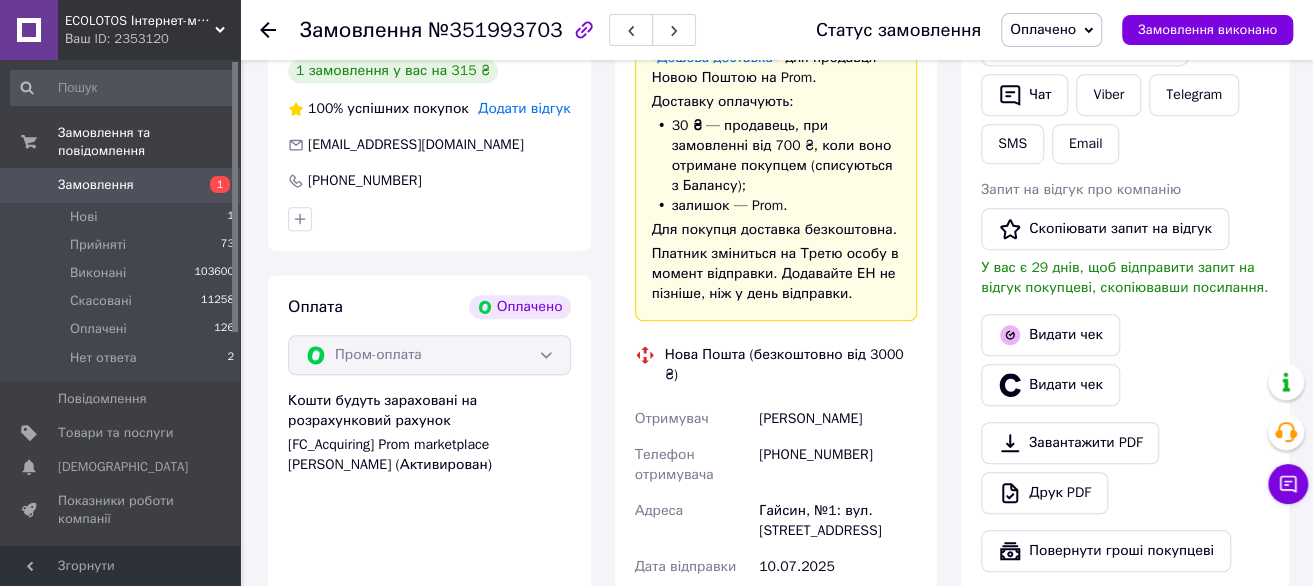 scroll, scrollTop: 800, scrollLeft: 0, axis: vertical 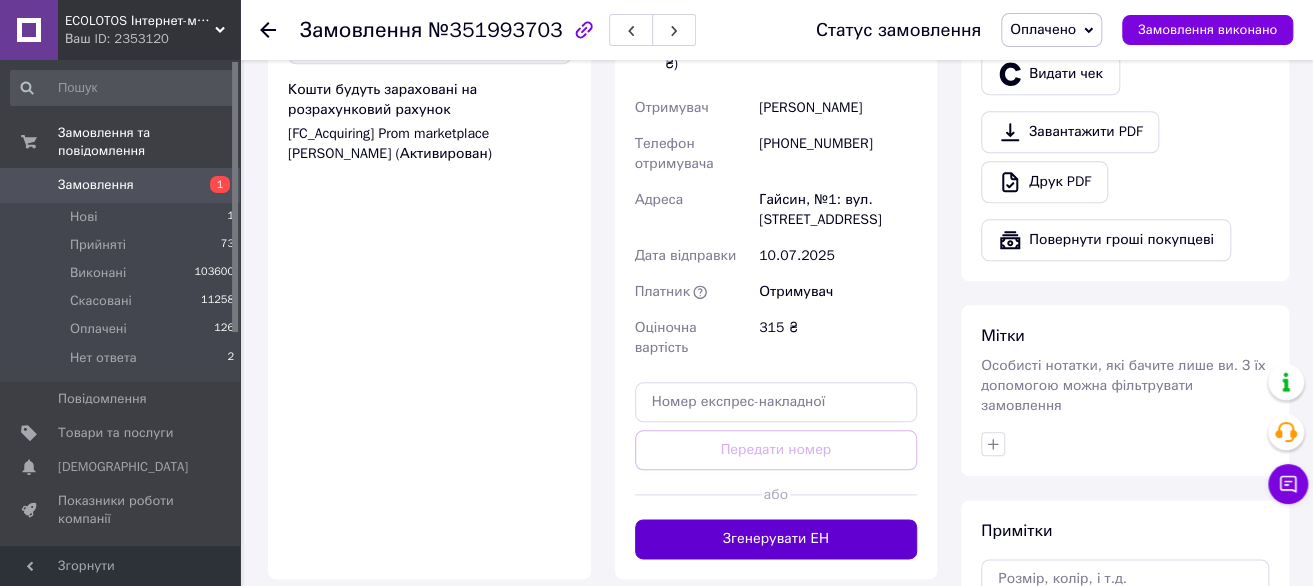 click on "Згенерувати ЕН" at bounding box center [776, 539] 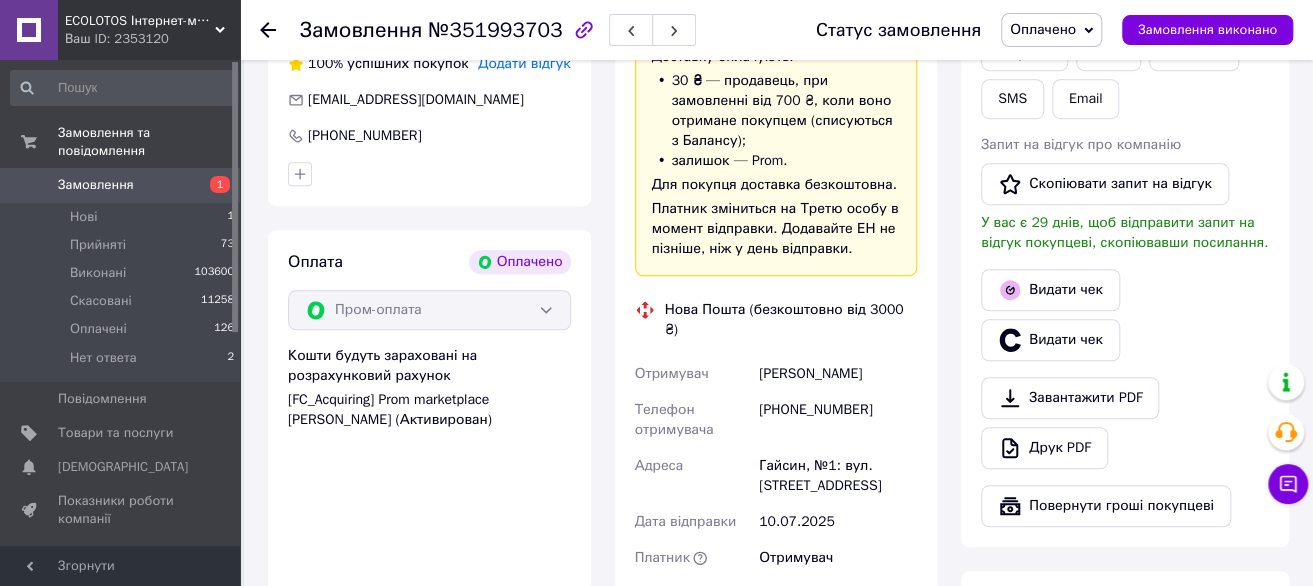 scroll, scrollTop: 500, scrollLeft: 0, axis: vertical 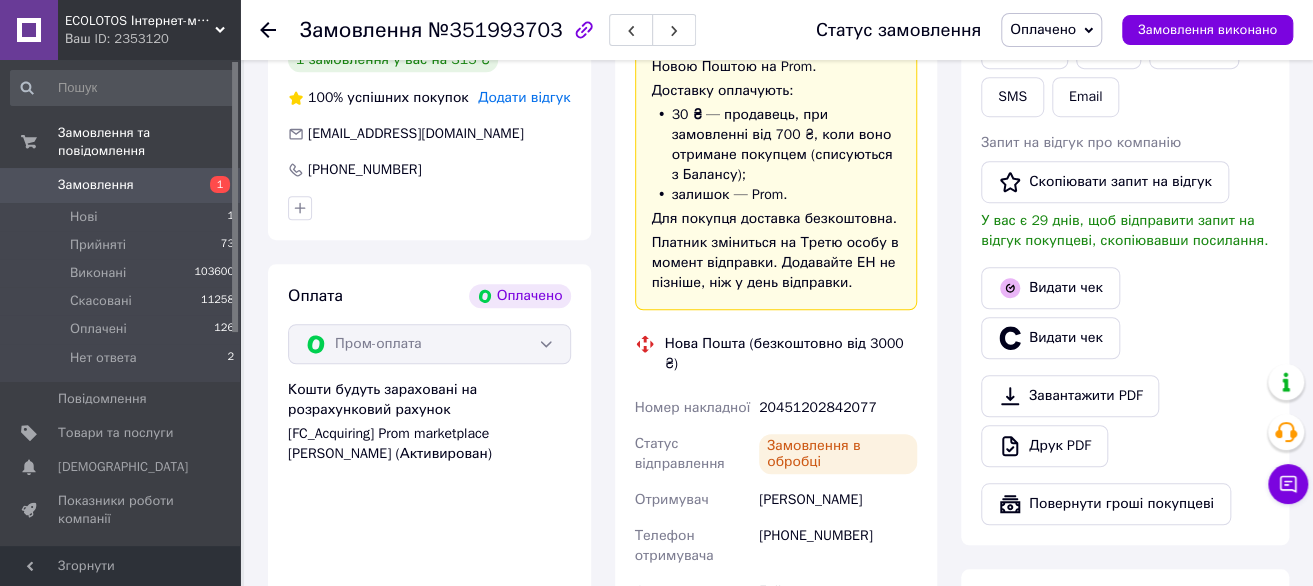 click on "20451202842077" at bounding box center [838, 408] 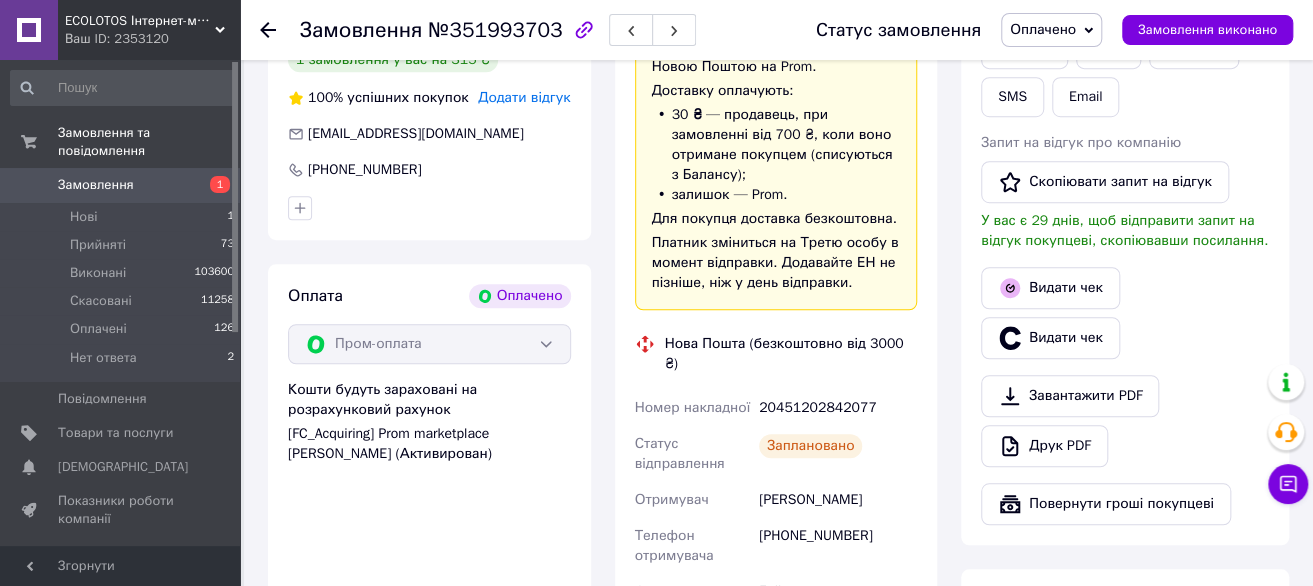 click on "20451202842077" at bounding box center (838, 408) 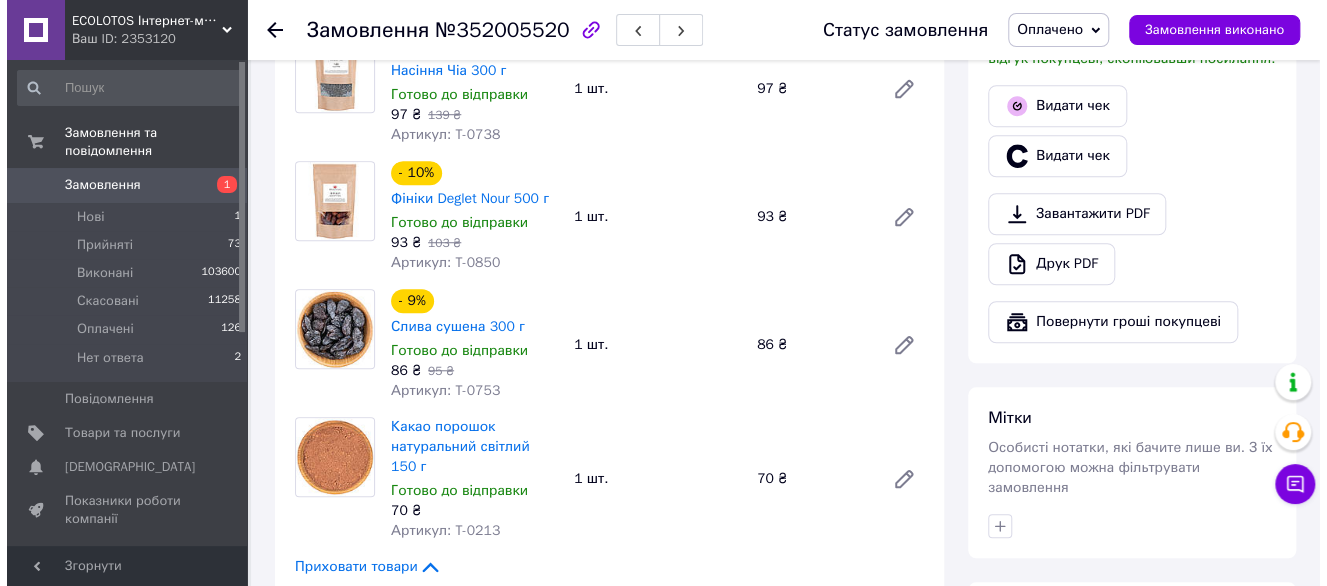 scroll, scrollTop: 700, scrollLeft: 0, axis: vertical 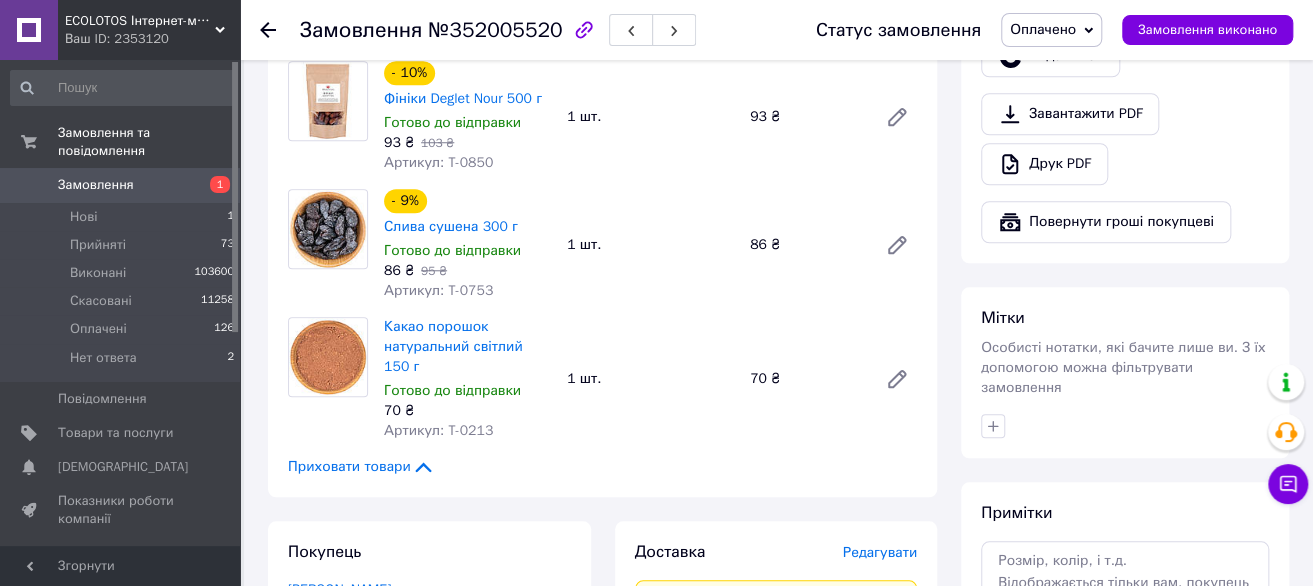 click on "Доставка [PERSON_NAME] Вкажіть номер експрес-накладної Обов'язково введіть номер експрес-накладної,
якщо створювали її не на цій сторінці. У разі,
якщо номер ЕН не буде доданий, ми не зможемо
виплатити гроші за замовлення Мобільний номер покупця (із замовлення) повинен відповідати номеру отримувача за накладною Укрпошта (безкоштовно від 3000 ₴) Тариф Стандарт Отримувач [PERSON_NAME] [PHONE_NUMBER] Адреса Дніпро, 49037, вул. [PERSON_NAME], 14 Платник Отримувач Оціночна вартість 957 ₴ Передати номер або Створити ярлик" at bounding box center (776, 844) 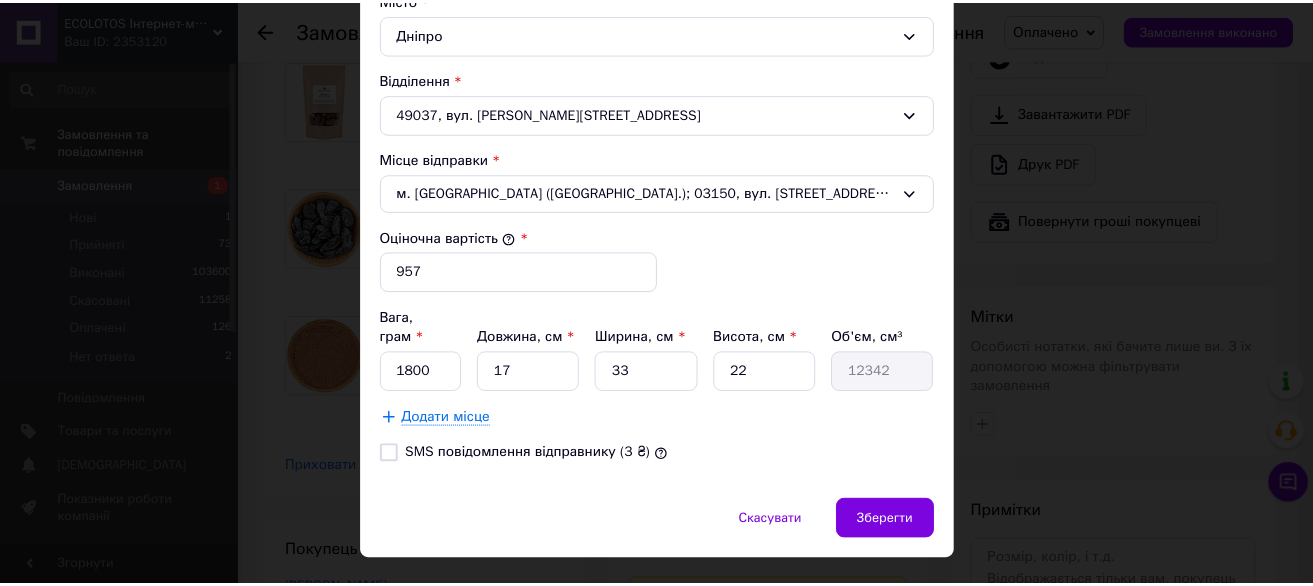scroll, scrollTop: 664, scrollLeft: 0, axis: vertical 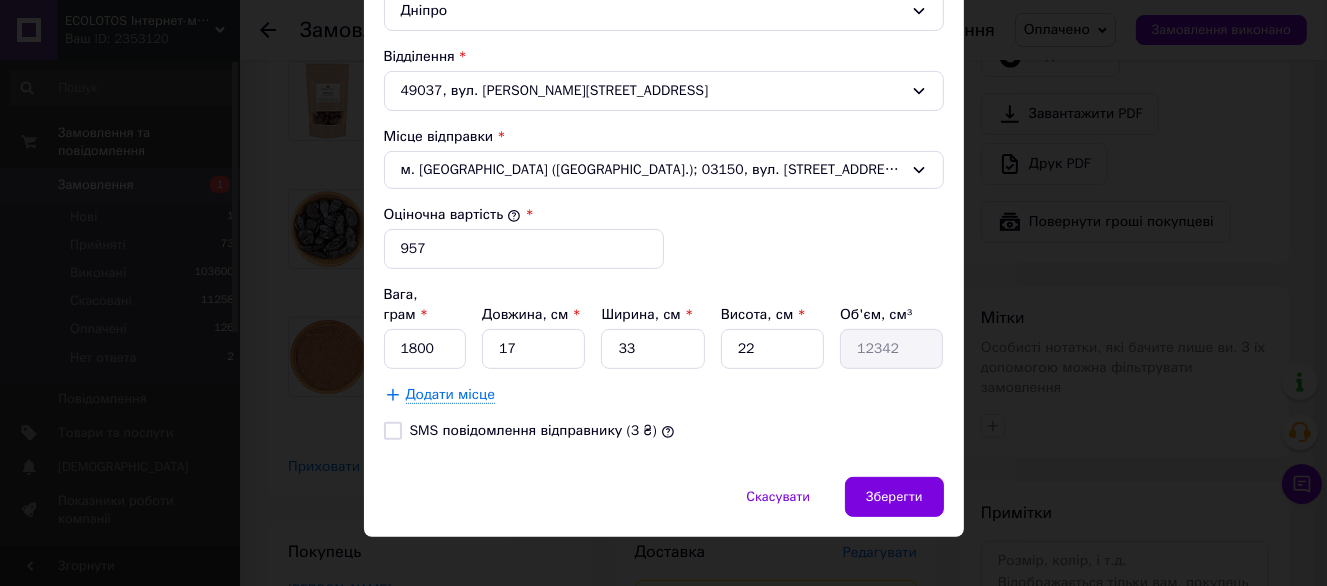 click on "Вага, грам   *" at bounding box center [406, 304] 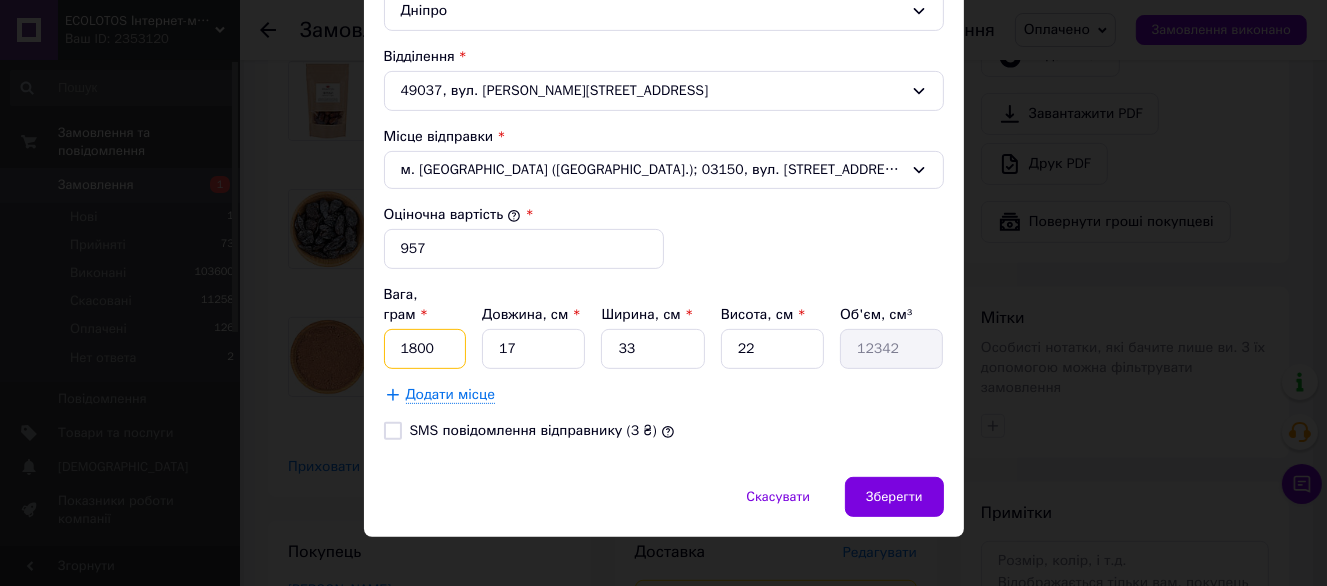 click on "1800" at bounding box center [425, 349] 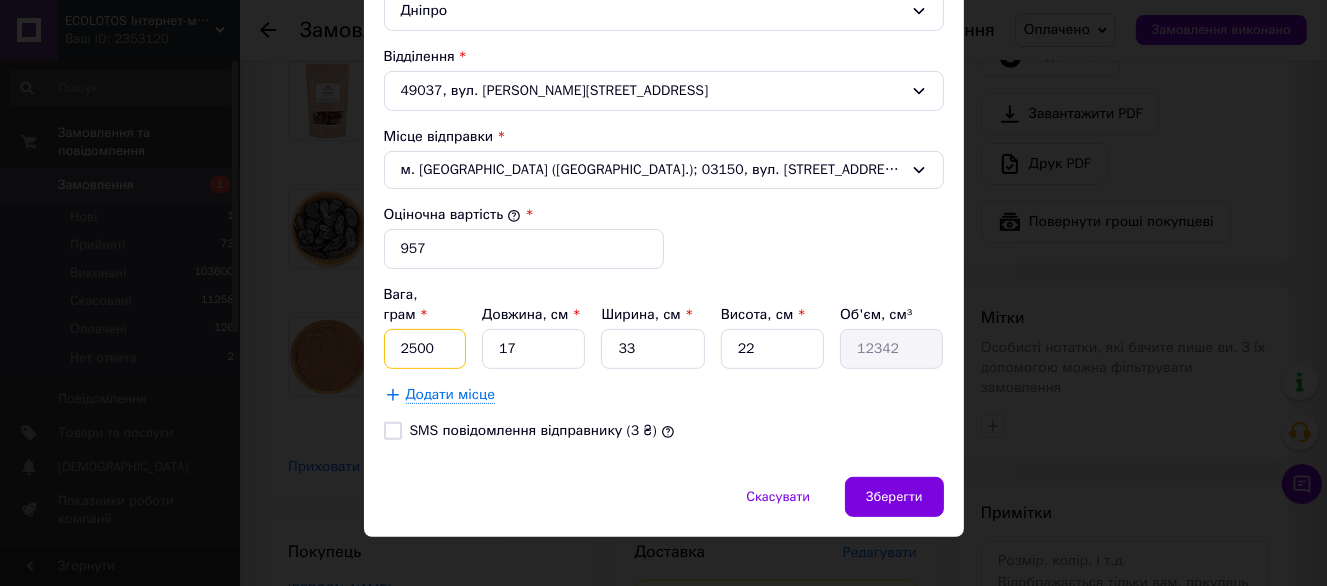 type on "2500" 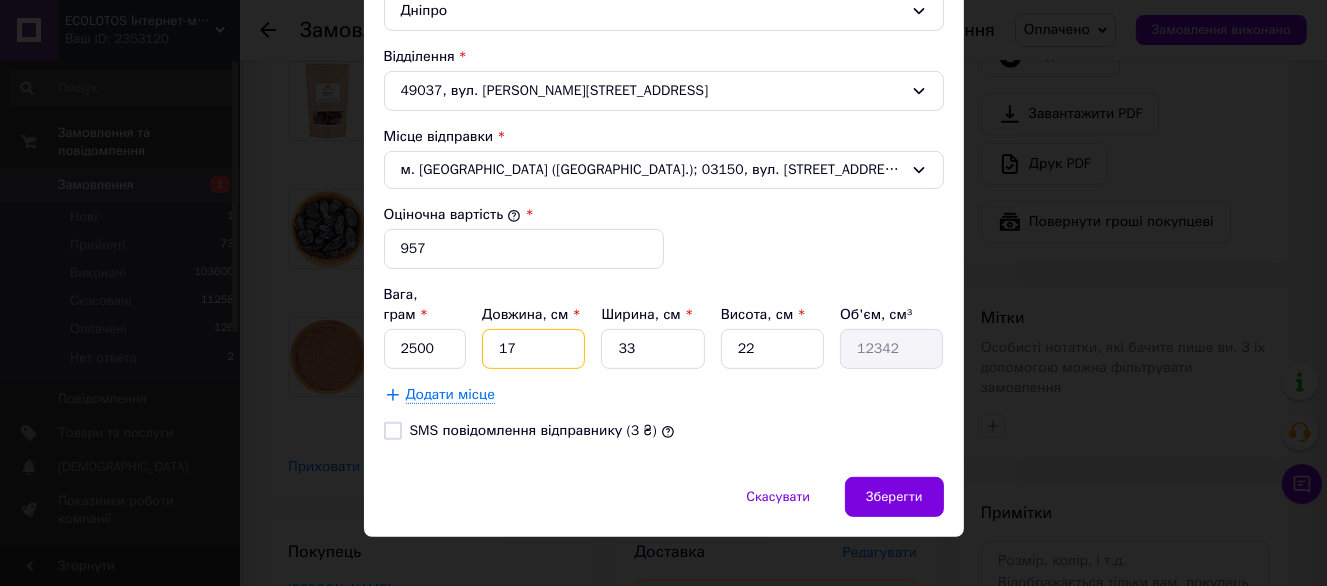 click on "17" at bounding box center [533, 349] 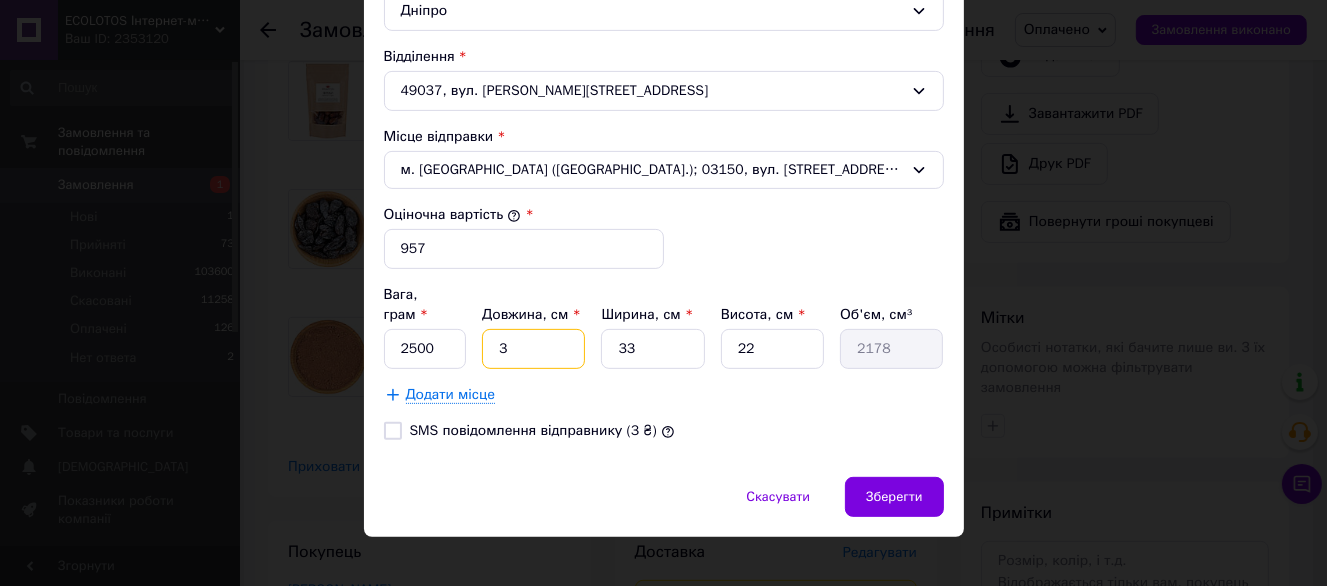 type on "34" 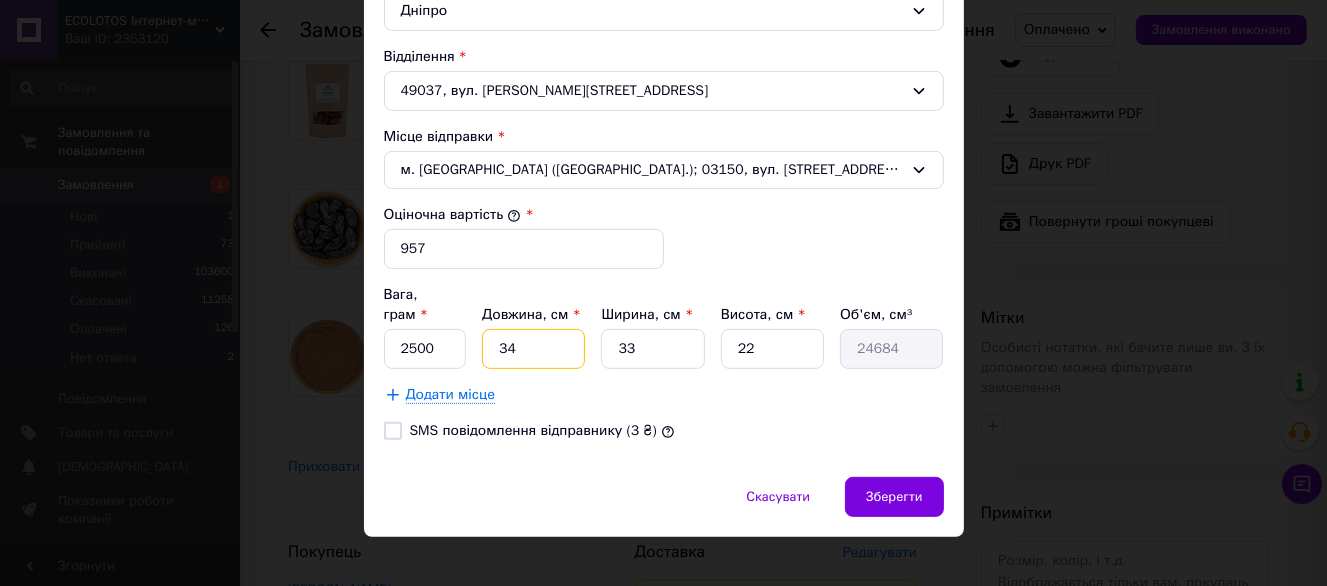 type on "34" 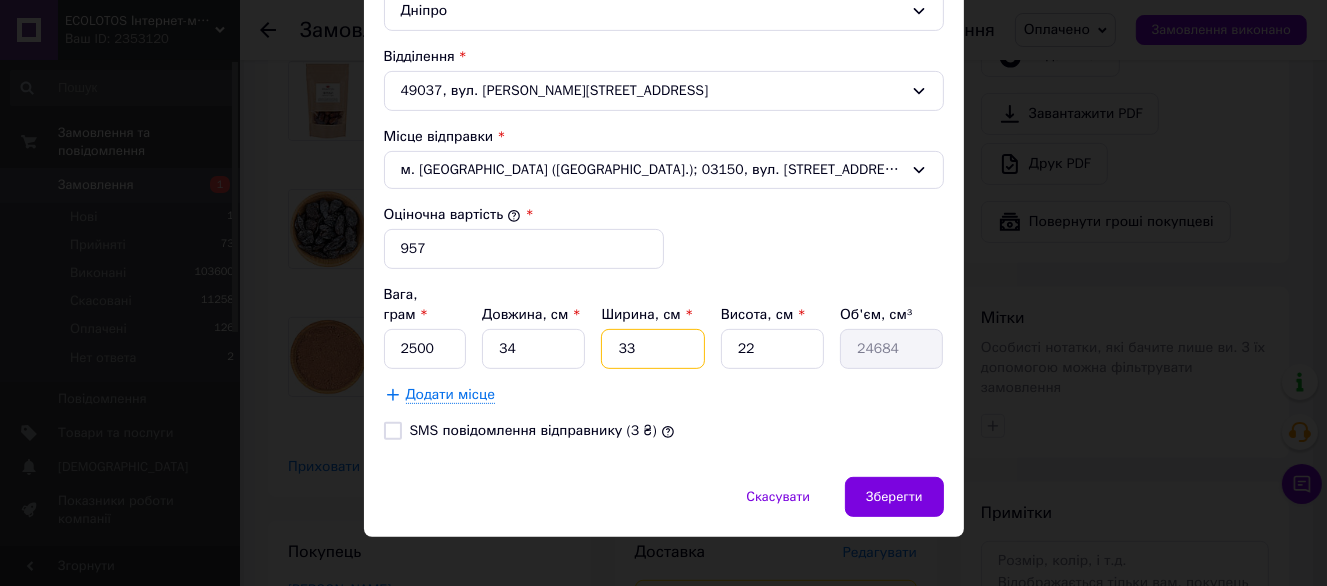 click on "33" at bounding box center (652, 349) 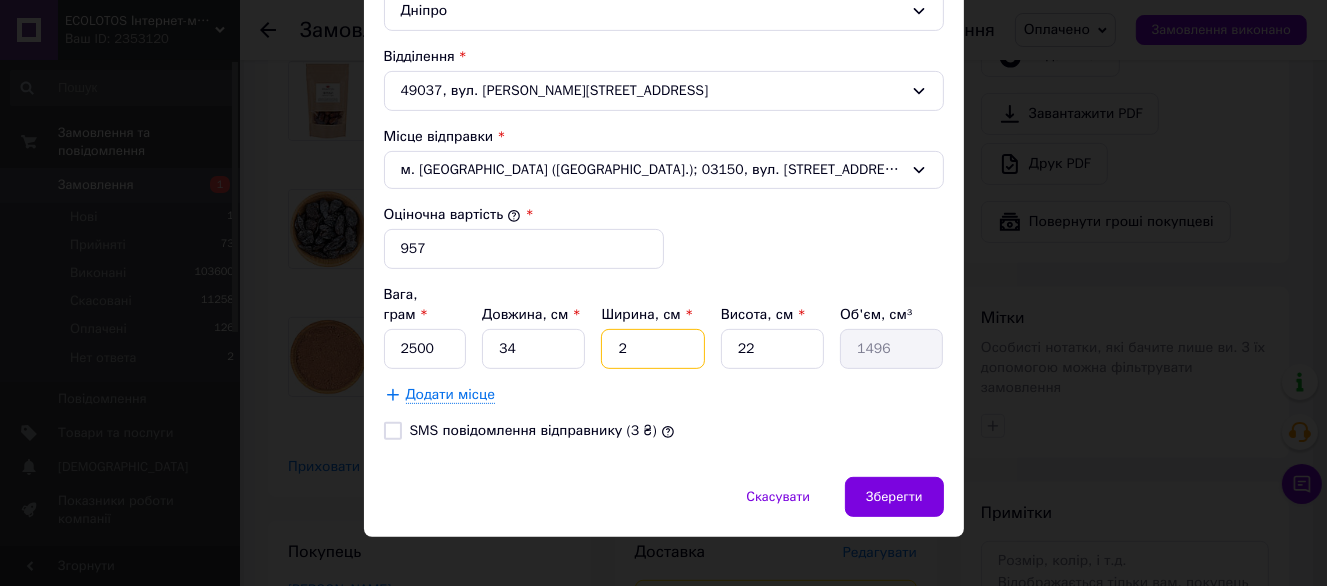 type on "24" 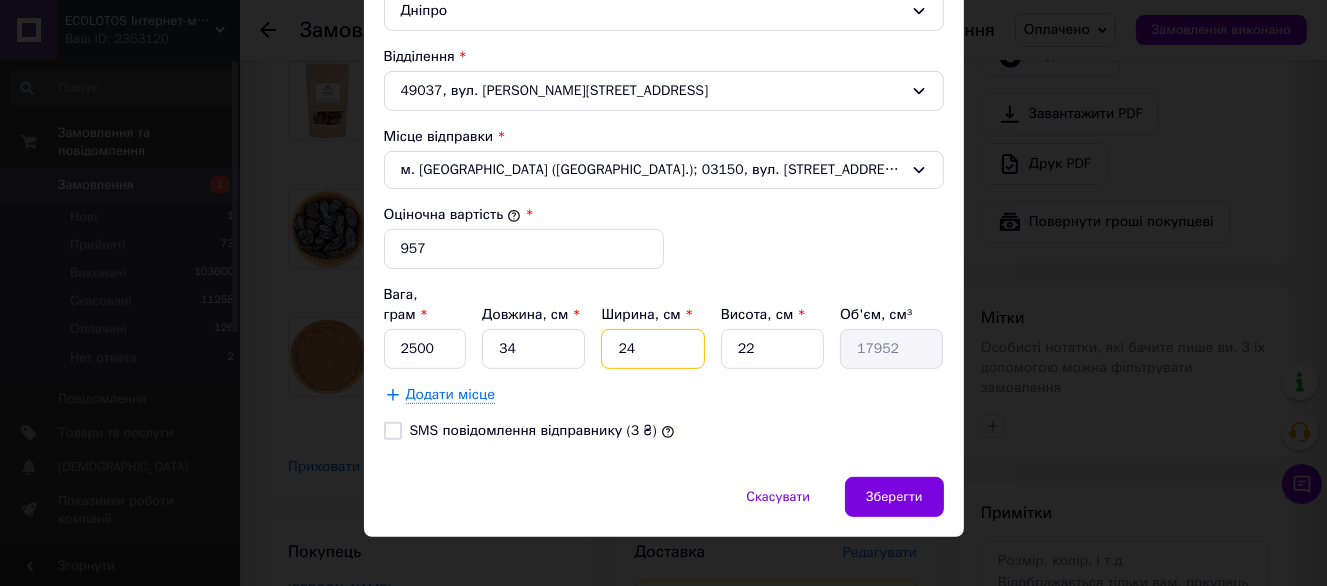 type on "24" 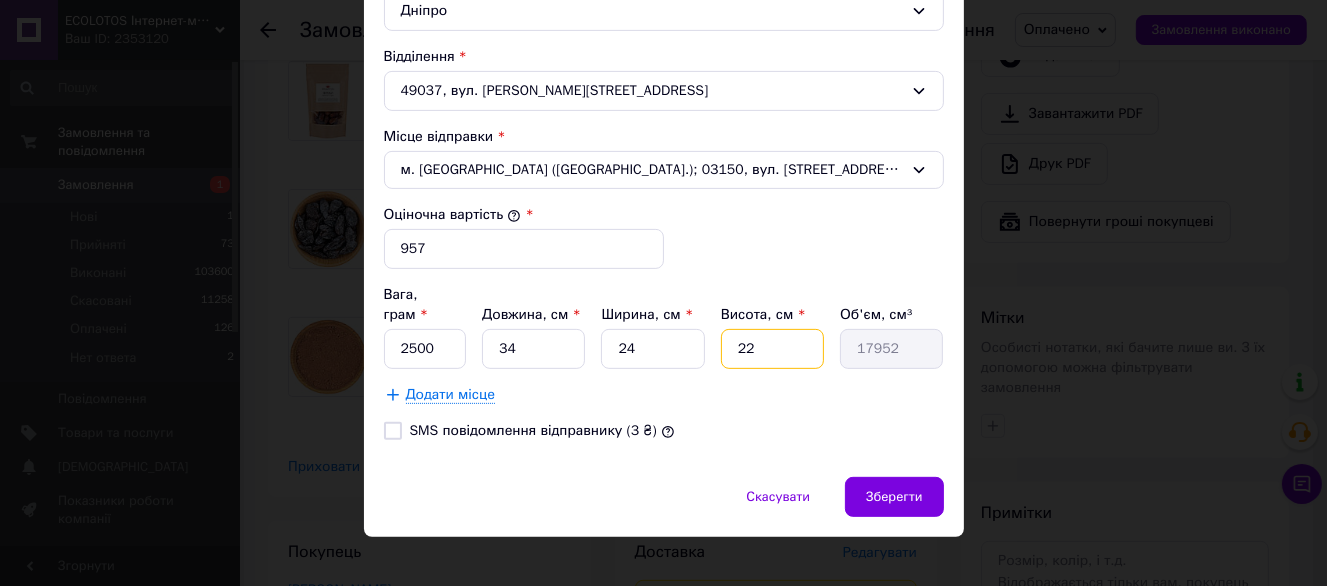 click on "22" at bounding box center [772, 349] 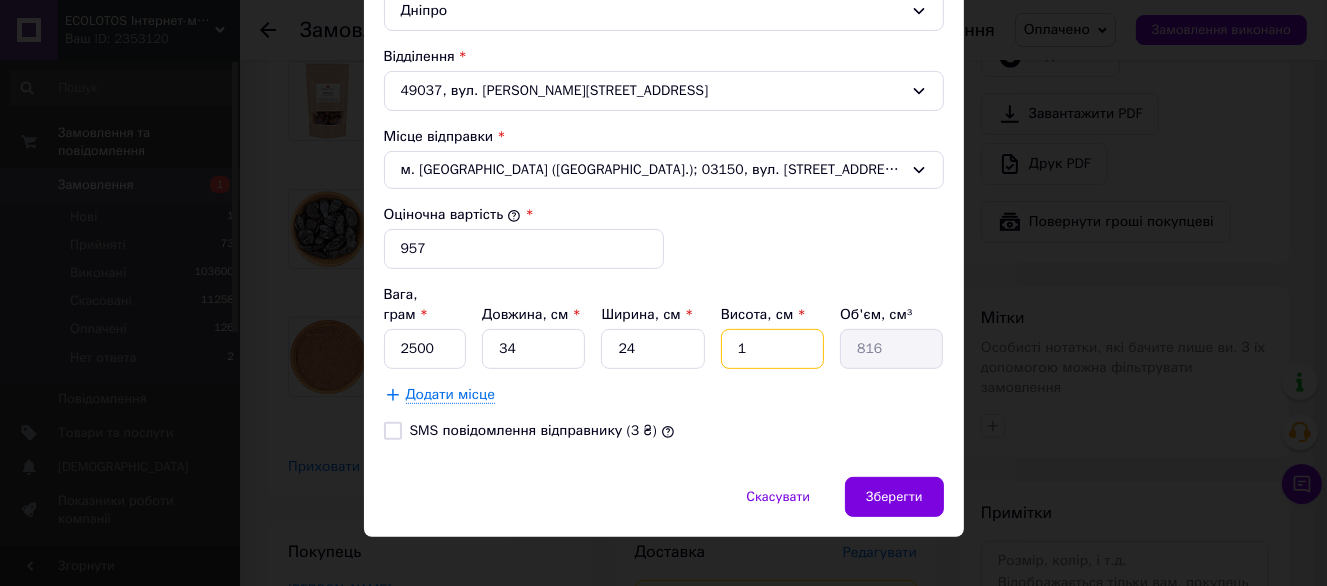 click on "1" at bounding box center (772, 349) 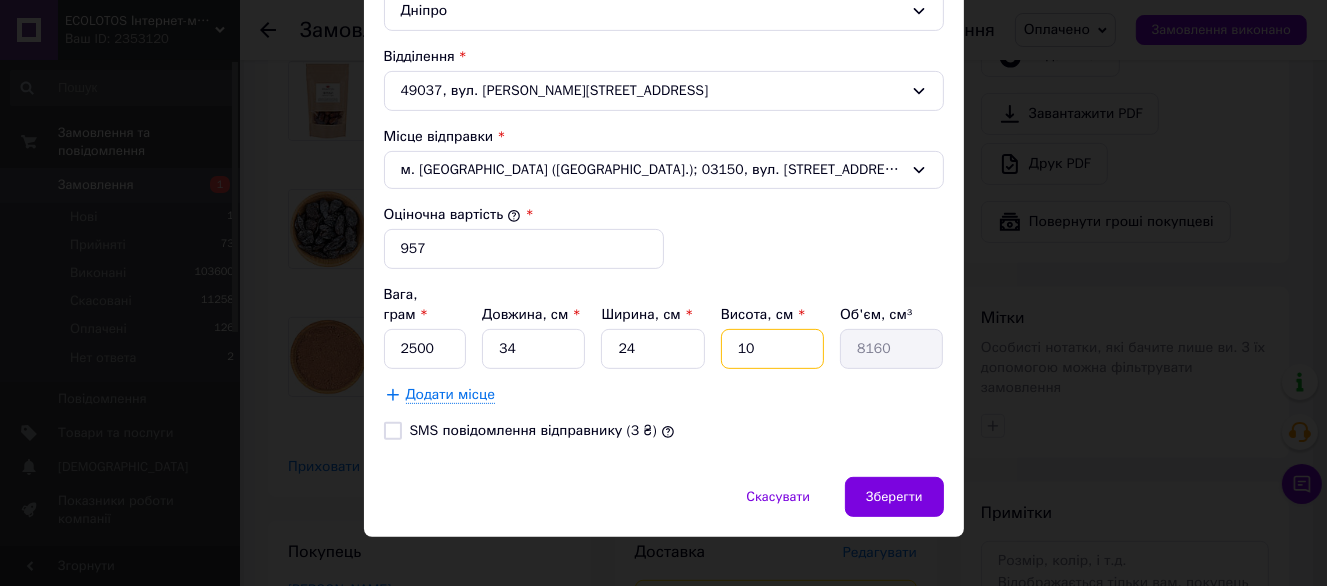 type on "10" 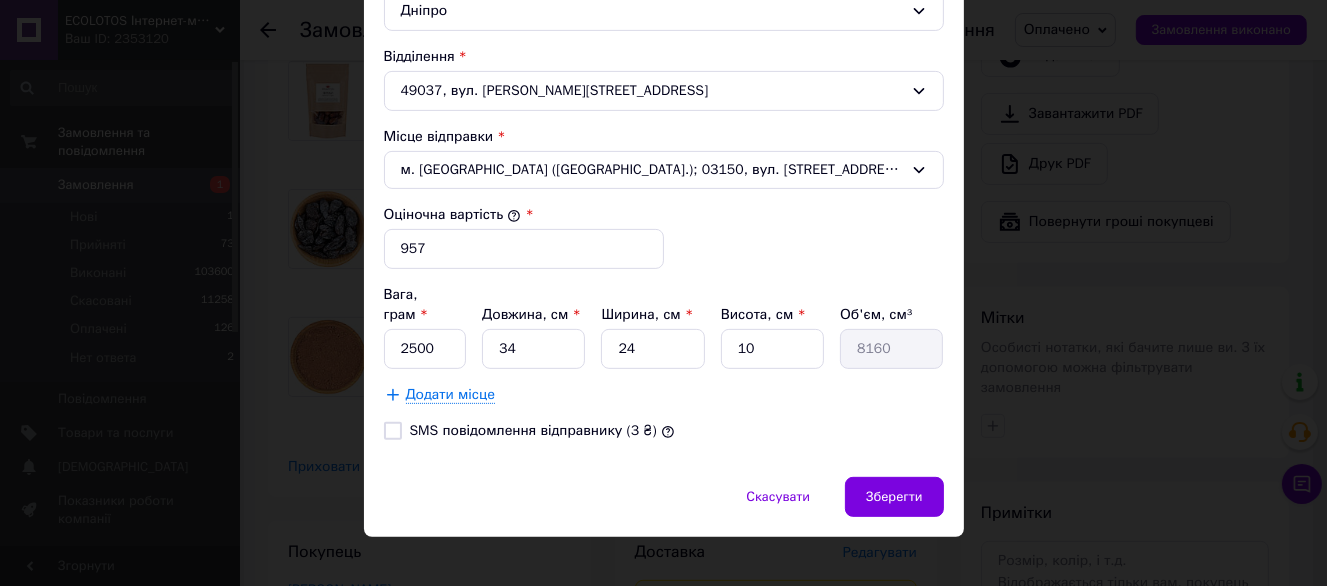 click on "Скасувати   Зберегти" at bounding box center [664, 507] 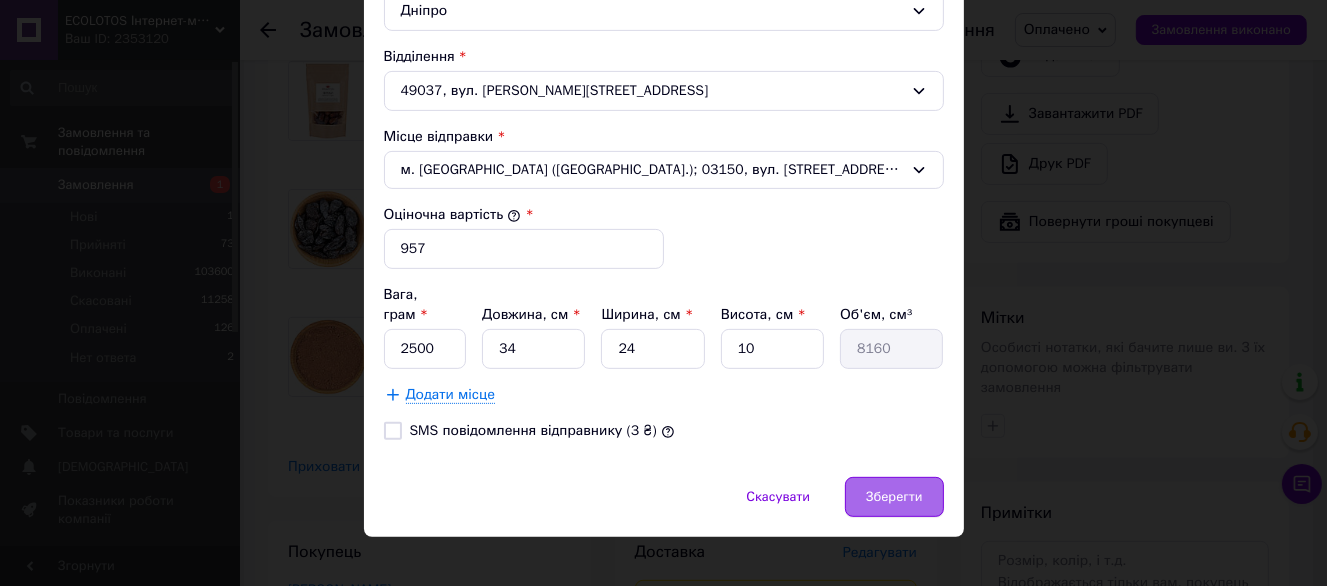 click on "Зберегти" at bounding box center (894, 497) 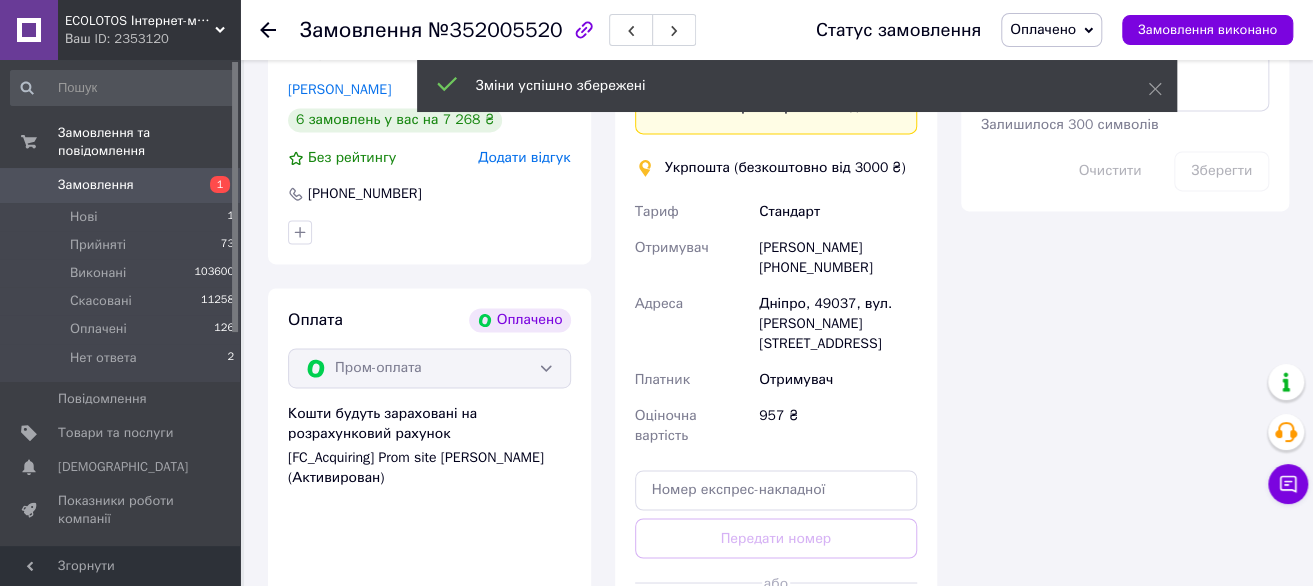 scroll, scrollTop: 1300, scrollLeft: 0, axis: vertical 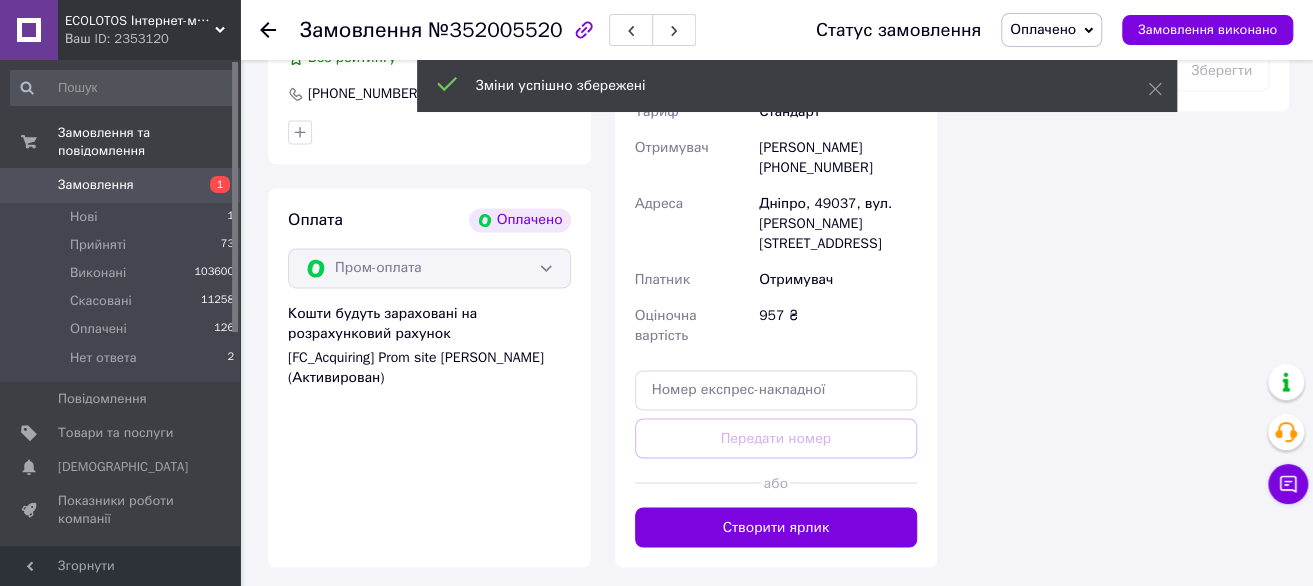 click at bounding box center (698, 482) 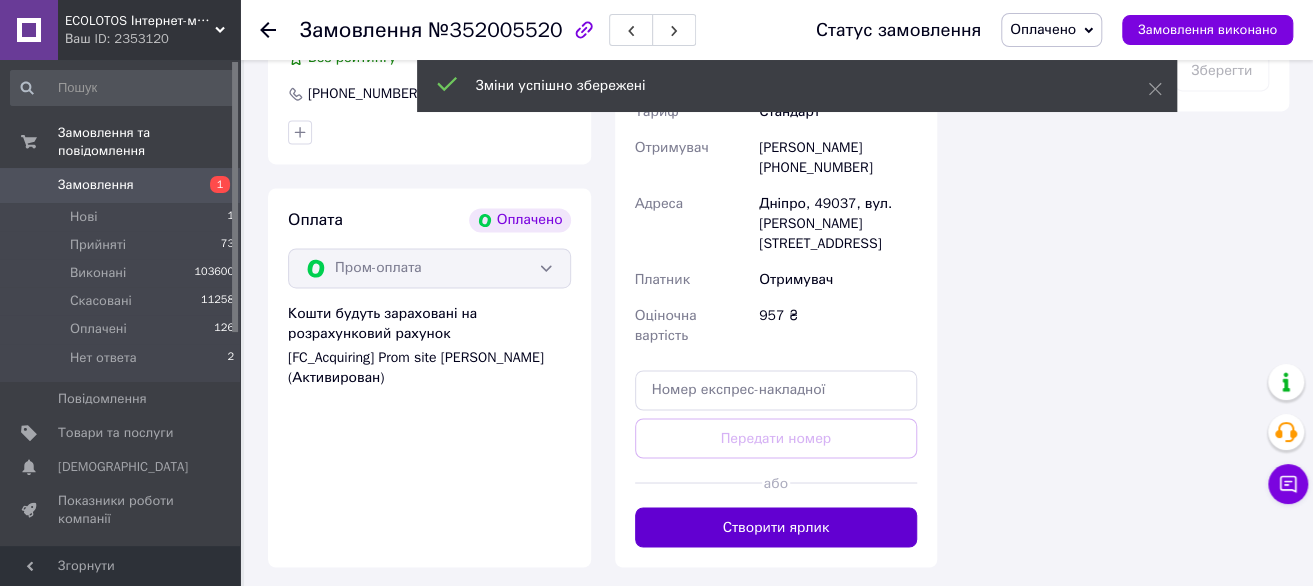 click on "Створити ярлик" at bounding box center [776, 527] 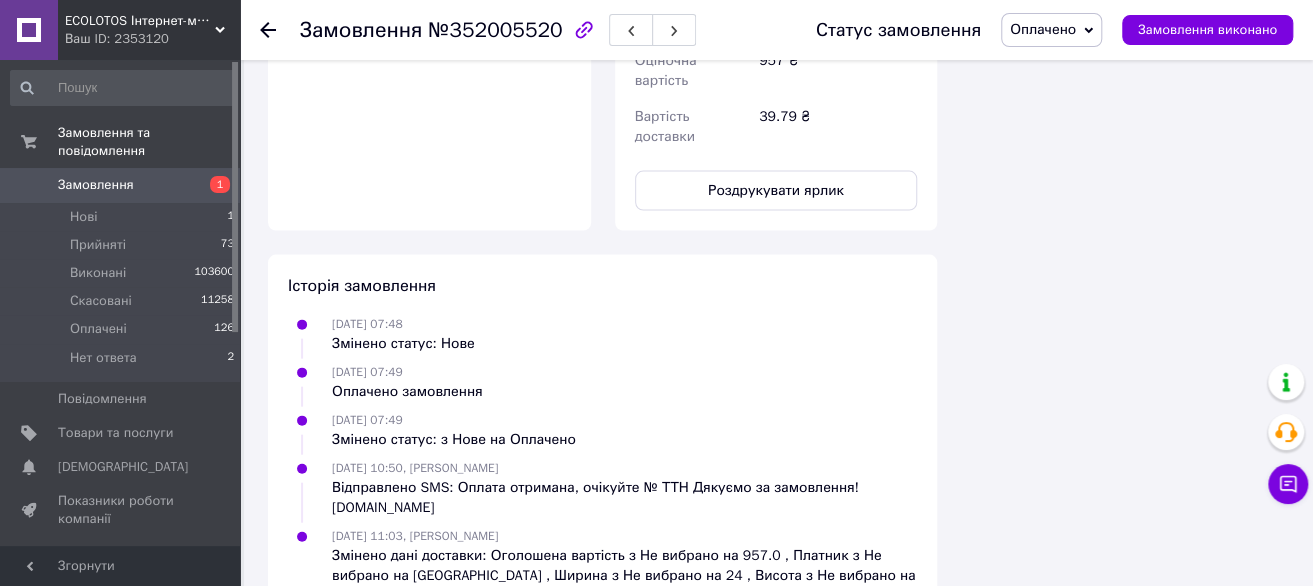 scroll, scrollTop: 1767, scrollLeft: 0, axis: vertical 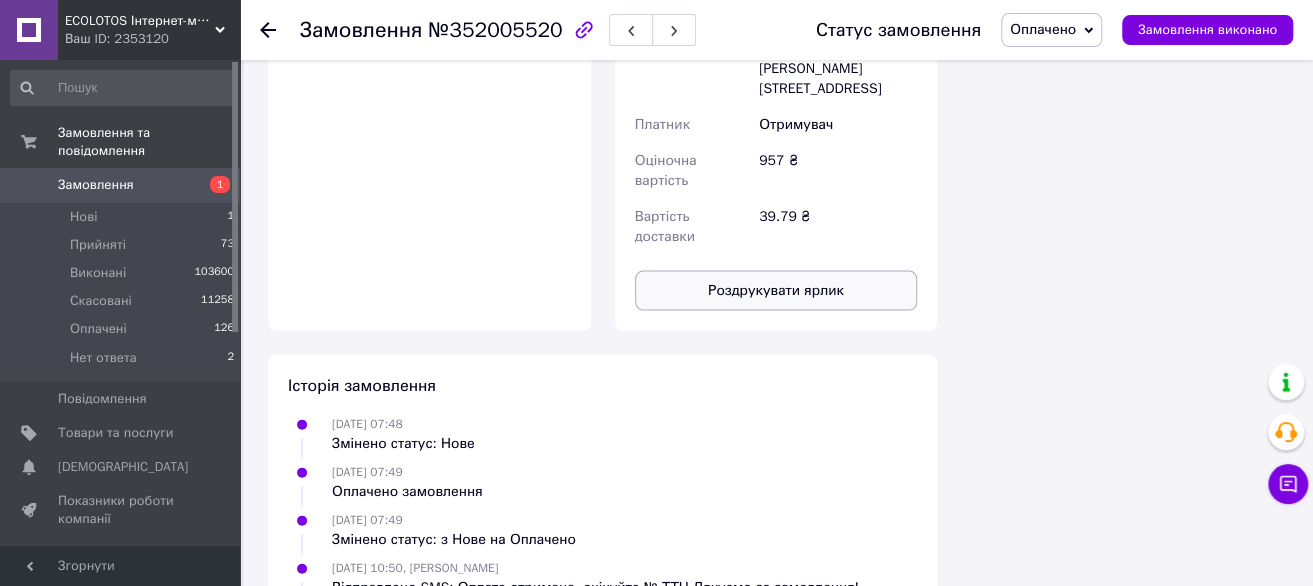 click on "Роздрукувати ярлик" at bounding box center (776, 291) 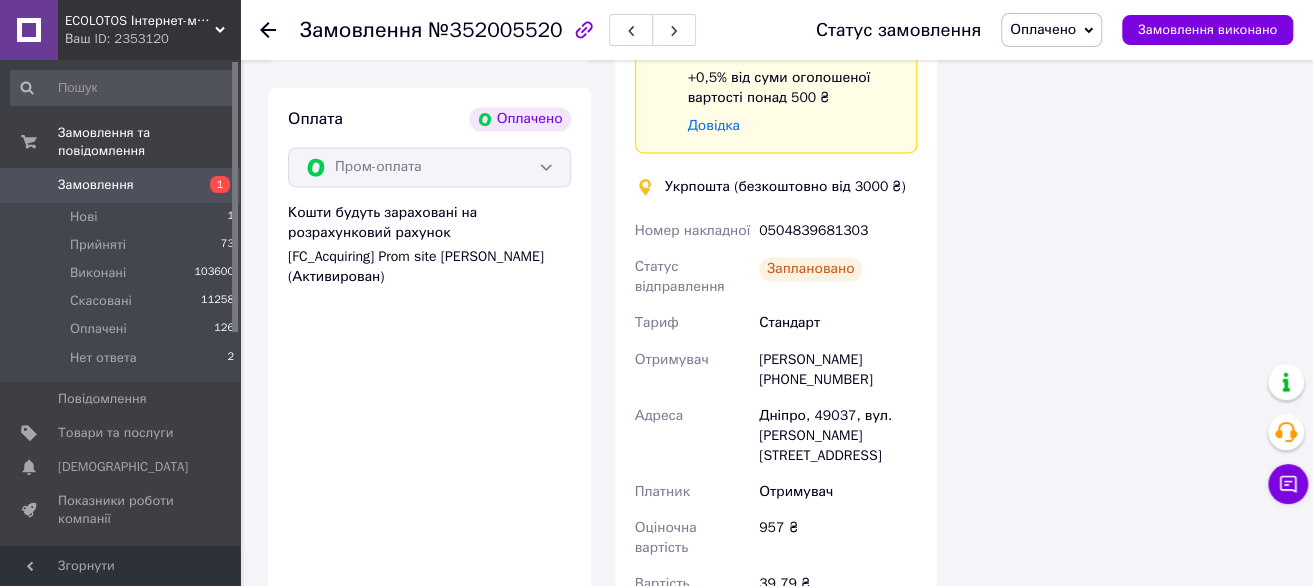 scroll, scrollTop: 1367, scrollLeft: 0, axis: vertical 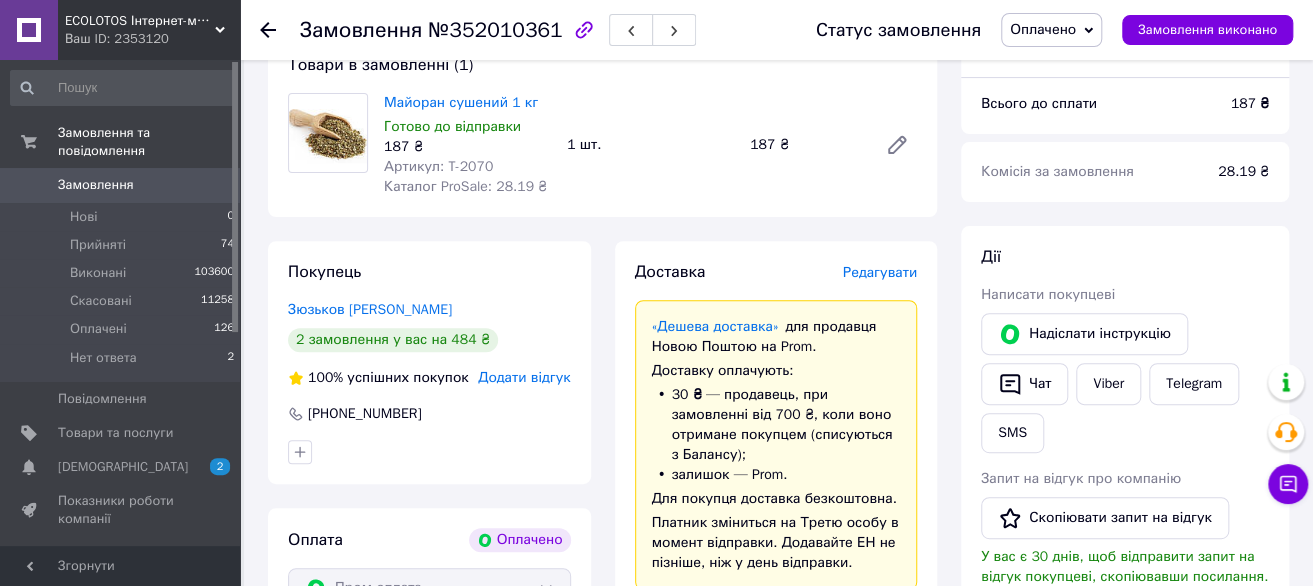 click on "Редагувати" at bounding box center [880, 272] 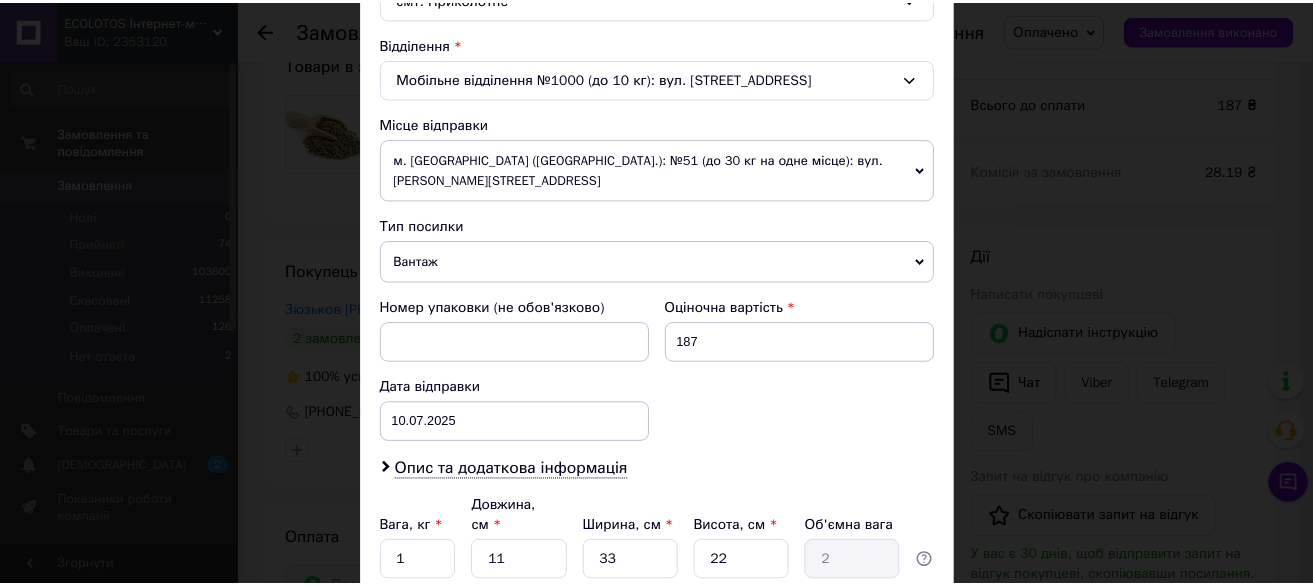 scroll, scrollTop: 740, scrollLeft: 0, axis: vertical 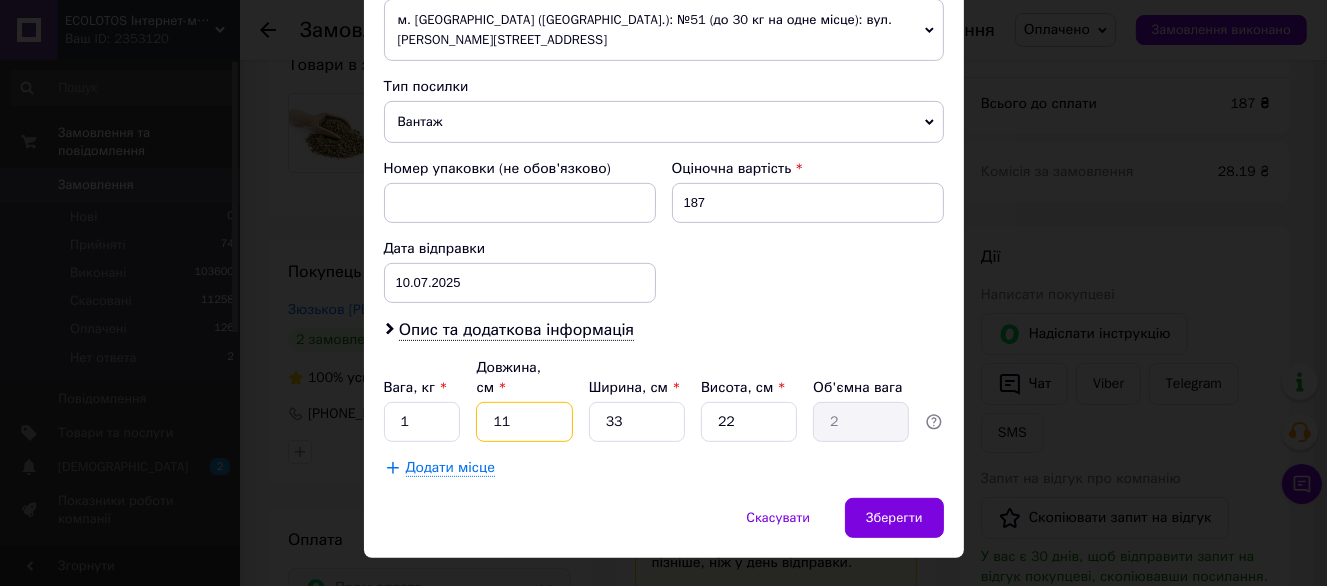click on "11" at bounding box center (524, 422) 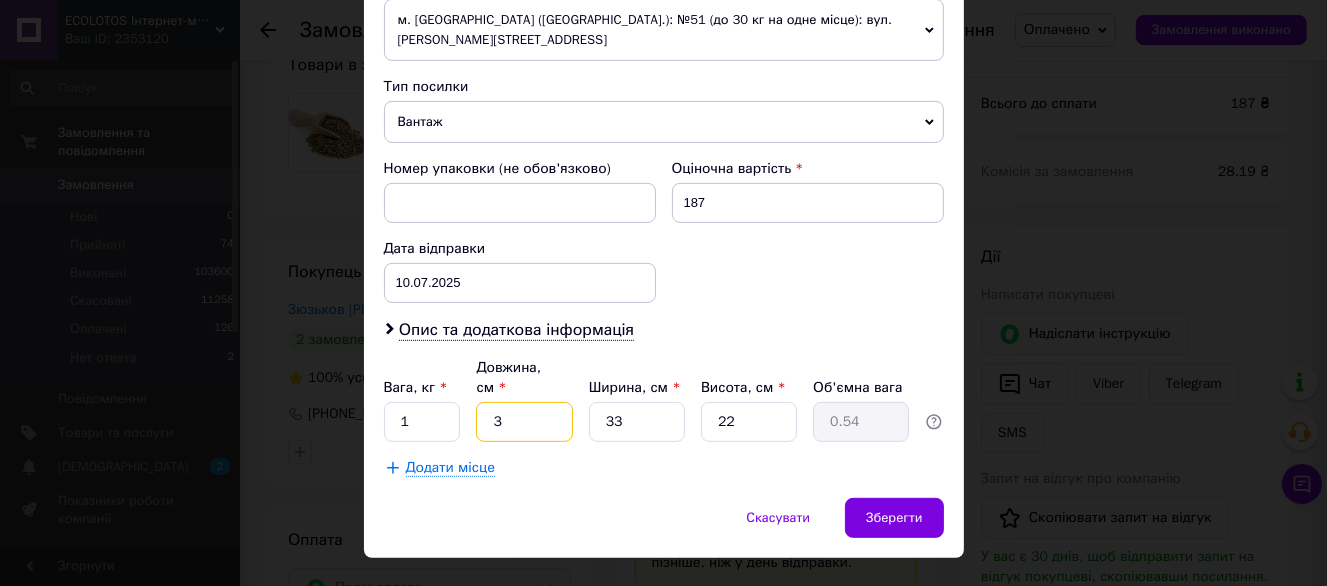 type on "34" 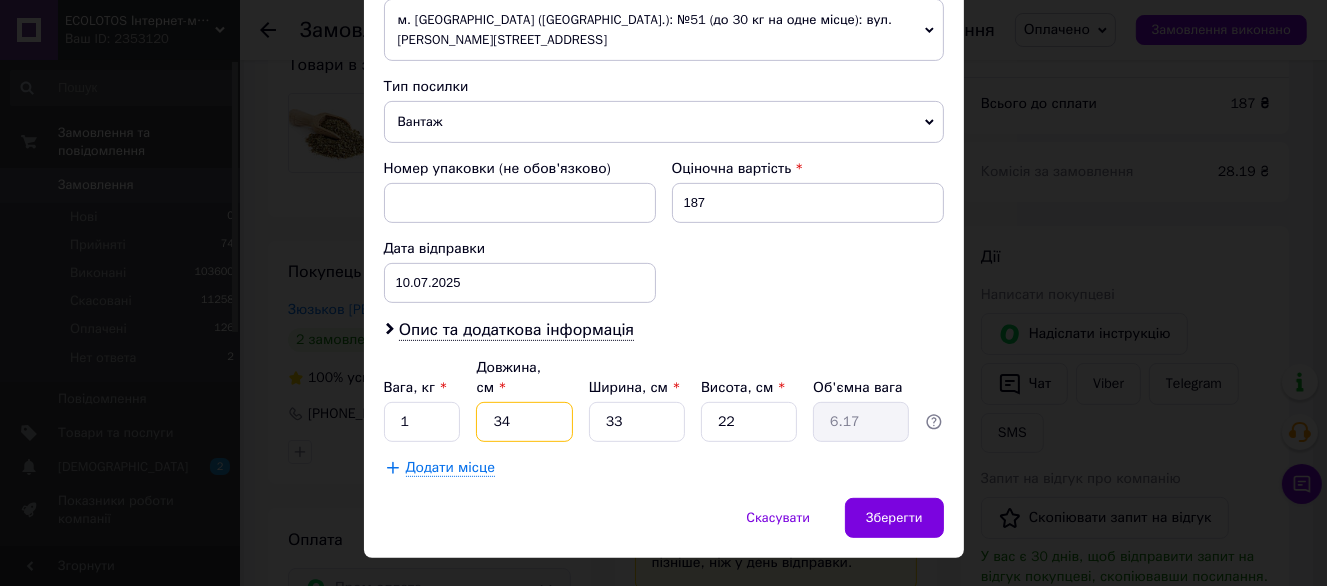 type on "34" 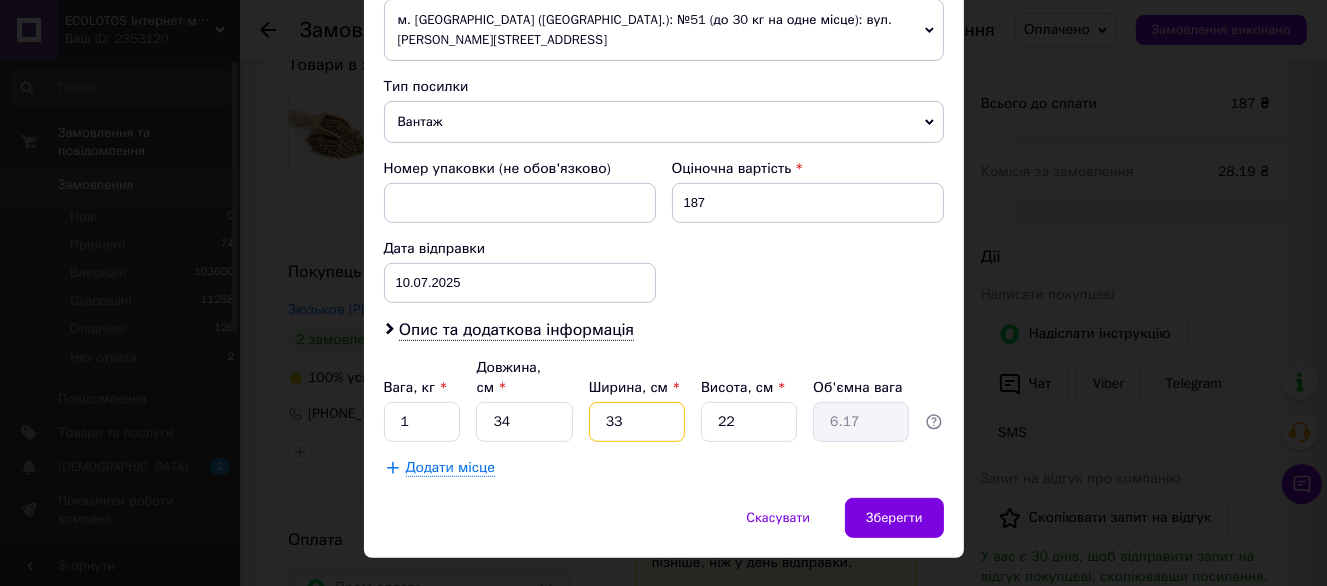 click on "33" at bounding box center (637, 422) 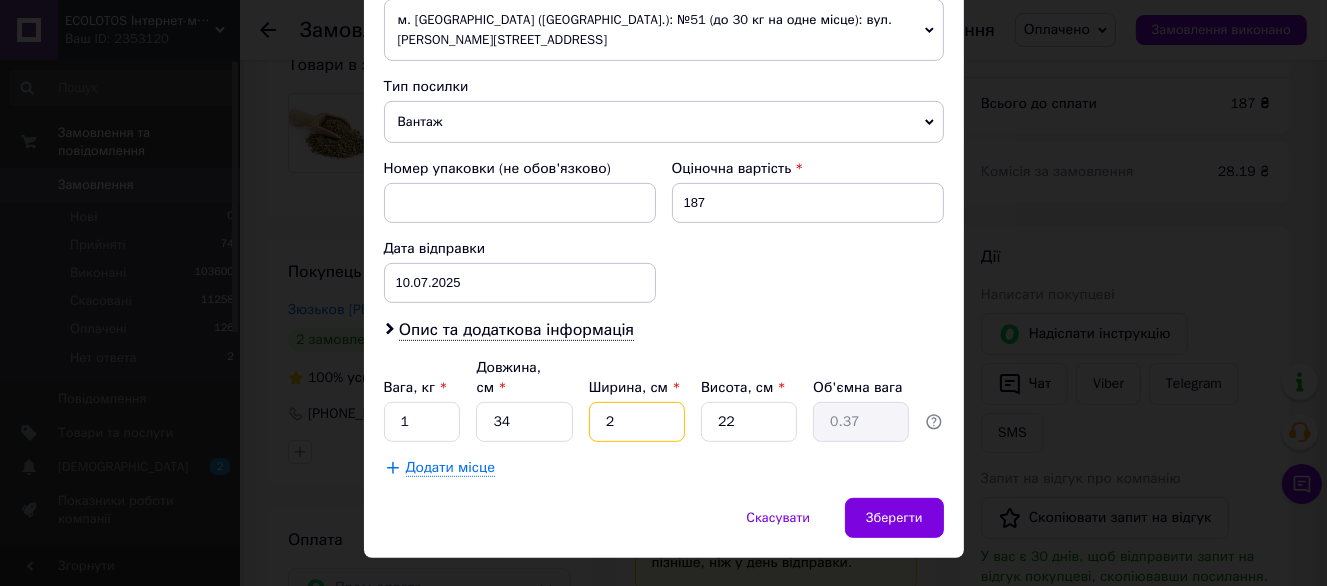 type on "24" 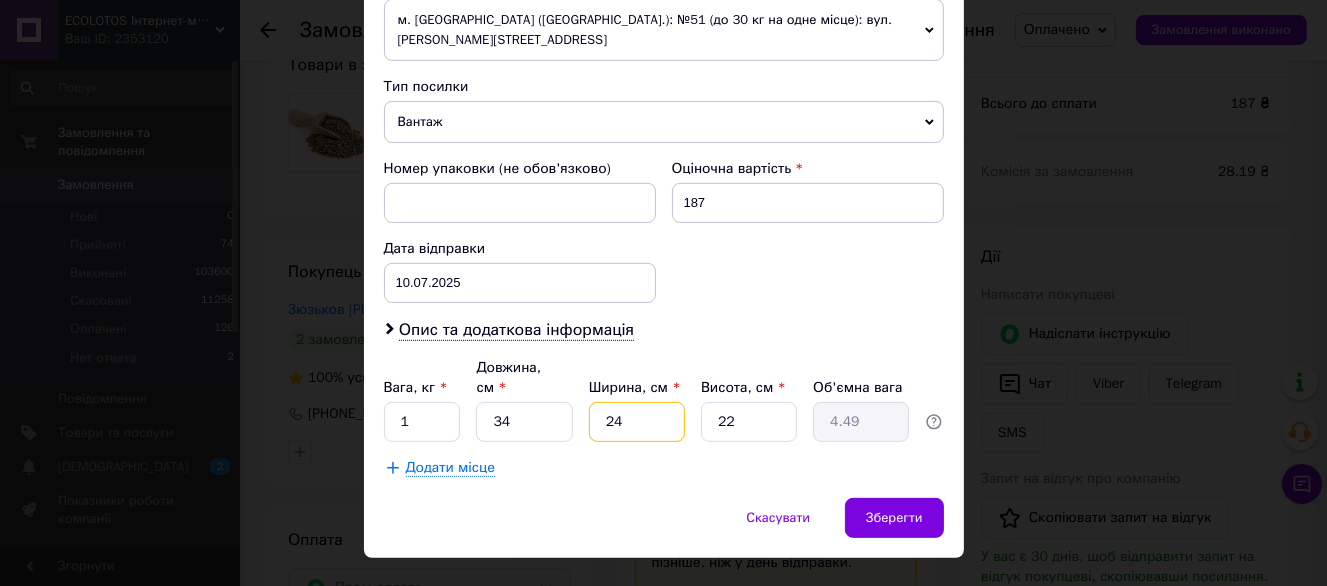 type on "24" 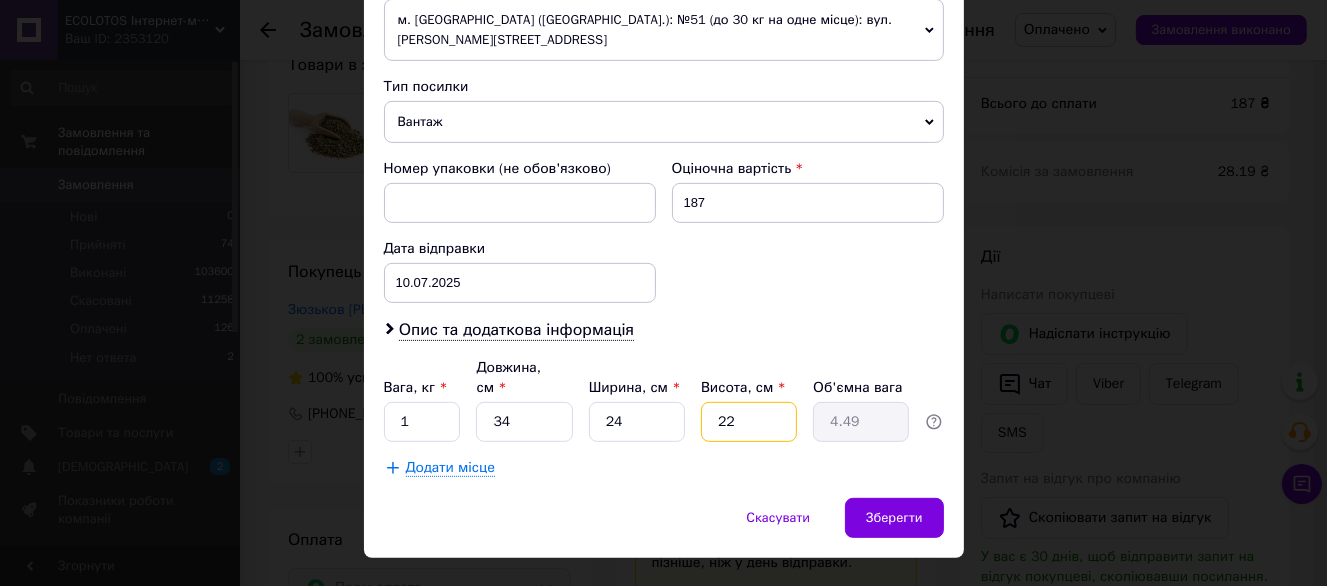 click on "22" at bounding box center [749, 422] 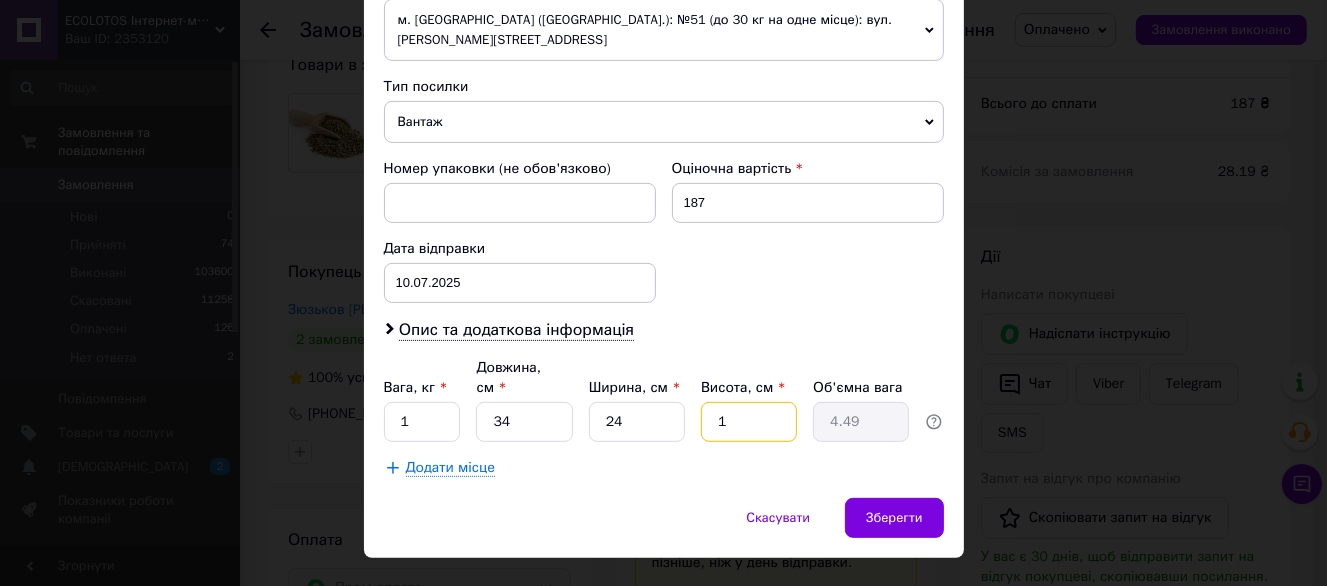 type on "0.2" 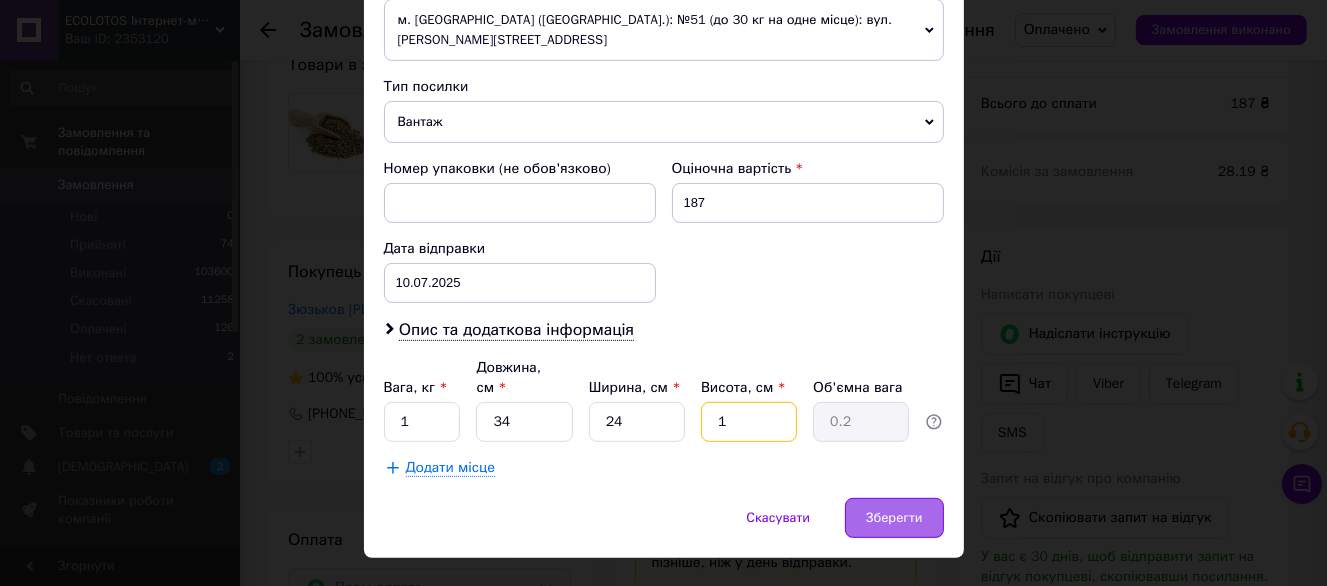 type on "10" 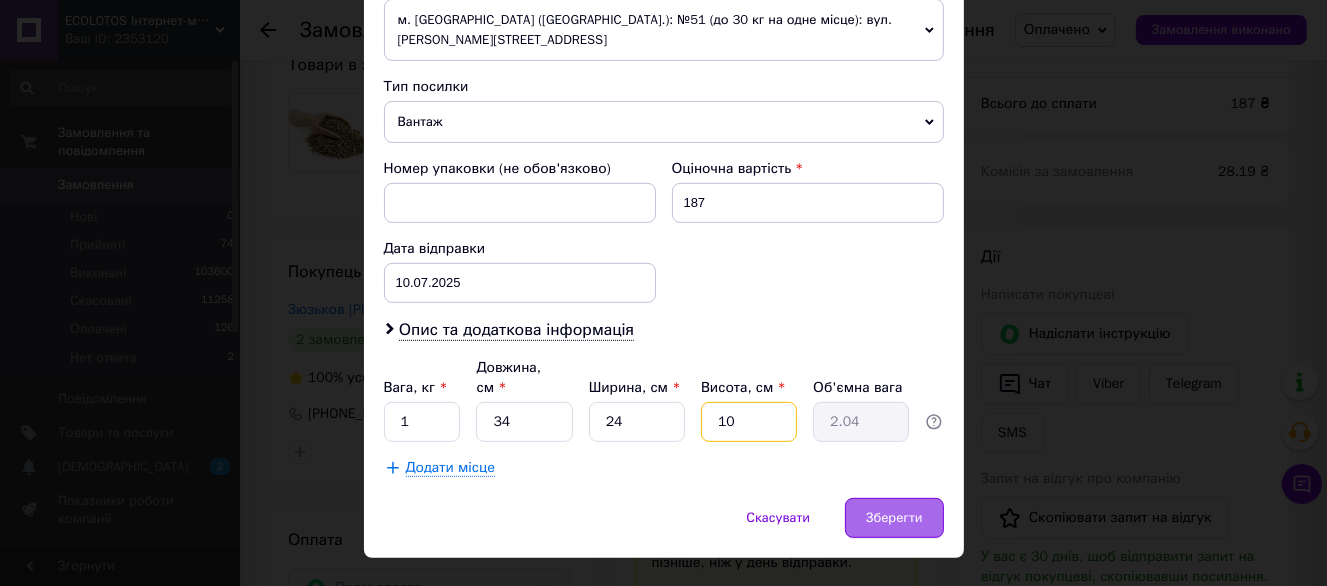 type on "10" 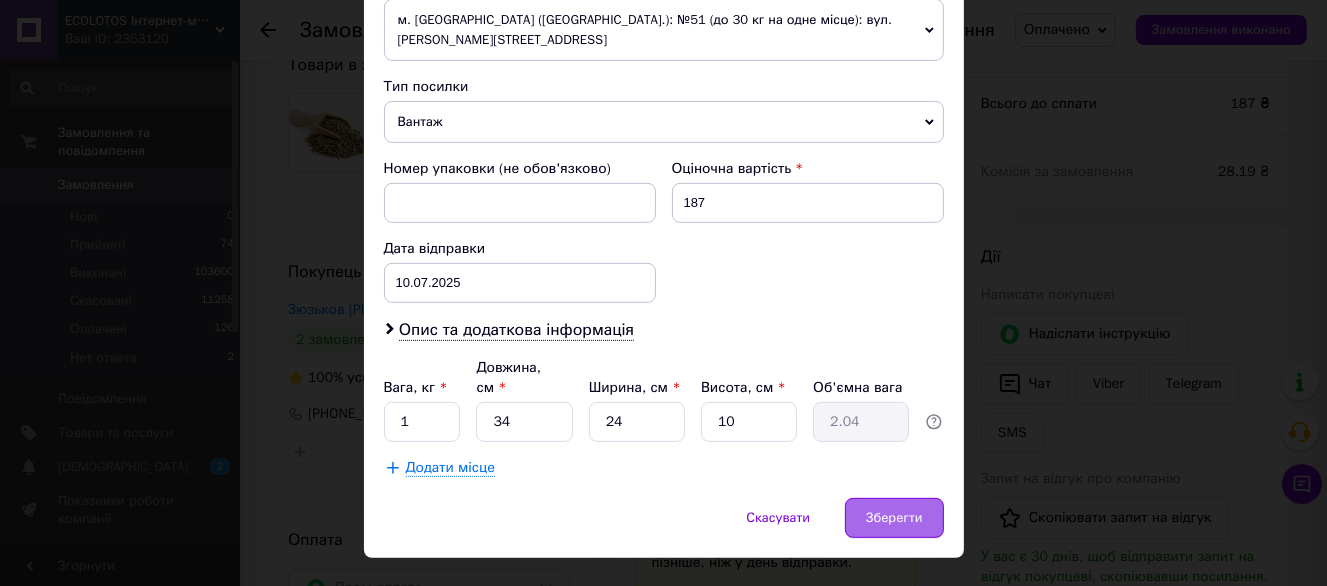 click on "Зберегти" at bounding box center (894, 518) 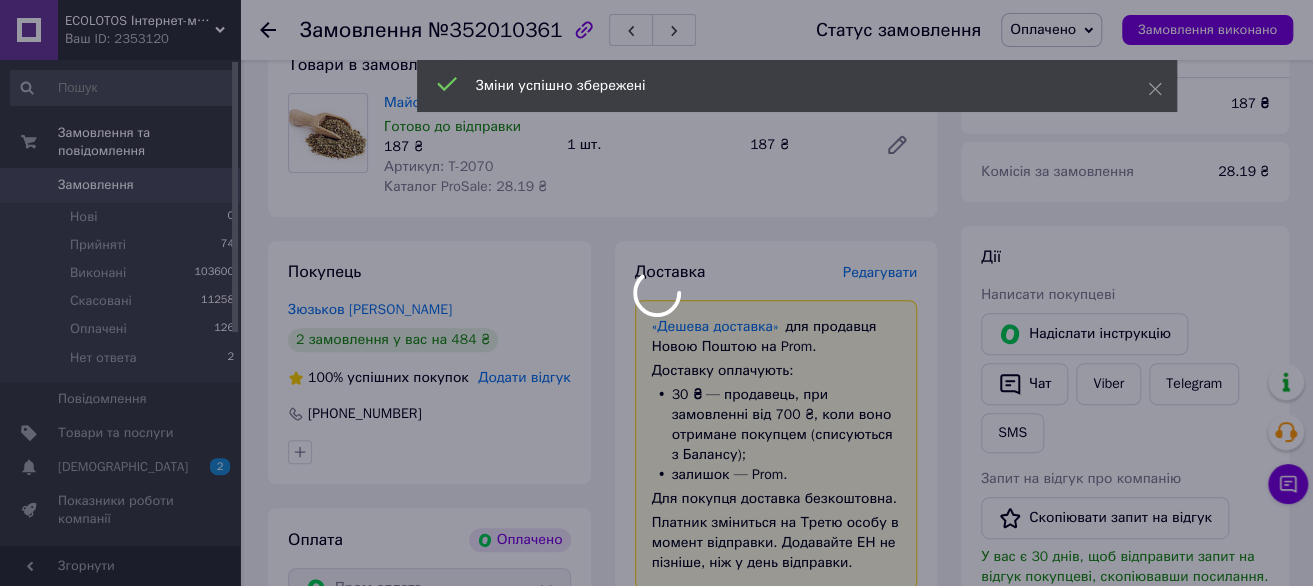scroll, scrollTop: 100, scrollLeft: 0, axis: vertical 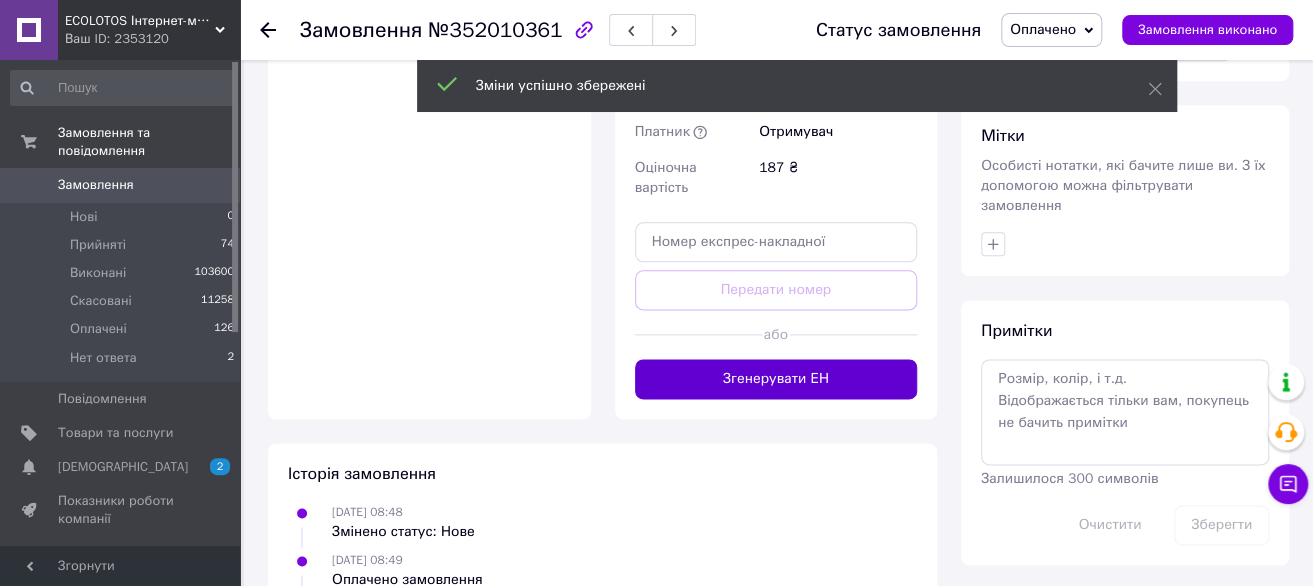 click on "Згенерувати ЕН" at bounding box center [776, 379] 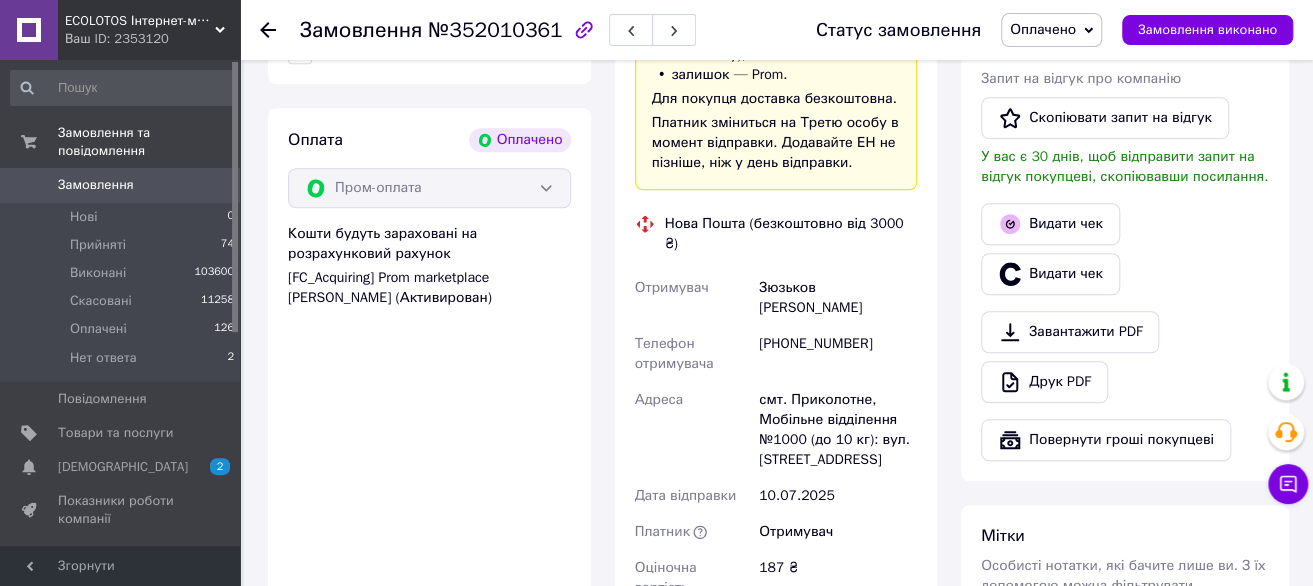 scroll, scrollTop: 500, scrollLeft: 0, axis: vertical 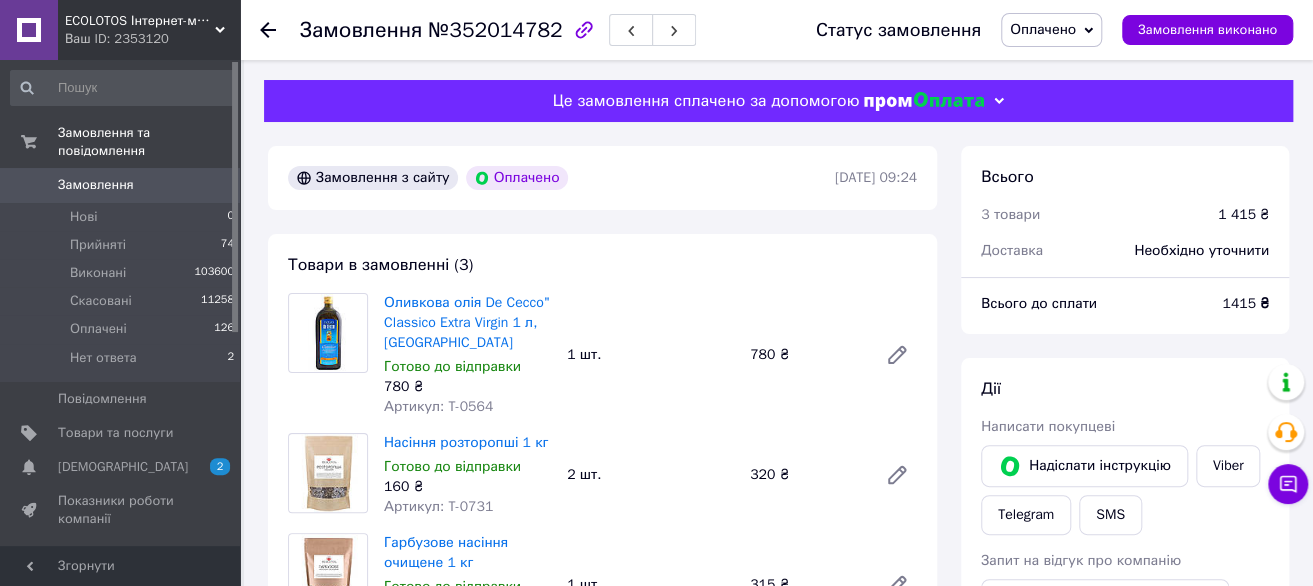 click on "Оливкова олія De Cecco" Classico Extra Virgin 1 л, [PERSON_NAME] до відправки 780 ₴ Артикул: T-0564 1 шт. 780 ₴" at bounding box center [650, 355] 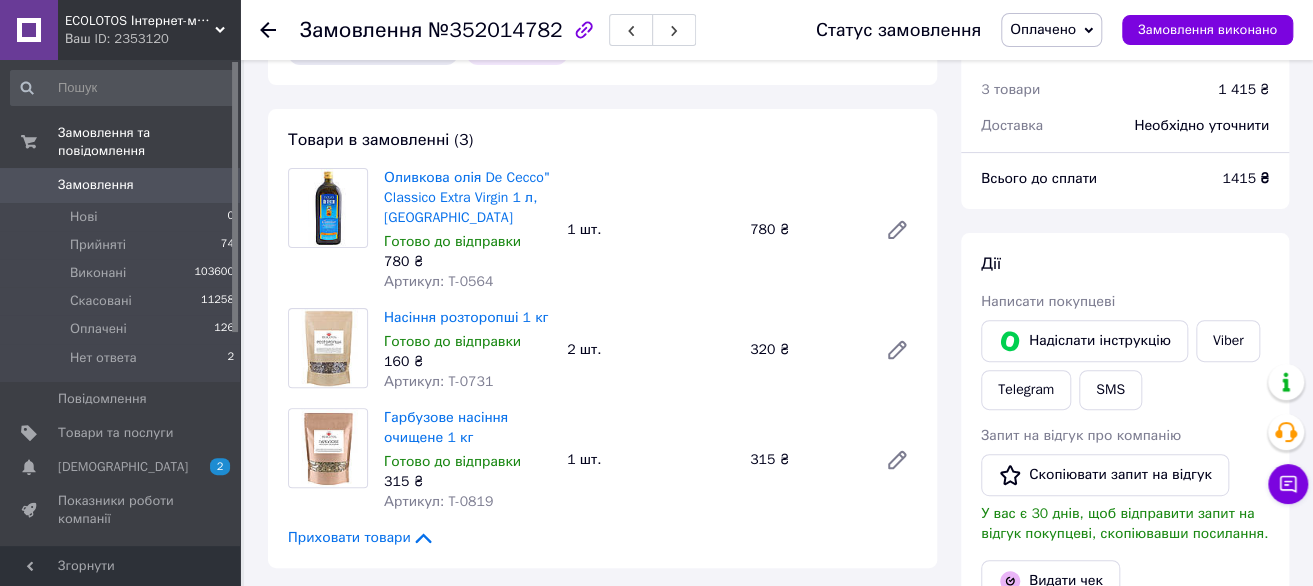 scroll, scrollTop: 100, scrollLeft: 0, axis: vertical 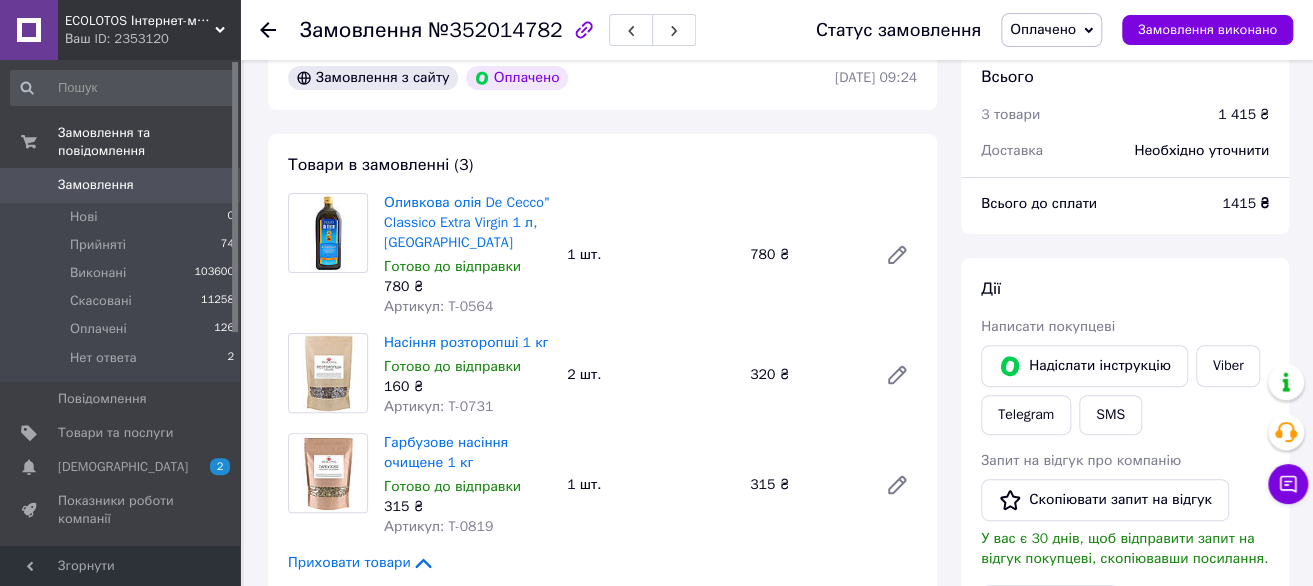 click on "Насіння розторопші 1 кг Готово до відправки 160 ₴ Артикул: T-0731 2 шт. 320 ₴" at bounding box center [650, 375] 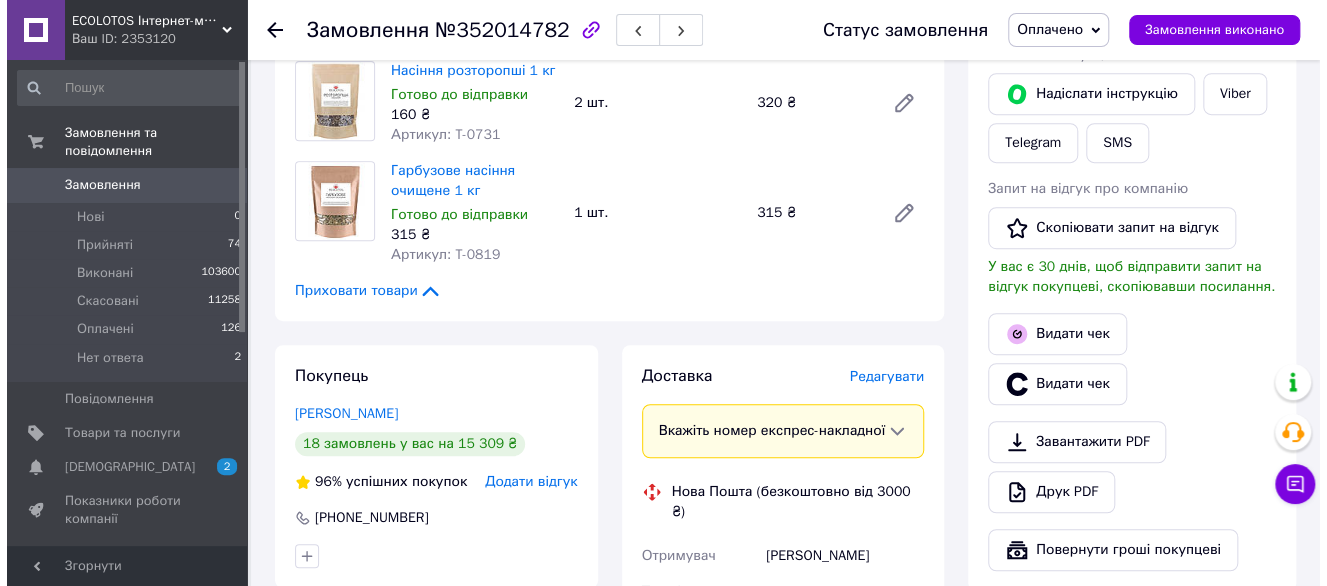 scroll, scrollTop: 400, scrollLeft: 0, axis: vertical 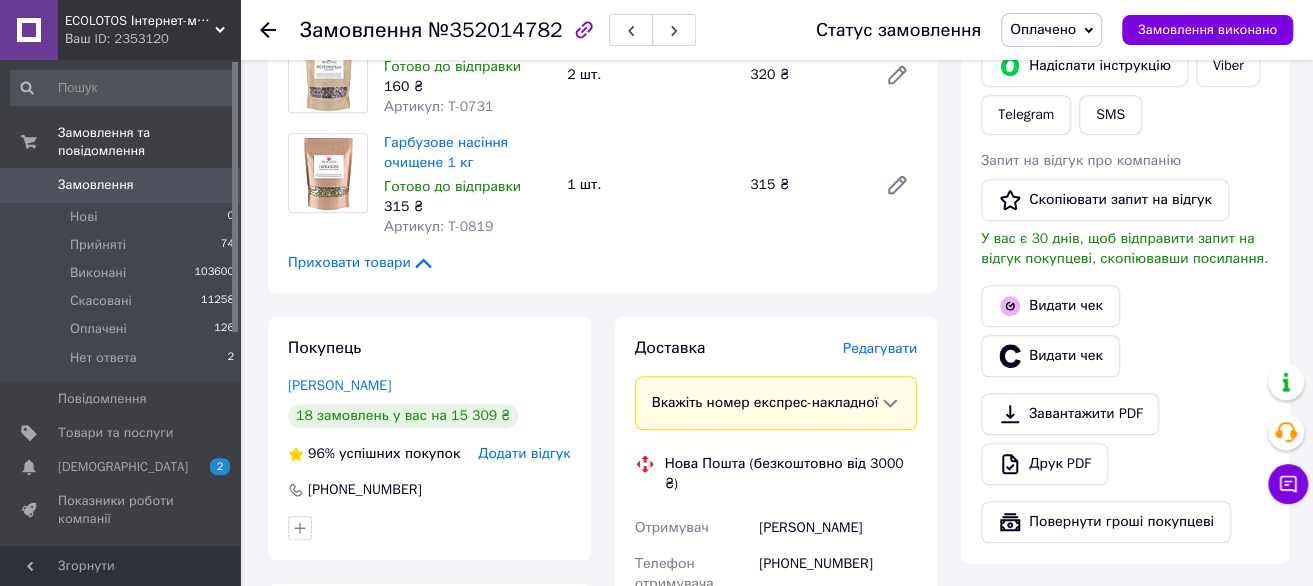 click on "Доставка [PERSON_NAME] Вкажіть номер експрес-накладної Обов'язково введіть номер експрес-накладної,
якщо створювали її не на цій сторінці. У разі,
якщо номер ЕН не буде доданий, ми не зможемо
виплатити гроші за замовлення Мобільний номер покупця (із замовлення) повинен відповідати номеру отримувача за накладною Нова Пошта (безкоштовно від 3000 ₴) Отримувач [PERSON_NAME] Телефон отримувача [PHONE_NUMBER] [GEOGRAPHIC_DATA] смт. Яворницьке ([GEOGRAPHIC_DATA].), №2 (до 10 кг): вул. Робоча, 19в Дата відправки [DATE] Платник Отримувач Оціночна вартість 1 415 ₴ Передати номер або 1415 <" at bounding box center (776, 678) 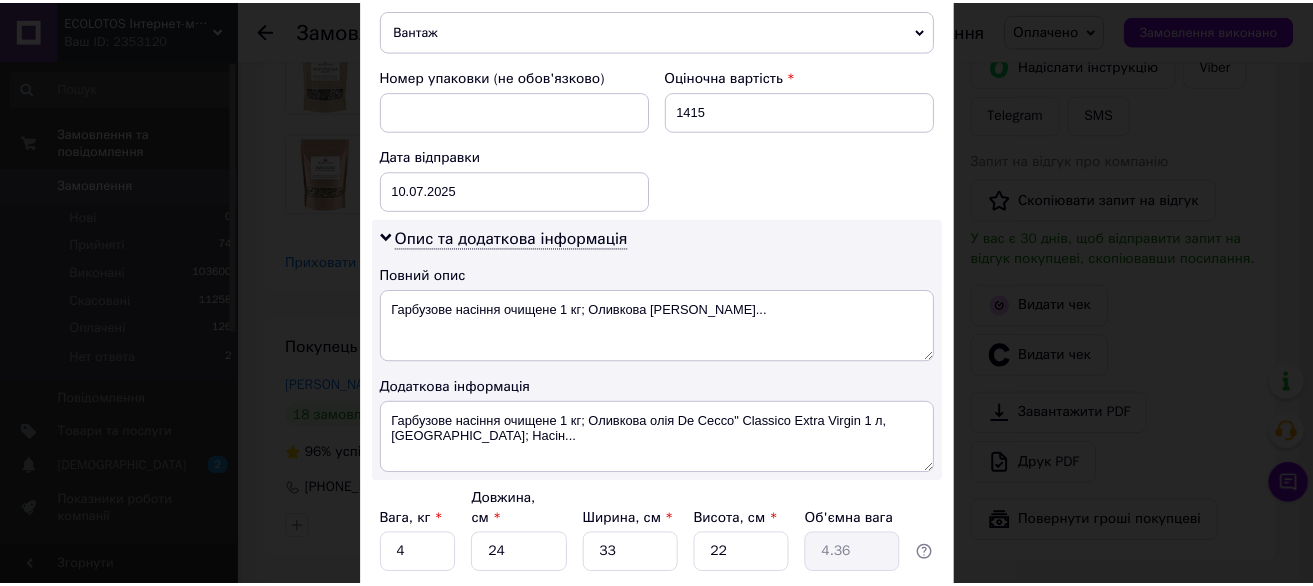 scroll, scrollTop: 964, scrollLeft: 0, axis: vertical 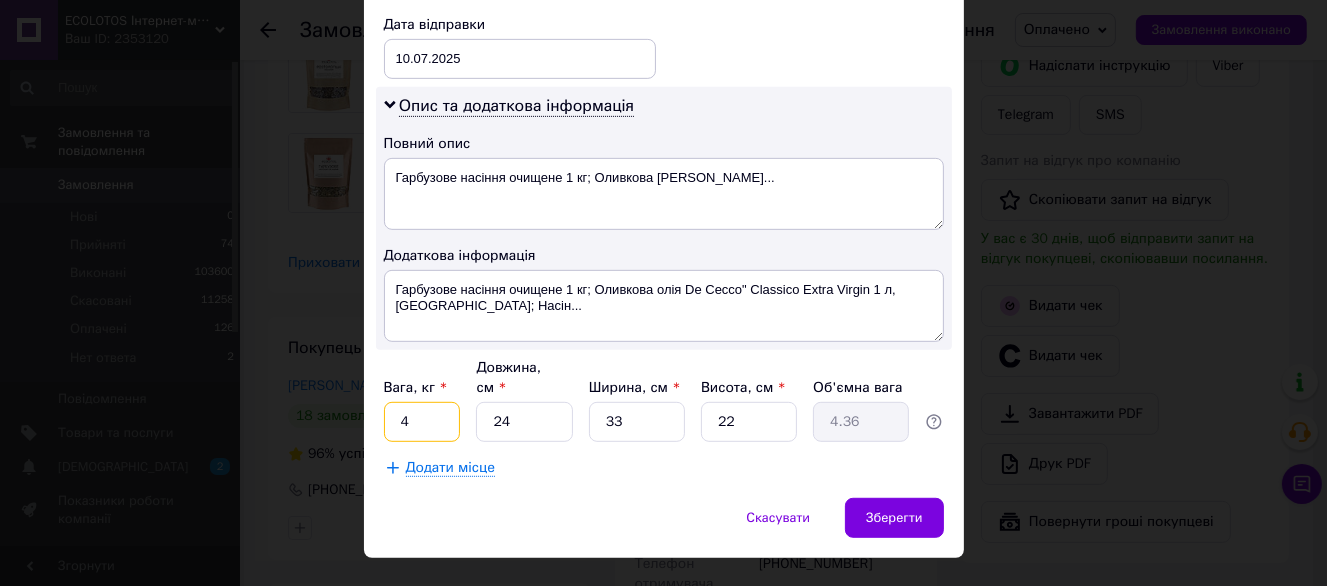 click on "4" at bounding box center (422, 422) 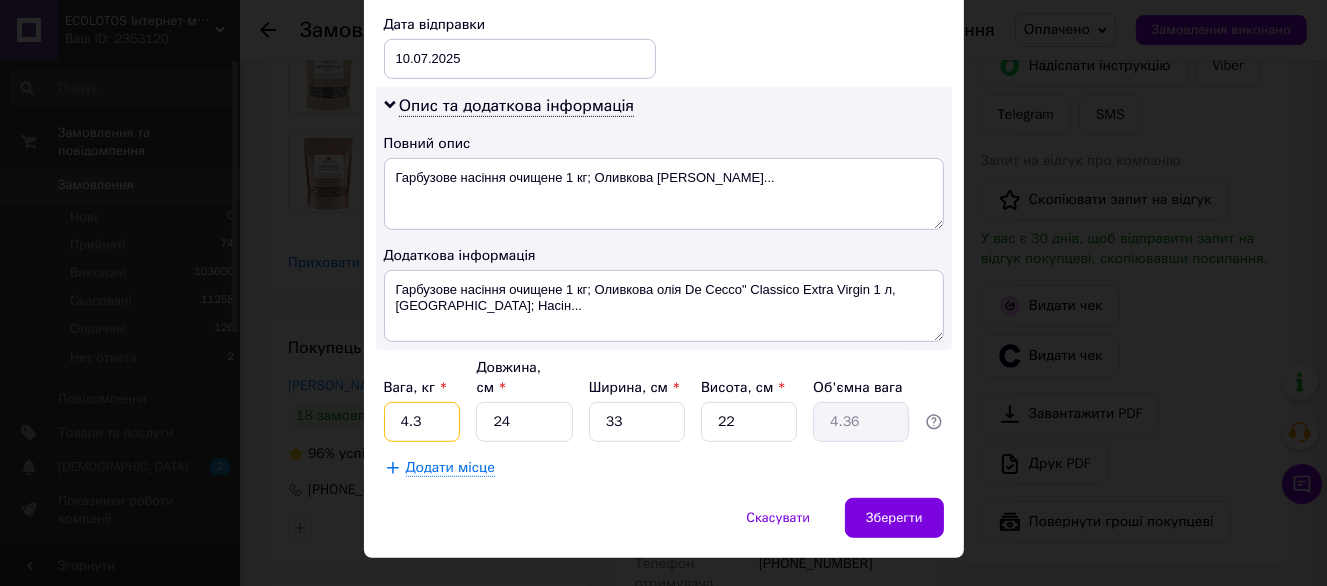 type on "4.3" 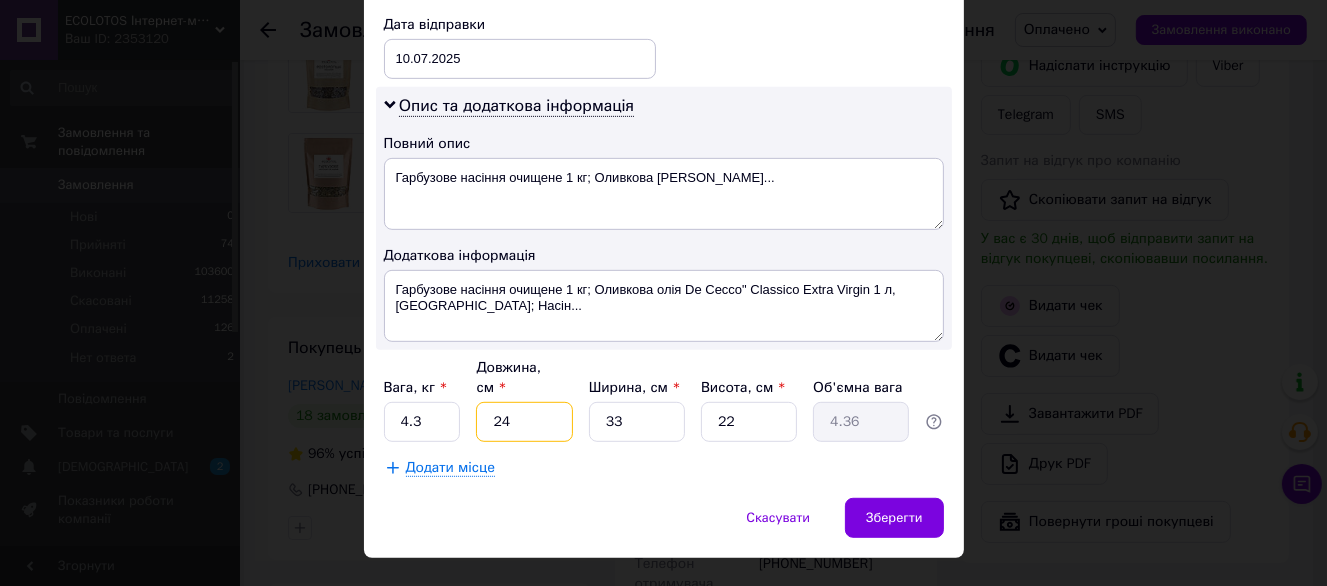 click on "24" at bounding box center [524, 422] 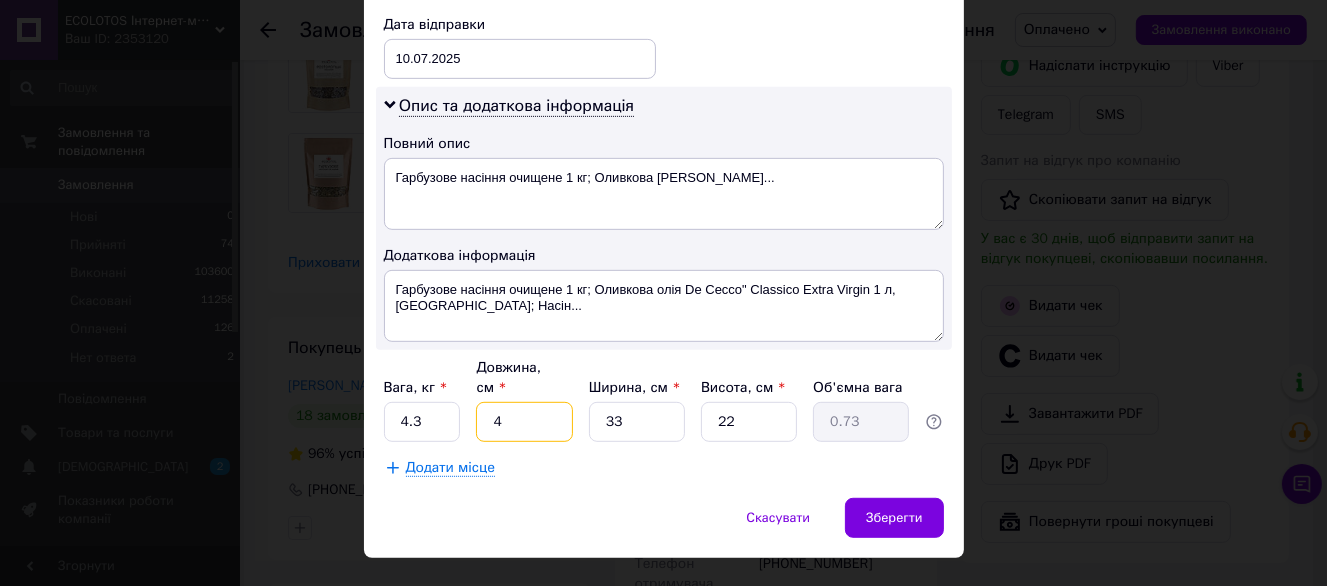 type on "40" 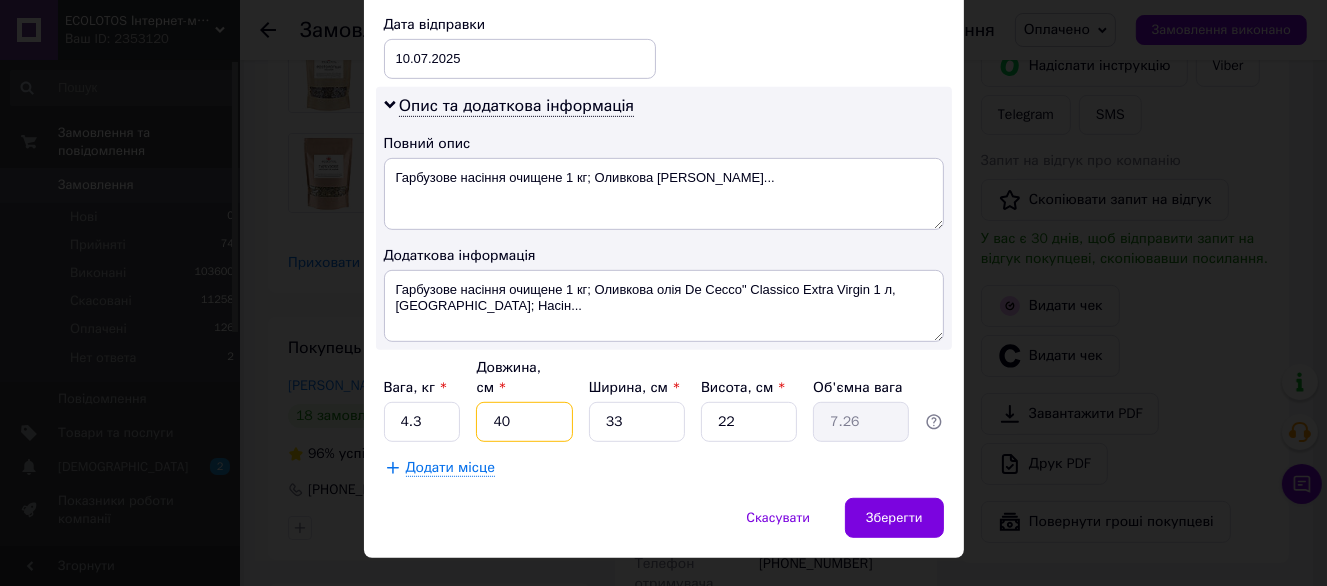 type on "40" 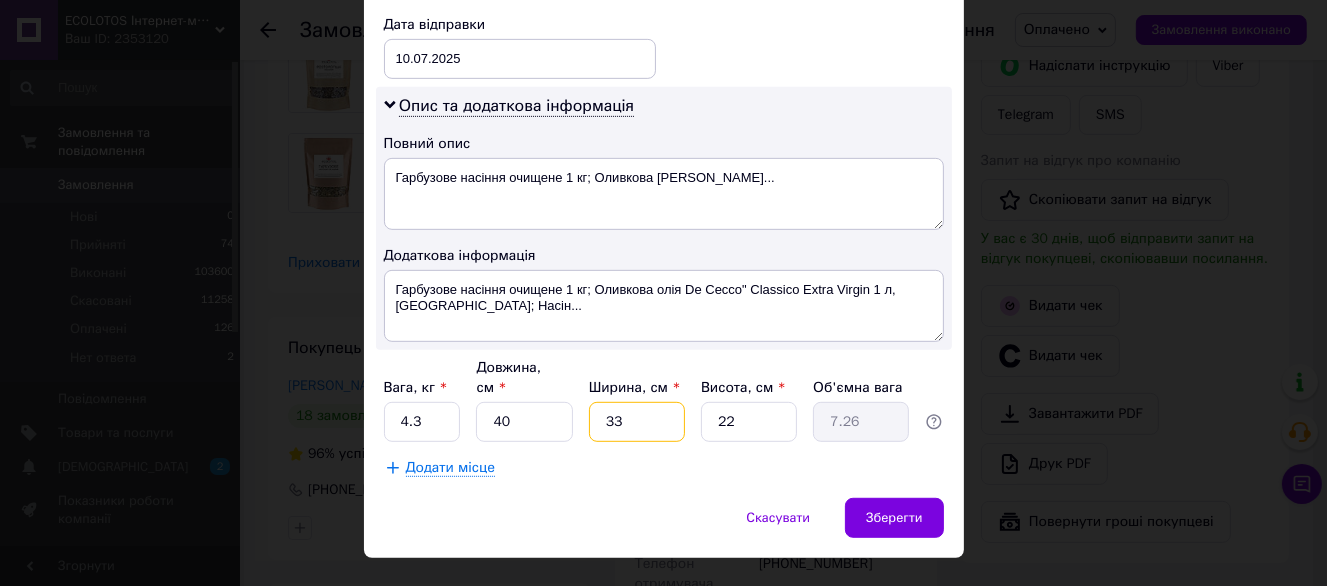 click on "33" at bounding box center (637, 422) 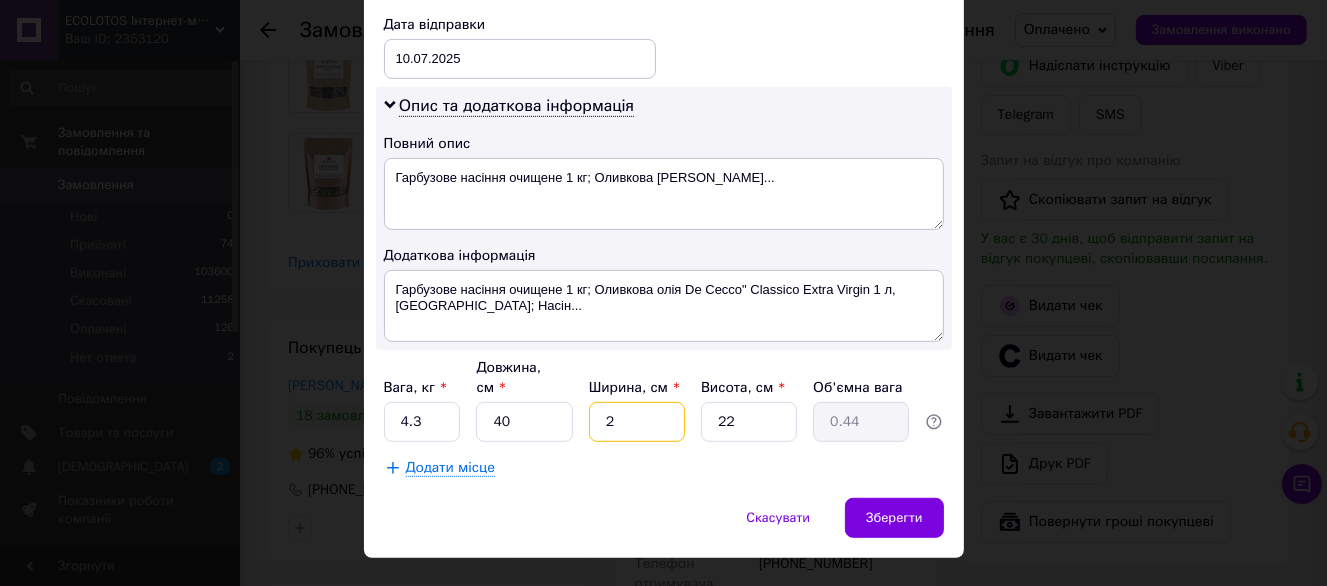 type on "25" 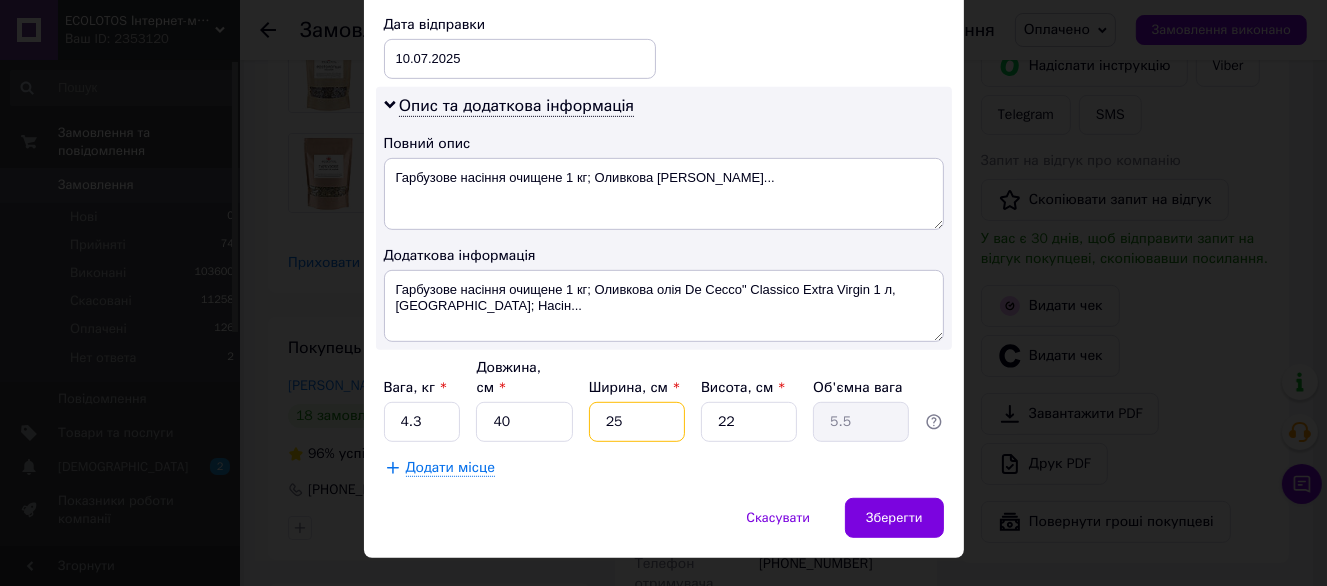 type on "25" 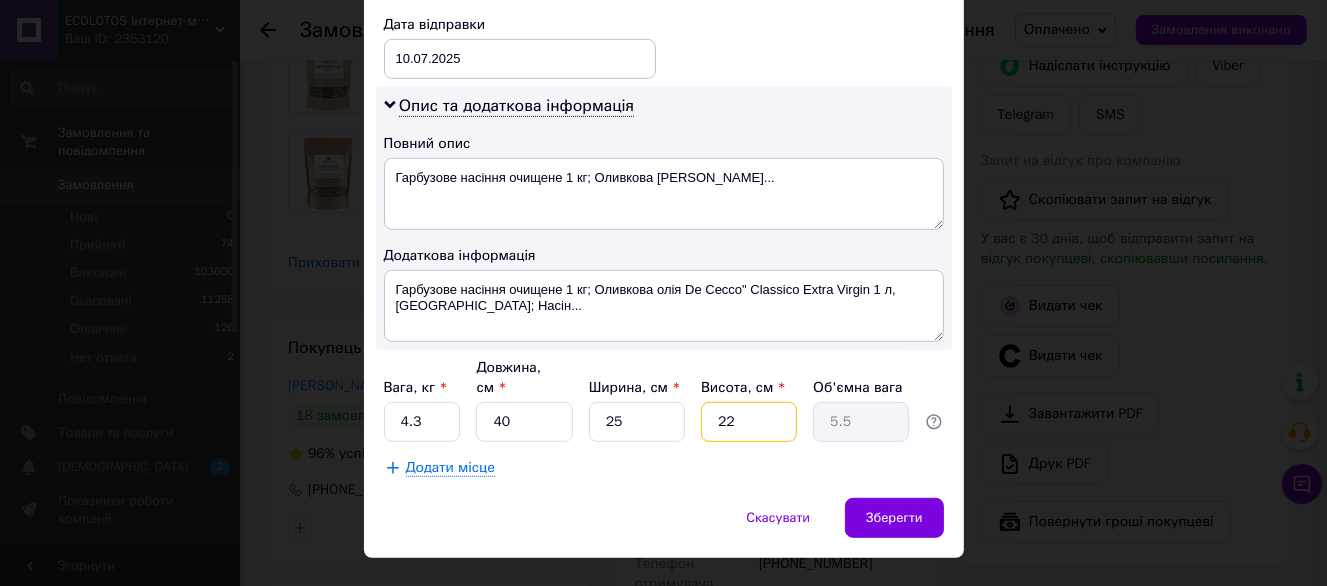 click on "22" at bounding box center [749, 422] 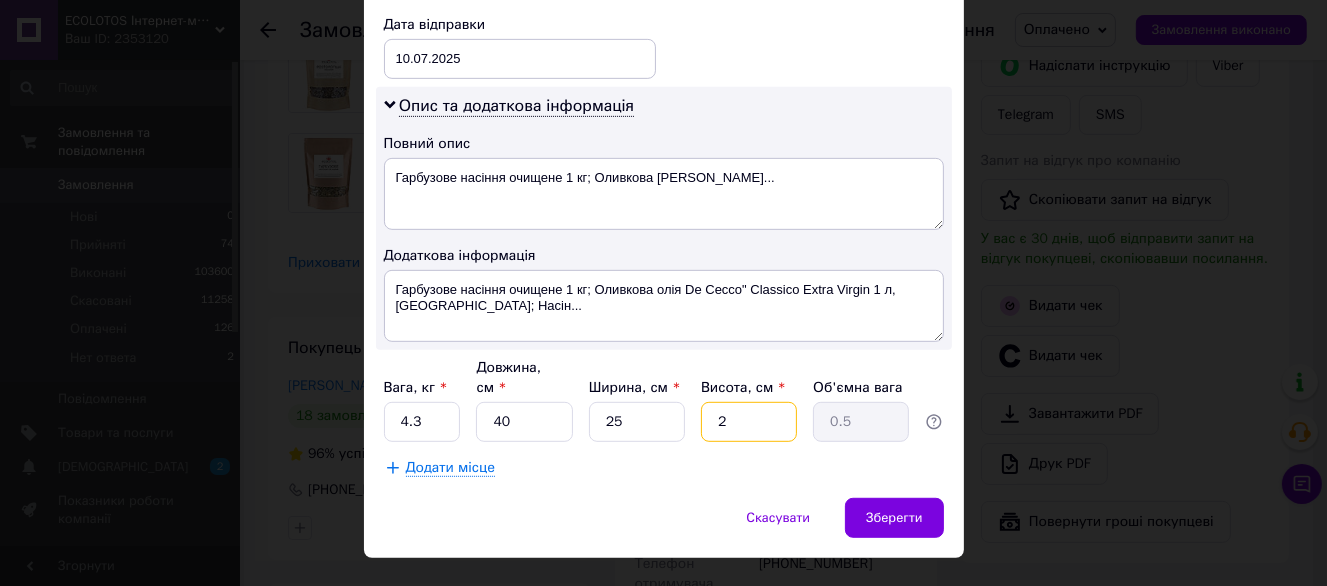 click on "2" at bounding box center [749, 422] 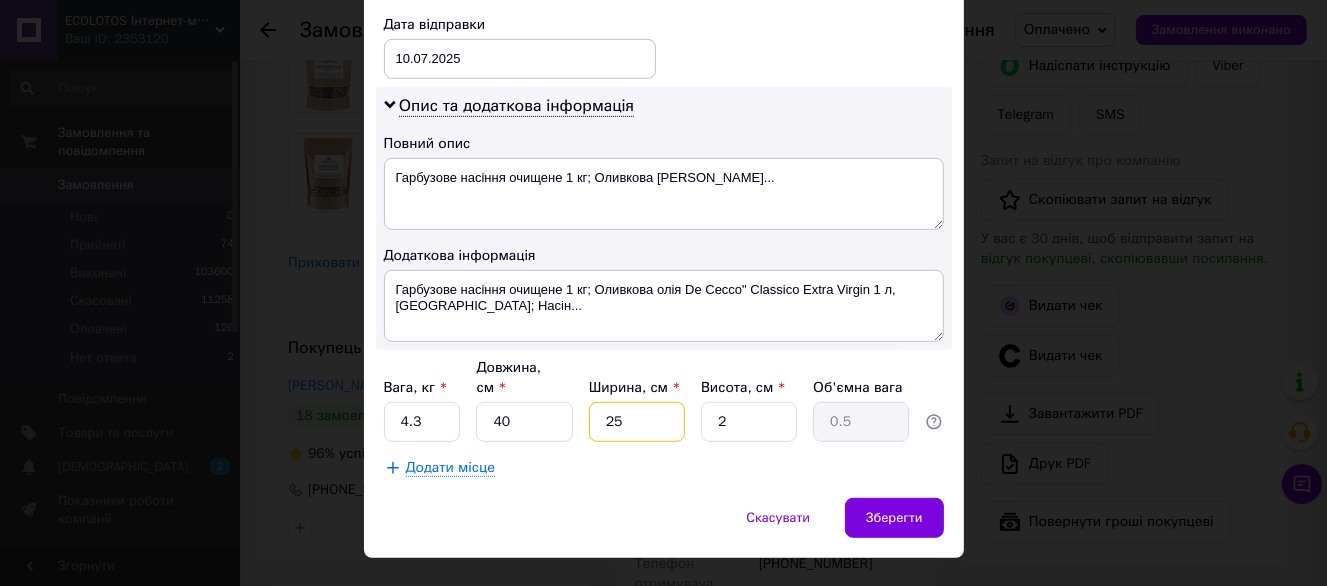 click on "25" at bounding box center [637, 422] 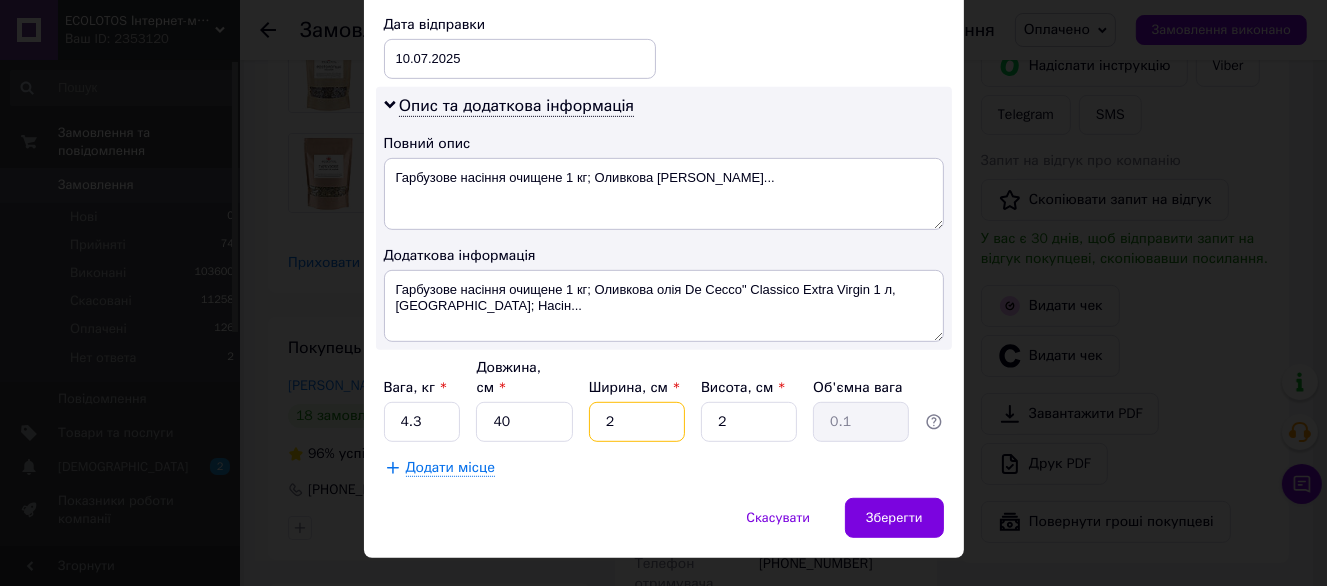 type on "24" 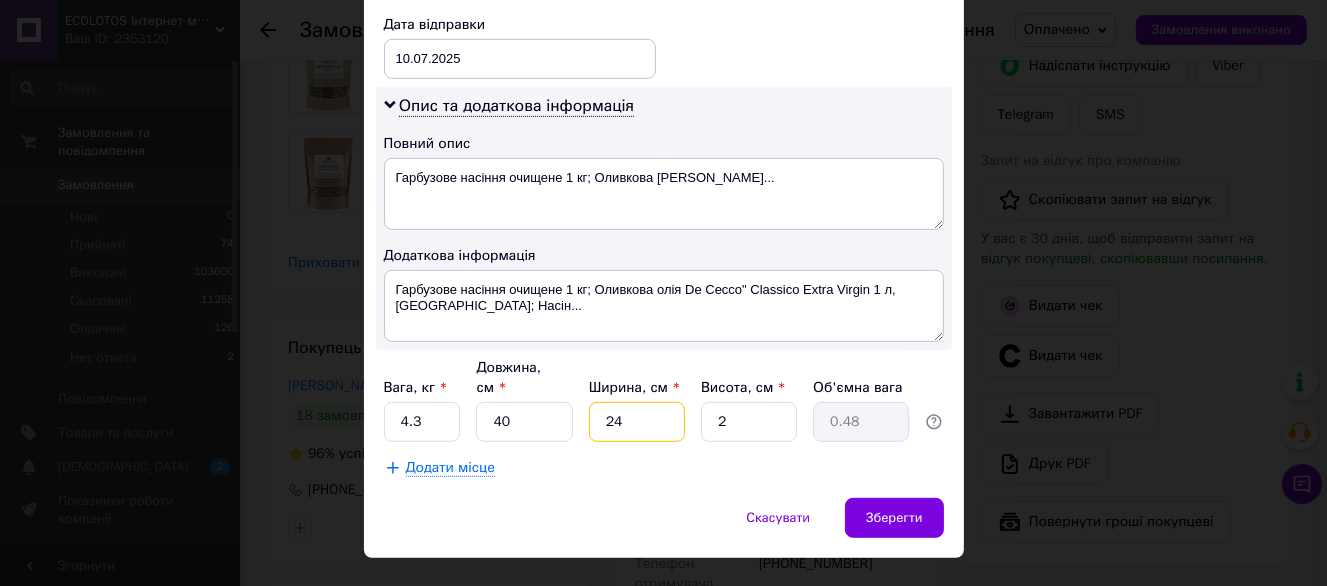 type on "24" 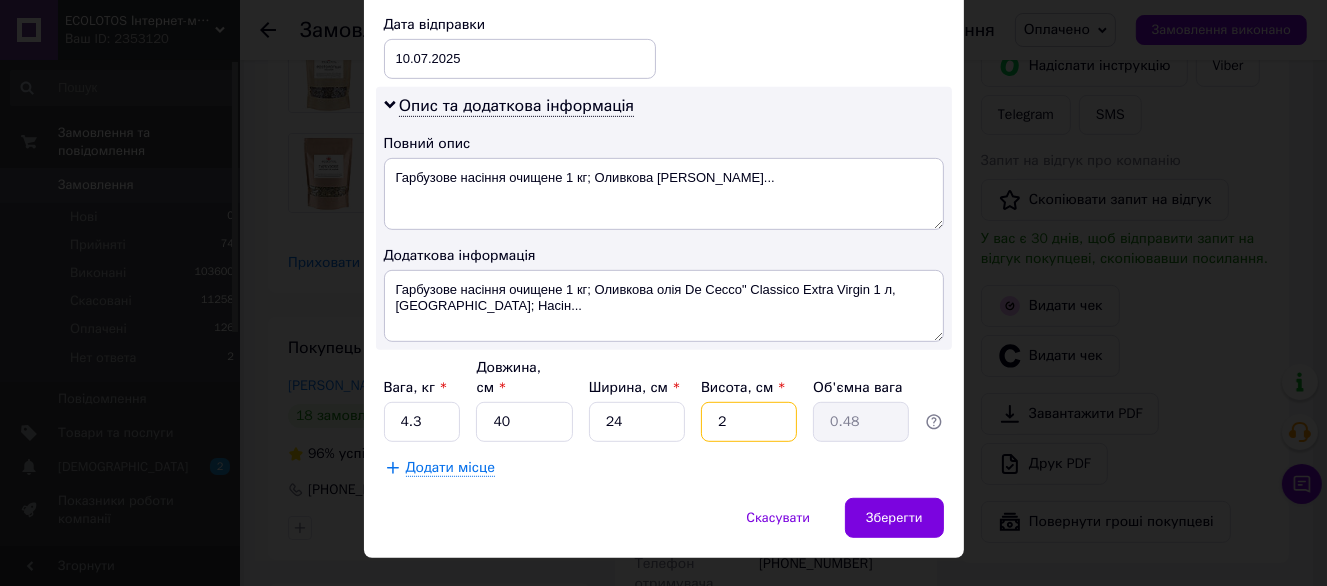 click on "2" at bounding box center [749, 422] 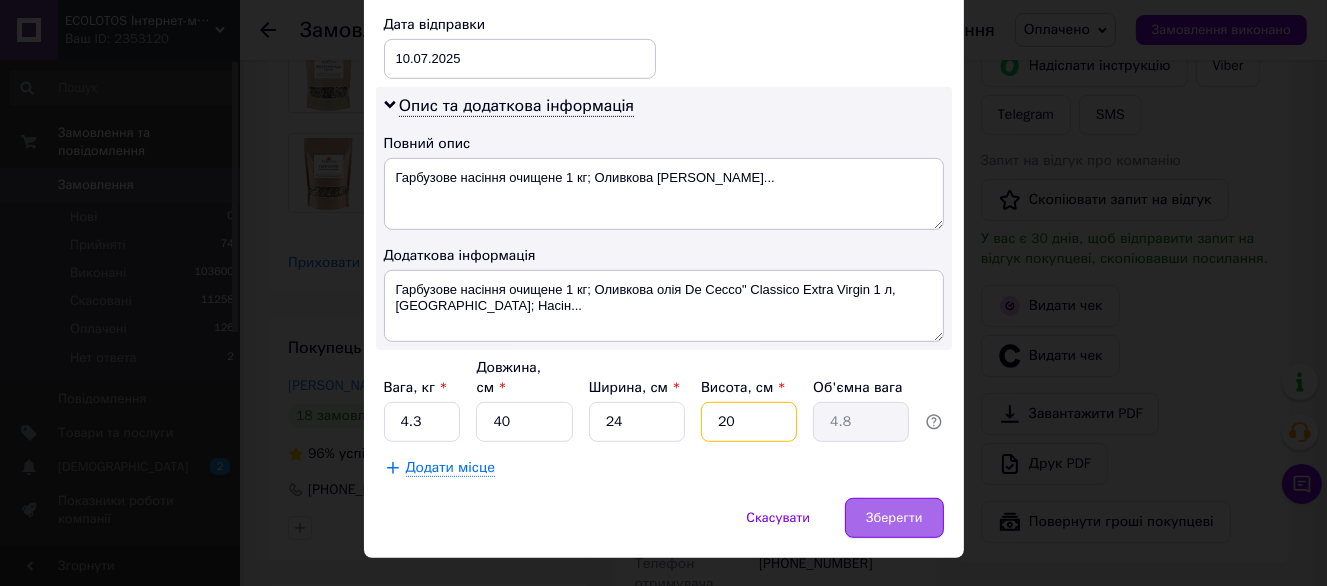type on "20" 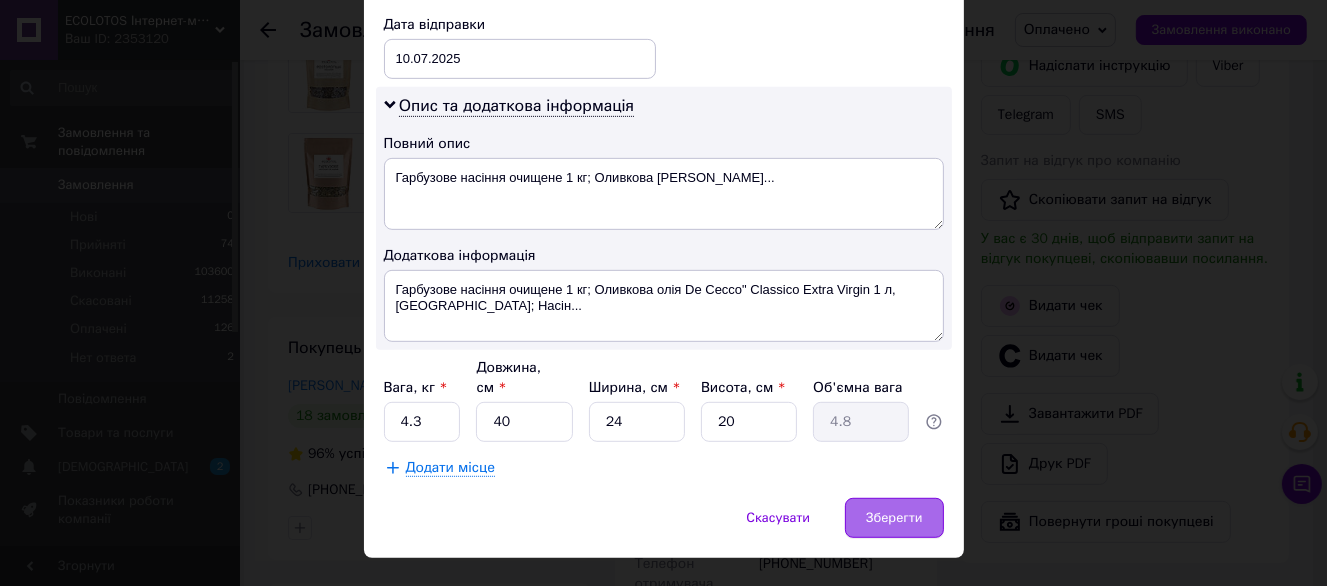 click on "Зберегти" at bounding box center (894, 518) 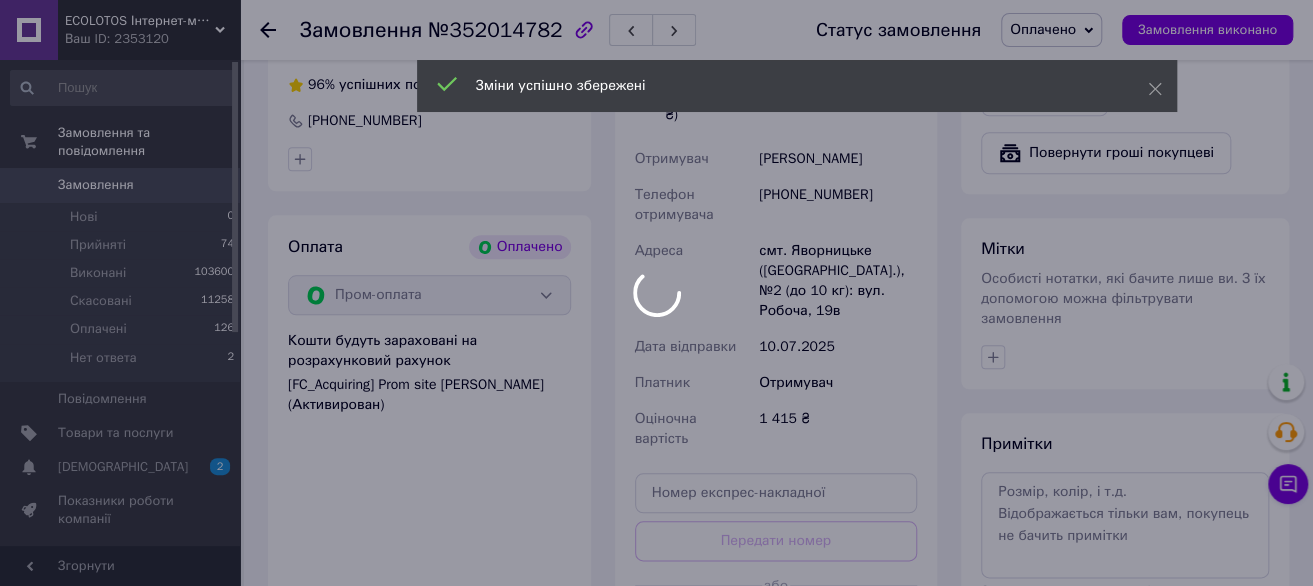 scroll, scrollTop: 900, scrollLeft: 0, axis: vertical 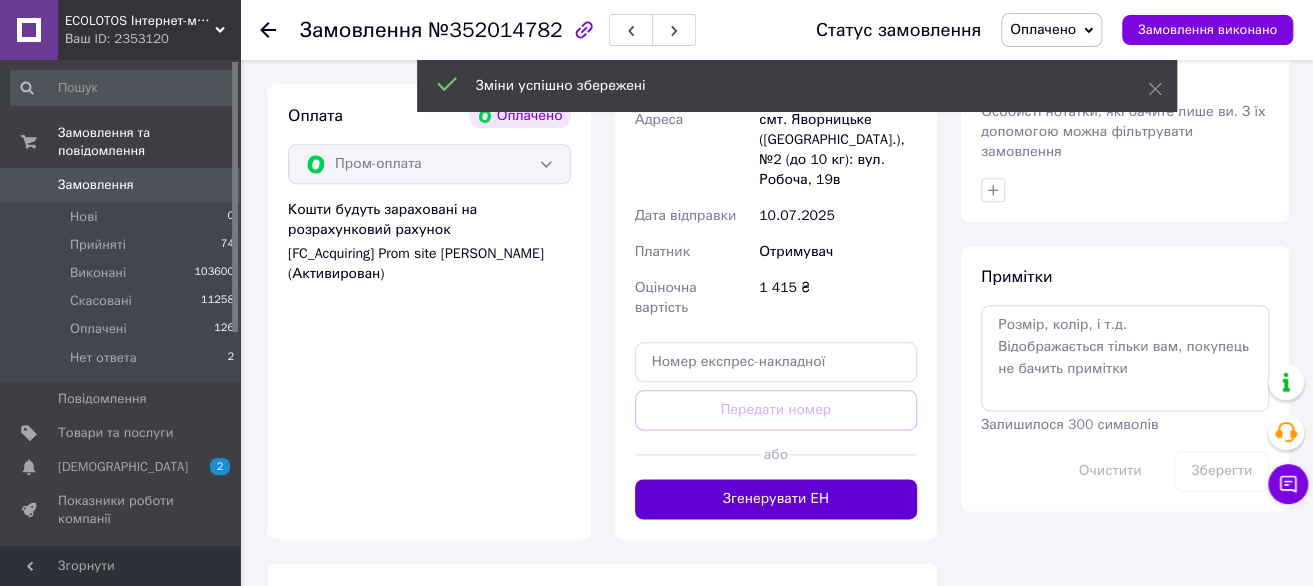 click on "Згенерувати ЕН" at bounding box center [776, 499] 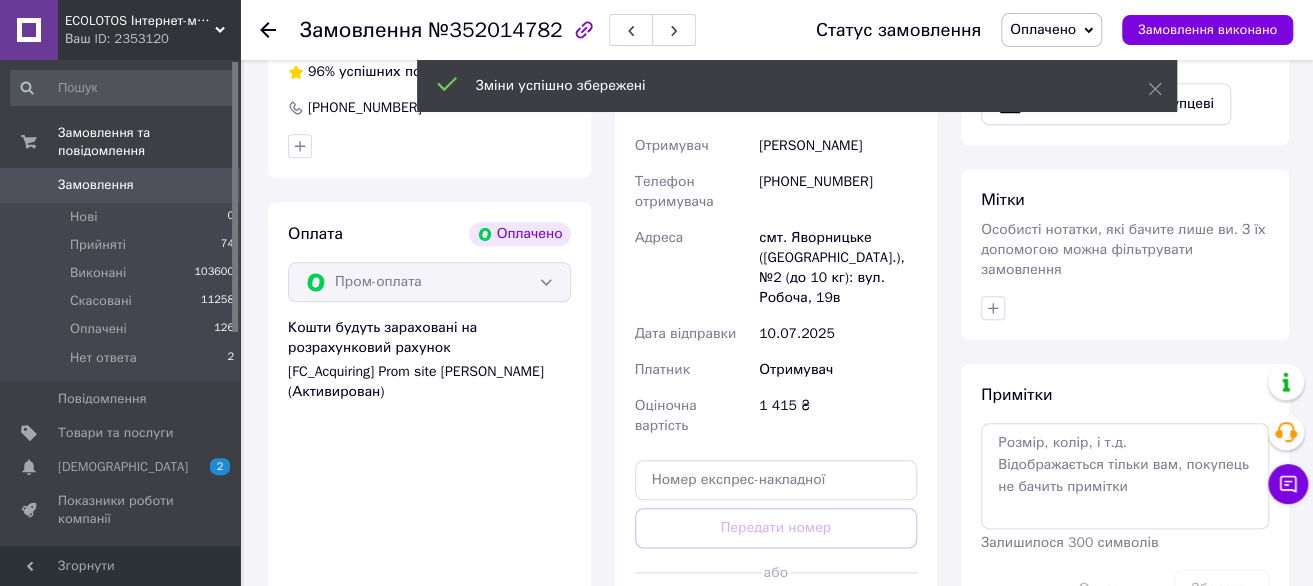 scroll, scrollTop: 600, scrollLeft: 0, axis: vertical 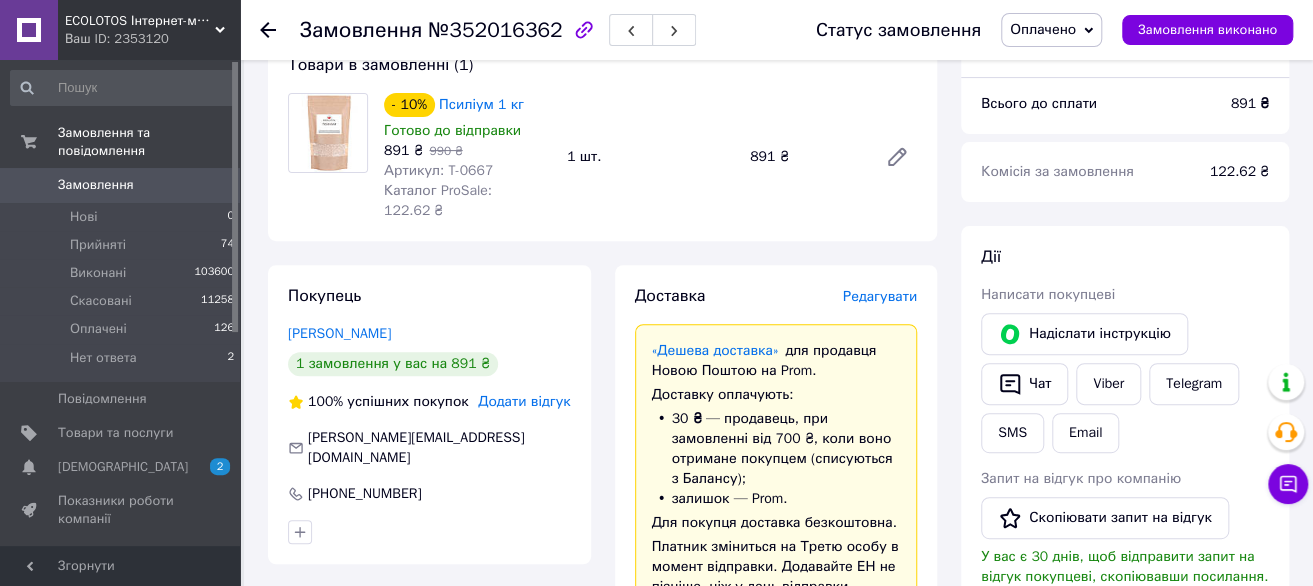 click on "Доставка Редагувати" at bounding box center [776, 296] 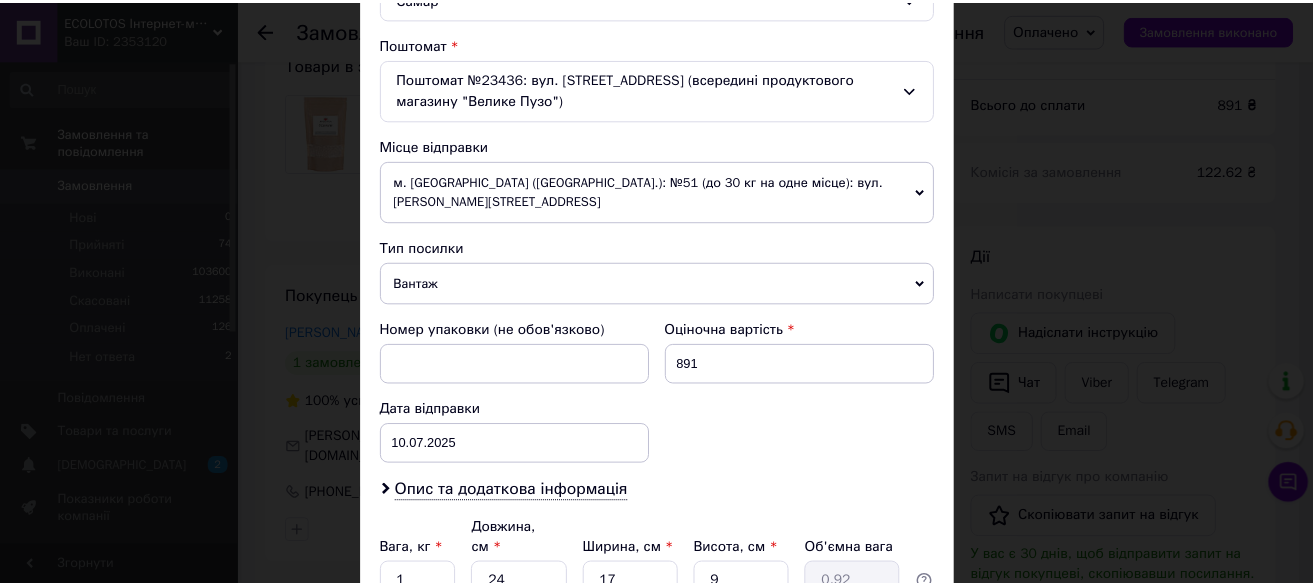 scroll, scrollTop: 762, scrollLeft: 0, axis: vertical 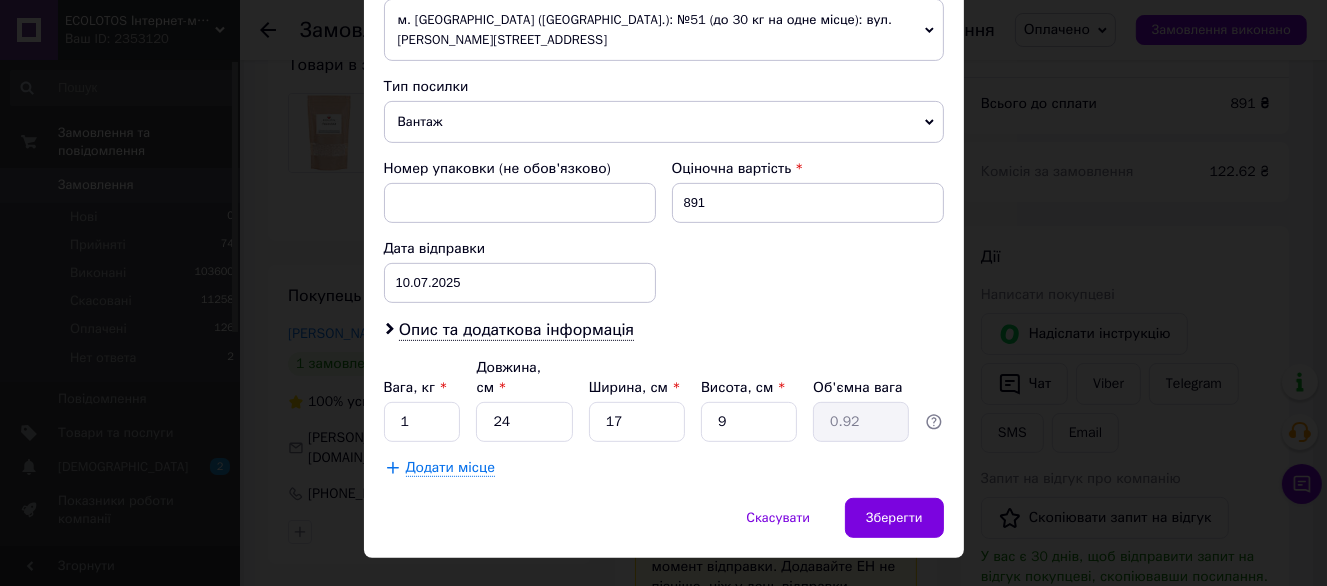 click on "× Редагування доставки Спосіб доставки Нова Пошта (безкоштовно від 3000 ₴) Платник Отримувач Відправник Прізвище отримувача Сірен Ім'я отримувача [PERSON_NAME] батькові отримувача Телефон отримувача [PHONE_NUMBER] Тип доставки В поштоматі У відділенні Кур'єром Місто Самар Поштомат Поштомат №23436: вул. [STREET_ADDRESS] (всередині продуктового магазину "Велике Пузо") Місце відправки м. [GEOGRAPHIC_DATA] ([GEOGRAPHIC_DATA].): №51 (до 30 кг на одне місце): вул. Євгена [STREET_ADDRESS] Немає збігів. Спробуйте змінити умови пошуку Додати ще місце відправки Тип посилки Вантаж Документи 891 [DATE] < 2025 >" at bounding box center [663, 293] 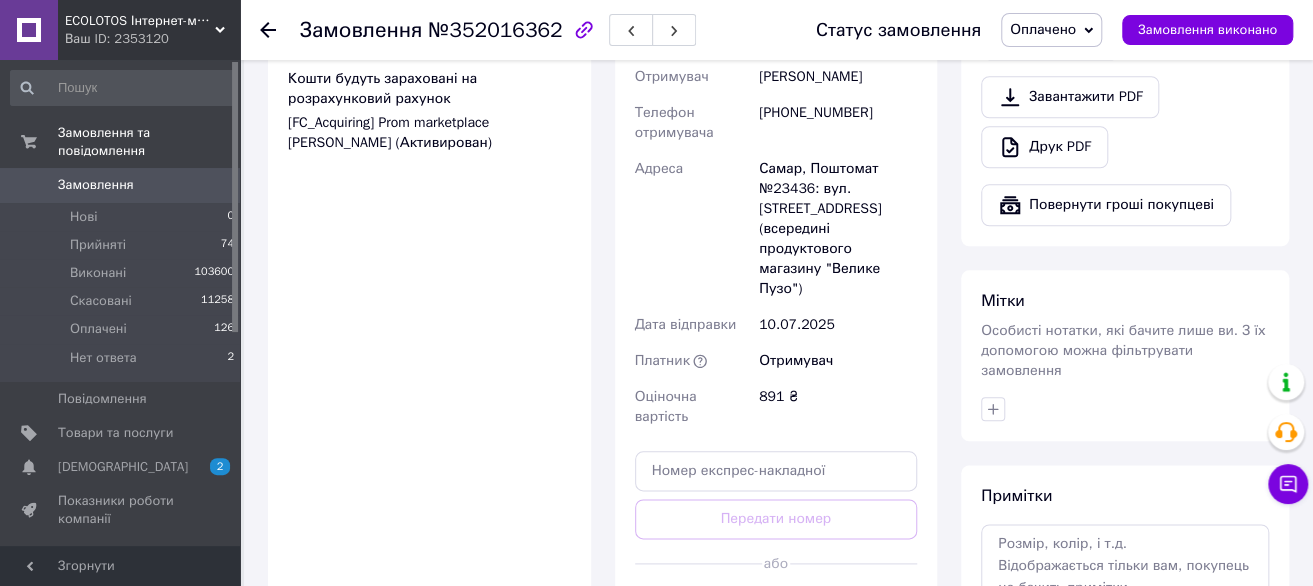 scroll, scrollTop: 900, scrollLeft: 0, axis: vertical 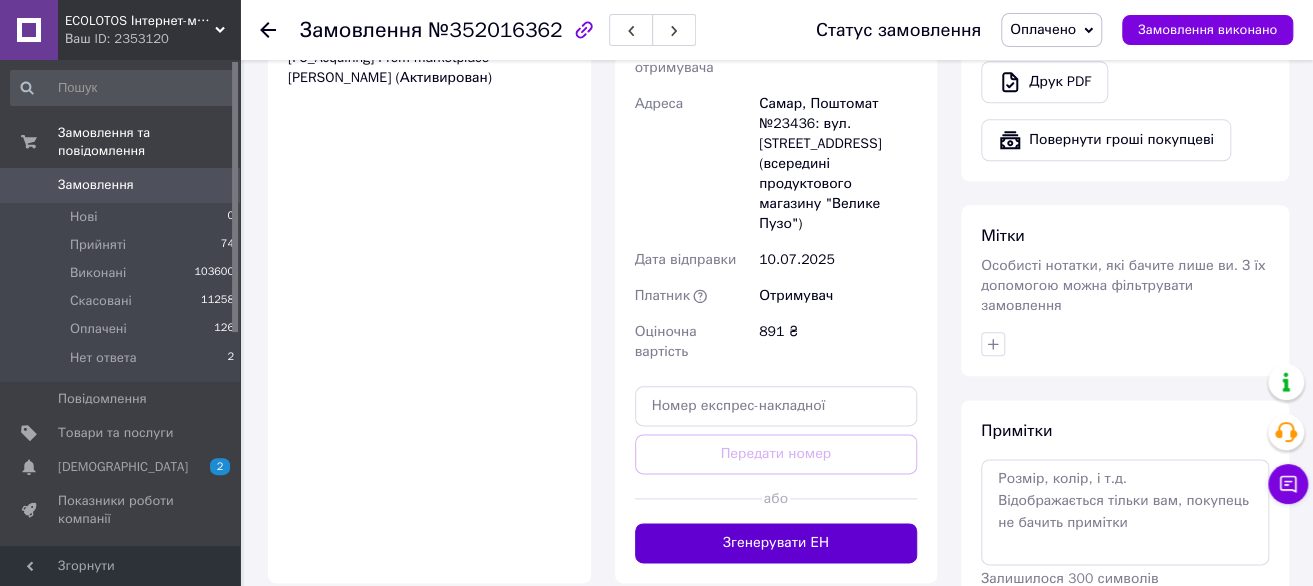 click on "Згенерувати ЕН" at bounding box center (776, 543) 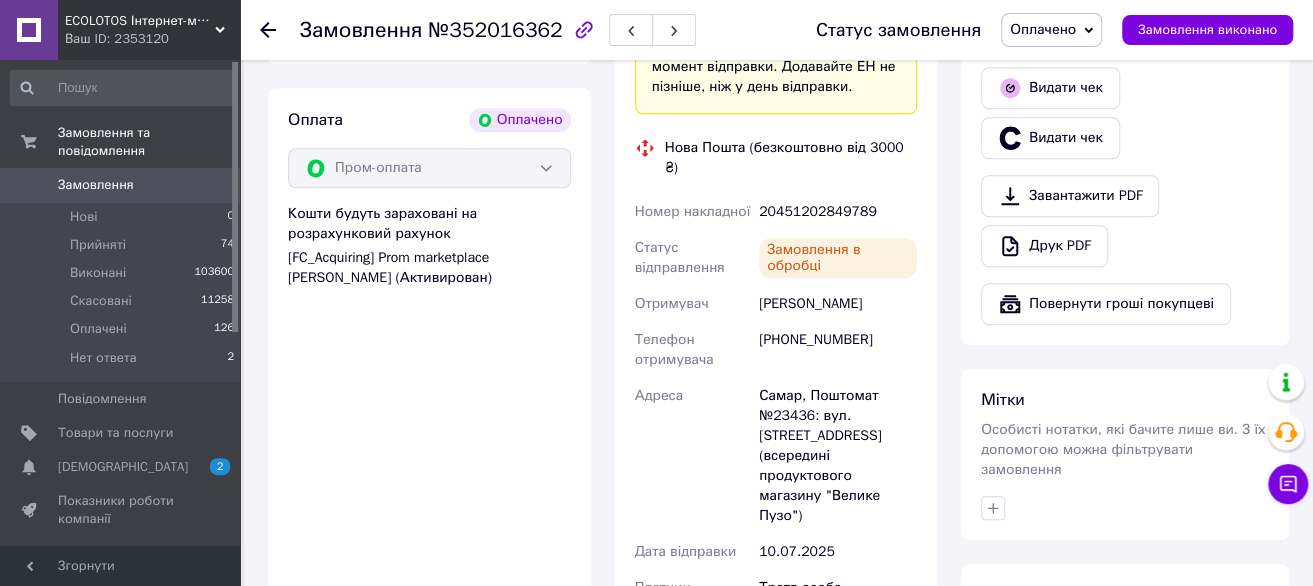 scroll, scrollTop: 600, scrollLeft: 0, axis: vertical 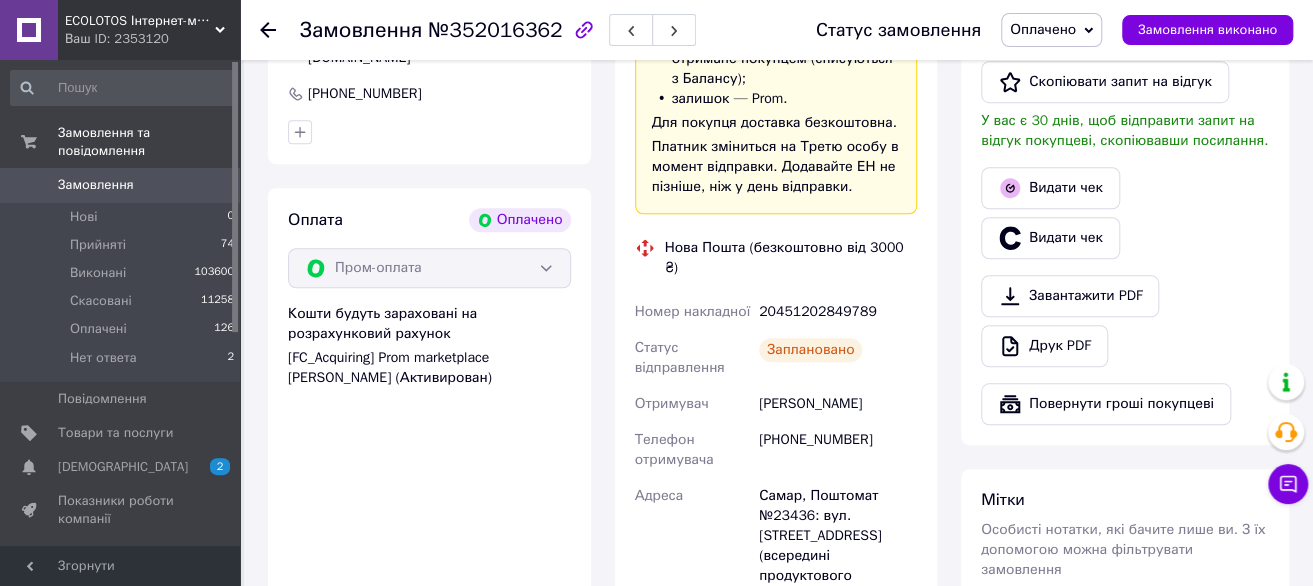 click on "Телефон отримувача" at bounding box center (693, 450) 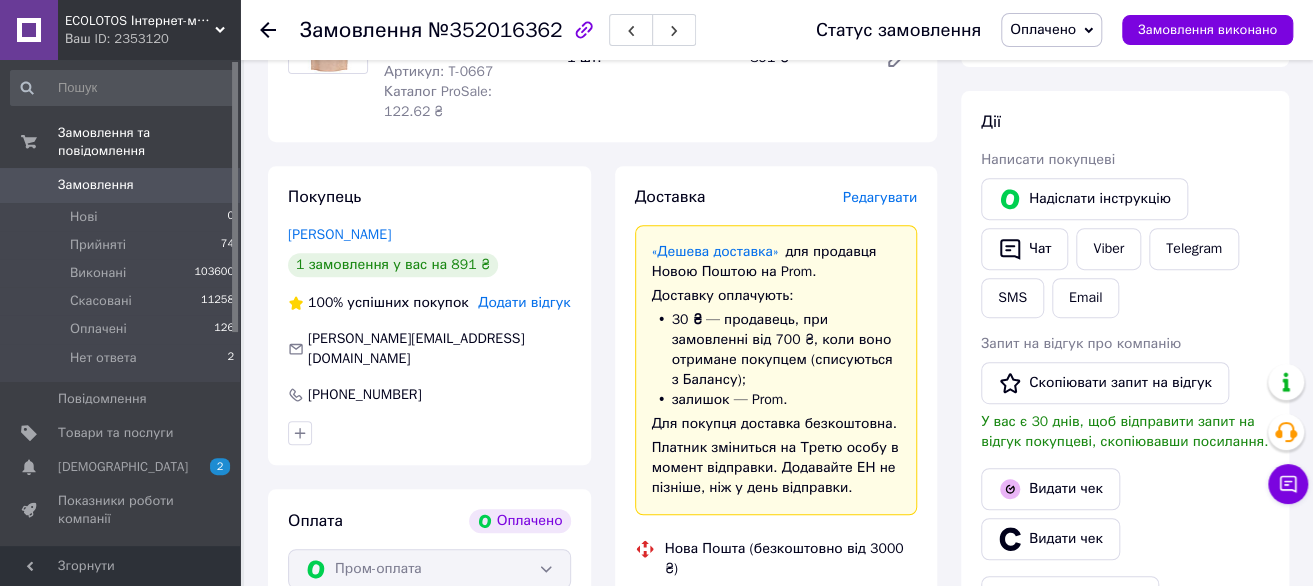 scroll, scrollTop: 0, scrollLeft: 0, axis: both 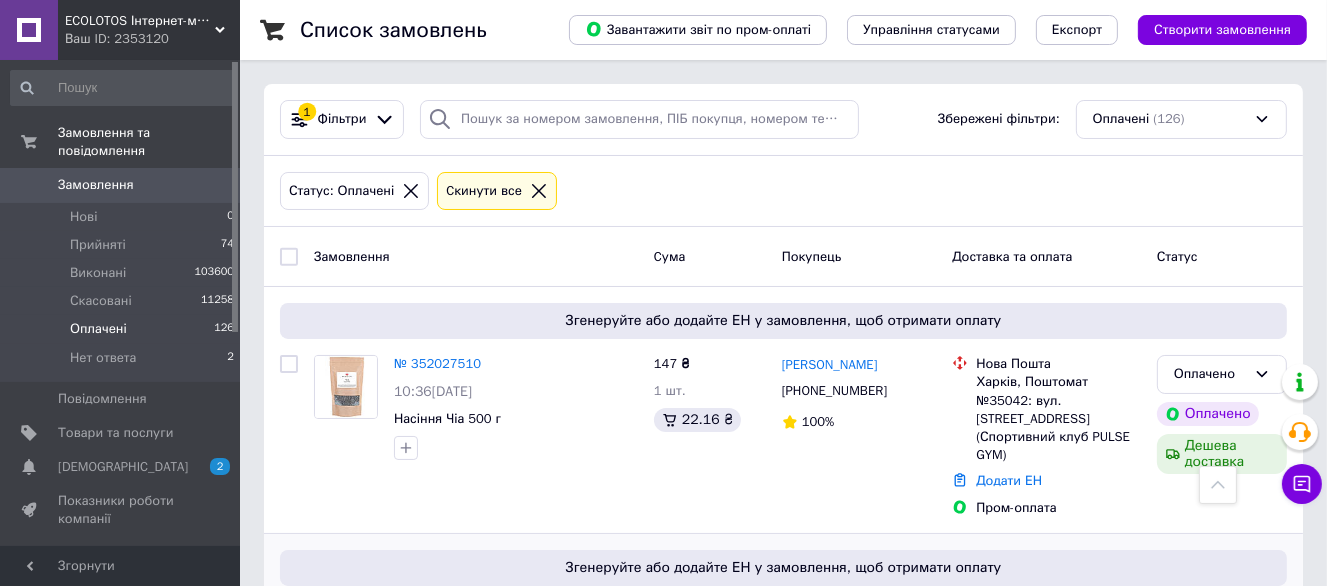 click on "[PHONE_NUMBER]" at bounding box center [834, 637] 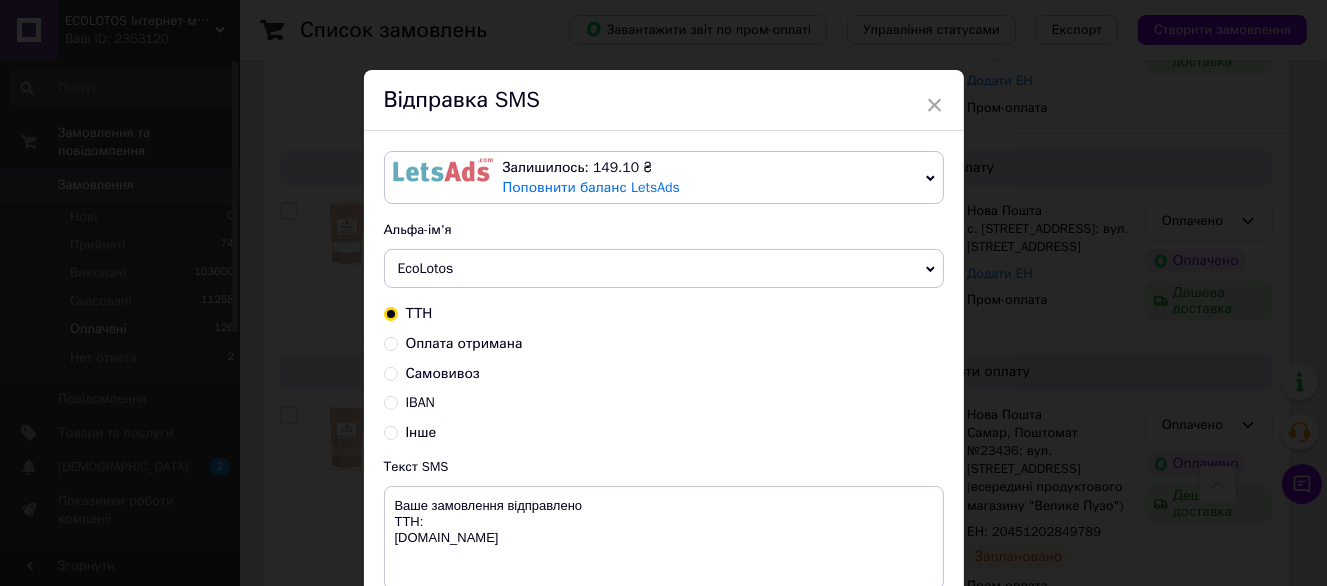 click on "Оплата отримана" at bounding box center (464, 343) 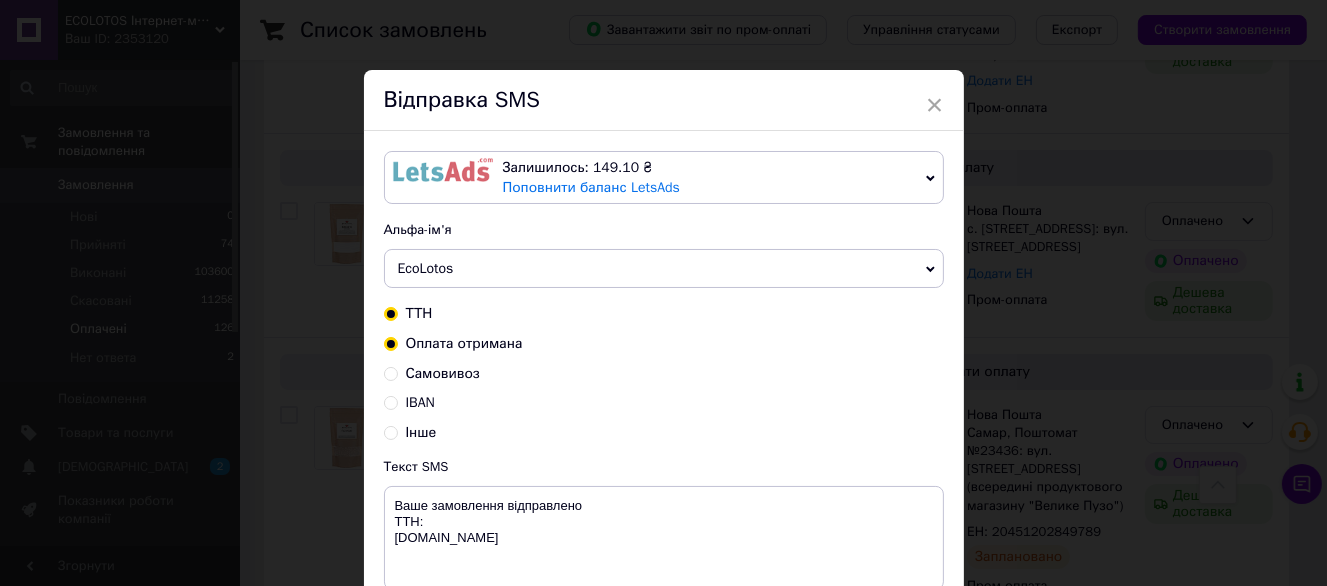 radio on "true" 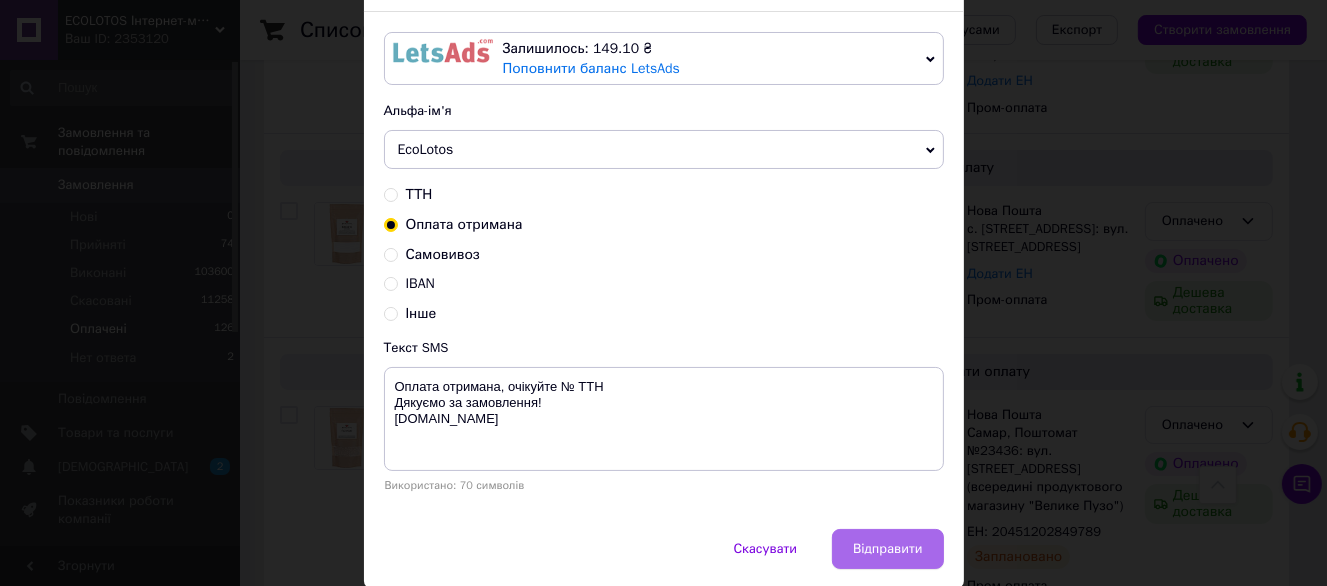 scroll, scrollTop: 187, scrollLeft: 0, axis: vertical 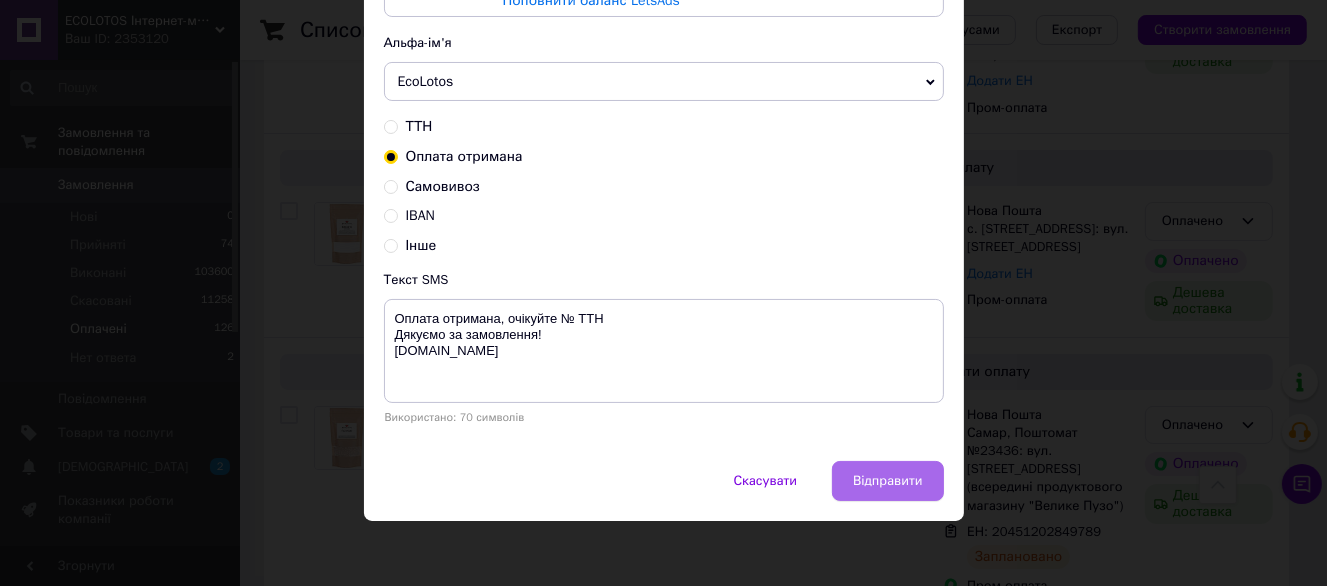 click on "Відправити" at bounding box center [887, 481] 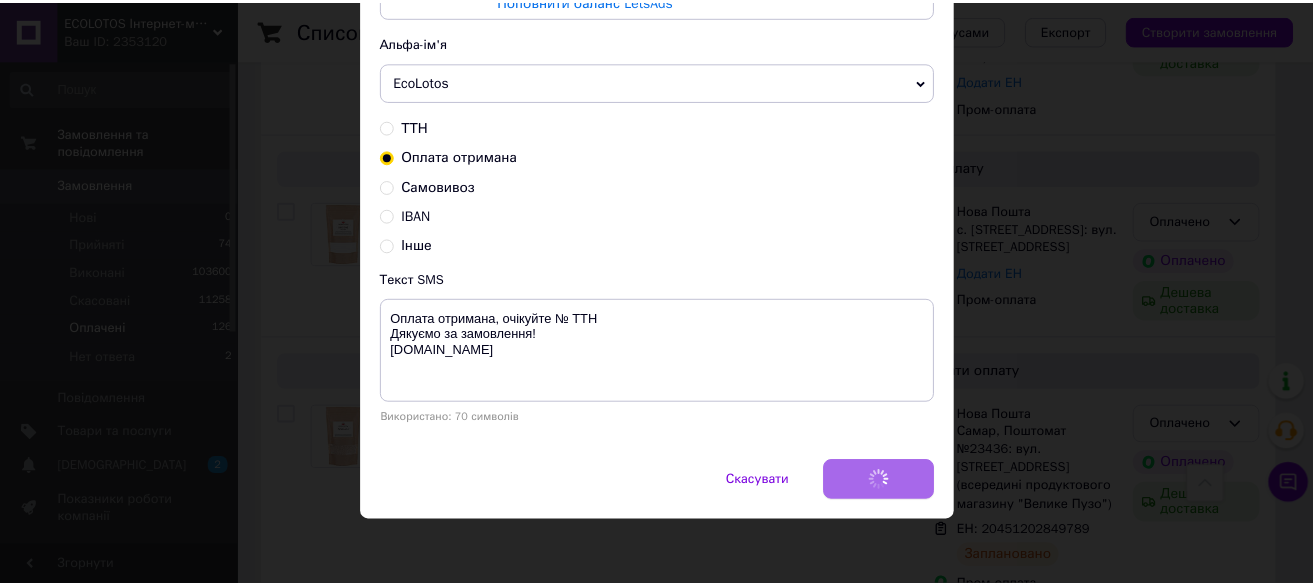 scroll, scrollTop: 0, scrollLeft: 0, axis: both 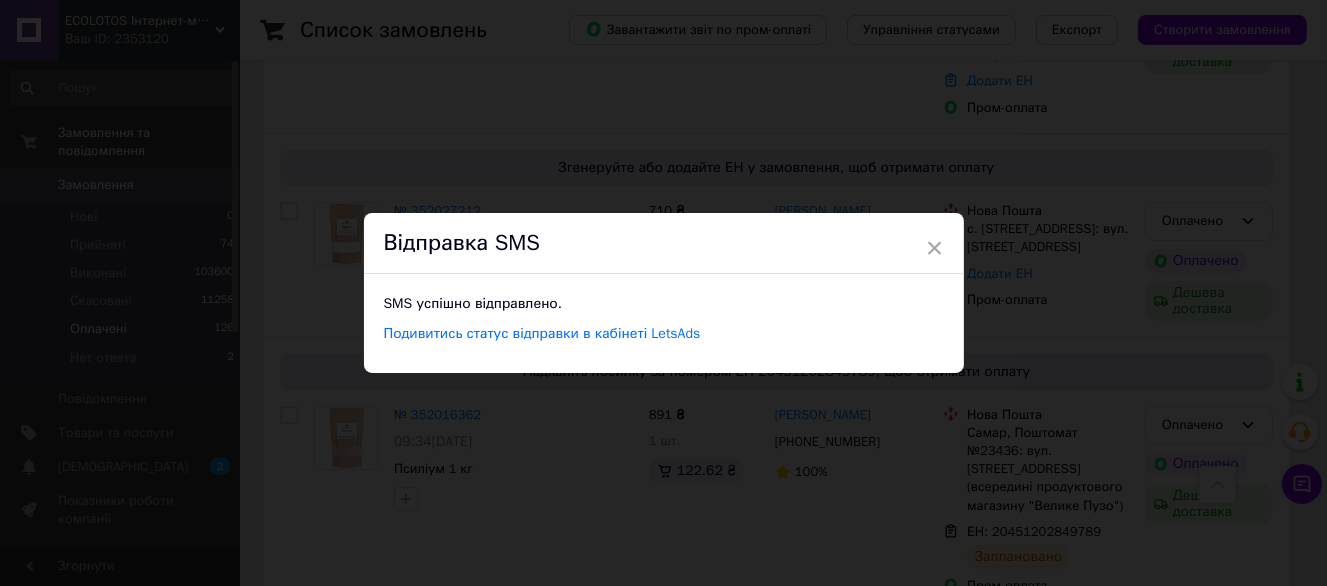 click on "× Відправка SMS SMS успішно відправлено. Подивитись статус відправки в кабінеті LetsAds" at bounding box center (663, 293) 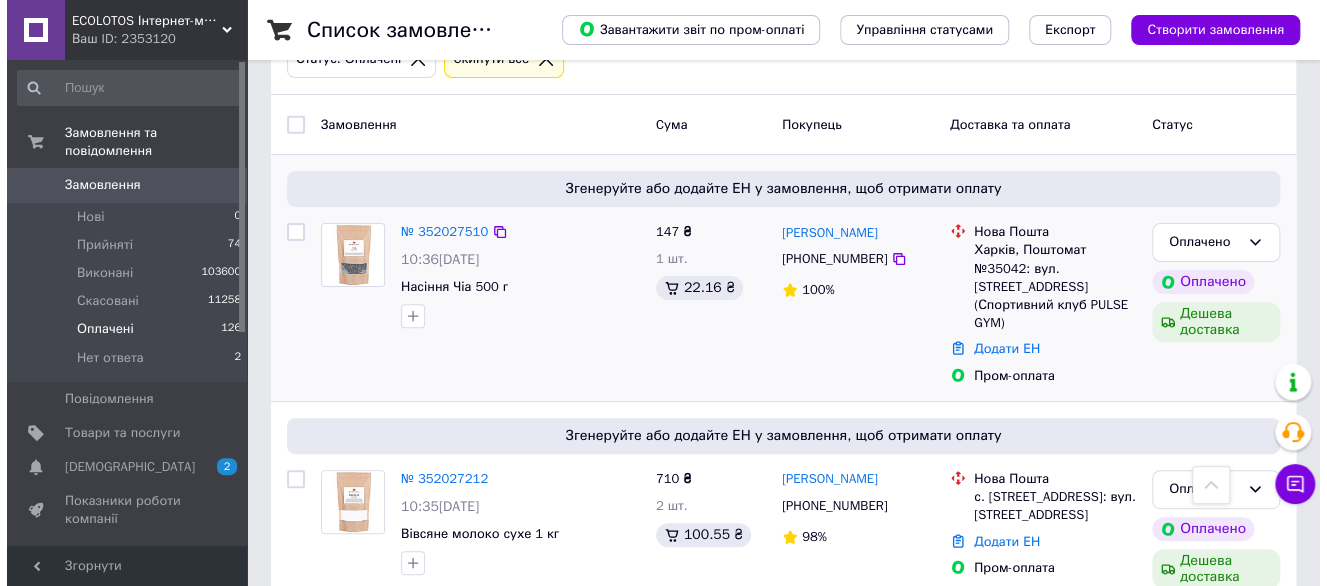 scroll, scrollTop: 100, scrollLeft: 0, axis: vertical 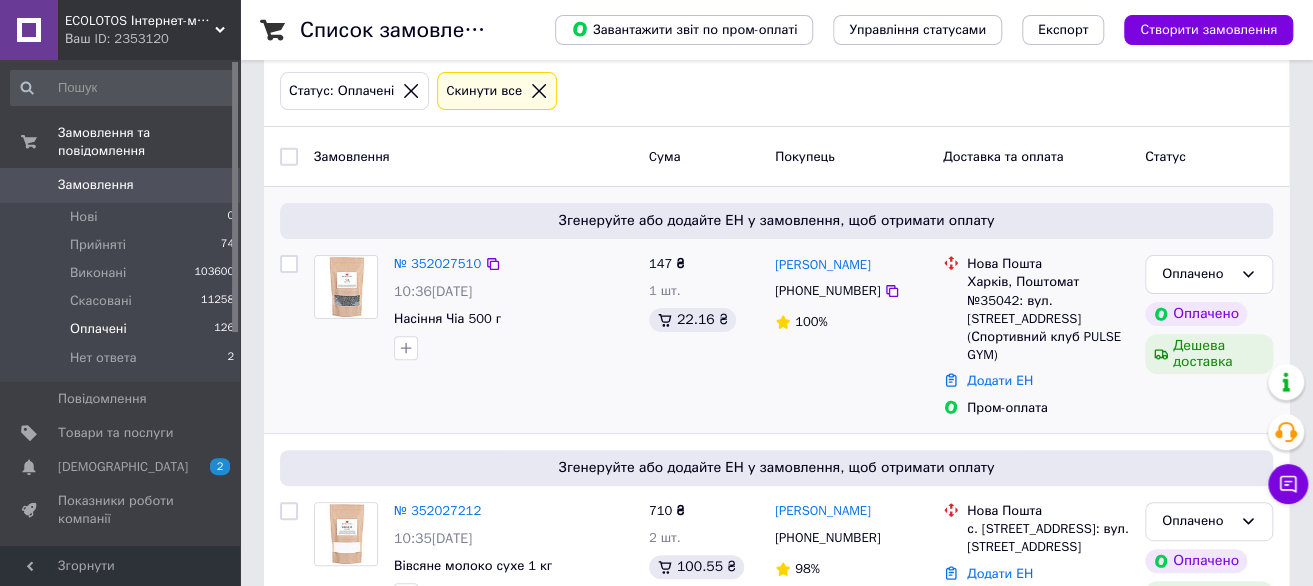 click on "+380991972136" at bounding box center (827, 290) 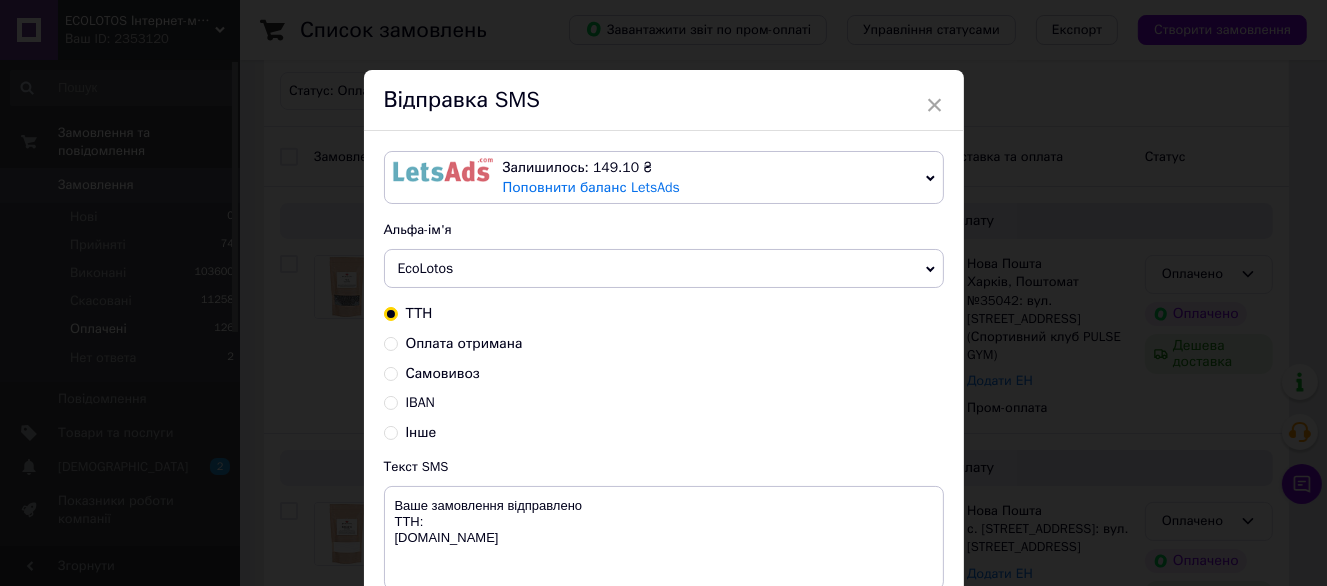 click on "Оплата отримана" at bounding box center [464, 343] 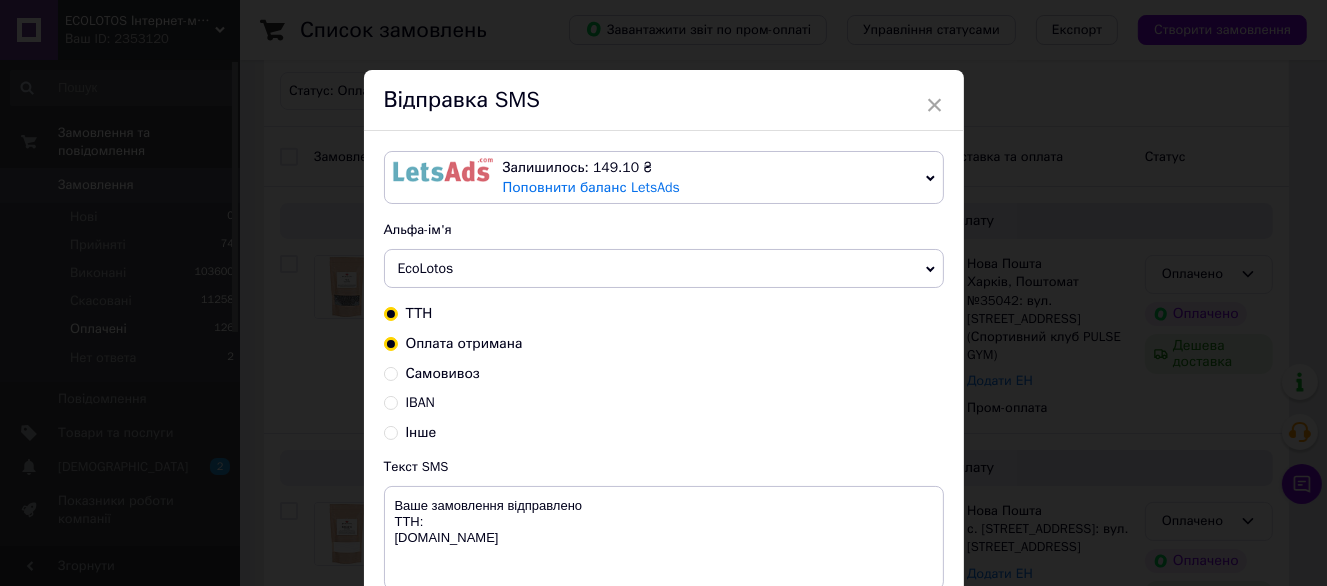 radio on "true" 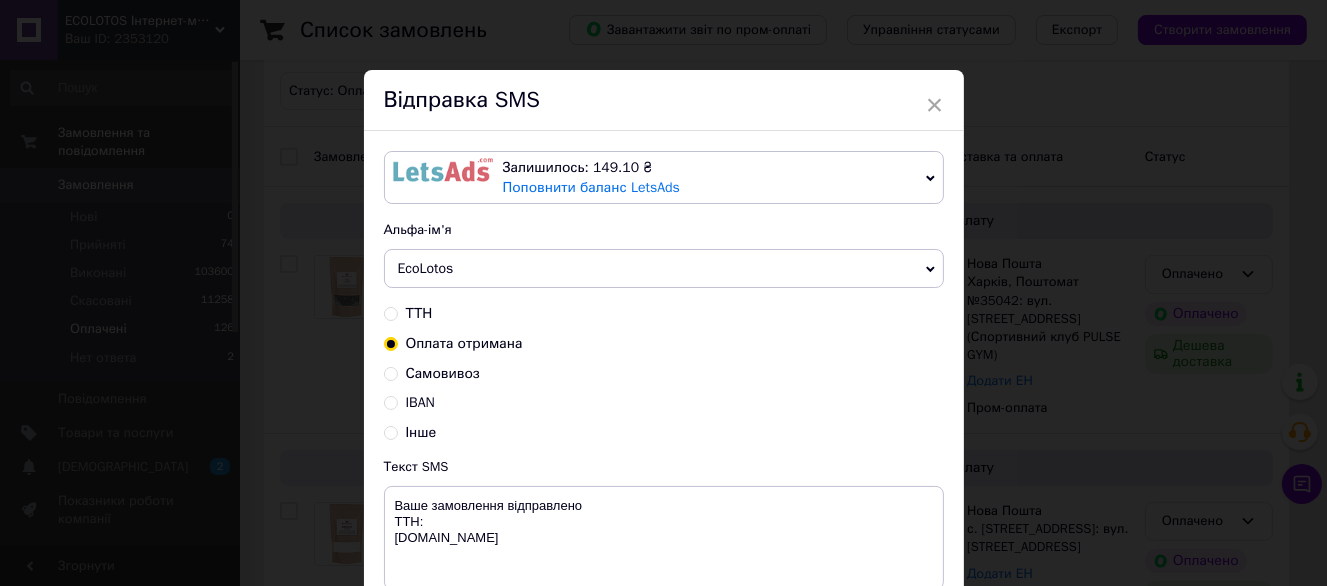 type on "Оплата отримана, очікуйте № ТТН
Дякуємо за замовлення!
ecolotos.com.ua" 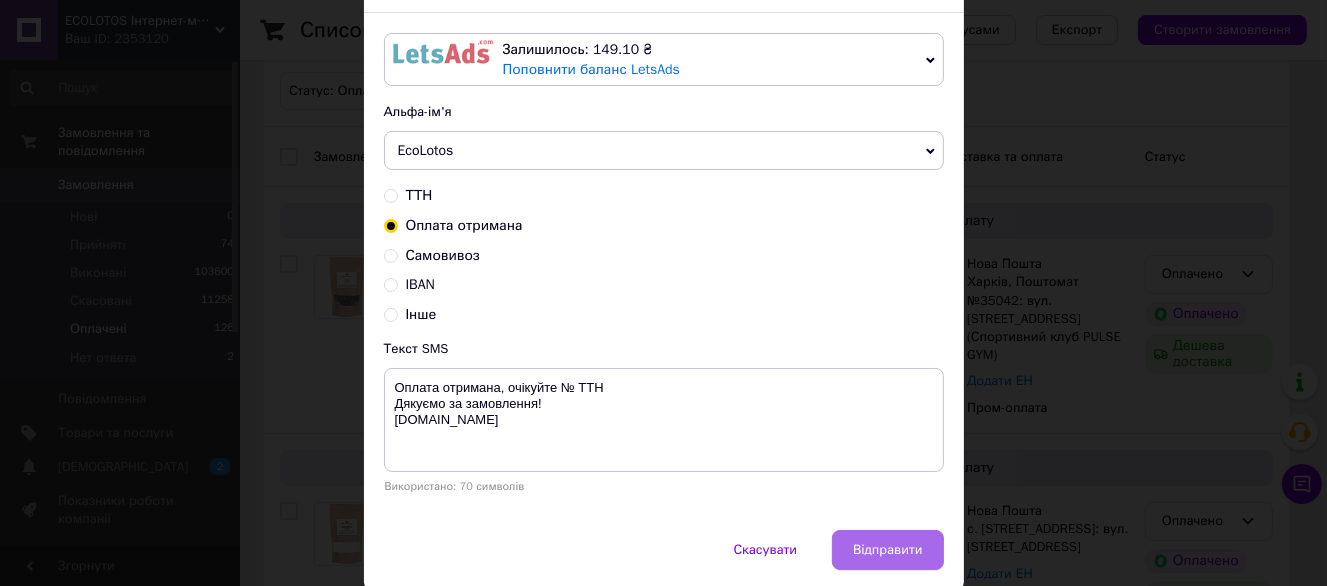 scroll, scrollTop: 187, scrollLeft: 0, axis: vertical 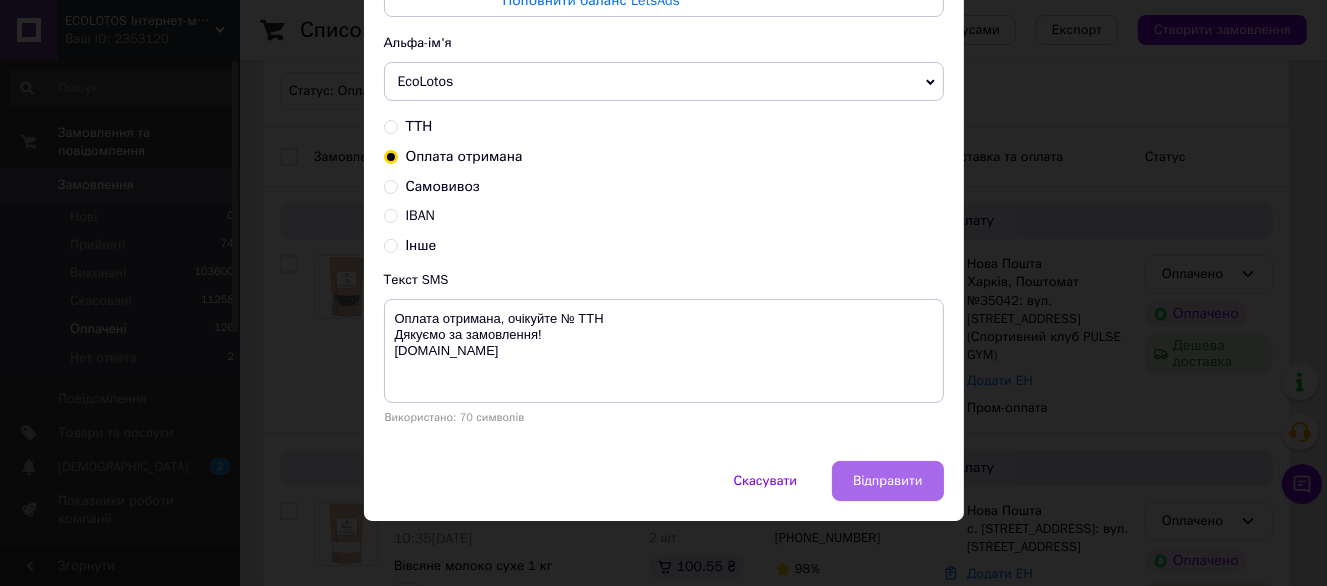 click on "Відправити" at bounding box center (887, 481) 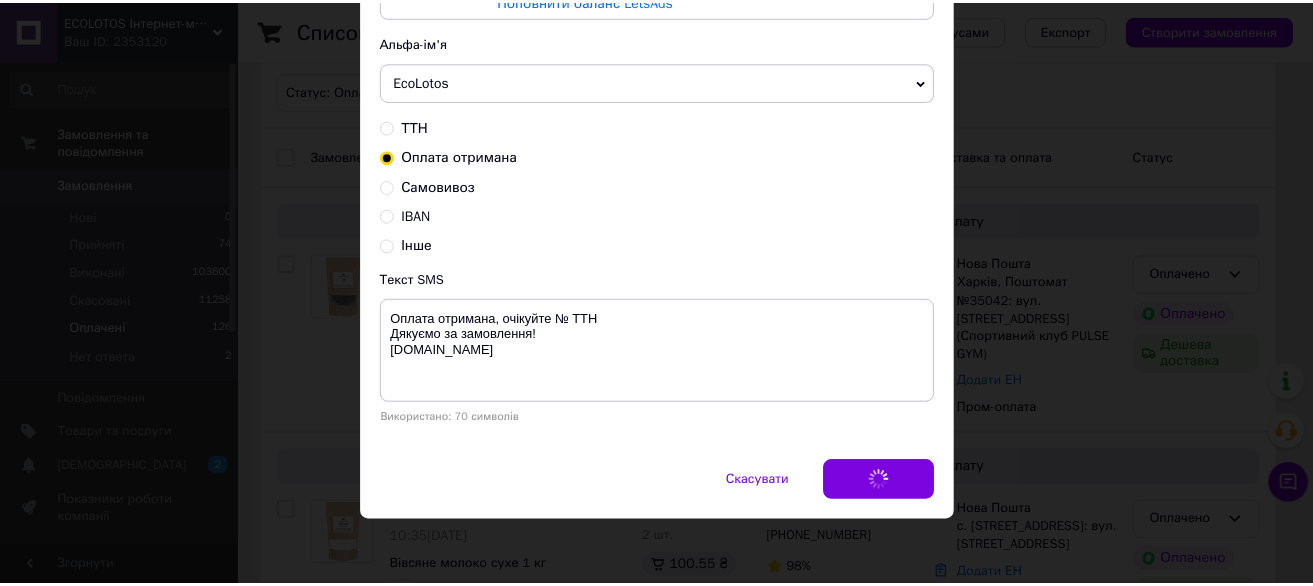 scroll, scrollTop: 0, scrollLeft: 0, axis: both 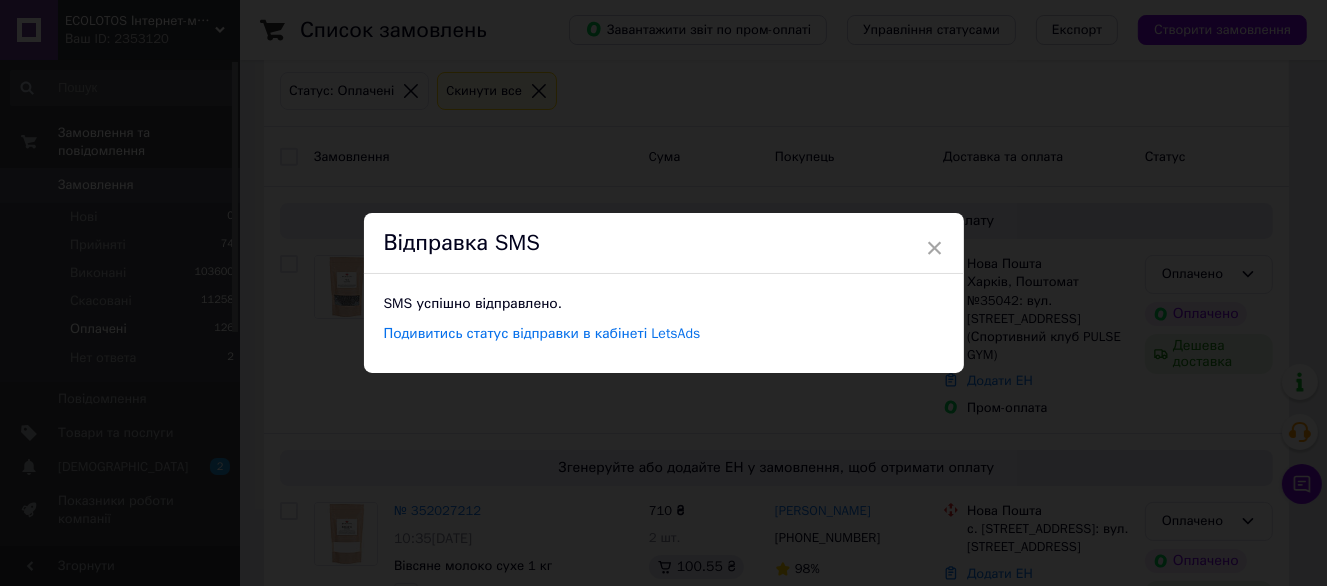 click on "× Відправка SMS SMS успішно відправлено. Подивитись статус відправки в кабінеті LetsAds" at bounding box center (663, 293) 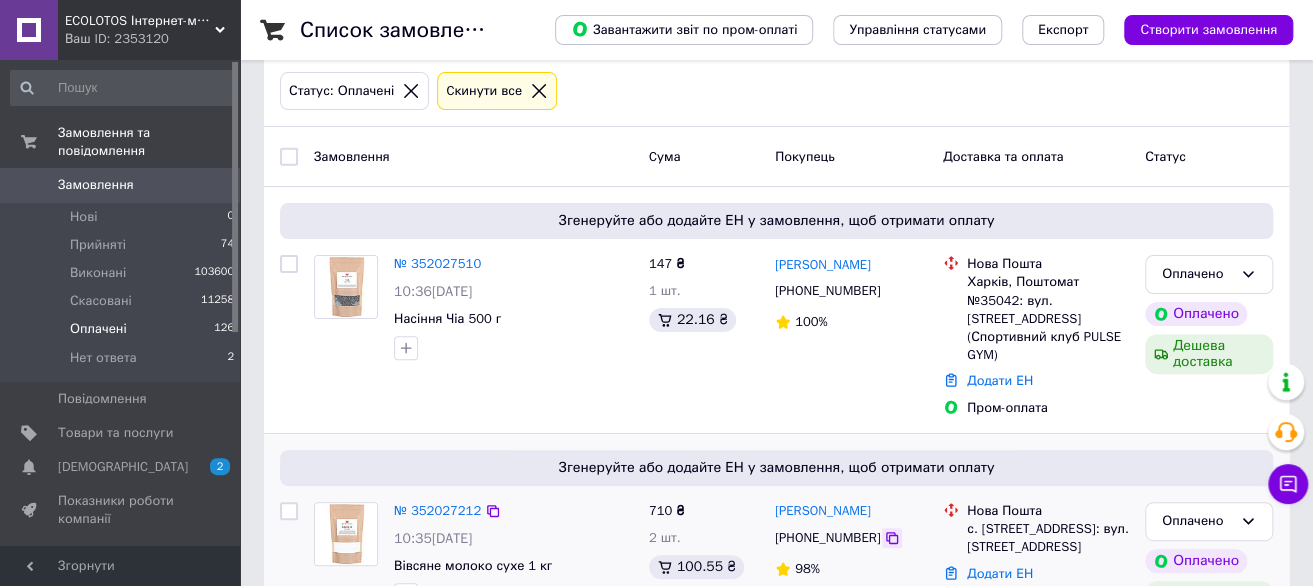 click 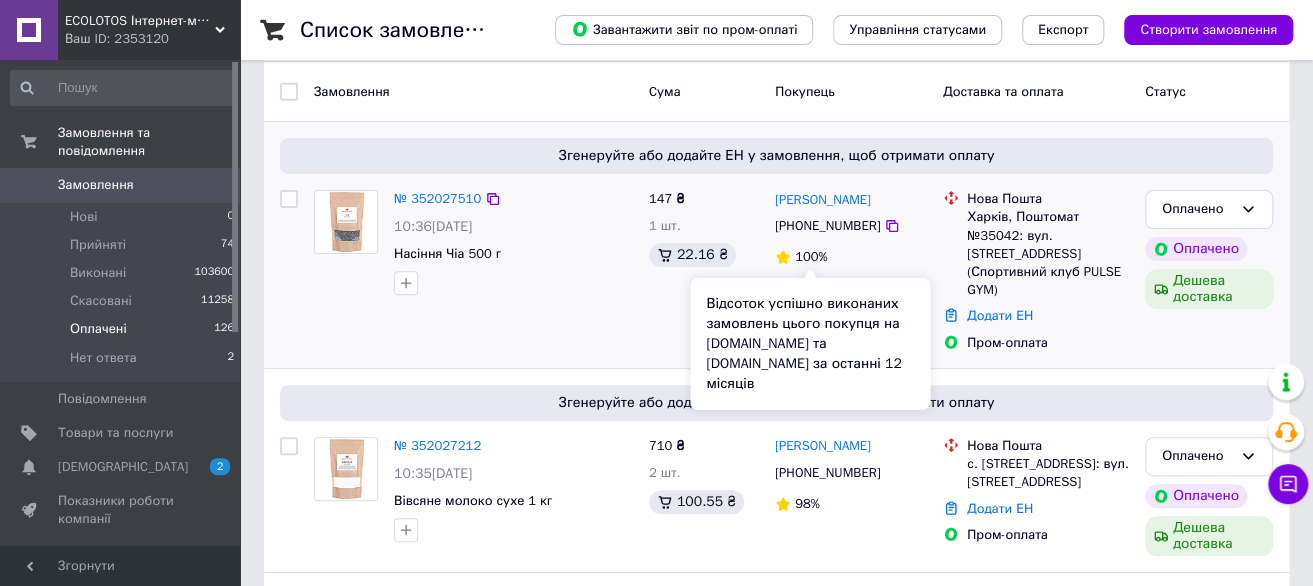 scroll, scrollTop: 200, scrollLeft: 0, axis: vertical 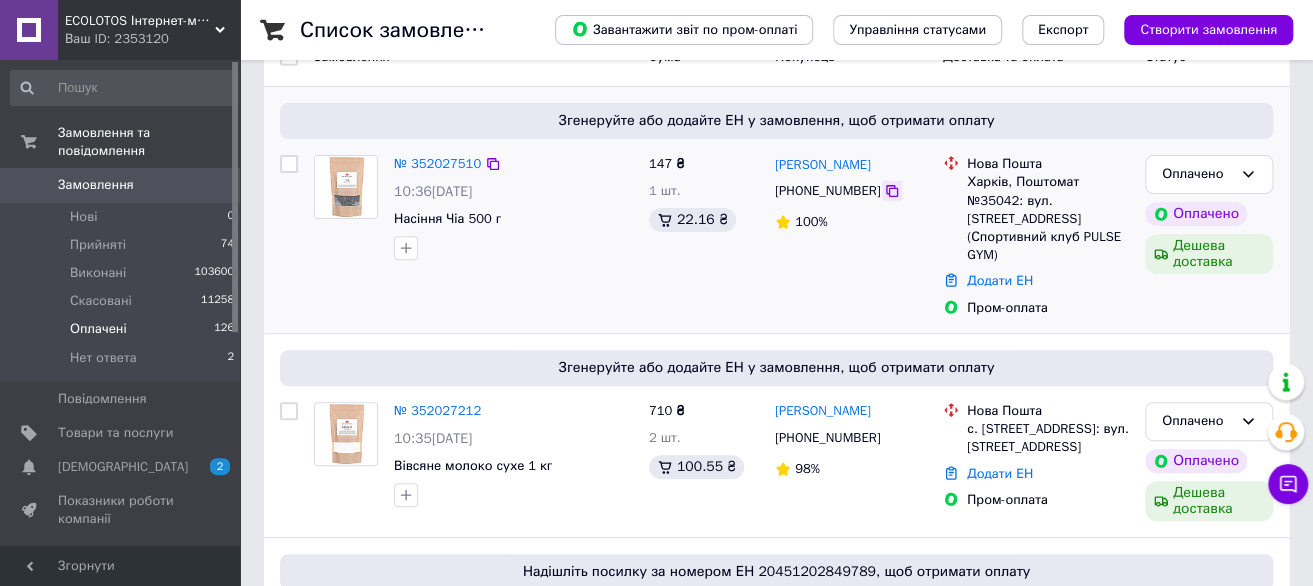 click 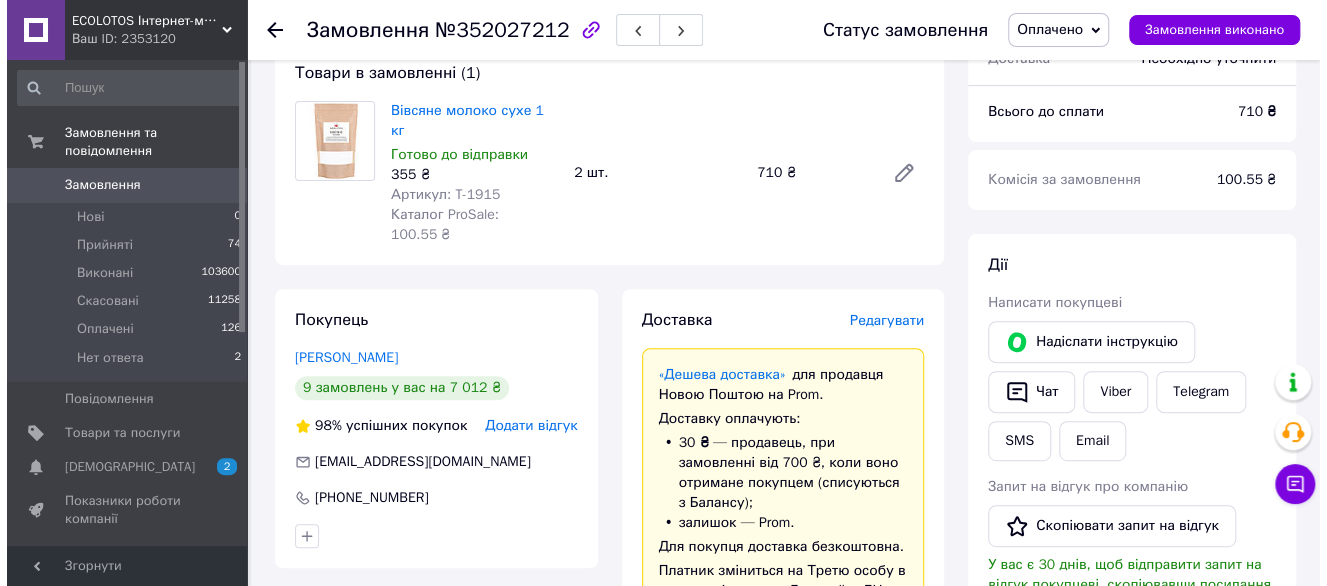 scroll, scrollTop: 200, scrollLeft: 0, axis: vertical 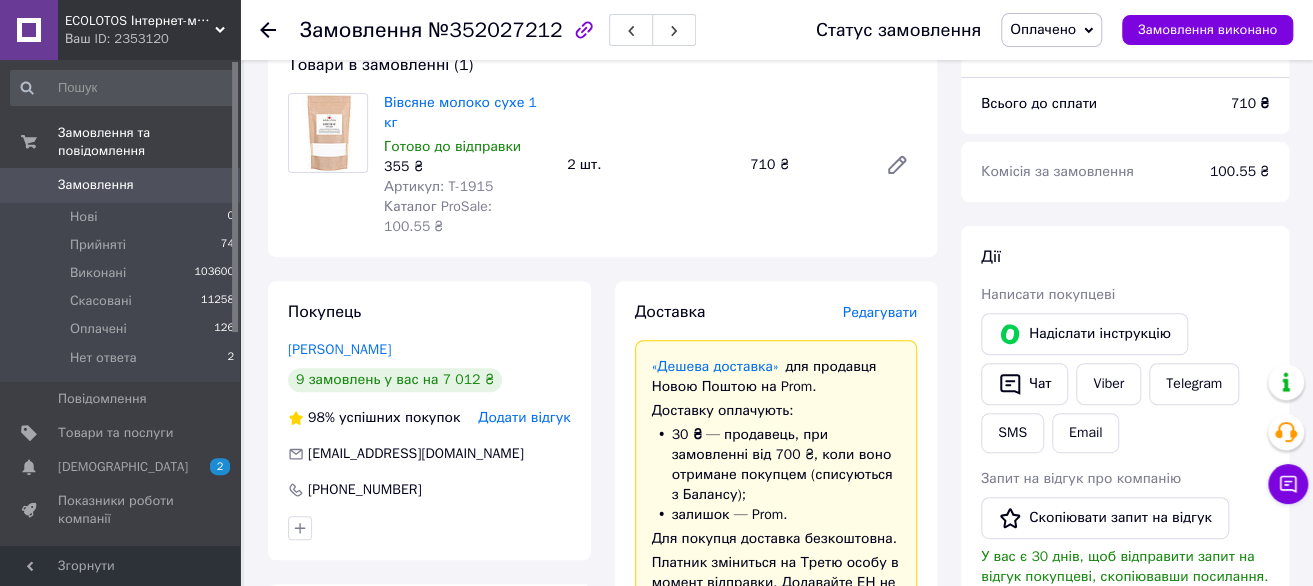 click on "Редагувати" at bounding box center (880, 312) 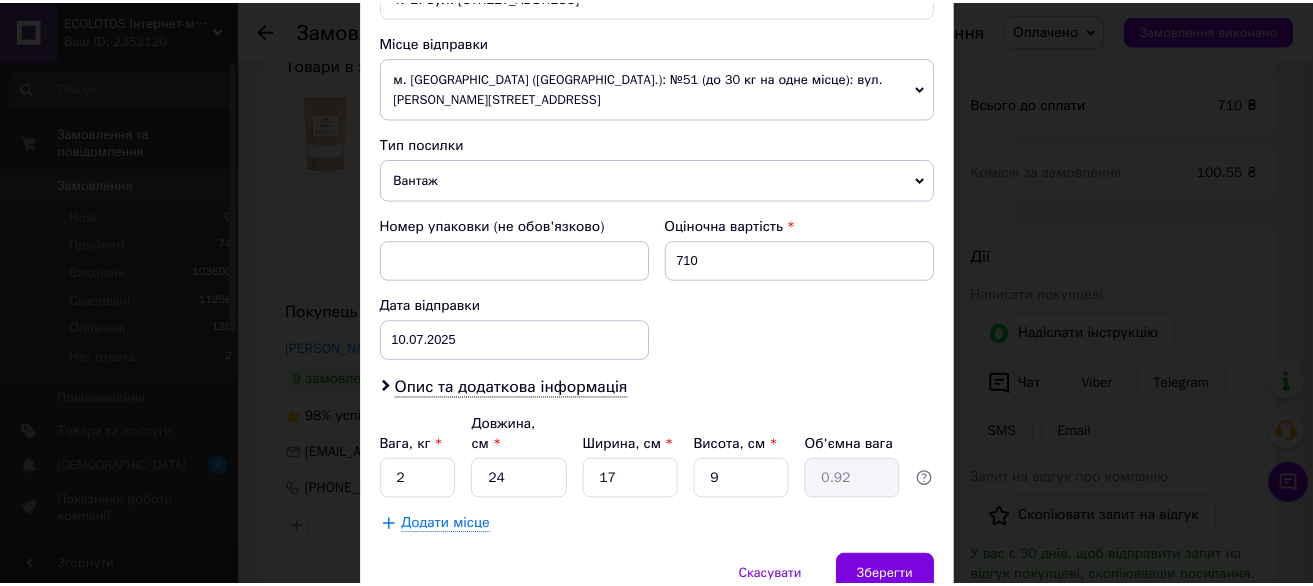scroll, scrollTop: 740, scrollLeft: 0, axis: vertical 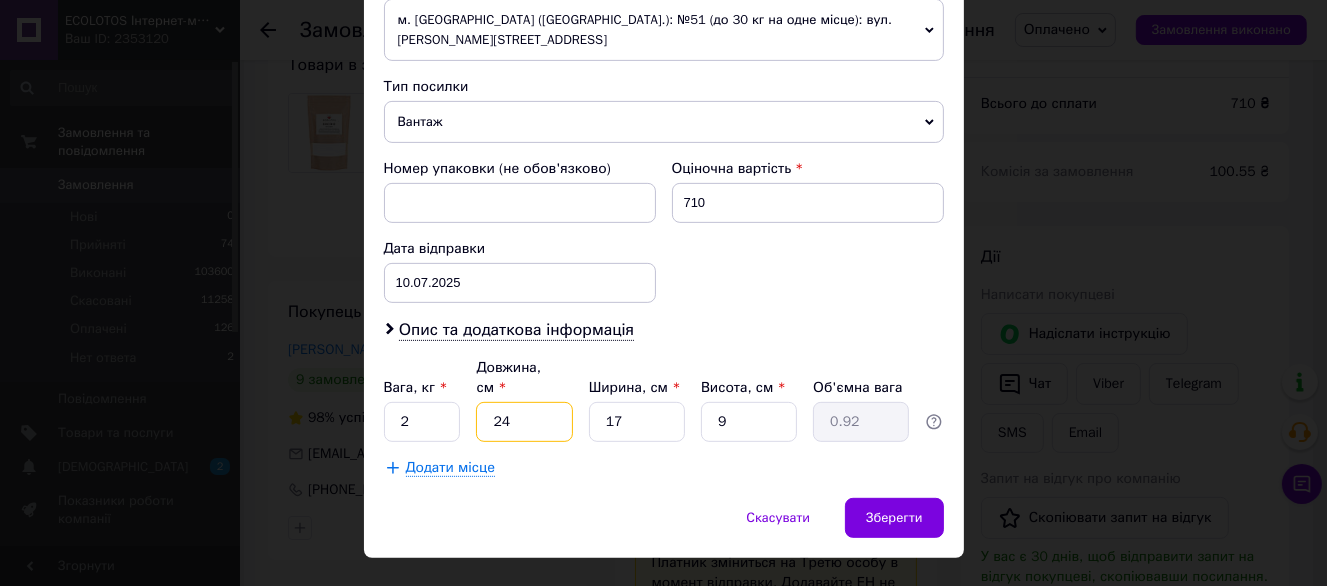 click on "24" at bounding box center (524, 422) 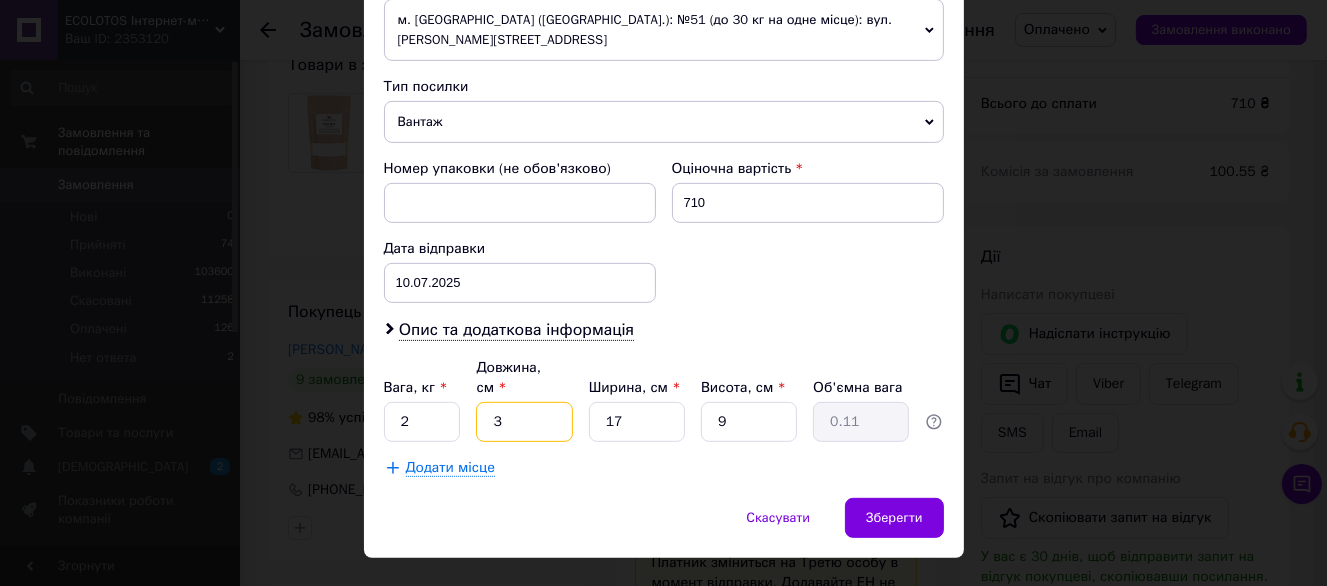 type on "34" 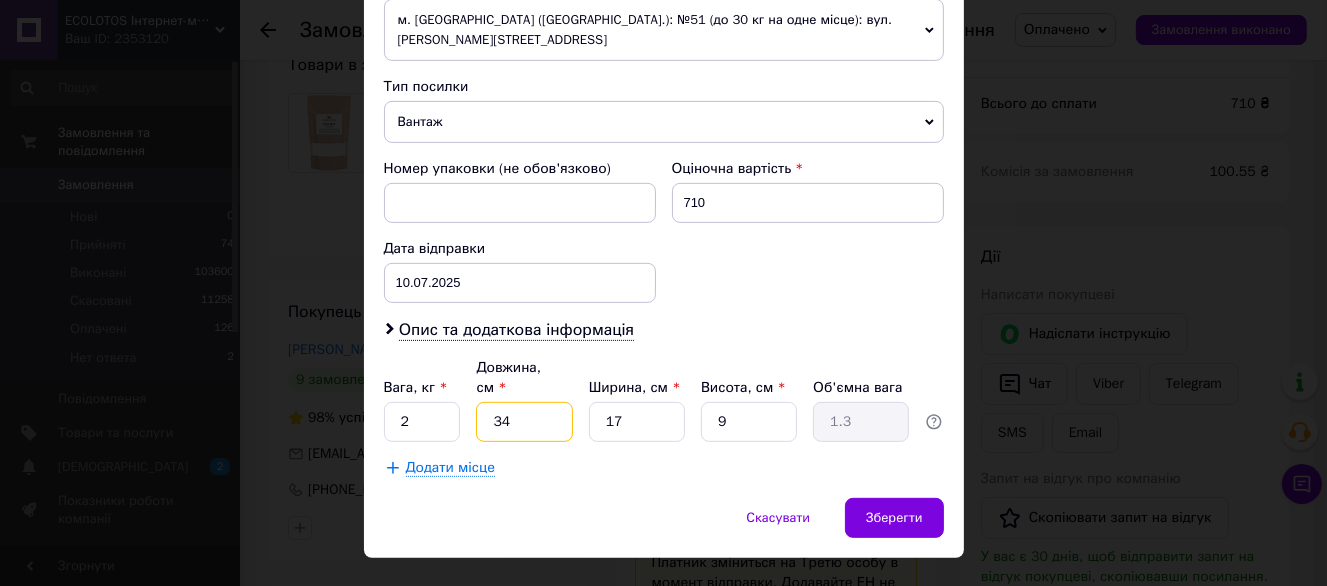 type on "34" 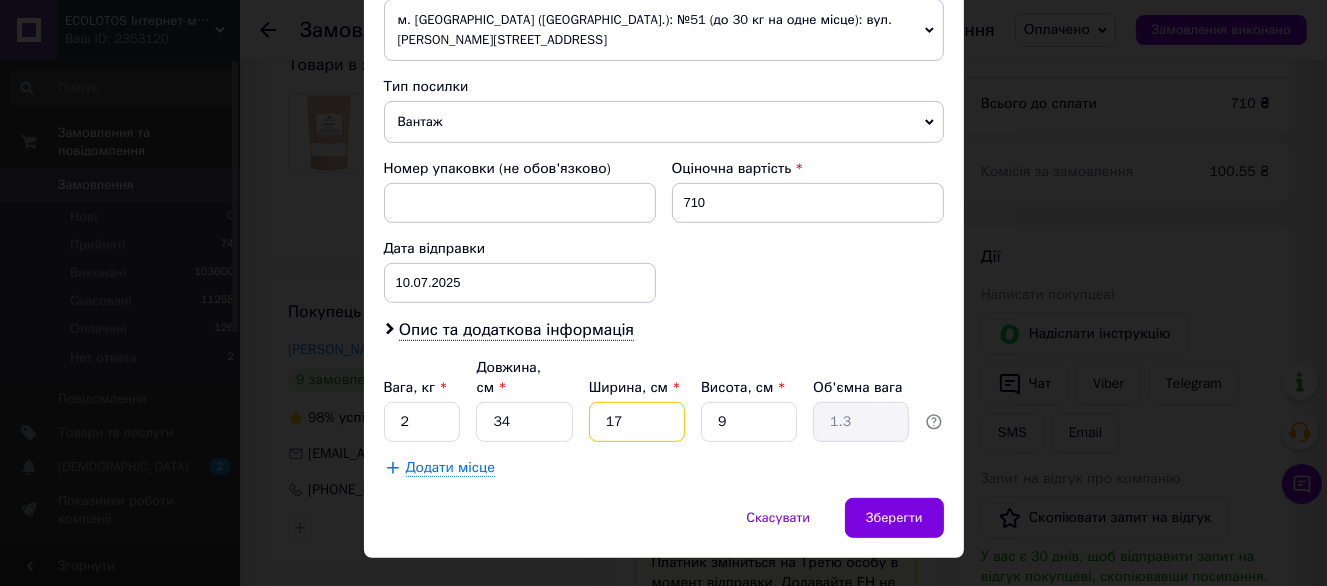click on "17" at bounding box center [637, 422] 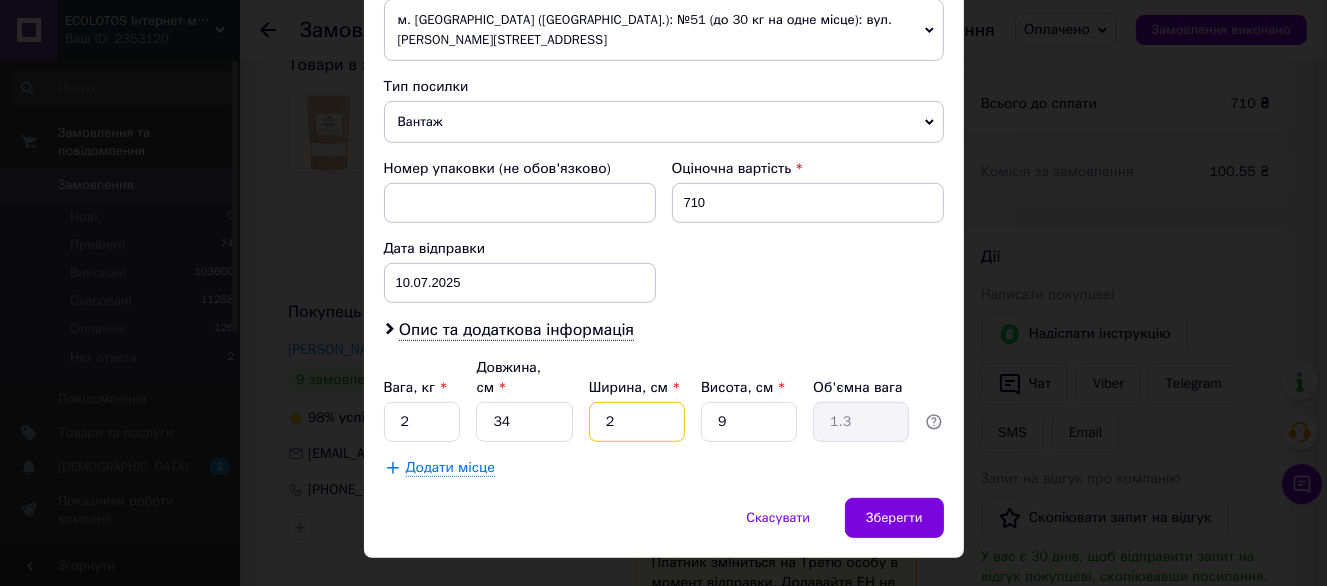 type on "24" 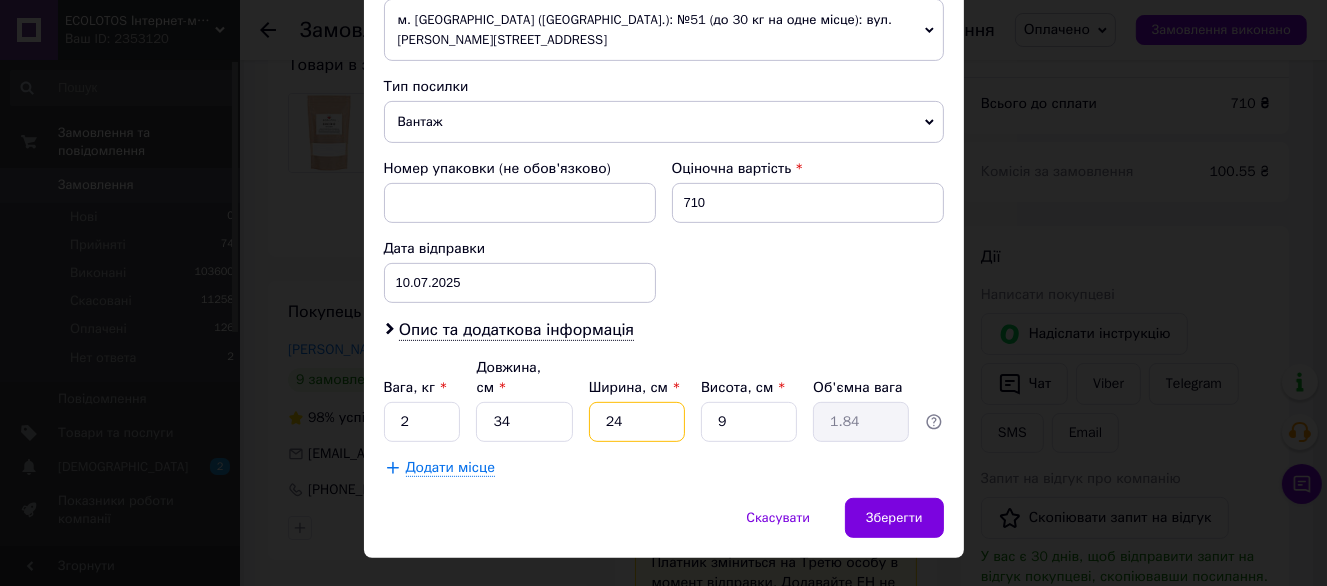 type on "24" 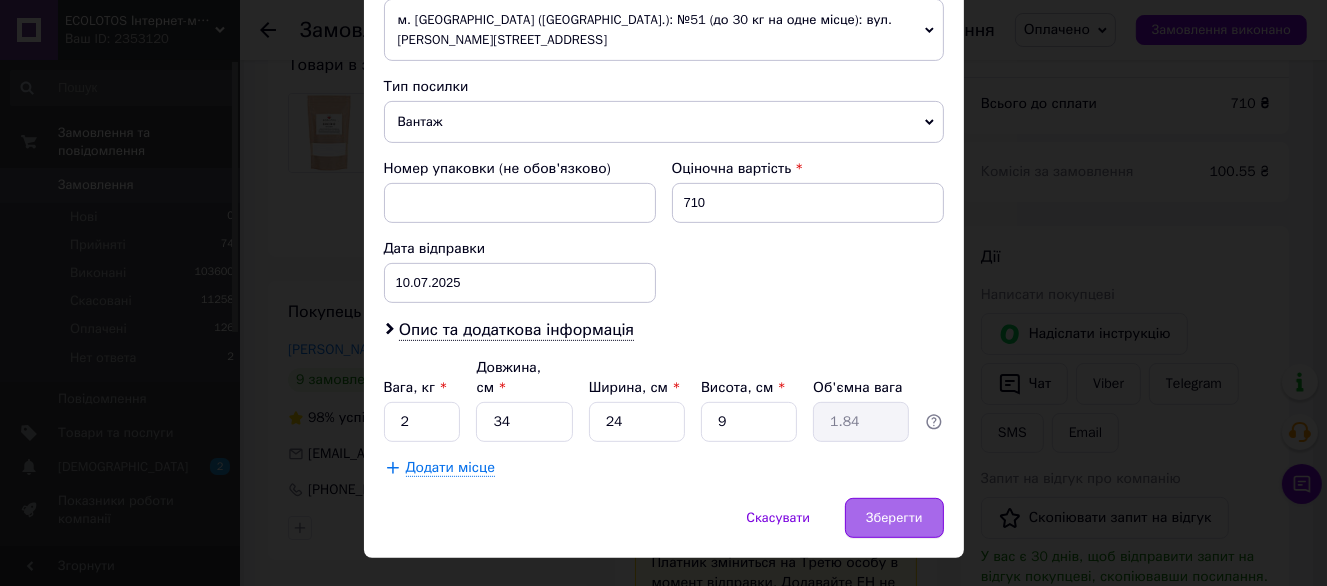 click on "Скасувати   Зберегти" at bounding box center (664, 528) 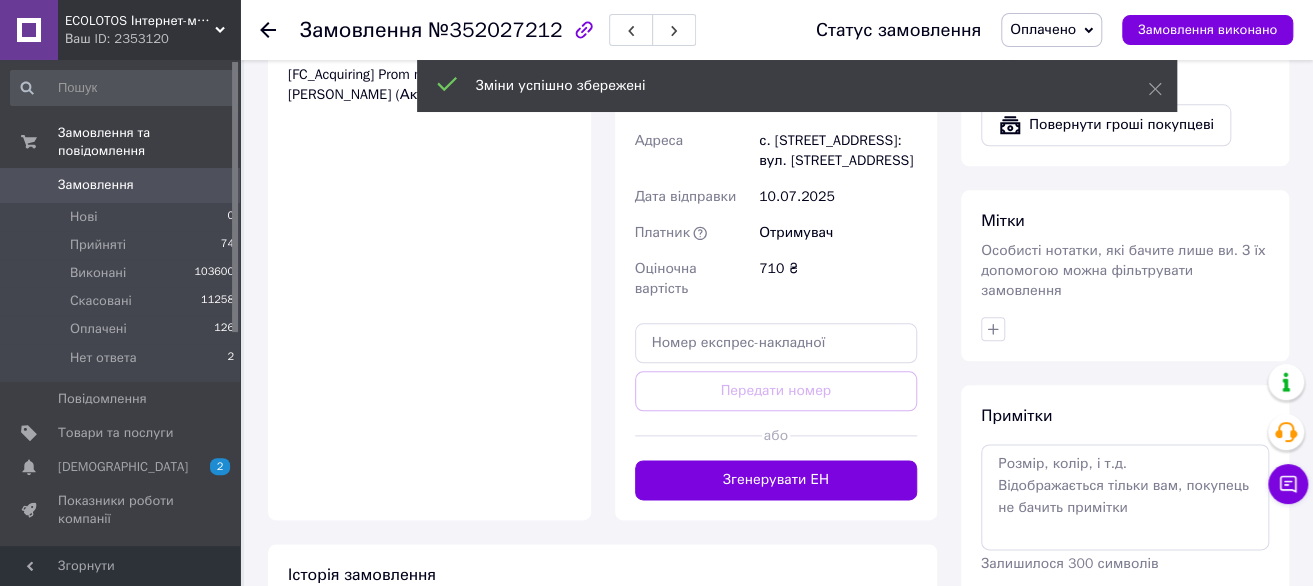 scroll, scrollTop: 900, scrollLeft: 0, axis: vertical 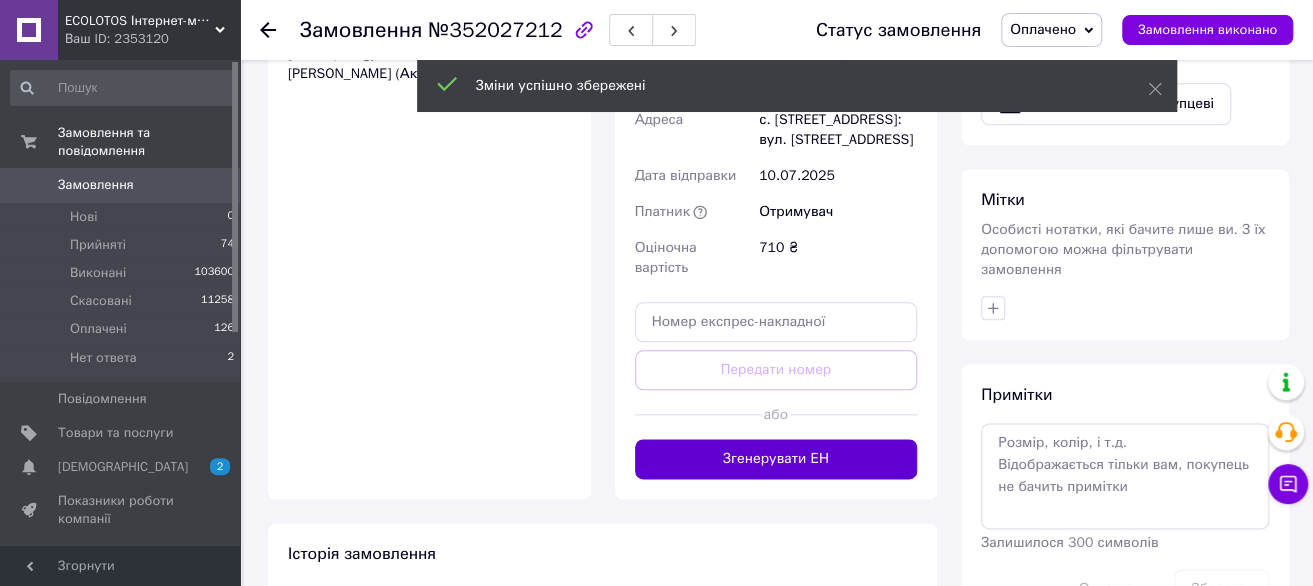 click on "Згенерувати ЕН" at bounding box center [776, 459] 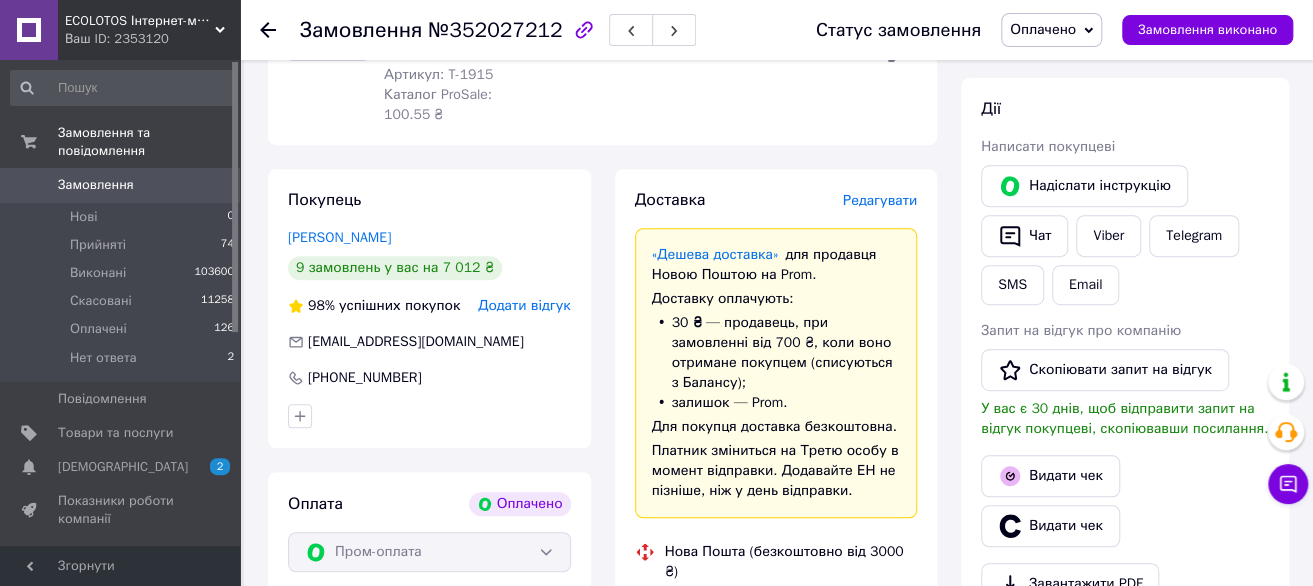 scroll, scrollTop: 300, scrollLeft: 0, axis: vertical 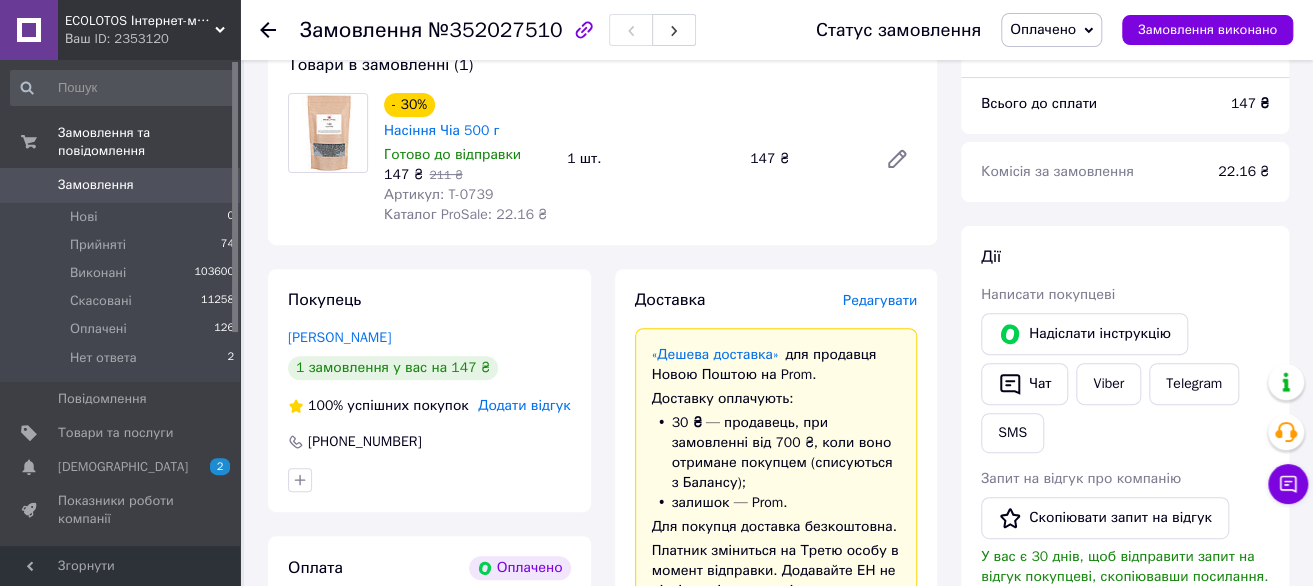 click on "Редагувати" at bounding box center (880, 300) 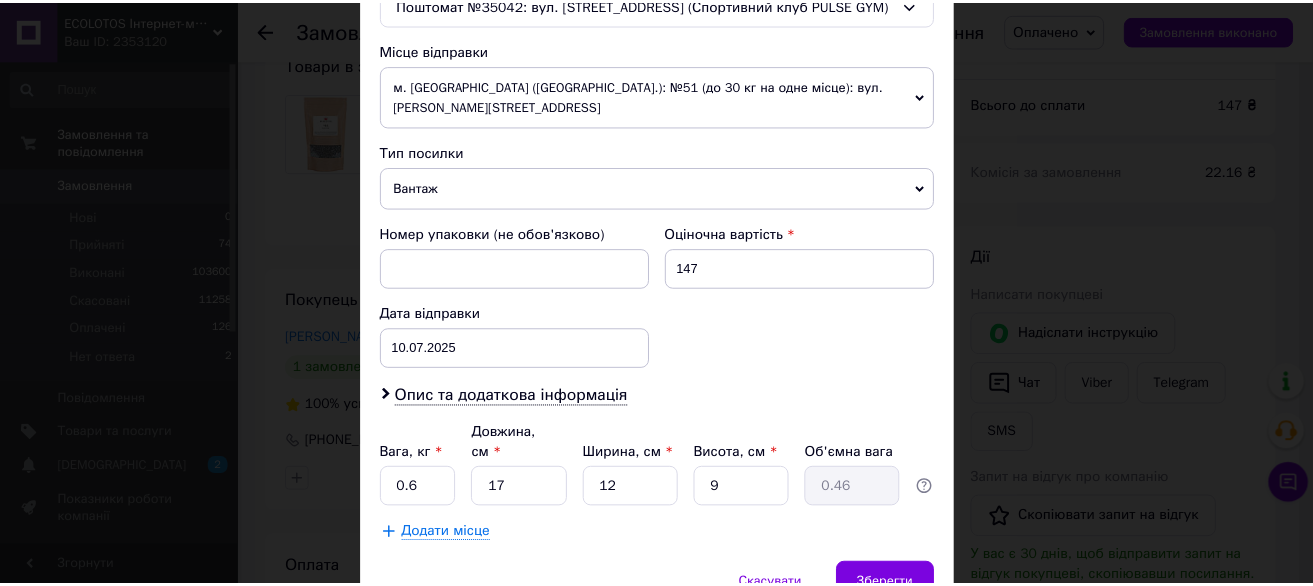 scroll, scrollTop: 740, scrollLeft: 0, axis: vertical 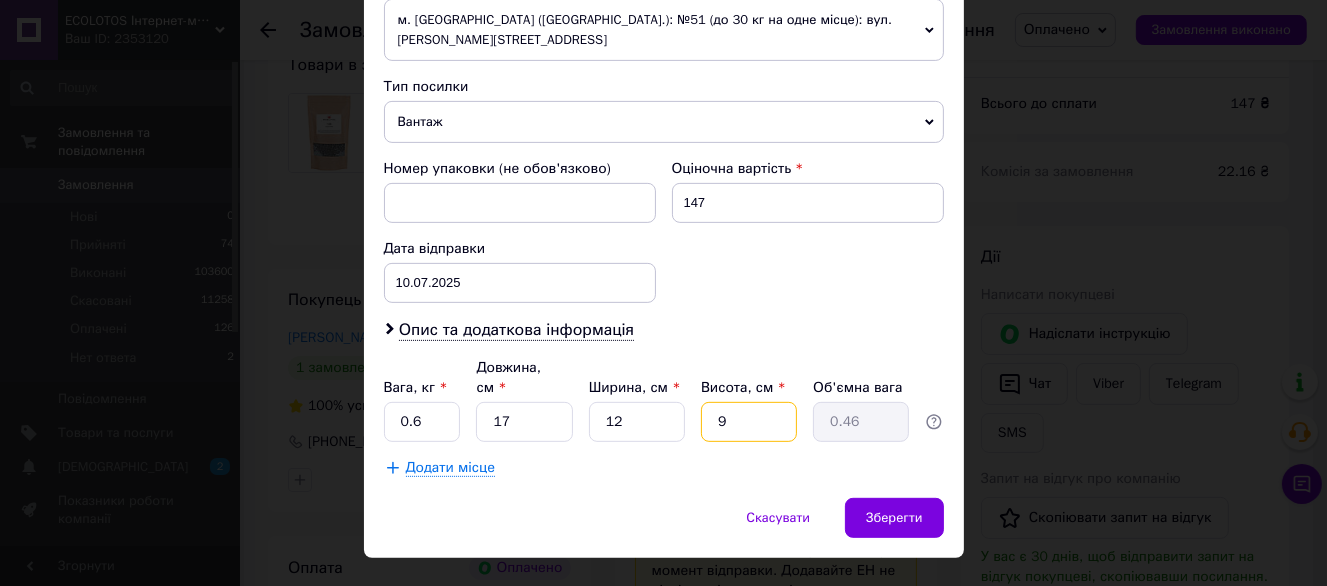 click on "9" at bounding box center (749, 422) 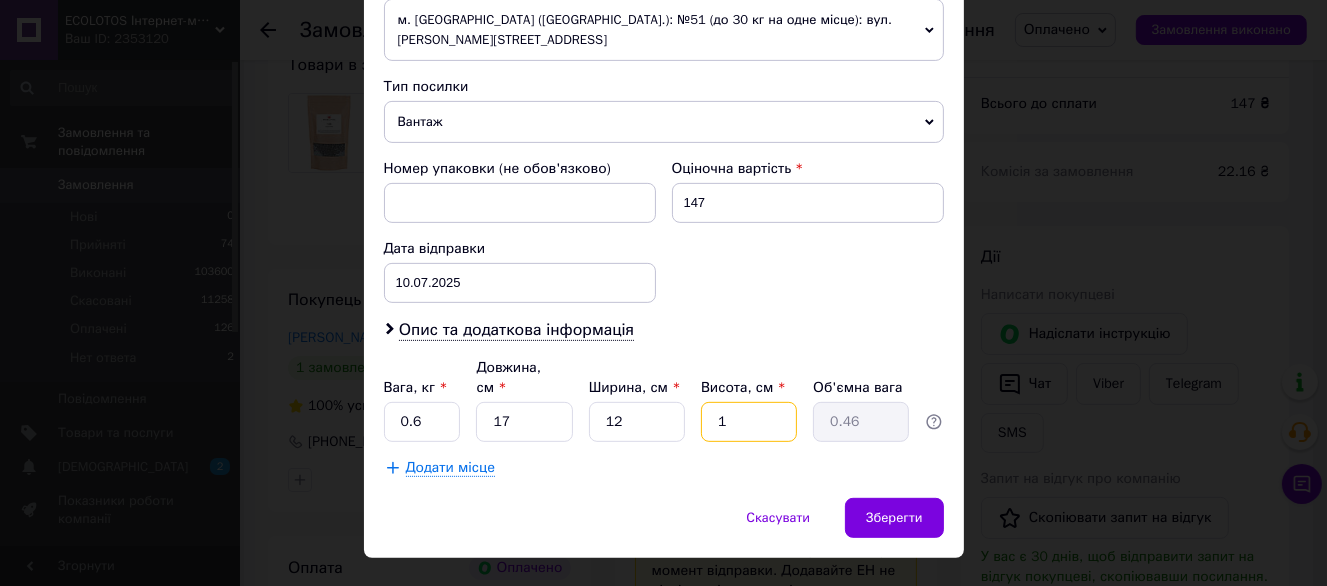 type on "0.1" 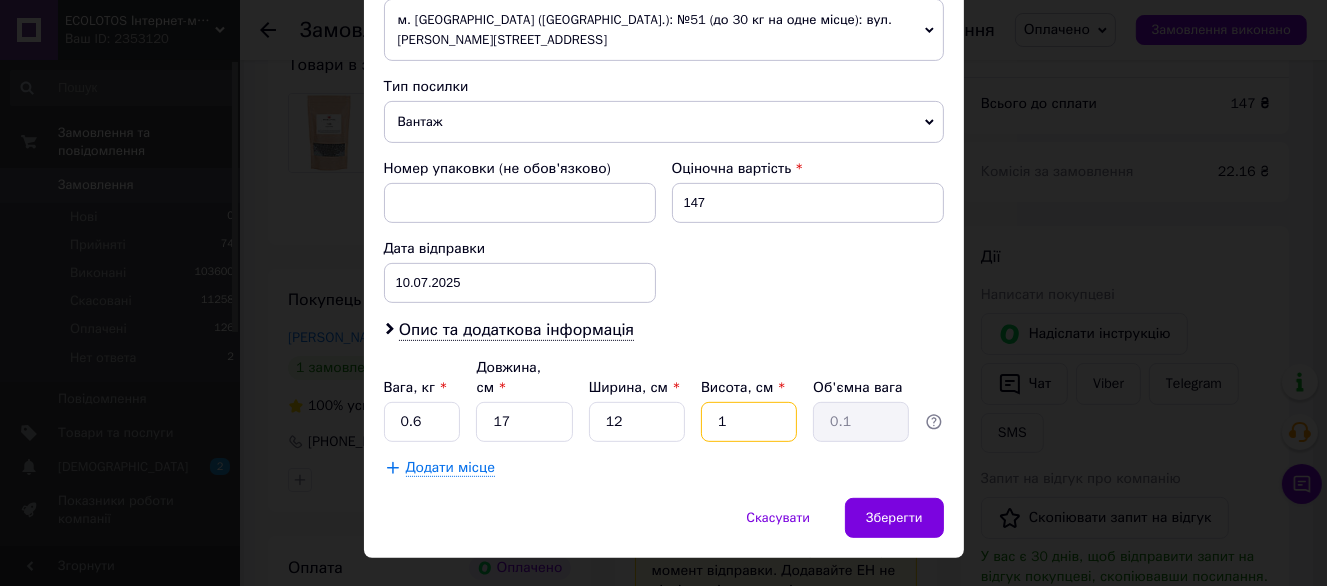 click on "1" at bounding box center (749, 422) 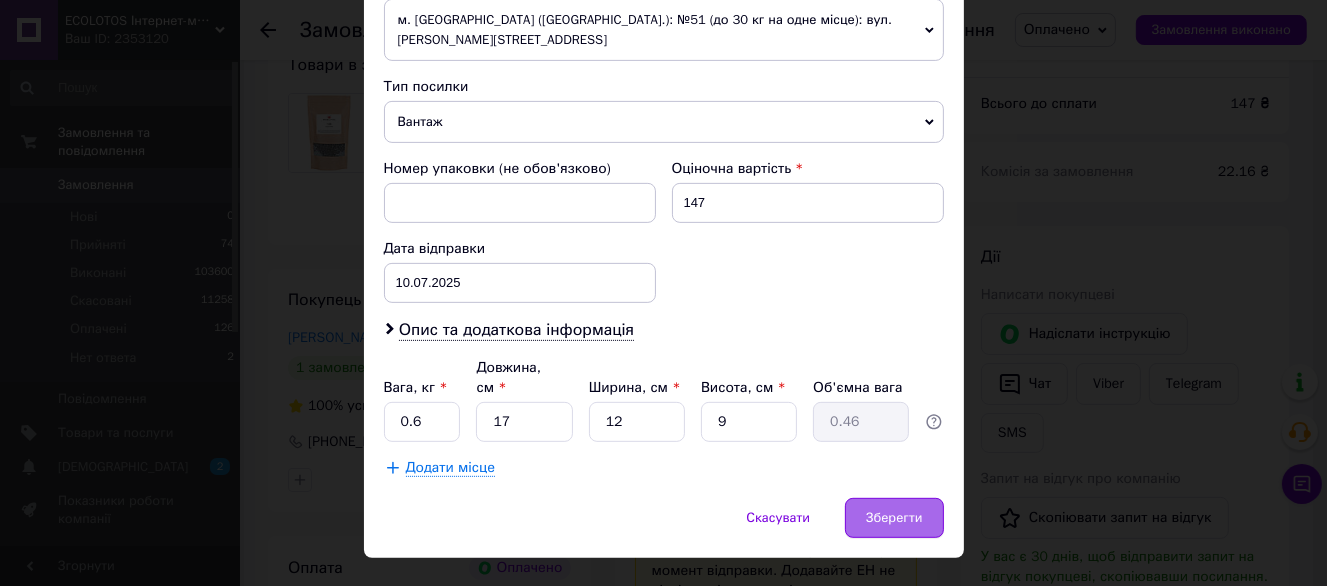 click on "Зберегти" at bounding box center (894, 518) 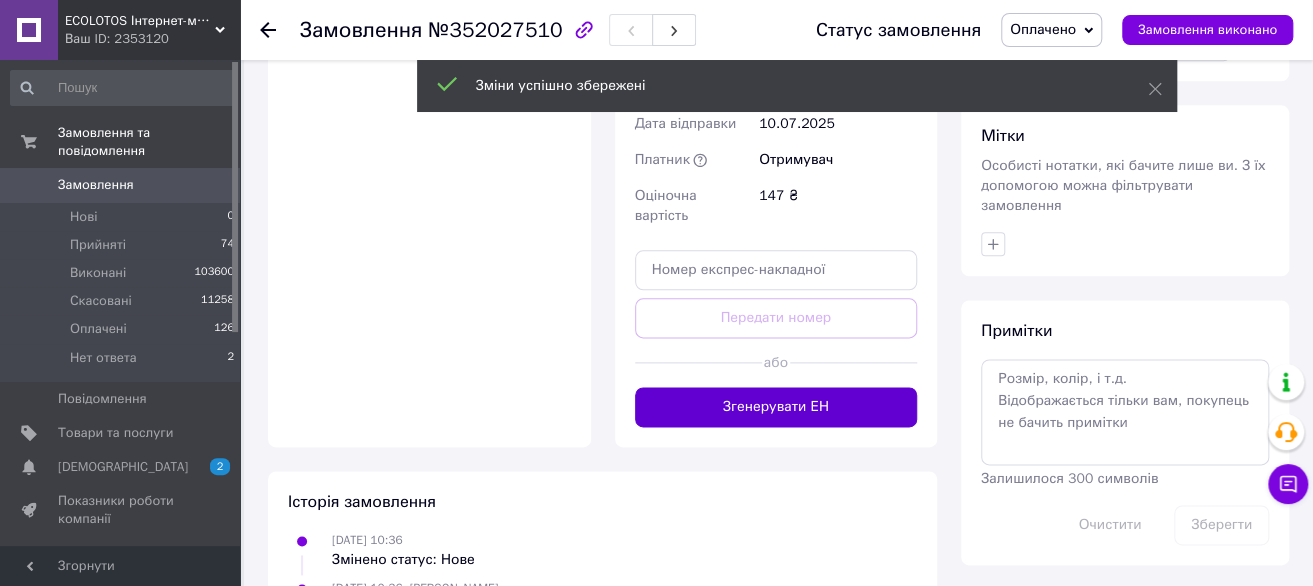 click on "Доставка Редагувати «Дешева доставка»   для продавця Новою Поштою на Prom. Доставку оплачують: 30 ₴   — продавець , при замовленні від 700 ₴, коли воно отримане покупцем (списуються з Балансу); залишок — Prom. Для покупця доставка безкоштовна. Платник зміниться на Третю особу в момент відправки. Додавайте ЕН не пізніше, ніж у день відправки. Нова Пошта (безкоштовно від 3000 ₴) Отримувач Проніна Дарина Телефон отримувача +380991972136 Адреса Харків, Поштомат №35042: вул. Космонавтів, 8 (Спортивний клуб PULSE GYM) Дата відправки 10.07.2025 Платник   Отримувач Оціночна вартість 147 ₴" at bounding box center [776, -42] 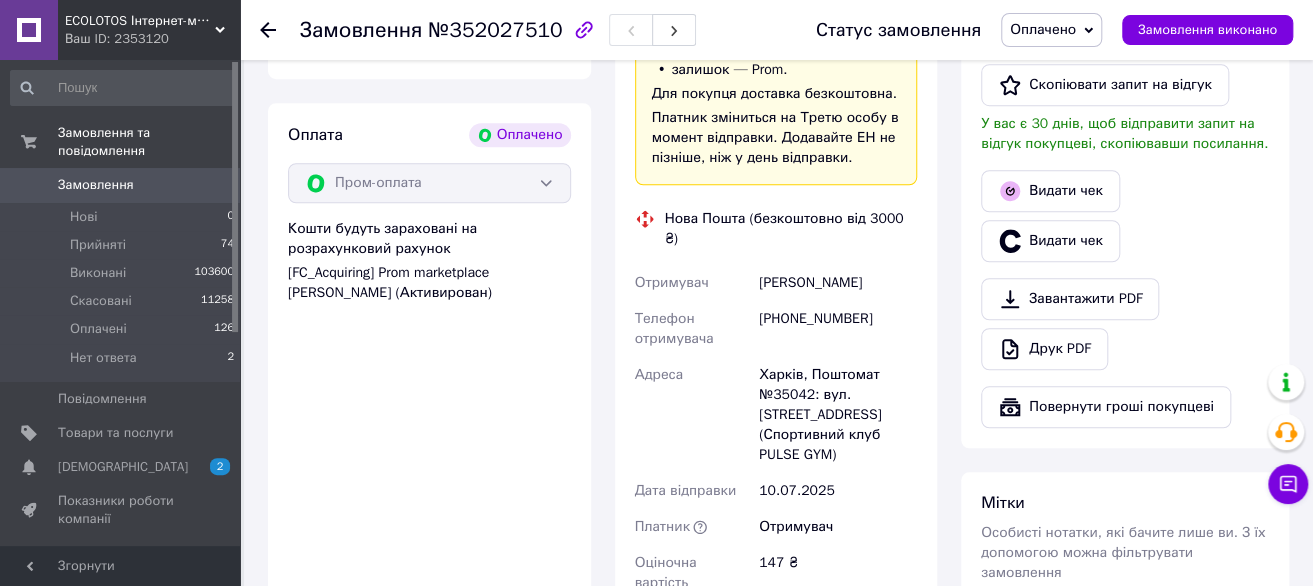 scroll, scrollTop: 600, scrollLeft: 0, axis: vertical 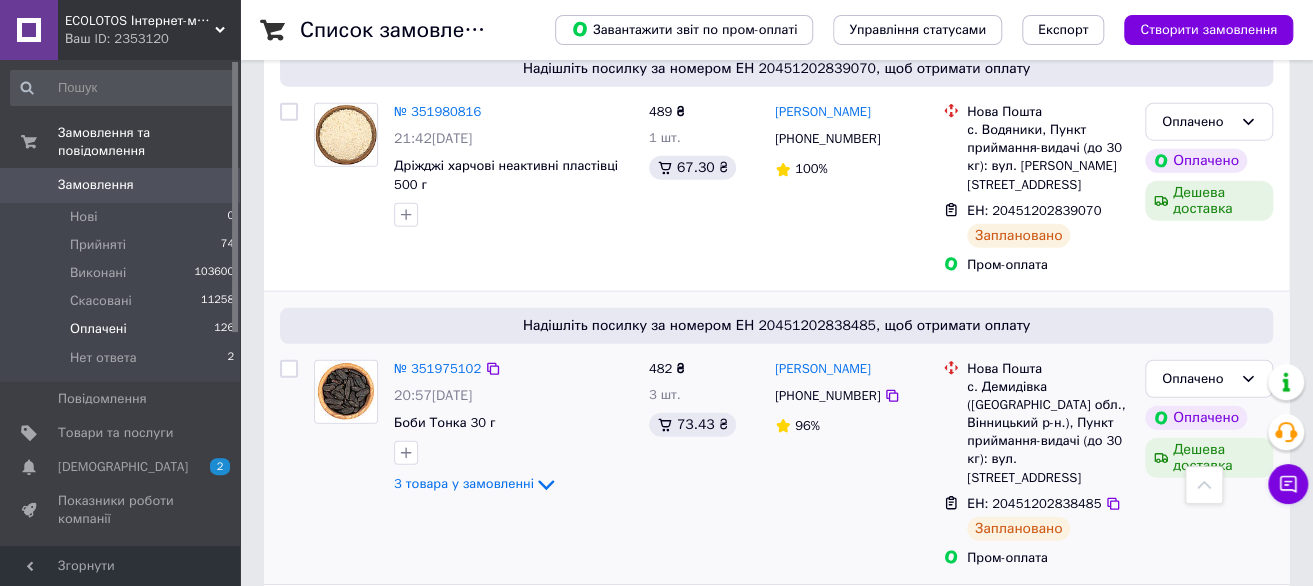 click on "[PERSON_NAME] [PHONE_NUMBER] 96%" at bounding box center (851, 464) 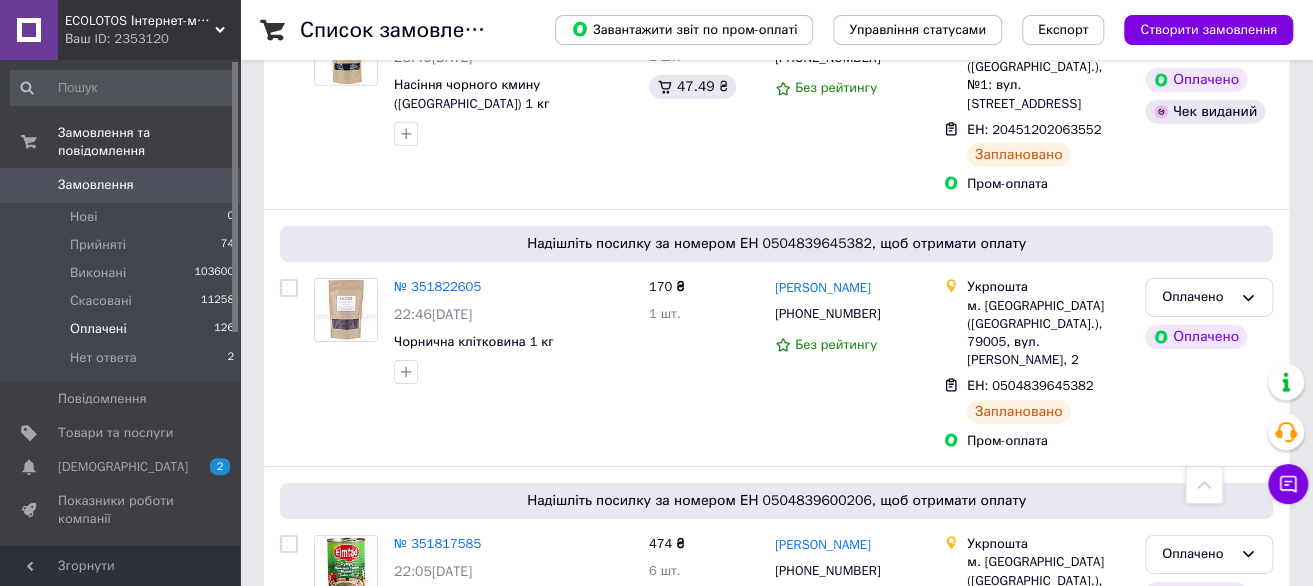scroll, scrollTop: 9600, scrollLeft: 0, axis: vertical 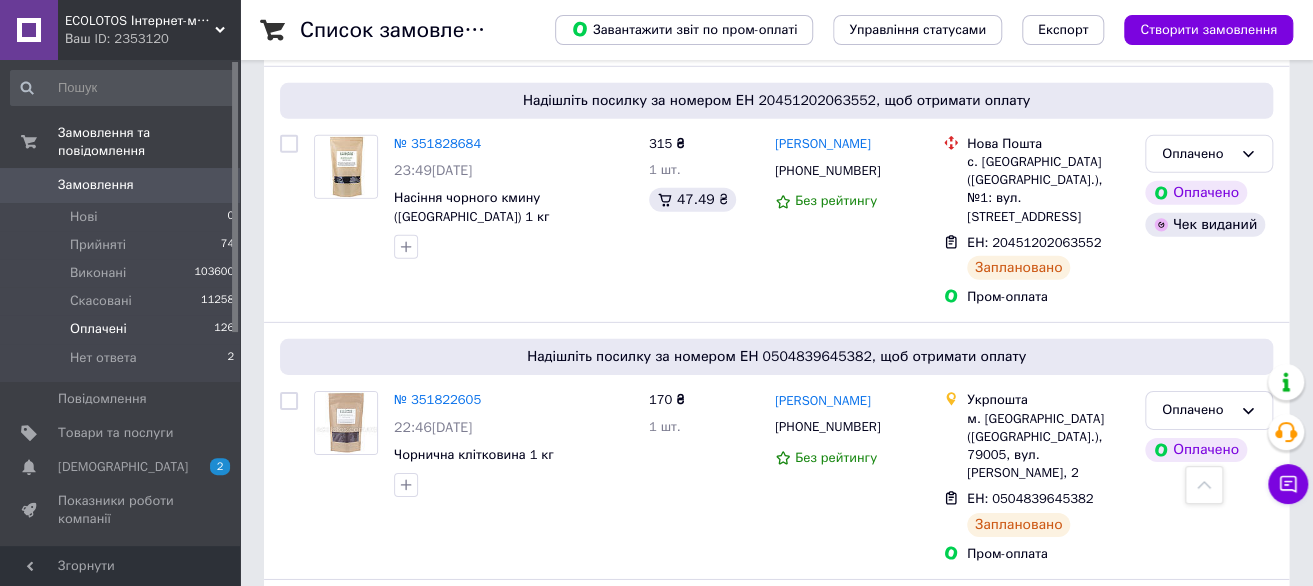 click 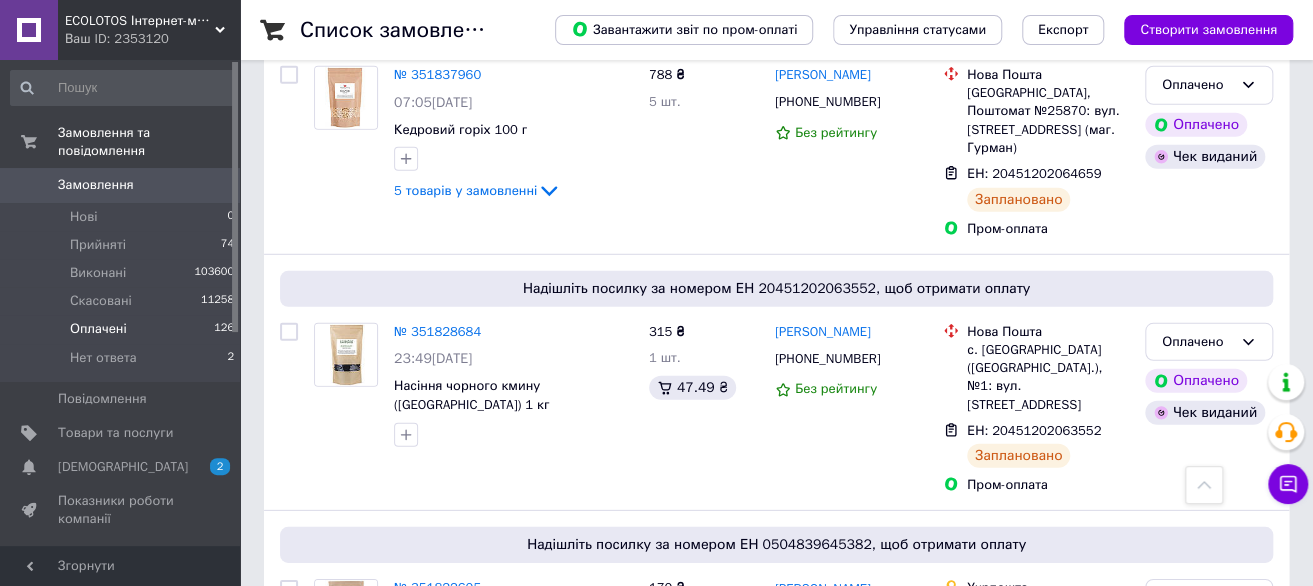 scroll, scrollTop: 9100, scrollLeft: 0, axis: vertical 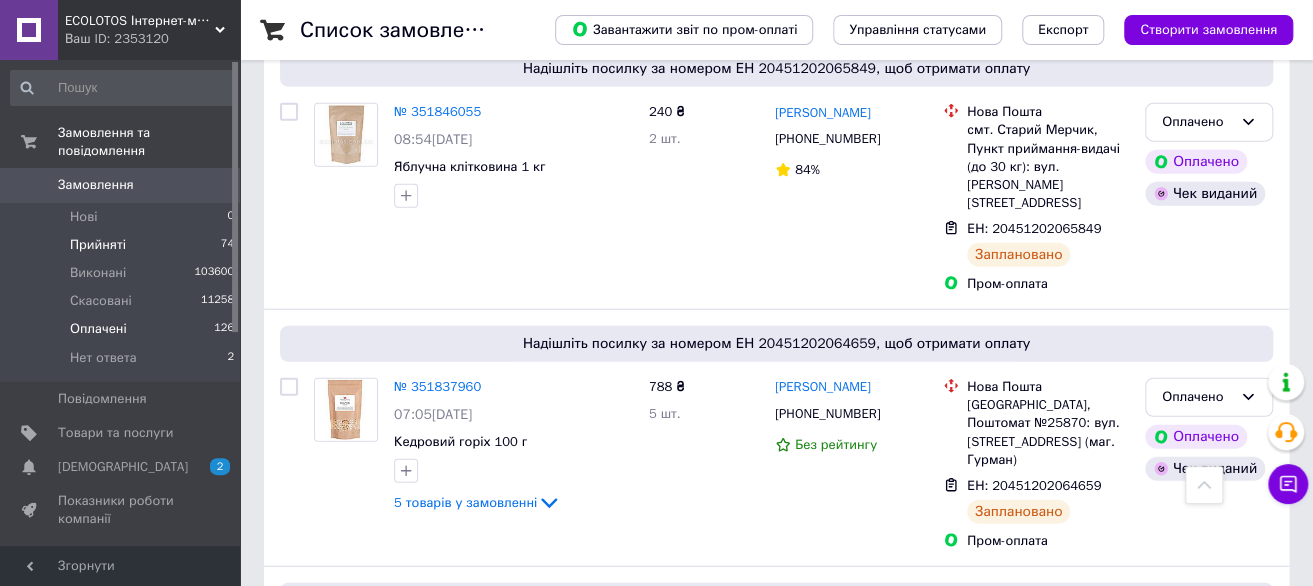 click on "Прийняті" at bounding box center [98, 245] 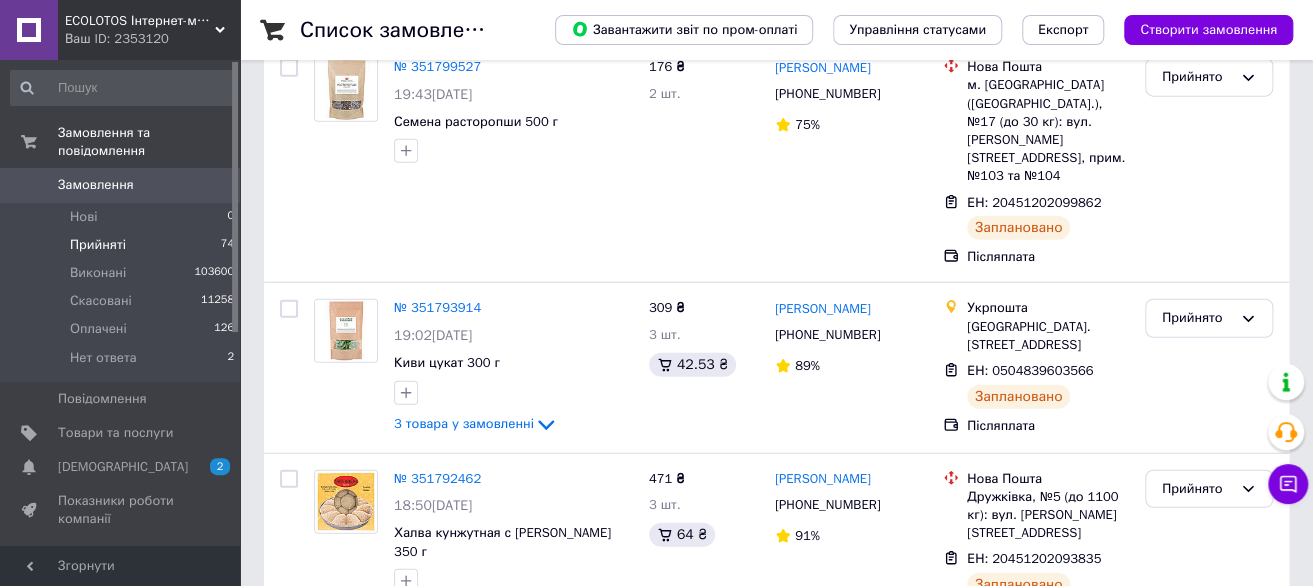 scroll, scrollTop: 0, scrollLeft: 0, axis: both 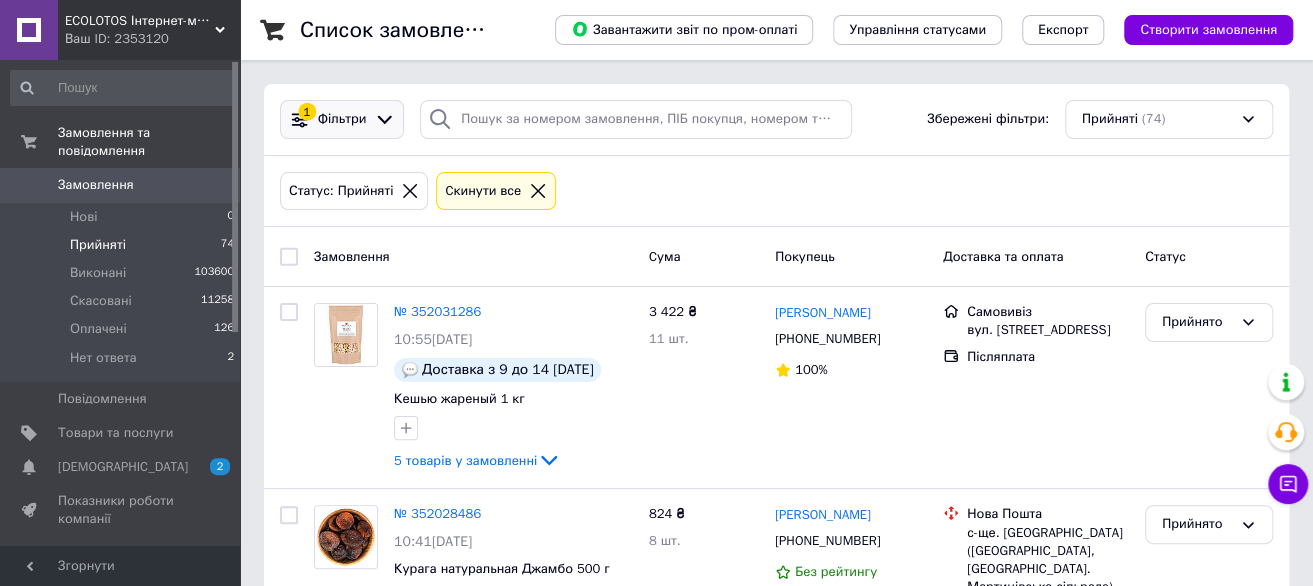 click 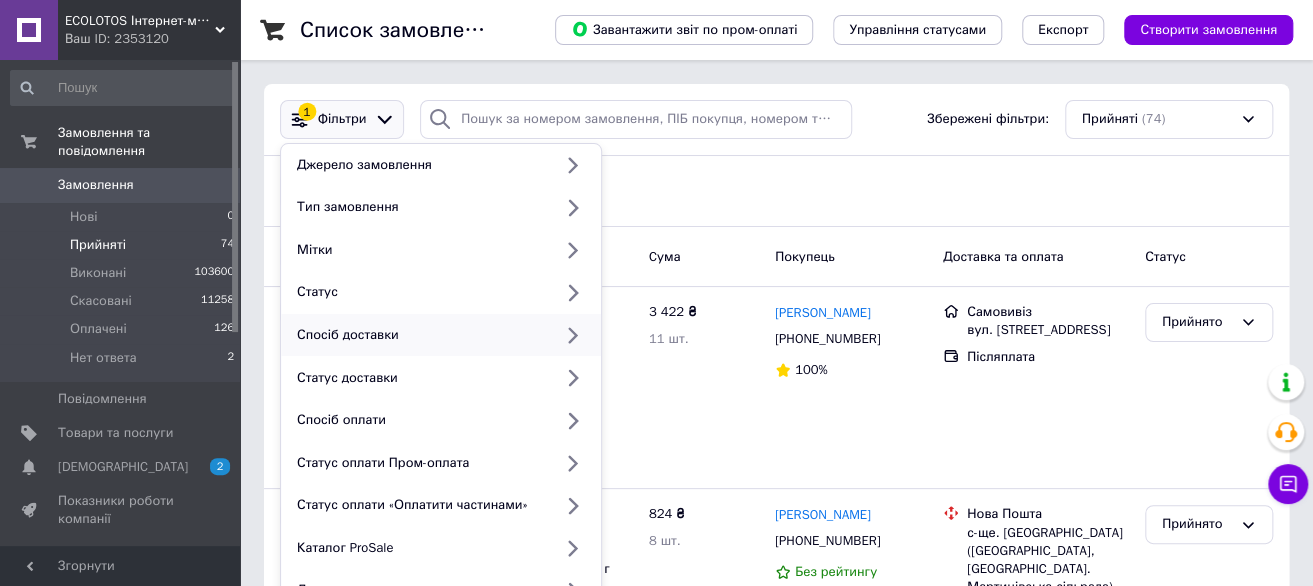 click on "Спосіб доставки" at bounding box center [420, 335] 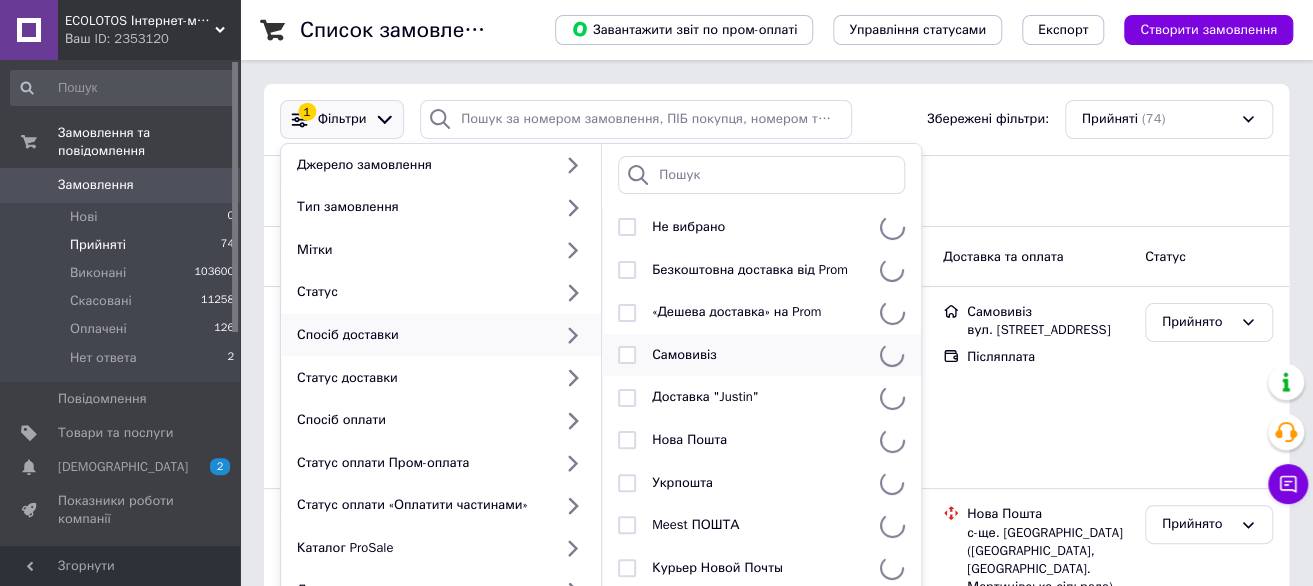 click on "Самовивіз" at bounding box center (758, 355) 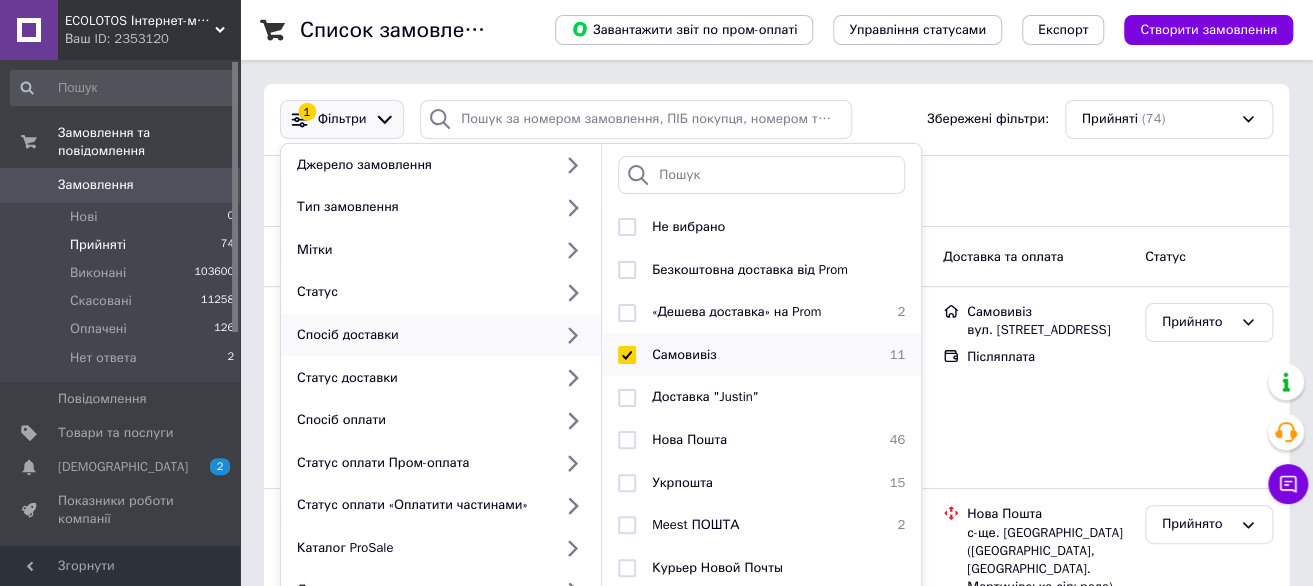 checkbox on "true" 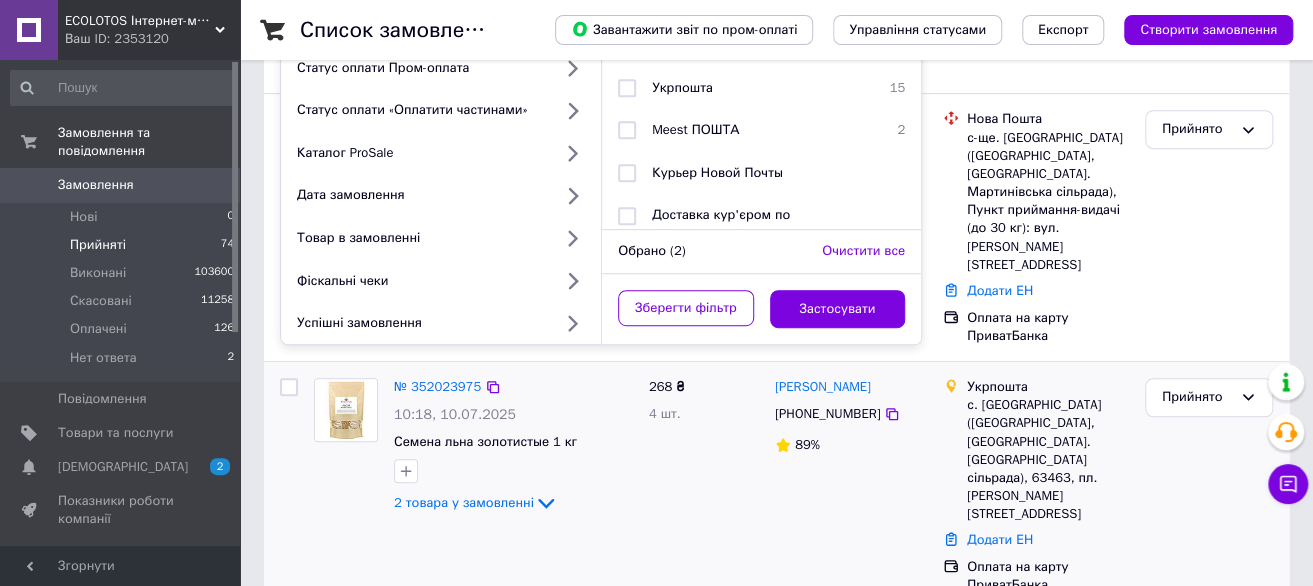 scroll, scrollTop: 400, scrollLeft: 0, axis: vertical 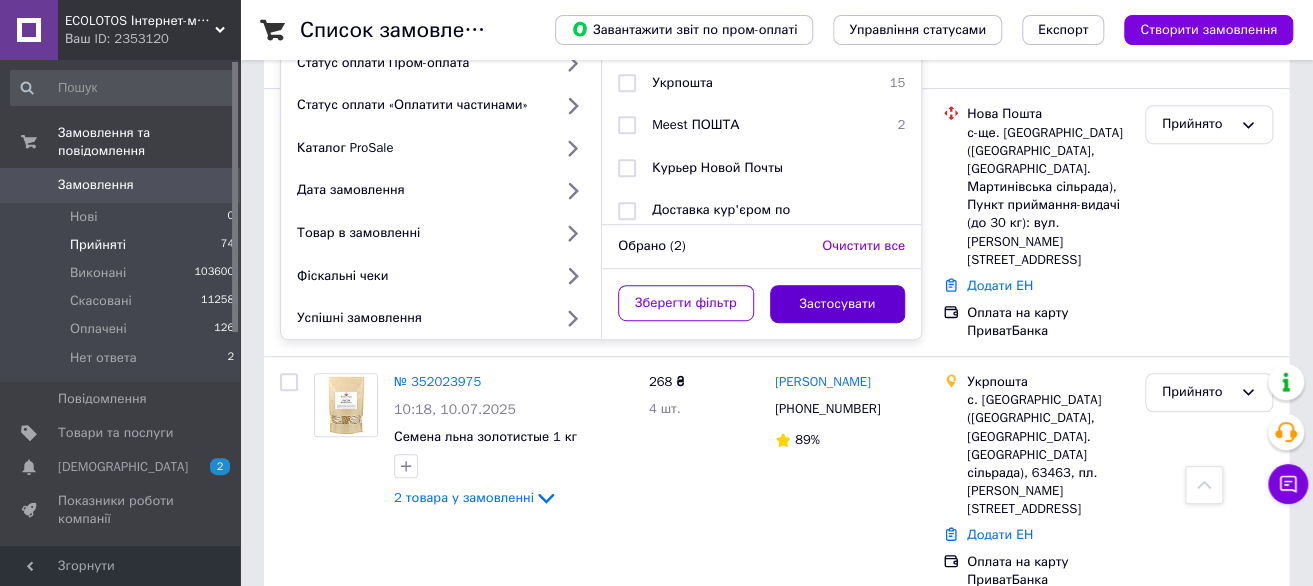click on "Застосувати" at bounding box center [838, 304] 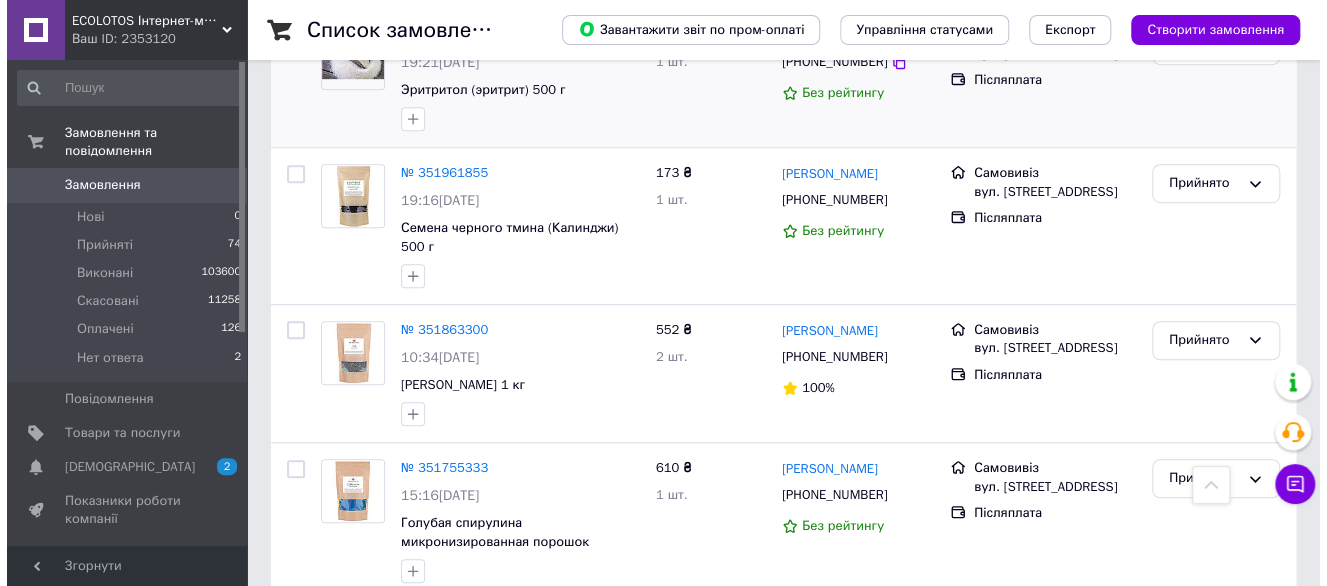 scroll, scrollTop: 500, scrollLeft: 0, axis: vertical 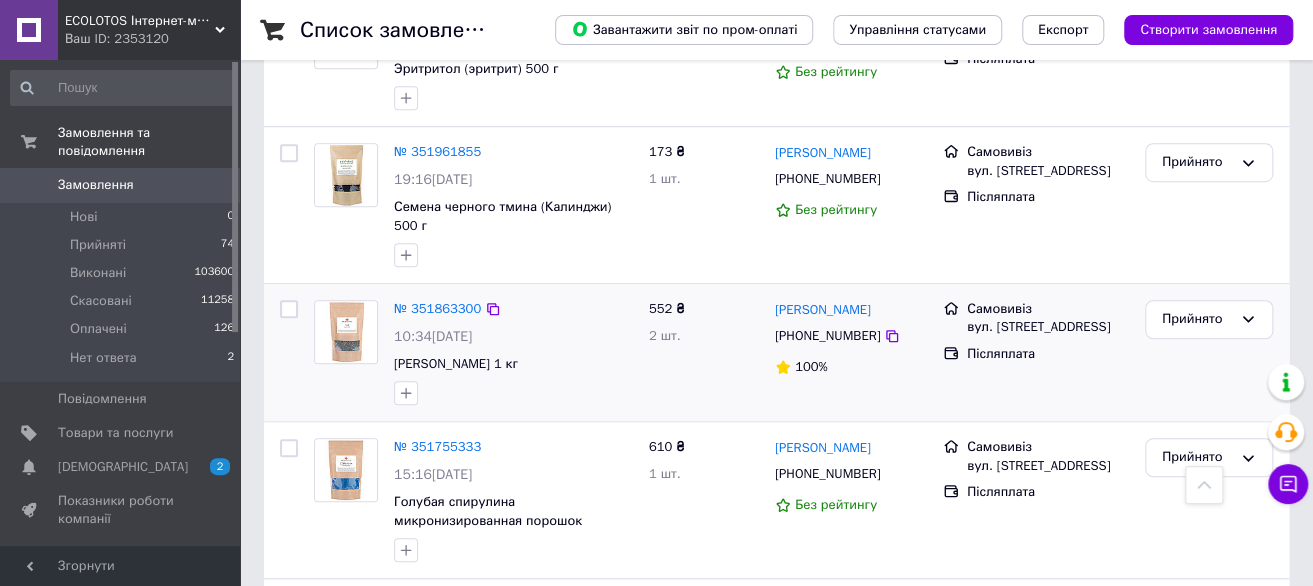 click on "+380504698824" at bounding box center [827, 335] 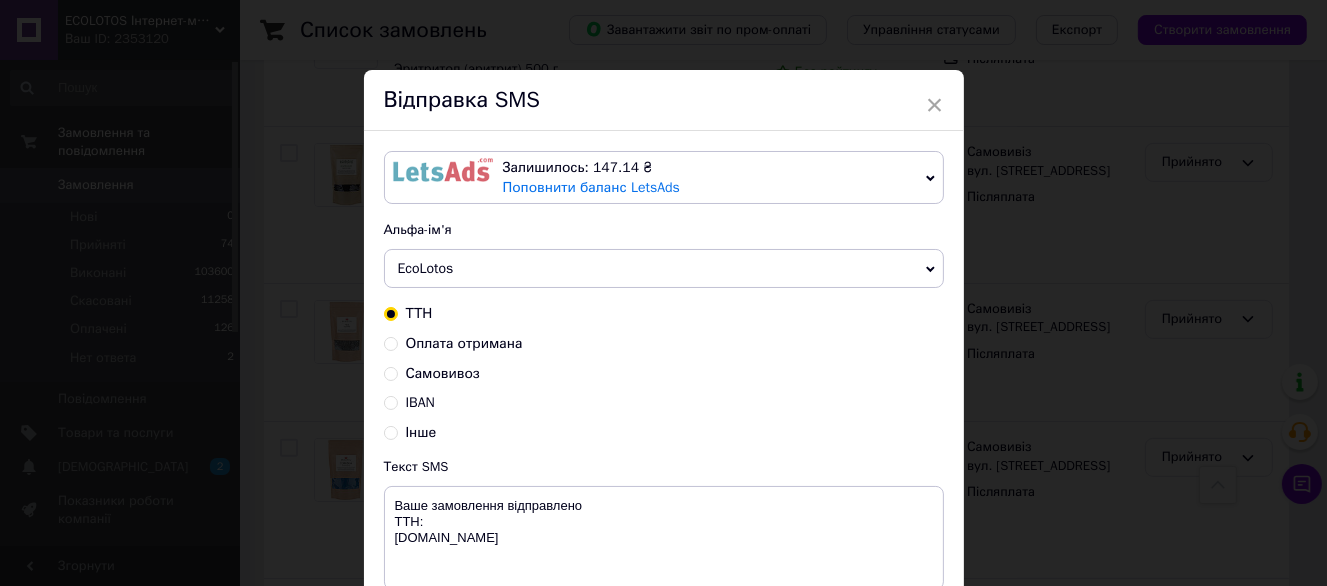 click on "Оплата отримана" at bounding box center (464, 343) 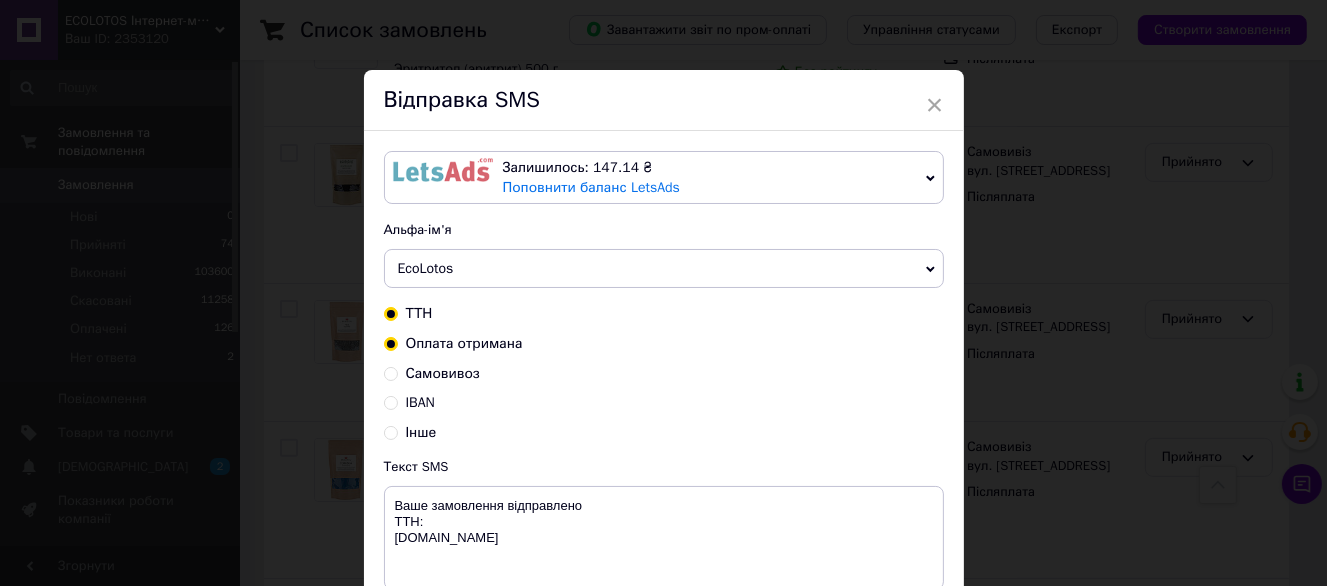 radio on "true" 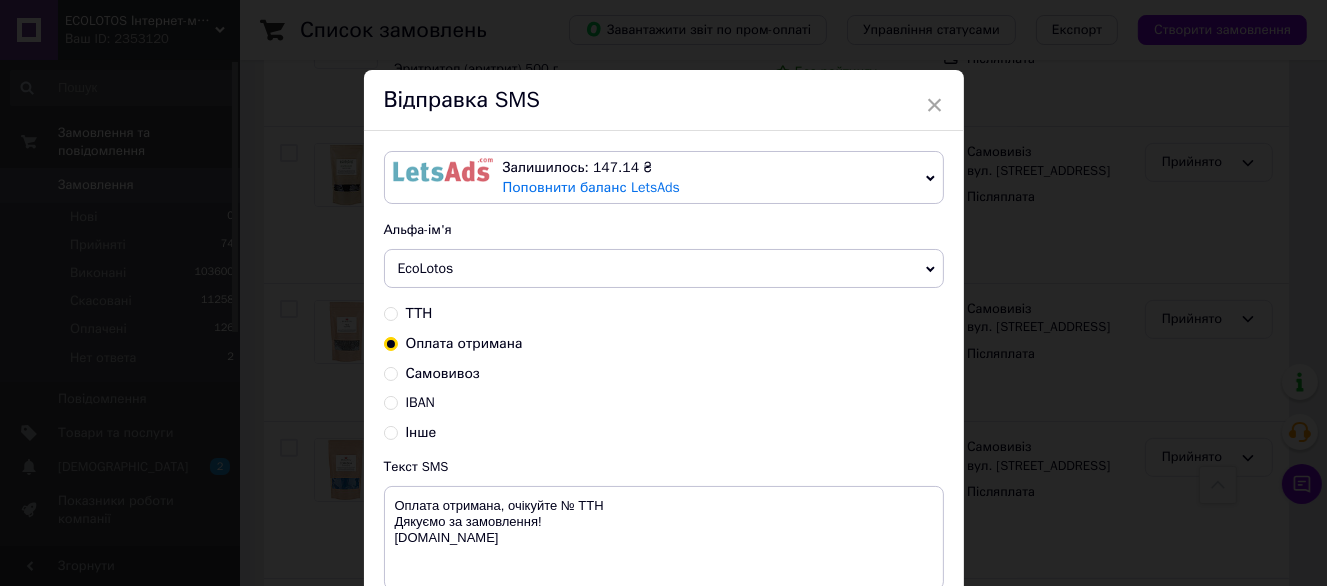 scroll, scrollTop: 187, scrollLeft: 0, axis: vertical 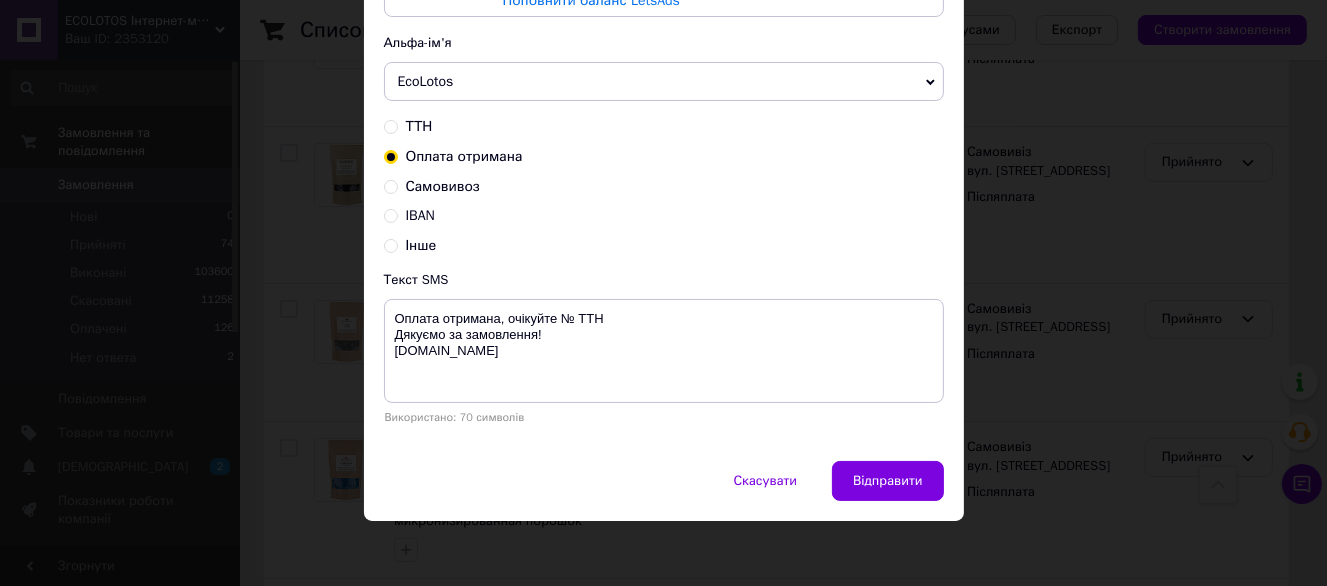 click on "Самовивоз" at bounding box center [443, 186] 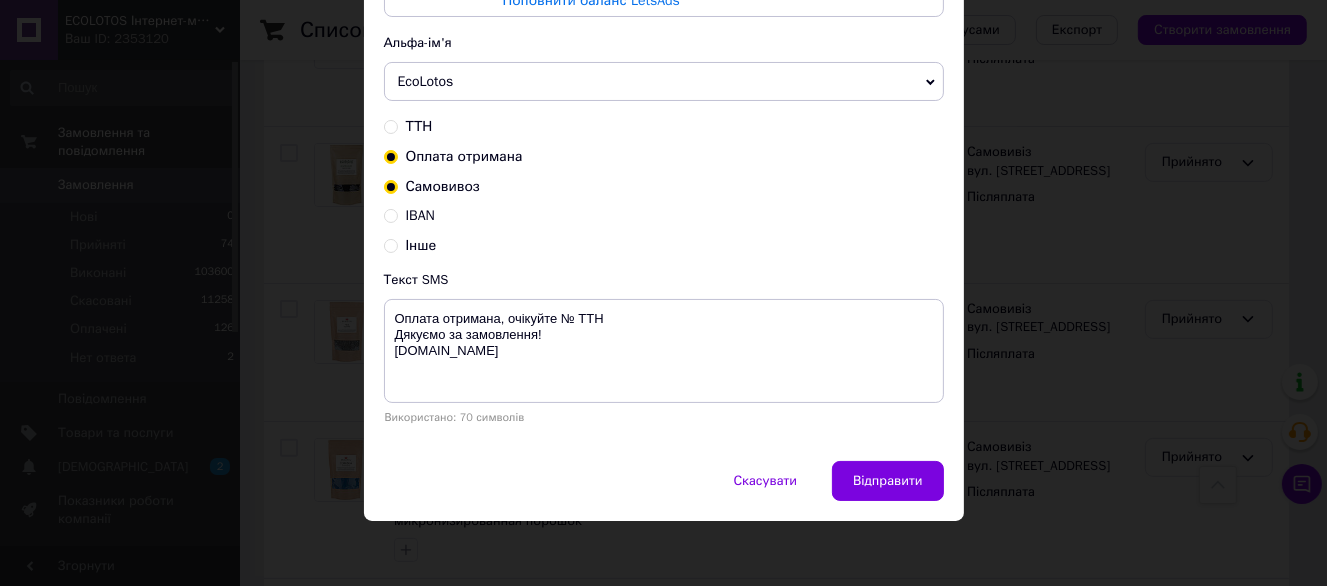 radio on "true" 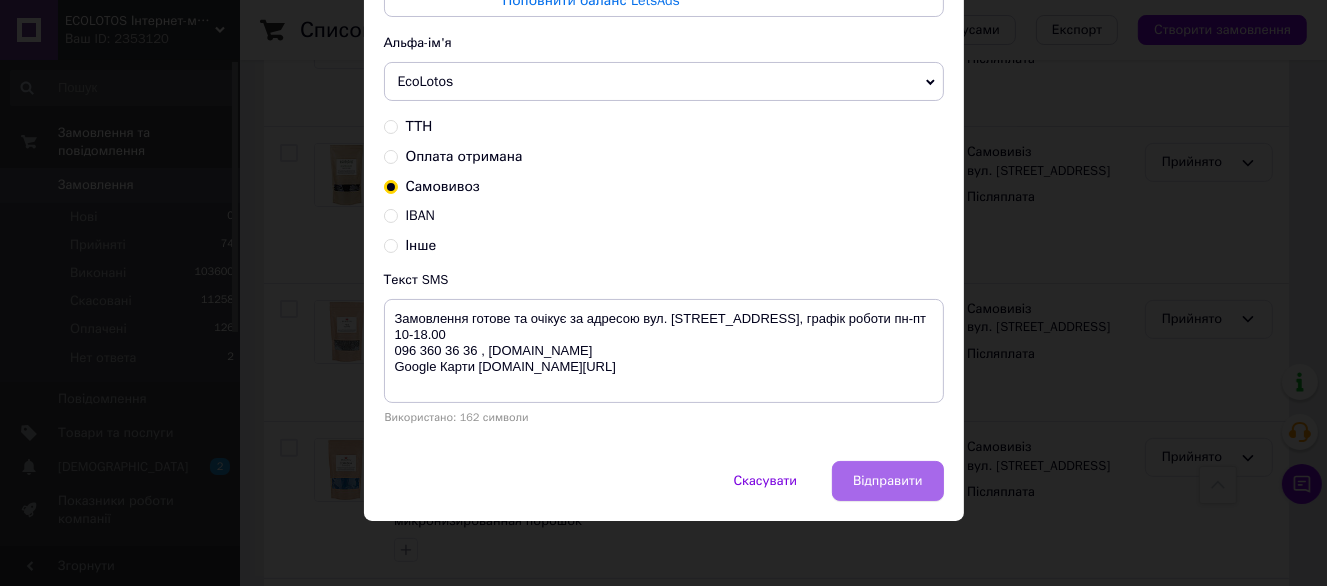 click on "Відправити" at bounding box center (887, 481) 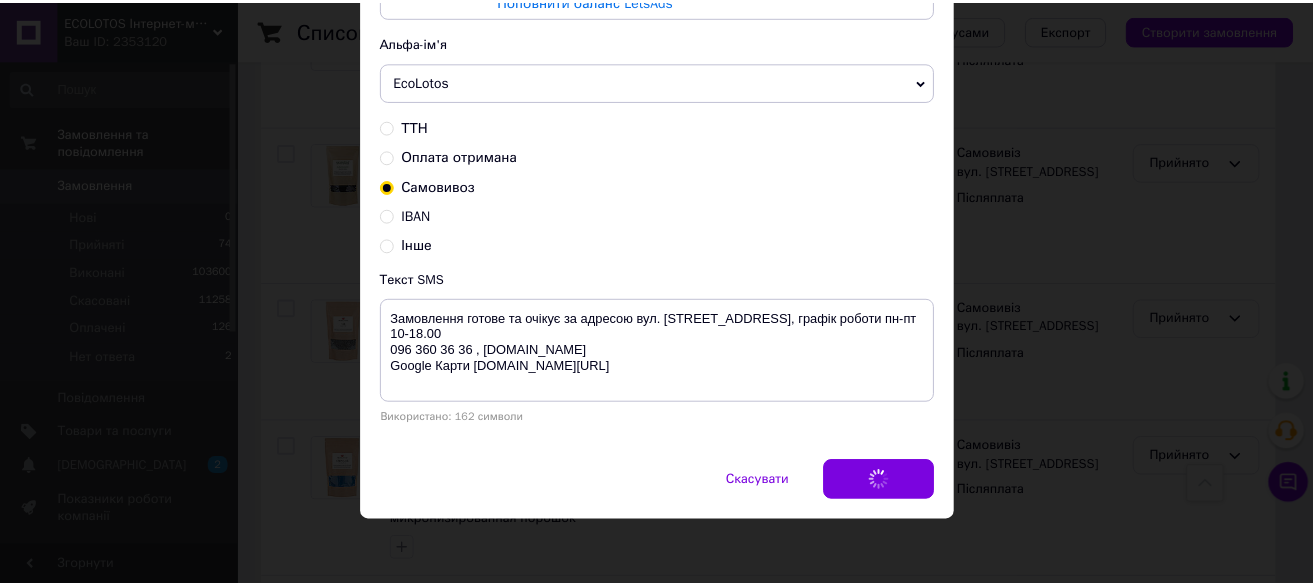 scroll, scrollTop: 0, scrollLeft: 0, axis: both 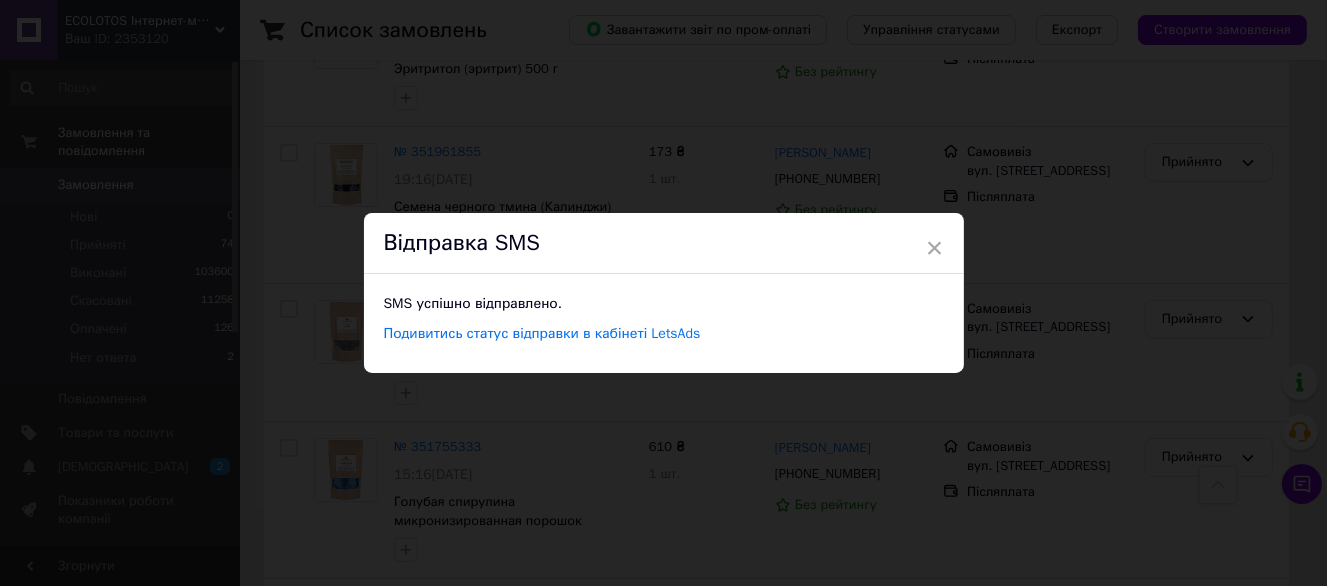 click on "× Відправка SMS SMS успішно відправлено. Подивитись статус відправки в кабінеті LetsAds" at bounding box center (663, 293) 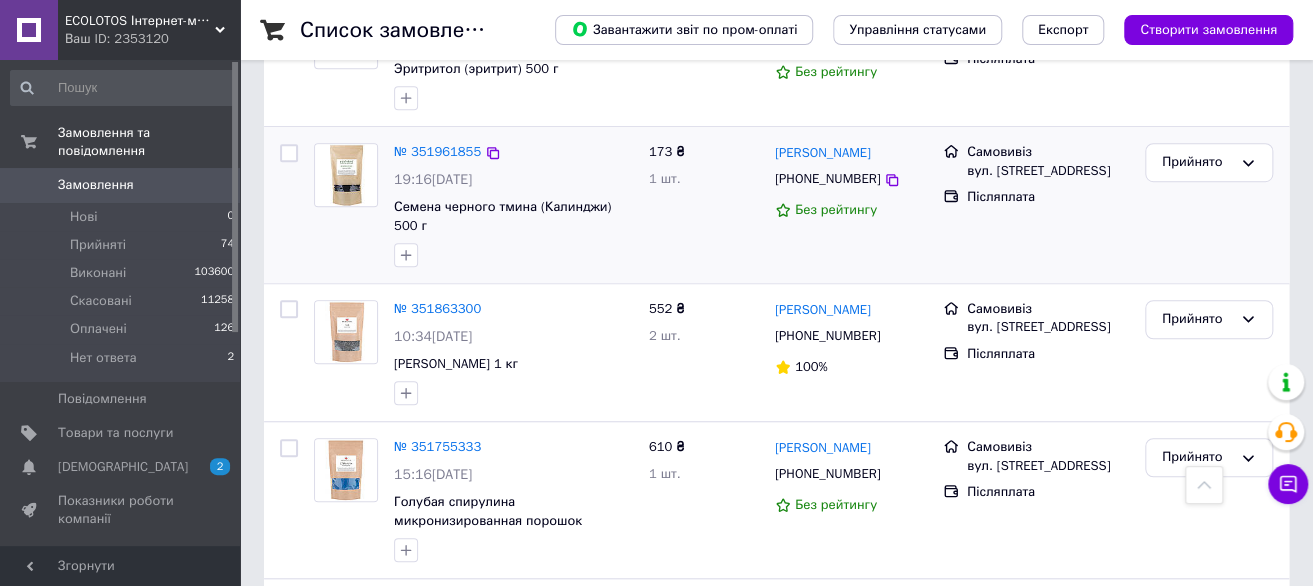scroll, scrollTop: 200, scrollLeft: 0, axis: vertical 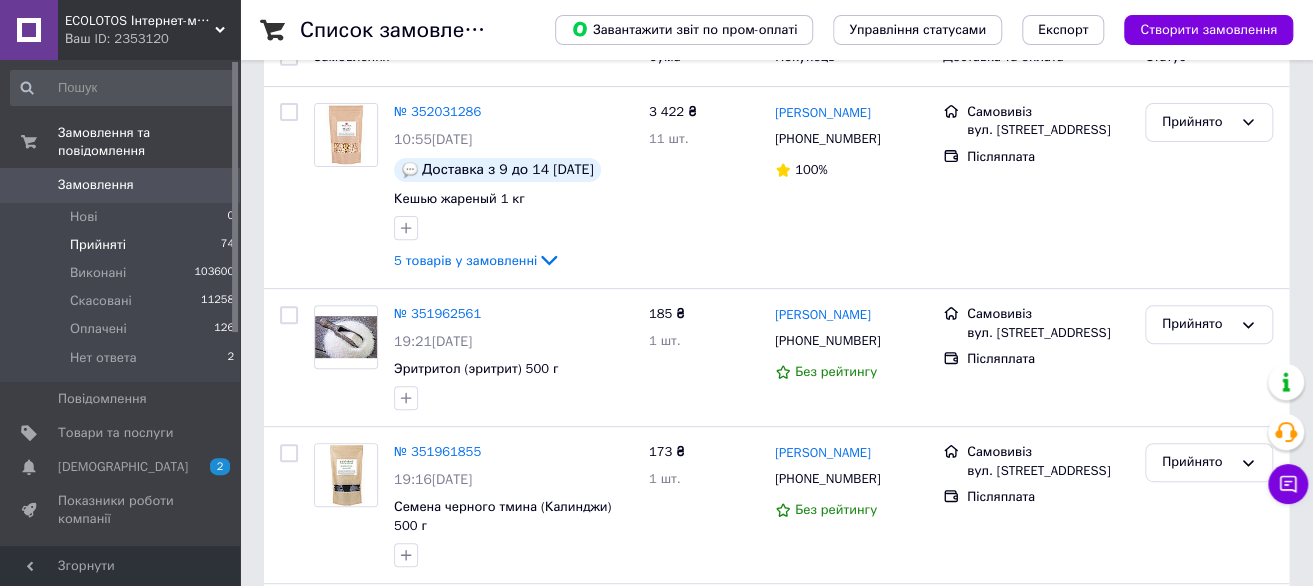 click on "Прийняті" at bounding box center (98, 245) 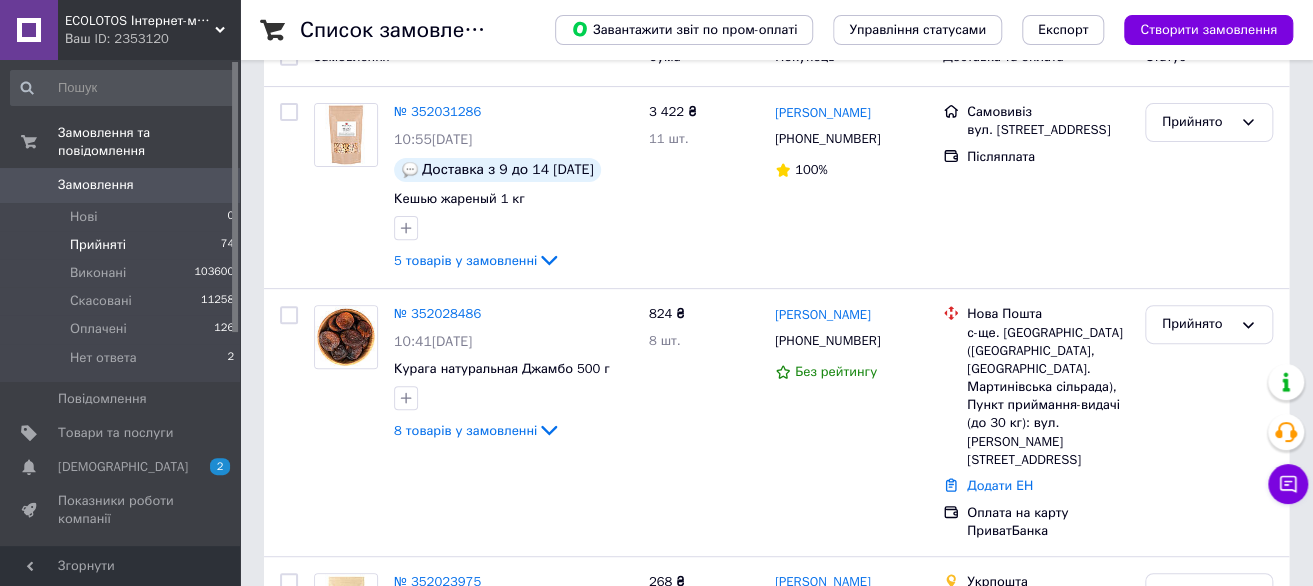 scroll, scrollTop: 0, scrollLeft: 0, axis: both 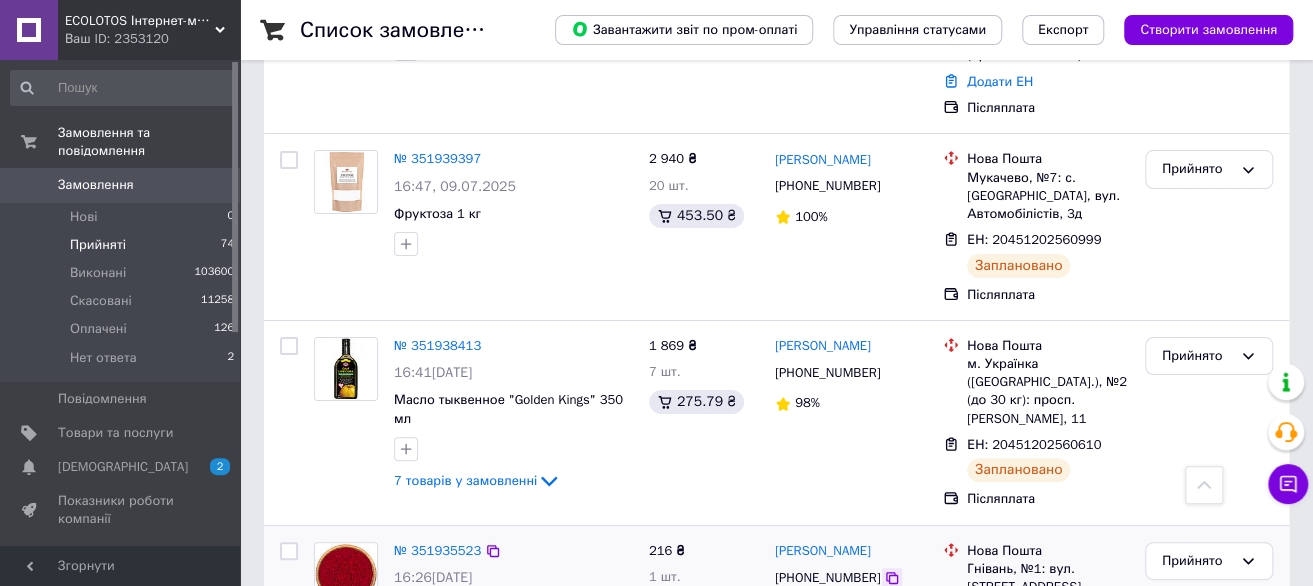 click 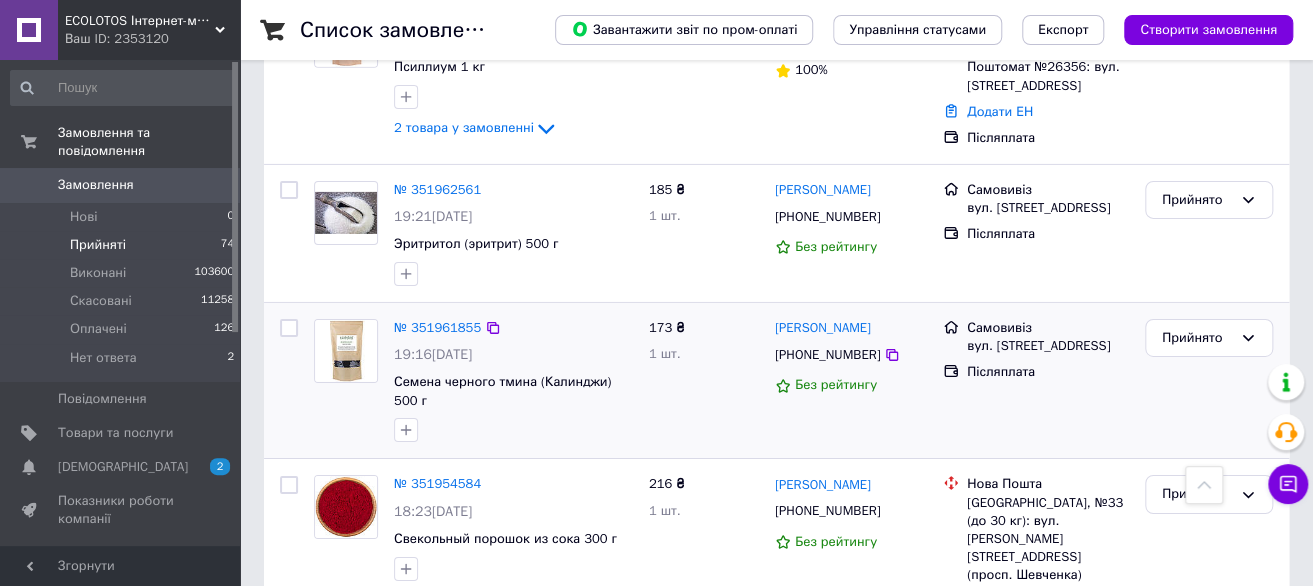 scroll, scrollTop: 2882, scrollLeft: 0, axis: vertical 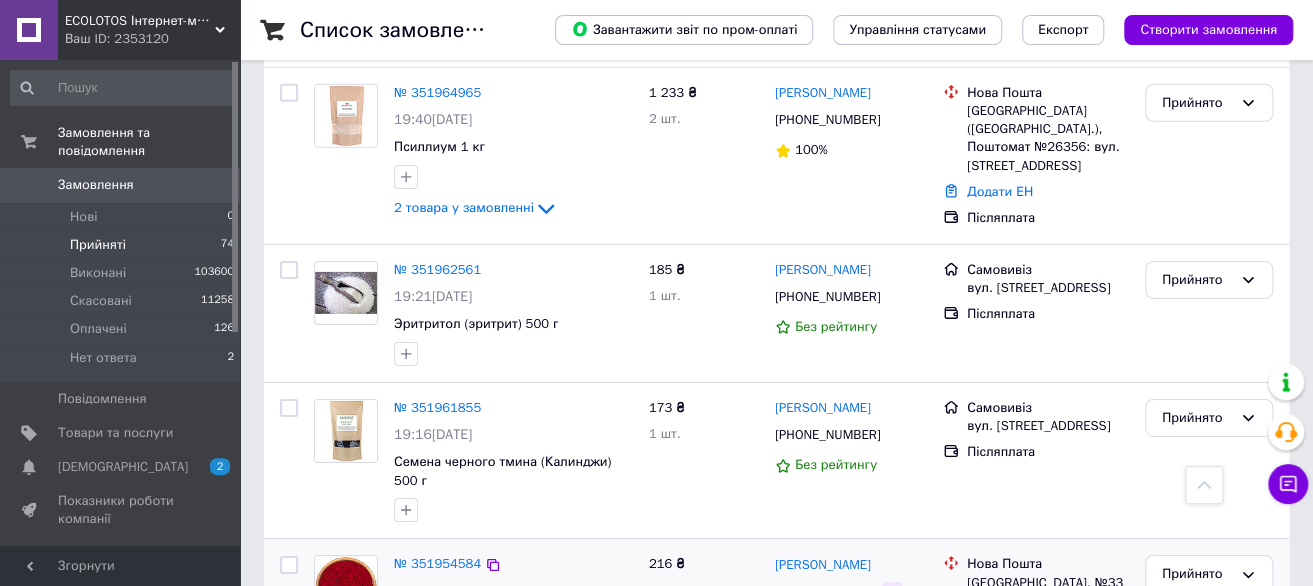 click at bounding box center [892, 592] 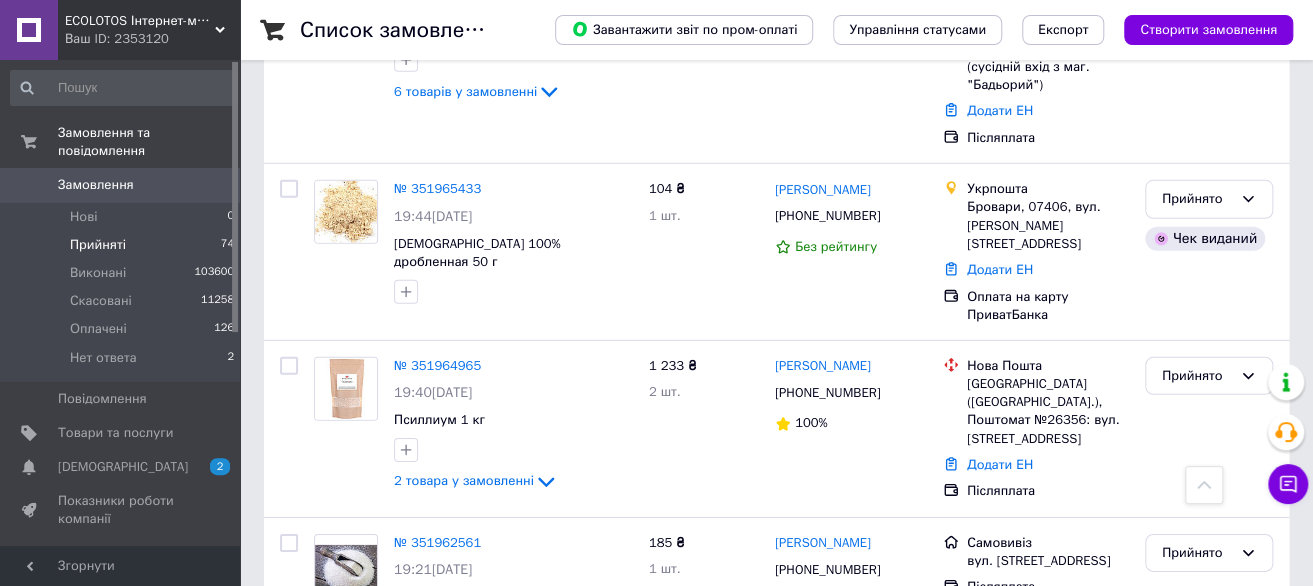 scroll, scrollTop: 2682, scrollLeft: 0, axis: vertical 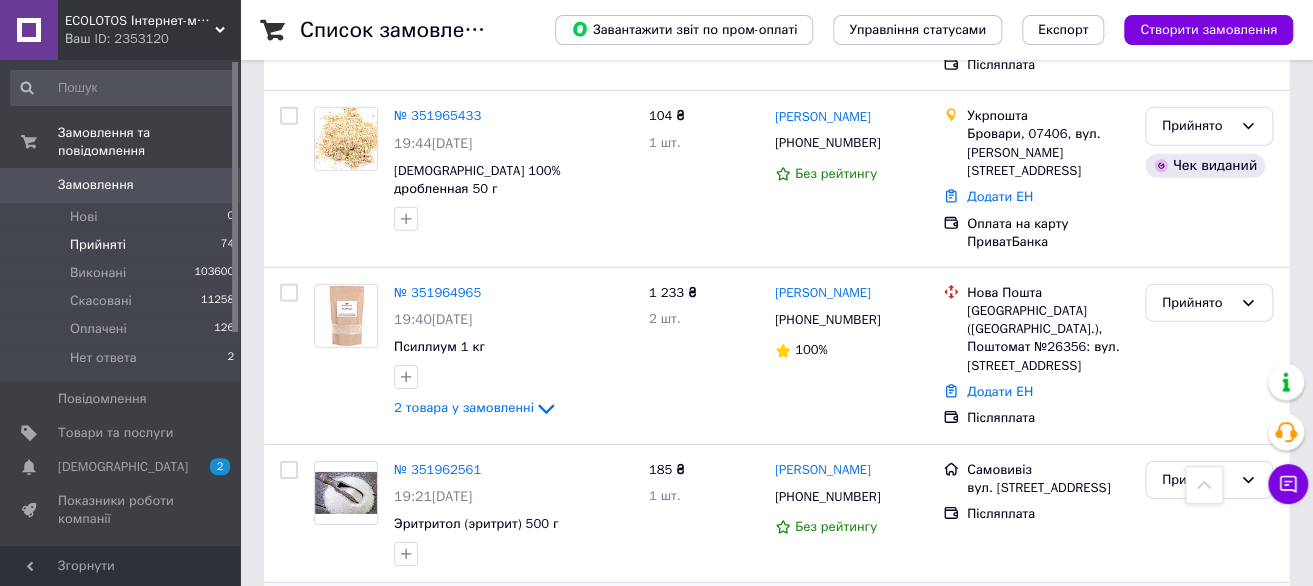 click 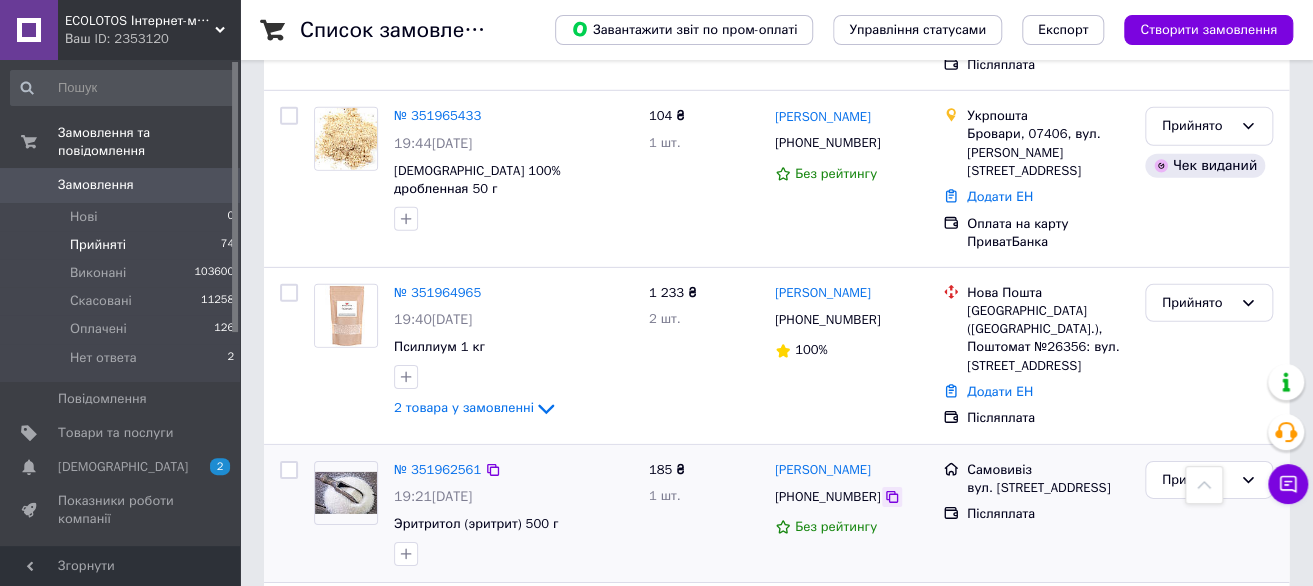 click 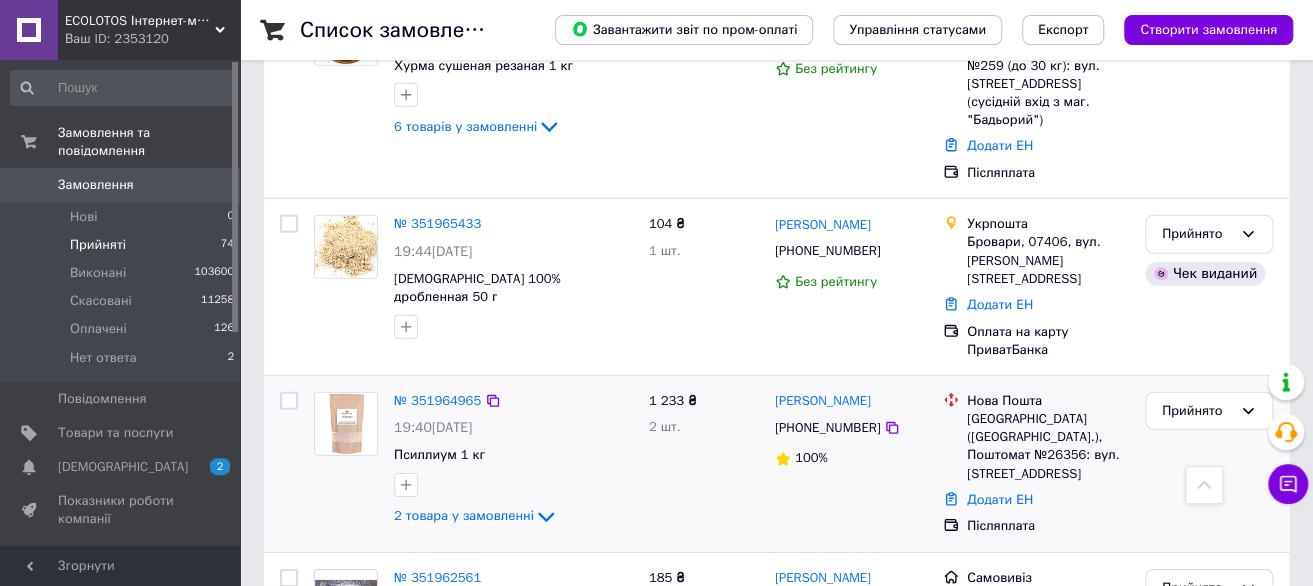 scroll, scrollTop: 2482, scrollLeft: 0, axis: vertical 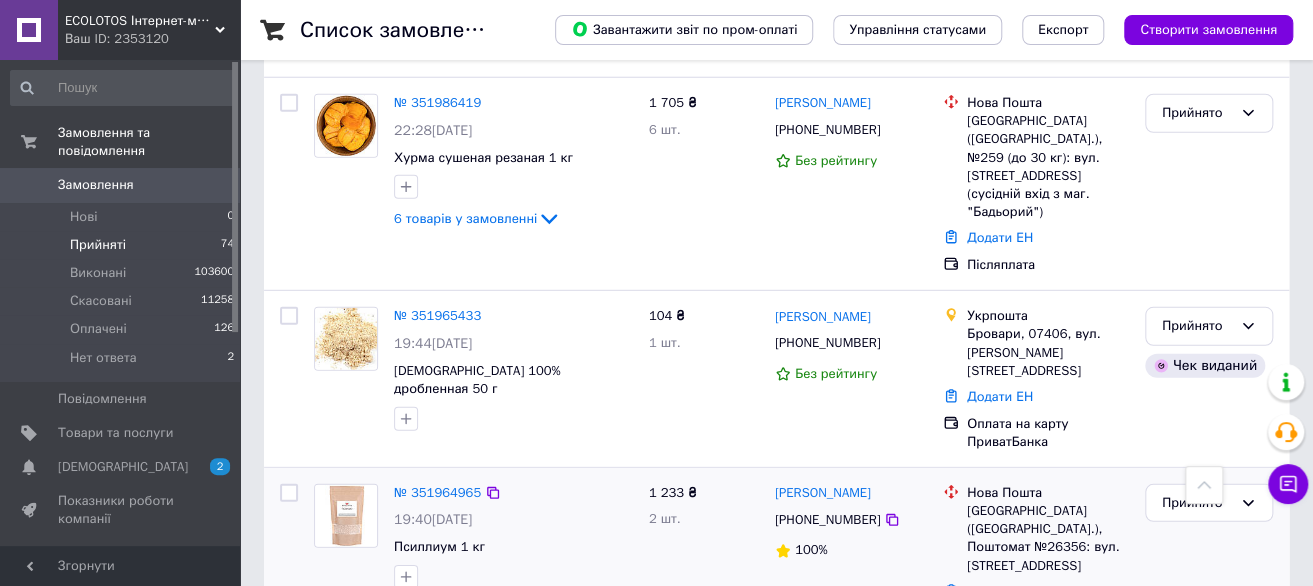 click on "+380631237799" at bounding box center (851, 520) 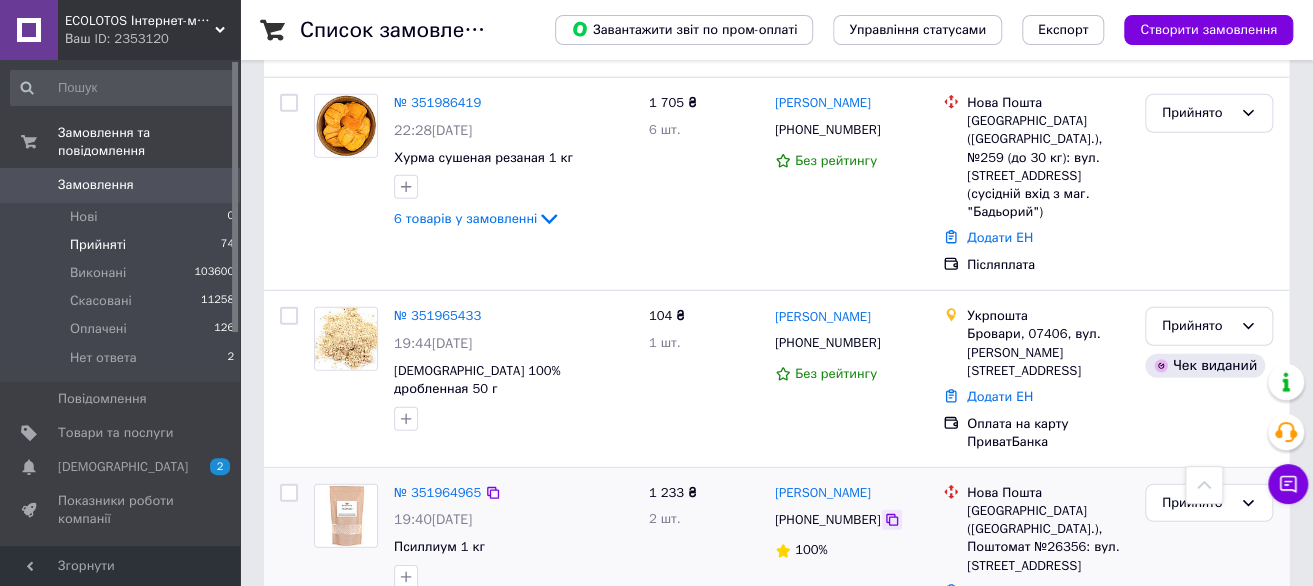 click 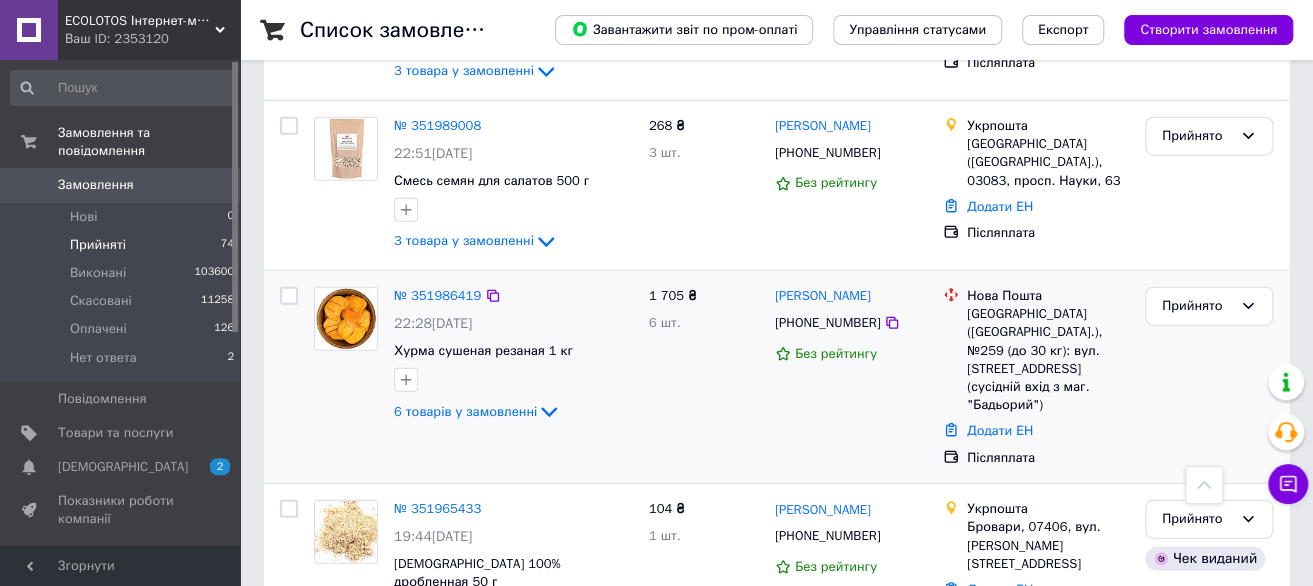 scroll, scrollTop: 2282, scrollLeft: 0, axis: vertical 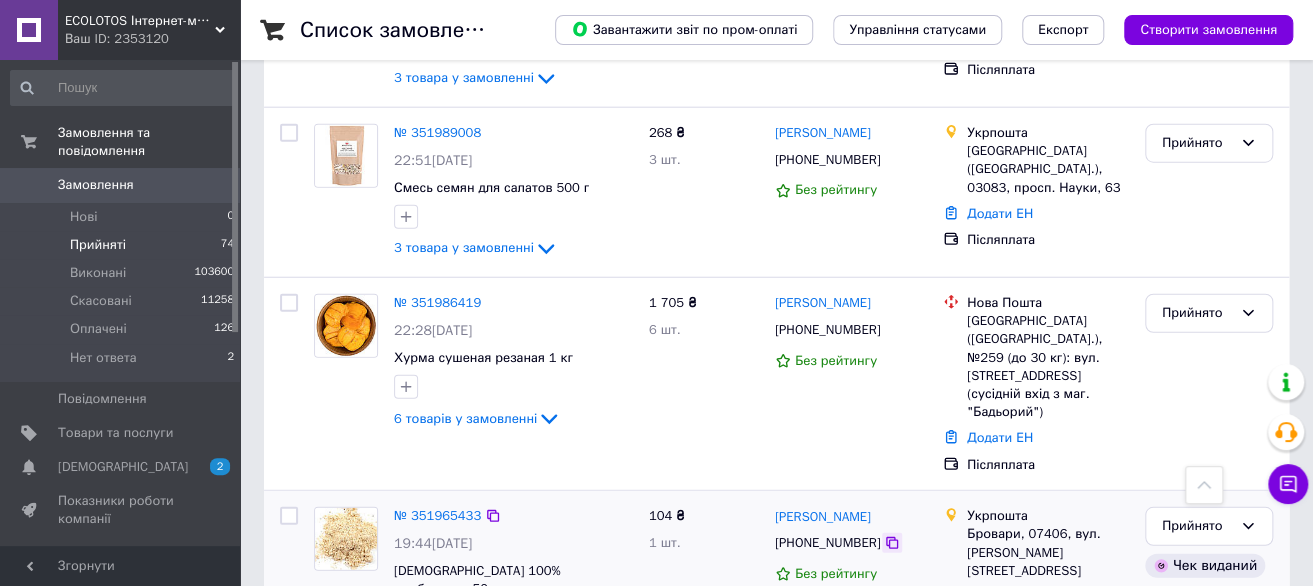 click at bounding box center [892, 543] 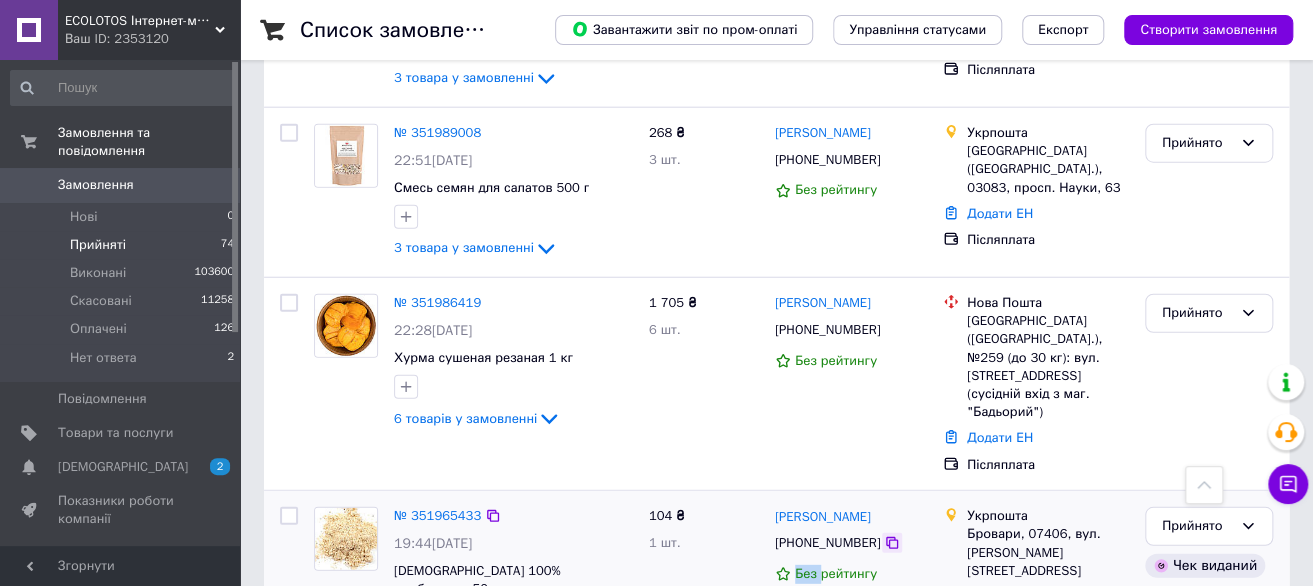click at bounding box center (892, 543) 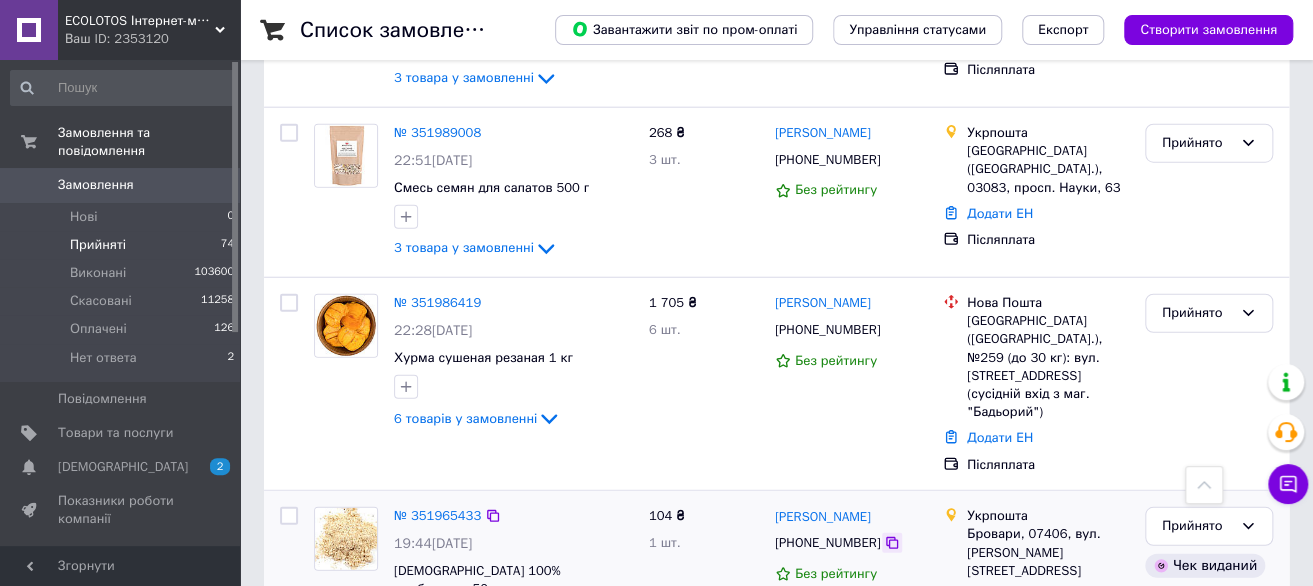 click 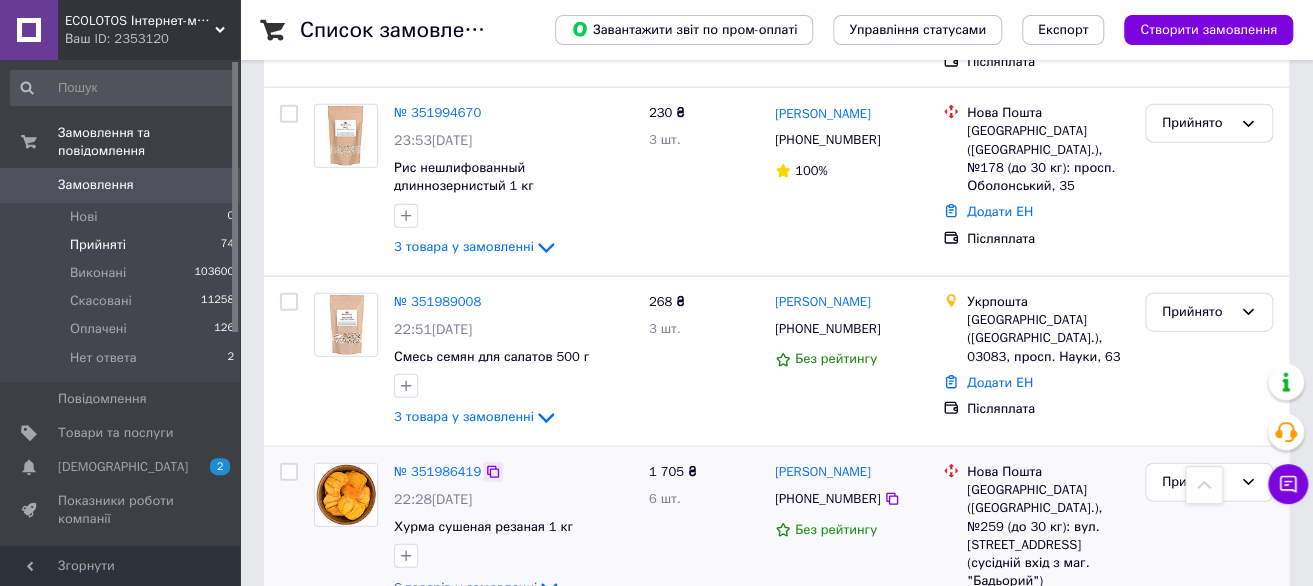 scroll, scrollTop: 2082, scrollLeft: 0, axis: vertical 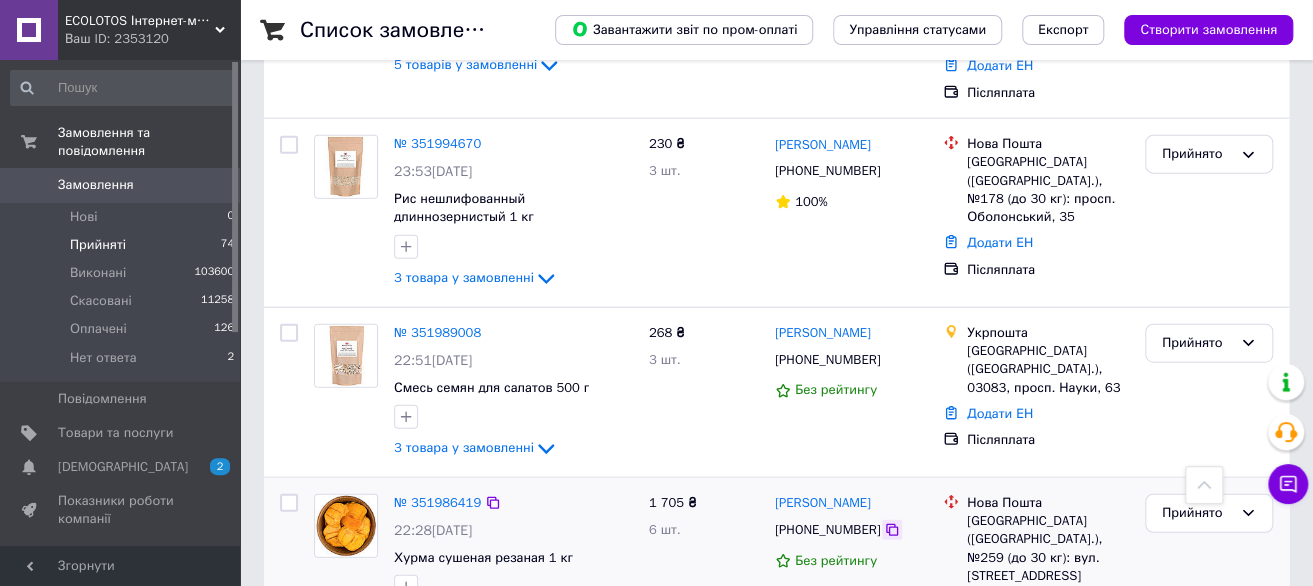 click 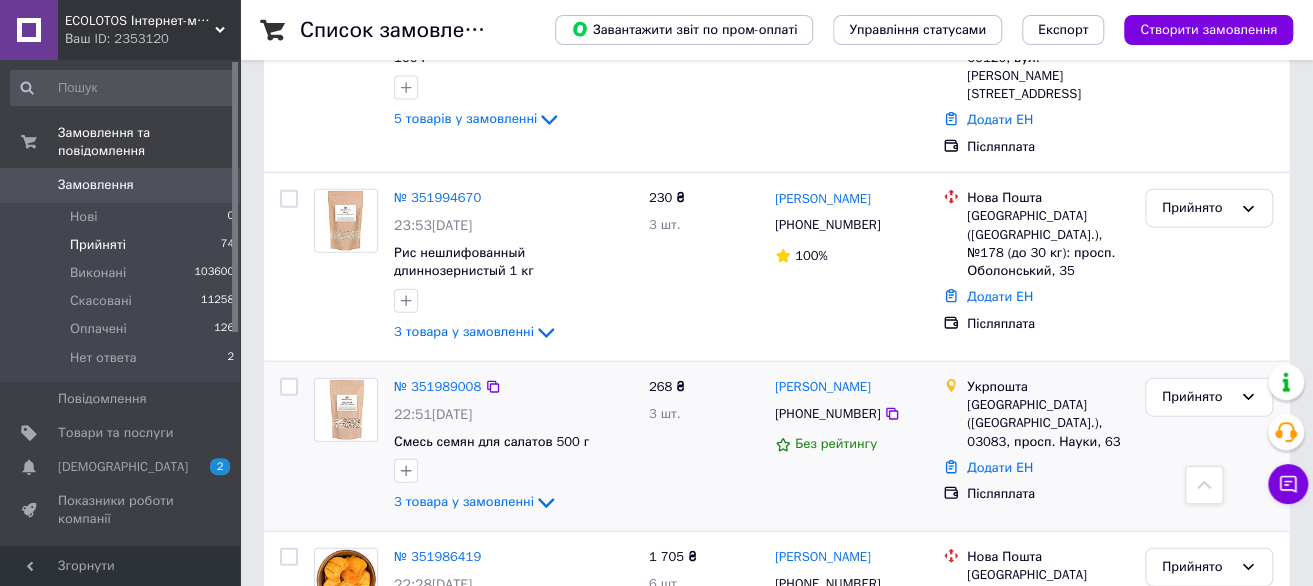 scroll, scrollTop: 1982, scrollLeft: 0, axis: vertical 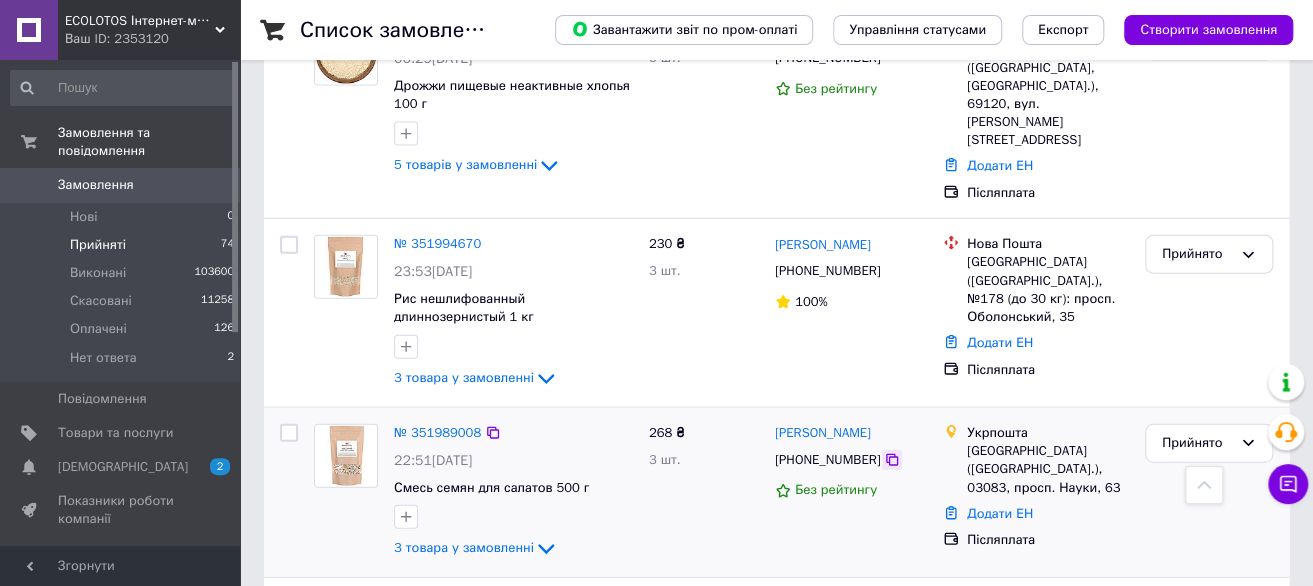 click 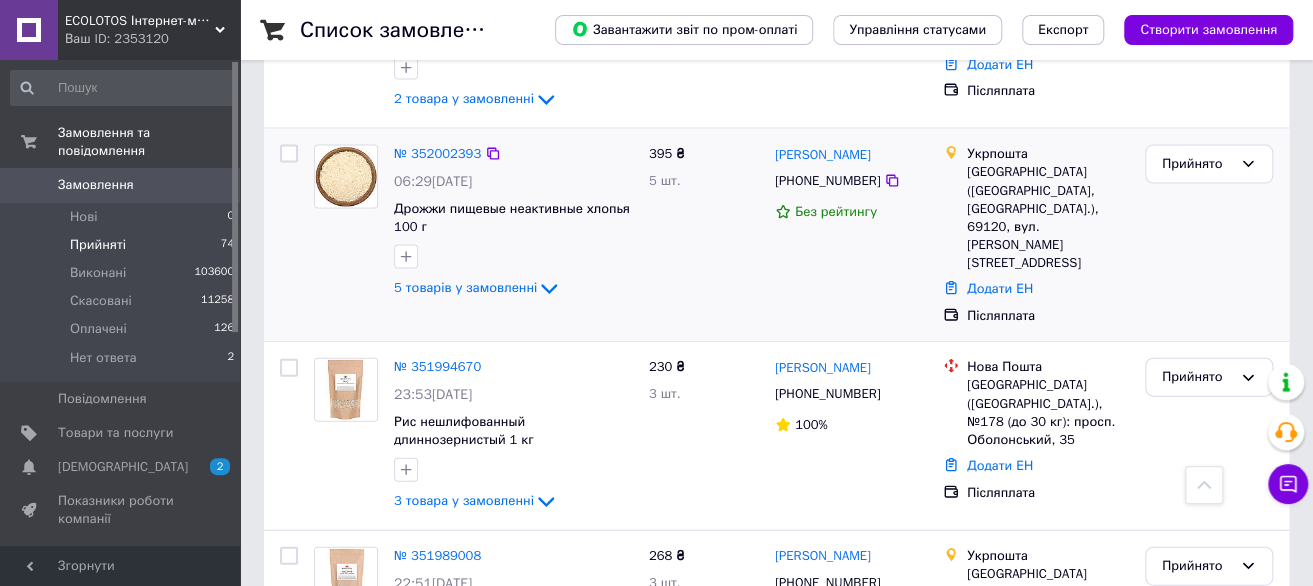 scroll, scrollTop: 1782, scrollLeft: 0, axis: vertical 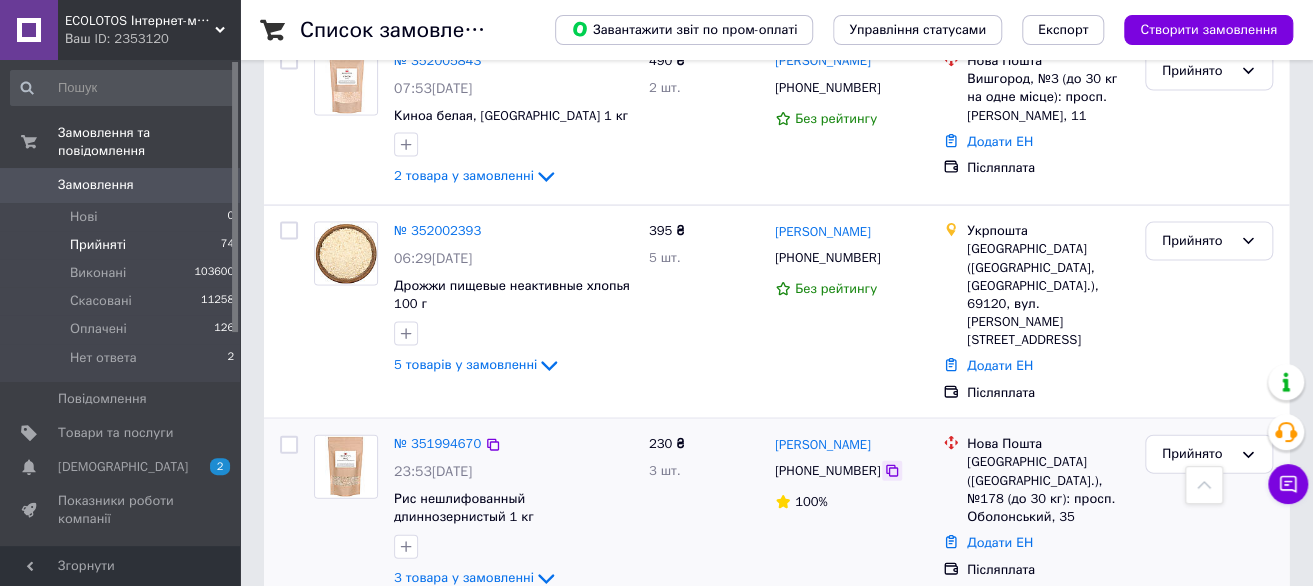 click 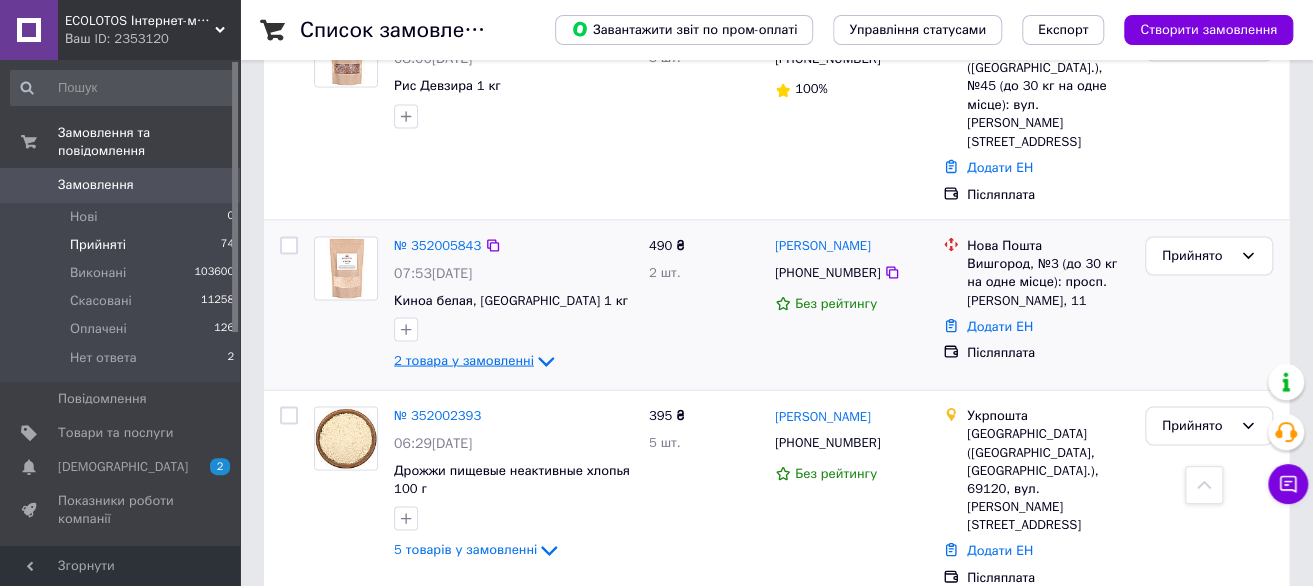 scroll, scrollTop: 1582, scrollLeft: 0, axis: vertical 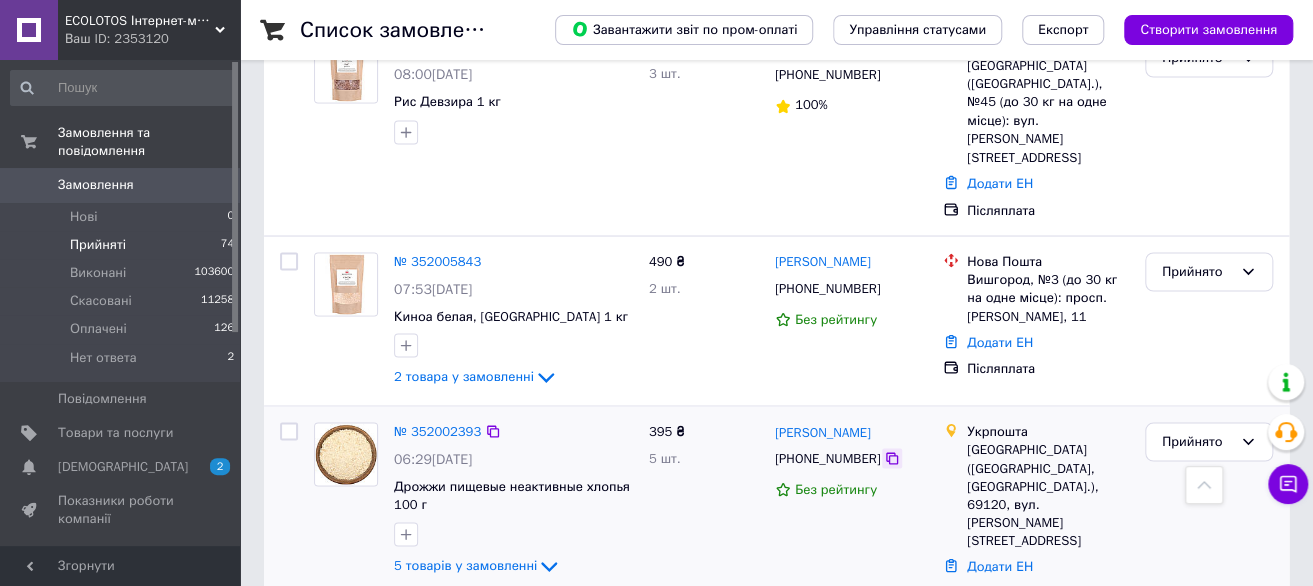 click 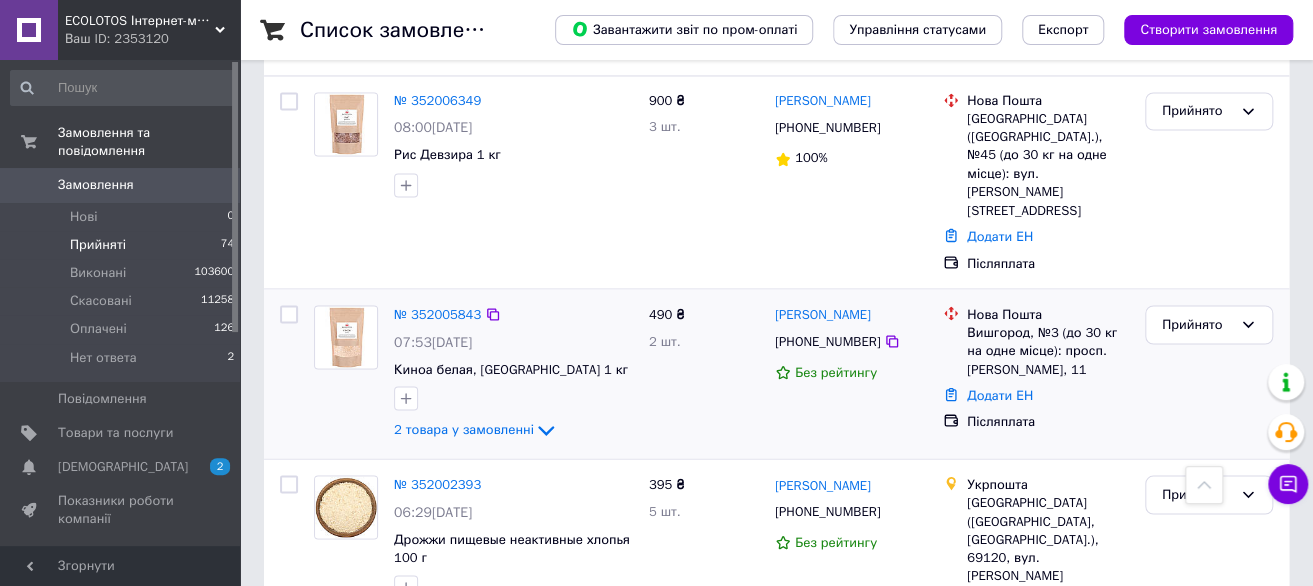 scroll, scrollTop: 1482, scrollLeft: 0, axis: vertical 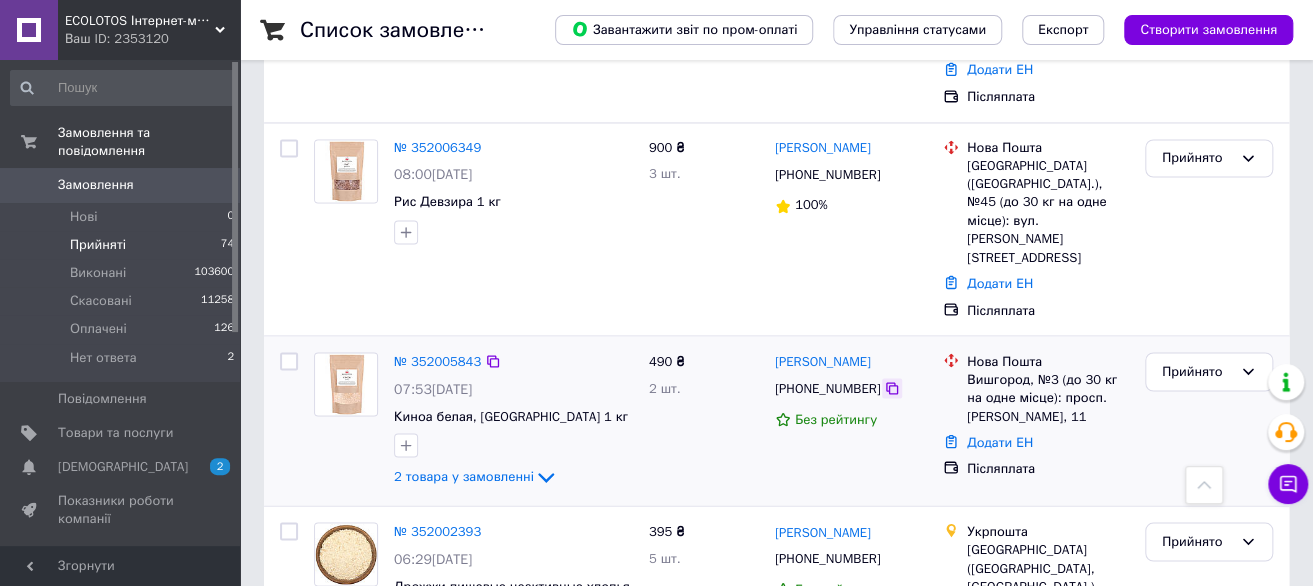 click 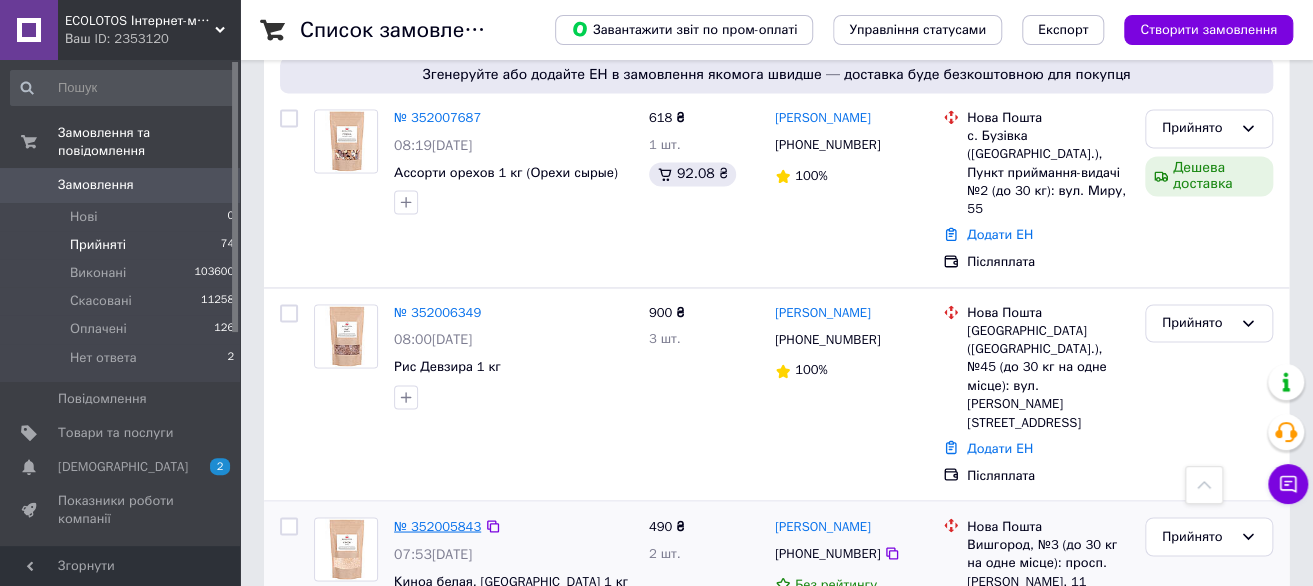scroll, scrollTop: 1282, scrollLeft: 0, axis: vertical 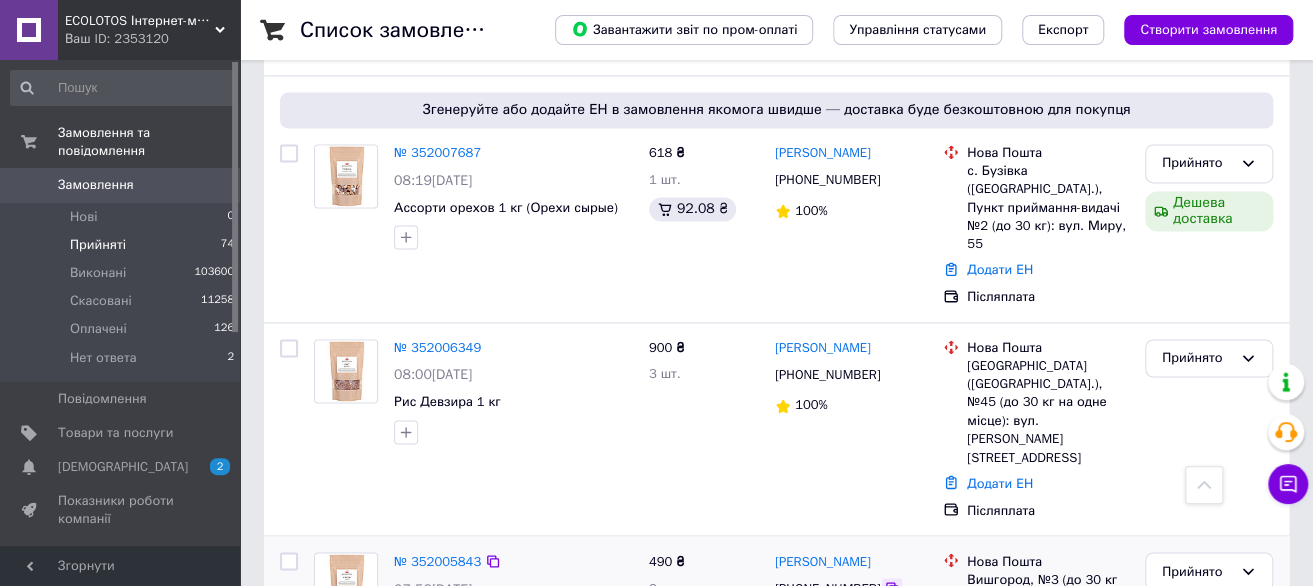 click 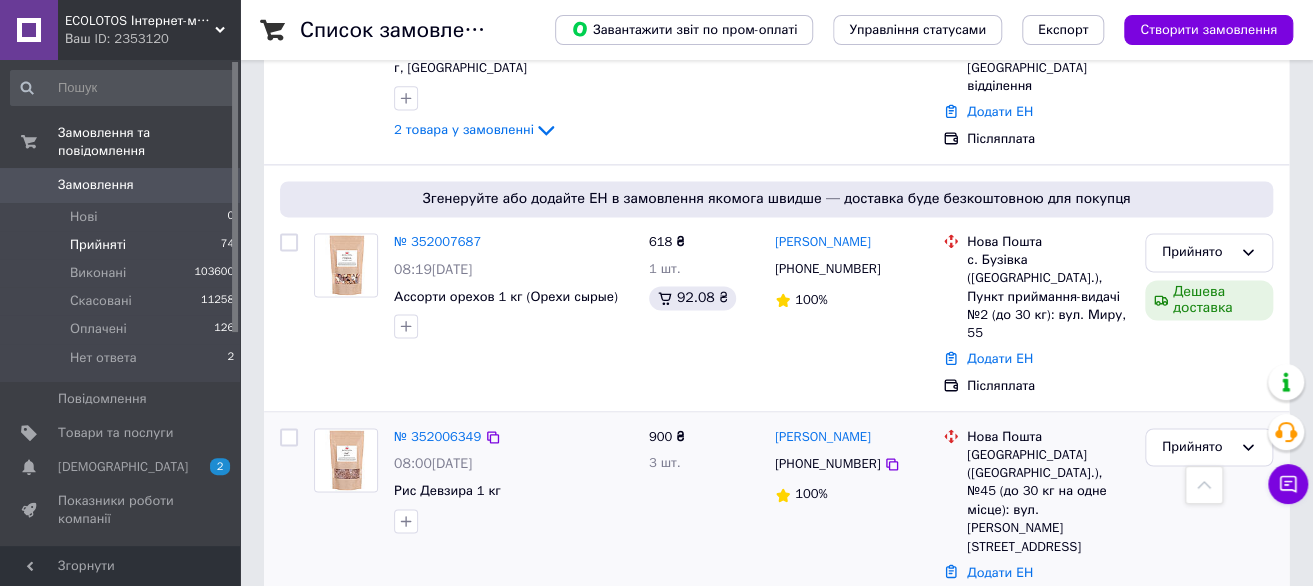 scroll, scrollTop: 1182, scrollLeft: 0, axis: vertical 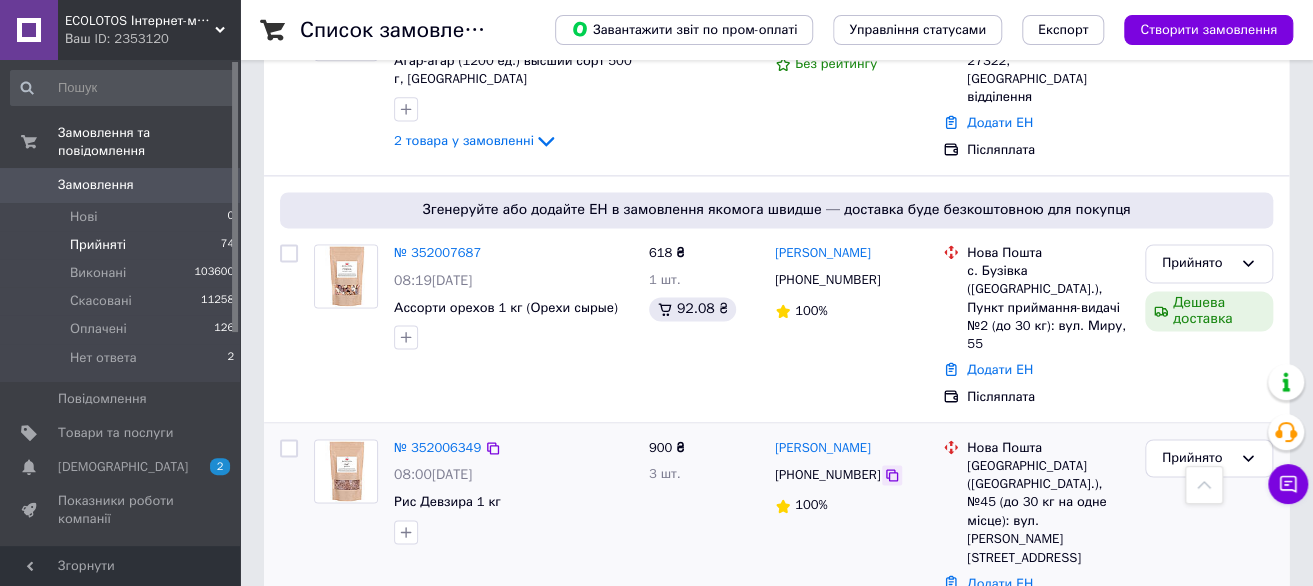 click 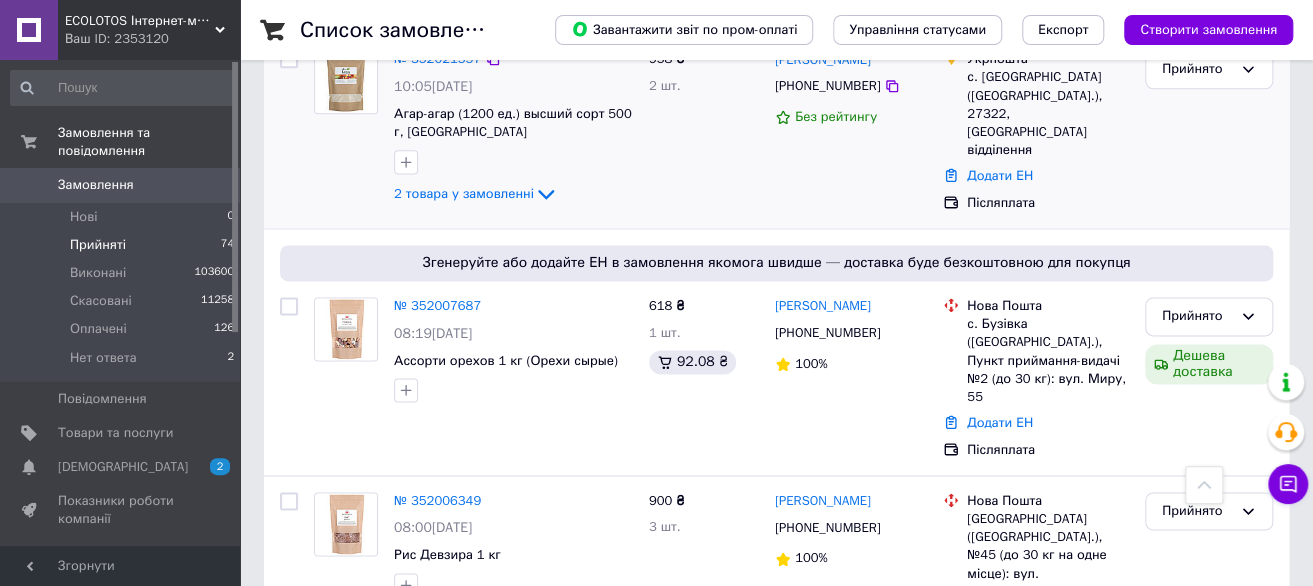 scroll, scrollTop: 1082, scrollLeft: 0, axis: vertical 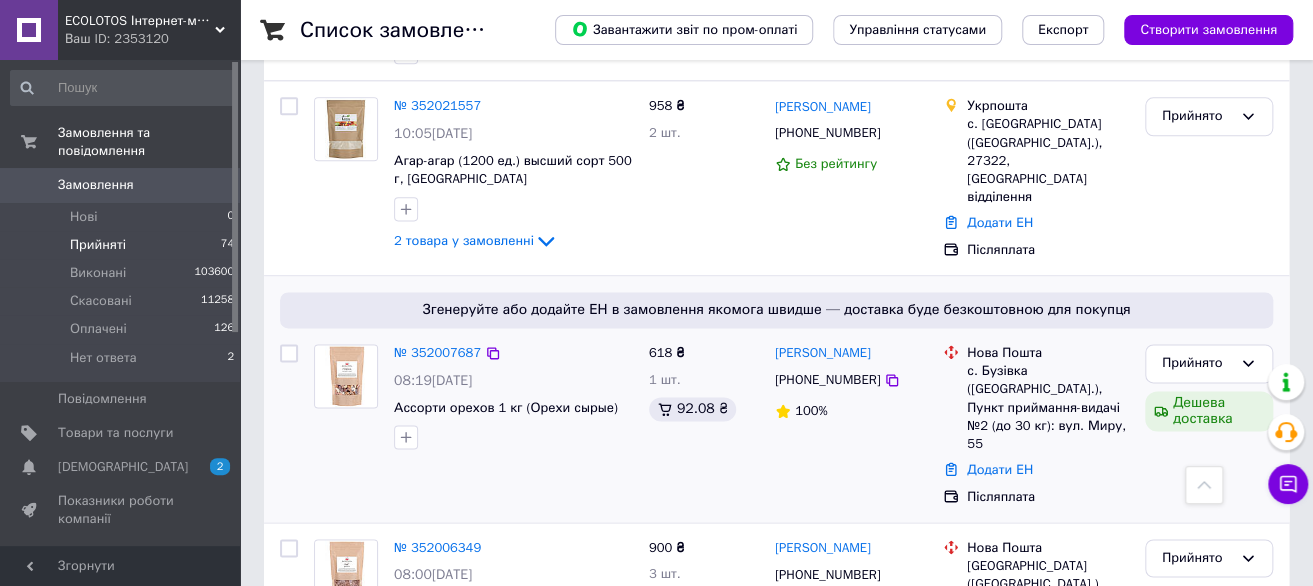 click on "Игорь Ковальский +380939131300 100%" at bounding box center [851, 425] 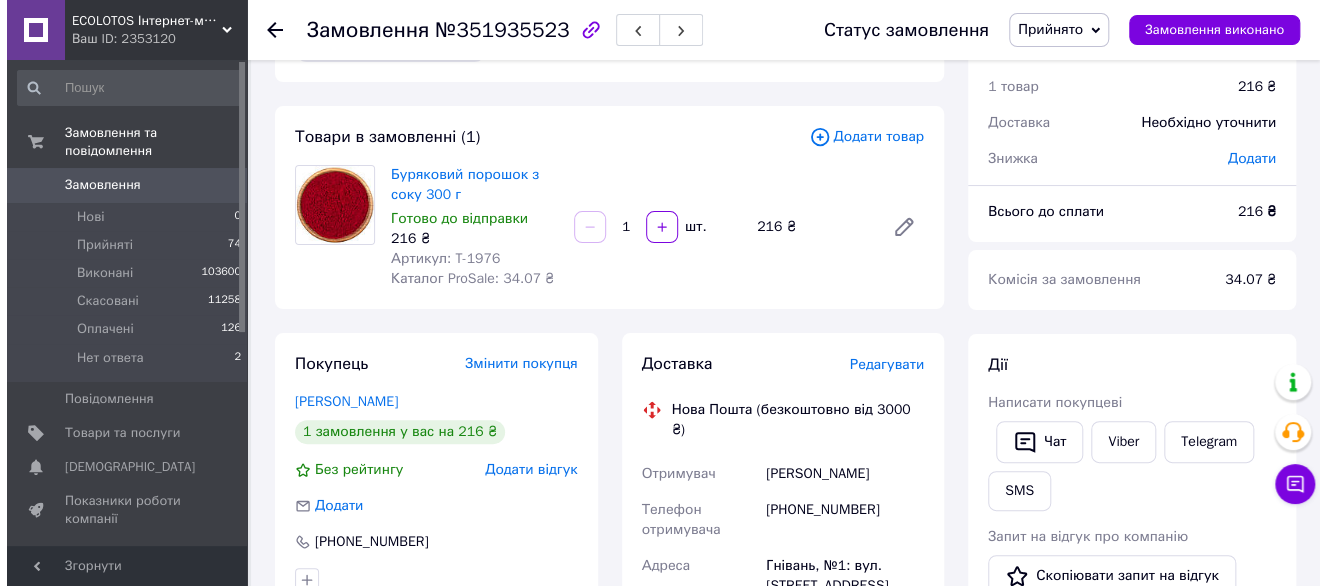scroll, scrollTop: 100, scrollLeft: 0, axis: vertical 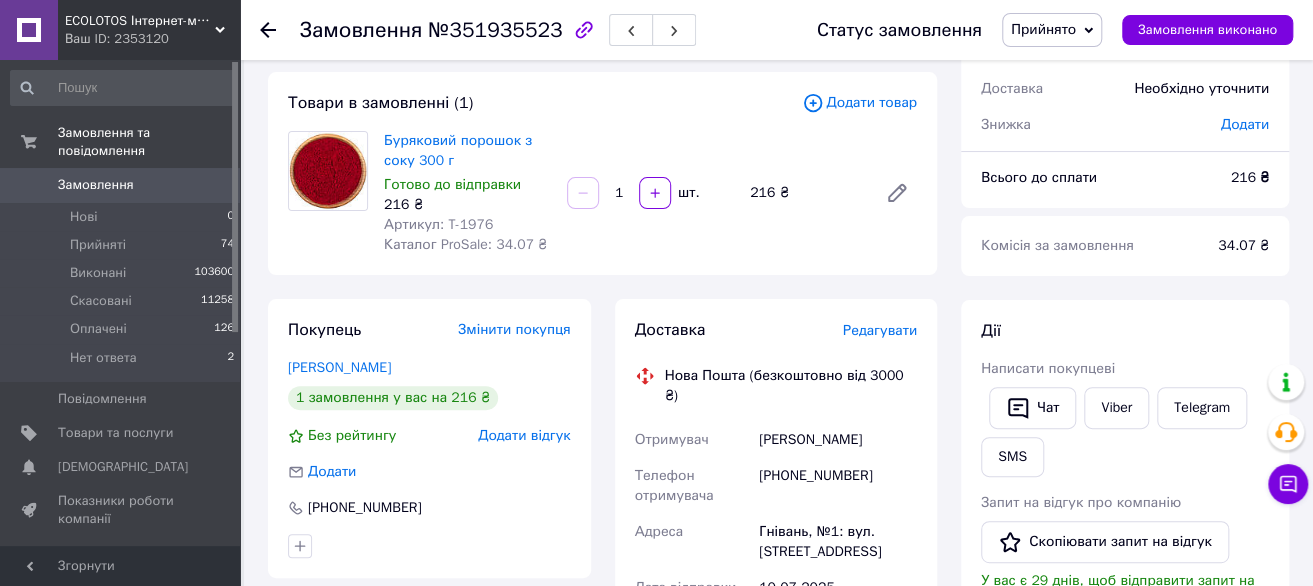 click on "Доставка Редагувати Нова Пошта (безкоштовно від 3000 ₴) Отримувач [PERSON_NAME] Телефон отримувача [PHONE_NUMBER] [GEOGRAPHIC_DATA]: вул. Соборна, 43 Дата відправки [DATE] Платник Отримувач Оціночна вартість 216 ₴ Сума післяплати 216 ₴ Комісія за післяплату 24.32 ₴ Платник комісії післяплати Отримувач Передати номер або Згенерувати ЕН" at bounding box center (776, 679) 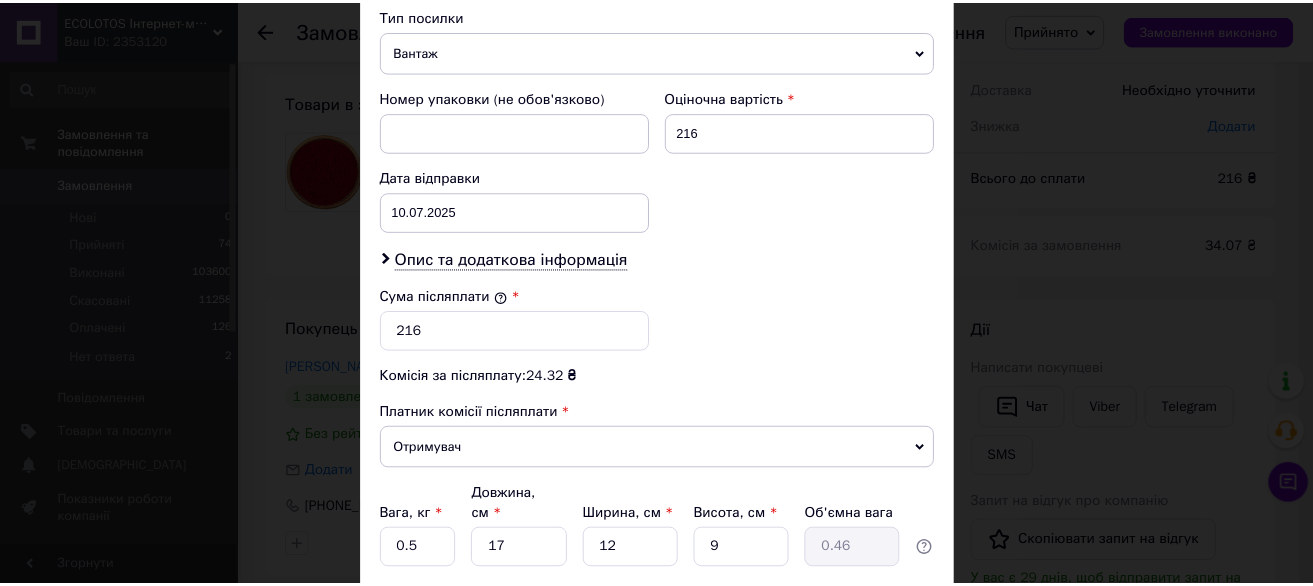 scroll, scrollTop: 937, scrollLeft: 0, axis: vertical 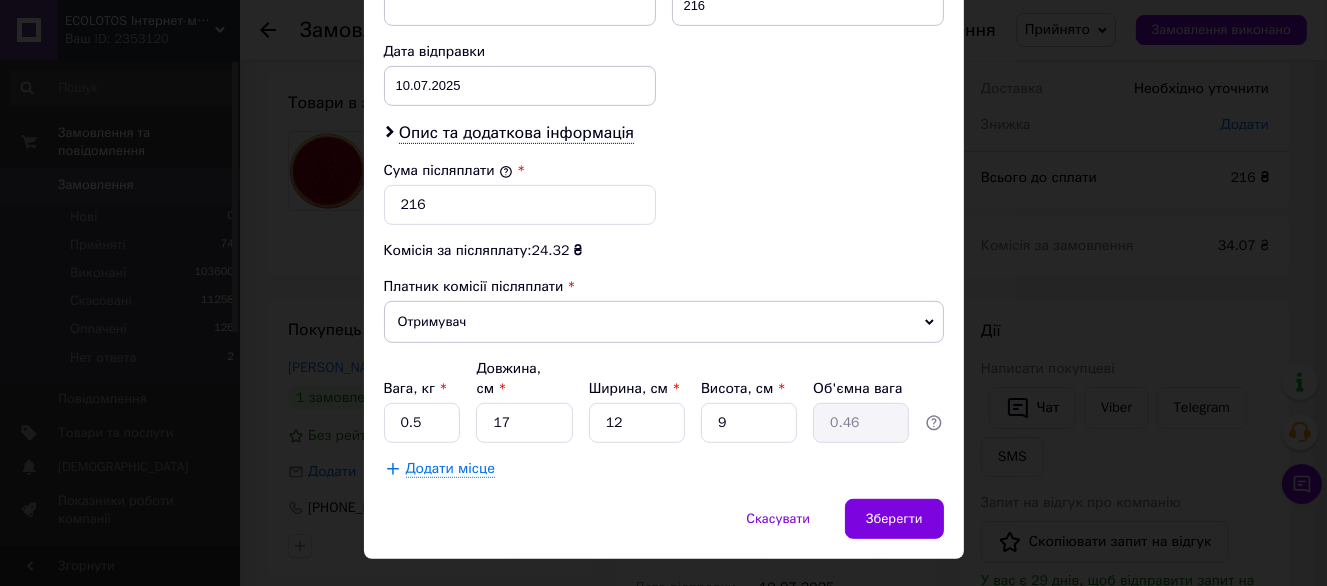click on "× Редагування доставки Спосіб доставки Нова Пошта (безкоштовно від 3000 ₴) Платник Отримувач Відправник Прізвище отримувача [PERSON_NAME] Ім'я отримувача [PERSON_NAME] батькові отримувача Телефон отримувача [PHONE_NUMBER] Тип доставки У відділенні Кур'єром В поштоматі Місто [GEOGRAPHIC_DATA] Відділення №1: вул. Соборна, 43 Місце відправки м. [GEOGRAPHIC_DATA] ([GEOGRAPHIC_DATA].): №51 (до 30 кг на одне місце): вул. Євгена [STREET_ADDRESS] Немає збігів. Спробуйте змінити умови пошуку Додати ще місце відправки Тип посилки Вантаж Документи Номер упаковки (не обов'язково) Оціночна вартість 216 Дата відправки < 2025" at bounding box center (663, 293) 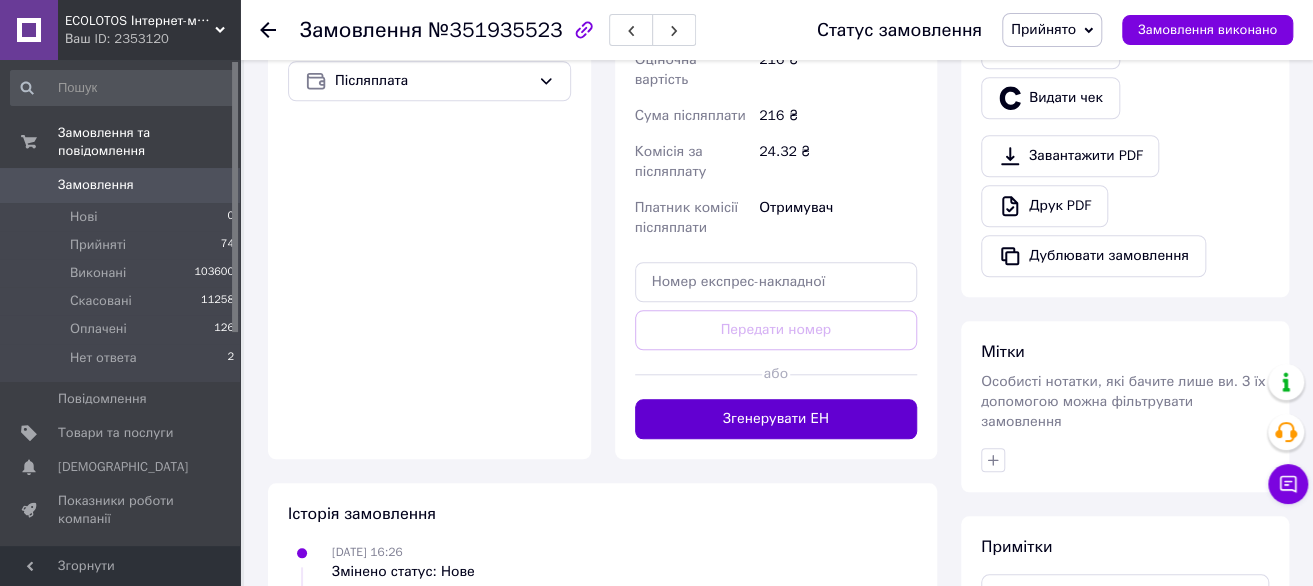 drag, startPoint x: 708, startPoint y: 458, endPoint x: 738, endPoint y: 389, distance: 75.23962 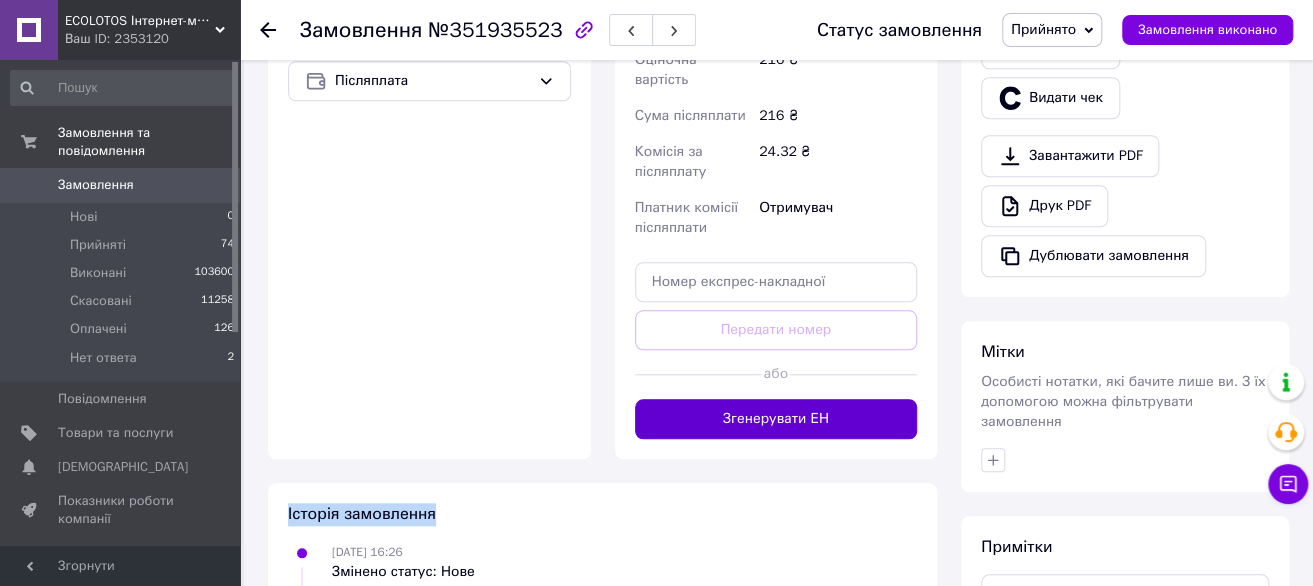 click on "Згенерувати ЕН" at bounding box center (776, 419) 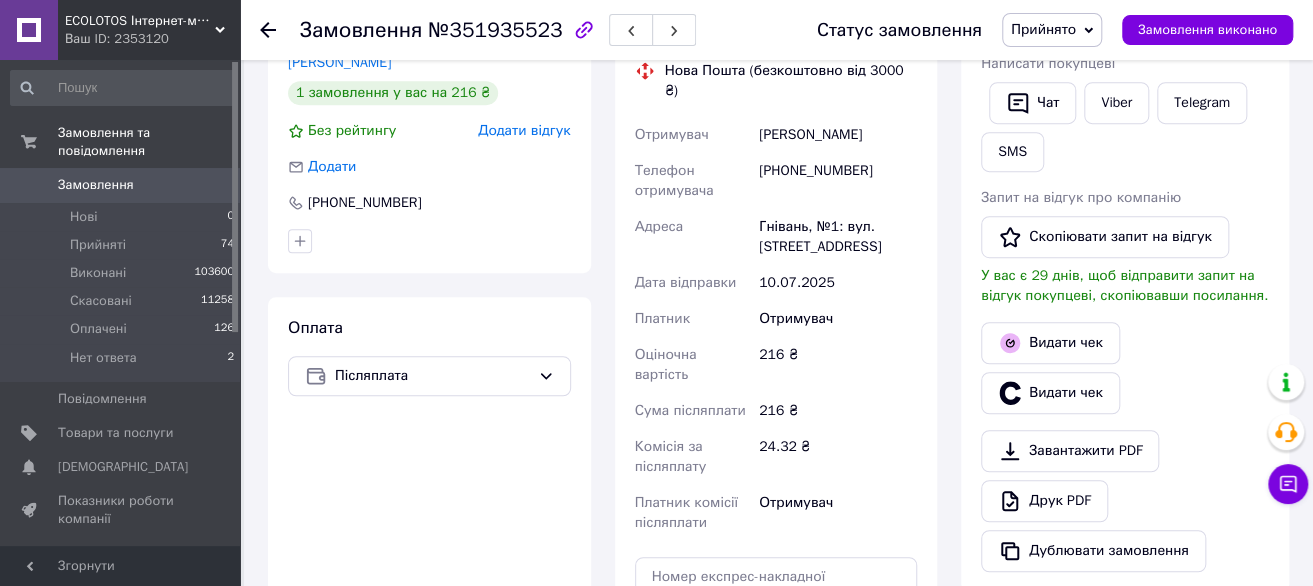 scroll, scrollTop: 400, scrollLeft: 0, axis: vertical 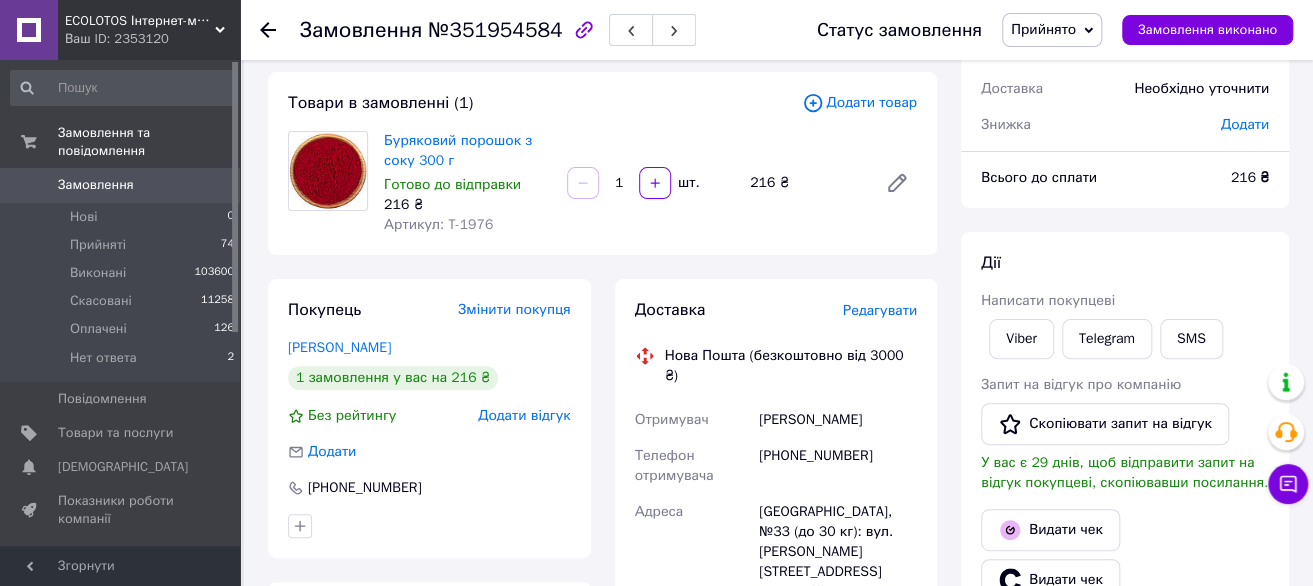 drag, startPoint x: 850, startPoint y: 279, endPoint x: 889, endPoint y: 332, distance: 65.802734 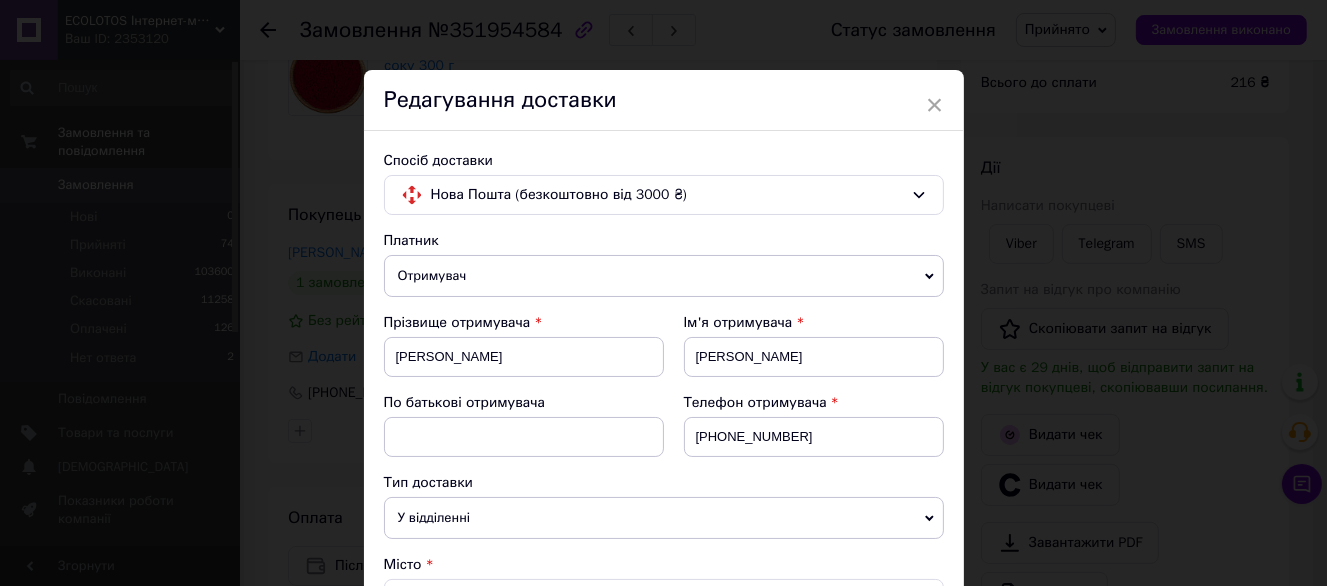 scroll, scrollTop: 200, scrollLeft: 0, axis: vertical 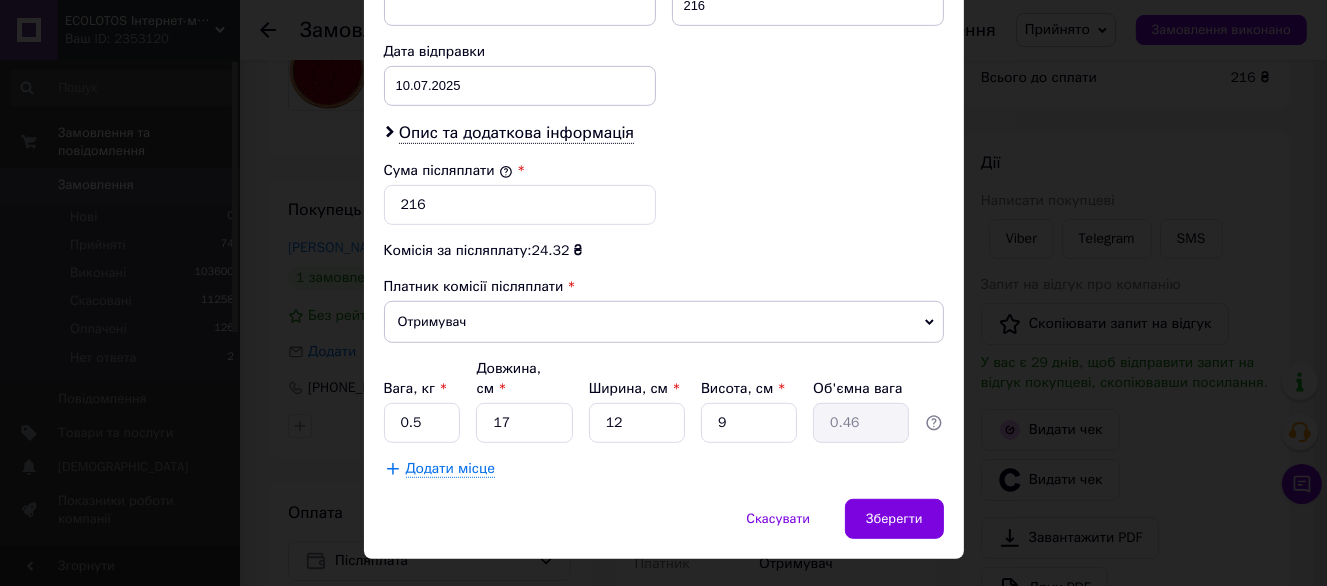 click on "× Редагування доставки Спосіб доставки Нова Пошта (безкоштовно від 3000 ₴) Платник Отримувач Відправник Прізвище отримувача [PERSON_NAME] Ім'я отримувача [PERSON_NAME] батькові отримувача Телефон отримувача [PHONE_NUMBER] Тип доставки У відділенні Кур'єром В поштоматі Місто [GEOGRAPHIC_DATA] Відділення №33 (до 30 кг): вул. [PERSON_NAME][STREET_ADDRESS] (просп. Шевченка) Місце відправки м. [GEOGRAPHIC_DATA] ([GEOGRAPHIC_DATA].): №51 (до 30 кг на одне місце): вул. Євгена [STREET_ADDRESS] Немає збігів. Спробуйте змінити умови пошуку Додати ще місце відправки Тип посилки Вантаж Документи Номер упаковки (не обов'язково) 216 [DATE]" at bounding box center (663, 293) 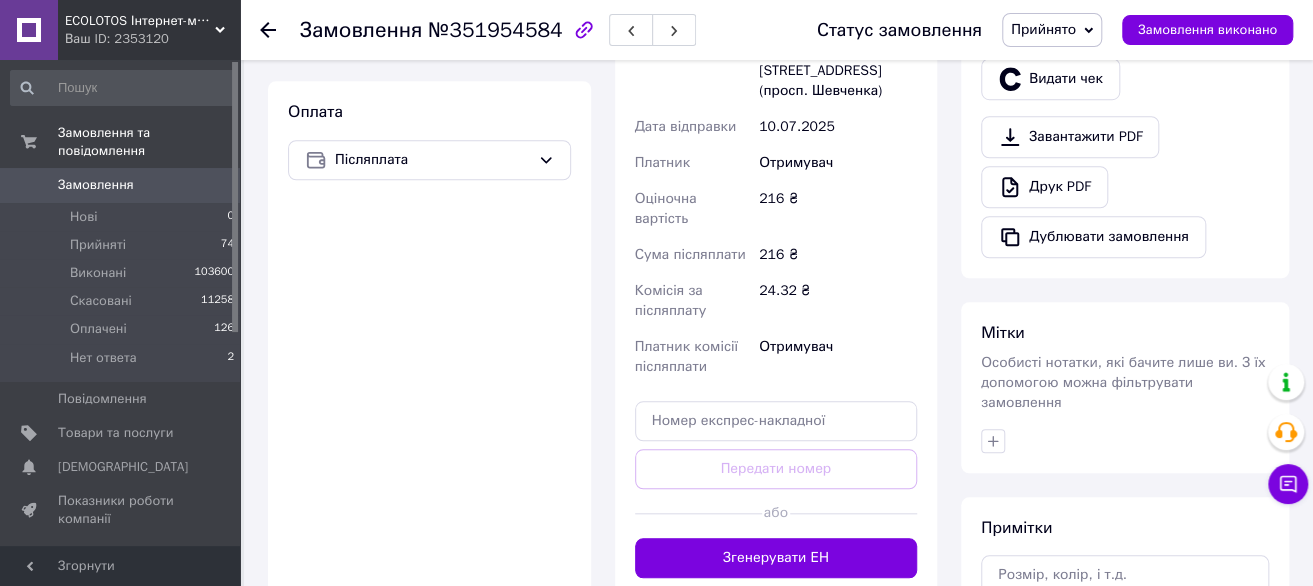 scroll, scrollTop: 779, scrollLeft: 0, axis: vertical 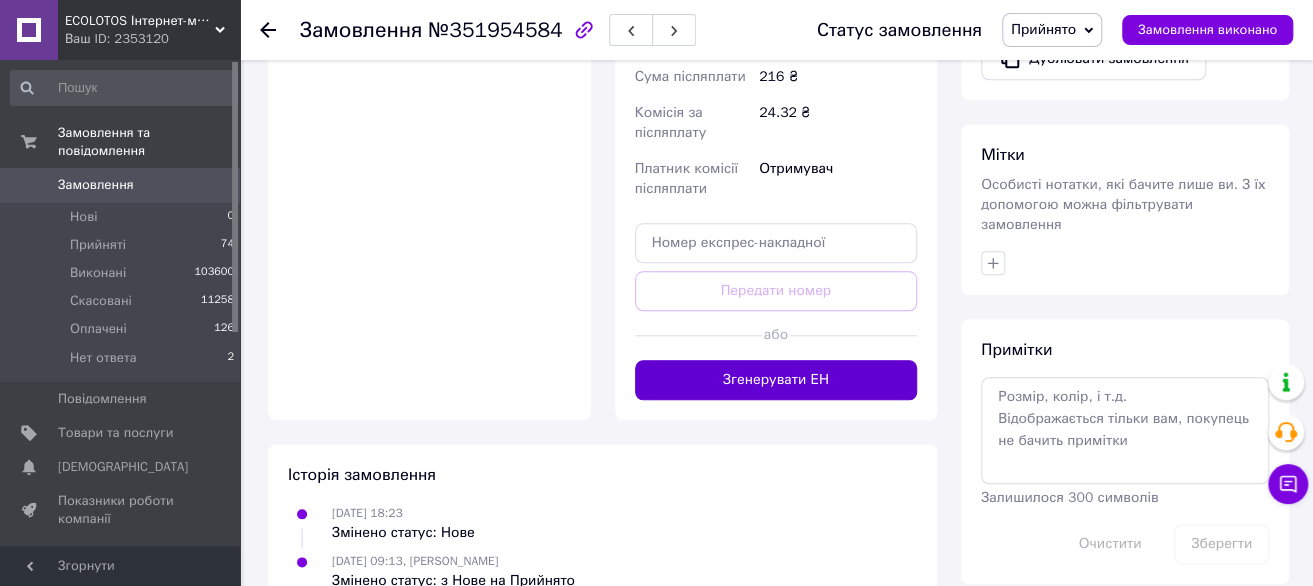 click on "Згенерувати ЕН" at bounding box center [776, 380] 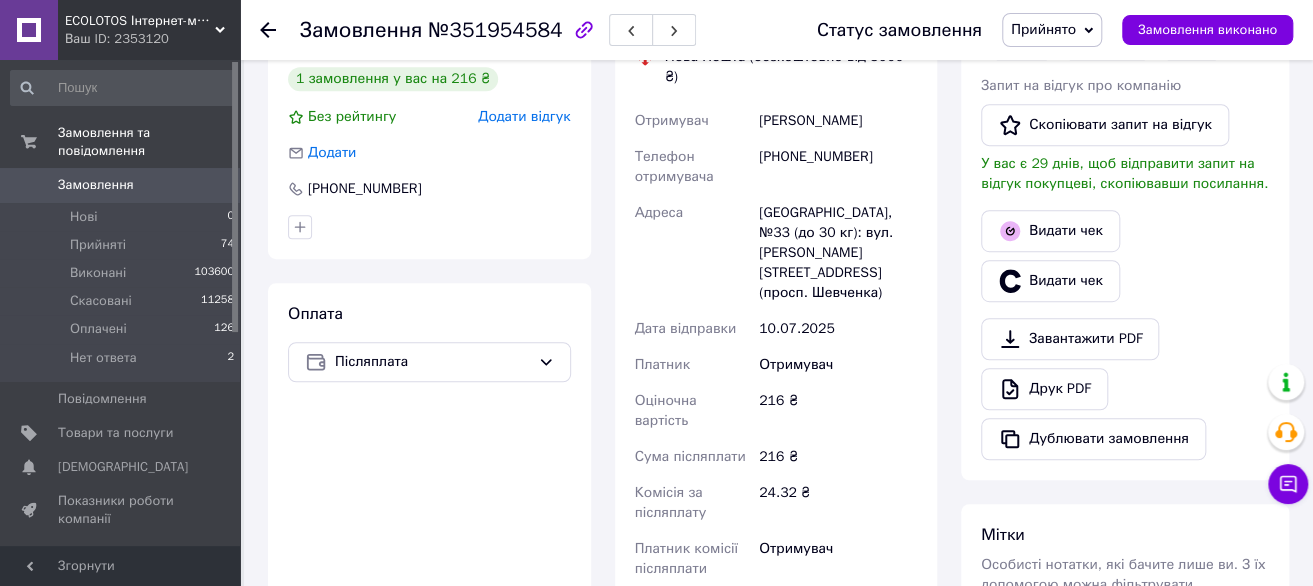 scroll, scrollTop: 379, scrollLeft: 0, axis: vertical 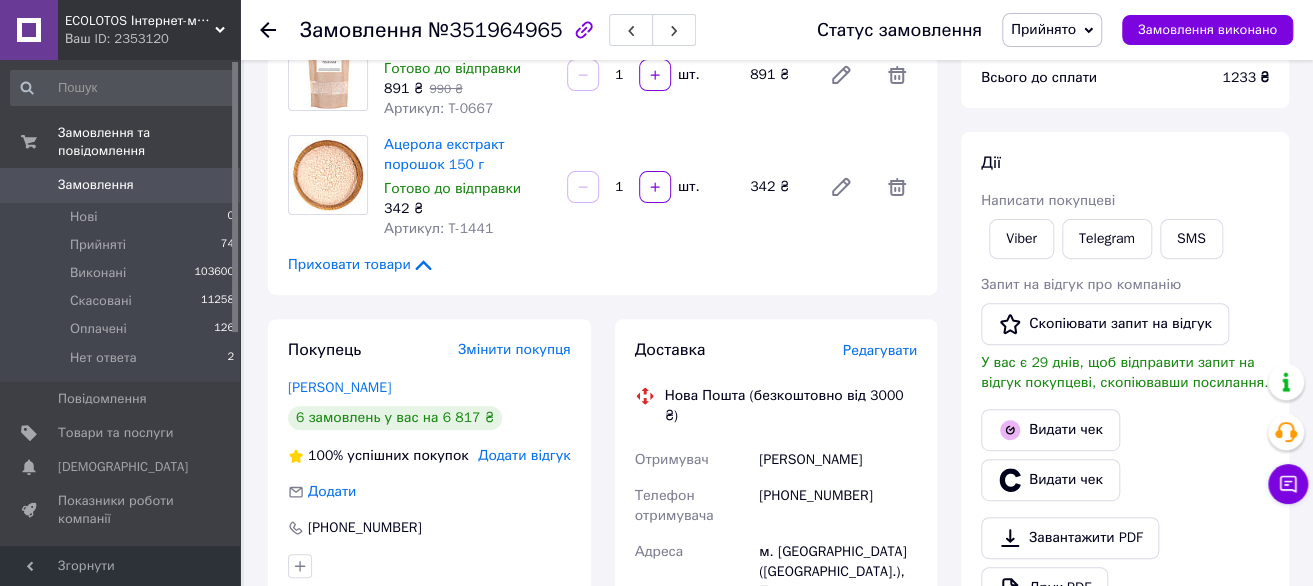 drag, startPoint x: 948, startPoint y: 306, endPoint x: 791, endPoint y: 377, distance: 172.30786 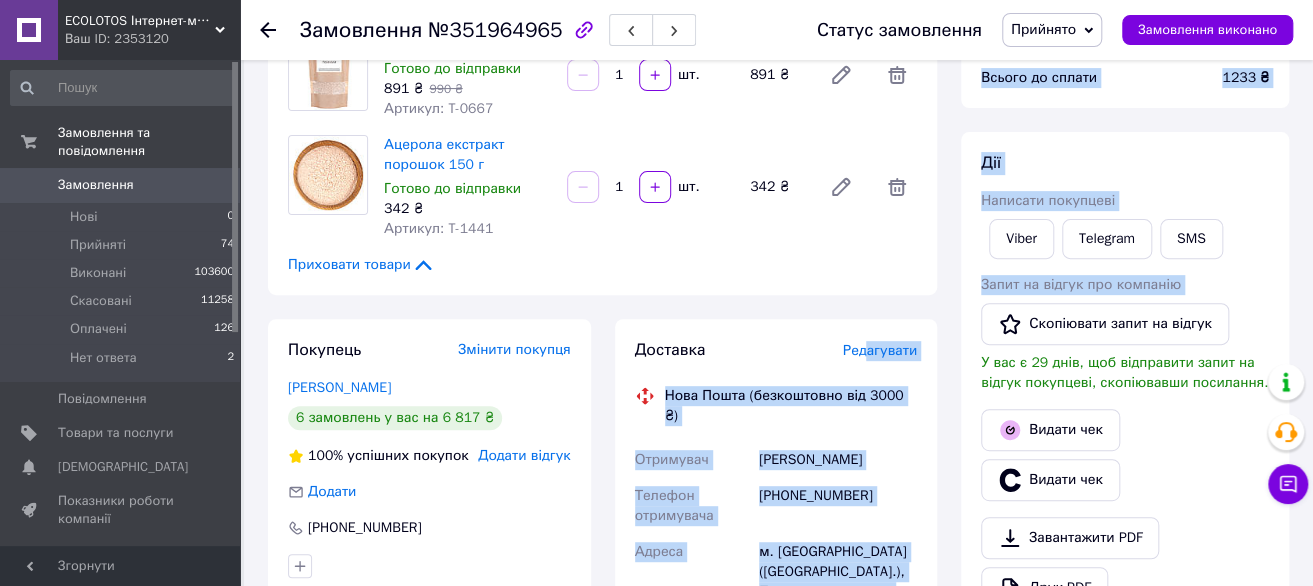 drag, startPoint x: 922, startPoint y: 351, endPoint x: 911, endPoint y: 353, distance: 11.18034 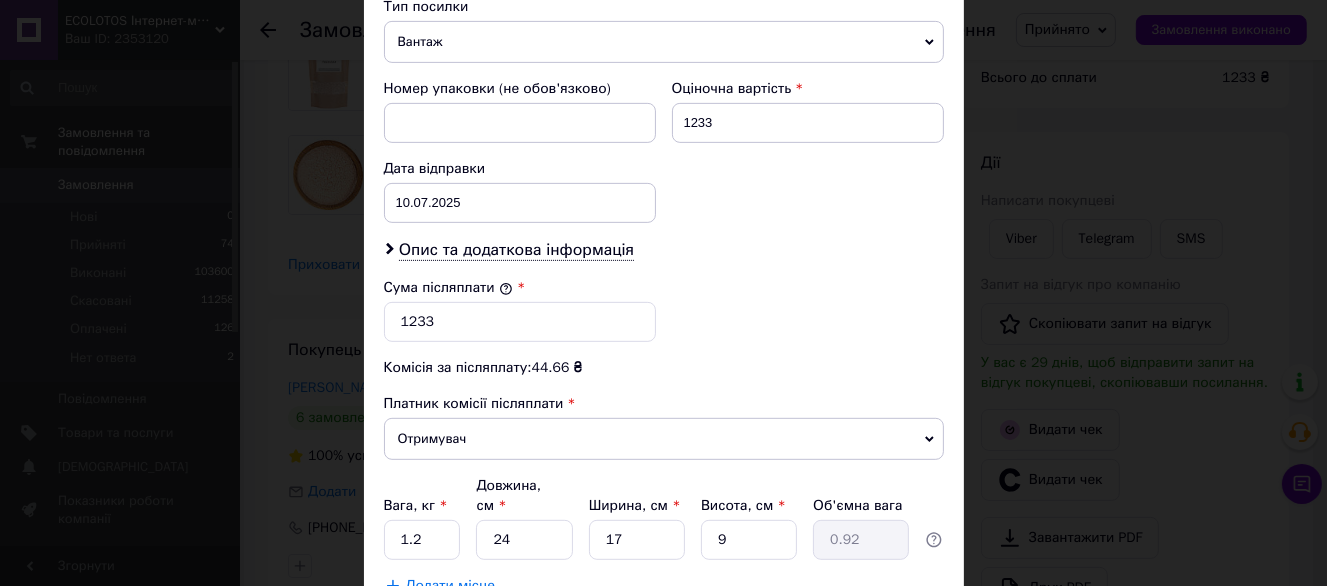 scroll, scrollTop: 937, scrollLeft: 0, axis: vertical 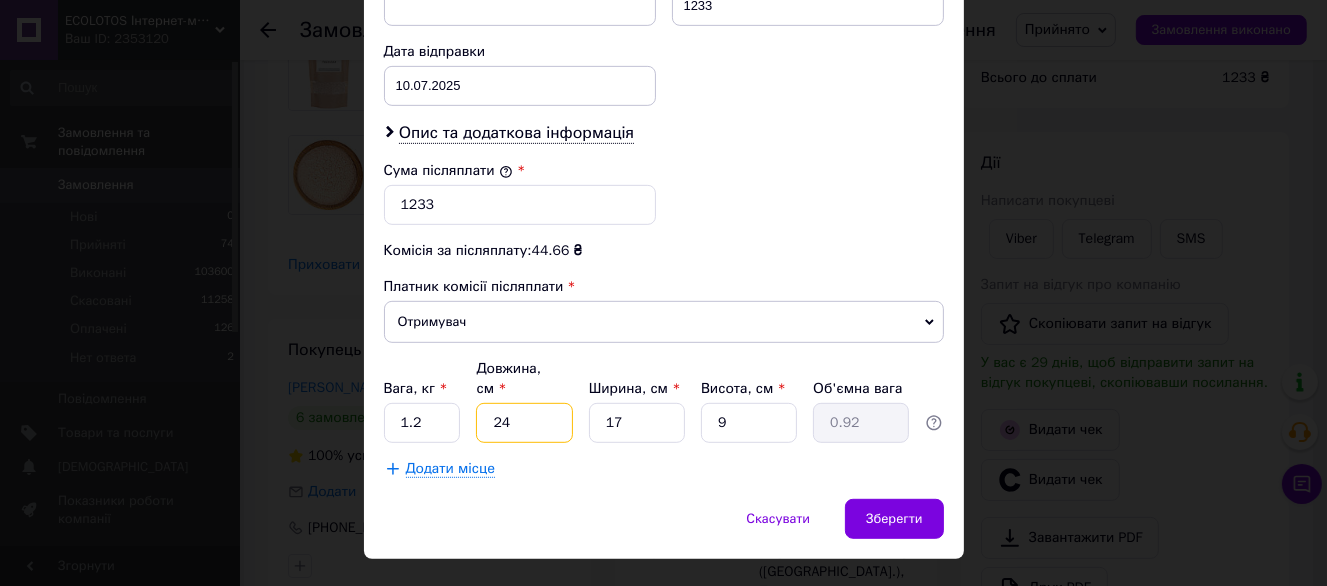 click on "24" at bounding box center (524, 423) 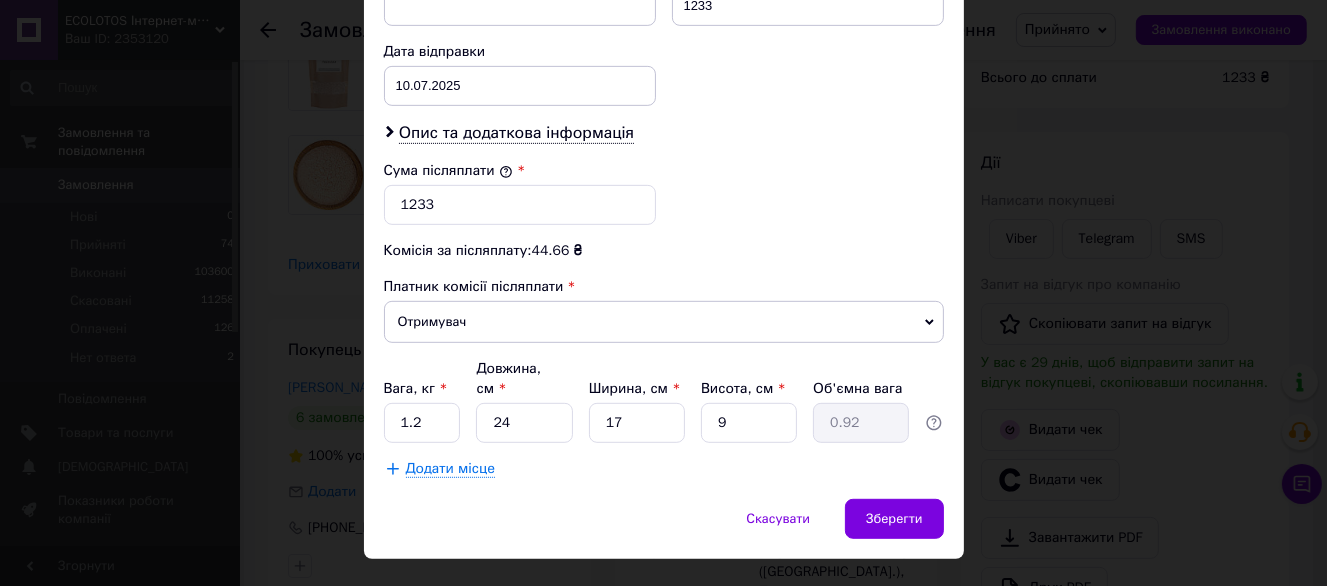 click on "× Редагування доставки Спосіб доставки Нова Пошта (безкоштовно від 3000 ₴) Платник Отримувач Відправник Прізвище отримувача [PERSON_NAME] отримувача [PERSON_NAME] батькові отримувача Телефон отримувача [PHONE_NUMBER] Тип доставки У відділенні Кур'єром В поштоматі Місто м. [GEOGRAPHIC_DATA] ([GEOGRAPHIC_DATA].) Відділення Поштомат №26356: вул. [STREET_ADDRESS], біля відділення №292 Місце відправки м. [GEOGRAPHIC_DATA] ([GEOGRAPHIC_DATA].): №51 (до 30 кг на одне місце): вул. Євгена [STREET_ADDRESS] Немає збігів. Спробуйте змінити умови пошуку Додати ще місце відправки Тип посилки Вантаж Документи Оціночна вартість 1233 < > <" at bounding box center [663, 293] 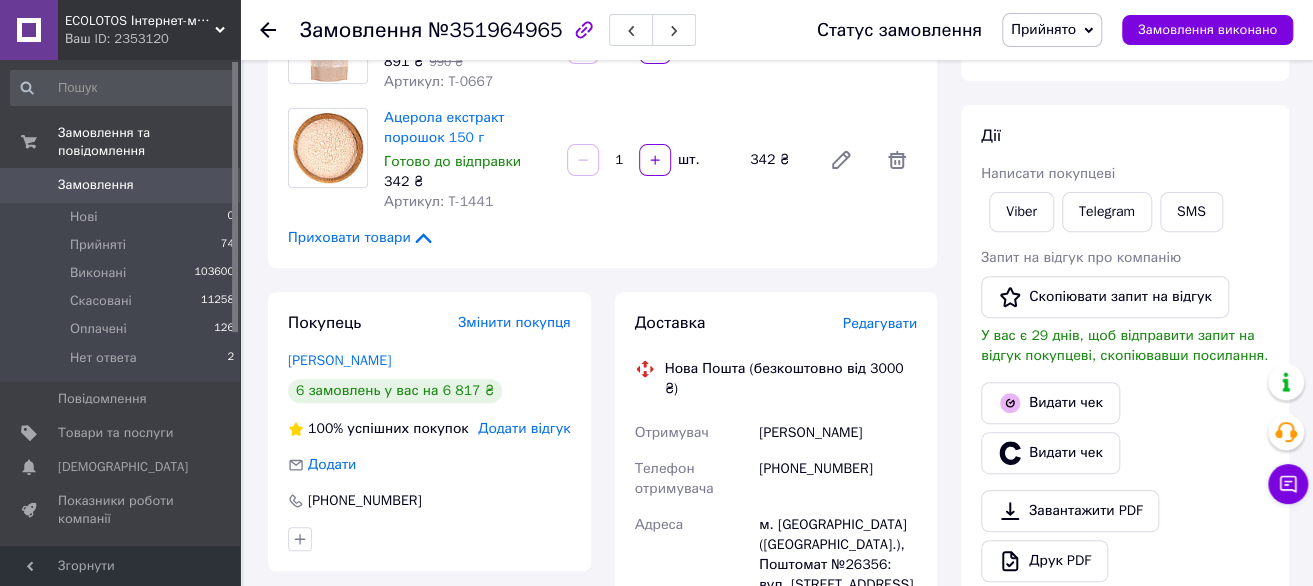 scroll, scrollTop: 900, scrollLeft: 0, axis: vertical 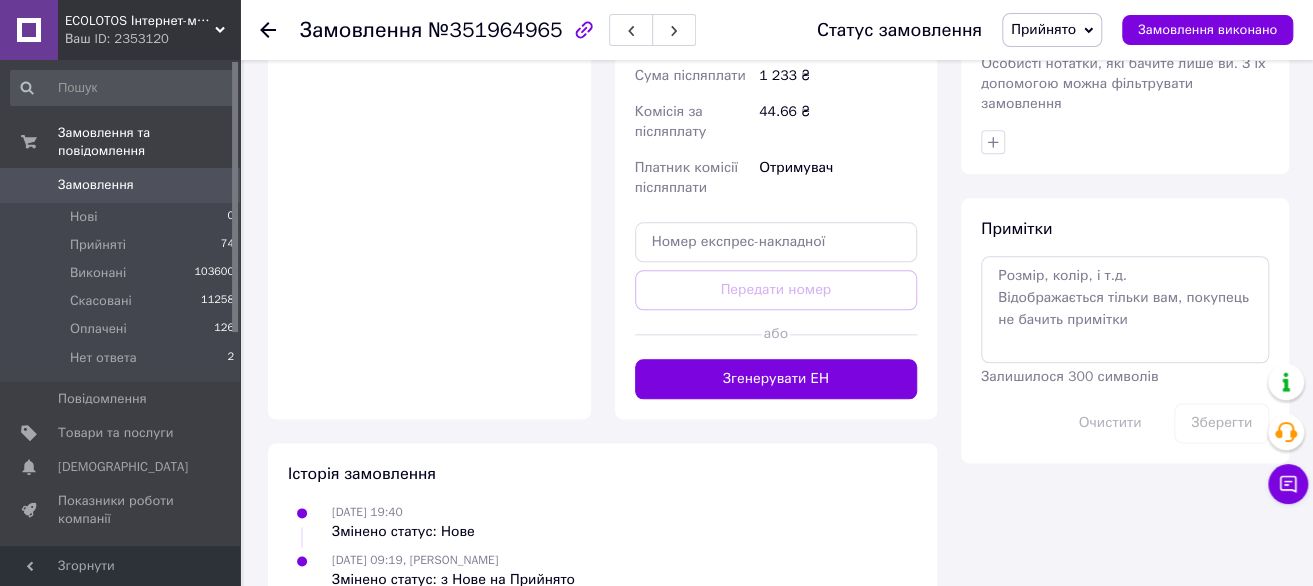 click on "Доставка Редагувати Нова Пошта (безкоштовно від 3000 ₴) Отримувач [PERSON_NAME] Телефон отримувача [PHONE_NUMBER] Адреса м. [GEOGRAPHIC_DATA] ([GEOGRAPHIC_DATA].), Поштомат №26356: вул. [STREET_ADDRESS], біля відділення №292 Дата відправки [DATE] Платник Отримувач Оціночна вартість 1 233 ₴ Сума післяплати 1 233 ₴ Комісія за післяплату 44.66 ₴ Платник комісії післяплати Отримувач Передати номер або Згенерувати ЕН Платник Отримувач Відправник Прізвище отримувача Вітер Ім'я отримувача [PERSON_NAME] батькові отримувача Телефон отримувача [PHONE_NUMBER] Тип доставки У відділенні Кур'єром В поштоматі 1233 < >" at bounding box center [776, 19] 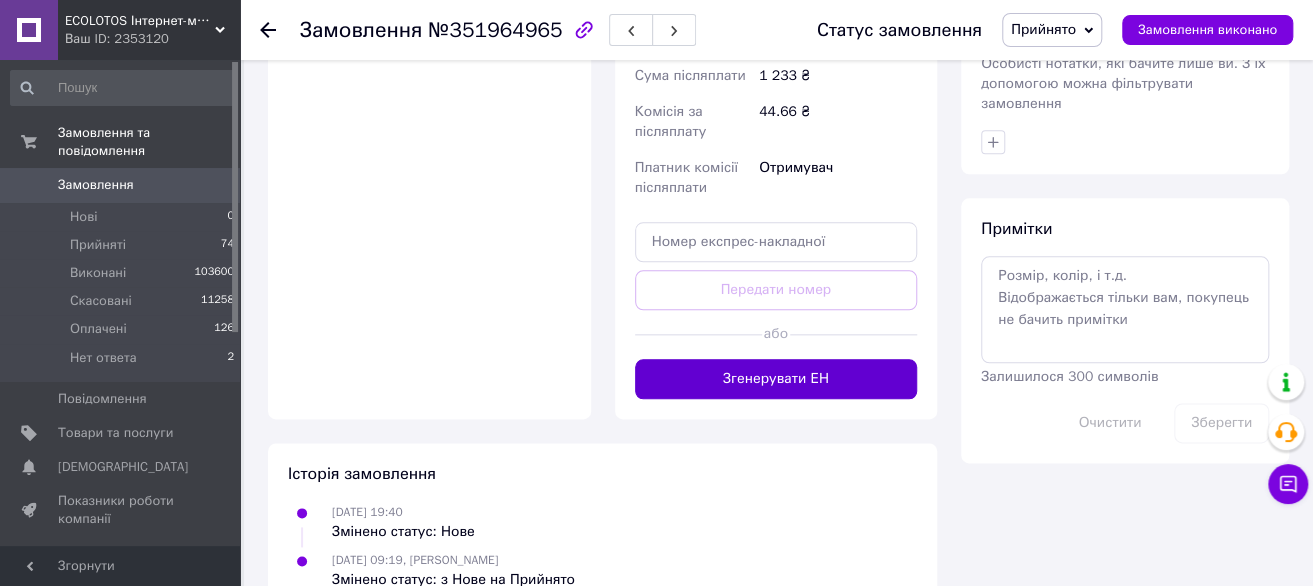 click on "Згенерувати ЕН" at bounding box center [776, 379] 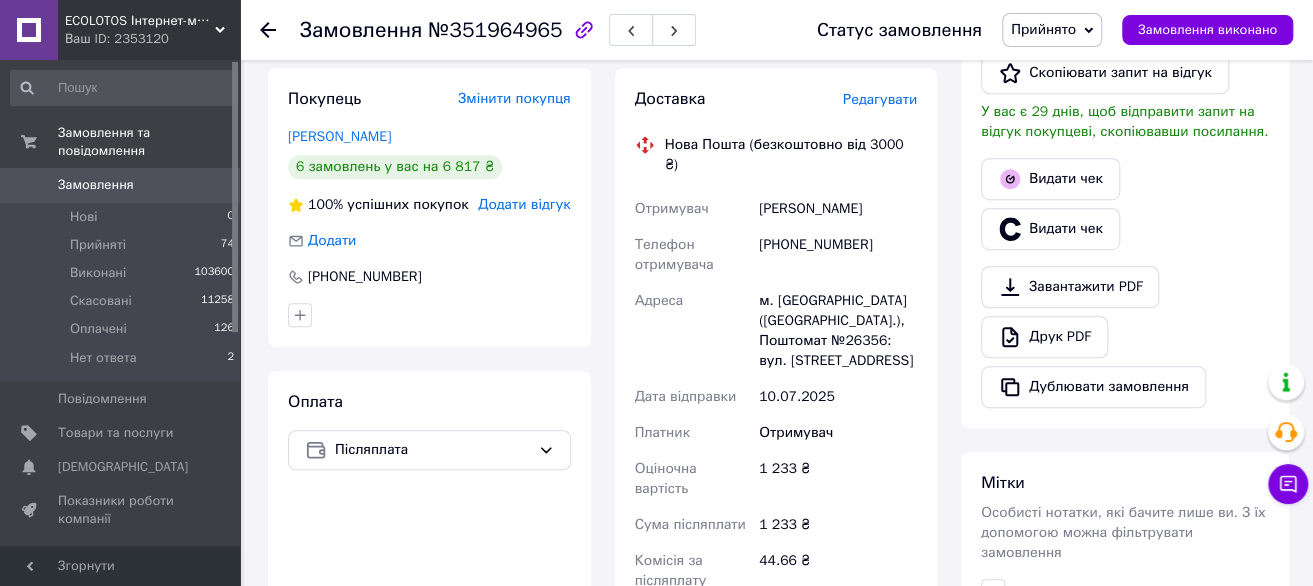 scroll, scrollTop: 400, scrollLeft: 0, axis: vertical 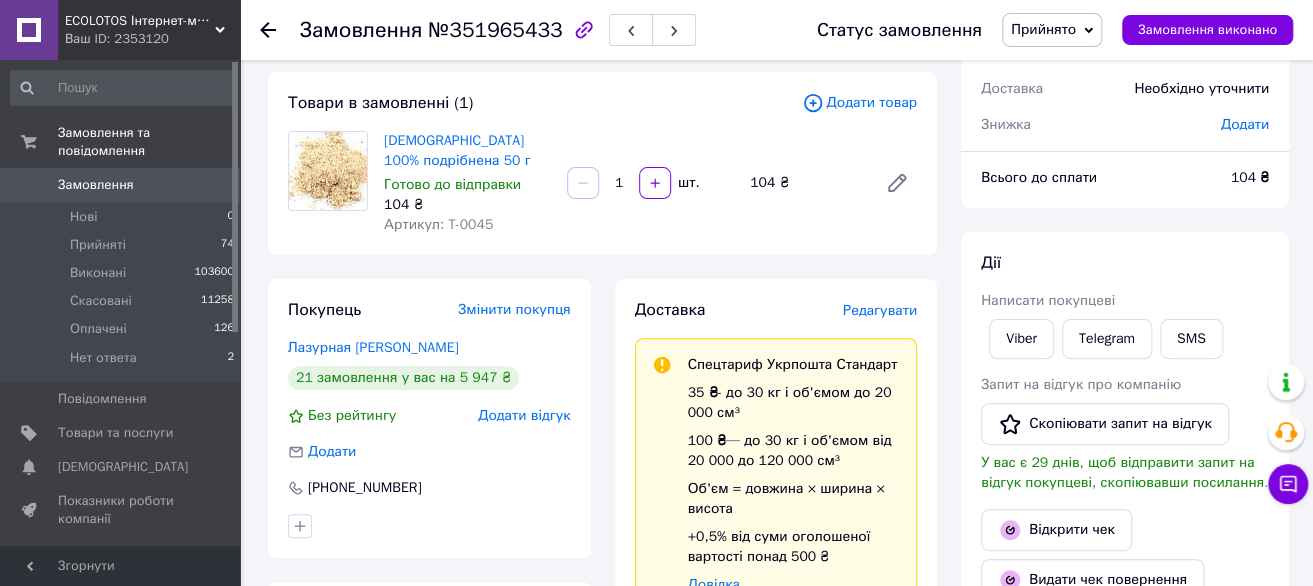 click on "Редагувати" at bounding box center [880, 310] 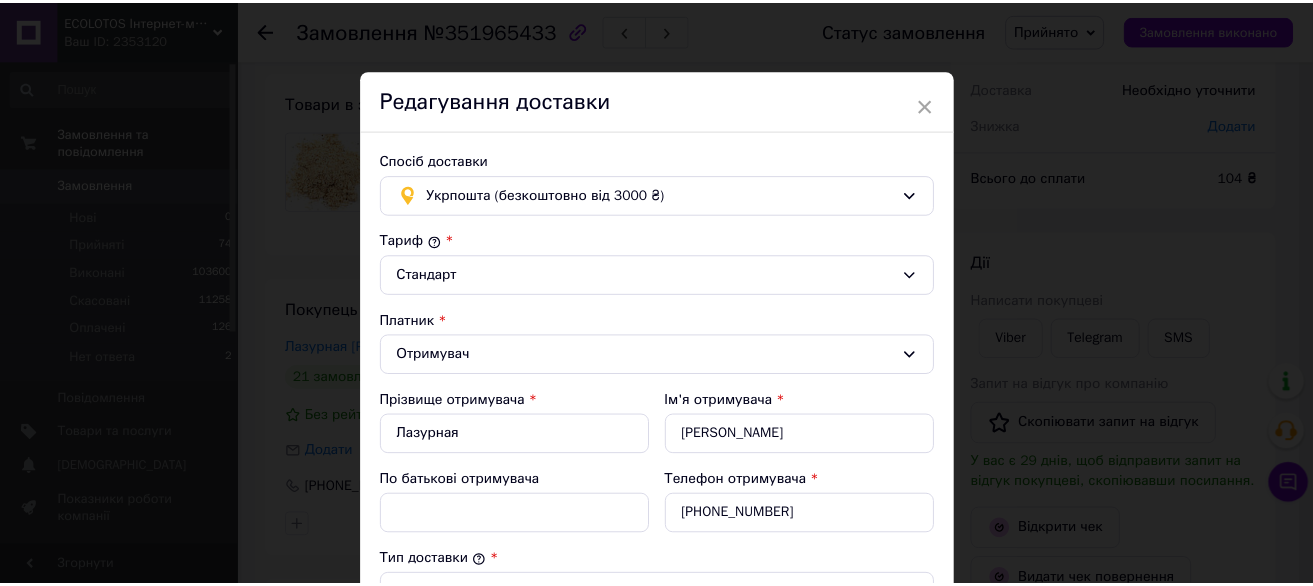 scroll, scrollTop: 700, scrollLeft: 0, axis: vertical 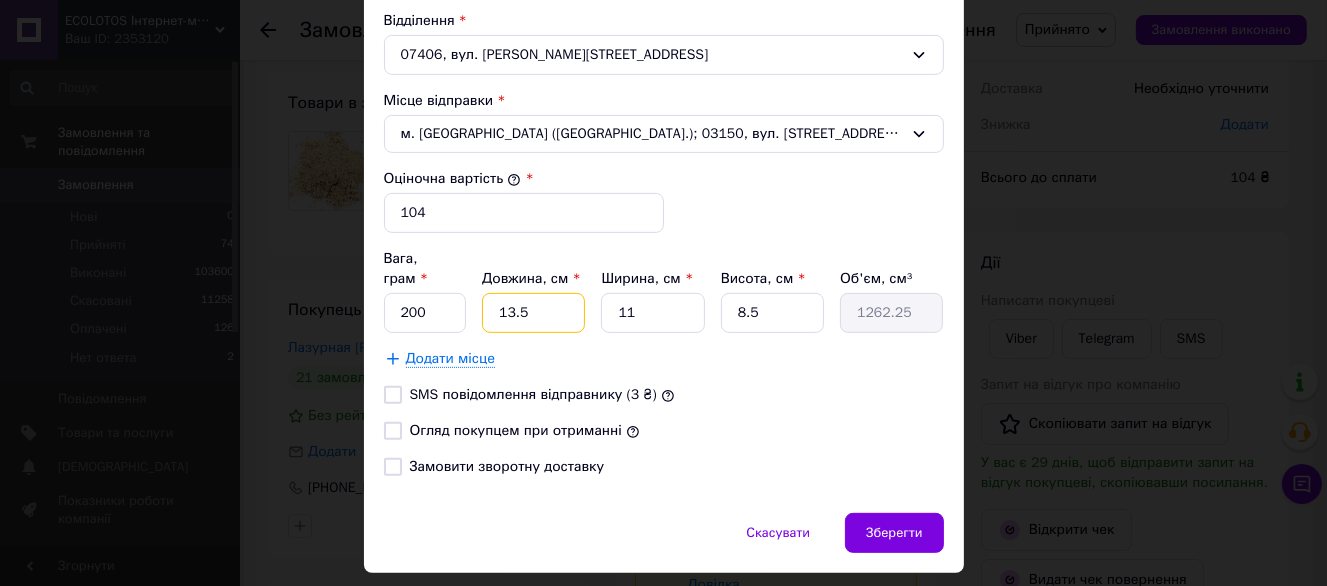 click on "13.5" at bounding box center (533, 313) 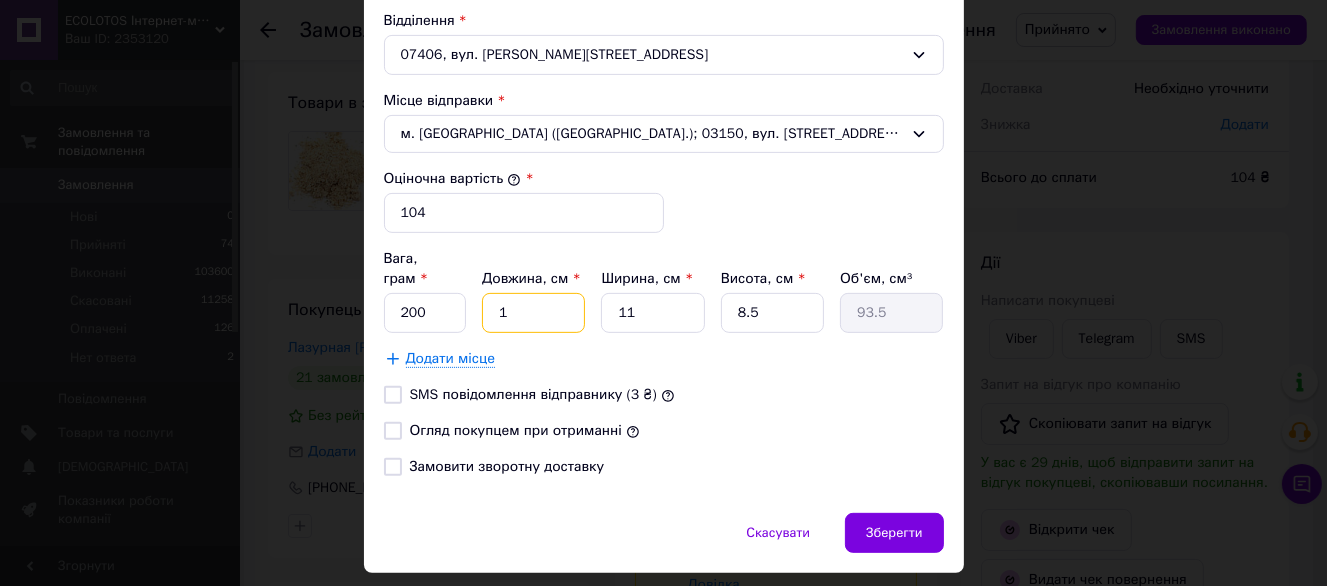 type on "17" 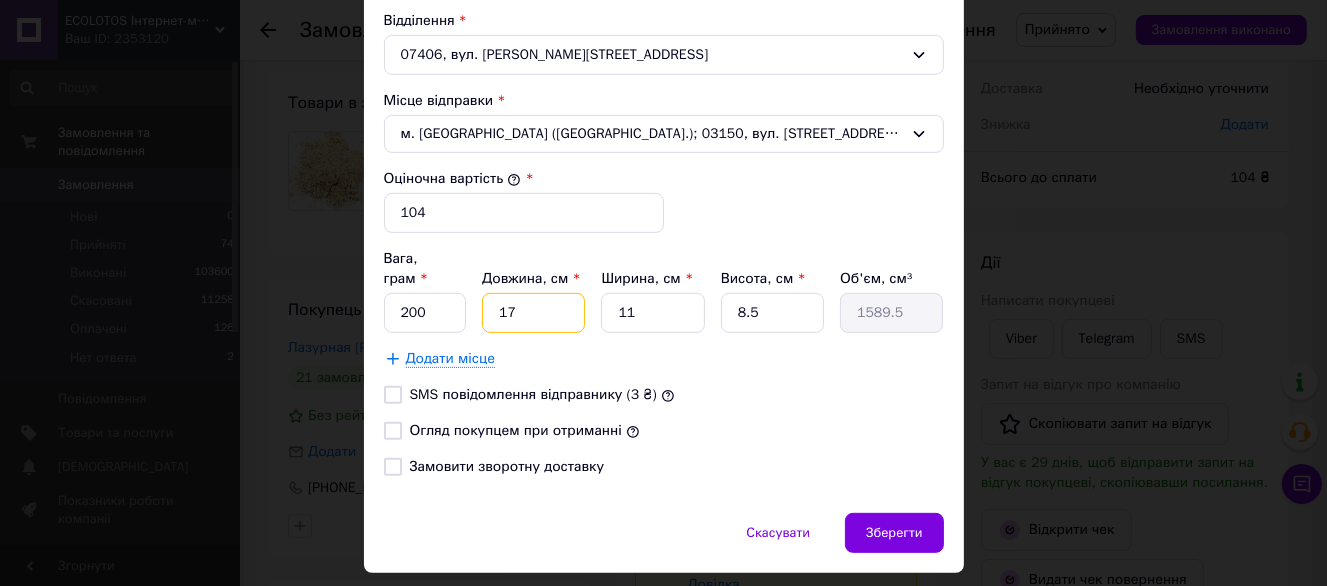type on "17" 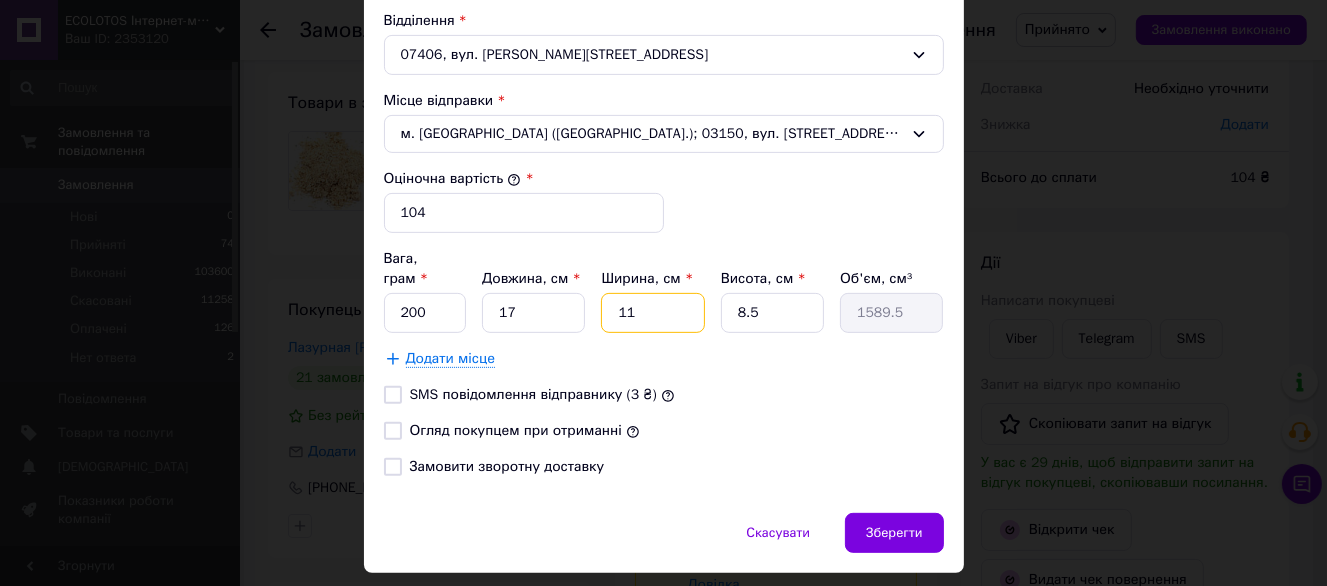 click on "11" at bounding box center (652, 313) 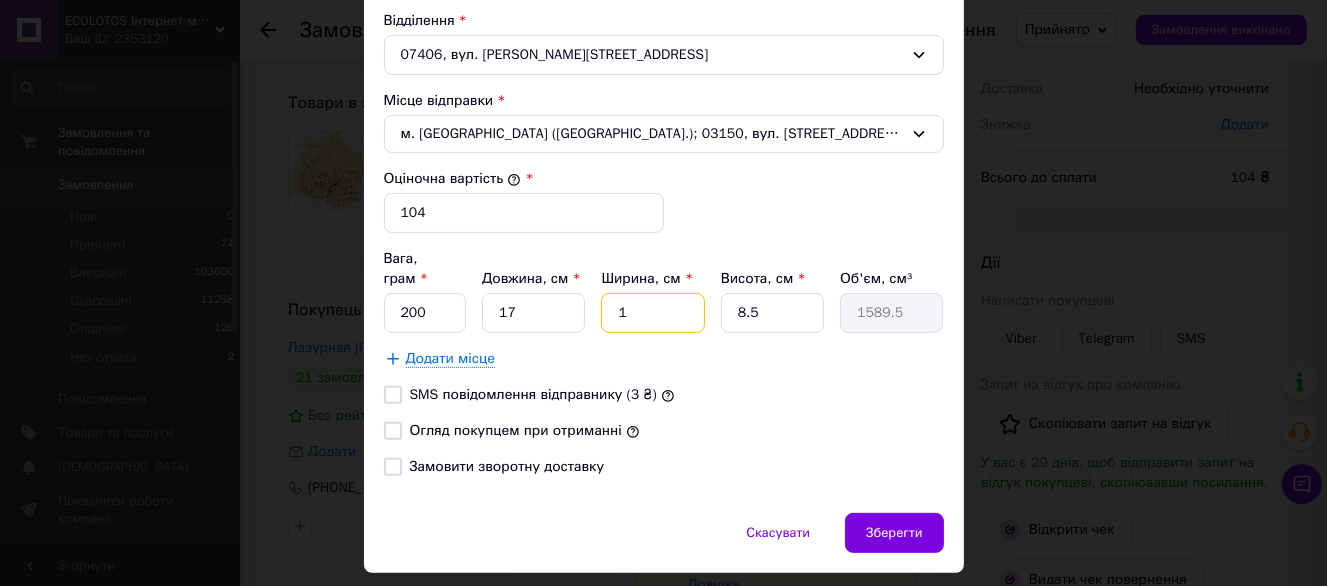type on "144.5" 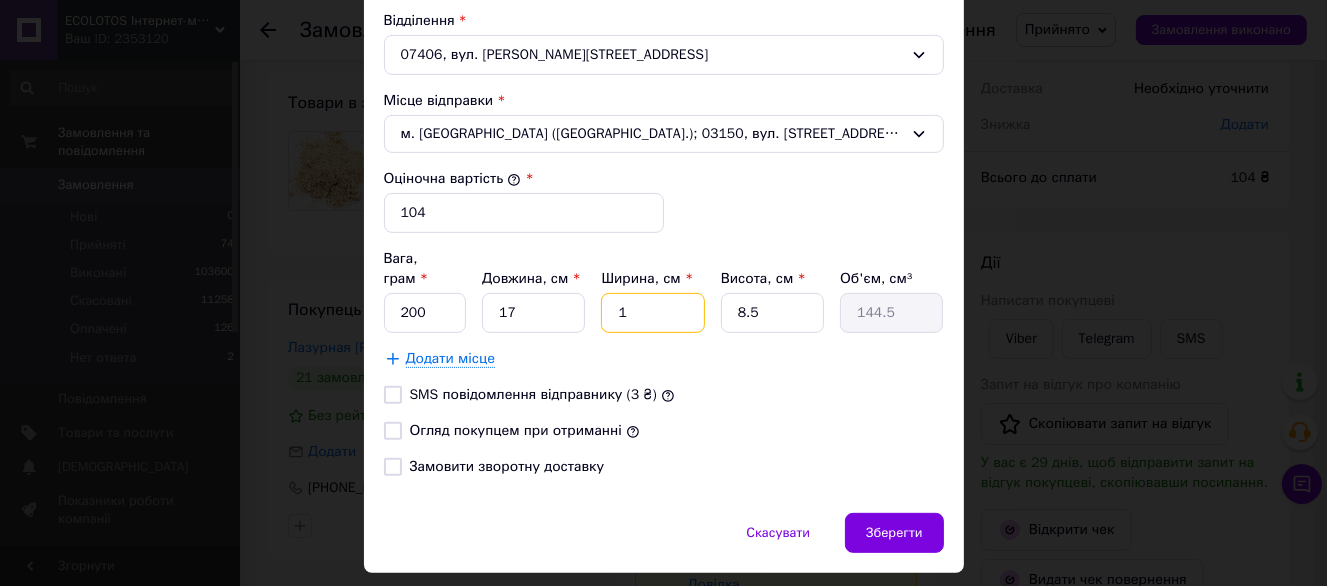 type on "12" 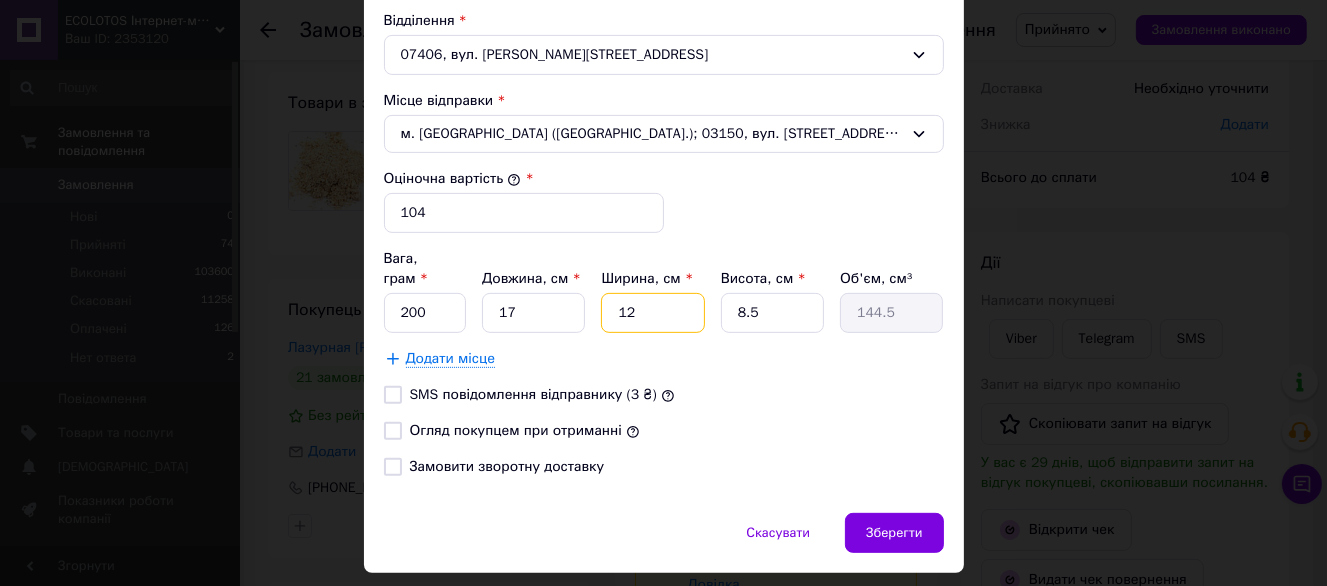 type on "1734" 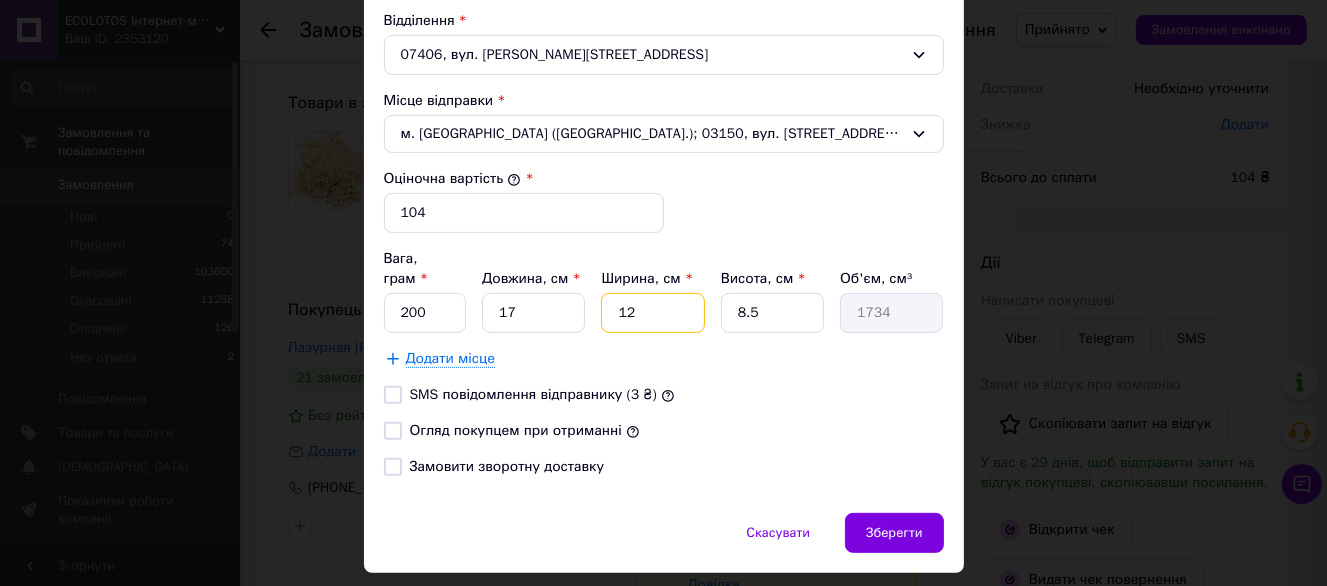 type on "12" 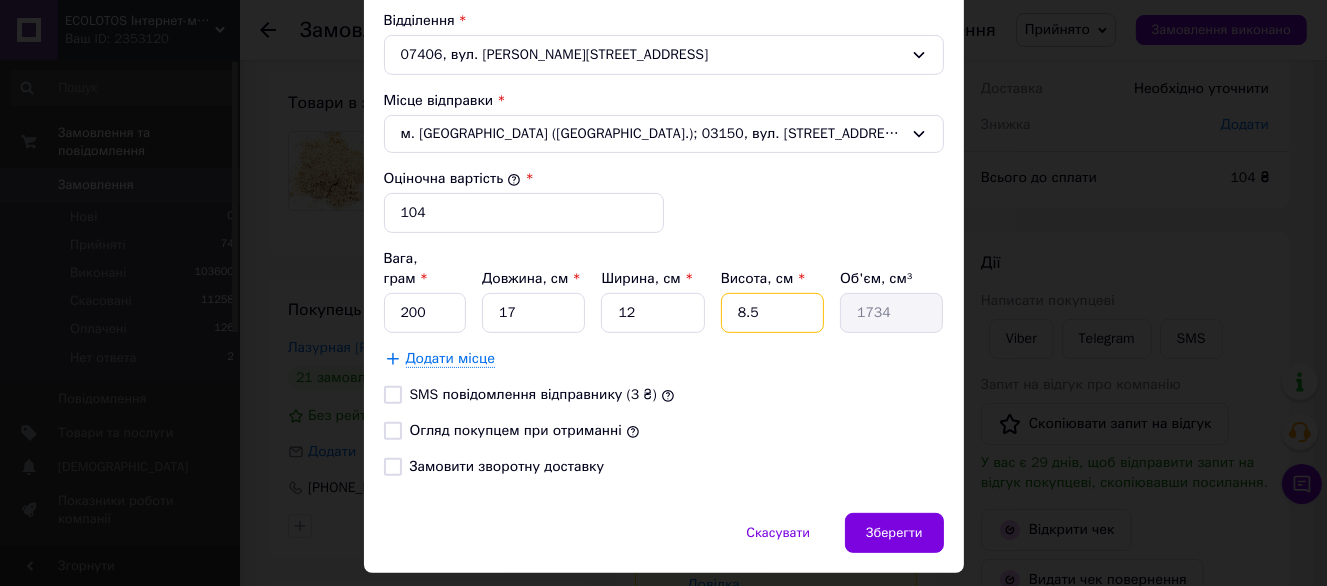 click on "8.5" at bounding box center (772, 313) 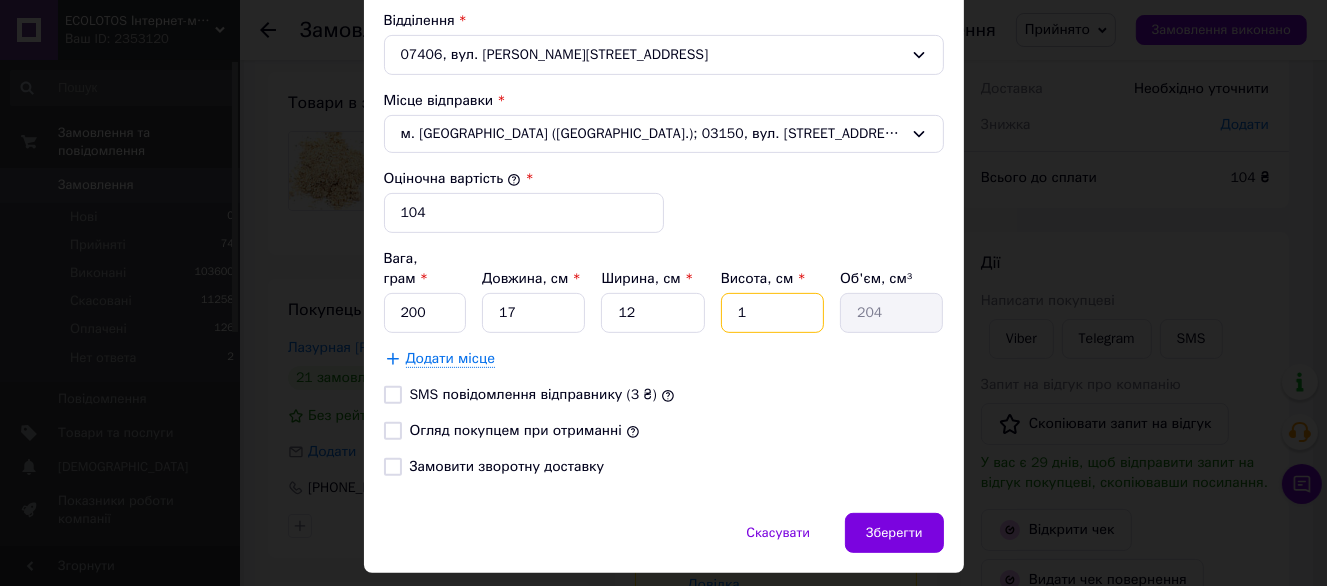 type on "10" 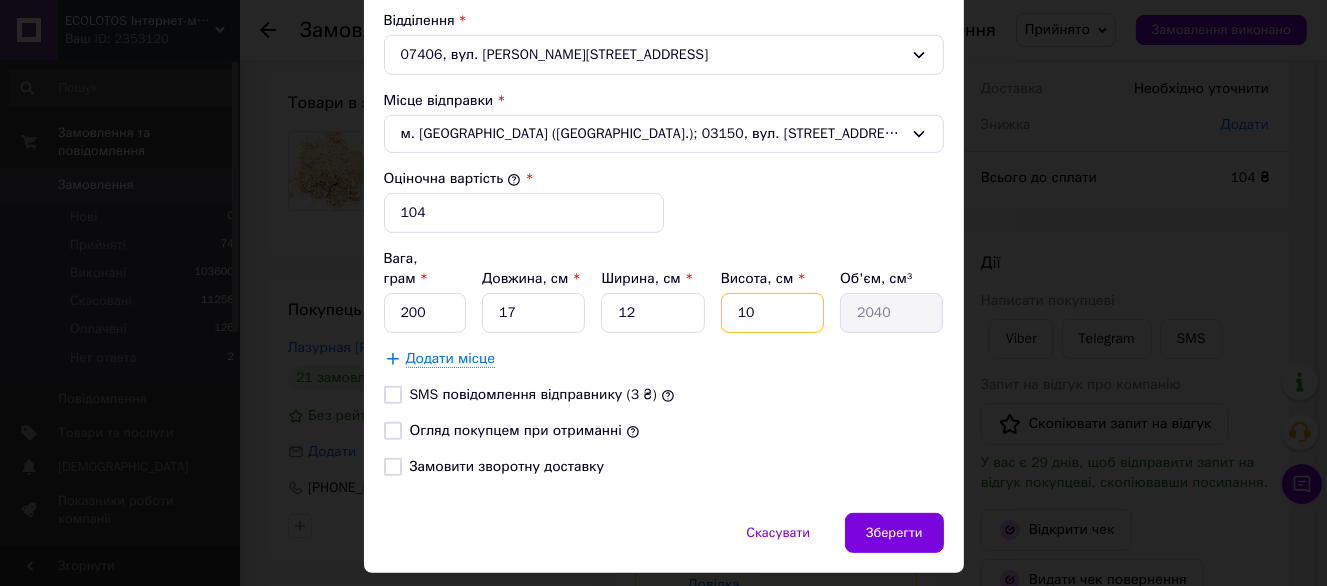 type on "10" 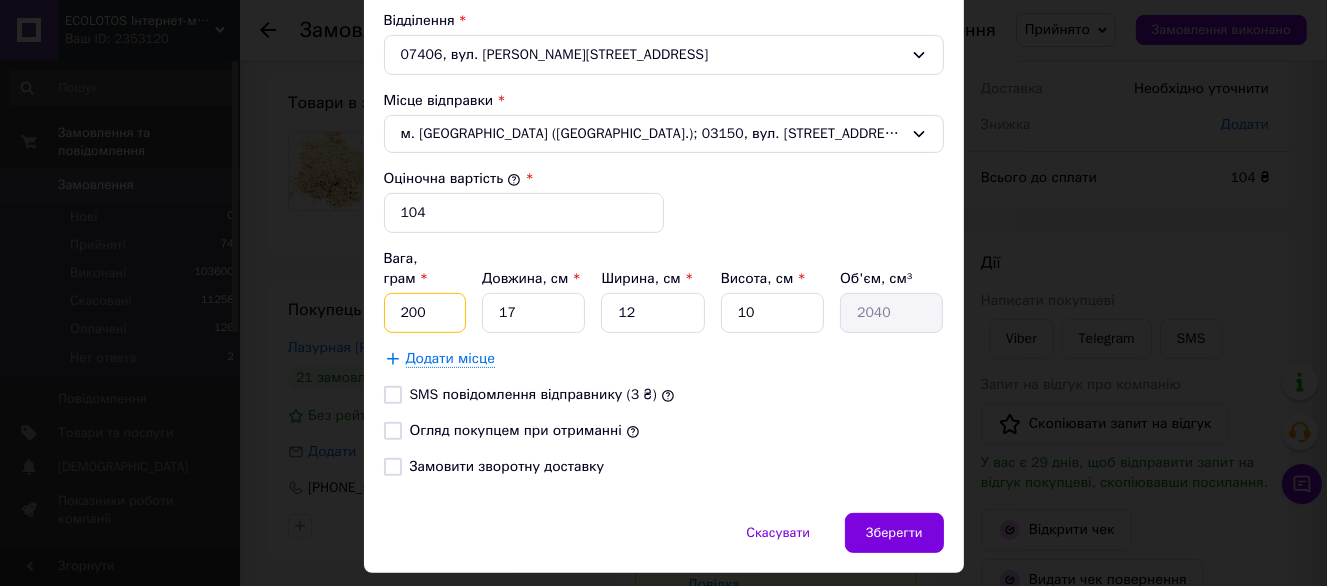 click on "200" at bounding box center (425, 313) 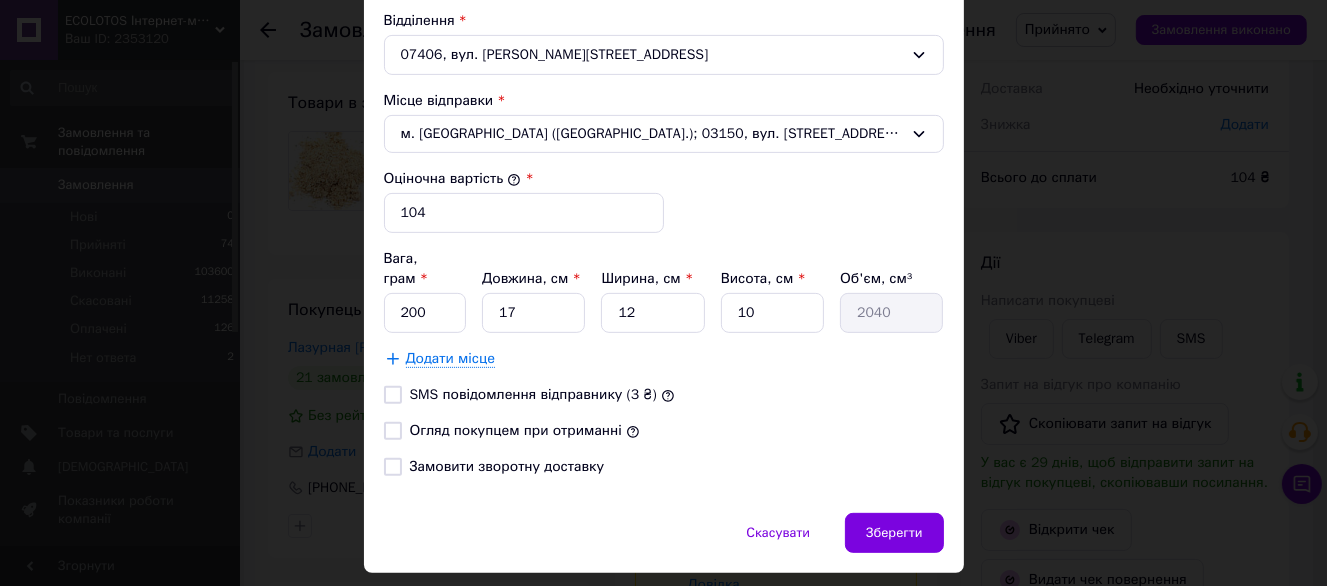 click on "Огляд покупцем при отриманні" at bounding box center [516, 430] 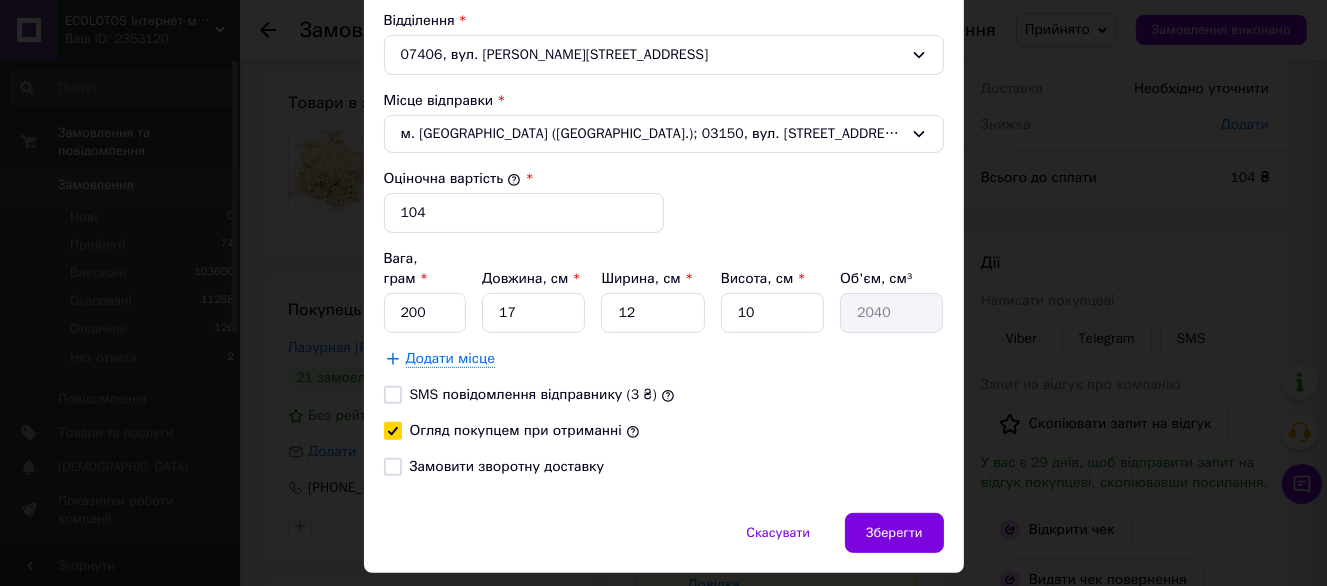 checkbox on "true" 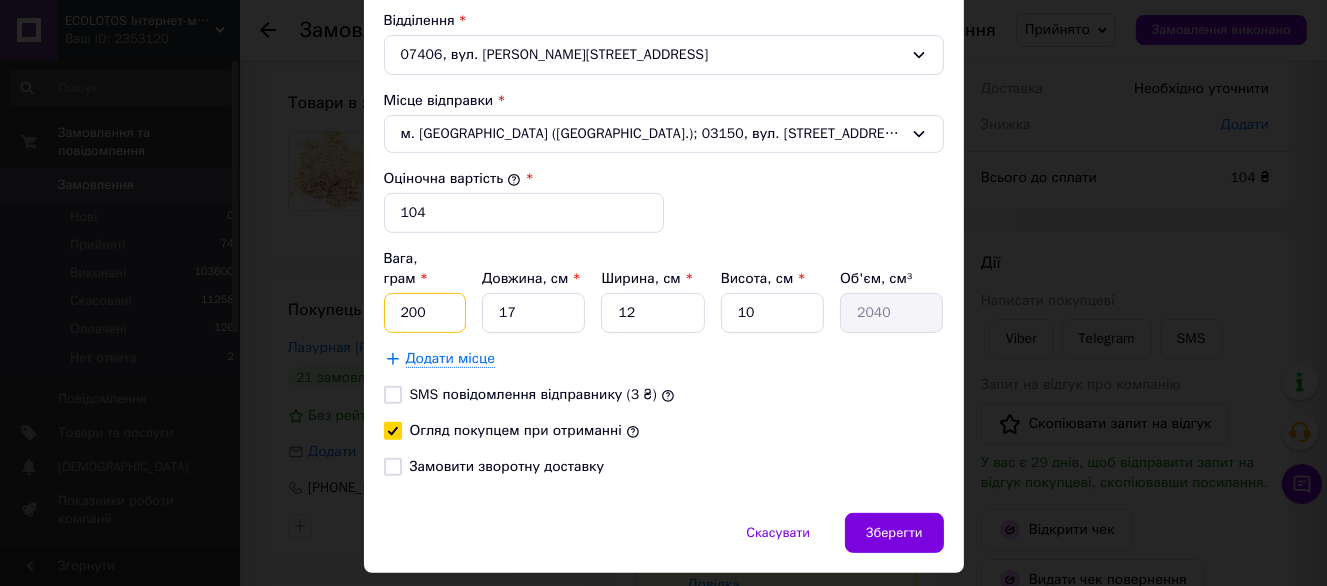 click on "200" at bounding box center [425, 313] 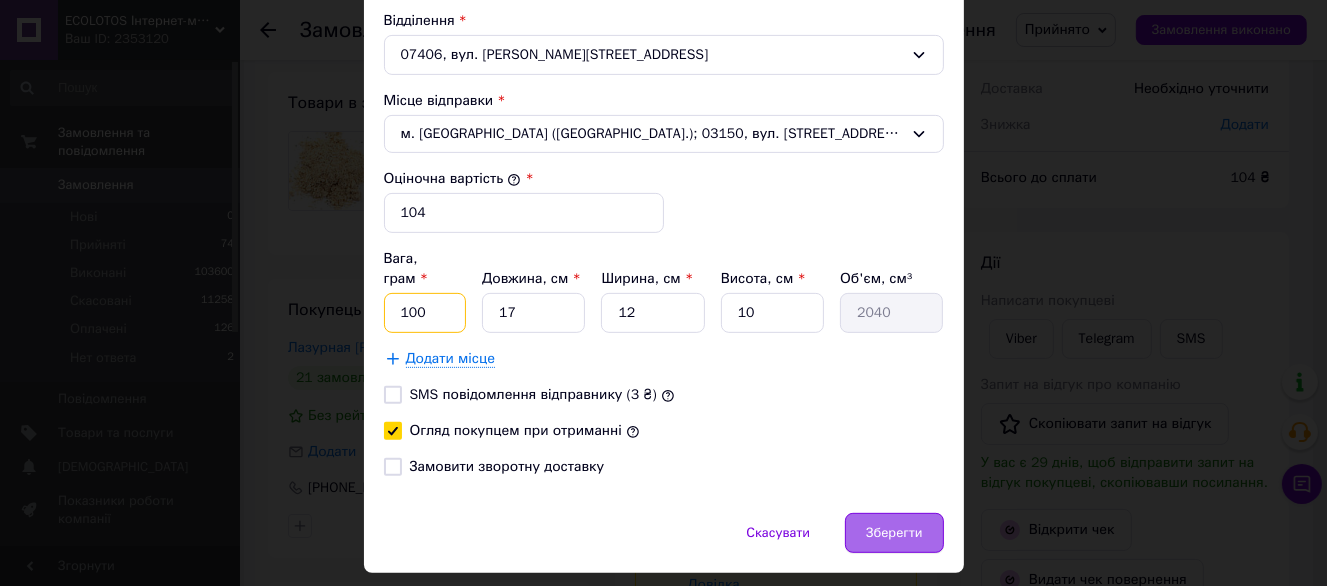 type on "100" 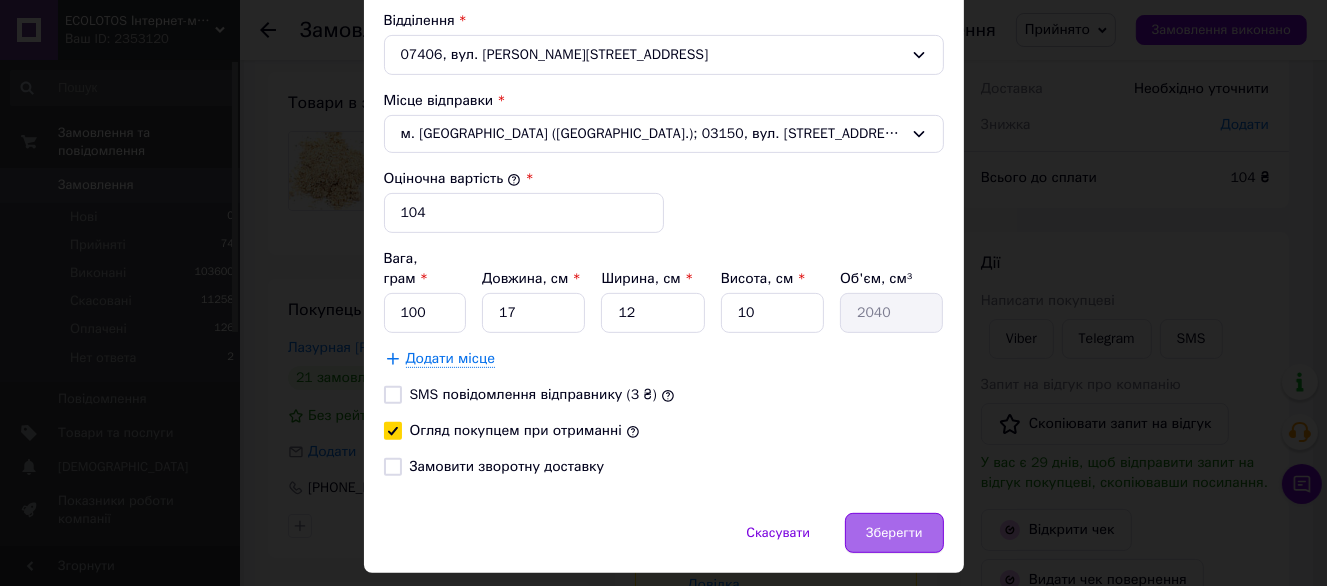 click on "Зберегти" at bounding box center (894, 533) 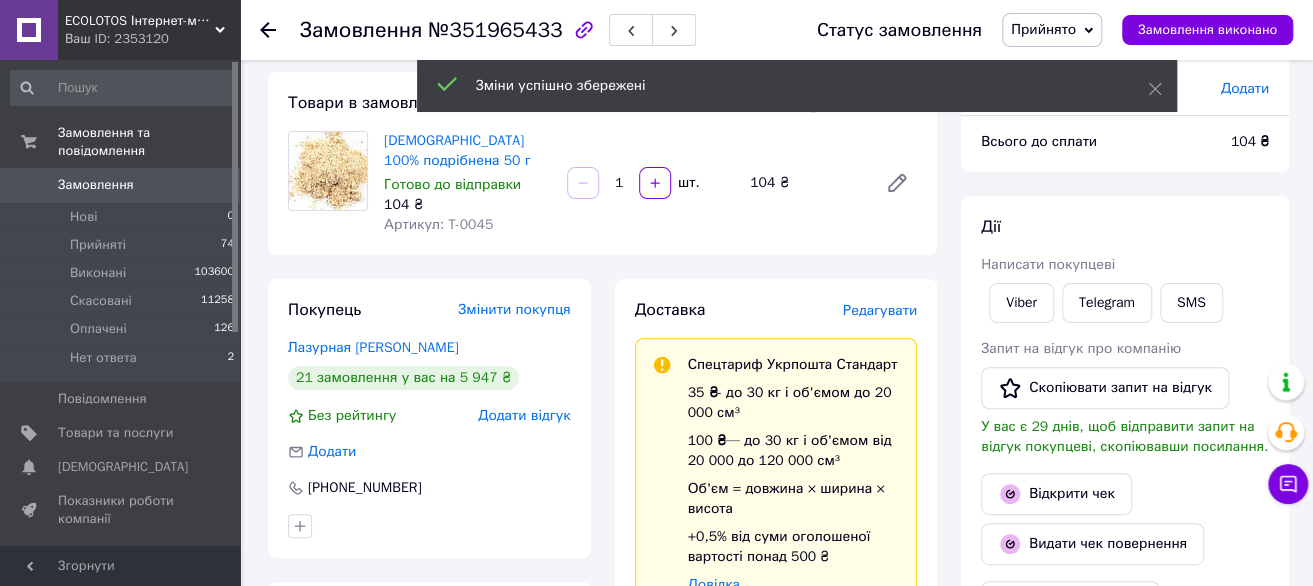 scroll, scrollTop: 800, scrollLeft: 0, axis: vertical 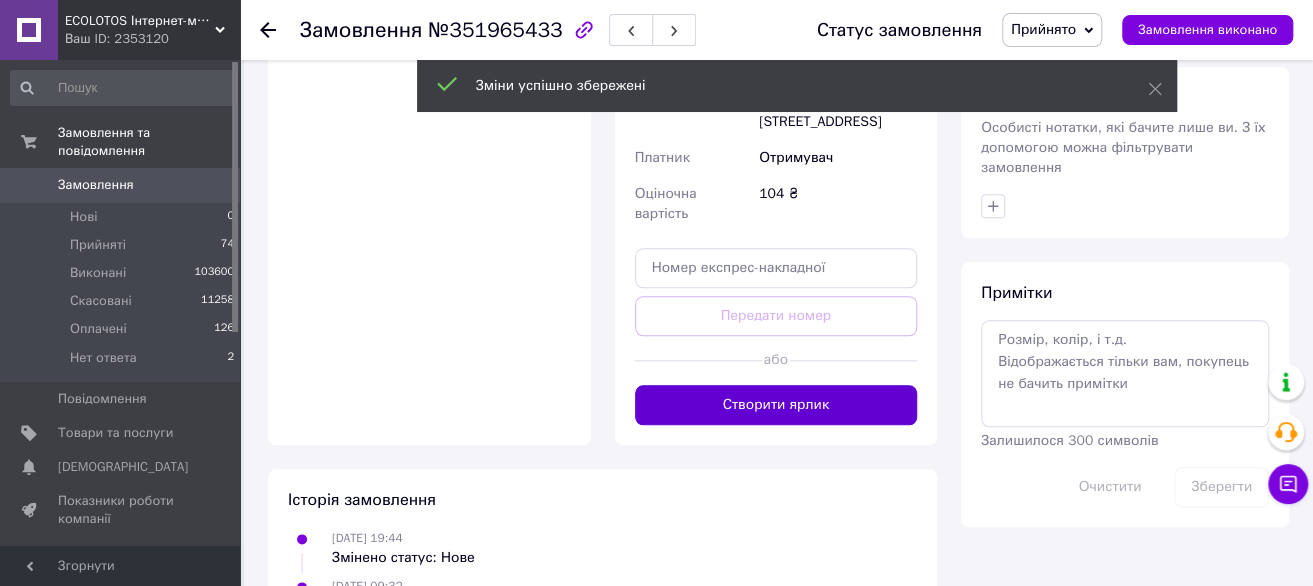 click on "Створити ярлик" at bounding box center (776, 405) 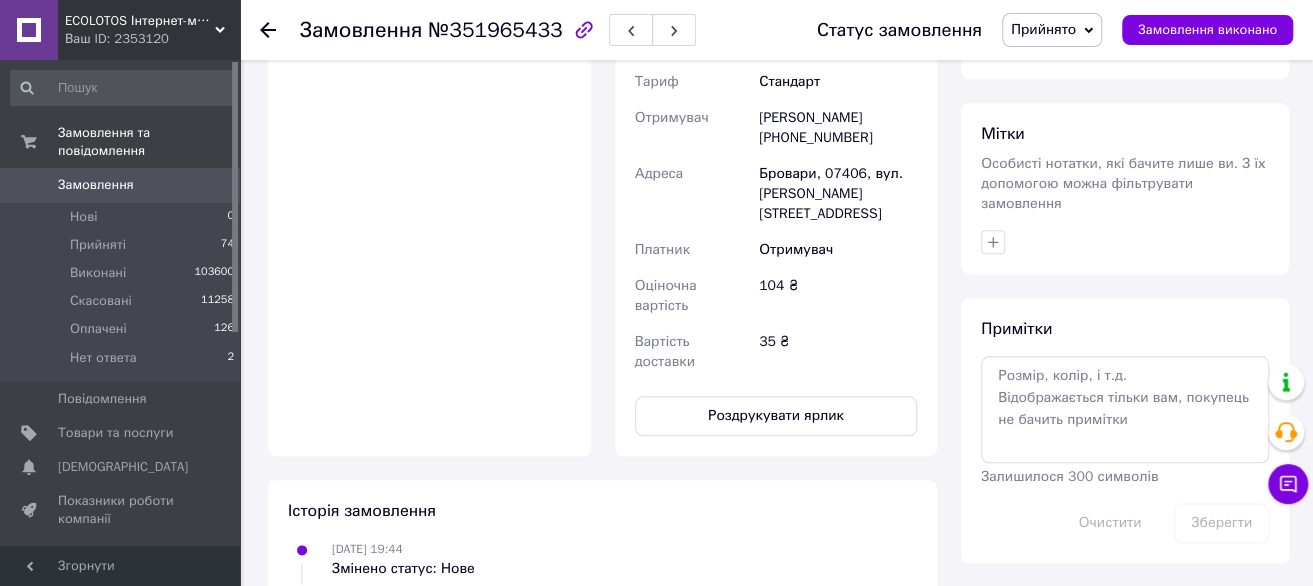 click on "Роздрукувати ярлик" at bounding box center [776, 416] 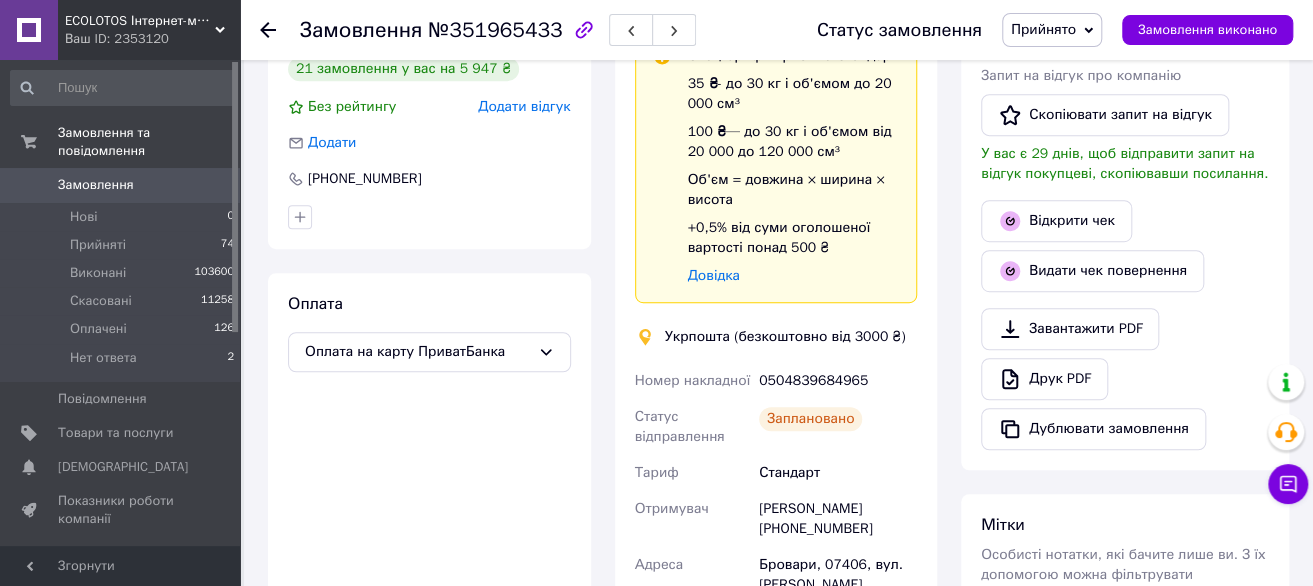 scroll, scrollTop: 400, scrollLeft: 0, axis: vertical 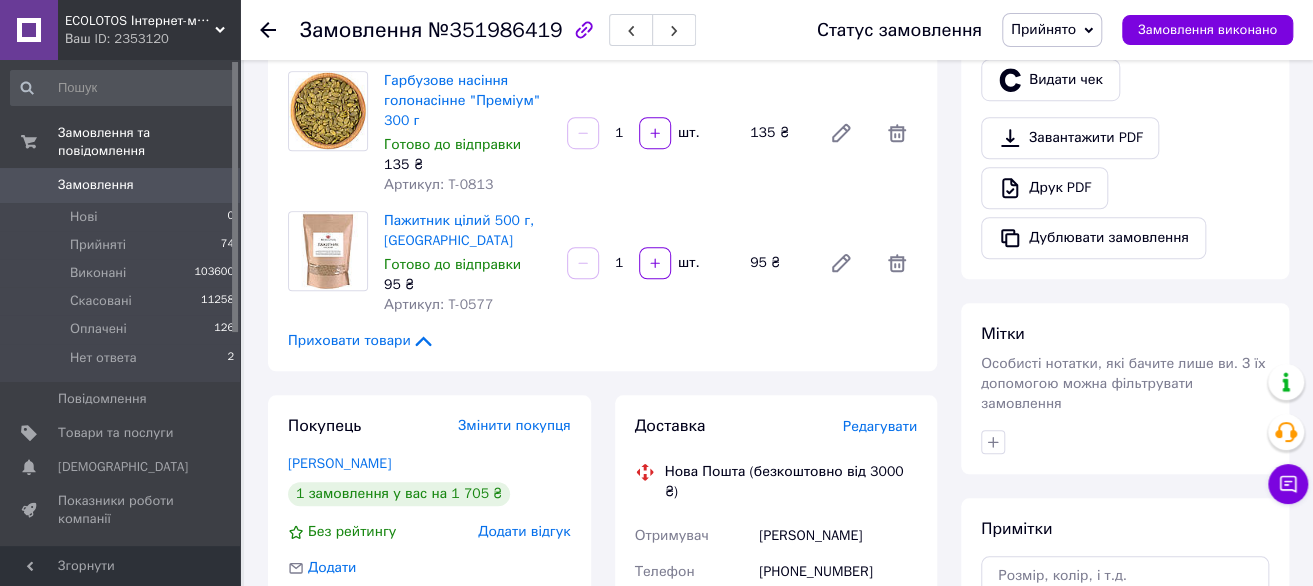 click on "Редагувати" at bounding box center (880, 426) 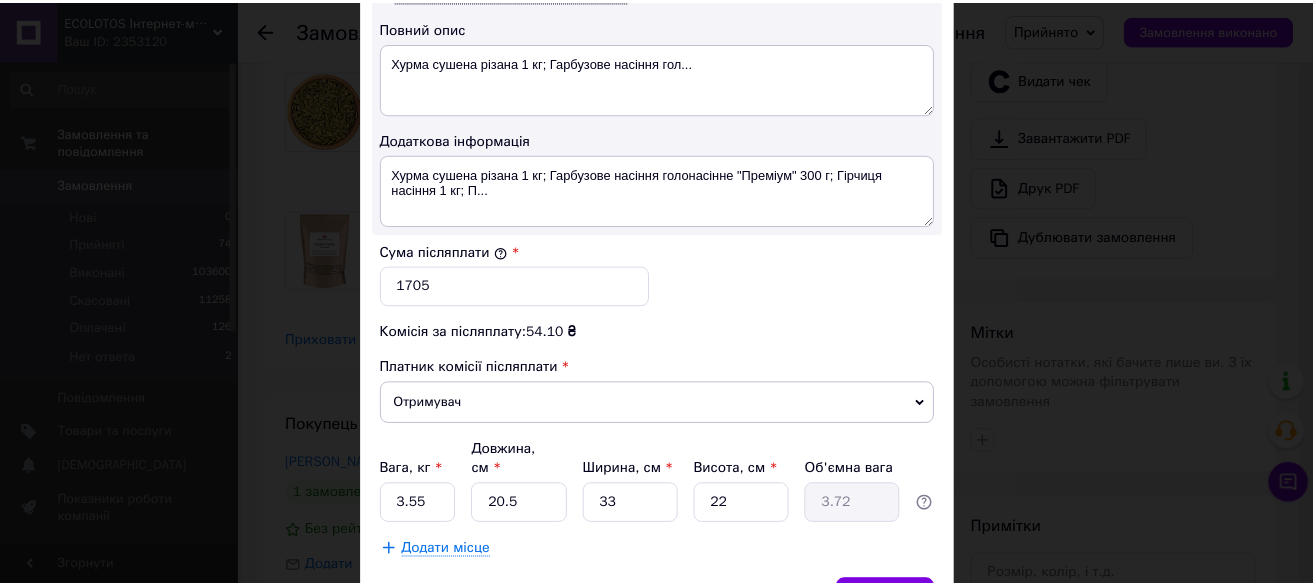 scroll, scrollTop: 1162, scrollLeft: 0, axis: vertical 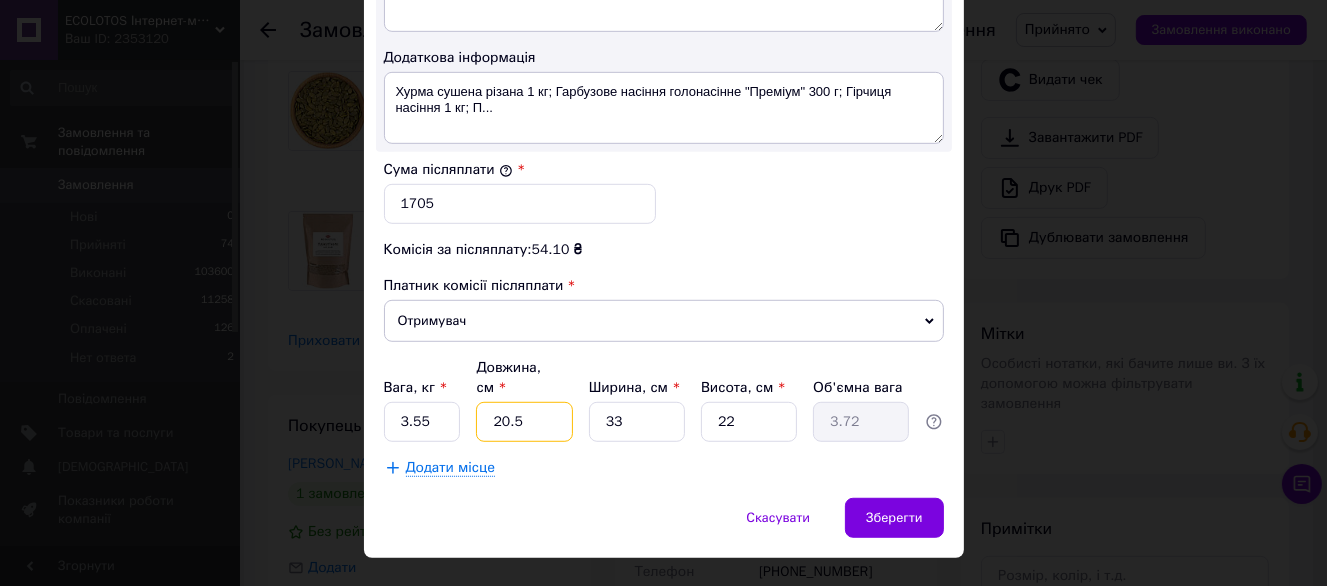 click on "20.5" at bounding box center [524, 422] 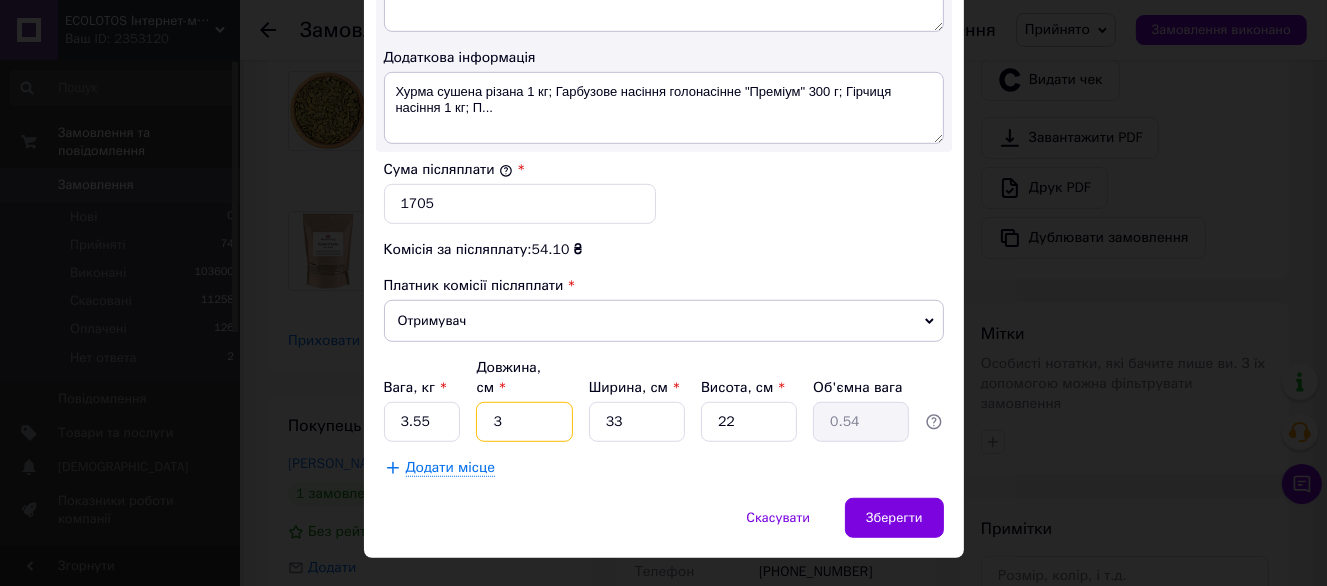 type on "34" 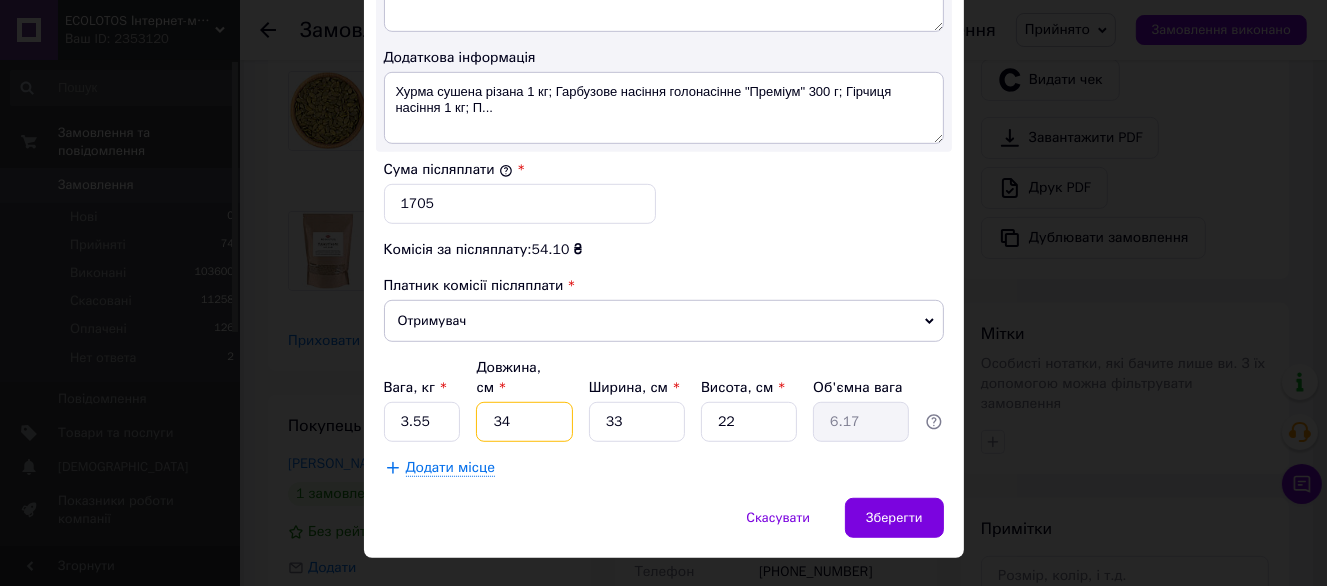 type on "34" 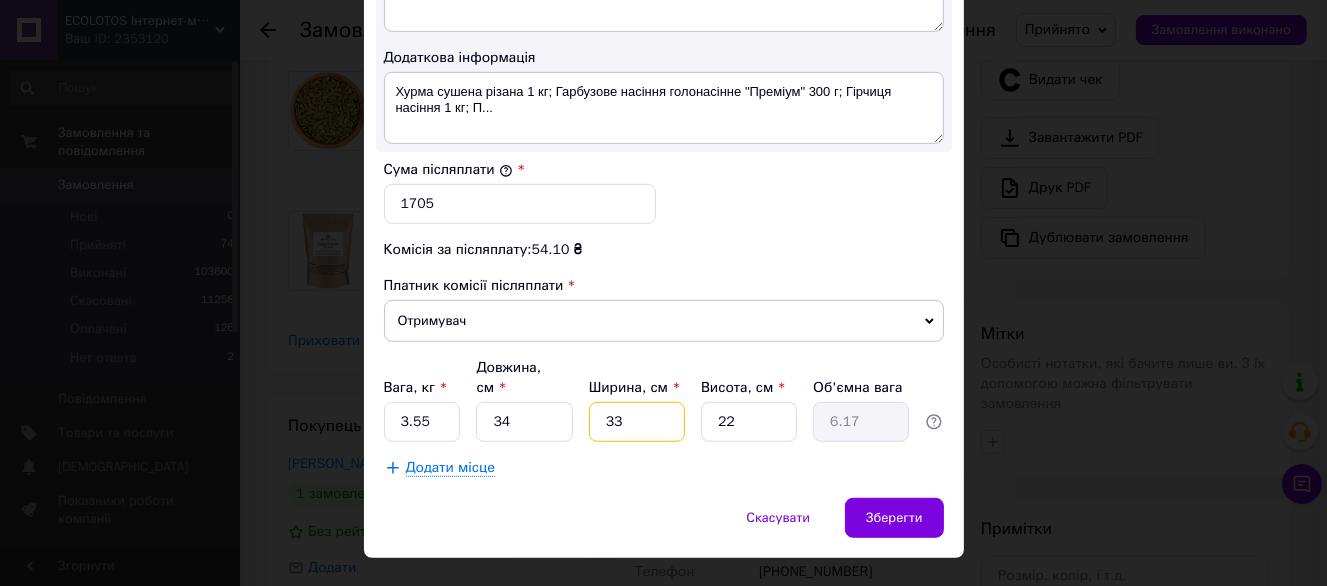 click on "33" at bounding box center (637, 422) 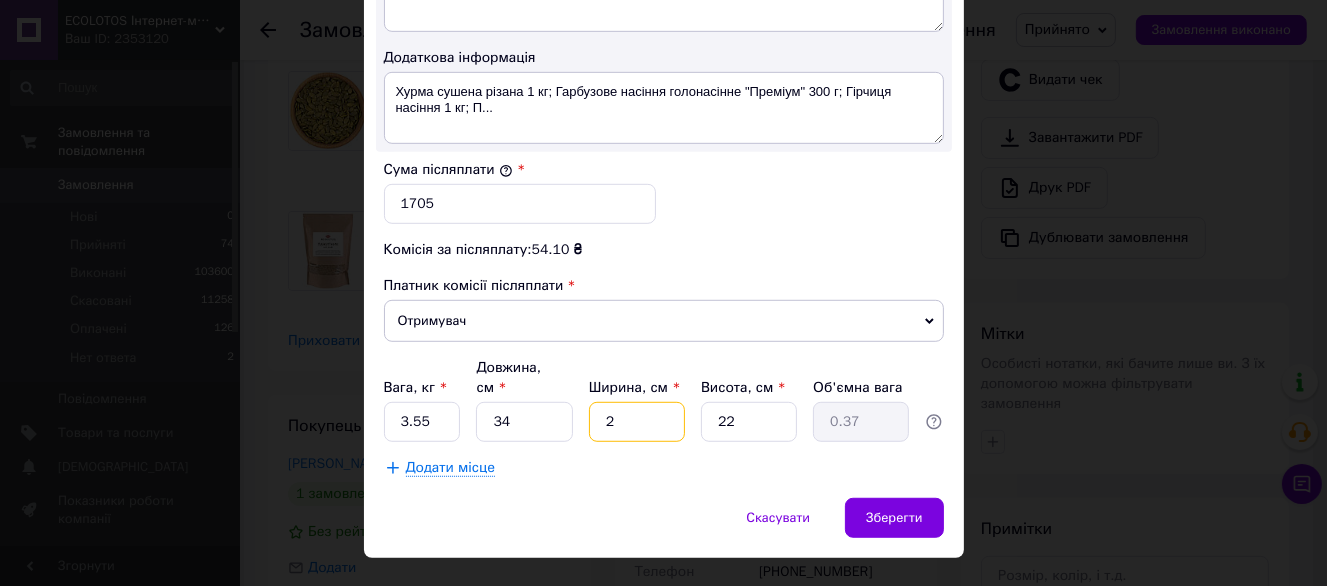type on "24" 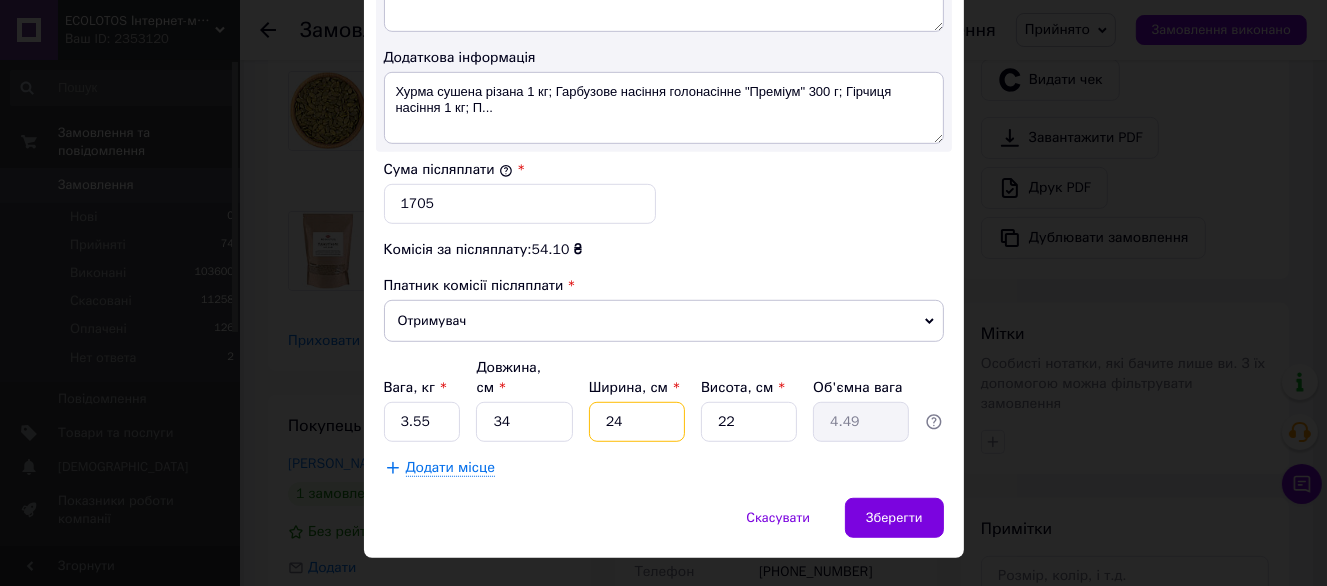 type on "24" 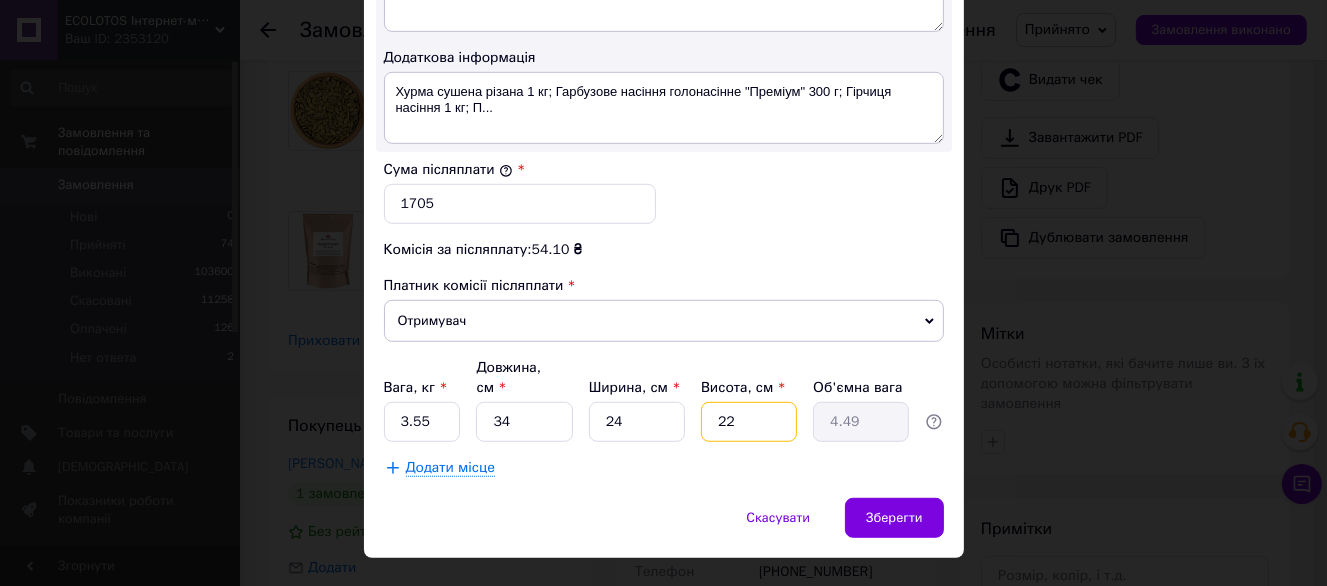 click on "22" at bounding box center [749, 422] 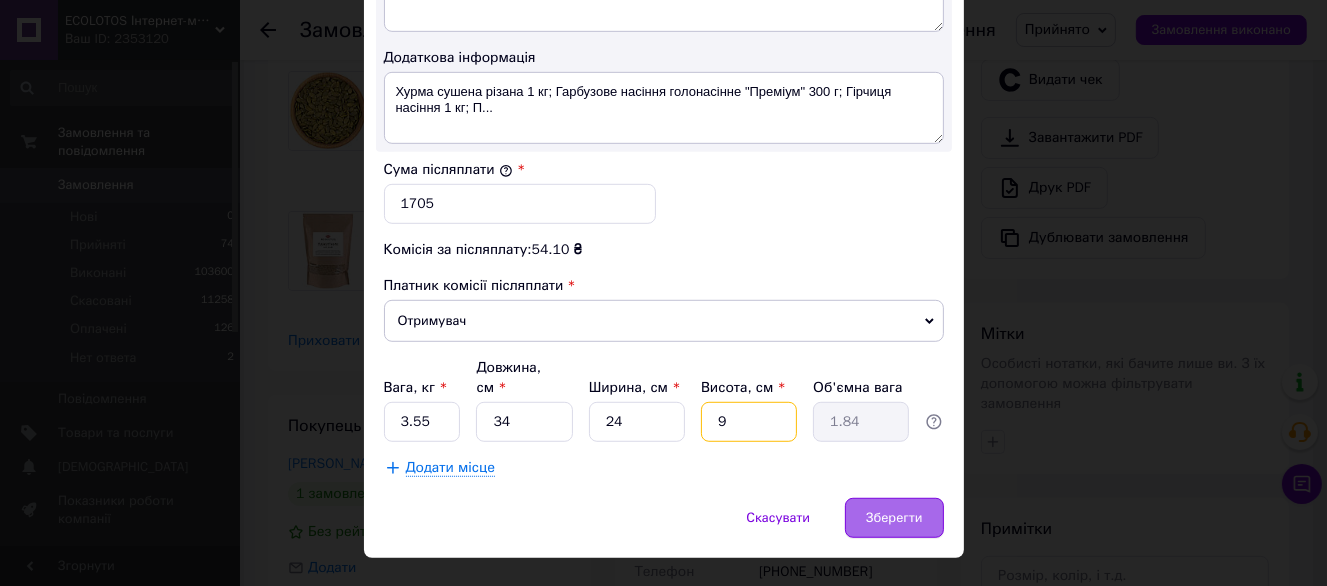 type on "9" 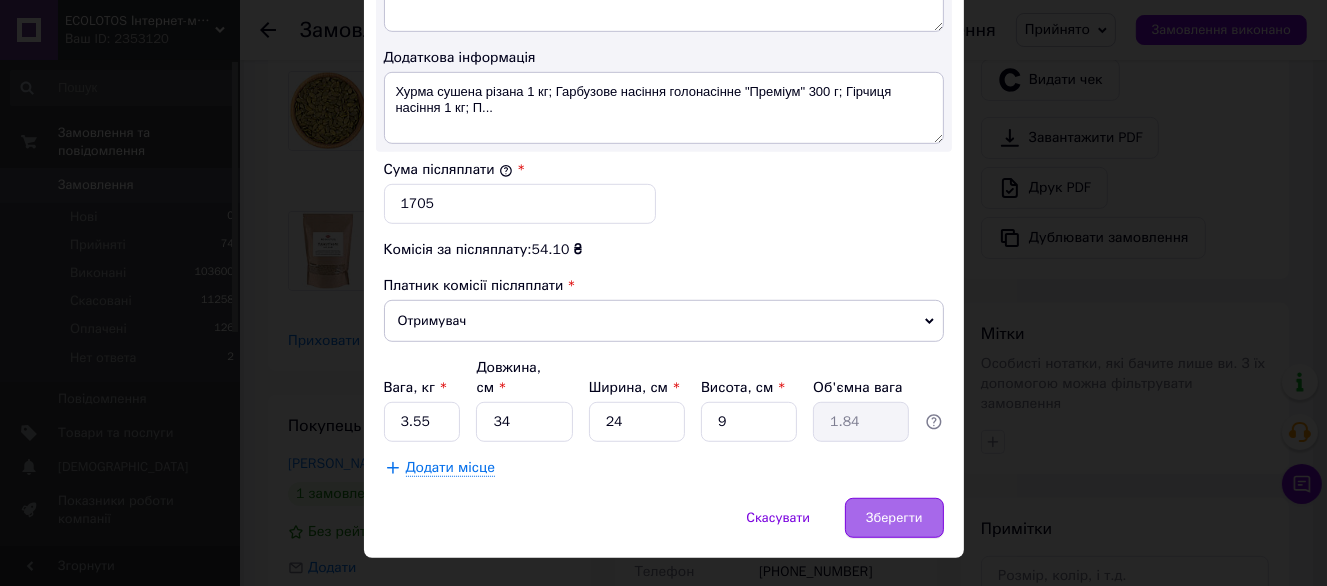 click on "Зберегти" at bounding box center (894, 518) 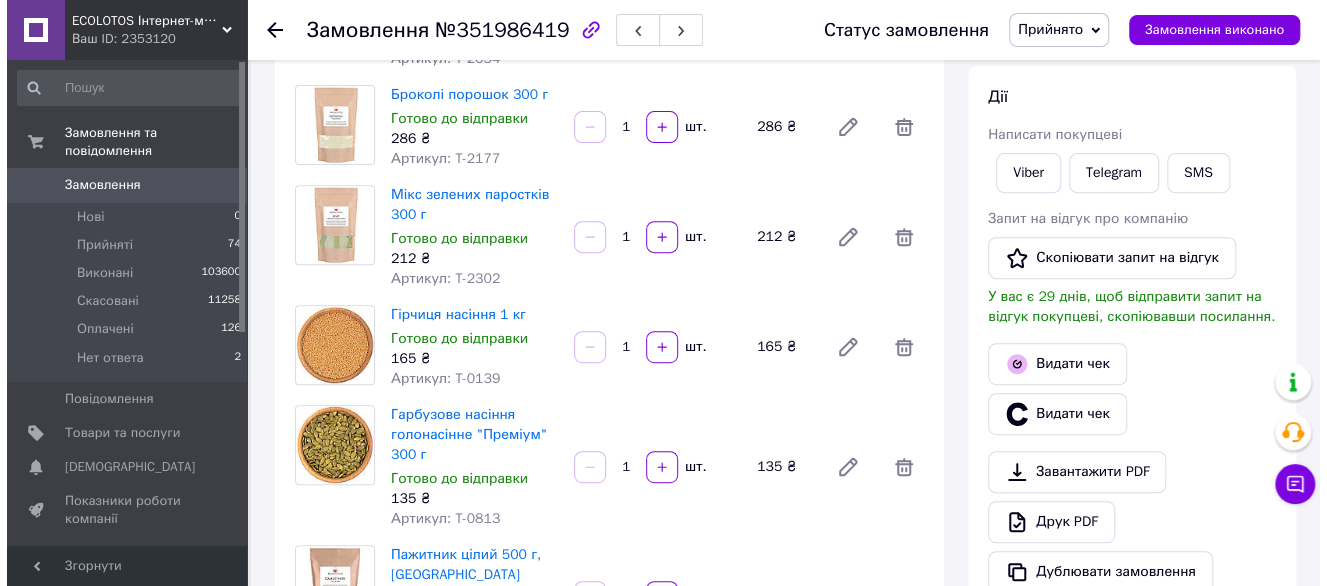 scroll, scrollTop: 500, scrollLeft: 0, axis: vertical 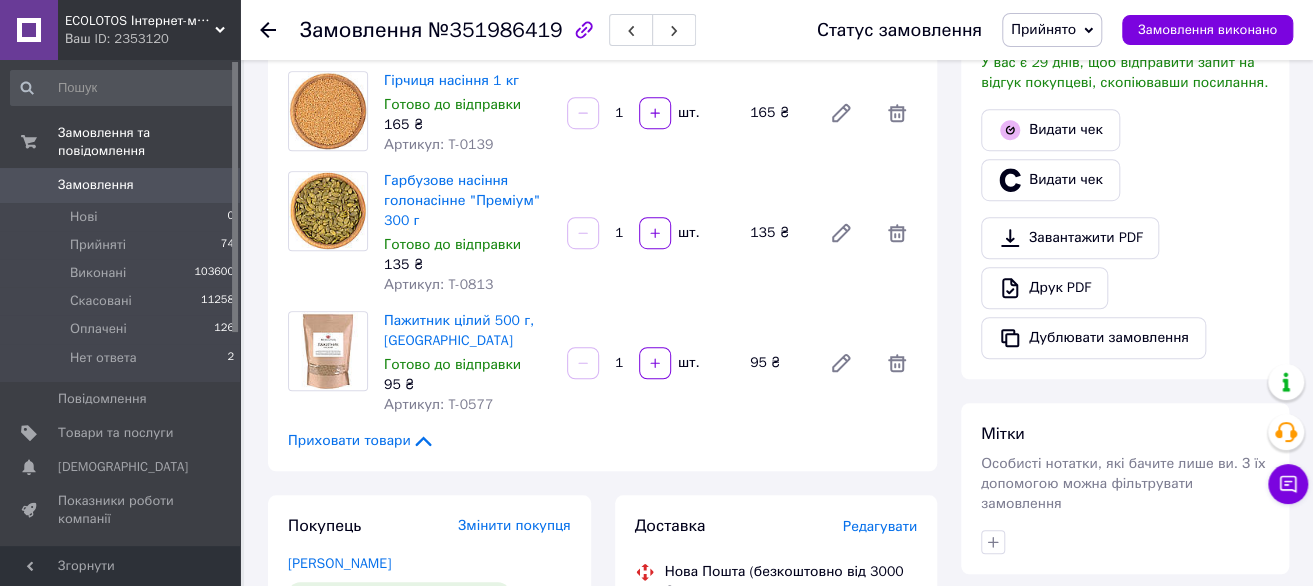 click on "Редагувати" at bounding box center (880, 526) 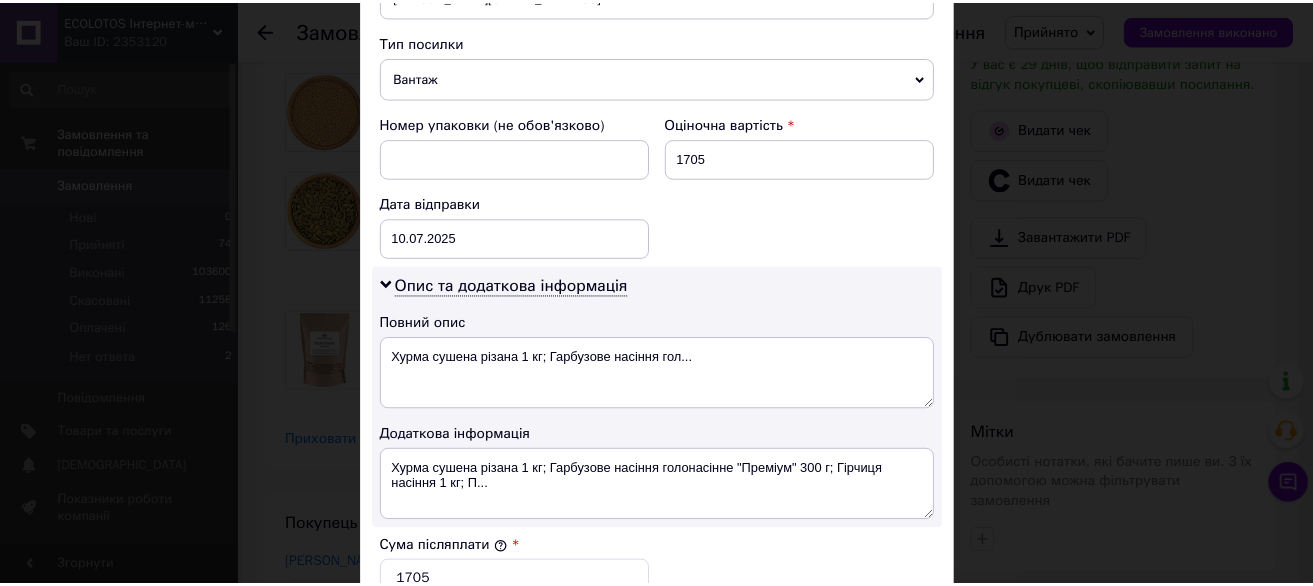 scroll, scrollTop: 1100, scrollLeft: 0, axis: vertical 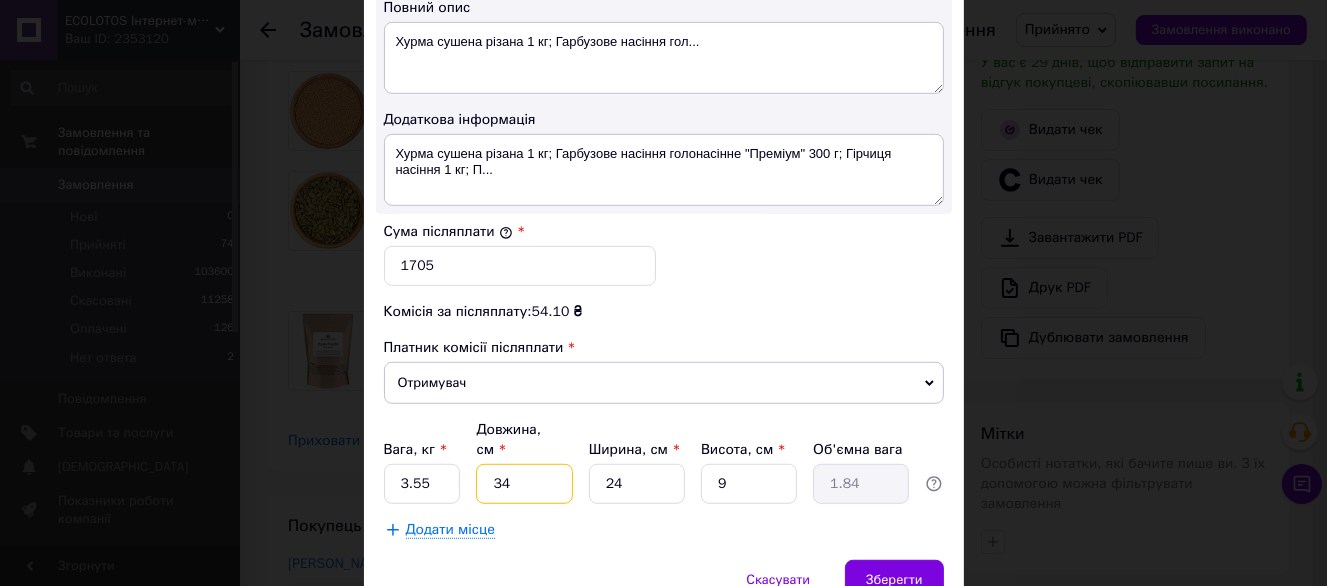 click on "34" at bounding box center [524, 484] 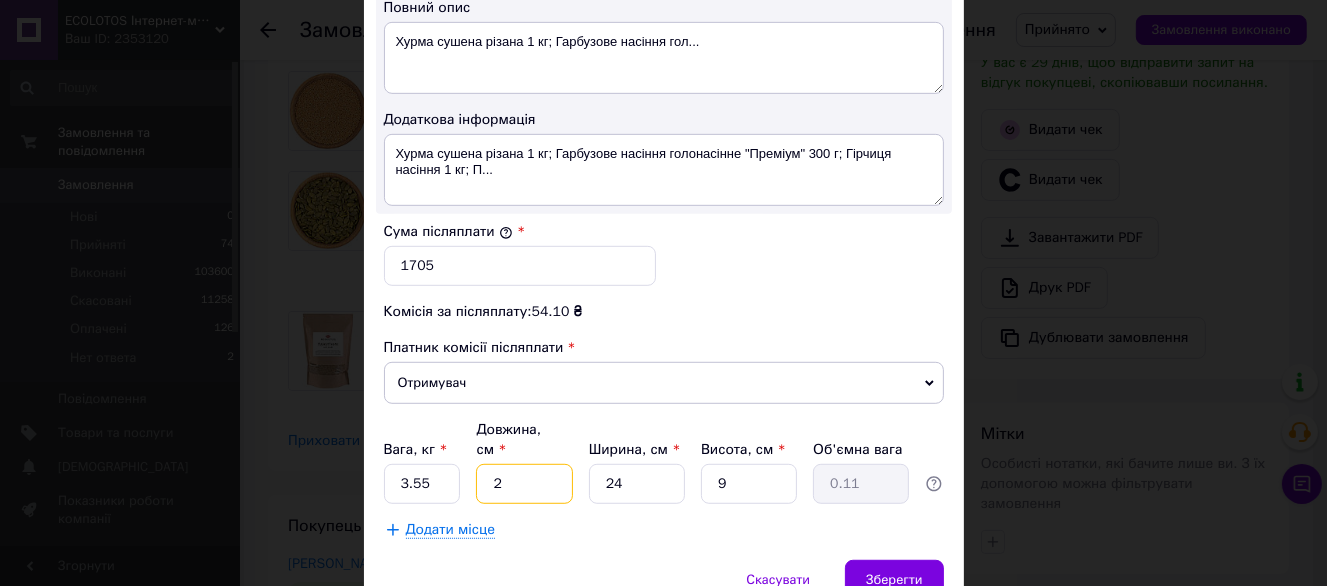 type on "24" 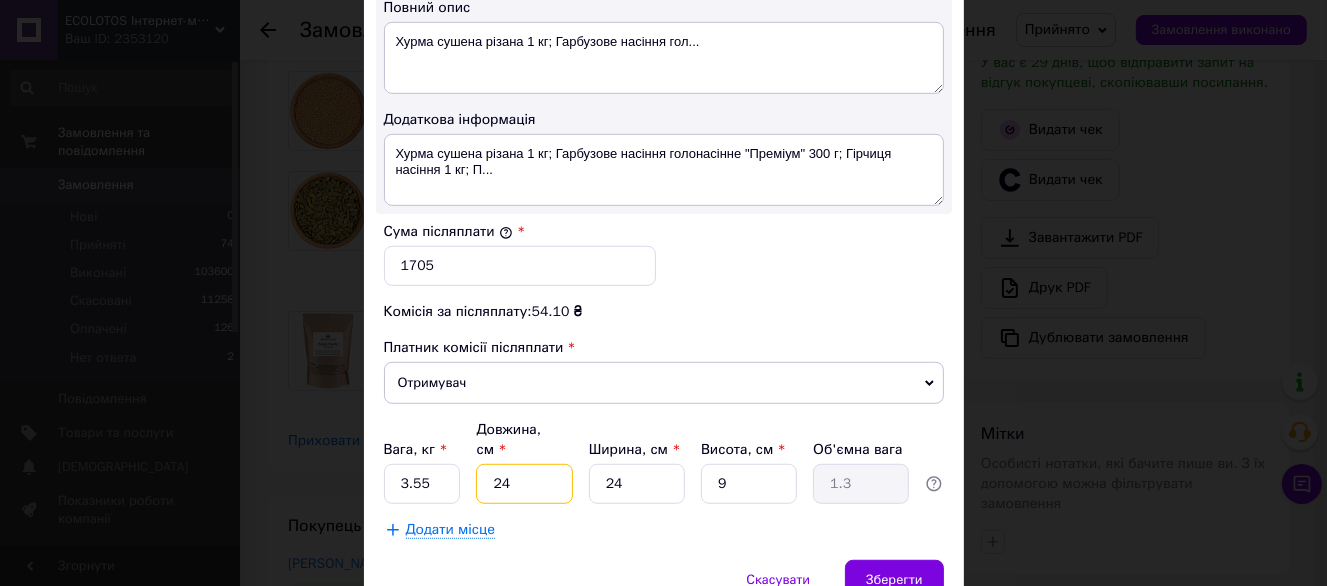 type on "24" 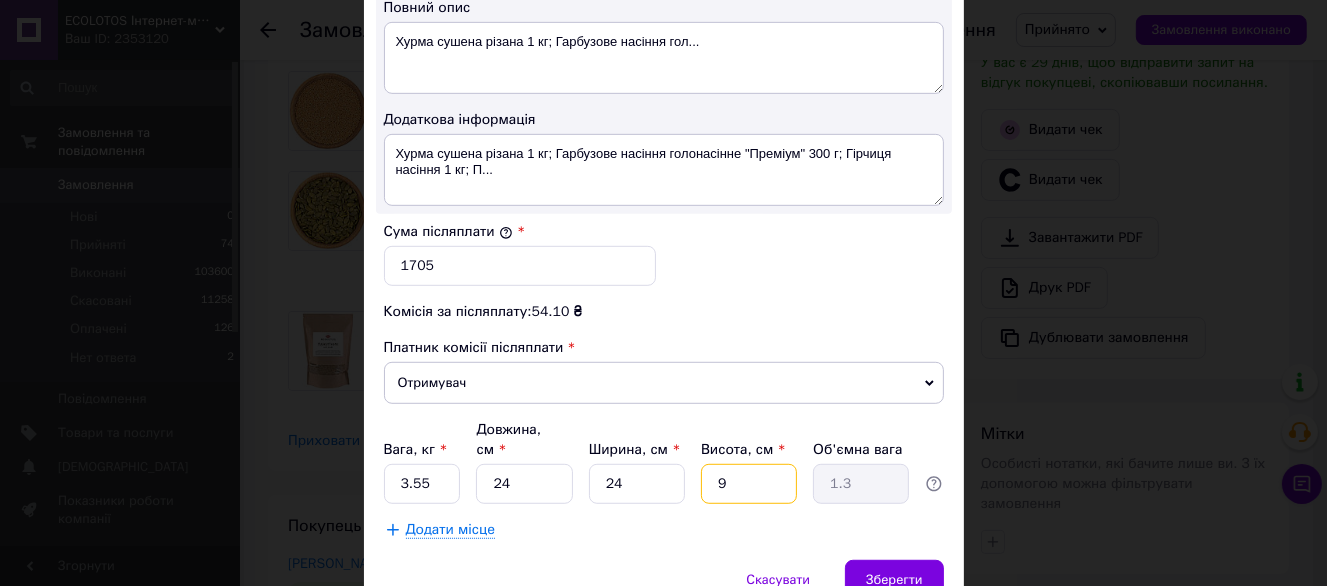 click on "9" at bounding box center (749, 484) 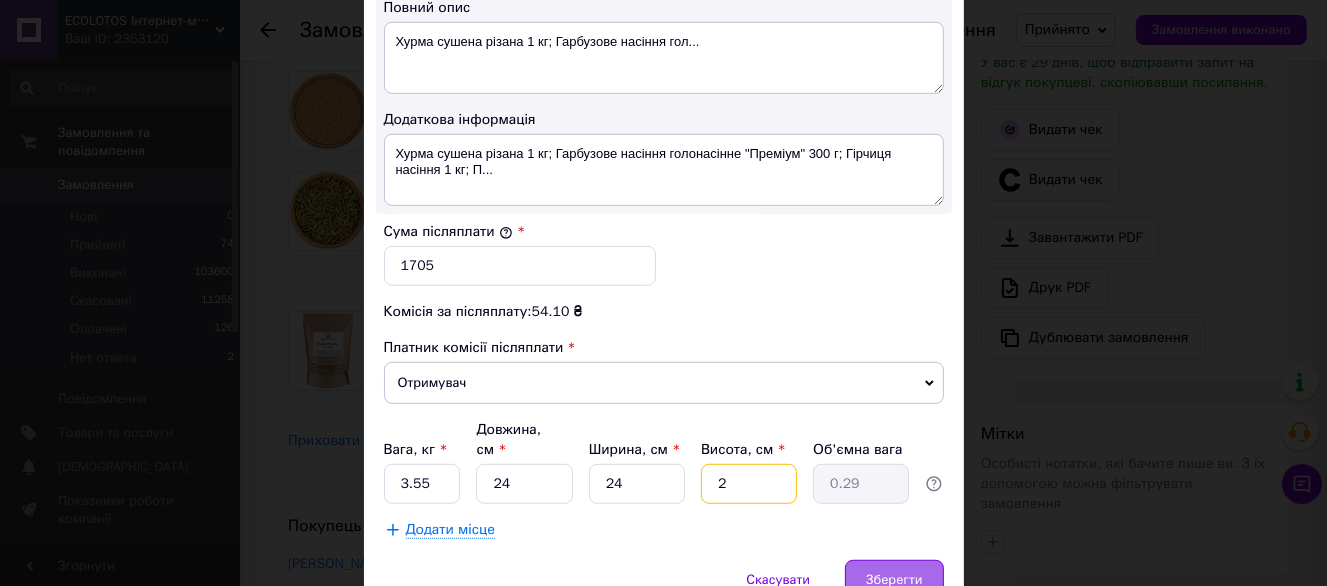 type on "20" 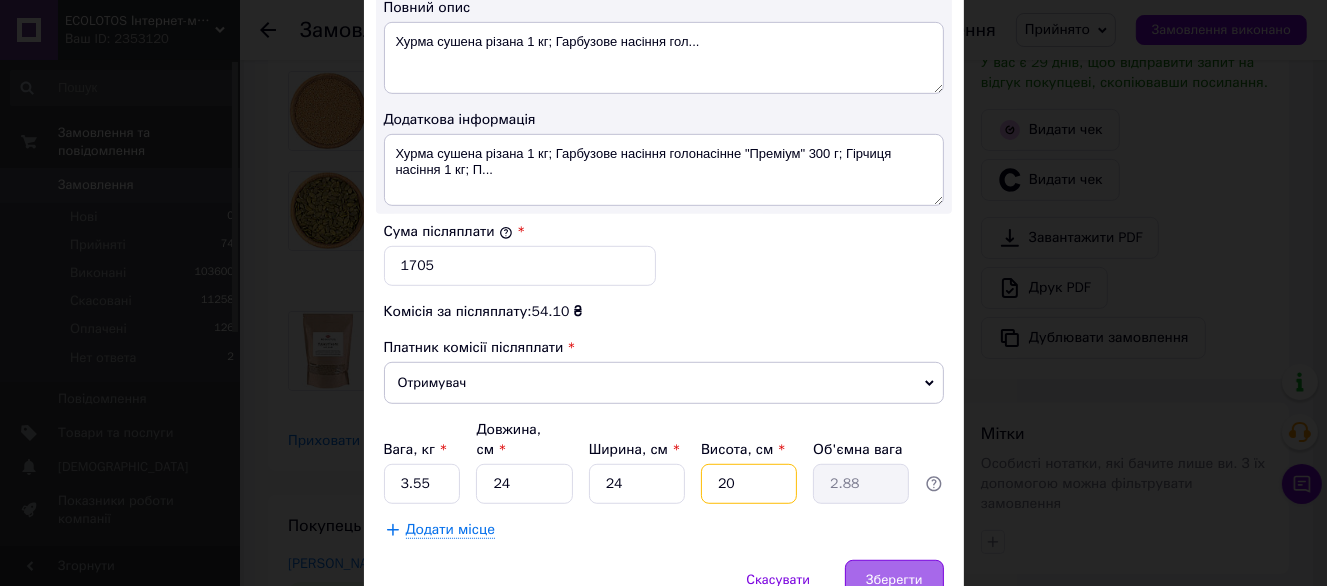 type on "20" 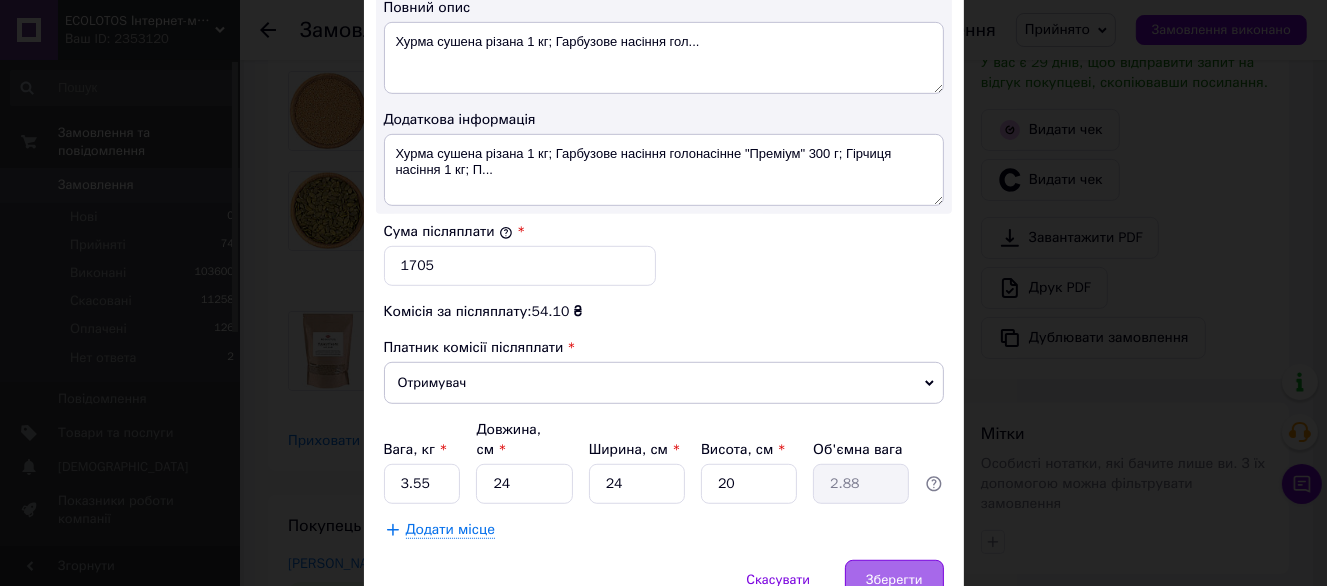 click on "Зберегти" at bounding box center (894, 580) 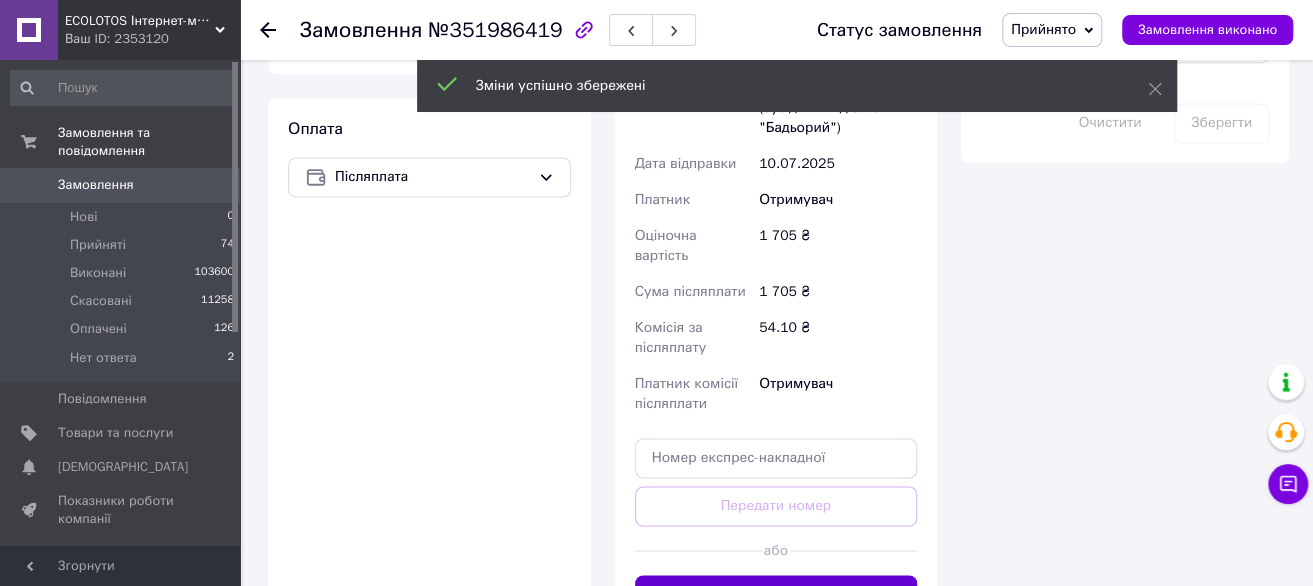 click on "Згенерувати ЕН" at bounding box center (776, 595) 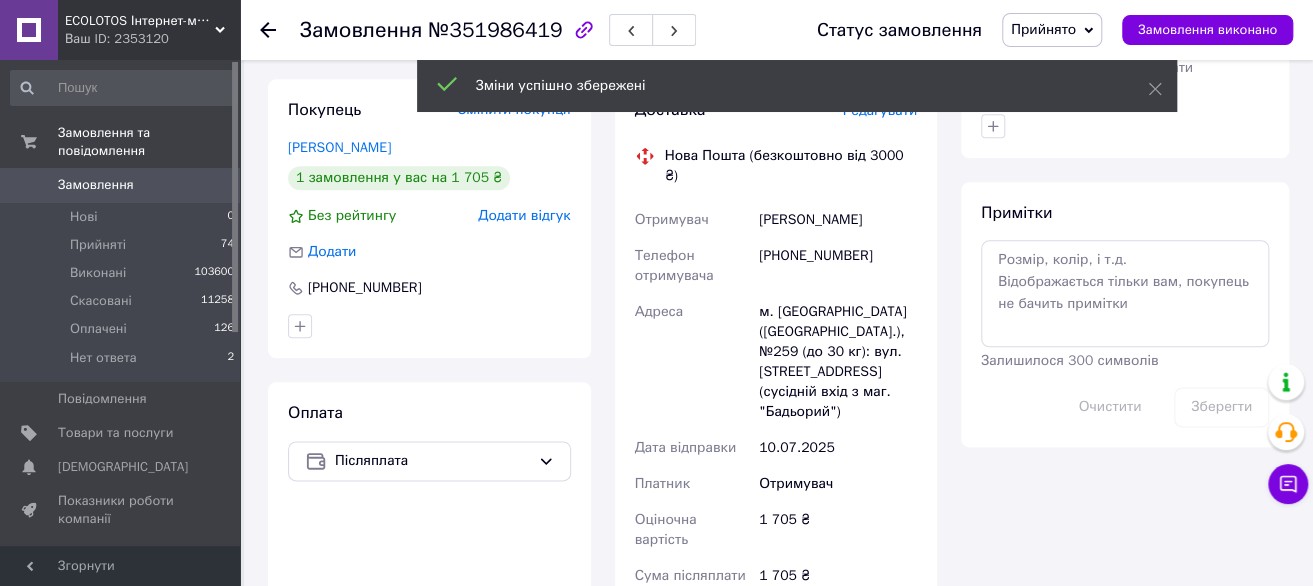 scroll, scrollTop: 900, scrollLeft: 0, axis: vertical 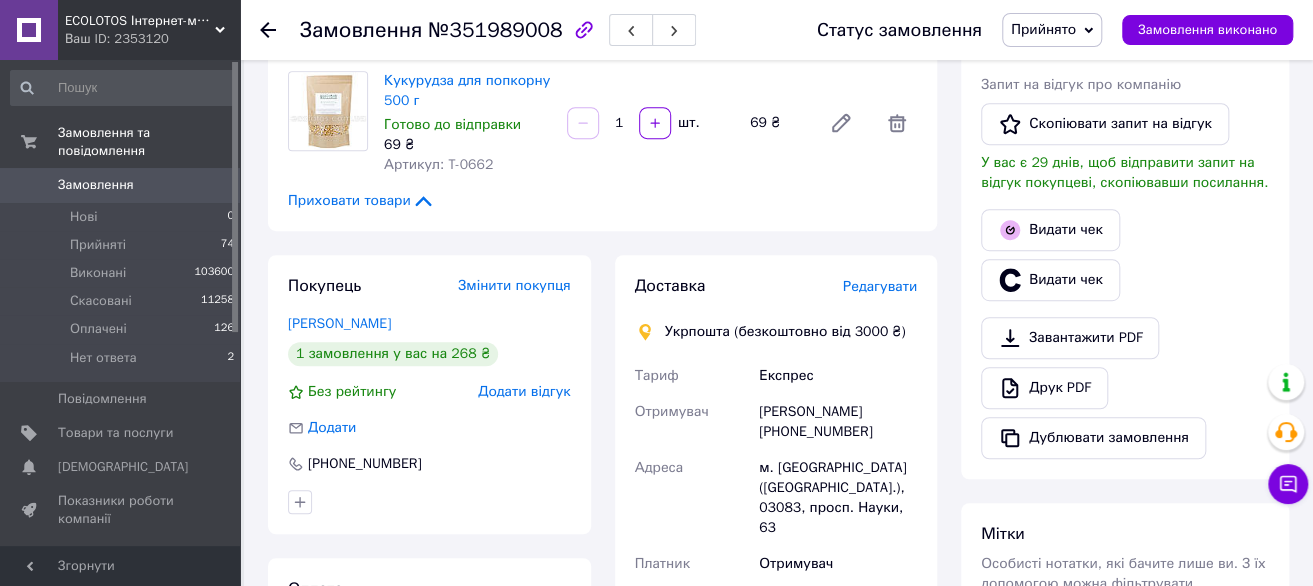 click on "Редагувати" at bounding box center [880, 286] 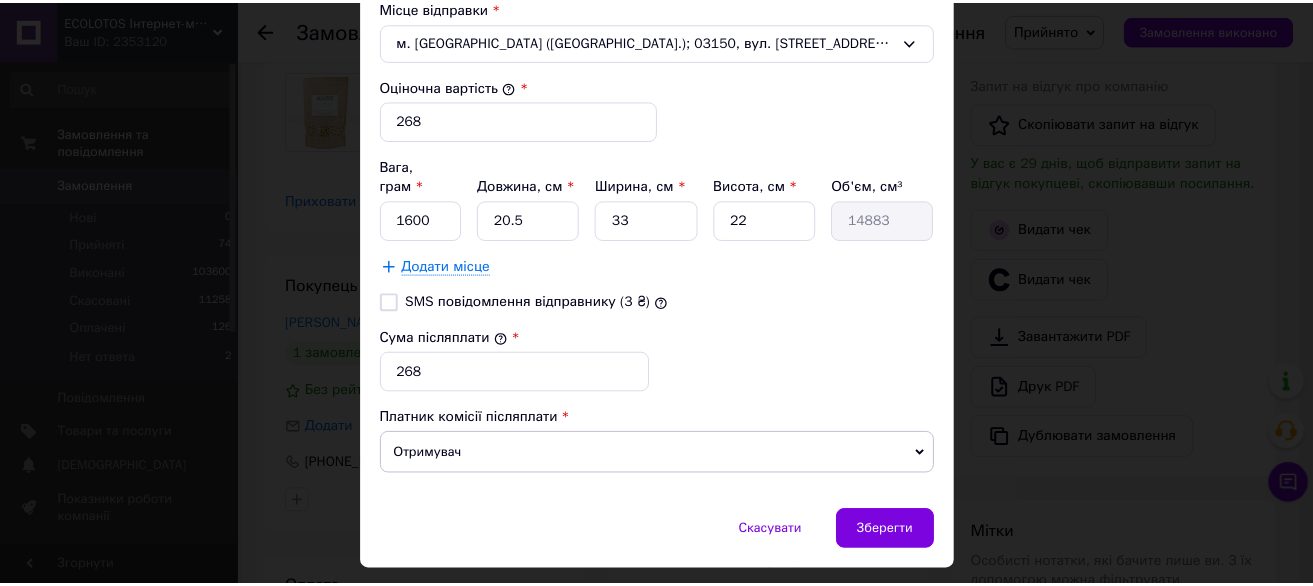 scroll, scrollTop: 800, scrollLeft: 0, axis: vertical 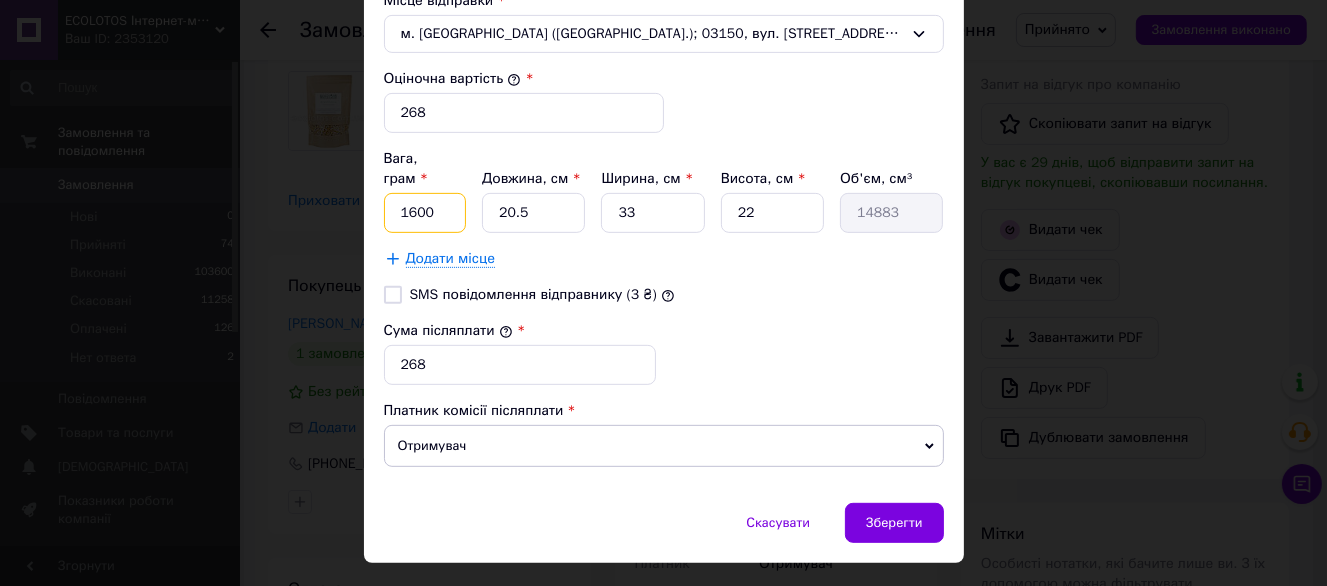 click on "1600" at bounding box center [425, 213] 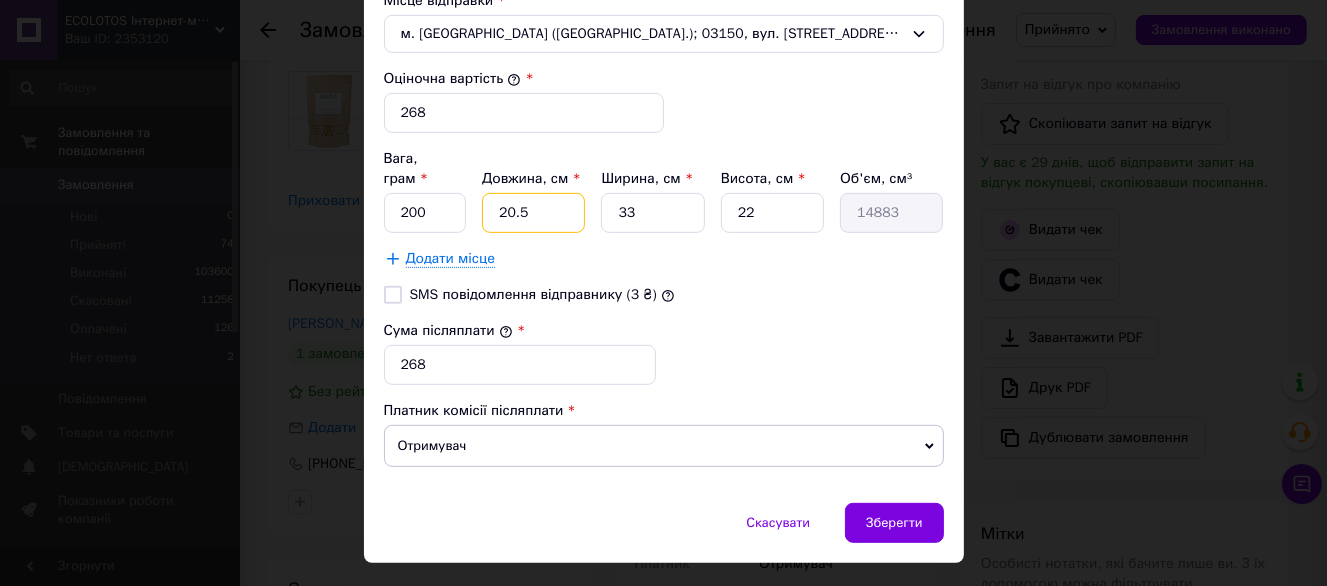 click on "20.5" at bounding box center (533, 213) 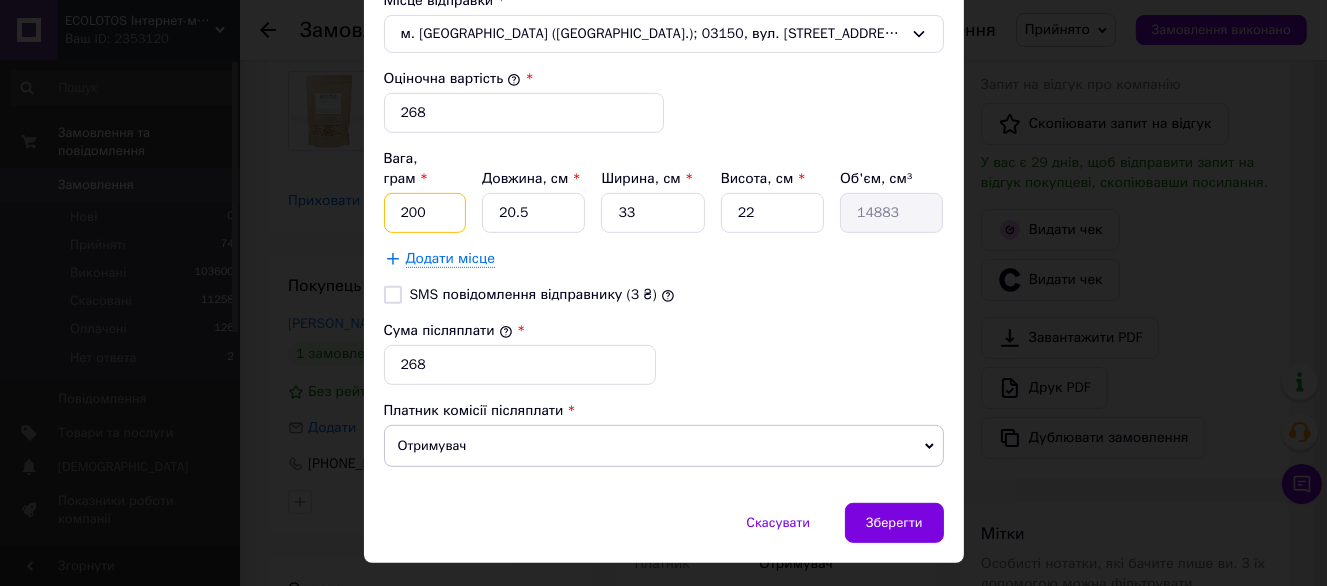 click on "200" at bounding box center (425, 213) 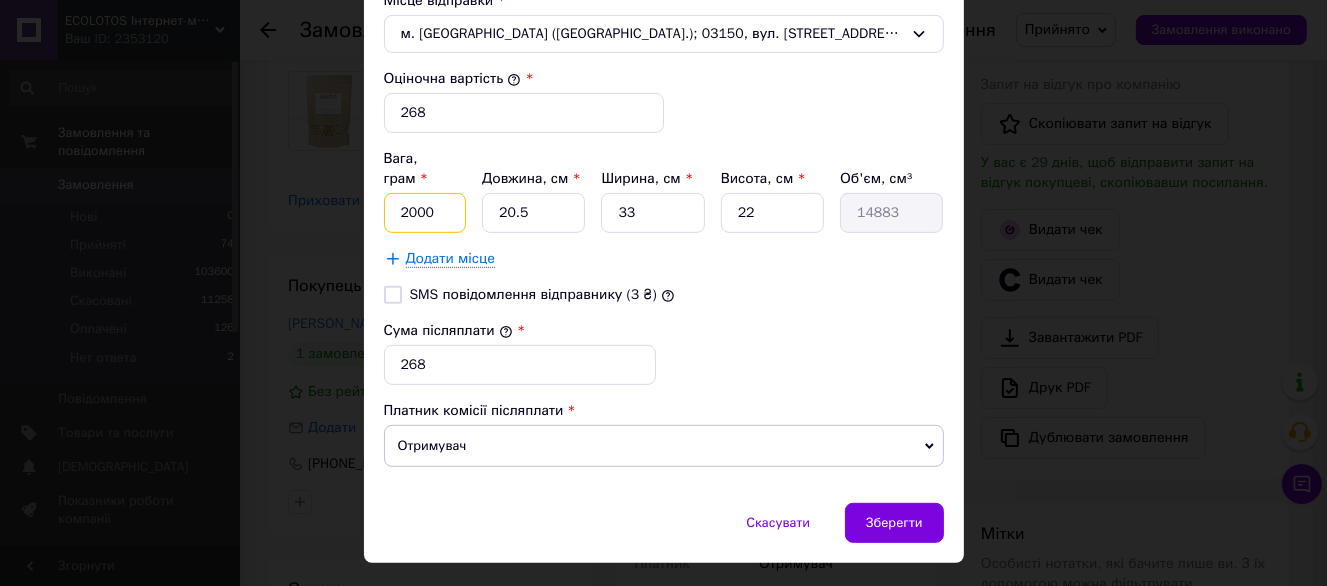 type on "2000" 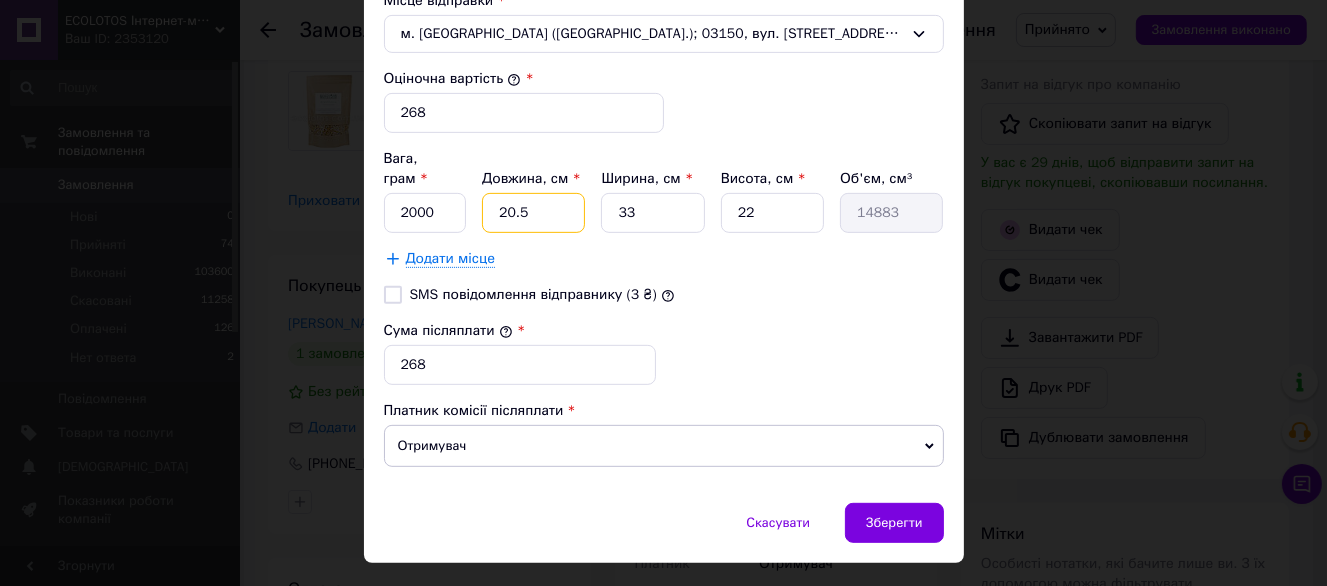 click on "20.5" at bounding box center [533, 213] 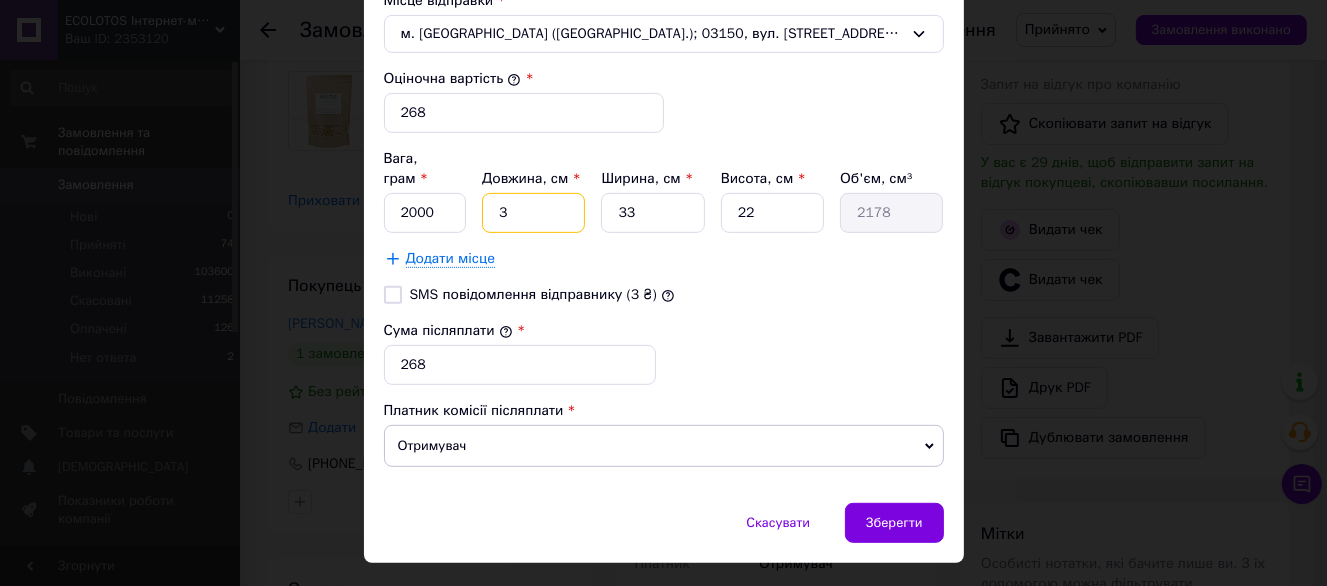 type on "34" 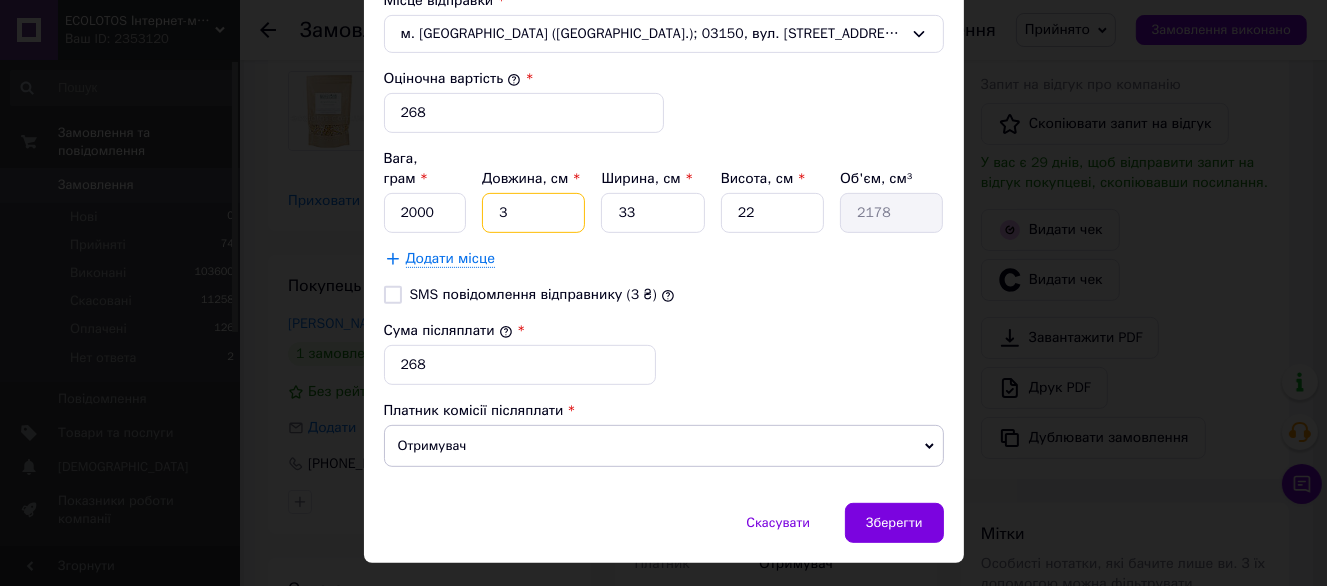 type on "24684" 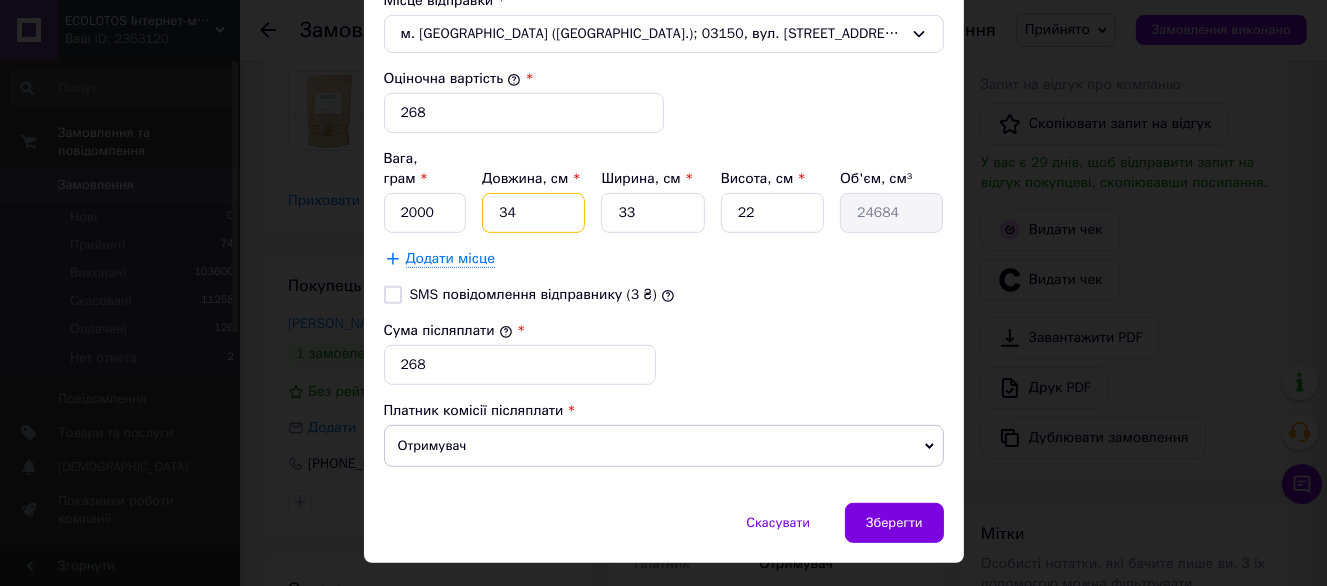 type on "34" 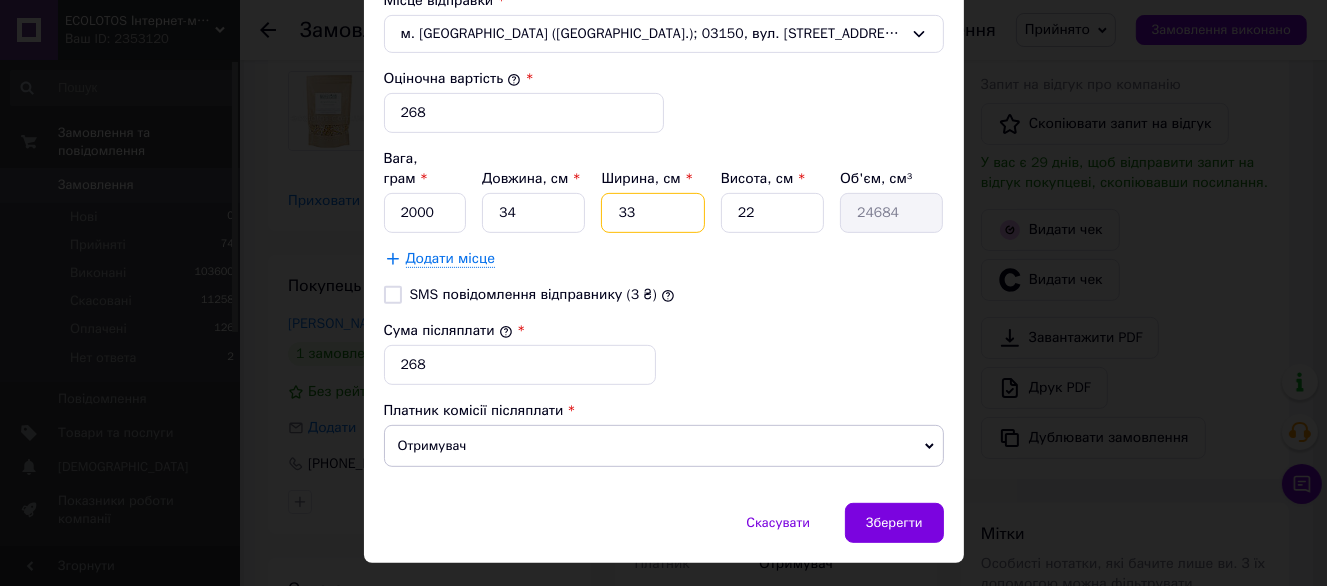 click on "33" at bounding box center (652, 213) 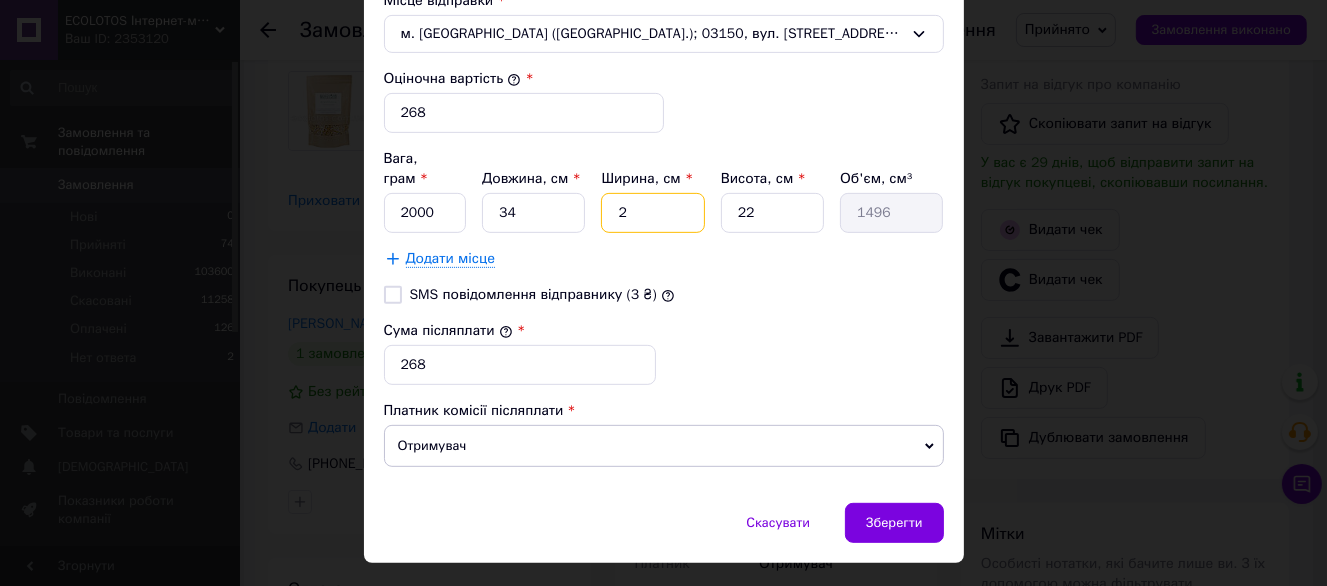 type on "24" 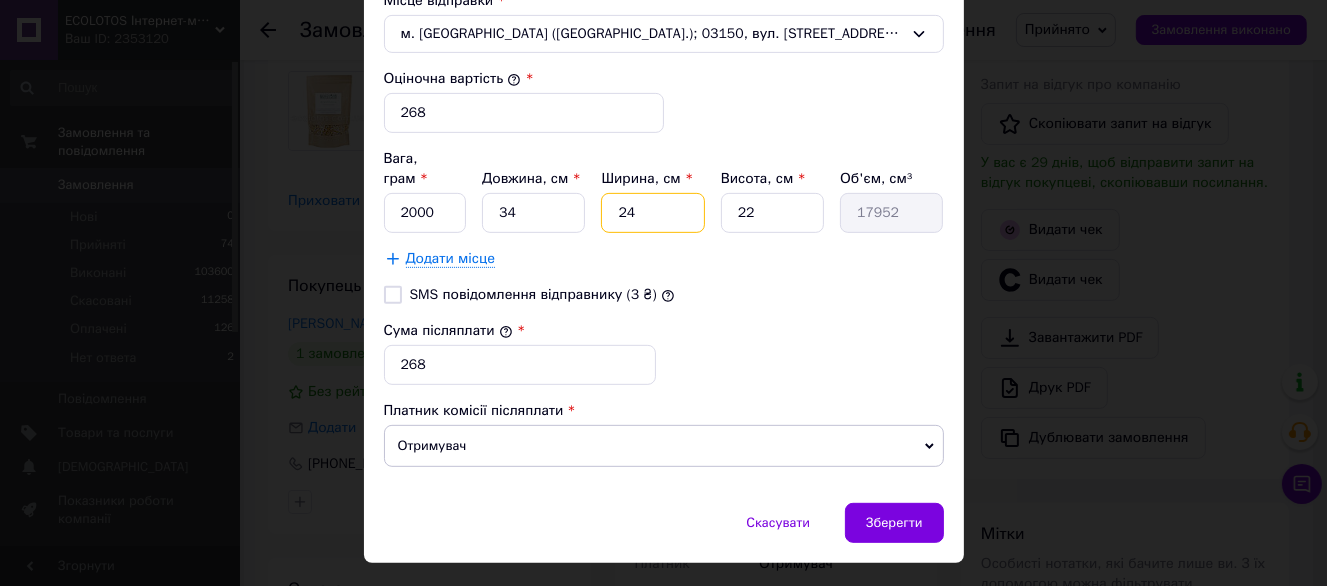 type on "24" 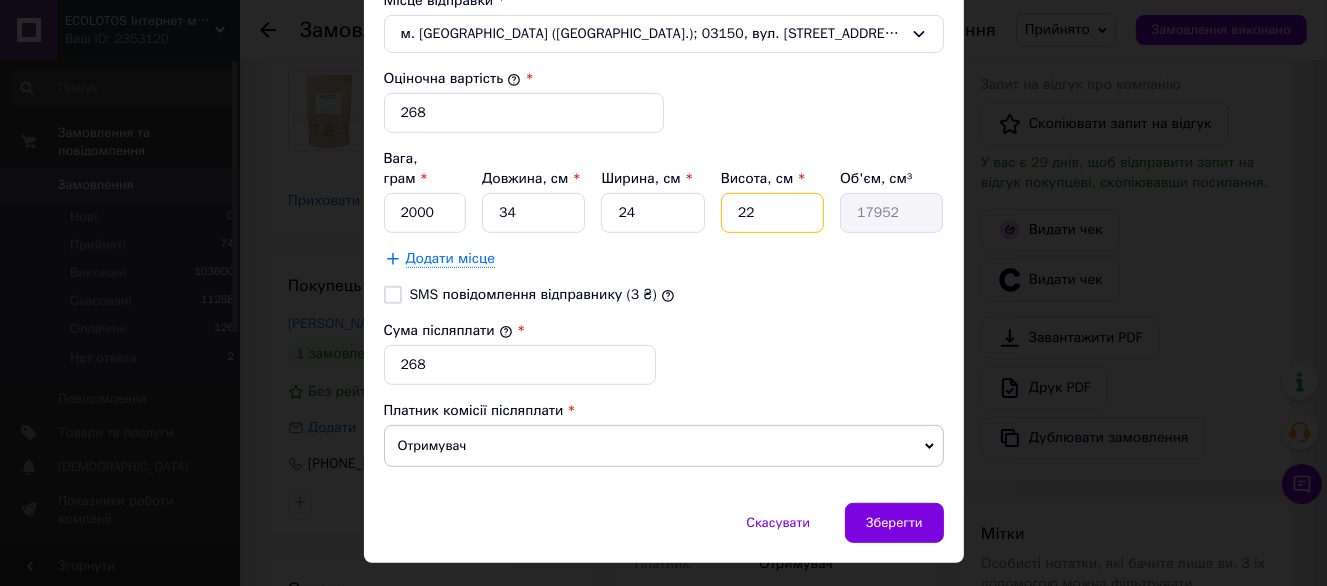 click on "22" at bounding box center (772, 213) 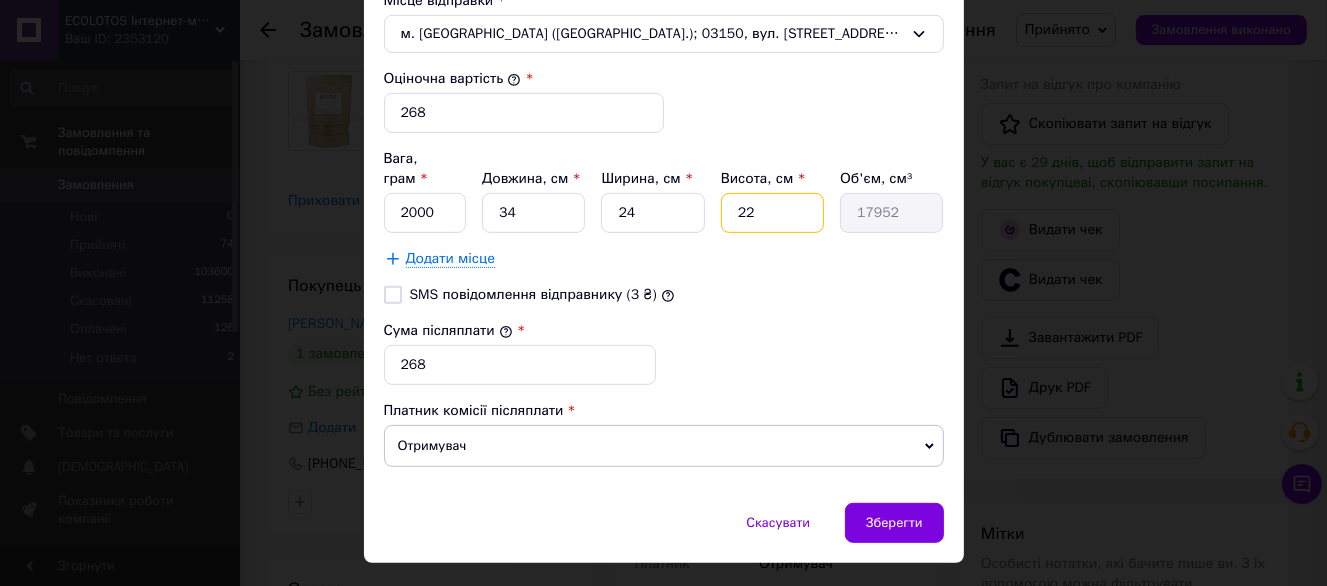 type on "816" 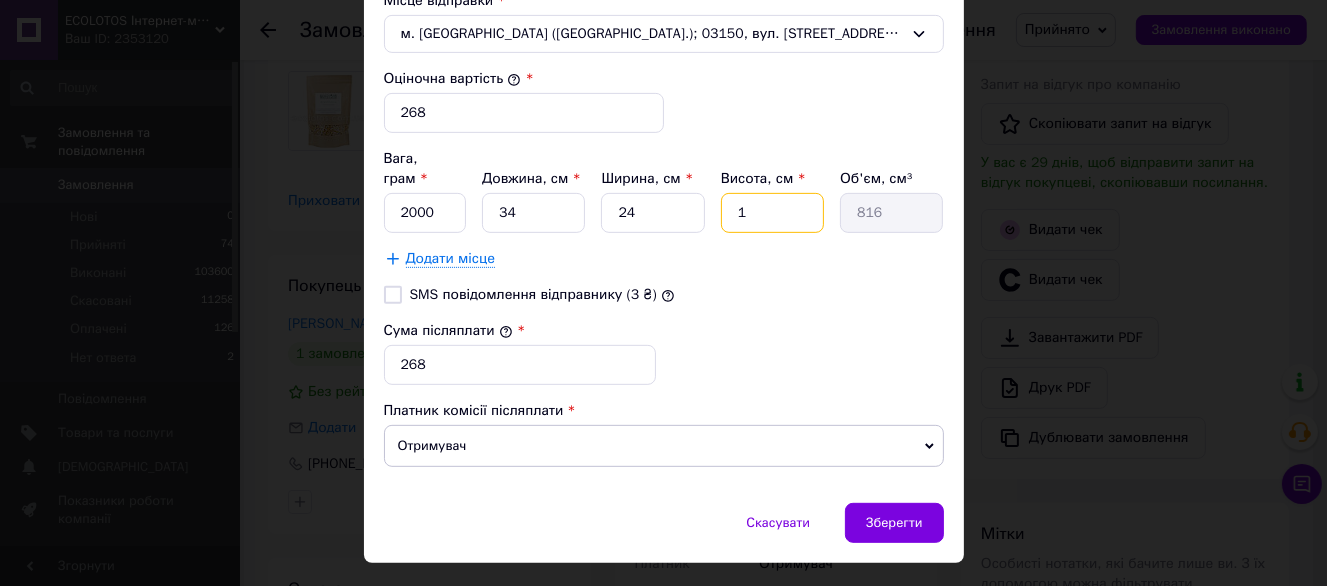 type on "10" 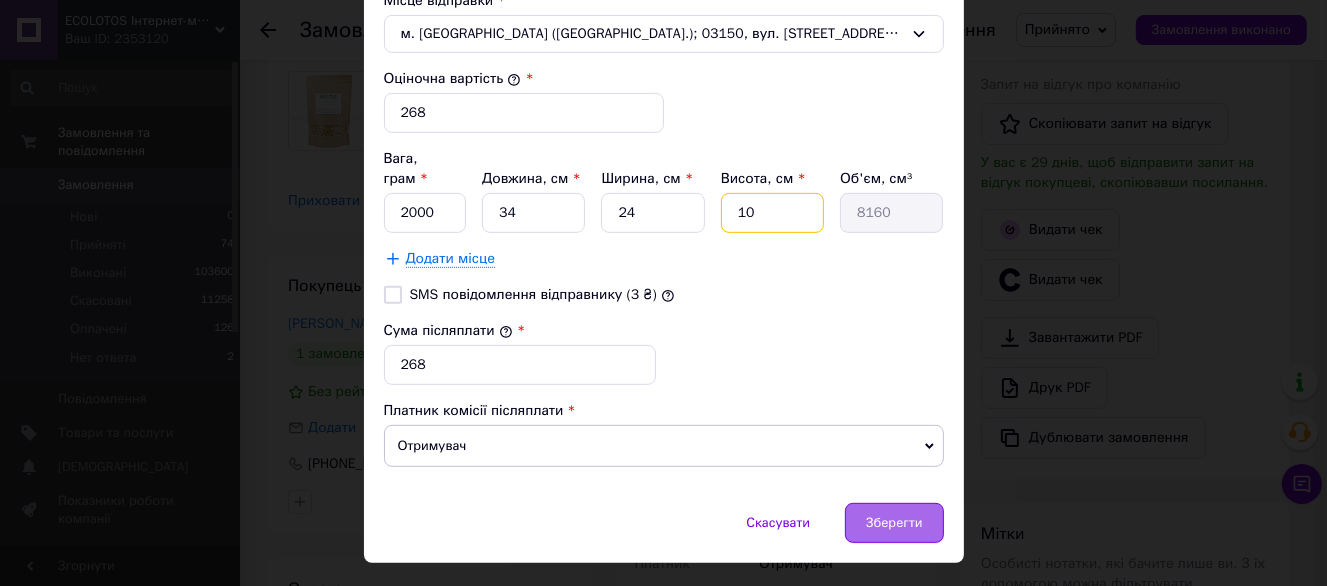 type on "10" 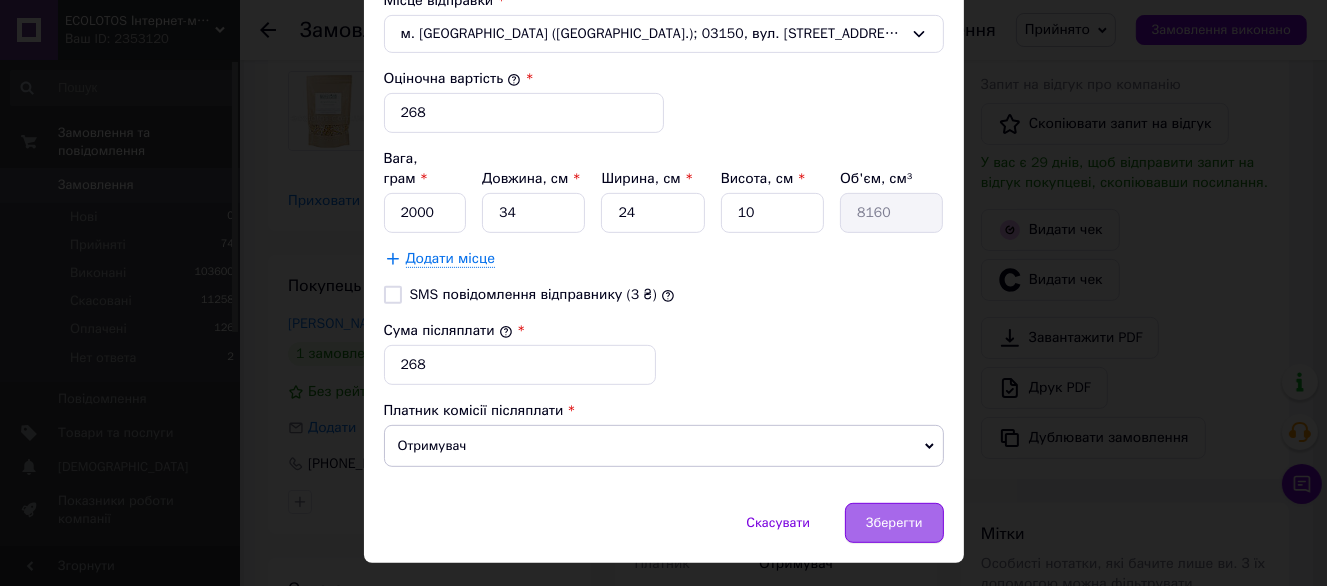 click on "Зберегти" at bounding box center [894, 523] 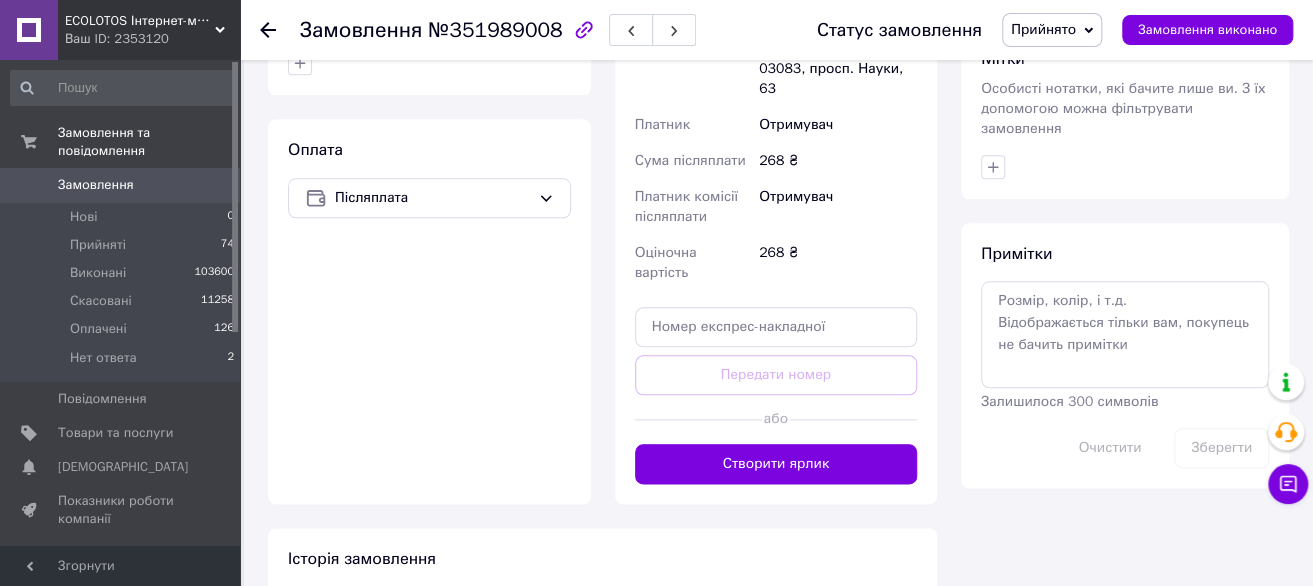 scroll, scrollTop: 1000, scrollLeft: 0, axis: vertical 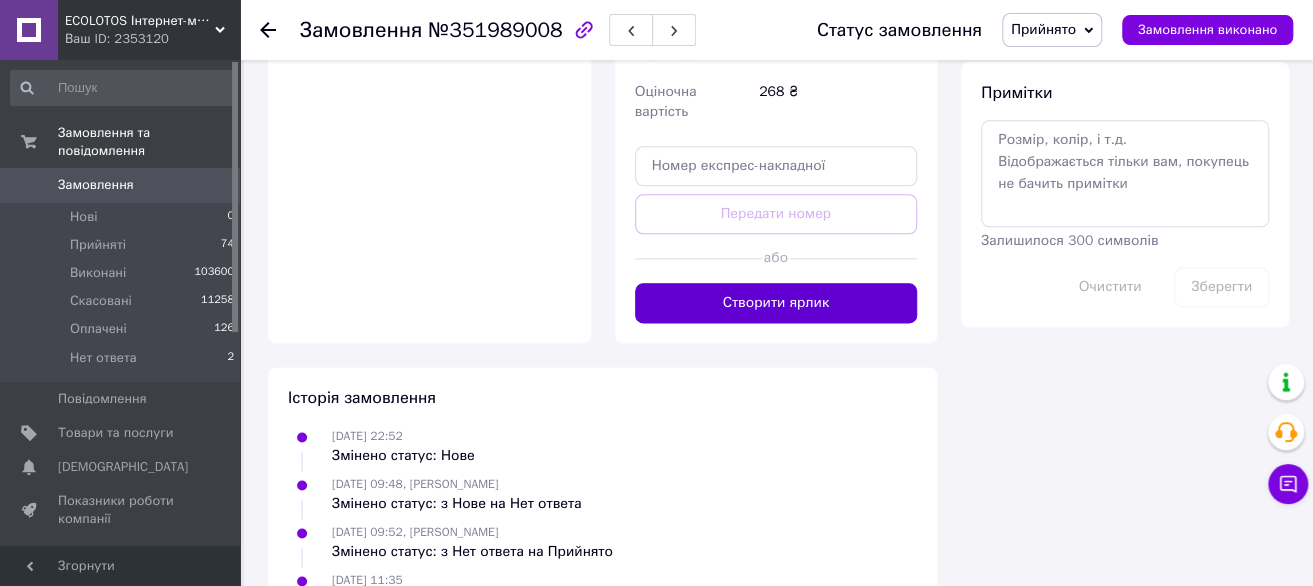 click on "Створити ярлик" at bounding box center (776, 303) 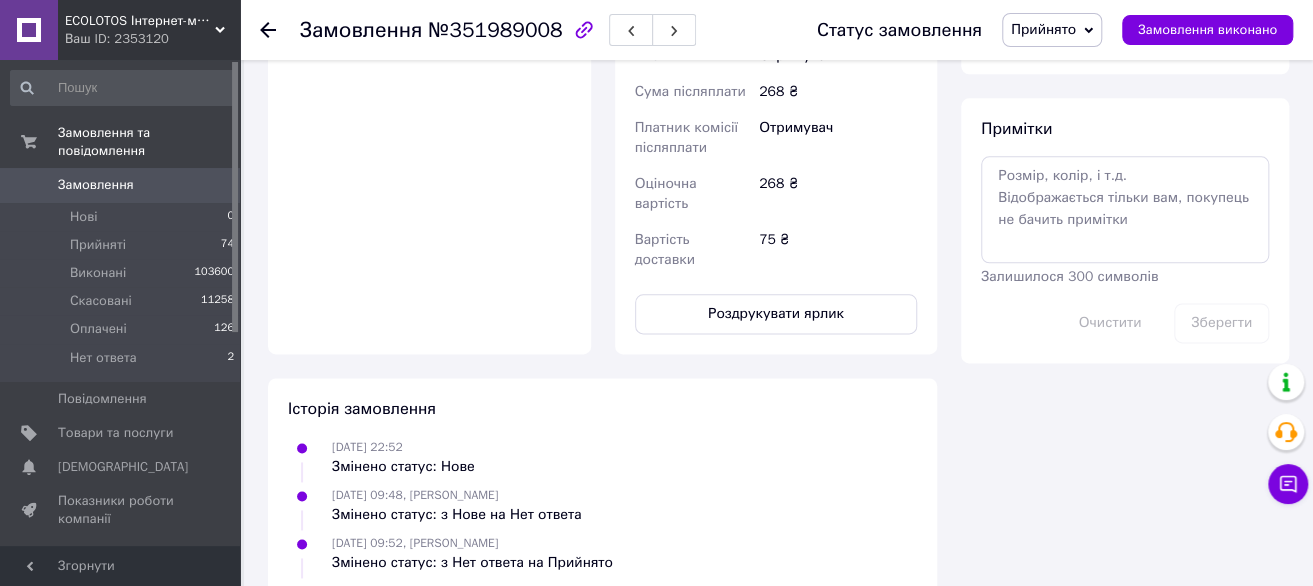 click on "Роздрукувати ярлик" at bounding box center [776, 314] 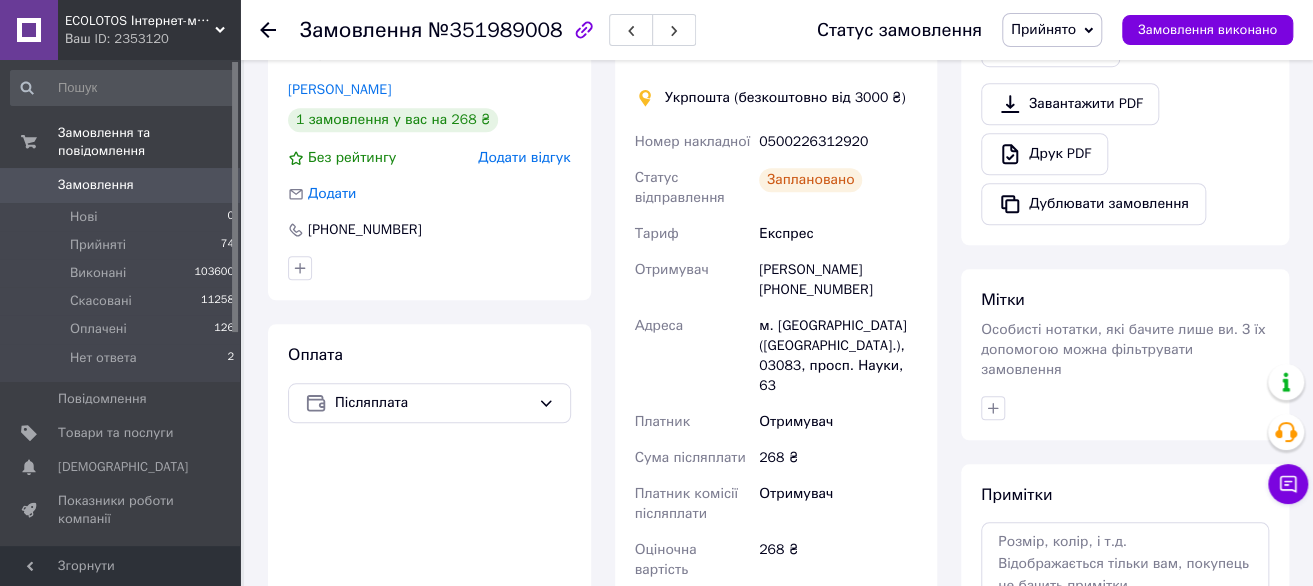 scroll, scrollTop: 600, scrollLeft: 0, axis: vertical 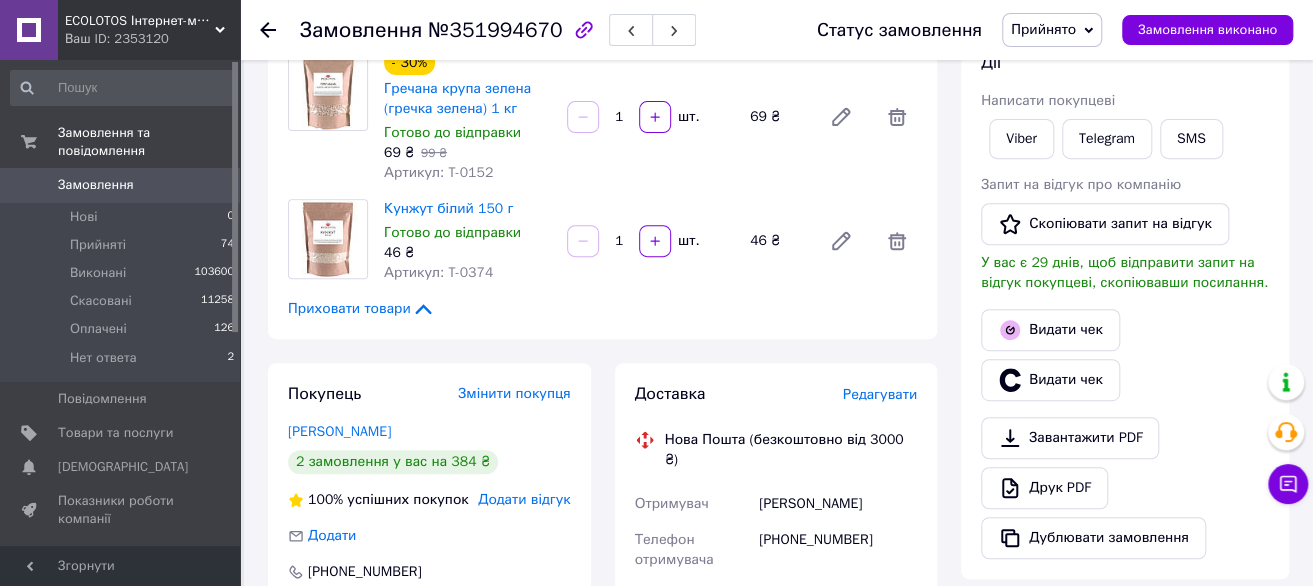 click on "Редагувати" at bounding box center (880, 394) 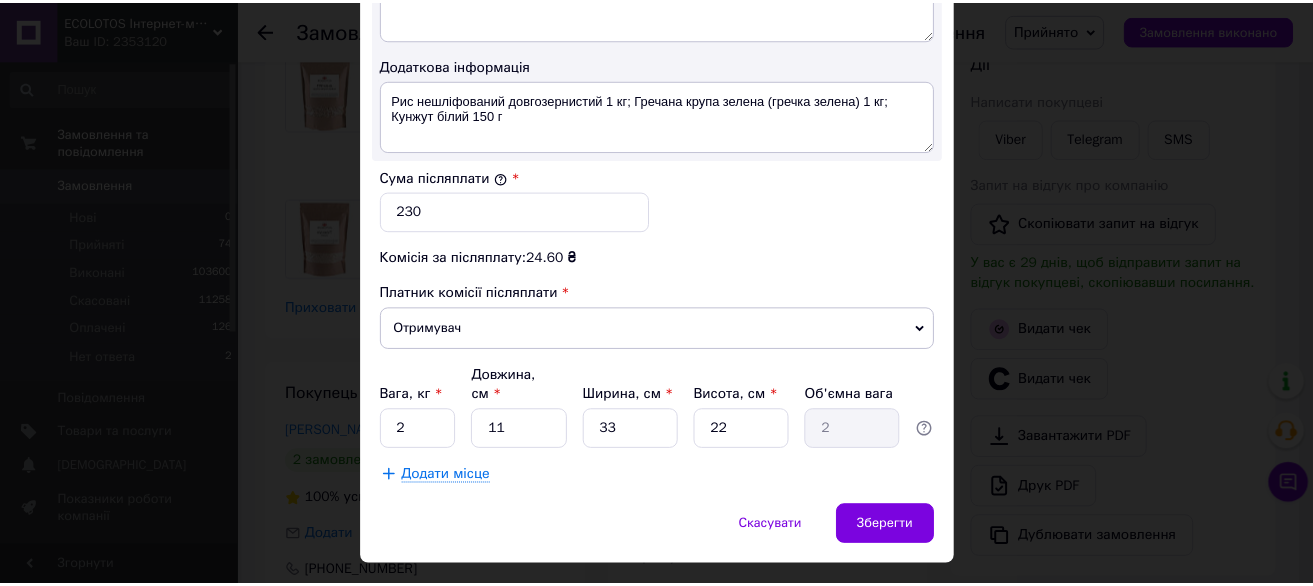 scroll, scrollTop: 1162, scrollLeft: 0, axis: vertical 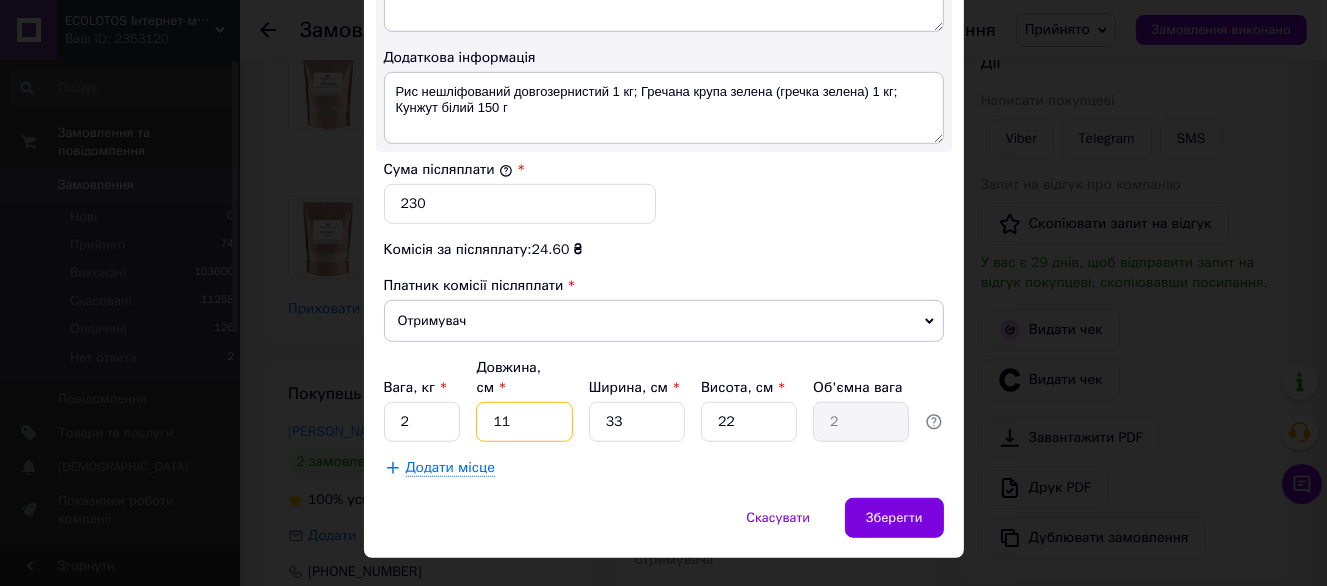 click on "11" at bounding box center [524, 422] 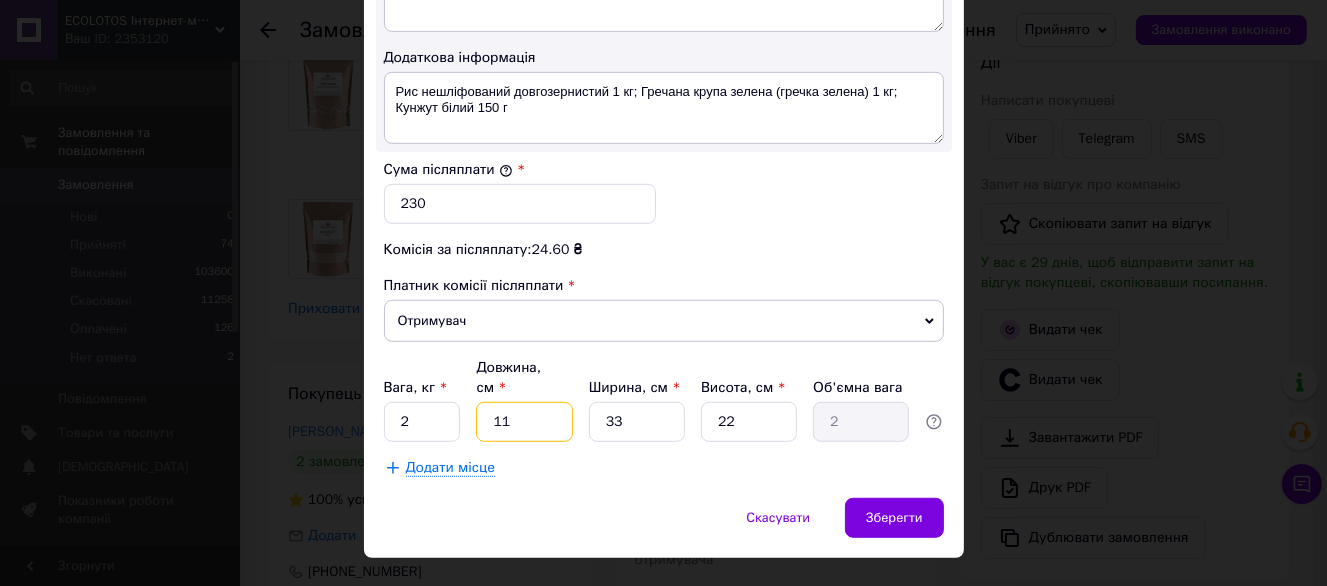 type on "3" 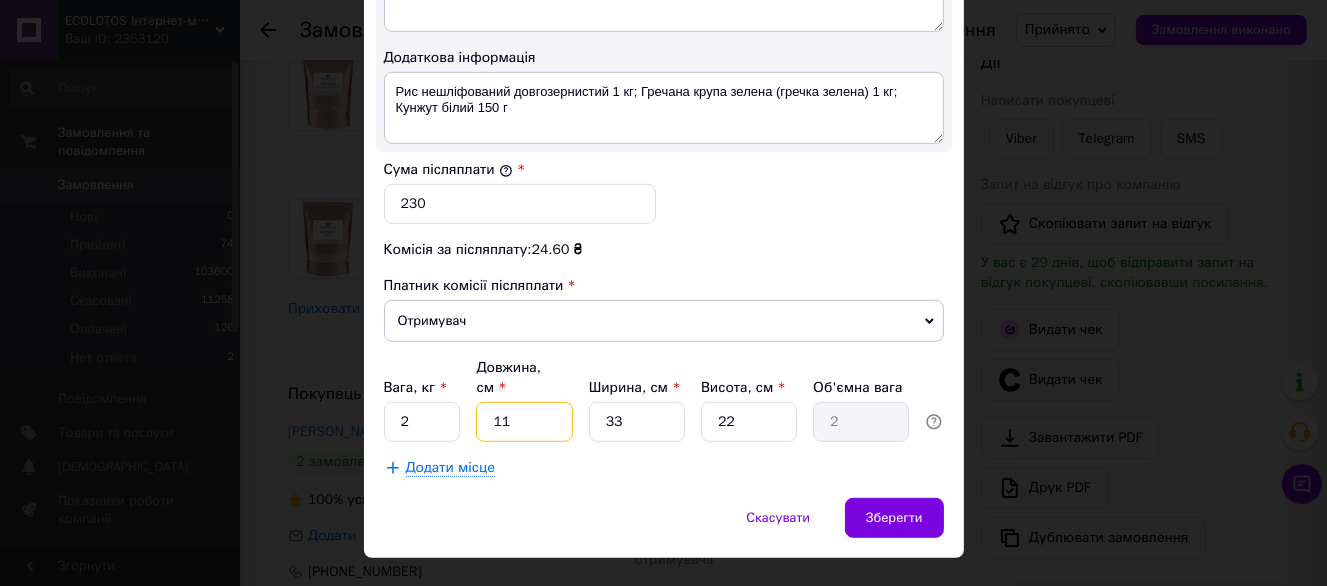 type on "0.54" 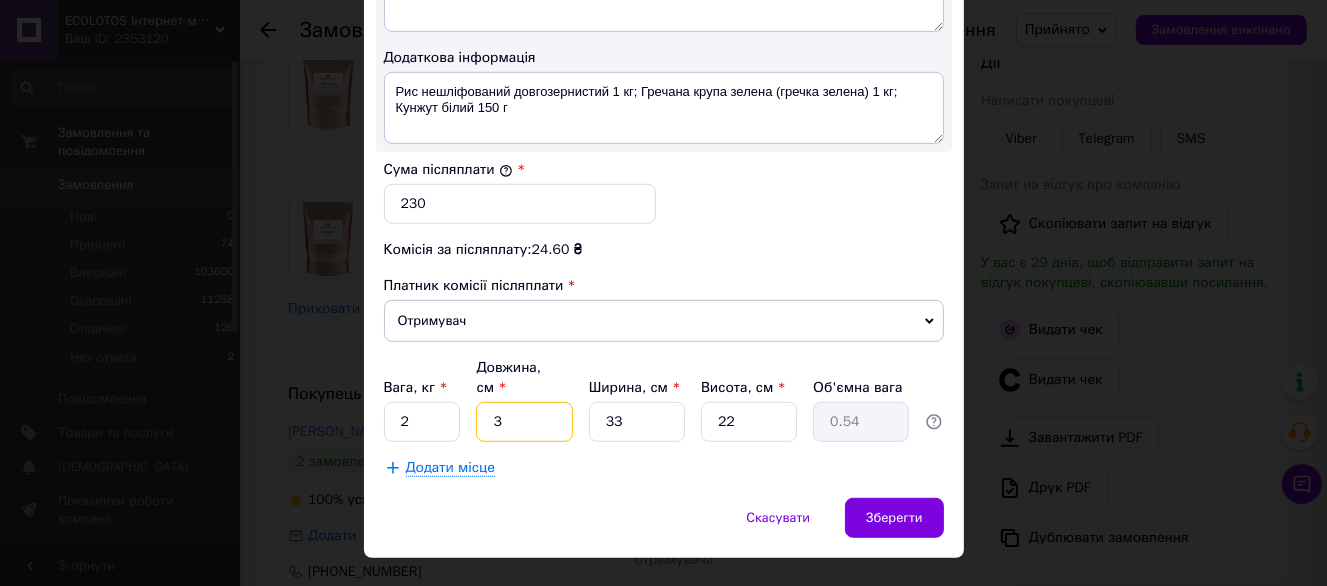 type on "34" 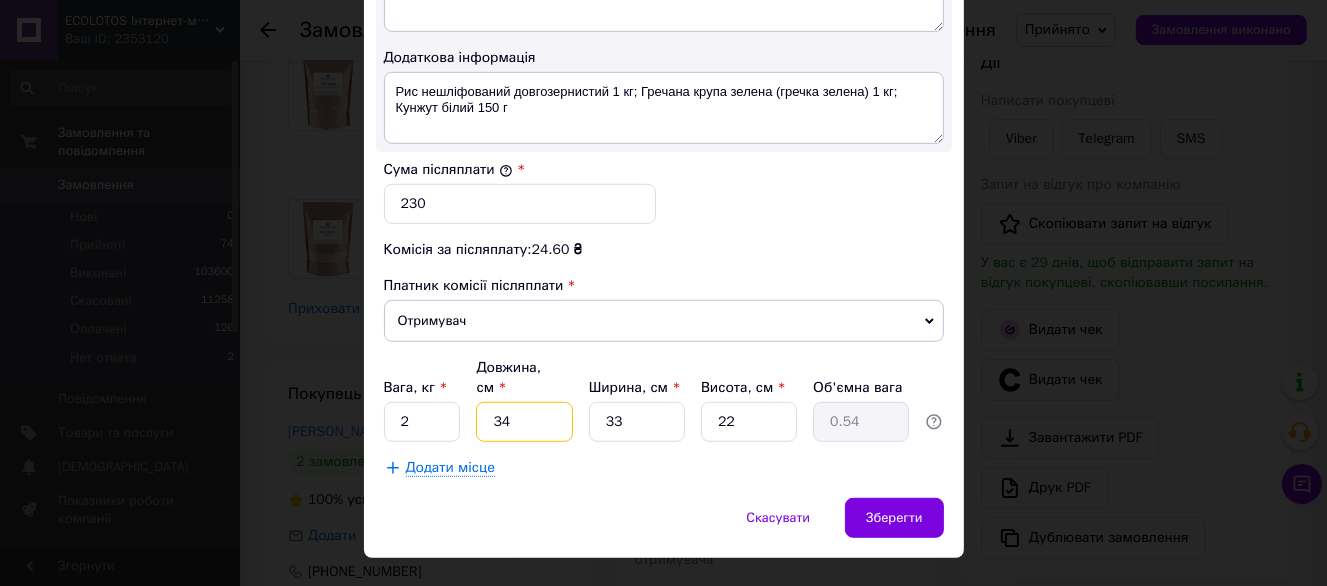 type on "6.17" 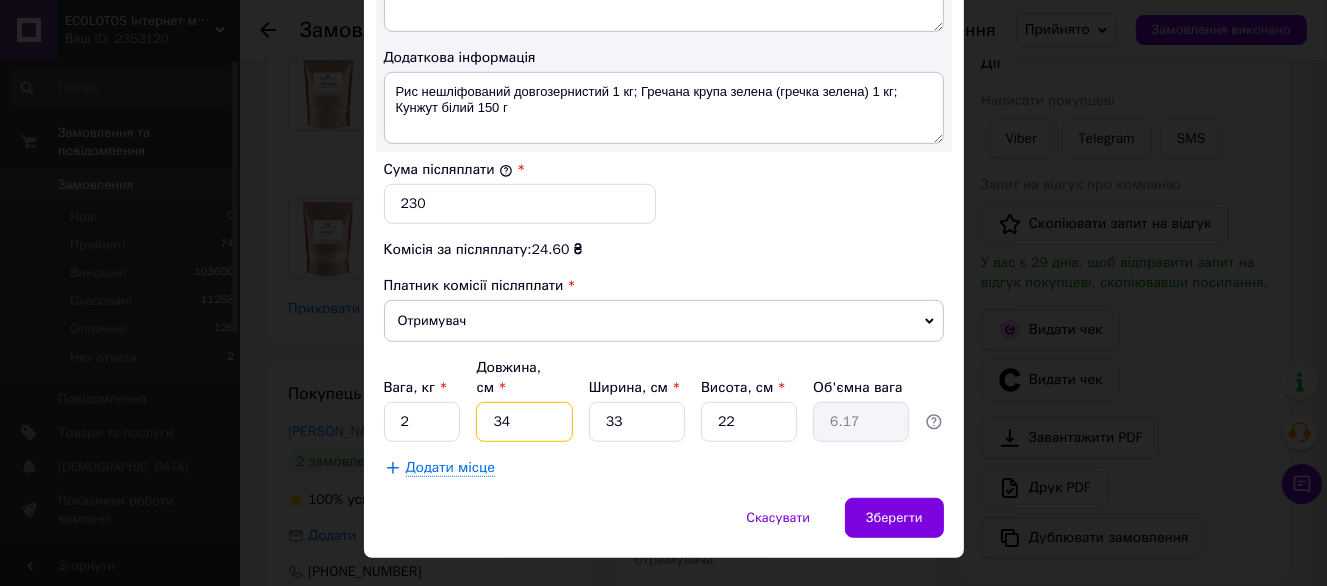 type on "34" 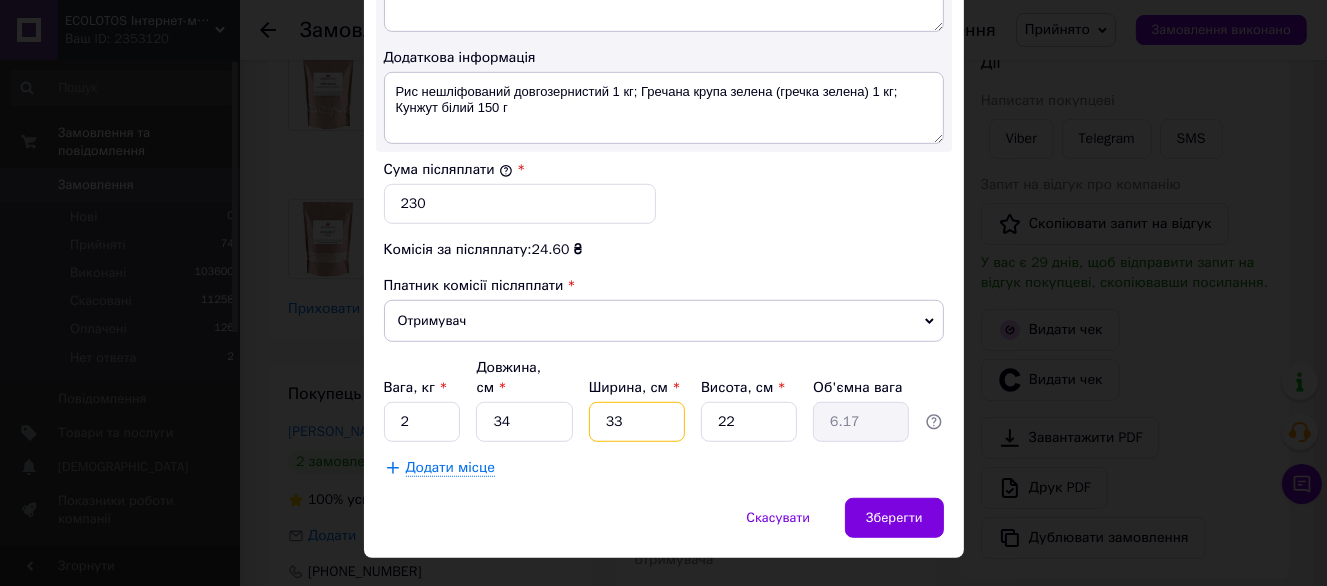 click on "33" at bounding box center [637, 422] 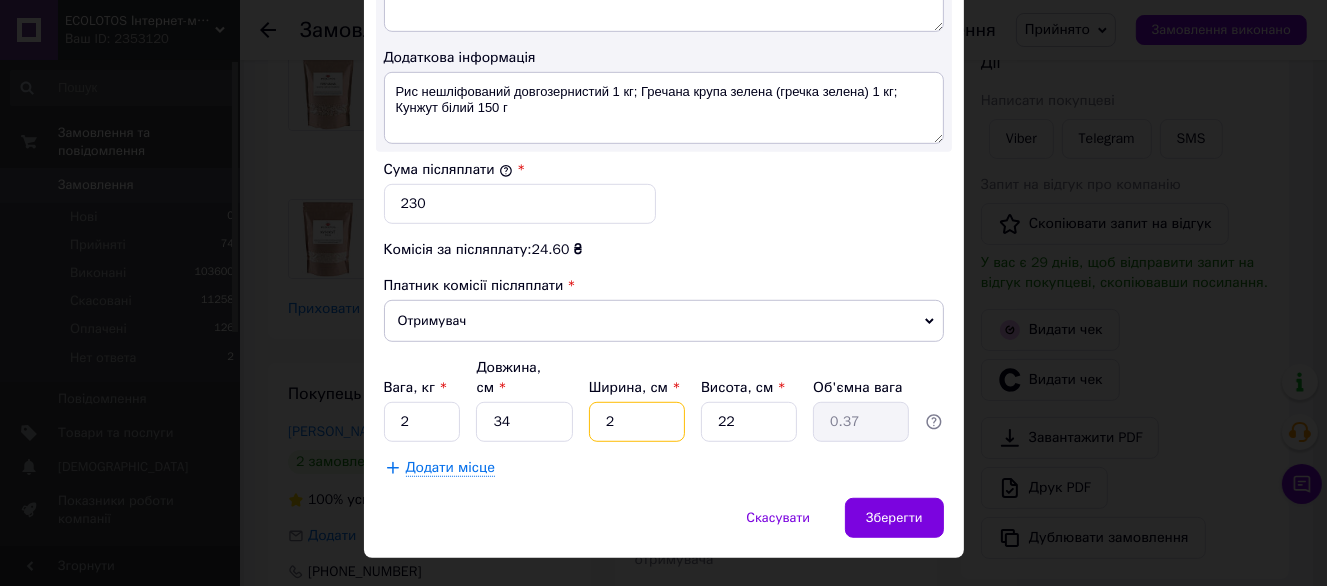 type on "24" 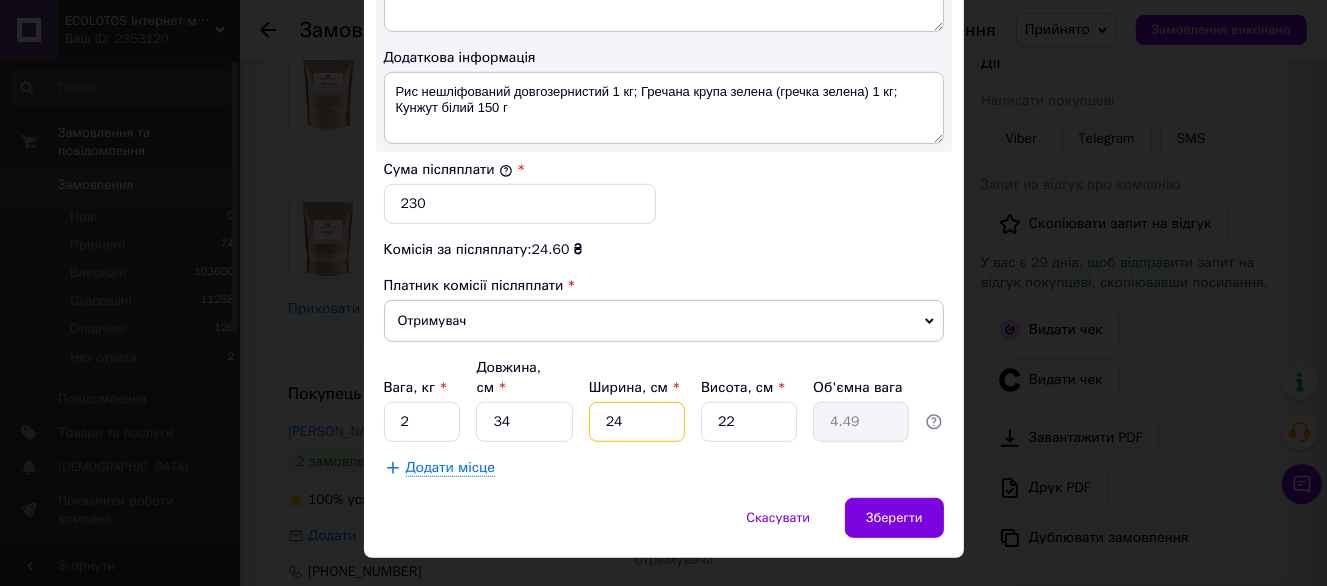 type on "24" 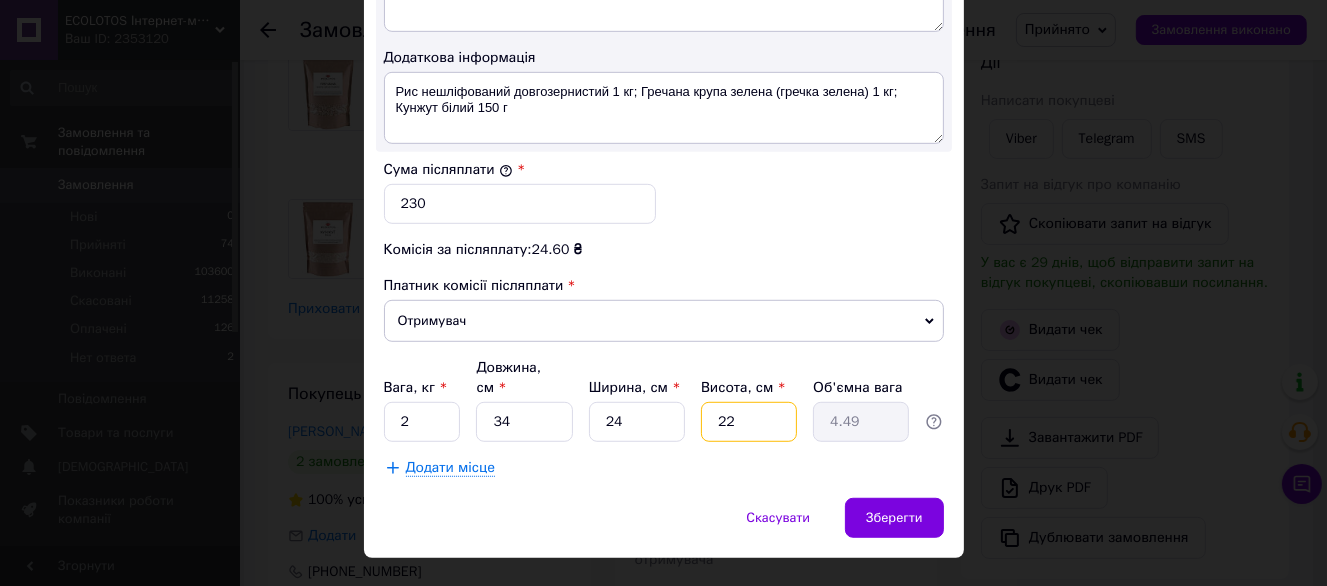 click on "22" at bounding box center [749, 422] 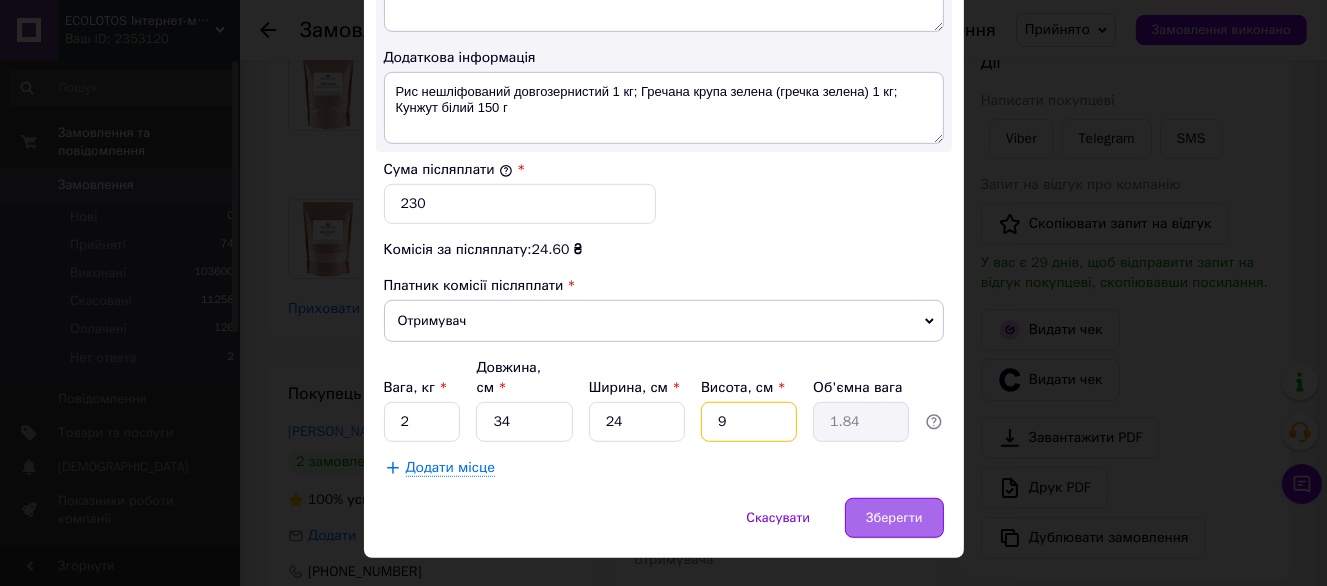 type on "9" 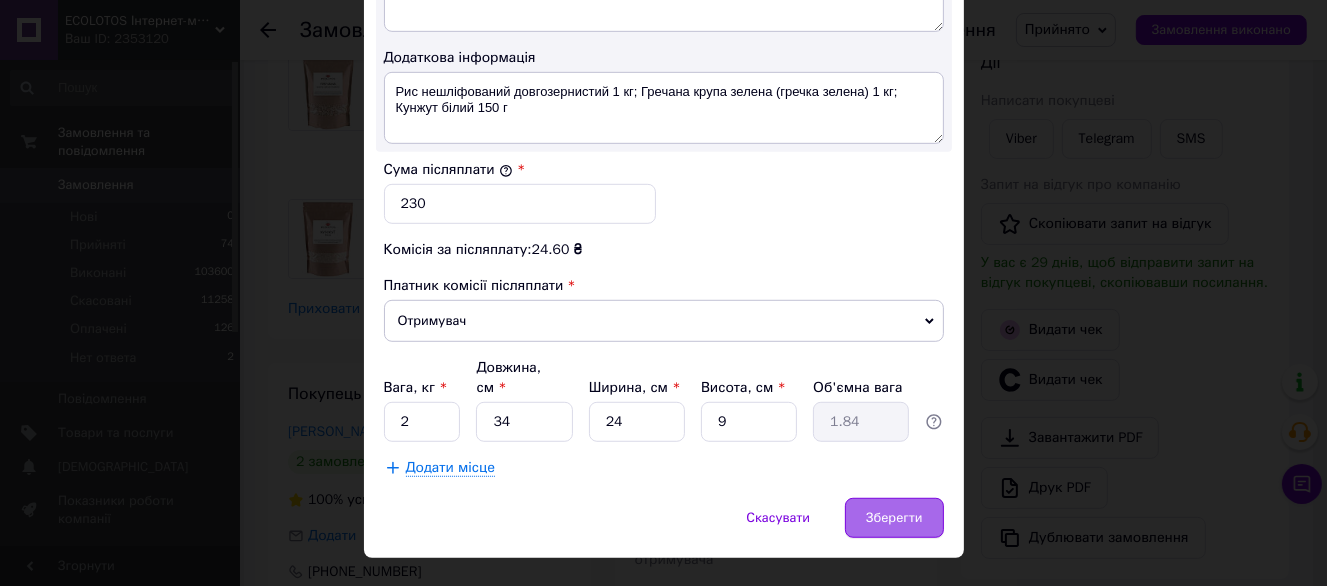 click on "Зберегти" at bounding box center (894, 518) 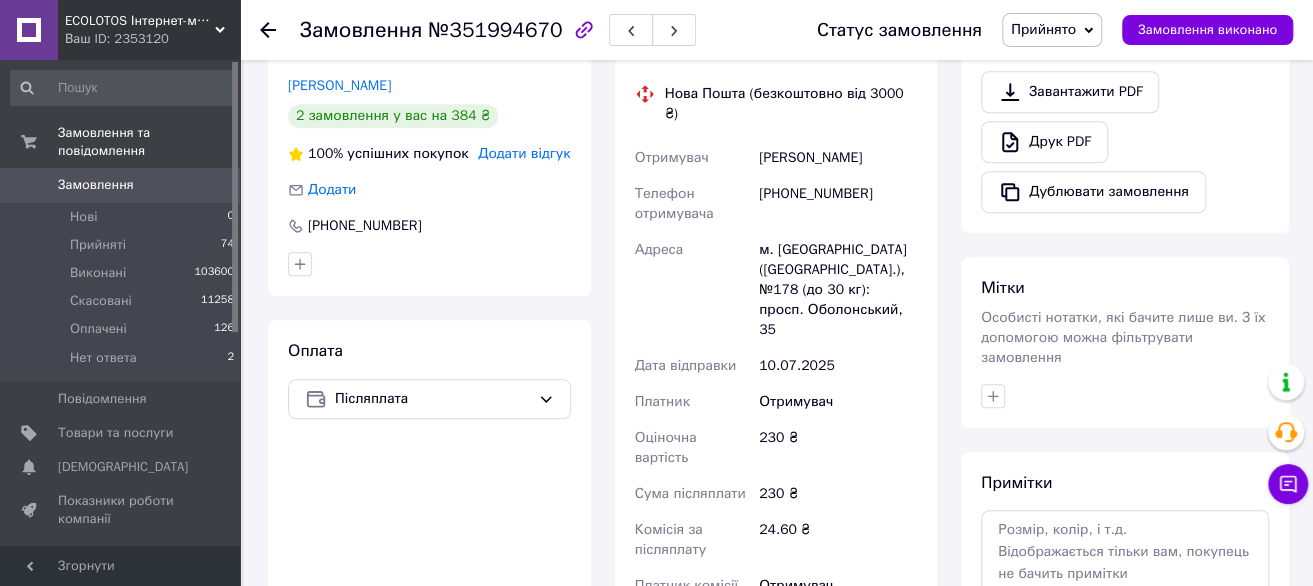 scroll, scrollTop: 700, scrollLeft: 0, axis: vertical 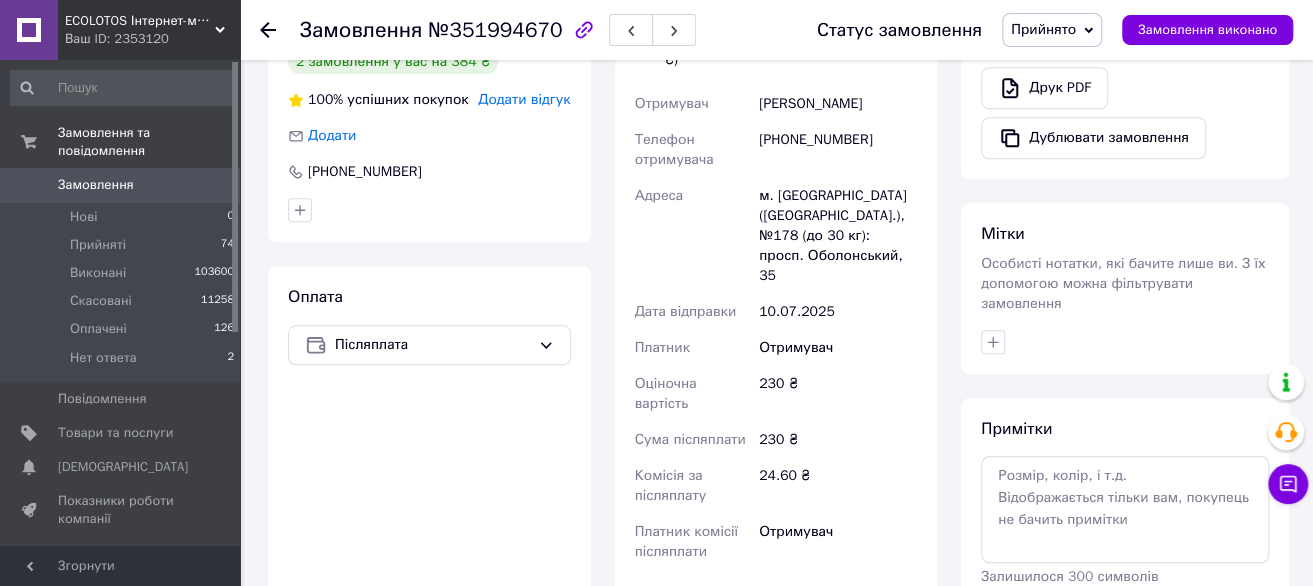 click on "10.07.2025" at bounding box center (838, 312) 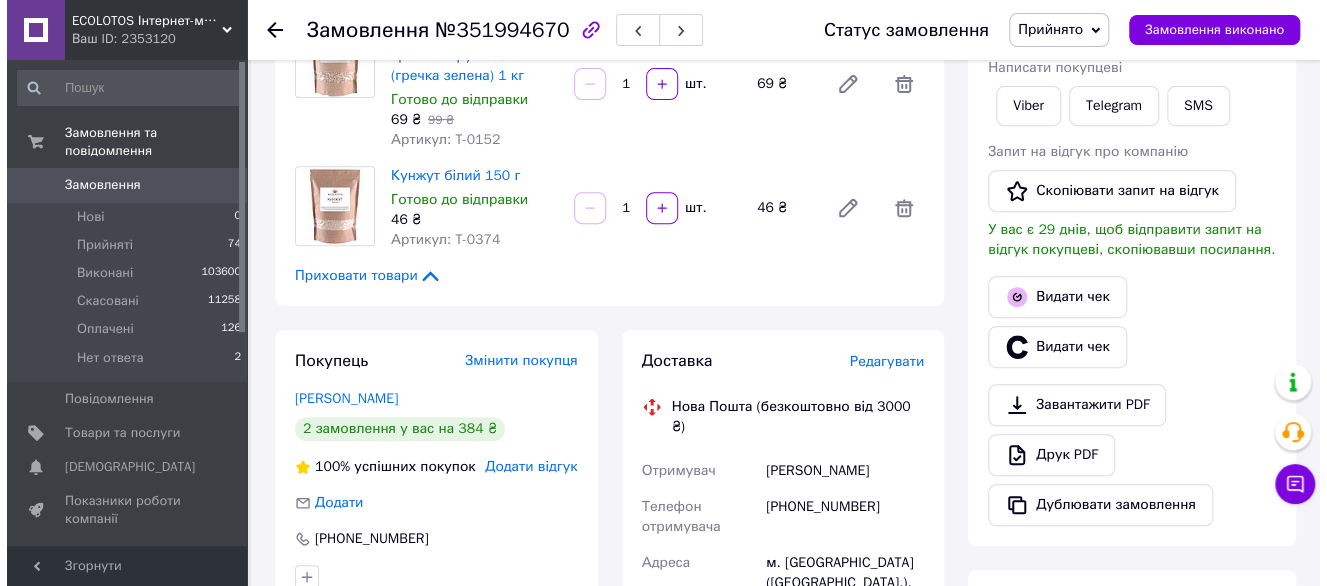 scroll, scrollTop: 400, scrollLeft: 0, axis: vertical 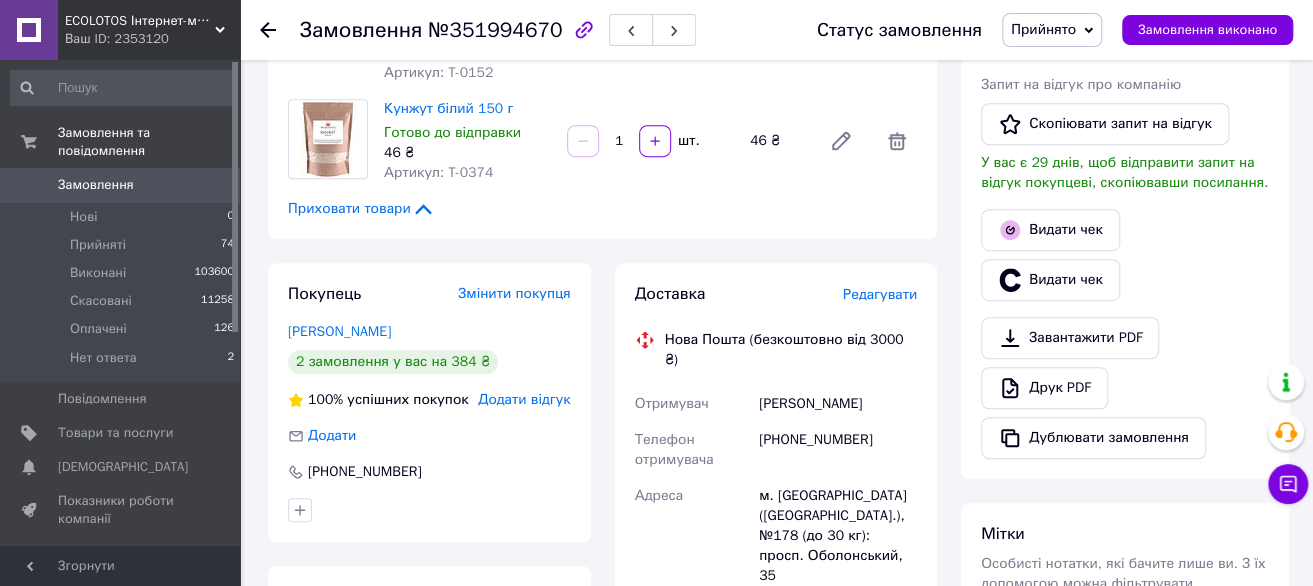 click on "Редагувати" at bounding box center [880, 294] 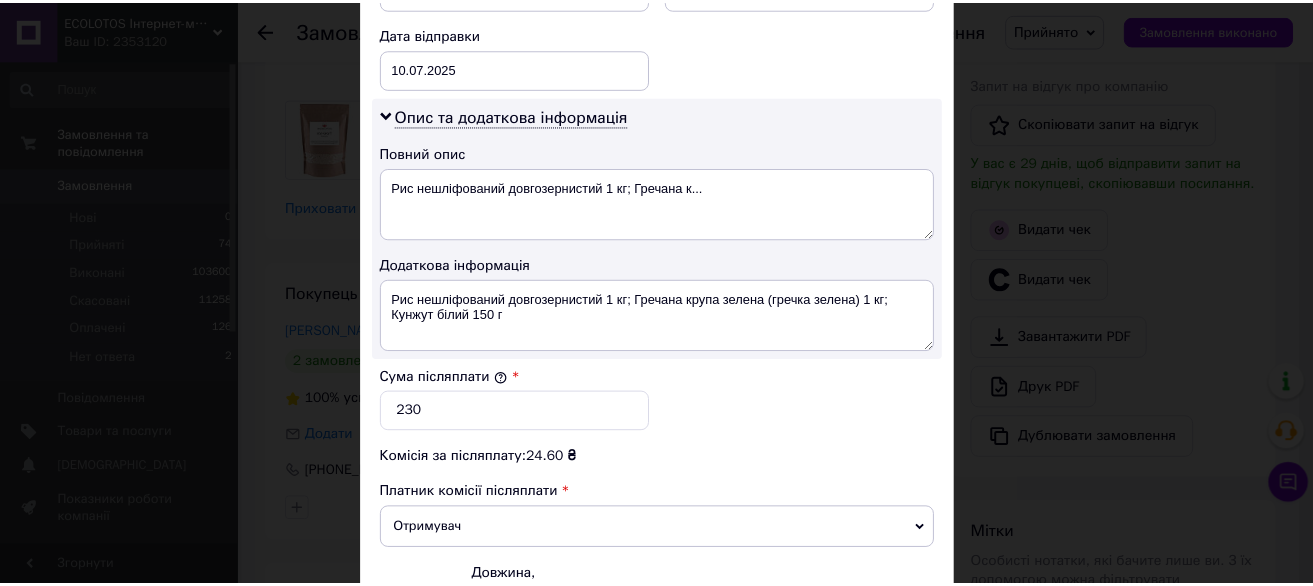 scroll, scrollTop: 1162, scrollLeft: 0, axis: vertical 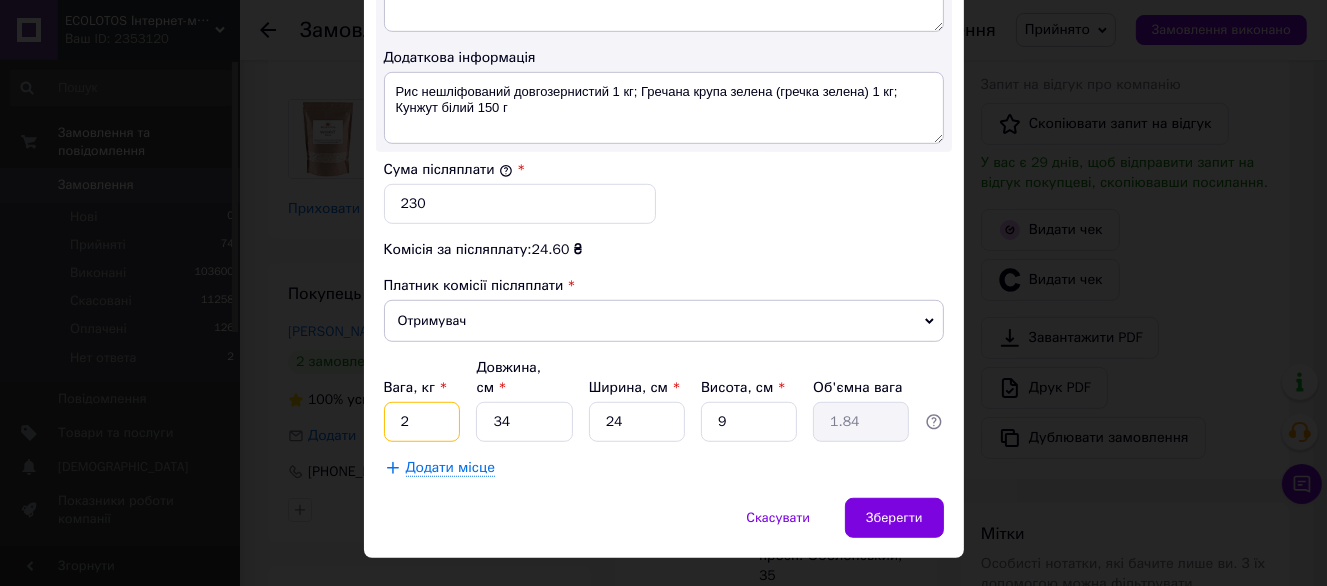 click on "2" at bounding box center [422, 422] 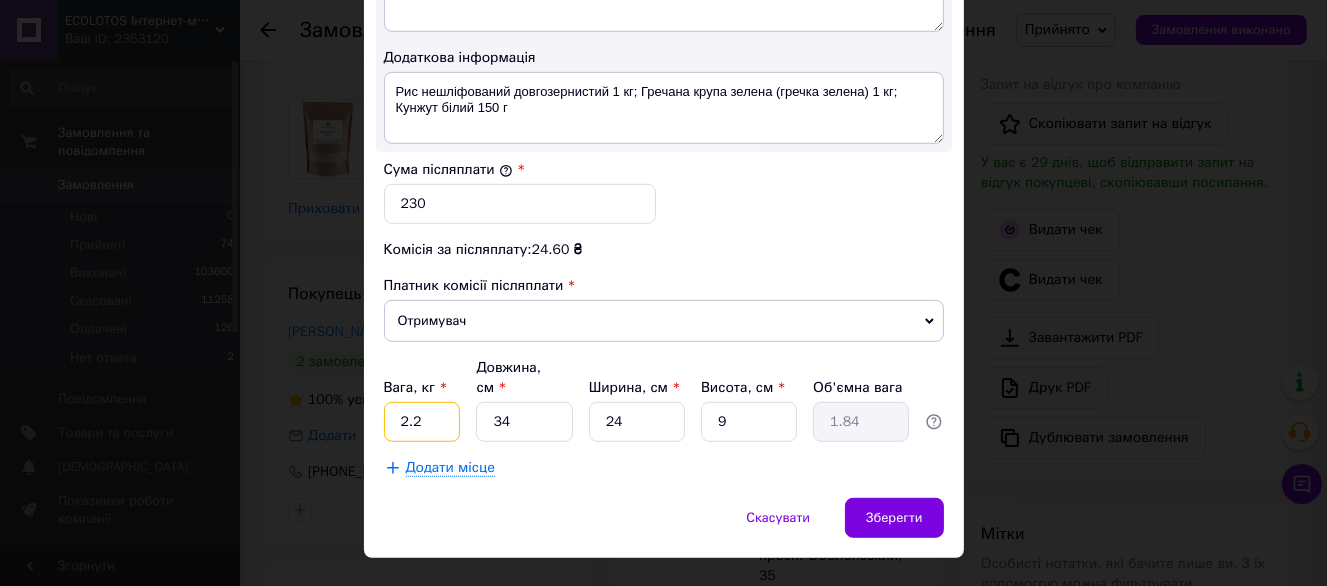 type on "2.2" 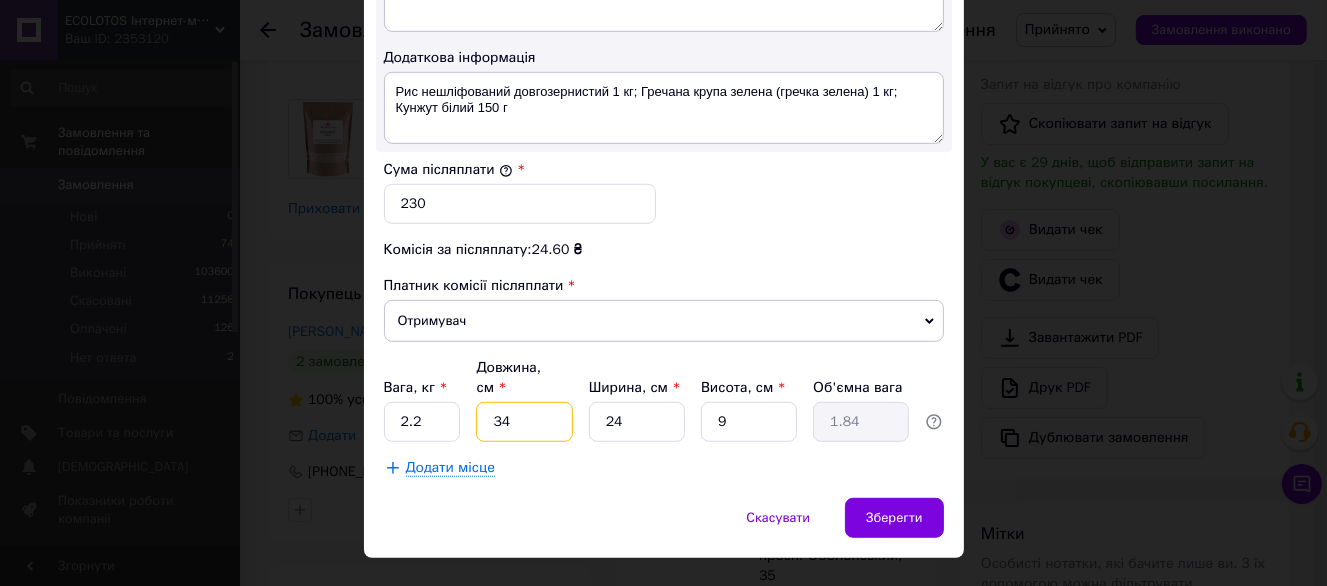 click on "34" at bounding box center [524, 422] 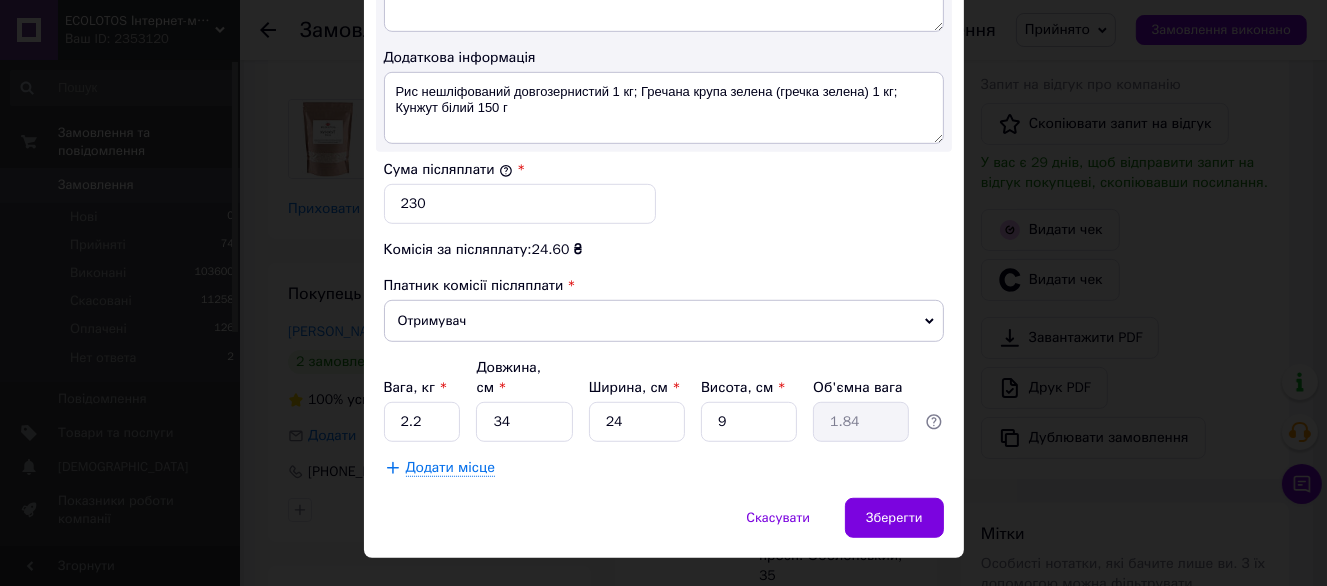click on "× Редагування доставки Спосіб доставки Нова Пошта (безкоштовно від 3000 ₴) Платник Отримувач Відправник Прізвище отримувача [PERSON_NAME] Ім'я отримувача [PERSON_NAME] батькові отримувача Телефон отримувача [PHONE_NUMBER] Тип доставки У відділенні Кур'єром В поштоматі Місто м. [GEOGRAPHIC_DATA] ([GEOGRAPHIC_DATA].) Відділення №178 (до 30 кг): просп. Оболонський, 35 Місце відправки м. [GEOGRAPHIC_DATA] ([GEOGRAPHIC_DATA].): №51 (до 30 кг на одне місце): вул. Євгена [STREET_ADDRESS] Немає збігів. Спробуйте змінити умови пошуку Додати ще місце відправки Тип посилки Вантаж Документи Номер упаковки (не обов'язково) 230 [DATE] < 2025" at bounding box center [663, 293] 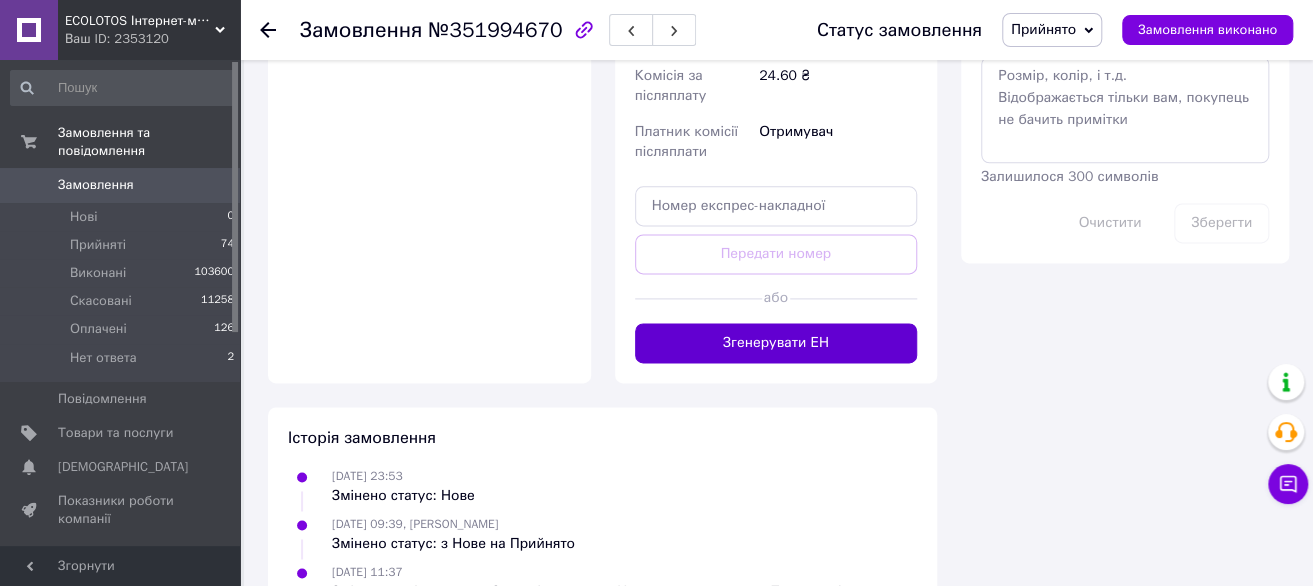 click on "Згенерувати ЕН" at bounding box center (776, 343) 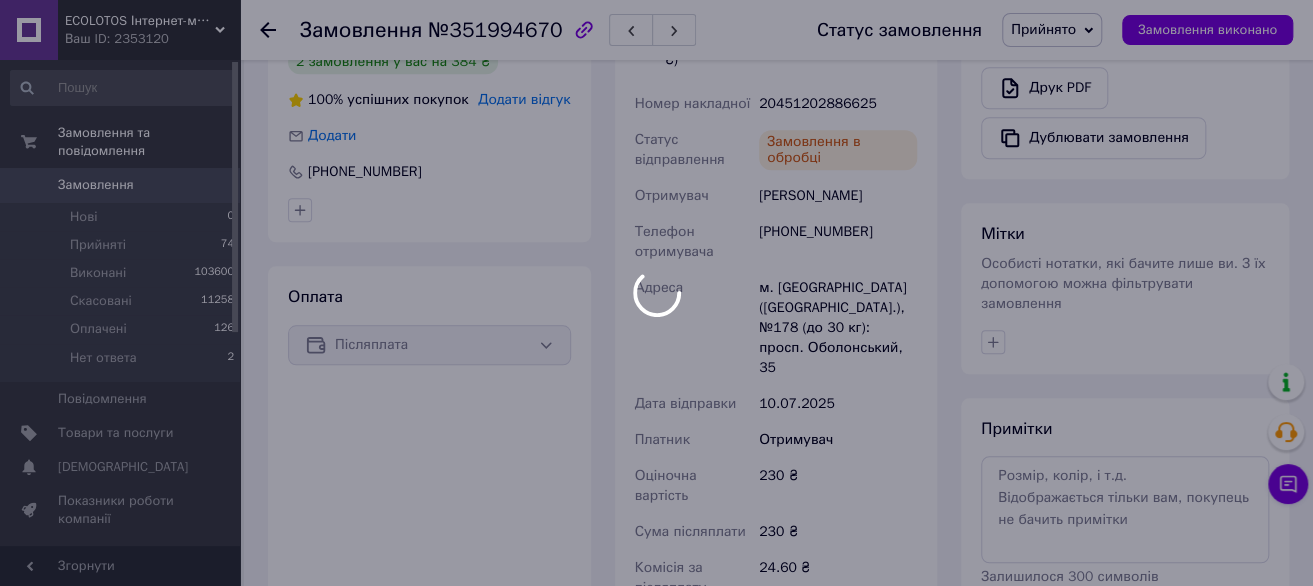 scroll, scrollTop: 600, scrollLeft: 0, axis: vertical 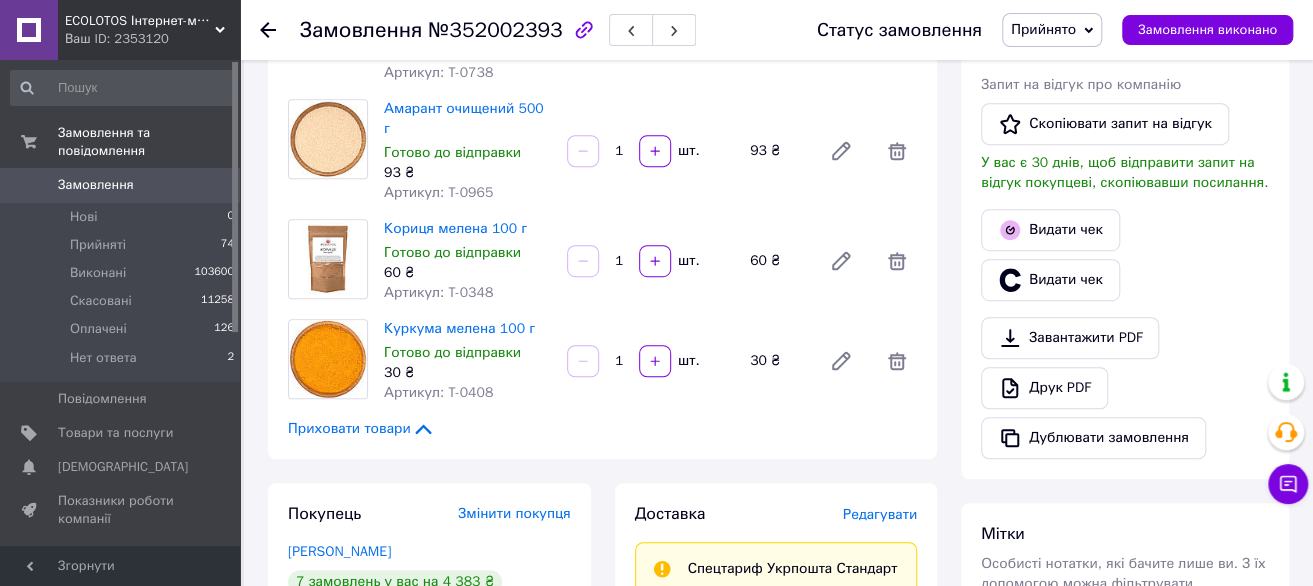 click on "Редагувати" at bounding box center [880, 514] 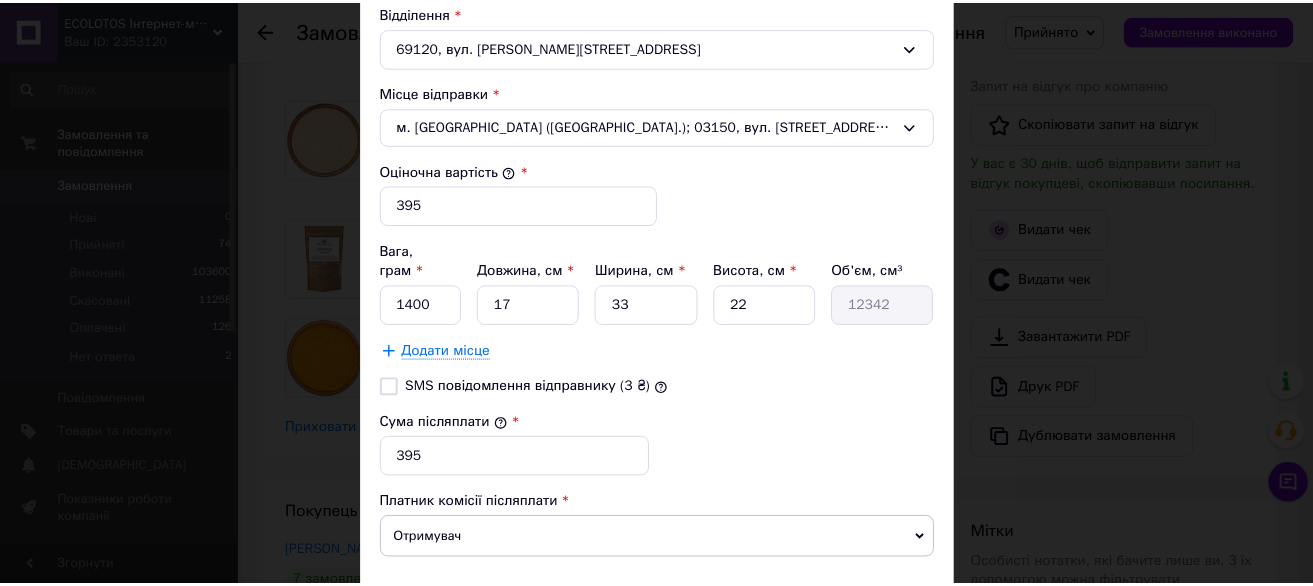 scroll, scrollTop: 825, scrollLeft: 0, axis: vertical 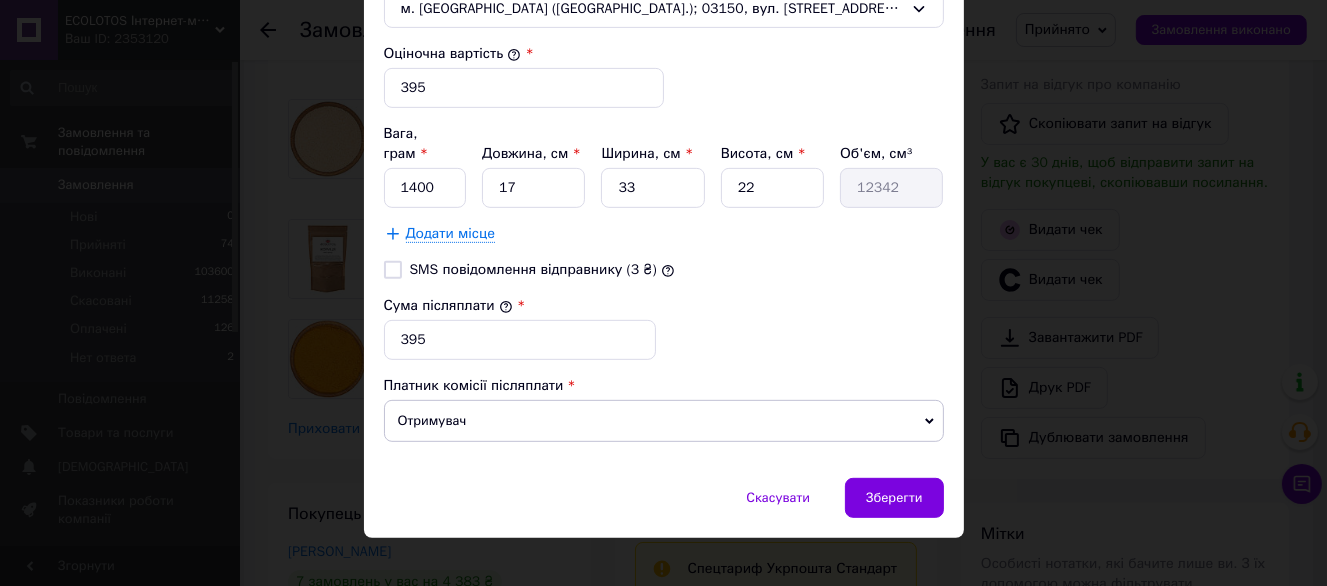 drag, startPoint x: 485, startPoint y: 190, endPoint x: 501, endPoint y: 180, distance: 18.867962 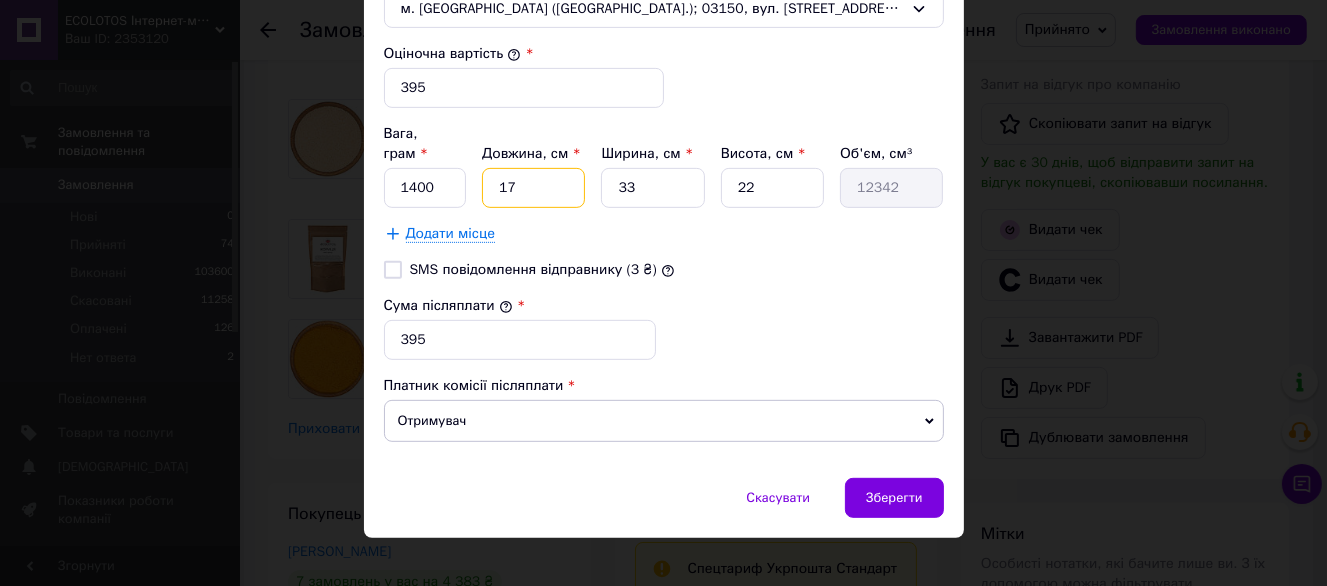 click on "17" at bounding box center (533, 188) 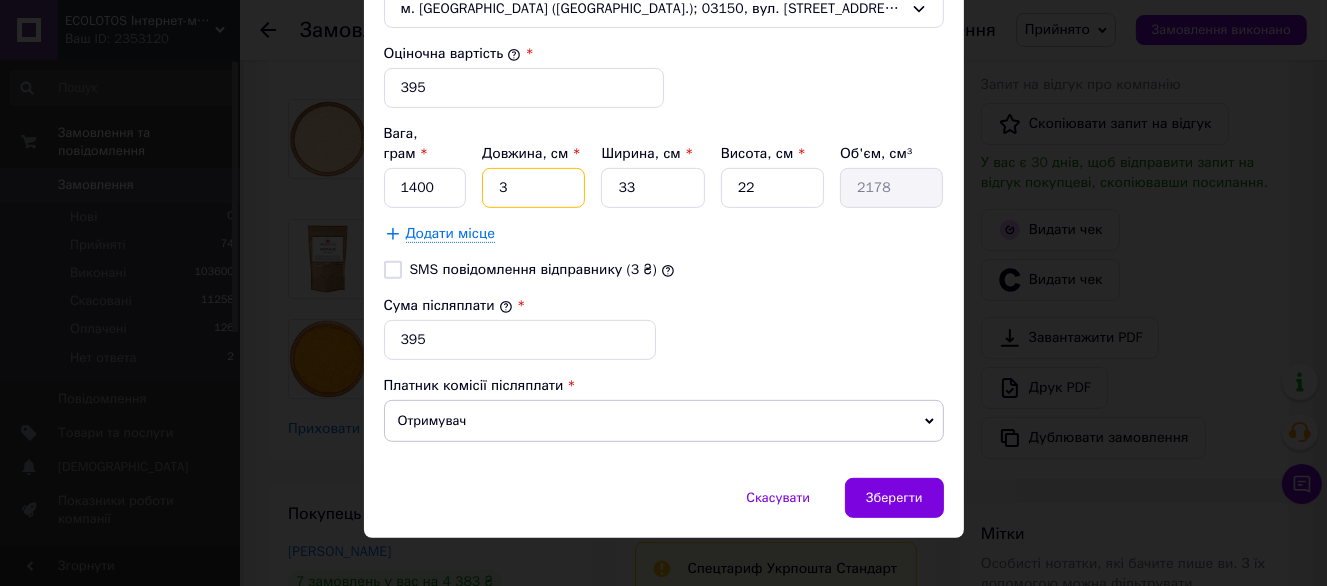 type on "34" 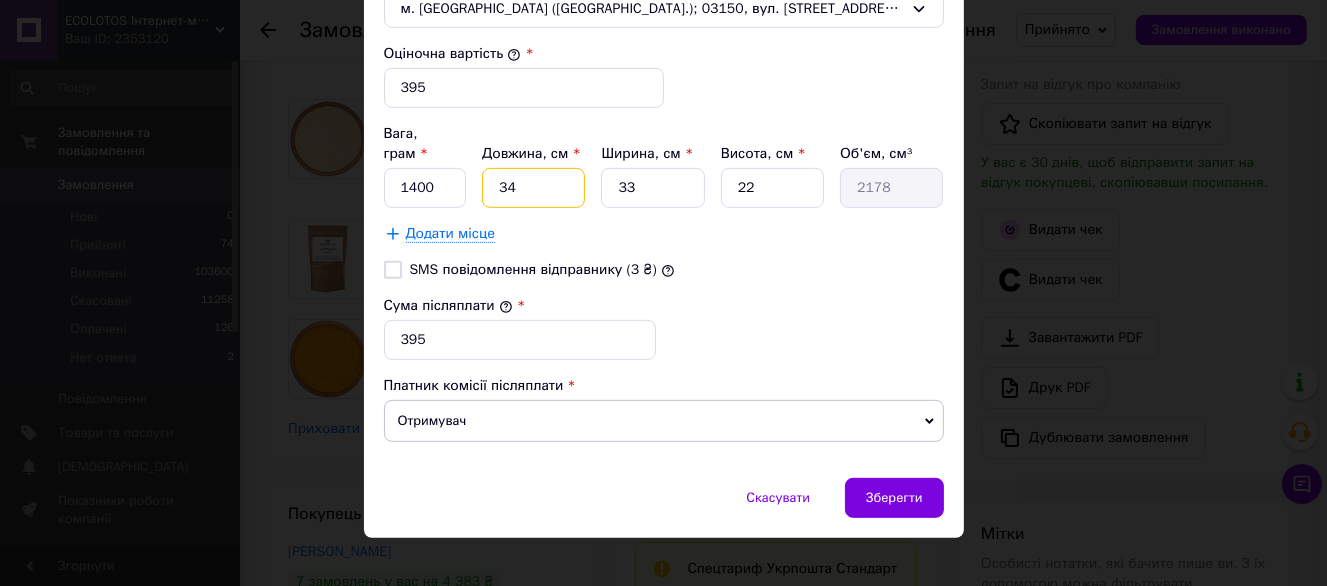 type on "24684" 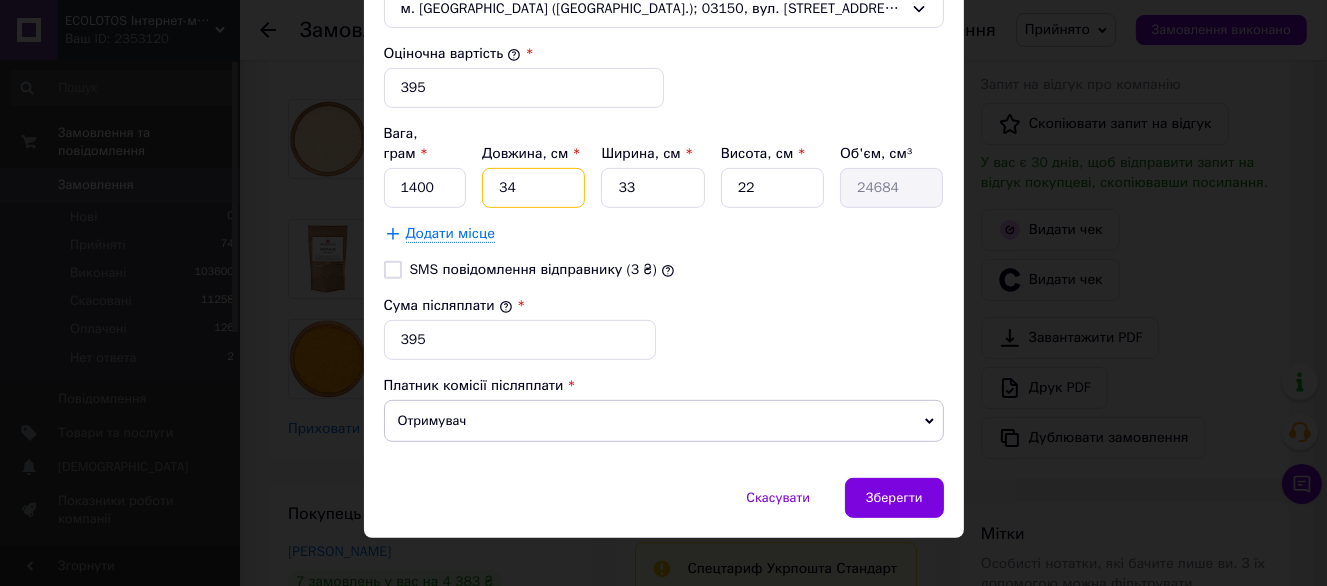type on "34" 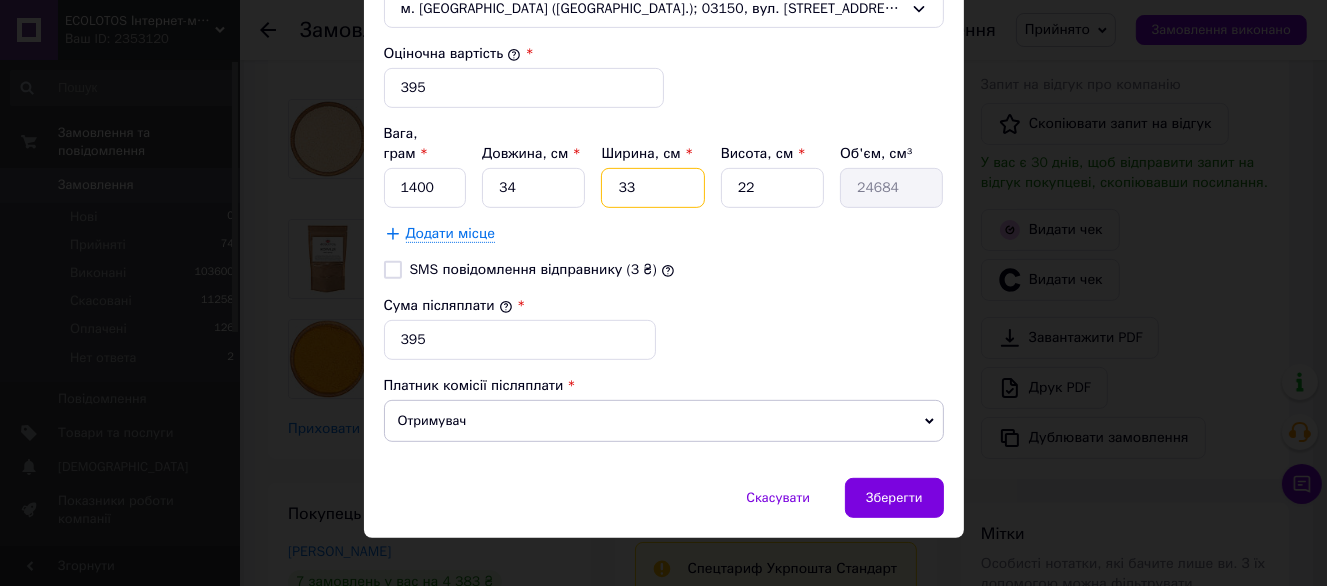 click on "33" at bounding box center (652, 188) 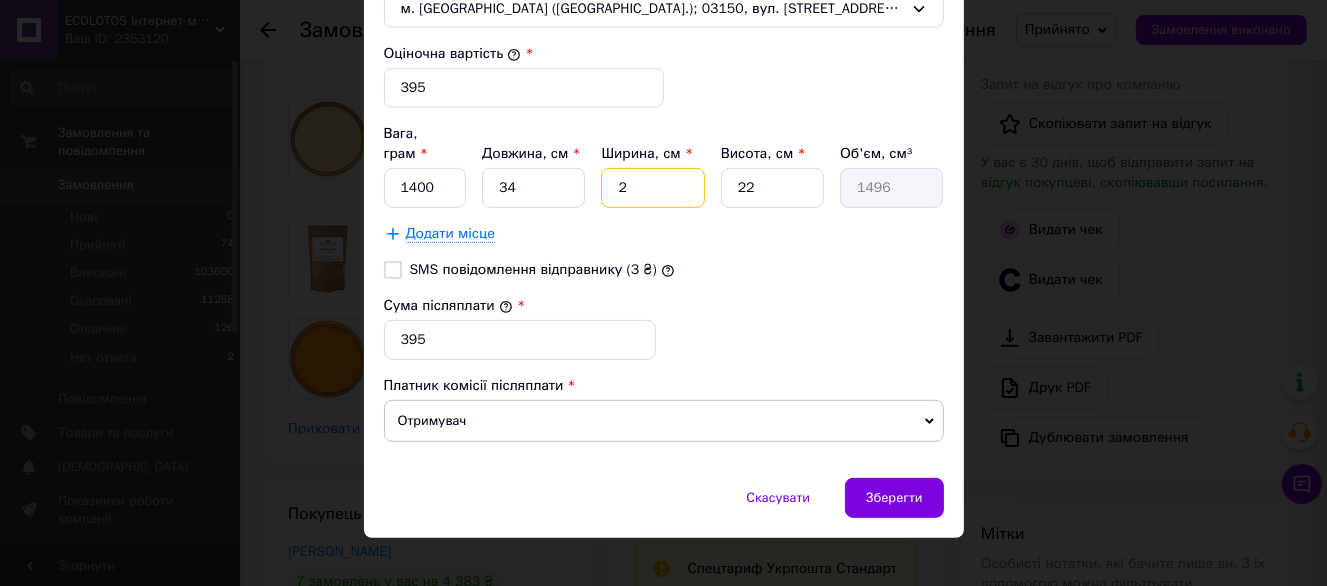 type on "24" 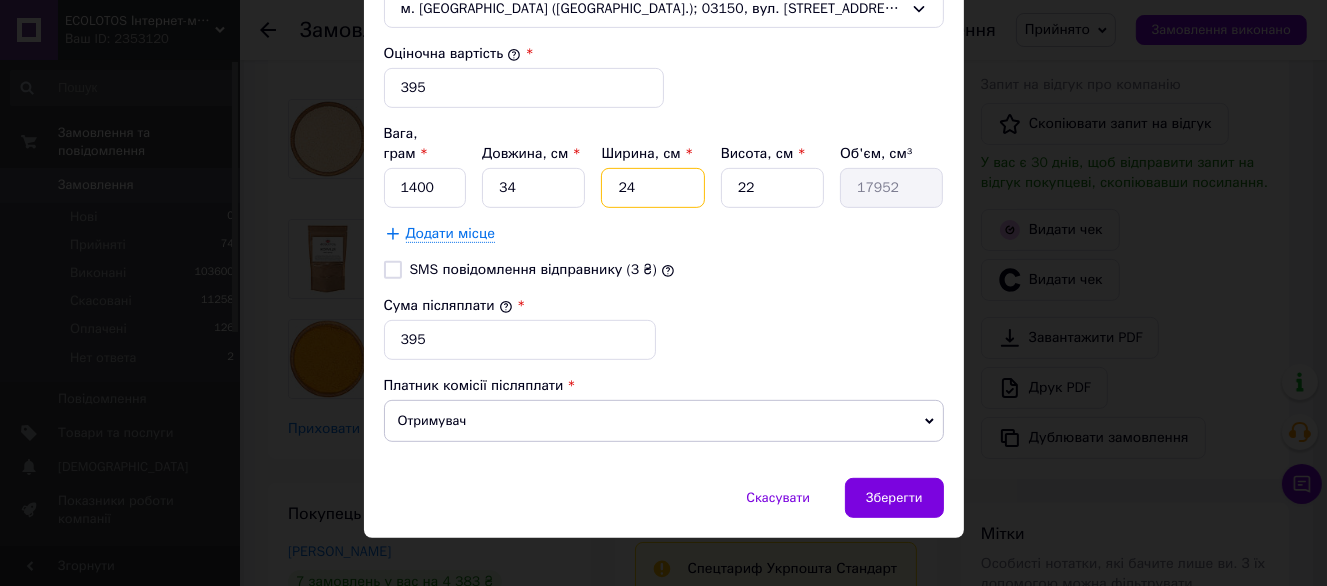 type on "24" 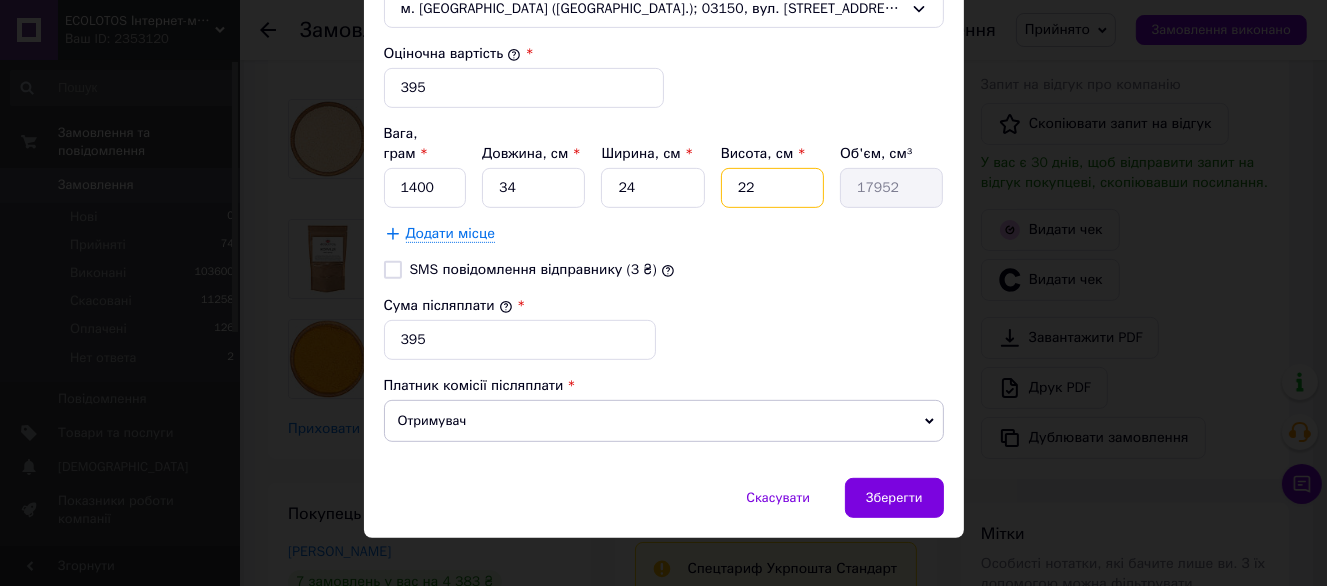 click on "22" at bounding box center (772, 188) 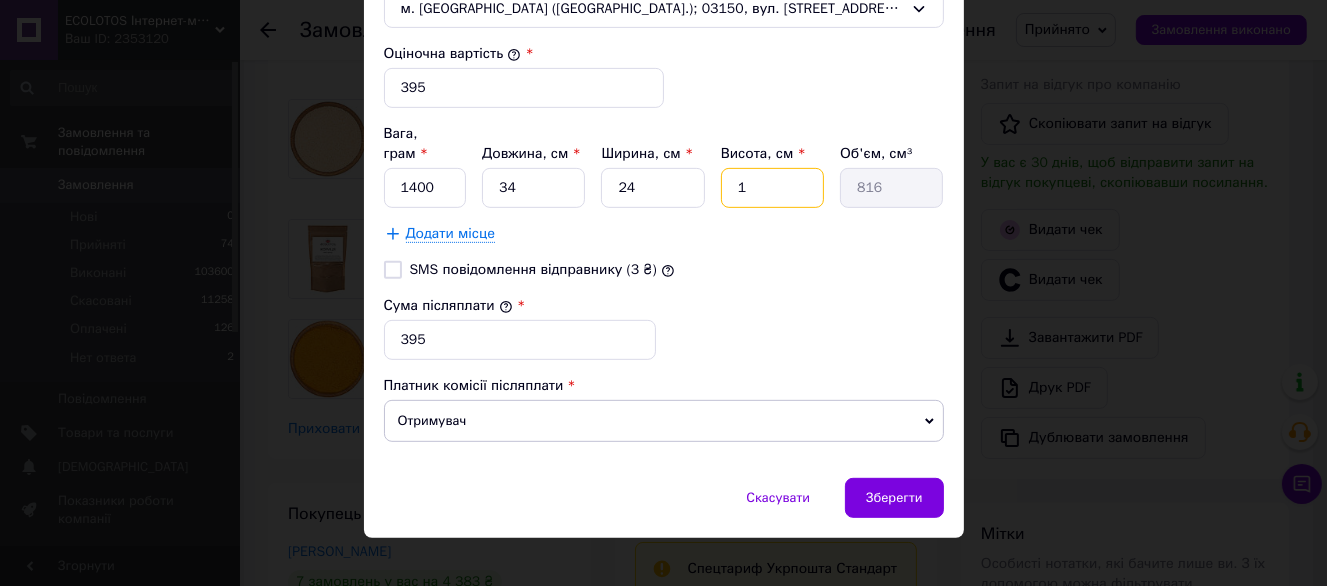type on "10" 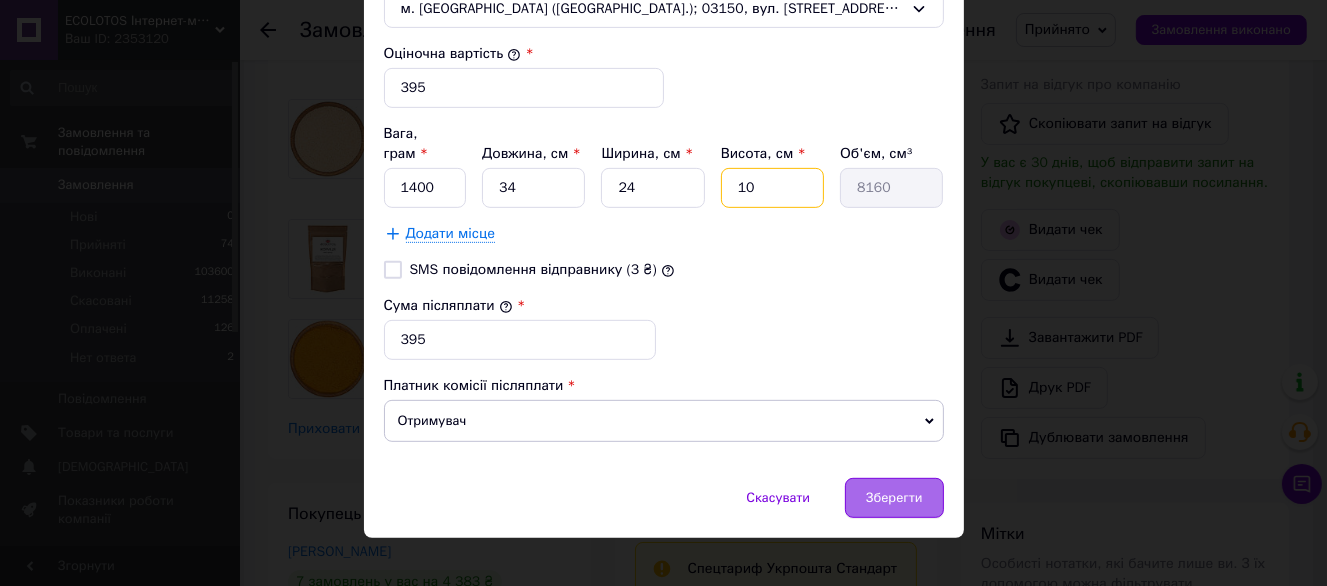 type on "10" 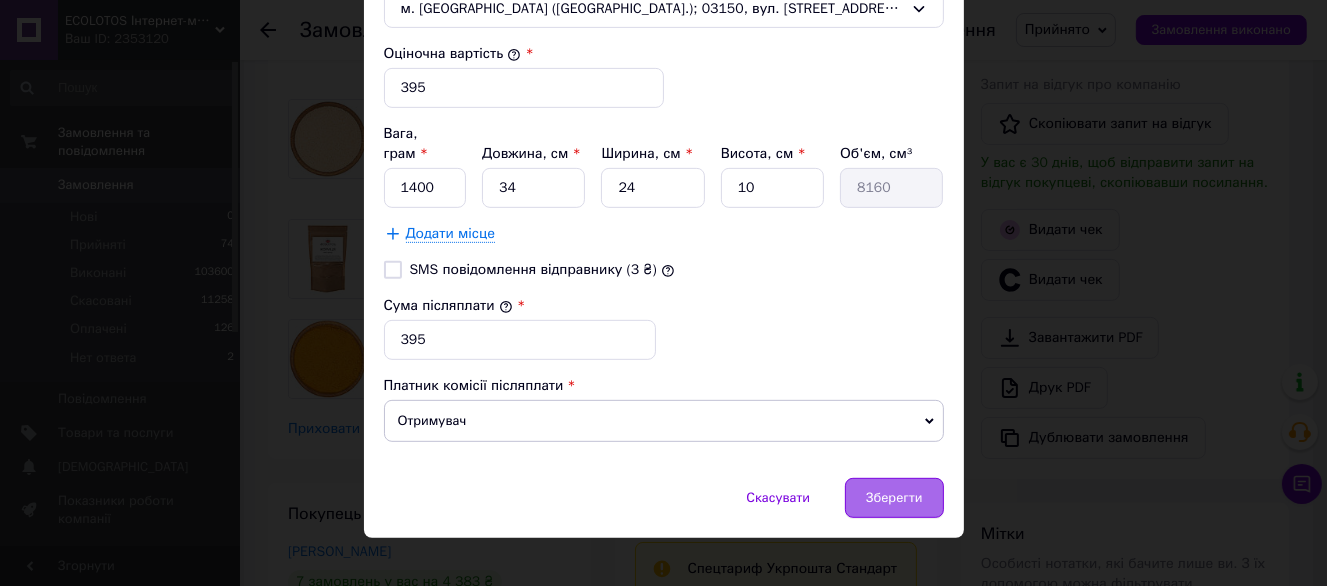 click on "Зберегти" at bounding box center [894, 498] 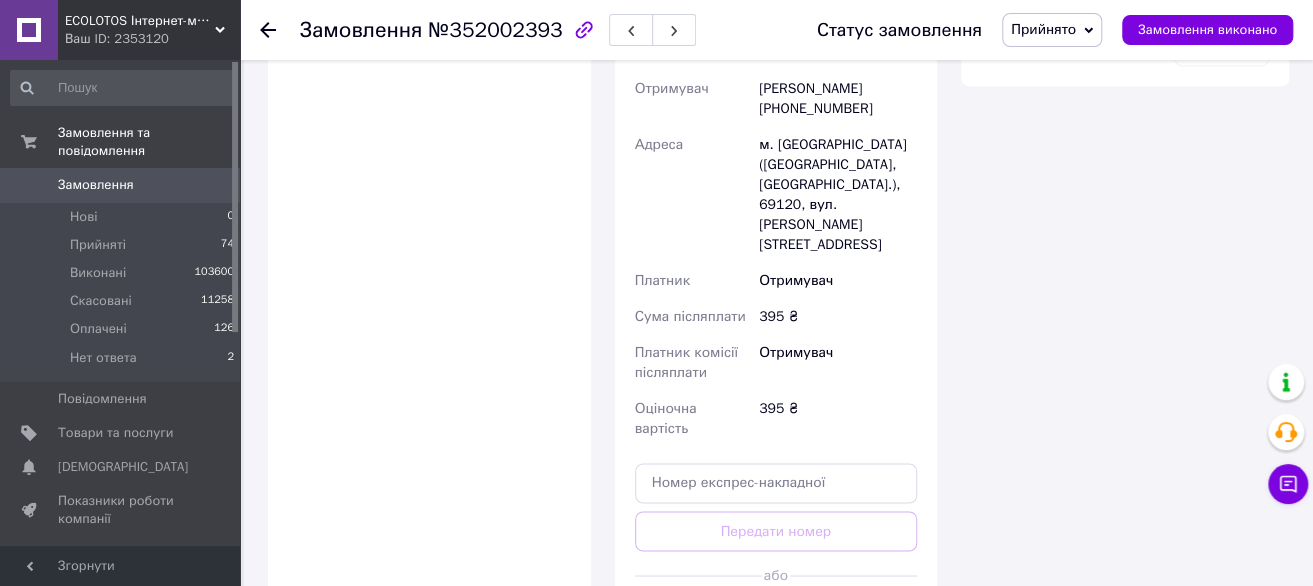 scroll, scrollTop: 1400, scrollLeft: 0, axis: vertical 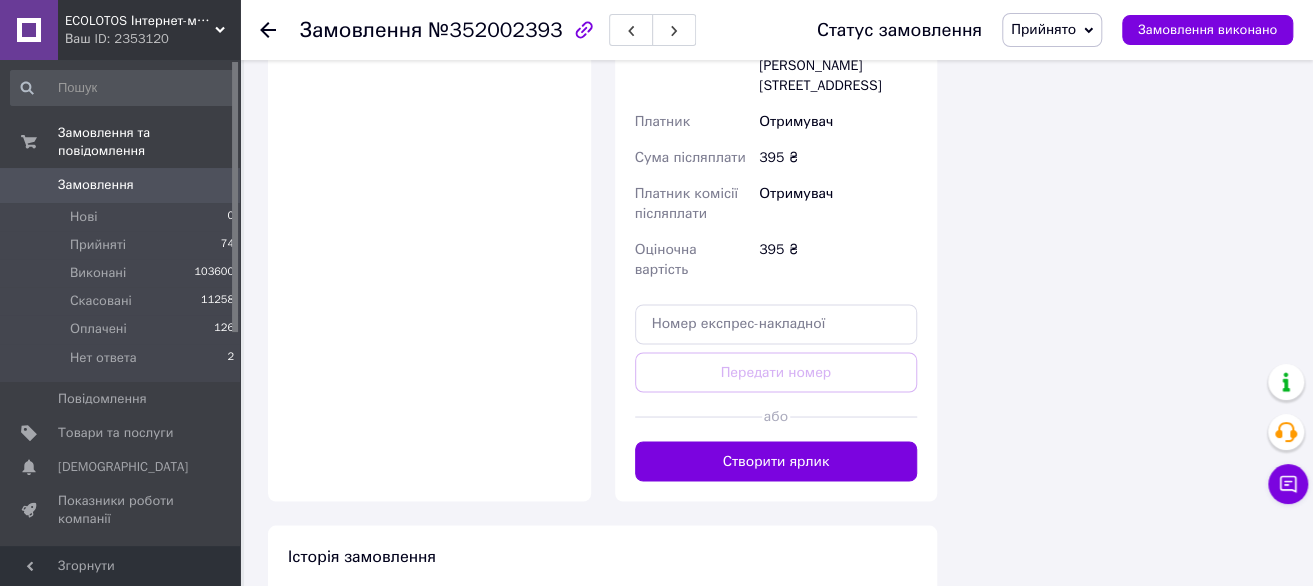click on "Створити ярлик" at bounding box center [776, 461] 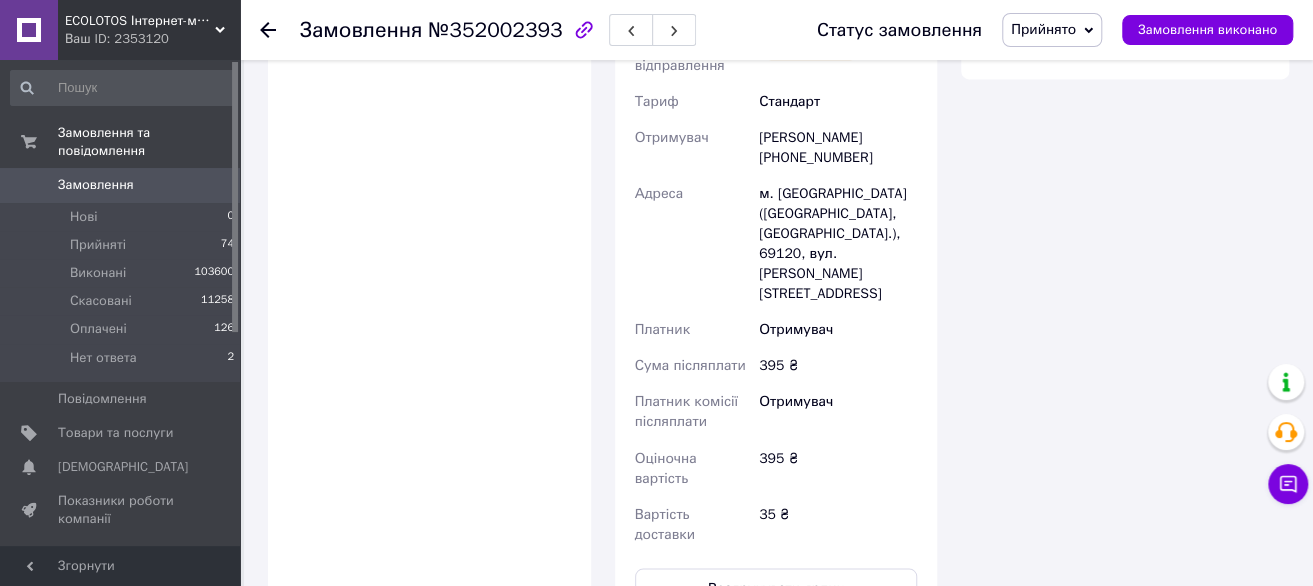 scroll, scrollTop: 1300, scrollLeft: 0, axis: vertical 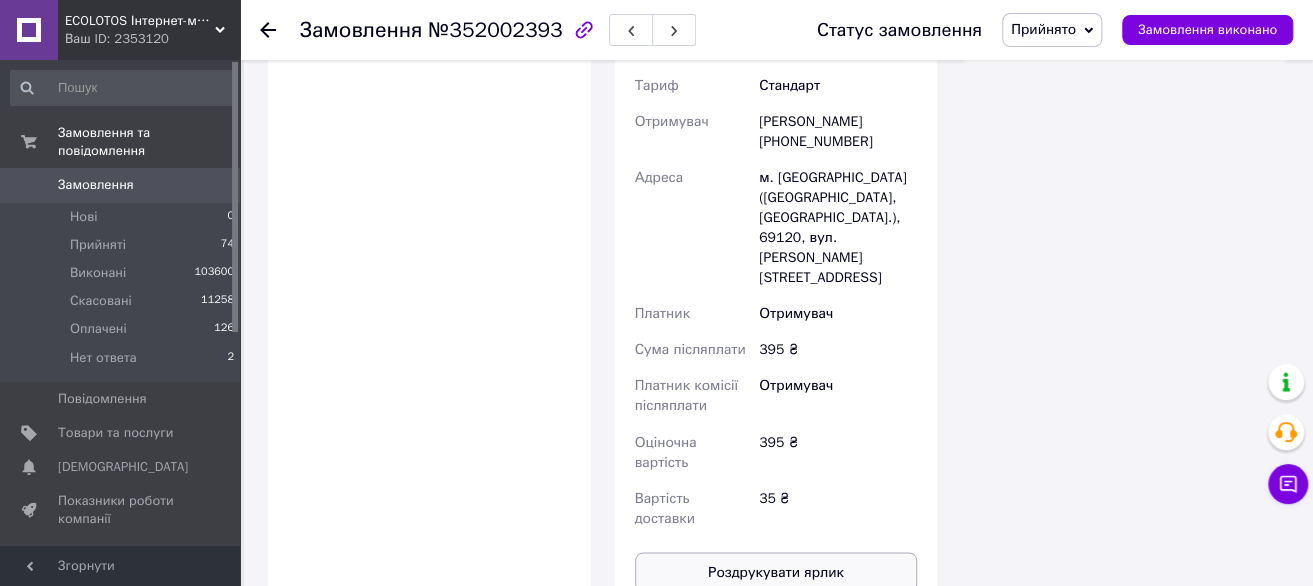 click on "Роздрукувати ярлик" at bounding box center (776, 572) 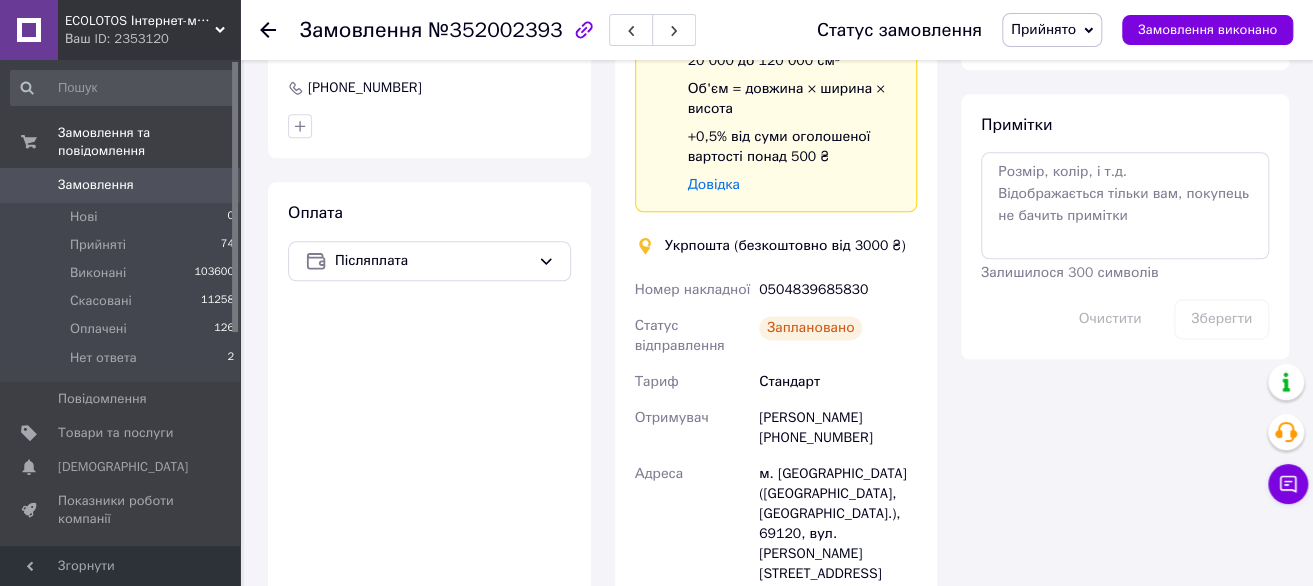 scroll, scrollTop: 1000, scrollLeft: 0, axis: vertical 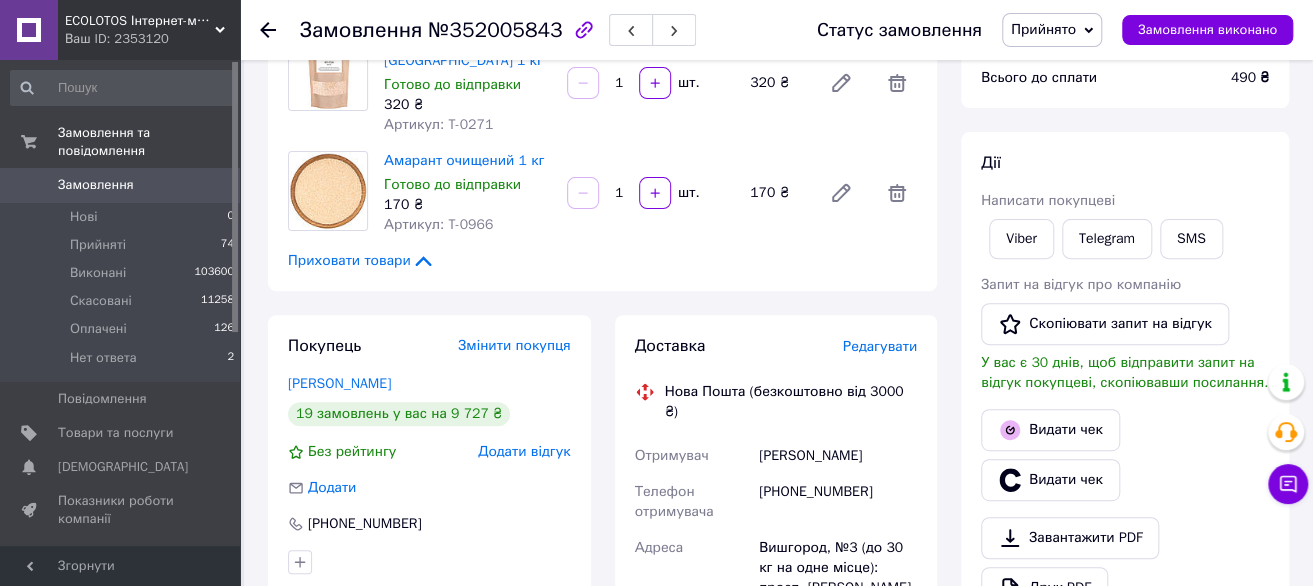 click on "Редагувати" at bounding box center [880, 346] 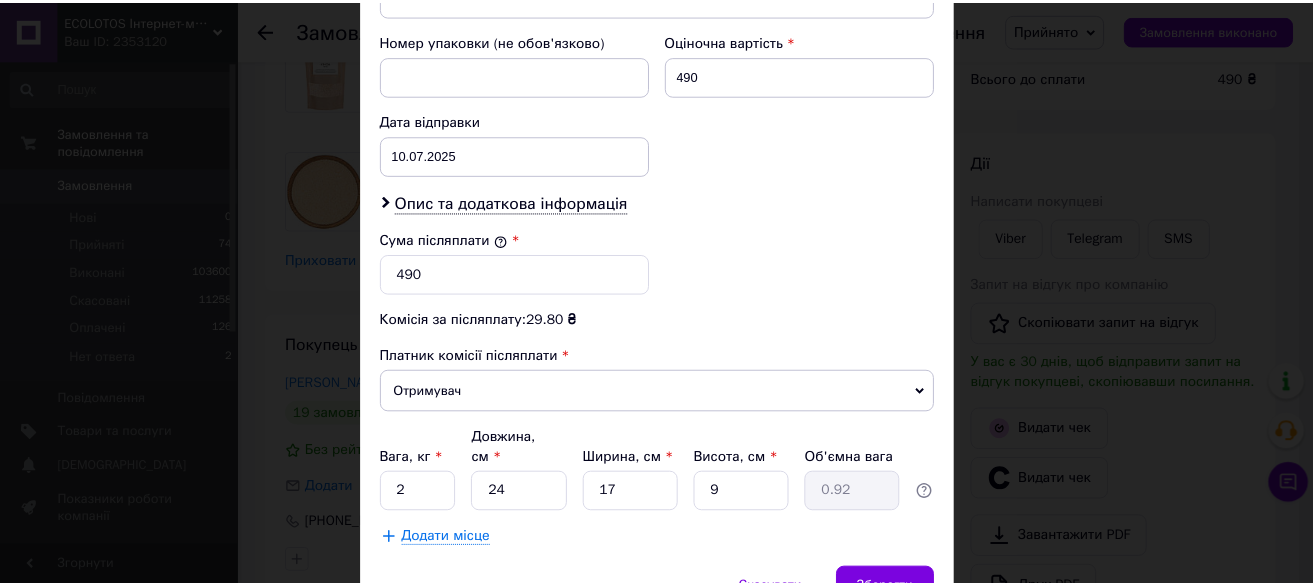 scroll, scrollTop: 937, scrollLeft: 0, axis: vertical 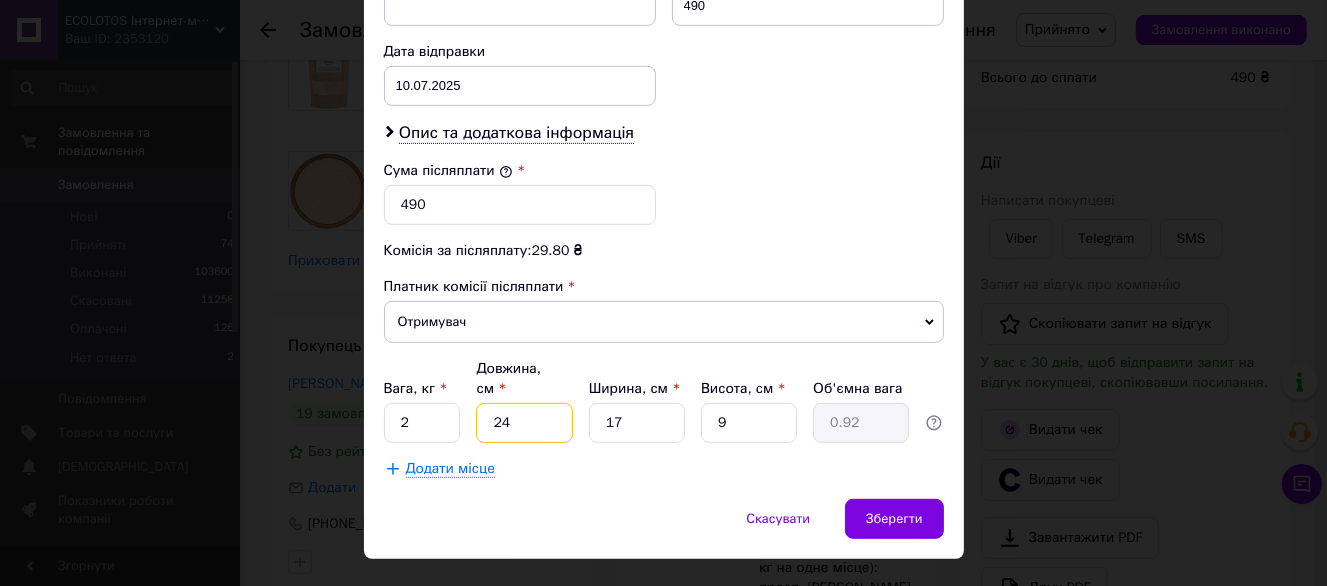 click on "24" at bounding box center (524, 423) 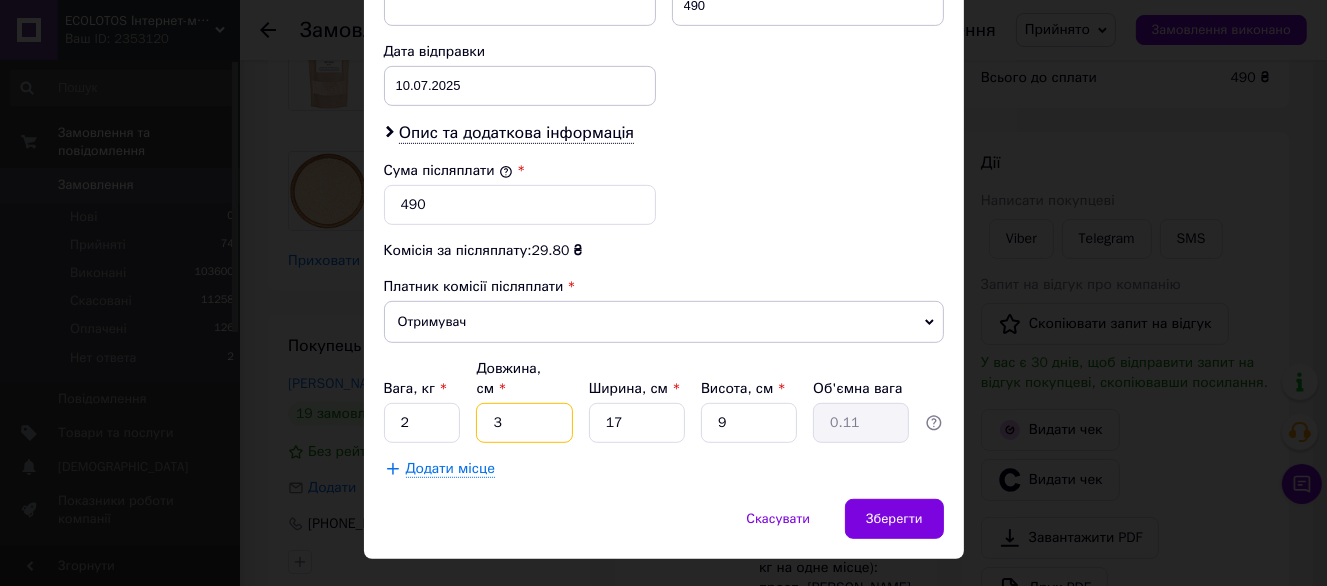 type on "34" 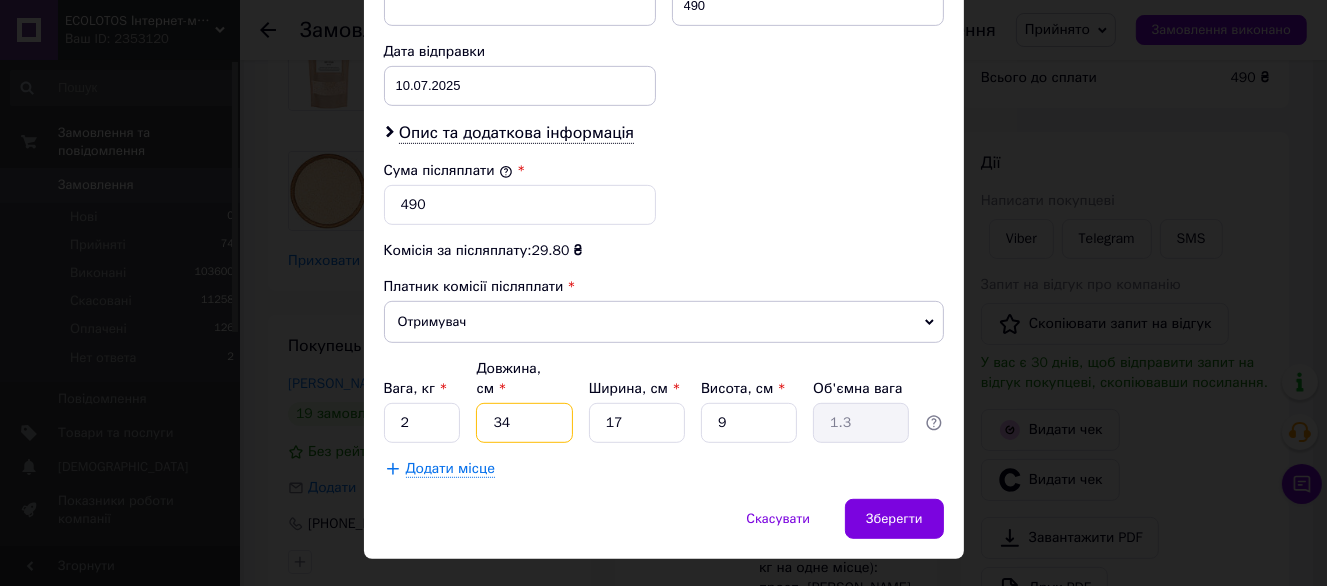 type on "34" 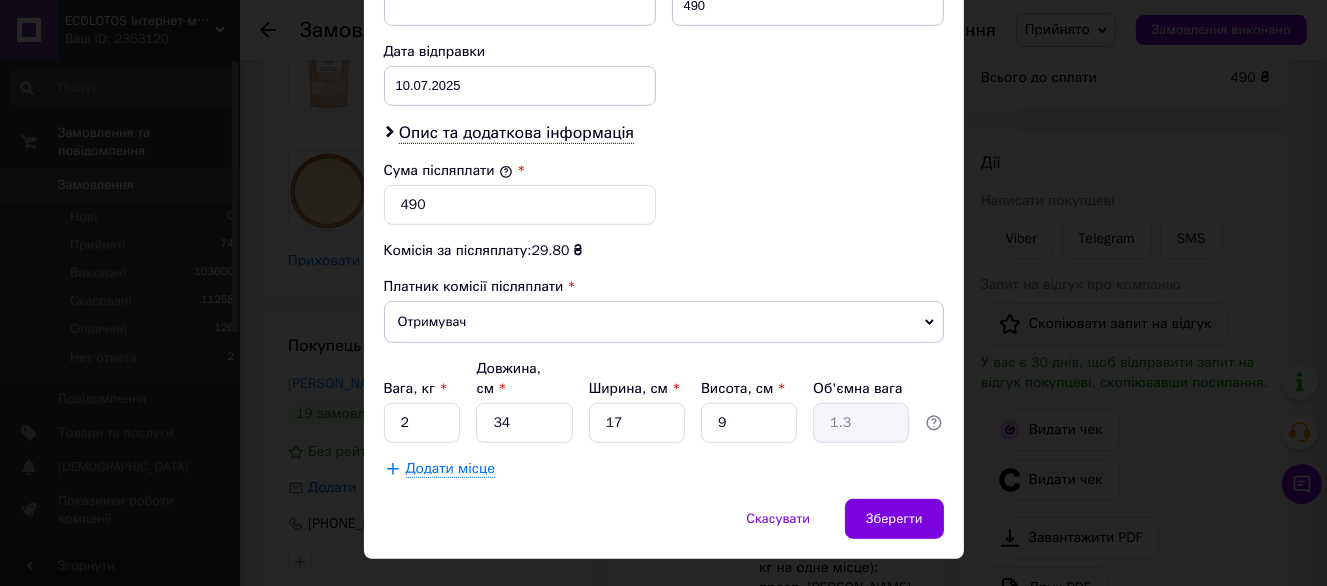 click on "Вага, кг   * 2 Довжина, см   * 34 Ширина, см   * 17 Висота, см   * 9 Об'ємна вага 1.3" at bounding box center [664, 401] 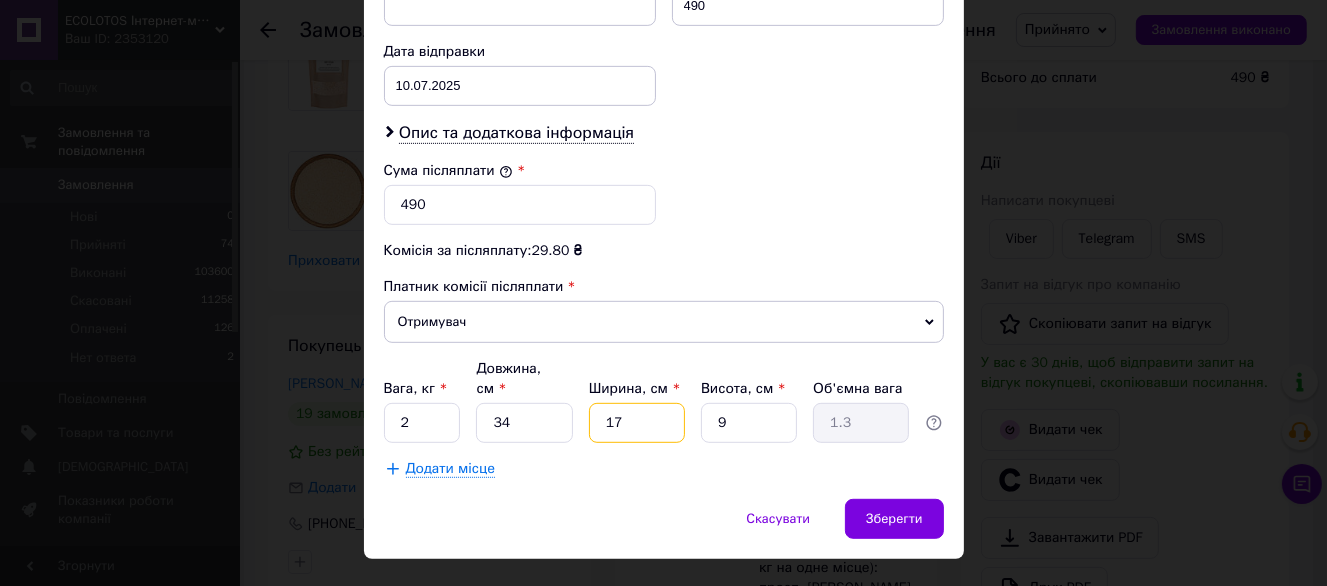 click on "17" at bounding box center [637, 423] 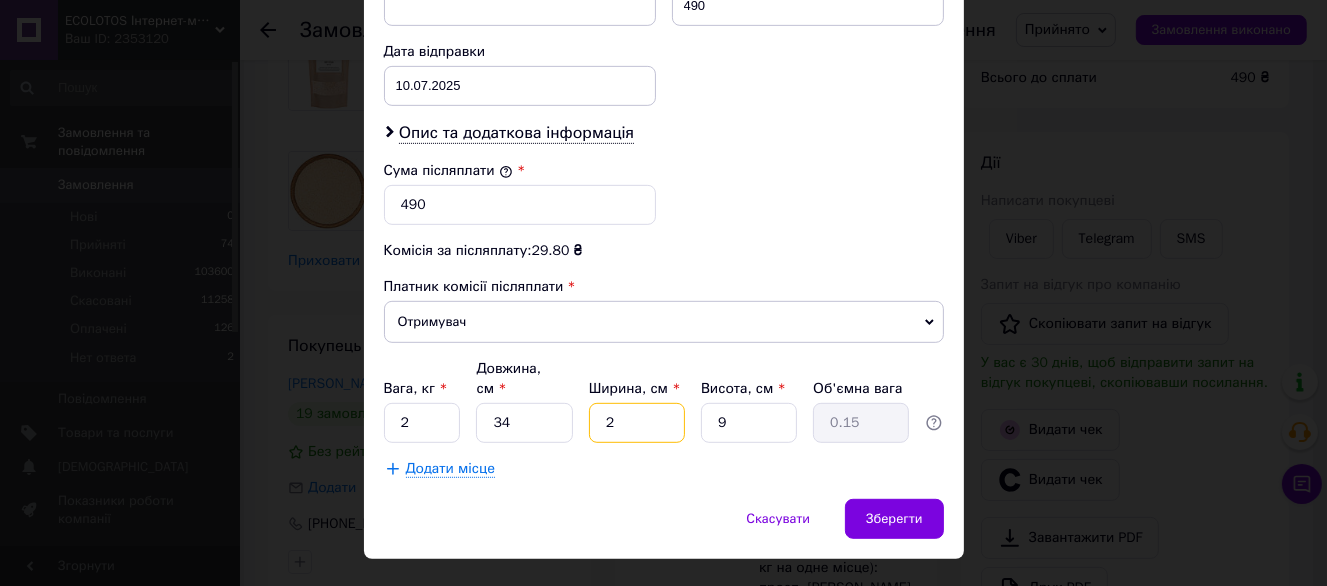 type on "24" 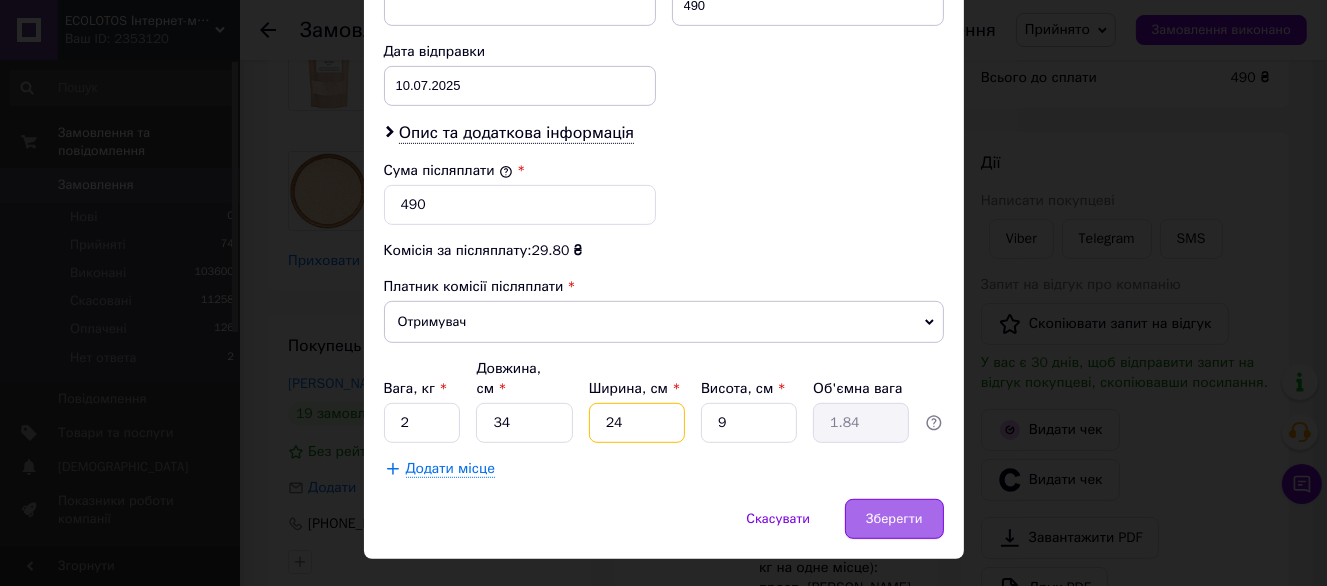 type on "24" 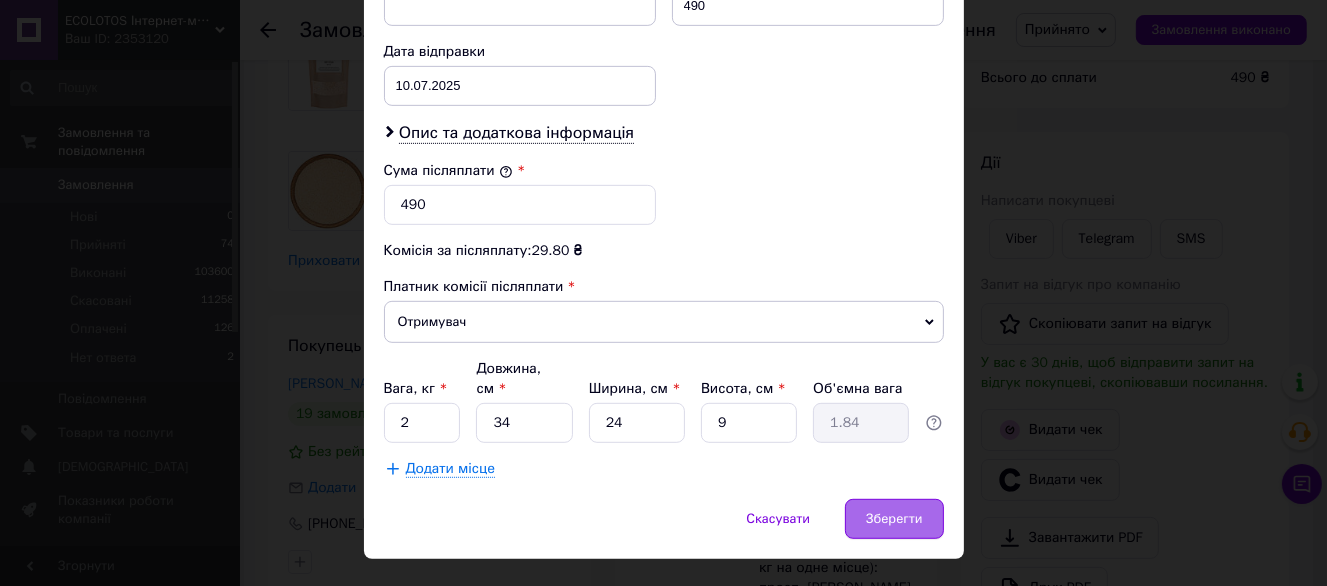 click on "Зберегти" at bounding box center [894, 519] 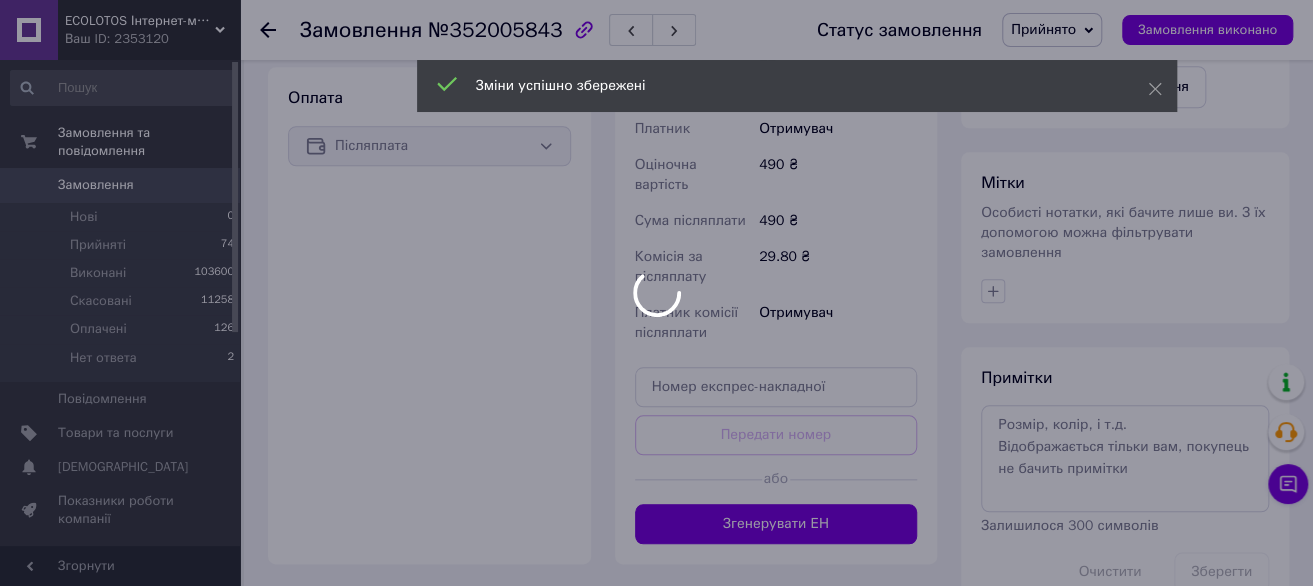 scroll, scrollTop: 800, scrollLeft: 0, axis: vertical 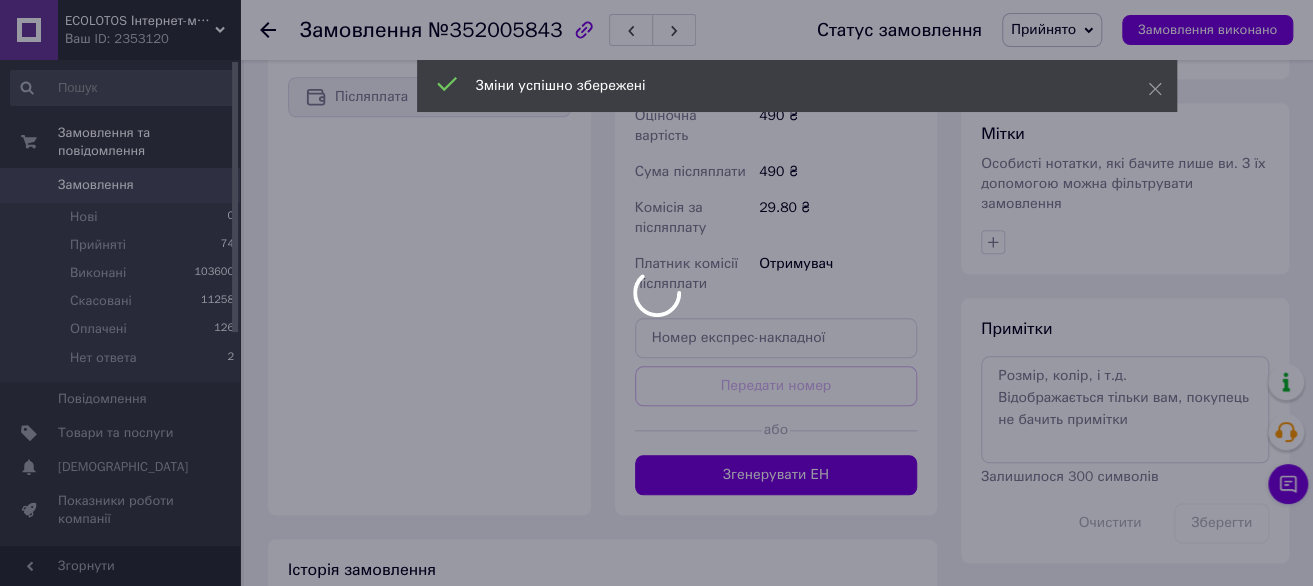 click on "ECOLOTOS Інтернет-магазин натуральних продуктів харчування Ваш ID: 2353120 Сайт ECOLOTOS Інтернет-магазин натуральн... Кабінет покупця Перевірити стан системи Сторінка на порталі Довідка Вийти Замовлення та повідомлення Замовлення 0 Нові 0 Прийняті 74 Виконані 103600 Скасовані 11258 Оплачені 126 Нет ответа 2 Повідомлення 0 Товари та послуги Сповіщення 0 0 Показники роботи компанії Панель управління Відгуки Клієнти Каталог ProSale Аналітика Інструменти веб-майстра та SEO Управління сайтом Гаманець компанії Маркет Налаштування 1" at bounding box center [656, -35] 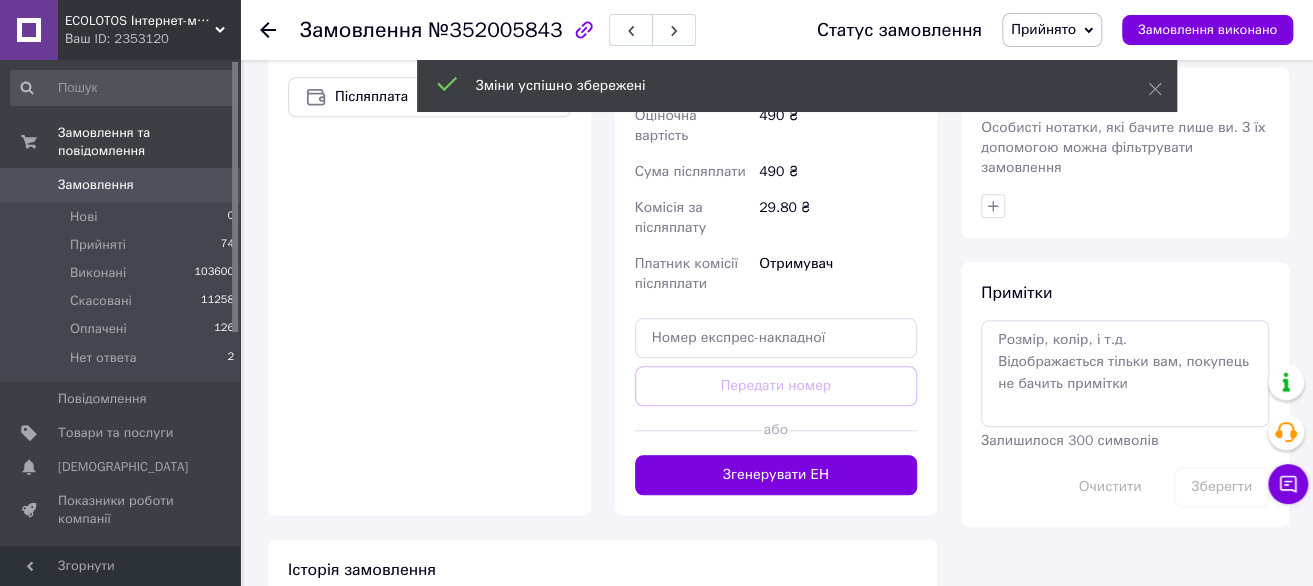 click on "Згенерувати ЕН" at bounding box center (776, 475) 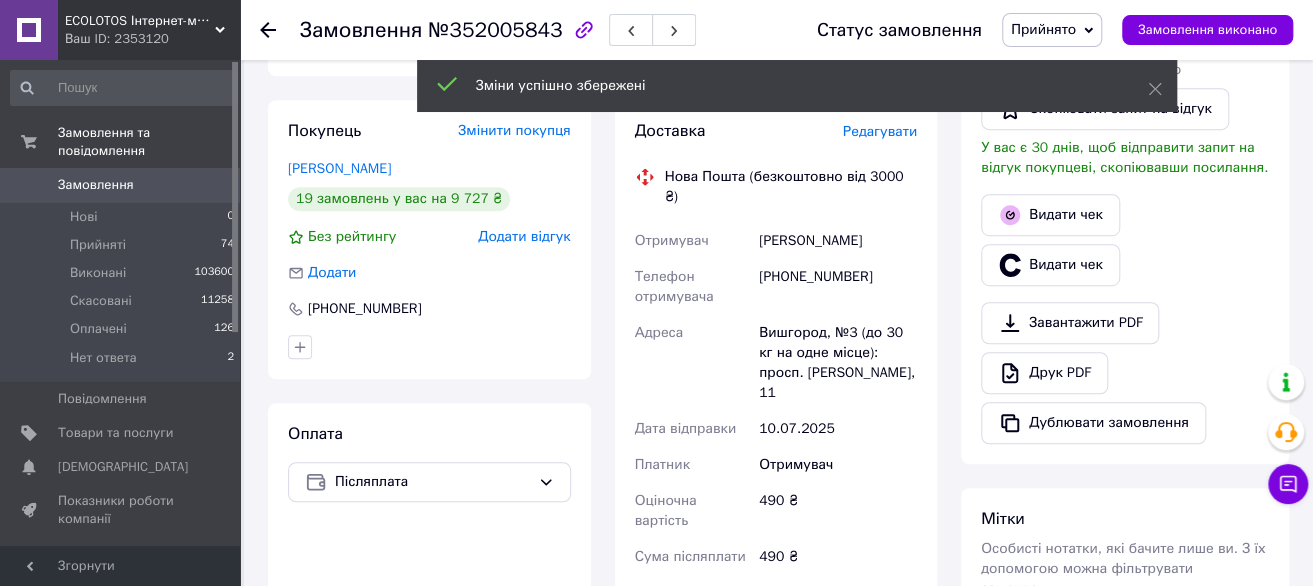scroll, scrollTop: 400, scrollLeft: 0, axis: vertical 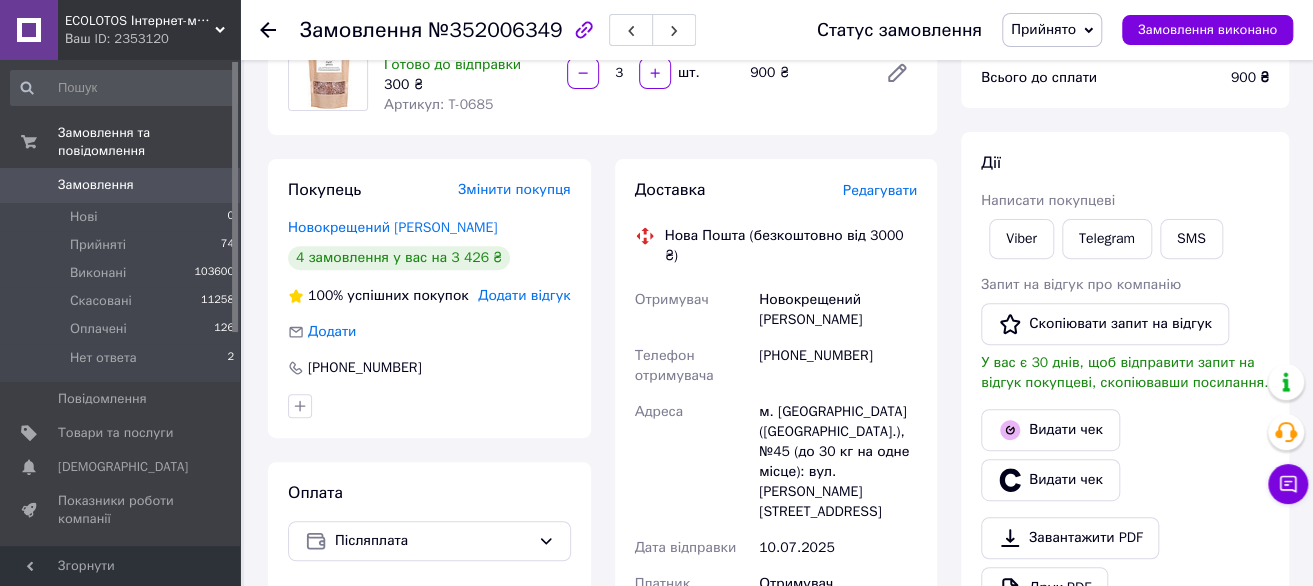 click on "Редагувати" at bounding box center [880, 190] 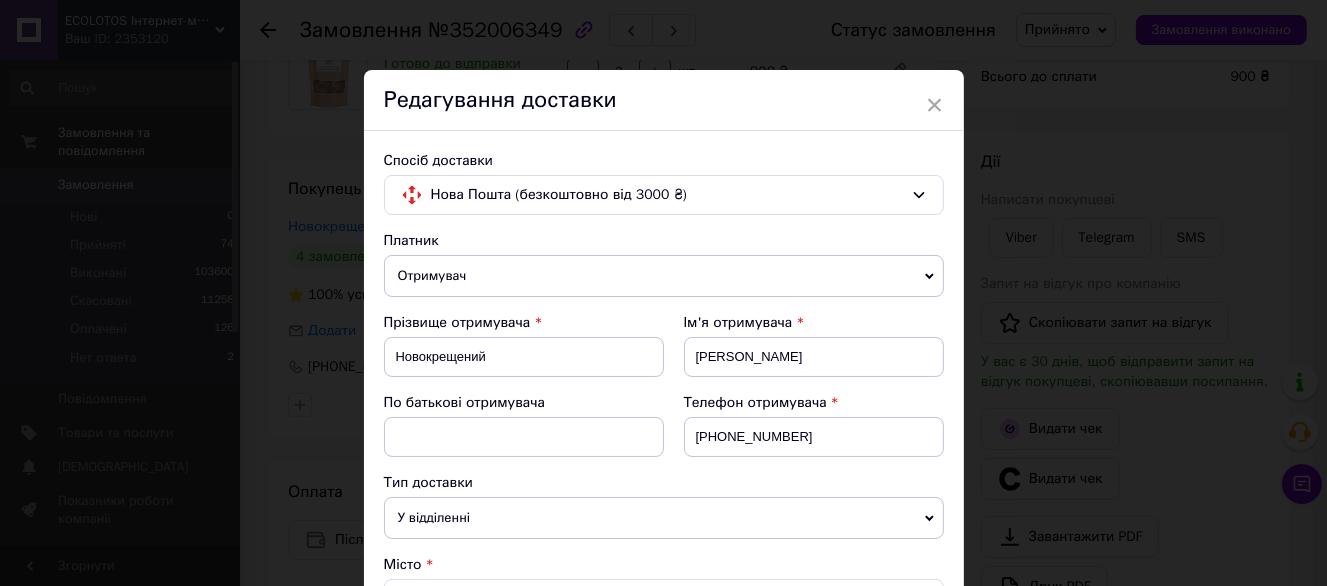 scroll, scrollTop: 300, scrollLeft: 0, axis: vertical 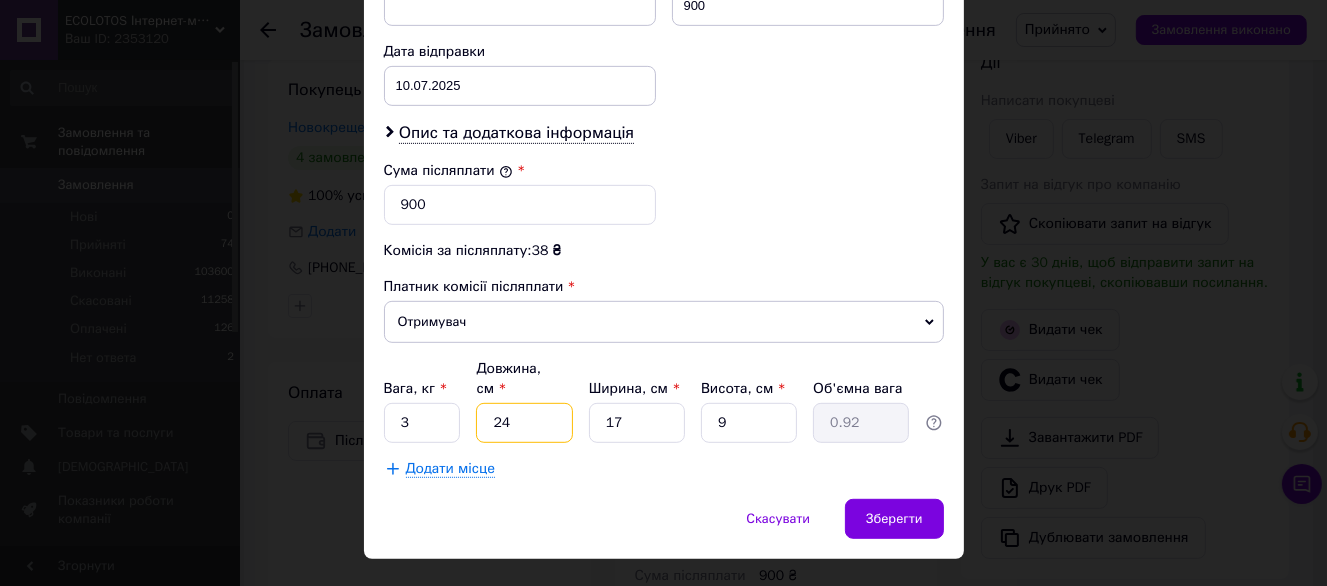 click on "24" at bounding box center [524, 423] 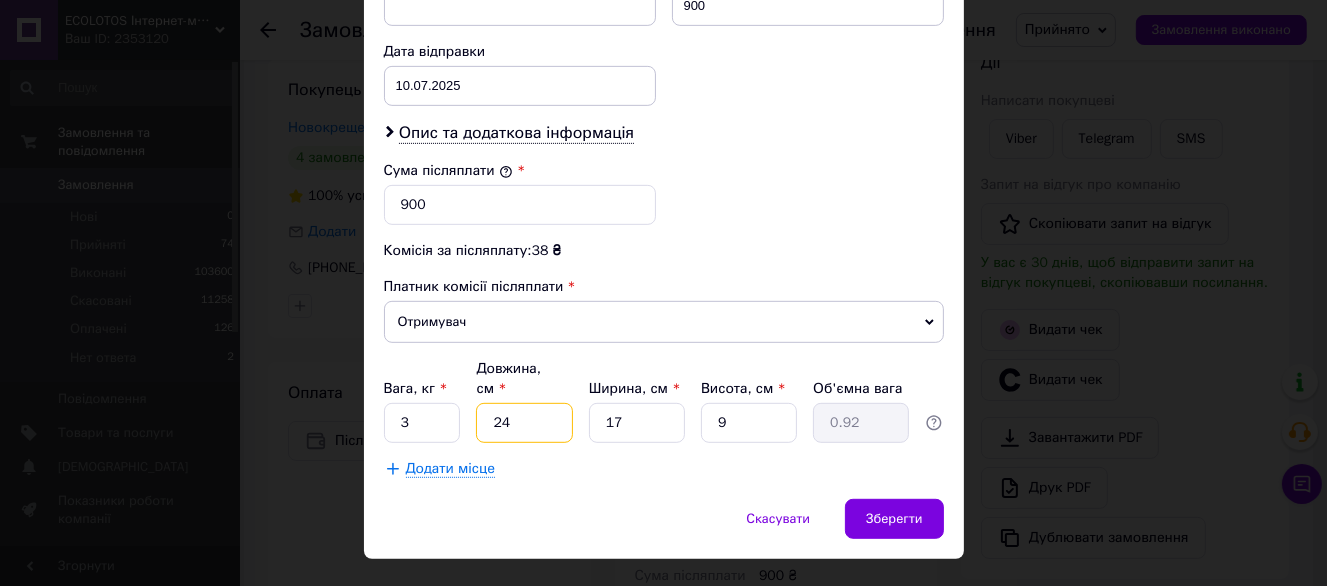 click on "24" at bounding box center [524, 423] 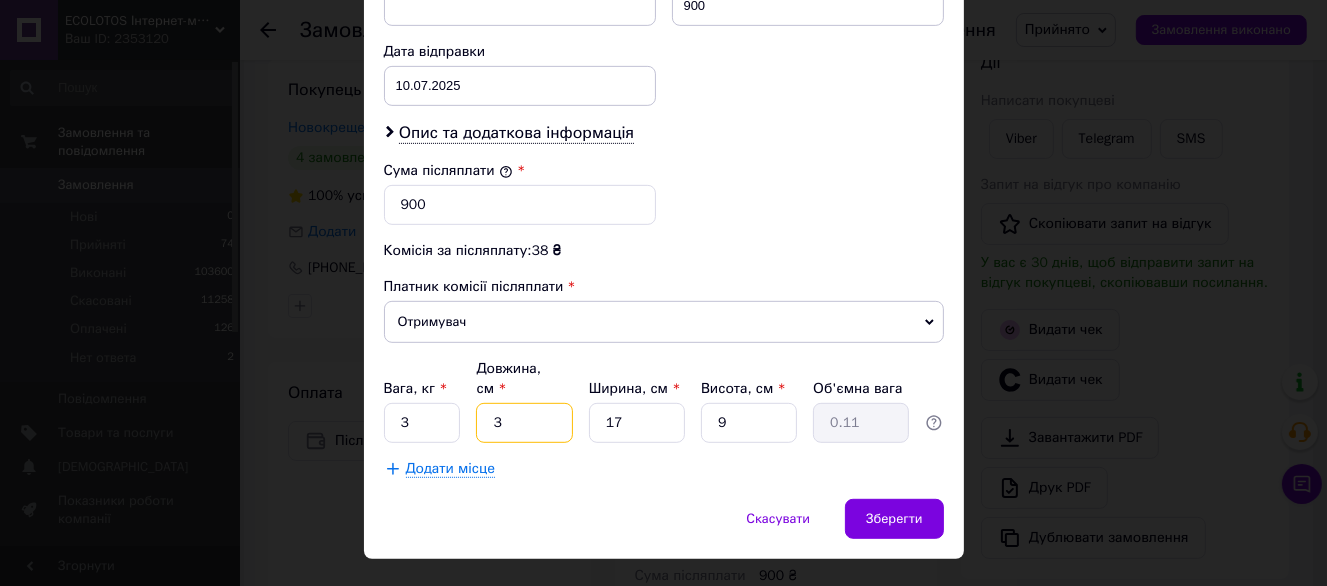 type on "34" 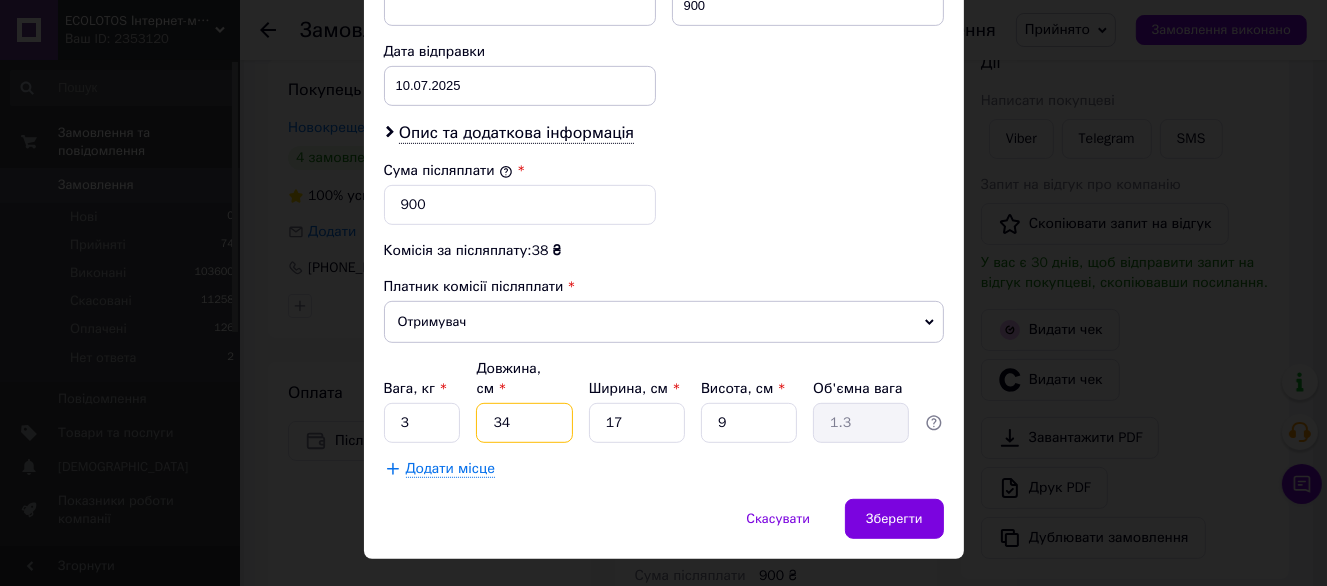 type on "34" 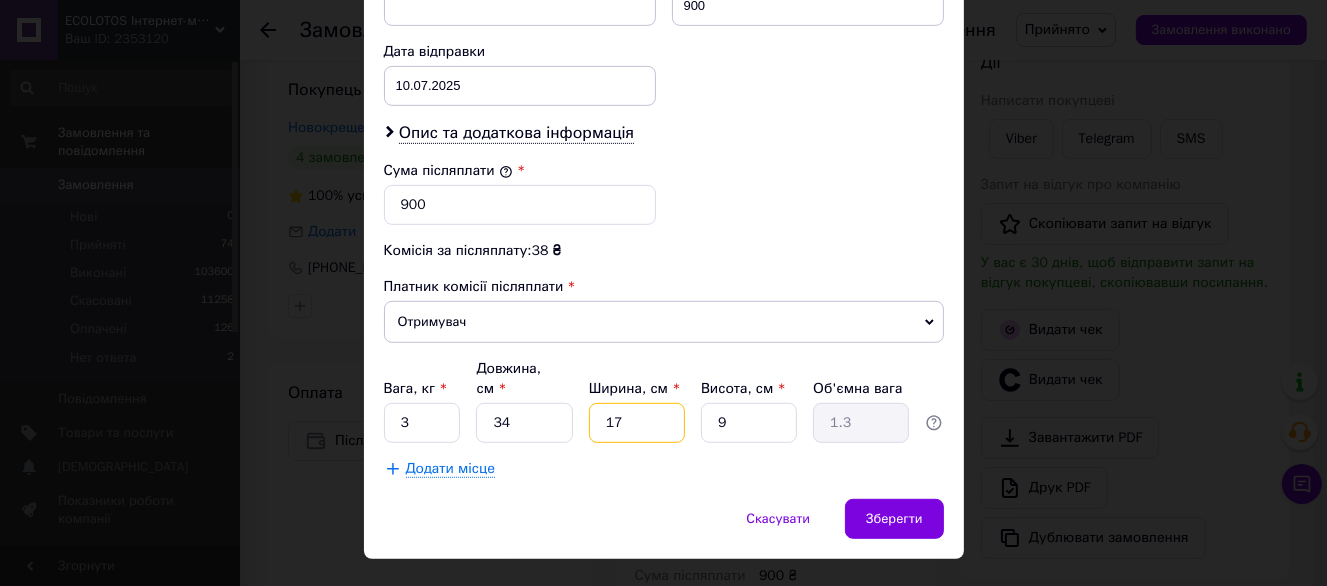 click on "17" at bounding box center (637, 423) 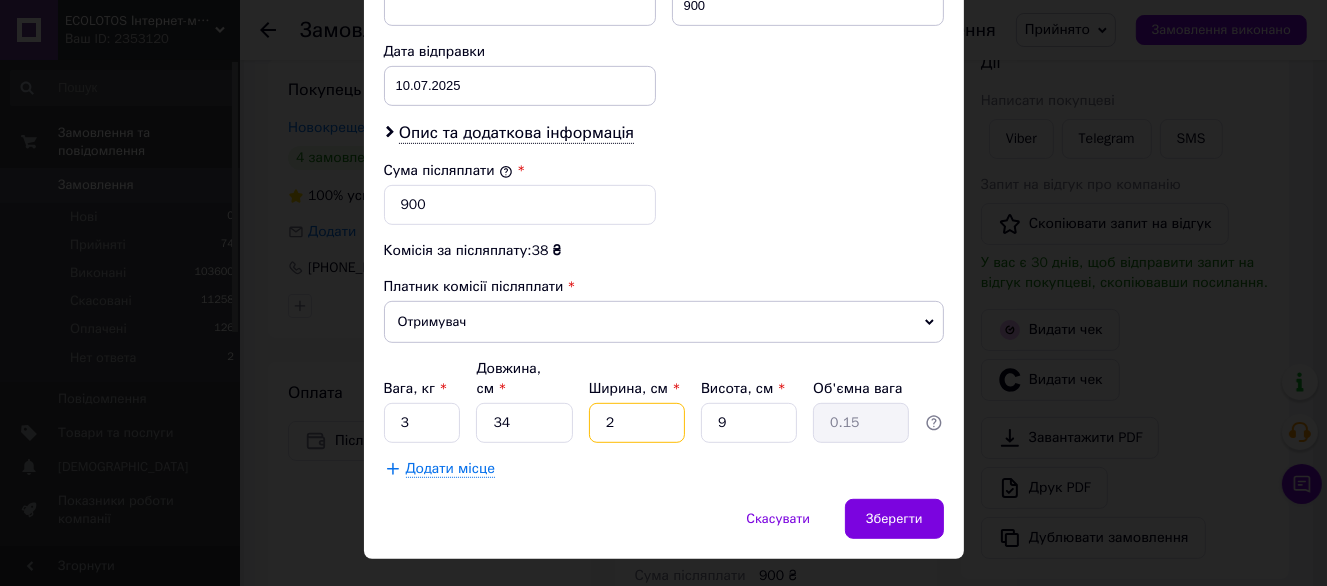 type on "24" 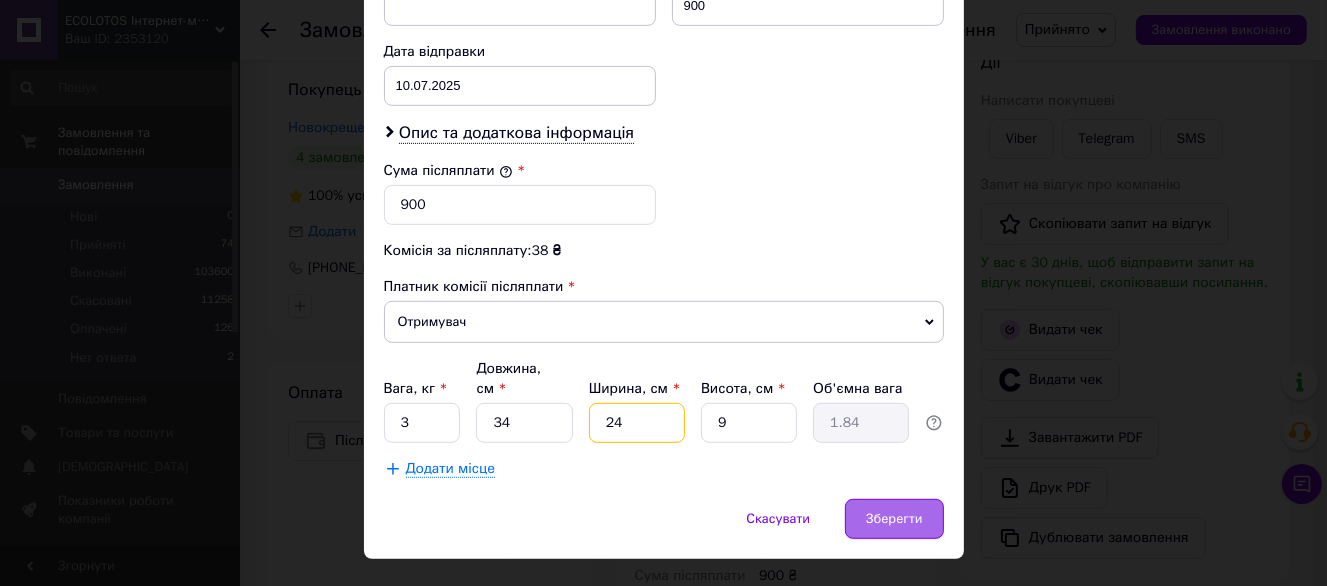 type on "24" 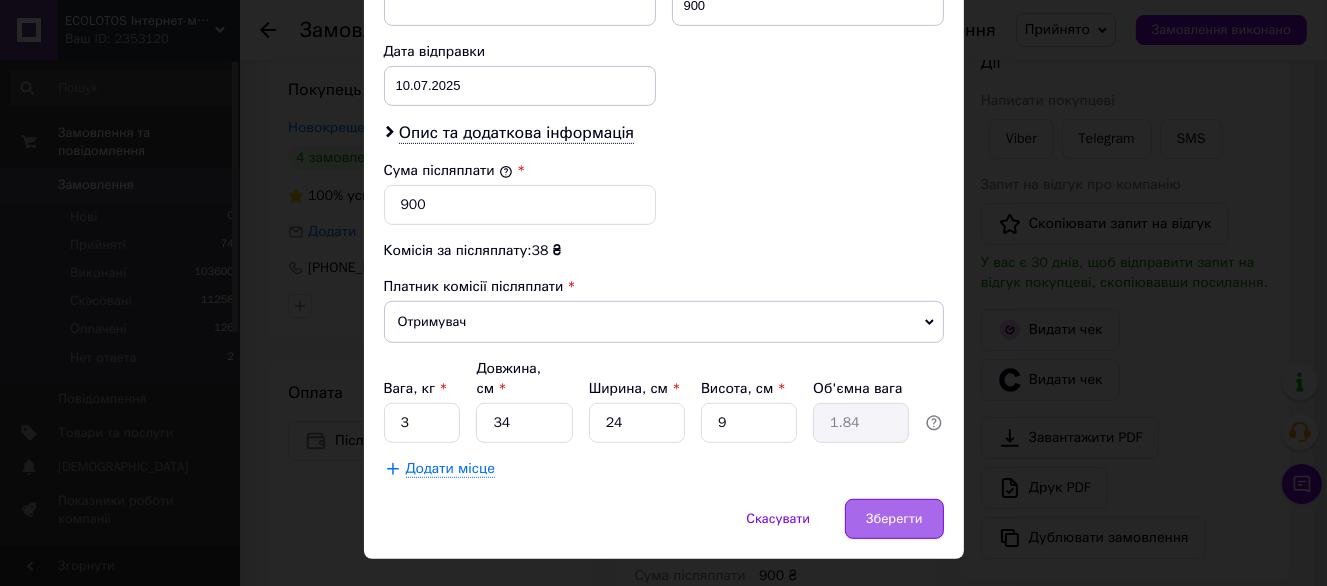 click on "Зберегти" at bounding box center (894, 519) 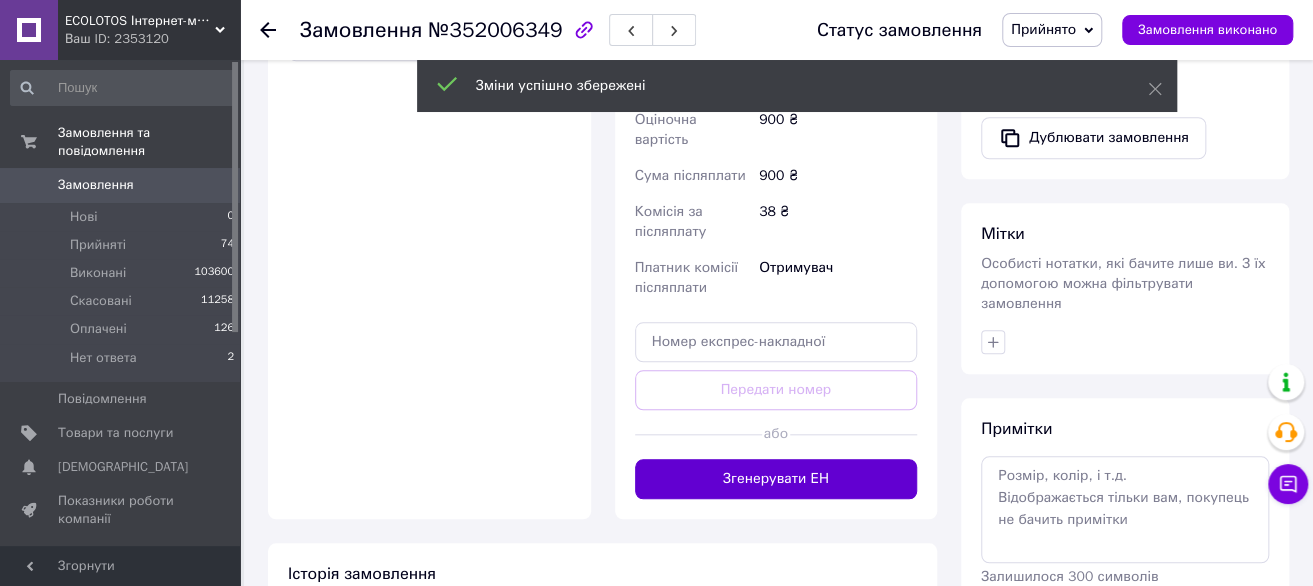 click on "Згенерувати ЕН" at bounding box center [776, 479] 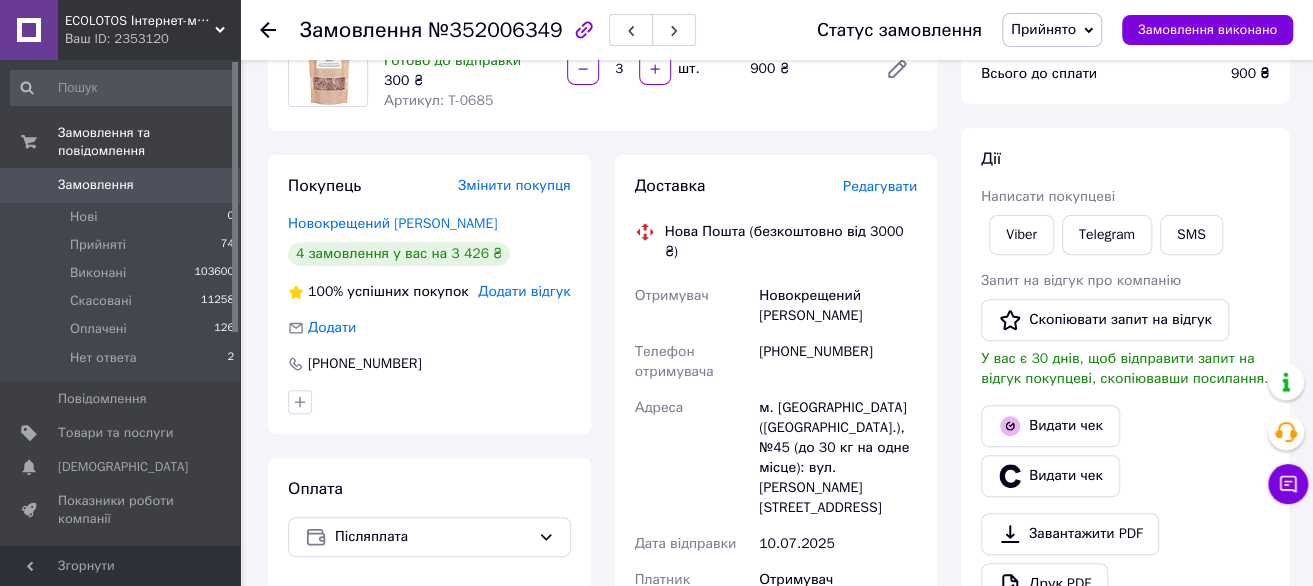 scroll, scrollTop: 200, scrollLeft: 0, axis: vertical 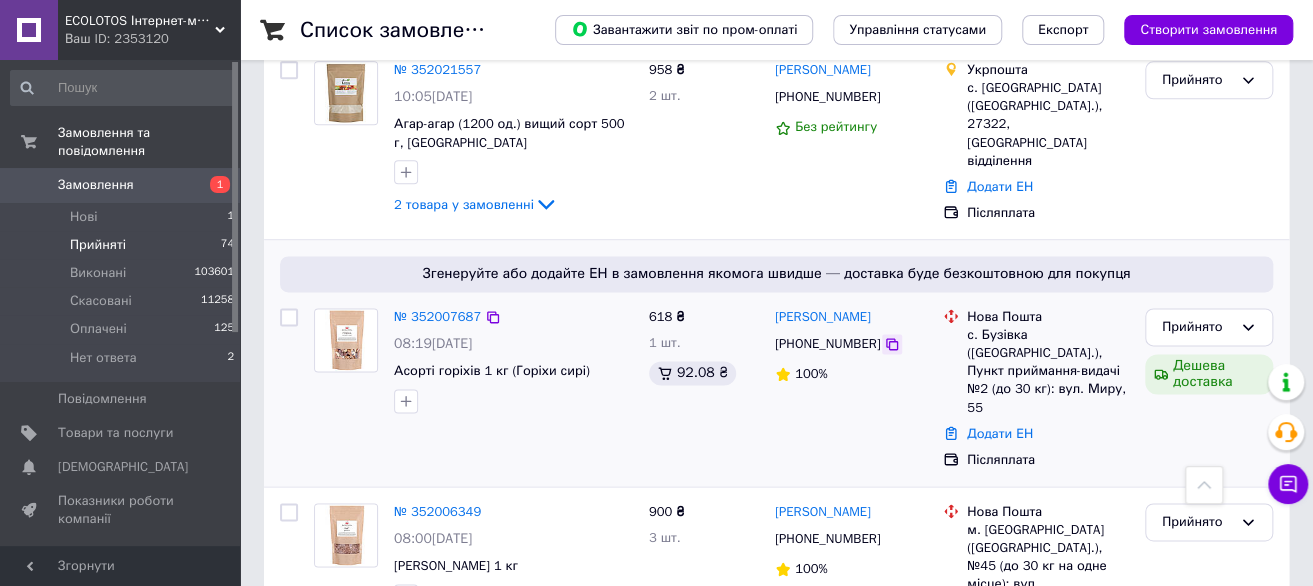 click 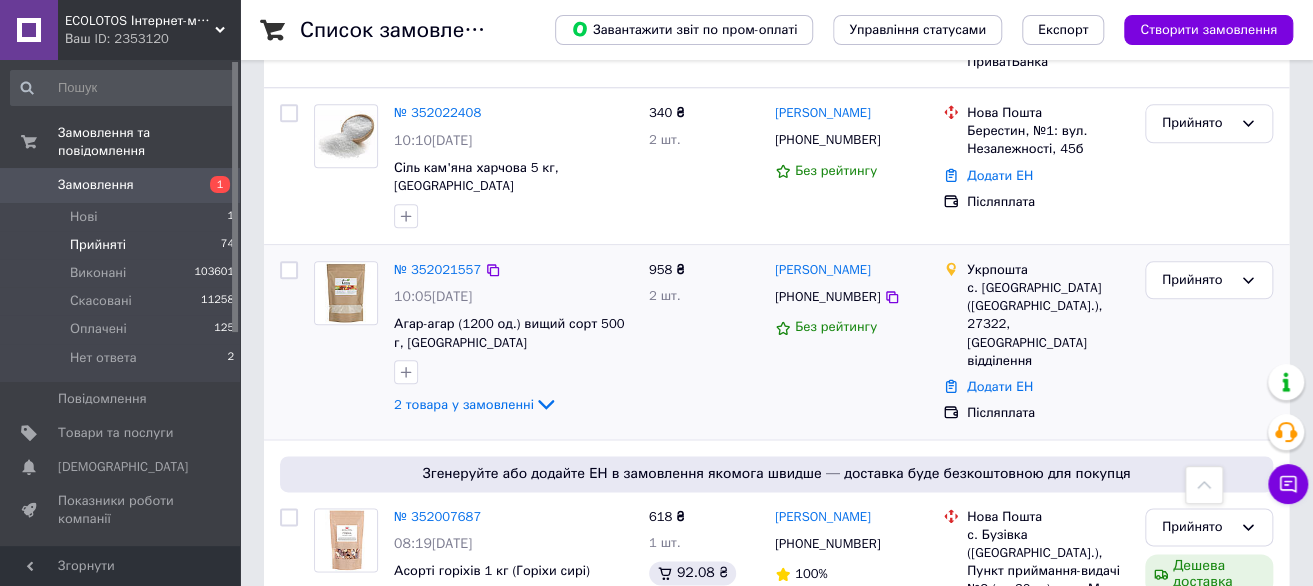scroll, scrollTop: 782, scrollLeft: 0, axis: vertical 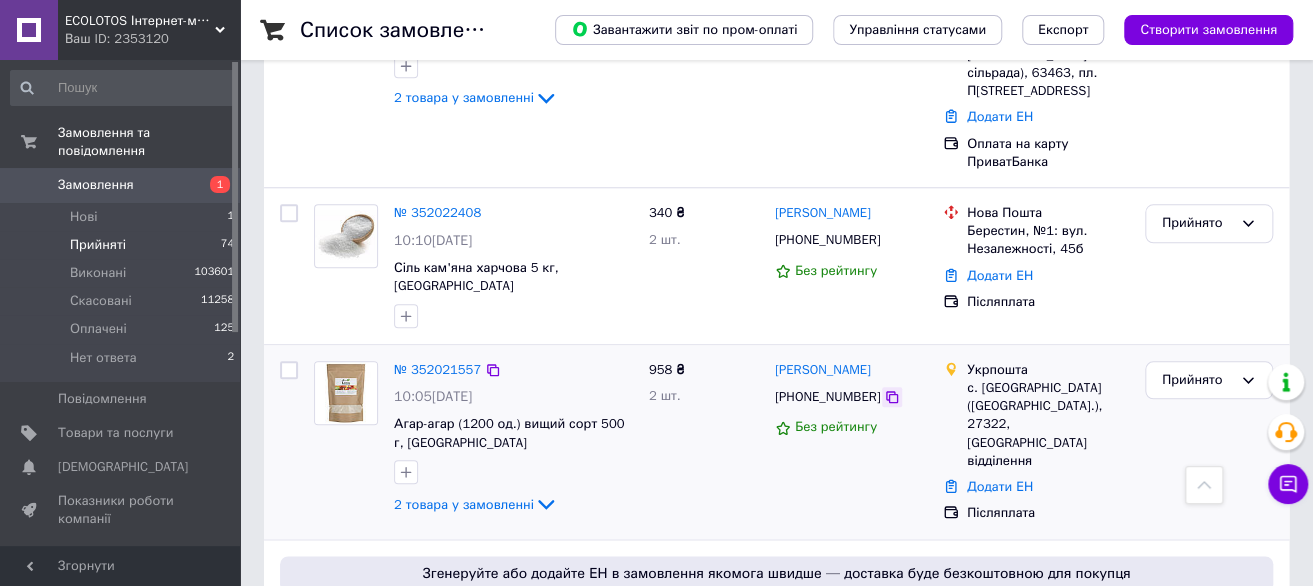 click 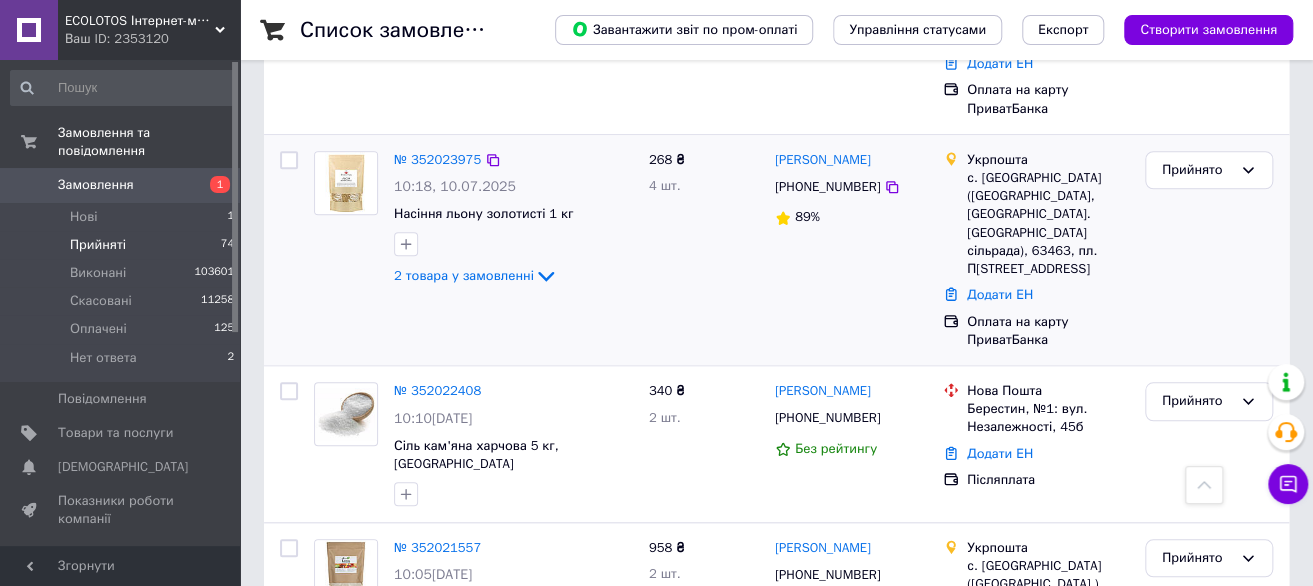 scroll, scrollTop: 582, scrollLeft: 0, axis: vertical 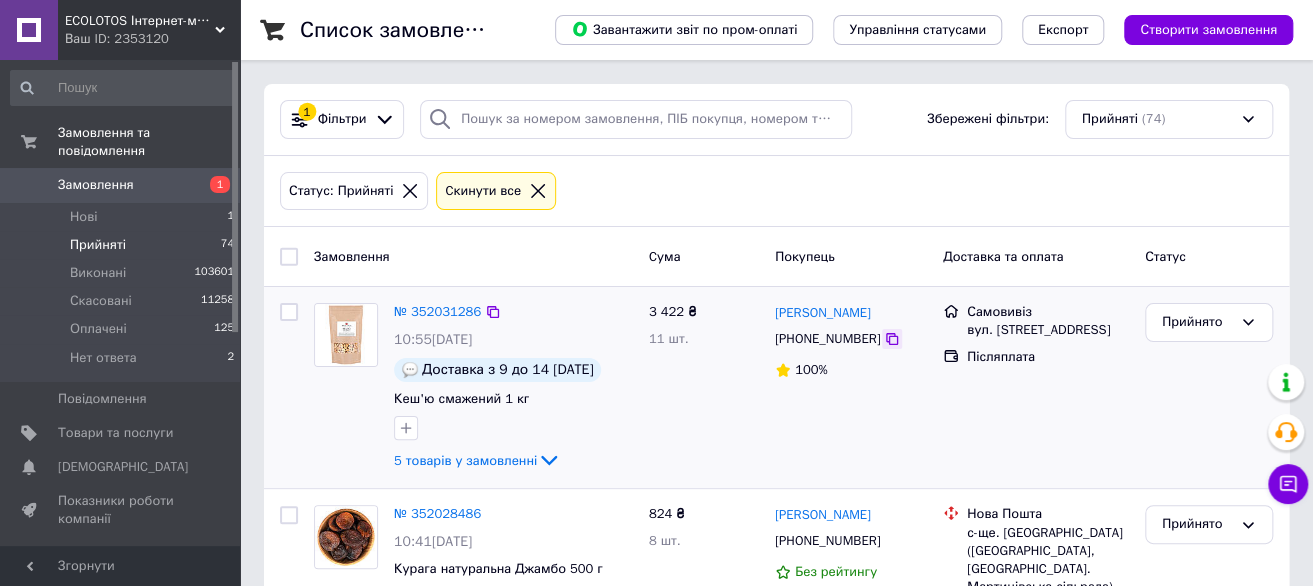 click 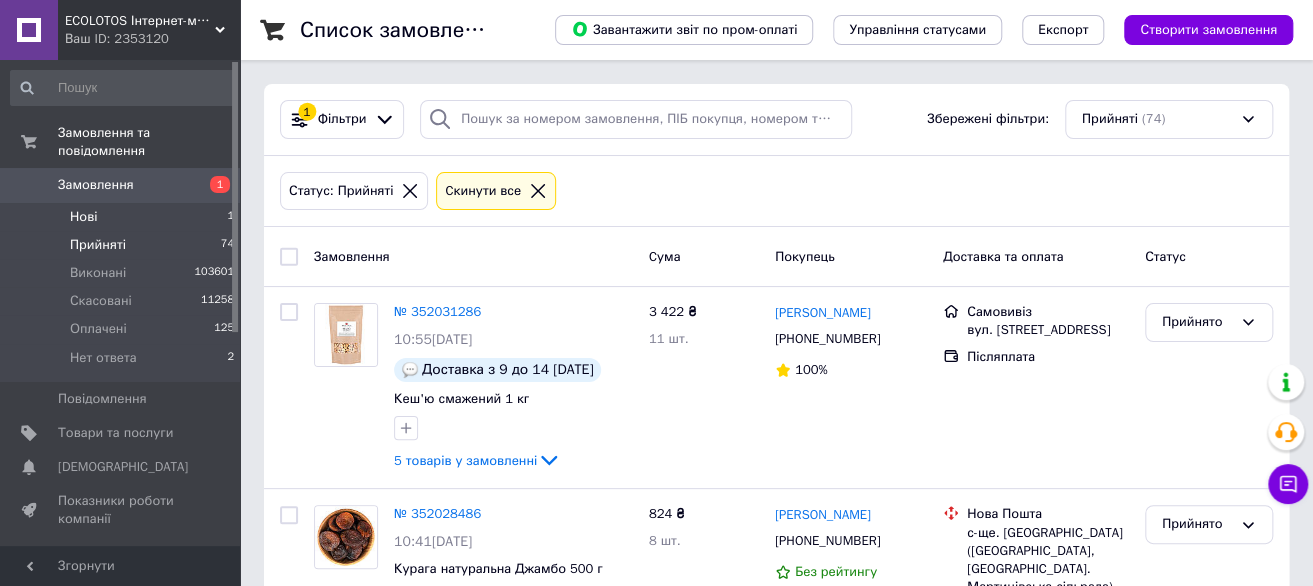 click on "Нові 1" at bounding box center [123, 217] 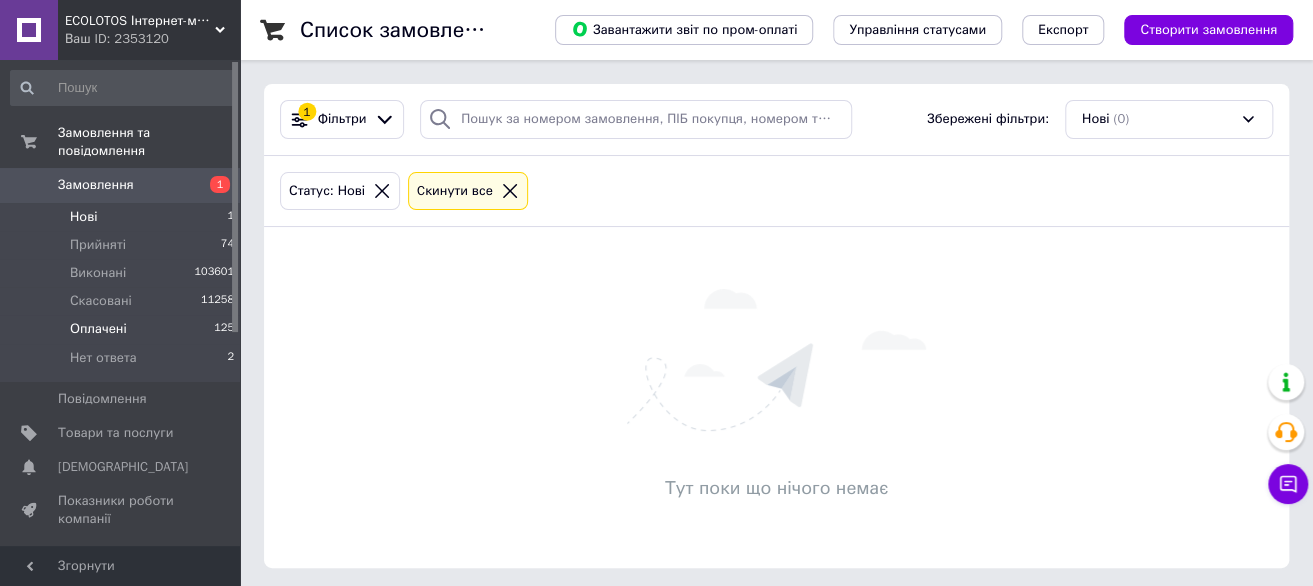 click on "Оплачені 125" at bounding box center [123, 329] 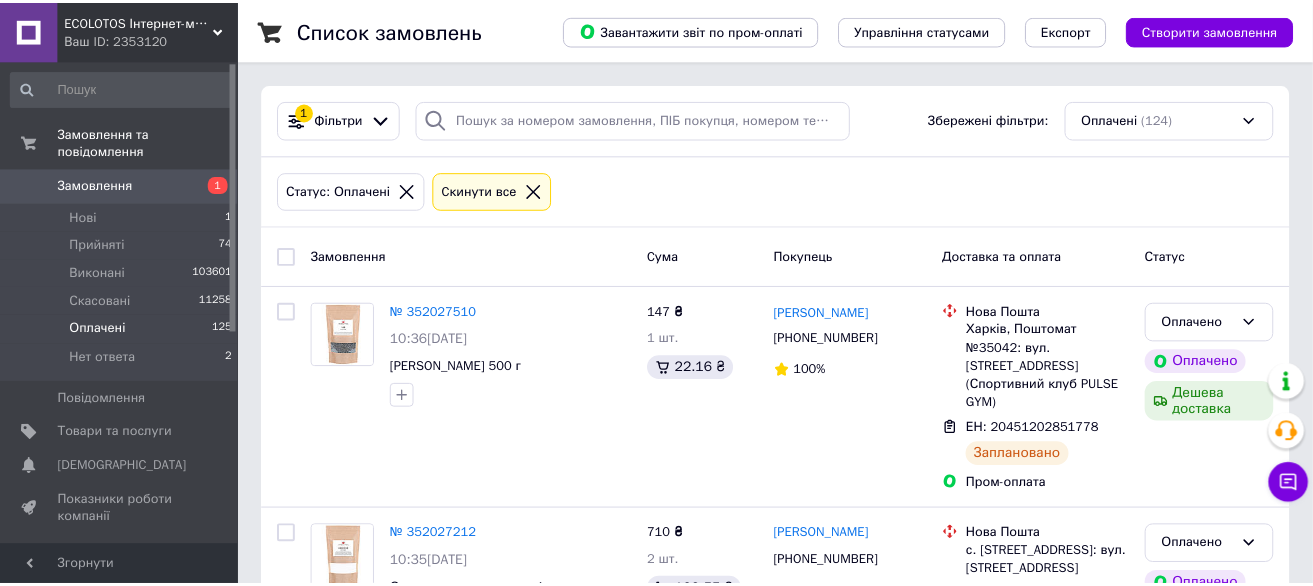 scroll, scrollTop: 100, scrollLeft: 0, axis: vertical 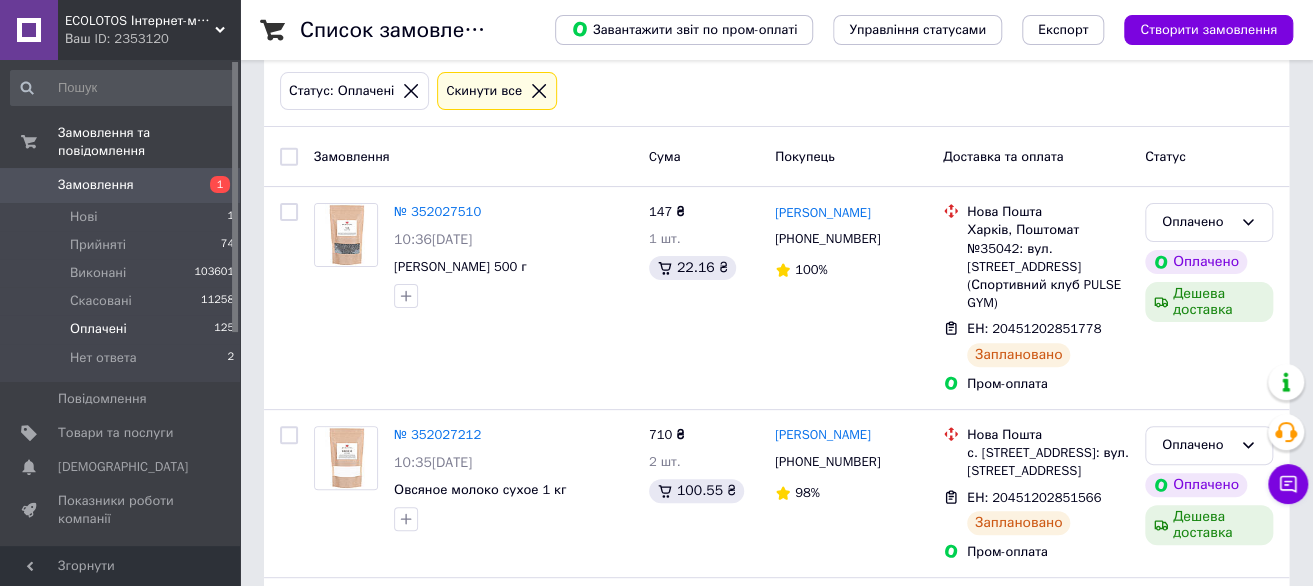 click on "Cкинути все" at bounding box center [484, 91] 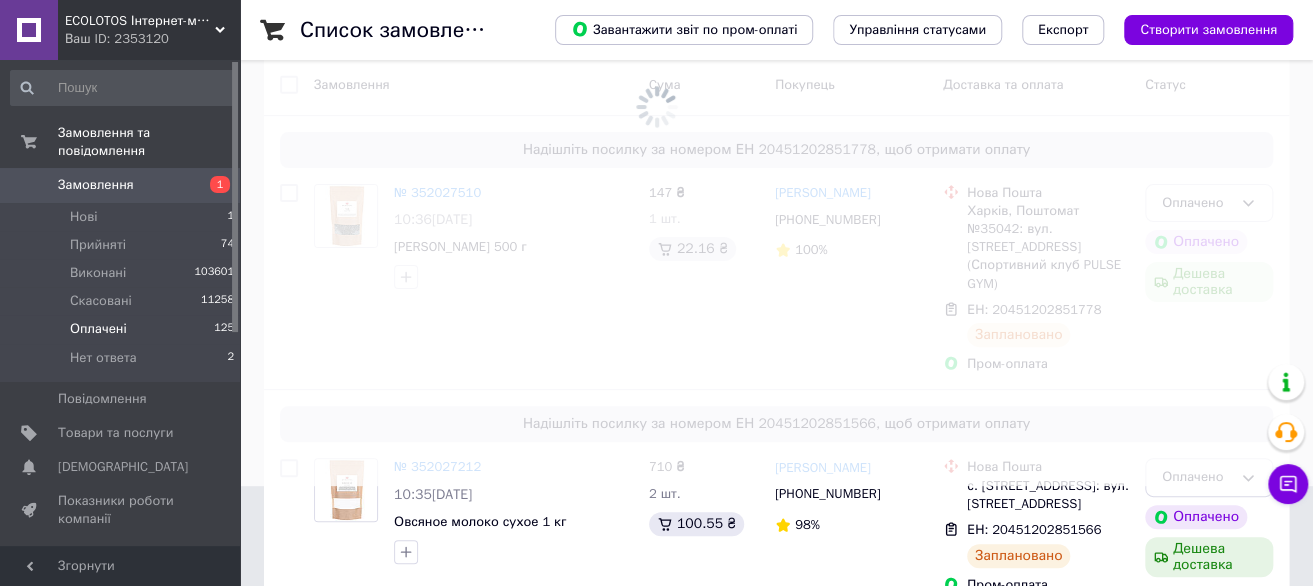 scroll, scrollTop: 0, scrollLeft: 0, axis: both 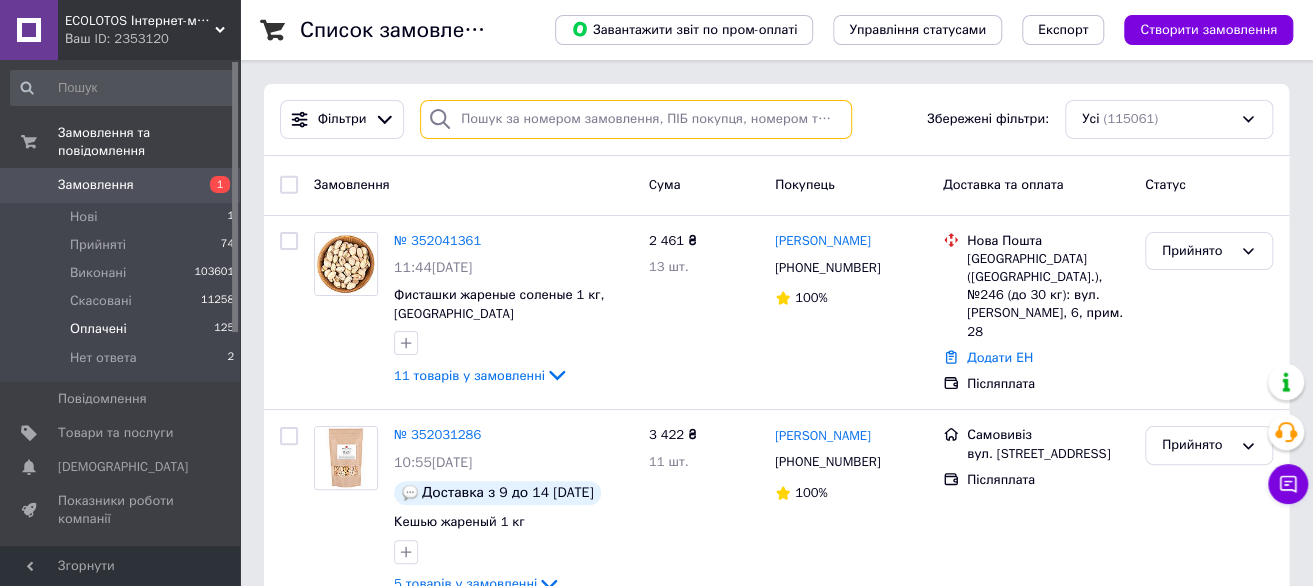 click at bounding box center (636, 119) 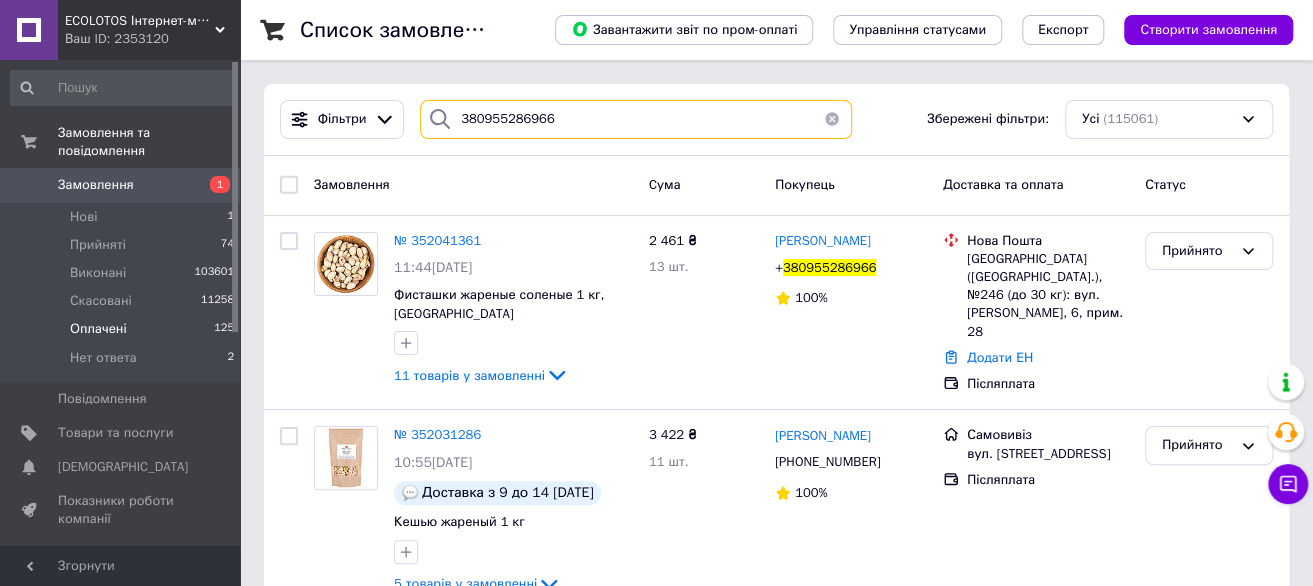 type on "380955286966" 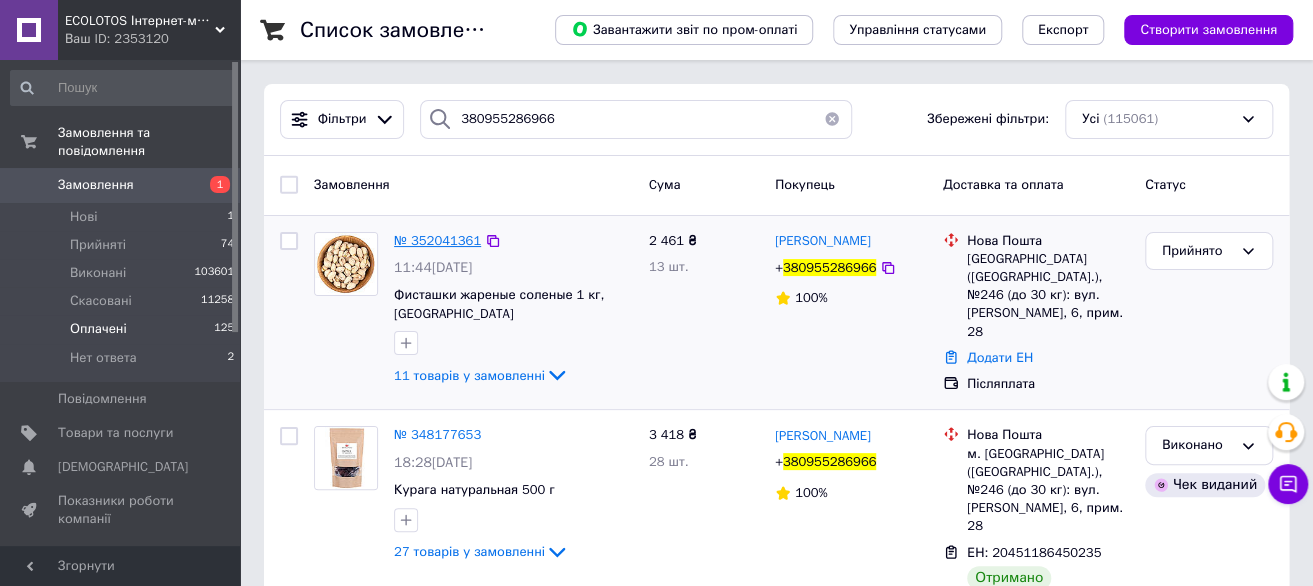 click on "№ 352041361" at bounding box center [437, 240] 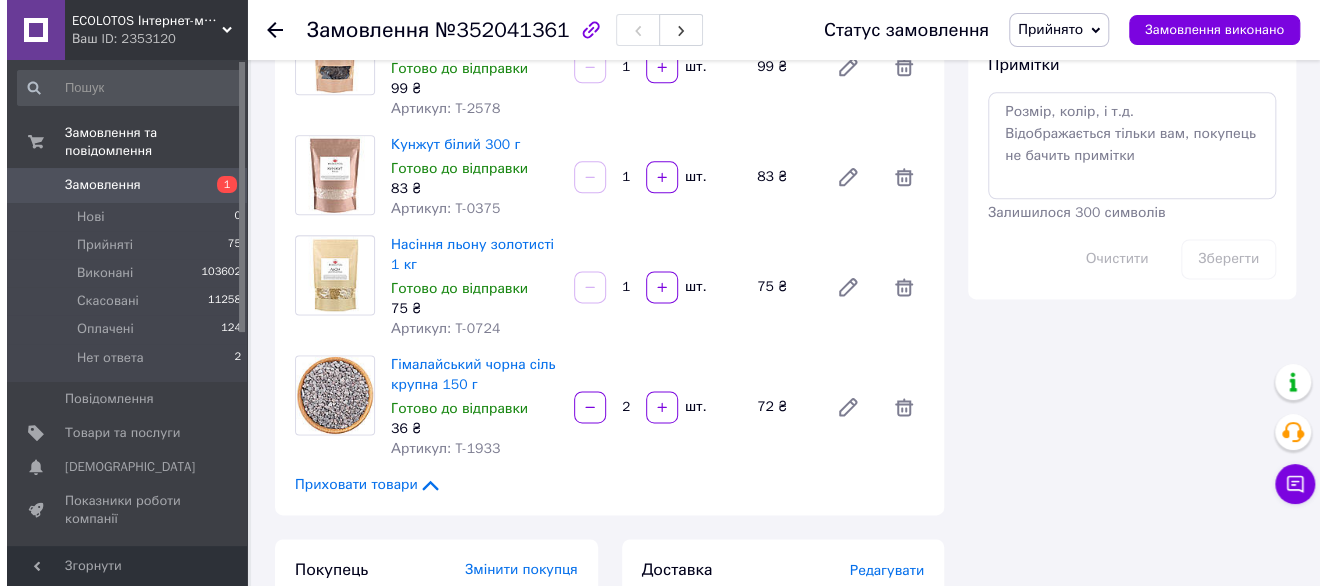 scroll, scrollTop: 1100, scrollLeft: 0, axis: vertical 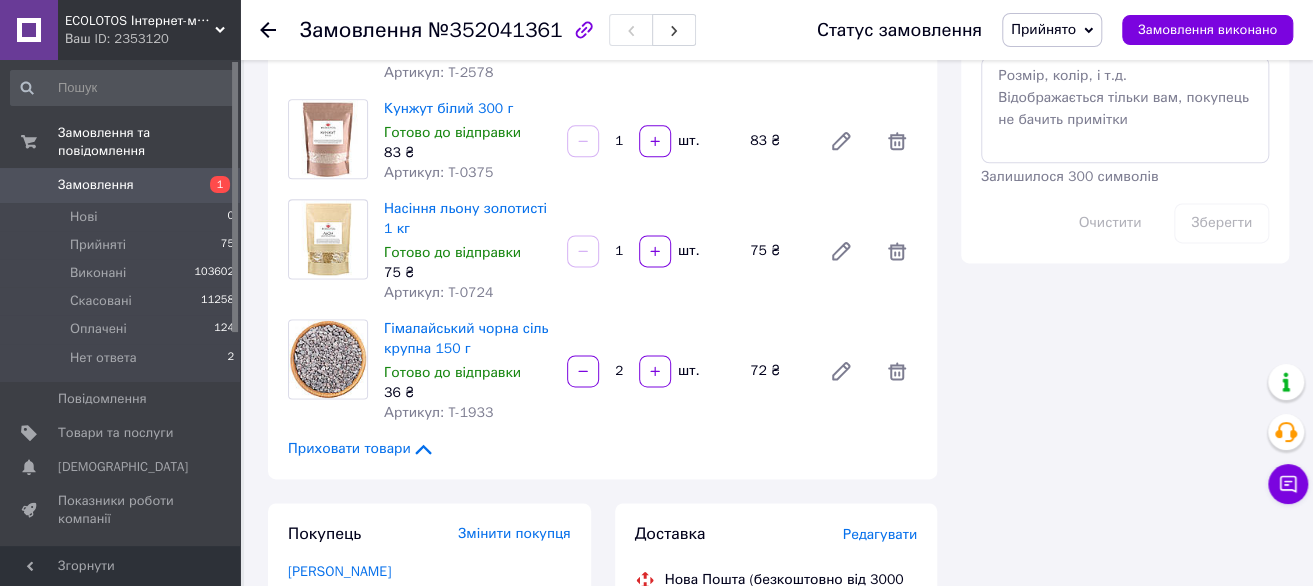 click on "Редагувати" at bounding box center [880, 534] 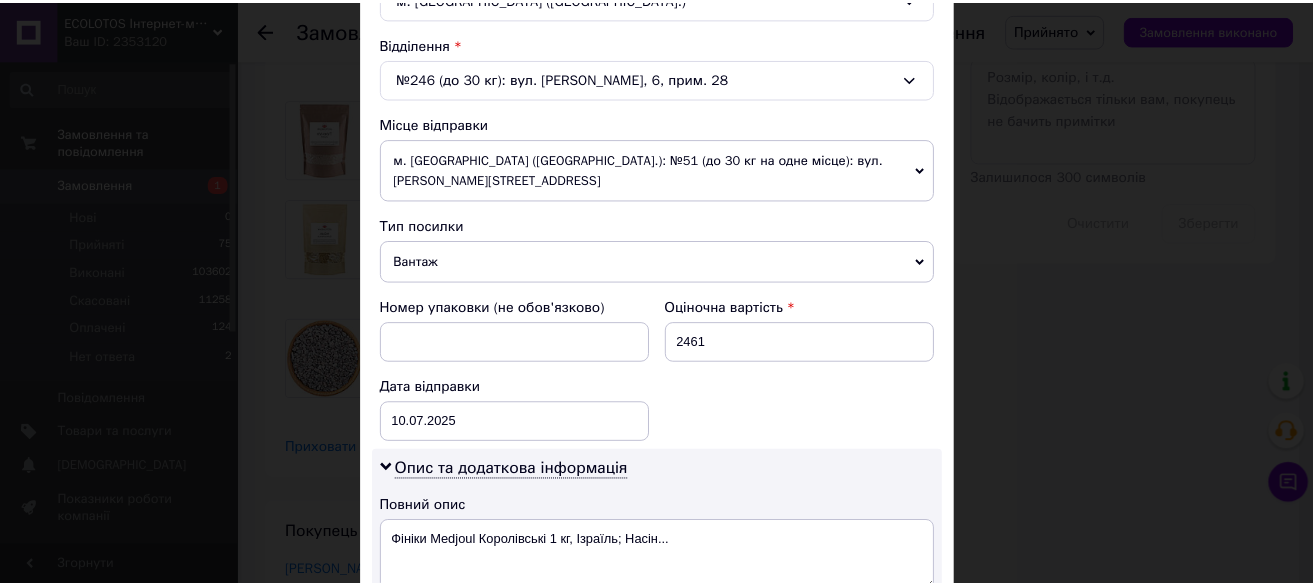 scroll, scrollTop: 1100, scrollLeft: 0, axis: vertical 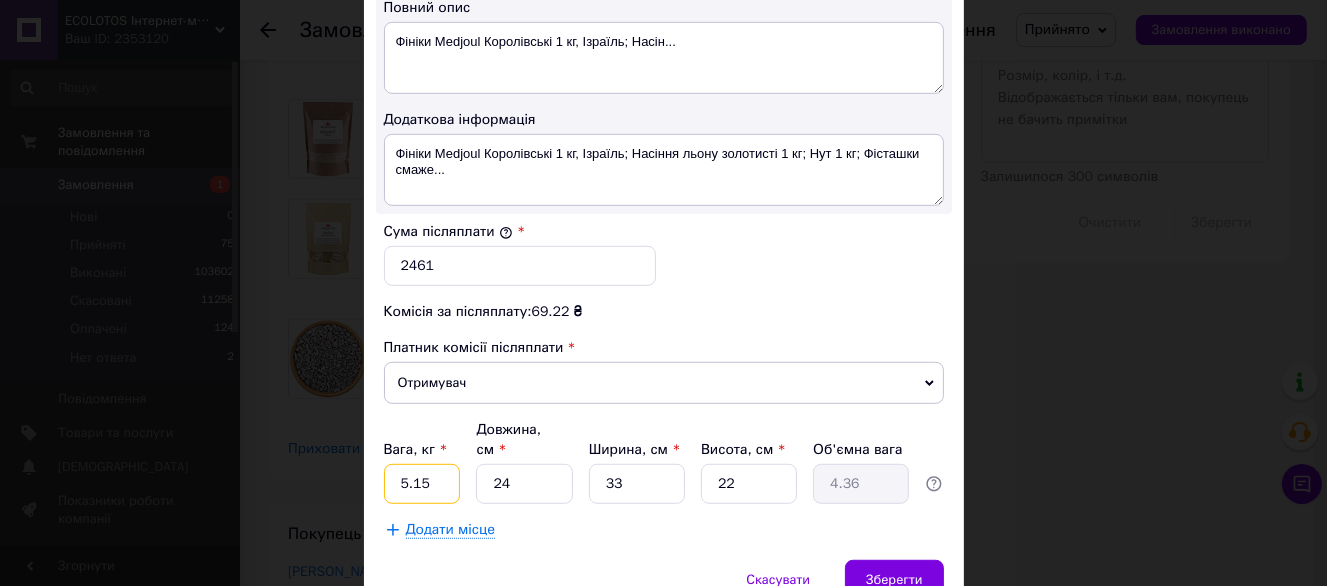click on "5.15" at bounding box center (422, 484) 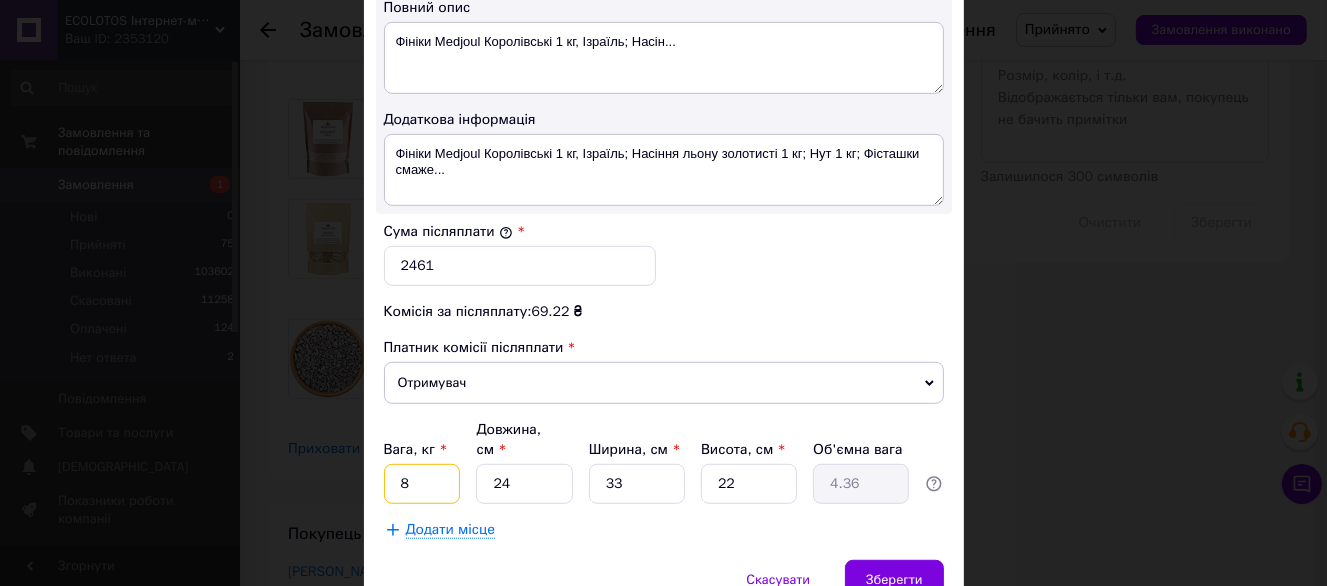 type on "8" 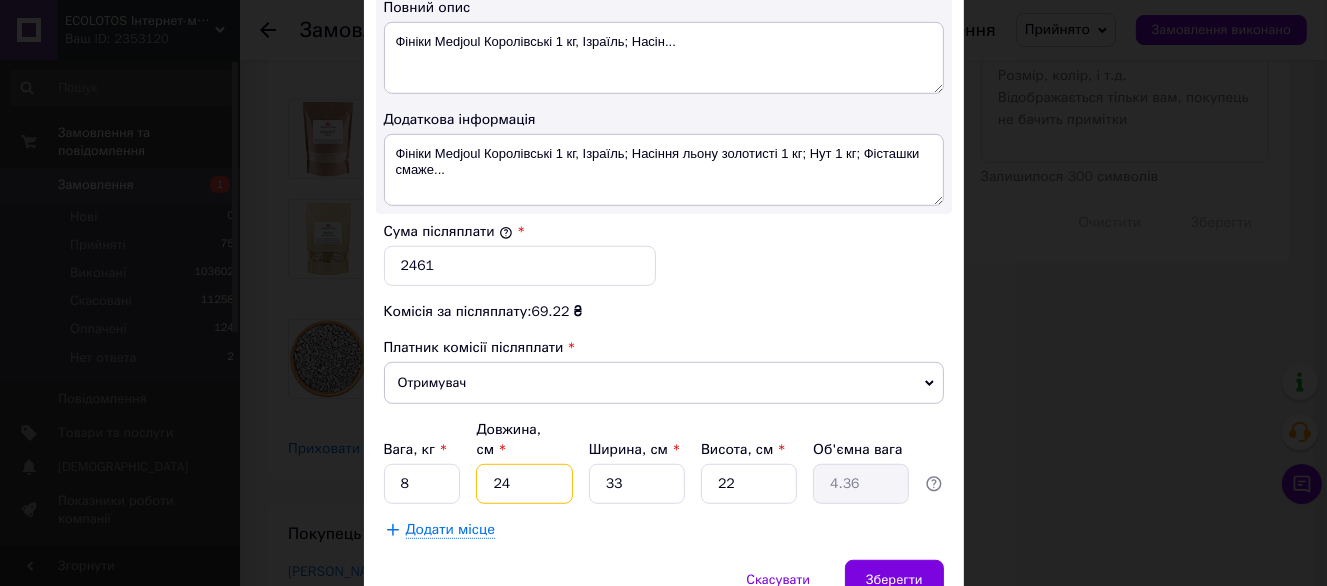 click on "24" at bounding box center [524, 484] 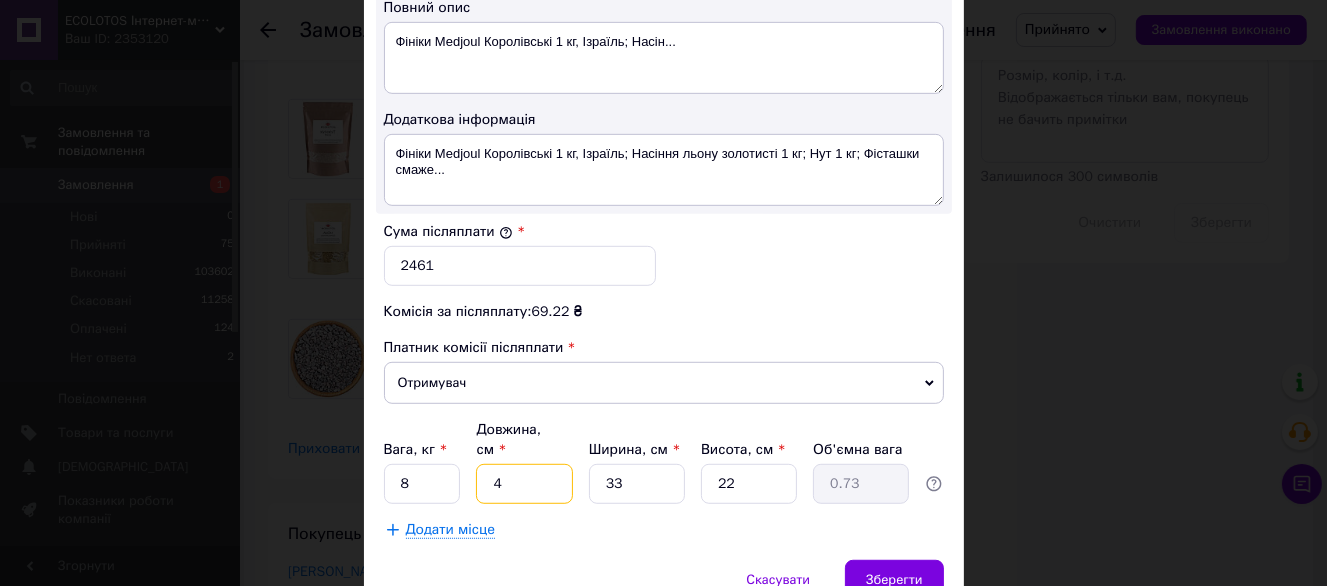type on "40" 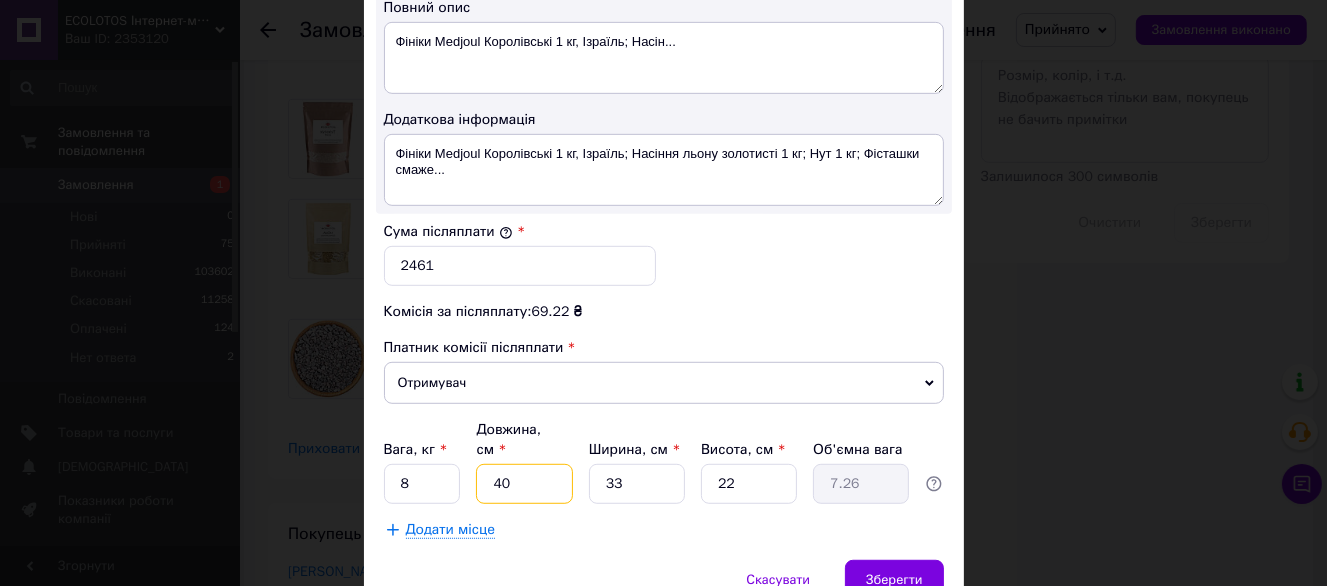 type on "40" 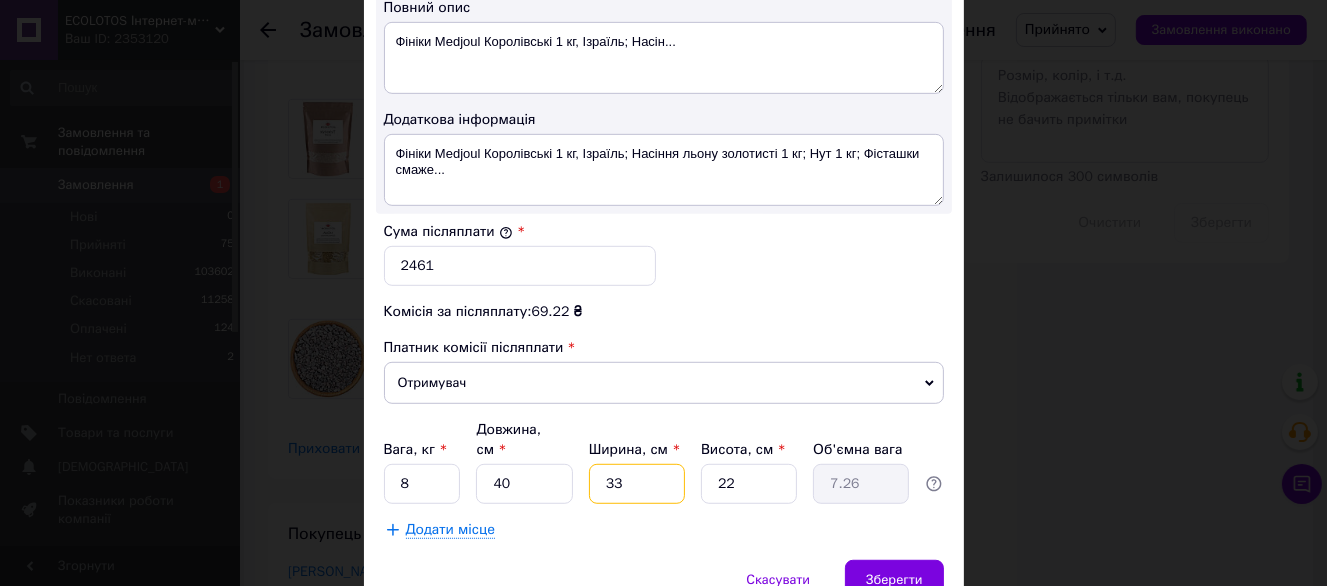click on "33" at bounding box center (637, 484) 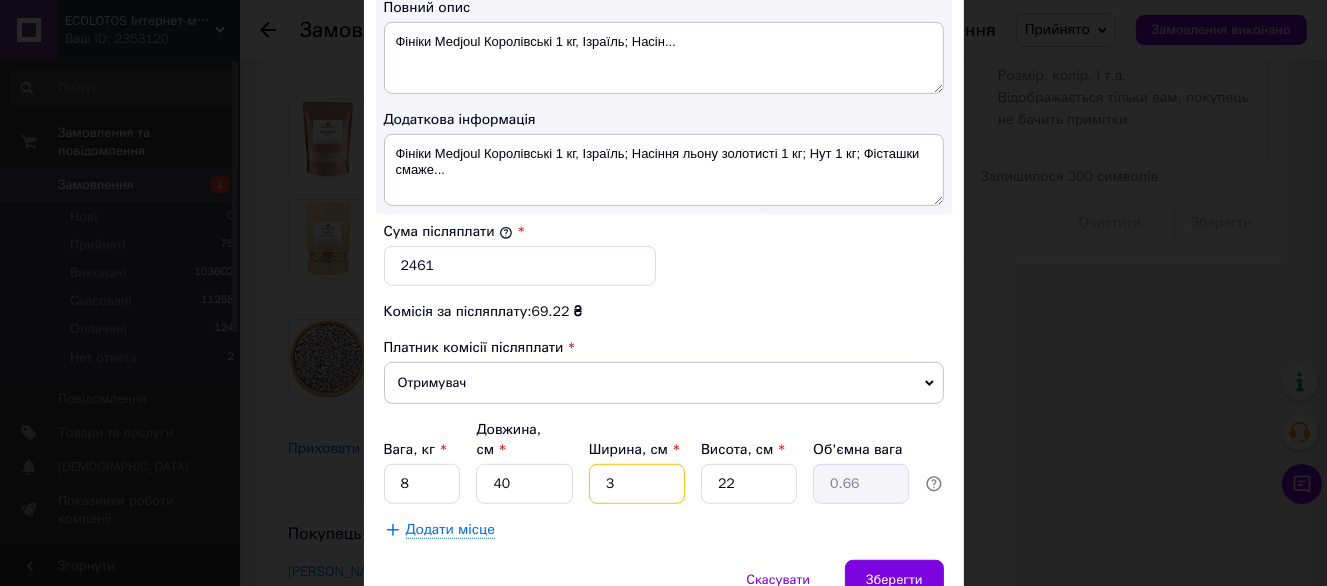 type on "32" 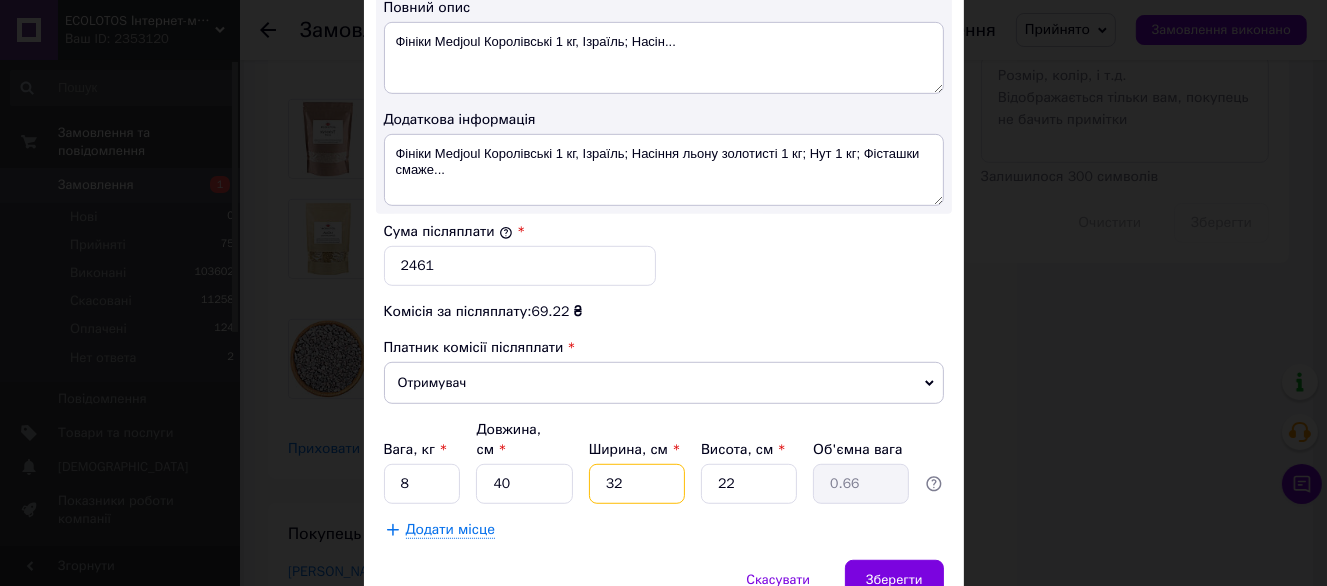 type on "7.04" 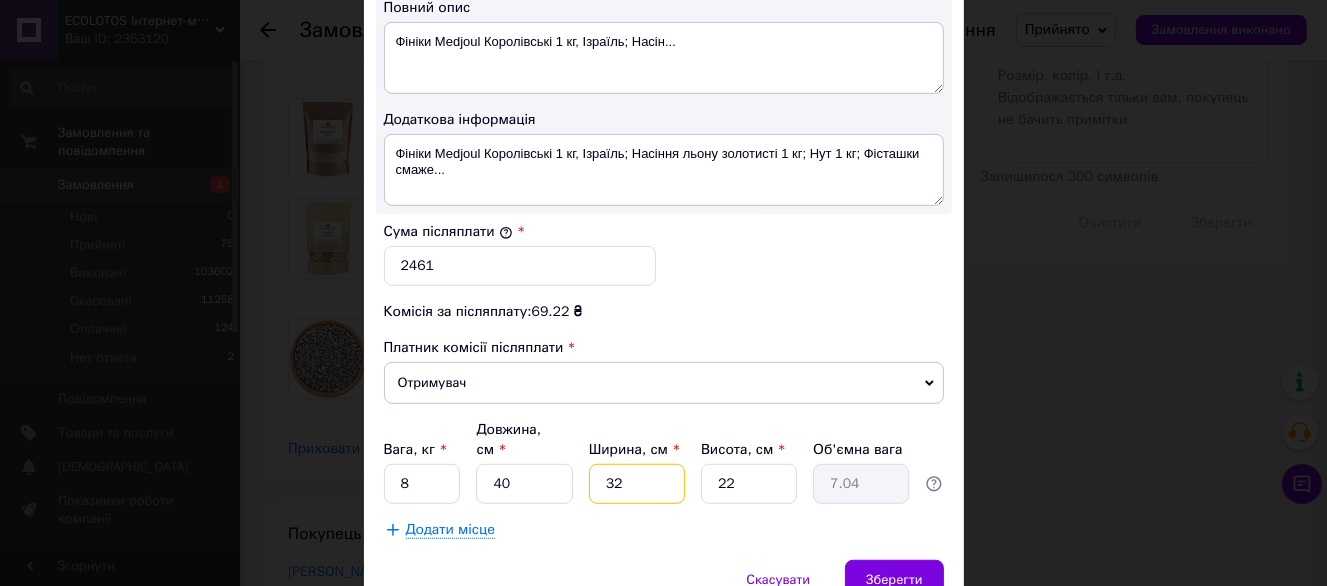 type on "32" 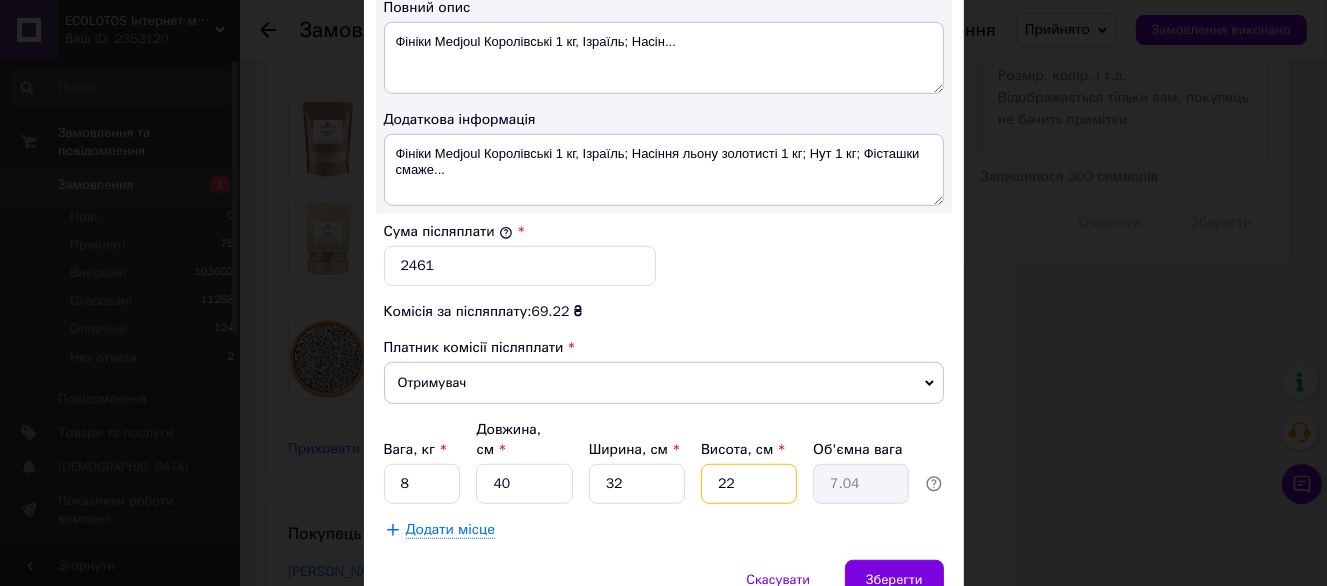click on "22" at bounding box center (749, 484) 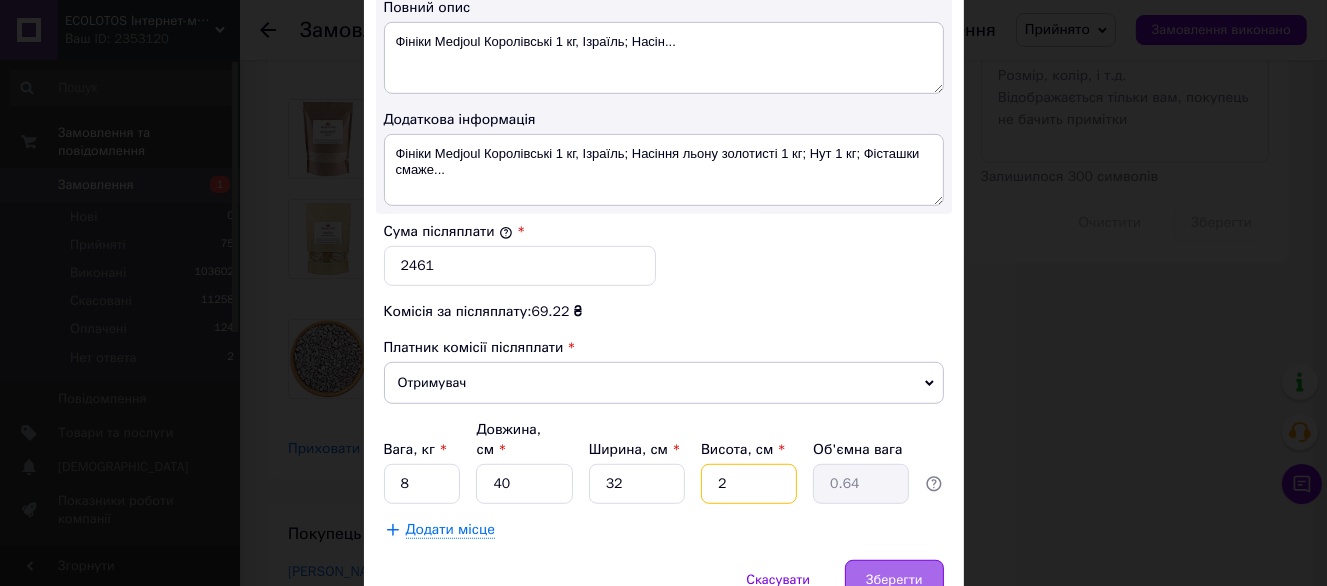 type on "21" 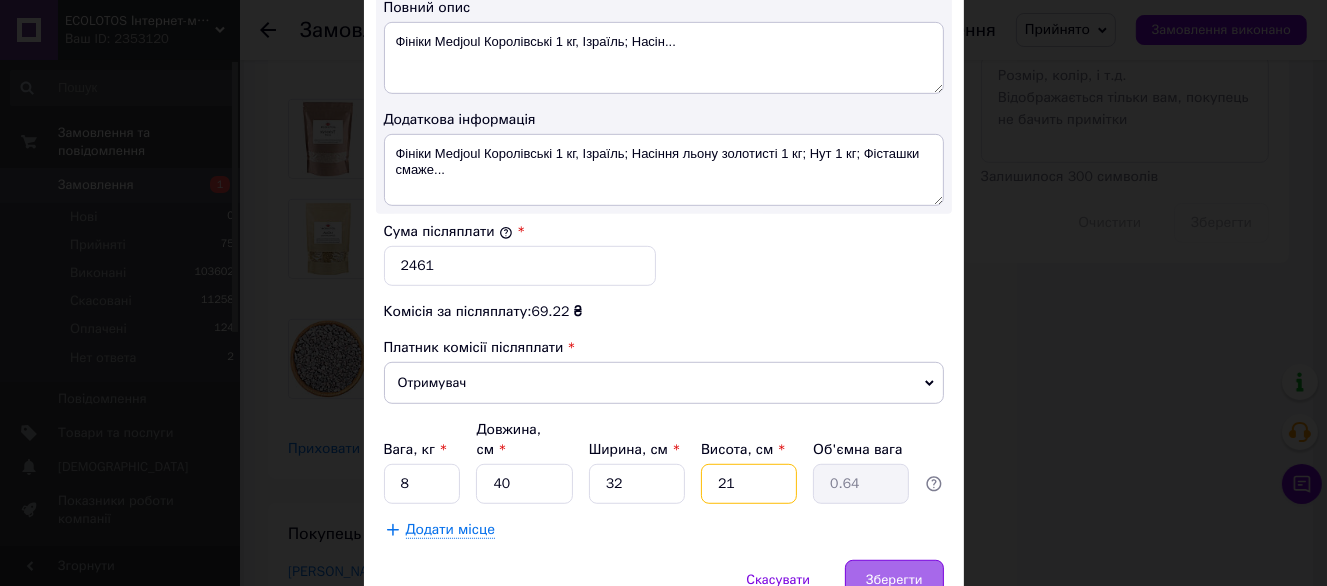 type on "6.72" 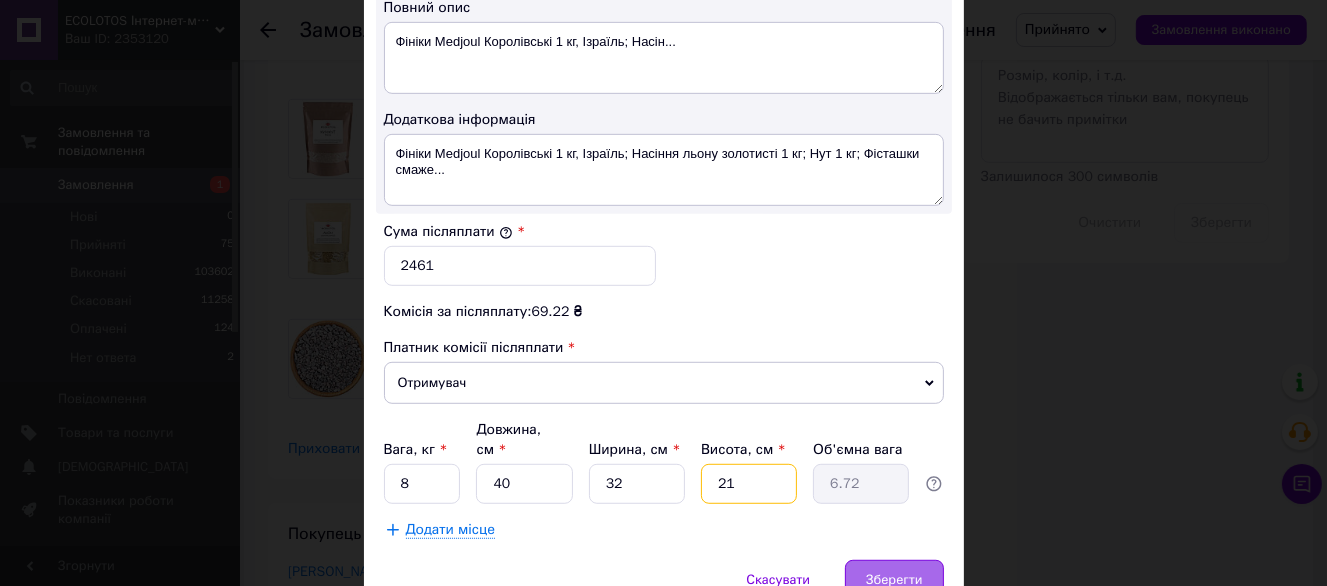 type on "21" 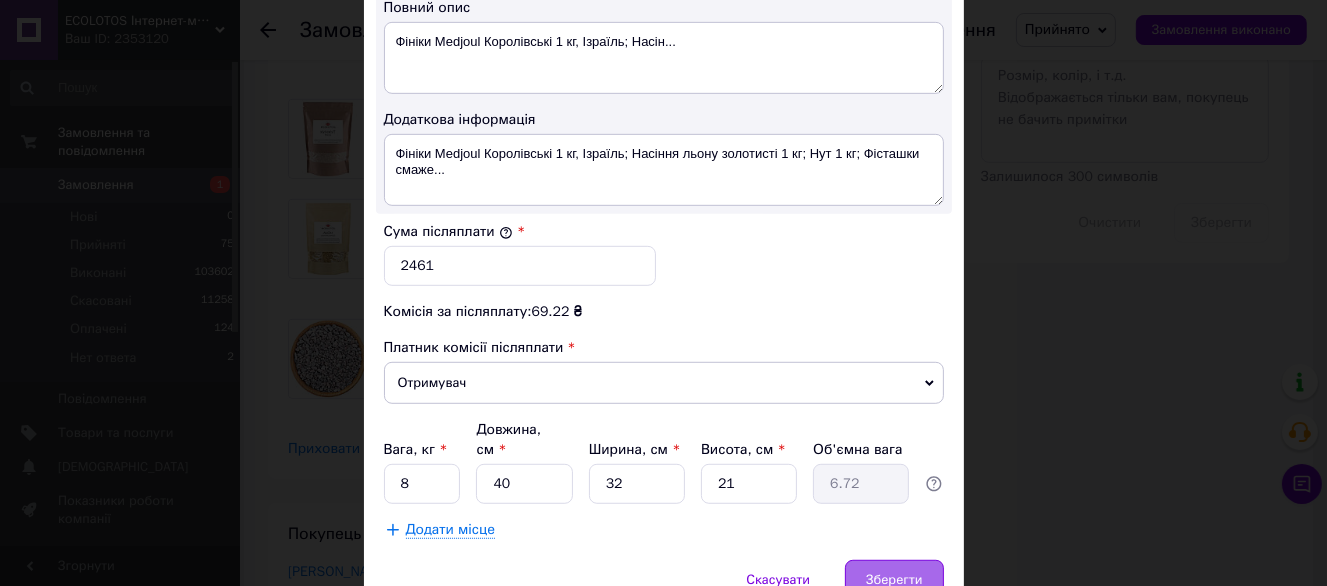 click on "Зберегти" at bounding box center [894, 580] 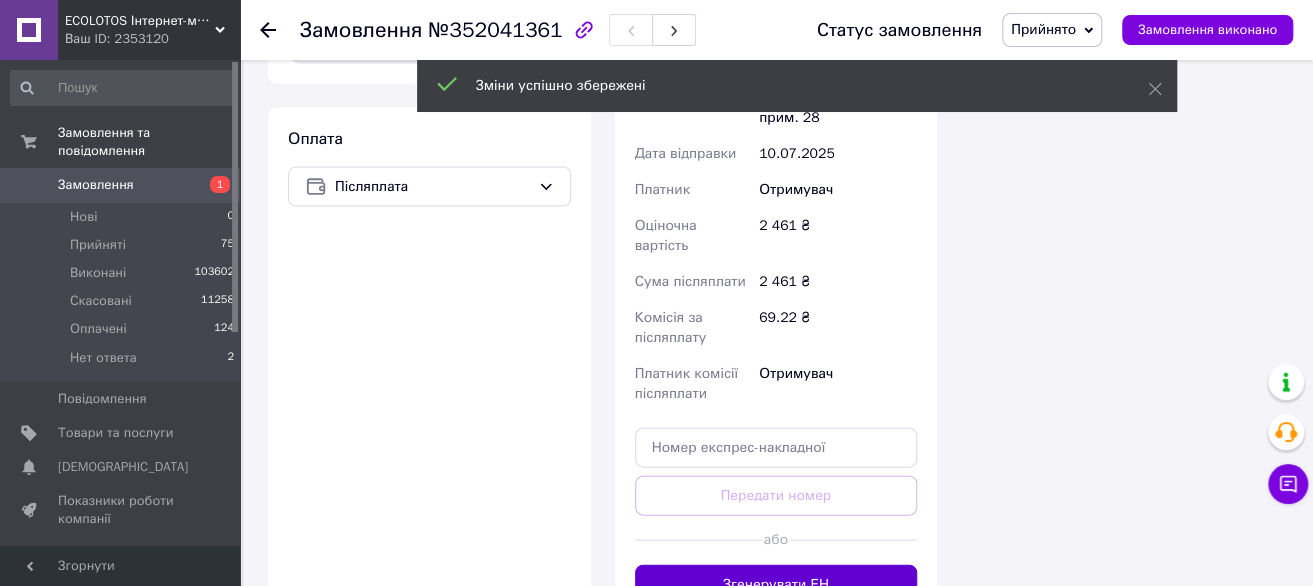 scroll, scrollTop: 1800, scrollLeft: 0, axis: vertical 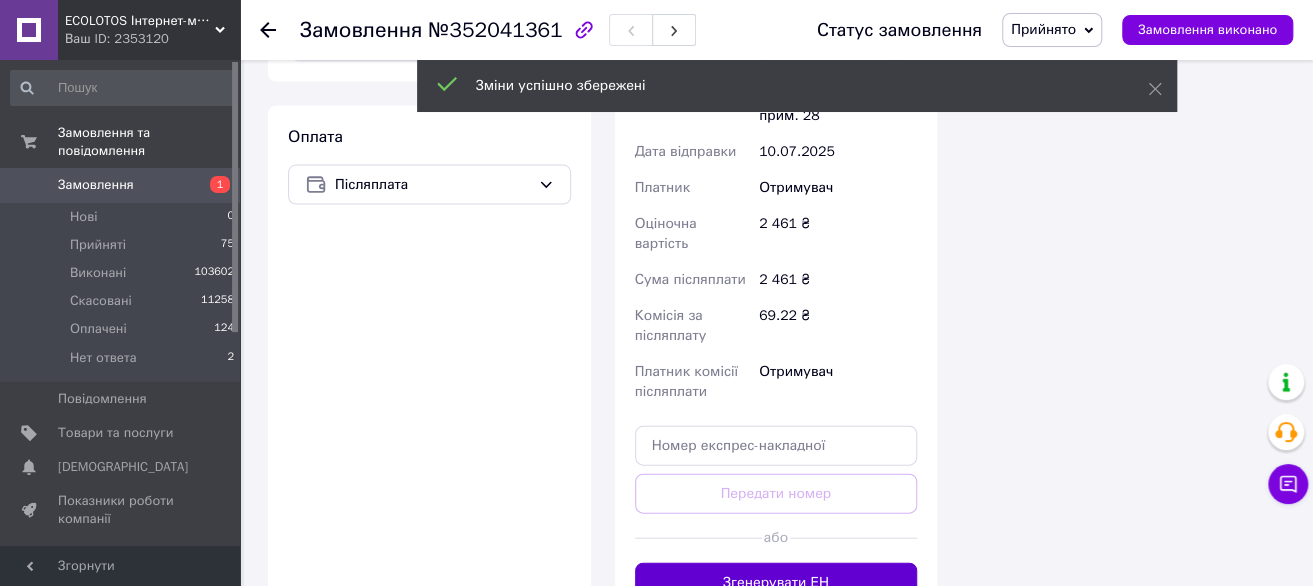 click on "Згенерувати ЕН" at bounding box center (776, 583) 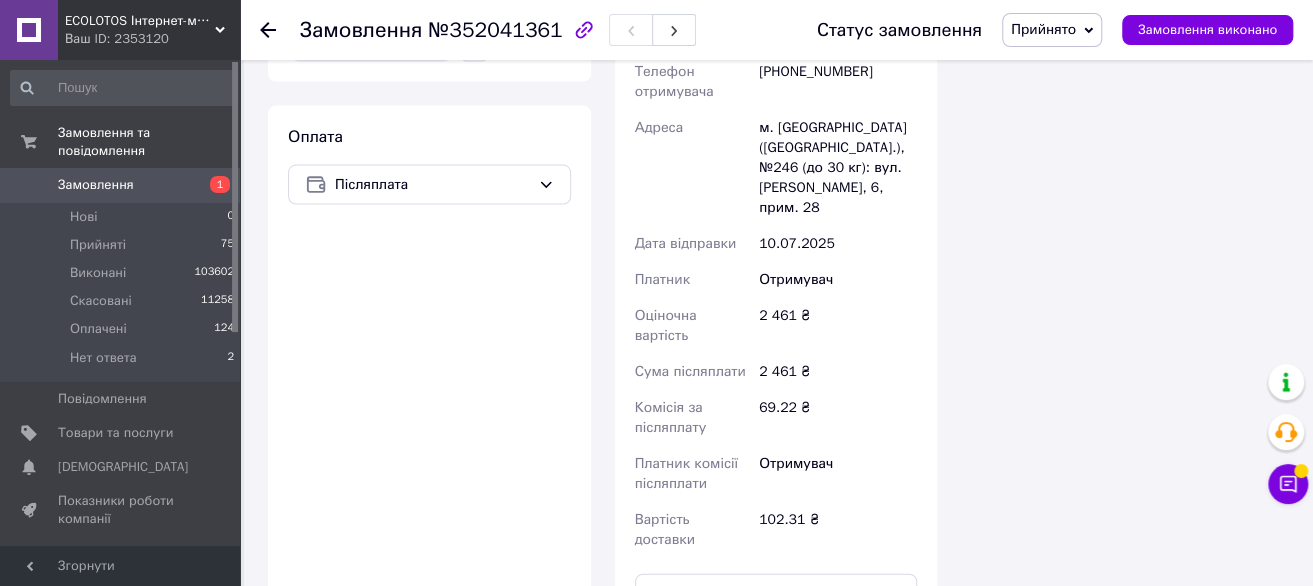 scroll, scrollTop: 1300, scrollLeft: 0, axis: vertical 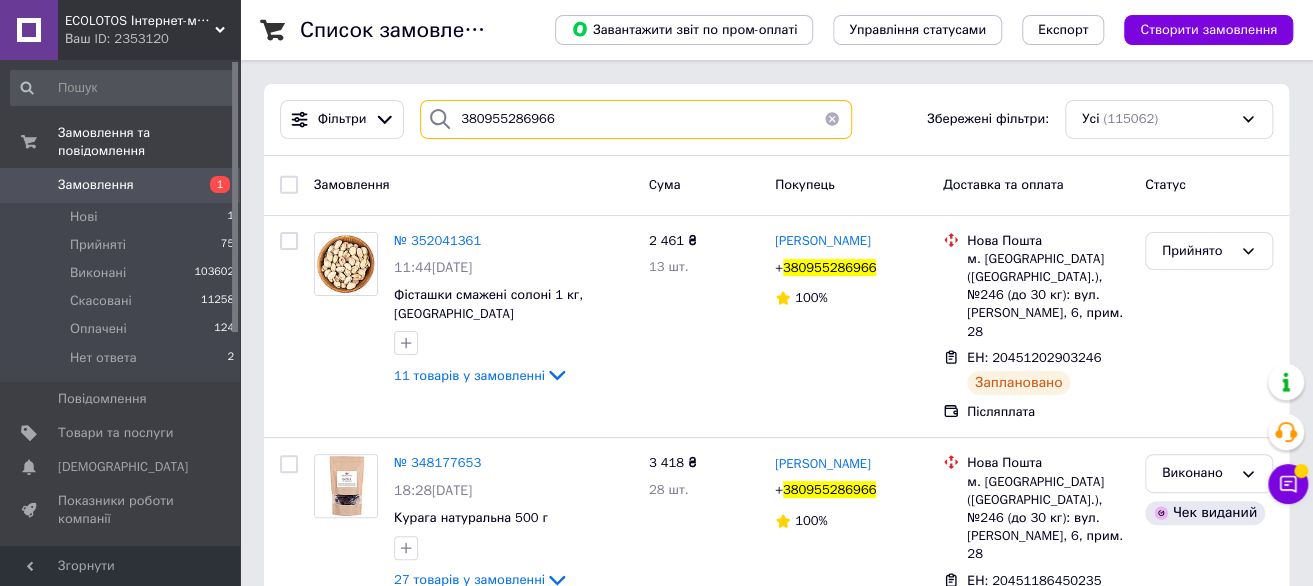 click on "380955286966" at bounding box center [636, 119] 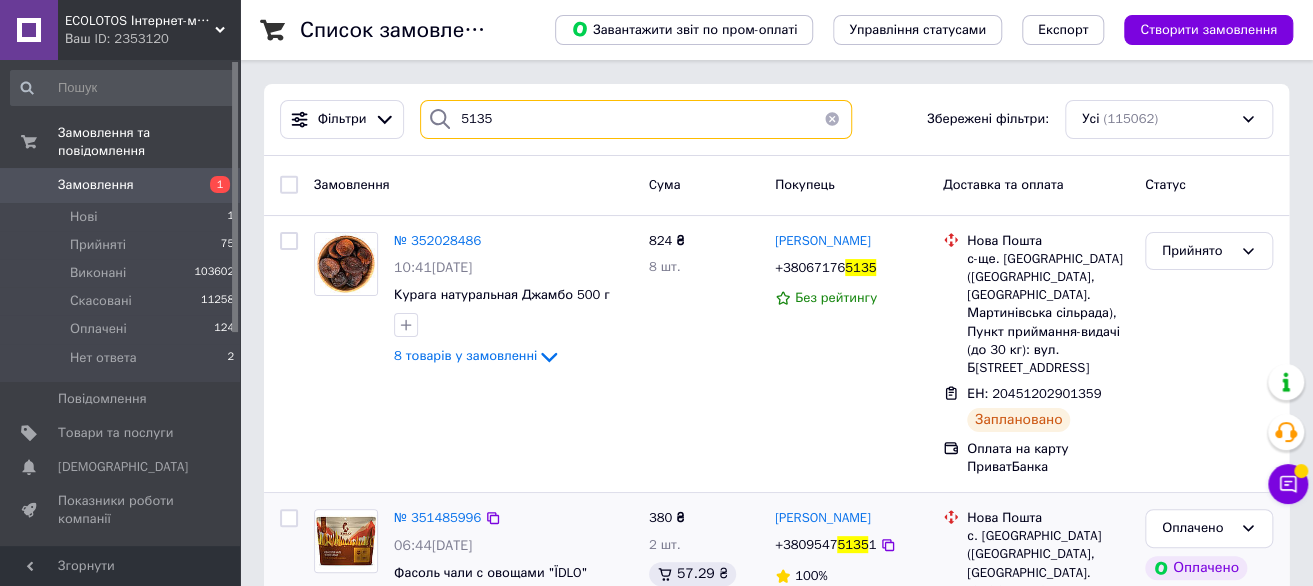type on "5135" 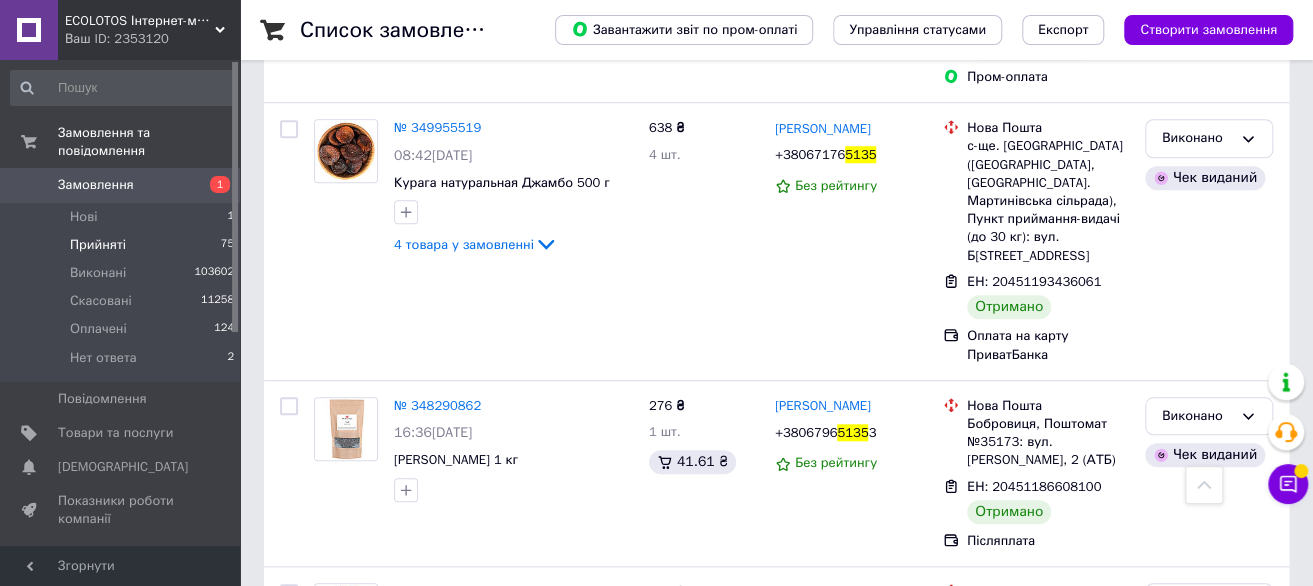 scroll, scrollTop: 400, scrollLeft: 0, axis: vertical 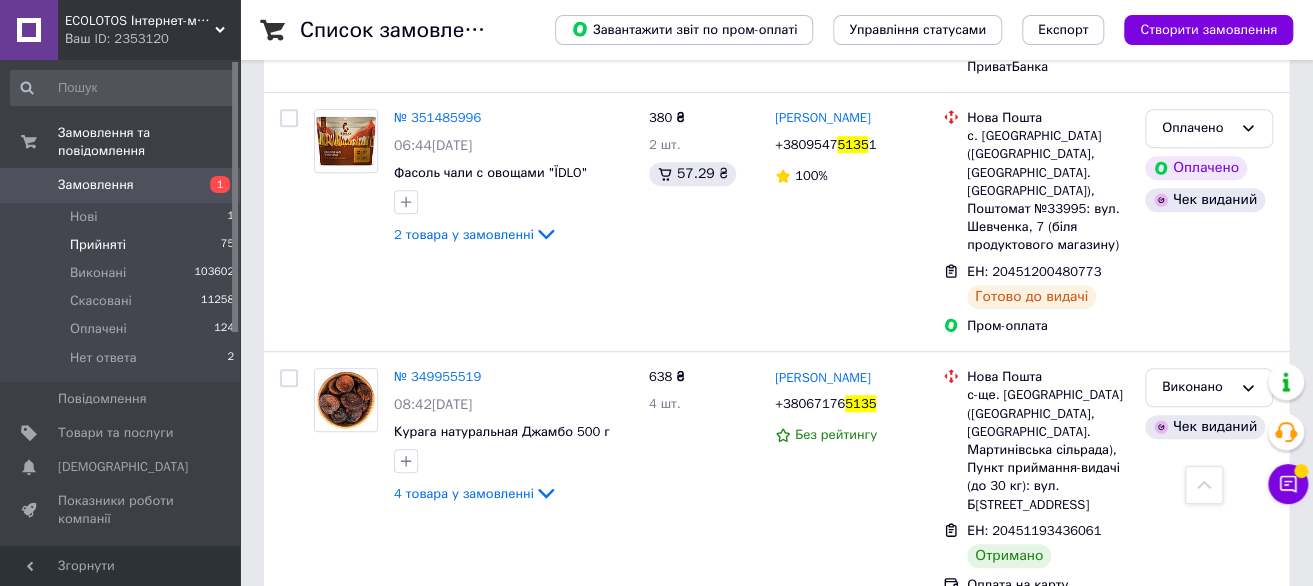 click on "Прийняті 75" at bounding box center (123, 245) 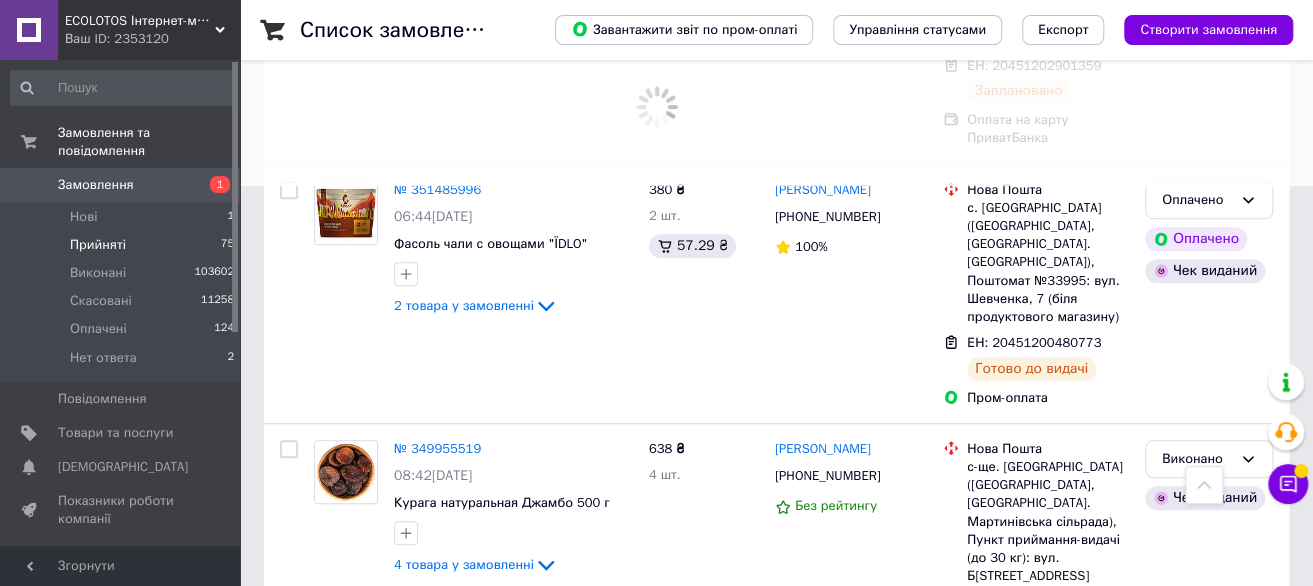 type 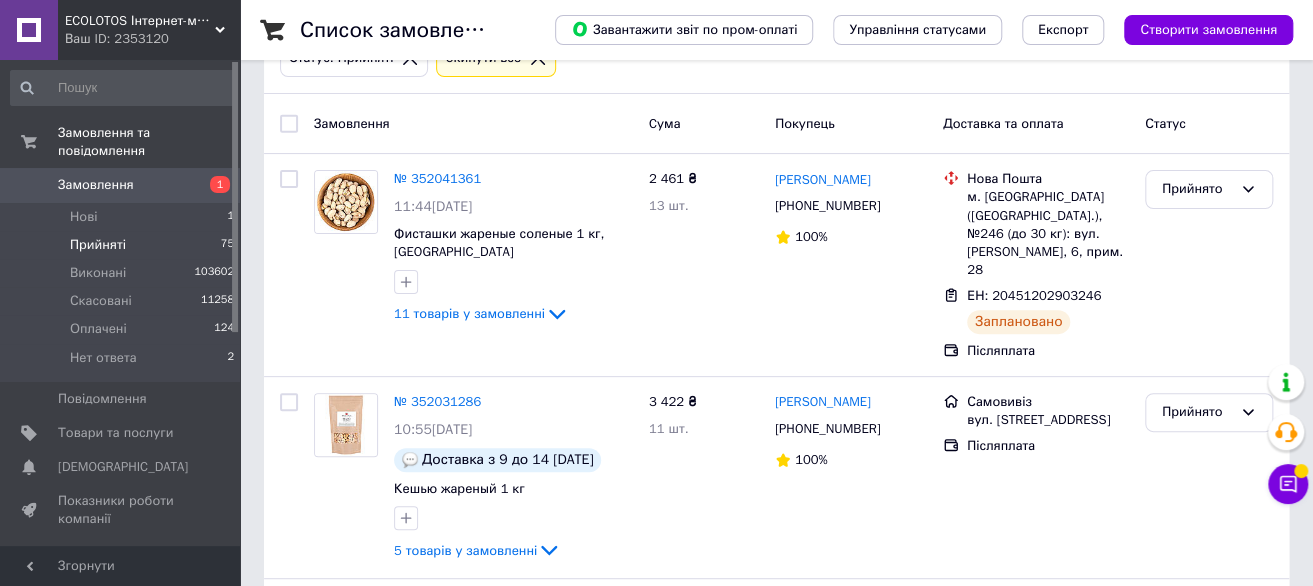 scroll, scrollTop: 100, scrollLeft: 0, axis: vertical 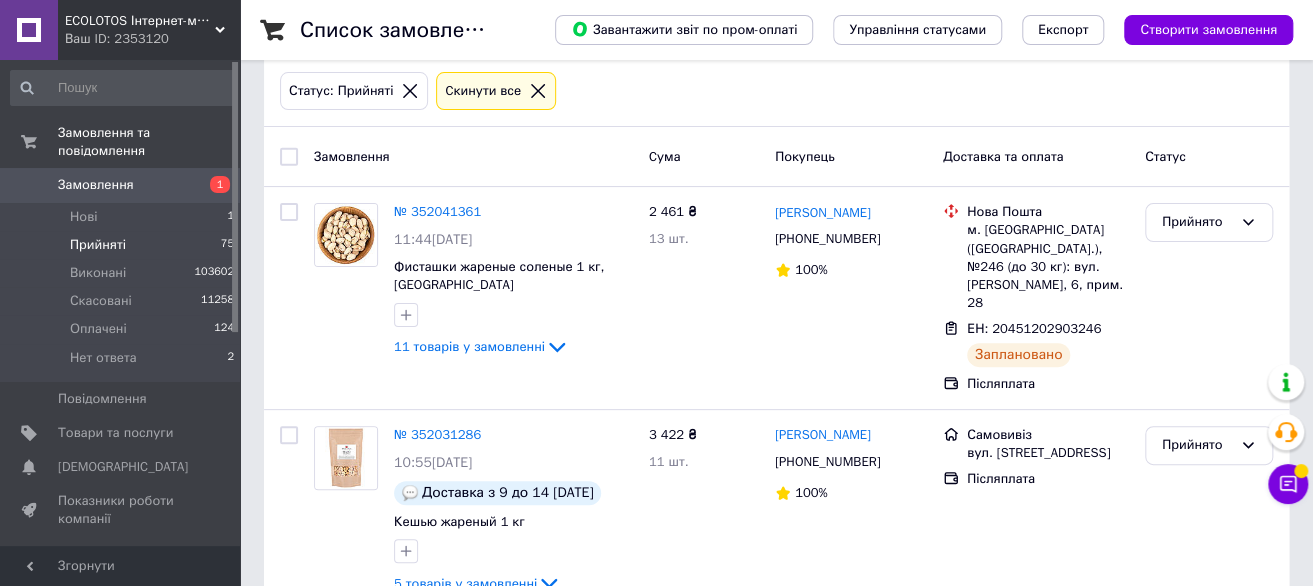 click on "Прийняті 75" at bounding box center (123, 245) 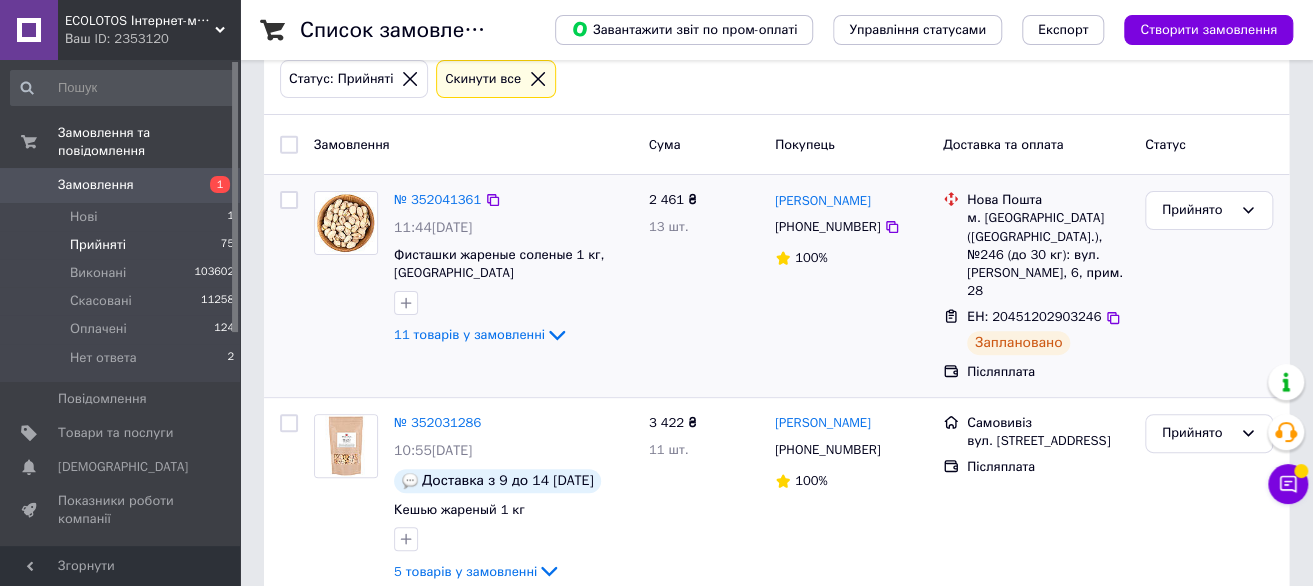 scroll, scrollTop: 200, scrollLeft: 0, axis: vertical 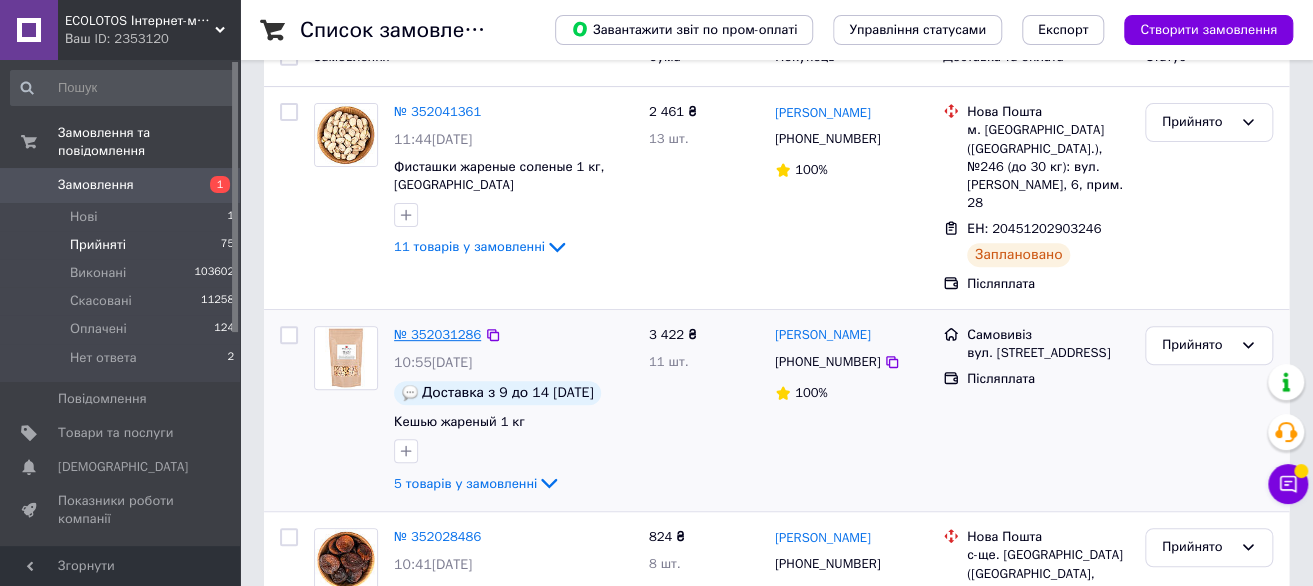 click on "№ 352031286" at bounding box center (437, 334) 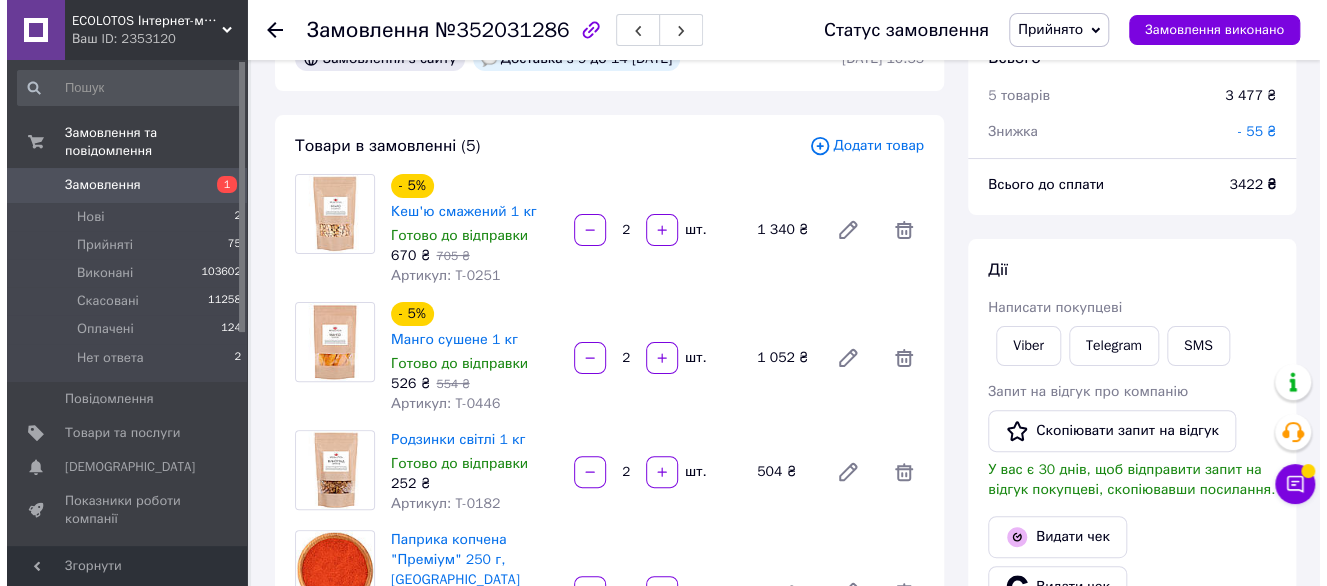 scroll, scrollTop: 0, scrollLeft: 0, axis: both 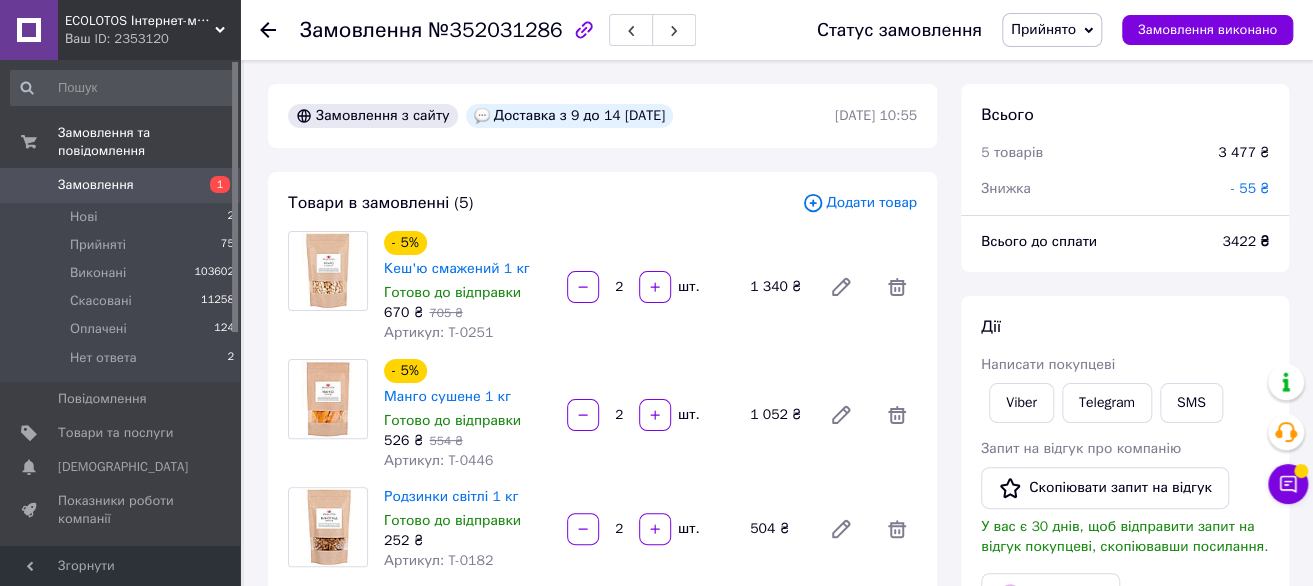 click on "Товари в замовленні (5)" at bounding box center (545, 203) 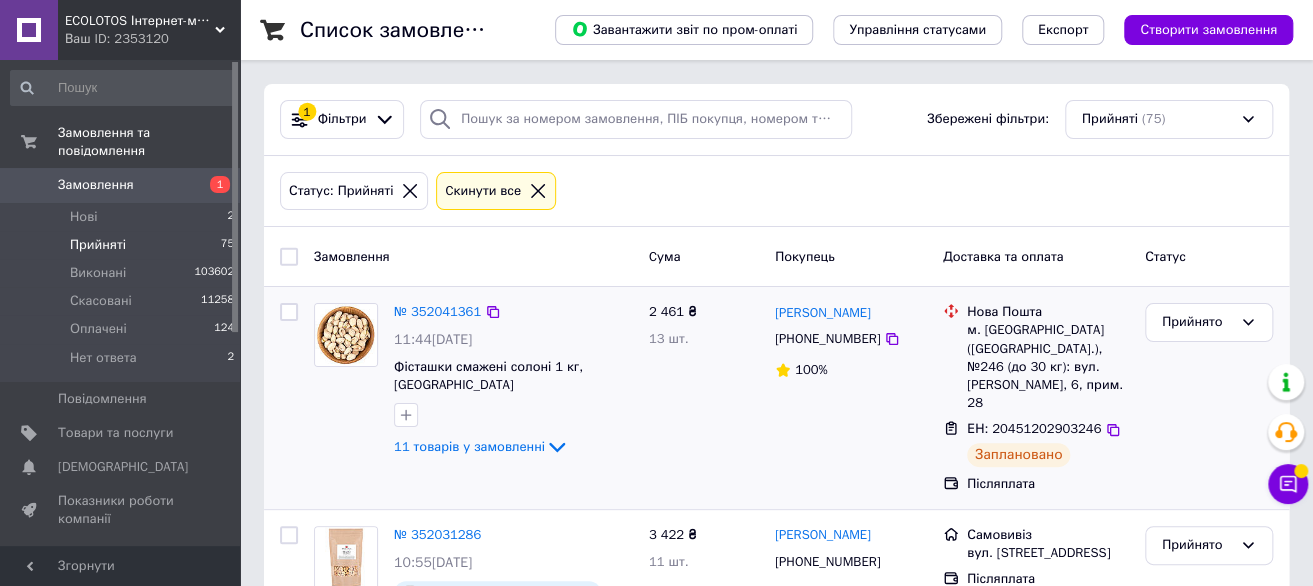 click on "Оксана Матвиенко +380955286966 100%" at bounding box center [851, 398] 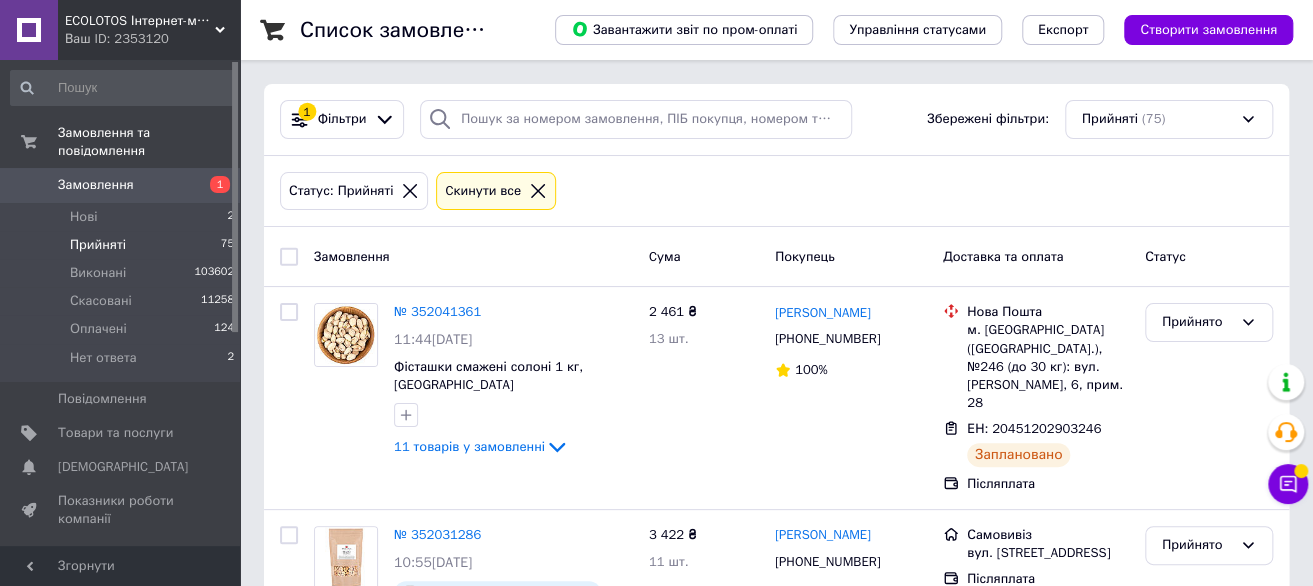 click on "Статус: Прийняті Cкинути все" at bounding box center [776, 191] 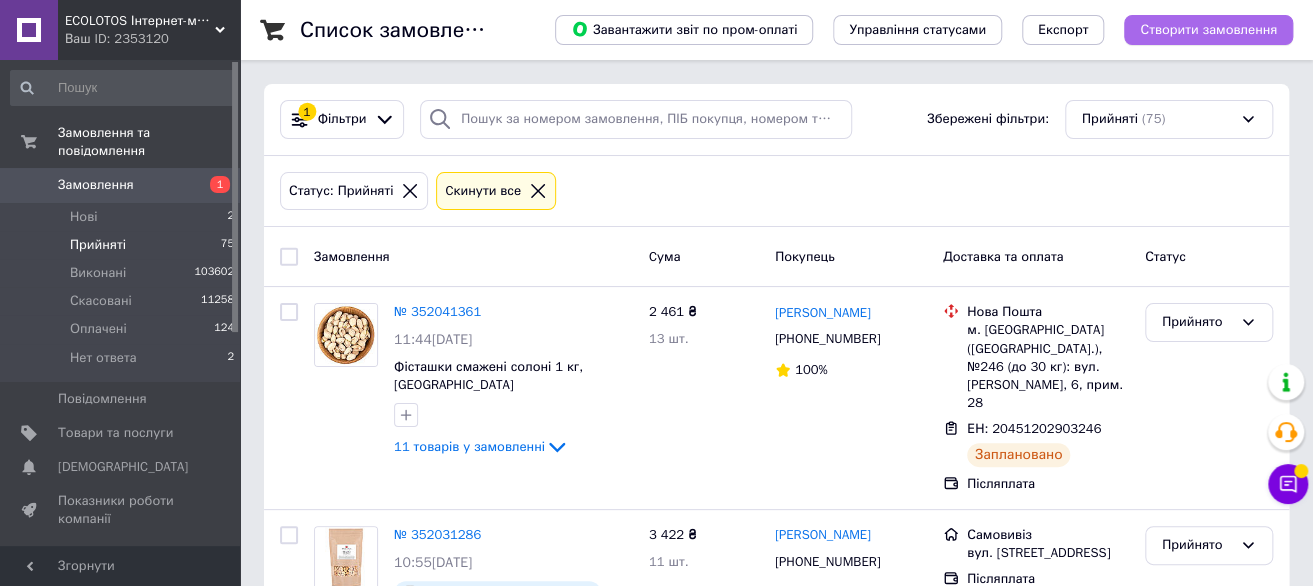 click on "Створити замовлення" at bounding box center [1208, 30] 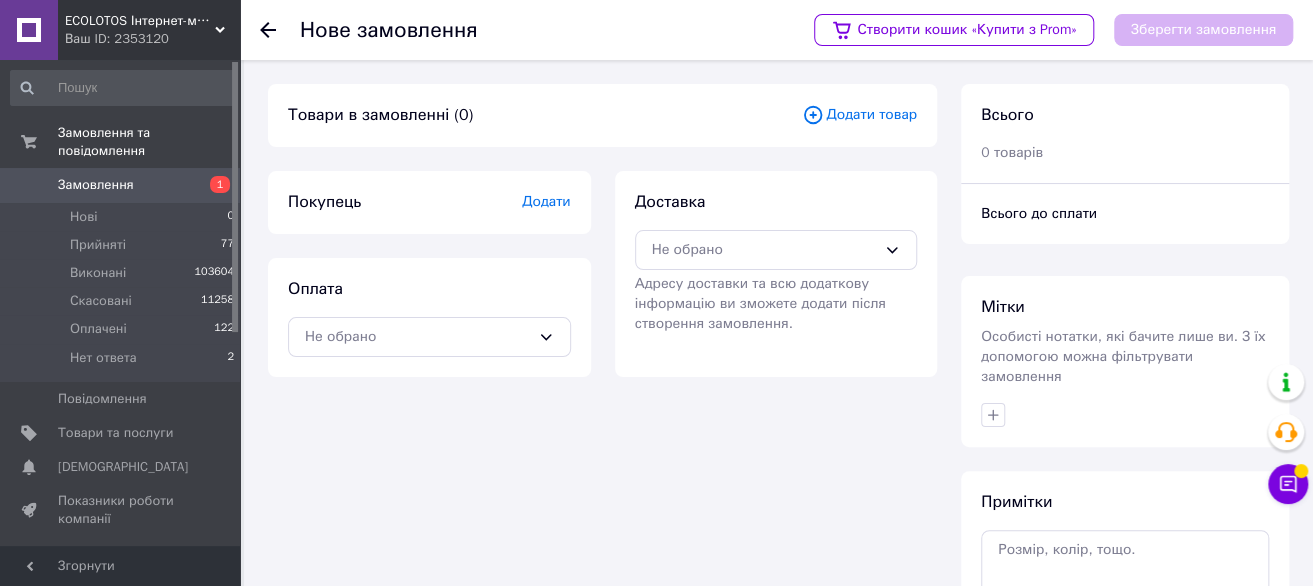 click on "Оплата Не обрано" at bounding box center [429, 317] 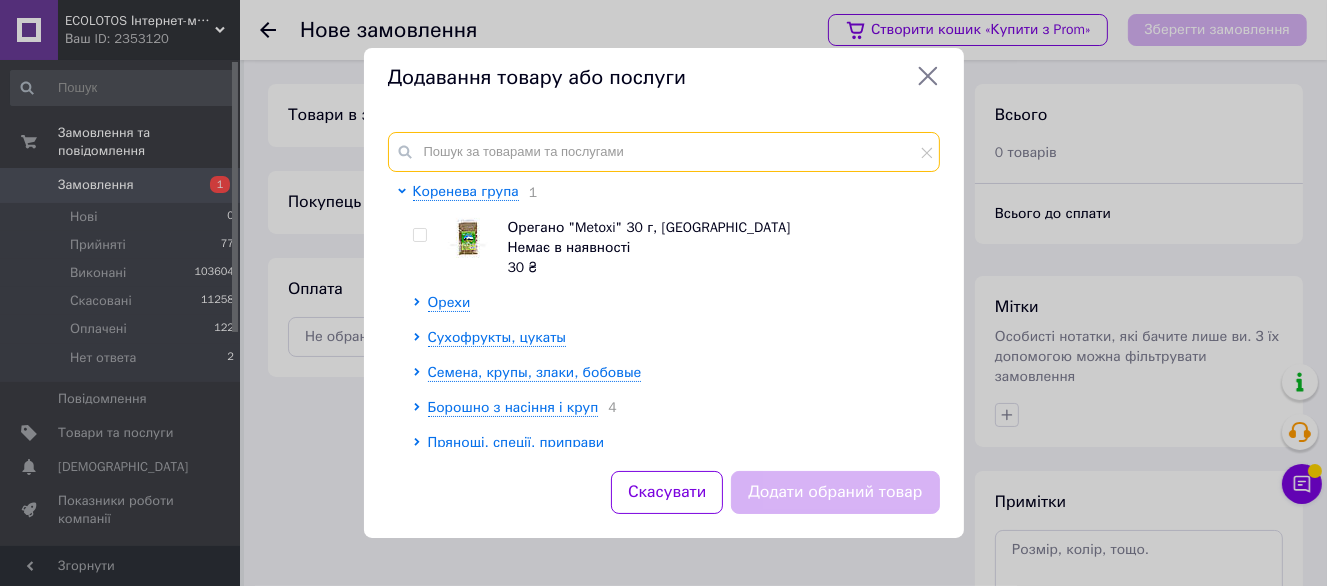 click at bounding box center [664, 152] 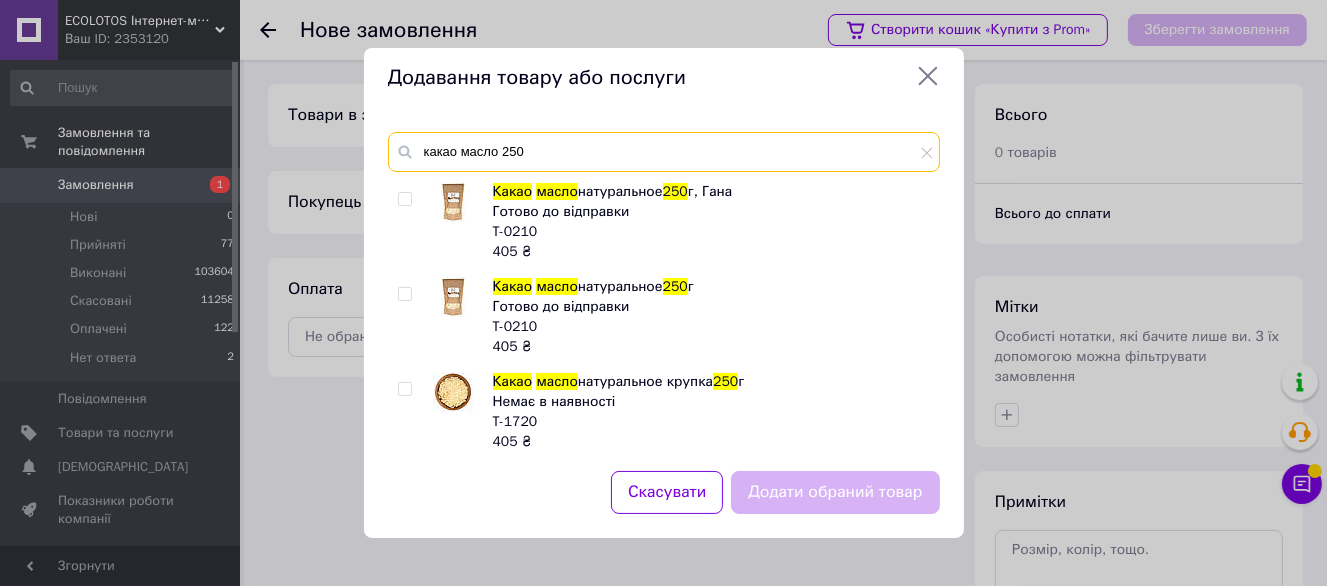 type on "какао масло 250" 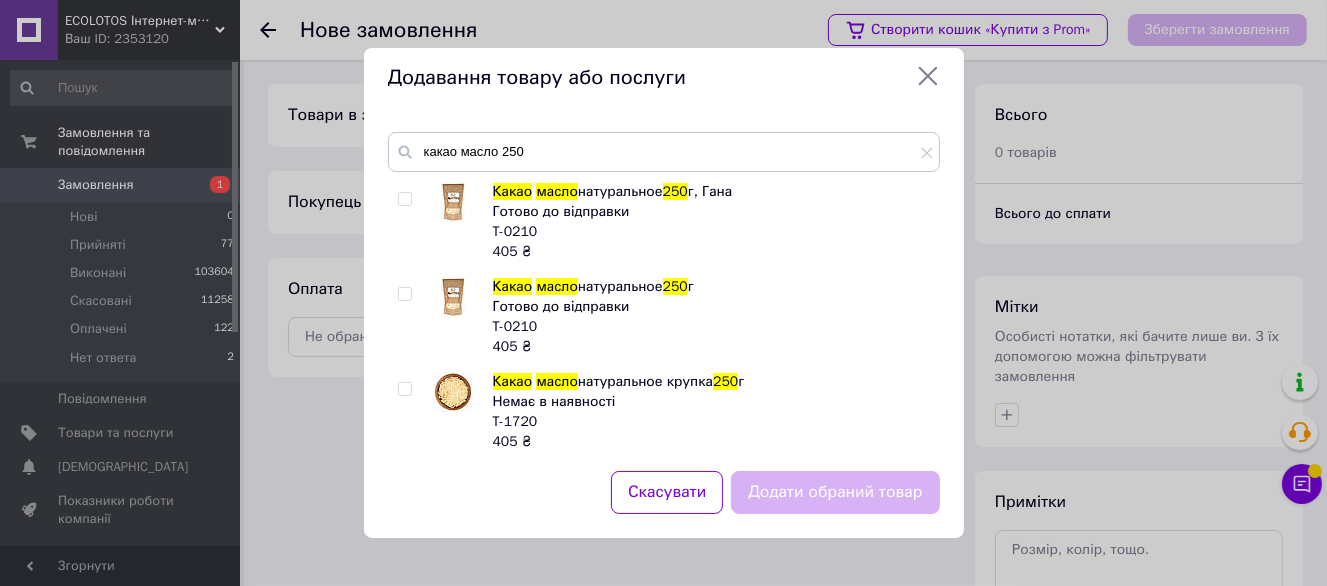 drag, startPoint x: 375, startPoint y: 200, endPoint x: 421, endPoint y: 198, distance: 46.043457 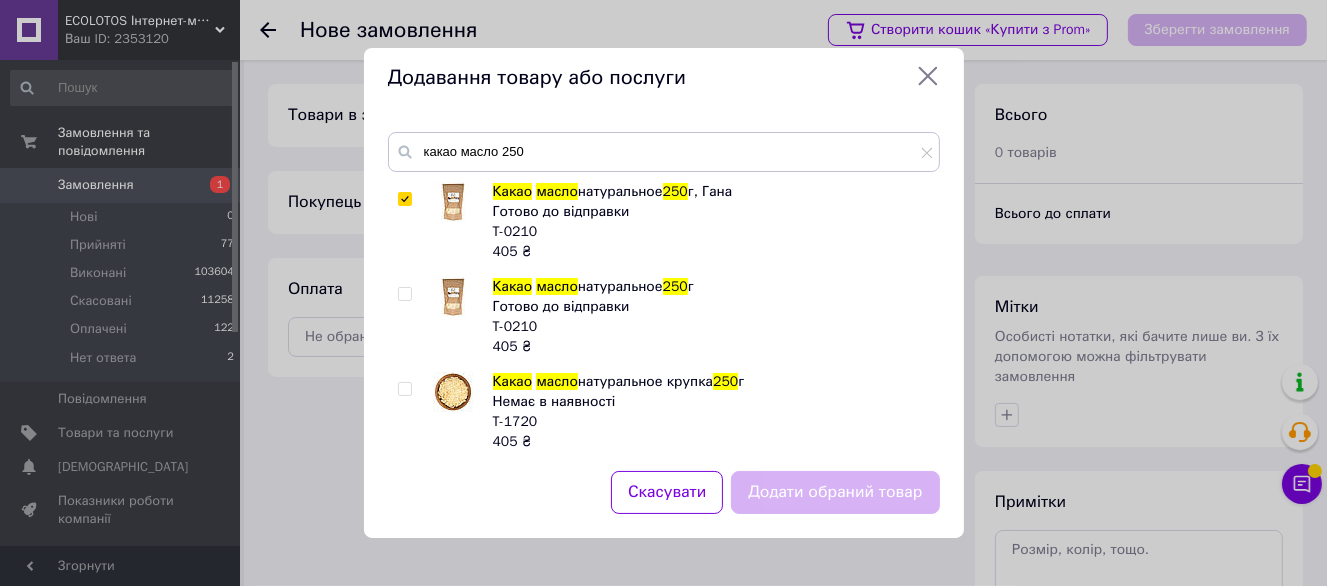 checkbox on "true" 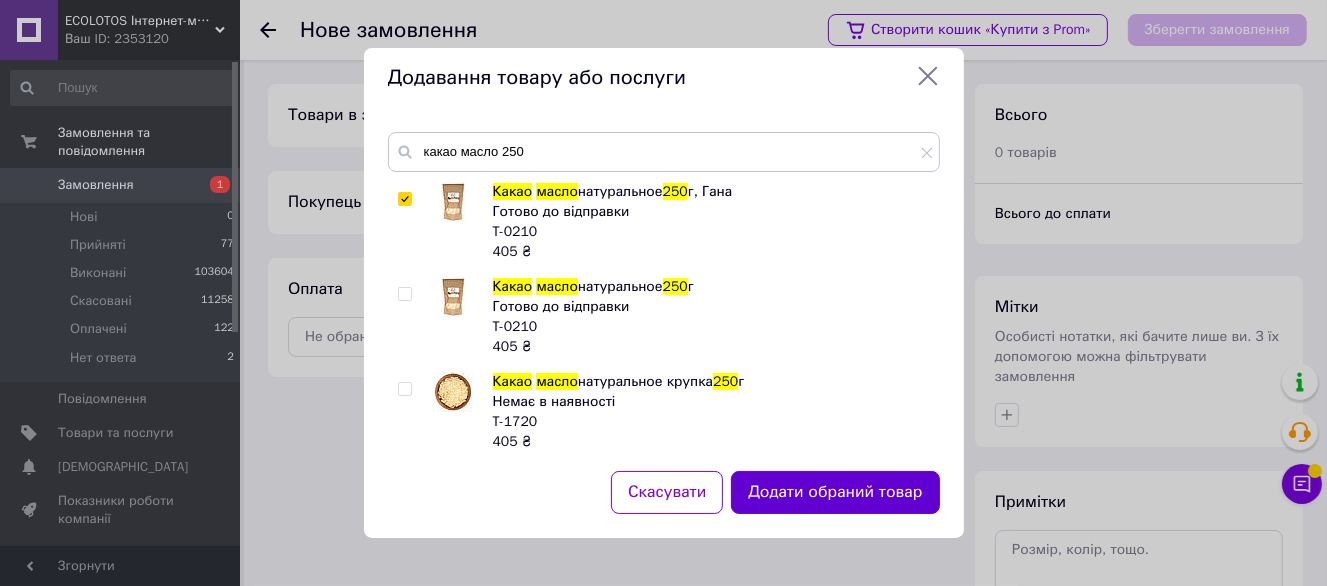 click on "Додати обраний товар" at bounding box center [835, 492] 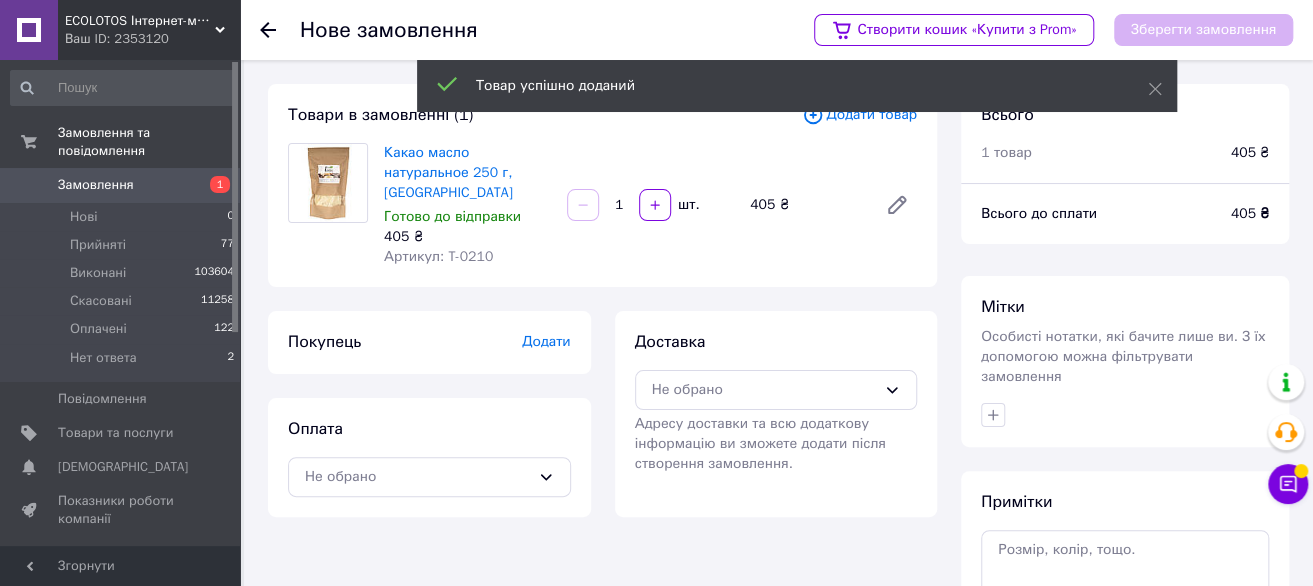 click on "Додати товар" at bounding box center (859, 115) 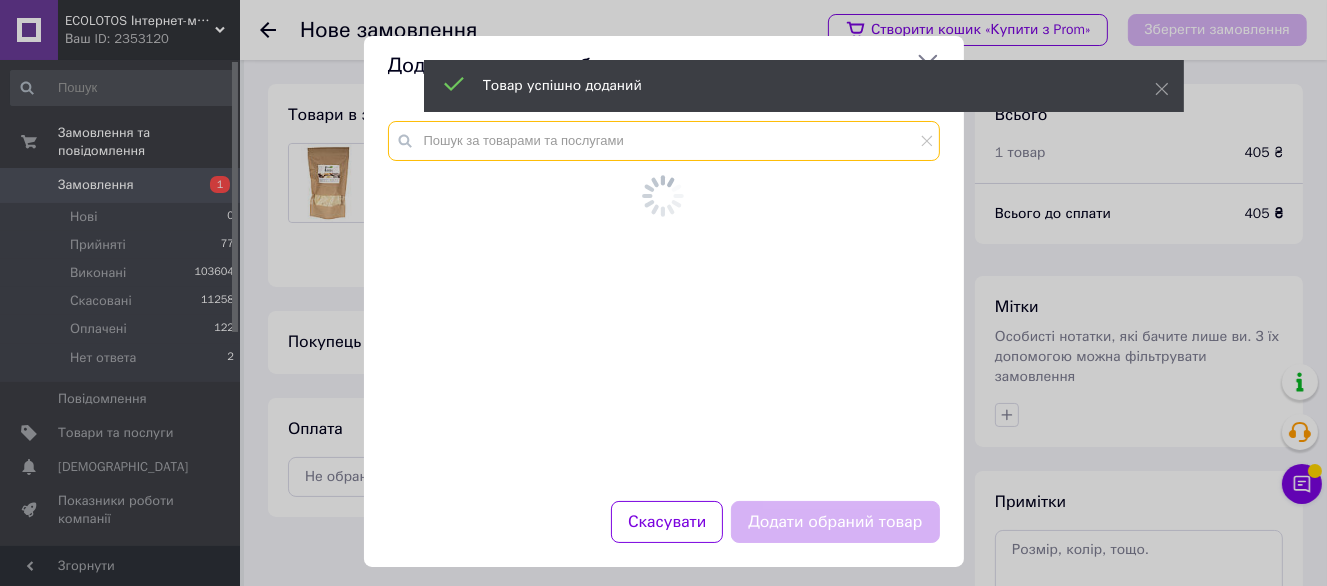 click at bounding box center [664, 141] 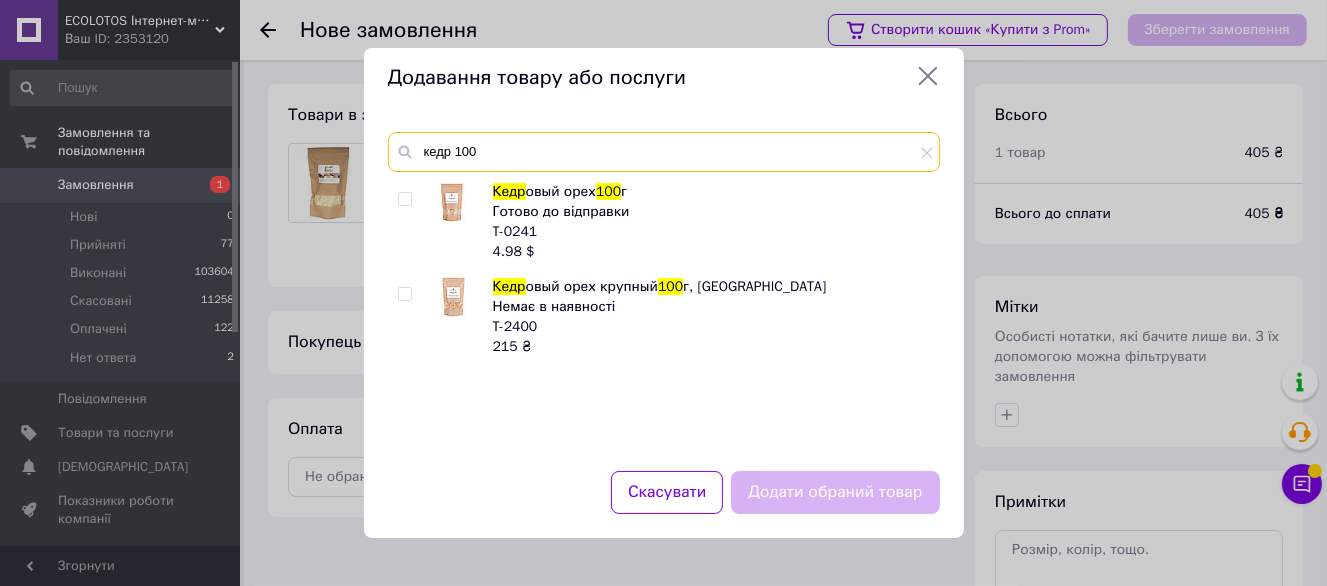 type on "кедр 100" 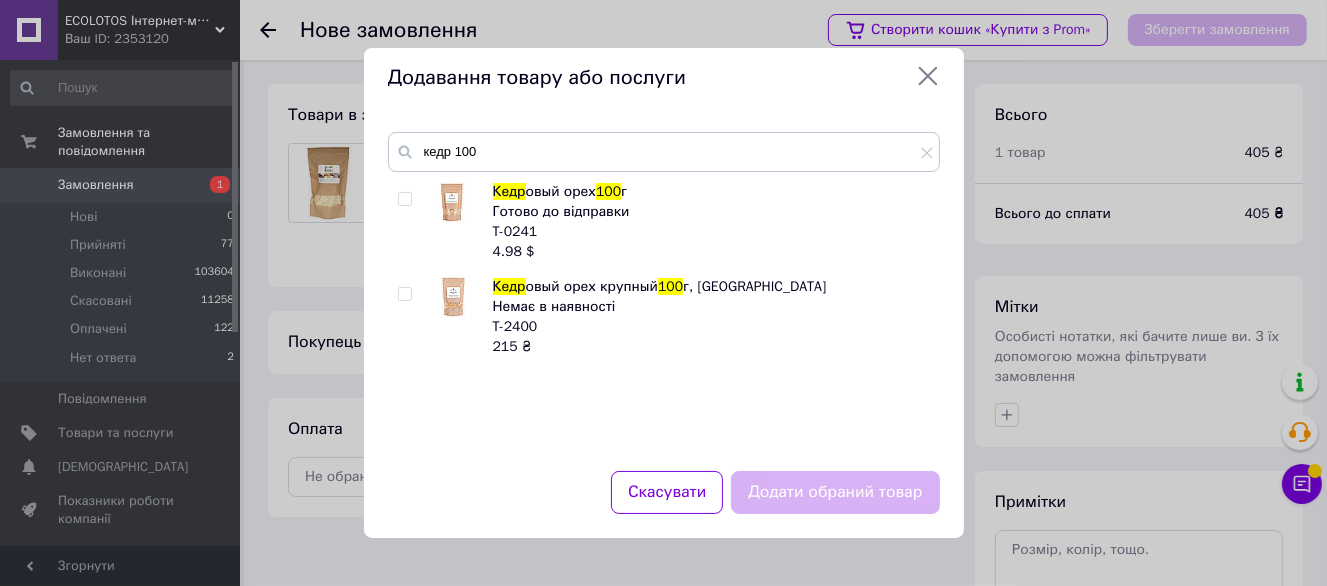 click at bounding box center (405, 199) 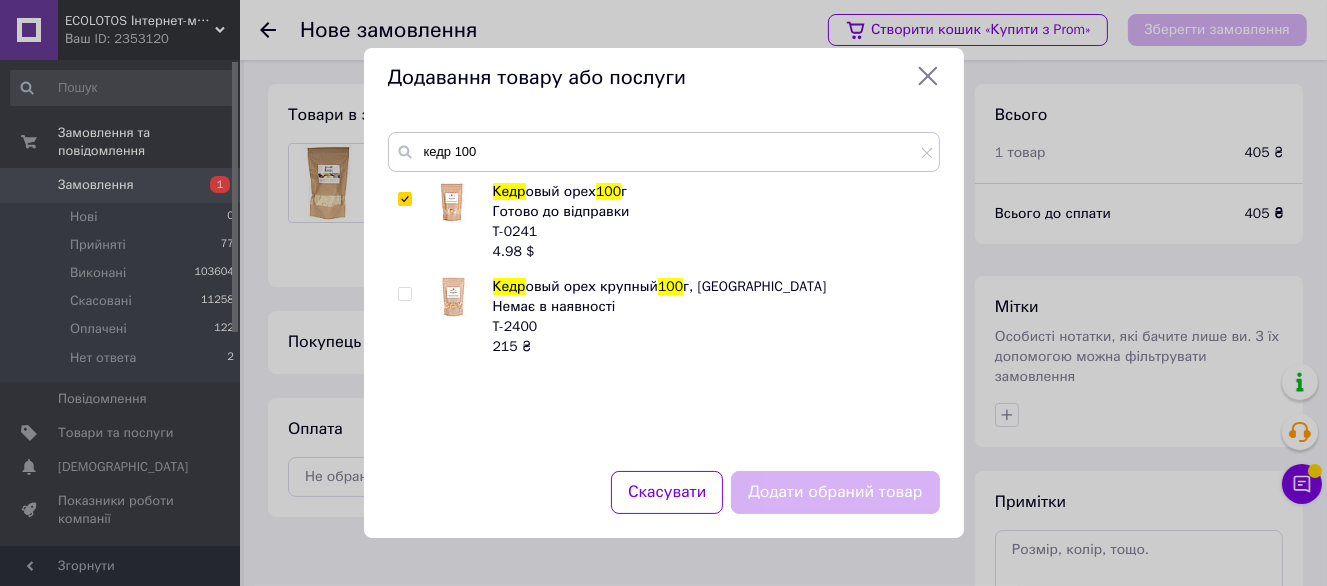 checkbox on "true" 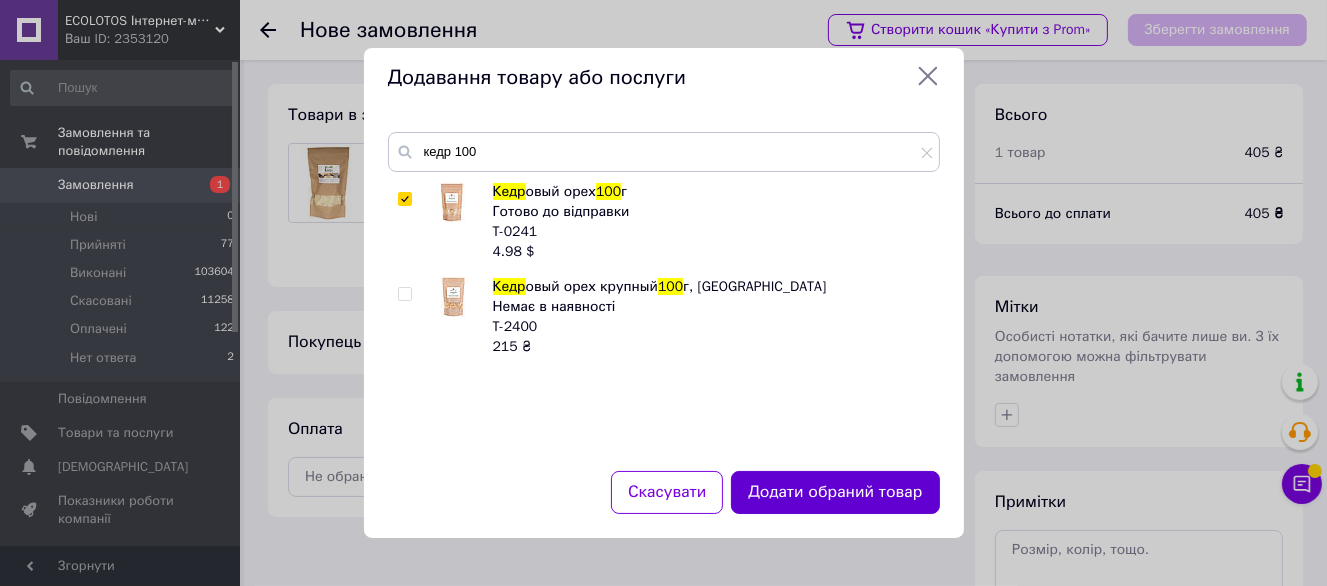 click on "Додати обраний товар" at bounding box center (835, 492) 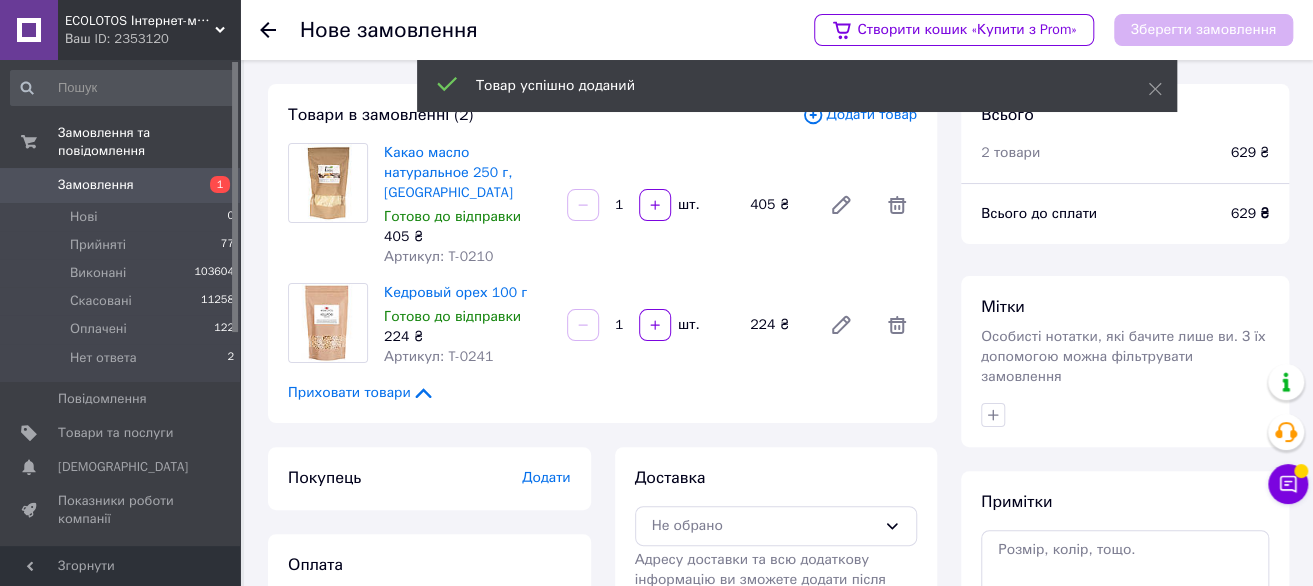 click on "Додати товар" at bounding box center (859, 115) 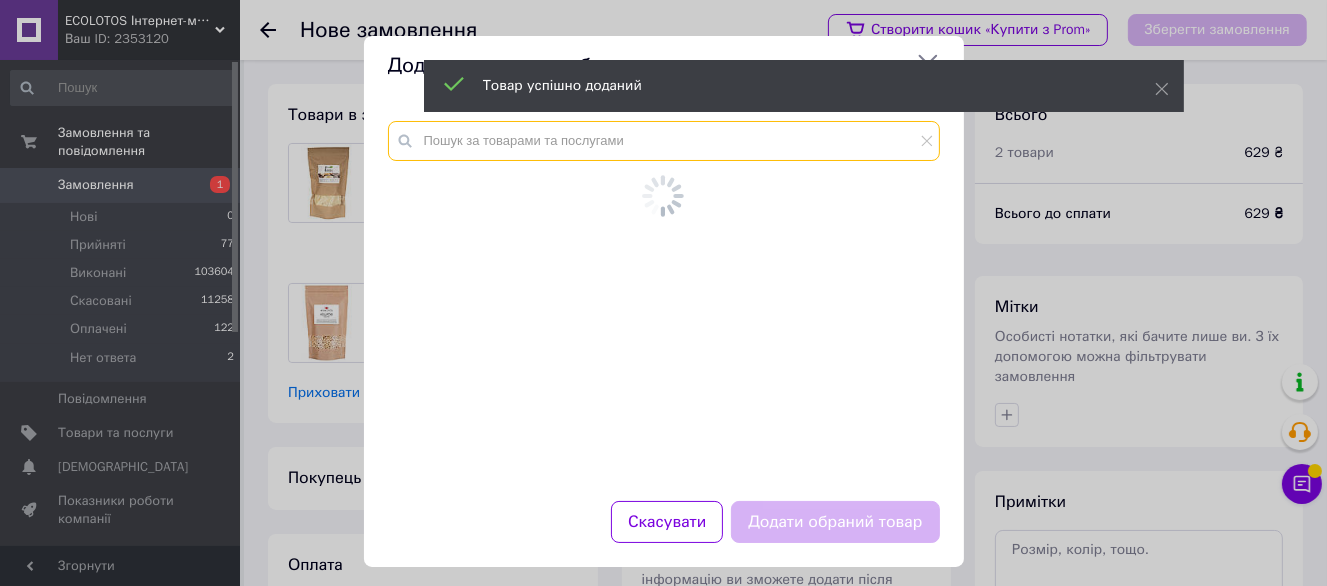 click at bounding box center [664, 141] 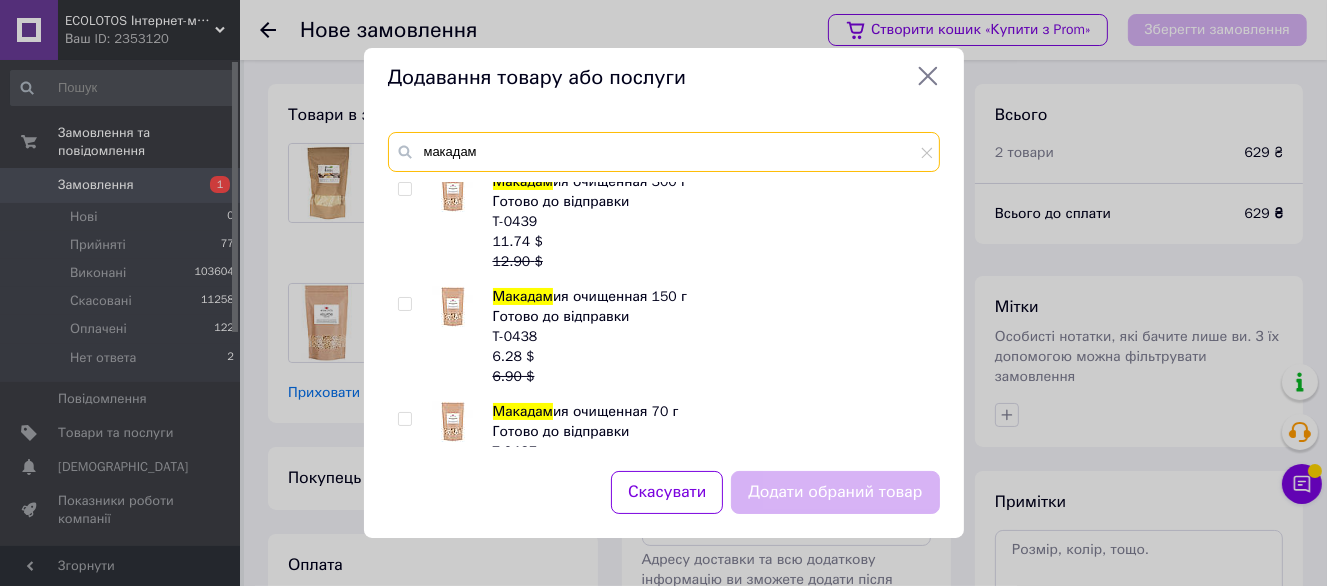 scroll, scrollTop: 1200, scrollLeft: 0, axis: vertical 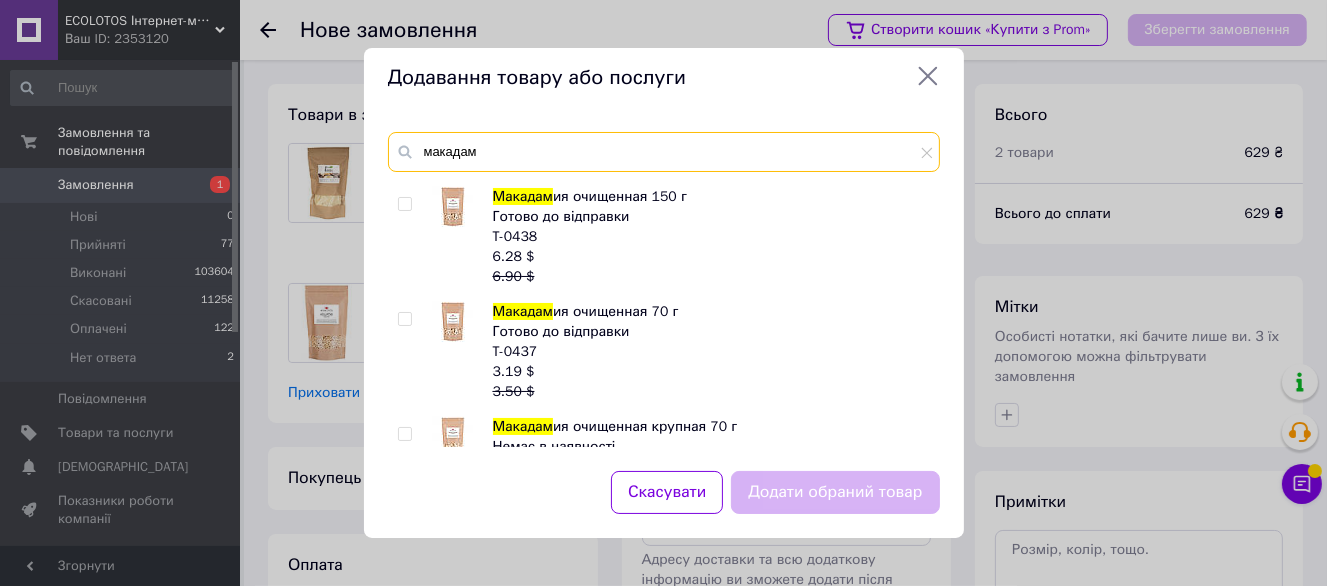 type on "макадам" 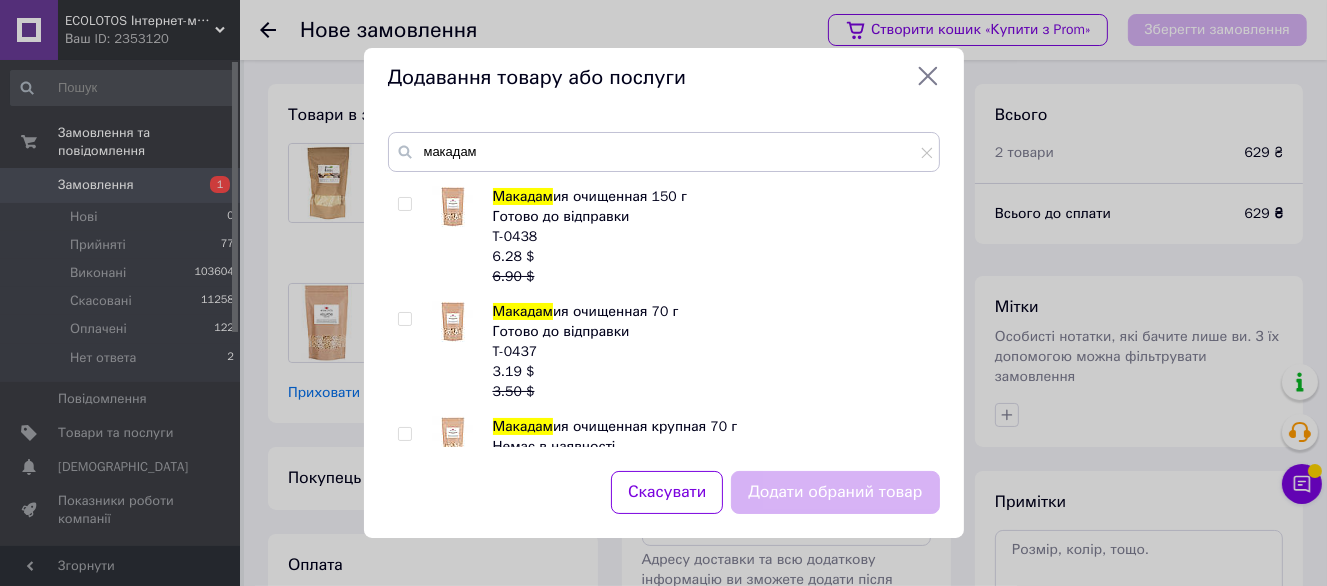 drag, startPoint x: 401, startPoint y: 182, endPoint x: 410, endPoint y: 213, distance: 32.280025 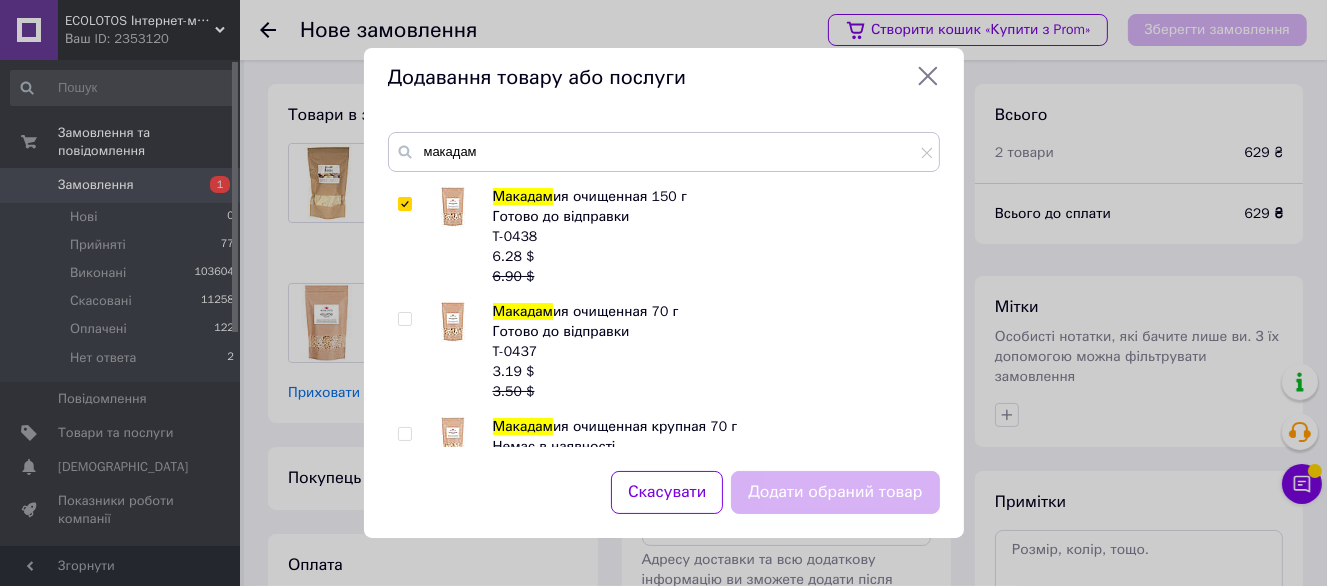 checkbox on "true" 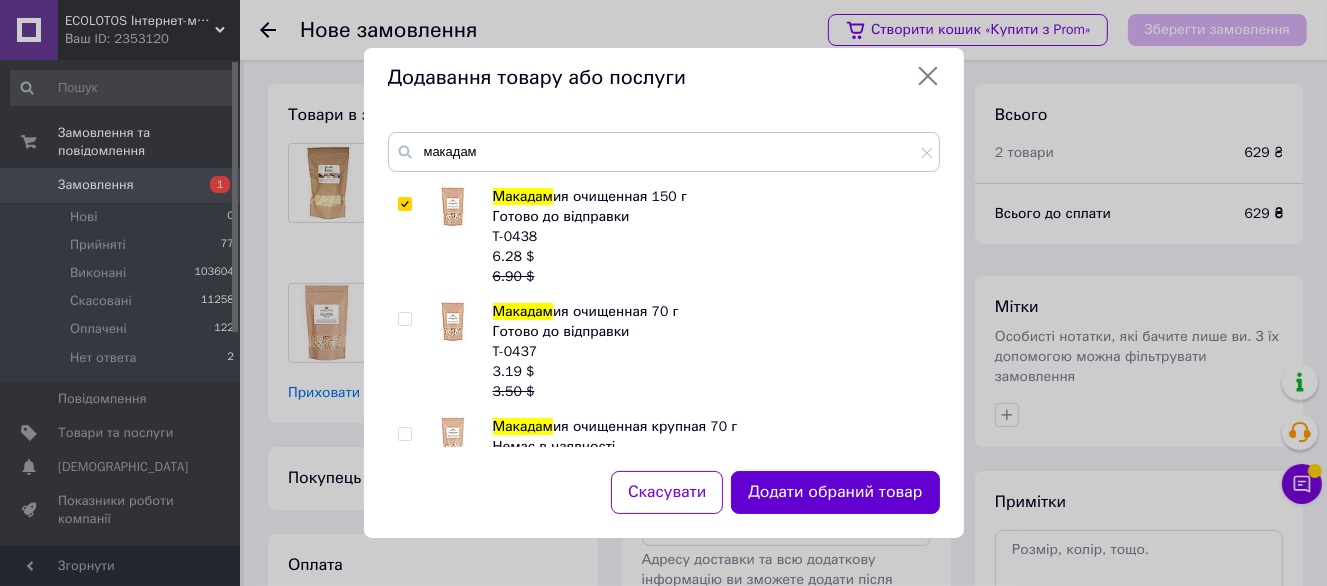 click on "Додати обраний товар" at bounding box center (835, 492) 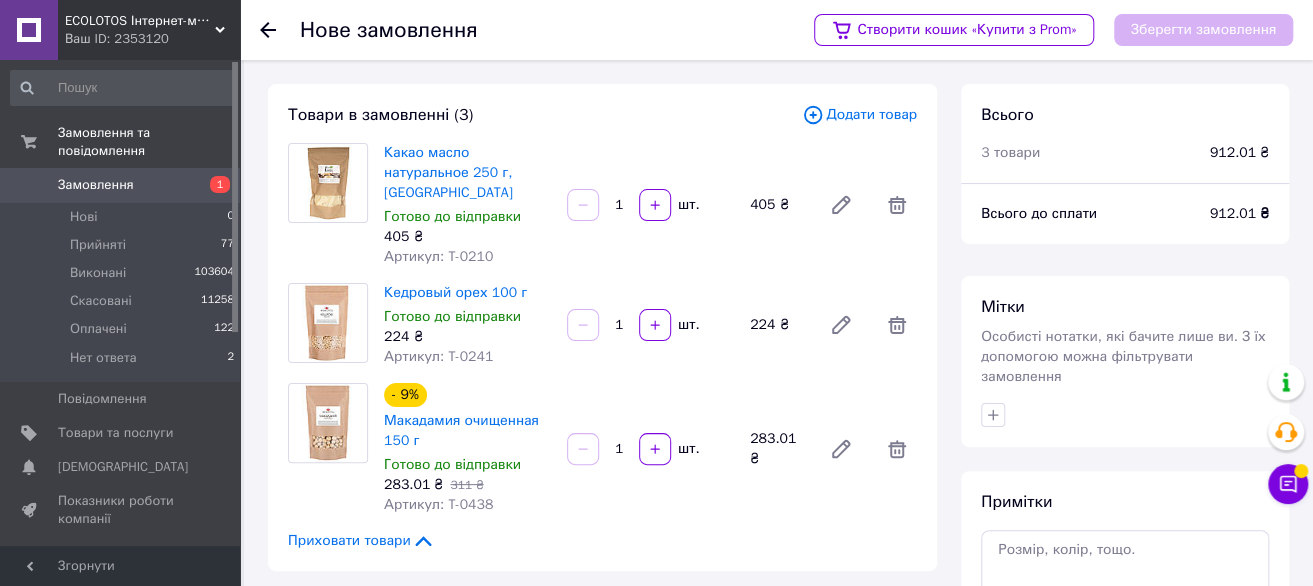 click on "Додати товар" at bounding box center (859, 115) 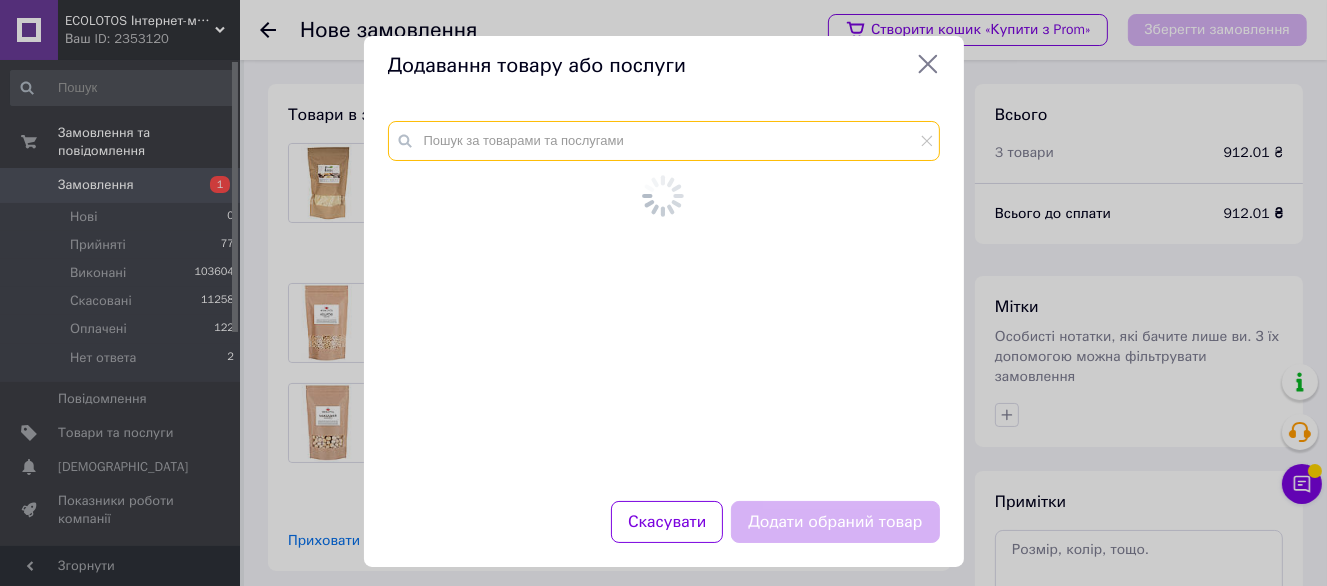 click at bounding box center (664, 141) 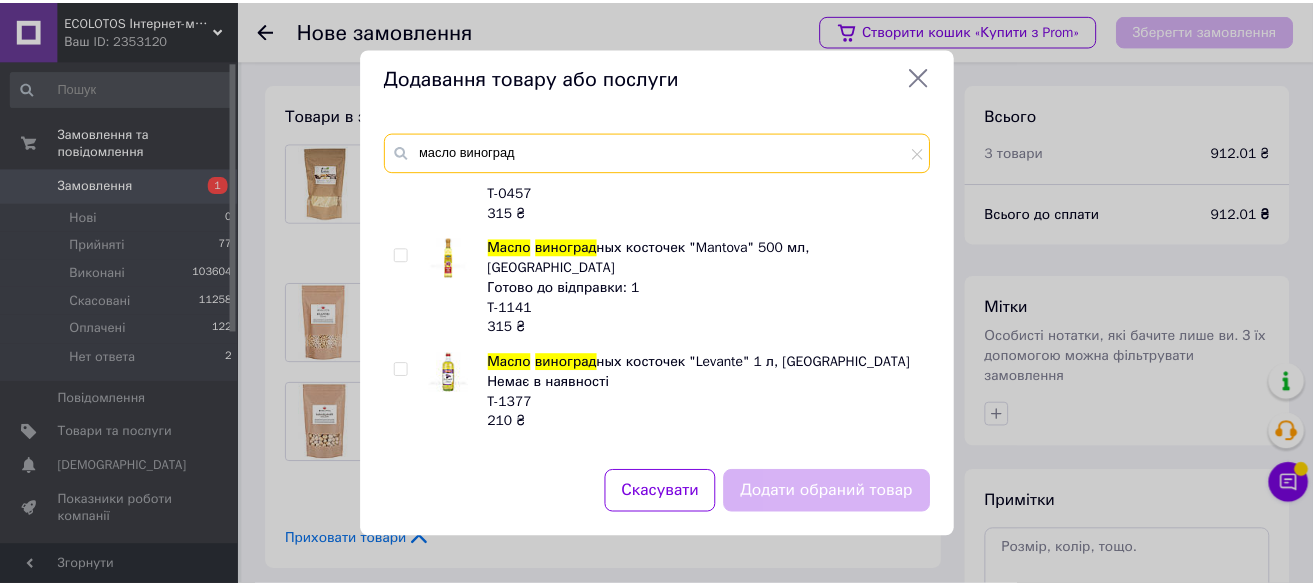 scroll, scrollTop: 100, scrollLeft: 0, axis: vertical 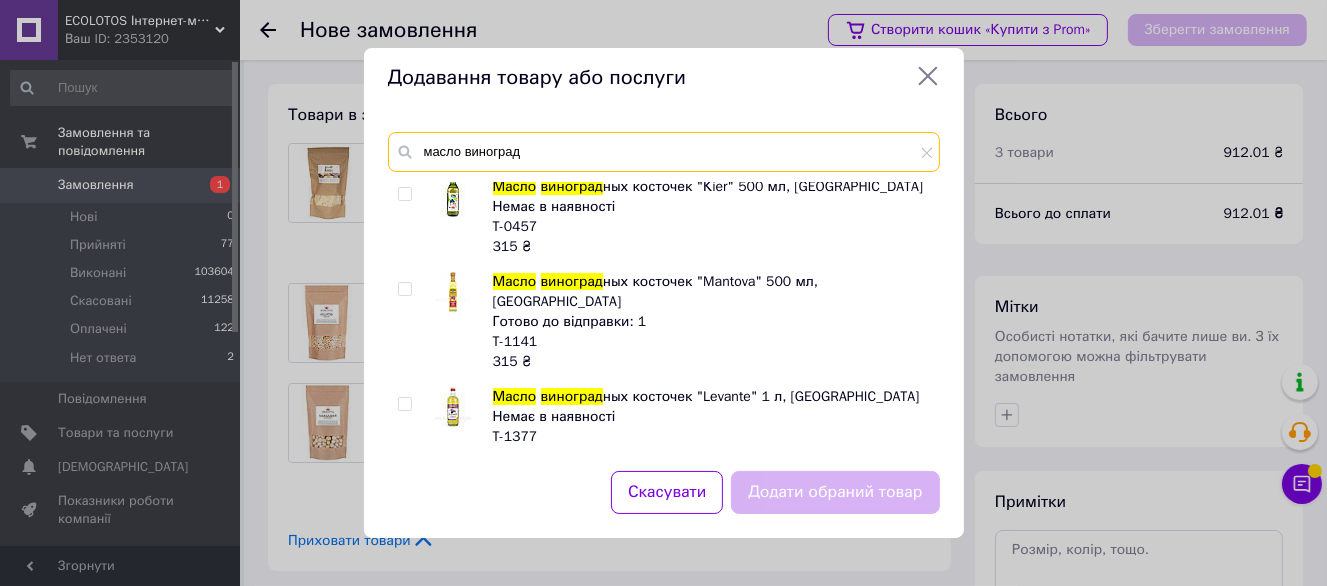 type on "масло виноград" 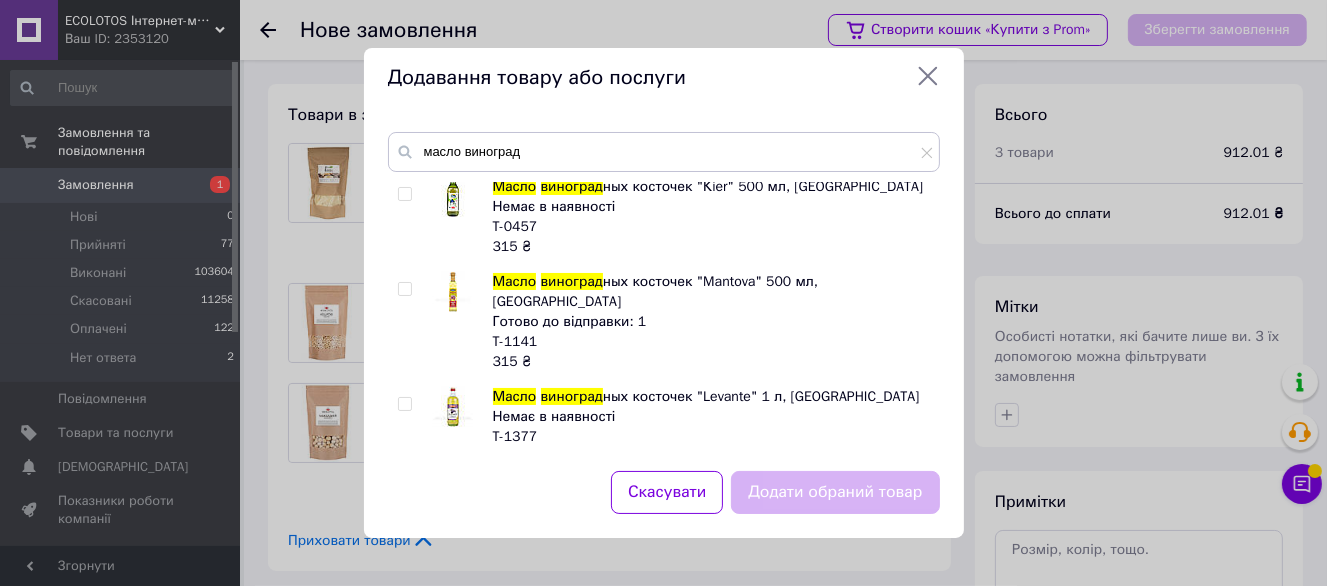 click at bounding box center (404, 289) 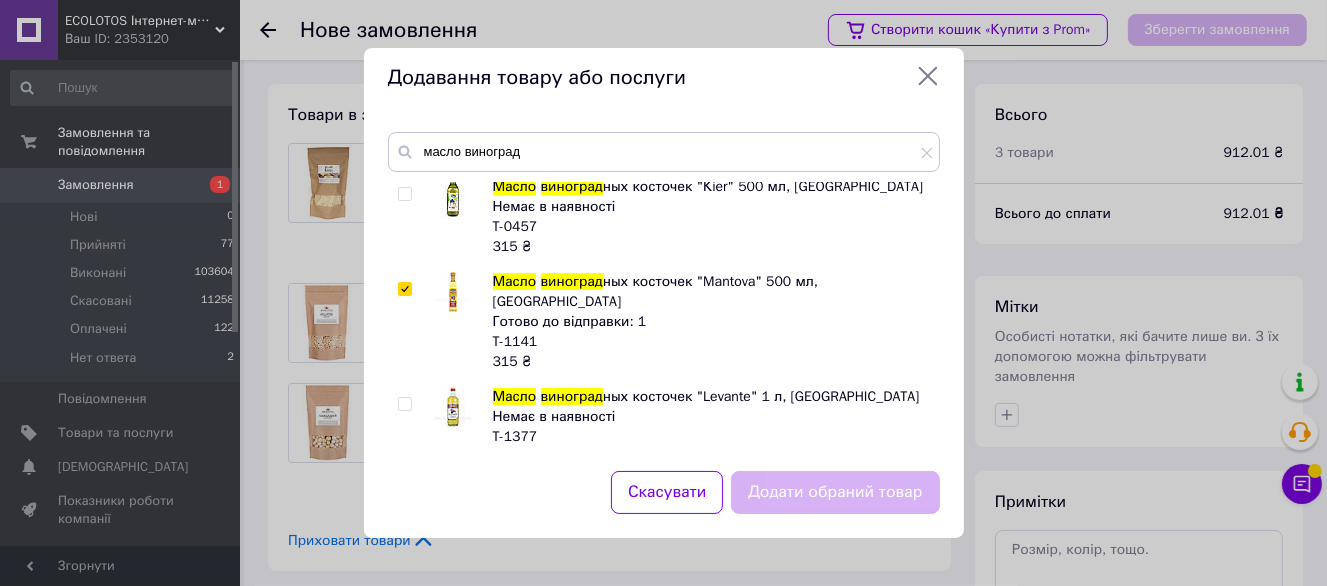 checkbox on "true" 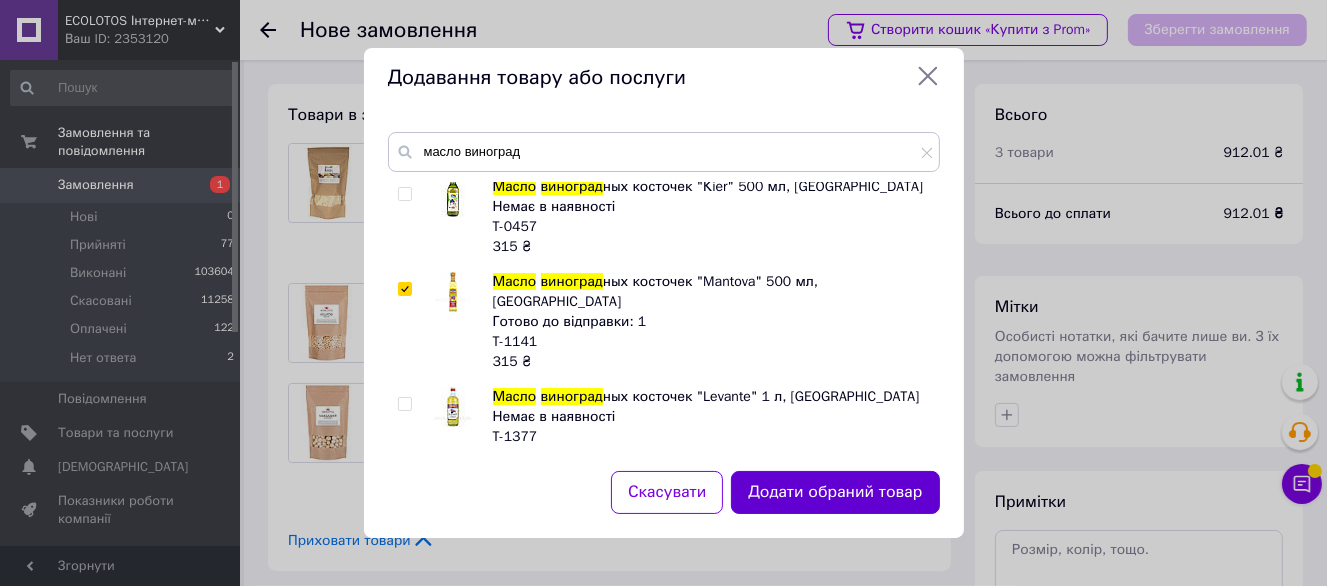 click on "Додати обраний товар" at bounding box center (835, 492) 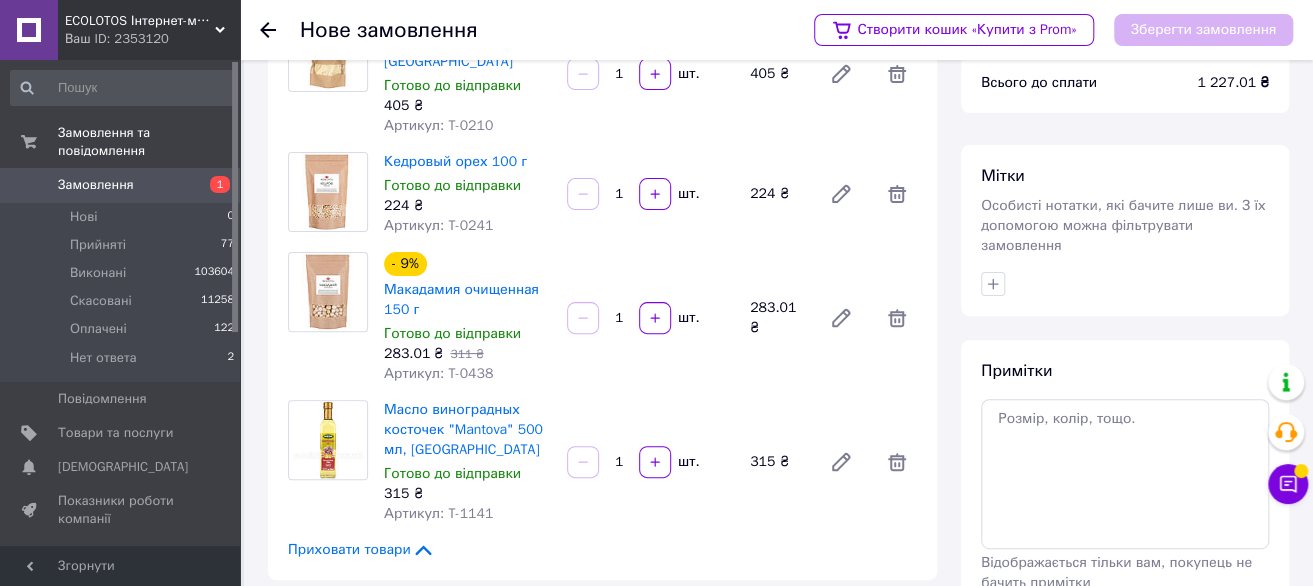 scroll, scrollTop: 358, scrollLeft: 0, axis: vertical 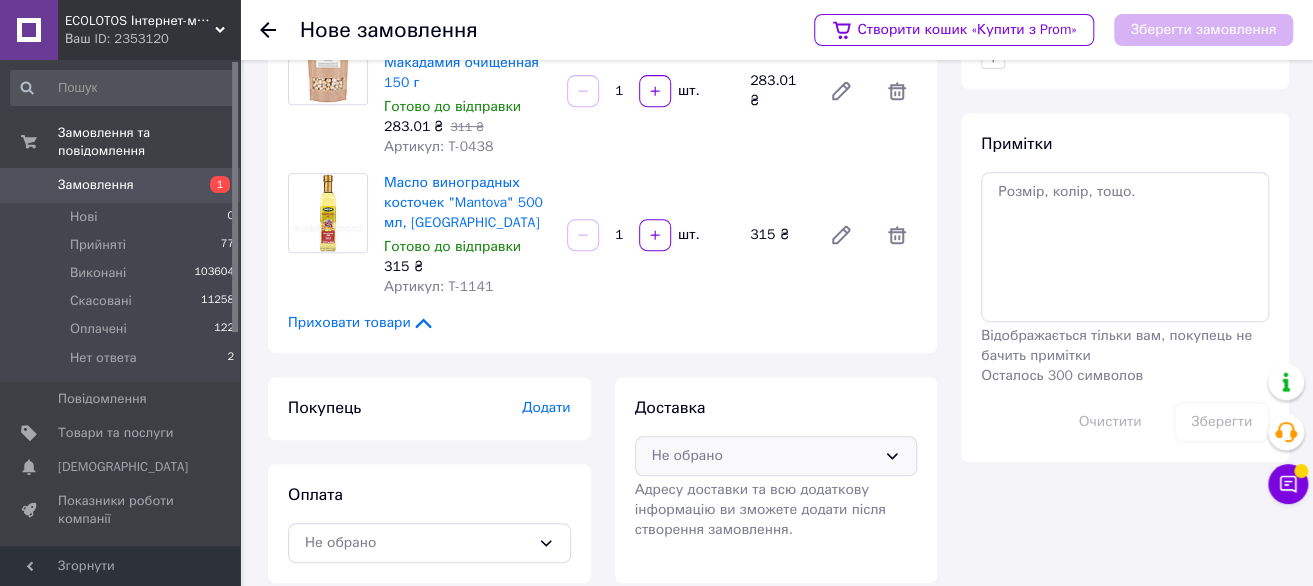click on "Не обрано" at bounding box center (764, 456) 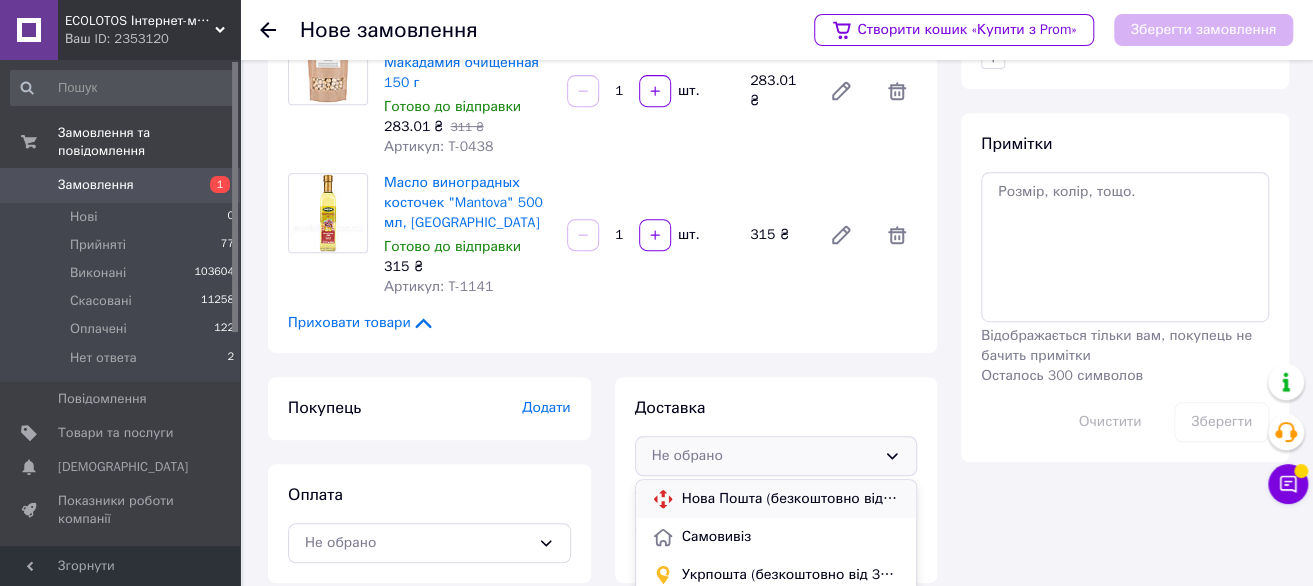 click on "Нова Пошта (безкоштовно від 3000 ₴)" at bounding box center (791, 499) 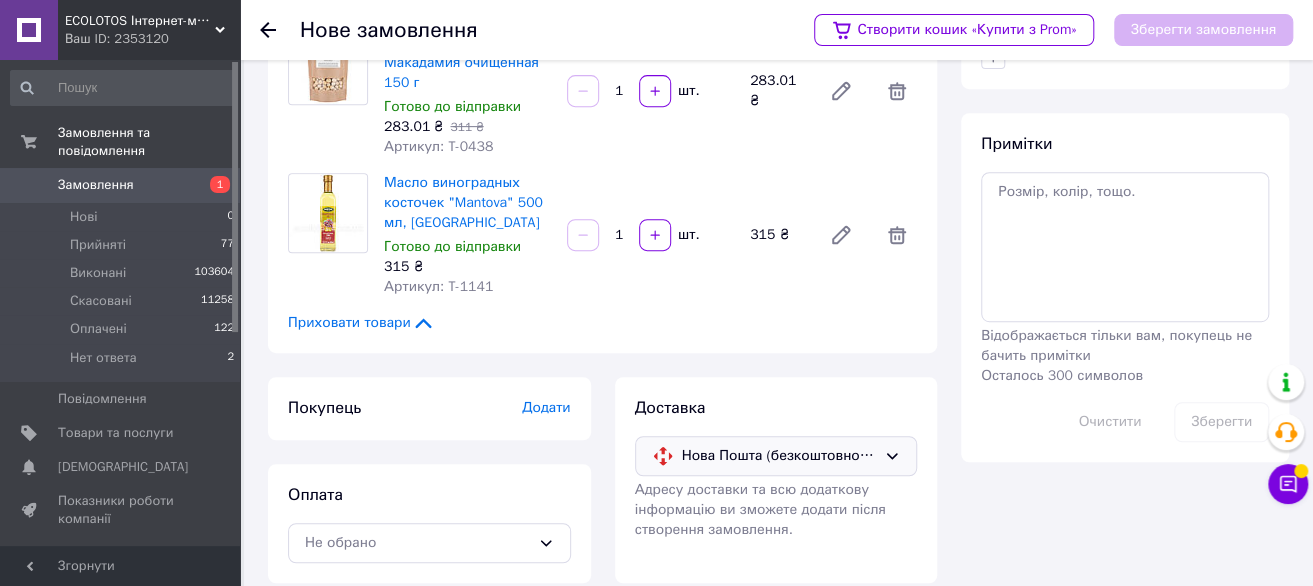 click on "Додати" at bounding box center (546, 407) 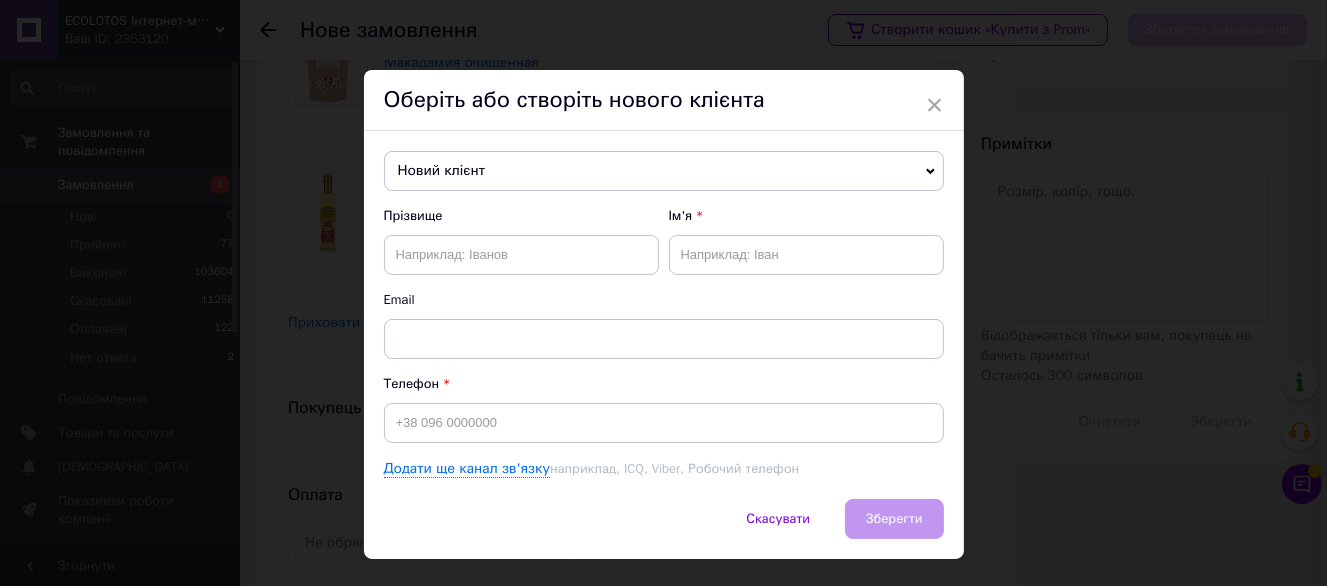click on "Новий клієнт" at bounding box center [664, 171] 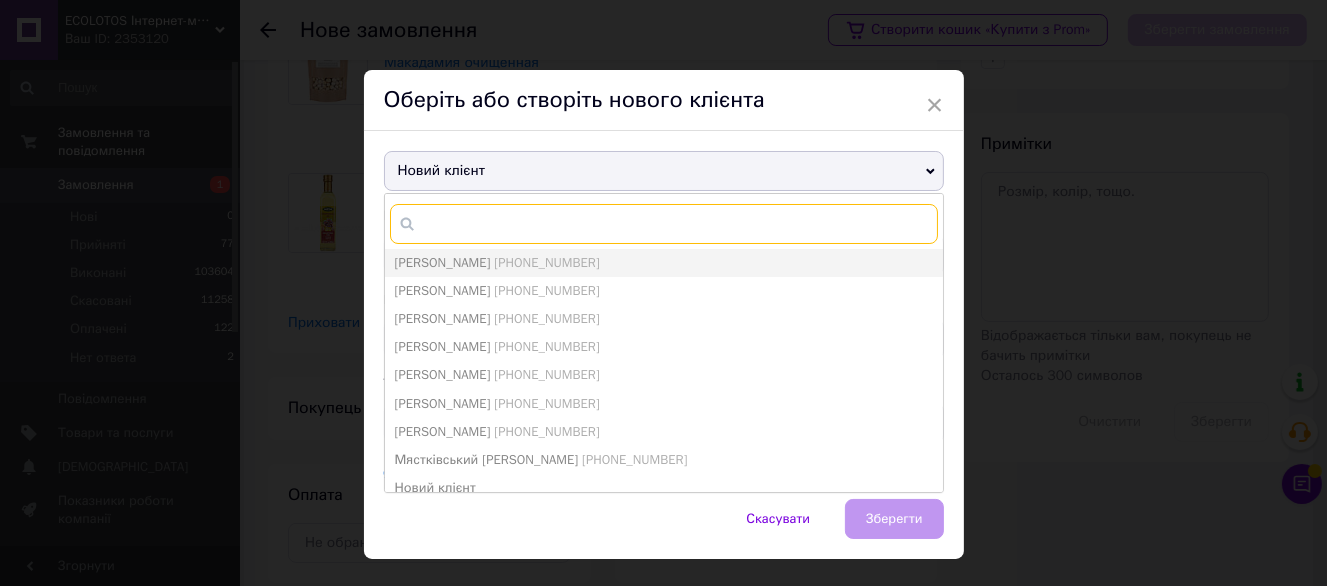 paste on "0955722719" 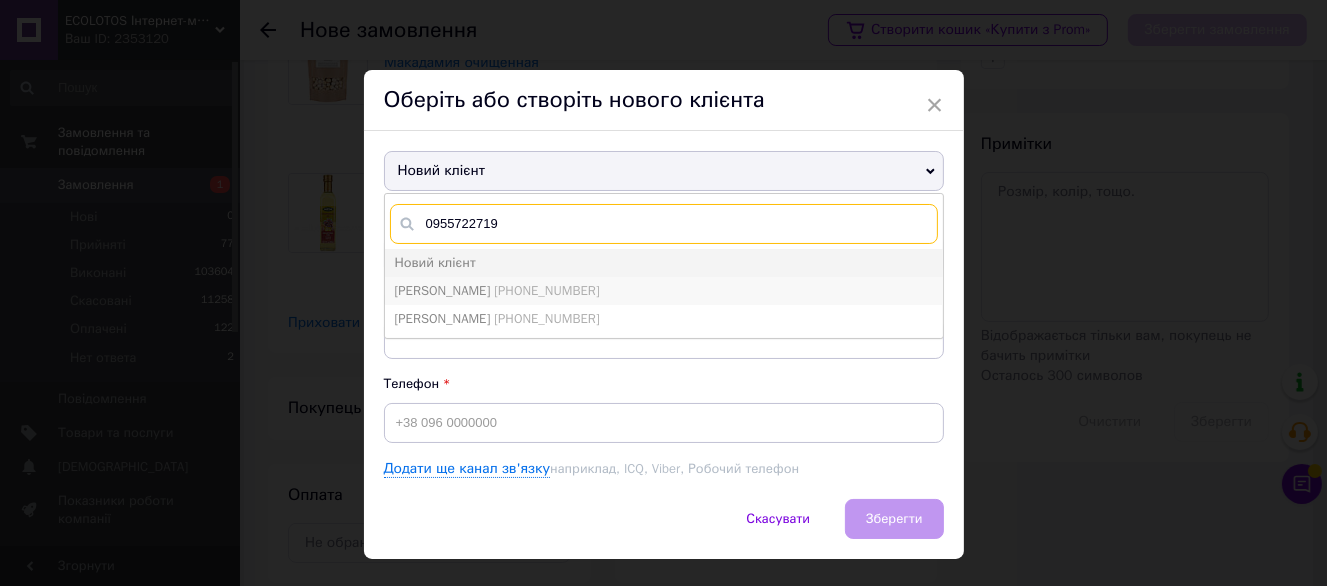 type on "0955722719" 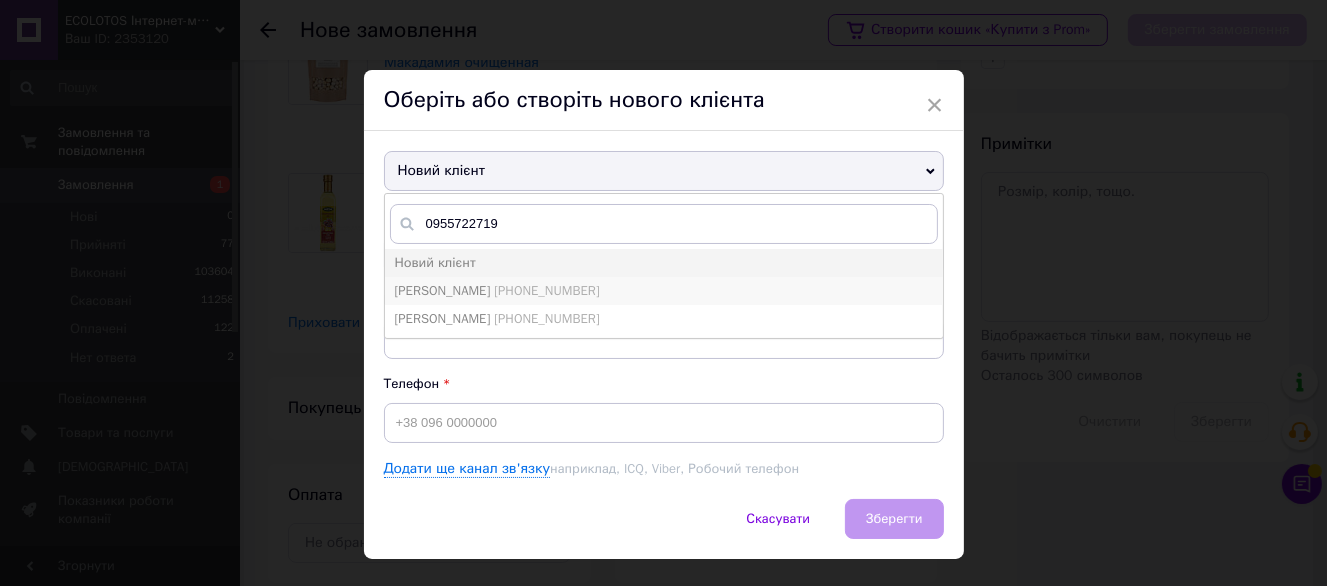 click on "Потапова Лидия   +380955722719" at bounding box center [664, 291] 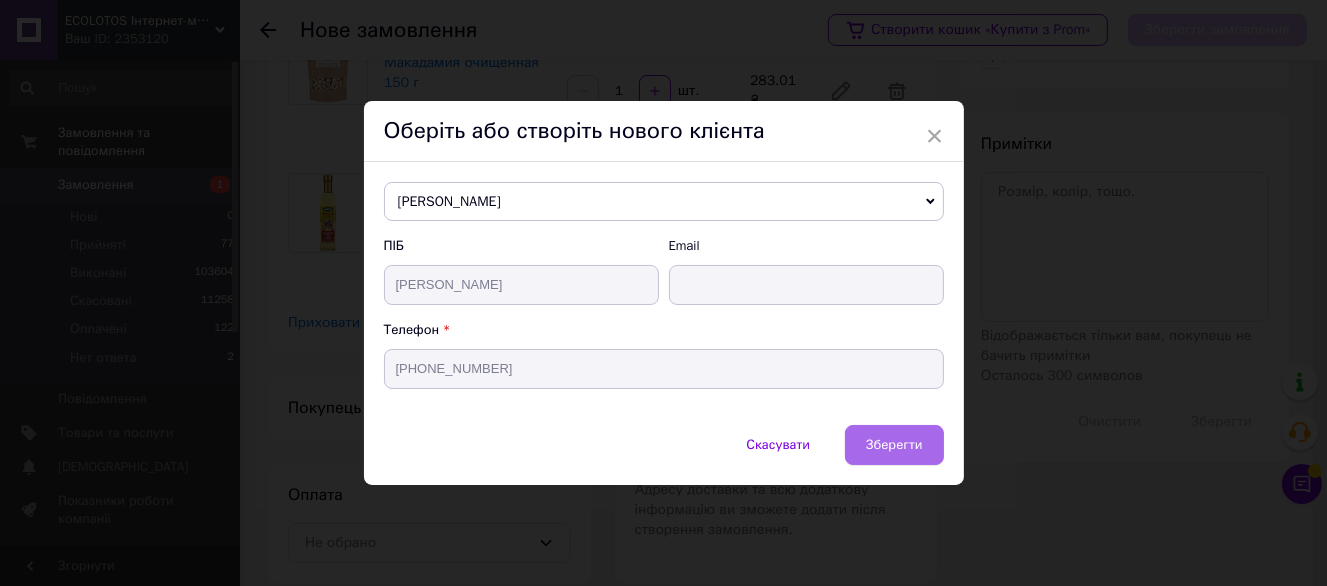 click on "Зберегти" at bounding box center (894, 445) 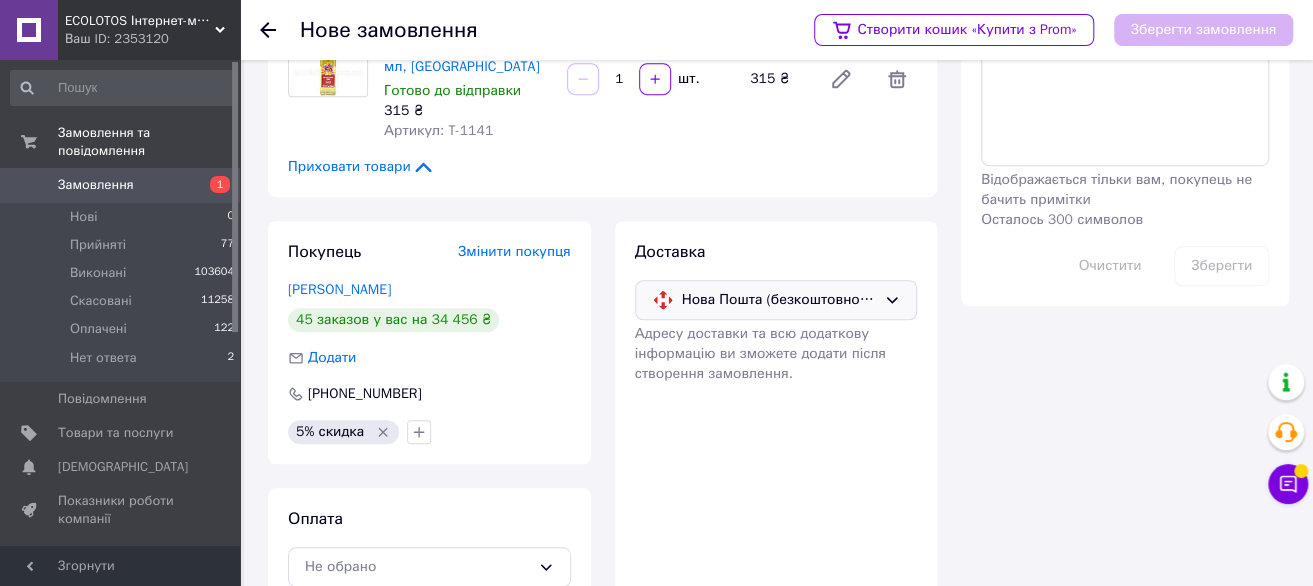 scroll, scrollTop: 537, scrollLeft: 0, axis: vertical 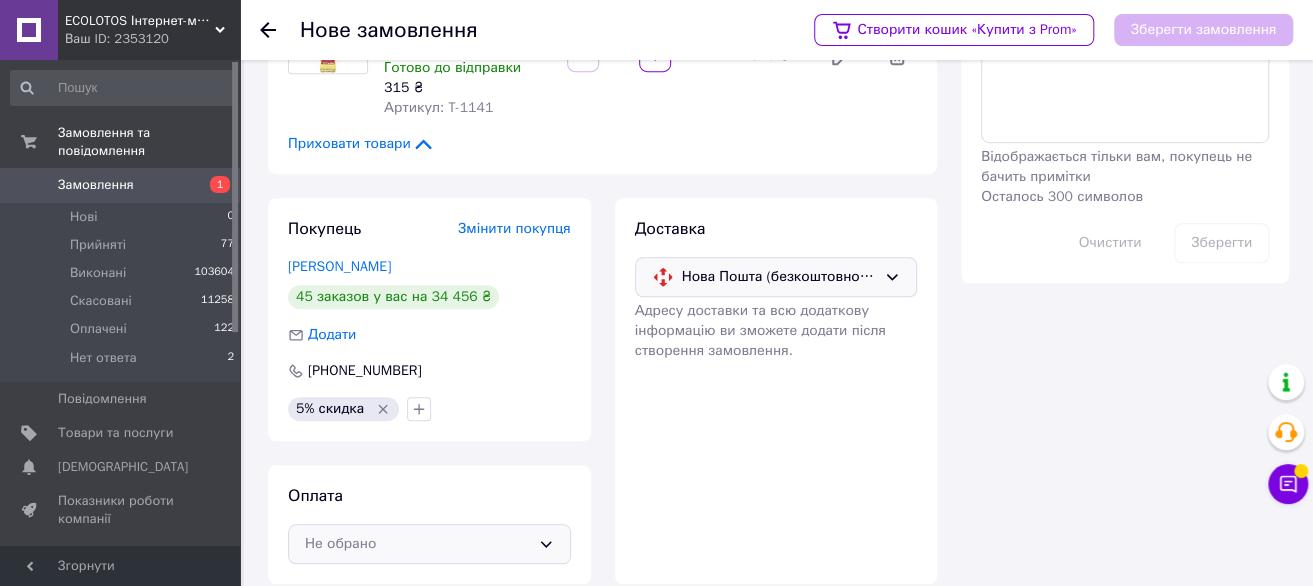 click on "Не обрано" at bounding box center [417, 544] 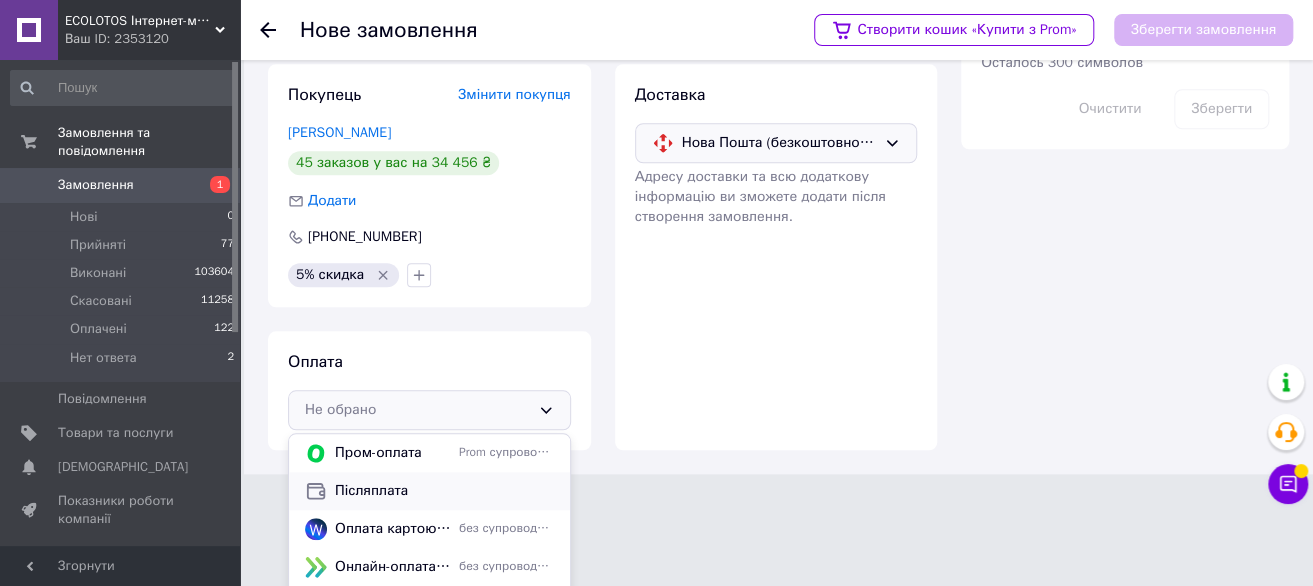 click on "Післяплата" at bounding box center [444, 491] 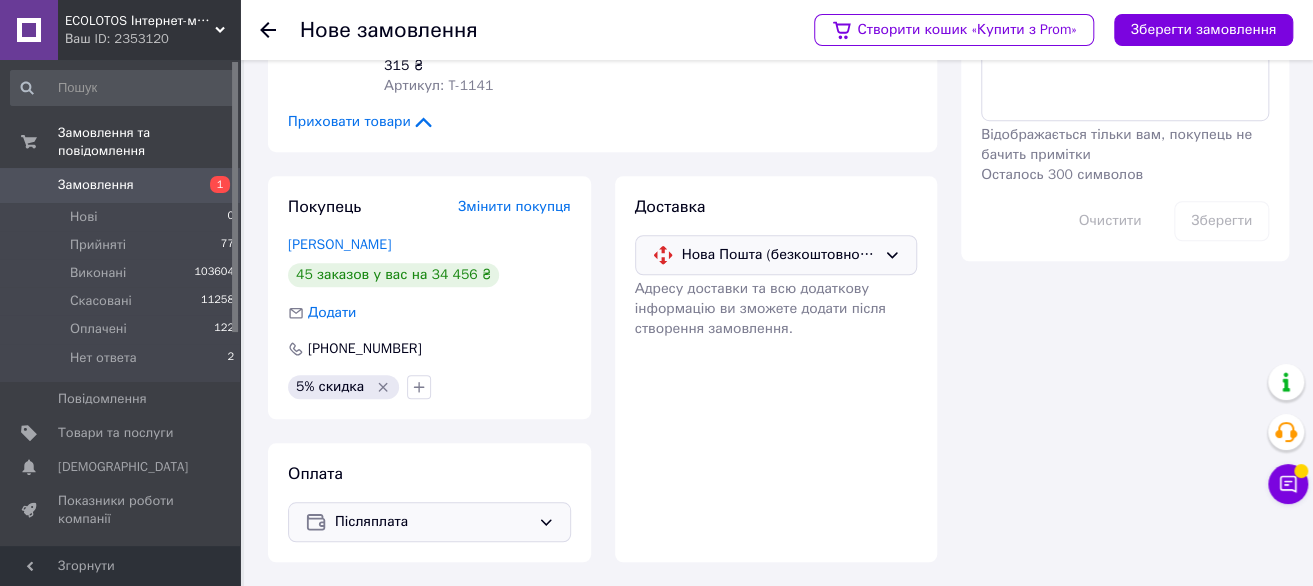 scroll, scrollTop: 537, scrollLeft: 0, axis: vertical 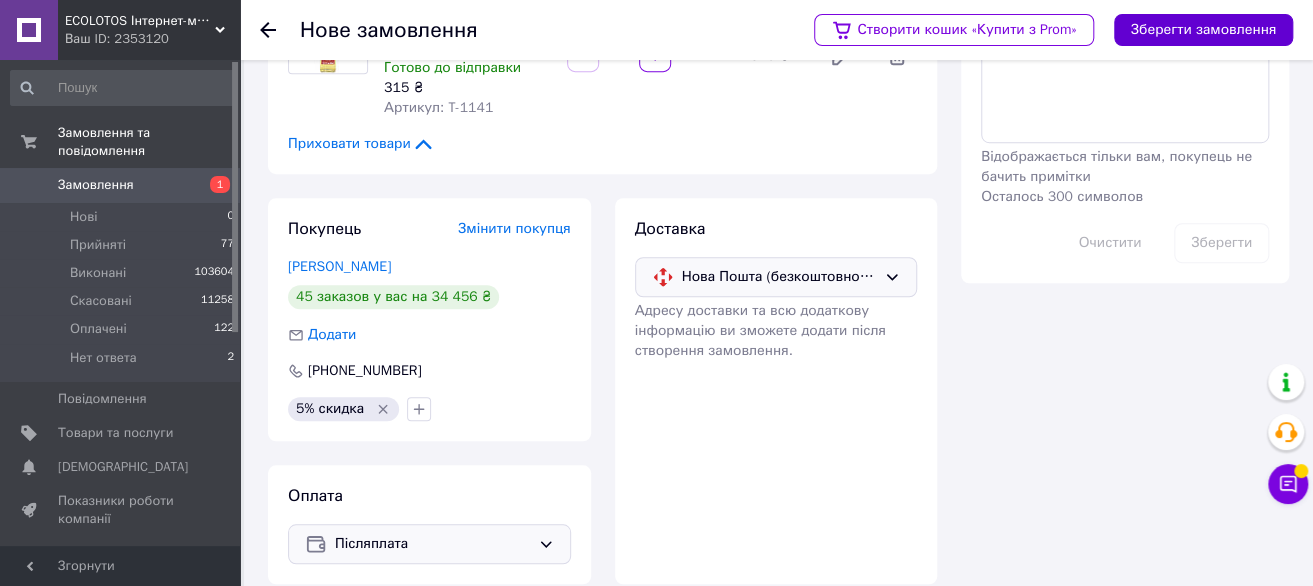 click on "Зберегти замовлення" at bounding box center (1203, 30) 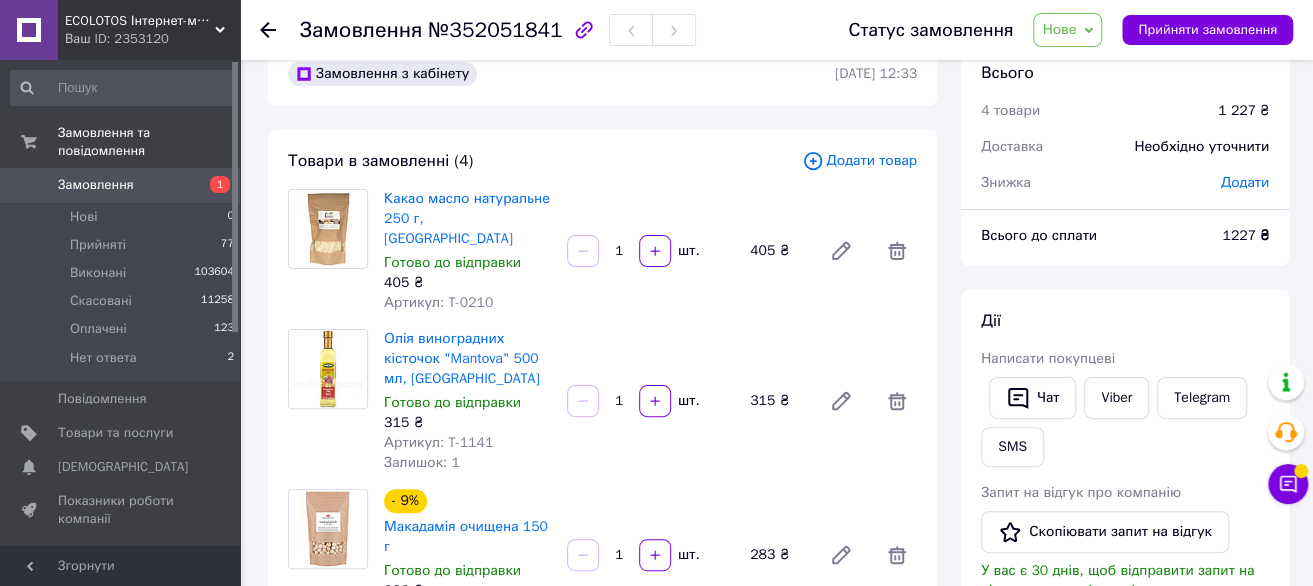 scroll, scrollTop: 0, scrollLeft: 0, axis: both 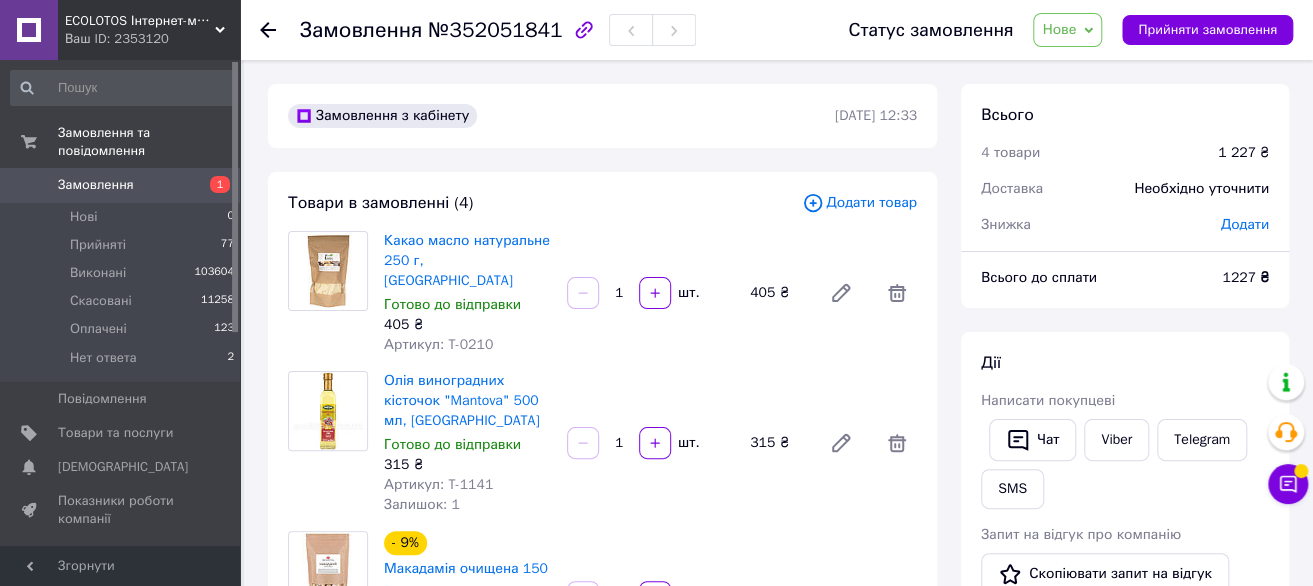 click on "Додати" at bounding box center (1245, 224) 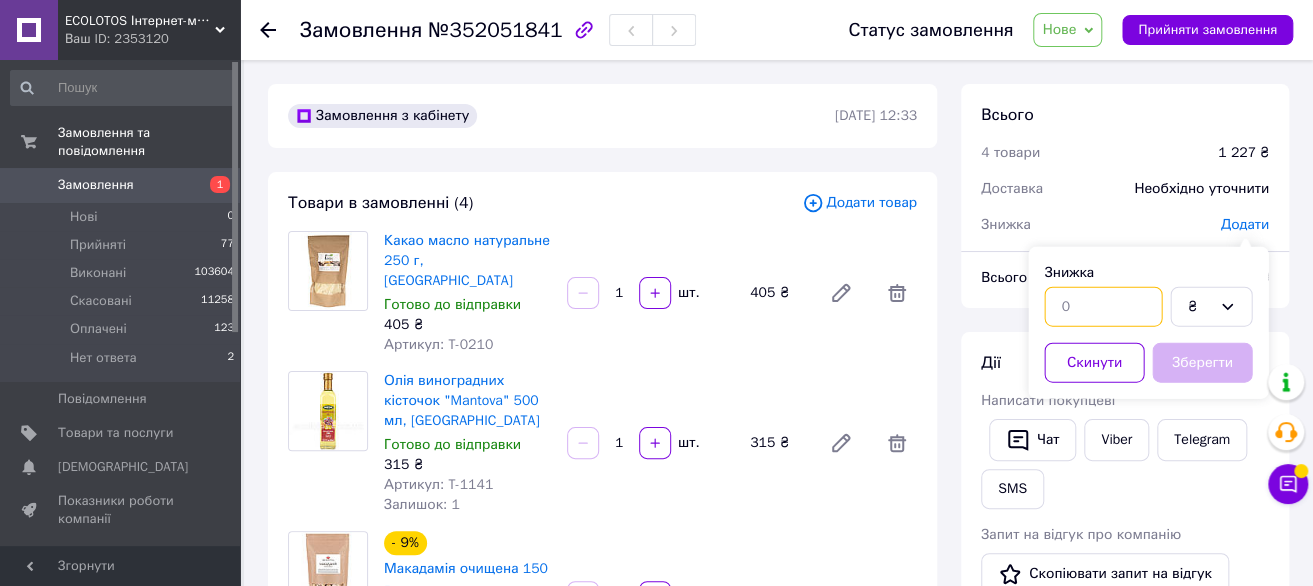 click at bounding box center [1103, 307] 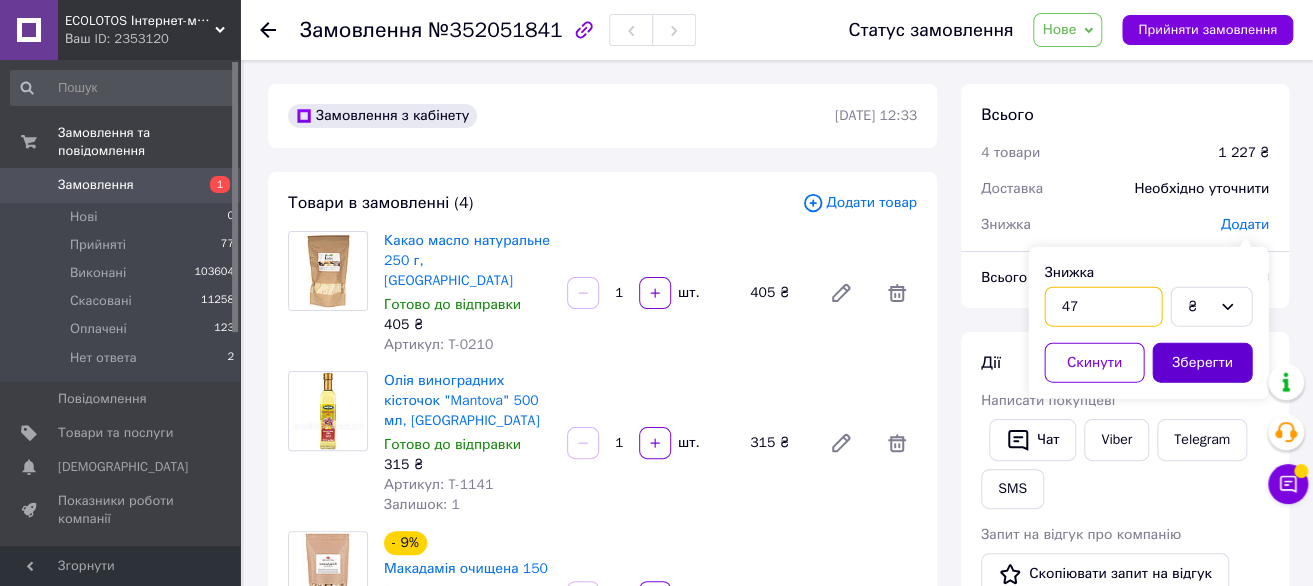 type on "47" 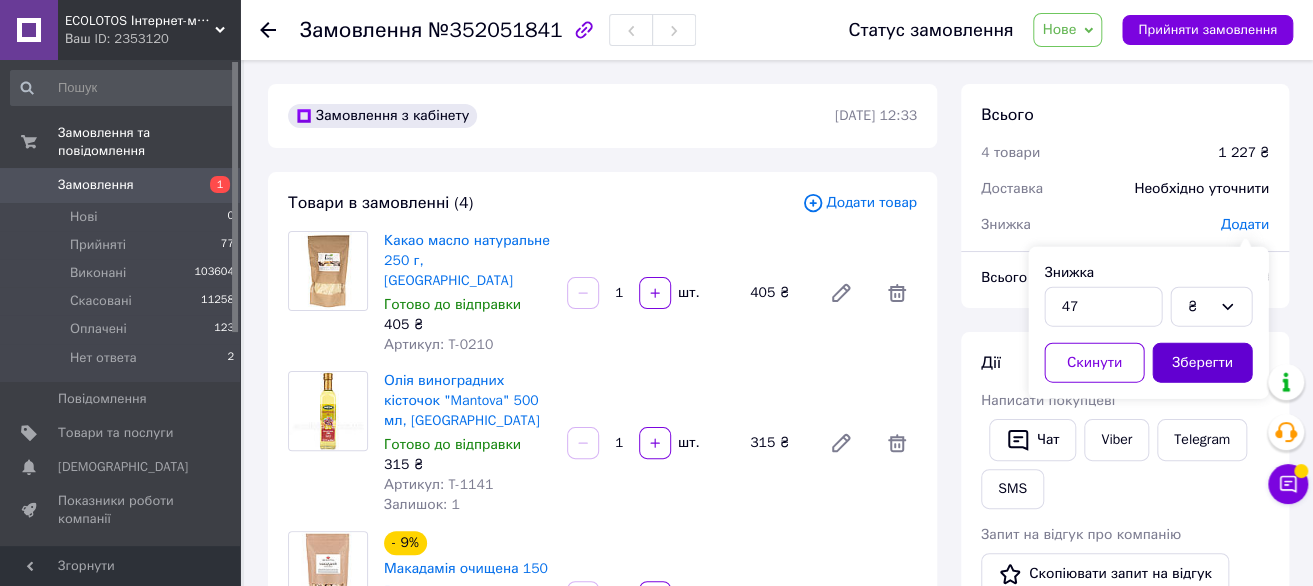 click on "Зберегти" at bounding box center (1202, 363) 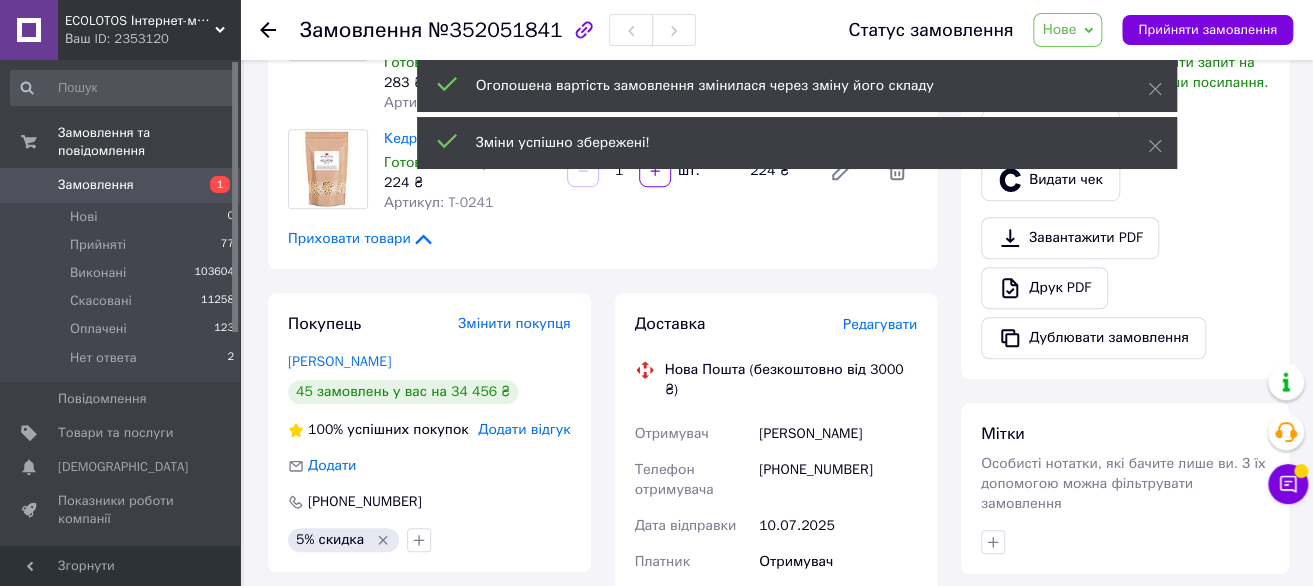 scroll, scrollTop: 600, scrollLeft: 0, axis: vertical 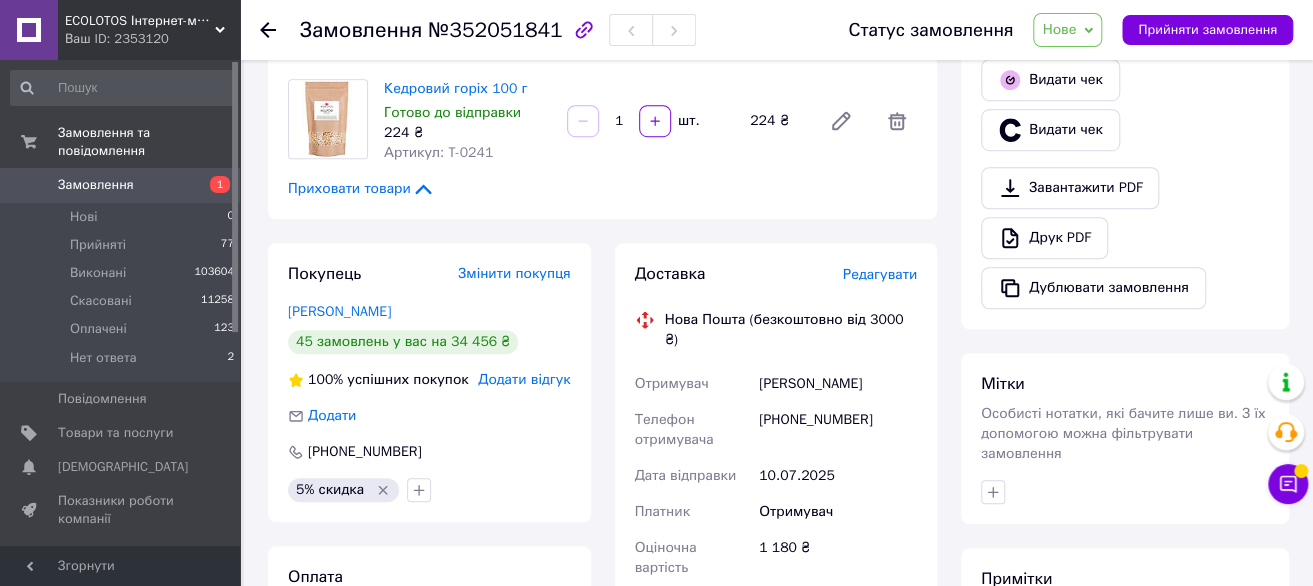 click on "[PHONE_NUMBER]" at bounding box center [838, 430] 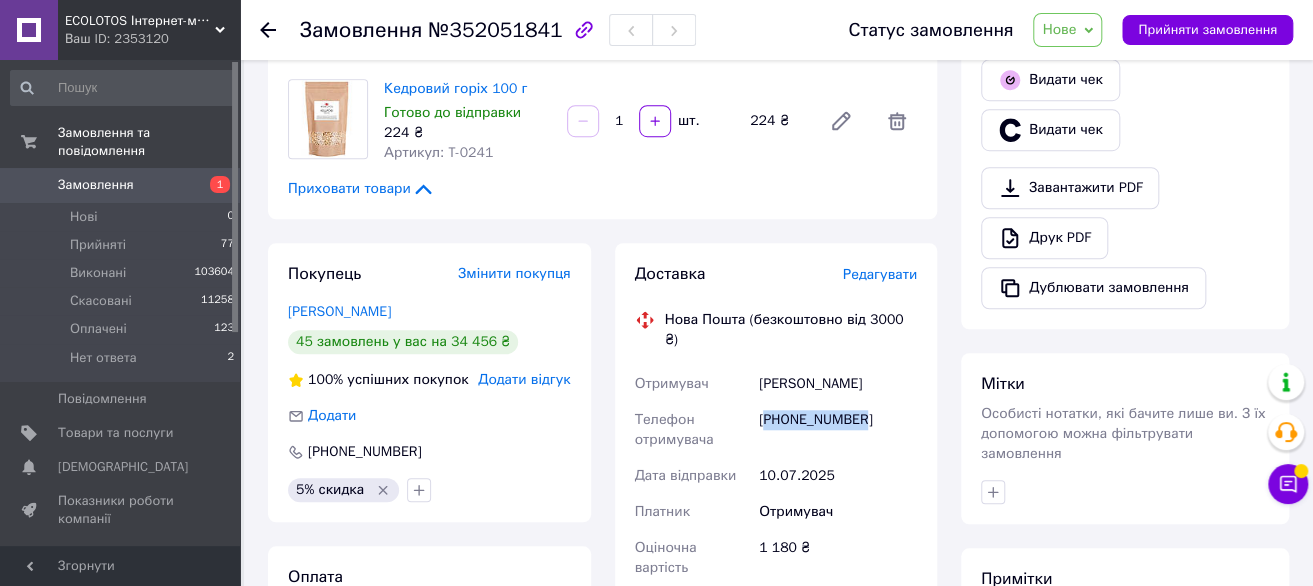click on "[PHONE_NUMBER]" at bounding box center (838, 430) 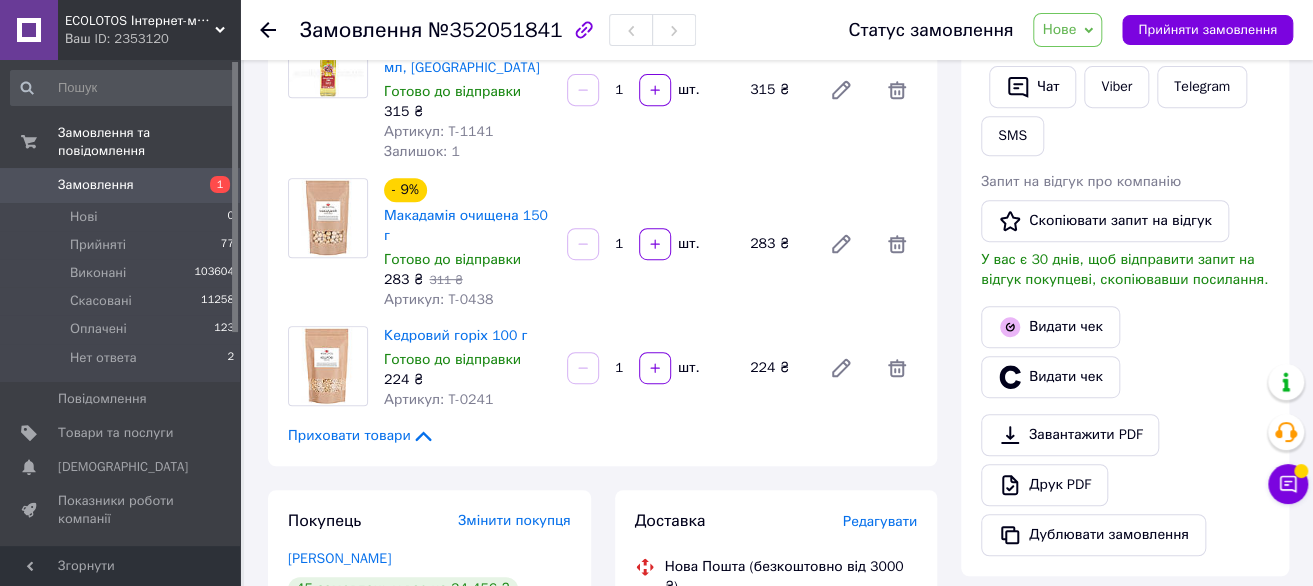 scroll, scrollTop: 300, scrollLeft: 0, axis: vertical 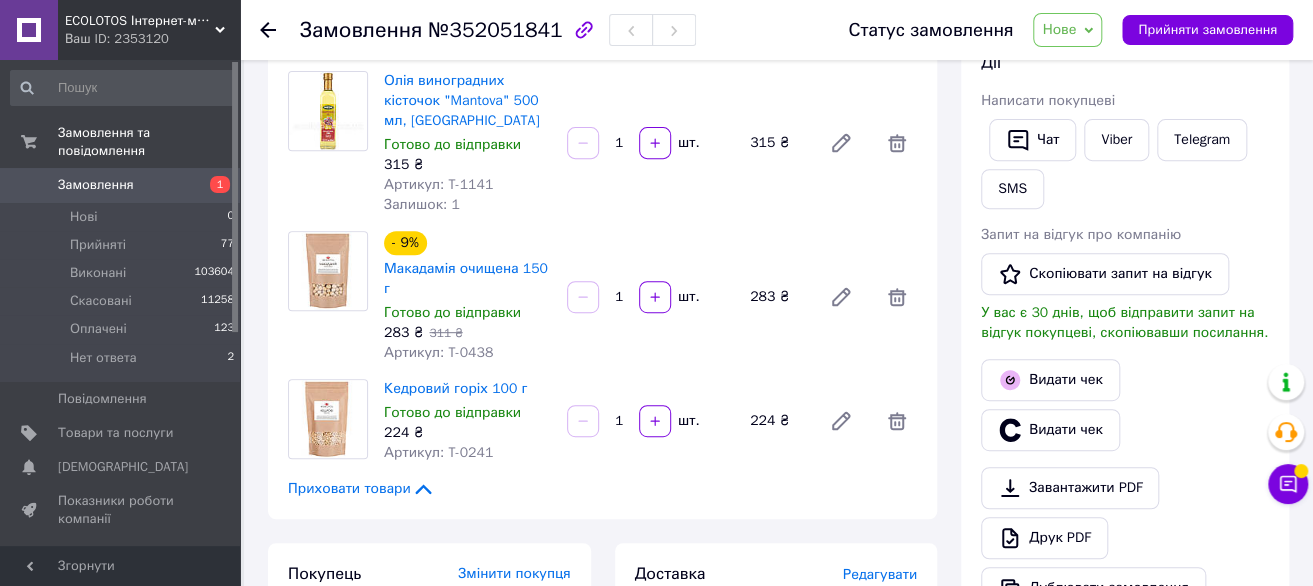 click on "Статус замовлення Нове Прийнято Виконано Скасовано Оплачено Нет ответа Прийняти замовлення" at bounding box center (1050, 30) 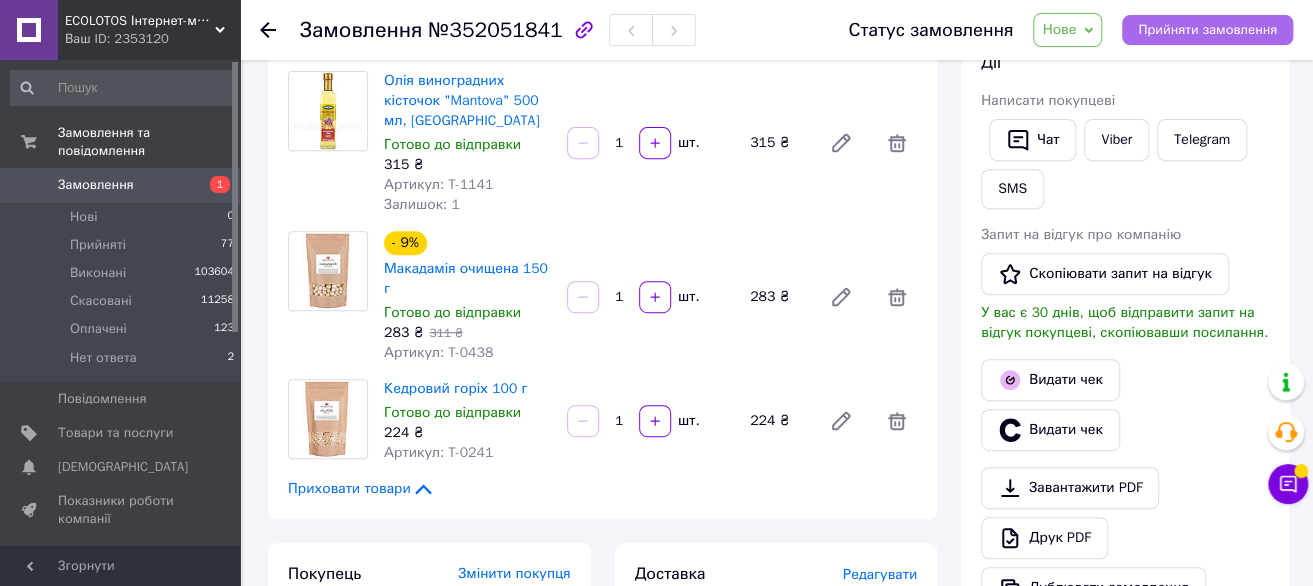 click on "Прийняти замовлення" at bounding box center (1207, 30) 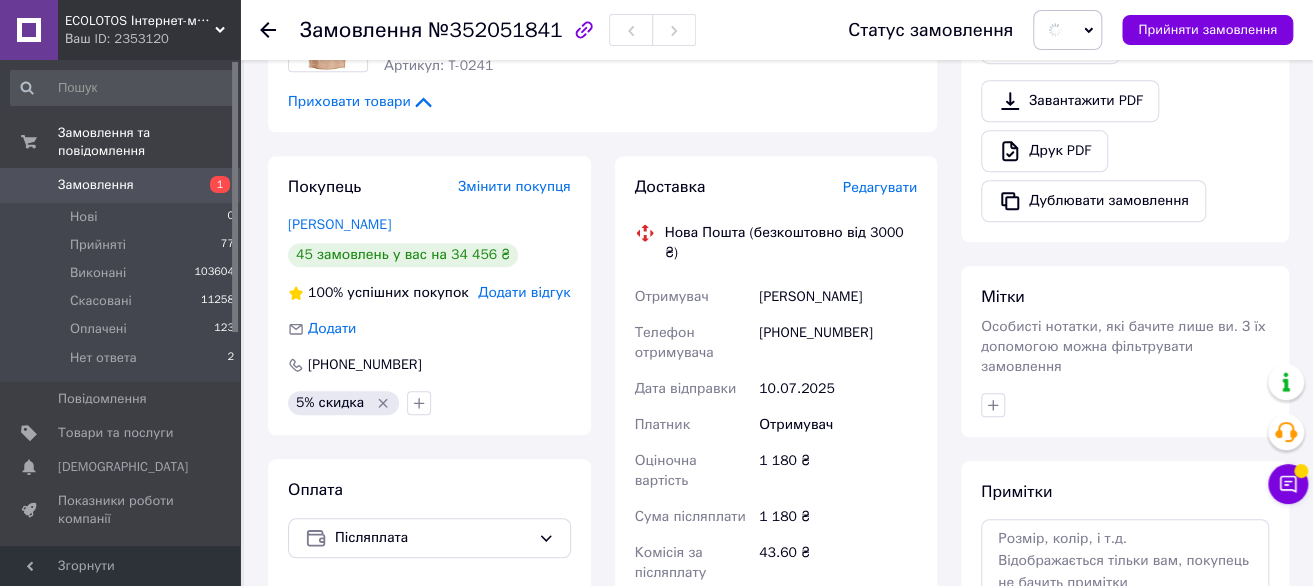 scroll, scrollTop: 700, scrollLeft: 0, axis: vertical 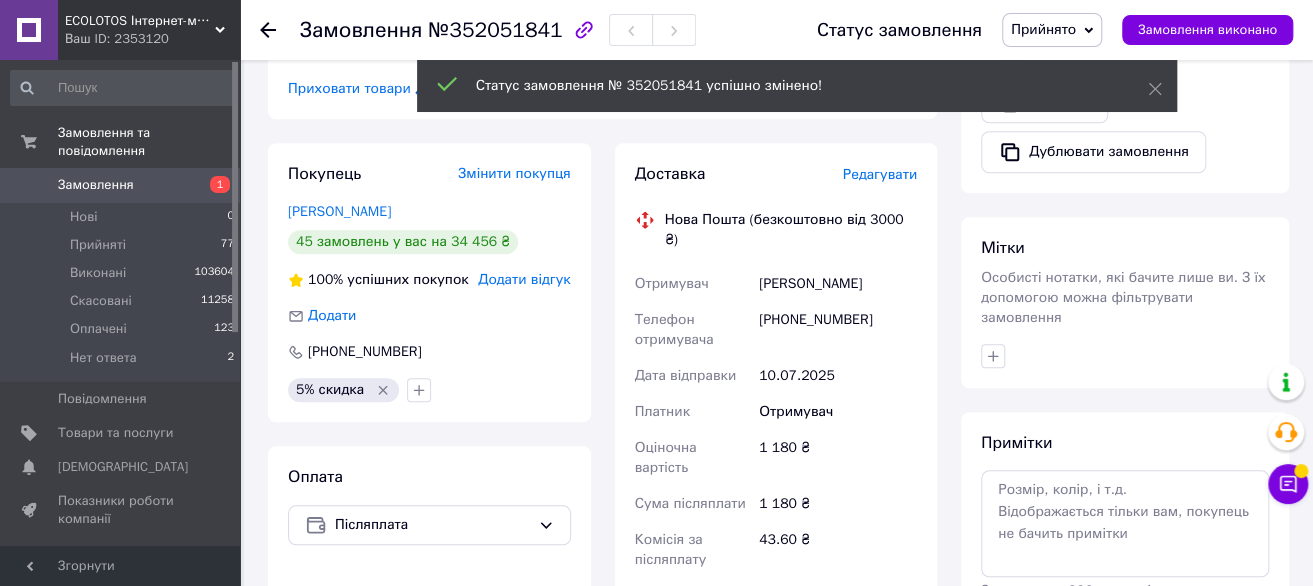 click on "[PERSON_NAME]" at bounding box center [339, 211] 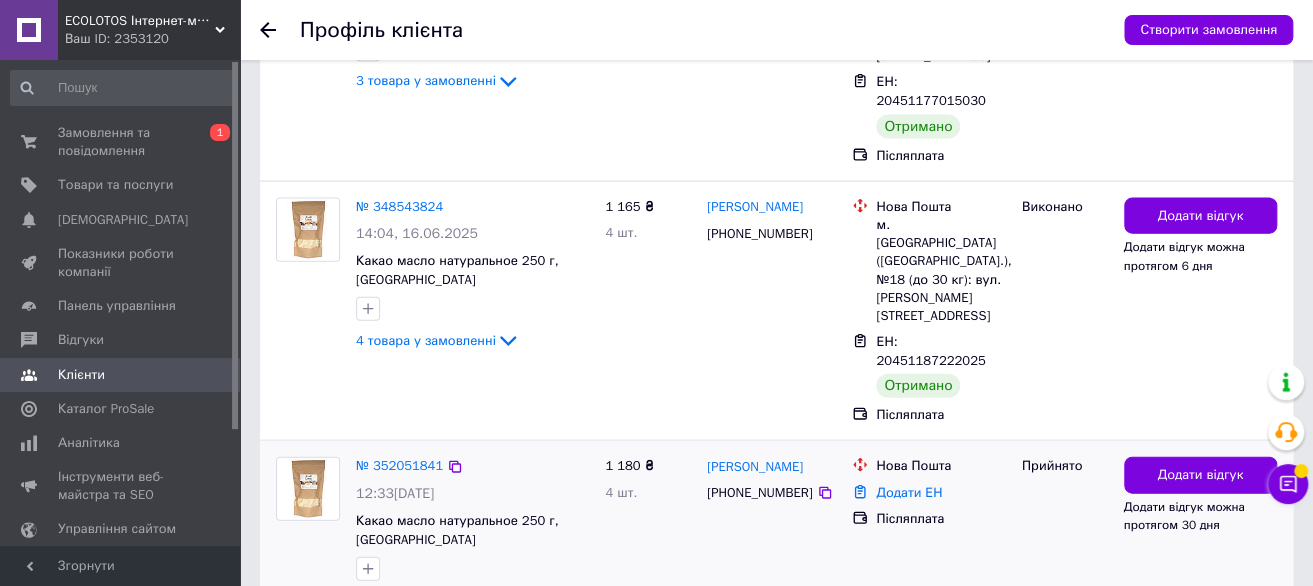 scroll, scrollTop: 5509, scrollLeft: 0, axis: vertical 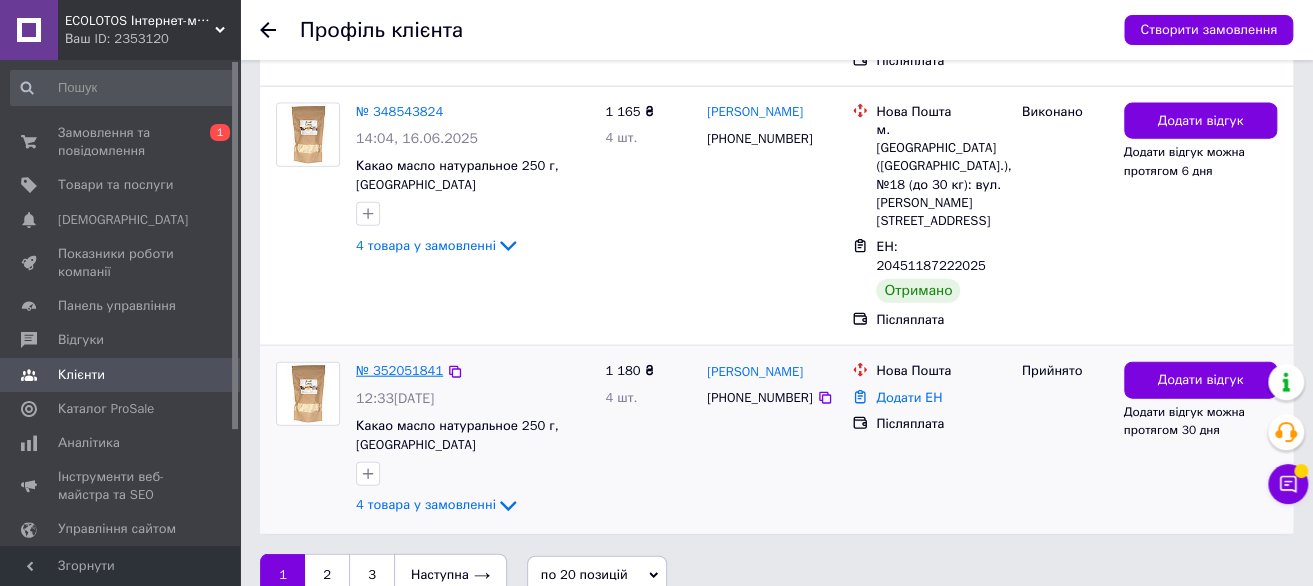 click on "№ 352051841" at bounding box center [399, 370] 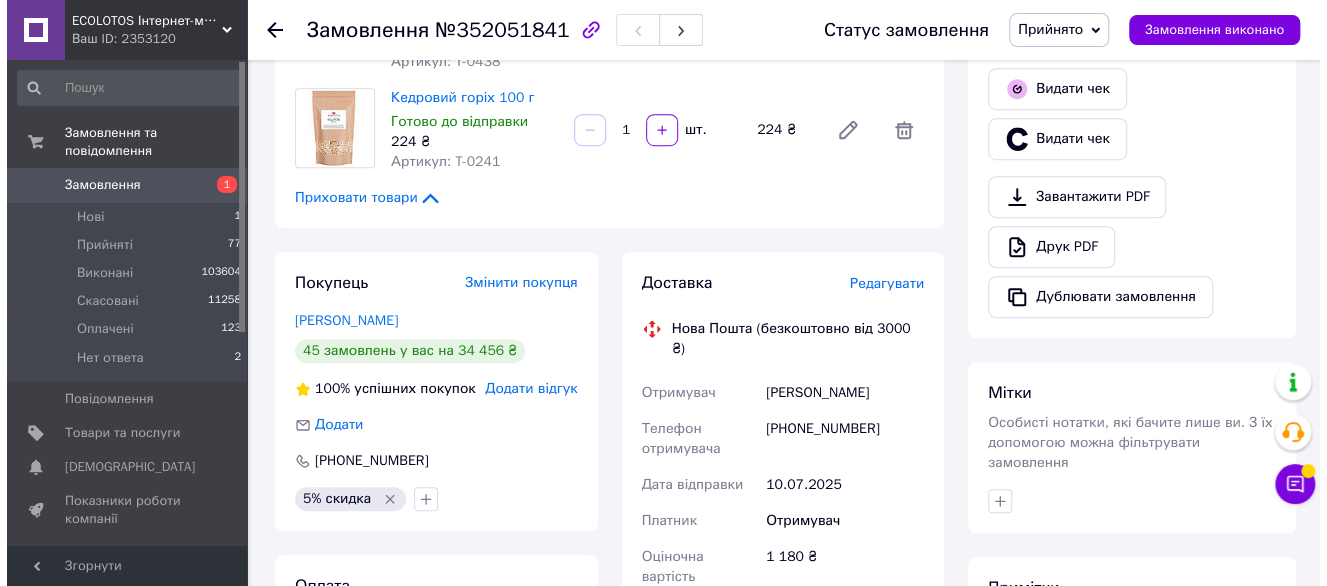 scroll, scrollTop: 590, scrollLeft: 0, axis: vertical 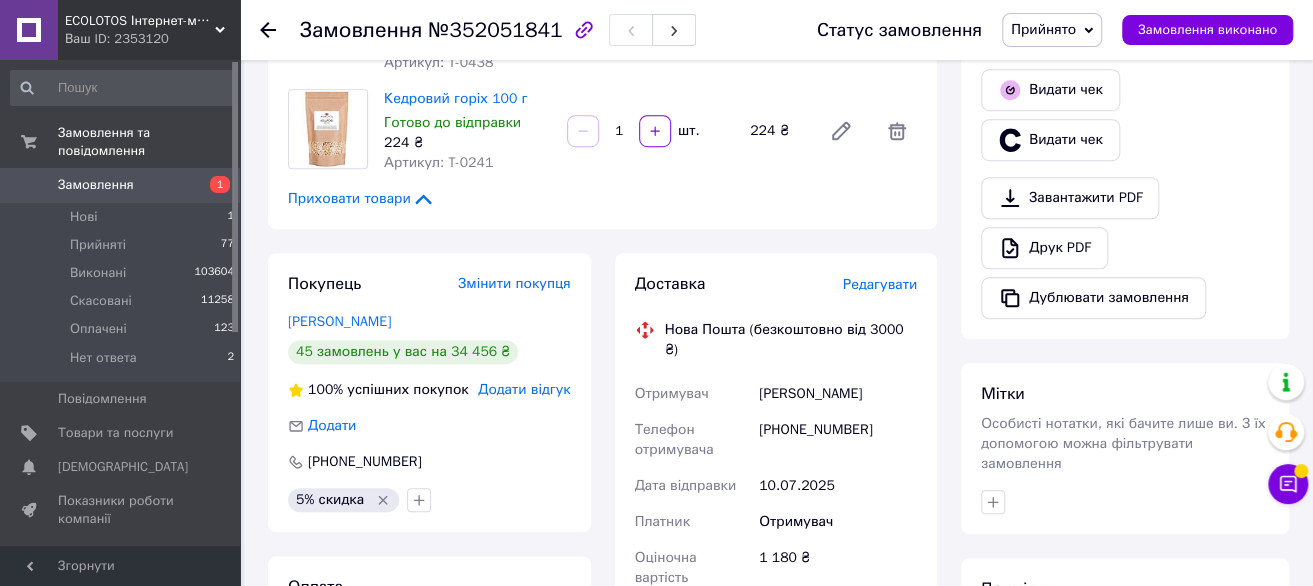 click on "Доставка Редагувати Нова Пошта (безкоштовно від 3000 ₴) Отримувач Потапова Лидия Телефон отримувача +380955722719 Дата відправки 10.07.2025 Платник Отримувач Оціночна вартість 1 180 ₴ Сума післяплати 1 180 ₴ Комісія за післяплату 43.60 ₴ Платник комісії післяплати Отримувач Передати номер або Згенерувати ЕН" at bounding box center [776, 605] 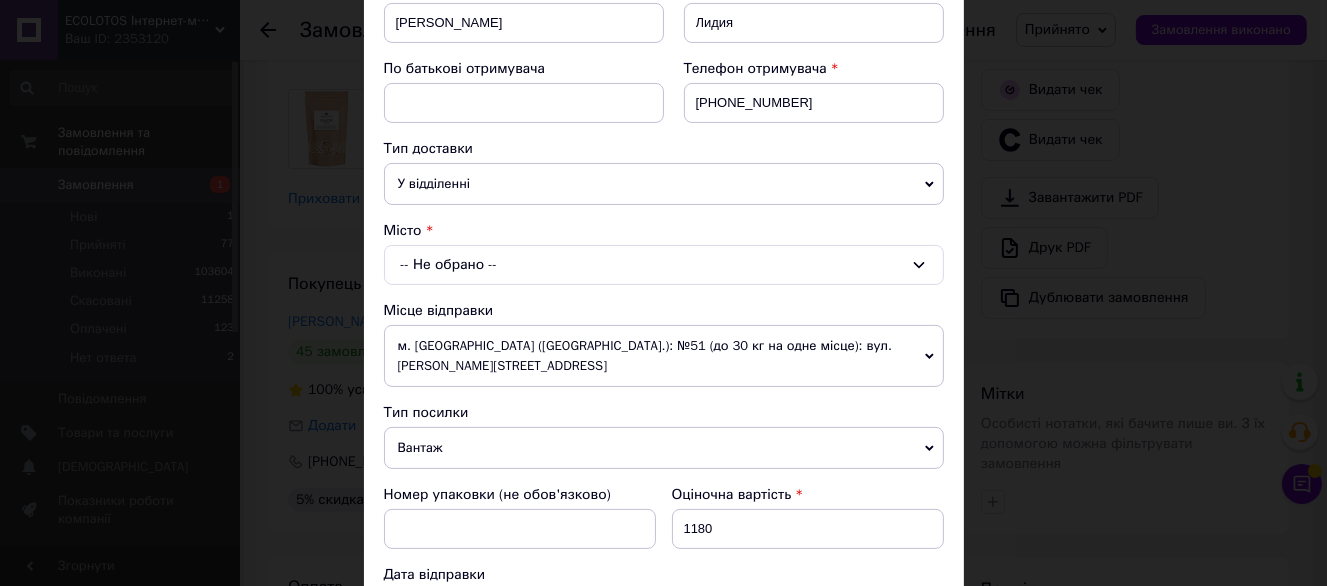 scroll, scrollTop: 300, scrollLeft: 0, axis: vertical 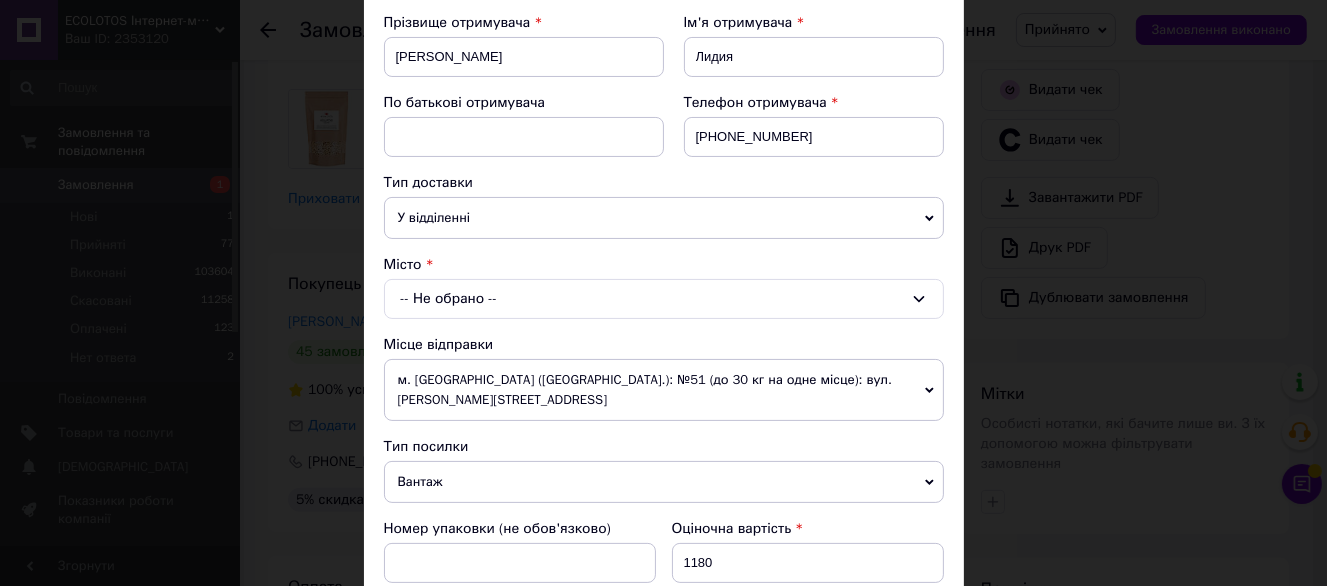 click on "Місто -- Не обрано --" at bounding box center [664, 287] 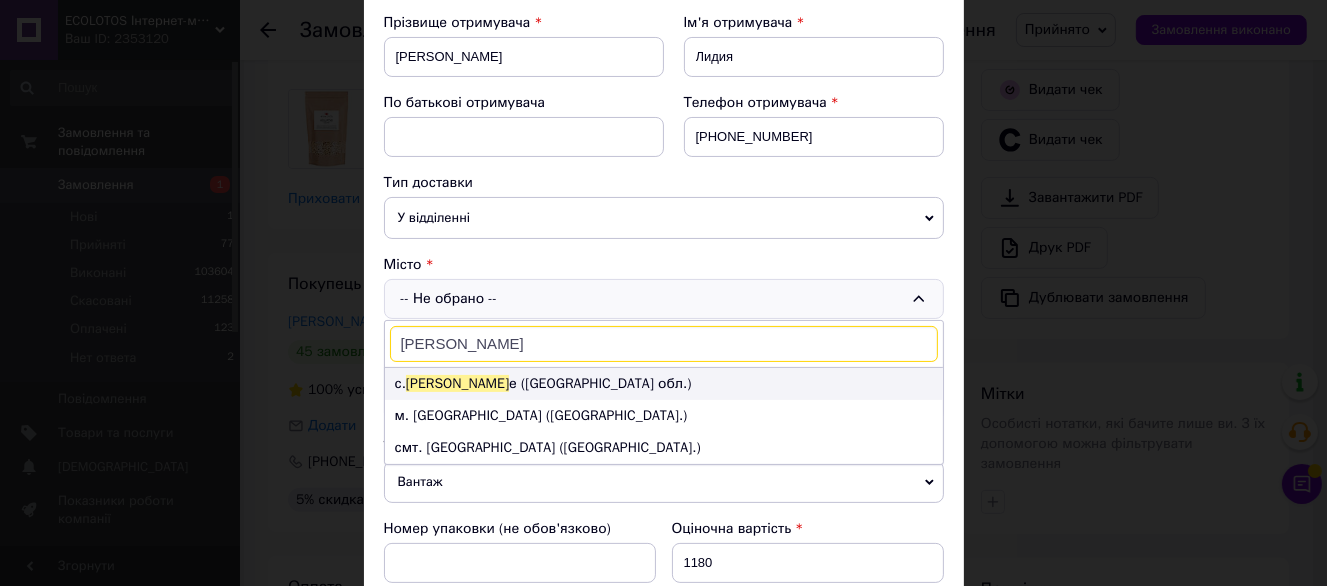 type on "чернов" 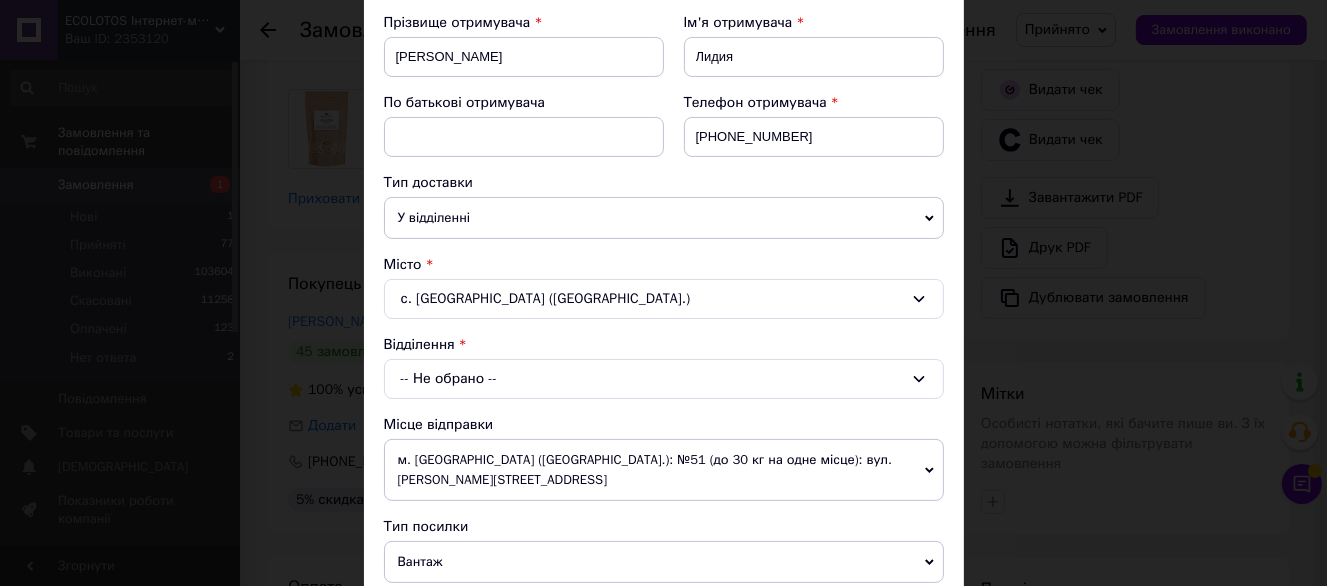 drag, startPoint x: 491, startPoint y: 274, endPoint x: 491, endPoint y: 287, distance: 13 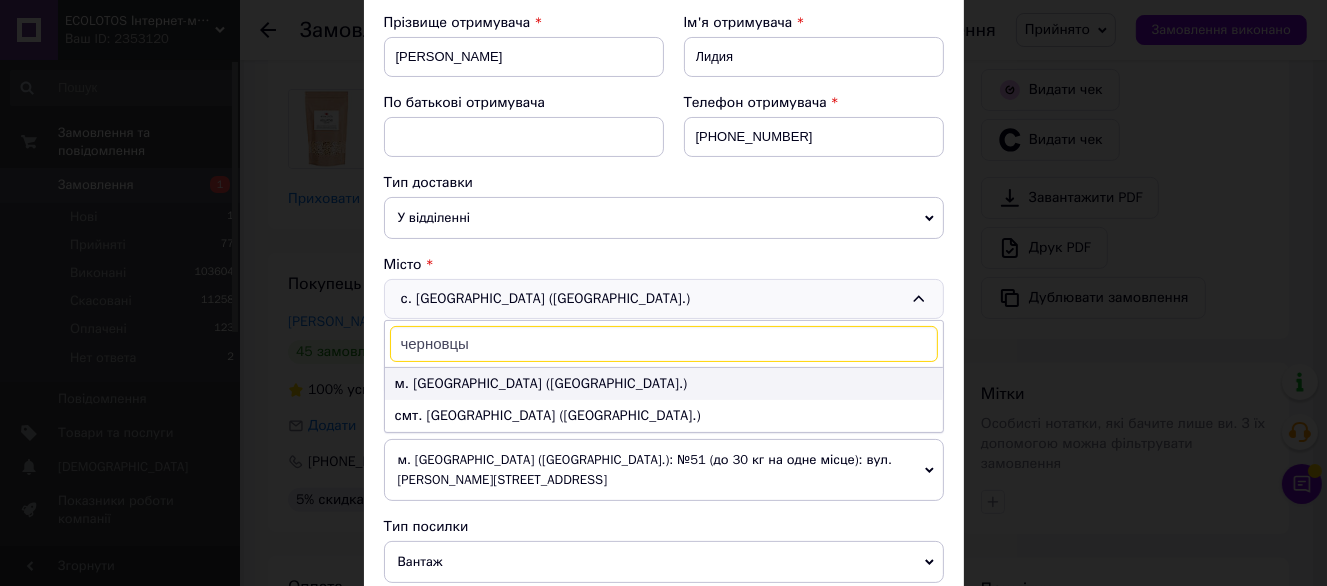 type on "черновцы" 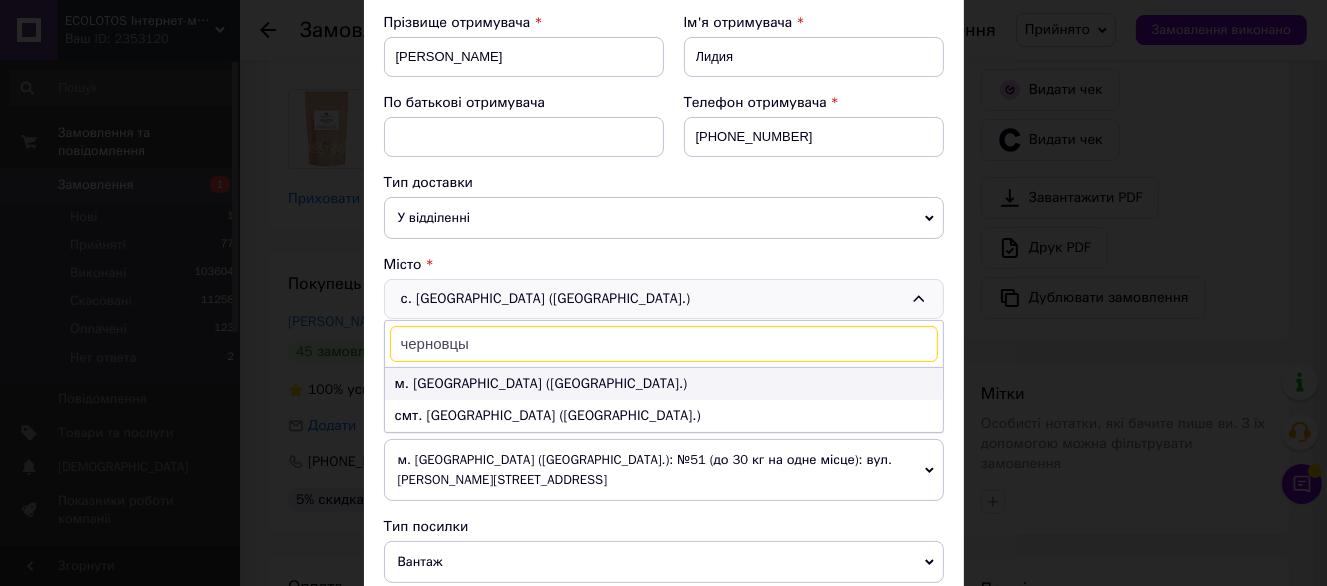 click on "м. [GEOGRAPHIC_DATA] ([GEOGRAPHIC_DATA].)" at bounding box center (664, 384) 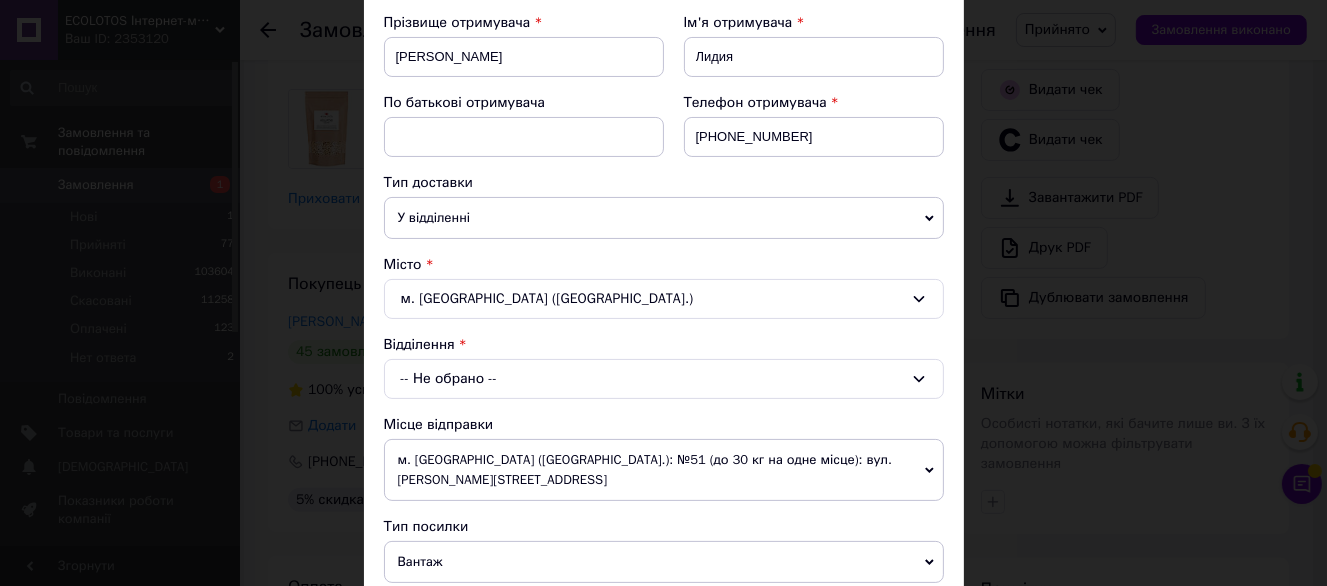 click on "-- Не обрано --" at bounding box center (664, 379) 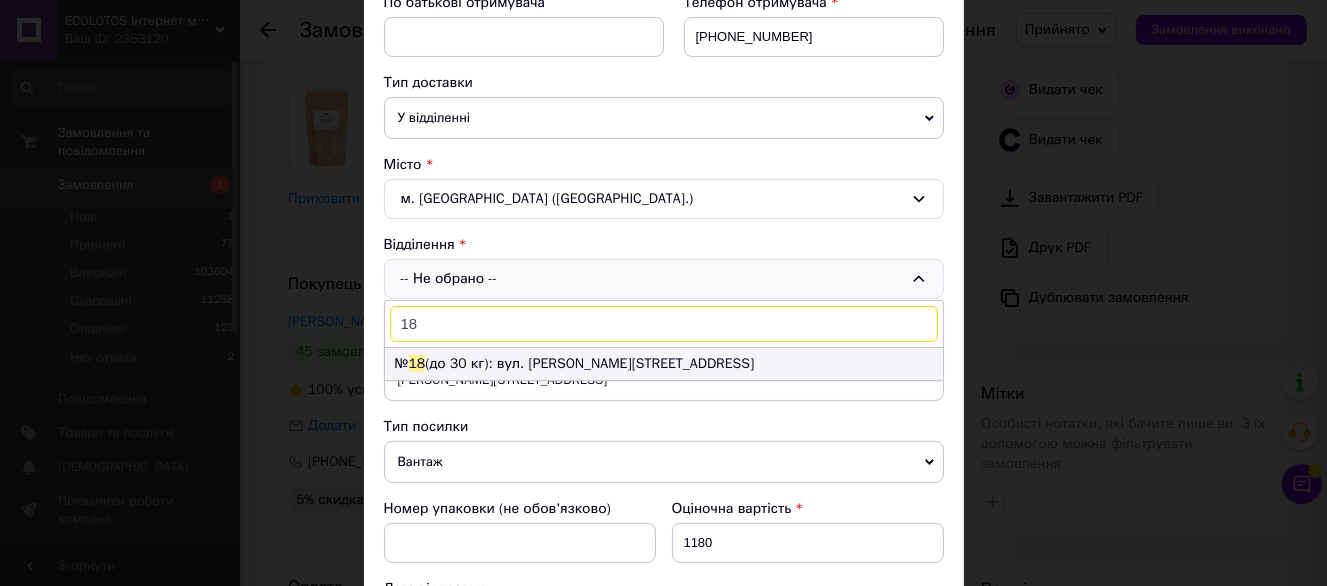 type on "18" 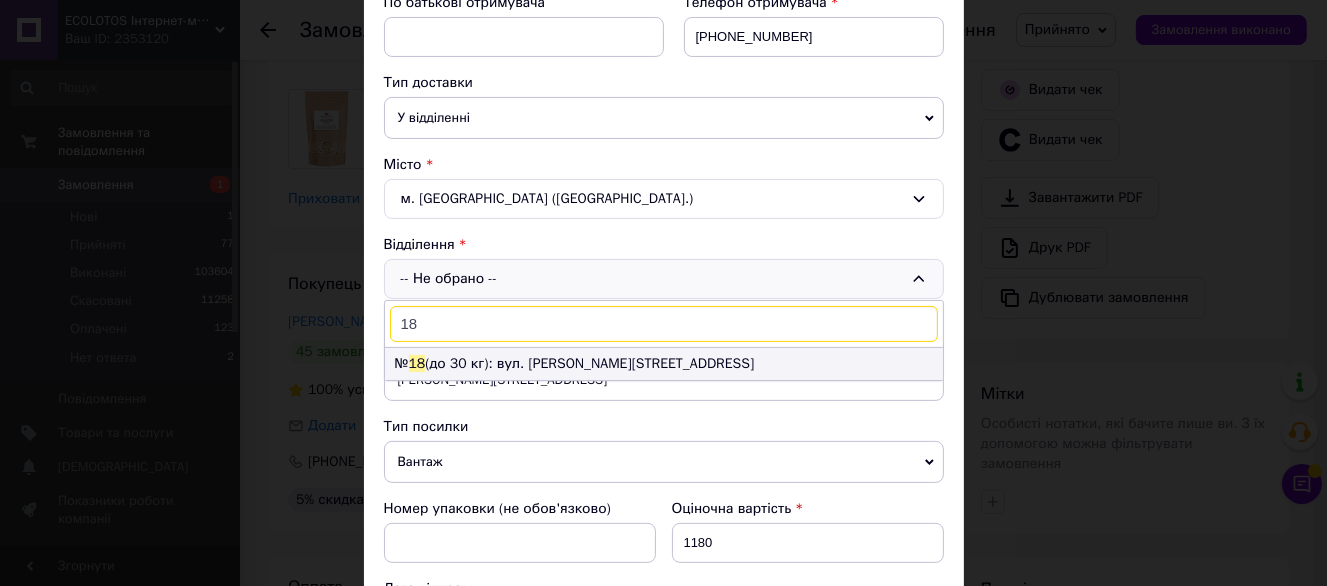 click on "№ 18  (до 30 кг): вул. Богдана Хмельницького, 56" at bounding box center [664, 364] 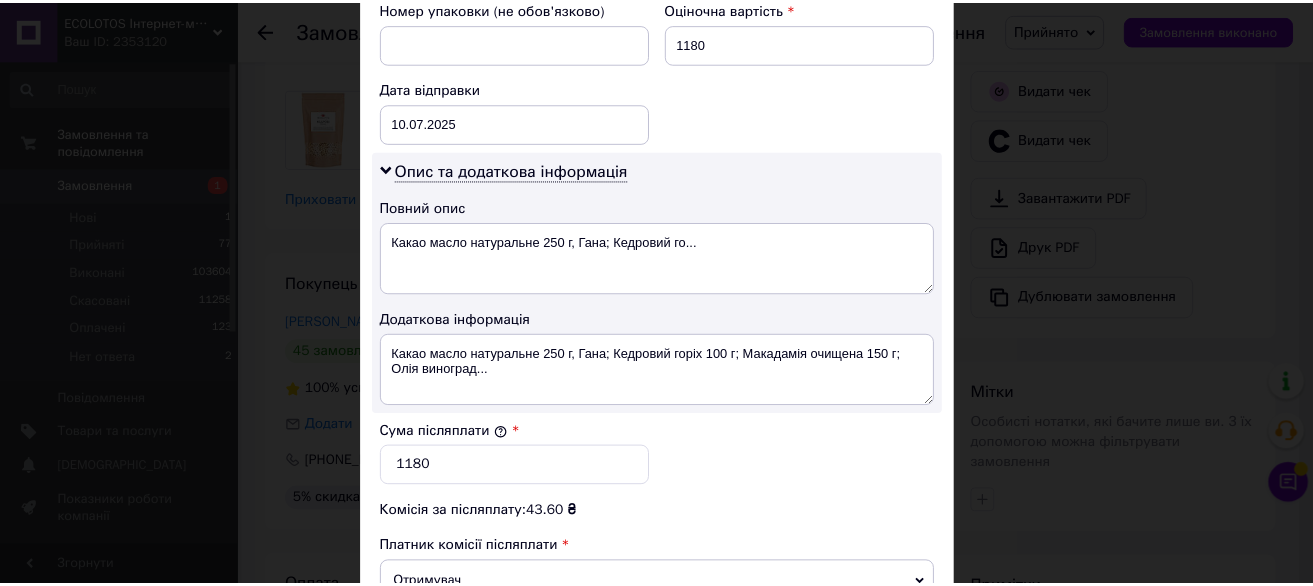 scroll, scrollTop: 1162, scrollLeft: 0, axis: vertical 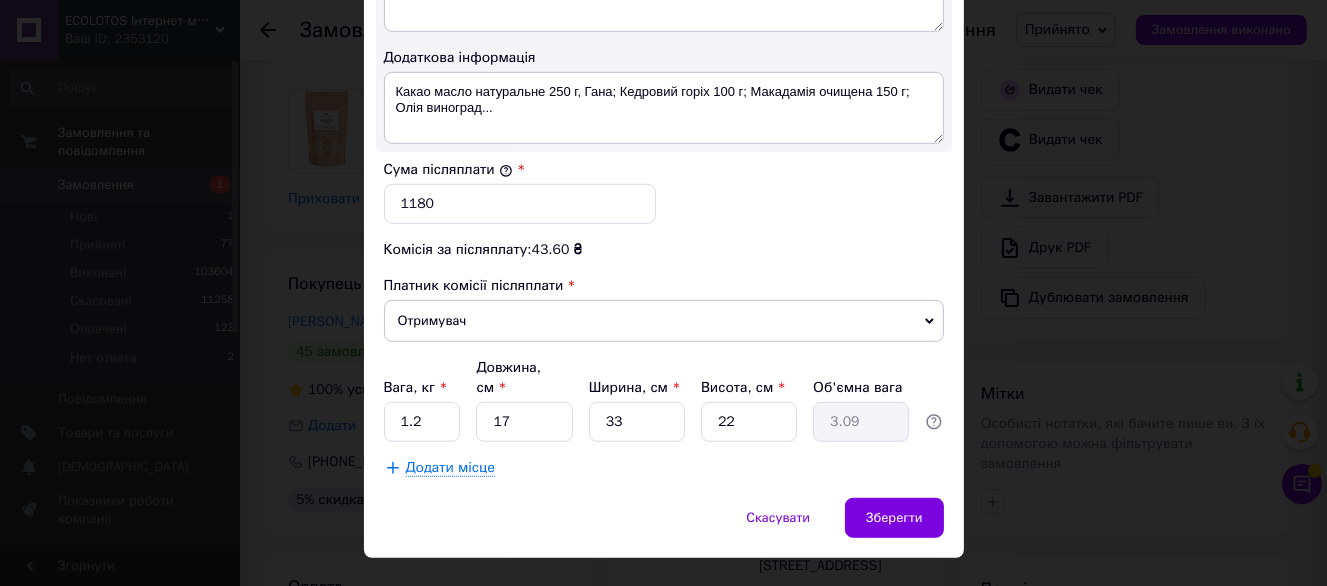 click on "Скасувати   Зберегти" at bounding box center [664, 528] 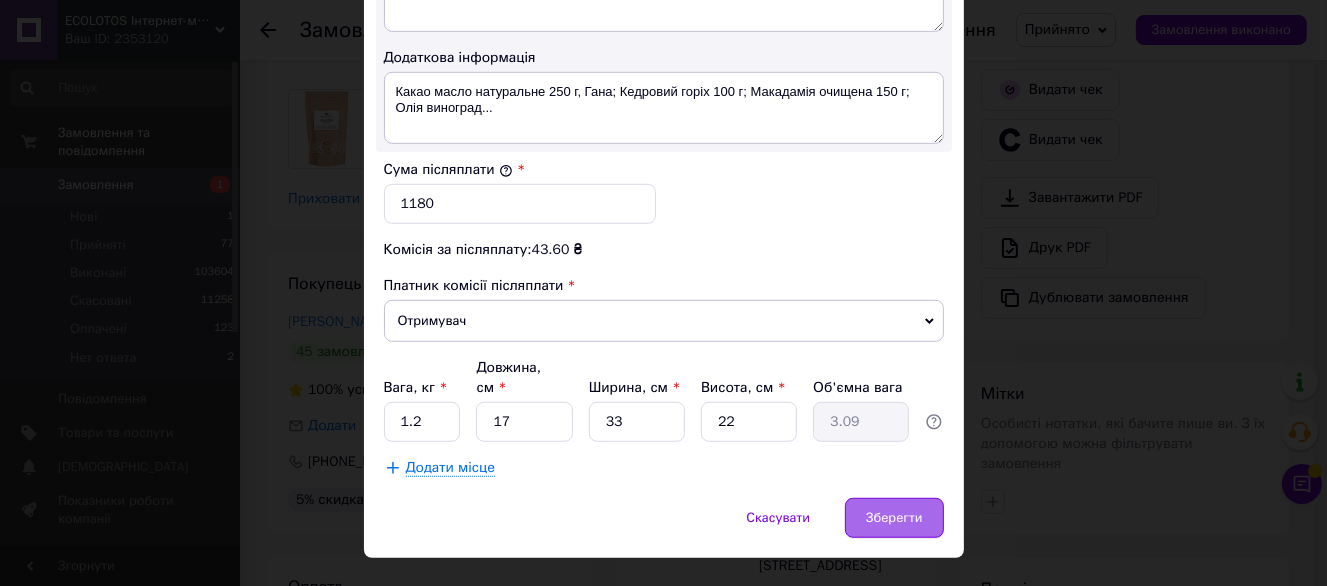 click on "Зберегти" at bounding box center [894, 518] 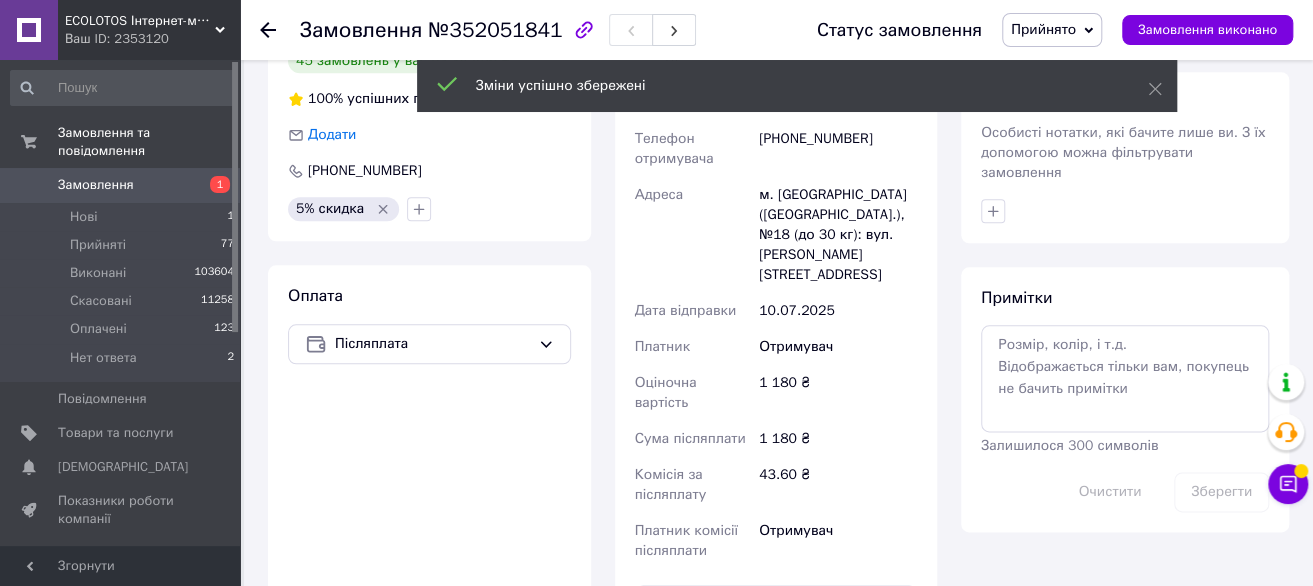 scroll, scrollTop: 990, scrollLeft: 0, axis: vertical 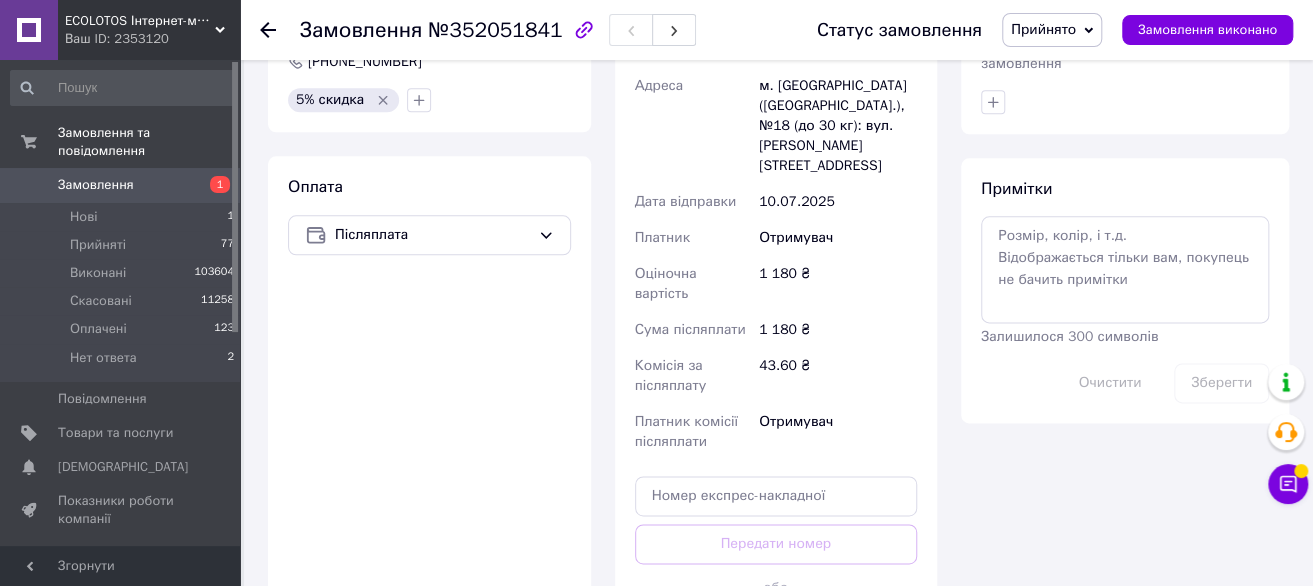 click on "1 180 ₴" at bounding box center [838, 284] 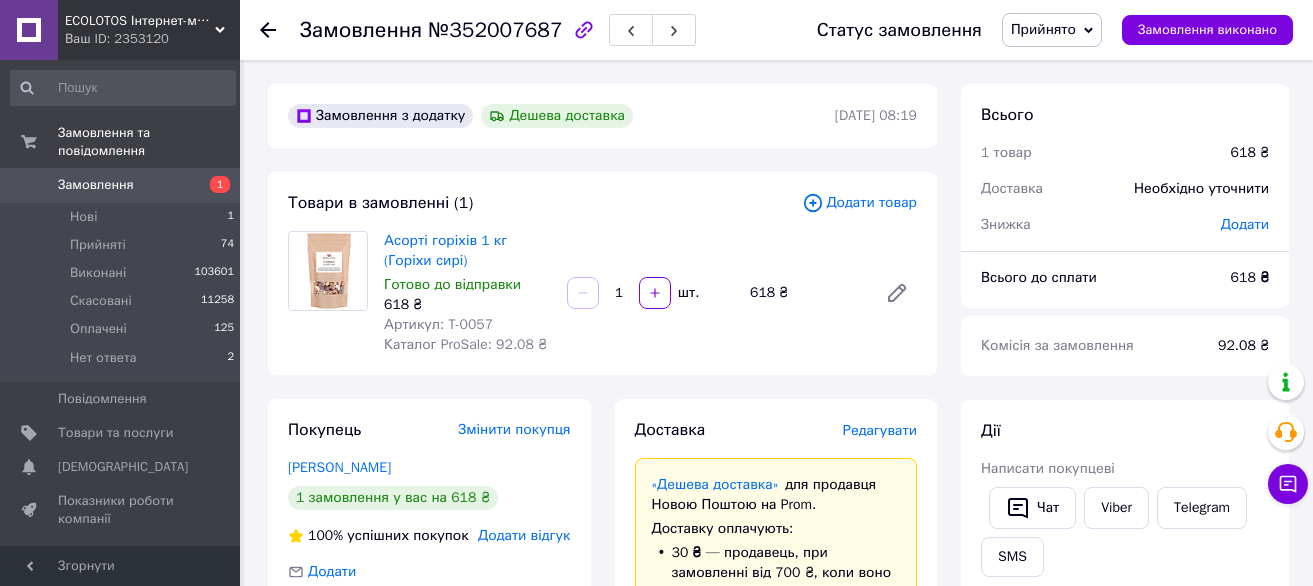 scroll, scrollTop: 0, scrollLeft: 0, axis: both 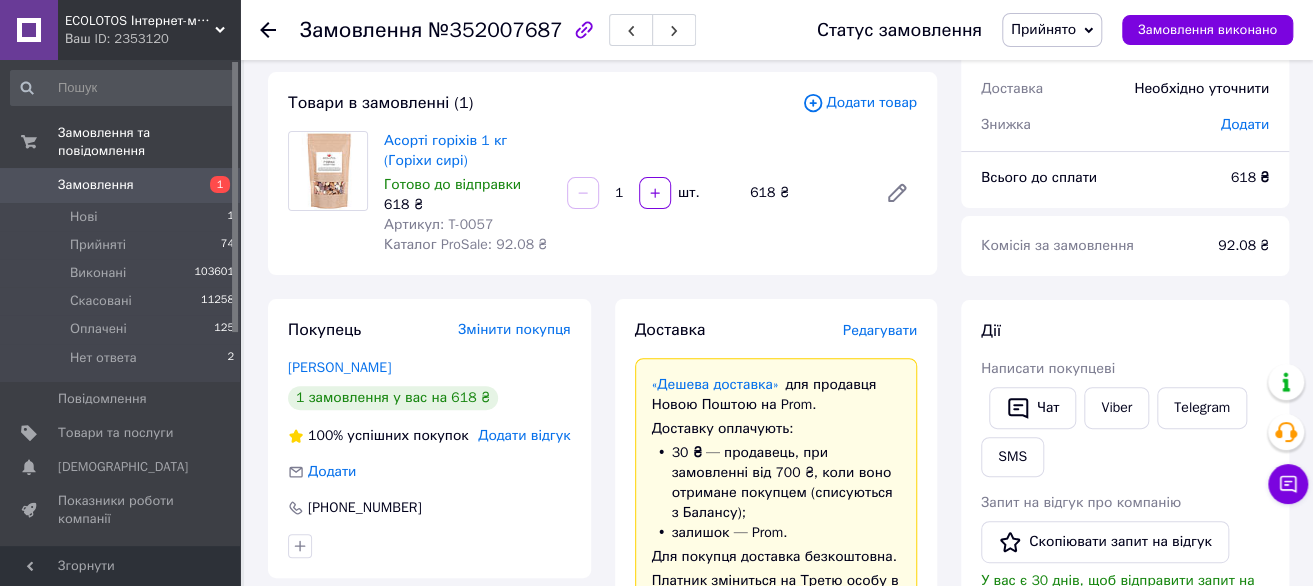 click on "Редагувати" at bounding box center (880, 330) 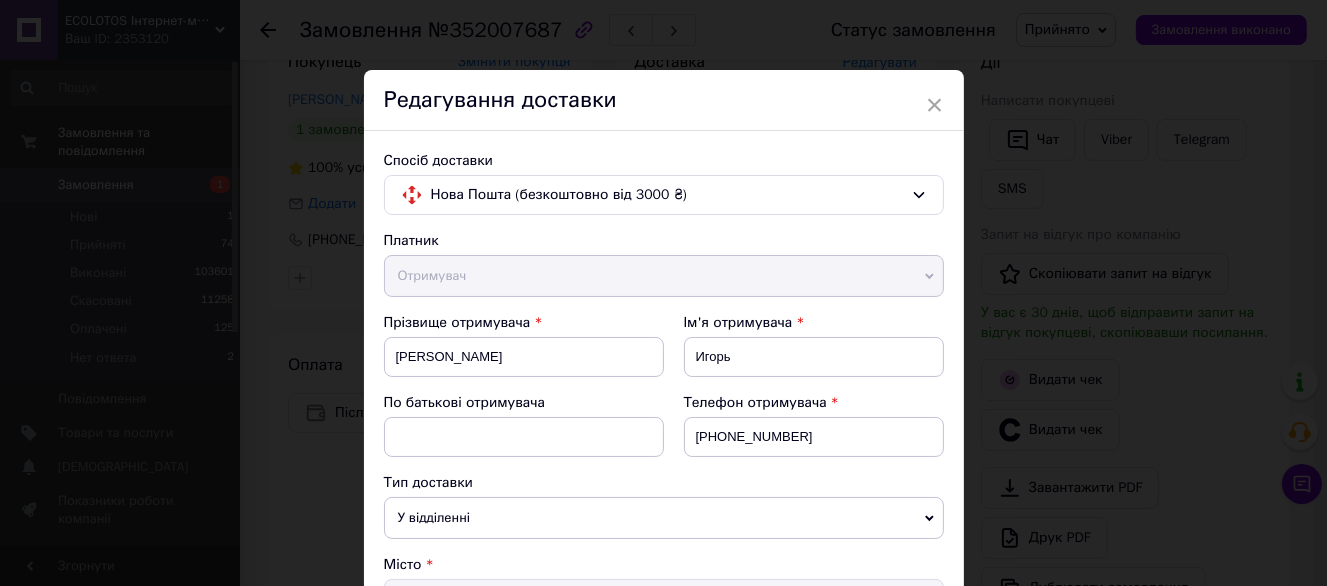 scroll, scrollTop: 400, scrollLeft: 0, axis: vertical 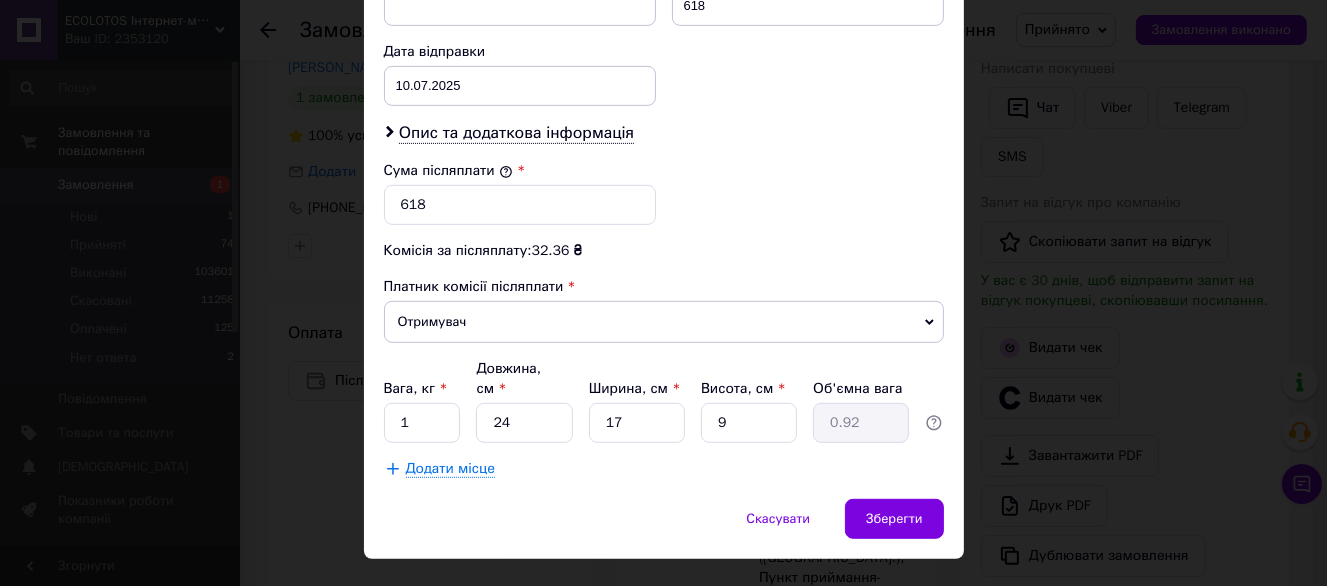 click on "× Редагування доставки Спосіб доставки Нова Пошта (безкоштовно від 3000 ₴) Платник Отримувач Відправник Прізвище отримувача [PERSON_NAME] Ім'я отримувача [PERSON_NAME] батькові отримувача Телефон отримувача [PHONE_NUMBER] Тип доставки У відділенні Кур'єром В поштоматі Місто с. [GEOGRAPHIC_DATA] ([GEOGRAPHIC_DATA].) Відділення Пункт приймання-видачі №2 (до 30 кг): вул. Миру, 55 Місце відправки м. [GEOGRAPHIC_DATA] ([GEOGRAPHIC_DATA].): №51 (до 30 кг на одне місце): вул. Євгена [STREET_ADDRESS] Немає збігів. Спробуйте змінити умови пошуку Додати ще місце відправки Тип посилки Вантаж Документи Оціночна вартість 618 < >" at bounding box center [663, 293] 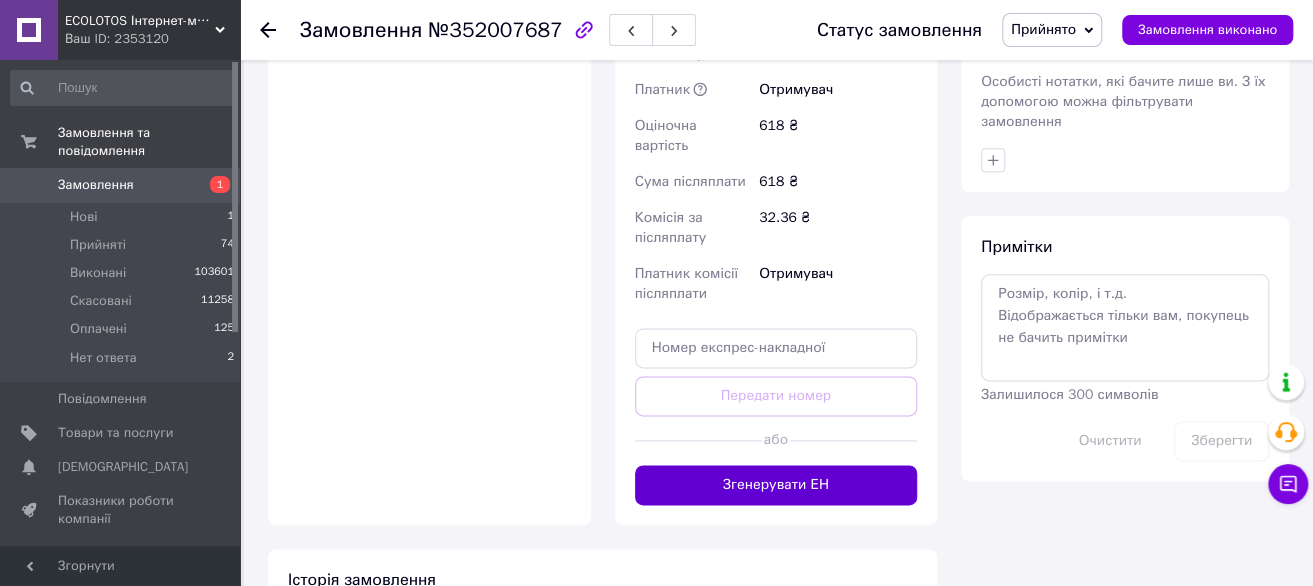 click on "Згенерувати ЕН" at bounding box center (776, 485) 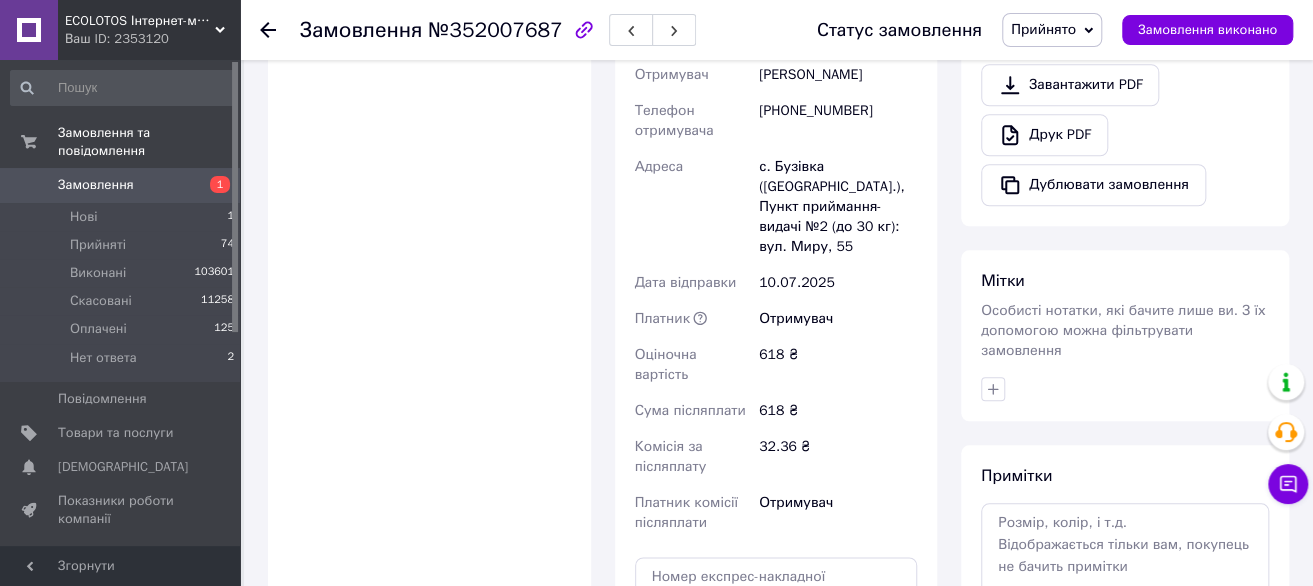 scroll, scrollTop: 600, scrollLeft: 0, axis: vertical 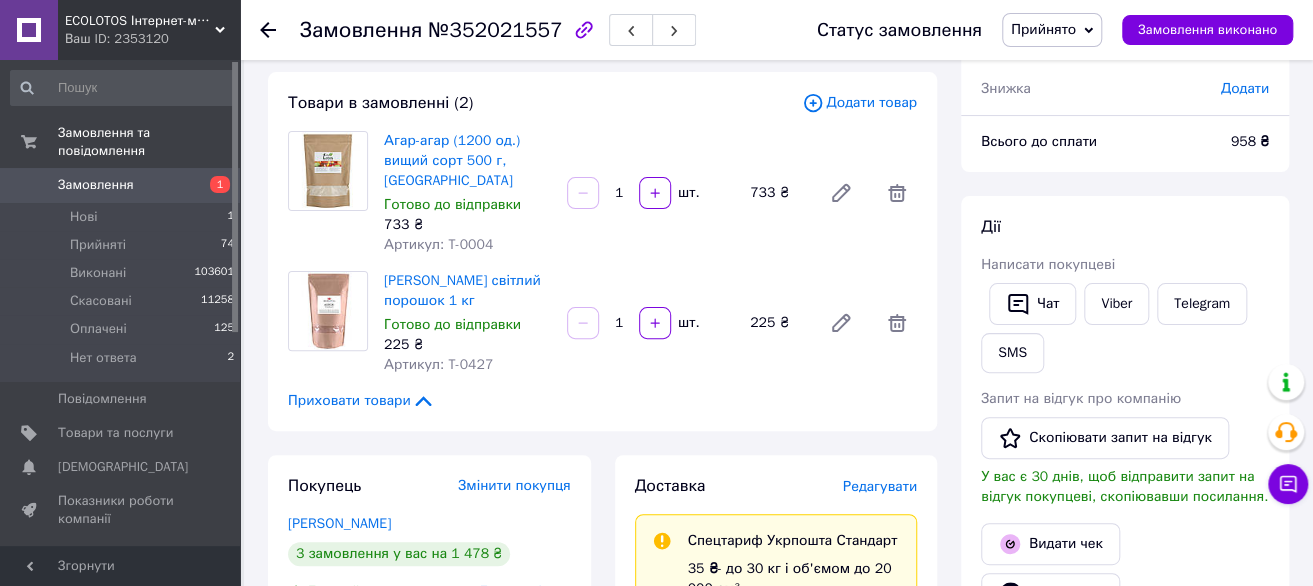 click on "Доставка Редагувати Спецтариф Укрпошта Стандарт 35 ₴  - до 30 кг і об'ємом до 20 000 см³ 100 ₴  — до 30 кг і об'ємом від 20 000 до 120 000 см³ Об'єм = довжина × ширина × висота +0,5% від суми оголошеної вартості понад 500 ₴ Довідка Укрпошта (безкоштовно від 3000 ₴) Тариф Стандарт Отримувач [PERSON_NAME] [PHONE_NUMBER] Адреса с. [GEOGRAPHIC_DATA] ([GEOGRAPHIC_DATA].), 27322, Пересувне відділення Платник Отримувач Сума післяплати 958 ₴ Платник комісії післяплати Отримувач Оціночна вартість 958 ₴ Передати номер або Створити ярлик Тариф     * Стандарт Платник   * Отримувач Прізвище отримувача   *   *" at bounding box center [776, 954] 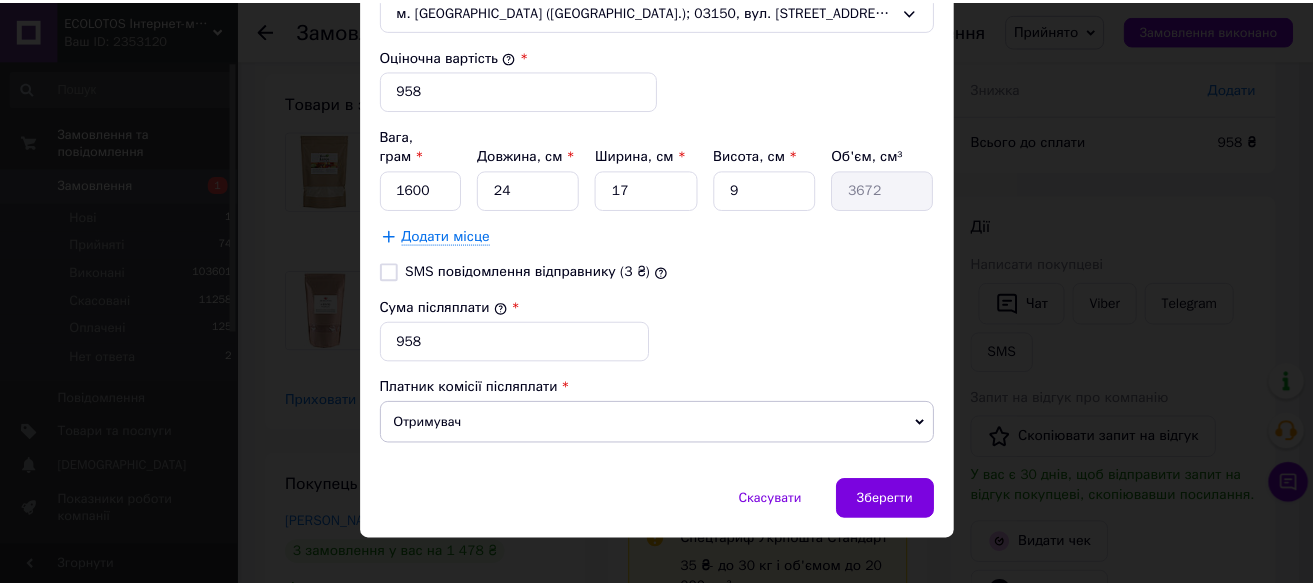 scroll, scrollTop: 825, scrollLeft: 0, axis: vertical 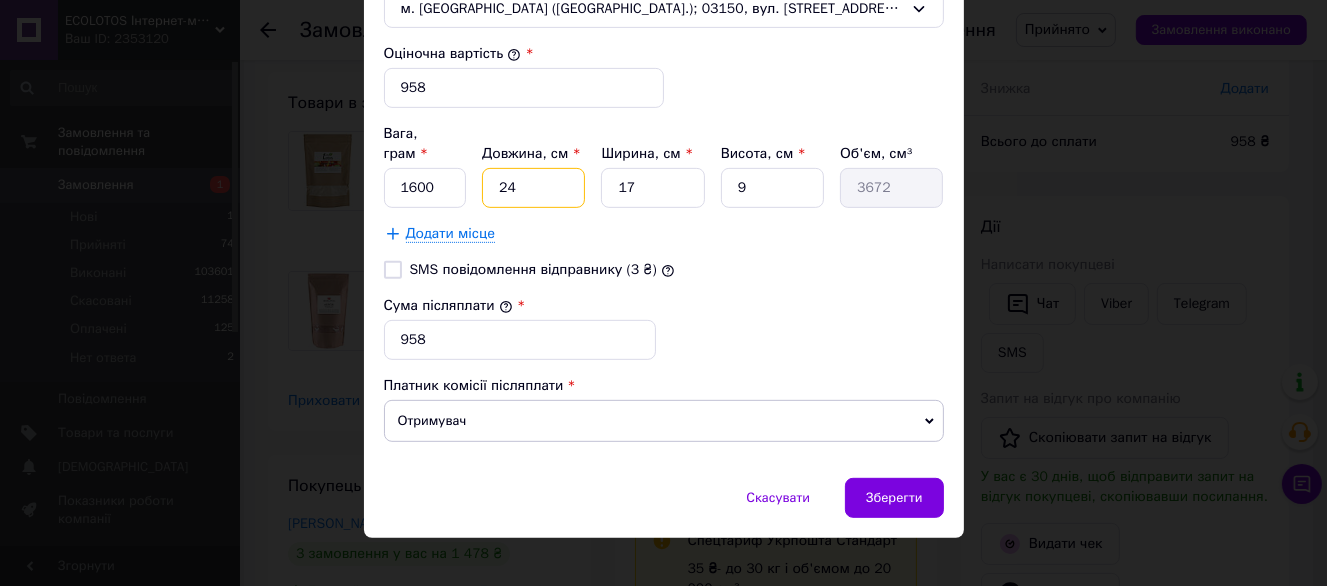 click on "24" at bounding box center (533, 188) 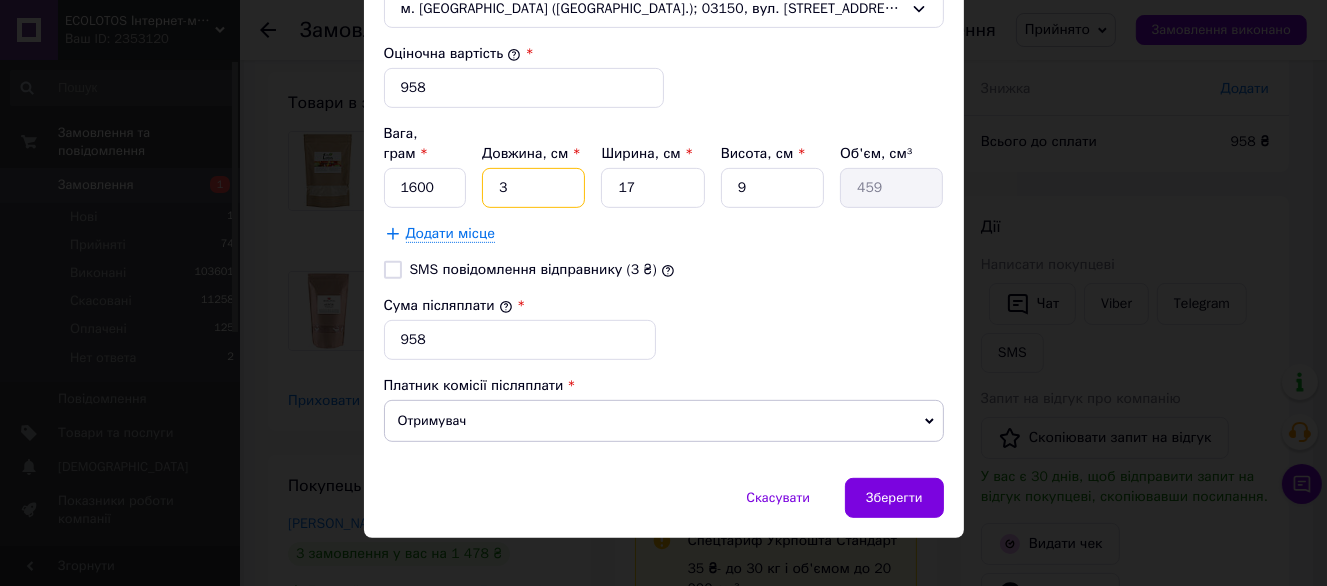 type on "34" 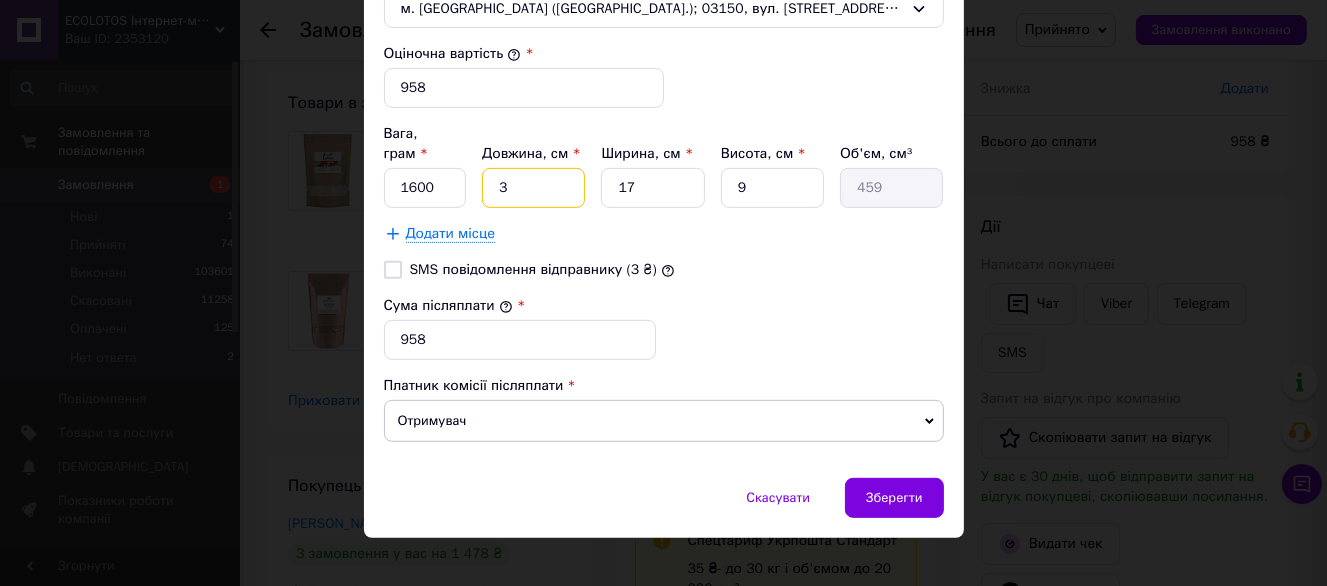 type on "5202" 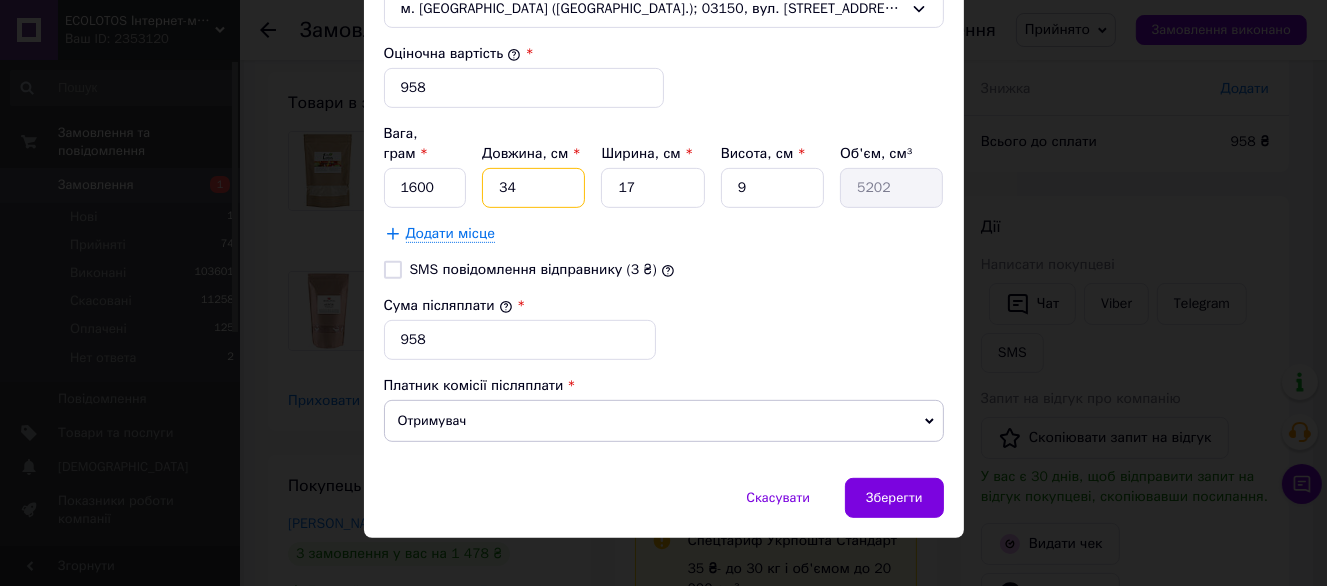 type on "34" 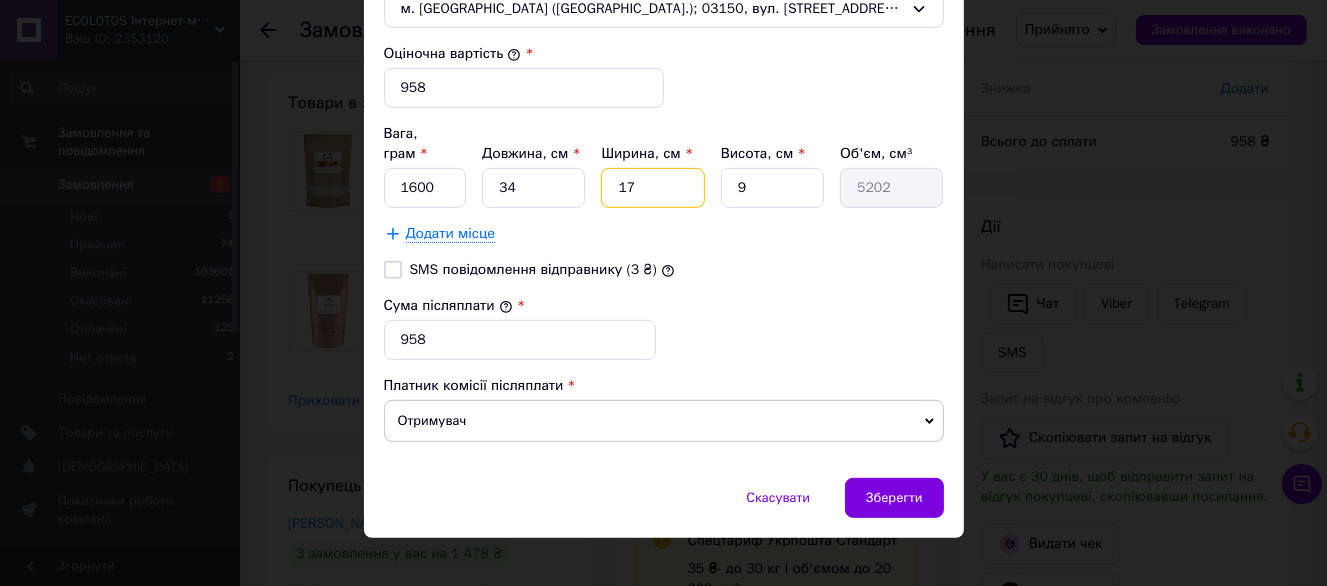 click on "17" at bounding box center [652, 188] 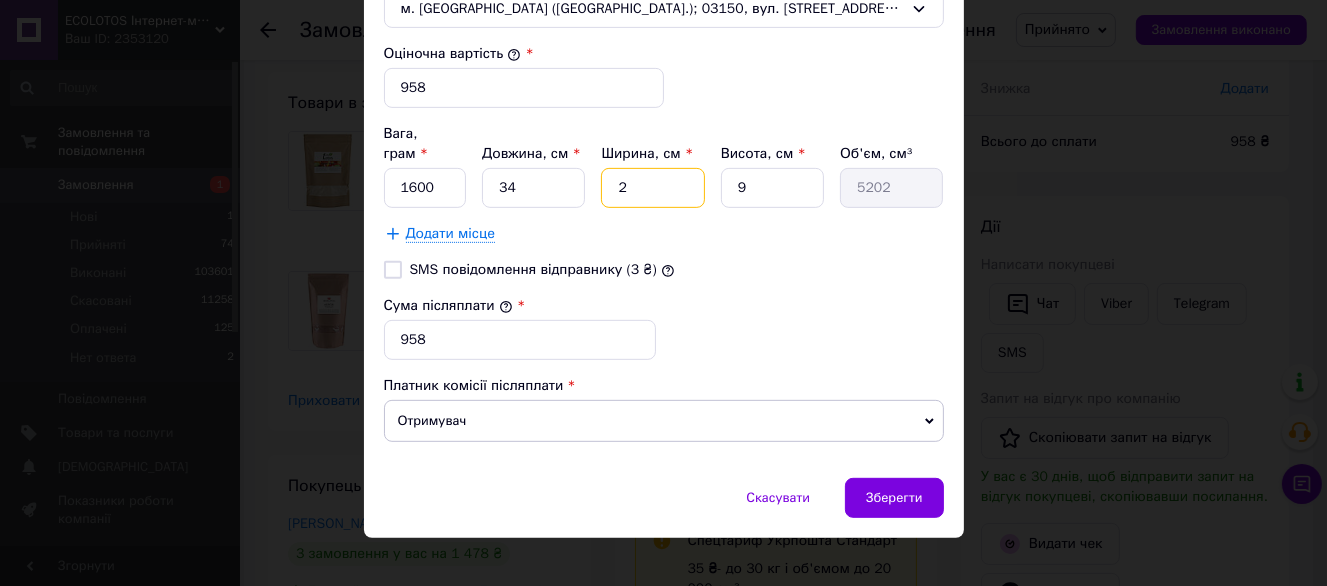 type on "612" 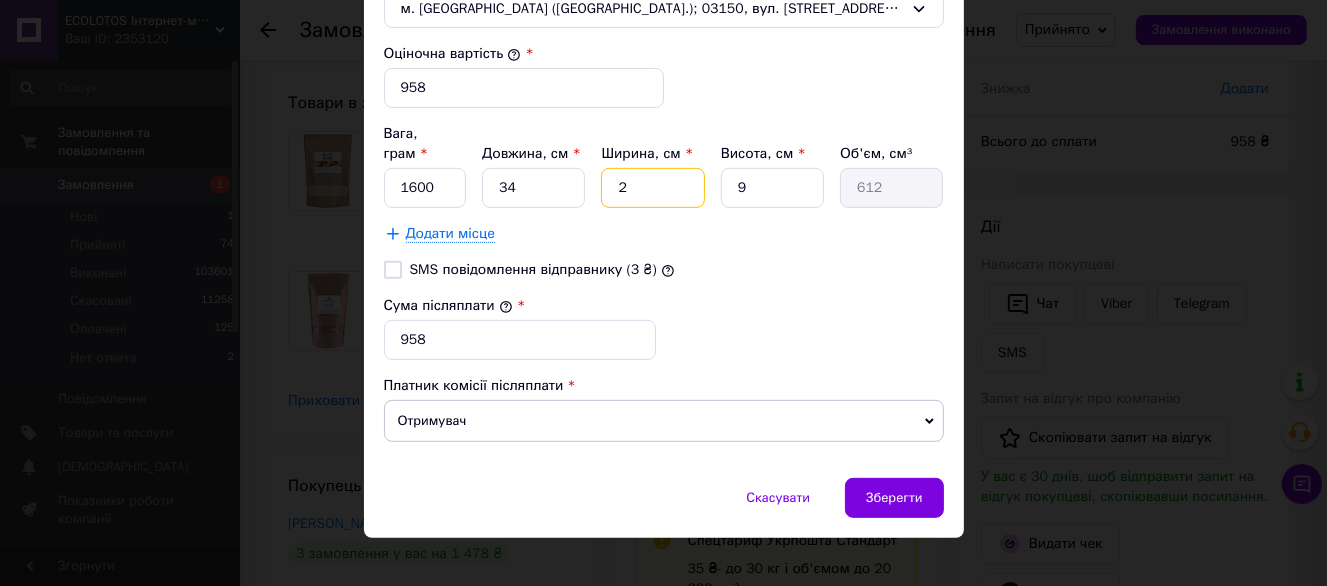 type on "24" 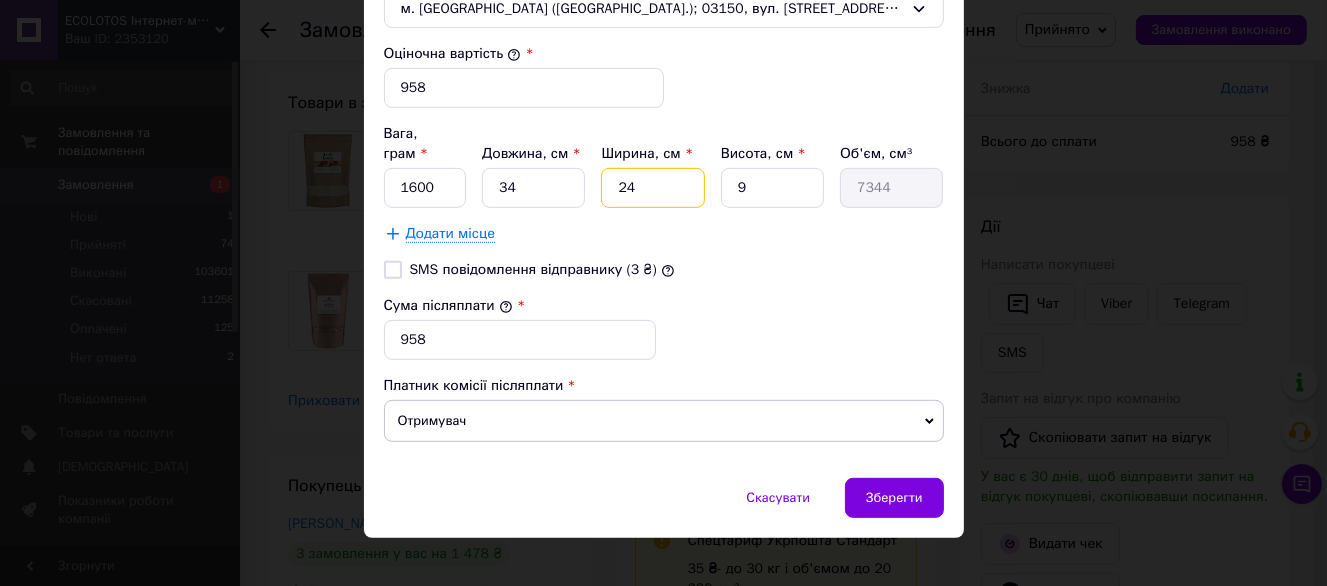type on "24" 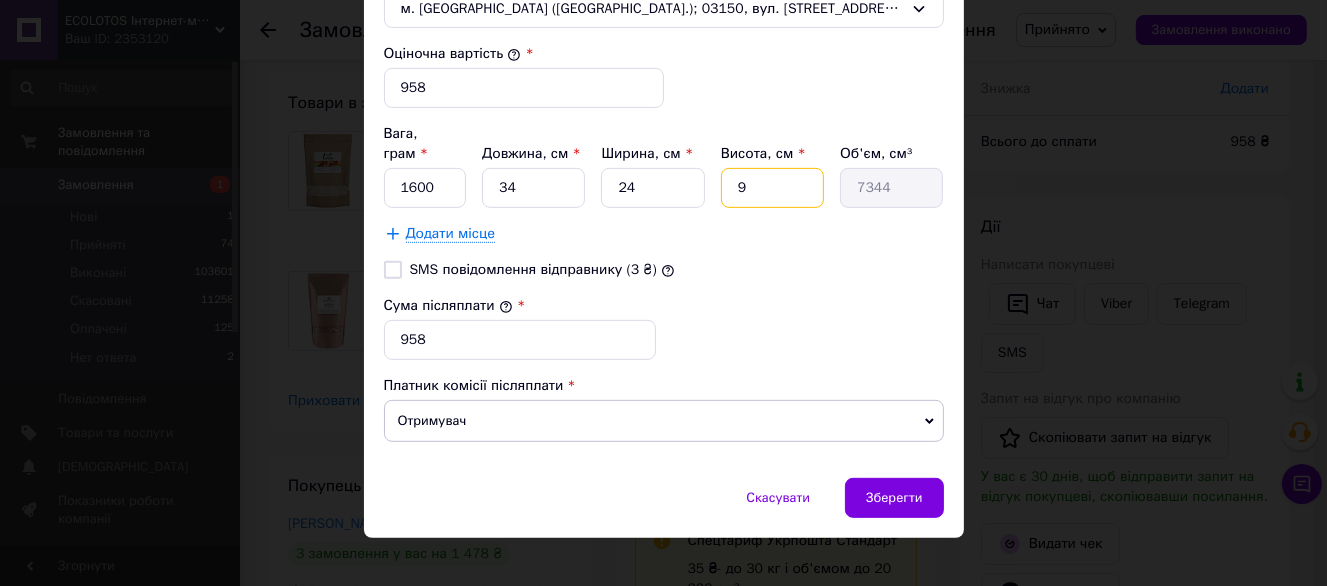 click on "9" at bounding box center [772, 188] 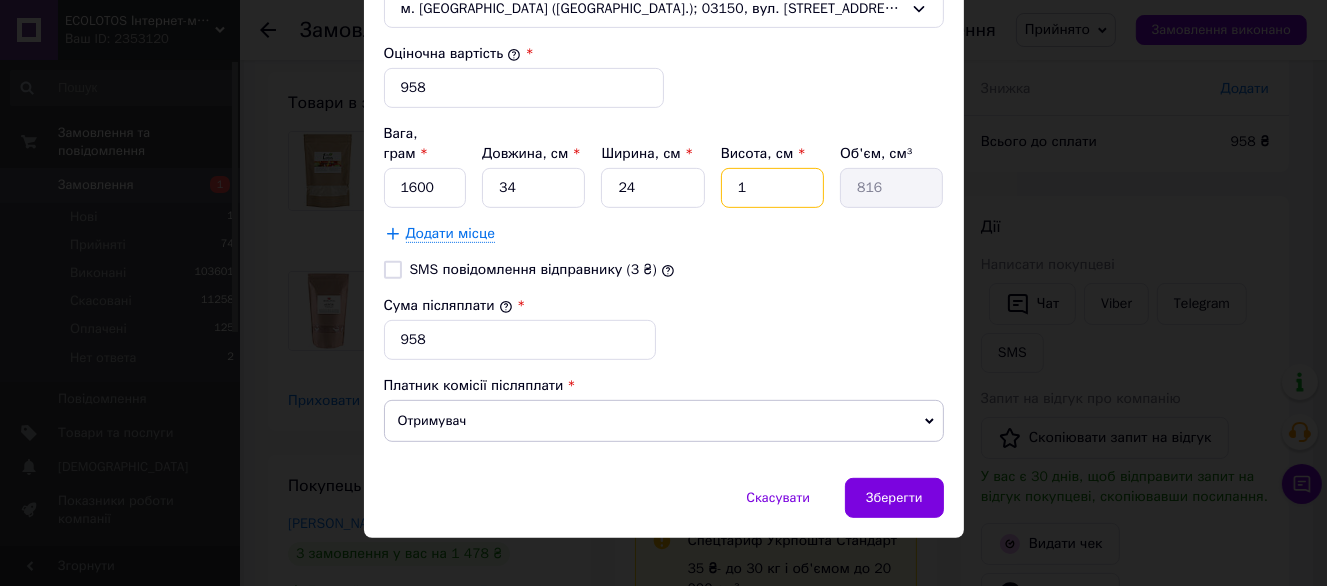 type on "10" 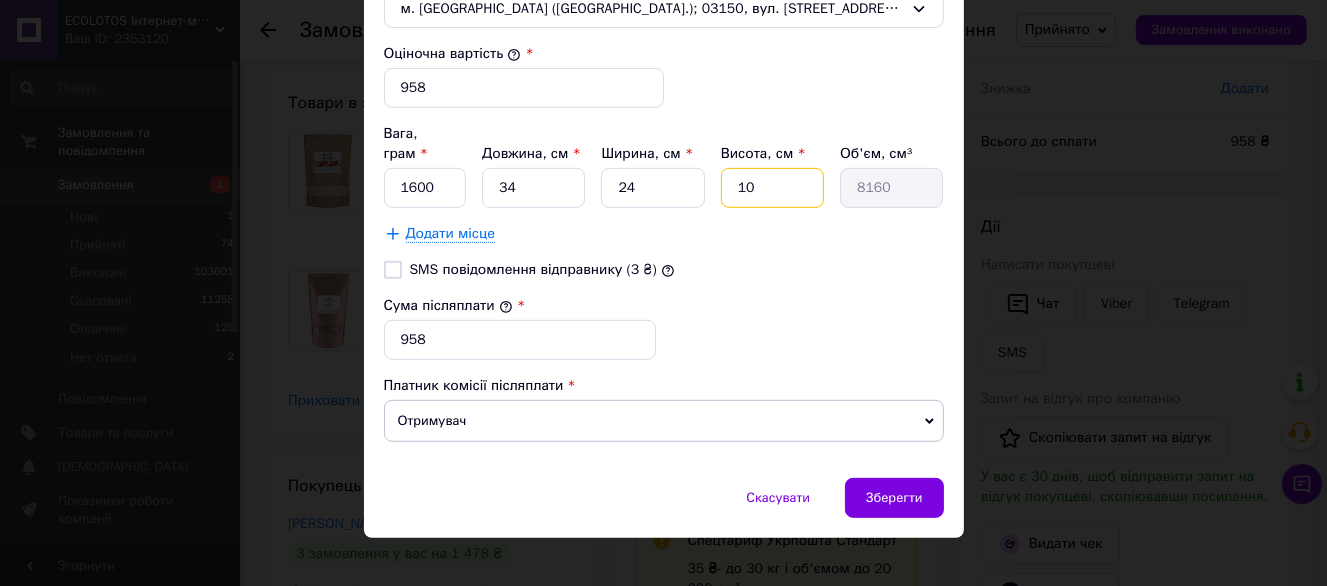 type on "10" 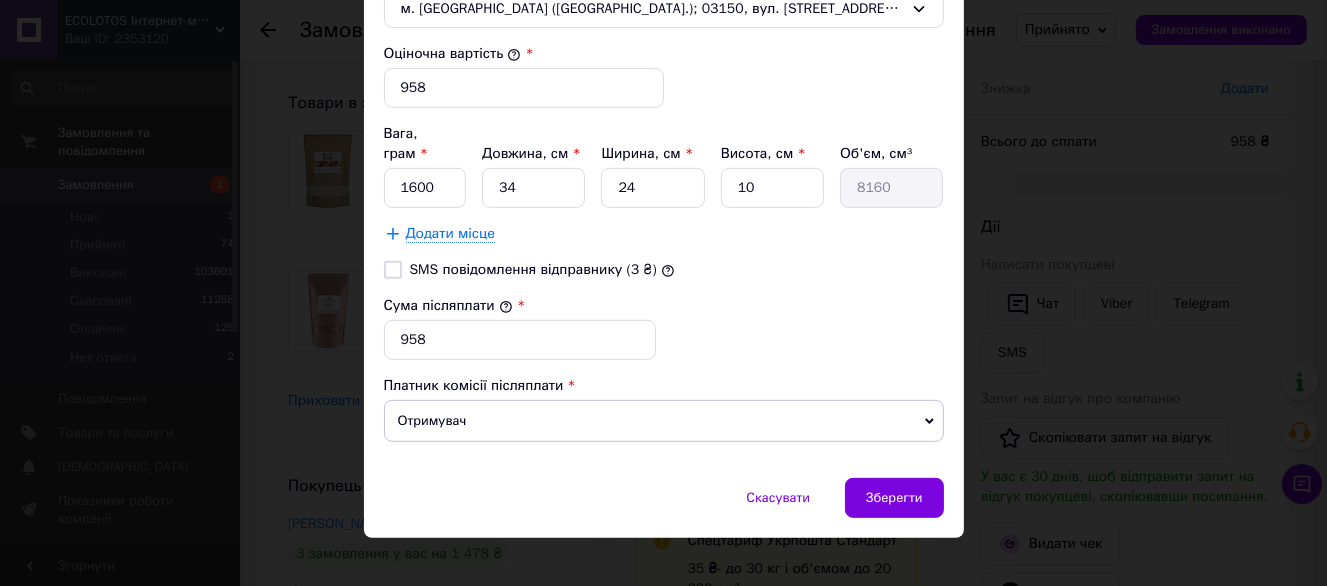 click on "Скасувати   Зберегти" at bounding box center [664, 508] 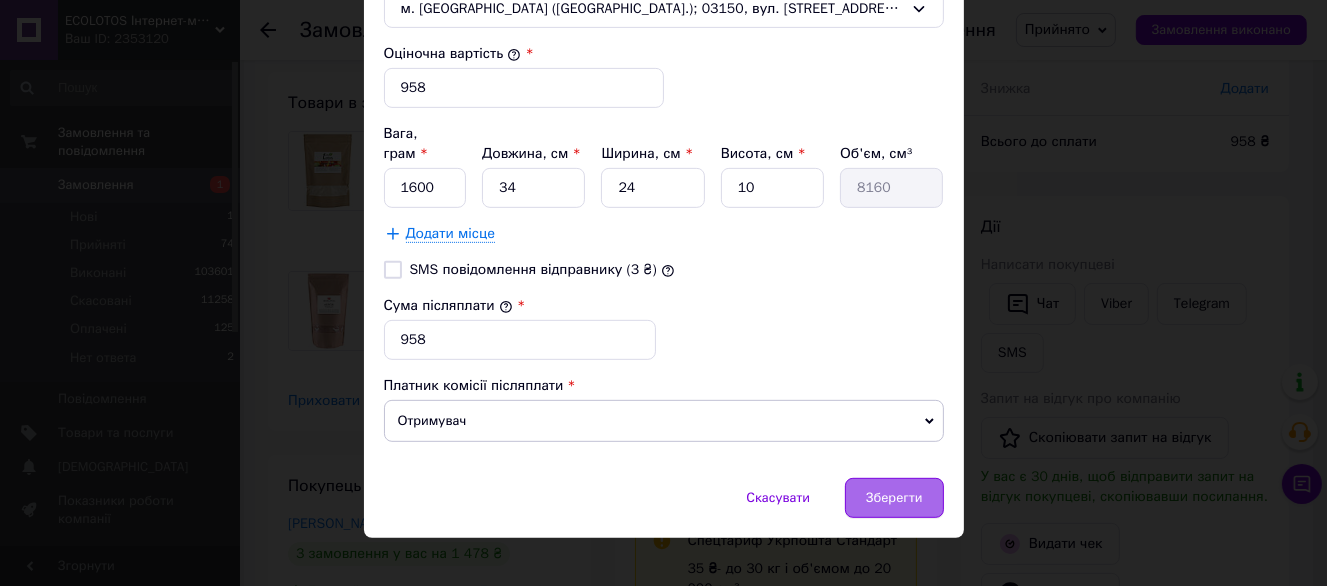 click on "Зберегти" at bounding box center (894, 498) 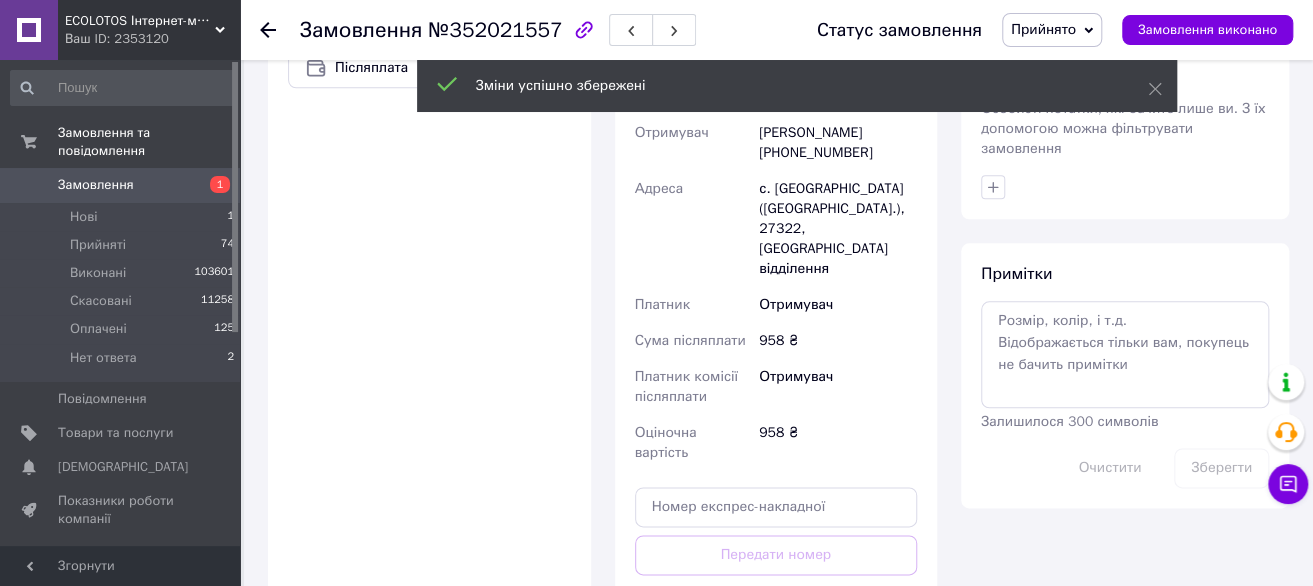 scroll, scrollTop: 1000, scrollLeft: 0, axis: vertical 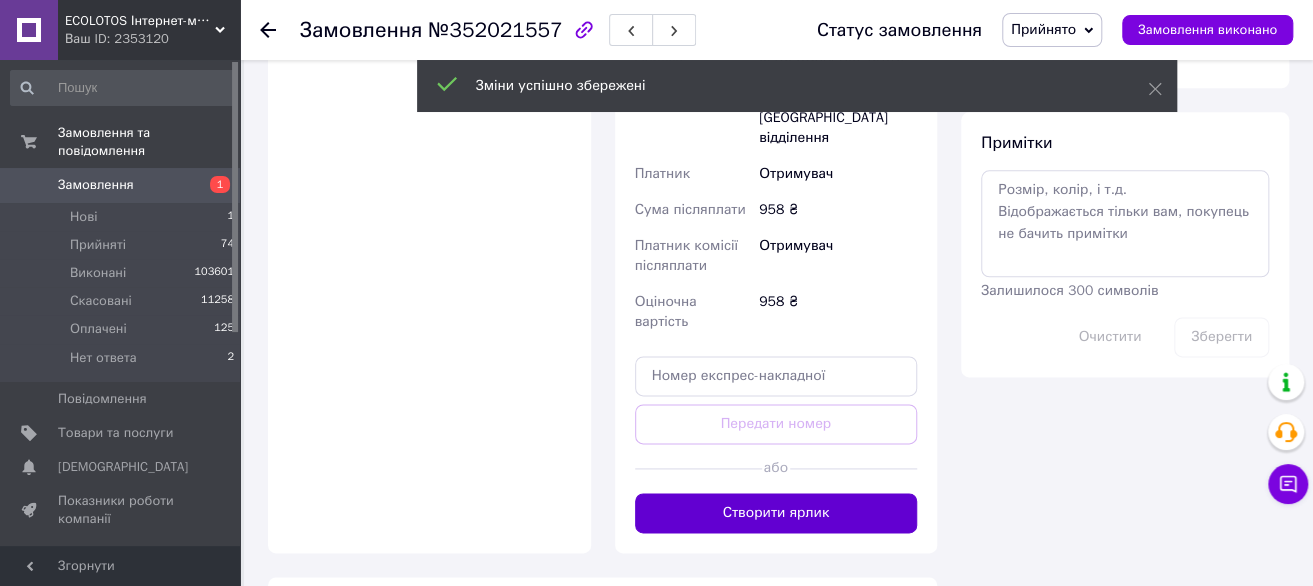 click on "Створити ярлик" at bounding box center [776, 513] 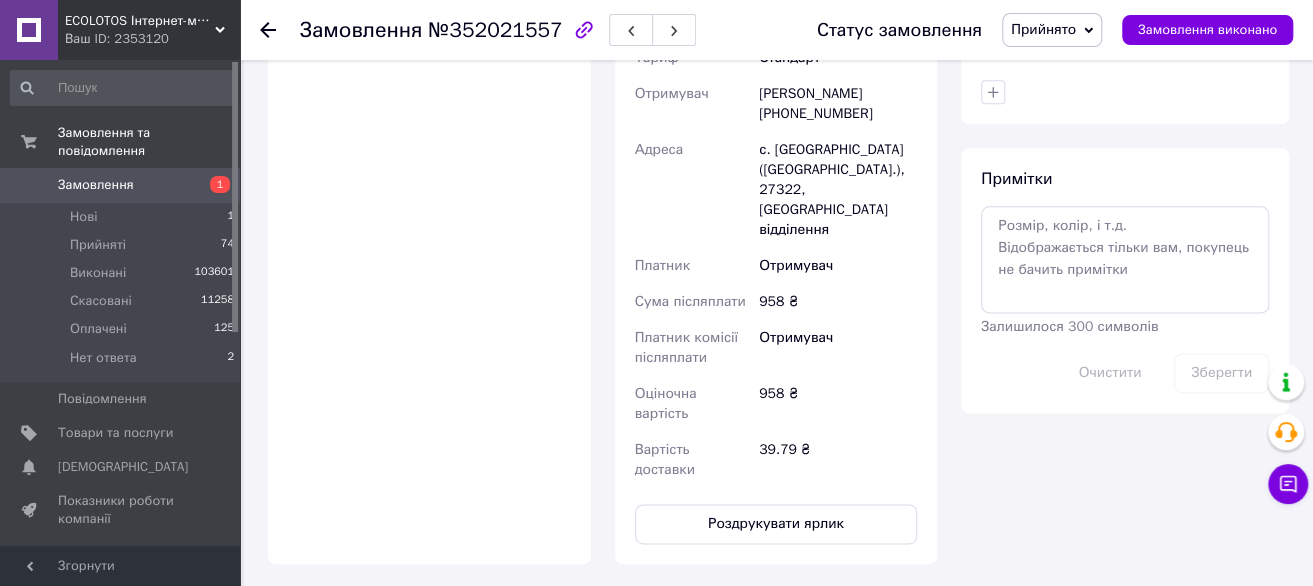 click on "Роздрукувати ярлик" at bounding box center [776, 524] 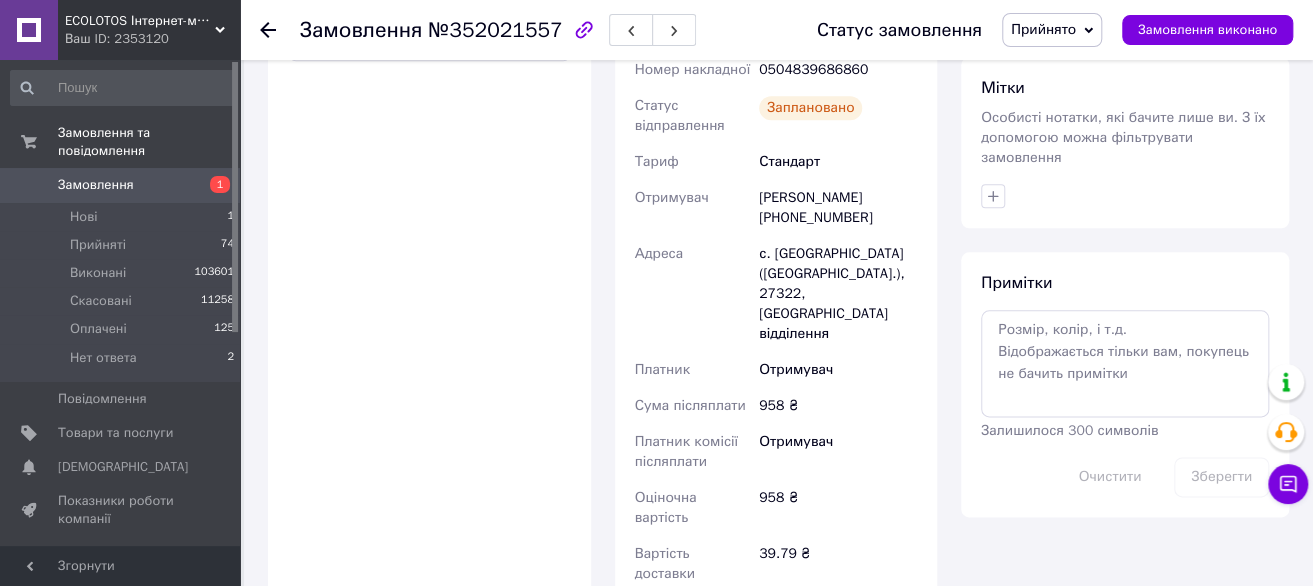 scroll, scrollTop: 800, scrollLeft: 0, axis: vertical 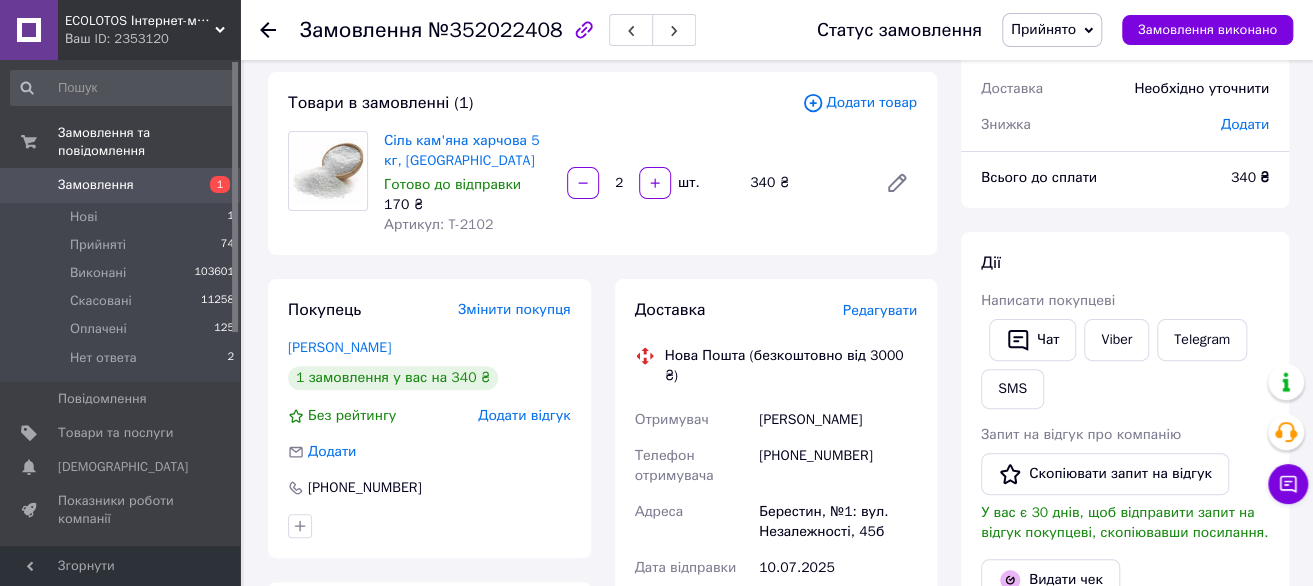 click on "Редагувати" at bounding box center [880, 310] 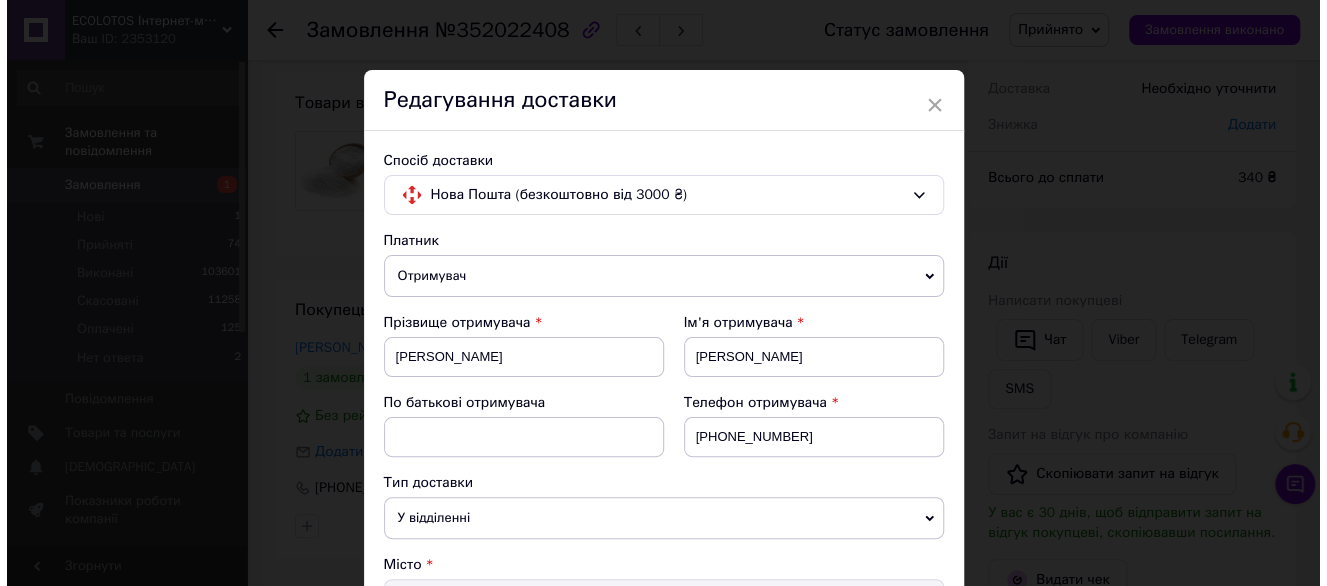 scroll, scrollTop: 700, scrollLeft: 0, axis: vertical 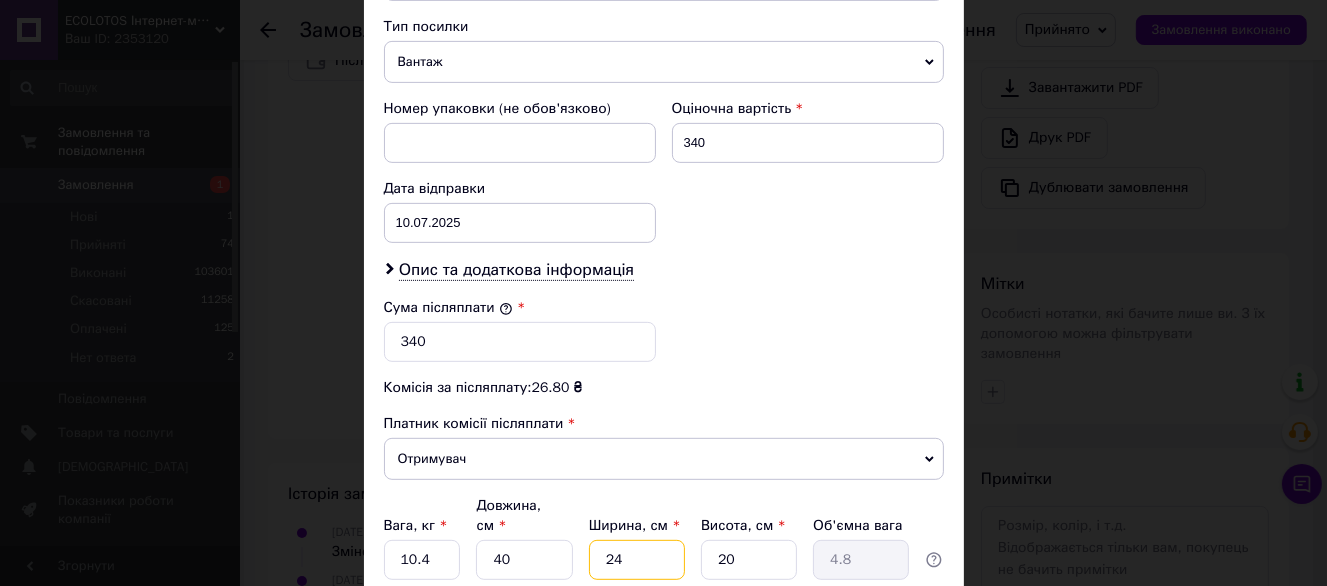 click on "24" at bounding box center [637, 560] 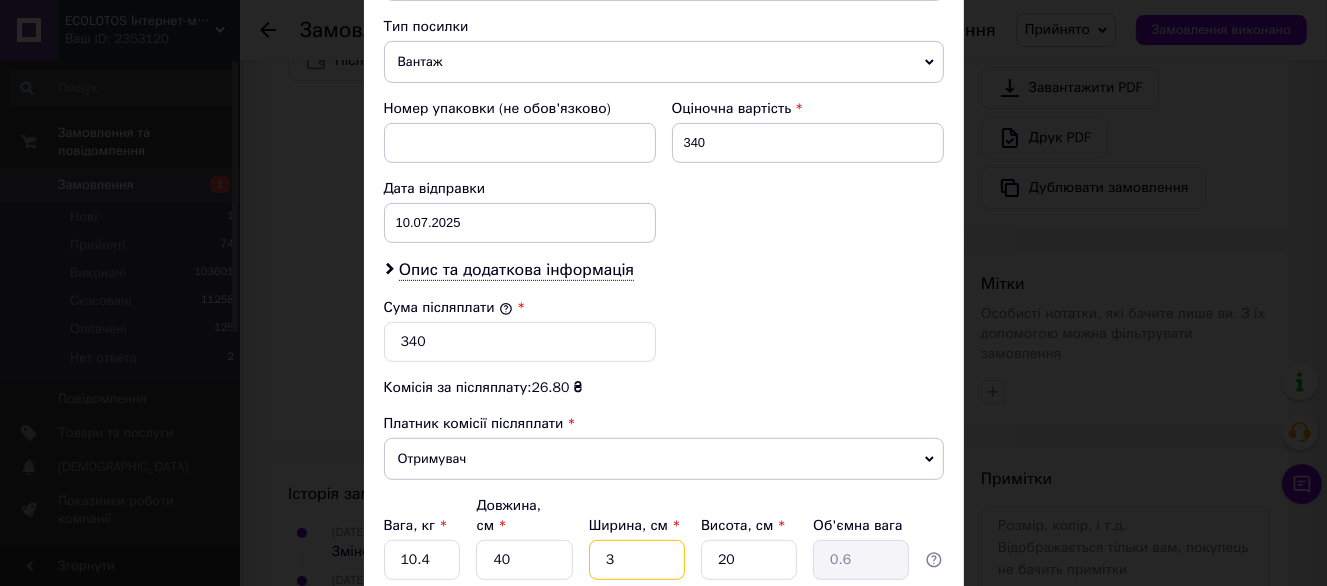 type on "35" 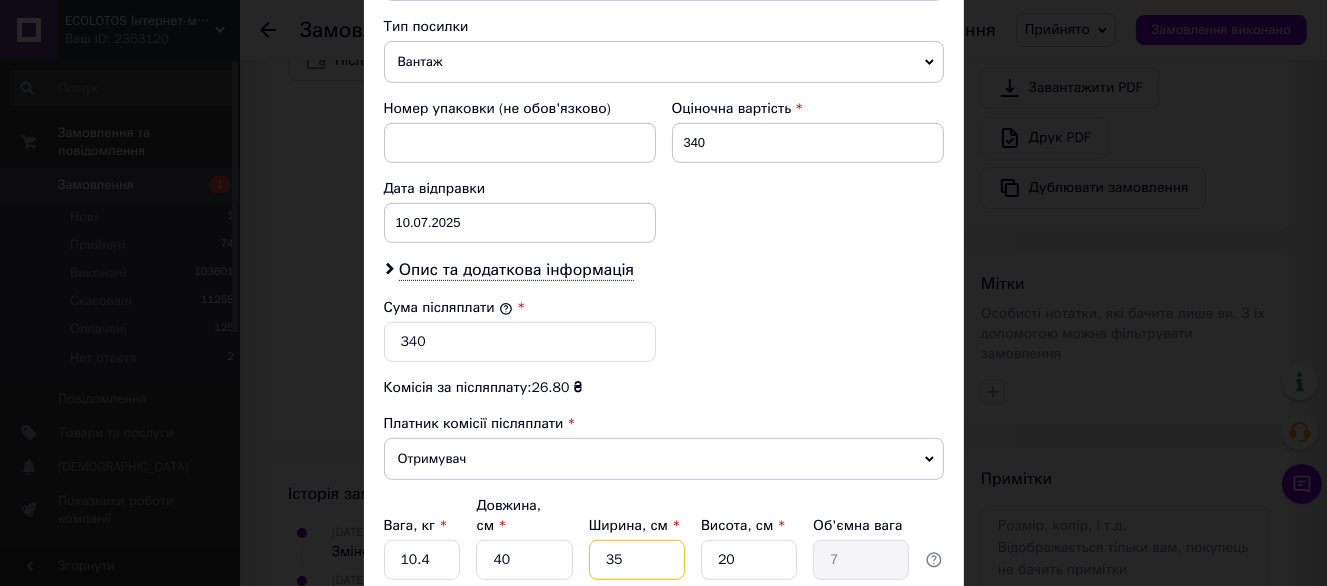 type on "35" 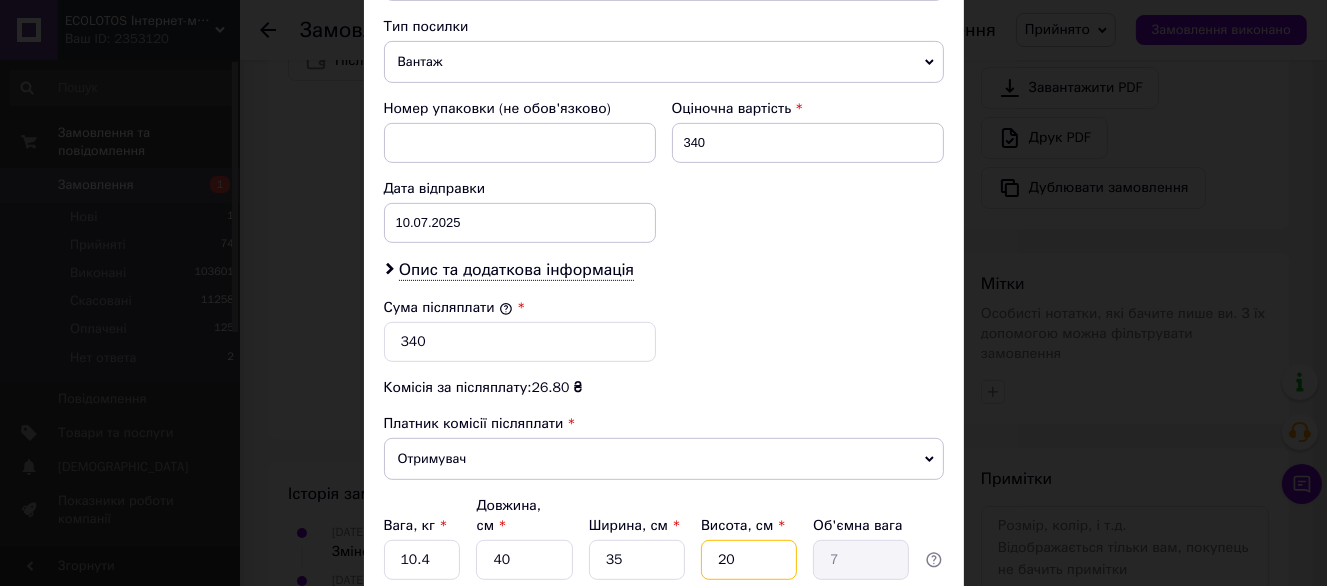 click on "20" at bounding box center (749, 560) 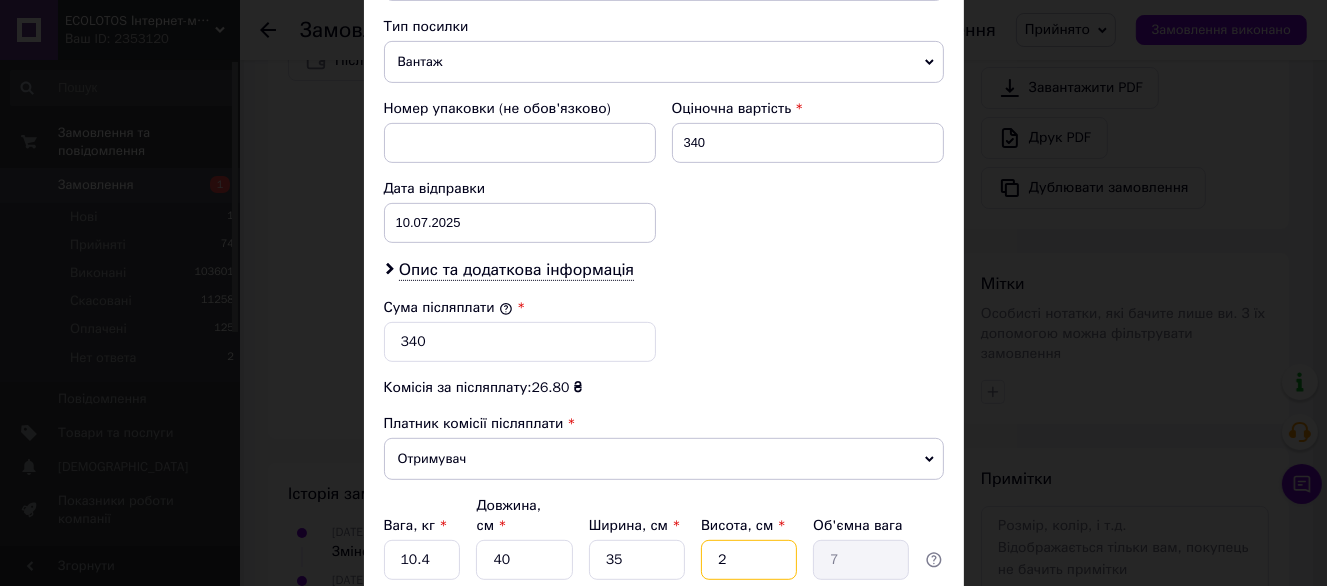 type on "0.7" 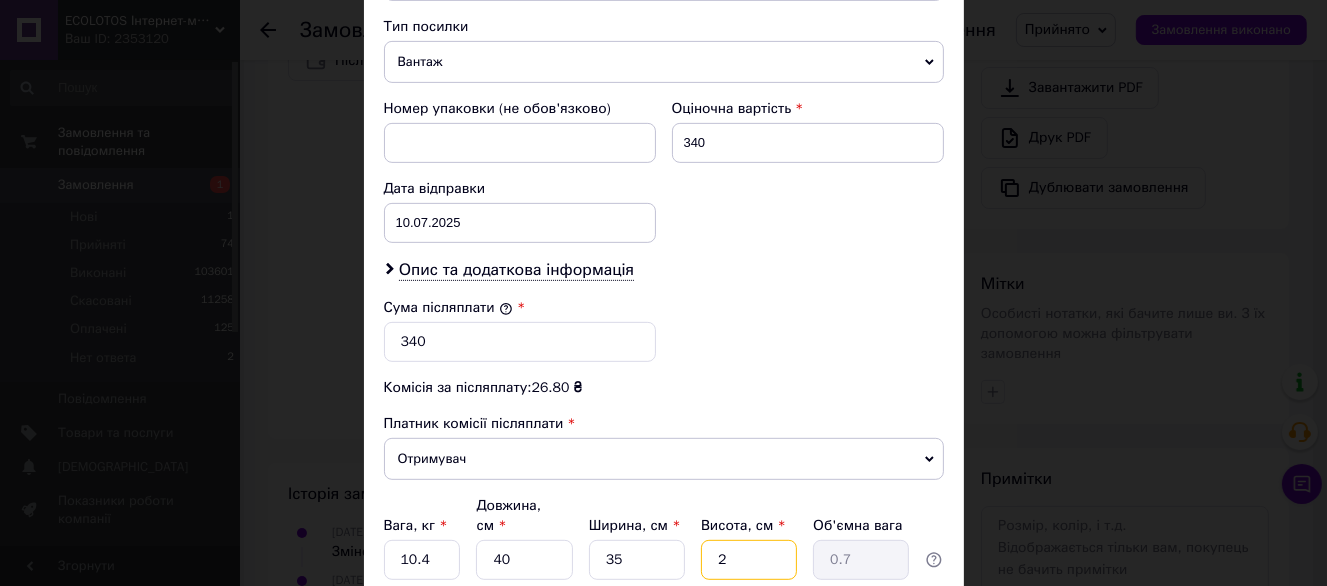 click on "2" at bounding box center (749, 560) 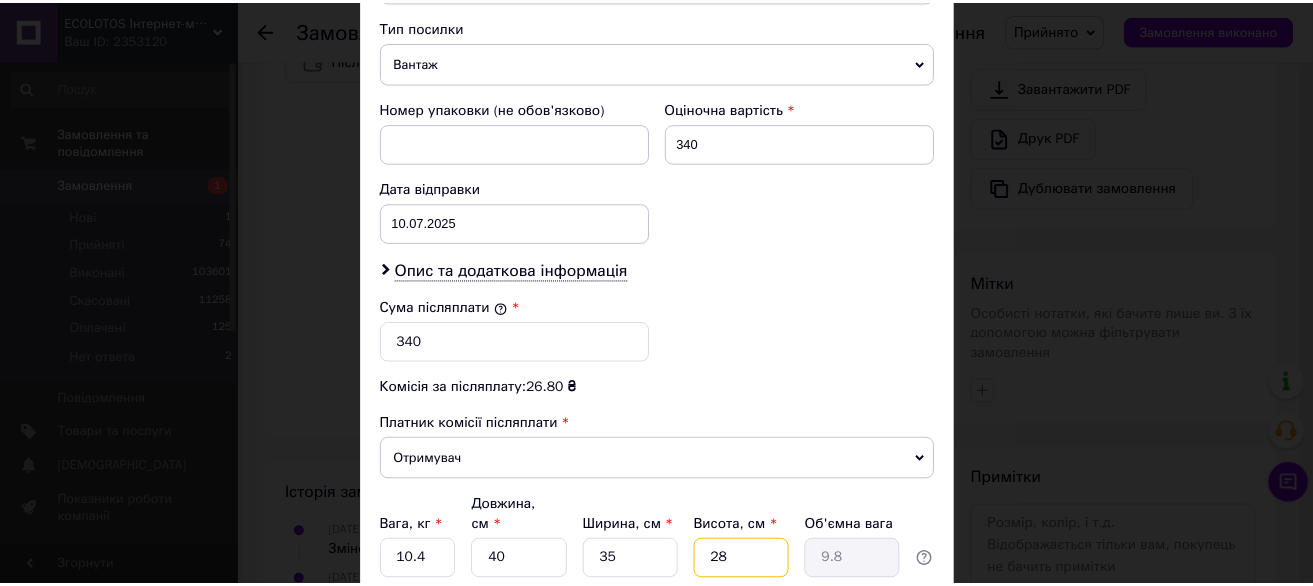 scroll, scrollTop: 937, scrollLeft: 0, axis: vertical 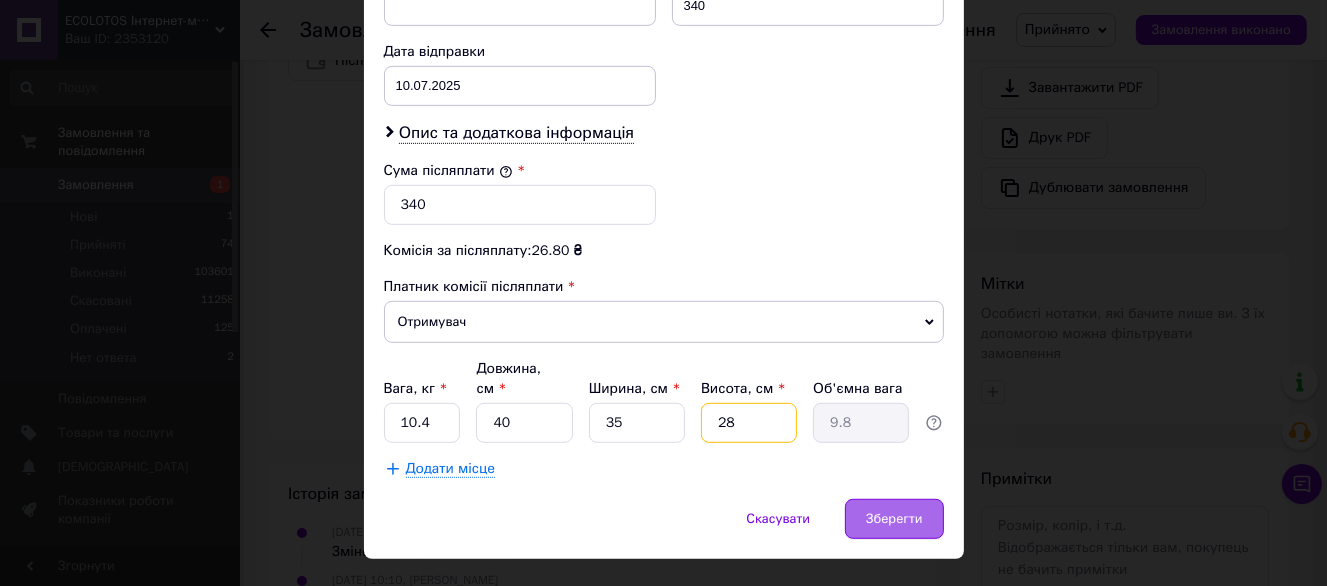 type on "28" 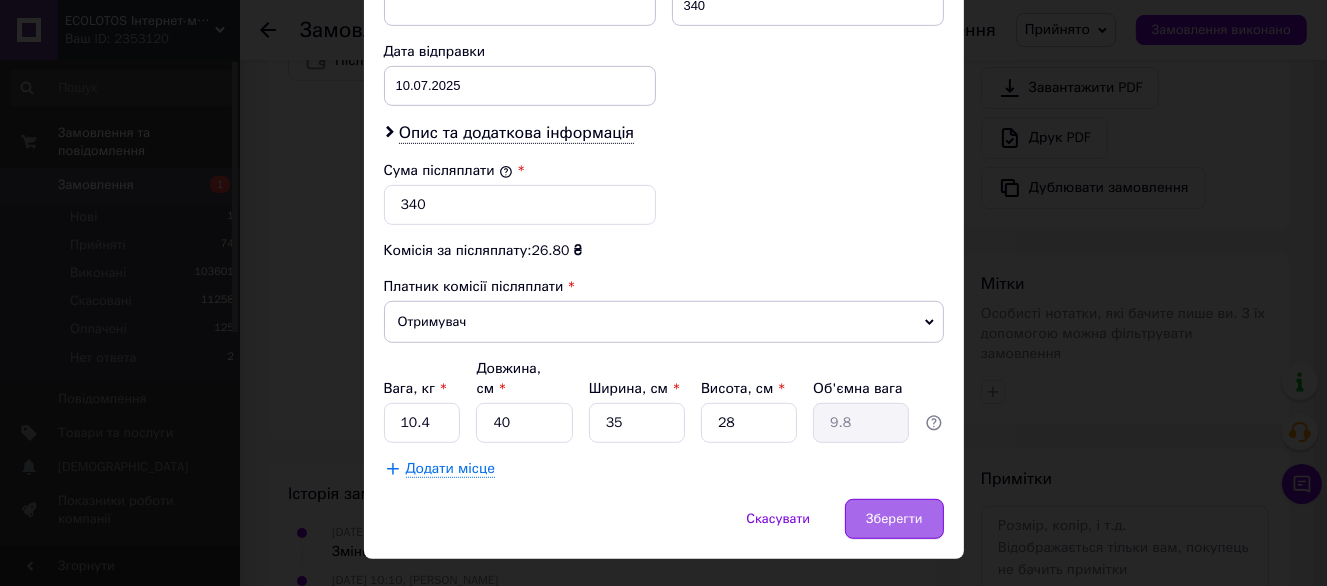click on "Зберегти" at bounding box center (894, 519) 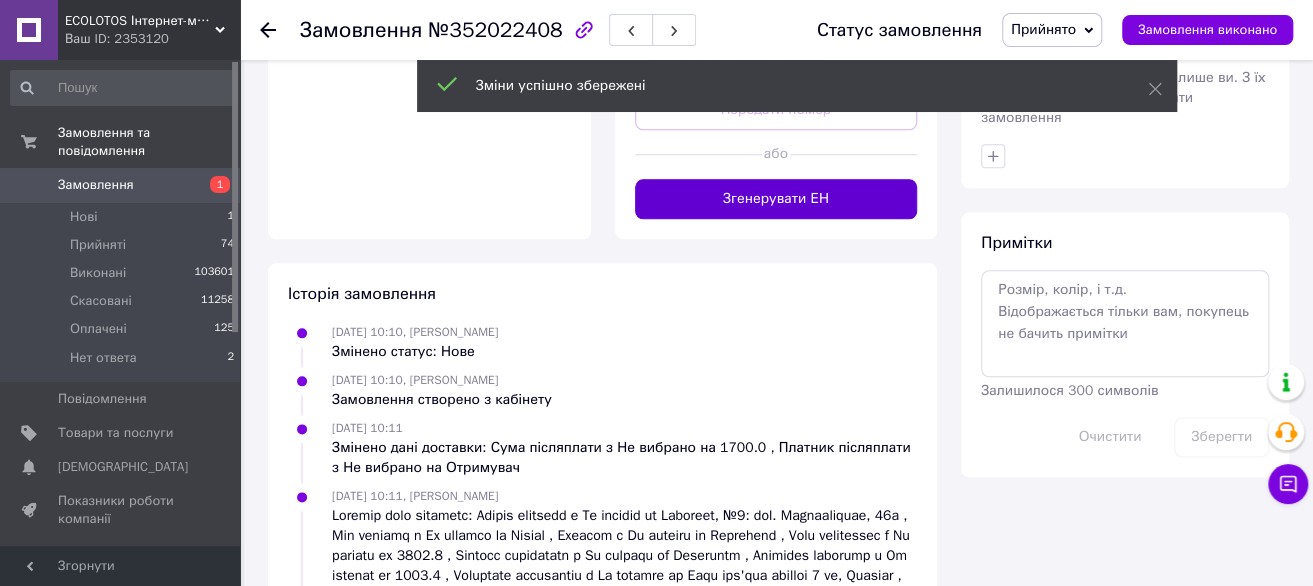 click on "Згенерувати ЕН" at bounding box center (776, 199) 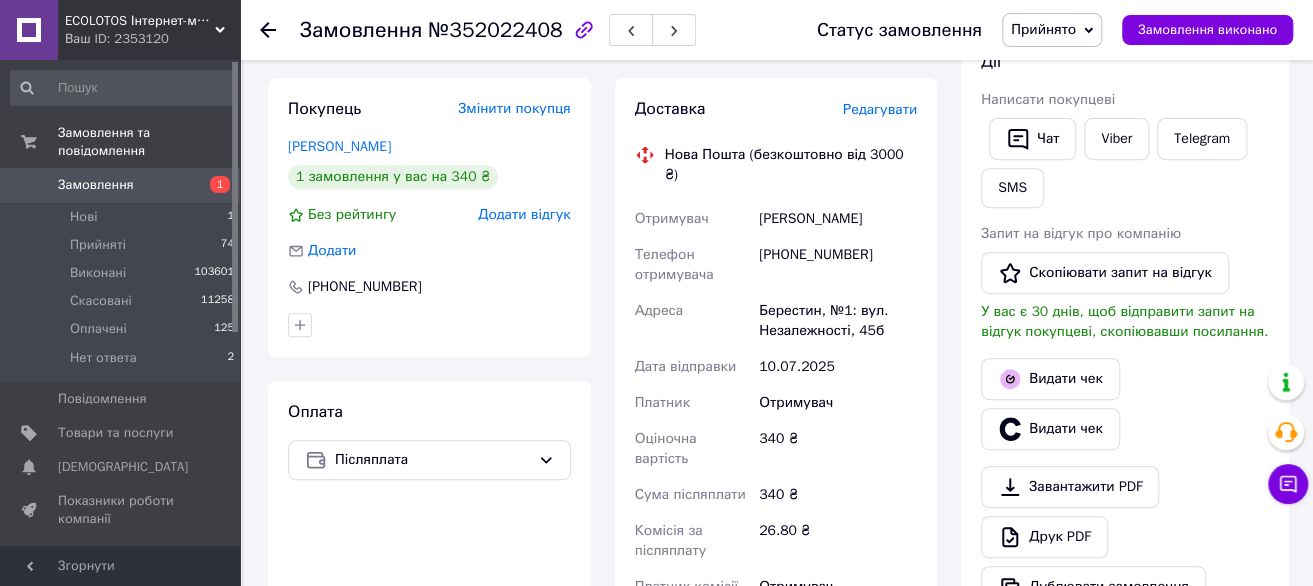 scroll, scrollTop: 300, scrollLeft: 0, axis: vertical 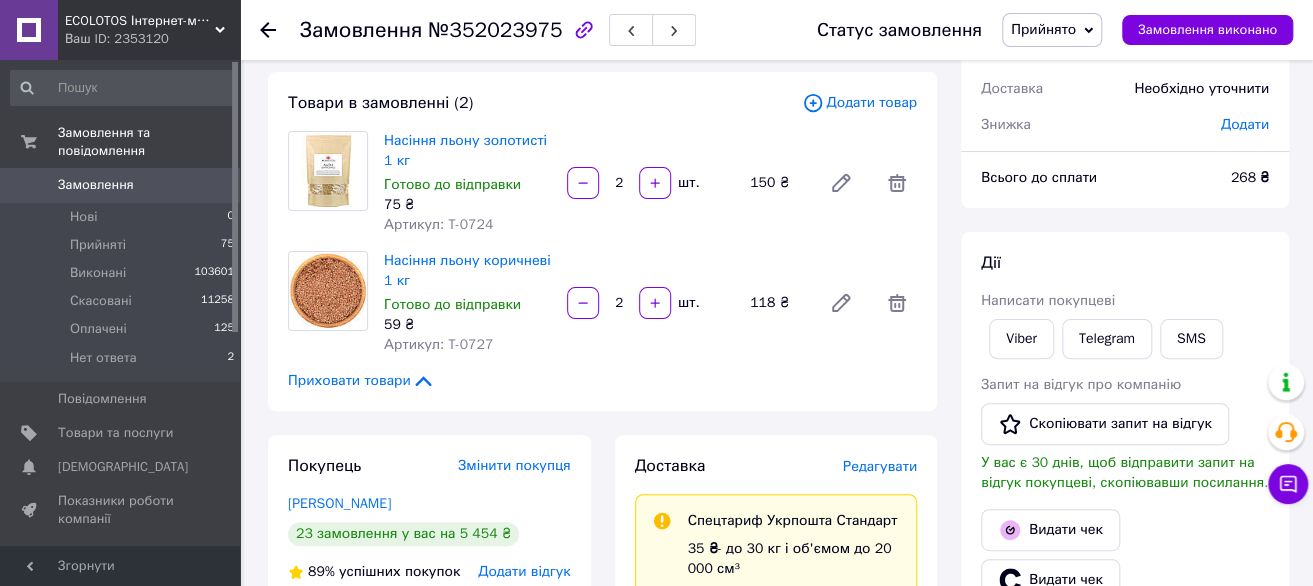click on "Доставка Редагувати" at bounding box center [776, 466] 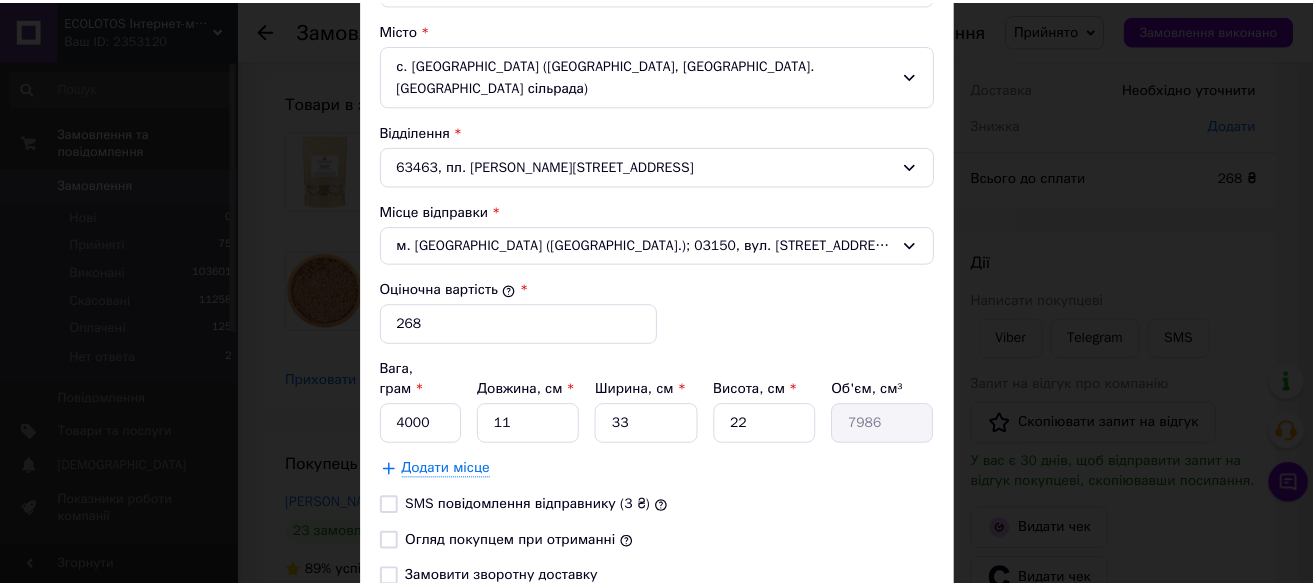 scroll, scrollTop: 735, scrollLeft: 0, axis: vertical 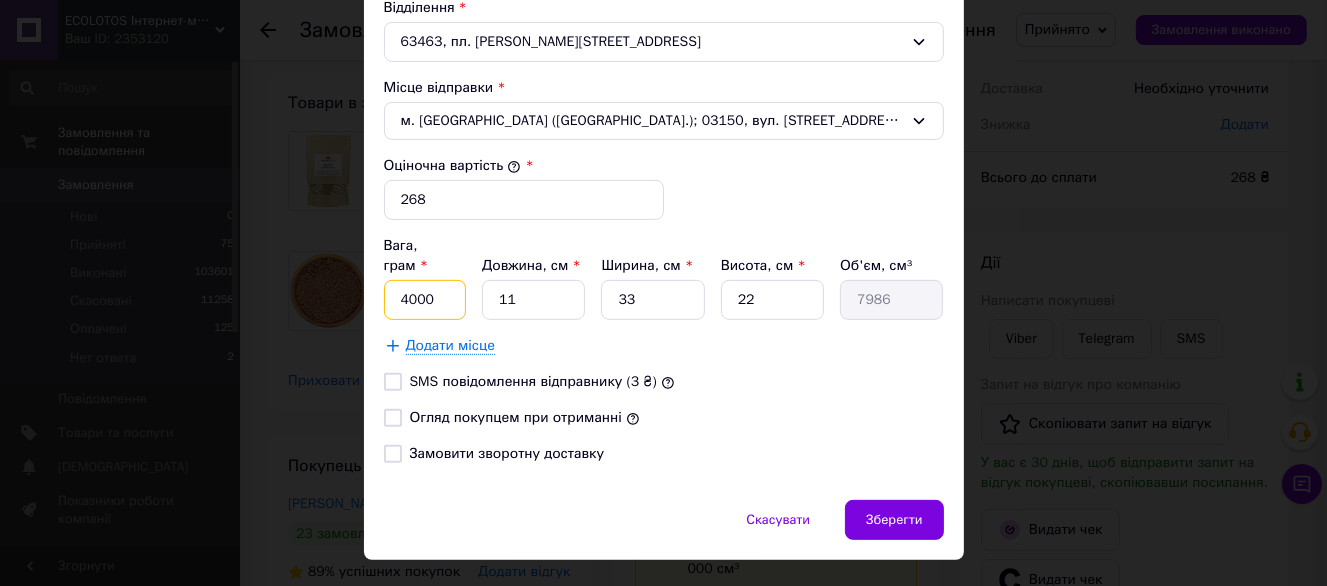 drag, startPoint x: 403, startPoint y: 256, endPoint x: 414, endPoint y: 257, distance: 11.045361 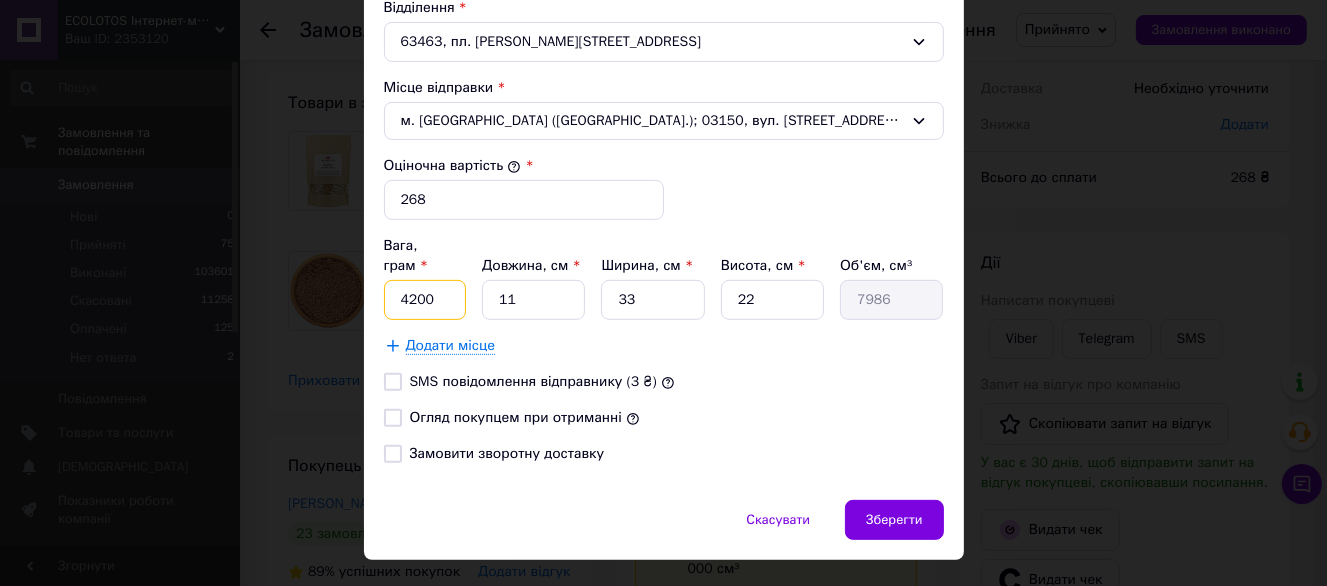 type on "4200" 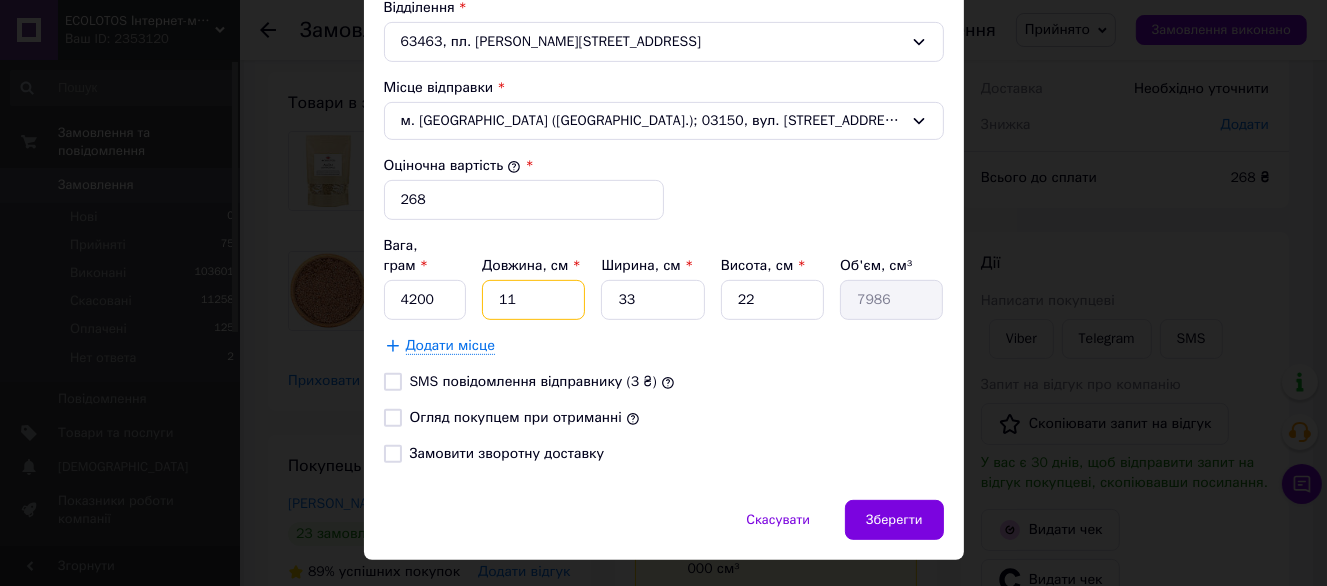 click on "11" at bounding box center [533, 300] 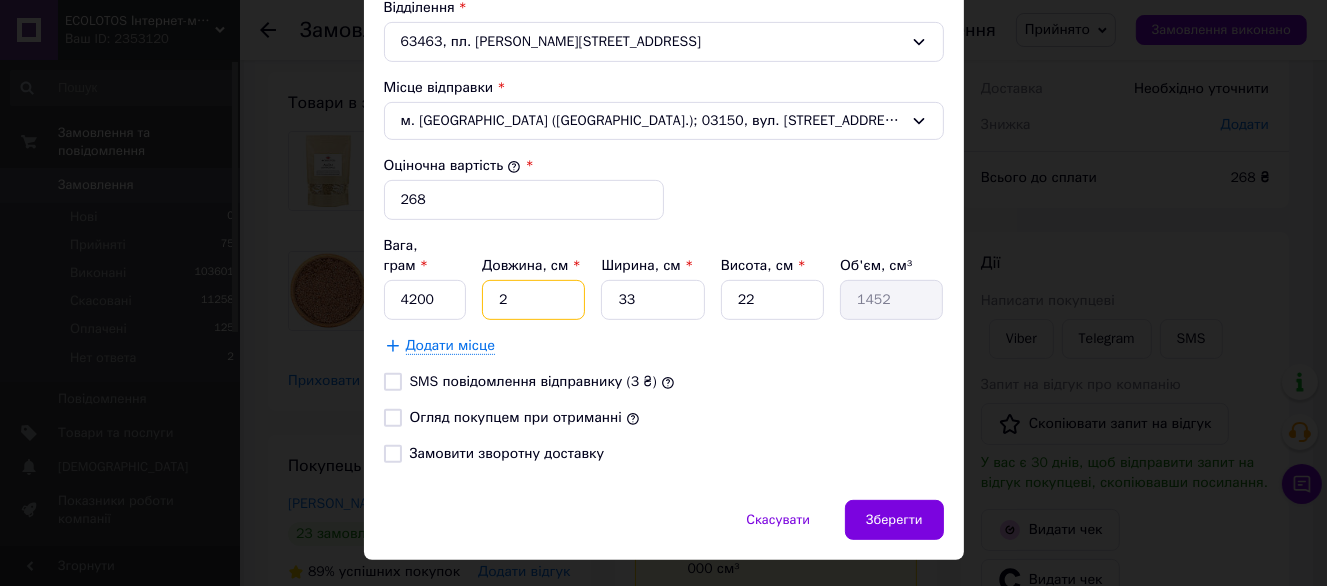 type on "24" 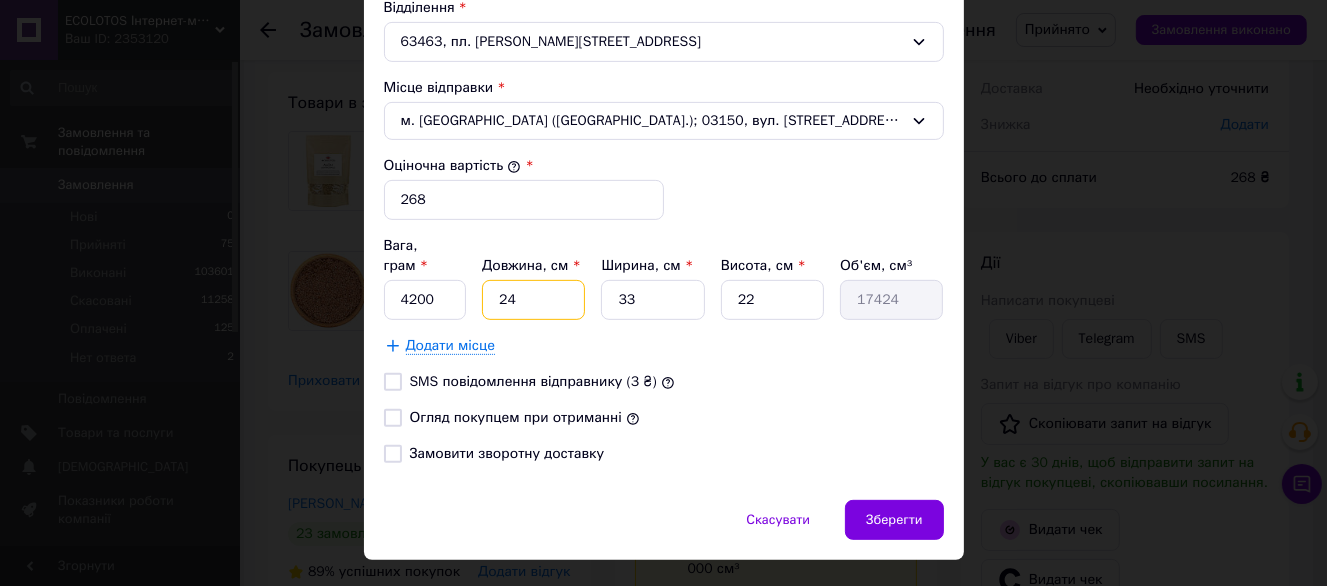 type on "24" 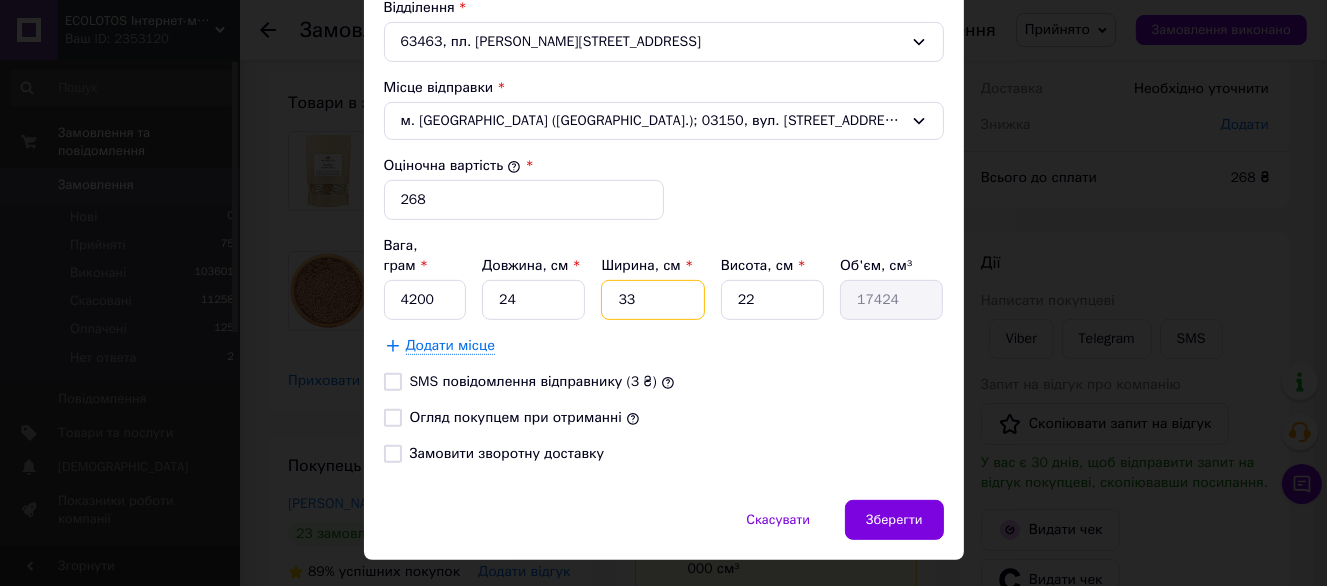 click on "33" at bounding box center [652, 300] 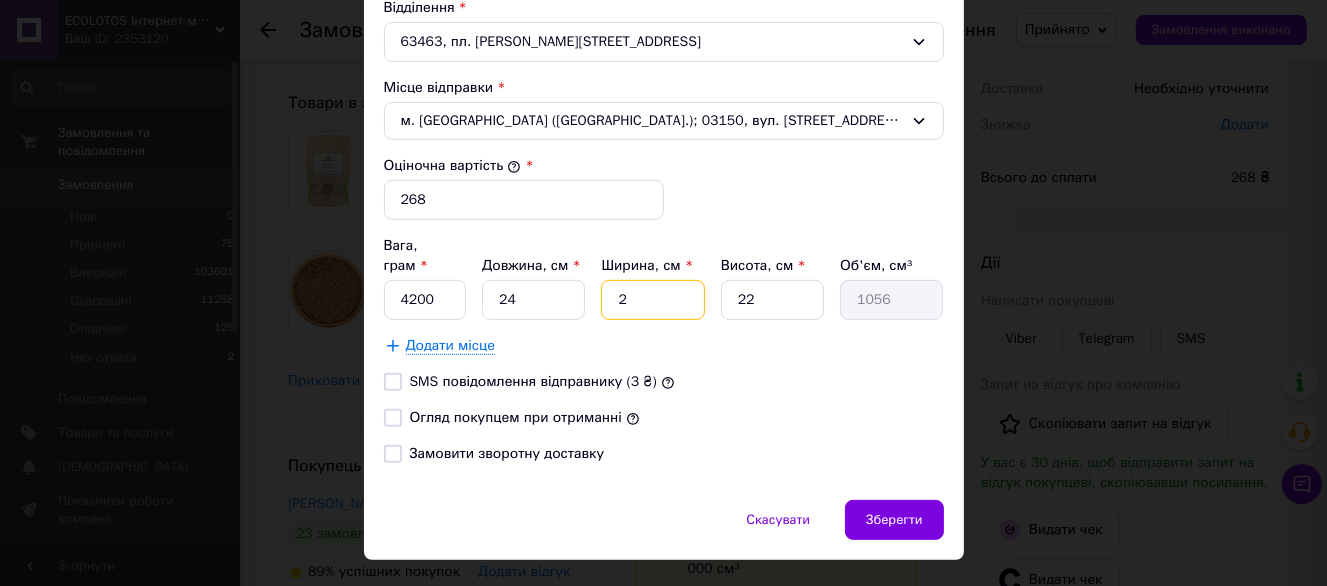 type on "24" 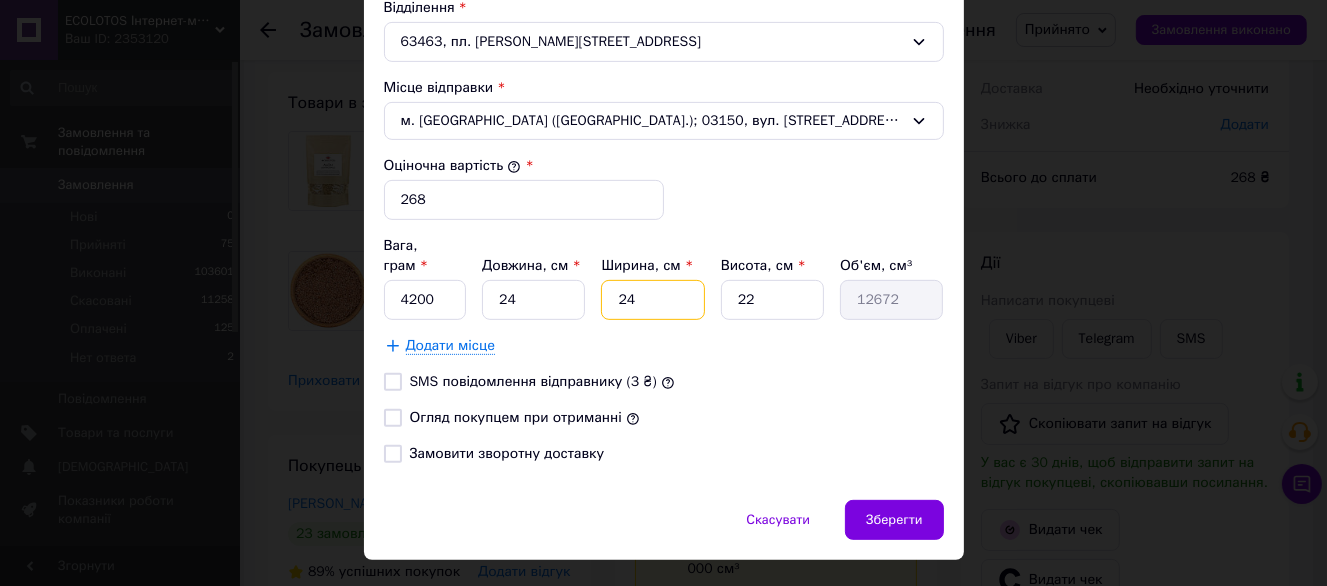 type on "24" 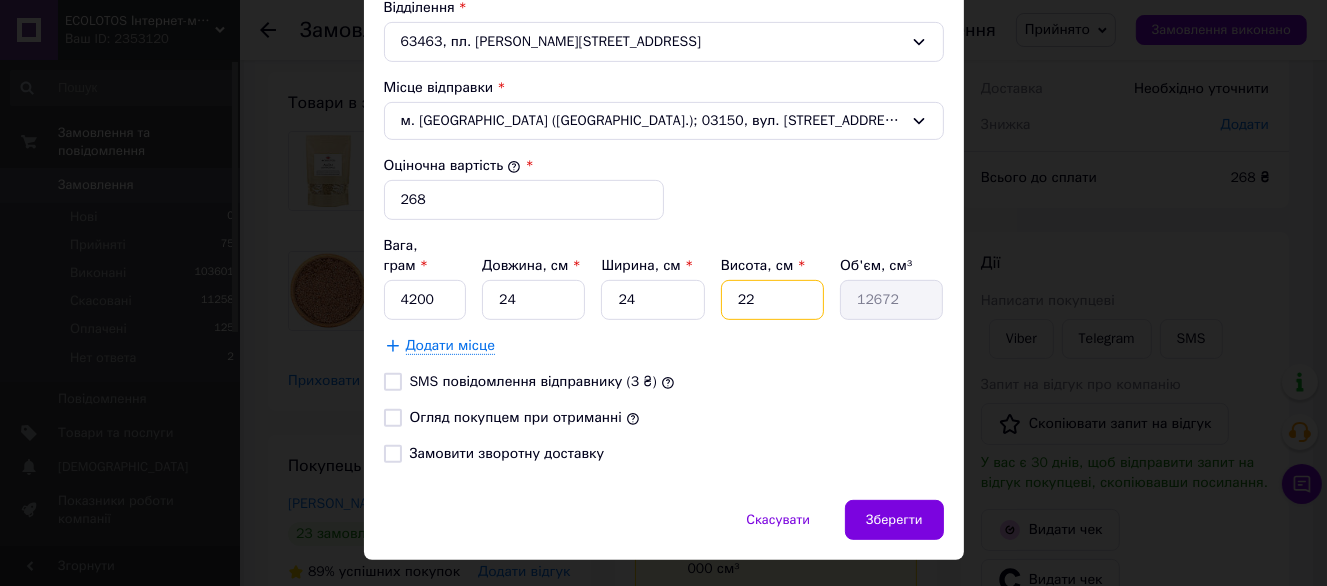 click on "22" at bounding box center [772, 300] 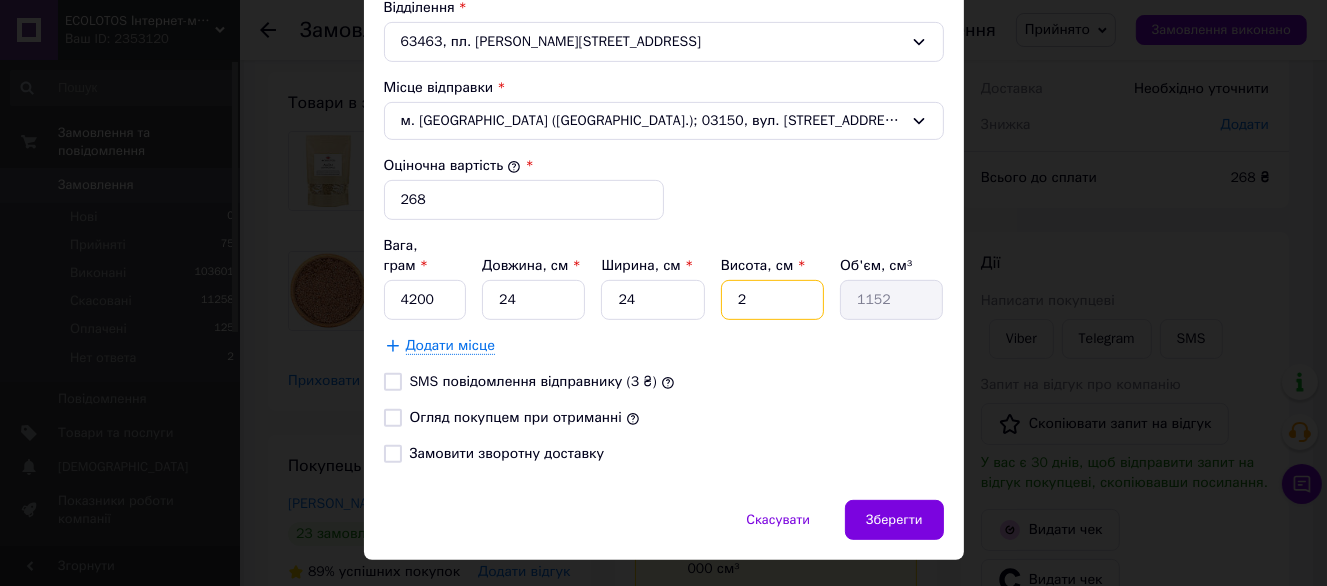 click on "2" at bounding box center (772, 300) 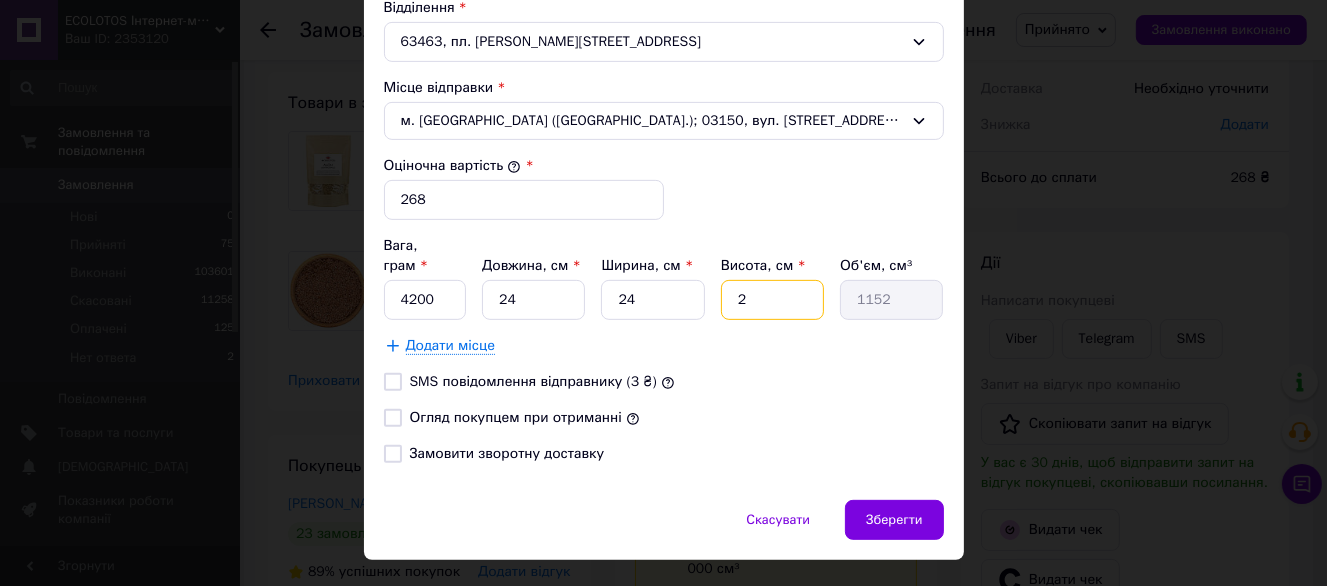 type on "21" 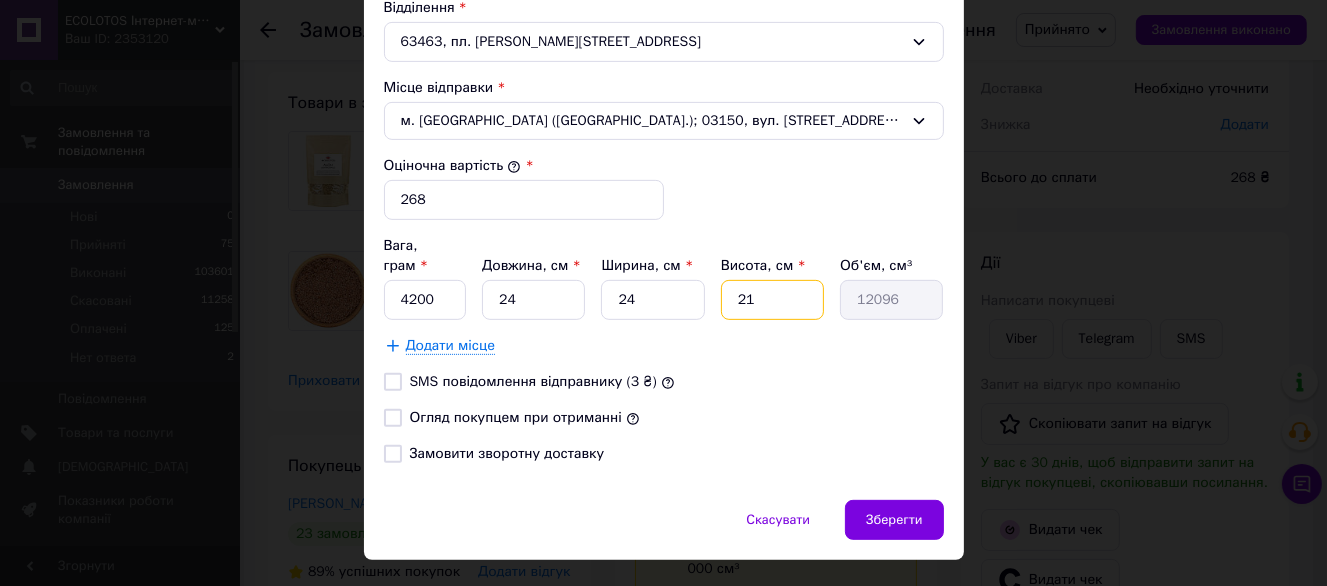 type on "21" 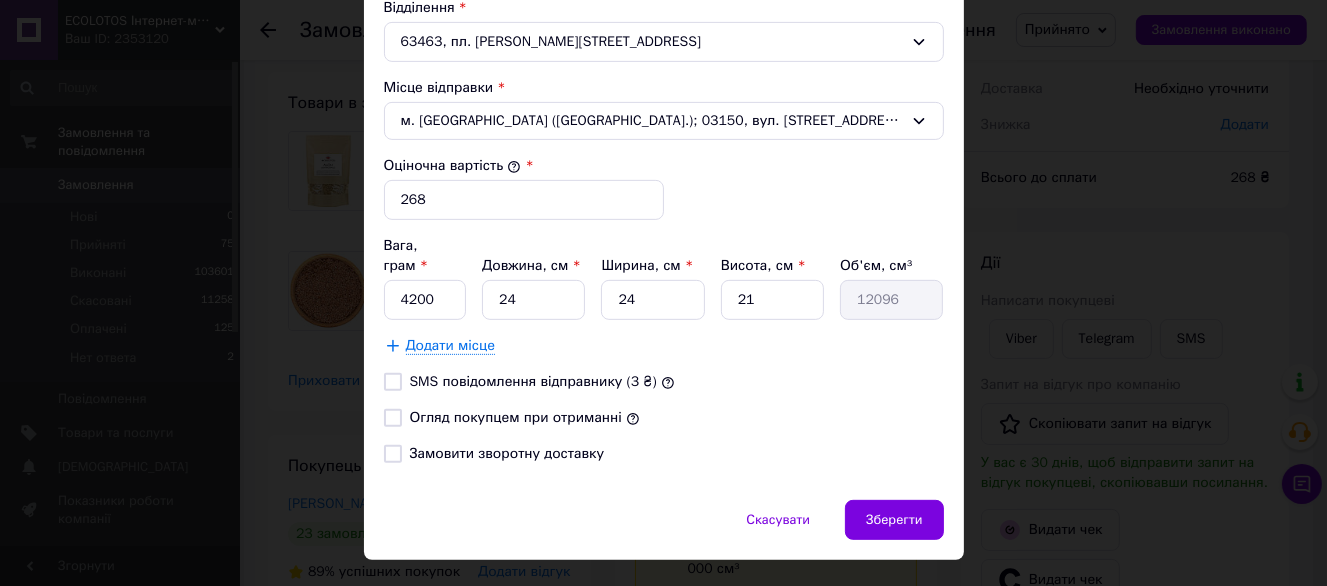 click on "Огляд покупцем при отриманні" at bounding box center (516, 417) 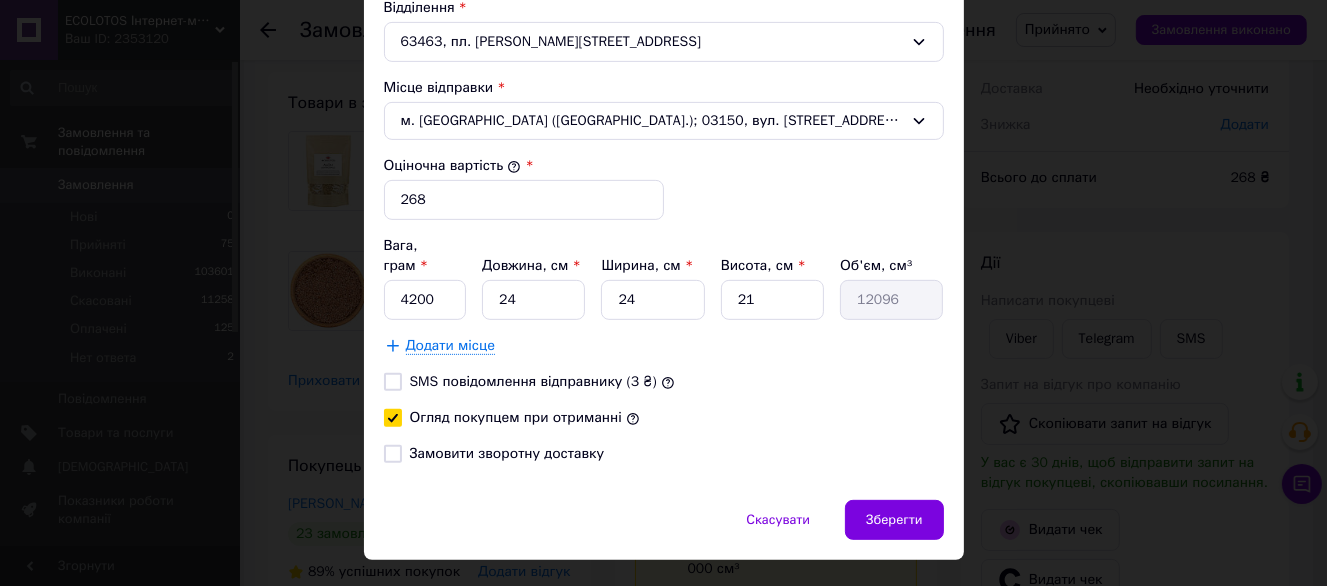 checkbox on "true" 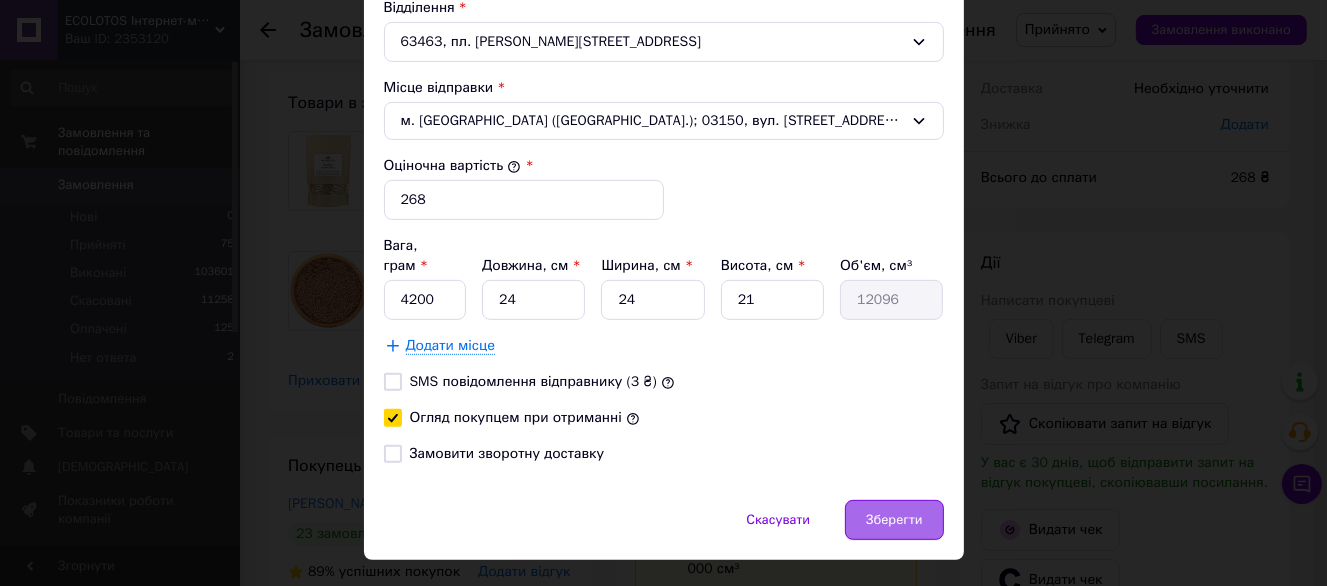 click on "Зберегти" at bounding box center [894, 520] 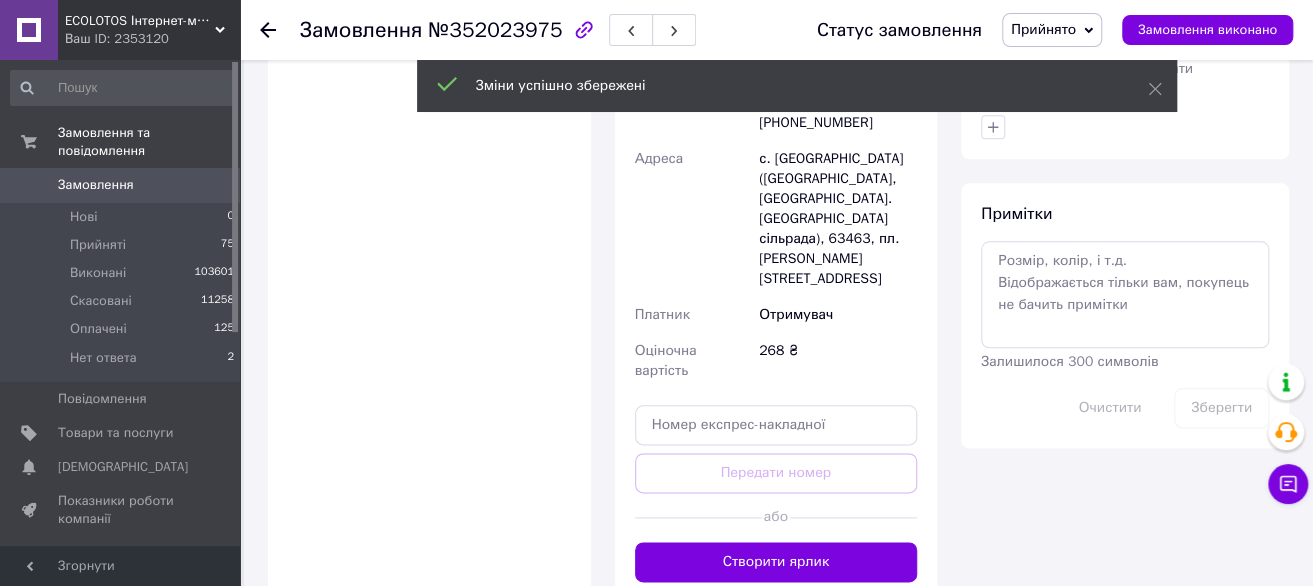scroll, scrollTop: 1000, scrollLeft: 0, axis: vertical 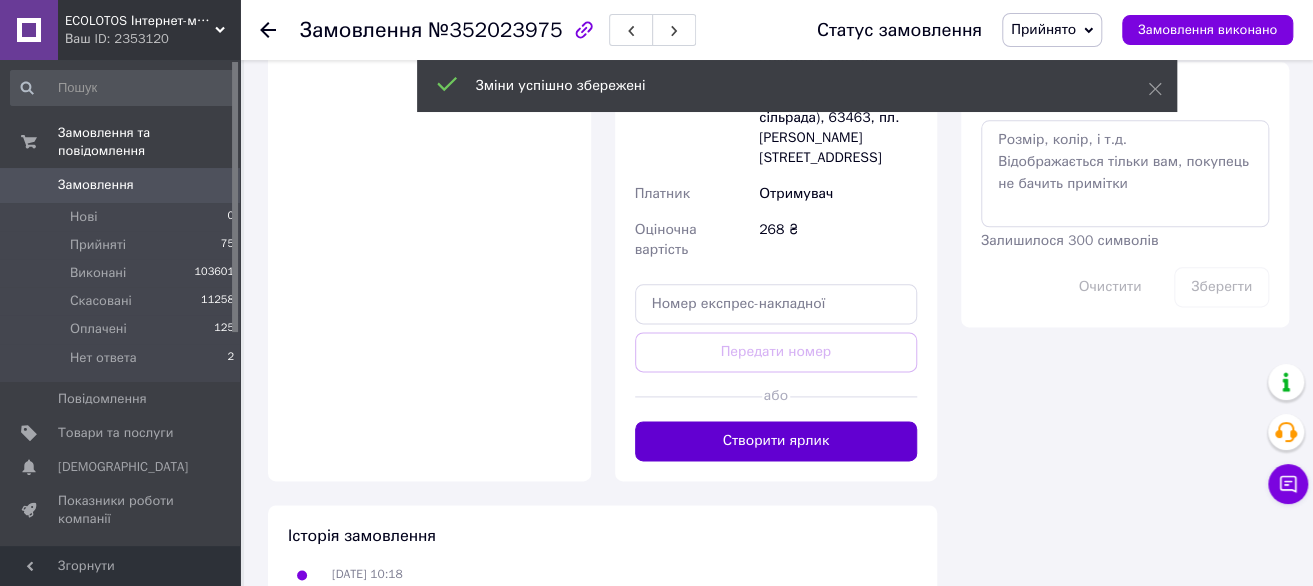 click on "Створити ярлик" at bounding box center [776, 441] 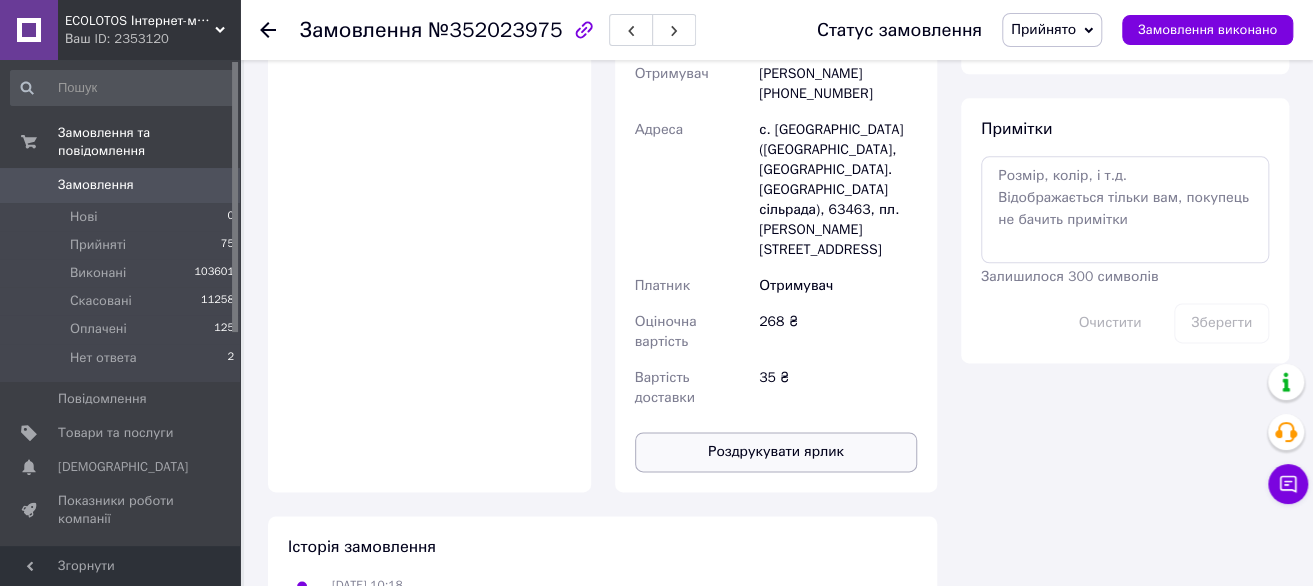 click on "Роздрукувати ярлик" at bounding box center [776, 452] 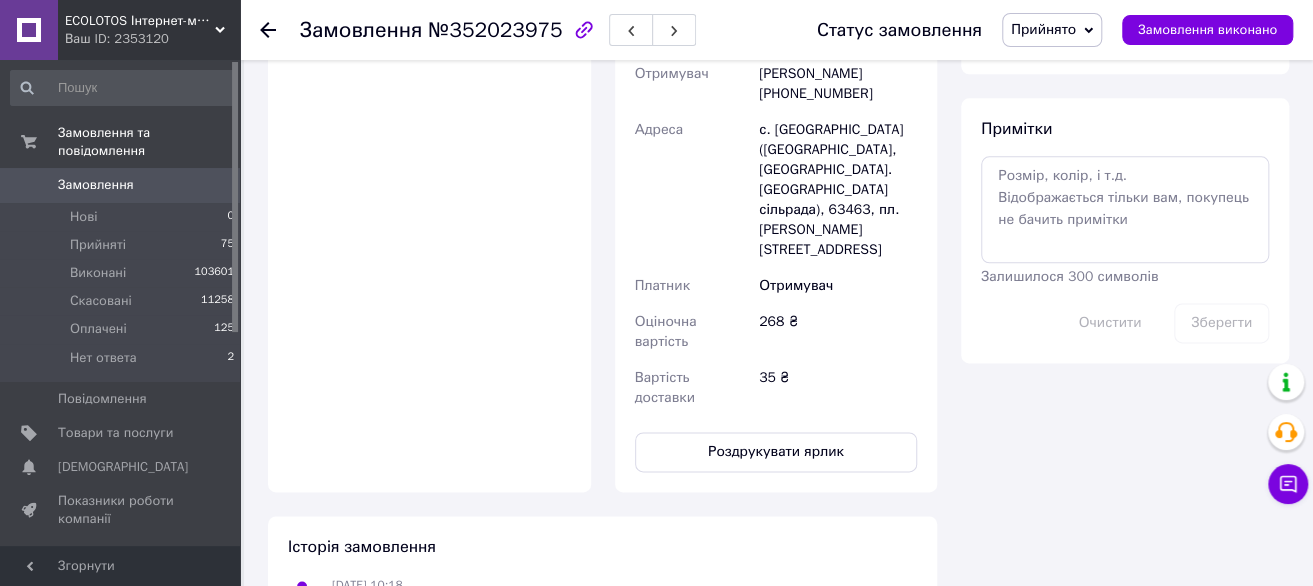 scroll, scrollTop: 600, scrollLeft: 0, axis: vertical 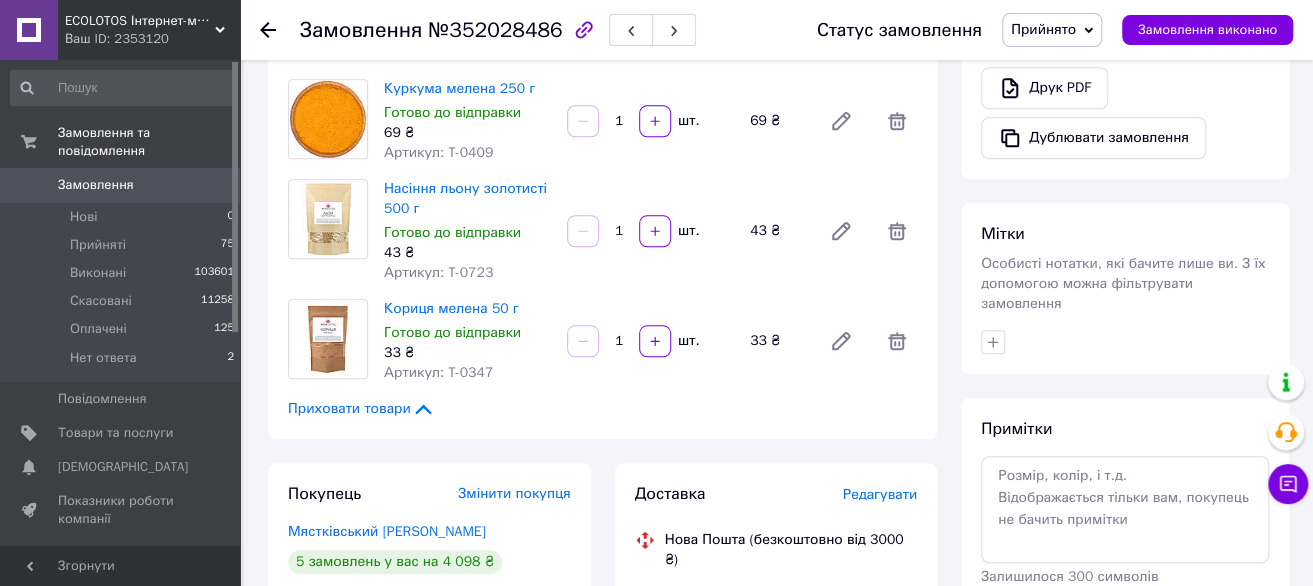 click on "Редагувати" at bounding box center [880, 494] 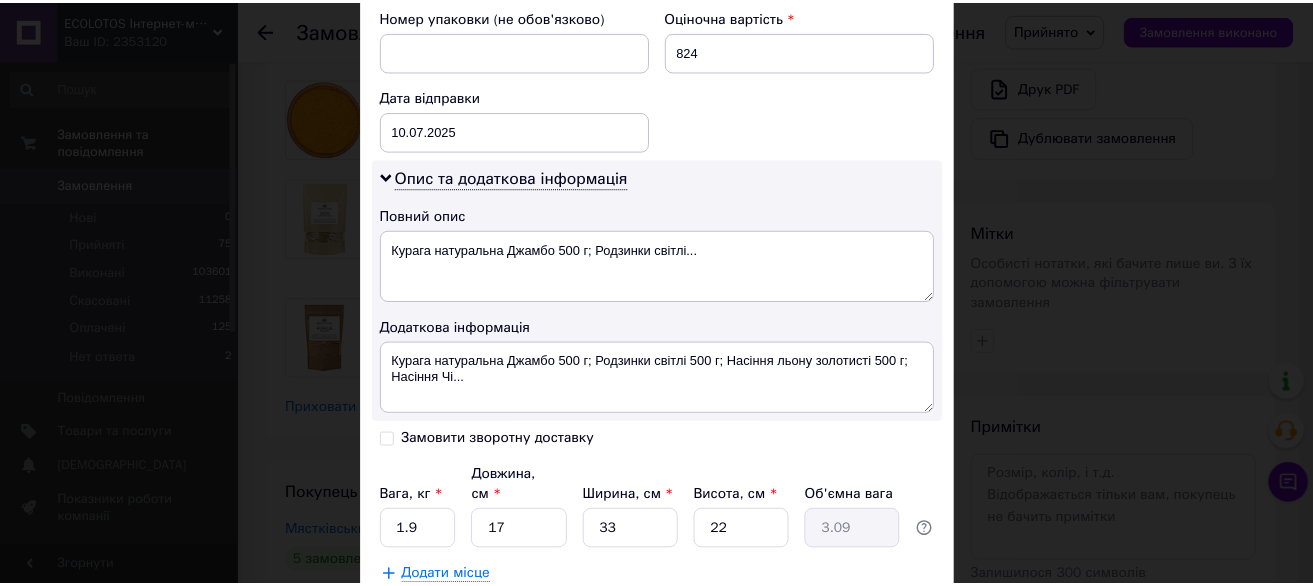 scroll, scrollTop: 1000, scrollLeft: 0, axis: vertical 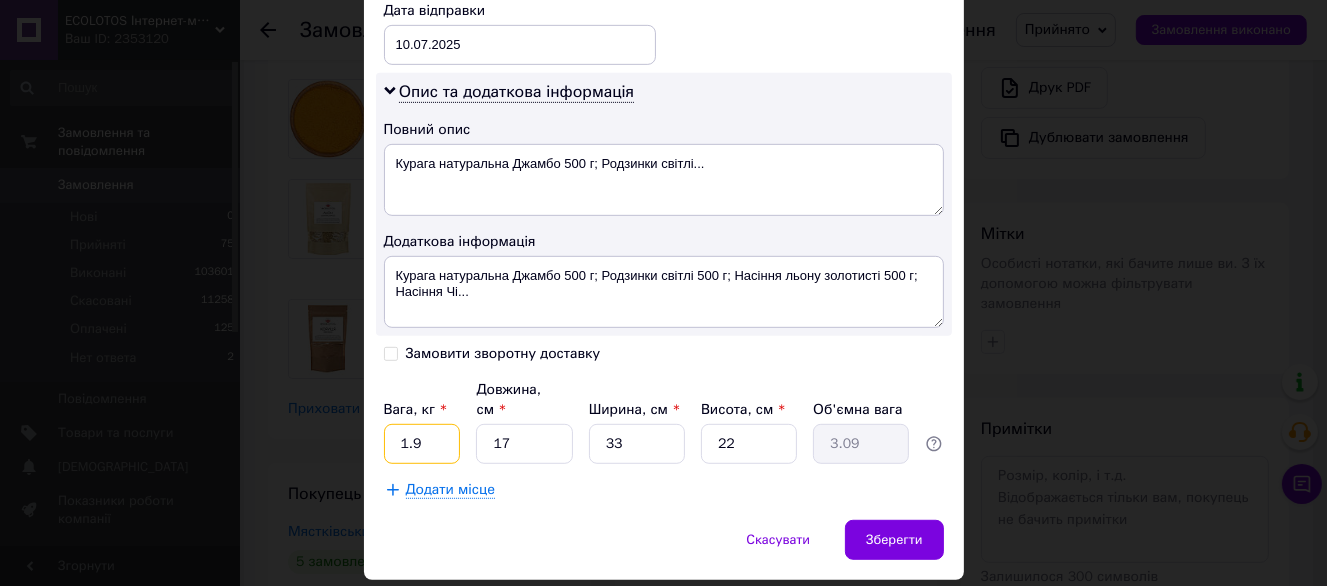 click on "1.9" at bounding box center [422, 444] 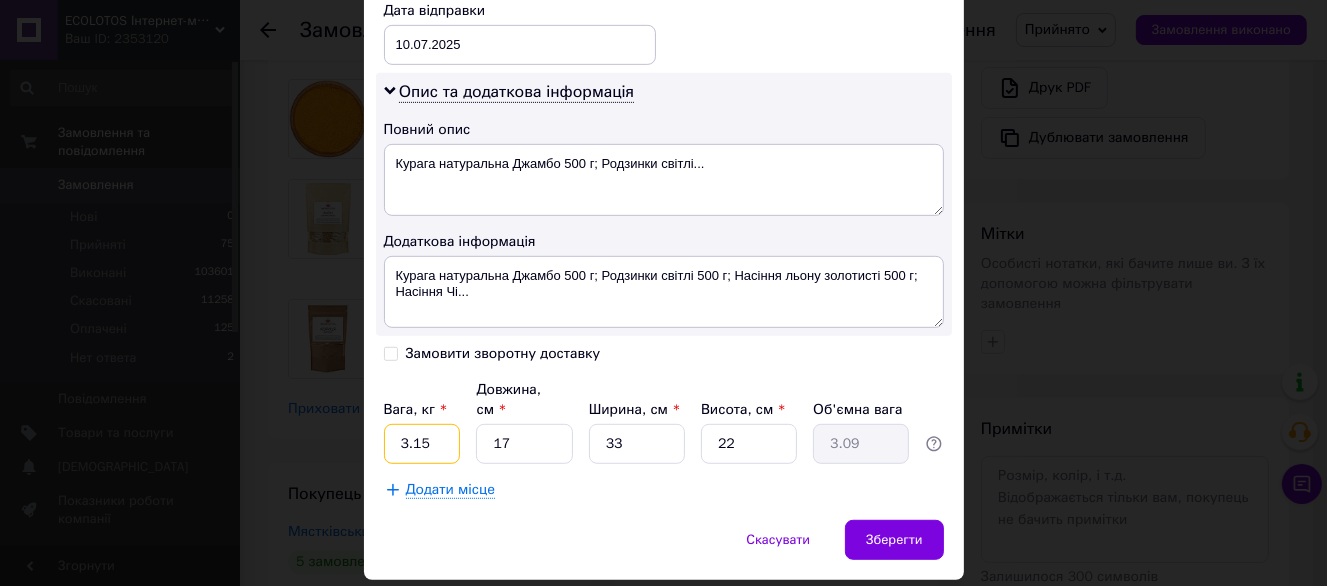 type on "3.15" 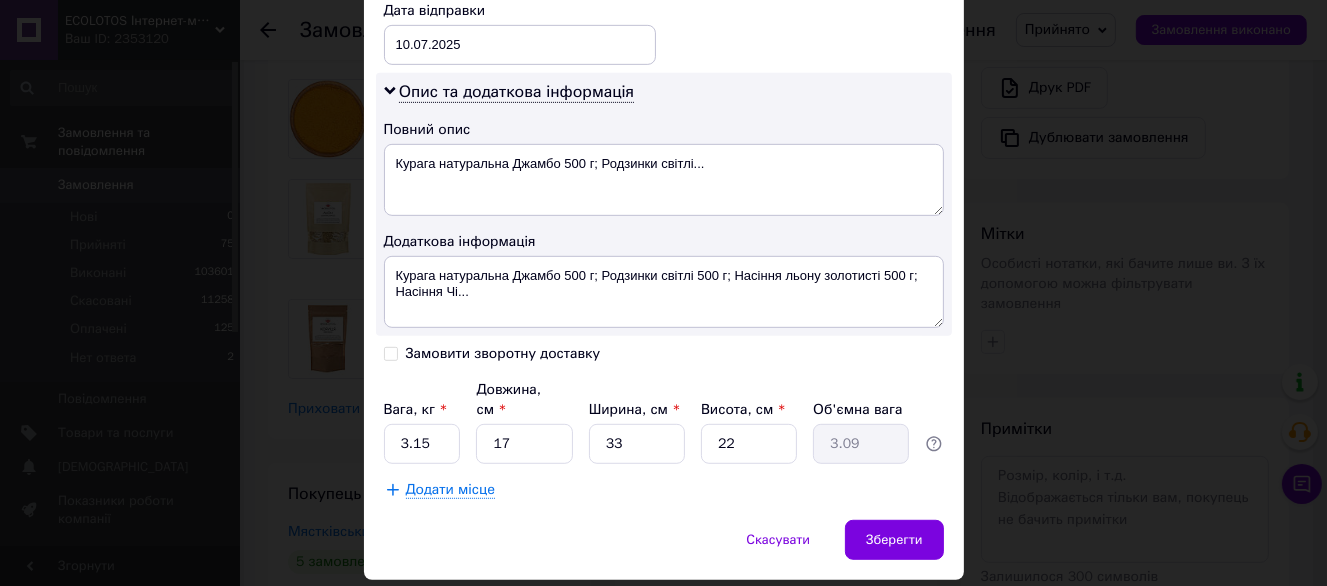 click on "Платник Отримувач Відправник Прізвище отримувача Мястківський Ім'я отримувача [PERSON_NAME] батькові отримувача Телефон отримувача [PHONE_NUMBER] Тип доставки У відділенні Кур'єром В поштоматі Місто с-ще. [GEOGRAPHIC_DATA] ([GEOGRAPHIC_DATA], [GEOGRAPHIC_DATA]. Мартинівська сільрада) Відділення Пункт приймання-видачі (до 30 кг): вул. [PERSON_NAME], 7 Місце відправки м. [GEOGRAPHIC_DATA] ([GEOGRAPHIC_DATA].): №51 (до 30 кг на одне місце): вул. Євгена [STREET_ADDRESS] Немає збігів. Спробуйте змінити умови пошуку Додати ще місце відправки Тип посилки Вантаж Документи Номер упаковки (не обов'язково) 824" at bounding box center (664, -135) 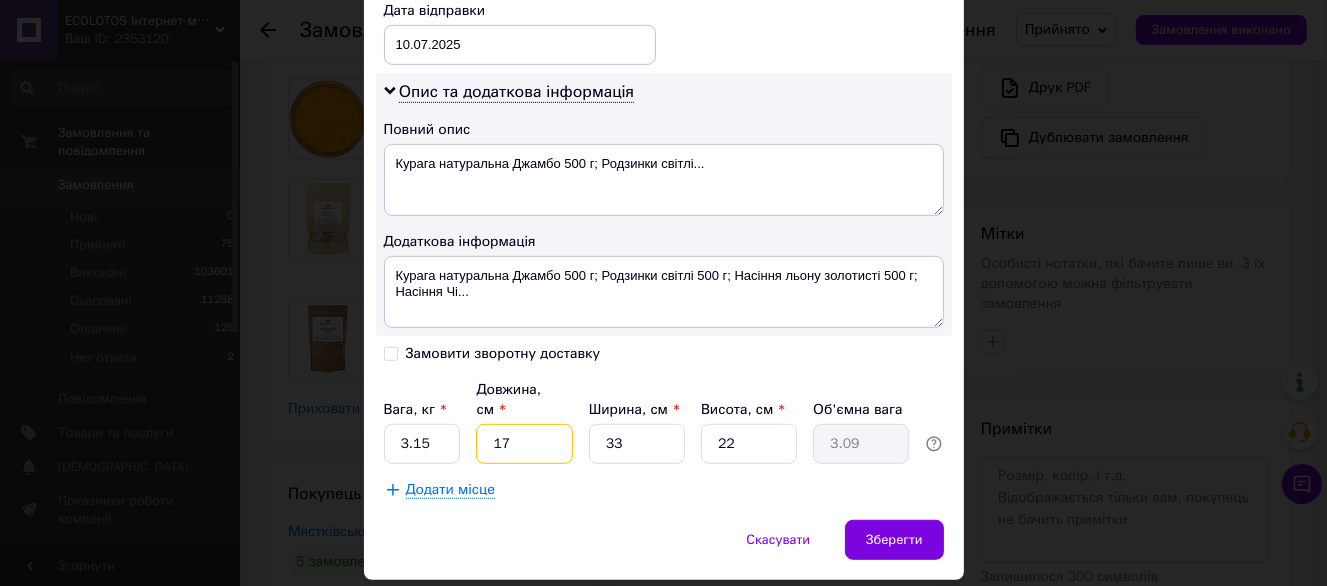 click on "17" at bounding box center [524, 444] 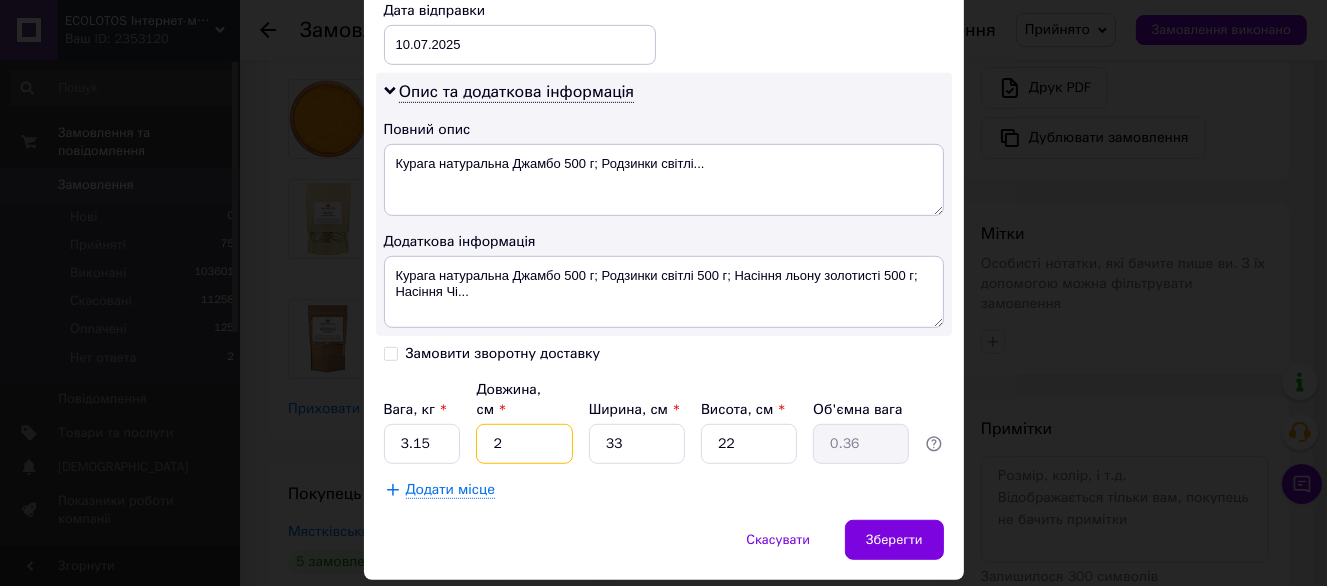 type on "24" 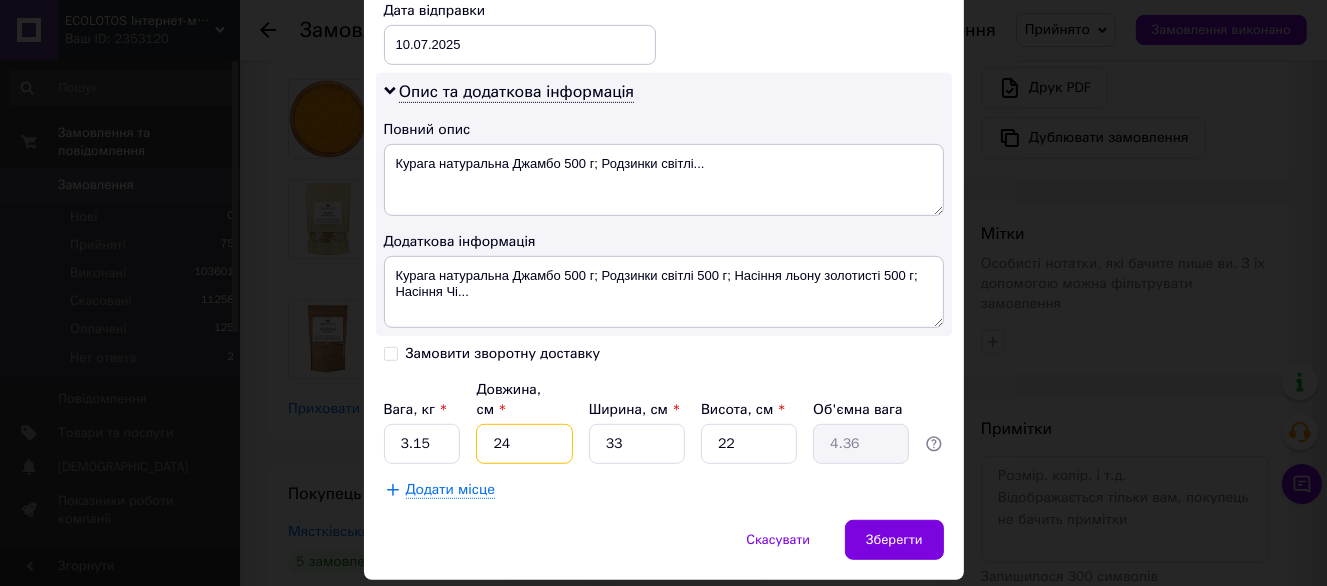 type on "24" 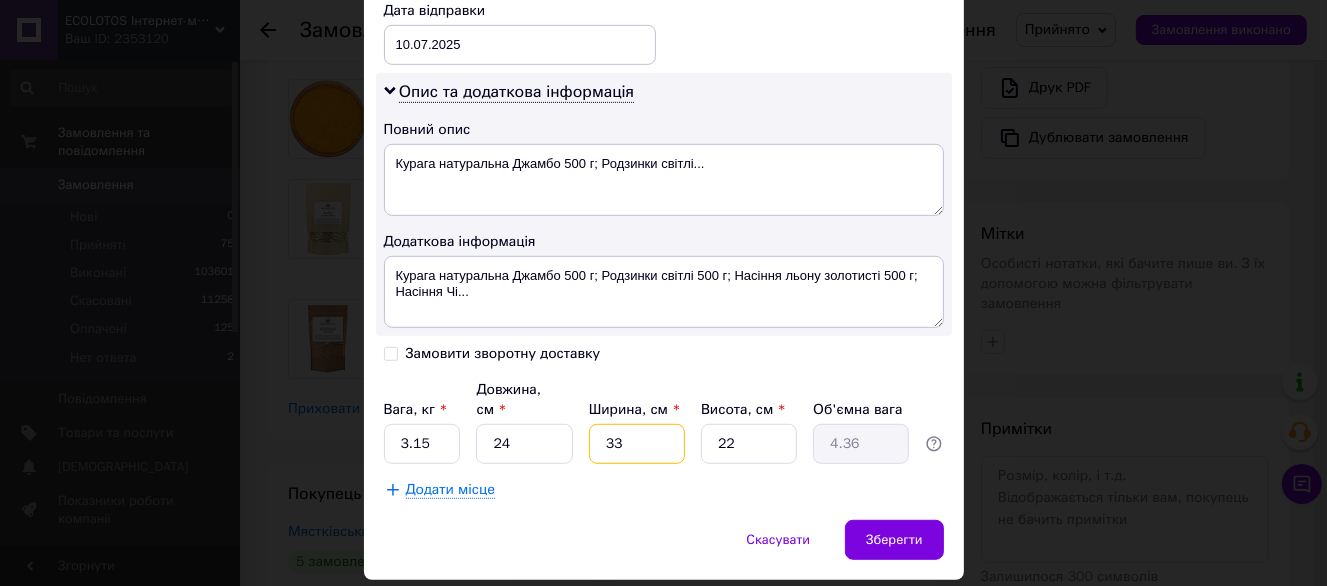 click on "33" at bounding box center [637, 444] 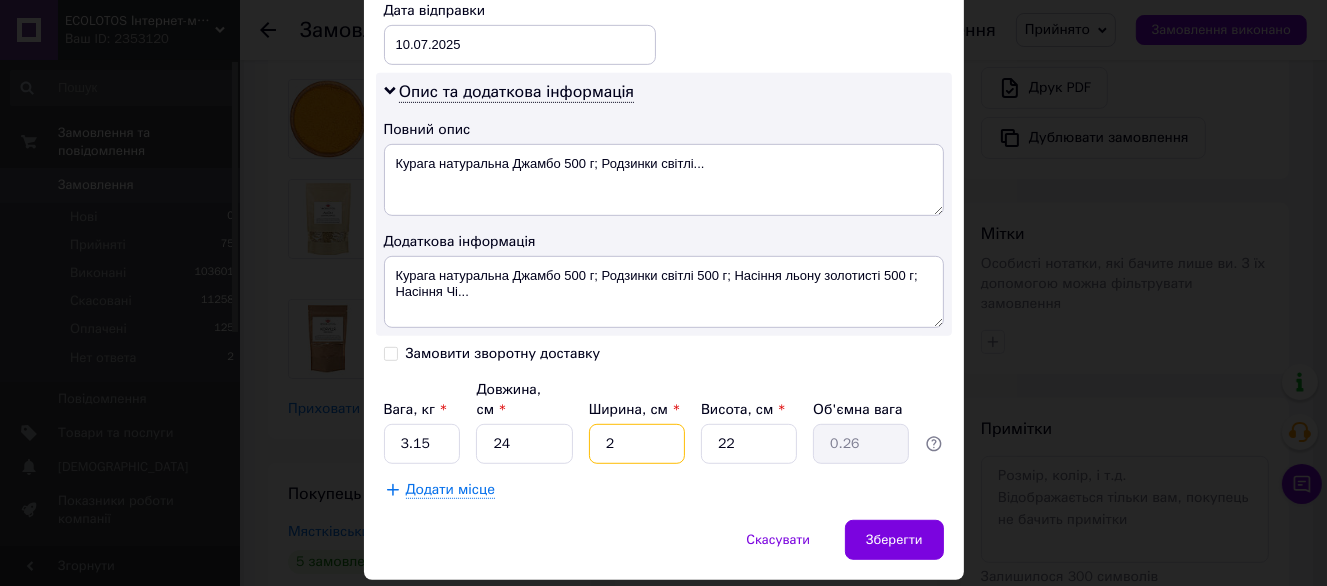 type on "24" 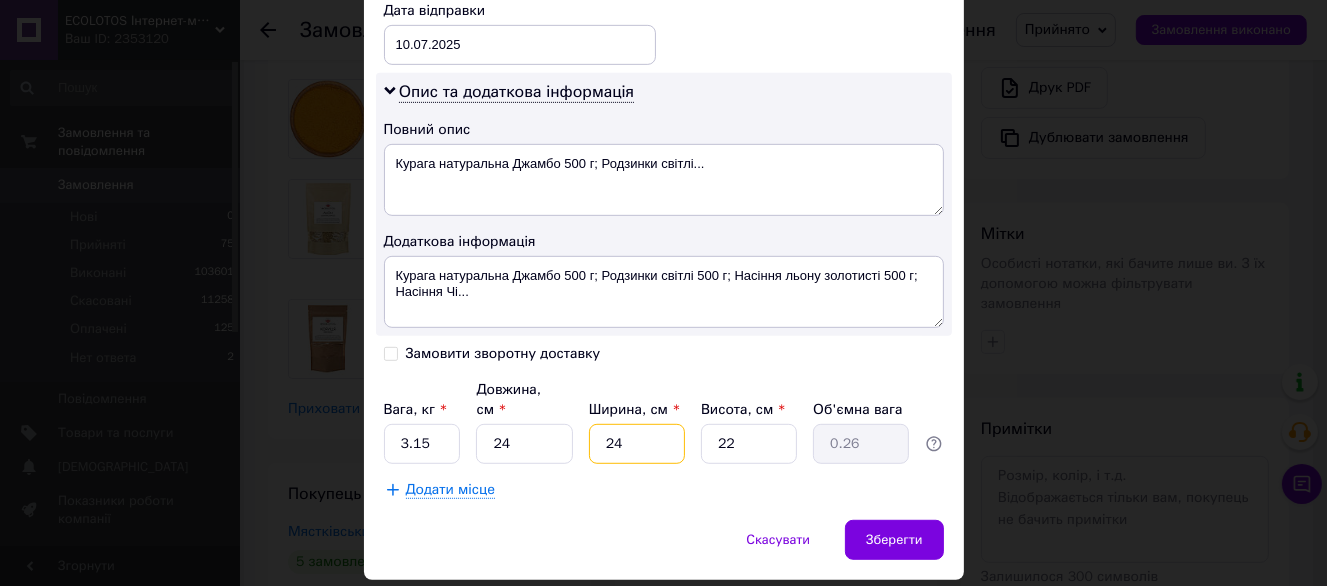 type on "3.17" 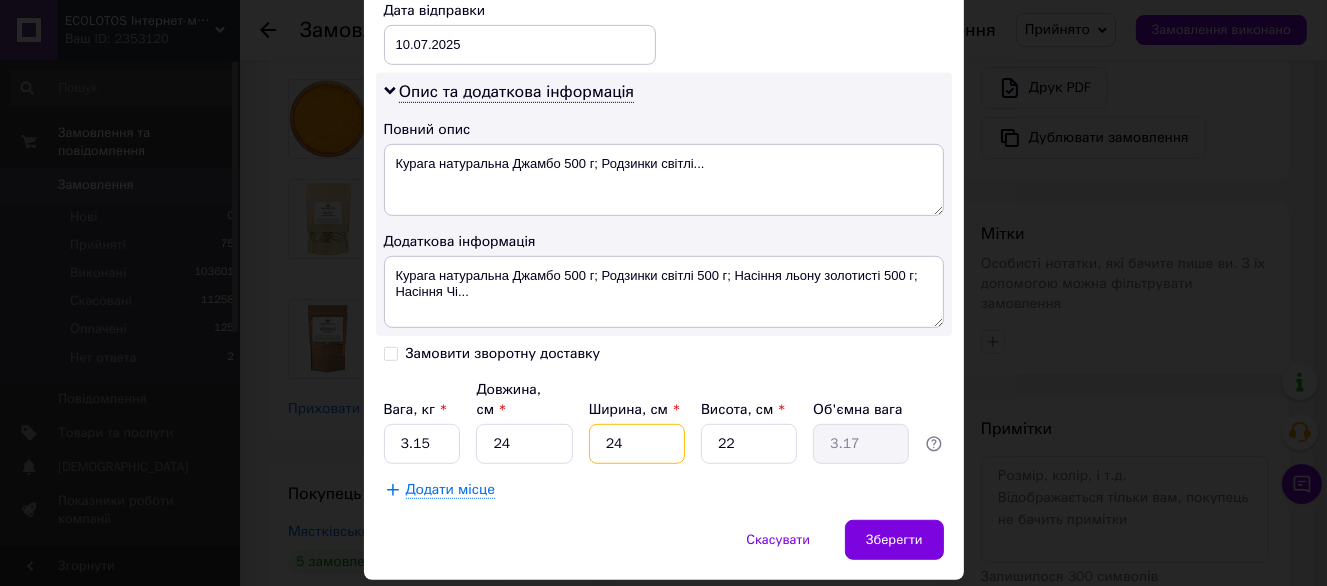 type on "24" 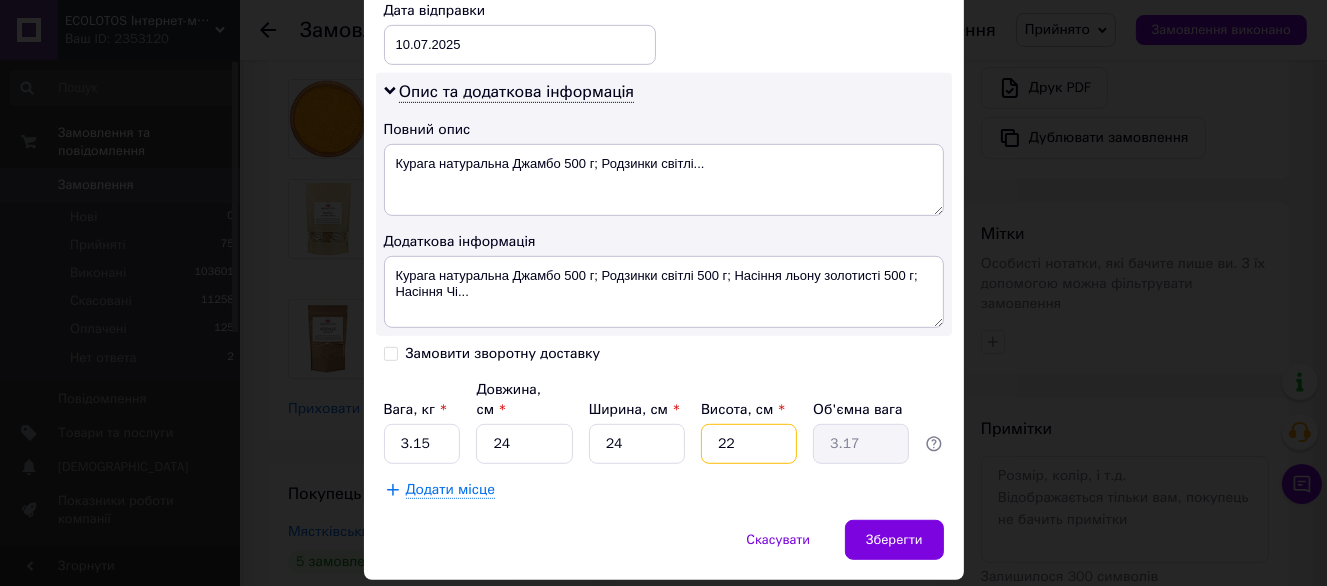 click on "22" at bounding box center [749, 444] 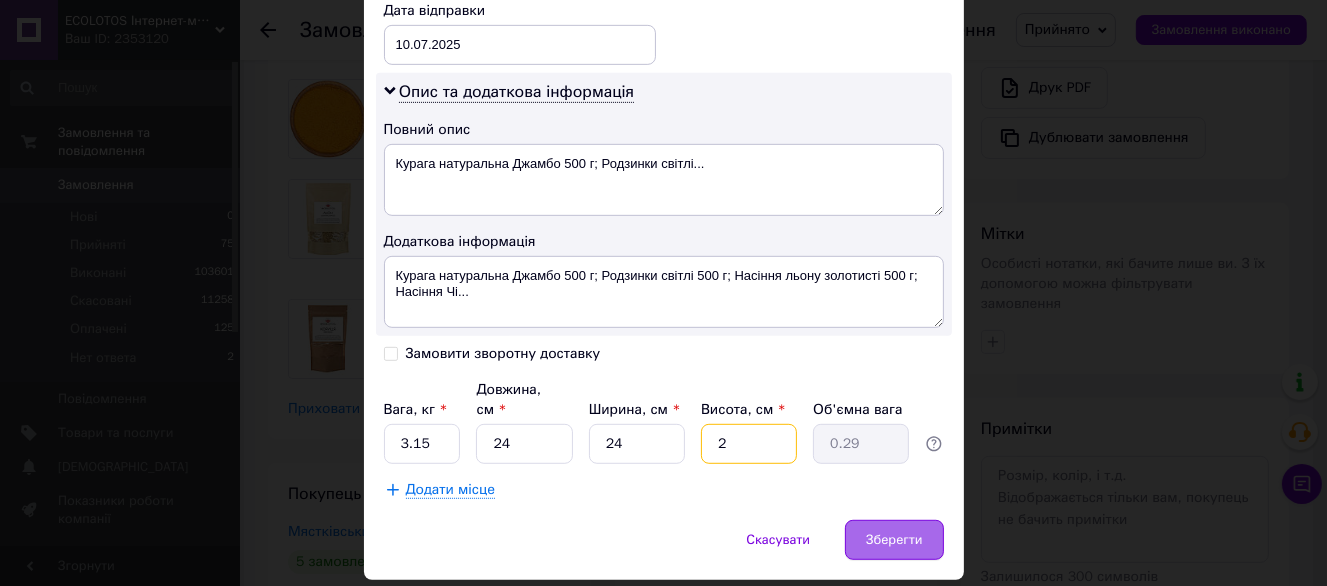 type on "20" 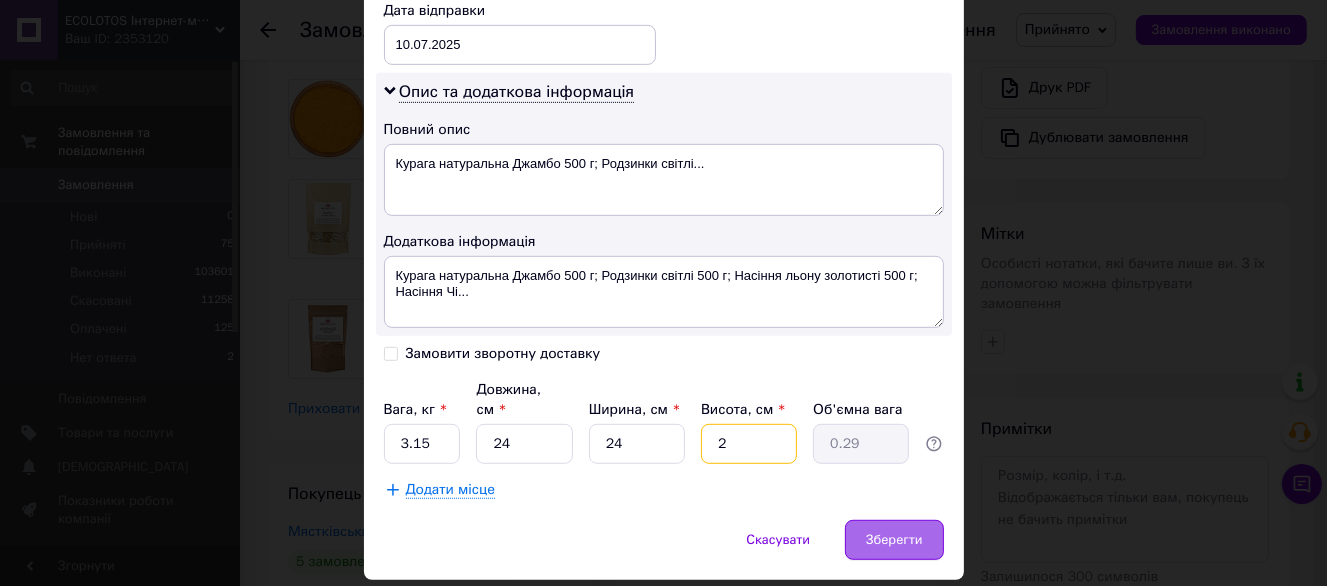 type on "2.88" 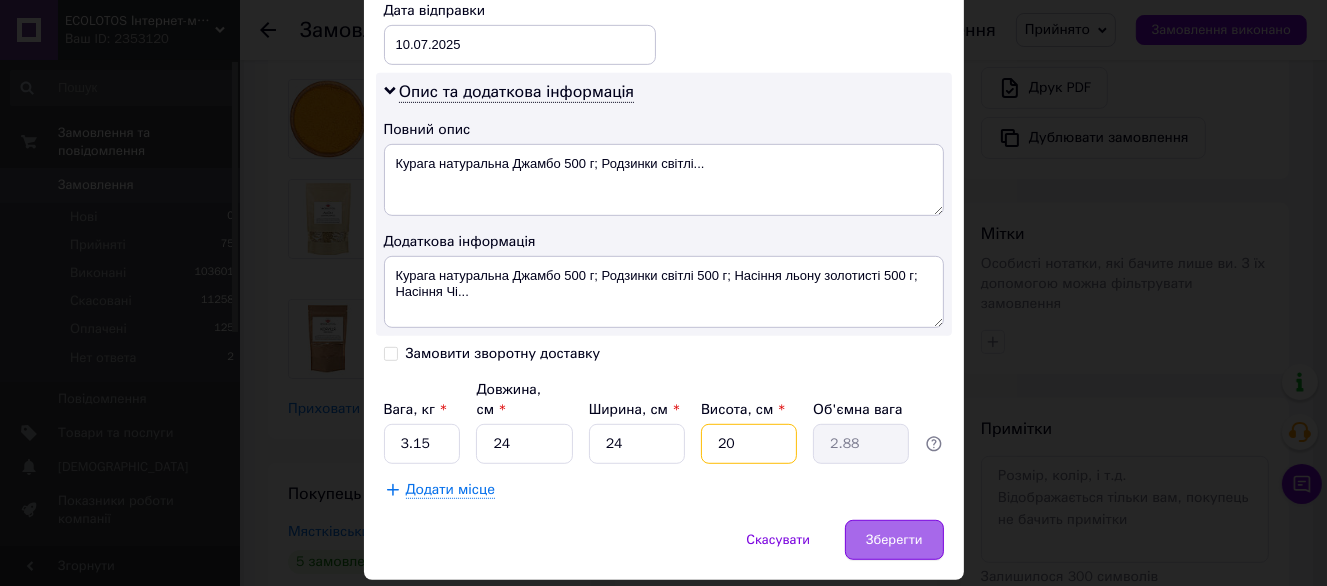 type on "20" 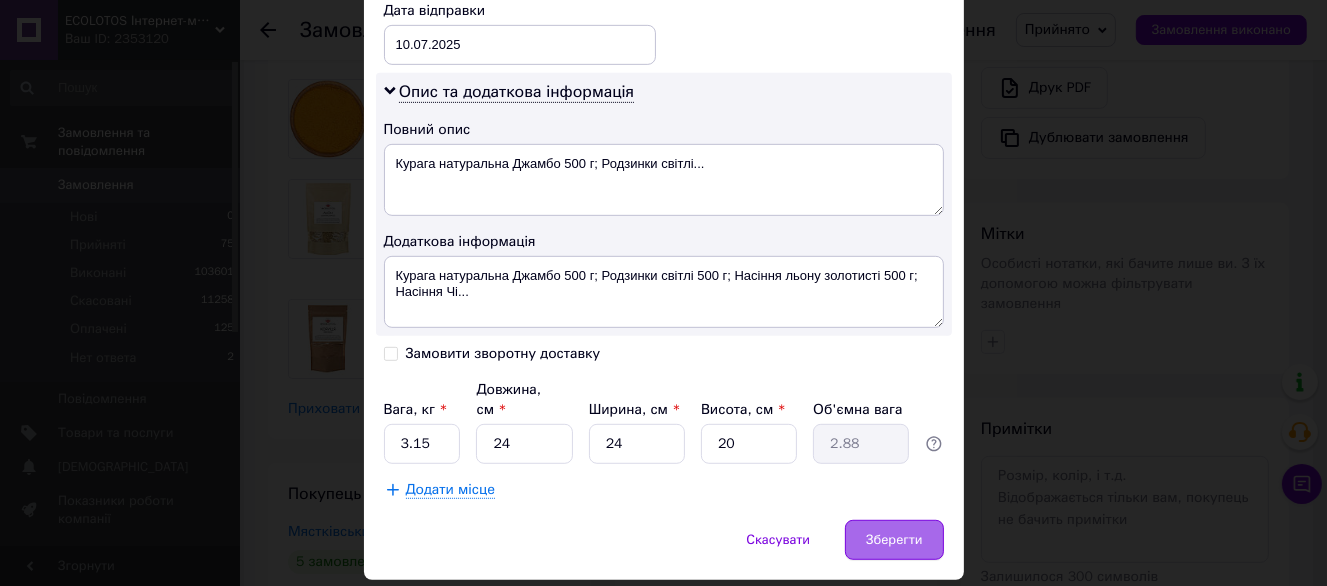 click on "Зберегти" at bounding box center [894, 540] 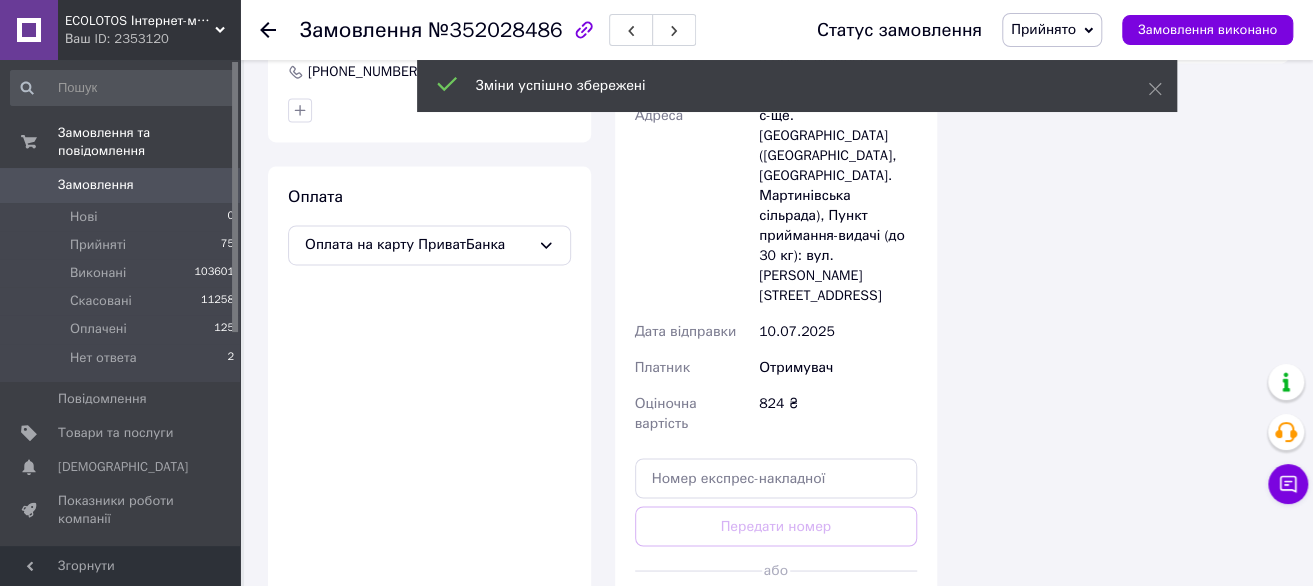 click on "Згенерувати ЕН" at bounding box center [776, 615] 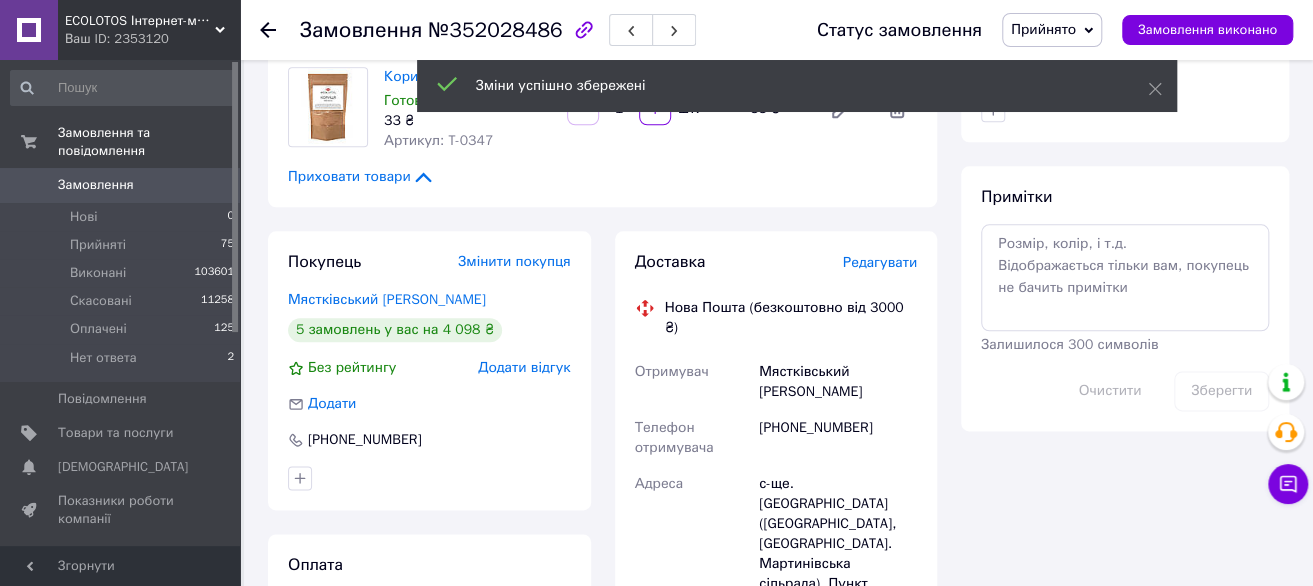 scroll, scrollTop: 900, scrollLeft: 0, axis: vertical 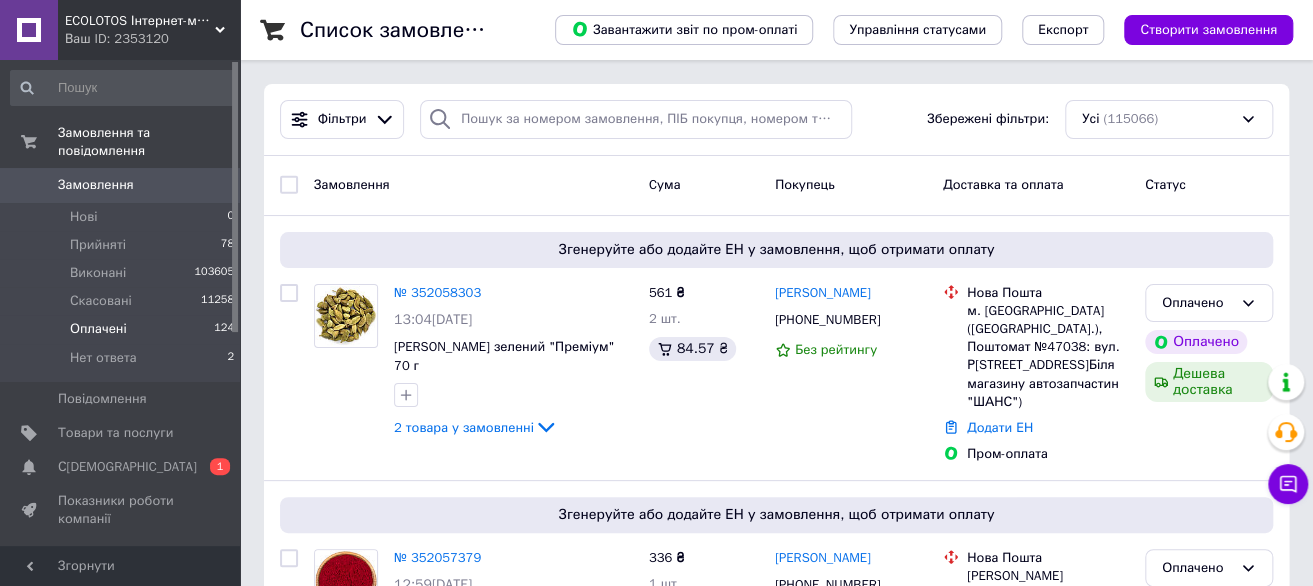 click on "Оплачені 124" at bounding box center [123, 329] 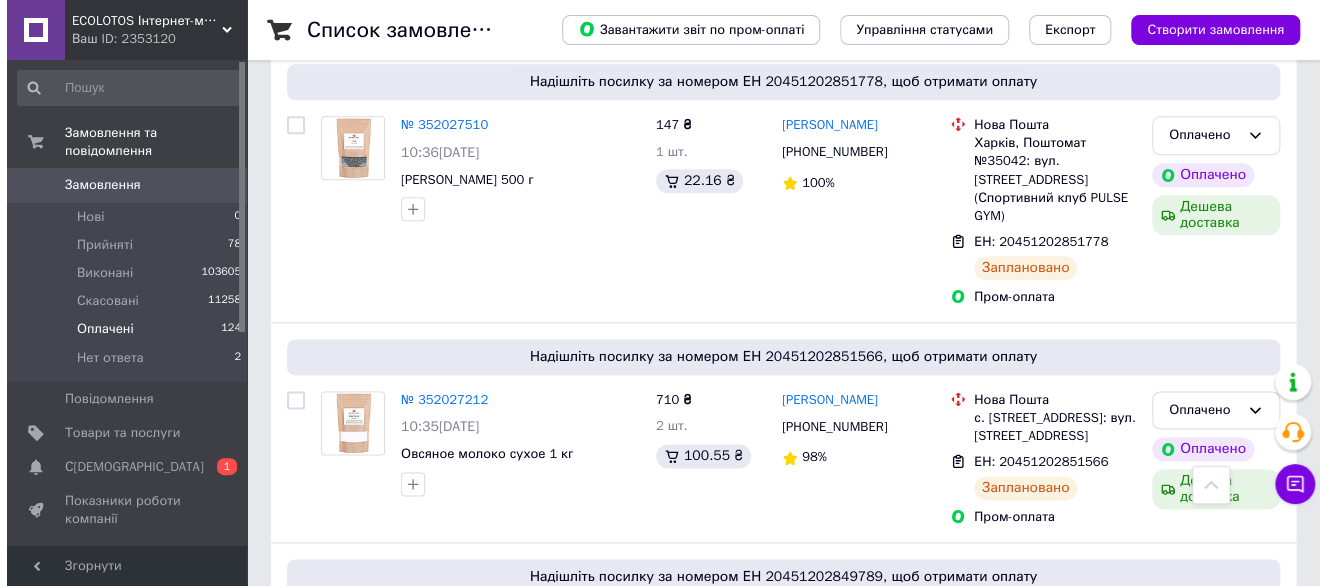 scroll, scrollTop: 600, scrollLeft: 0, axis: vertical 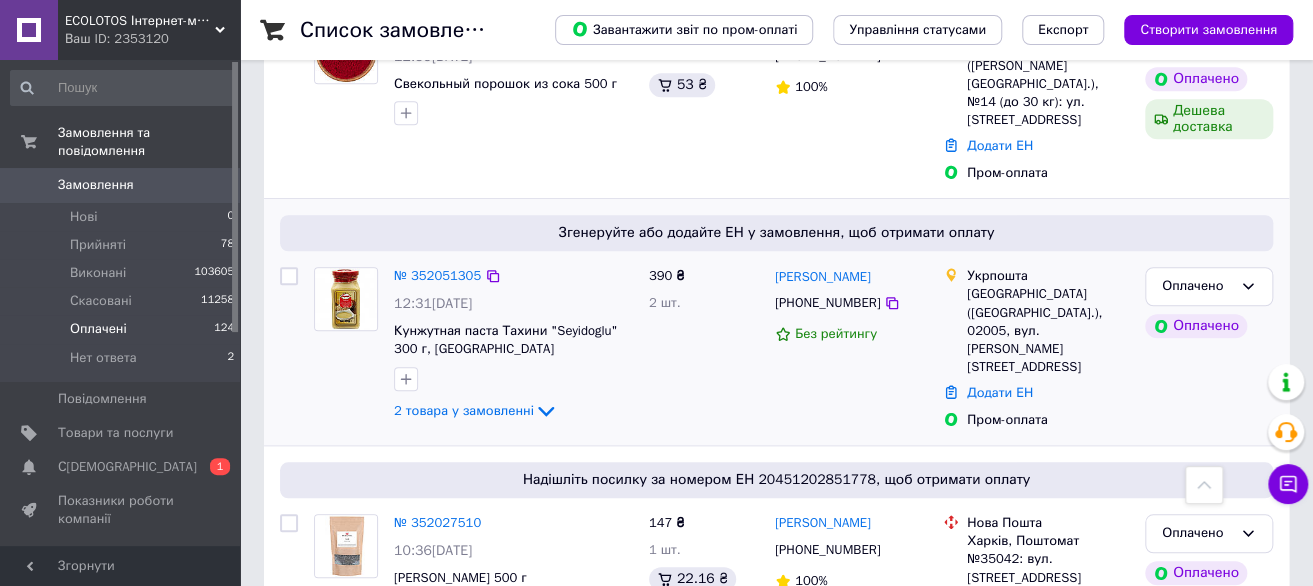 click on "+380958708742" at bounding box center [827, 302] 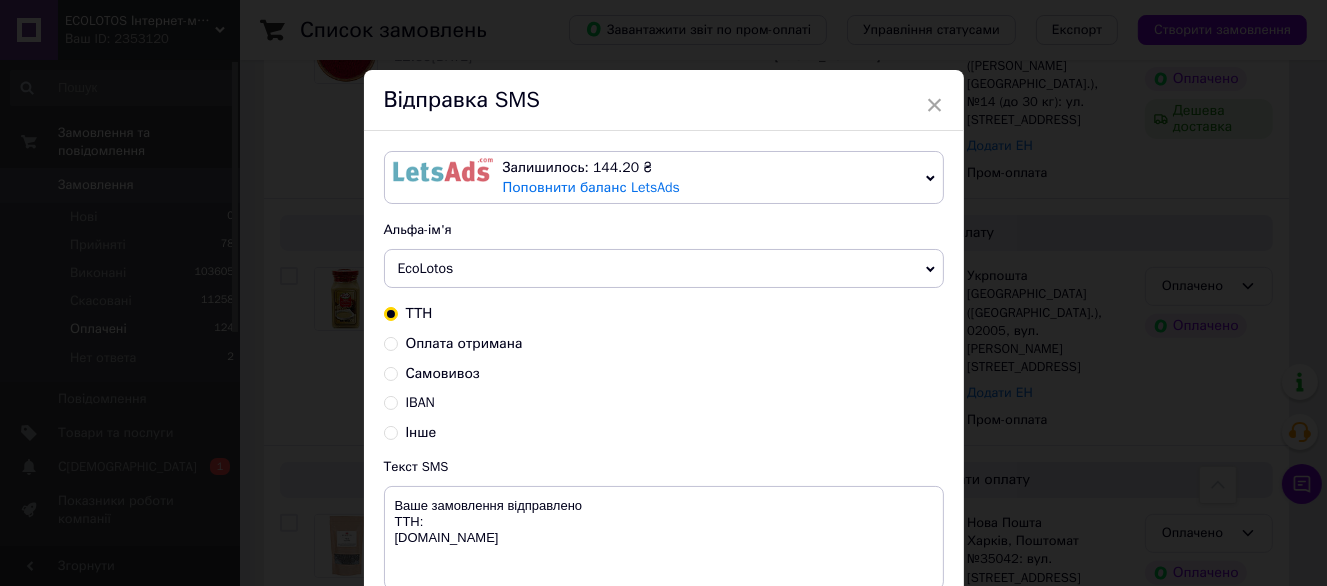 click on "Оплата отримана" at bounding box center (464, 343) 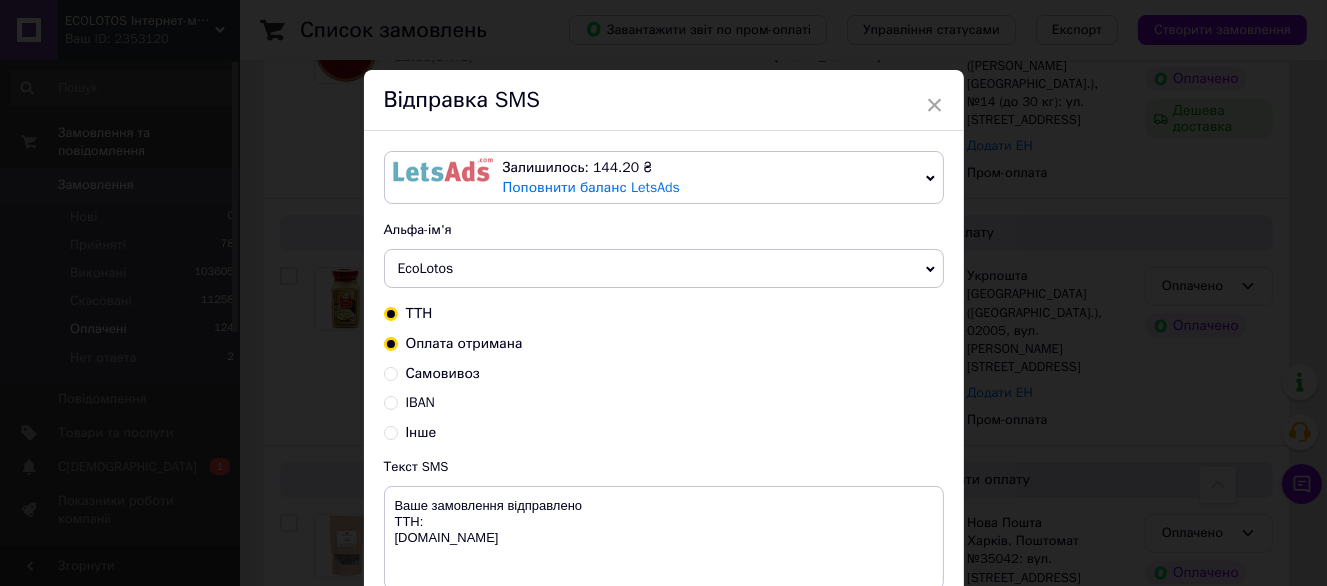 radio on "true" 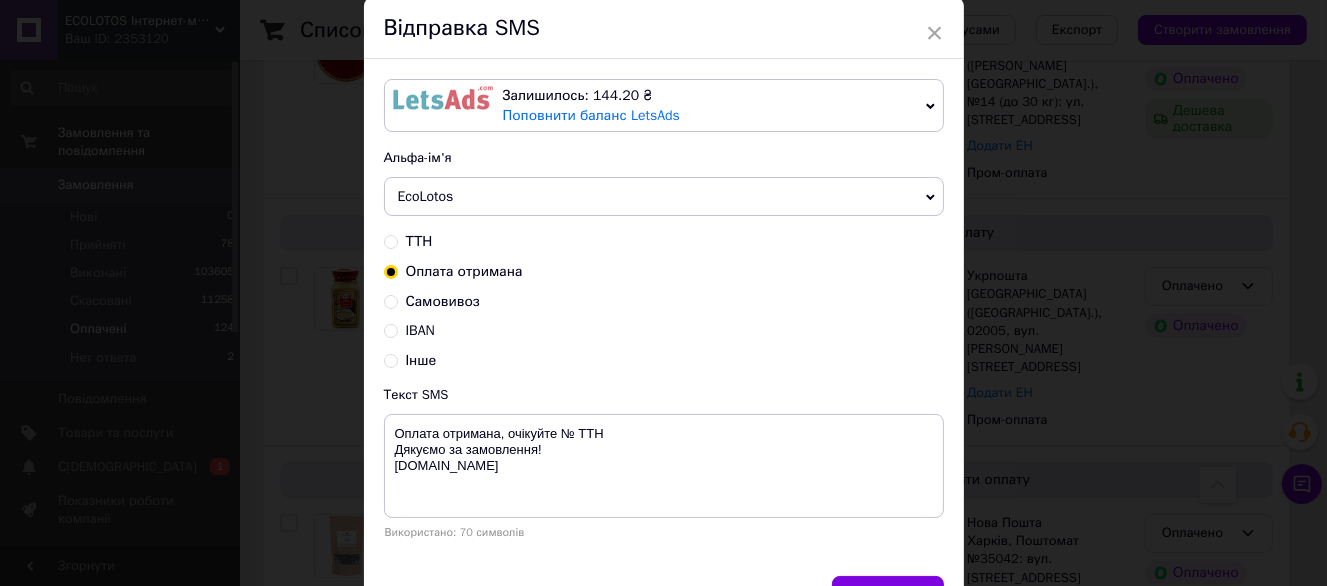 scroll, scrollTop: 187, scrollLeft: 0, axis: vertical 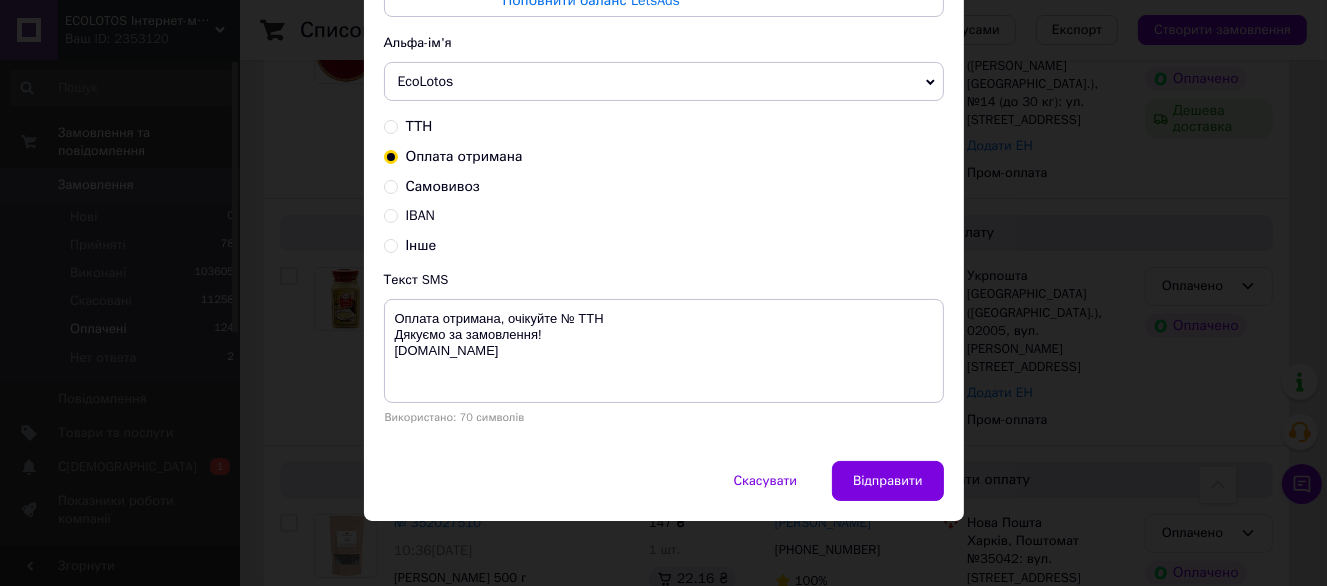 click on "Відправити" at bounding box center [887, 481] 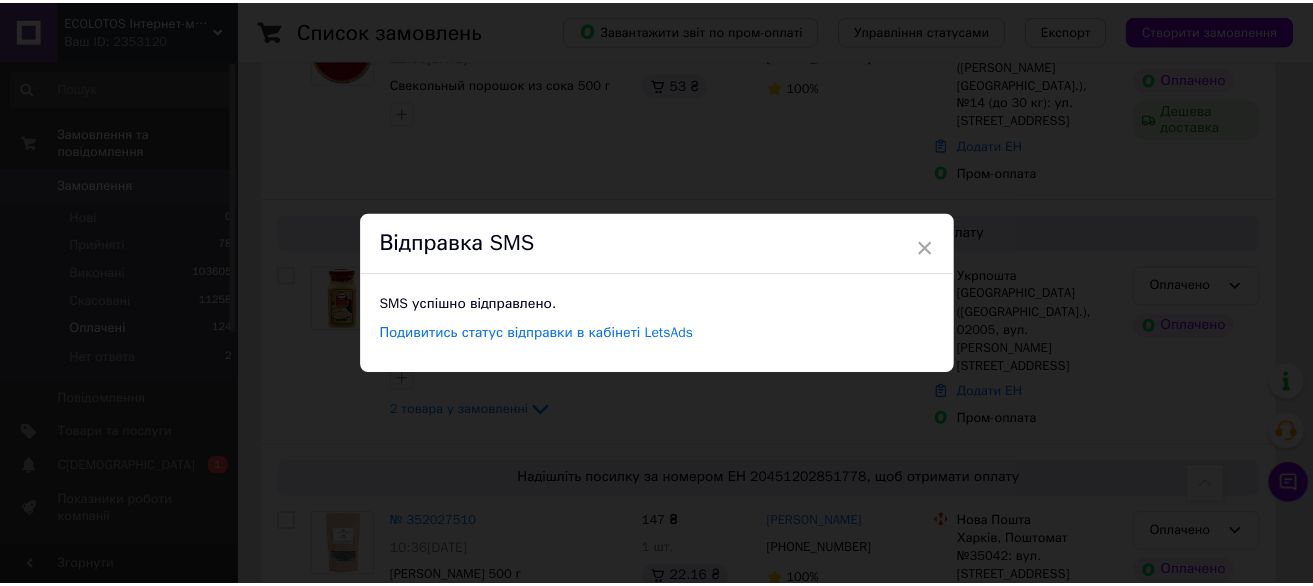scroll, scrollTop: 0, scrollLeft: 0, axis: both 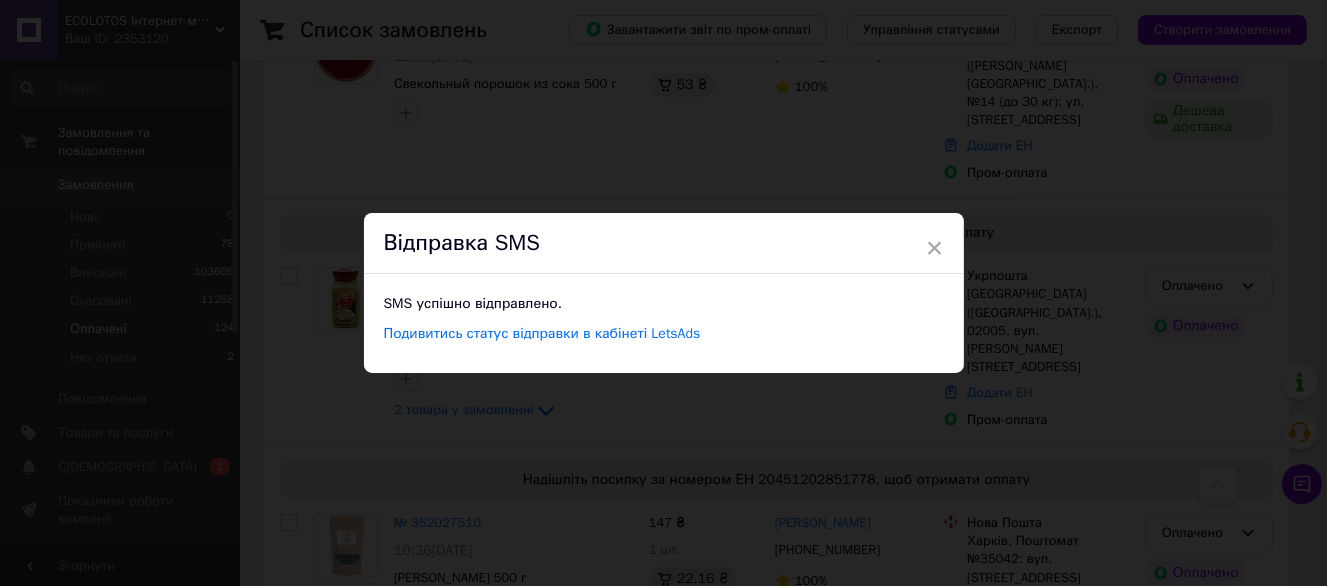 click on "× Відправка SMS SMS успішно відправлено. Подивитись статус відправки в кабінеті LetsAds" at bounding box center (663, 293) 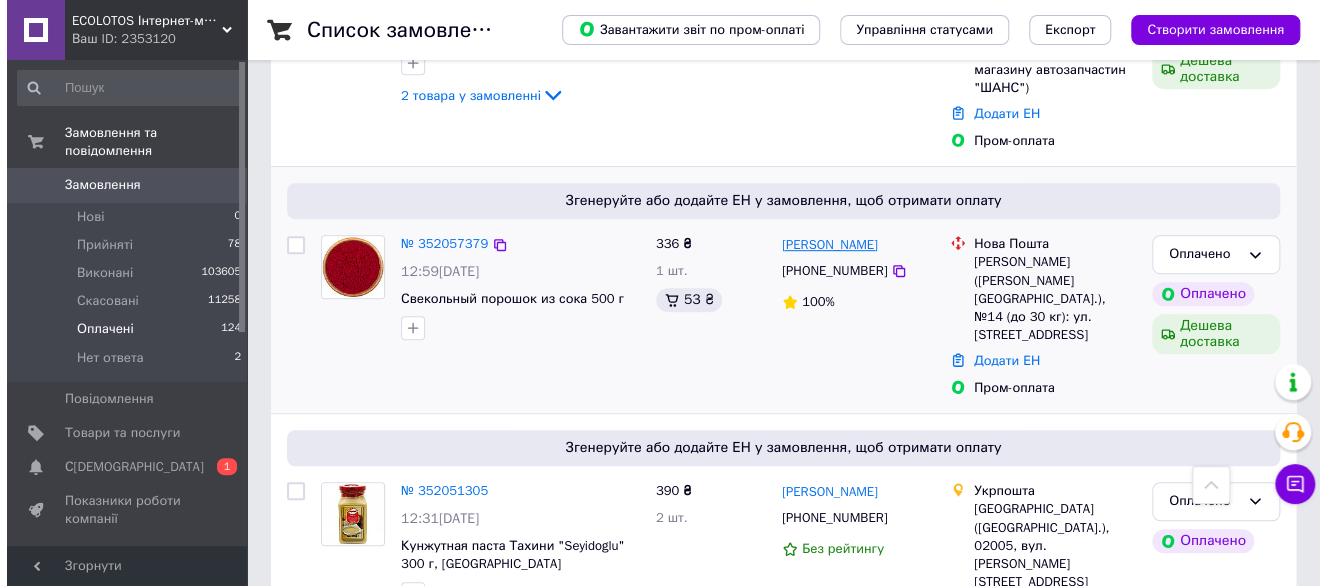 scroll, scrollTop: 300, scrollLeft: 0, axis: vertical 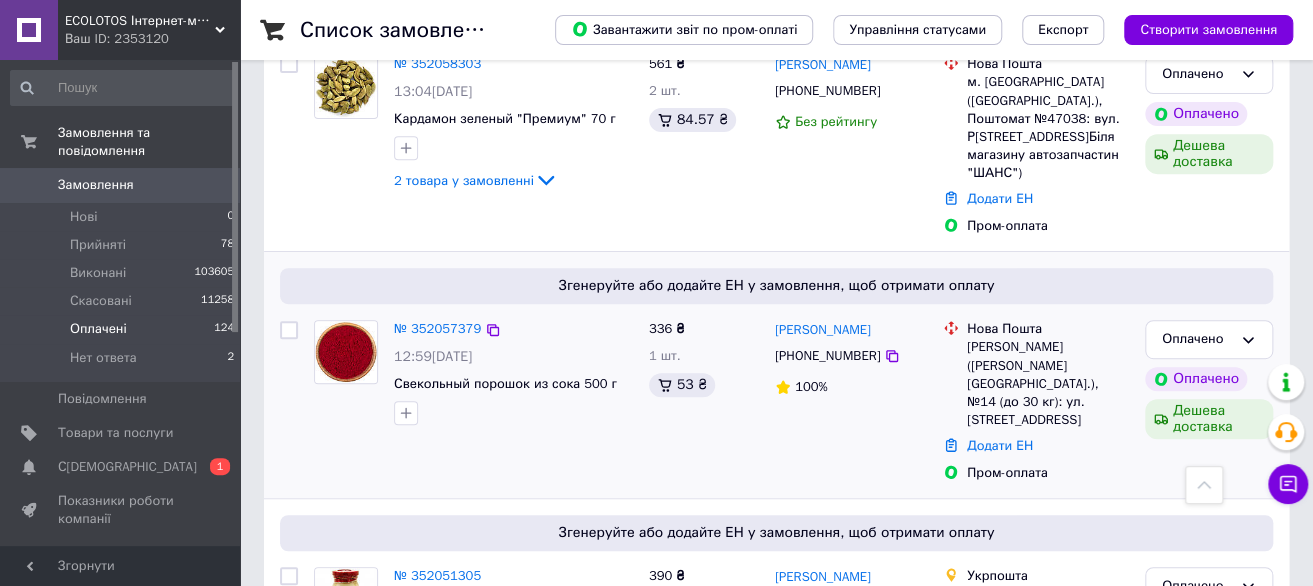 click on "[PHONE_NUMBER]" at bounding box center (827, 355) 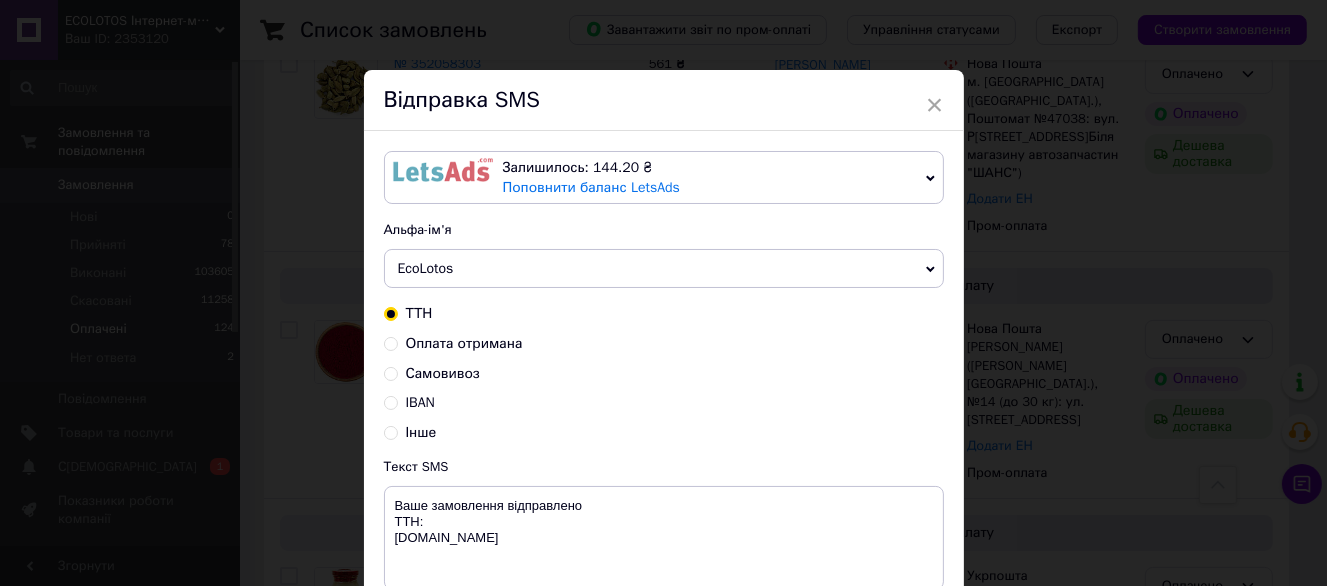 click on "Оплата отримана" at bounding box center (464, 343) 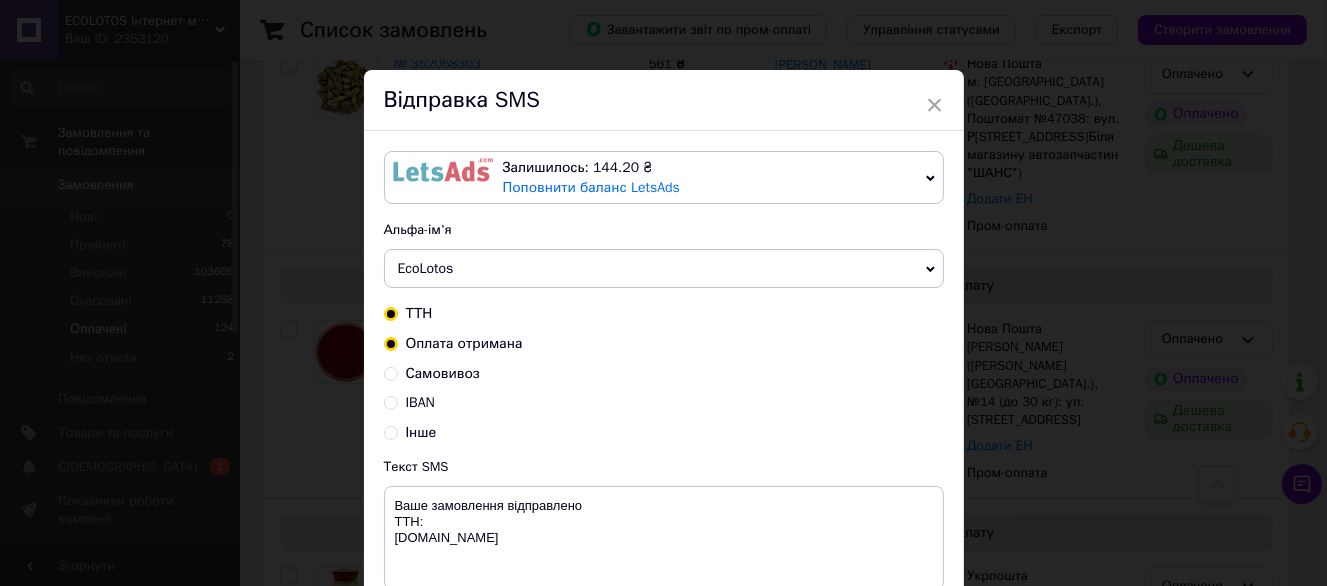 radio on "true" 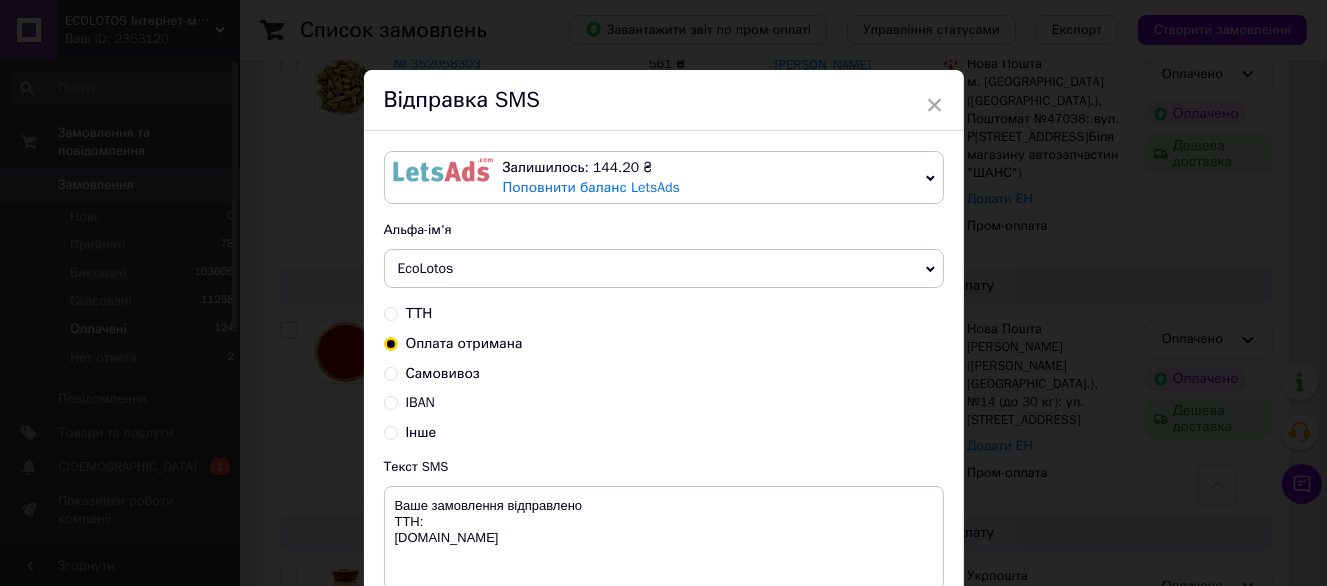 type on "Оплата отримана, очікуйте № ТТН
Дякуємо за замовлення!
ecolotos.com.ua" 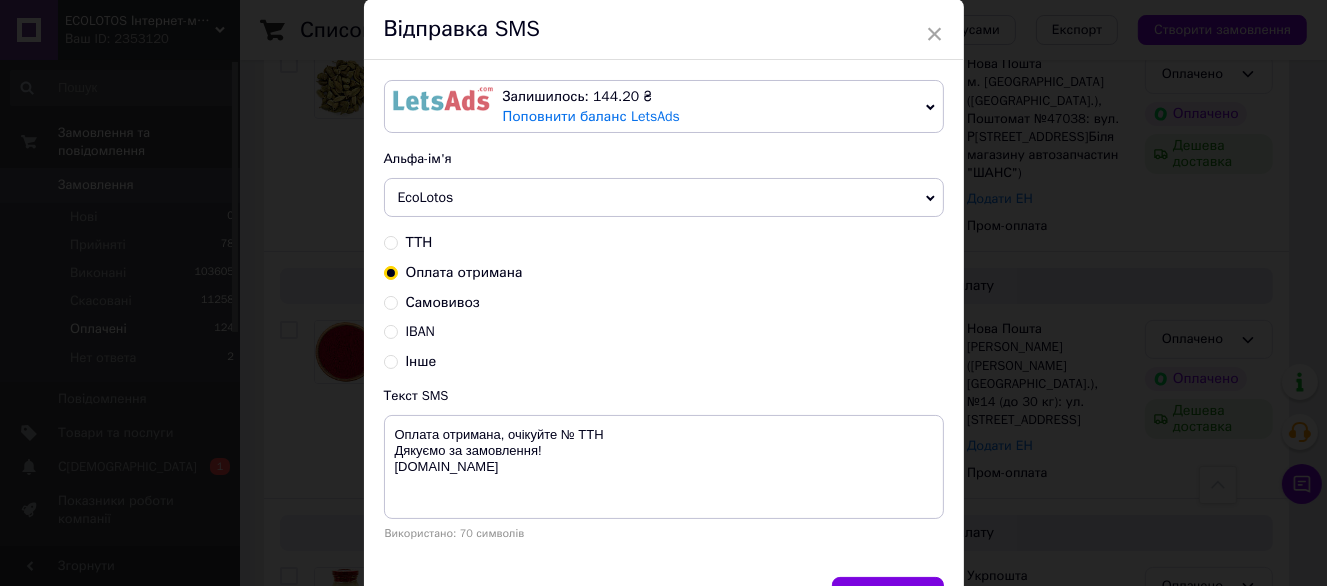 scroll, scrollTop: 187, scrollLeft: 0, axis: vertical 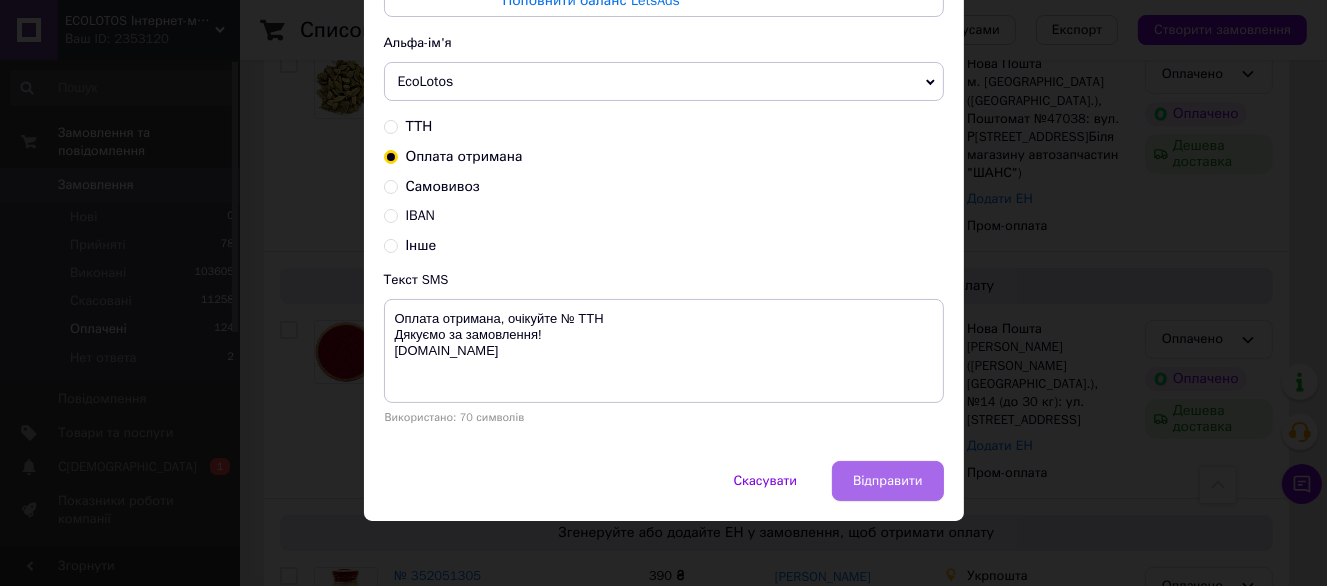 click on "Відправити" at bounding box center [887, 481] 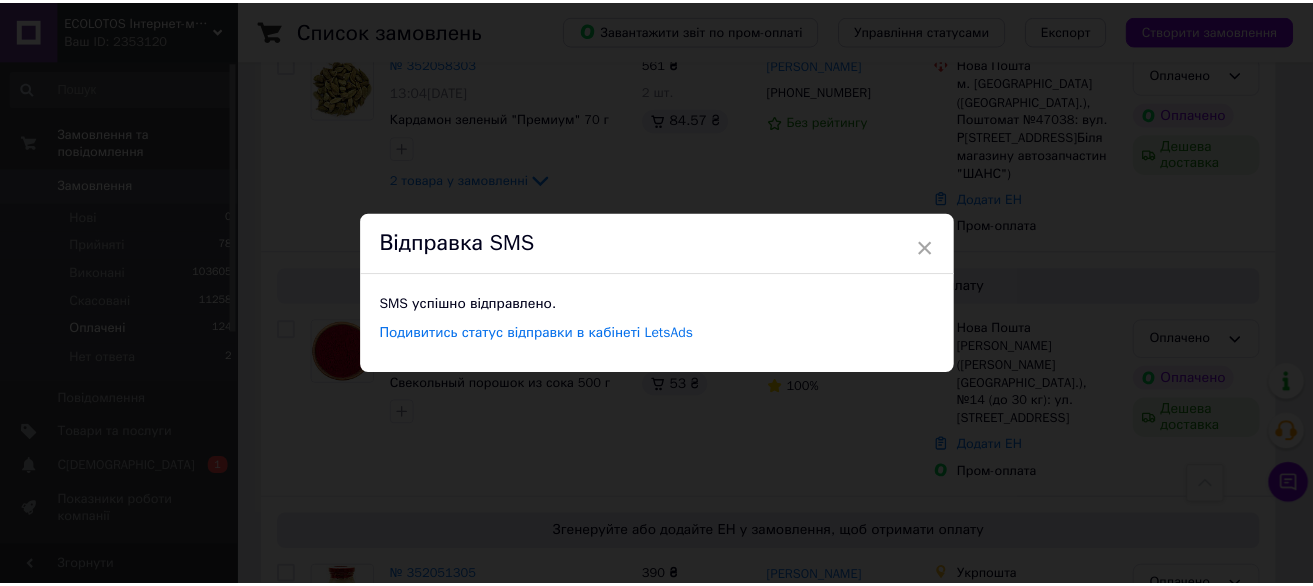 scroll, scrollTop: 0, scrollLeft: 0, axis: both 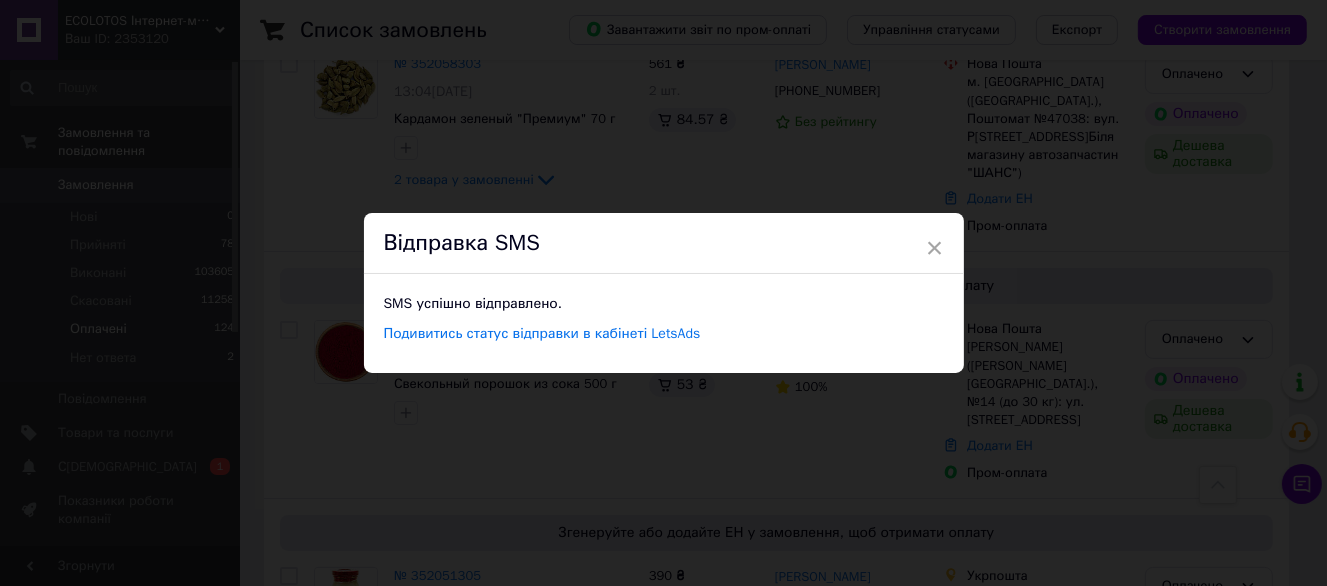 click on "× Відправка SMS SMS успішно відправлено. Подивитись статус відправки в кабінеті LetsAds" at bounding box center (663, 293) 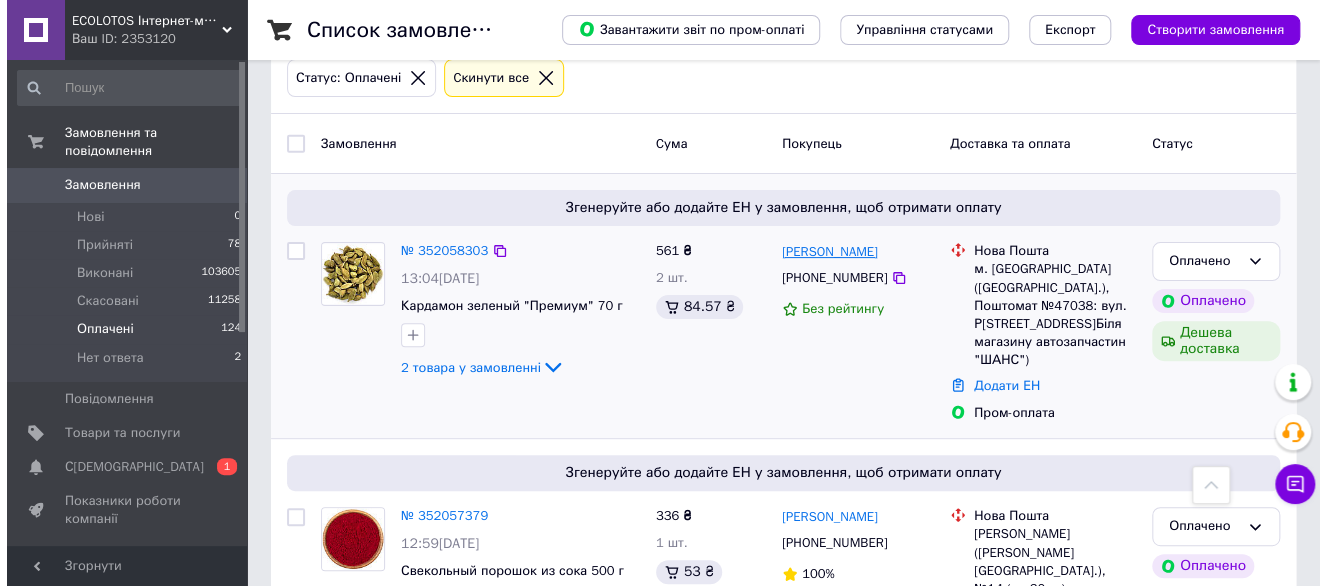 scroll, scrollTop: 100, scrollLeft: 0, axis: vertical 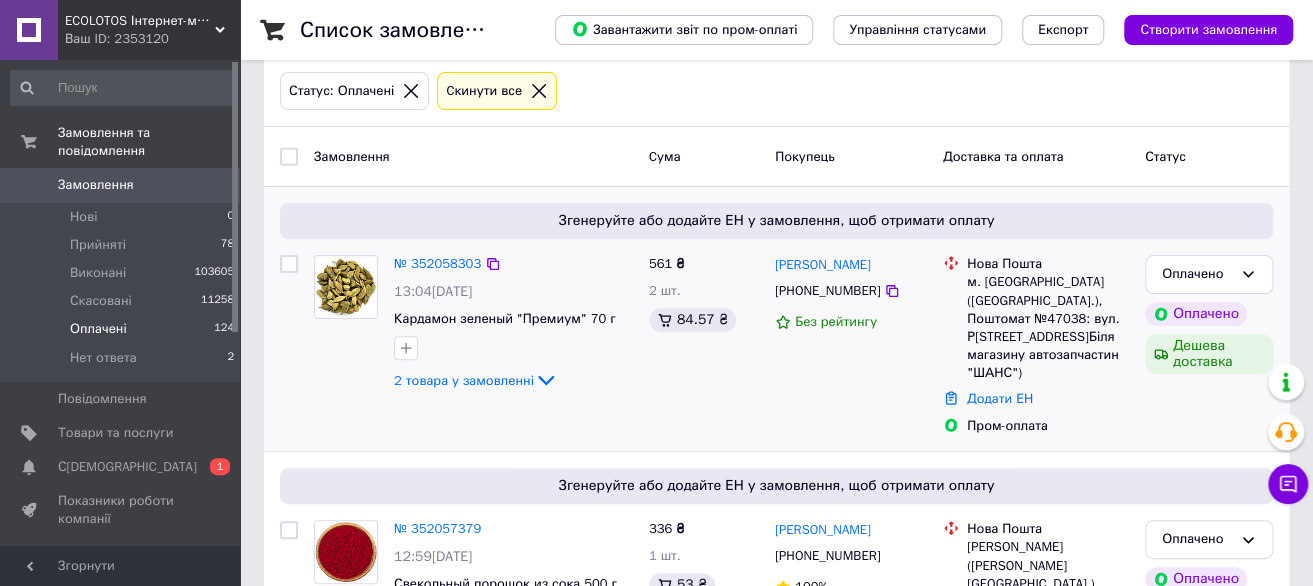 click on "[PHONE_NUMBER]" at bounding box center (827, 290) 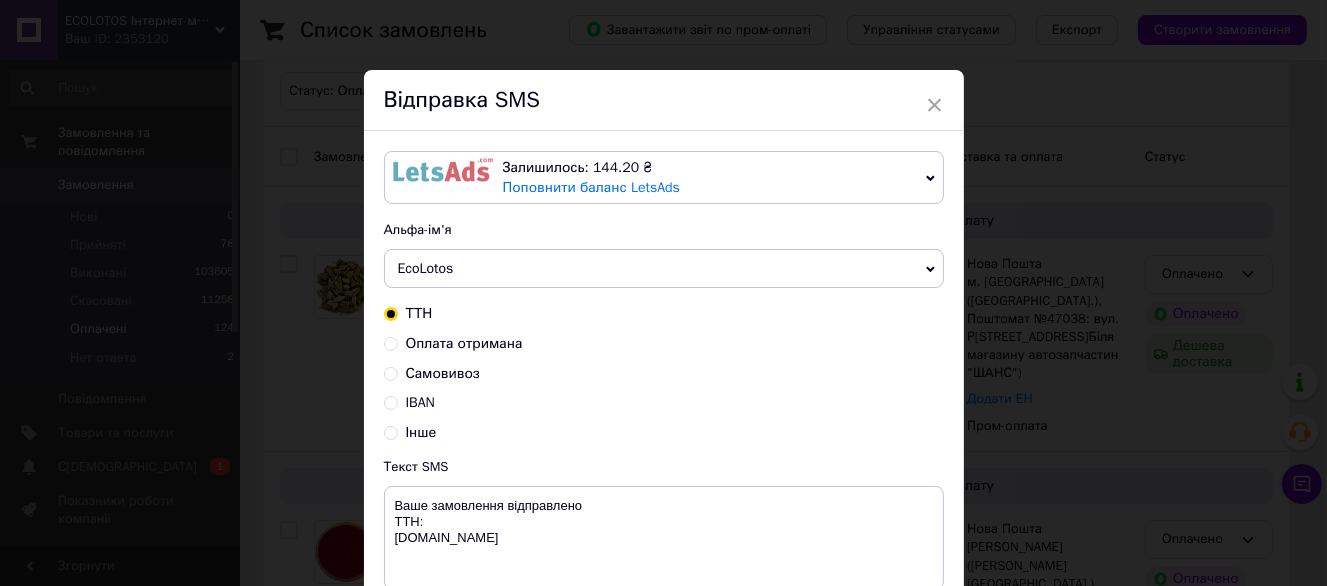 click on "Оплата отримана" at bounding box center (464, 343) 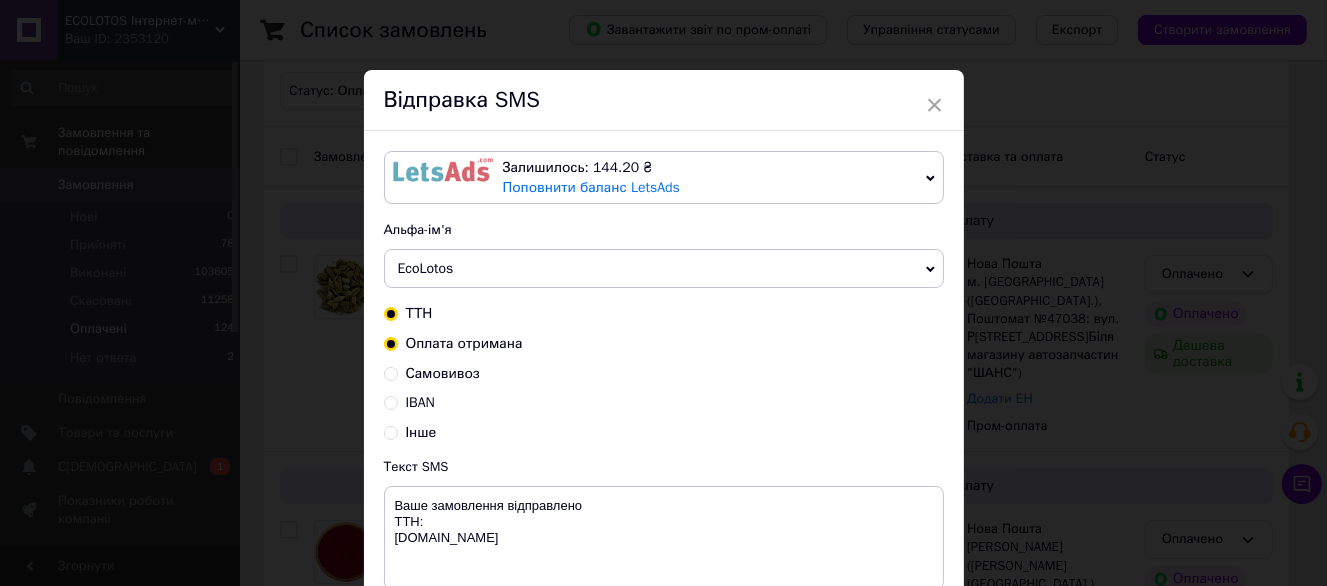 radio on "true" 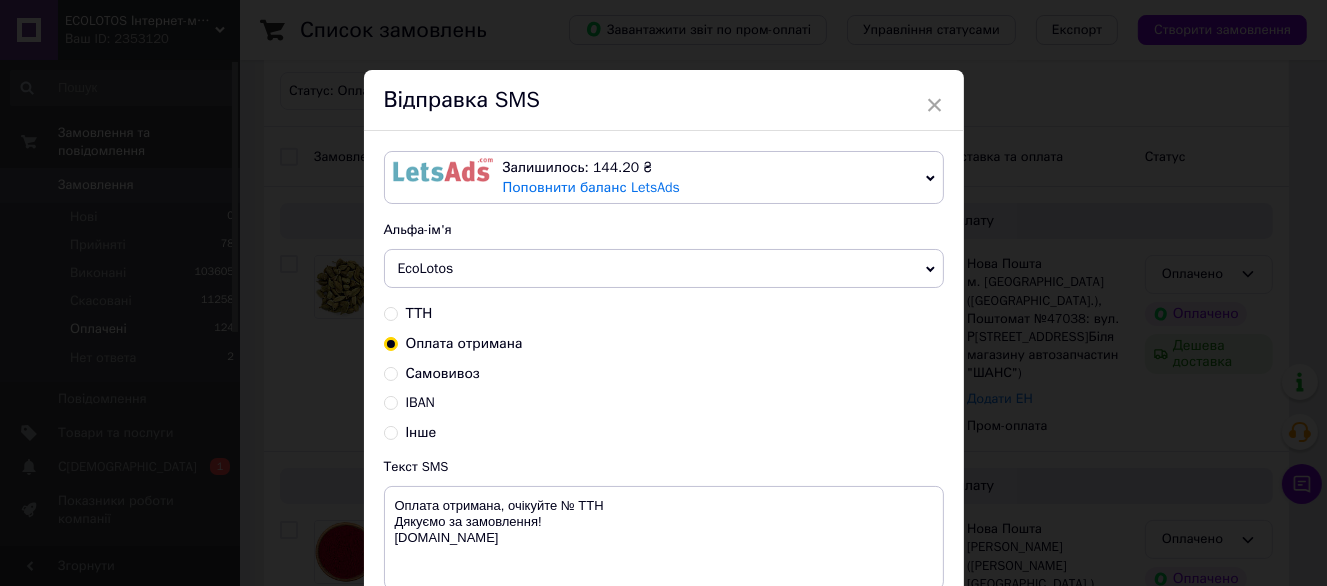 scroll, scrollTop: 187, scrollLeft: 0, axis: vertical 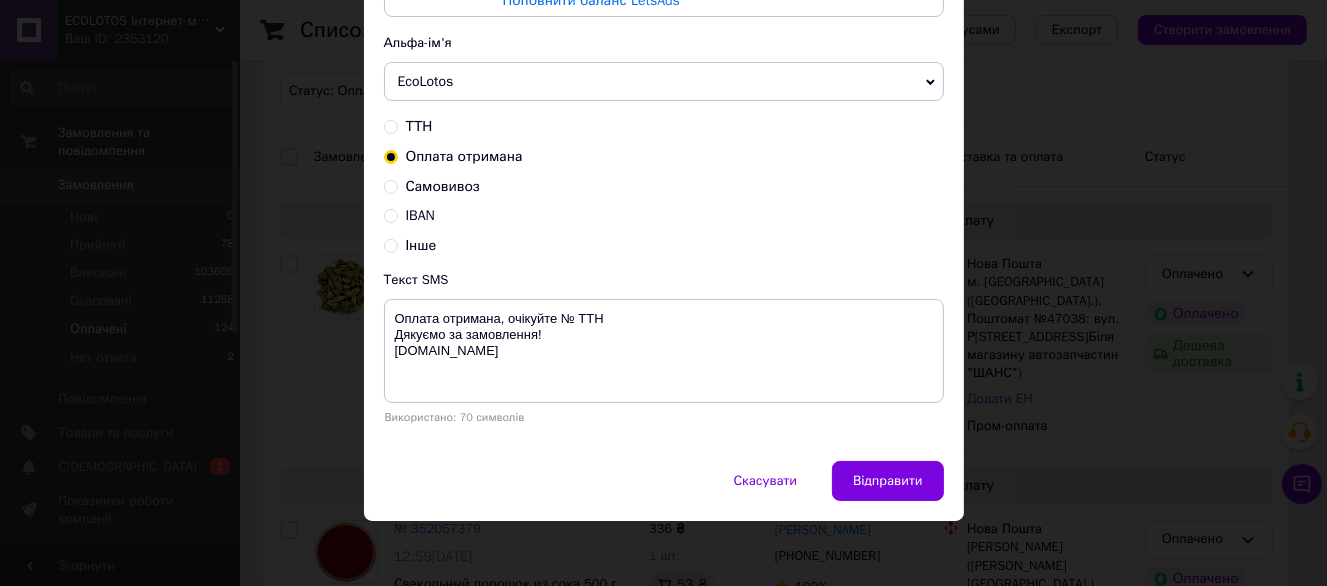 click on "× Відправка SMS Залишилось: 144.20 ₴ Поповнити баланс LetsAds Підключити SMSClub Альфа-ім'я  EcoLotos Dolcibox Dolcibo Оновити список альфа-імен ТТН Оплата отримана Самовивоз IBAN Інше Текст SMS Оплата отримана, очікуйте № ТТН
Дякуємо за замовлення!
ecolotos.com.ua Використано: 70 символів Скасувати   Відправити" at bounding box center (663, 293) 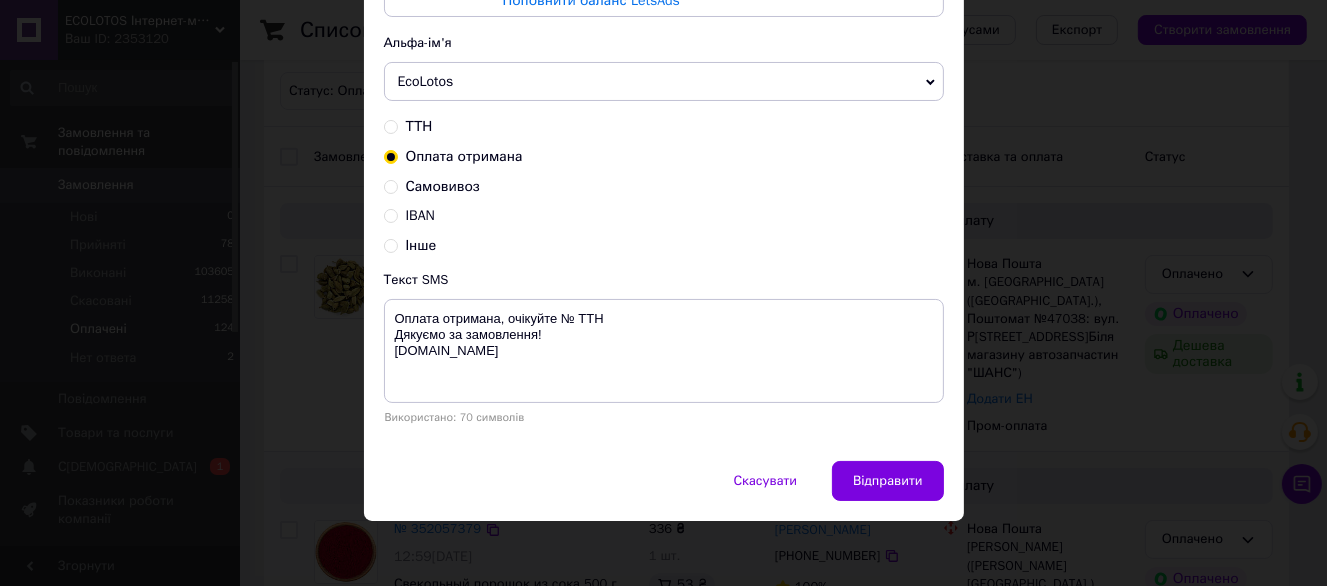 click on "Згенеруйте або додайте ЕН у замовлення, щоб отримати оплату" at bounding box center [776, 486] 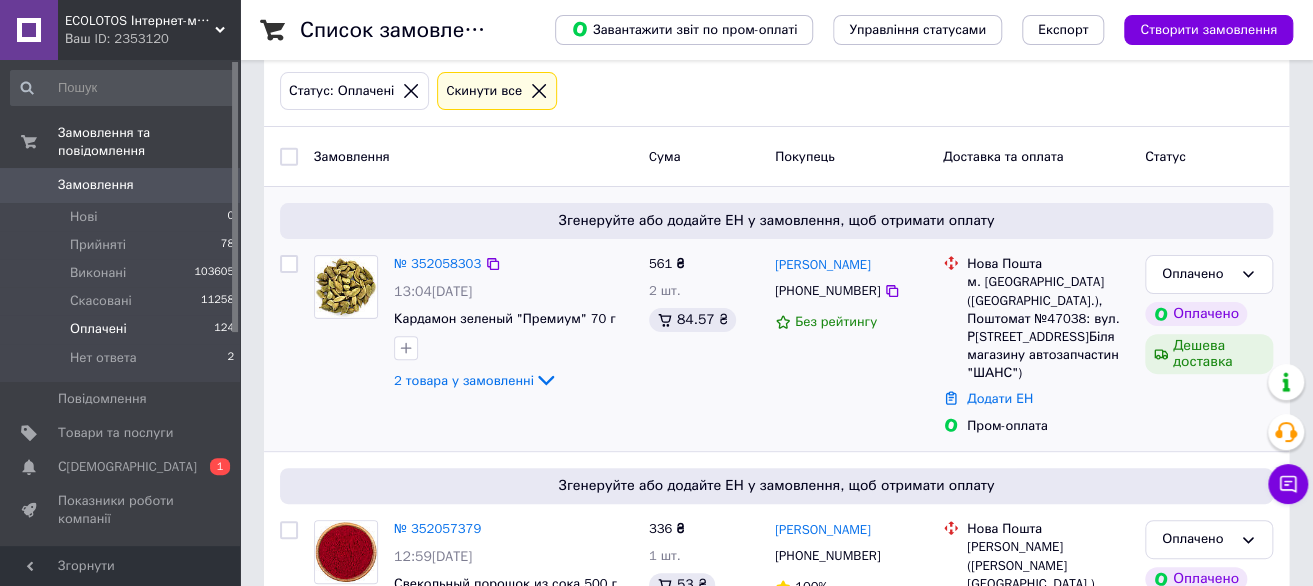 click on "[PHONE_NUMBER]" at bounding box center [827, 290] 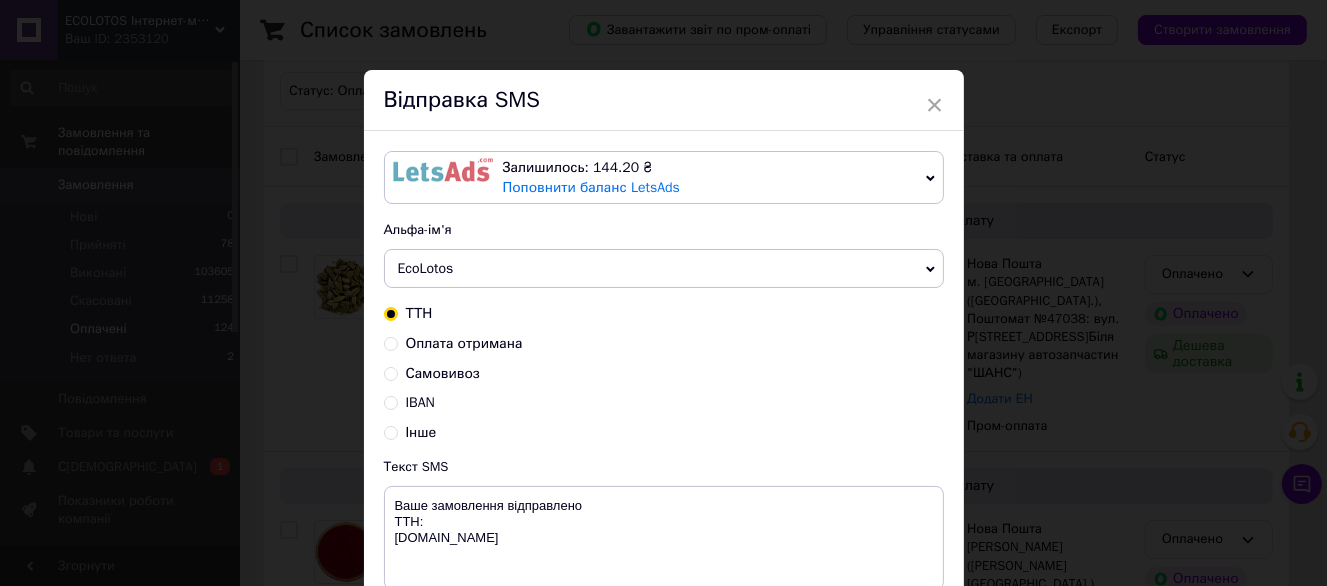 click on "Оплата отримана" at bounding box center (464, 343) 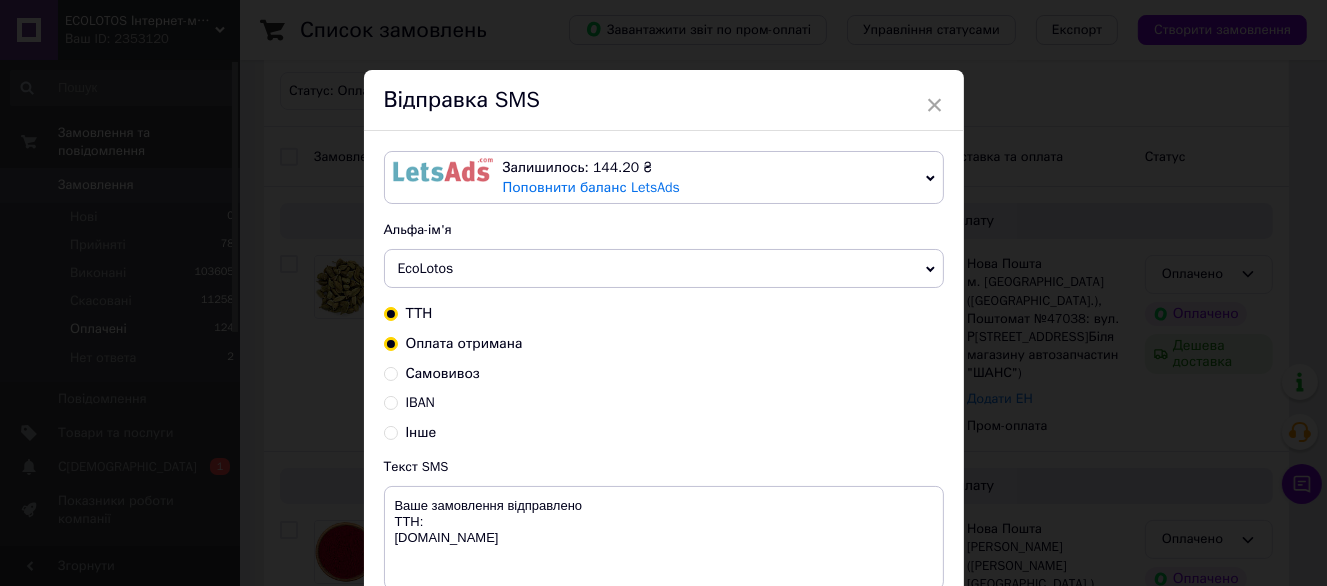 radio on "true" 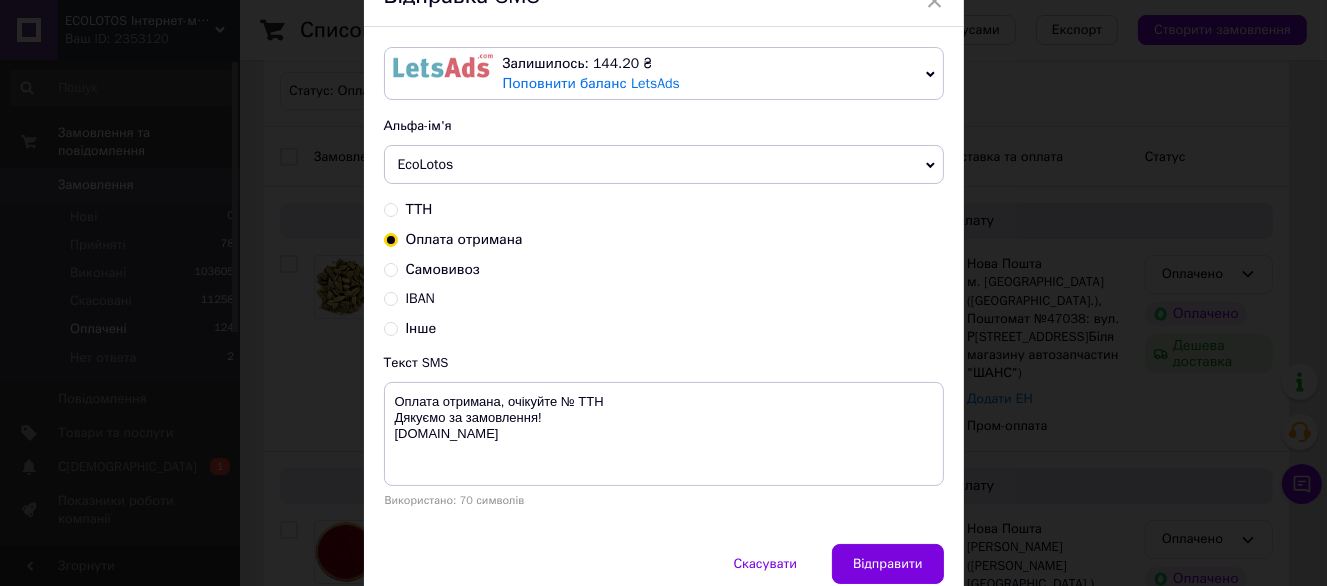 scroll, scrollTop: 187, scrollLeft: 0, axis: vertical 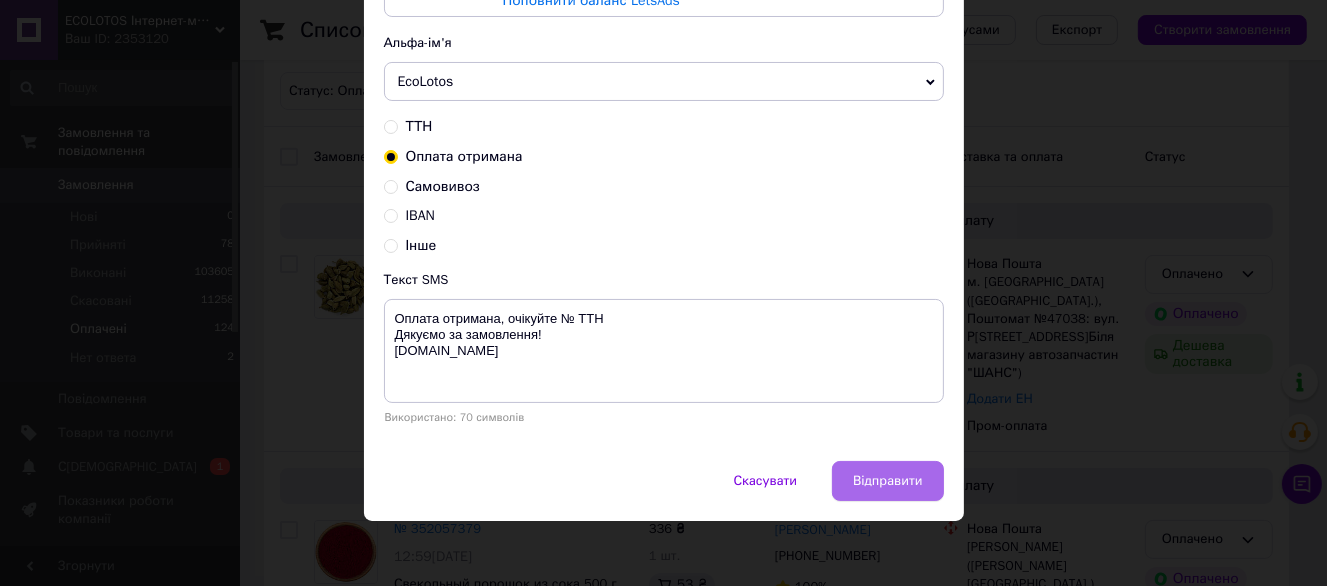 drag, startPoint x: 890, startPoint y: 498, endPoint x: 891, endPoint y: 488, distance: 10.049875 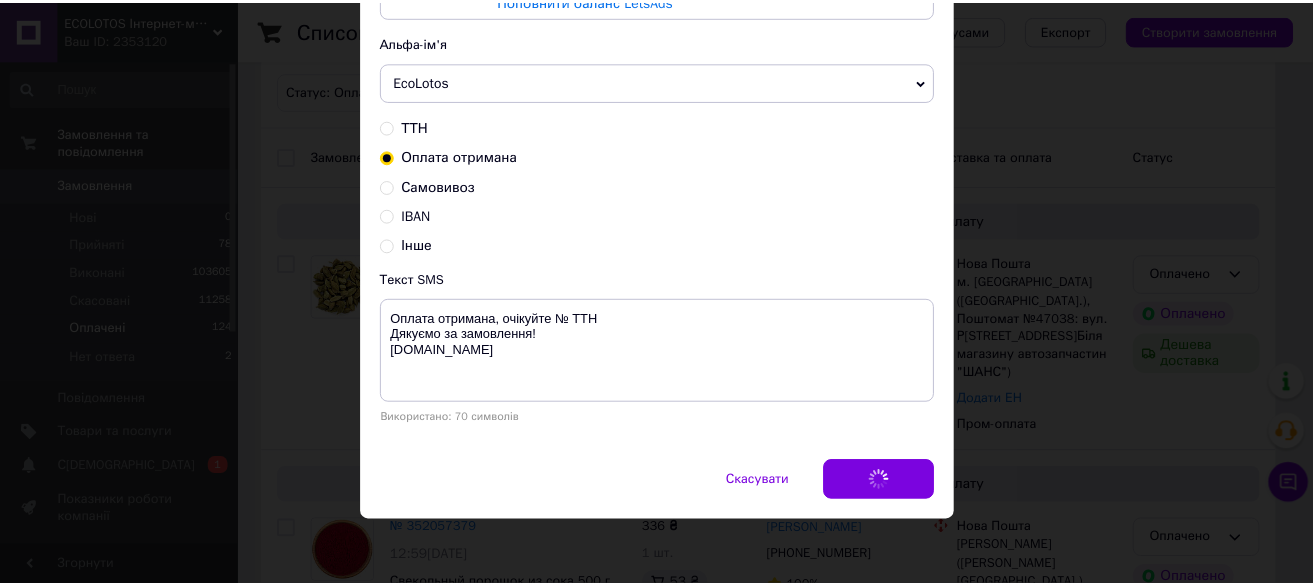 scroll, scrollTop: 0, scrollLeft: 0, axis: both 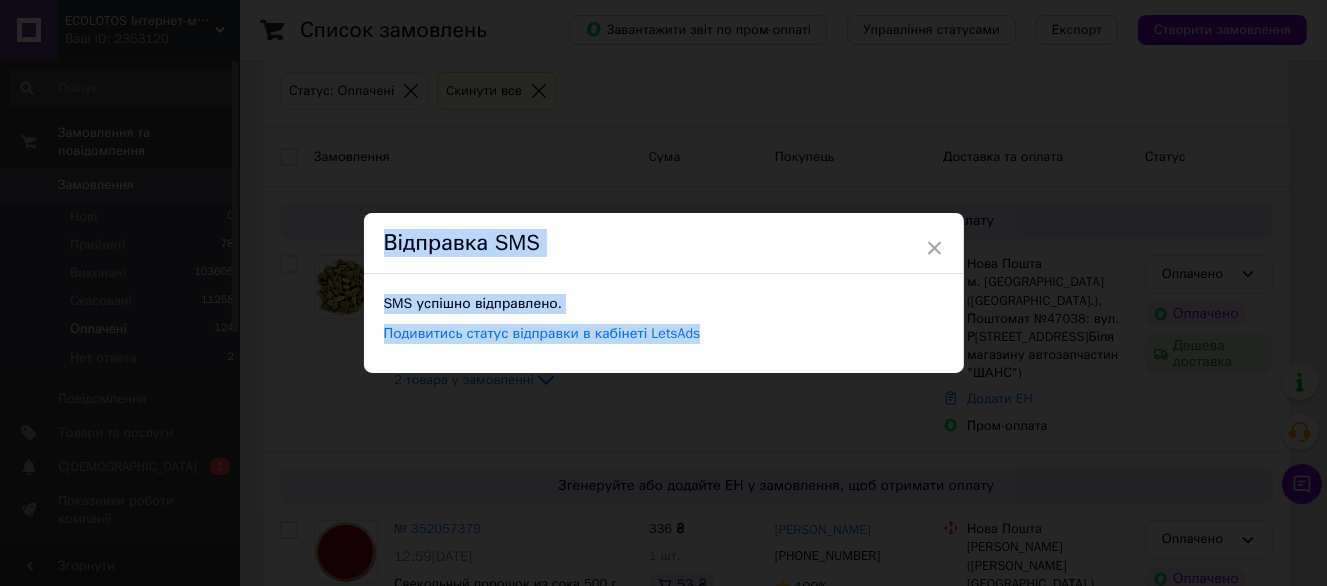 click on "× Відправка SMS SMS успішно відправлено. Подивитись статус відправки в кабінеті LetsAds" at bounding box center (663, 293) 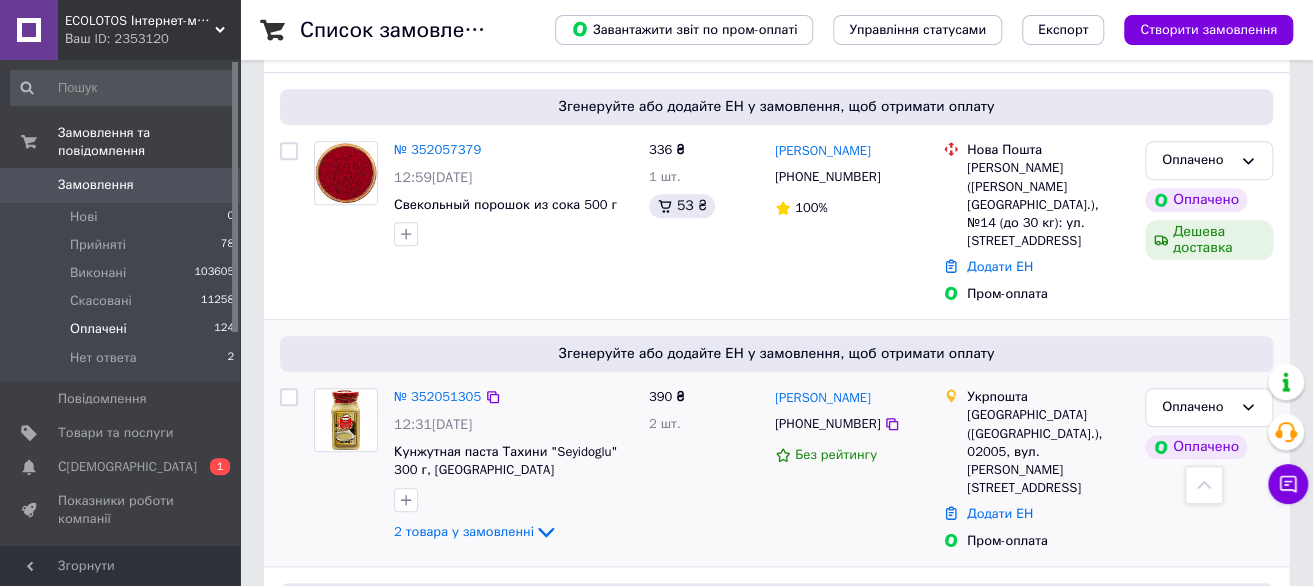 scroll, scrollTop: 500, scrollLeft: 0, axis: vertical 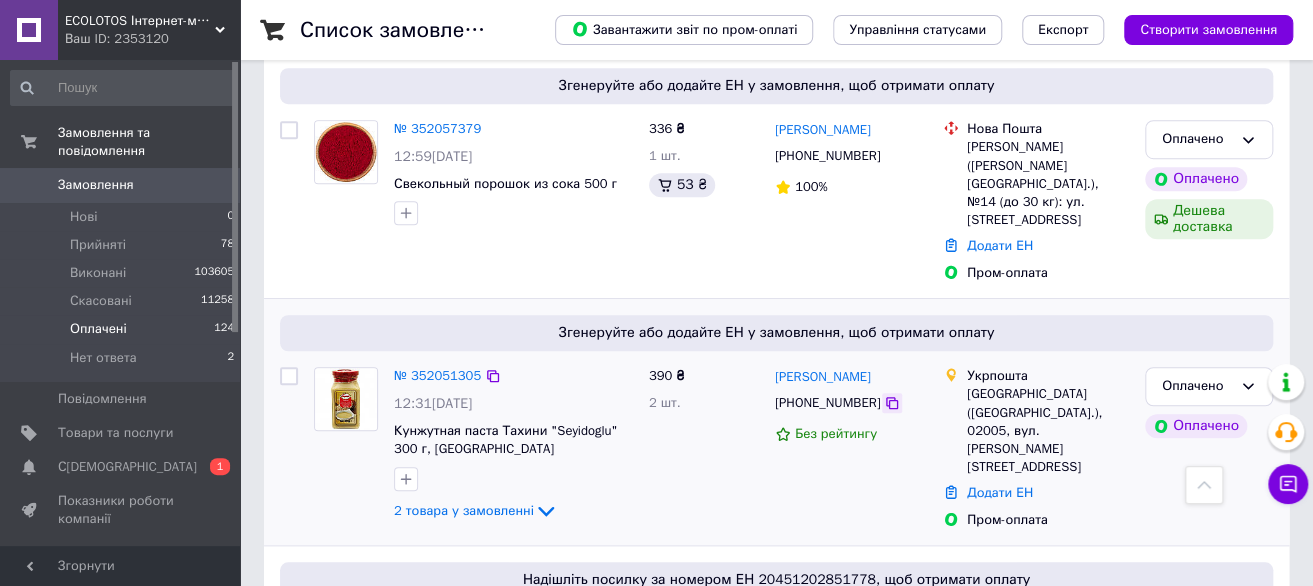 click 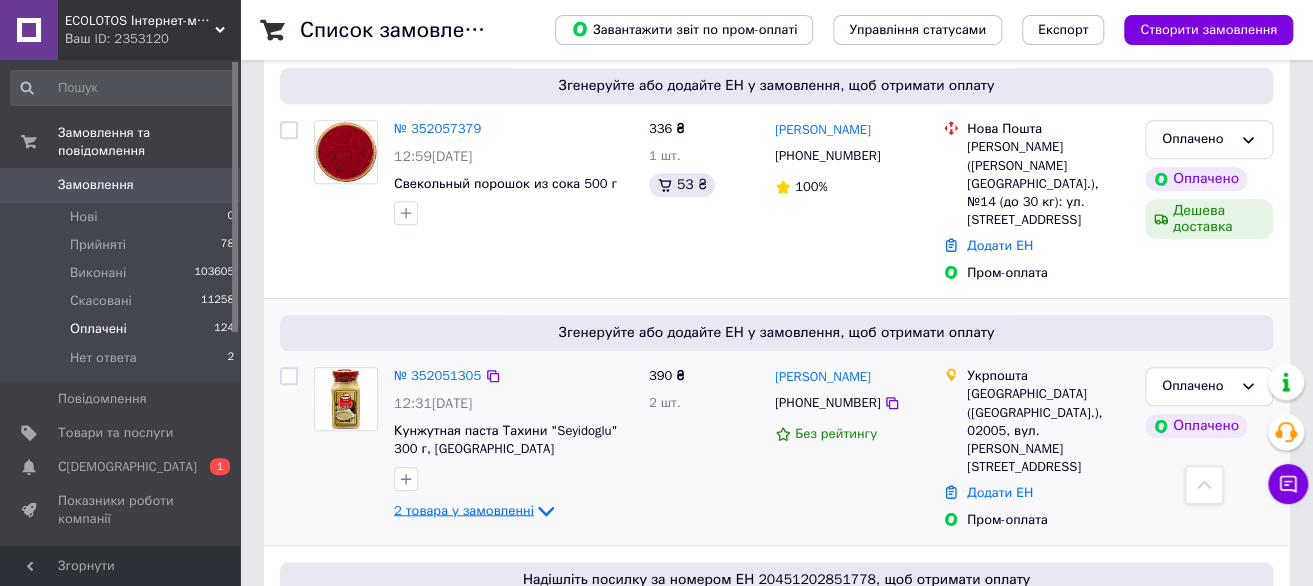 click on "№ 352051305 12:31, 10.07.2025 Кунжутная паста Тахини "Seyidoglu" 300 г, Турция 2 товара у замовленні" at bounding box center (513, 445) 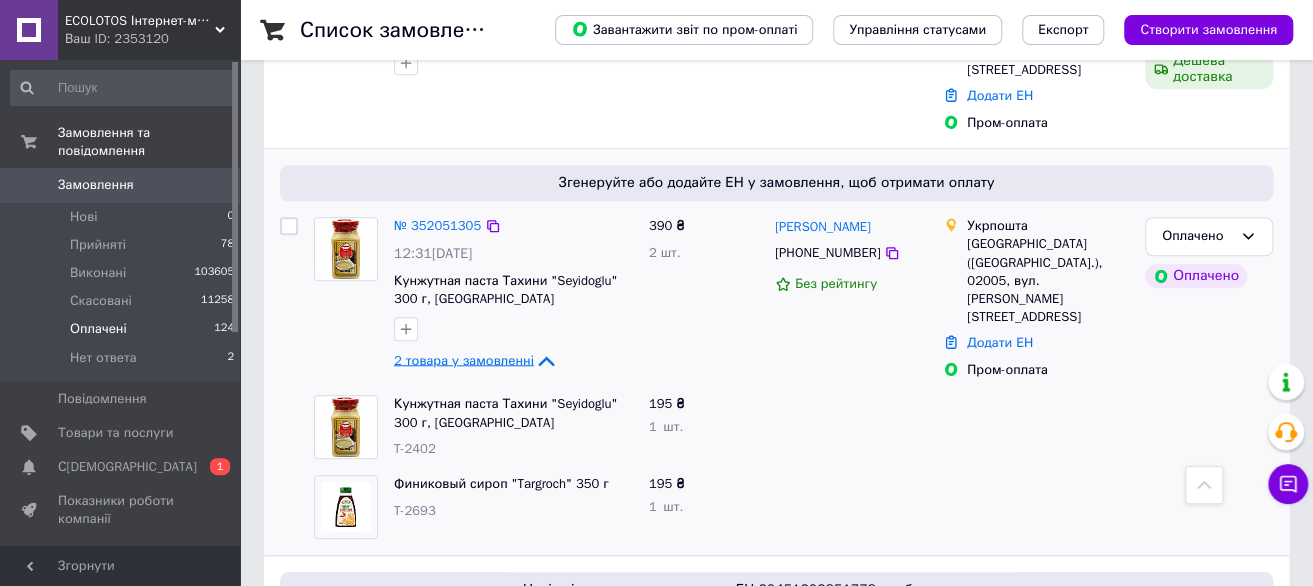 scroll, scrollTop: 700, scrollLeft: 0, axis: vertical 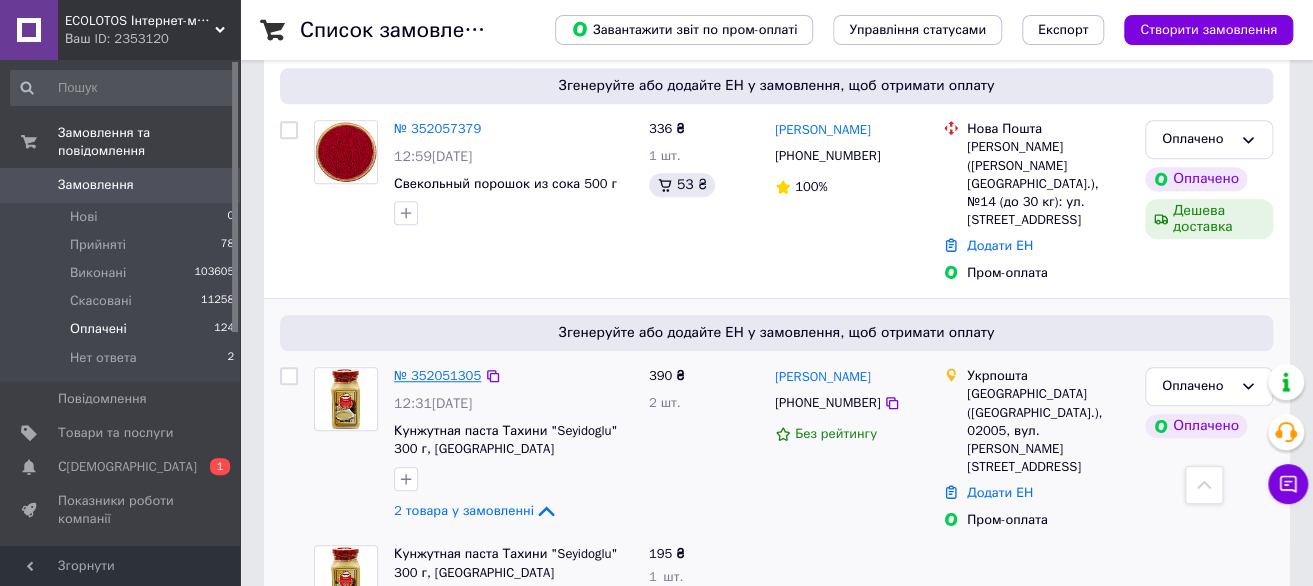 click on "№ 352051305" at bounding box center (437, 375) 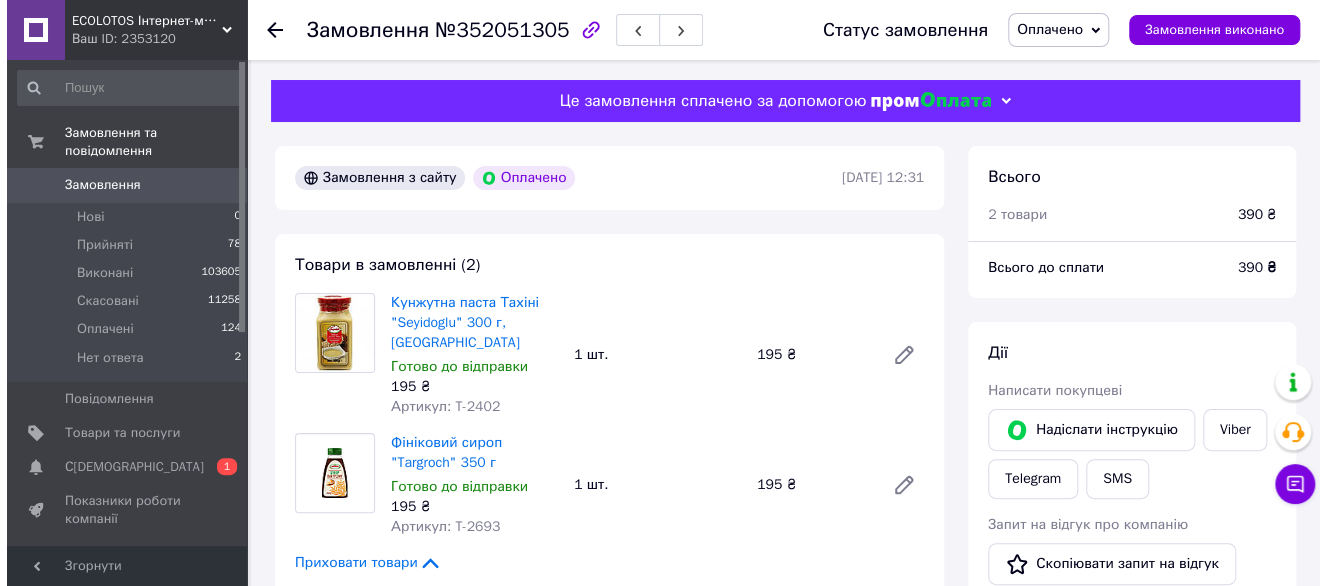 scroll, scrollTop: 200, scrollLeft: 0, axis: vertical 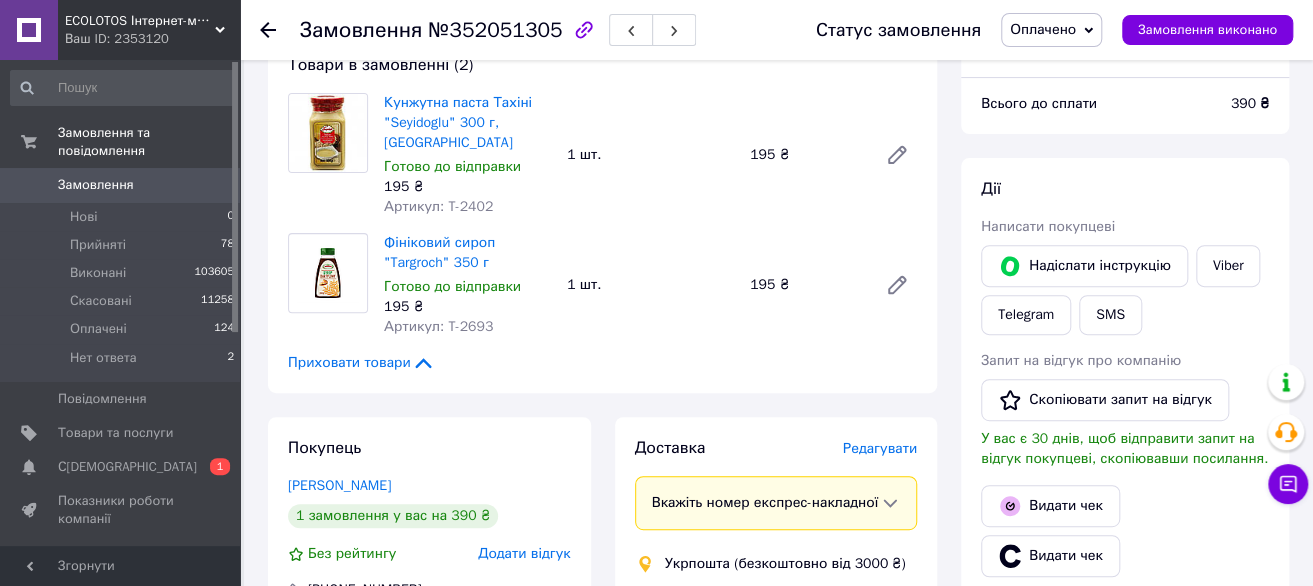 click on "Редагувати" at bounding box center [880, 448] 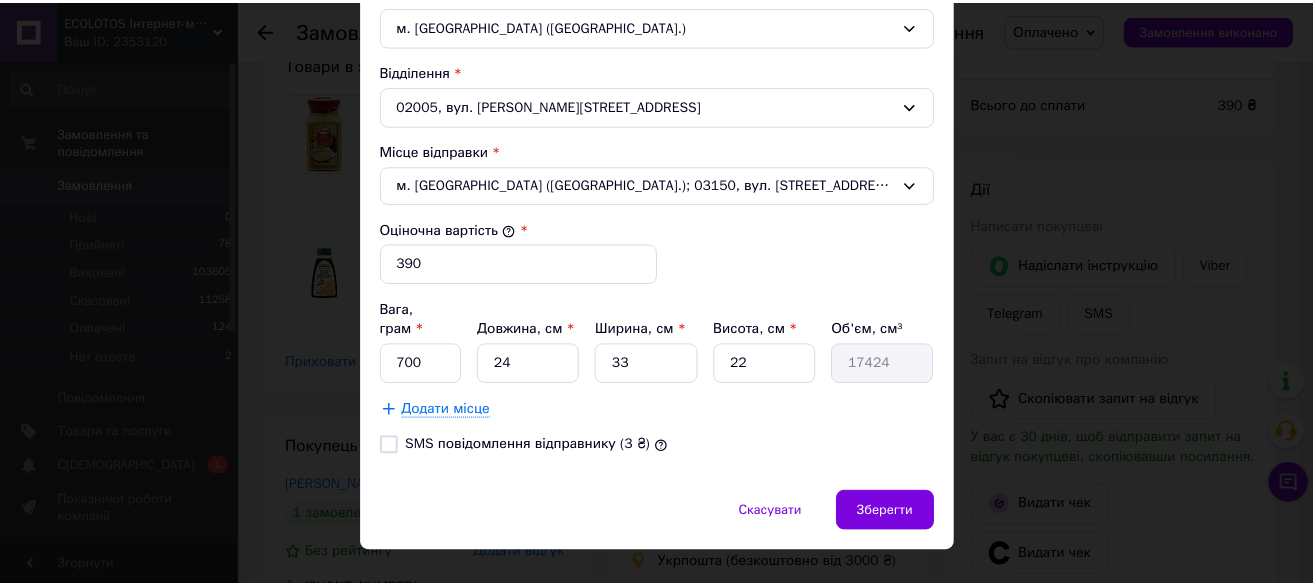 scroll, scrollTop: 664, scrollLeft: 0, axis: vertical 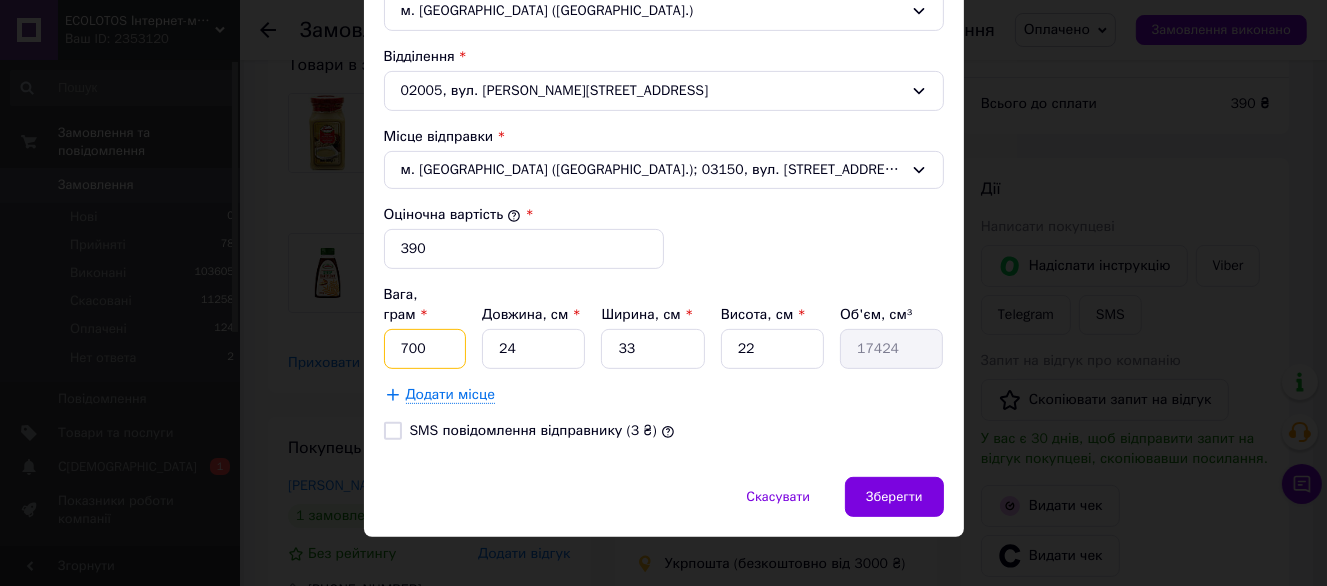 click on "700" at bounding box center [425, 349] 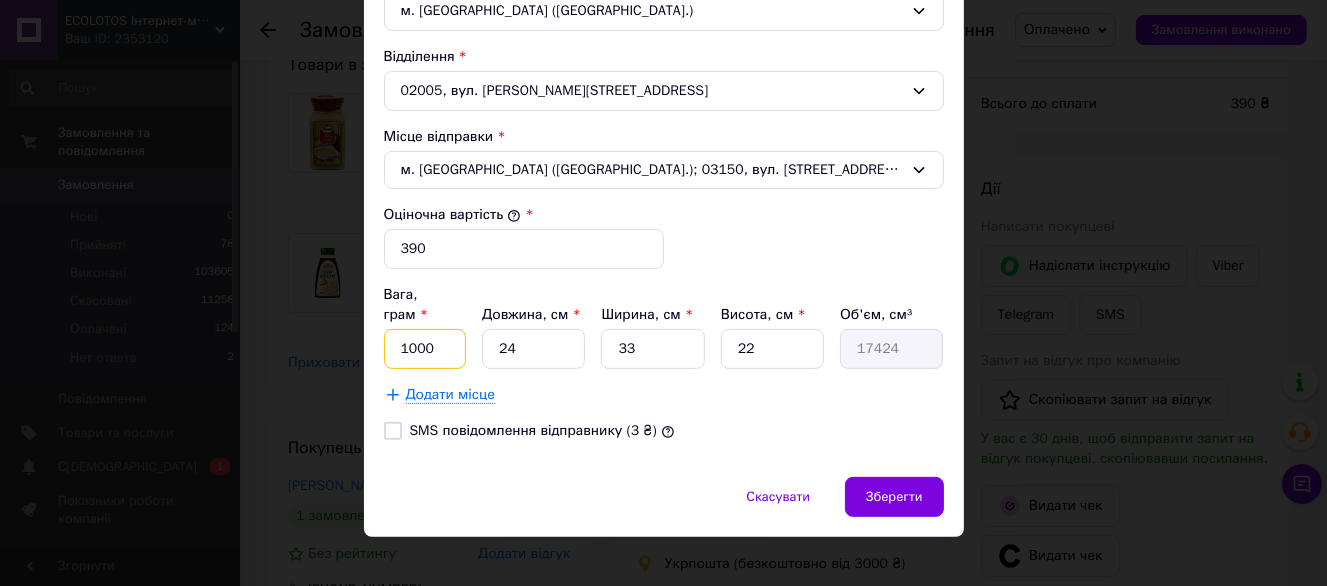 type on "1000" 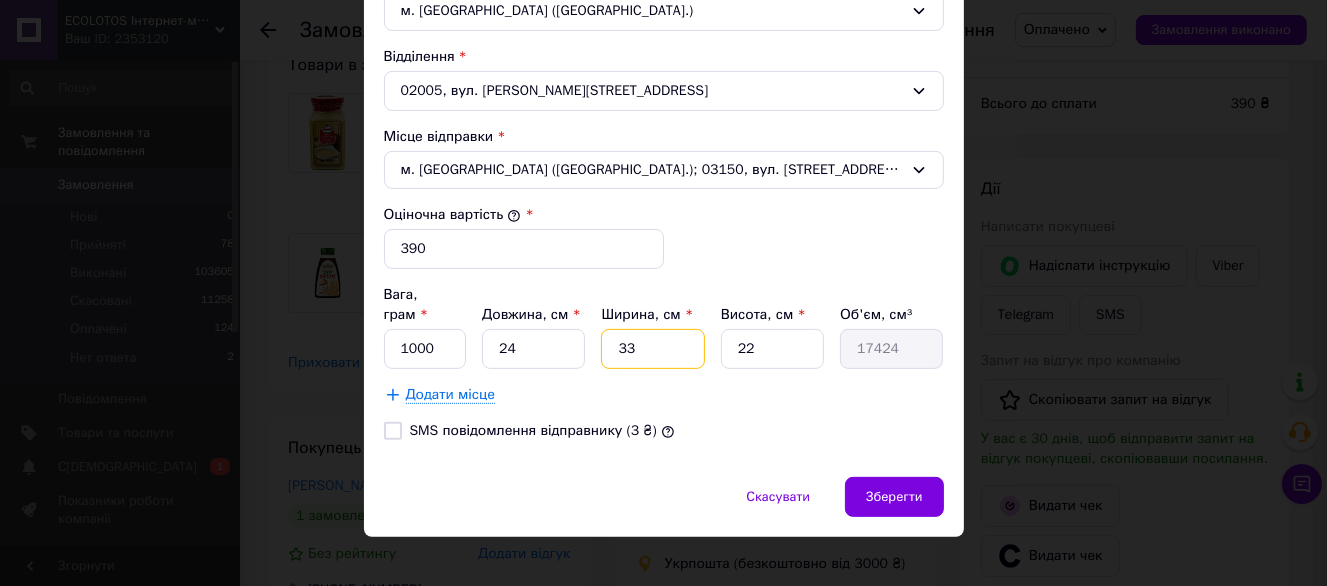 click on "33" at bounding box center (652, 349) 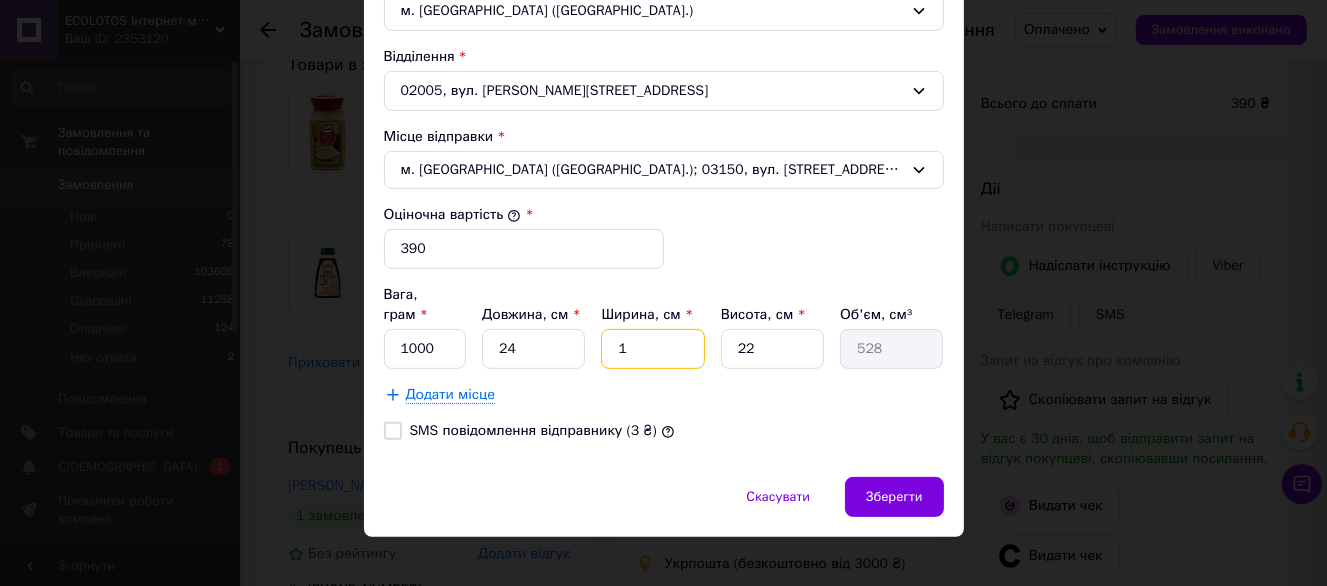 type on "17" 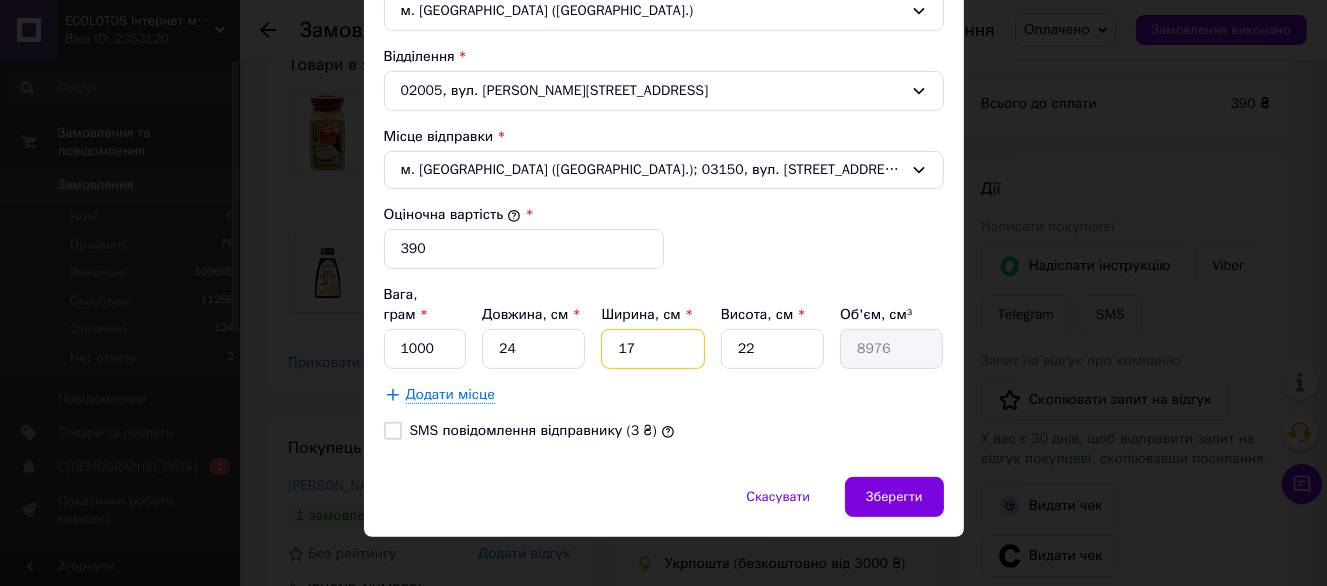 type on "17" 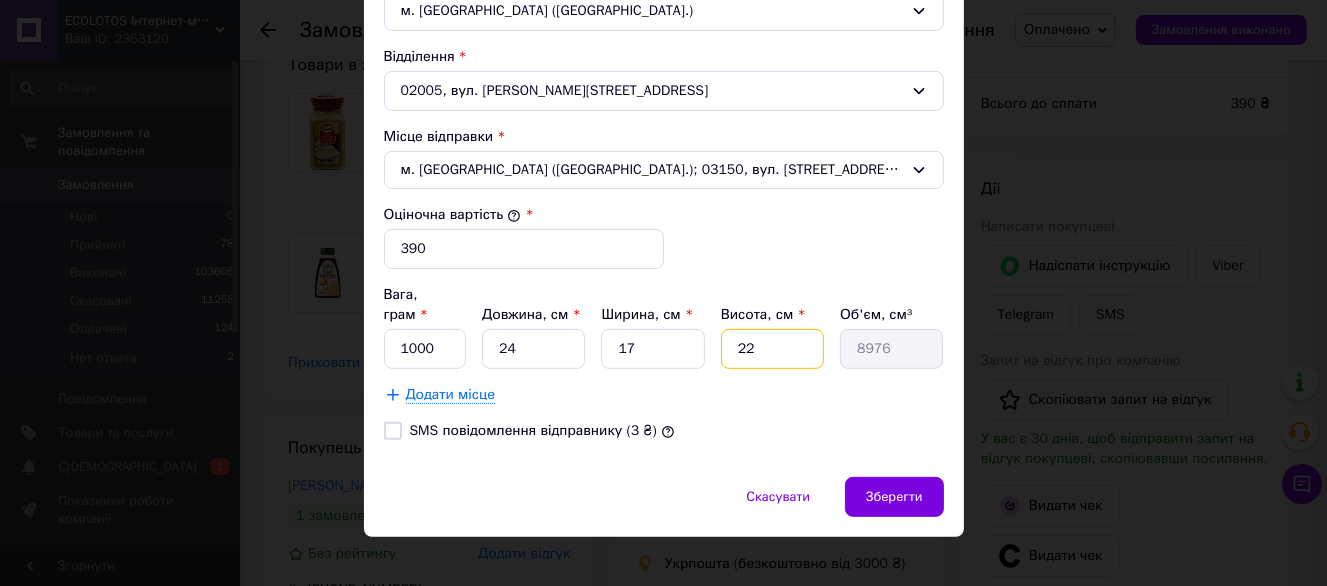 click on "22" at bounding box center [772, 349] 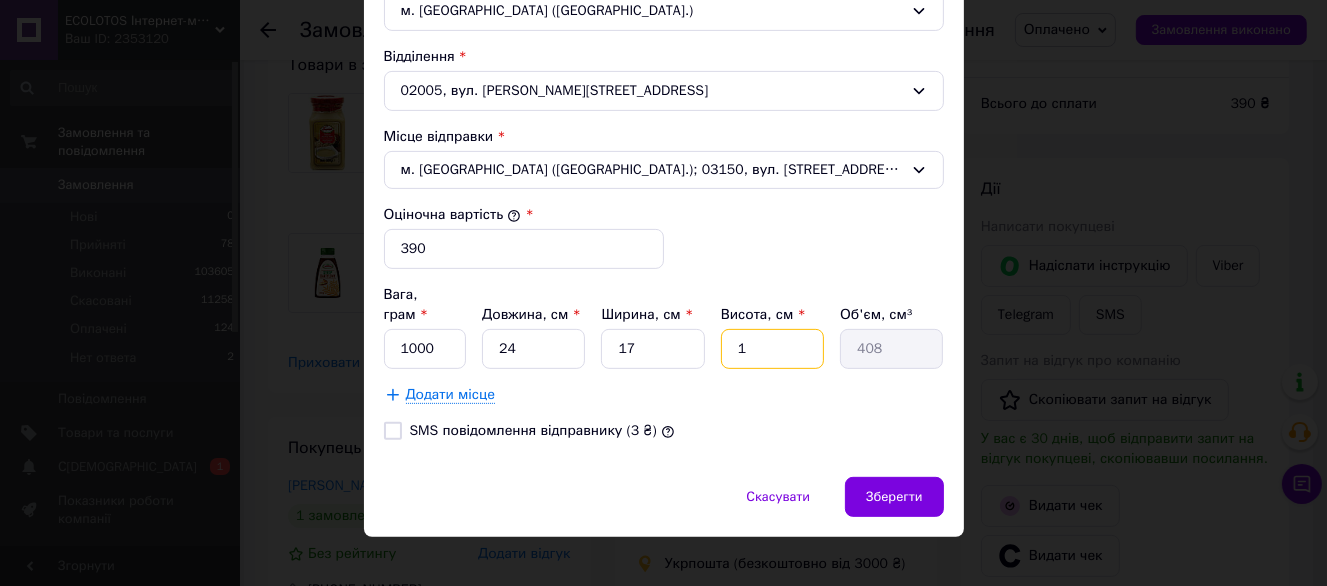 type on "10" 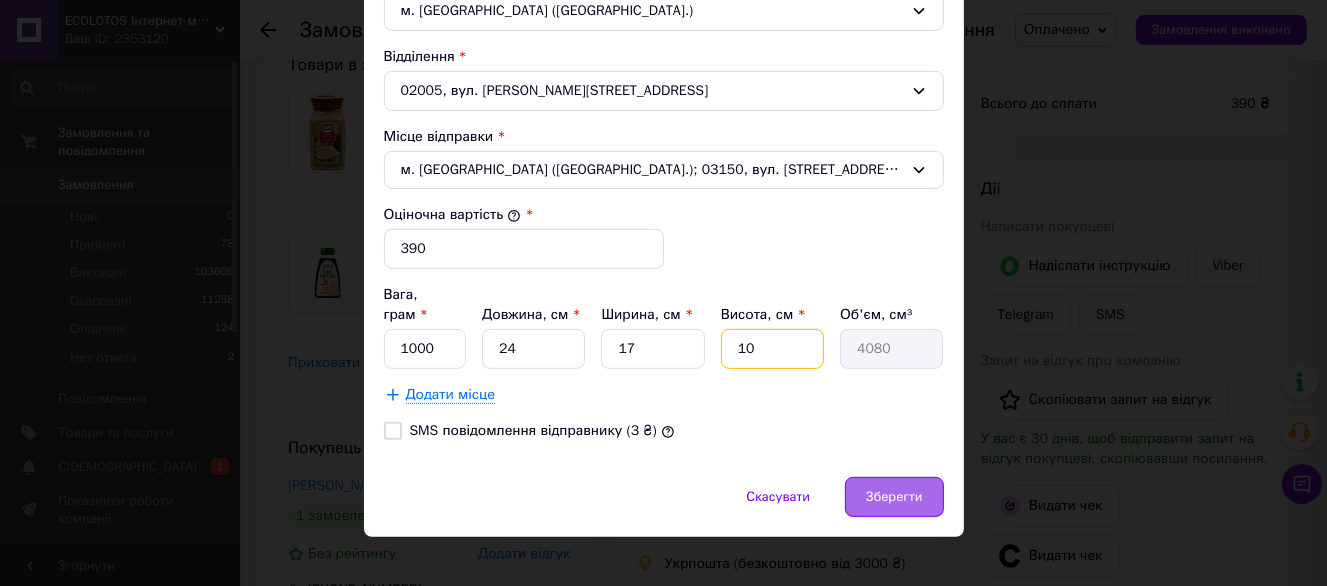type on "10" 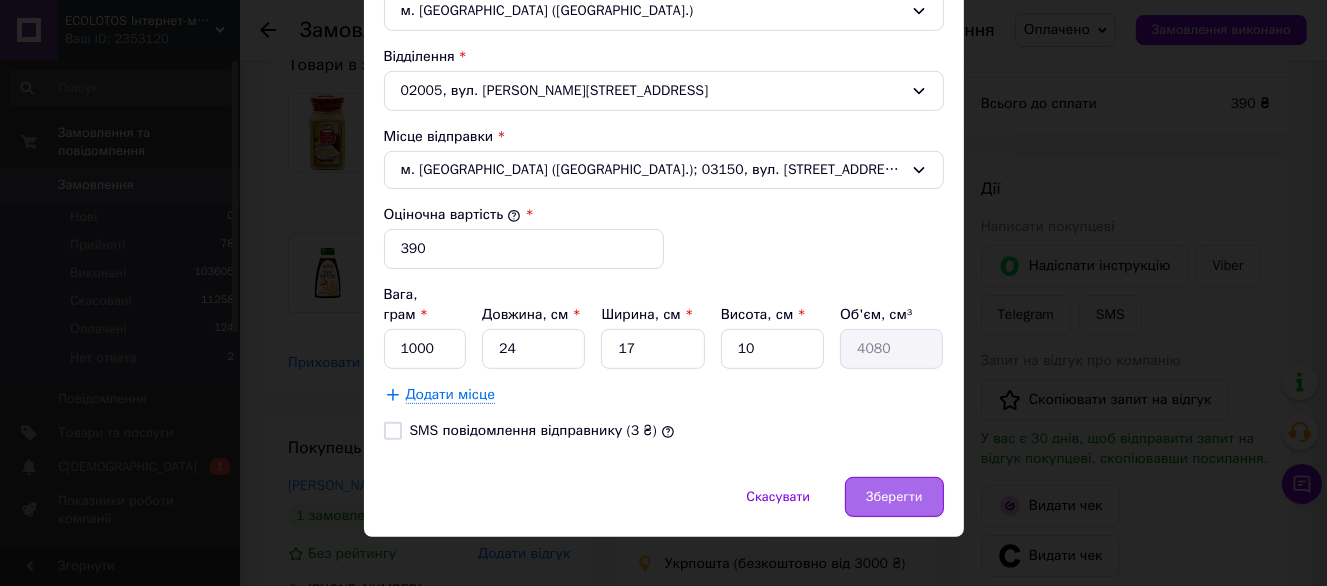 click on "Зберегти" at bounding box center (894, 497) 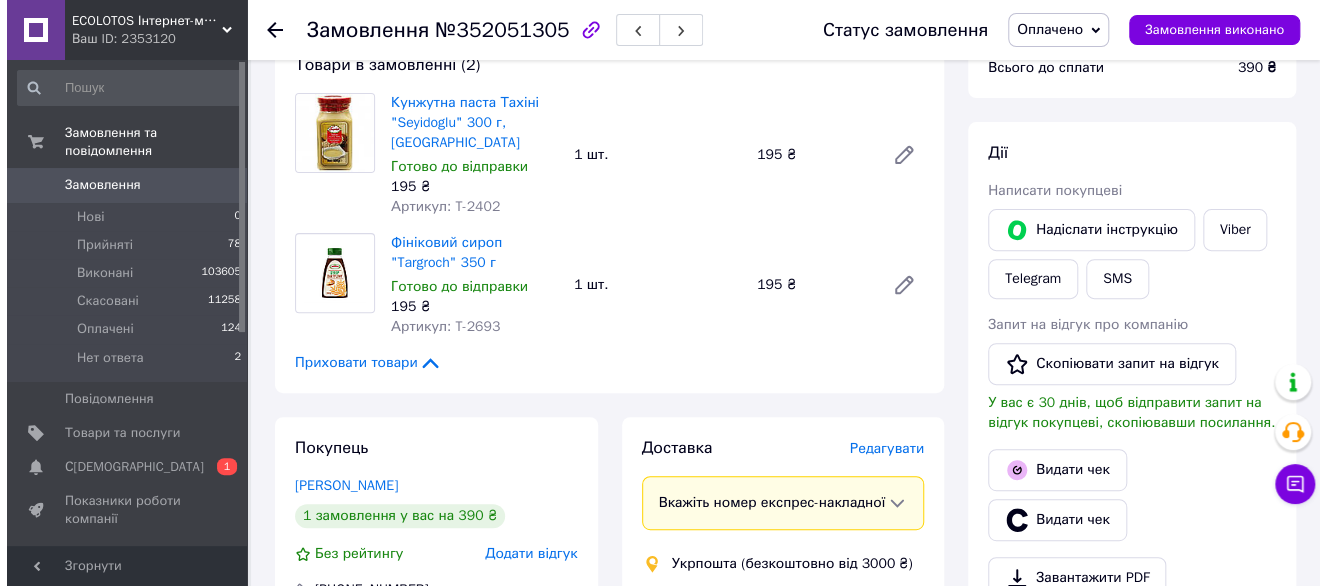 scroll, scrollTop: 300, scrollLeft: 0, axis: vertical 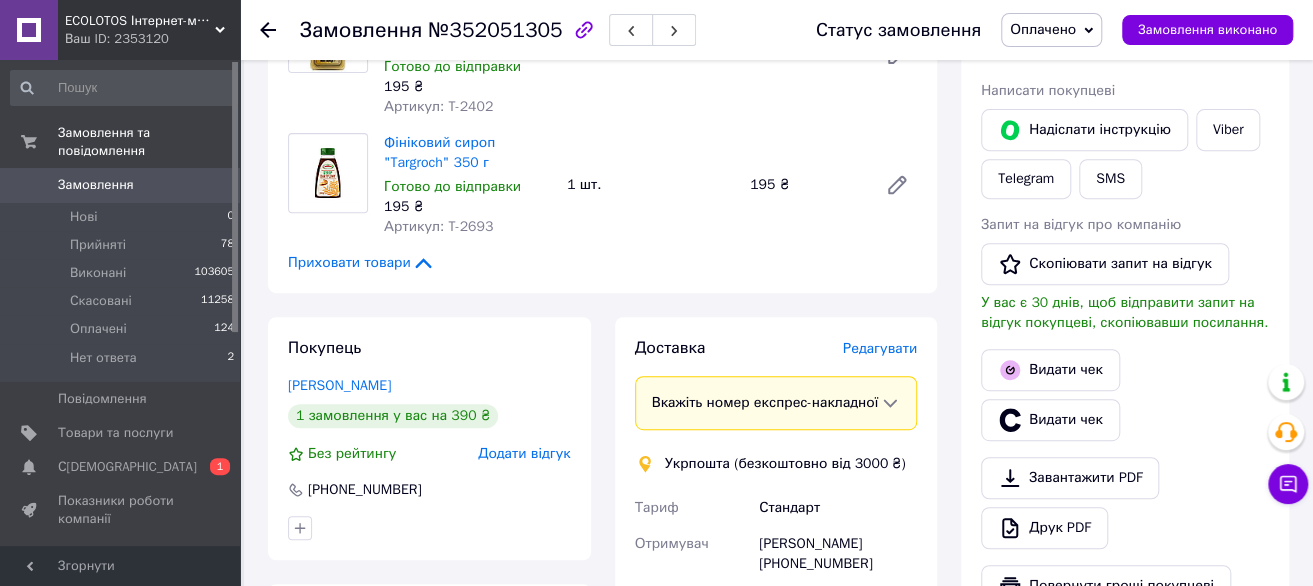 click on "Редагувати" at bounding box center [880, 348] 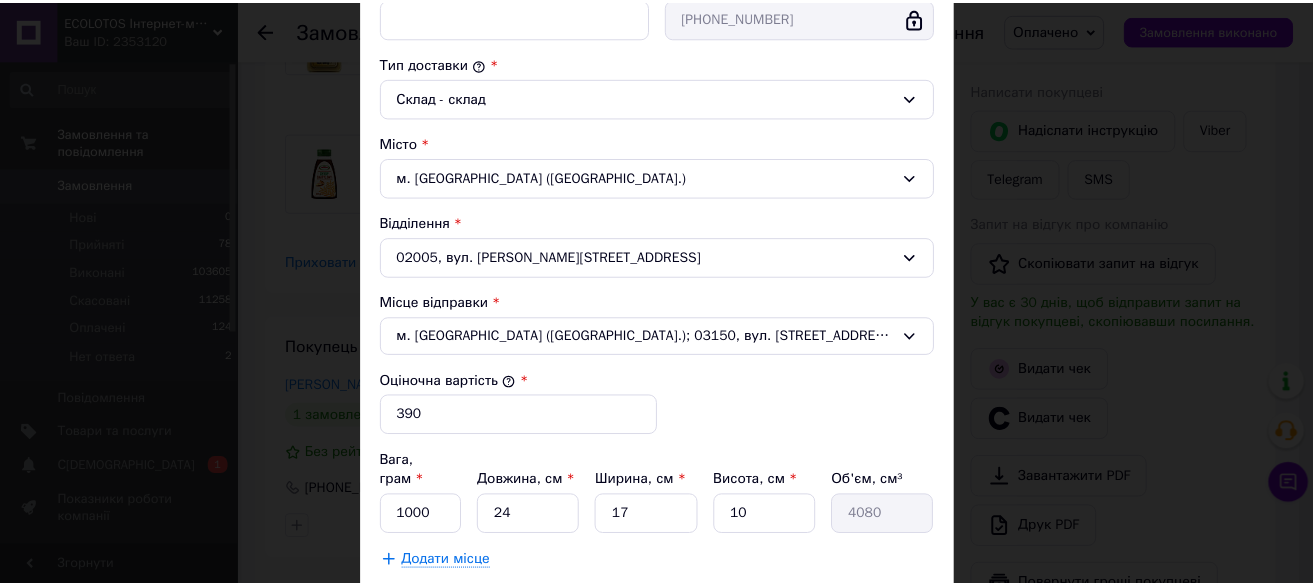 scroll, scrollTop: 664, scrollLeft: 0, axis: vertical 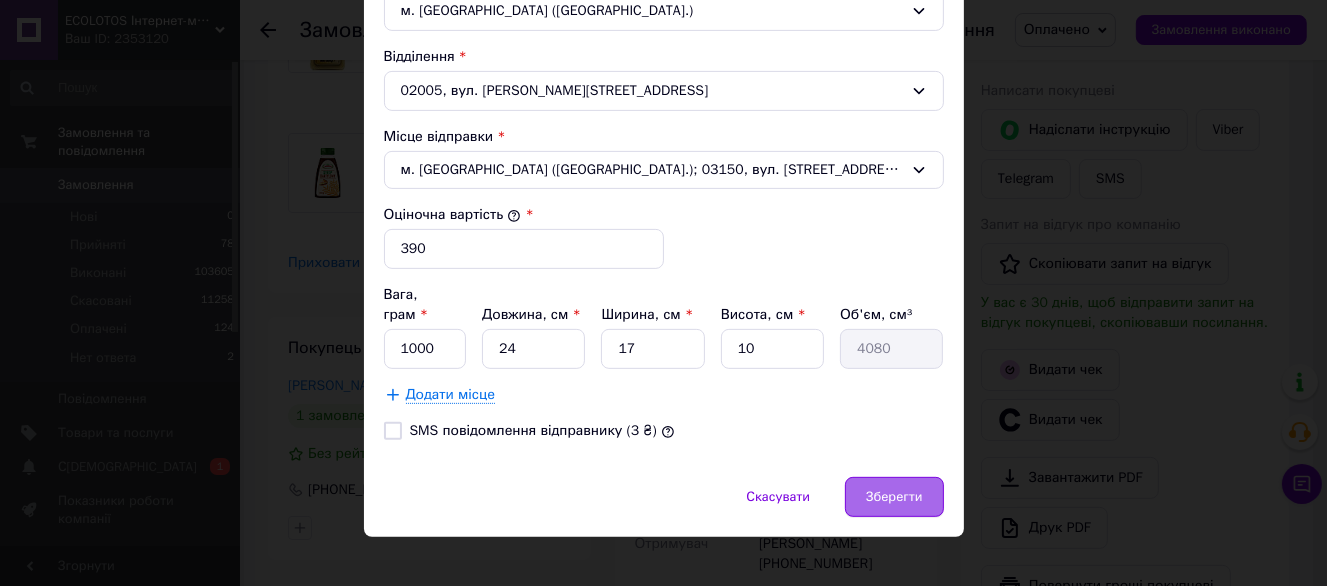 click on "Зберегти" at bounding box center (894, 497) 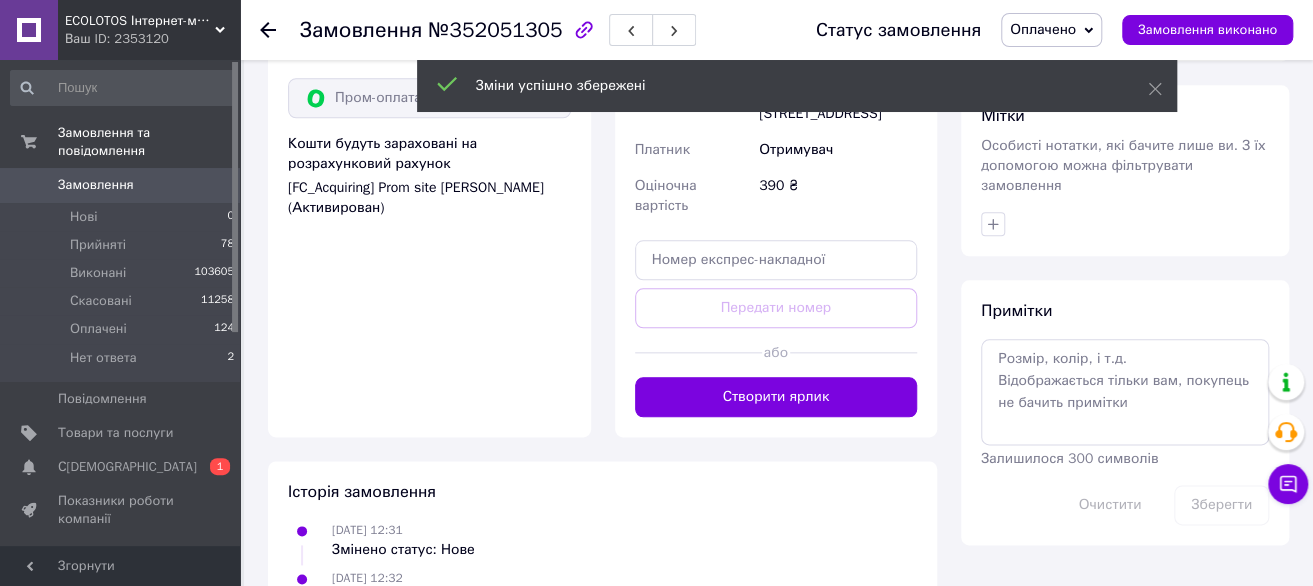 scroll, scrollTop: 1000, scrollLeft: 0, axis: vertical 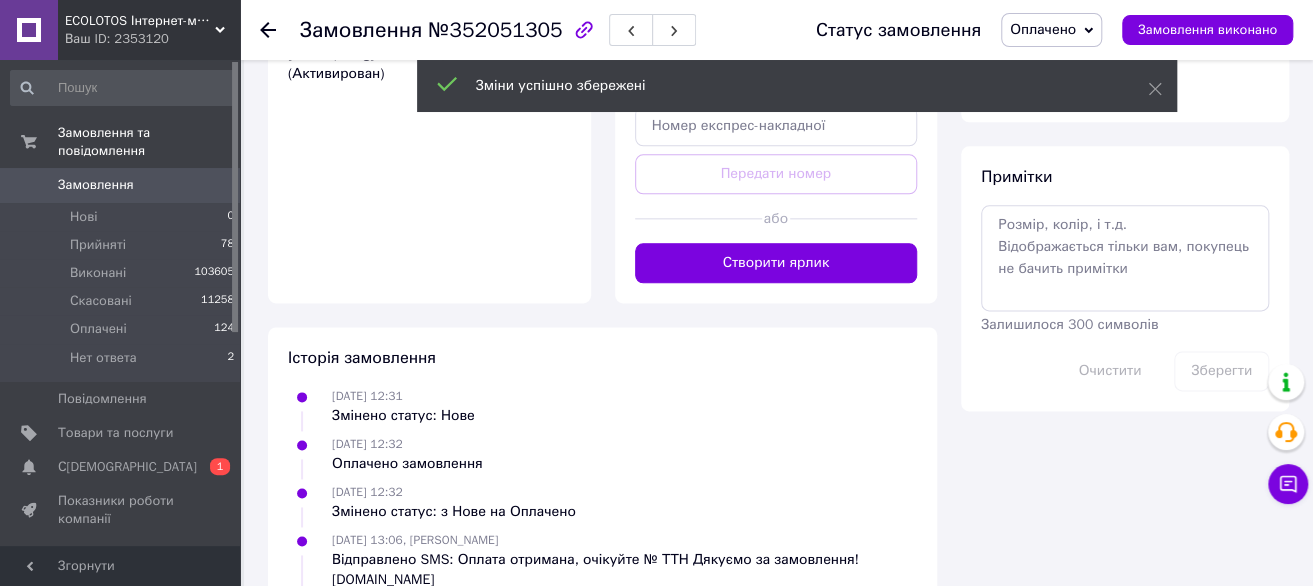 click at bounding box center [853, 218] 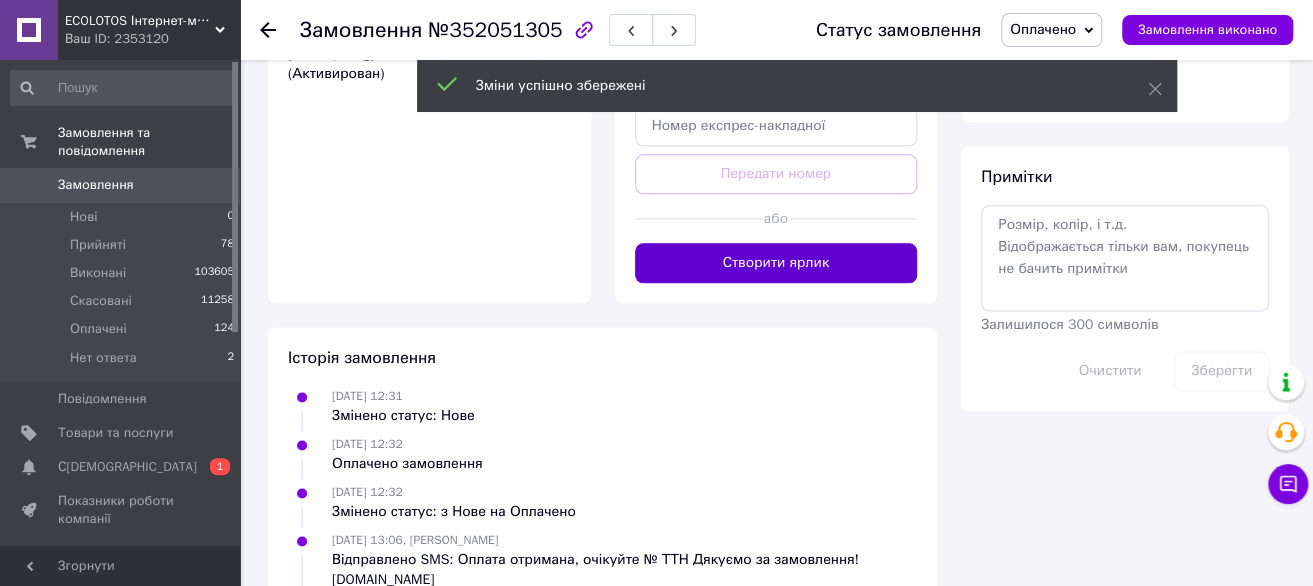 click on "Створити ярлик" at bounding box center [776, 263] 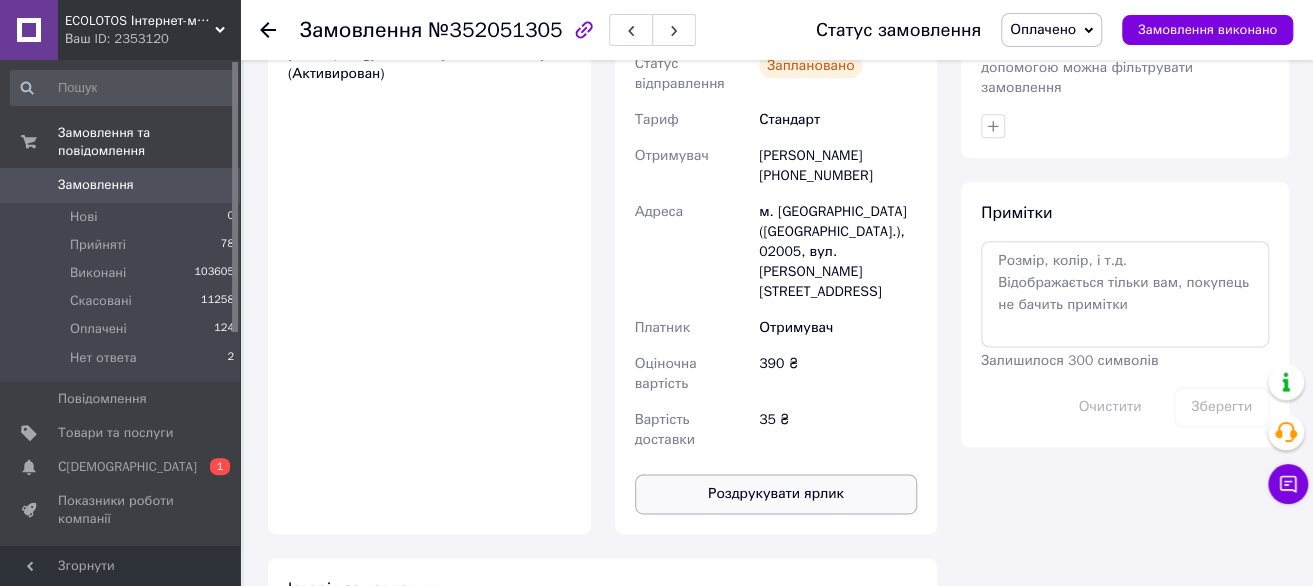 click on "Роздрукувати ярлик" at bounding box center (776, 494) 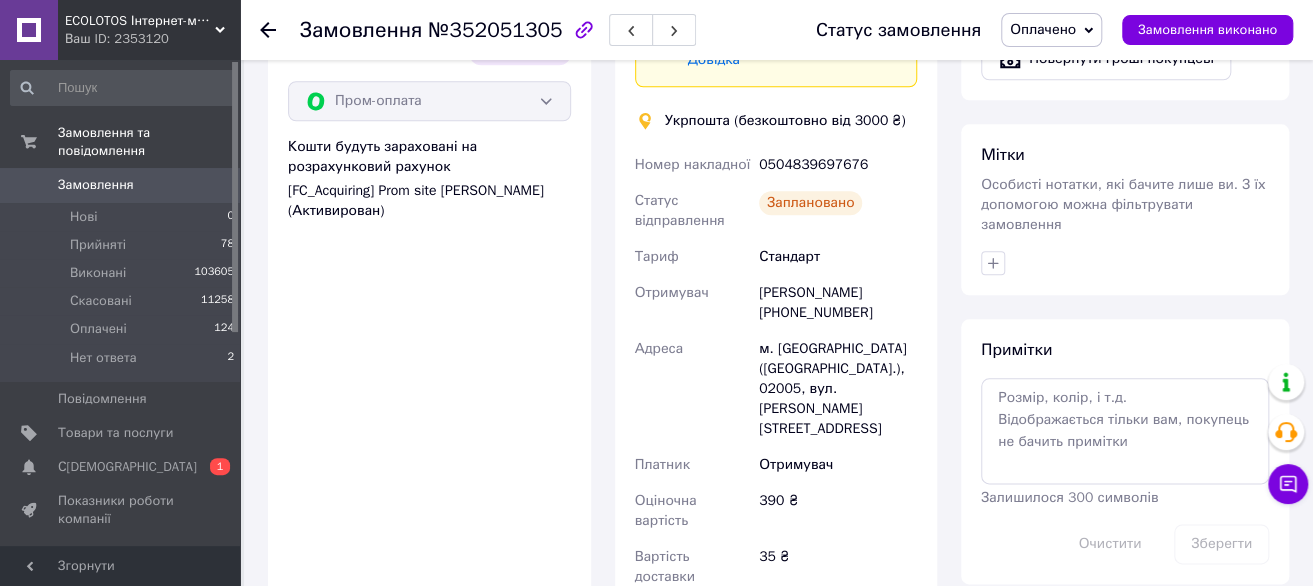 scroll, scrollTop: 800, scrollLeft: 0, axis: vertical 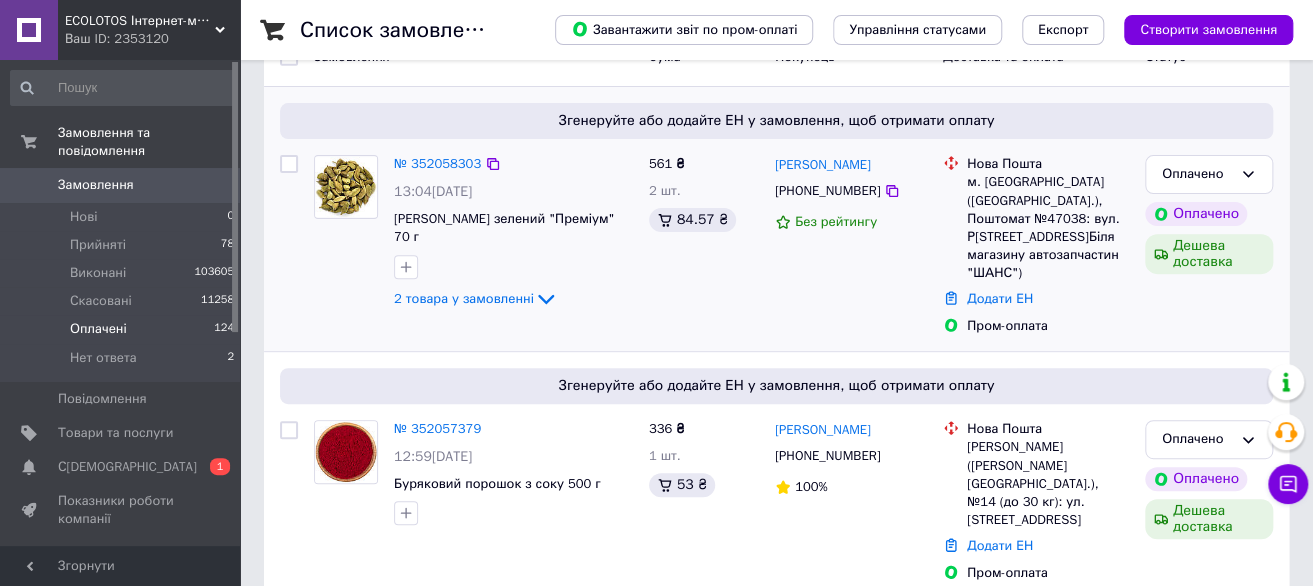 click on "+380969720870" at bounding box center [851, 191] 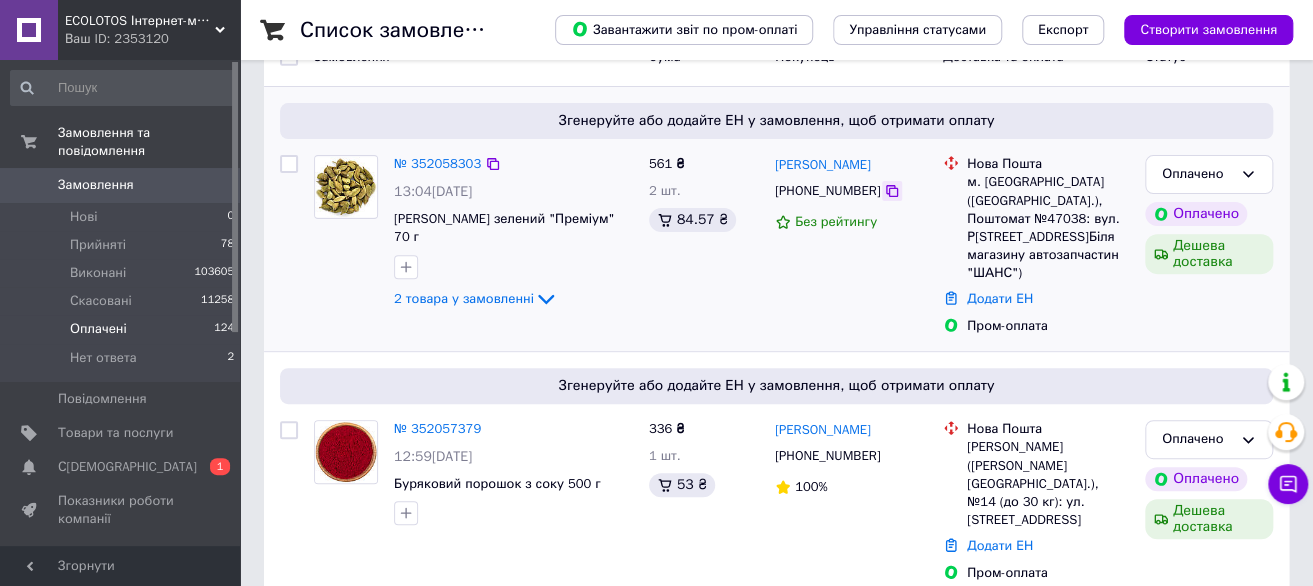 click 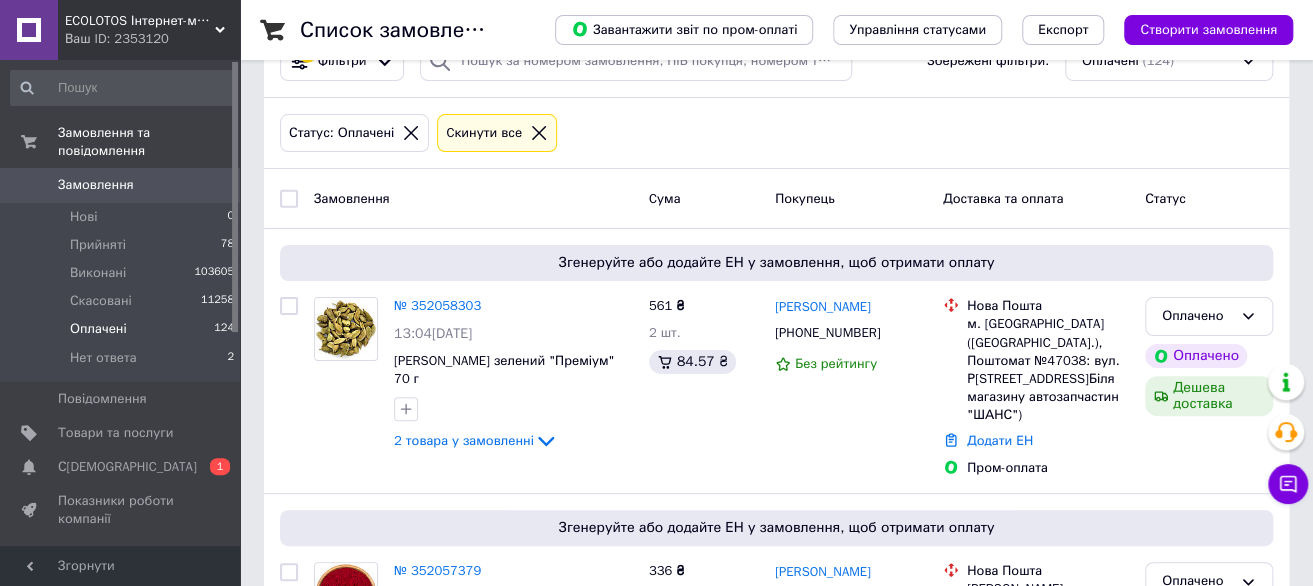 scroll, scrollTop: 0, scrollLeft: 0, axis: both 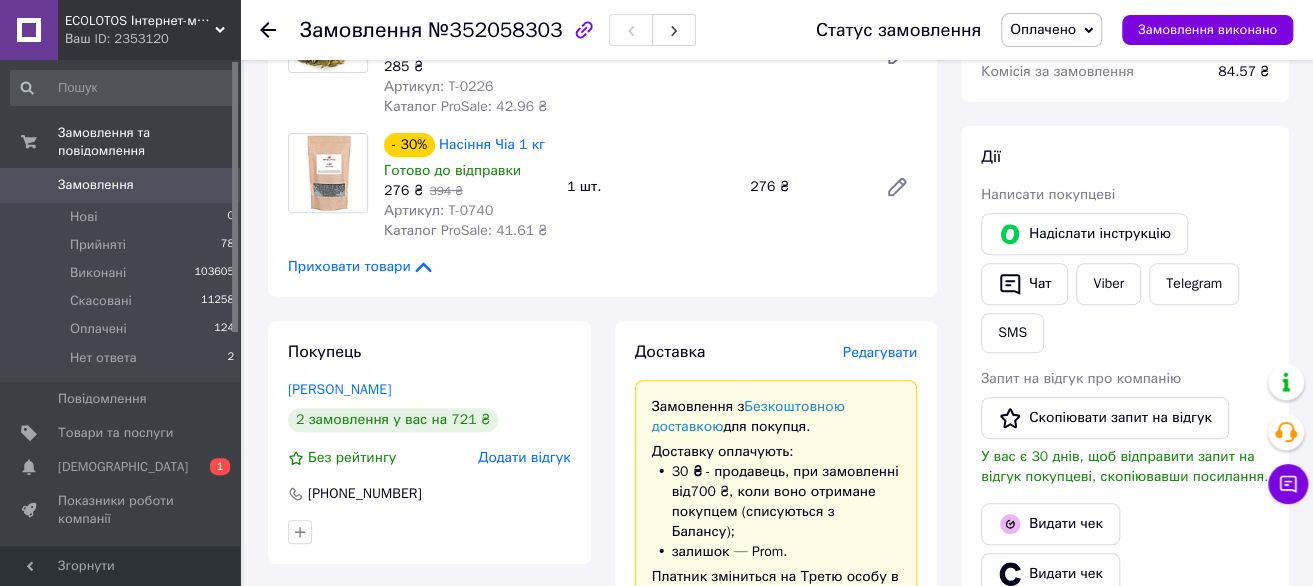 click on "Редагувати" at bounding box center [880, 352] 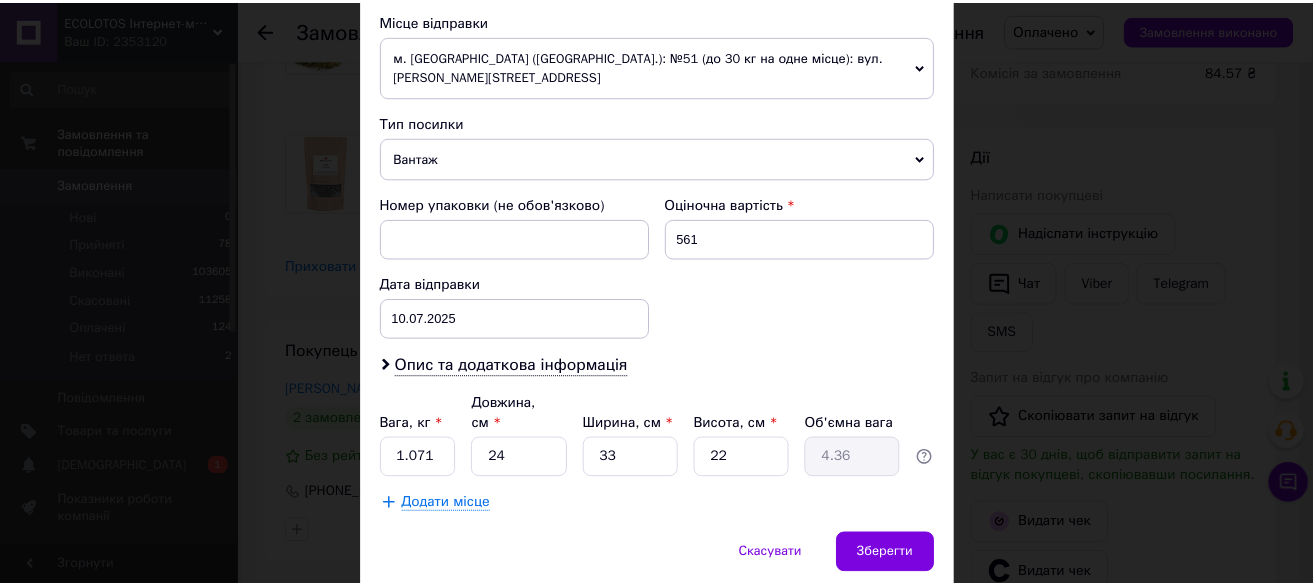 scroll, scrollTop: 740, scrollLeft: 0, axis: vertical 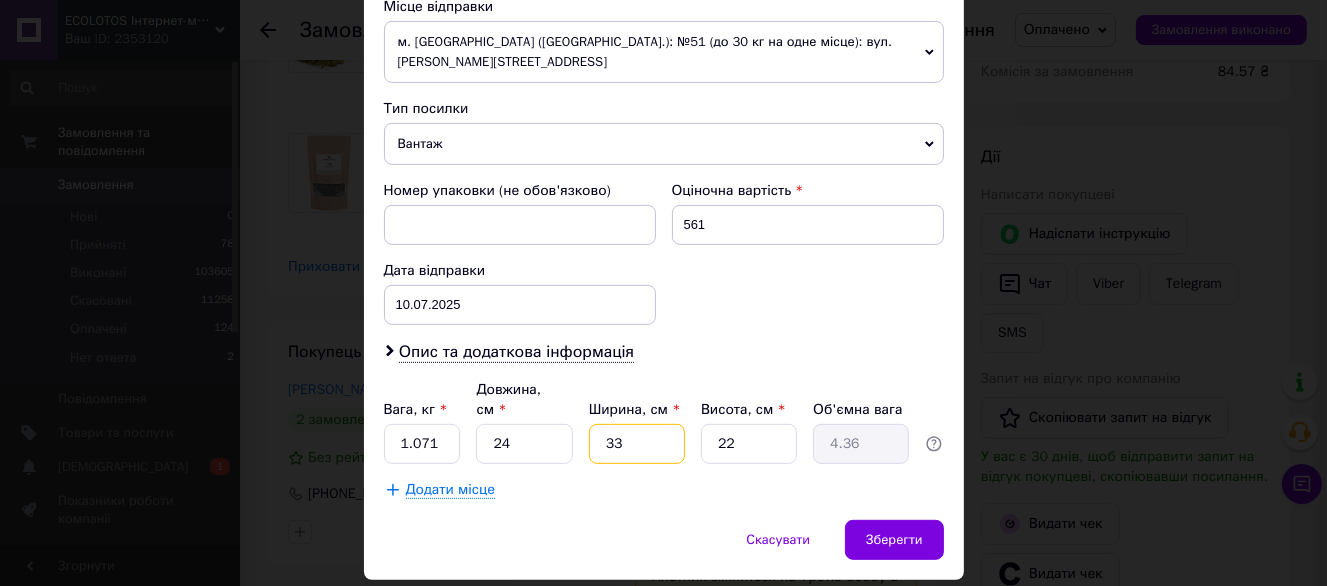 click on "33" at bounding box center (637, 444) 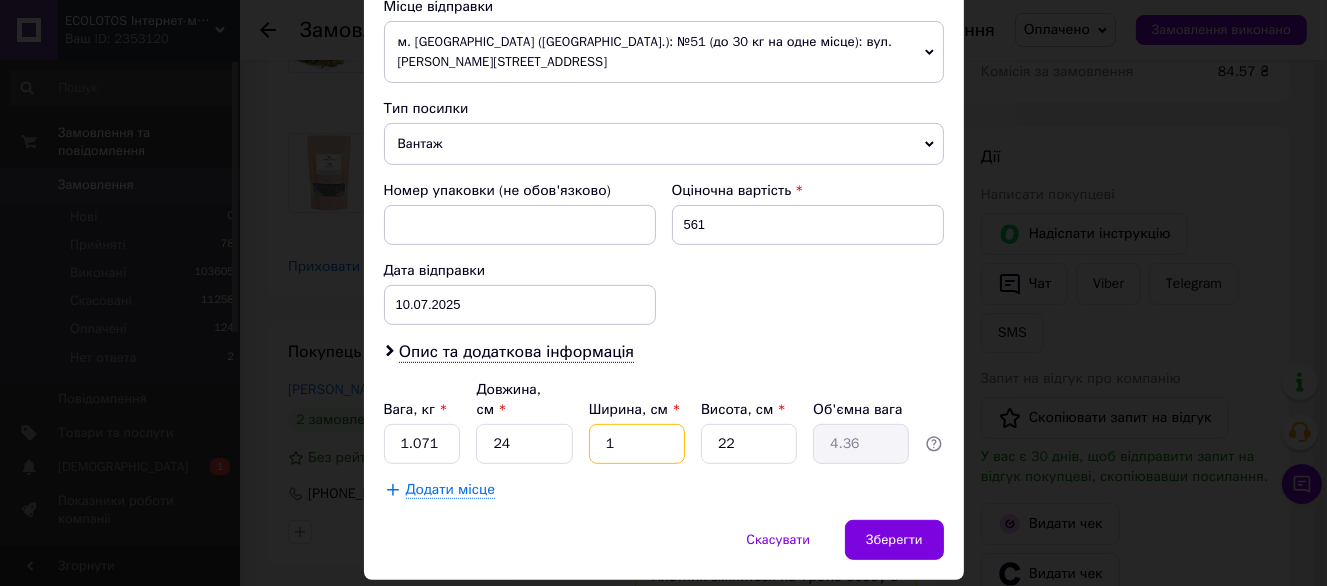type on "0.13" 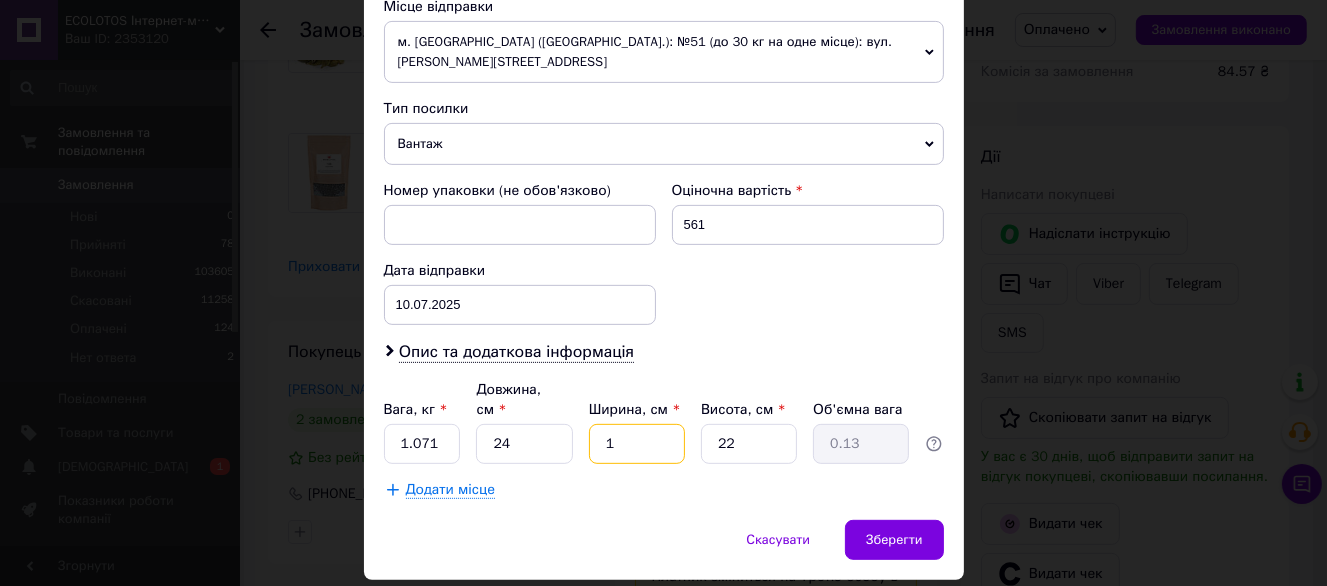 type on "17" 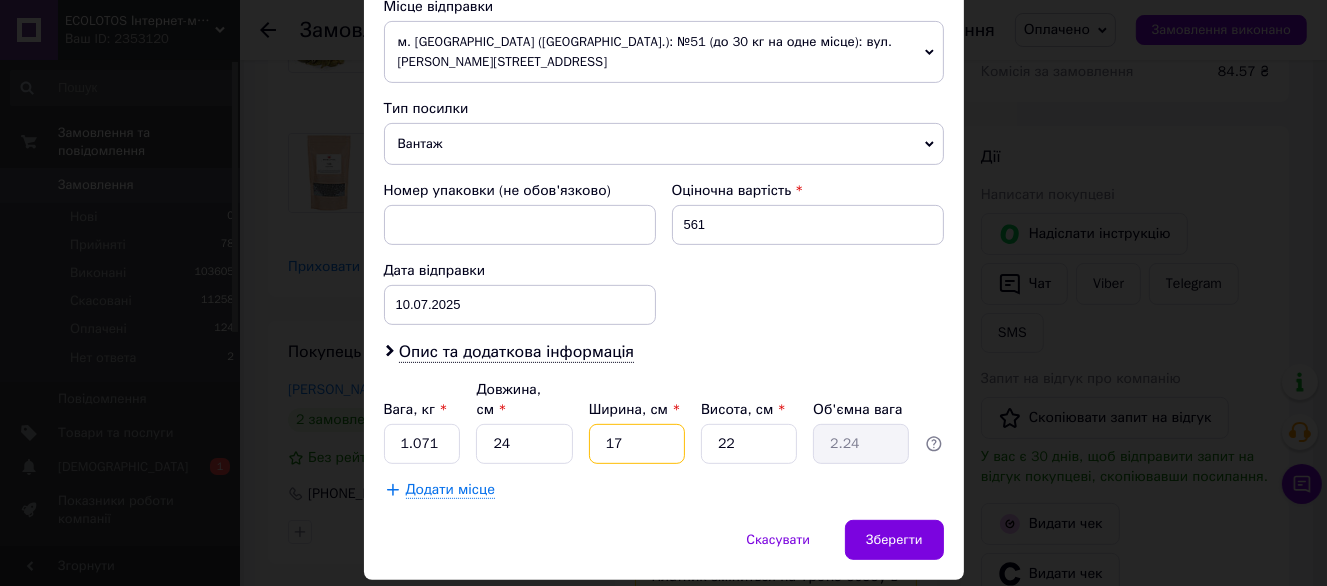 type on "17" 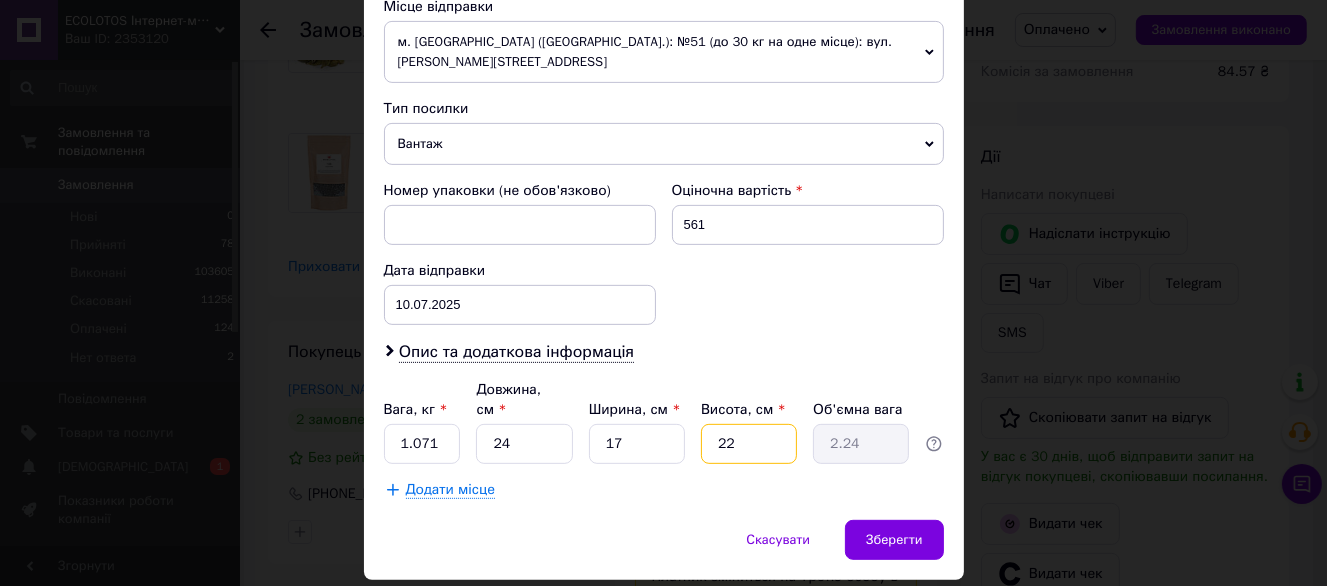click on "22" at bounding box center [749, 444] 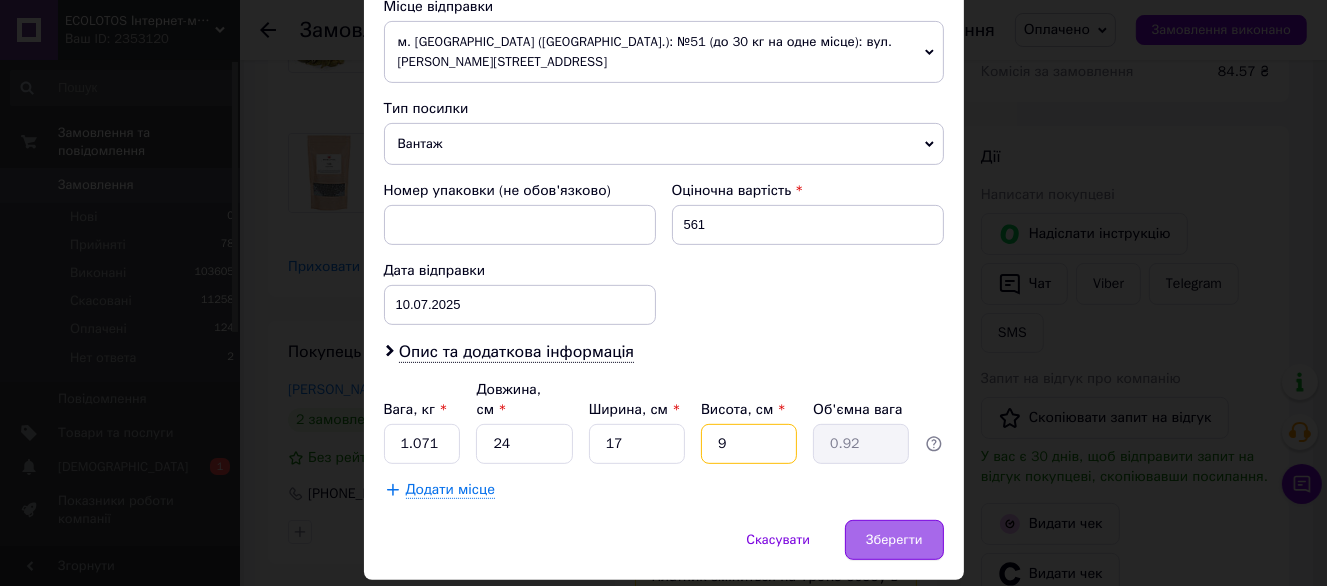 type on "9" 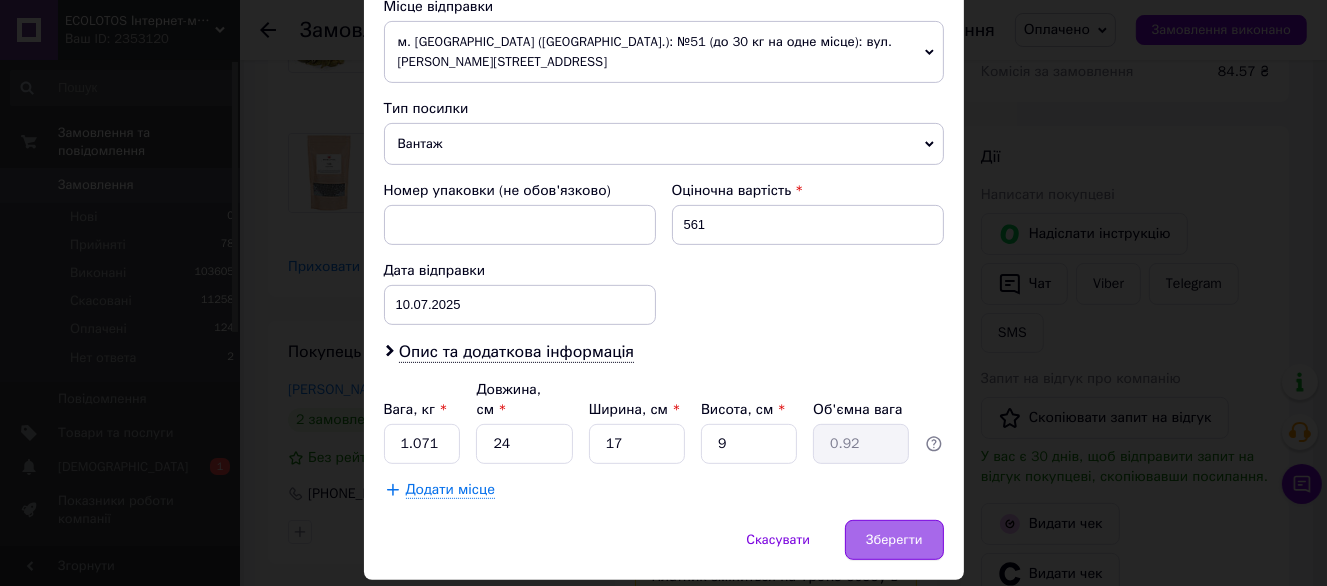 click on "Зберегти" at bounding box center [894, 540] 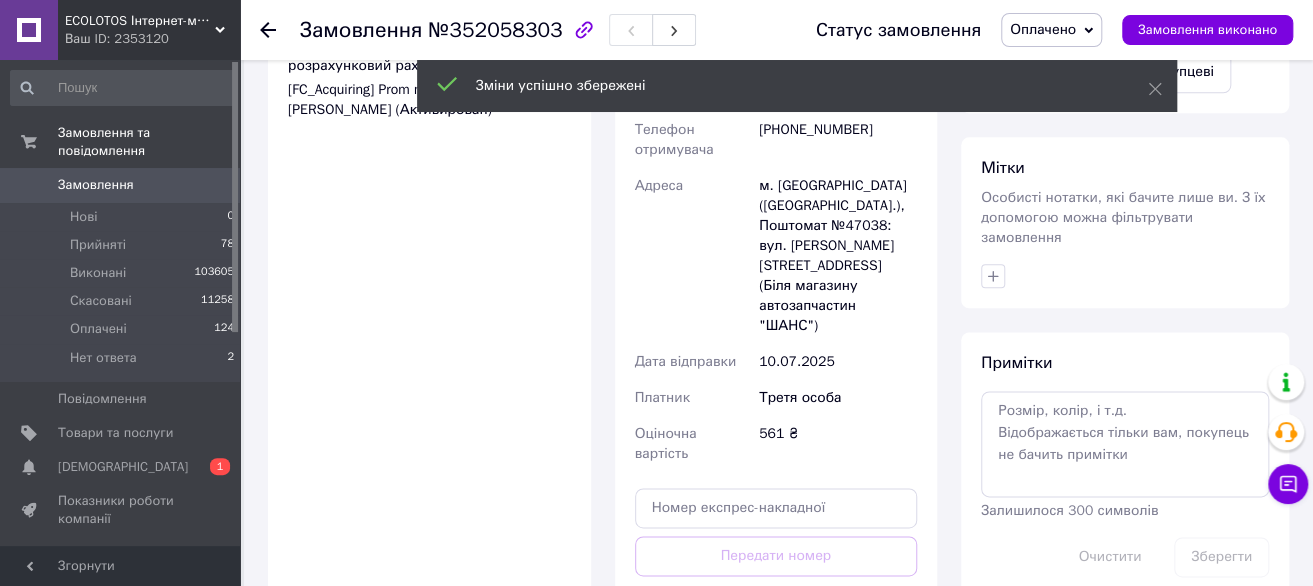 scroll, scrollTop: 1200, scrollLeft: 0, axis: vertical 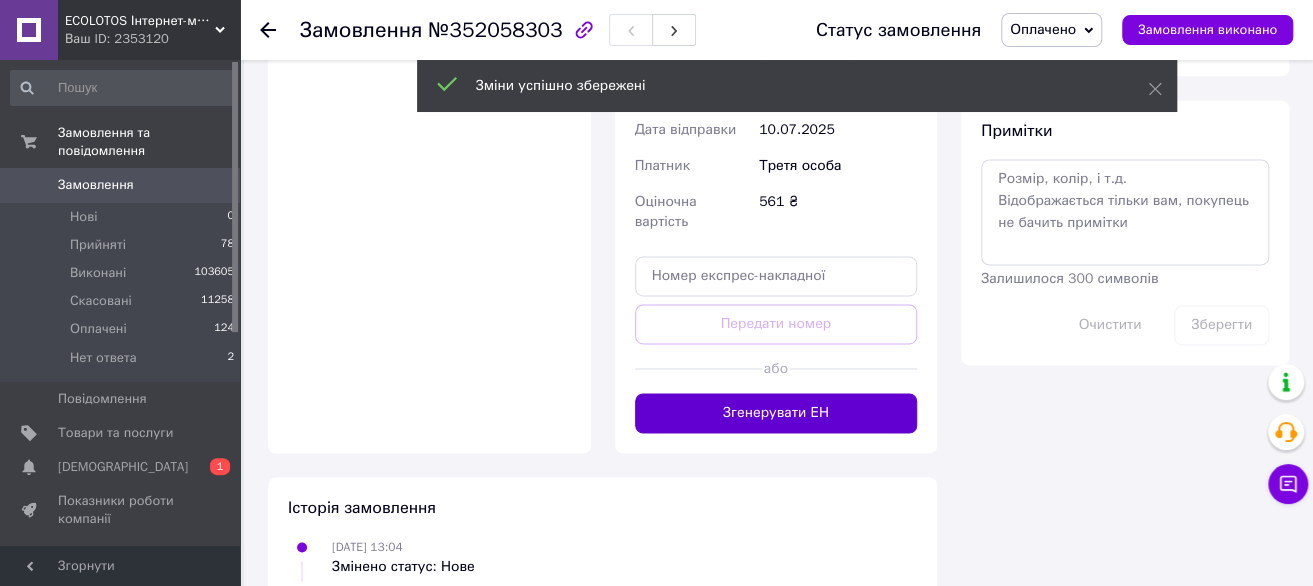 click on "Згенерувати ЕН" at bounding box center [776, 413] 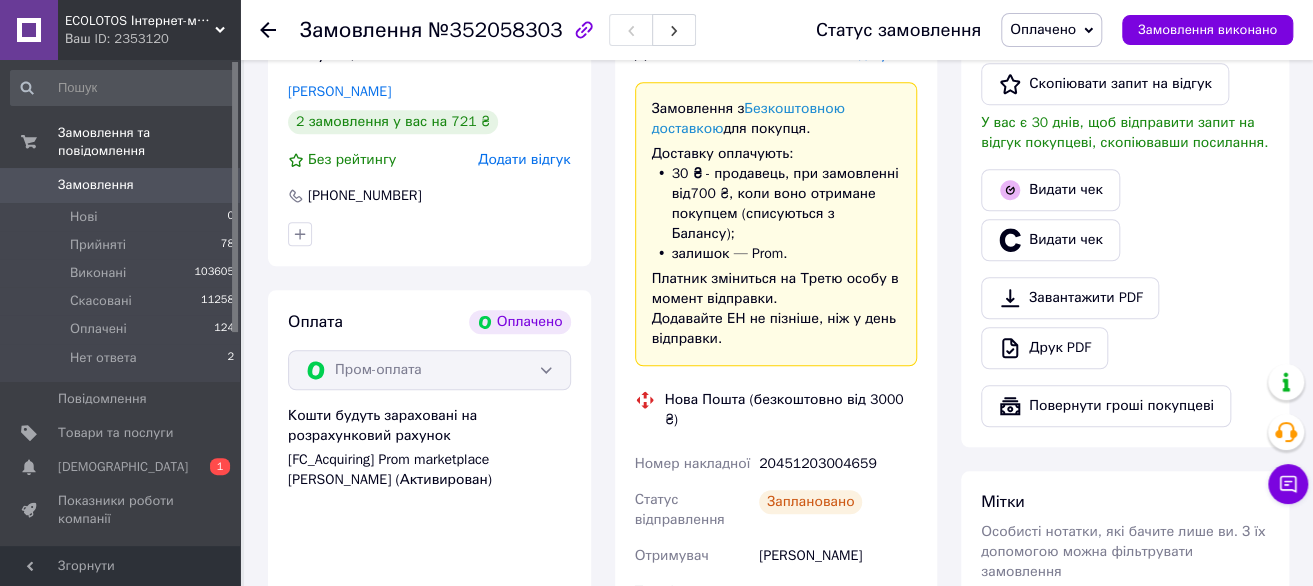 scroll, scrollTop: 700, scrollLeft: 0, axis: vertical 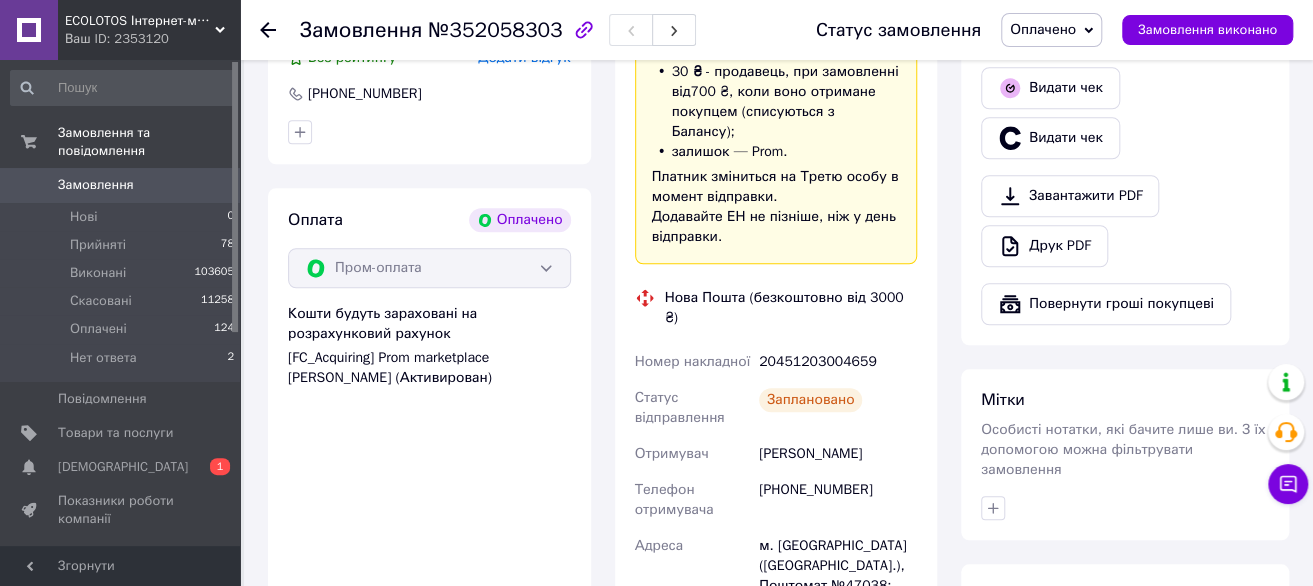click on "[PHONE_NUMBER]" at bounding box center [838, 500] 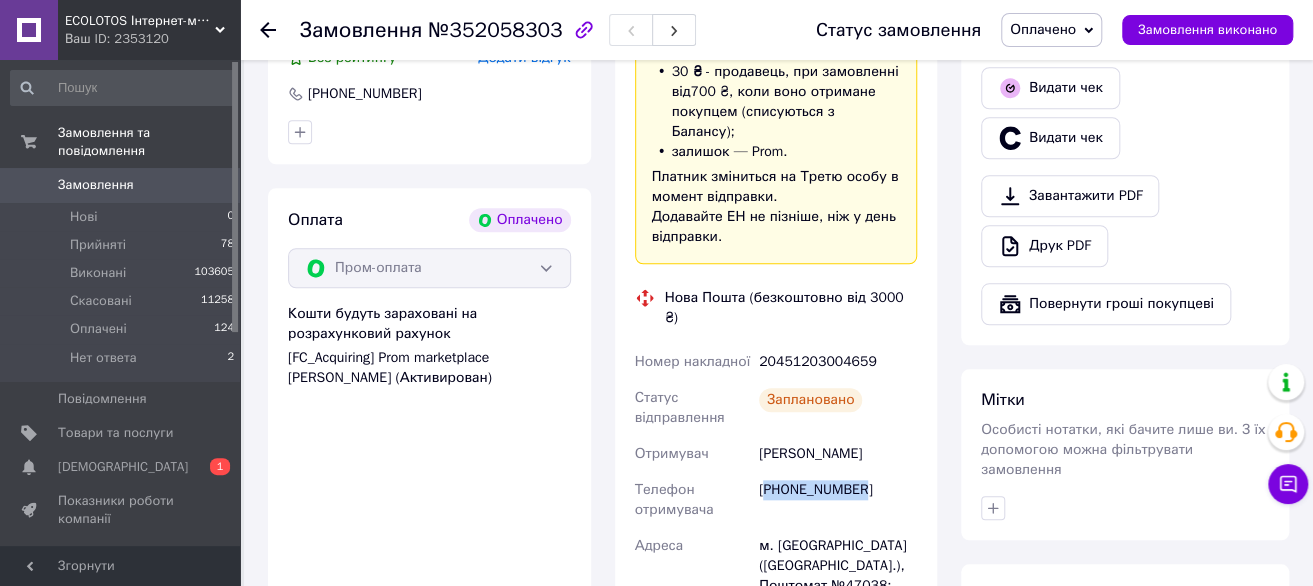 click on "[PHONE_NUMBER]" at bounding box center [838, 500] 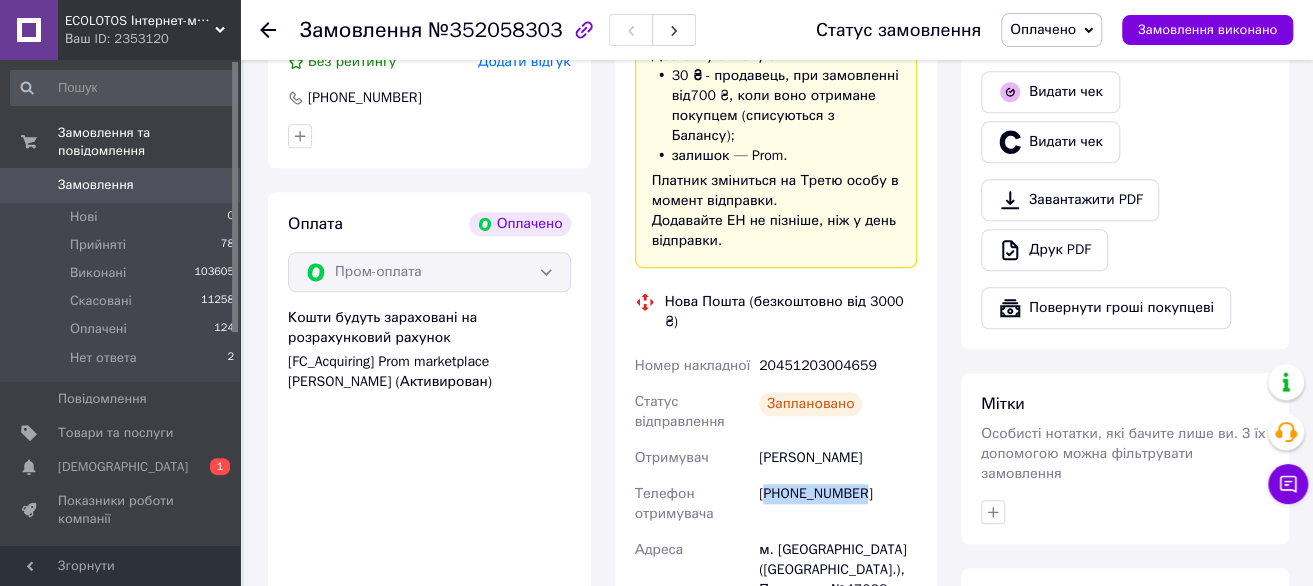 scroll, scrollTop: 700, scrollLeft: 0, axis: vertical 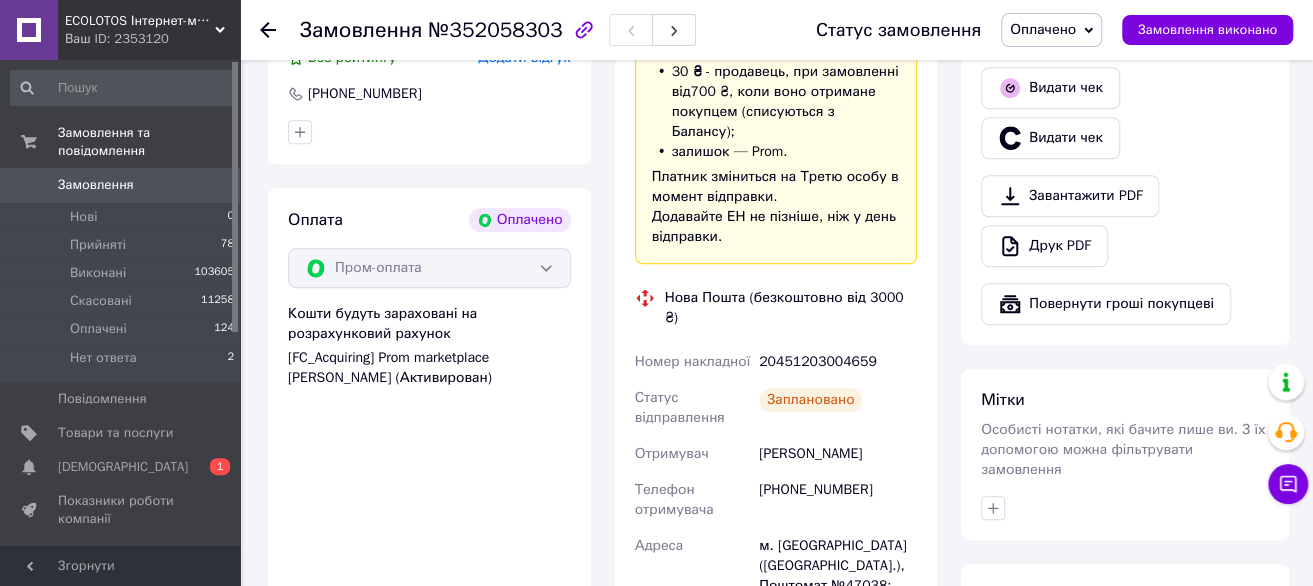 click on "[PERSON_NAME]" at bounding box center [838, 454] 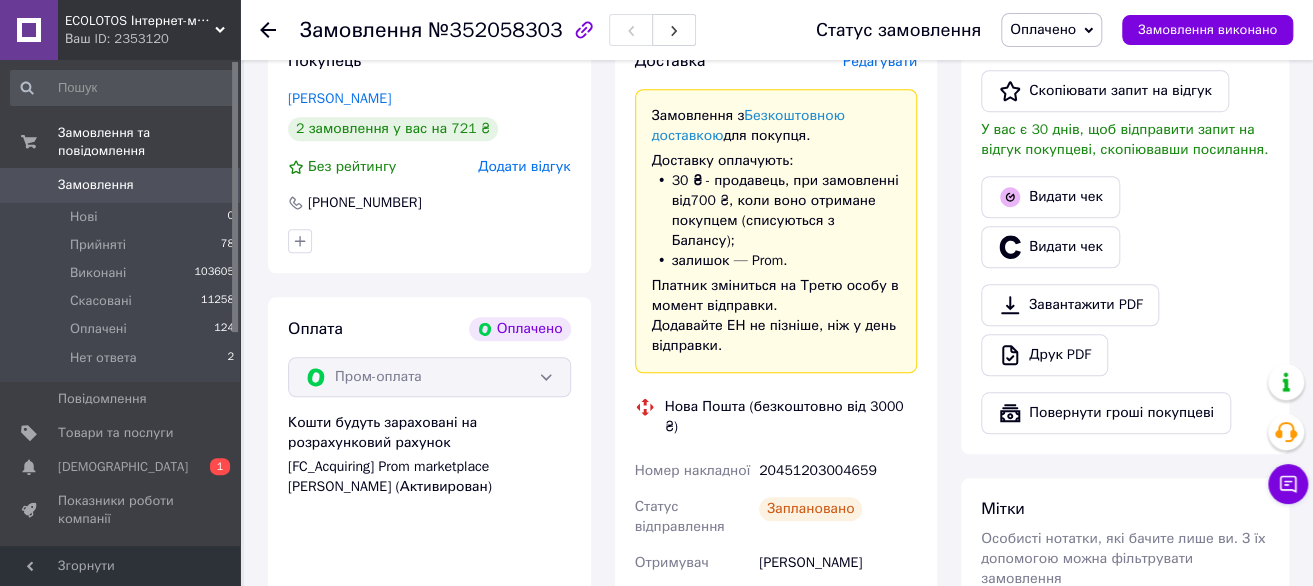 scroll, scrollTop: 600, scrollLeft: 0, axis: vertical 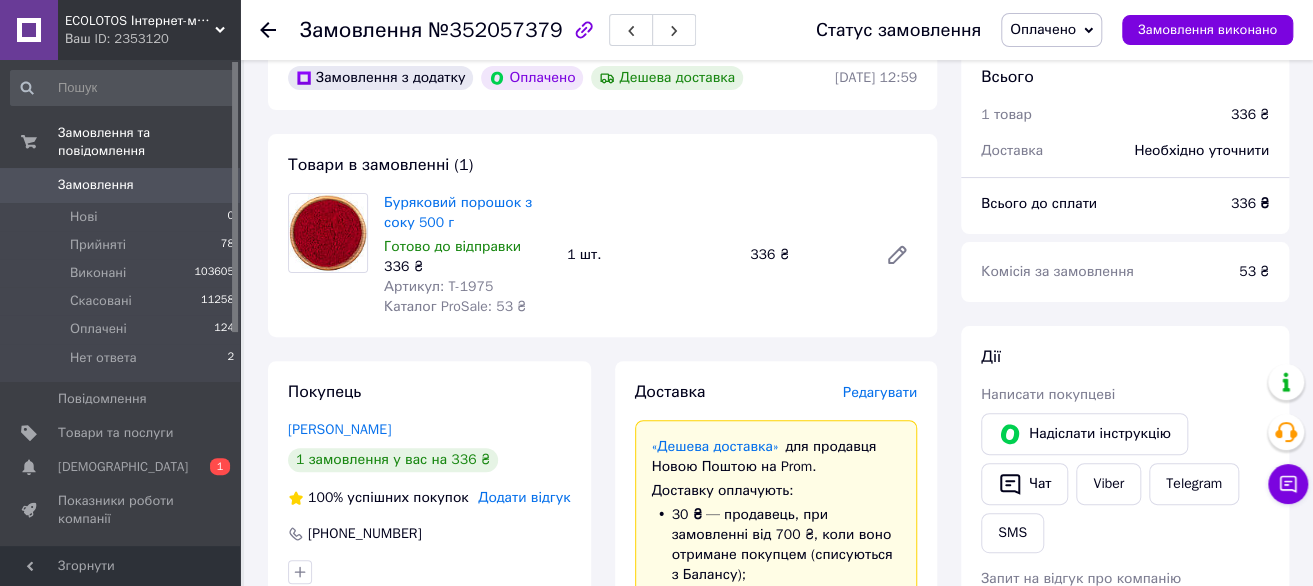 click on "Доставка Редагувати «Дешева доставка»   для продавця [GEOGRAPHIC_DATA] на Prom. Доставку оплачують: 30 ₴   — продавець , при замовленні від 700 ₴, коли воно отримане покупцем (списуються з Балансу); залишок — Prom. Для покупця доставка безкоштовна. Платник зміниться на Третю особу в момент відправки. Додавайте ЕН не пізніше, ніж у день відправки. Нова Пошта (безкоштовно від 3000 ₴) Отримувач [PERSON_NAME] отримувача [PHONE_NUMBER] Адреса м. [GEOGRAPHIC_DATA] ([GEOGRAPHIC_DATA].), №14 (до 30 кг): вул. [STREET_ADDRESS] Дата відправки [DATE] Платник   Отримувач Оціночна вартість" at bounding box center (776, 840) 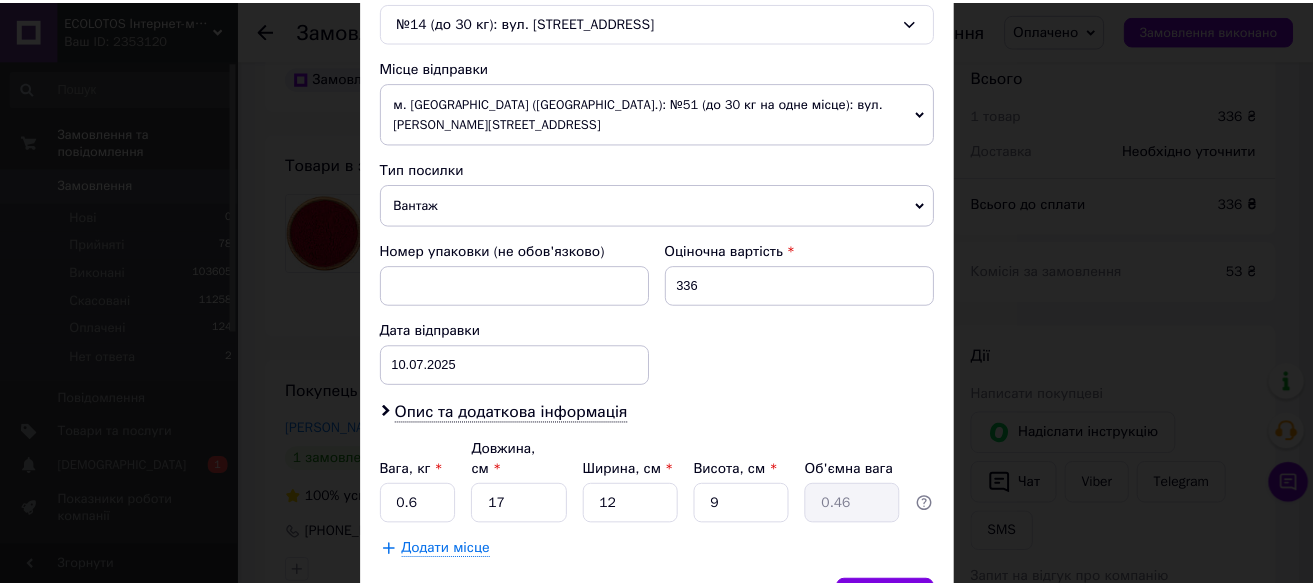 scroll, scrollTop: 740, scrollLeft: 0, axis: vertical 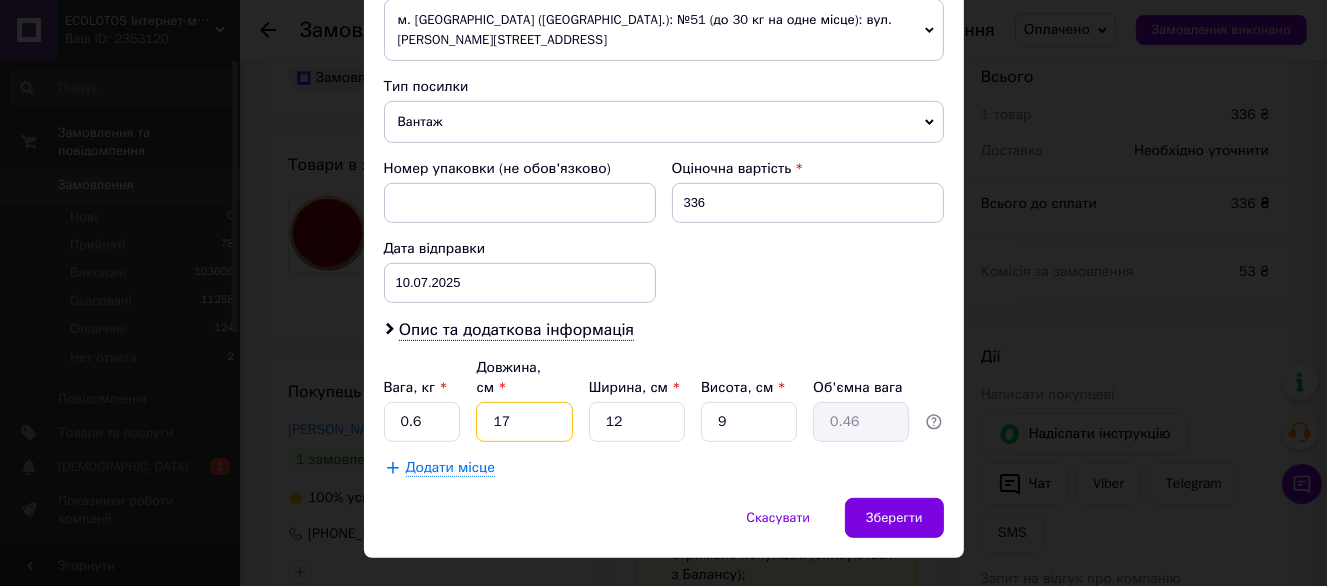 click on "17" at bounding box center (524, 422) 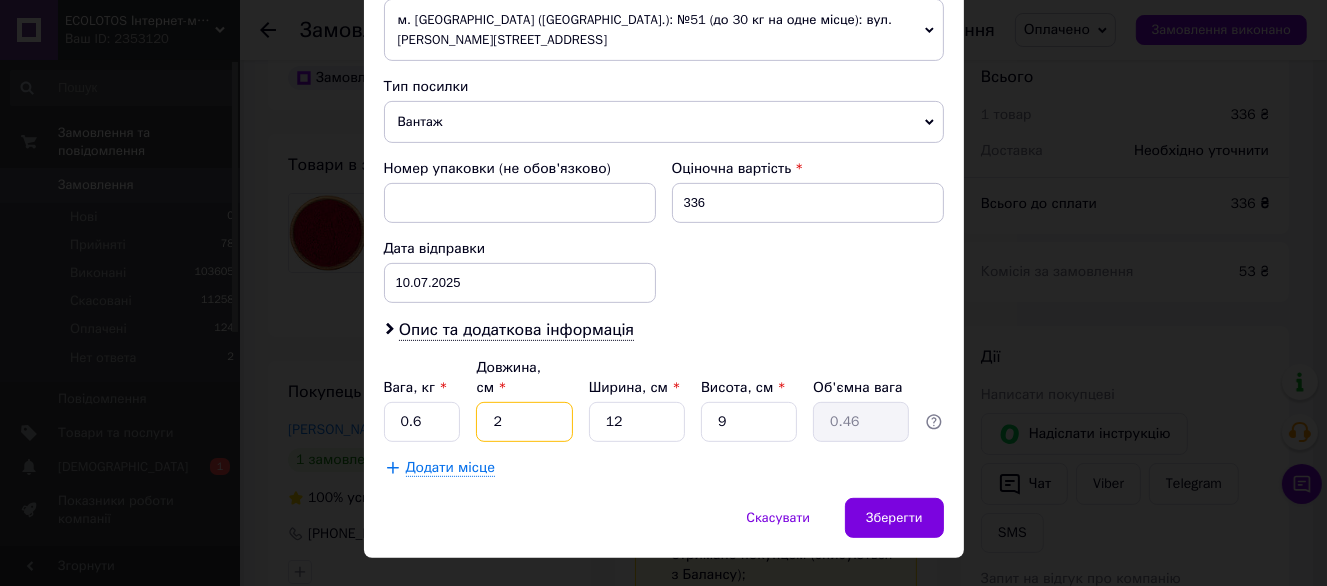 type on "24" 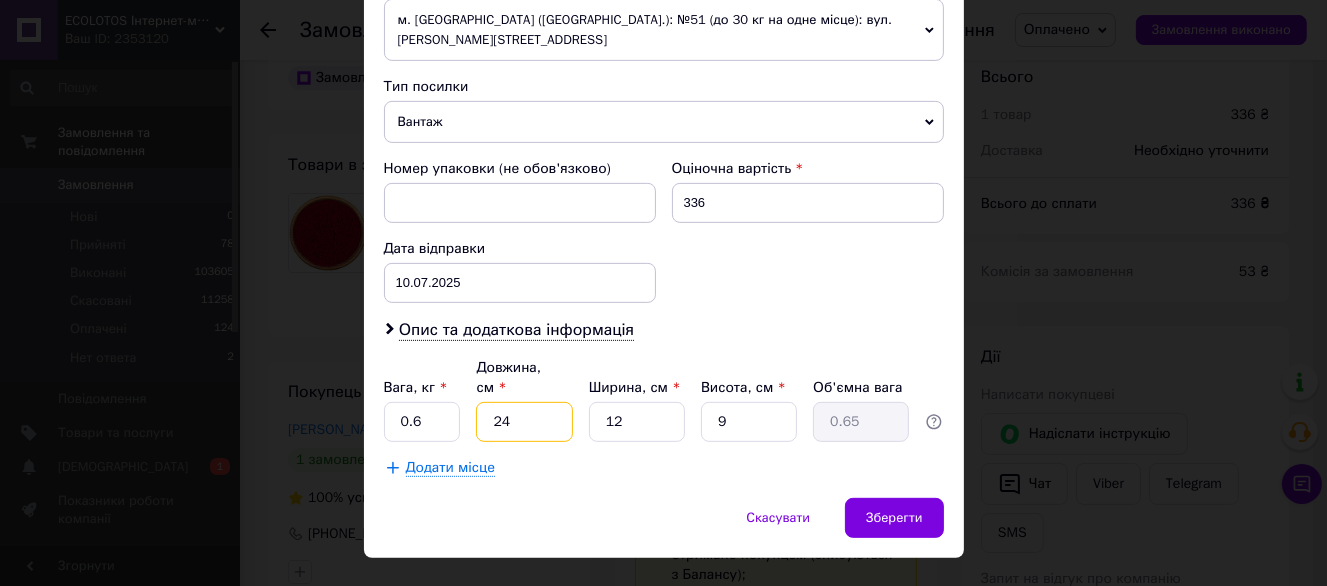 type on "24" 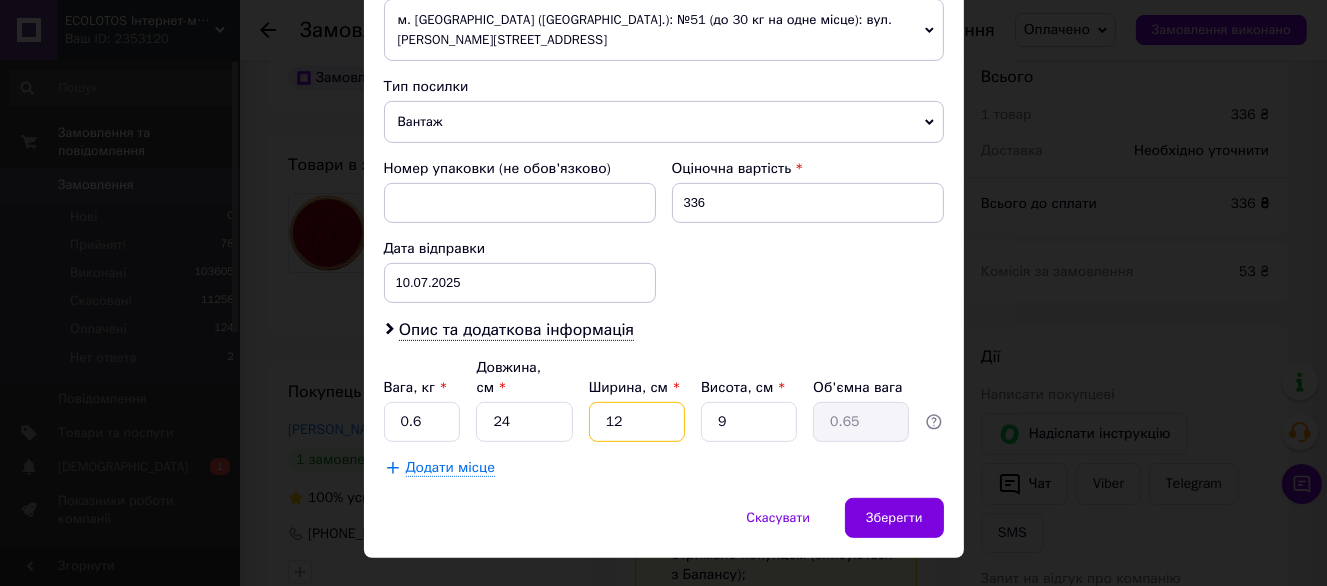 click on "12" at bounding box center (637, 422) 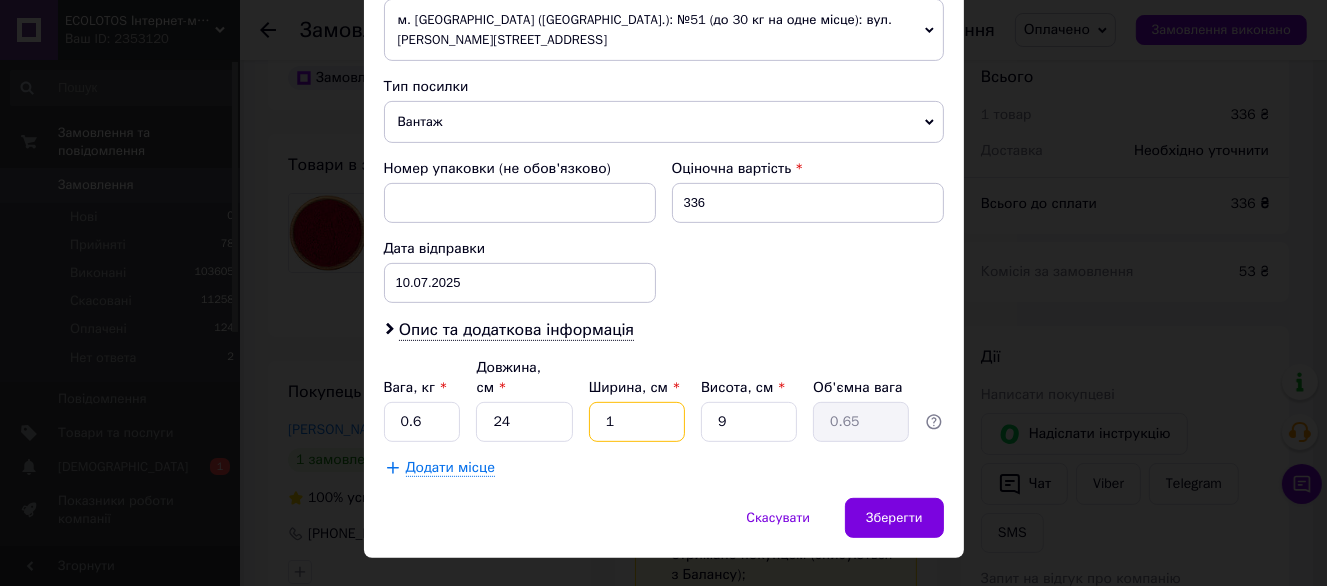 type on "0.1" 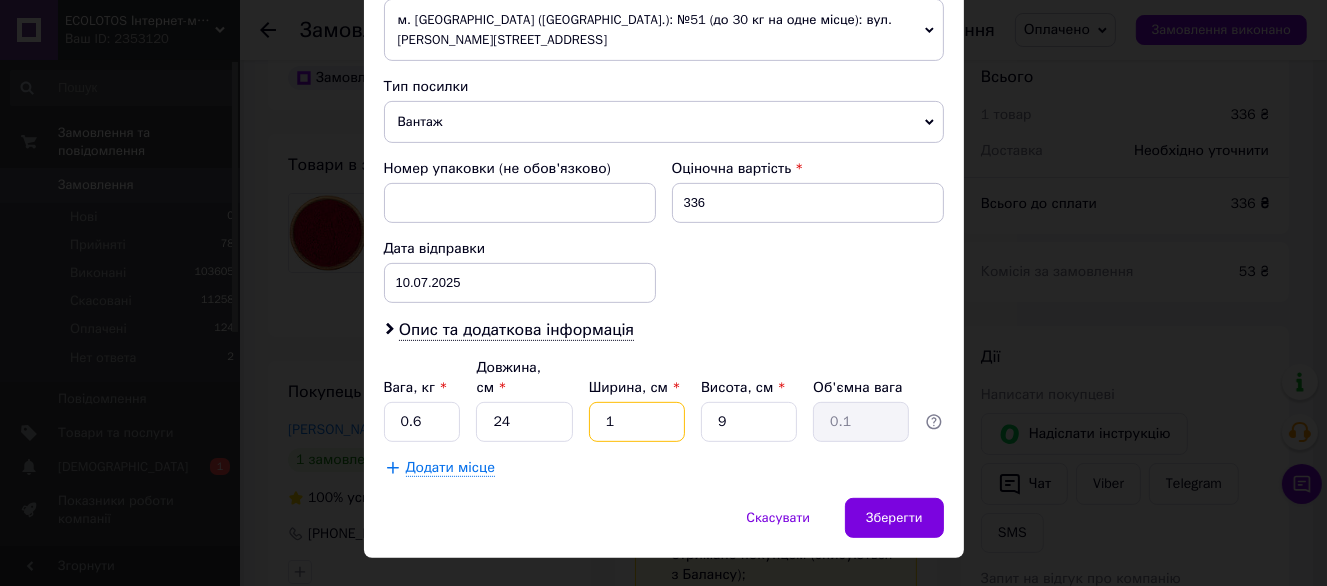 type on "17" 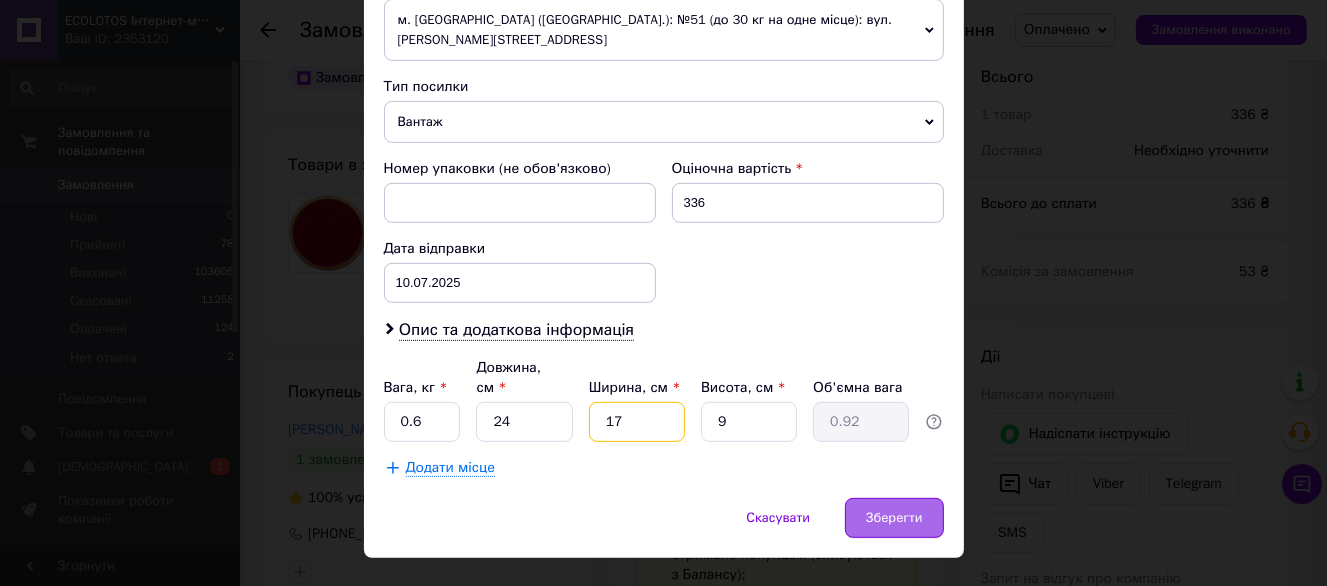 type on "17" 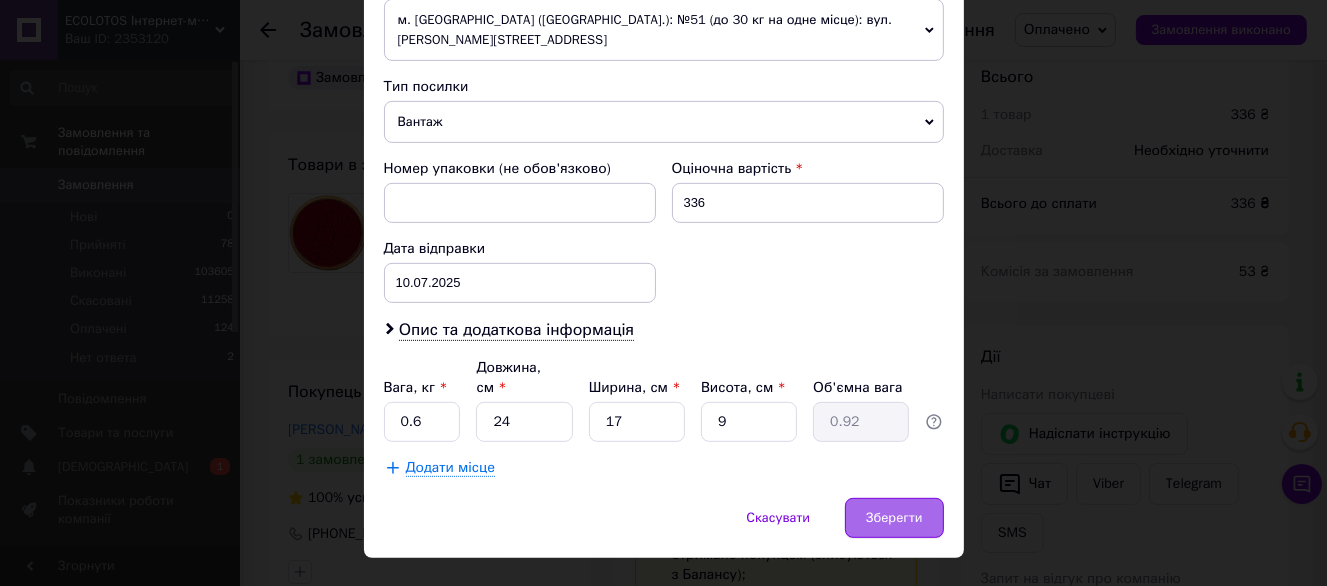 click on "Зберегти" at bounding box center [894, 518] 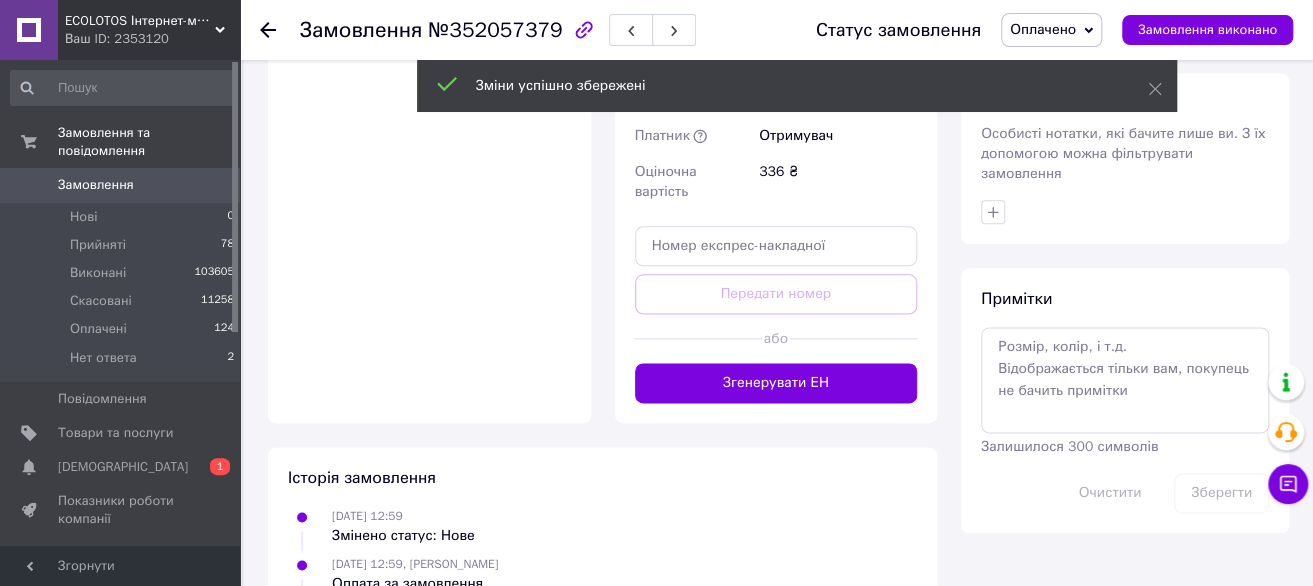 scroll, scrollTop: 1000, scrollLeft: 0, axis: vertical 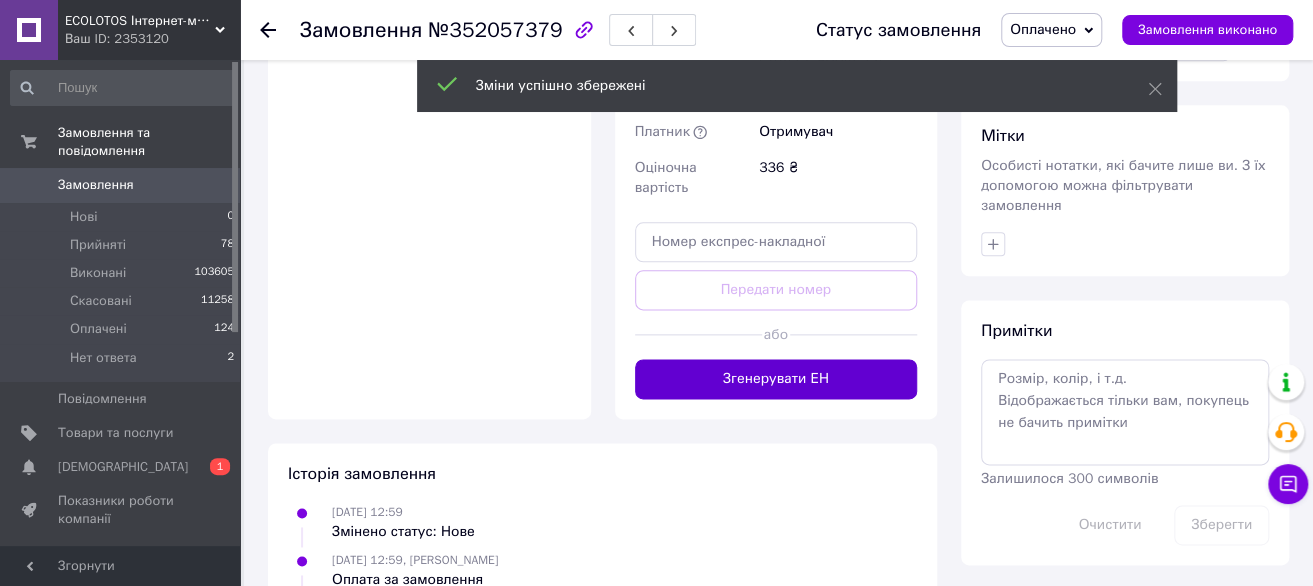 click on "Згенерувати ЕН" at bounding box center [776, 379] 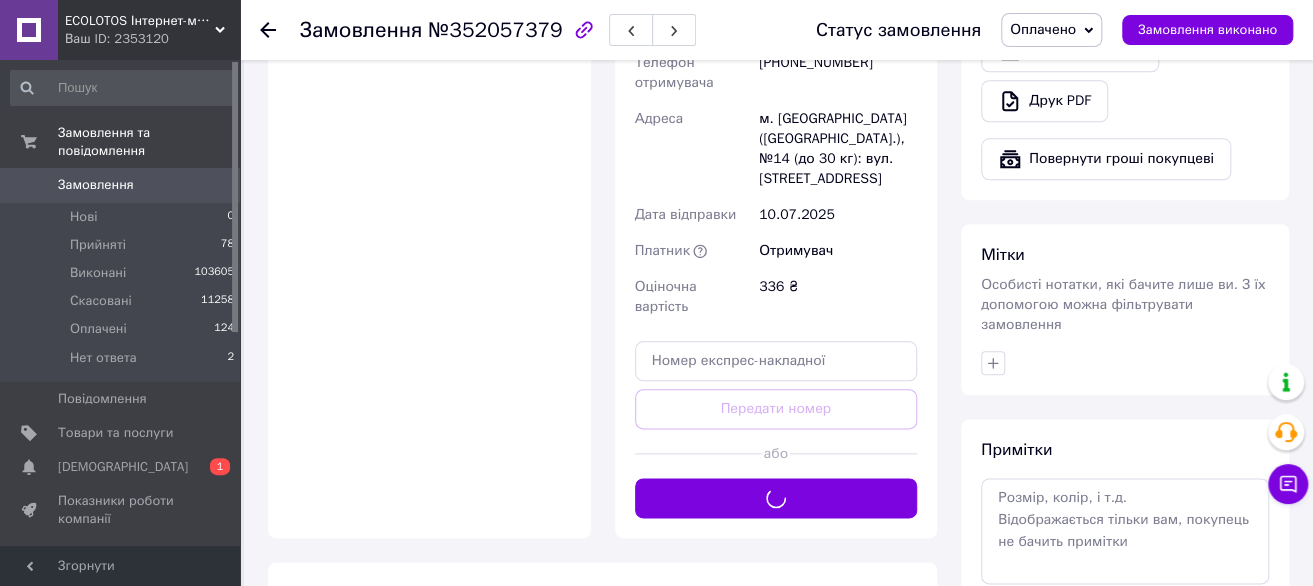 scroll, scrollTop: 700, scrollLeft: 0, axis: vertical 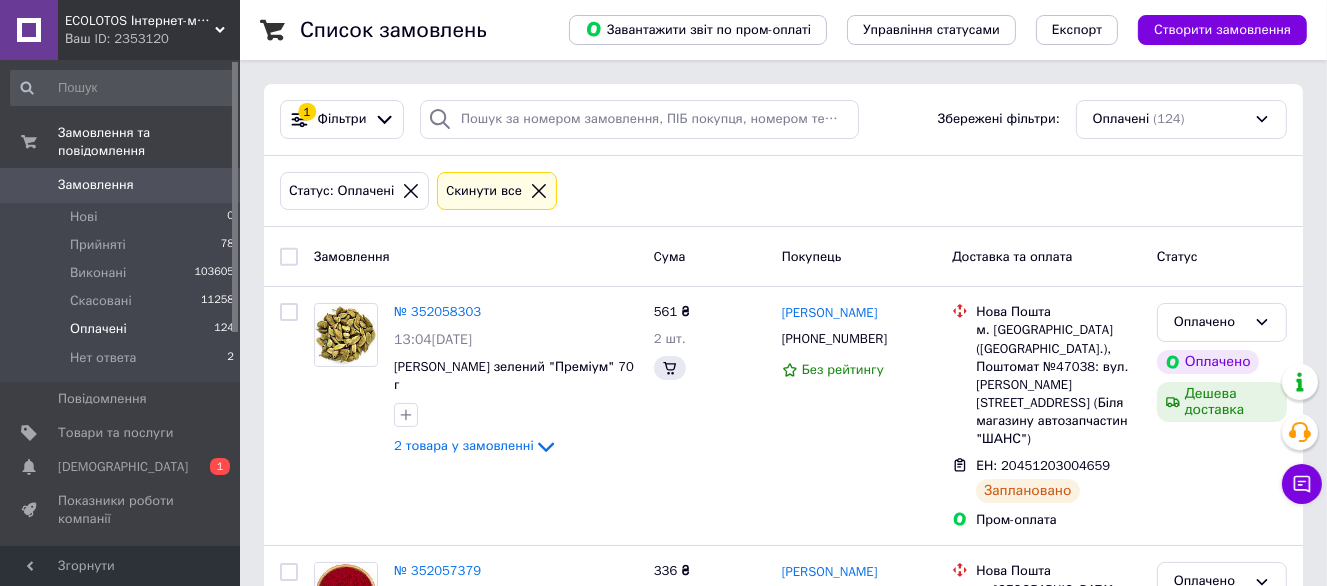 click on "Оплачені (124)" at bounding box center (1181, 119) 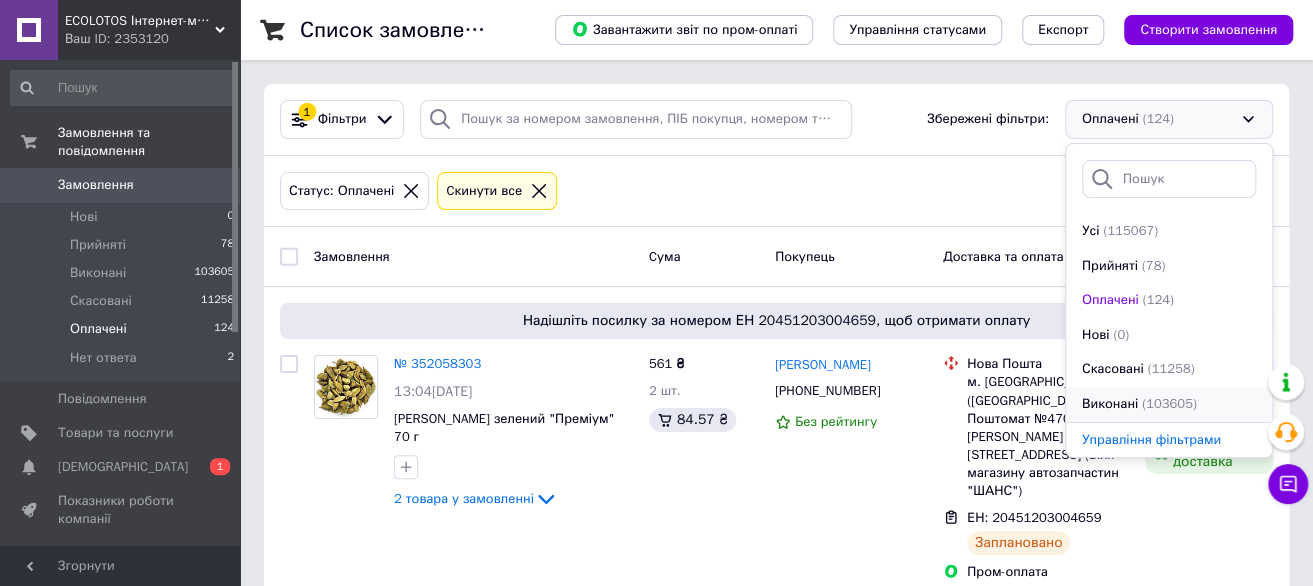 scroll, scrollTop: 108, scrollLeft: 0, axis: vertical 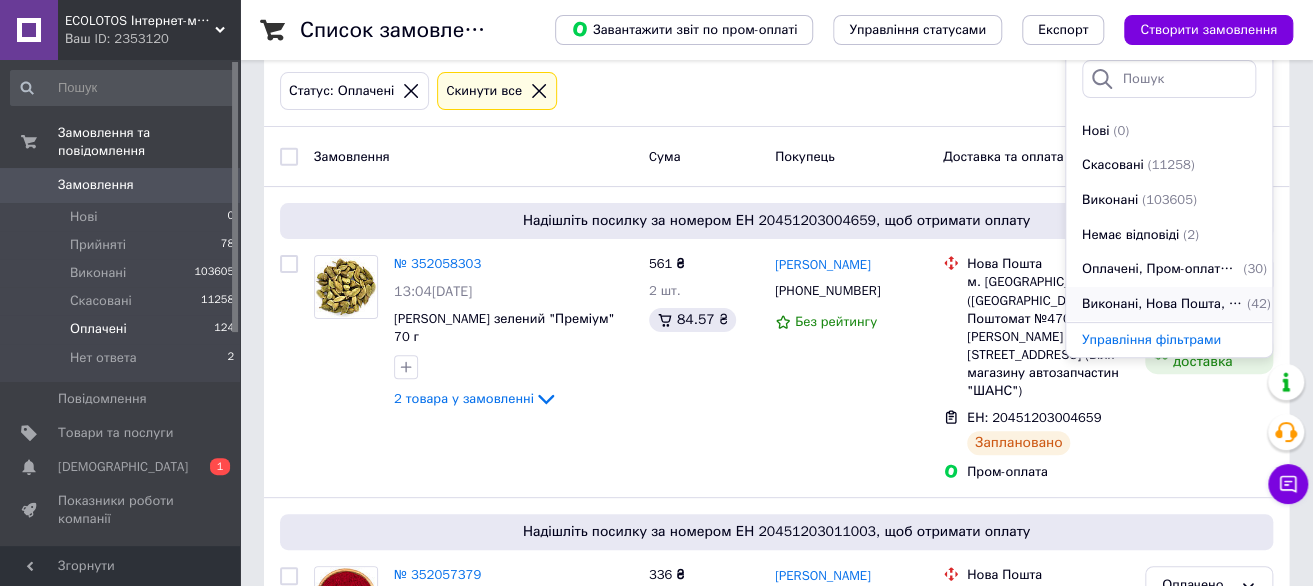 click on "Виконані, Нова Пошта, Післяплата, Замовлення без чеків, 09[DATE]" at bounding box center [1162, 304] 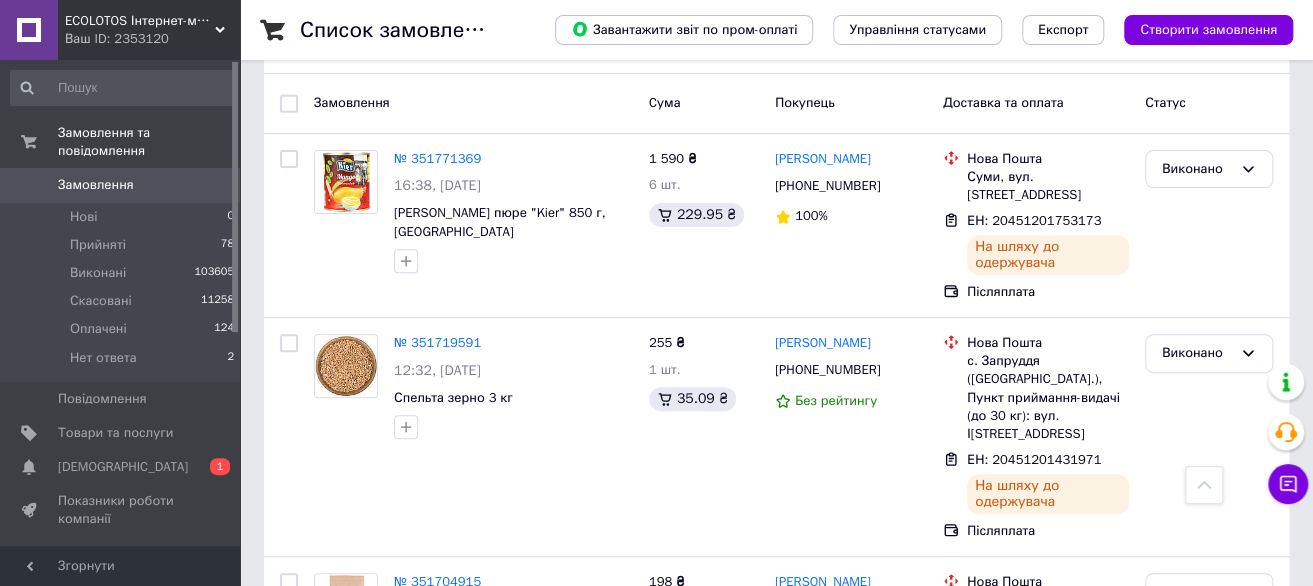 scroll, scrollTop: 0, scrollLeft: 0, axis: both 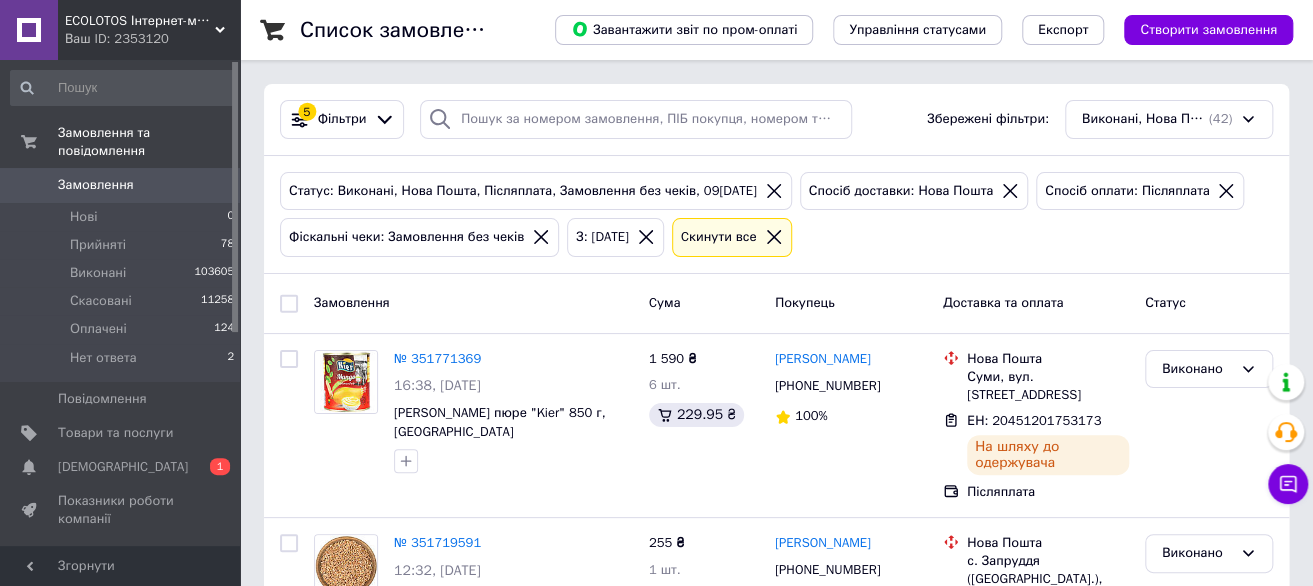 click at bounding box center (289, 303) 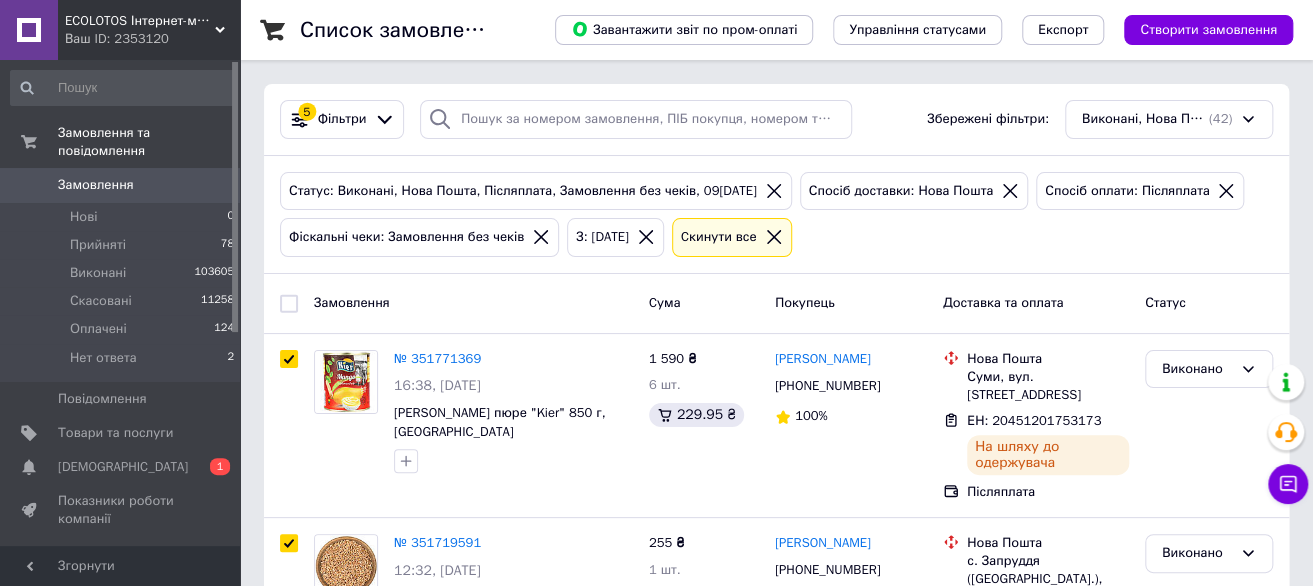 checkbox on "true" 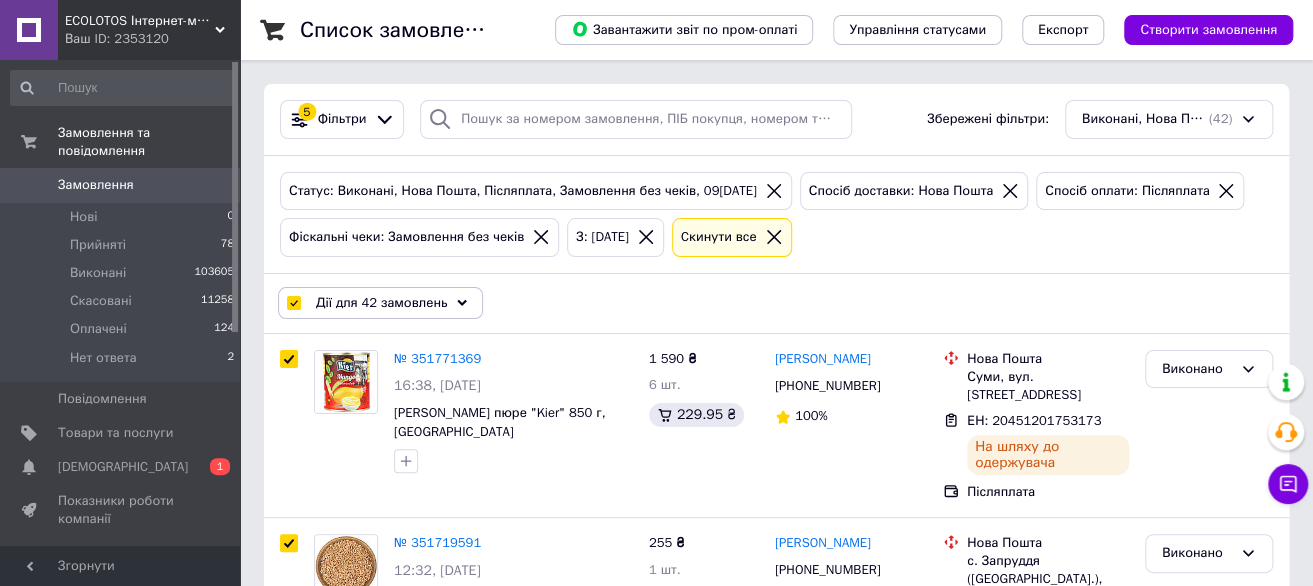 click on "Дії для 42 замовлень" at bounding box center [381, 303] 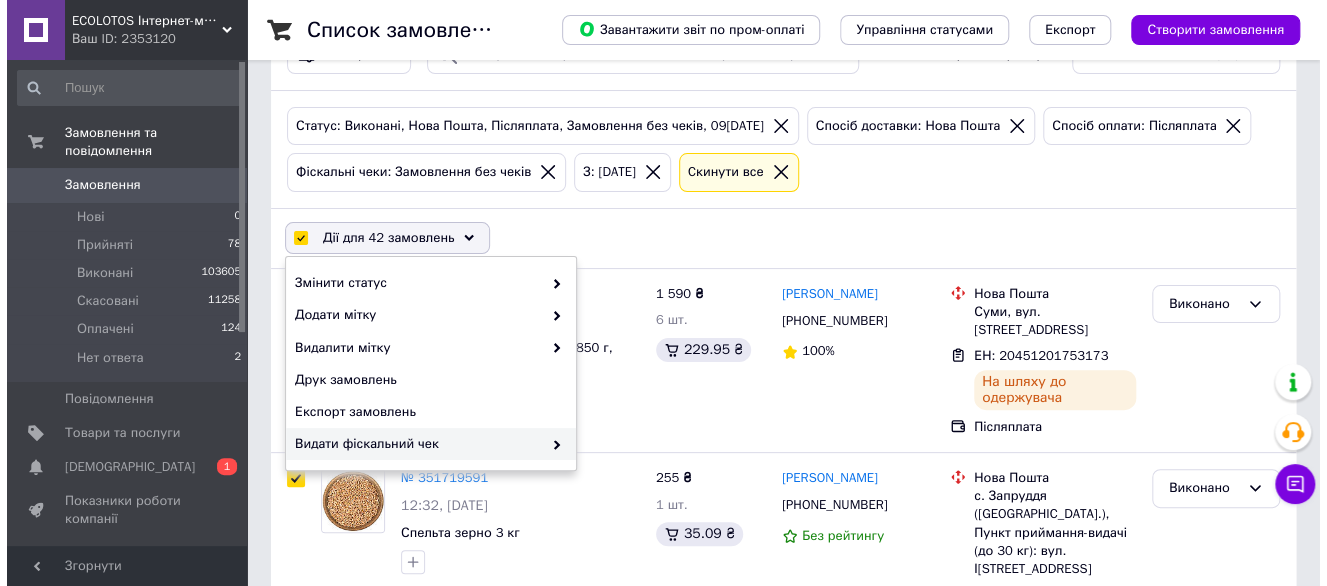scroll, scrollTop: 100, scrollLeft: 0, axis: vertical 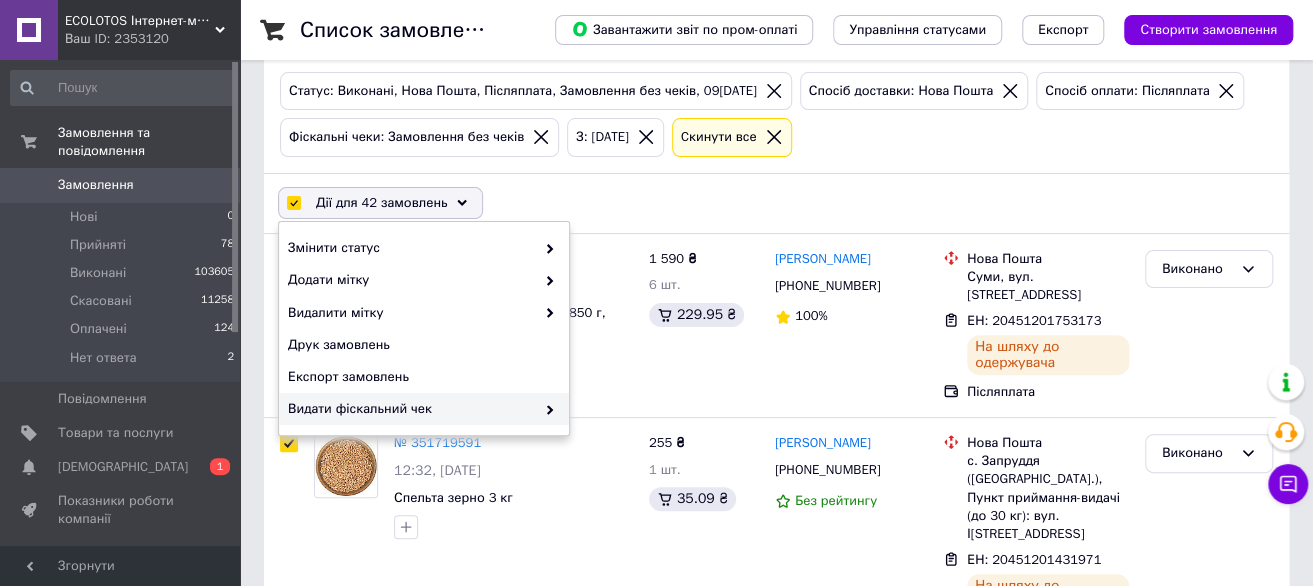 click on "Видати фіскальний чек" at bounding box center [411, 409] 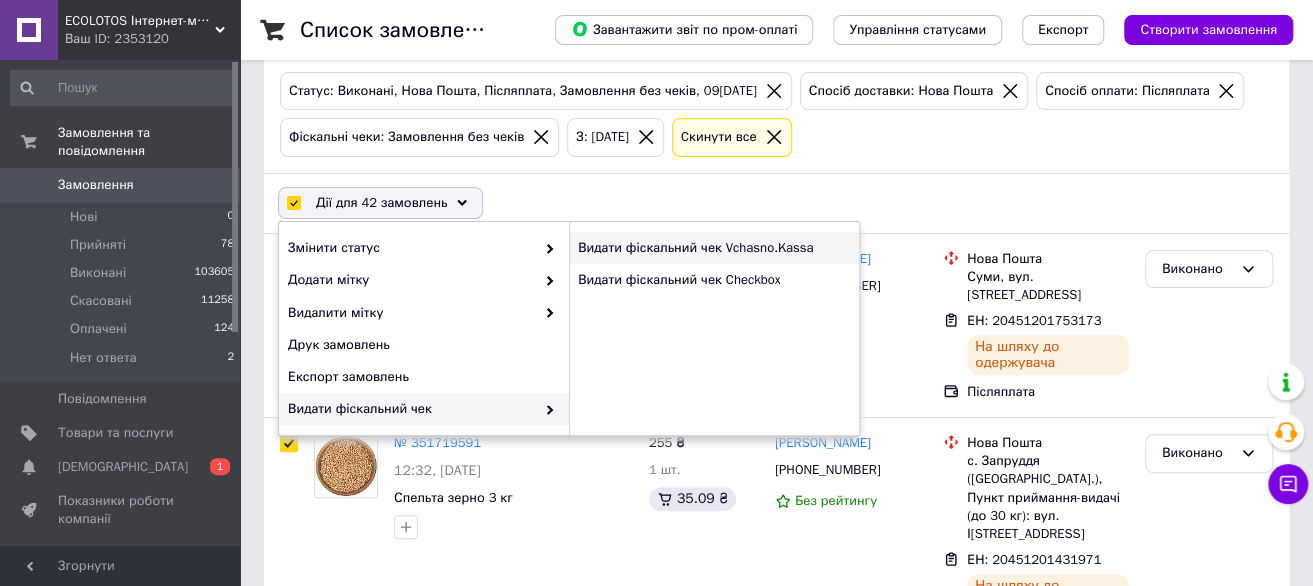 click on "Видати фіскальний чек Vchasno.Kassa" at bounding box center [714, 248] 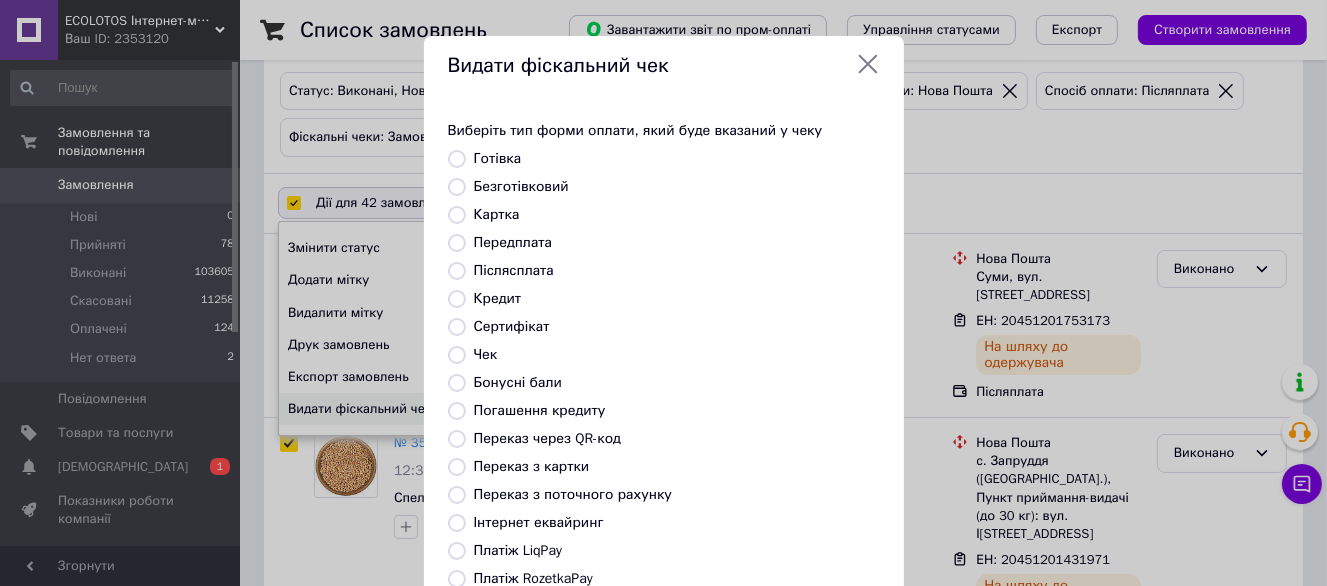 click on "Післясплата" at bounding box center (514, 270) 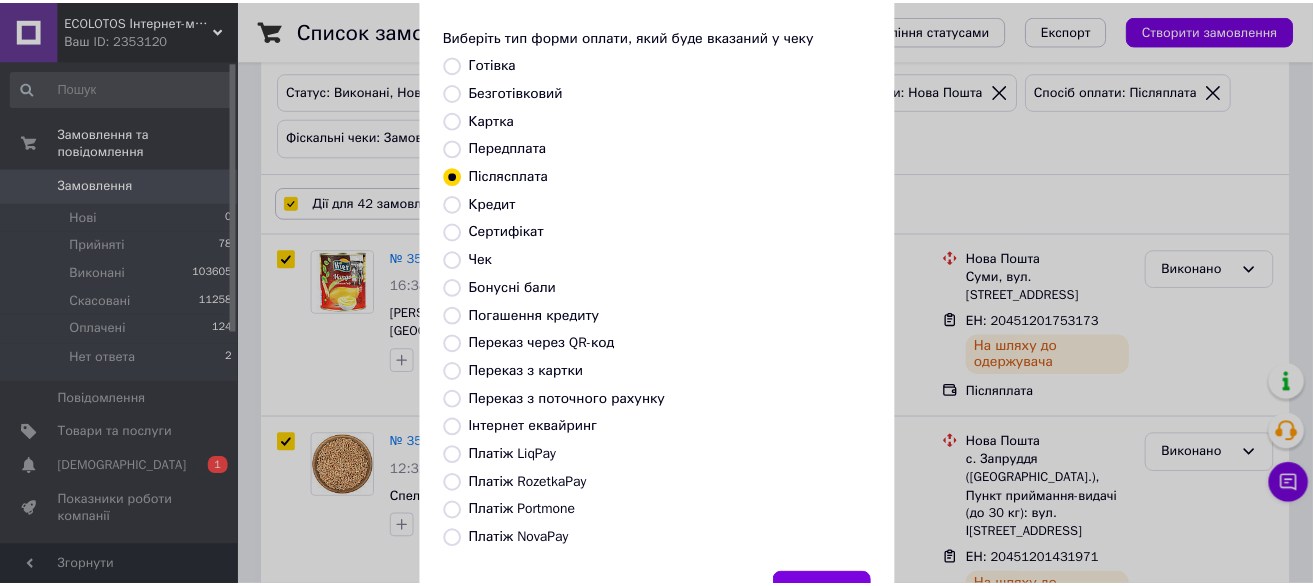 scroll, scrollTop: 185, scrollLeft: 0, axis: vertical 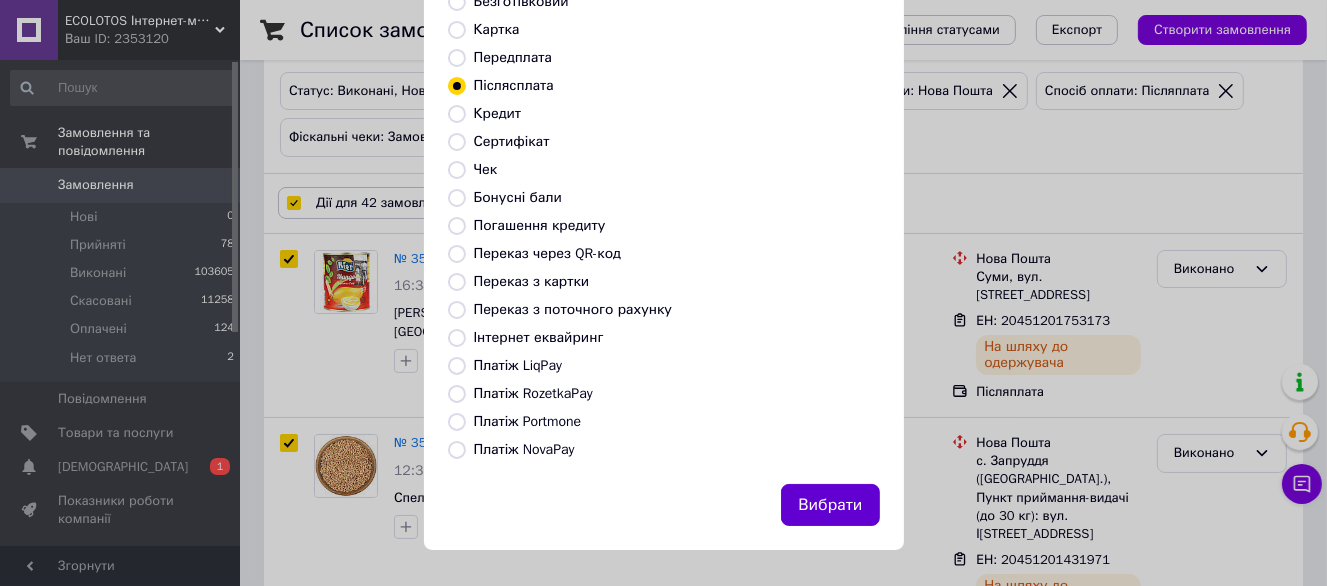 click on "Вибрати" at bounding box center (830, 505) 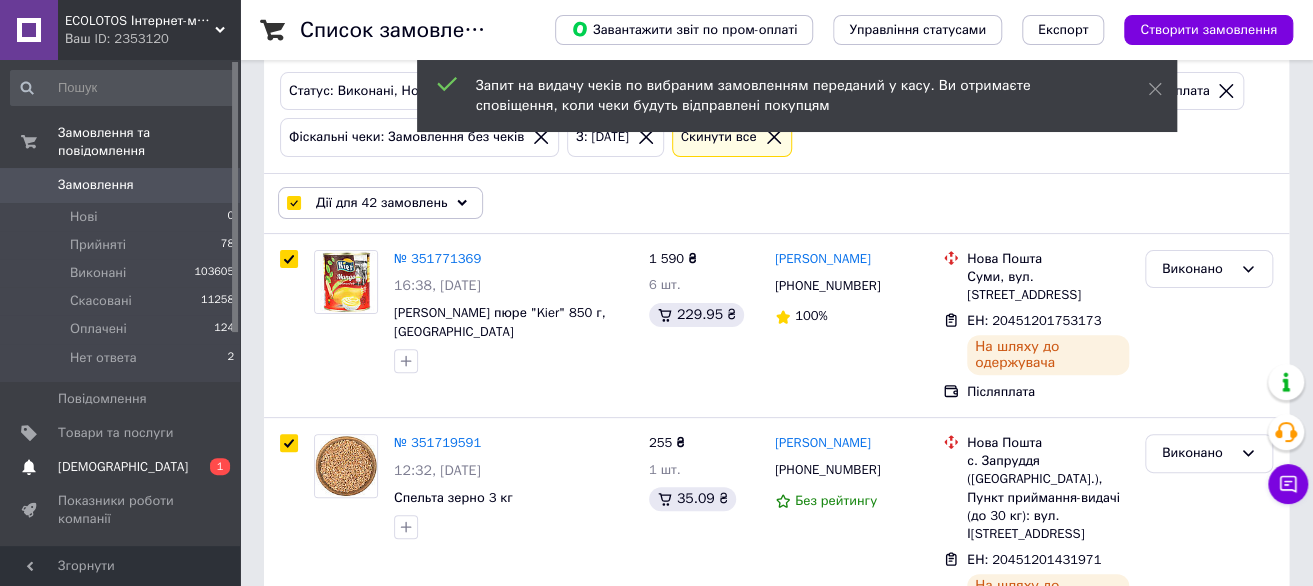 click on "[DEMOGRAPHIC_DATA]" at bounding box center (123, 467) 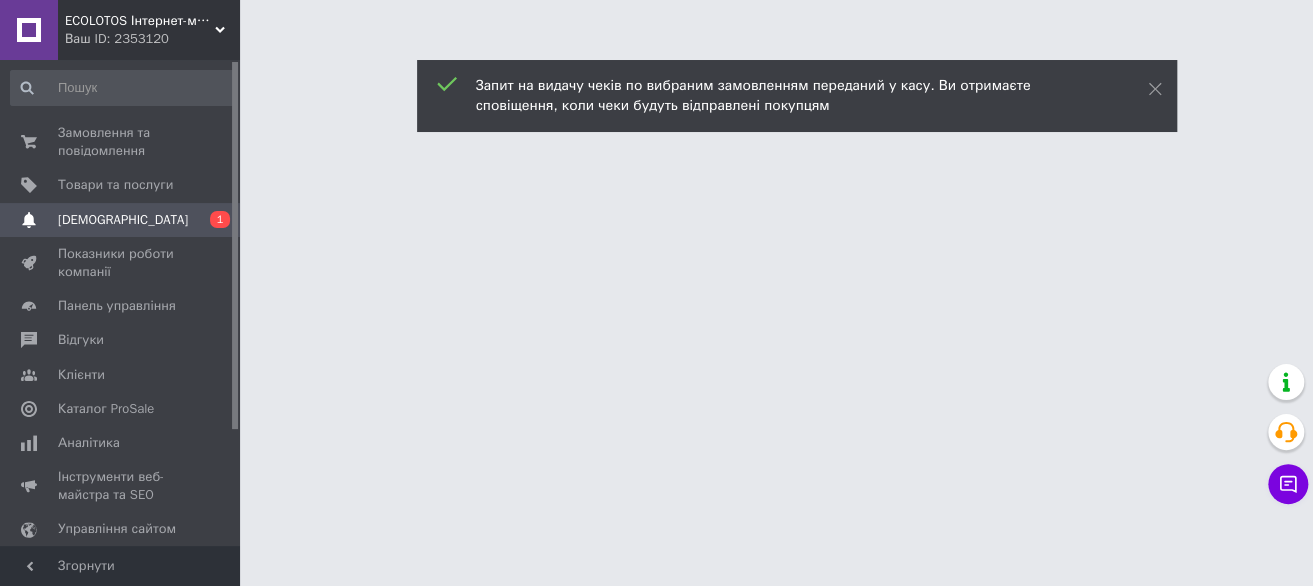 scroll, scrollTop: 0, scrollLeft: 0, axis: both 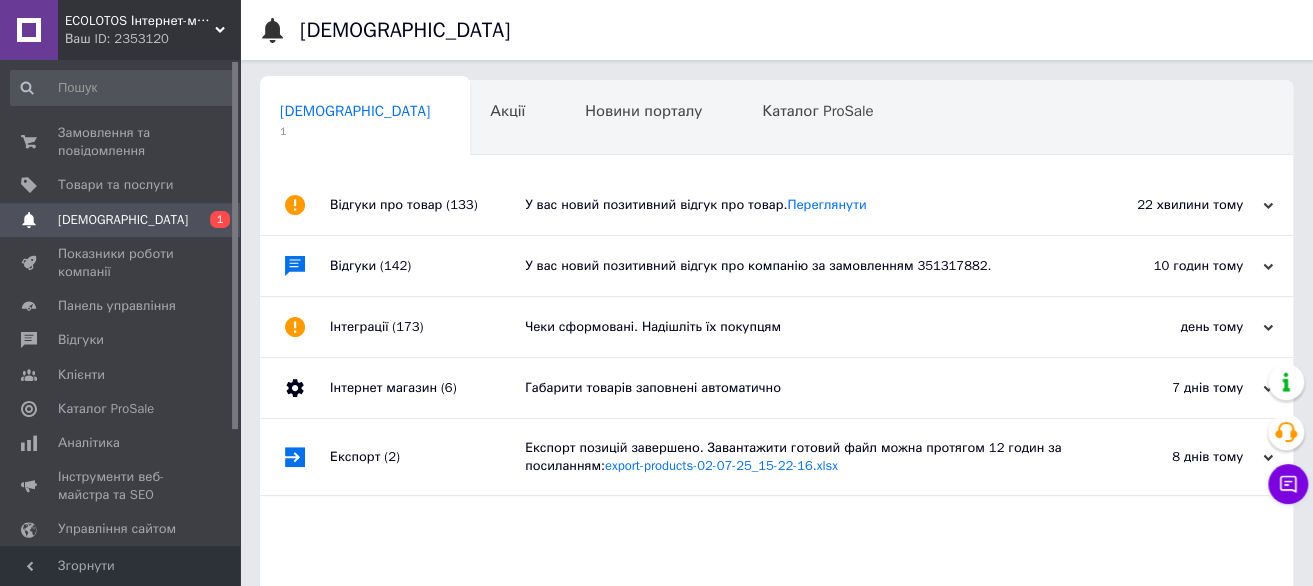 click on "Чеки сформовані. Надішліть їх покупцям" at bounding box center (799, 327) 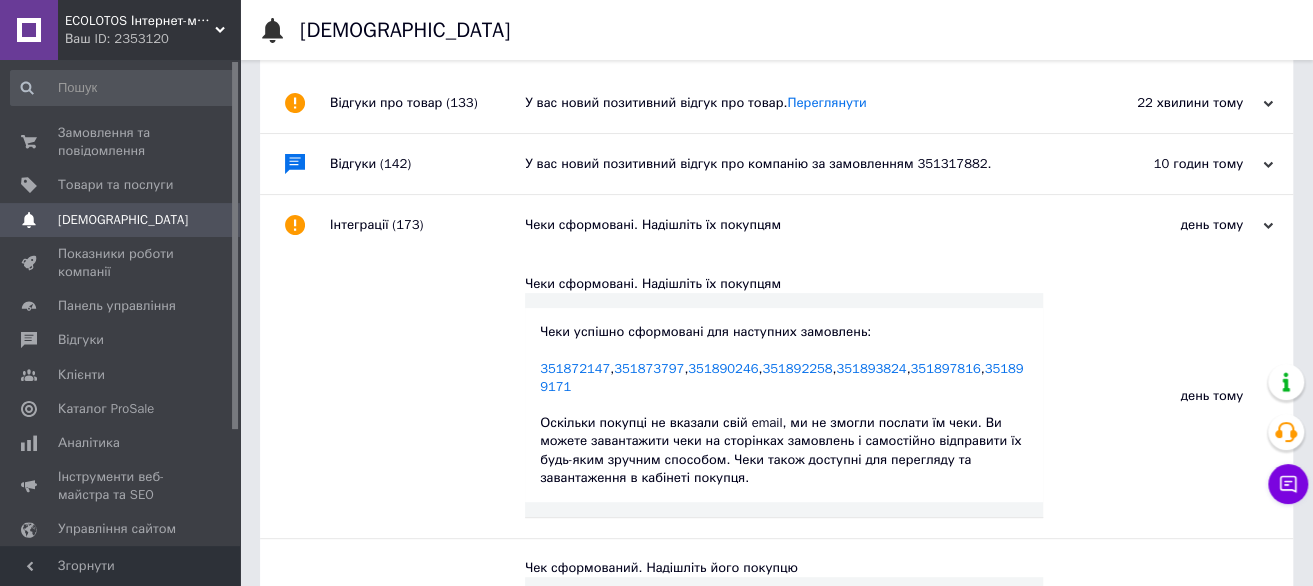 scroll, scrollTop: 0, scrollLeft: 0, axis: both 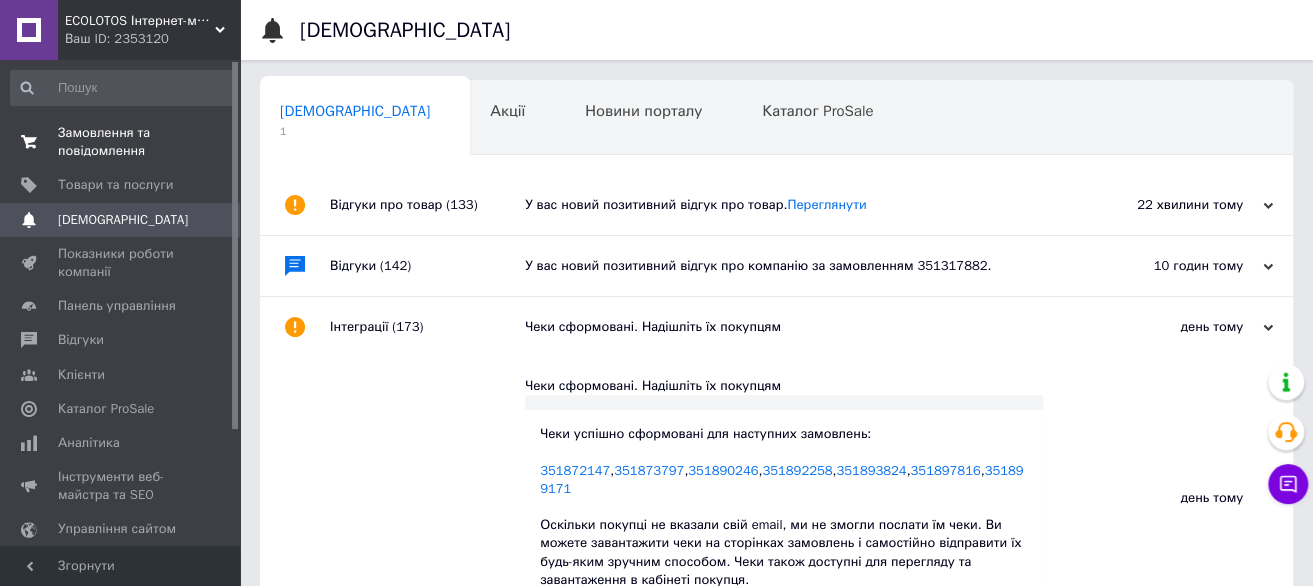 click on "Замовлення та повідомлення" at bounding box center (121, 142) 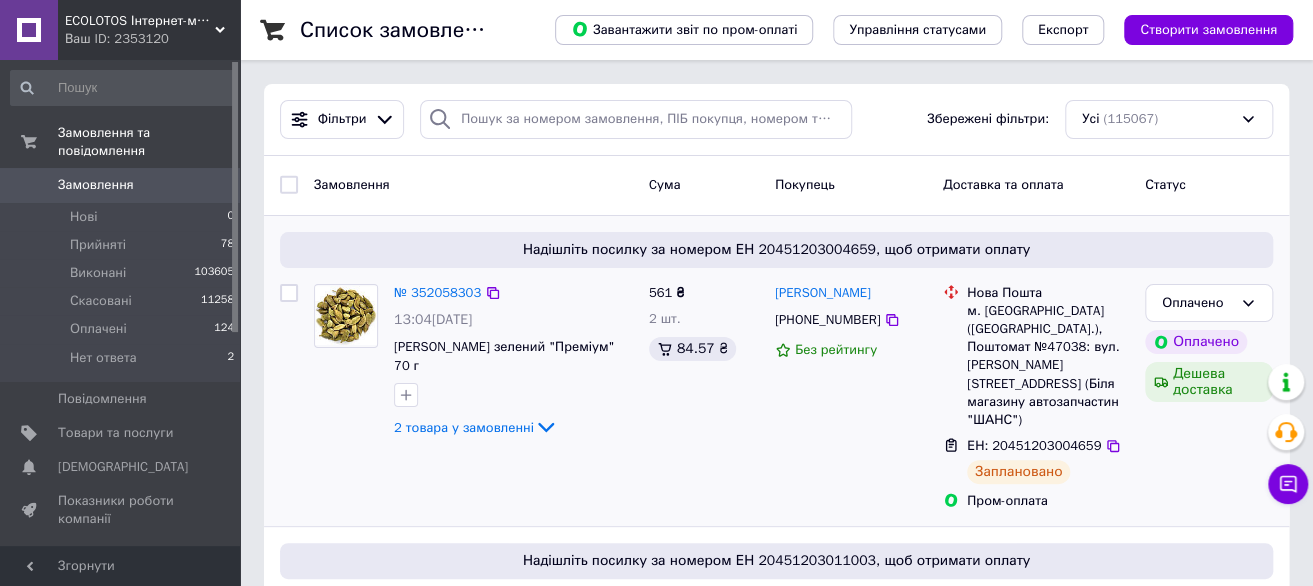 drag, startPoint x: 733, startPoint y: 432, endPoint x: 710, endPoint y: 436, distance: 23.345236 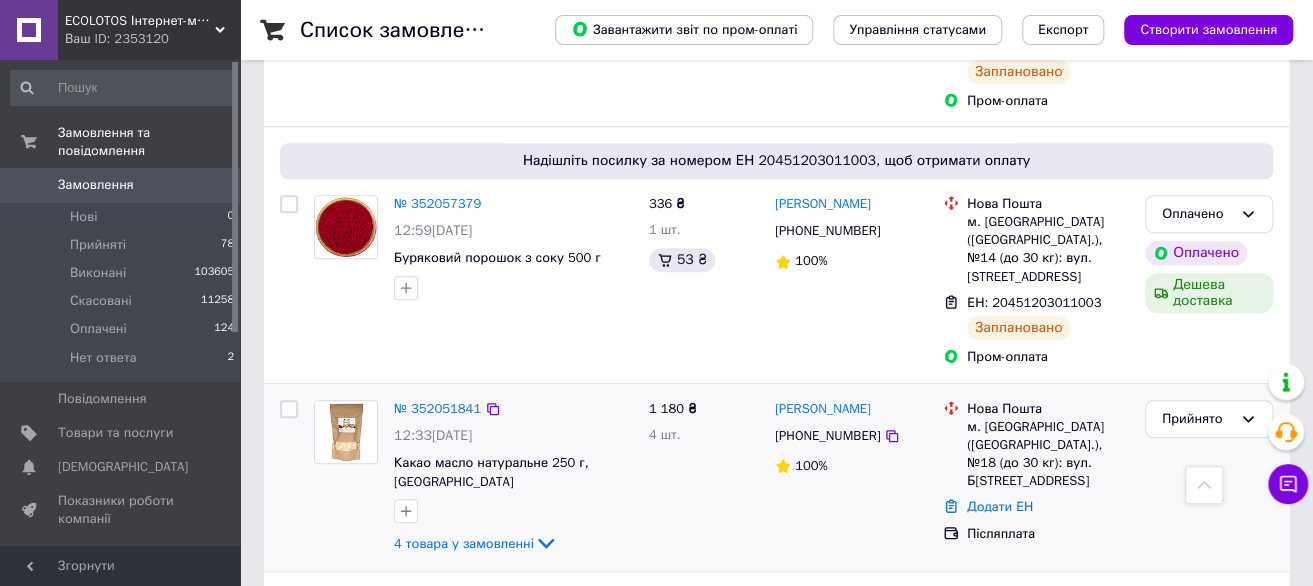 scroll, scrollTop: 600, scrollLeft: 0, axis: vertical 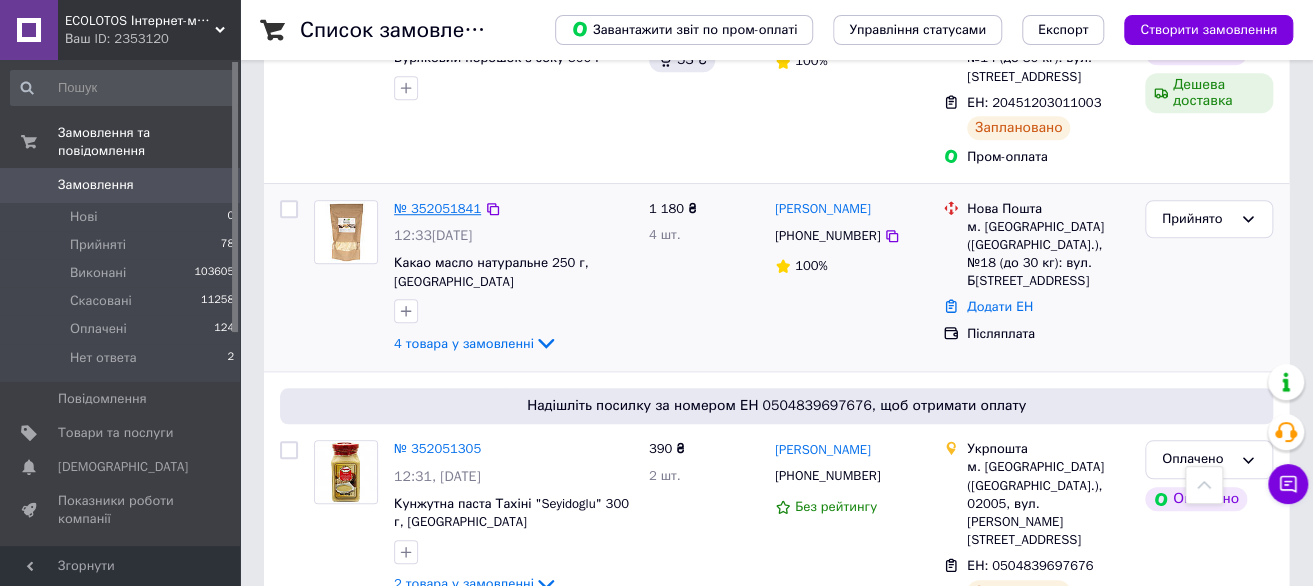 click on "№ 352051841" at bounding box center [437, 208] 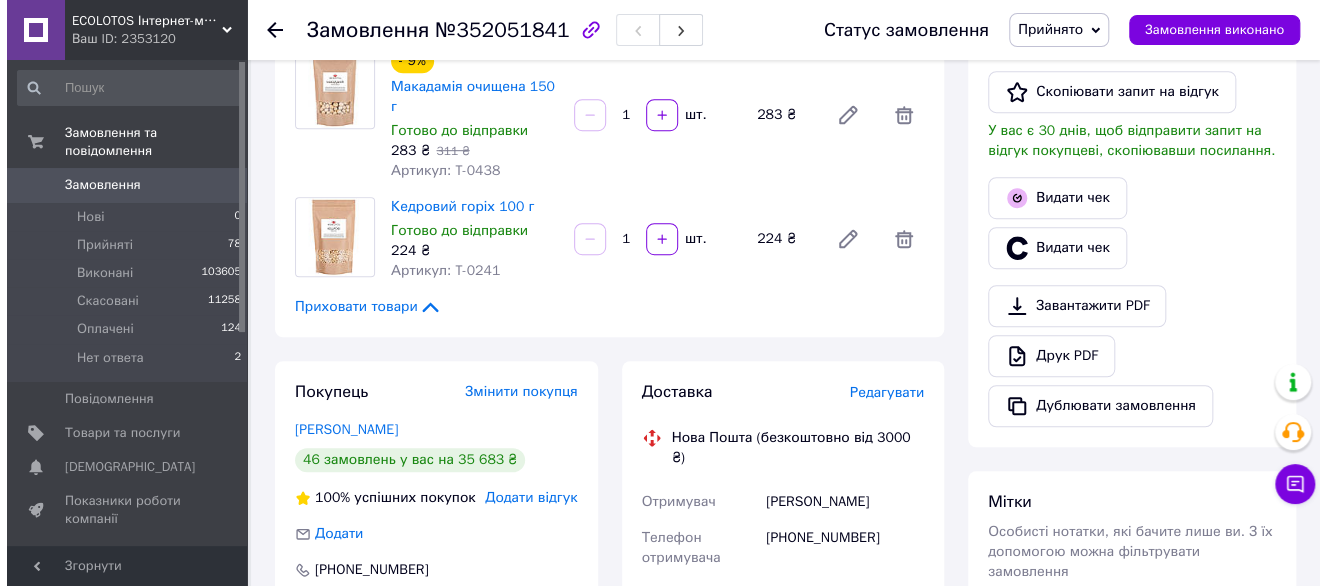 scroll, scrollTop: 500, scrollLeft: 0, axis: vertical 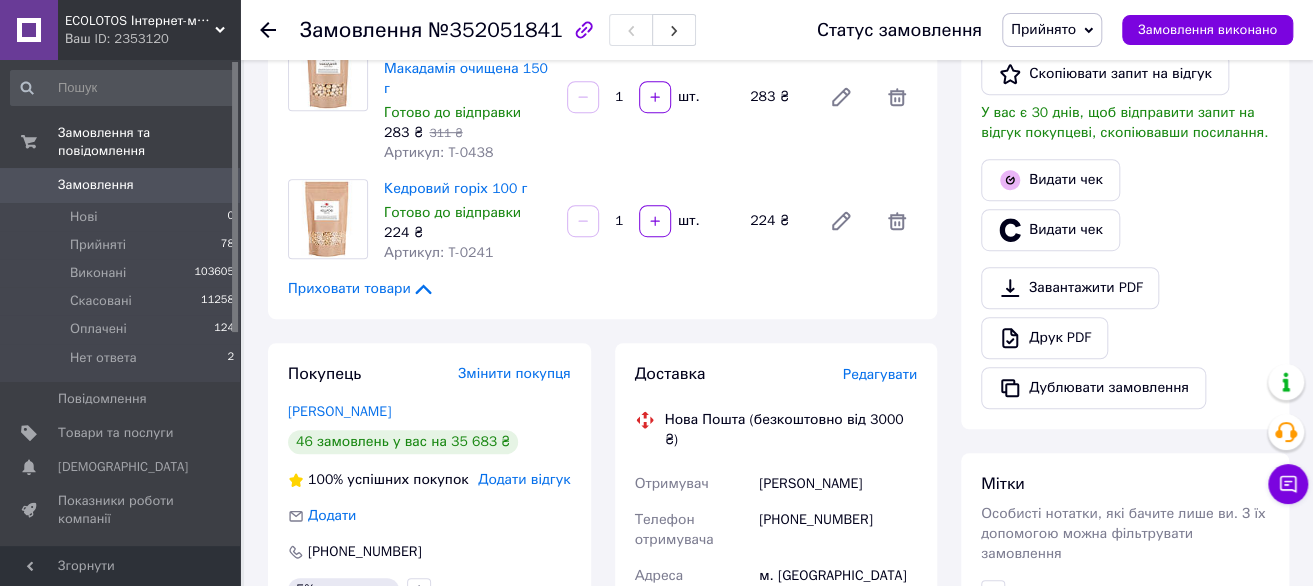 click on "Редагувати" at bounding box center (880, 374) 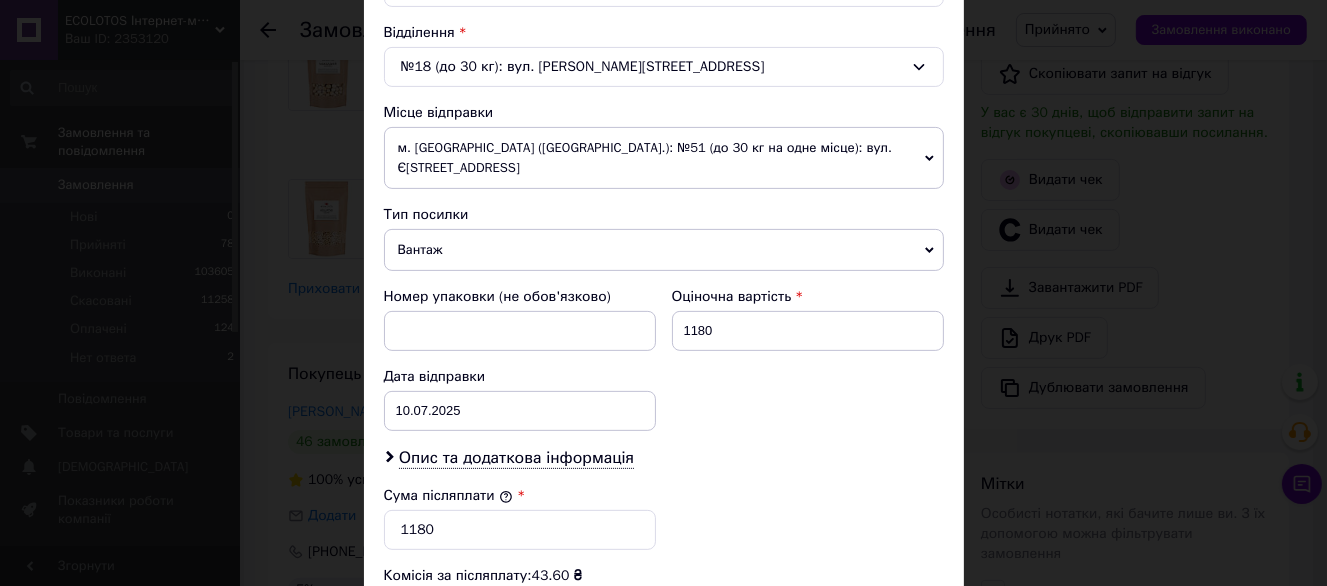 scroll, scrollTop: 800, scrollLeft: 0, axis: vertical 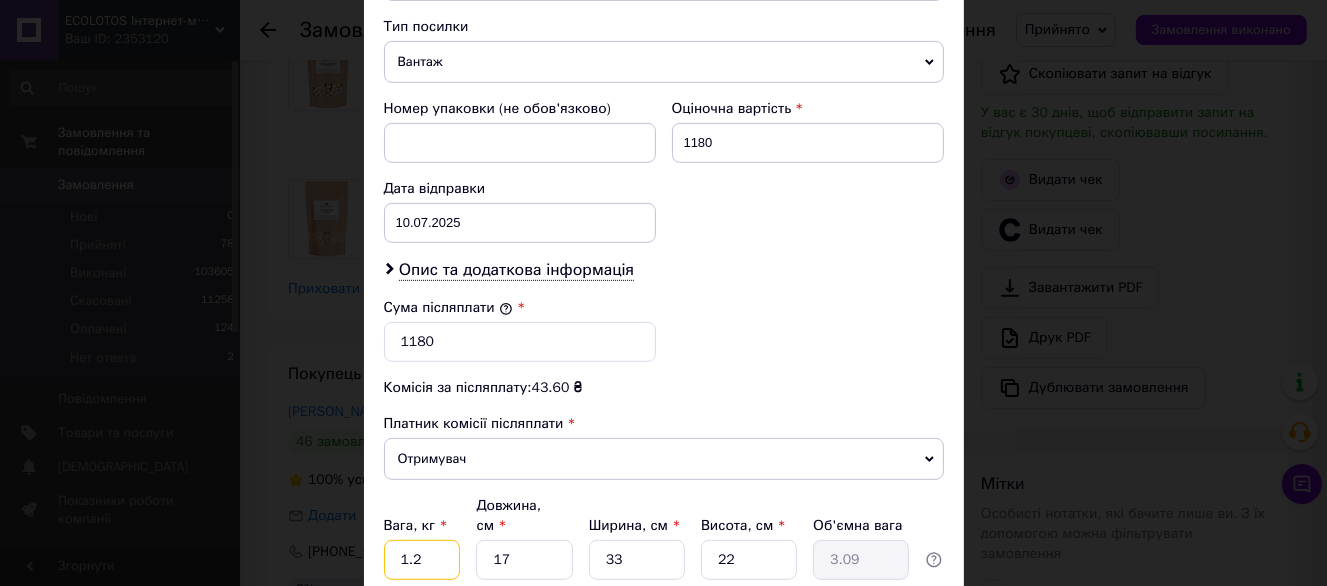 click on "1.2" at bounding box center (422, 560) 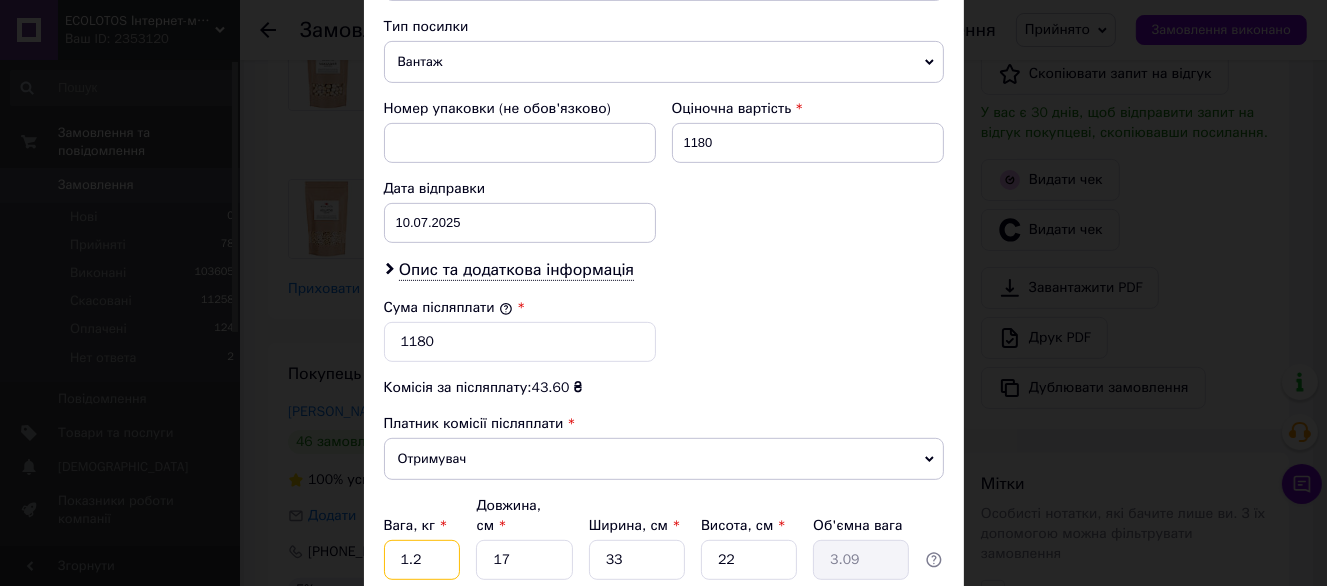 click on "1.2" at bounding box center (422, 560) 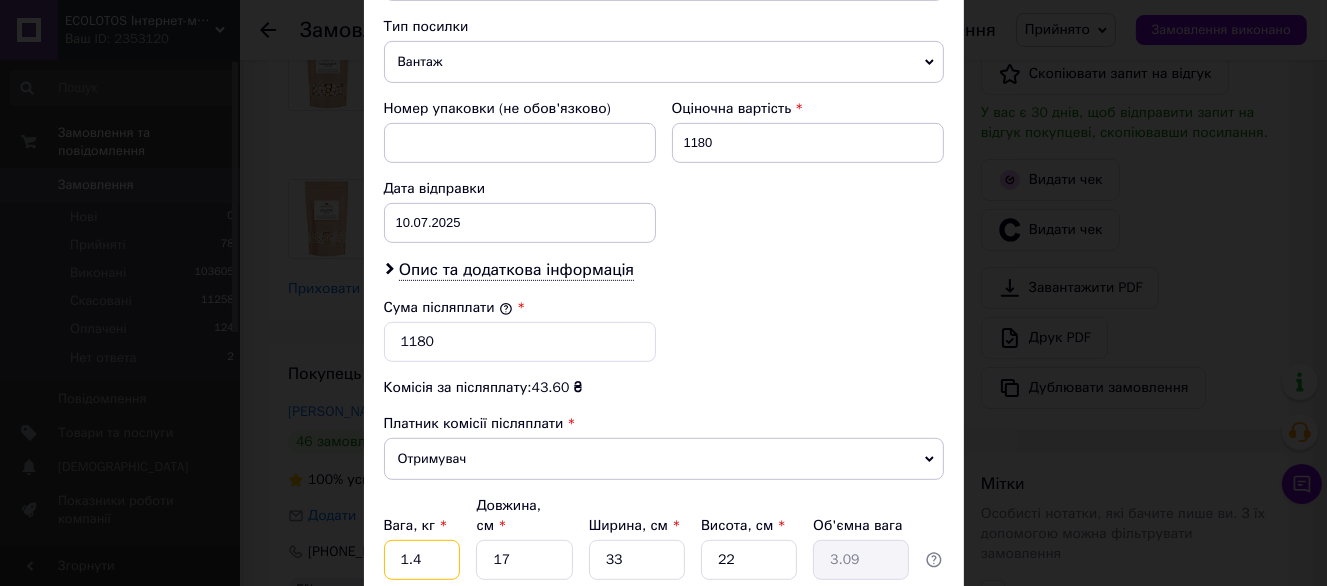 type on "1.4" 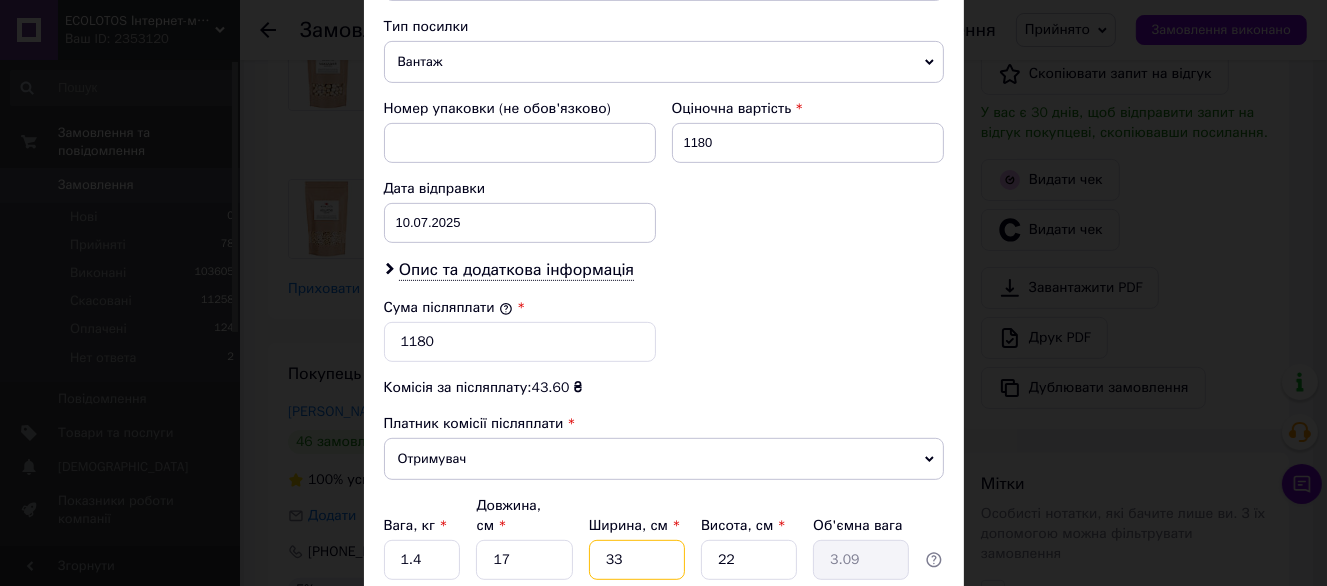 drag, startPoint x: 586, startPoint y: 524, endPoint x: 516, endPoint y: 512, distance: 71.021126 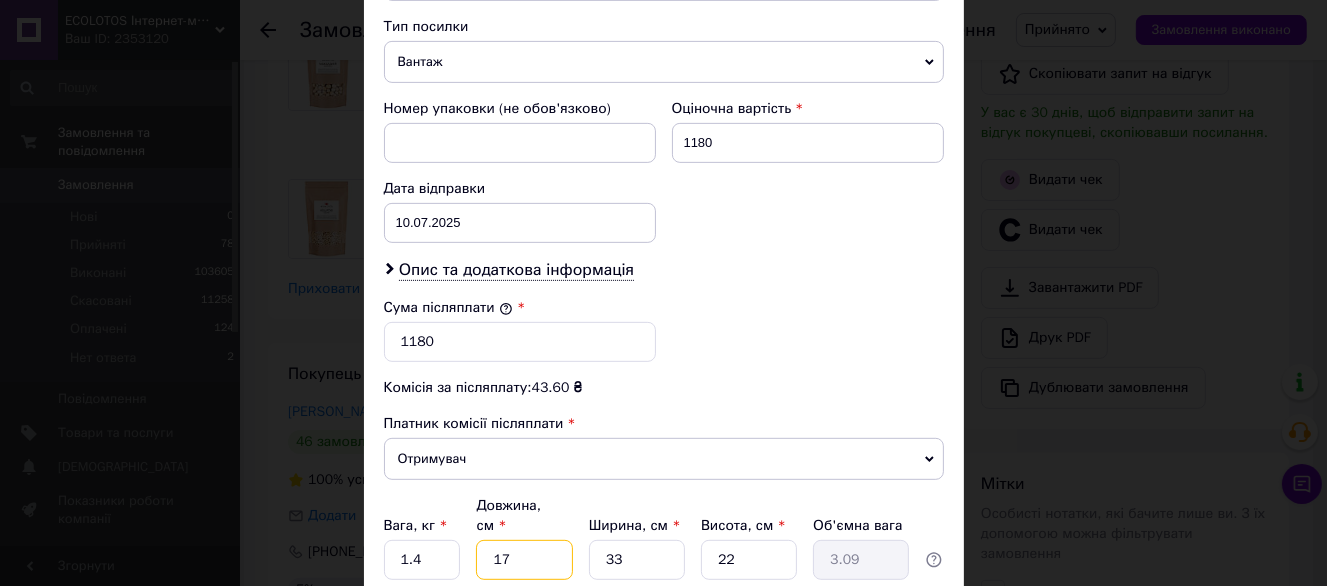 click on "17" at bounding box center (524, 560) 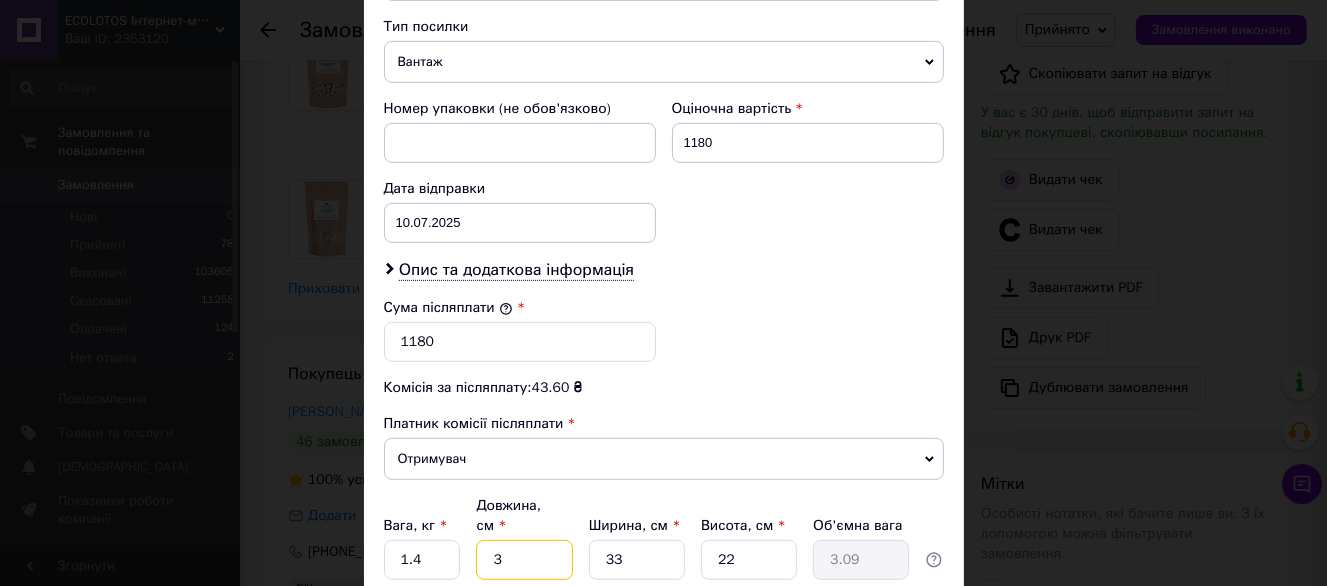 type on "0.54" 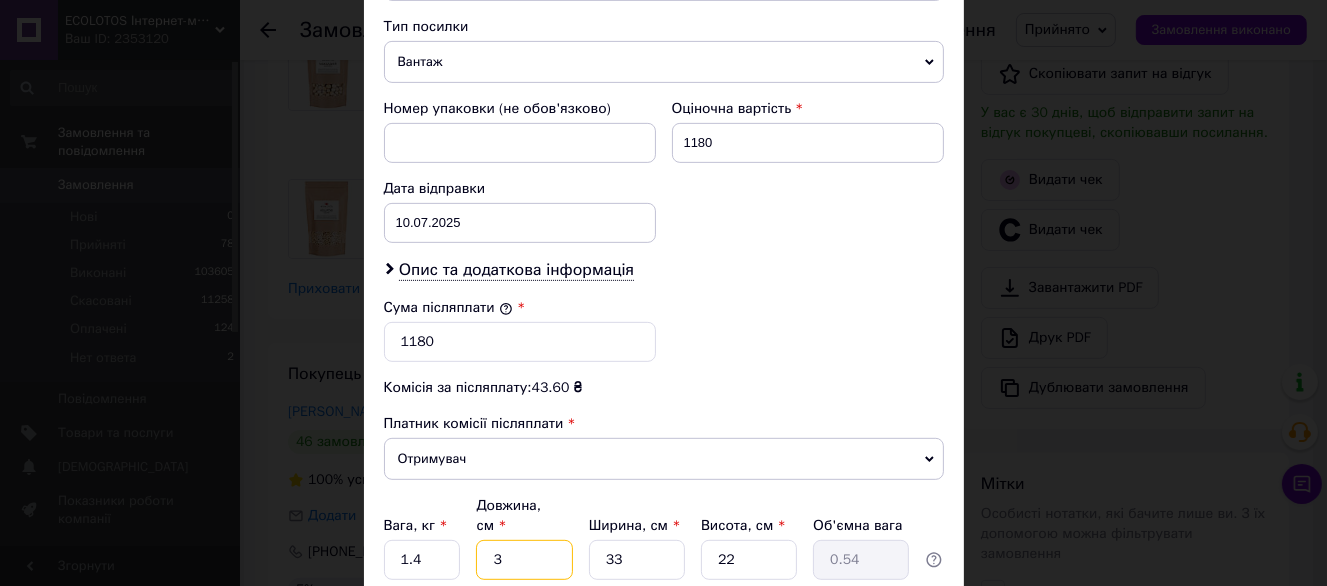 type on "34" 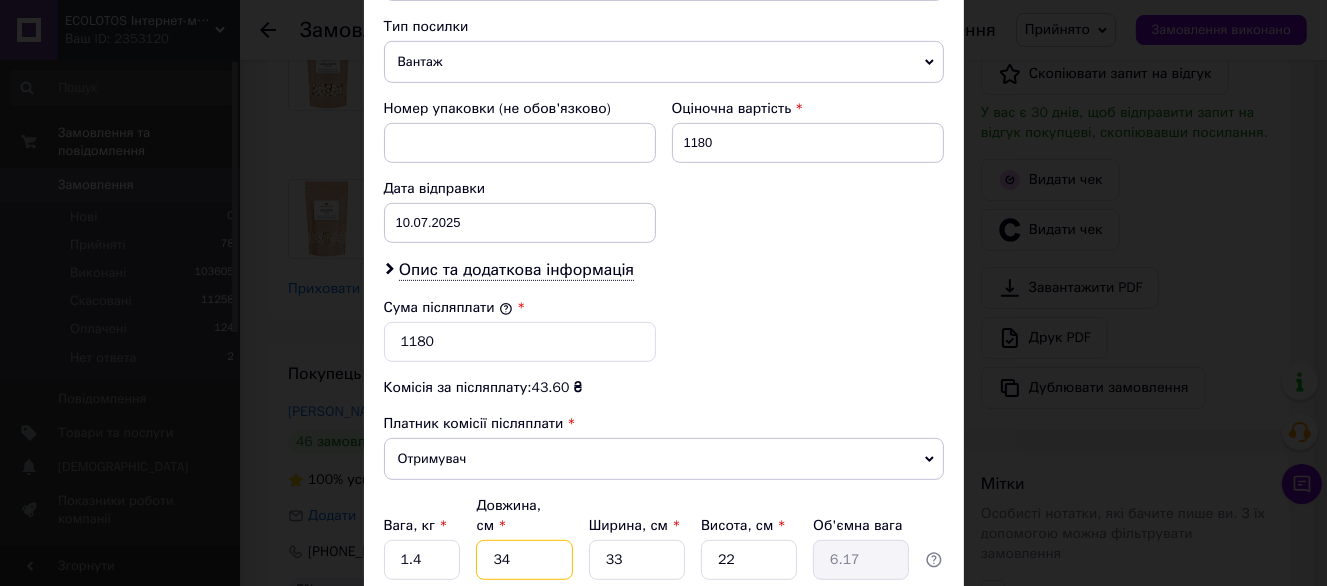 type on "34" 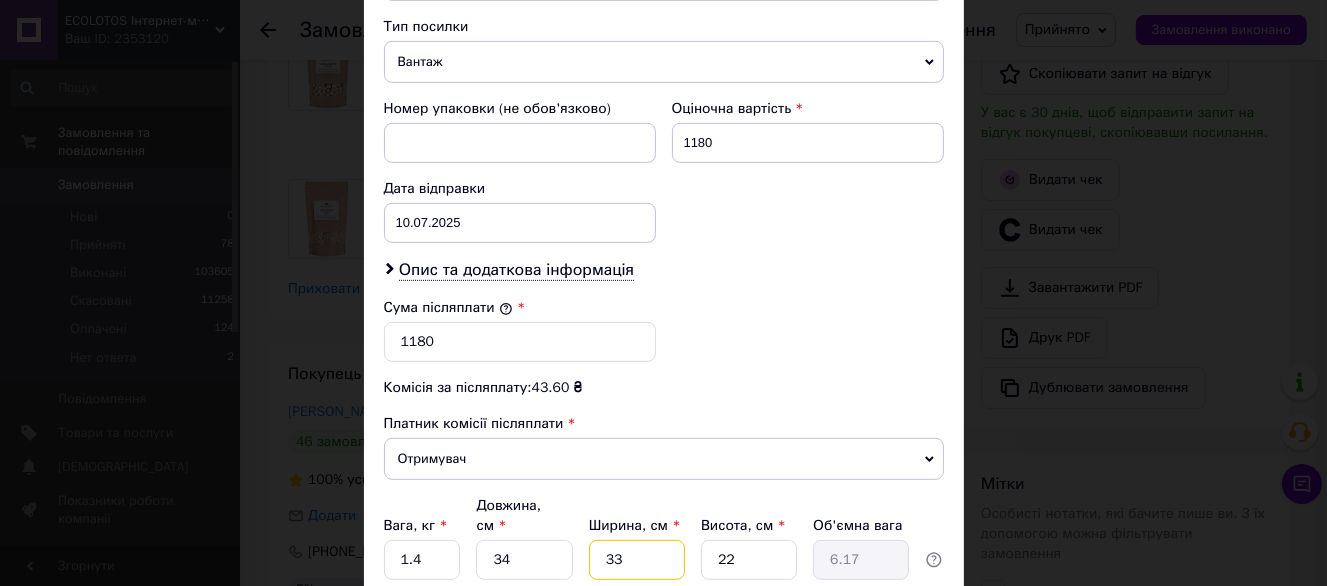 click on "33" at bounding box center (637, 560) 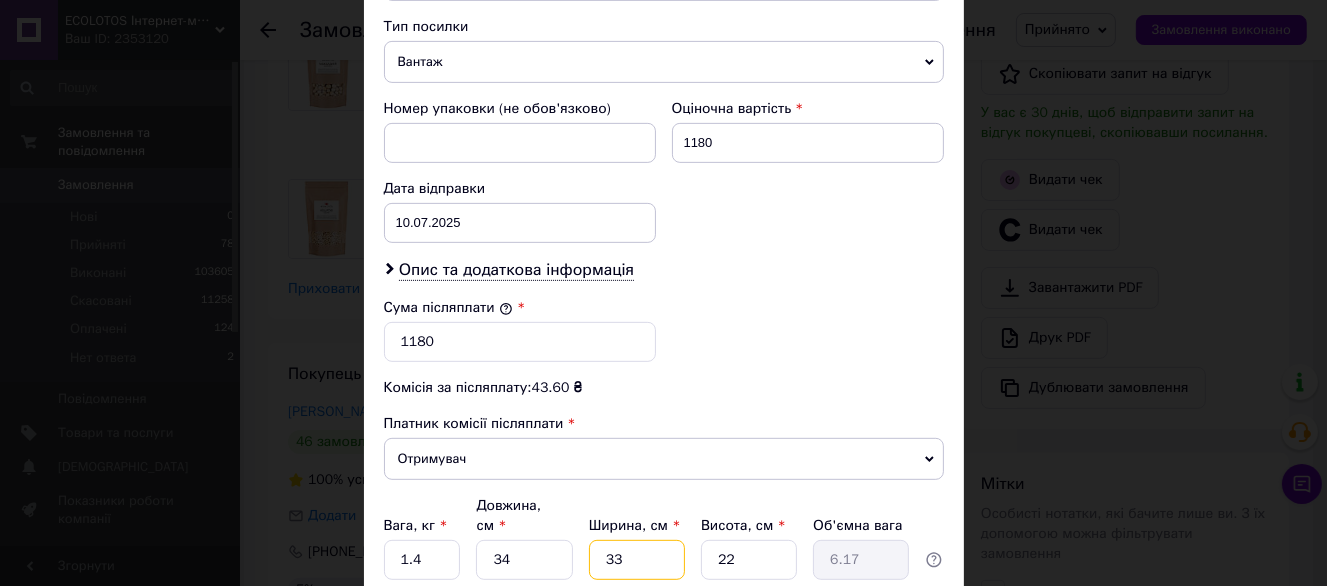 click on "33" at bounding box center (637, 560) 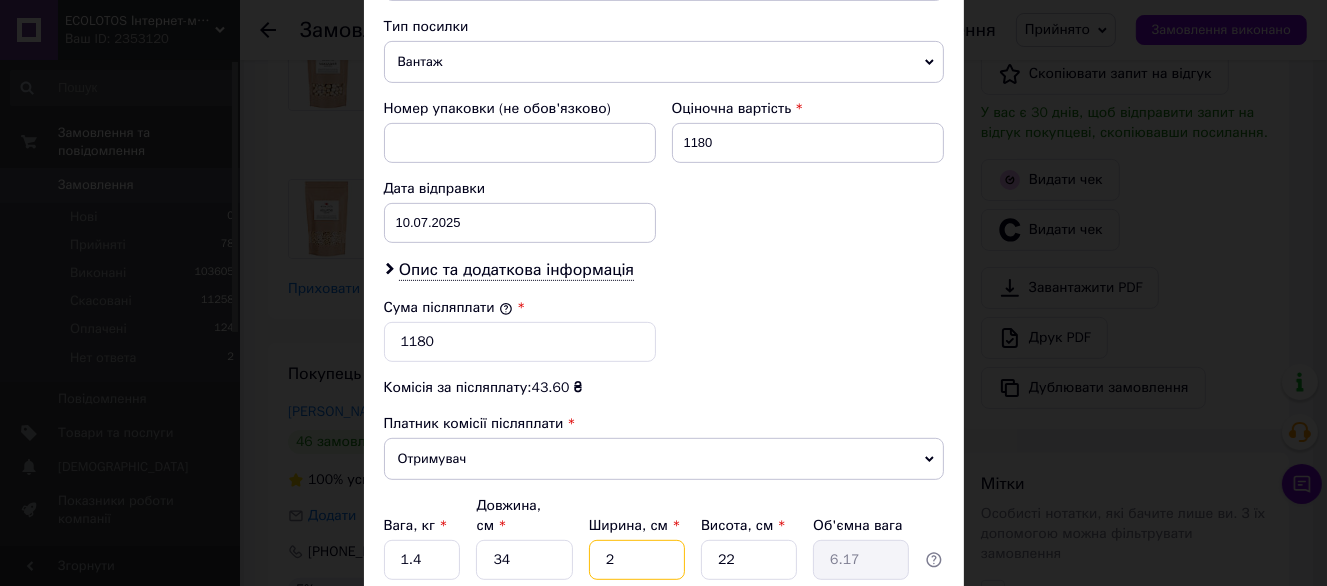 type on "0.37" 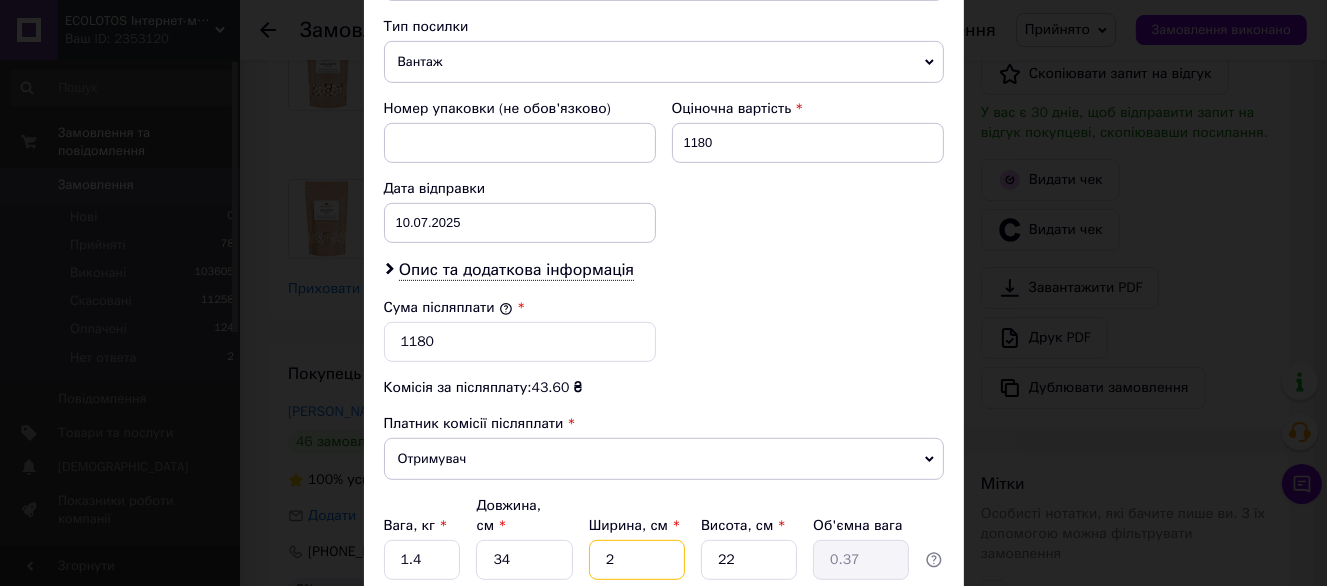 type on "24" 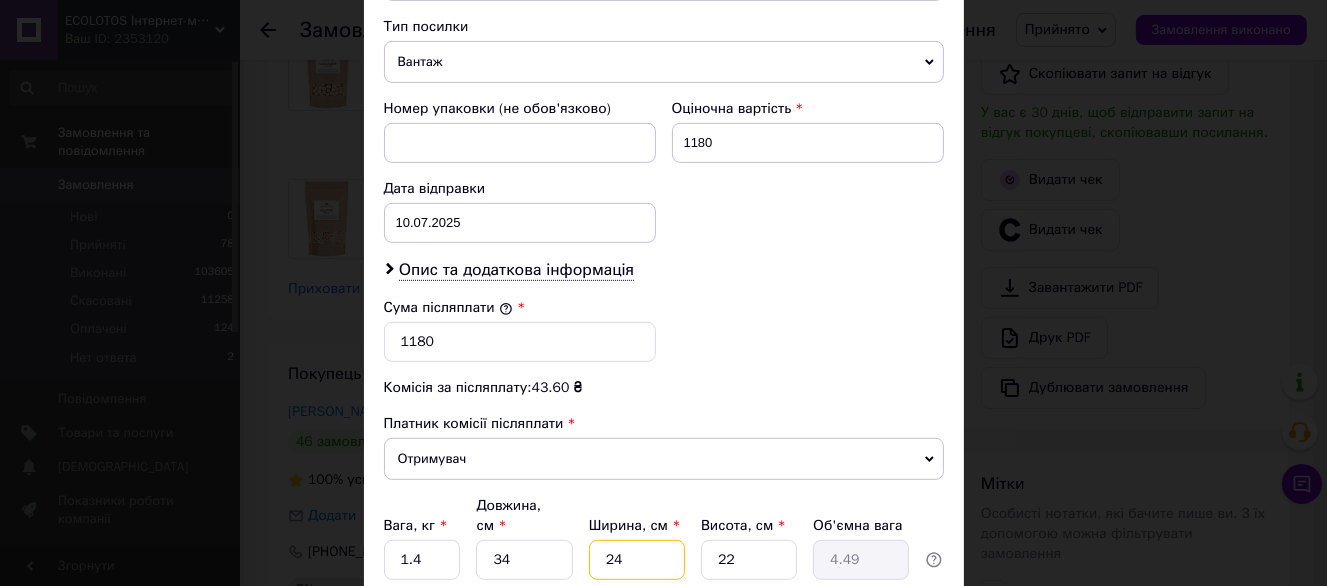 type on "24" 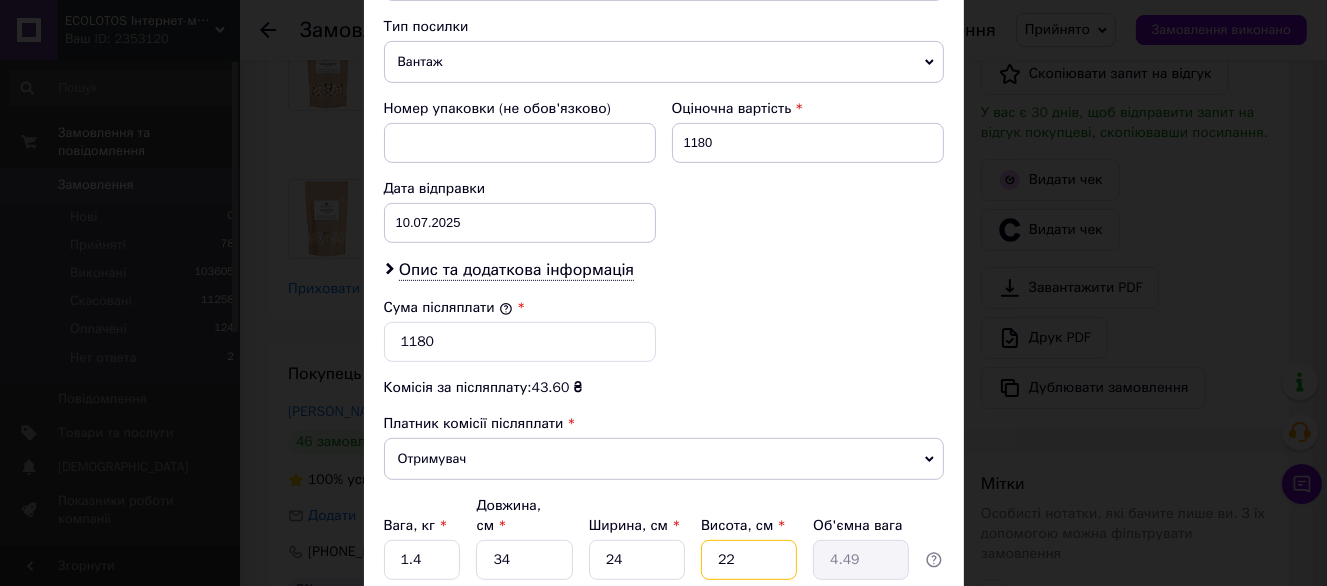 click on "22" at bounding box center (749, 560) 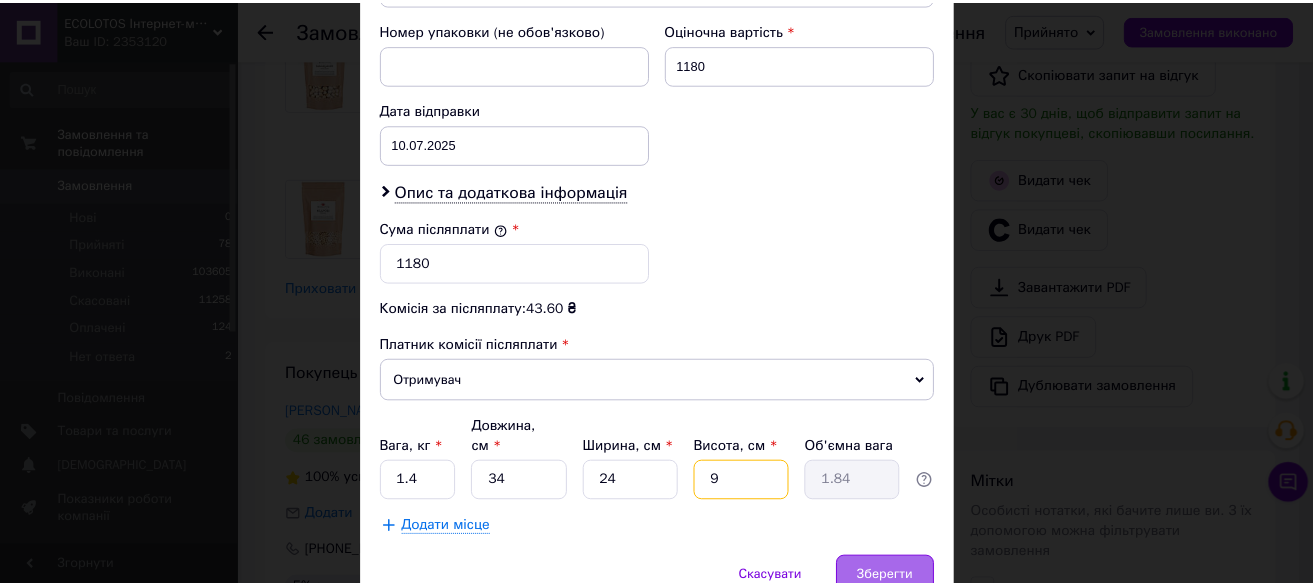 scroll, scrollTop: 937, scrollLeft: 0, axis: vertical 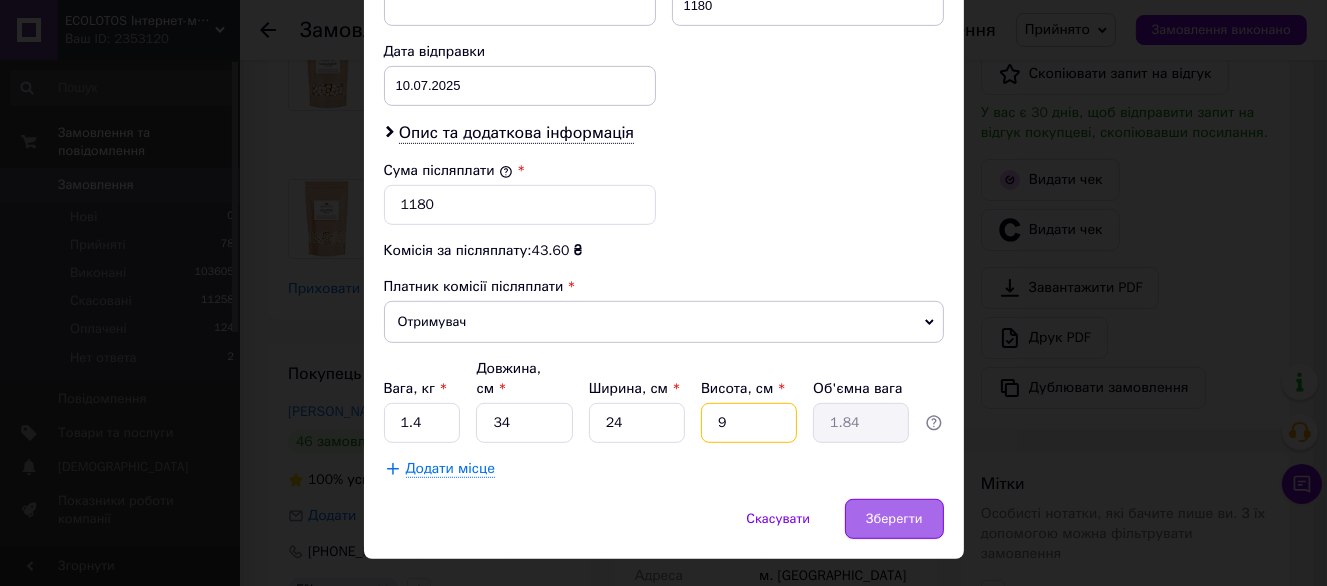 type on "9" 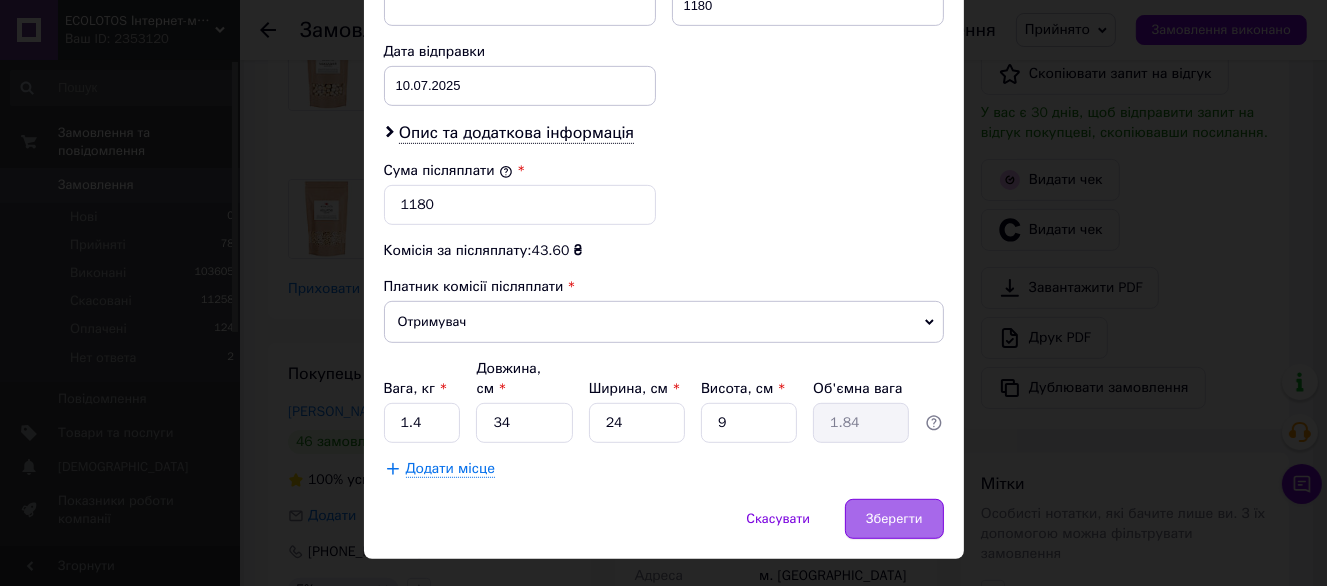 click on "Зберегти" at bounding box center (894, 519) 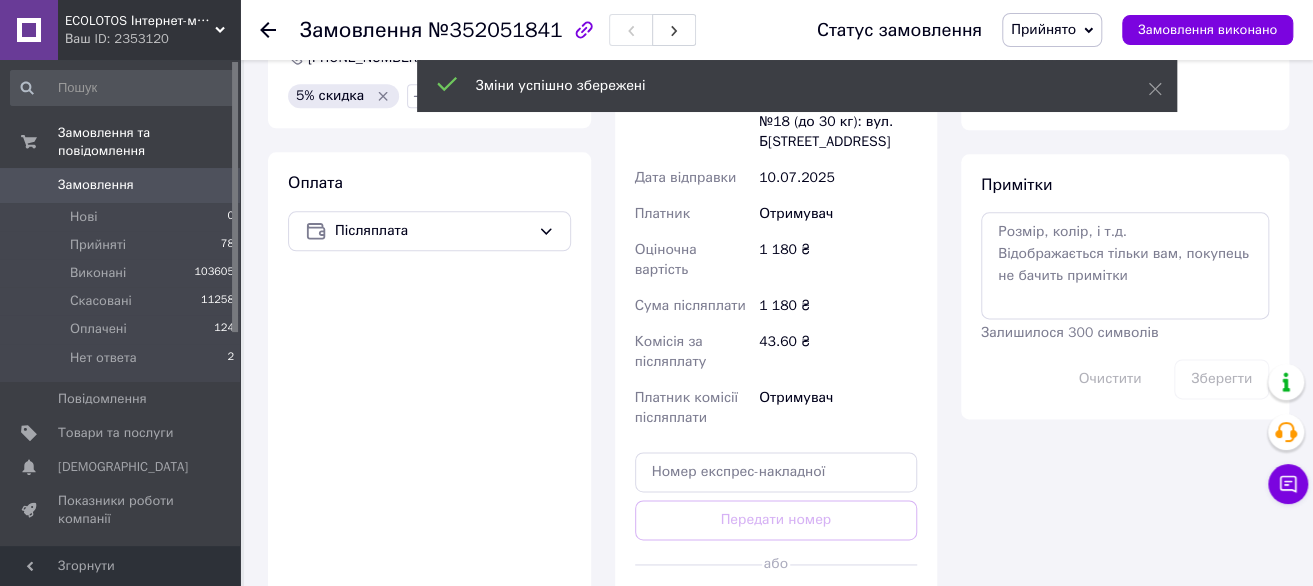 scroll, scrollTop: 1000, scrollLeft: 0, axis: vertical 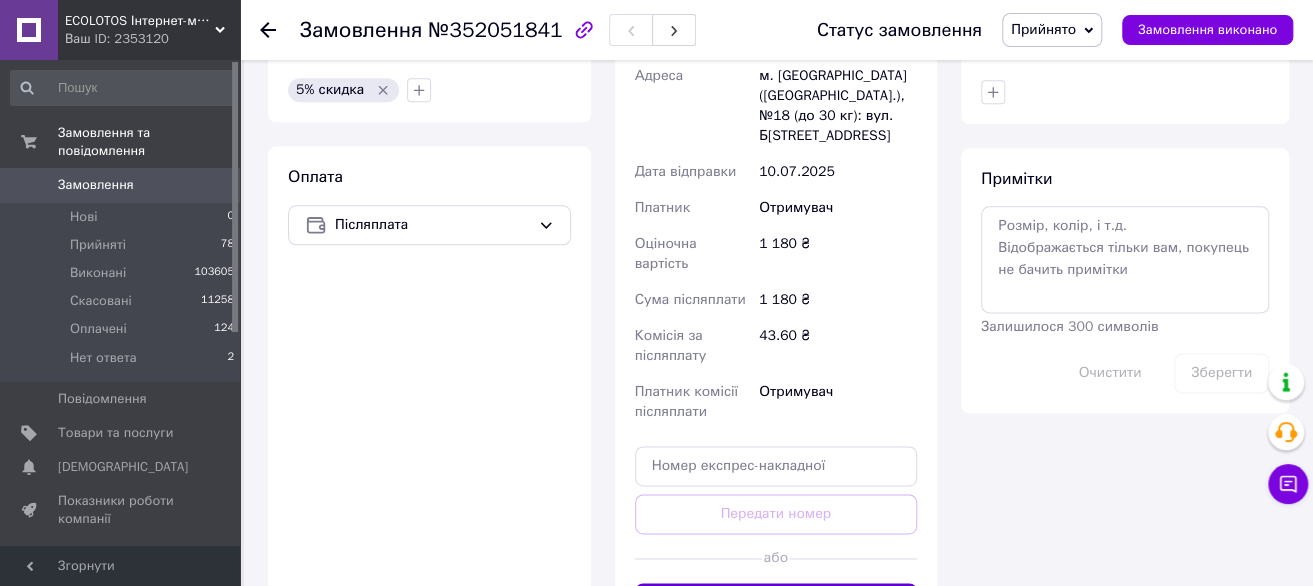 click on "Згенерувати ЕН" at bounding box center [776, 603] 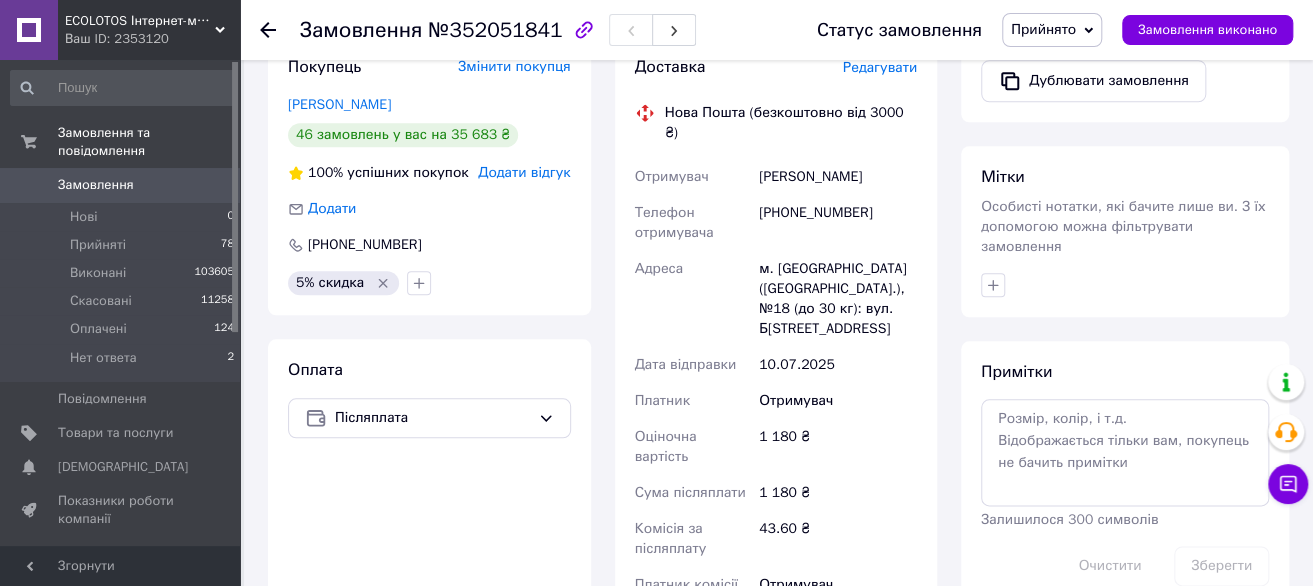 scroll, scrollTop: 700, scrollLeft: 0, axis: vertical 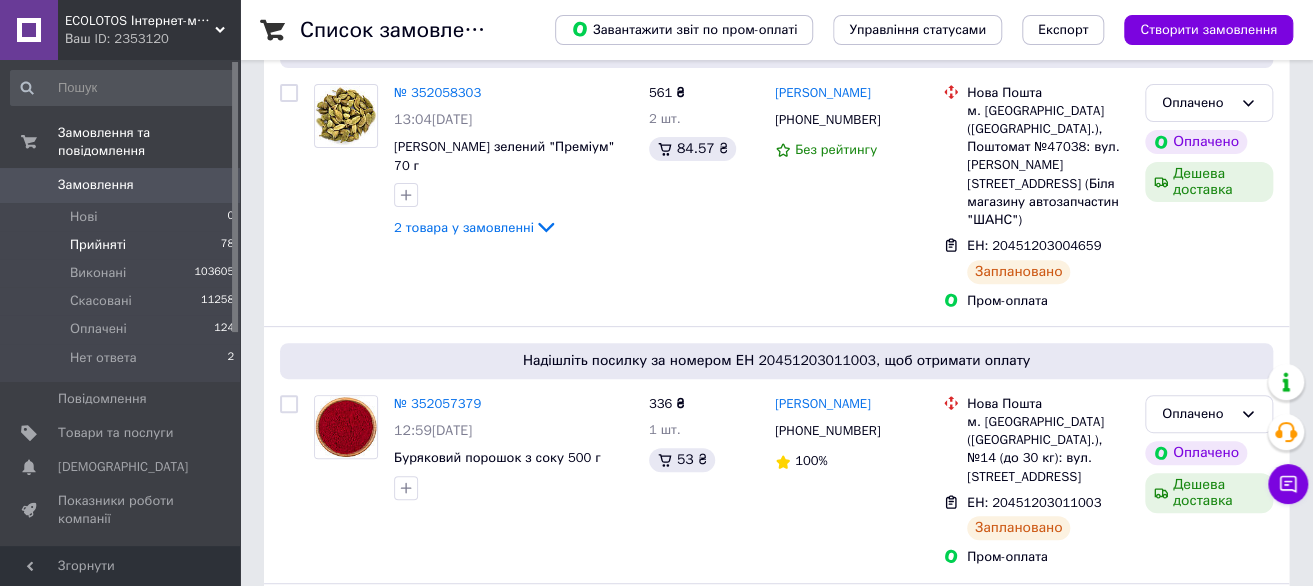 click on "Прийняті 78" at bounding box center [123, 245] 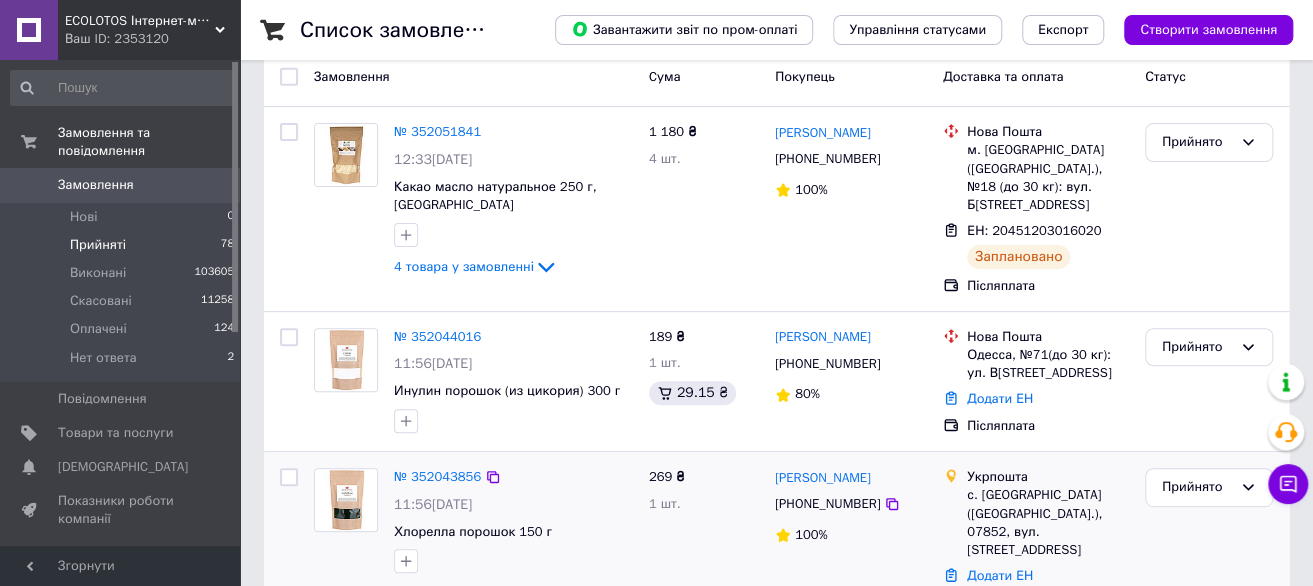 scroll, scrollTop: 300, scrollLeft: 0, axis: vertical 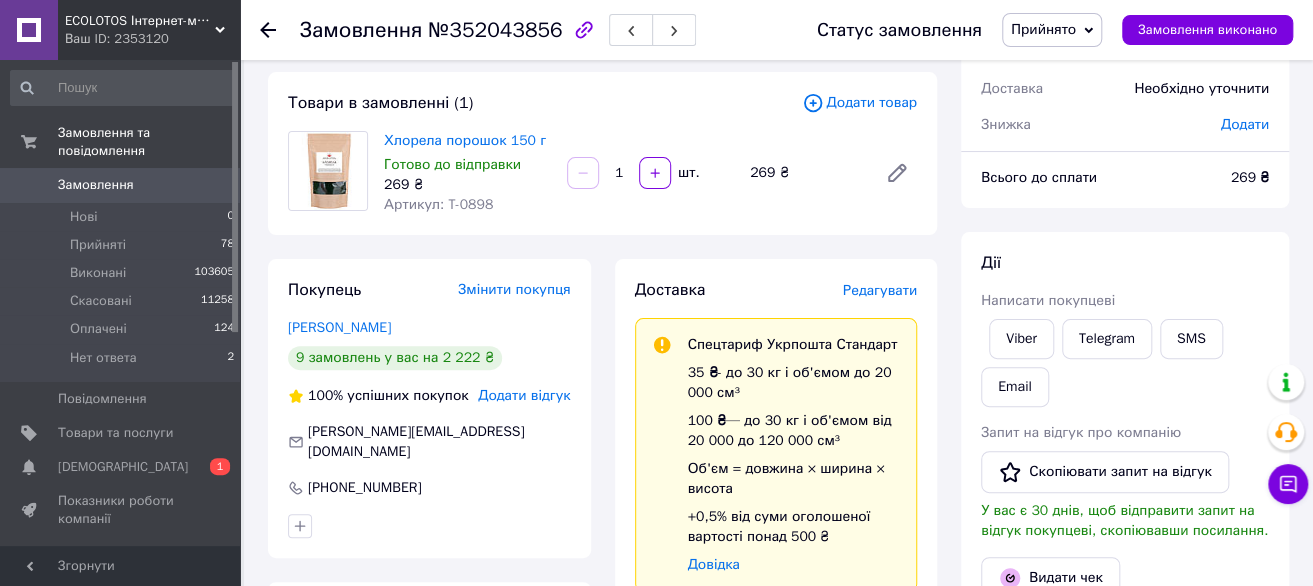 click on "Редагувати" at bounding box center (880, 290) 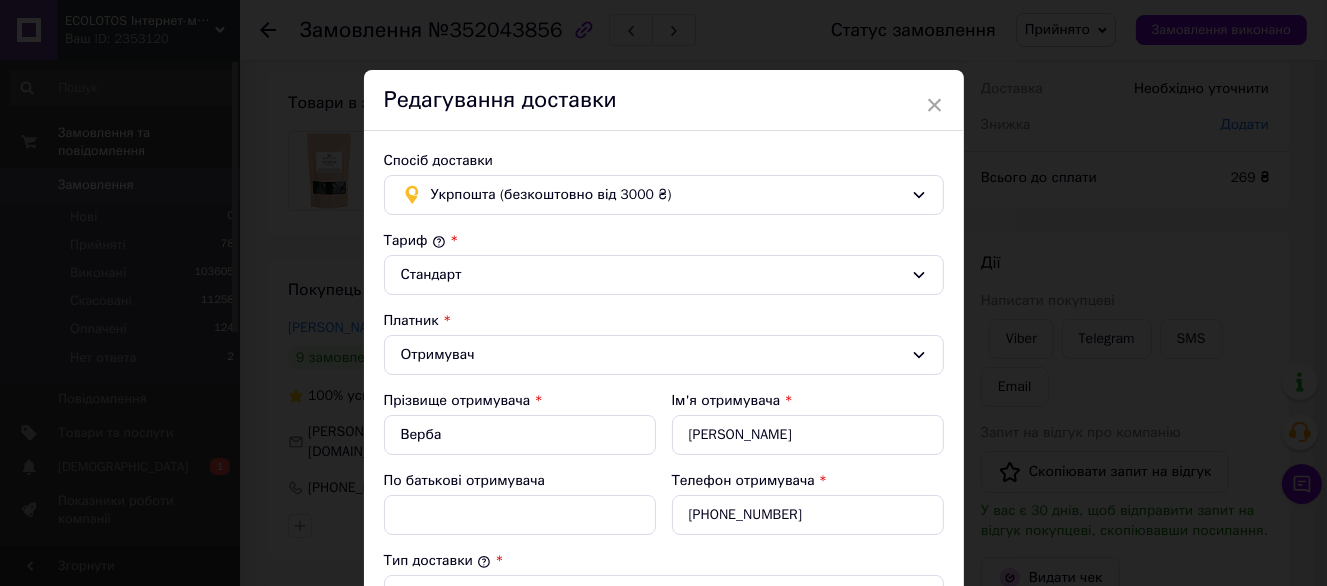 scroll, scrollTop: 700, scrollLeft: 0, axis: vertical 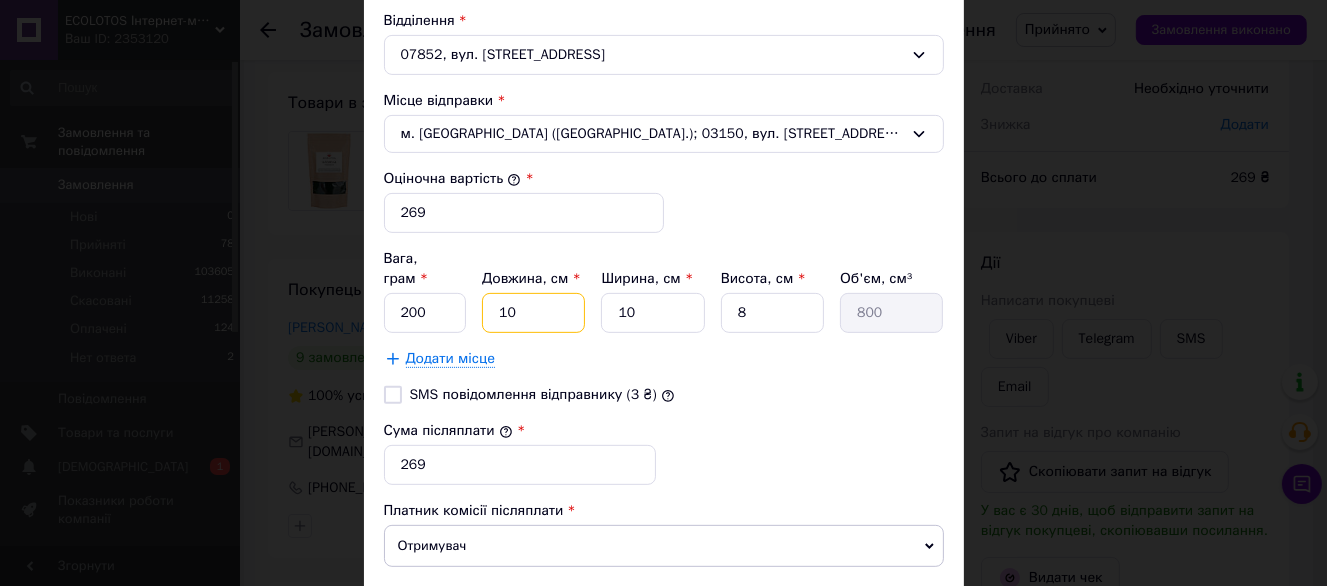 click on "10" at bounding box center [533, 313] 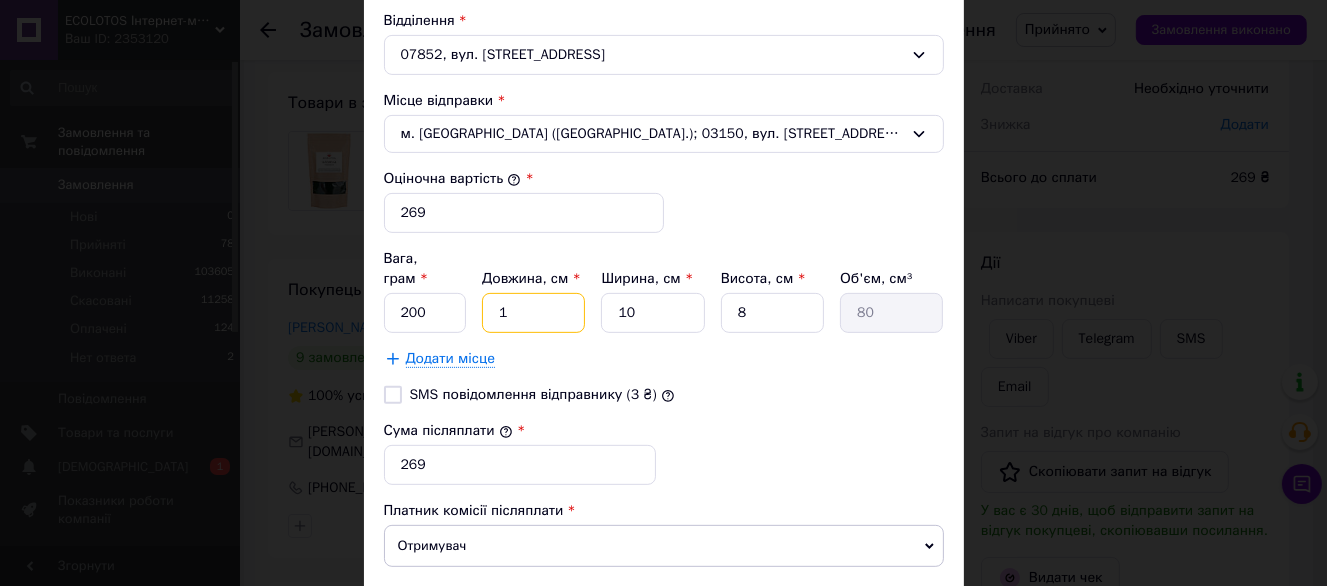 type on "17" 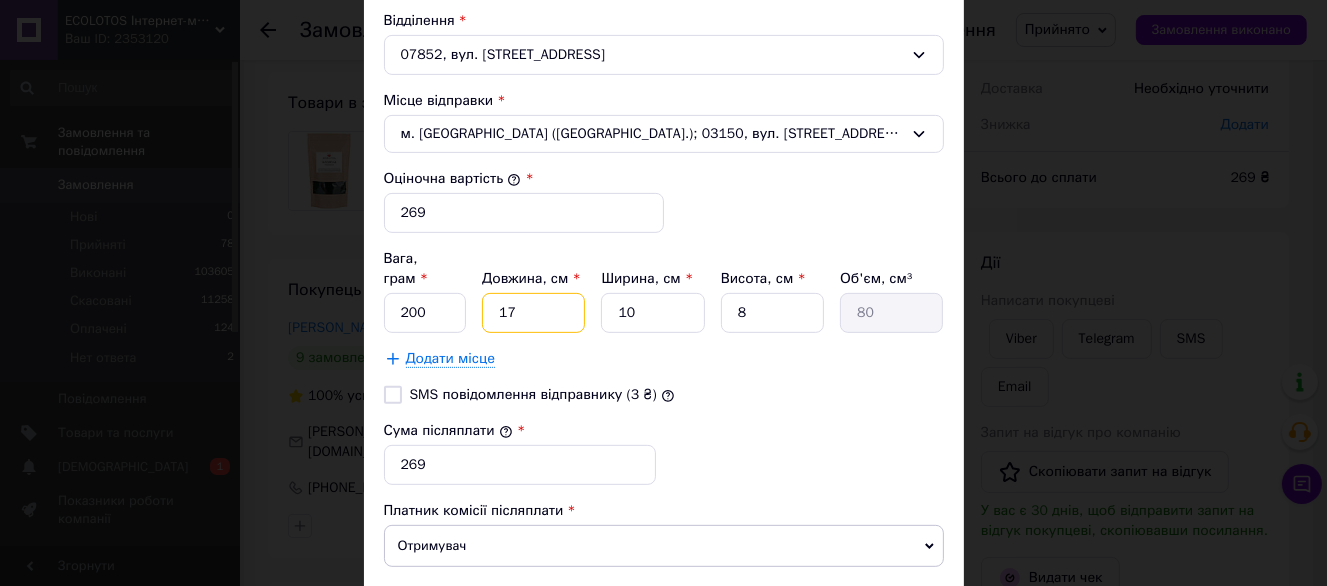 type on "1360" 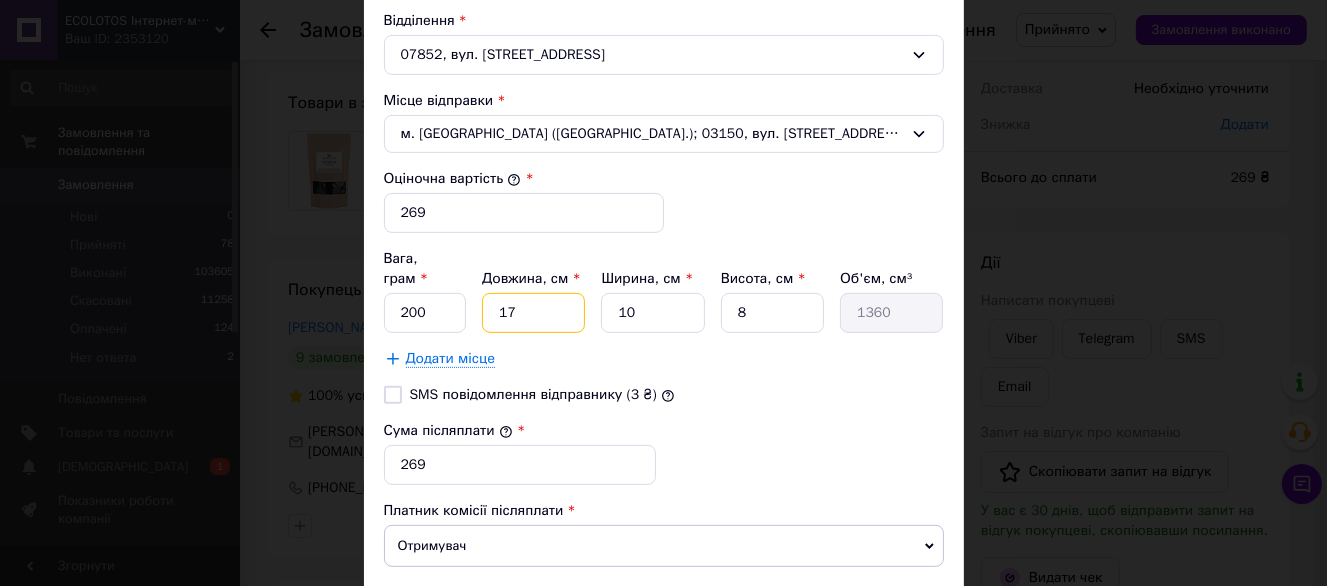 type on "17" 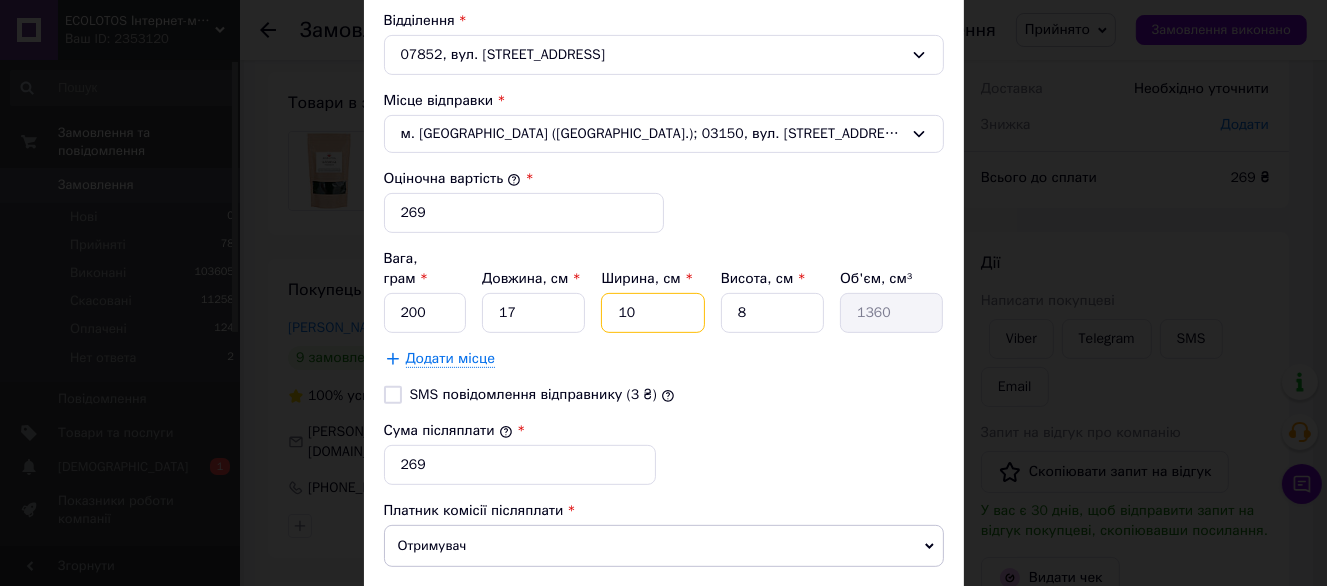 click on "10" at bounding box center [652, 313] 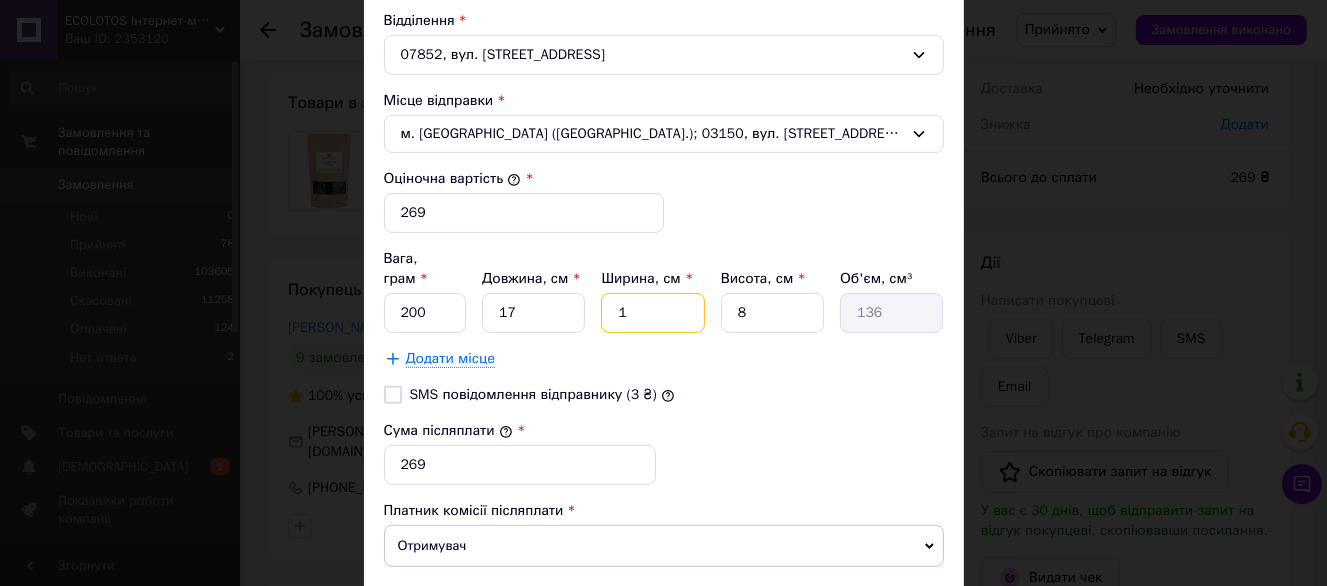 type on "12" 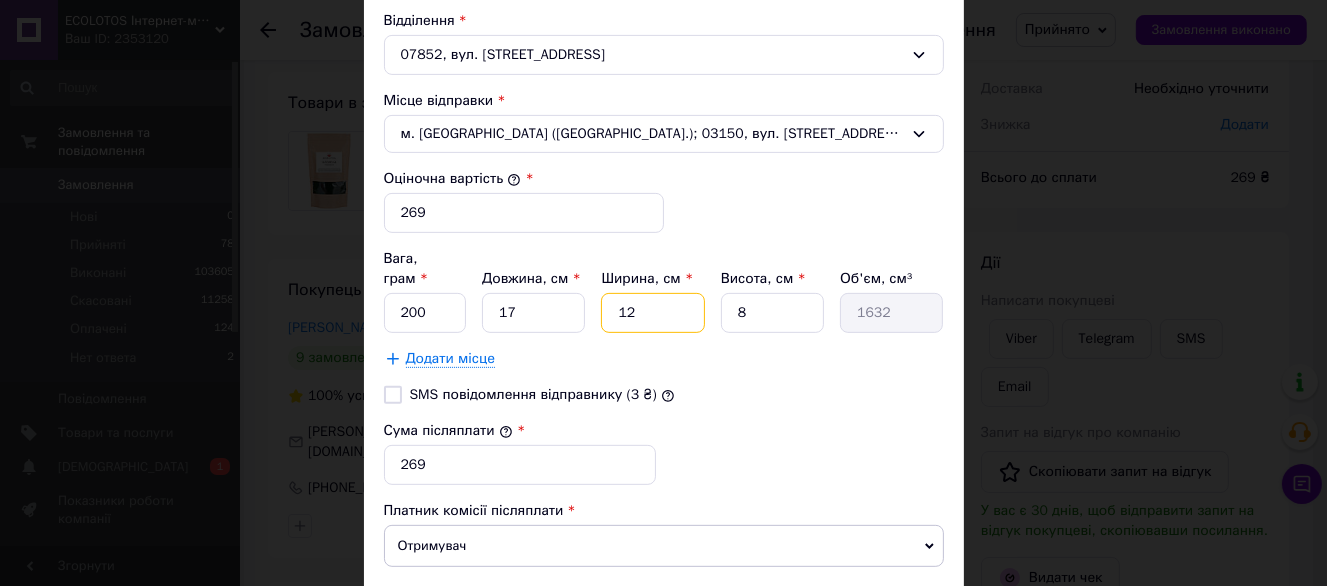 type on "12" 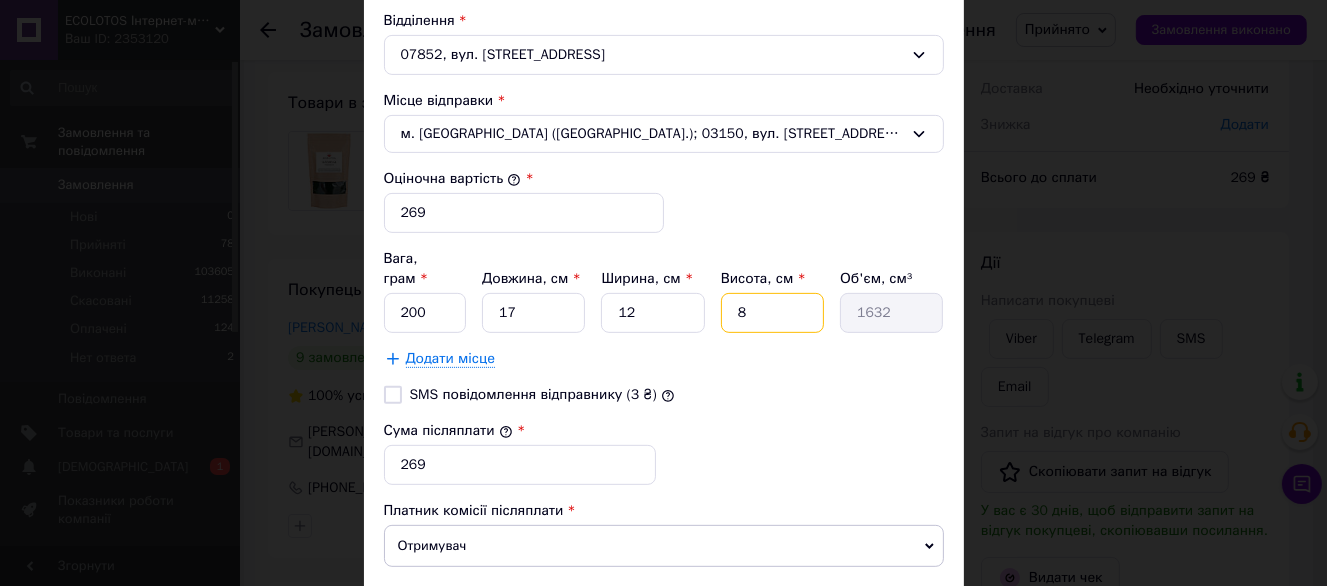 click on "8" at bounding box center [772, 313] 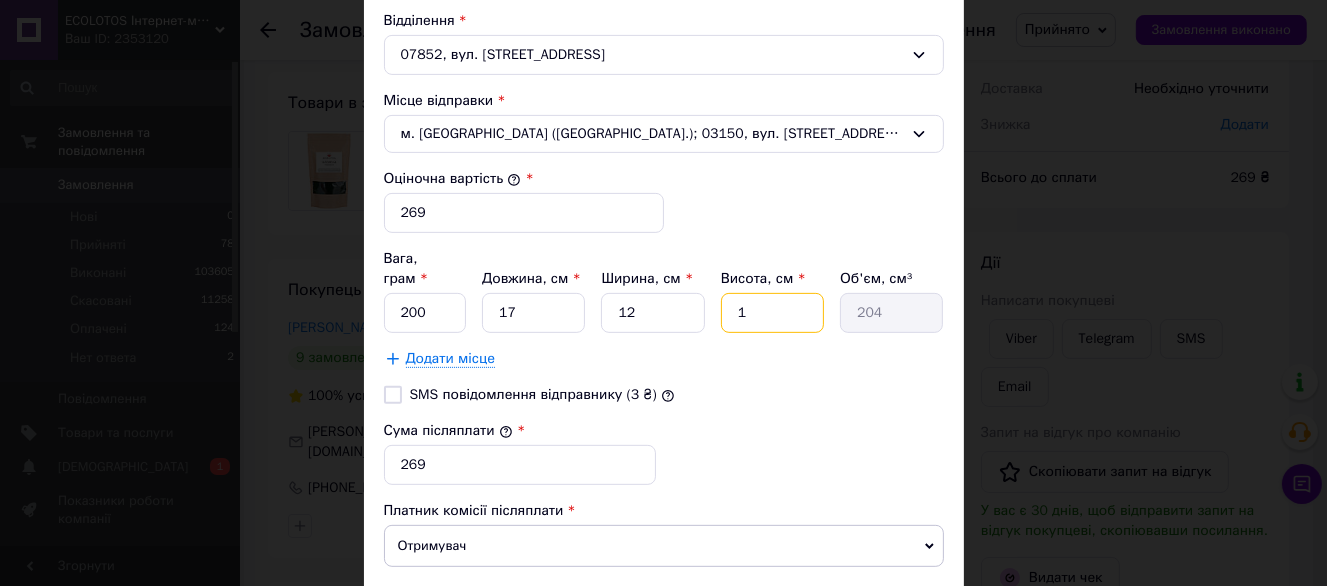 type on "10" 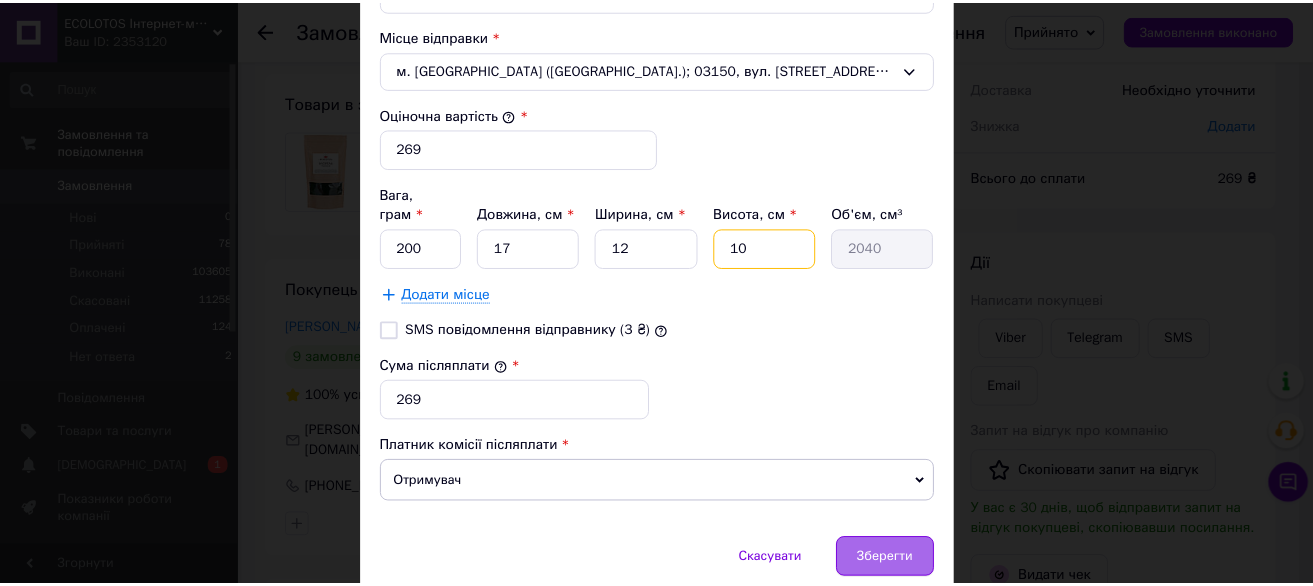 scroll, scrollTop: 825, scrollLeft: 0, axis: vertical 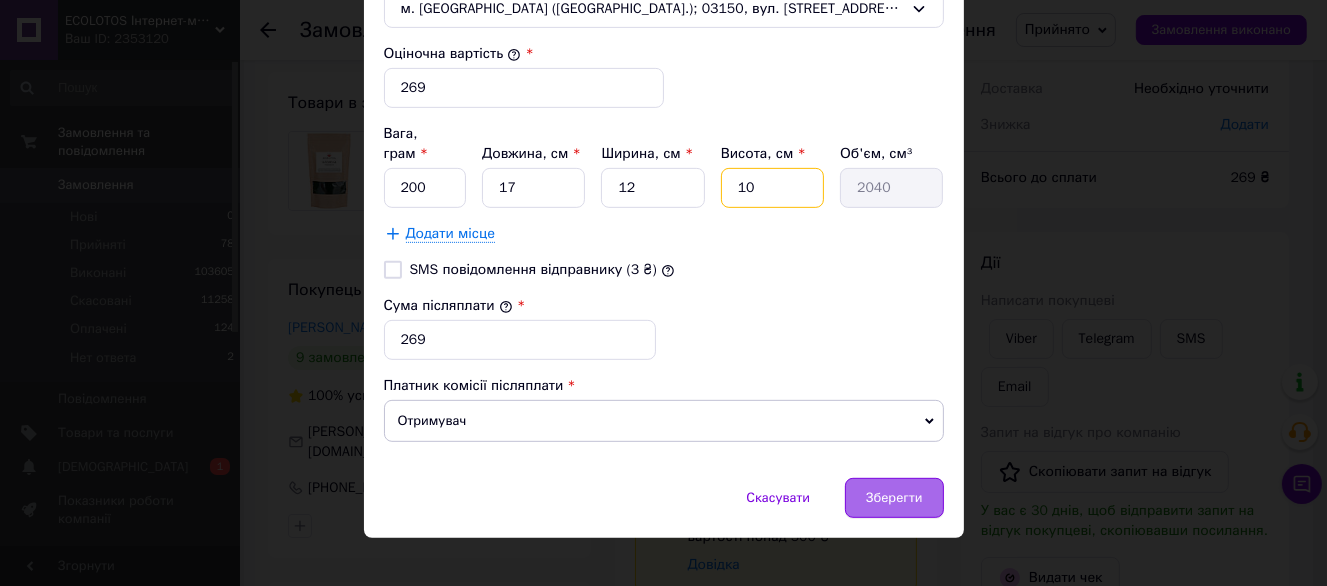 type on "10" 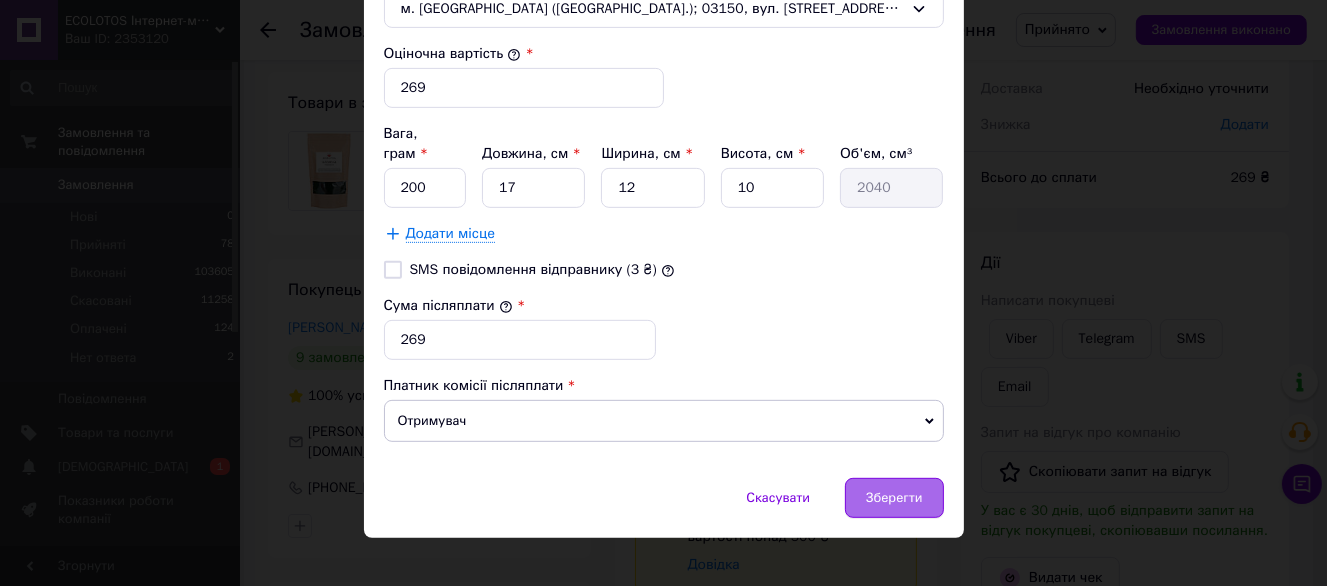 click on "Зберегти" at bounding box center (894, 498) 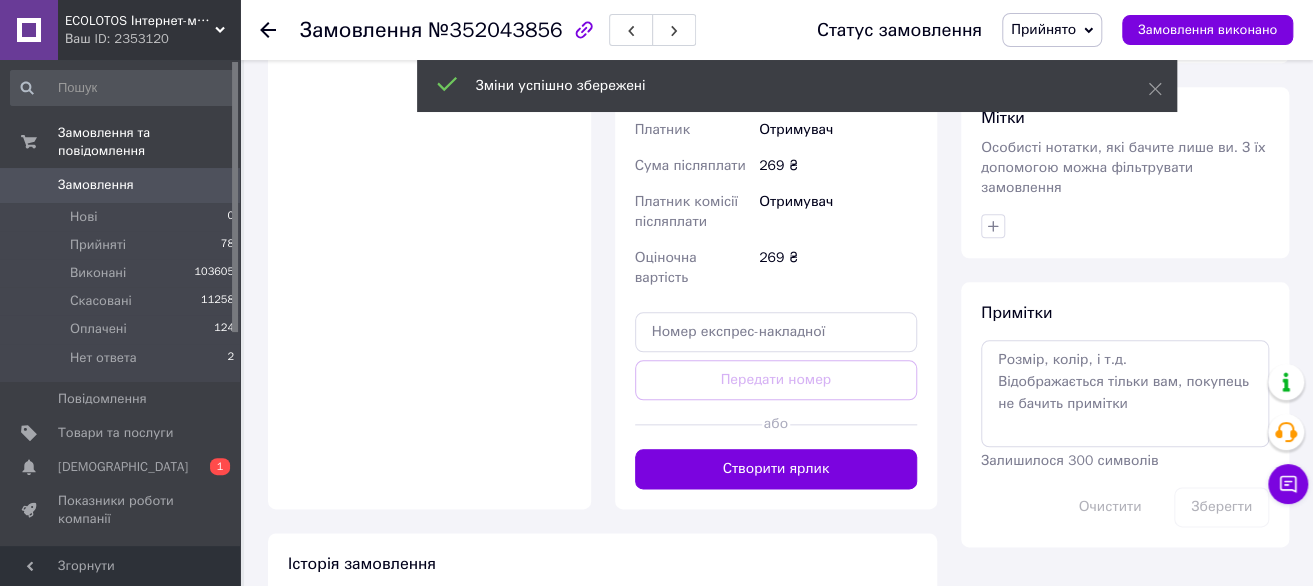 scroll, scrollTop: 1000, scrollLeft: 0, axis: vertical 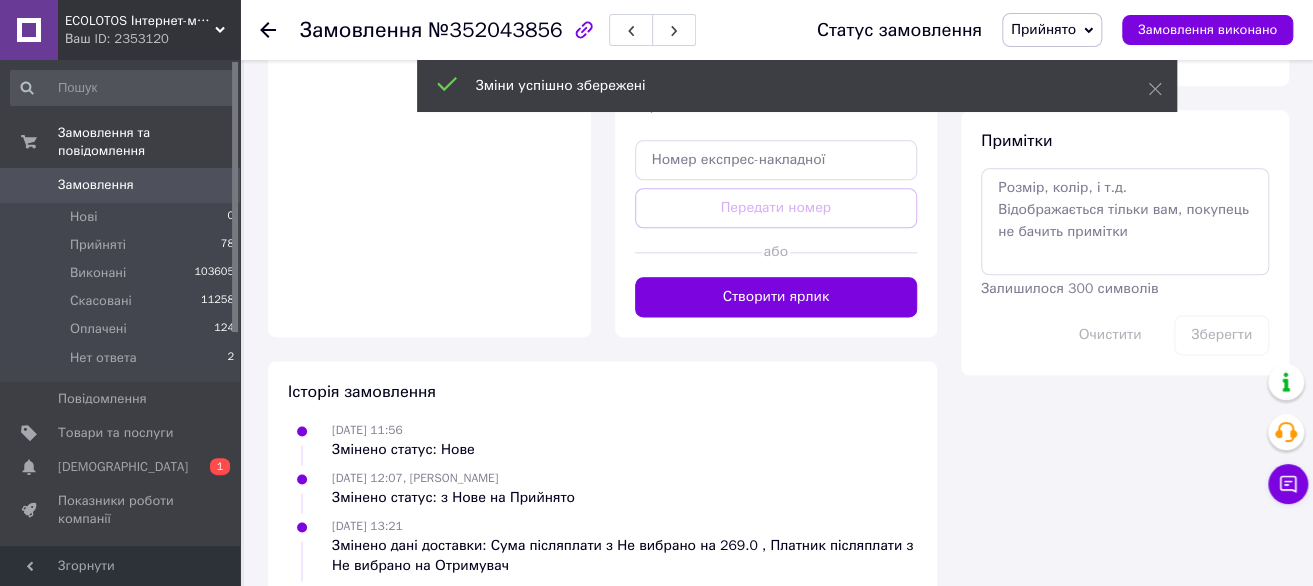 click on "Доставка Редагувати Спецтариф Укрпошта Стандарт 35 ₴  - до 30 кг і об'ємом до 20 000 см³ 100 ₴  — до 30 кг і об'ємом від 20 000 до 120 000 см³ Об'єм = довжина × ширина × висота +0,5% від суми оголошеної вартості понад 500 ₴ Довідка Укрпошта (безкоштовно від 3000 ₴) Тариф Стандарт Отримувач Алина Верба +380507023956 Адреса с. Микуличі (Київська обл.), 07852, вул. Центральна, 5 Платник Отримувач Сума післяплати 269 ₴ Платник комісії післяплати Отримувач Оціночна вартість 269 ₴ Передати номер або Створити ярлик Тариф     * Стандарт Платник   * Отримувач Прізвище отримувача   * Верба   * Алина   *" at bounding box center (776, -152) 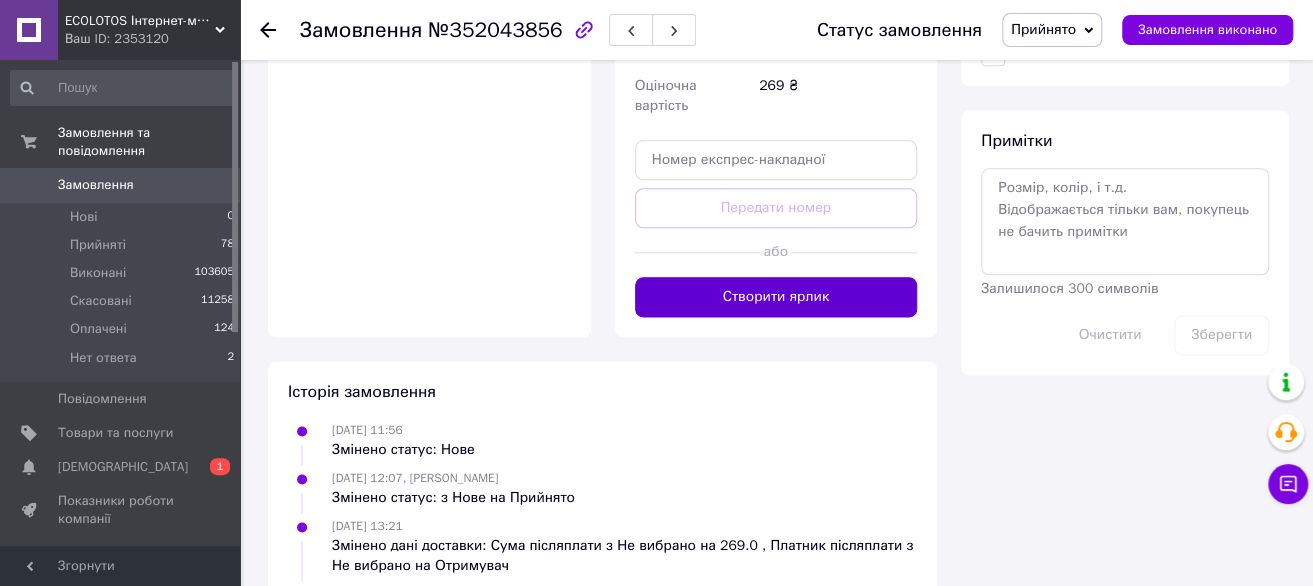 click on "Створити ярлик" at bounding box center [776, 297] 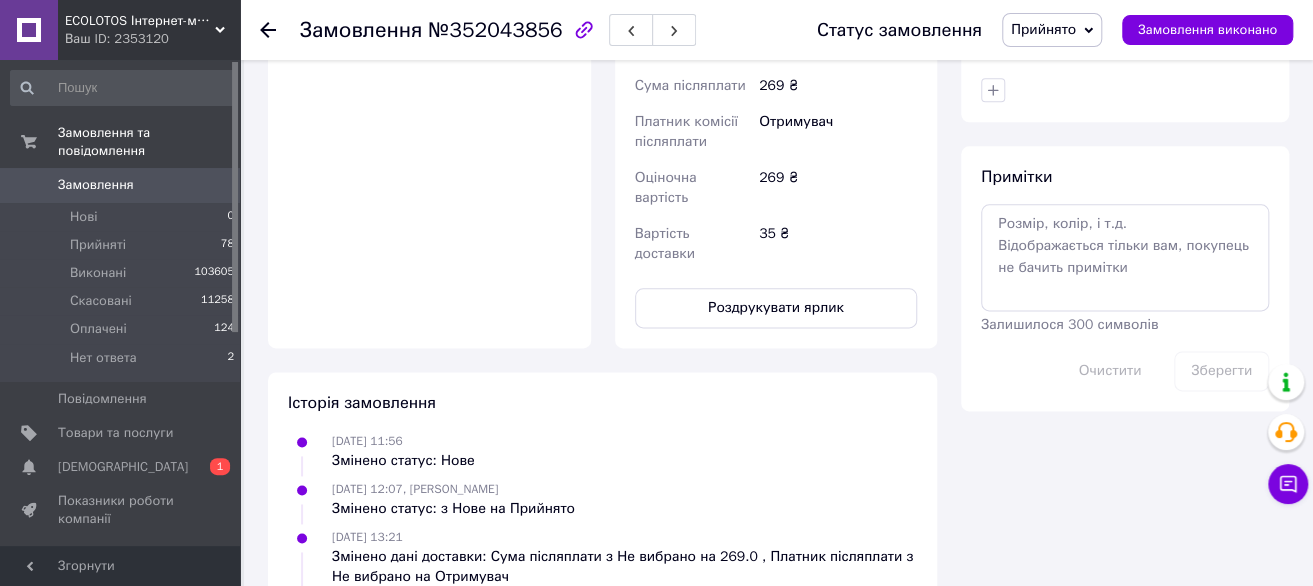 click on "Роздрукувати ярлик" at bounding box center (776, 308) 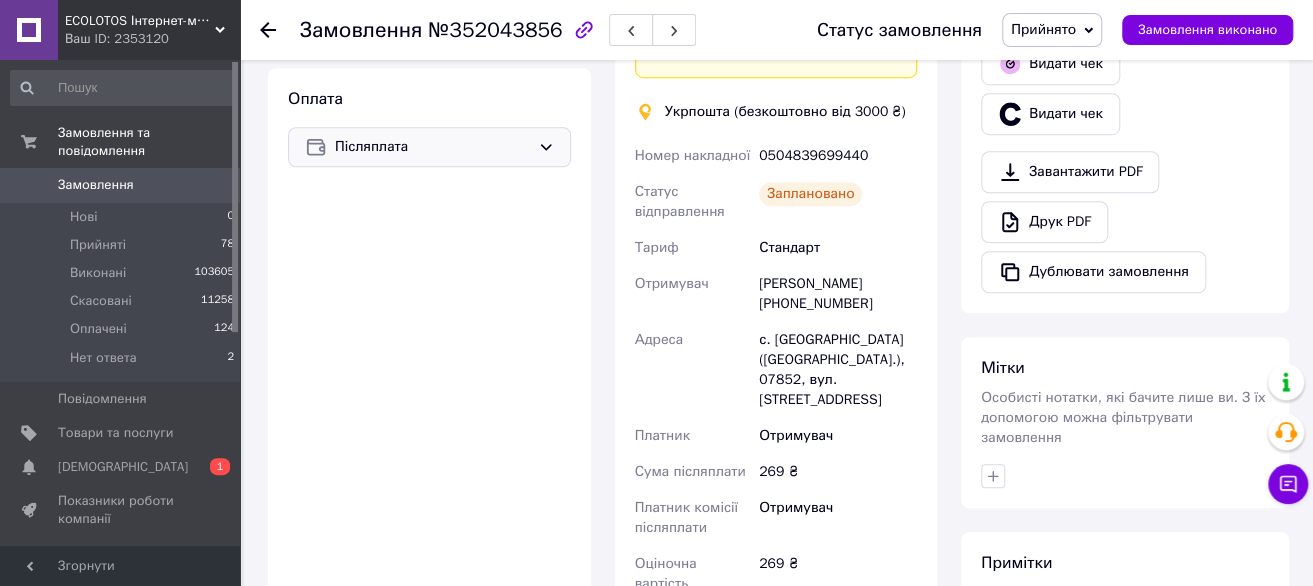 scroll, scrollTop: 500, scrollLeft: 0, axis: vertical 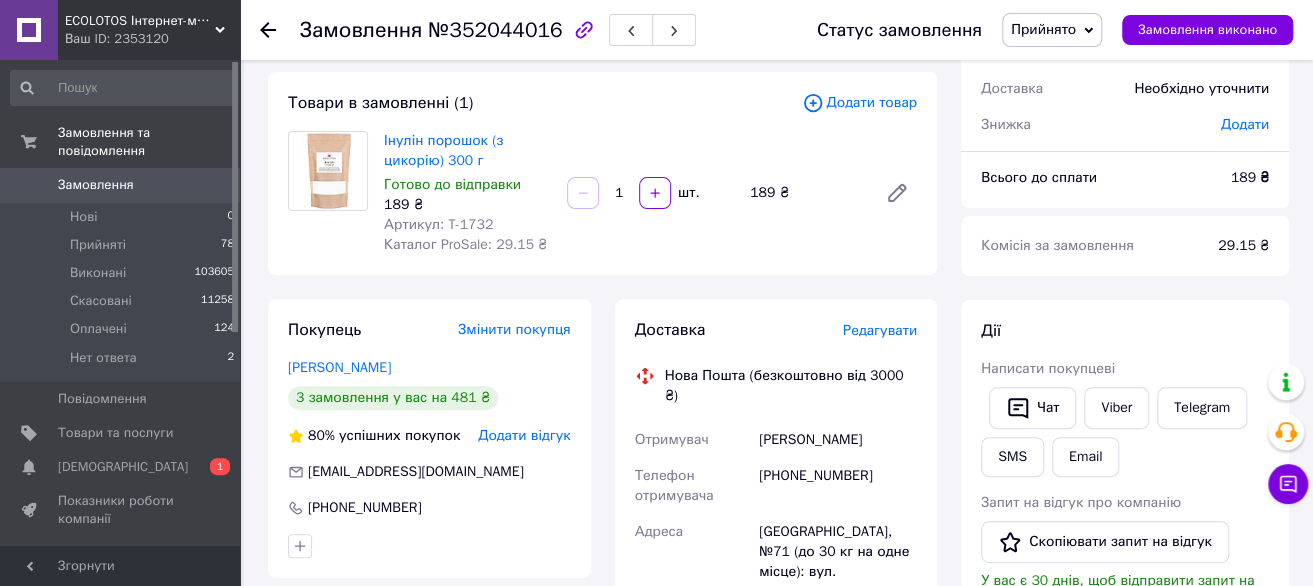 click on "Редагувати" at bounding box center [880, 330] 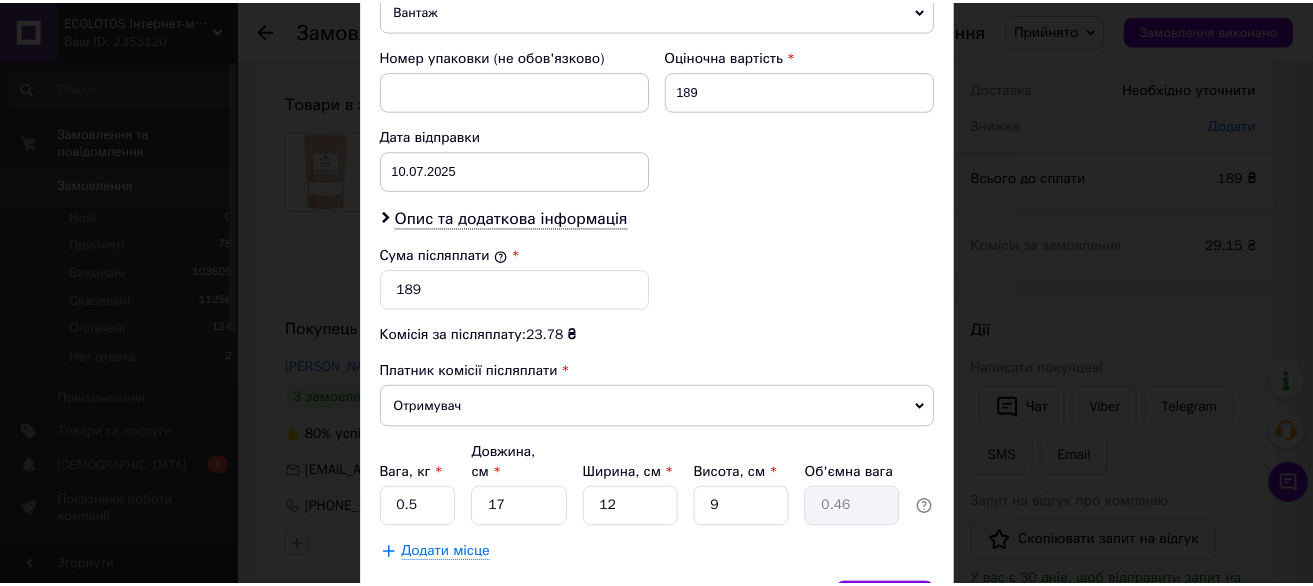 scroll, scrollTop: 937, scrollLeft: 0, axis: vertical 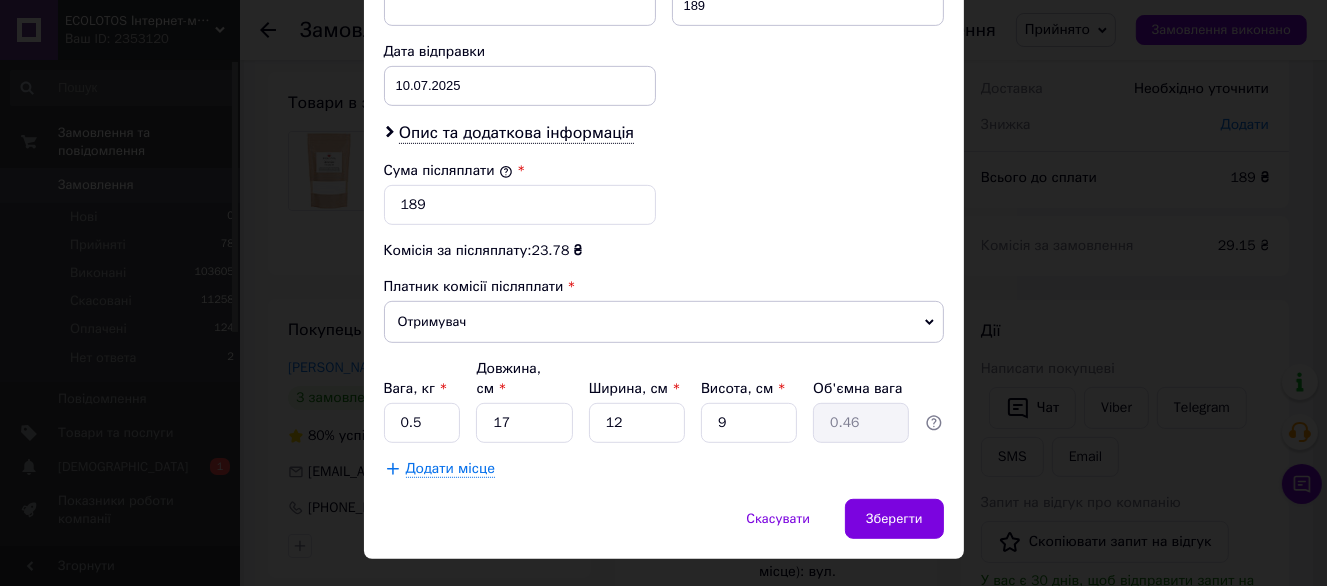 click on "× Редагування доставки Спосіб доставки Нова Пошта (безкоштовно від 3000 ₴) Платник Отримувач Відправник Прізвище отримувача [PERSON_NAME] Ім'я отримувача [PERSON_NAME] батькові отримувача Телефон отримувача [PHONE_NUMBER] Тип доставки У відділенні Кур'єром В поштоматі Місто [GEOGRAPHIC_DATA] Відділення №71 (до 30 кг на одне місце): вул. Варненська, 15 Місце відправки м. [GEOGRAPHIC_DATA] ([GEOGRAPHIC_DATA].): №51 (до 30 кг на одне місце): вул. Євгена [STREET_ADDRESS] Немає збігів. Спробуйте змінити умови пошуку Додати ще місце відправки Тип посилки Вантаж Документи Номер упаковки (не обов'язково) 189 Дата відправки" at bounding box center (663, 293) 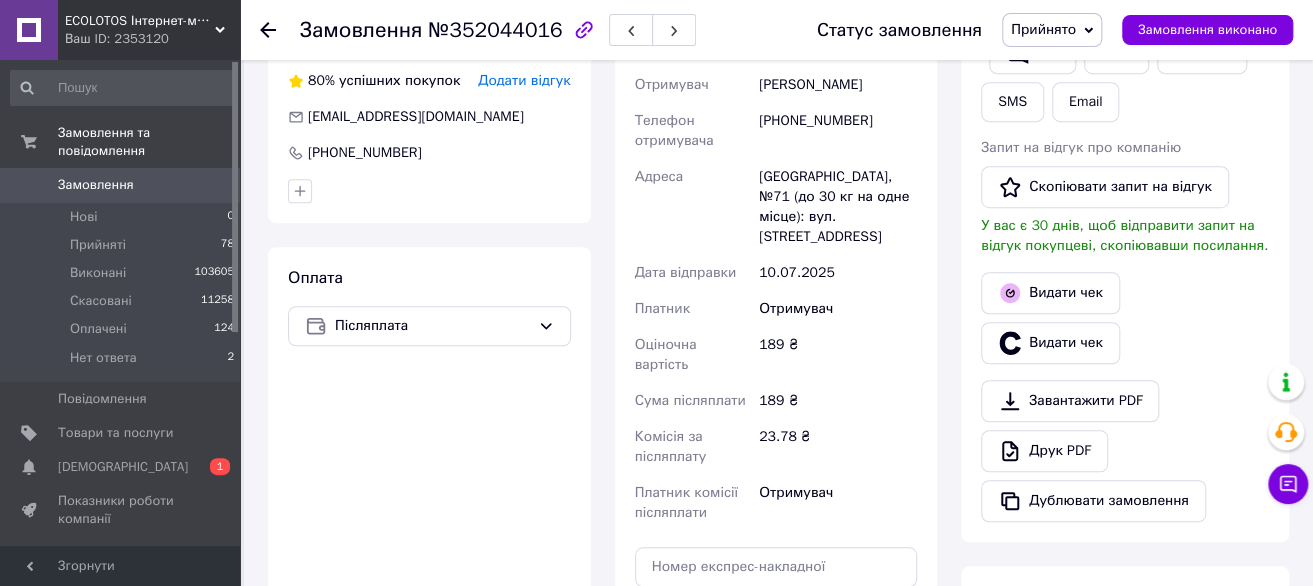 scroll, scrollTop: 800, scrollLeft: 0, axis: vertical 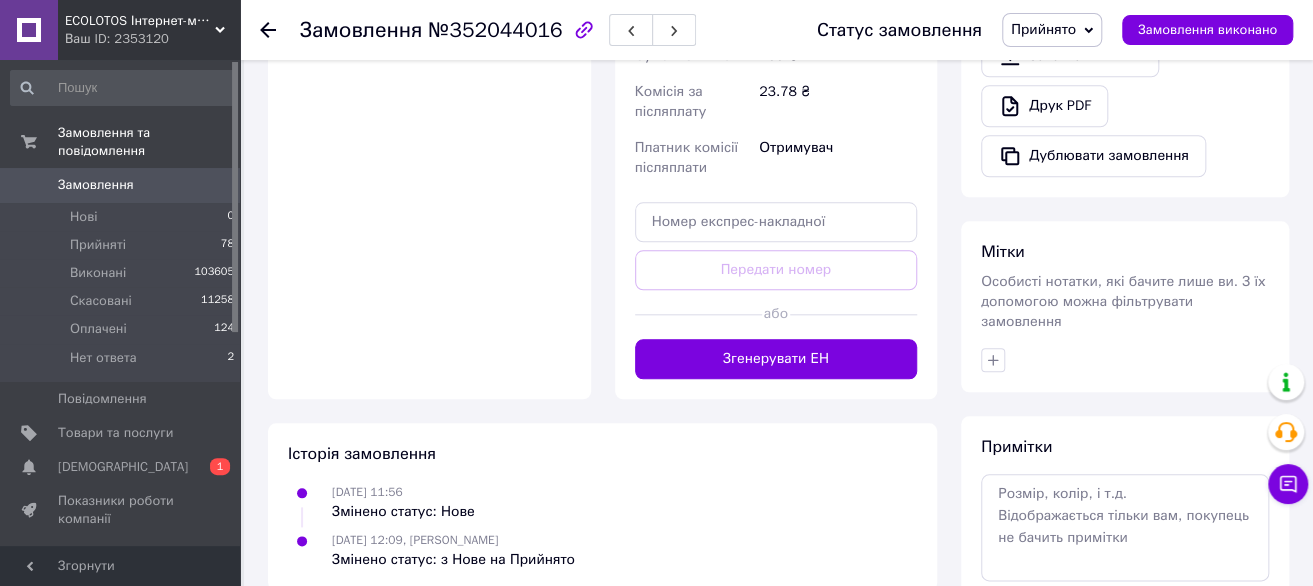 click at bounding box center (853, 314) 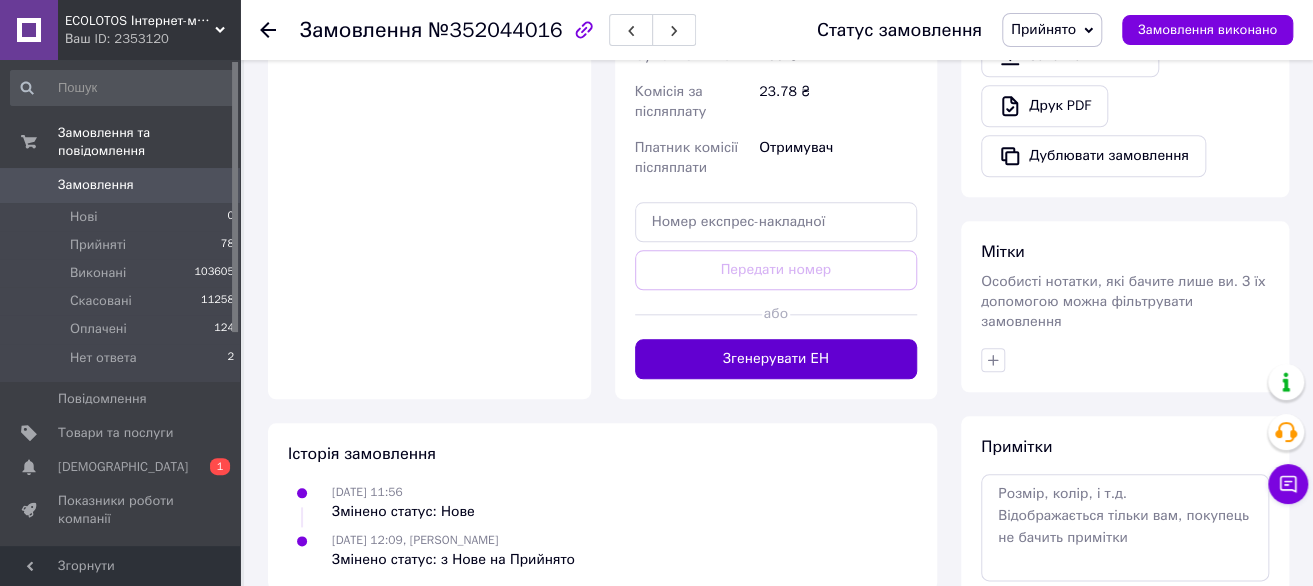click on "Згенерувати ЕН" at bounding box center [776, 359] 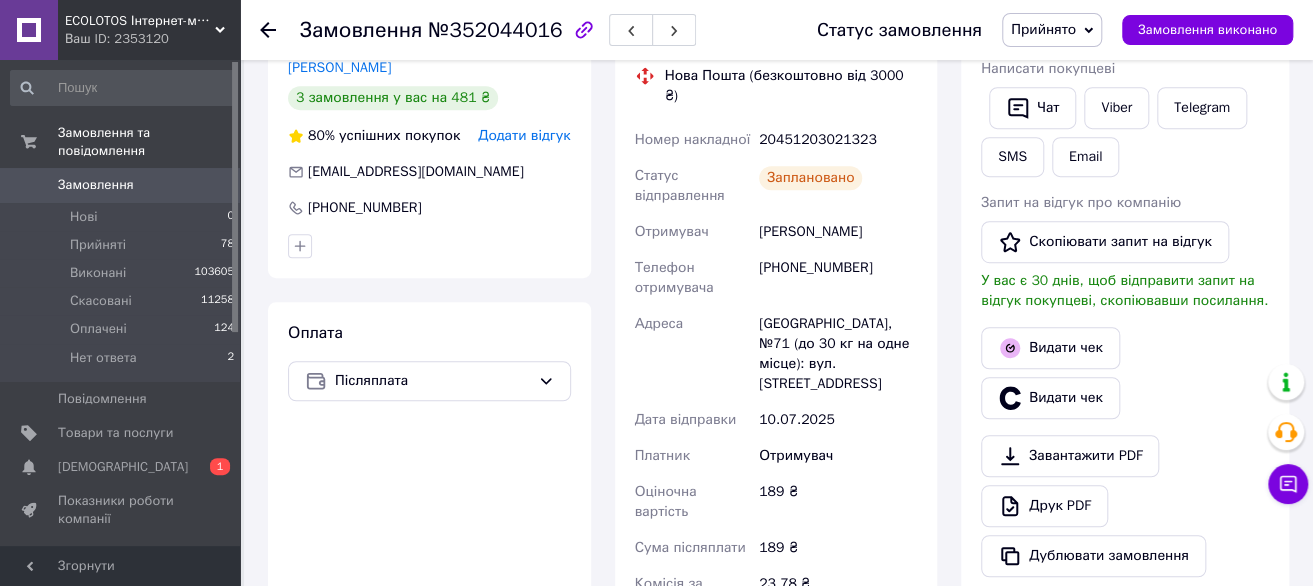 scroll, scrollTop: 300, scrollLeft: 0, axis: vertical 